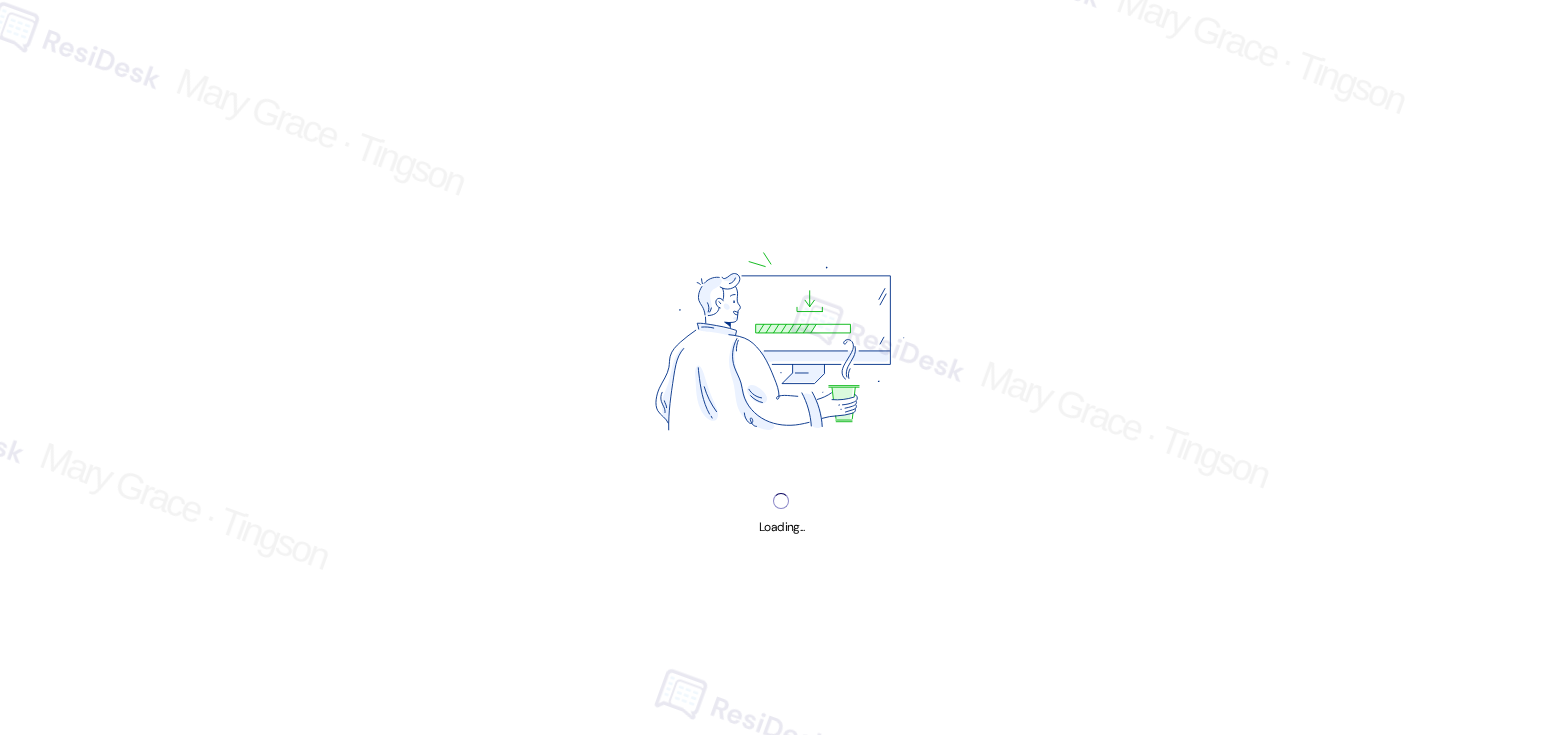 scroll, scrollTop: 0, scrollLeft: 0, axis: both 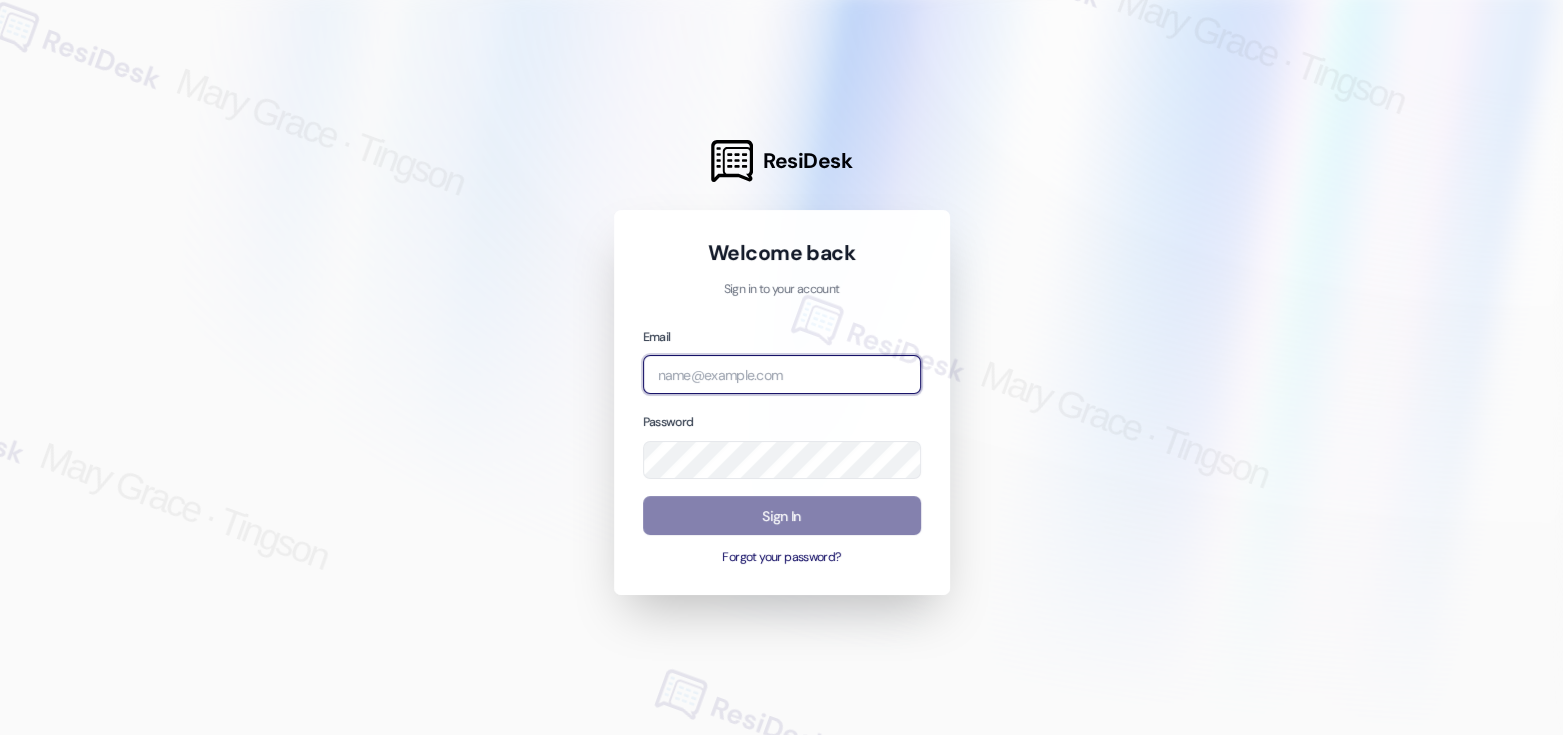 click at bounding box center [782, 374] 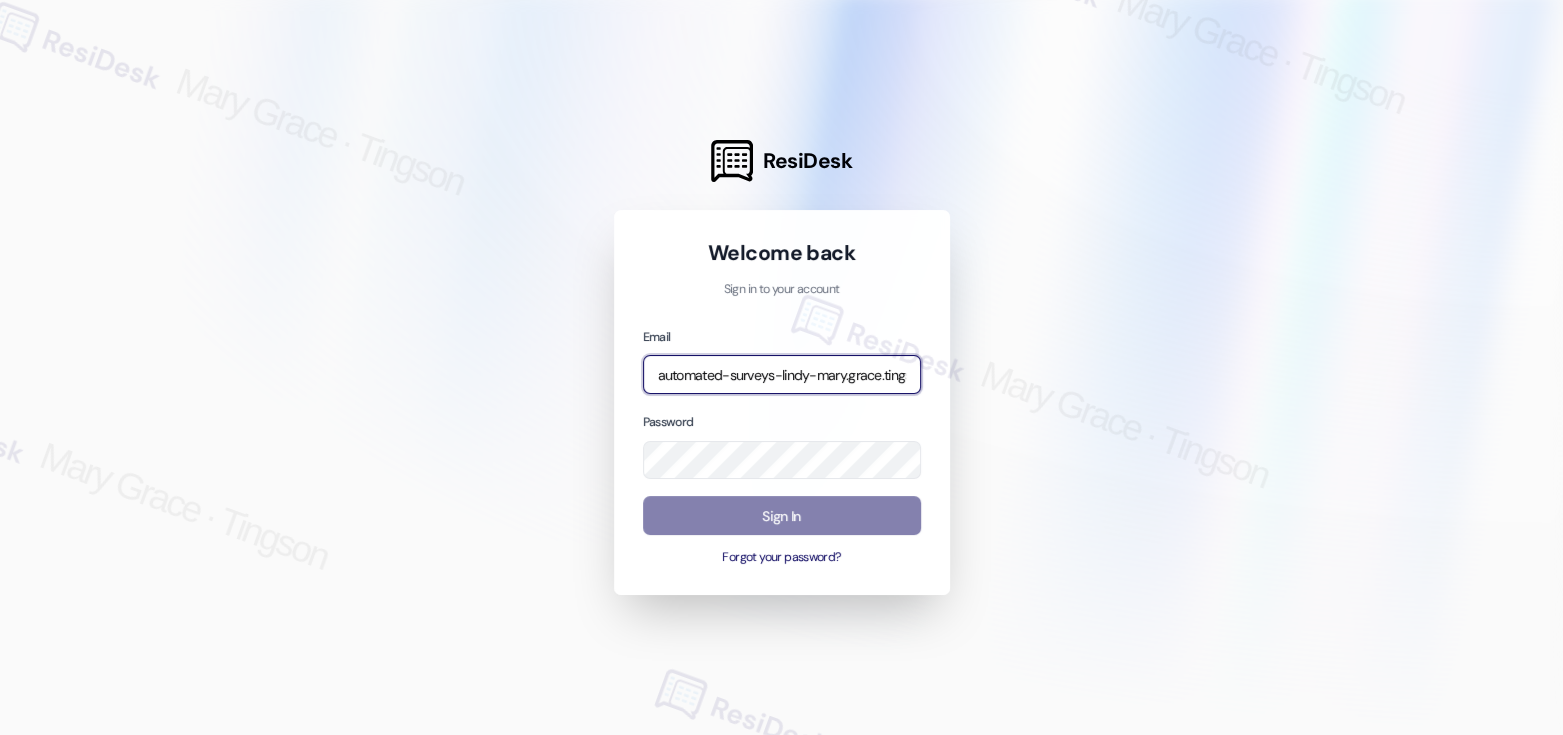 type on "automated-surveys-lindy-mary.grace.tingson@lindy.com" 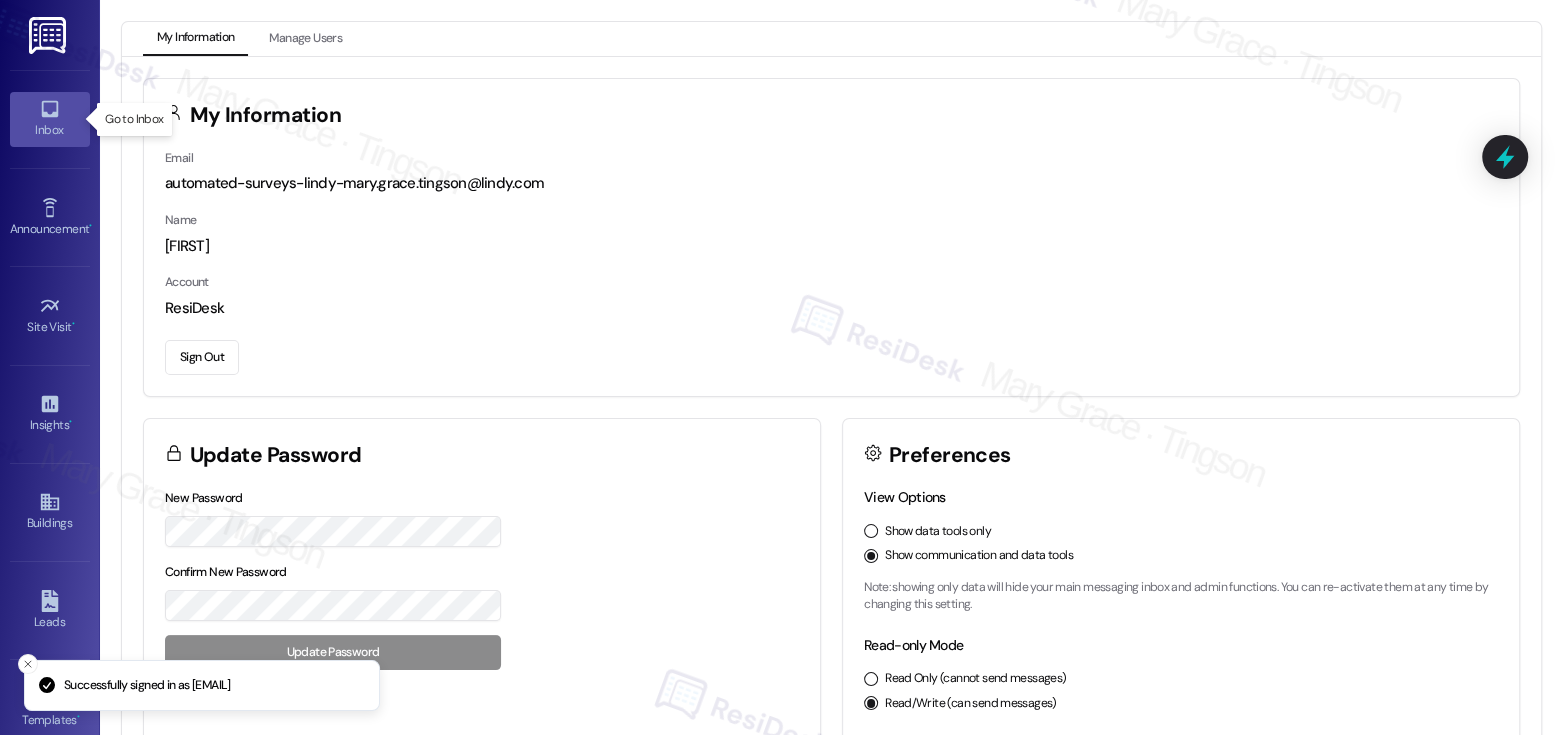 click on "Inbox" at bounding box center (50, 119) 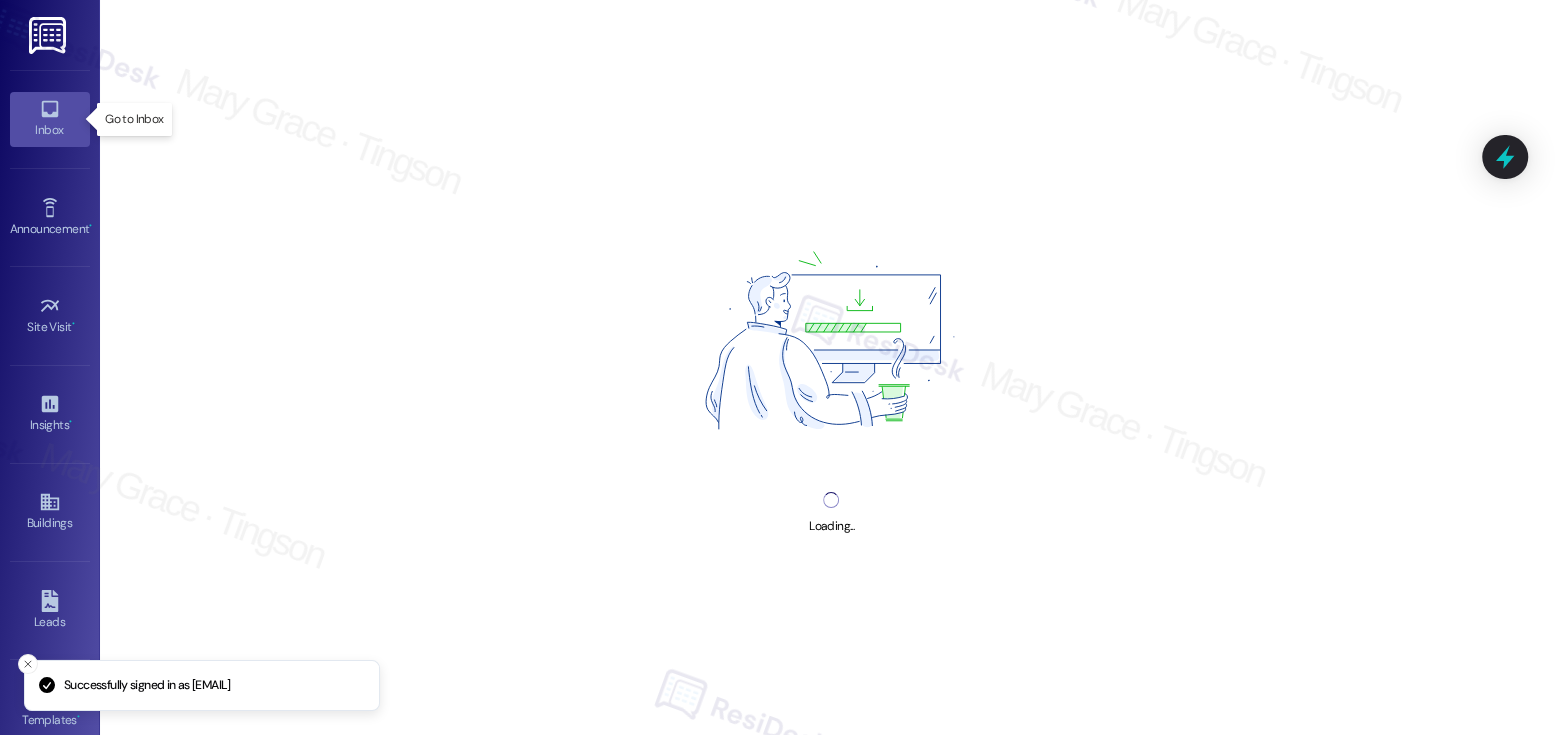 click on "Inbox" at bounding box center (50, 119) 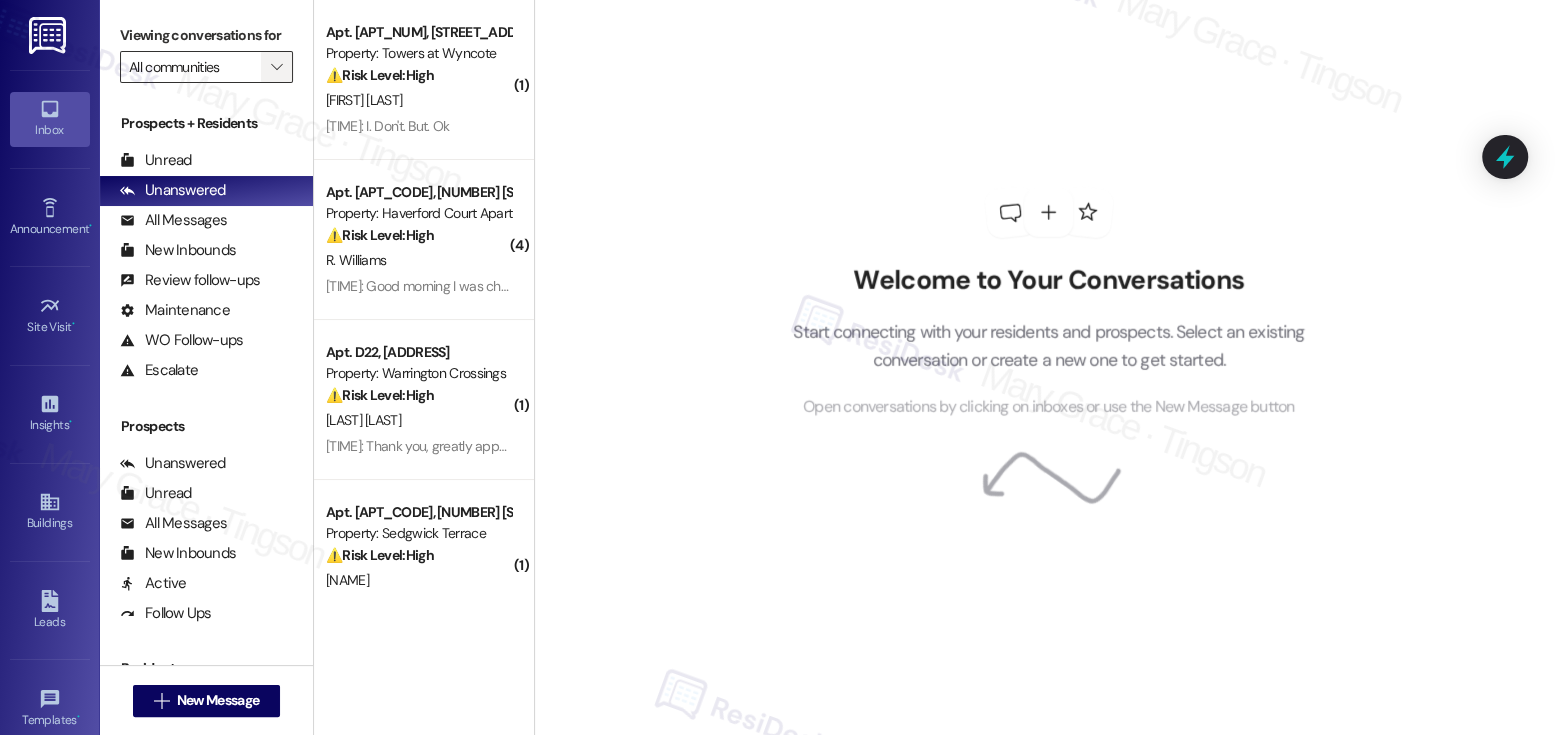 click on "" at bounding box center [276, 67] 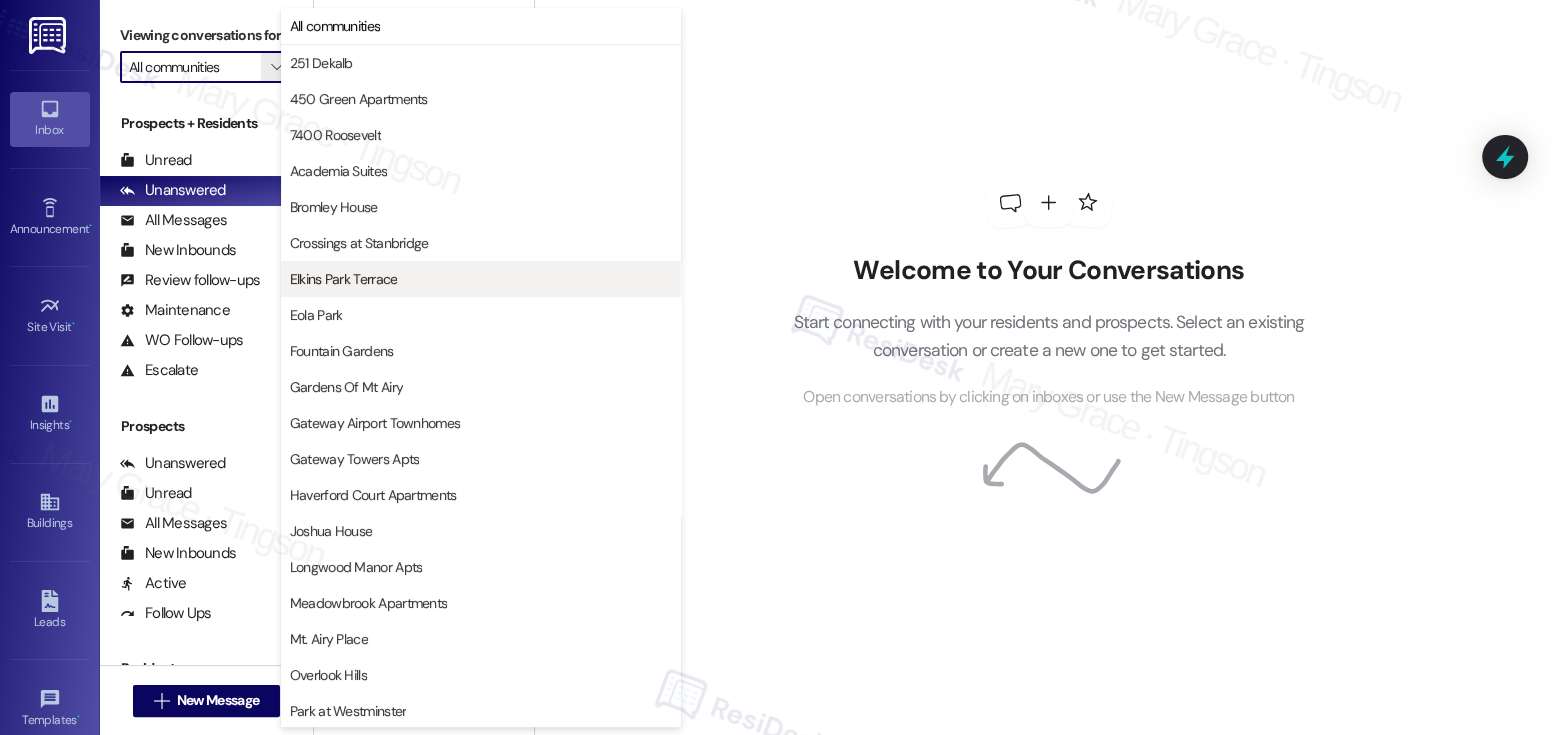 scroll, scrollTop: 469, scrollLeft: 0, axis: vertical 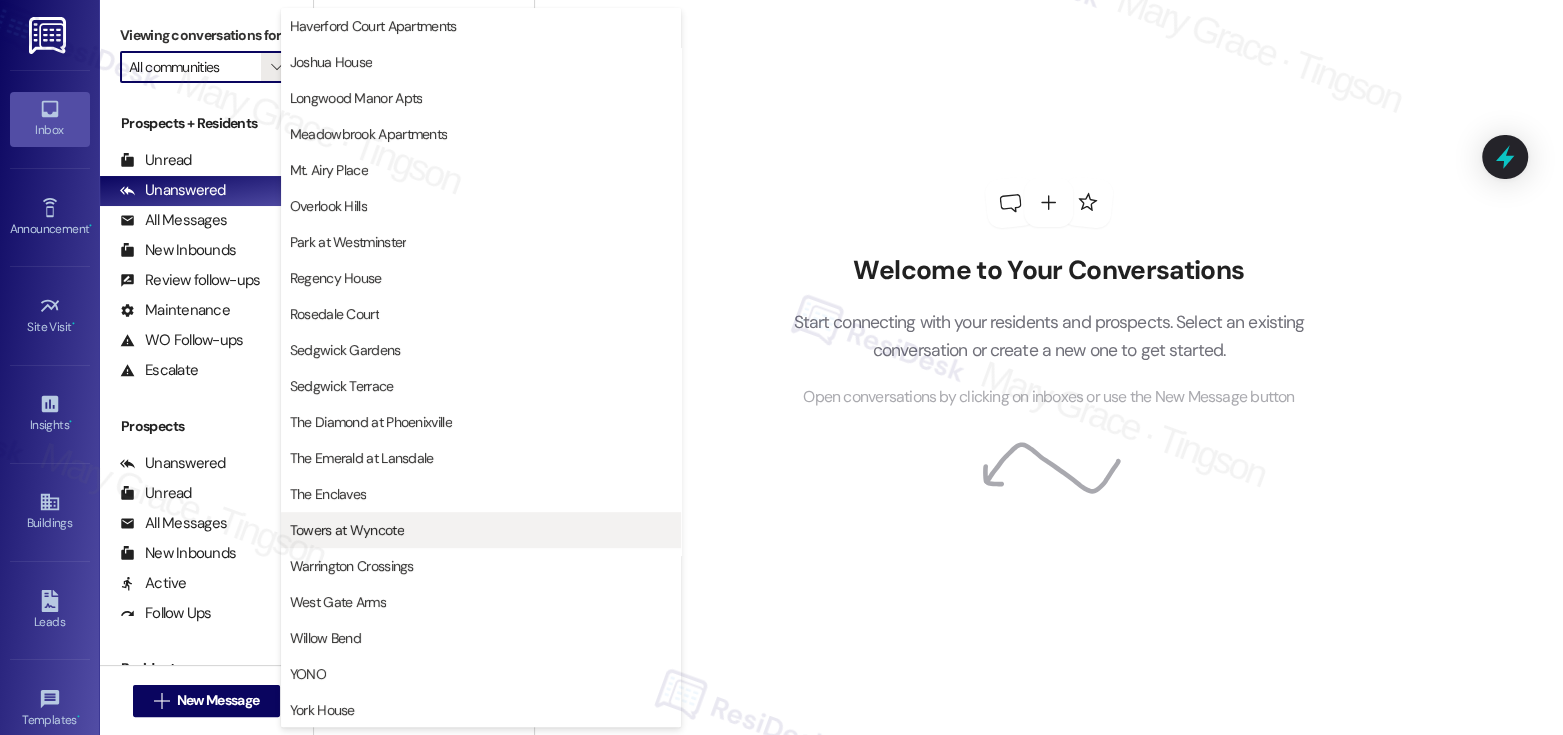 click on "Towers at Wyncote" at bounding box center (347, 530) 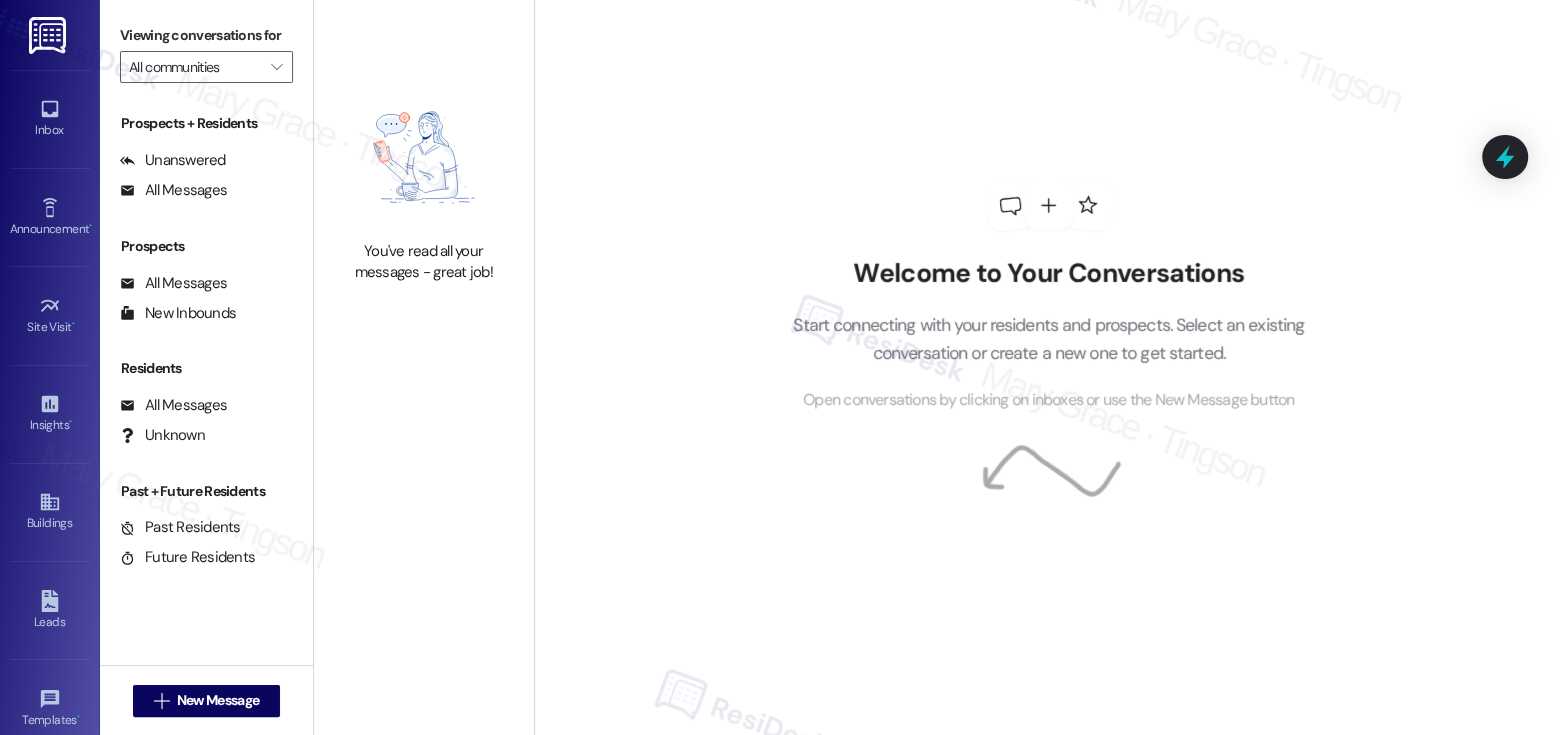 type on "Towers at Wyncote" 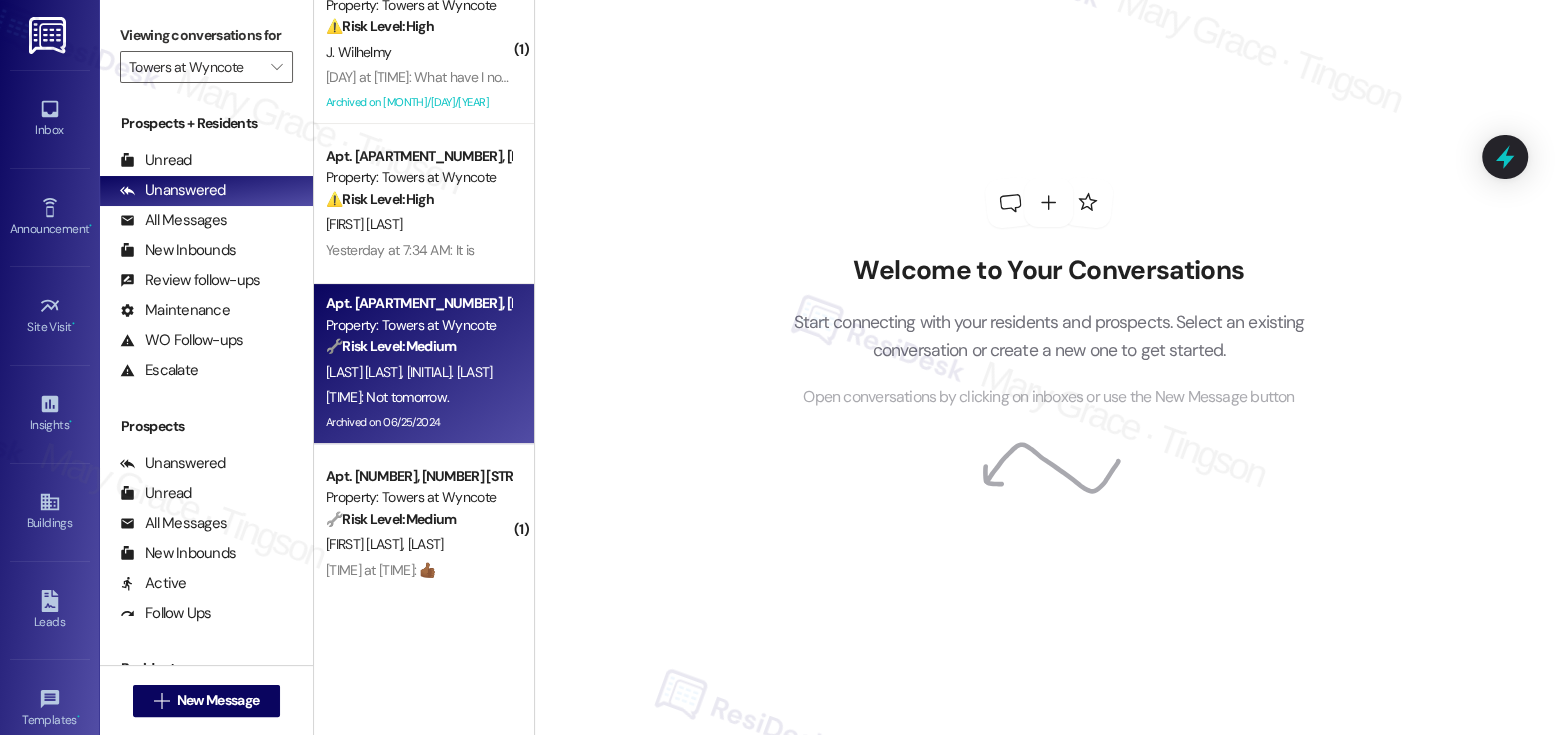 scroll, scrollTop: 200, scrollLeft: 0, axis: vertical 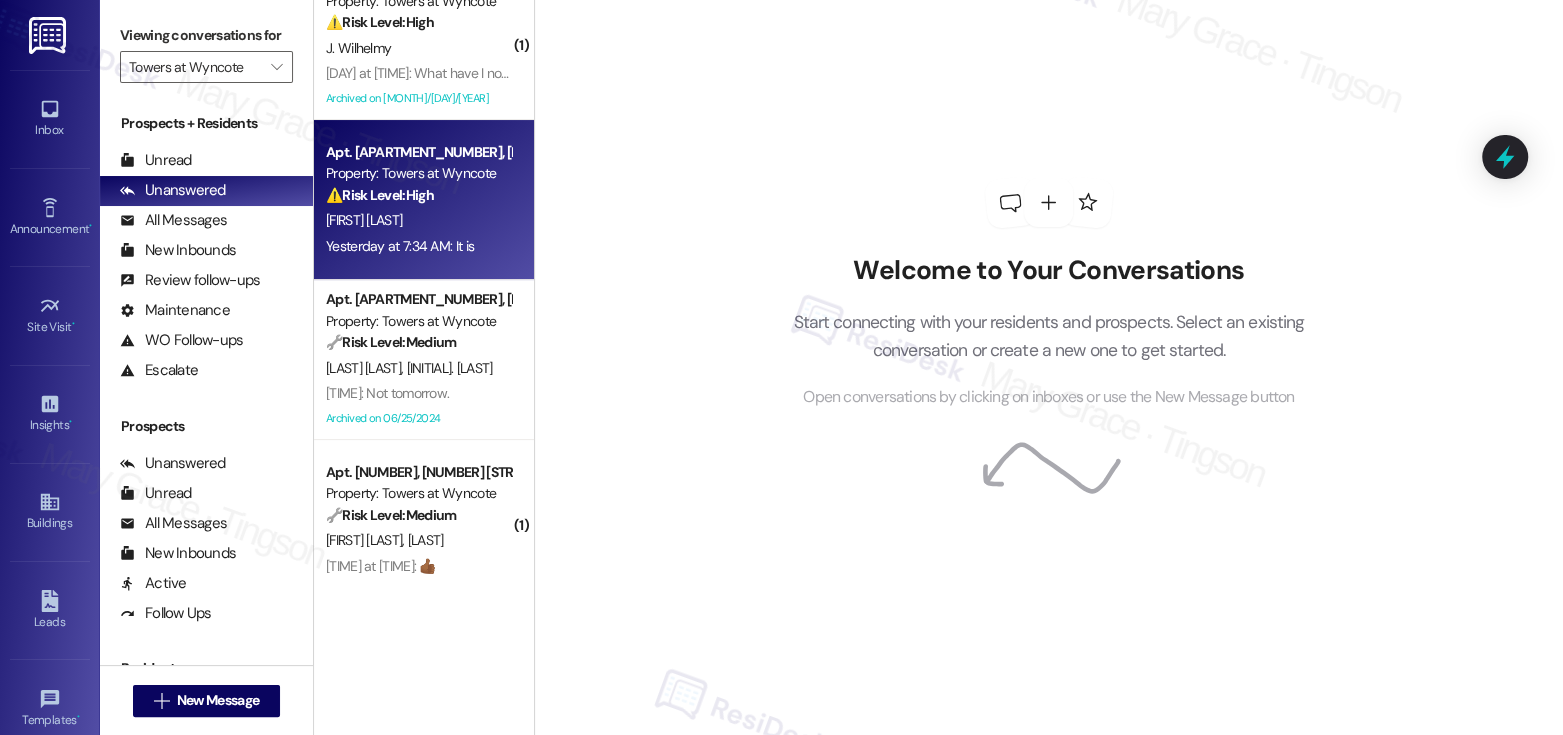 click on "J. Rush" at bounding box center (418, 220) 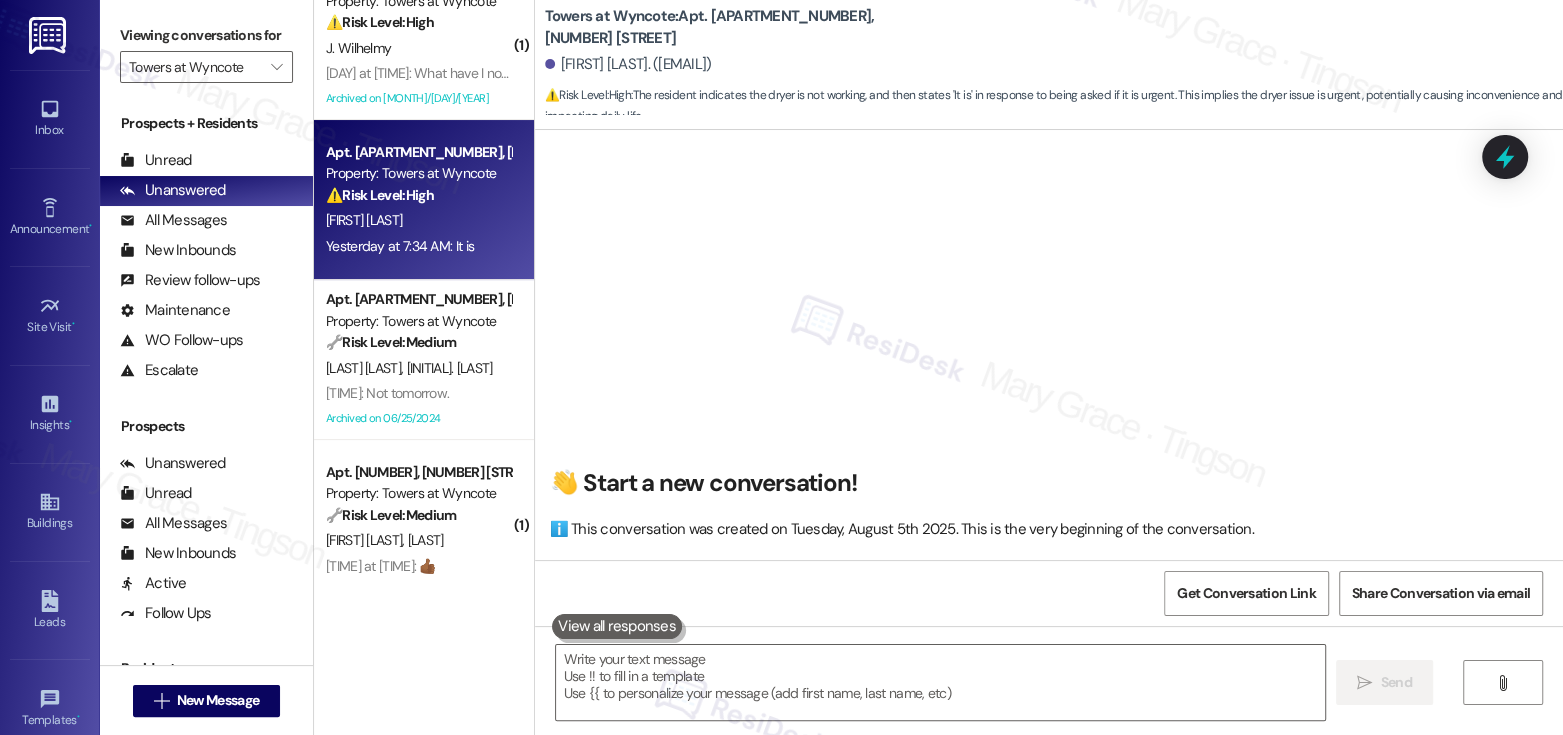 click on "J. Rush" at bounding box center (418, 220) 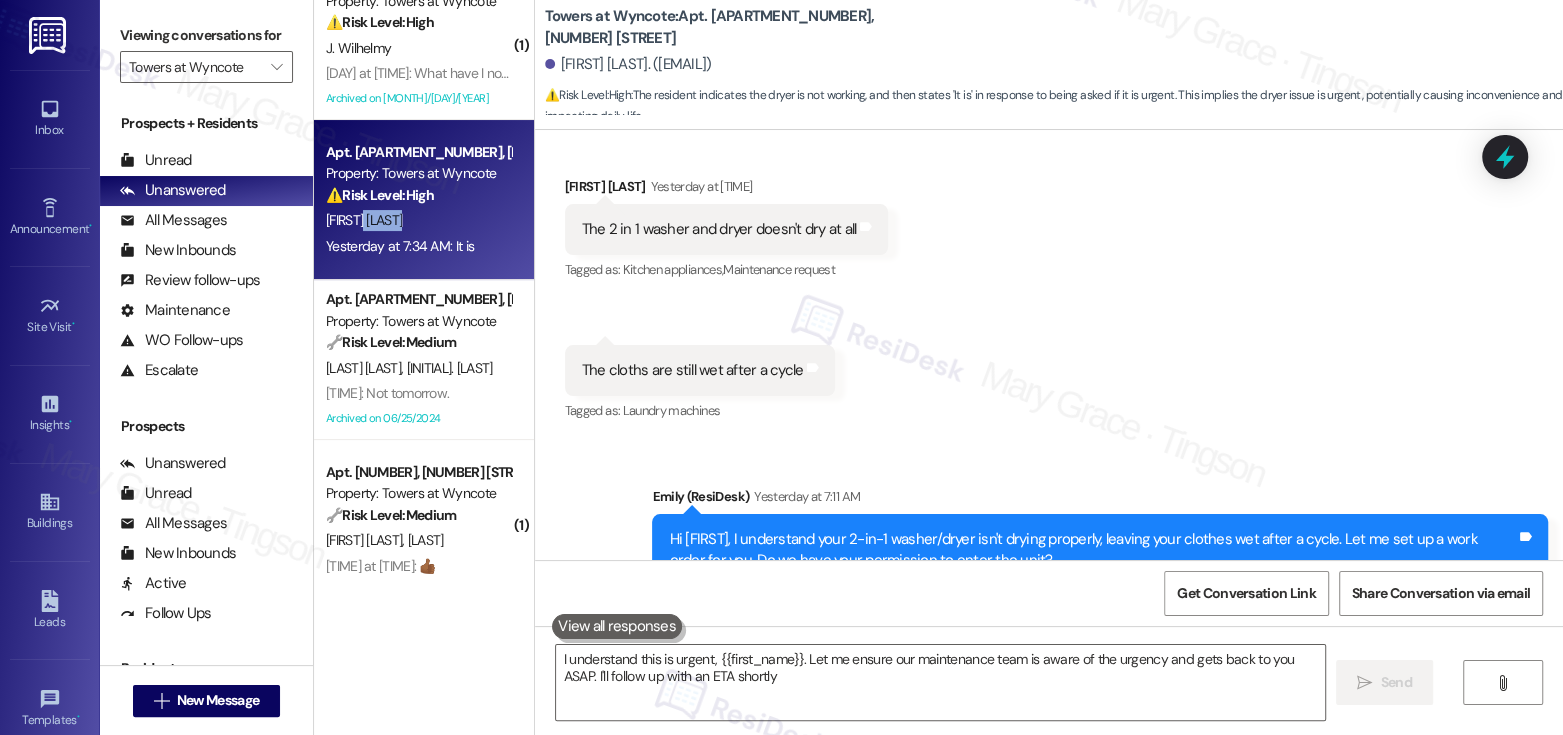 type on "I understand this is urgent, {{first_name}}. Let me ensure our maintenance team is aware of the urgency and gets back to you ASAP. I'll follow up with an ETA shortly!" 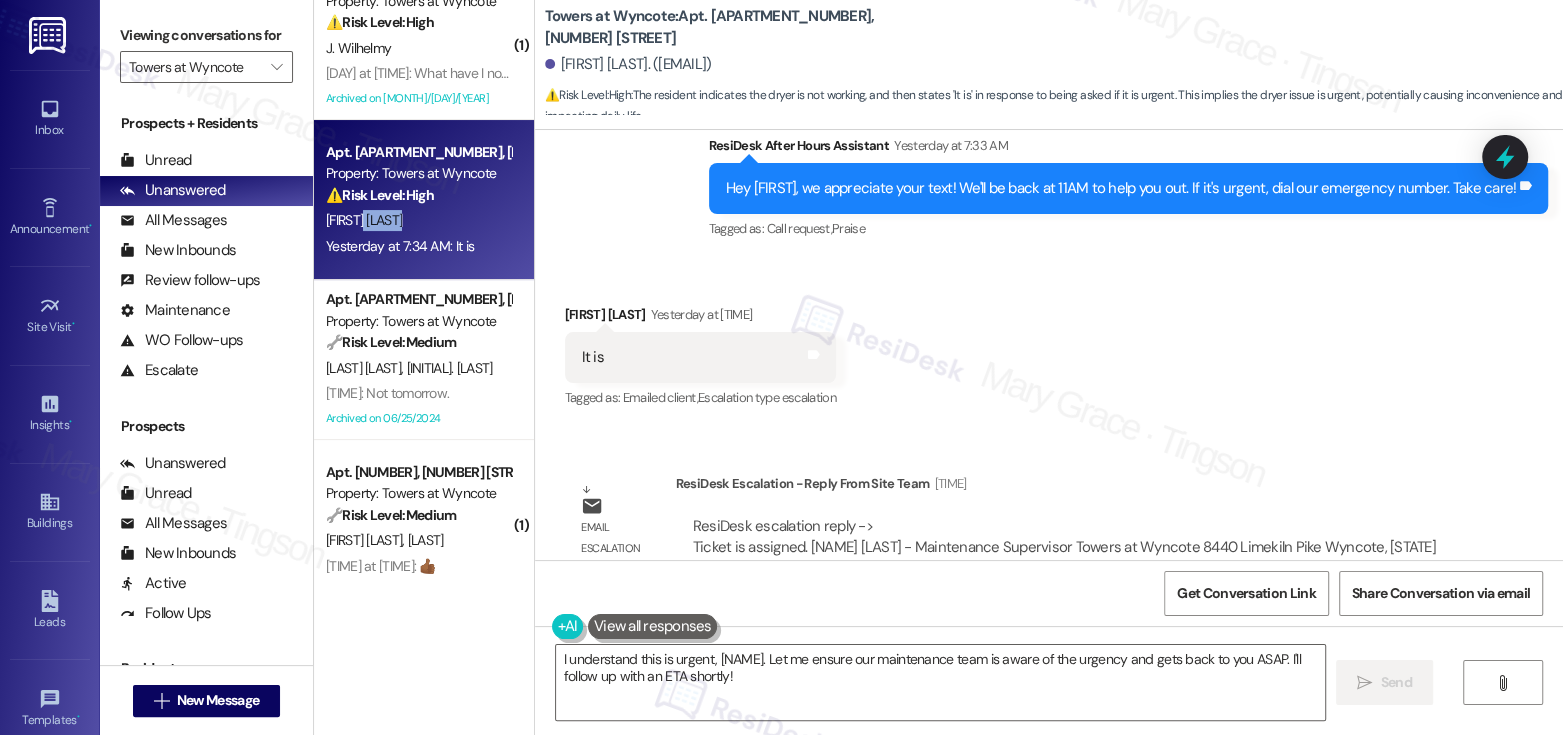scroll, scrollTop: 1501, scrollLeft: 0, axis: vertical 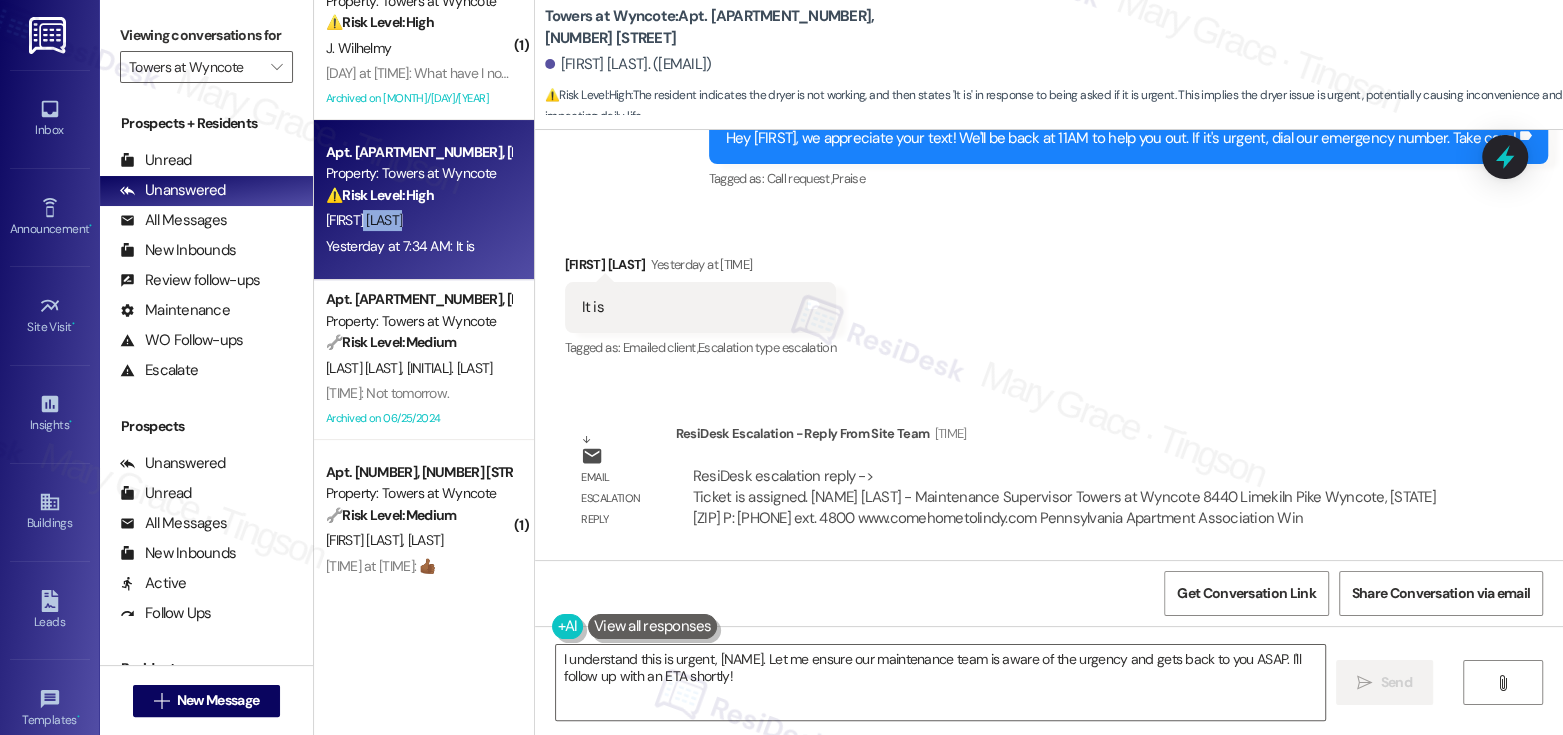 click on "Received via SMS Jaylen Rush Yesterday at 7:34 AM It is Tags and notes Tagged as:   Emailed client ,  Click to highlight conversations about Emailed client Escalation type escalation Click to highlight conversations about Escalation type escalation" at bounding box center [700, 308] 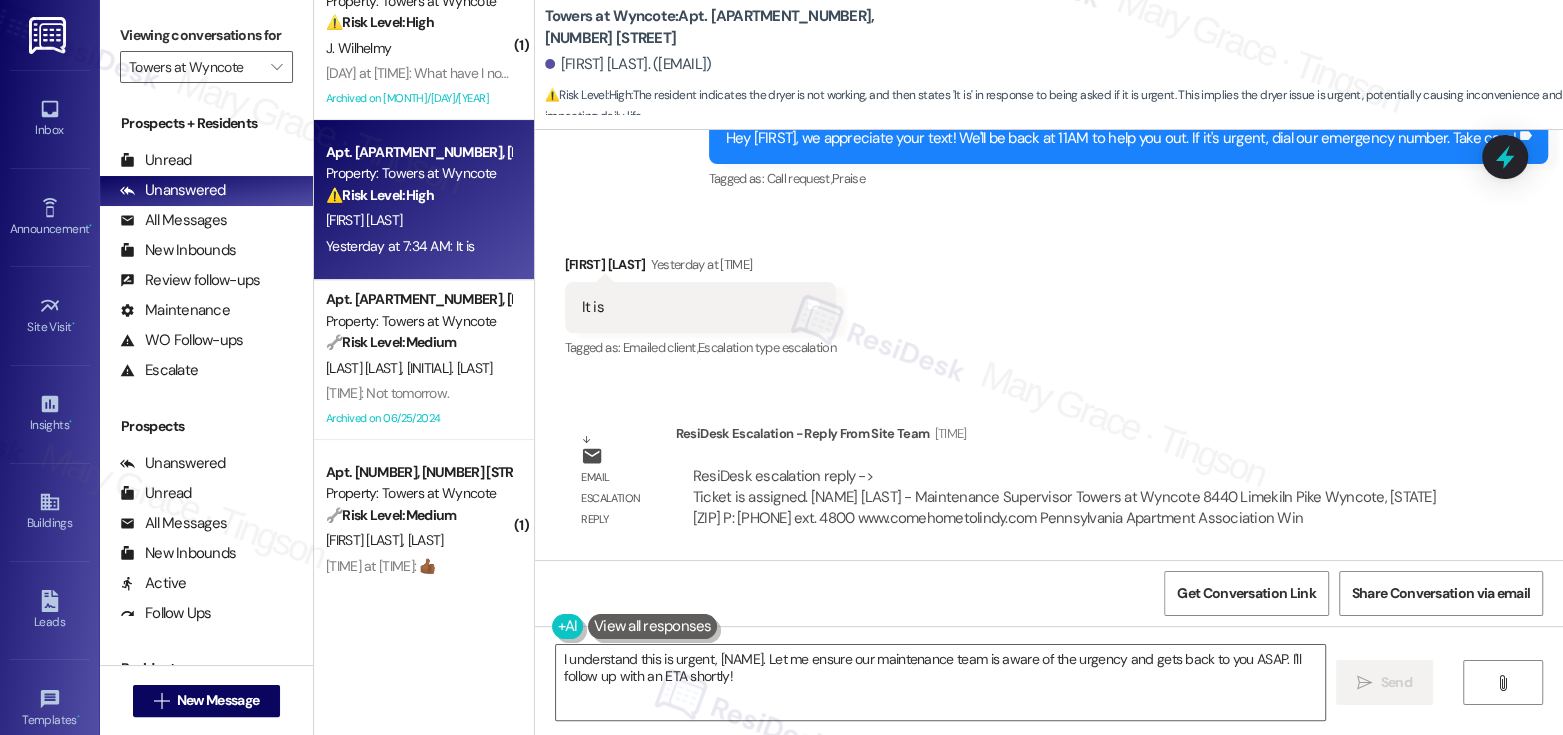 click on "Received via SMS Jaylen Rush Yesterday at 7:34 AM It is Tags and notes Tagged as:   Emailed client ,  Click to highlight conversations about Emailed client Escalation type escalation Click to highlight conversations about Escalation type escalation" at bounding box center [700, 308] 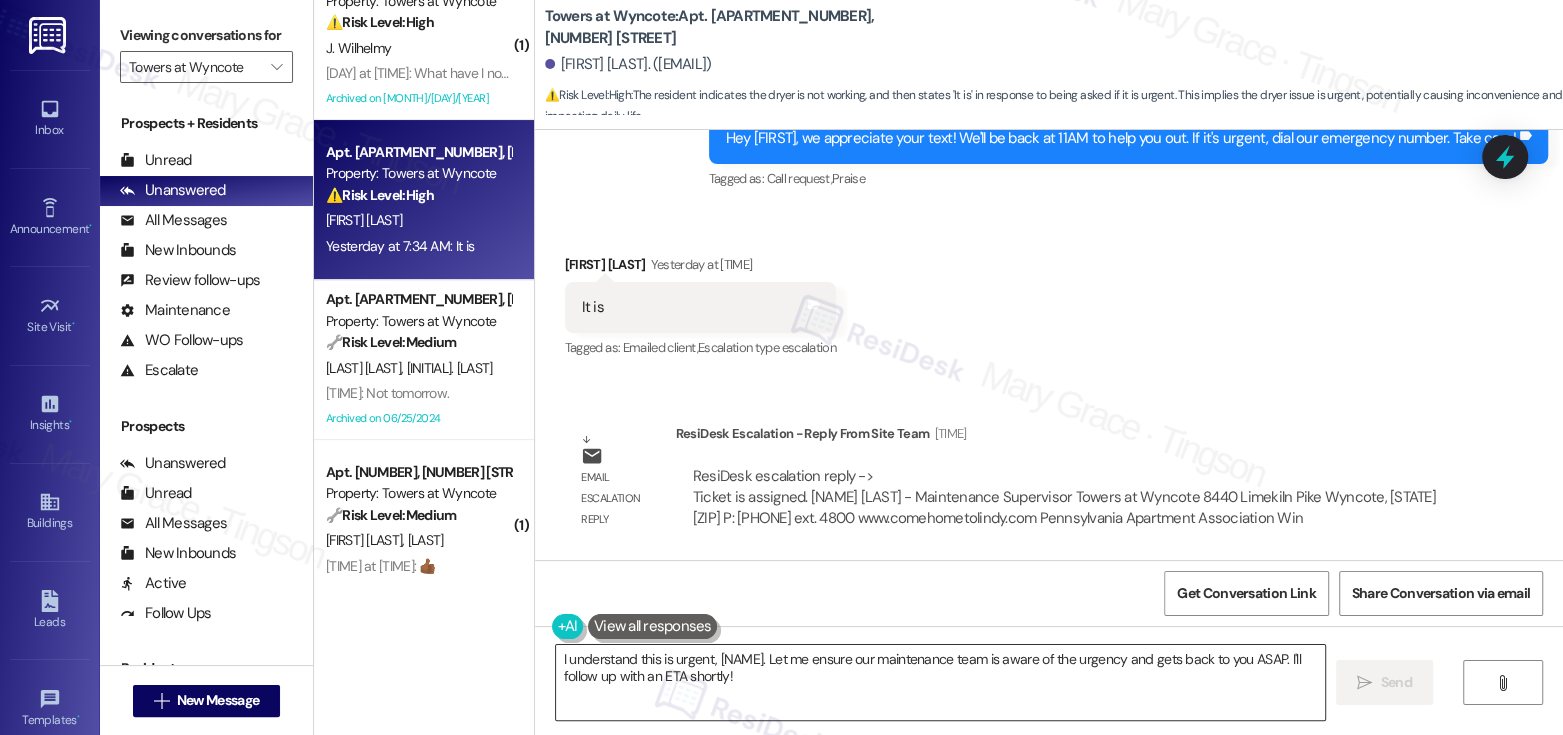 click on "I understand this is urgent, {{first_name}}. Let me ensure our maintenance team is aware of the urgency and gets back to you ASAP. I'll follow up with an ETA shortly!" at bounding box center [940, 682] 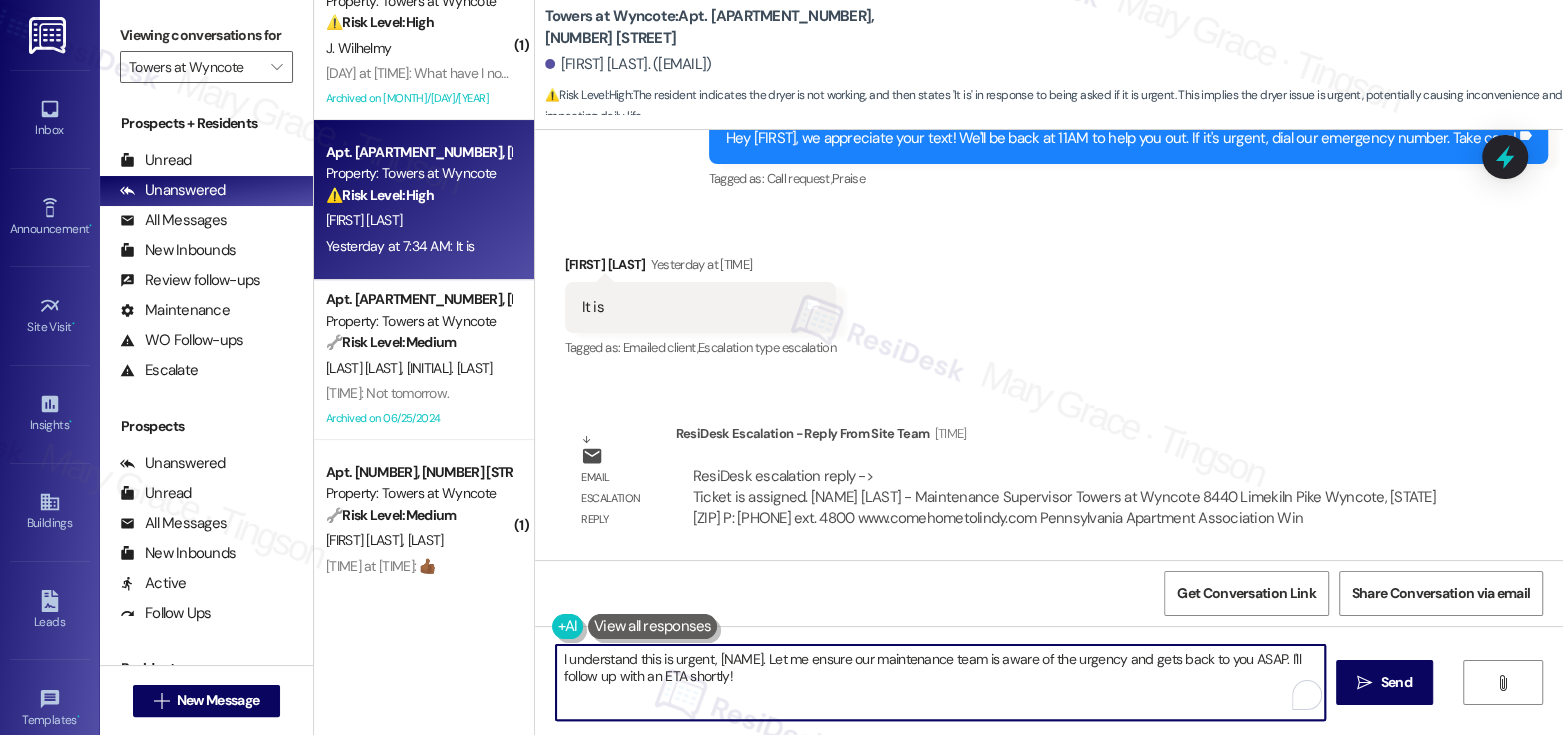 click on "I understand this is urgent, {{first_name}}. Let me ensure our maintenance team is aware of the urgency and gets back to you ASAP. I'll follow up with an ETA shortly!" at bounding box center (940, 682) 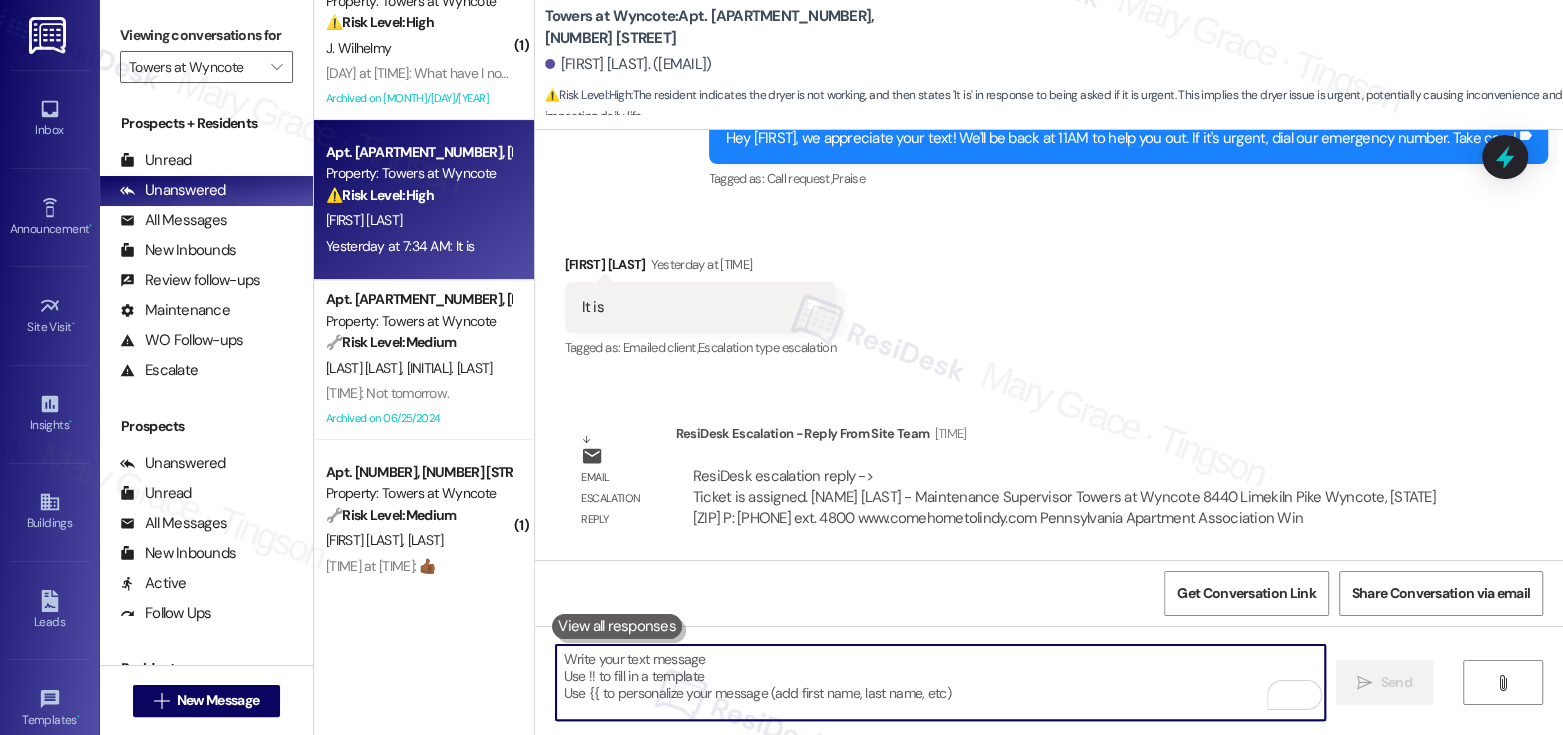 type 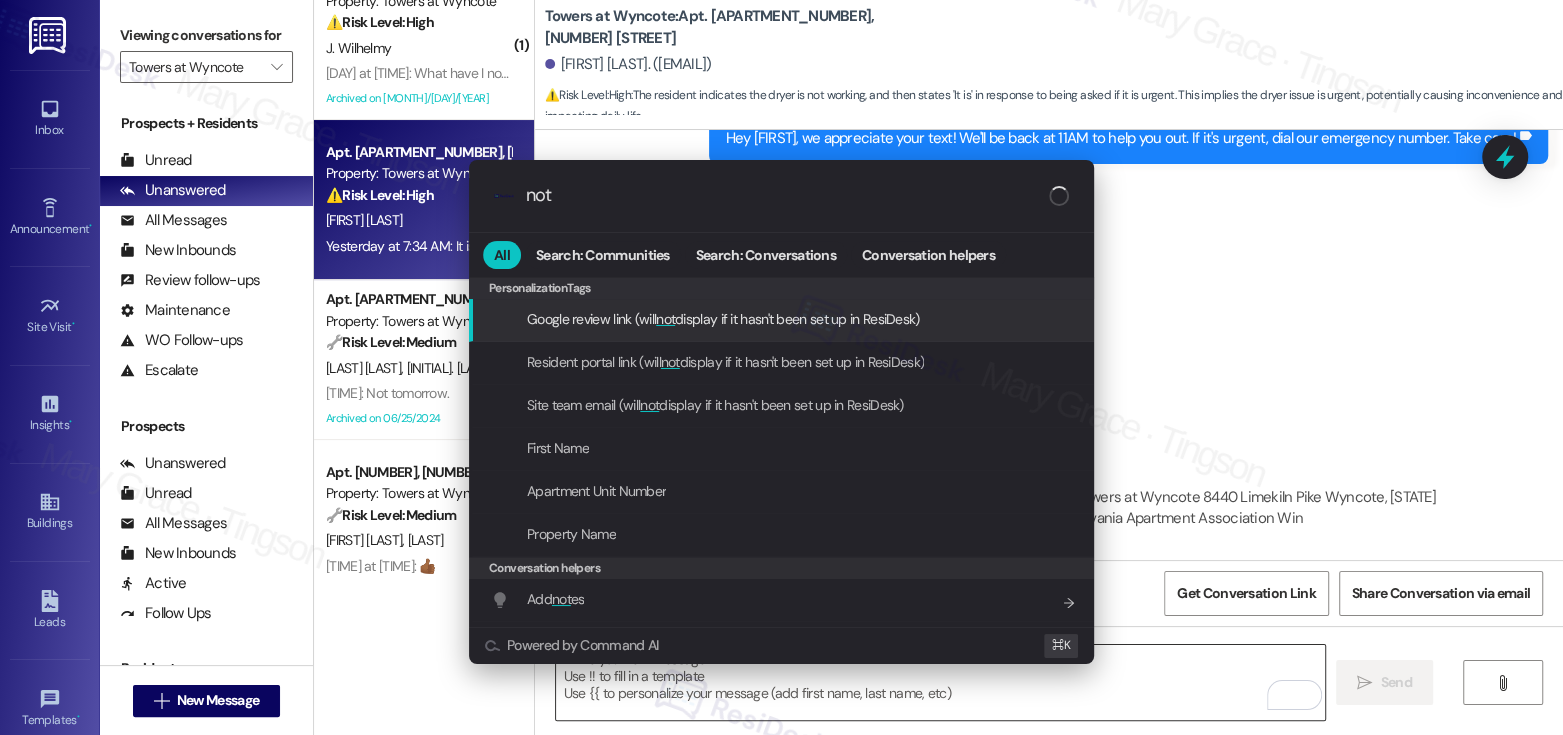 type on "note" 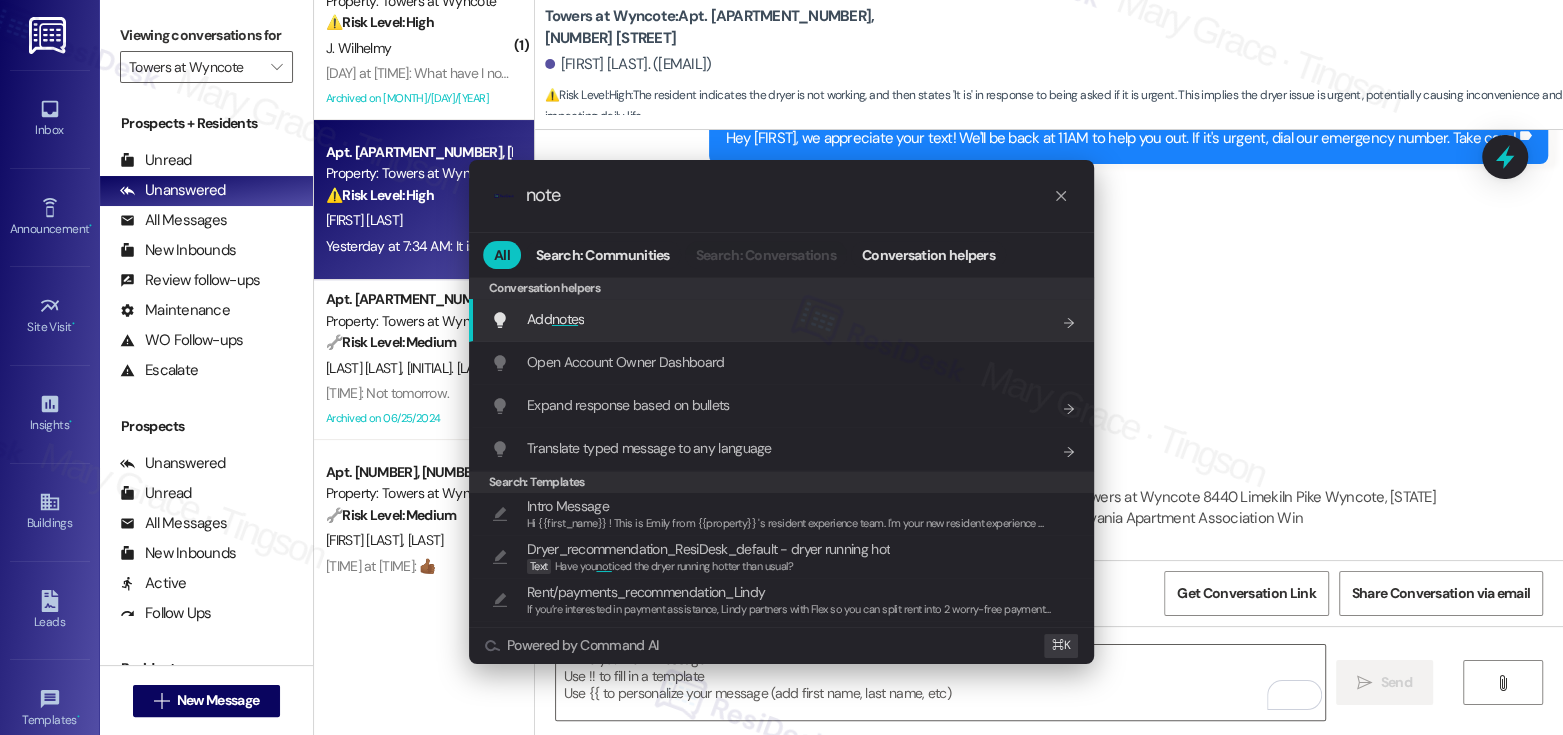 click on "Add  note s Add shortcut" at bounding box center (783, 319) 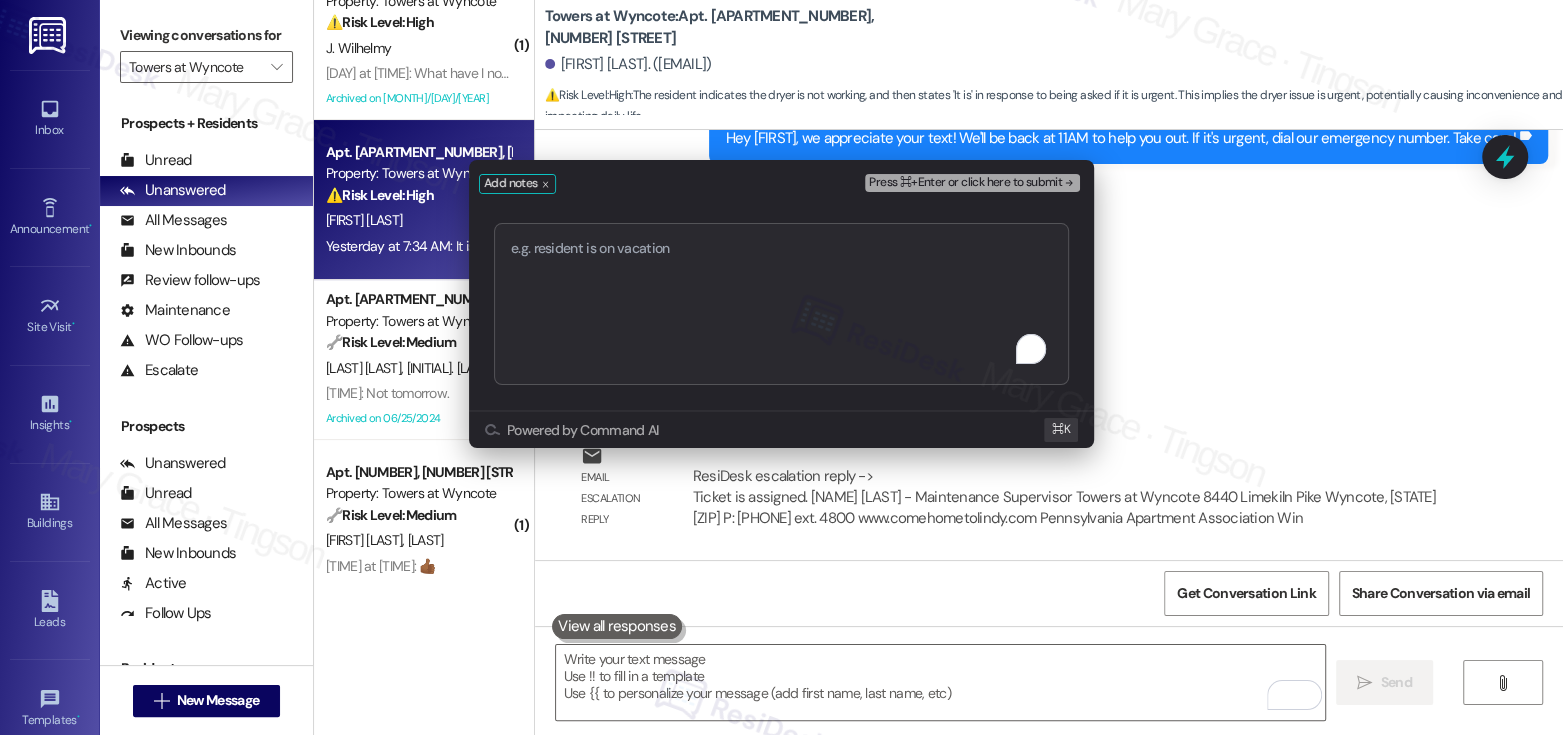type on "Work order submitted by Residesk | Work Order #588297 - Washer Dryer Not Working" 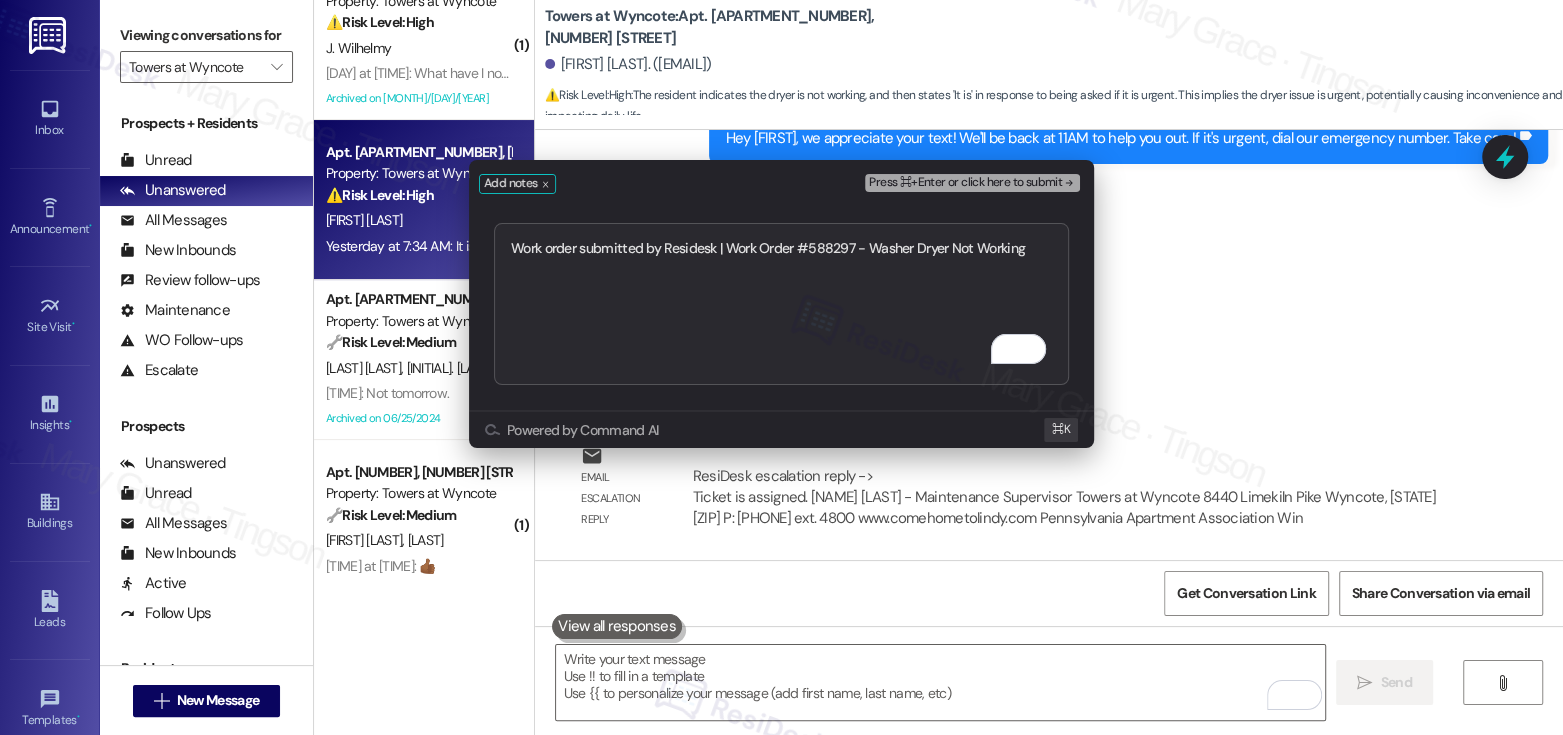 click on "Press ⌘+Enter or click here to submit" at bounding box center [965, 183] 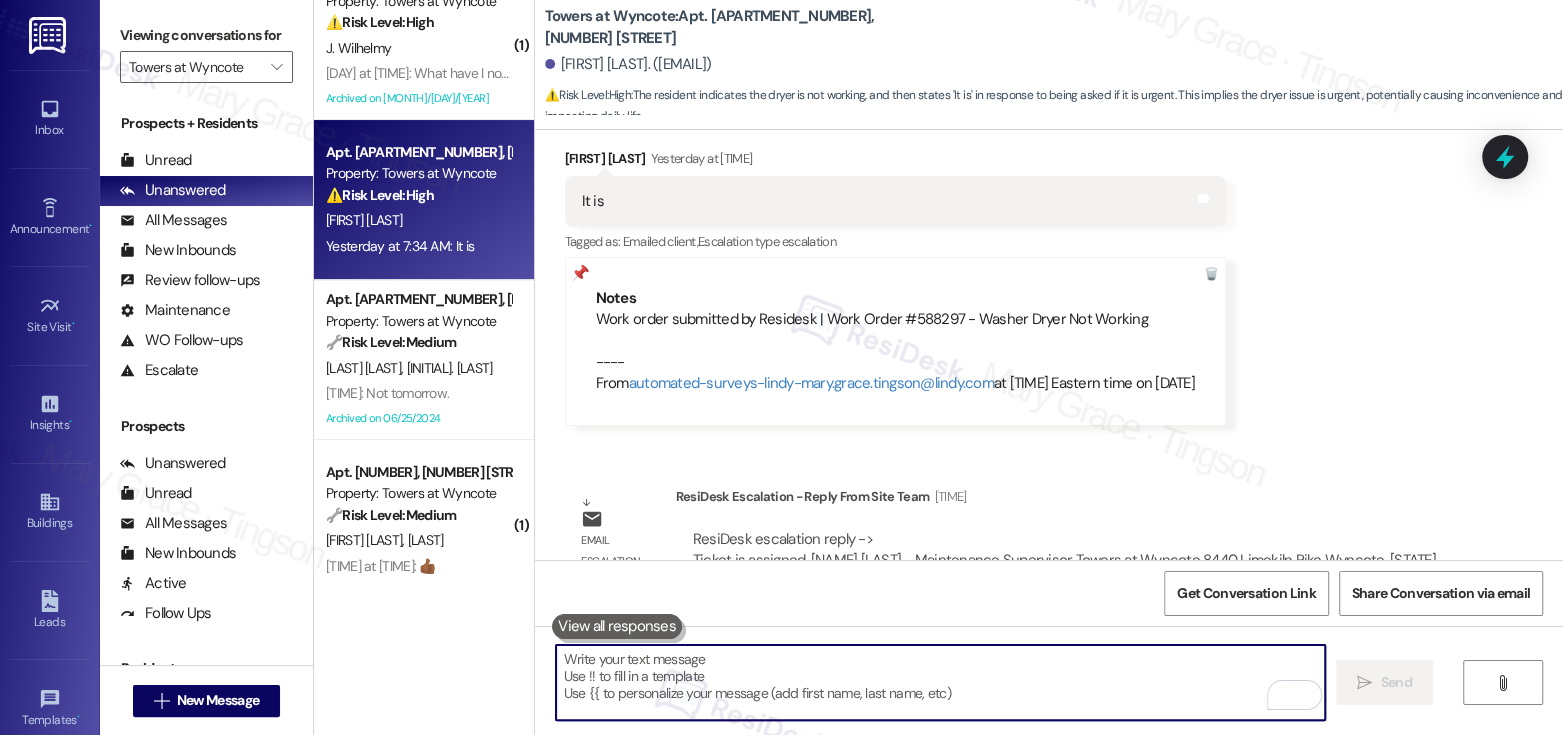 scroll, scrollTop: 1670, scrollLeft: 0, axis: vertical 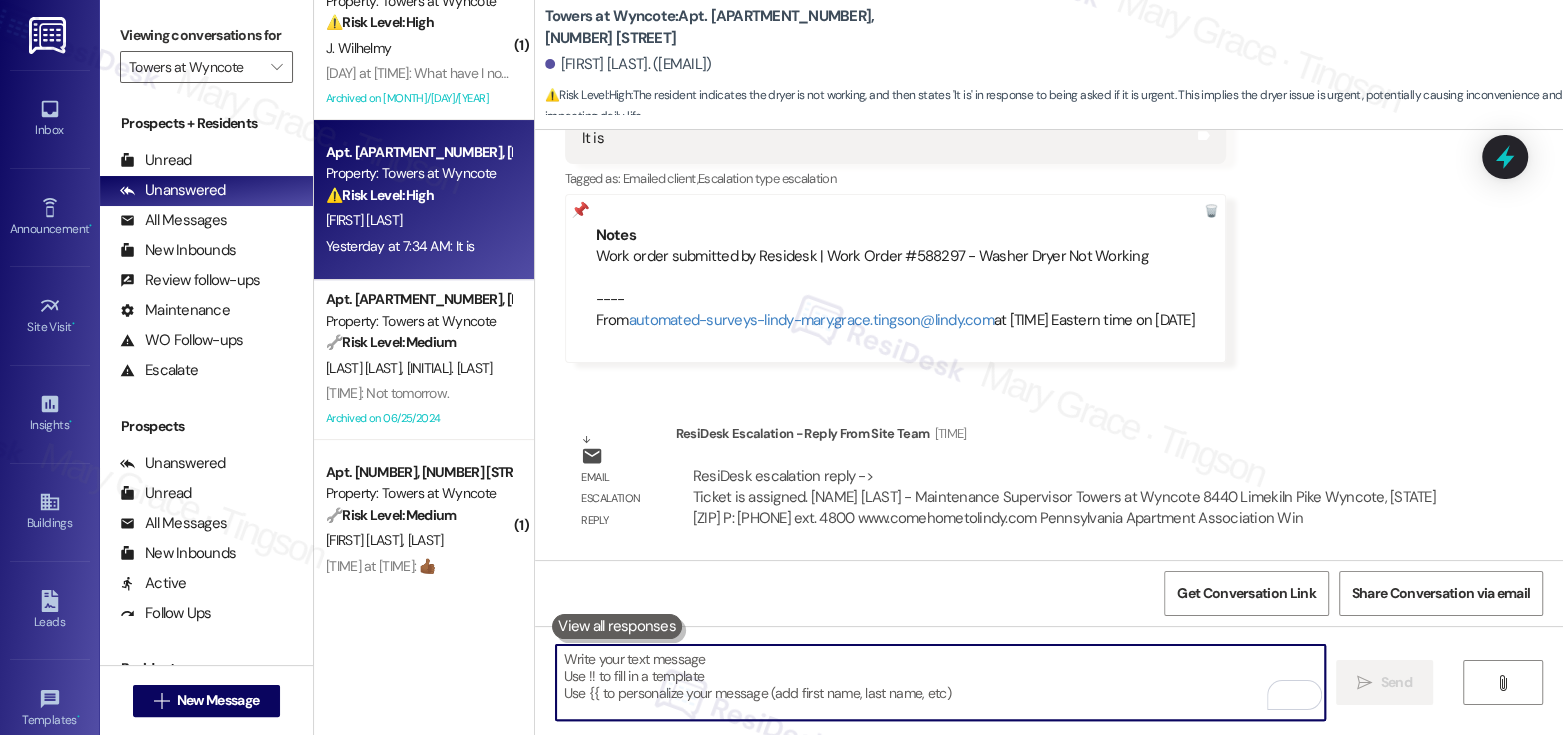 click at bounding box center (940, 682) 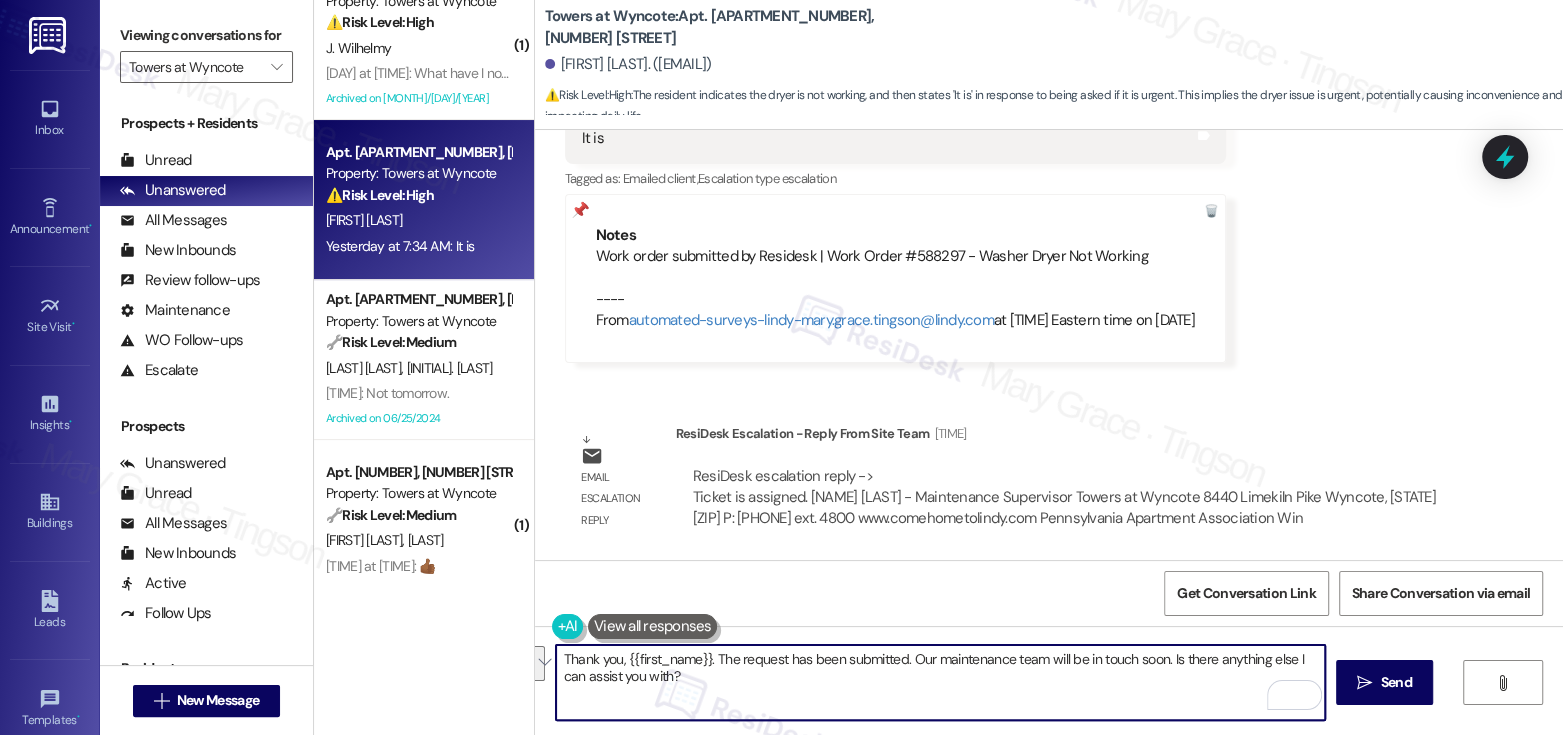 drag, startPoint x: 1162, startPoint y: 655, endPoint x: 1170, endPoint y: 664, distance: 12.0415945 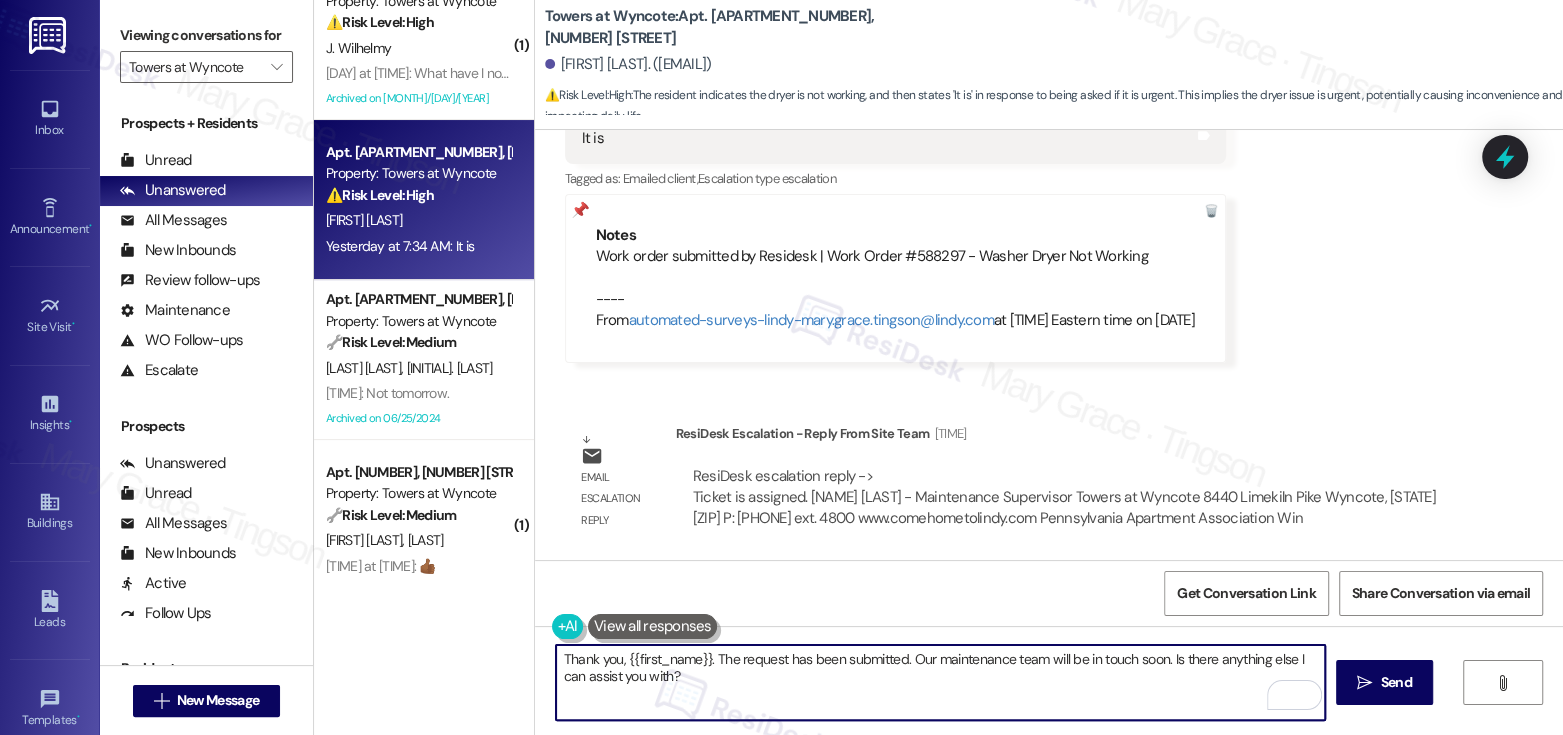 click on "Thank you, {{first_name}}. The request has been submitted. Our maintenance team will be in touch soon. Is there anything else I can assist you with?" at bounding box center [940, 682] 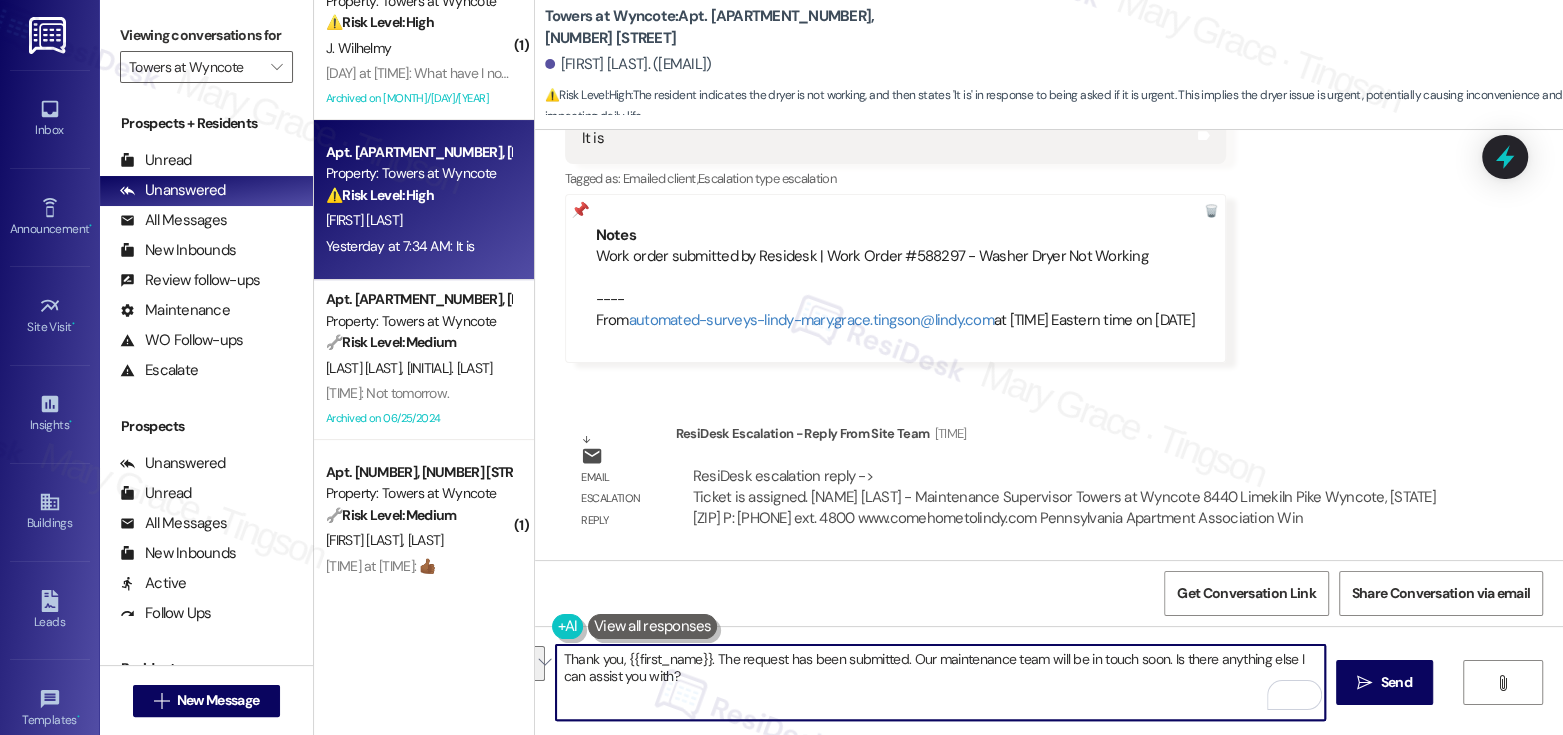 drag, startPoint x: 1162, startPoint y: 662, endPoint x: 1162, endPoint y: 678, distance: 16 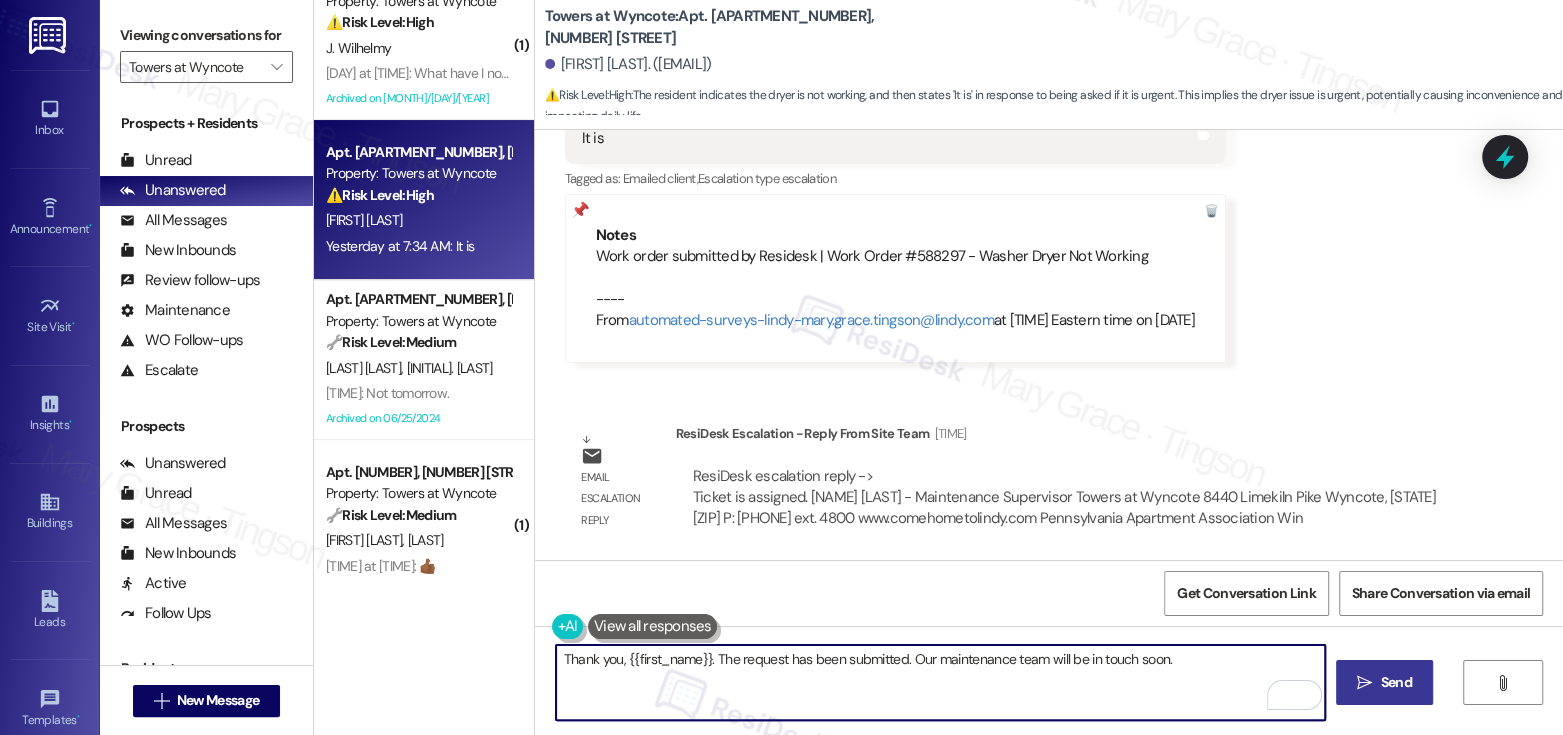type on "Thank you, {{first_name}}. The request has been submitted. Our maintenance team will be in touch soon." 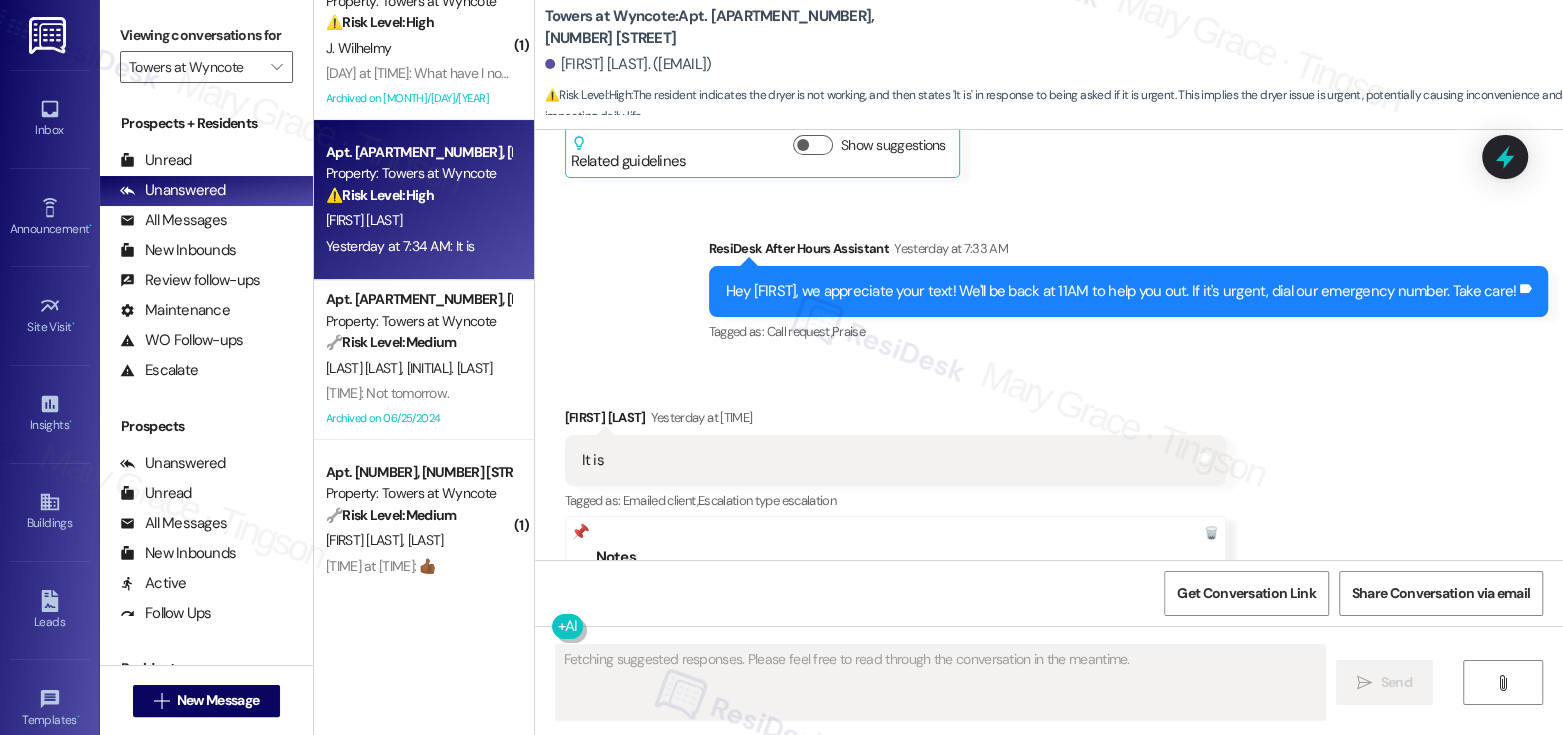 scroll, scrollTop: 1347, scrollLeft: 0, axis: vertical 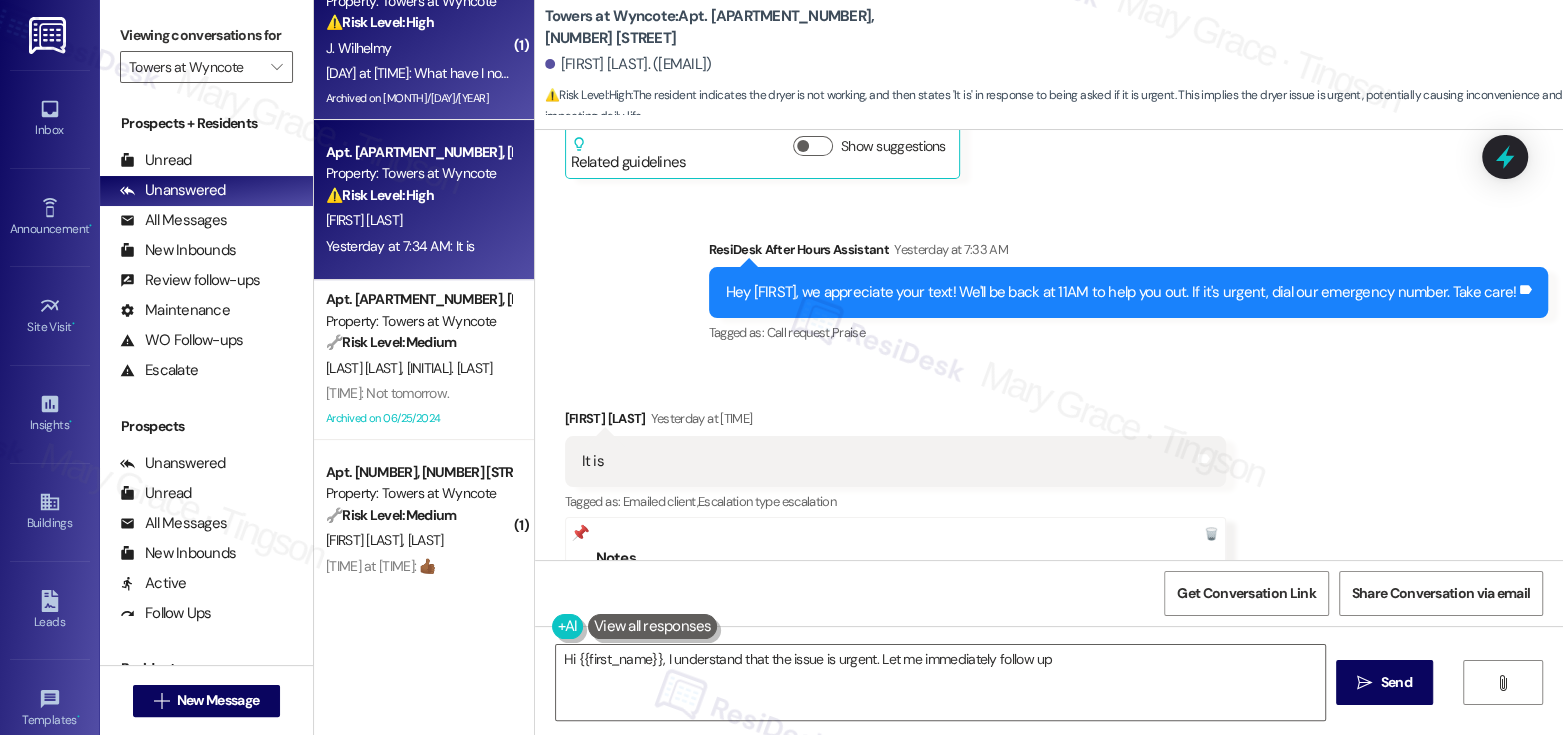type on "Hi {{first_name}}, I understand that the issue is urgent. Let me immediately follow up with" 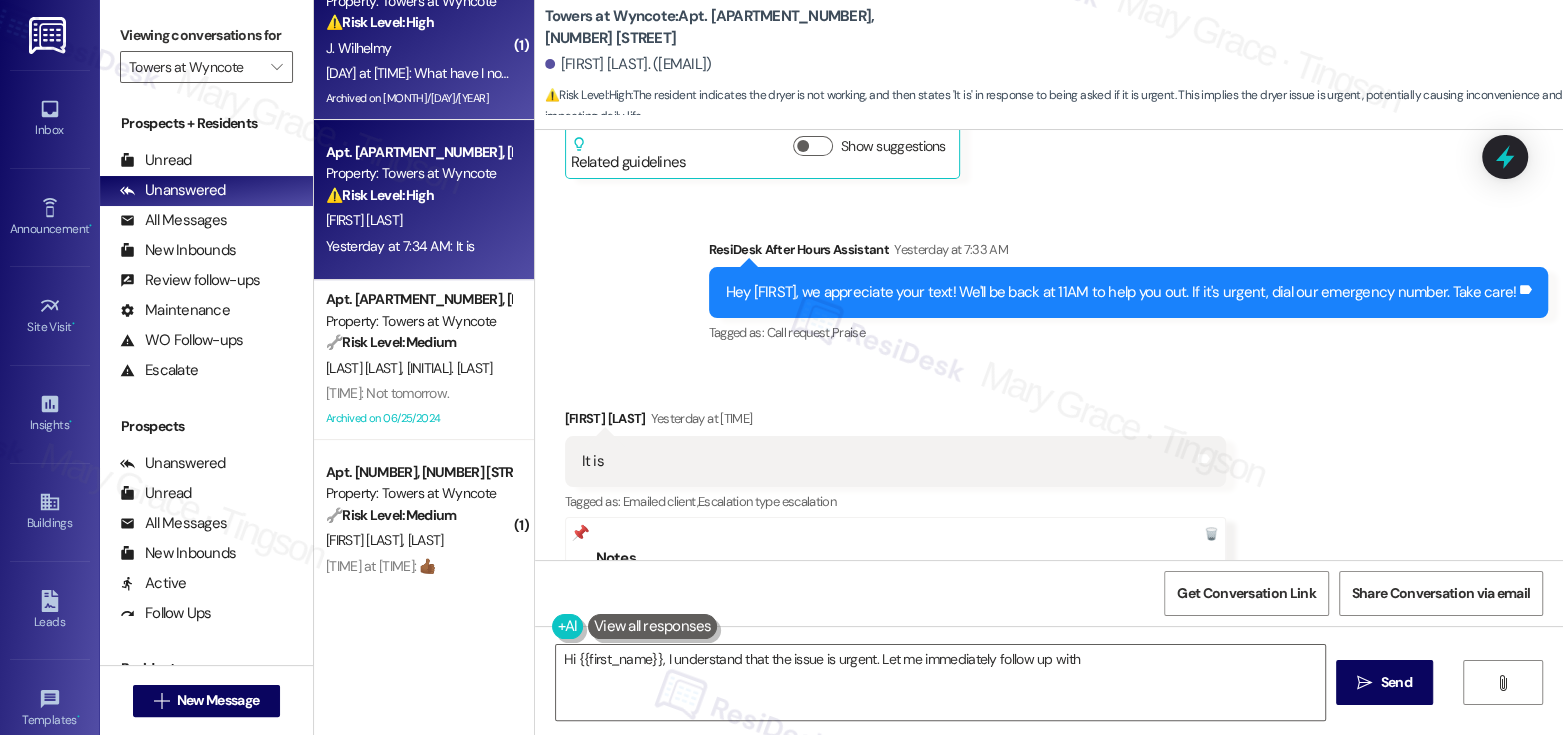 click on "Archived on 10/30/2024" at bounding box center [418, 98] 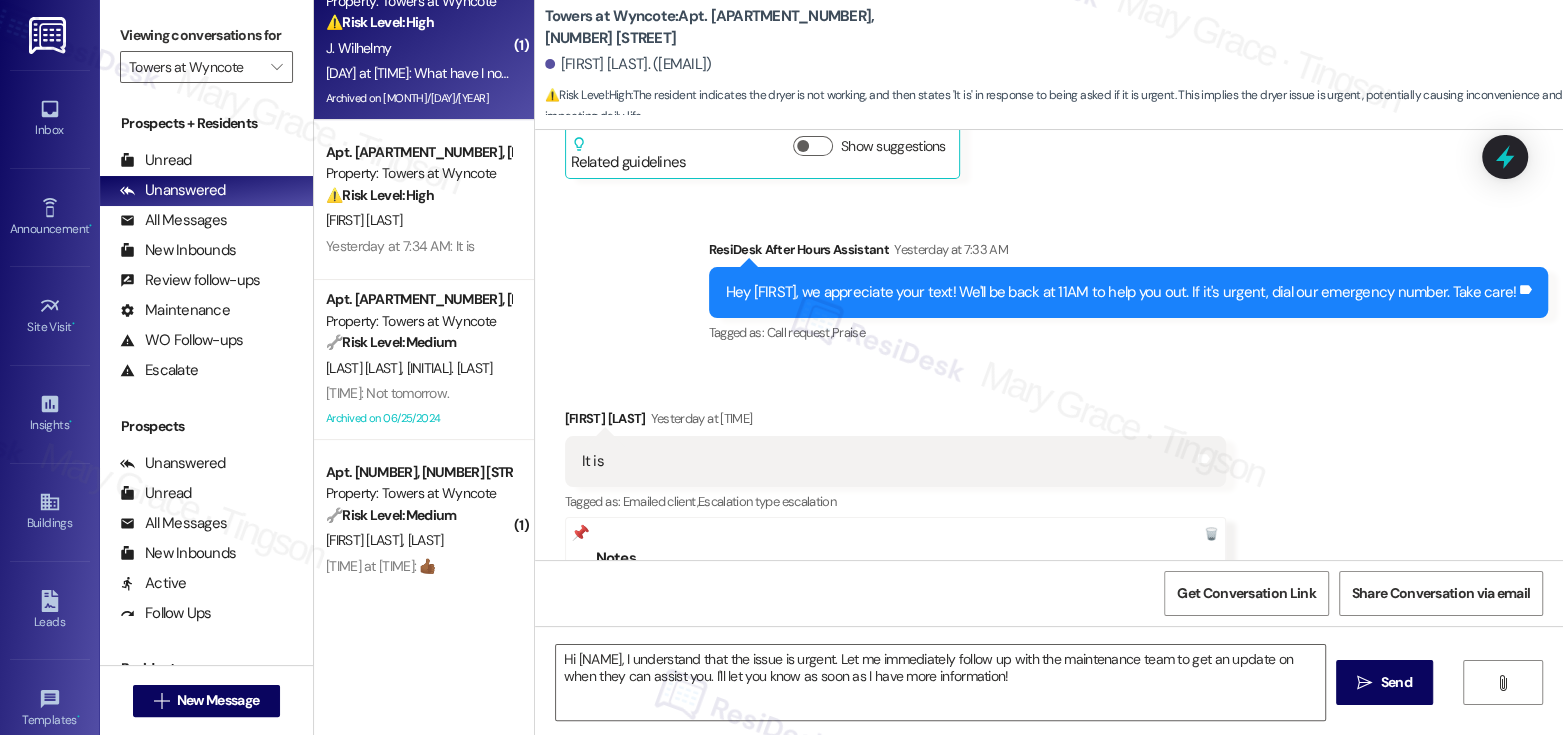 type on "Fetching suggested responses. Please feel free to read through the conversation in the meantime." 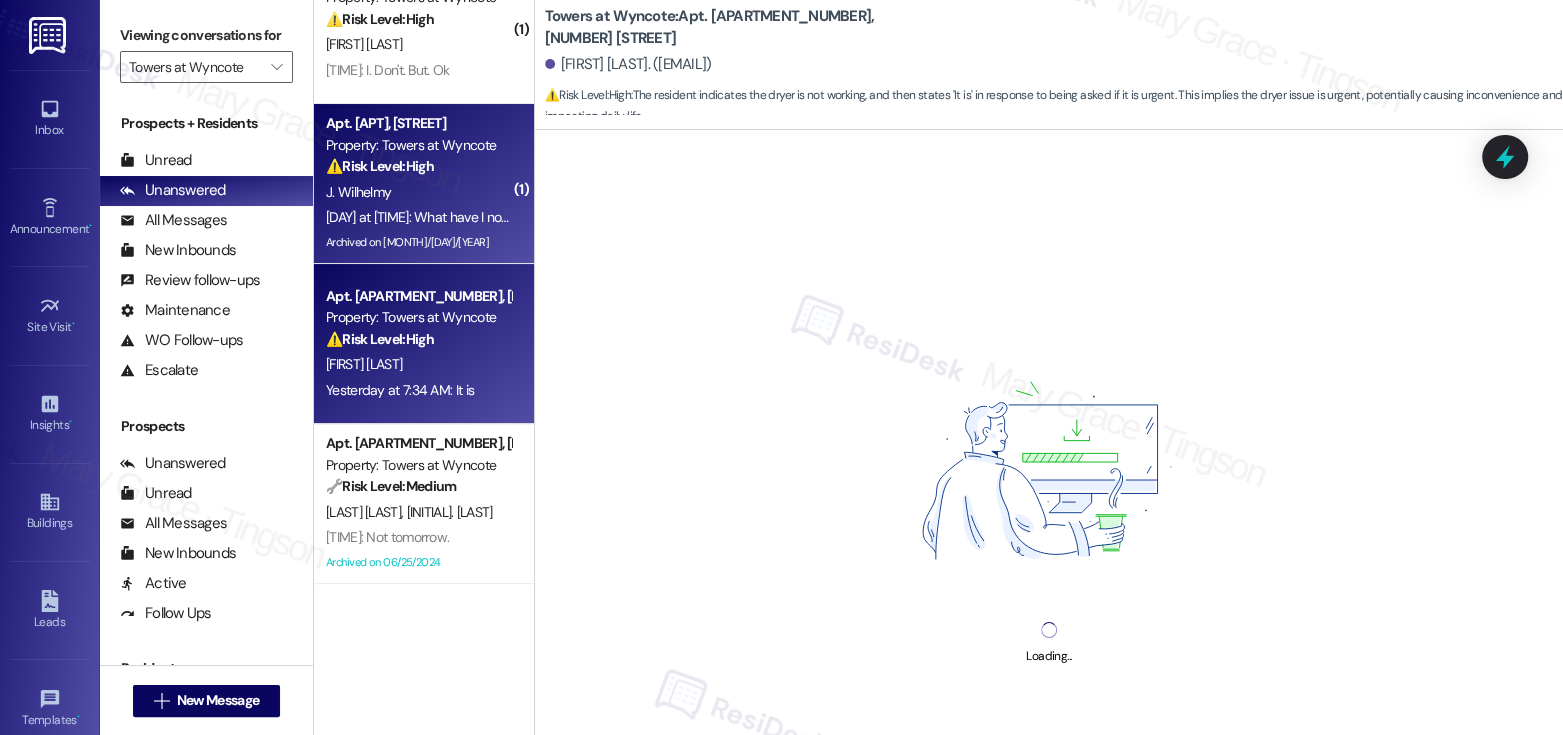 scroll, scrollTop: 0, scrollLeft: 0, axis: both 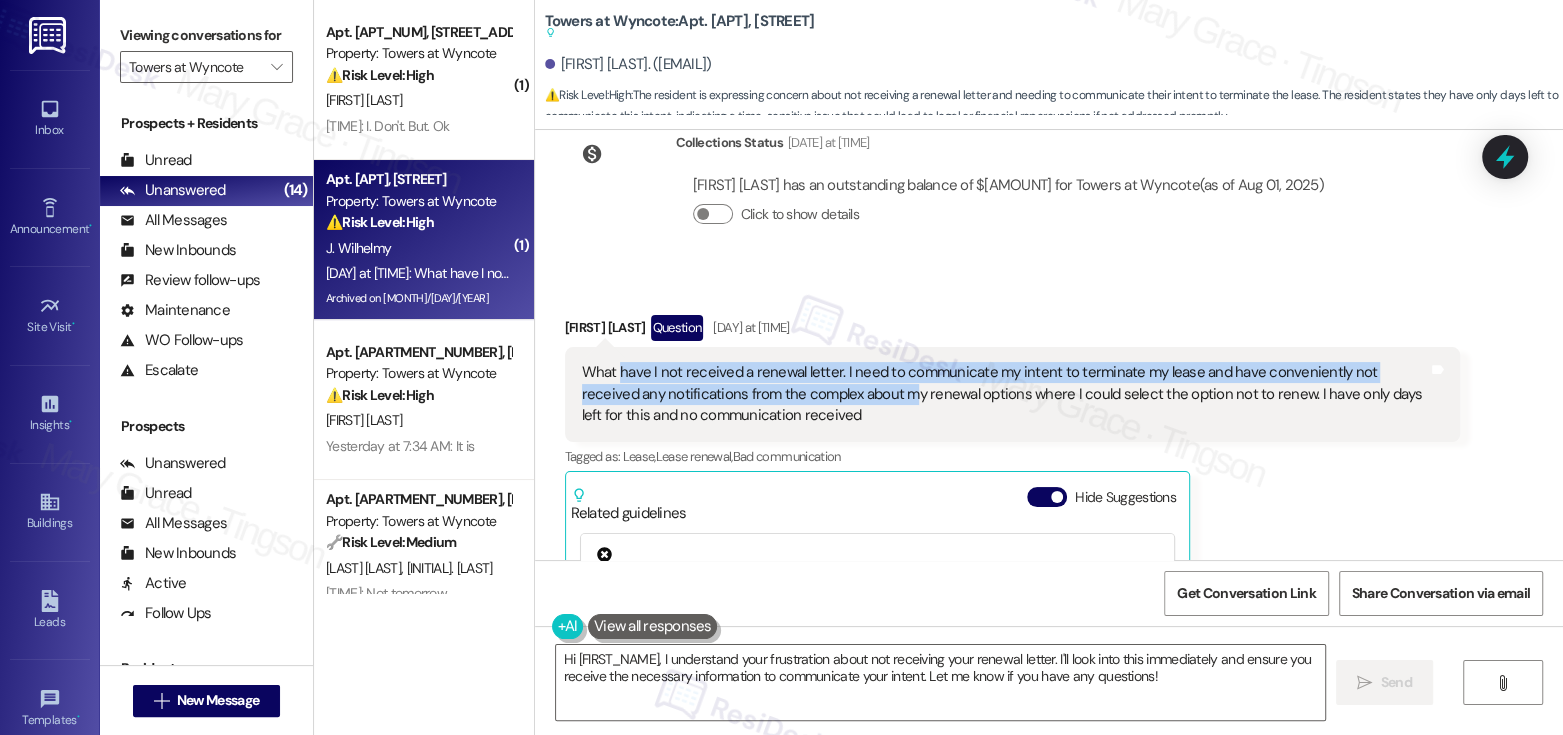 drag, startPoint x: 608, startPoint y: 367, endPoint x: 838, endPoint y: 382, distance: 230.48862 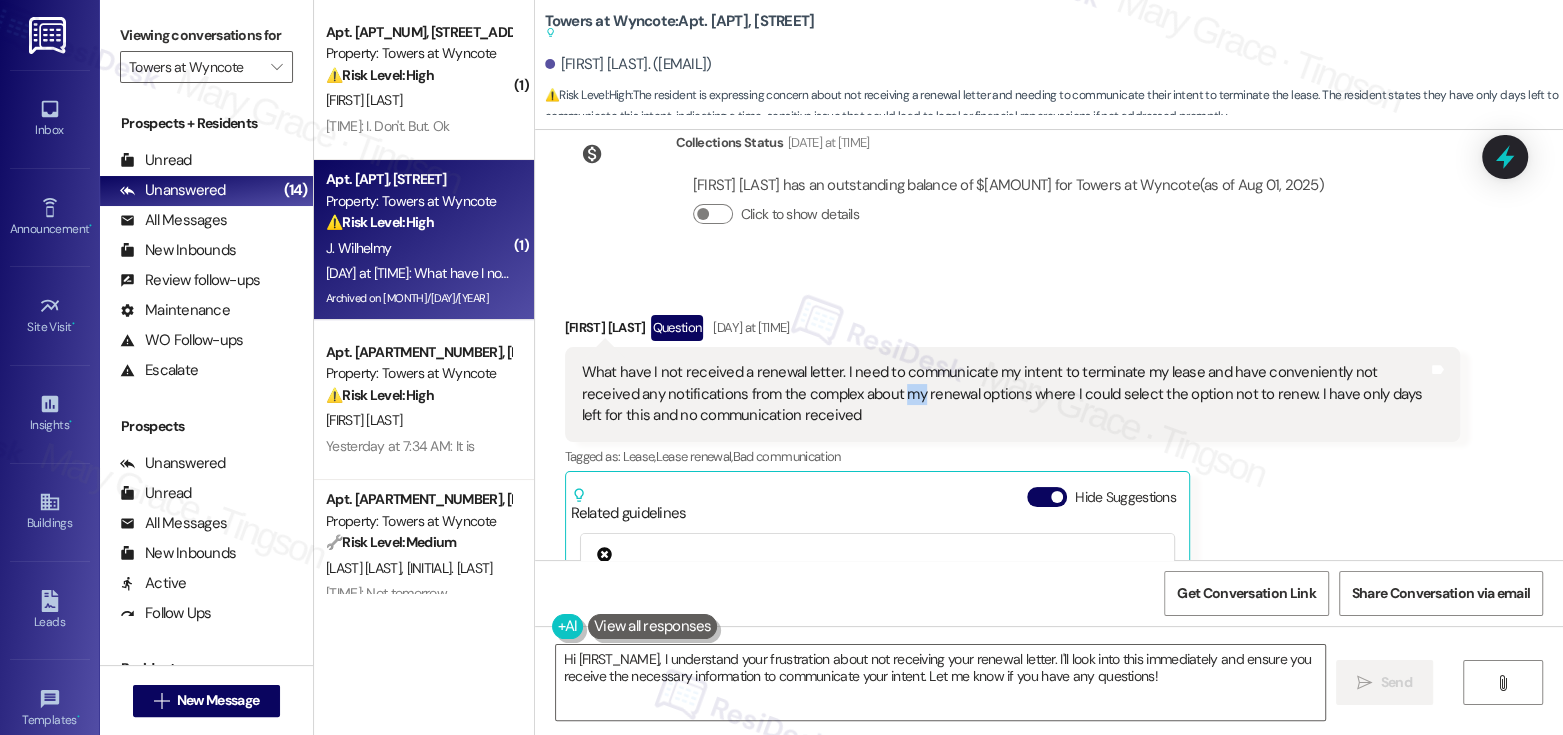 click on "What have I not received a renewal letter. I need to communicate my intent to terminate my lease and have conveniently not received any notifications from the complex about my renewal options where I could select the option not to renew. I have only days left for this and no communication received" at bounding box center (1005, 394) 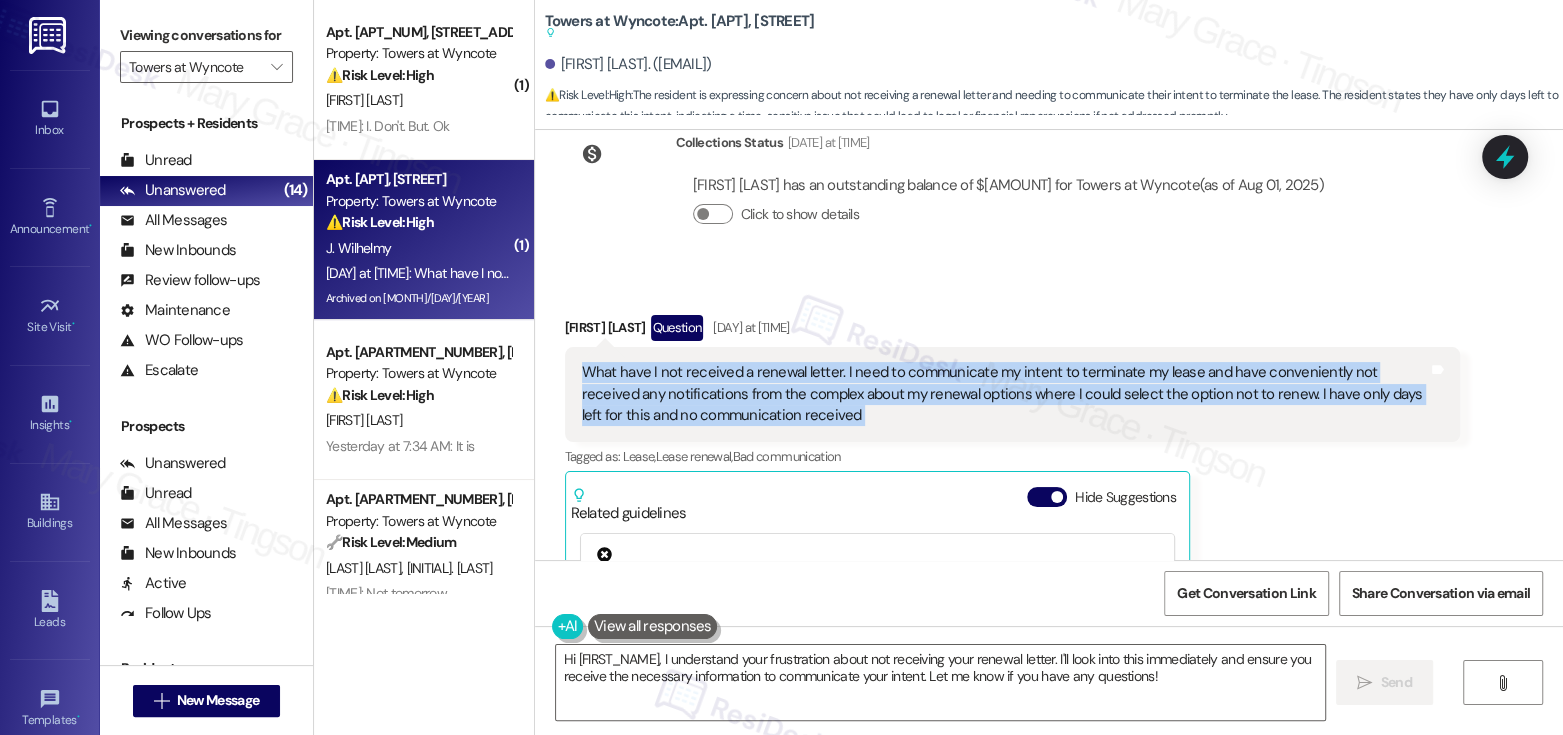 click on "What have I not received a renewal letter. I need to communicate my intent to terminate my lease and have conveniently not received any notifications from the complex about my renewal options where I could select the option not to renew. I have only days left for this and no communication received" at bounding box center (1005, 394) 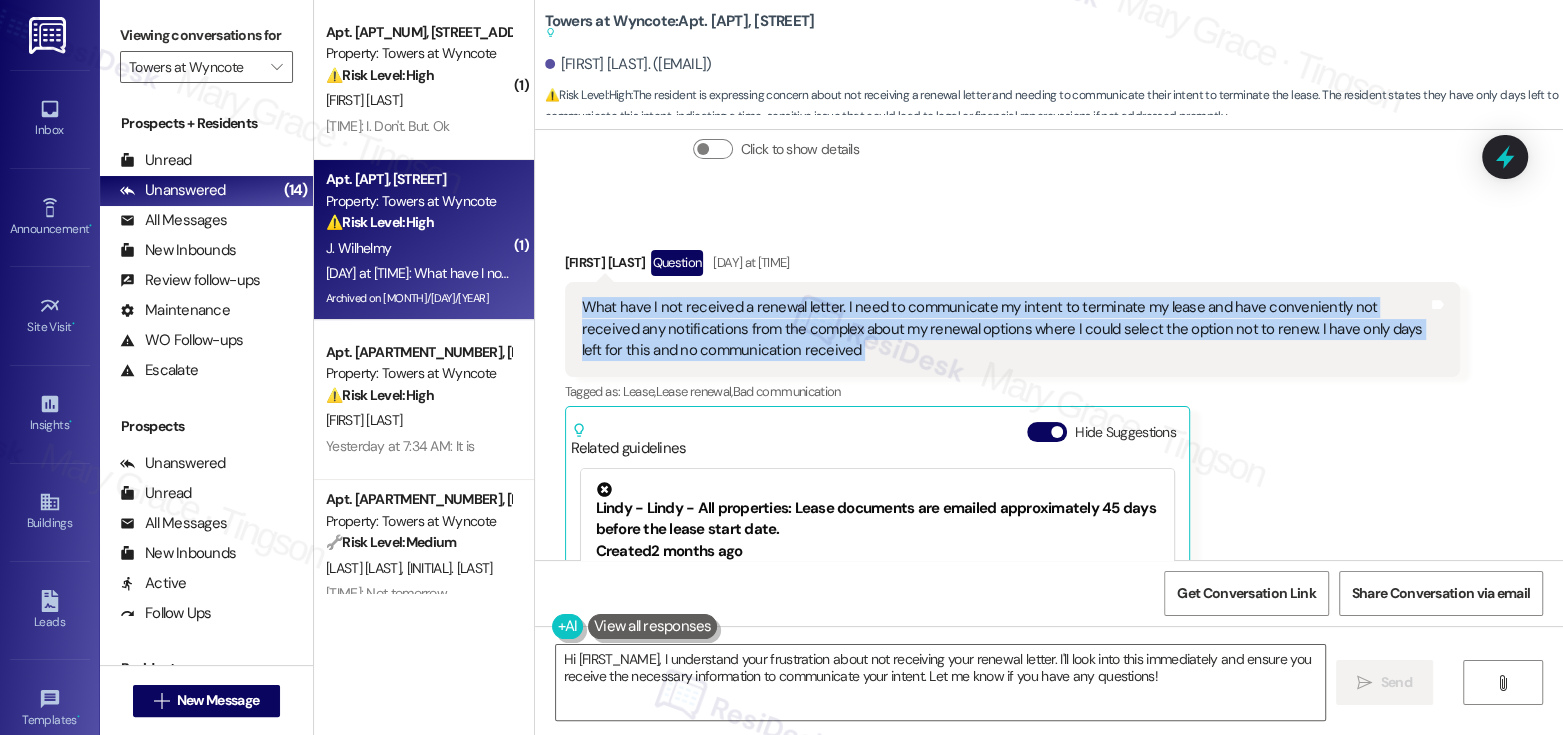 scroll, scrollTop: 16900, scrollLeft: 0, axis: vertical 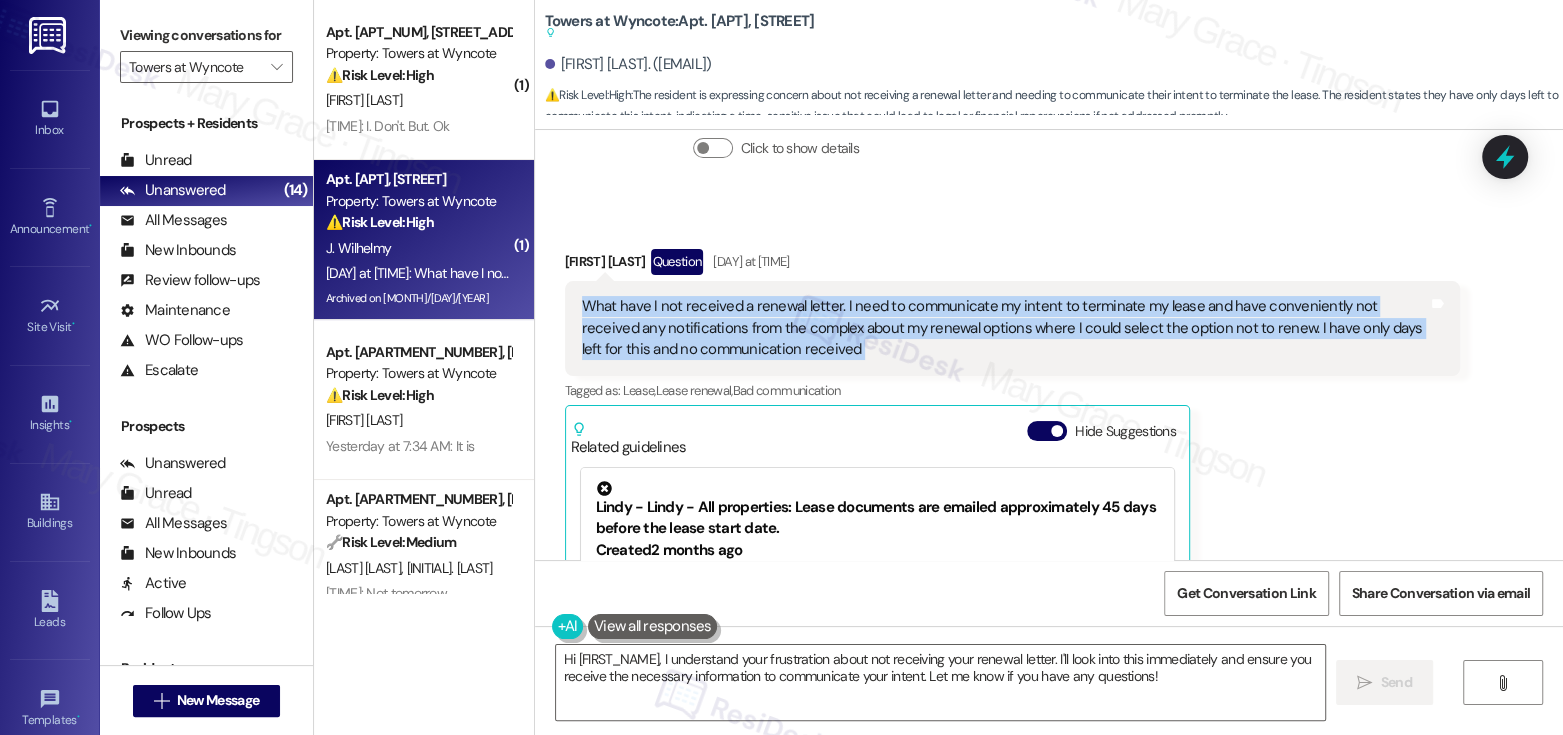 copy on "What have I not received a renewal letter. I need to communicate my intent to terminate my lease and have conveniently not received any notifications from the complex about my renewal options where I could select the option not to renew. I have only days left for this and no communication received Tags and notes" 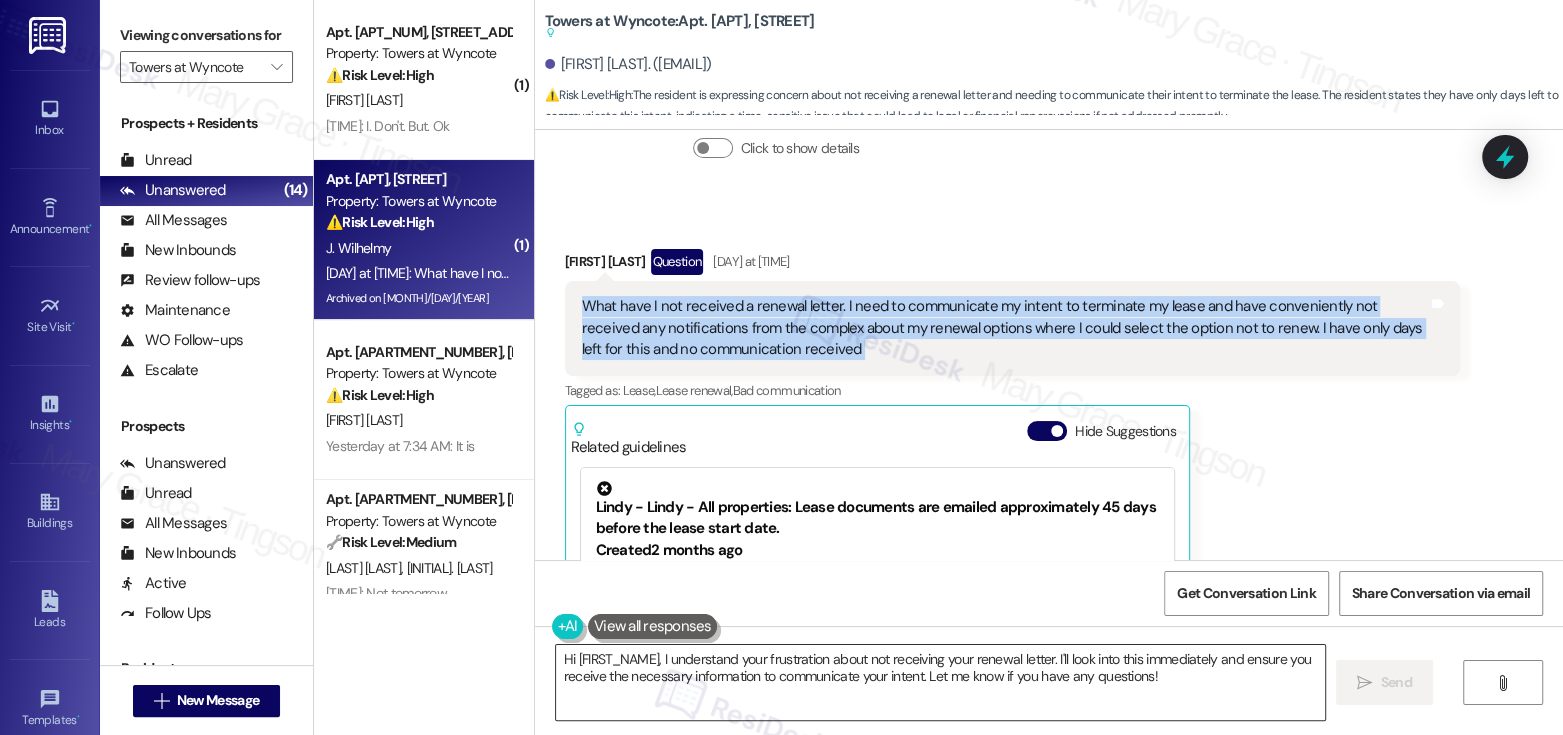 click on "Hi {{first_name}}, I understand your frustration about not receiving your renewal letter. I'll look into this immediately and ensure you receive the necessary information to communicate your intent. Let me know if you have any questions!" at bounding box center (940, 682) 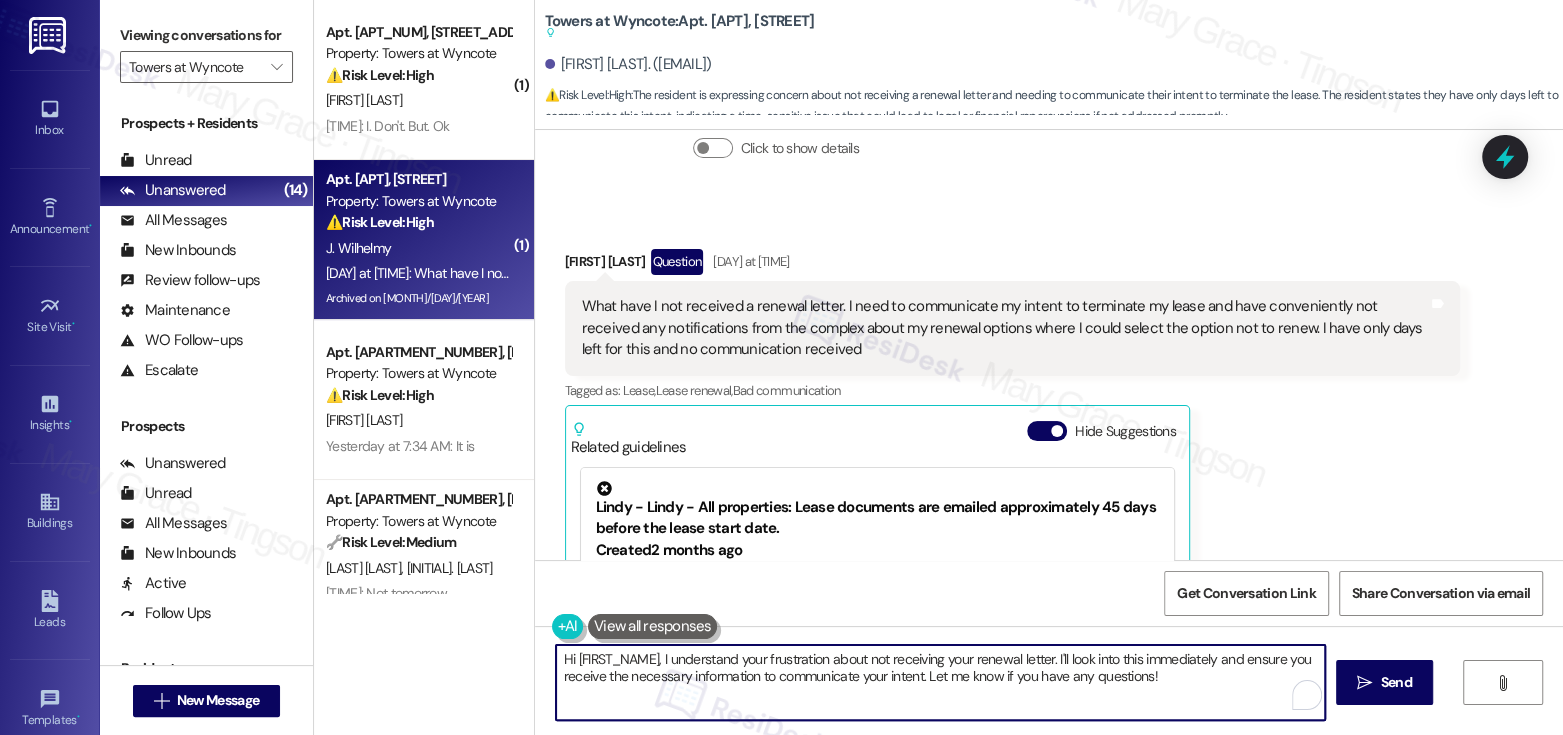 click on "Hi {{first_name}}, I understand your frustration about not receiving your renewal letter. I'll look into this immediately and ensure you receive the necessary information to communicate your intent. Let me know if you have any questions!" at bounding box center (940, 682) 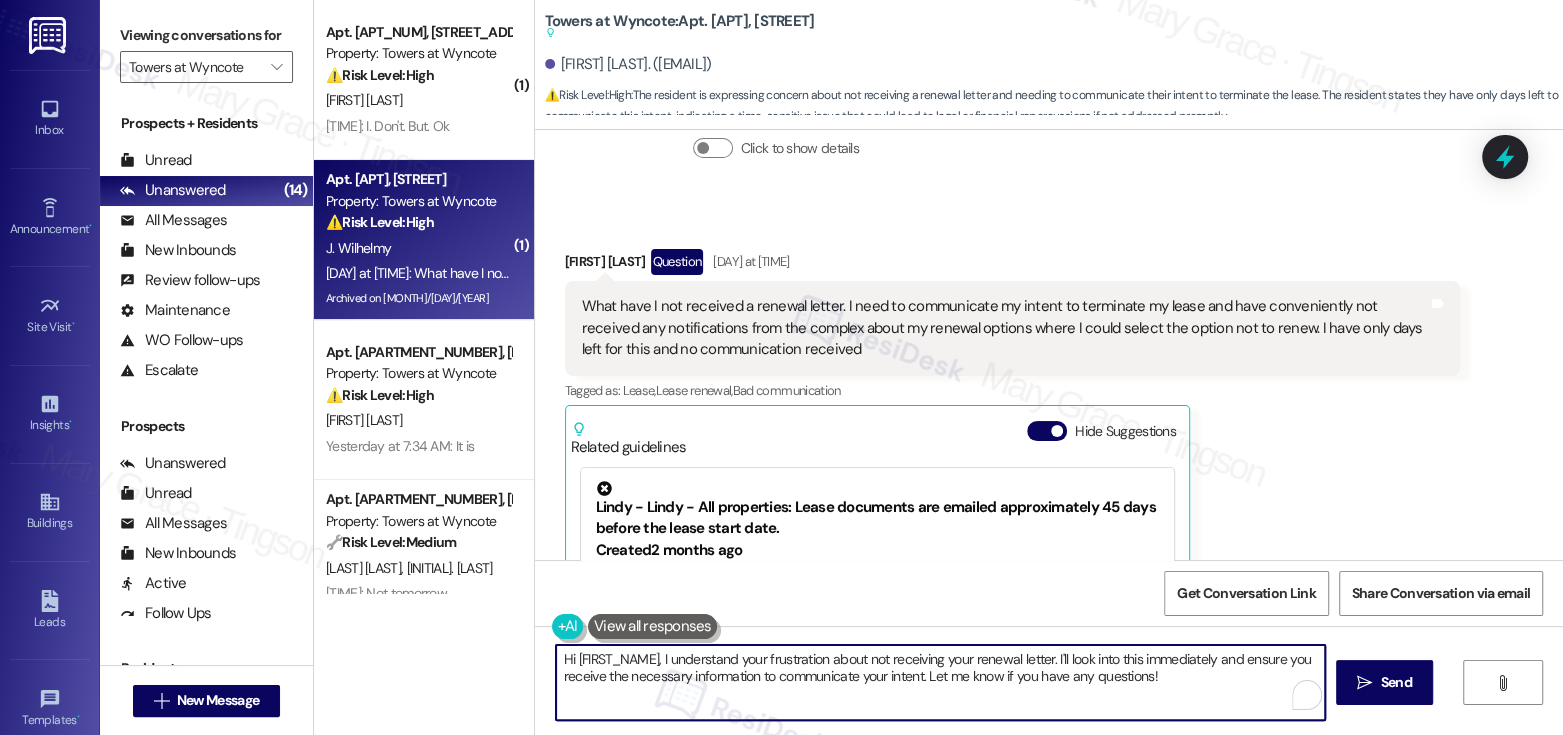 paste on "[Name],
Thanks for letting me know. I’m sorry you haven’t received your renewal letter. I’ll check with our team right away to confirm your lease renewal status and options, and I’ll get back to you as soon as I have an update." 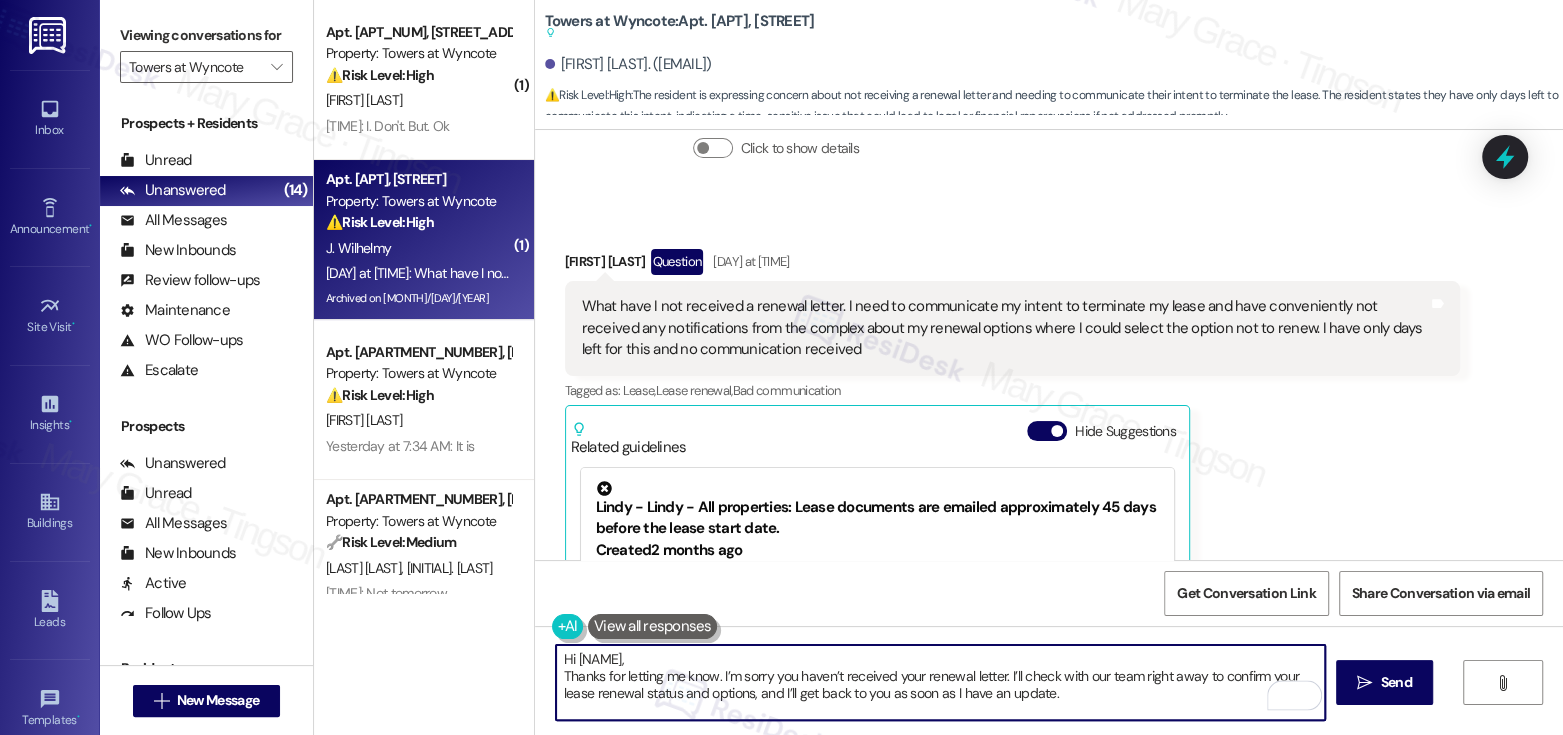 click on "Hi [Name],
Thanks for letting me know. I’m sorry you haven’t received your renewal letter. I’ll check with our team right away to confirm your lease renewal status and options, and I’ll get back to you as soon as I have an update." at bounding box center [940, 682] 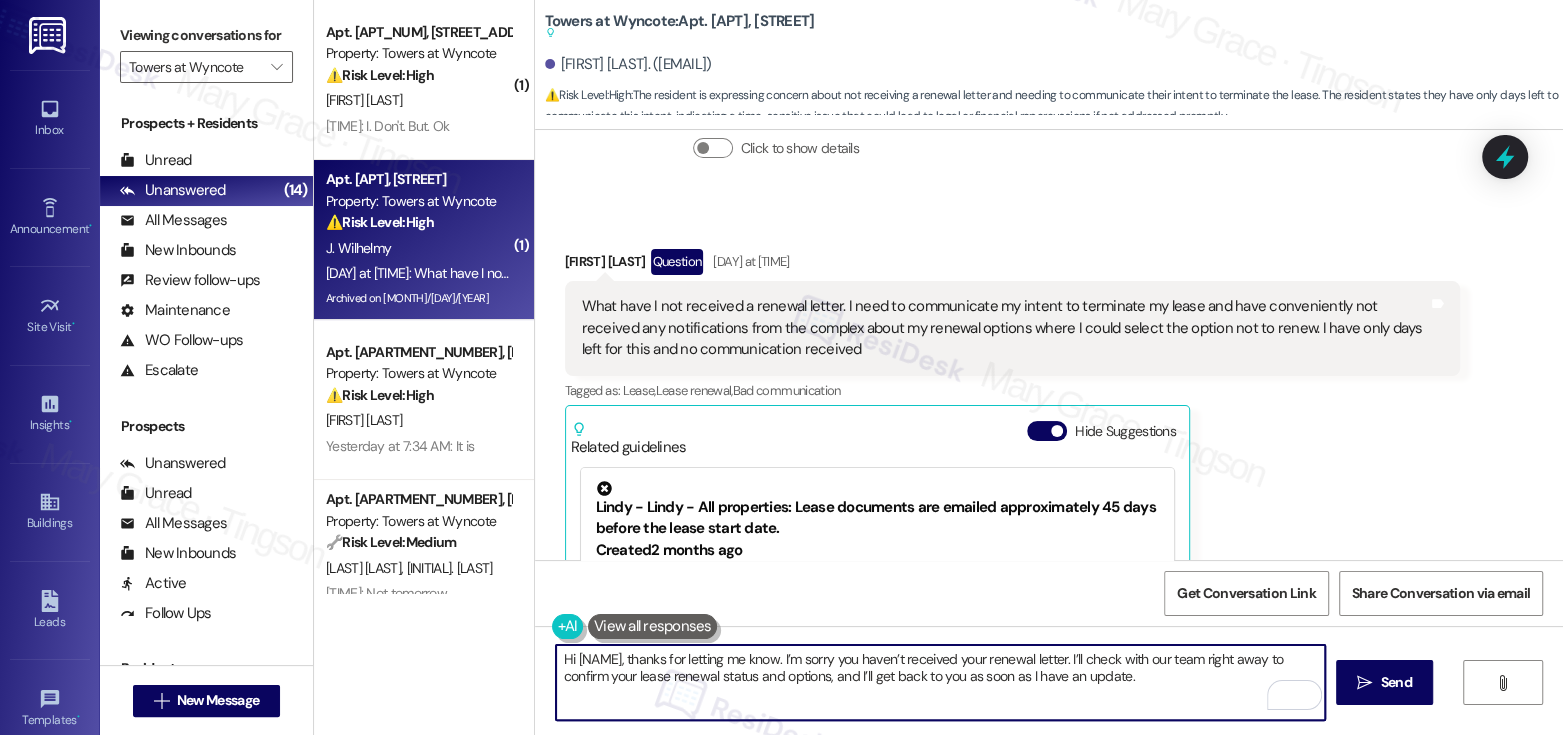 click on "Jonathon Wilhelmy. (jbwilhelmy12@gmail.com)" at bounding box center [628, 64] 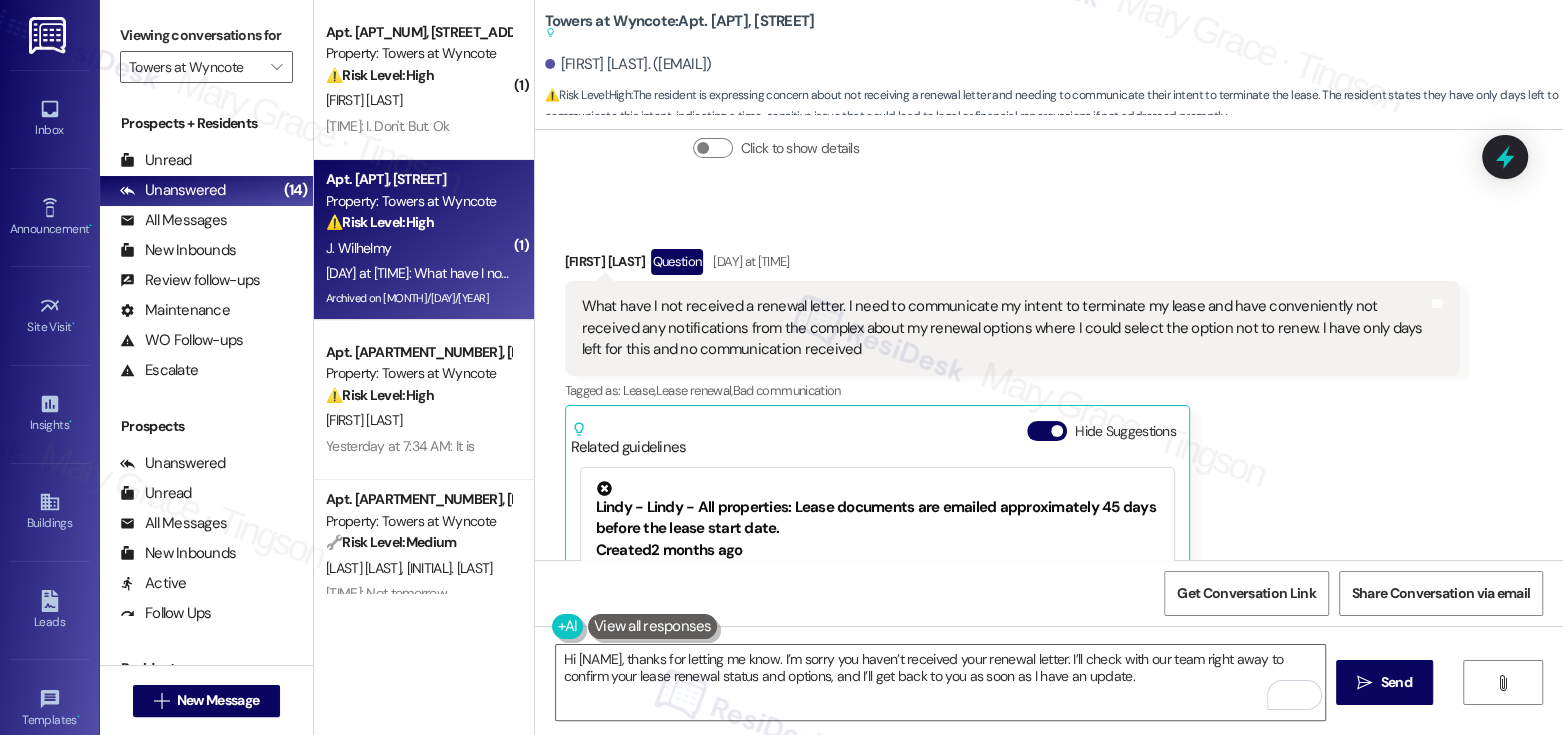 click on "Jonathon Wilhelmy. (jbwilhelmy12@gmail.com)" at bounding box center [628, 64] 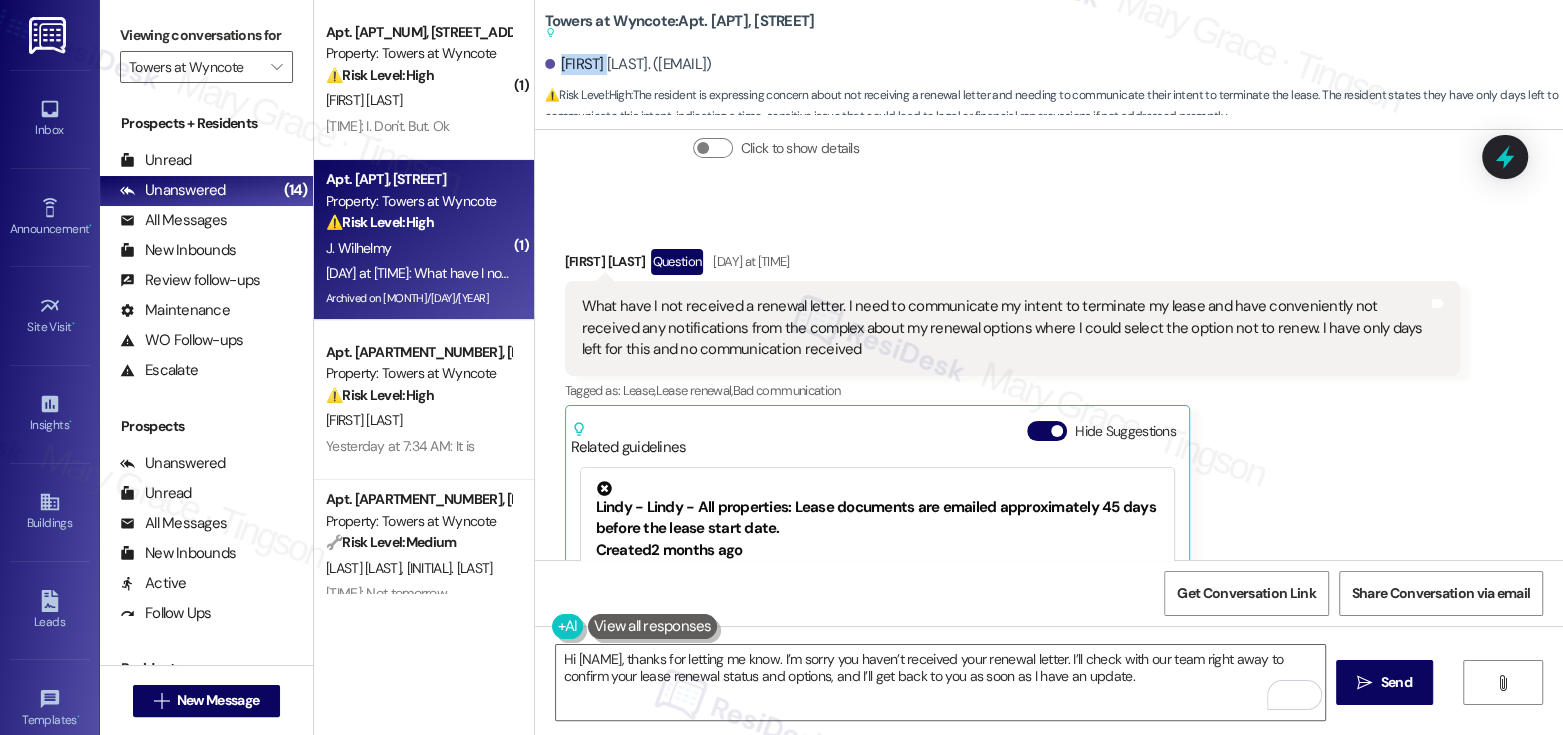 copy on "Jonathon" 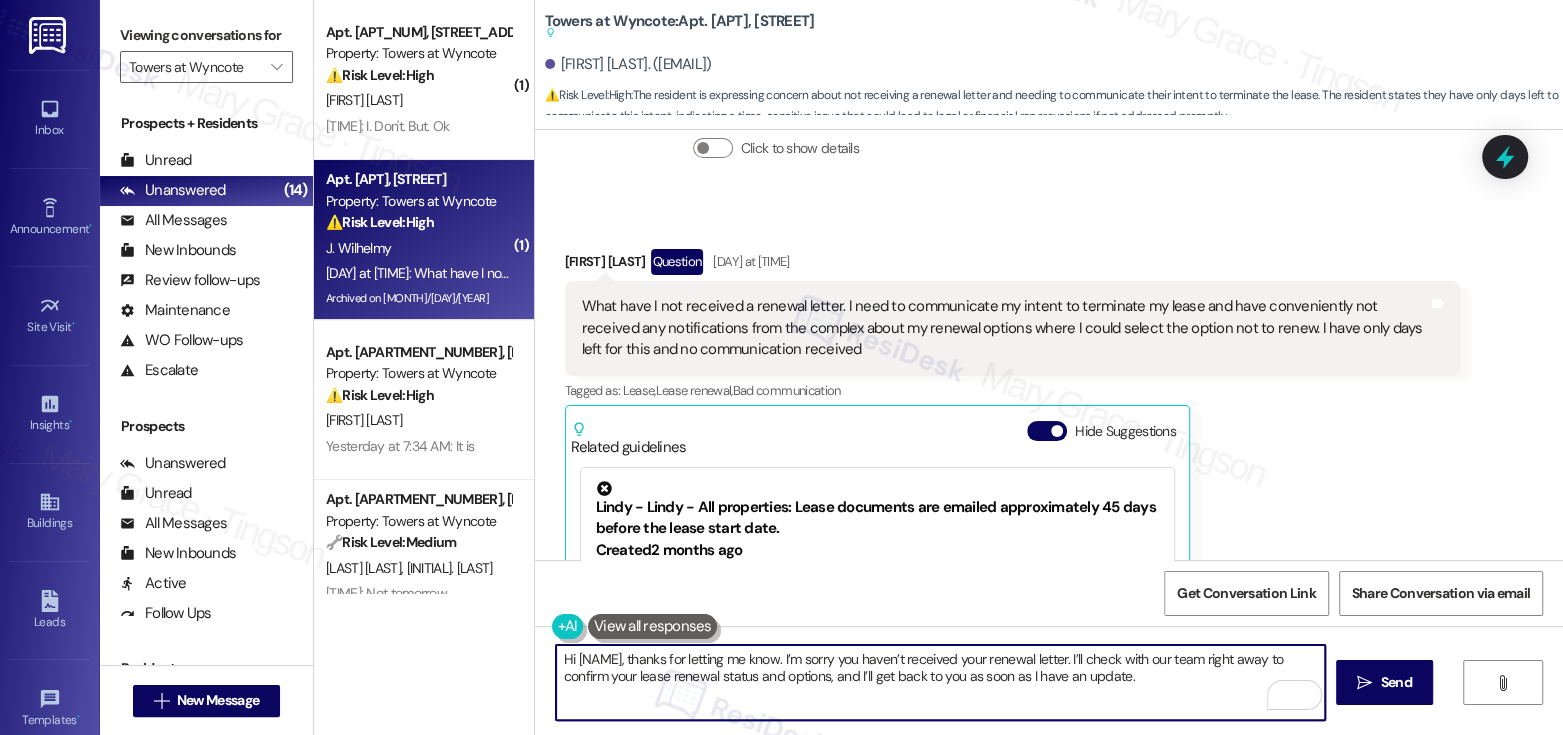 drag, startPoint x: 610, startPoint y: 659, endPoint x: 565, endPoint y: 659, distance: 45 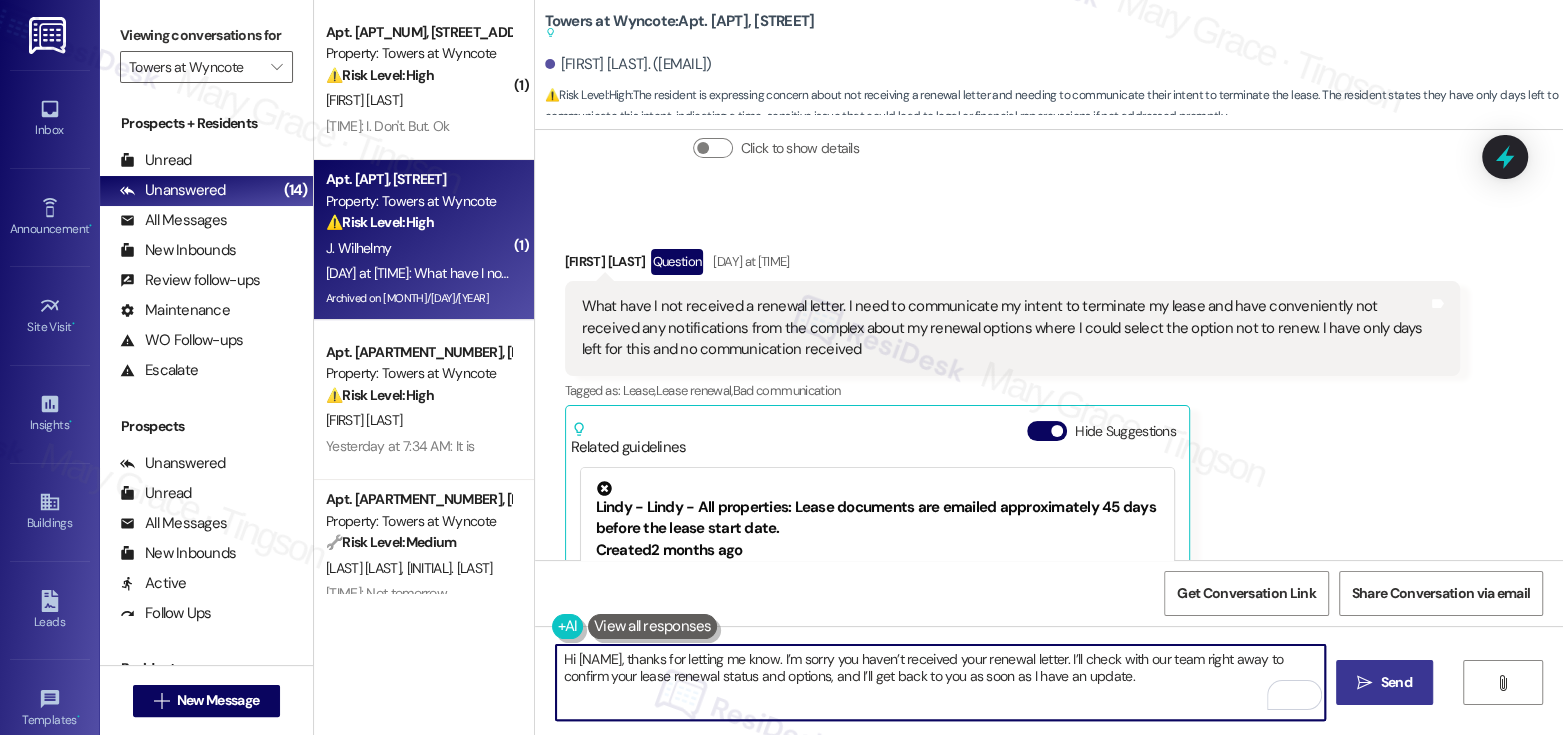 type on "Hi Jonathon, thanks for letting me know. I’m sorry you haven’t received your renewal letter. I’ll check with our team right away to confirm your lease renewal status and options, and I’ll get back to you as soon as I have an update." 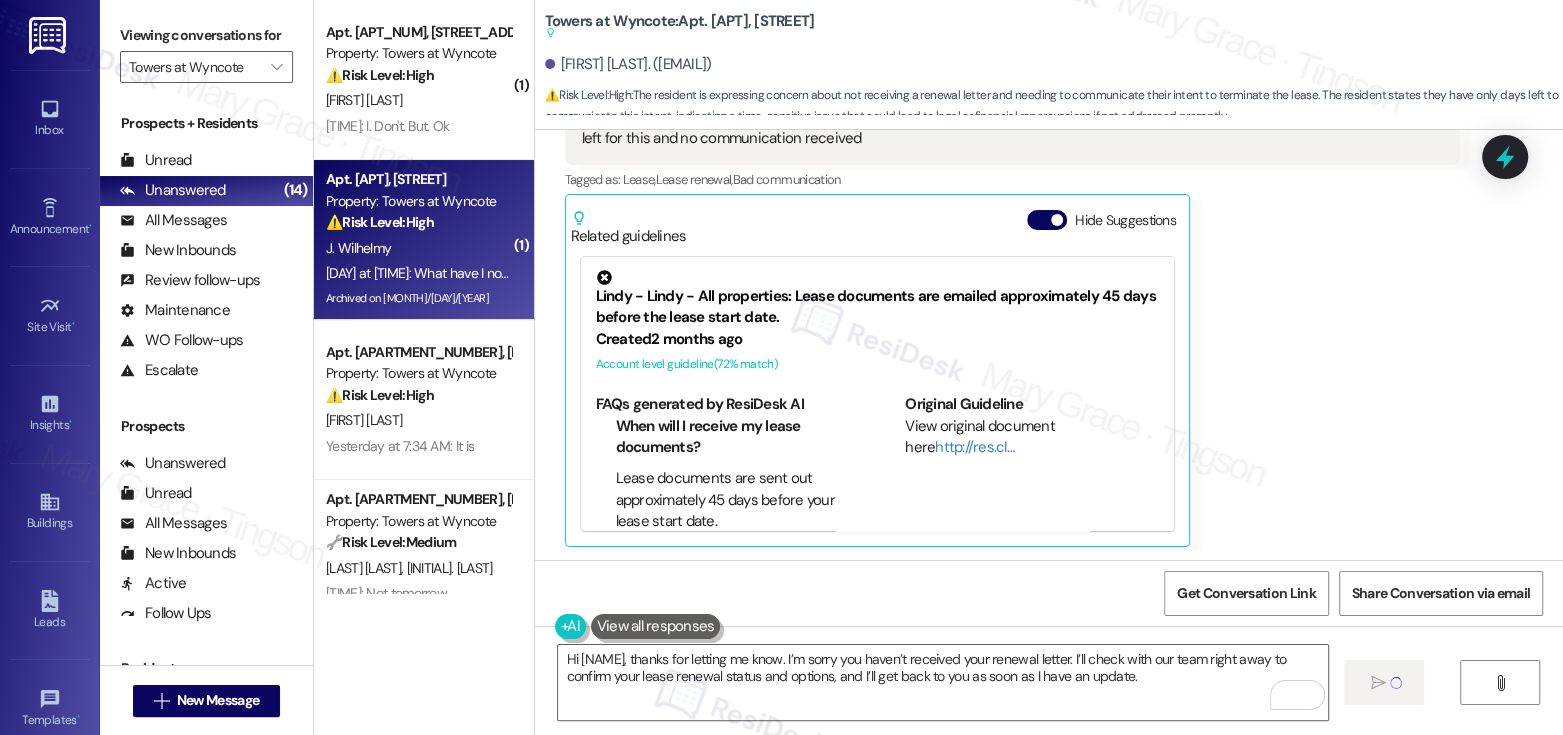 type 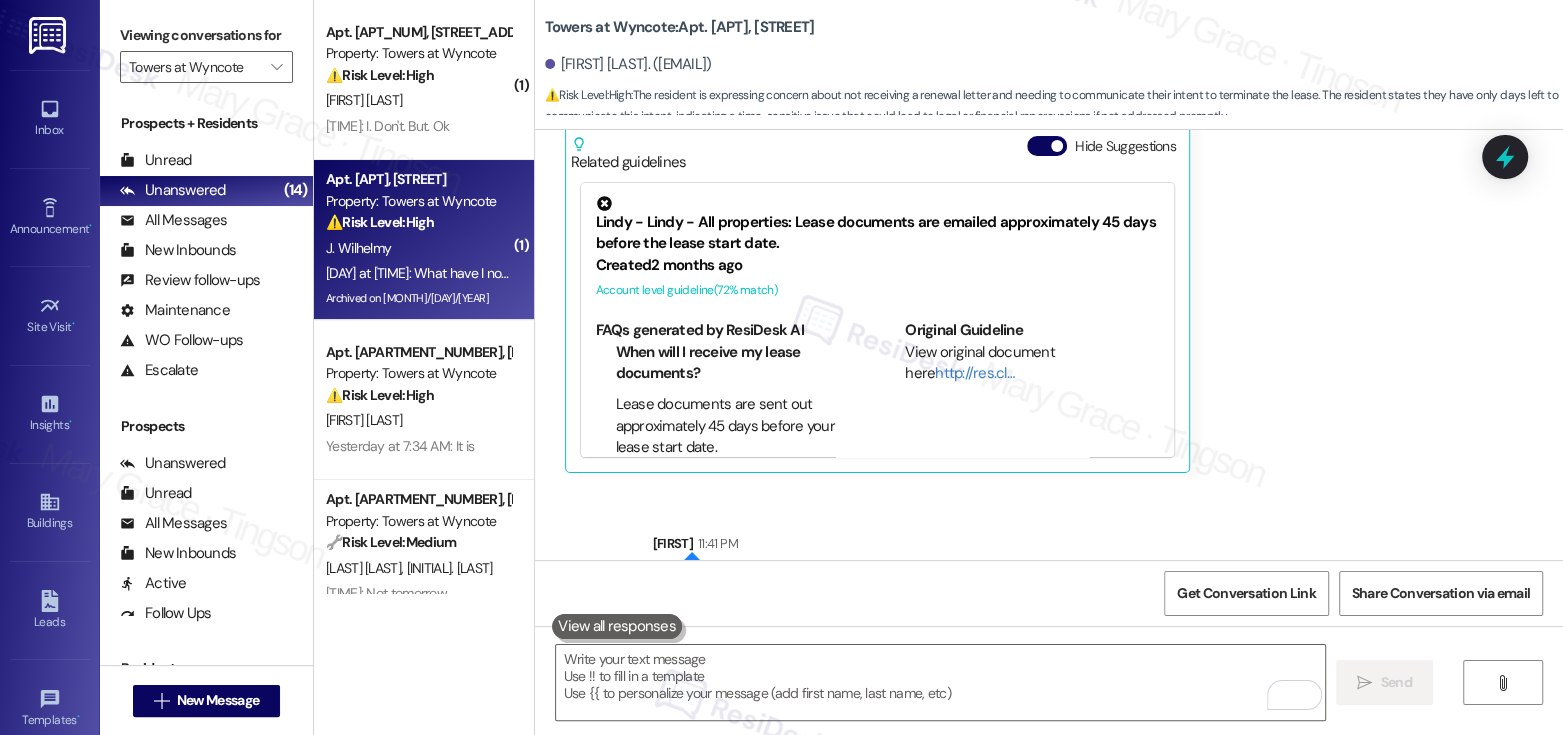 scroll, scrollTop: 17271, scrollLeft: 0, axis: vertical 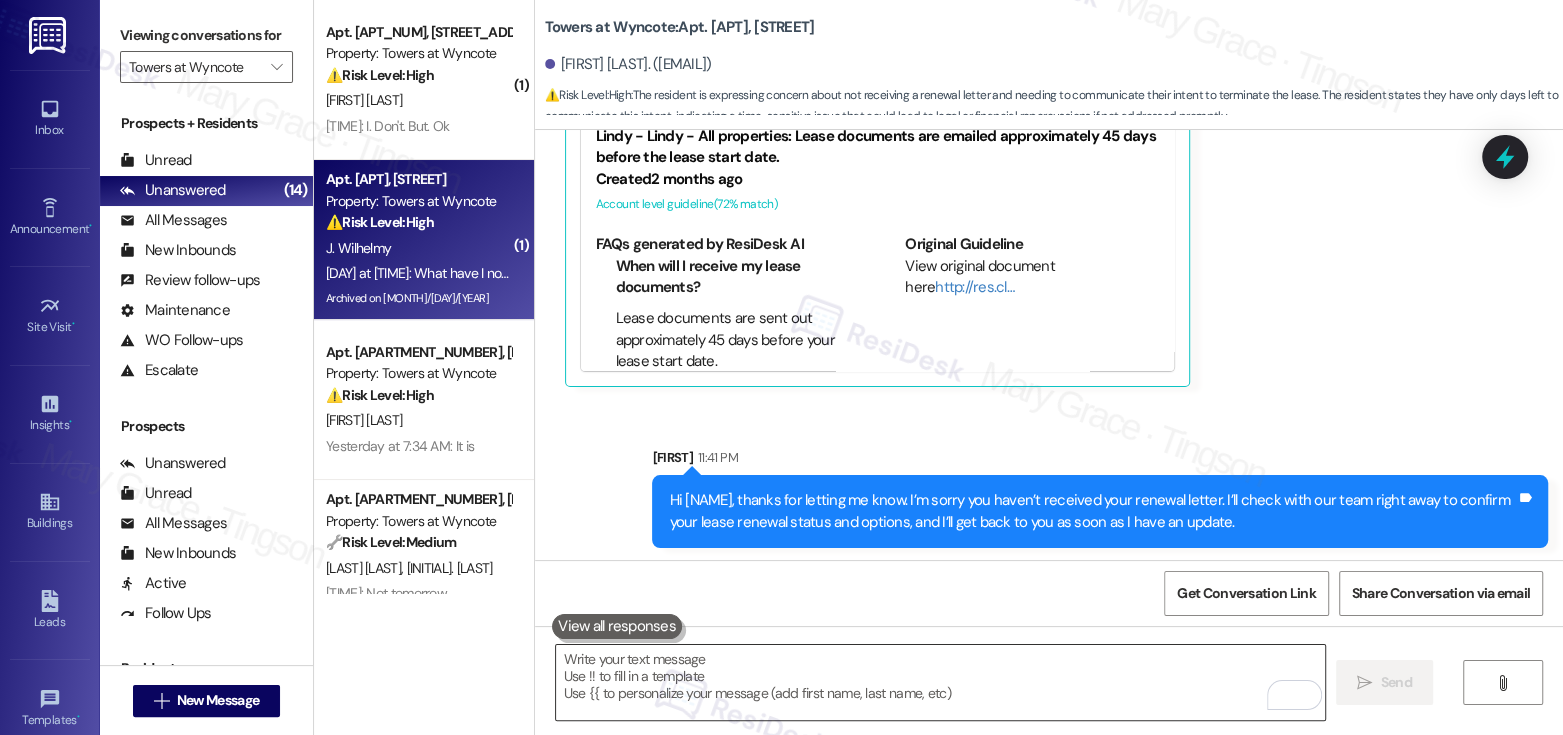 click at bounding box center (940, 682) 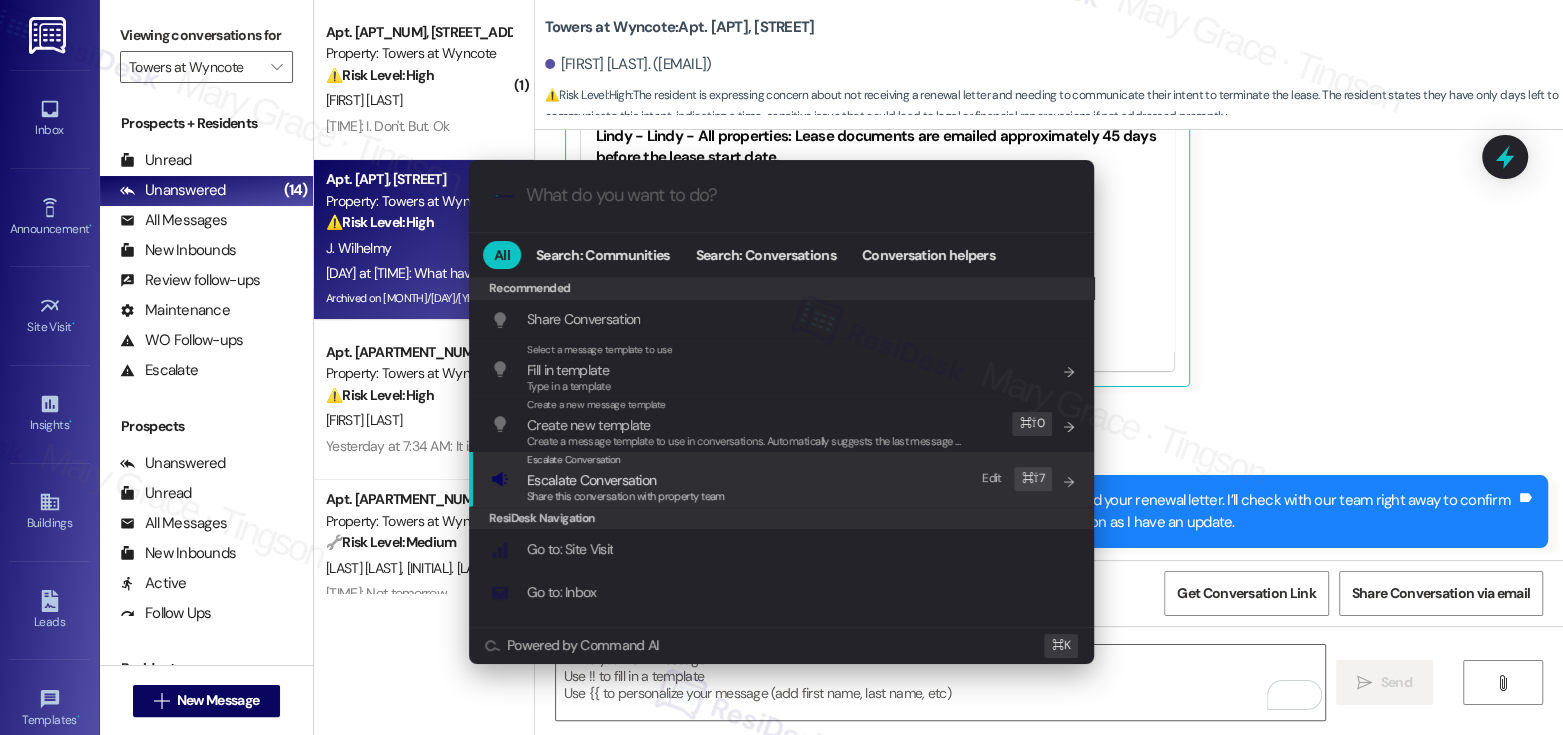 click on "Escalate Conversation Escalate Conversation Share this conversation with property team Edit ⌘ ⇧ 7" at bounding box center [783, 479] 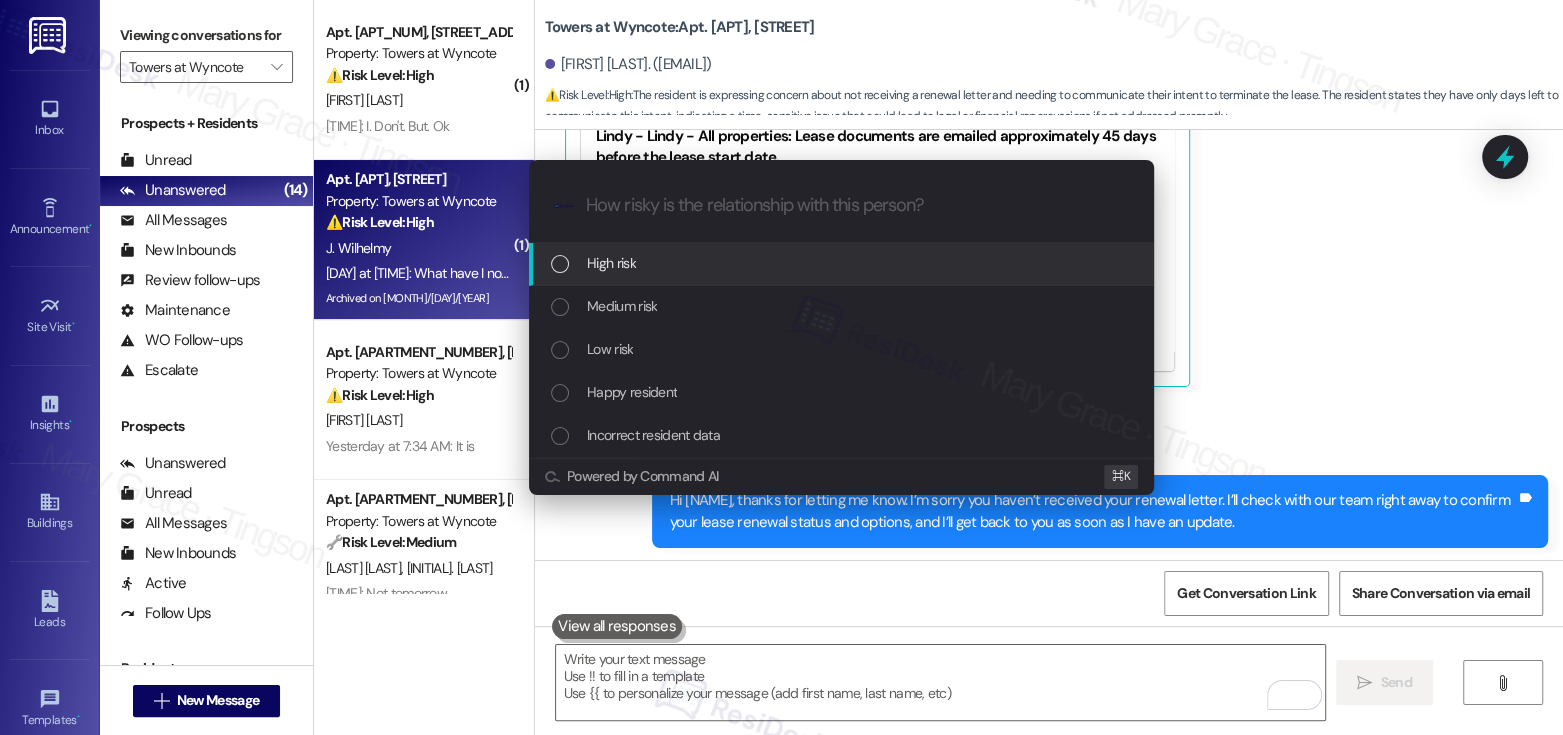 click on "High risk" at bounding box center (843, 263) 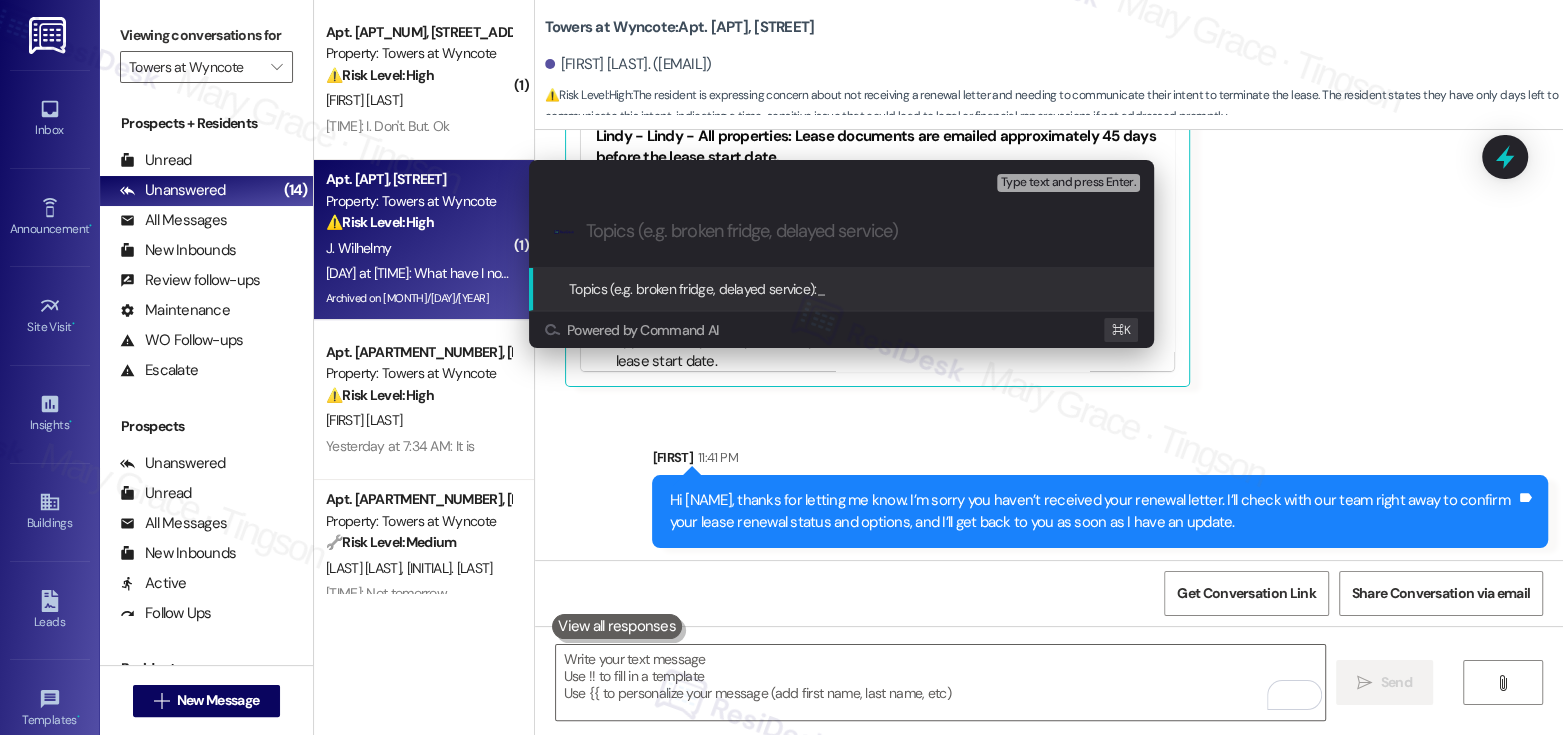 click on ".cls-1{fill:#0a055f;}.cls-2{fill:#0cc4c4;} resideskLogoBlueOrange" at bounding box center (841, 231) 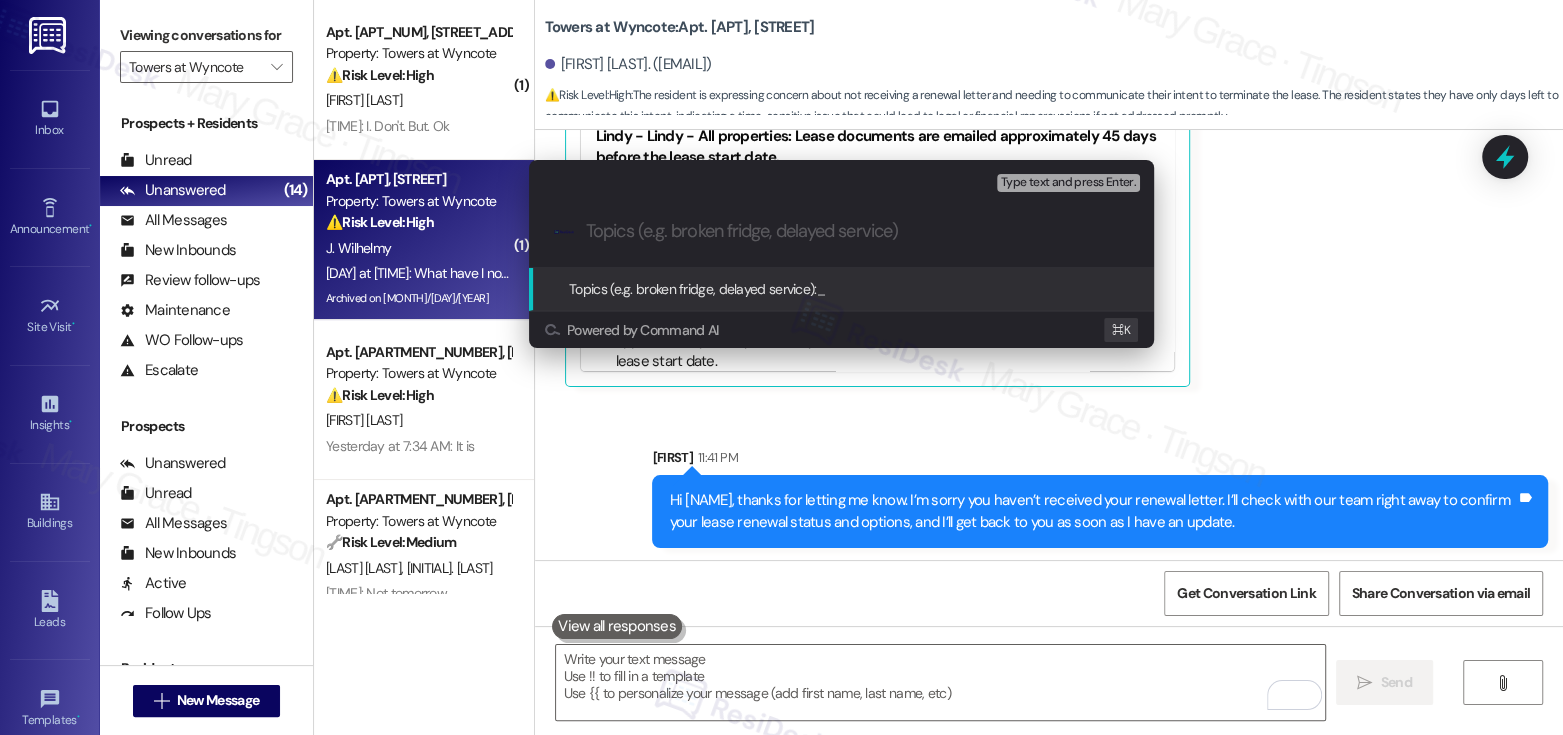 click at bounding box center [857, 231] 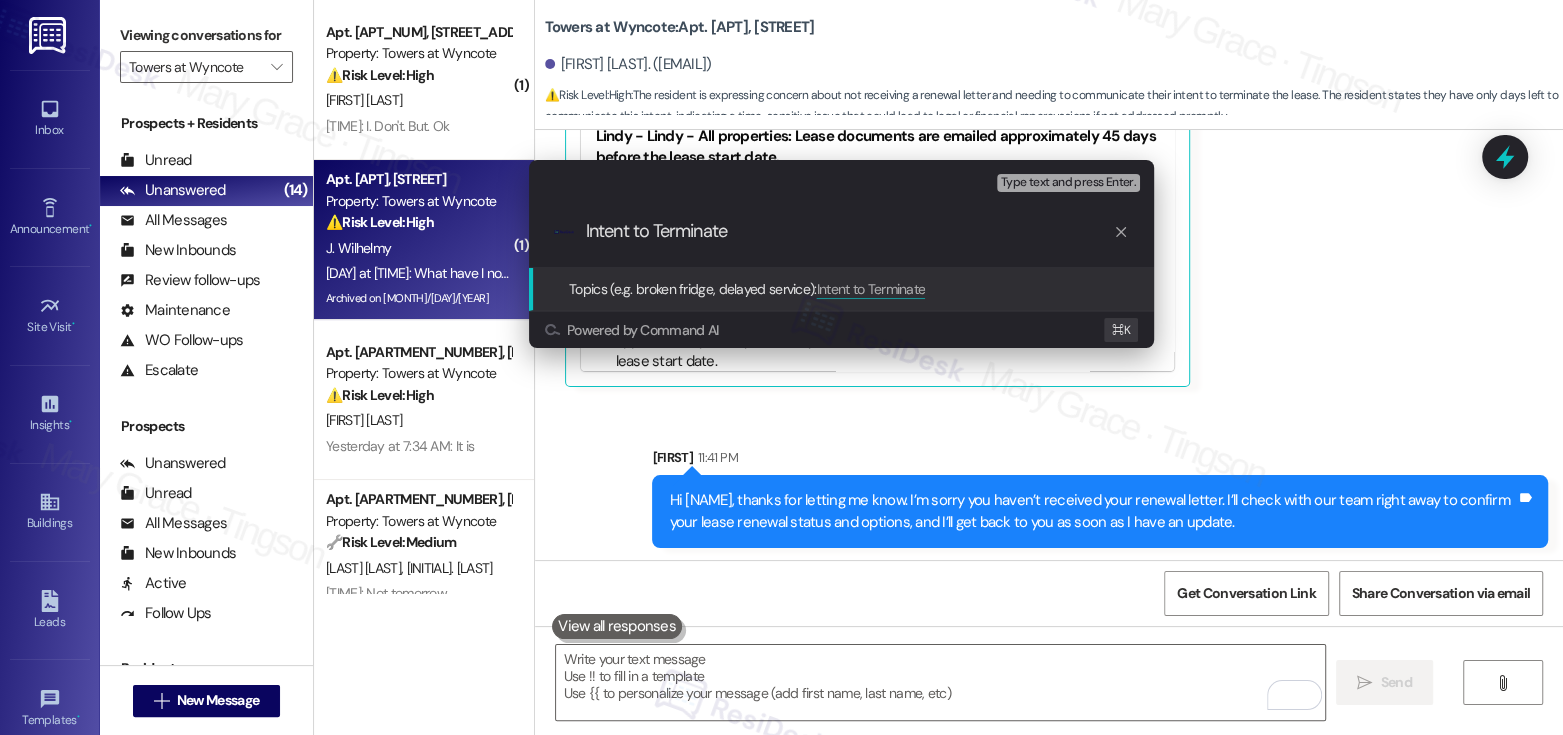 type on "Intent to Terminate" 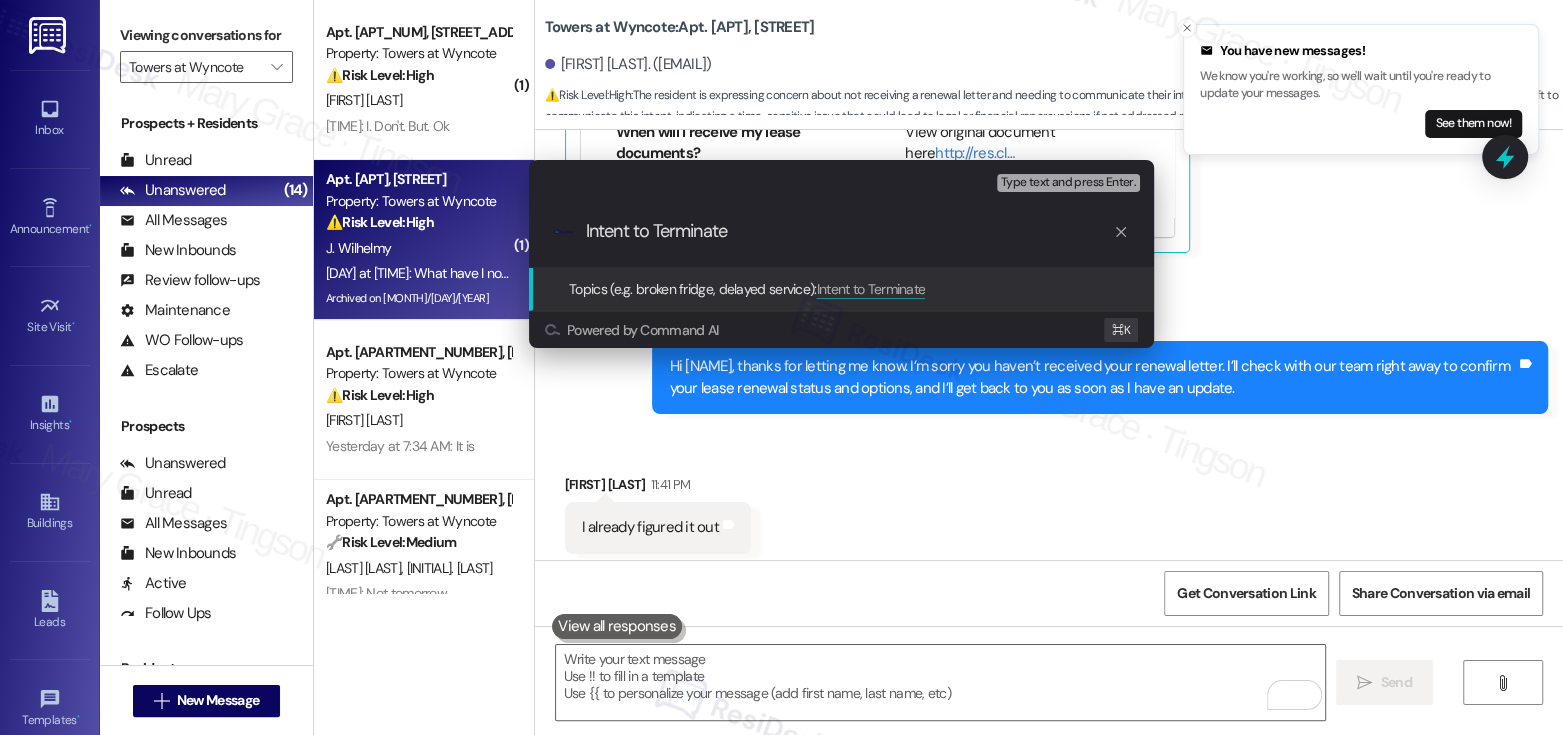 scroll, scrollTop: 17410, scrollLeft: 0, axis: vertical 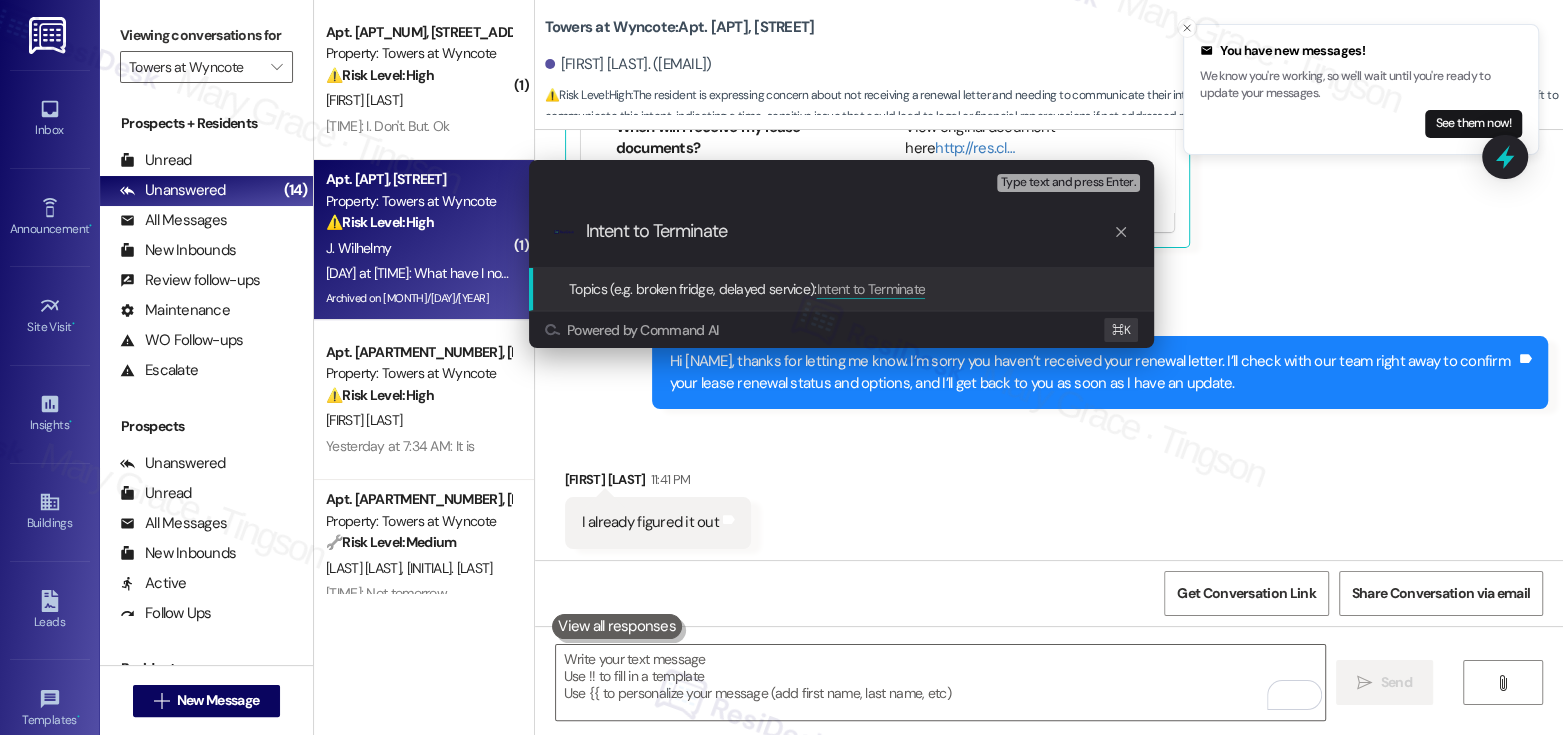 type 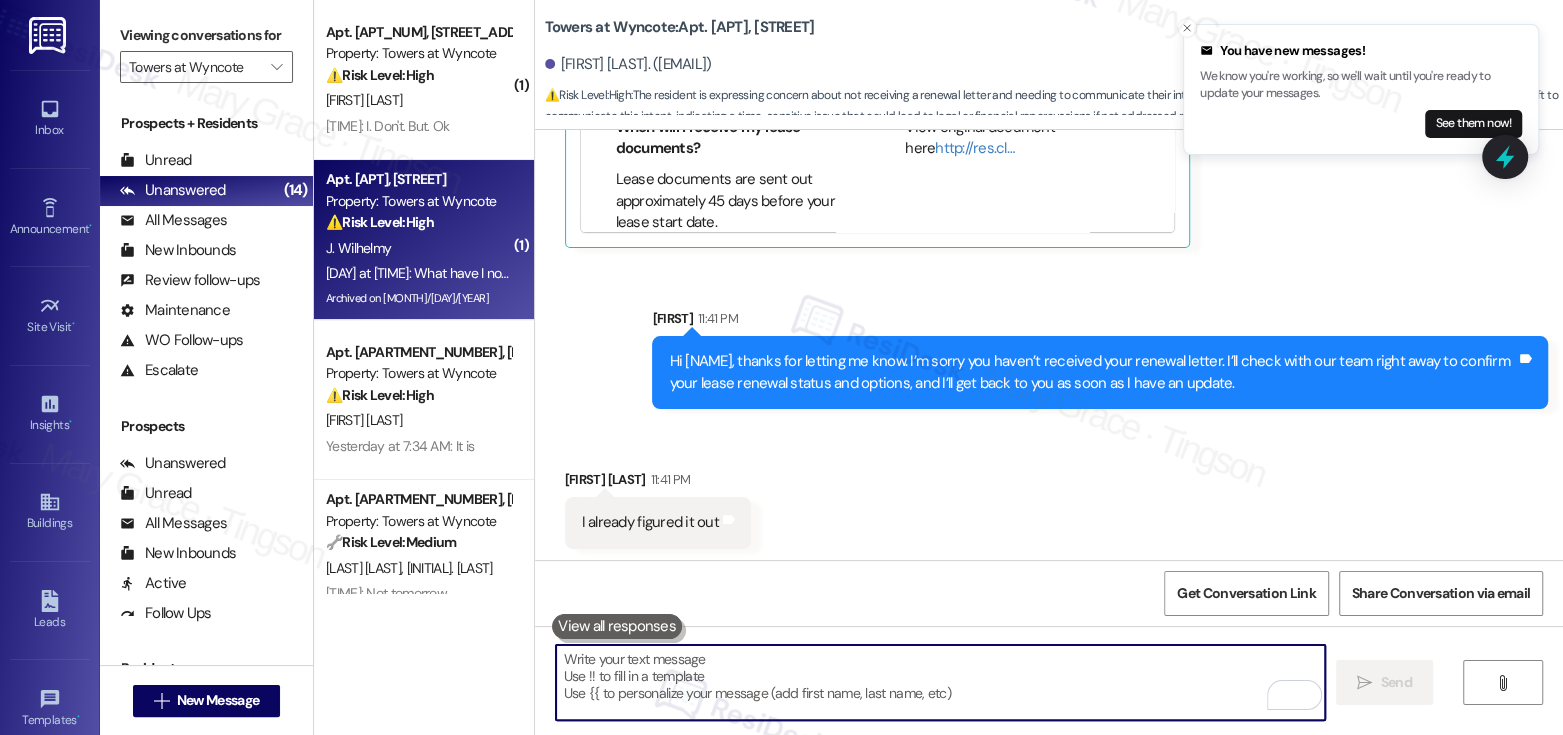 click at bounding box center (940, 682) 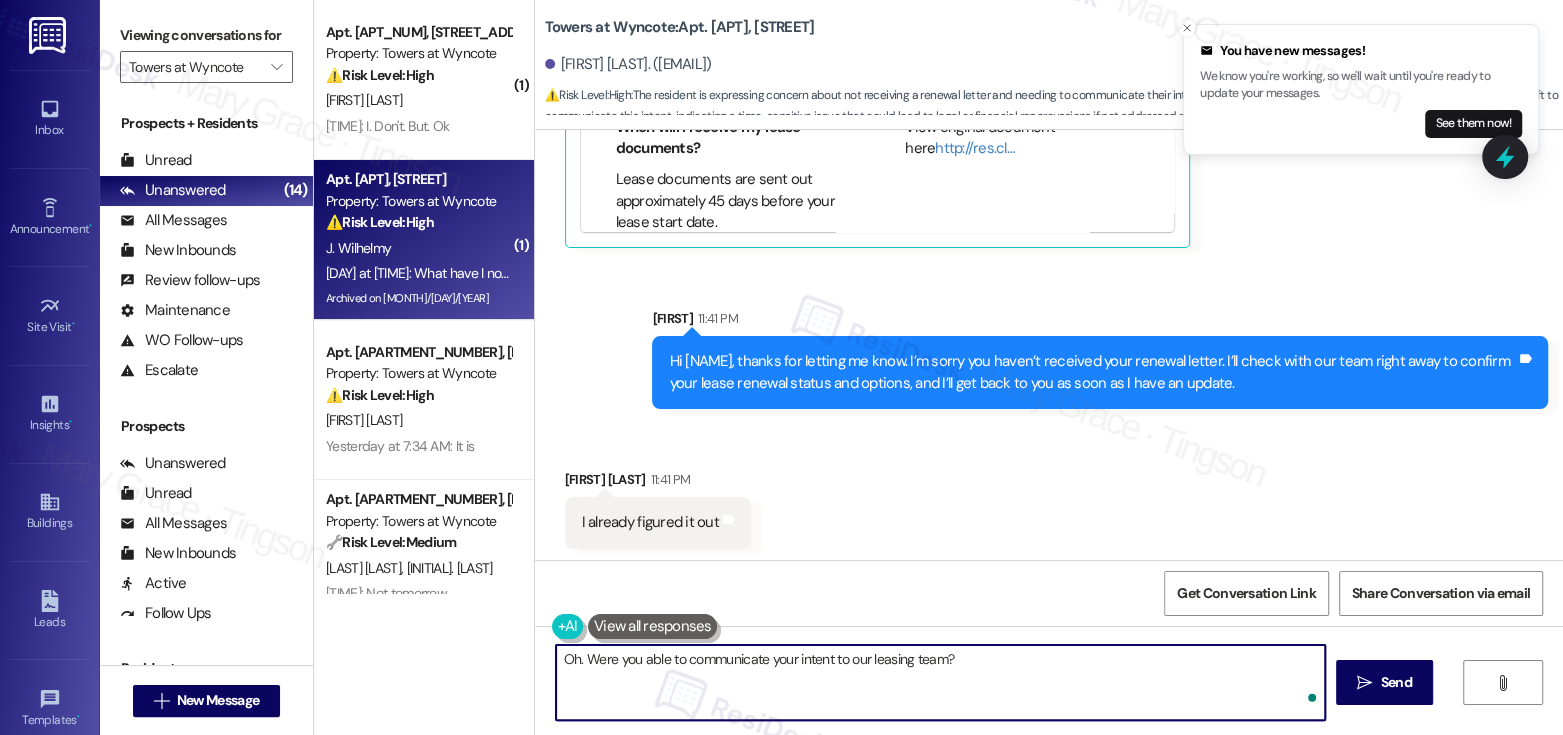type on "Oh. Were you able to communicate your intent to our leasing team?" 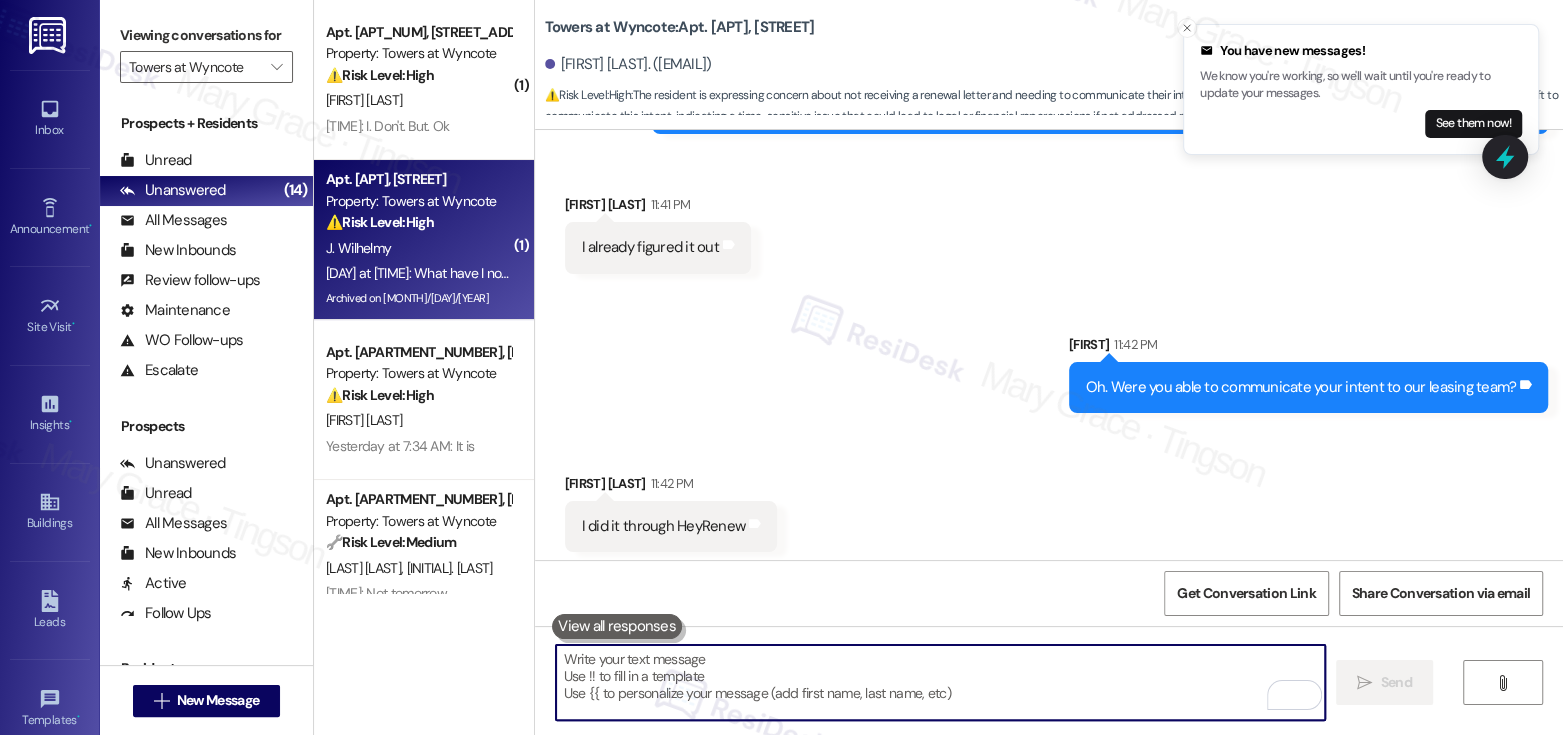 scroll, scrollTop: 17689, scrollLeft: 0, axis: vertical 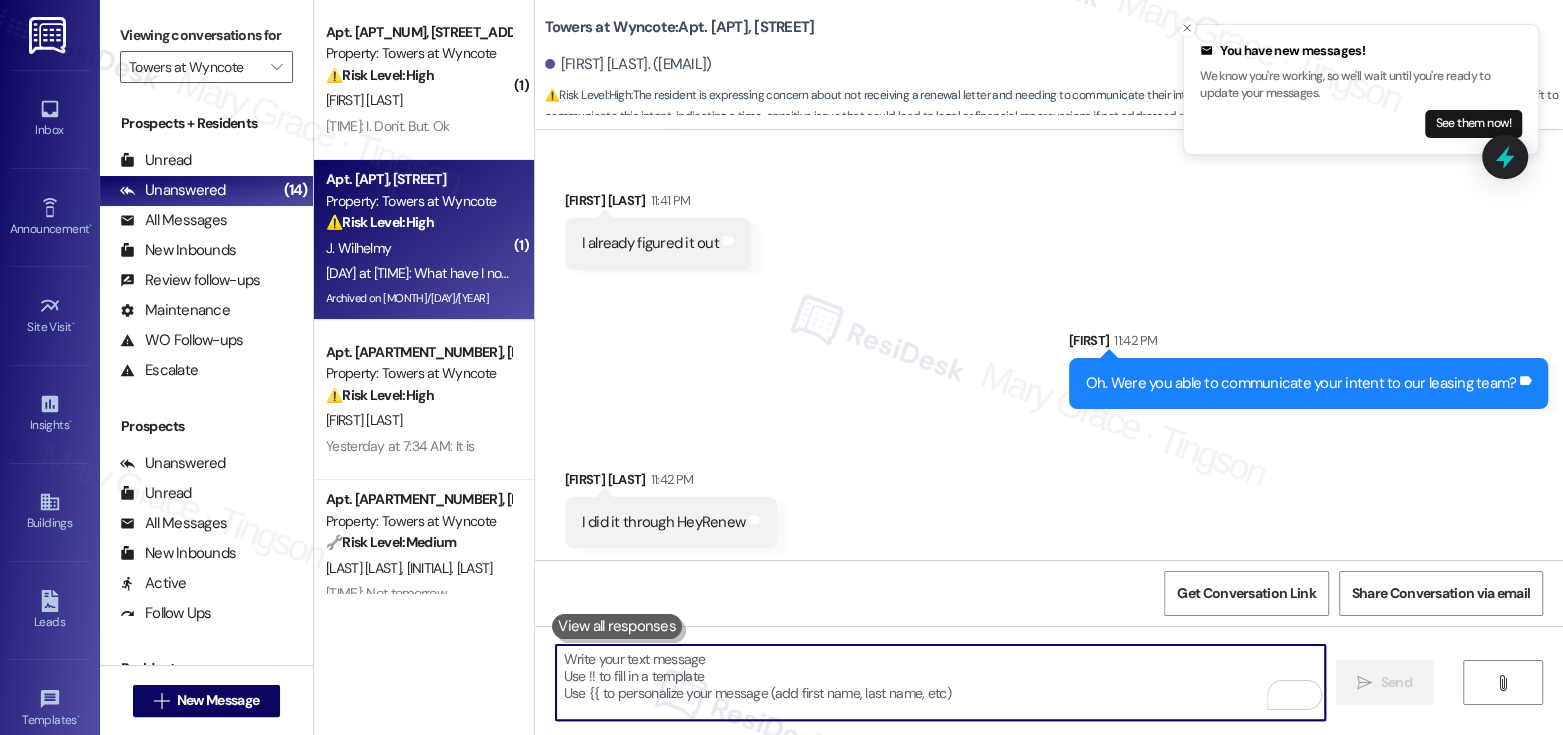 click at bounding box center (940, 682) 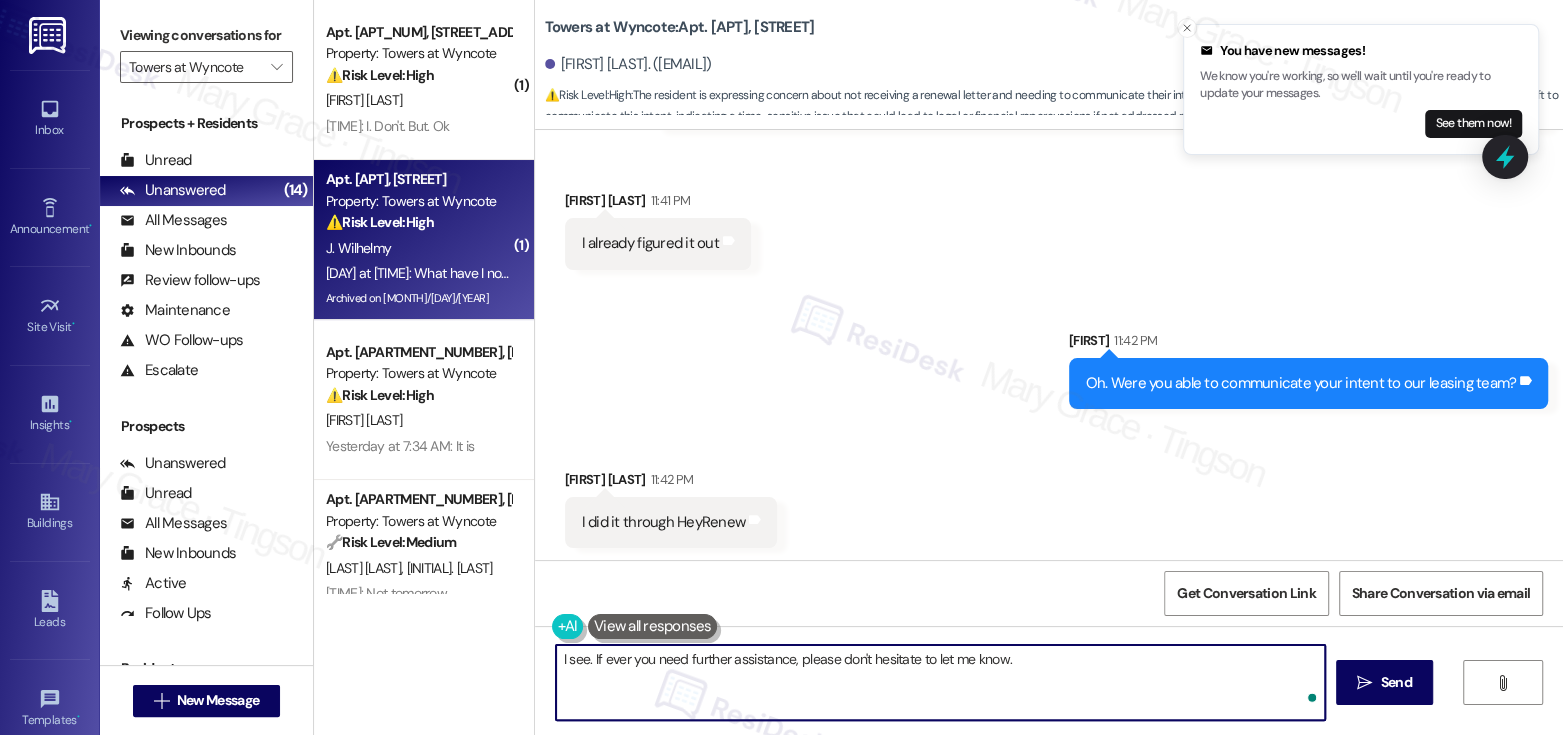 type on "I see. If ever you need further assistance, please don't hesitate to let me know." 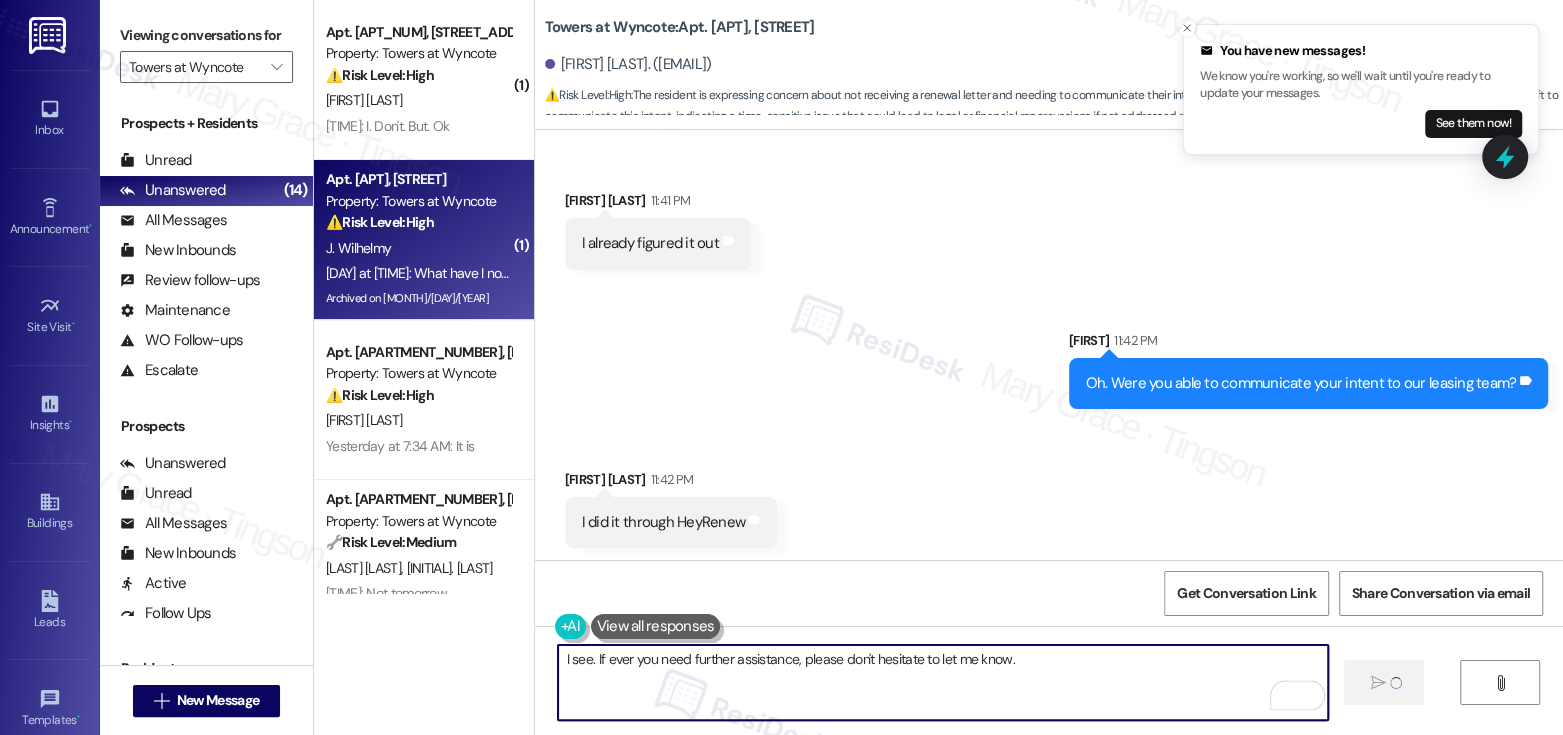 scroll, scrollTop: 17690, scrollLeft: 0, axis: vertical 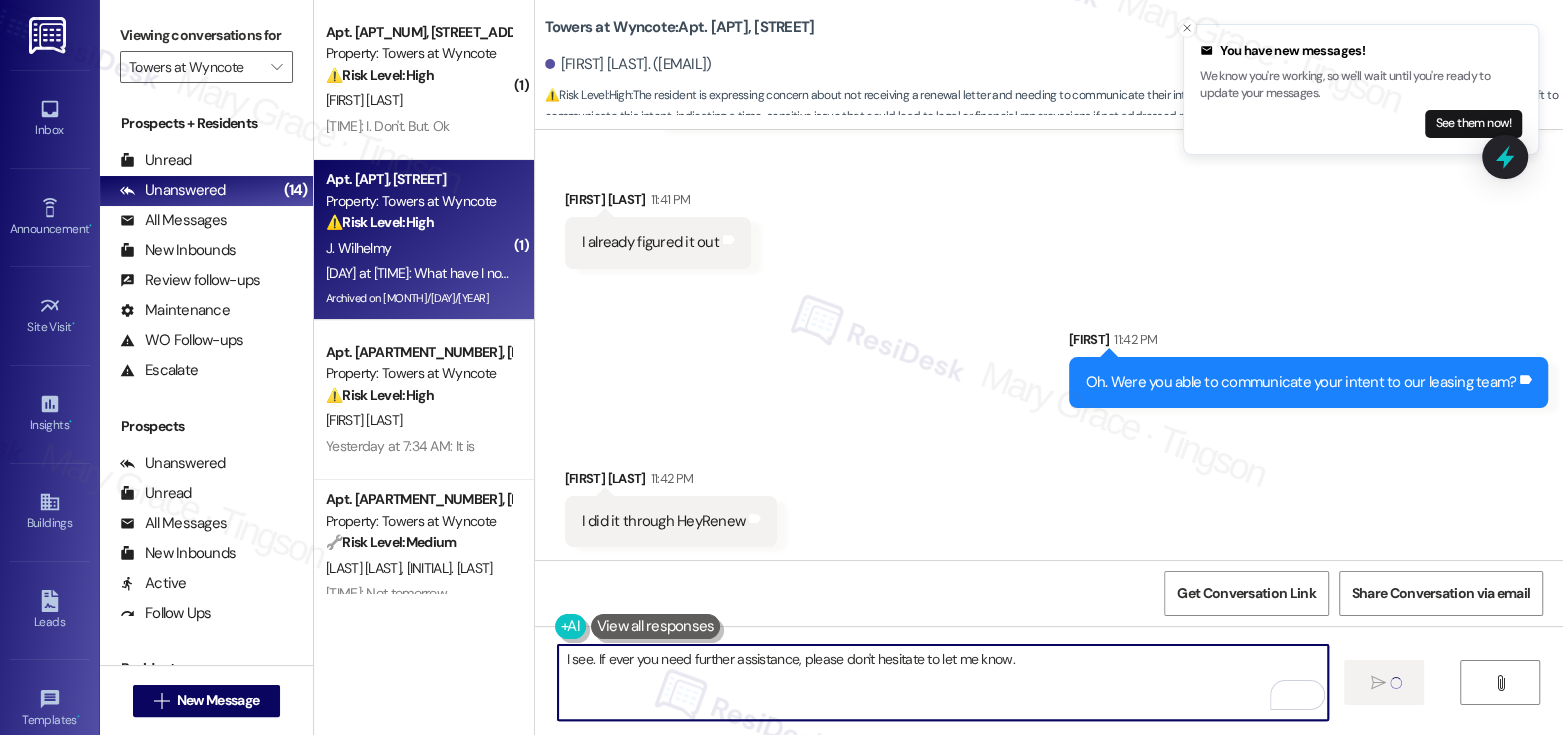 type 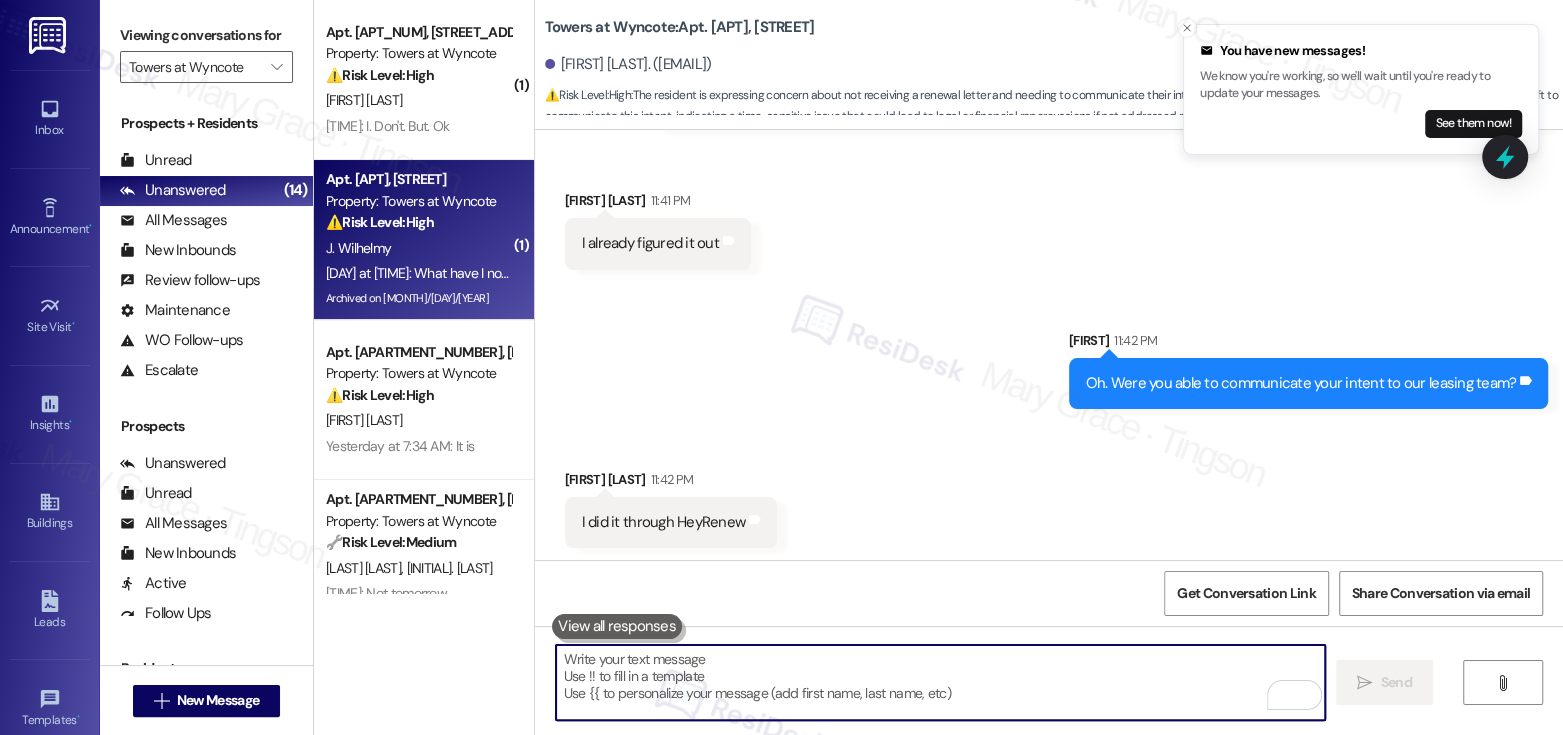 scroll, scrollTop: 17829, scrollLeft: 0, axis: vertical 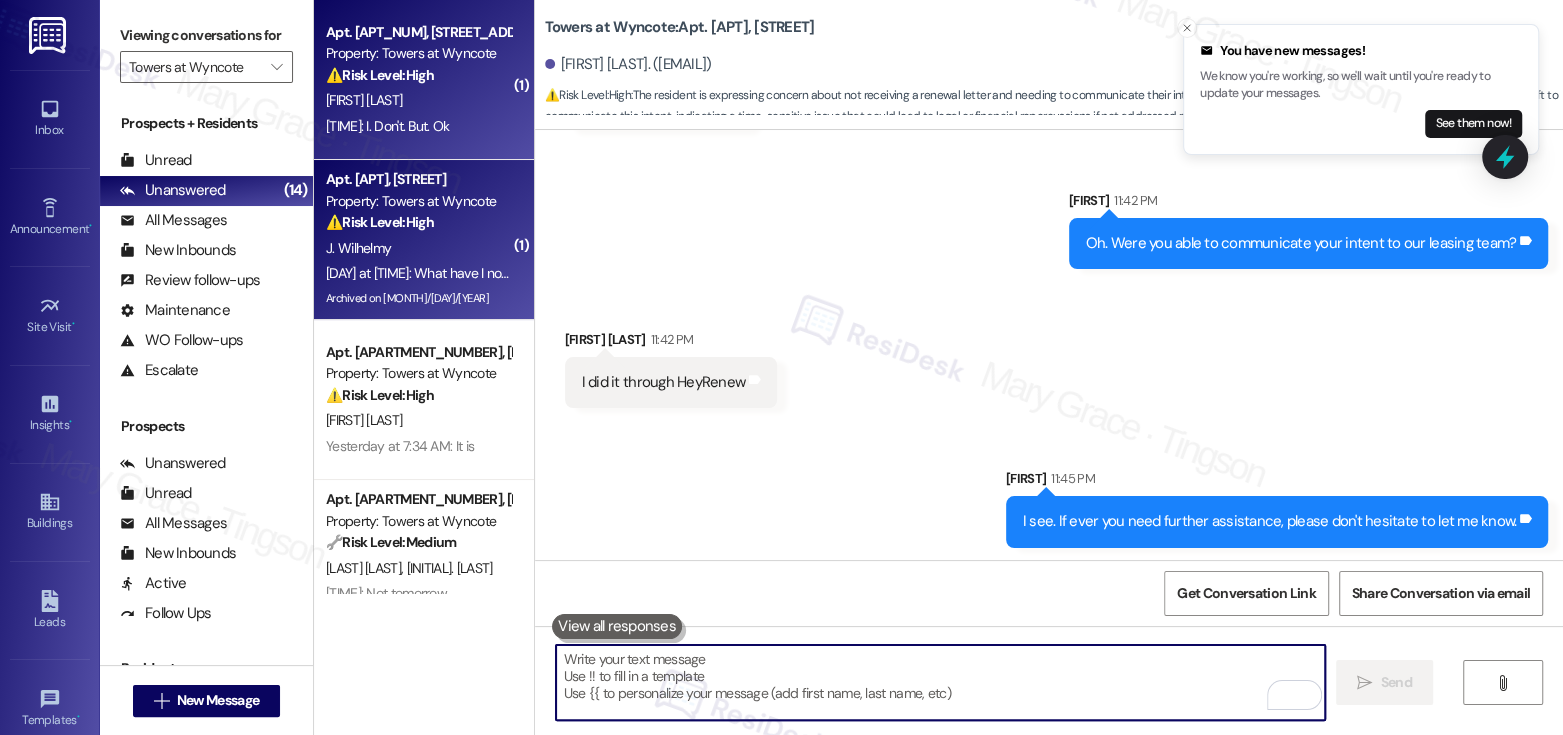click on "⚠️  Risk Level:  High The resident is questioning a rent charge, indicating a potential financial concern. The resident does not have access to their account to verify the charges, which requires urgent attention to resolve the financial dispute." at bounding box center (418, 75) 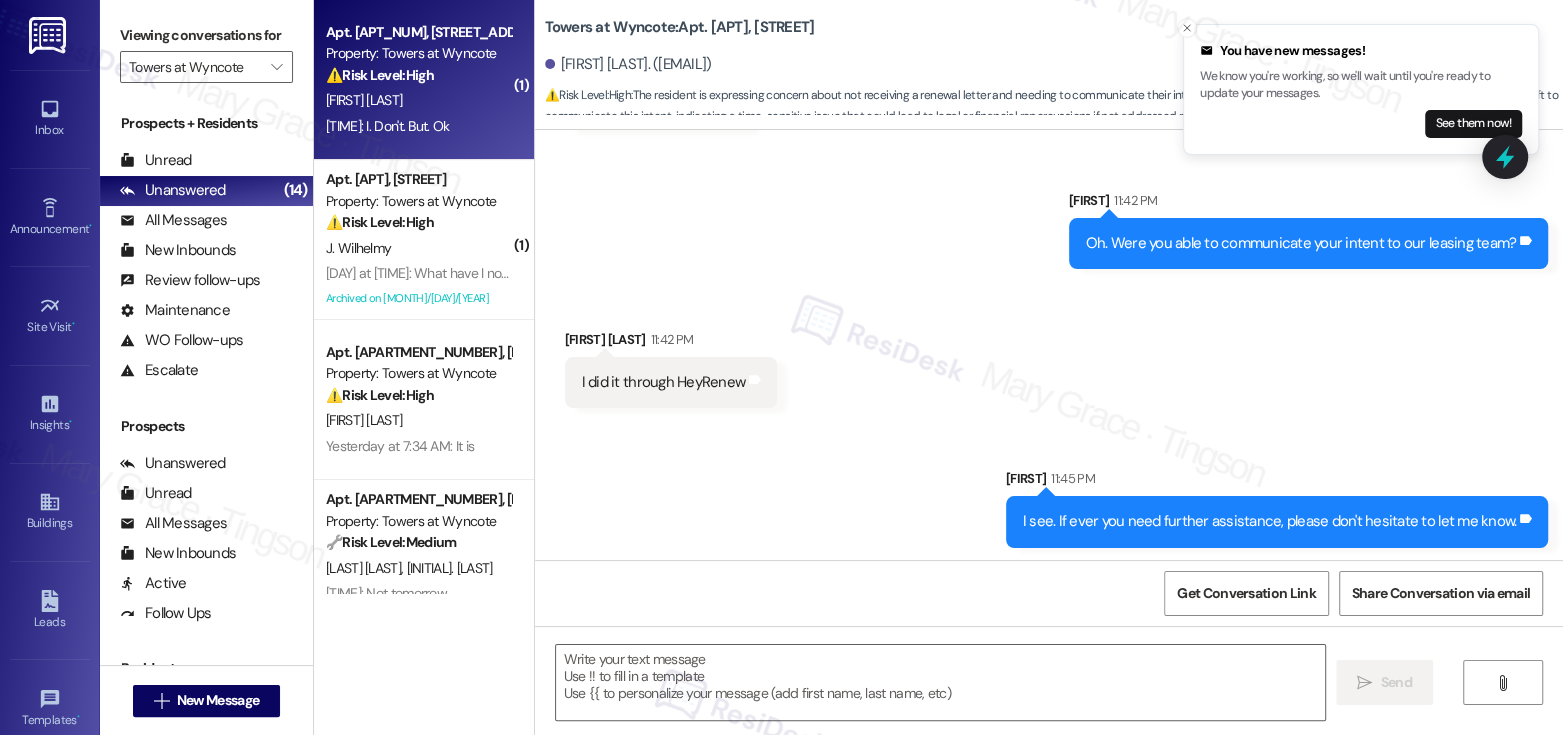 type on "Fetching suggested responses. Please feel free to read through the conversation in the meantime." 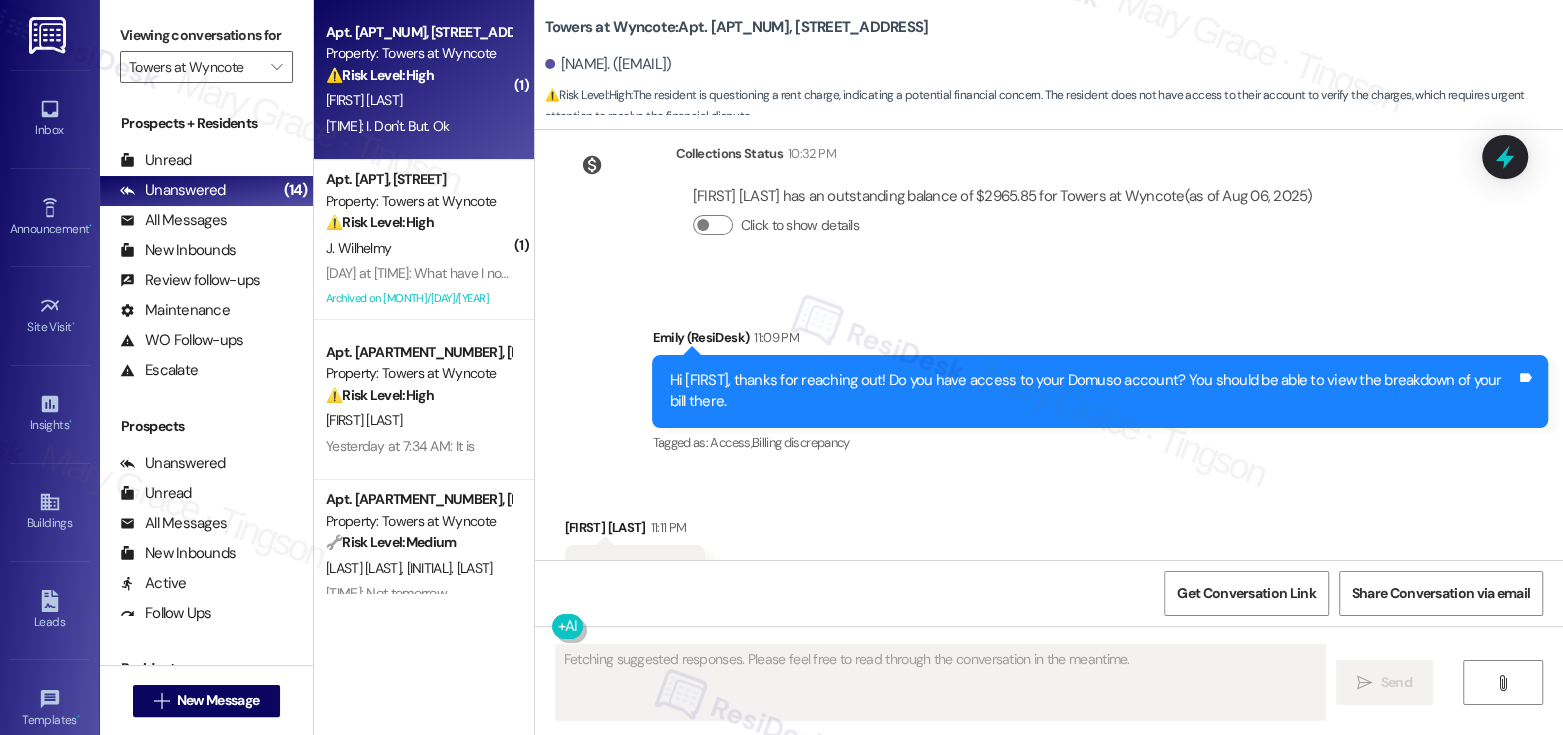 scroll, scrollTop: 21025, scrollLeft: 0, axis: vertical 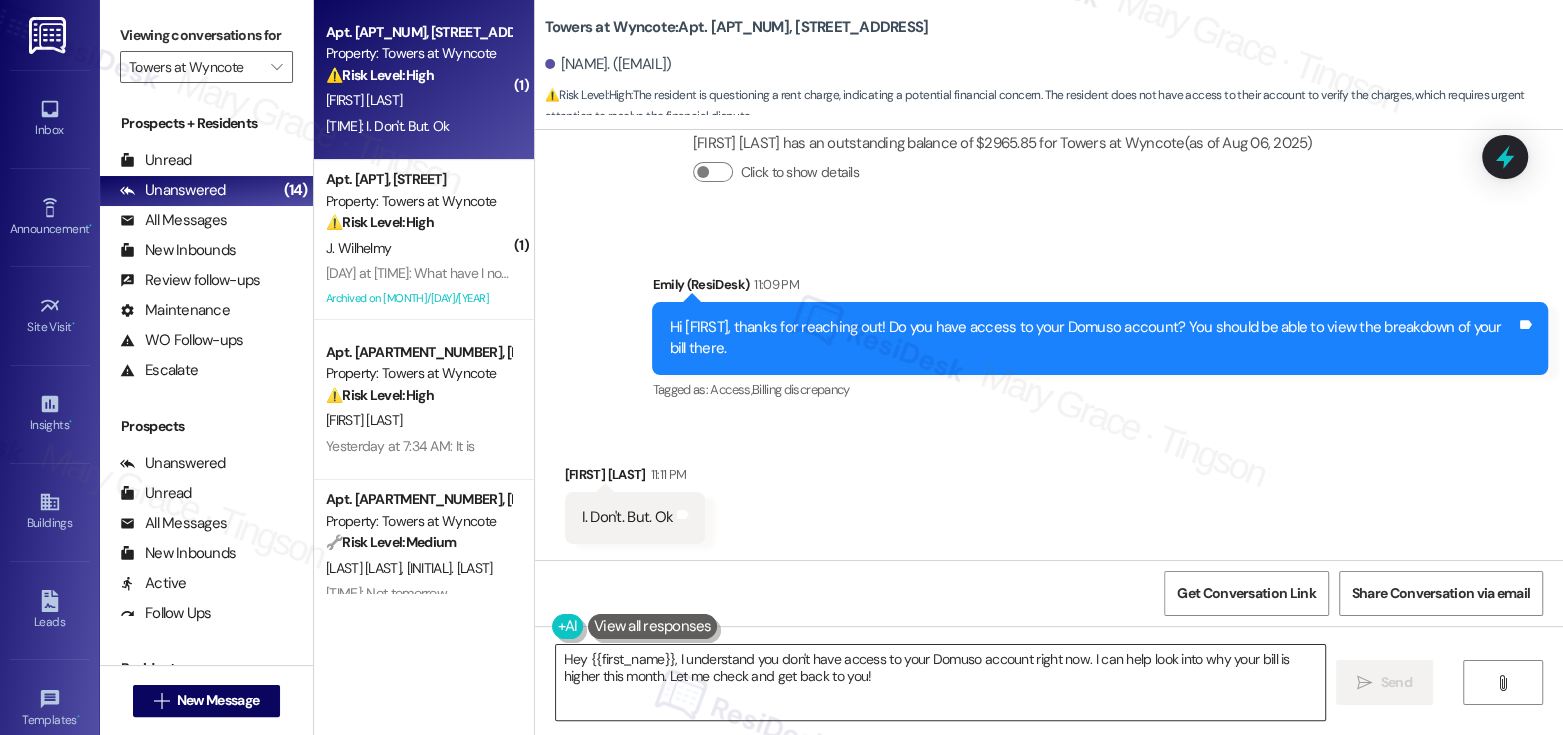 click on "Hey {{first_name}}, I understand you don't have access to your Domuso account right now. I can help look into why your bill is higher this month. Let me check and get back to you!" at bounding box center (940, 682) 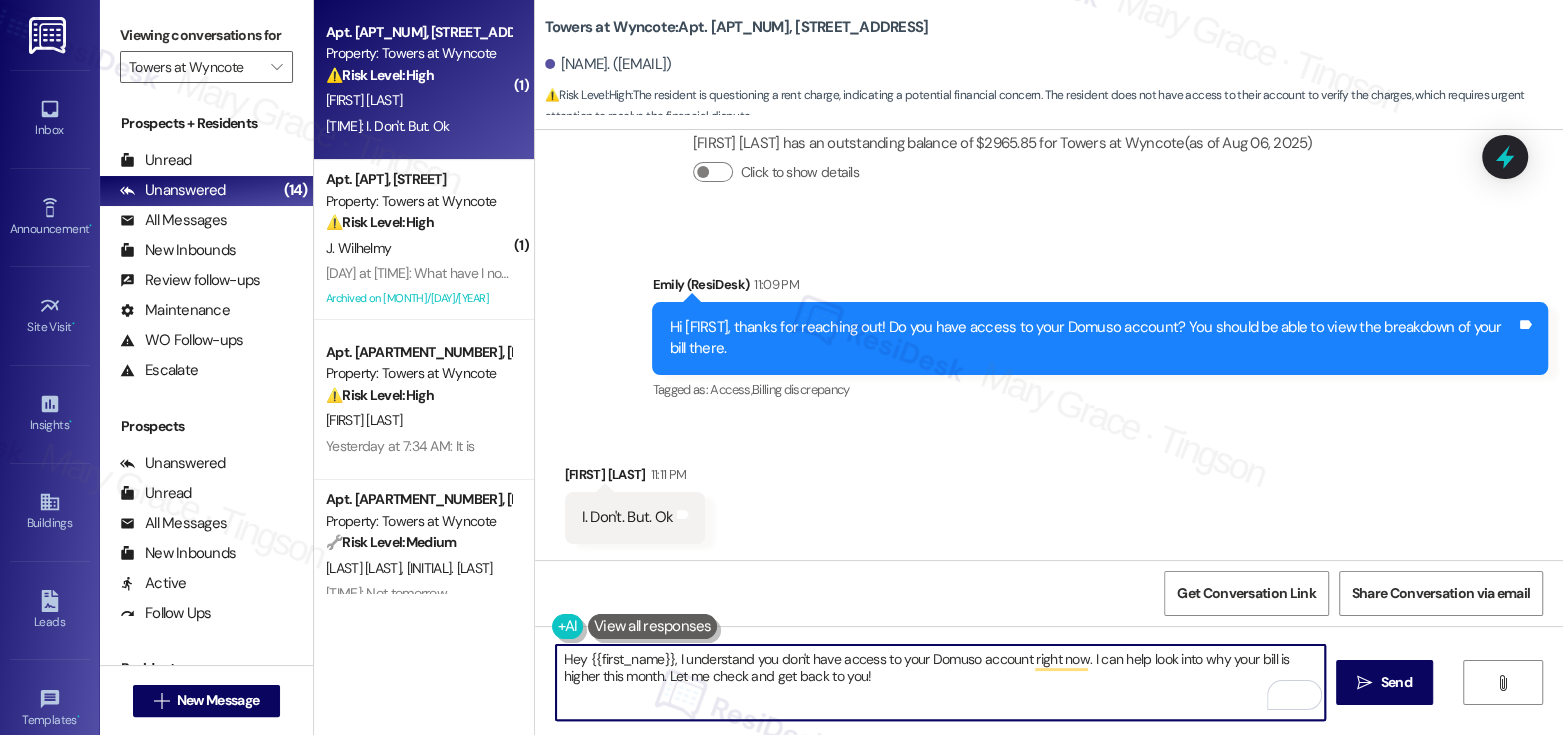 click on "Hey {{first_name}}, I understand you don't have access to your Domuso account right now. I can help look into why your bill is higher this month. Let me check and get back to you!" at bounding box center (940, 682) 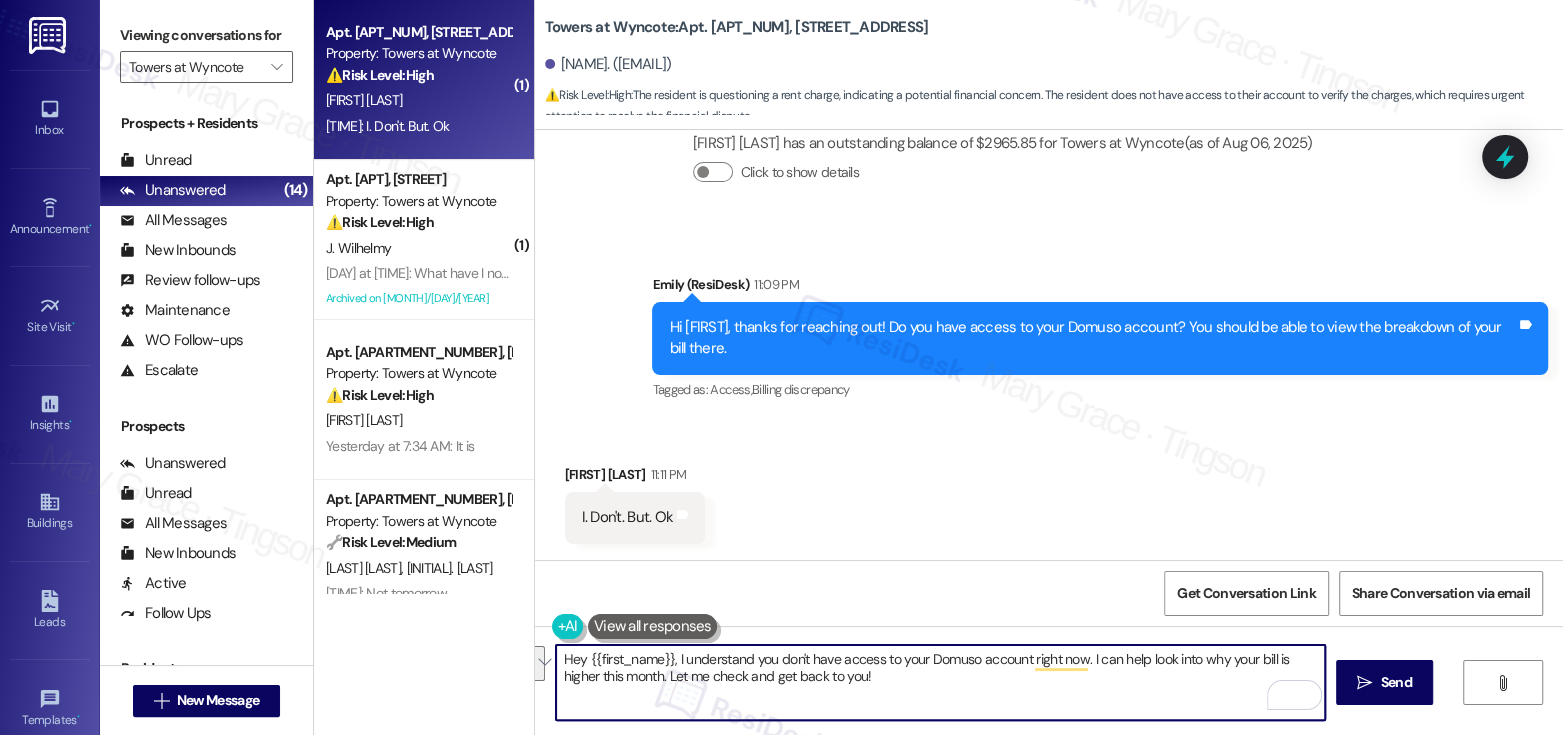 drag, startPoint x: 892, startPoint y: 671, endPoint x: 732, endPoint y: 667, distance: 160.04999 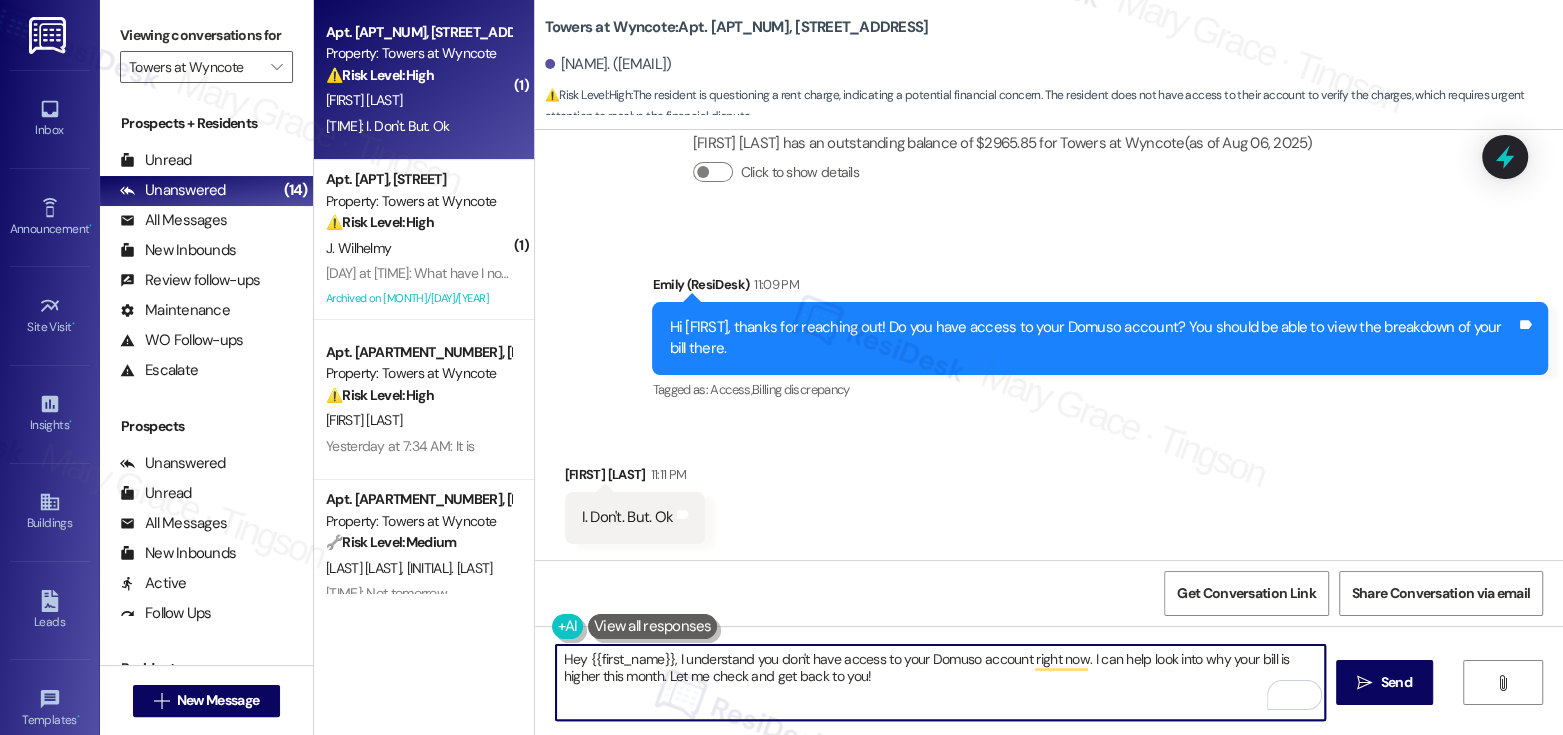 click on "Hey {{first_name}}, I understand you don't have access to your Domuso account right now. I can help look into why your bill is higher this month. Let me check and get back to you!" at bounding box center (940, 682) 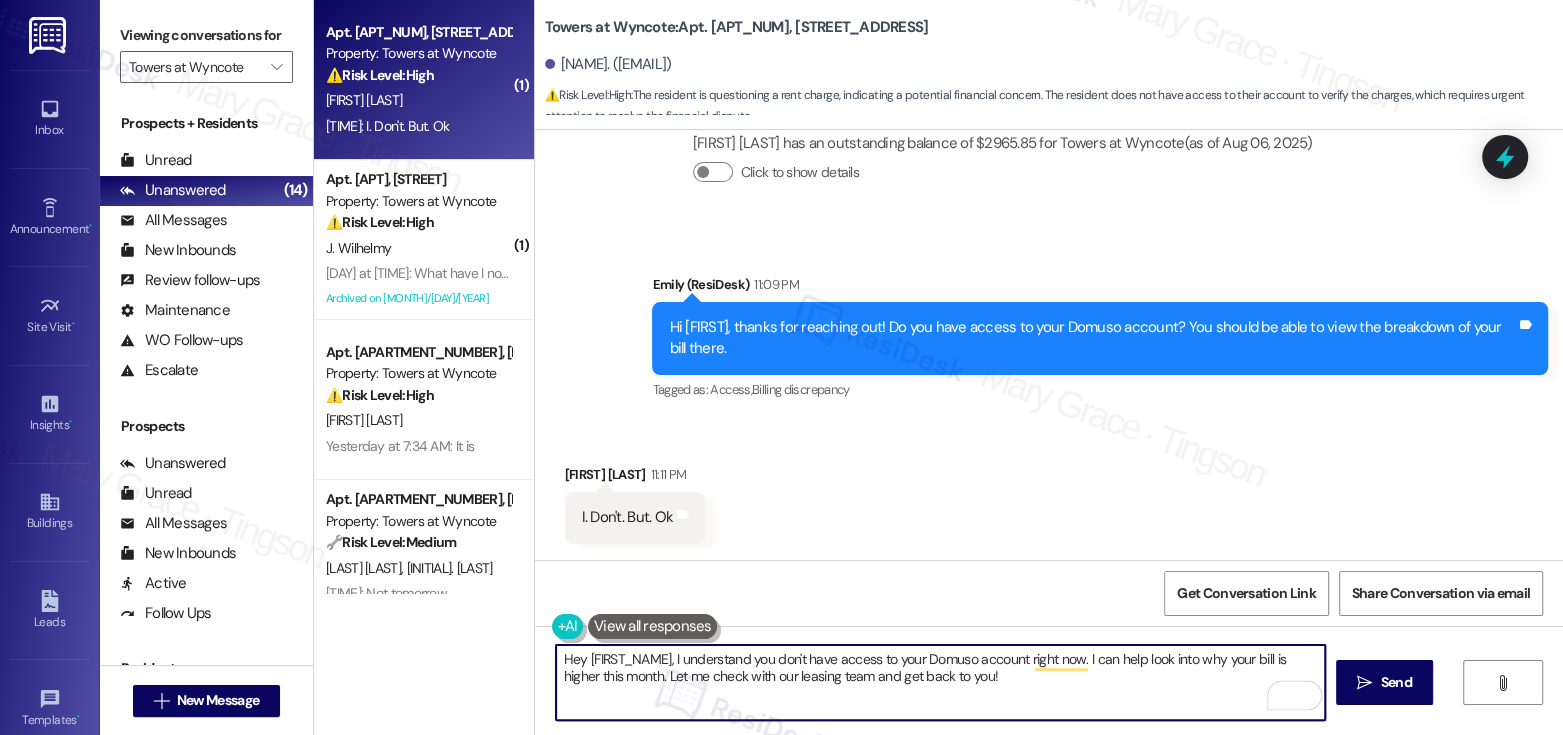 click on "Hey {{first_name}}, I understand you don't have access to your Domuso account right now. I can help look into why your bill is higher this month. Let me check with our leasing team and get back to you!" at bounding box center (940, 682) 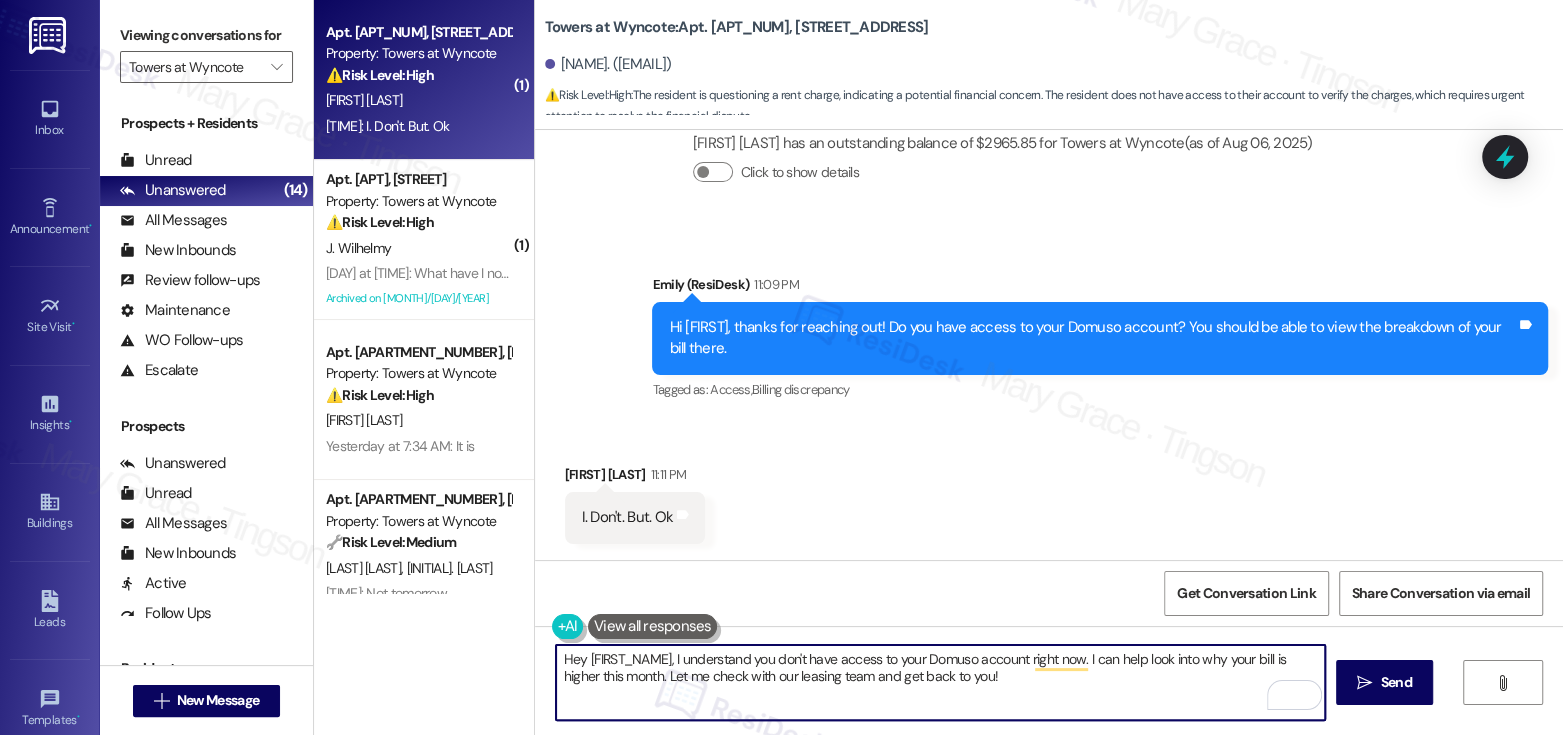 click on "Hey {{first_name}}, I understand you don't have access to your Domuso account right now. I can help look into why your bill is higher this month. Let me check with our leasing team and get back to you!" at bounding box center (940, 682) 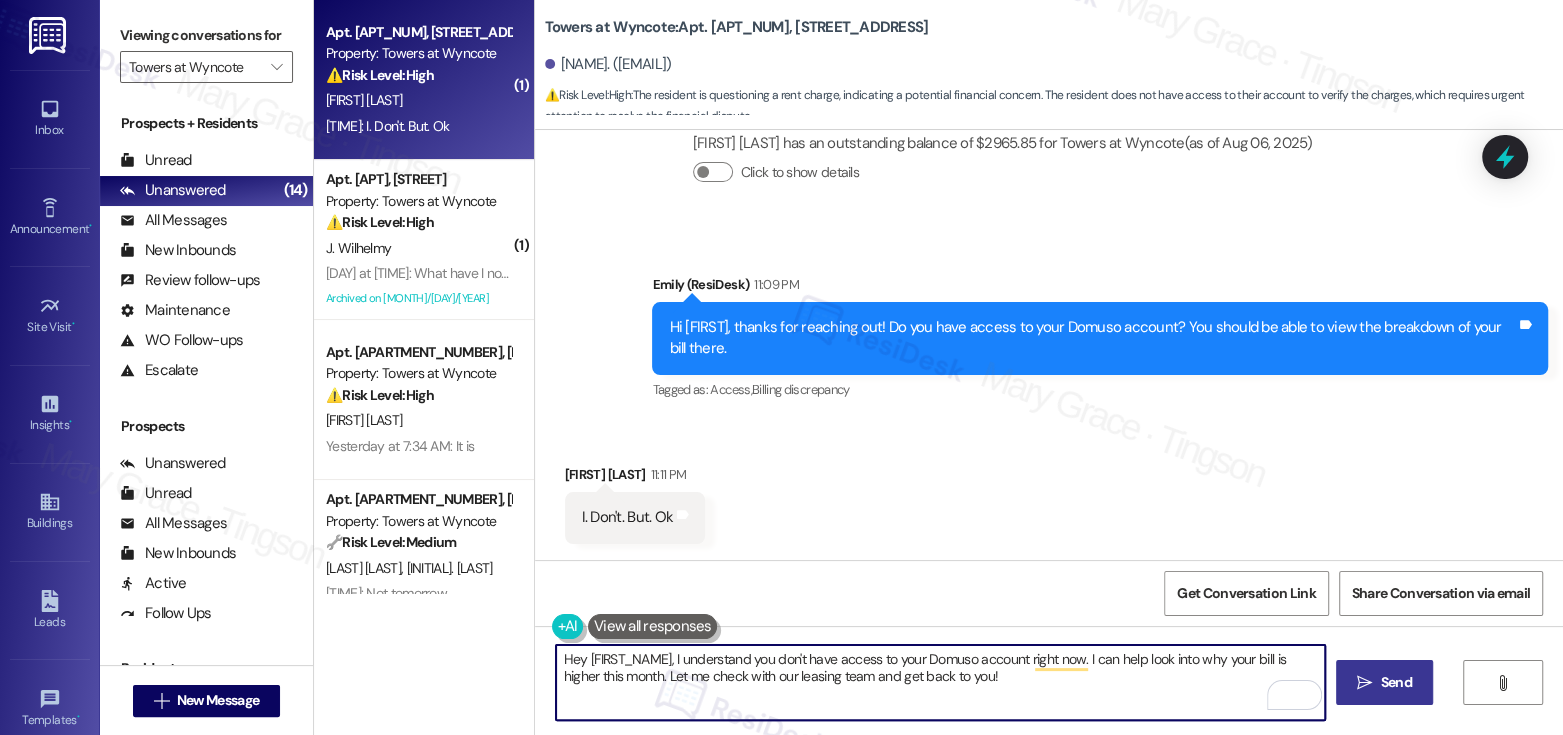 type on "Hey {{first_name}}, I understand you don't have access to your Domuso account right now. I can help look into why your bill is higher this month. Let me check with our leasing team and get back to you!" 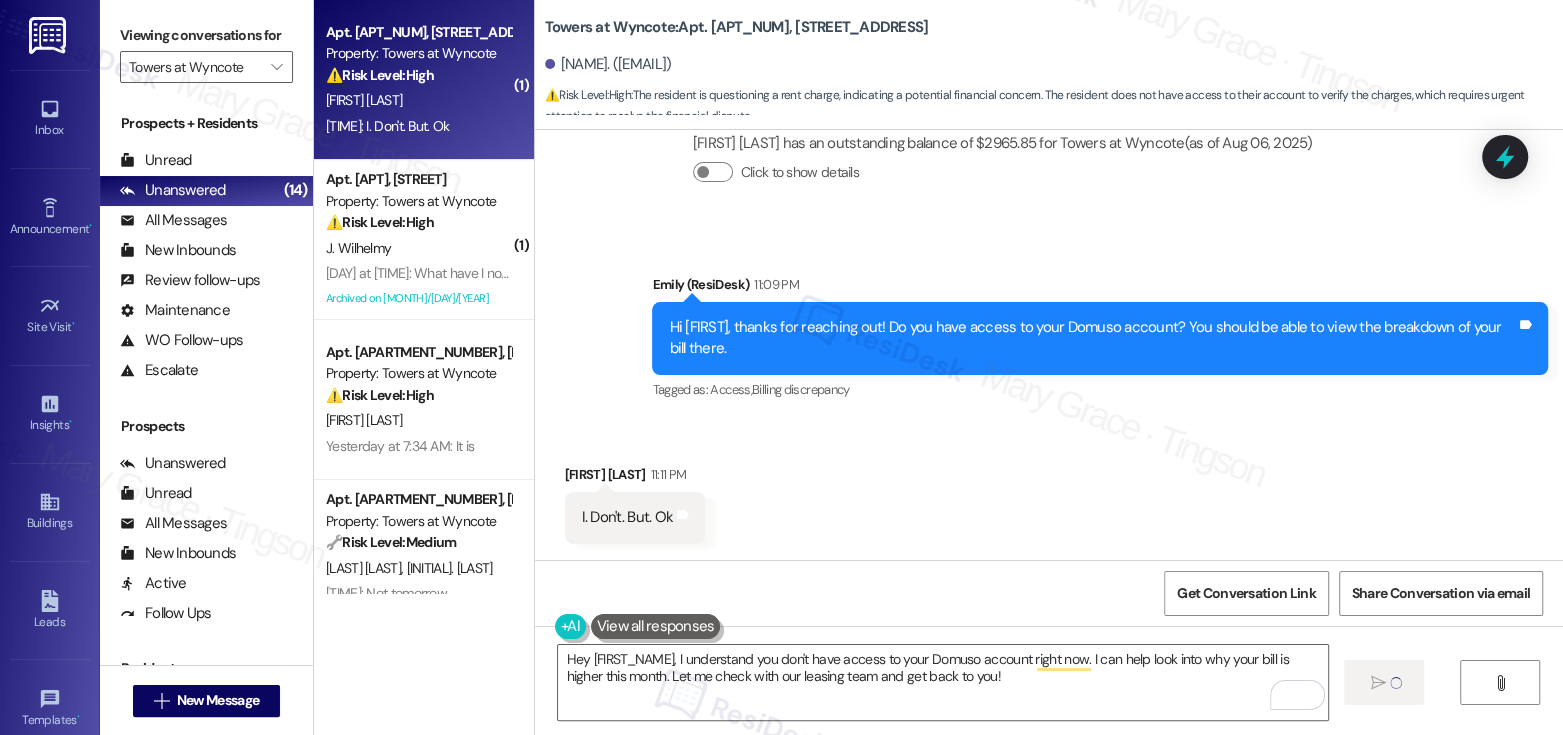 type 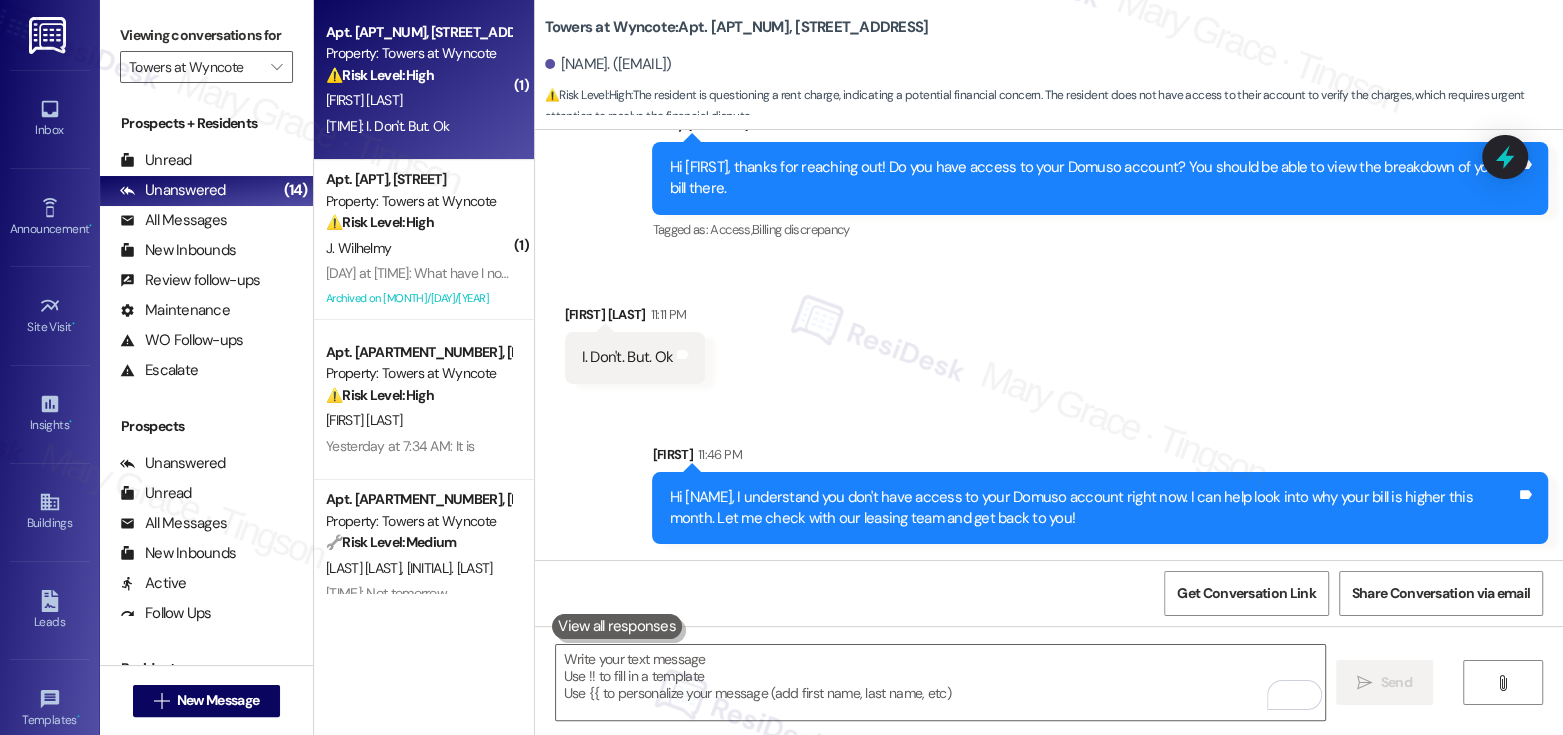 scroll, scrollTop: 21187, scrollLeft: 0, axis: vertical 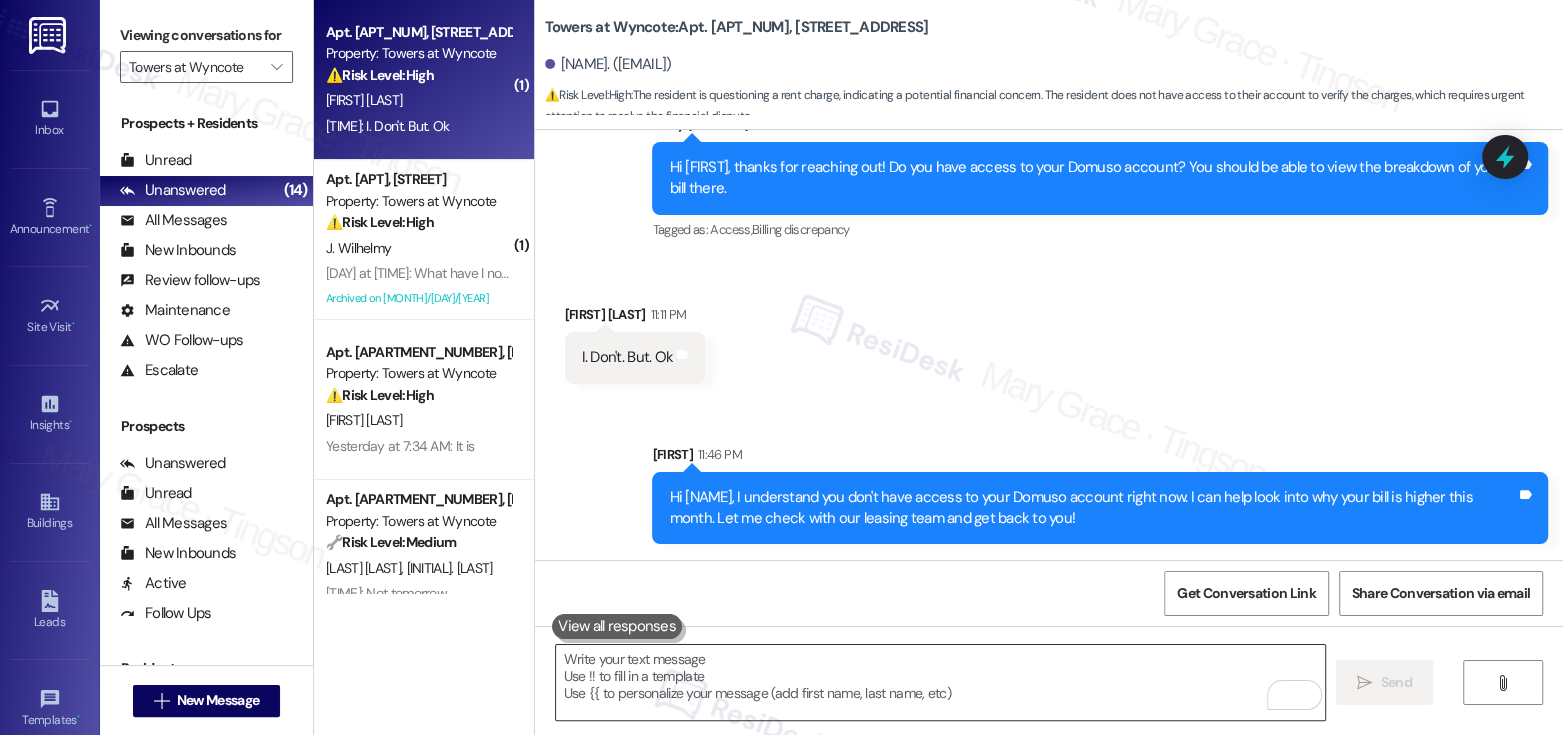 click at bounding box center [940, 682] 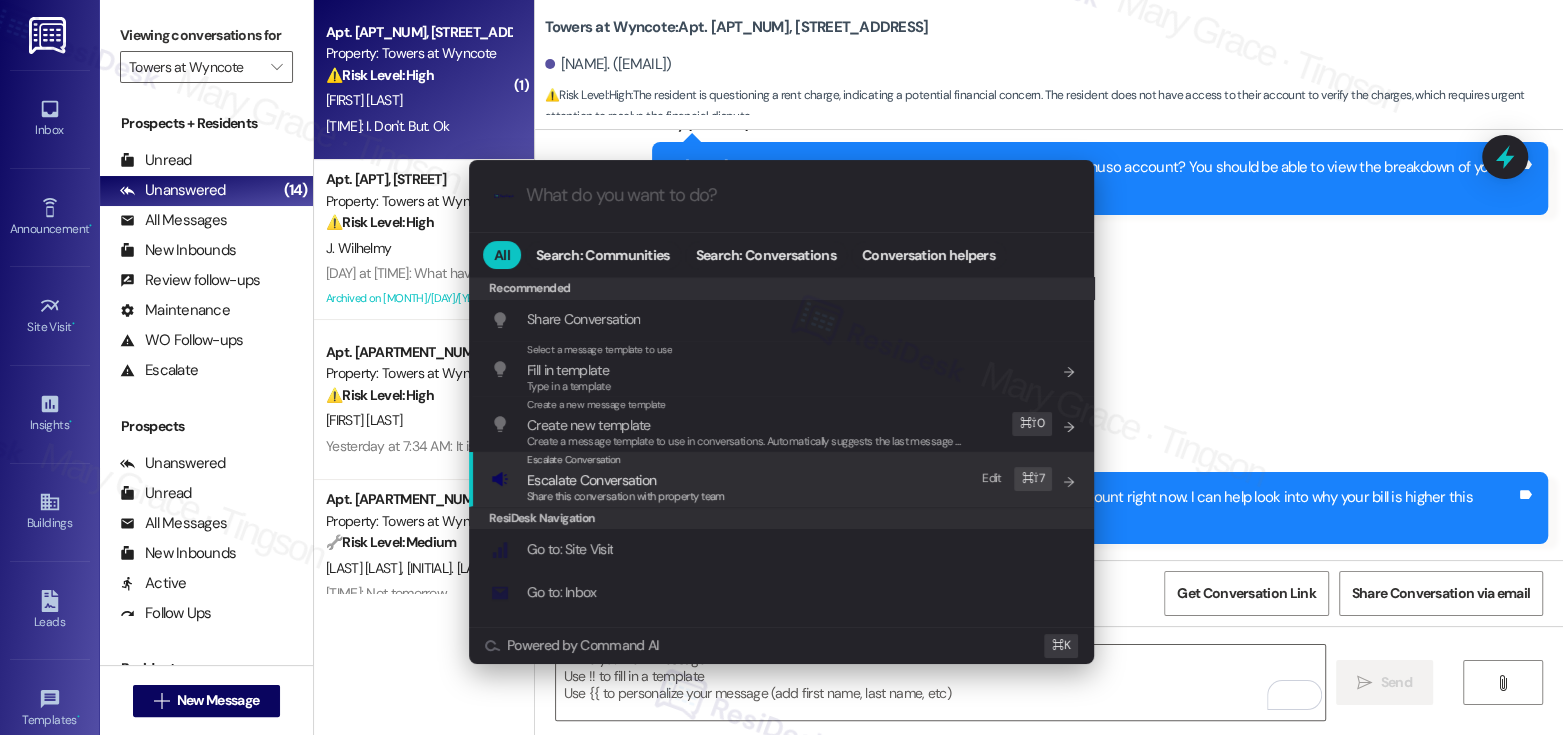 click on "Share this conversation with property team" at bounding box center (626, 496) 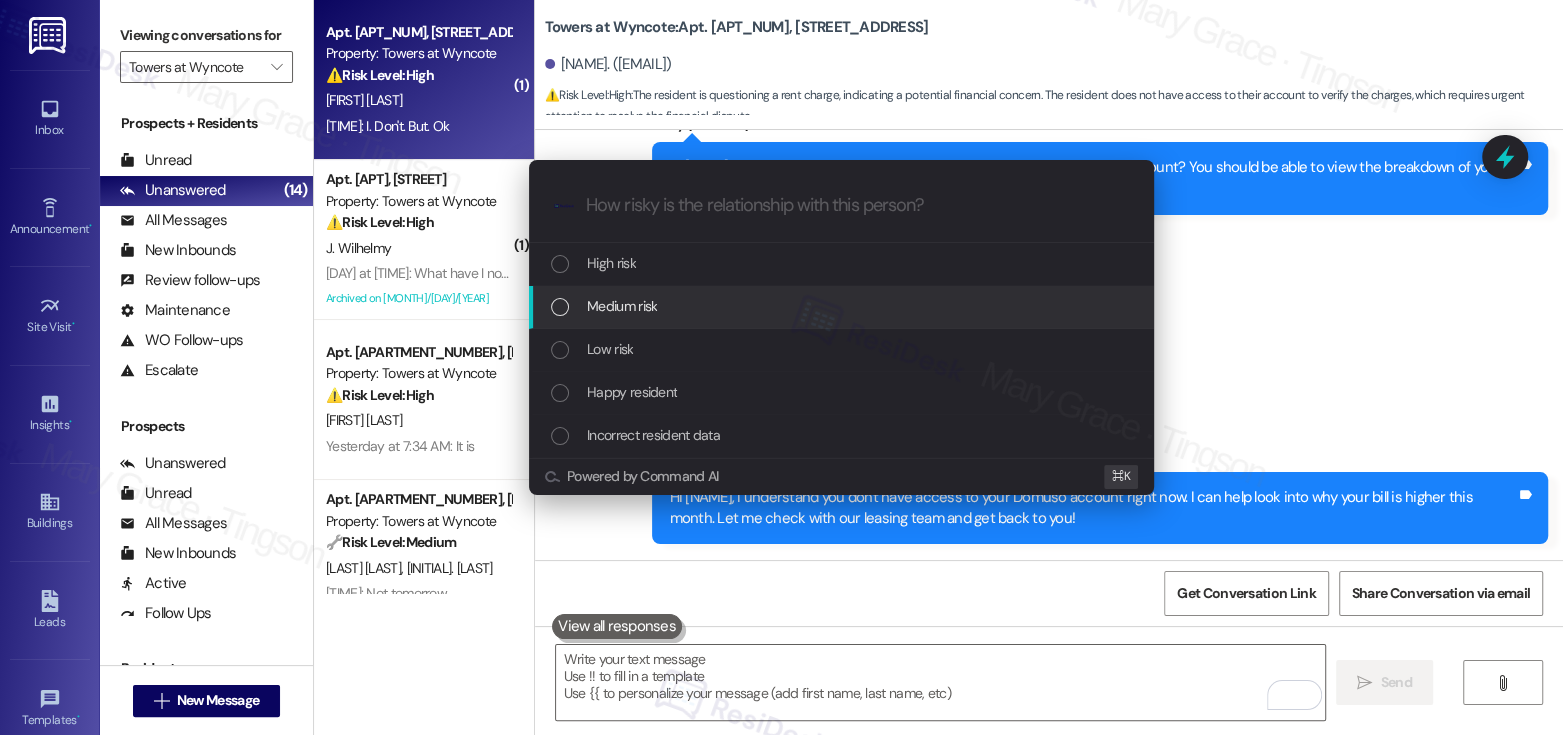 click on "Medium risk" at bounding box center [841, 307] 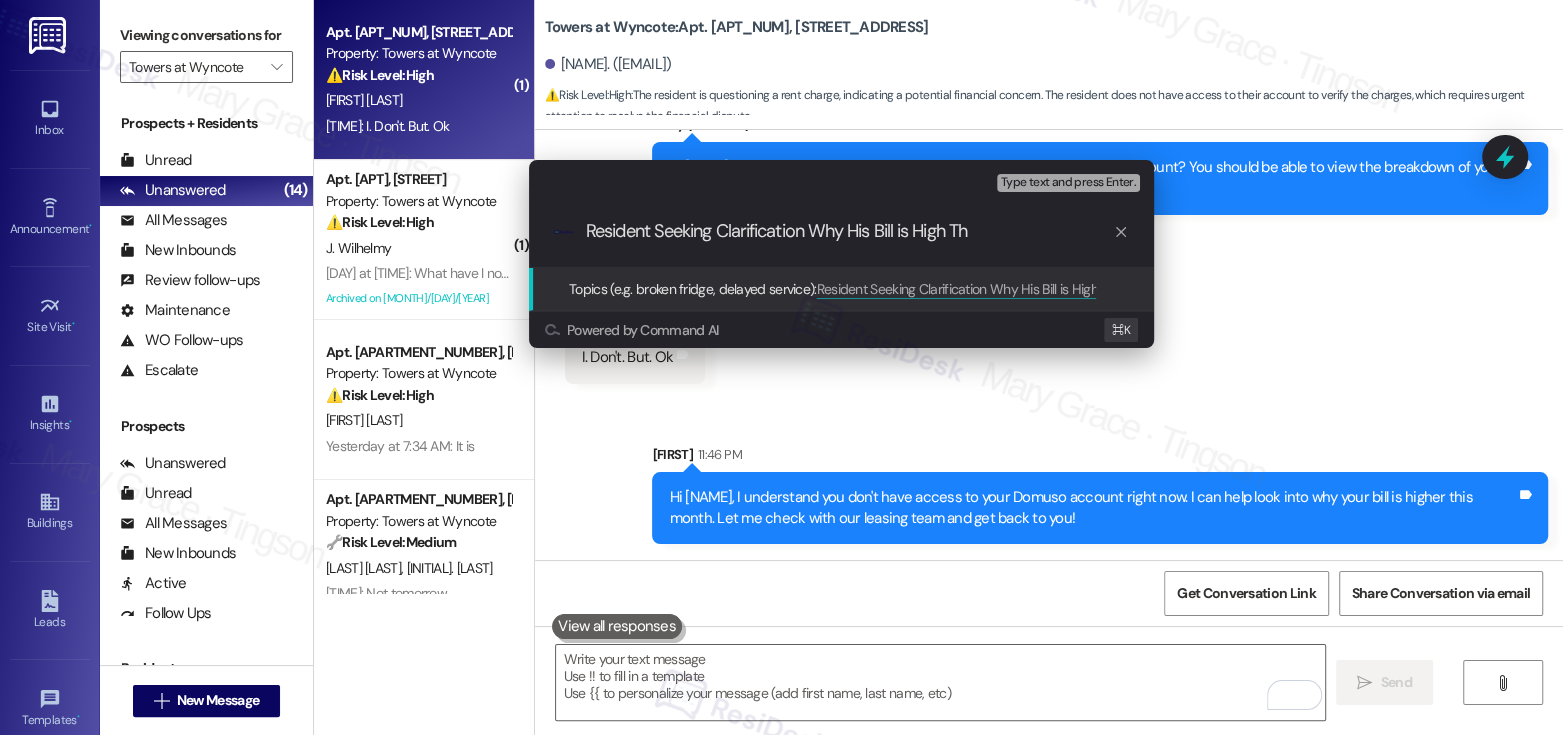 type on "Resident Seeking Clarification Why His Bill is High This Month" 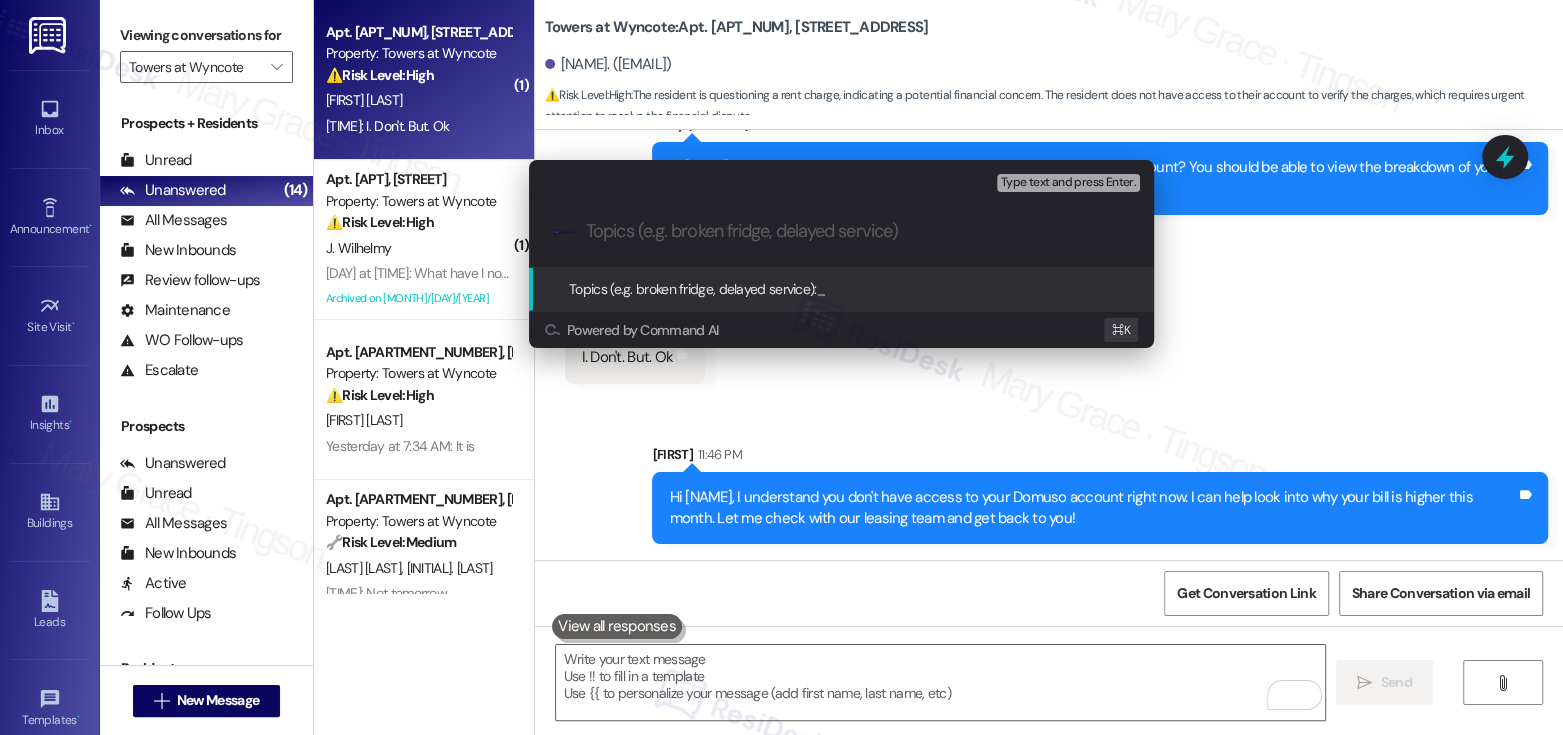 click on ".cls-1{fill:#0a055f;}.cls-2{fill:#0cc4c4;} resideskLogoBlueOrange" at bounding box center [841, 231] 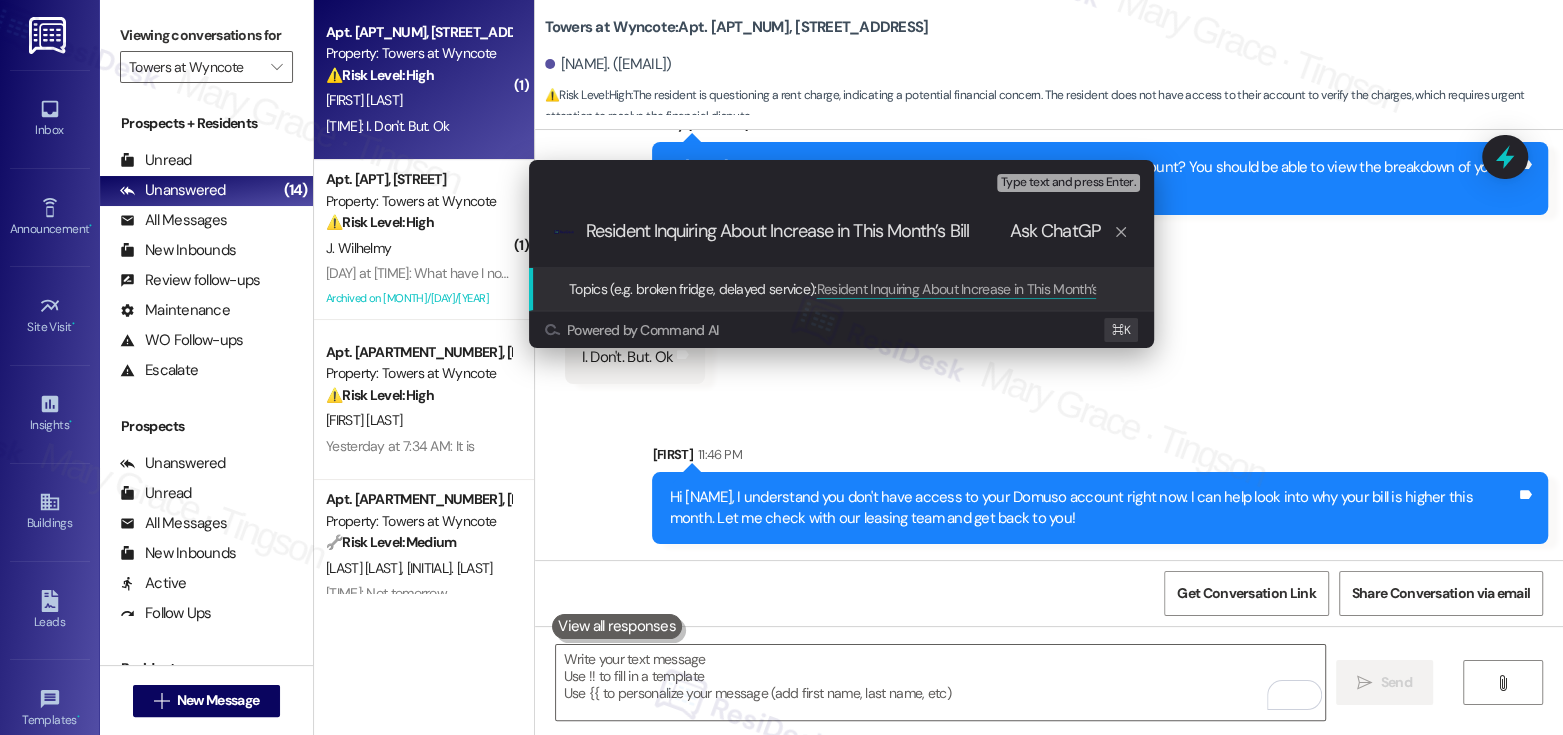 scroll, scrollTop: 0, scrollLeft: 0, axis: both 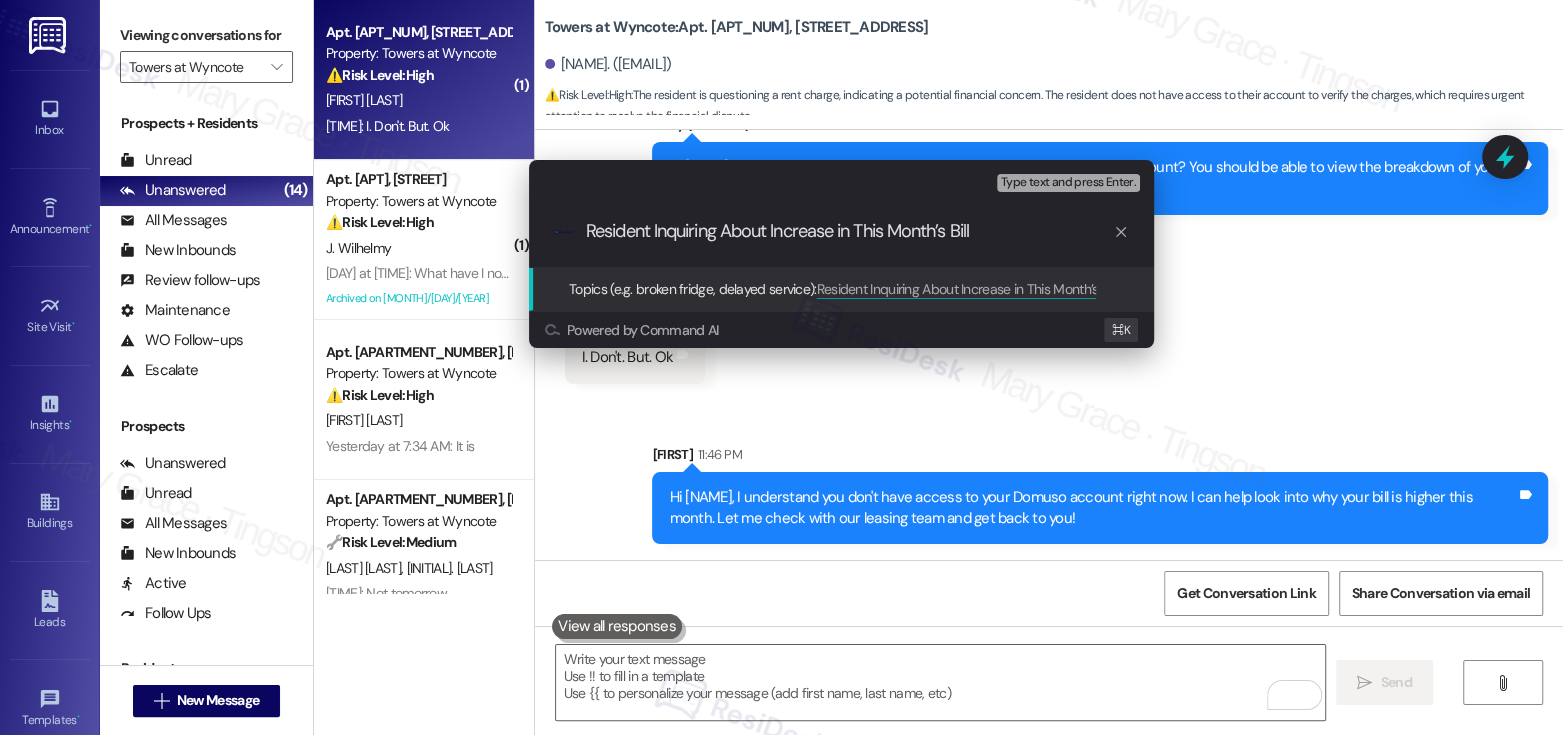 type on "Resident Inquiring About Increase in This Month’s Bill" 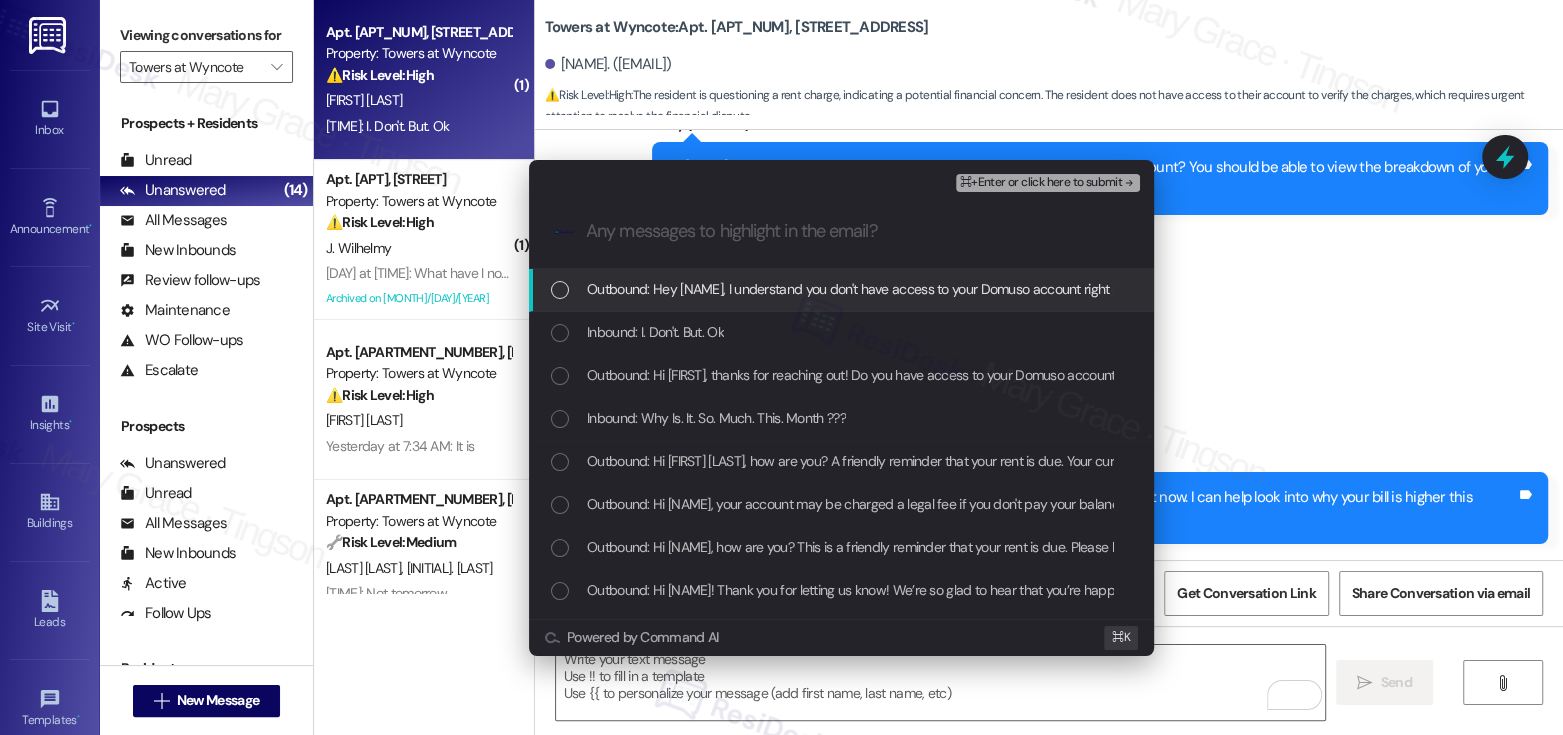 click on "Outbound: Hey James, I understand you don't have access to your Domuso account right now. I can help look into why your bill is higher this month. Let me check with our leasing team and get back to you!" at bounding box center [841, 290] 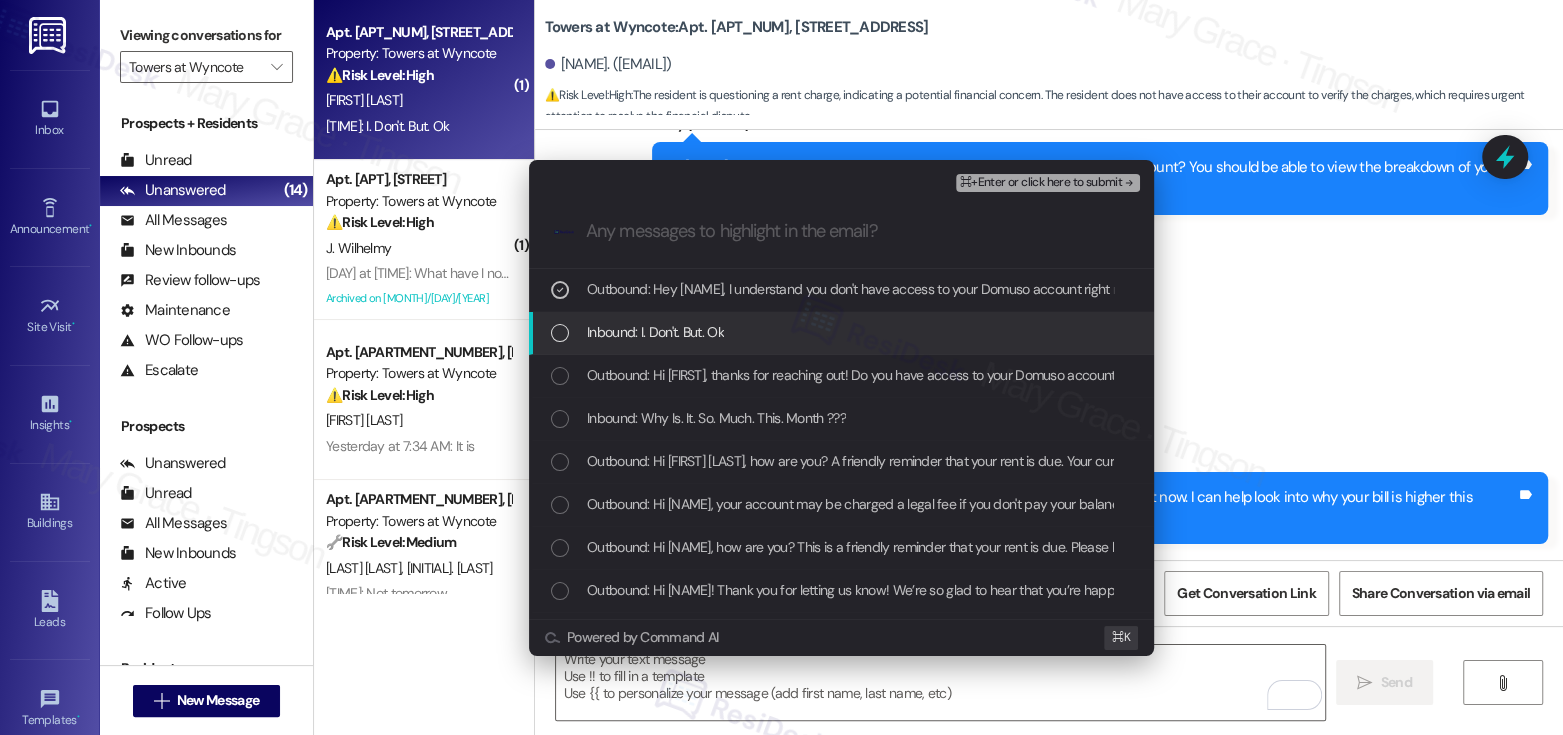click on "Inbound: I. Don't. But. Ok" at bounding box center (843, 332) 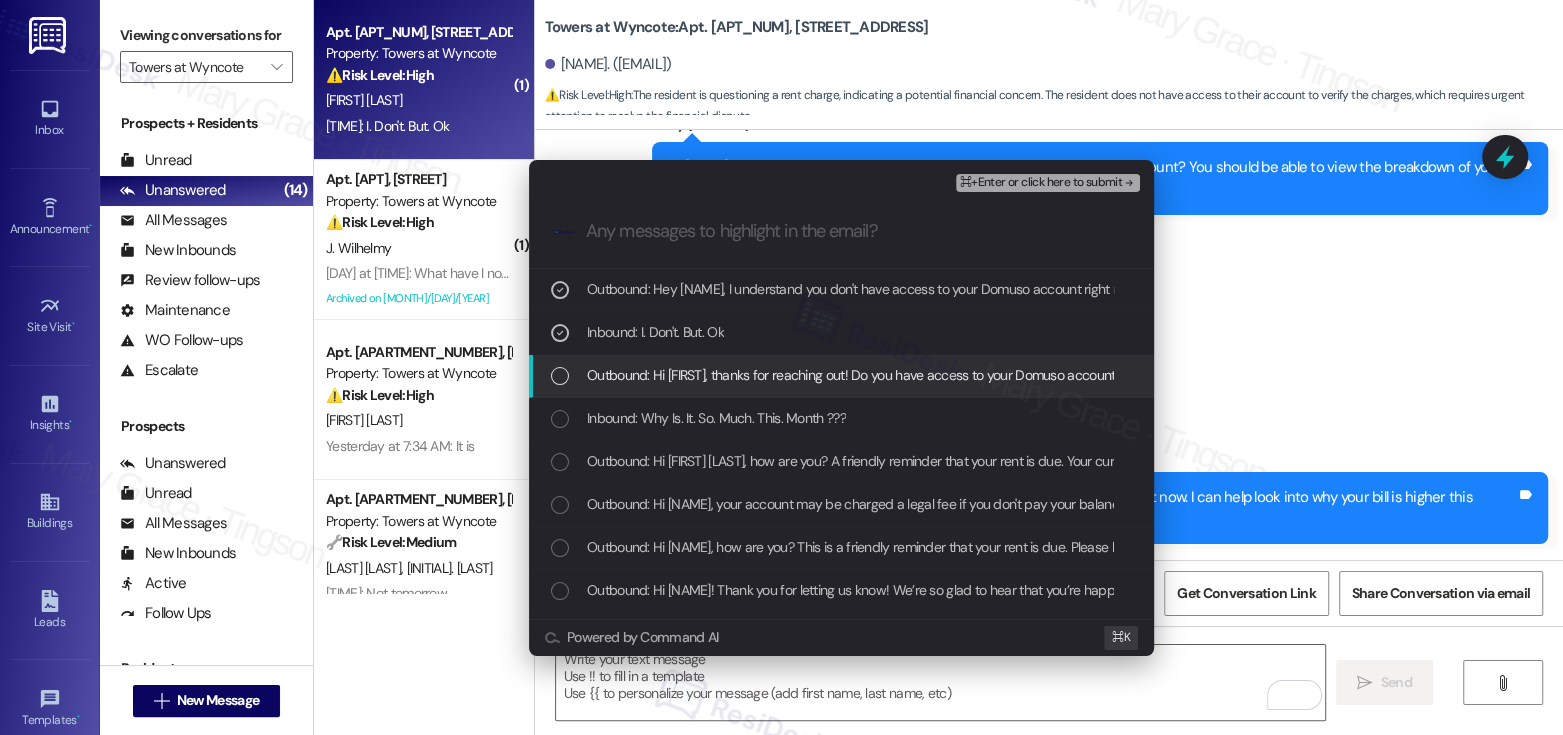 click on "Outbound: Hi James, thanks for reaching out! Do you have access to your Domuso account? You should be able to view the breakdown of your bill there." at bounding box center [1028, 375] 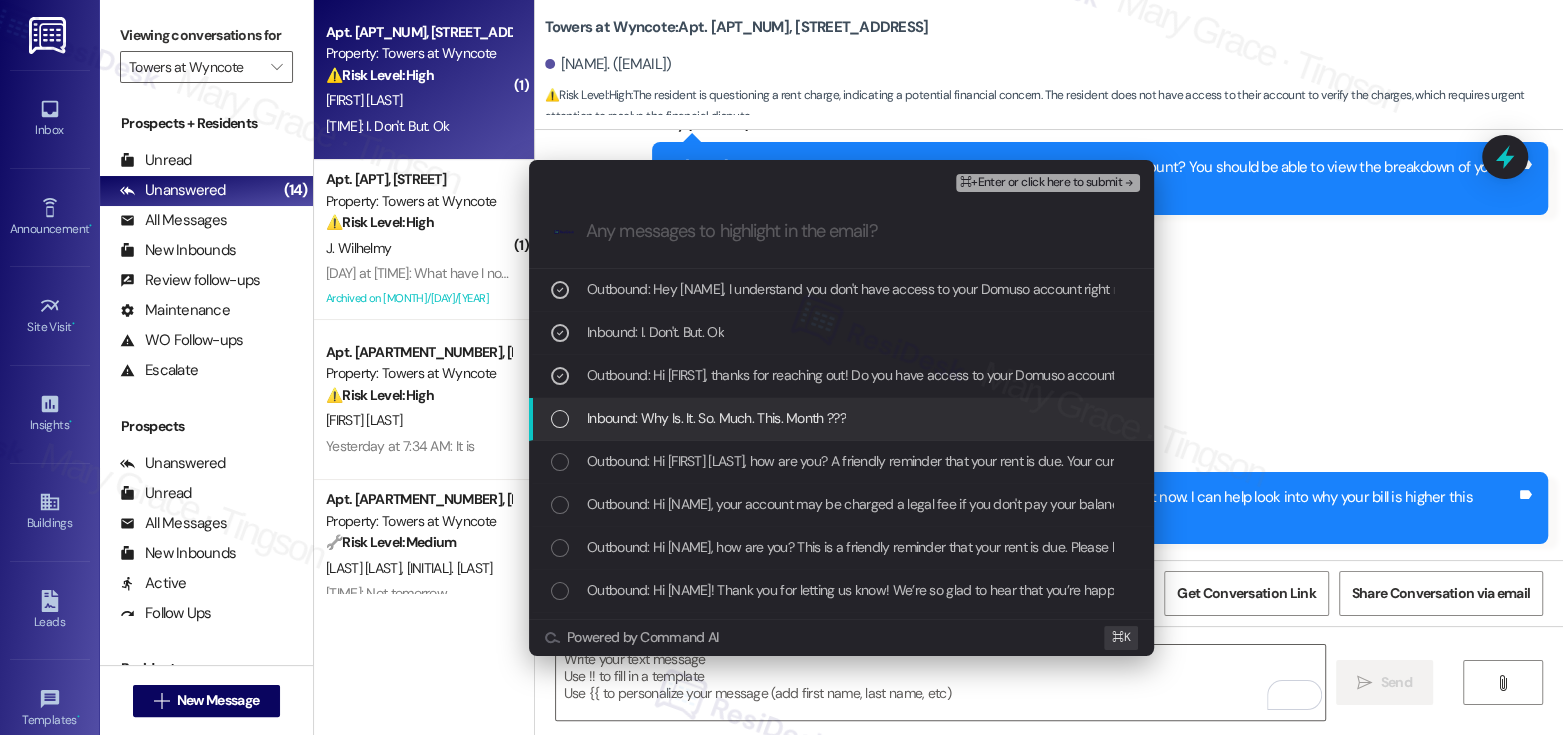 click on "Inbound: Why   Is. It. So. Much. This. Month ???" at bounding box center [716, 418] 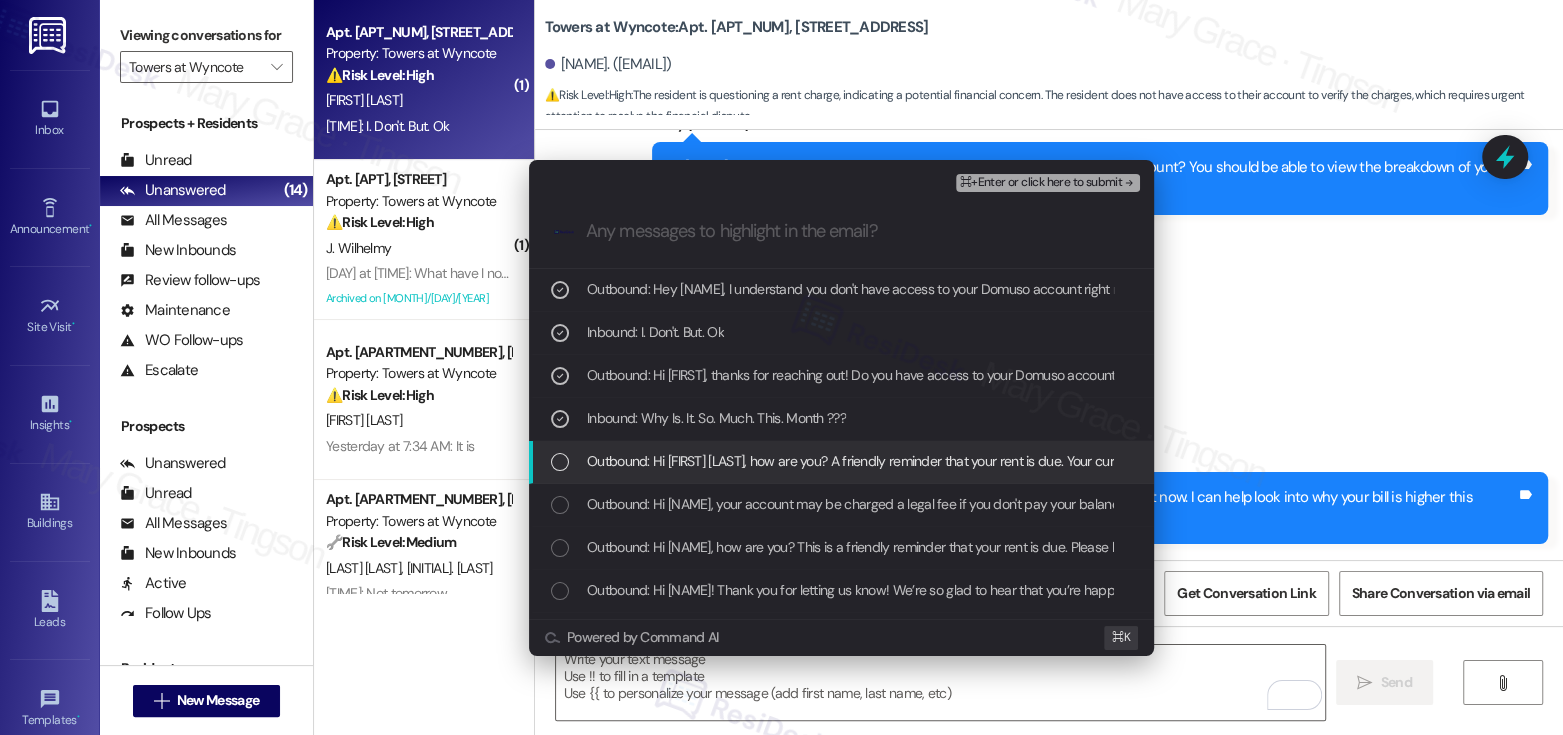 click on "Outbound: Hi James, how are you? A friendly reminder that your rent is due. Your current balance is $2965.85. Please pay your rent to avoid a late fee. Please let us know if you have any questions!" at bounding box center (1178, 461) 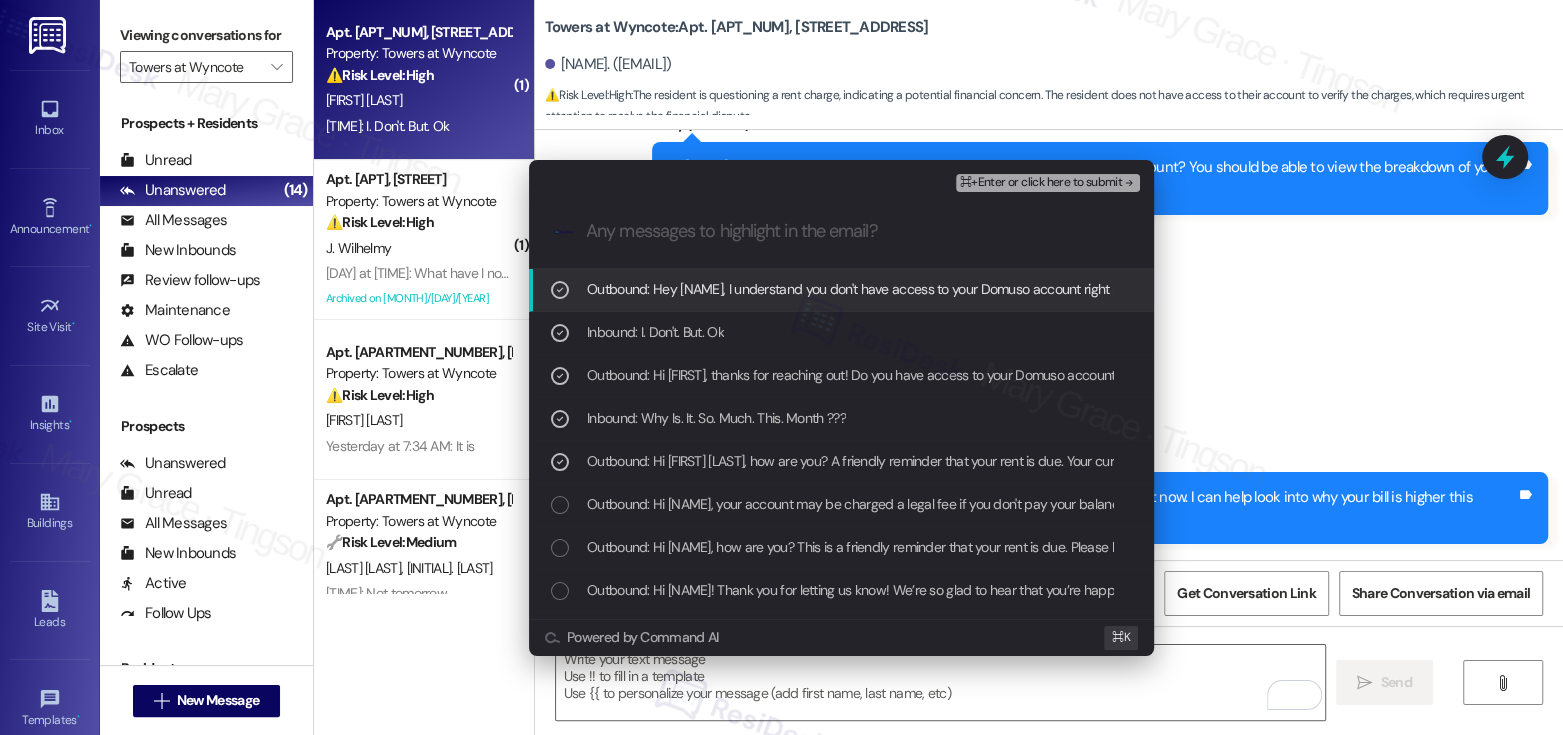click on "⌘+Enter or click here to submit" at bounding box center (1041, 183) 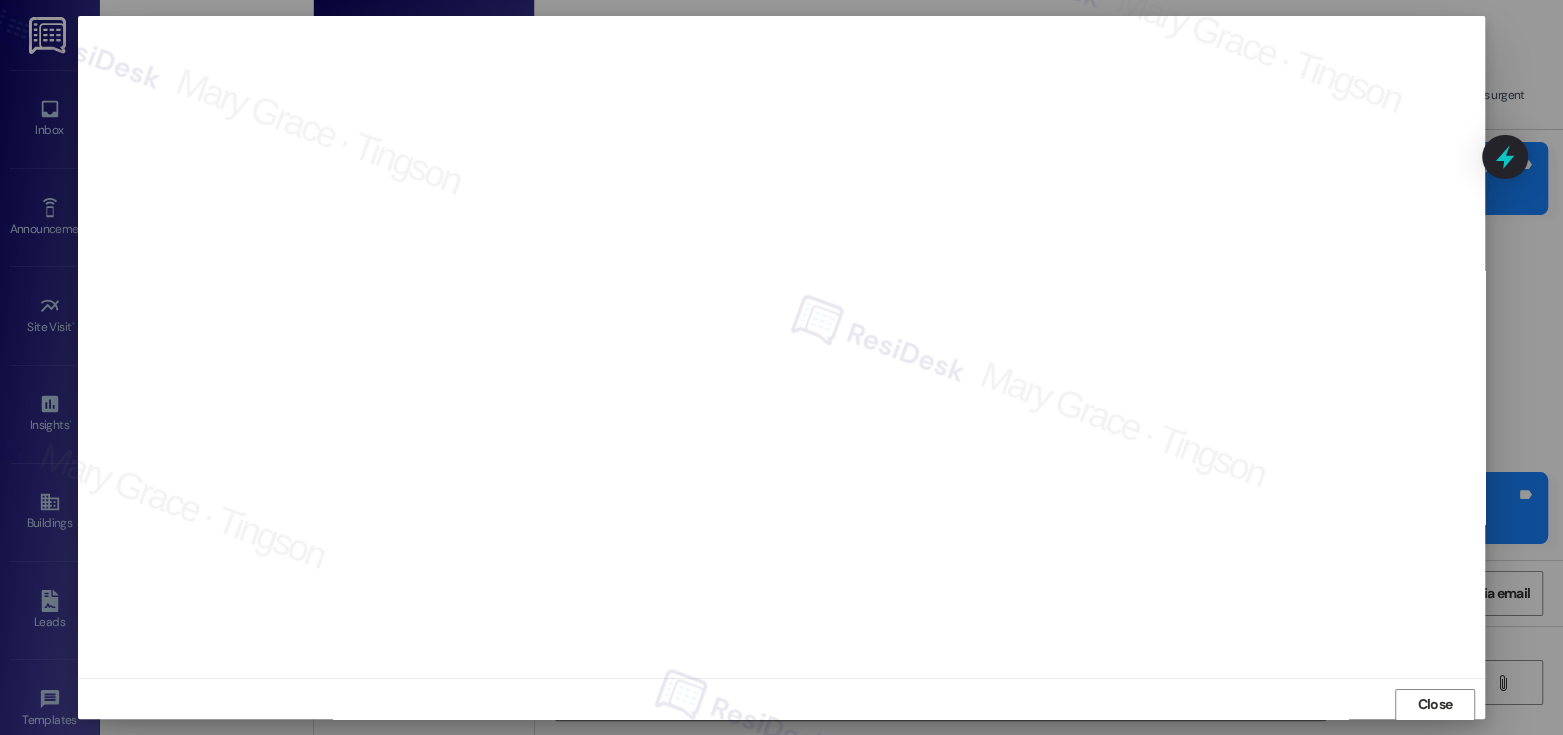 scroll, scrollTop: 1, scrollLeft: 0, axis: vertical 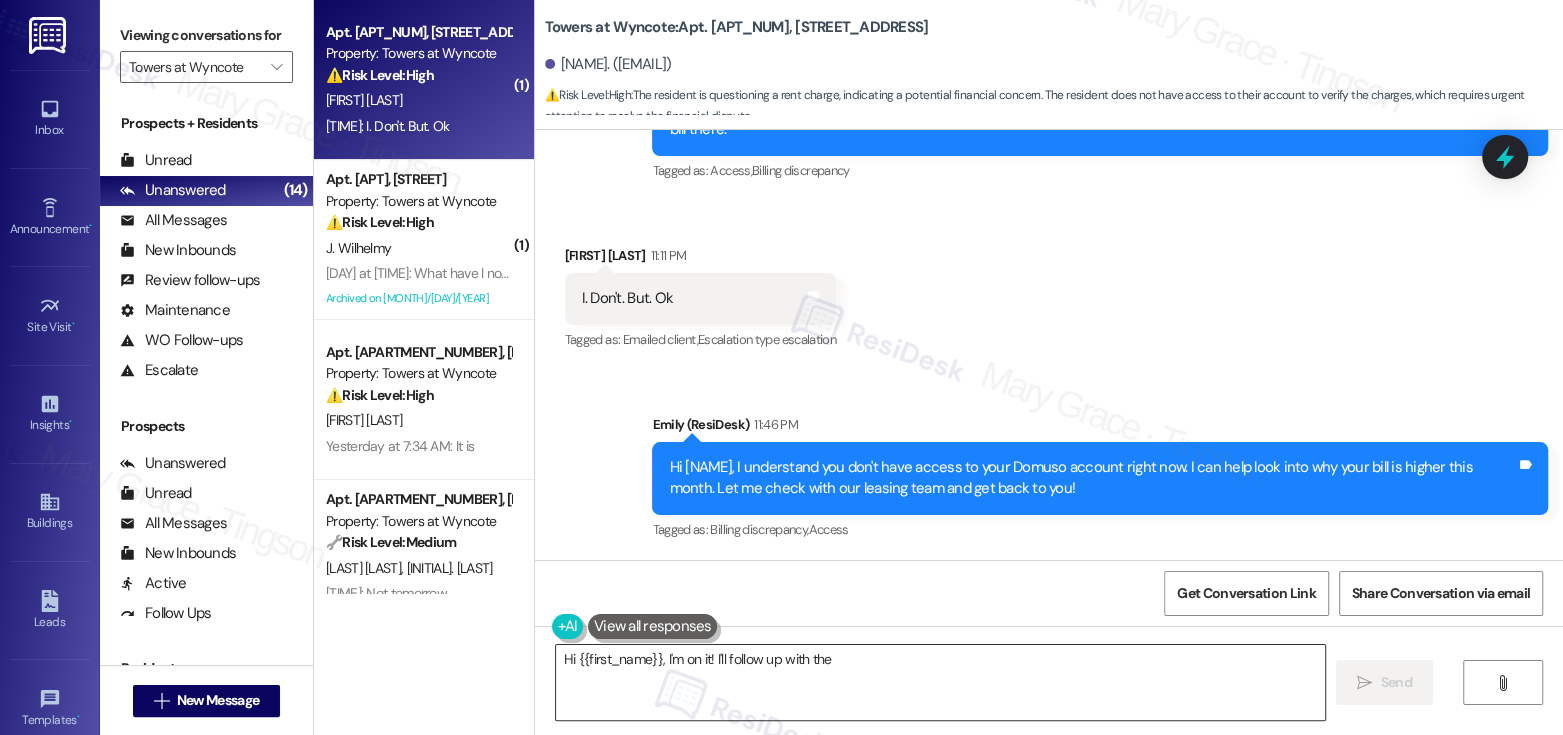 click on "Hi {{first_name}}," at bounding box center (940, 682) 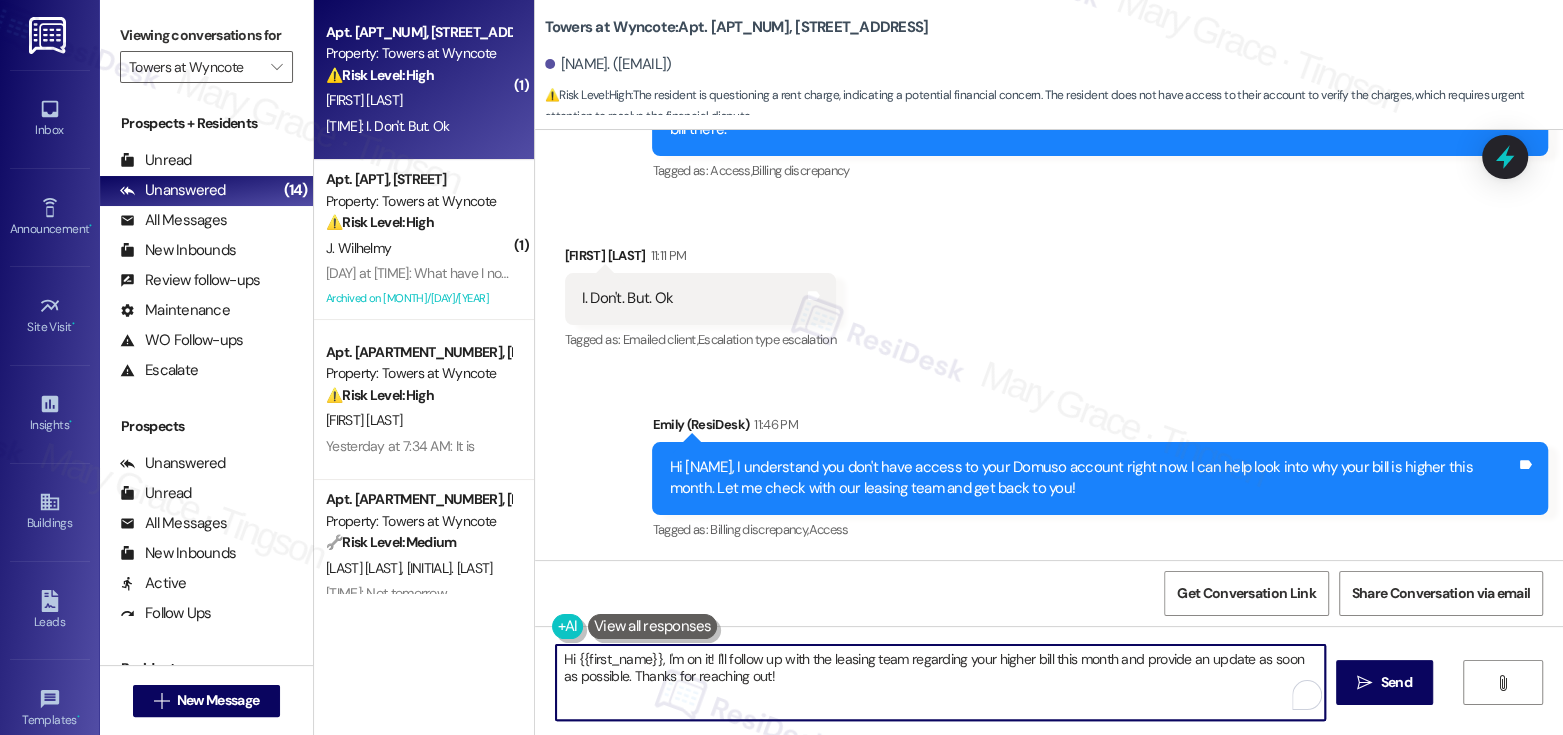 click on "Hi {{first_name}}, I'm on it! I'll follow up with the leasing team regarding your higher bill this month and provide an update as soon as possible. Thanks for reaching out!" at bounding box center [940, 682] 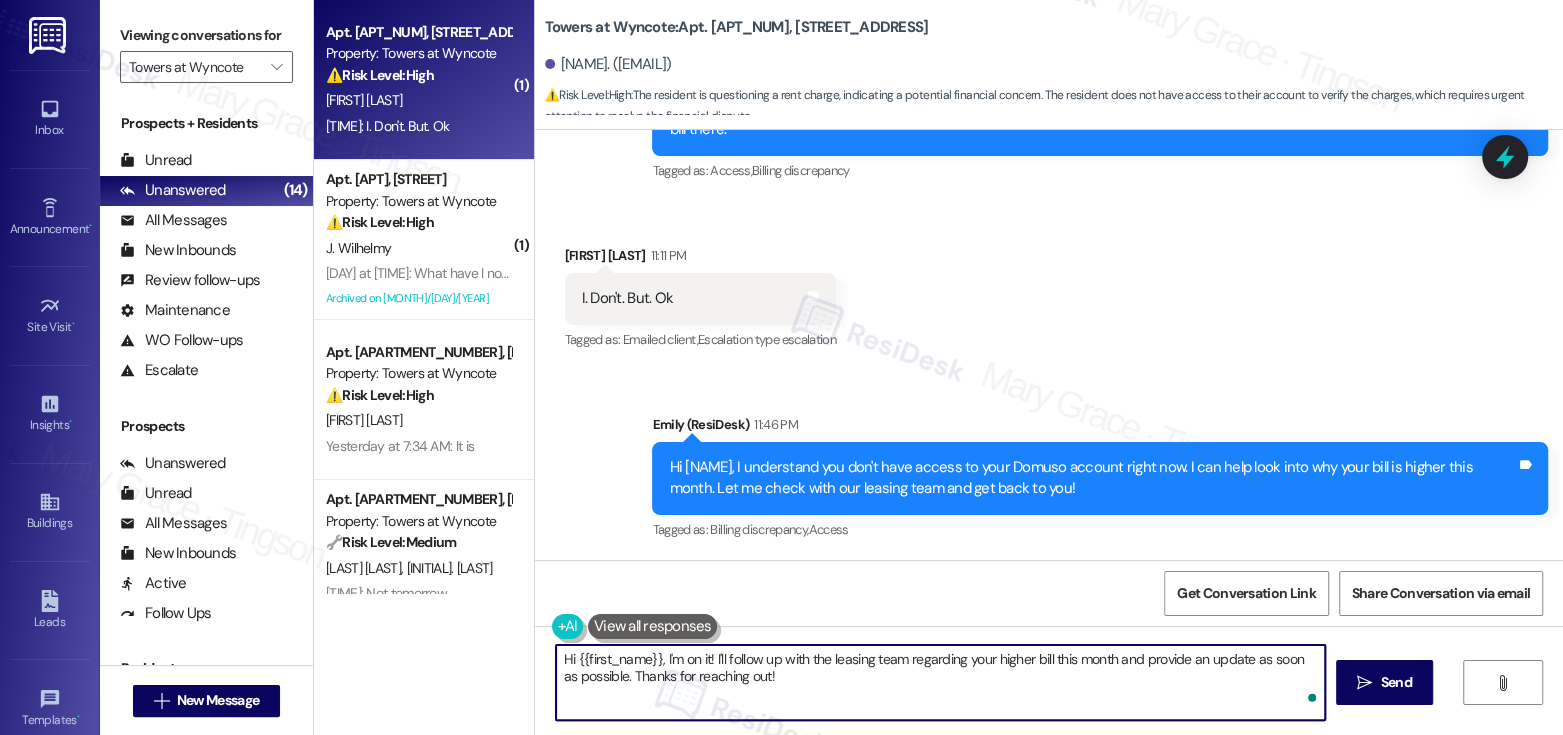 click on "Hi {{first_name}}, I'm on it! I'll follow up with the leasing team regarding your higher bill this month and provide an update as soon as possible. Thanks for reaching out!" at bounding box center (940, 682) 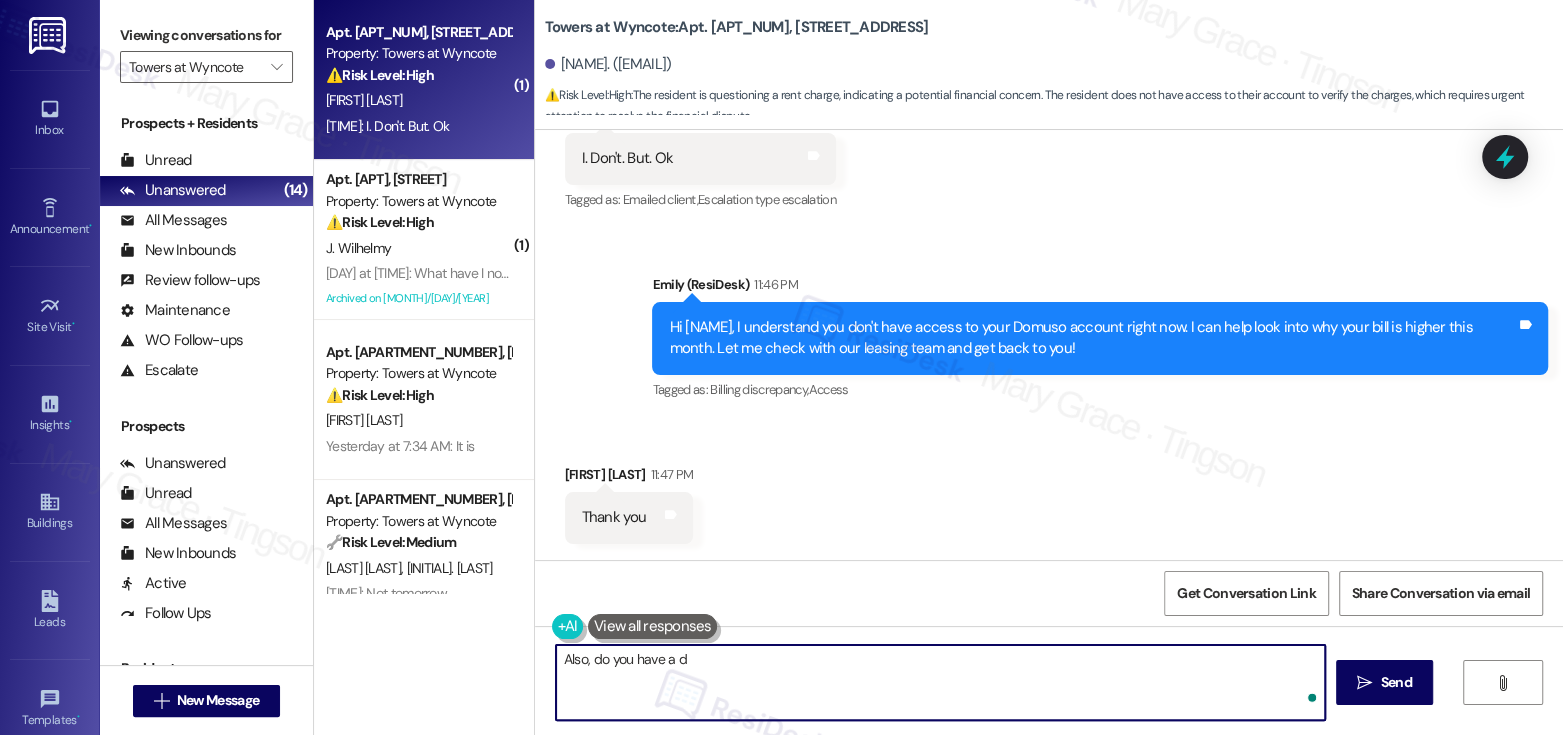 scroll, scrollTop: 21384, scrollLeft: 0, axis: vertical 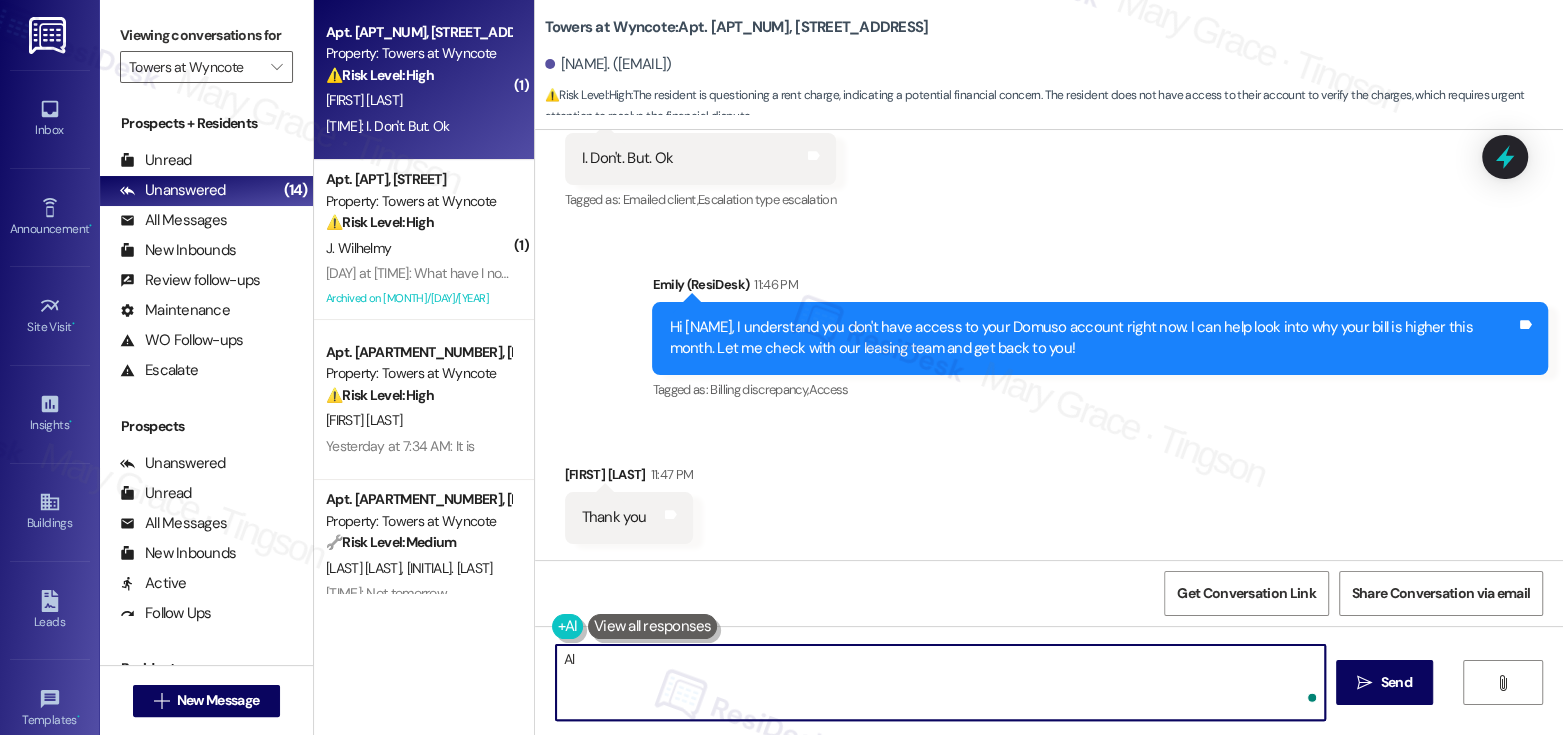 type on "A" 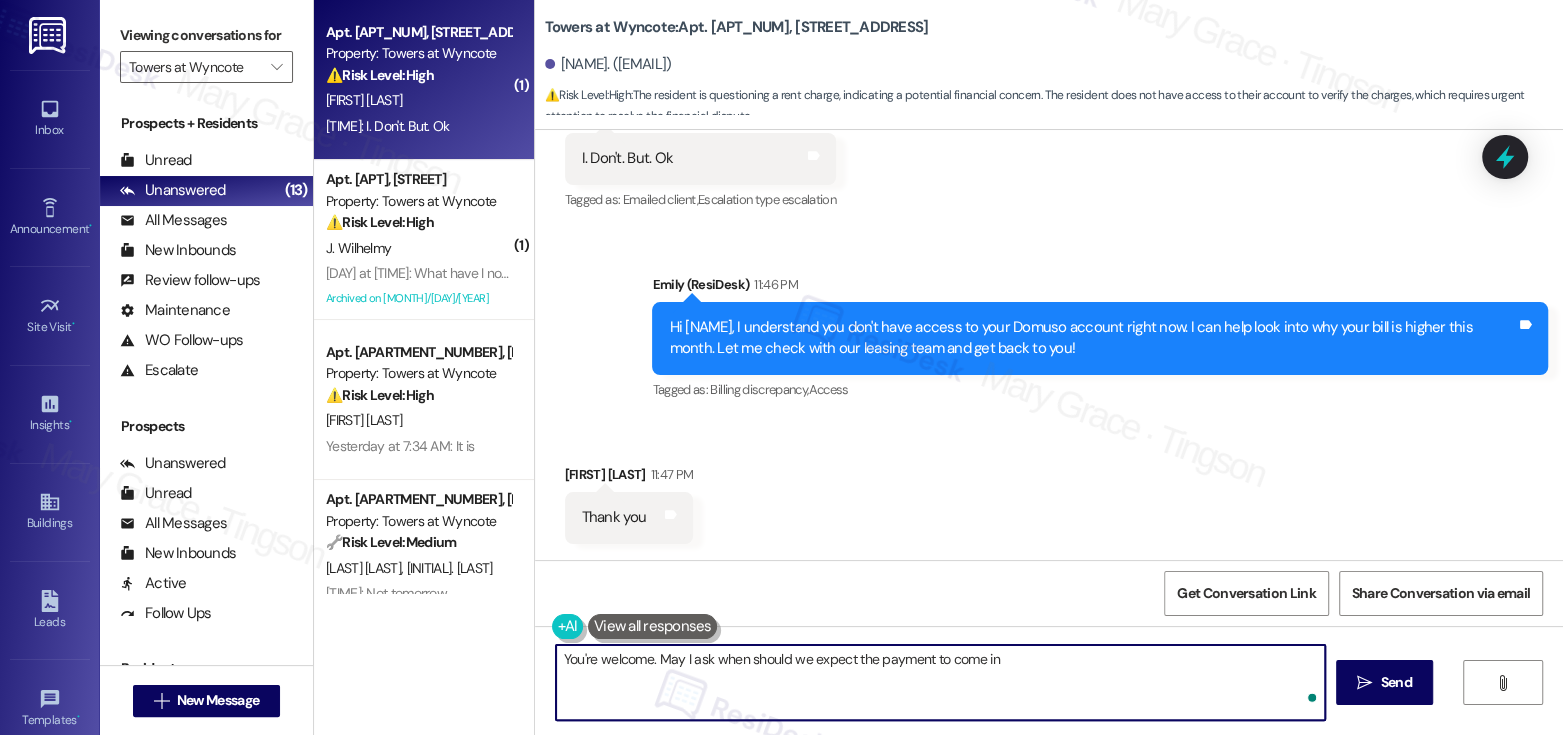 type on "You're welcome. May I ask when should we expect the payment to come in?" 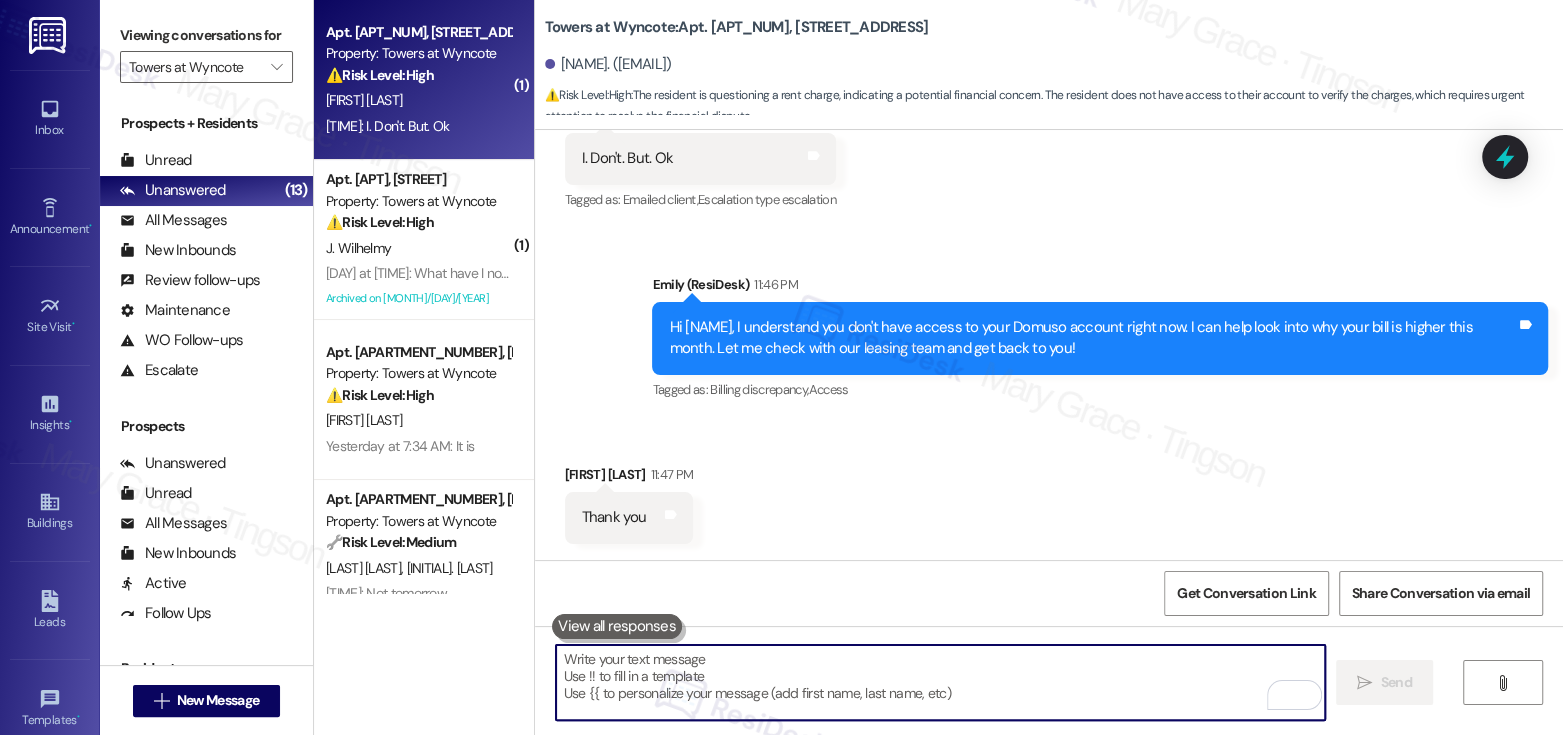 paste on "You’re welcome. May I ask when we should expect your payment?
Ask ChatGPT" 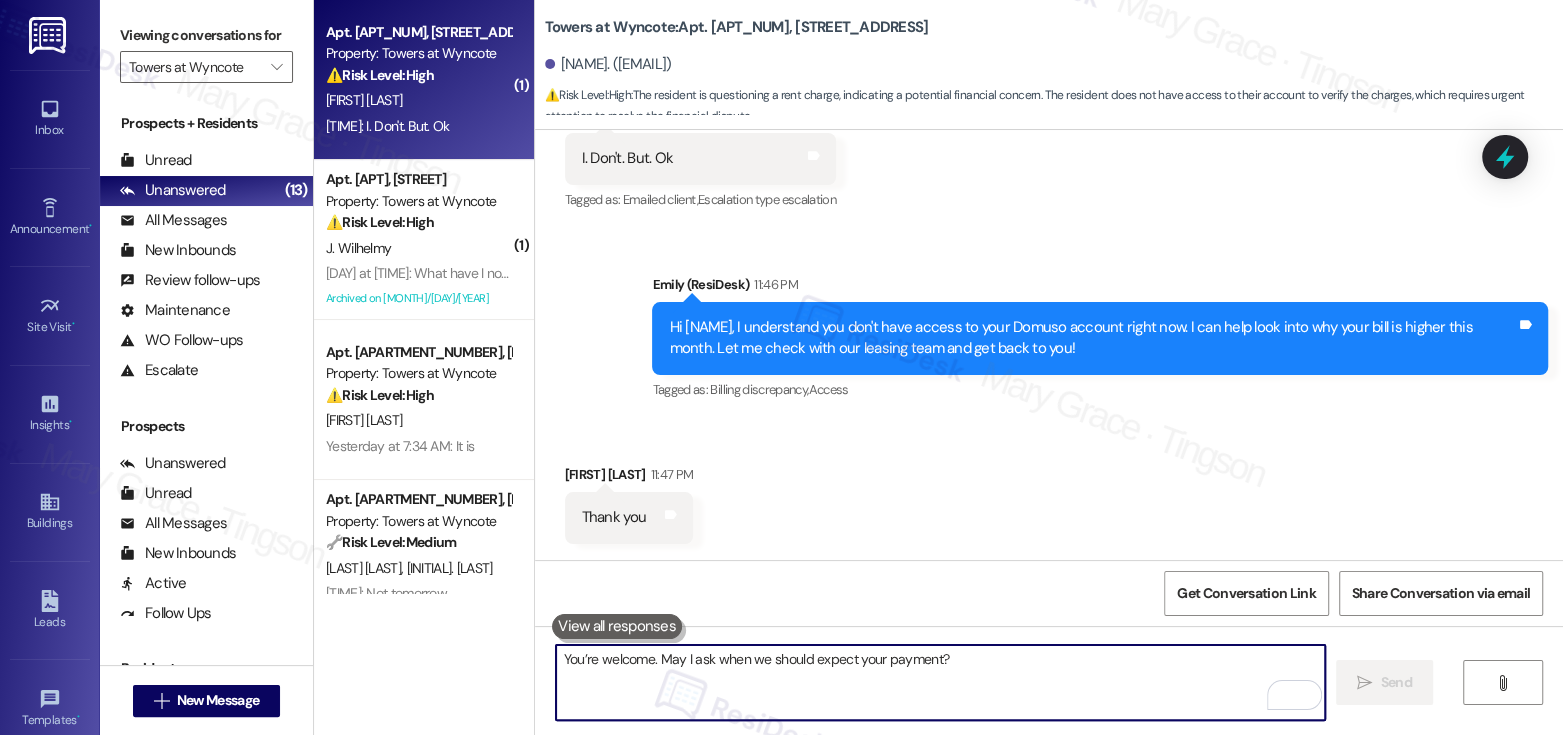 scroll, scrollTop: 135, scrollLeft: 0, axis: vertical 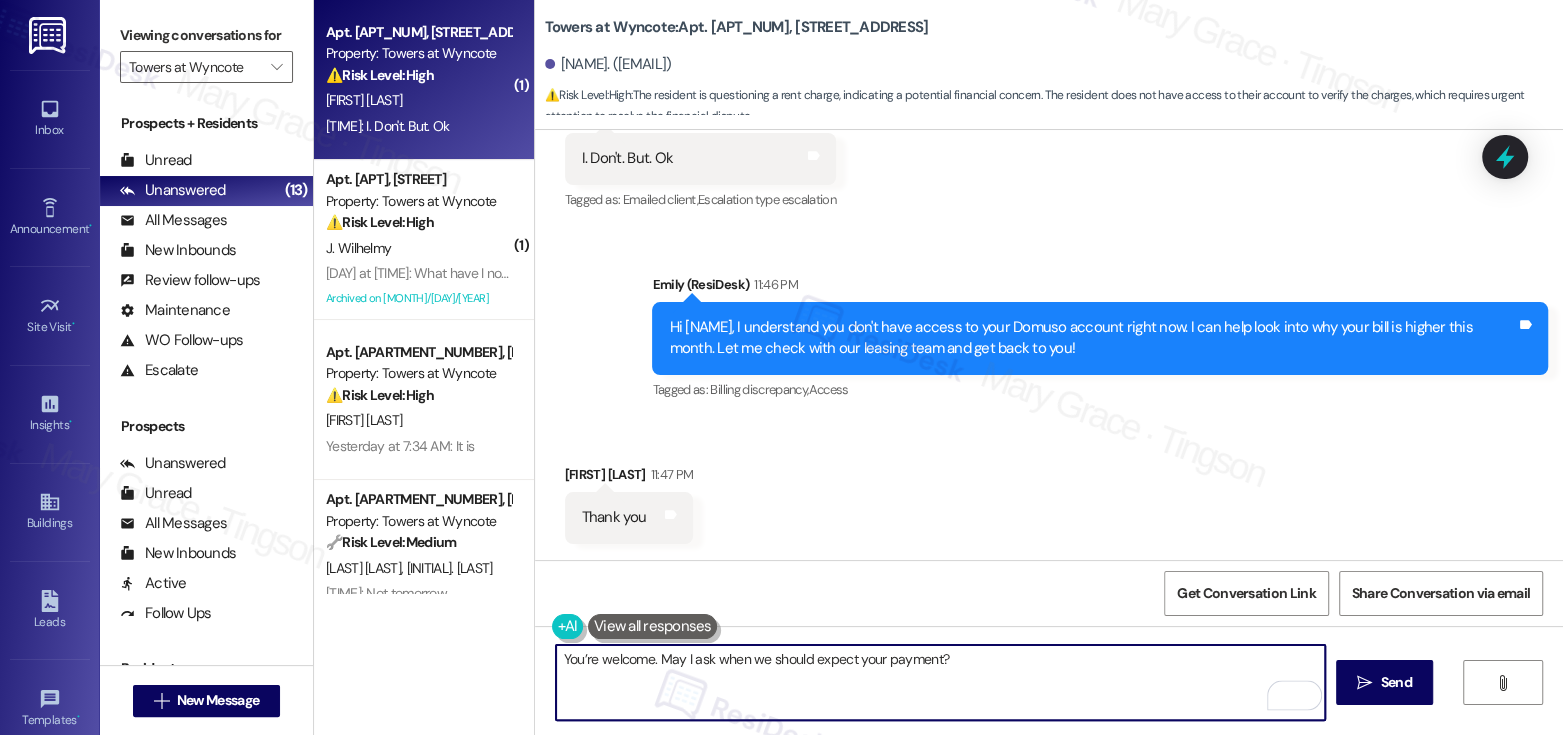 click on "You’re welcome. May I ask when we should expect your payment?" at bounding box center [940, 682] 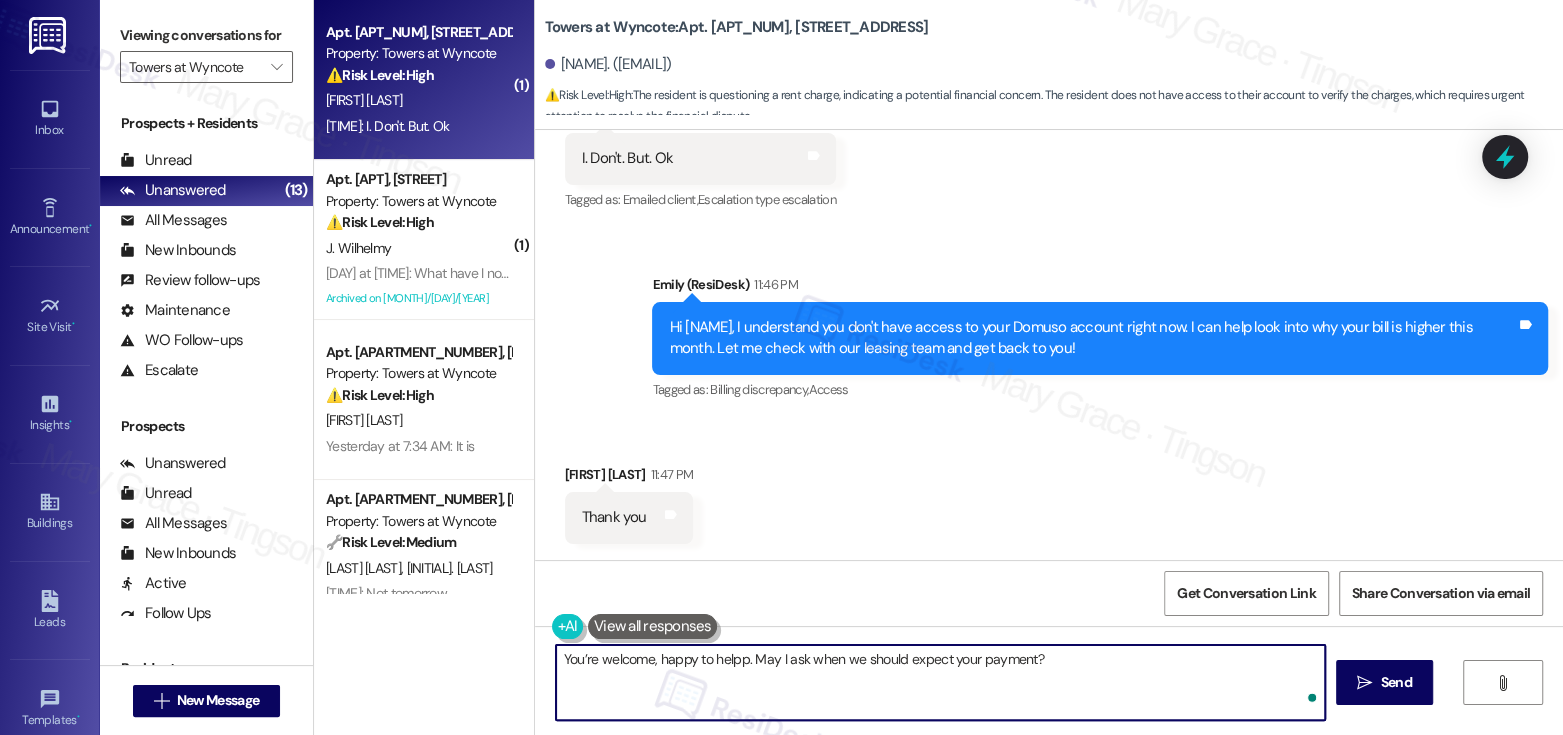 type on "You’re welcome, happy to help. May I ask when we should expect your payment?" 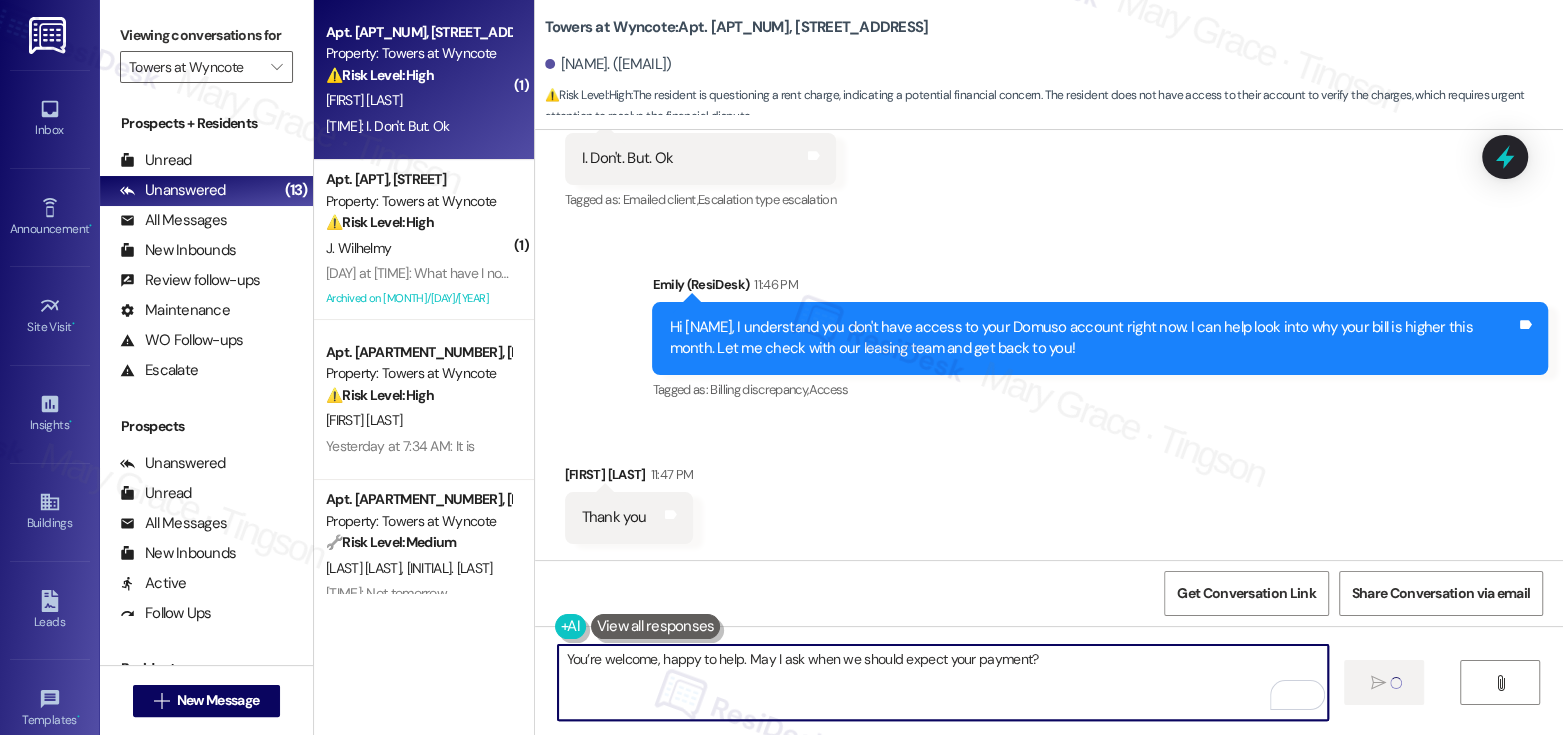 type 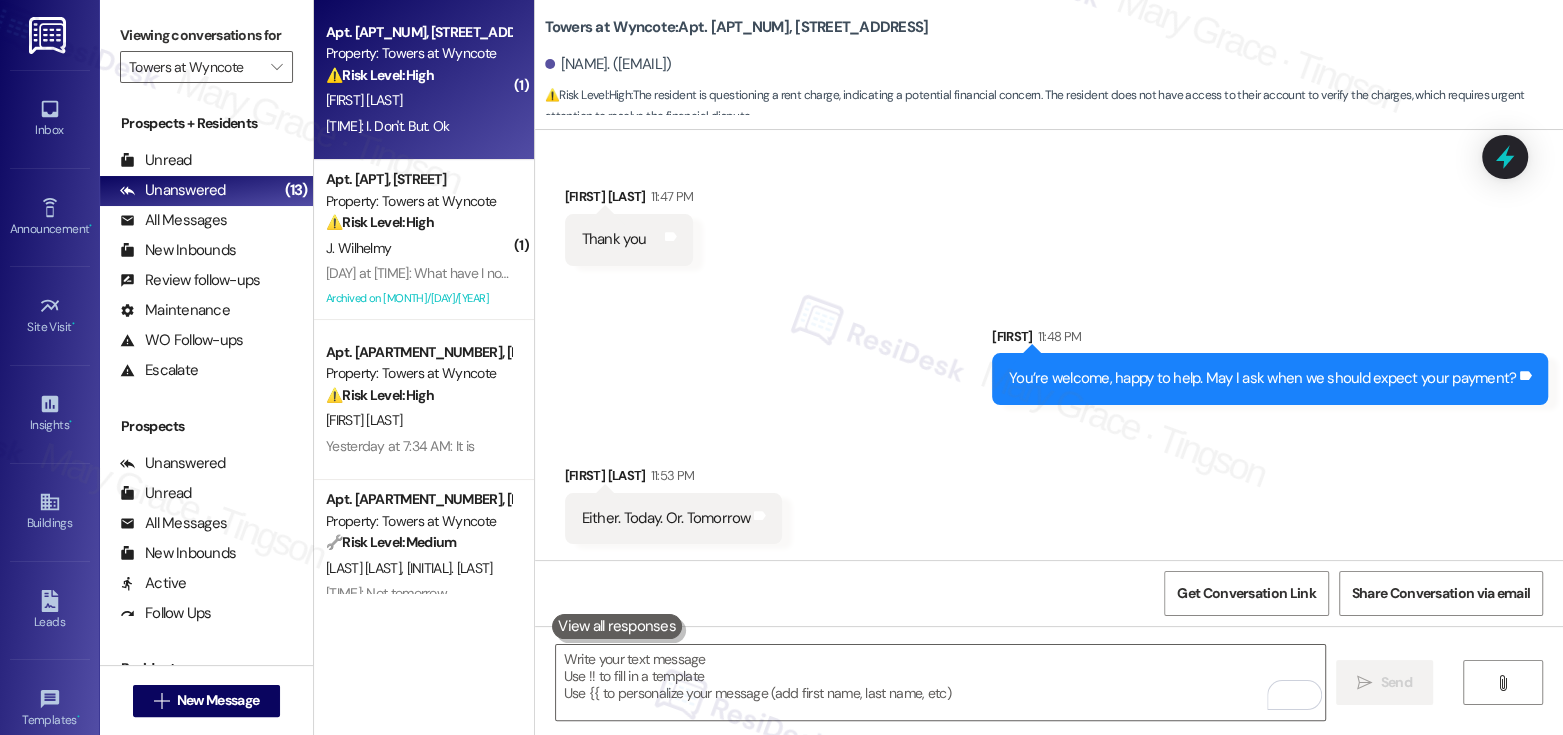 scroll, scrollTop: 21662, scrollLeft: 0, axis: vertical 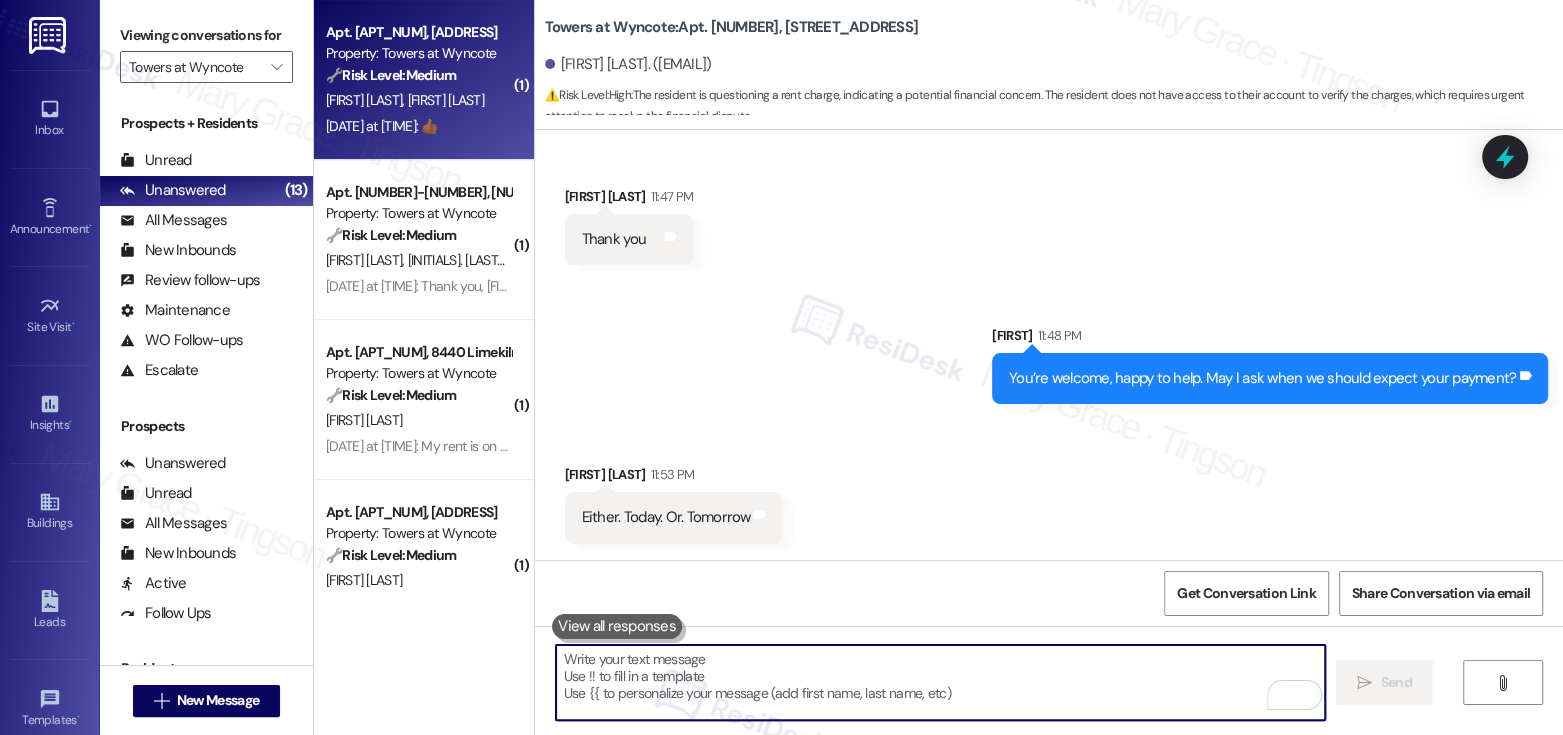 click on "[MONTH] 05, [YEAR] at [TIME]: 👍🏾 [MONTH] 05, [YEAR] at [TIME]: 👍🏾" at bounding box center [382, 126] 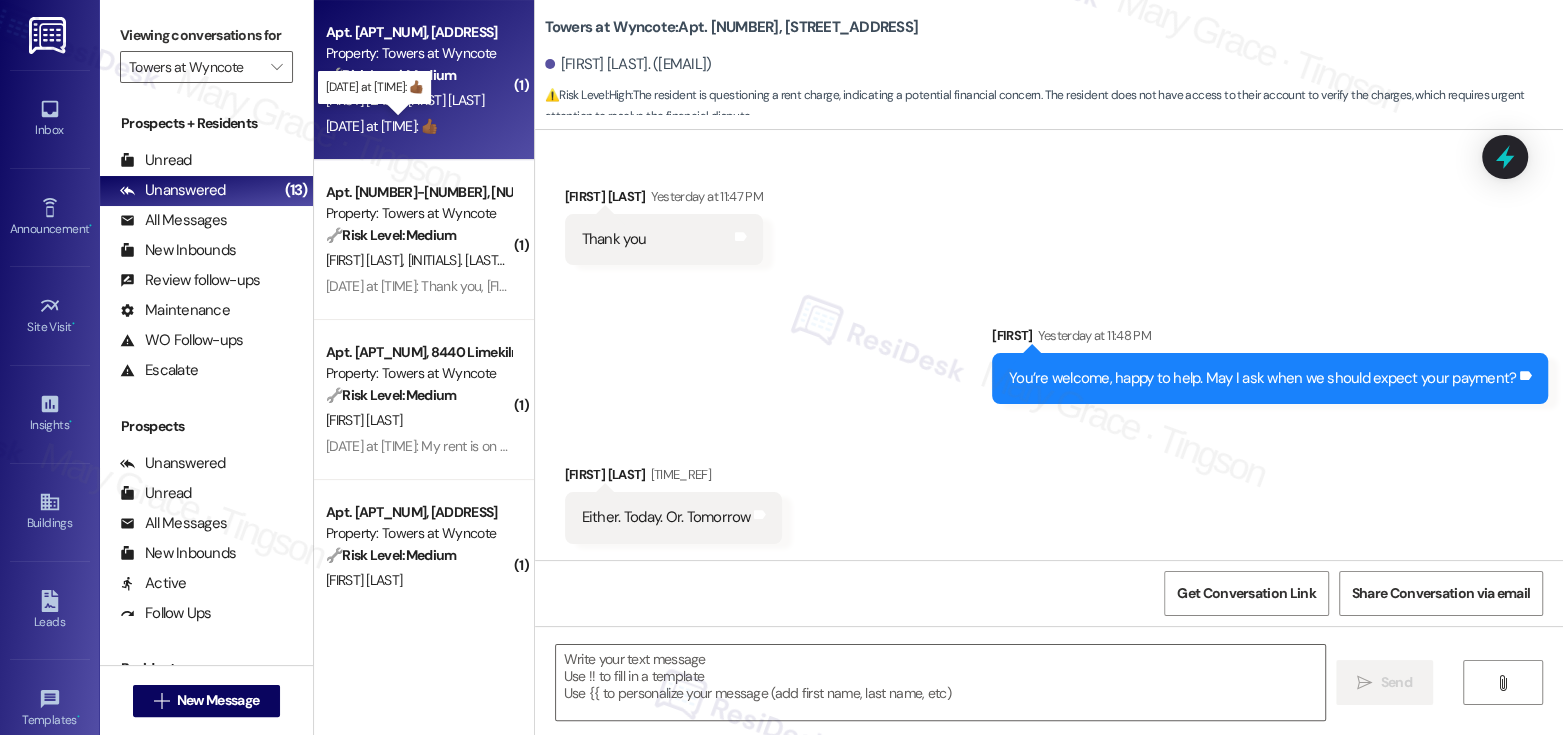 type on "Fetching suggested responses. Please feel free to read through the conversation in the meantime." 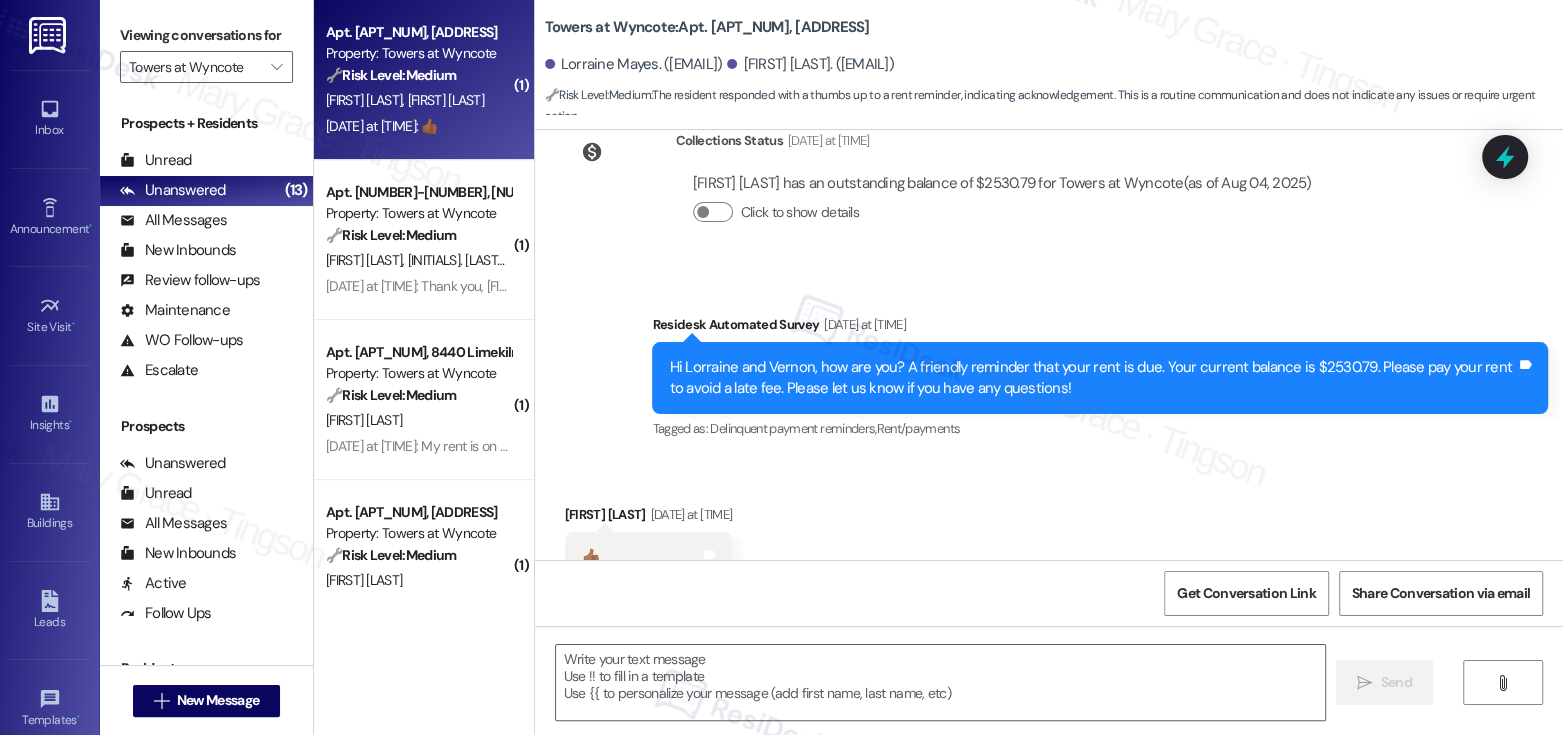 scroll, scrollTop: 6843, scrollLeft: 0, axis: vertical 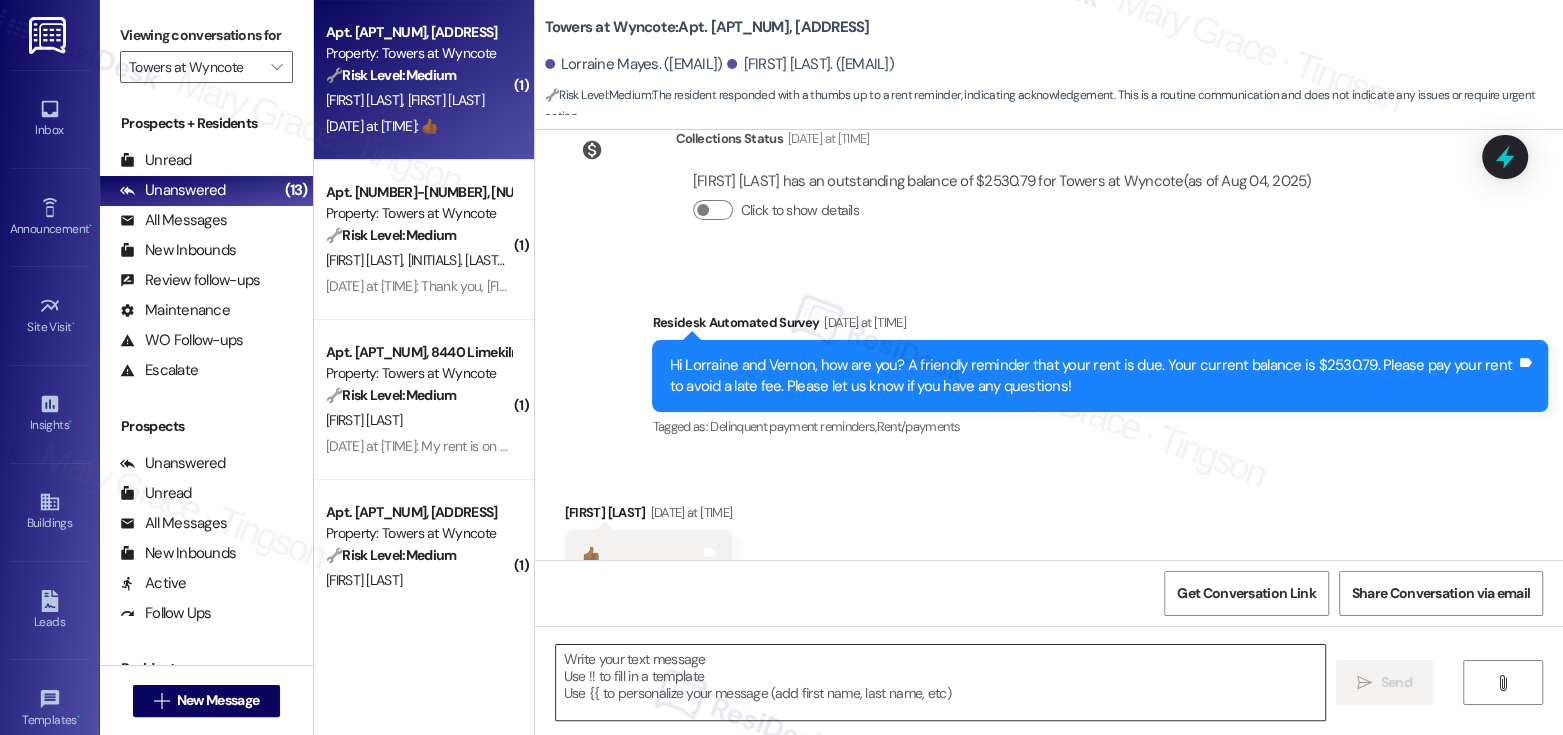 click at bounding box center (940, 682) 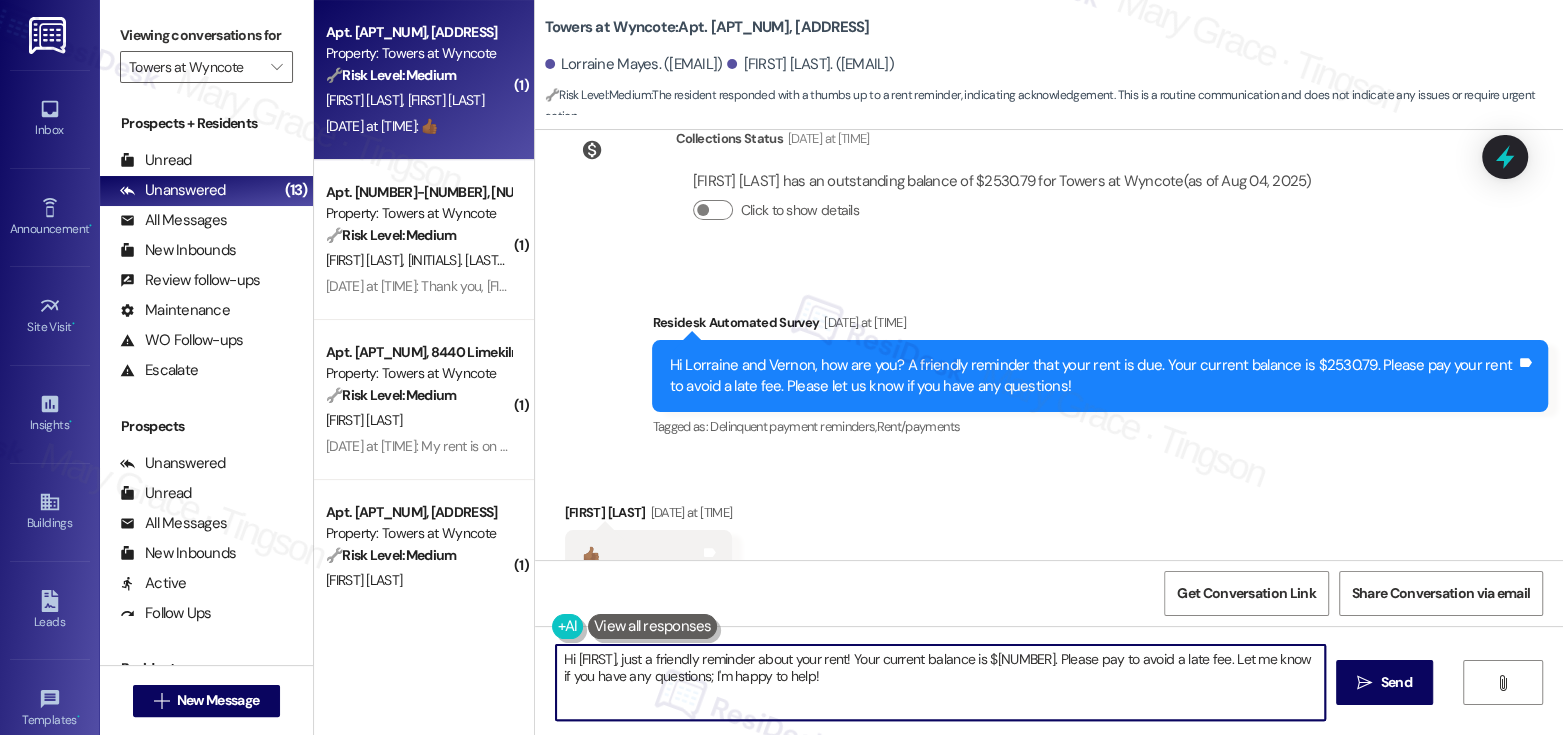 click on "Hi [FIRST], just a friendly reminder about your rent! Your current balance is $[NUMBER]. Please pay to avoid a late fee. Let me know if you have any questions; I'm happy to help!" at bounding box center (940, 682) 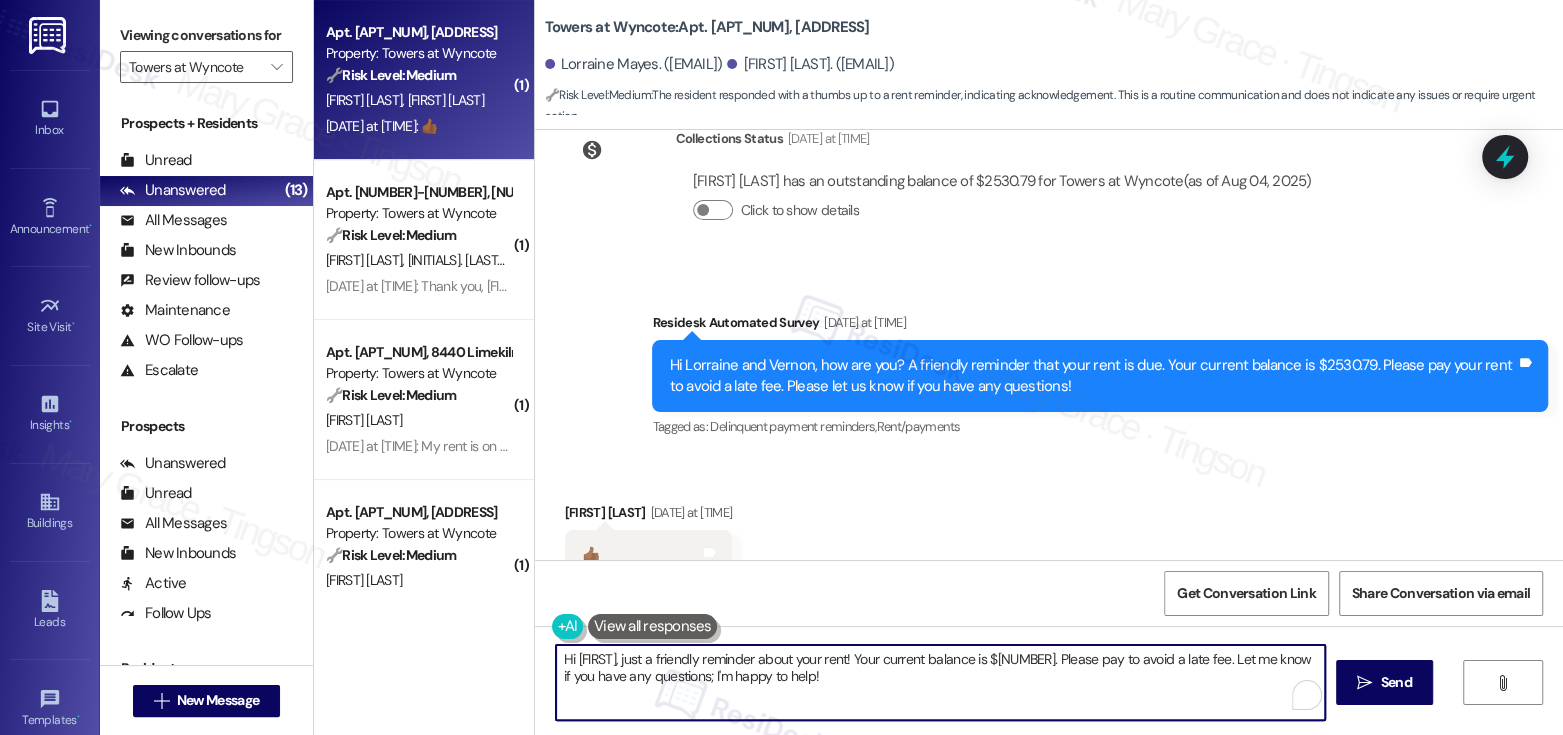 click on "Hi [FIRST], just a friendly reminder about your rent! Your current balance is $[NUMBER]. Please pay to avoid a late fee. Let me know if you have any questions; I'm happy to help!" at bounding box center (940, 682) 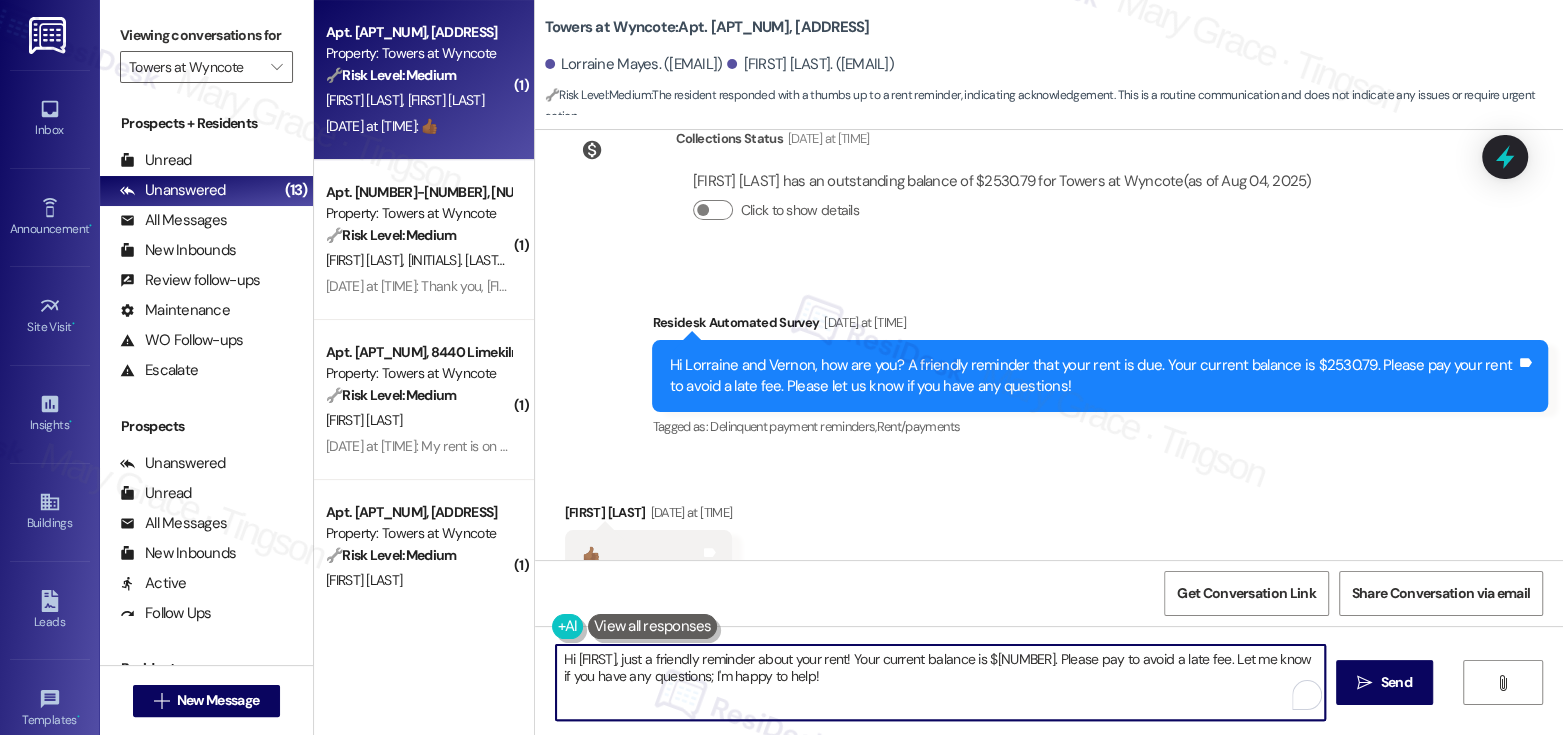 click on "Hi [FIRST], just a friendly reminder about your rent! Your current balance is $[NUMBER]. Please pay to avoid a late fee. Let me know if you have any questions; I'm happy to help!" at bounding box center (940, 682) 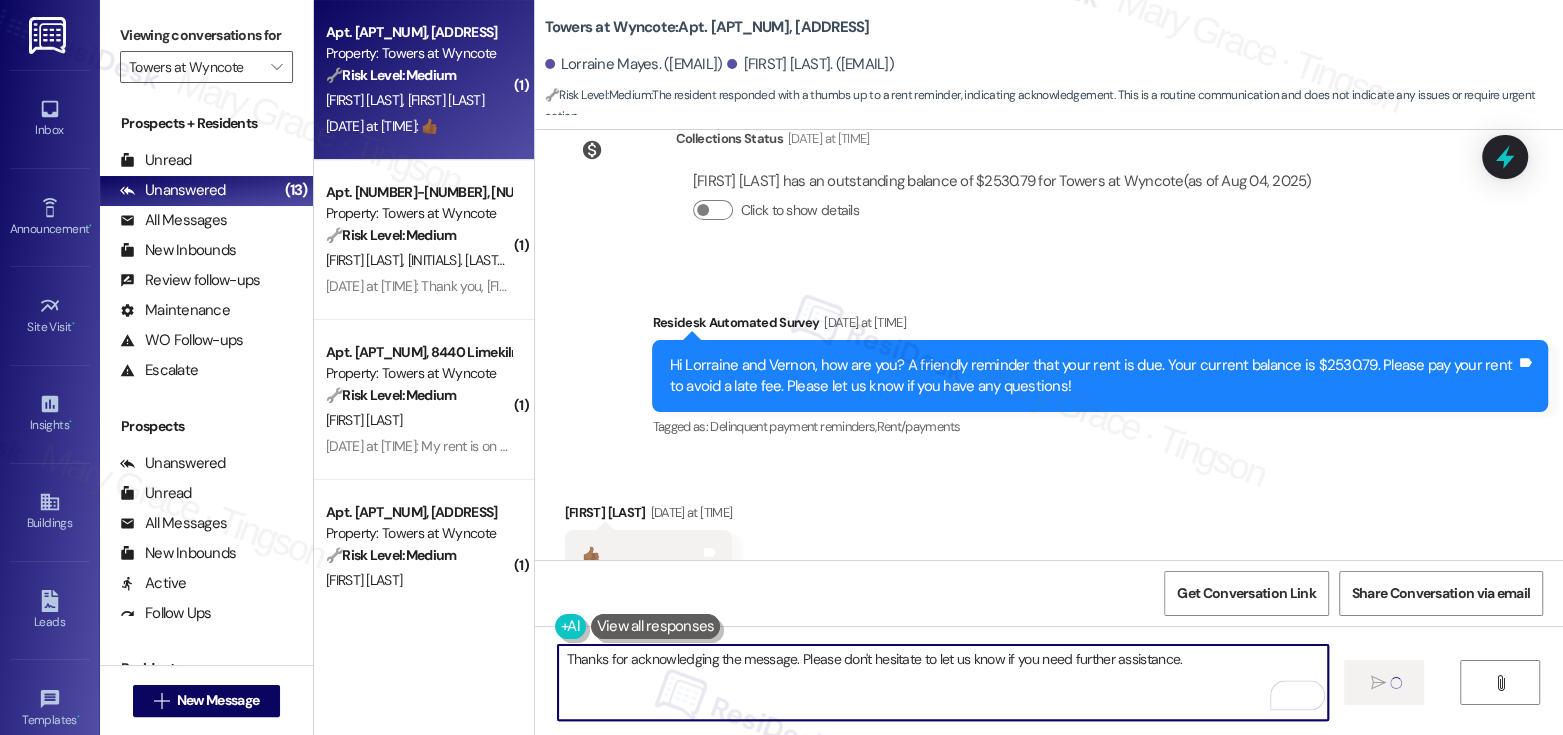 type on "Thanks for acknowledging the message. Please don't hesitate to let us know if you need further assistance." 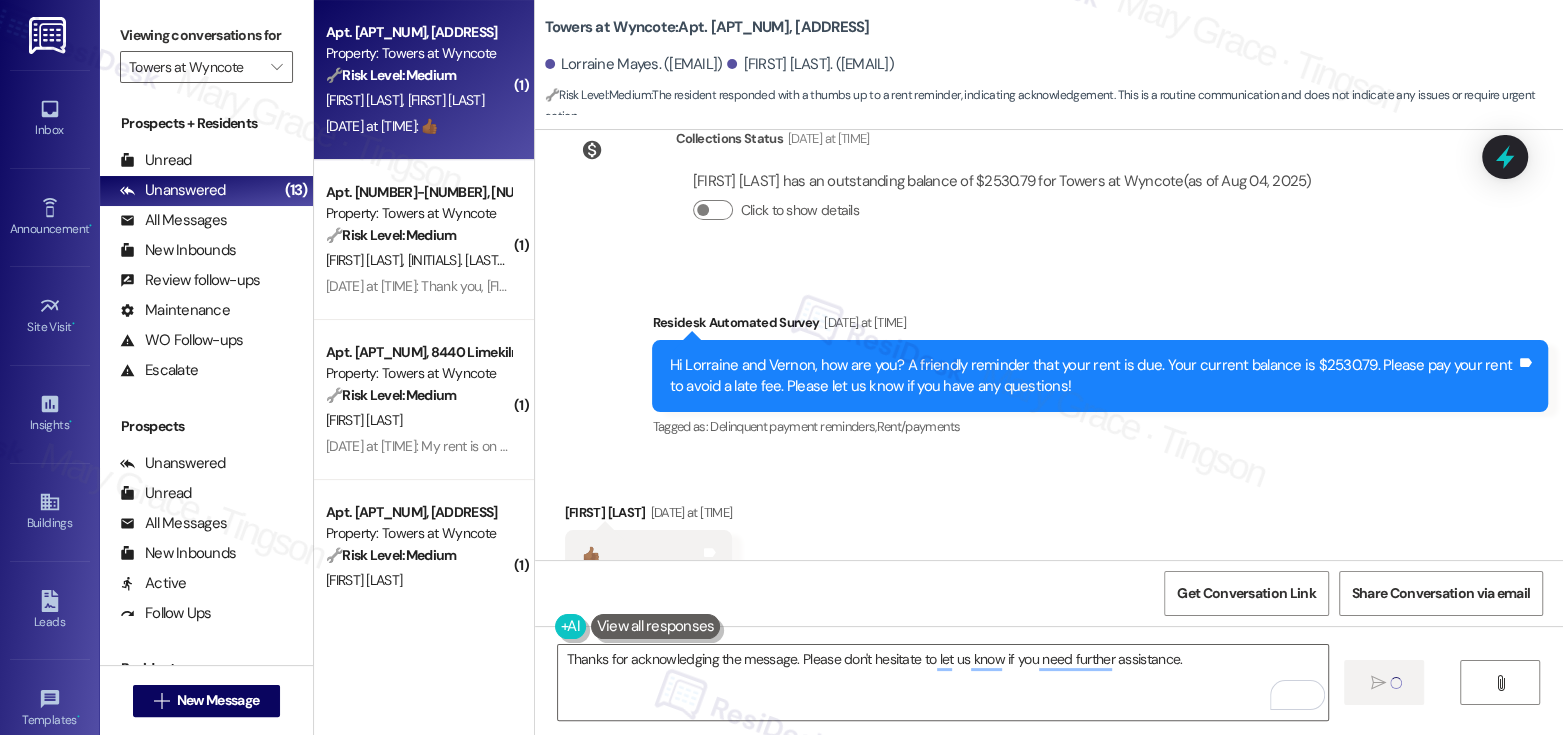 type 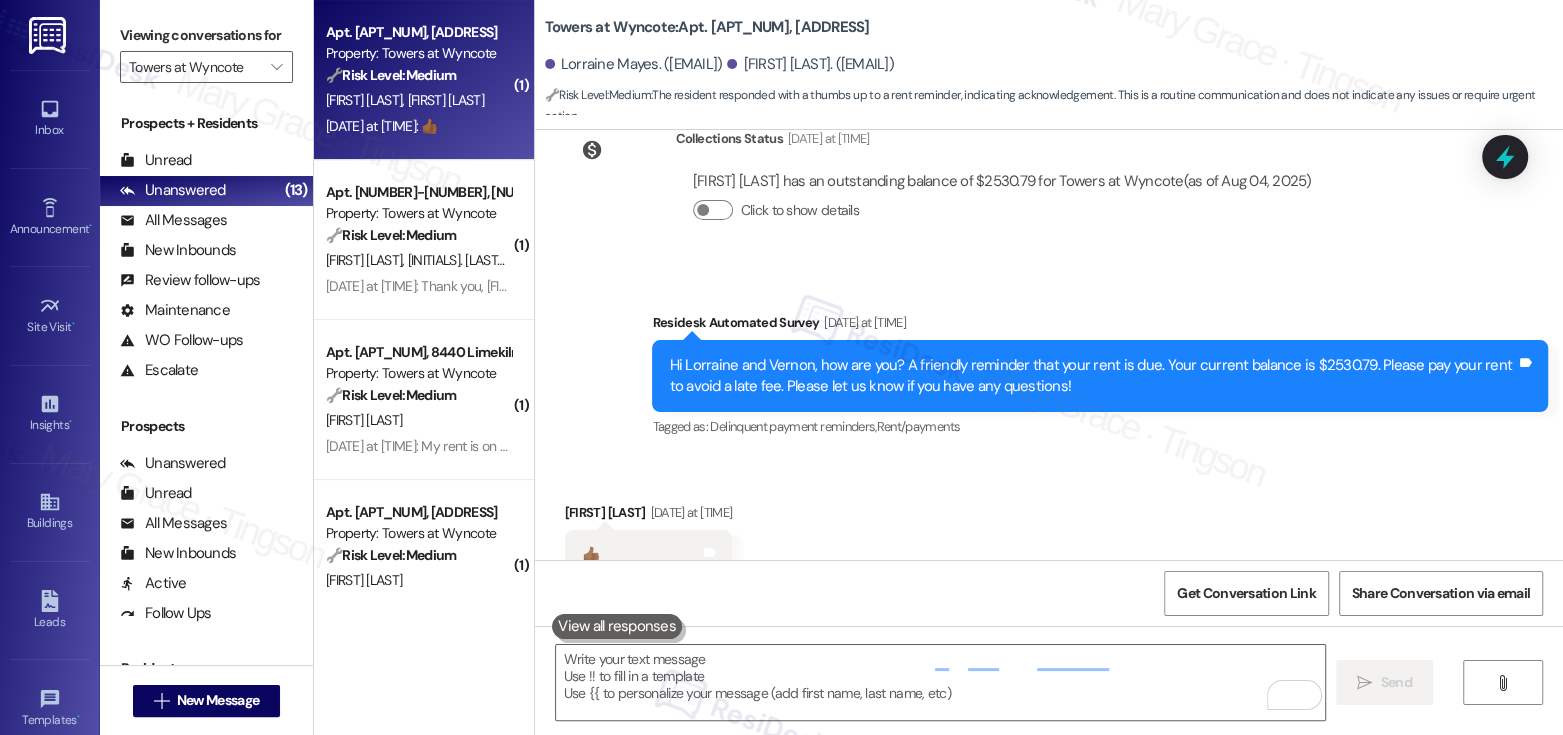 scroll, scrollTop: 6841, scrollLeft: 0, axis: vertical 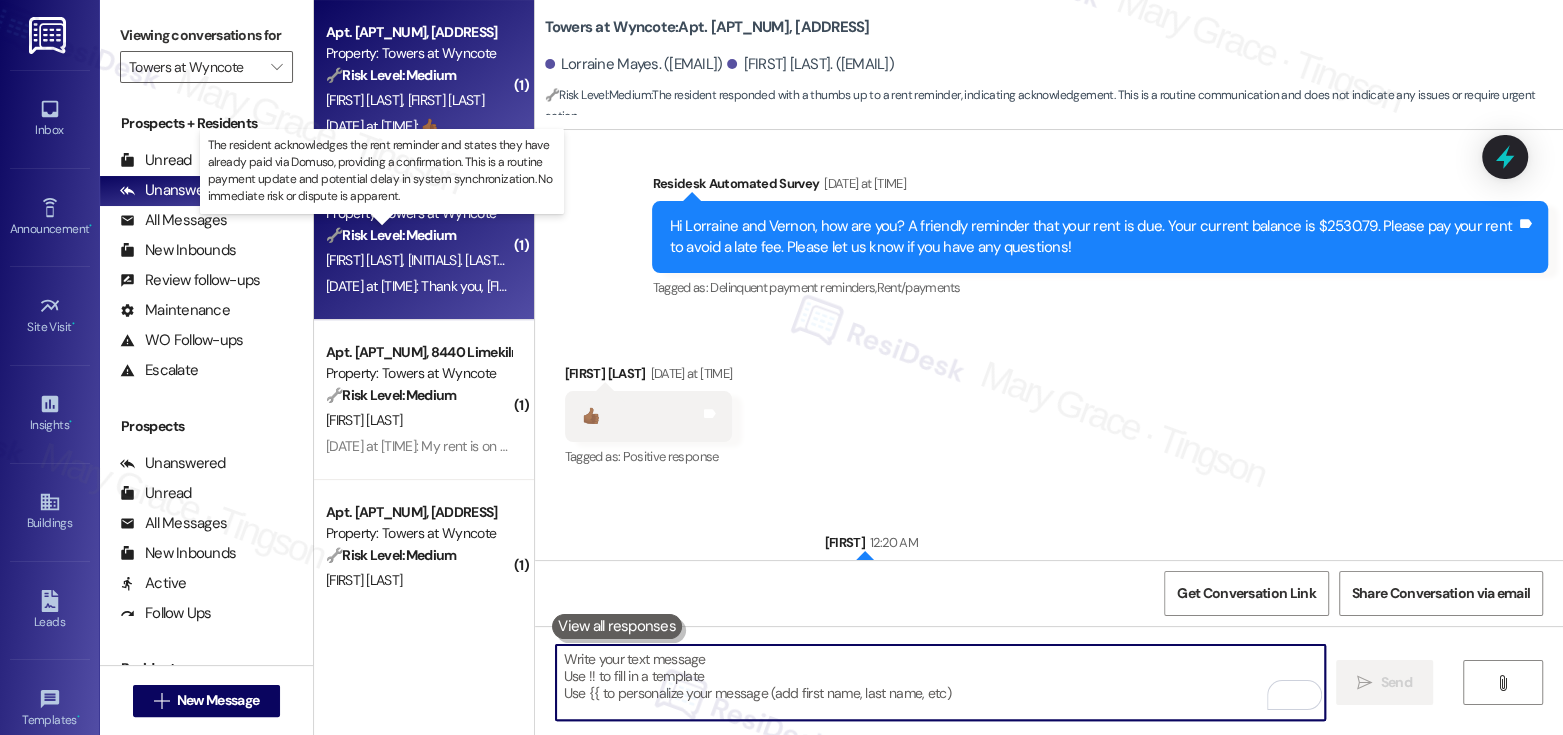 click on "🔧  Risk Level:  Medium" at bounding box center (391, 235) 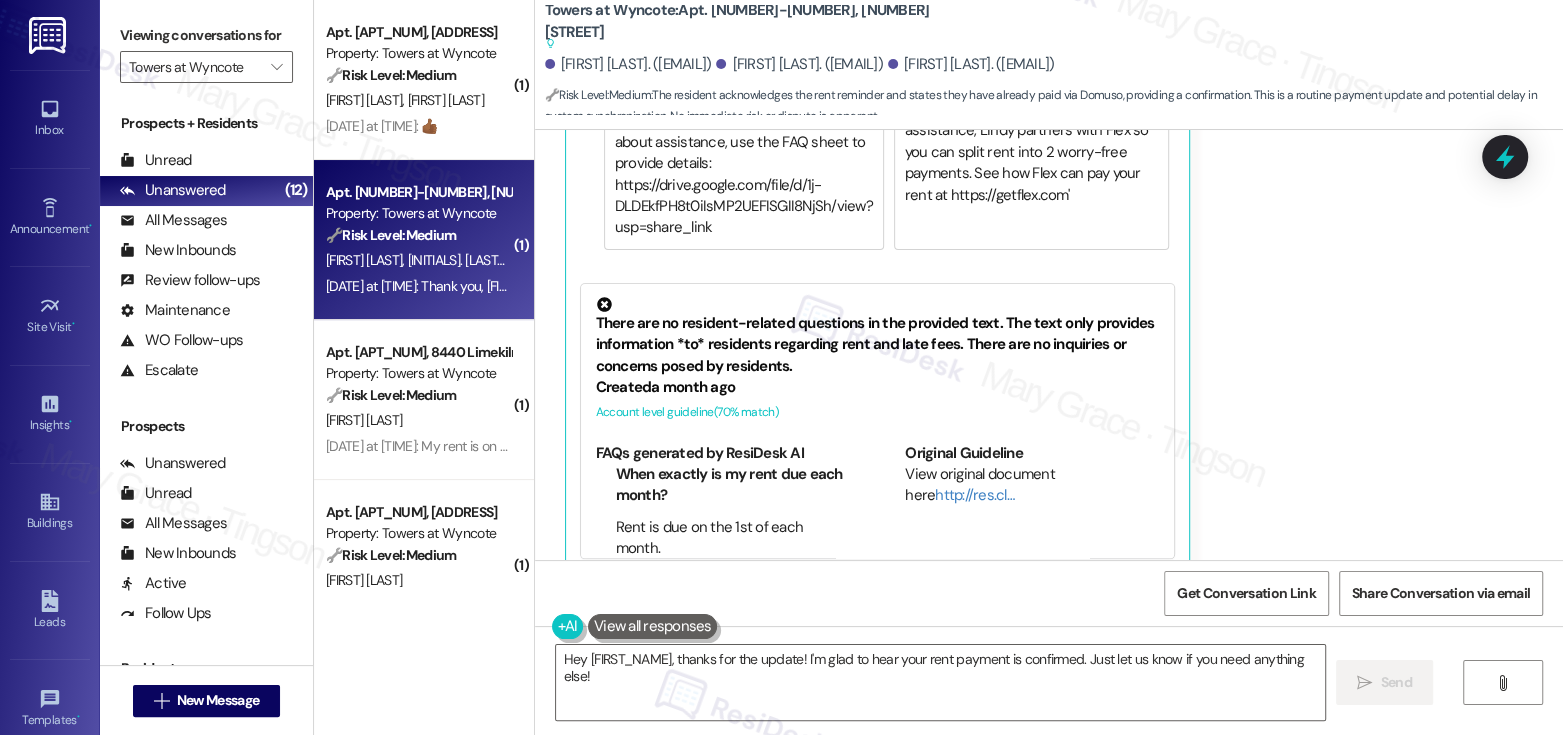 scroll, scrollTop: 2122, scrollLeft: 0, axis: vertical 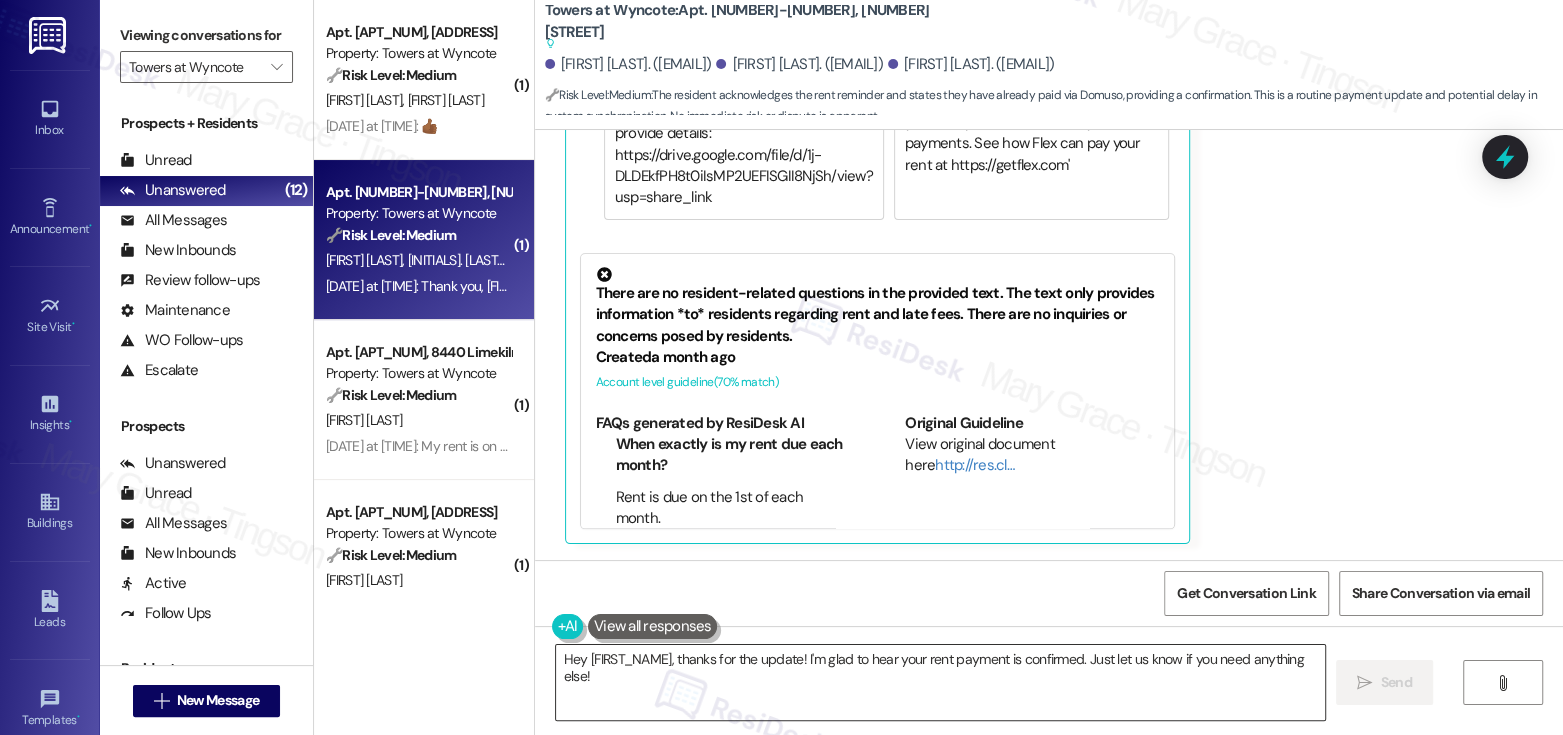 click on "Hey {{first_name}}, thanks for the update! I'm glad to hear your rent payment is confirmed. Just let us know if you need anything else!" at bounding box center (940, 682) 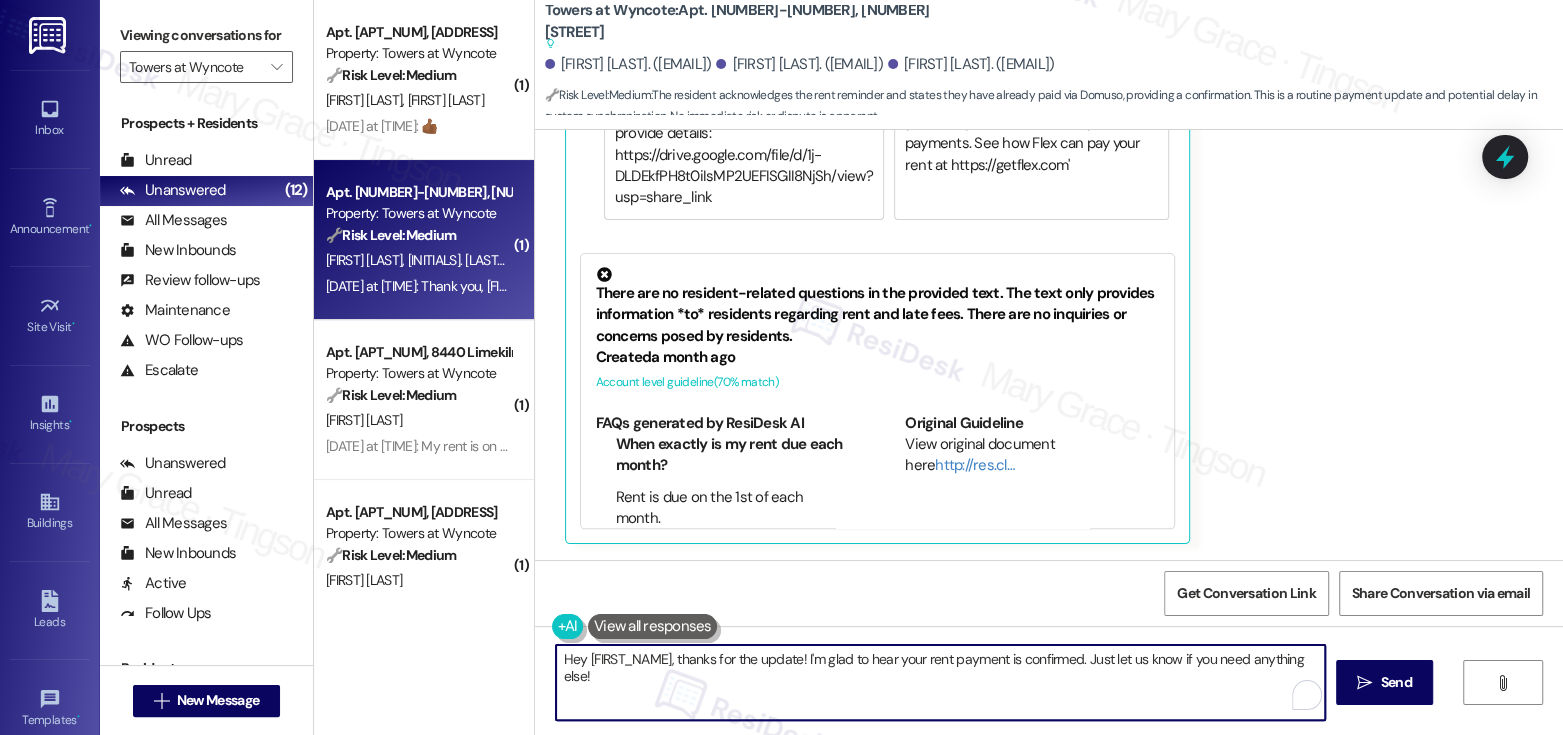 click on "Hey {{first_name}}, thanks for the update! I'm glad to hear your rent payment is confirmed. Just let us know if you need anything else!" at bounding box center [940, 682] 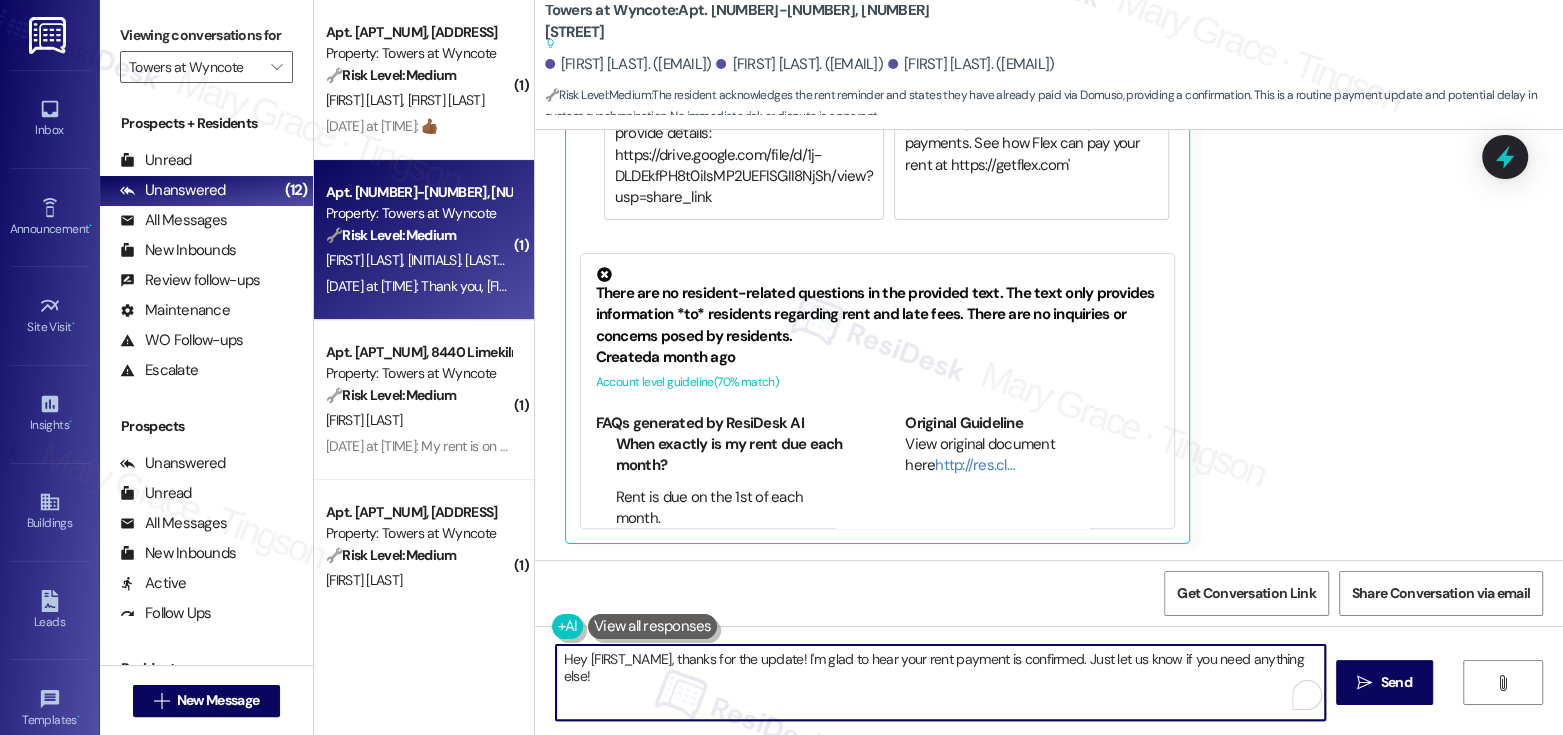 click on "Hey {{first_name}}, thanks for the update! I'm glad to hear your rent payment is confirmed. Just let us know if you need anything else!" at bounding box center [940, 682] 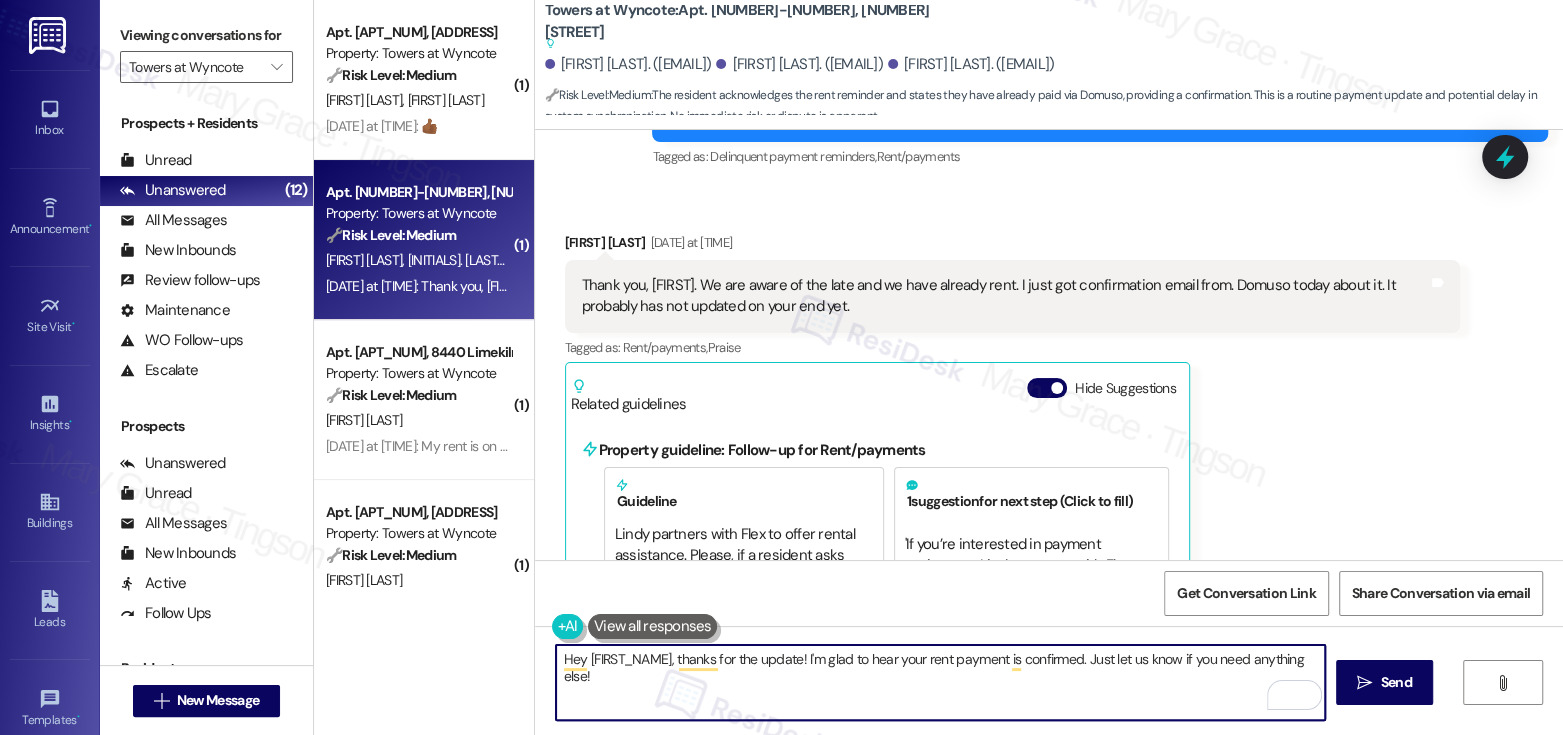 scroll, scrollTop: 1656, scrollLeft: 0, axis: vertical 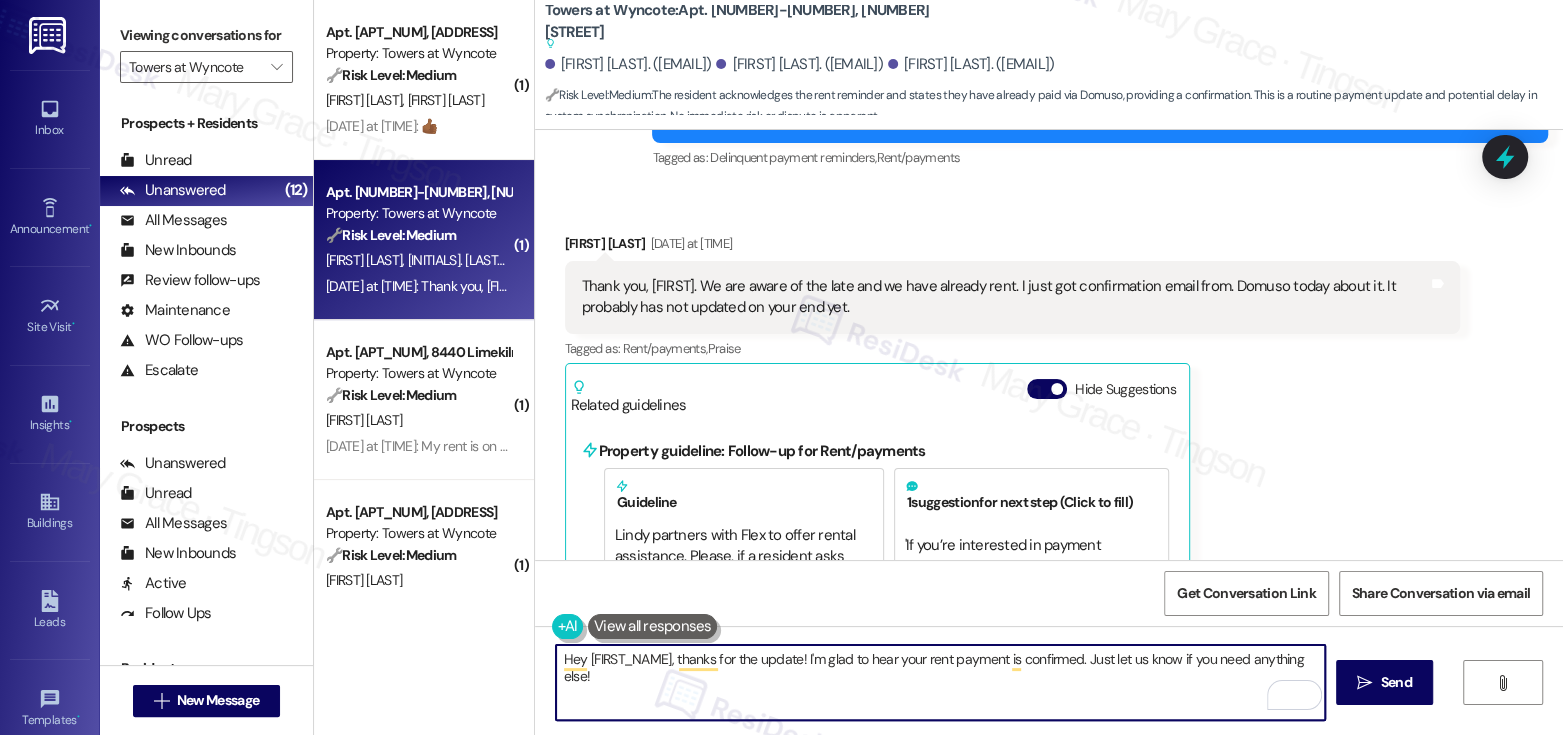 drag, startPoint x: 662, startPoint y: 658, endPoint x: 579, endPoint y: 654, distance: 83.09633 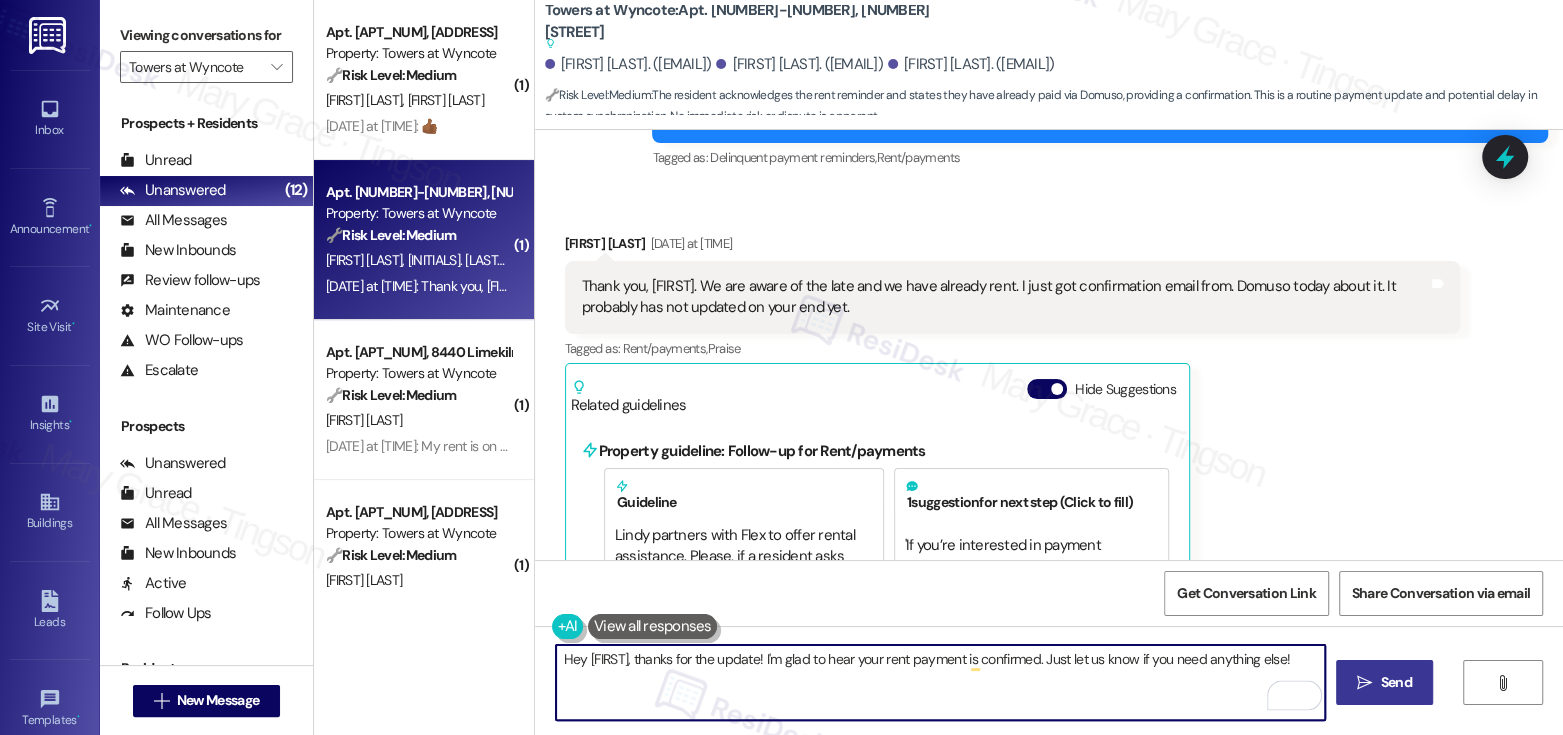 type on "Hey Mikayla, thanks for the update! I'm glad to hear your rent payment is confirmed. Just let us know if you need anything else!" 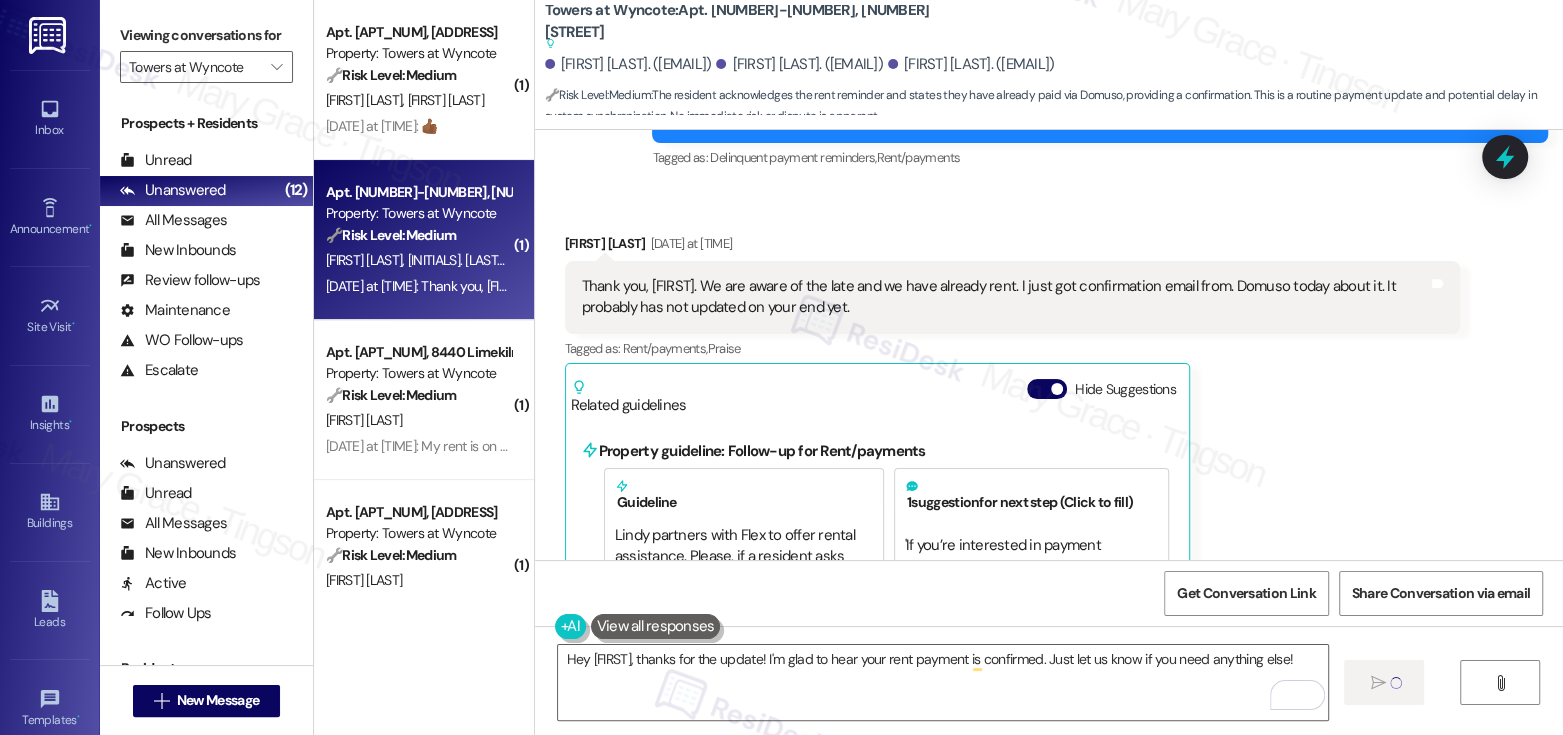 type 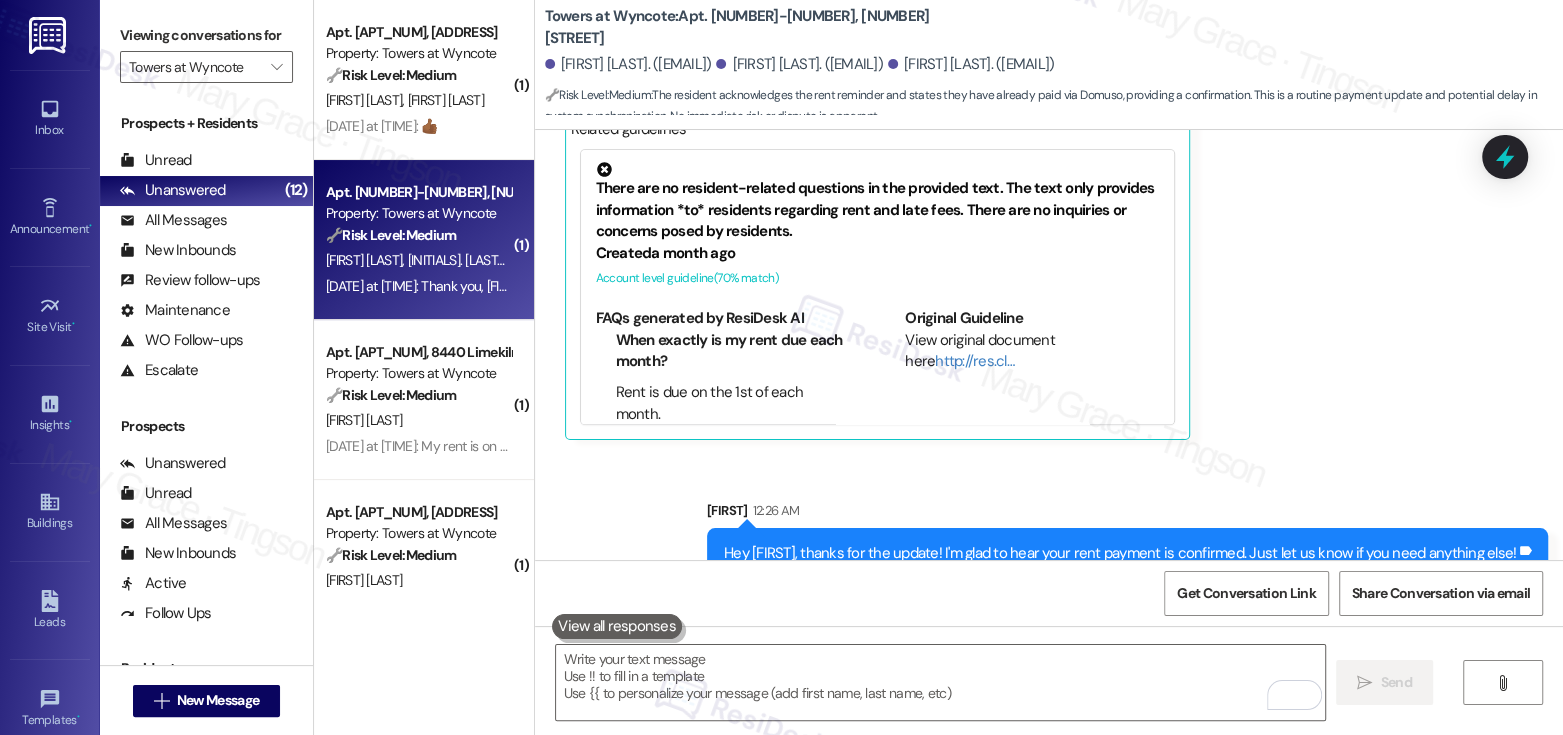 scroll, scrollTop: 1909, scrollLeft: 0, axis: vertical 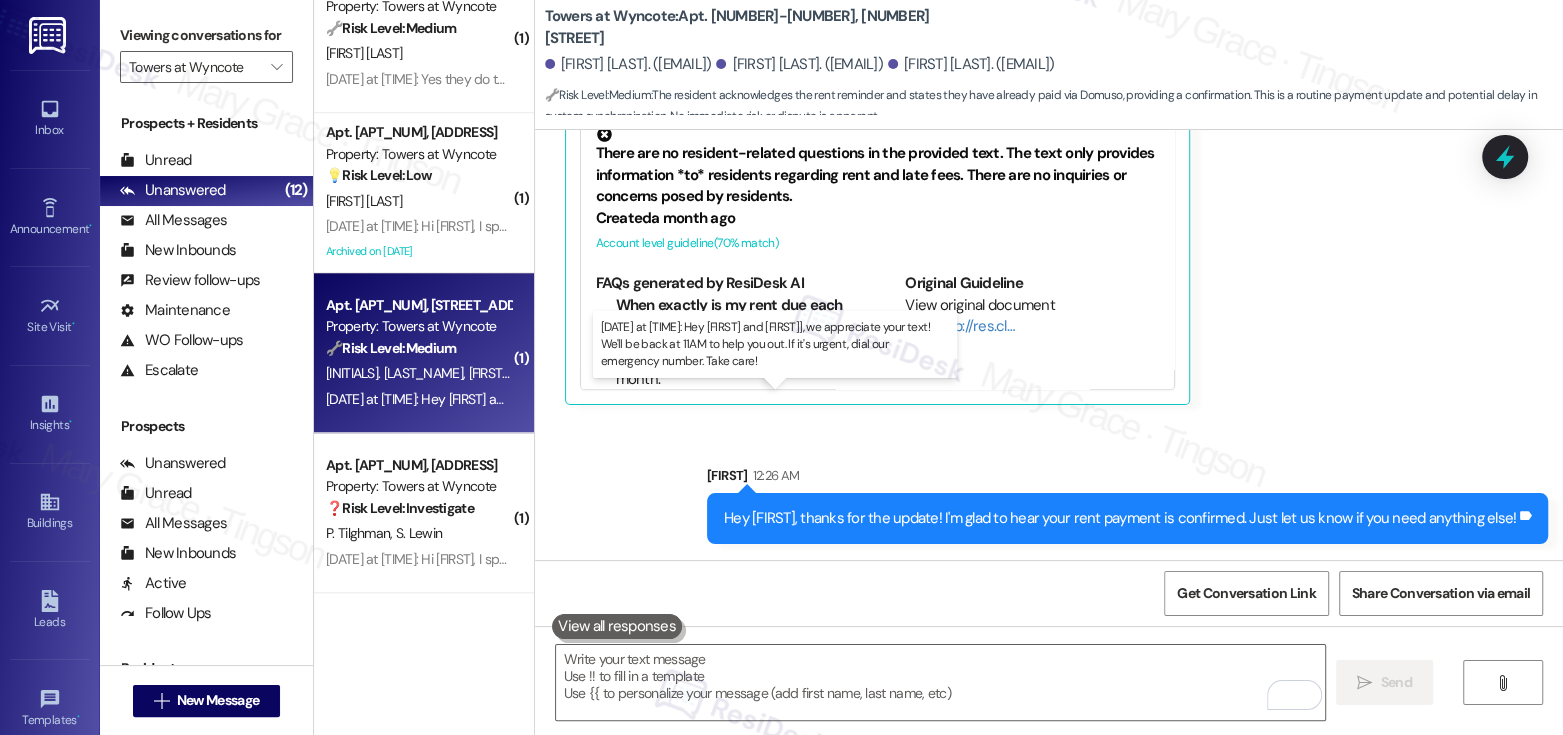 click on "Aug 05, 2025 at 9:59 PM: Hey Tiffany and Rita, we appreciate your text! We'll be back at 11AM to help you out. If it's urgent, dial our emergency number. Take care! Aug 05, 2025 at 9:59 PM: Hey Tiffany and Rita, we appreciate your text! We'll be back at 11AM to help you out. If it's urgent, dial our emergency number. Take care!" at bounding box center [772, 399] 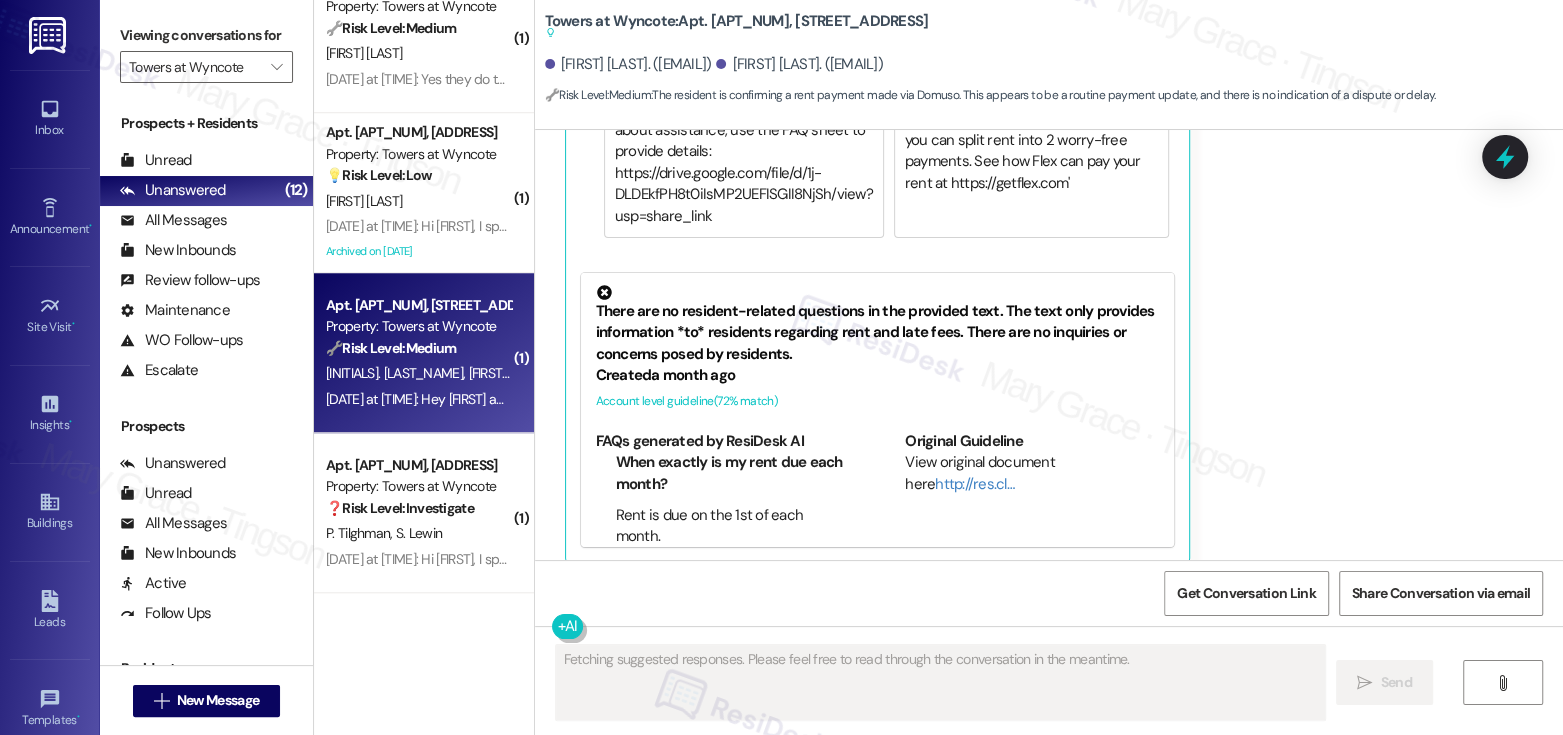 scroll, scrollTop: 5029, scrollLeft: 0, axis: vertical 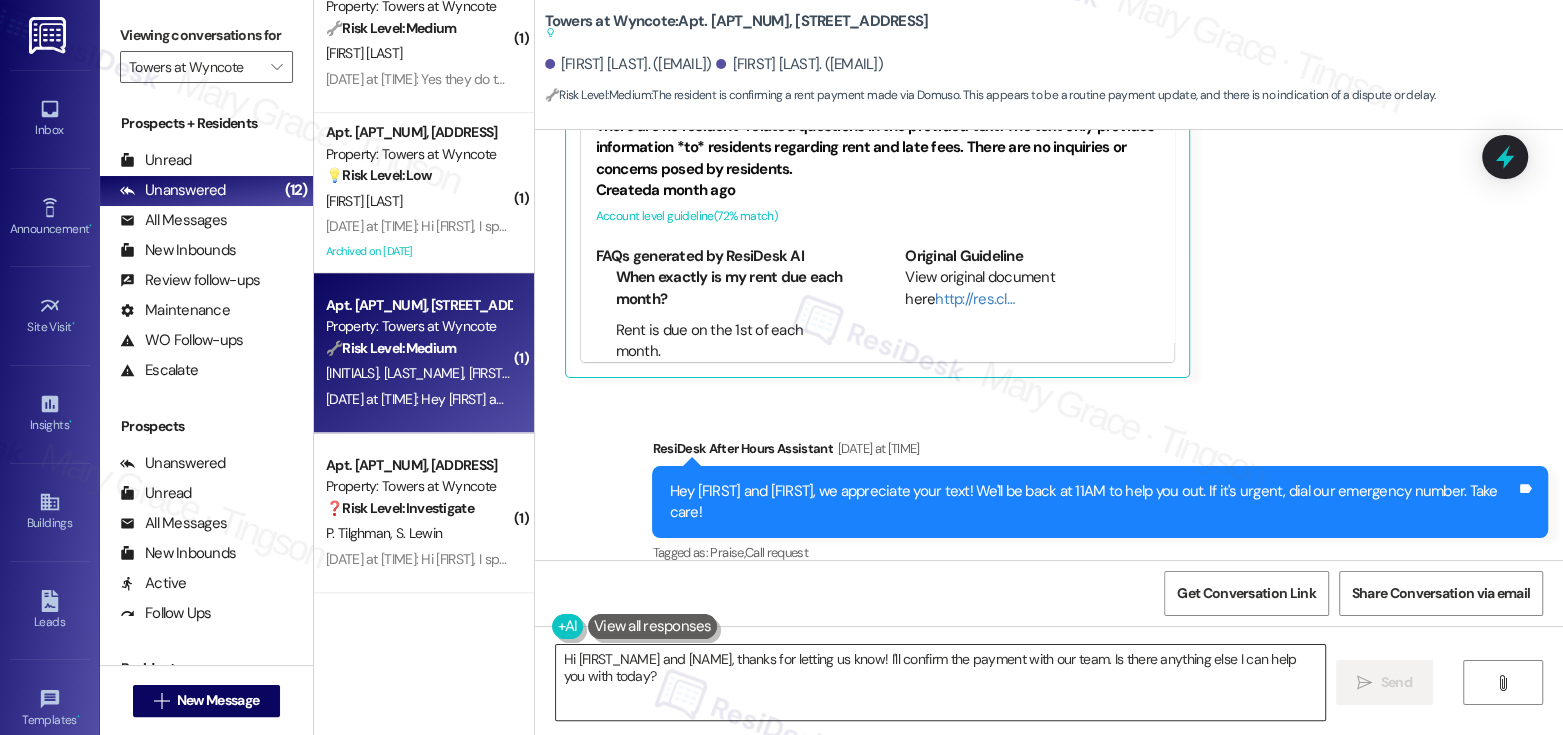 click on "Hi {{first_name}} and Rita, thanks for letting us know! I'll confirm the payment with our team. Is there anything else I can help you with today?" at bounding box center (940, 682) 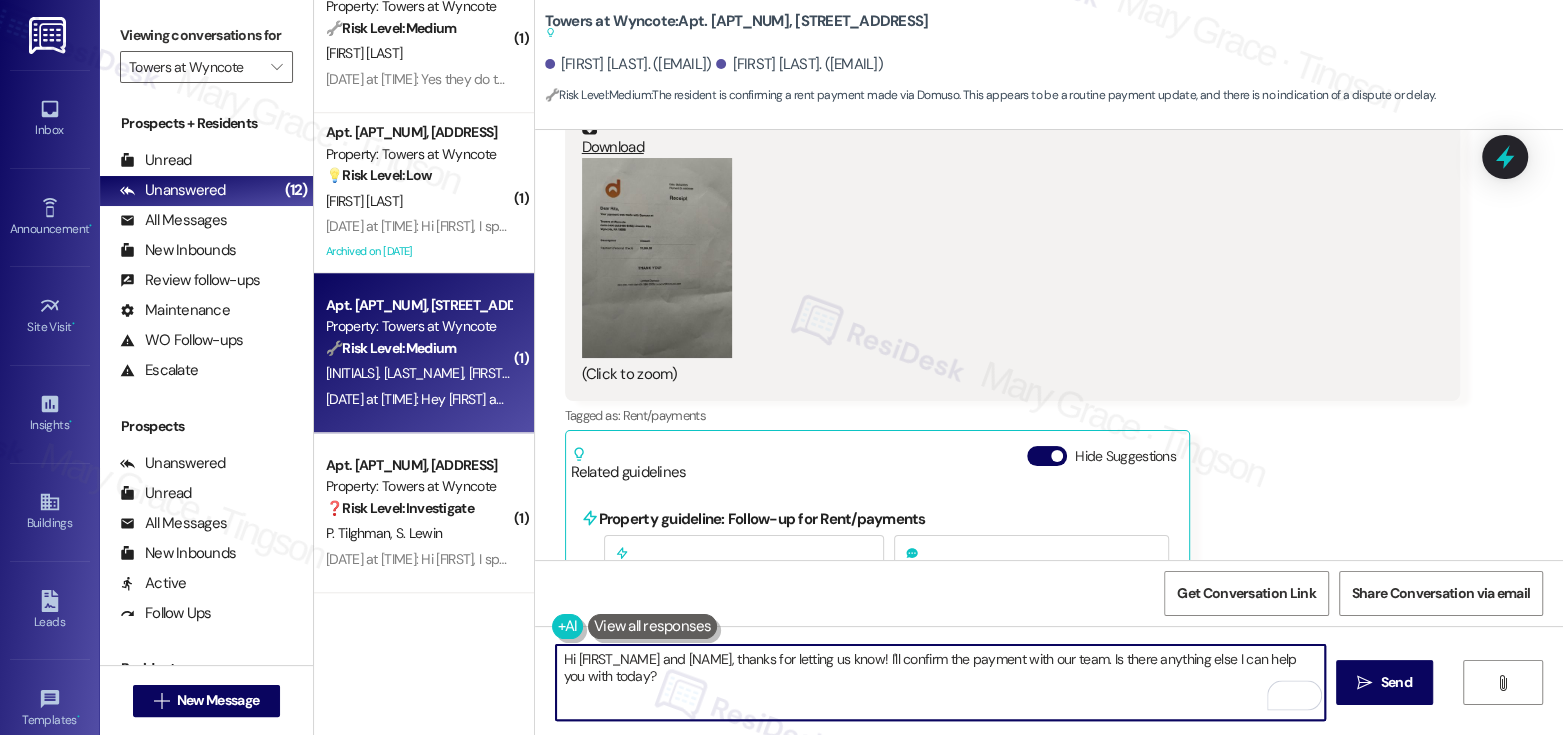 scroll, scrollTop: 4323, scrollLeft: 0, axis: vertical 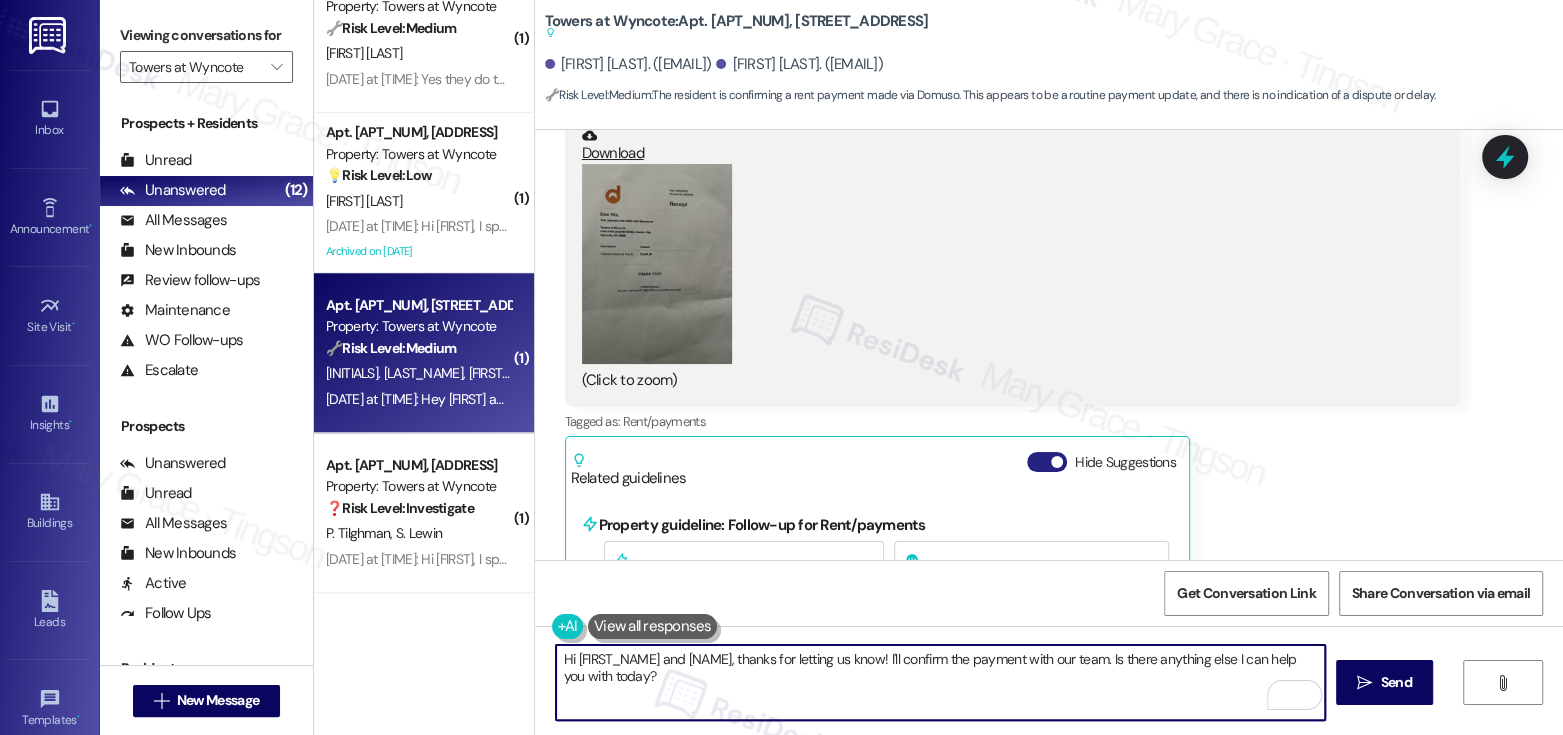 click on "Hide Suggestions" at bounding box center (1047, 462) 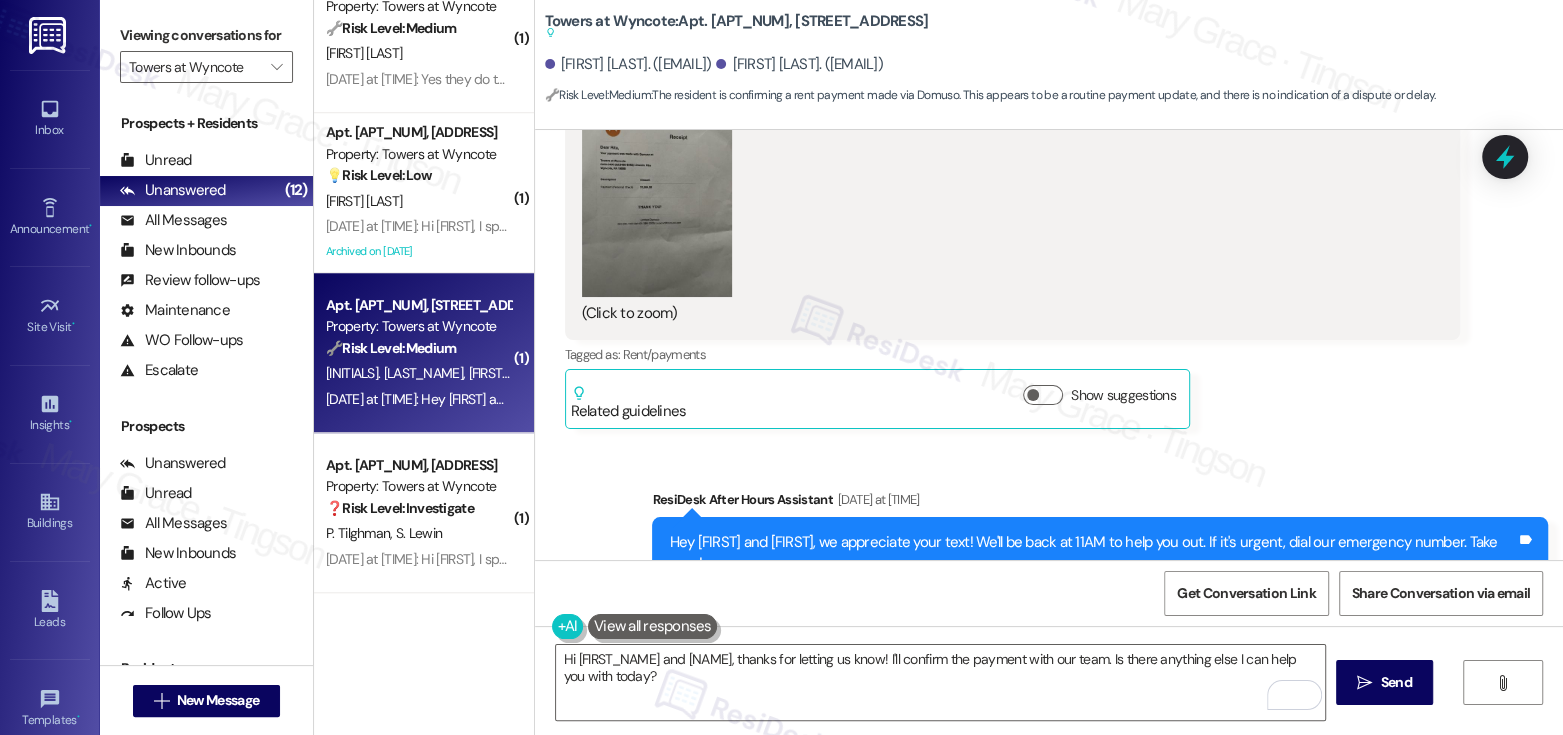 scroll, scrollTop: 4441, scrollLeft: 0, axis: vertical 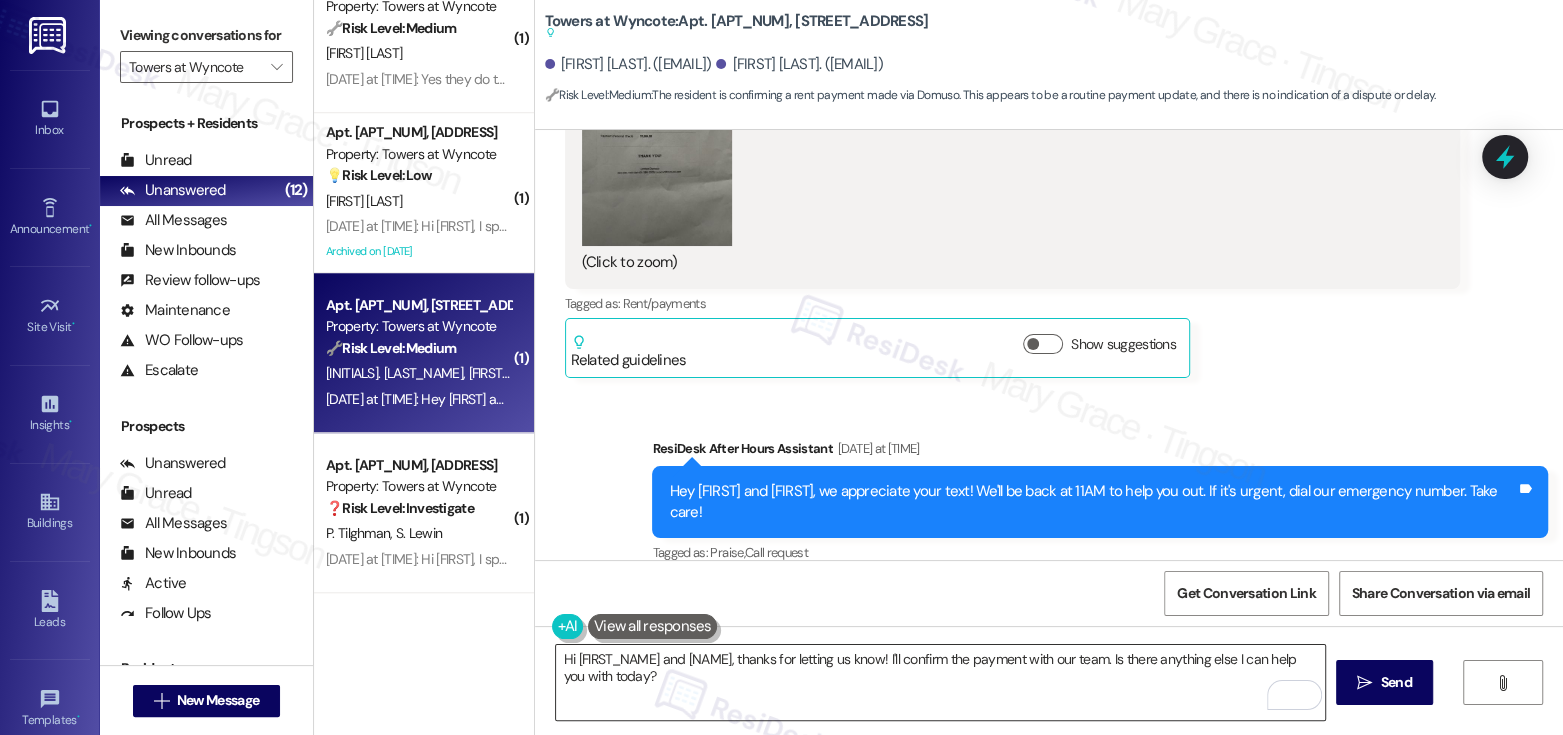 click on "Hi {{first_name}} and Rita, thanks for letting us know! I'll confirm the payment with our team. Is there anything else I can help you with today?" at bounding box center [940, 682] 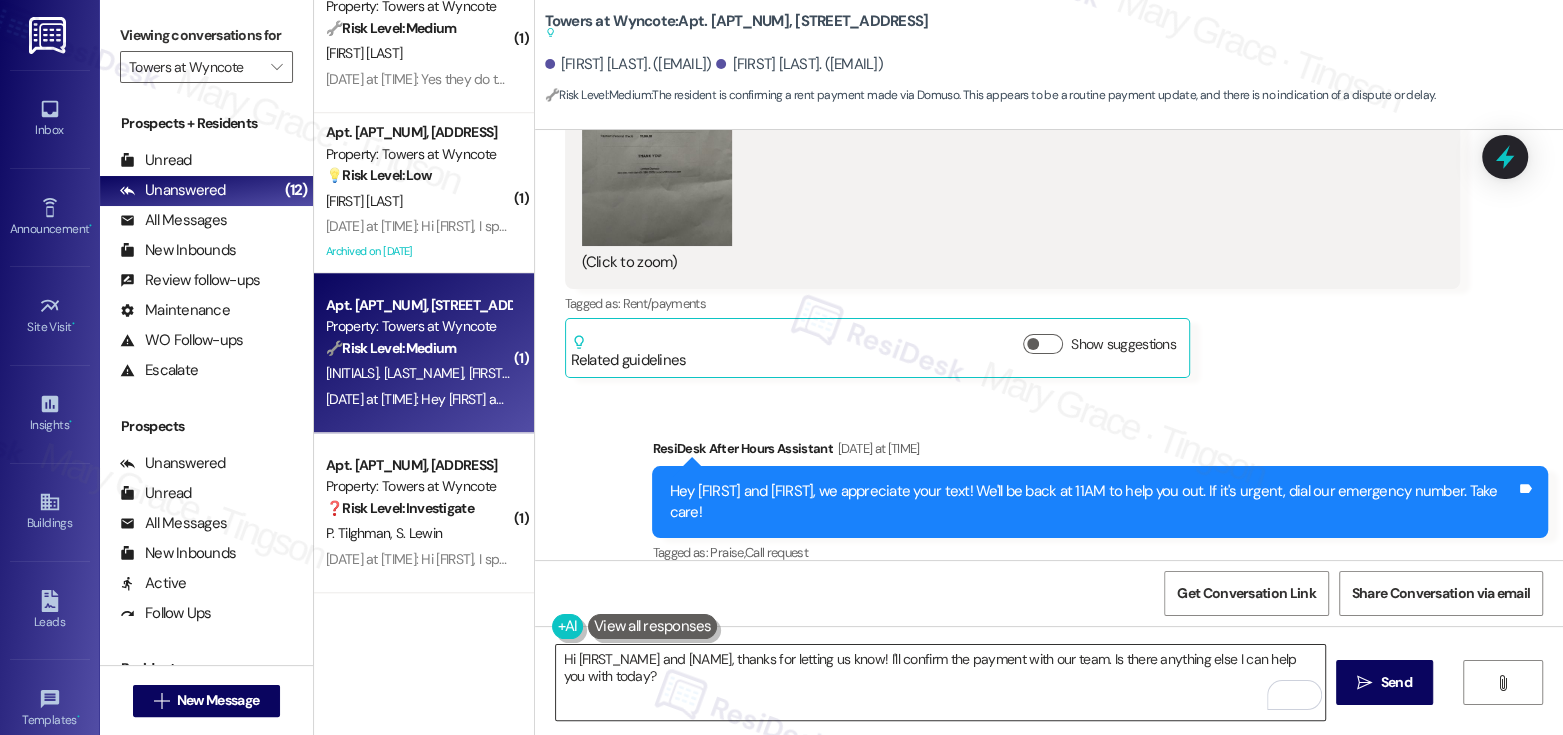 click on "Hi {{first_name}} and Rita, thanks for letting us know! I'll confirm the payment with our team. Is there anything else I can help you with today?" at bounding box center [940, 682] 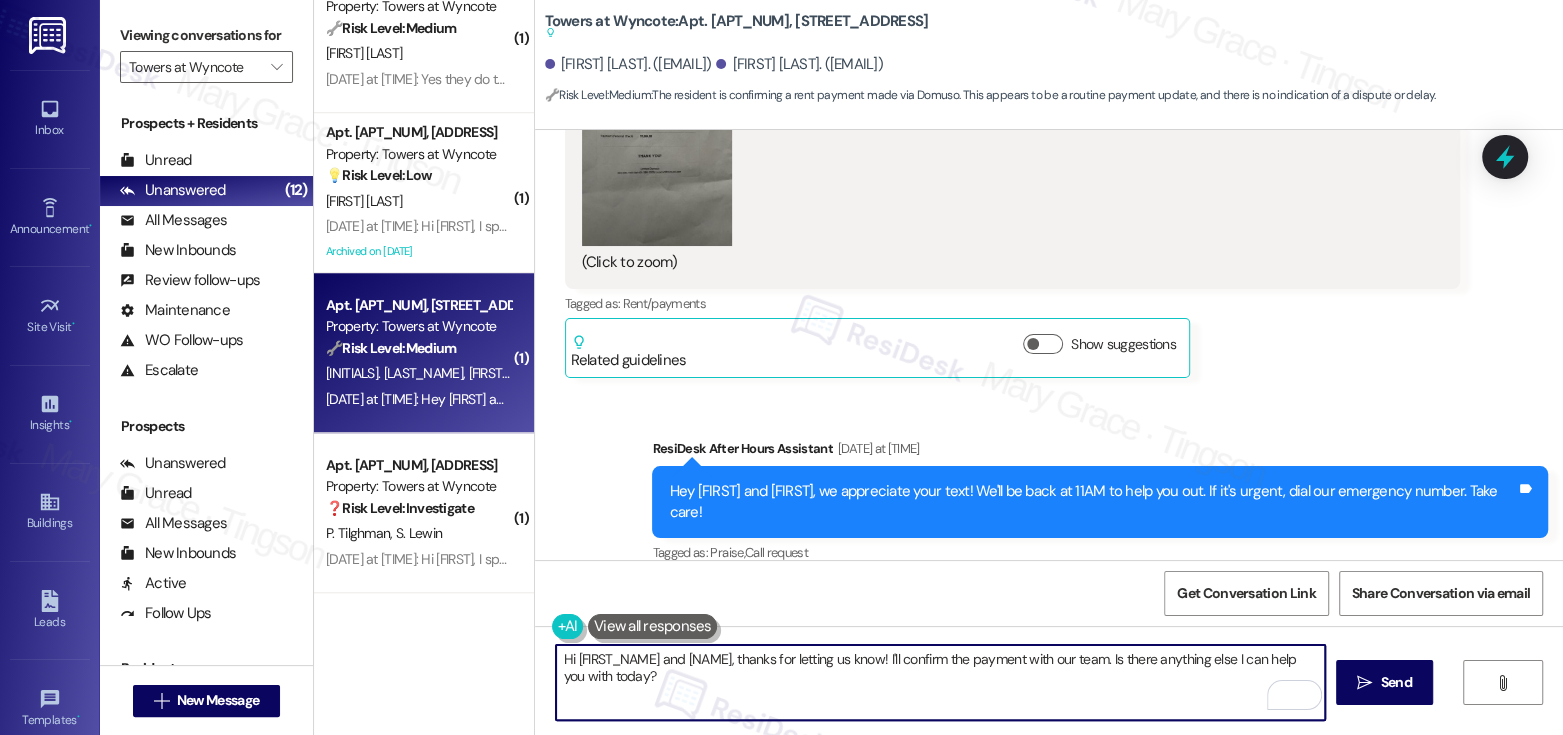 click on "Hi {{first_name}} and Rita, thanks for letting us know! I'll confirm the payment with our team. Is there anything else I can help you with today?" at bounding box center (940, 682) 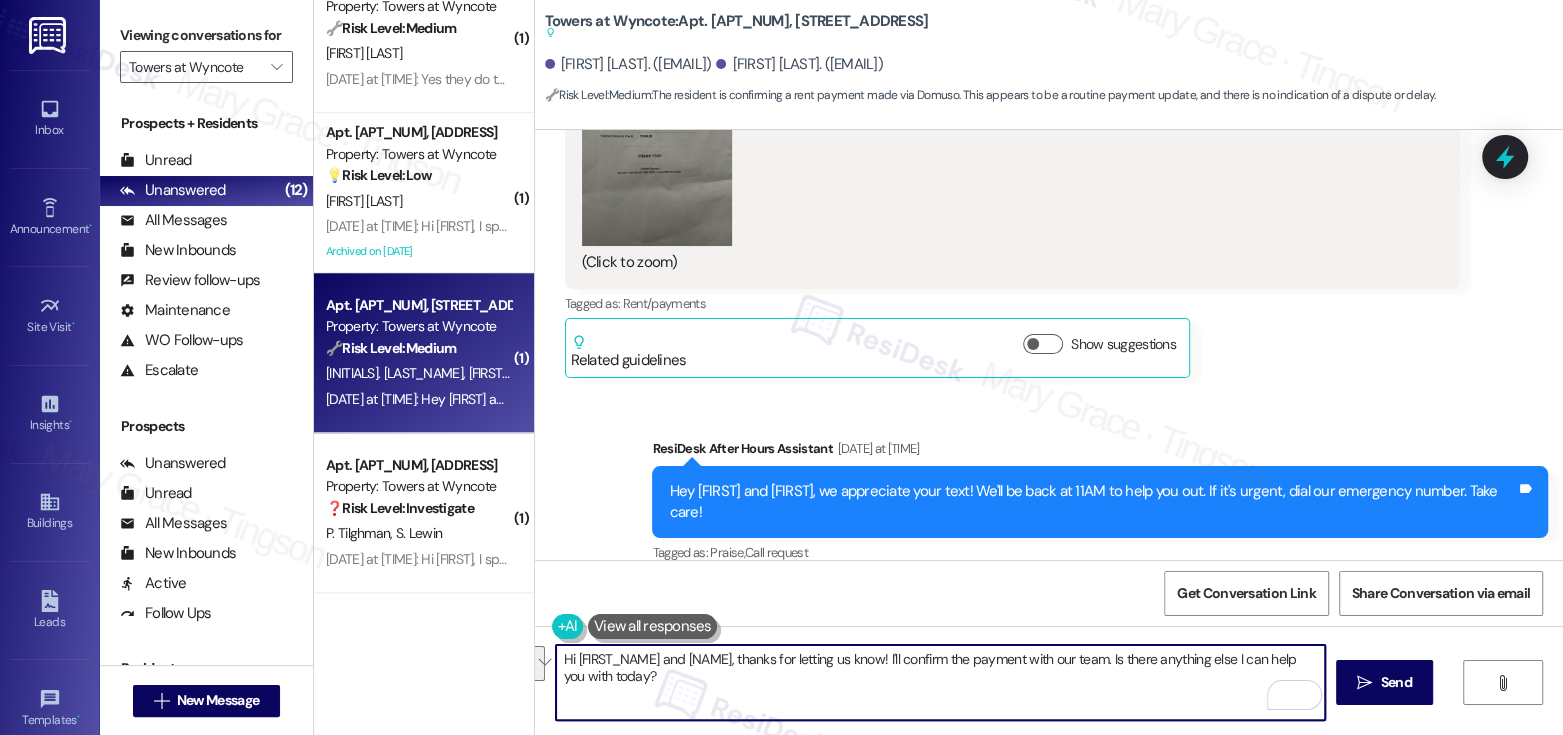 paste on "Thank you, {{first_name}}, for your payment! If there's anything we can help you with, please don't hesitate to reach out." 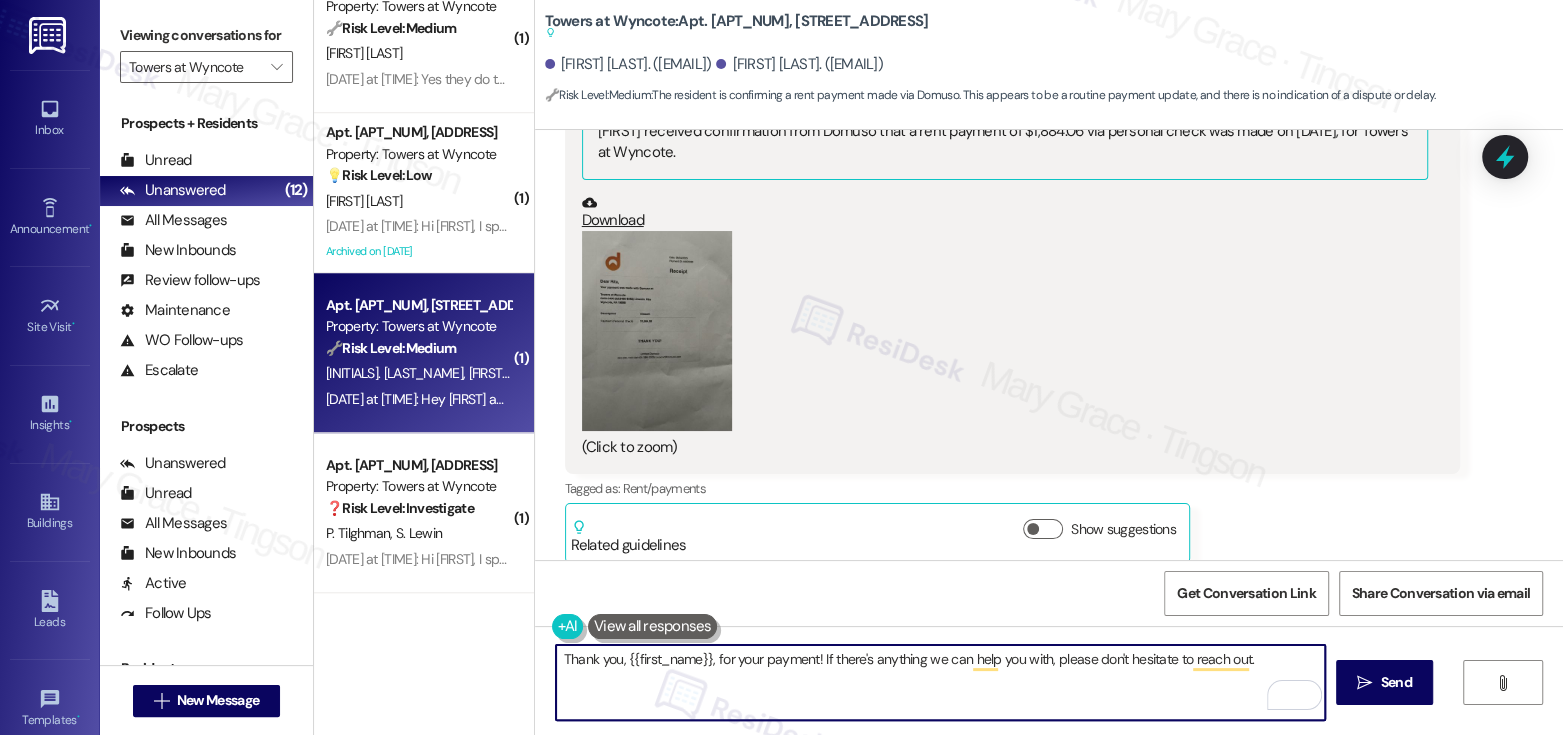 scroll, scrollTop: 4248, scrollLeft: 0, axis: vertical 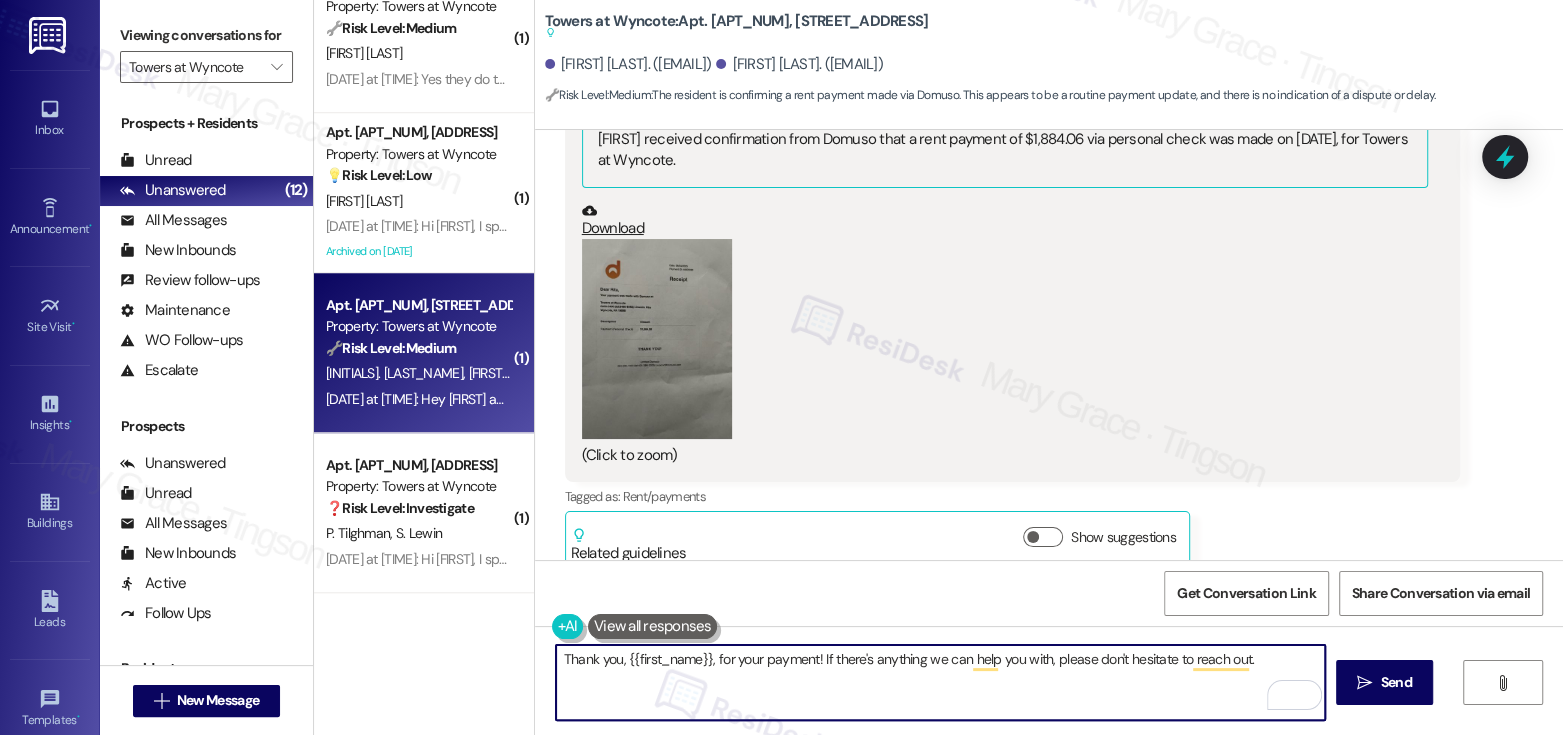 click at bounding box center (657, 339) 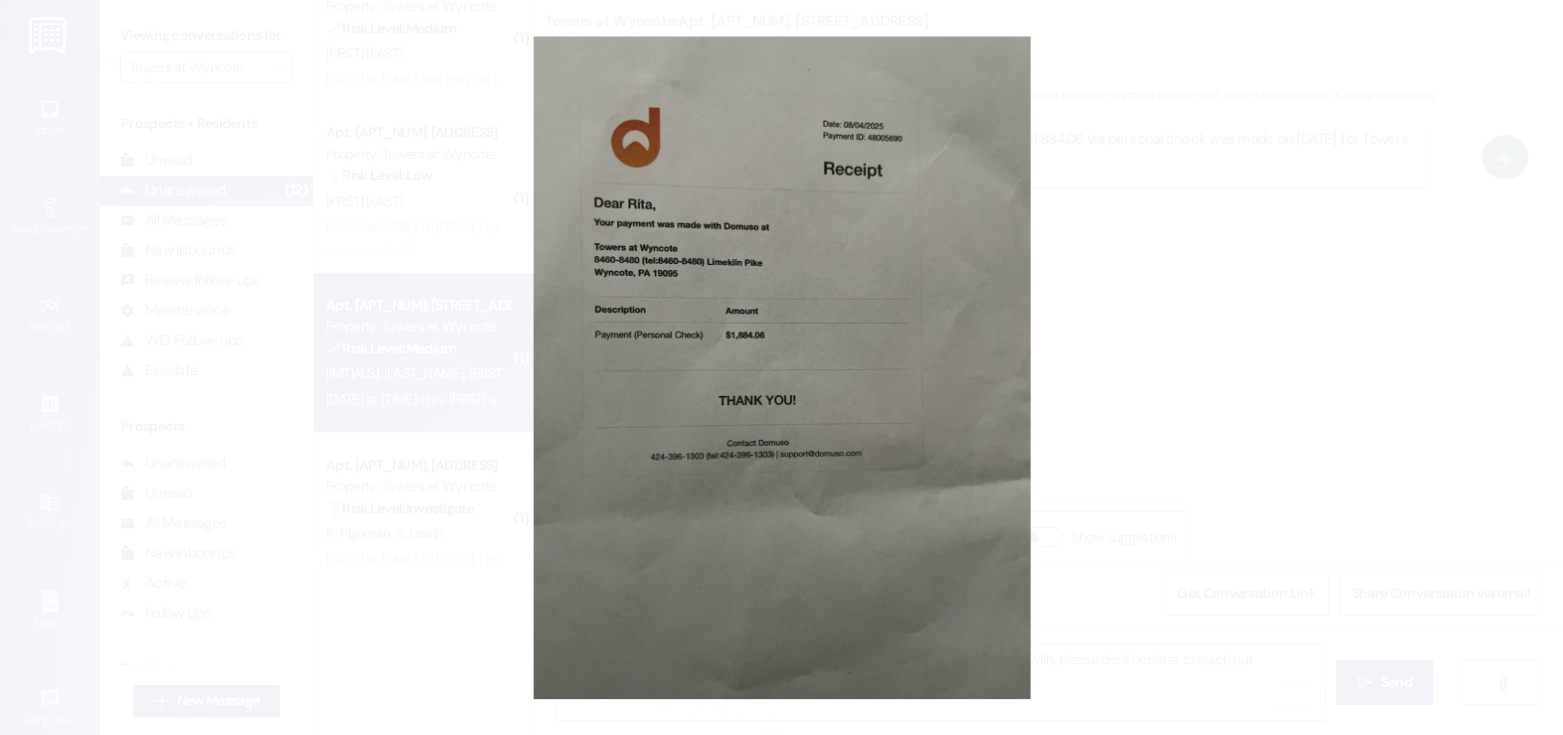click at bounding box center [781, 367] 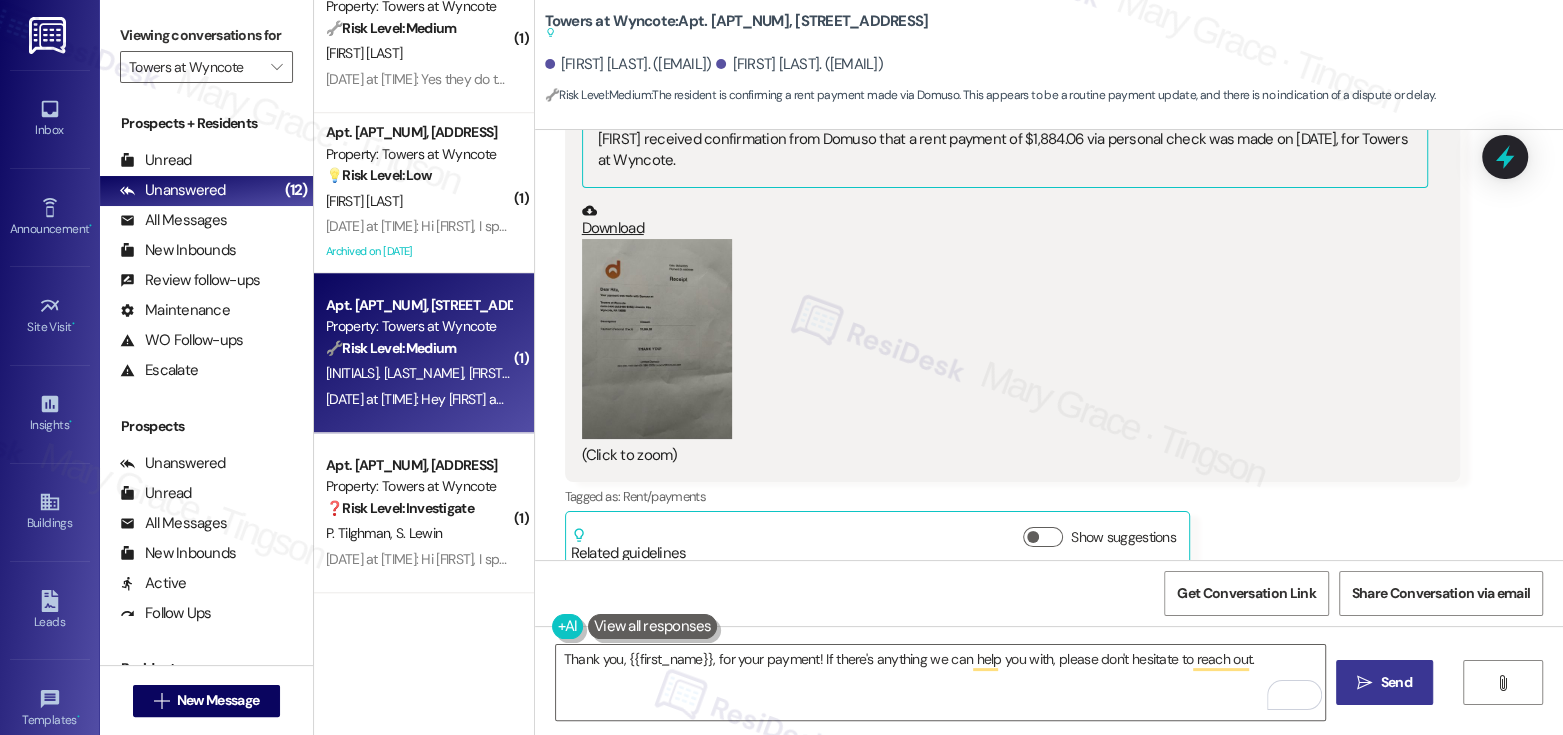 click on "Send" at bounding box center (1396, 682) 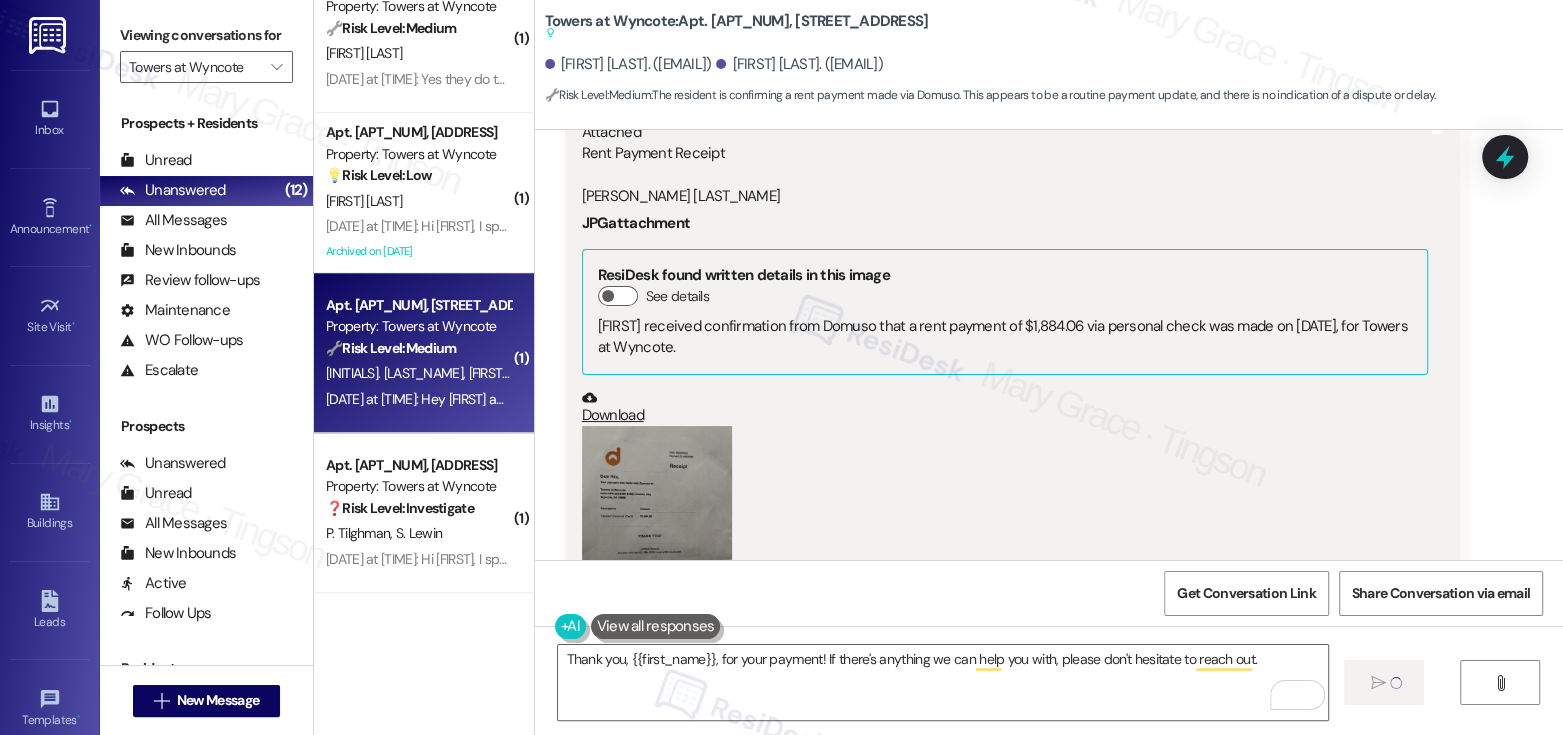 scroll, scrollTop: 4441, scrollLeft: 0, axis: vertical 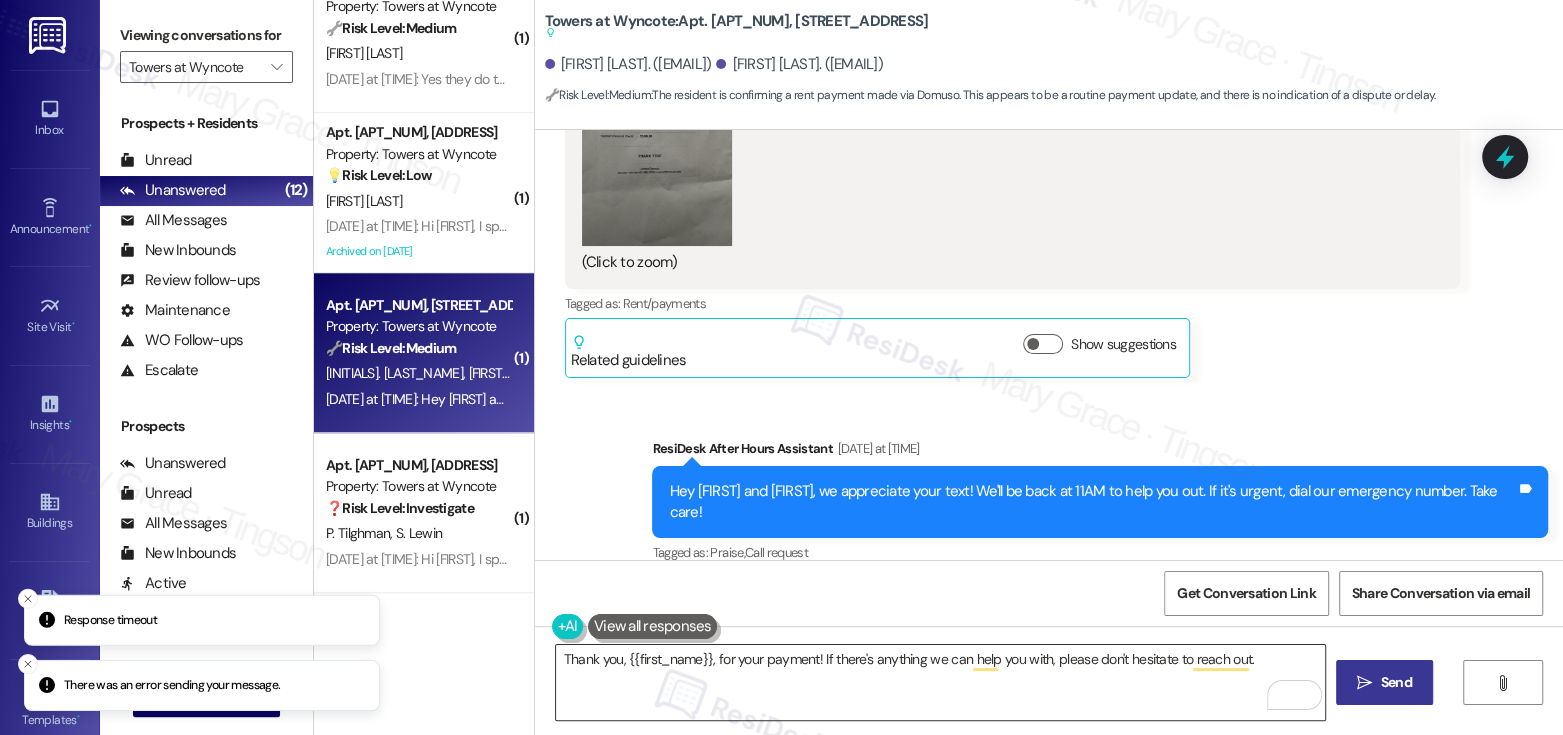 click on "Thank you, {{first_name}}, for your payment! If there's anything we can help you with, please don't hesitate to reach out." at bounding box center (940, 682) 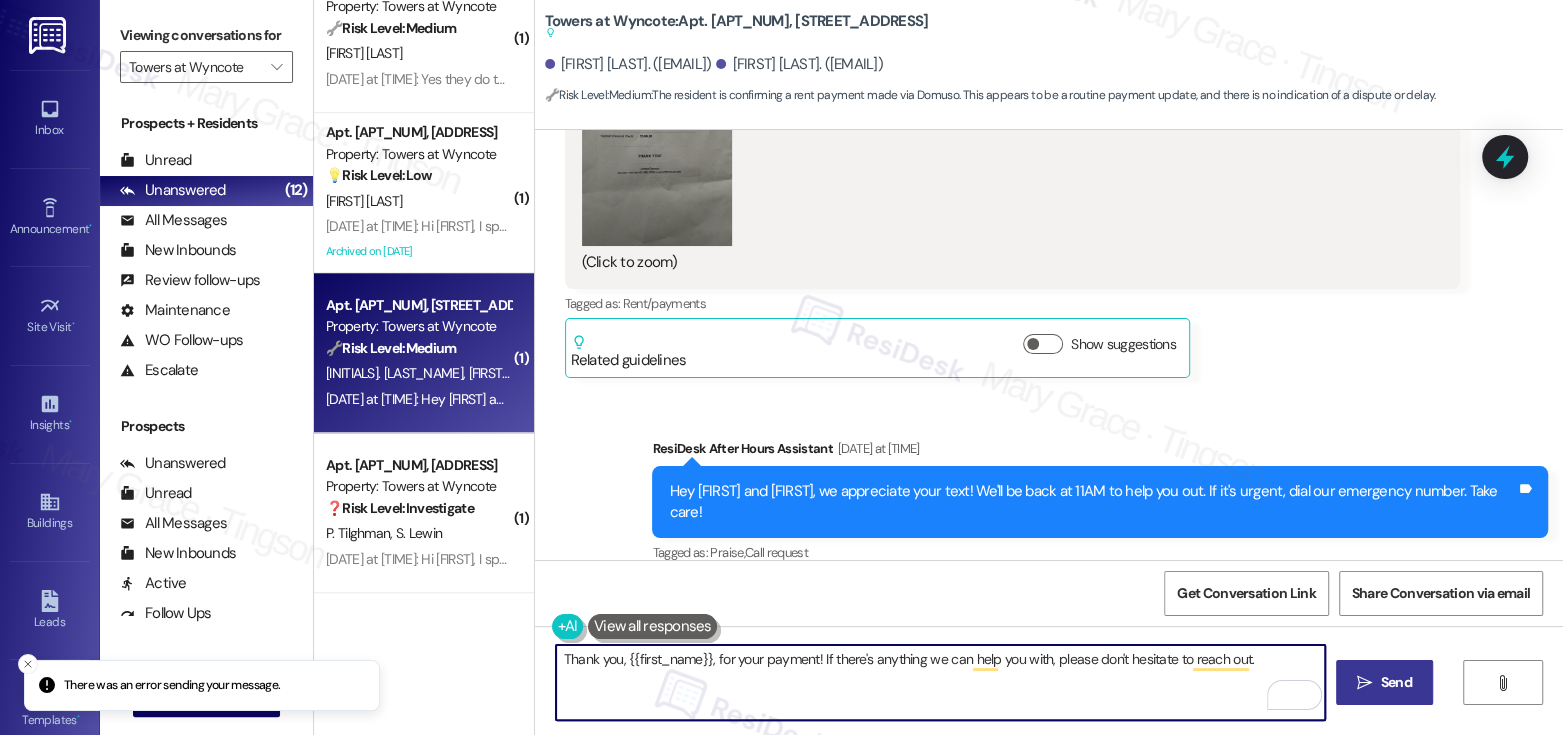 click on "Thank you, {{first_name}}, for your payment! If there's anything we can help you with, please don't hesitate to reach out." at bounding box center [940, 682] 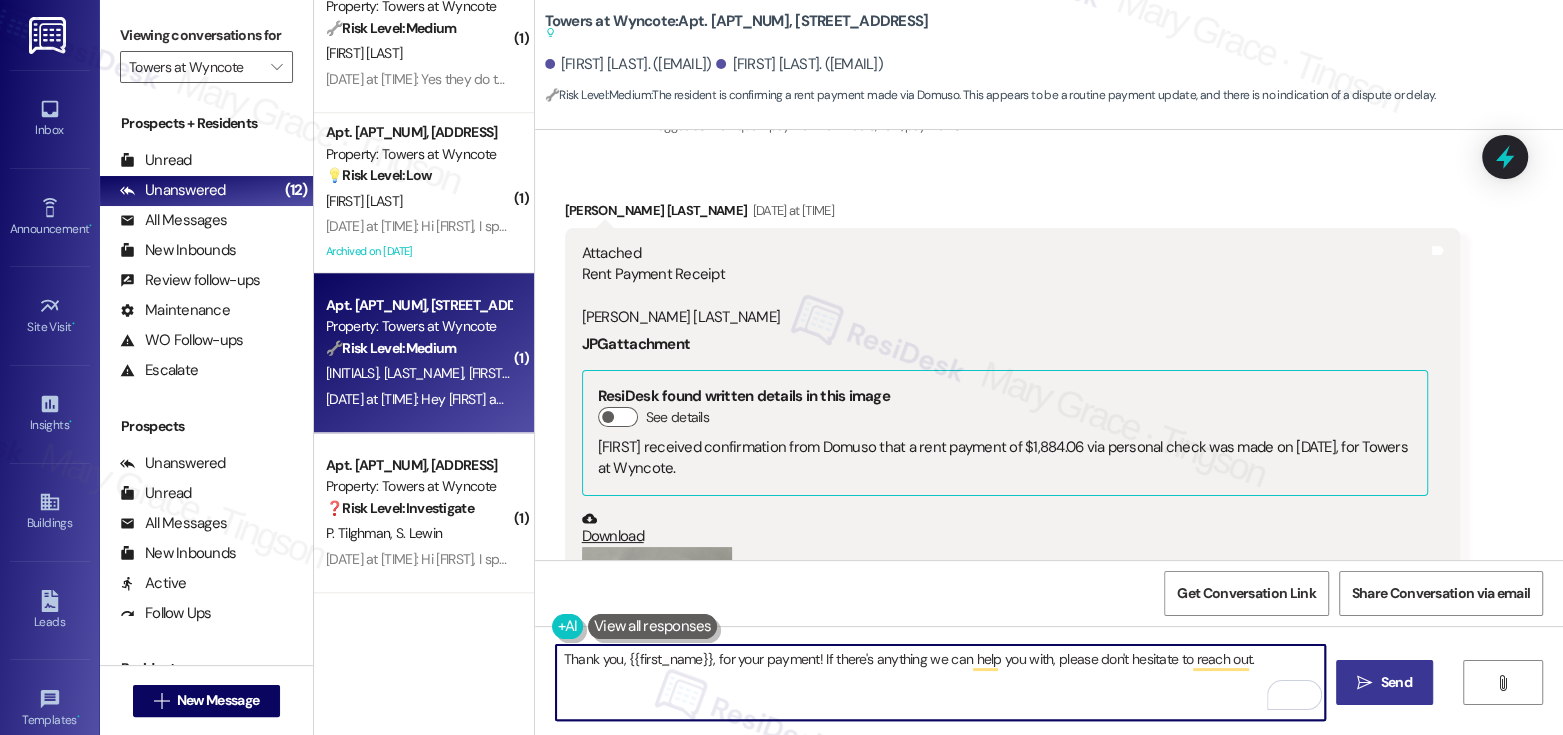scroll, scrollTop: 3804, scrollLeft: 0, axis: vertical 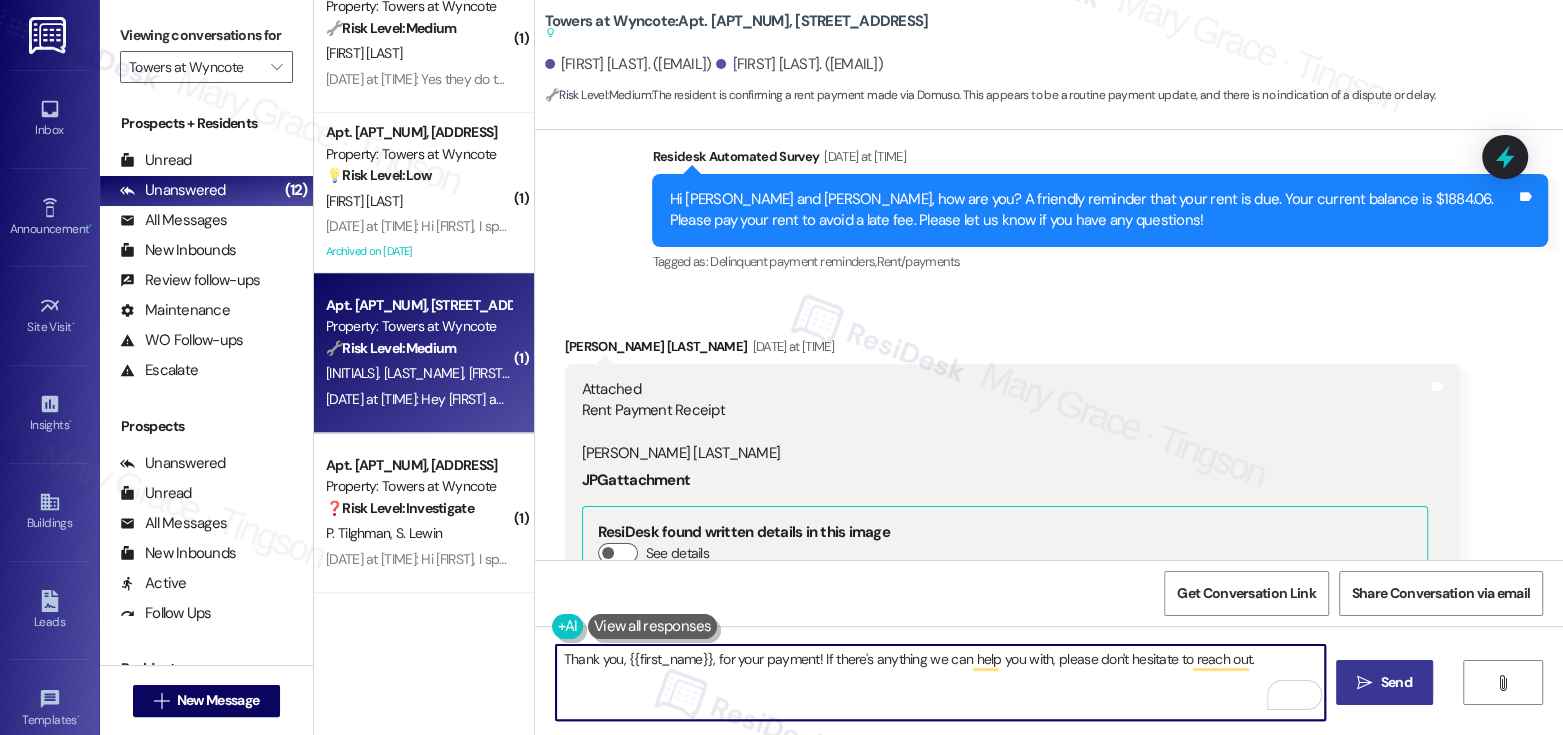 drag, startPoint x: 700, startPoint y: 661, endPoint x: 617, endPoint y: 660, distance: 83.00603 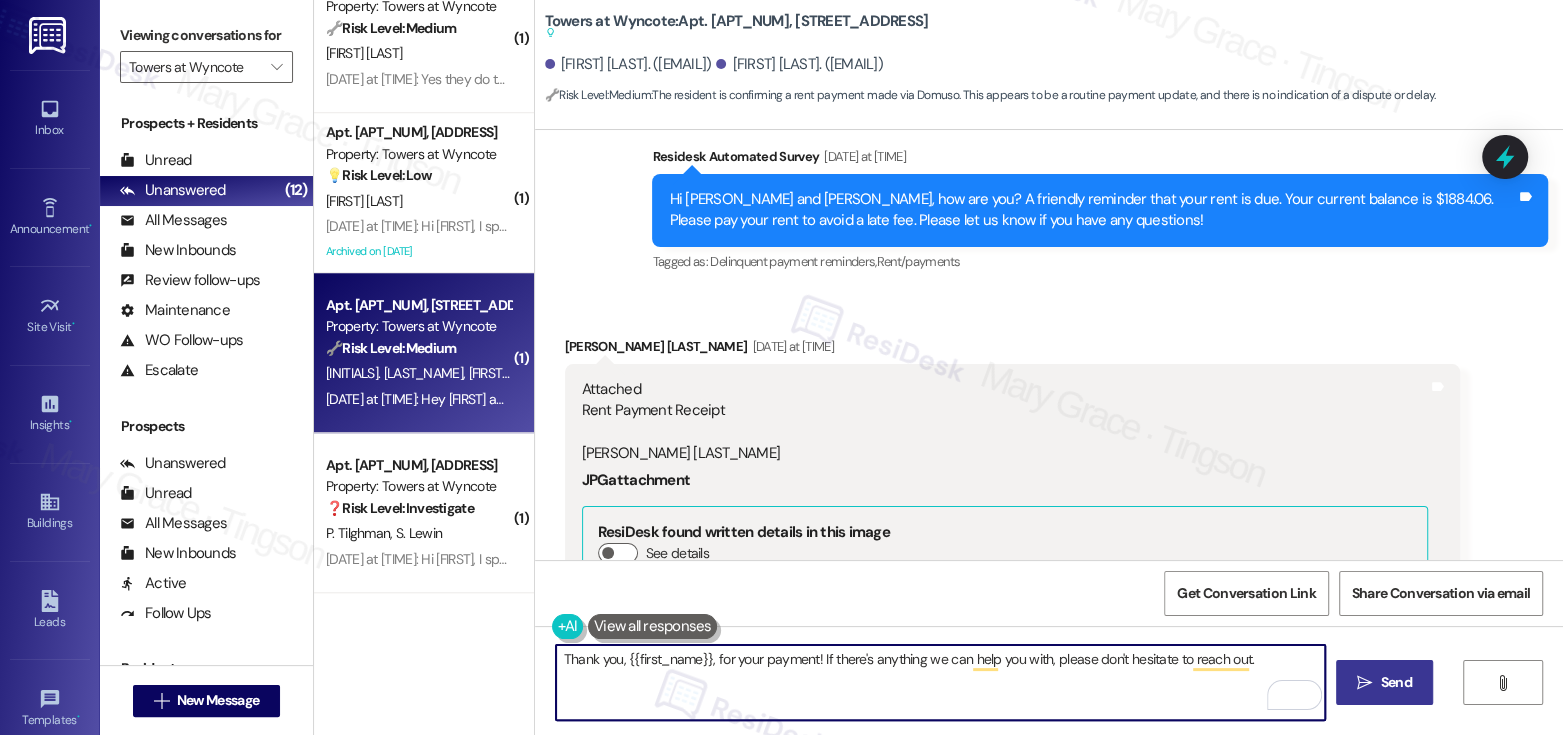 click on "Thank you, {{first_name}}, for your payment! If there's anything we can help you with, please don't hesitate to reach out." at bounding box center [940, 682] 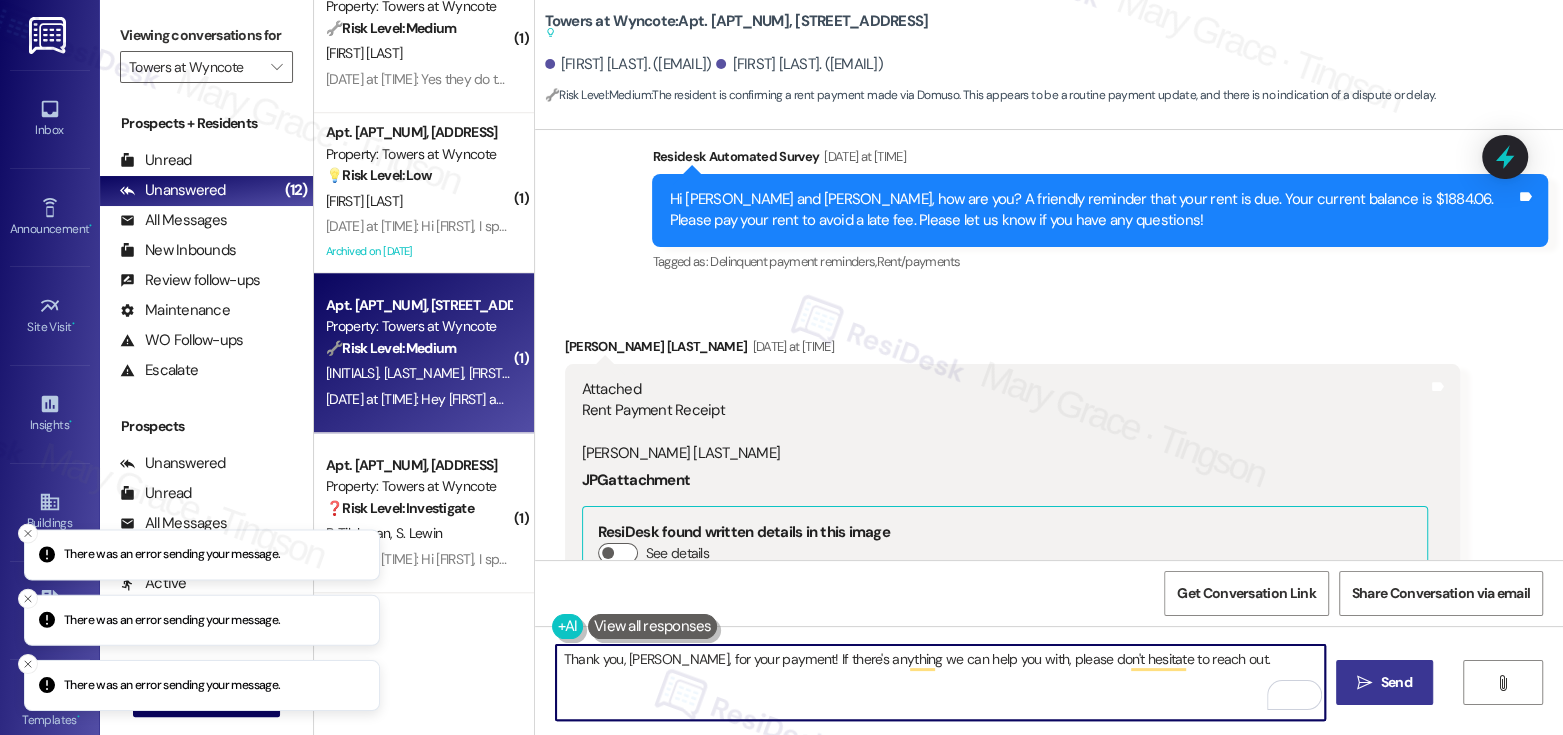 type on "Thank you, Rita, for your payment! If there's anything we can help you with, please don't hesitate to reach out." 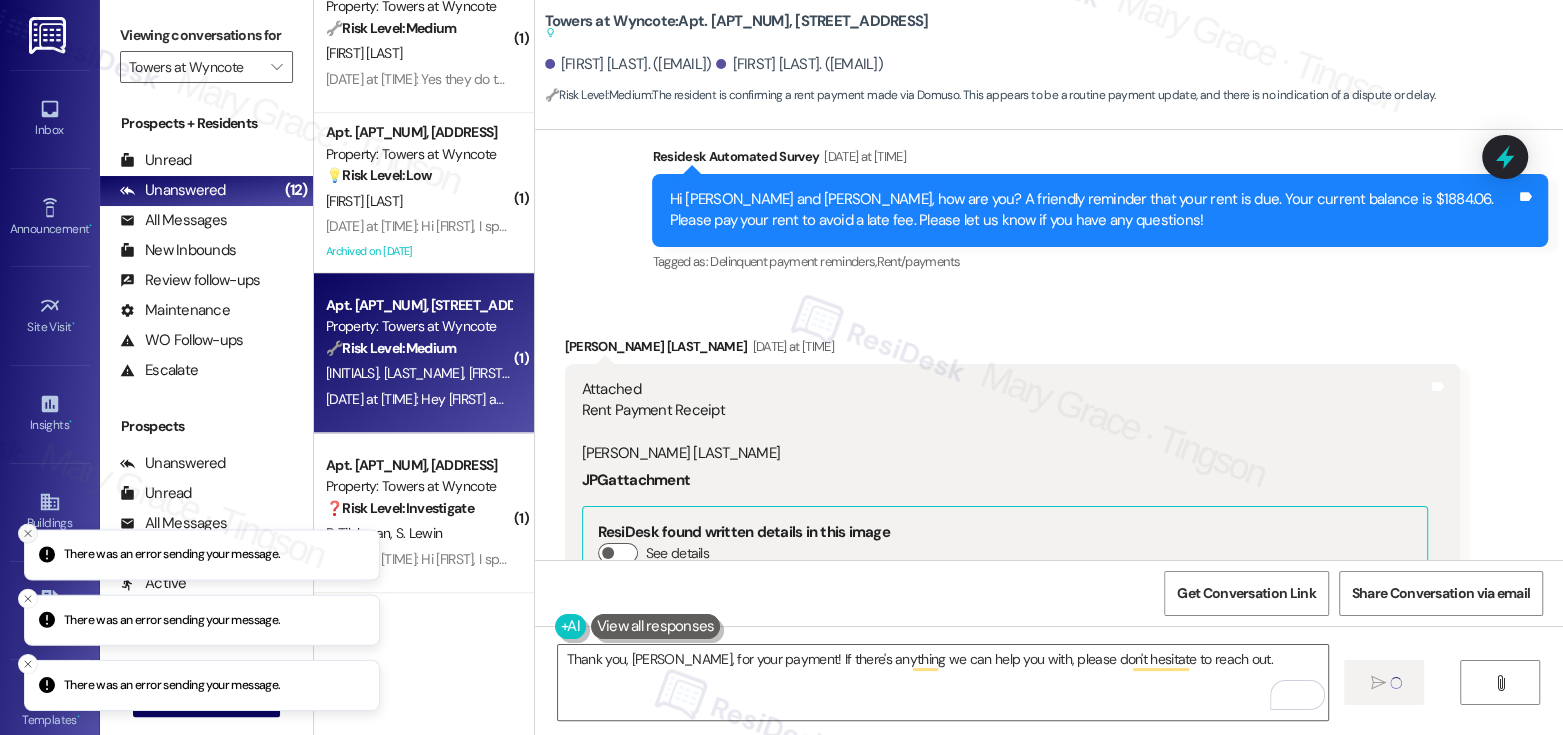 click 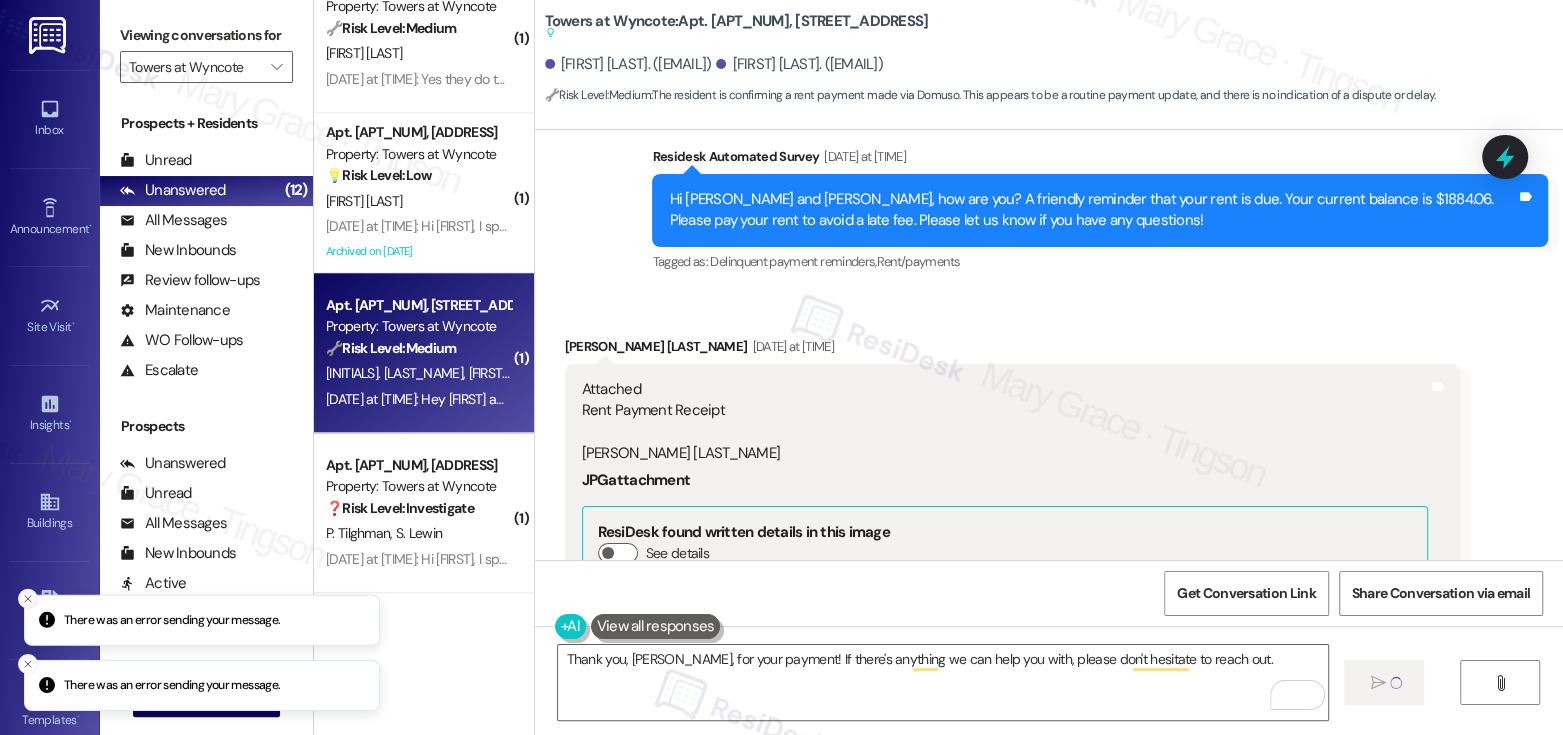 click 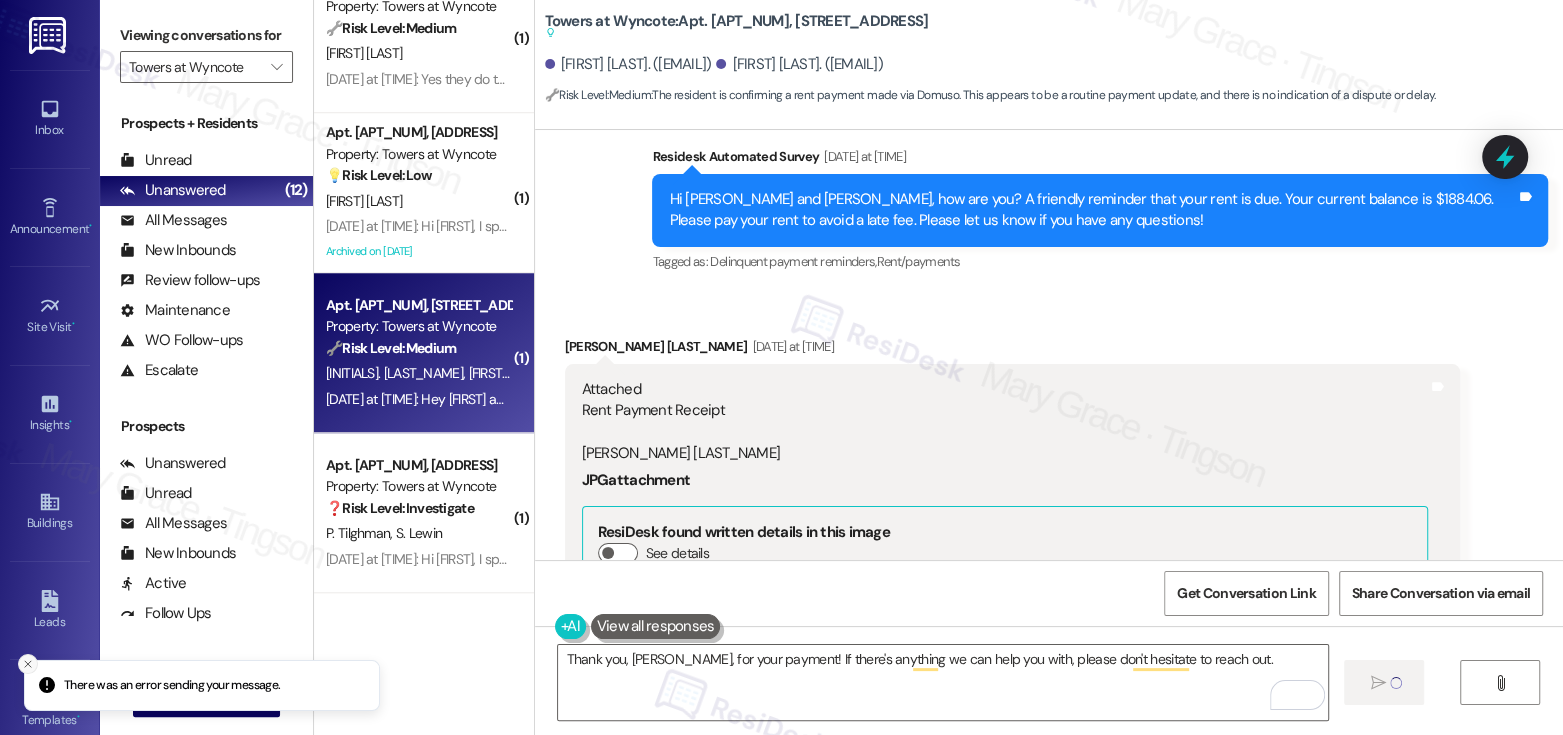 click 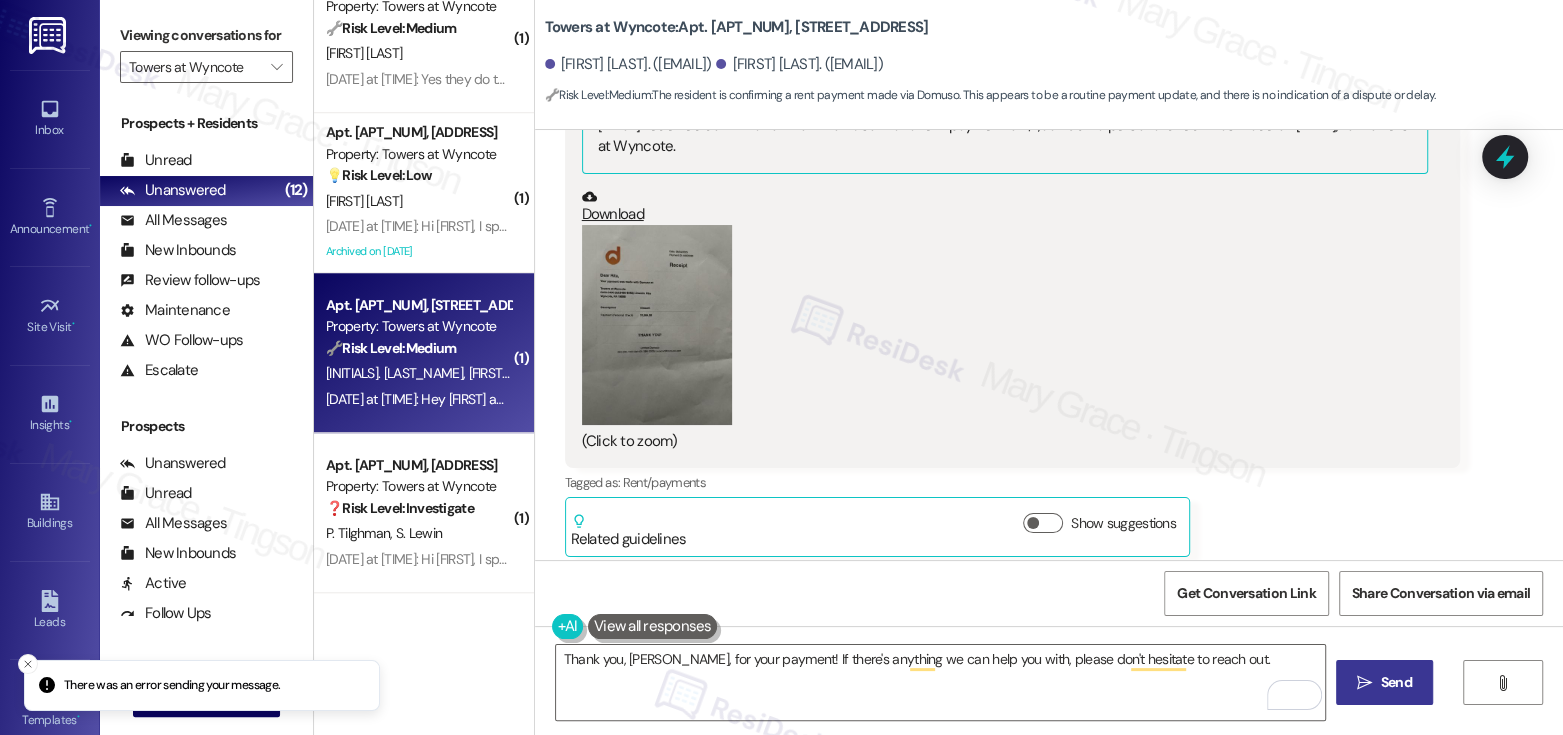 scroll, scrollTop: 4271, scrollLeft: 0, axis: vertical 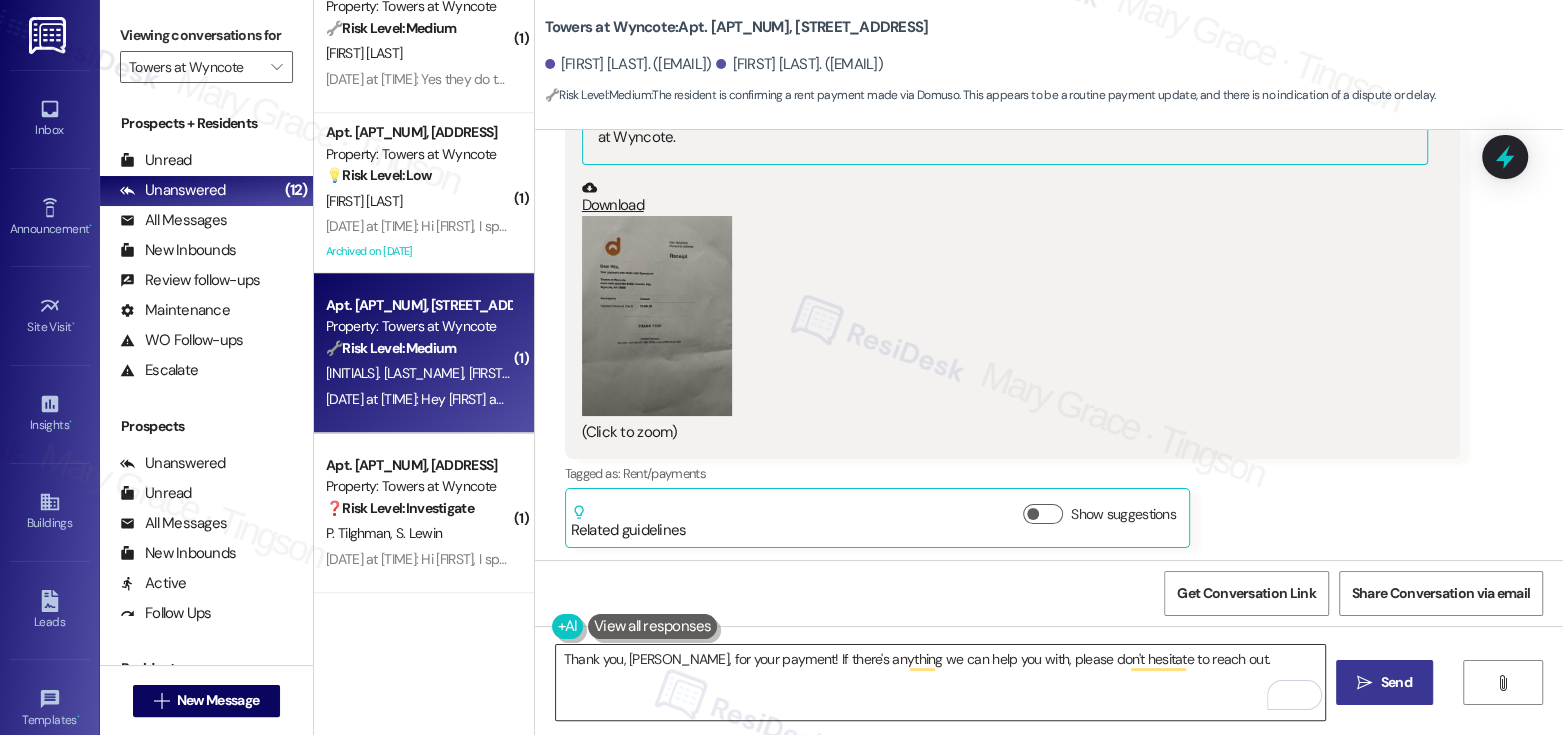 click on "Thank you, Rita, for your payment! If there's anything we can help you with, please don't hesitate to reach out." at bounding box center (940, 682) 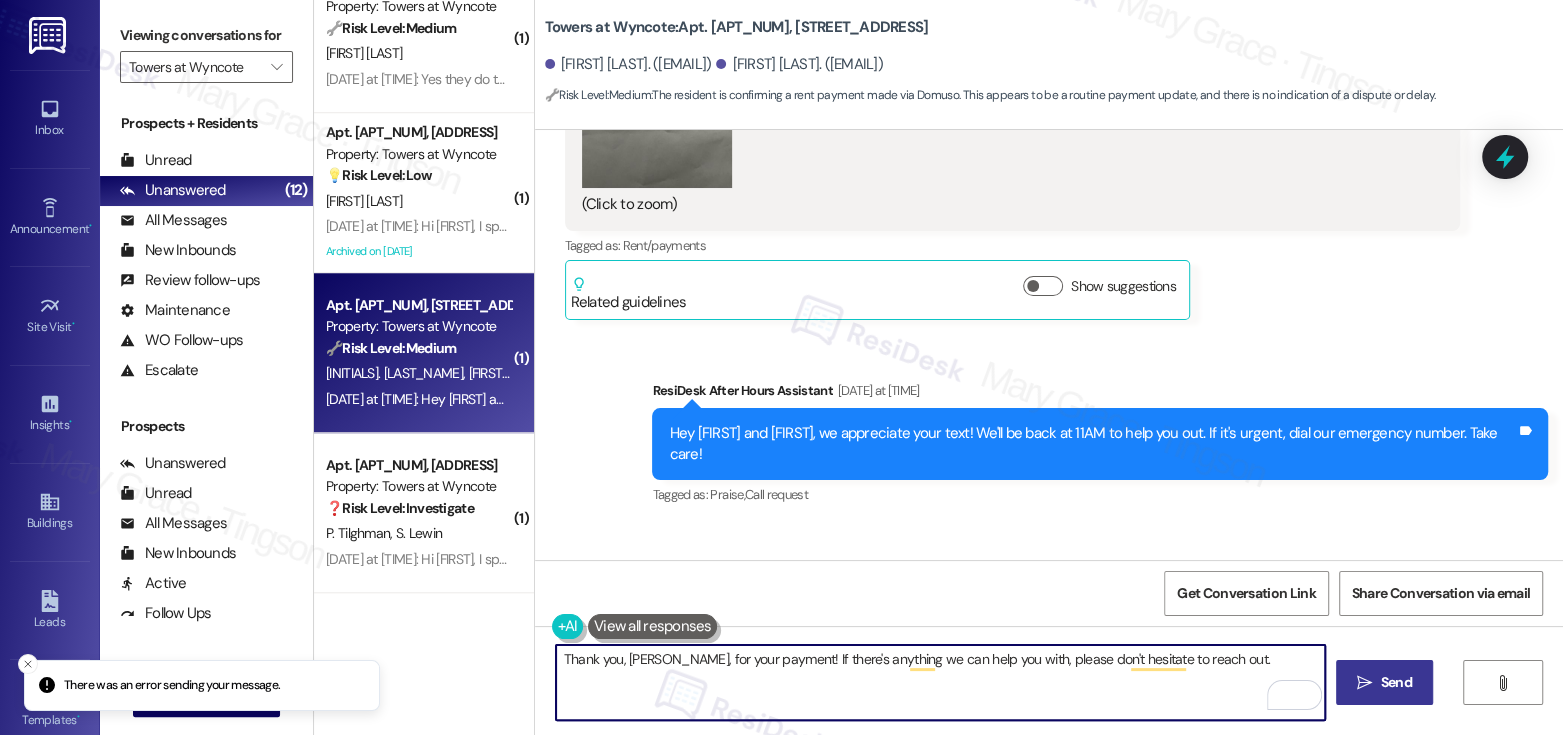 scroll, scrollTop: 4580, scrollLeft: 0, axis: vertical 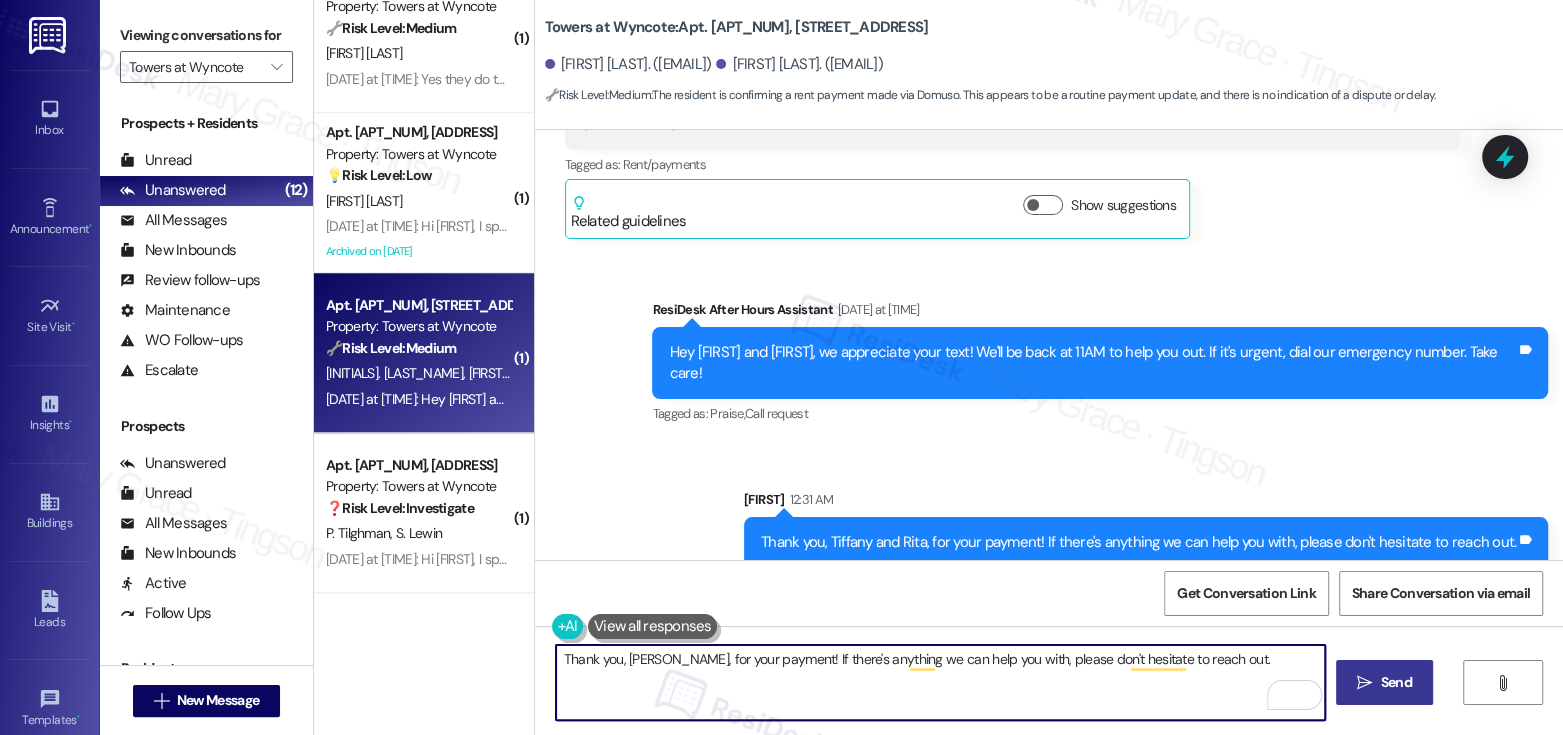 click on "Thank you, Rita, for your payment! If there's anything we can help you with, please don't hesitate to reach out." at bounding box center (940, 682) 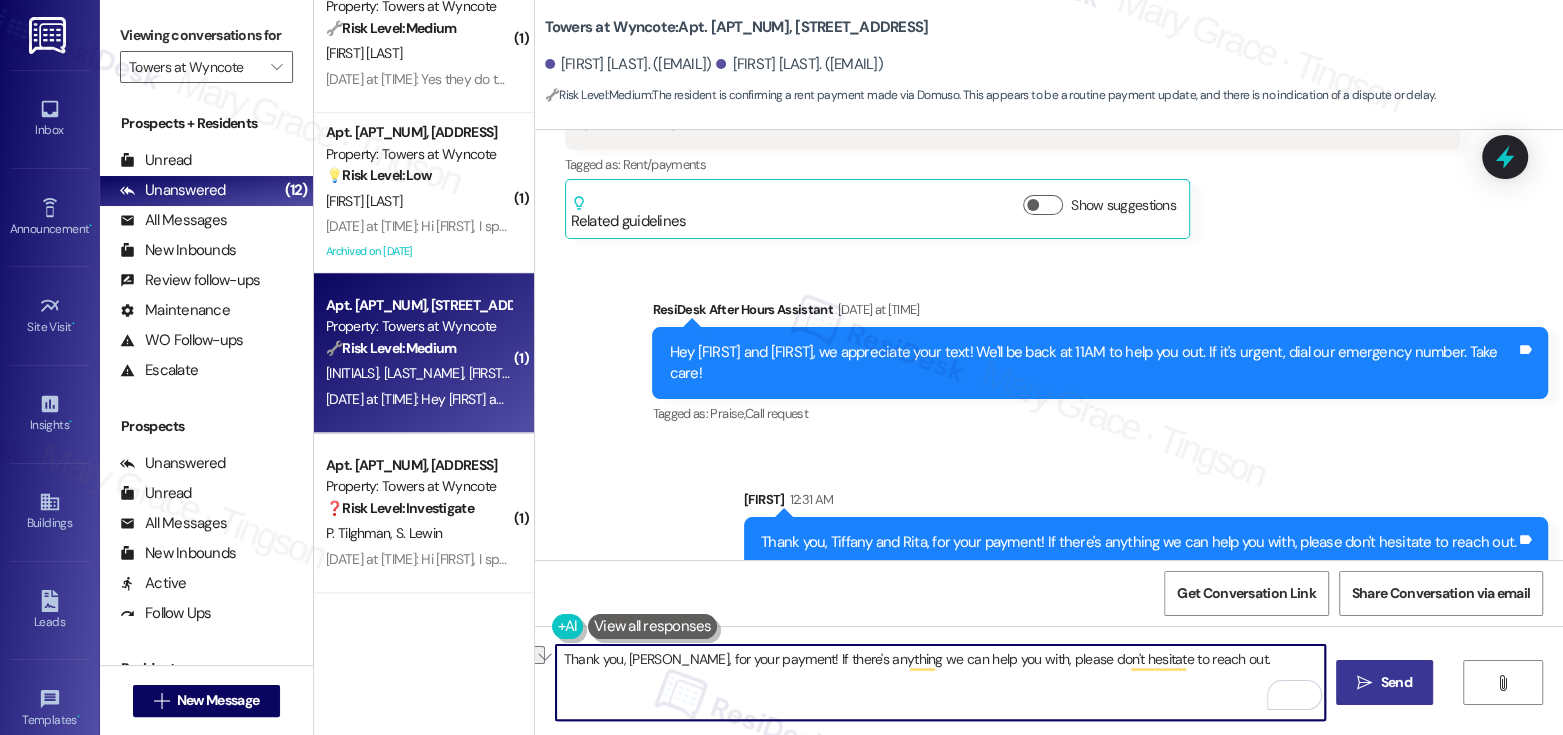 type 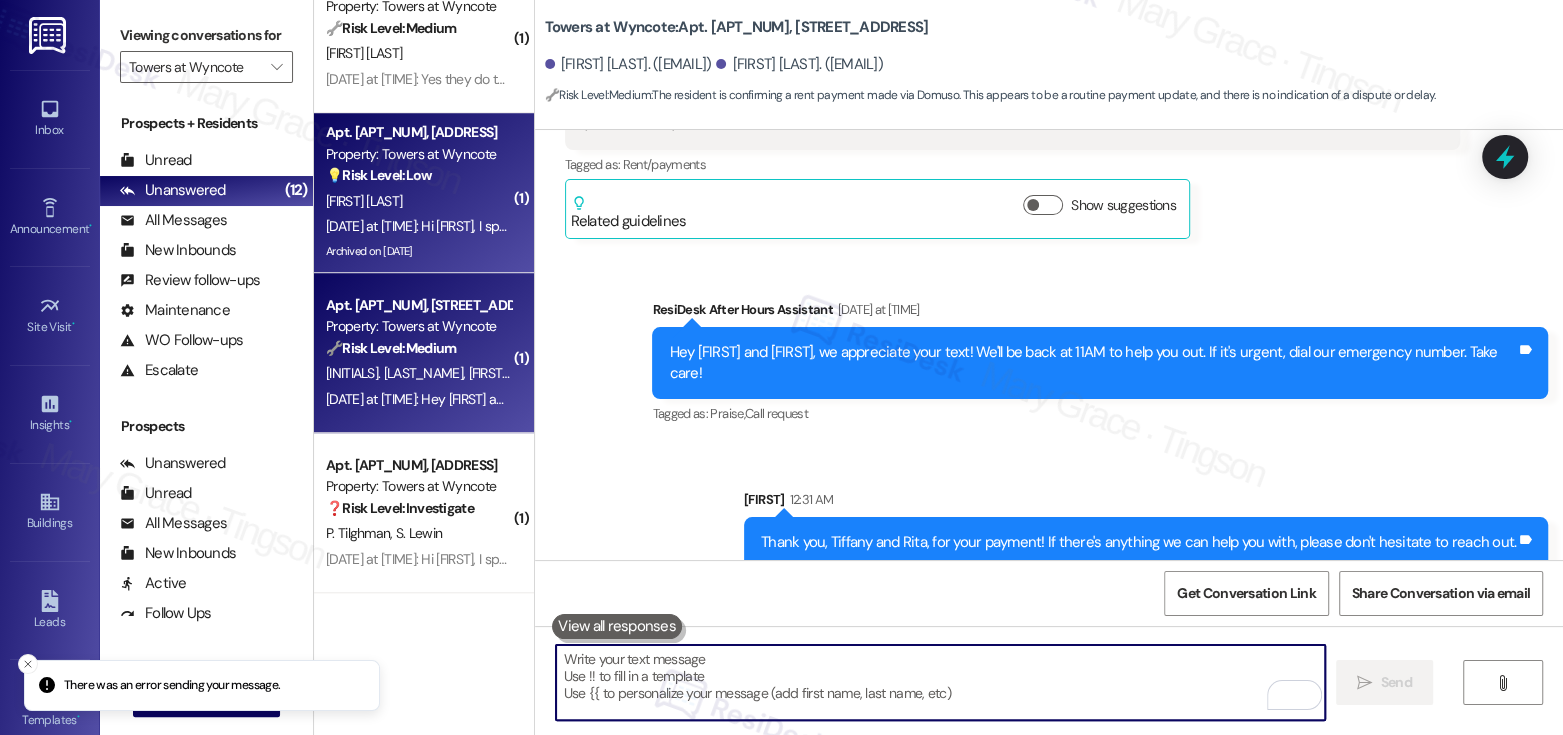 click on "Archived on [DATE]" at bounding box center [418, 251] 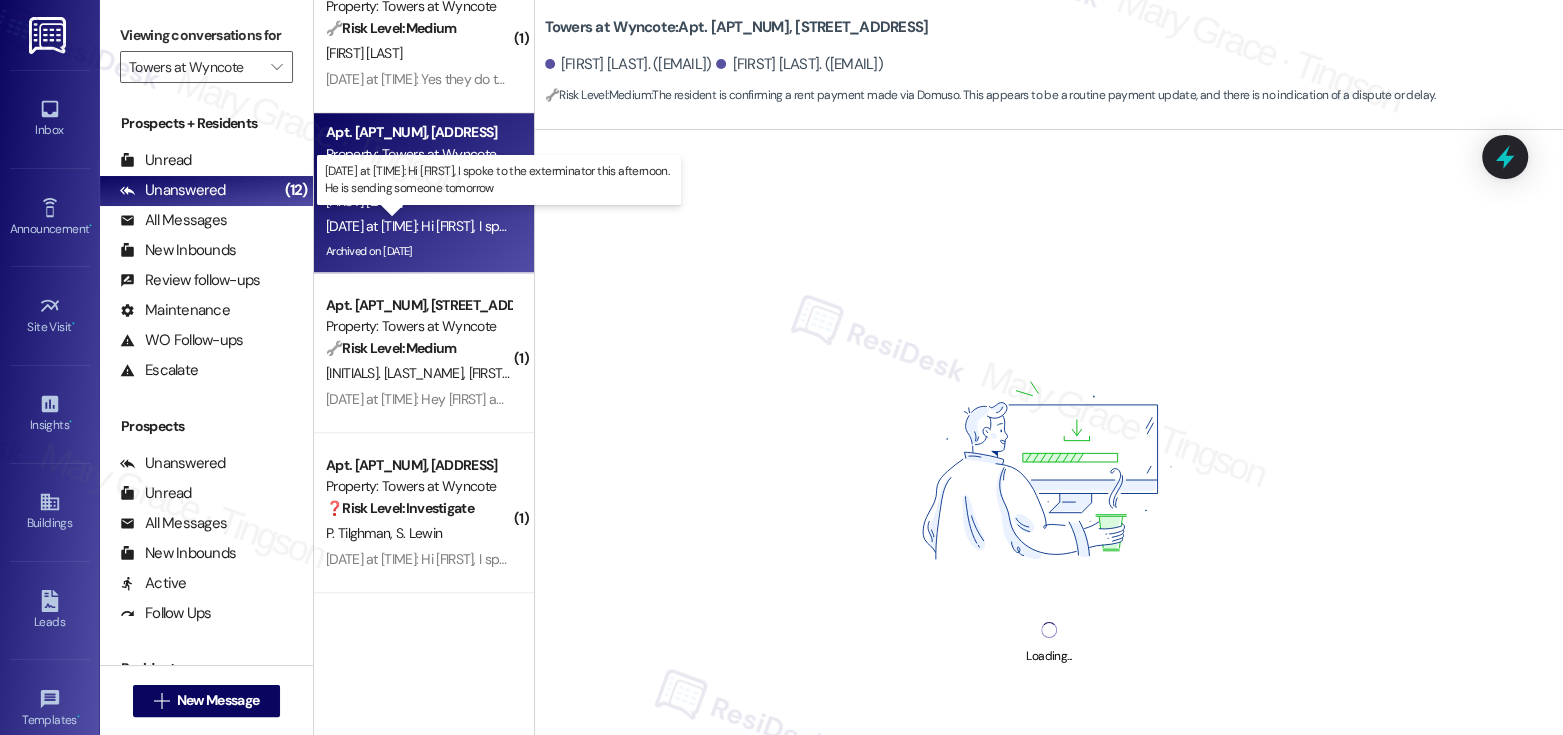 click on "Aug 05, 2025 at 1:17 AM: No Aug 05, 2025 at 1:17 AM: No" at bounding box center (621, 226) 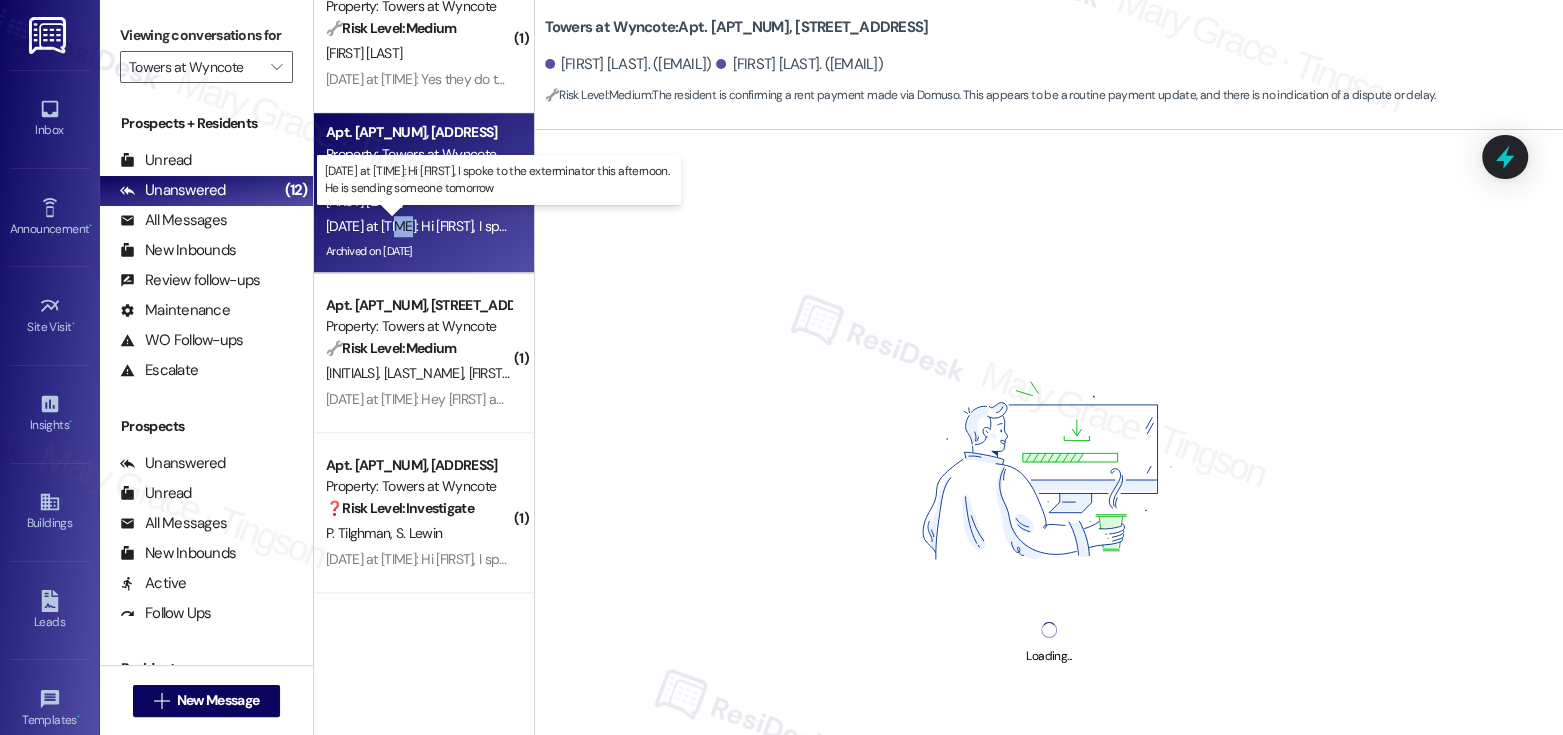 click on "Aug 05, 2025 at 1:17 AM: No Aug 05, 2025 at 1:17 AM: No" at bounding box center [621, 226] 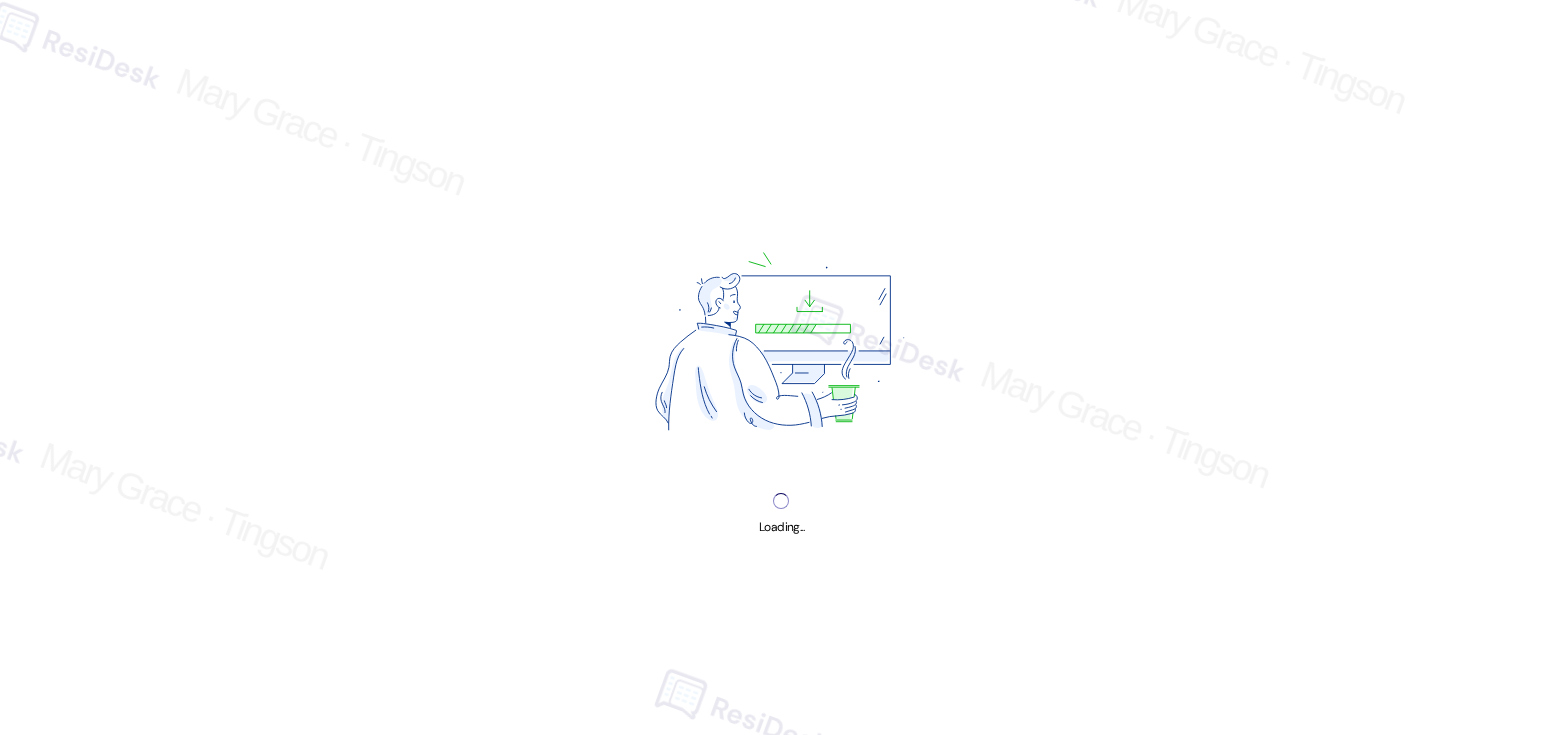 scroll, scrollTop: 0, scrollLeft: 0, axis: both 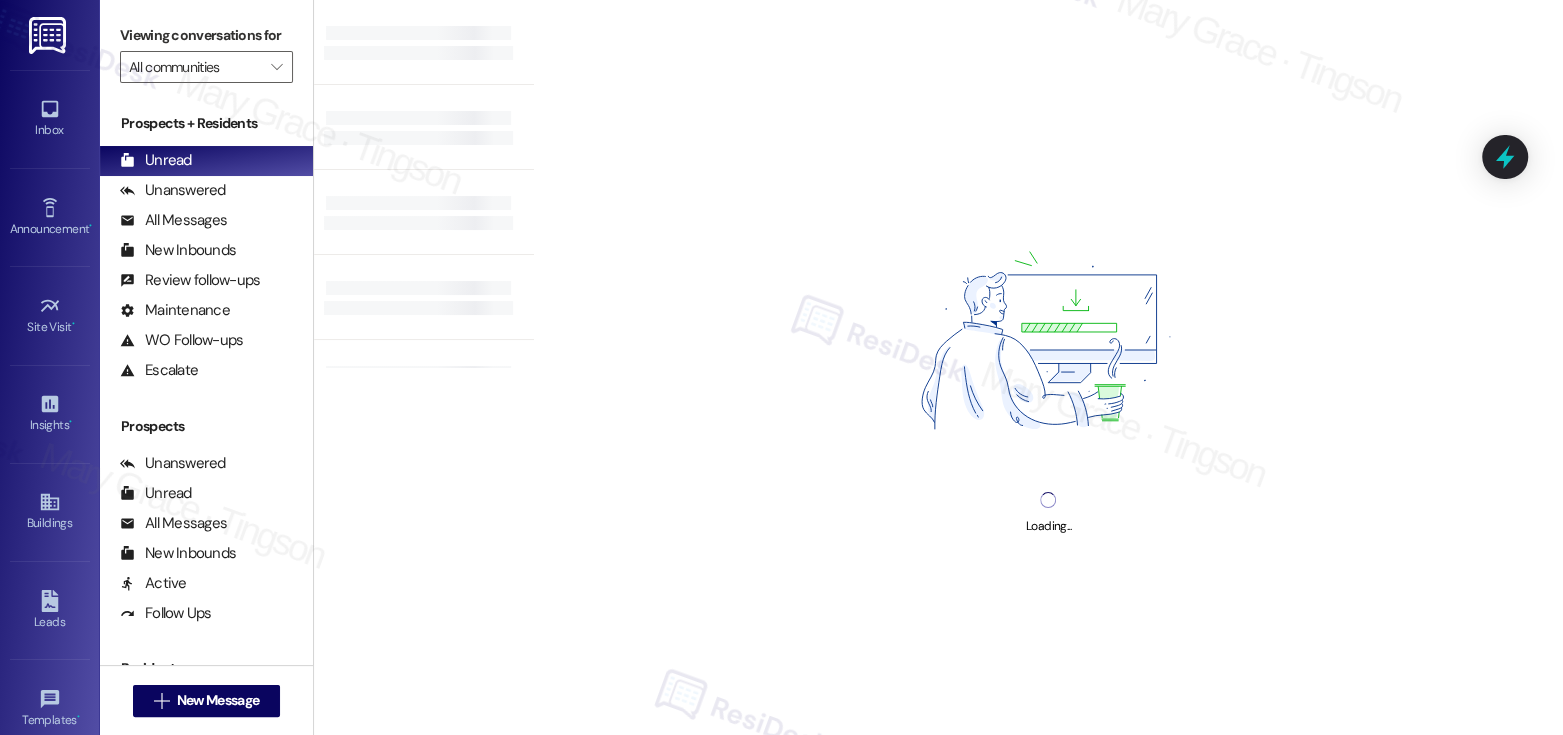 type on "Towers at Wyncote" 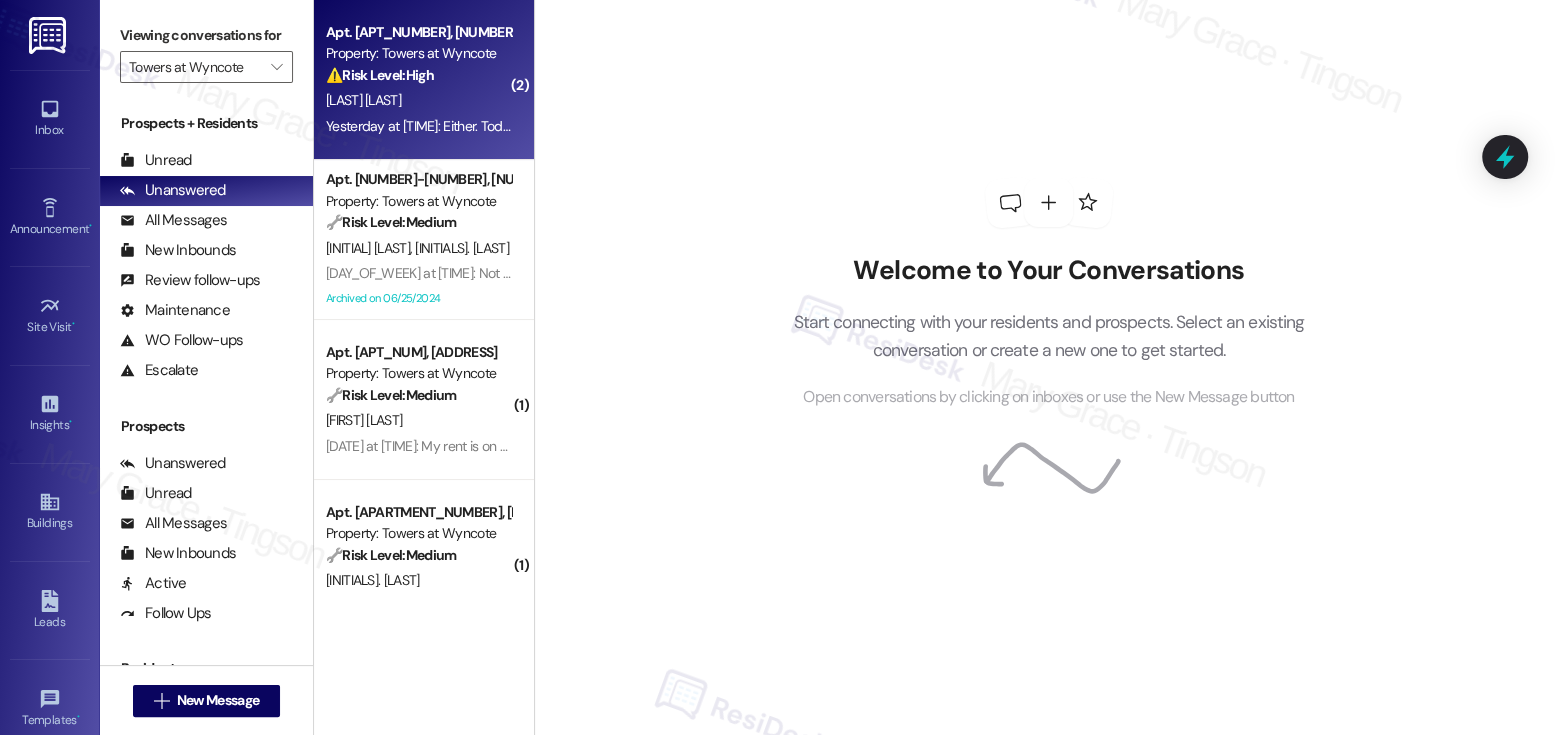 click on "[LAST] [LAST]" at bounding box center (418, 100) 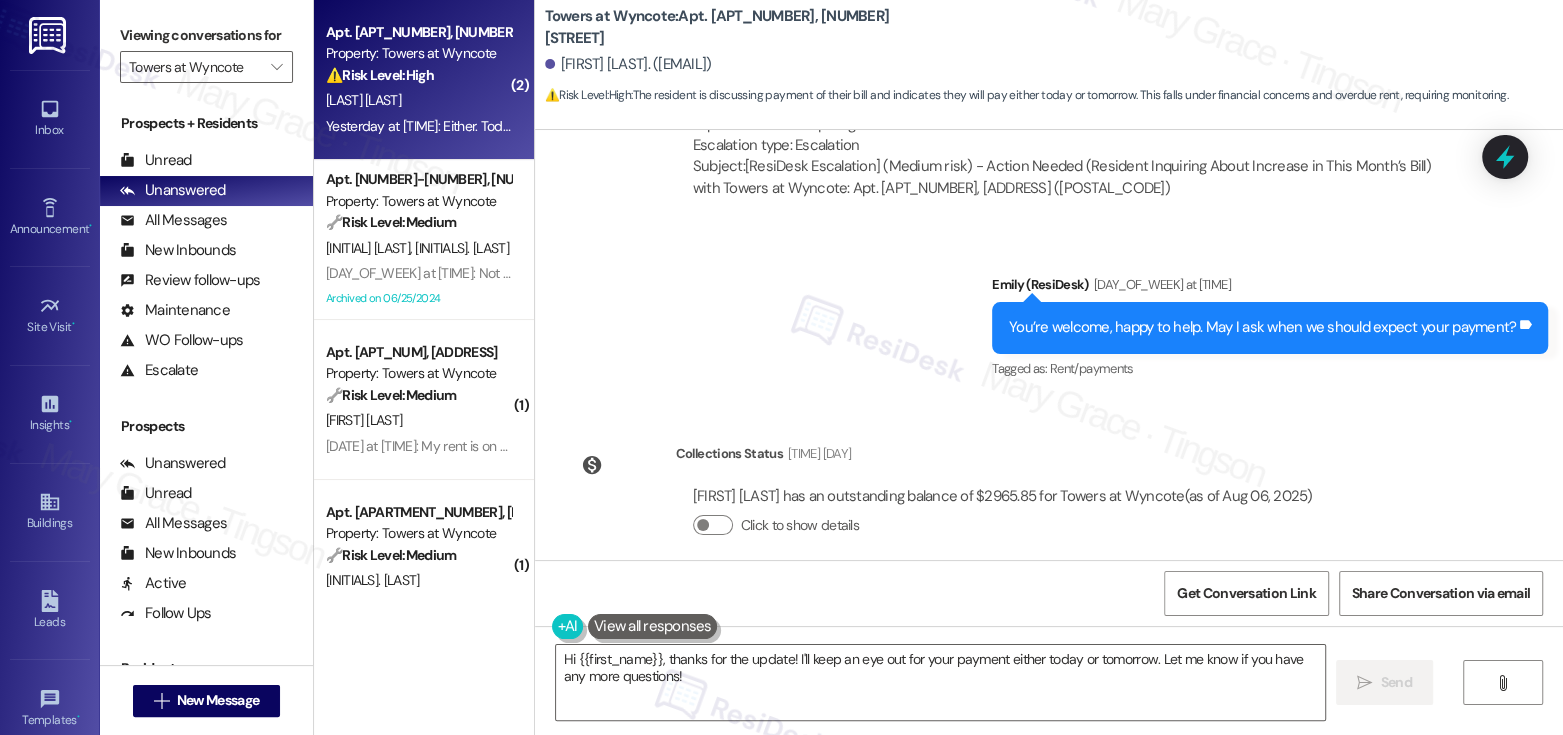 scroll, scrollTop: 22180, scrollLeft: 0, axis: vertical 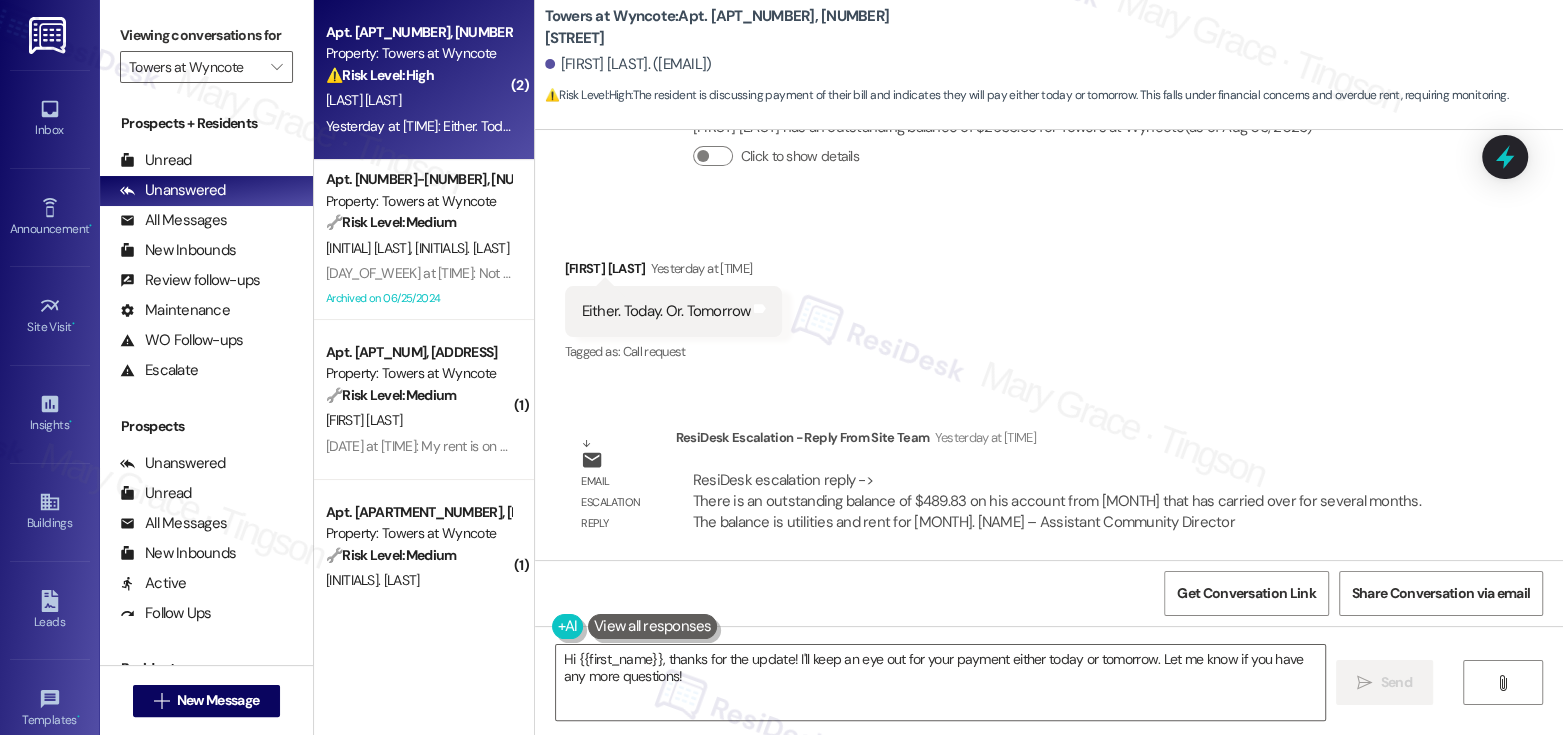click on "Towers at Wyncote:  Apt. [APT_NUM], [ADDRESS]" at bounding box center (745, 27) 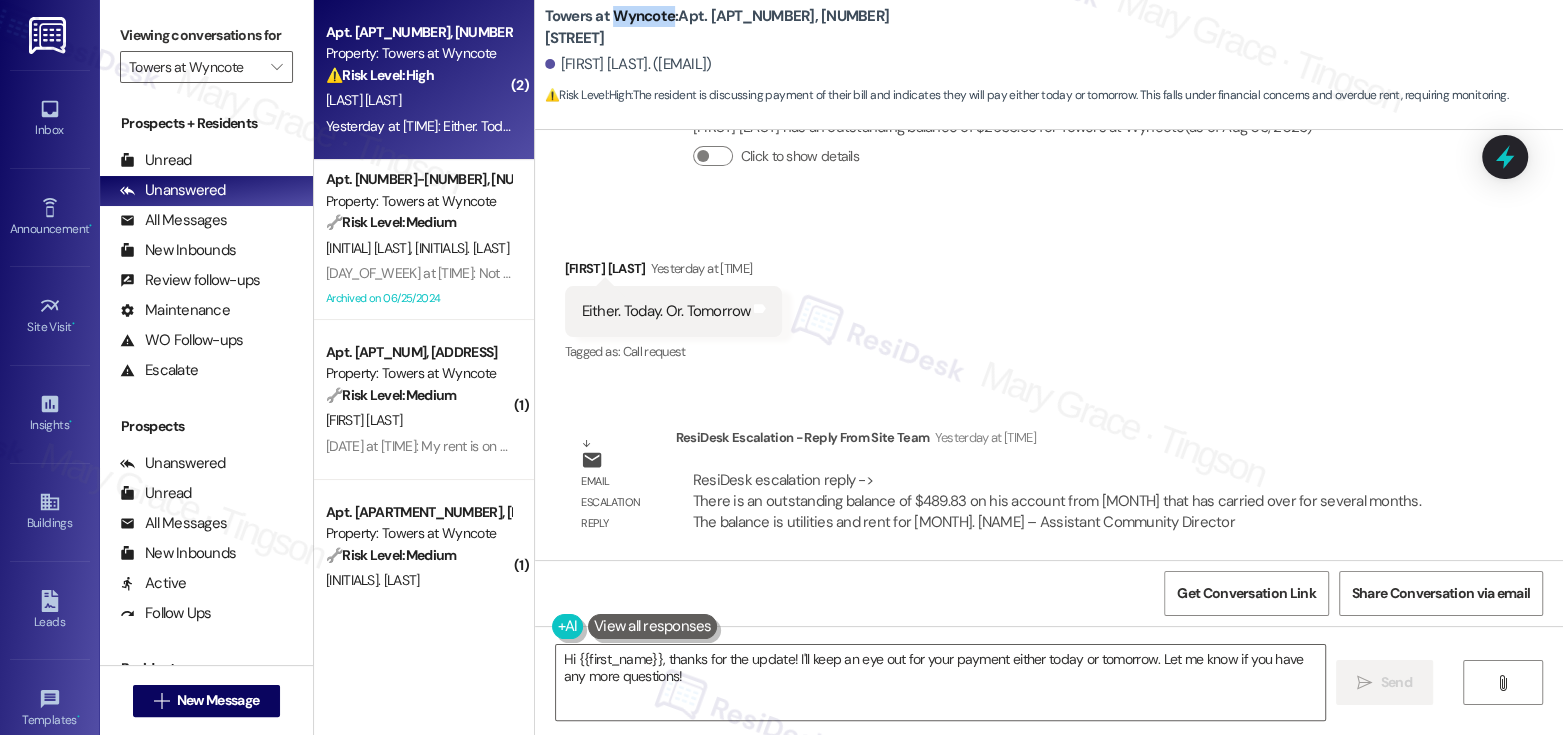 click on "Towers at Wyncote:  Apt. [APT_NUM], [ADDRESS]" at bounding box center (745, 27) 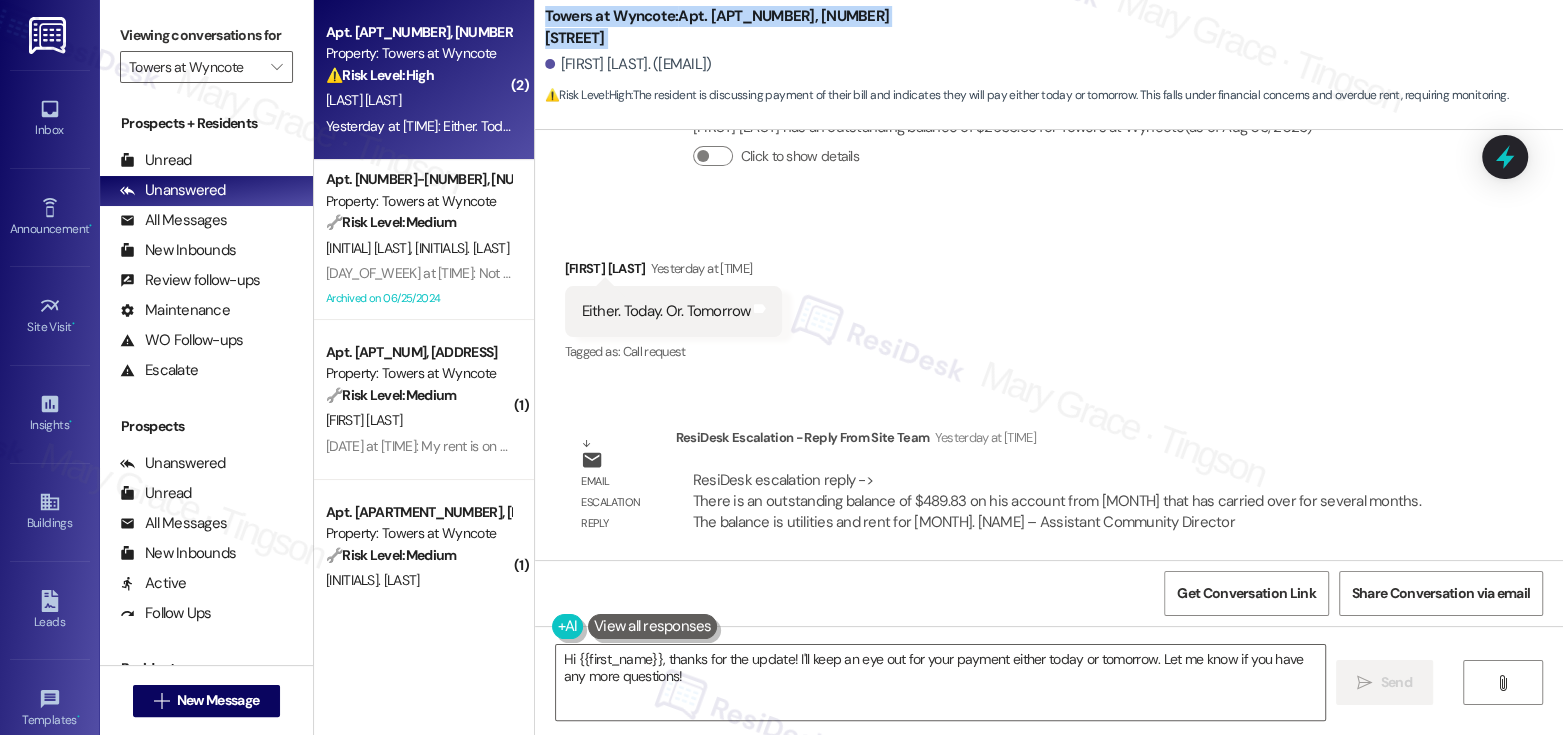 copy on "Towers at Wyncote:  Apt. [APT_NUM], [ADDRESS]" 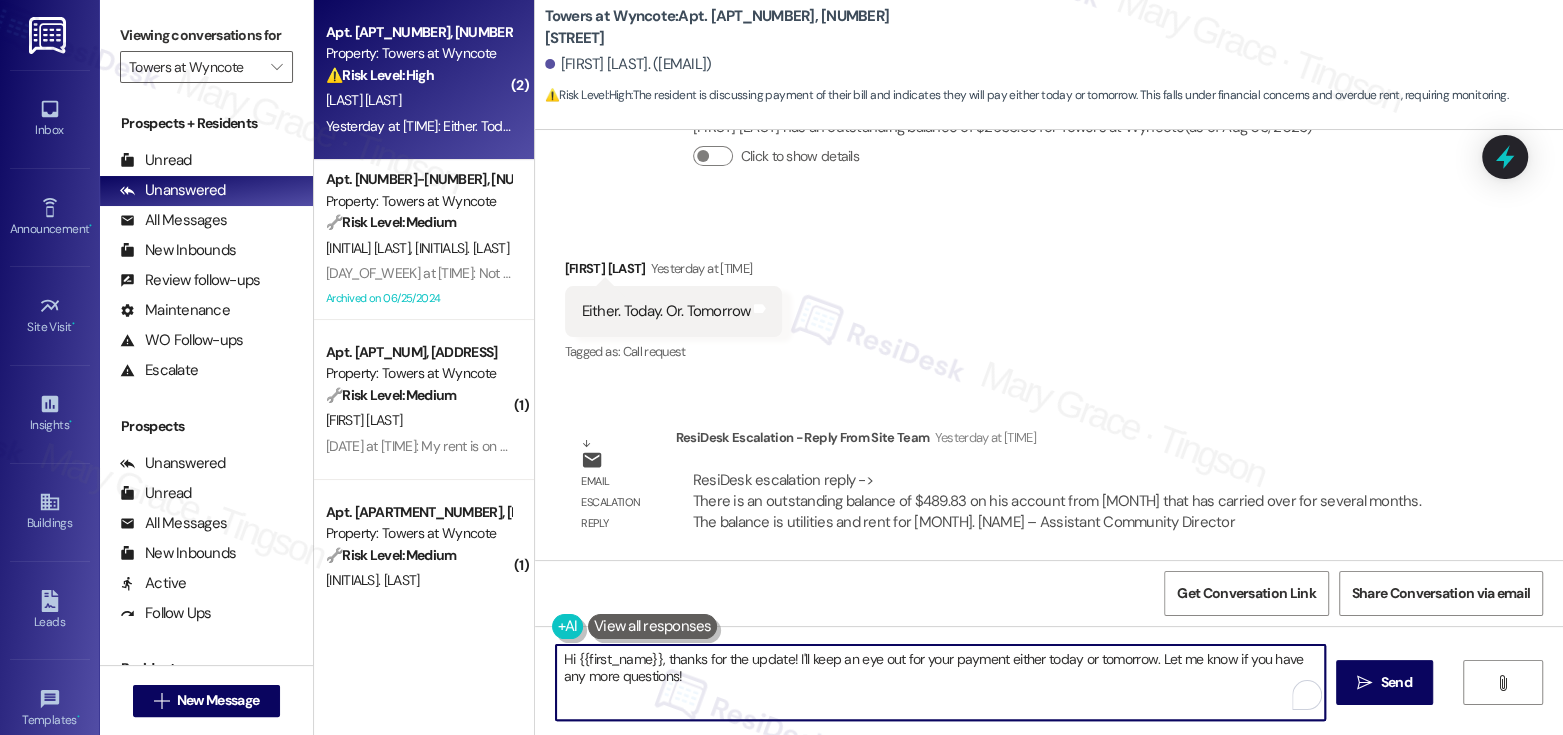 drag, startPoint x: 656, startPoint y: 658, endPoint x: 662, endPoint y: 675, distance: 18.027756 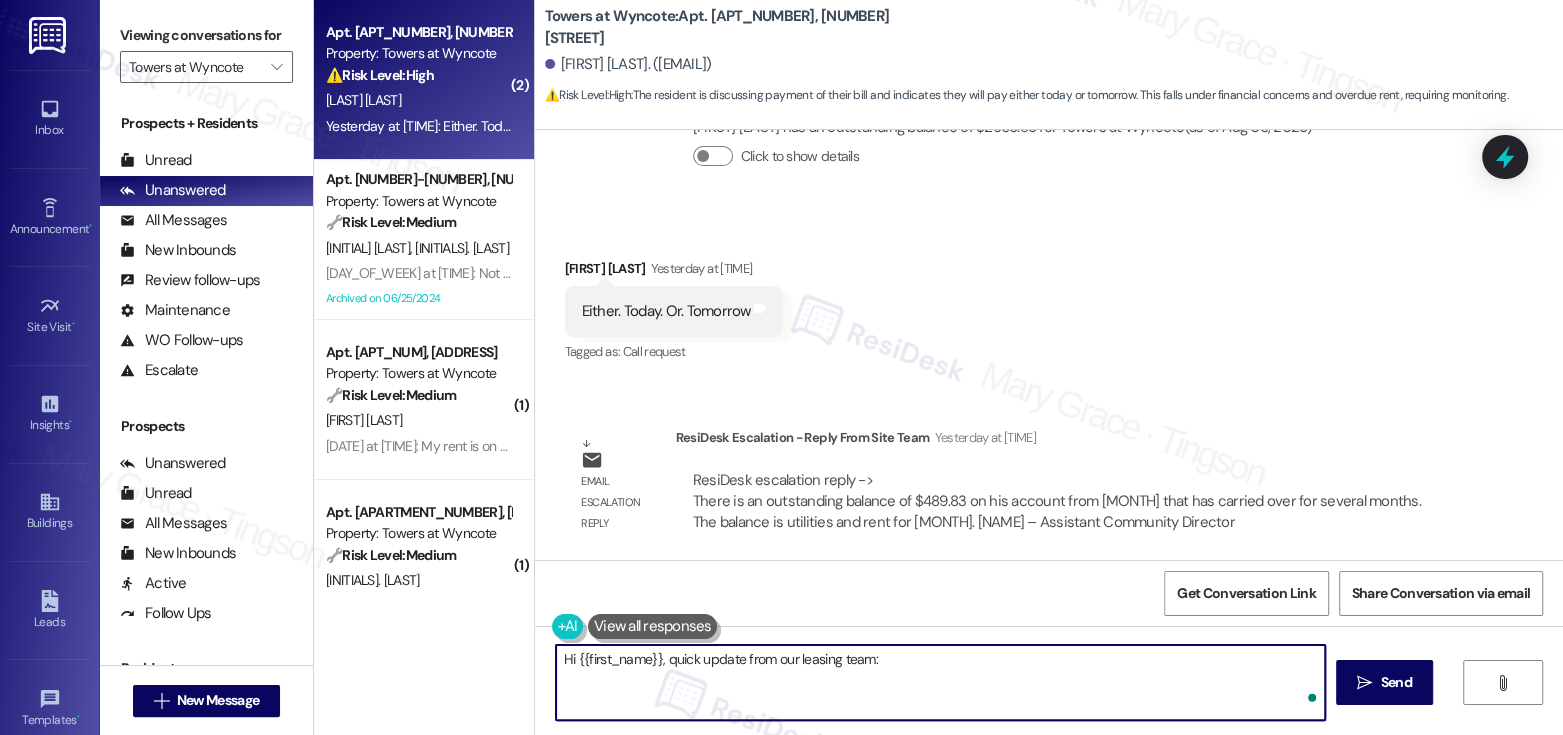 paste on "There is an outstanding balance of $489.83 on his account from [MONTH] that has carried over for several months. The balance is utilities and rent for [MONTH]." 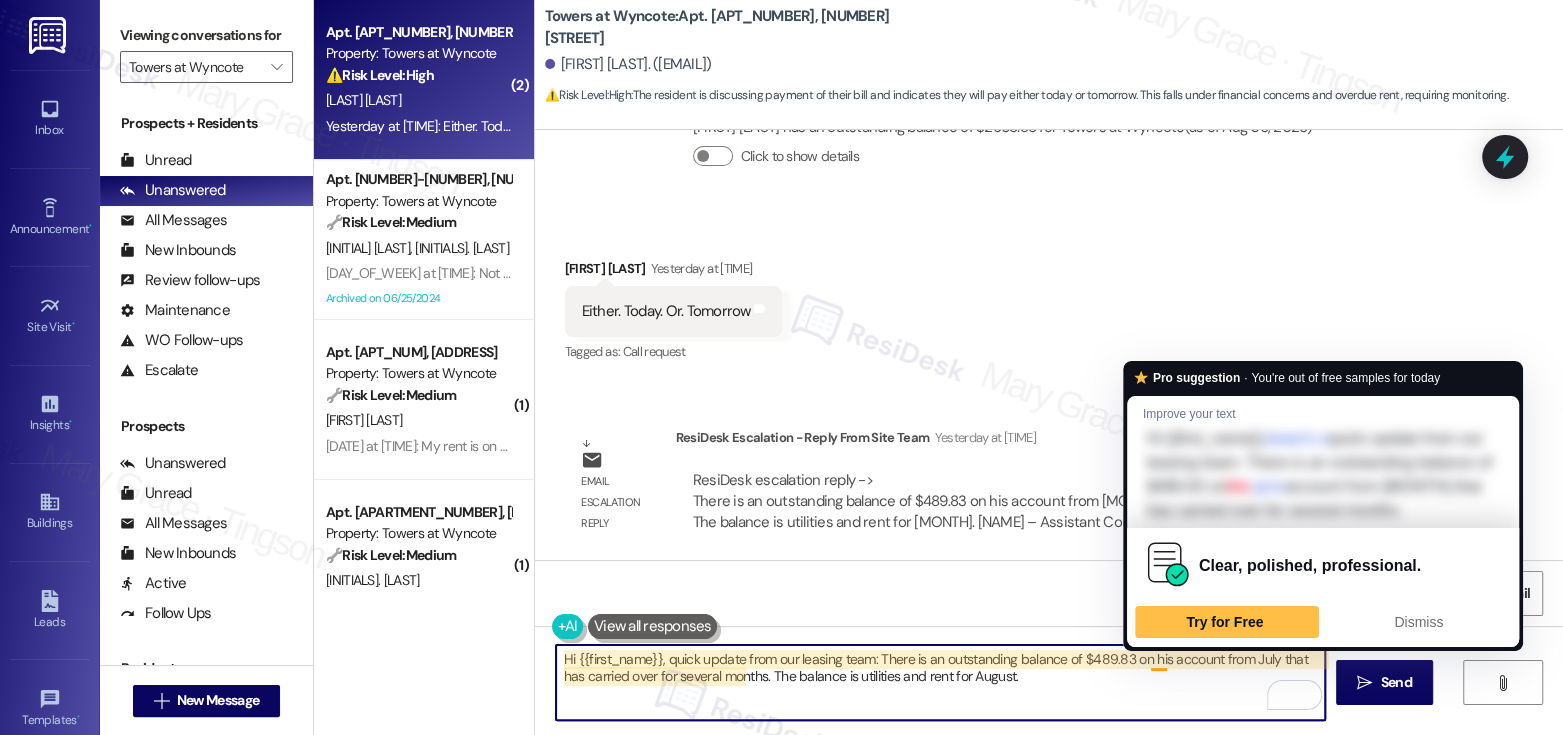 click on "Hi {{first_name}}, quick update from our leasing team: There is an outstanding balance of $489.83 on his account from July that has carried over for several months. The balance is utilities and rent for August." at bounding box center (940, 682) 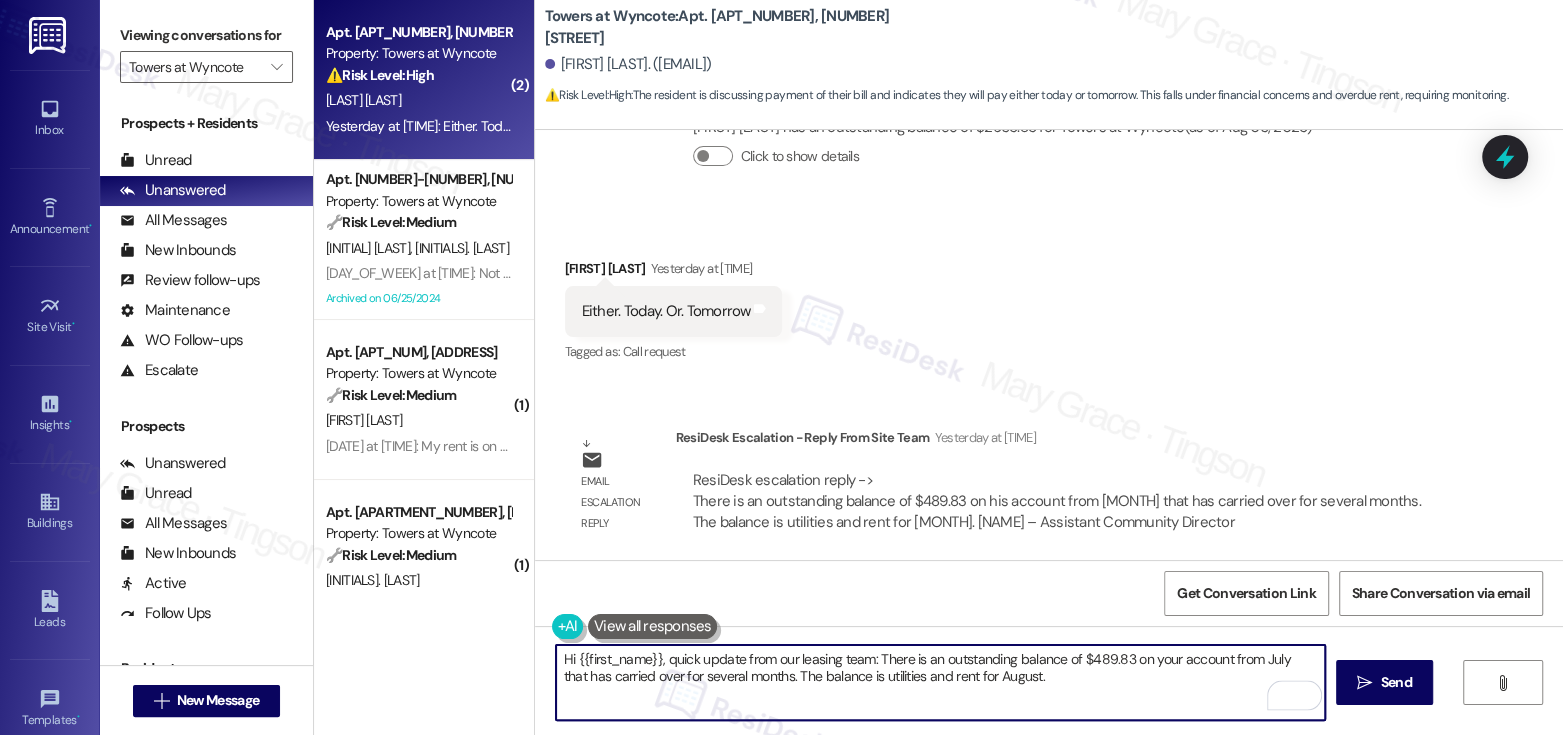 click on "Hi {{first_name}}, quick update from our leasing team: There is an outstanding balance of $489.83 on your account from July that has carried over for several months. The balance is utilities and rent for August." at bounding box center [940, 682] 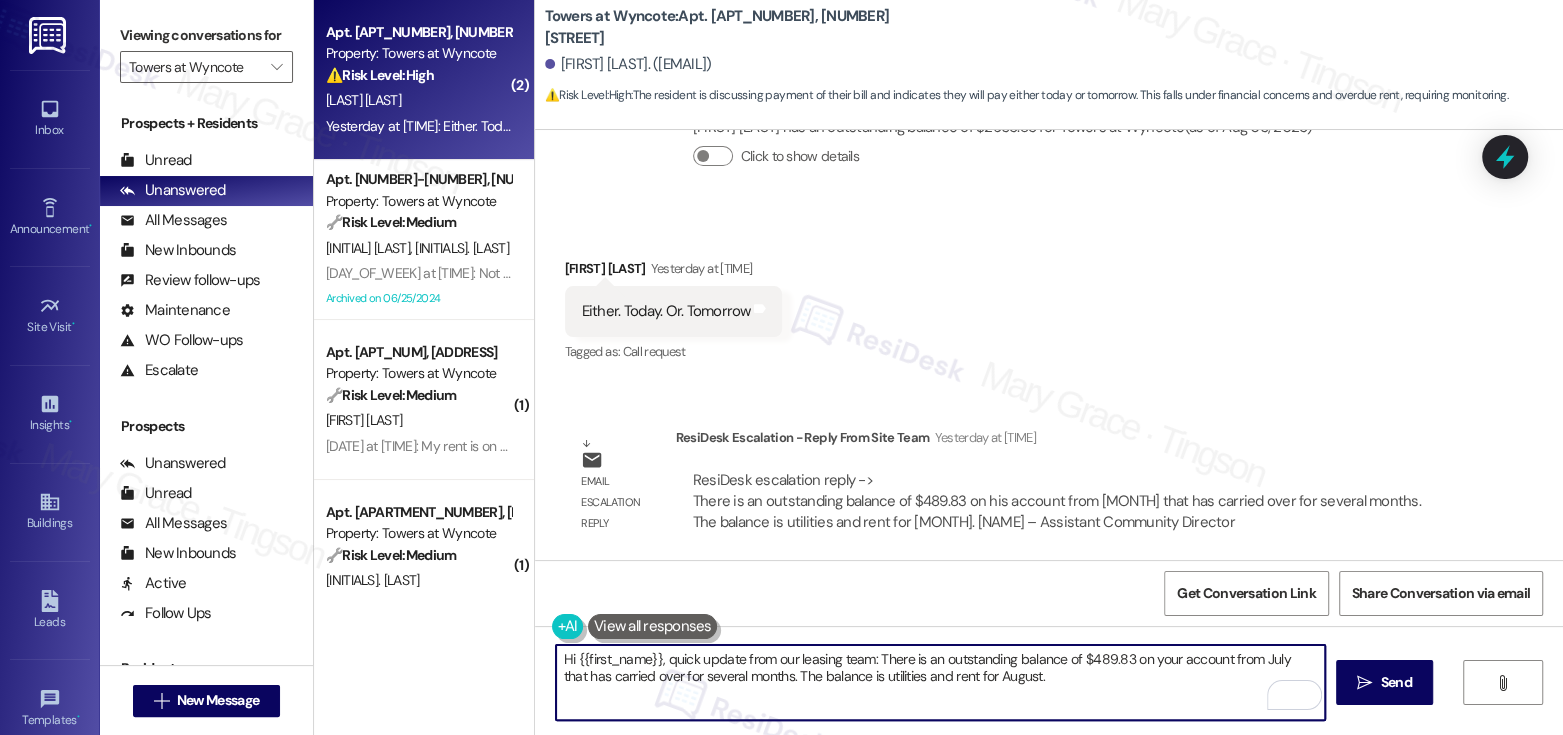 click on "Hi {{first_name}}, quick update from our leasing team: There is an outstanding balance of $489.83 on your account from July that has carried over for several months. The balance is utilities and rent for August." at bounding box center [940, 682] 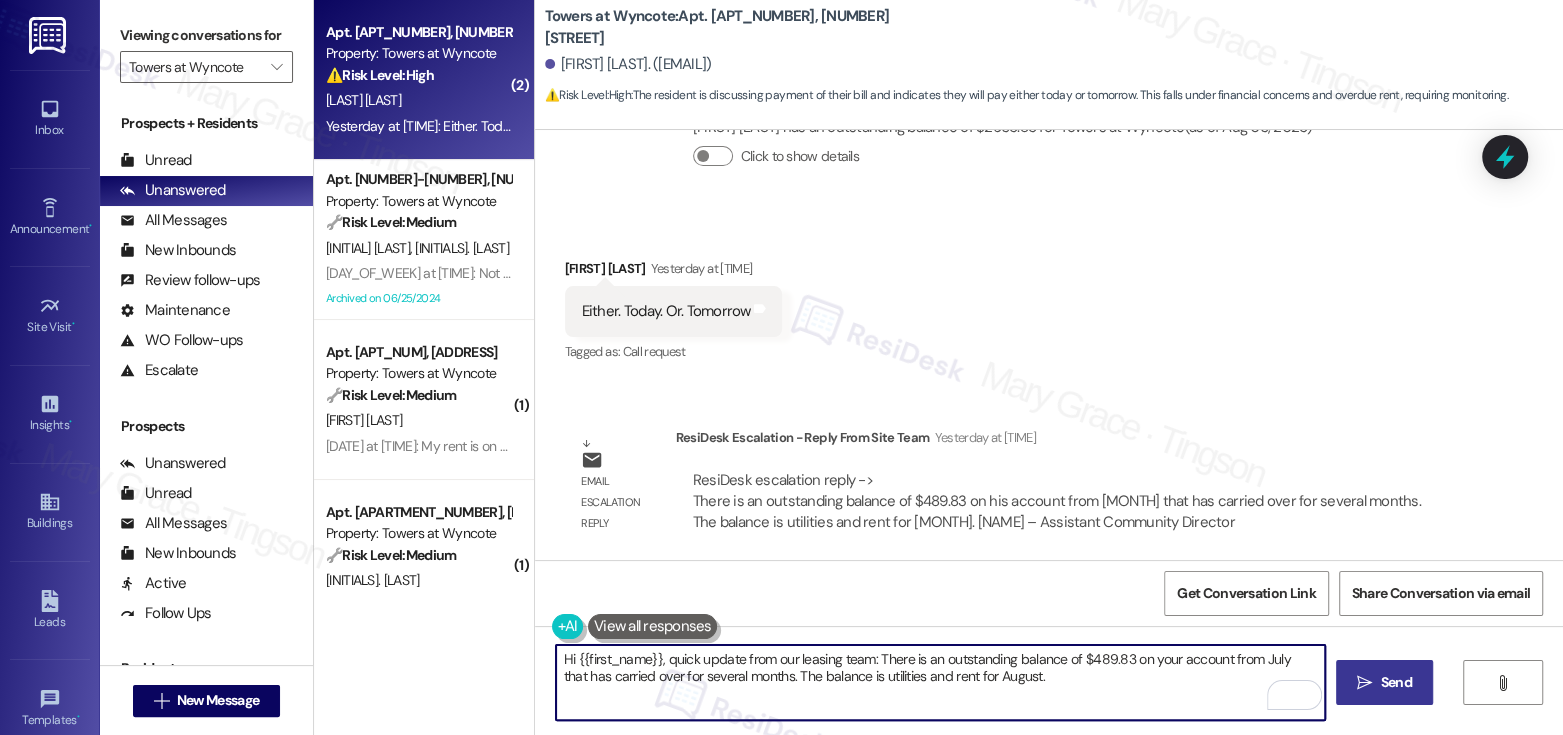type on "Hi {{first_name}}, quick update from our leasing team: There is an outstanding balance of $489.83 on your account from July that has carried over for several months. The balance is utilities and rent for August." 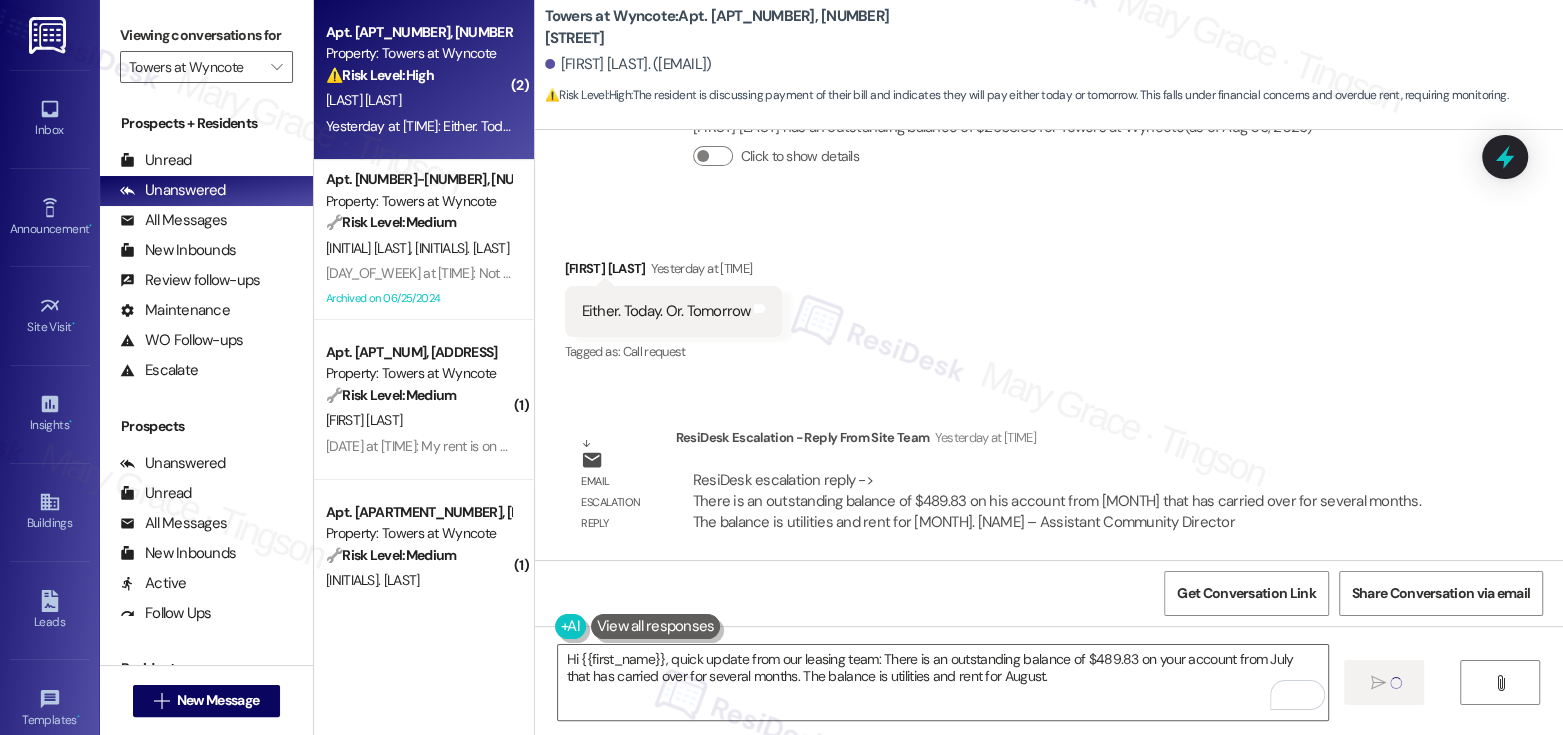 type 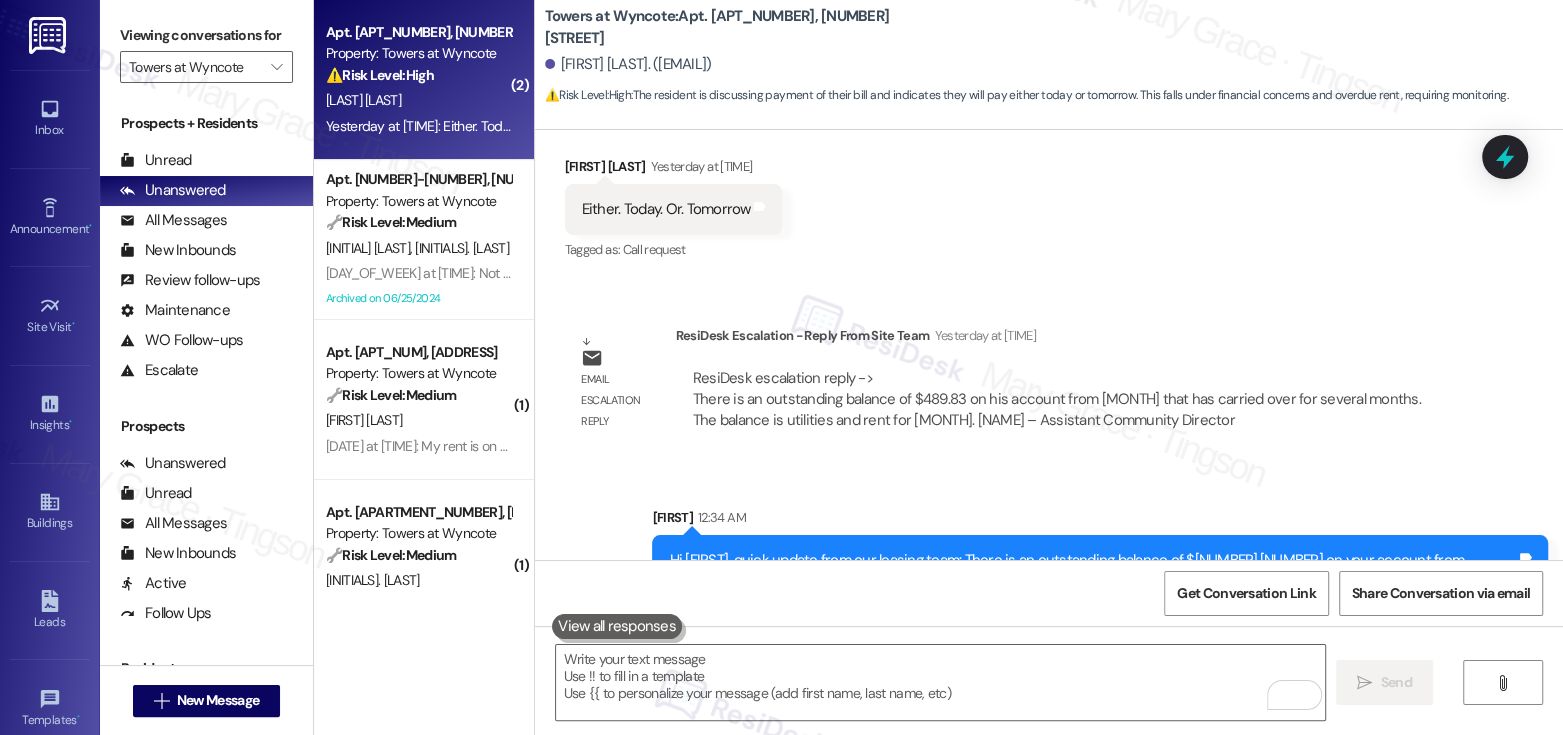 scroll, scrollTop: 22341, scrollLeft: 0, axis: vertical 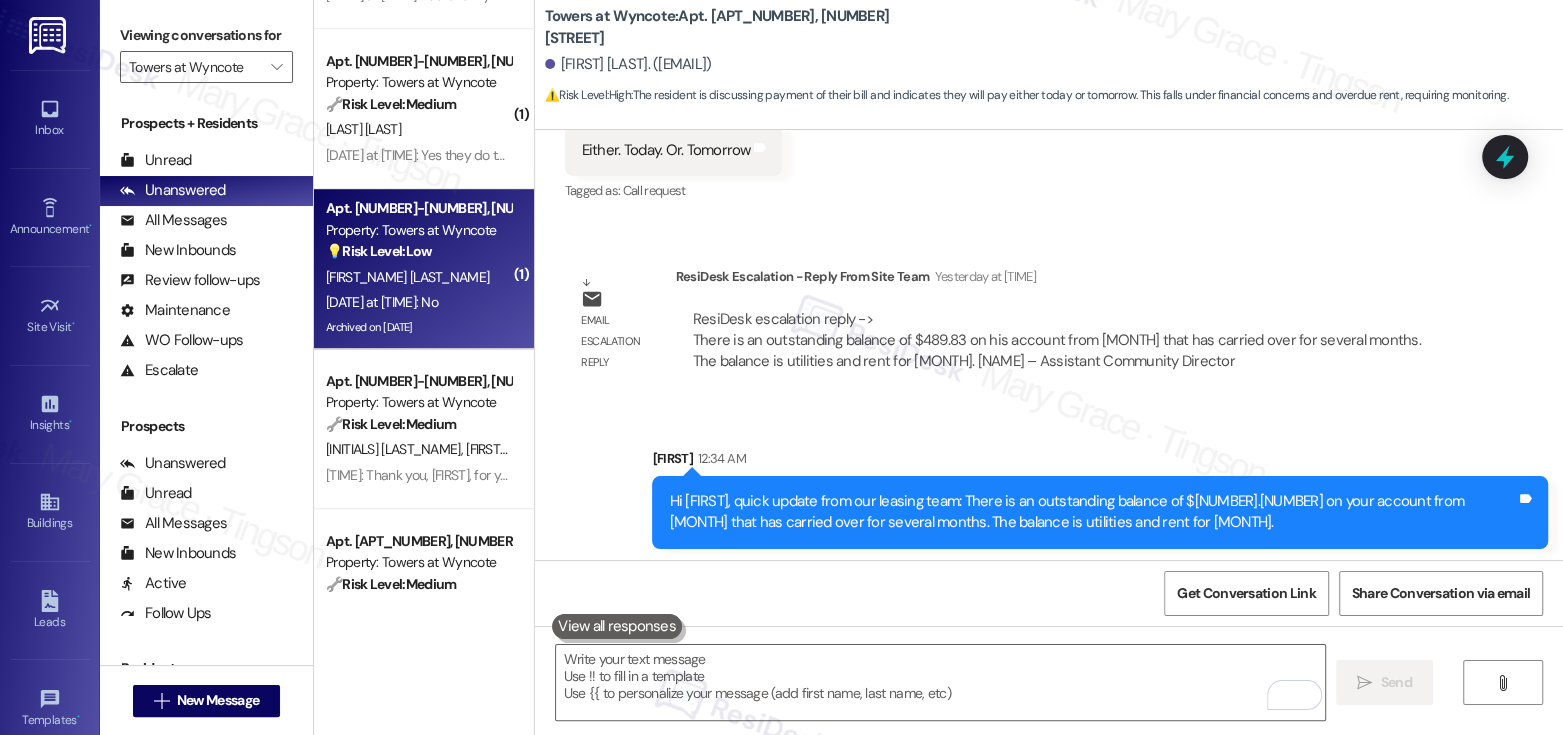 click on "💡  Risk Level:  Low" at bounding box center (379, 251) 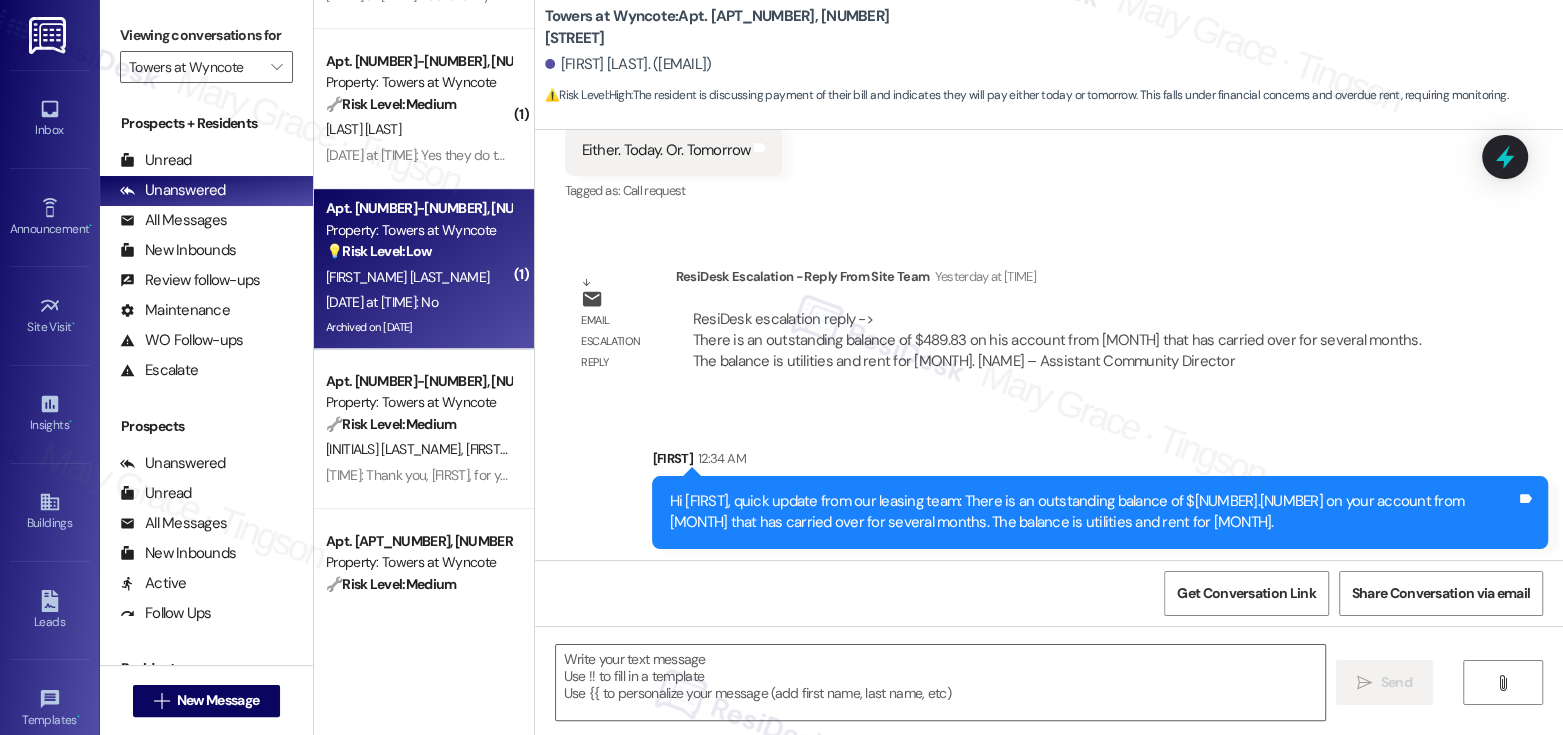 click on "💡  Risk Level:  Low" at bounding box center [379, 251] 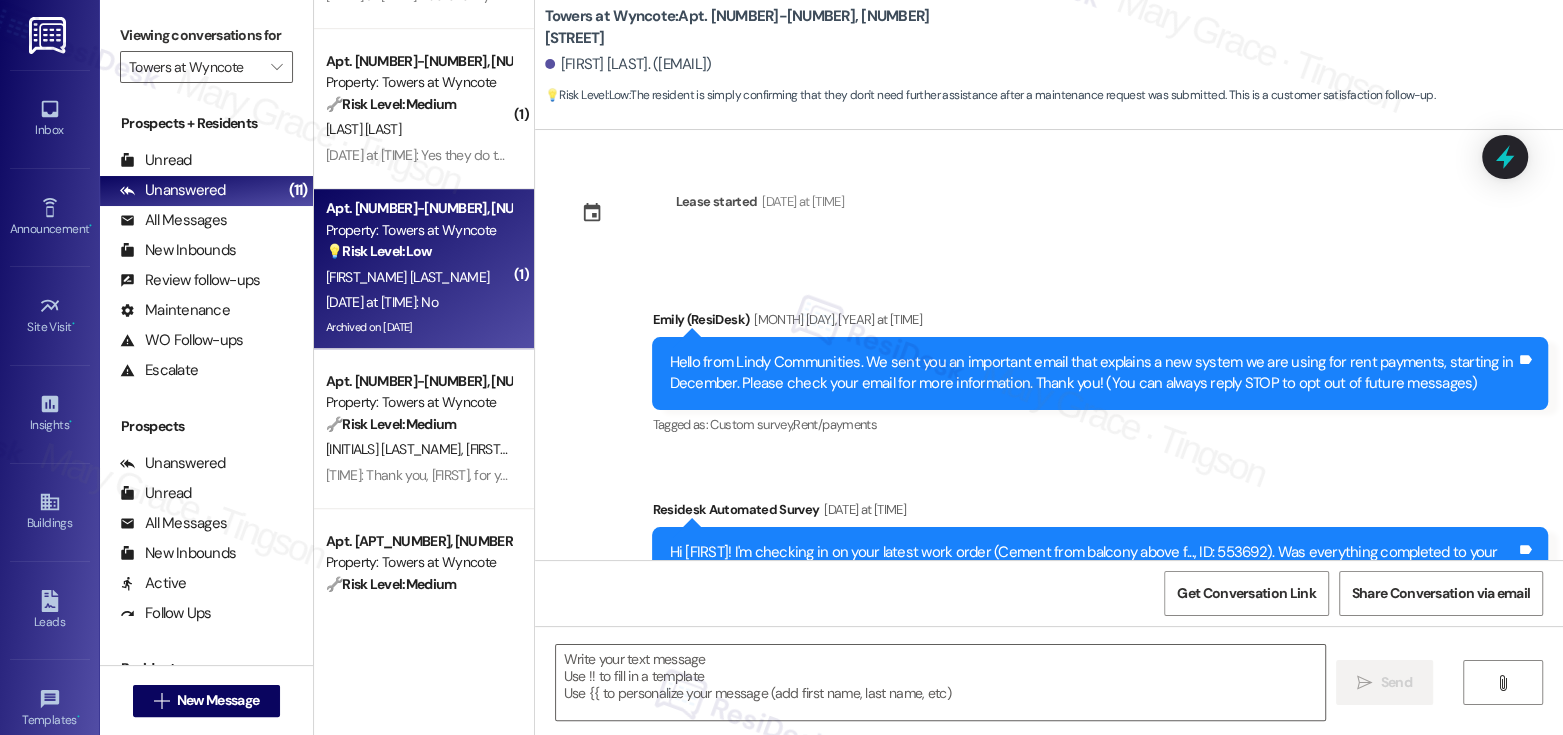 scroll, scrollTop: 10100, scrollLeft: 0, axis: vertical 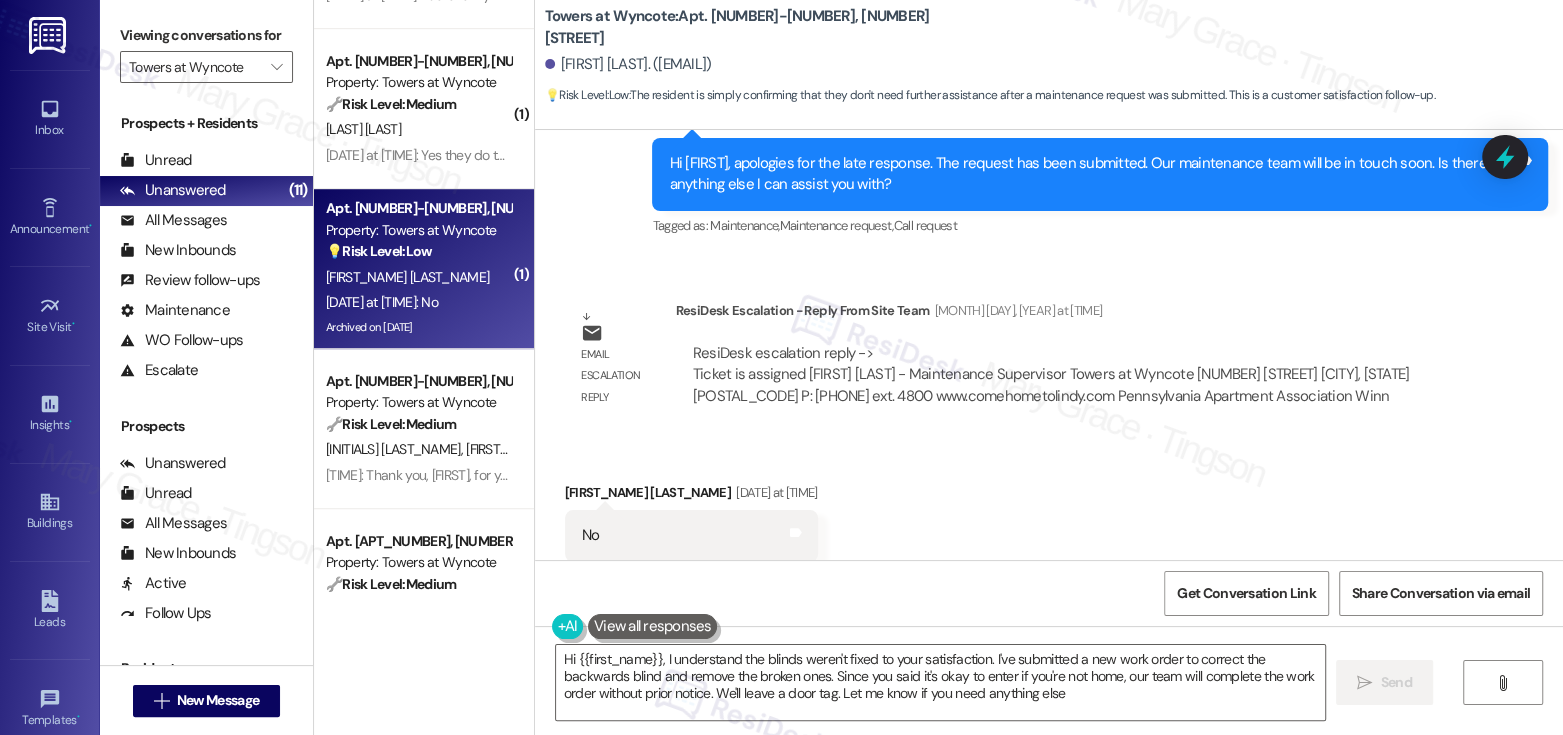 type on "Hi {{first_name}}, I understand the blinds weren't fixed to your satisfaction. I've submitted a new work order to correct the backwards blind and remove the broken ones. Since you said it's okay to enter if you're not home, our team will complete the work order without prior notice. We'll leave a door tag. Let me know if you need anything else!" 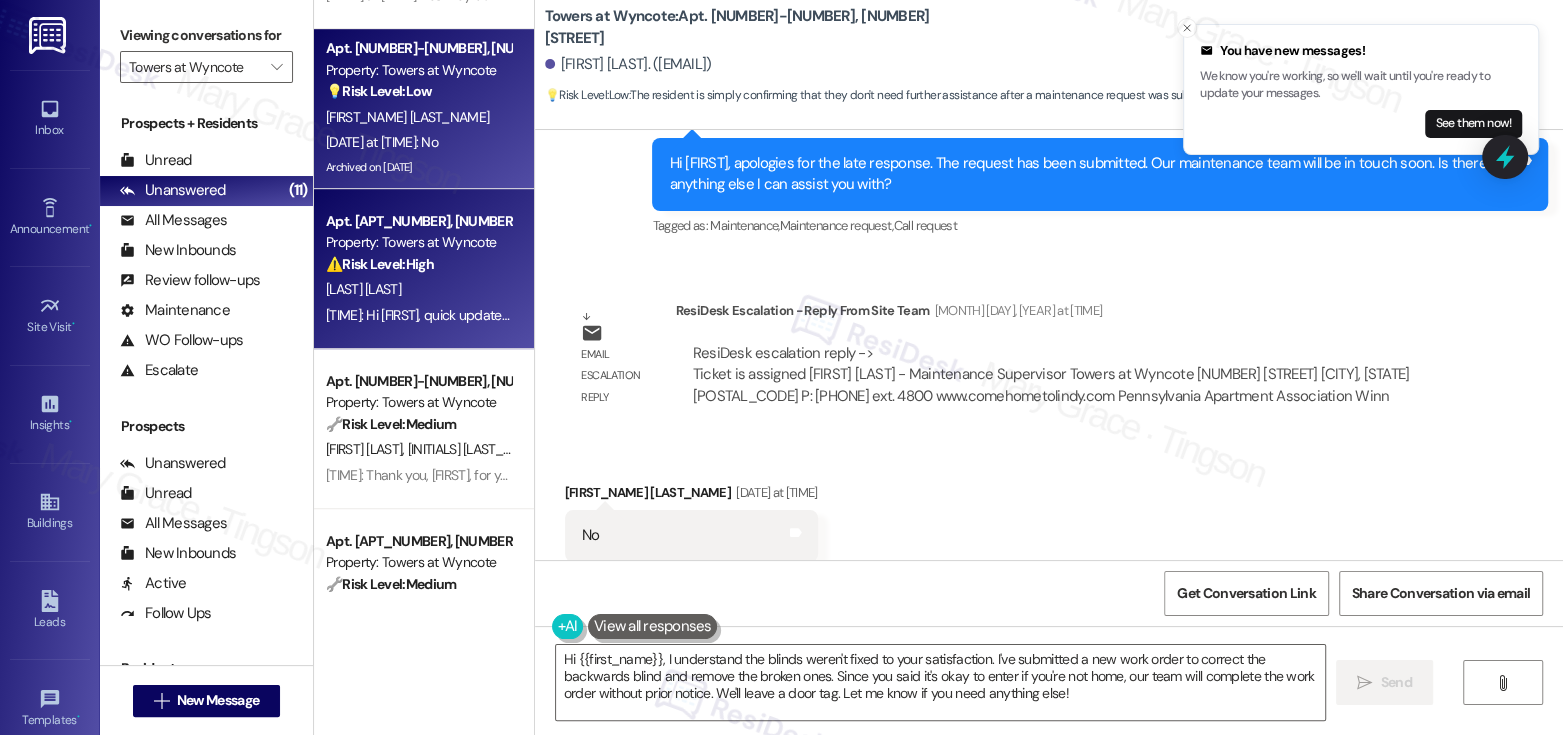 click on "[LAST] [LAST]" at bounding box center (418, 289) 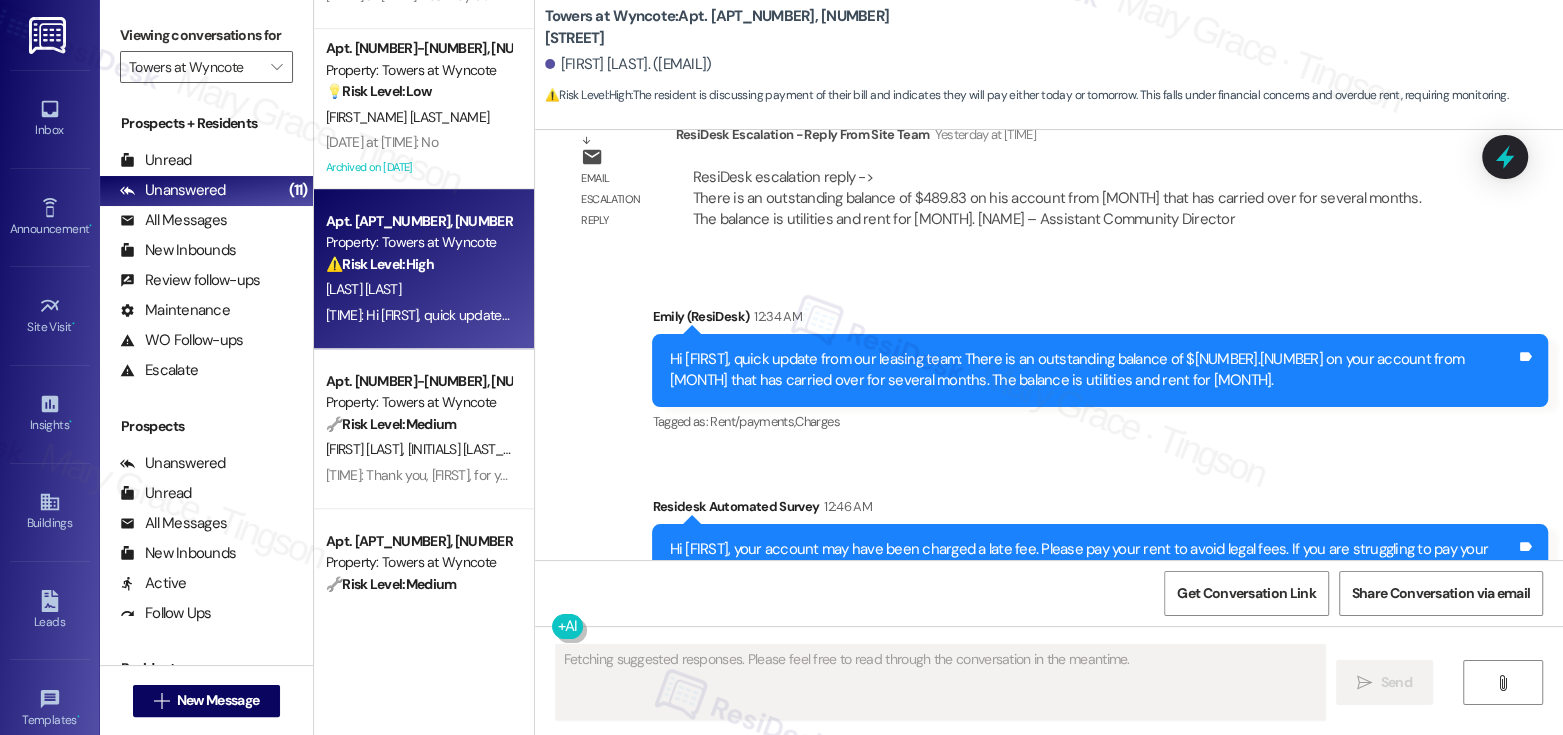 scroll, scrollTop: 22561, scrollLeft: 0, axis: vertical 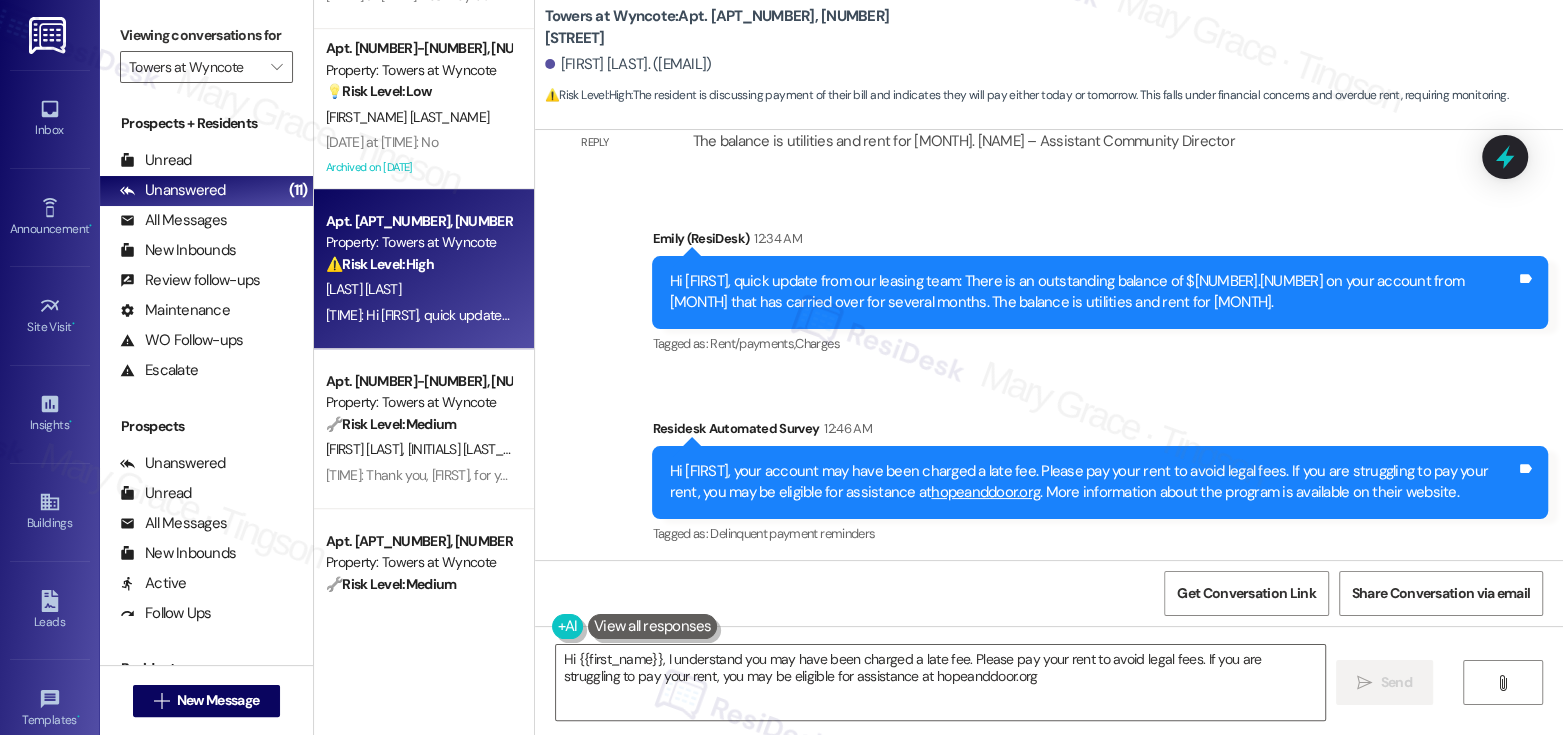 type on "Hi {{first_name}}, I understand you may have been charged a late fee. Please pay your rent to avoid legal fees. If you are struggling to pay your rent, you may be eligible for assistance at hopeanddoor.org." 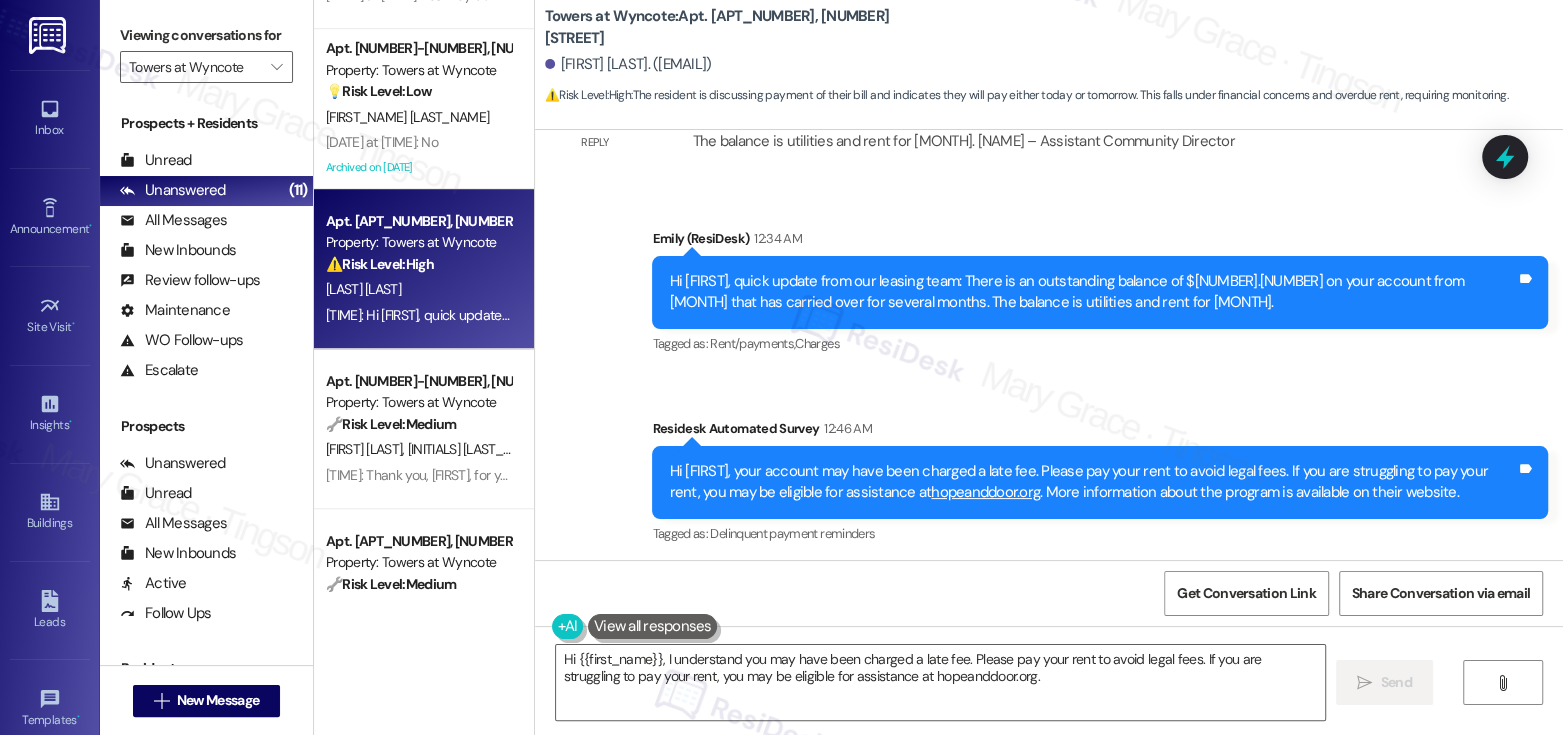 click on "Hi James, your account may have been charged a late fee. Please pay your rent to avoid legal fees. If you are struggling to pay your rent, you may be eligible for assistance at  hopeanddoor.org . More information about the program is available on their website." at bounding box center [1092, 482] 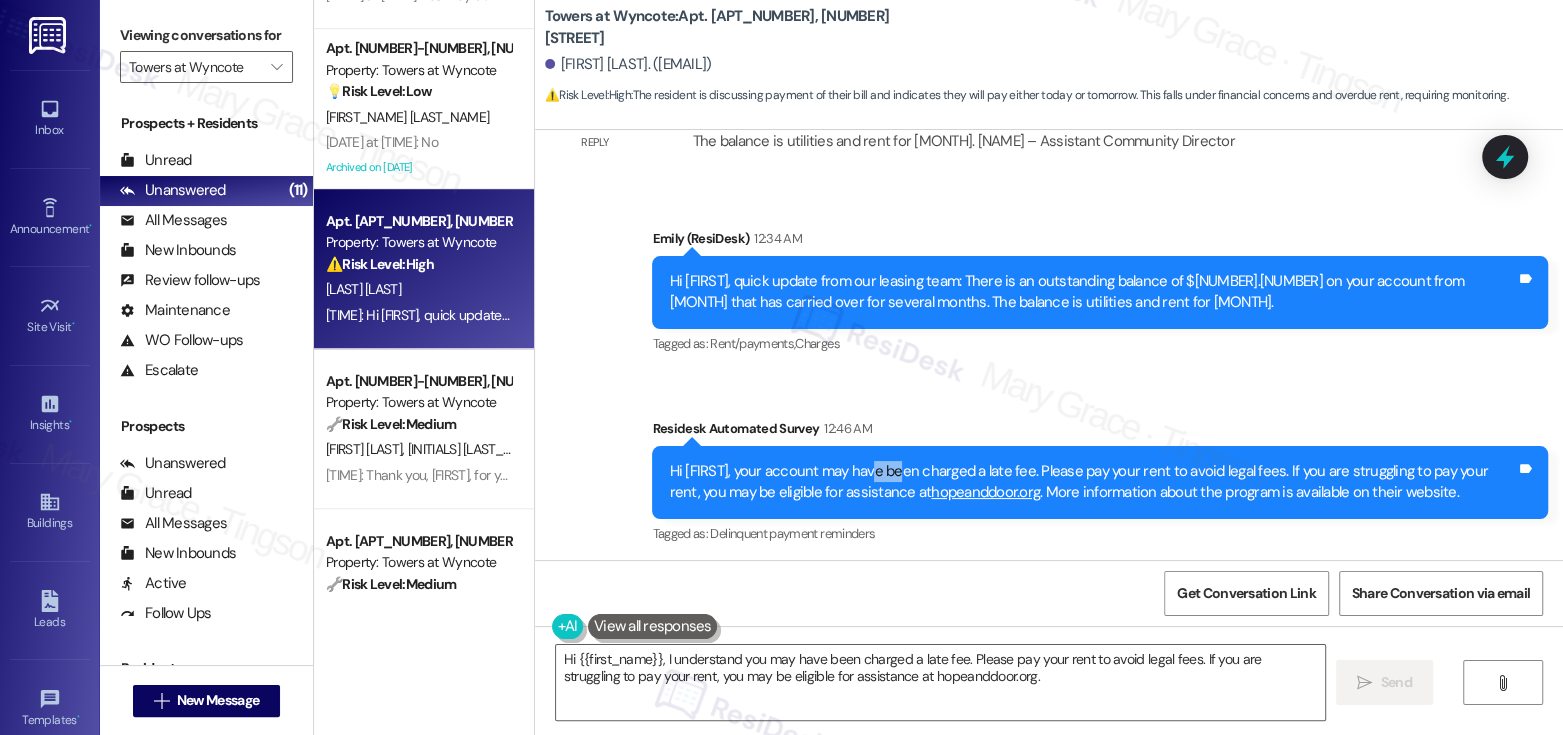click on "Hi James, your account may have been charged a late fee. Please pay your rent to avoid legal fees. If you are struggling to pay your rent, you may be eligible for assistance at  hopeanddoor.org . More information about the program is available on their website." at bounding box center (1092, 482) 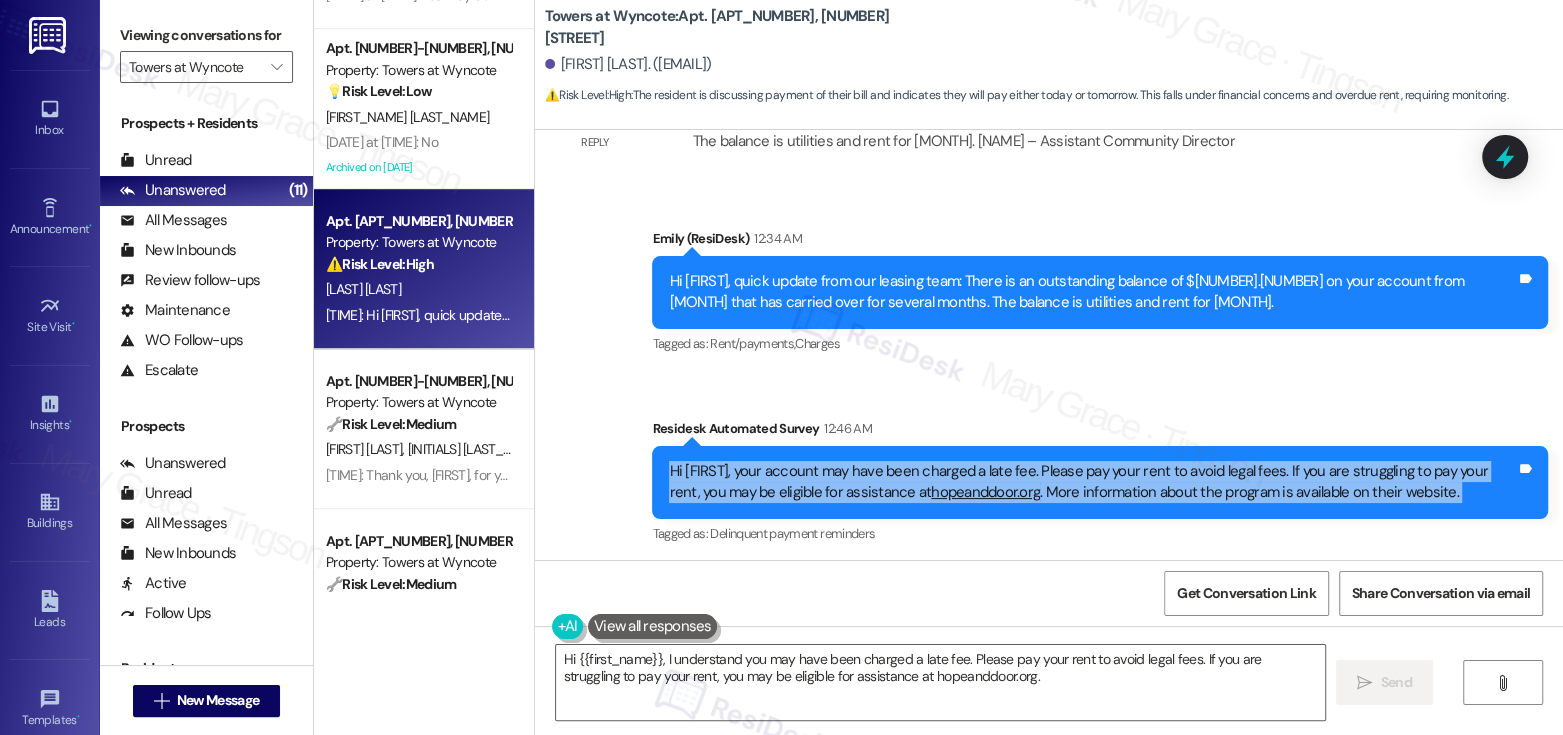 click on "Hi James, your account may have been charged a late fee. Please pay your rent to avoid legal fees. If you are struggling to pay your rent, you may be eligible for assistance at  hopeanddoor.org . More information about the program is available on their website. Tags and notes" at bounding box center (1100, 482) 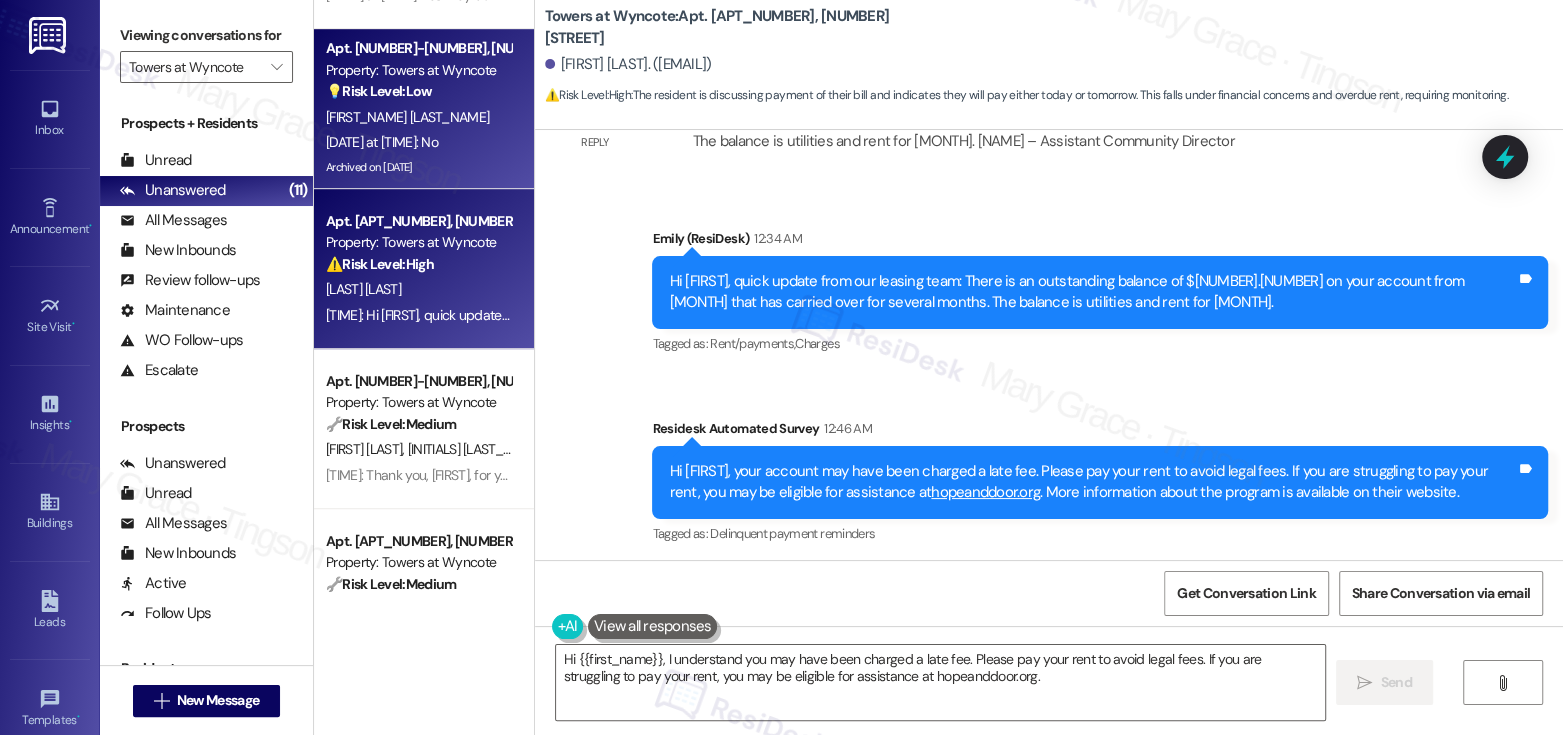 click on "💡  Risk Level:  Low The resident is simply confirming that they don't need further assistance after a maintenance request was submitted. This is a customer satisfaction follow-up." at bounding box center (418, 91) 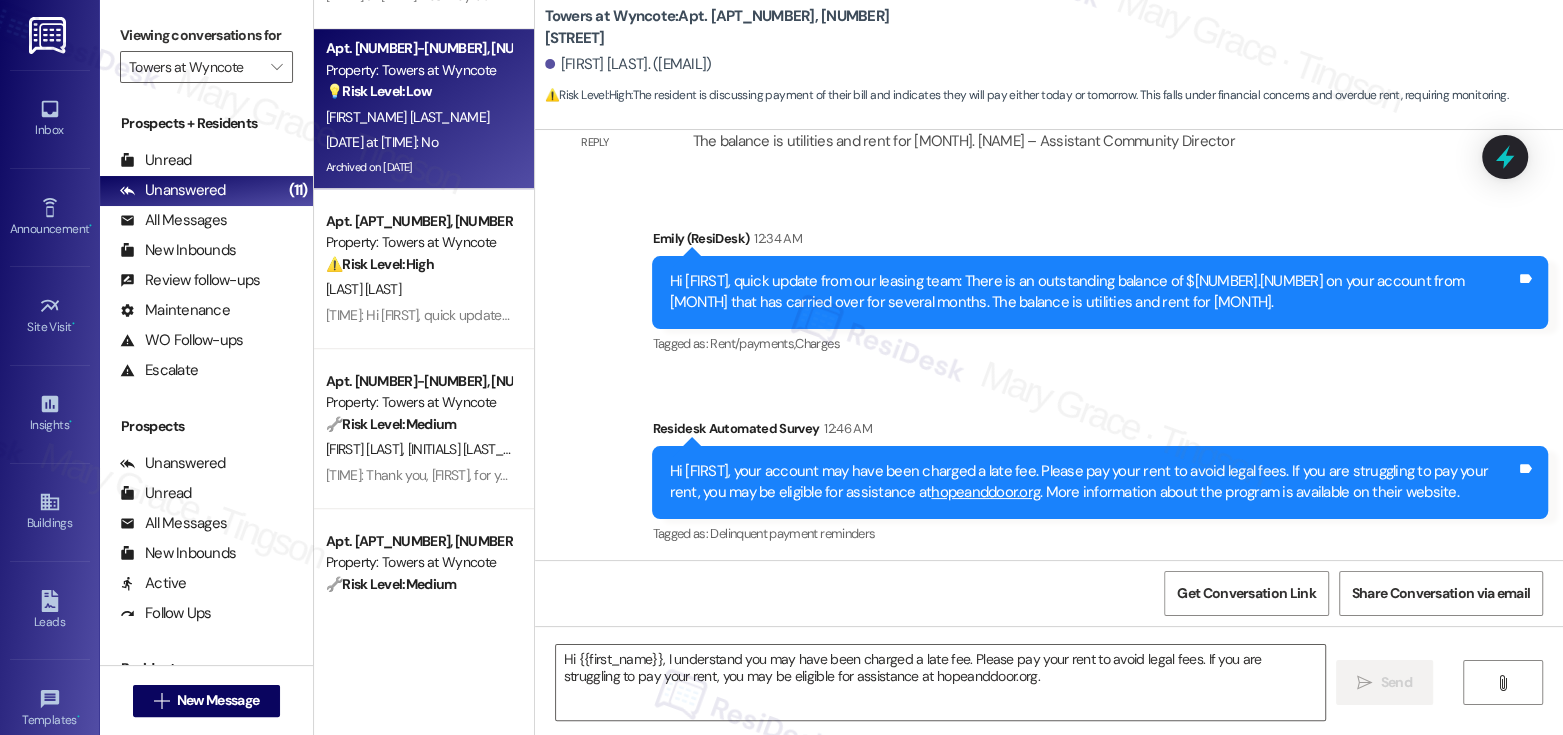 type on "Fetching suggested responses. Please feel free to read through the conversation in the meantime." 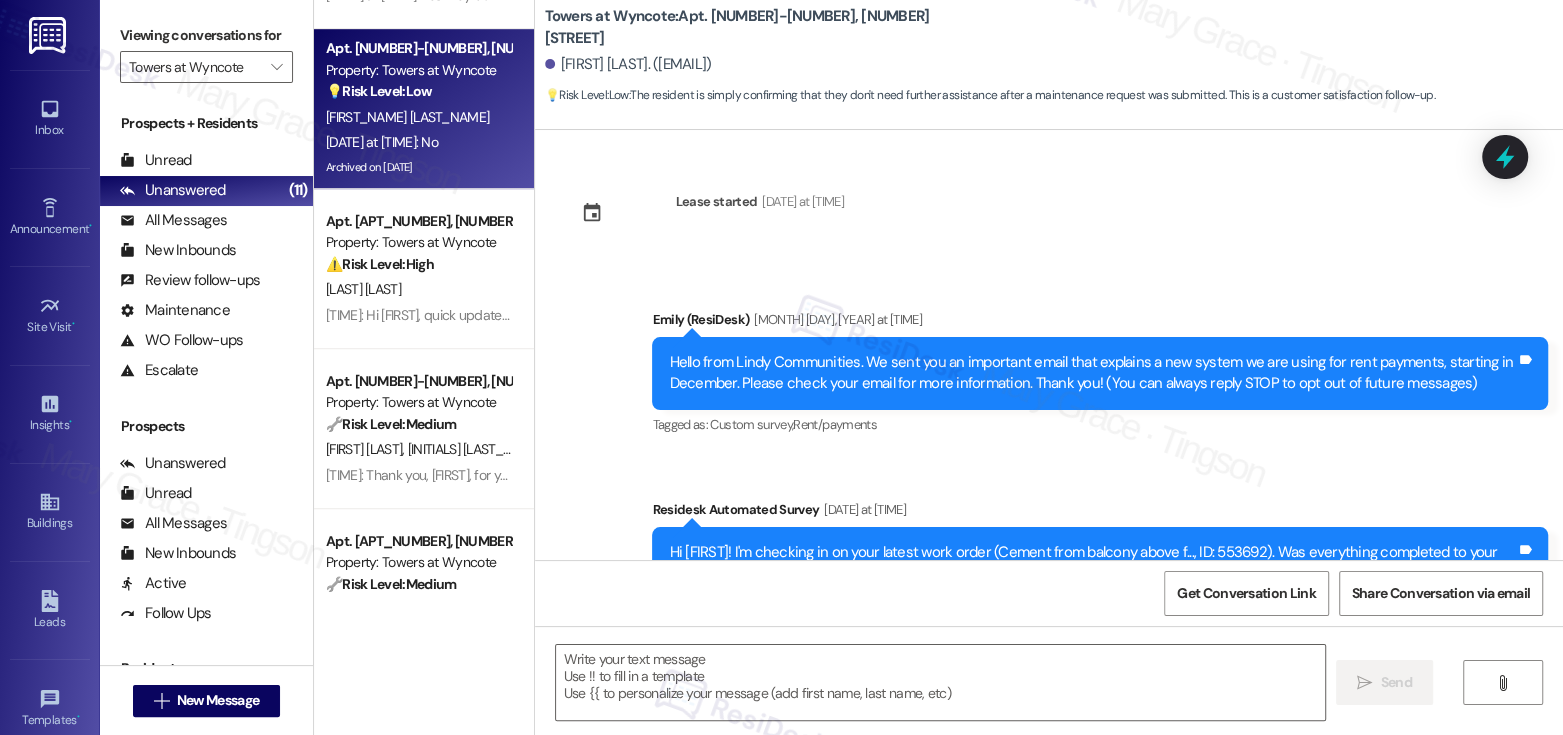 scroll, scrollTop: 10100, scrollLeft: 0, axis: vertical 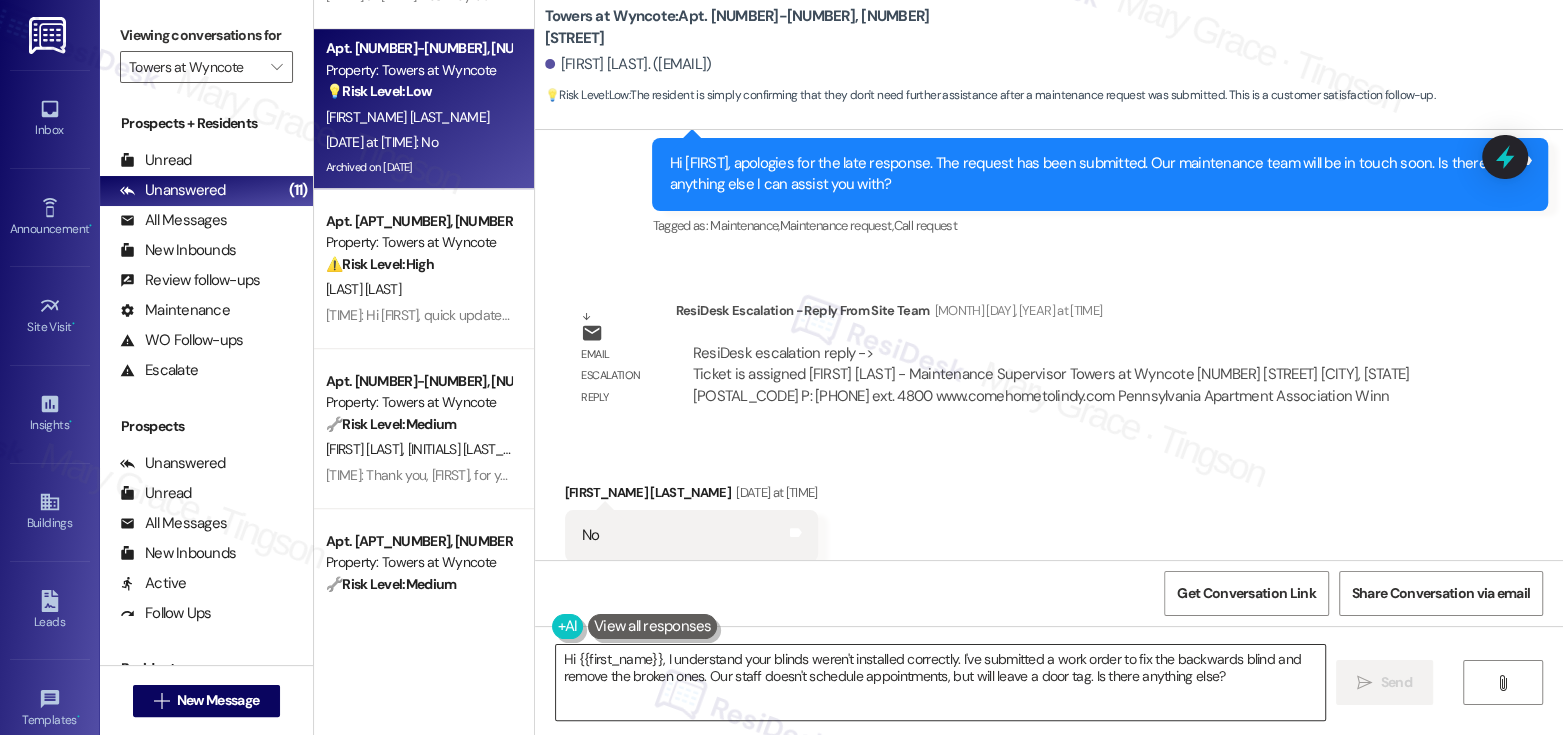 click on "Hi {{first_name}}, I understand your blinds weren't installed correctly. I've submitted a work order to fix the backwards blind and remove the broken ones. Our staff doesn't schedule appointments, but will leave a door tag. Is there anything else?" at bounding box center [940, 682] 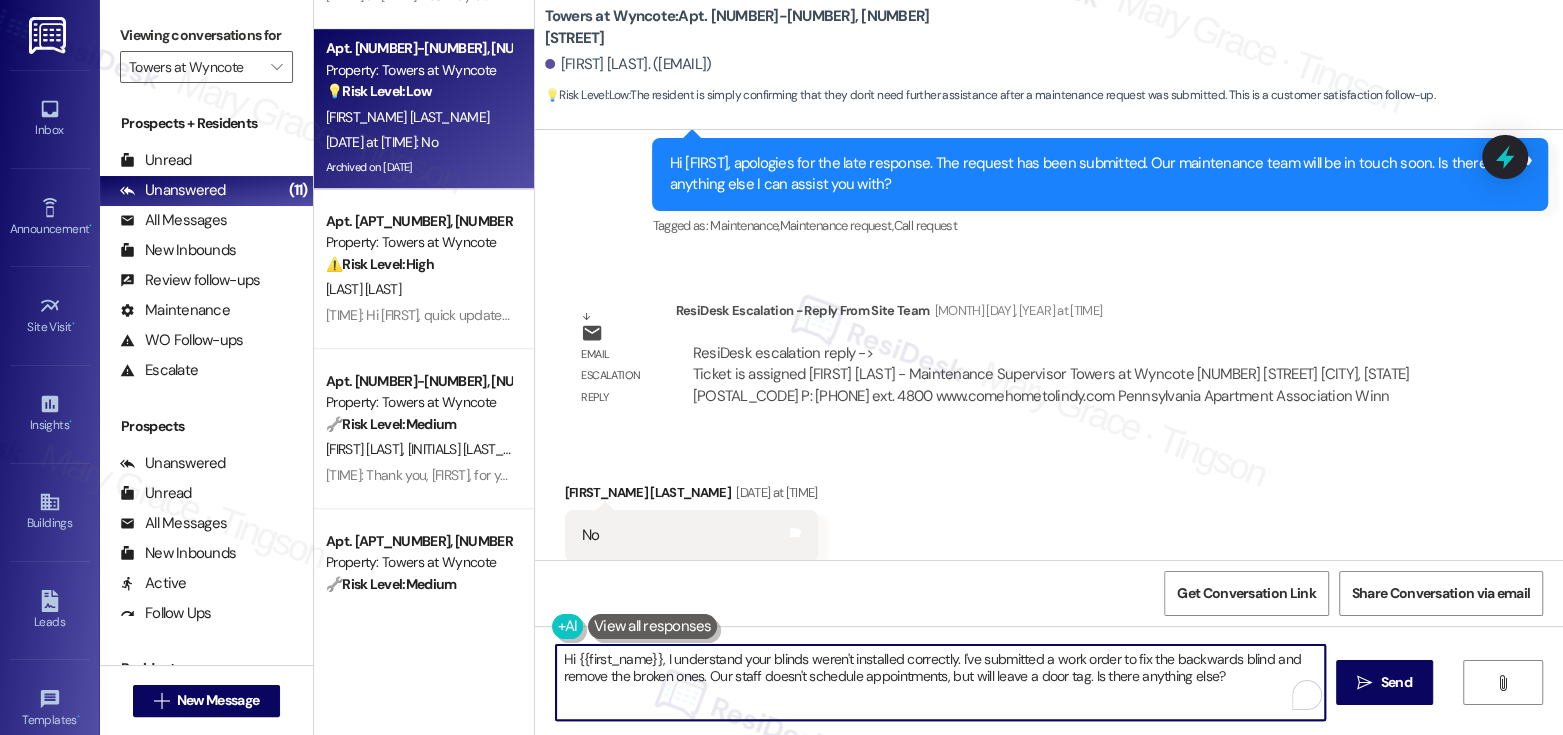 click on "Hi {{first_name}}, I understand your blinds weren't installed correctly. I've submitted a work order to fix the backwards blind and remove the broken ones. Our staff doesn't schedule appointments, but will leave a door tag. Is there anything else?" at bounding box center (940, 682) 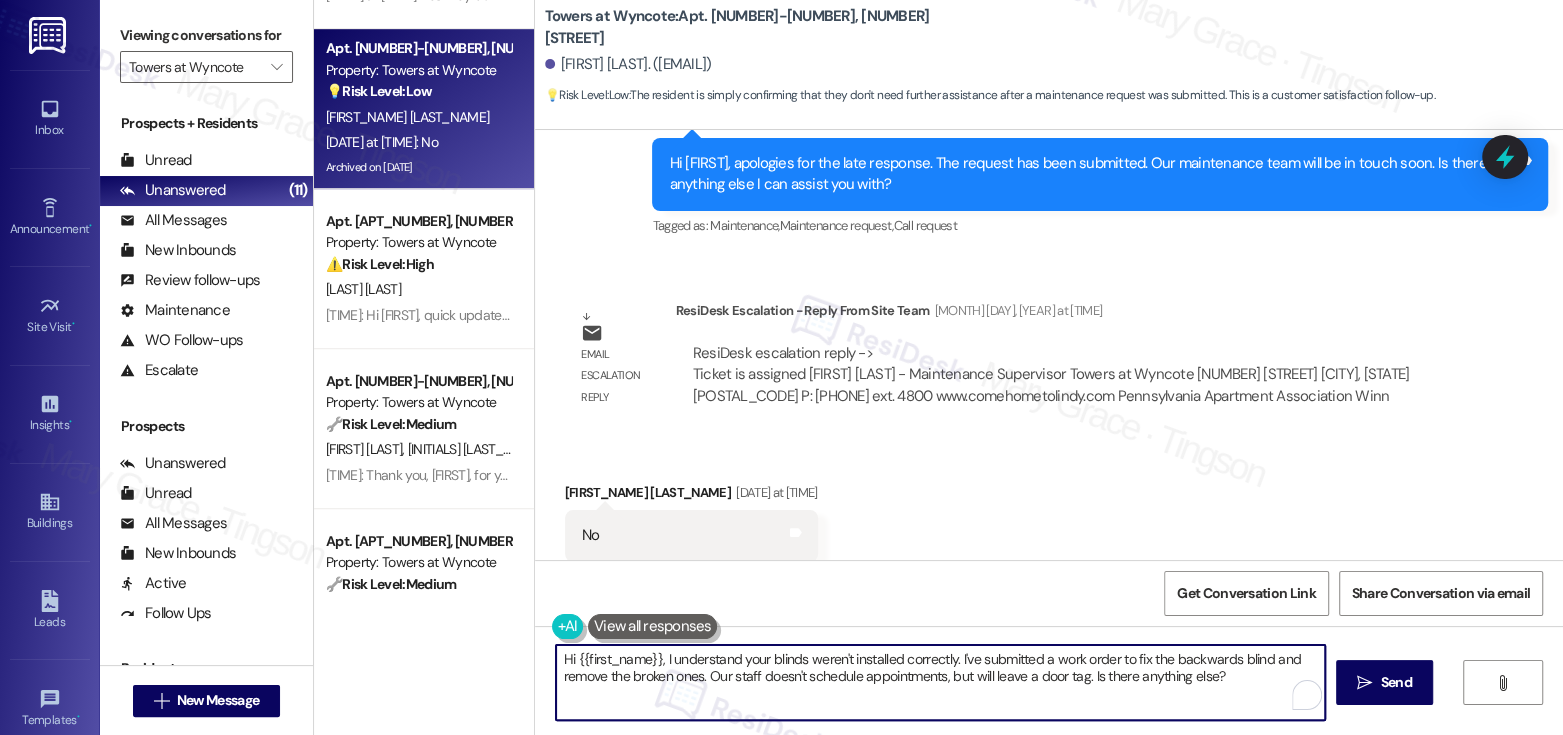 click on "Hi {{first_name}}, I understand your blinds weren't installed correctly. I've submitted a work order to fix the backwards blind and remove the broken ones. Our staff doesn't schedule appointments, but will leave a door tag. Is there anything else?" at bounding box center [940, 682] 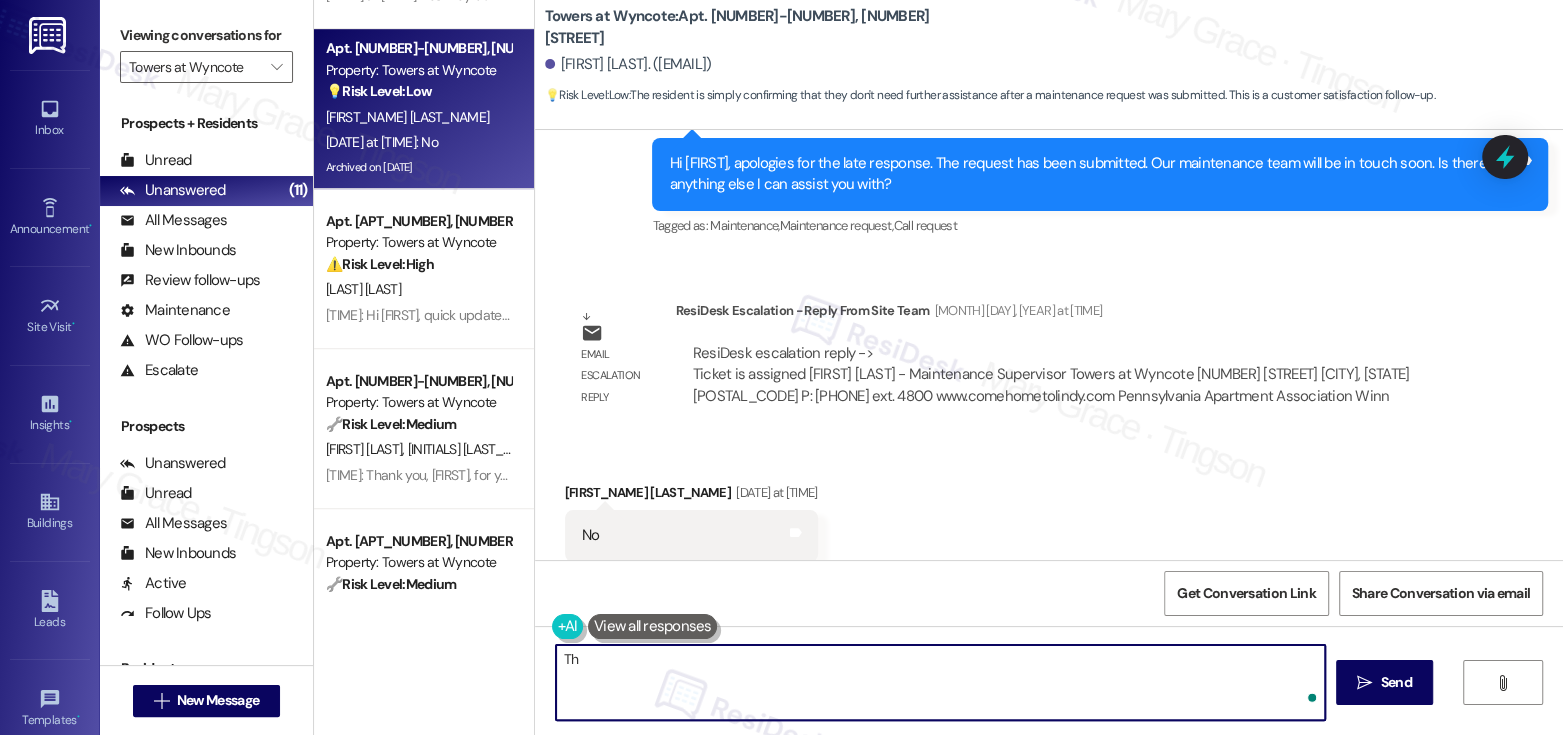 type on "T" 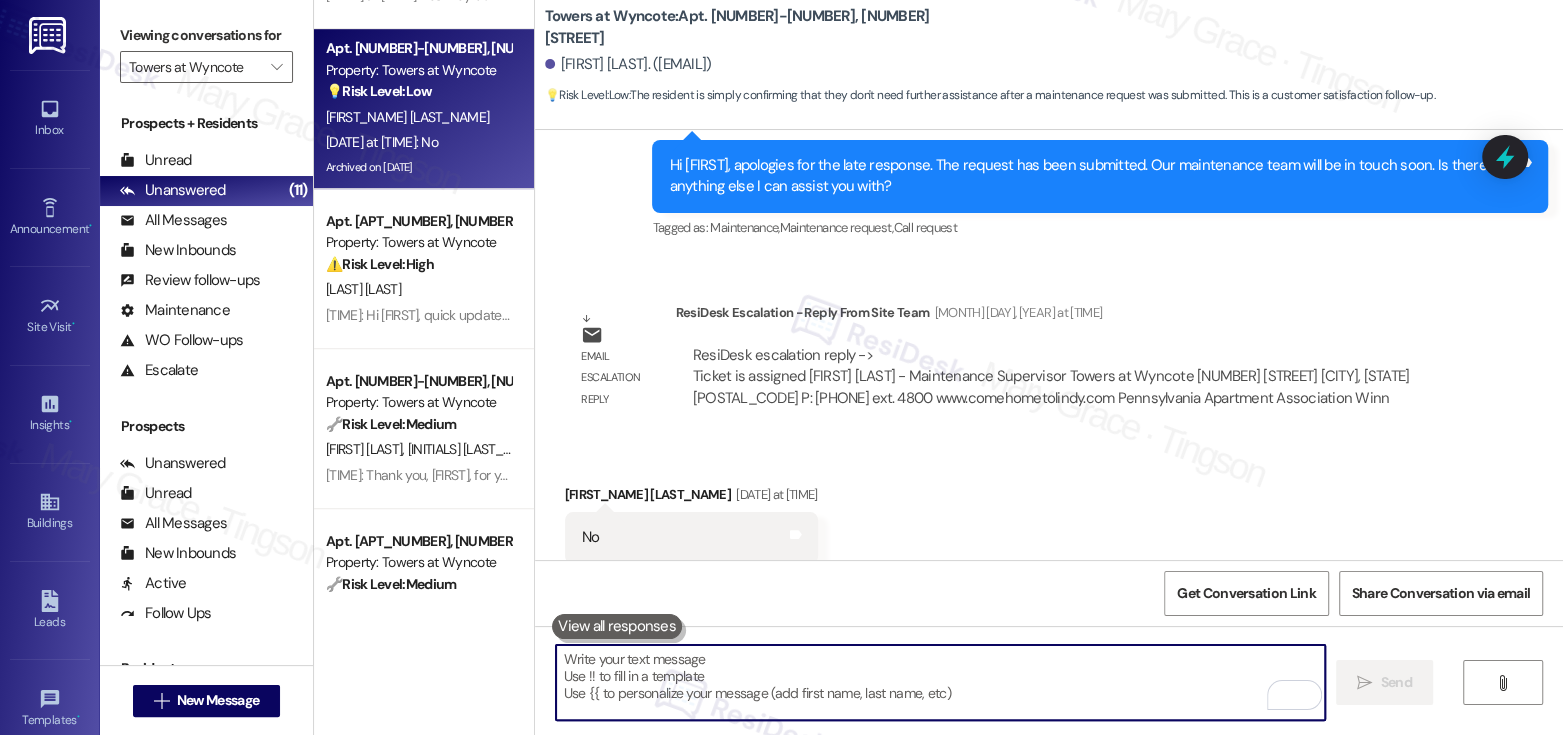 scroll, scrollTop: 10100, scrollLeft: 0, axis: vertical 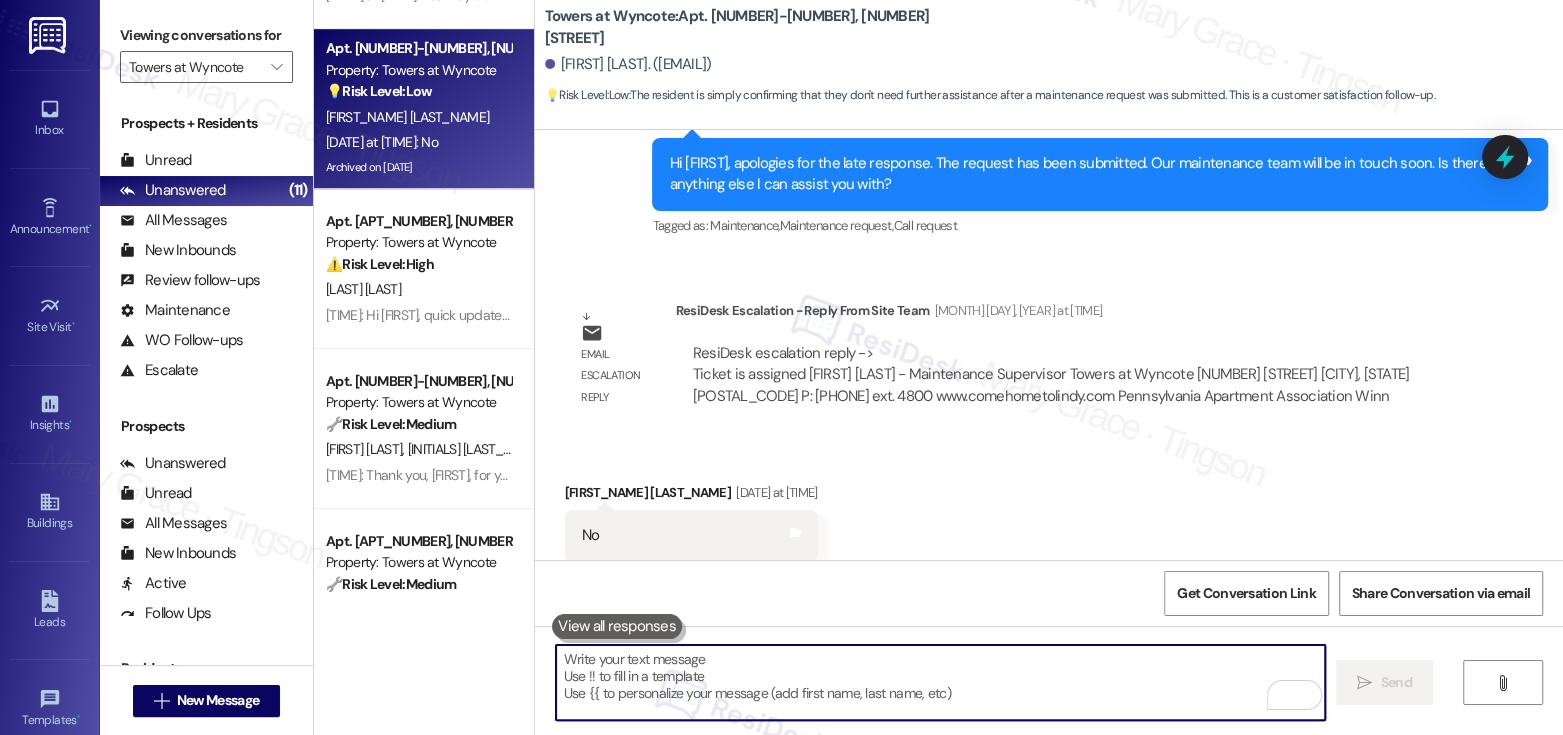 click at bounding box center [940, 682] 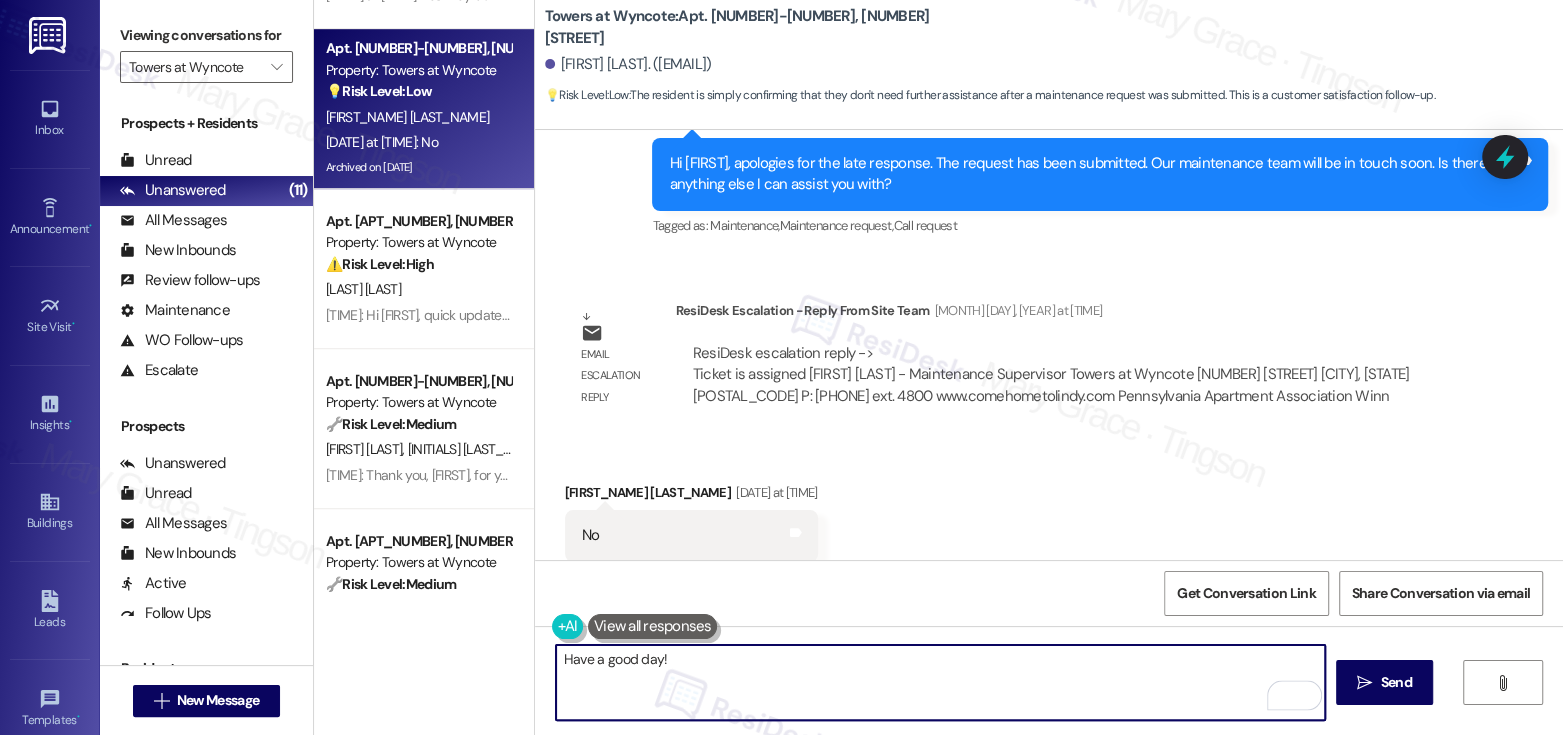 click on "Have a good day!" at bounding box center (940, 682) 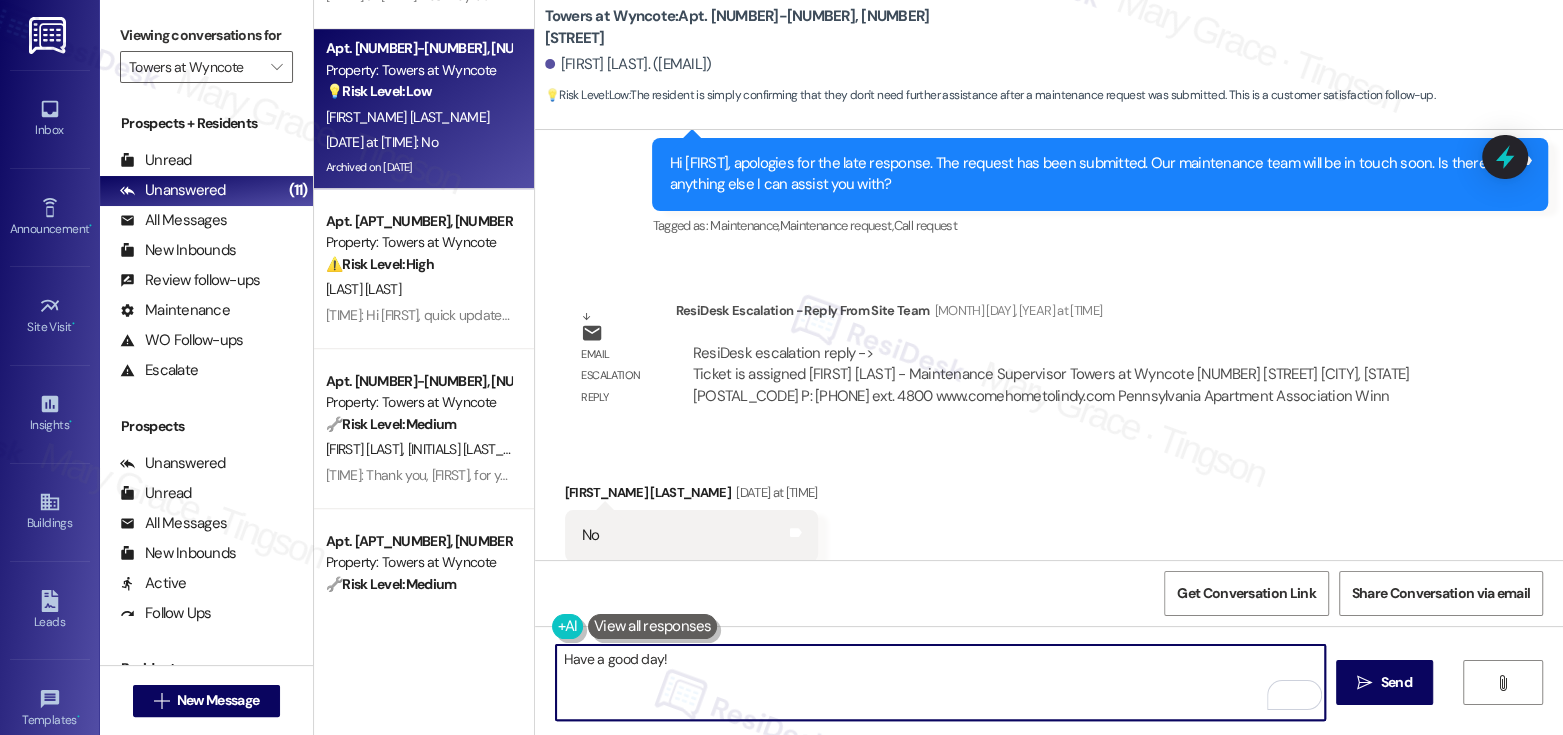 click on "Have a good day!" at bounding box center (940, 682) 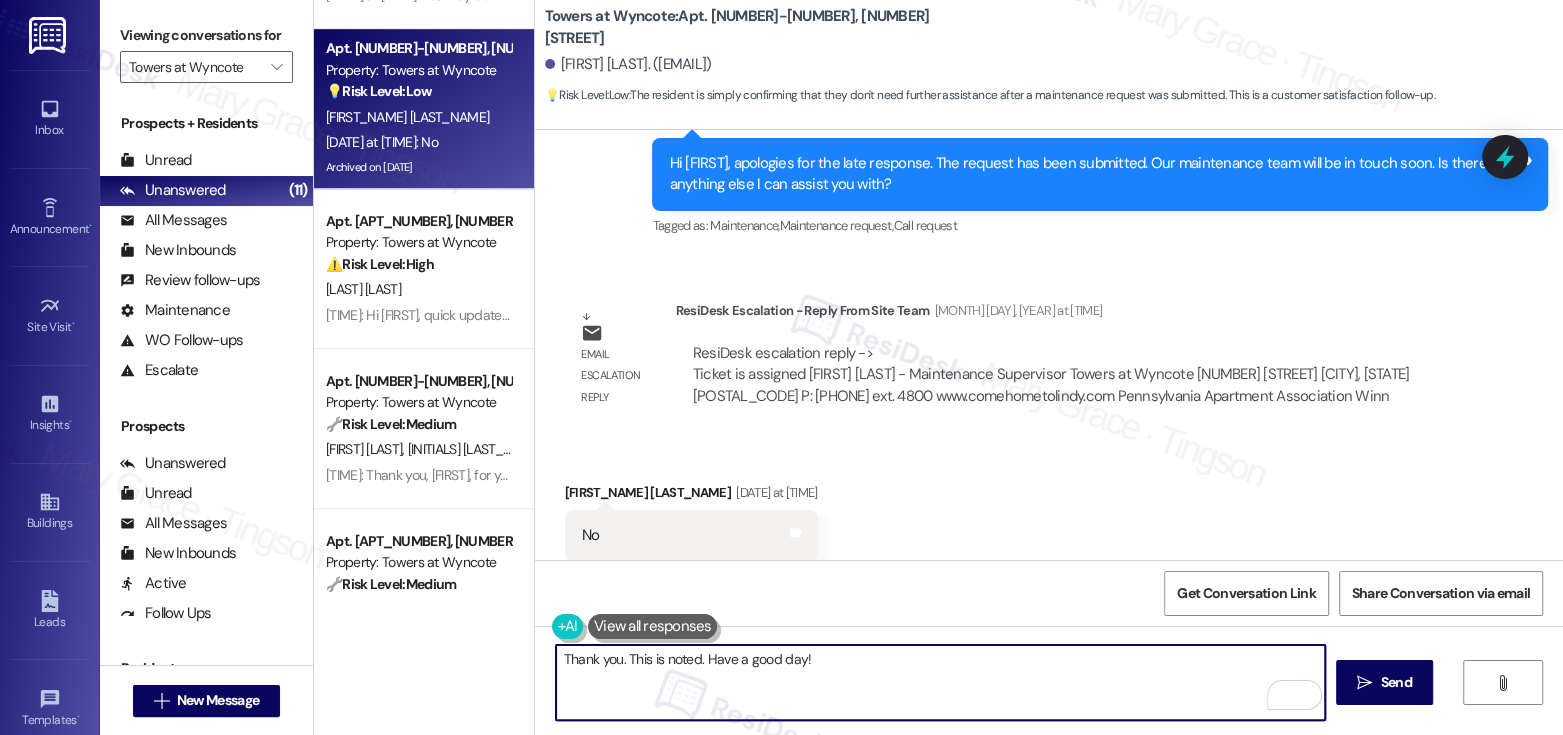 click on "Thank you. This is noted. Have a good day!" at bounding box center [940, 682] 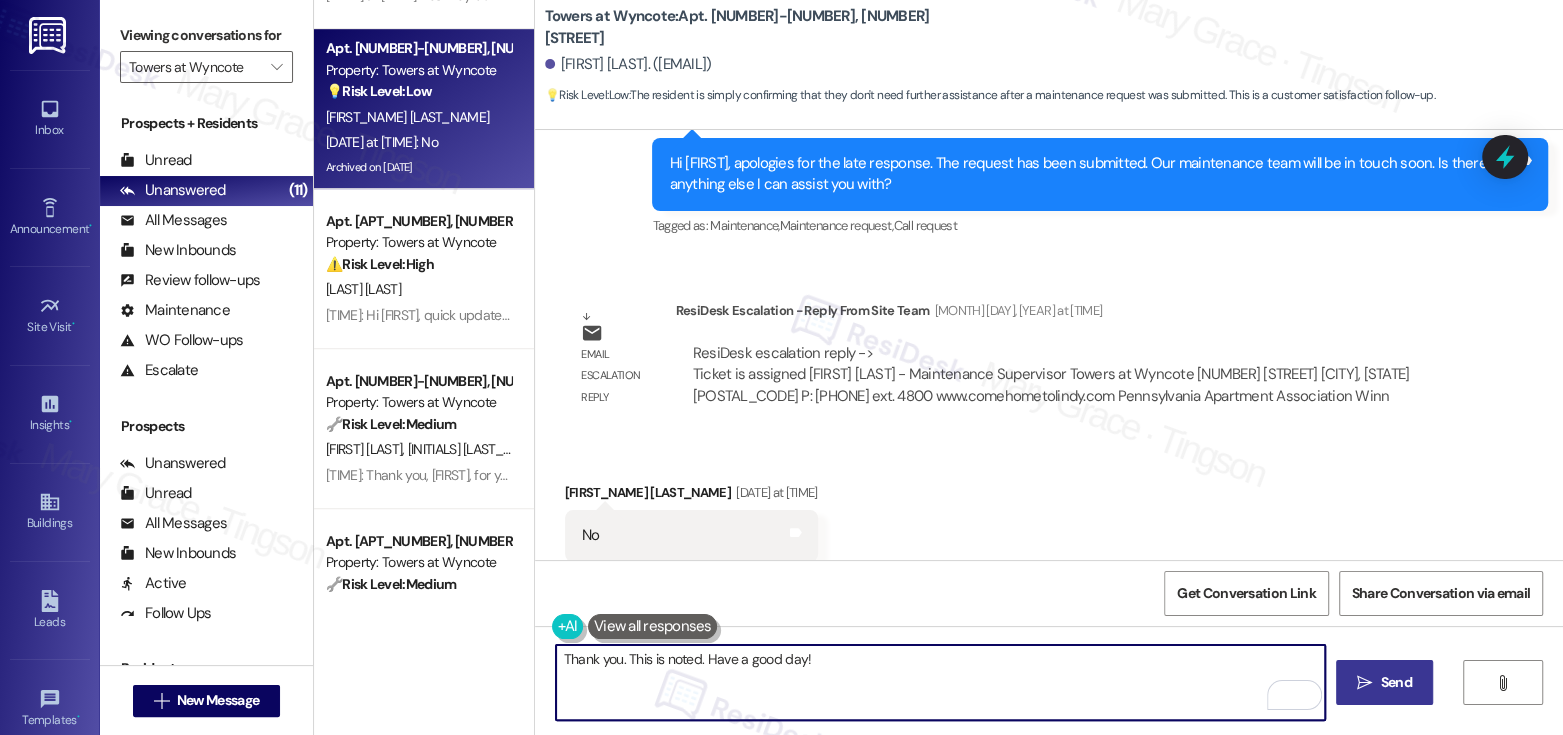 type on "Thank you. This is noted. Have a good day!" 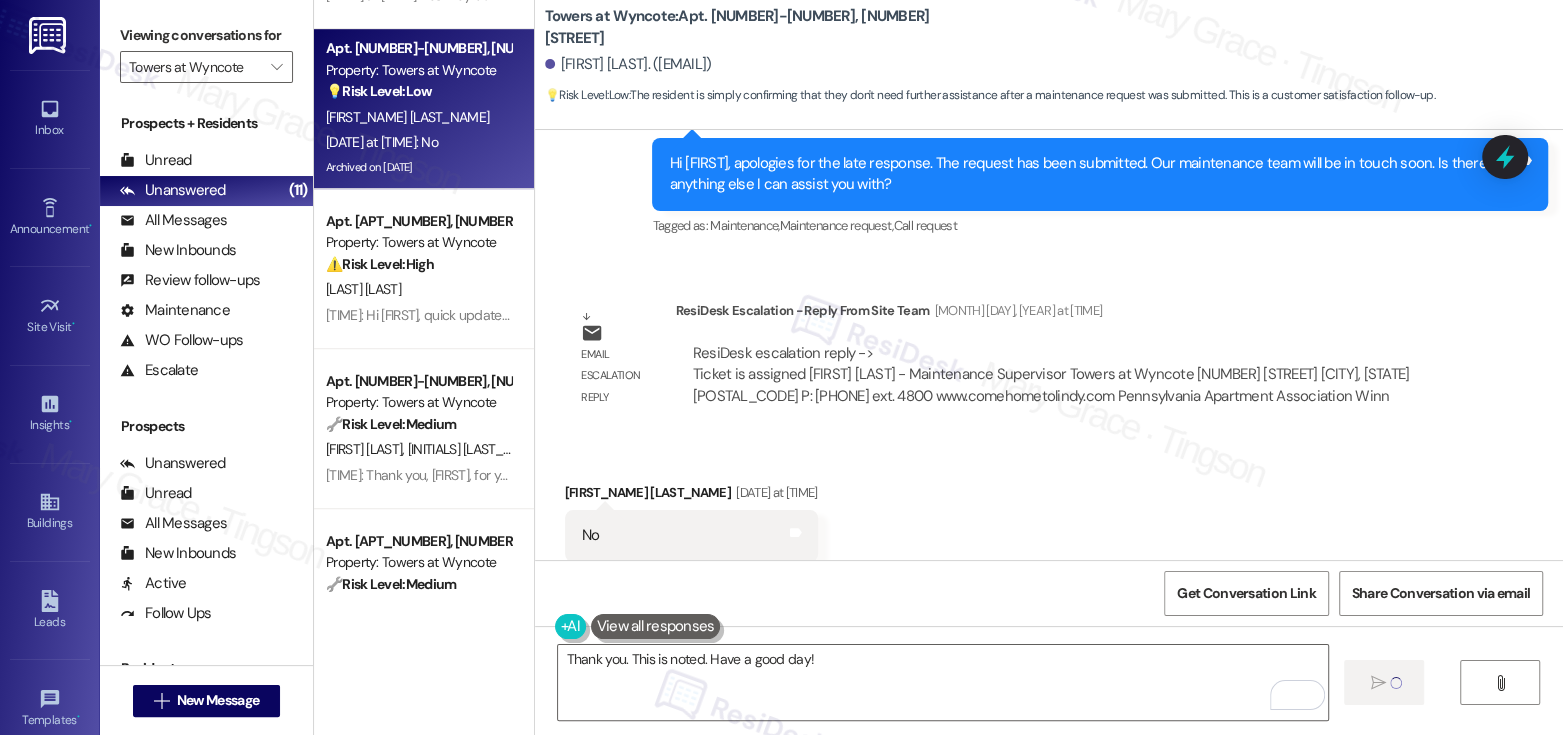 type 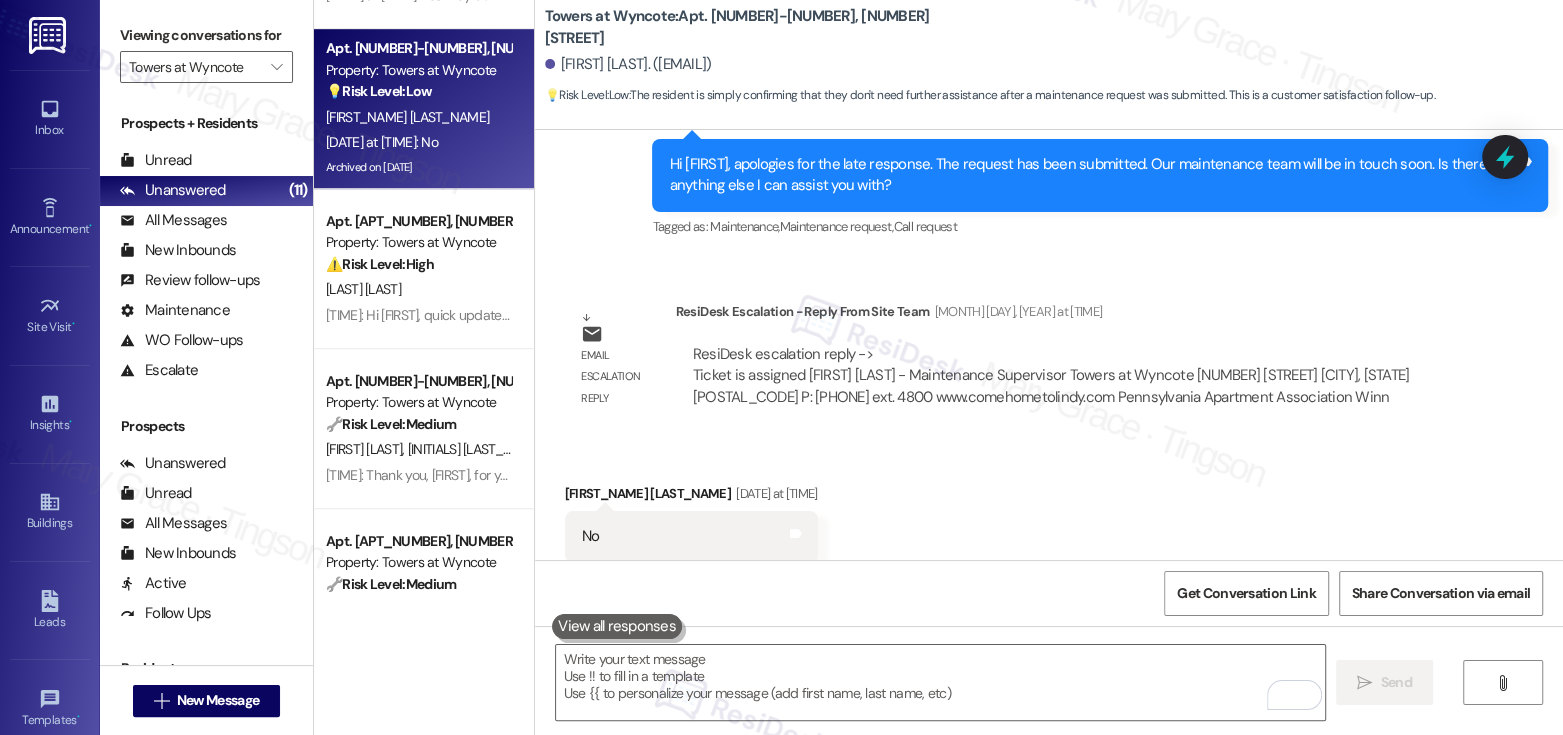 scroll, scrollTop: 10240, scrollLeft: 0, axis: vertical 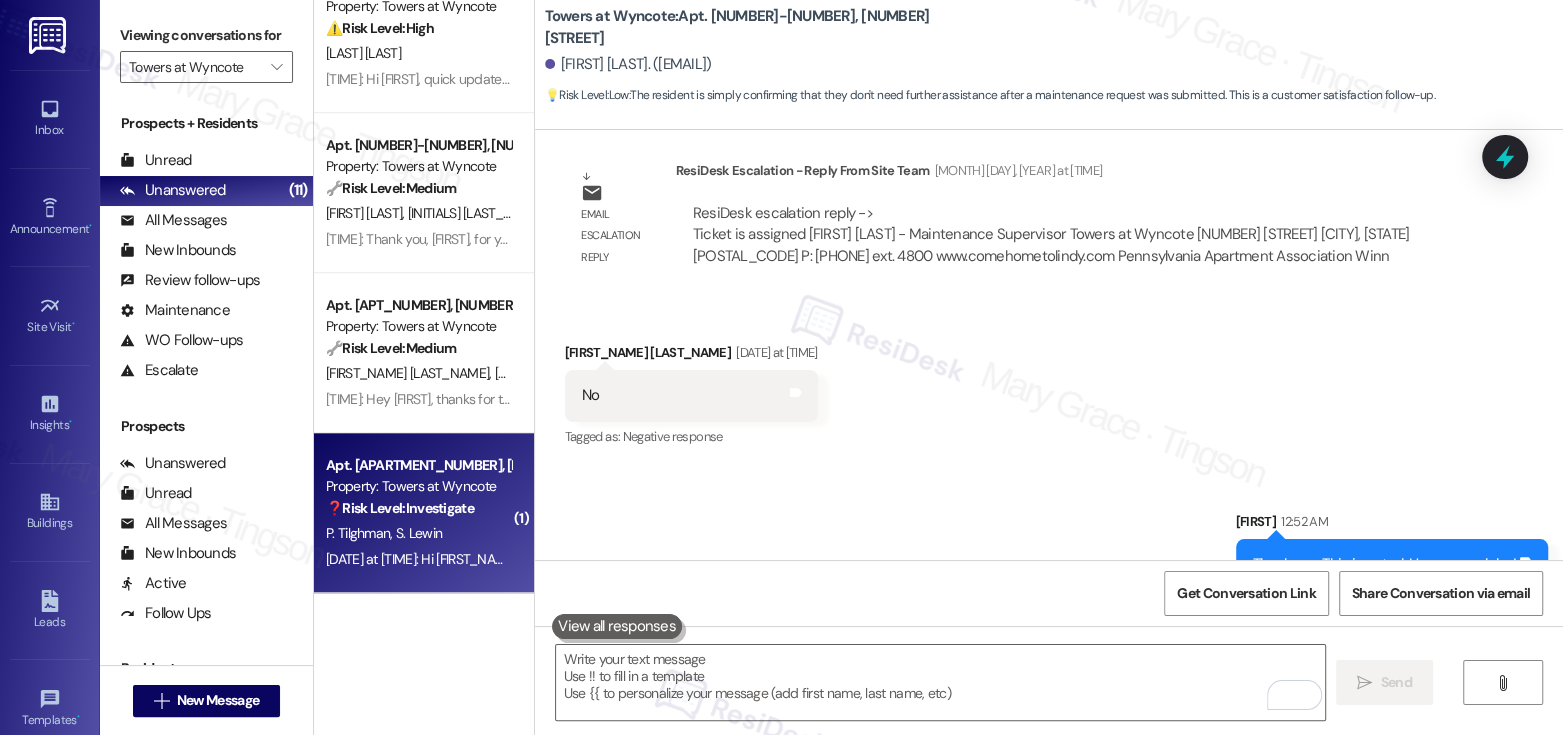 click on "P. Tilghman S. Lewin" at bounding box center (418, 533) 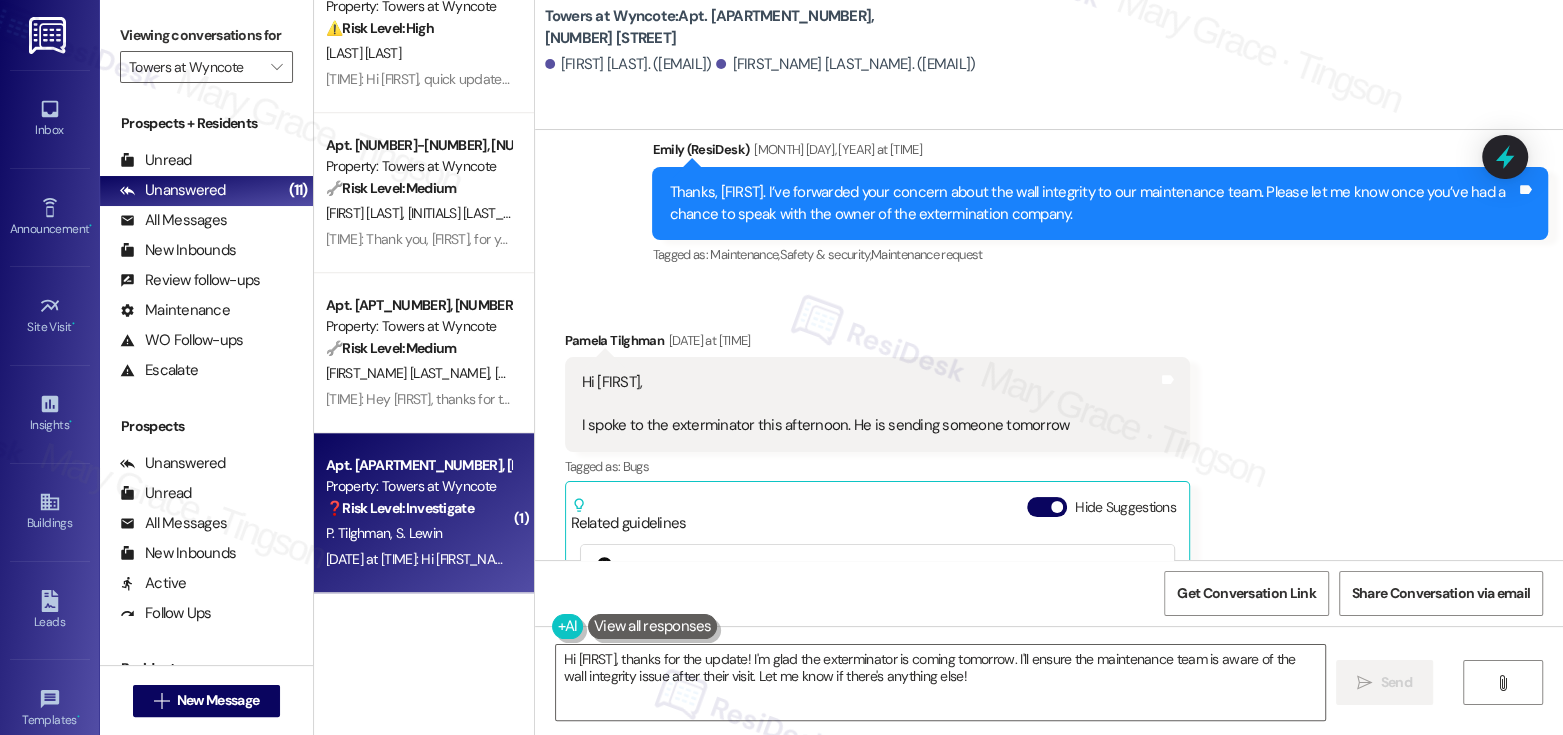 scroll, scrollTop: 16656, scrollLeft: 0, axis: vertical 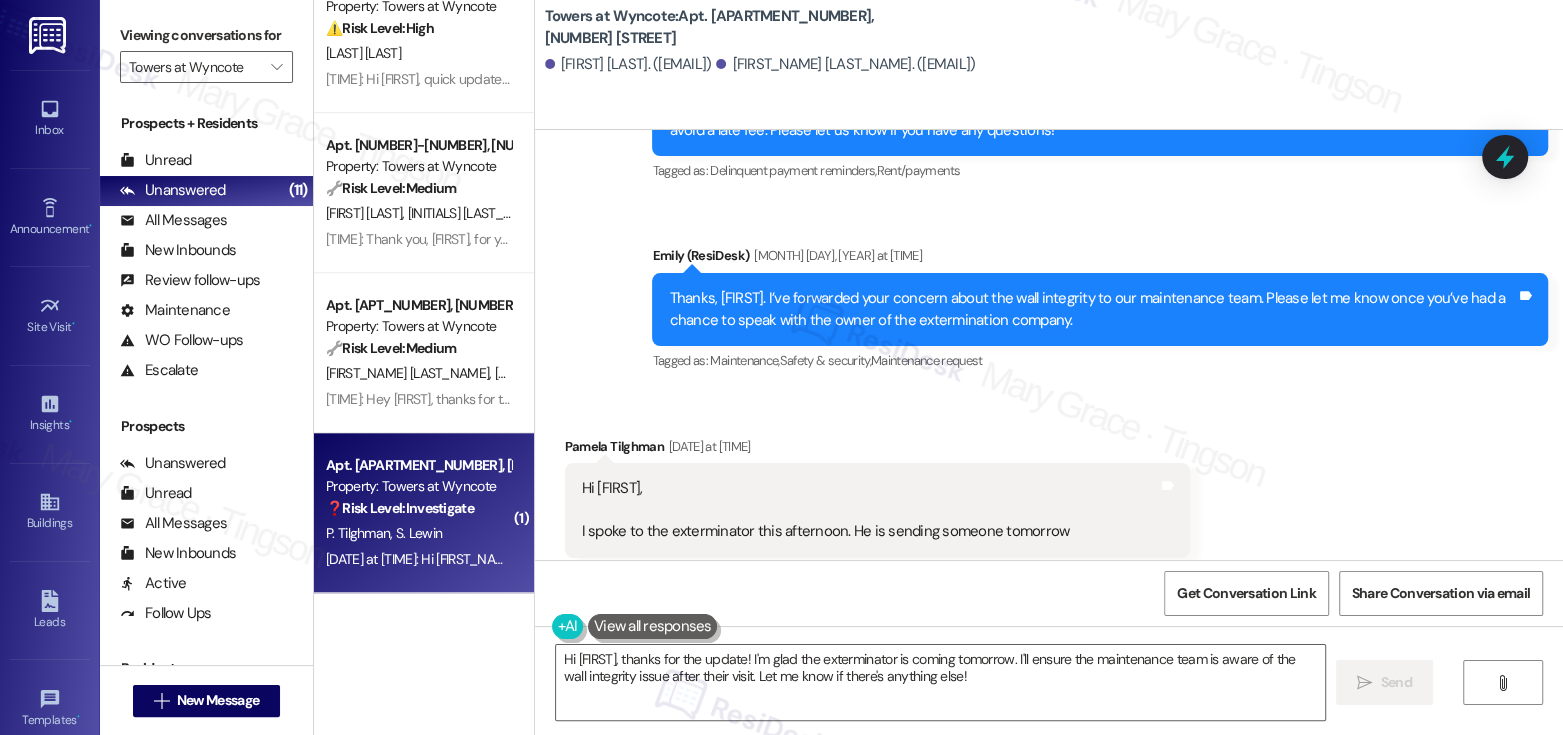 click on "Hi Emily,
I spoke to the exterminator this afternoon. He is sending someone tomorrow" at bounding box center [826, 510] 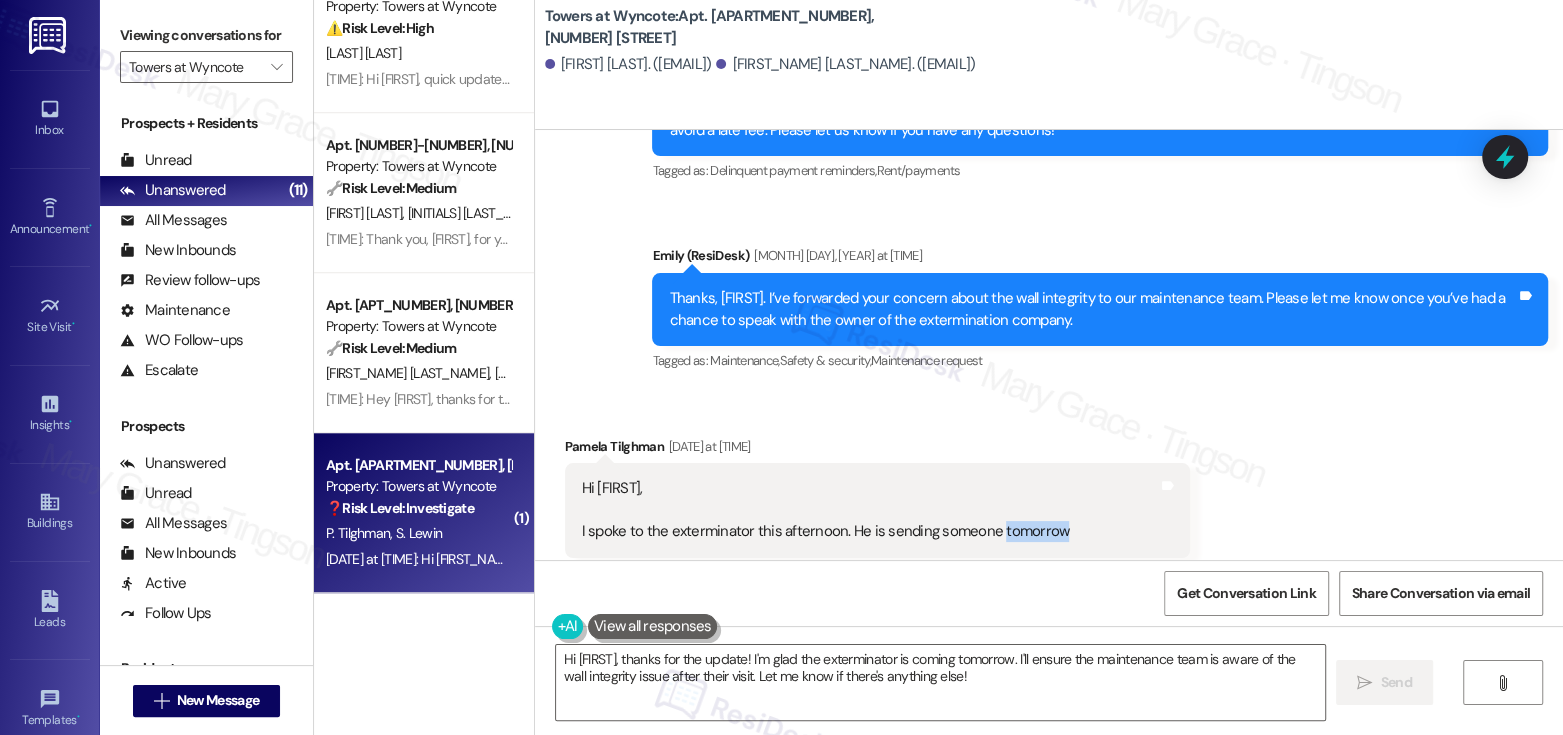 click on "Hi Emily,
I spoke to the exterminator this afternoon. He is sending someone tomorrow" at bounding box center [826, 510] 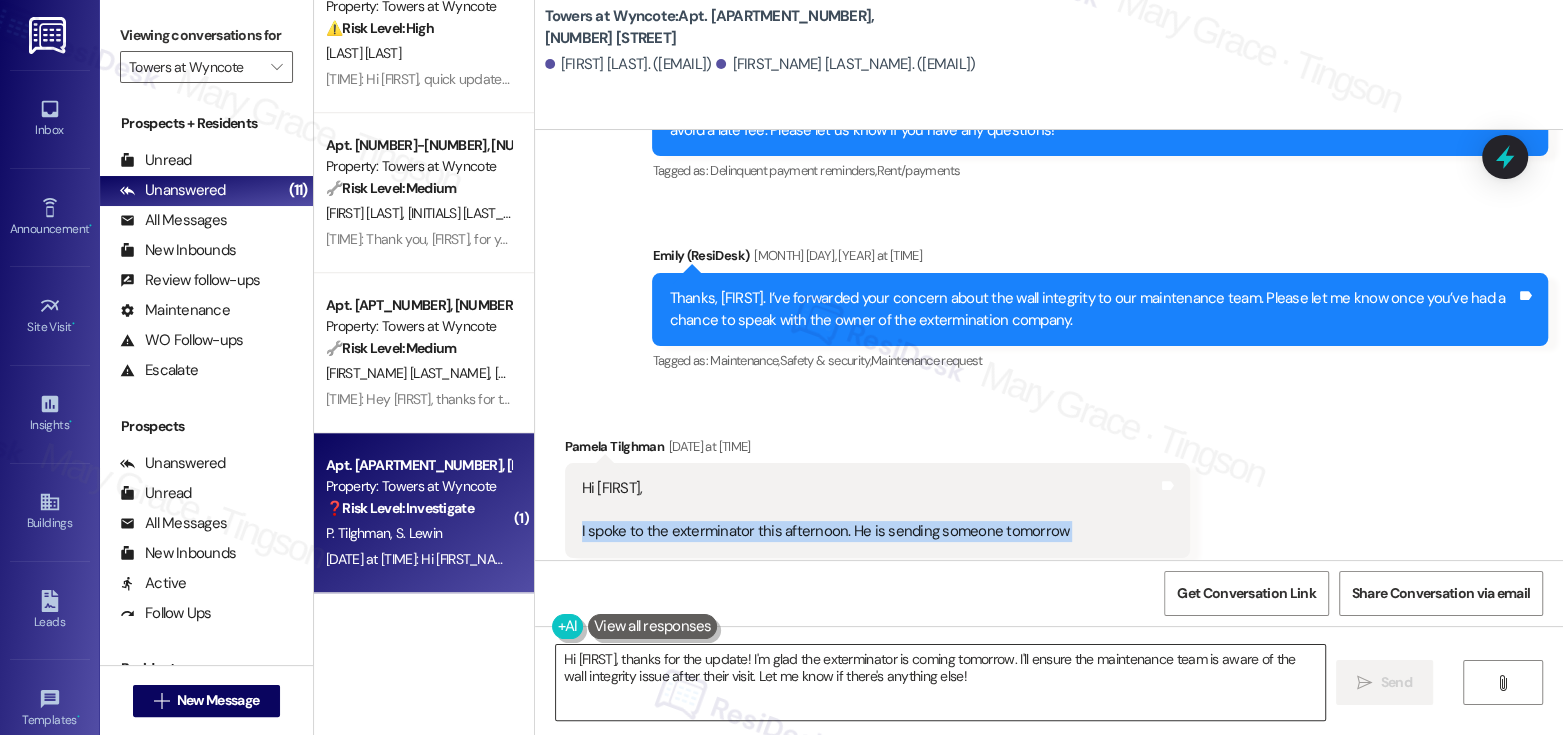 click on "Hi {{first_name}}, thanks for the update! I'm glad the exterminator is coming tomorrow. I'll ensure the maintenance team is aware of the wall integrity issue after their visit. Let me know if there's anything else!" at bounding box center [940, 682] 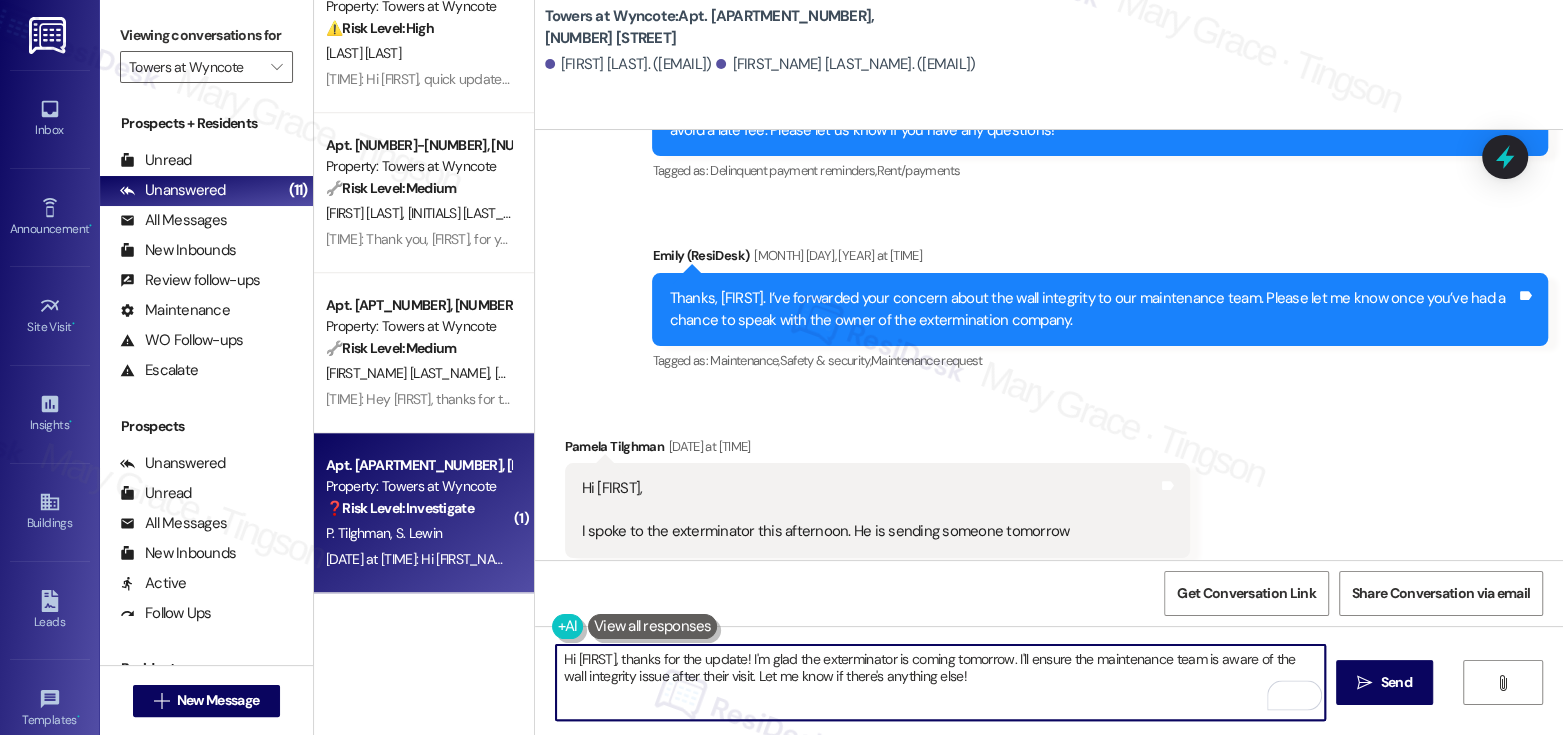 click on "Hi {{first_name}}, thanks for the update! I'm glad the exterminator is coming tomorrow. I'll ensure the maintenance team is aware of the wall integrity issue after their visit. Let me know if there's anything else!" at bounding box center [940, 682] 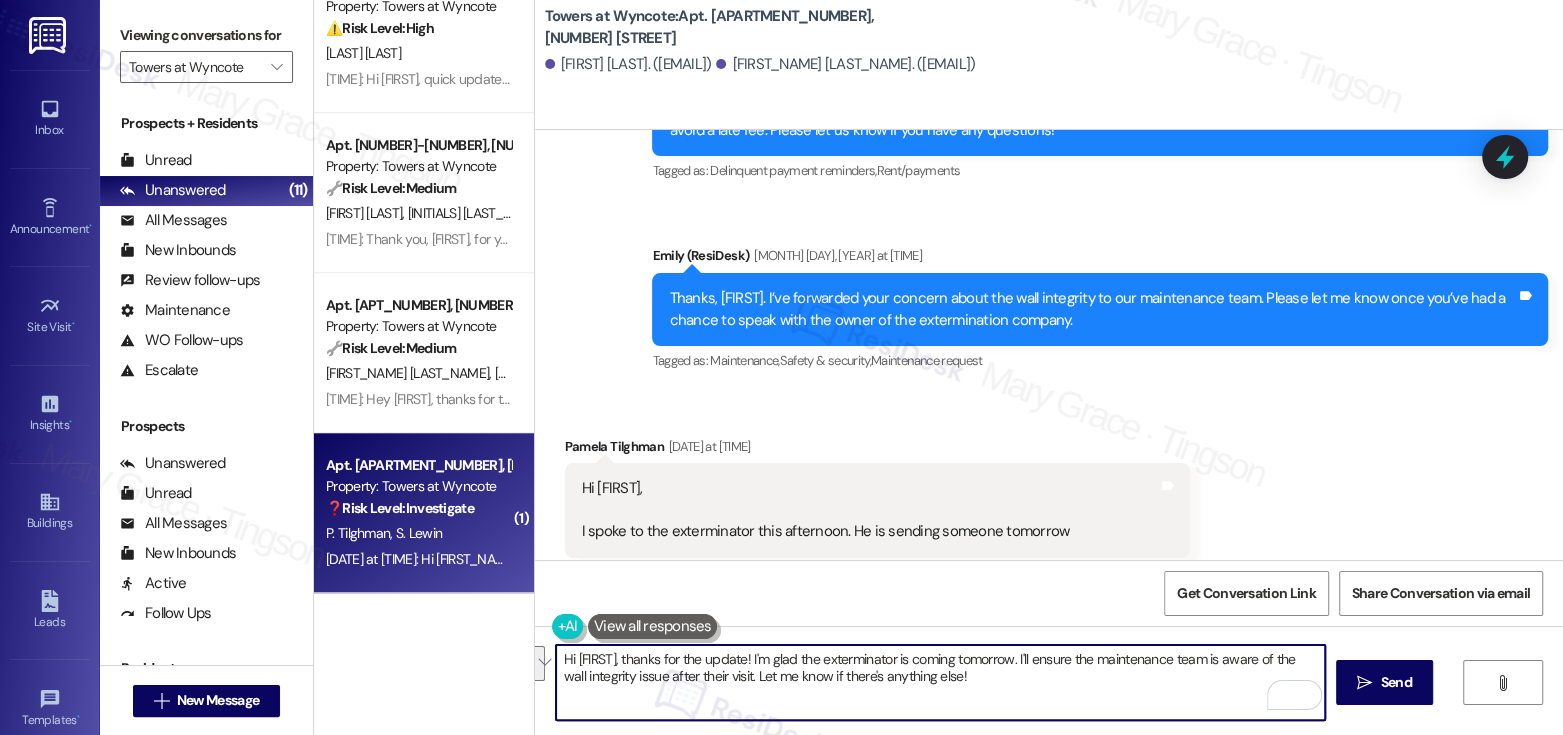 drag, startPoint x: 1055, startPoint y: 659, endPoint x: 1054, endPoint y: 669, distance: 10.049875 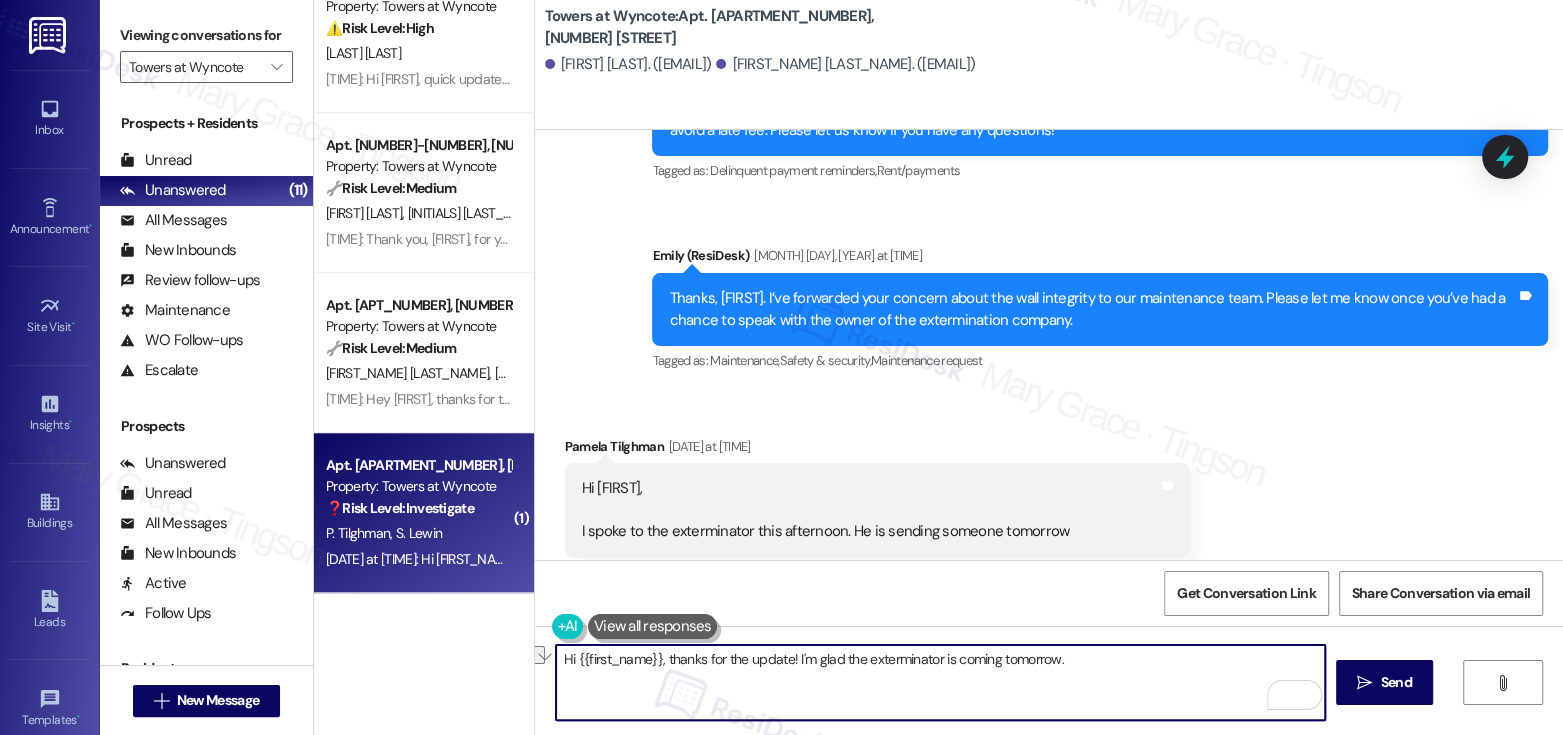 drag, startPoint x: 1077, startPoint y: 661, endPoint x: 786, endPoint y: 664, distance: 291.01547 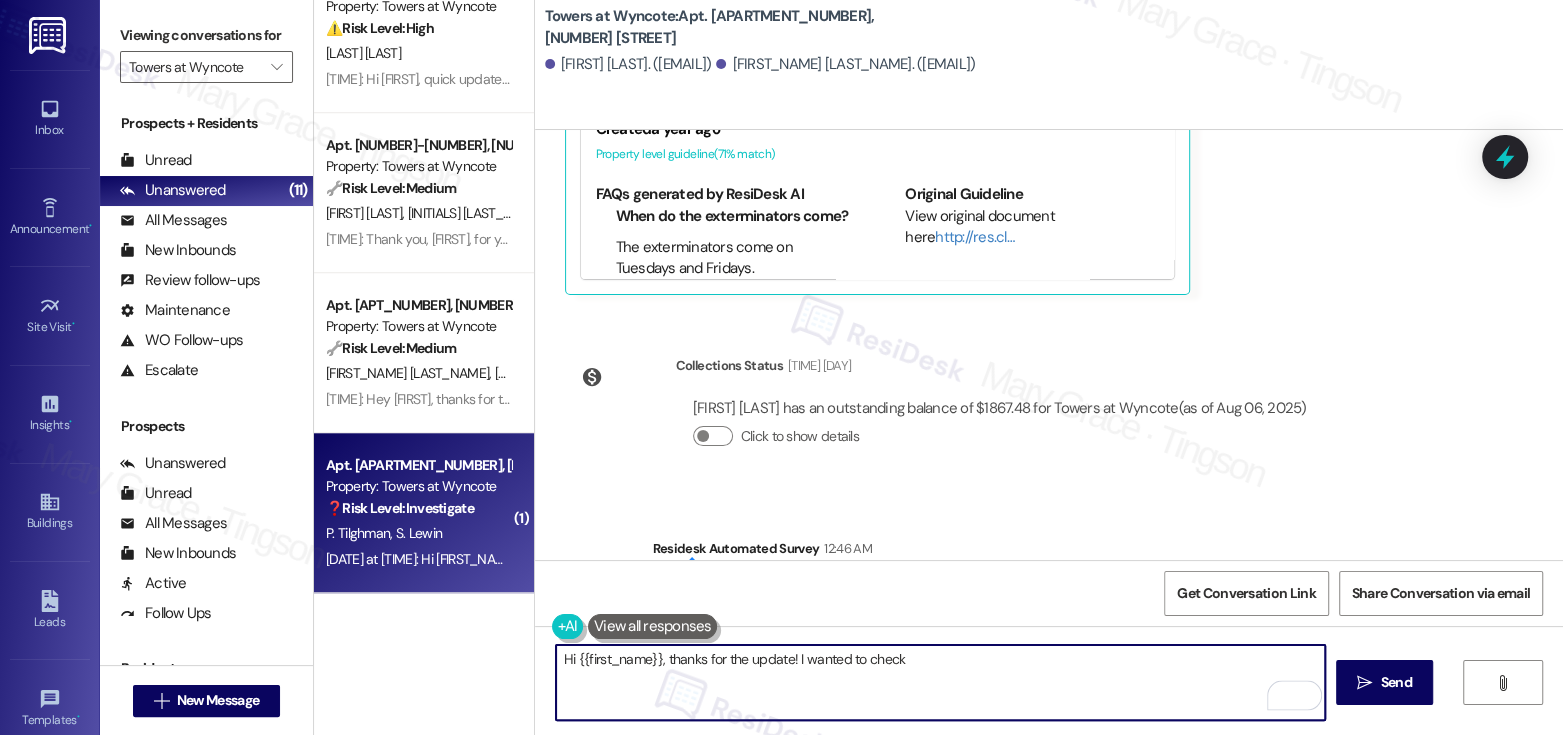 scroll, scrollTop: 17121, scrollLeft: 0, axis: vertical 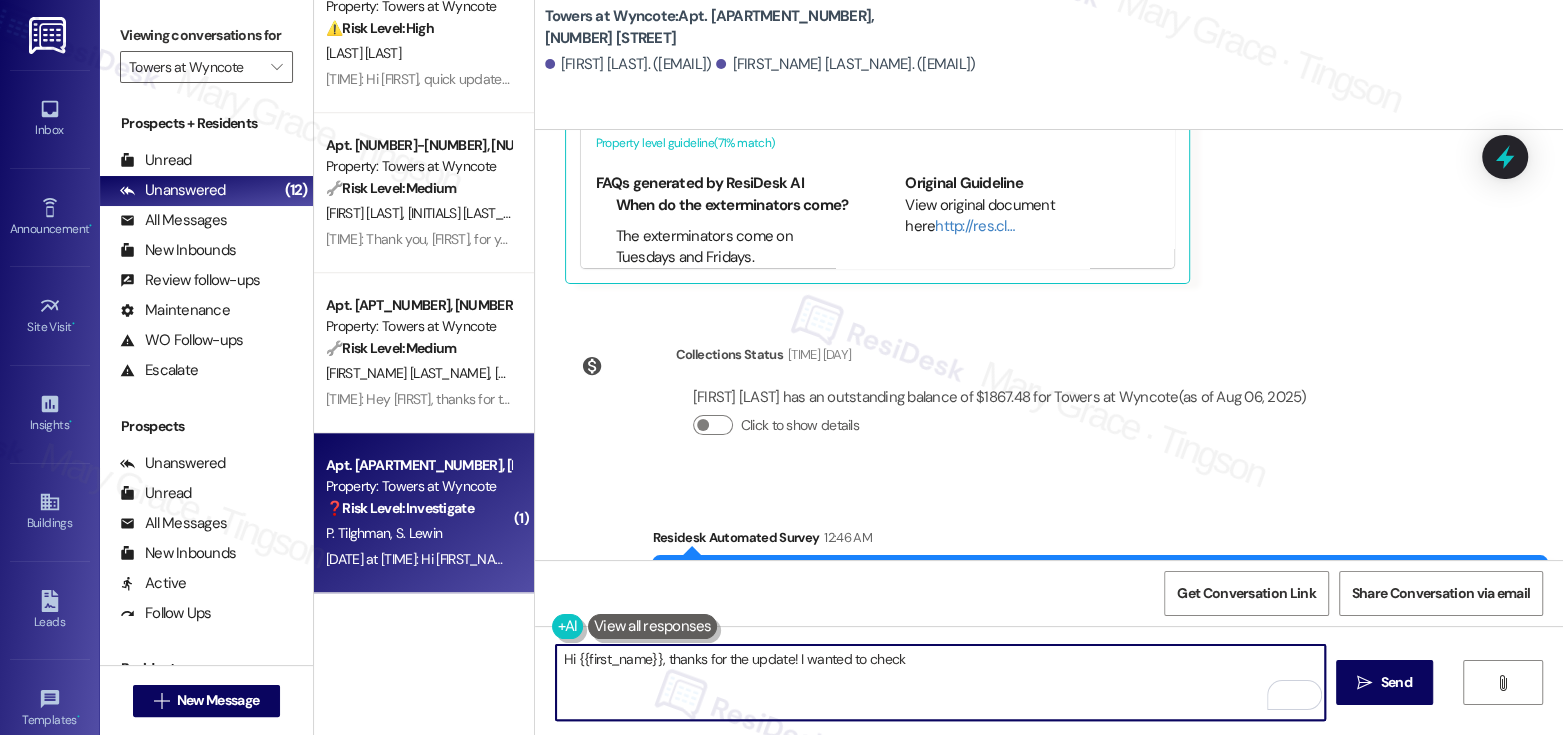 click on "Hi {{first_name}}, thanks for the update! I wanted to check" at bounding box center (940, 682) 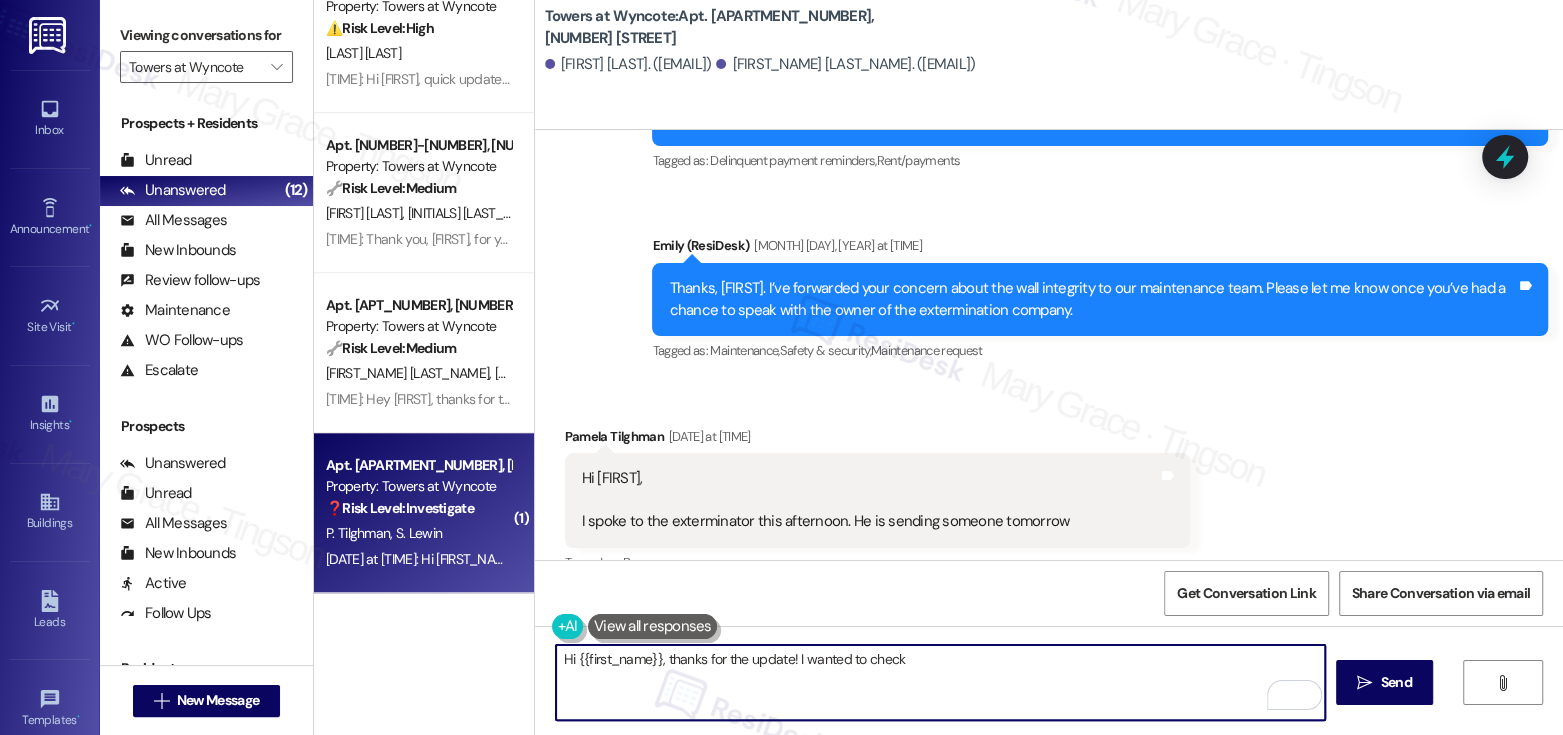 scroll, scrollTop: 16473, scrollLeft: 0, axis: vertical 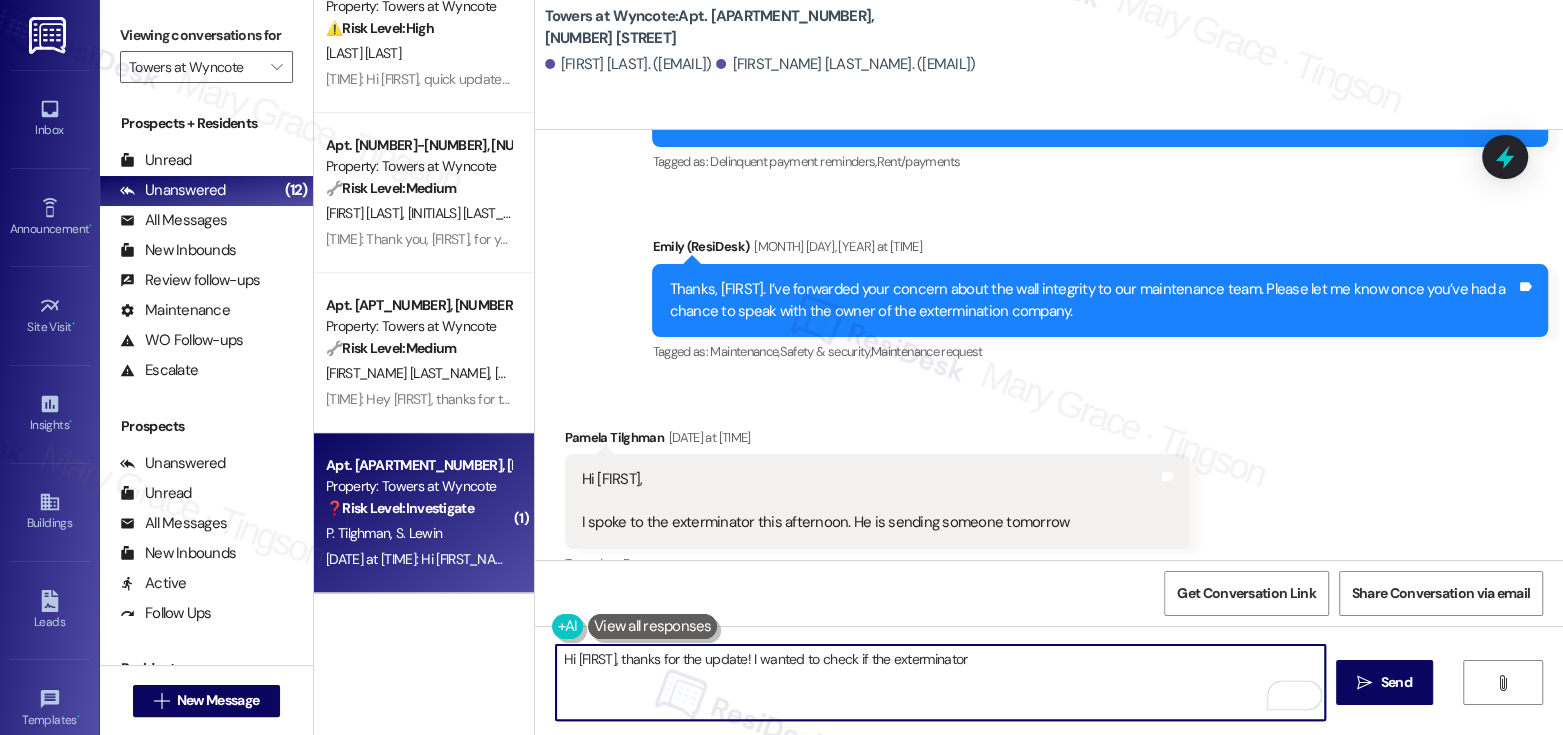 click at bounding box center (653, 626) 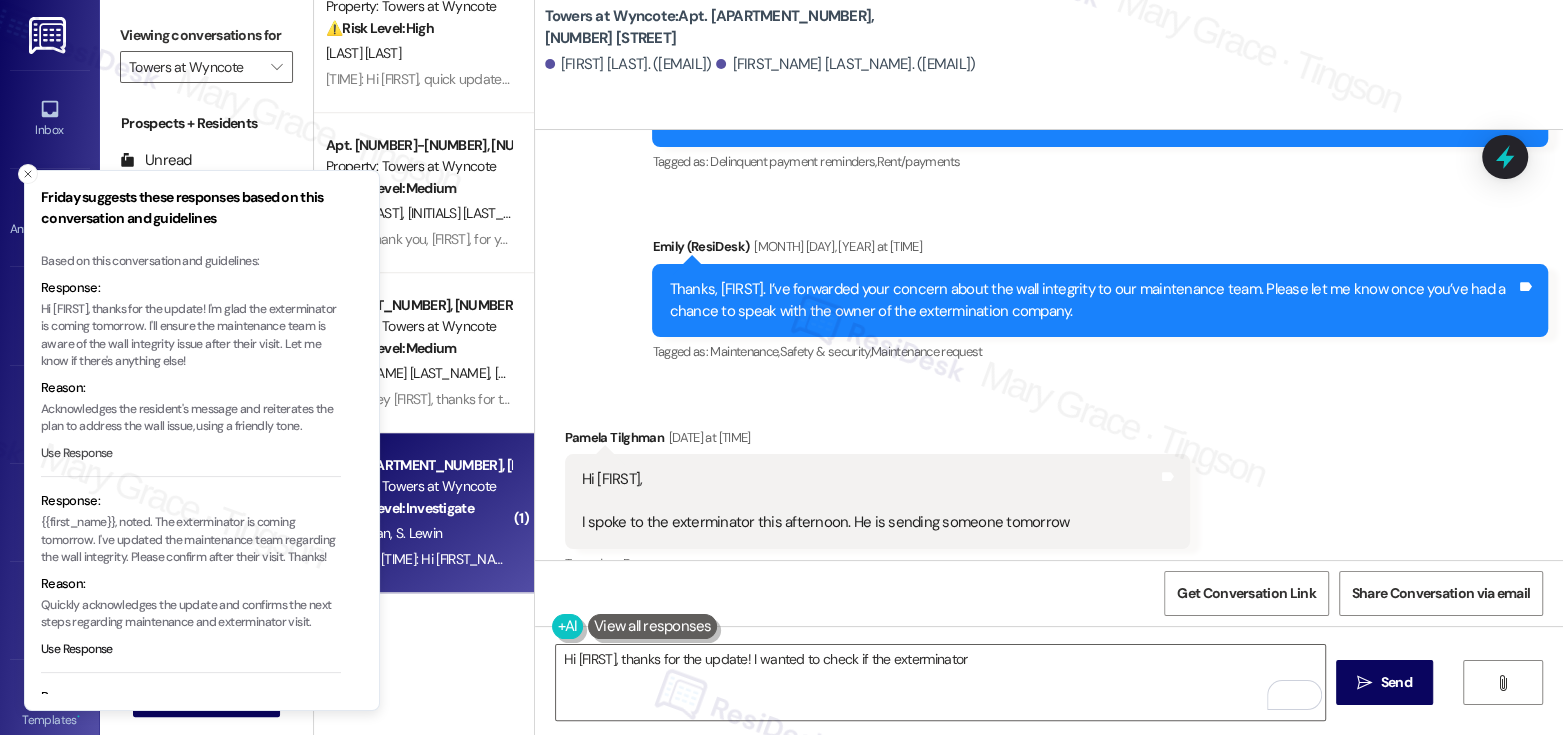 click on "Use Response" at bounding box center [77, 454] 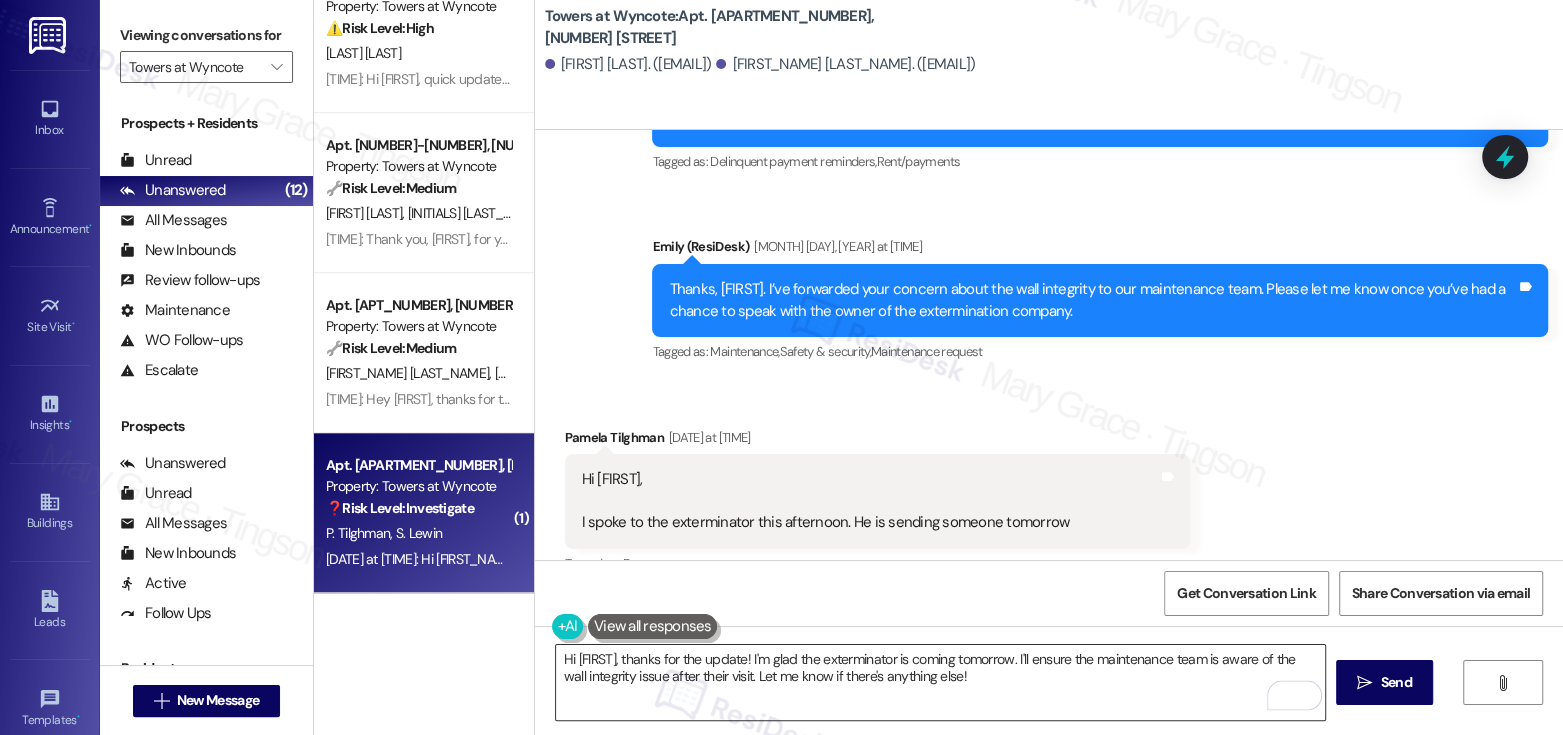 click on "Hi {{first_name}}, thanks for the update! I'm glad the exterminator is coming tomorrow. I'll ensure the maintenance team is aware of the wall integrity issue after their visit. Let me know if there's anything else!" at bounding box center [940, 682] 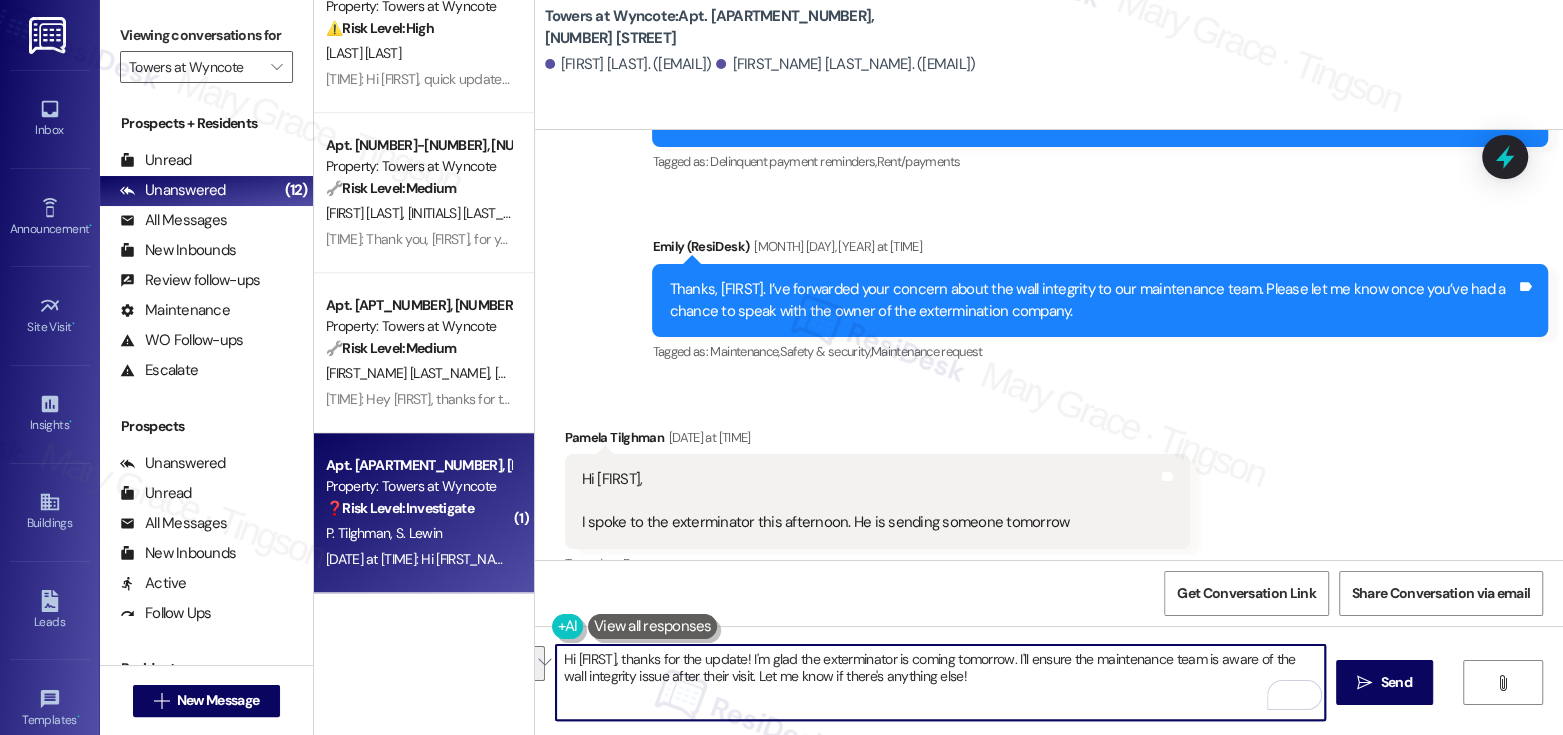 drag, startPoint x: 999, startPoint y: 678, endPoint x: 788, endPoint y: 659, distance: 211.85373 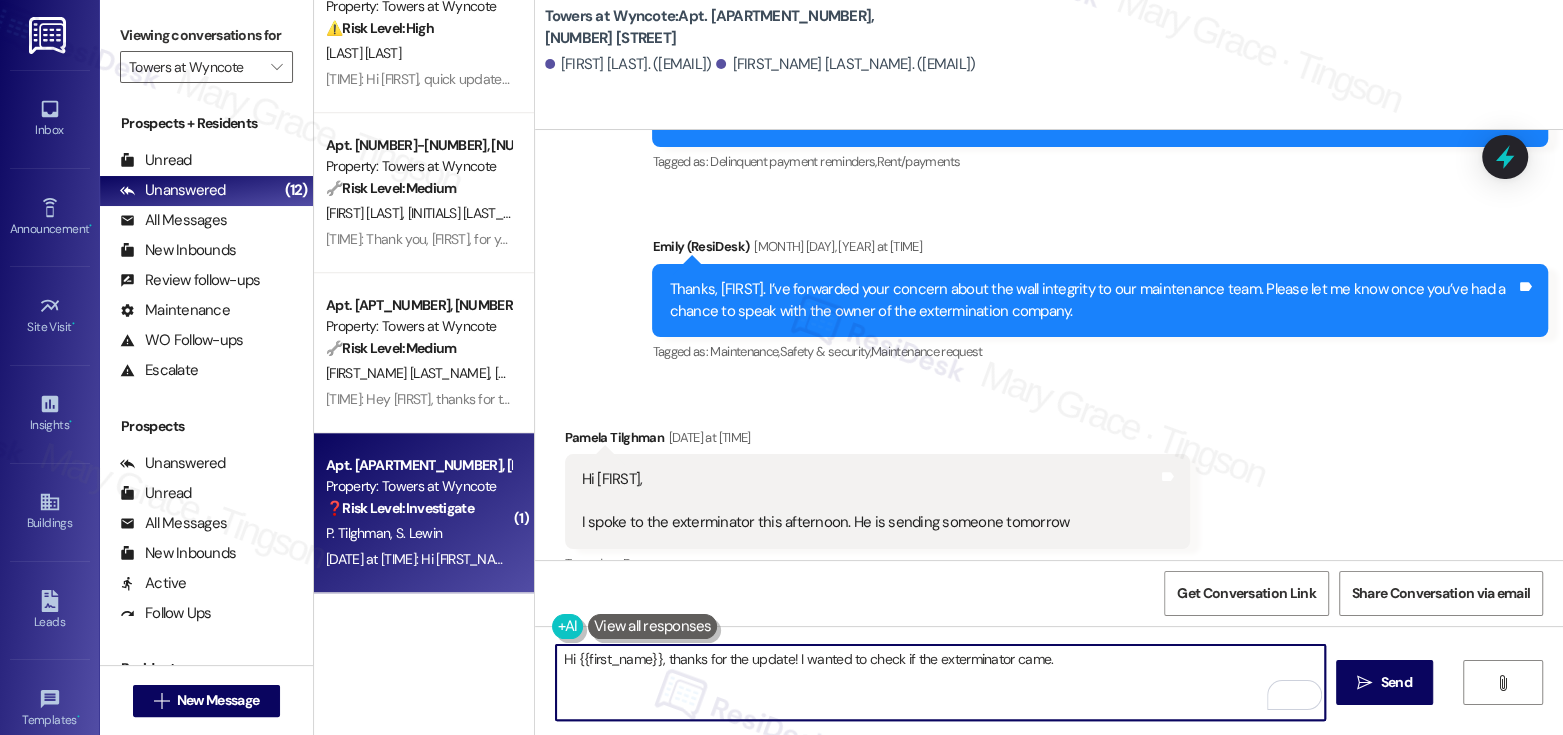 drag, startPoint x: 650, startPoint y: 658, endPoint x: 567, endPoint y: 658, distance: 83 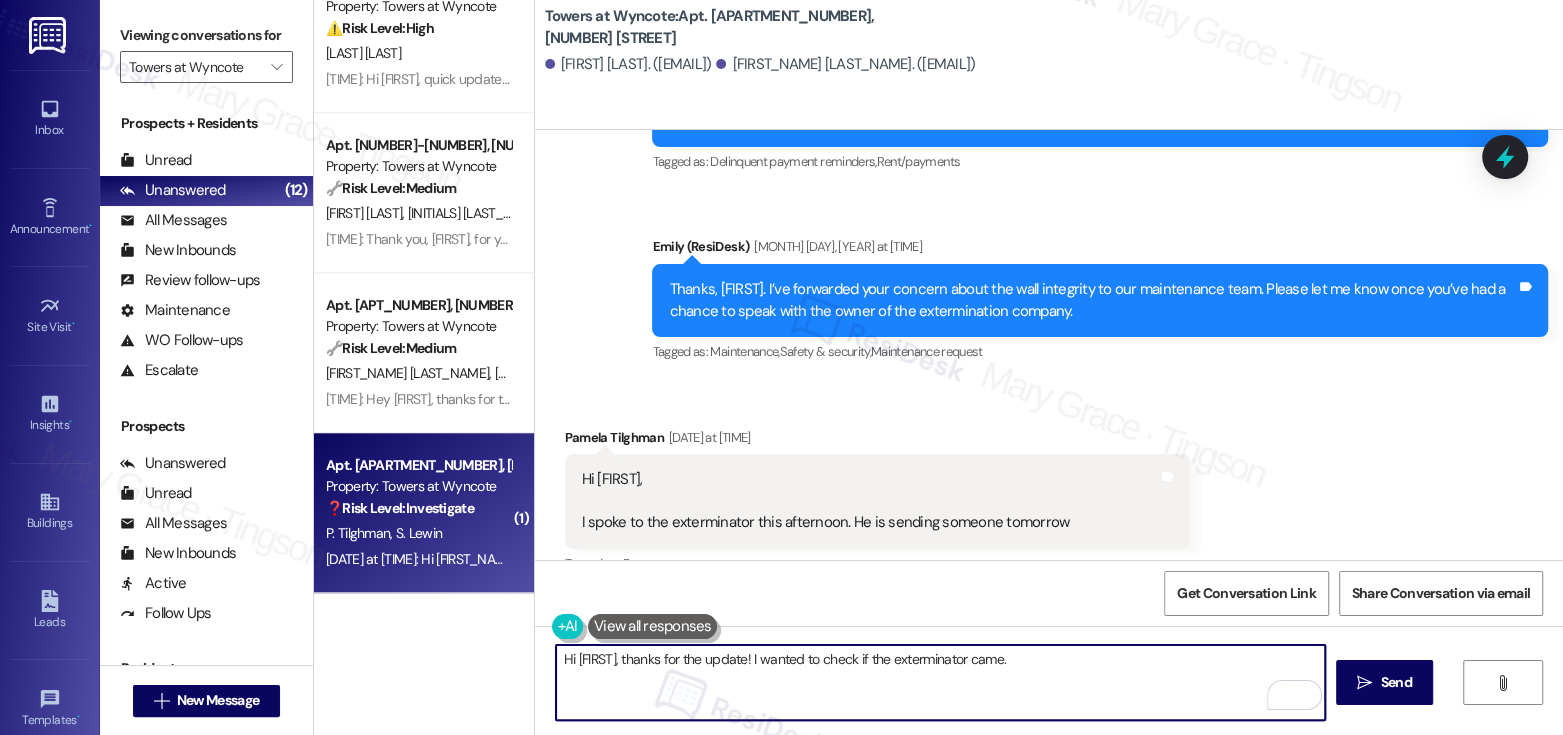 click on "Hi Pamela, thanks for the update! I wanted to check if the exterminator came." at bounding box center [940, 682] 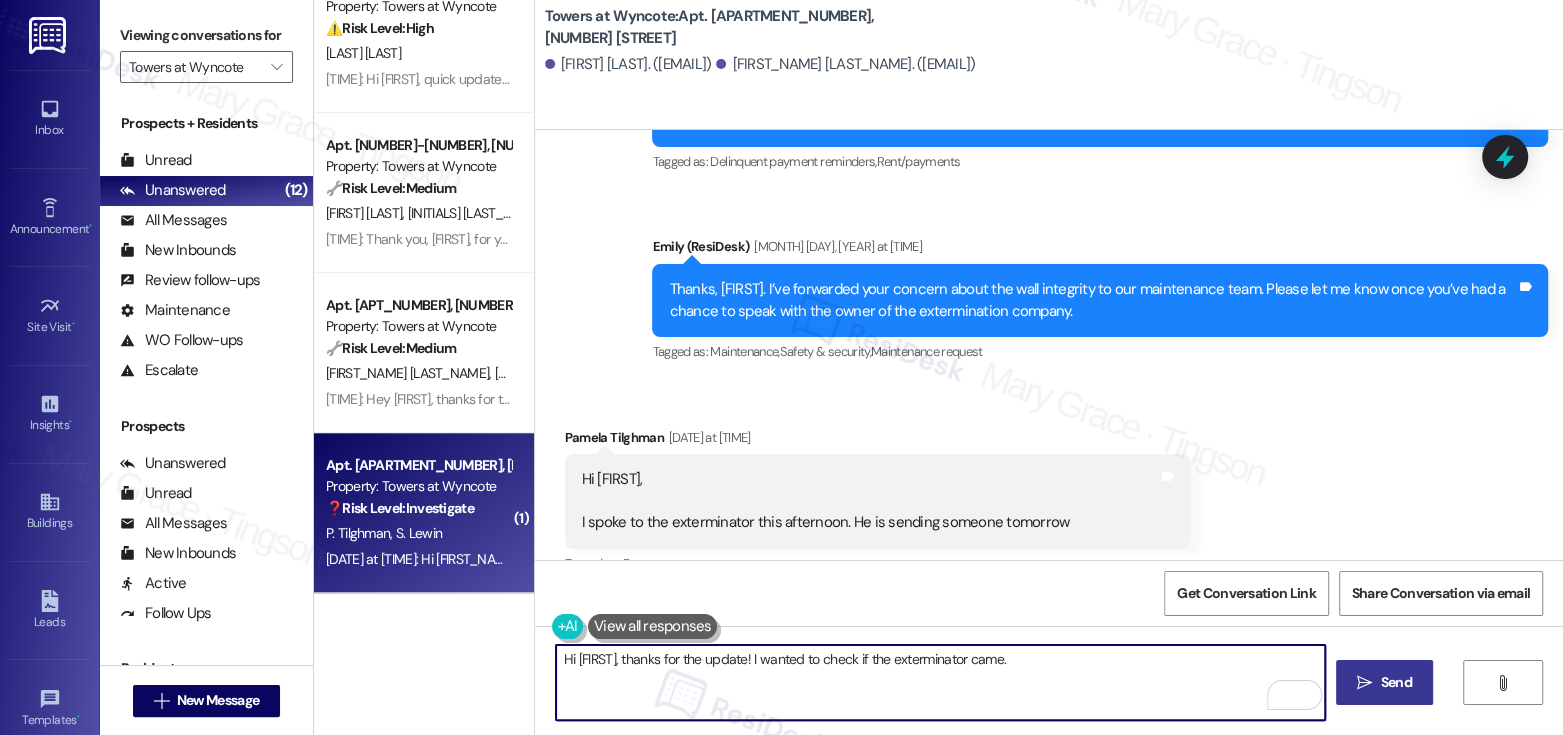type on "Hi Pamela, thanks for the update! I wanted to check if the exterminator came." 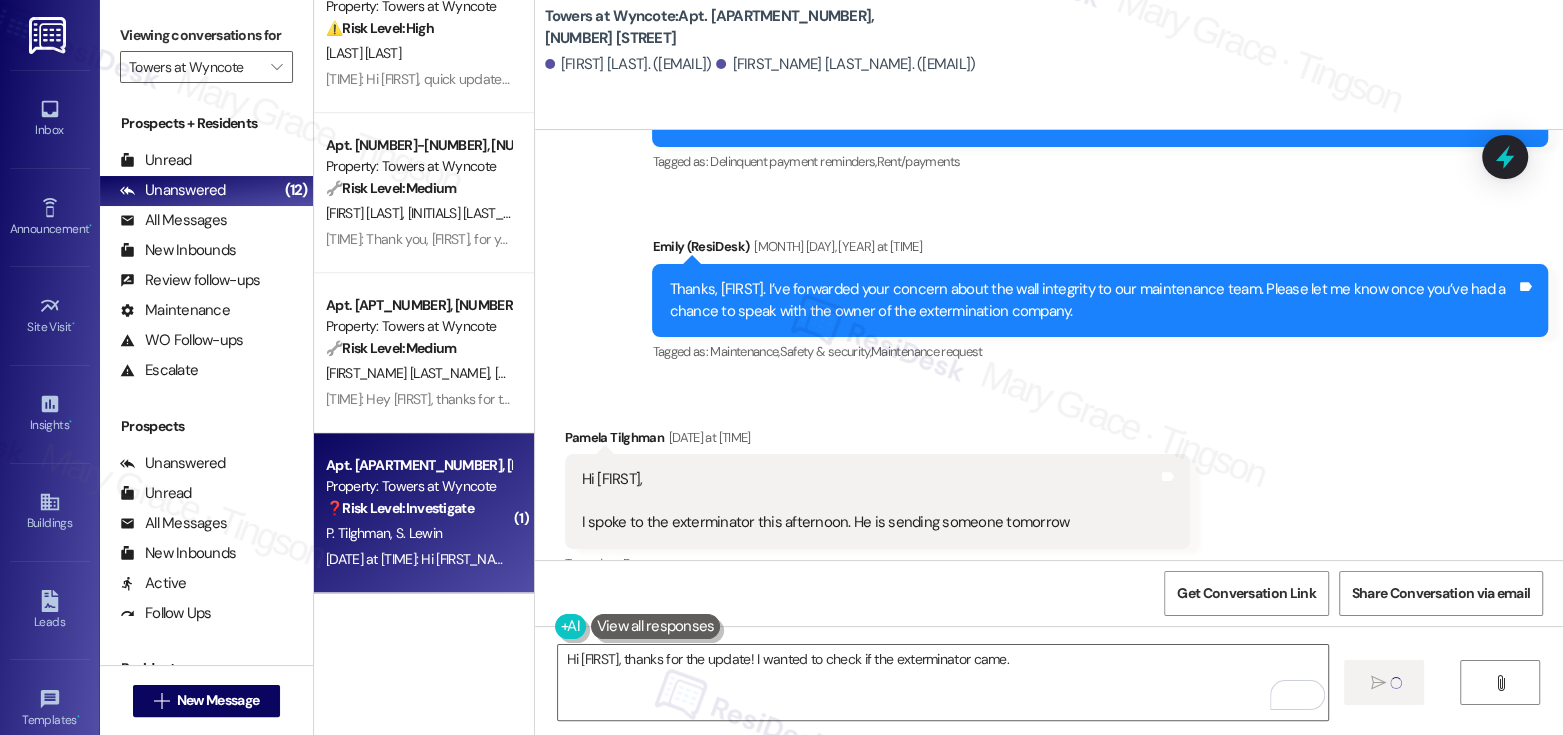 type 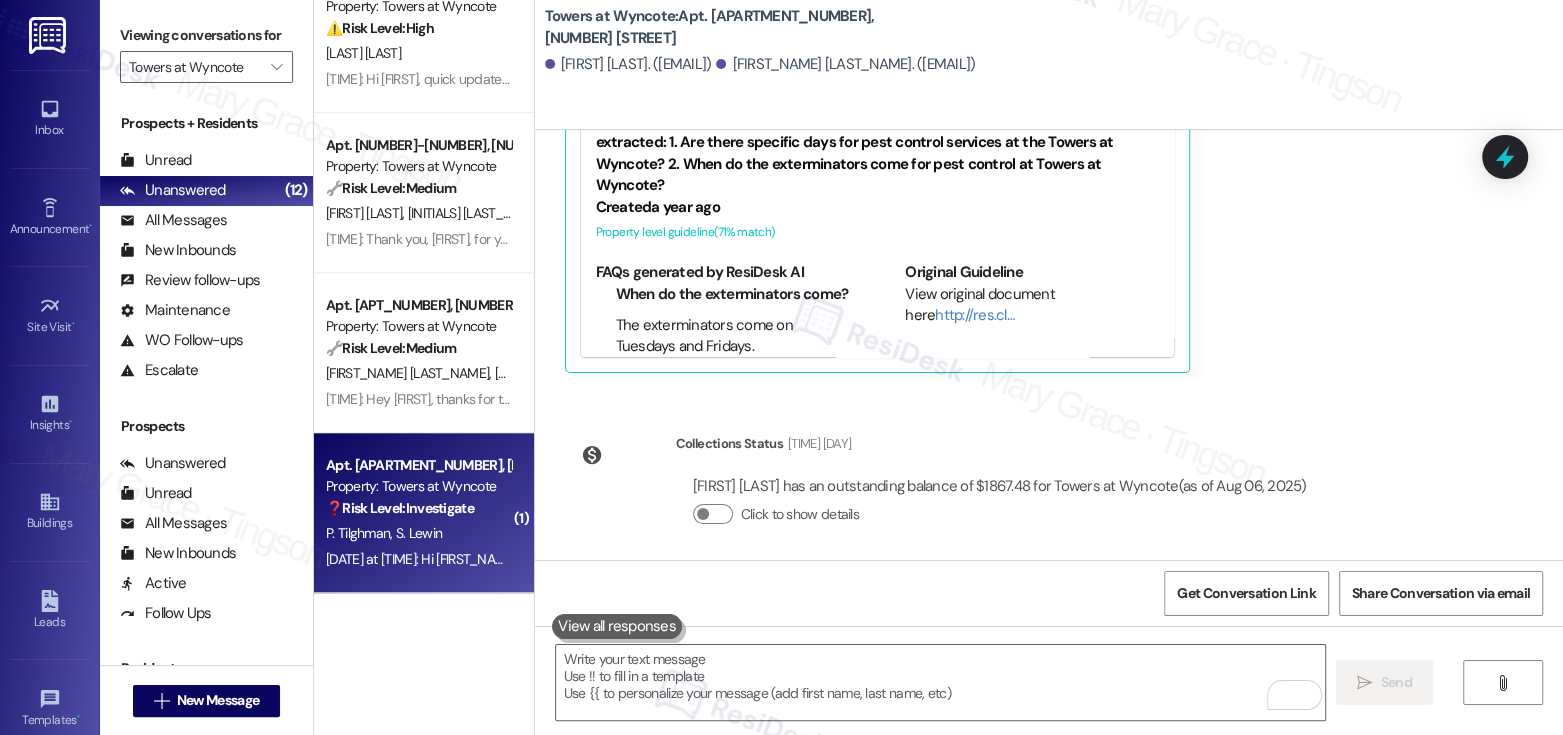 scroll, scrollTop: 17260, scrollLeft: 0, axis: vertical 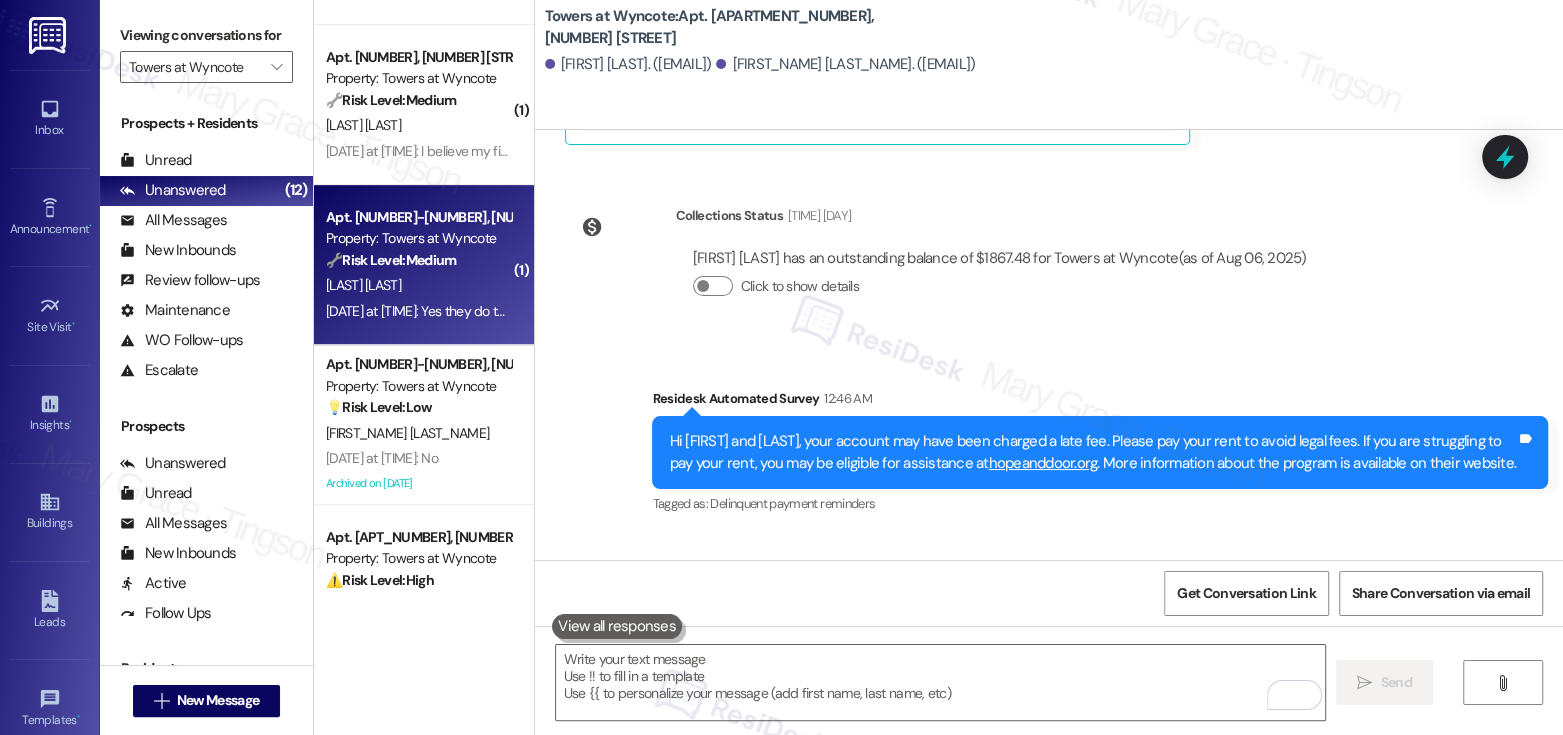 click on "🔧  Risk Level:  Medium" at bounding box center (391, 260) 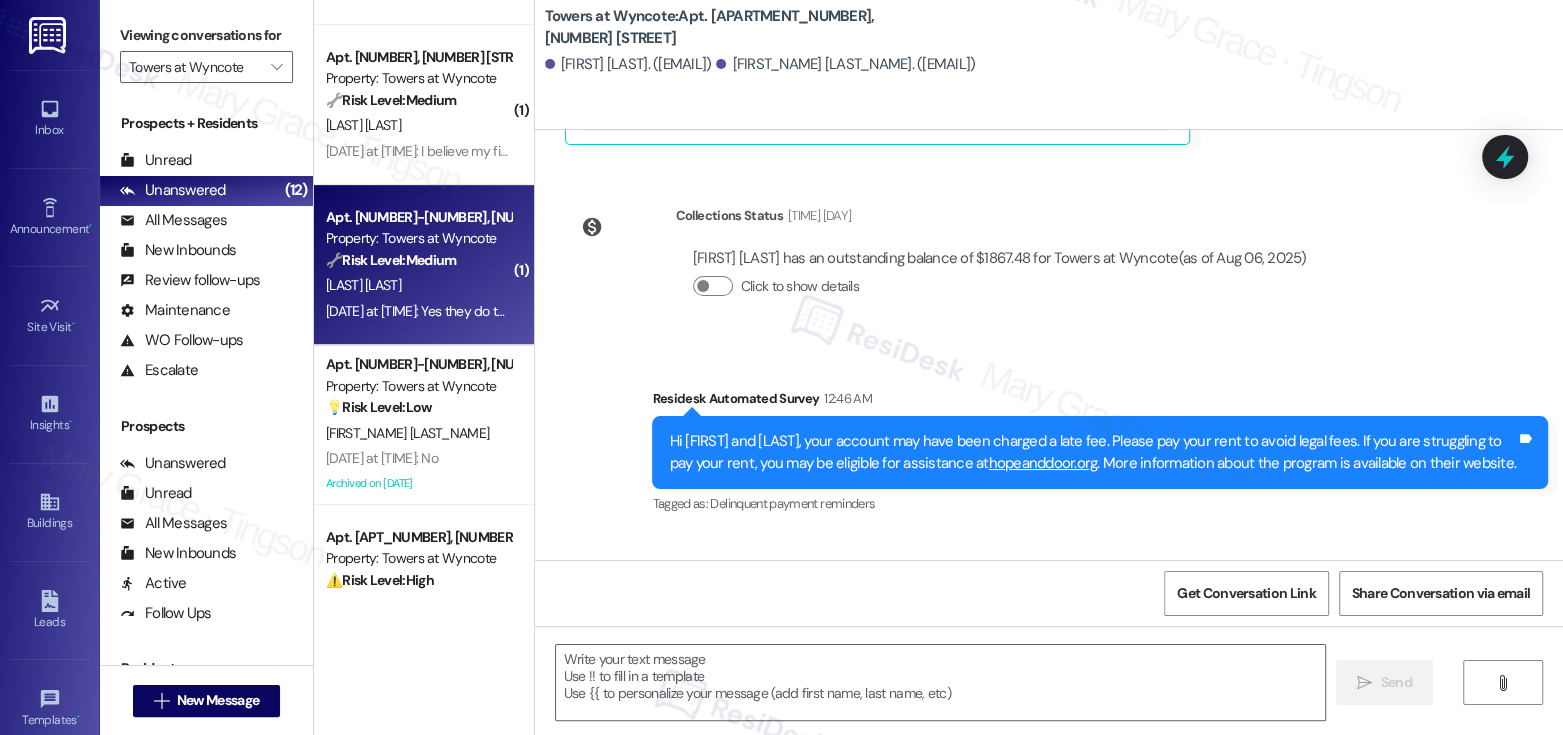 type on "Fetching suggested responses. Please feel free to read through the conversation in the meantime." 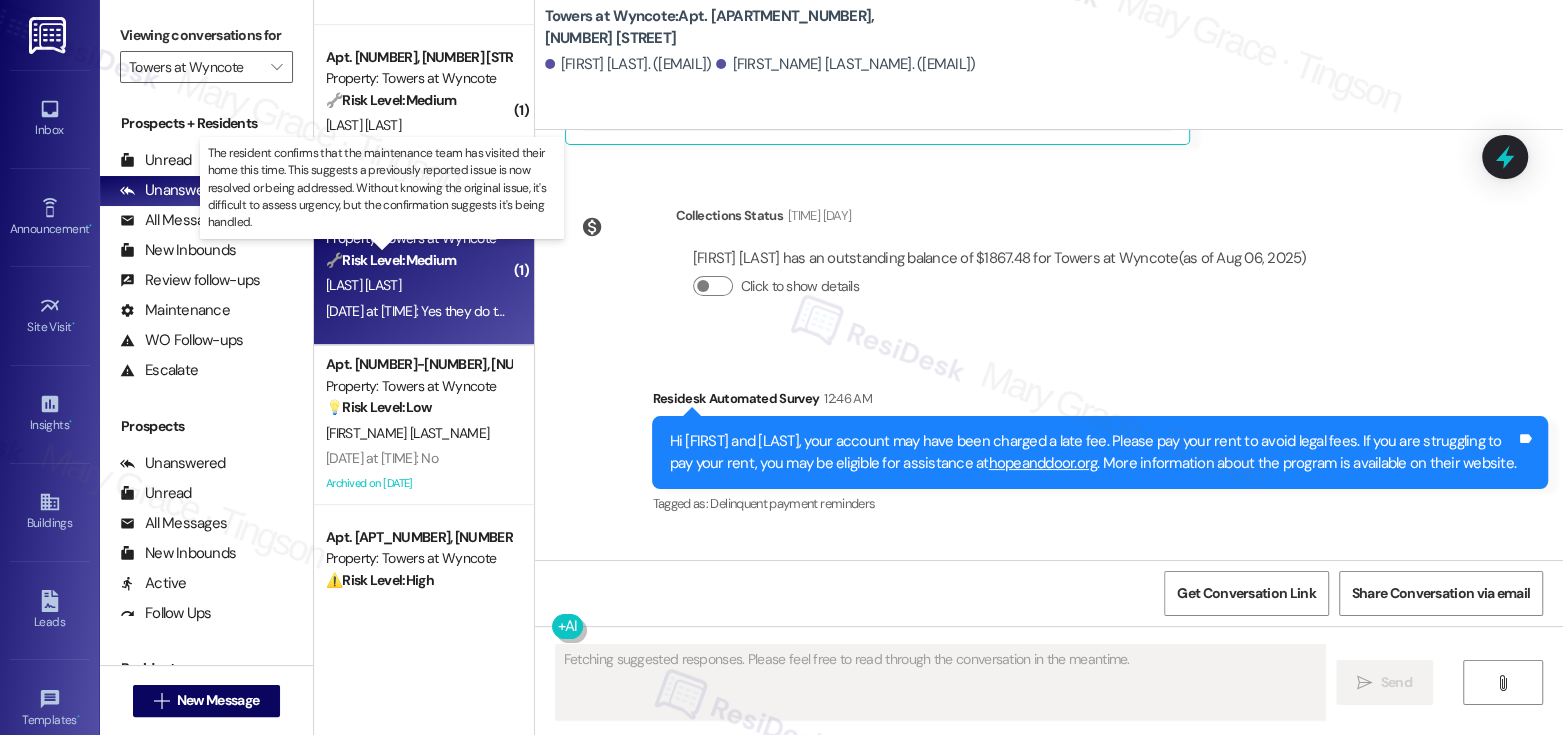 click on "🔧  Risk Level:  Medium" at bounding box center (391, 260) 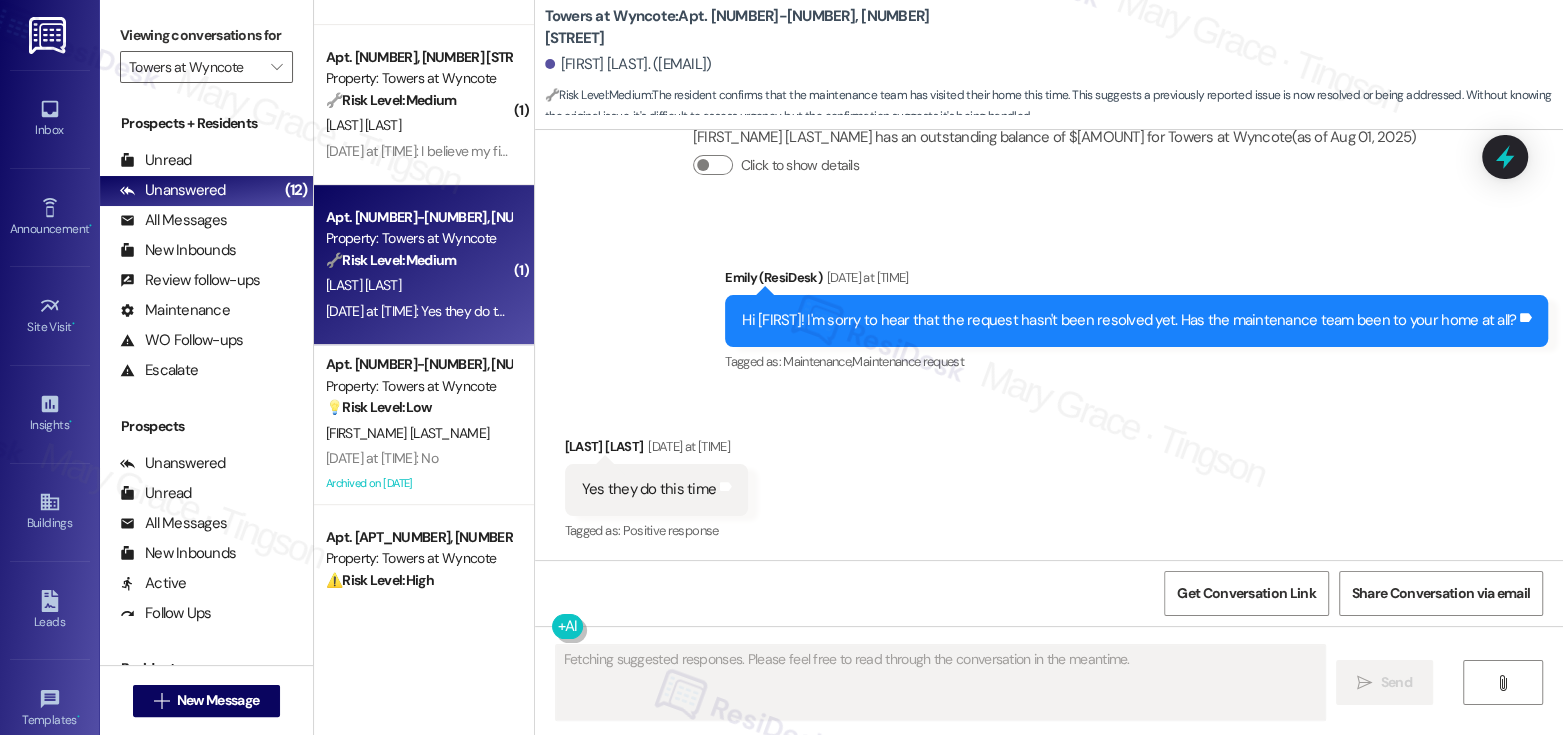 scroll, scrollTop: 754, scrollLeft: 0, axis: vertical 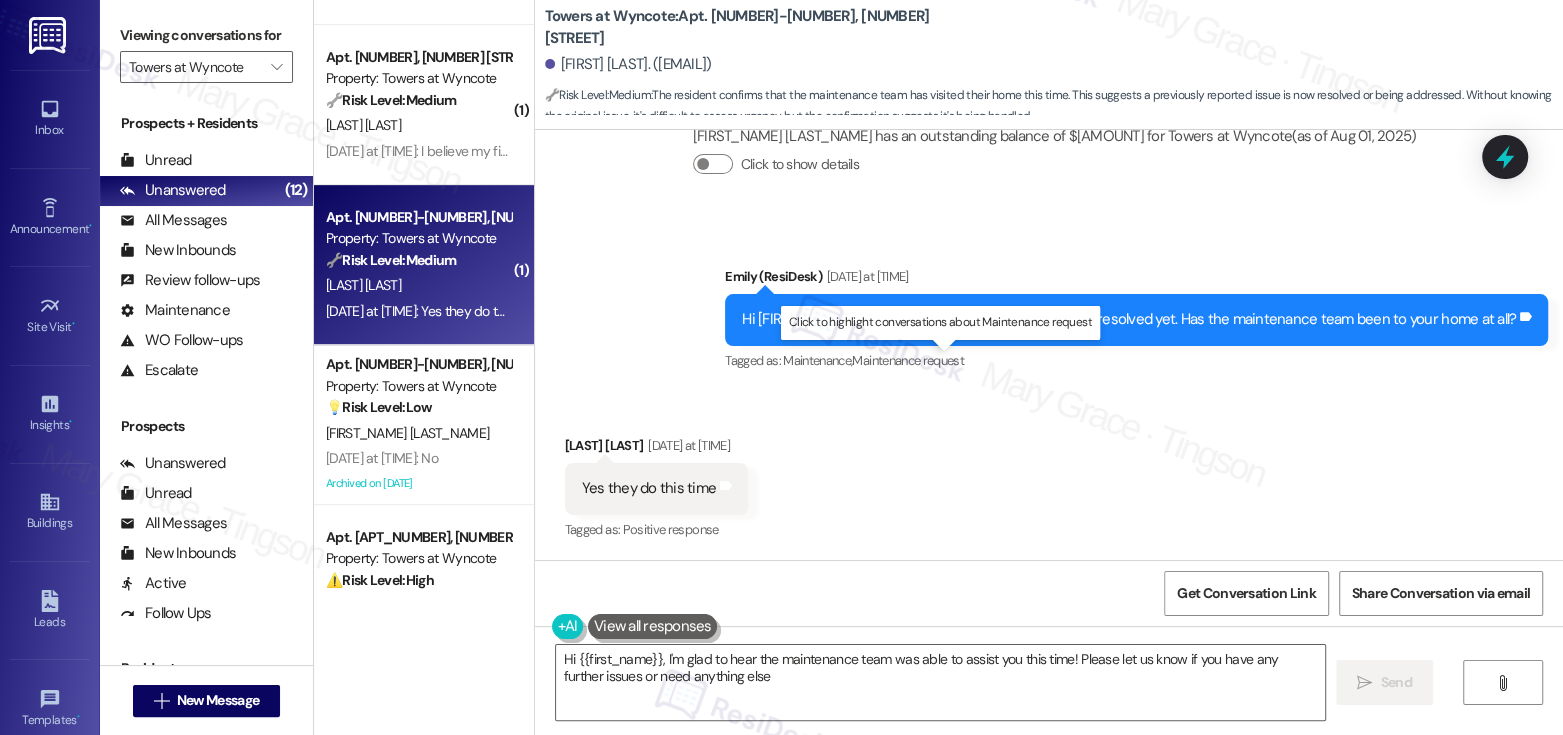 type on "Hi {{first_name}}, I'm glad to hear the maintenance team was able to assist you this time! Please let us know if you have any further issues or need anything else." 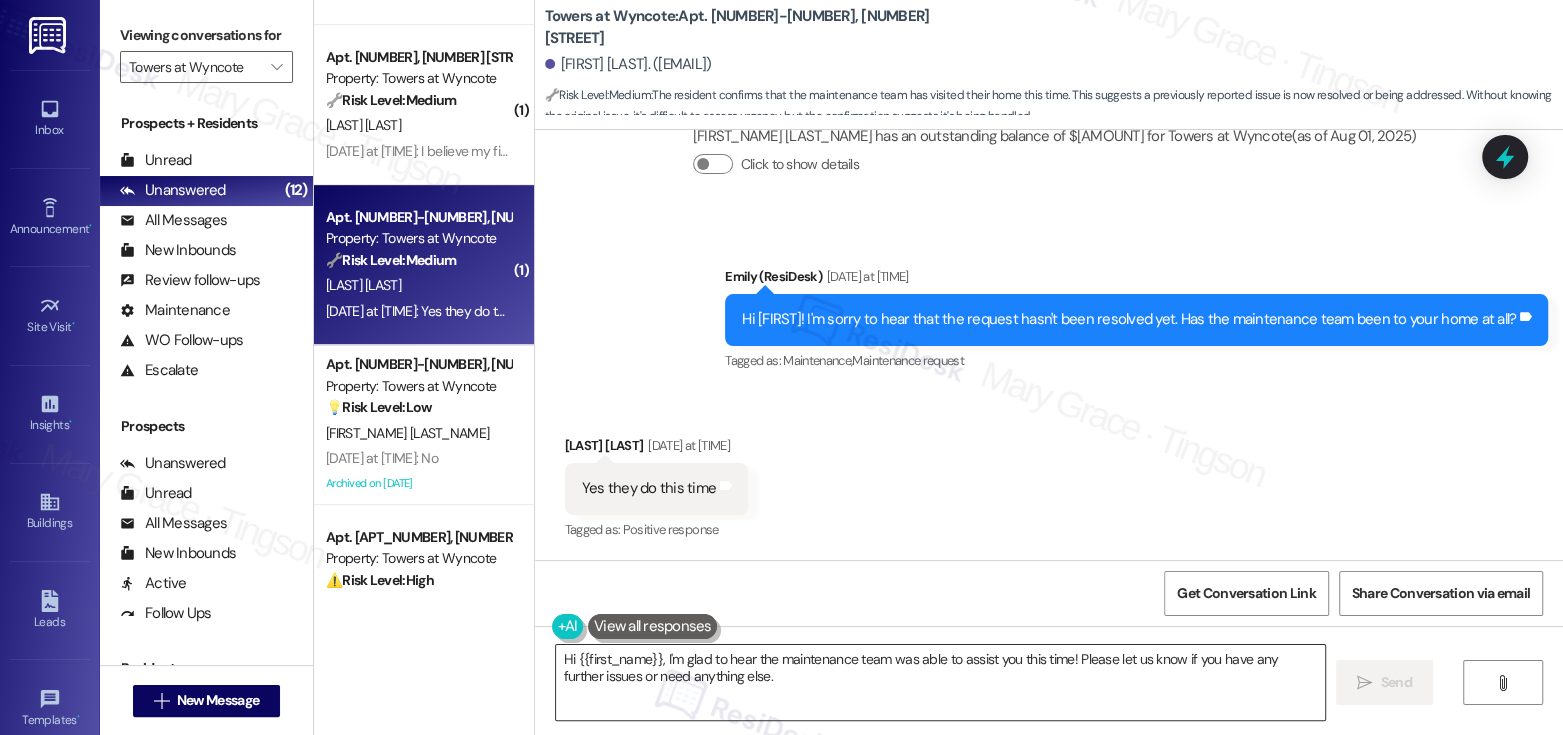 click on "Hi {{first_name}}, I'm glad to hear the maintenance team was able to assist you this time! Please let us know if you have any further issues or need anything else." at bounding box center (940, 682) 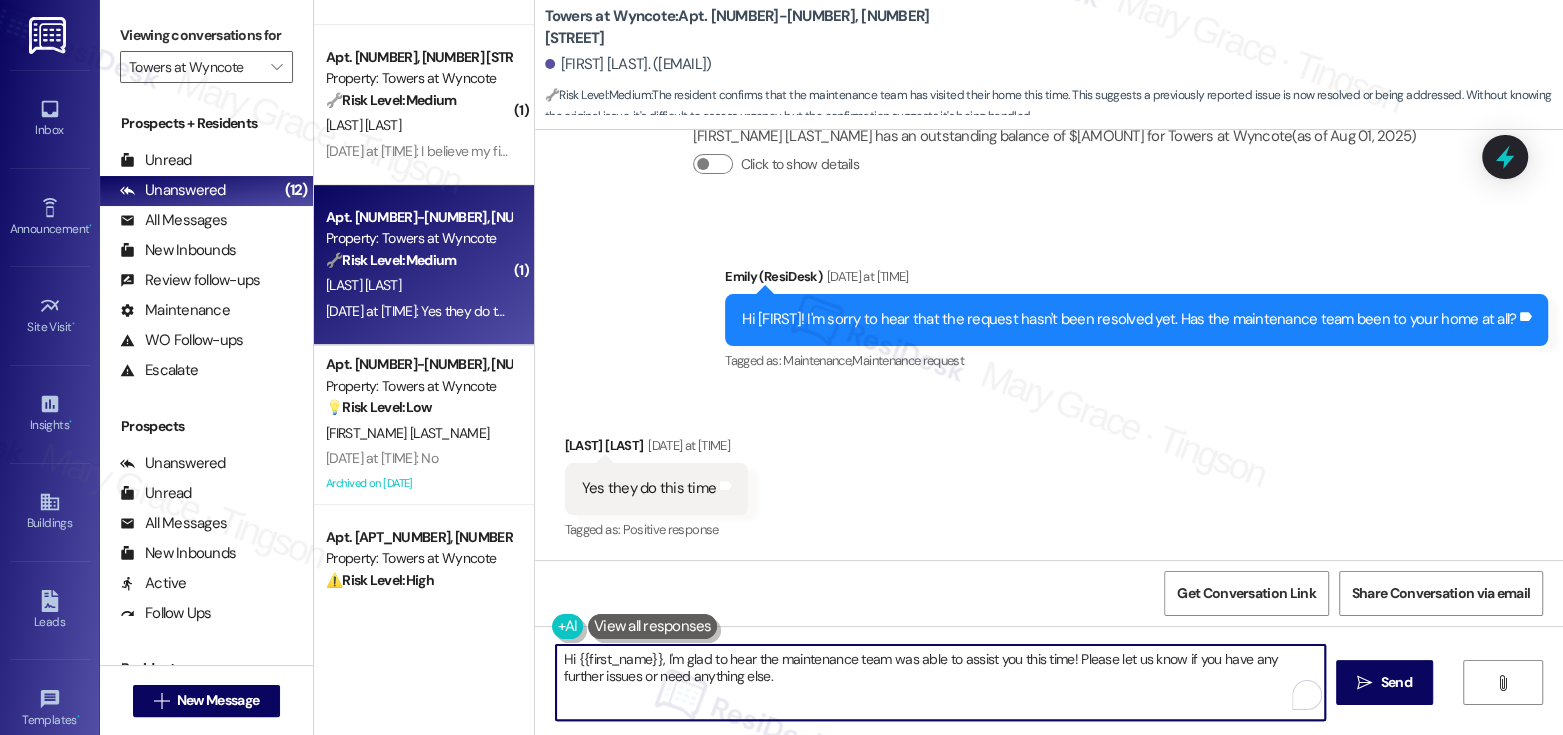 click on "Hi {{first_name}}, I'm glad to hear the maintenance team was able to assist you this time! Please let us know if you have any further issues or need anything else." at bounding box center (940, 682) 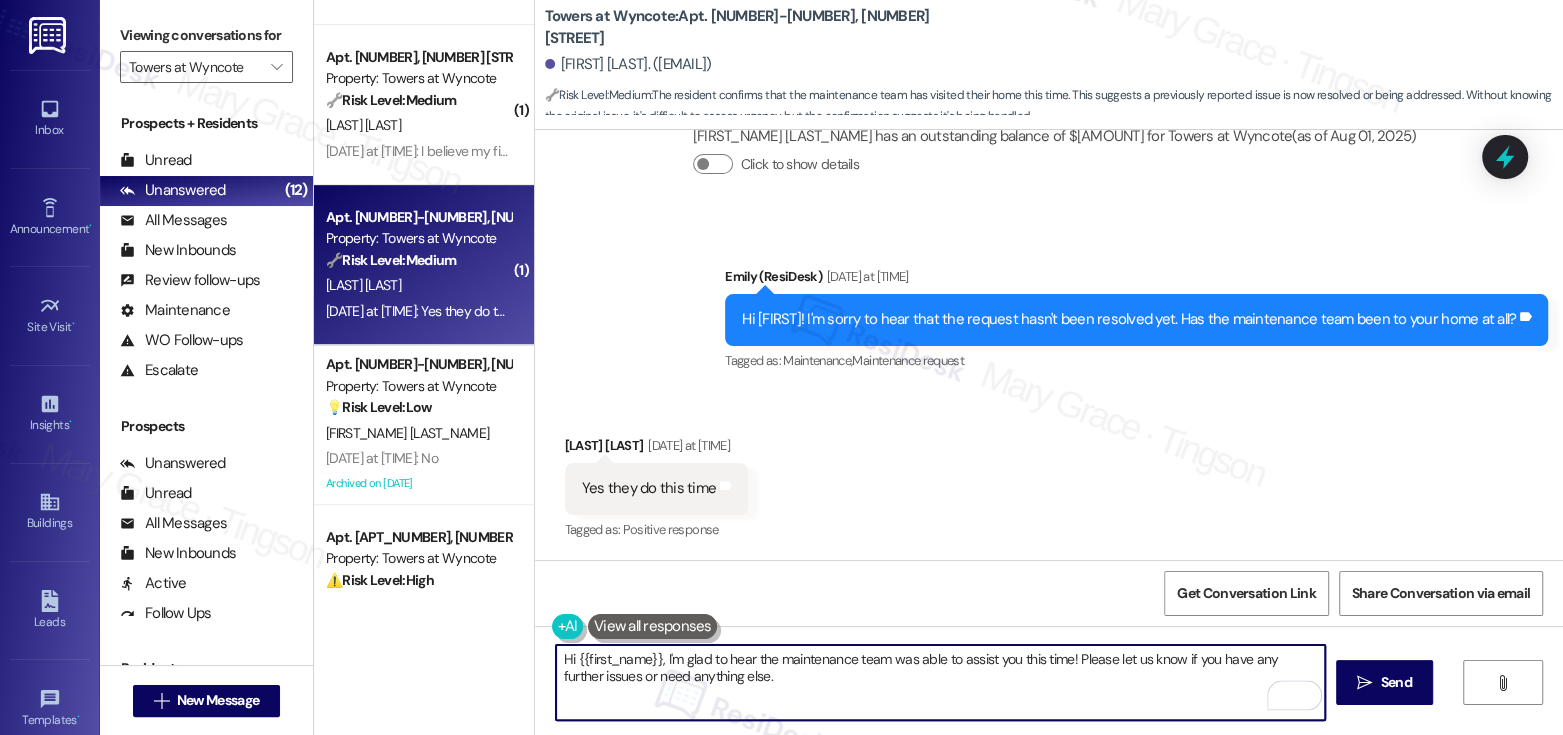 click on "Hi {{first_name}}, I'm glad to hear the maintenance team was able to assist you this time! Please let us know if you have any further issues or need anything else." at bounding box center [940, 682] 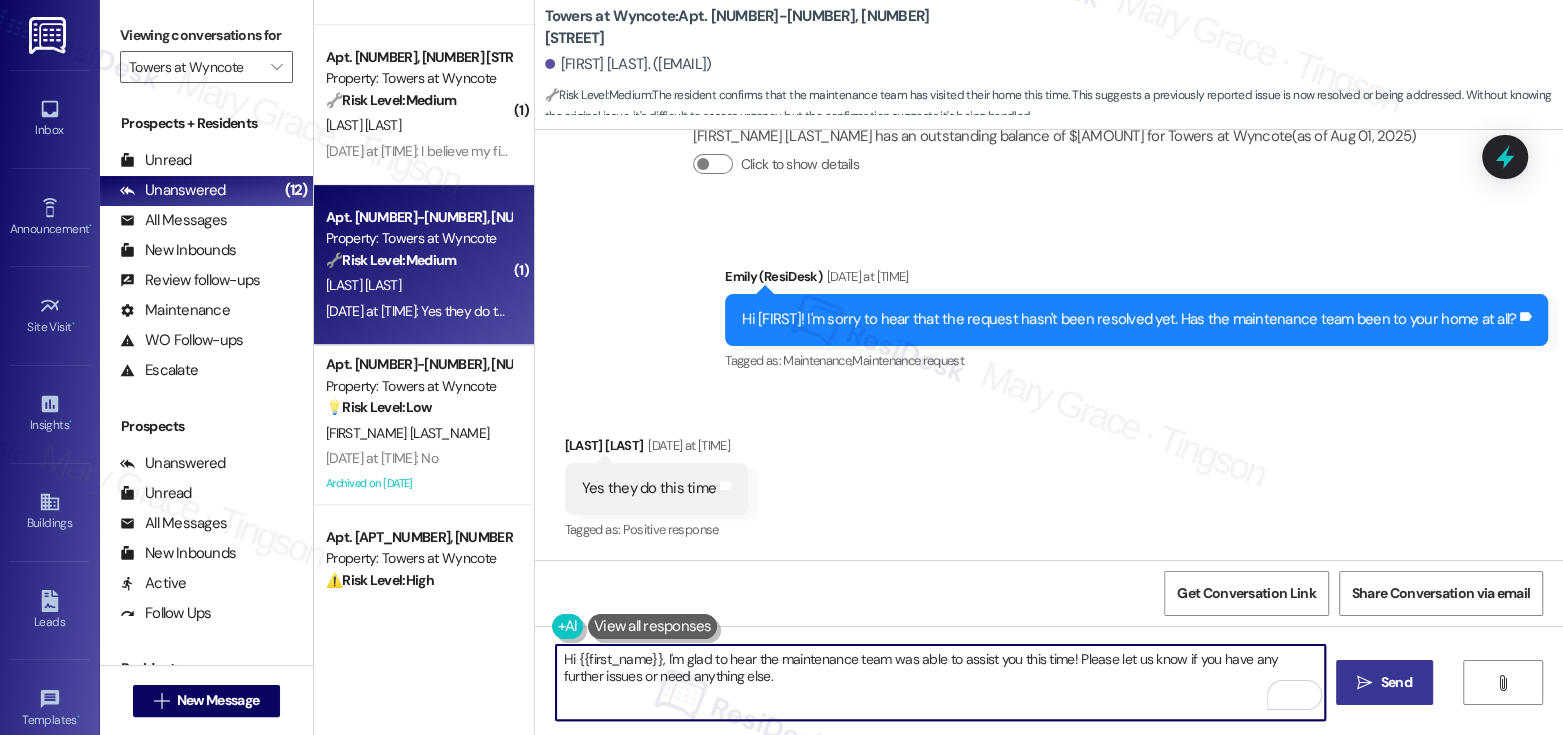 click on "Send" at bounding box center (1396, 682) 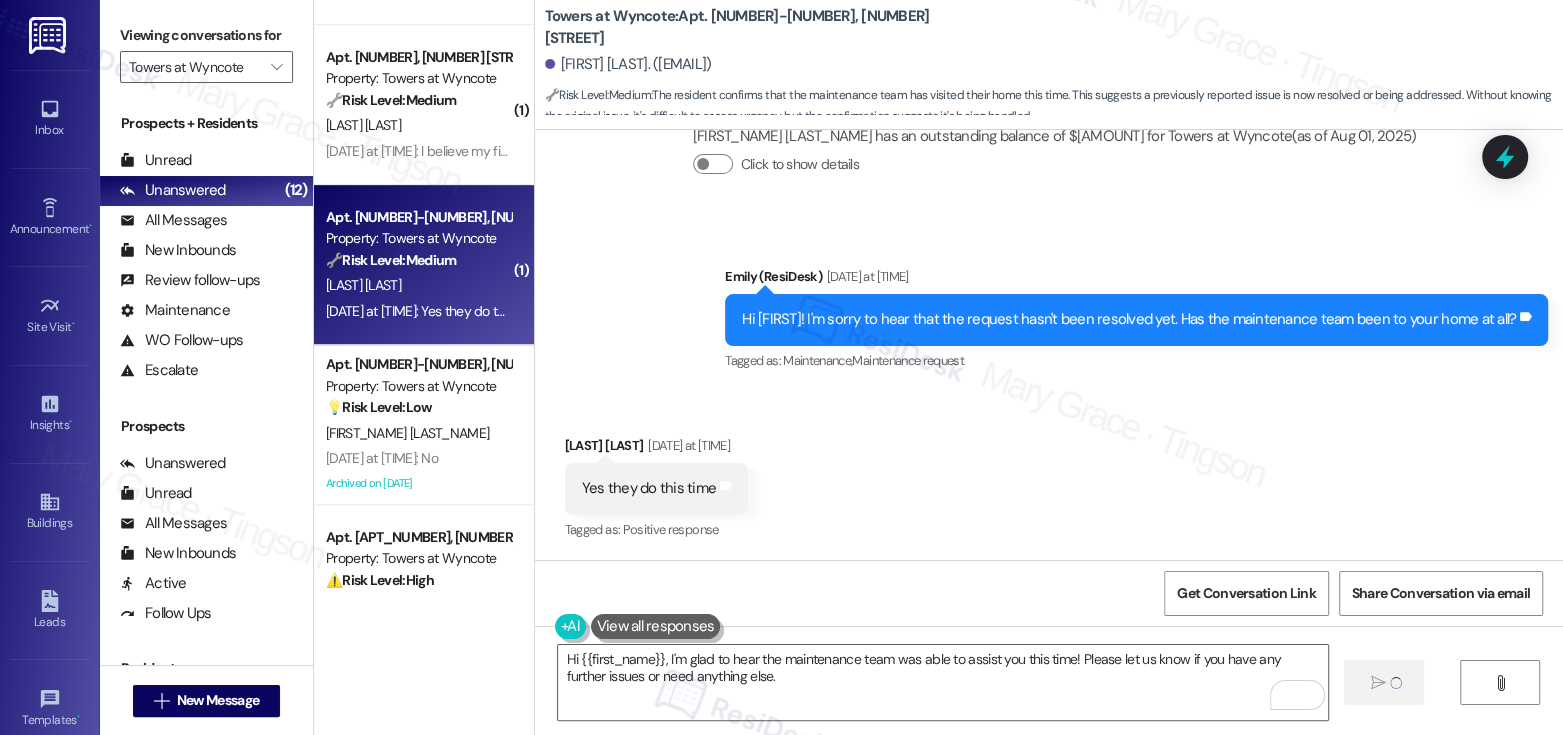 type 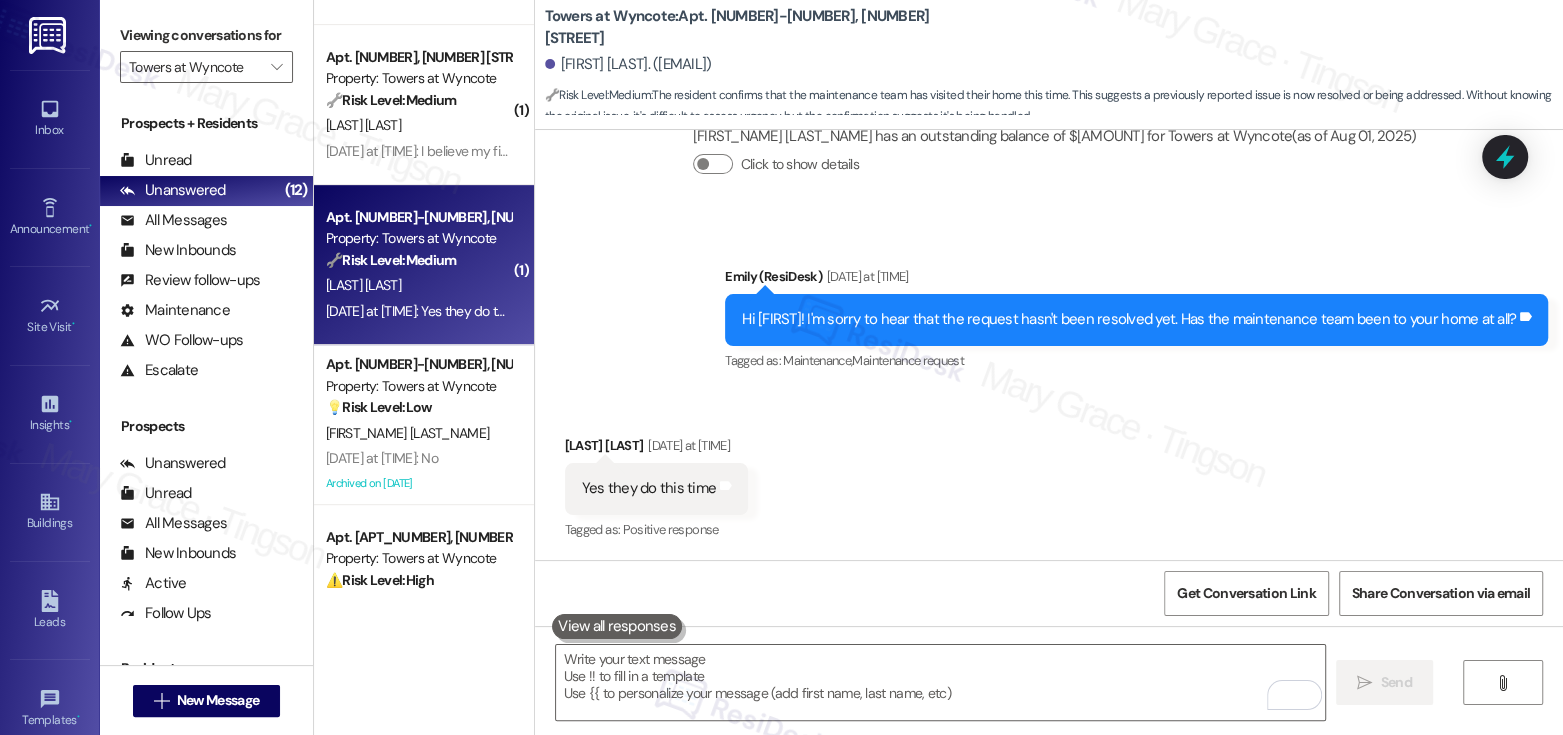 scroll, scrollTop: 753, scrollLeft: 0, axis: vertical 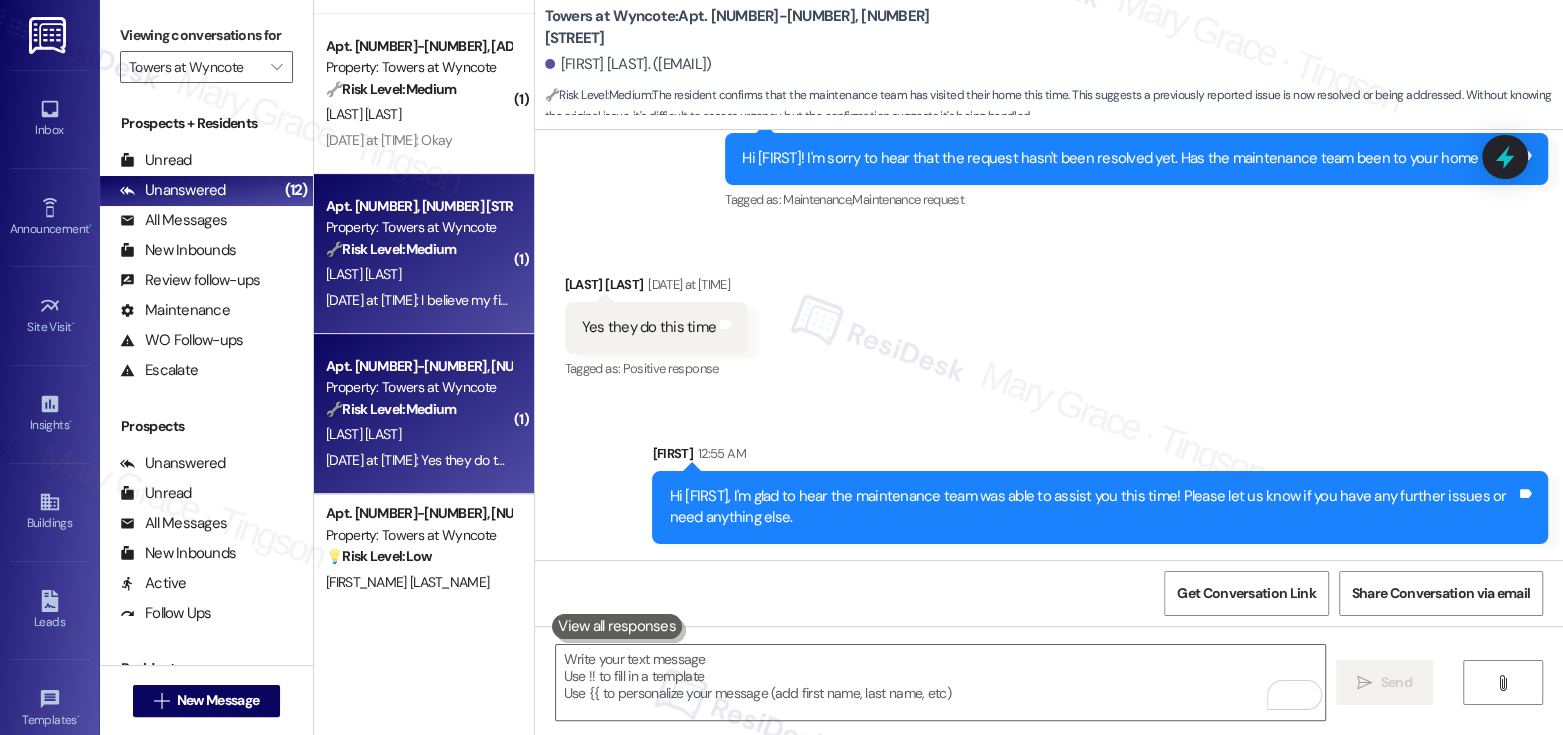 click on "K. Spriggs" at bounding box center (418, 274) 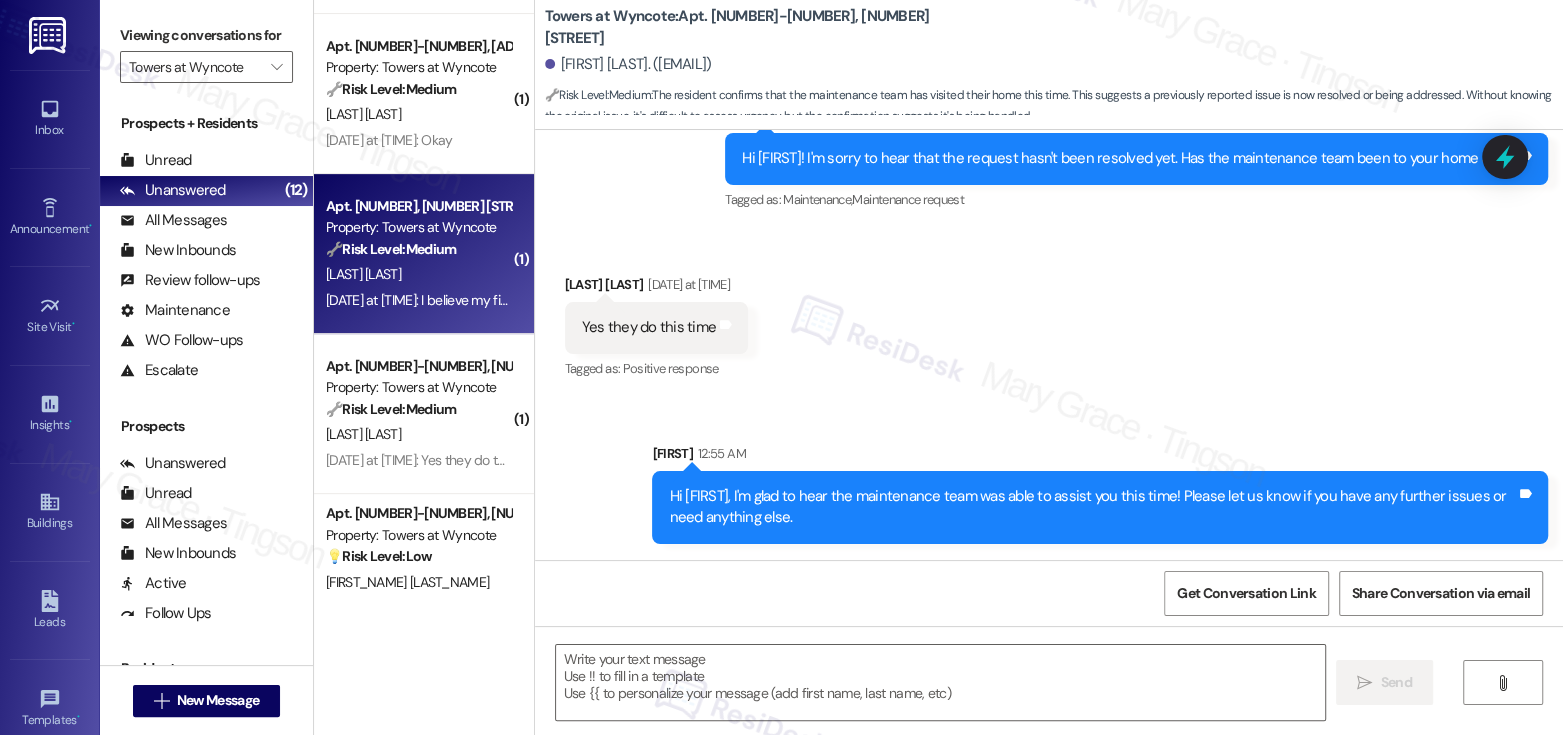 type on "Fetching suggested responses. Please feel free to read through the conversation in the meantime." 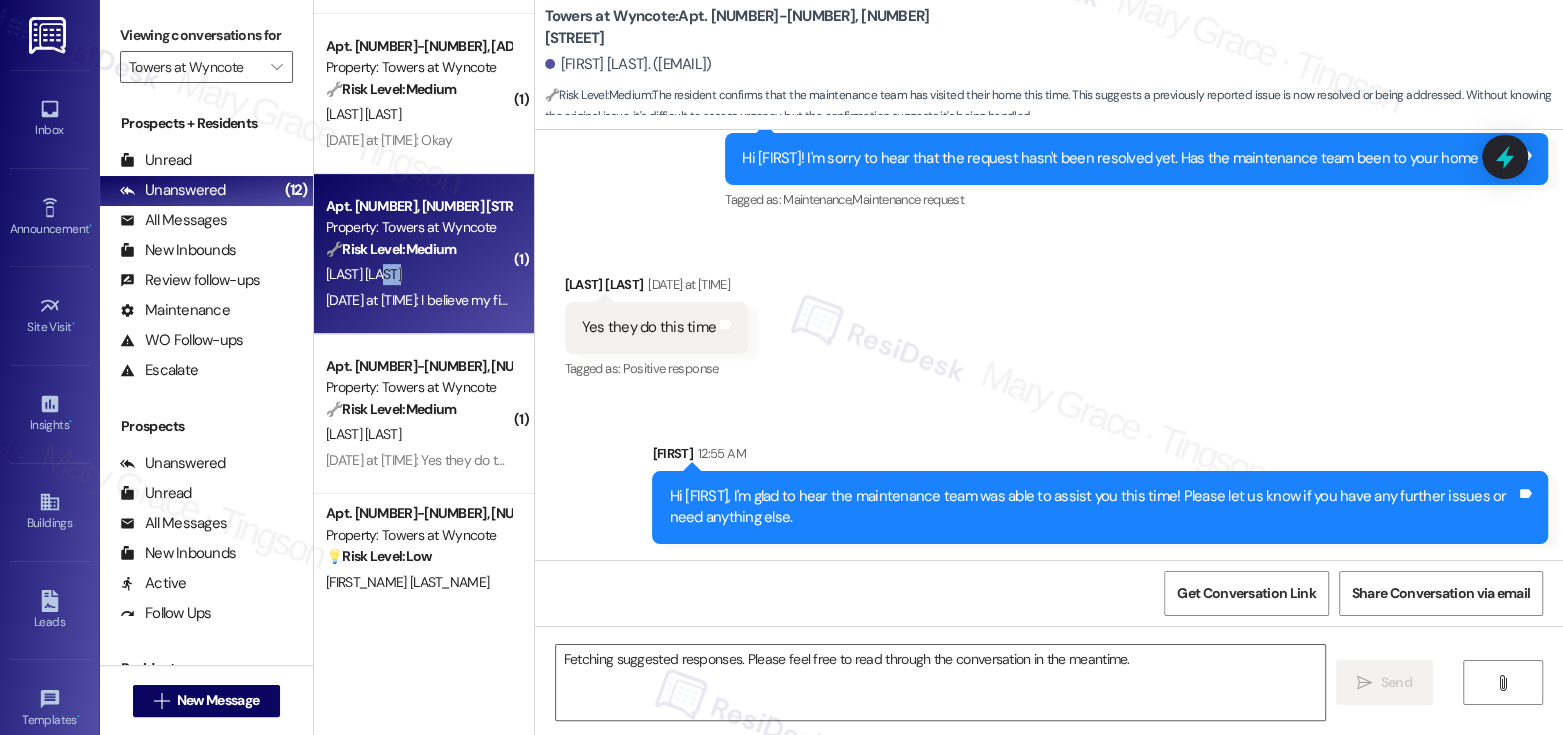 click on "K. Spriggs" at bounding box center (418, 274) 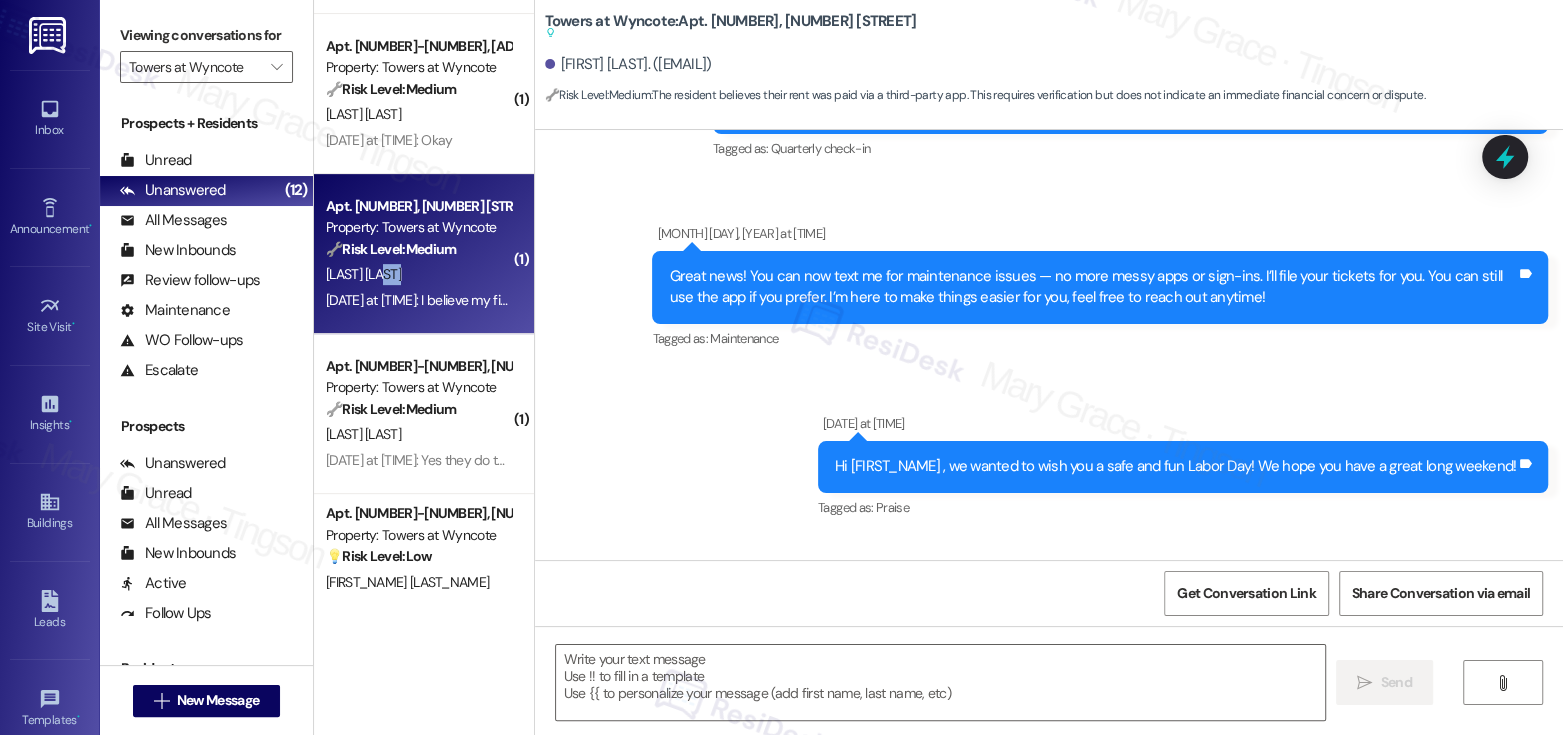 type on "Fetching suggested responses. Please feel free to read through the conversation in the meantime." 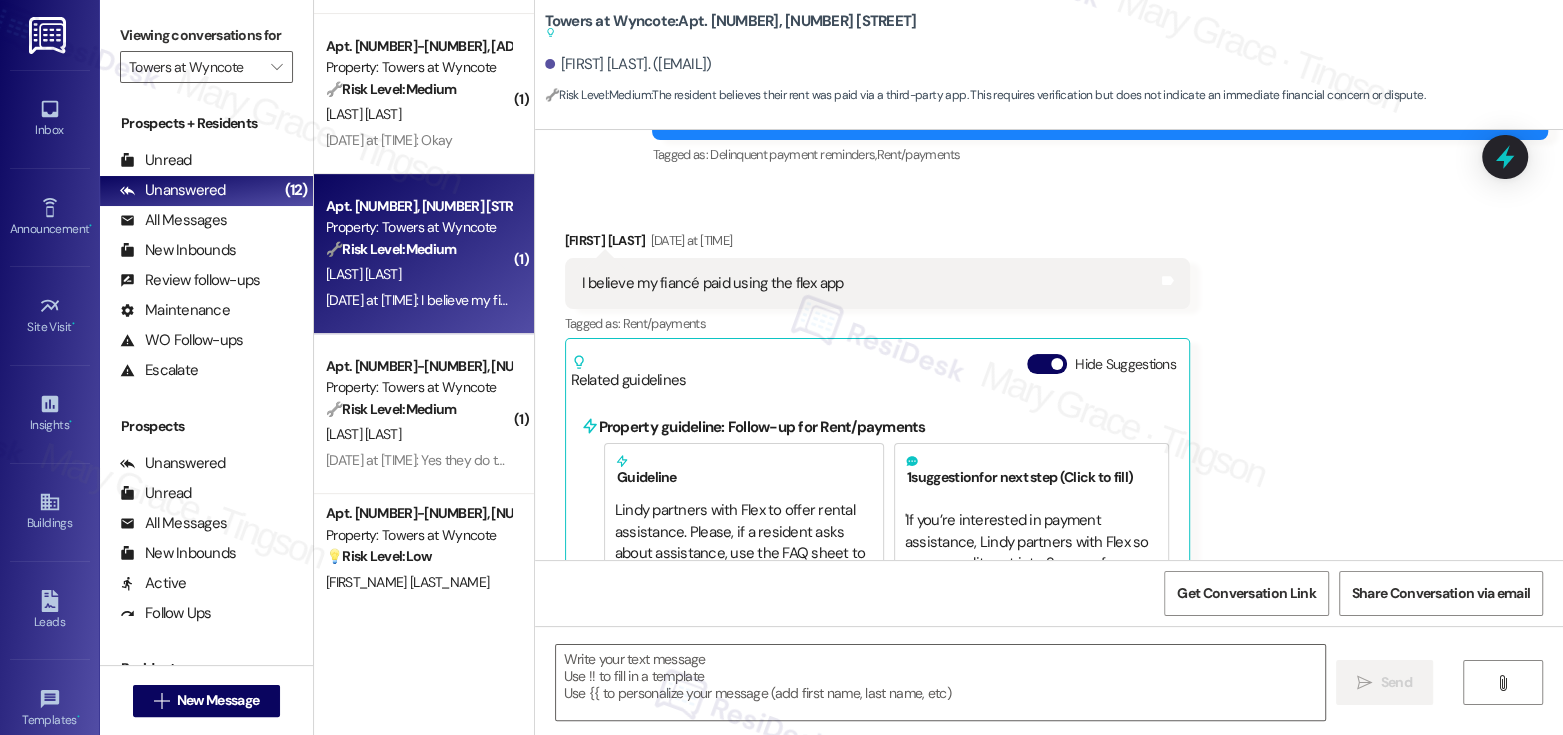 scroll, scrollTop: 9450, scrollLeft: 0, axis: vertical 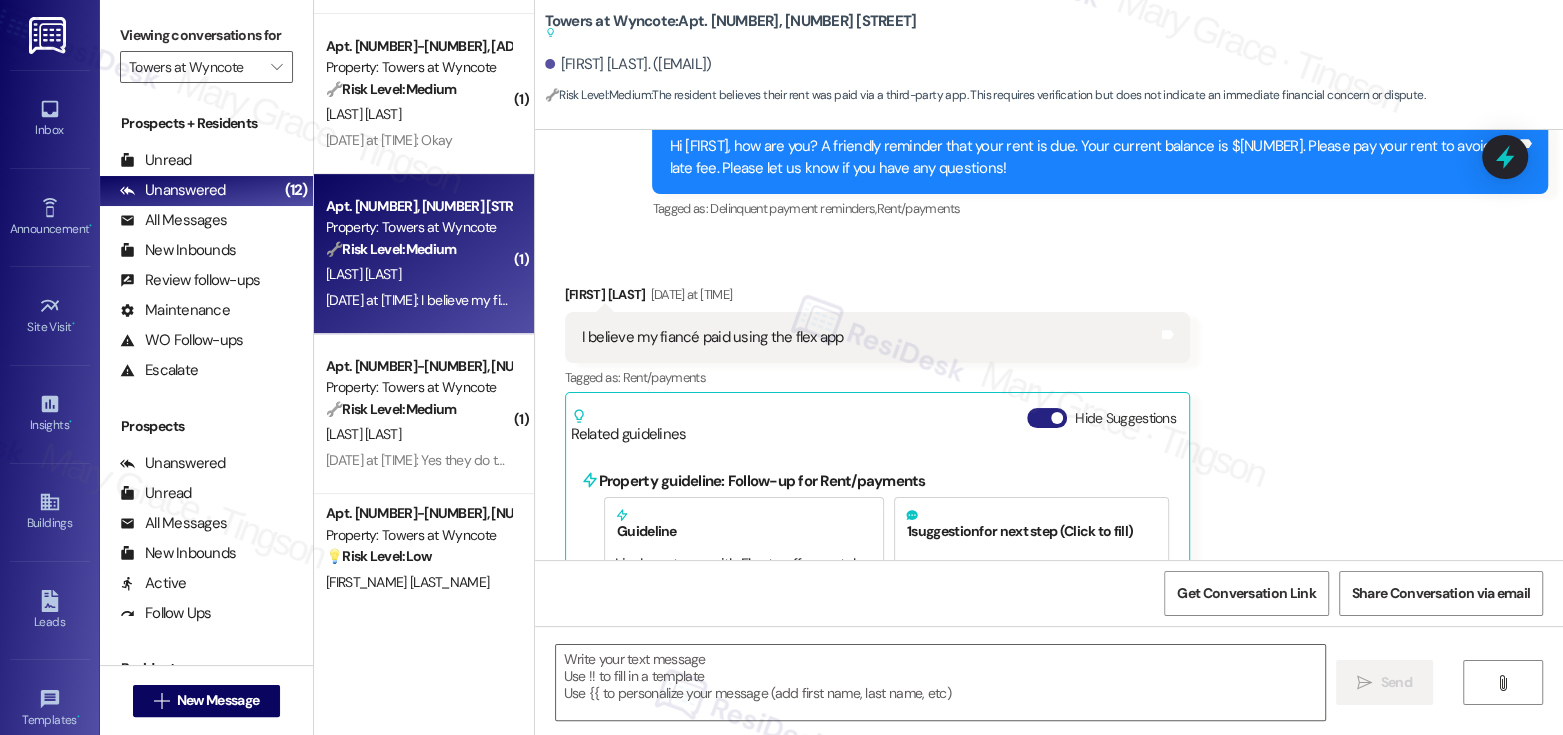 click at bounding box center [1057, 418] 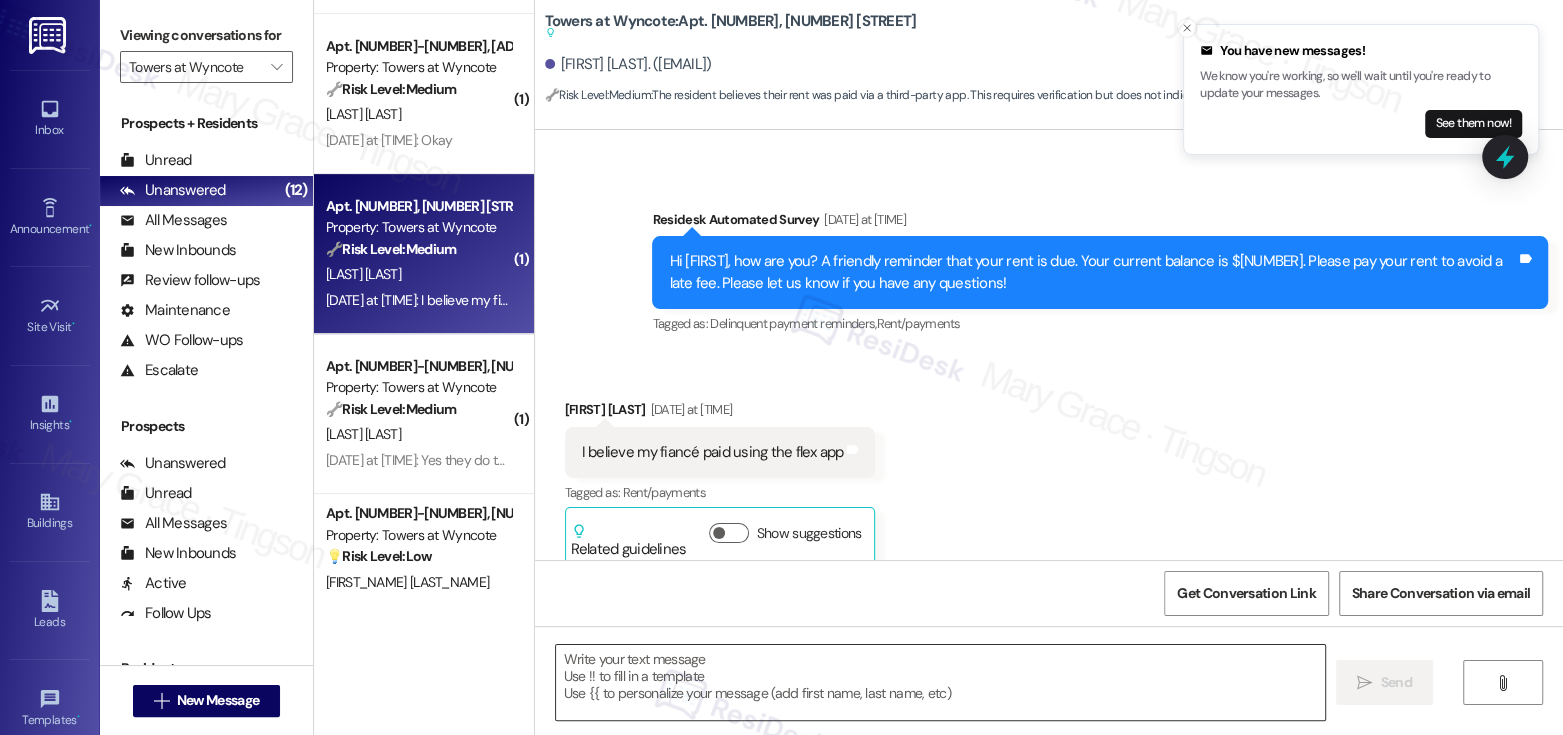 click at bounding box center [940, 682] 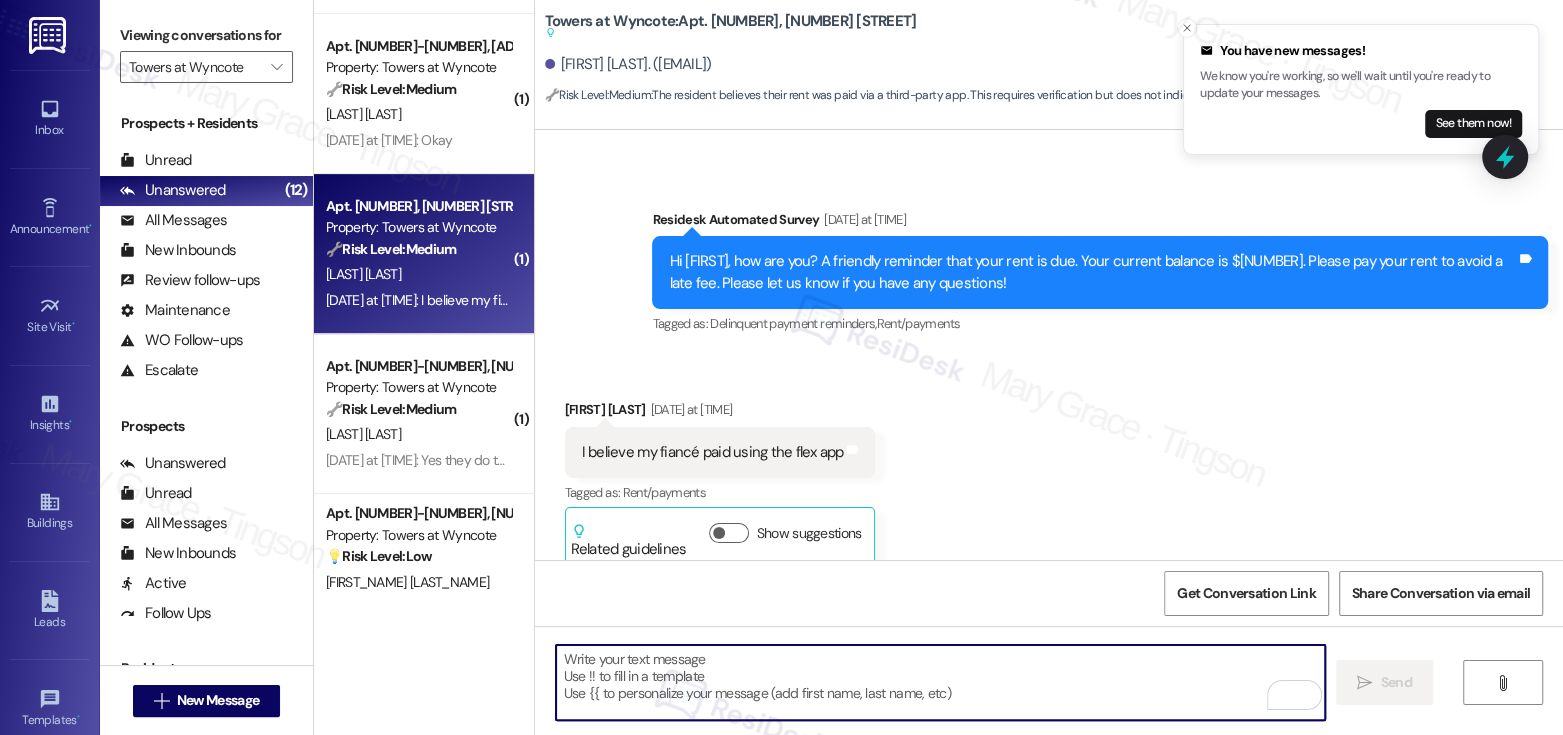 click at bounding box center [940, 682] 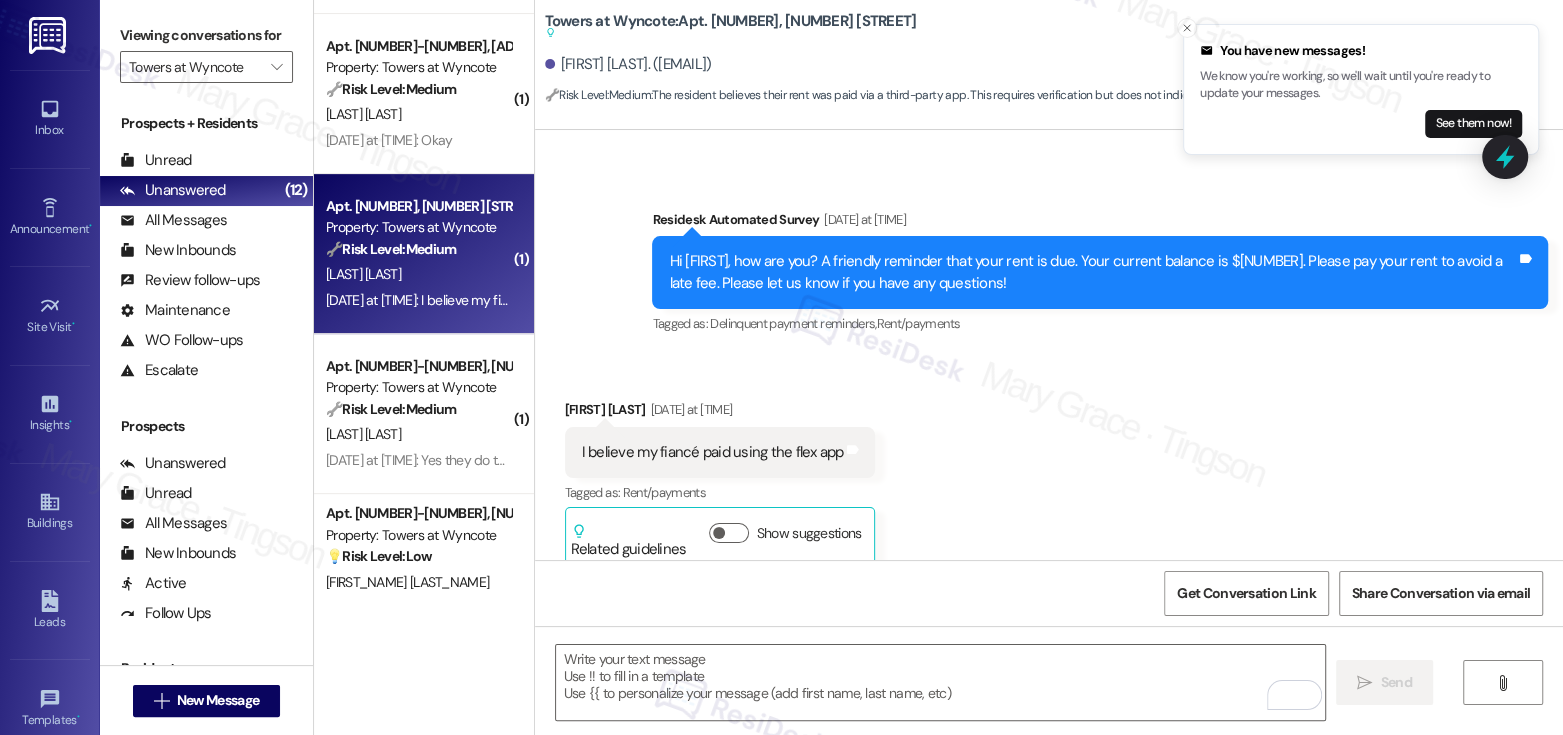 click on "Kathryn Spriggs Aug 05, 2025 at 12:39 AM" at bounding box center [720, 413] 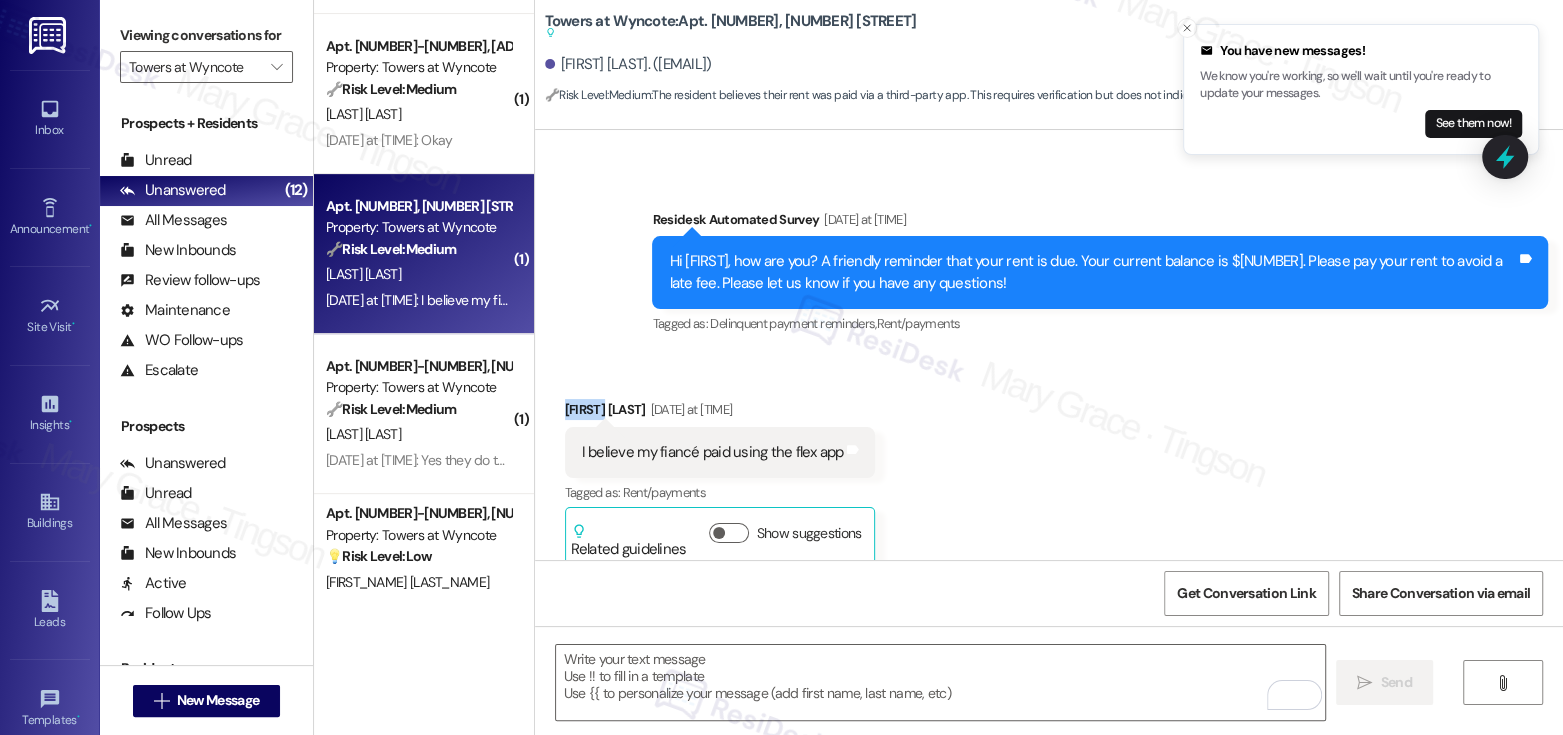 copy on "Kathryn" 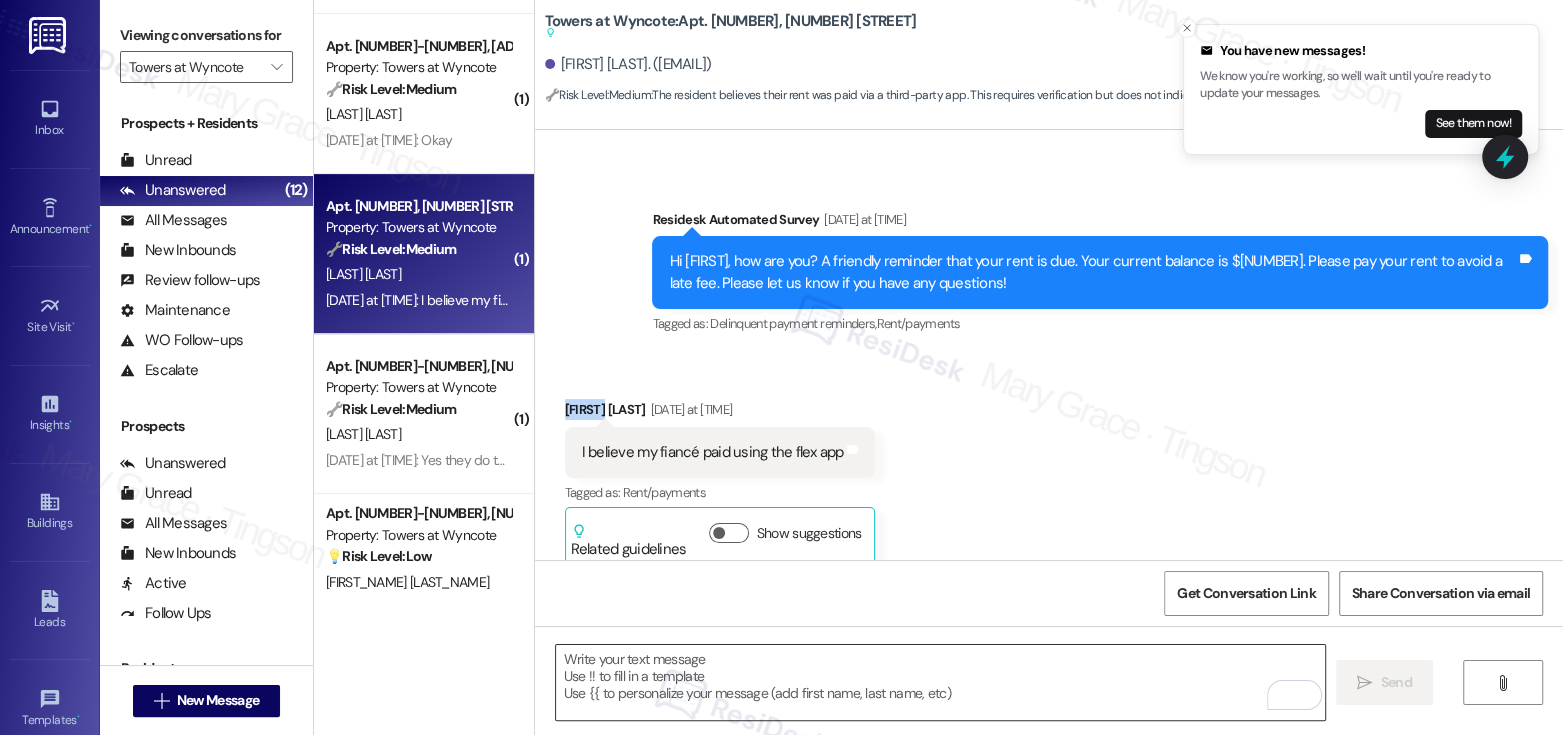 click at bounding box center [940, 682] 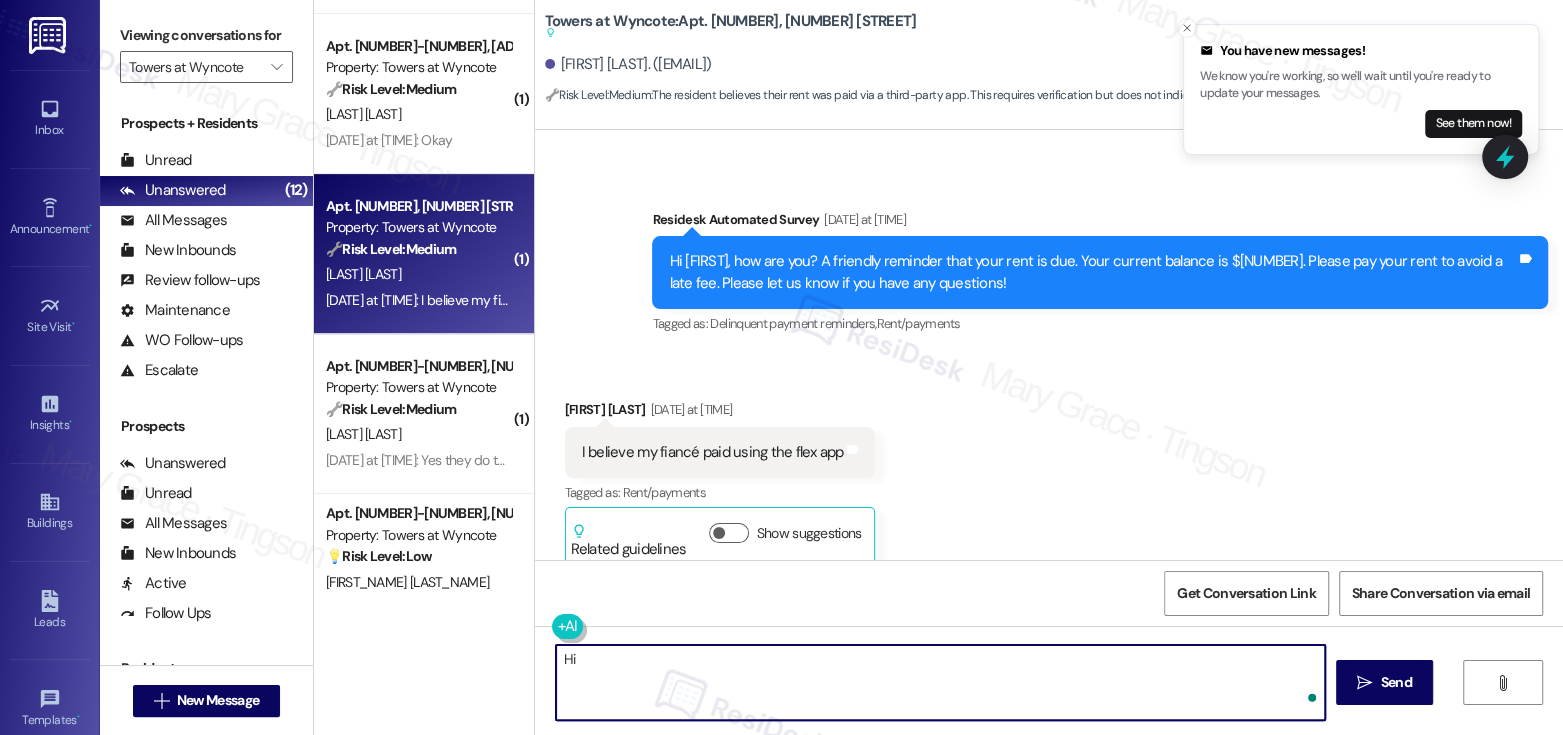 paste on "Kathryn" 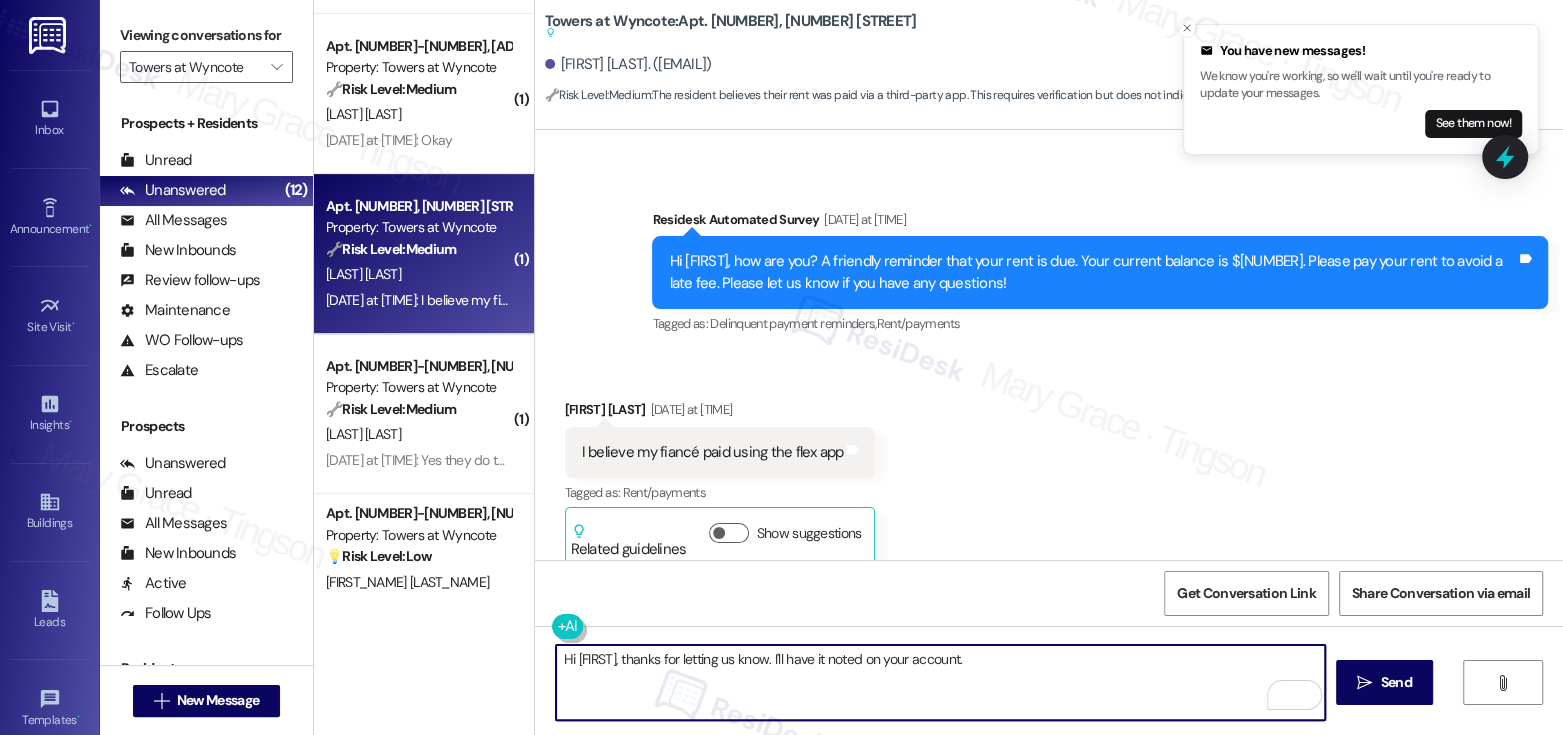 click on "Hi Kathryn, thanks for letting us know. I'll have it noted on your account." at bounding box center (940, 682) 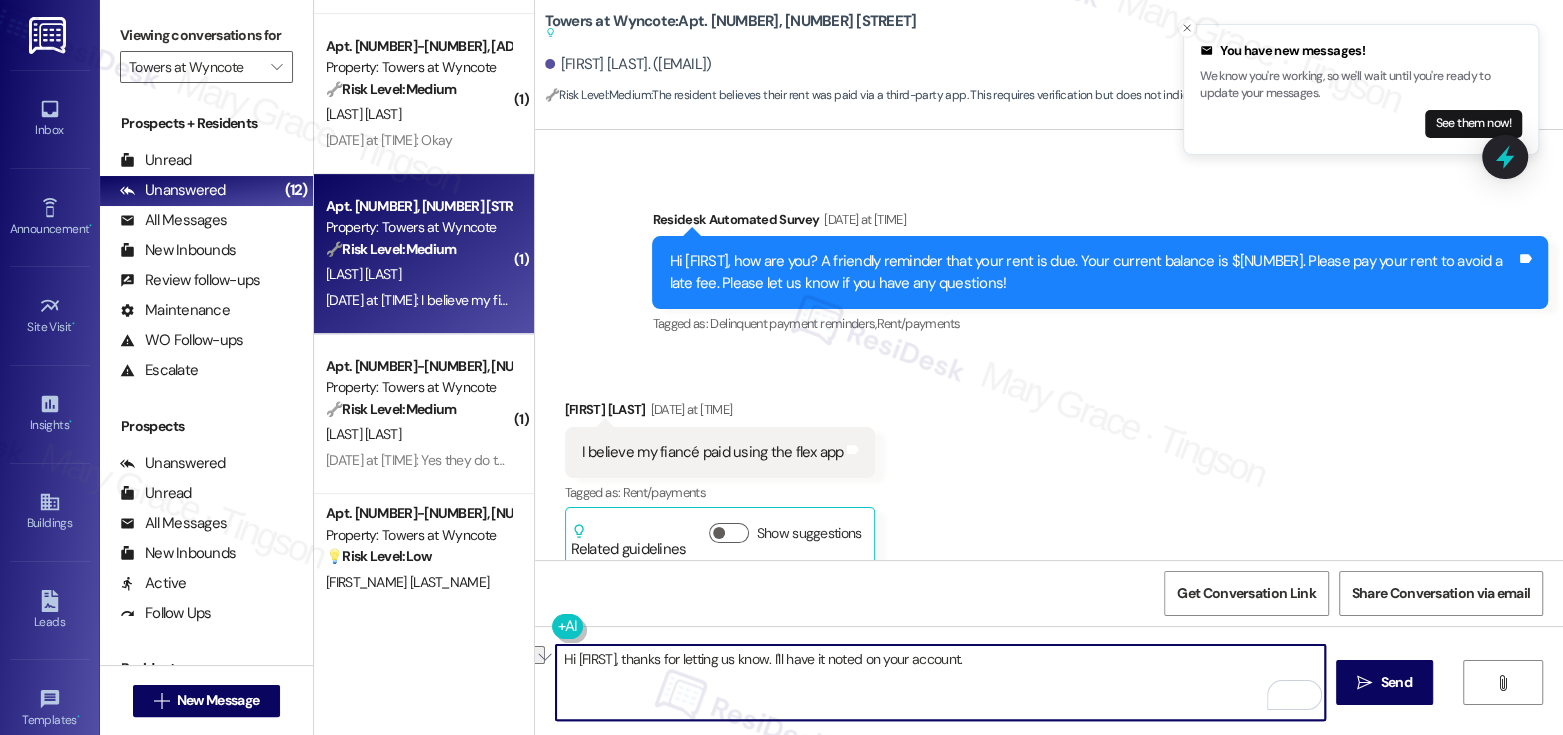 click on "Hi Kathryn, thanks for letting us know. I'll have it noted on your account." at bounding box center [940, 682] 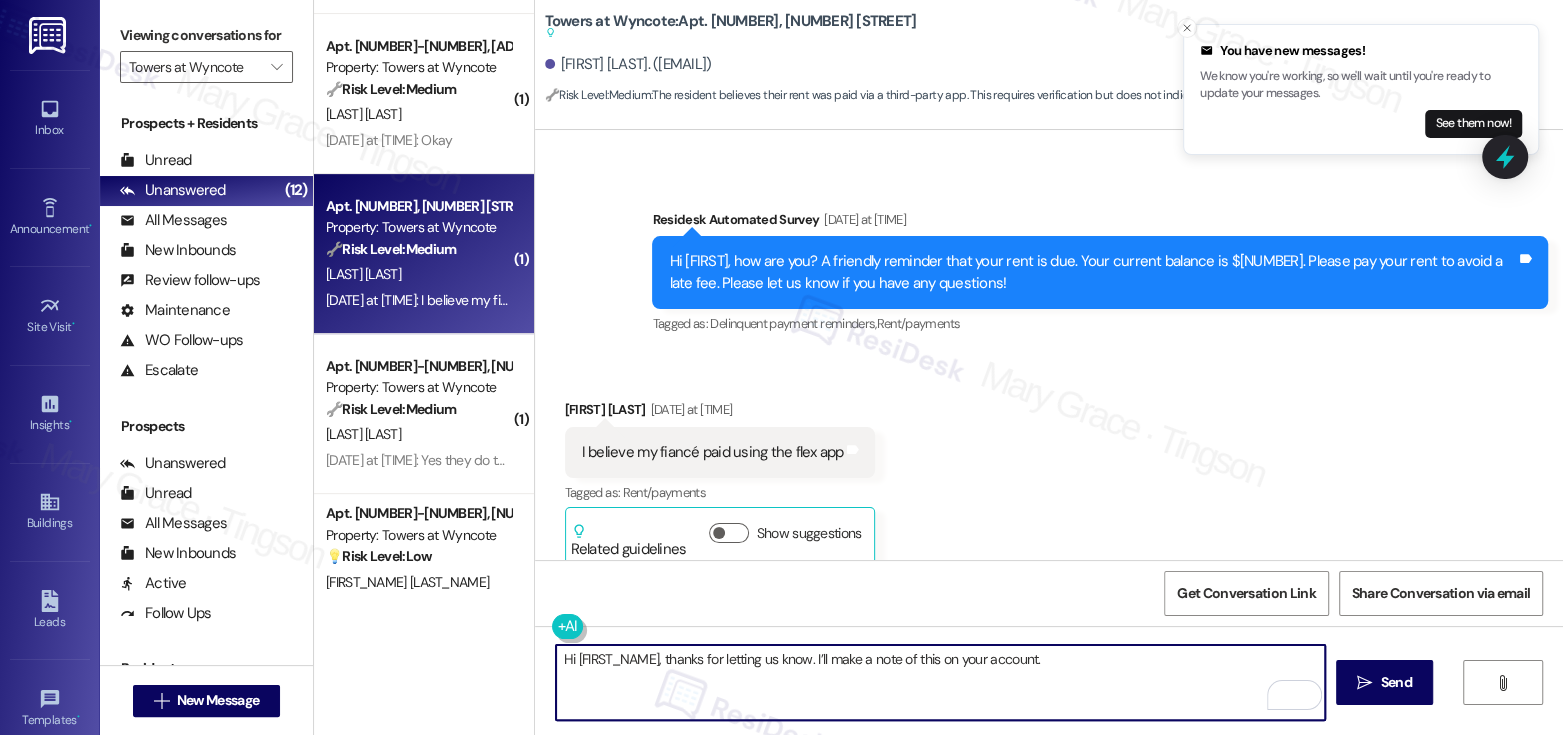 click on "Hi Kathryn, thanks for letting us know. I’ll make a note of this on your account." at bounding box center (940, 682) 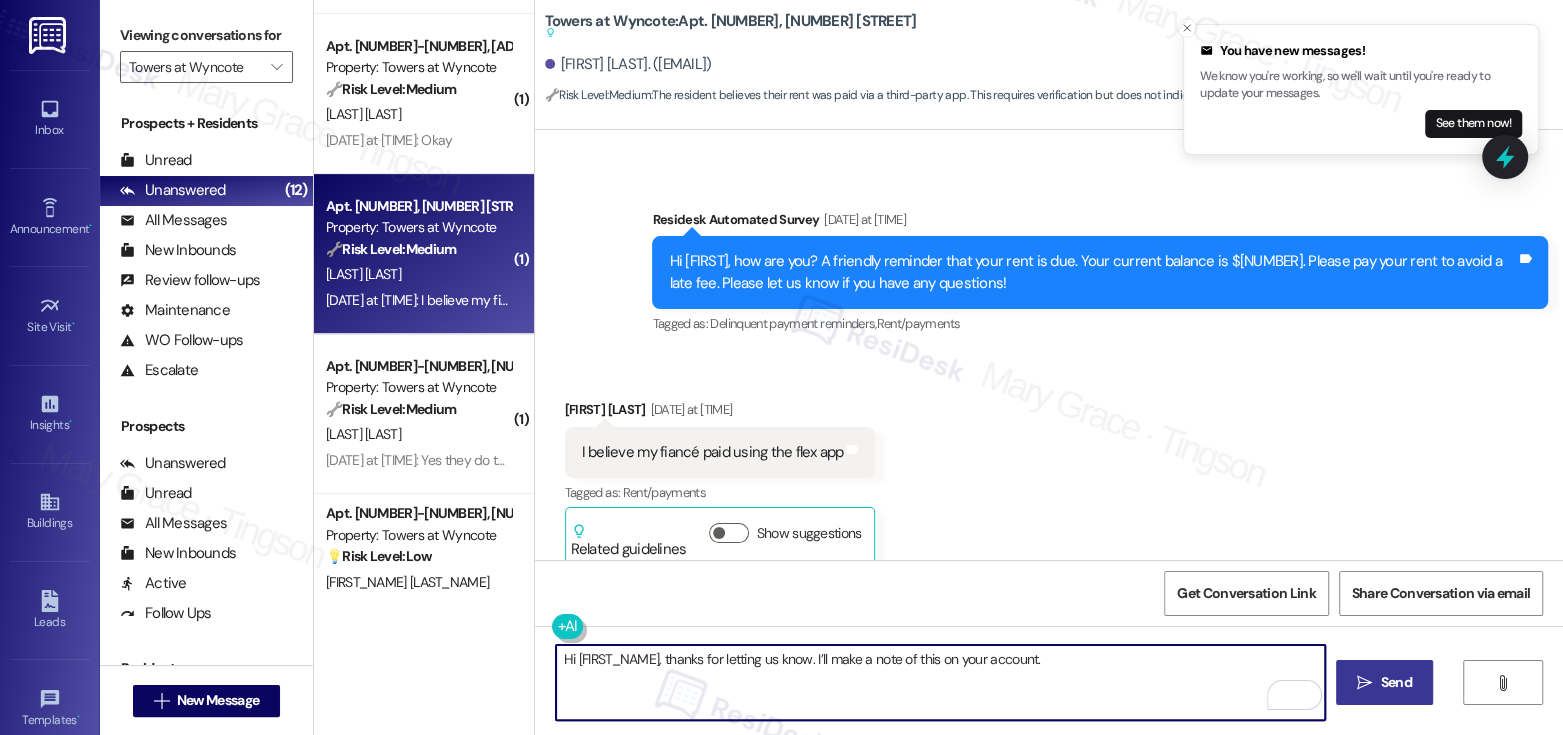 type on "Hi Kathryn, thanks for letting us know. I’ll make a note of this on your account." 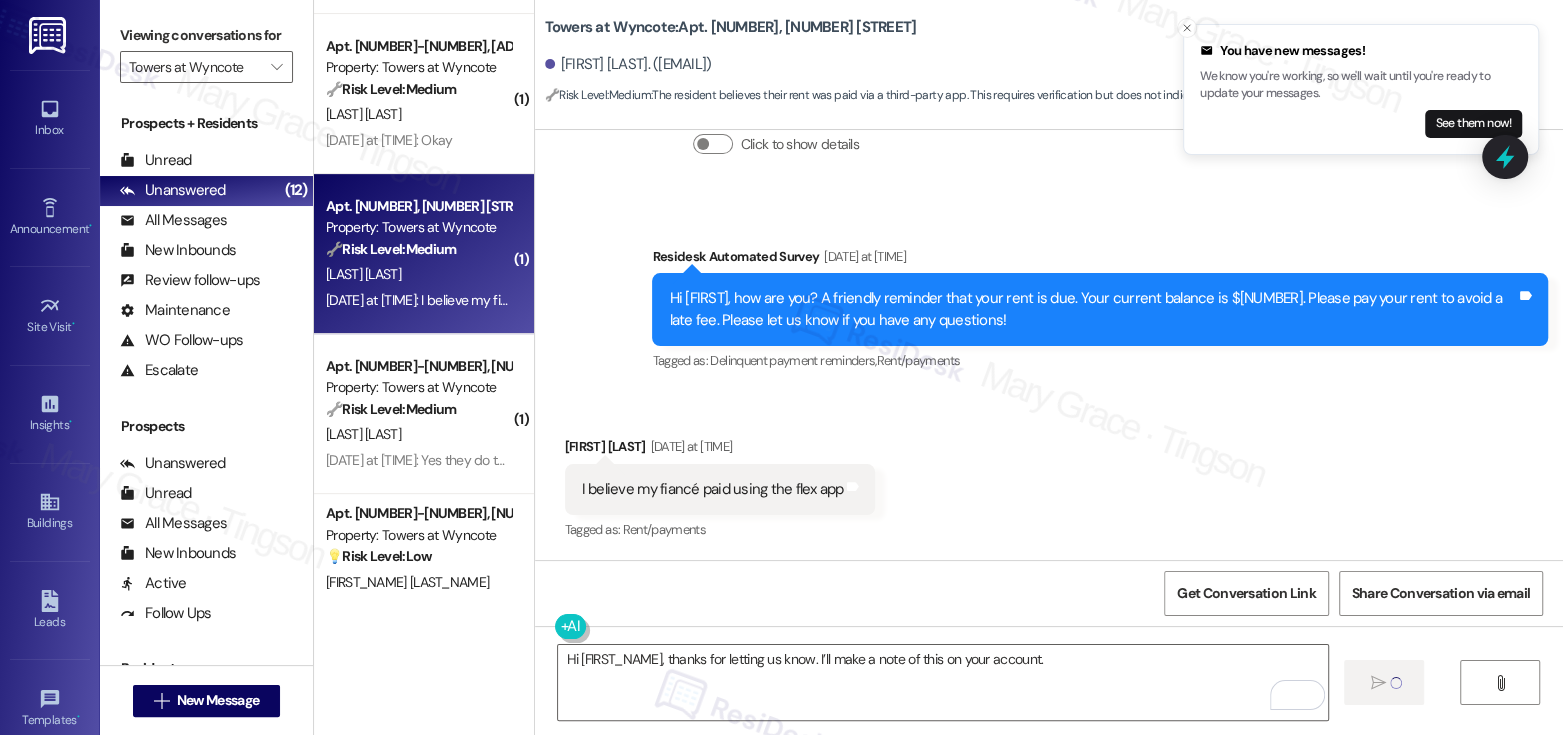 type 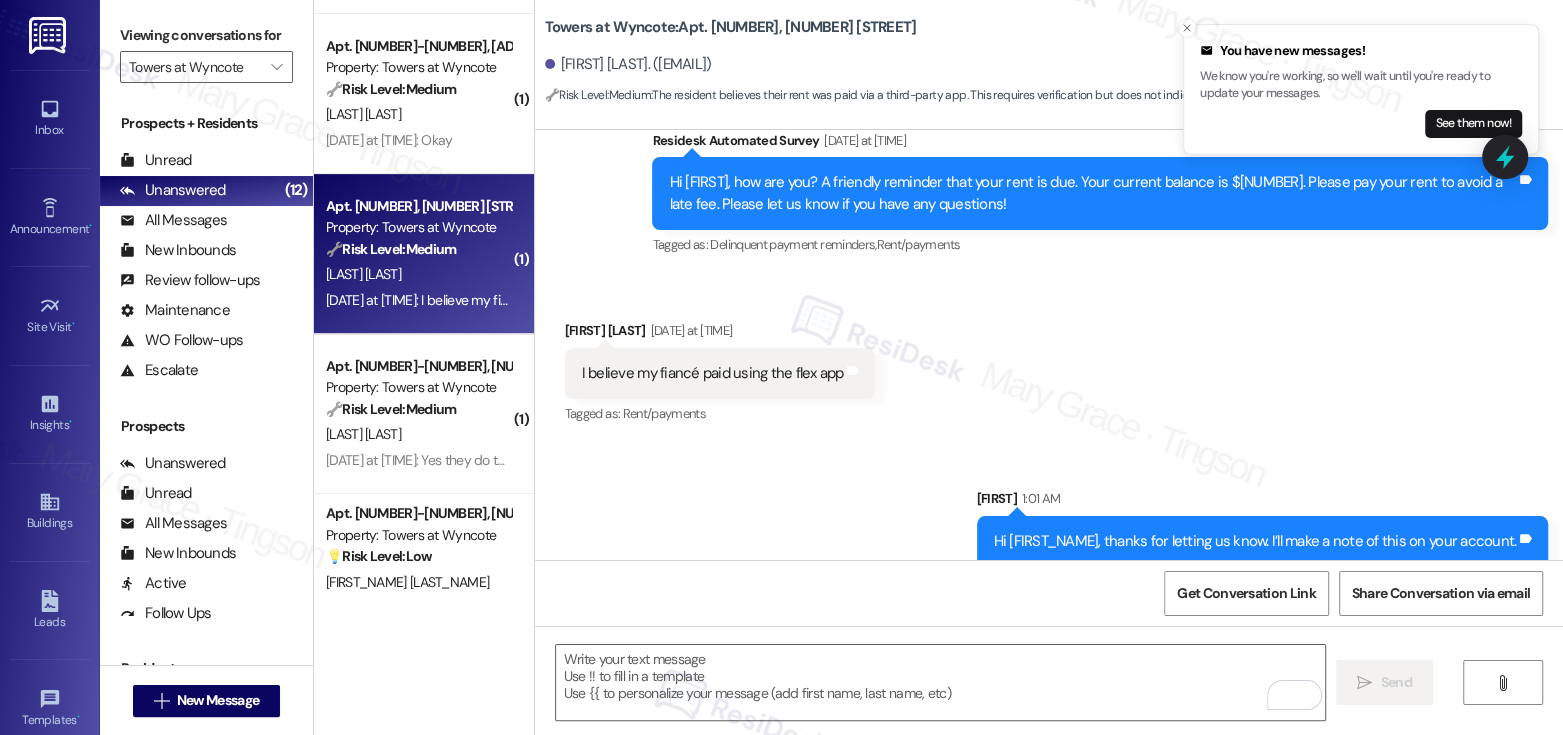 scroll, scrollTop: 9415, scrollLeft: 0, axis: vertical 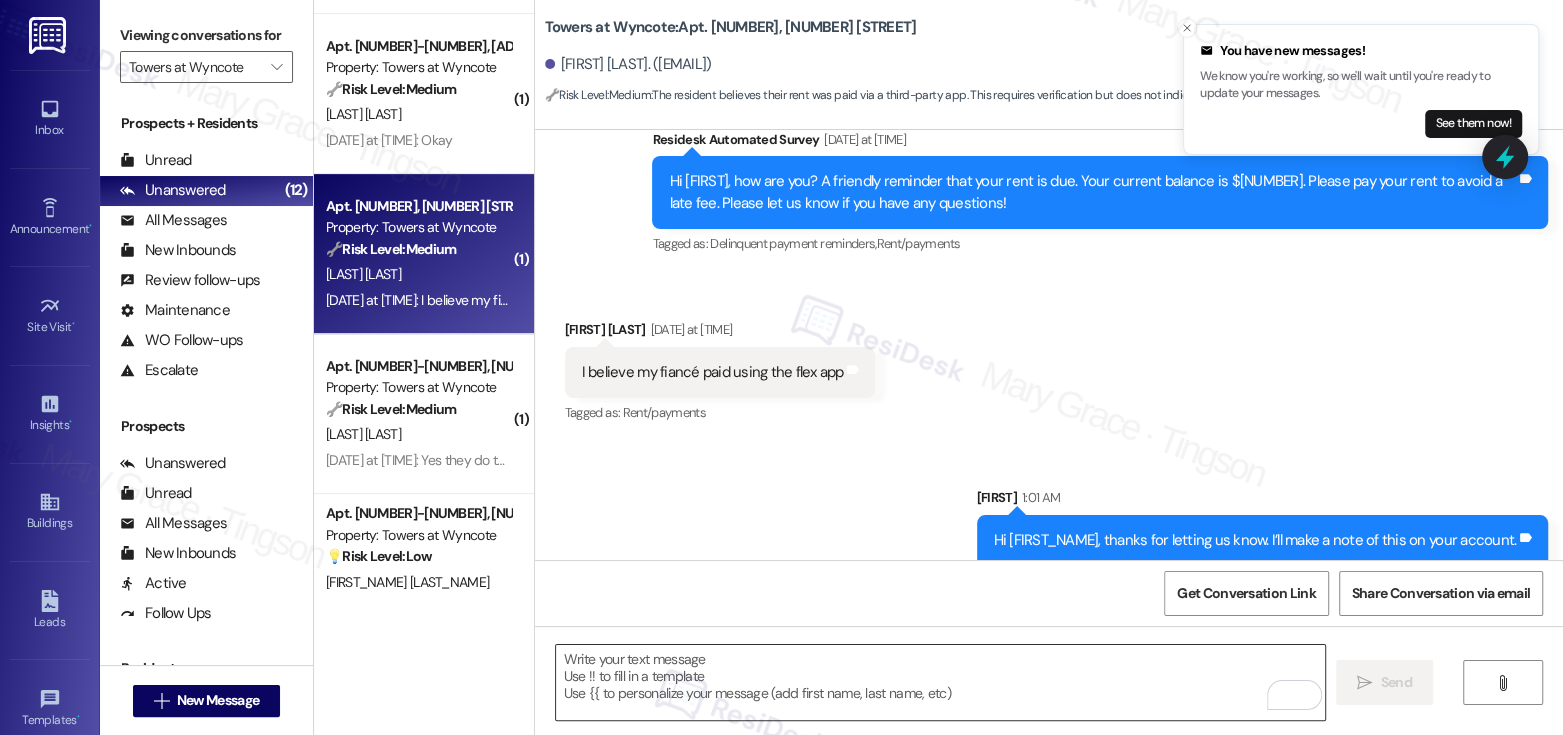 click at bounding box center (940, 682) 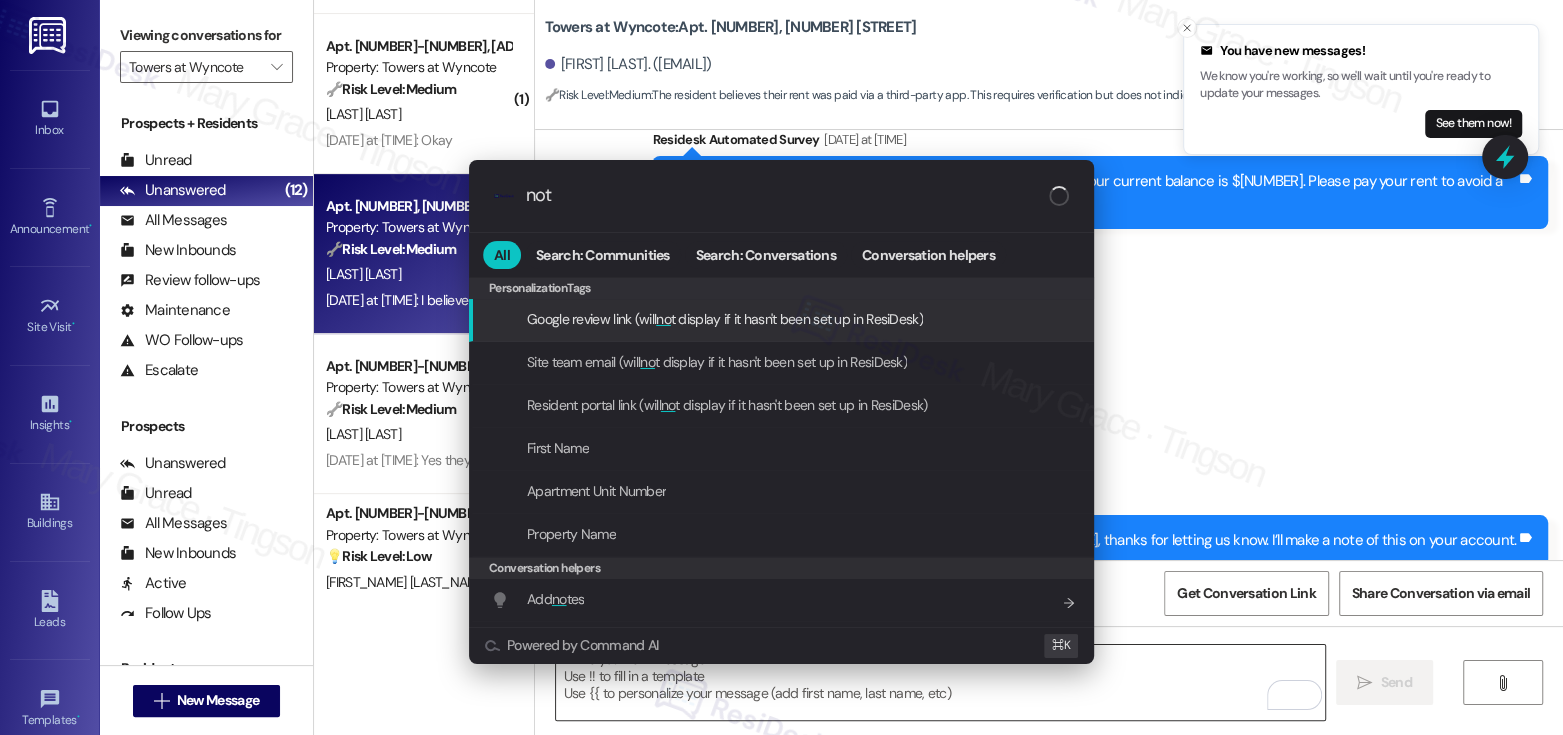 type on "note" 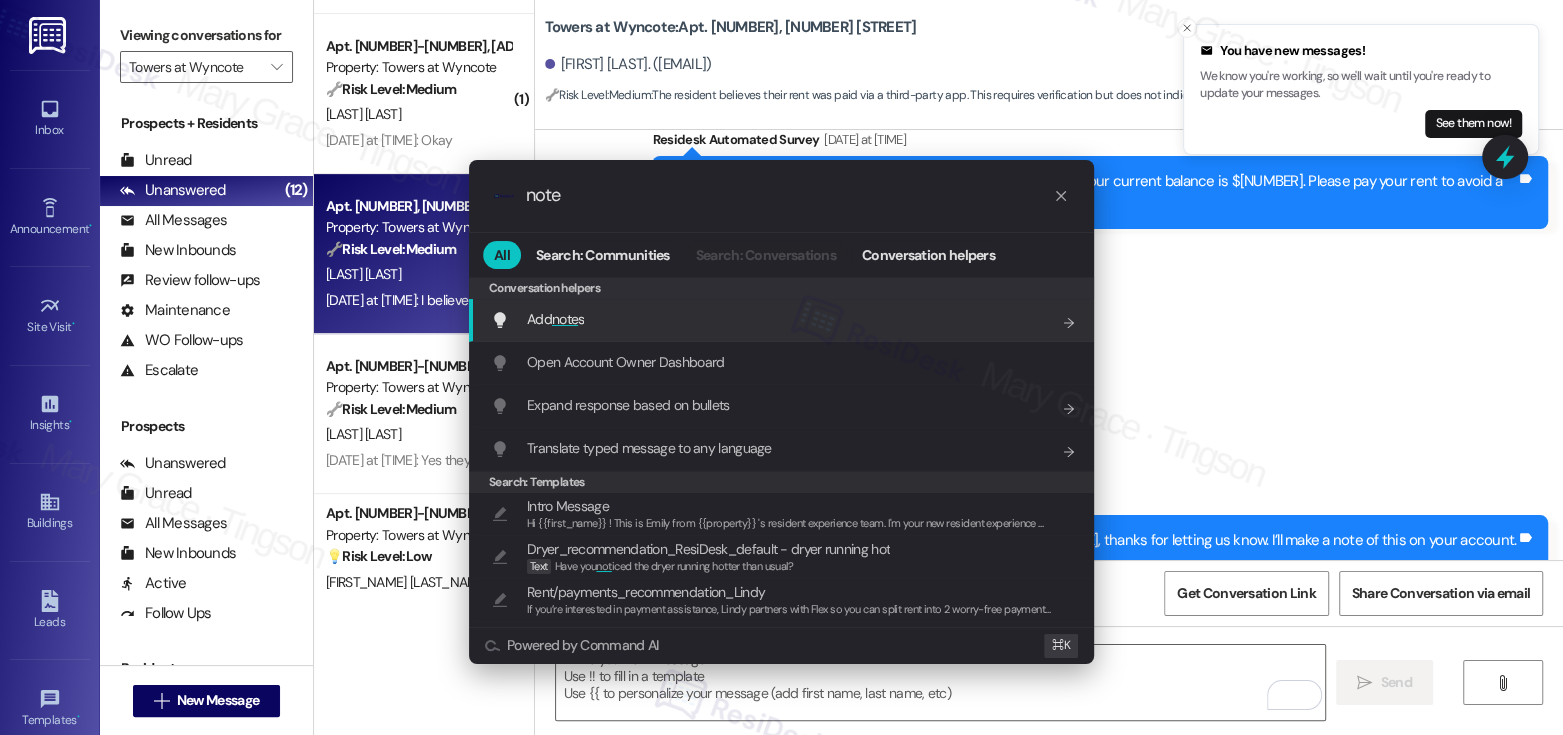click on "Add  note s Add shortcut" at bounding box center (783, 319) 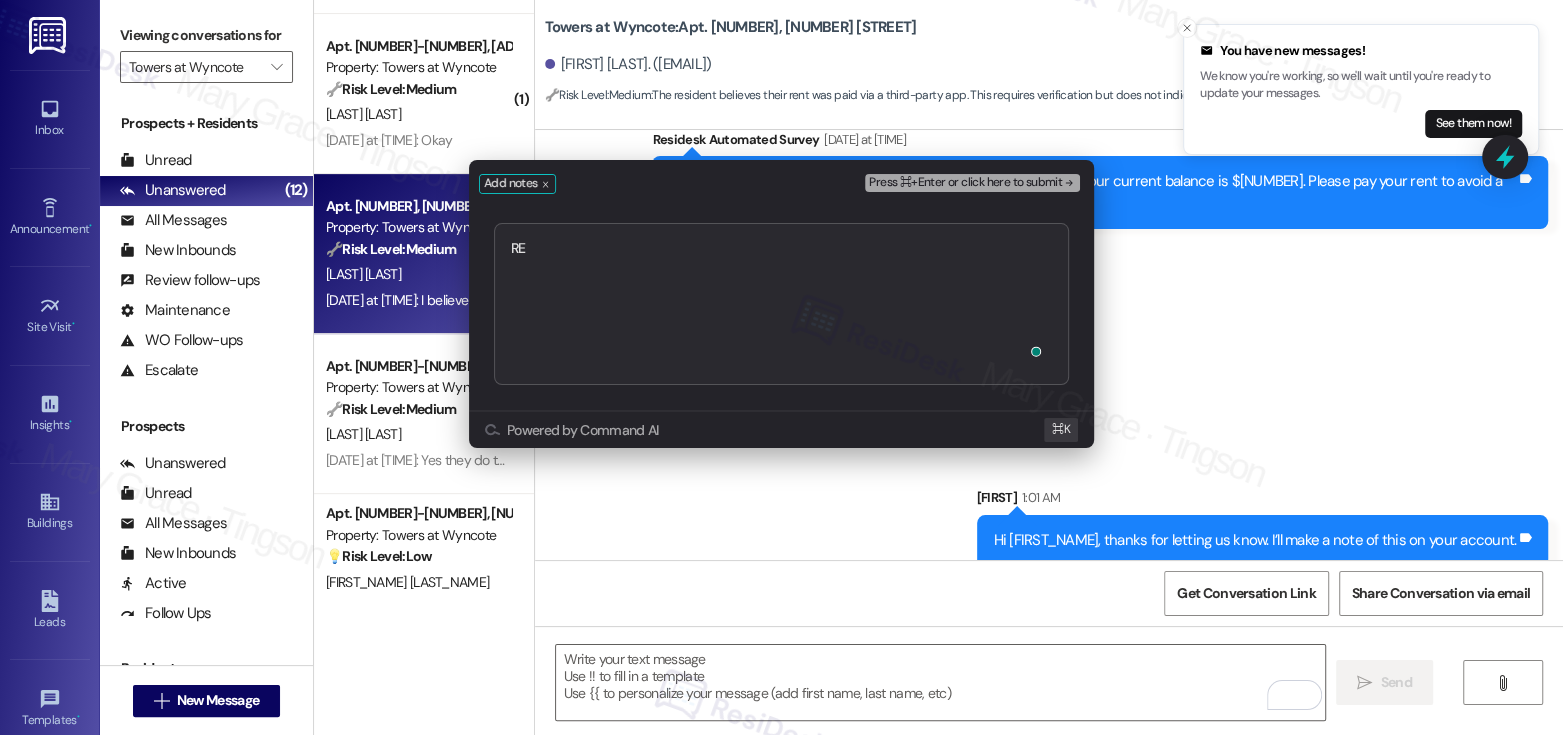 type on "R" 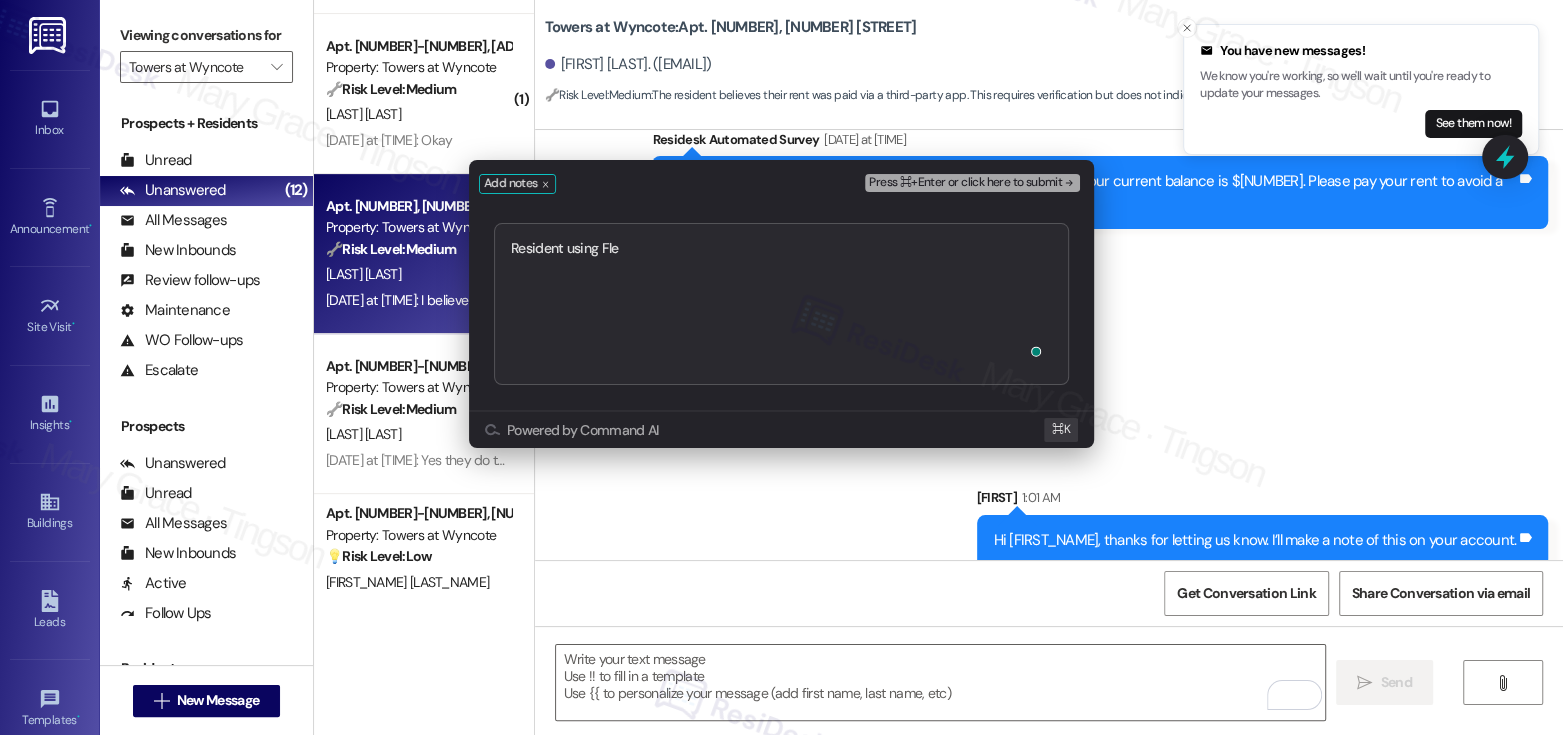 type on "Resident using Flex" 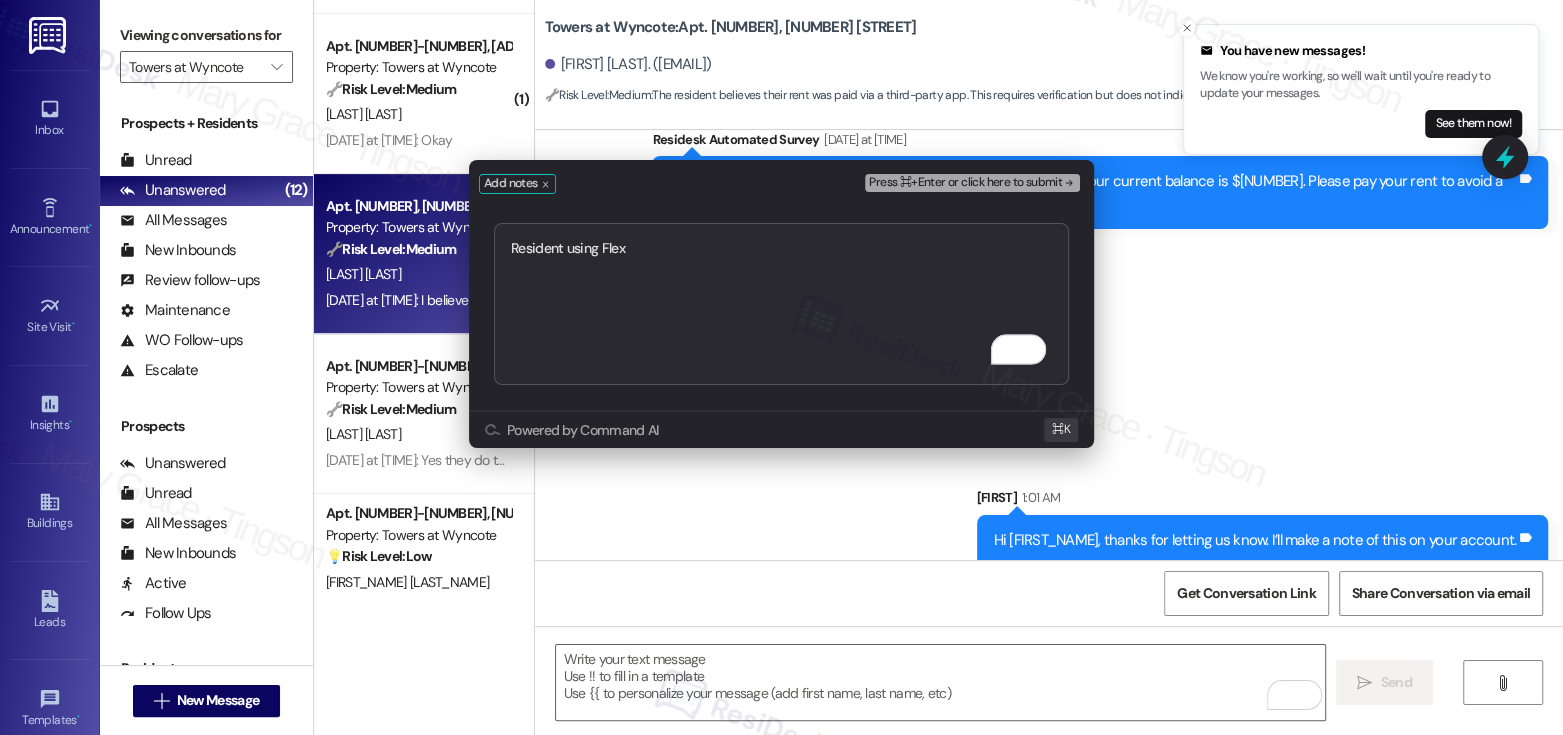 click on "Press ⌘+Enter or click here to submit" at bounding box center [965, 183] 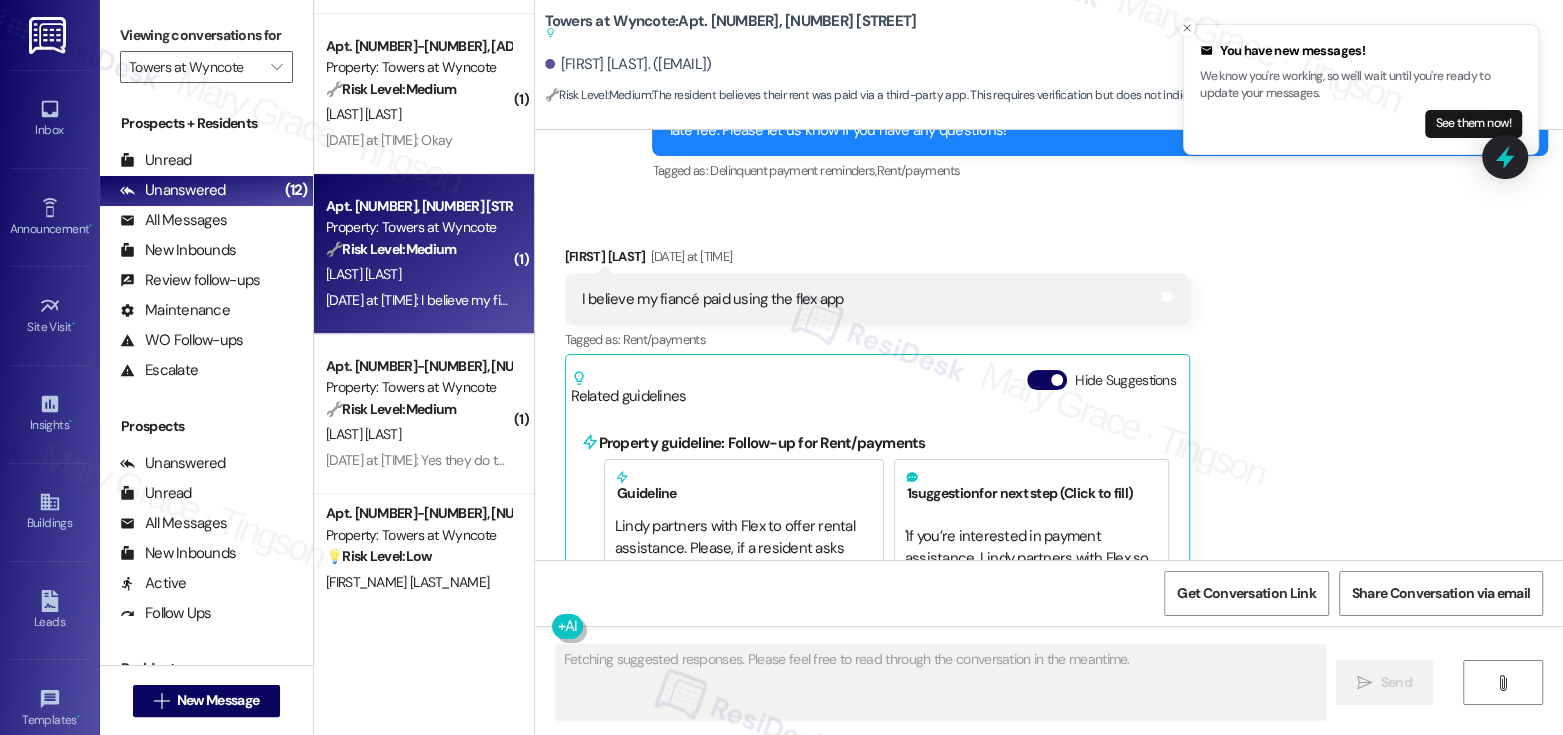 scroll, scrollTop: 9628, scrollLeft: 0, axis: vertical 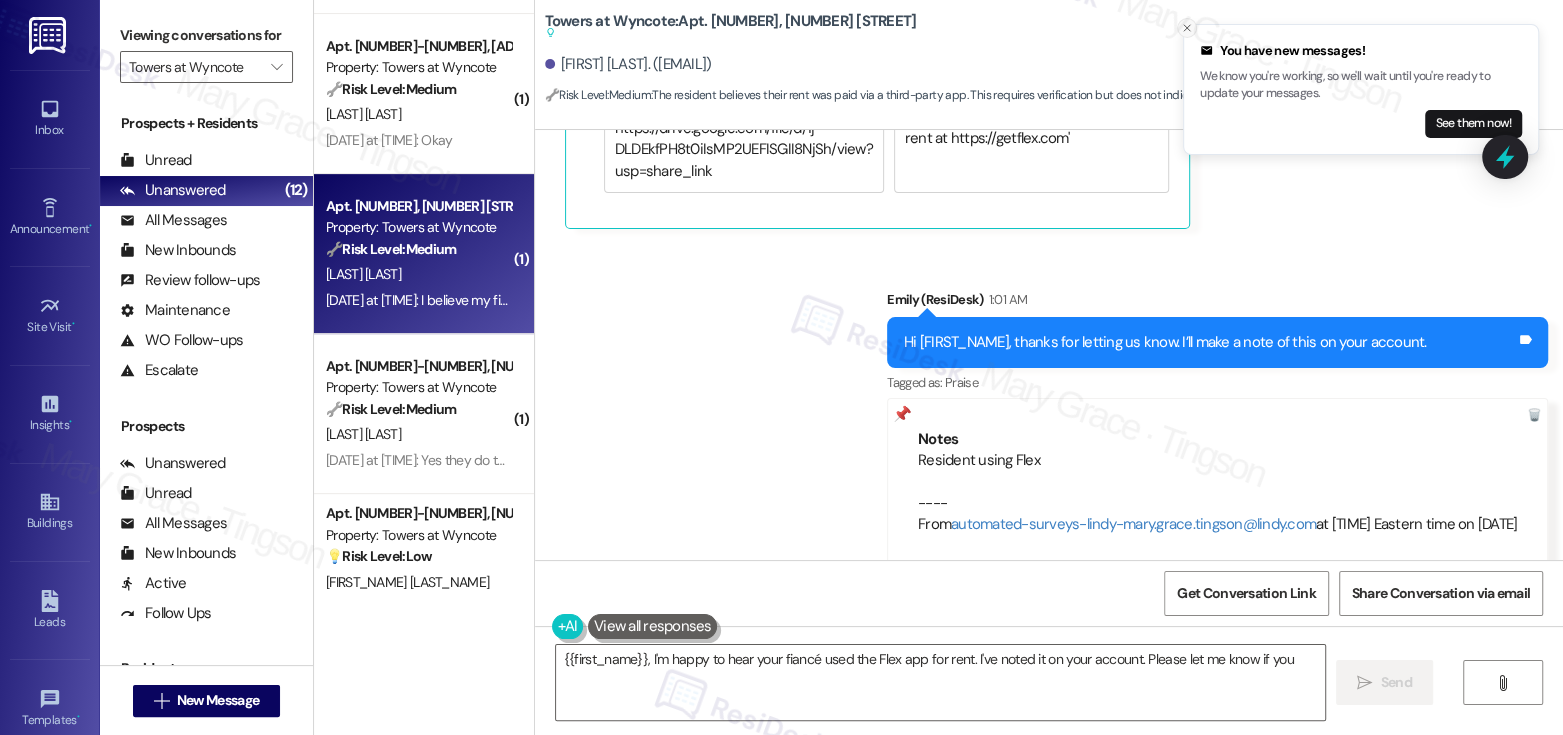 click 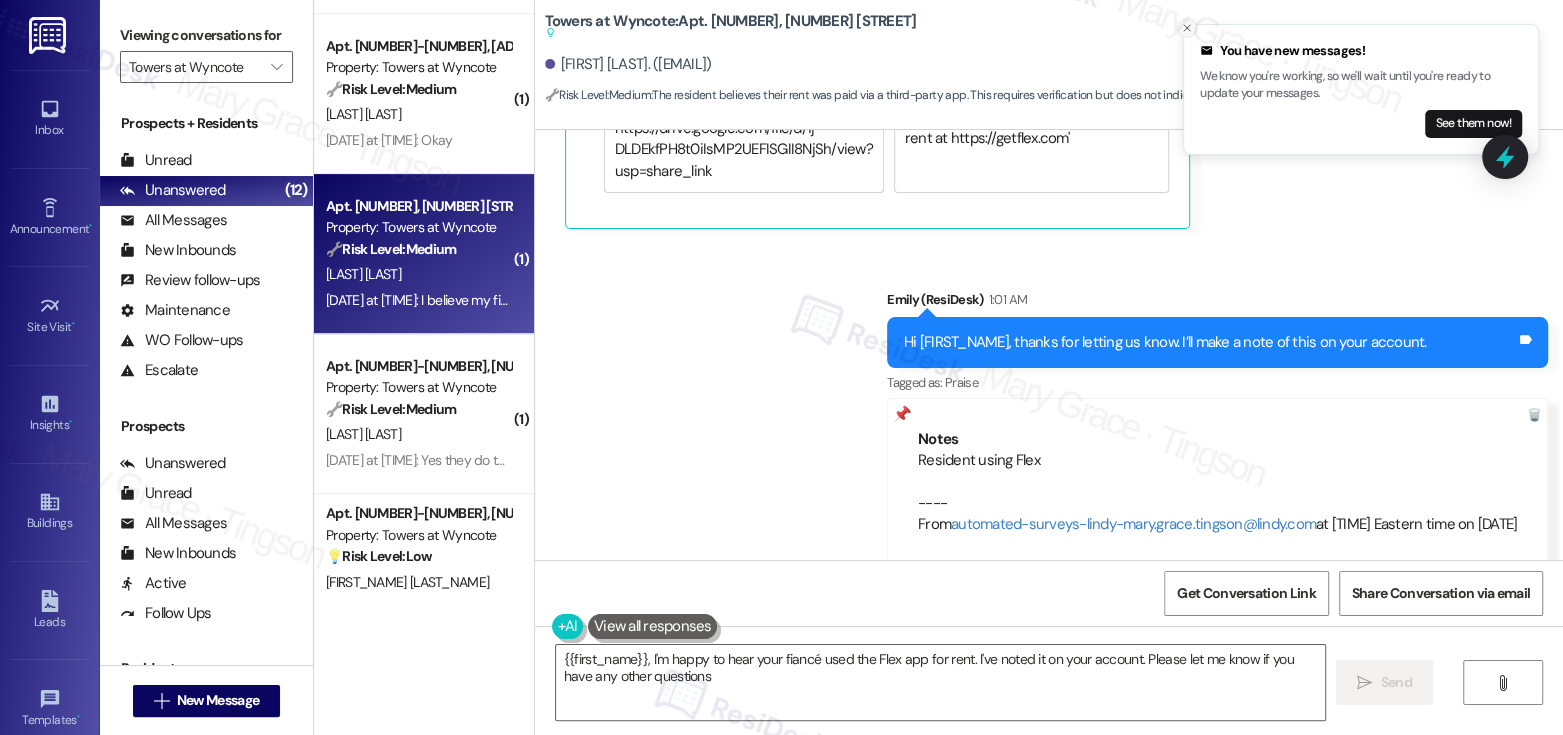 type on "{{first_name}}, I'm happy to hear your fiancé used the Flex app for rent. I've noted it on your account. Please let me know if you have any other questions!" 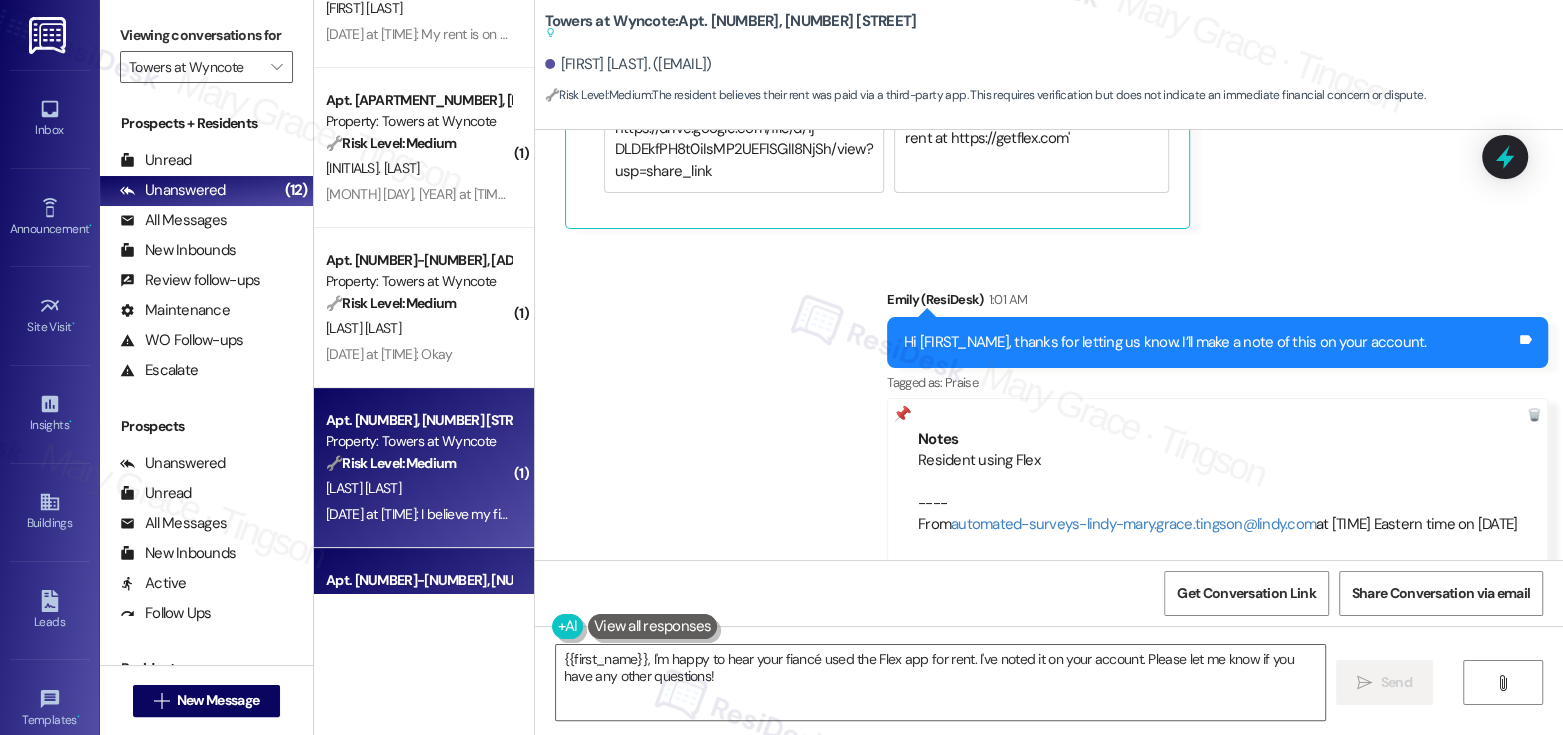 scroll, scrollTop: 241, scrollLeft: 0, axis: vertical 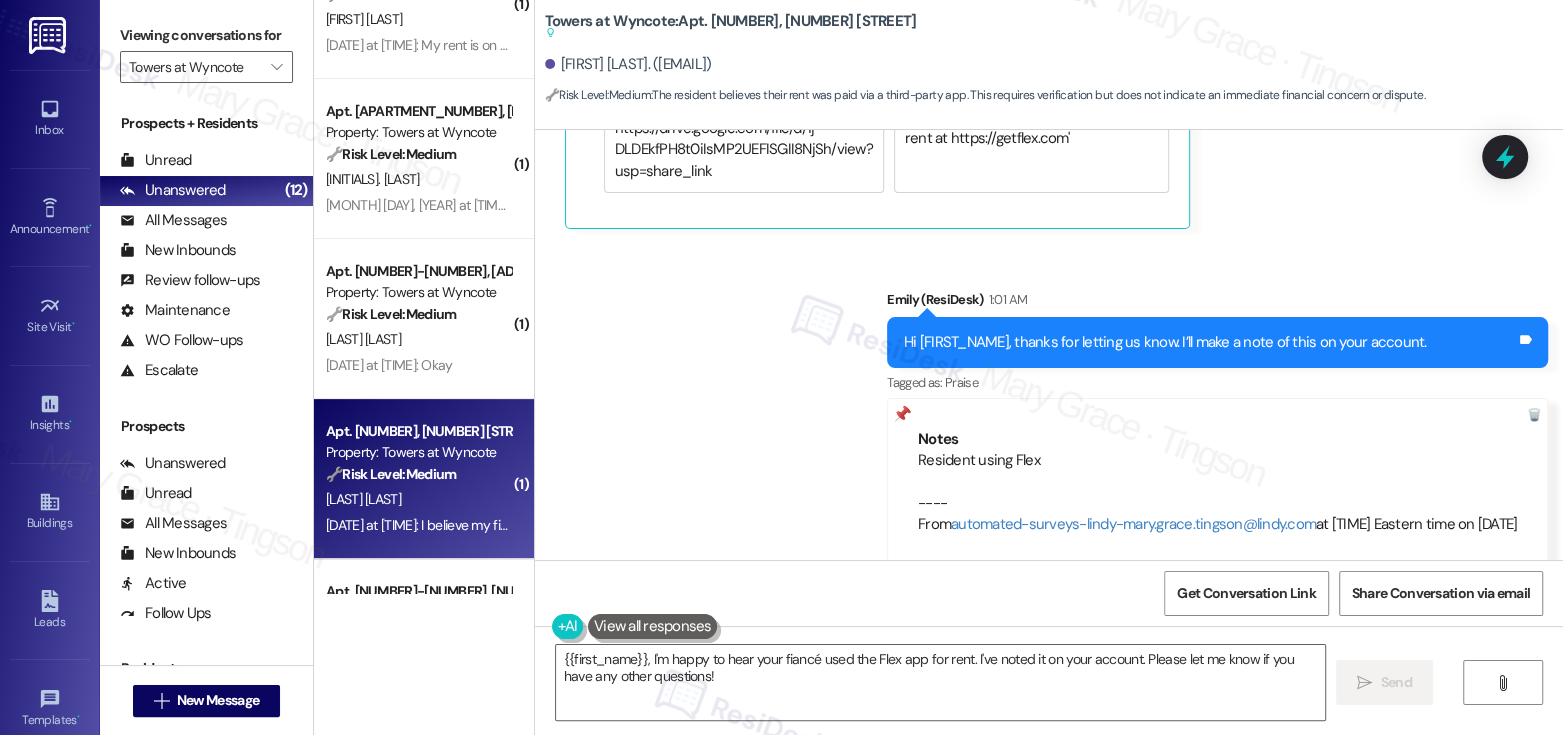 click on "Y. Hughes" at bounding box center (418, 339) 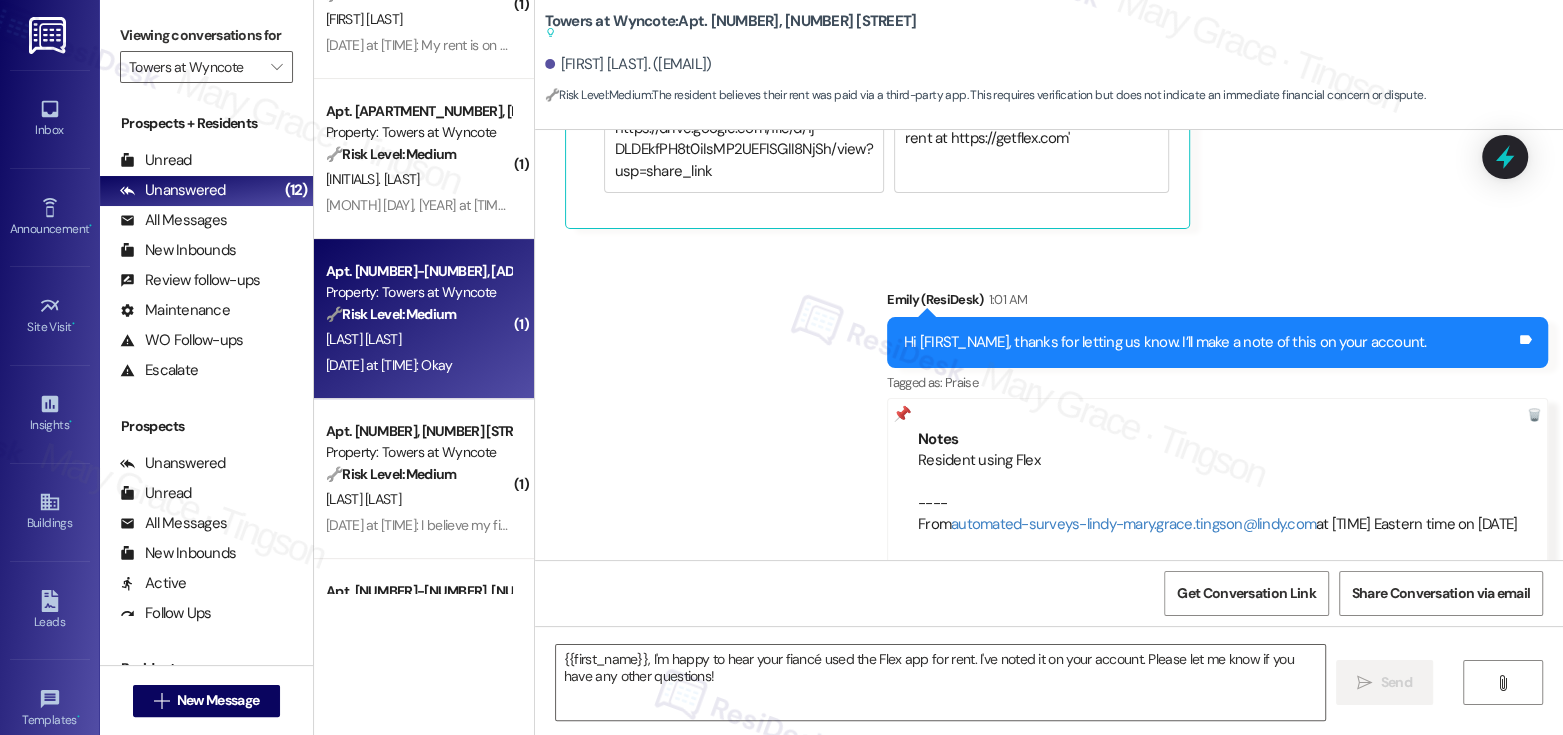 type on "Fetching suggested responses. Please feel free to read through the conversation in the meantime." 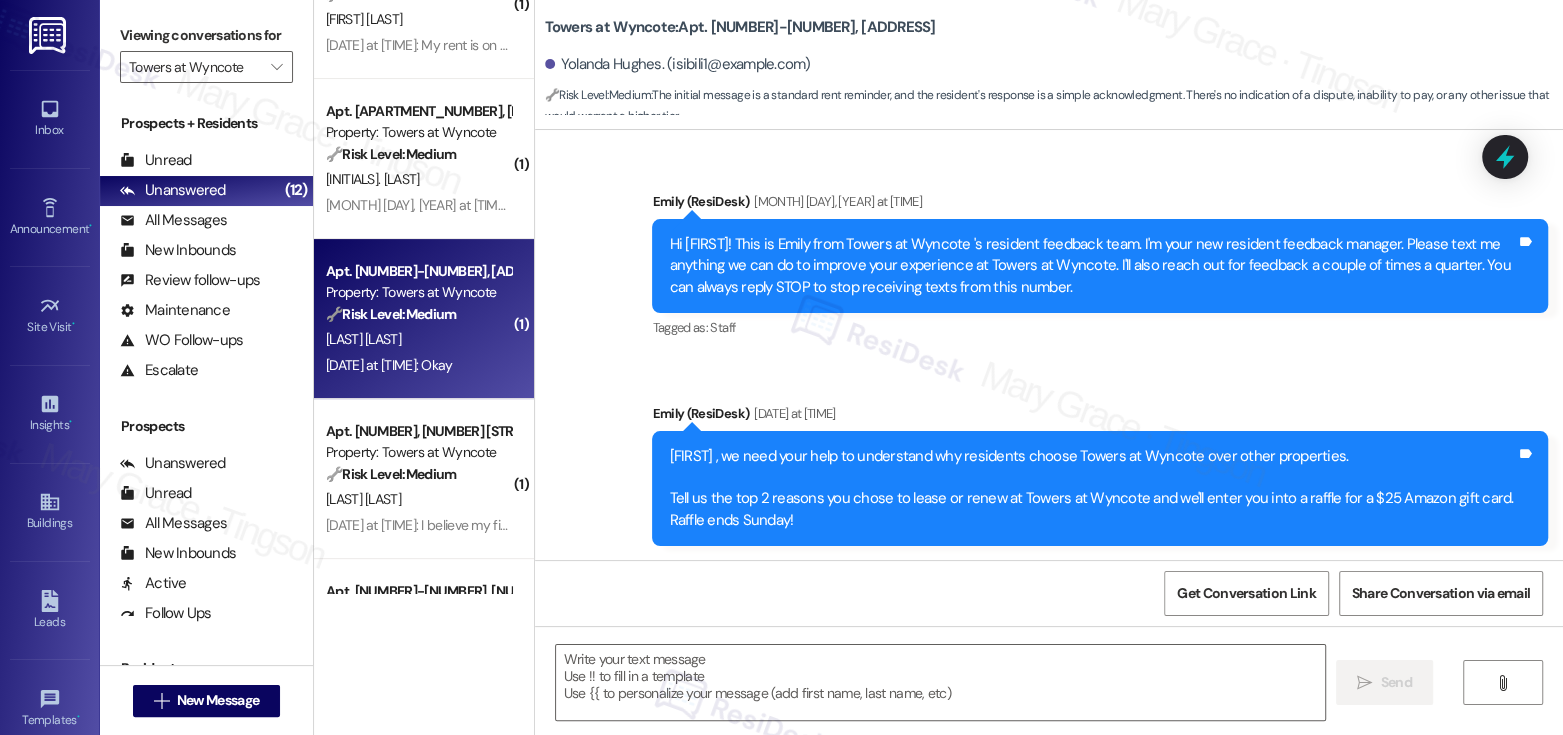 click on "Y. Hughes" at bounding box center (418, 339) 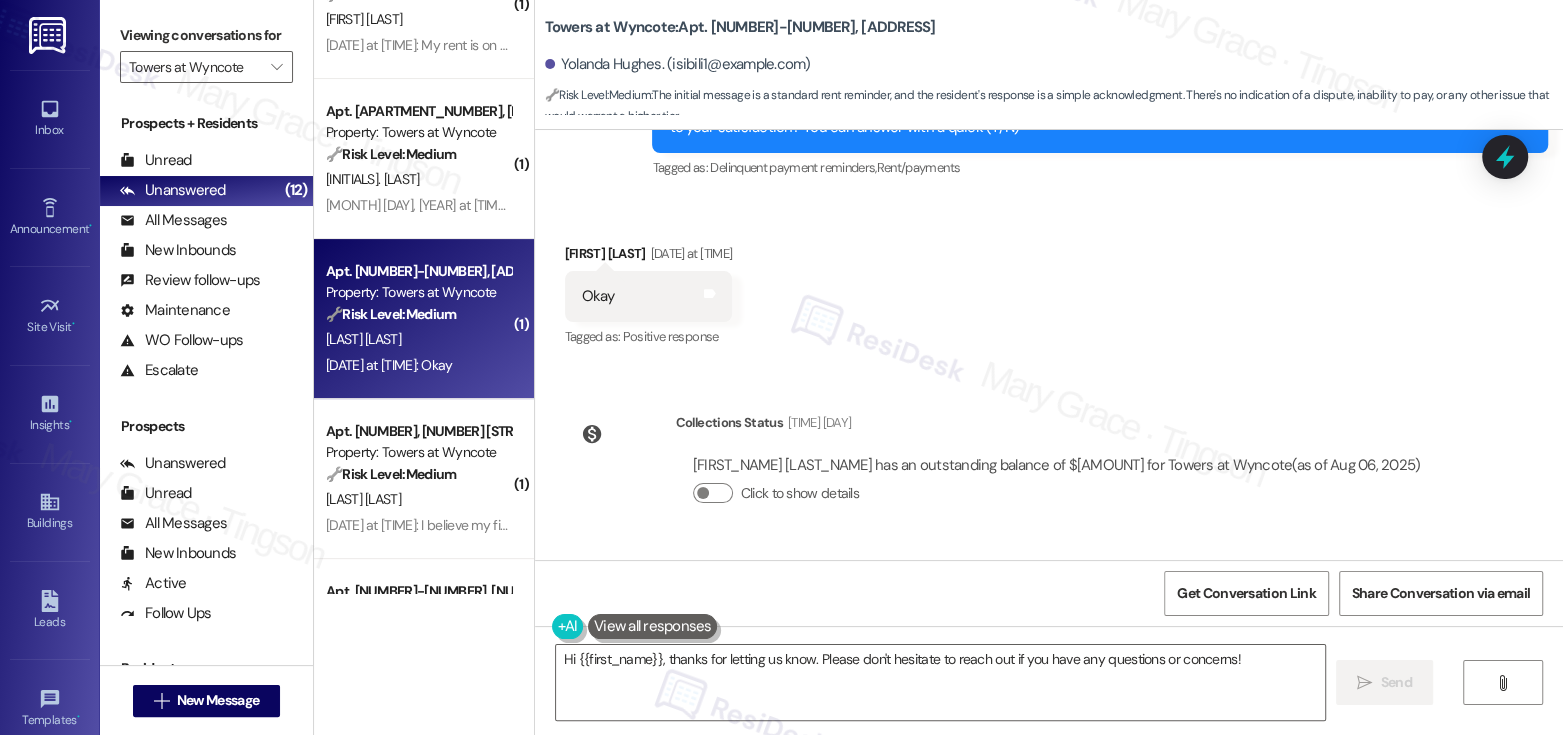 scroll, scrollTop: 7280, scrollLeft: 0, axis: vertical 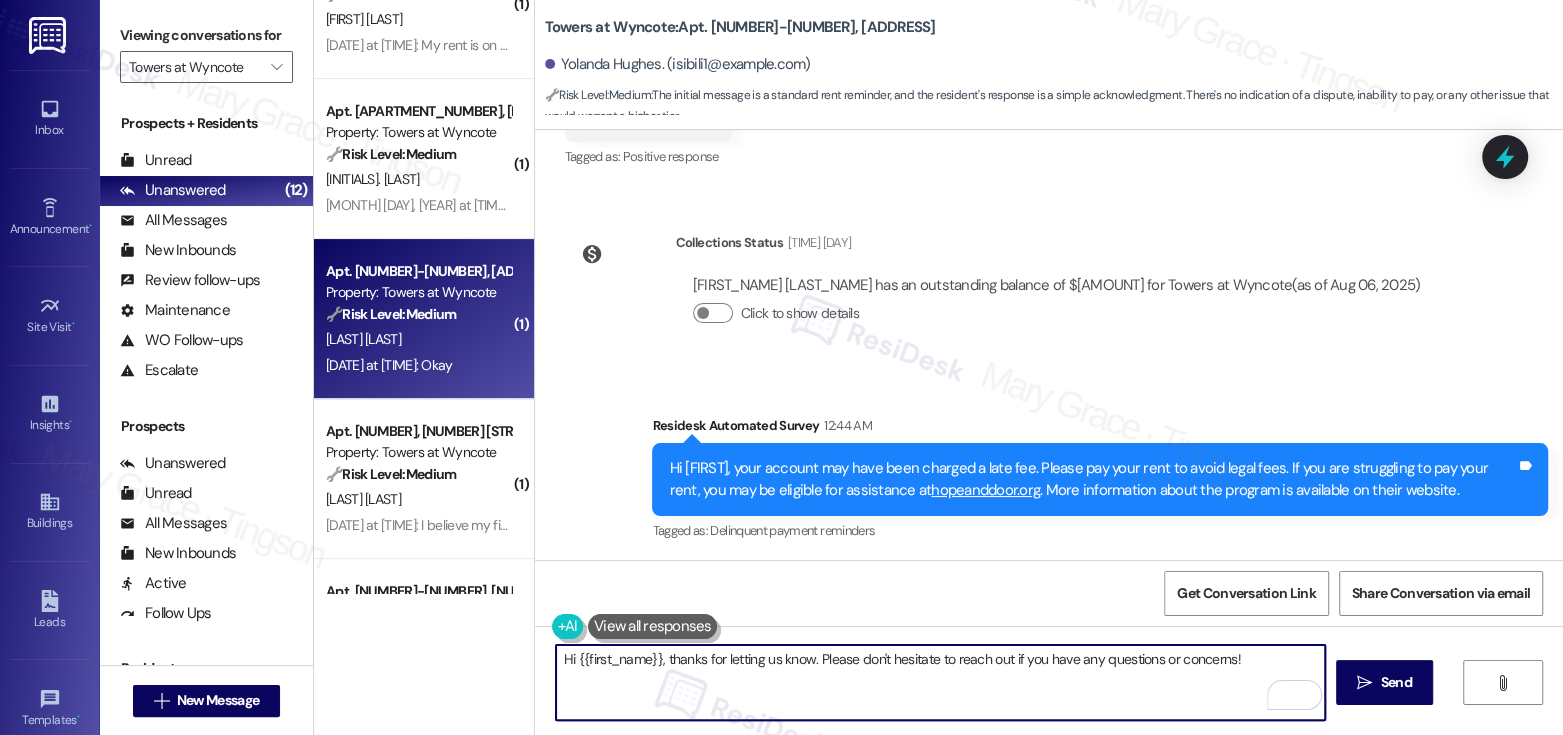drag, startPoint x: 808, startPoint y: 657, endPoint x: 518, endPoint y: 651, distance: 290.06207 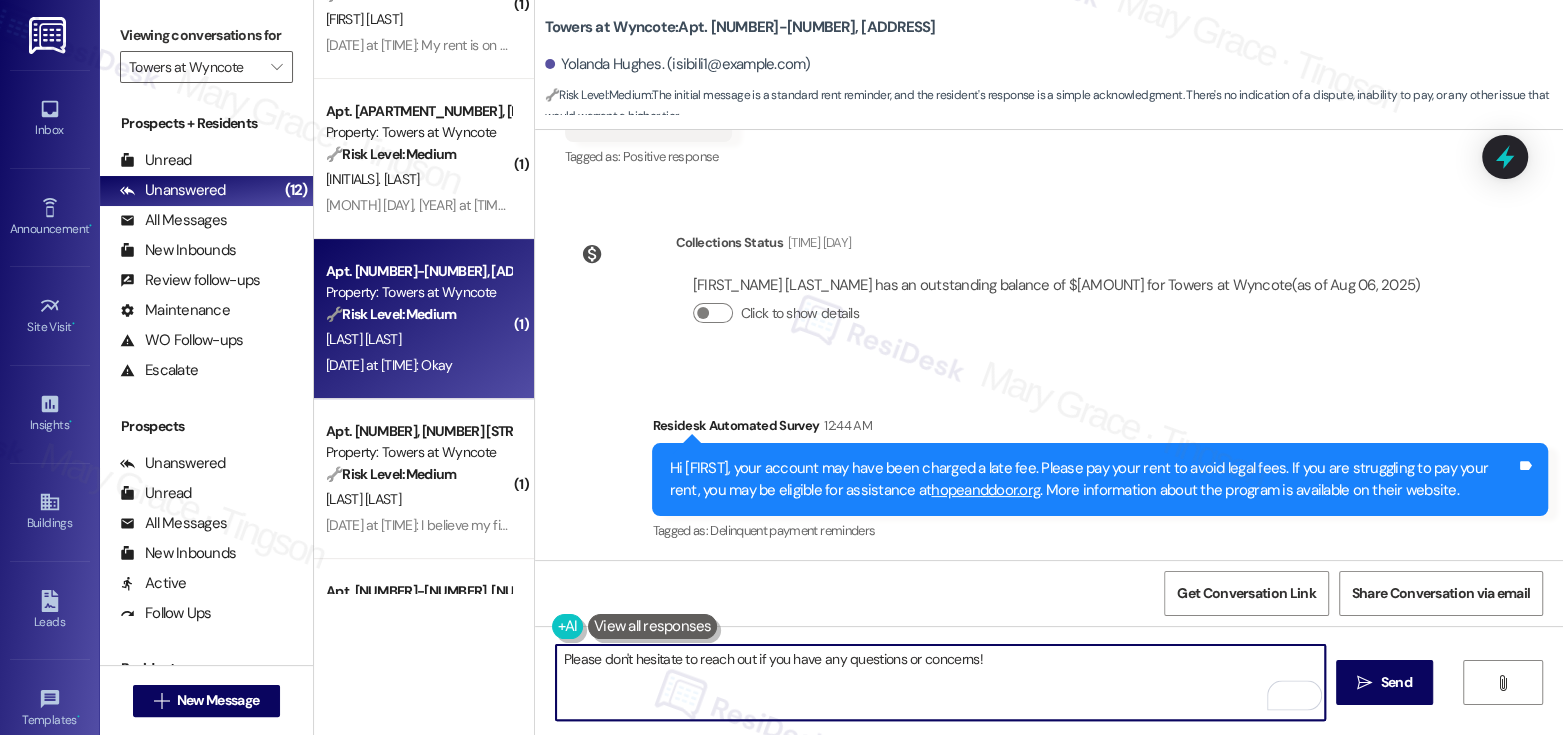 click on "Please don't hesitate to reach out if you have any questions or concerns!" at bounding box center (940, 682) 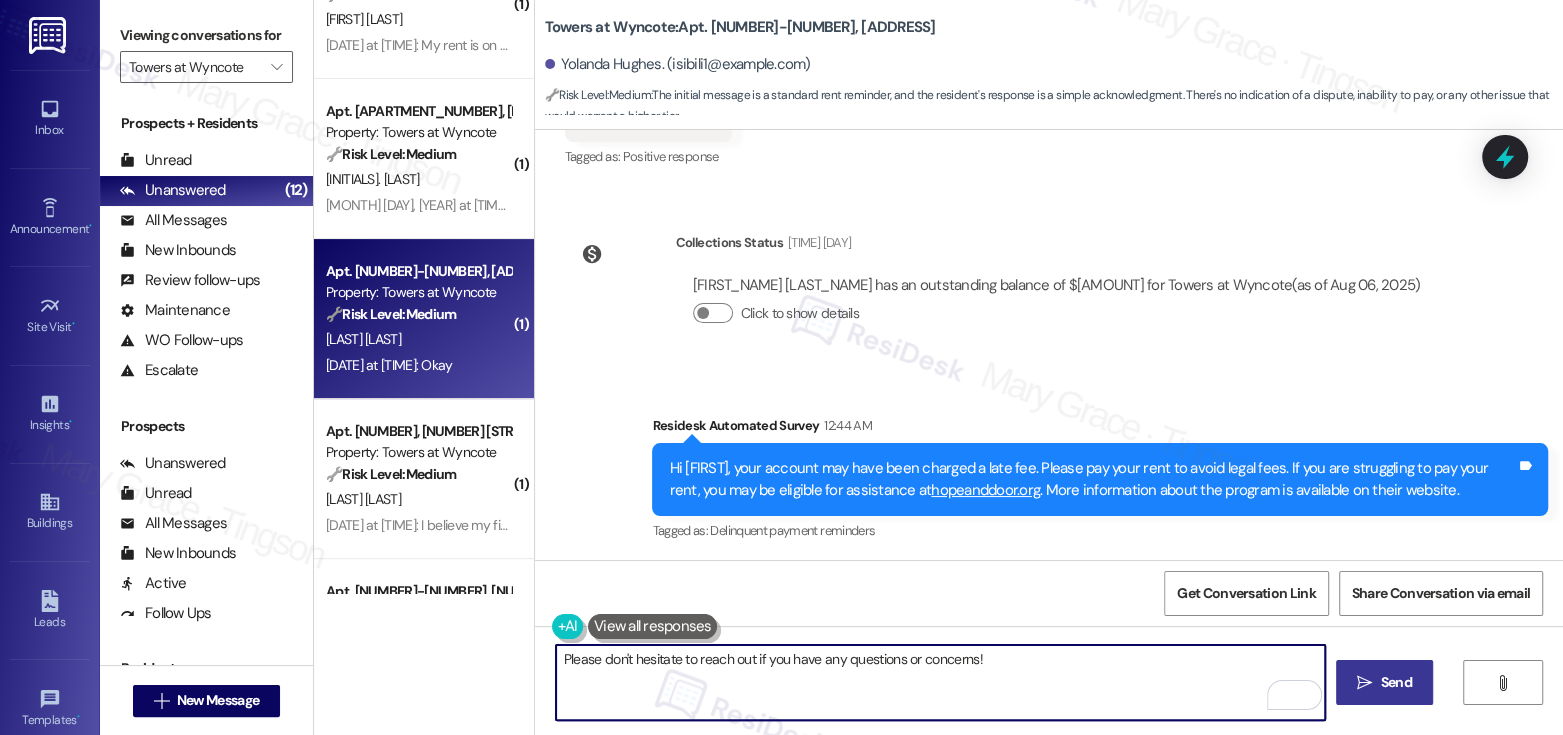 type on "Please don't hesitate to reach out if you have any questions or concerns!" 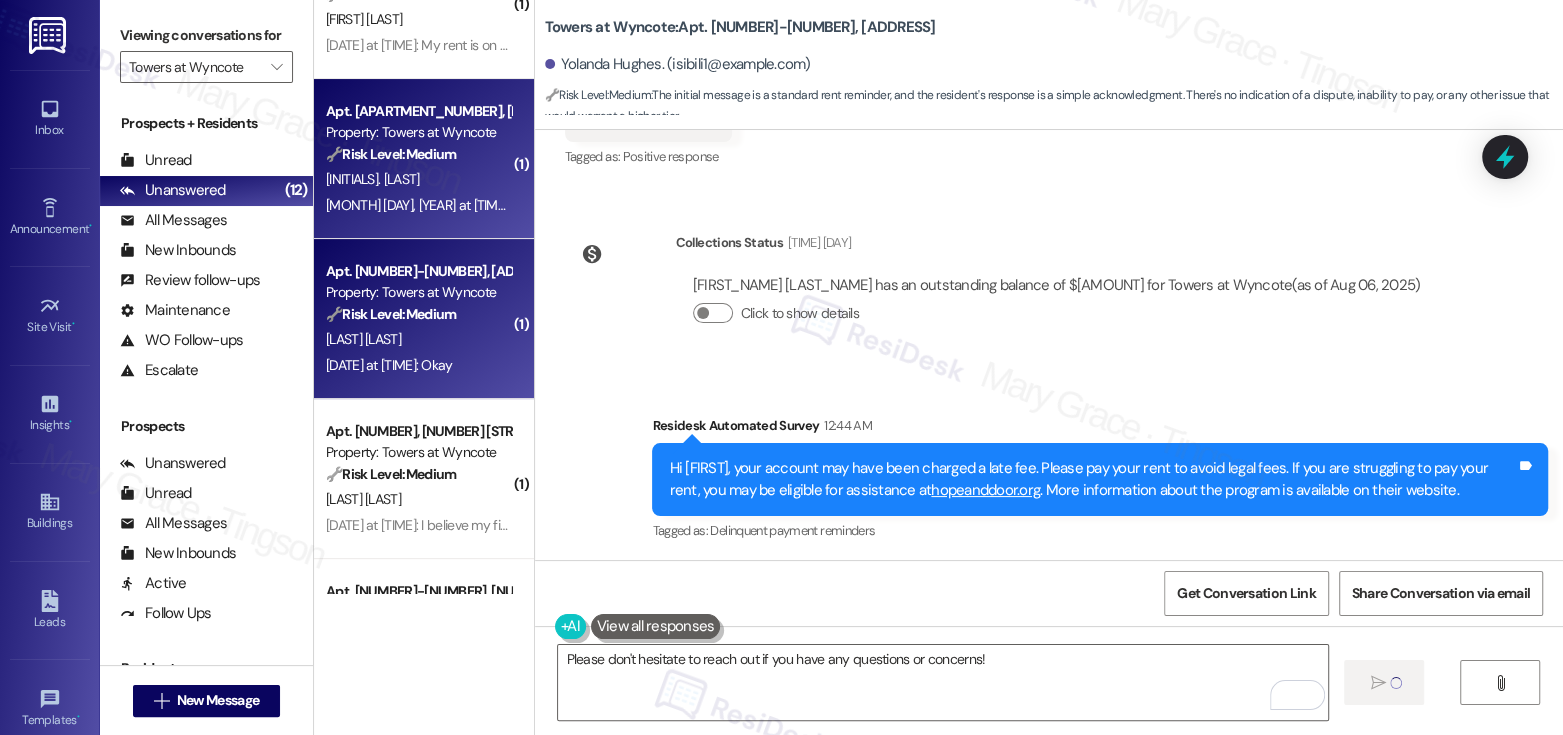 type 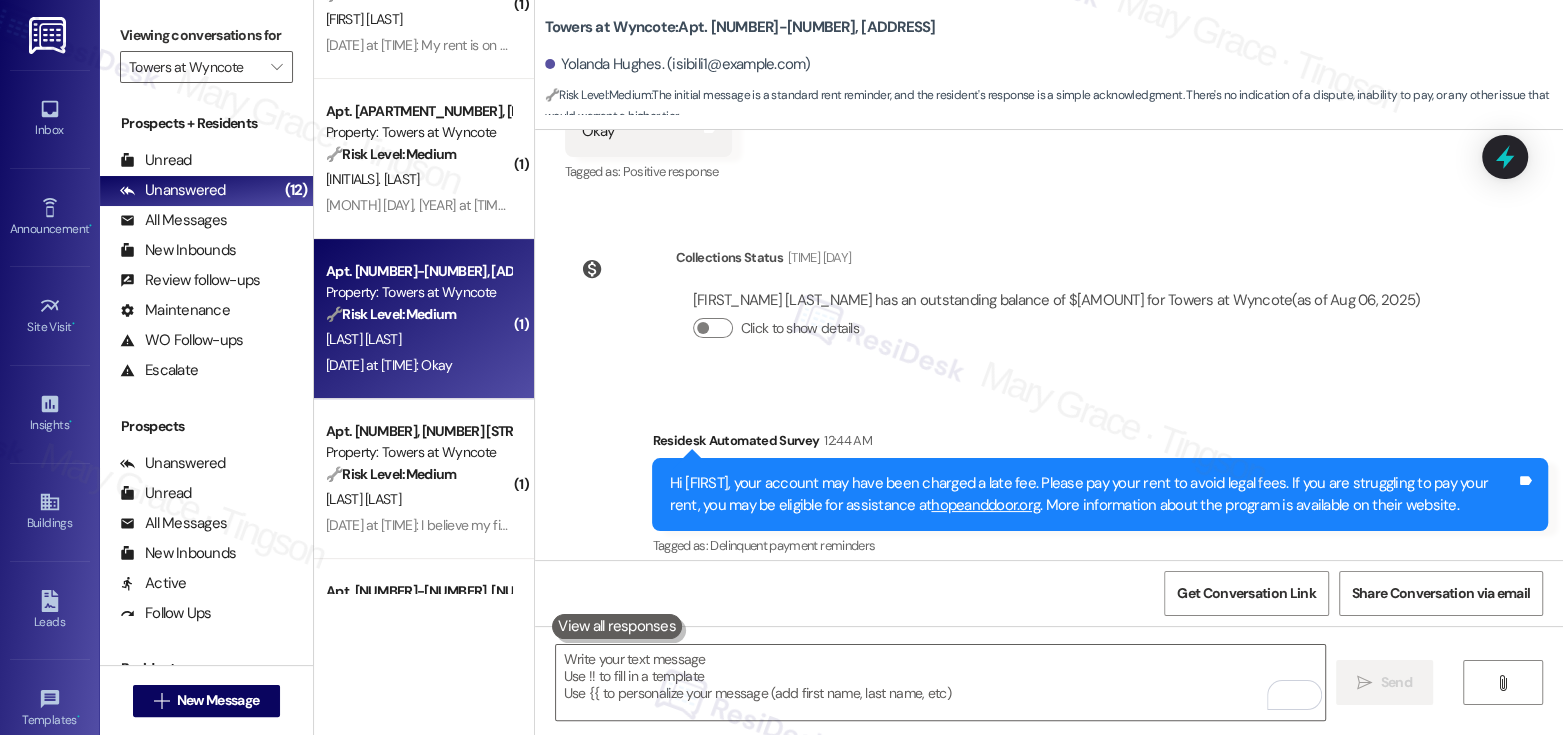 scroll, scrollTop: 7420, scrollLeft: 0, axis: vertical 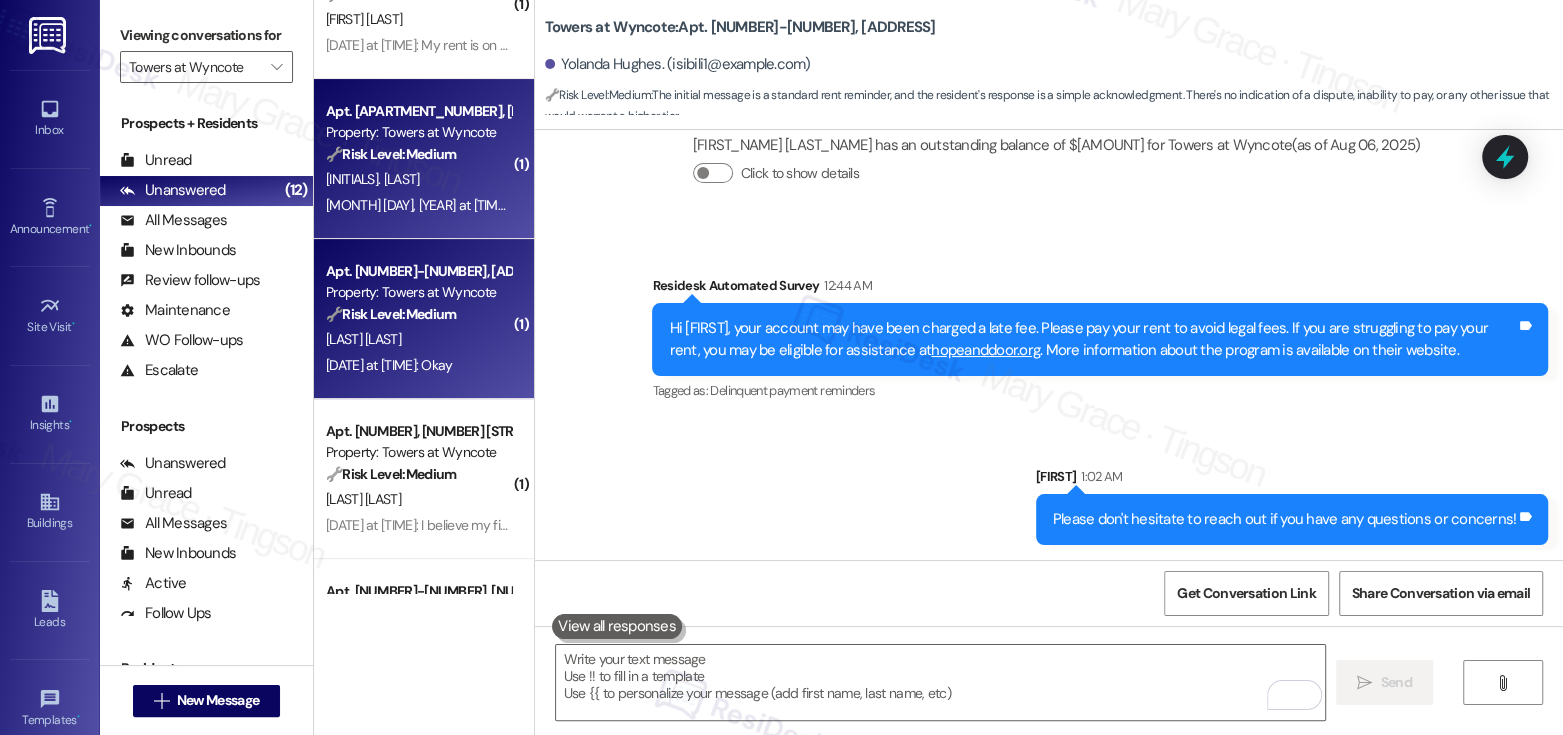 click on "Aug 05, 2025 at 12:43 AM: It comes out automatically thru the new app. Domosu.  Aug 05, 2025 at 12:43 AM: It comes out automatically thru the new app. Domosu." at bounding box center (577, 205) 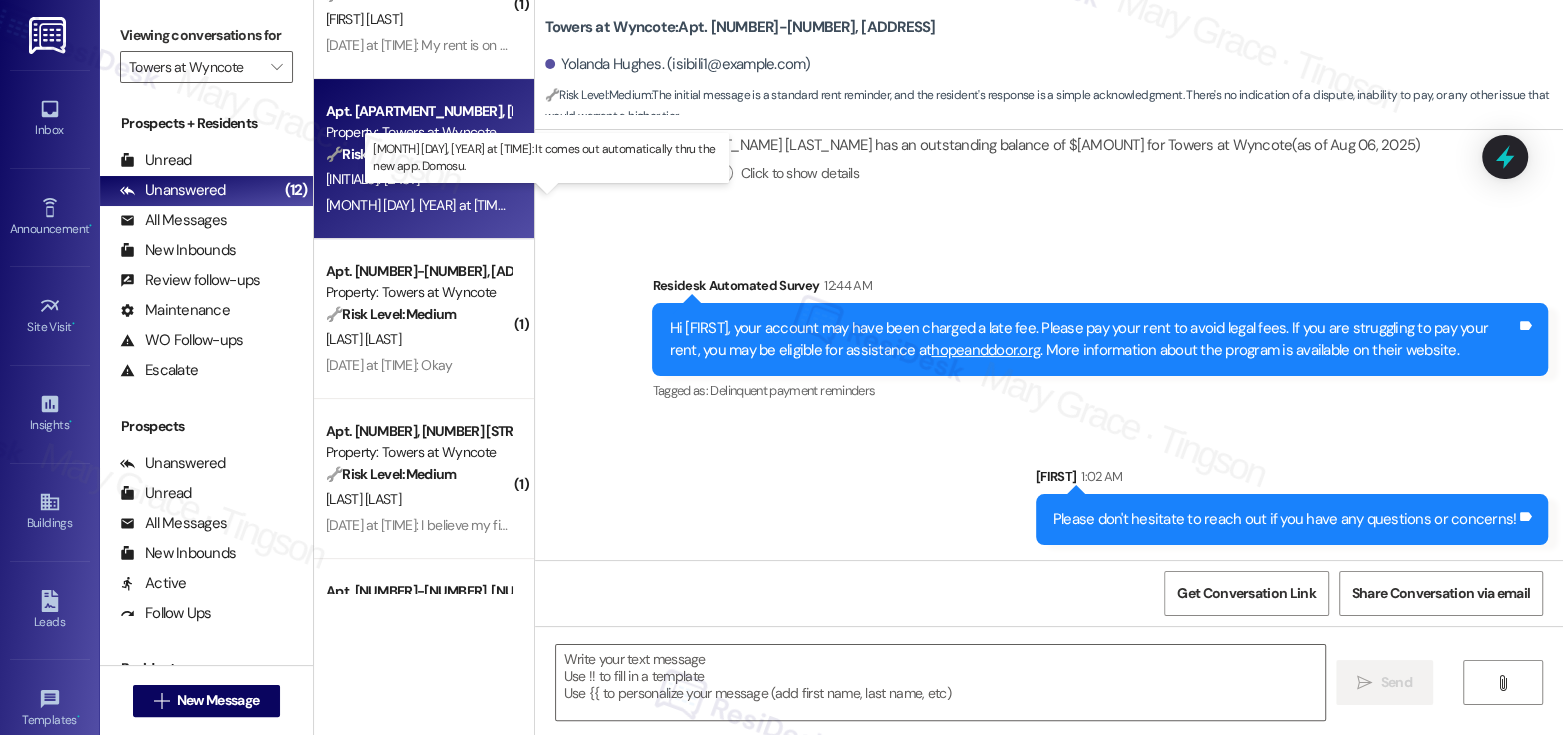 type on "Fetching suggested responses. Please feel free to read through the conversation in the meantime." 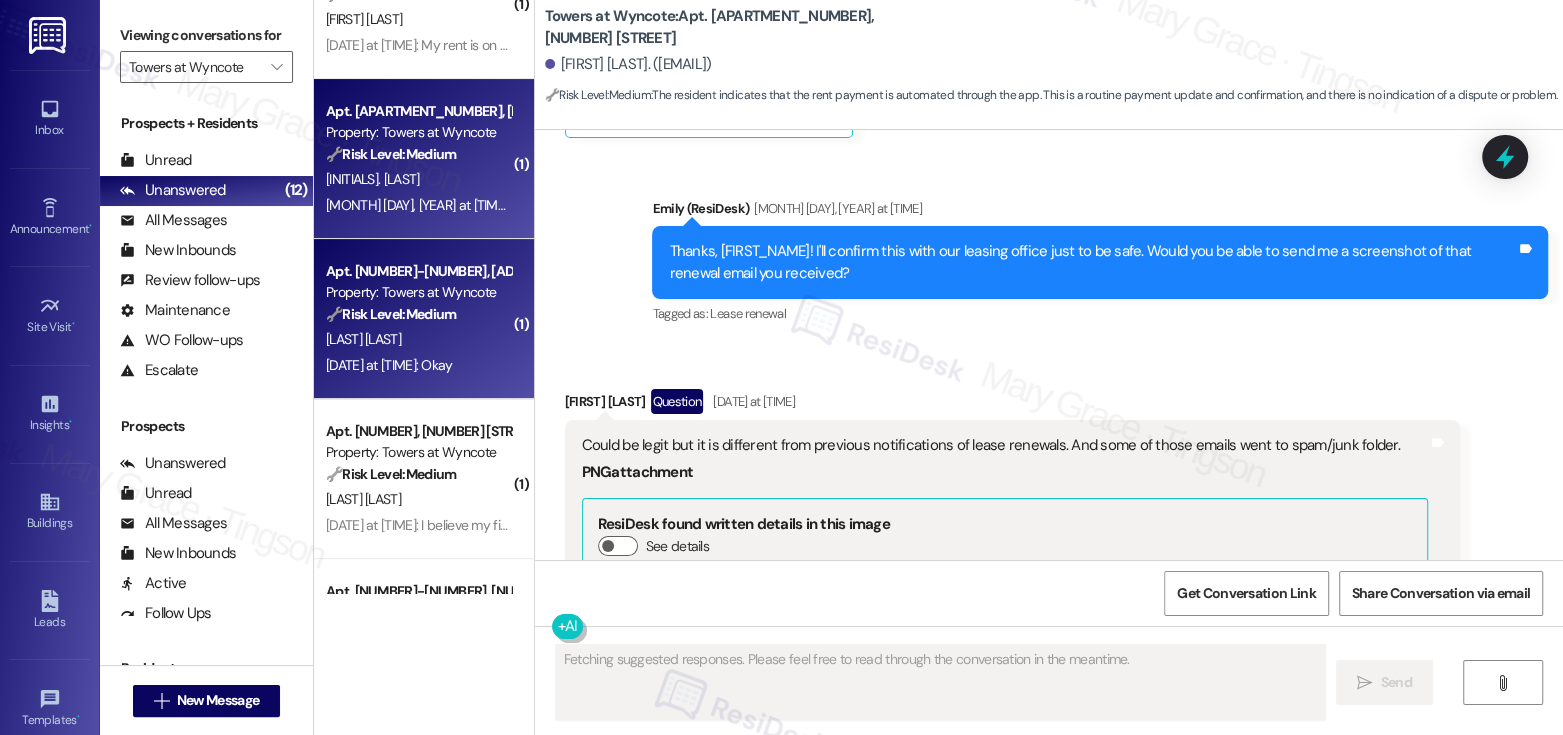 scroll, scrollTop: 8155, scrollLeft: 0, axis: vertical 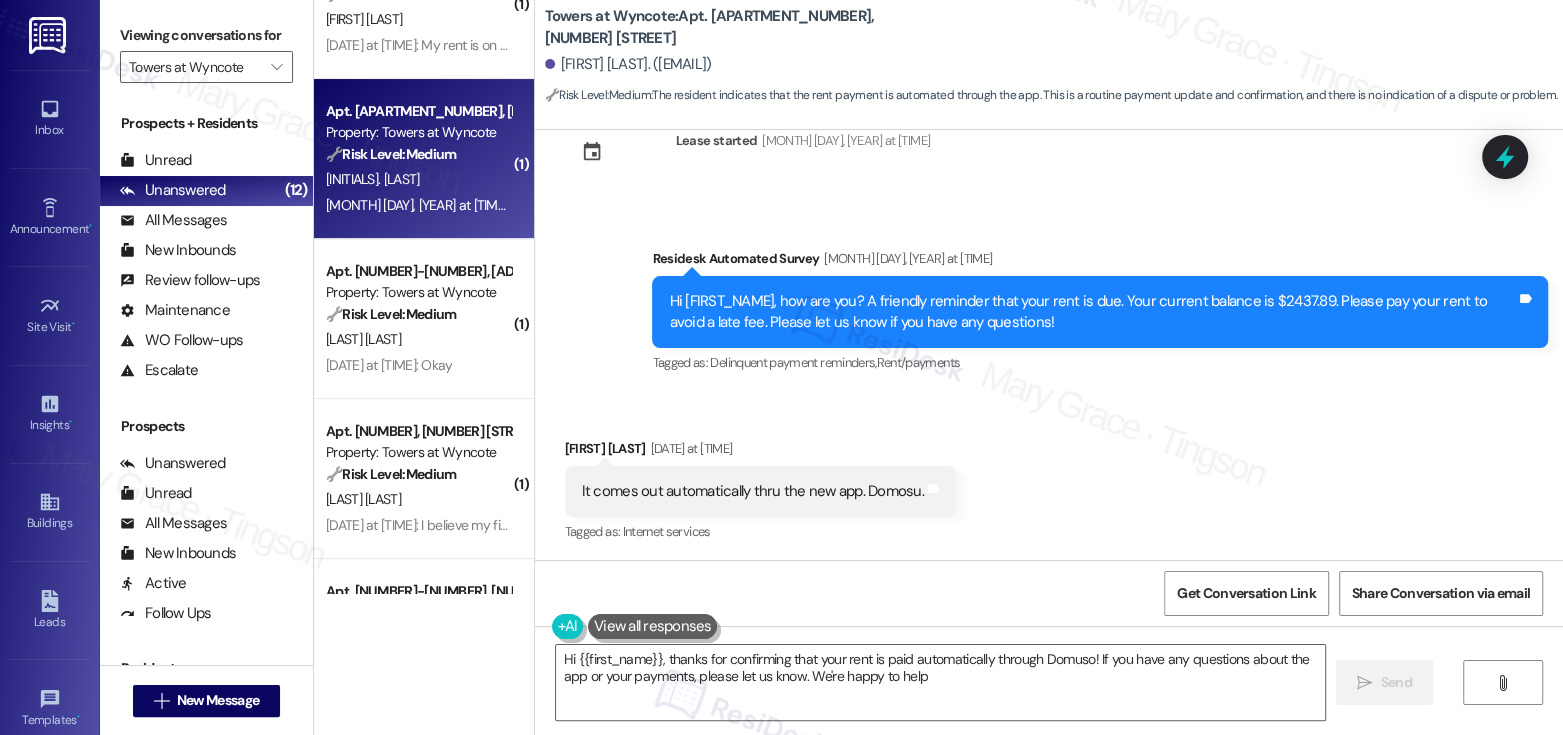 type on "Hi {{first_name}}, thanks for confirming that your rent is paid automatically through Domuso! If you have any questions about the app or your payments, please let us know. We're happy to help!" 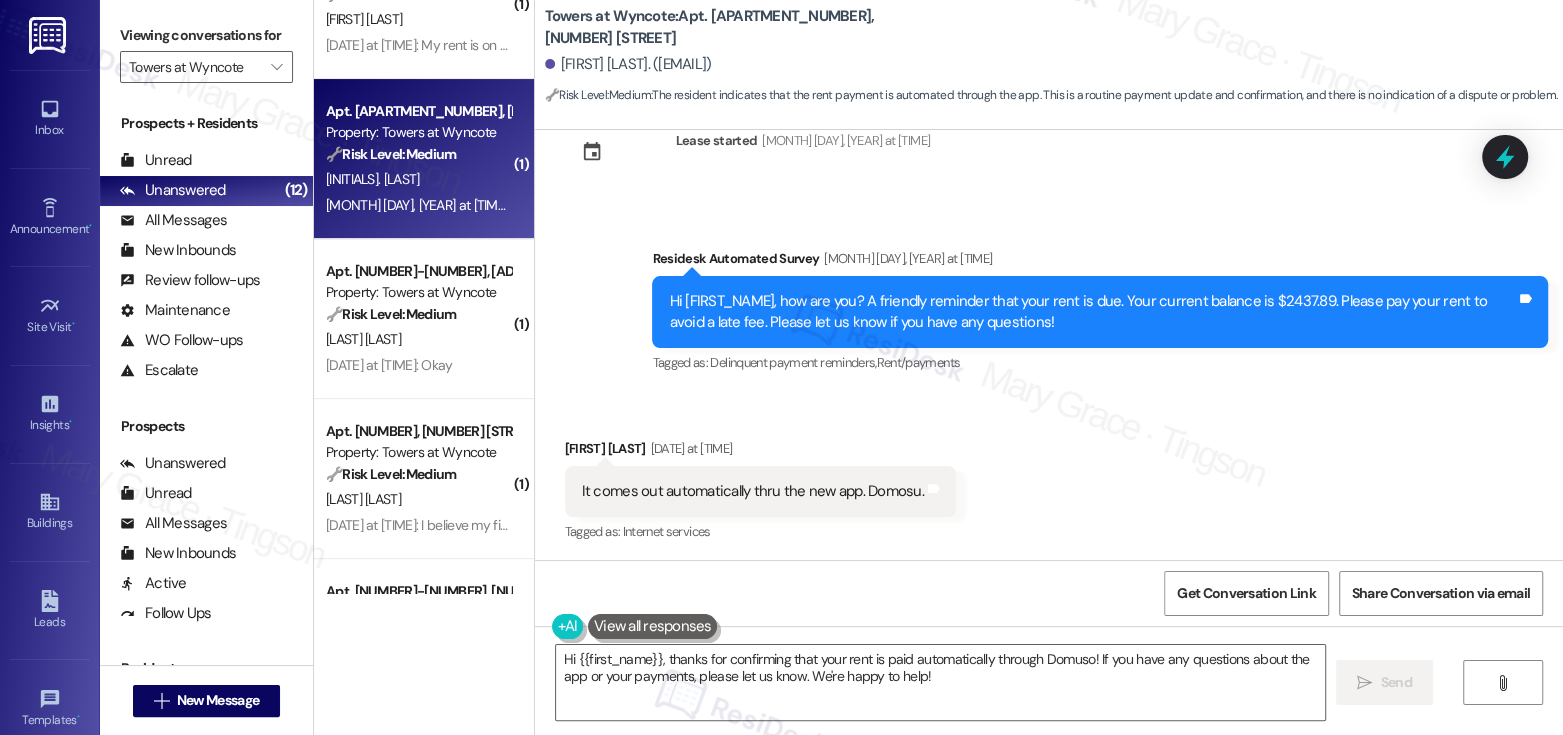 click on "Received via SMS Herman Morales Aug 05, 2025 at 12:43 AM It comes out automatically thru the new app. Domosu.  Tags and notes Tagged as:   Internet services Click to highlight conversations about Internet services" at bounding box center (1049, 477) 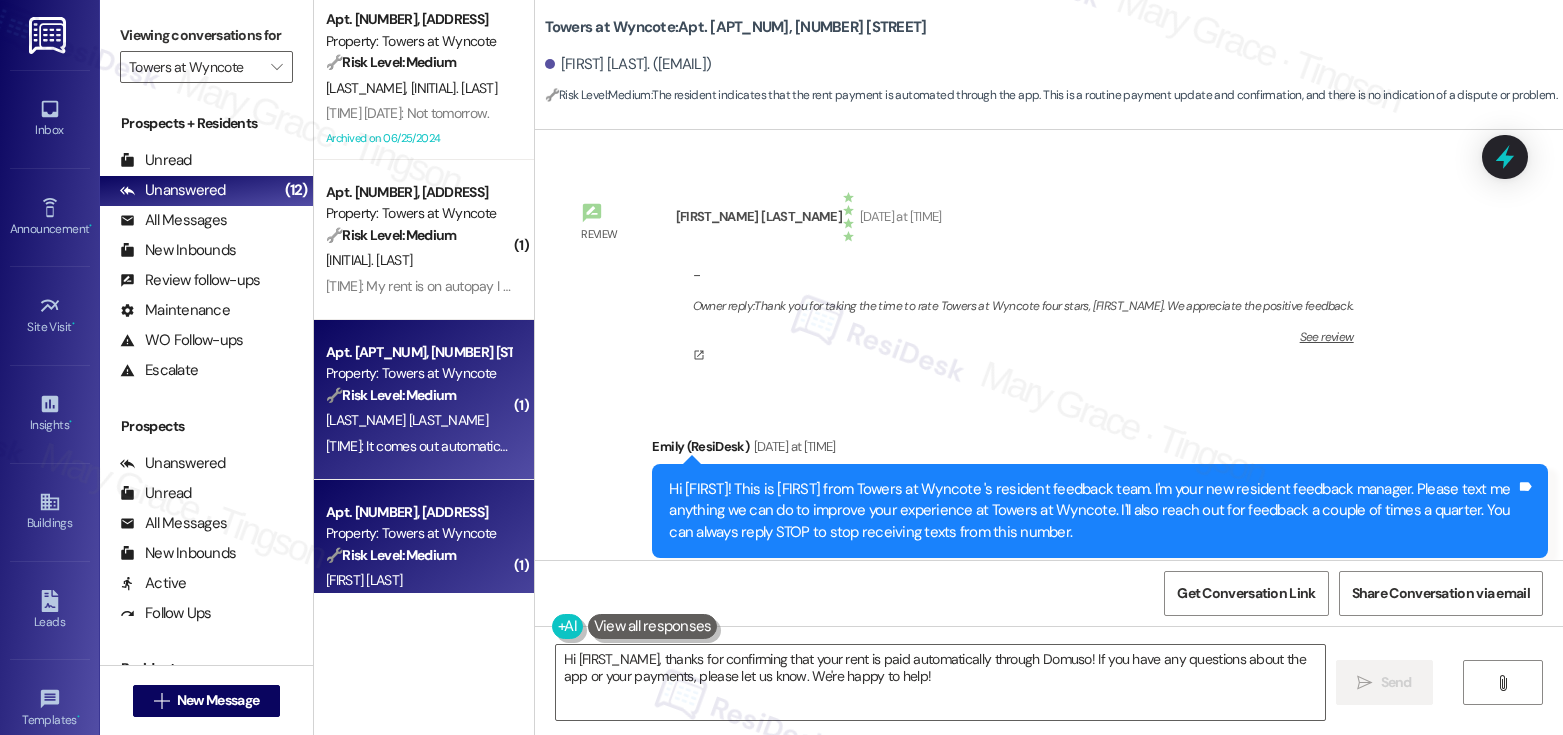 scroll, scrollTop: 0, scrollLeft: 0, axis: both 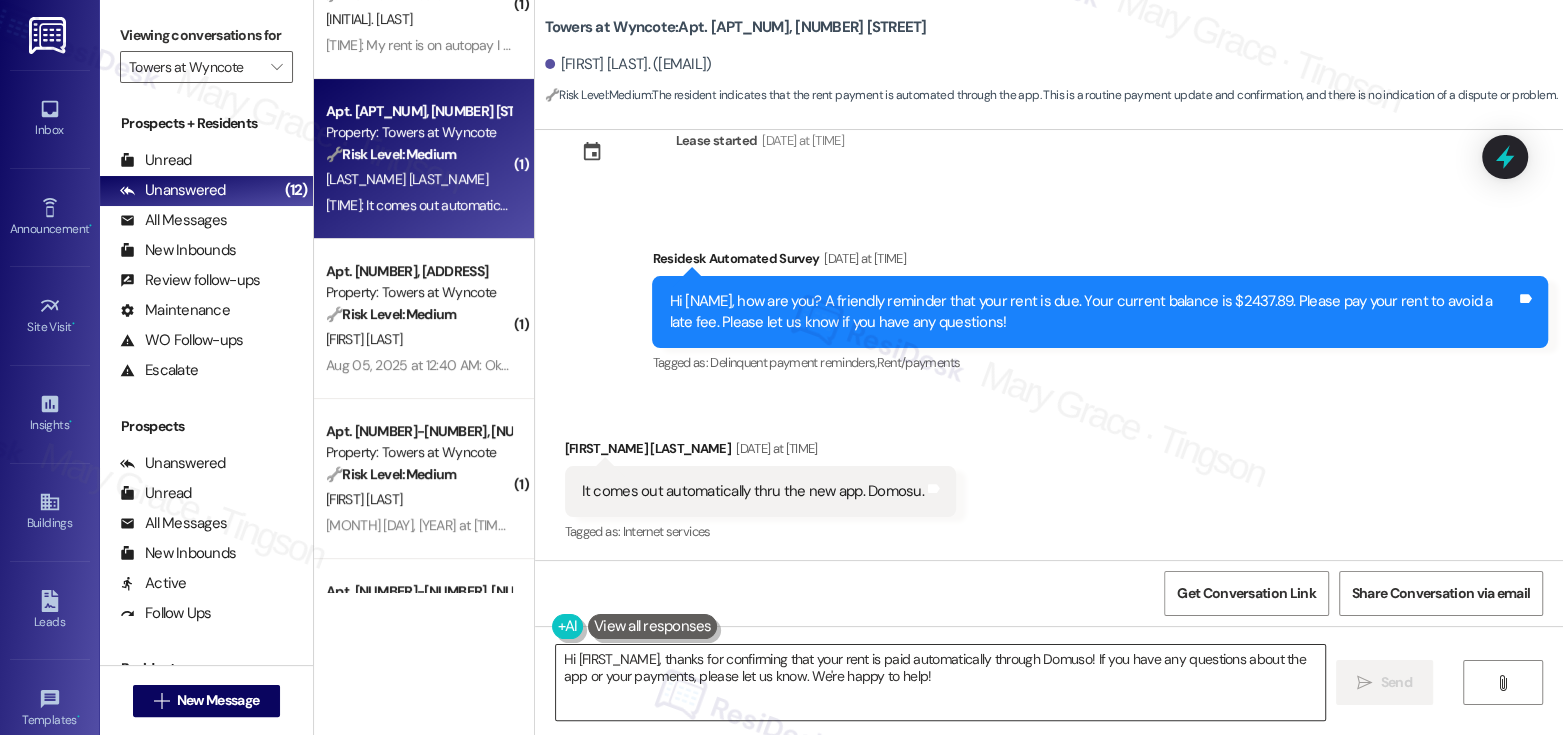 click on "Hi [FIRST_NAME], thanks for confirming that your rent is paid automatically through Domuso! If you have any questions about the app or your payments, please let us know. We're happy to help!" at bounding box center [940, 682] 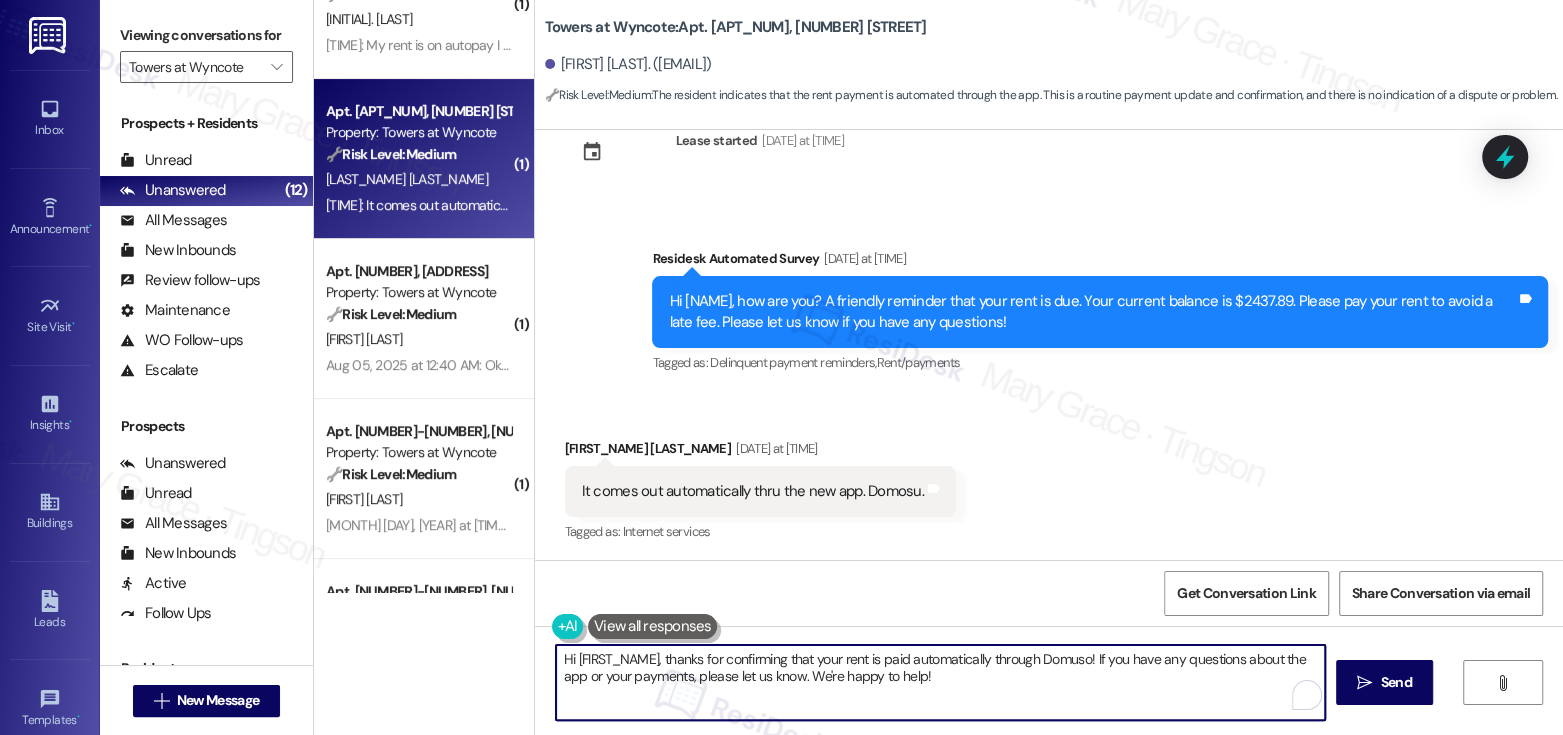 click on "Hi [FIRST_NAME], thanks for confirming that your rent is paid automatically through Domuso! If you have any questions about the app or your payments, please let us know. We're happy to help!" at bounding box center (940, 682) 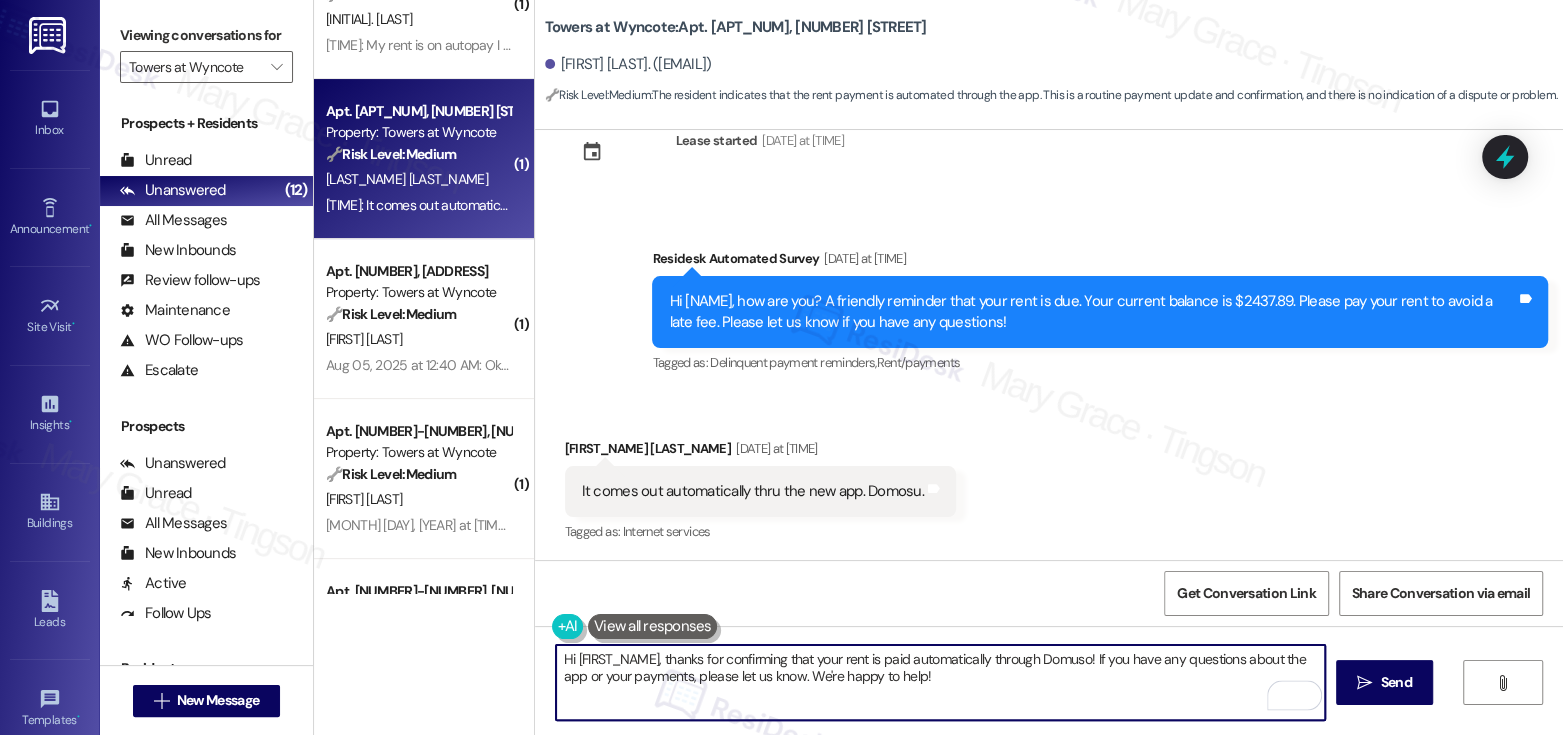 click on "Hi [FIRST_NAME], thanks for confirming that your rent is paid automatically through Domuso! If you have any questions about the app or your payments, please let us know. We're happy to help!" at bounding box center [940, 682] 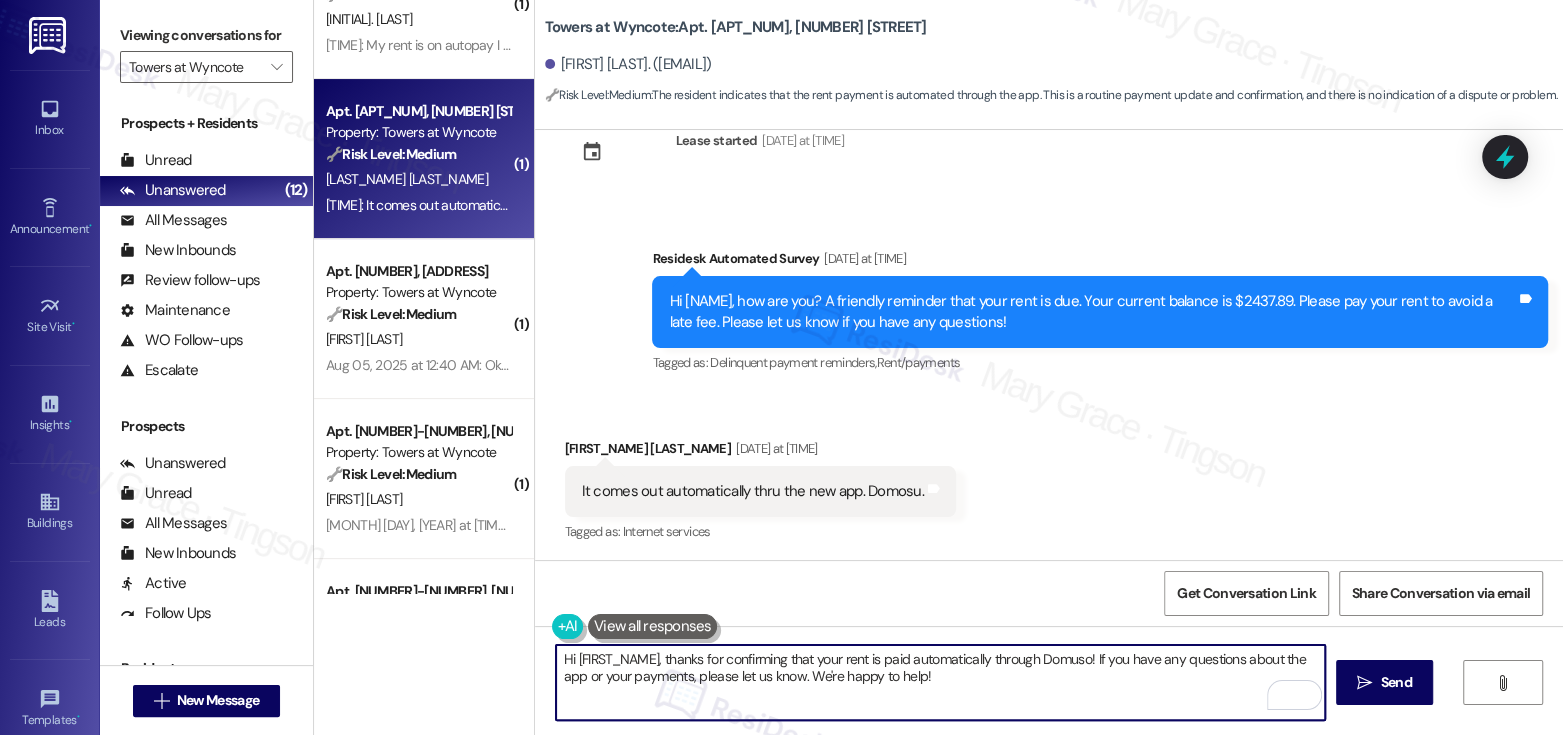 click on "Hi [FIRST_NAME], thanks for confirming that your rent is paid automatically through Domuso! If you have any questions about the app or your payments, please let us know. We're happy to help!" at bounding box center (940, 682) 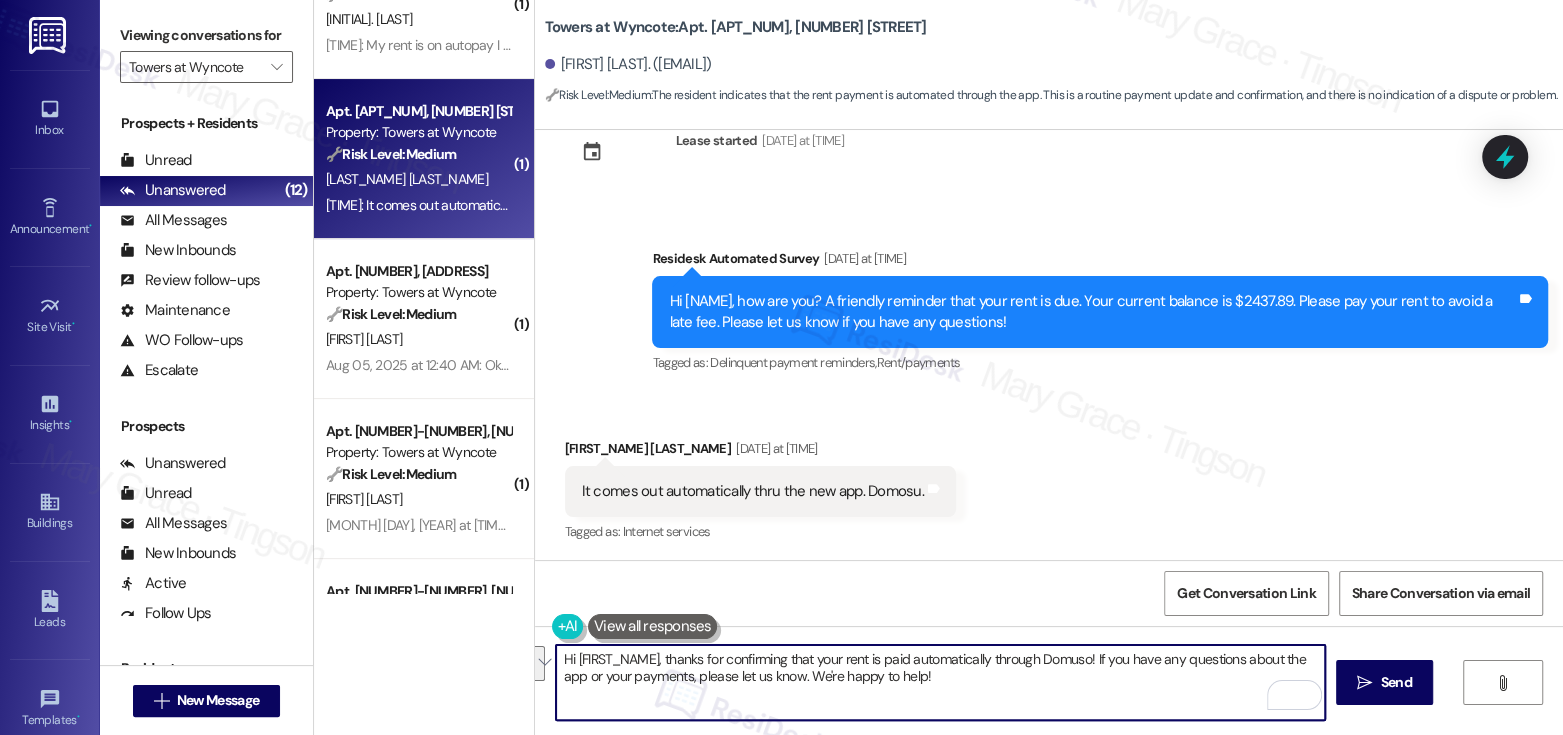 click on "Hi [FIRST_NAME], thanks for confirming that your rent is paid automatically through Domuso! If you have any questions about the app or your payments, please let us know. We're happy to help!" at bounding box center [940, 682] 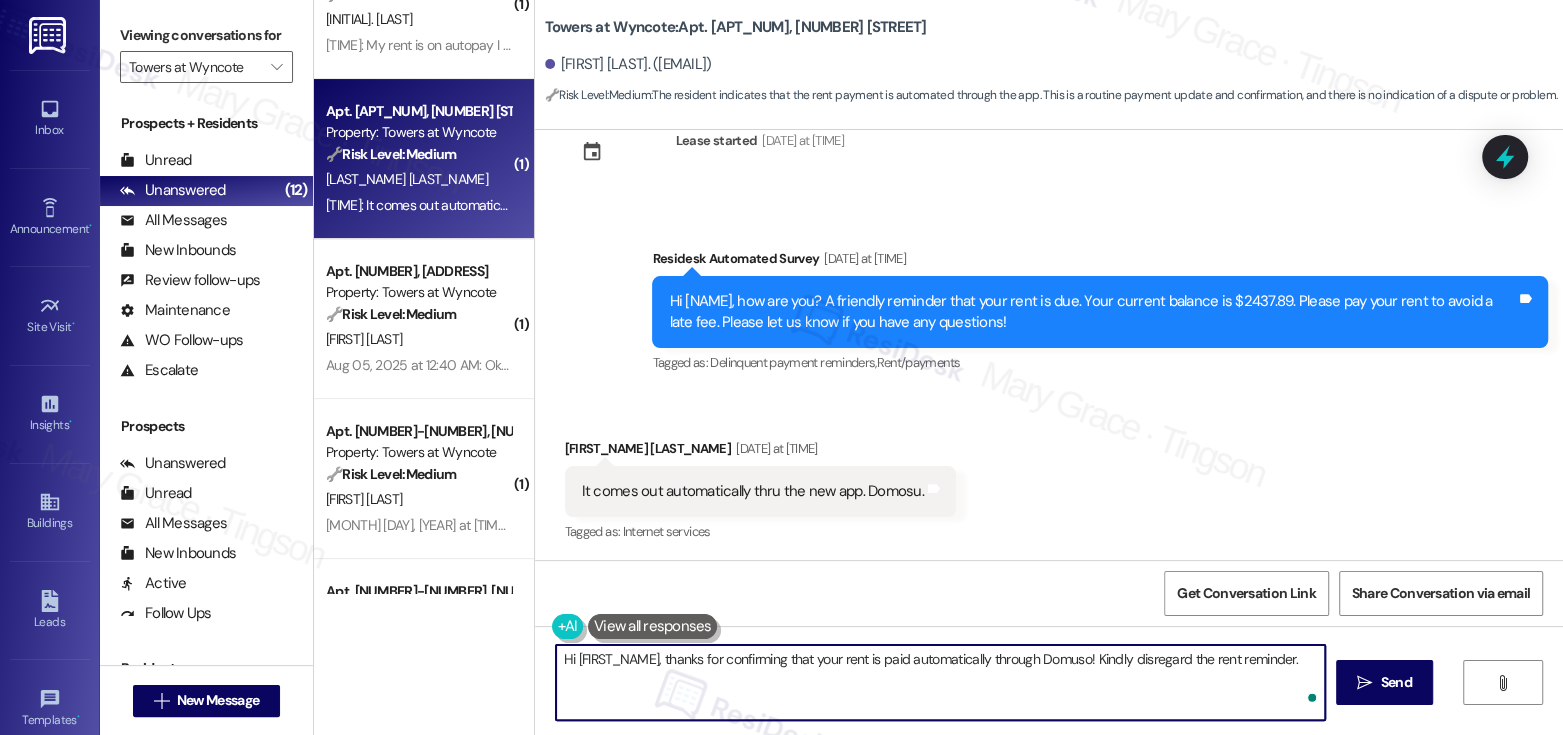 type on "Hi [FIRST_NAME], thanks for confirming that your rent is paid automatically through Domuso! Kindly disregard the rent reminder." 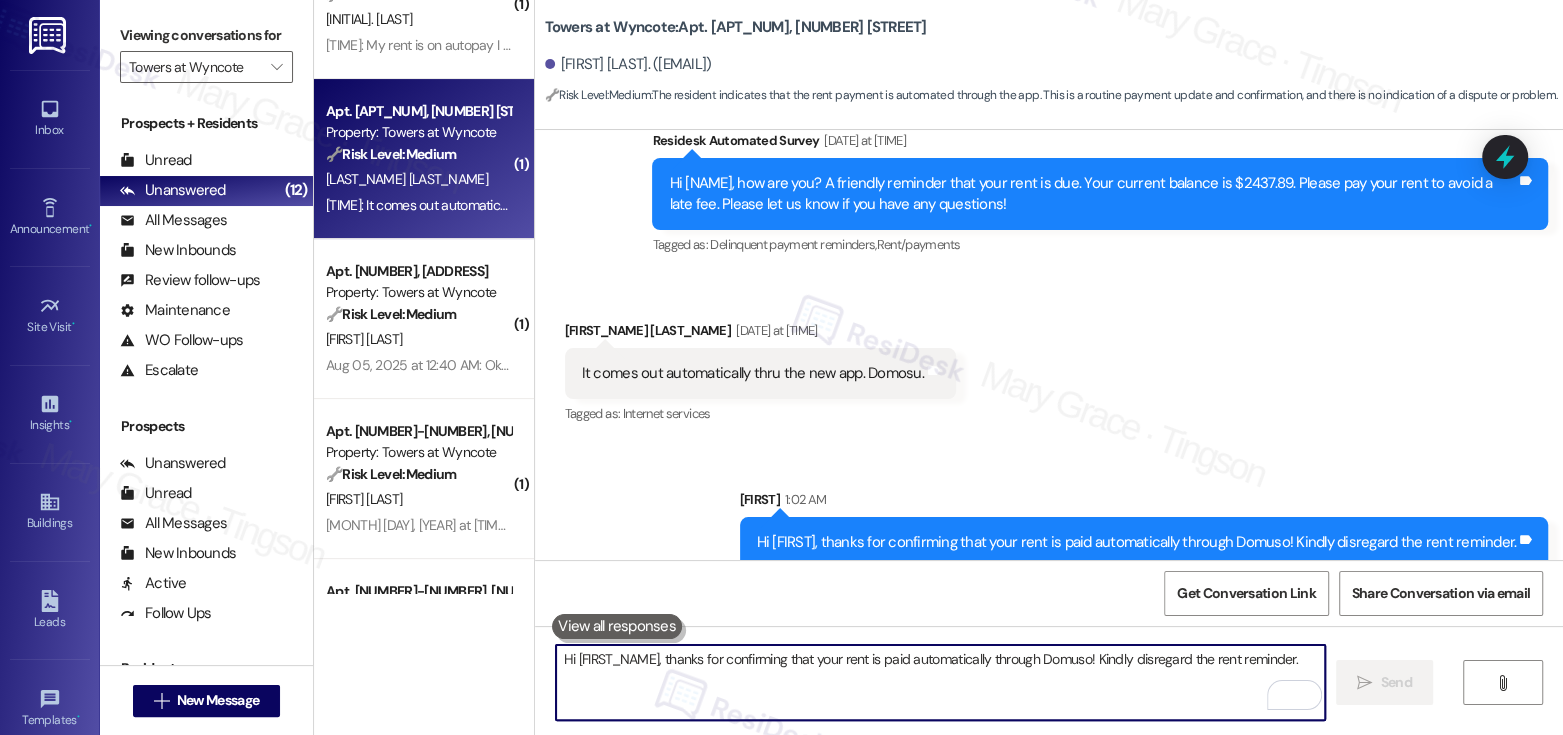 scroll, scrollTop: 8295, scrollLeft: 0, axis: vertical 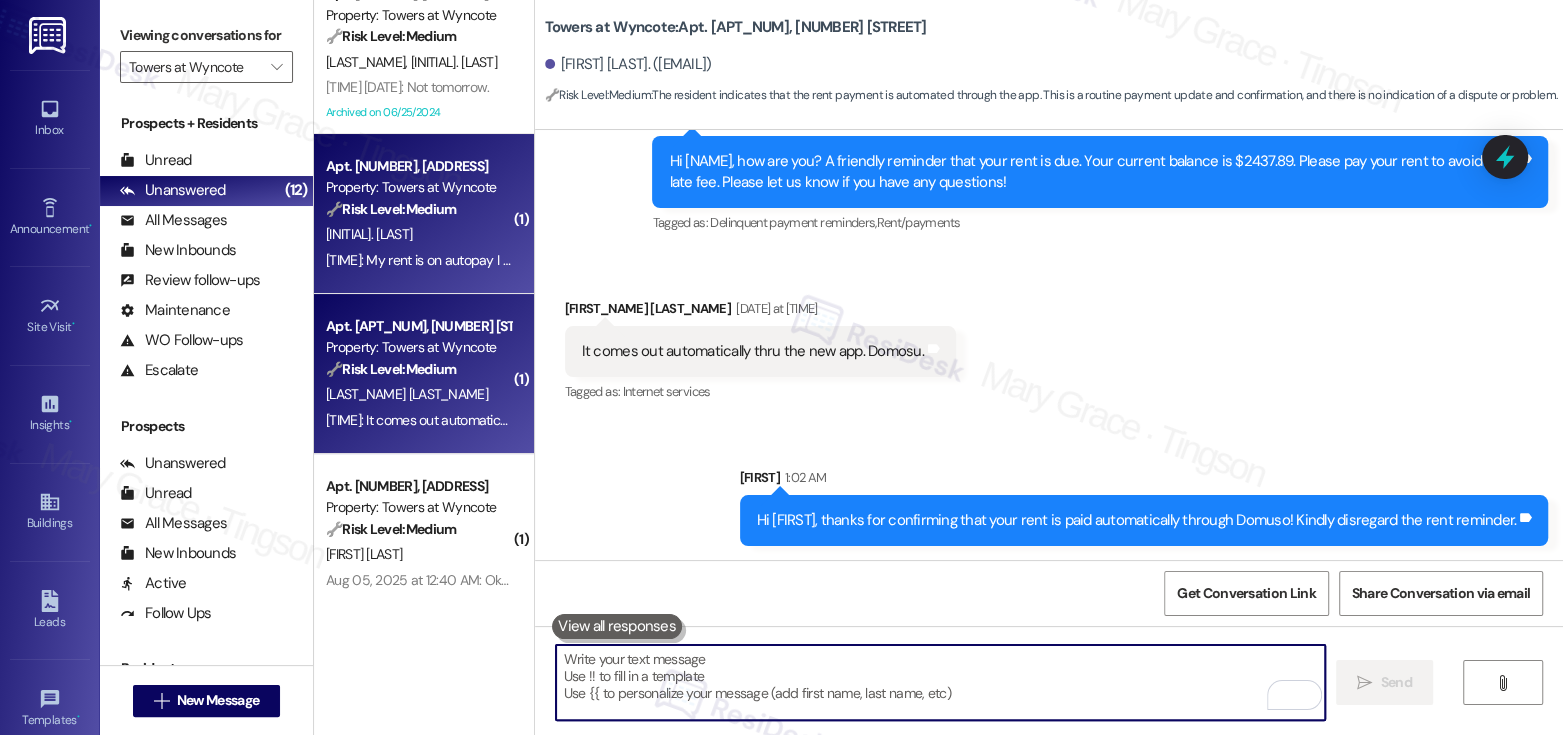 click on "[INITIAL]. [LAST]" at bounding box center [418, 234] 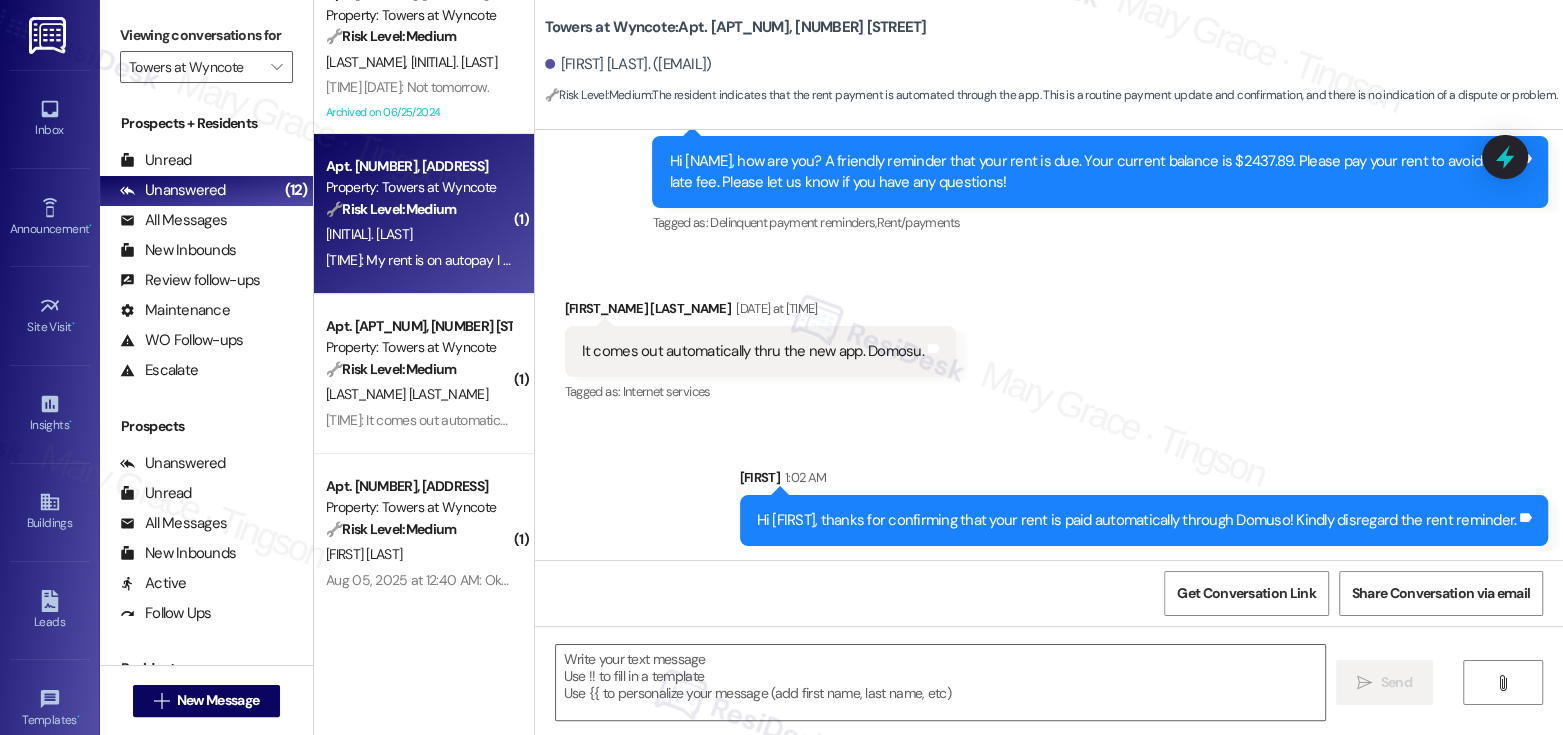 type on "Fetching suggested responses. Please feel free to read through the conversation in the meantime." 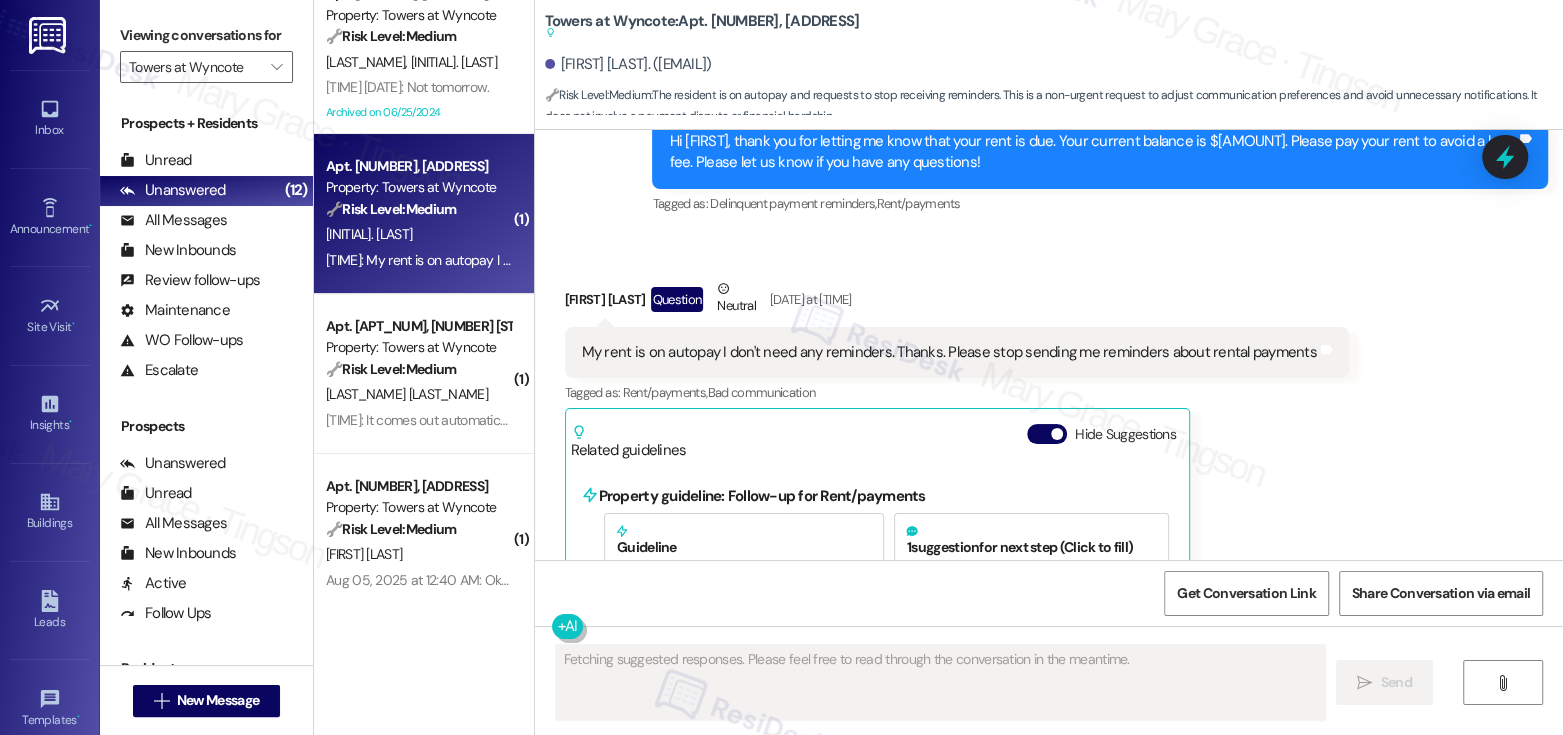scroll, scrollTop: 8301, scrollLeft: 0, axis: vertical 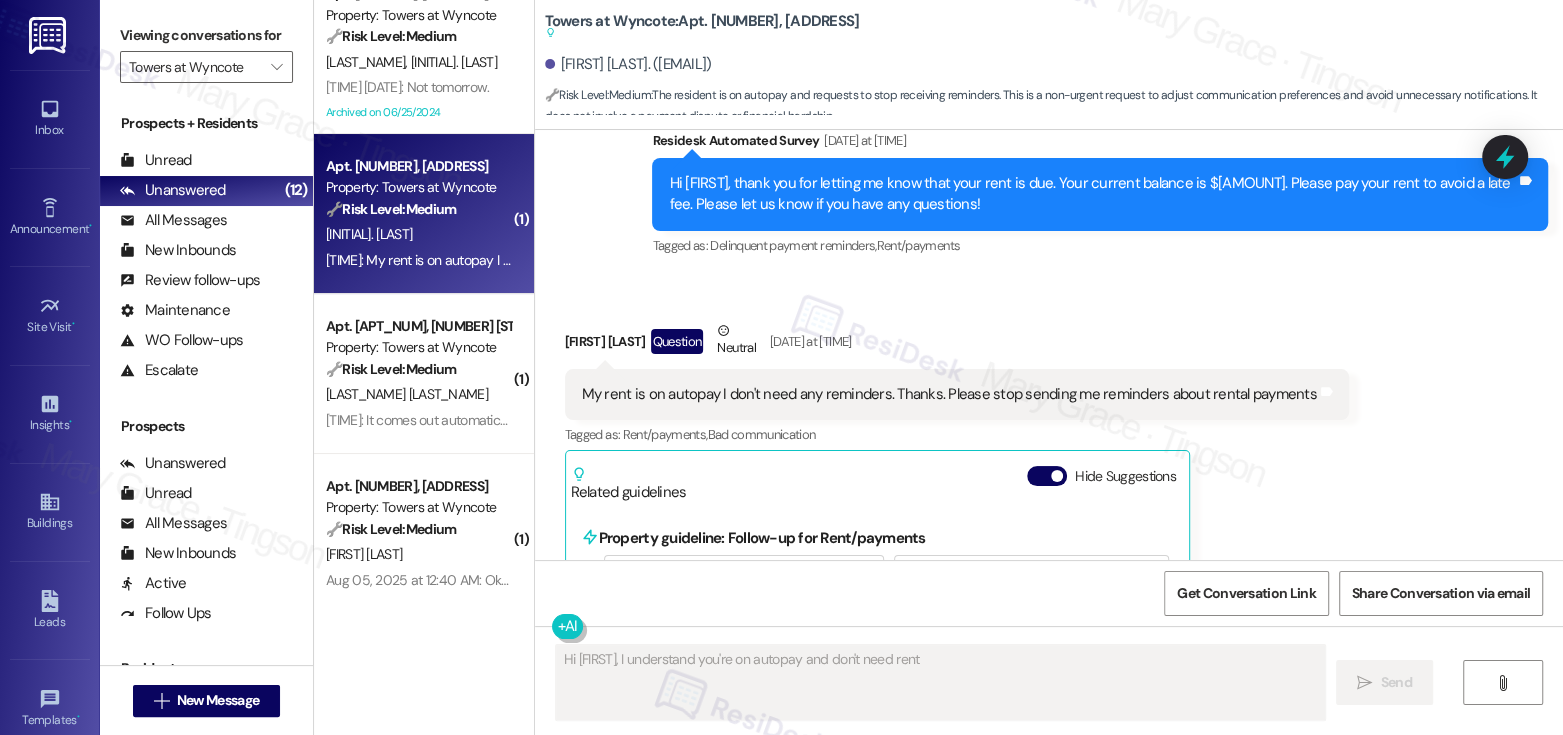 click on "My rent is on autopay I don't need any reminders. Thanks. Please stop sending me reminders about rental payments  Tags and notes" at bounding box center [957, 394] 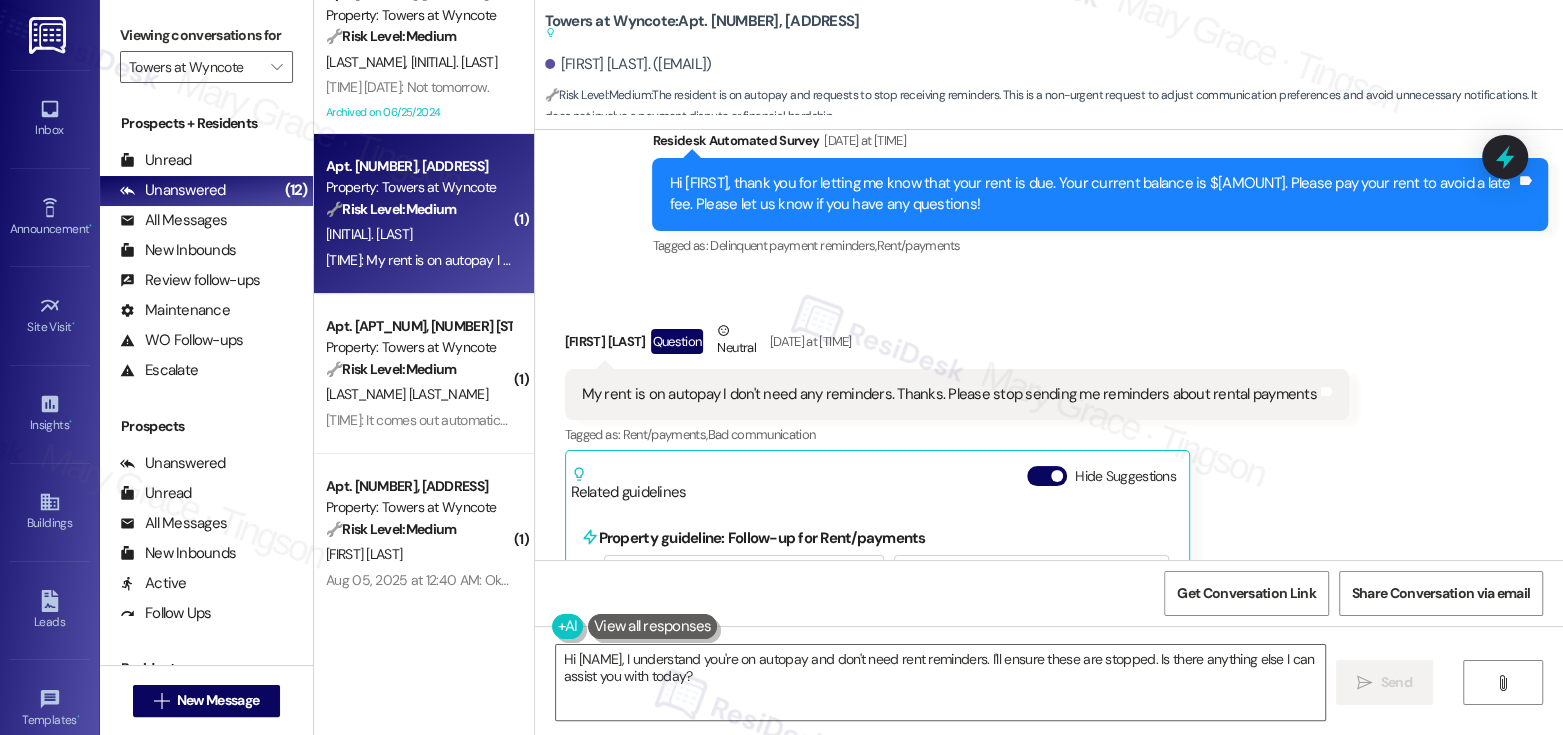 click on "My rent is on autopay I don't need any reminders. Thanks. Please stop sending me reminders about rental payments" at bounding box center (949, 394) 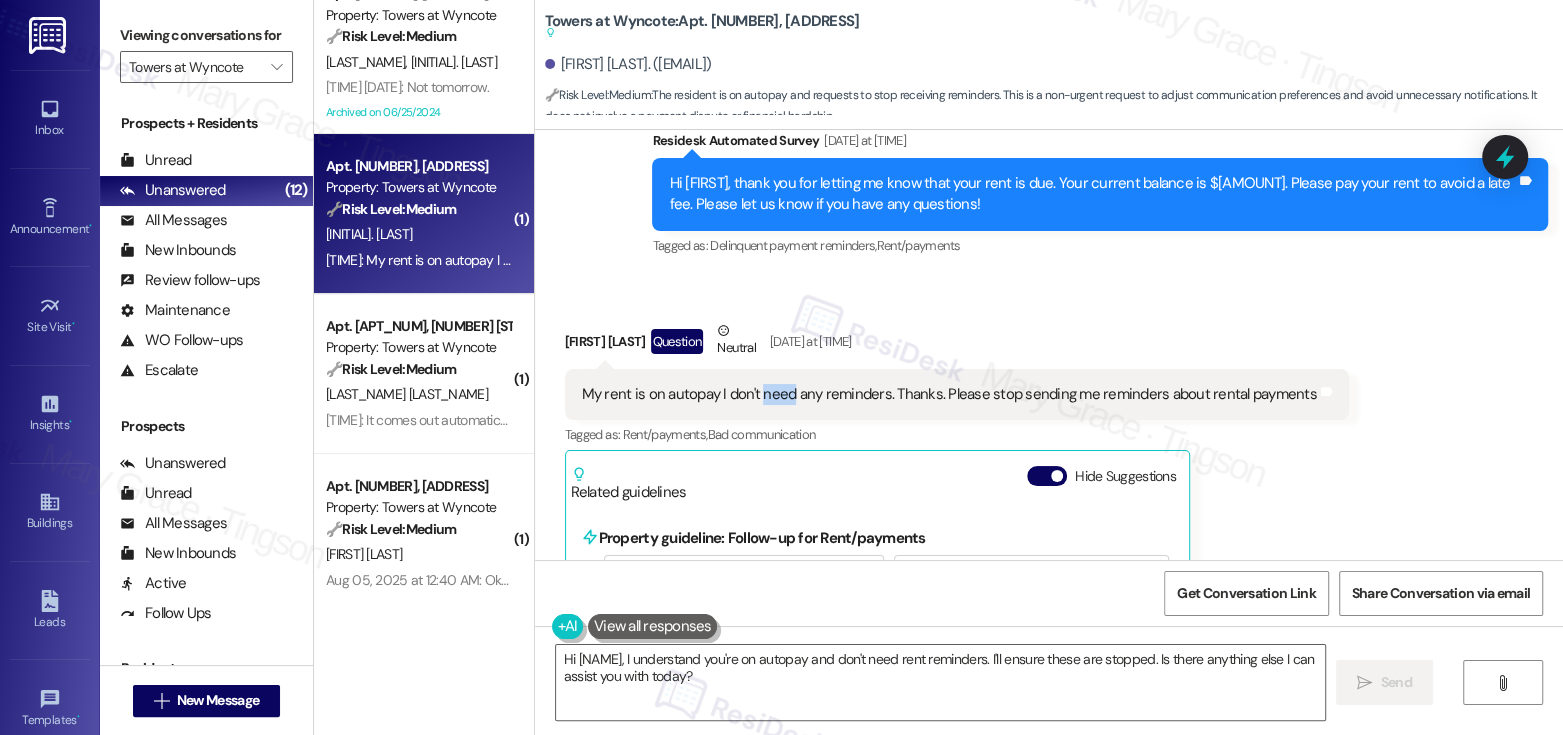 click on "My rent is on autopay I don't need any reminders. Thanks. Please stop sending me reminders about rental payments" at bounding box center (949, 394) 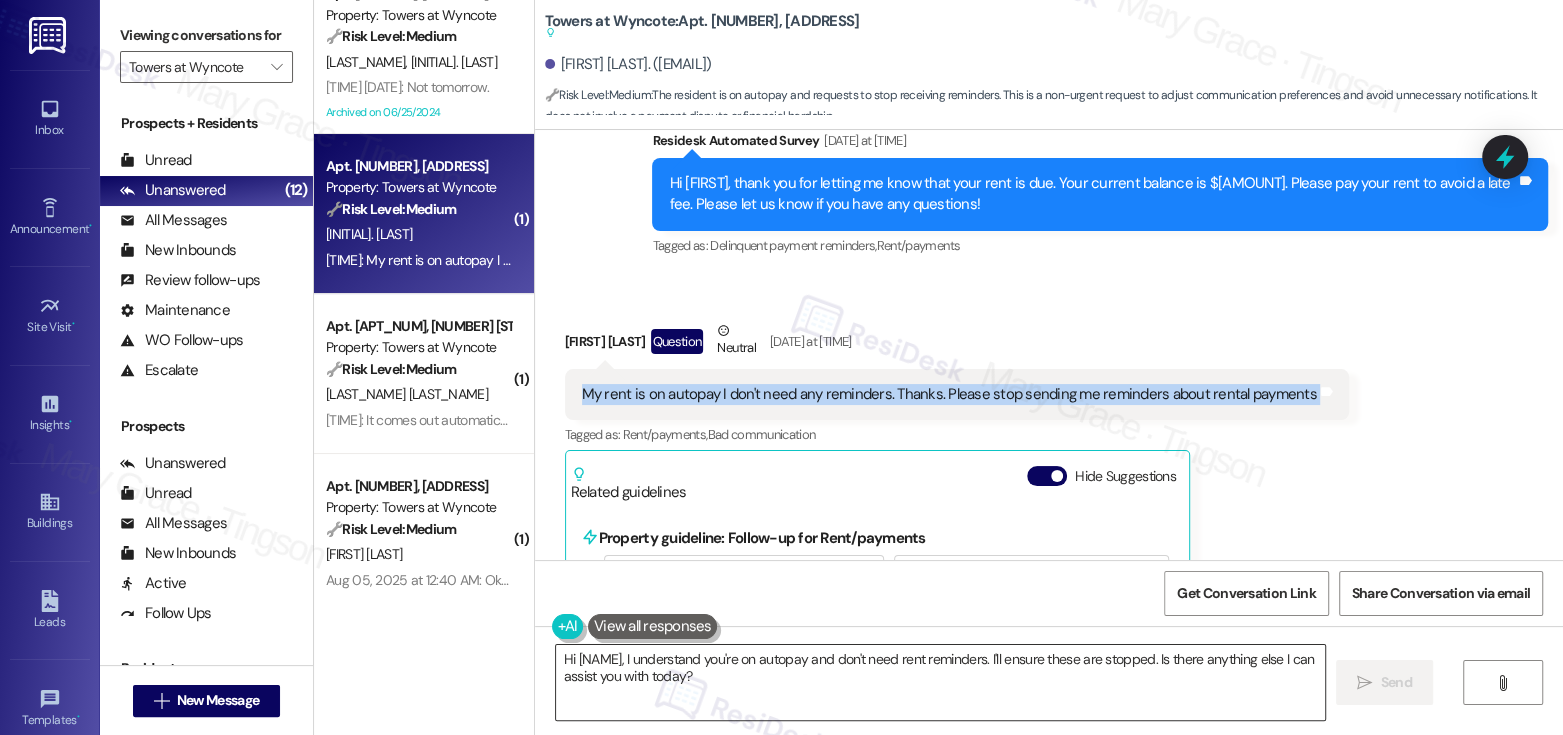 click on "Hi {{first_name}}, I understand you're on autopay and don't need rent reminders. I'll ensure these are stopped. Is there anything else I can assist you with today?" at bounding box center (940, 682) 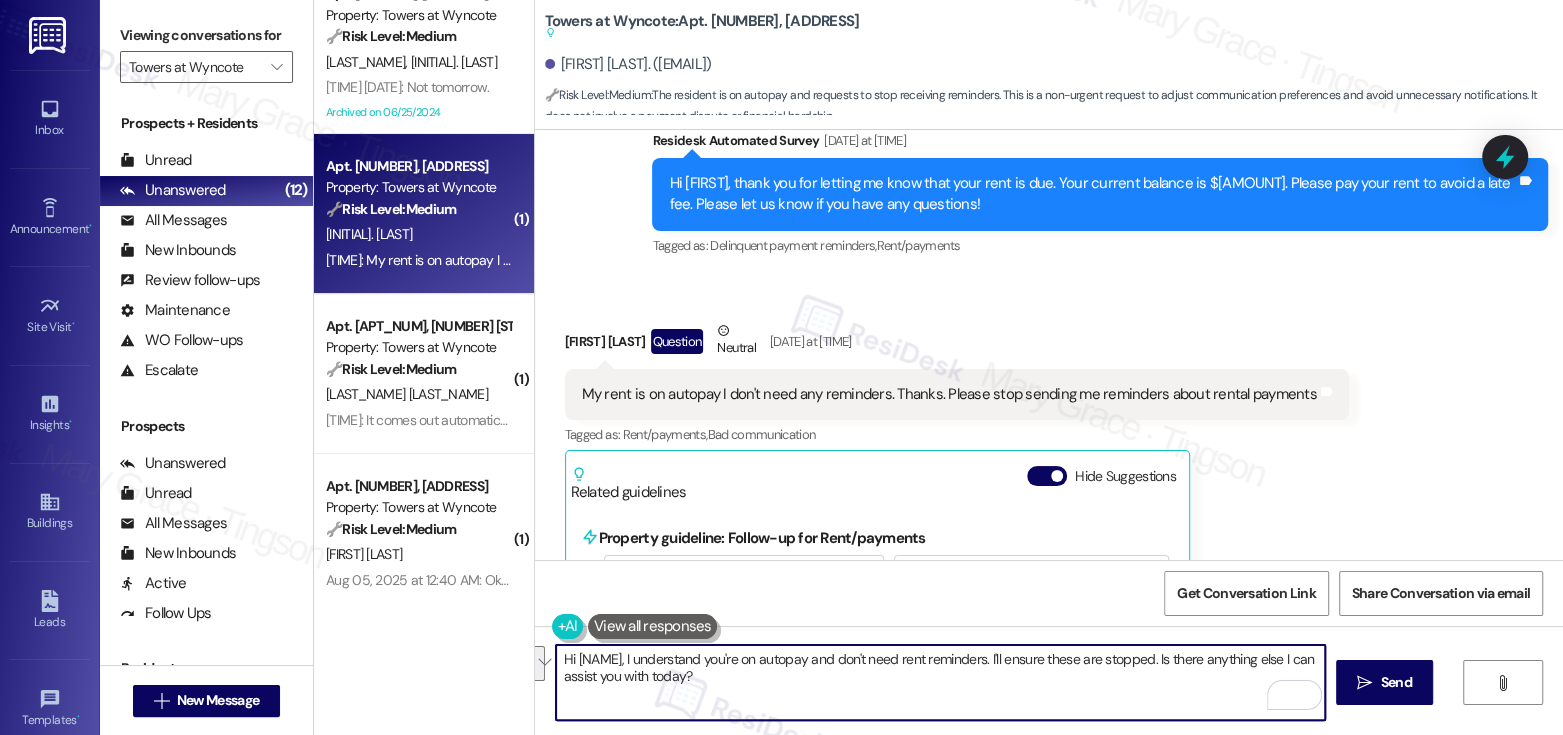 drag, startPoint x: 1018, startPoint y: 661, endPoint x: 1024, endPoint y: 676, distance: 16.155495 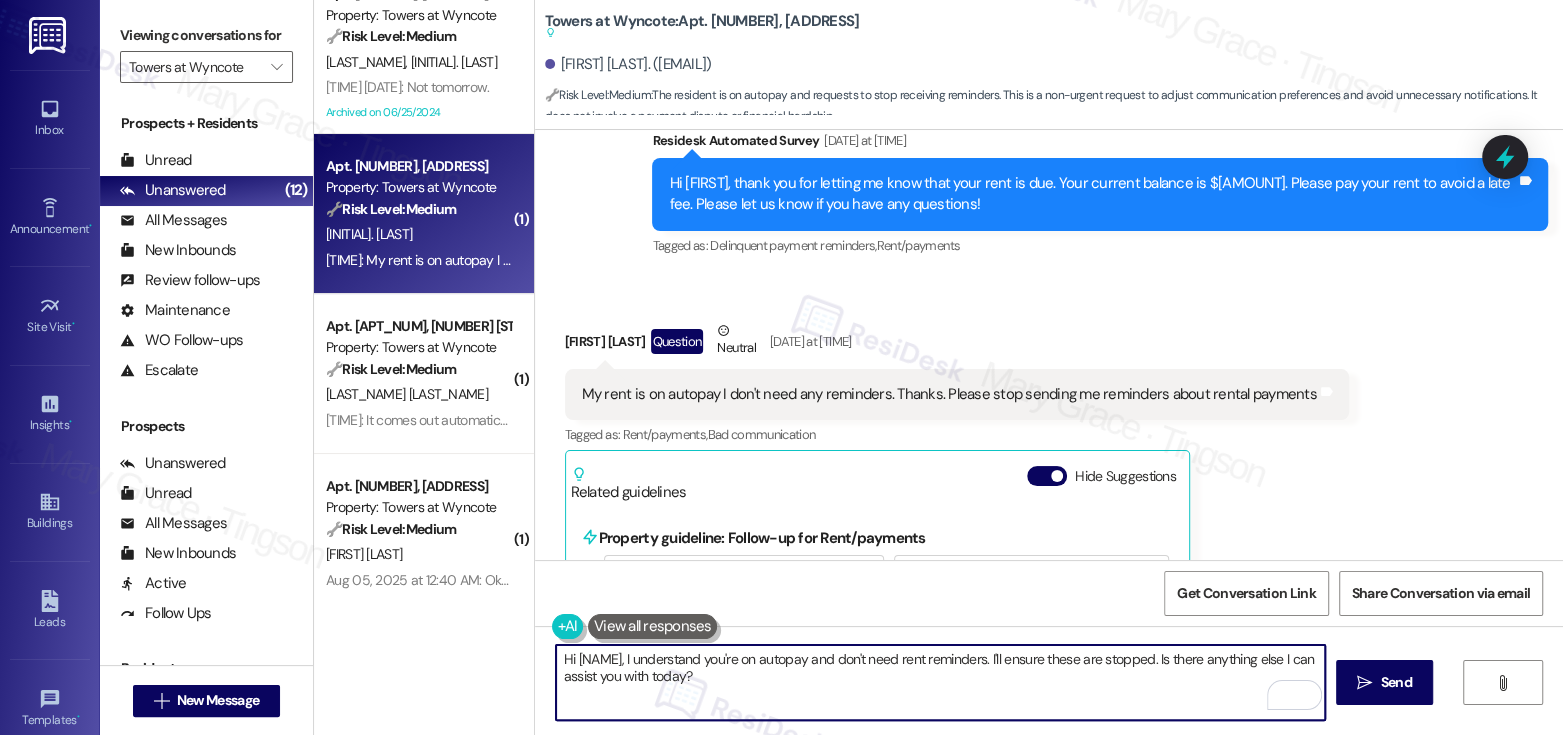 click on "Hi {{first_name}}, I understand you're on autopay and don't need rent reminders. I'll ensure these are stopped. Is there anything else I can assist you with today?" at bounding box center [940, 682] 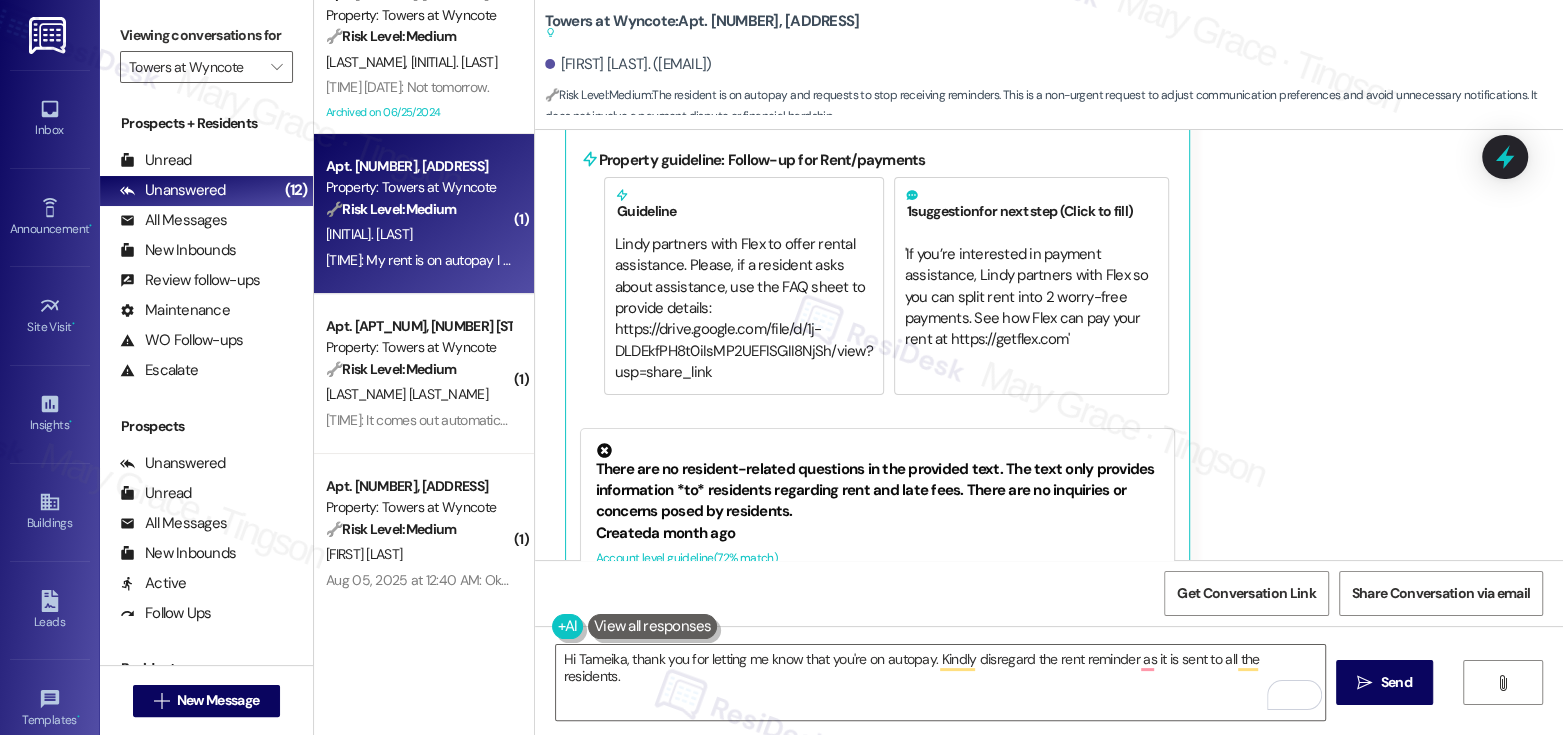 scroll, scrollTop: 8830, scrollLeft: 0, axis: vertical 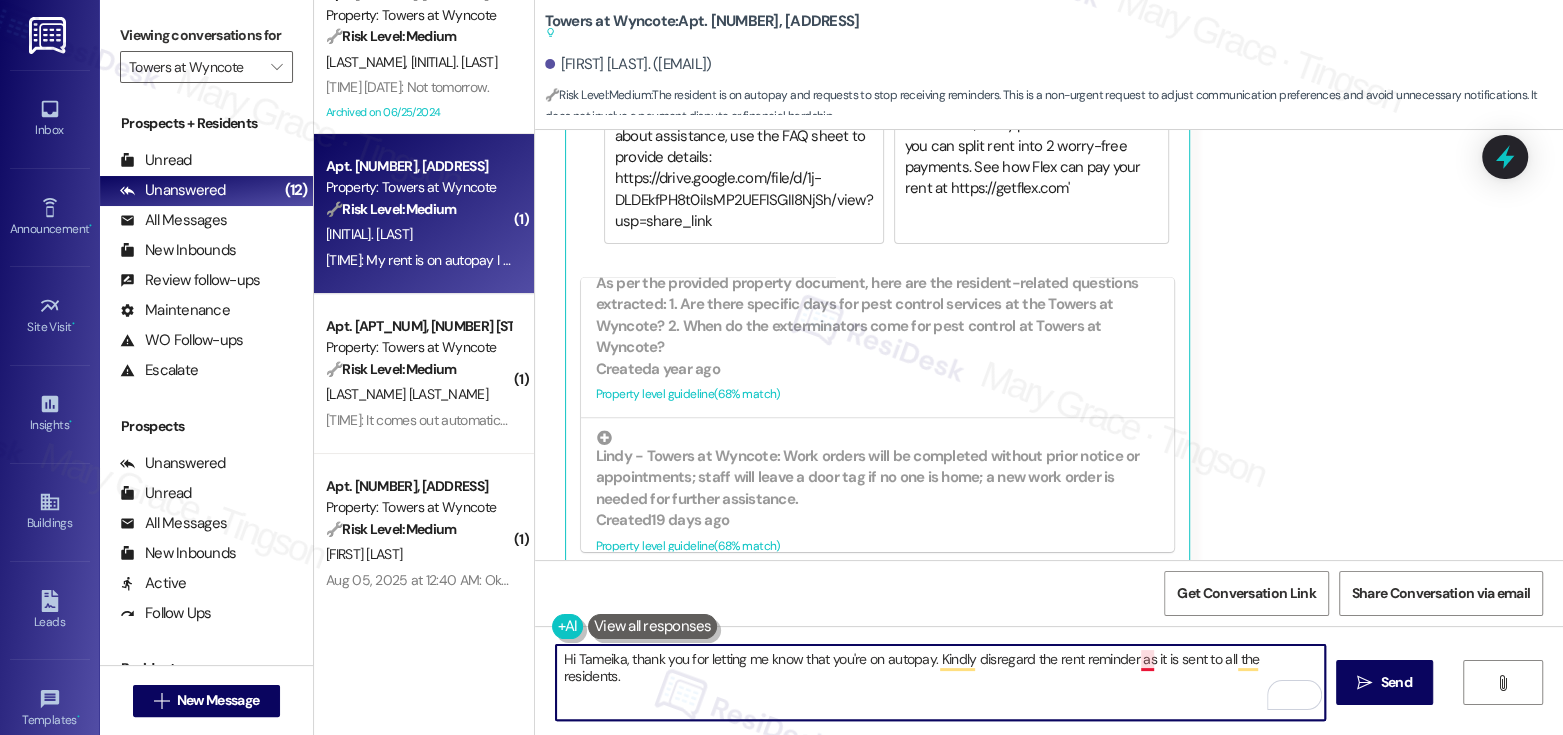 click on "Hi Tameika, thank you for letting me know that you're on autopay. Kindly disregard the rent reminder as it is sent to all the residents." at bounding box center [940, 682] 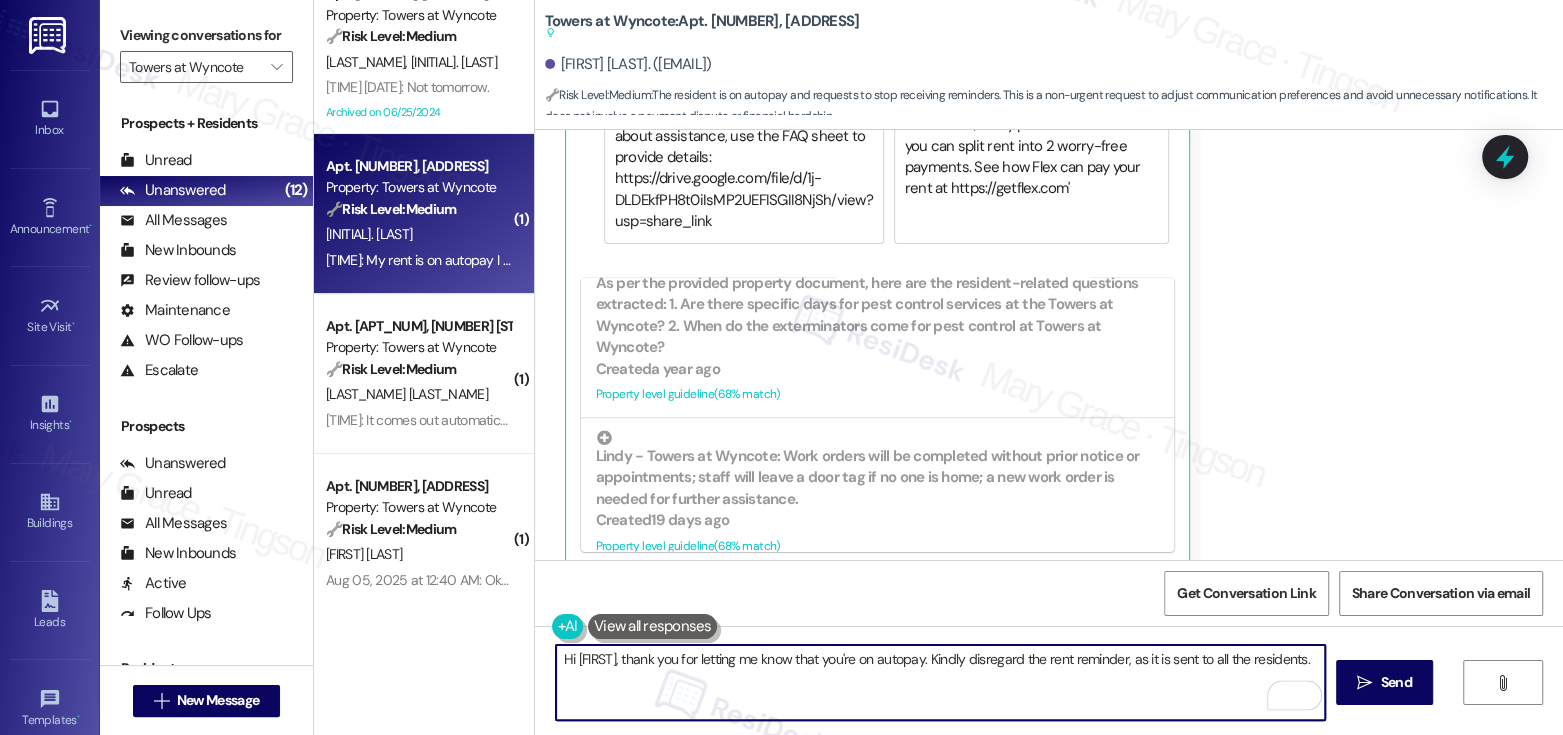 click on "Hi Tameika, thank you for letting me know that you're on autopay. Kindly disregard the rent reminder, as it is sent to all the residents." at bounding box center [940, 682] 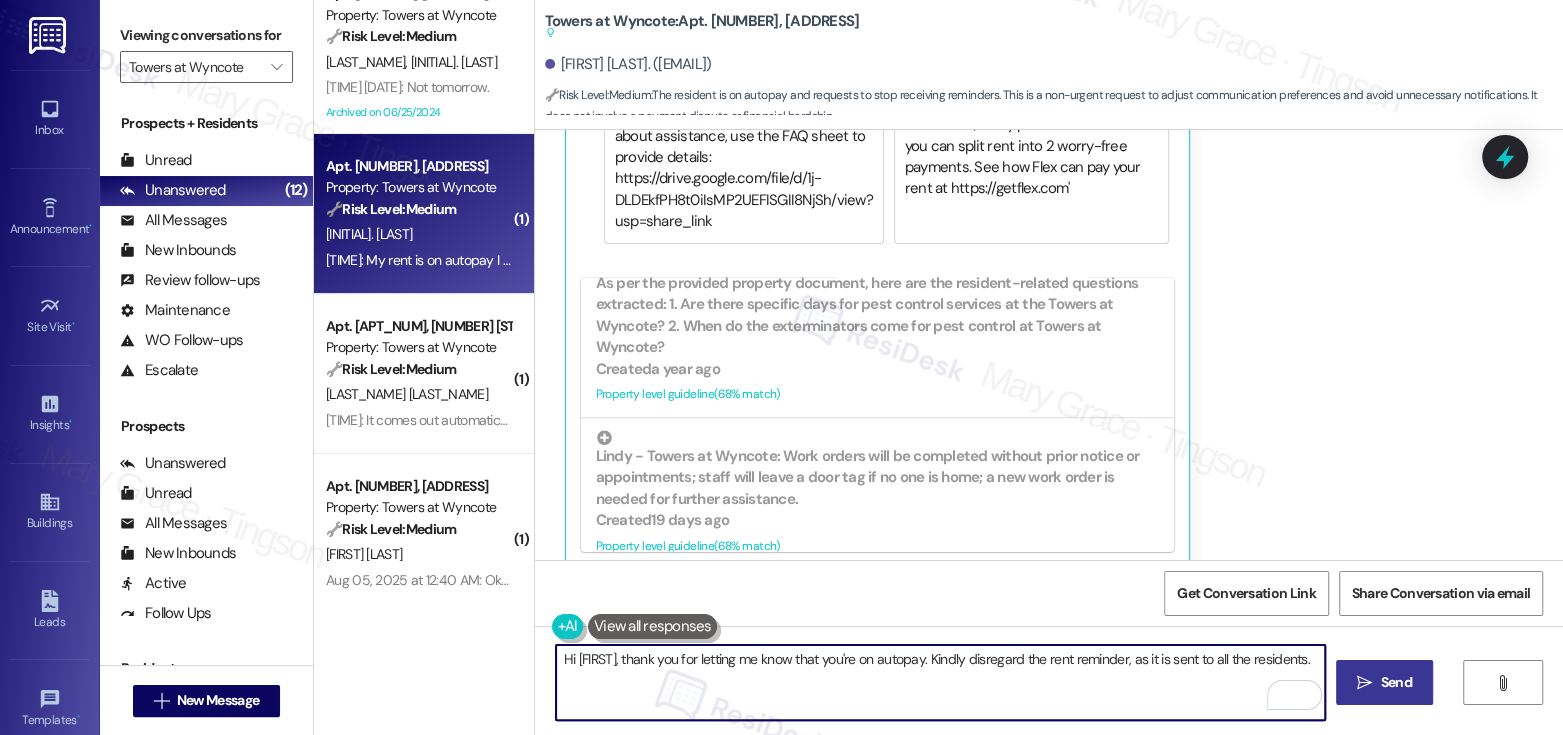 type on "Hi Tameika, thank you for letting me know that you're on autopay. Kindly disregard the rent reminder, as it is sent to all the residents." 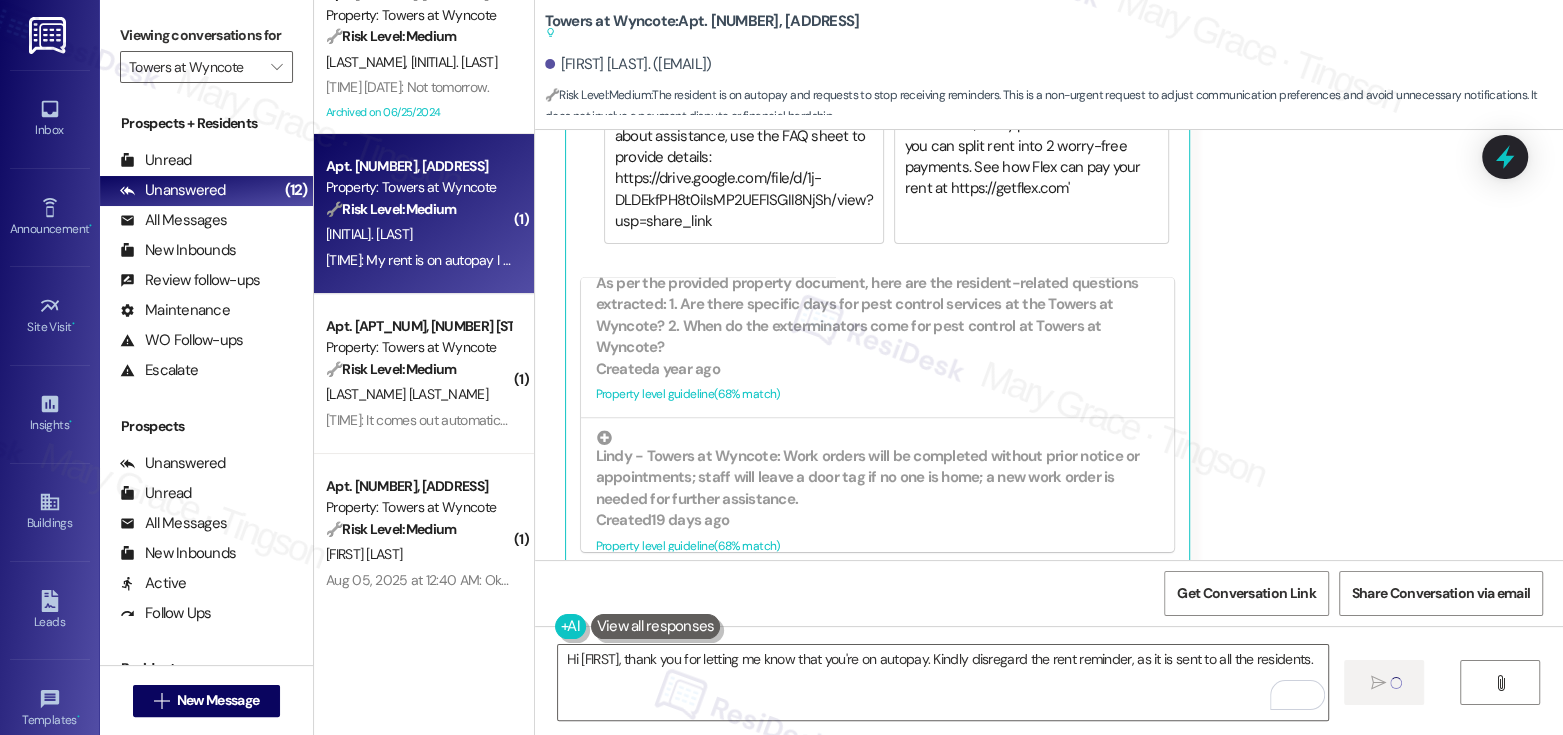 type 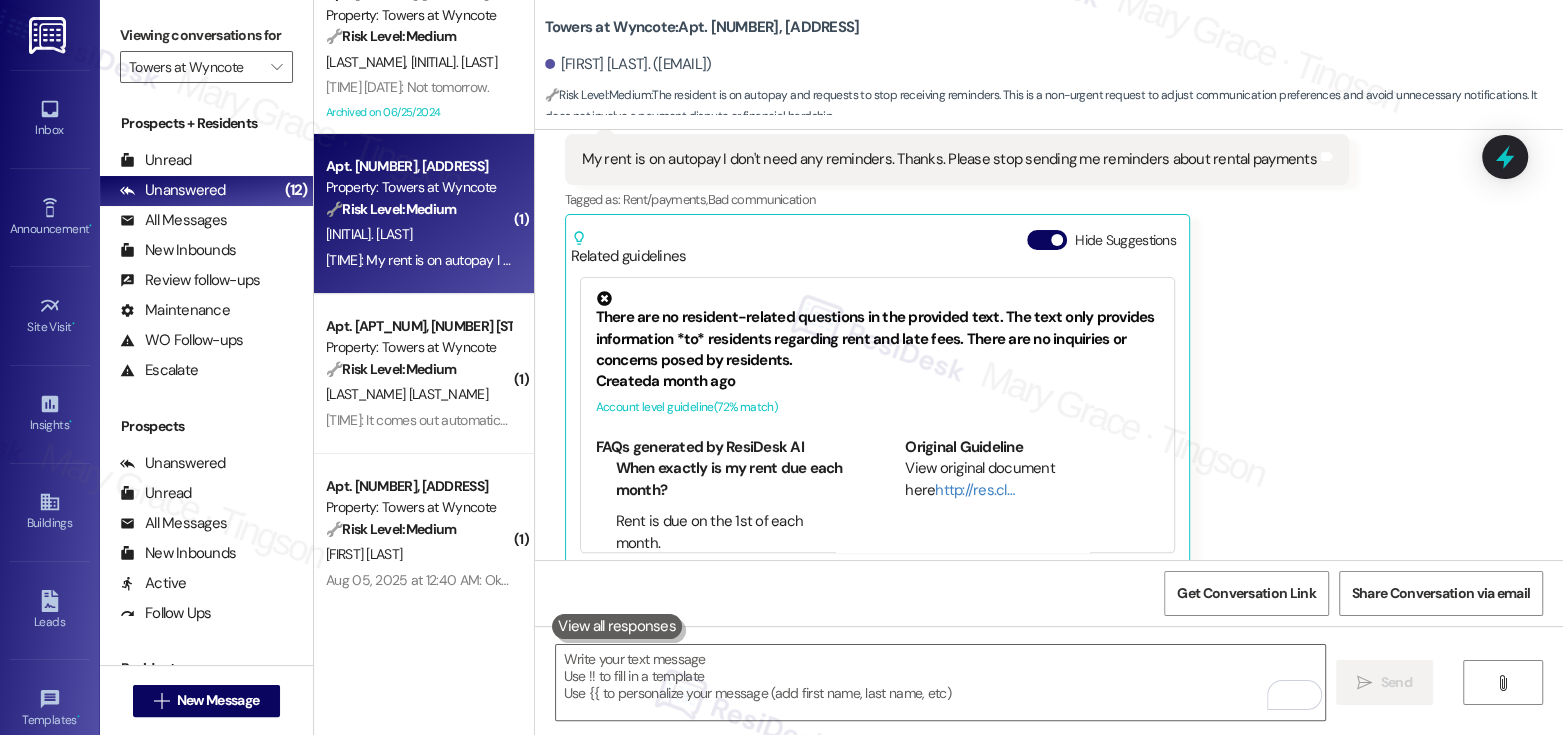 scroll, scrollTop: 8617, scrollLeft: 0, axis: vertical 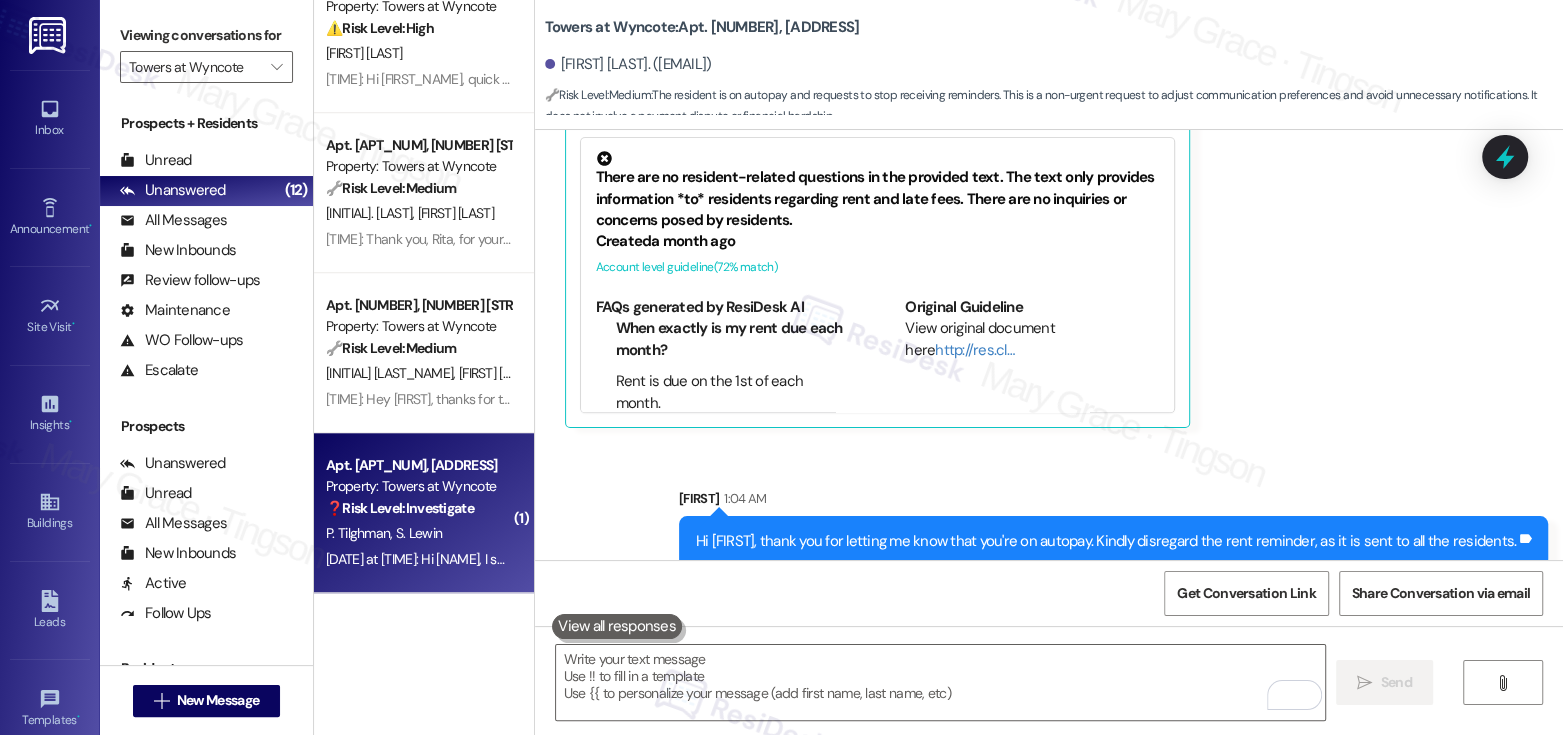 click on "[LAST] [LAST] [LAST]" at bounding box center [418, 533] 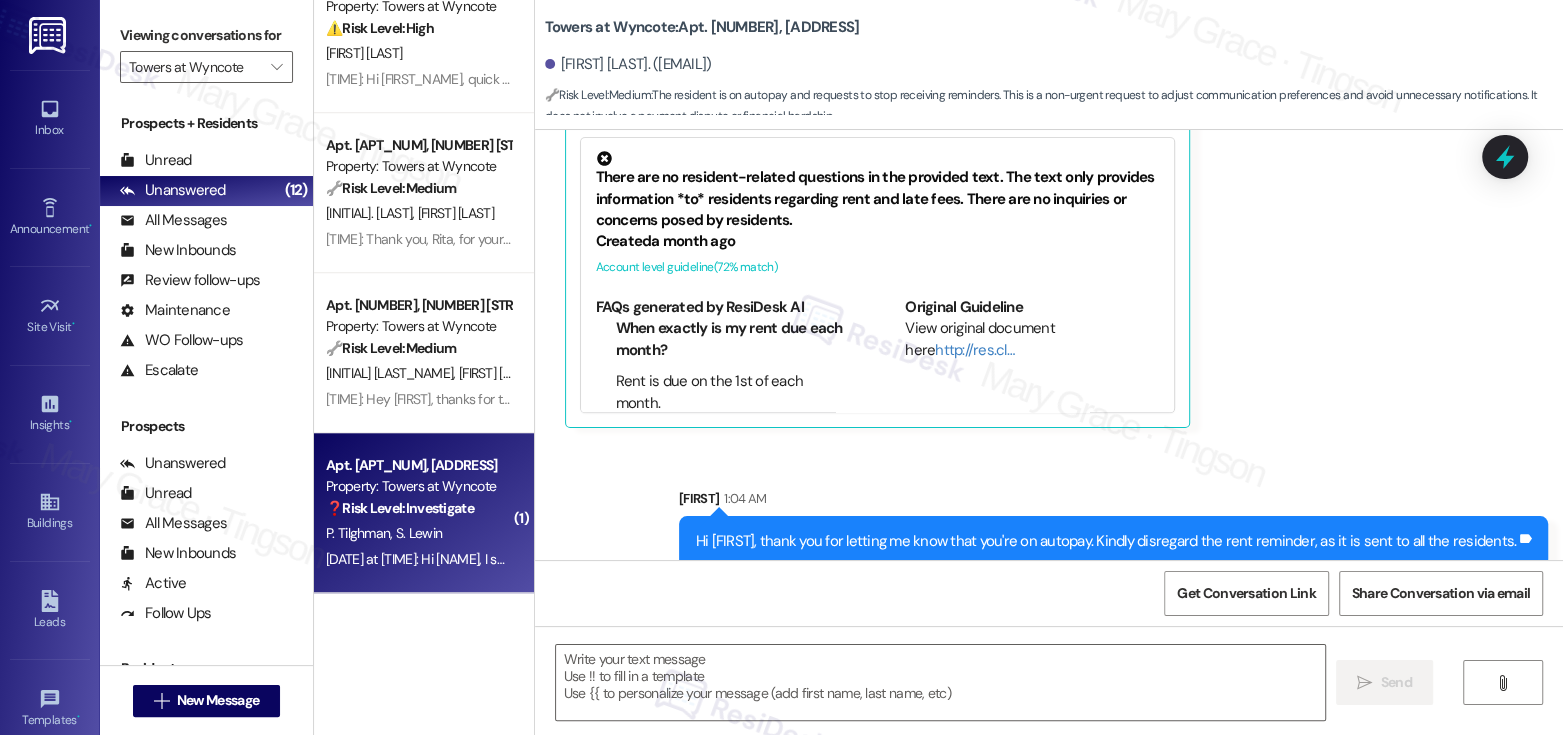 type on "Fetching suggested responses. Please feel free to read through the conversation in the meantime." 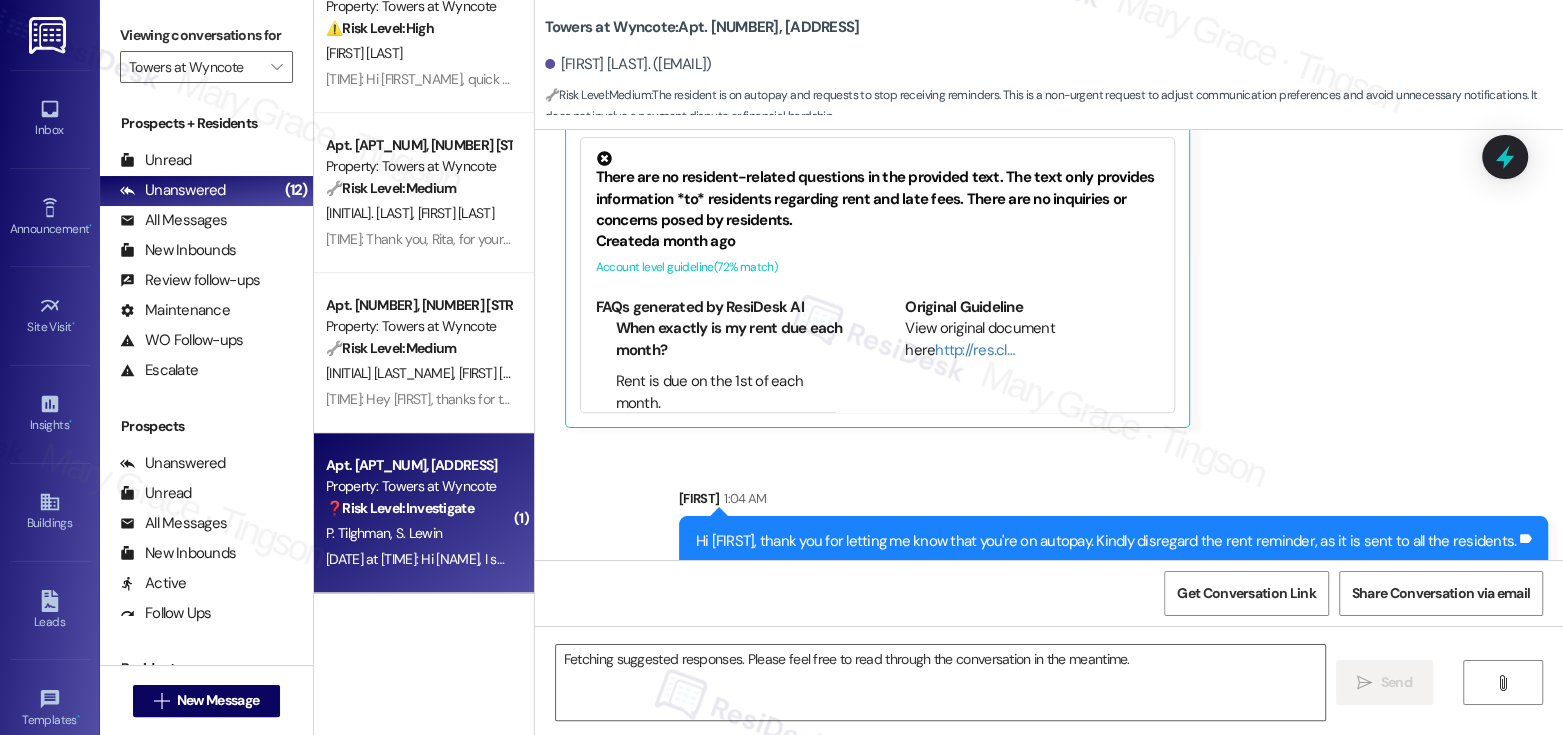 click on "[LAST] [LAST] [LAST]" at bounding box center [418, 533] 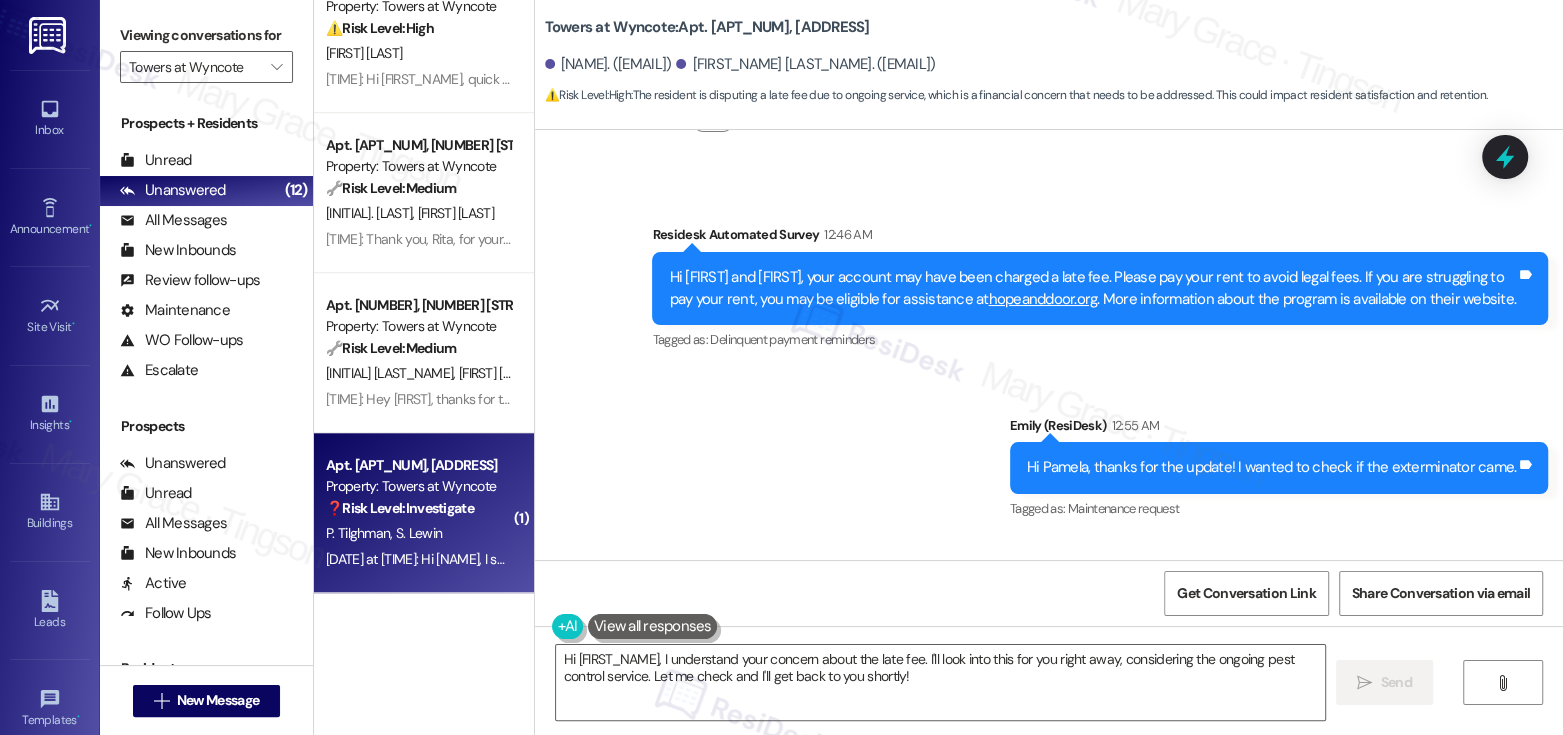 scroll, scrollTop: 17132, scrollLeft: 0, axis: vertical 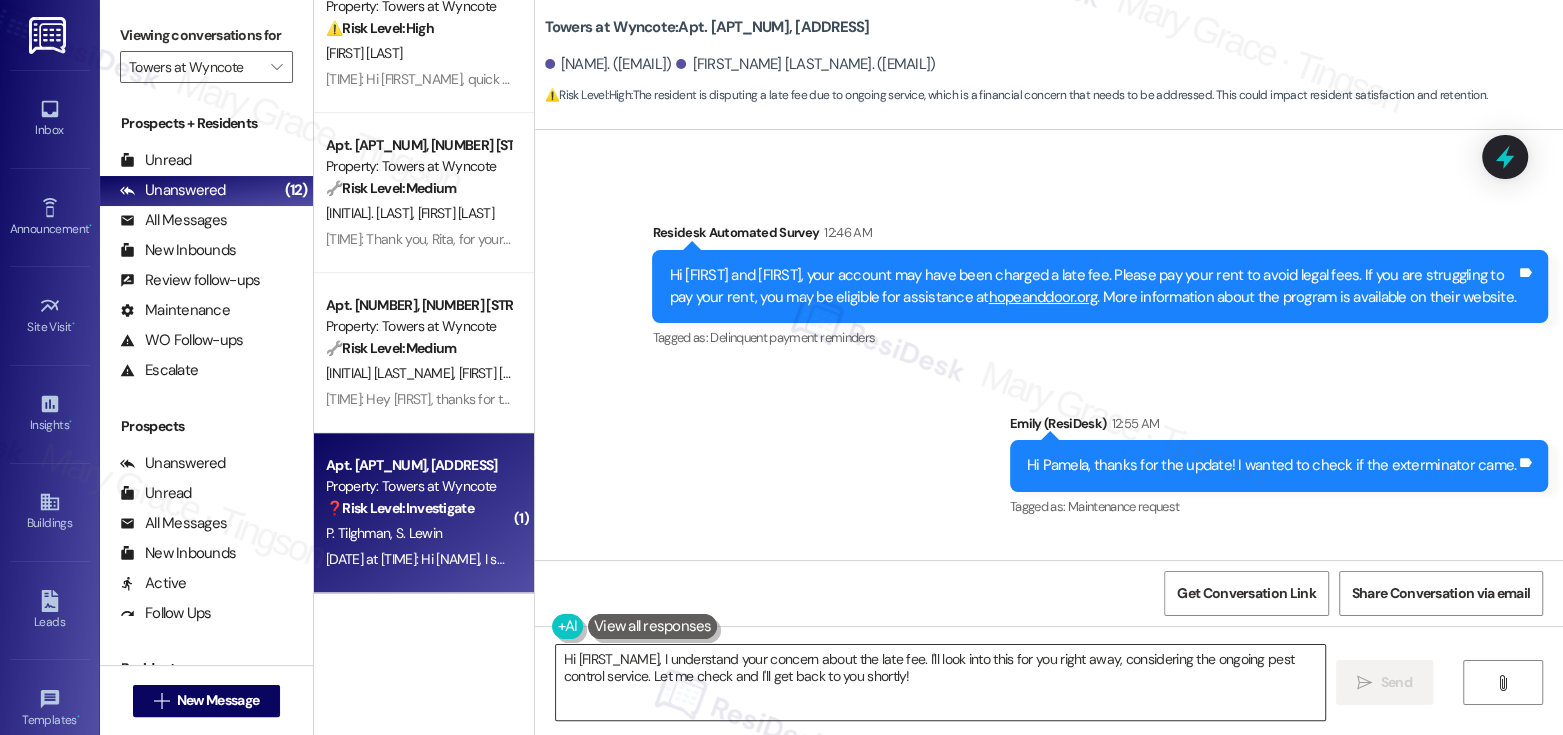 click on "Hi {{first_name}}, I understand your concern about the late fee. I'll look into this for you right away, considering the ongoing pest control service. Let me check and I'll get back to you shortly!" at bounding box center [940, 682] 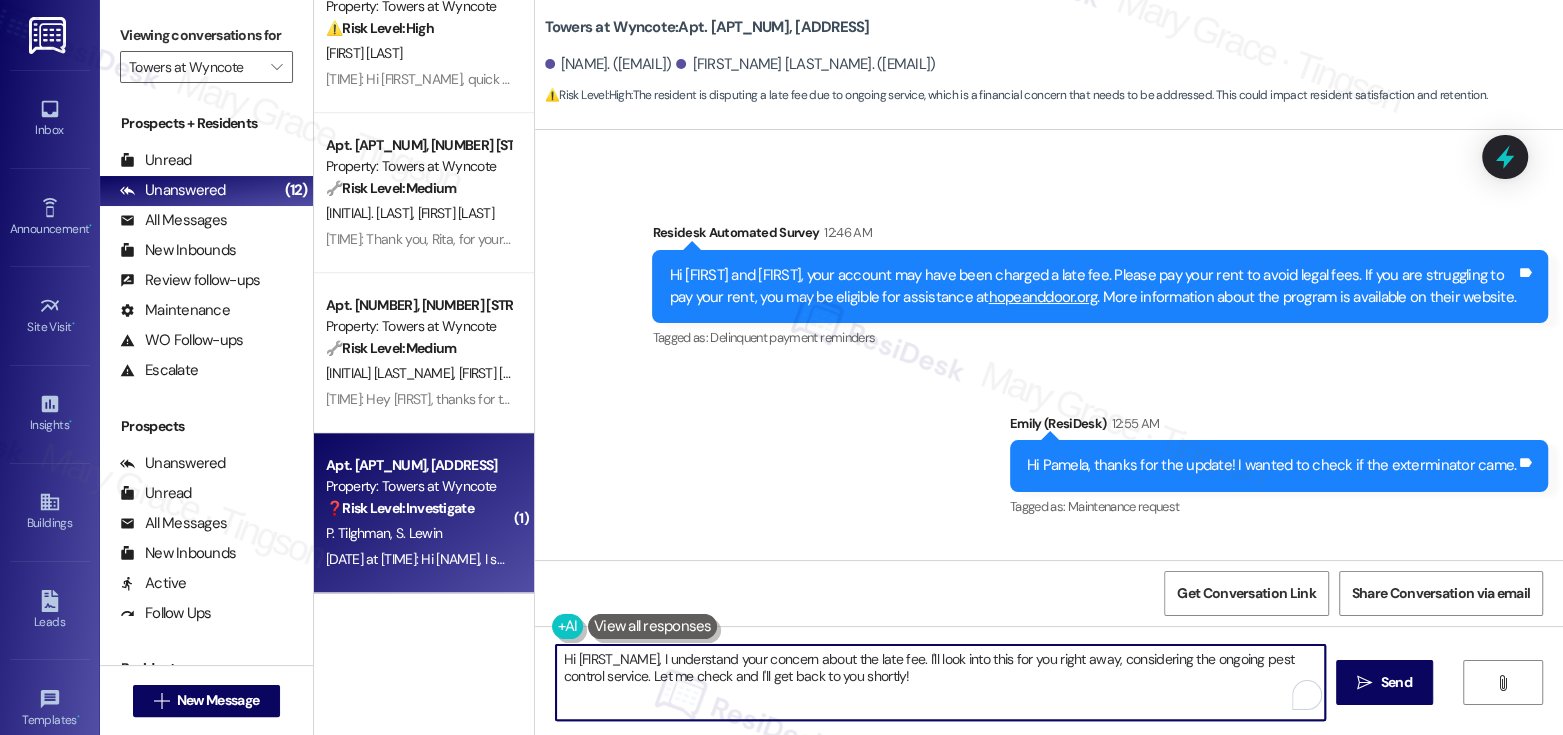 click on "Hi {{first_name}}, I understand your concern about the late fee. I'll look into this for you right away, considering the ongoing pest control service. Let me check and I'll get back to you shortly!" at bounding box center [940, 682] 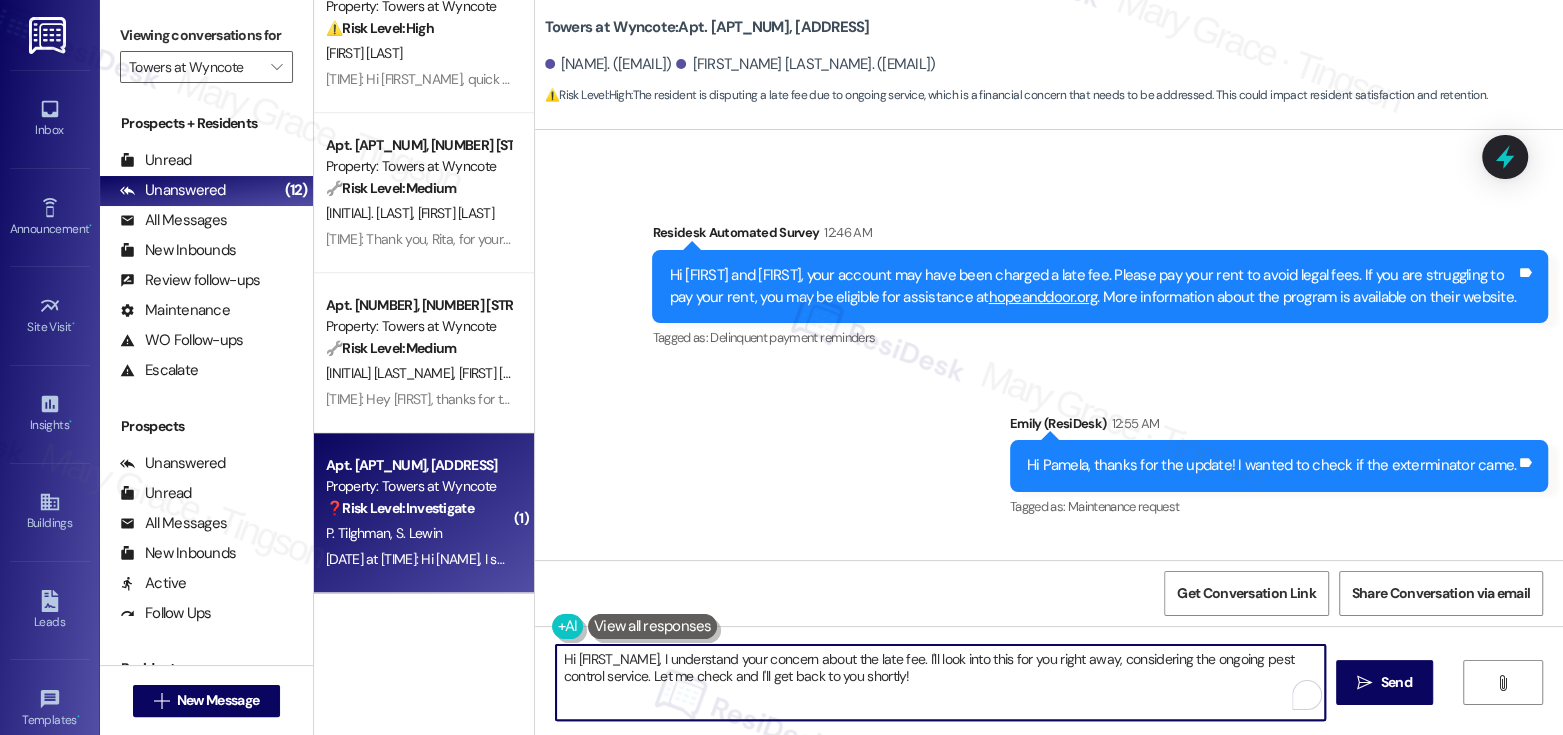 click on "Hi {{first_name}}, I understand your concern about the late fee. I'll look into this for you right away, considering the ongoing pest control service. Let me check and I'll get back to you shortly!" at bounding box center (940, 682) 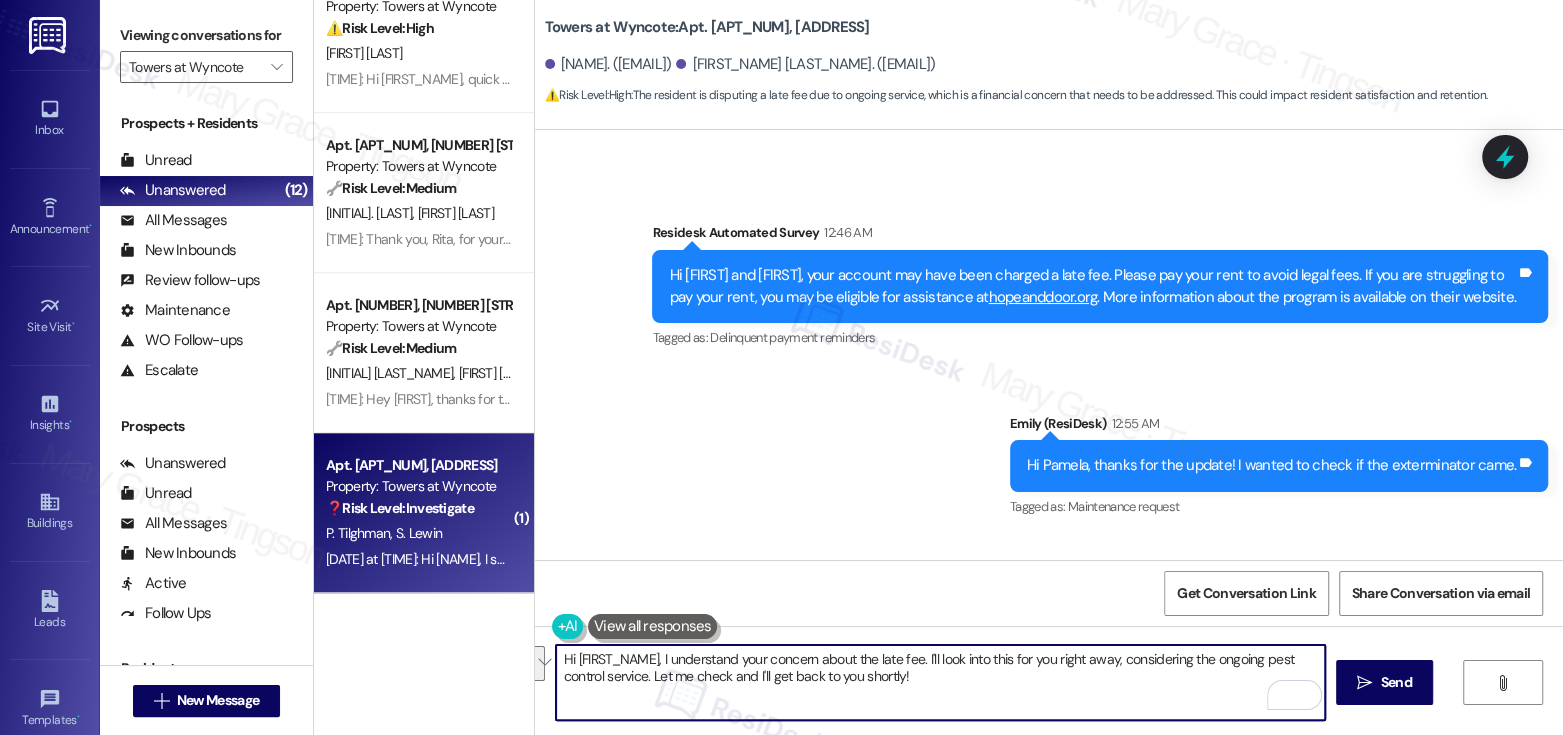 click on "Hi {{first_name}}, I understand your concern about the late fee. I'll look into this for you right away, considering the ongoing pest control service. Let me check and I'll get back to you shortly!" at bounding box center [940, 682] 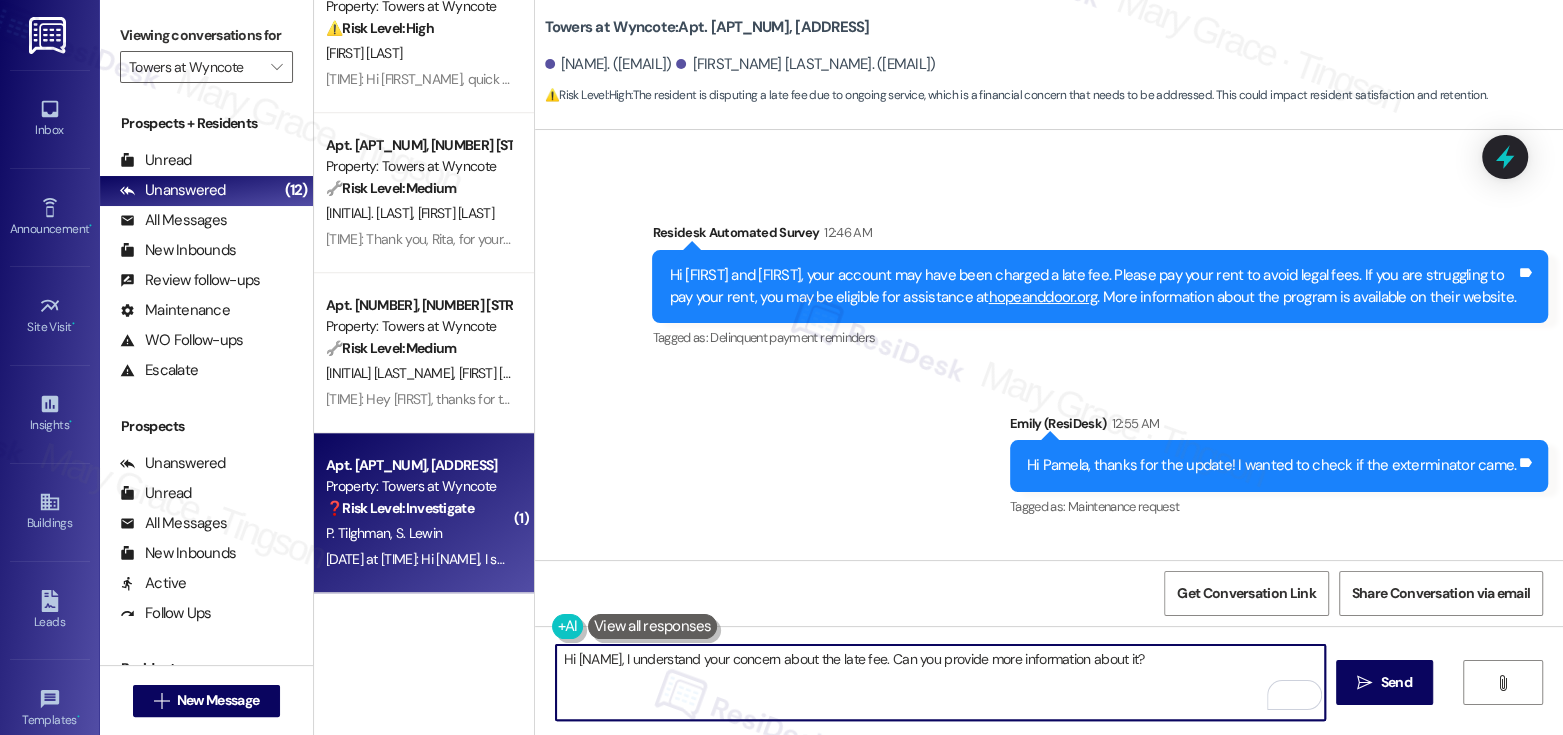 click on "Hi {{first_name}}, I understand your concern about the late fee. Can you provide more information about it?" at bounding box center [940, 682] 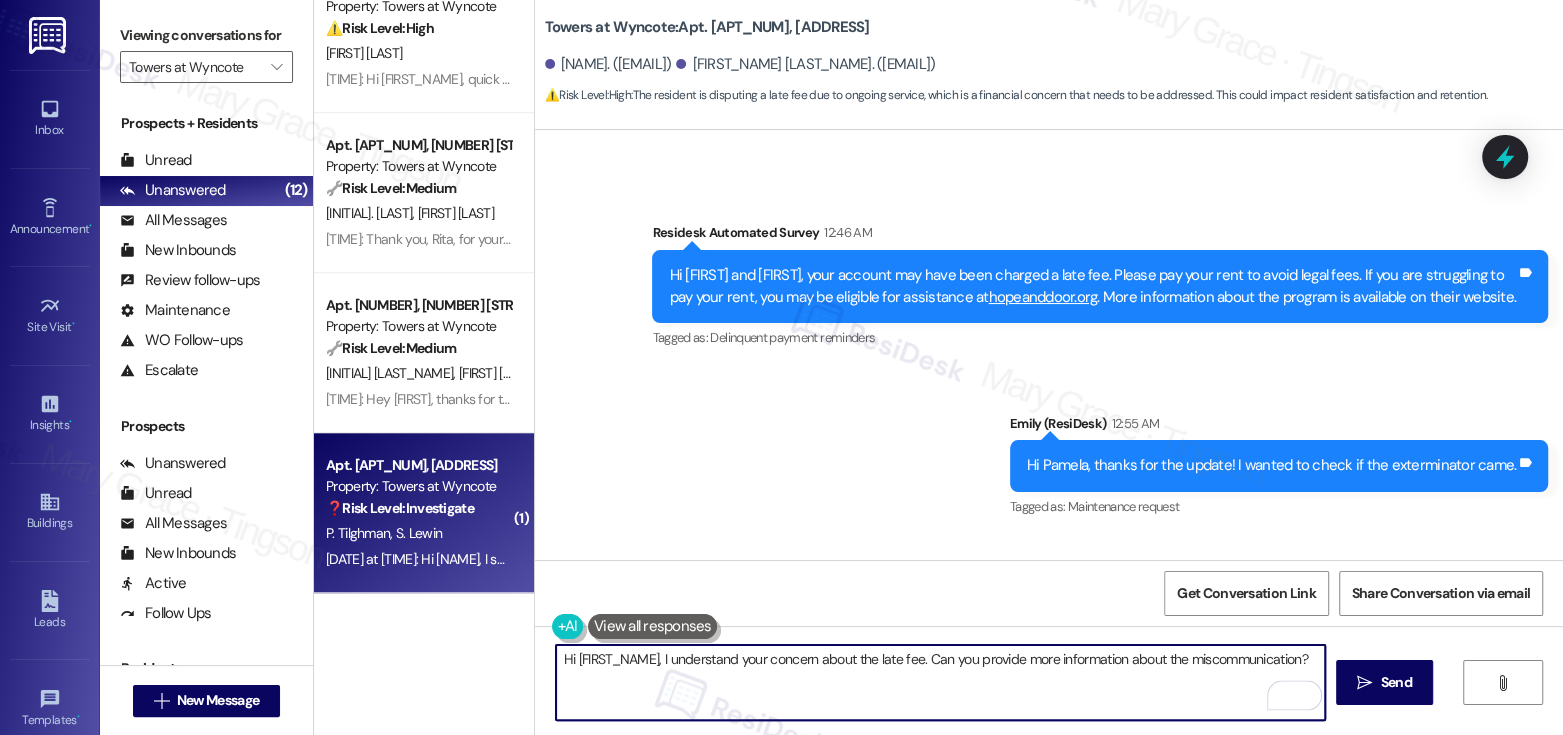 click on "Received via SMS Pamela Tilghman Question 12:59 AM Hi Emily, can the late fee be removed since there was a miscommunication and my apartment was still undergoing service?  Tags and notes Tagged as:   Bad communication ,  Click to highlight conversations about Bad communication Billing discrepancy Click to highlight conversations about Billing discrepancy  Related guidelines Hide Suggestions There are no resident-related questions in the provided text.  The text only provides information *to* residents regarding rent and late fees.  There are no inquiries or concerns posed by residents.
Created  a month ago Account level guideline  ( 75 % match) FAQs generated by ResiDesk AI When exactly is my rent due each month? Rent is due on the 1st of each month. Is there a grace period for paying rent? Yes, residents have until the 5th of the month to pay without penalty. On what date will I be charged a late fee if I haven't paid? A late fee is assessed on the 6th of the month. How much is the standard late fee?  ( 71" at bounding box center [980, 814] 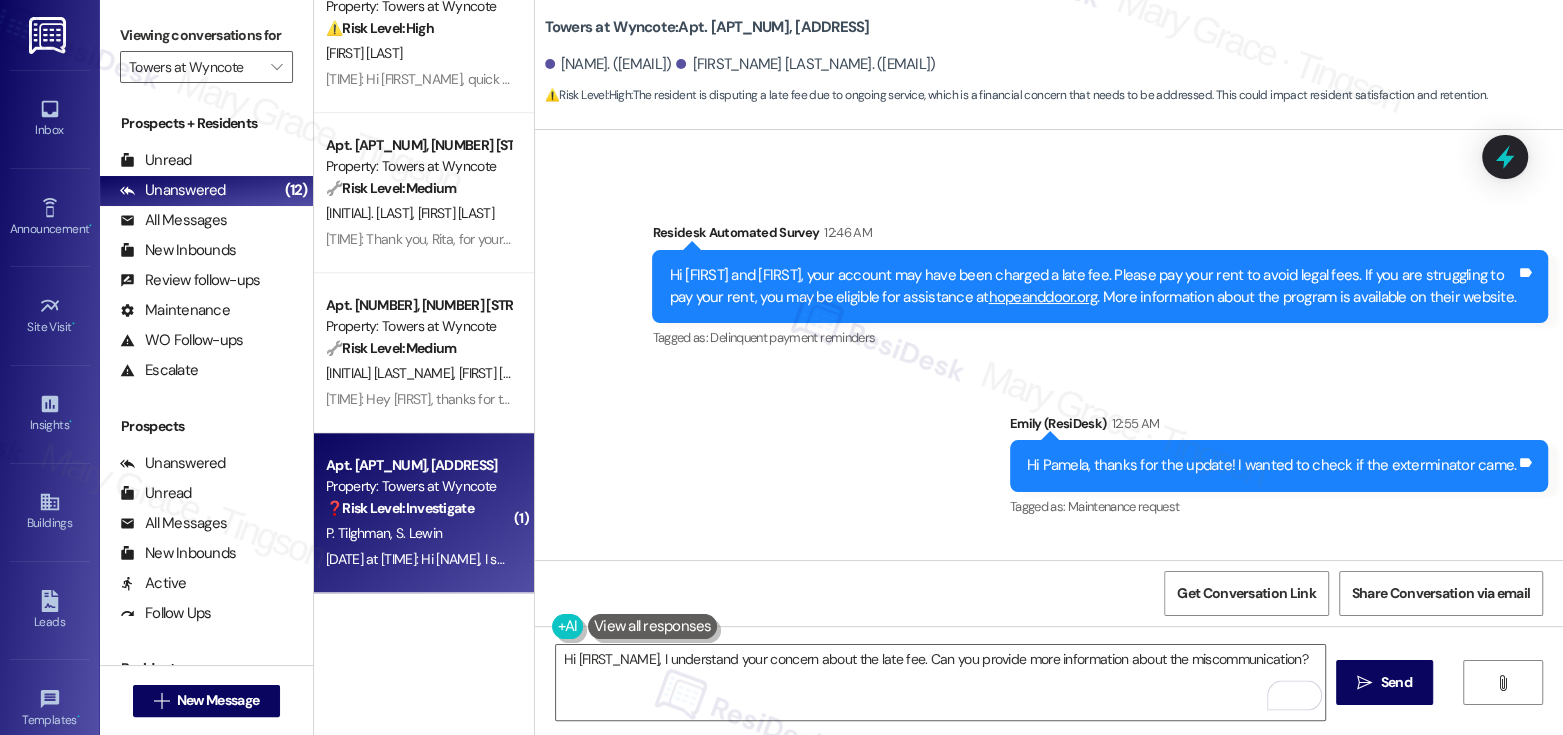 click on "Pamela Tilghman Question 12:59 AM" at bounding box center [980, 597] 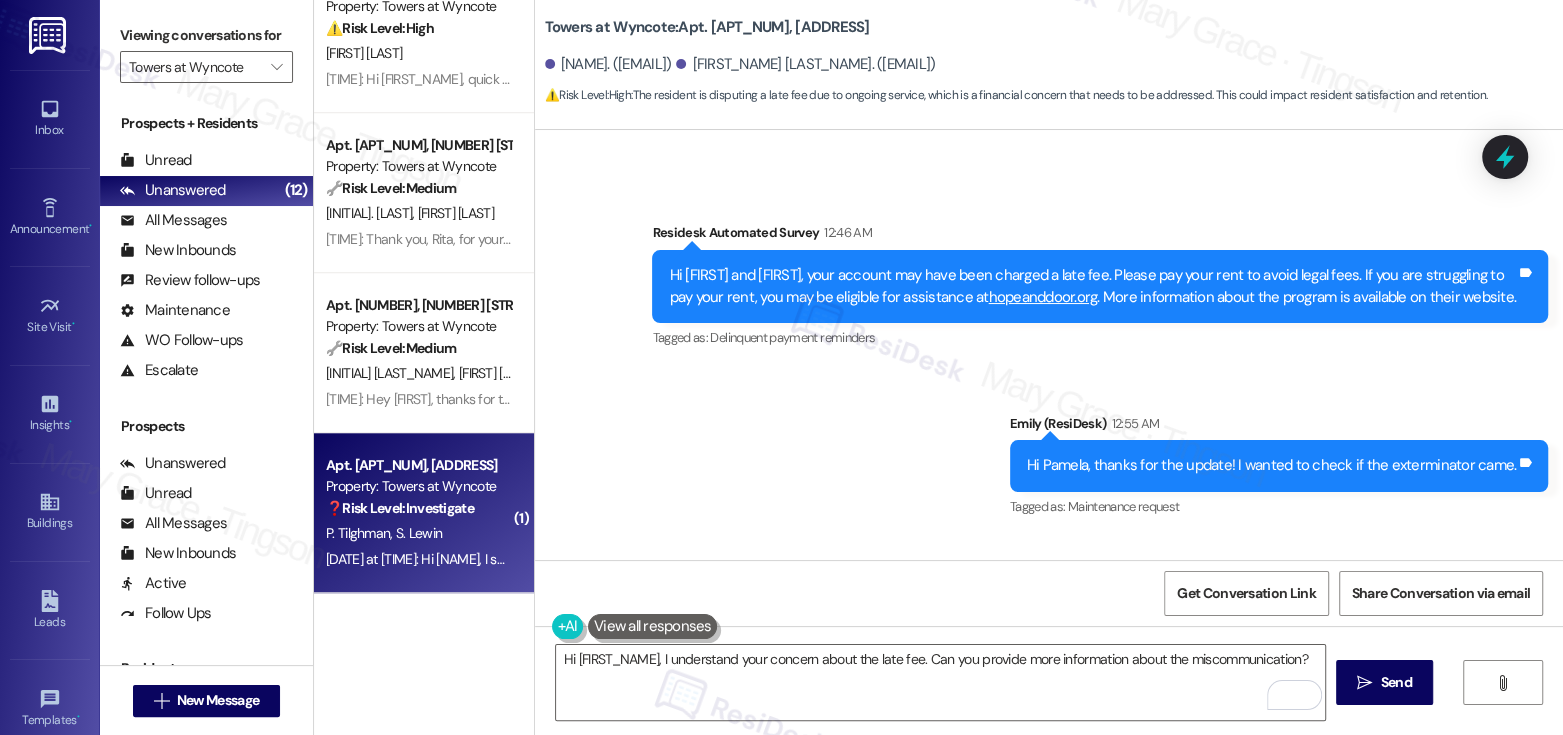 copy on "Pamela" 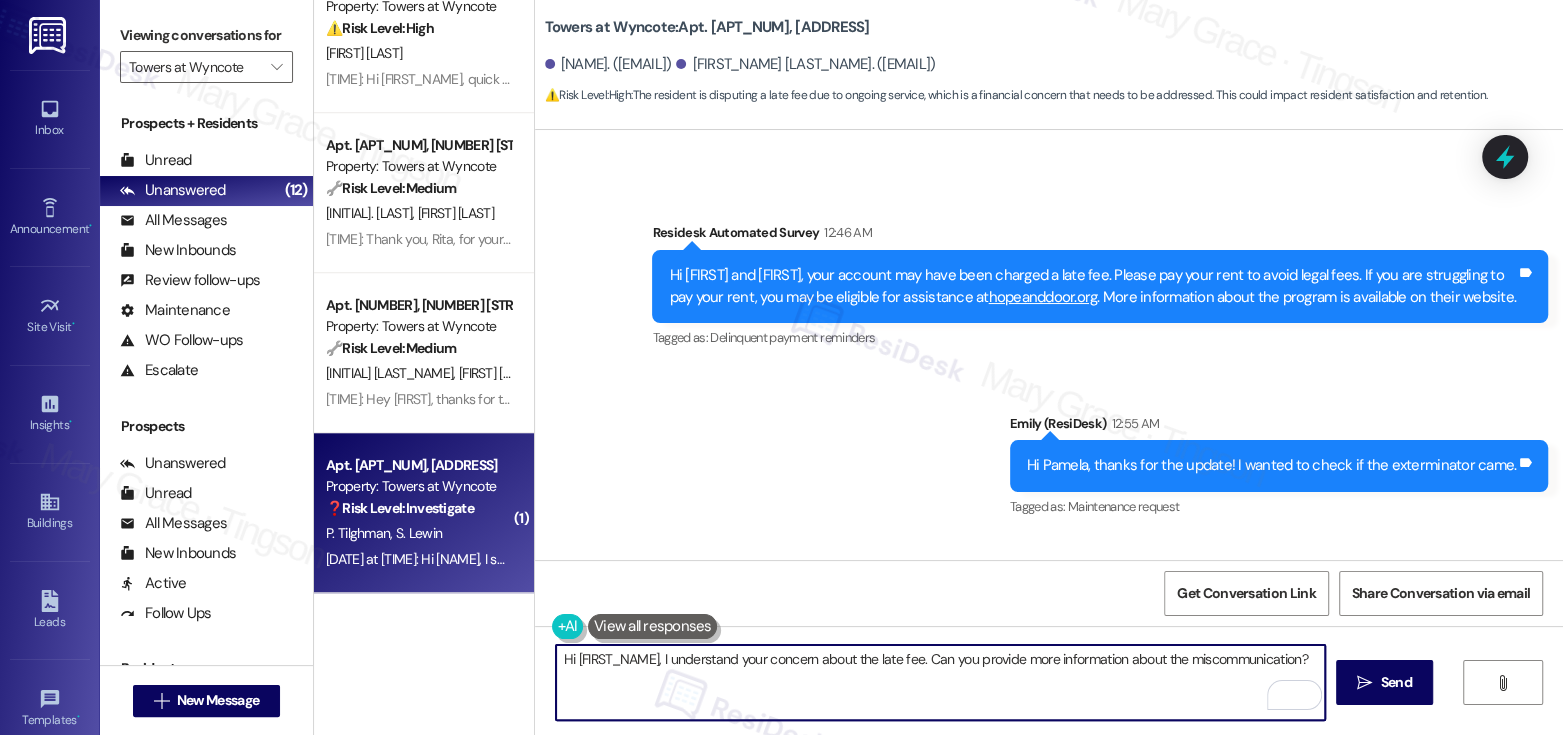 drag, startPoint x: 566, startPoint y: 657, endPoint x: 648, endPoint y: 656, distance: 82.006096 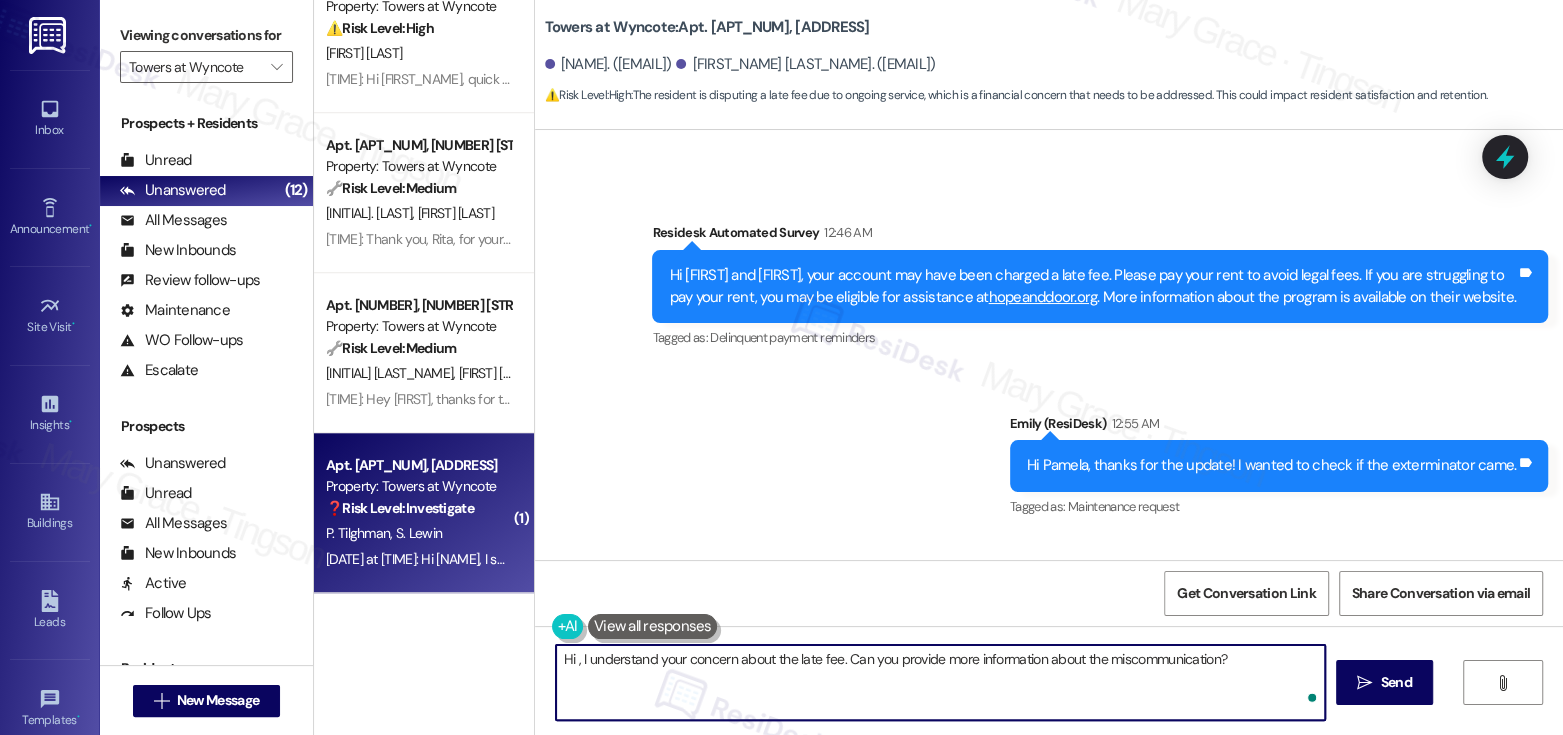 paste on "Pamela" 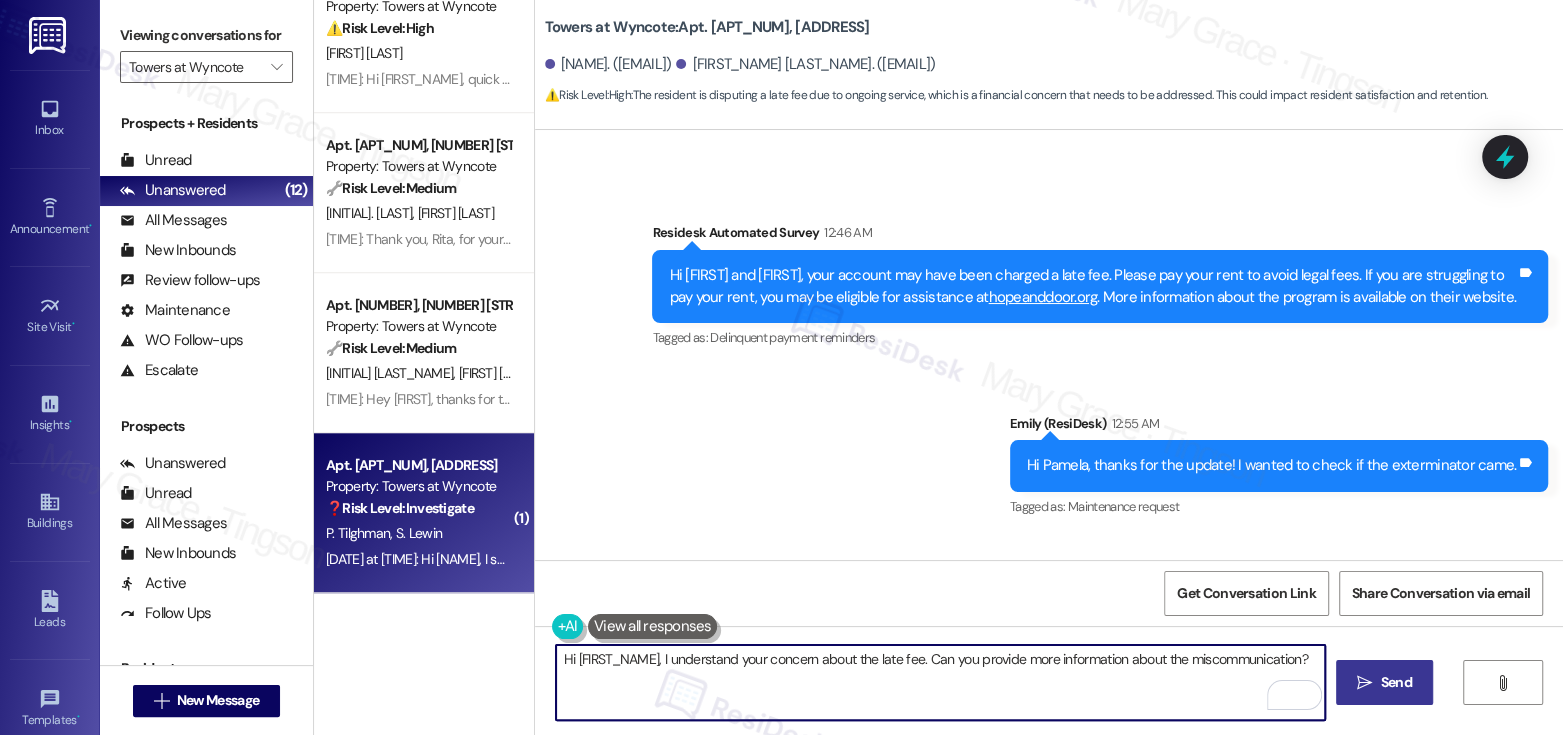 type on "Hi Pamela, I understand your concern about the late fee. Can you provide more information about the miscommunication?" 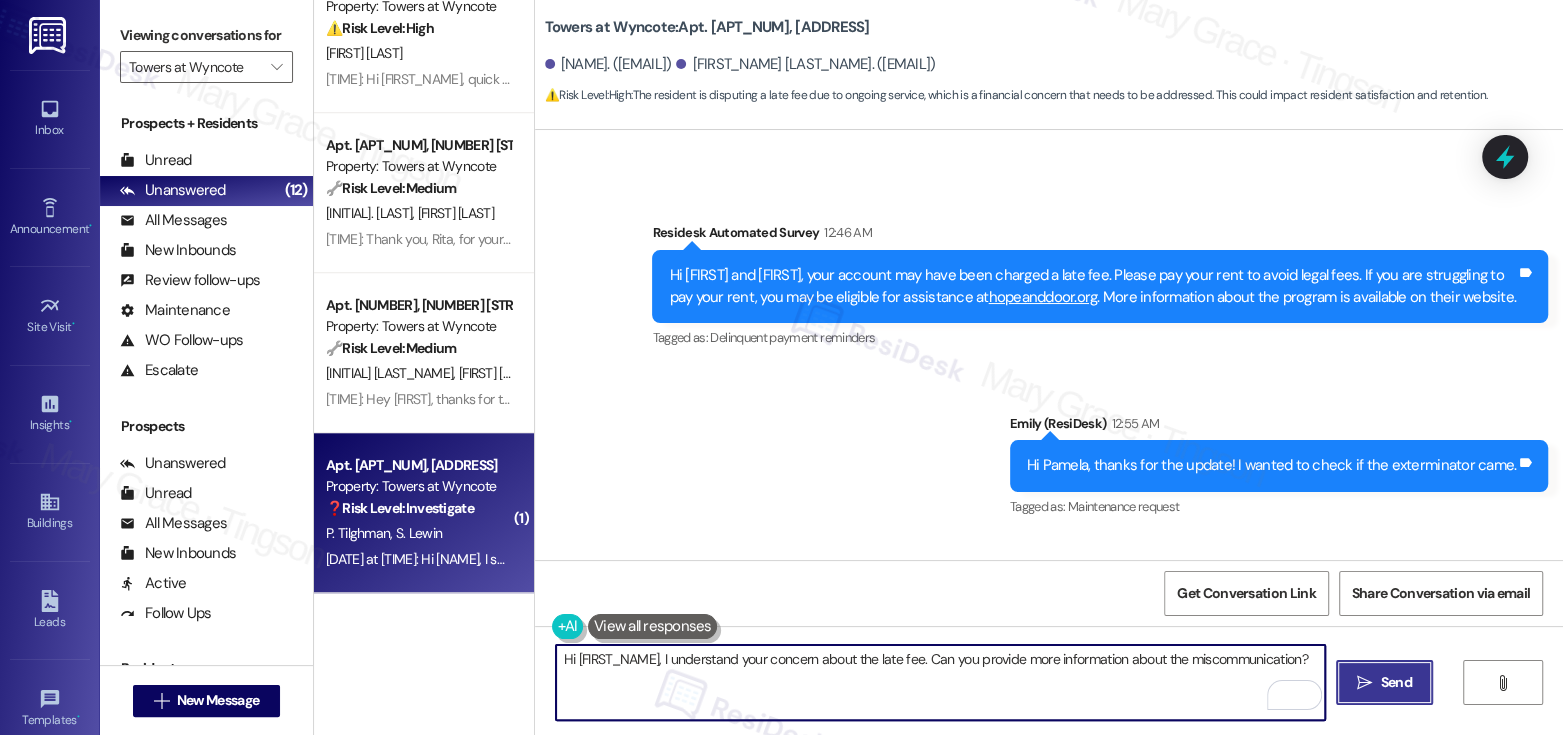 click on "Send" at bounding box center [1396, 682] 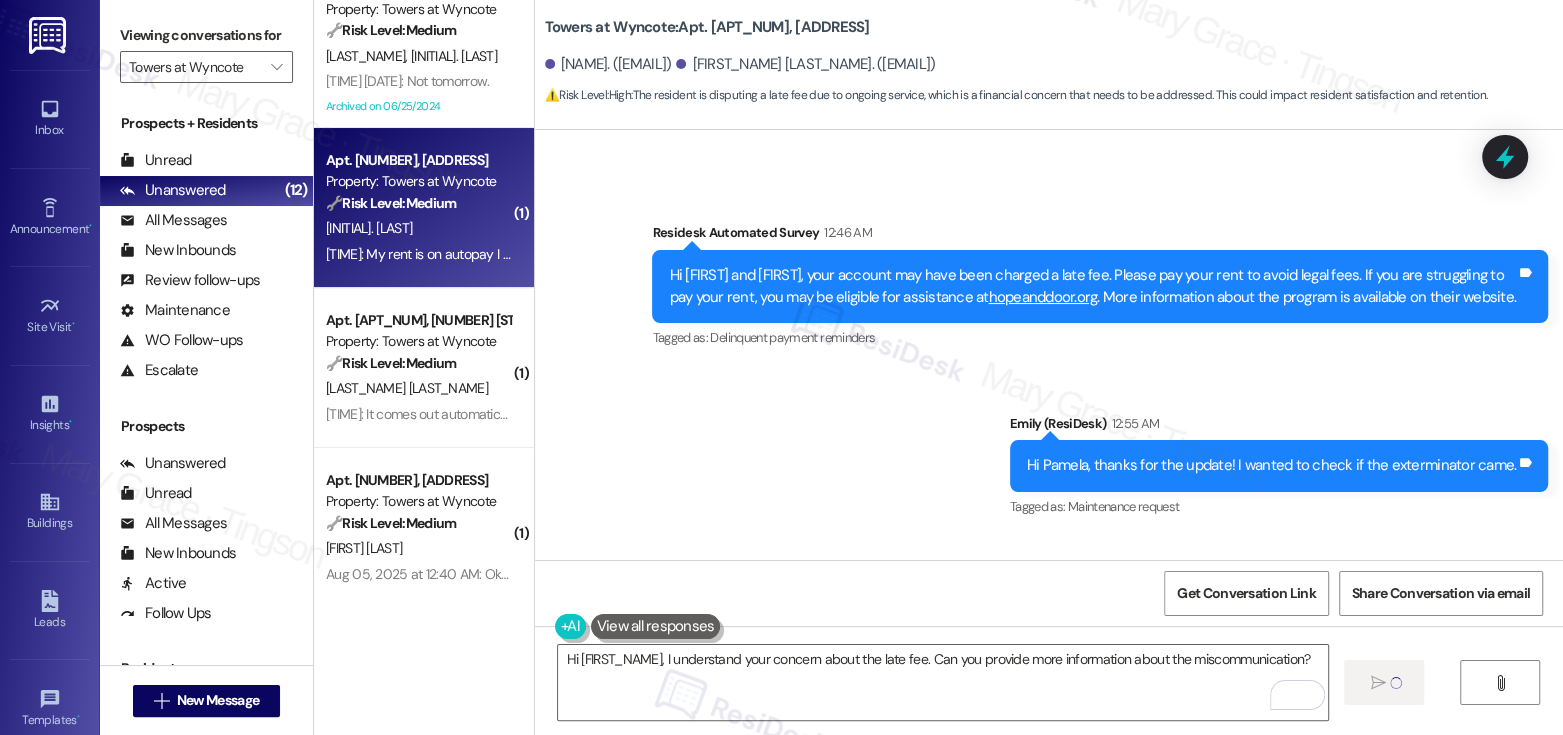 scroll, scrollTop: 41, scrollLeft: 0, axis: vertical 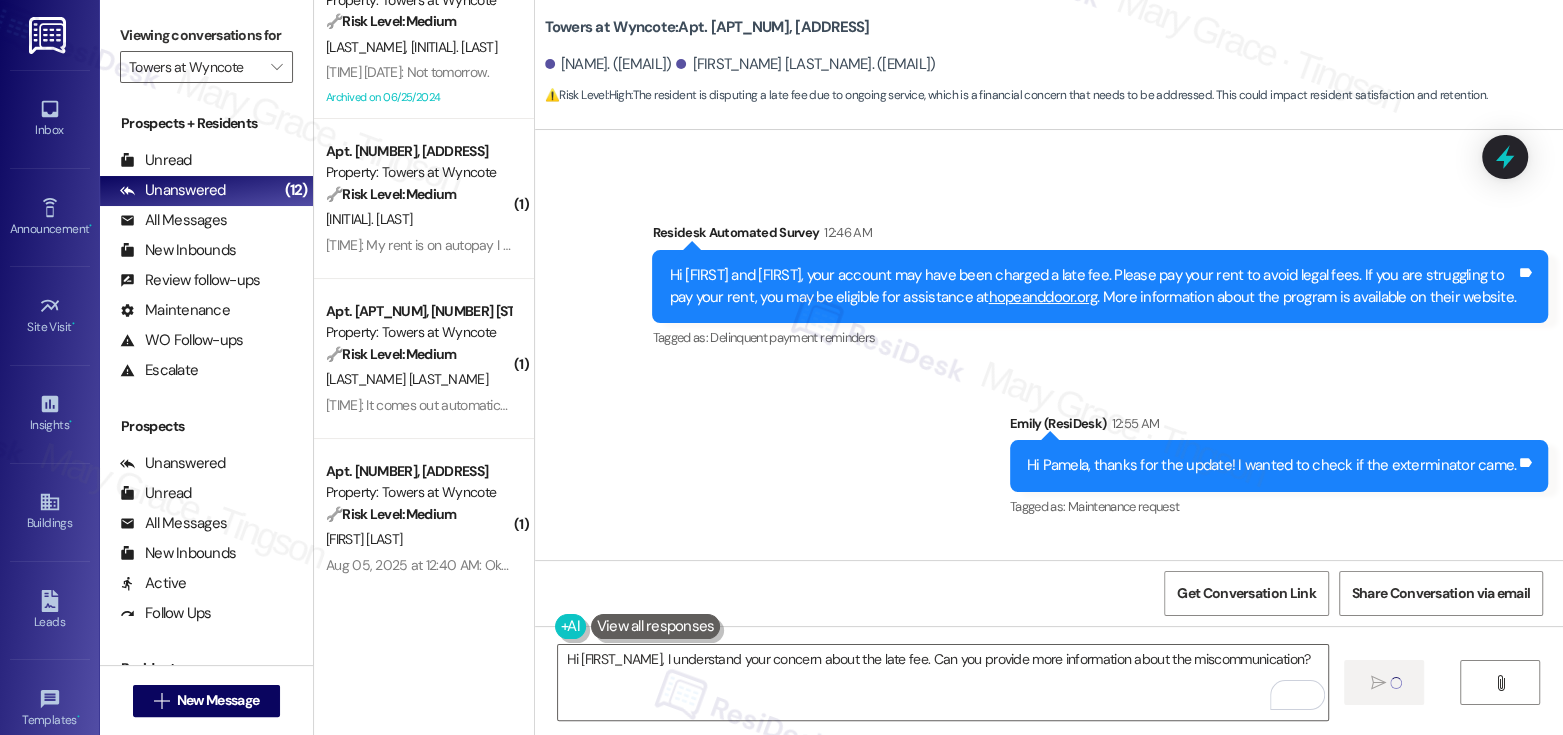 type 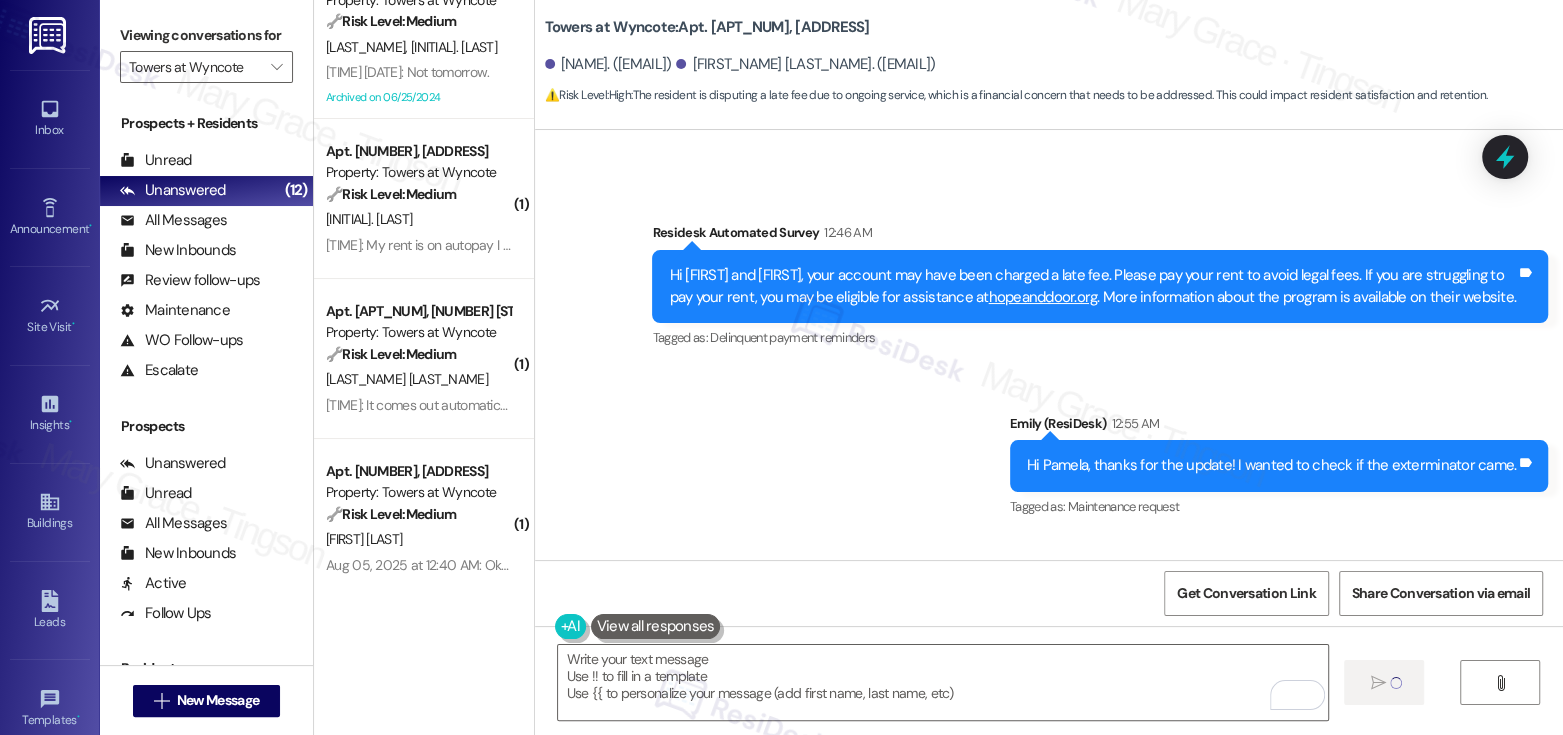 click on "T. Abrams" at bounding box center [418, 219] 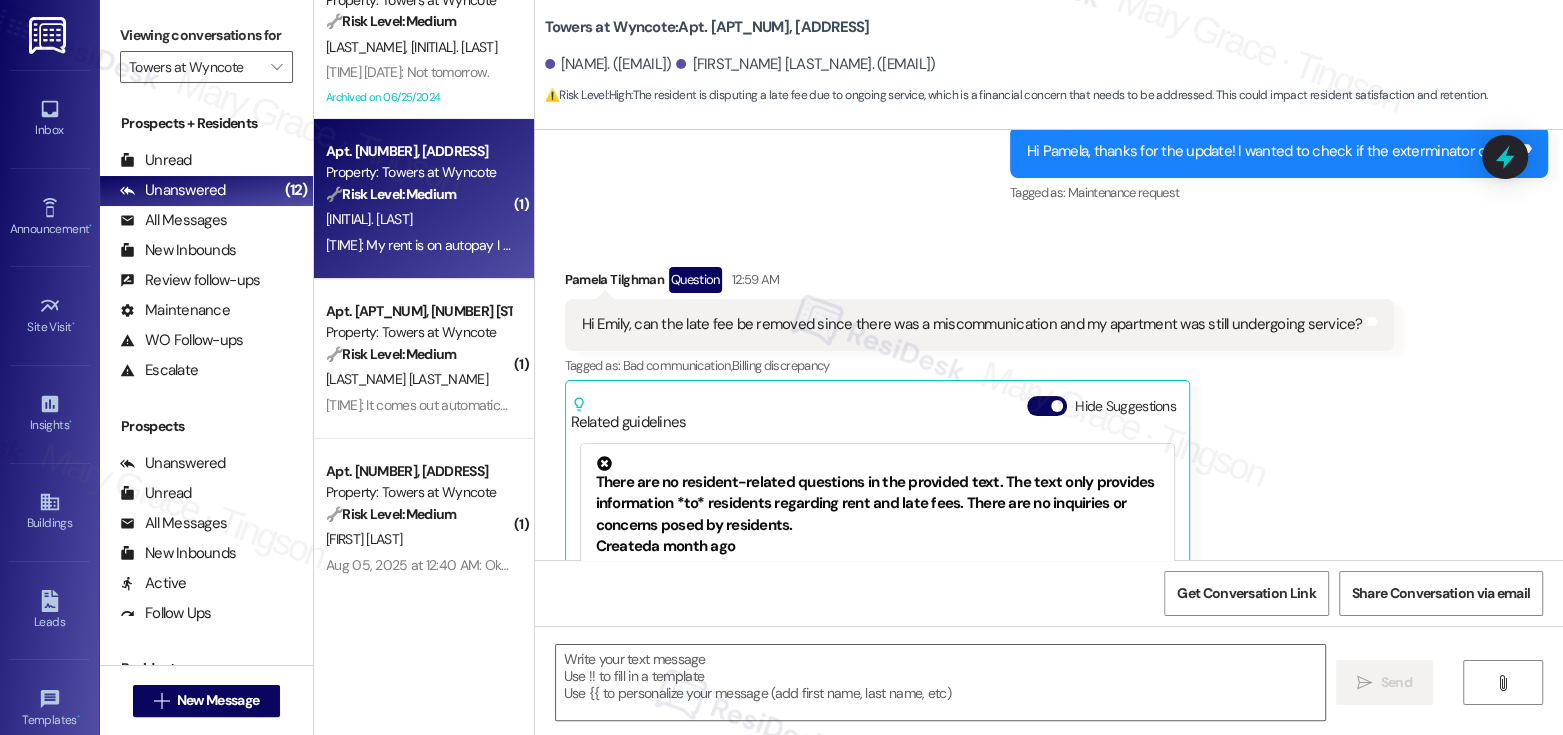 scroll, scrollTop: 17520, scrollLeft: 0, axis: vertical 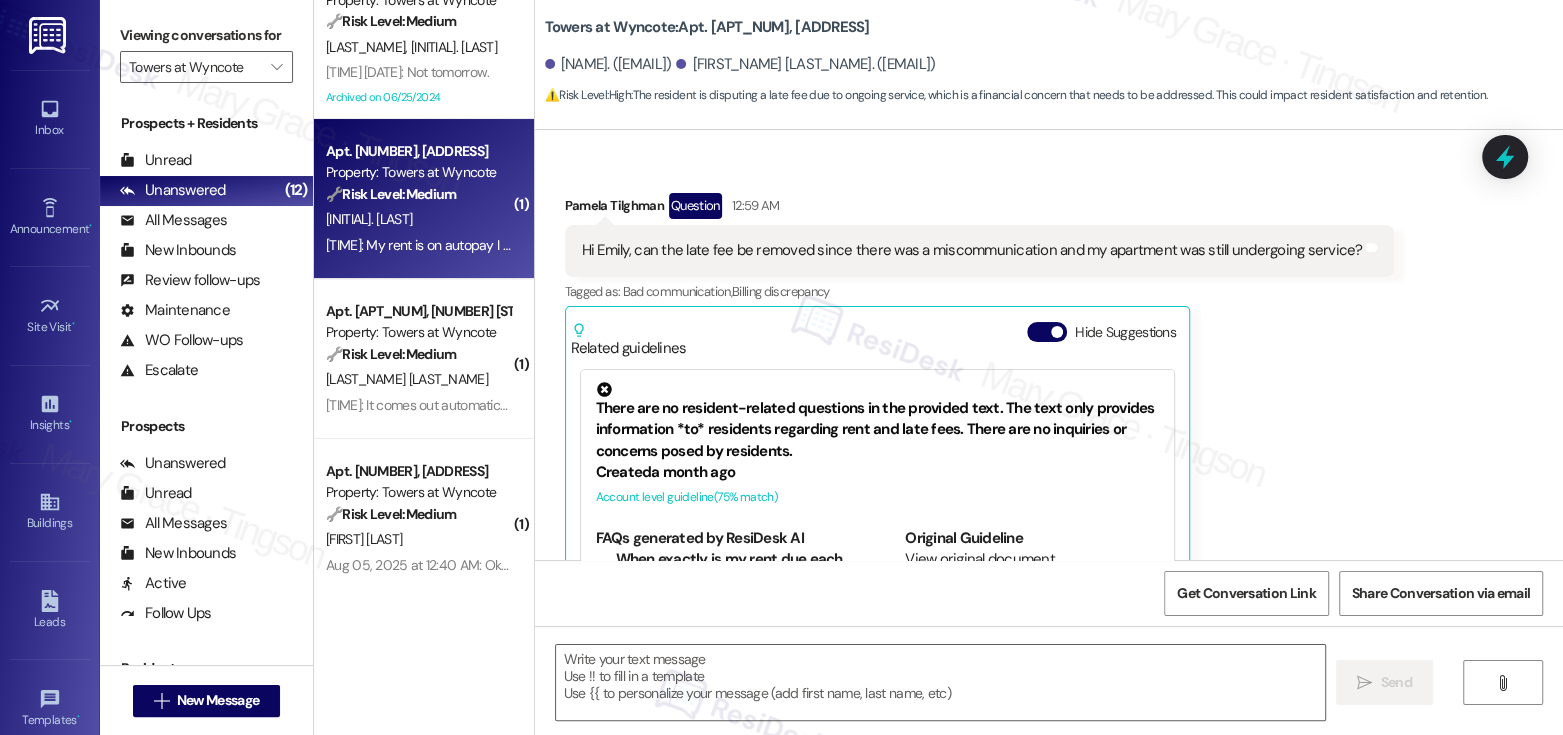 type on "Fetching suggested responses. Please feel free to read through the conversation in the meantime." 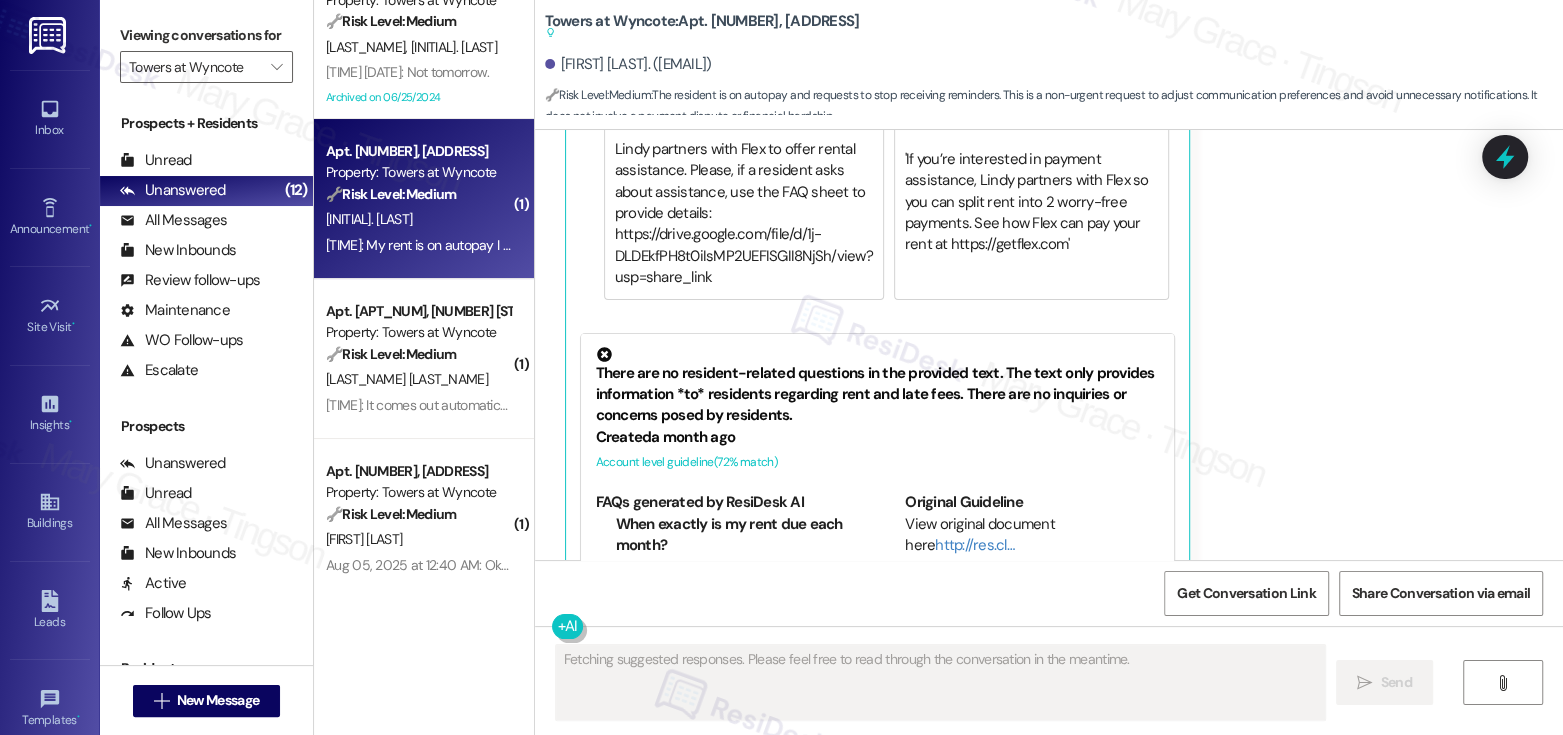 scroll, scrollTop: 8999, scrollLeft: 0, axis: vertical 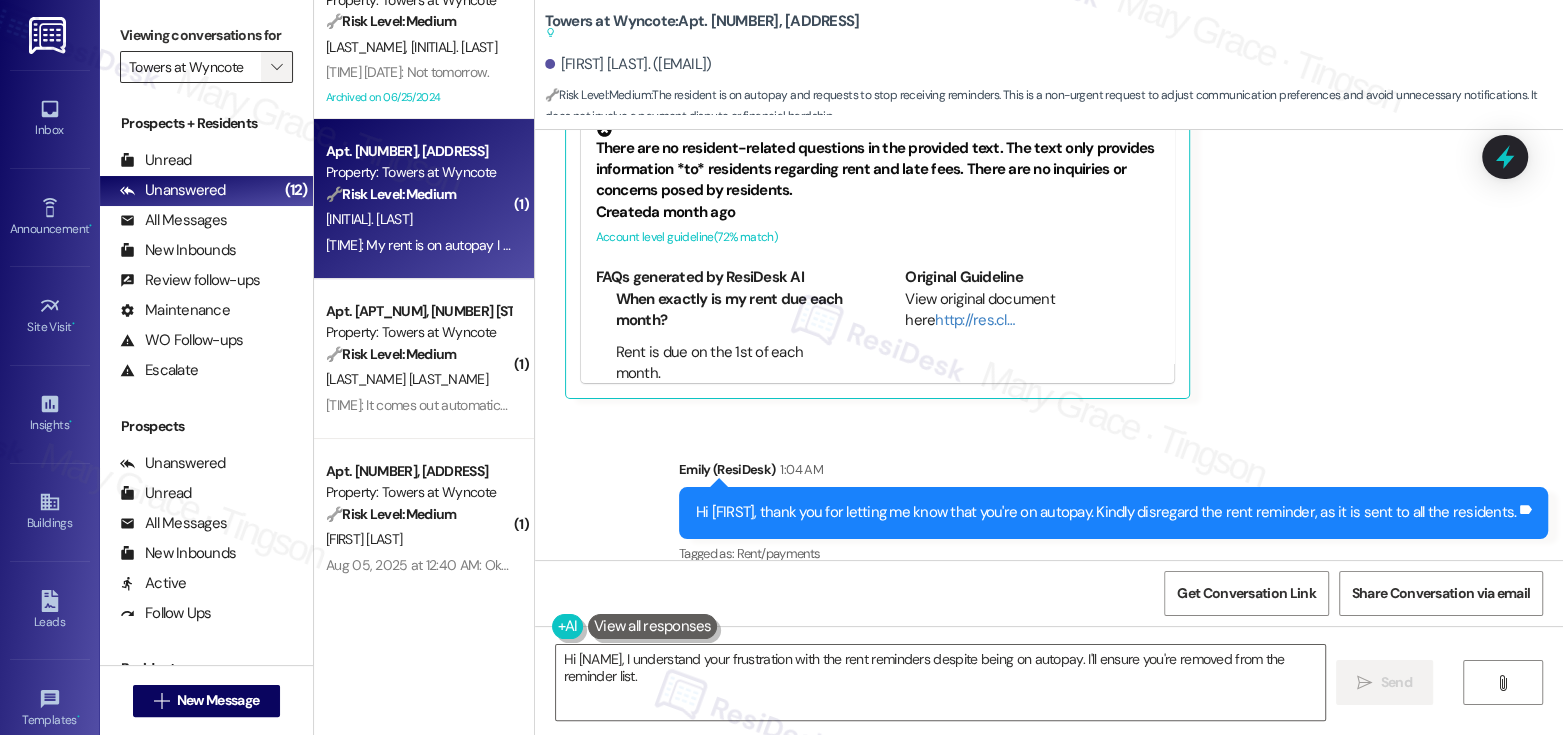 click on "" at bounding box center (277, 67) 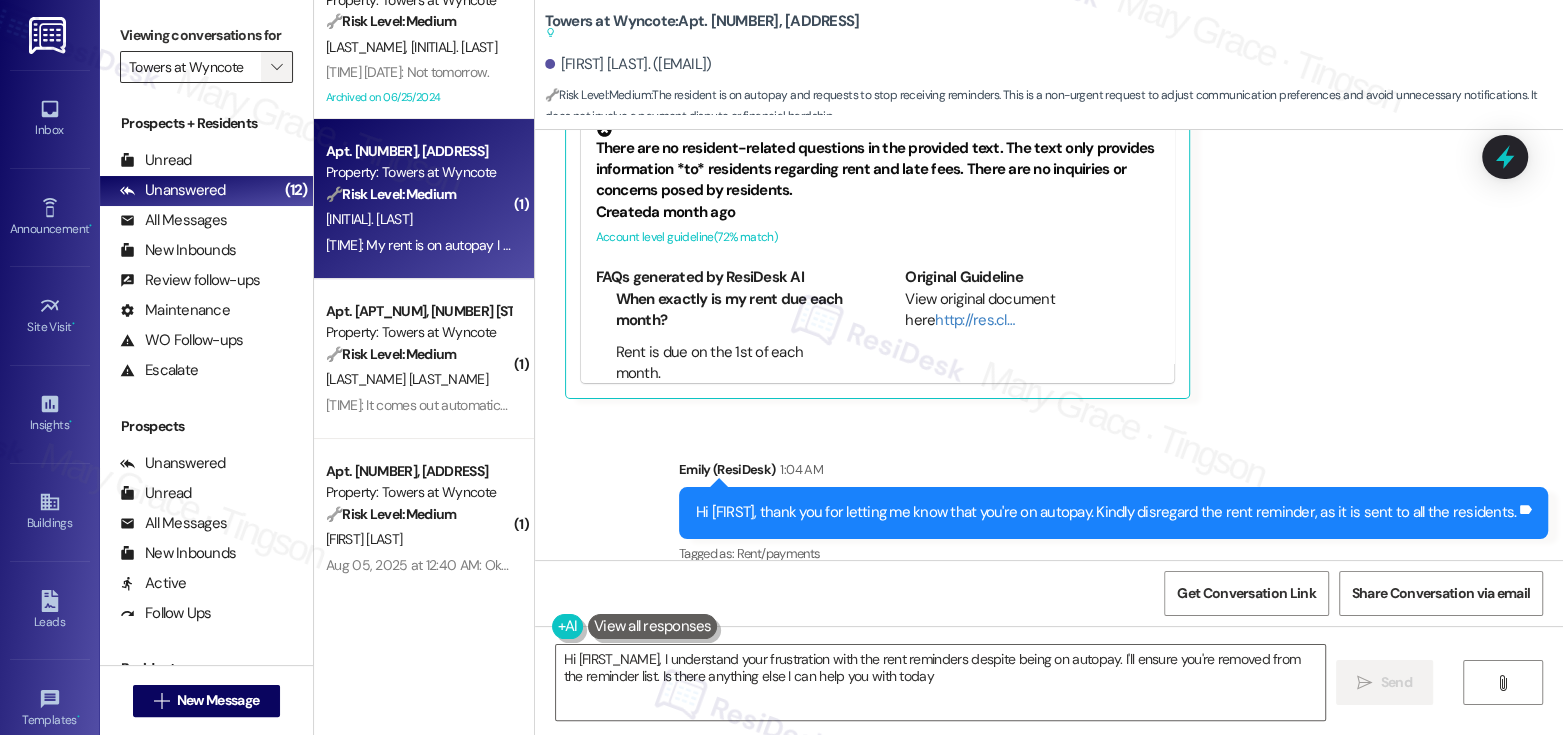 type on "Hi {{first_name}}, I understand your frustration with the rent reminders despite being on autopay. I'll ensure you're removed from the reminder list. Is there anything else I can help you with today?" 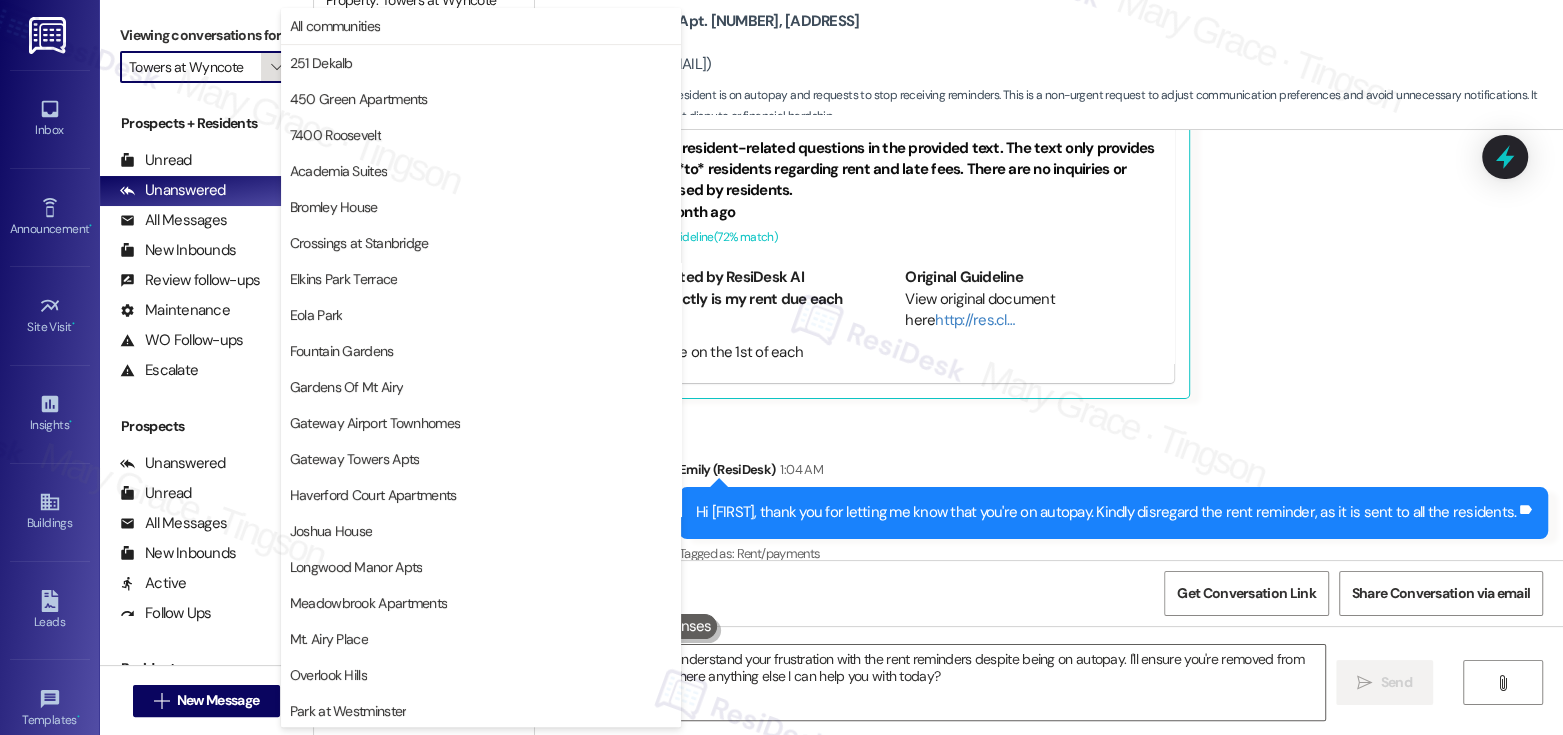 scroll, scrollTop: 470, scrollLeft: 0, axis: vertical 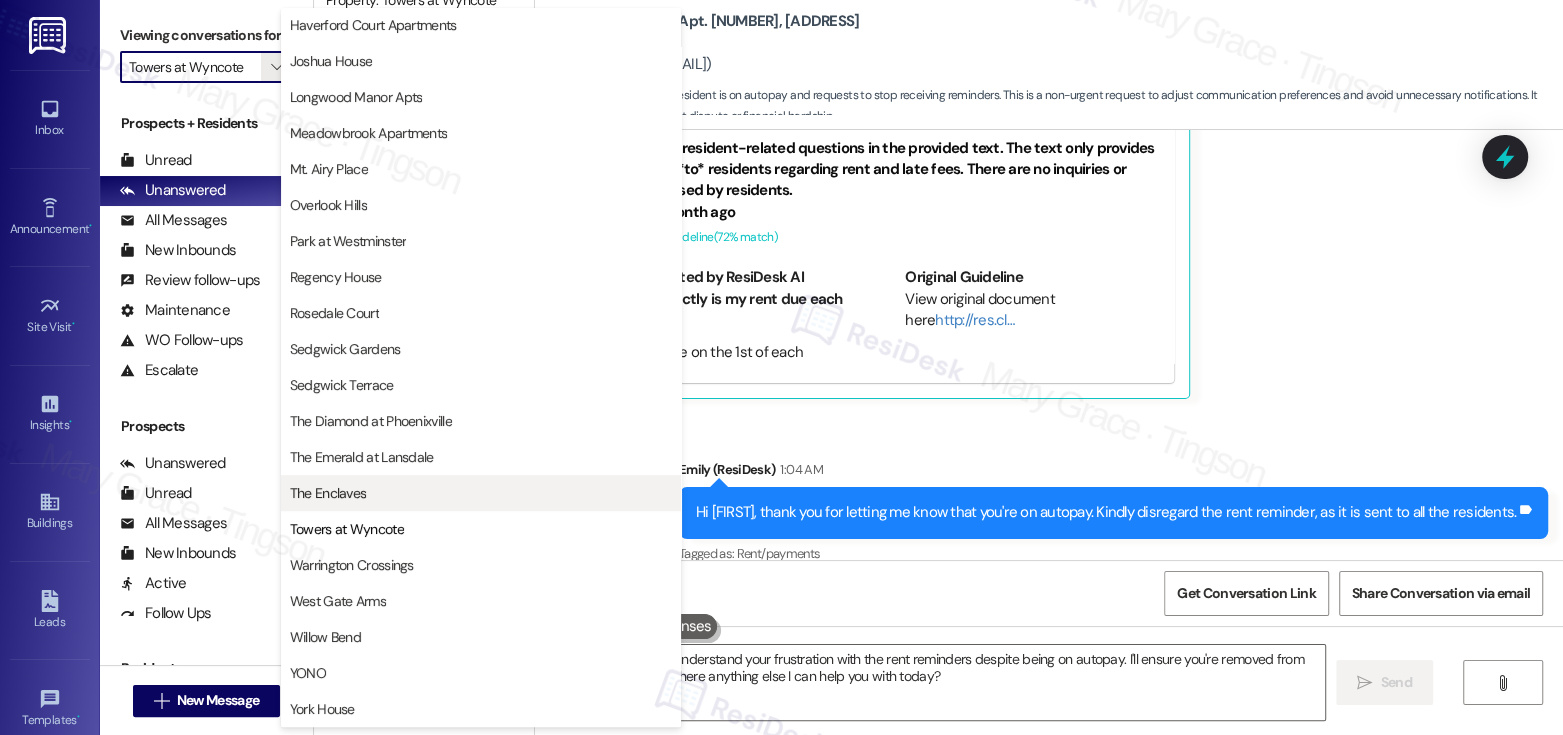 click on "The Enclaves" at bounding box center (481, 493) 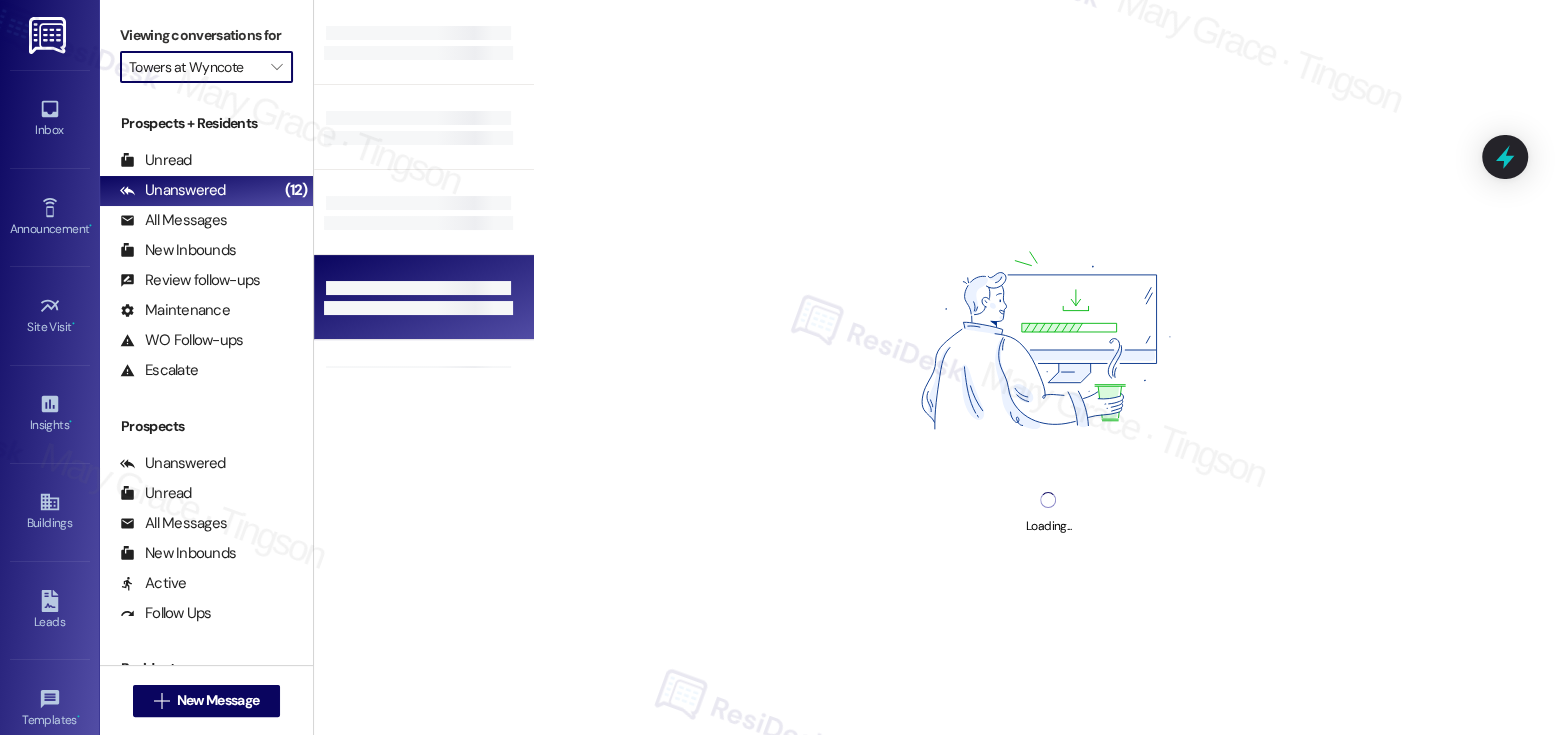type on "The Enclaves" 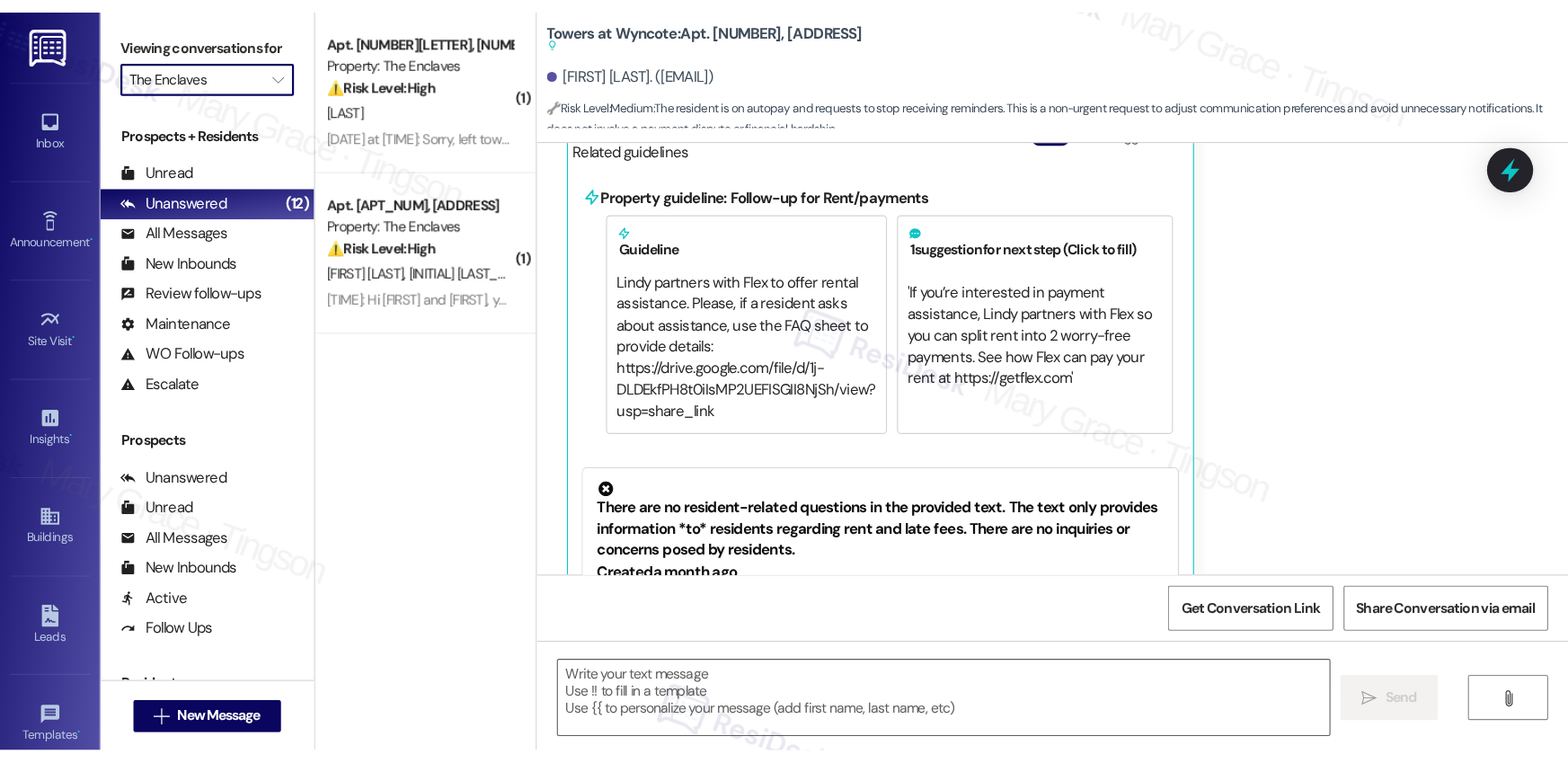 scroll, scrollTop: 7935, scrollLeft: 0, axis: vertical 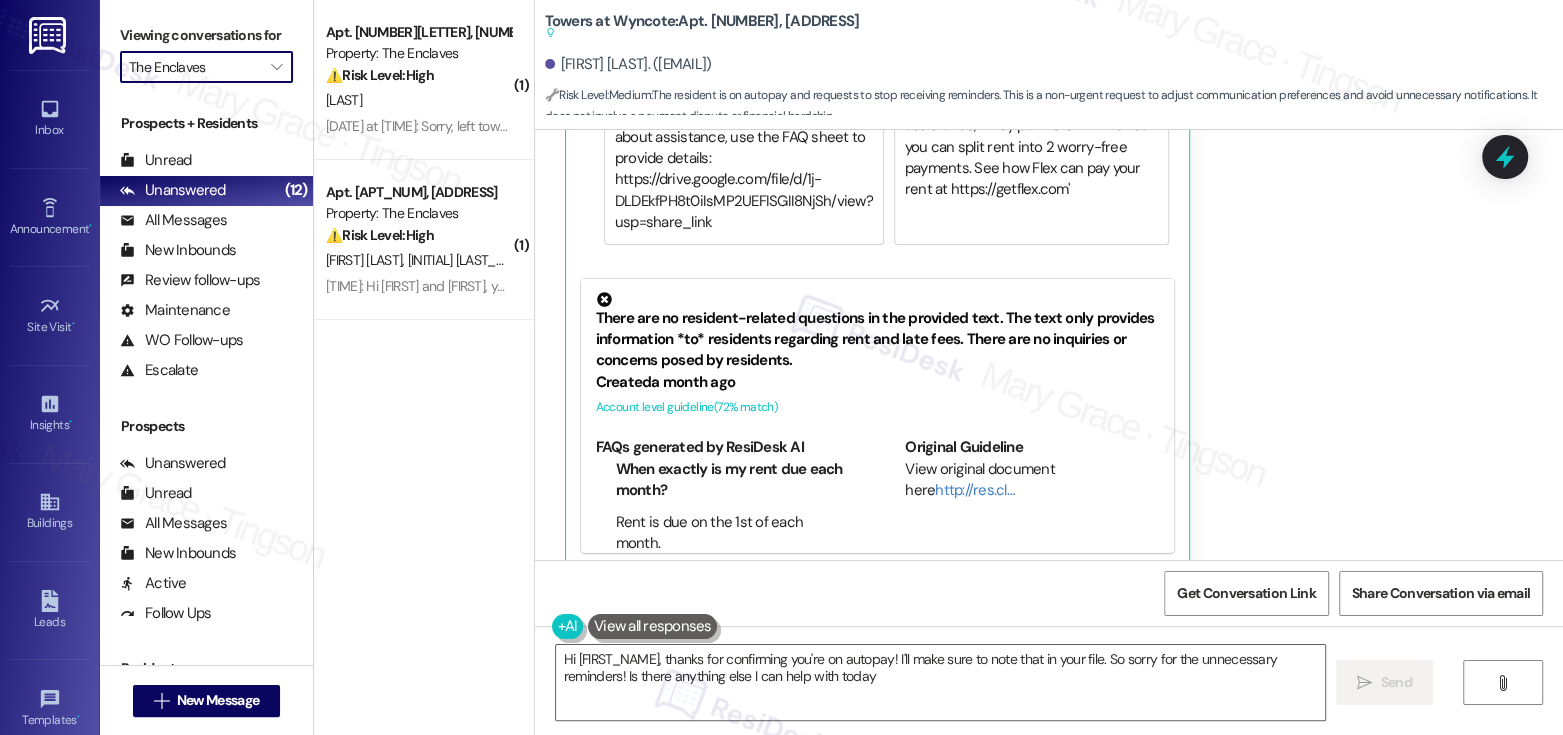 type on "Hi {{first_name}}, thanks for confirming you're on autopay! I'll make sure to note that in your file. So sorry for the unnecessary reminders! Is there anything else I can help with today?" 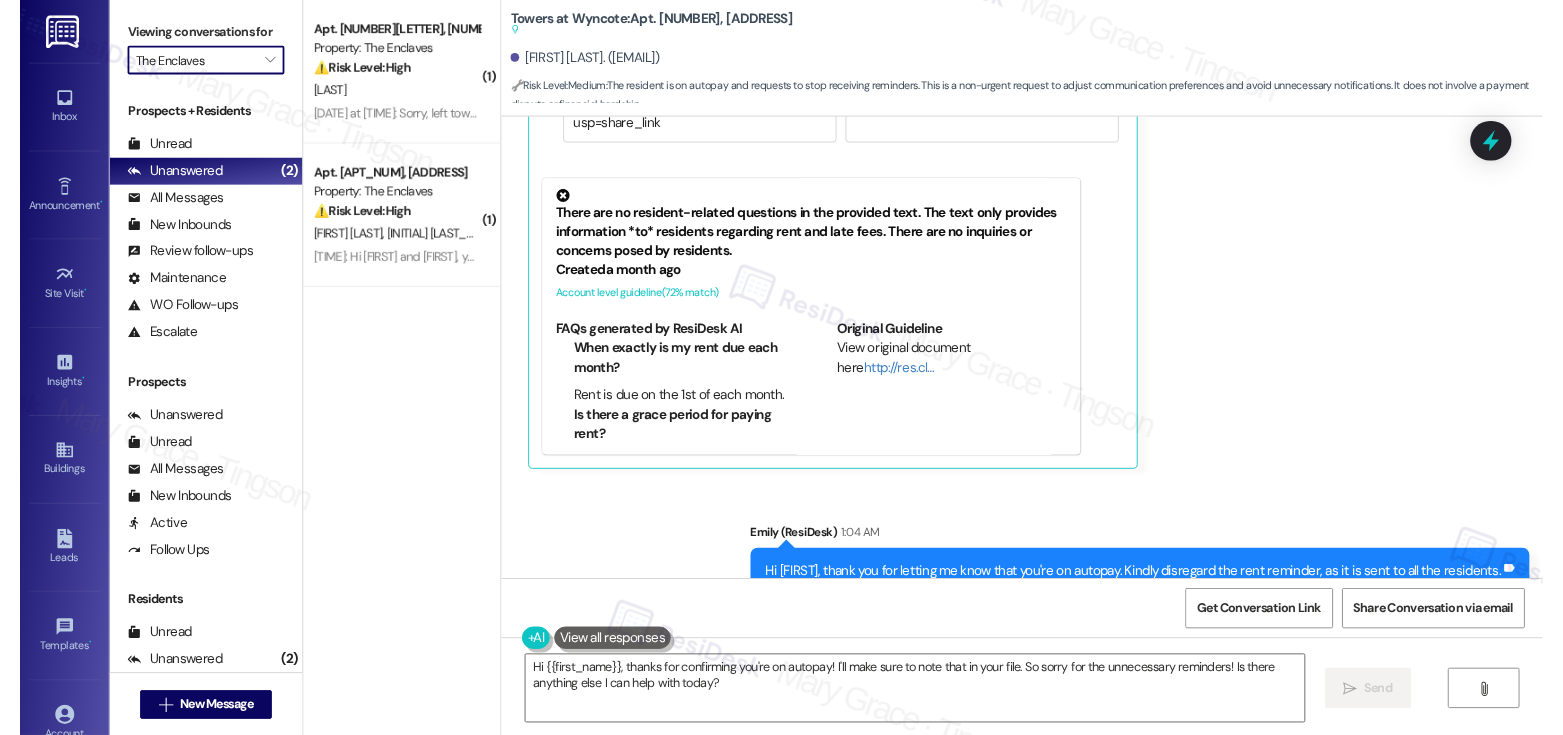 scroll, scrollTop: 8742, scrollLeft: 0, axis: vertical 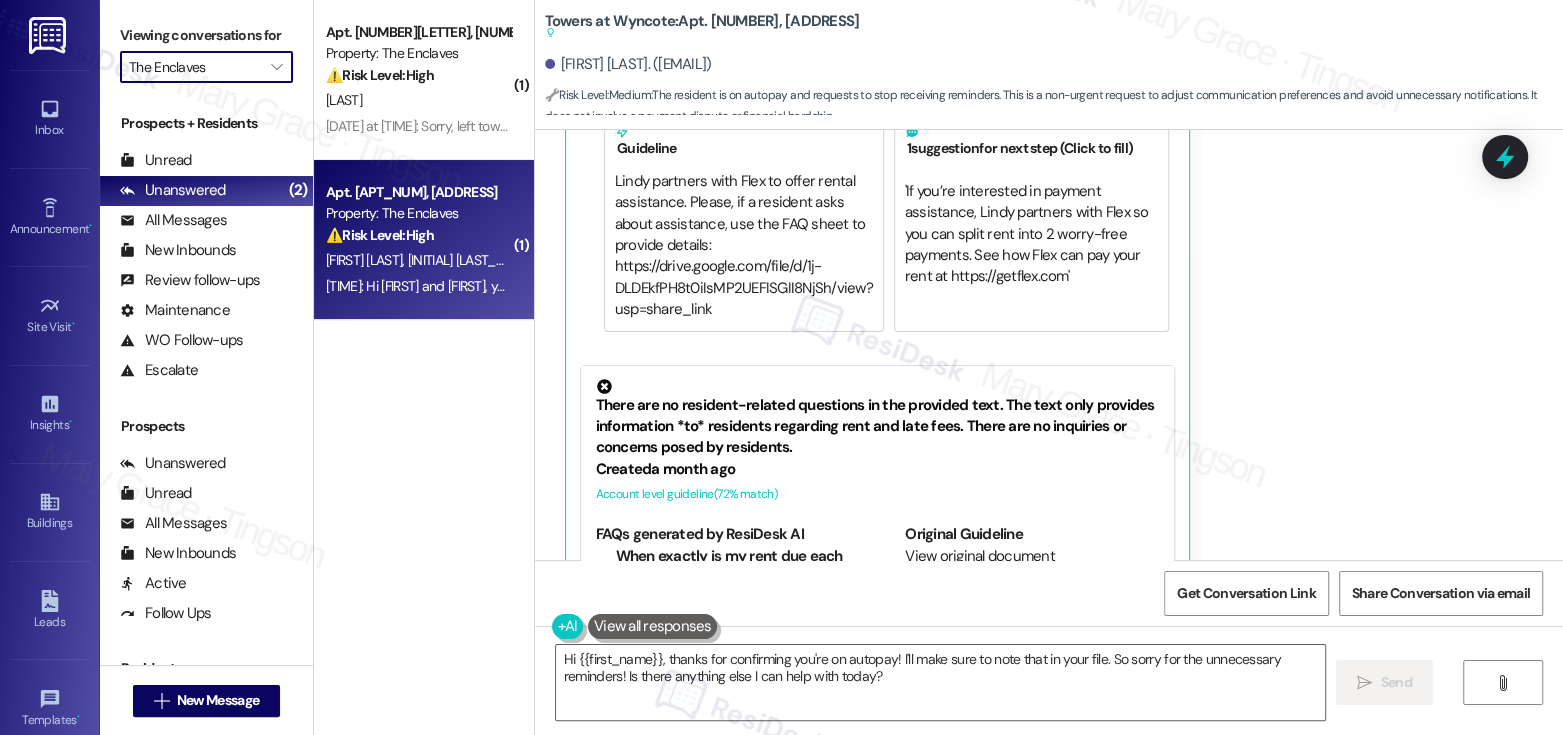 click on "M. Branch K. Branch" at bounding box center (418, 260) 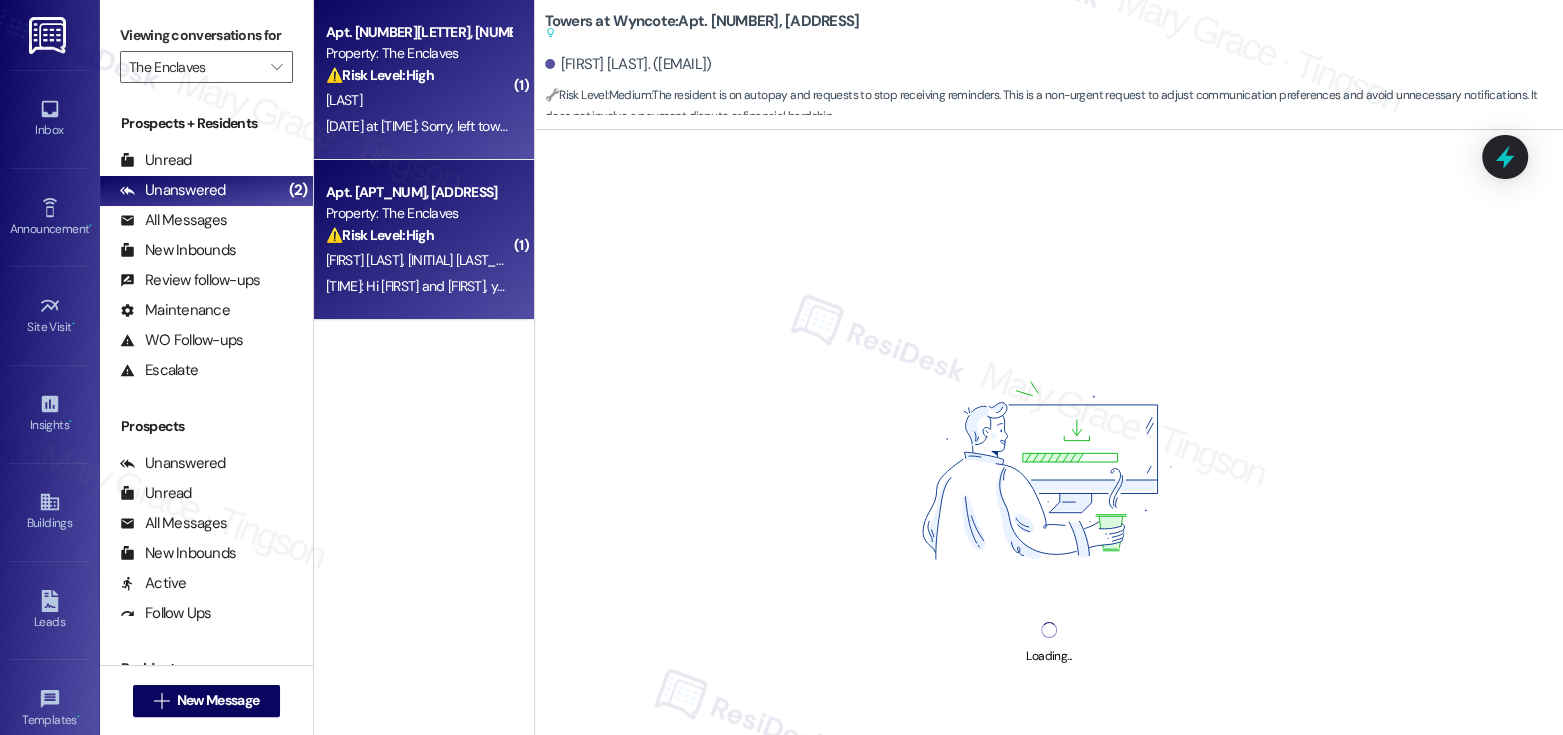 click on "⚠️  Risk Level:  High The resident acknowledges the rent is due and indicates it will be paid tomorrow. While not an immediate emergency, overdue rent is a financial concern that requires timely follow-up." at bounding box center (418, 75) 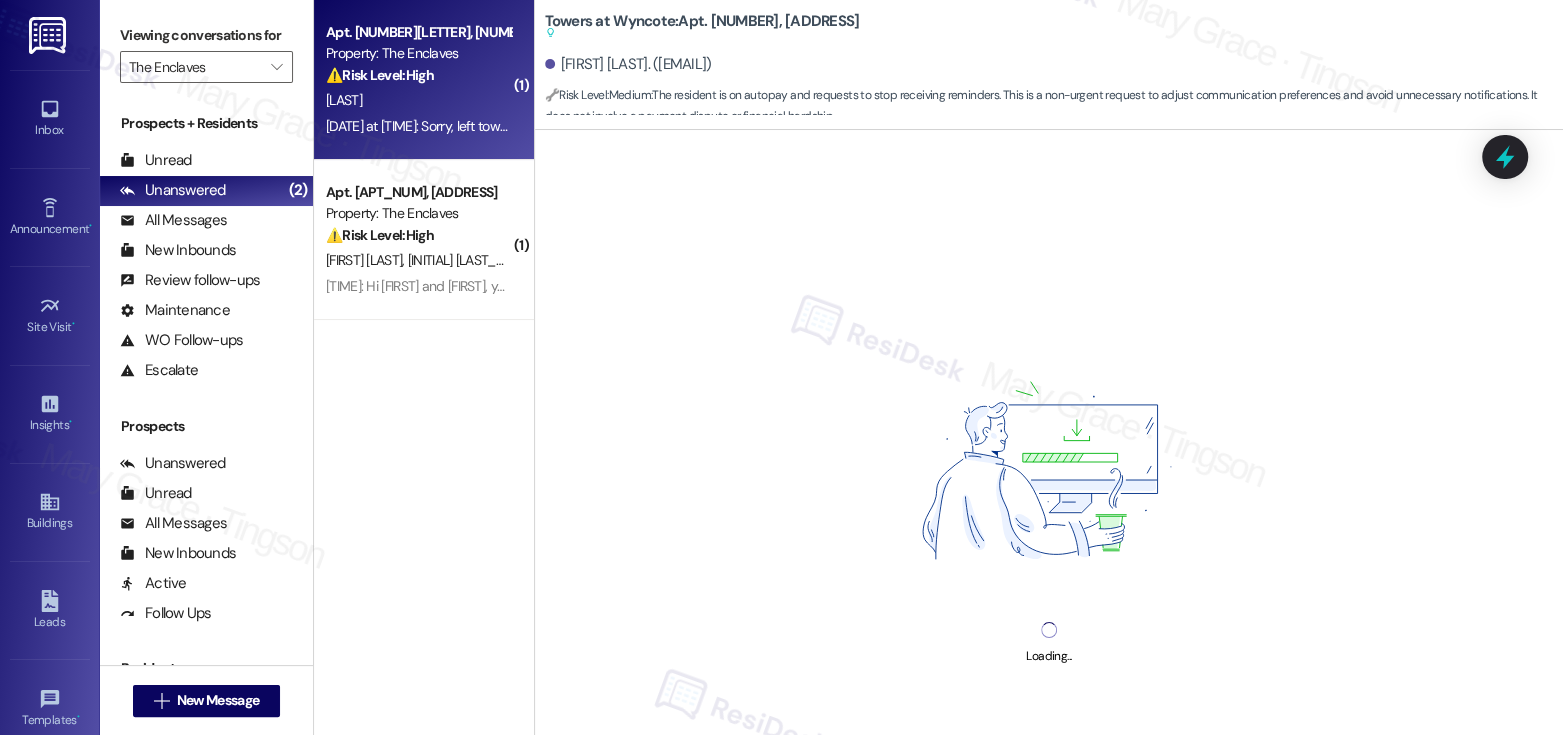 click on "⚠️  Risk Level:  High The resident acknowledges the rent is due and indicates it will be paid tomorrow. While not an immediate emergency, overdue rent is a financial concern that requires timely follow-up." at bounding box center (418, 75) 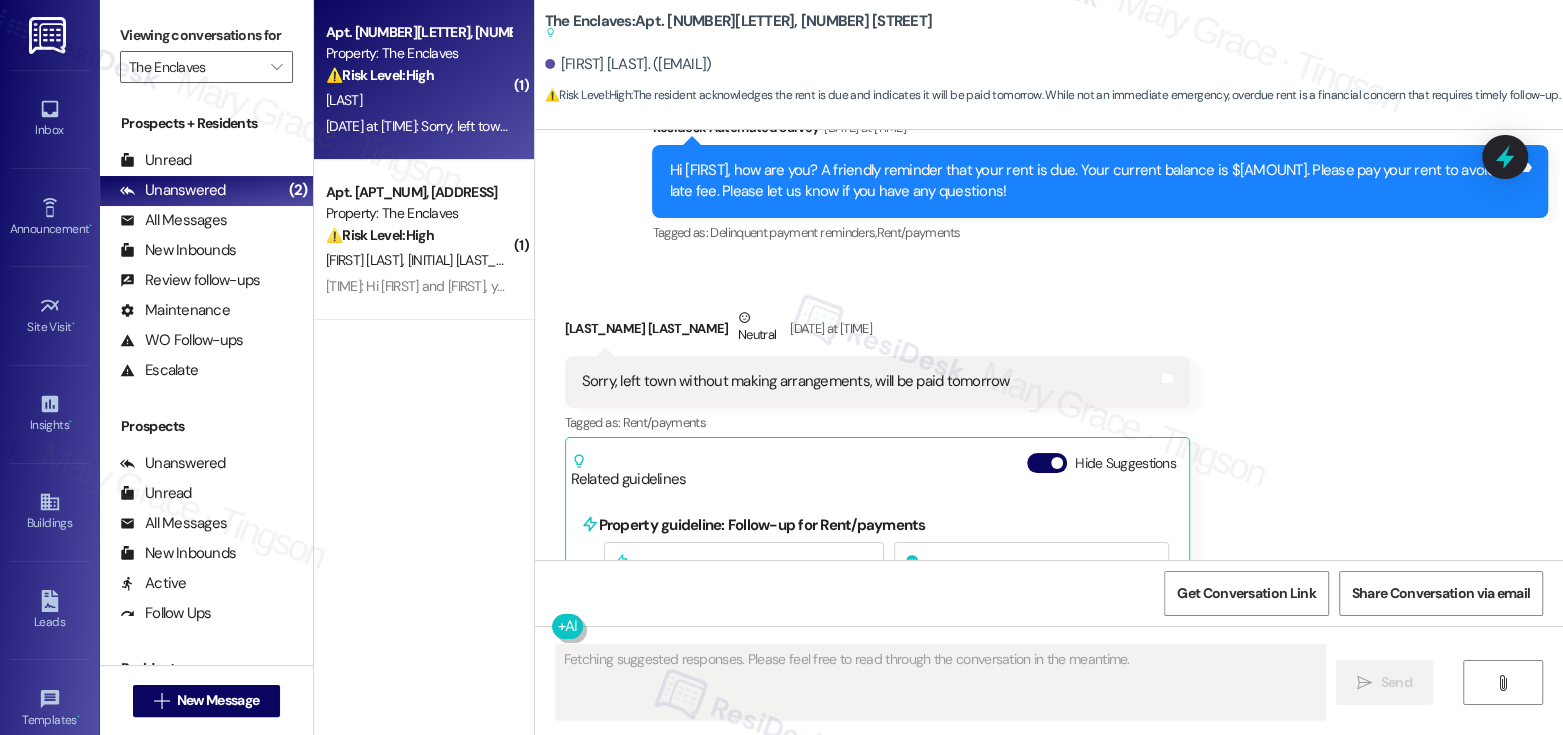 scroll, scrollTop: 1690, scrollLeft: 0, axis: vertical 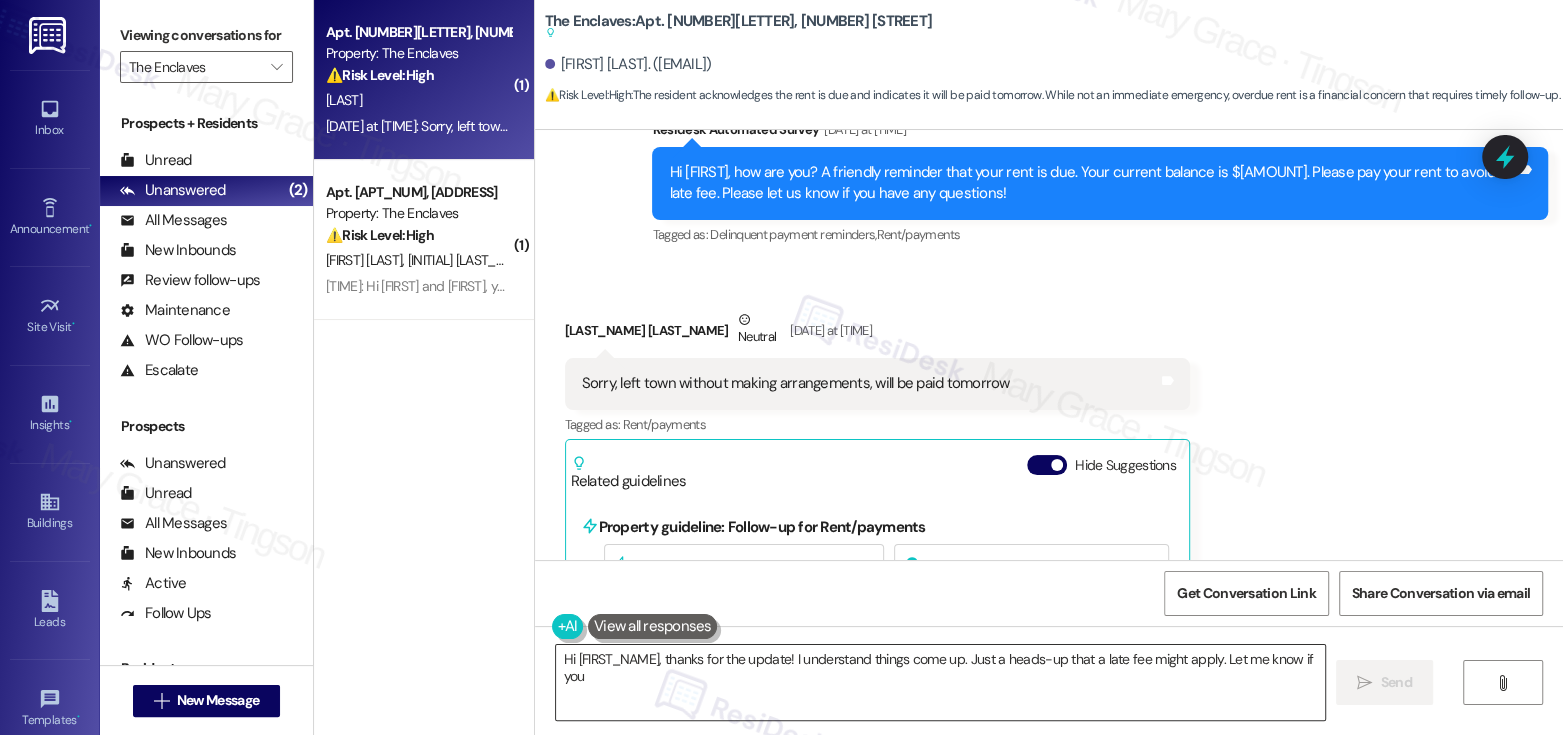 click on "Hi {{first_name}}, thanks for the update! I understand things come up. Just a heads-up that a late fee might apply. Let" at bounding box center [940, 682] 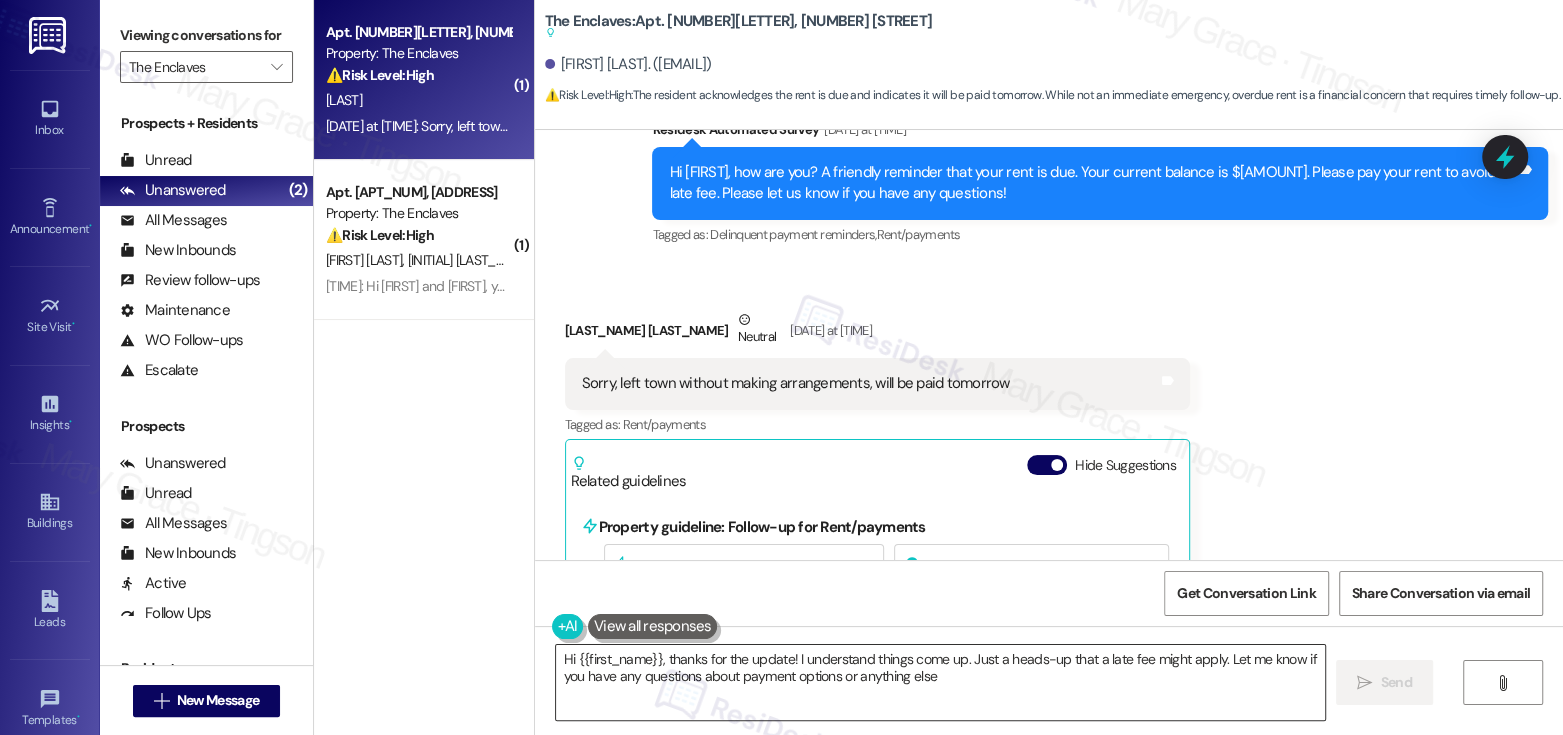 type on "Hi {{first_name}}, thanks for the update! I understand things come up. Just a heads-up that a late fee might apply. Let me know if you have any questions about payment options or anything else!" 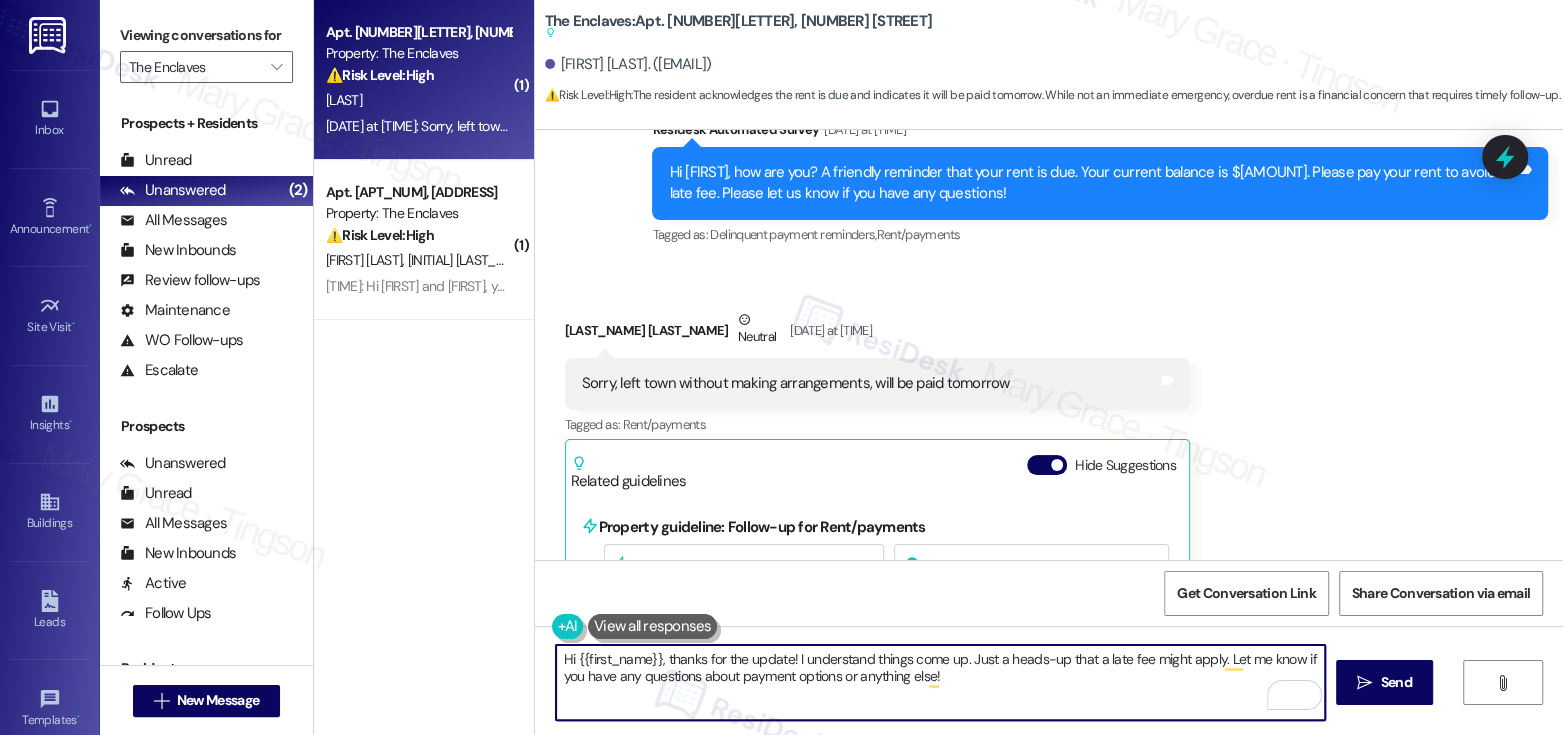 click on "Hi {{first_name}}, thanks for the update! I understand things come up. Just a heads-up that a late fee might apply. Let me know if you have any questions about payment options or anything else!" at bounding box center [940, 682] 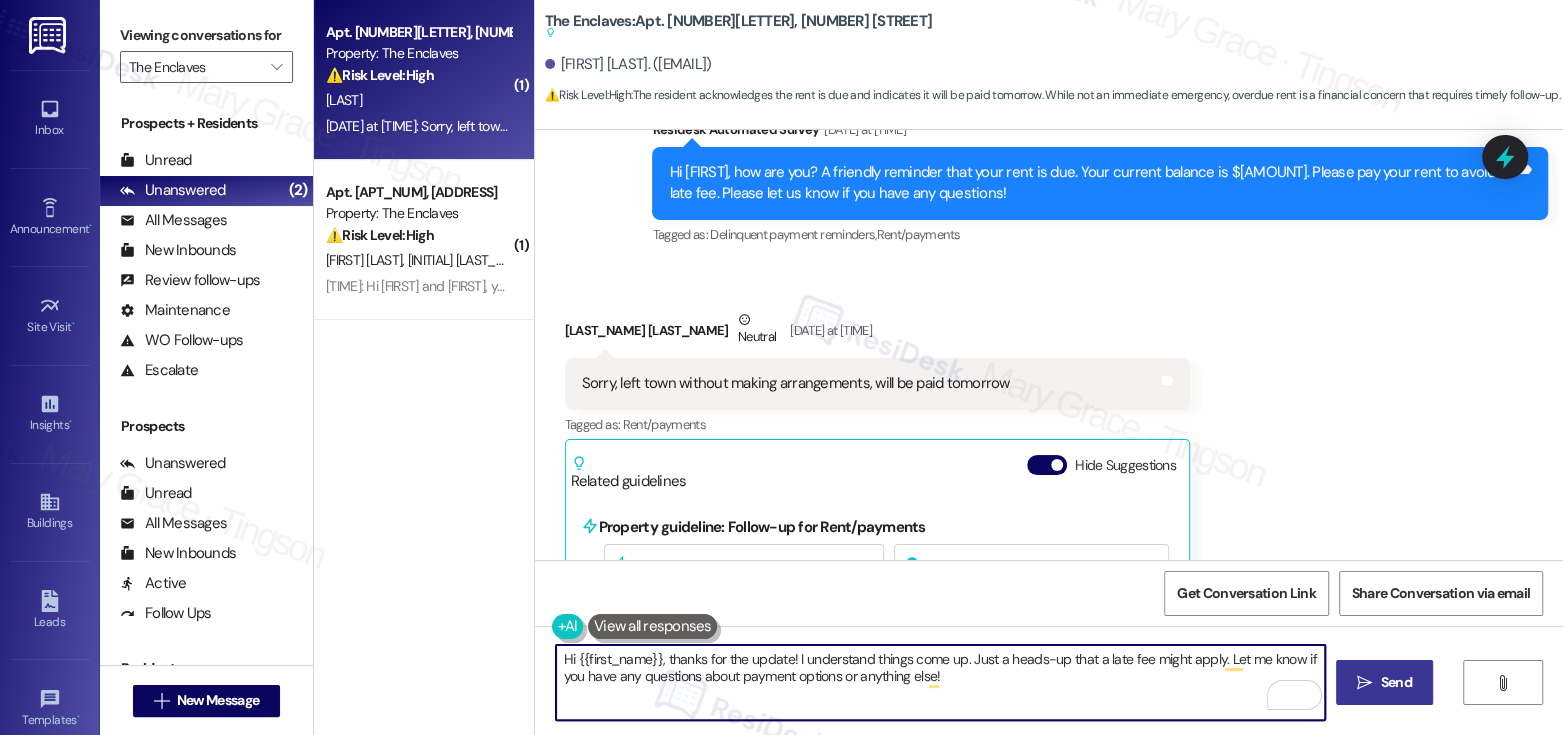 click on "Send" at bounding box center [1396, 682] 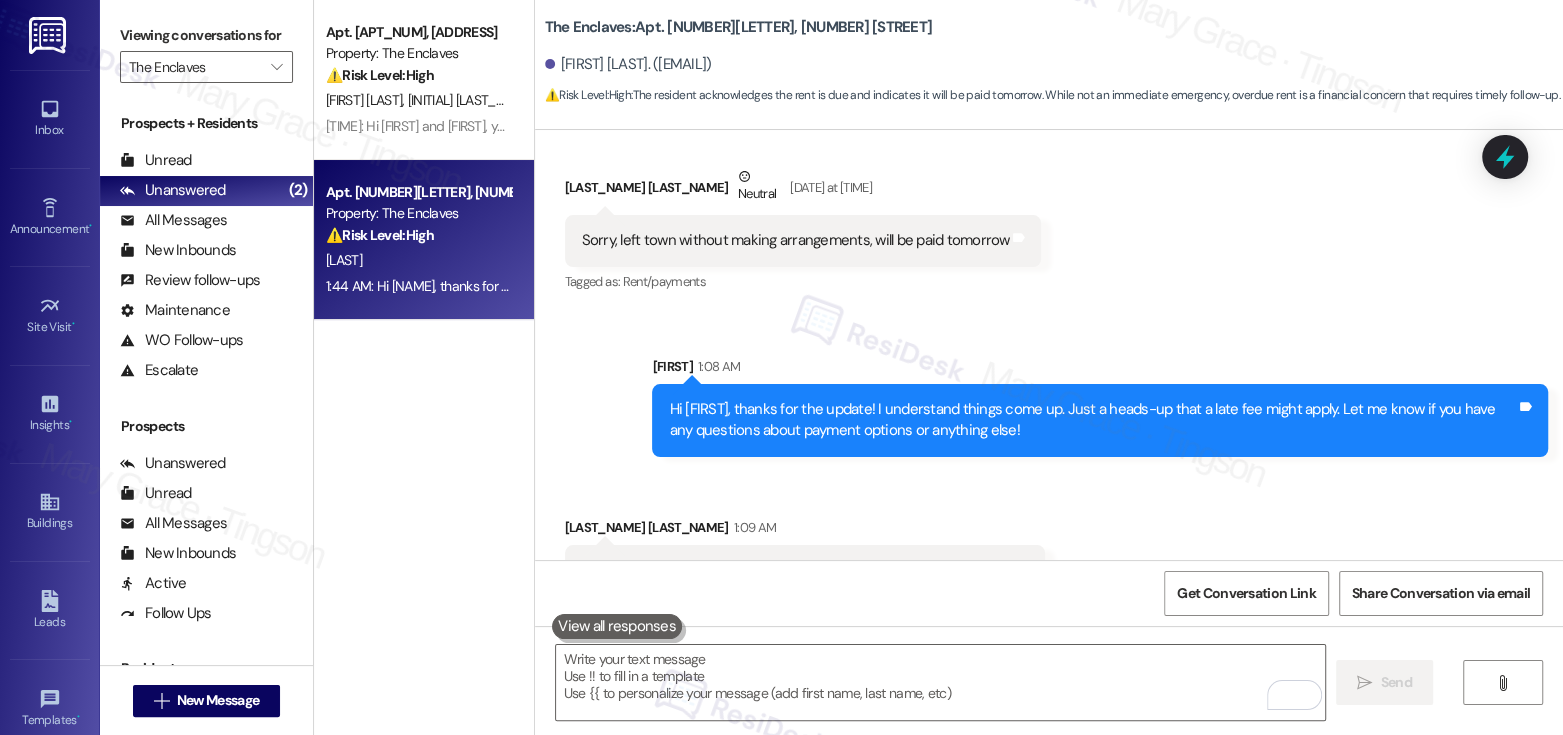 scroll, scrollTop: 1885, scrollLeft: 0, axis: vertical 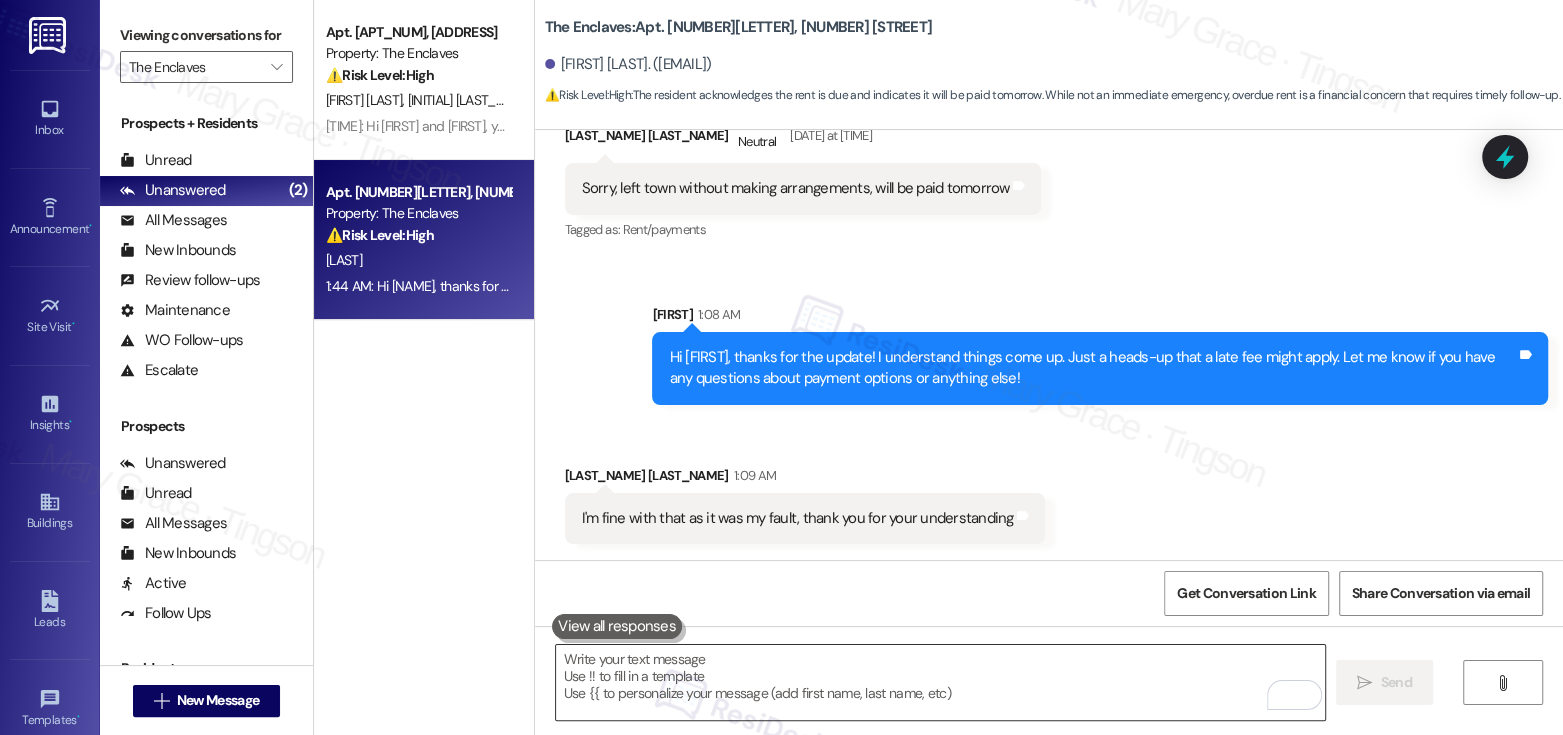 click at bounding box center [940, 682] 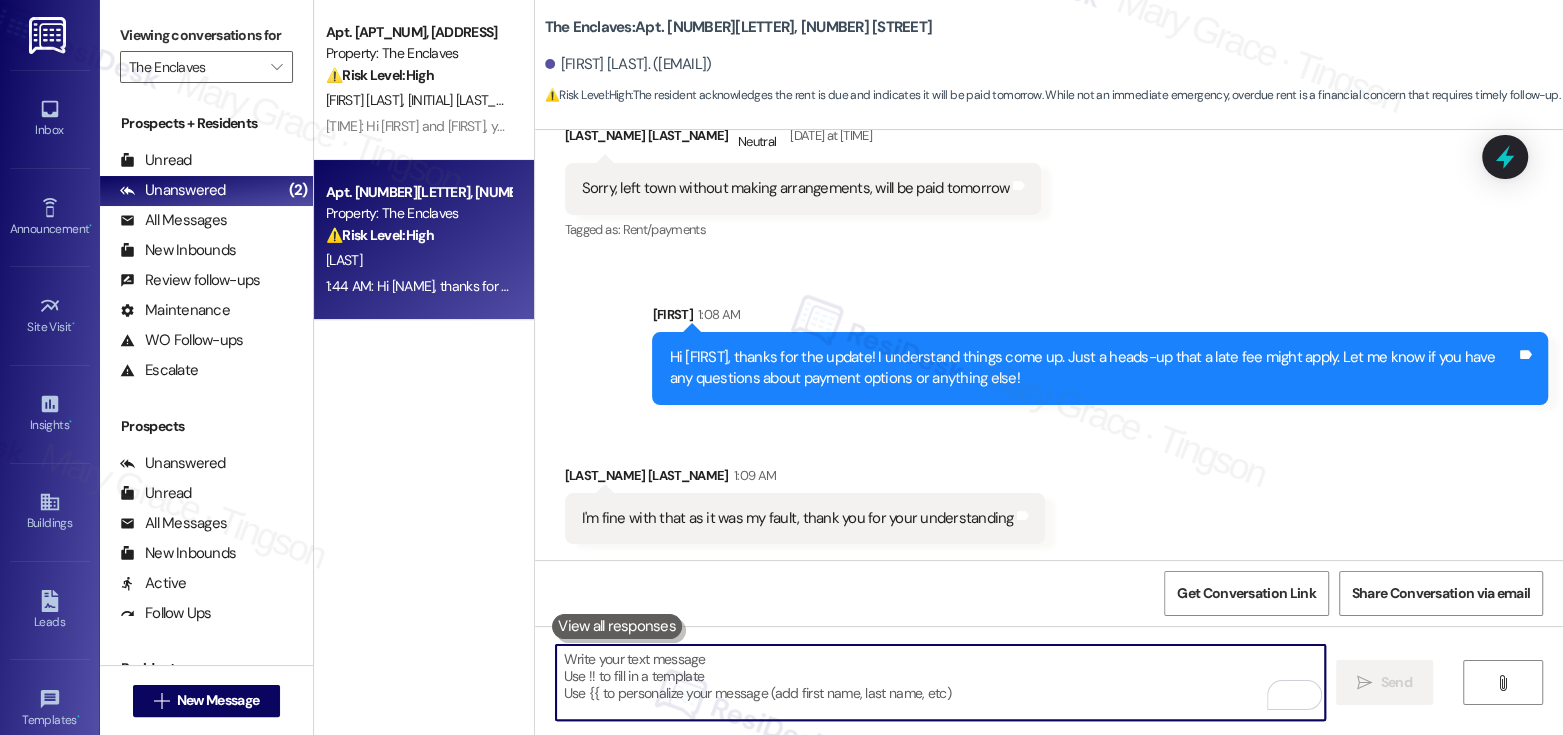 click at bounding box center [940, 682] 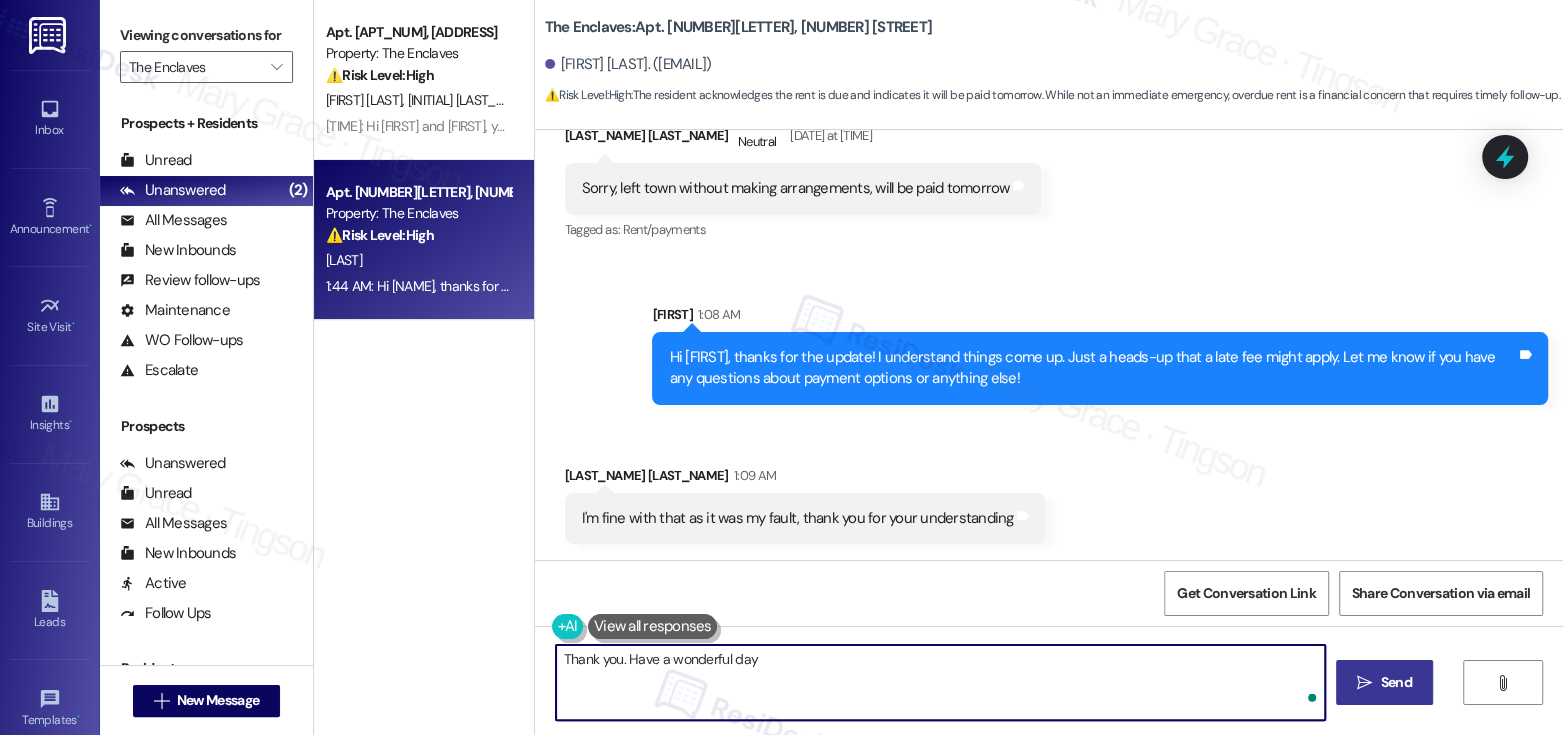 type on "Thank you. Have a wonderful day!" 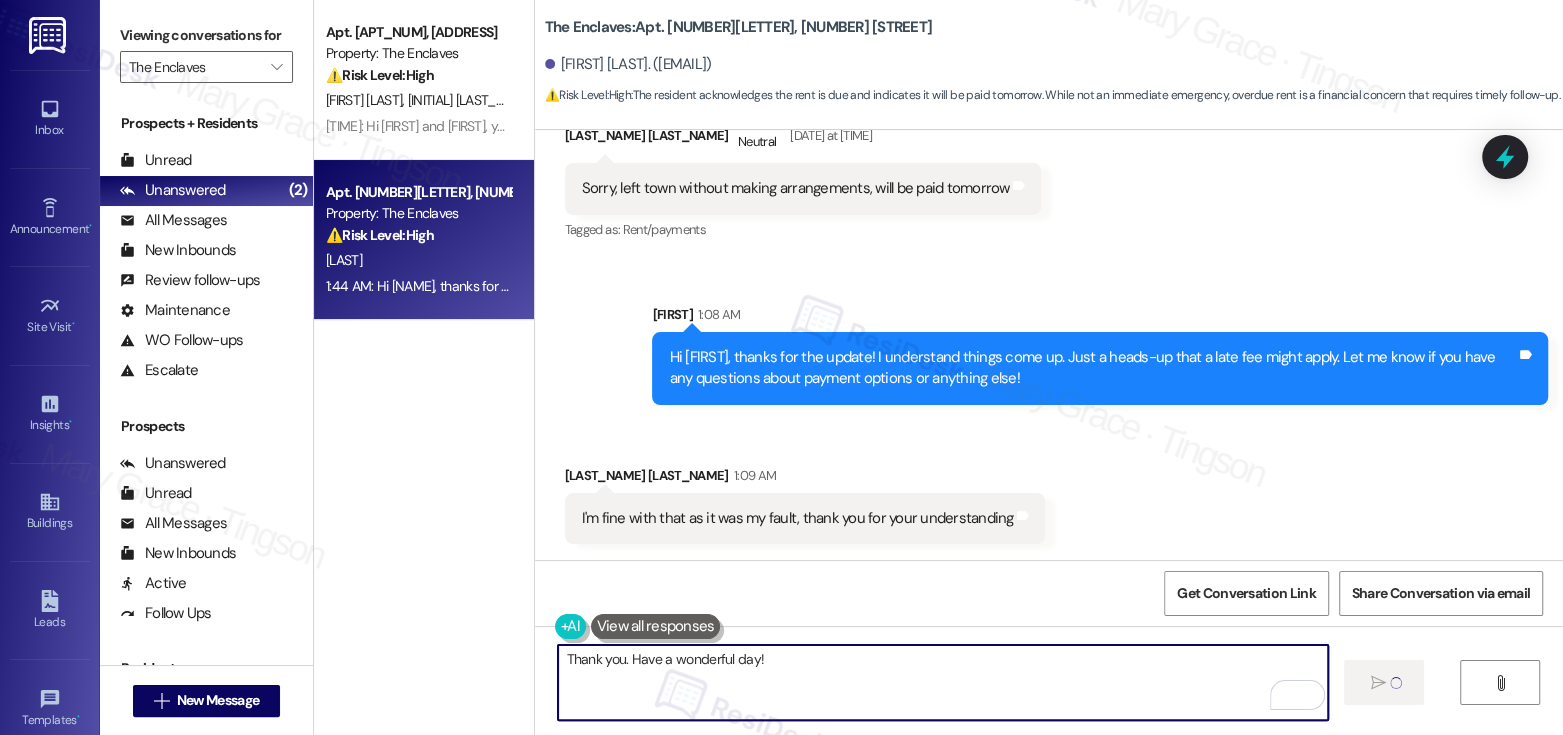 type 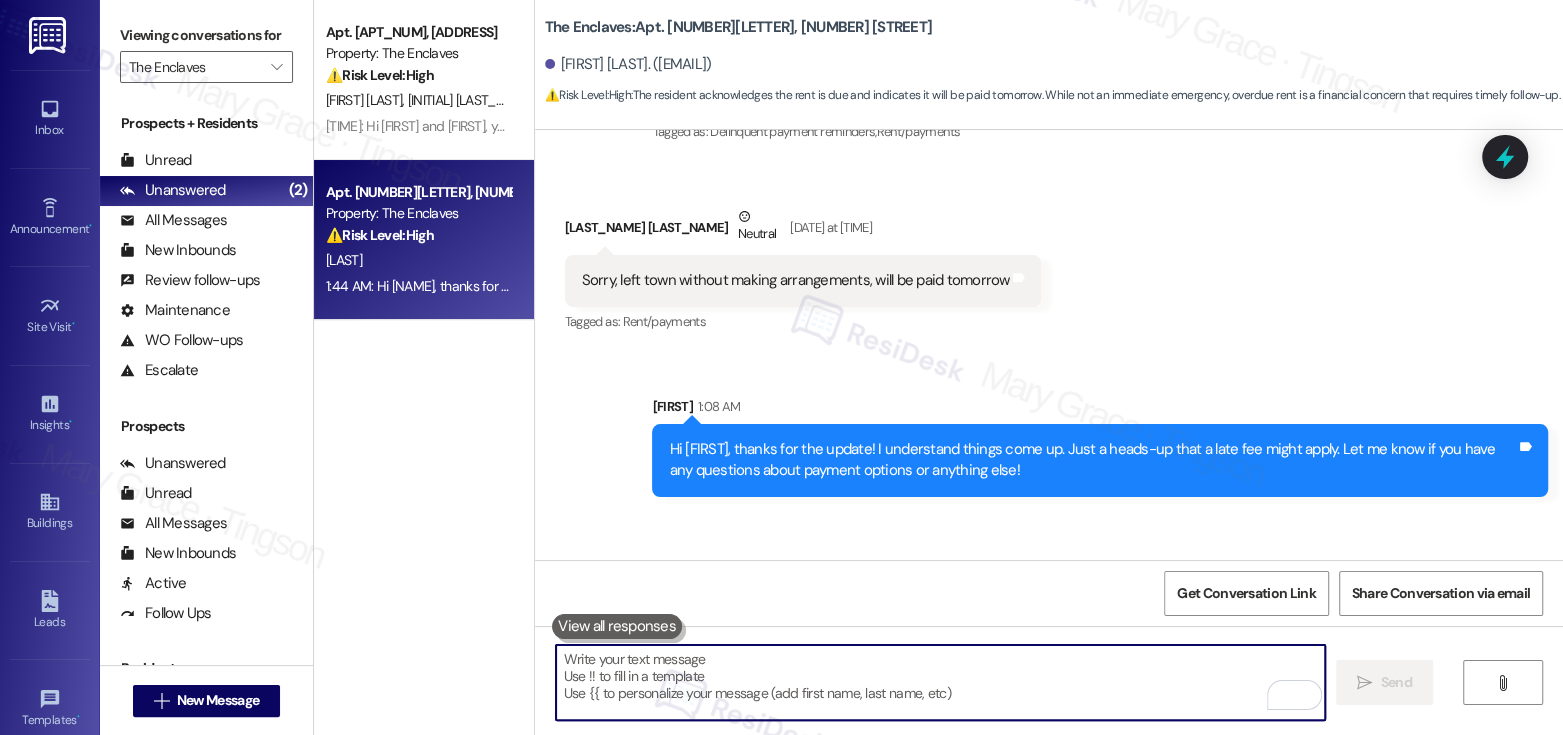 scroll, scrollTop: 2024, scrollLeft: 0, axis: vertical 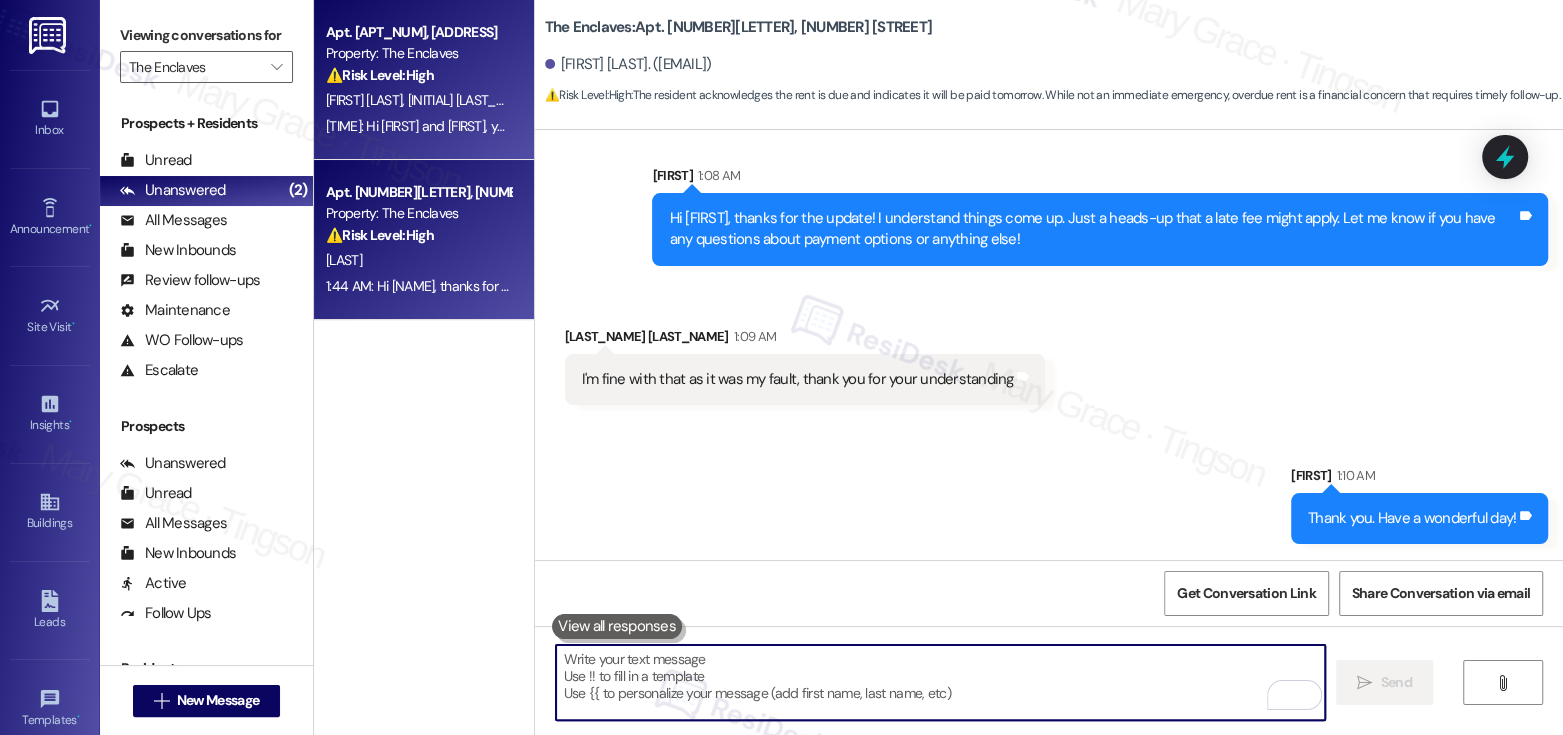 click on "K. Branch" at bounding box center (470, 100) 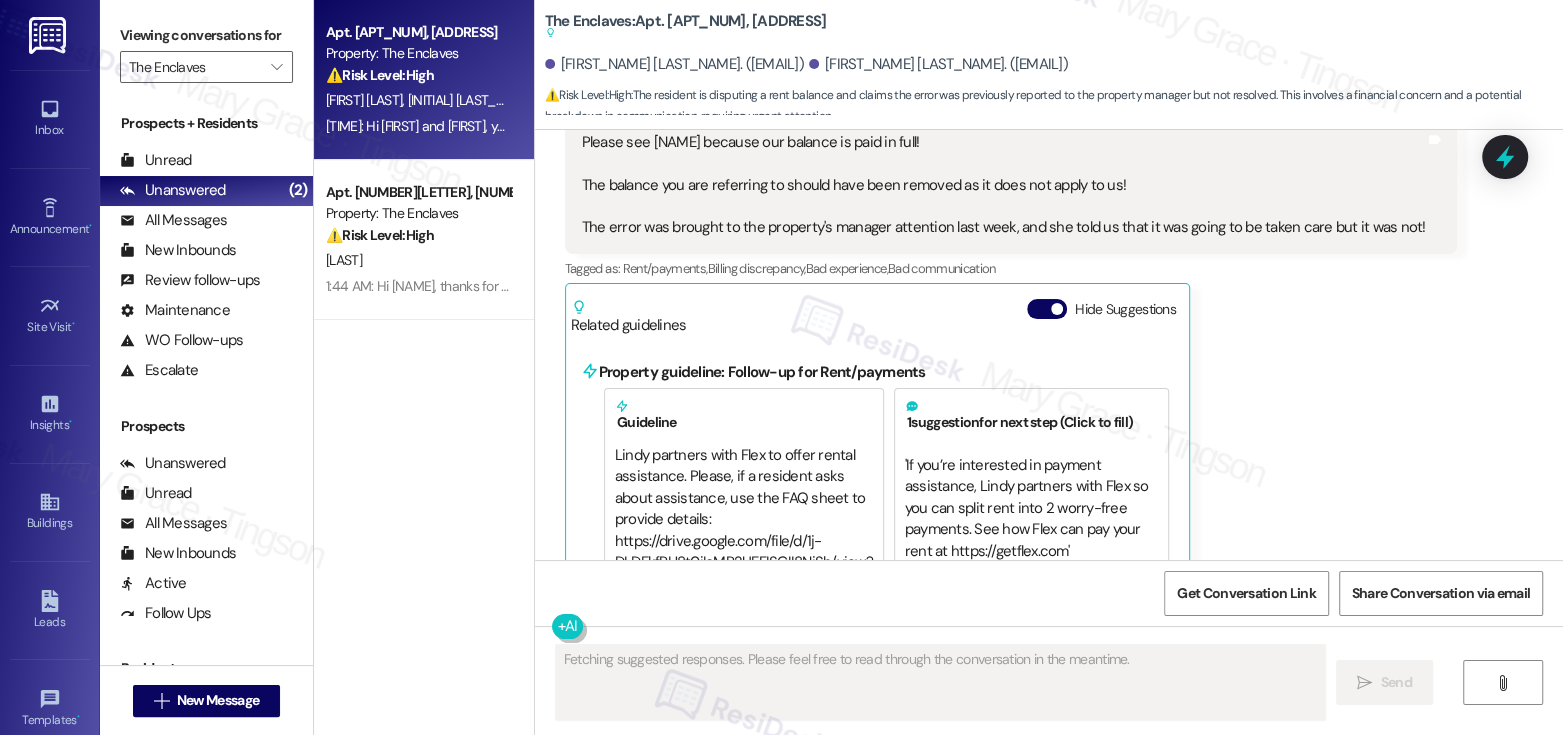 scroll, scrollTop: 3044, scrollLeft: 0, axis: vertical 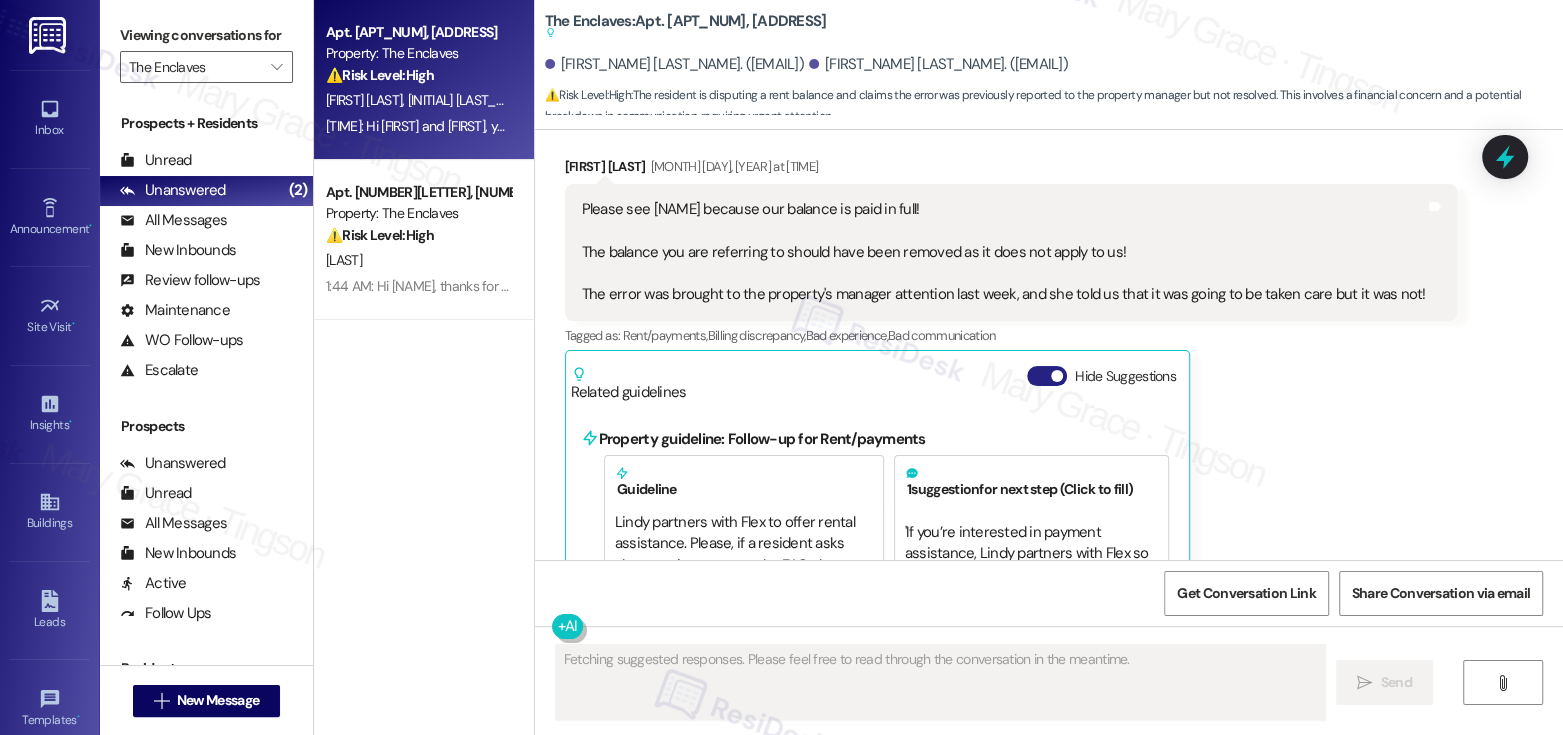 click on "Hide Suggestions" at bounding box center (1047, 376) 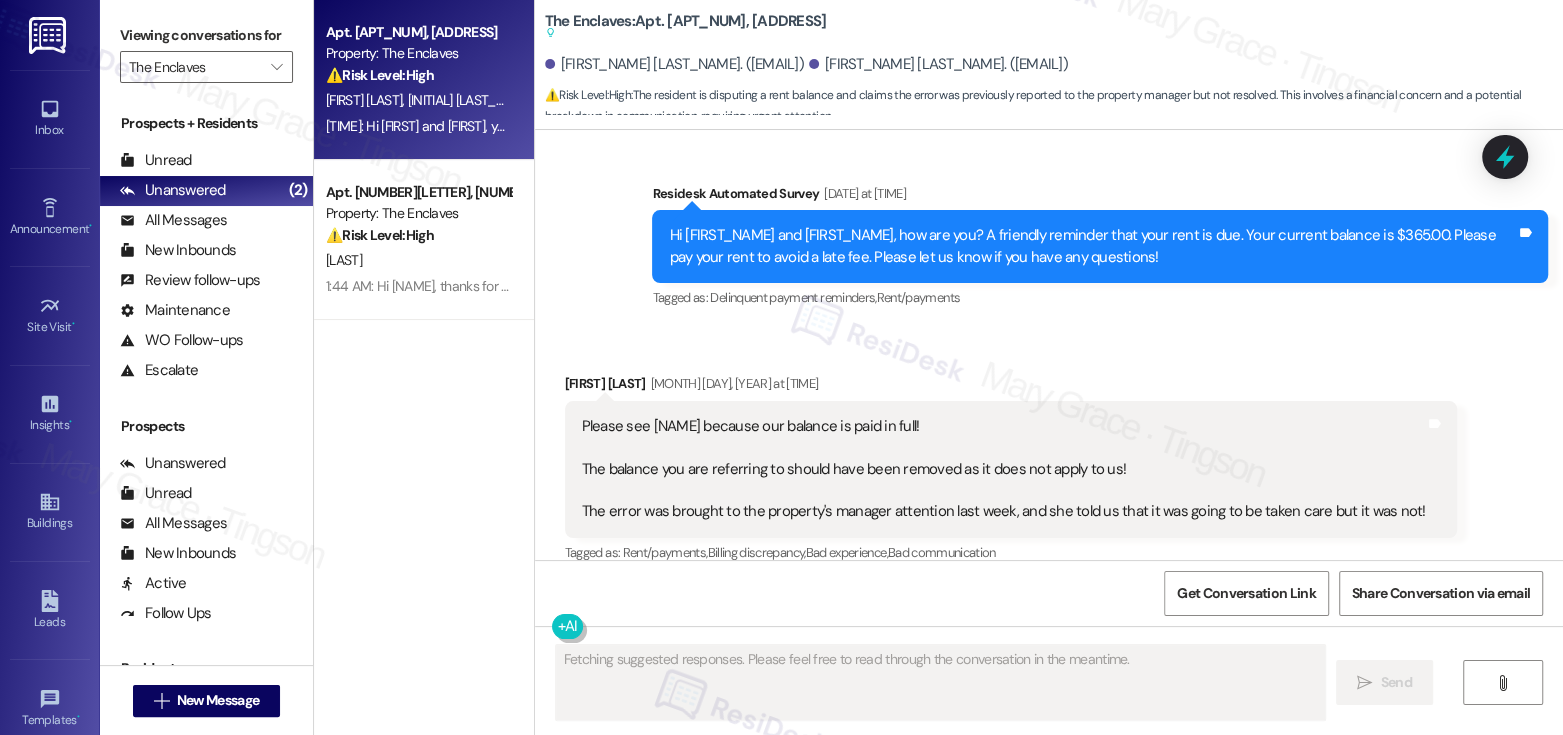scroll, scrollTop: 2822, scrollLeft: 0, axis: vertical 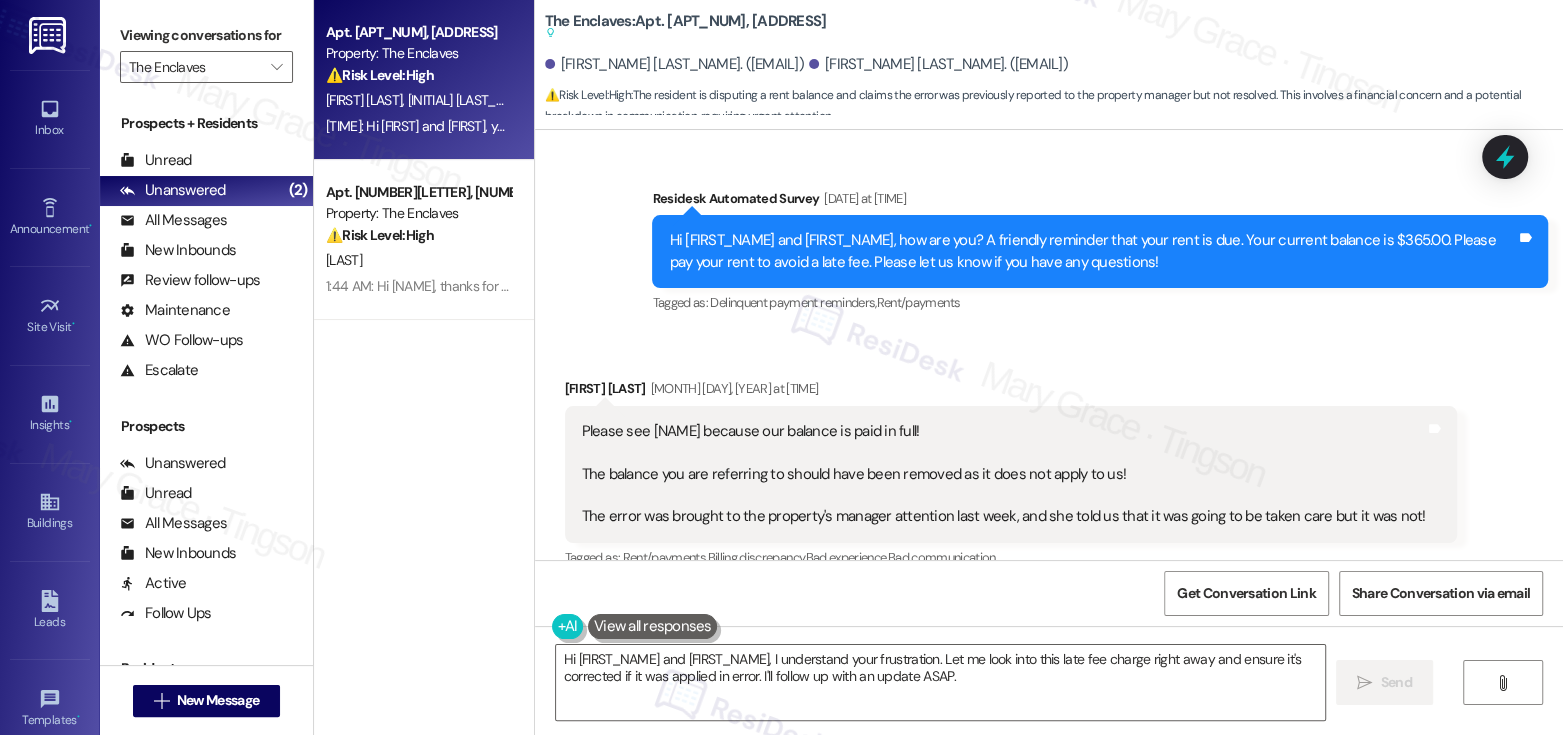 click on "Please see Melissa because our balance is paid in full!
The balance you are referring to should have been removed as it does not apply to us!
The error was brought to the property's manager attention last week, and she told us that it was going to be taken care but it was not!" at bounding box center (1004, 474) 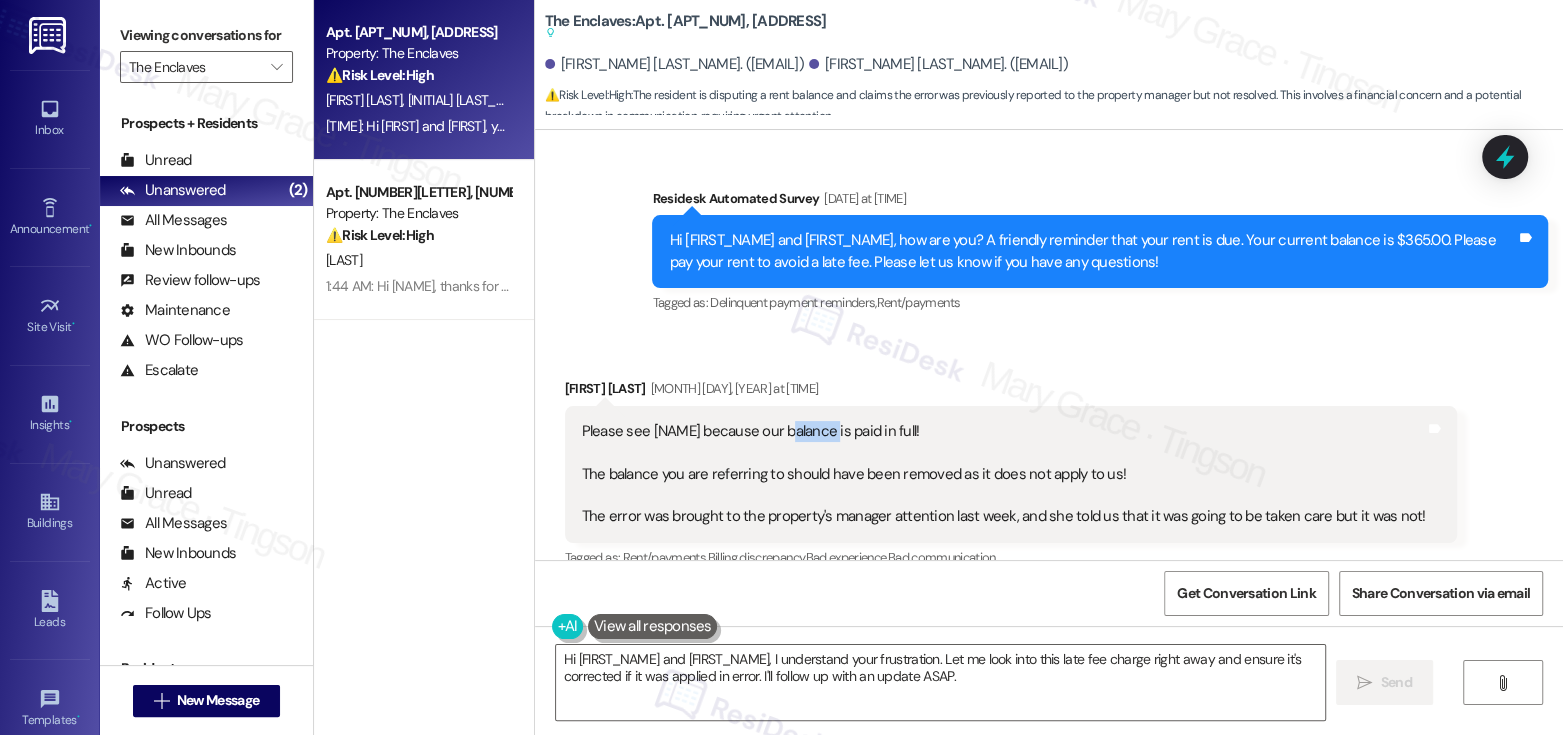 click on "Please see Melissa because our balance is paid in full!
The balance you are referring to should have been removed as it does not apply to us!
The error was brought to the property's manager attention last week, and she told us that it was going to be taken care but it was not!" at bounding box center [1004, 474] 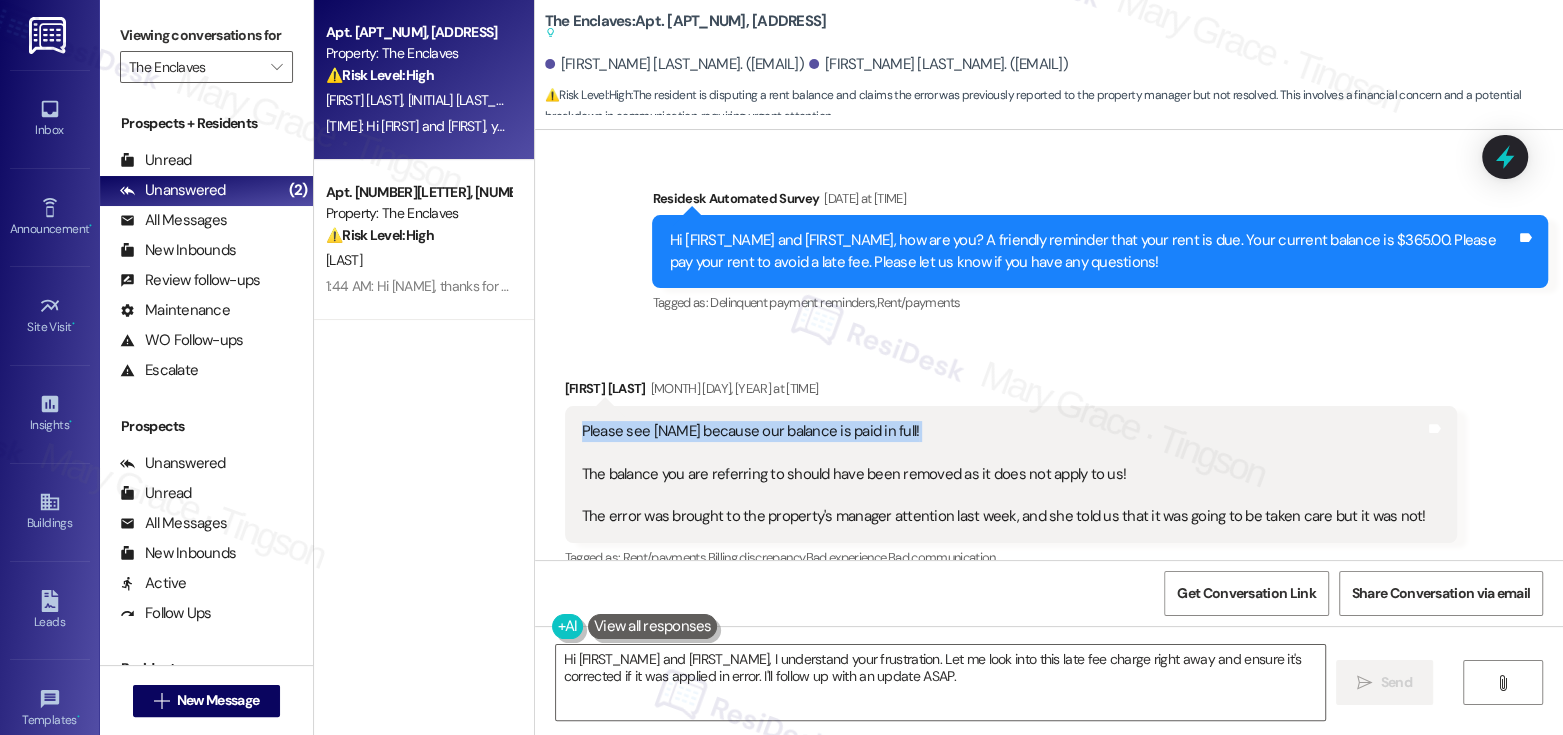 click on "Please see Melissa because our balance is paid in full!
The balance you are referring to should have been removed as it does not apply to us!
The error was brought to the property's manager attention last week, and she told us that it was going to be taken care but it was not!" at bounding box center [1004, 474] 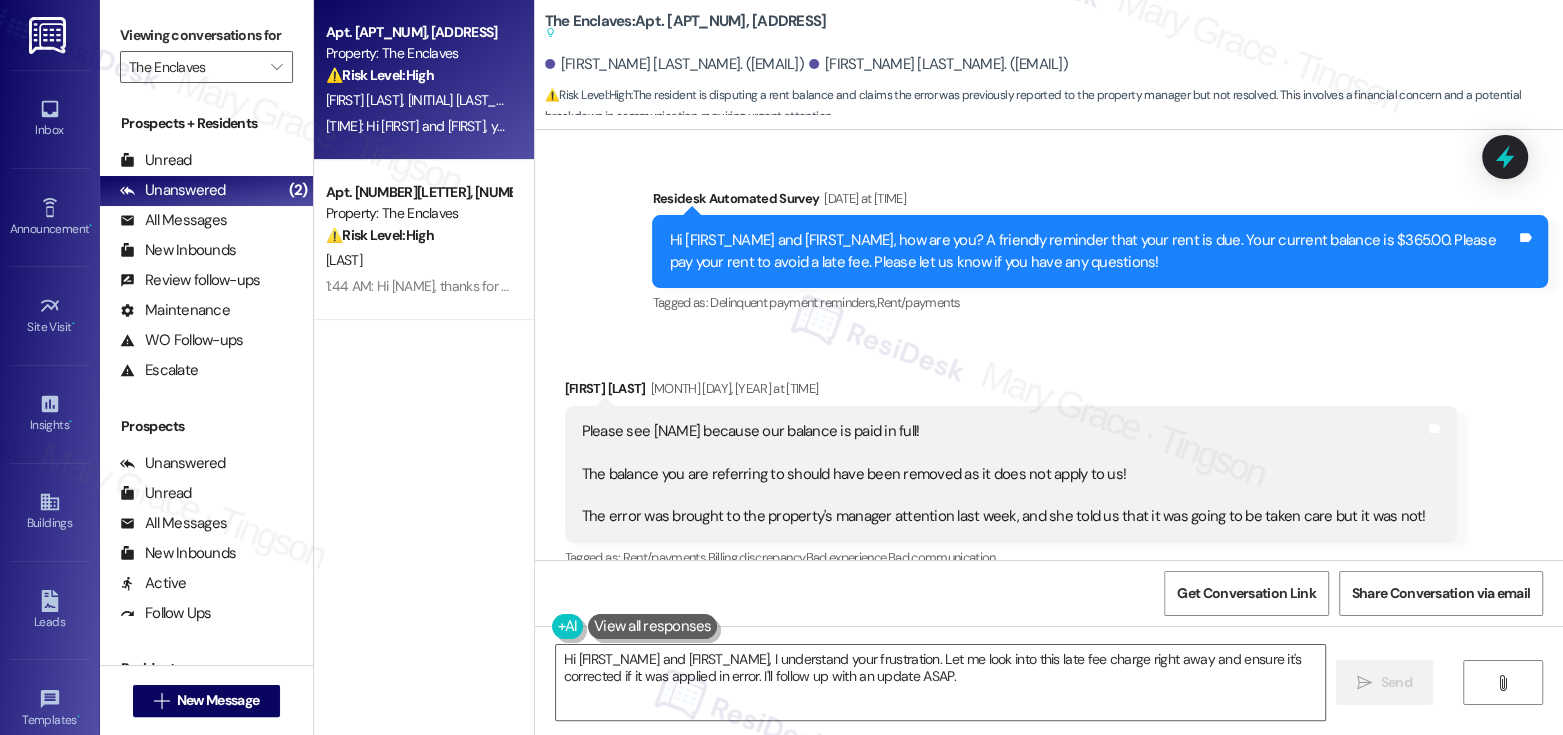 click on "Please see Melissa because our balance is paid in full!
The balance you are referring to should have been removed as it does not apply to us!
The error was brought to the property's manager attention last week, and she told us that it was going to be taken care but it was not!" at bounding box center (1004, 474) 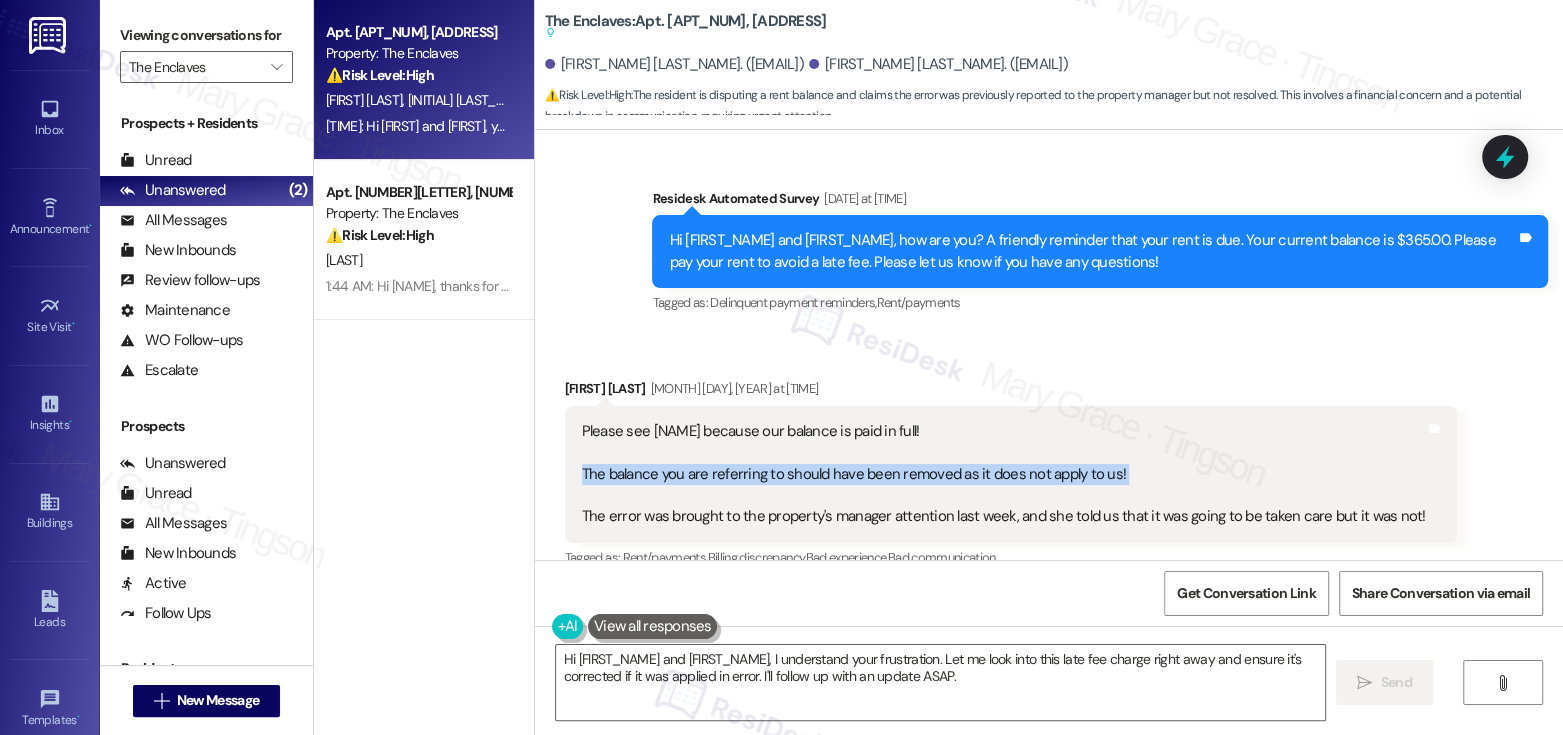 click on "Please see Melissa because our balance is paid in full!
The balance you are referring to should have been removed as it does not apply to us!
The error was brought to the property's manager attention last week, and she told us that it was going to be taken care but it was not!" at bounding box center (1004, 474) 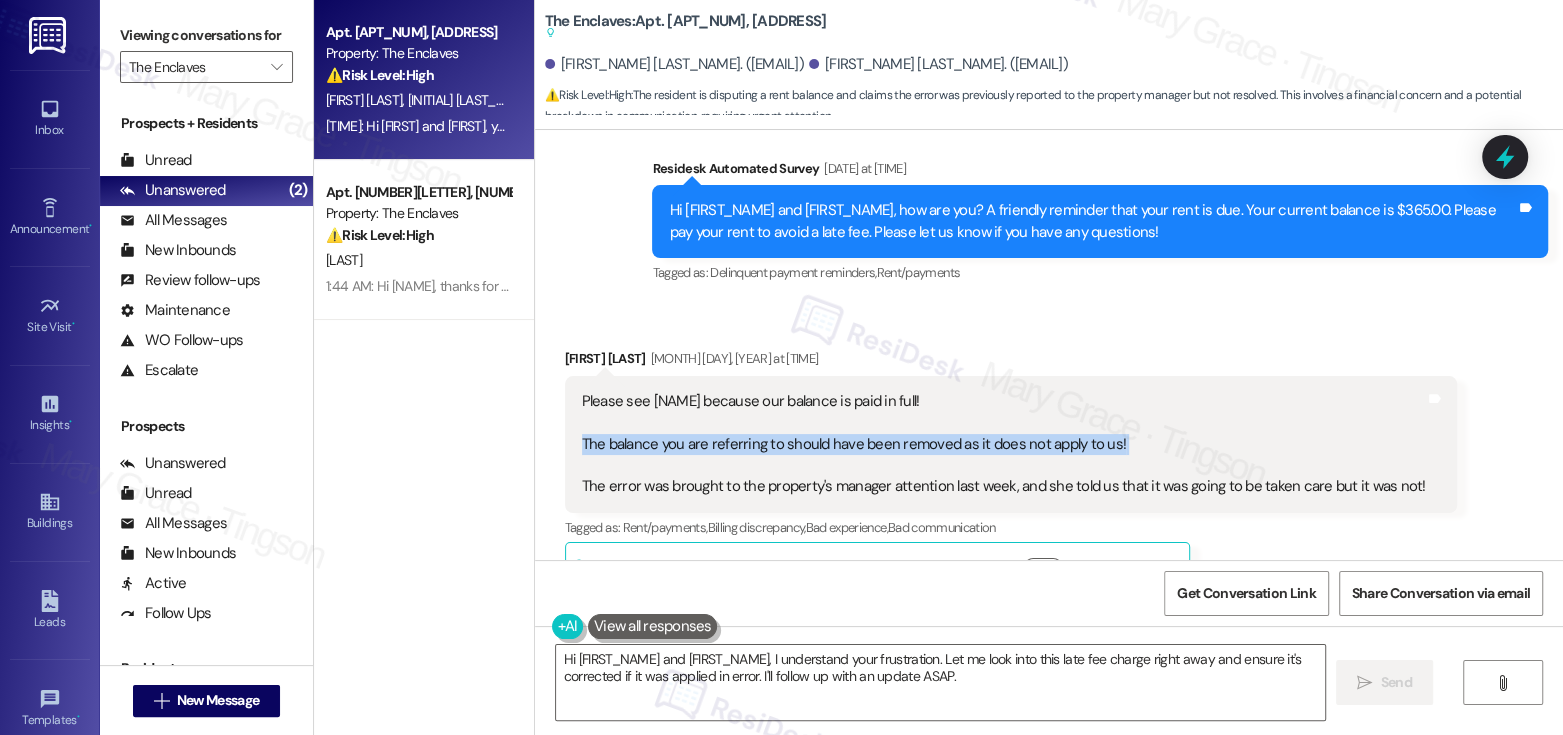 click on "Please see Melissa because our balance is paid in full!
The balance you are referring to should have been removed as it does not apply to us!
The error was brought to the property's manager attention last week, and she told us that it was going to be taken care but it was not!" at bounding box center [1004, 444] 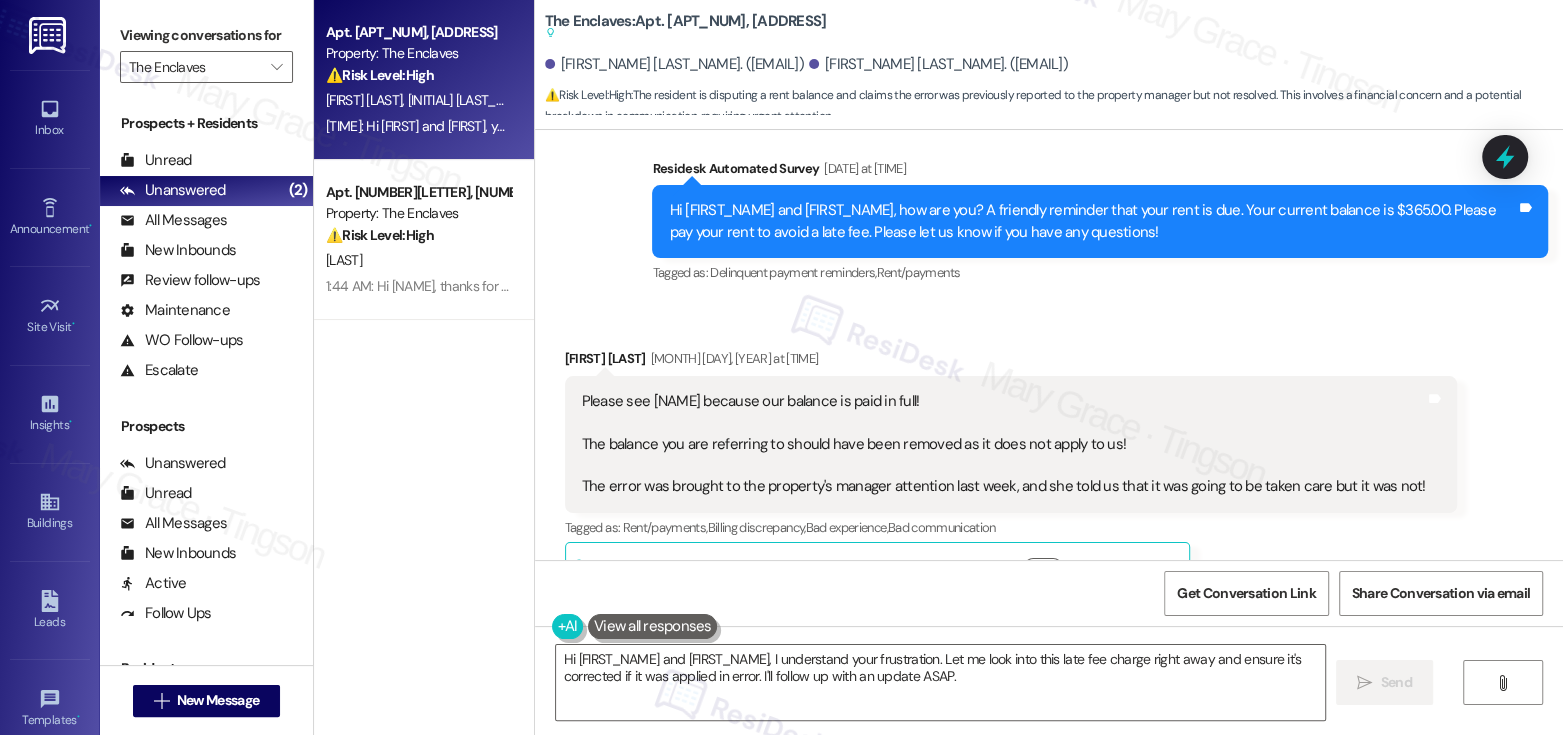 click on "Please see Melissa because our balance is paid in full!
The balance you are referring to should have been removed as it does not apply to us!
The error was brought to the property's manager attention last week, and she told us that it was going to be taken care but it was not!" at bounding box center [1004, 444] 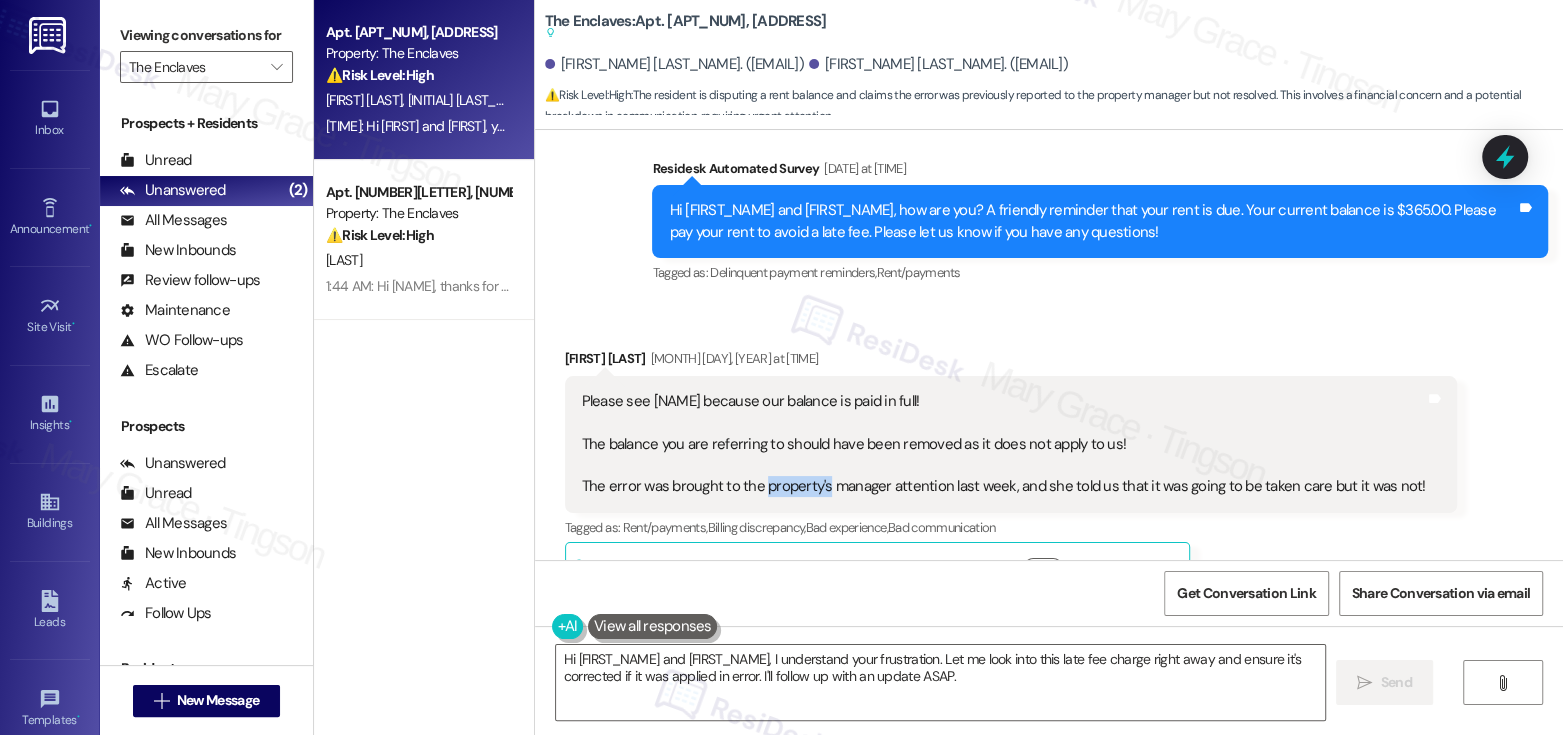 click on "Please see Melissa because our balance is paid in full!
The balance you are referring to should have been removed as it does not apply to us!
The error was brought to the property's manager attention last week, and she told us that it was going to be taken care but it was not!" at bounding box center (1004, 444) 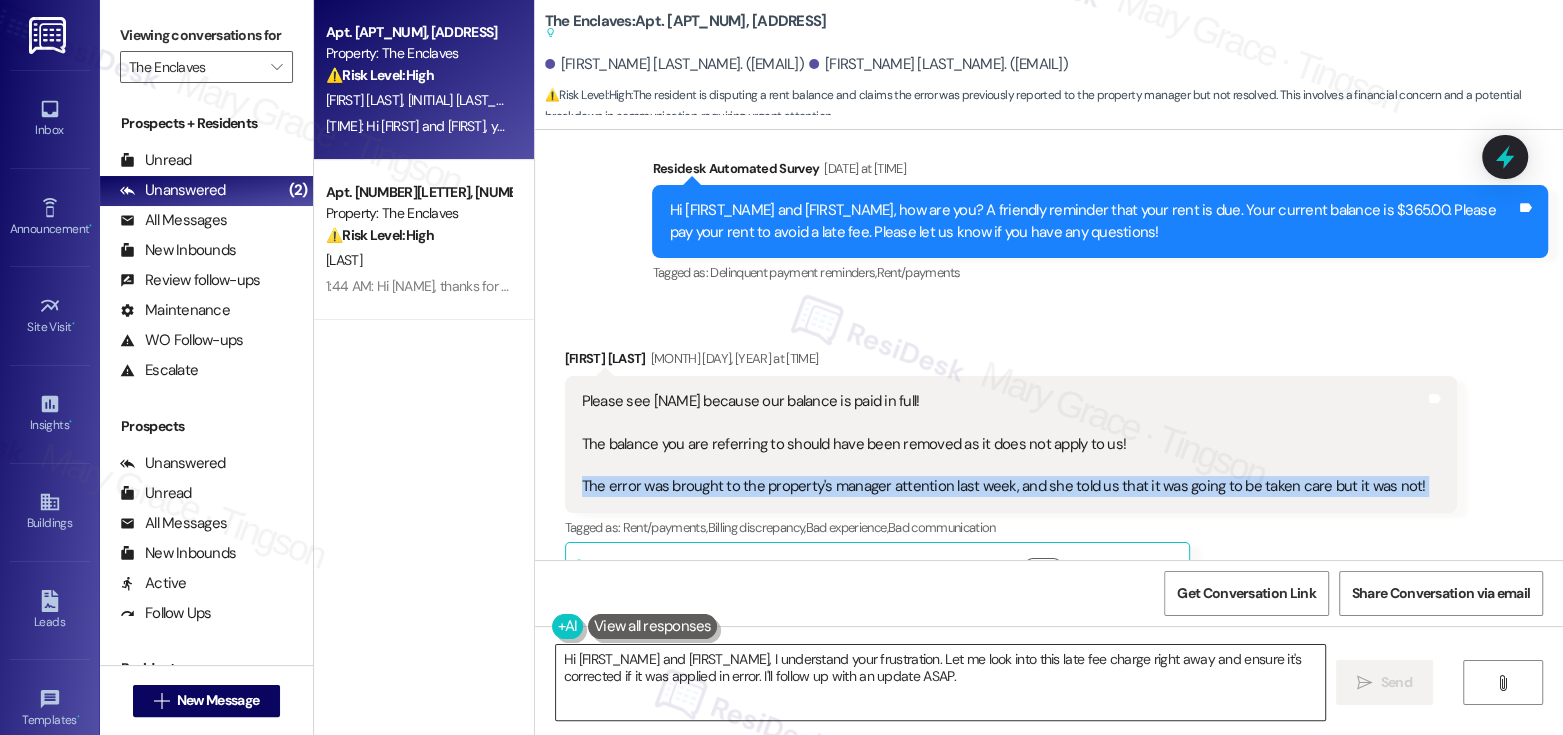 click on "Hi Kelvin and Marion, I understand your frustration. Let me look into this late fee charge right away and ensure it's corrected if it was applied in error. I'll follow up with an update ASAP." at bounding box center [940, 682] 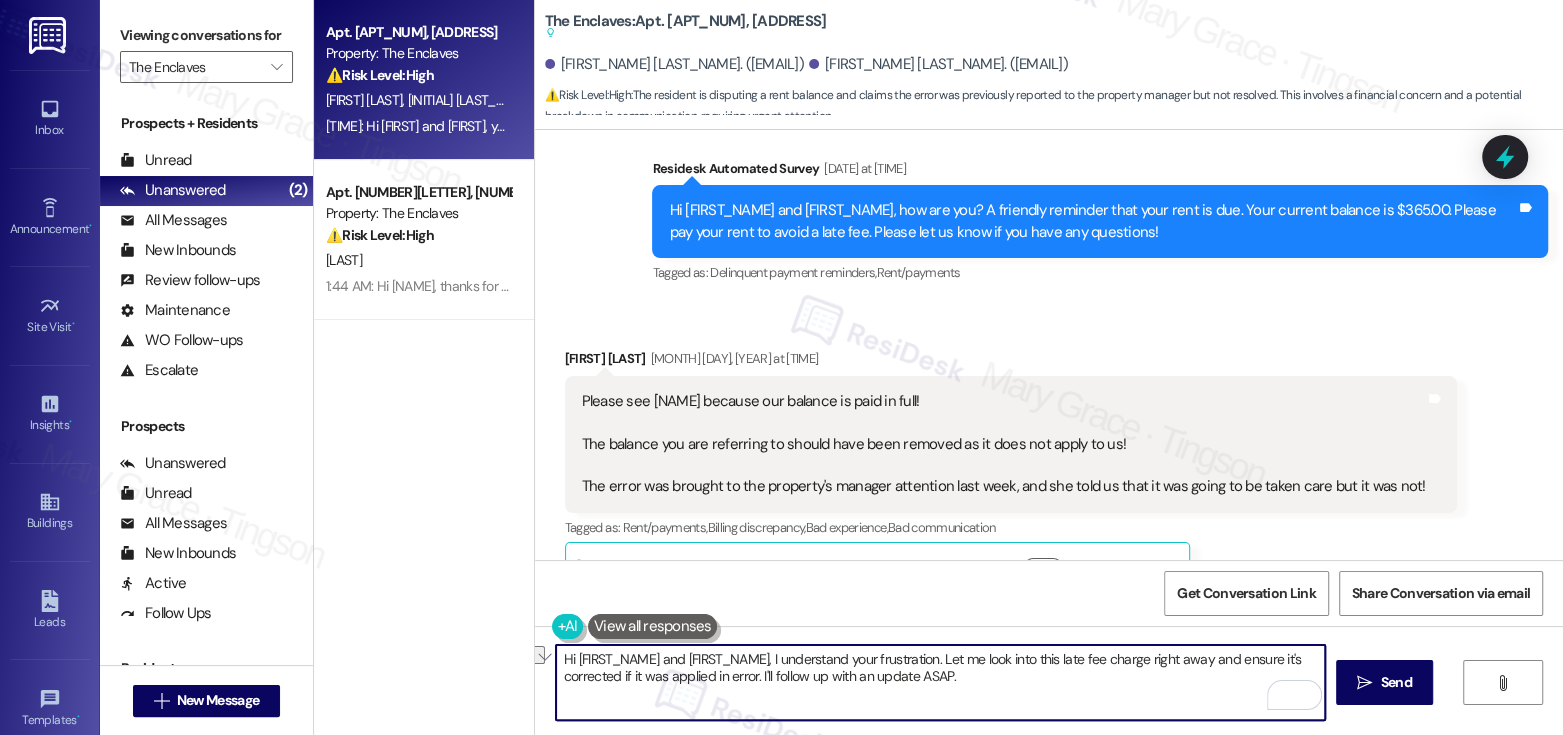 drag, startPoint x: 844, startPoint y: 665, endPoint x: 598, endPoint y: 658, distance: 246.09958 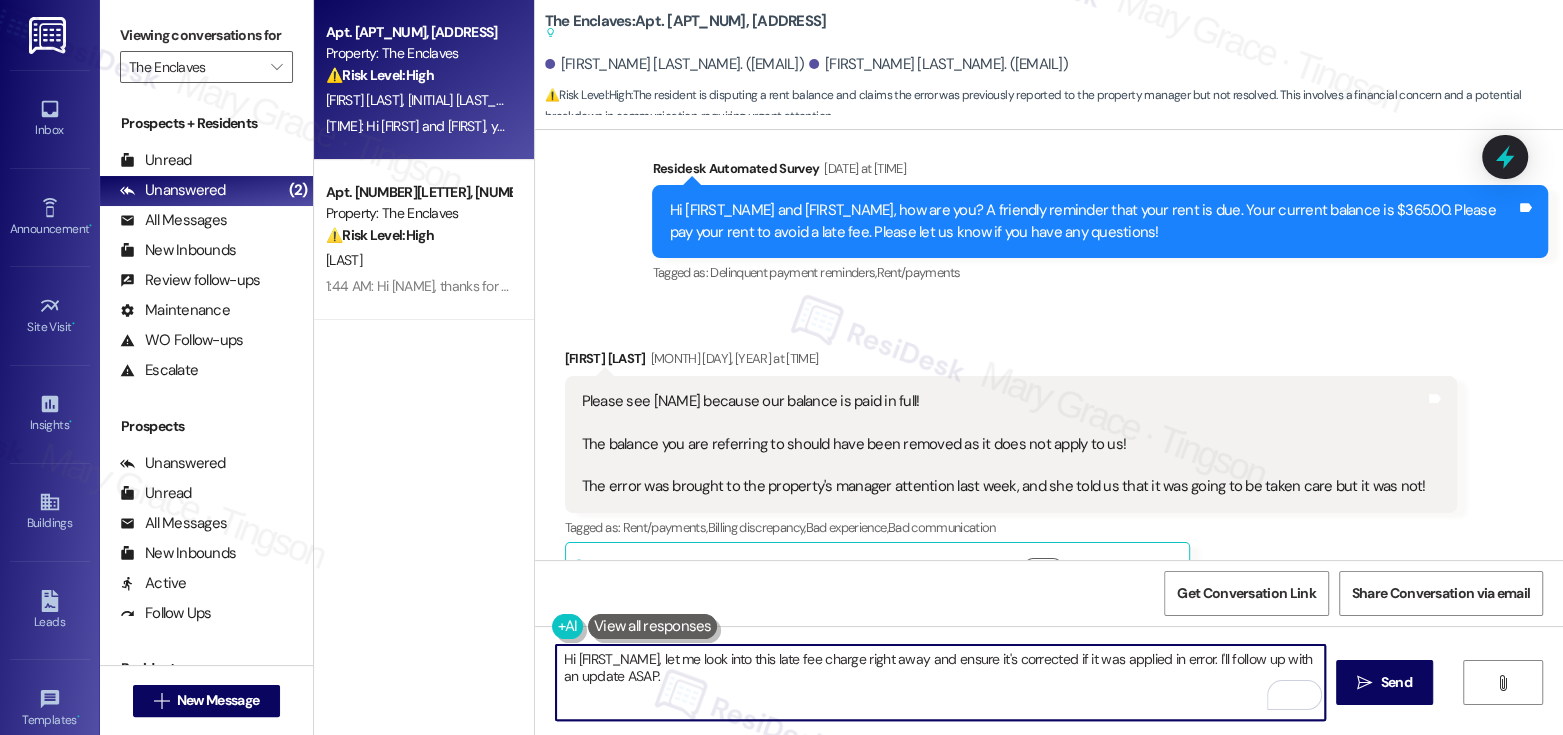 click on "Hi Kelvin, let me look into this late fee charge right away and ensure it's corrected if it was applied in error. I'll follow up with an update ASAP." at bounding box center [940, 682] 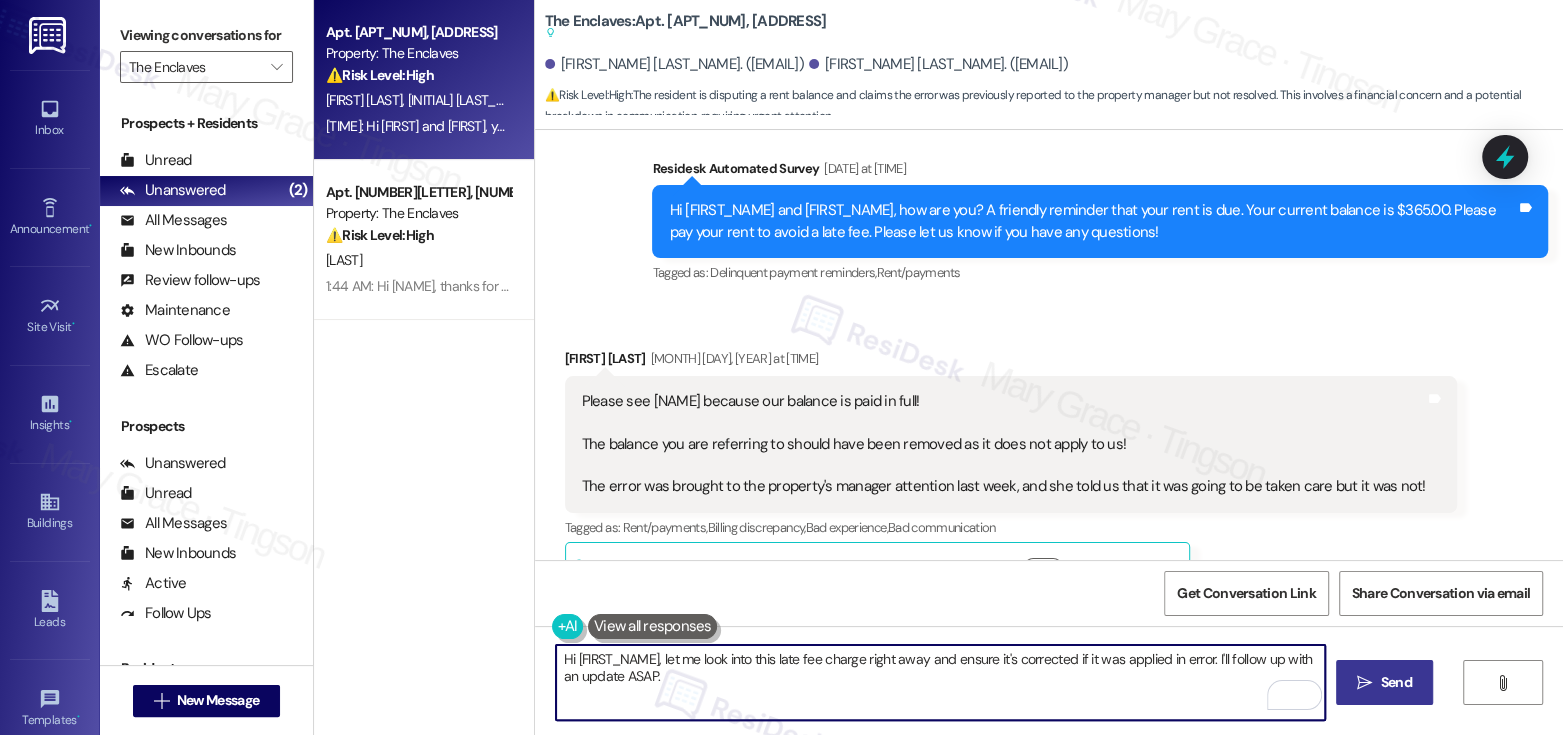 type on "Hi Kelvin, let me look into this late fee charge right away and ensure it's corrected if it was applied in error. I'll follow up with an update ASAP." 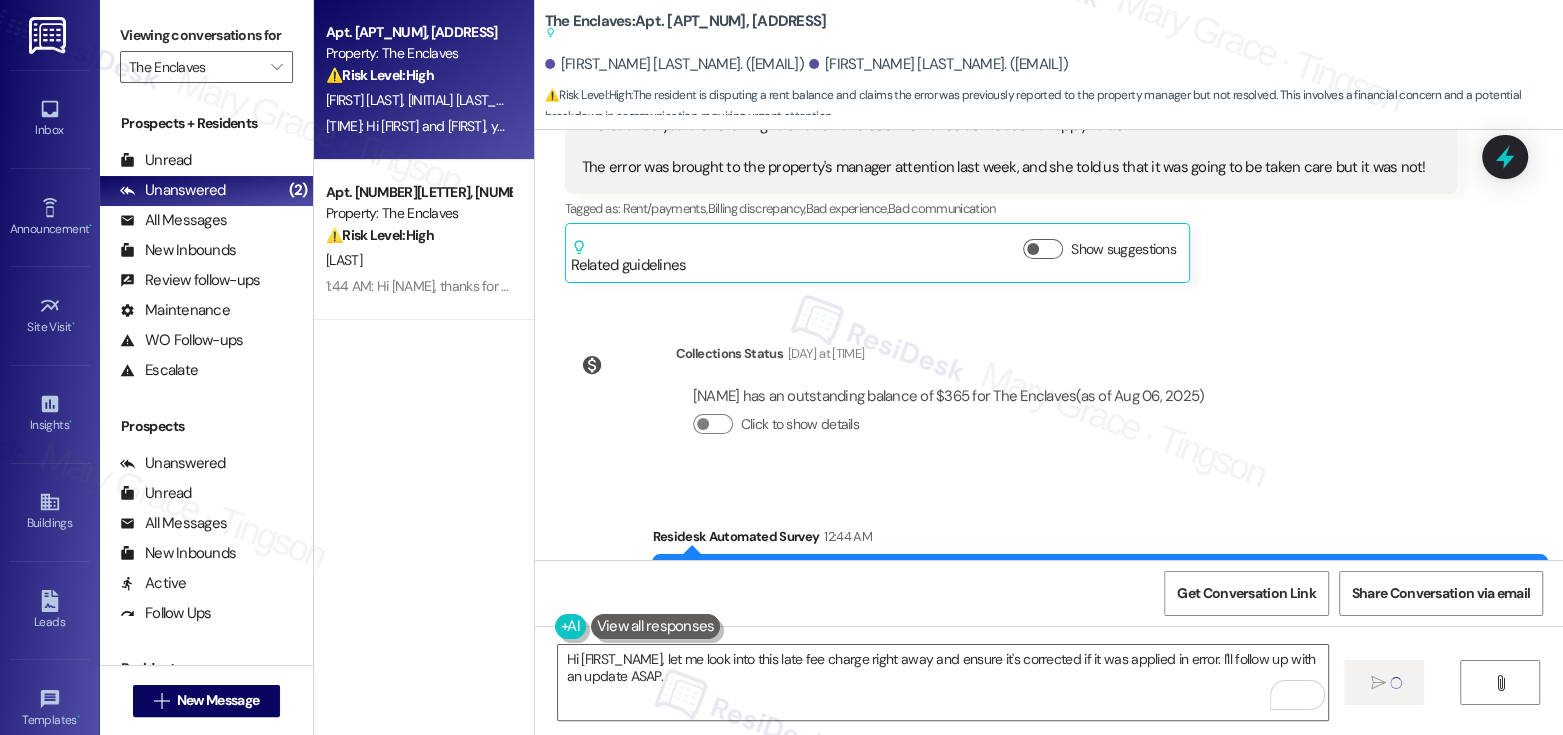scroll, scrollTop: 3068, scrollLeft: 0, axis: vertical 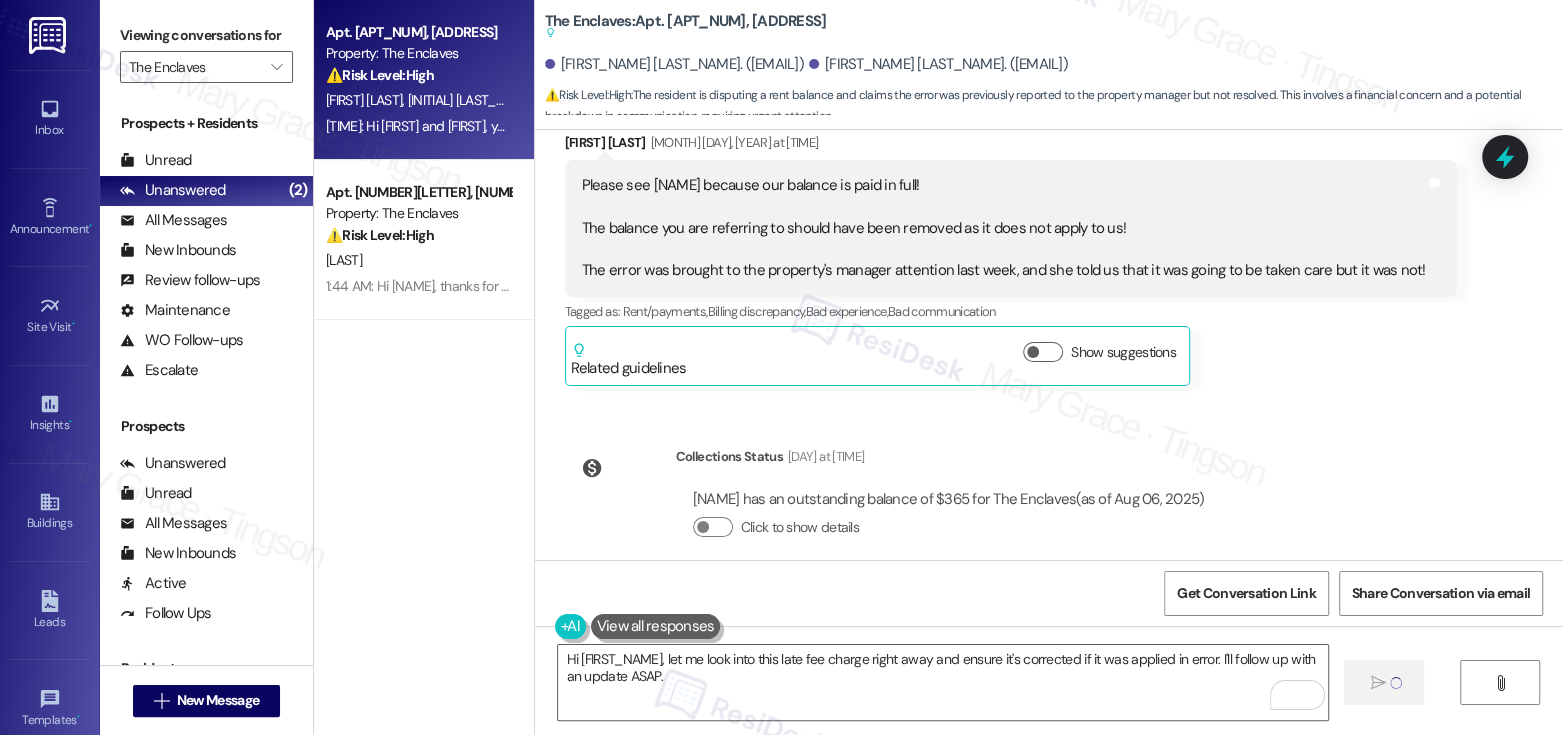 type 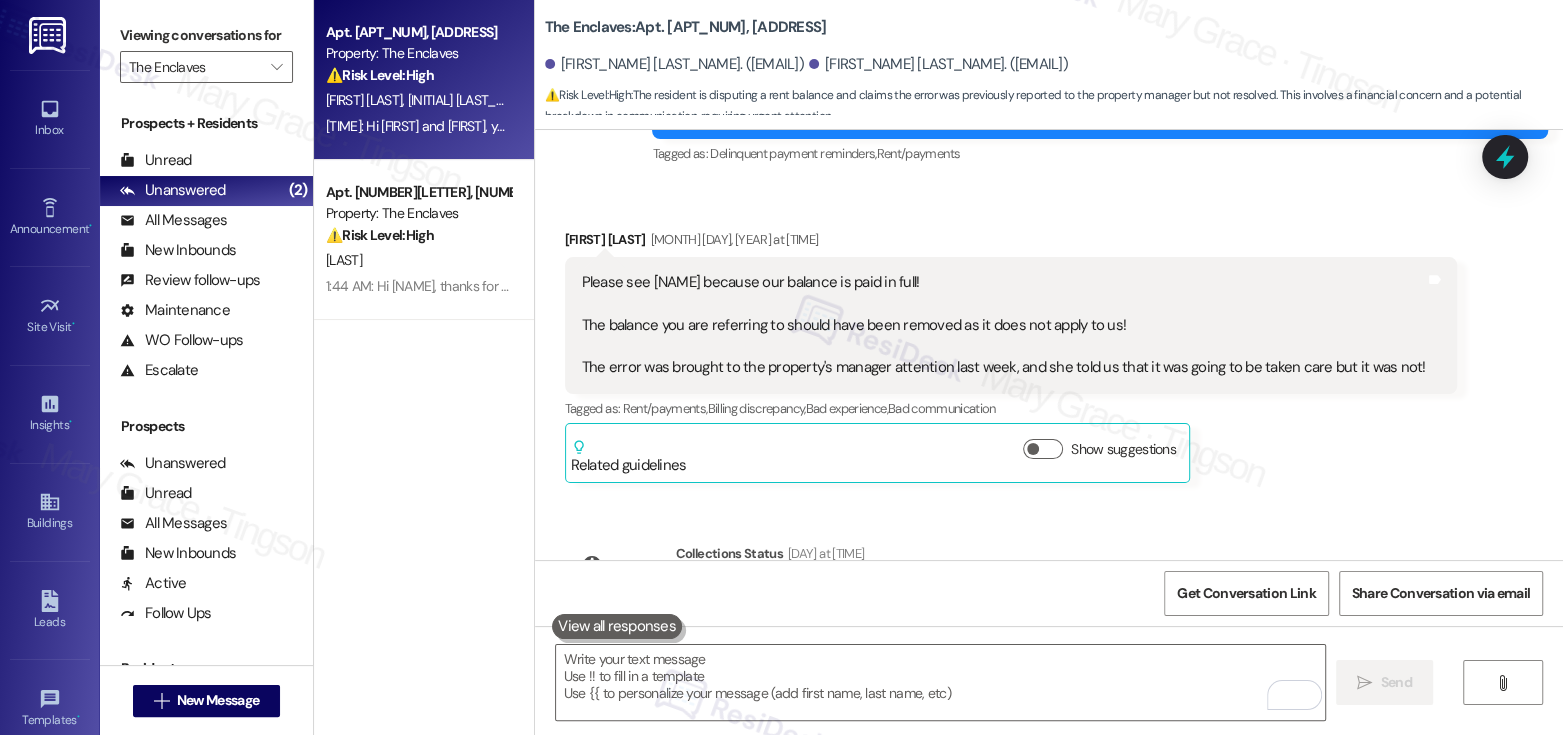 scroll, scrollTop: 2886, scrollLeft: 0, axis: vertical 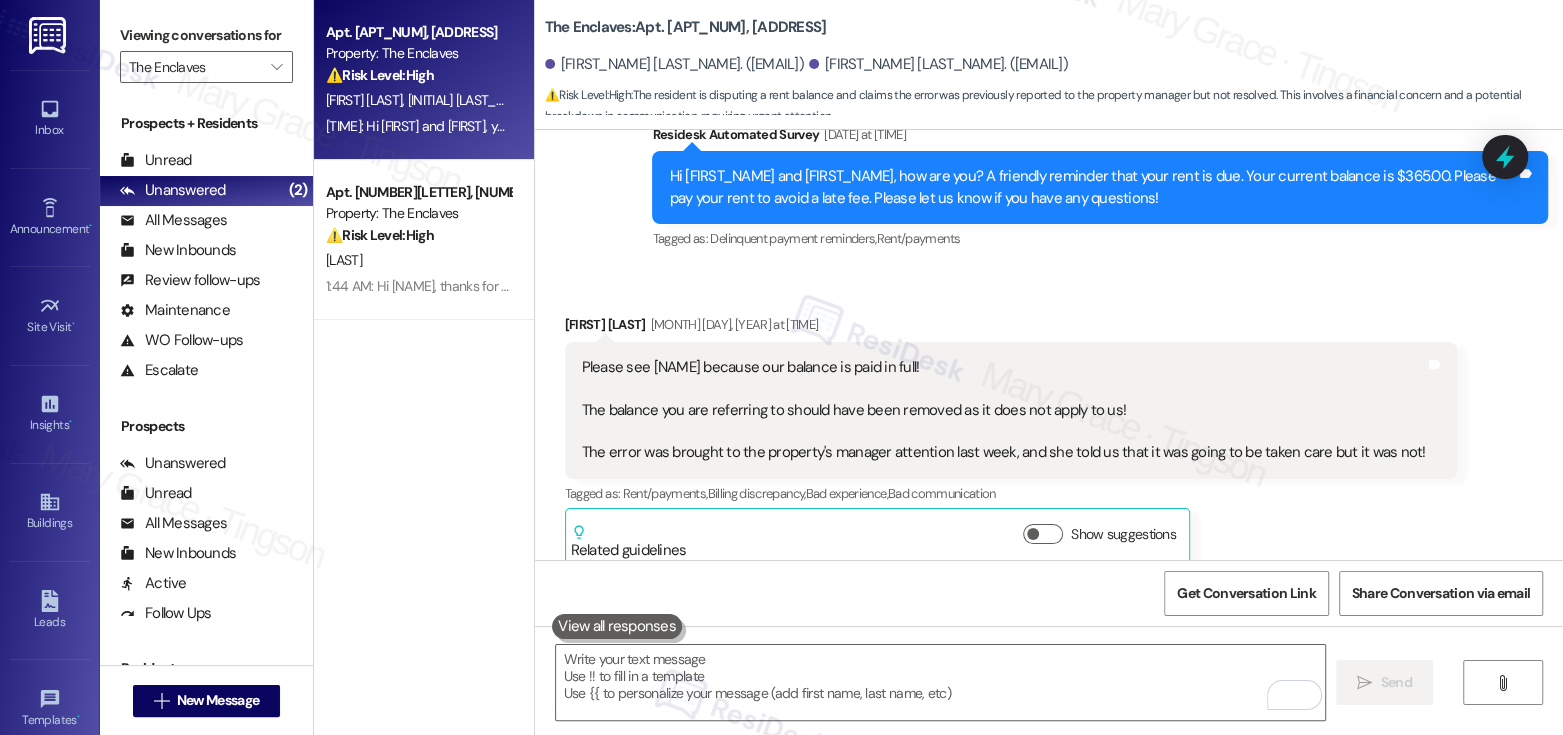 click on "Please see Melissa because our balance is paid in full!
The balance you are referring to should have been removed as it does not apply to us!
The error was brought to the property's manager attention last week, and she told us that it was going to be taken care but it was not!" at bounding box center (1004, 410) 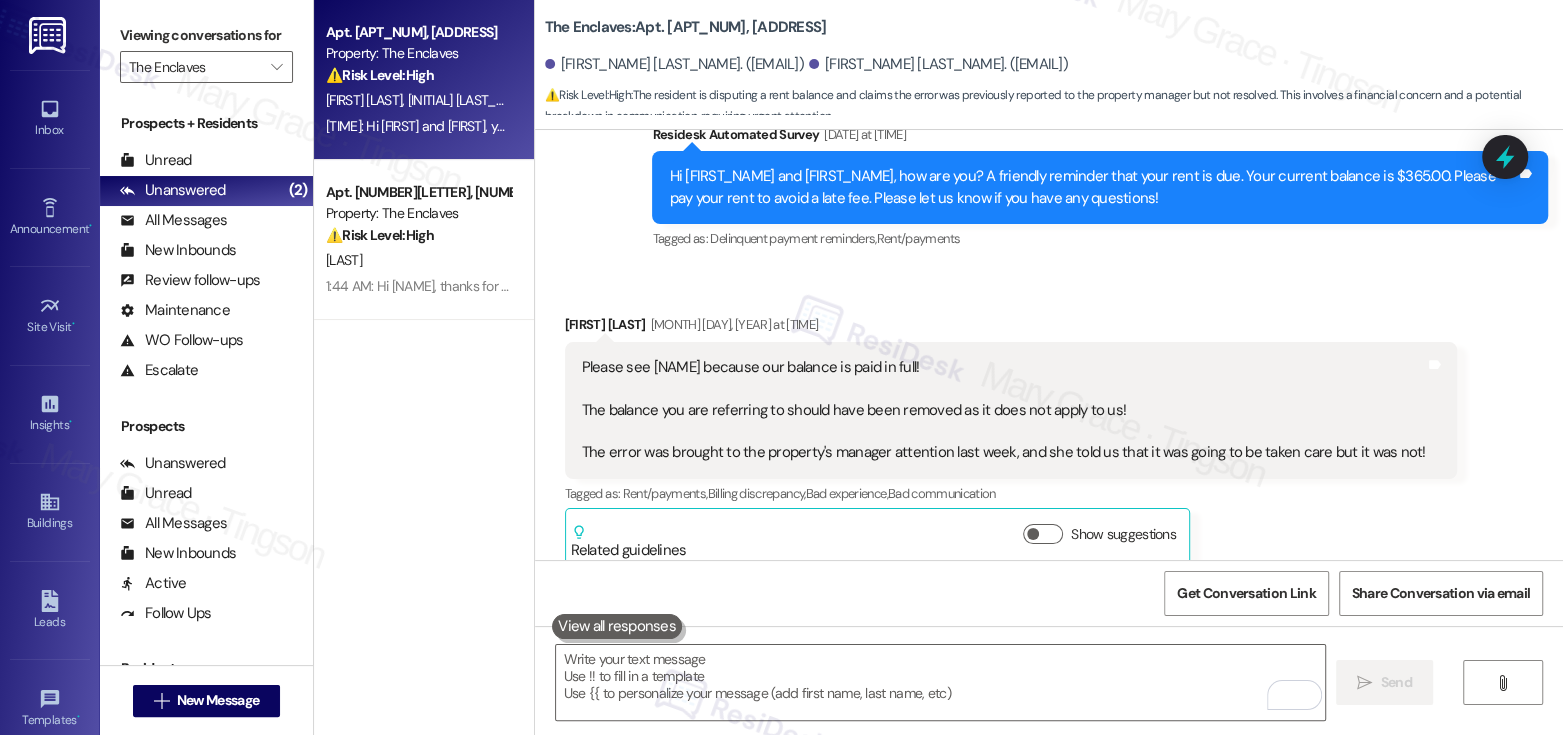 click on "Please see Melissa because our balance is paid in full!
The balance you are referring to should have been removed as it does not apply to us!
The error was brought to the property's manager attention last week, and she told us that it was going to be taken care but it was not!" at bounding box center (1004, 410) 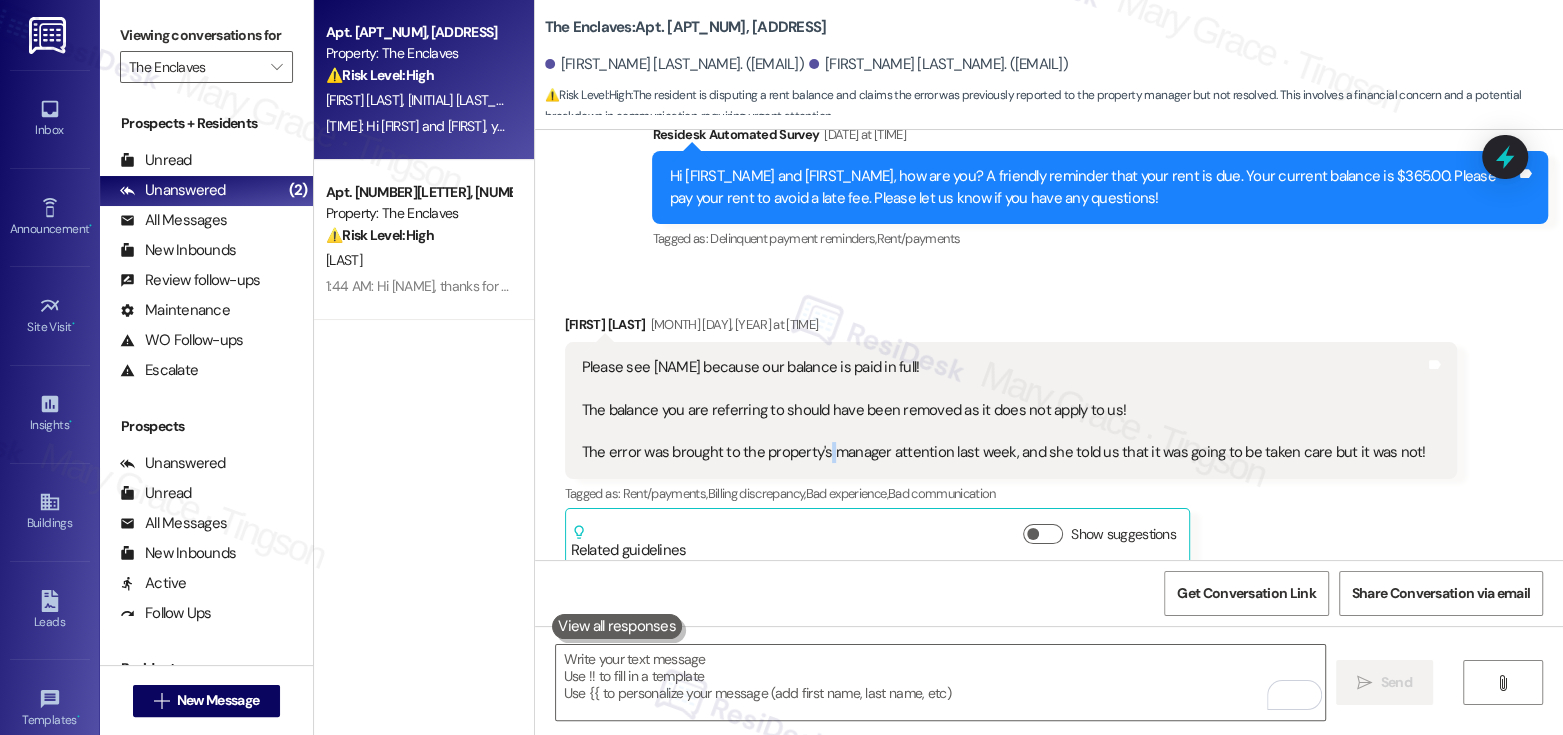 click on "Please see Melissa because our balance is paid in full!
The balance you are referring to should have been removed as it does not apply to us!
The error was brought to the property's manager attention last week, and she told us that it was going to be taken care but it was not!" at bounding box center [1004, 410] 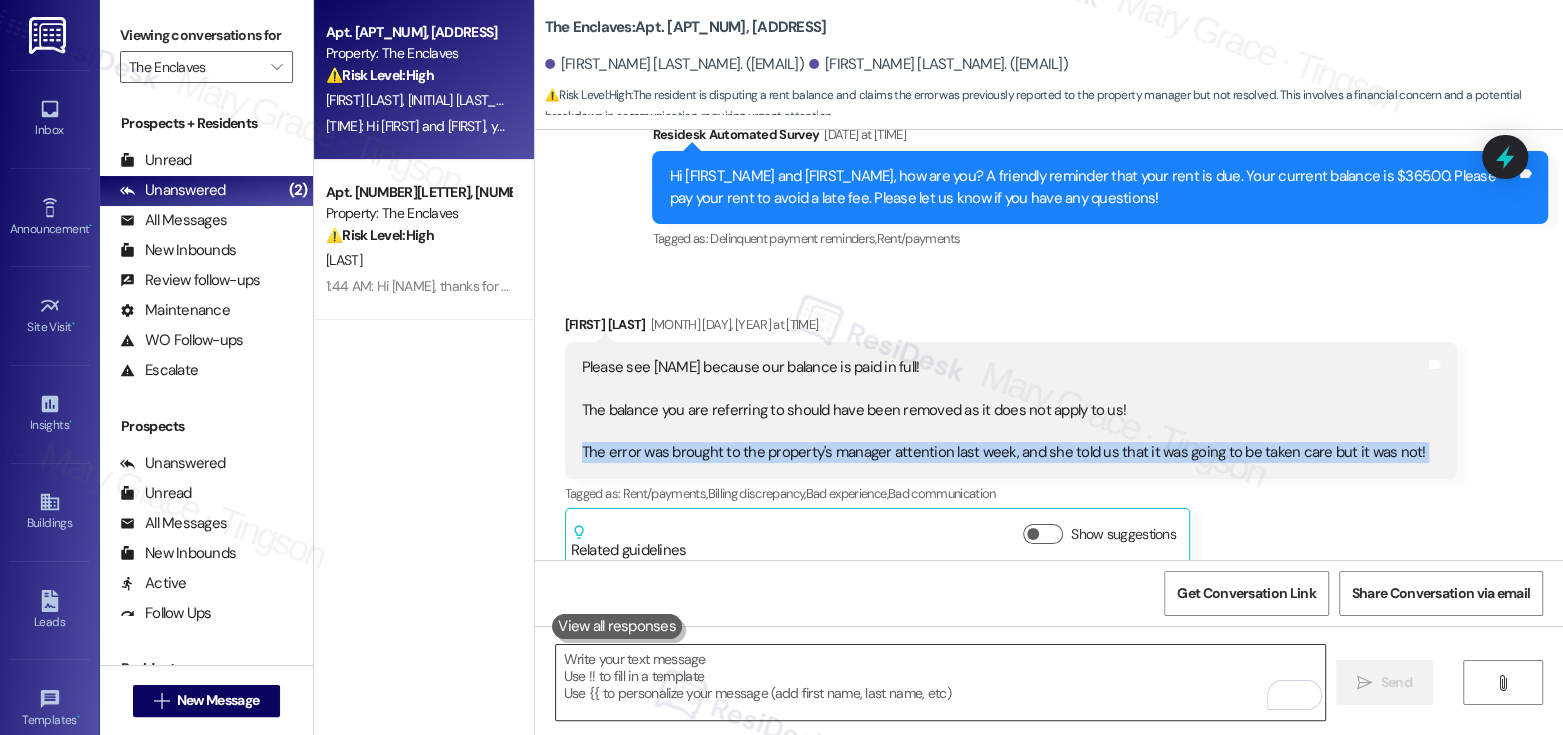 click at bounding box center [940, 682] 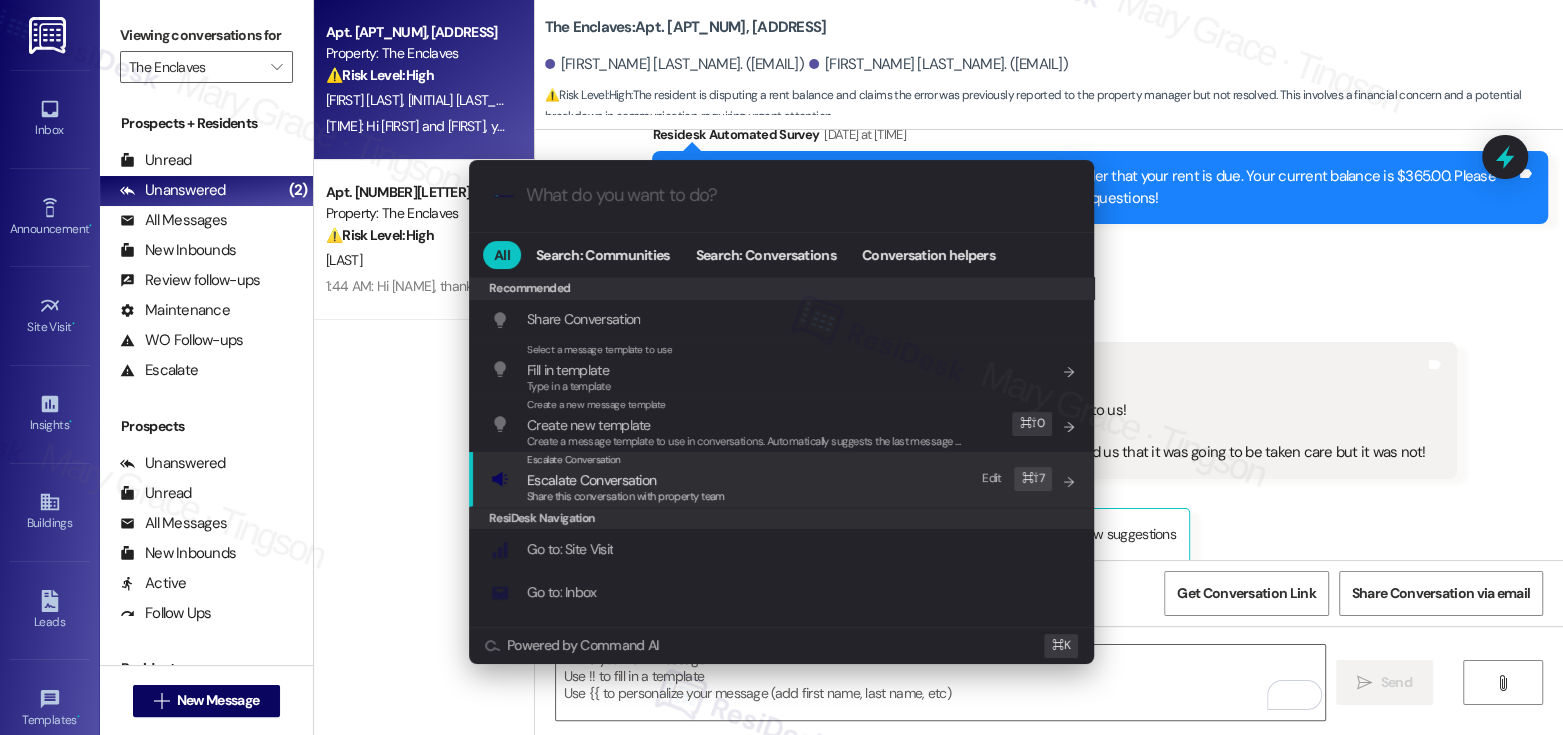 click on "Escalate Conversation" at bounding box center [591, 480] 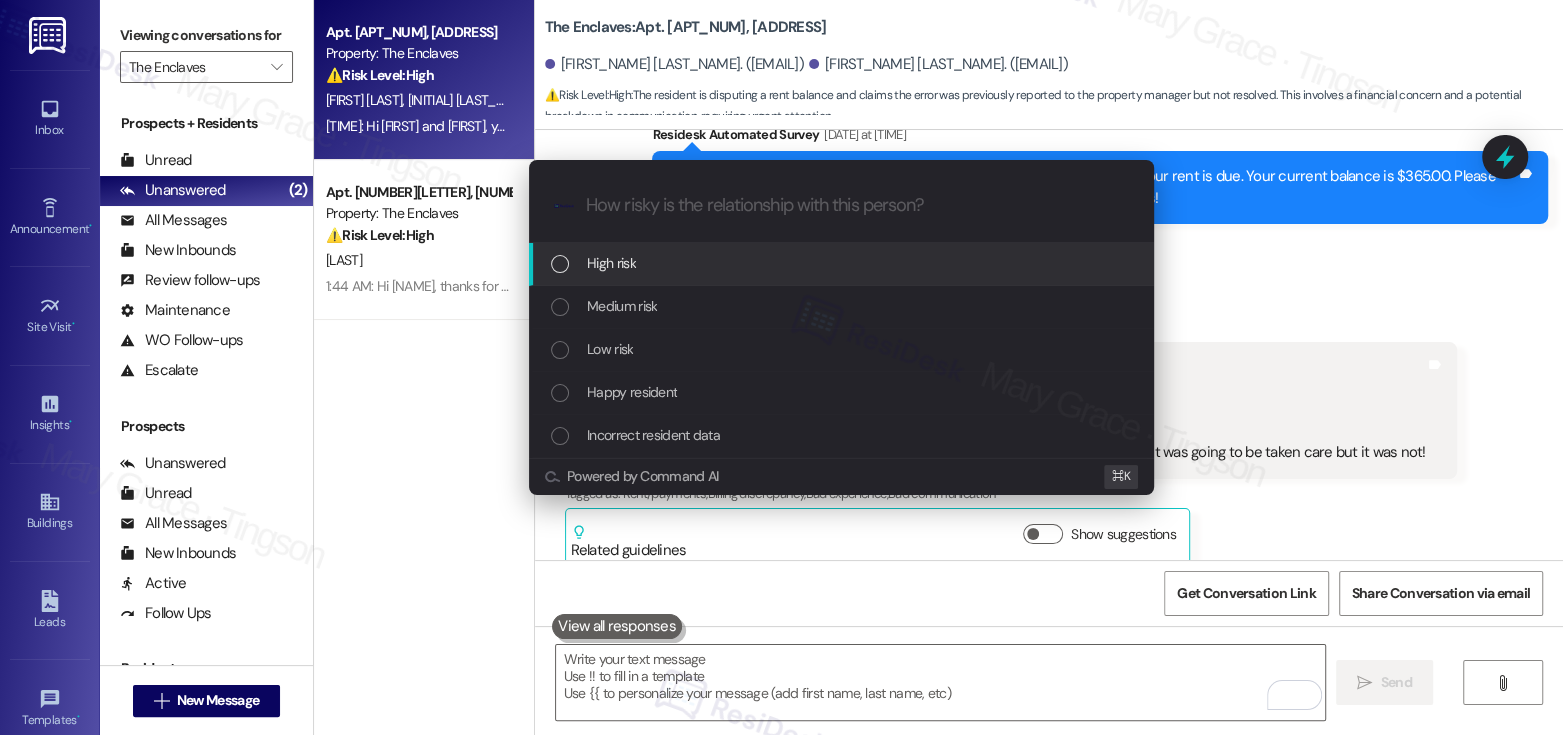 click on "High risk" at bounding box center (843, 263) 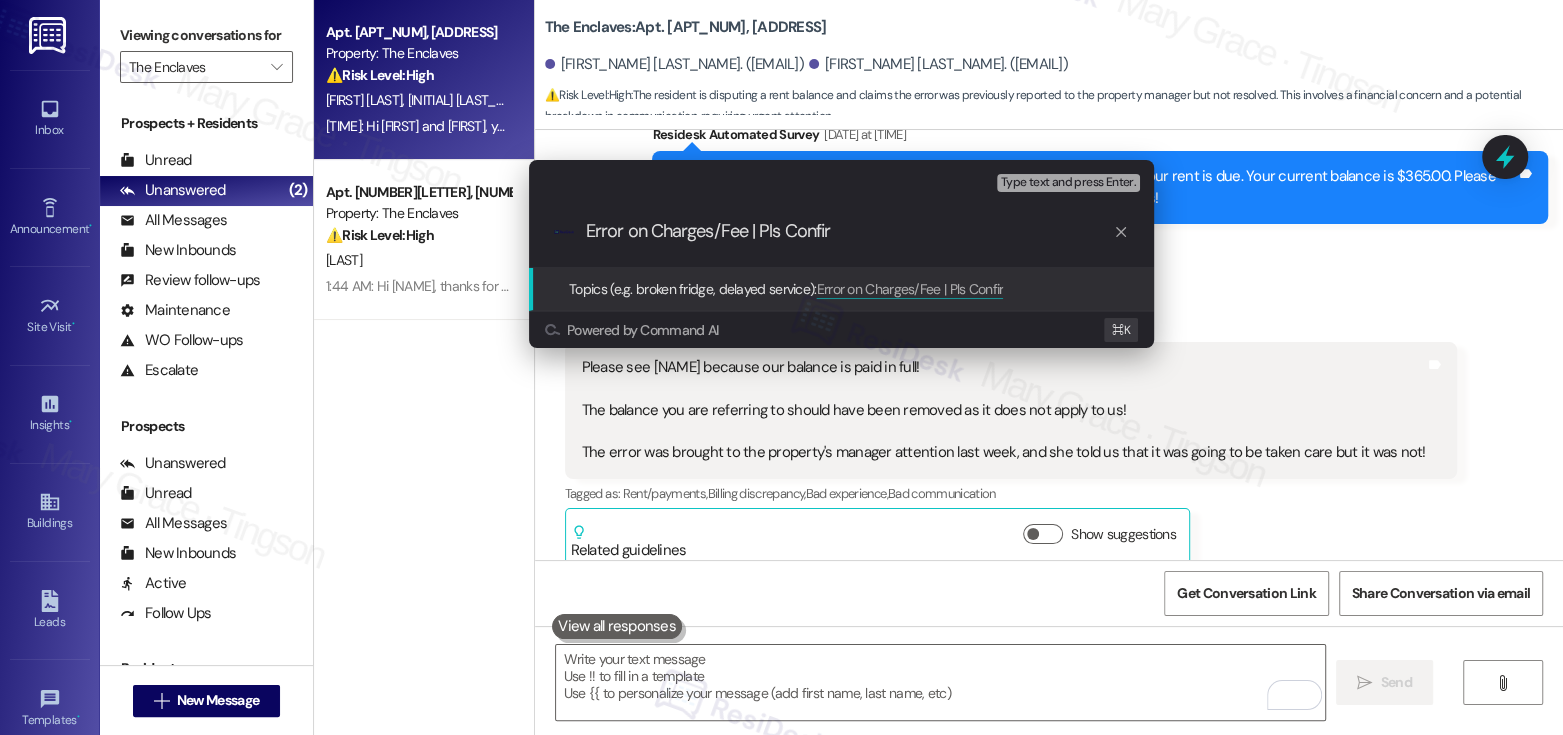 type on "Error on Charges/Fee | Pls Confirm" 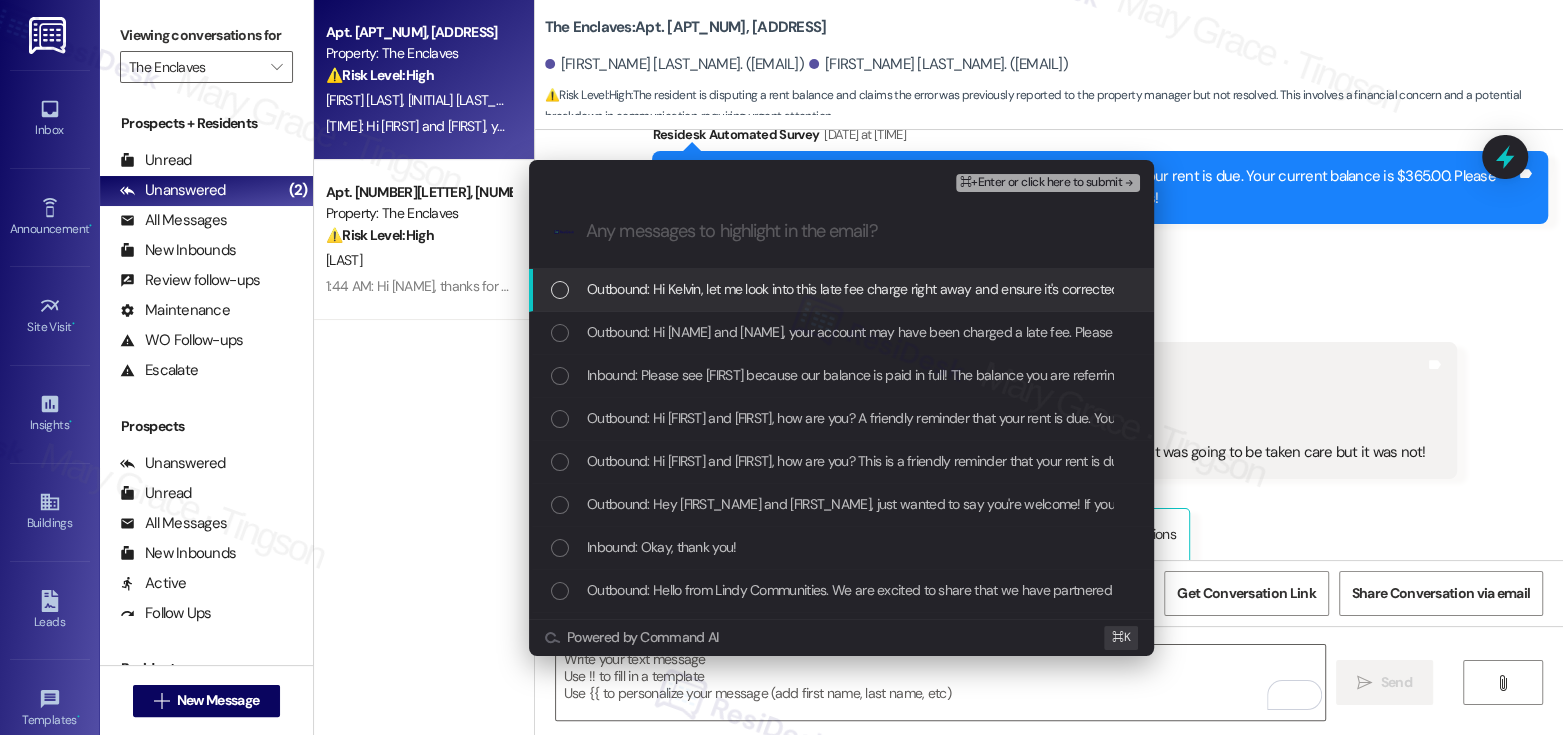 click on "Outbound: Hi Kelvin, let me look into this late fee charge right away and ensure it's corrected if it was applied in error. I'll follow up with an update ASAP." at bounding box center [1020, 289] 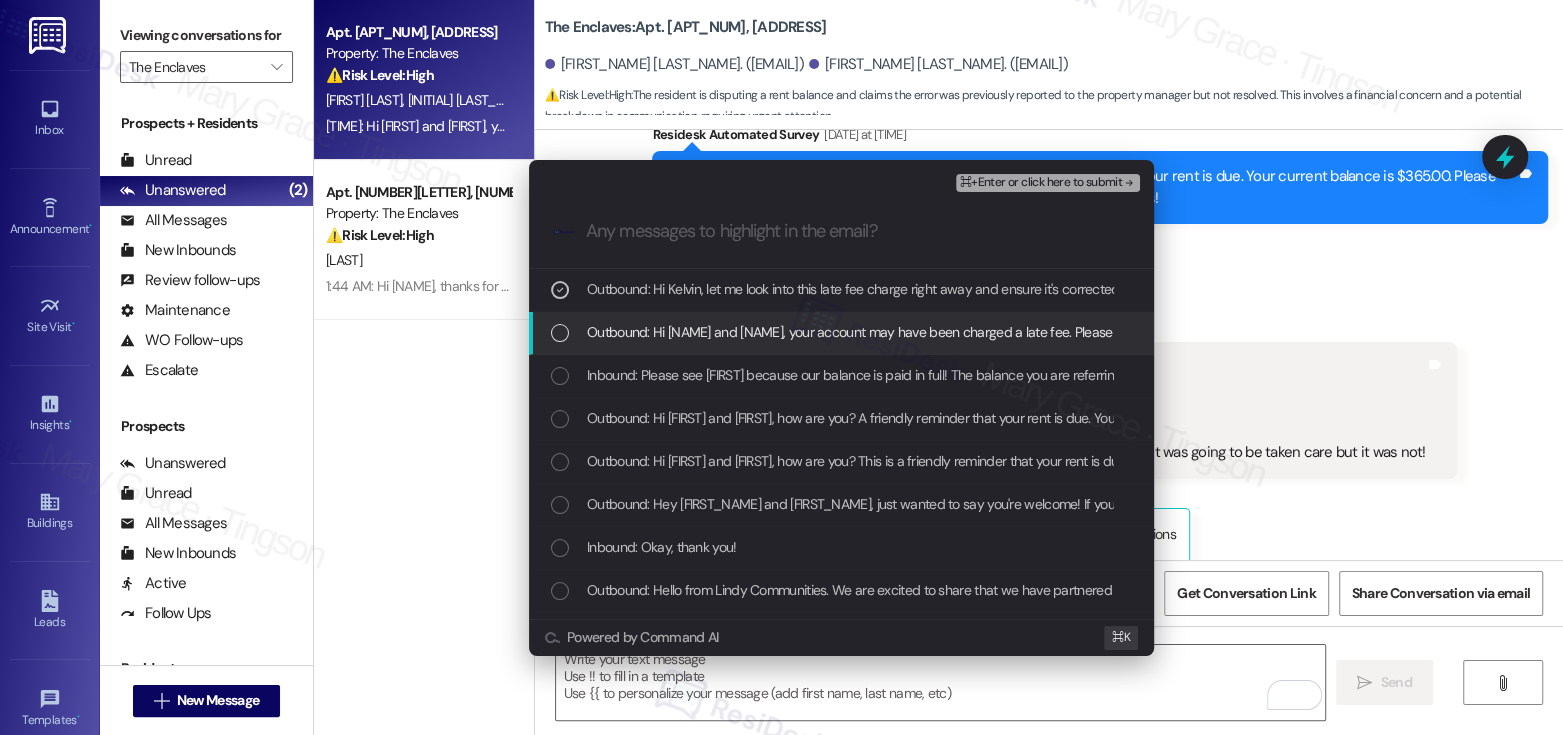 click on "Outbound: Hi Kelvin and Marion, your account may have been charged a late fee. Please pay your rent to avoid legal fees. If you are struggling to pay your rent, you may be eligible for assistance at hopeanddoor.org. More information about the program is available on their website." at bounding box center [1403, 332] 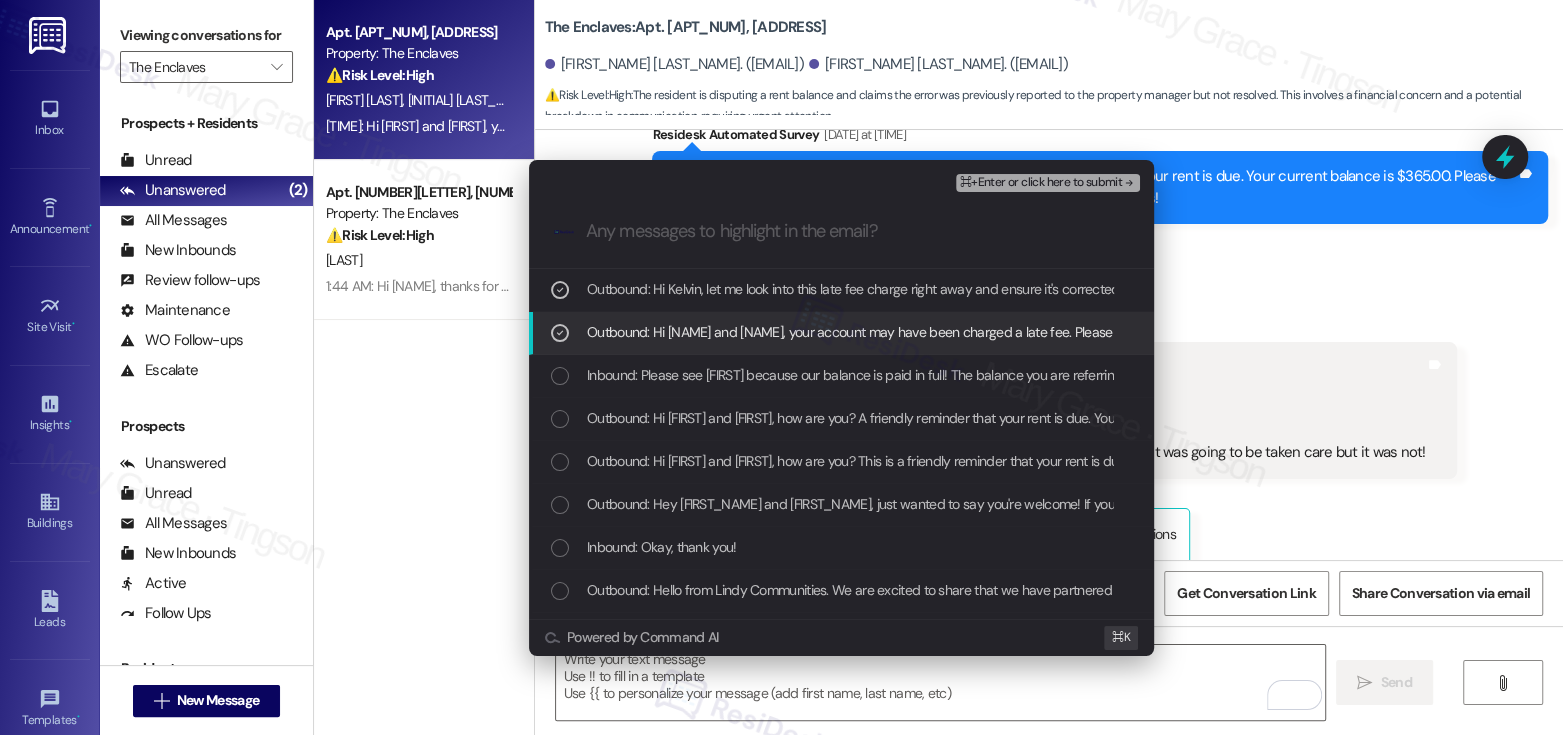 click on "Outbound: Hi Kelvin and Marion, your account may have been charged a late fee. Please pay your rent to avoid legal fees. If you are struggling to pay your rent, you may be eligible for assistance at hopeanddoor.org. More information about the program is available on their website." at bounding box center [1403, 332] 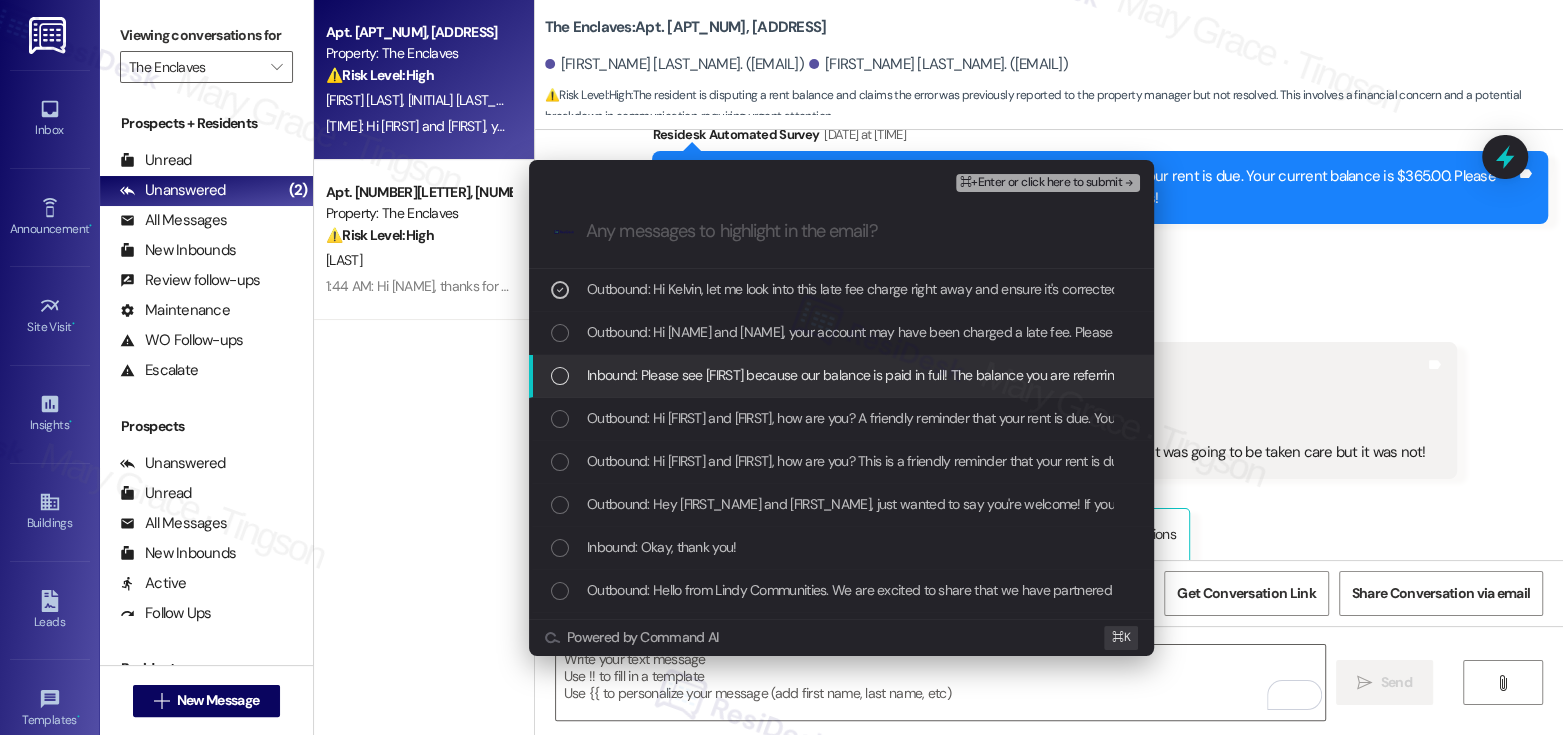 click on "Inbound: Please see Melissa because our balance is paid in full!
The balance you are referring to should have been removed as it does not apply to us!
The error was brought to the property's manager attention last week, and she told us that it was going to be taken care but it was not!" at bounding box center (1408, 375) 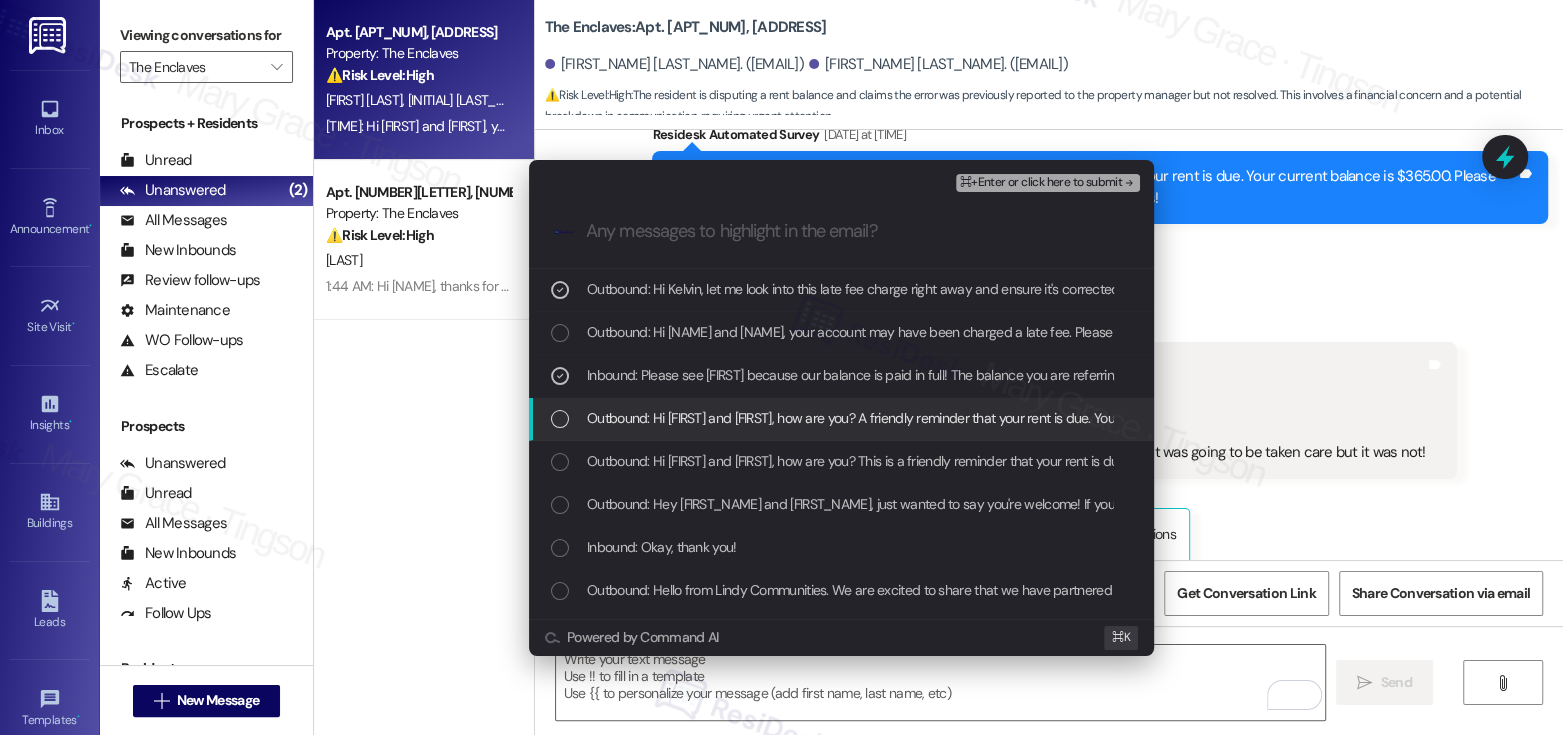 click on "Outbound: Hi Kelvin and Marion, how are you? A friendly reminder that your rent is due. Your current balance is $365.00. Please pay your rent to avoid a late fee. Please let us know if you have any questions!" at bounding box center (1181, 418) 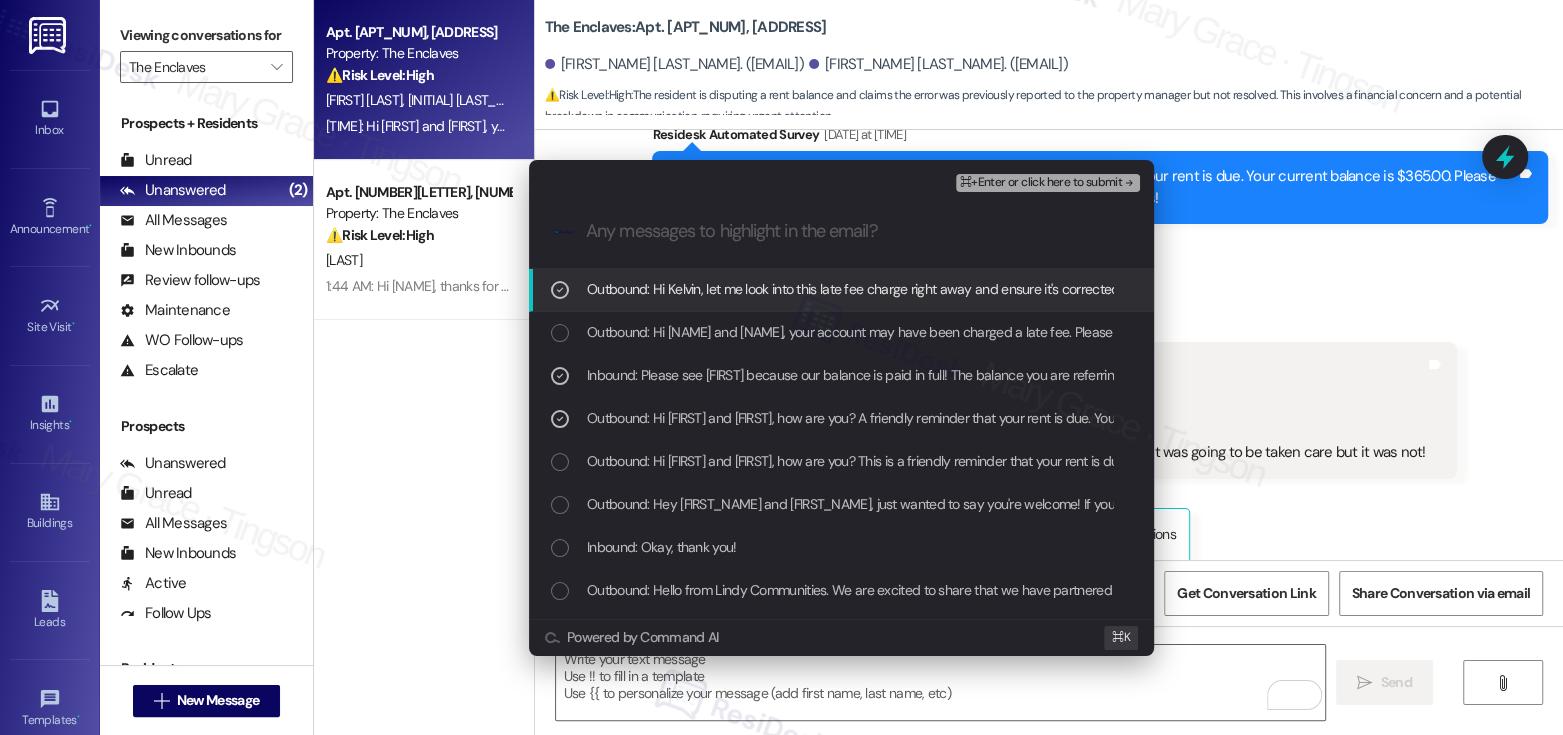 click on "⌘+Enter or click here to submit" at bounding box center [1041, 183] 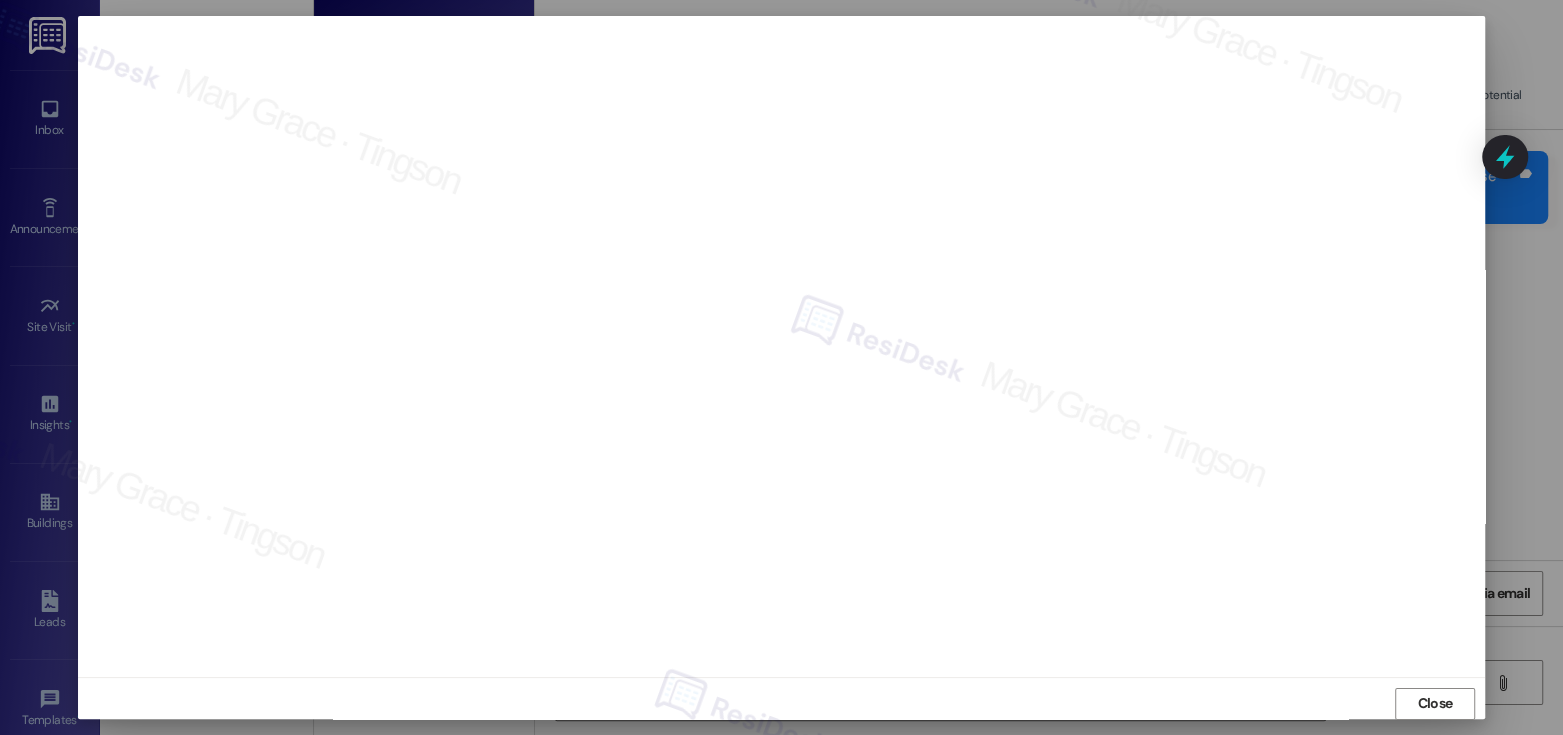 scroll, scrollTop: 10, scrollLeft: 0, axis: vertical 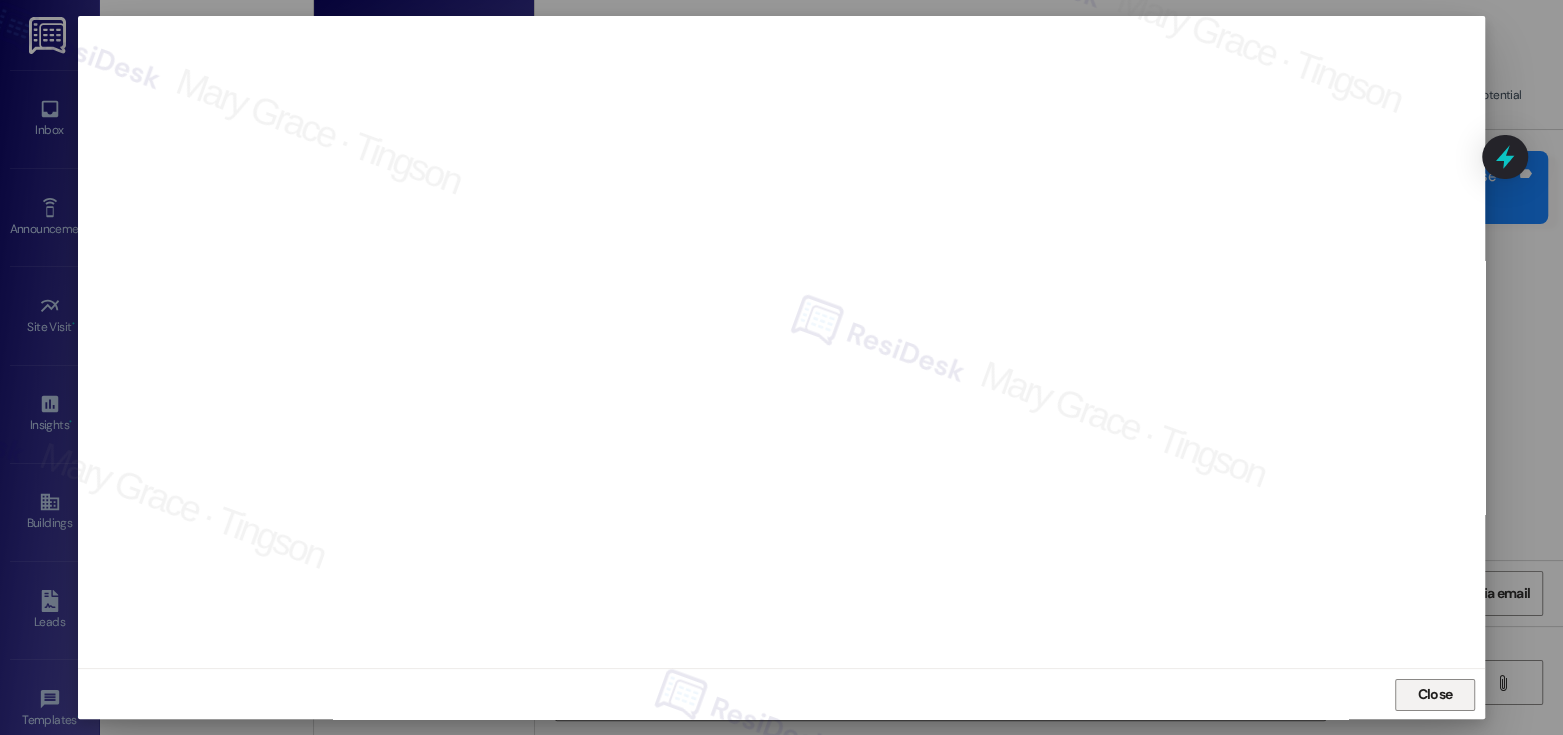 click on "Close" at bounding box center (1435, 694) 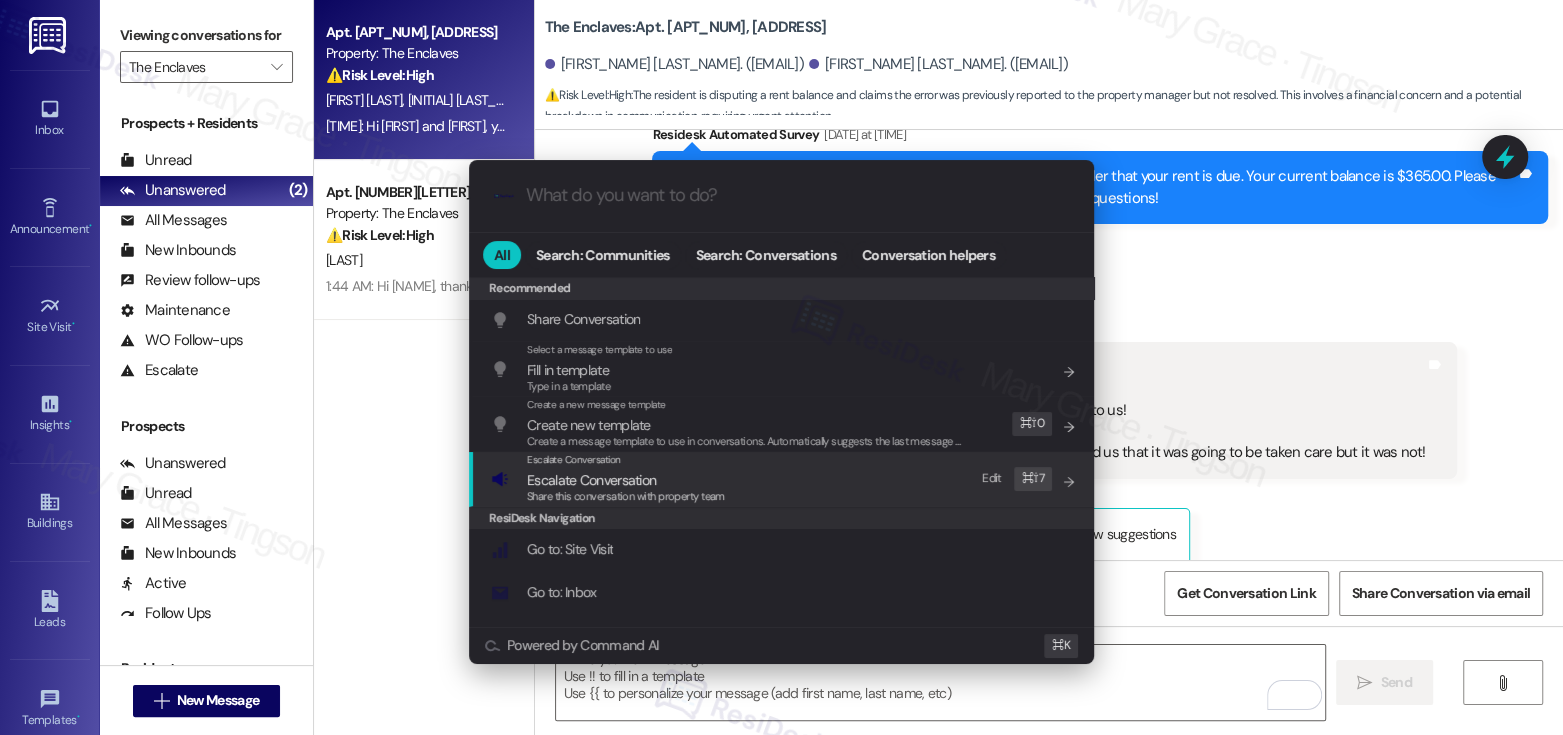 click on "Escalate Conversation Escalate Conversation Share this conversation with property team Edit ⌘ ⇧ 7" at bounding box center [783, 479] 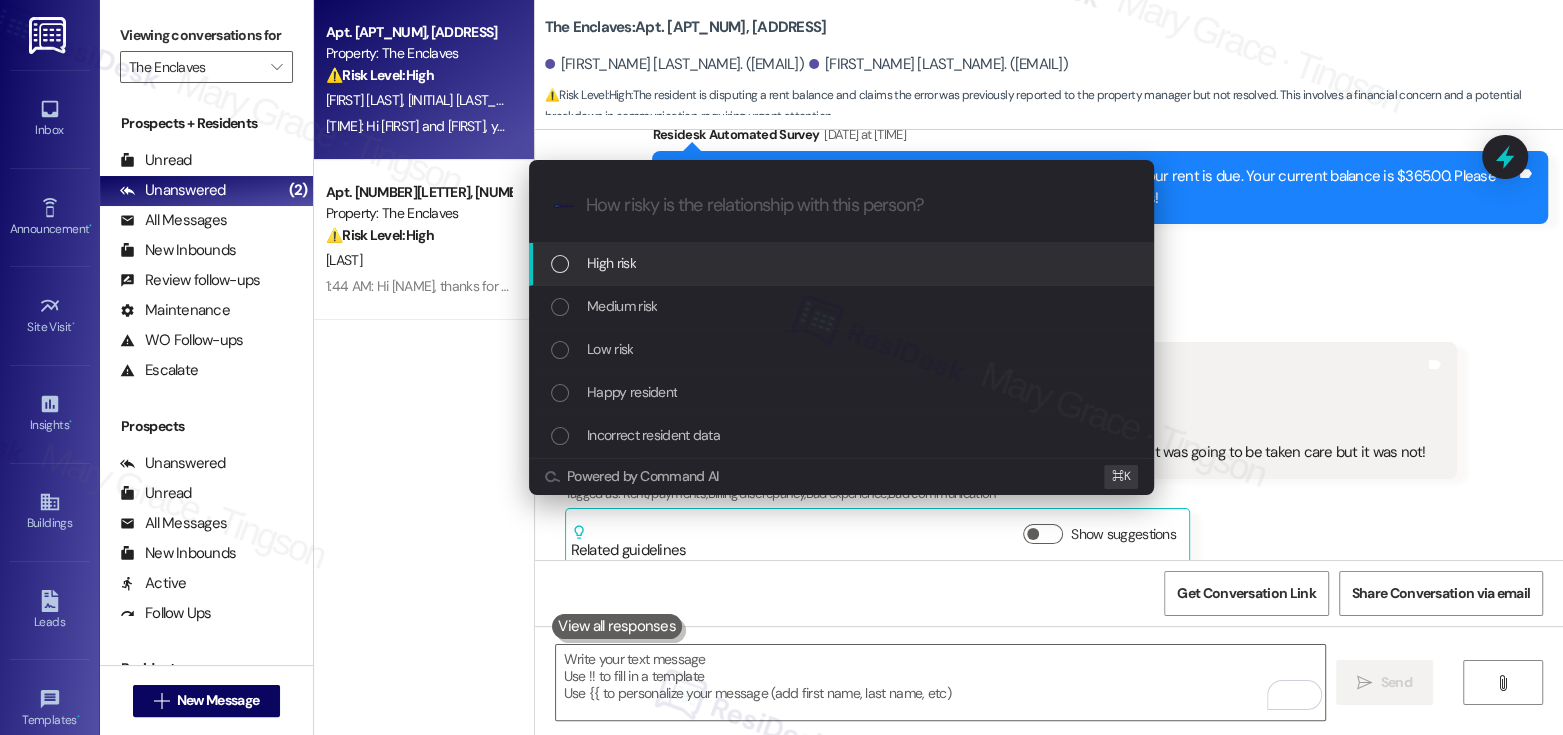 click on "High risk" at bounding box center [843, 263] 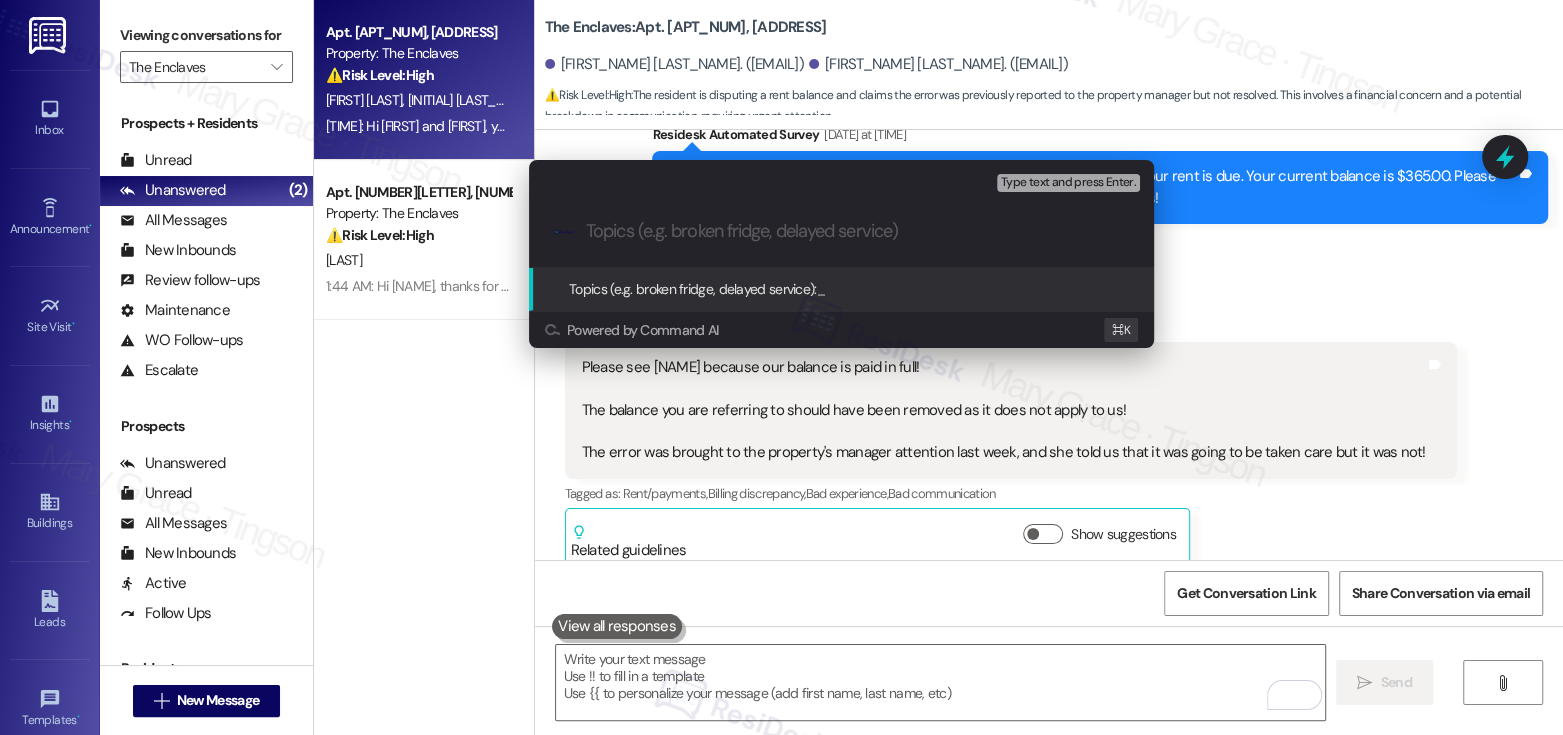paste on "Error on Charges/Fee | Pls Confirm" 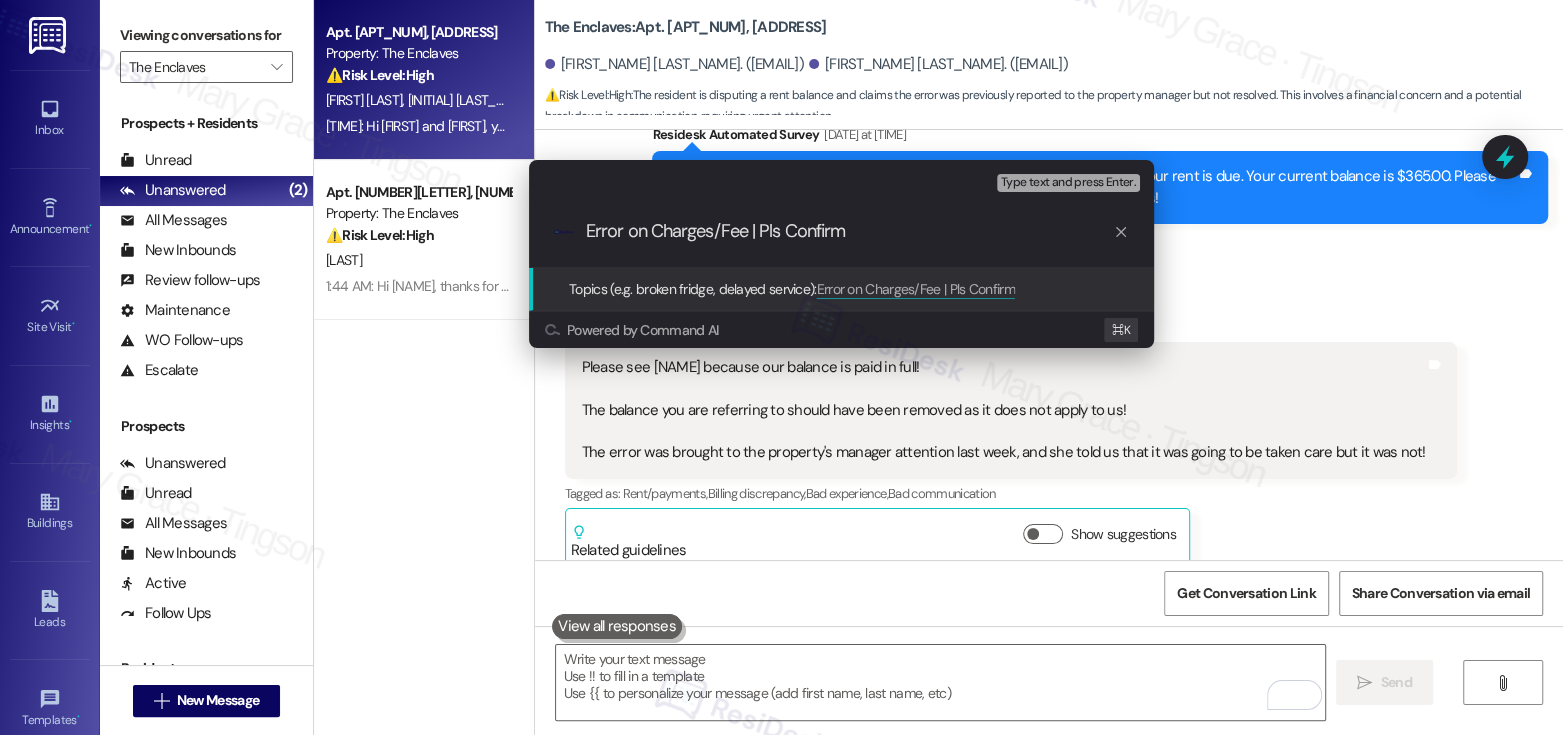 type 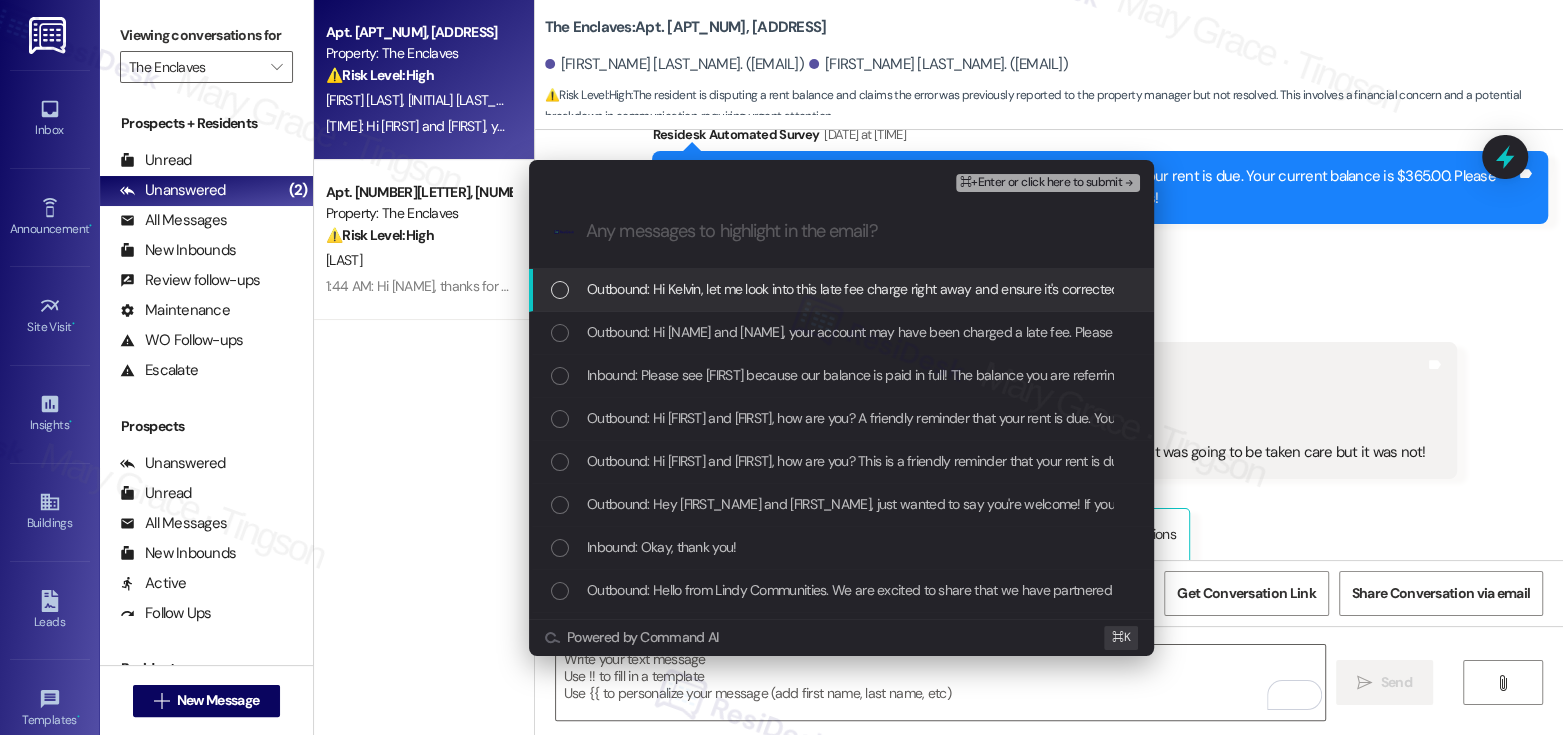 click on "Outbound: Hi Kelvin, let me look into this late fee charge right away and ensure it's corrected if it was applied in error. I'll follow up with an update ASAP." at bounding box center [1020, 289] 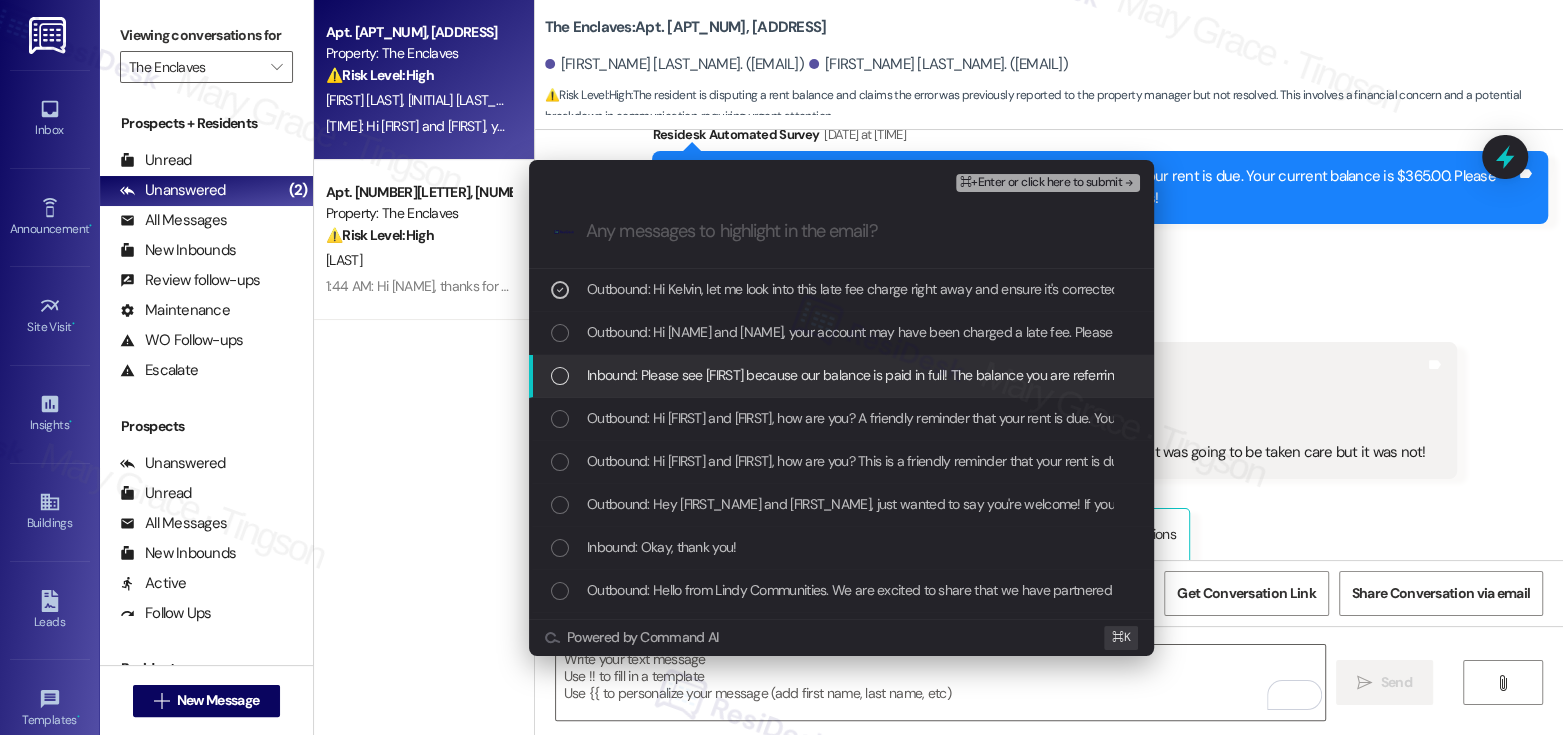 click on "Inbound: Please see Melissa because our balance is paid in full!
The balance you are referring to should have been removed as it does not apply to us!
The error was brought to the property's manager attention last week, and she told us that it was going to be taken care but it was not!" at bounding box center (1408, 375) 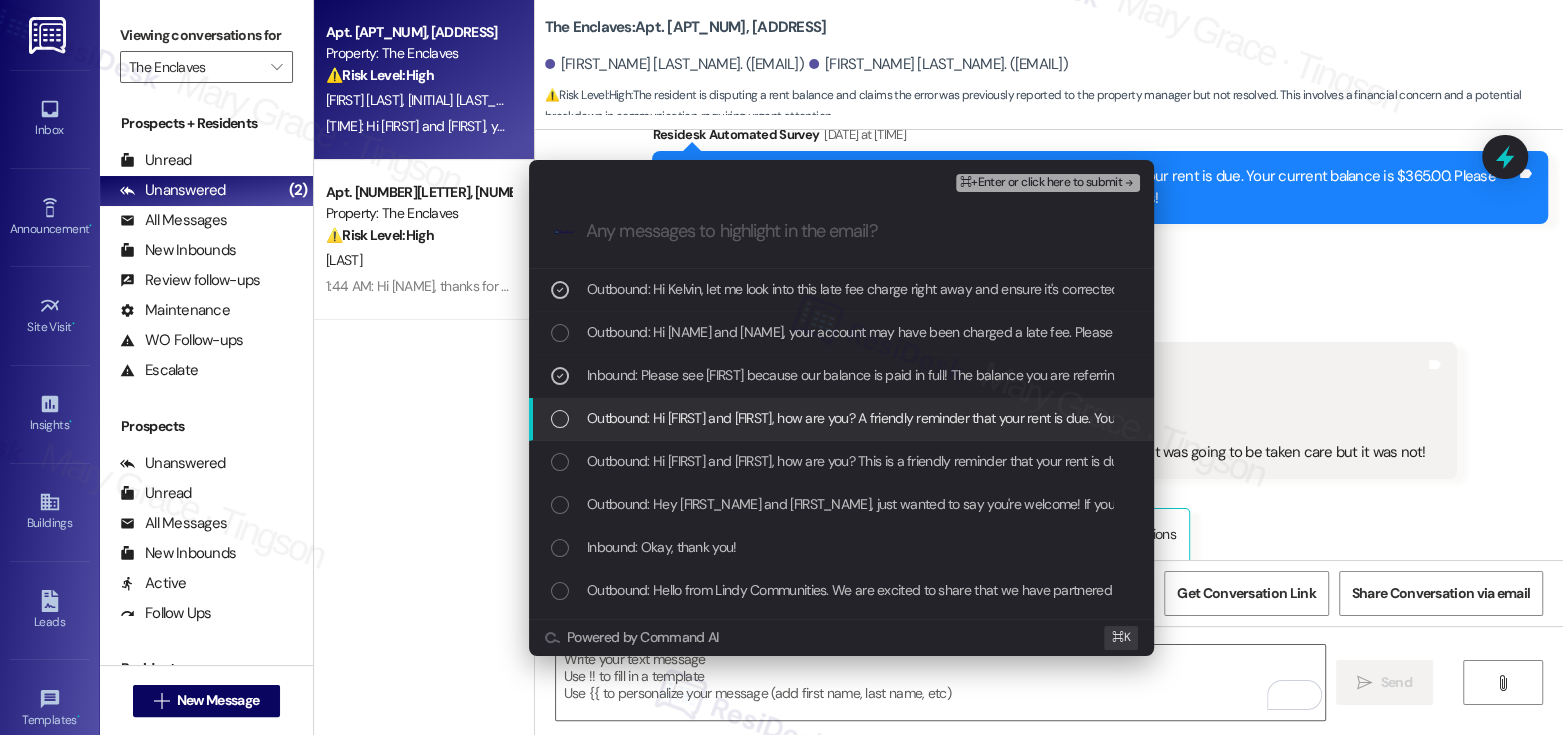 click on "Outbound: Hi Kelvin and Marion, how are you? A friendly reminder that your rent is due. Your current balance is $365.00. Please pay your rent to avoid a late fee. Please let us know if you have any questions!" at bounding box center [1181, 418] 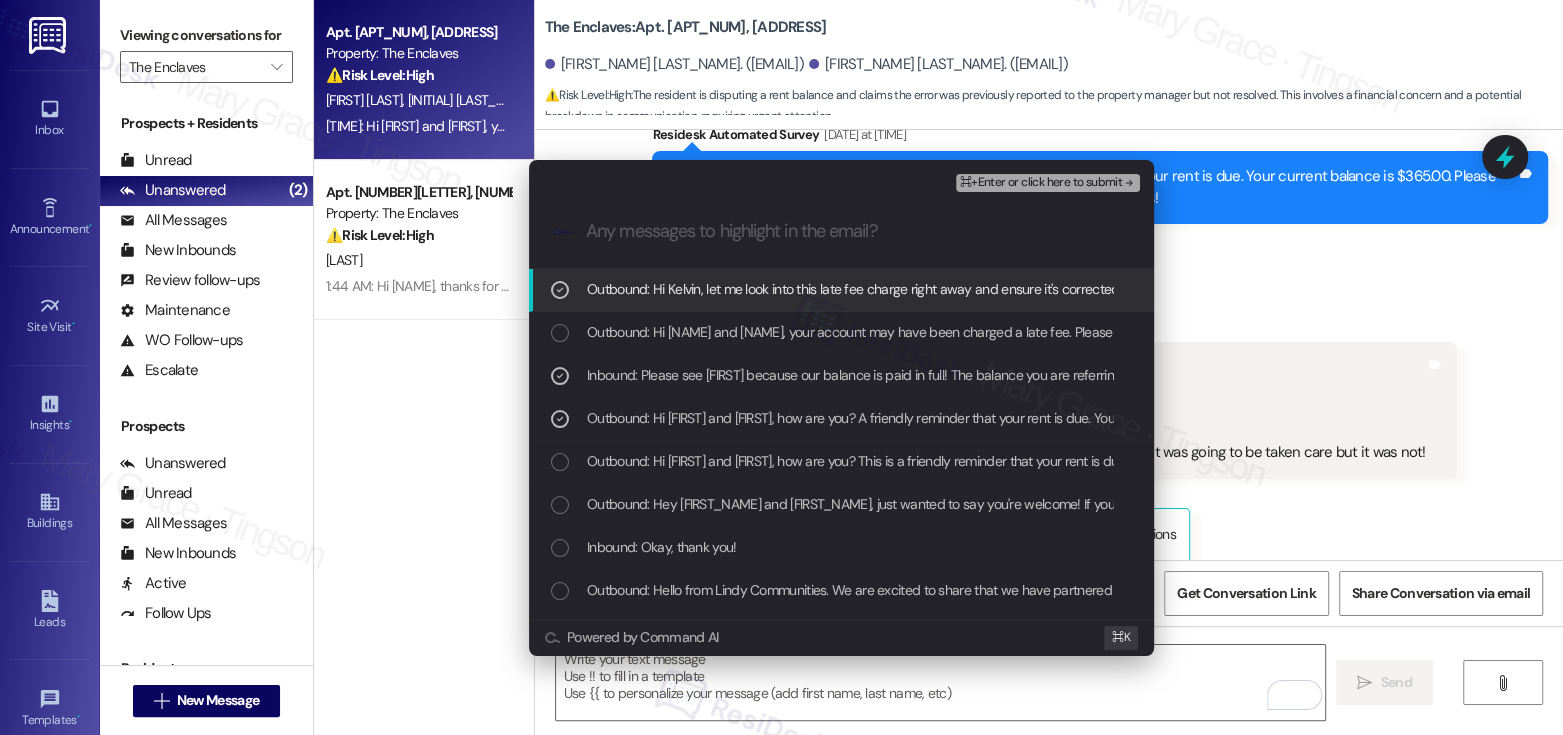 click on "⌘+Enter or click here to submit" at bounding box center (1041, 183) 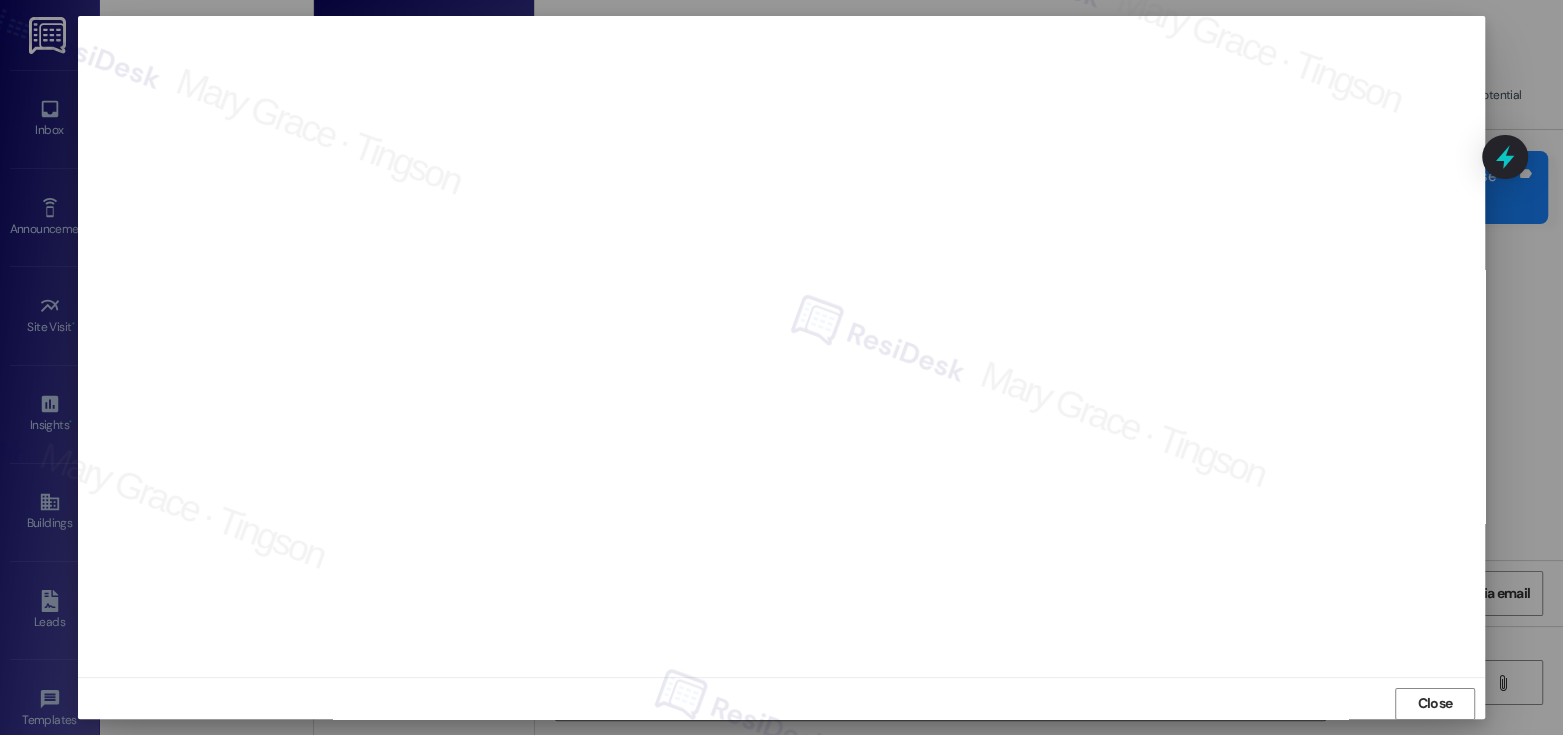 scroll, scrollTop: 10, scrollLeft: 0, axis: vertical 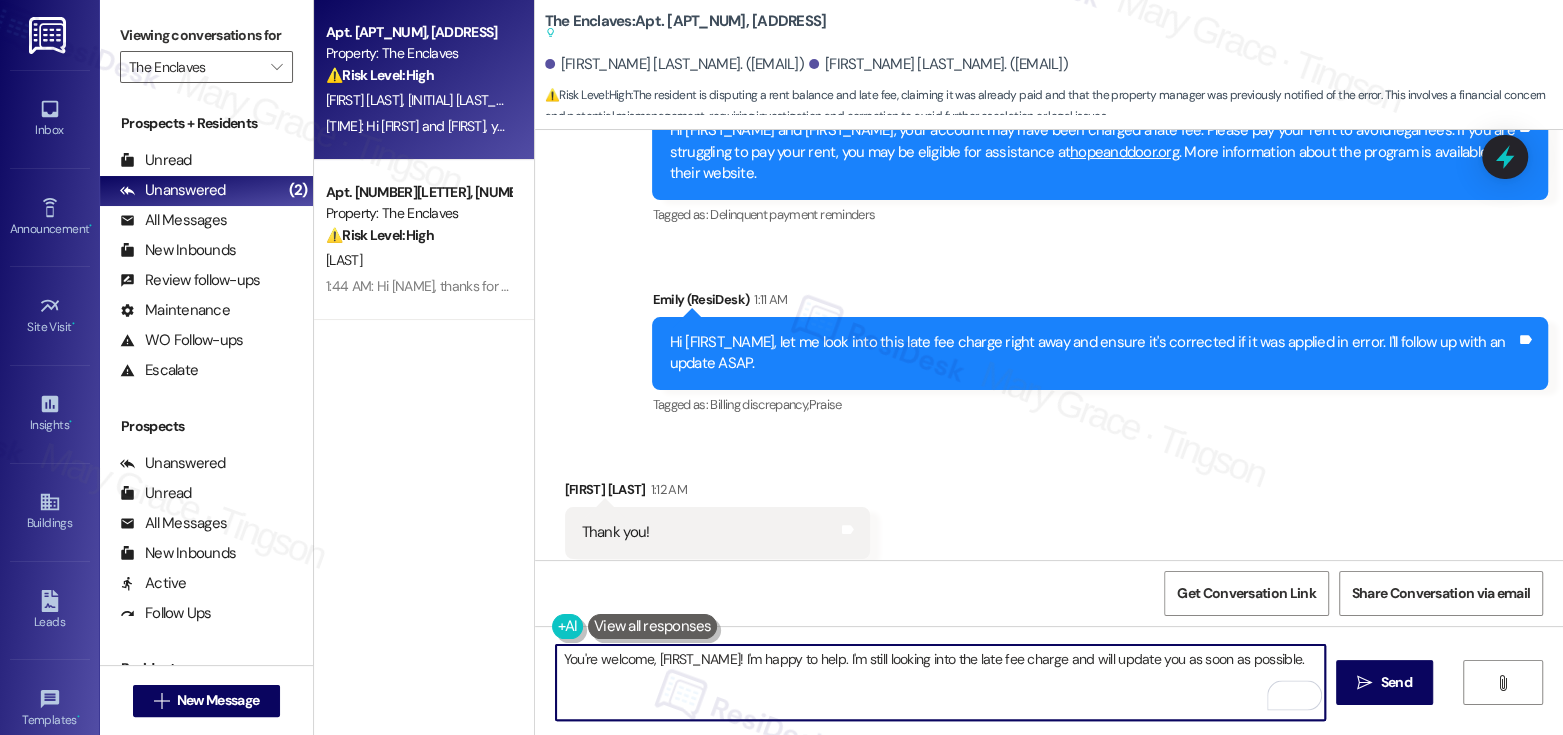 drag, startPoint x: 1298, startPoint y: 663, endPoint x: 844, endPoint y: 662, distance: 454.0011 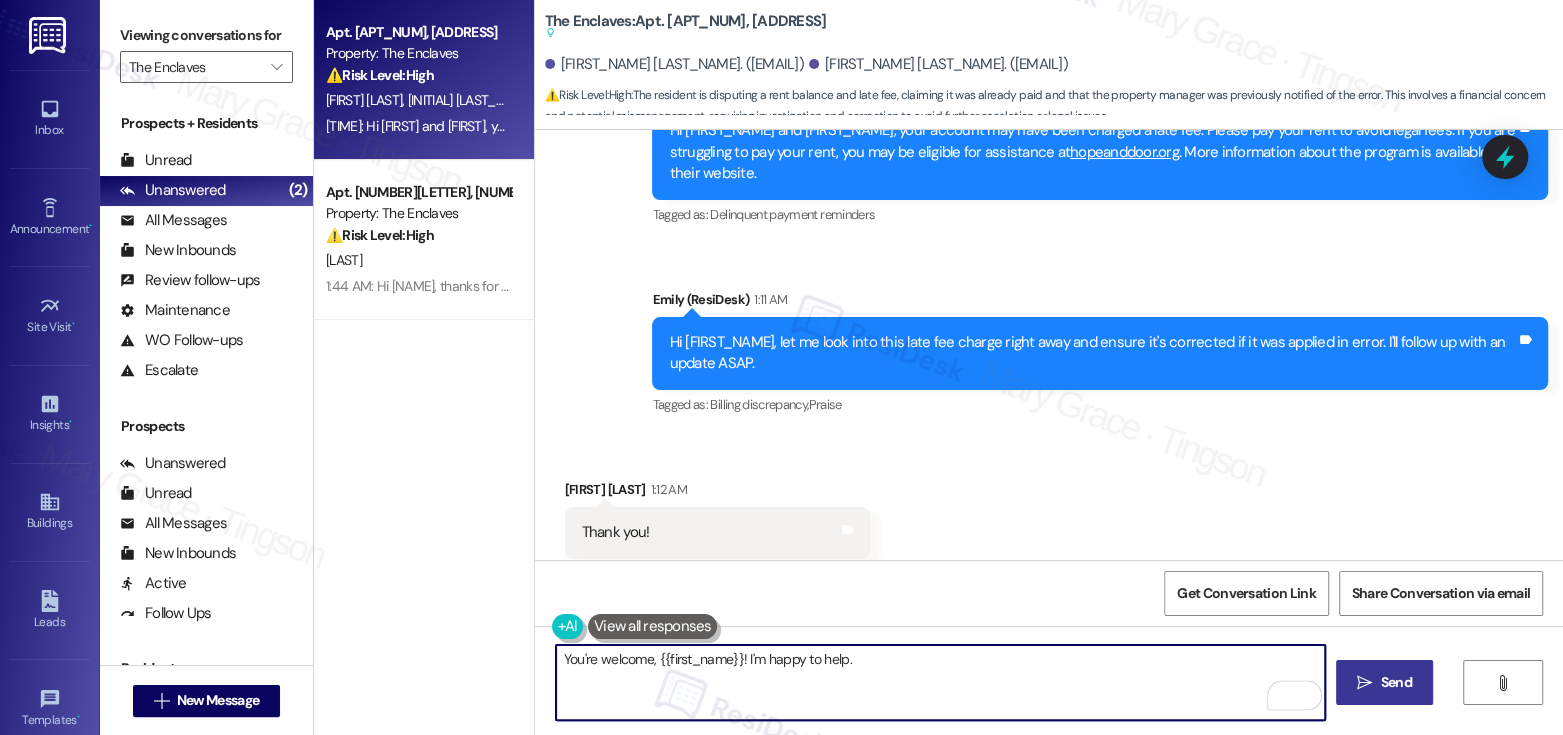 type on "You're welcome, {{first_name}}! I'm happy to help." 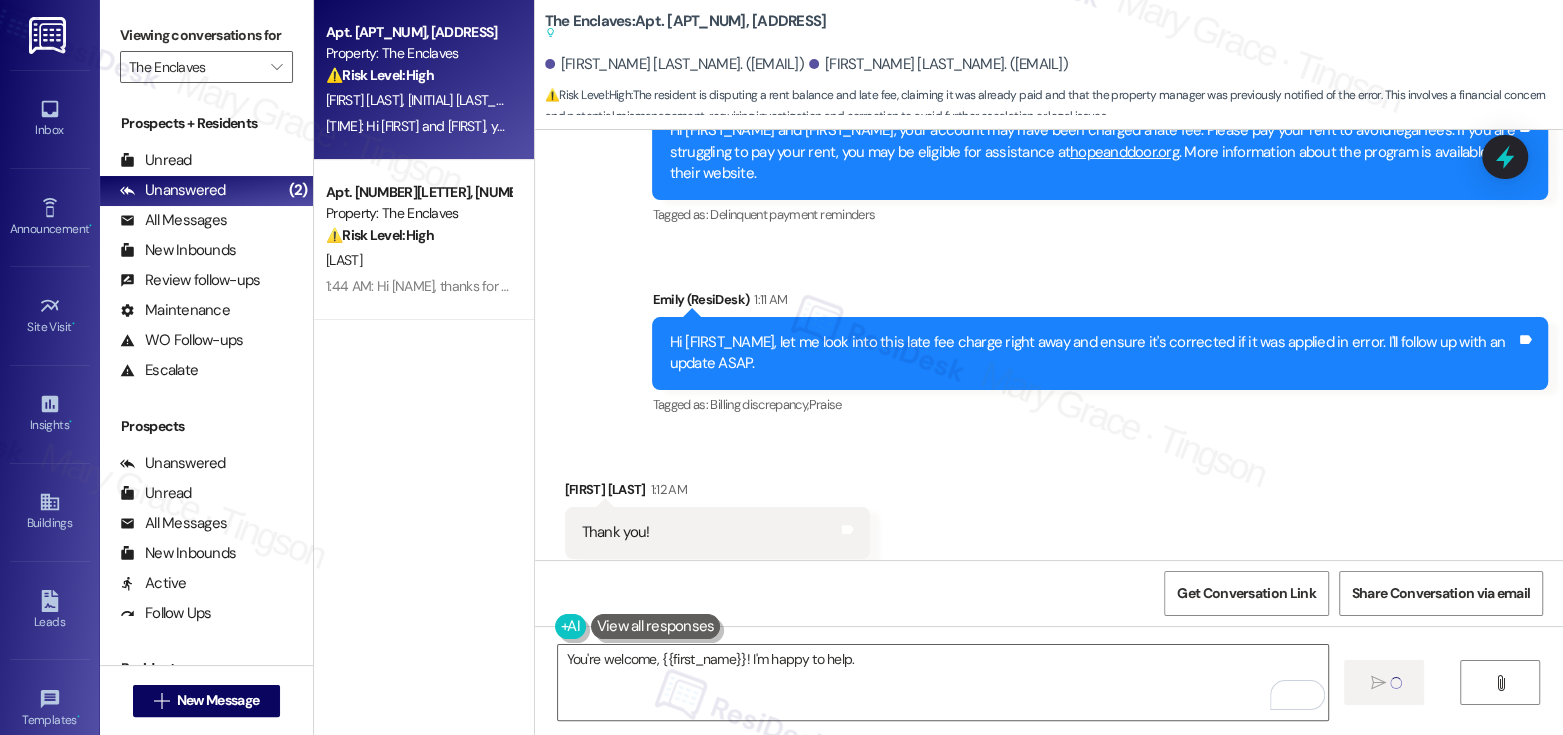type 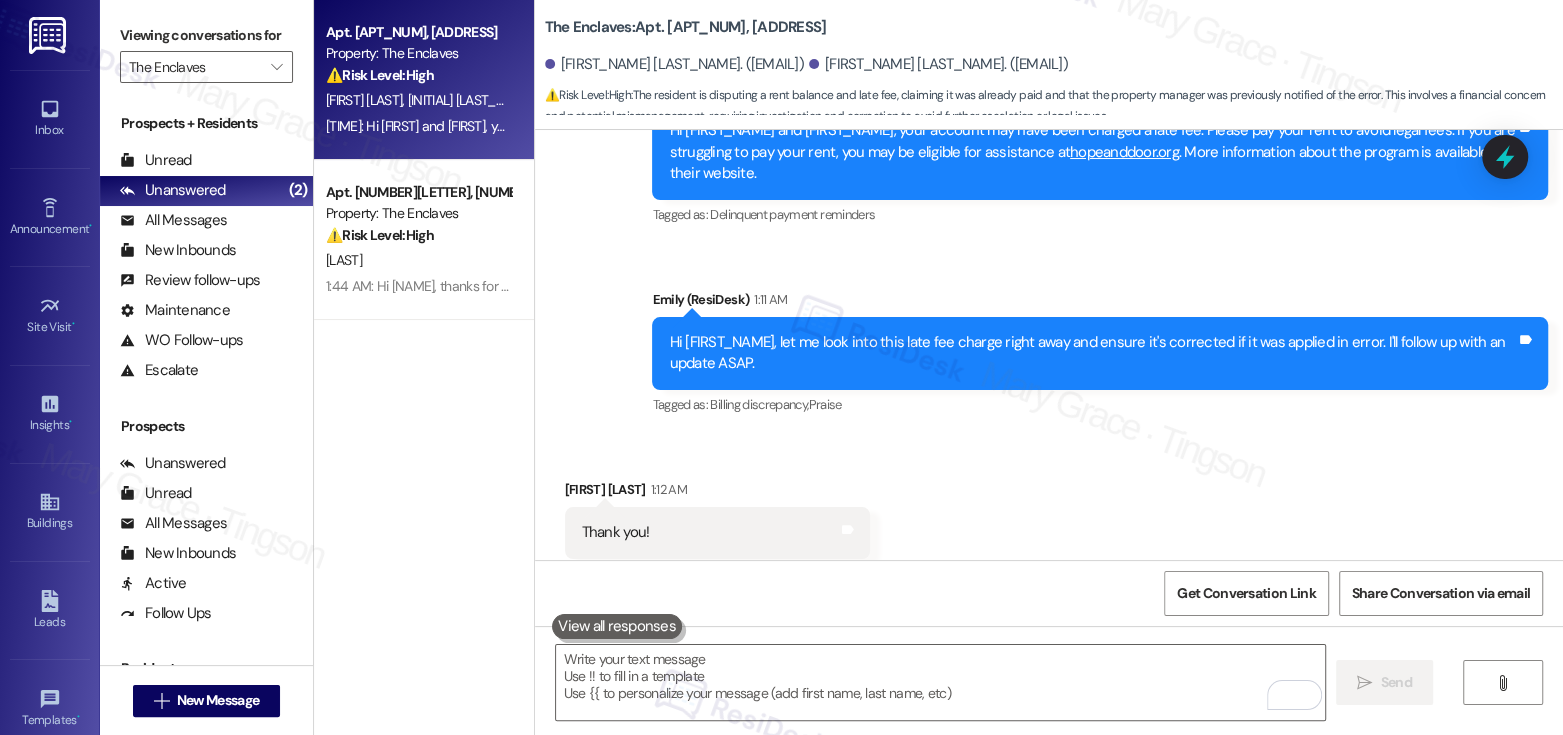 scroll, scrollTop: 3760, scrollLeft: 0, axis: vertical 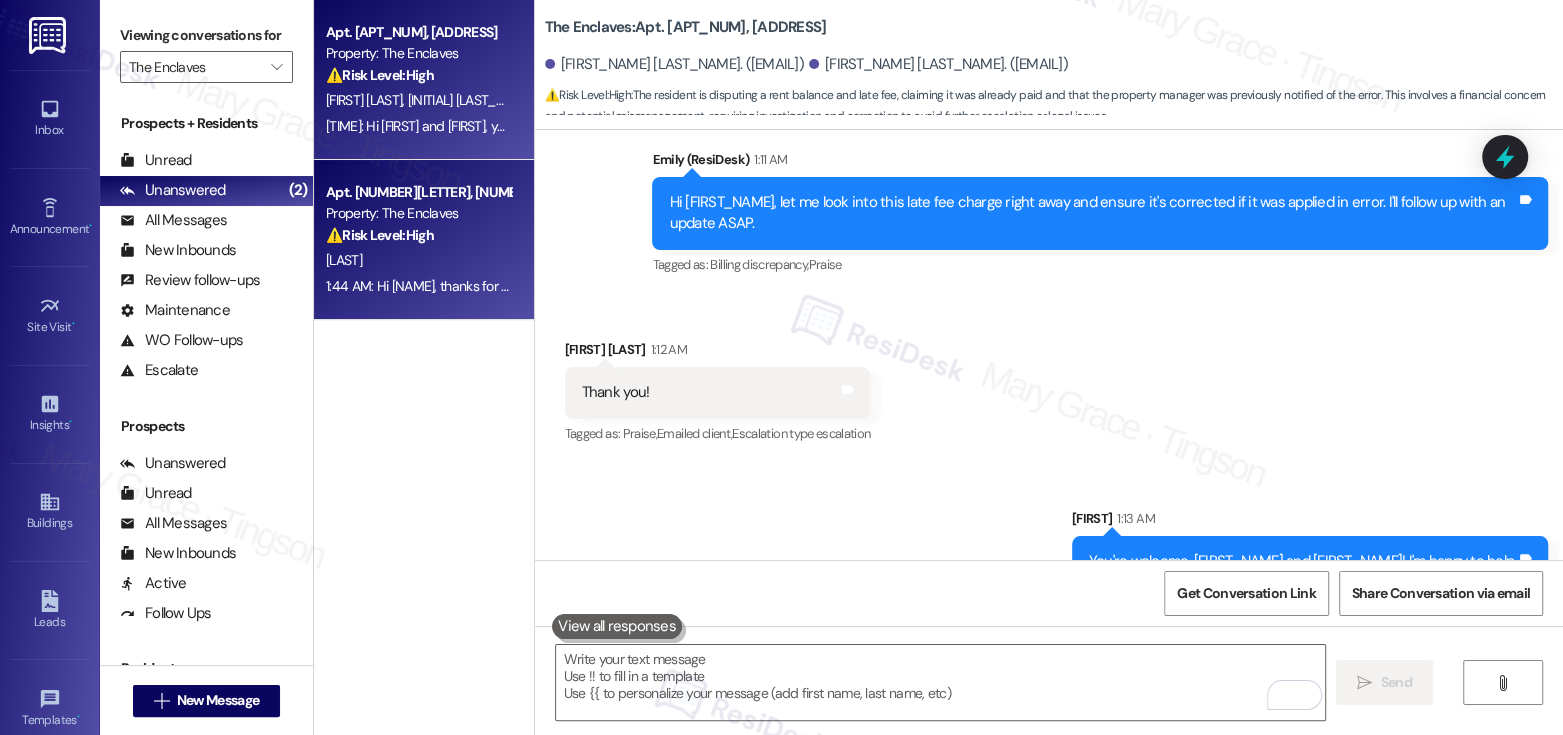 click on "Property: The Enclaves" at bounding box center (418, 213) 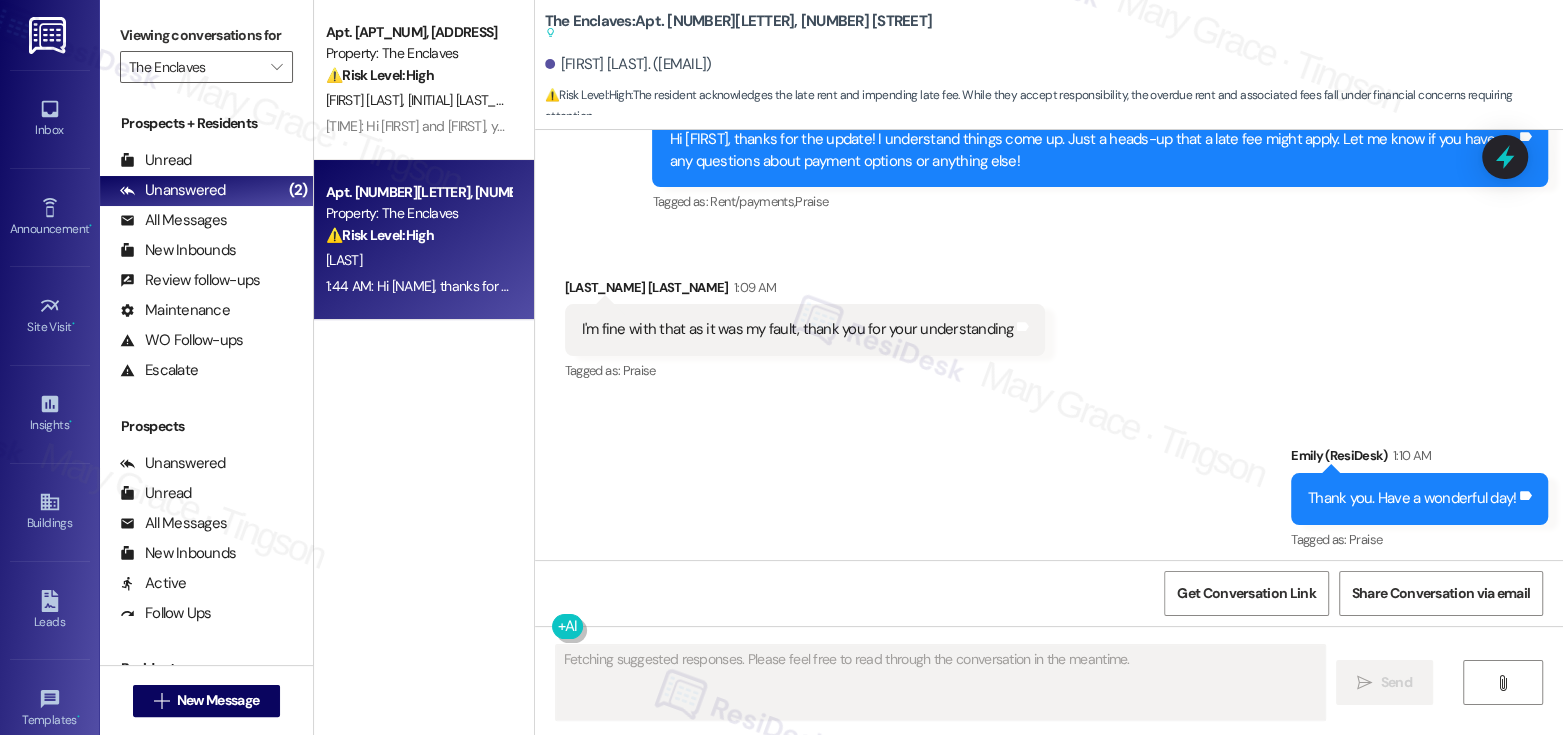 scroll, scrollTop: 2172, scrollLeft: 0, axis: vertical 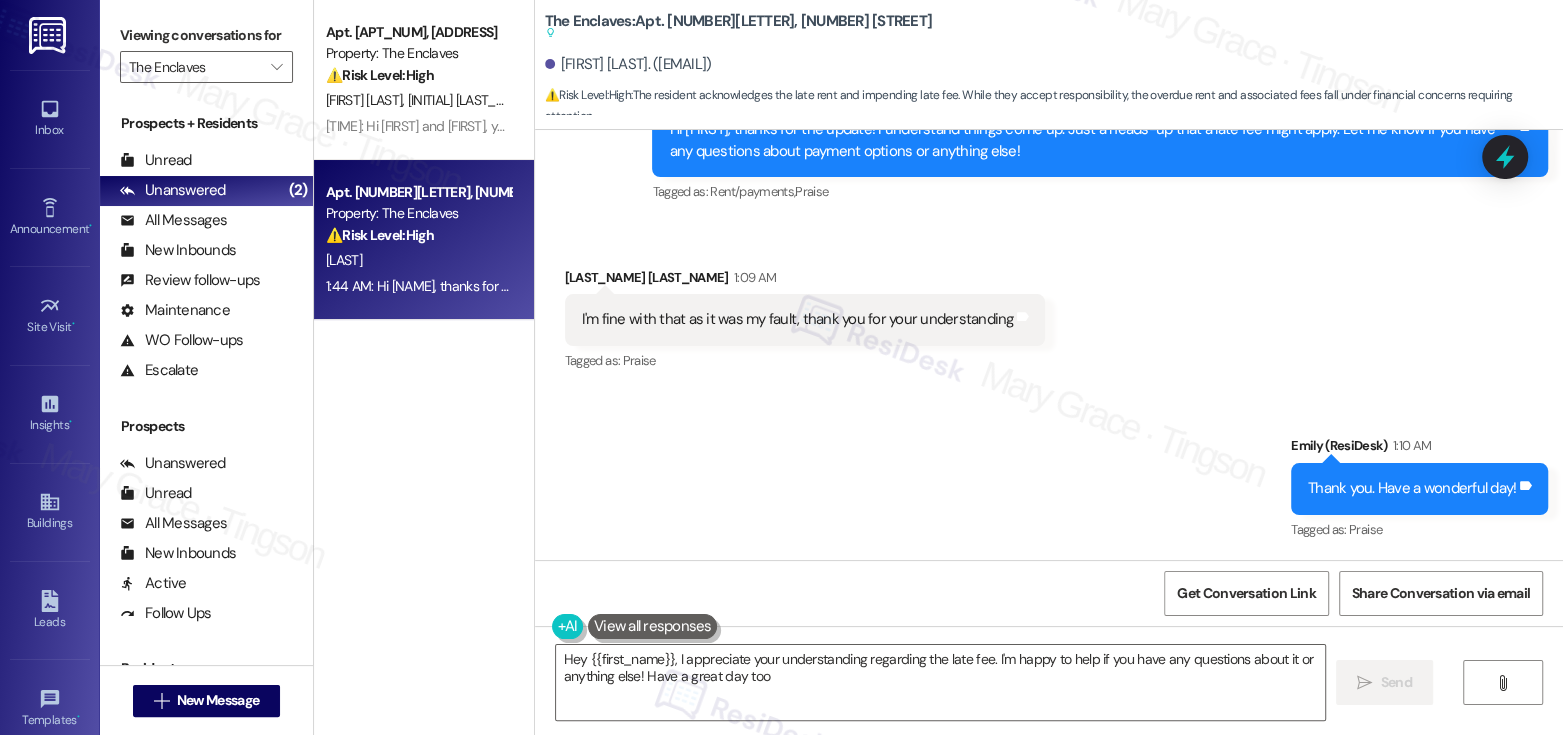 type on "Hey {{first_name}}, I appreciate your understanding regarding the late fee. I'm happy to help if you have any questions about it or anything else! Have a great day too!" 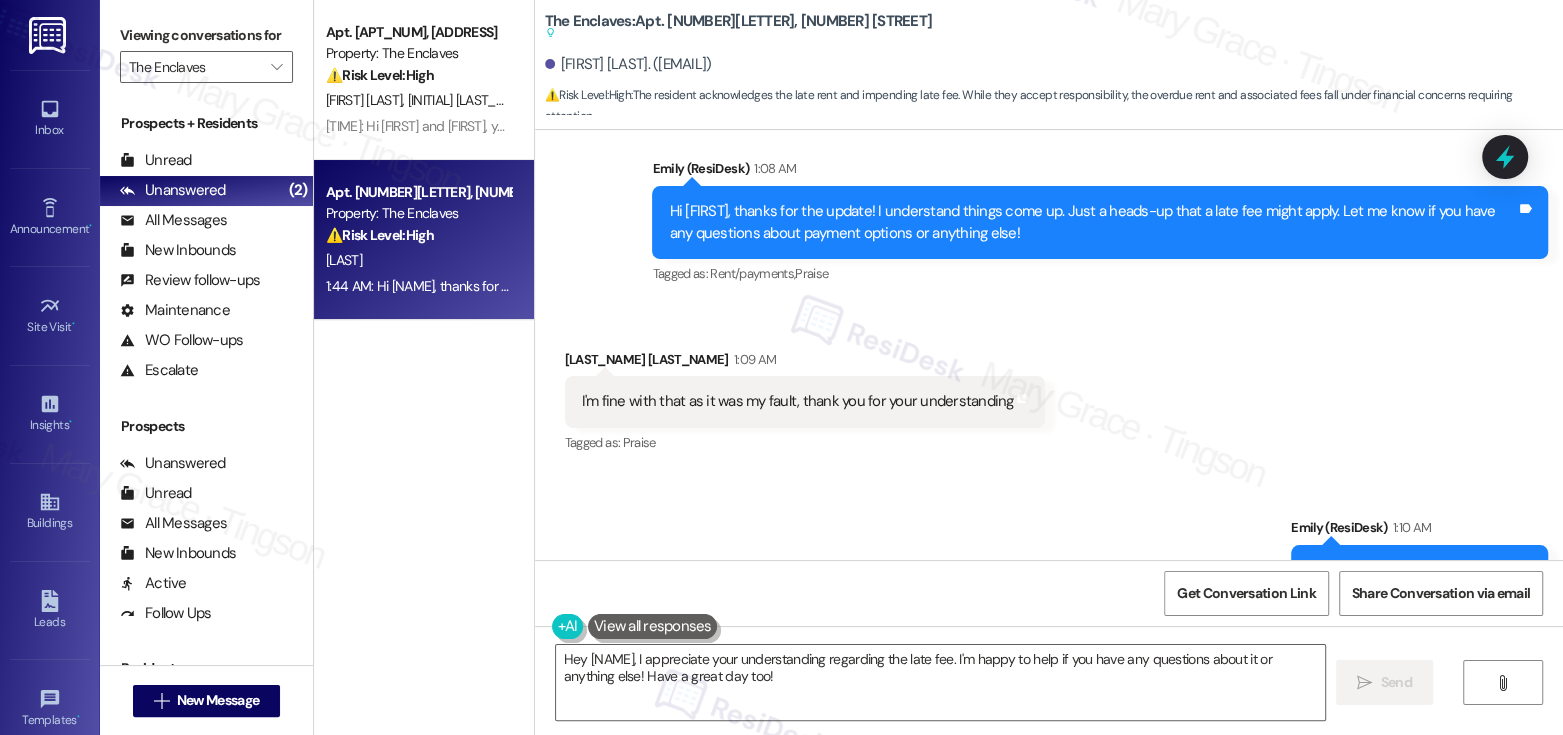 scroll, scrollTop: 2172, scrollLeft: 0, axis: vertical 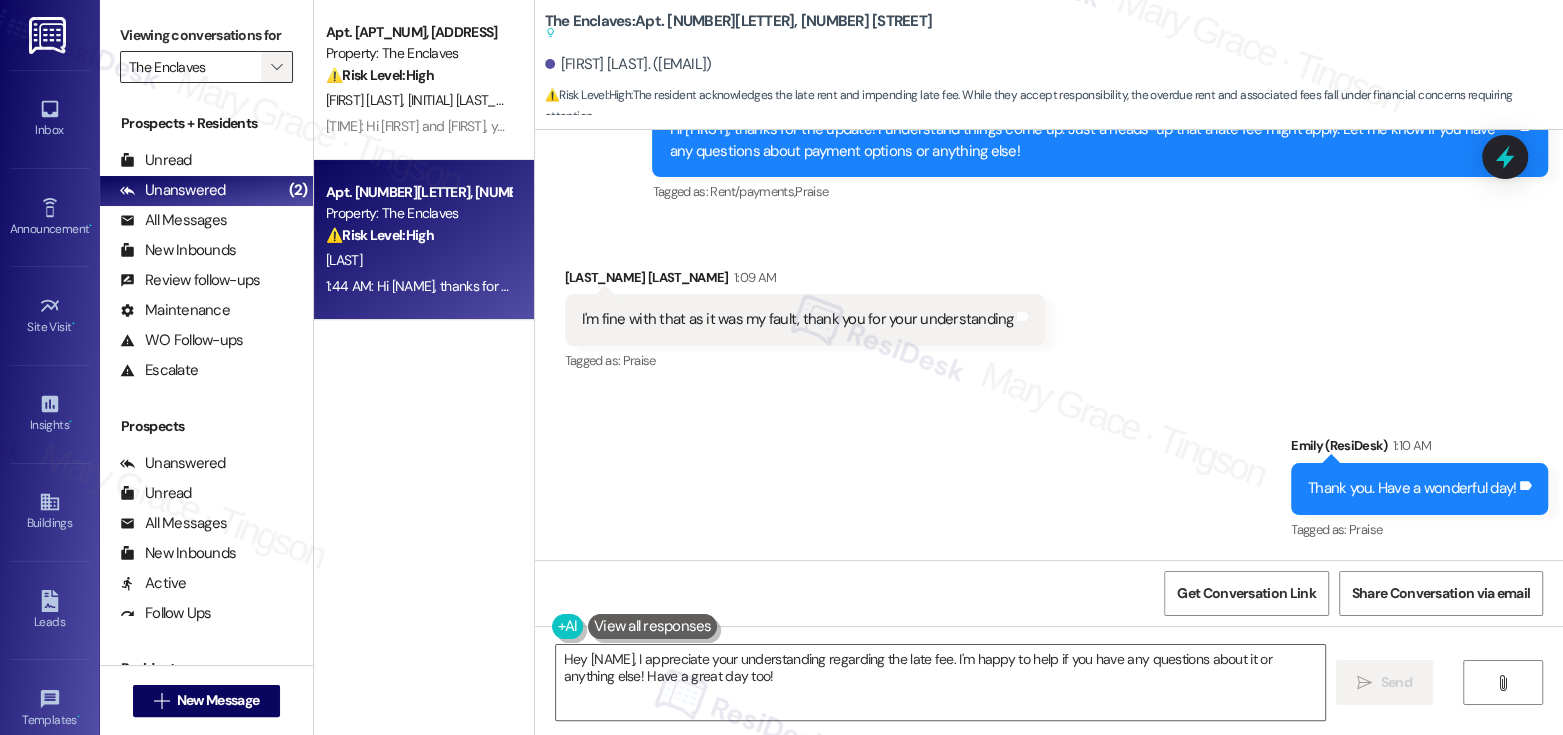 click on "" at bounding box center [276, 67] 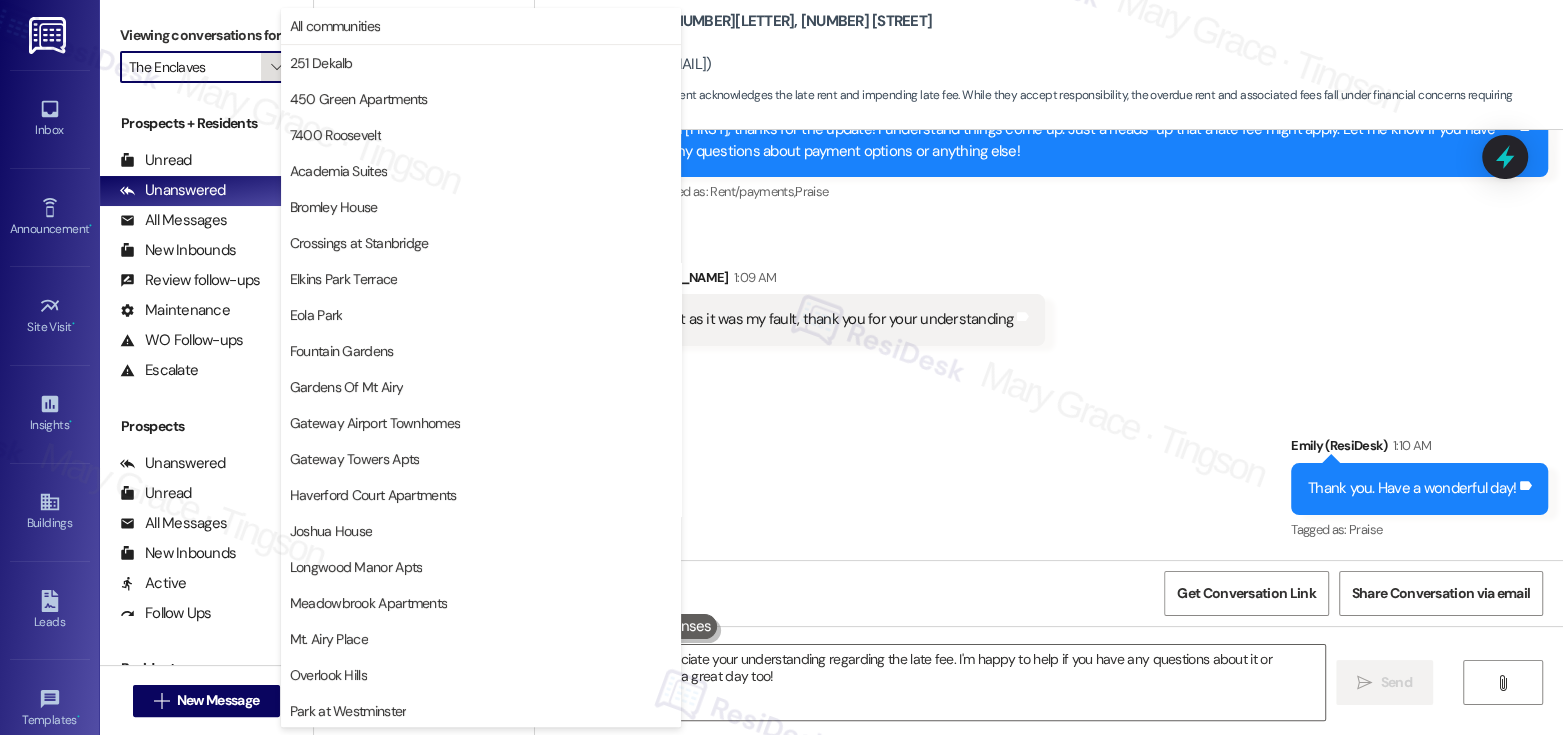 scroll, scrollTop: 470, scrollLeft: 0, axis: vertical 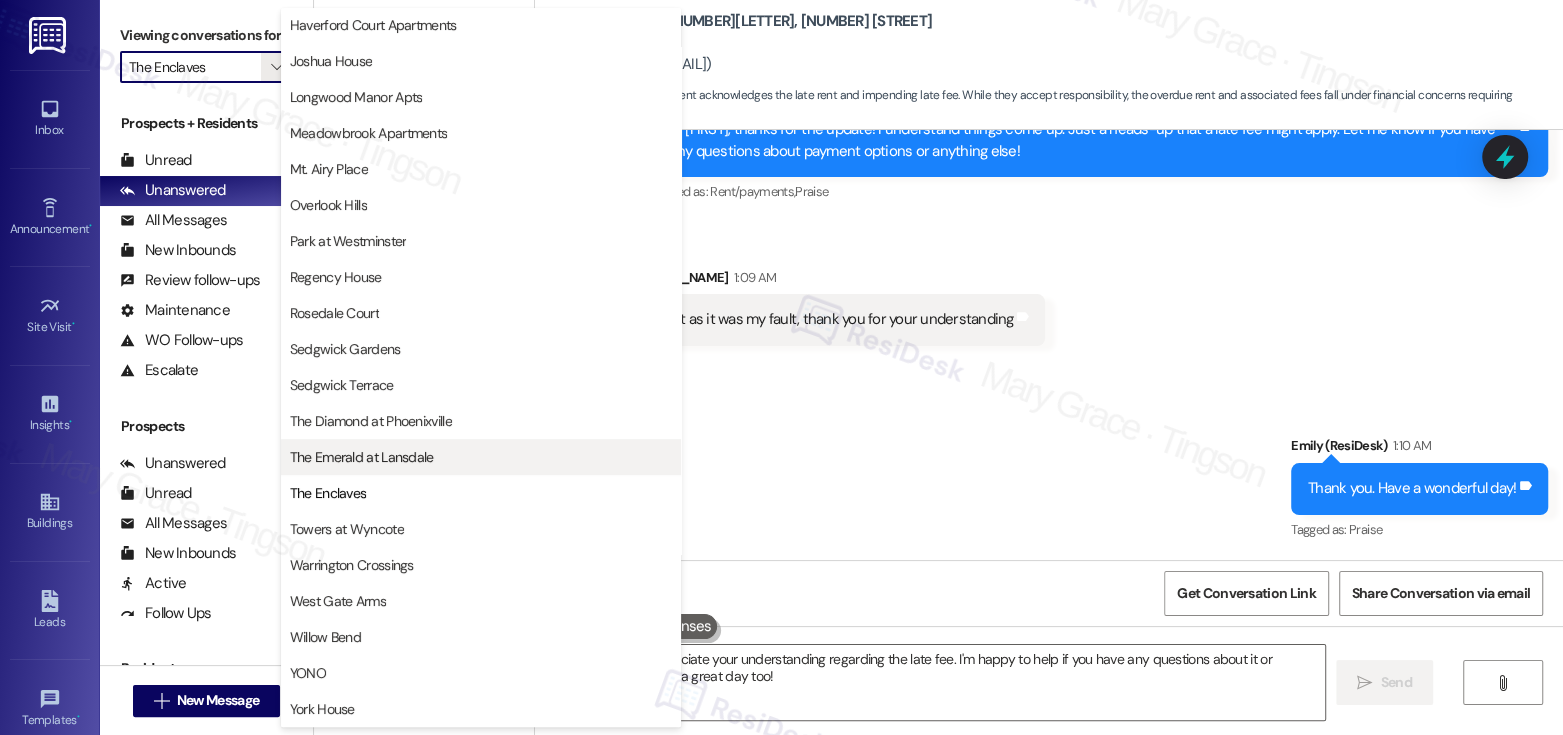click on "The Emerald at Lansdale" at bounding box center (362, 457) 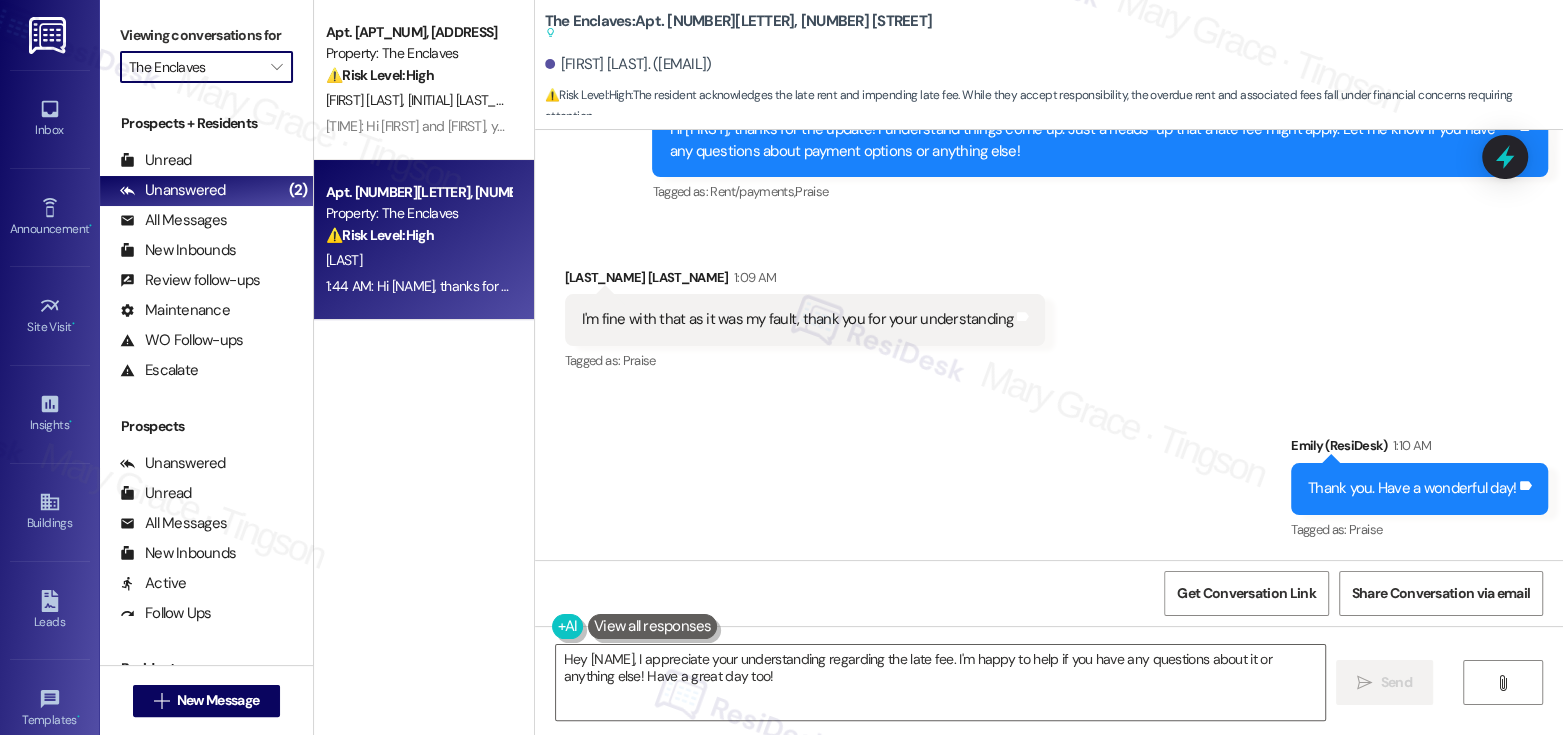type on "The Emerald at Lansdale" 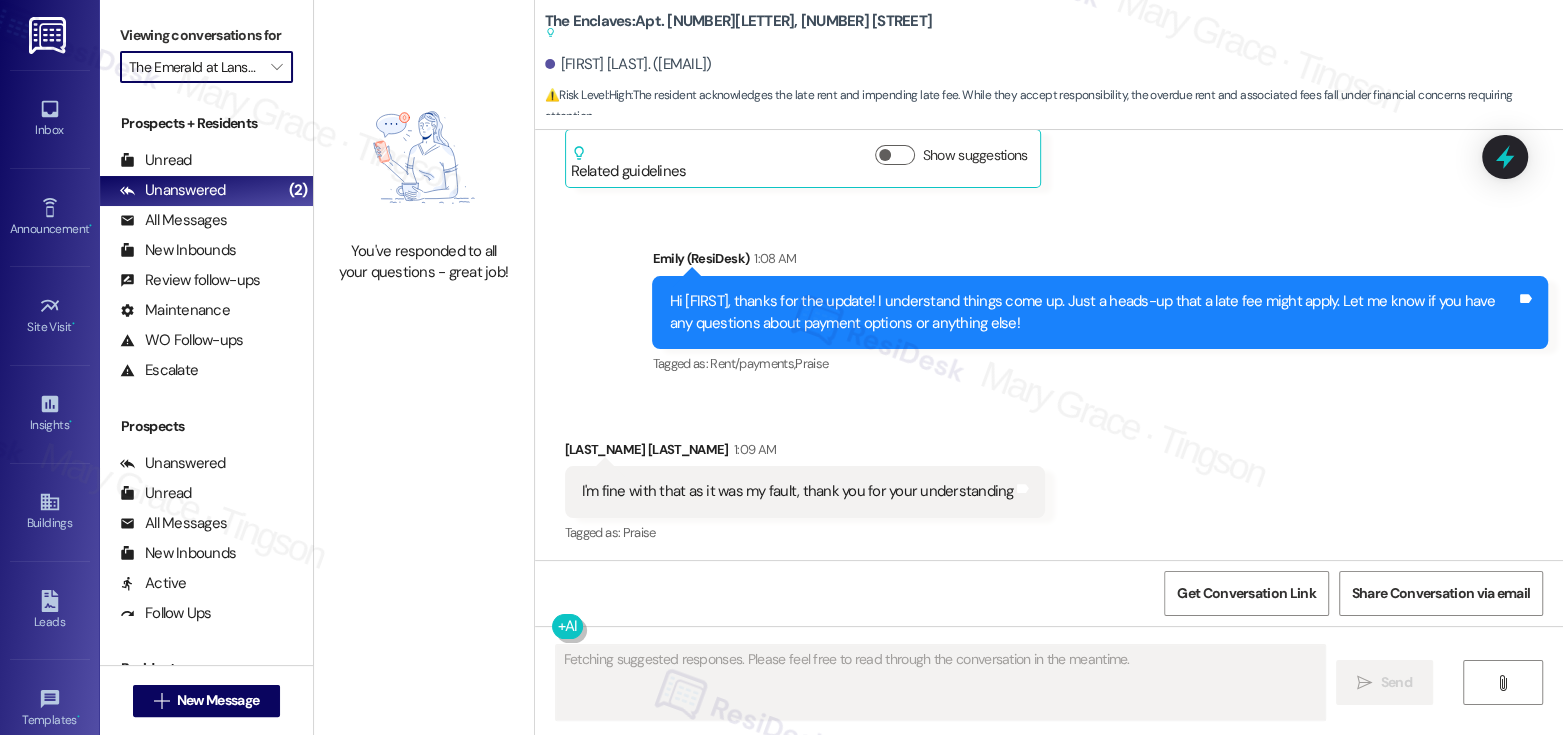 scroll, scrollTop: 2001, scrollLeft: 0, axis: vertical 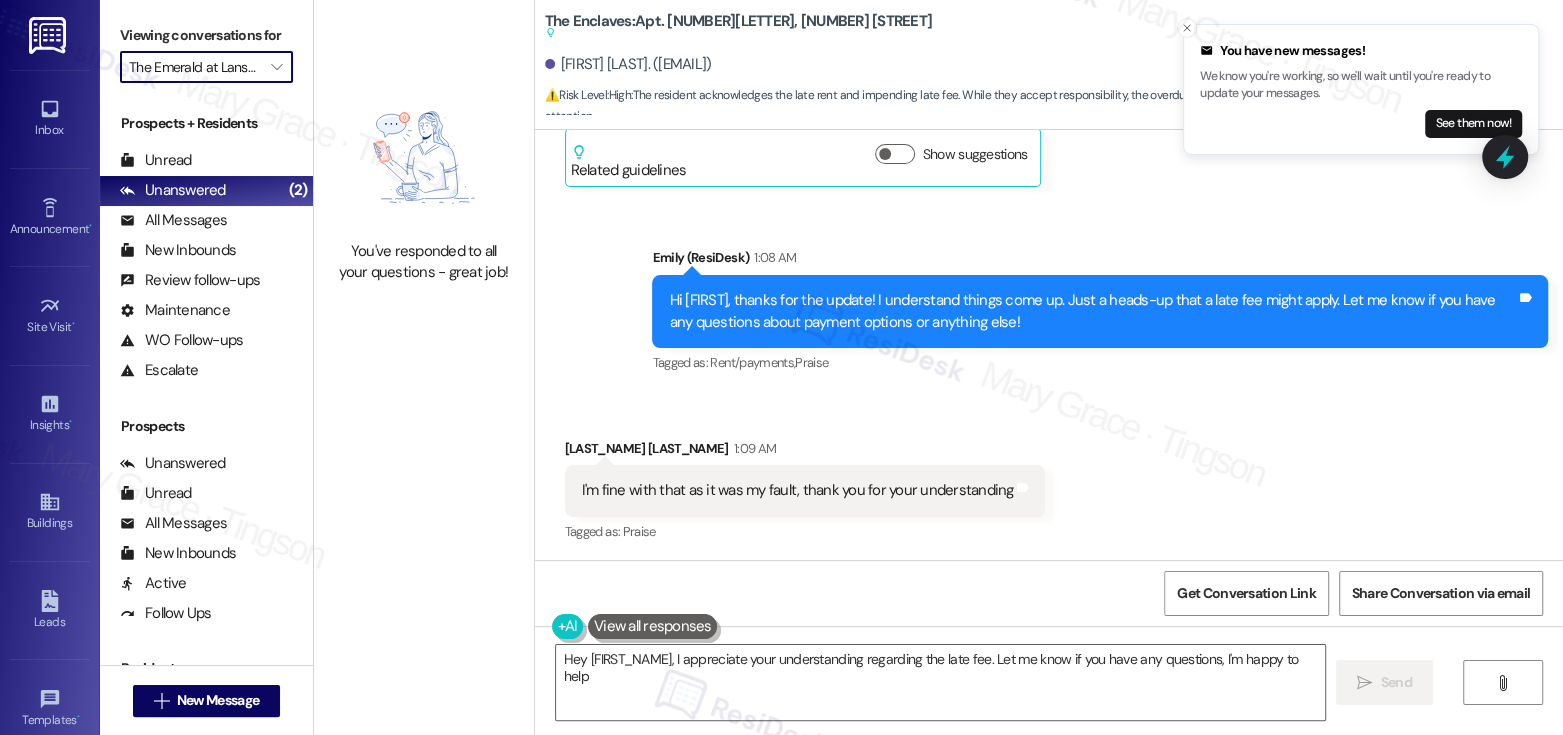 type on "Hey {{first_name}}, I appreciate your understanding regarding the late fee. Let me know if you have any questions, I'm happy to help!" 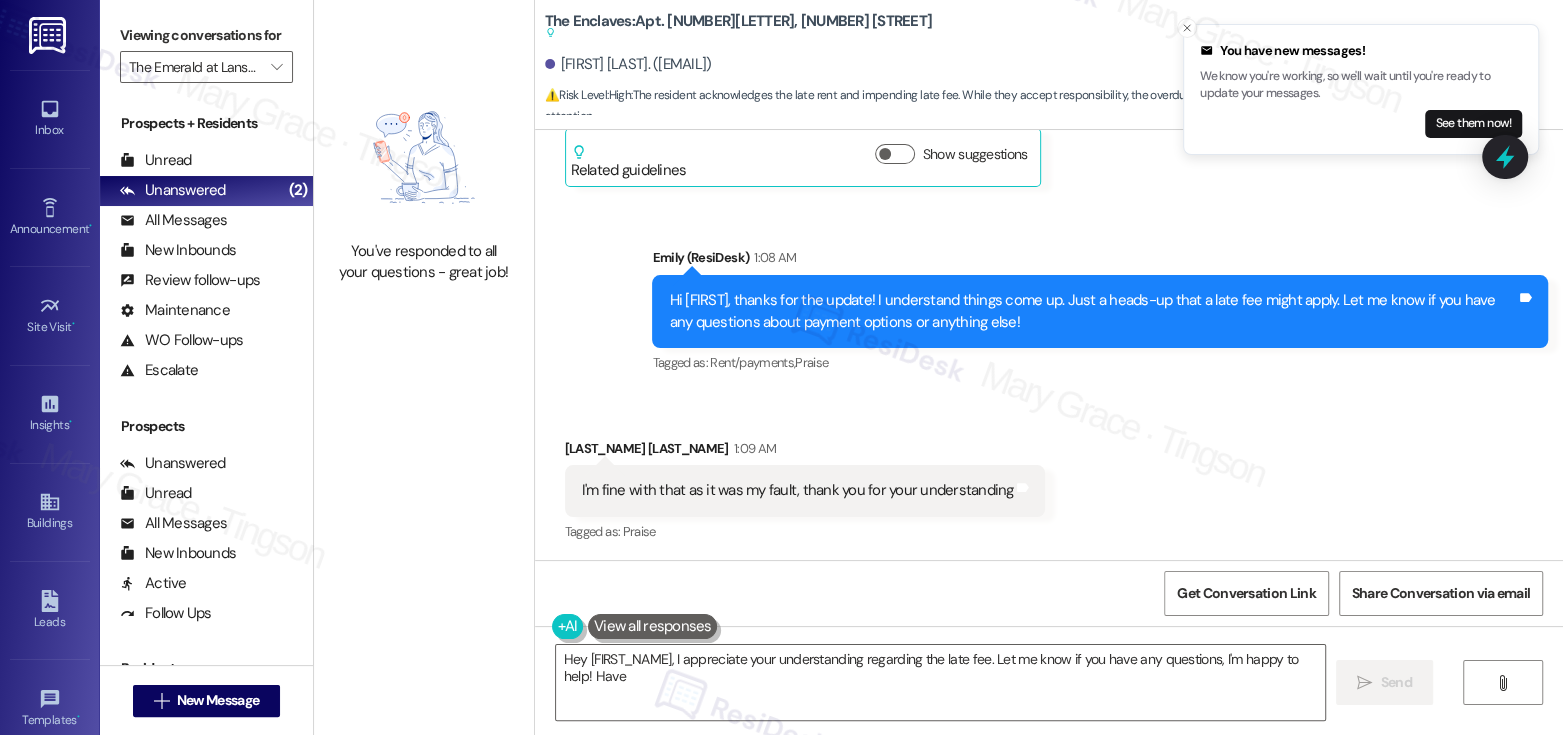 click on "Sent via SMS Emily  (ResiDesk) 1:08 AM Hi Daniel, thanks for the update! I understand things come up. Just a heads-up that a late fee might apply. Let me know if you have any questions about payment options or anything else! Tags and notes Tagged as:   Rent/payments ,  Click to highlight conversations about Rent/payments Praise Click to highlight conversations about Praise" at bounding box center [1049, 297] 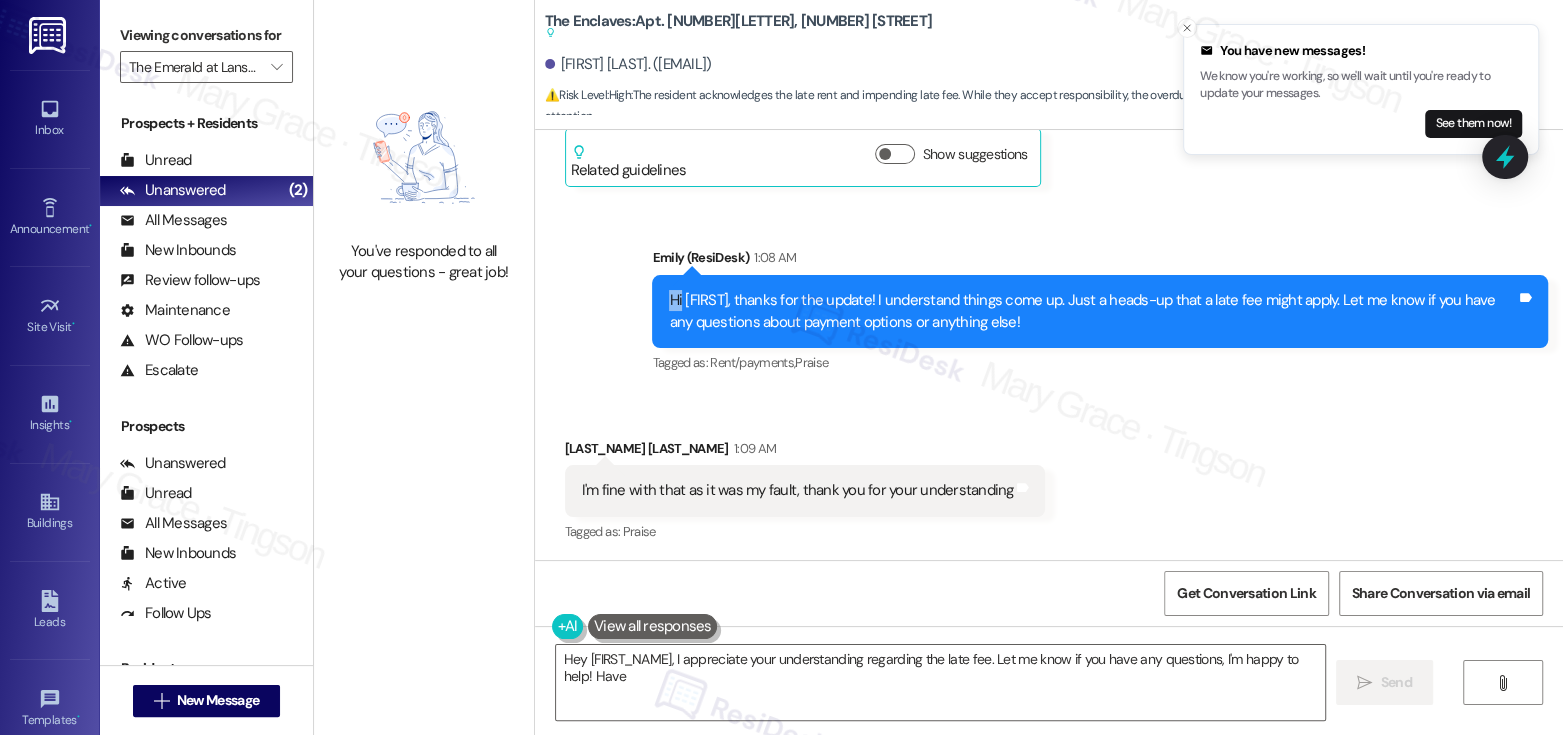 scroll, scrollTop: 2172, scrollLeft: 0, axis: vertical 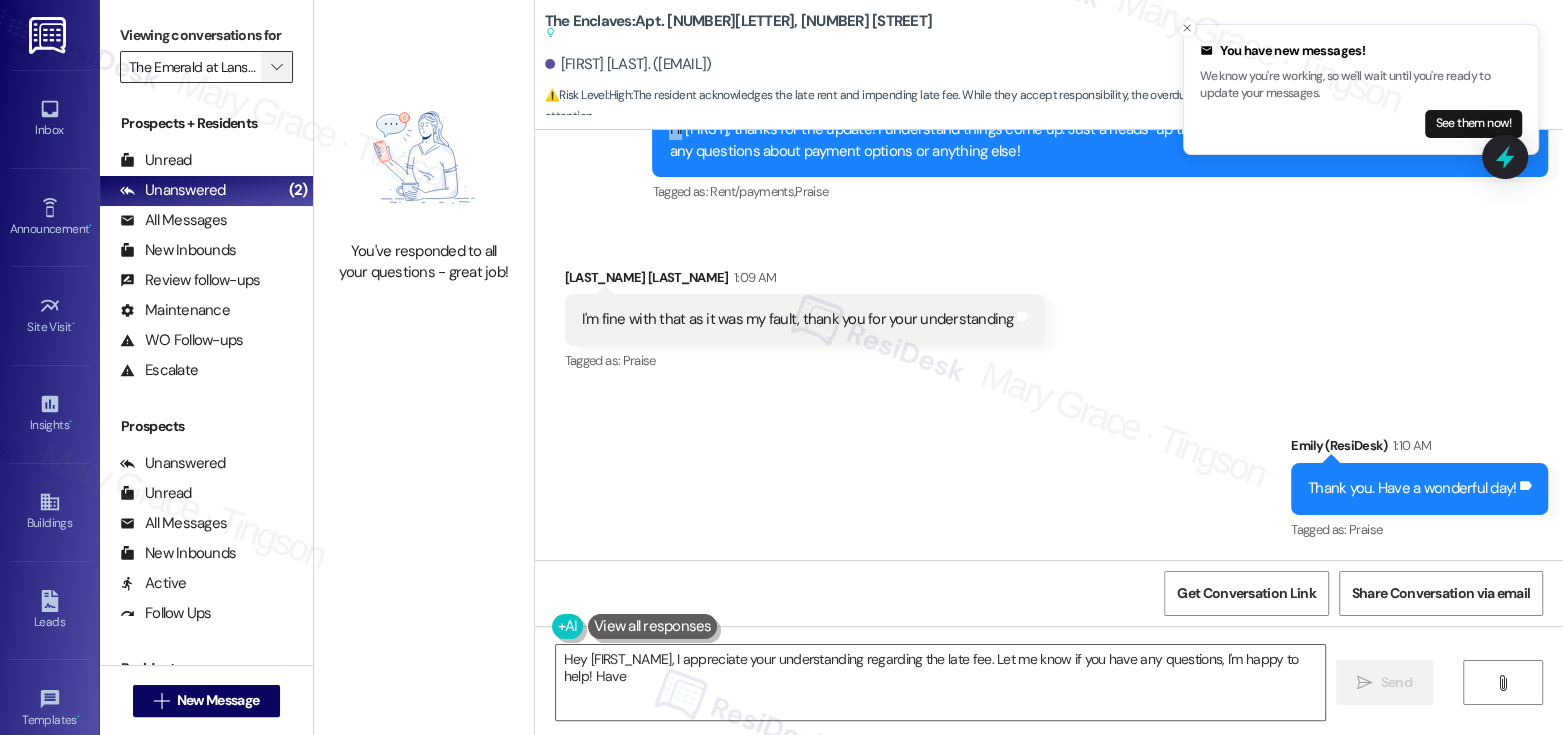 click on "" at bounding box center (276, 67) 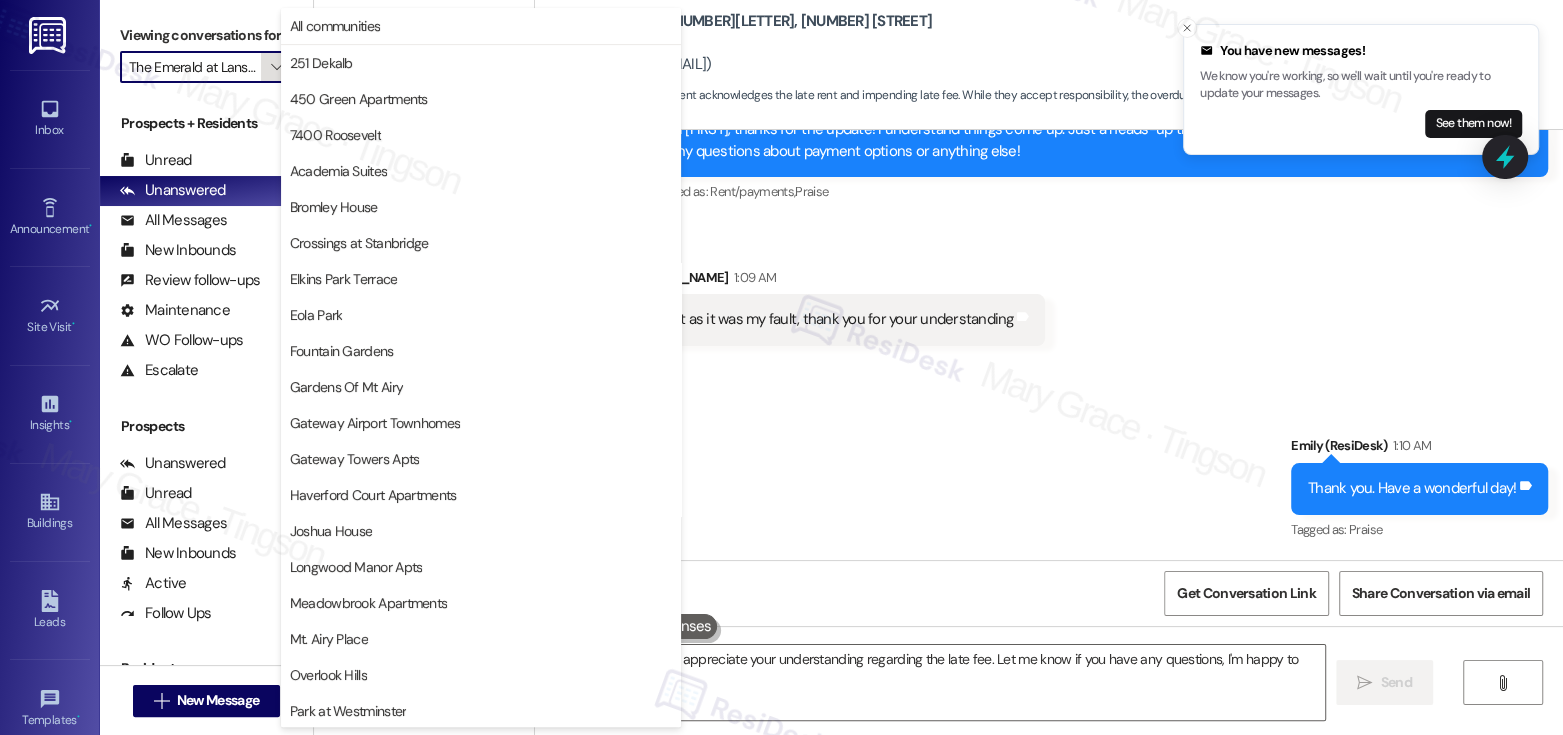 scroll, scrollTop: 0, scrollLeft: 25, axis: horizontal 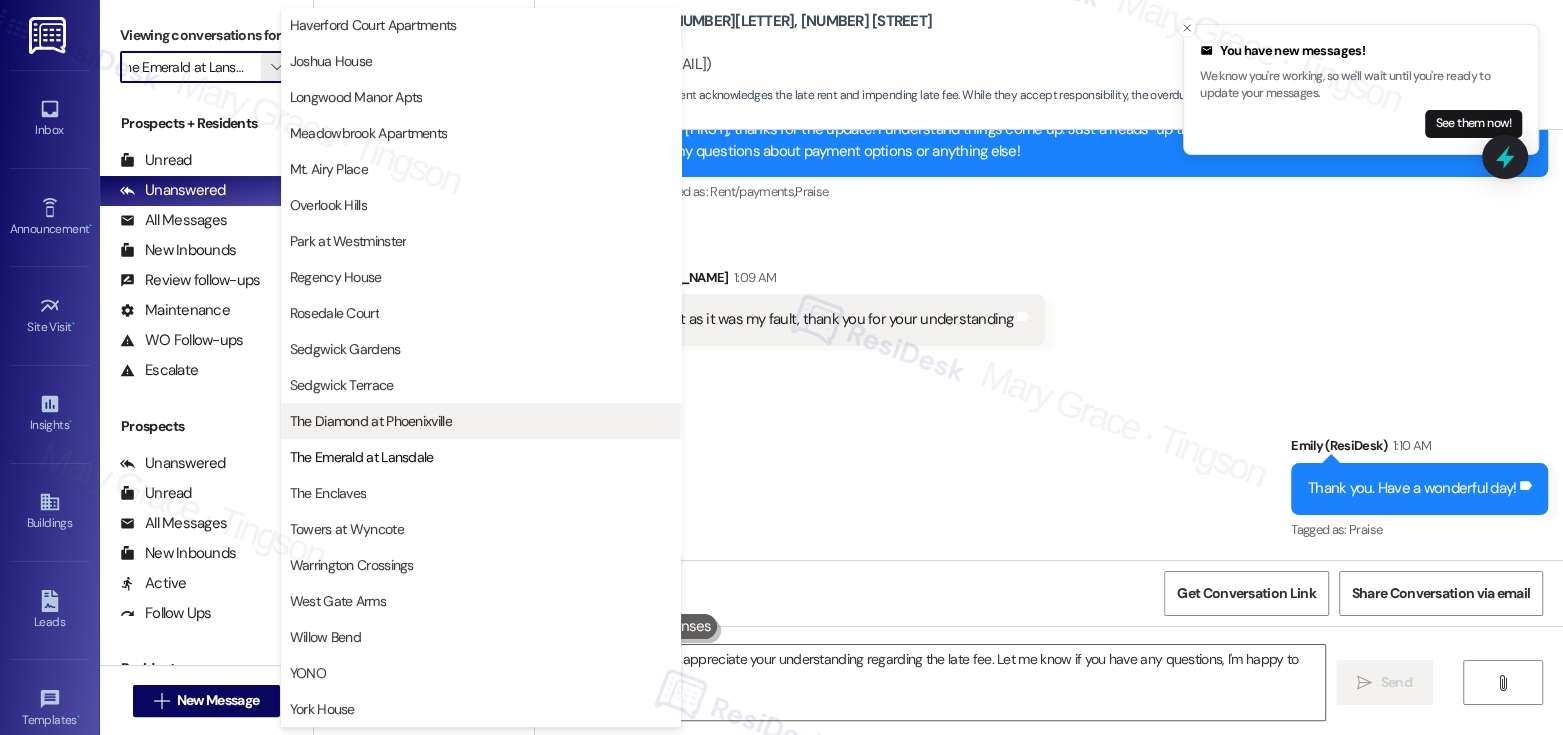 click on "The Diamond at Phoenixville" at bounding box center (371, 421) 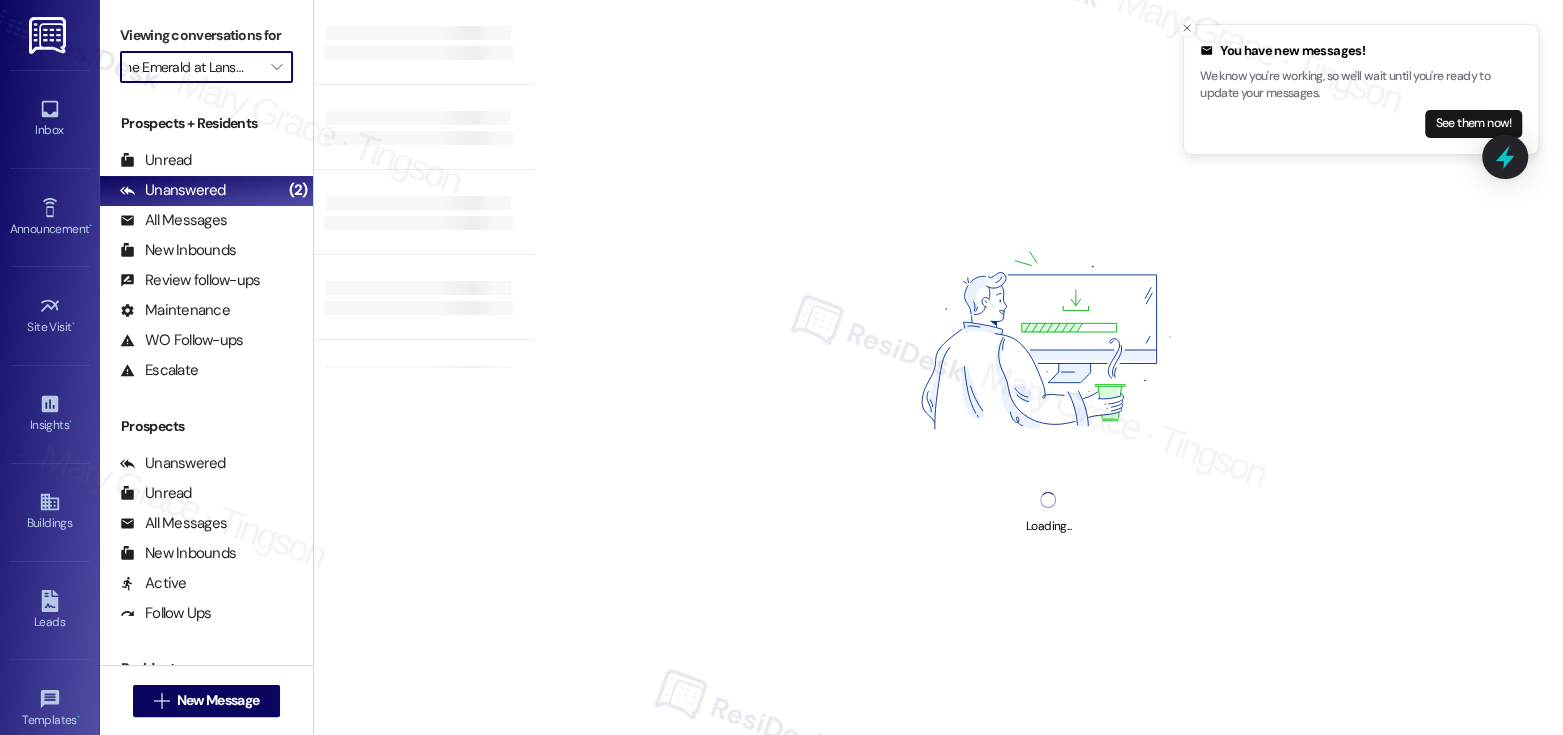 type on "The Diamond at Phoenixville" 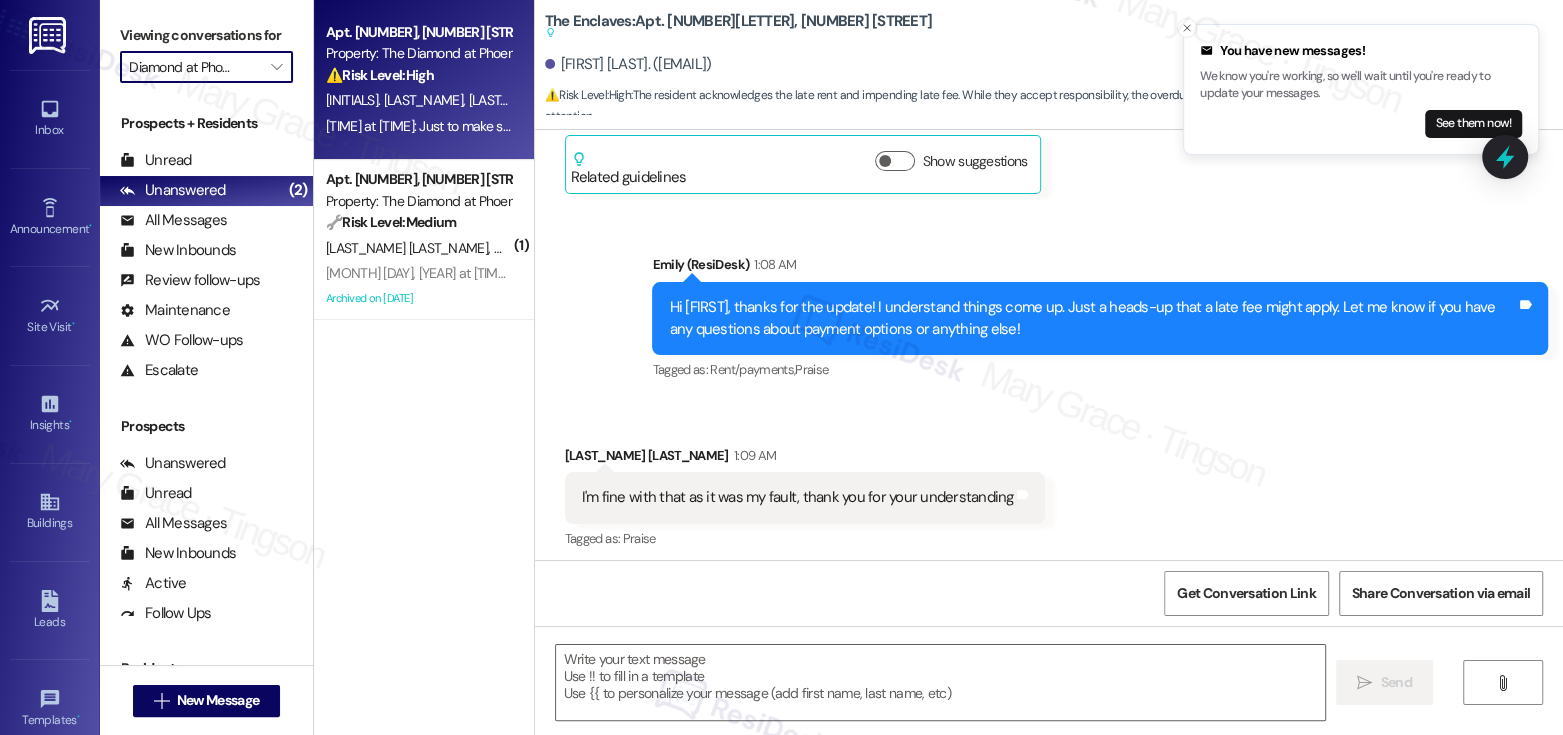 scroll, scrollTop: 2001, scrollLeft: 0, axis: vertical 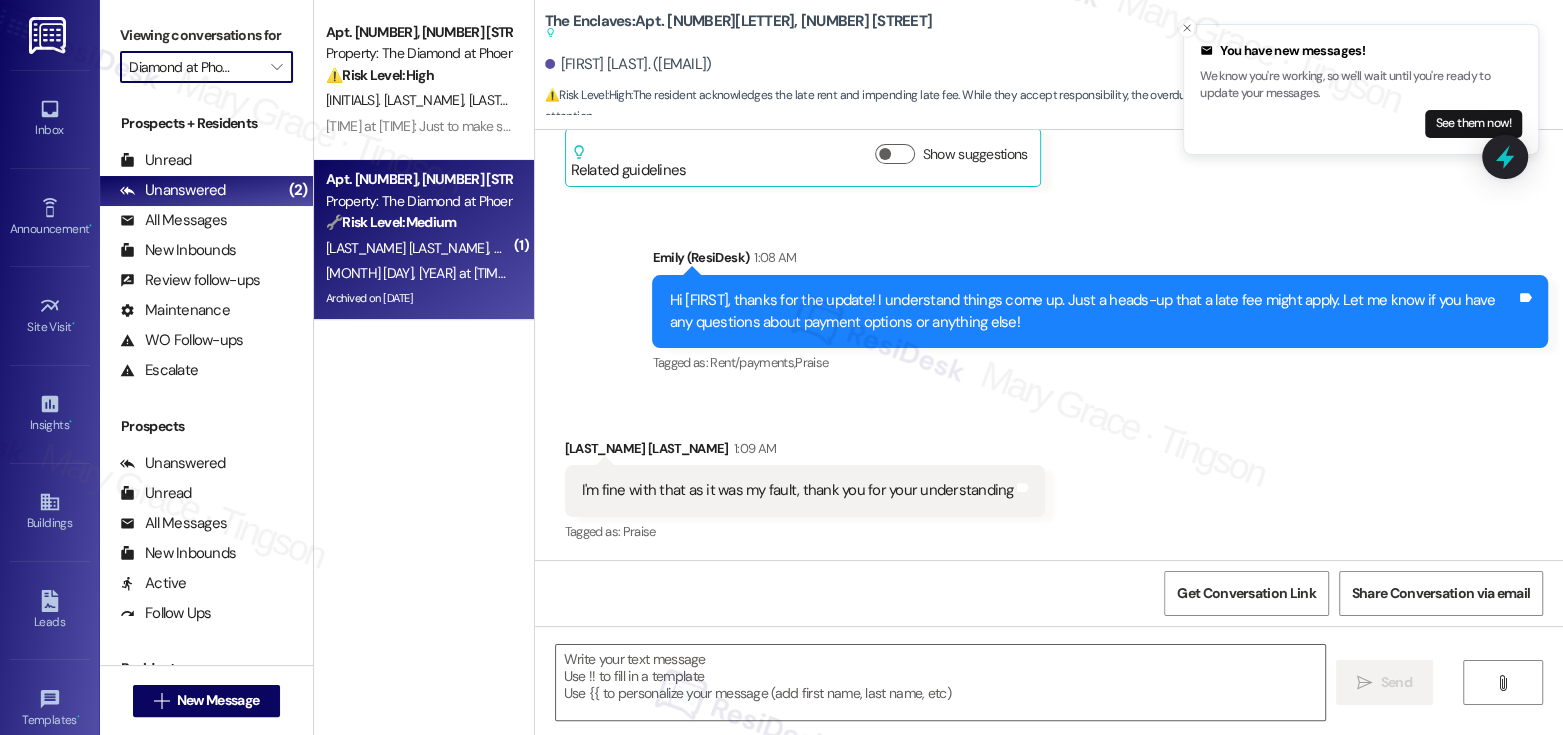 click on "J. Kentwell G. Cathro" at bounding box center (418, 248) 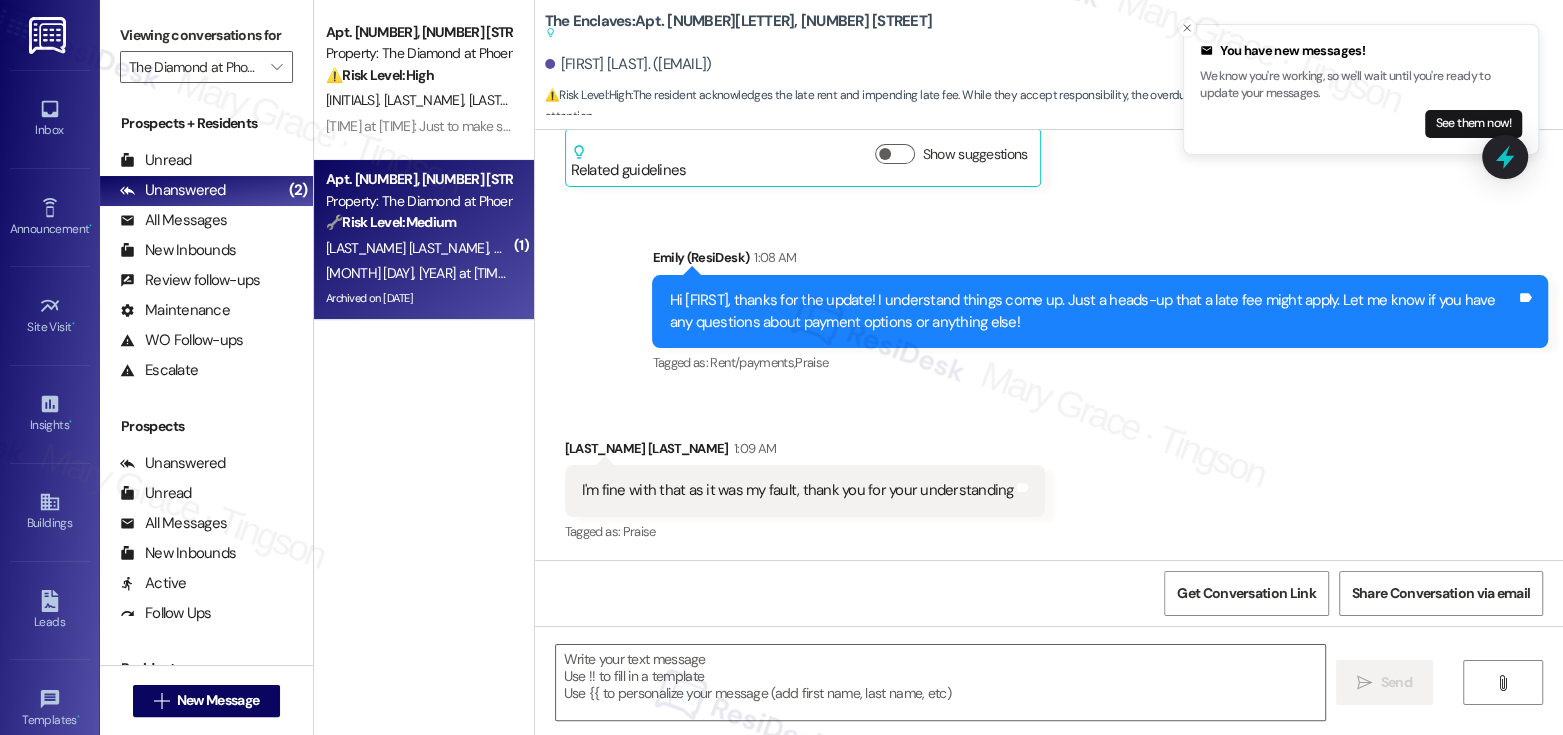 click on "J. Kentwell G. Cathro" at bounding box center (418, 248) 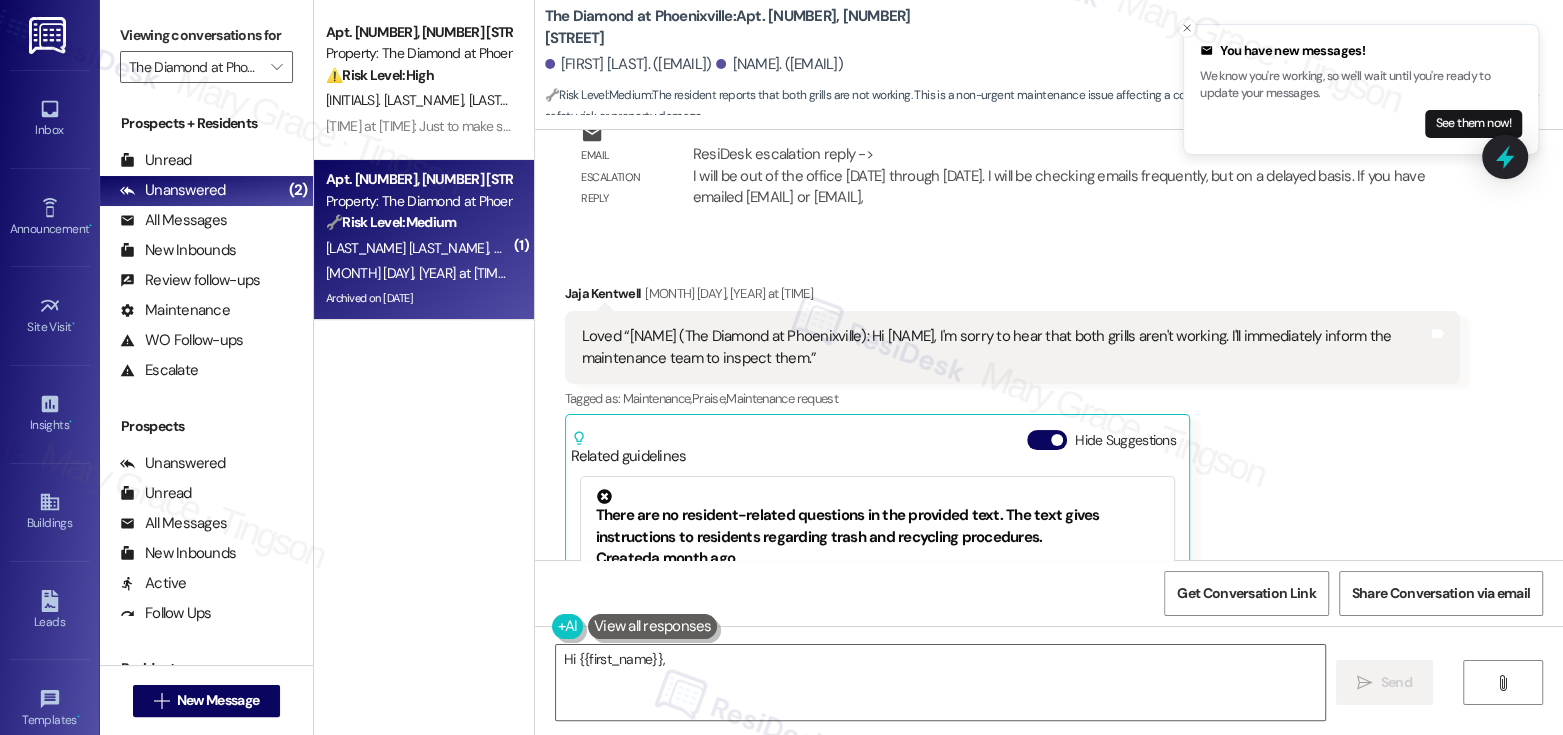 scroll, scrollTop: 7115, scrollLeft: 0, axis: vertical 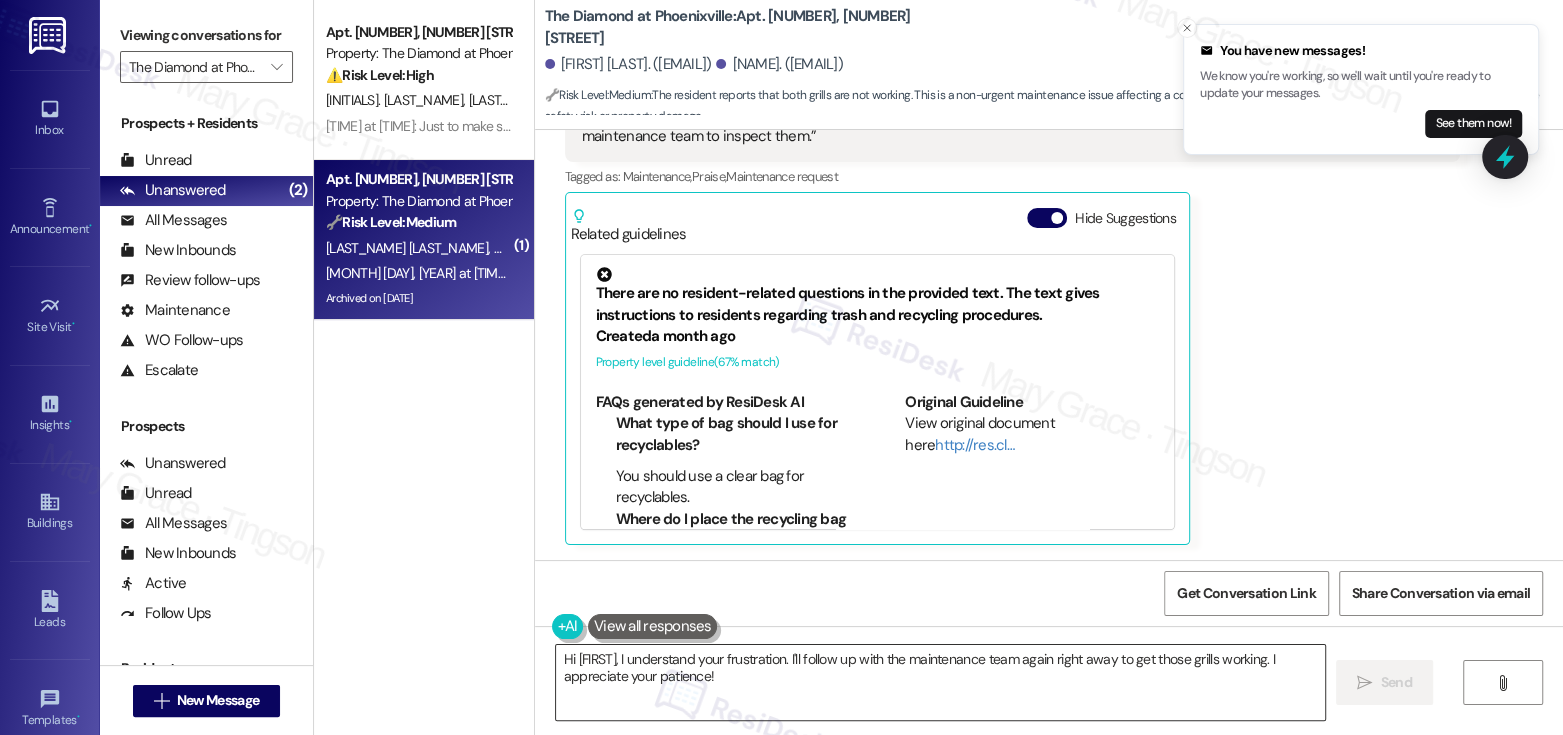 click on "Hi {{first_name}}, I understand your frustration. I'll follow up with the maintenance team again right away to get those grills working. I appreciate your patience!" at bounding box center [940, 682] 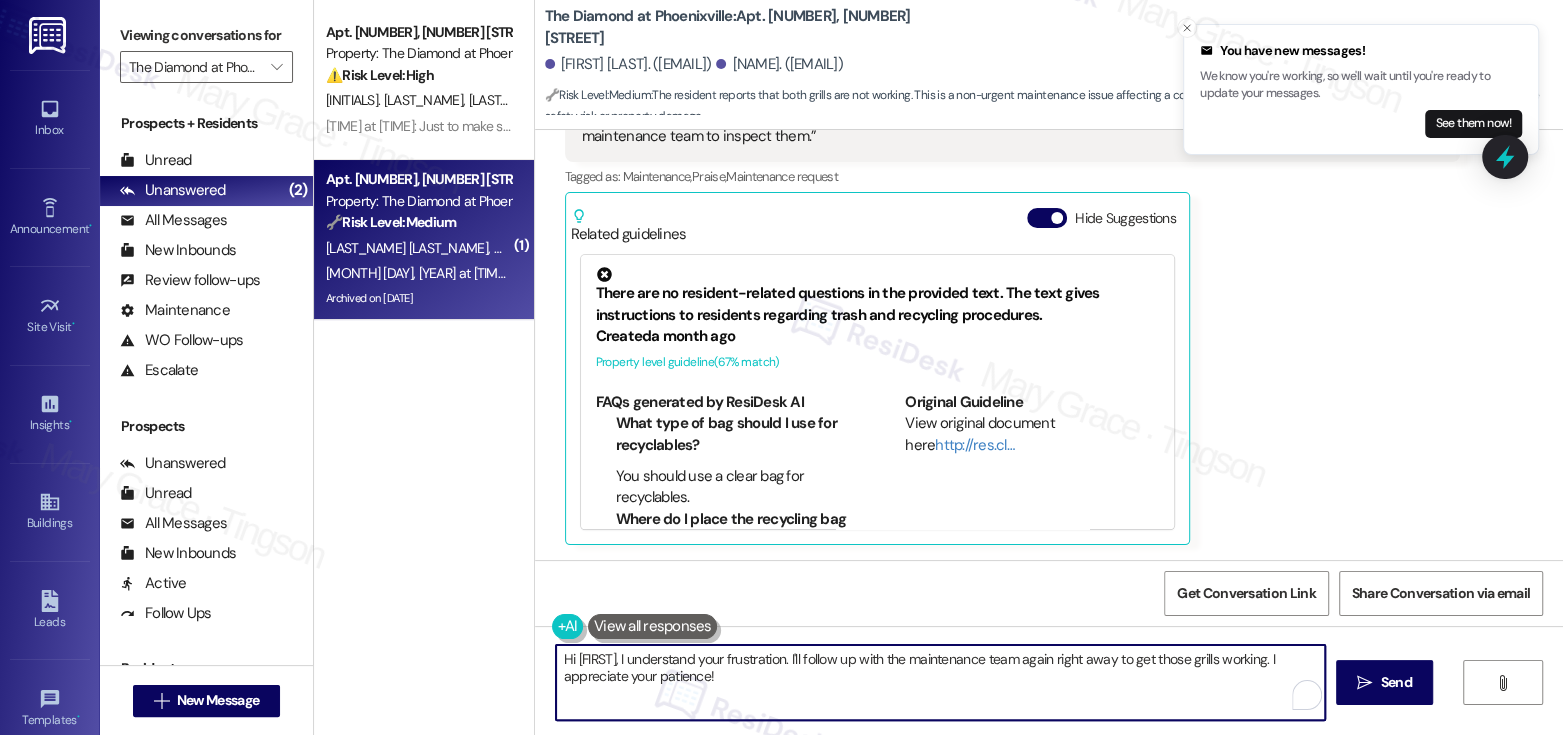 click on "Hi {{first_name}}, I understand your frustration. I'll follow up with the maintenance team again right away to get those grills working. I appreciate your patience!" at bounding box center [940, 682] 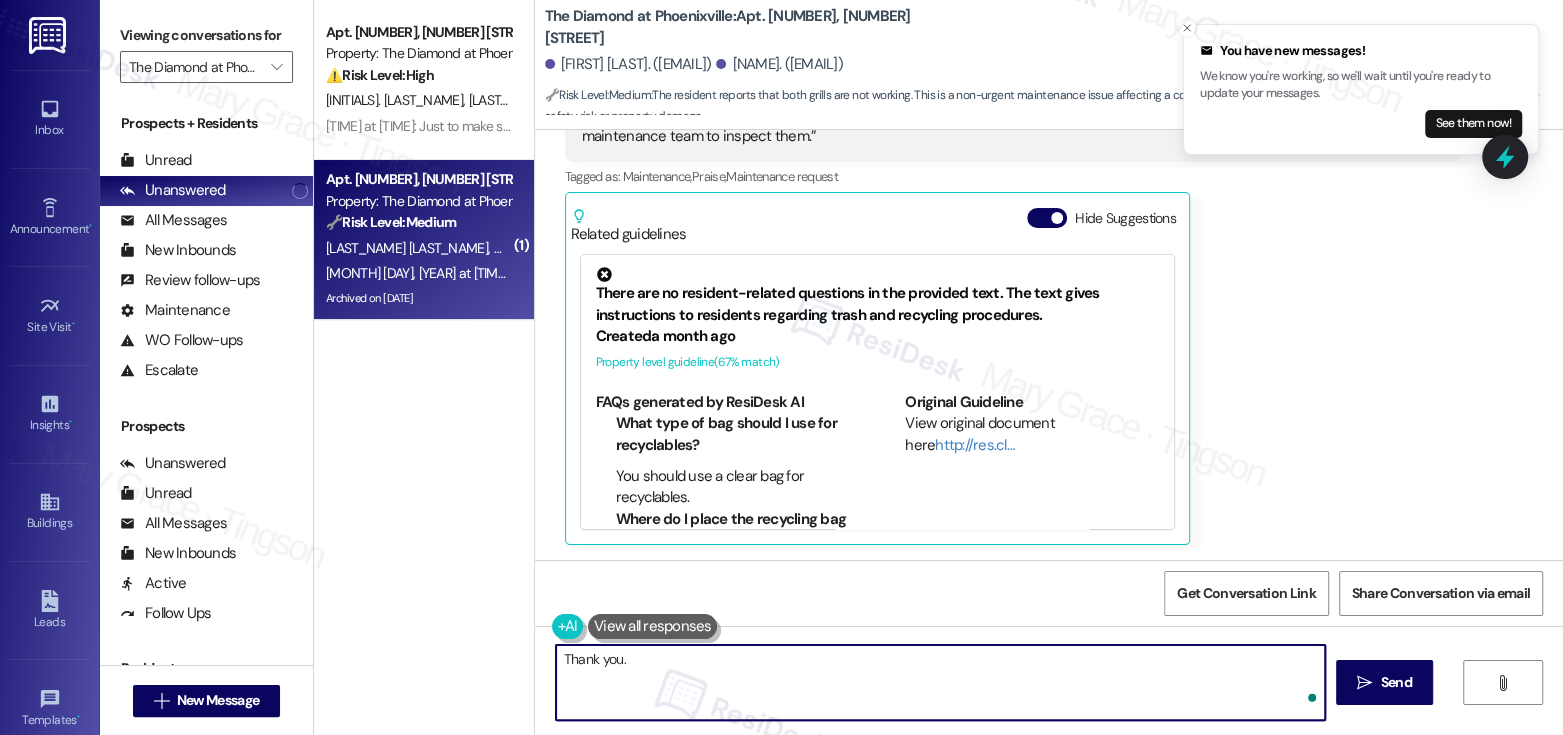 type on "Thank you." 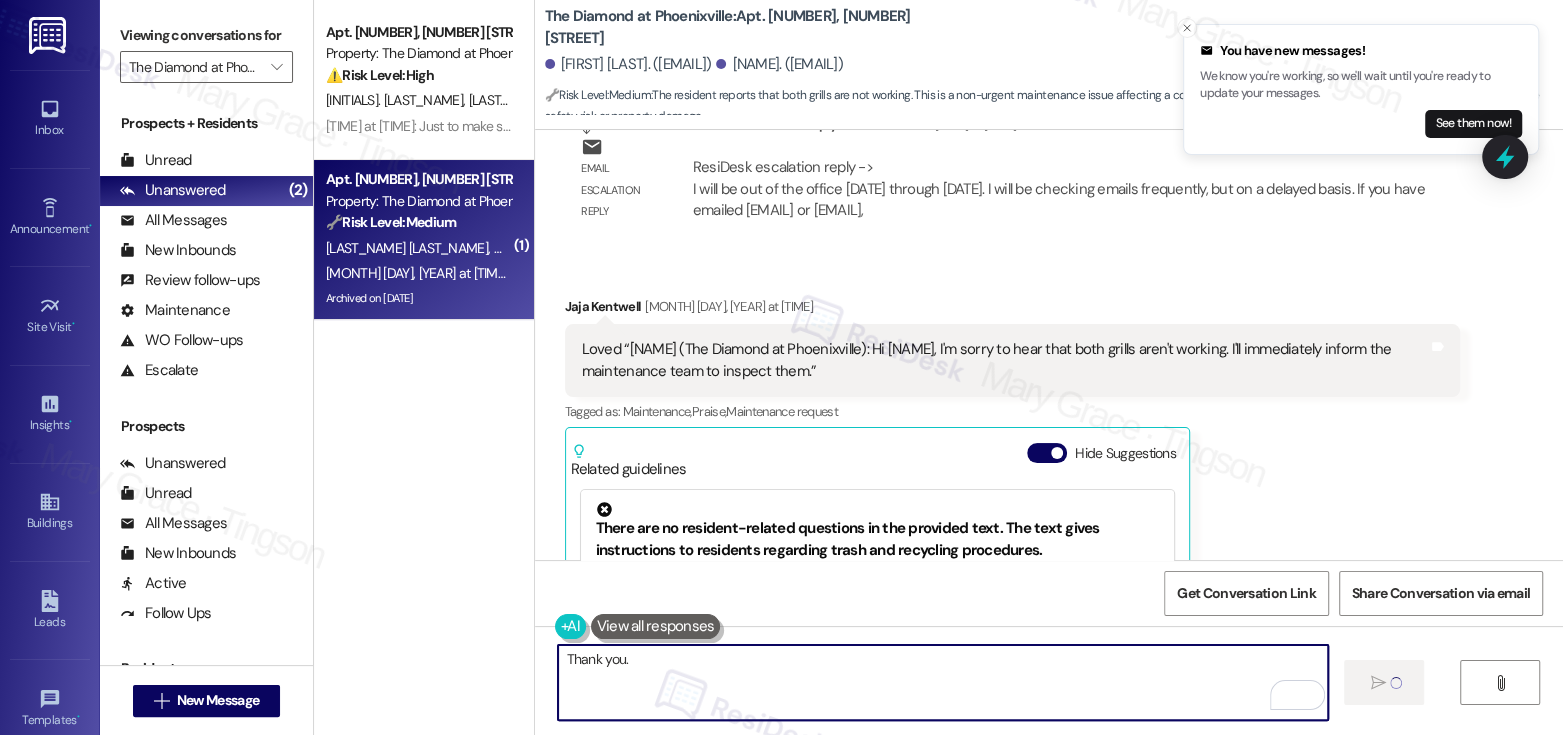 scroll, scrollTop: 7115, scrollLeft: 0, axis: vertical 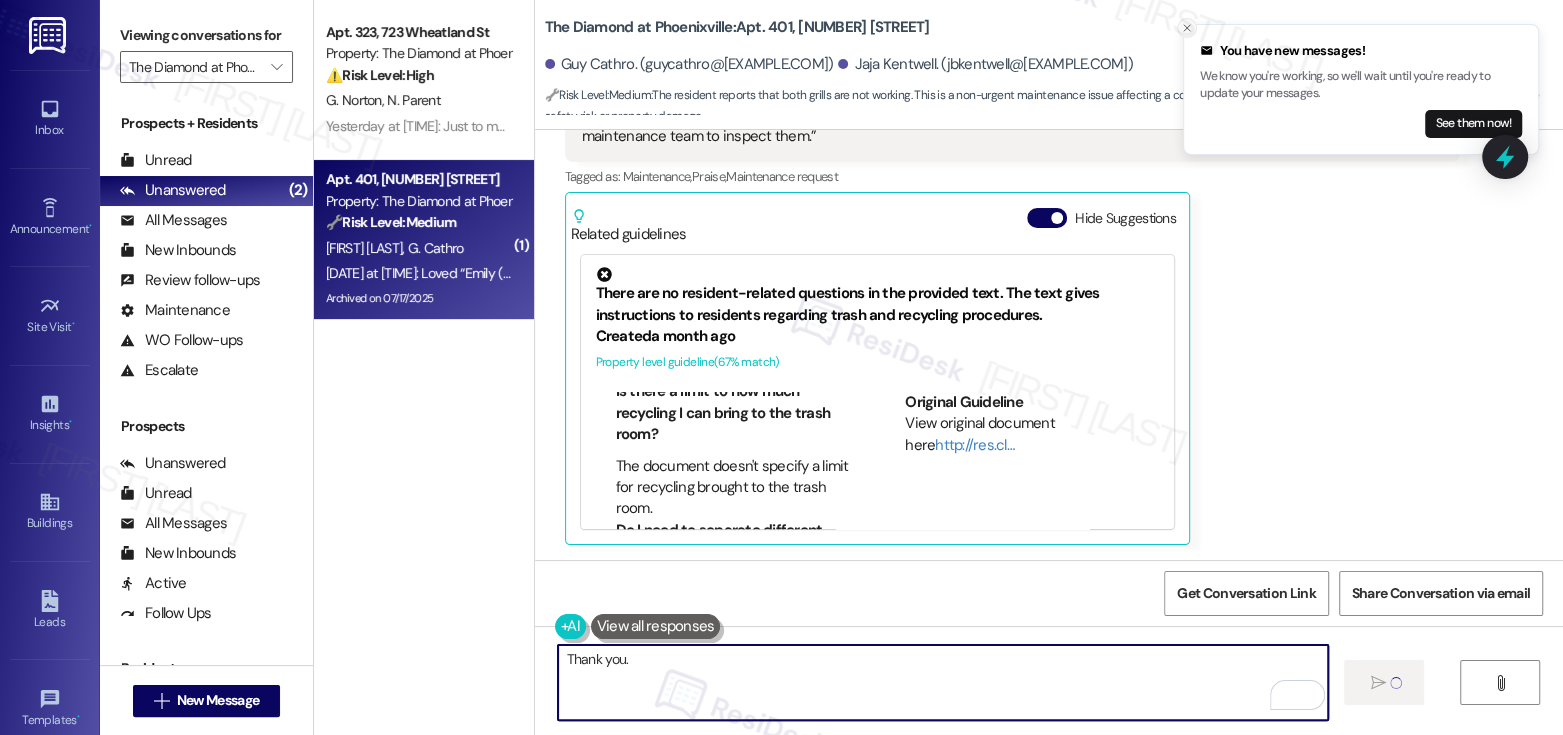 type on "Thank you." 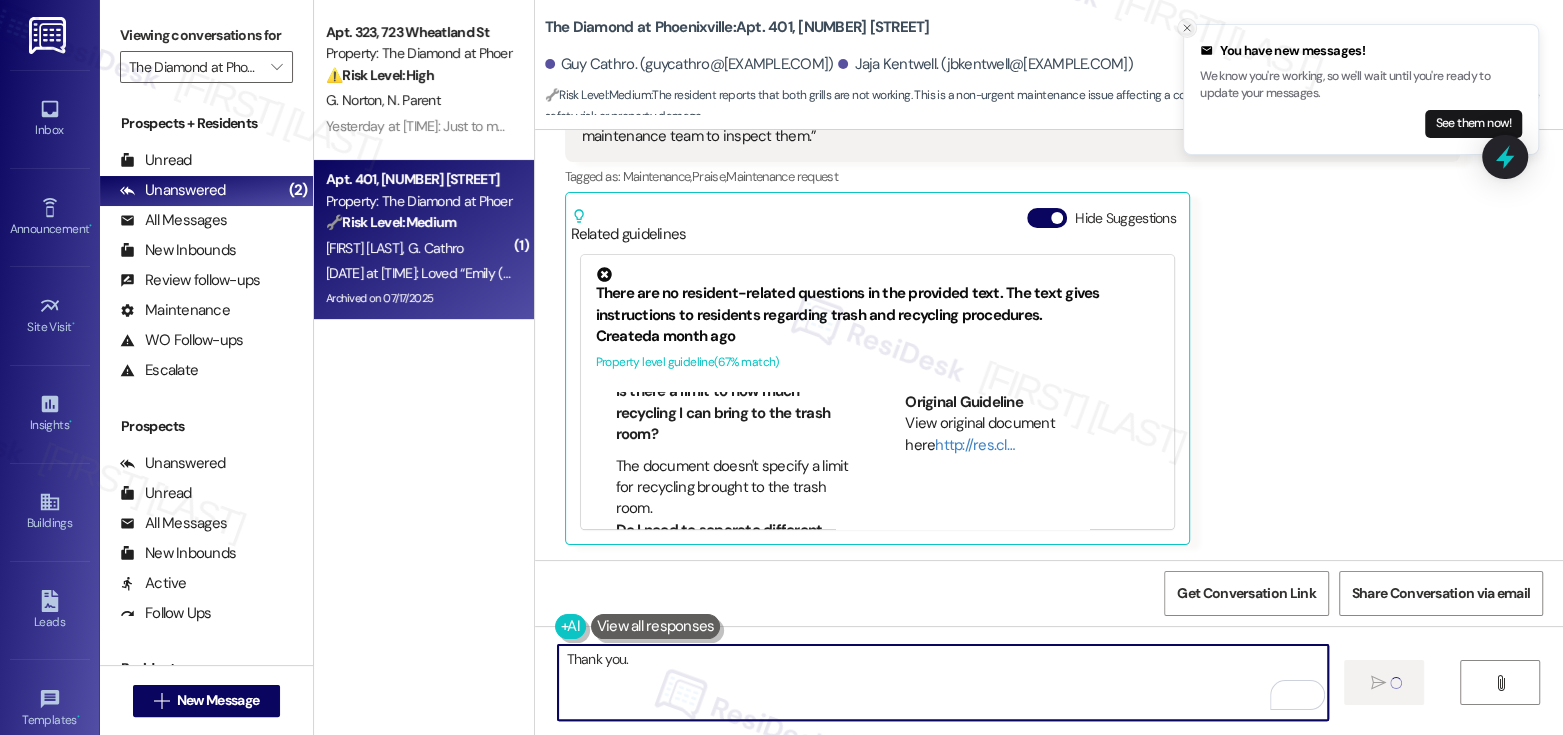 click at bounding box center [1187, 28] 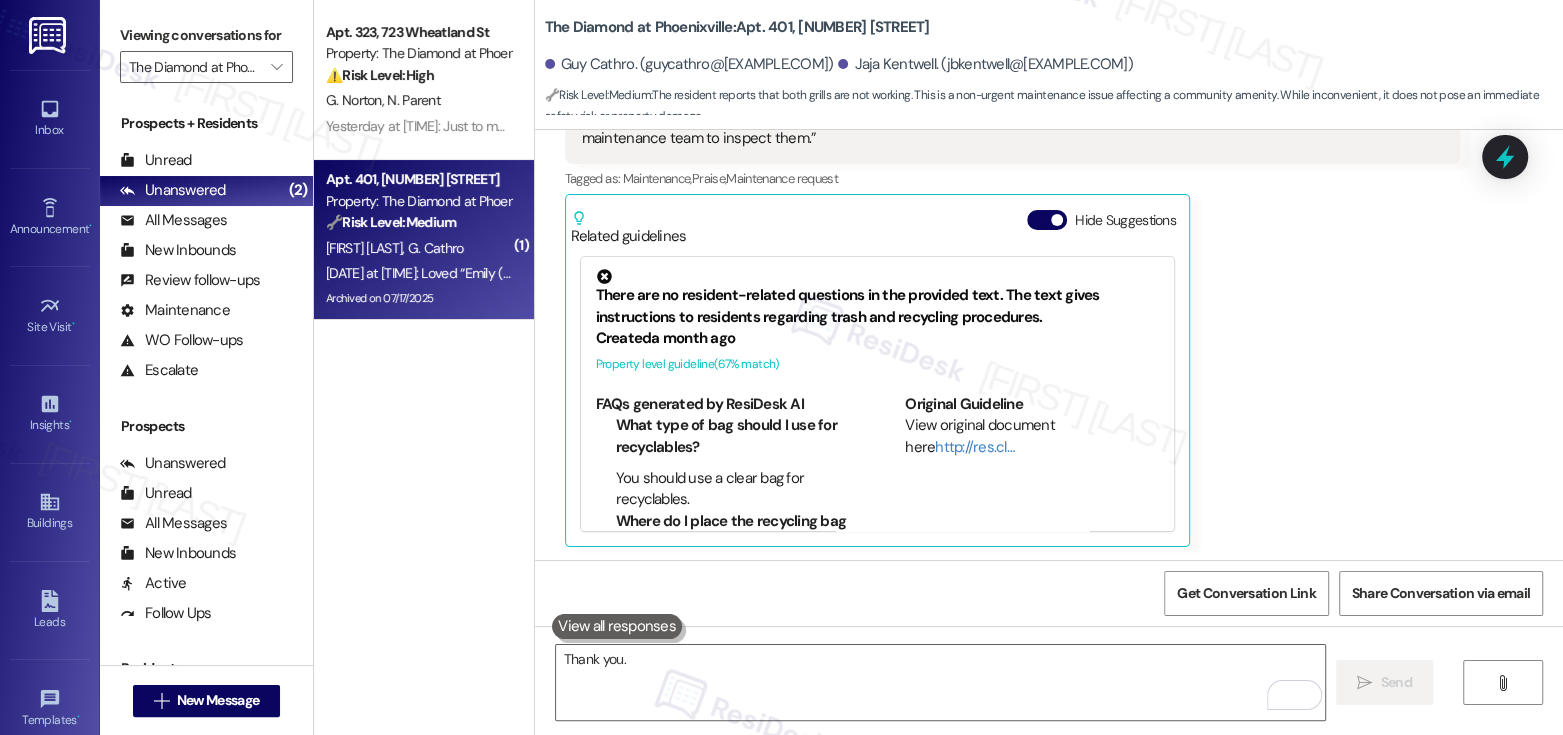 scroll, scrollTop: 7254, scrollLeft: 0, axis: vertical 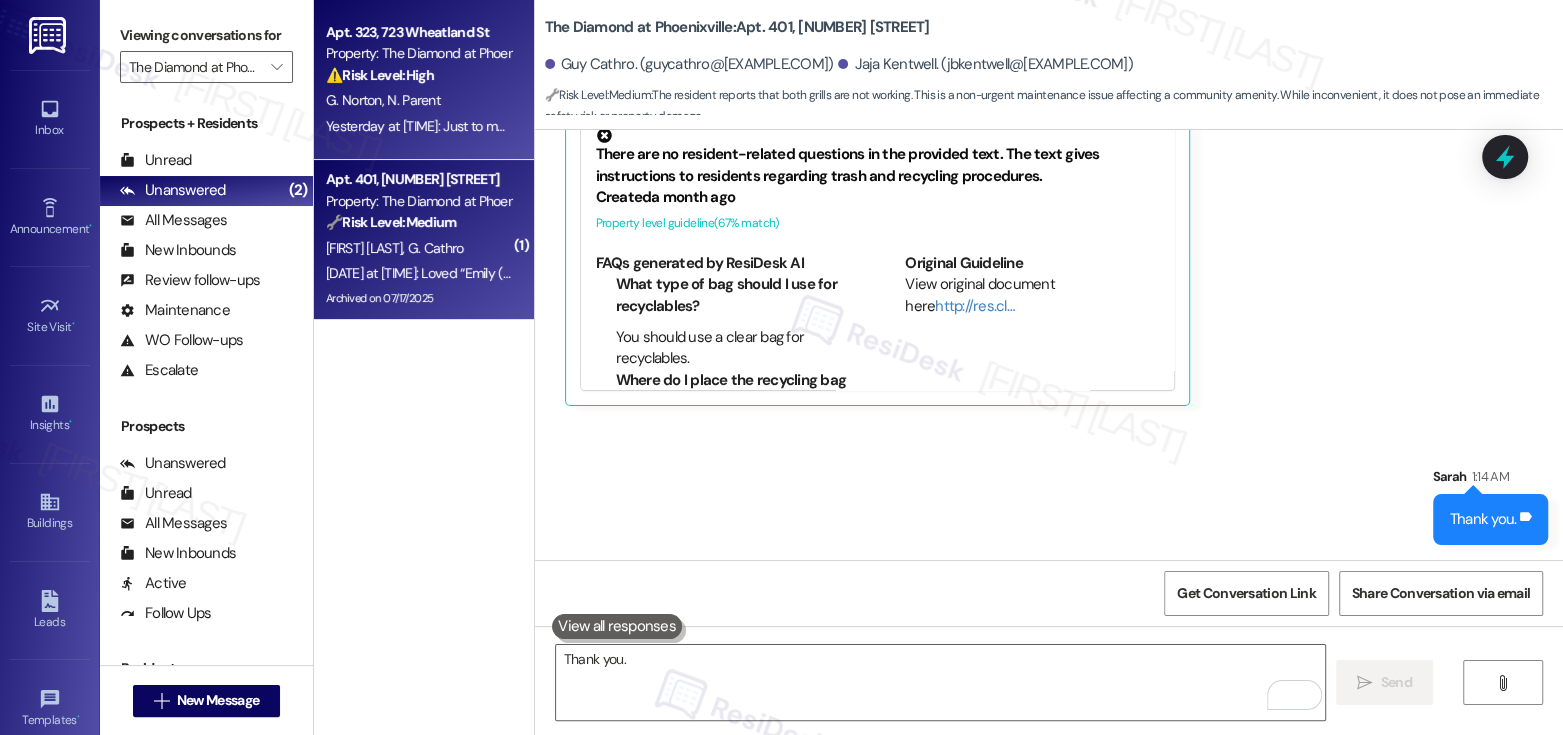 click on "[DATE] at [TIME]: Just to make sure you have everything for our apartment that is currently outstanding:
- our dishwasher has been broken since [DATE]
- shower drain is clogged
- shelf has fallen in bedroom closet(I'm moving things out so it it easier to re-install)
Thank you!  [DATE] at [TIME]: Just to make sure you have everything for our apartment that is currently outstanding:
- our dishwasher has been broken since [DATE]
- shower drain is clogged
- shelf has fallen in bedroom closet(I'm moving things out so it it easier to re-install)
Thank you!" at bounding box center (1121, 126) 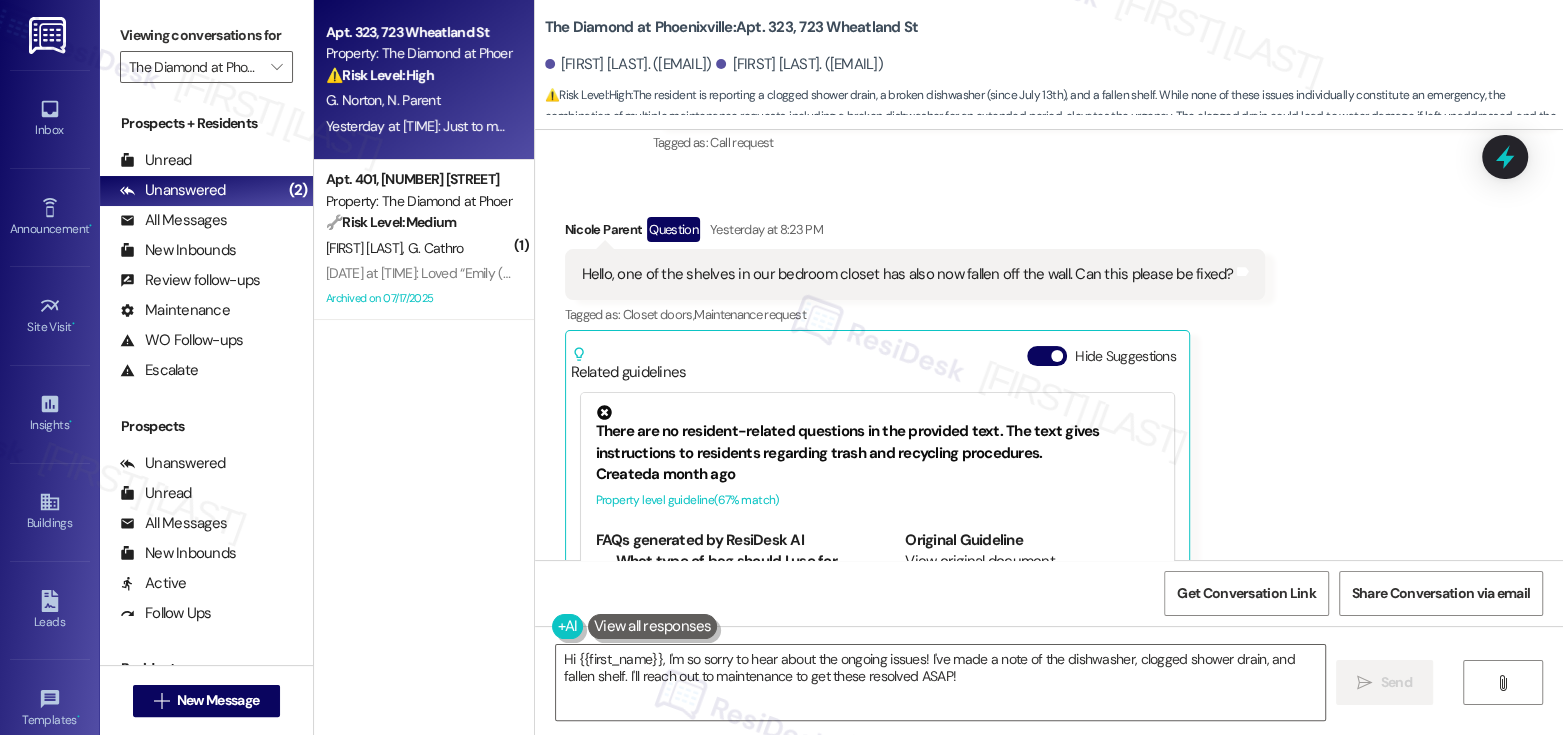 scroll, scrollTop: 6075, scrollLeft: 0, axis: vertical 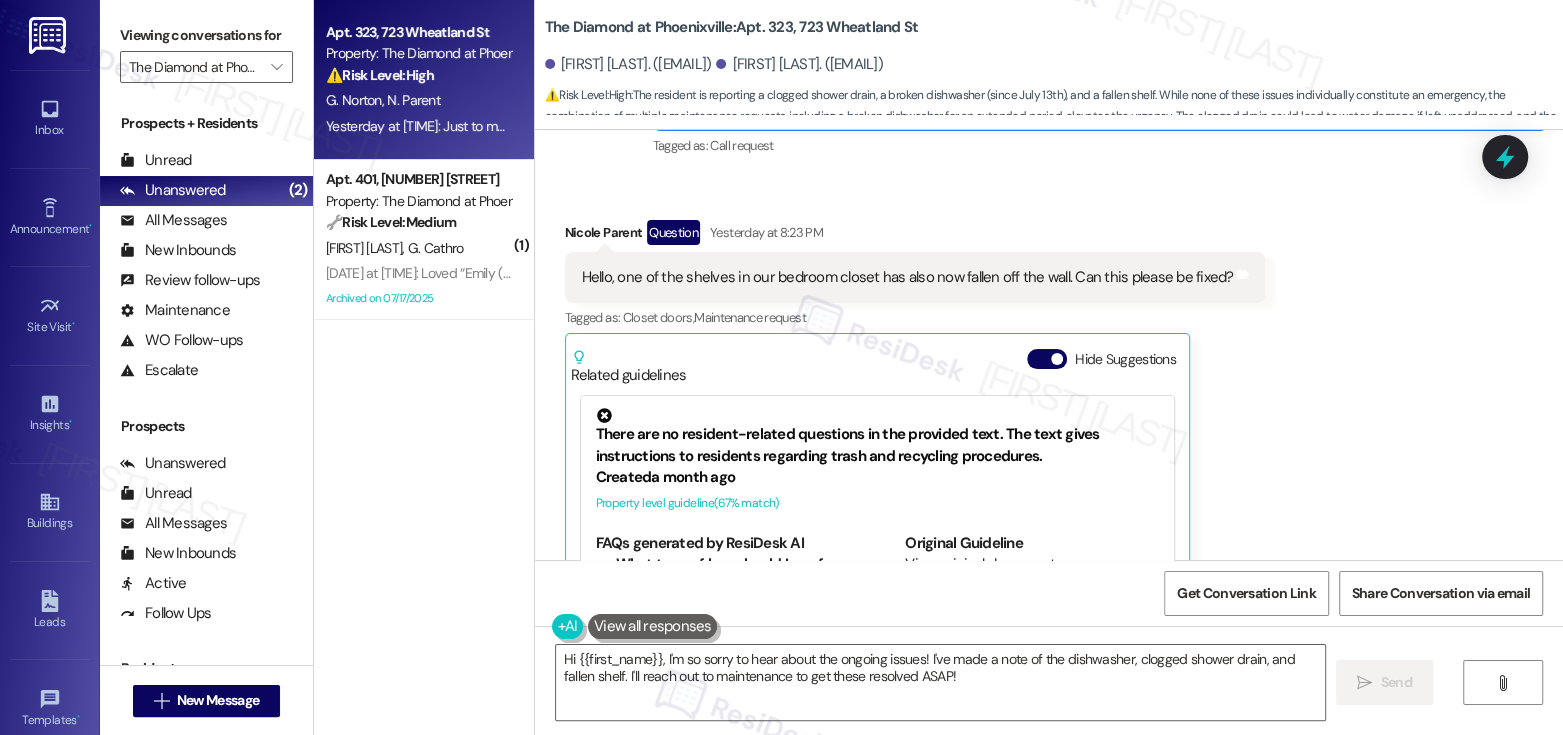 click on "Hello, one of the shelves in our bedroom closet has also now fallen off the wall. Can this please be fixed?" at bounding box center (908, 277) 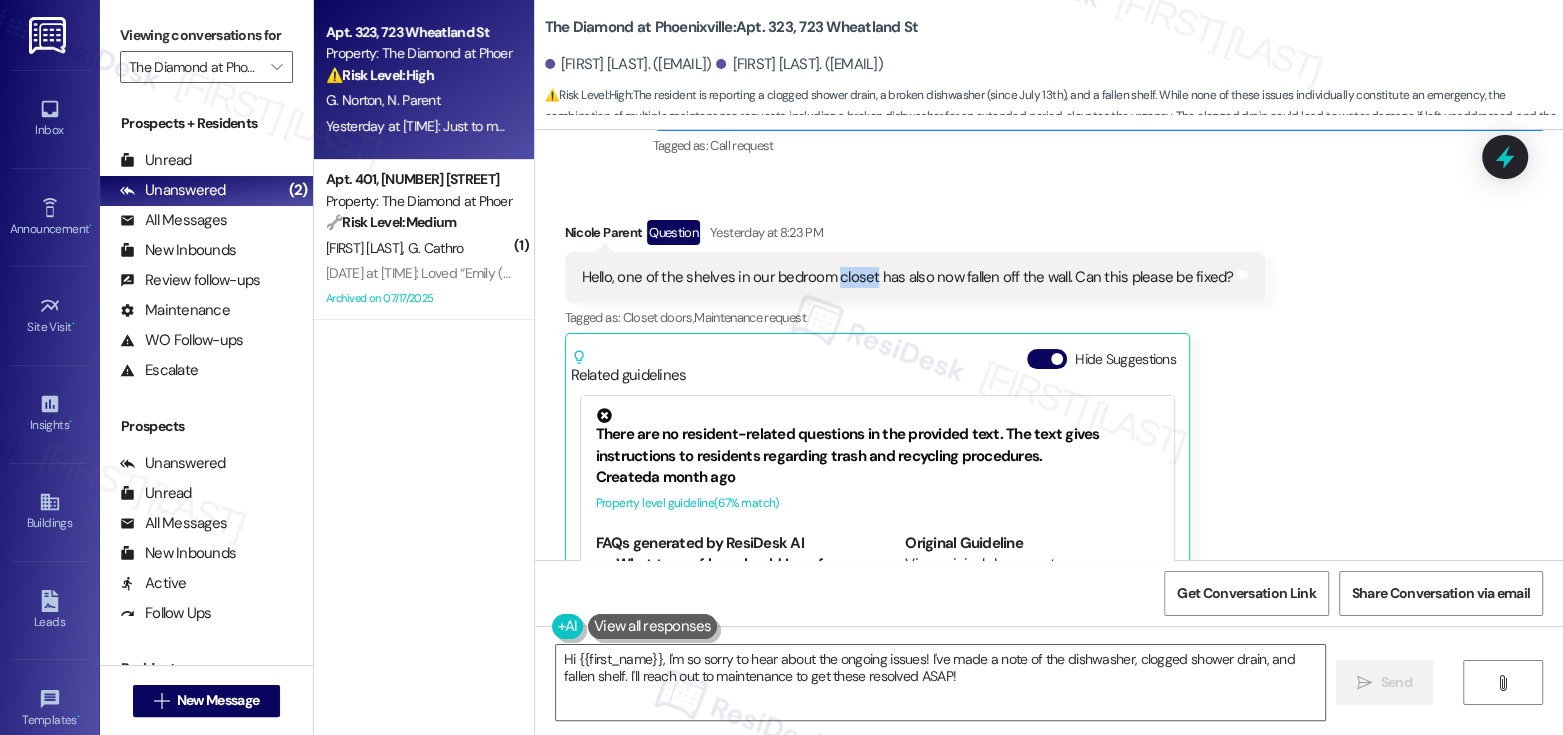 click on "Hello, one of the shelves in our bedroom closet has also now fallen off the wall. Can this please be fixed?" at bounding box center [908, 277] 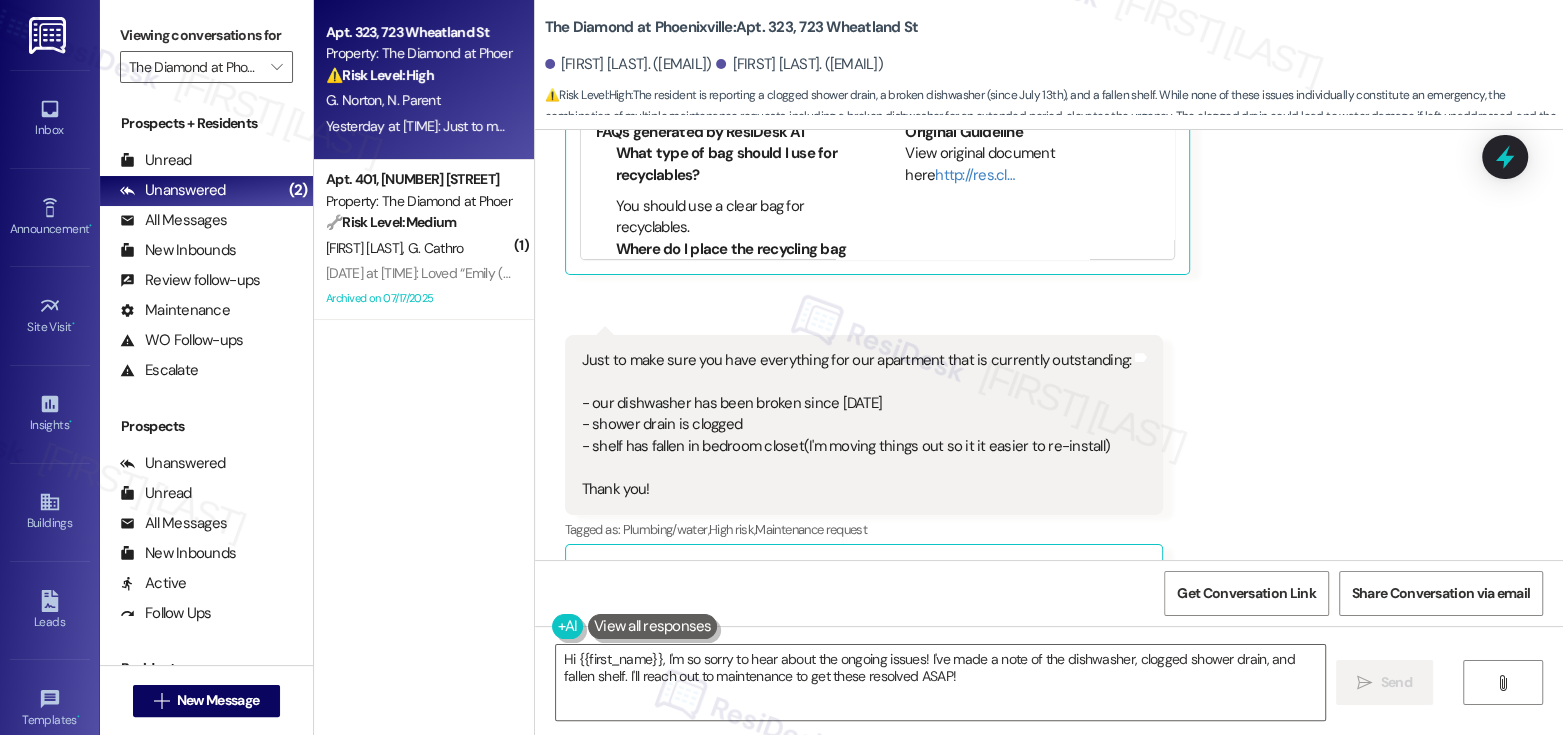 scroll, scrollTop: 6523, scrollLeft: 0, axis: vertical 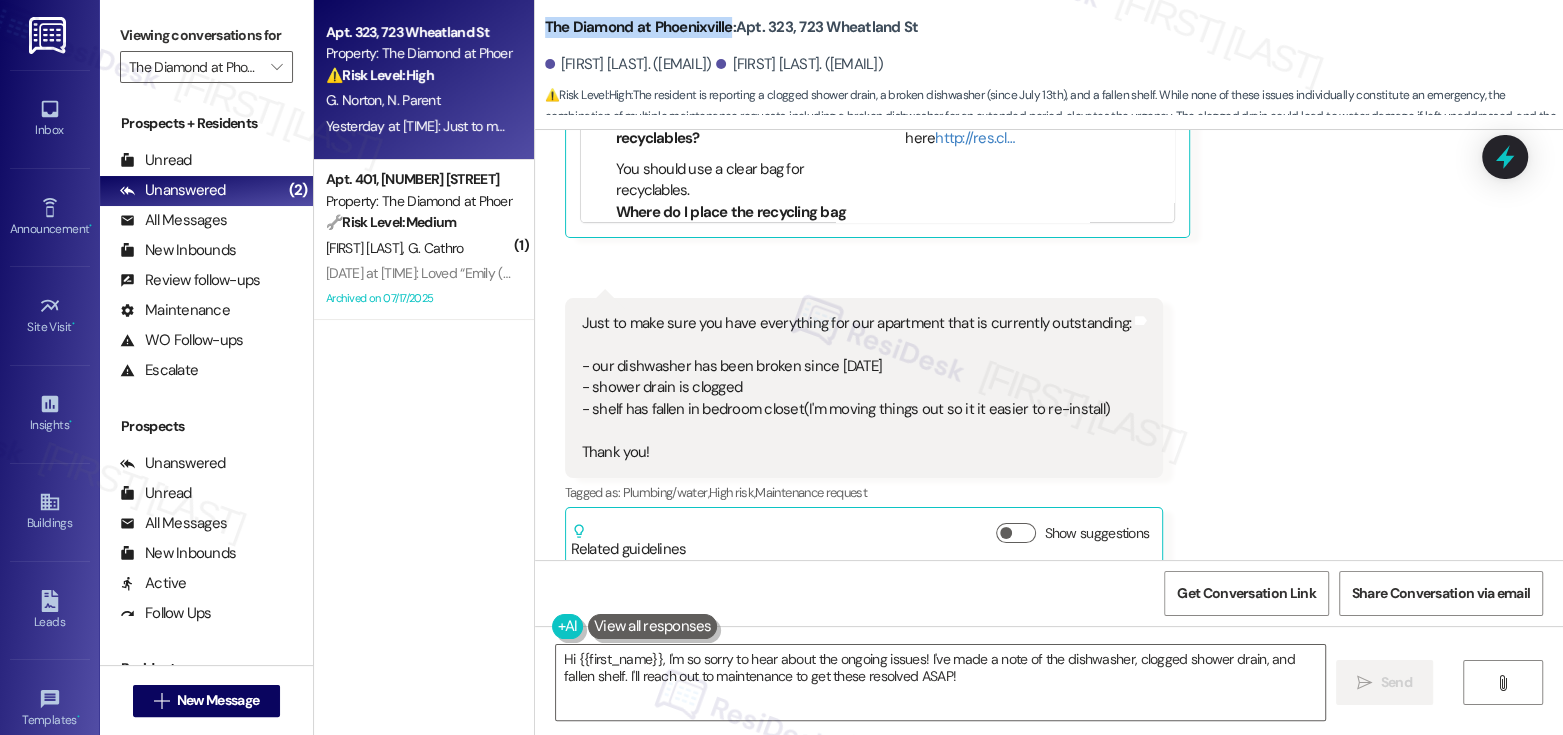 drag, startPoint x: 529, startPoint y: 25, endPoint x: 720, endPoint y: 27, distance: 191.01047 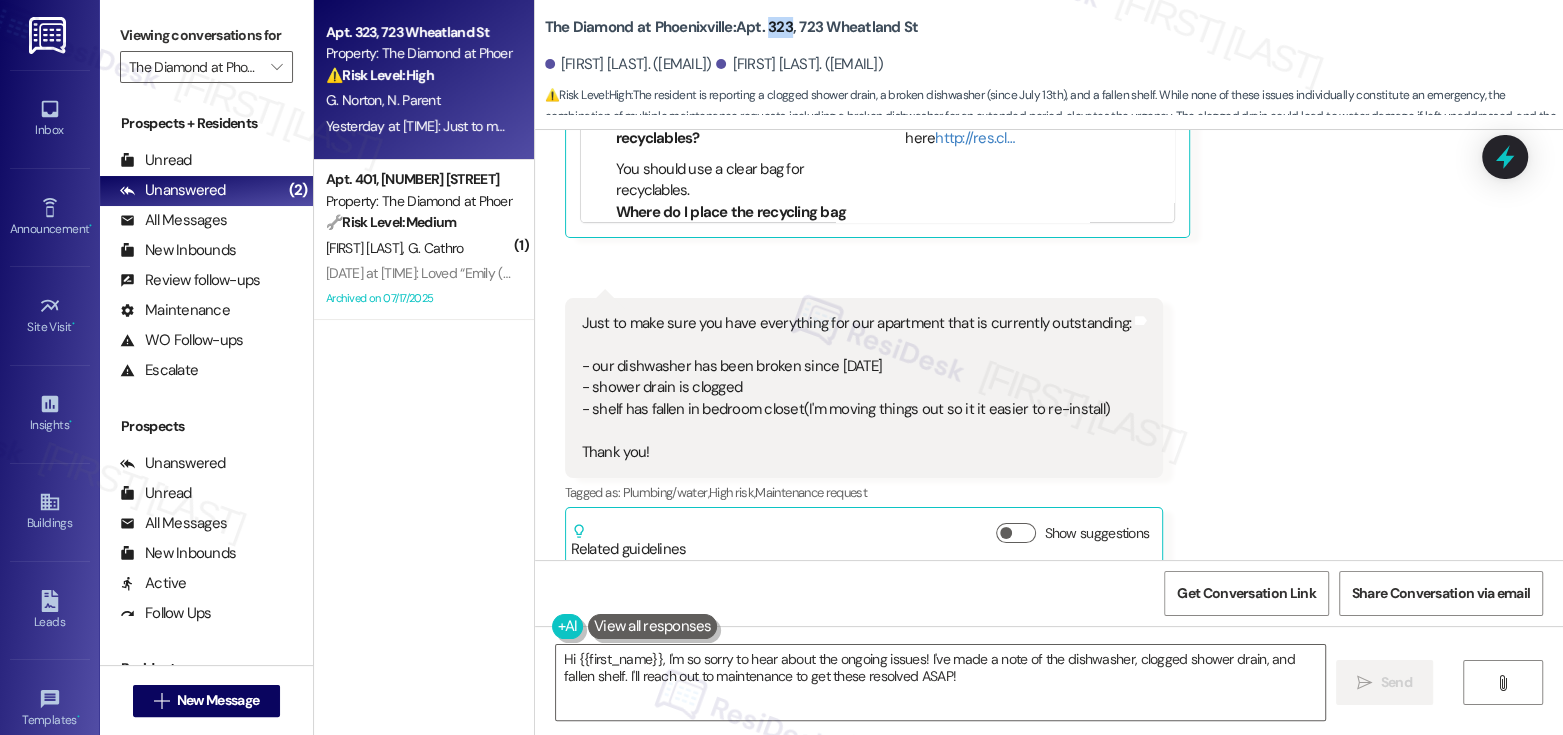click on "The Diamond at Phoenixville: Apt. [NUMBER], [ADDRESS] ([POSTAL CODE])" at bounding box center [732, 27] 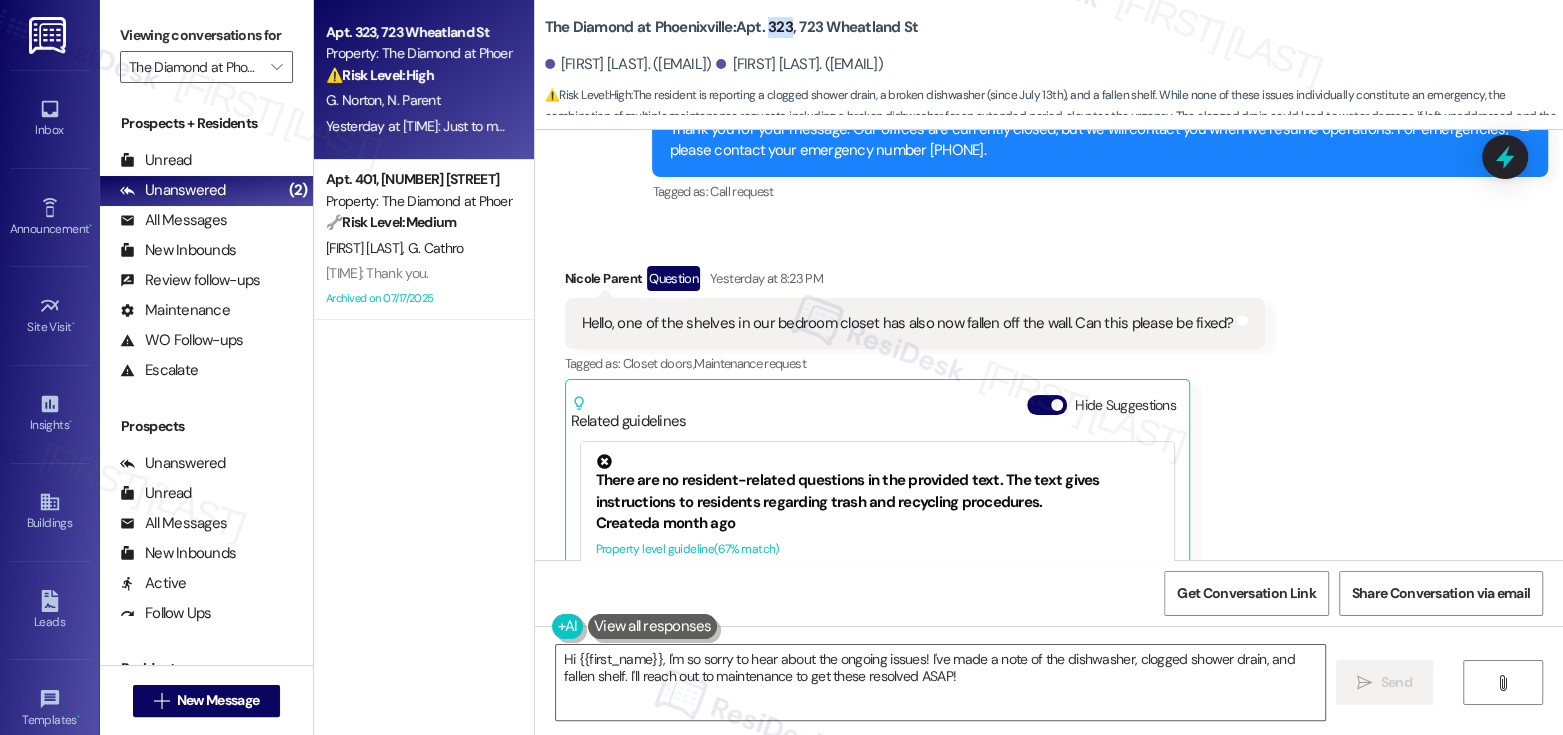 scroll, scrollTop: 6005, scrollLeft: 0, axis: vertical 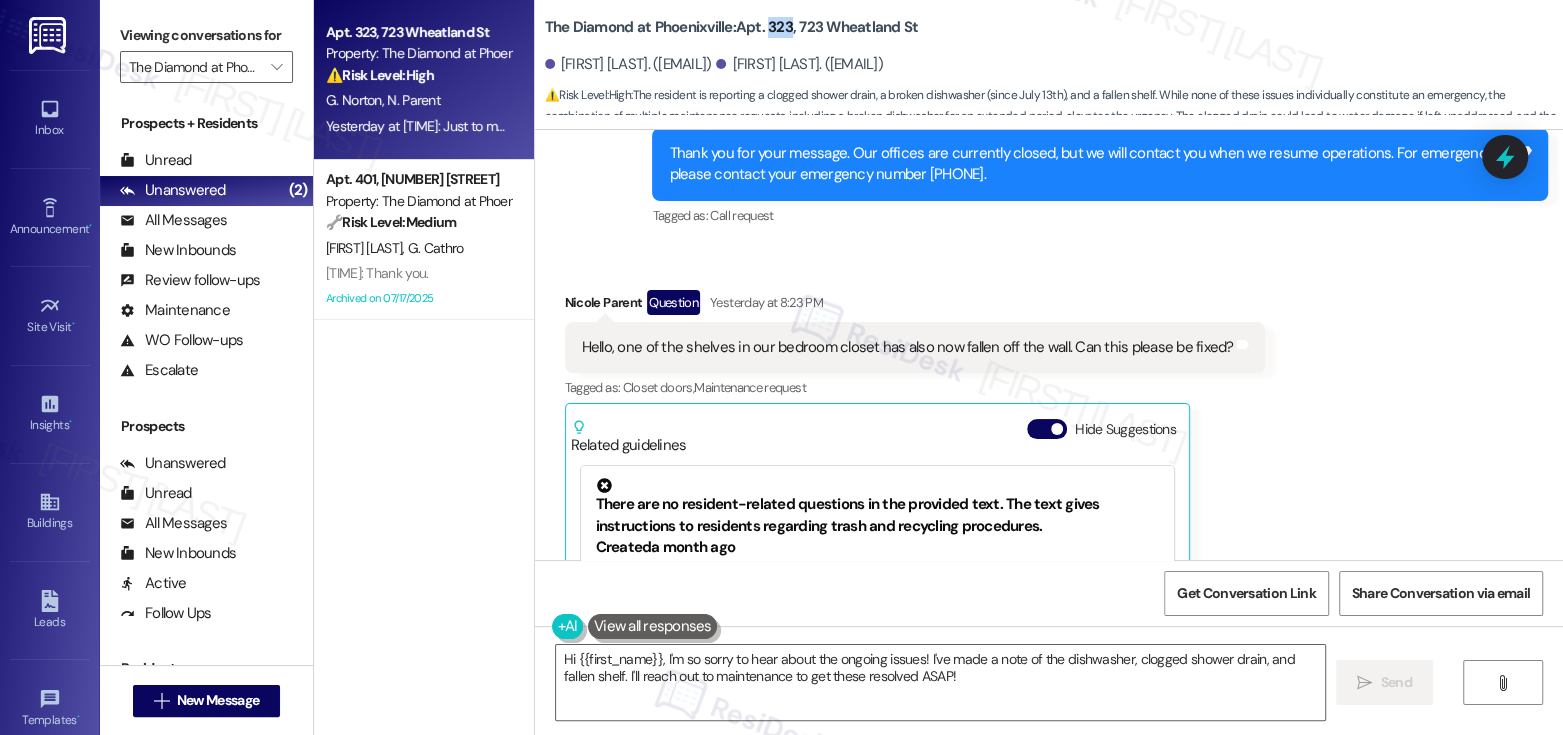 click on "Hello, one of the shelves in our bedroom closet has also now fallen off the wall. Can this please be fixed?" at bounding box center [908, 347] 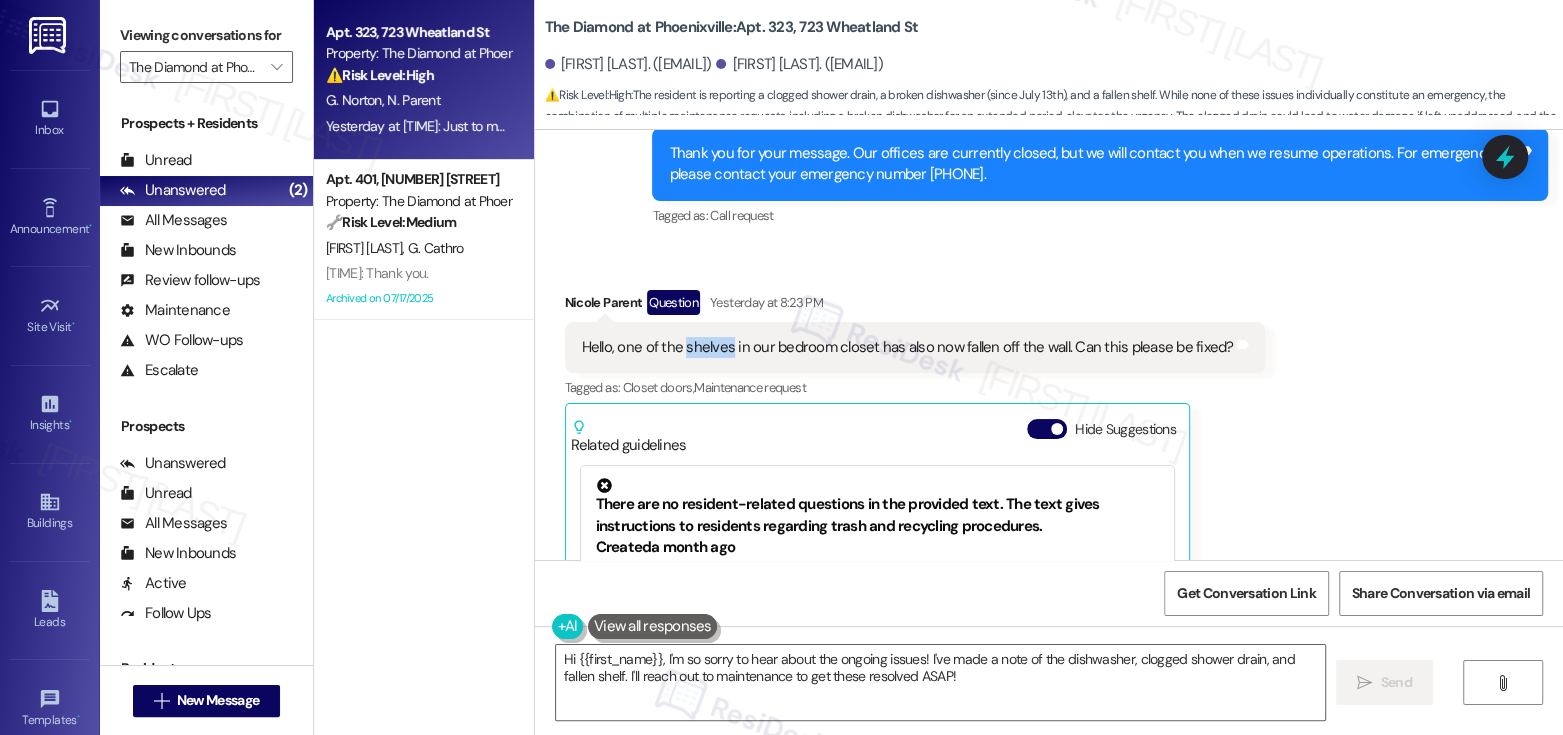 click on "Hello, one of the shelves in our bedroom closet has also now fallen off the wall. Can this please be fixed?" at bounding box center (908, 347) 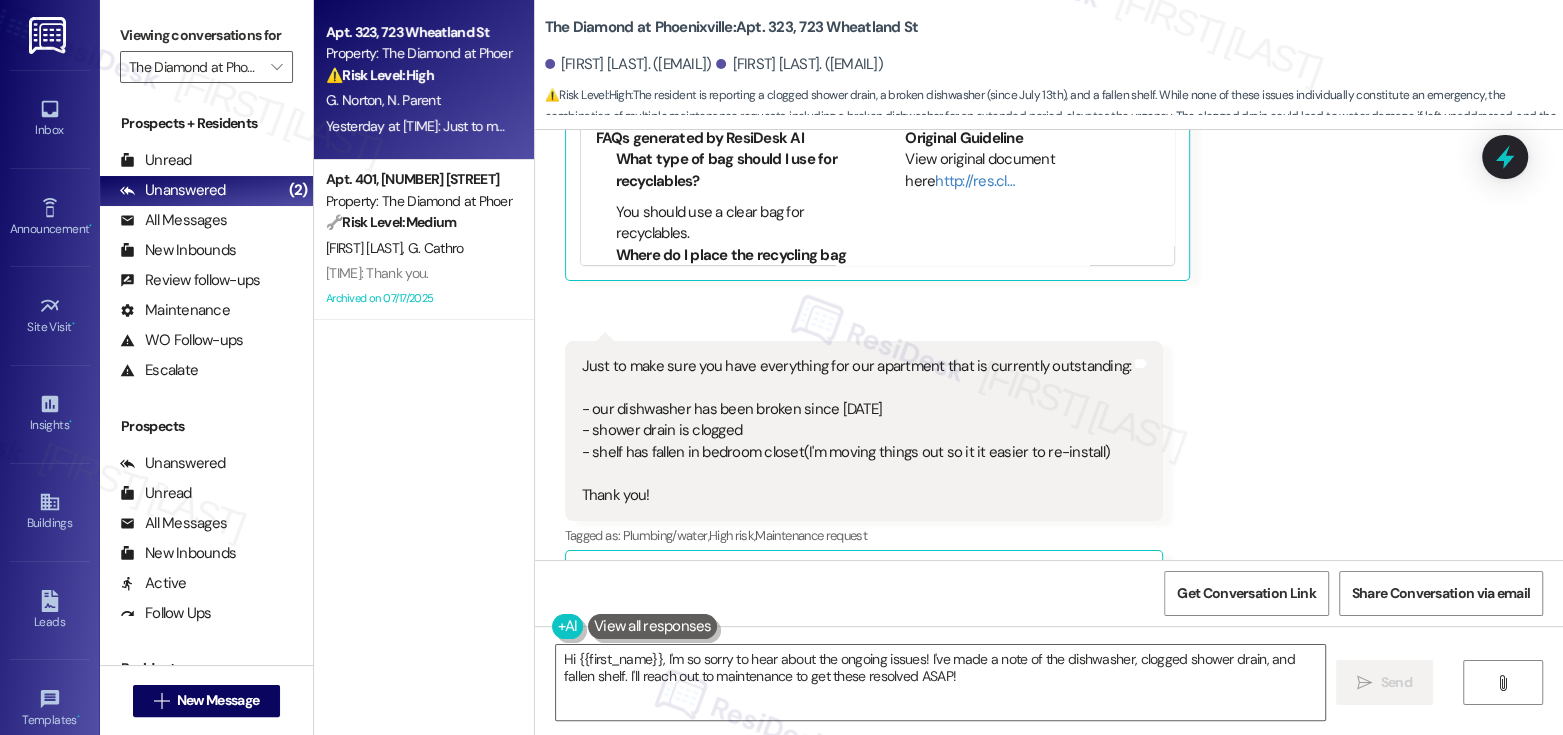 scroll, scrollTop: 6474, scrollLeft: 0, axis: vertical 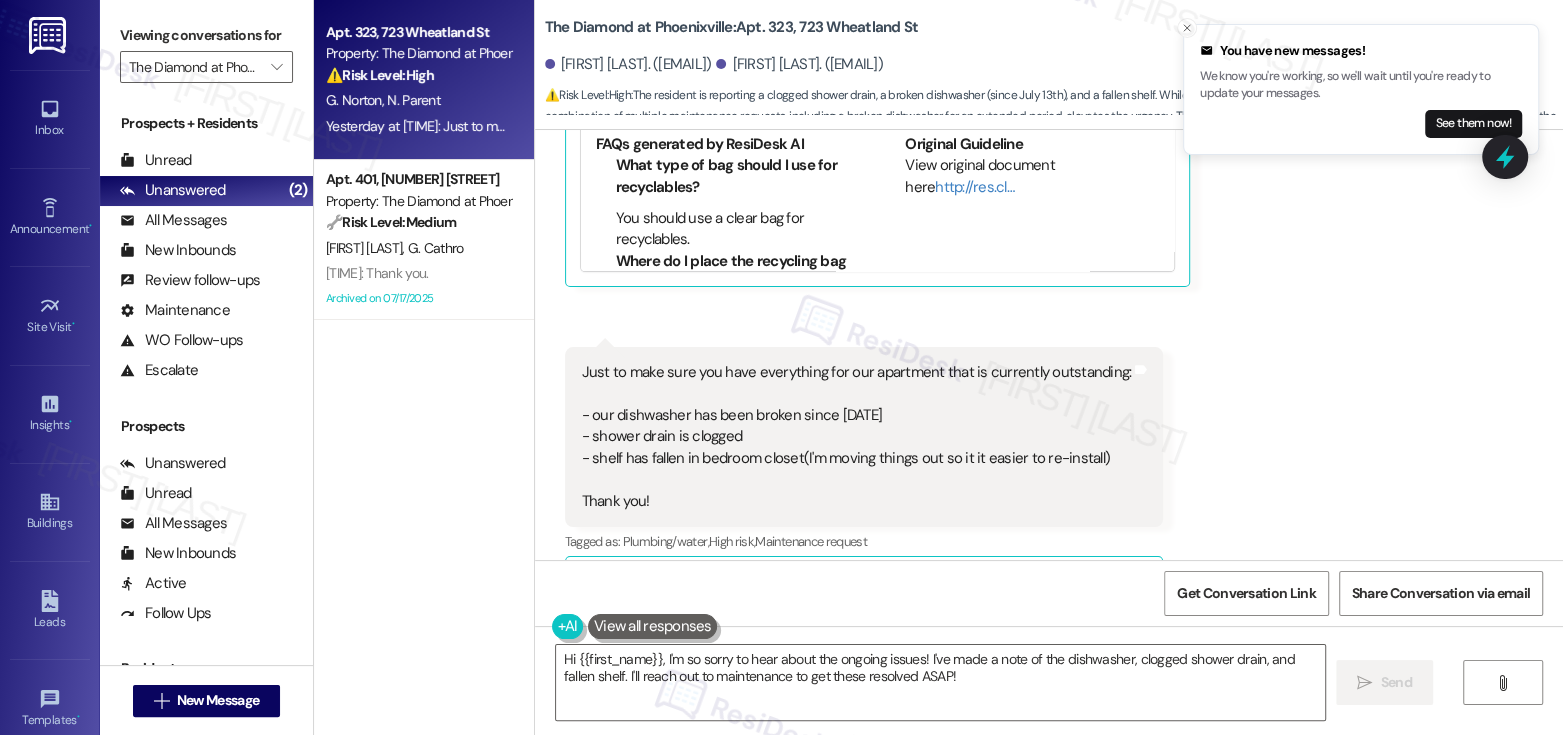 click on "Just to make sure you have everything for our apartment that is currently outstanding:
- our dishwasher has been broken since July 13th
- shower drain is clogged
- shelf has fallen in bedroom closet(I'm moving things out so it it easier to re-install)
Thank you!" at bounding box center (857, 437) 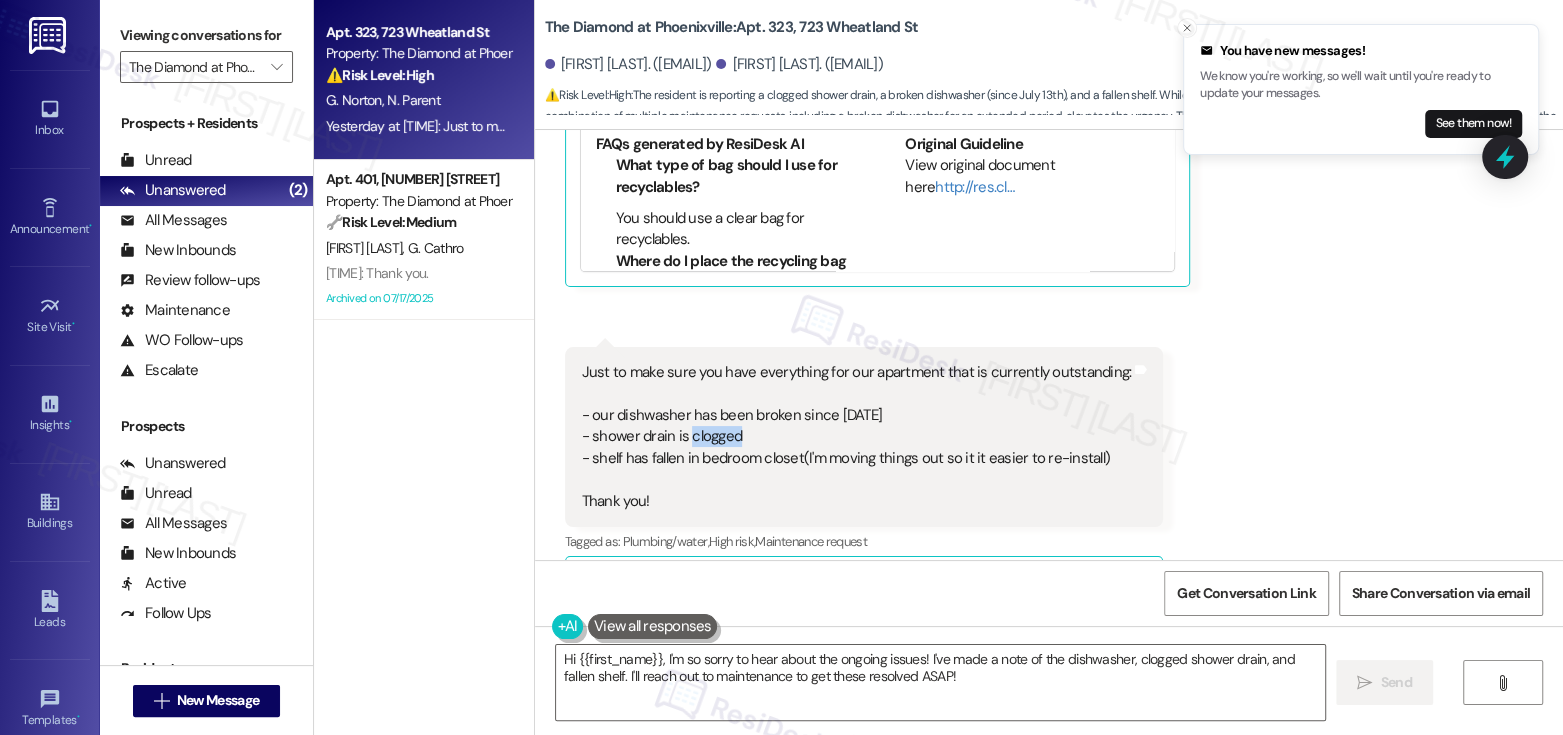 click on "Just to make sure you have everything for our apartment that is currently outstanding:
- our dishwasher has been broken since July 13th
- shower drain is clogged
- shelf has fallen in bedroom closet(I'm moving things out so it it easier to re-install)
Thank you!" at bounding box center [857, 437] 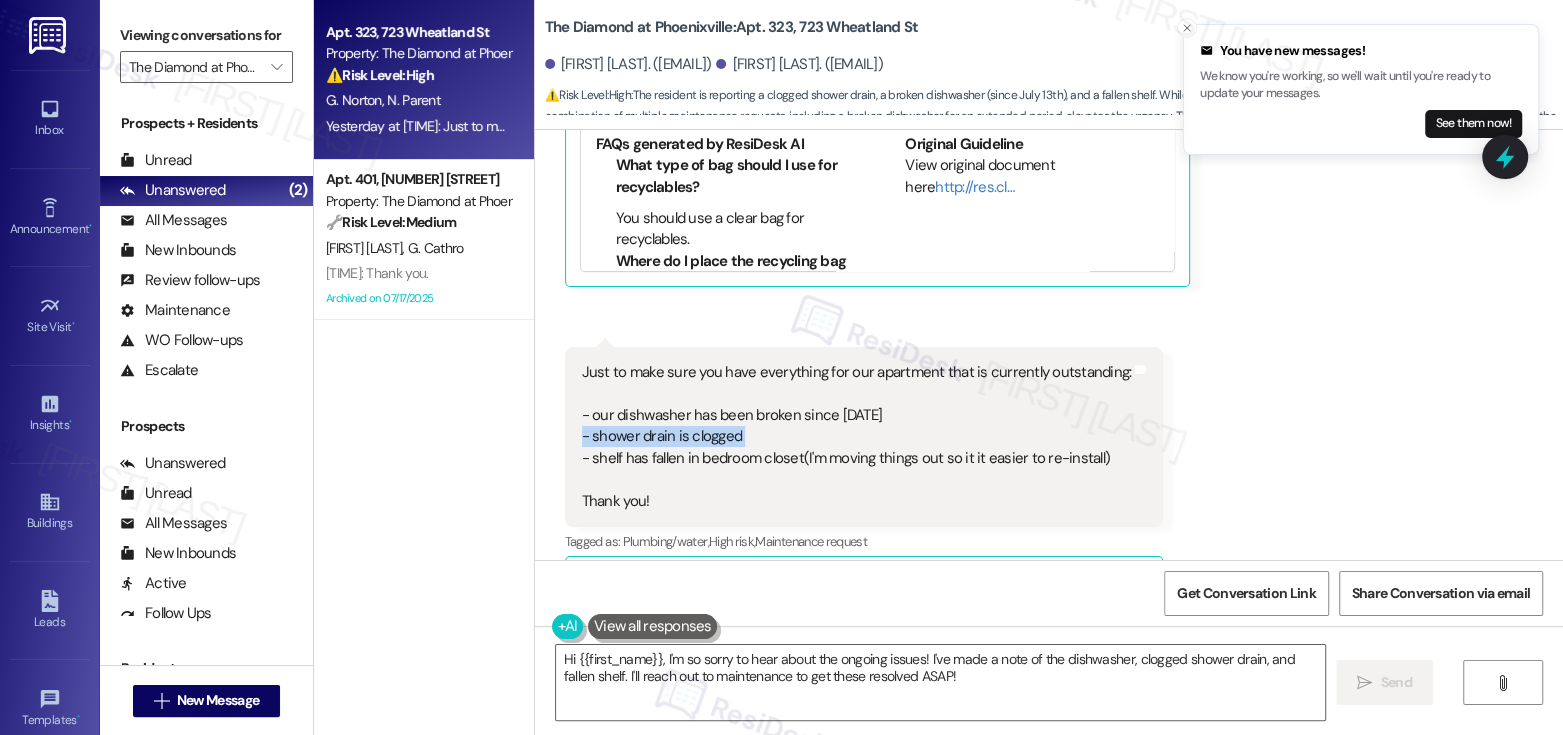 click on "Just to make sure you have everything for our apartment that is currently outstanding:
- our dishwasher has been broken since July 13th
- shower drain is clogged
- shelf has fallen in bedroom closet(I'm moving things out so it it easier to re-install)
Thank you!" at bounding box center [857, 437] 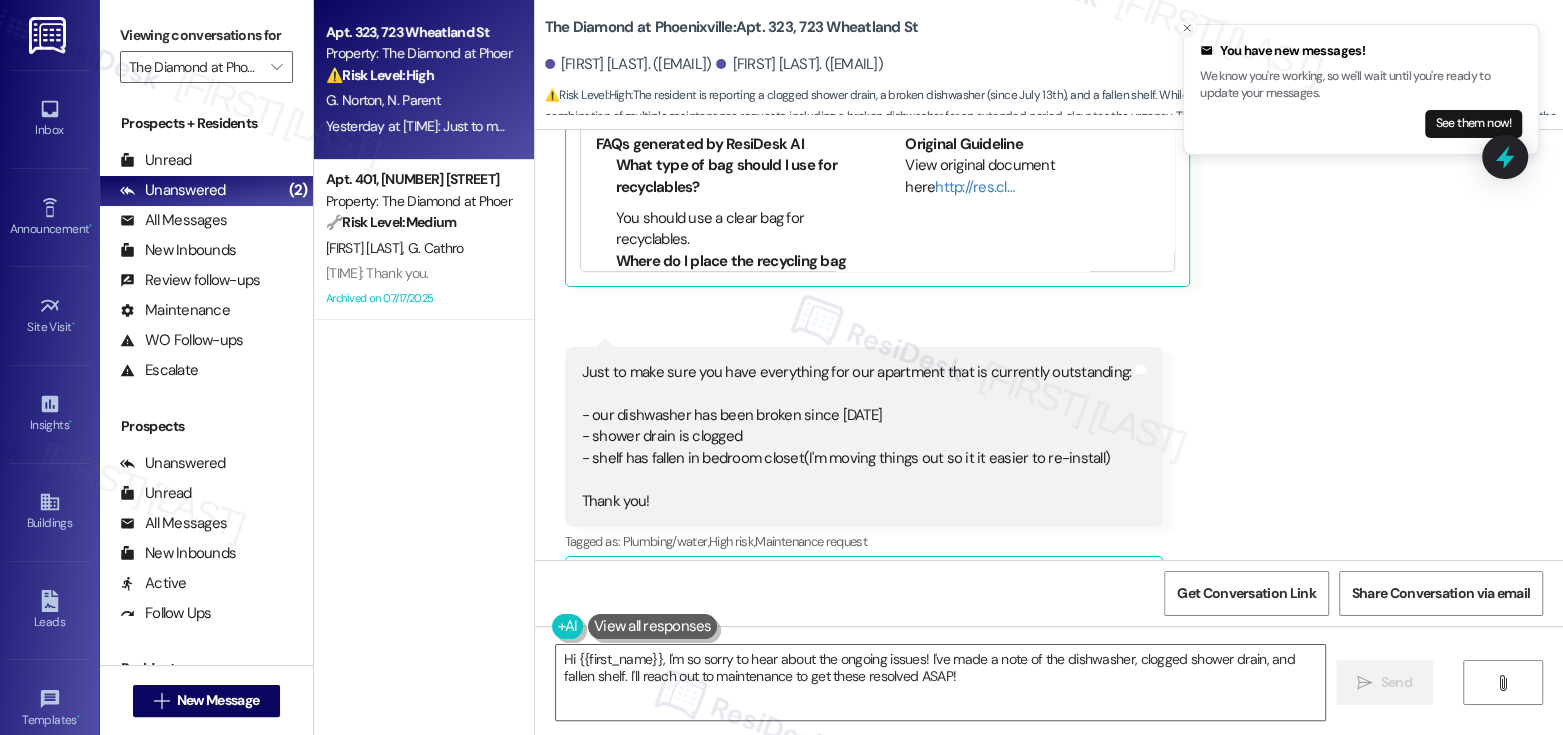 click on "Just to make sure you have everything for our apartment that is currently outstanding:
- our dishwasher has been broken since July 13th
- shower drain is clogged
- shelf has fallen in bedroom closet(I'm moving things out so it it easier to re-install)
Thank you!" at bounding box center (857, 437) 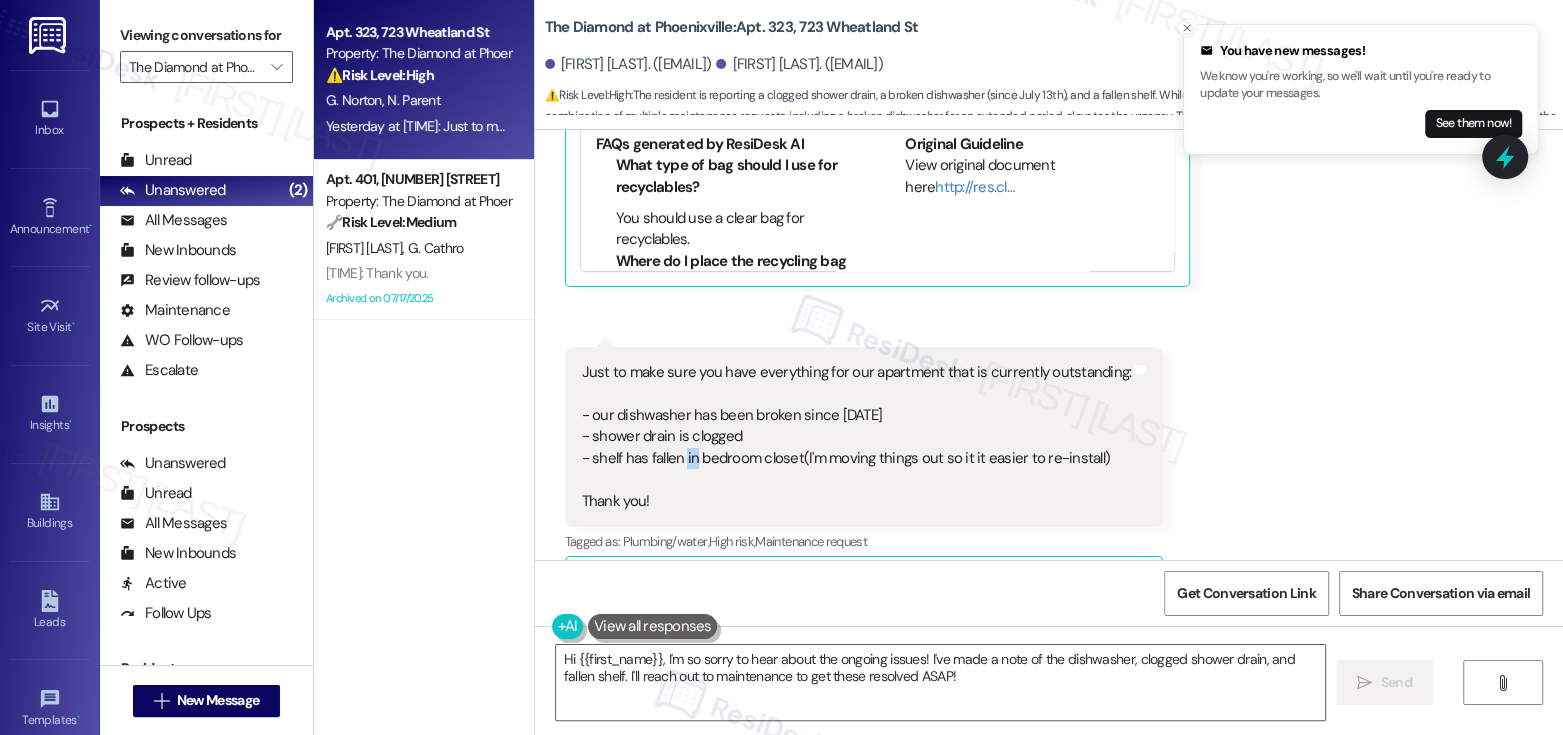 click on "Just to make sure you have everything for our apartment that is currently outstanding:
- our dishwasher has been broken since July 13th
- shower drain is clogged
- shelf has fallen in bedroom closet(I'm moving things out so it it easier to re-install)
Thank you!" at bounding box center [857, 437] 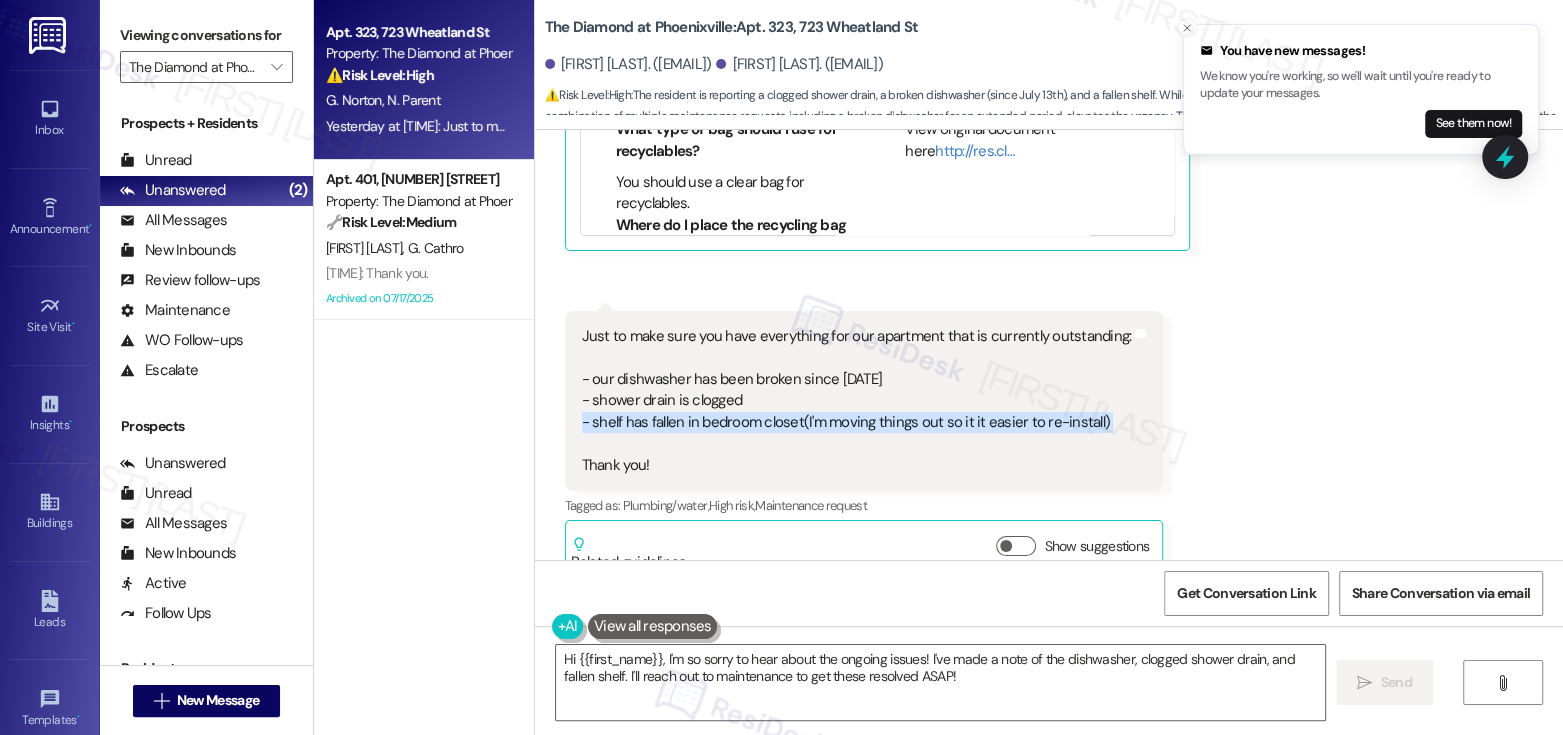 scroll, scrollTop: 6523, scrollLeft: 0, axis: vertical 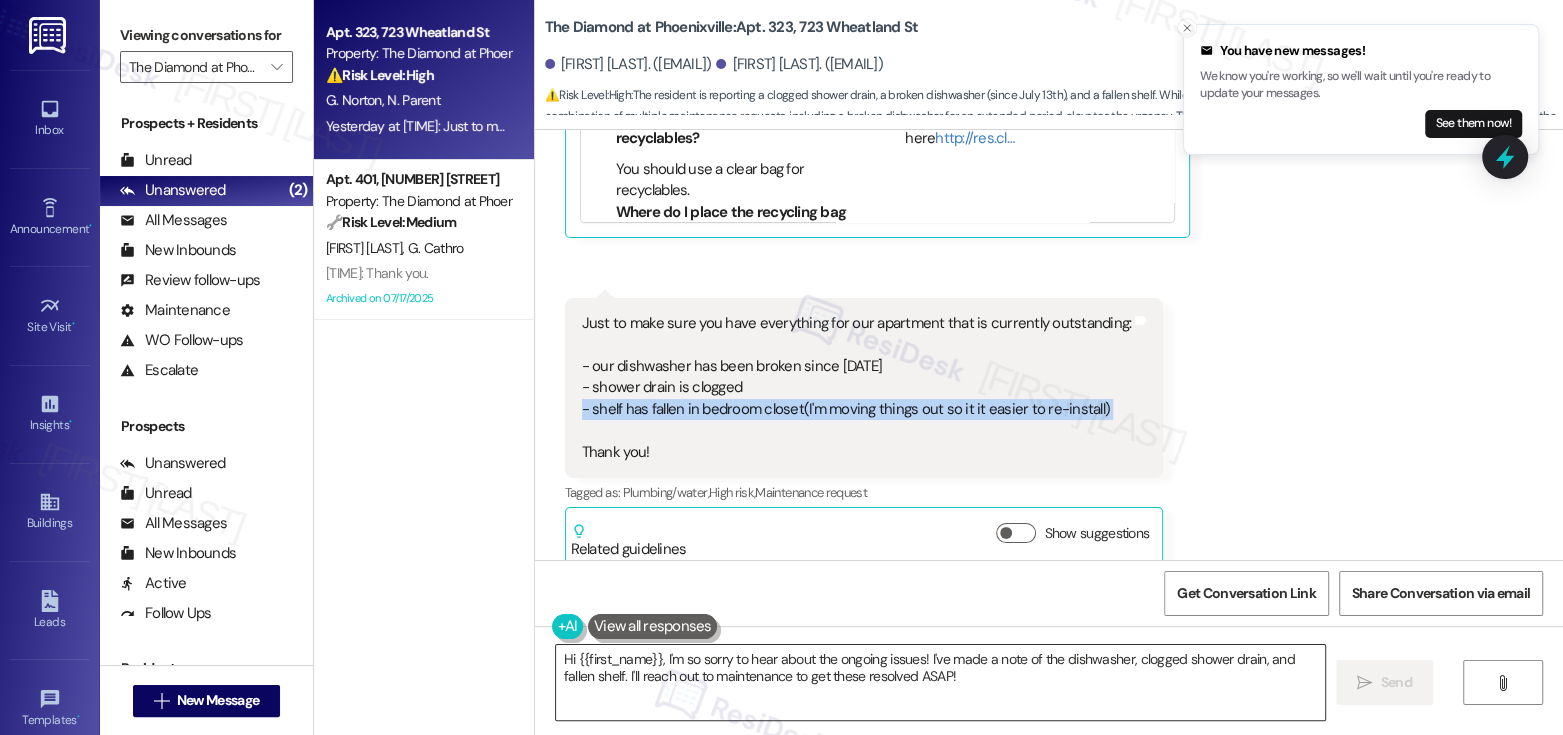 click on "Hi {{first_name}}, I'm so sorry to hear about the ongoing issues! I've made a note of the dishwasher, clogged shower drain, and fallen shelf. I'll reach out to maintenance to get these resolved ASAP!" at bounding box center [940, 682] 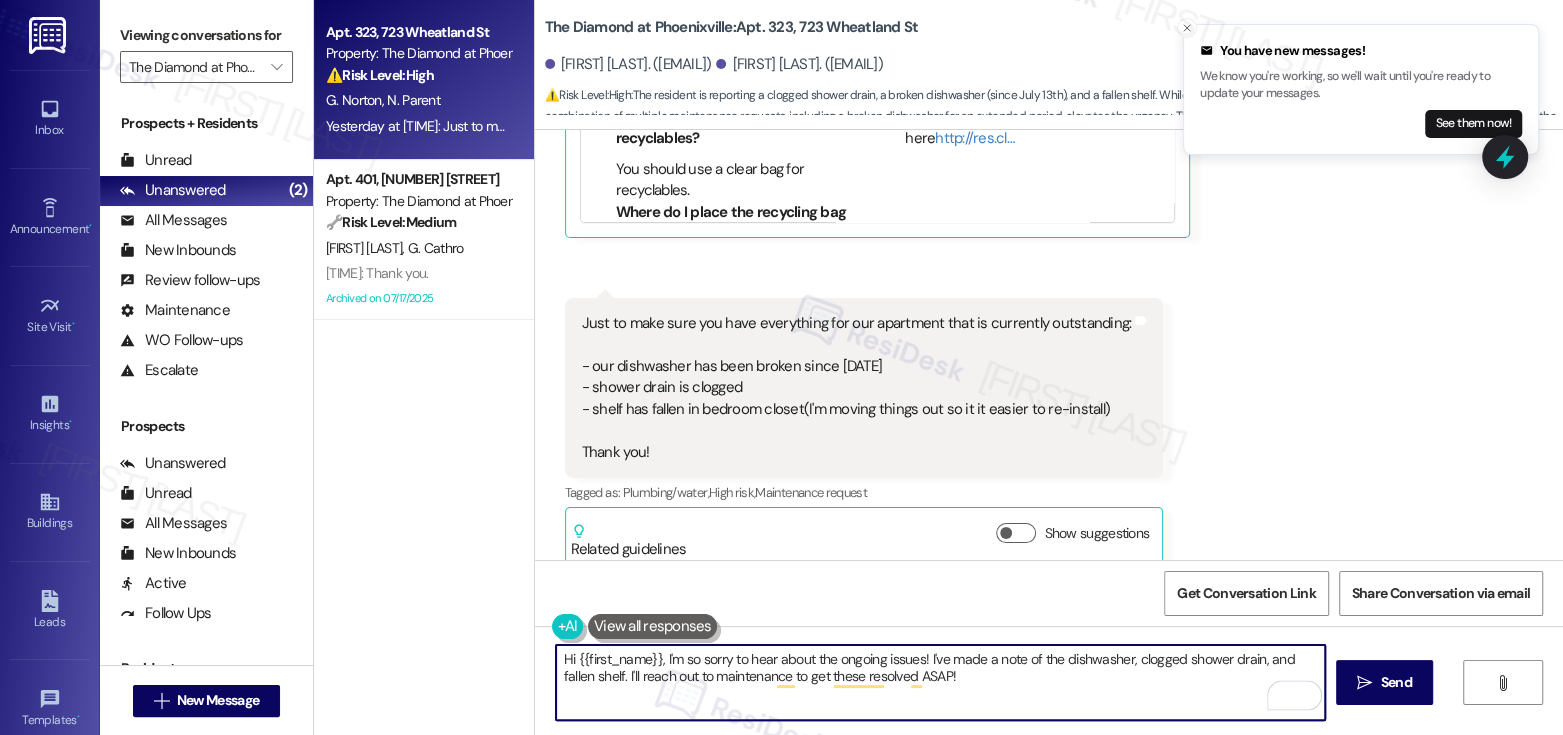 click on "Hi {{first_name}}, I'm so sorry to hear about the ongoing issues! I've made a note of the dishwasher, clogged shower drain, and fallen shelf. I'll reach out to maintenance to get these resolved ASAP!" at bounding box center [940, 682] 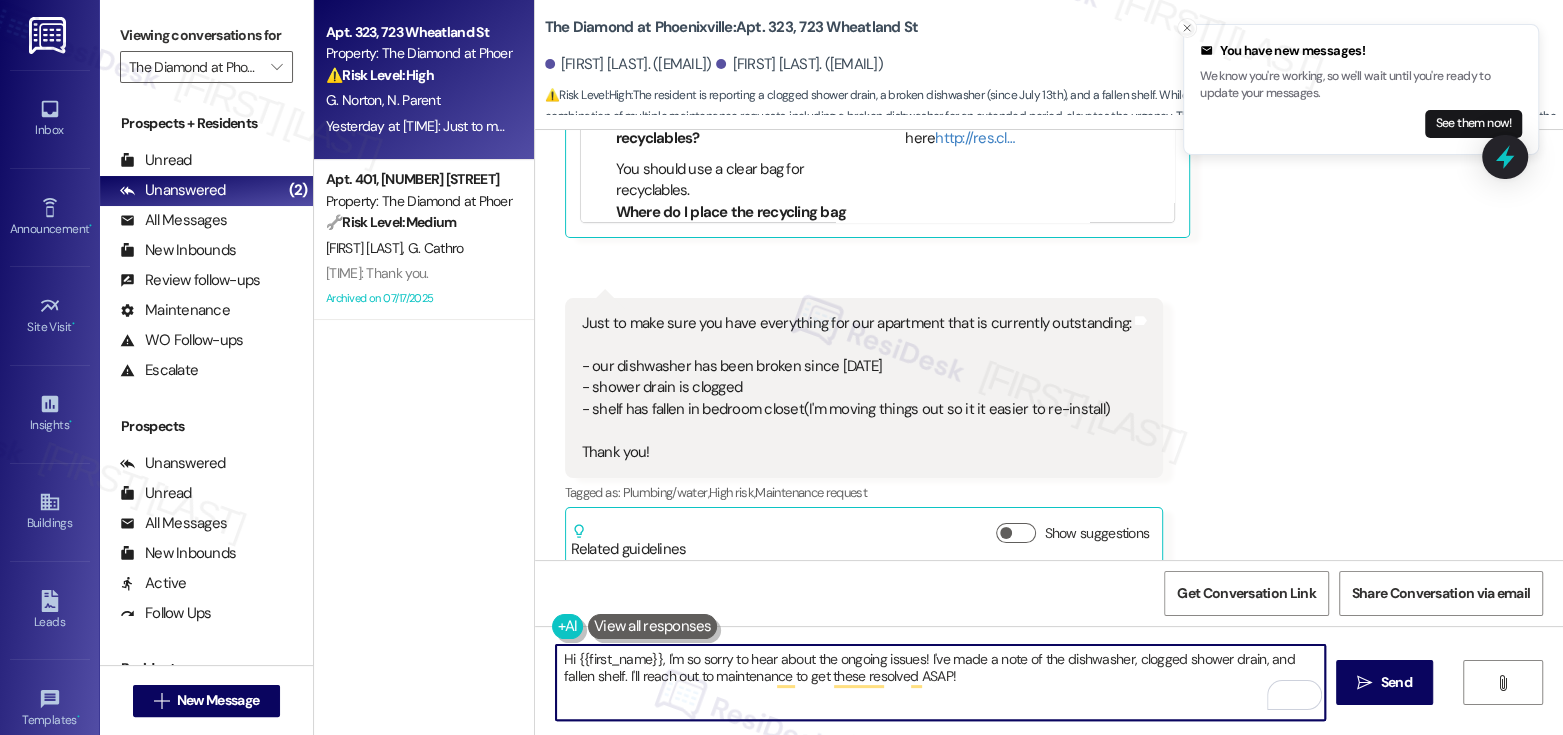 drag, startPoint x: 971, startPoint y: 674, endPoint x: 882, endPoint y: 683, distance: 89.453896 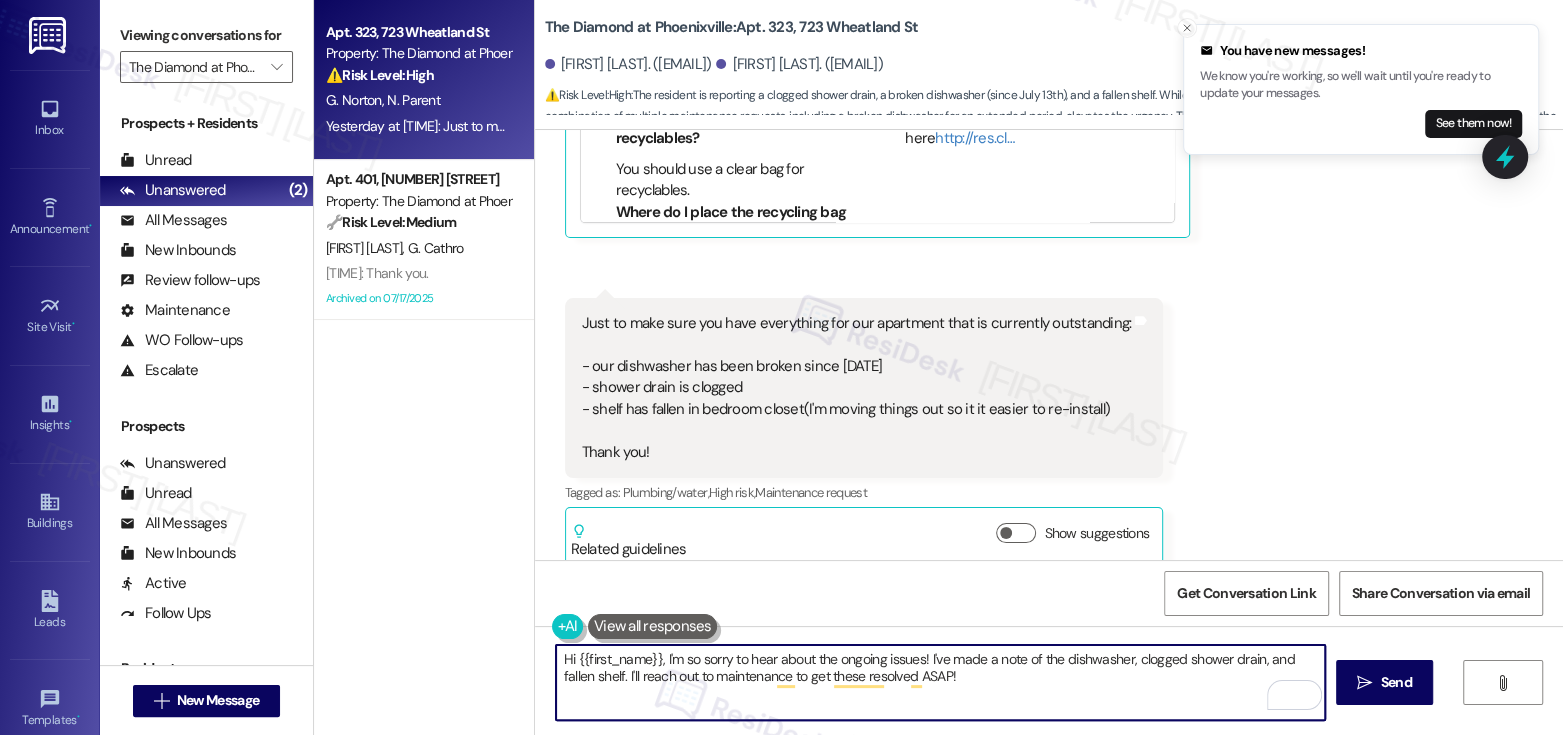 click on "Hi {{first_name}}, I'm so sorry to hear about the ongoing issues! I've made a note of the dishwasher, clogged shower drain, and fallen shelf. I'll reach out to maintenance to get these resolved ASAP!" at bounding box center (940, 682) 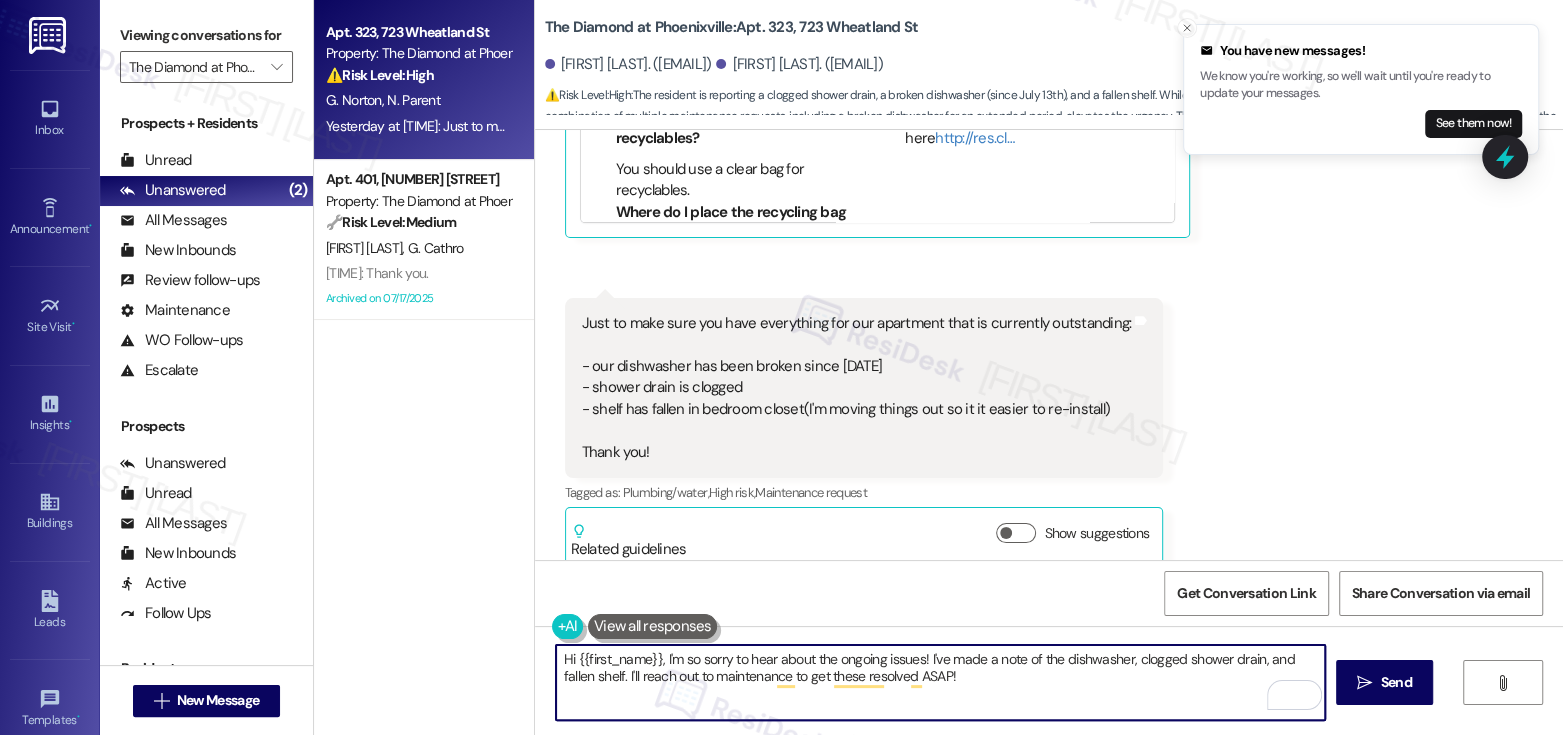 click on "Hi {{first_name}}, I'm so sorry to hear about the ongoing issues! I've made a note of the dishwasher, clogged shower drain, and fallen shelf. I'll reach out to maintenance to get these resolved ASAP!" at bounding box center (940, 682) 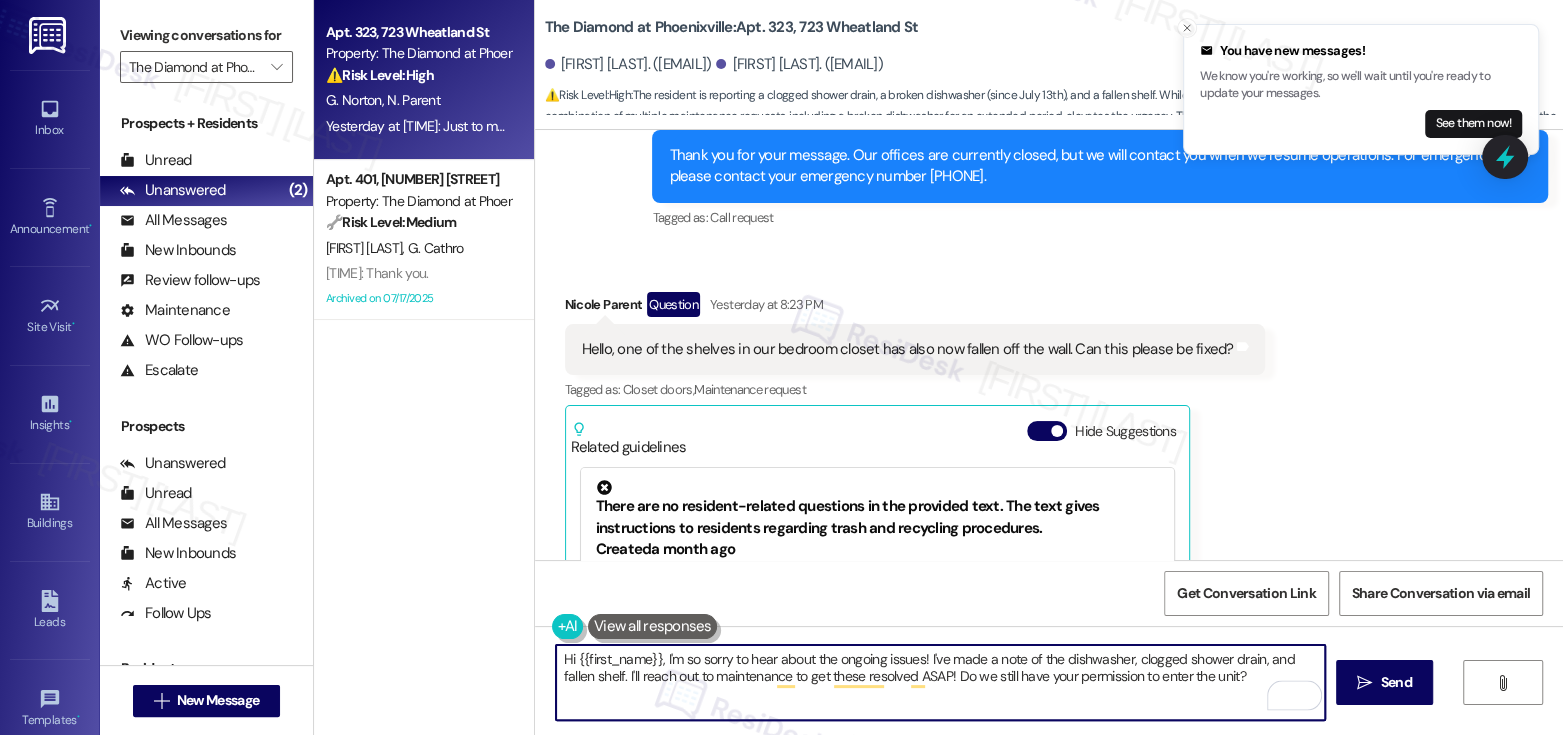 scroll, scrollTop: 6000, scrollLeft: 0, axis: vertical 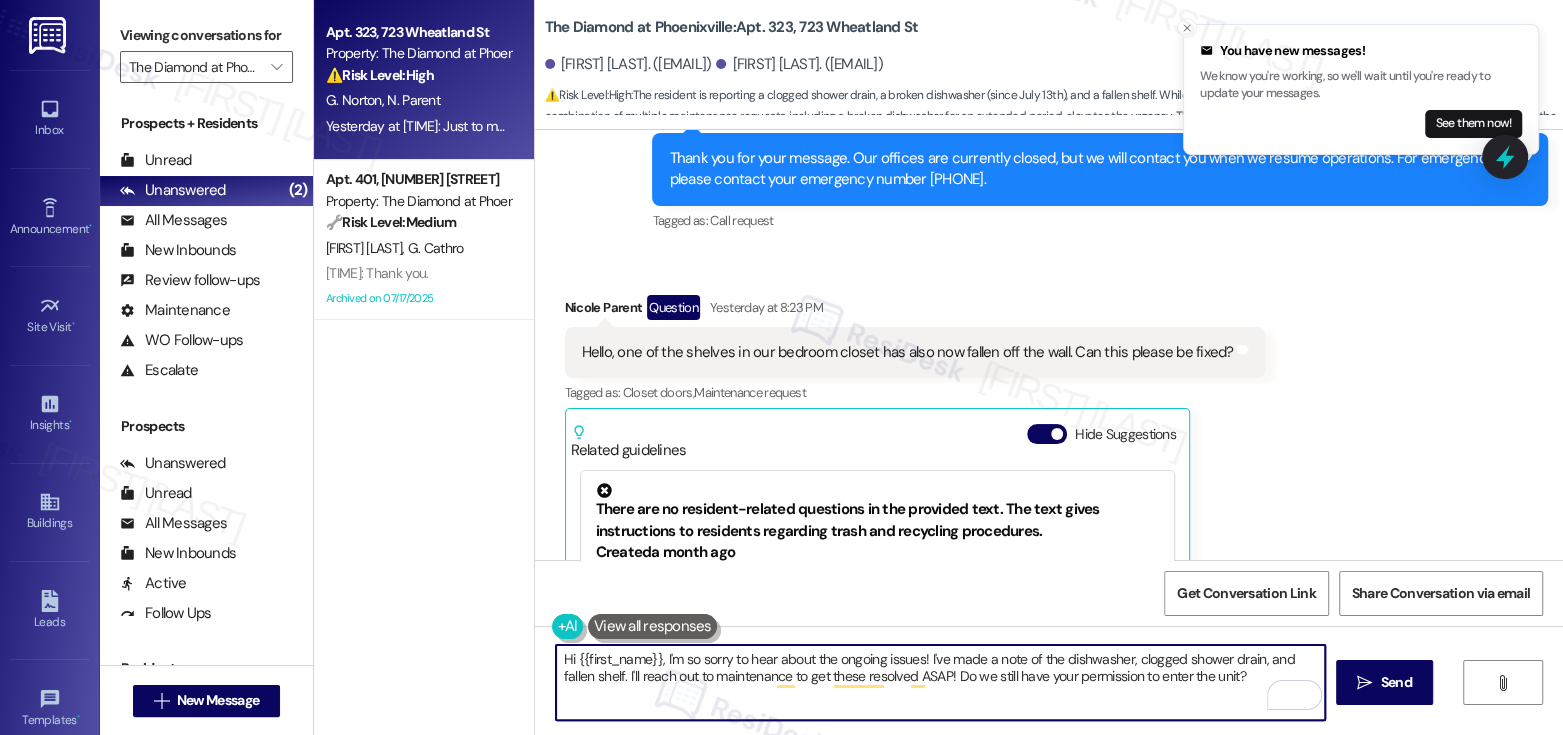 click on "Nicole Parent Question Yesterday at 8:23 PM" at bounding box center (915, 311) 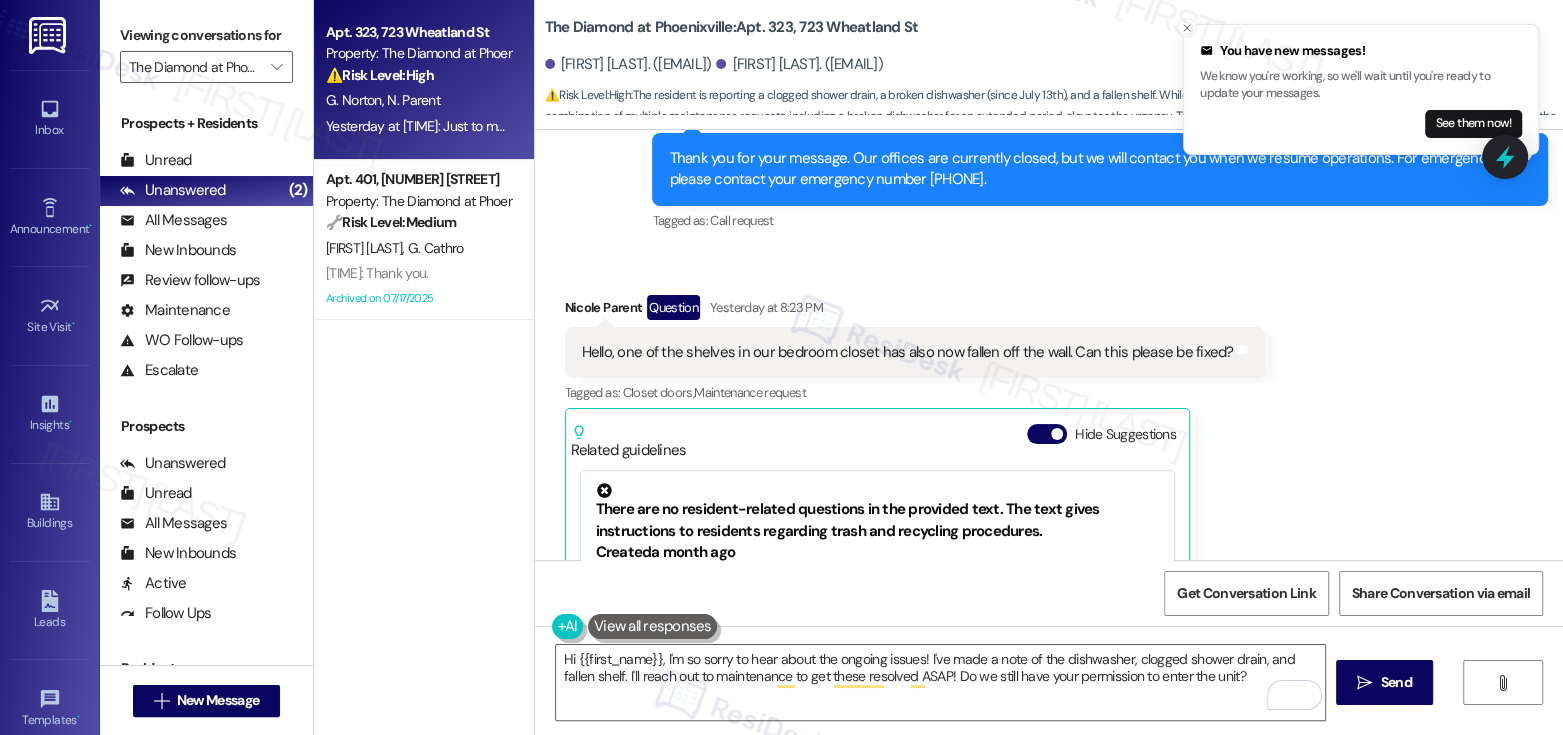 click on "Nicole Parent Question Yesterday at 8:23 PM" at bounding box center [915, 311] 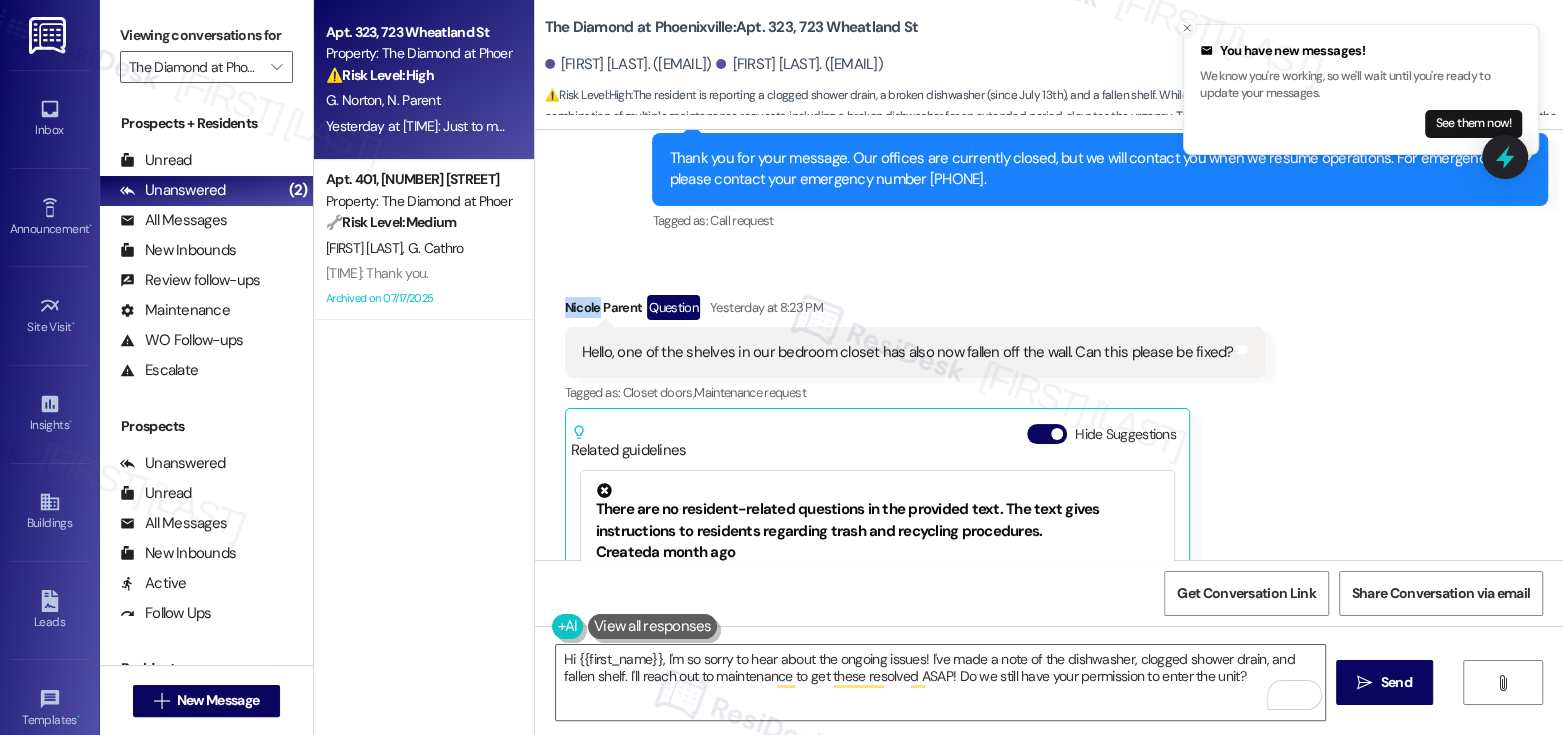 copy on "Nicole" 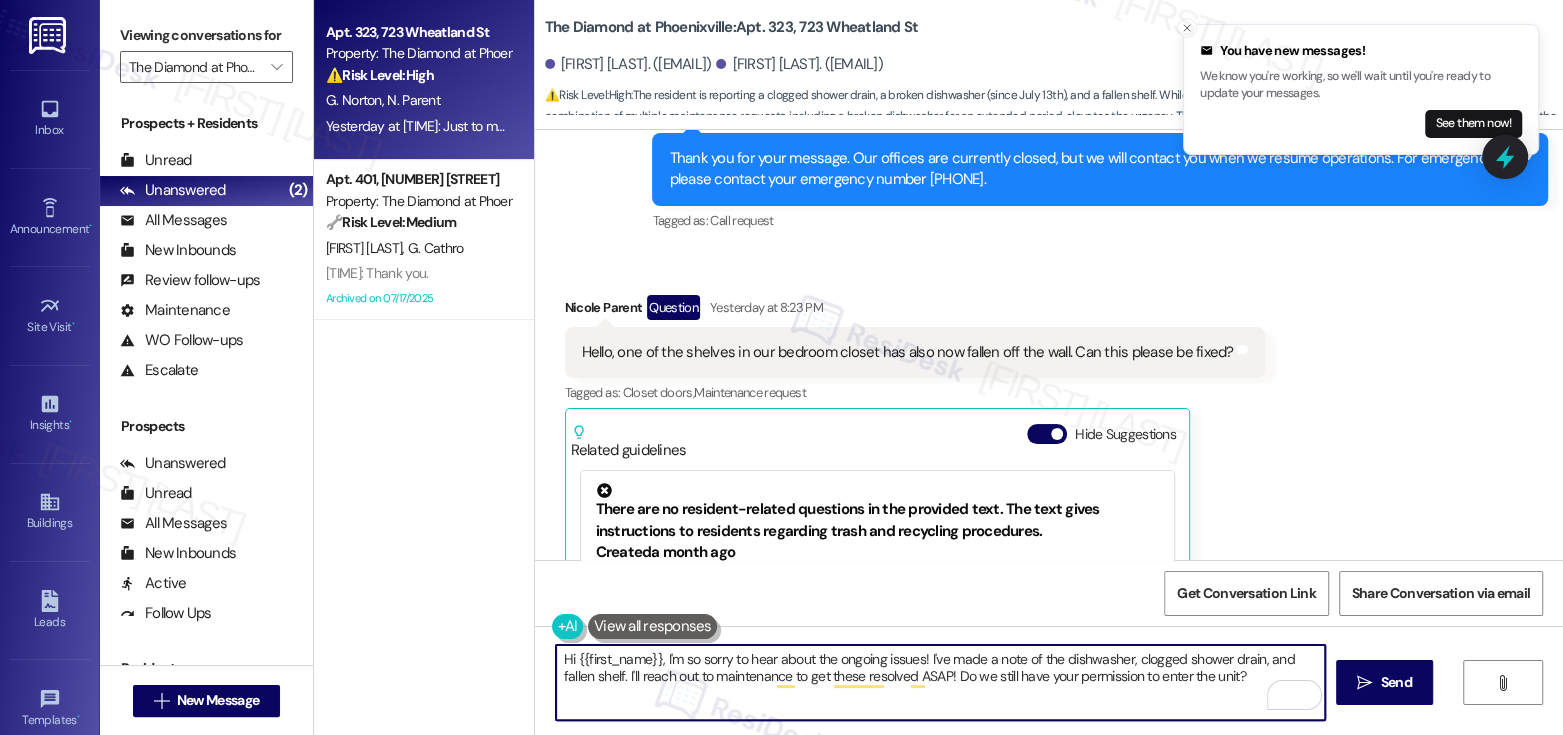 drag, startPoint x: 568, startPoint y: 659, endPoint x: 648, endPoint y: 660, distance: 80.00625 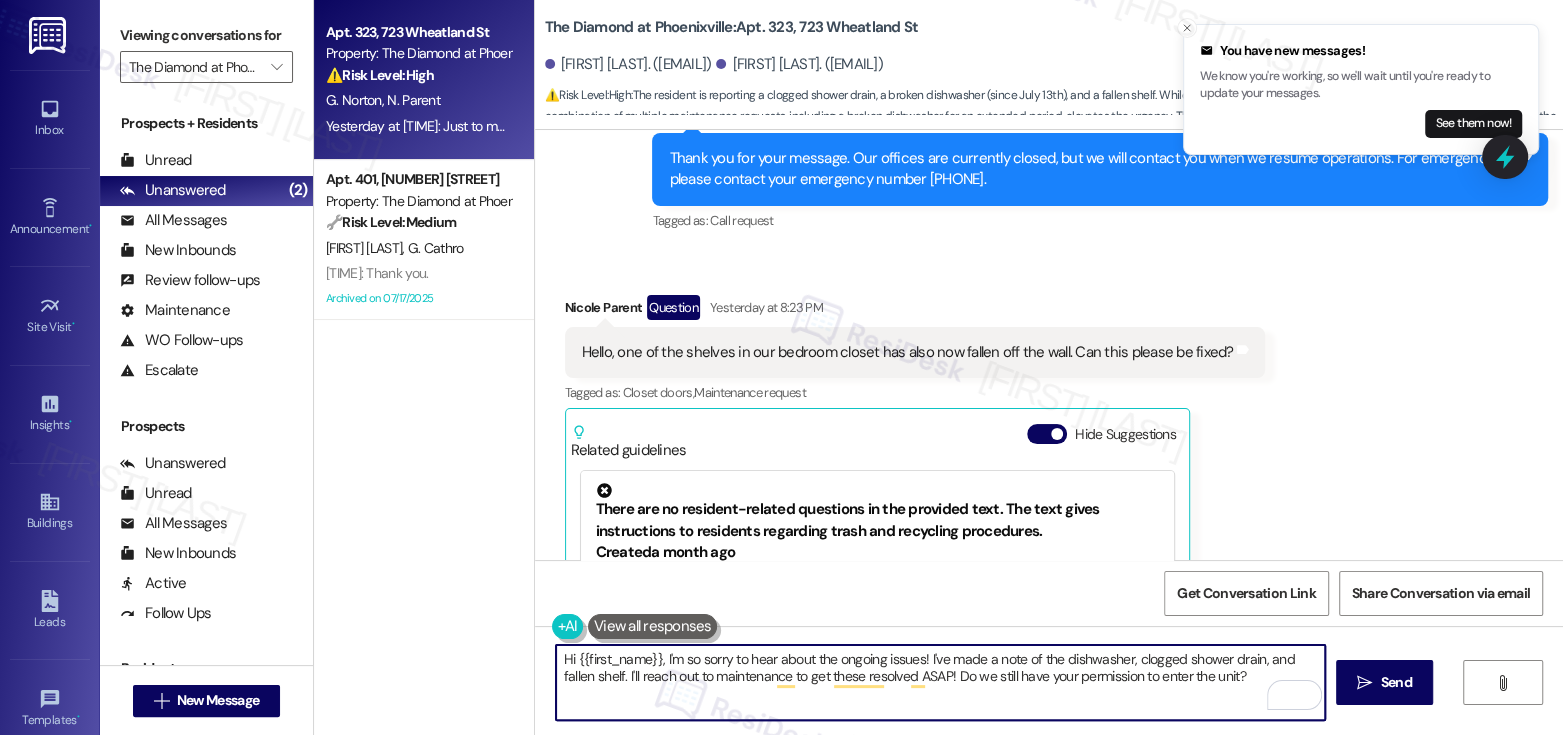 click on "Hi {{first_name}}, I'm so sorry to hear about the ongoing issues! I've made a note of the dishwasher, clogged shower drain, and fallen shelf. I'll reach out to maintenance to get these resolved ASAP! Do we still have your permission to enter the unit?" at bounding box center (940, 682) 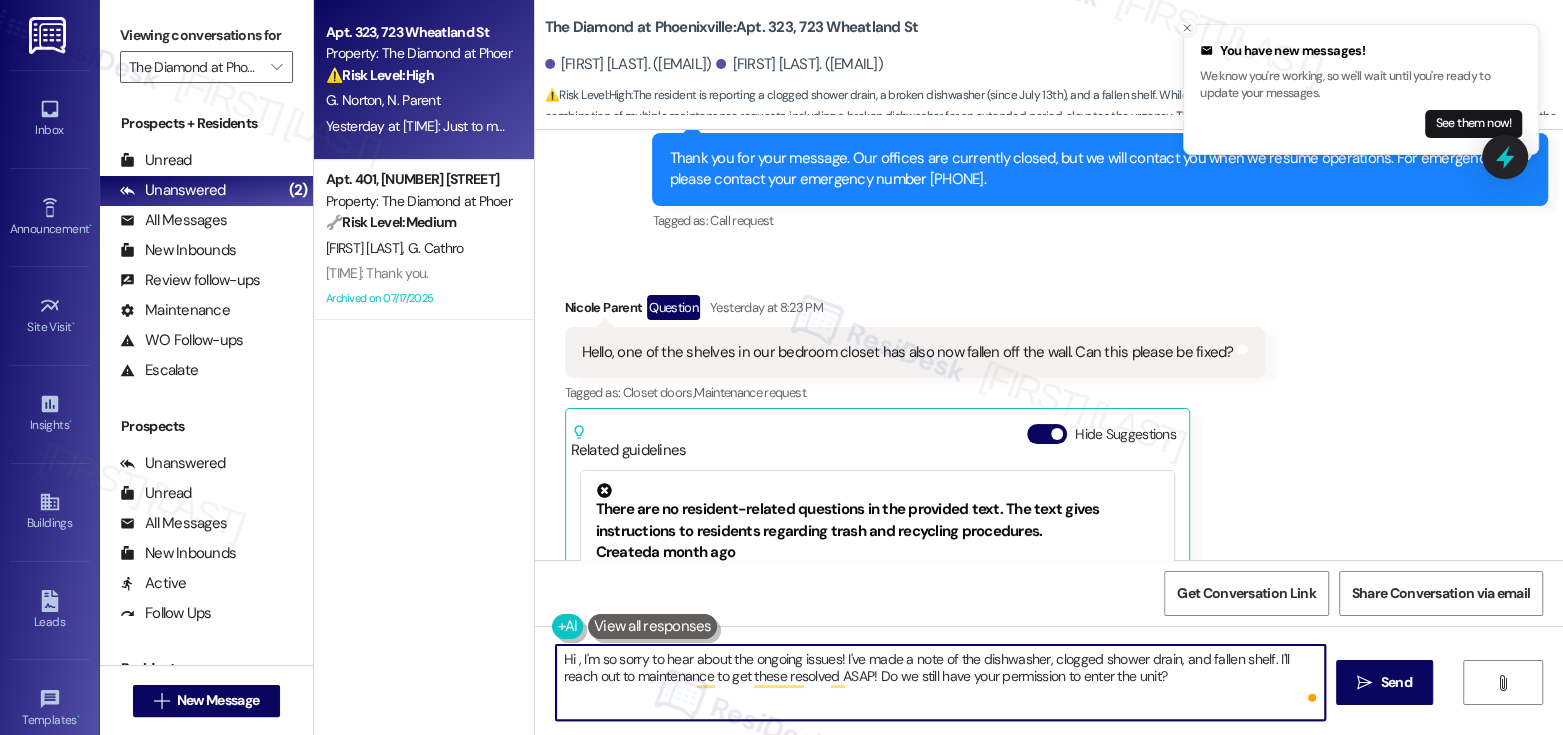 paste on "Nicole" 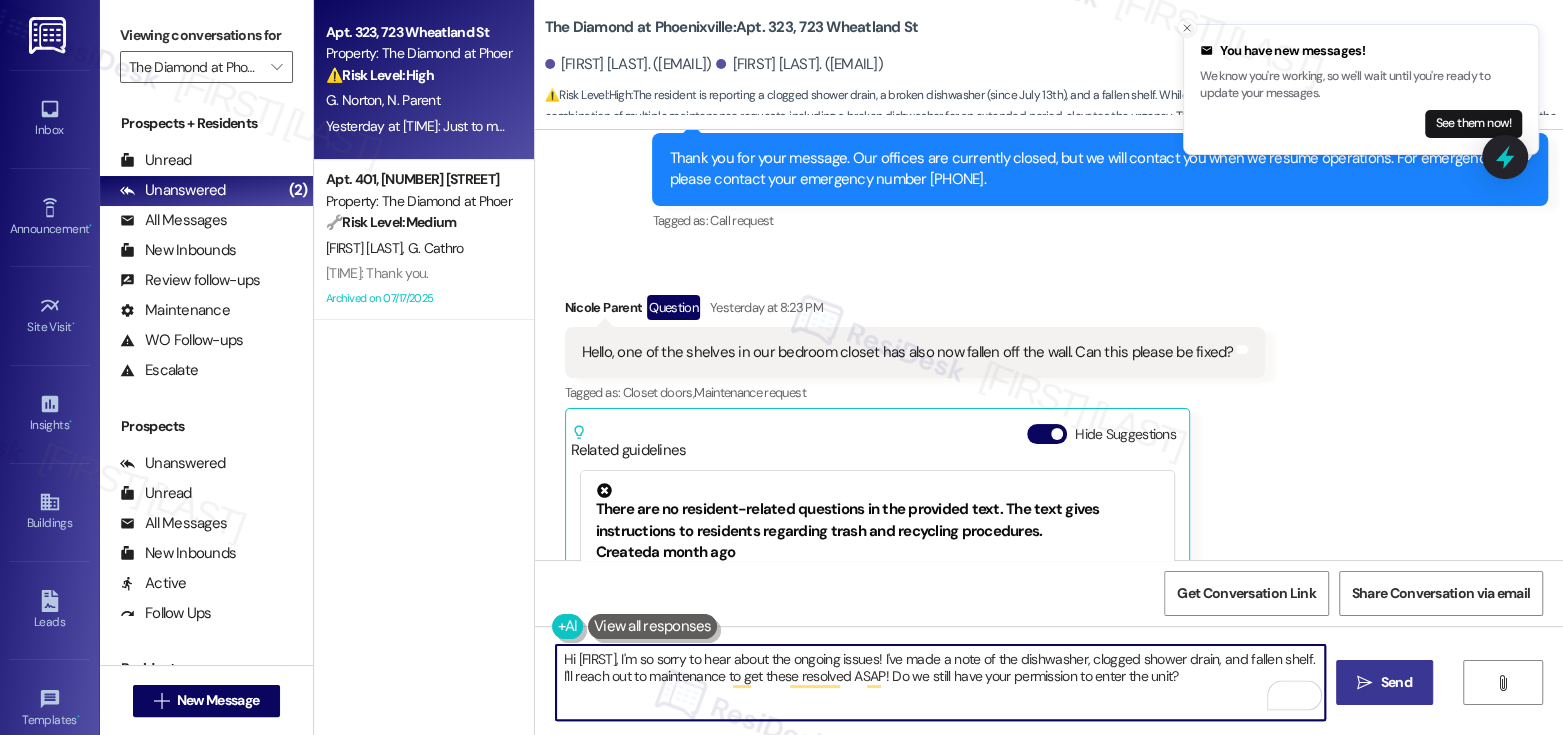 type on "Hi Nicole, I'm so sorry to hear about the ongoing issues! I've made a note of the dishwasher, clogged shower drain, and fallen shelf. I'll reach out to maintenance to get these resolved ASAP! Do we still have your permission to enter the unit?" 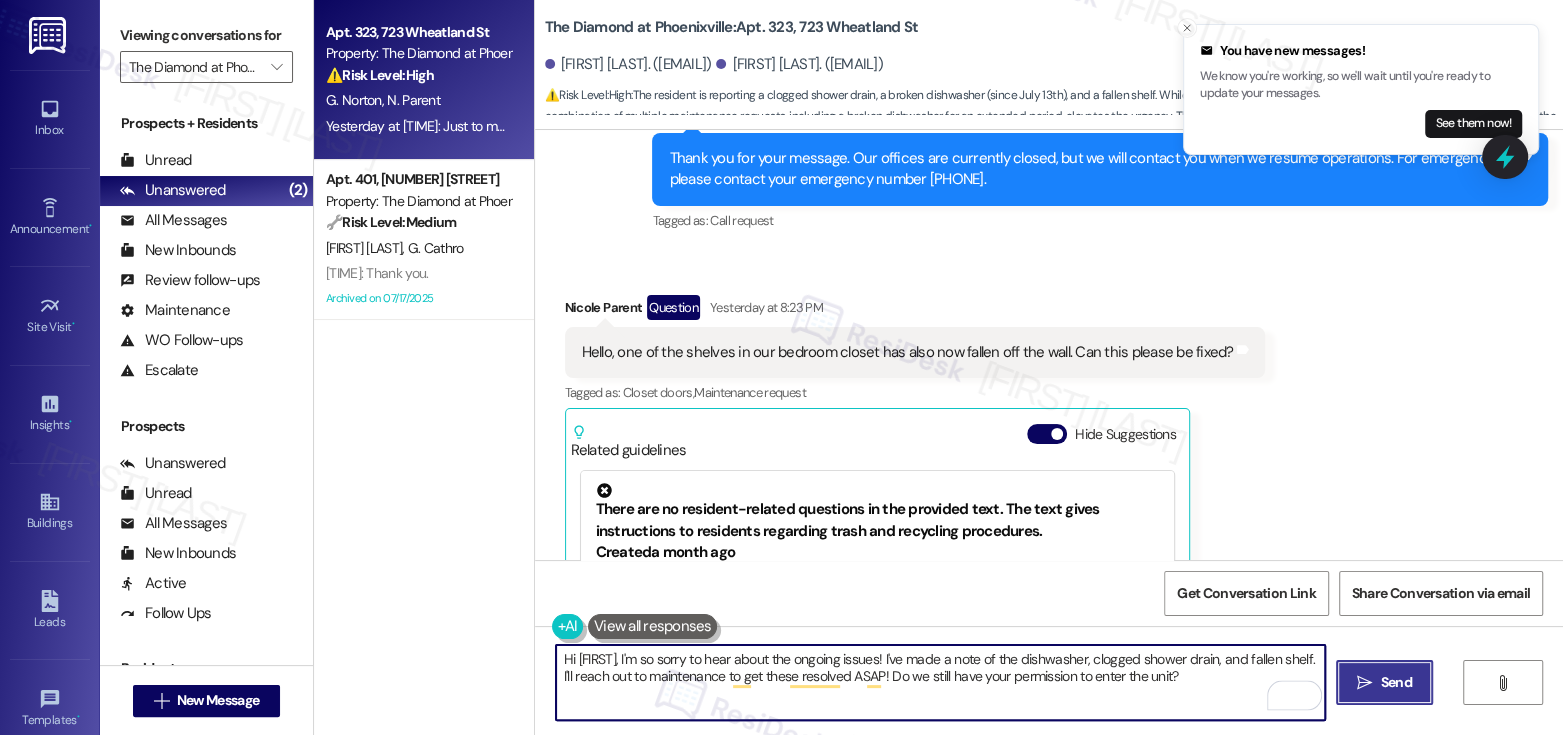 click on "Send" at bounding box center [1396, 682] 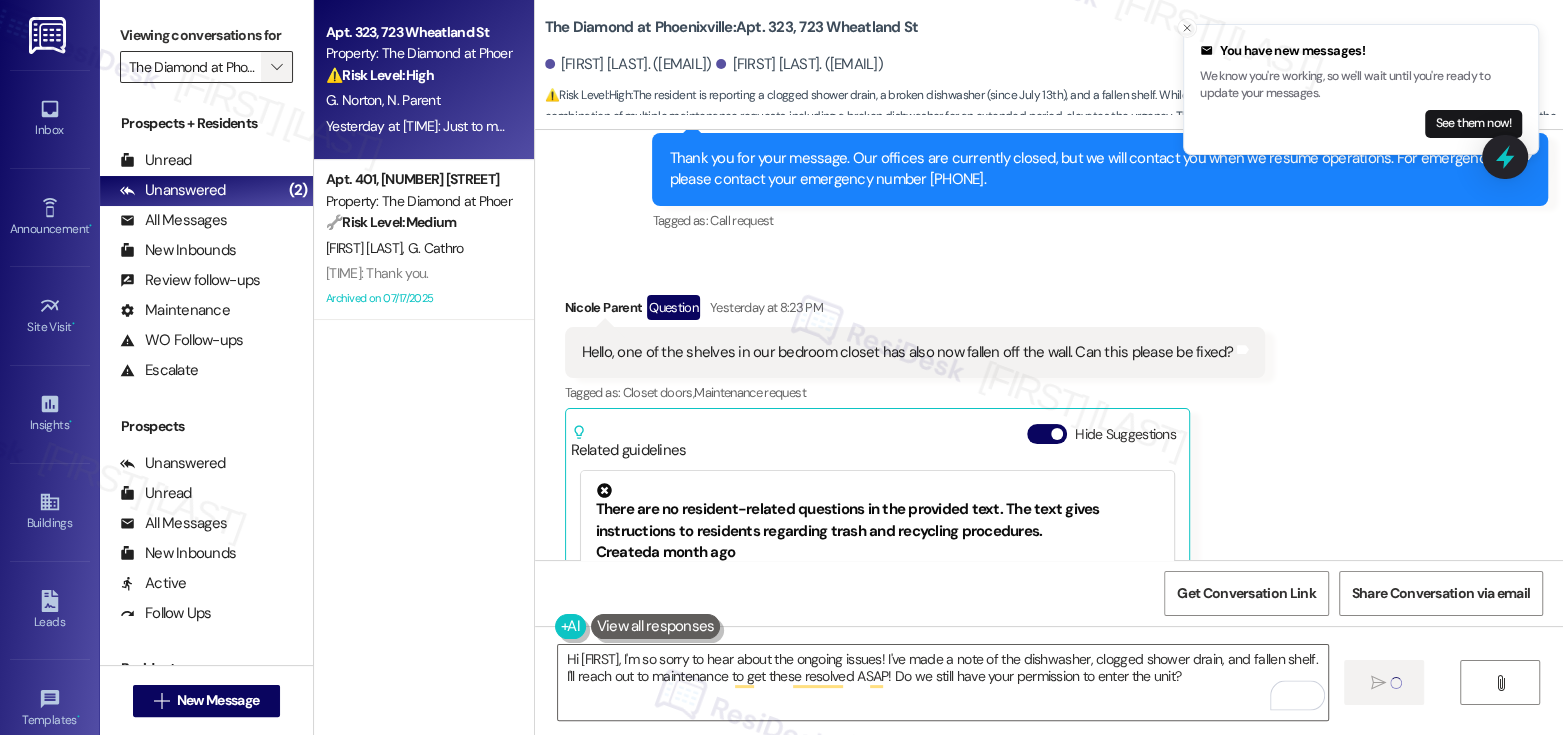 click on "" at bounding box center (276, 67) 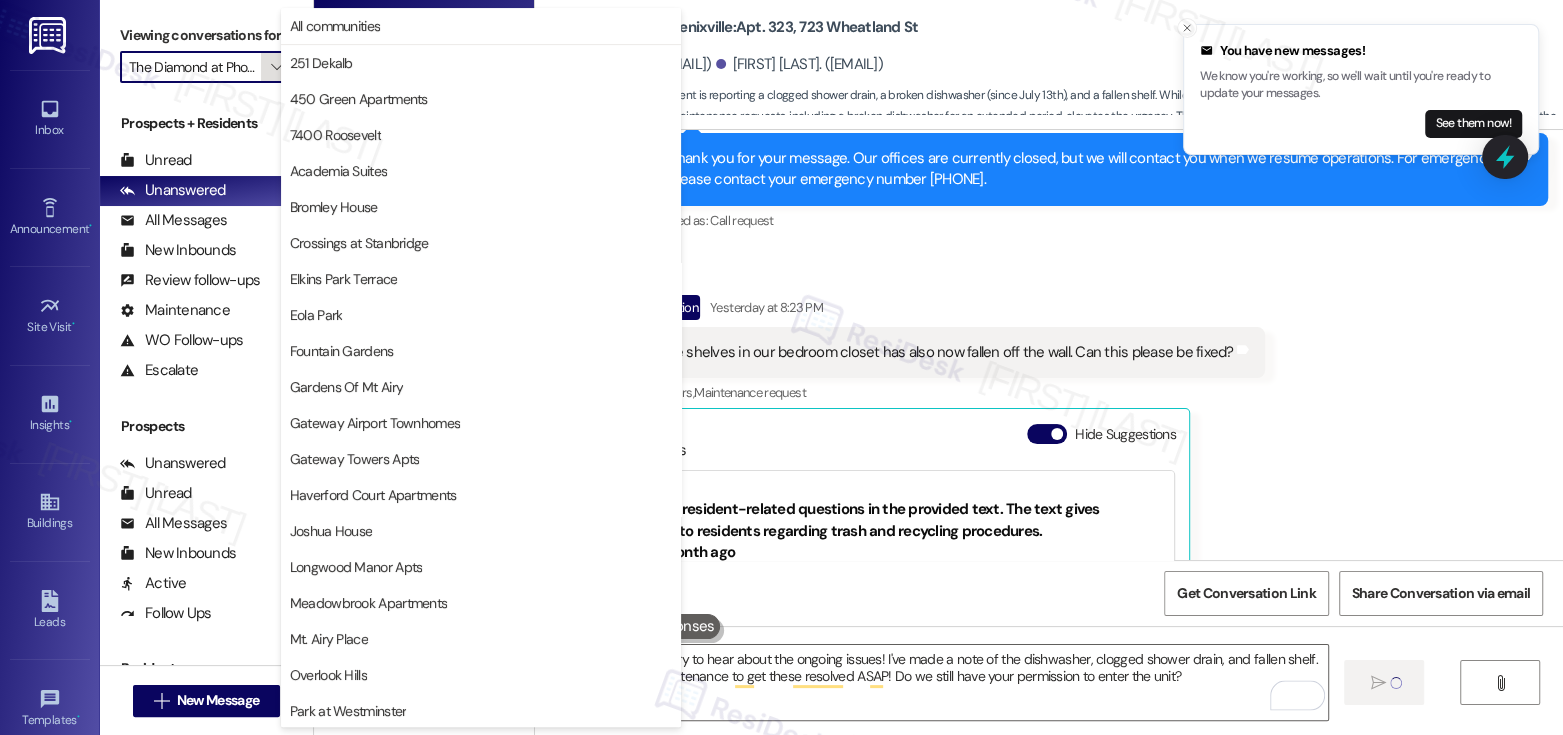 scroll, scrollTop: 0, scrollLeft: 42, axis: horizontal 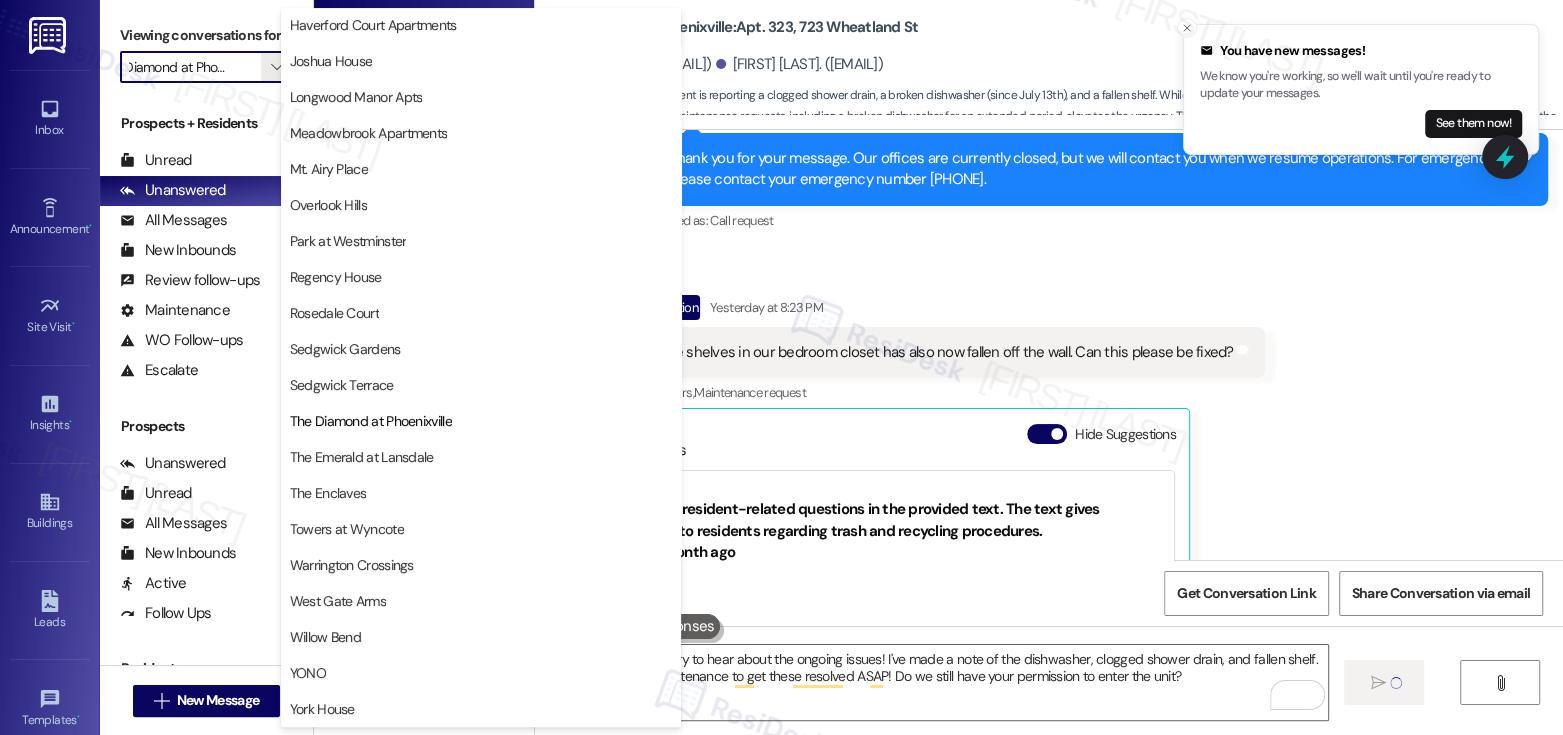 click on "Nicole Parent Question Yesterday at 8:23 PM Hello, one of the shelves in our bedroom closet has also now fallen off the wall. Can this please be fixed?  Tags and notes Tagged as:   Closet doors ,  Click to highlight conversations about Closet doors Maintenance request Click to highlight conversations about Maintenance request  Related guidelines Hide Suggestions There are no resident-related questions in the provided text.  The text gives instructions to residents regarding trash and recycling procedures.
Created  a month ago Property level guideline  ( 67 % match) FAQs generated by ResiDesk AI What type of bag should I use for recyclables? You should use a clear bag for recyclables. Where do I place the recycling bag for valet trash pickup? Place the clear recycling bag on top of your tied trash bag inside the valet trash can. Can I include additional trash bags with my valet trash pickup? Yes, you can include an additional regular trash bag along with your recycling bag. Original Guideline http://res.cl…" at bounding box center [915, 528] 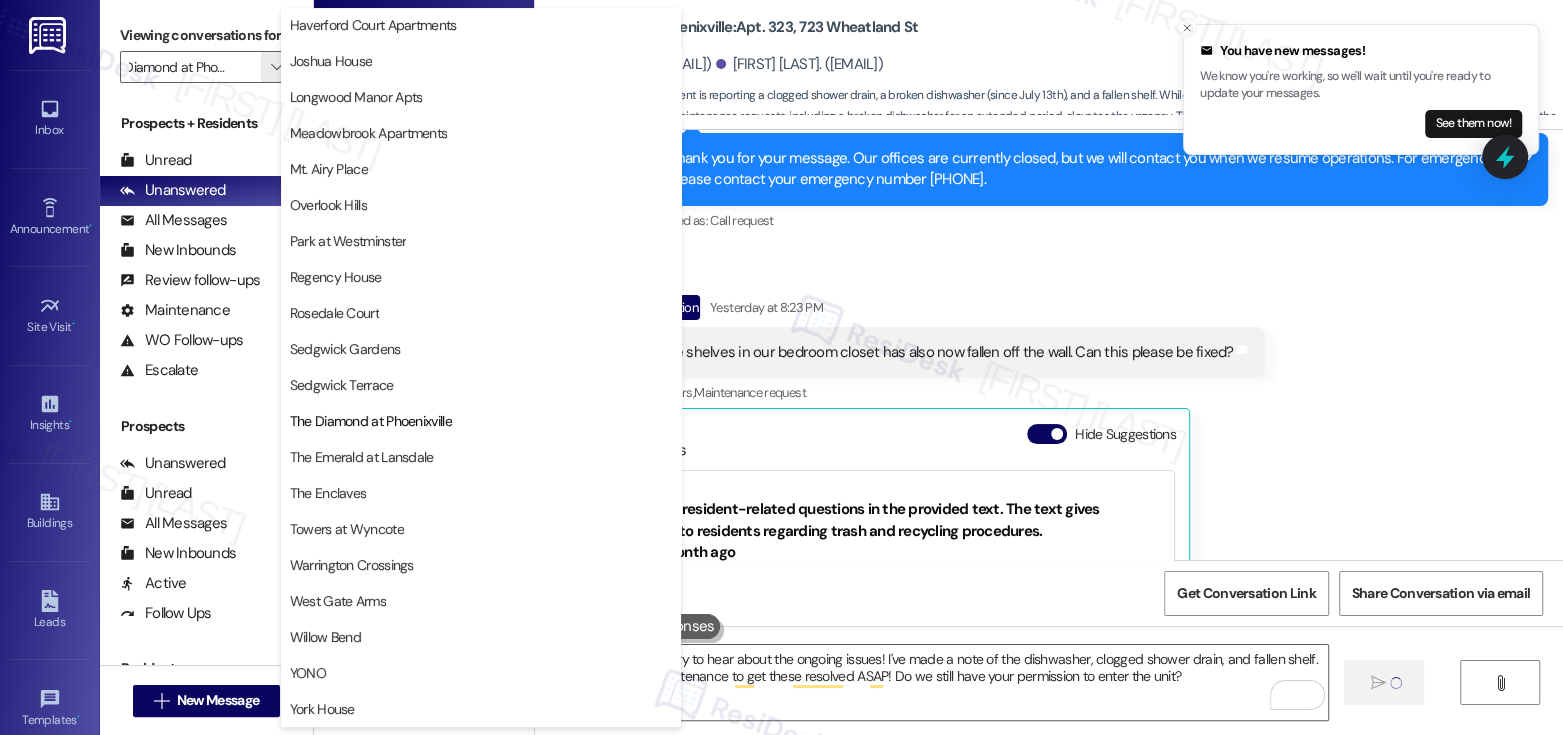 scroll, scrollTop: 0, scrollLeft: 0, axis: both 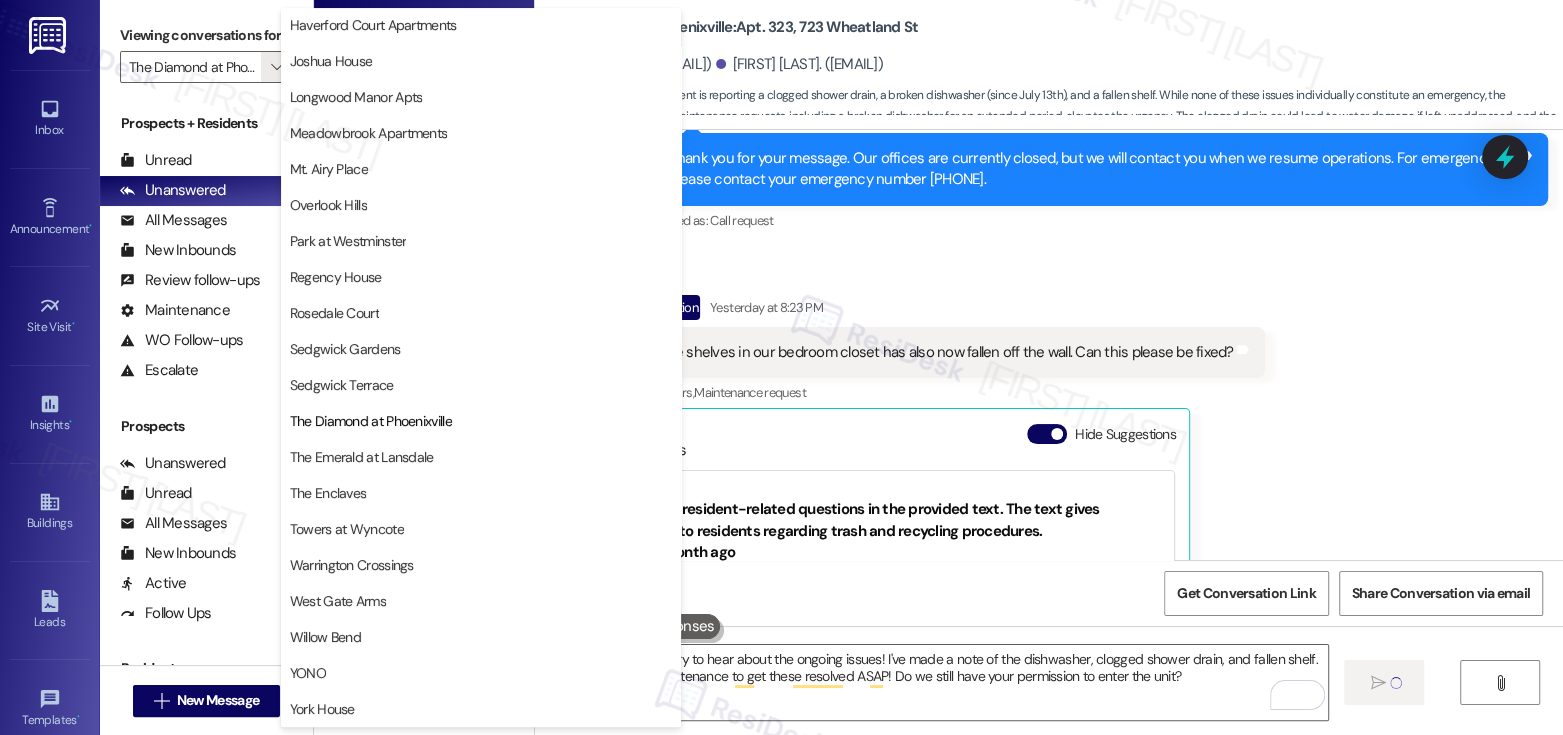 type 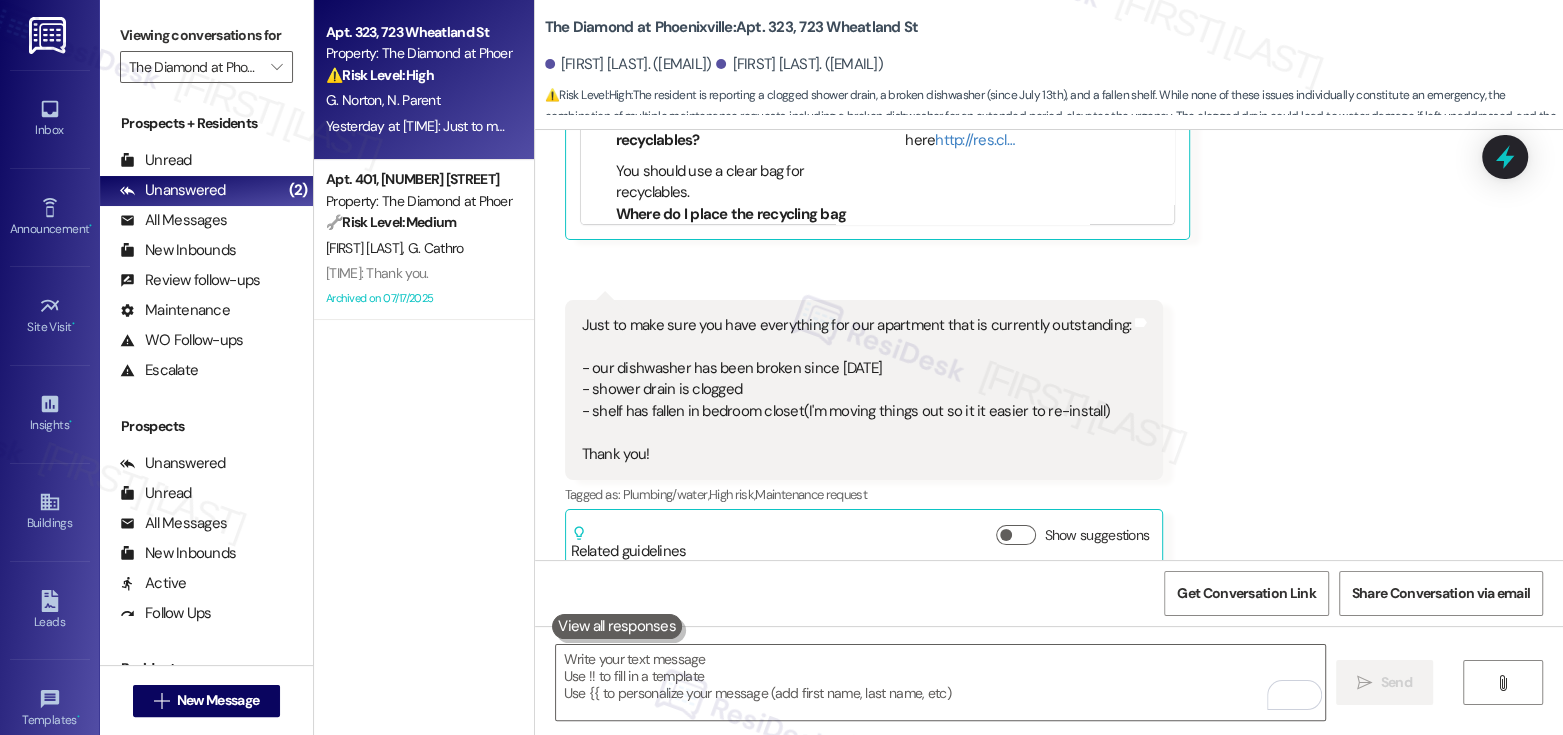 scroll, scrollTop: 6684, scrollLeft: 0, axis: vertical 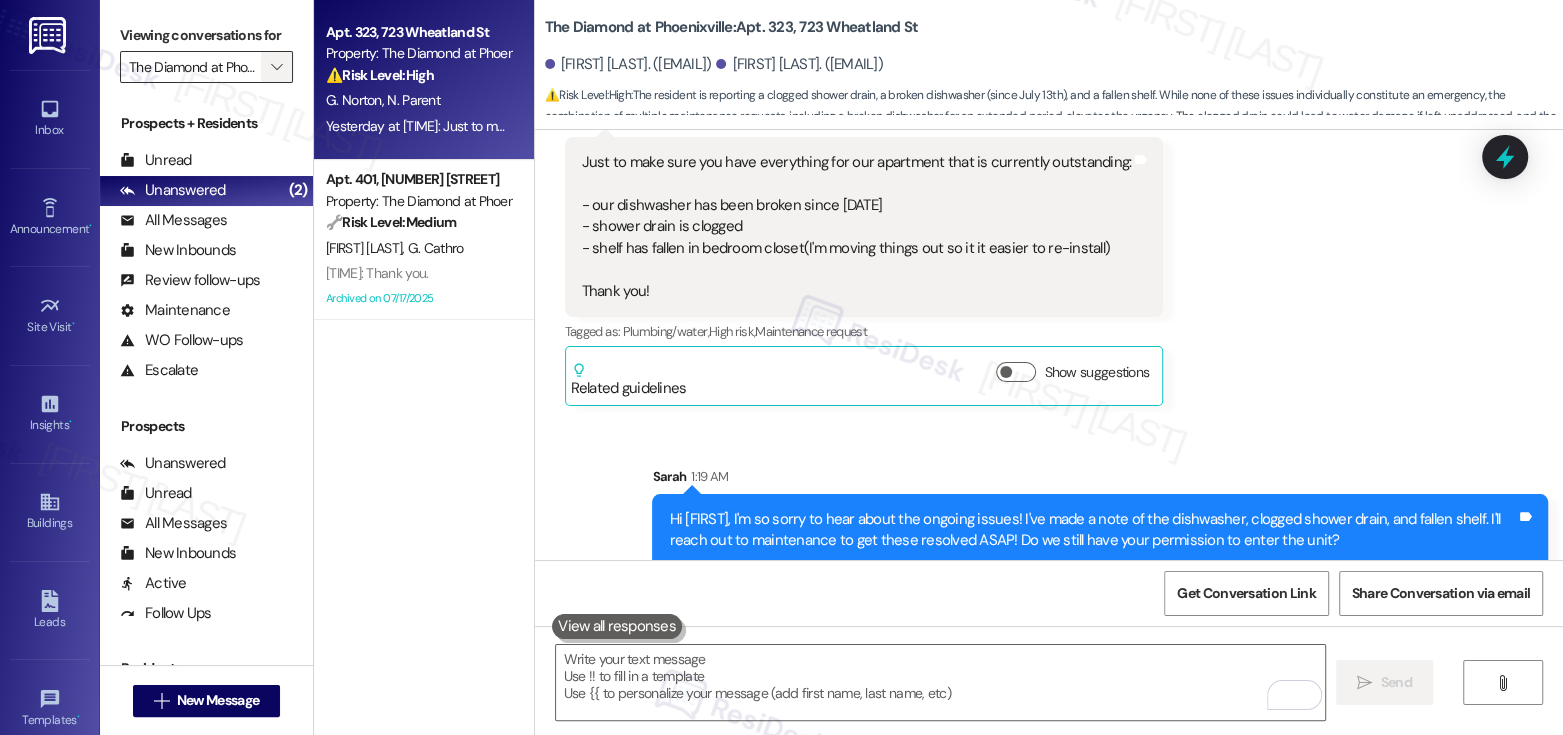 click on "" at bounding box center (276, 67) 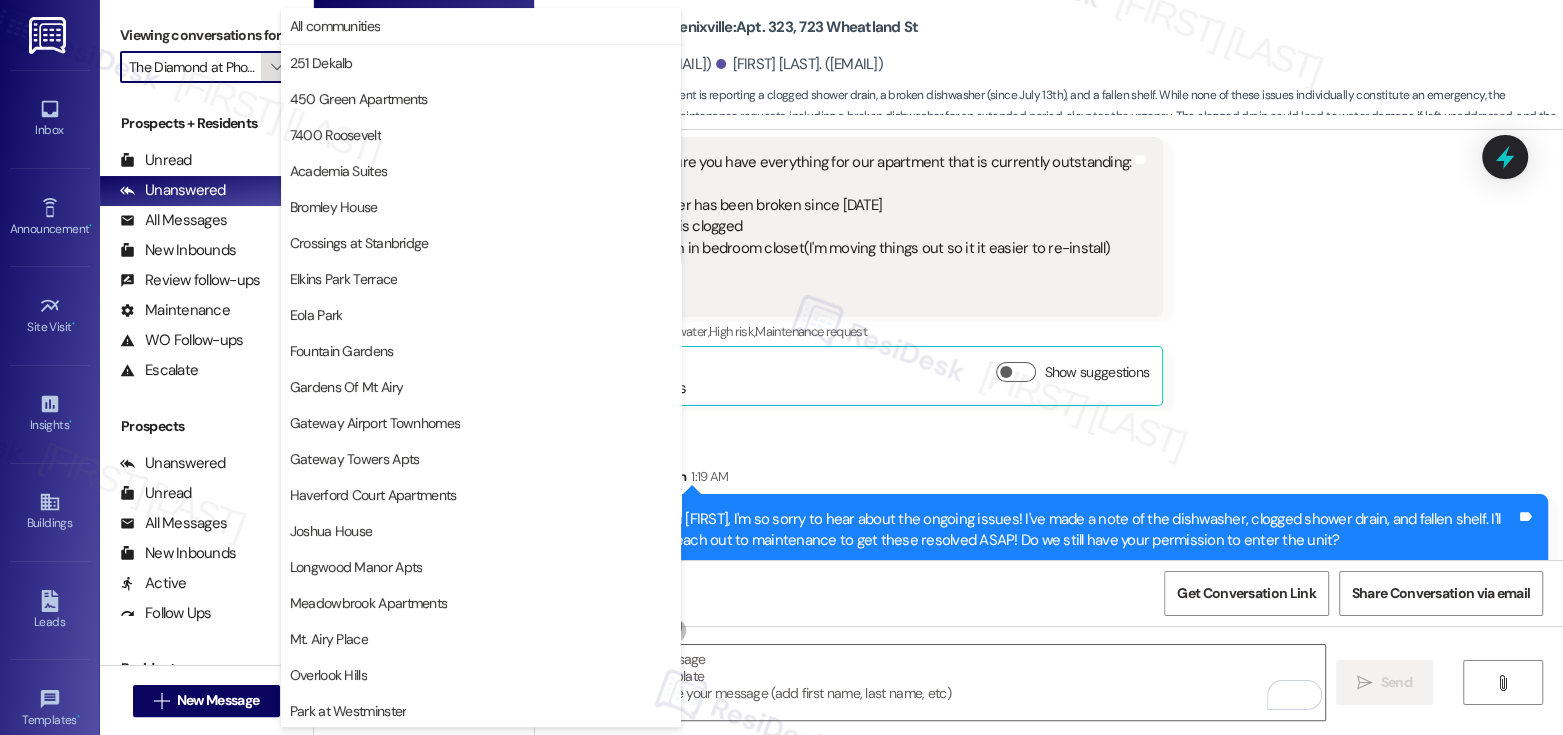 scroll, scrollTop: 470, scrollLeft: 0, axis: vertical 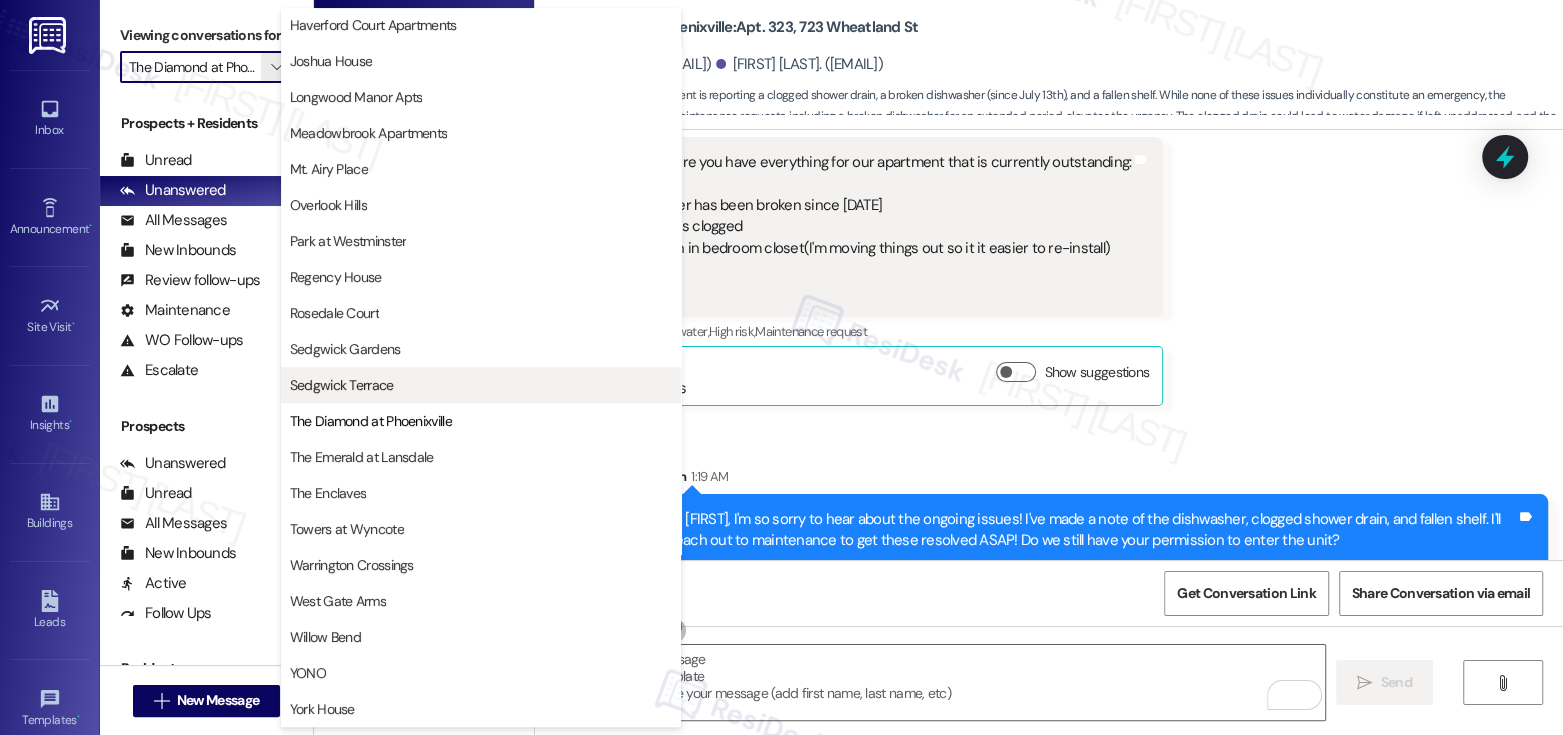 click on "Sedgwick Terrace" at bounding box center (481, 385) 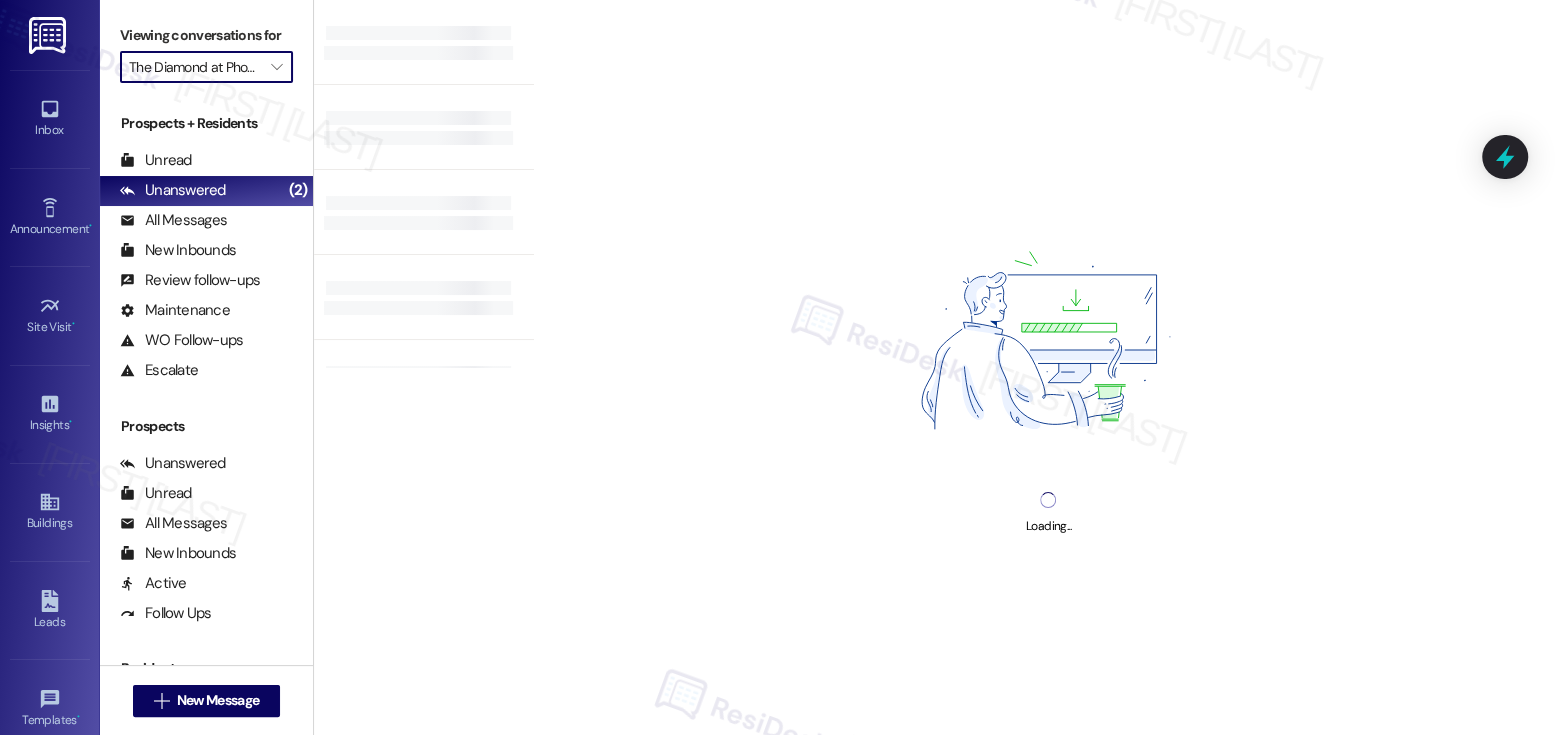 type on "Sedgwick Terrace" 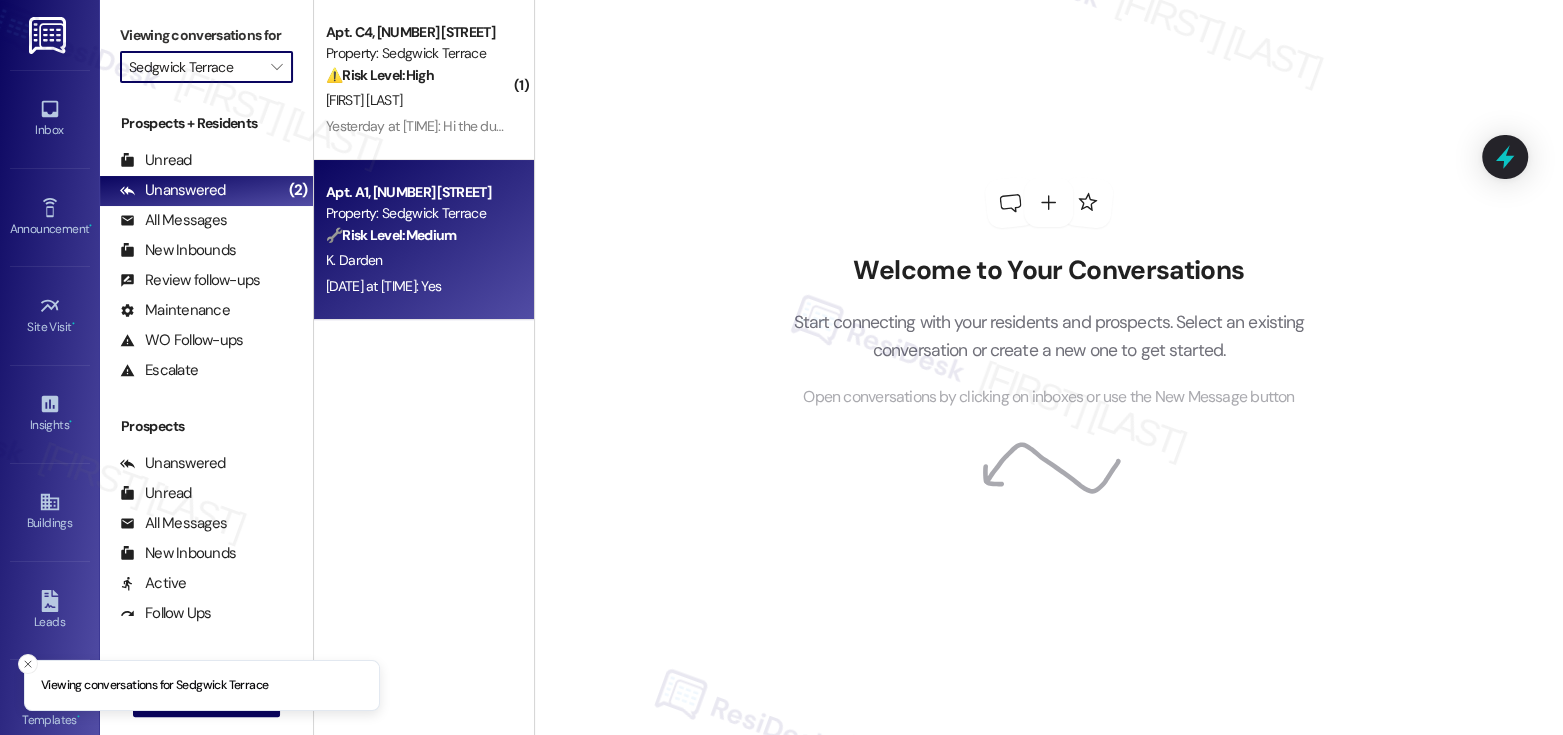 click on "Property: Sedgwick Terrace" at bounding box center [418, 213] 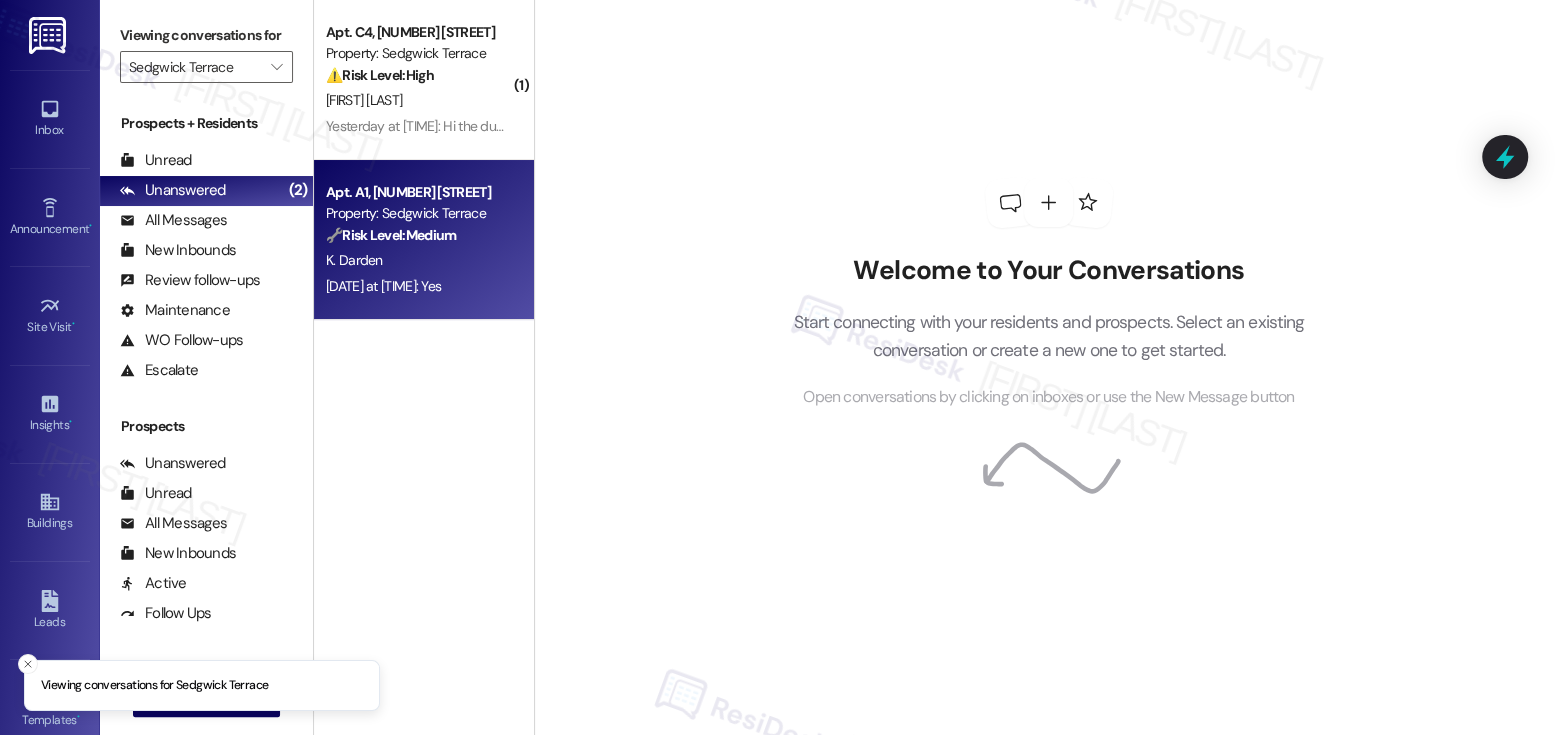 click on "Property: Sedgwick Terrace" at bounding box center [418, 213] 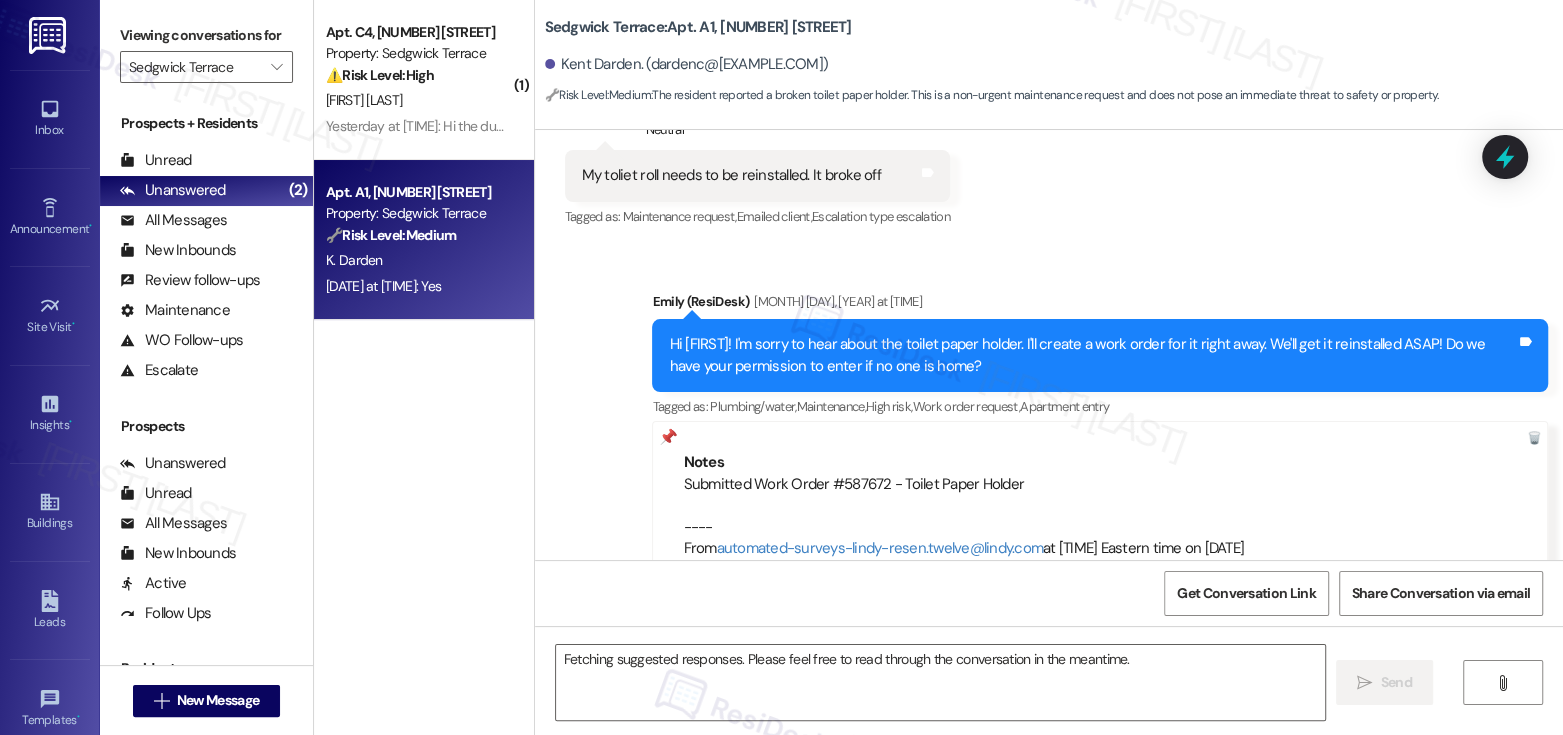 scroll, scrollTop: 17359, scrollLeft: 0, axis: vertical 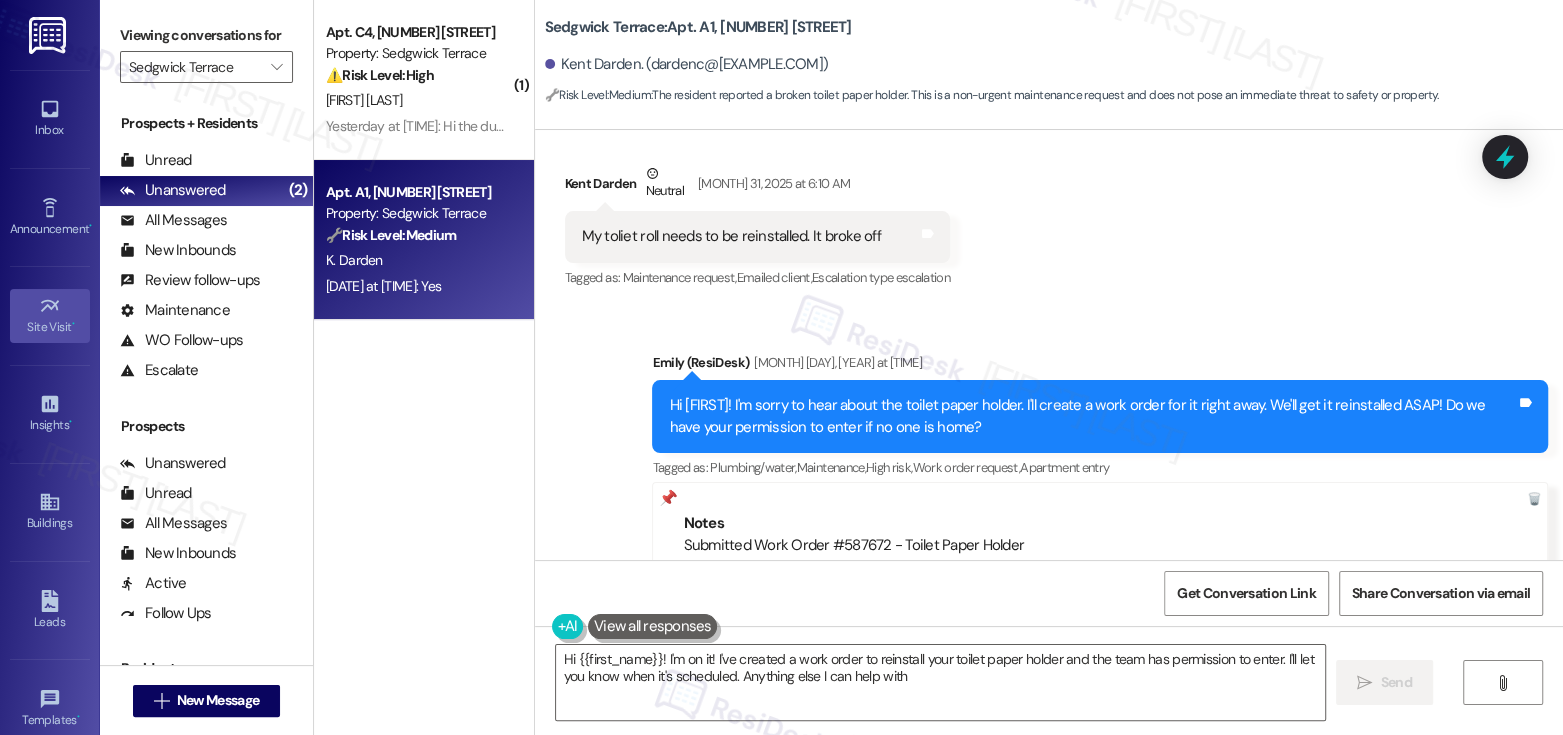 type on "Hi {{first_name}}! I'm on it! I've created a work order to reinstall your toilet paper holder and the team has permission to enter. I'll let you know when it's scheduled. Anything else I can help with?" 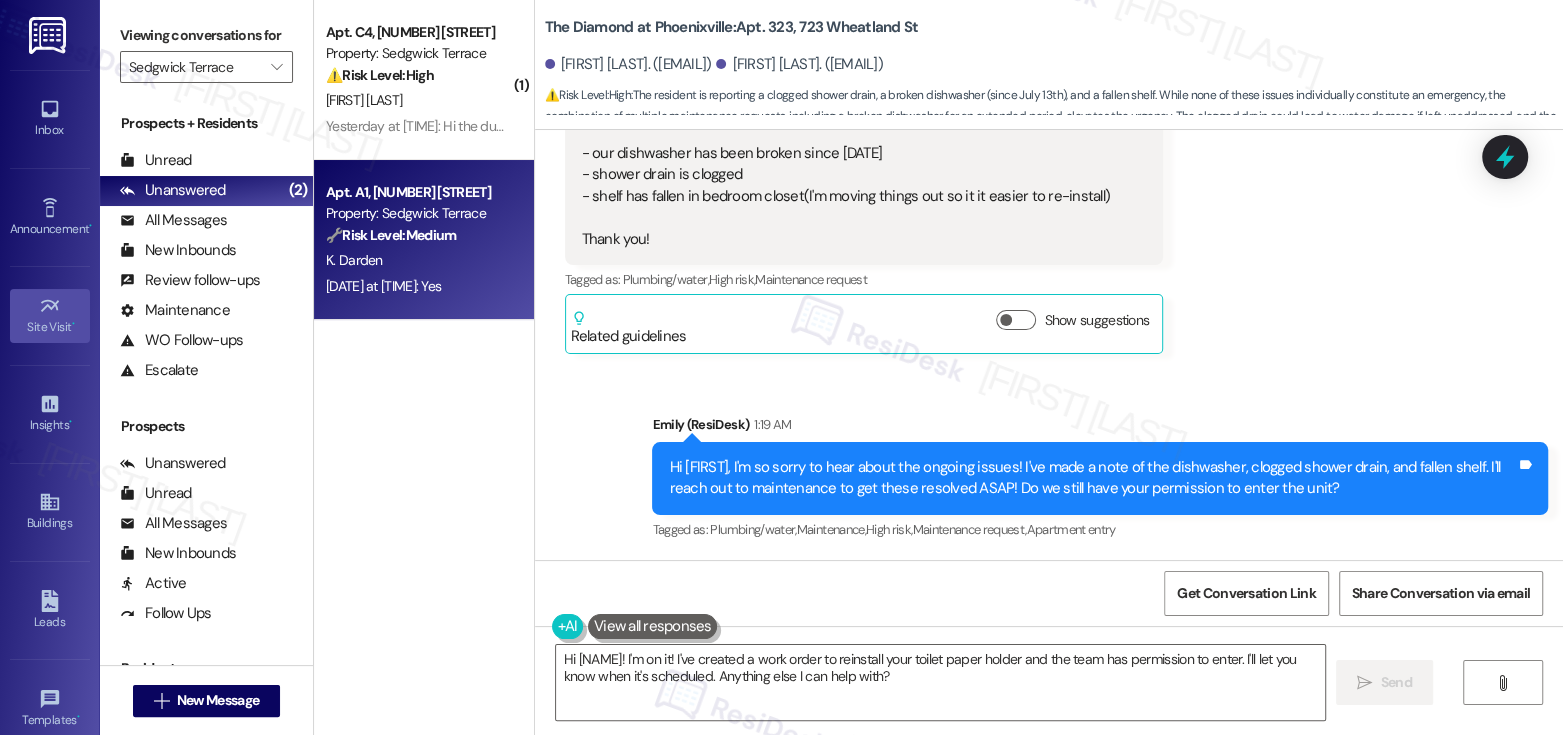 scroll, scrollTop: 6713, scrollLeft: 0, axis: vertical 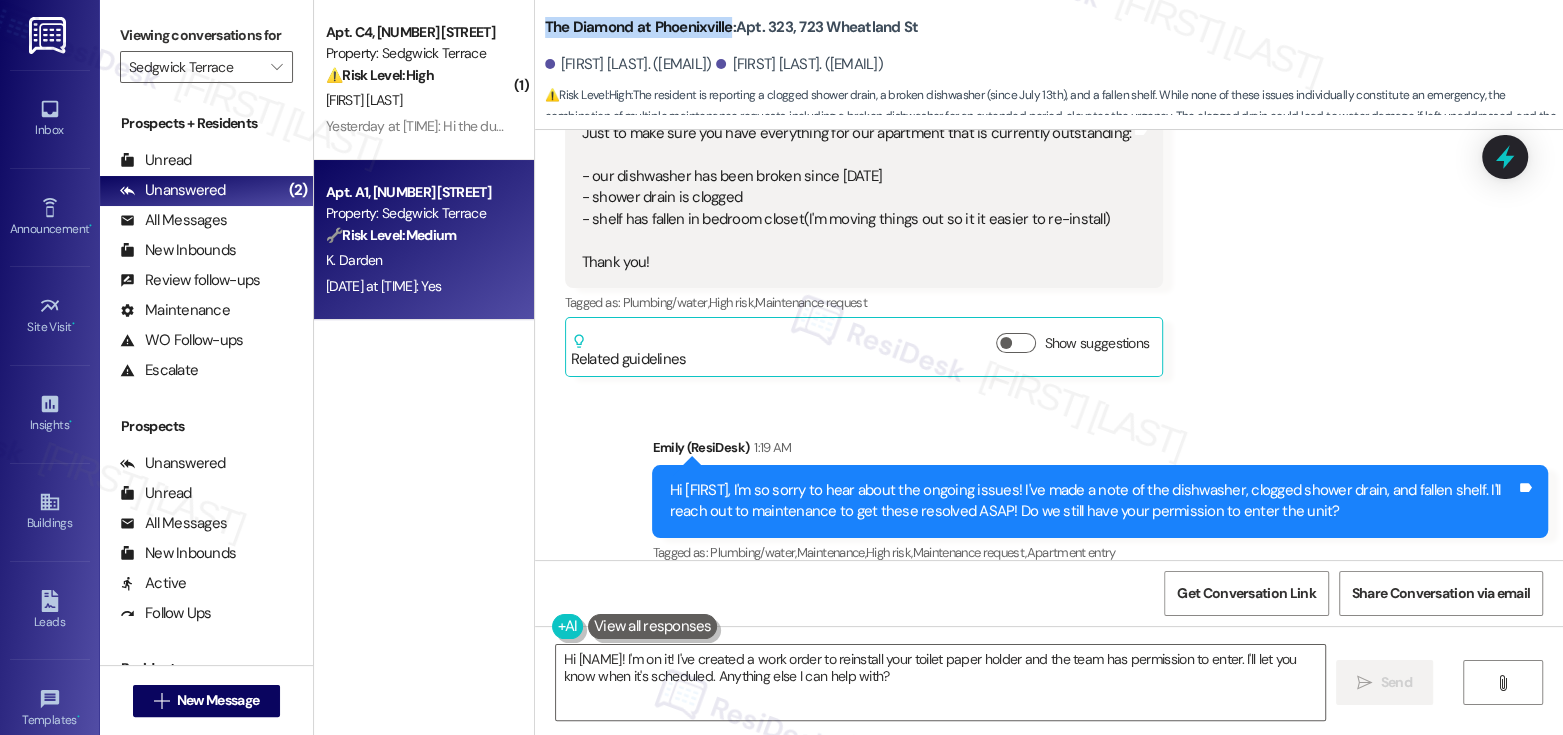 drag, startPoint x: 530, startPoint y: 26, endPoint x: 716, endPoint y: 35, distance: 186.21762 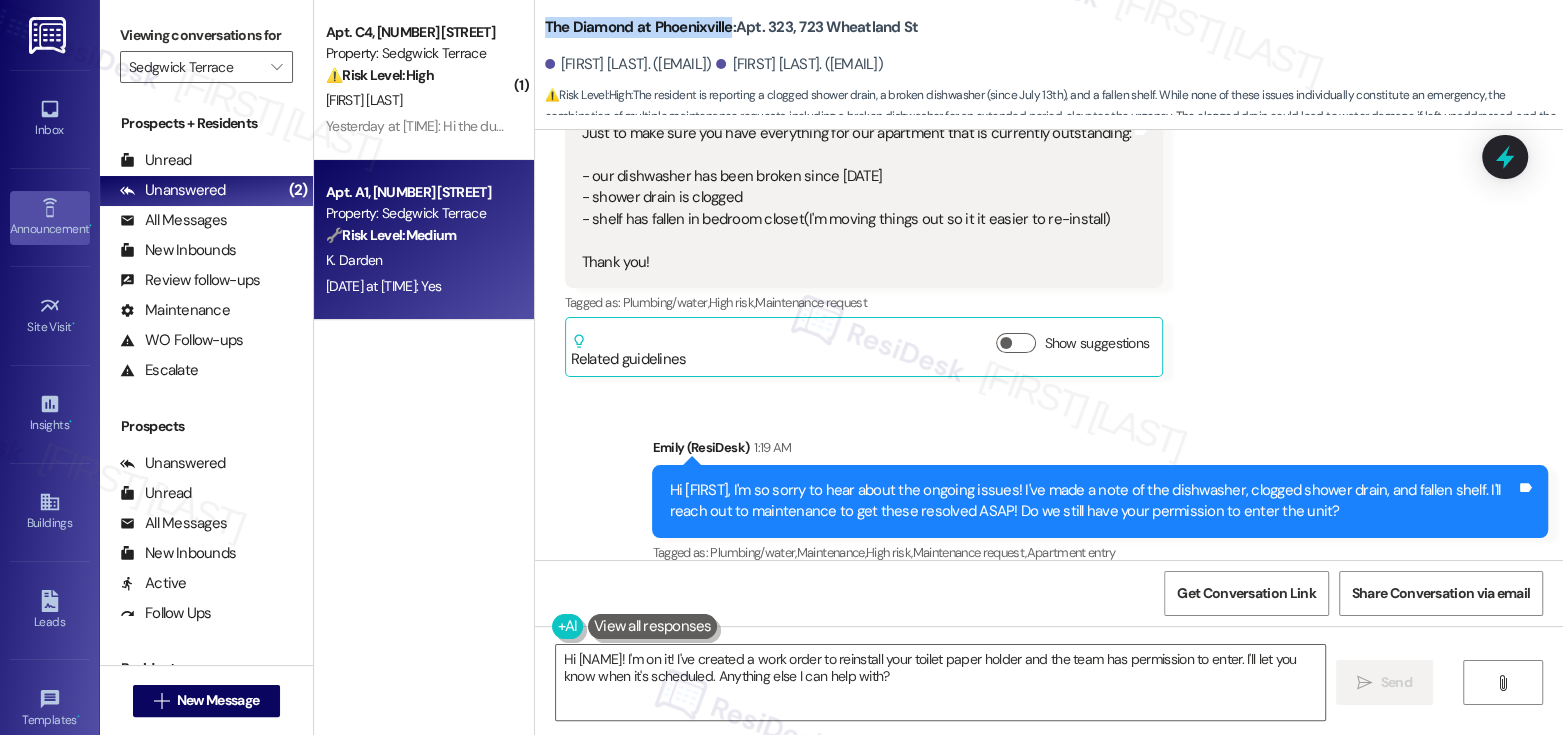 copy on "The Diamond at Phoenixville" 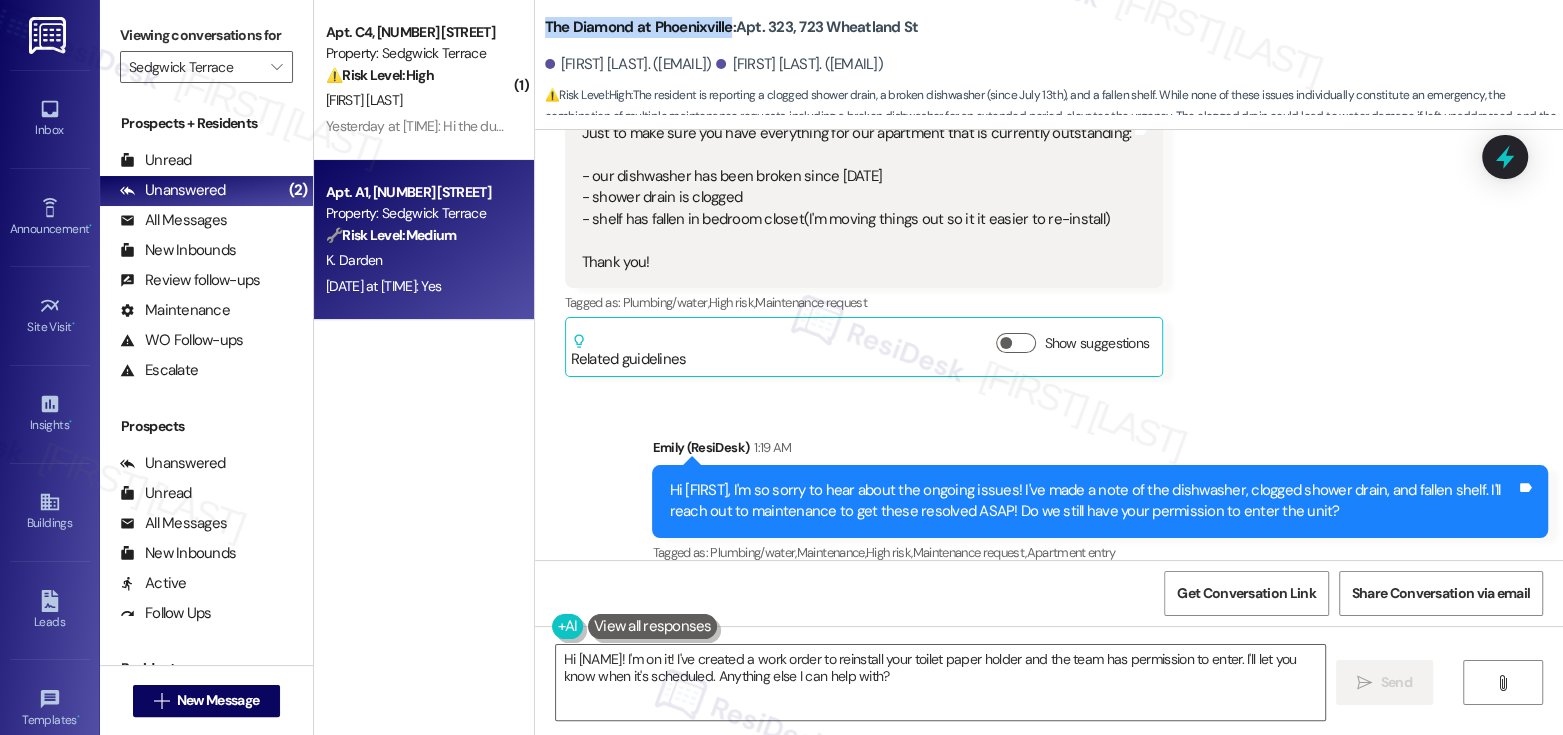 click on "The Diamond at Phoenixville:  Apt. 323, 723 Wheatland St" at bounding box center (732, 27) 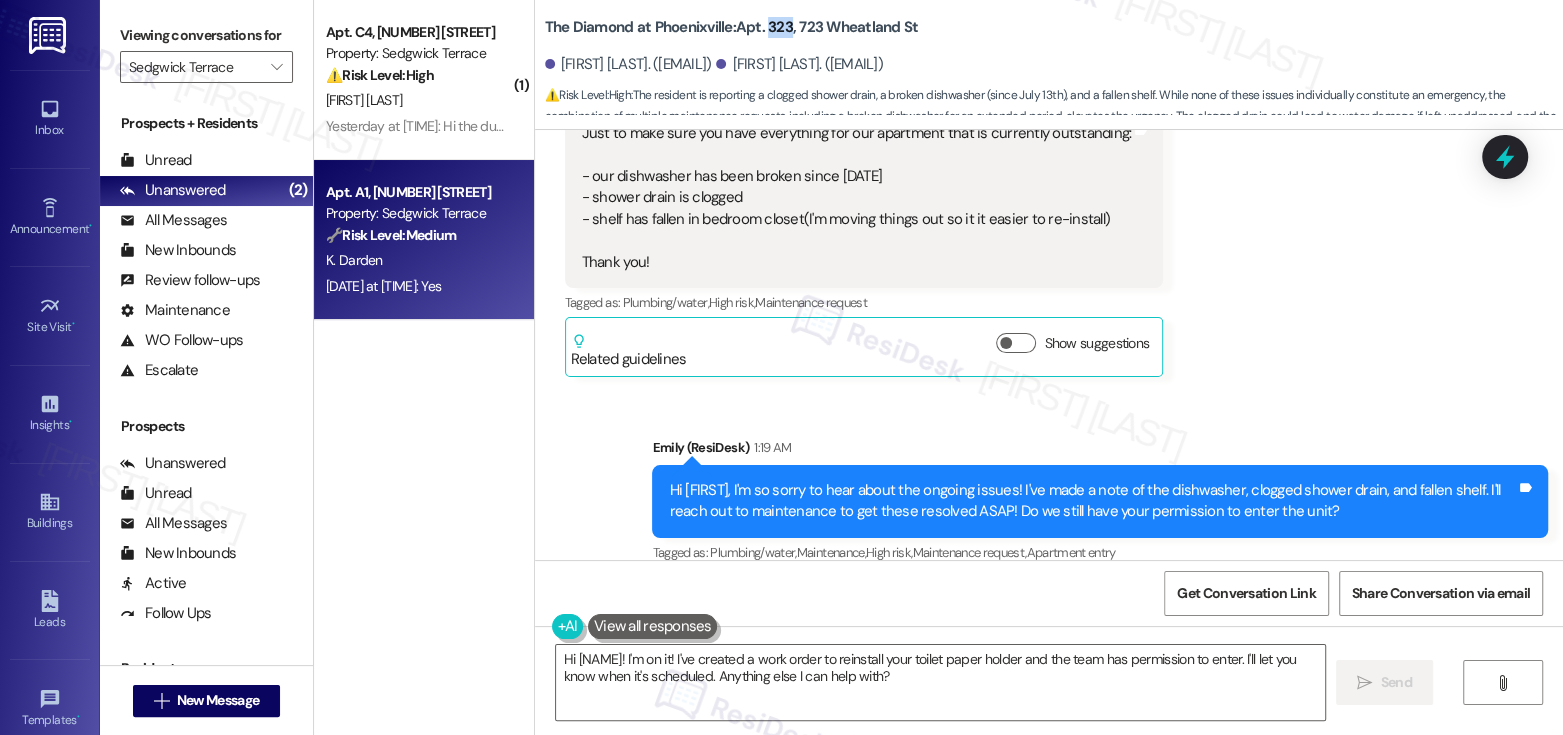 click on "The Diamond at Phoenixville:  Apt. 323, 723 Wheatland St" at bounding box center (732, 27) 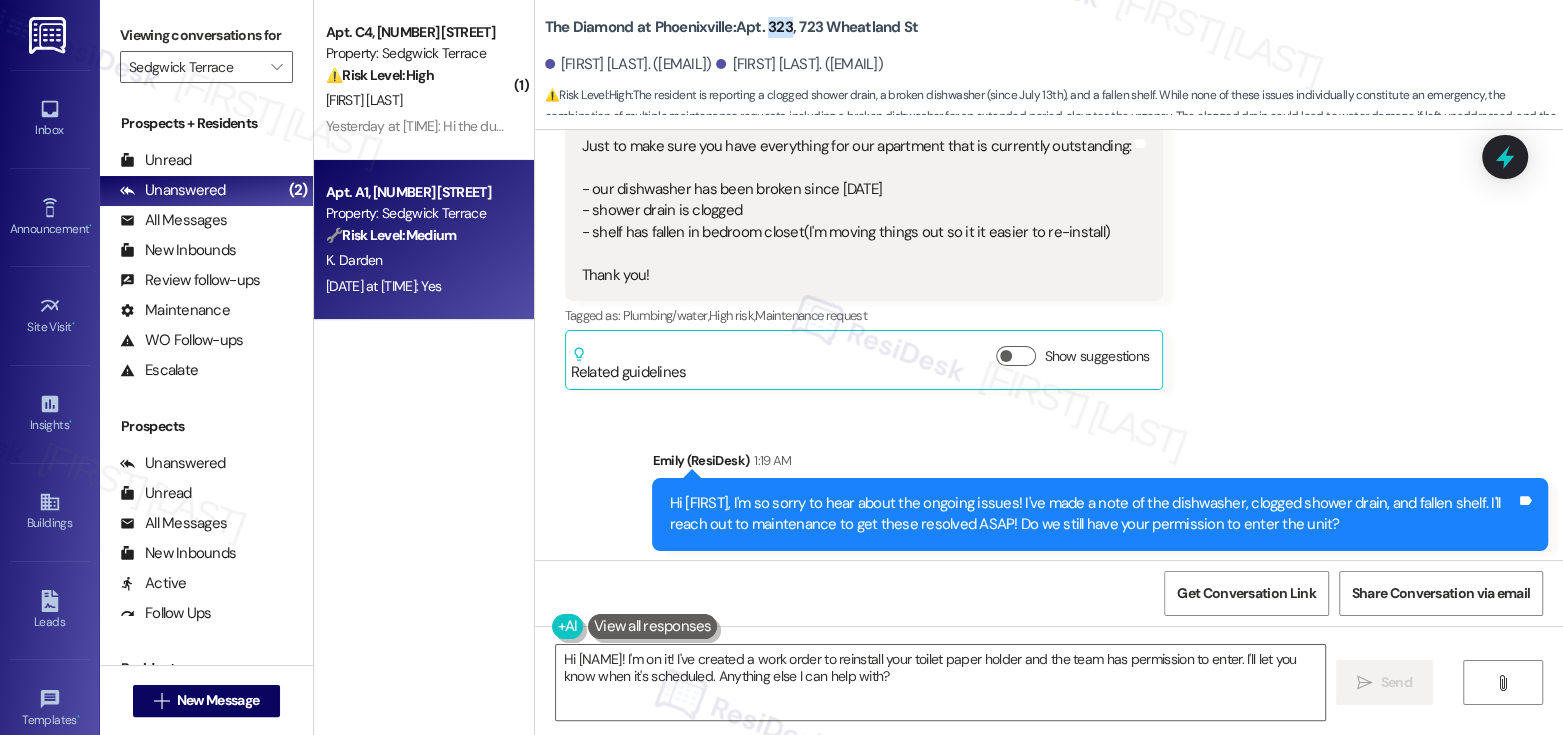 scroll, scrollTop: 6713, scrollLeft: 0, axis: vertical 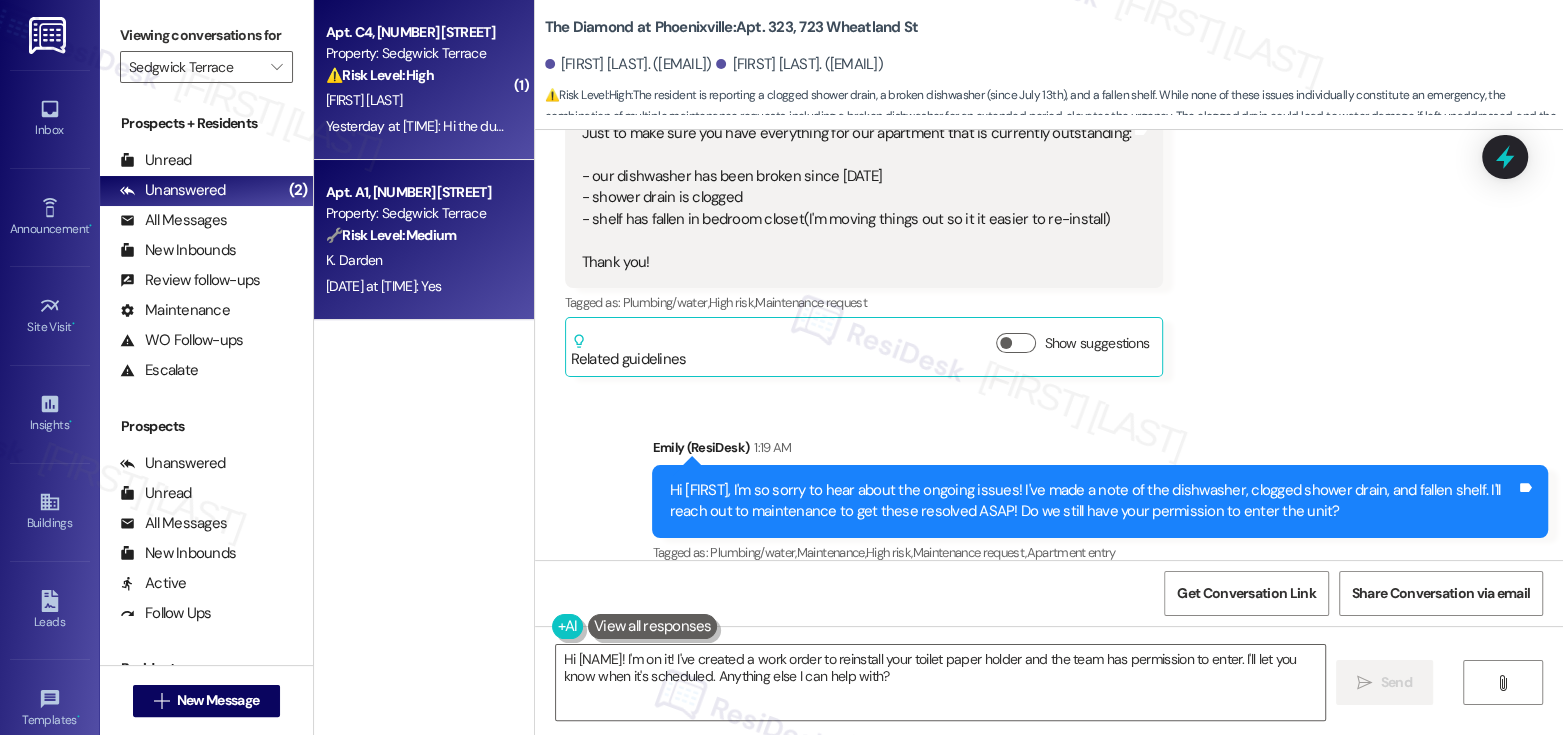 click on "J. Westfield" at bounding box center (418, 100) 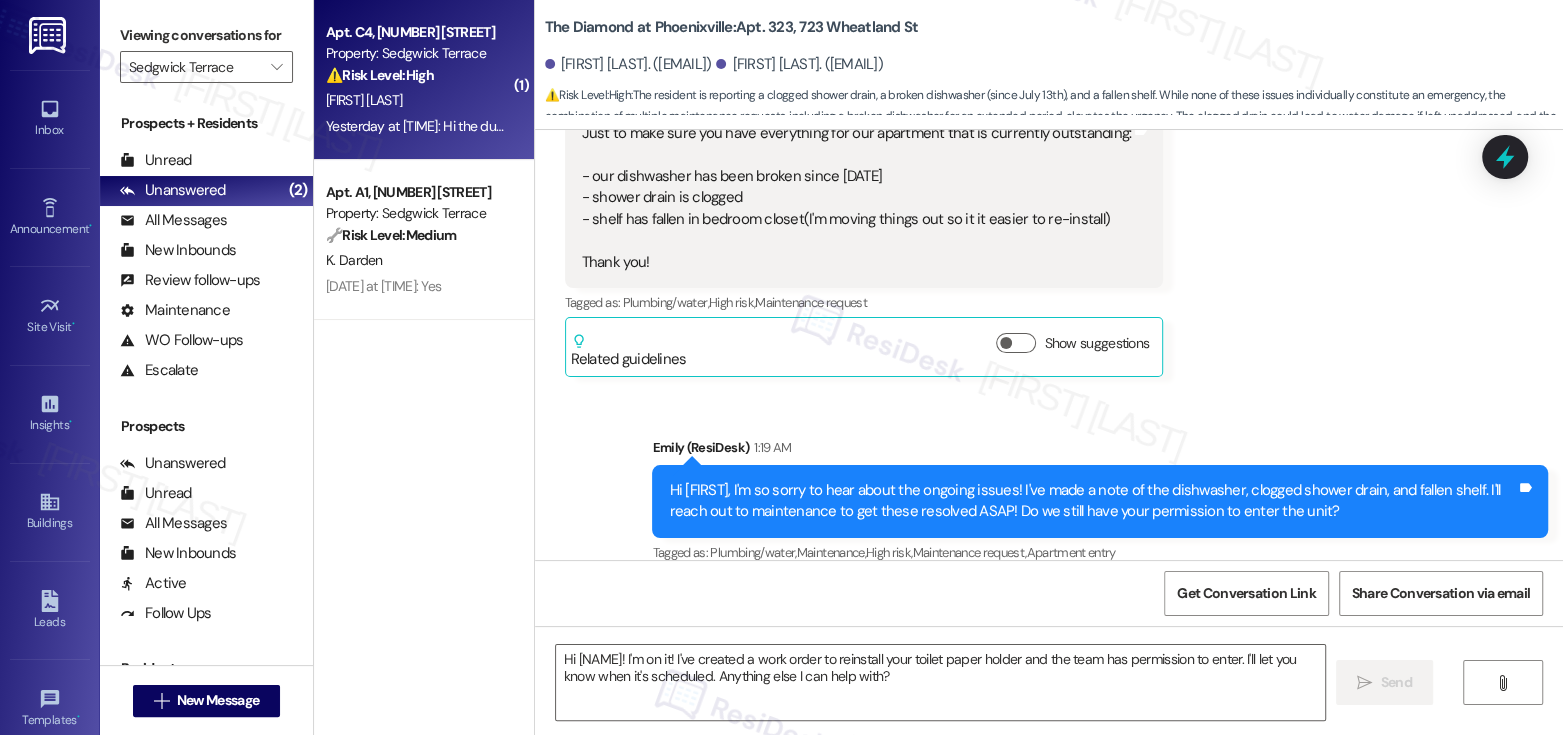 click on "J. Westfield" at bounding box center (418, 100) 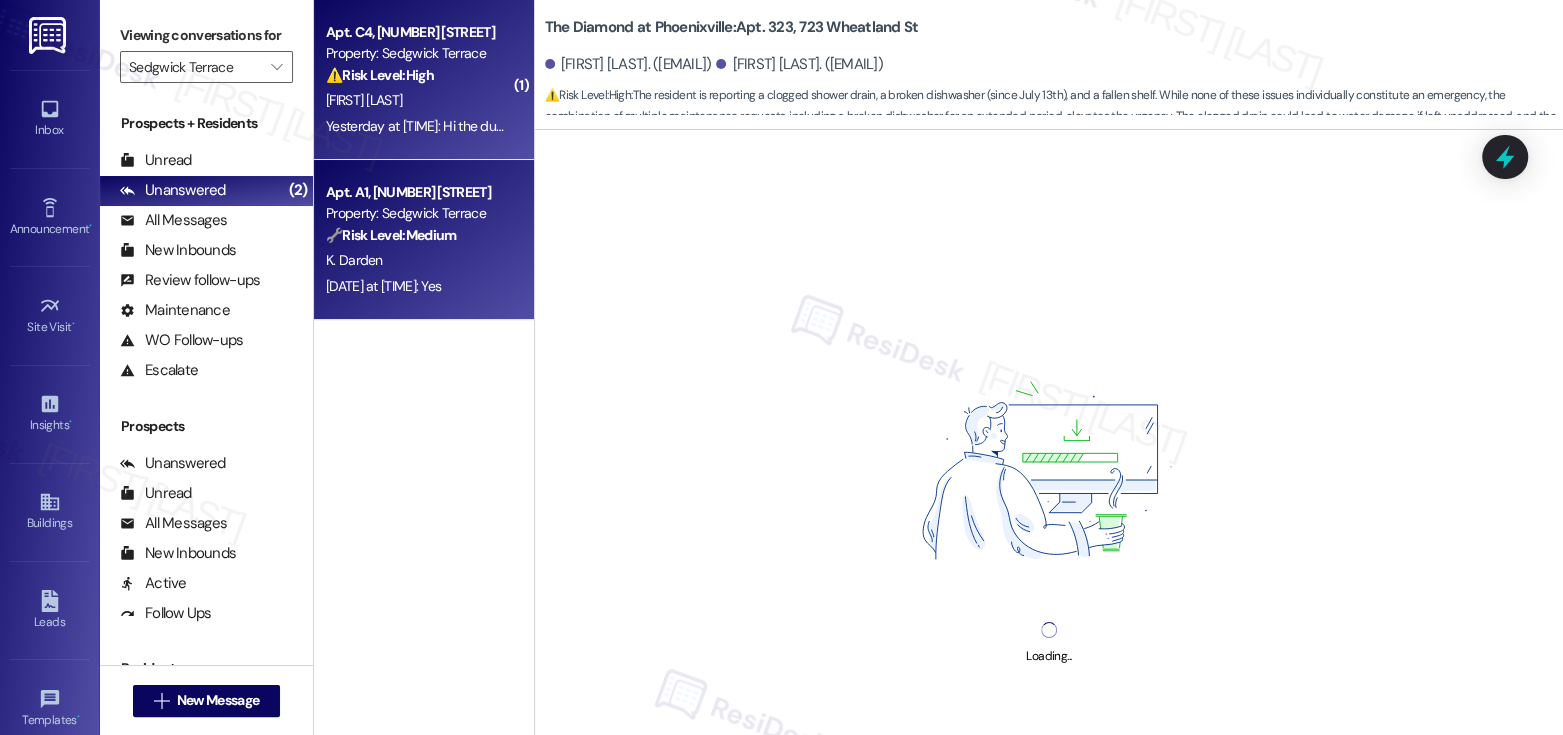 click on "🔧  Risk Level:  Medium The resident reported a broken toilet paper holder. This is a non-urgent maintenance request and does not pose an immediate threat to safety or property." at bounding box center [418, 235] 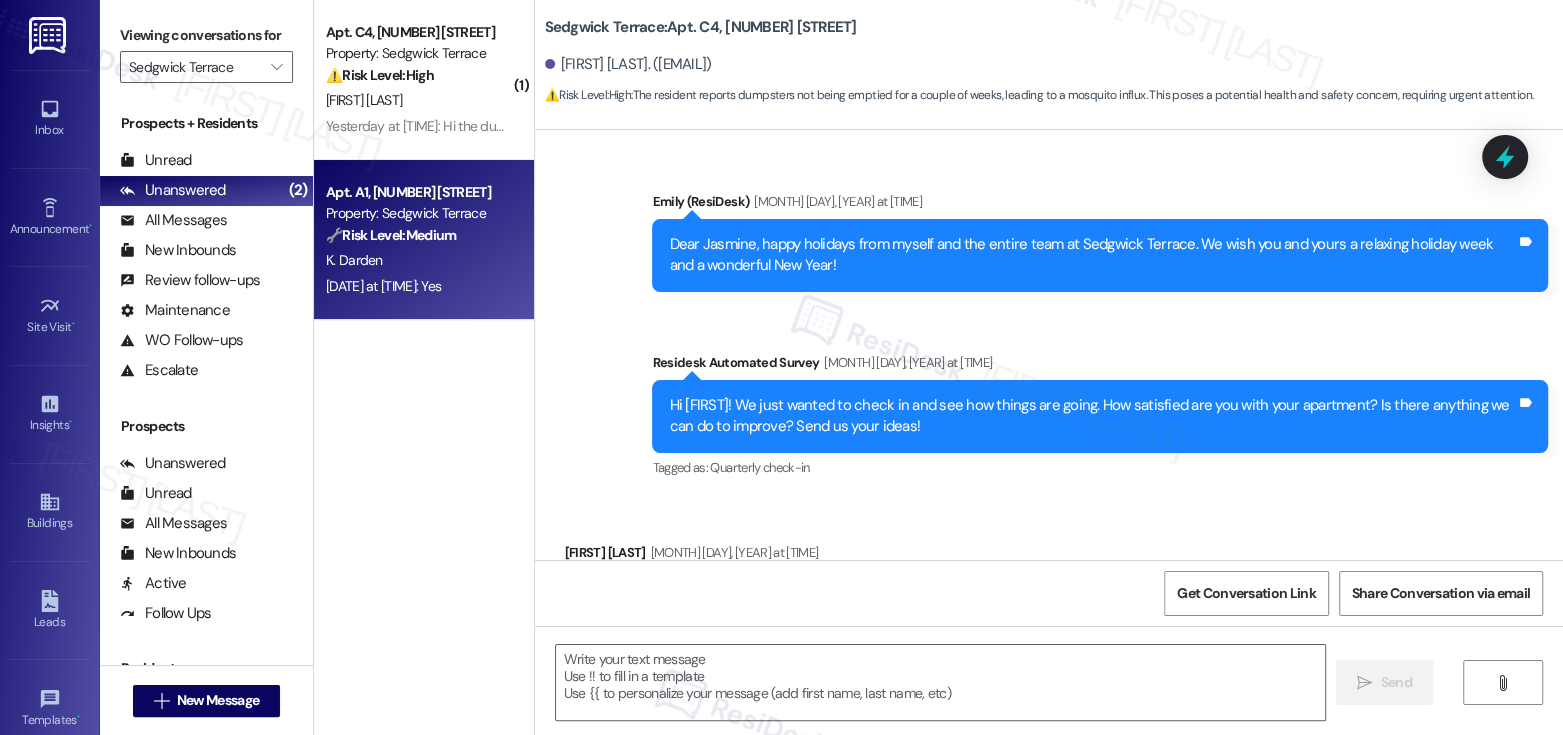 scroll, scrollTop: 0, scrollLeft: 0, axis: both 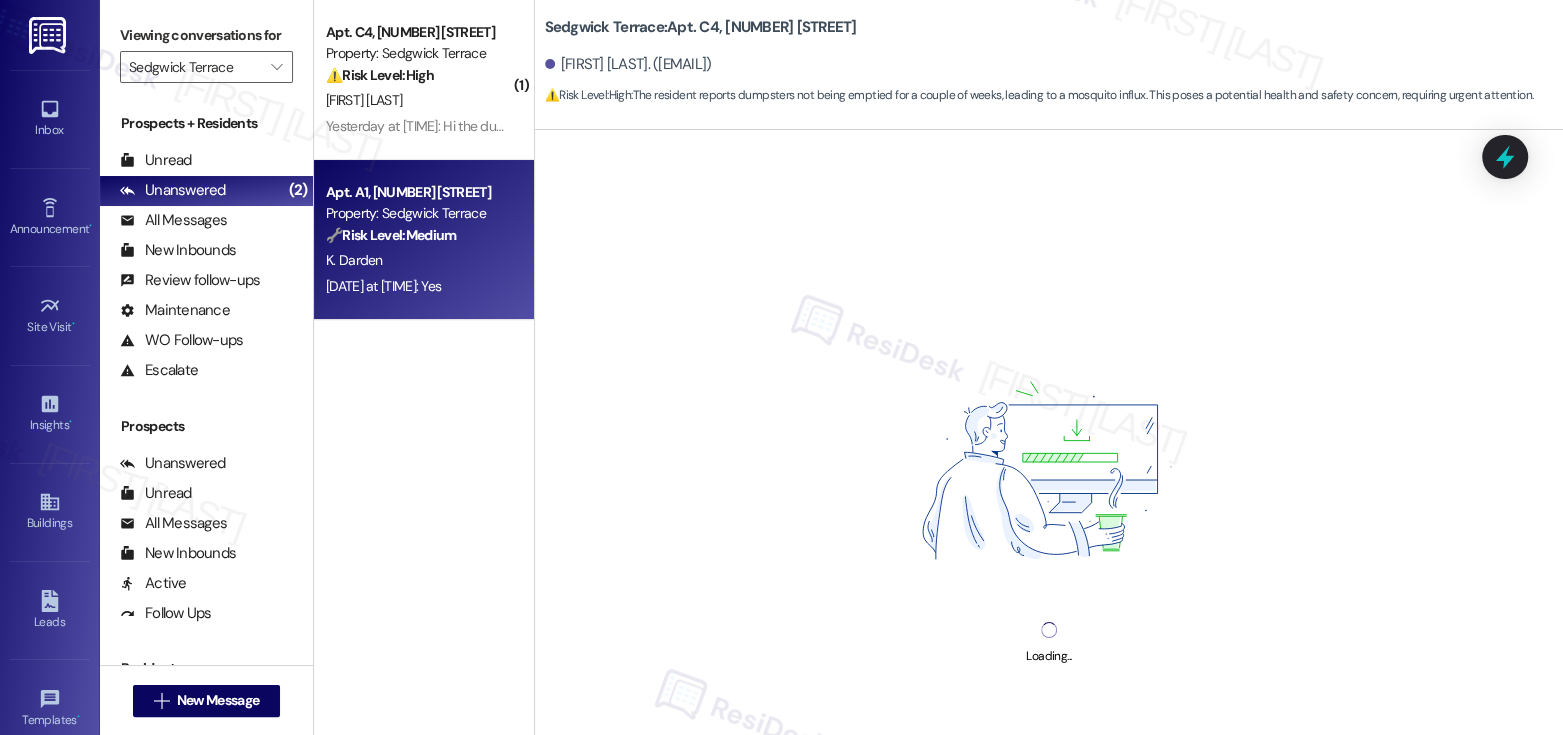 click on "🔧  Risk Level:  Medium The resident reported a broken toilet paper holder. This is a non-urgent maintenance request and does not pose an immediate threat to safety or property." at bounding box center (418, 235) 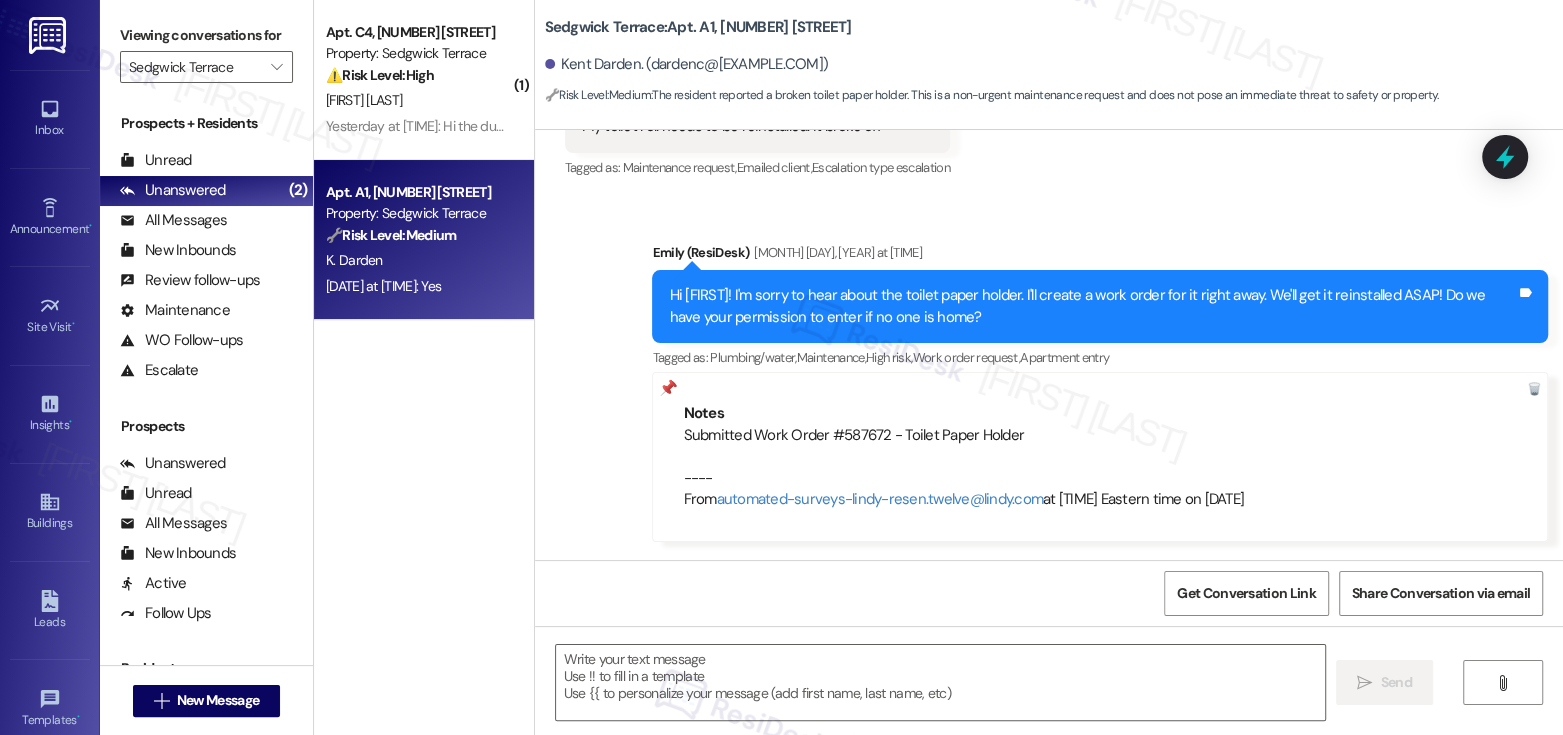 scroll, scrollTop: 17339, scrollLeft: 0, axis: vertical 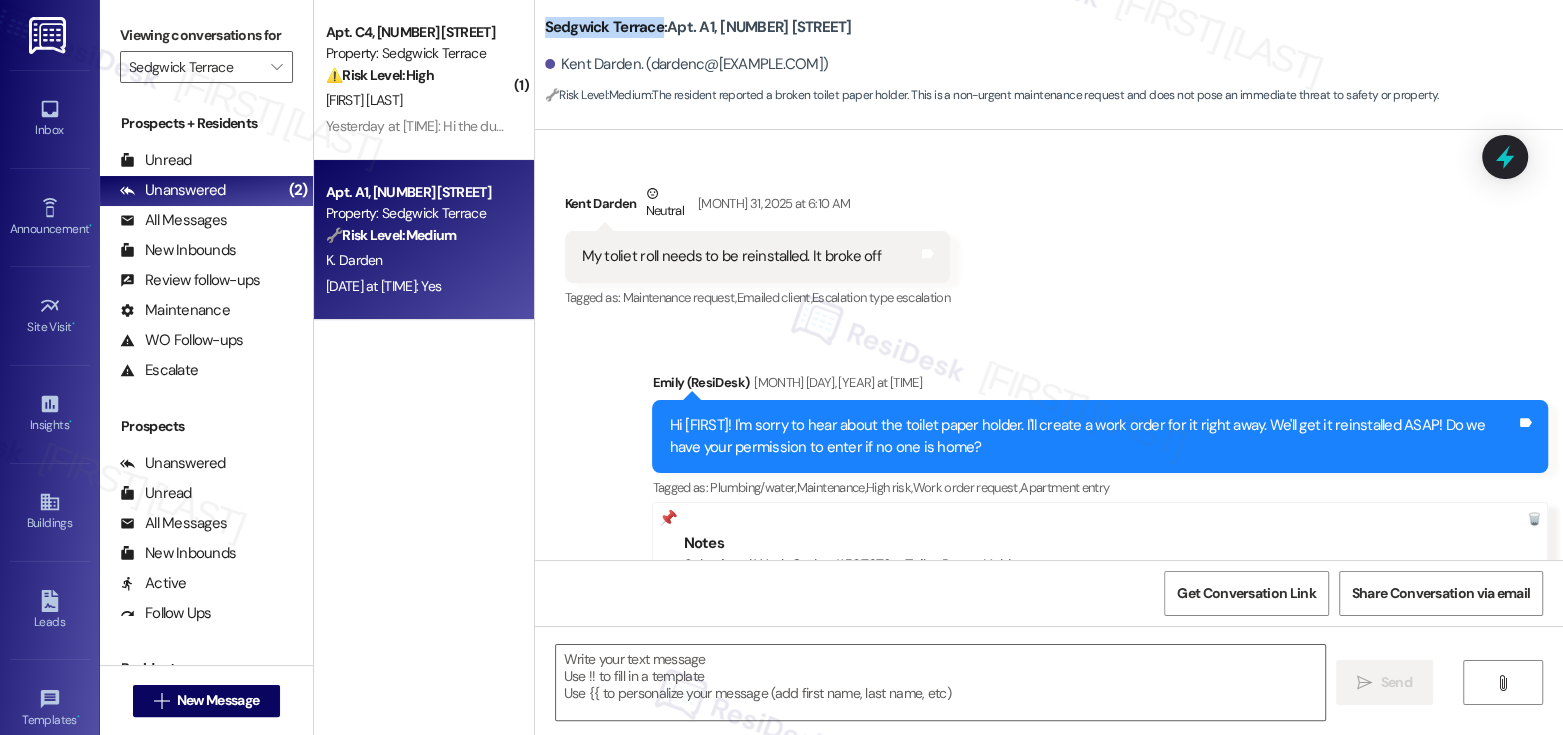 drag, startPoint x: 534, startPoint y: 27, endPoint x: 650, endPoint y: 33, distance: 116.15507 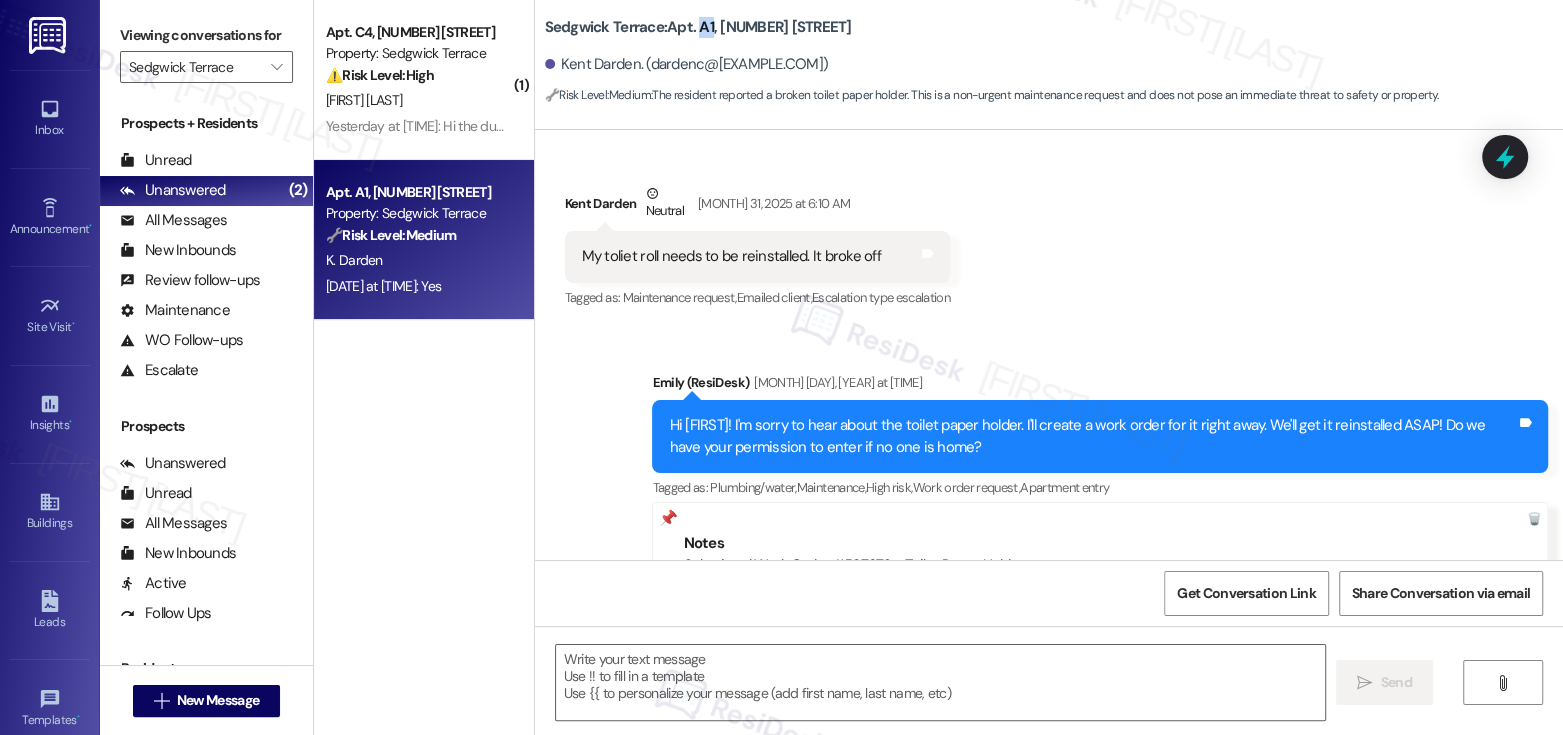click on "Sedgwick Terrace:  Apt. A1, 540 W Sedgwick St" at bounding box center (698, 27) 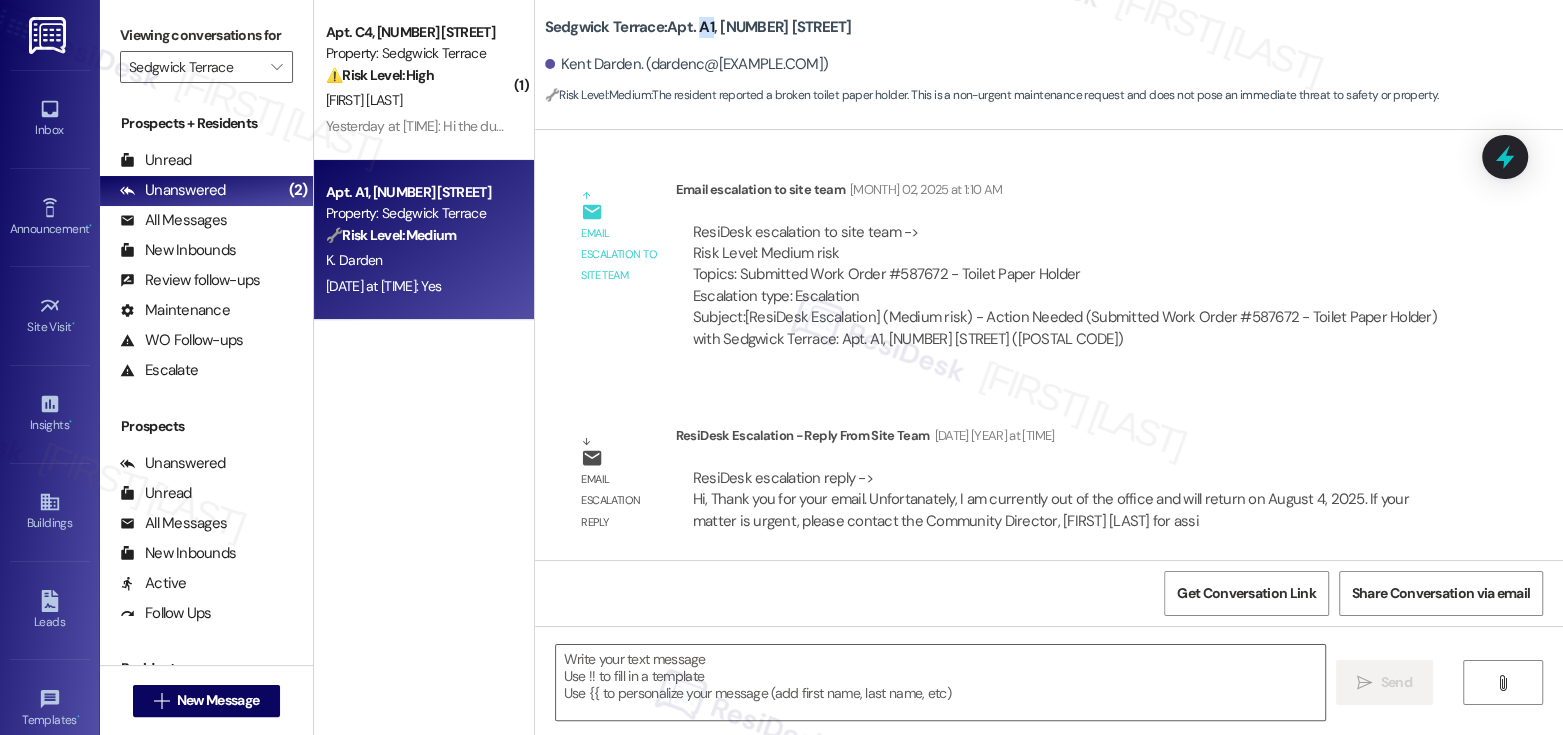 scroll, scrollTop: 17896, scrollLeft: 0, axis: vertical 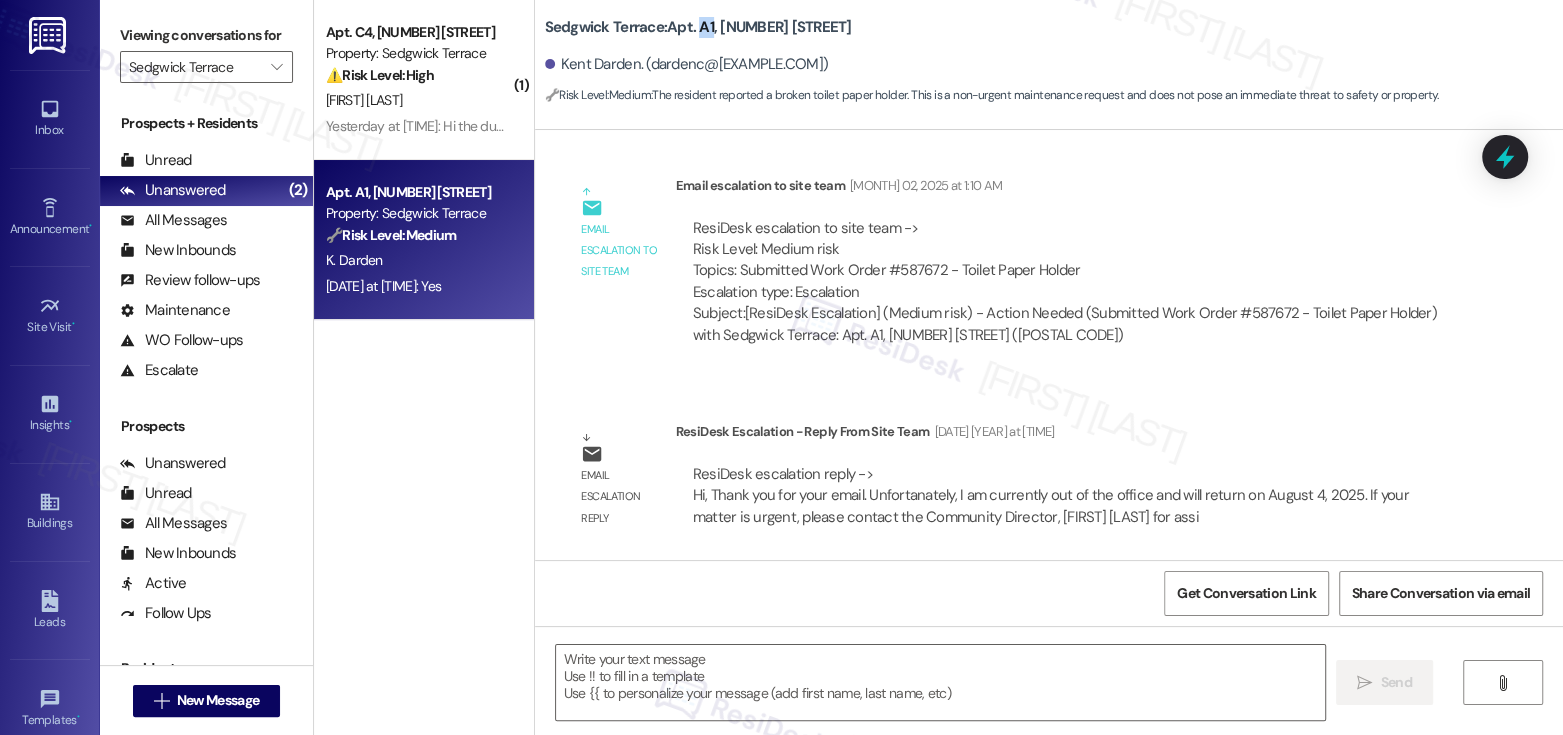 click on "Sedgwick Terrace:  Apt. A1, 540 W Sedgwick St" at bounding box center [698, 27] 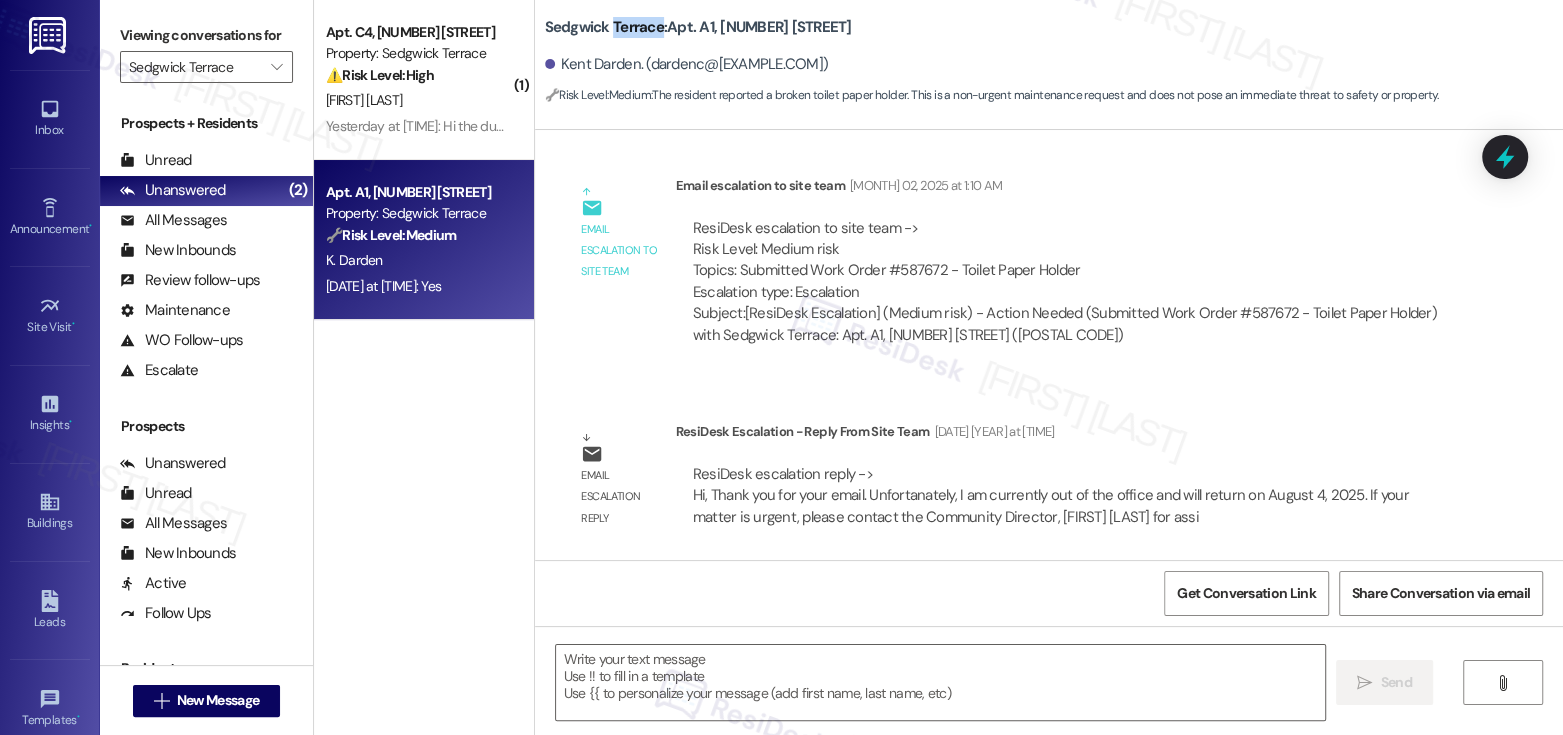 click on "Sedgwick Terrace:  Apt. A1, 540 W Sedgwick St" at bounding box center [698, 27] 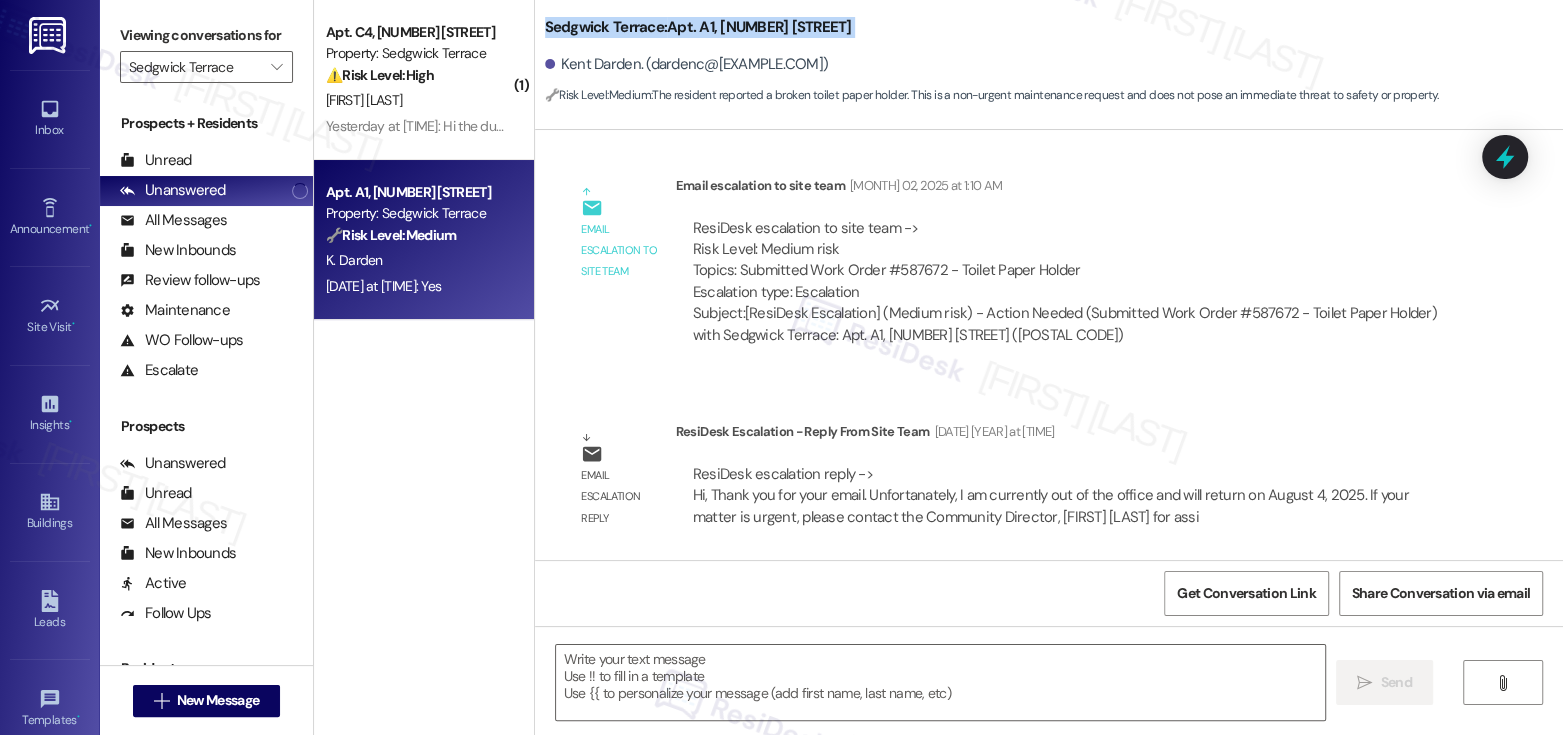 copy on "Sedgwick Terrace:  Apt. A1, 540 W Sedgwick St" 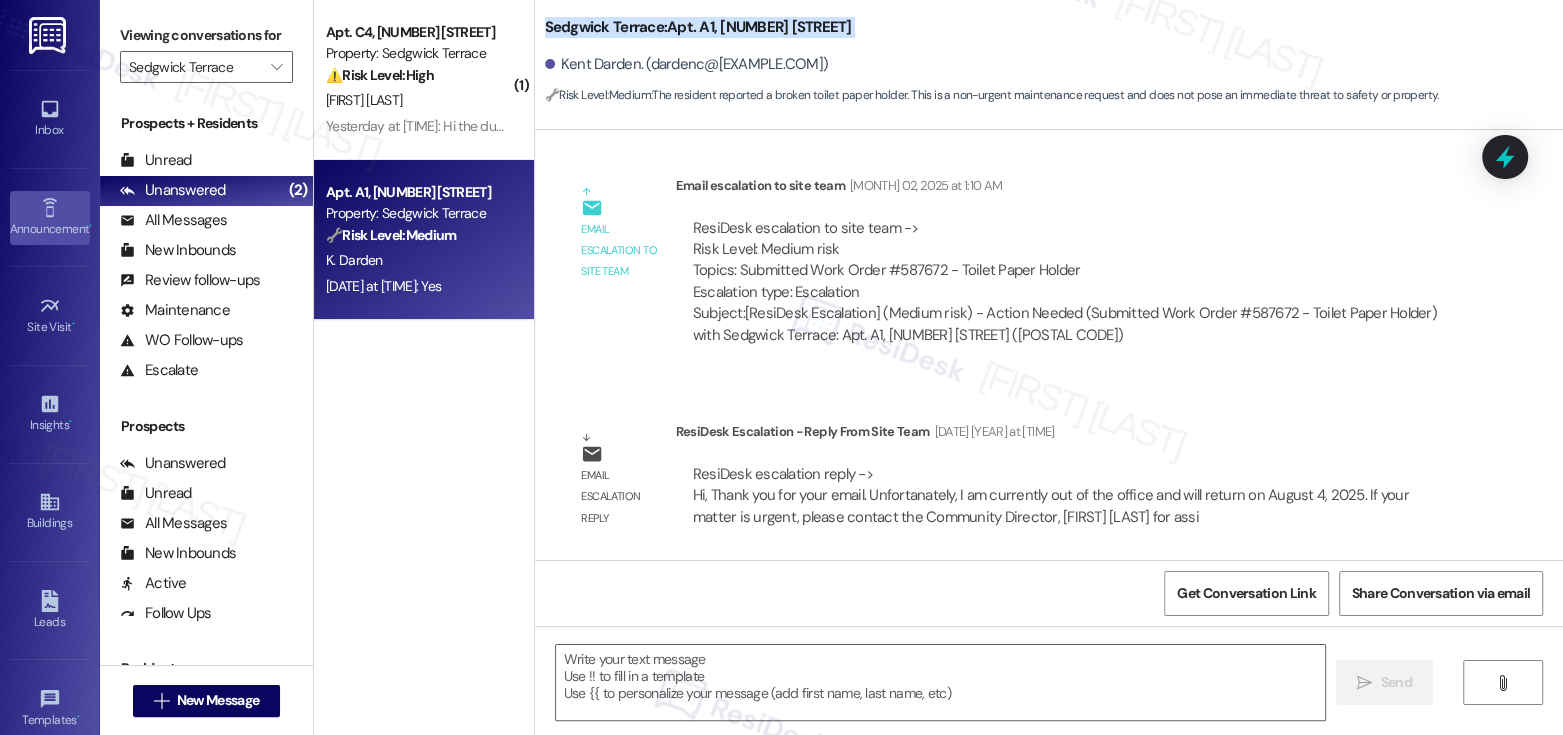 scroll, scrollTop: 17864, scrollLeft: 0, axis: vertical 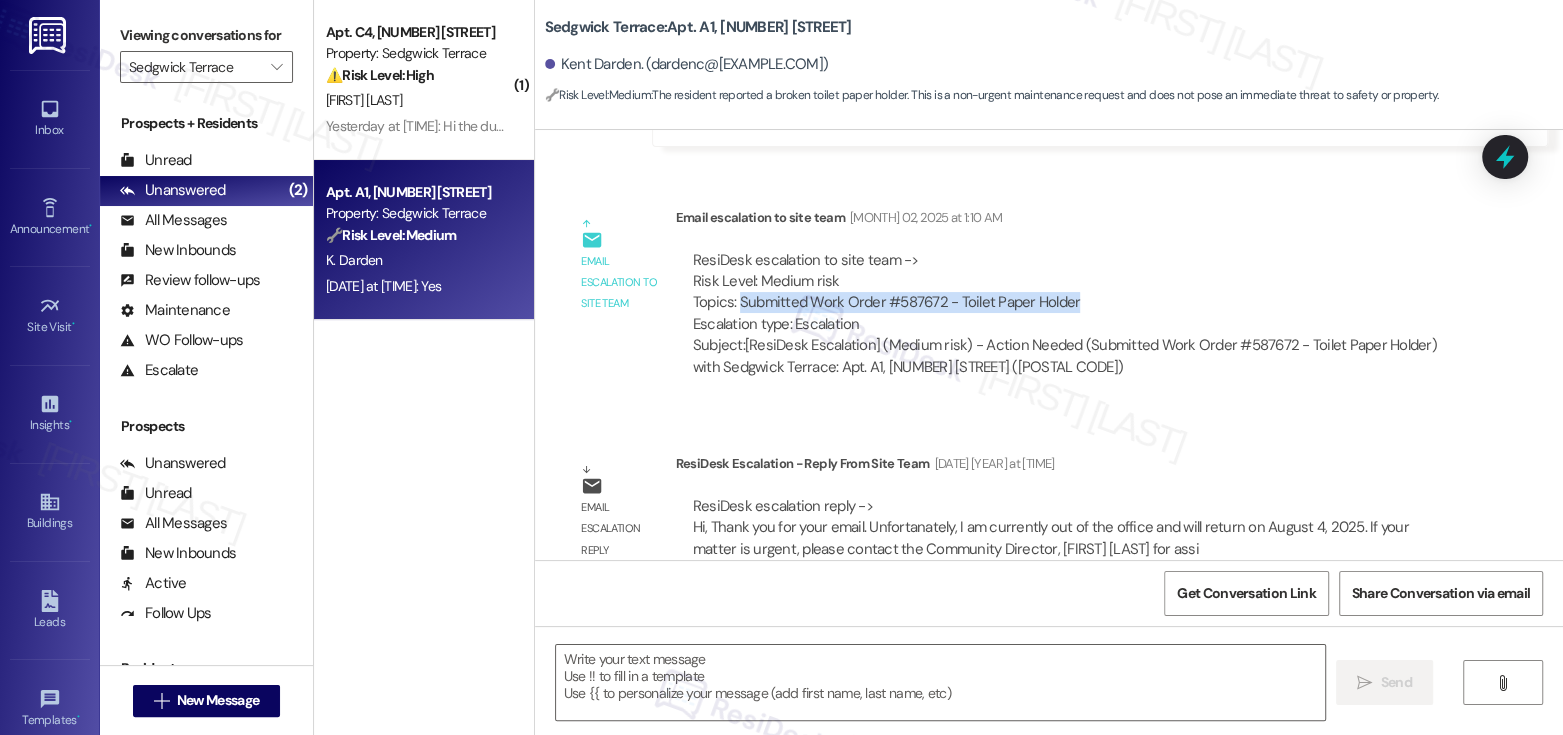 drag, startPoint x: 727, startPoint y: 276, endPoint x: 1067, endPoint y: 276, distance: 340 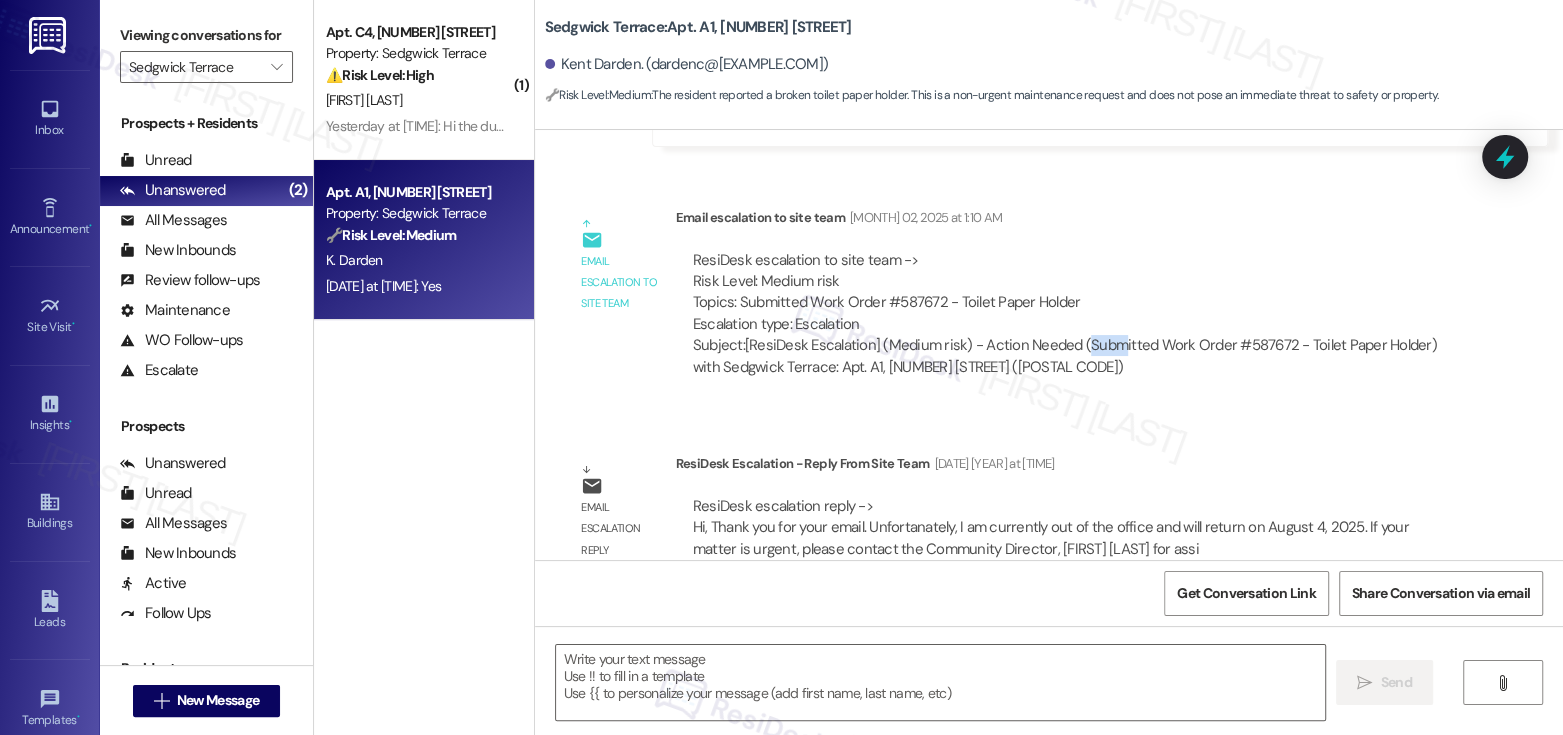 drag, startPoint x: 1069, startPoint y: 317, endPoint x: 1104, endPoint y: 320, distance: 35.128338 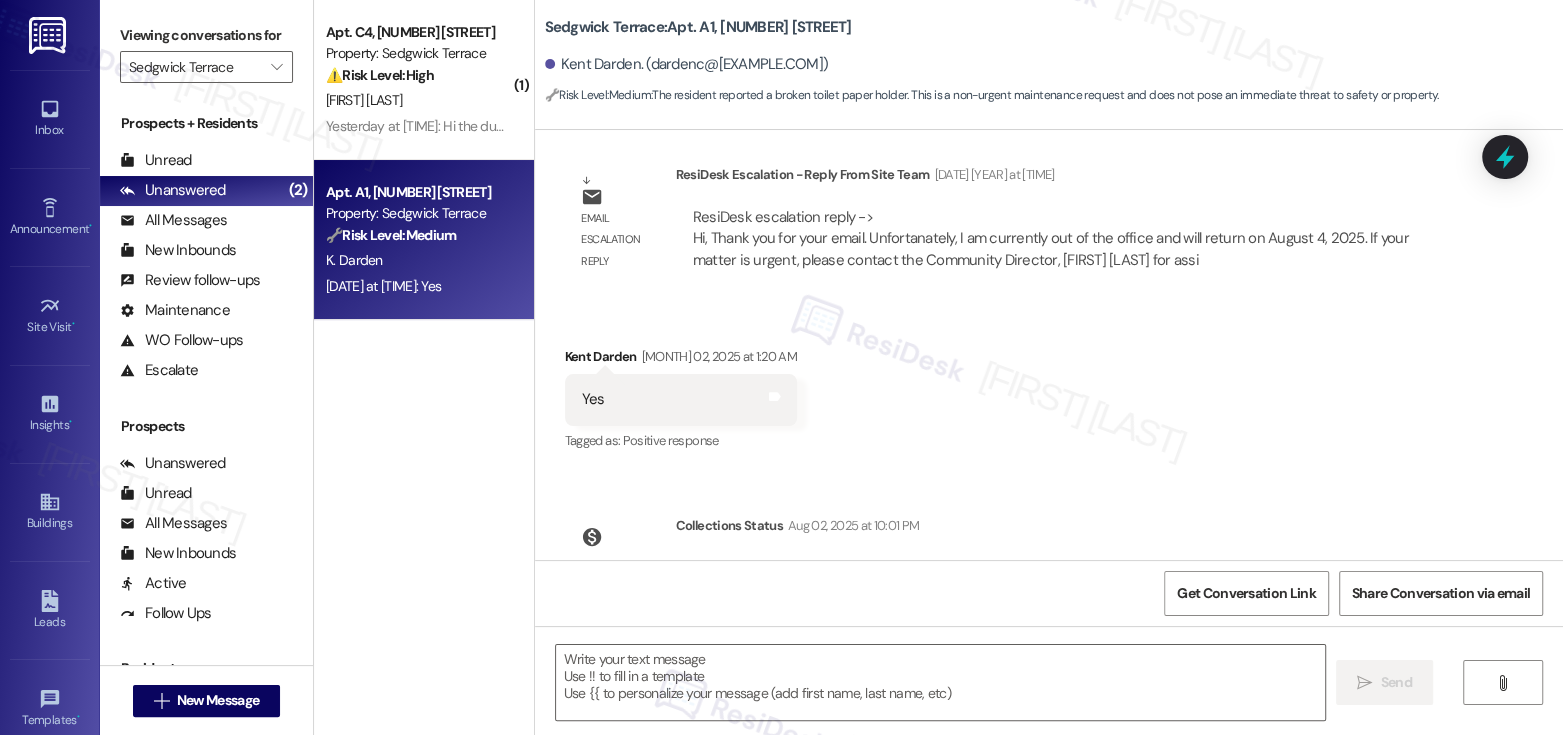 scroll, scrollTop: 18221, scrollLeft: 0, axis: vertical 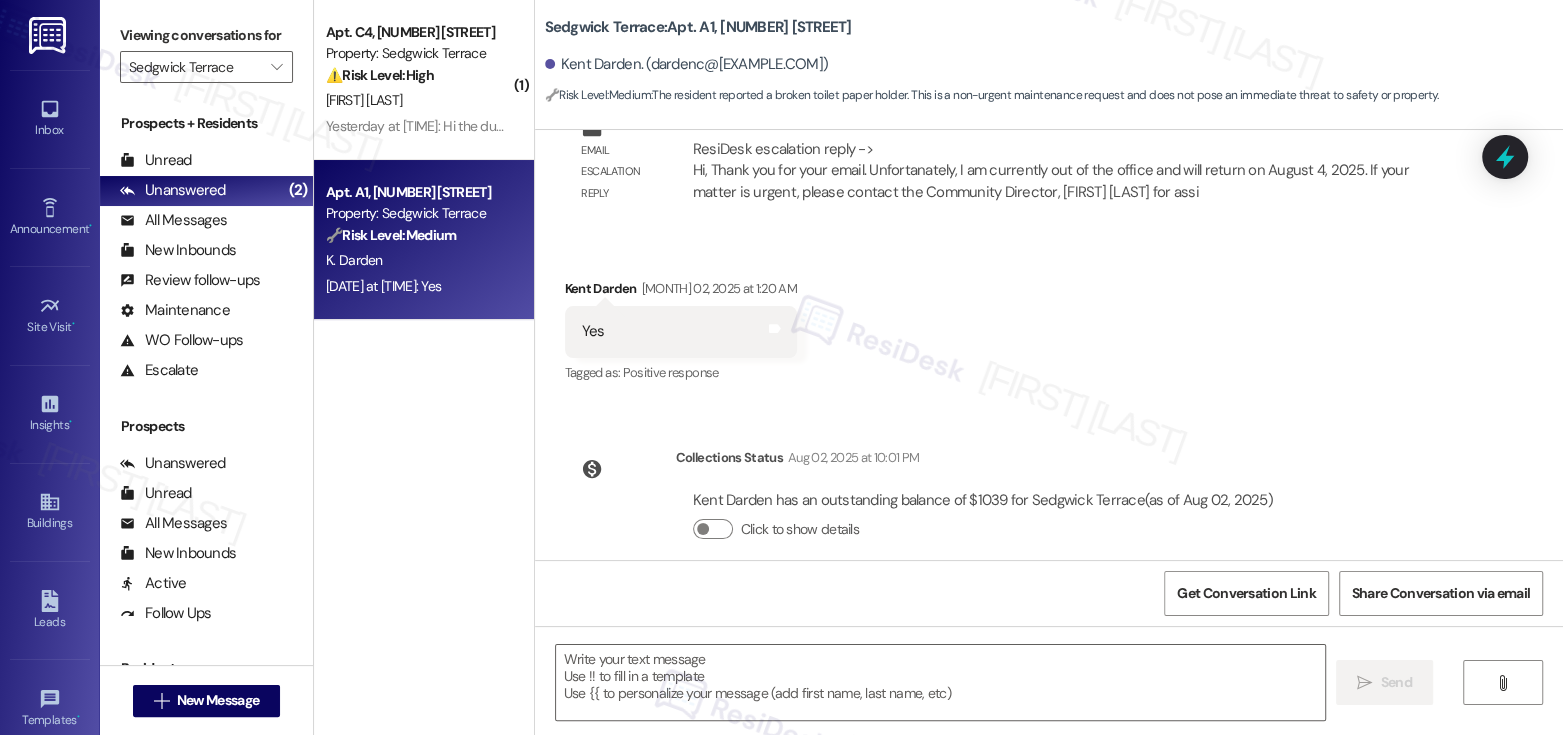 click on " Send " at bounding box center [1049, 701] 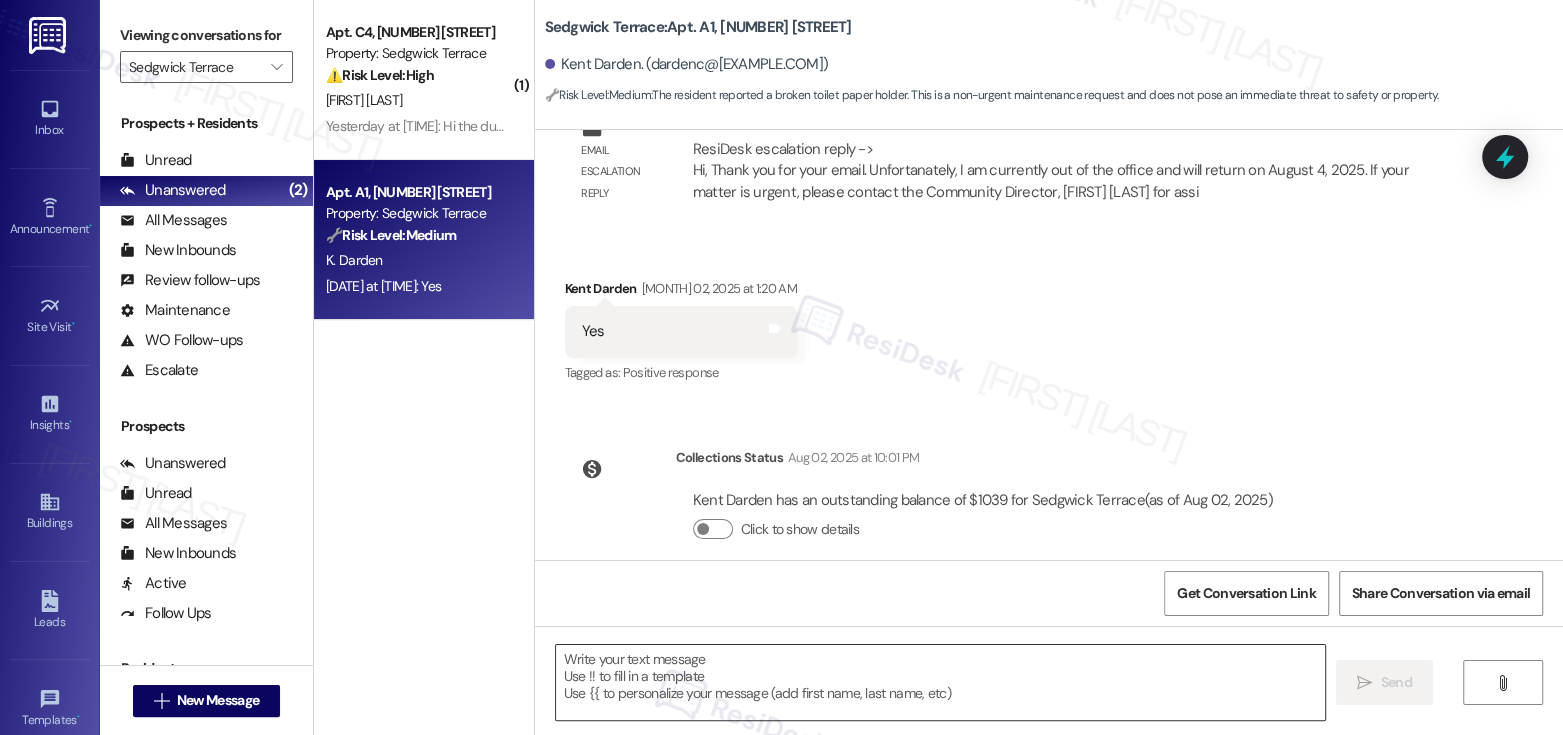 click at bounding box center [940, 682] 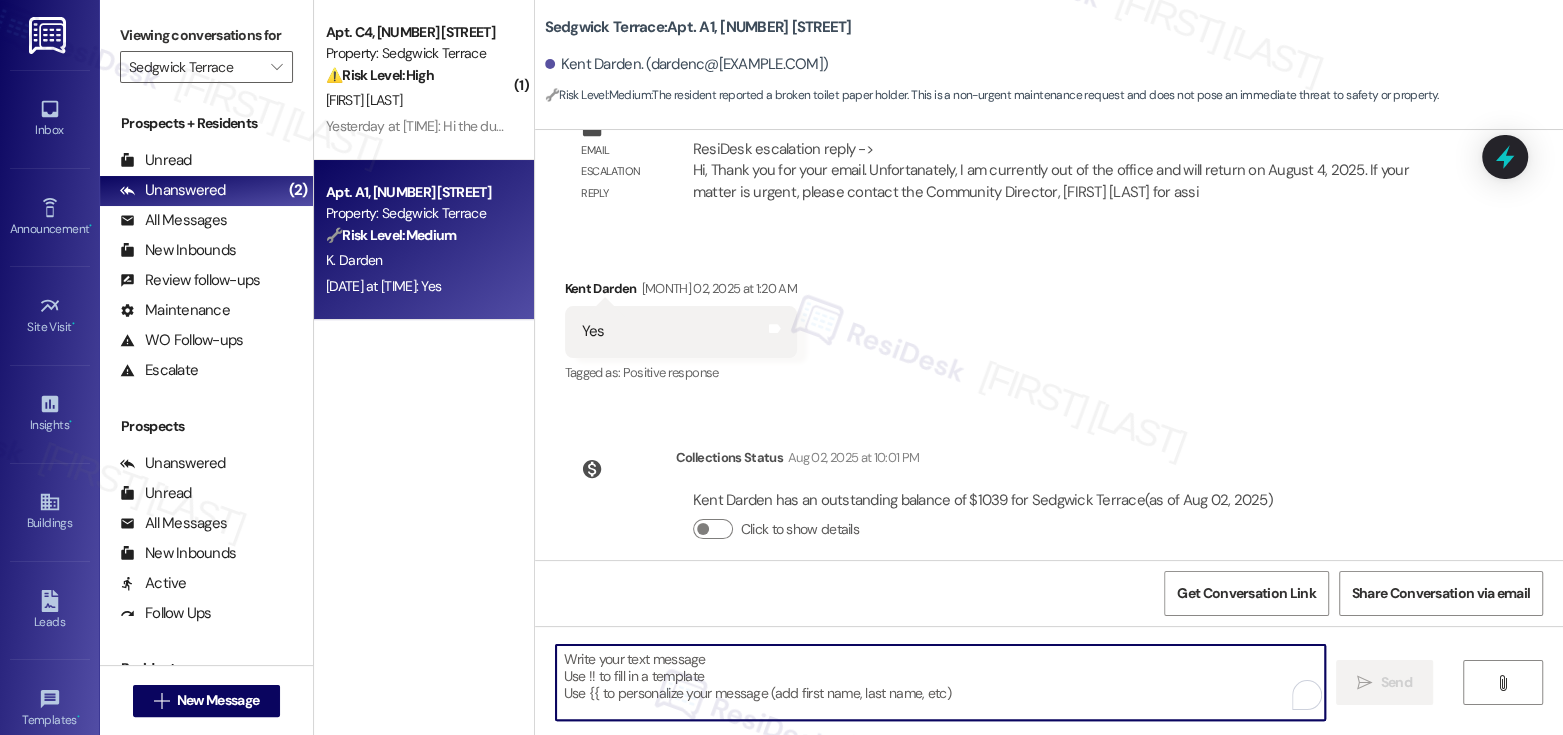 click at bounding box center (940, 682) 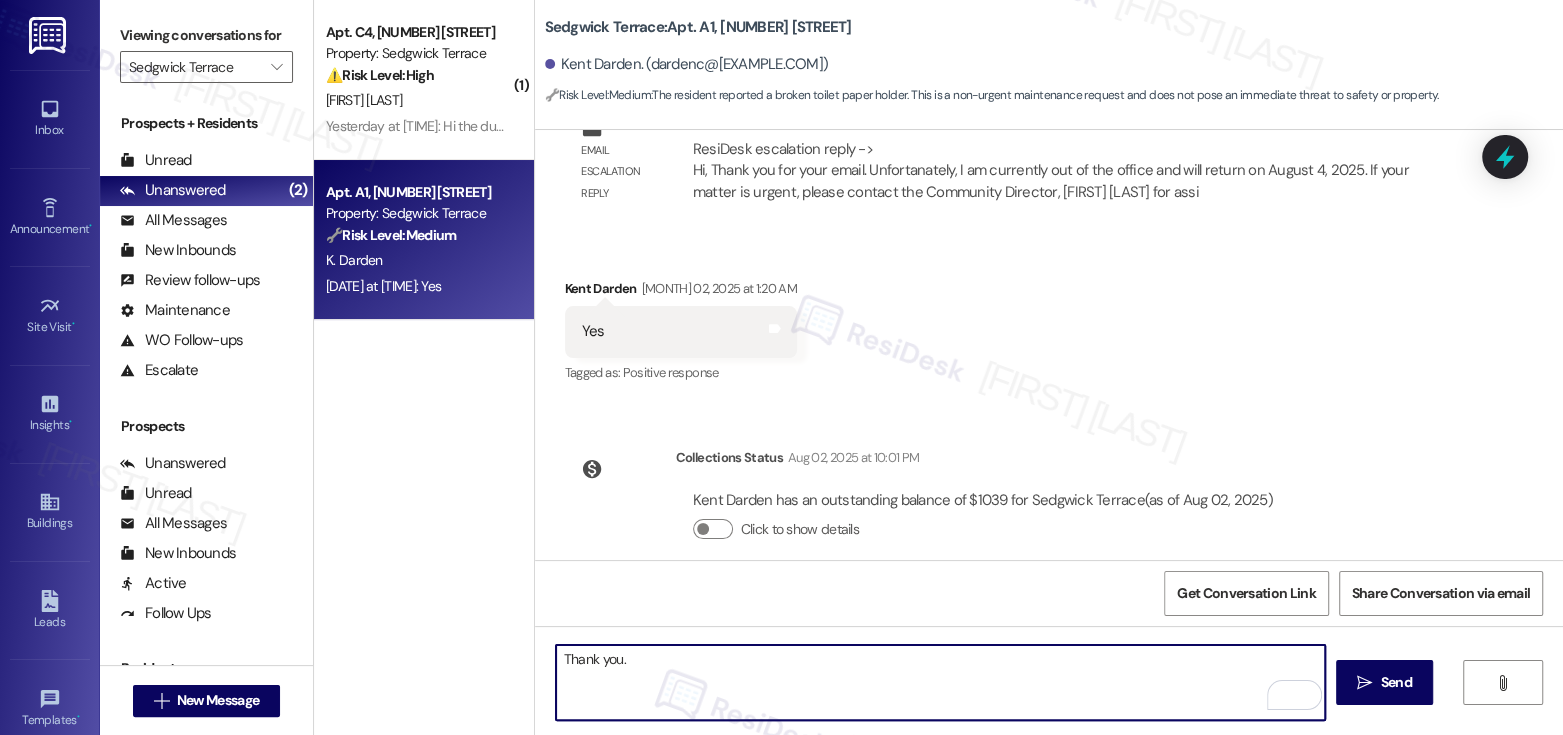 click on "Thank you." at bounding box center (940, 682) 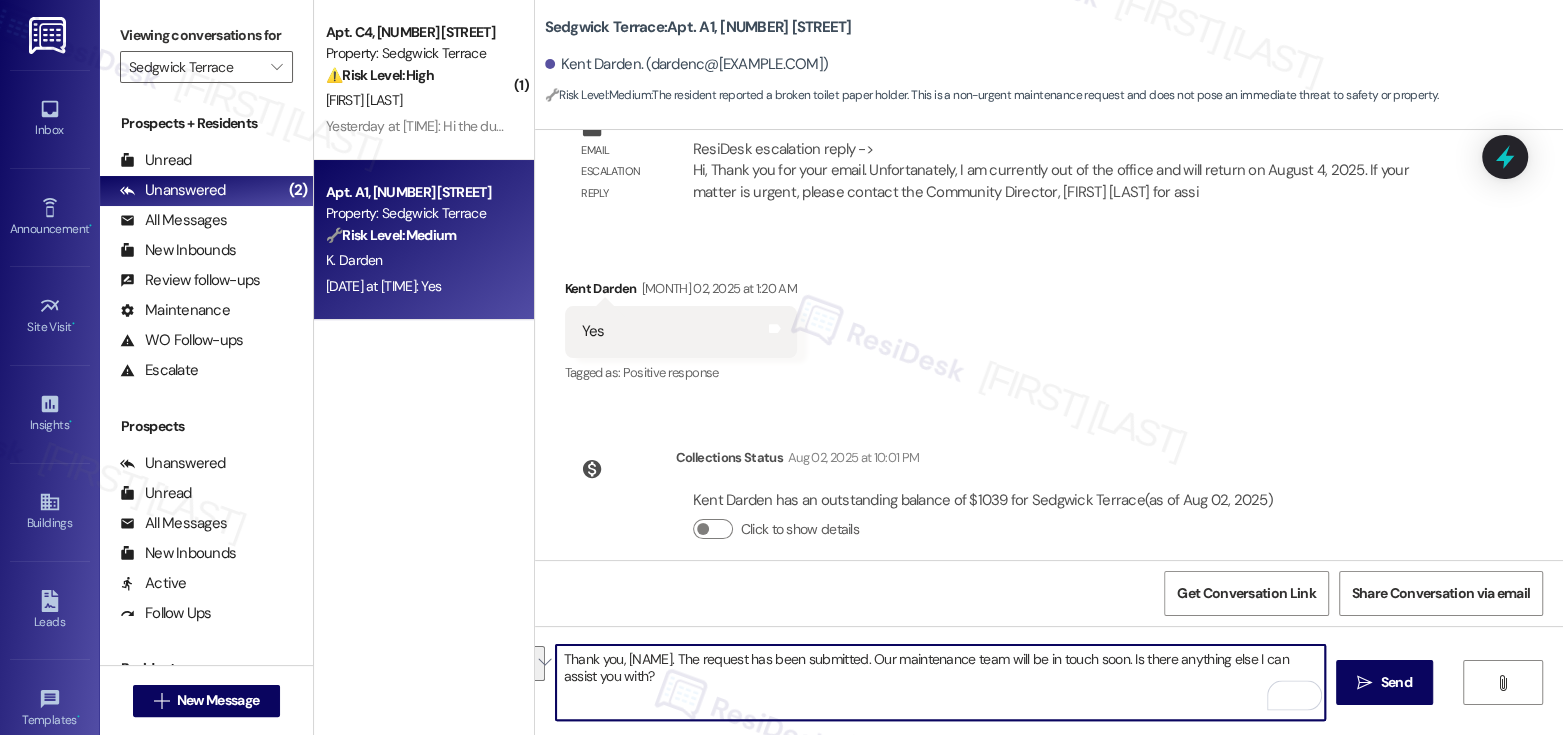drag, startPoint x: 1162, startPoint y: 662, endPoint x: 1166, endPoint y: 688, distance: 26.305893 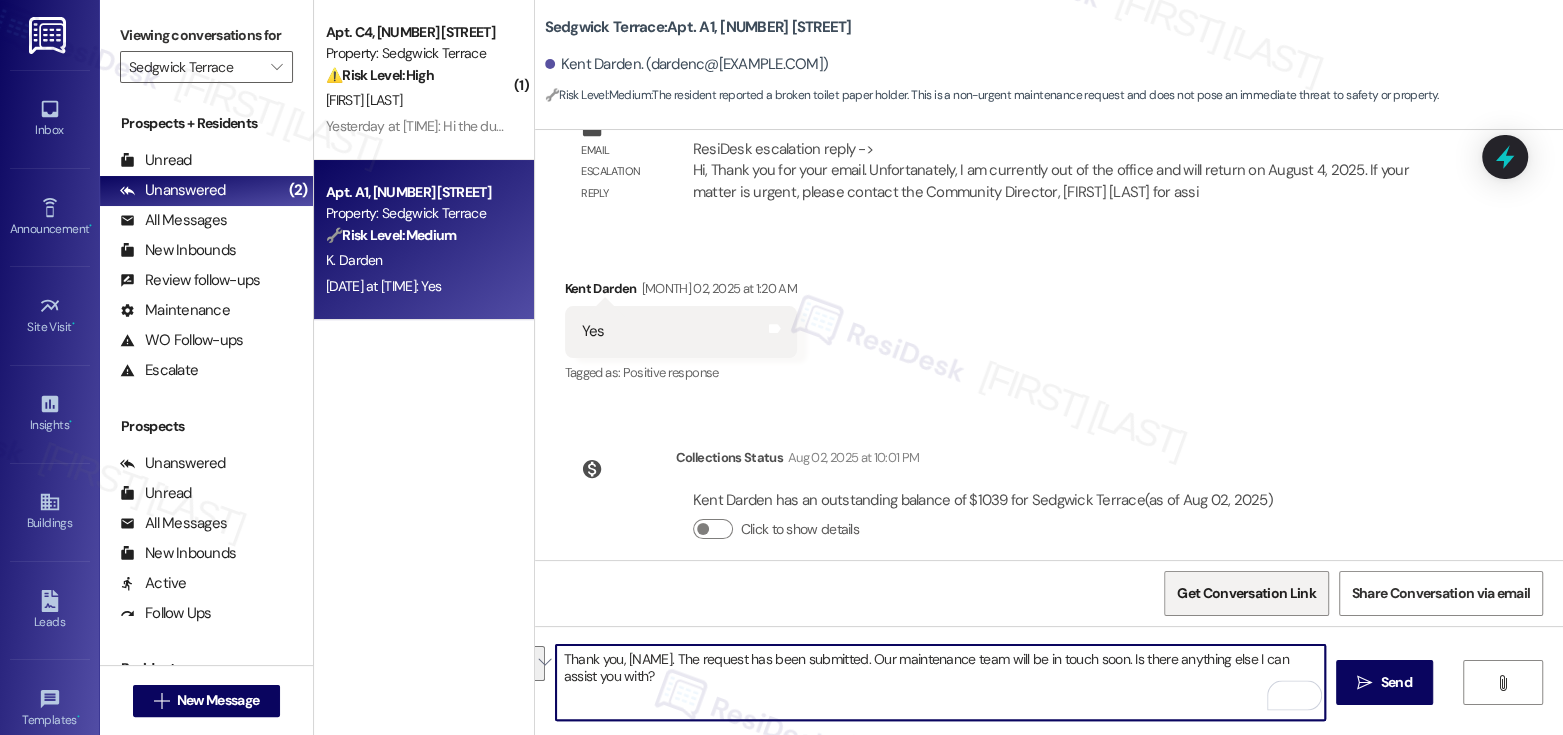type on "Thank you, {{first_name}}. The request has been submitted. Our maintenance team will be in touch soon." 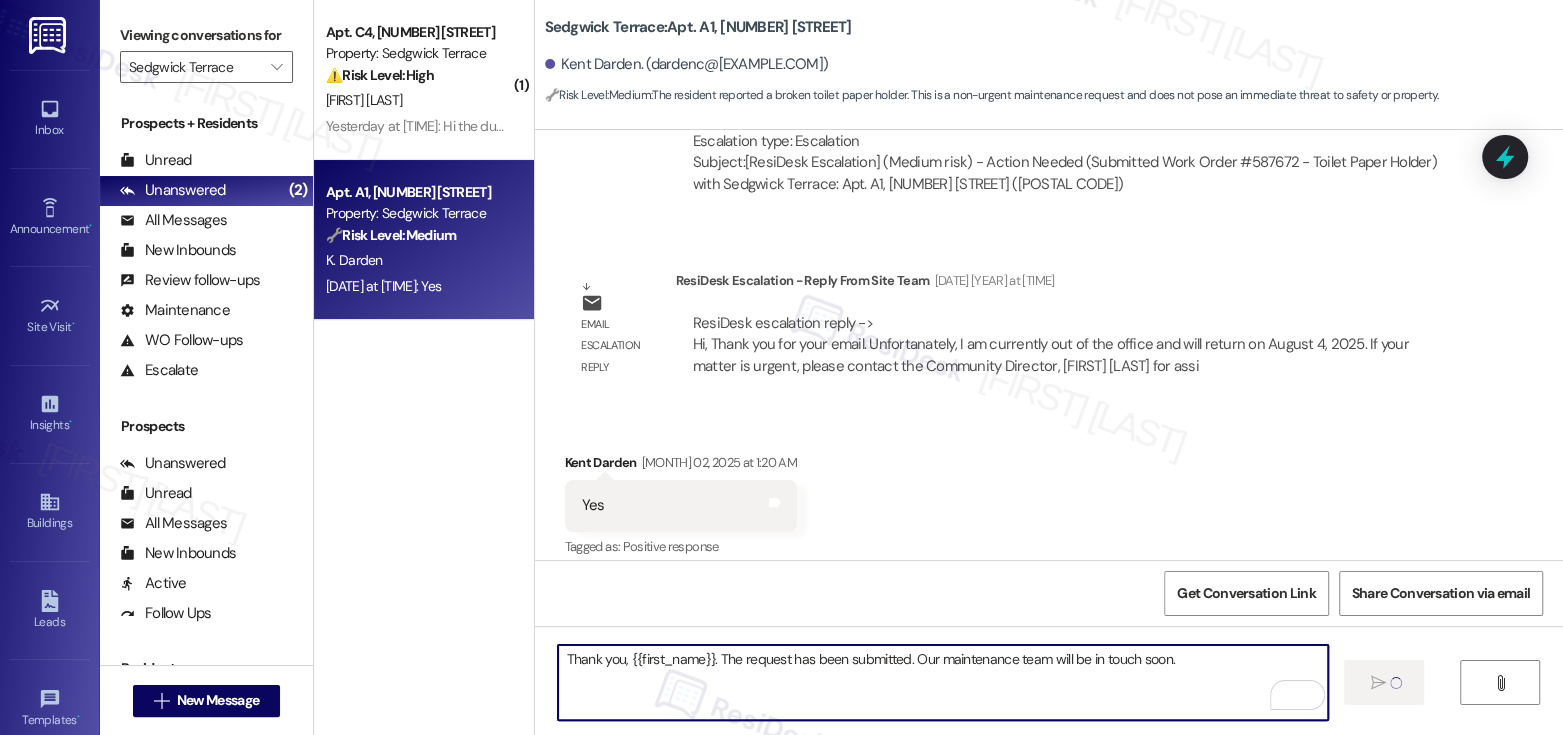 type 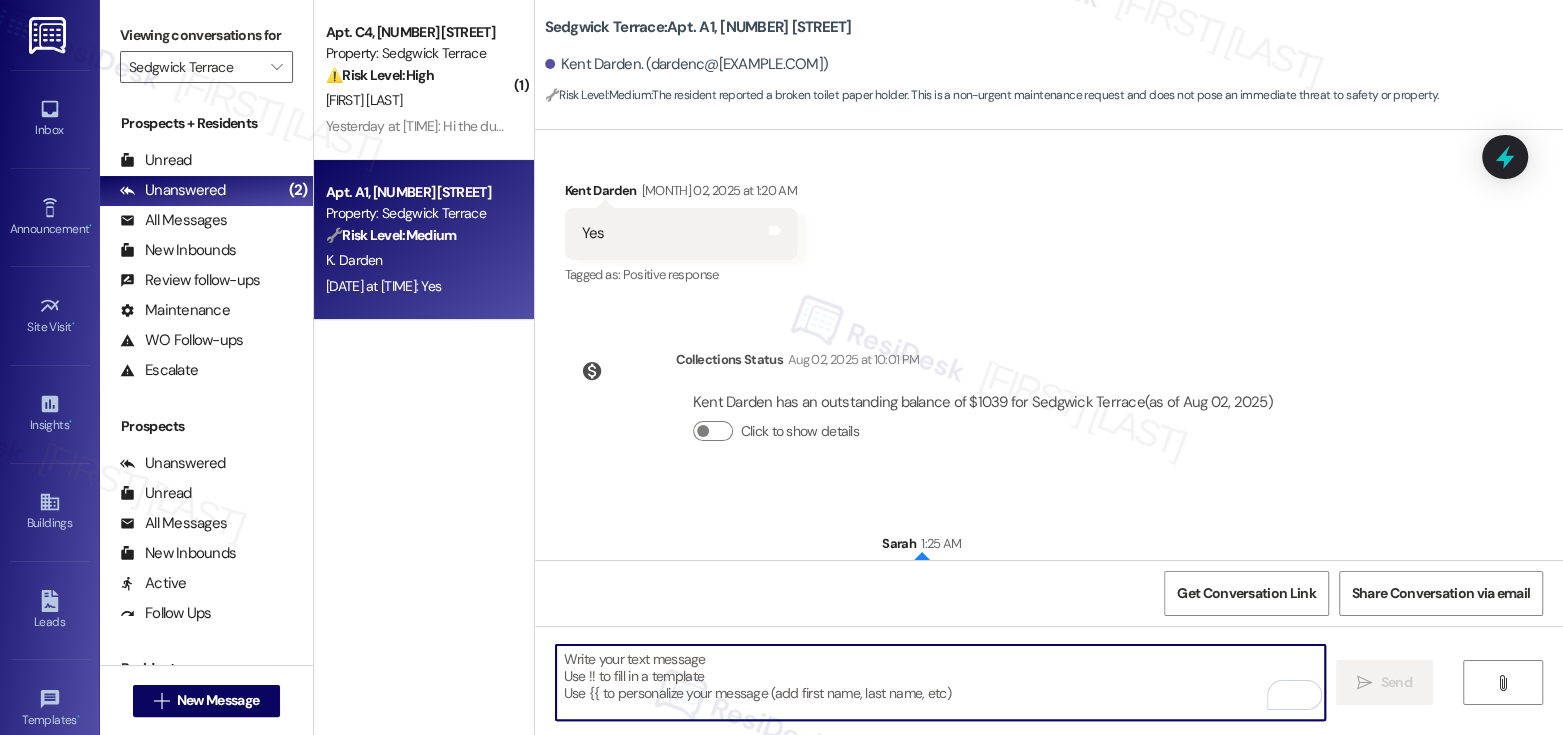 scroll, scrollTop: 18360, scrollLeft: 0, axis: vertical 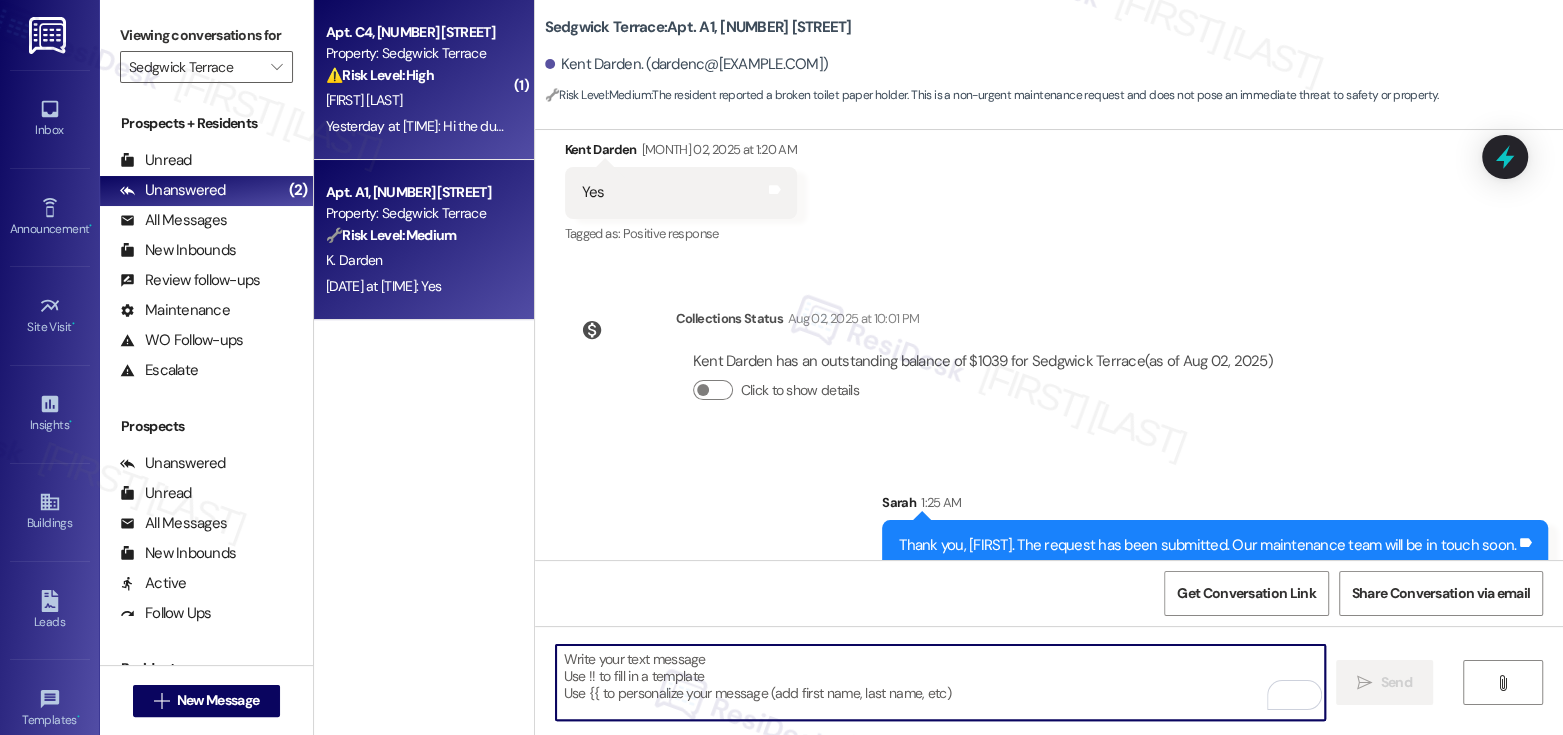 click on "Yesterday at 10:41 PM: Hi the dumpsters have not been emptied in a couple weeks causing an influx of mosquitoes in the units  Yesterday at 10:41 PM: Hi the dumpsters have not been emptied in a couple weeks causing an influx of mosquitoes in the units" at bounding box center (684, 126) 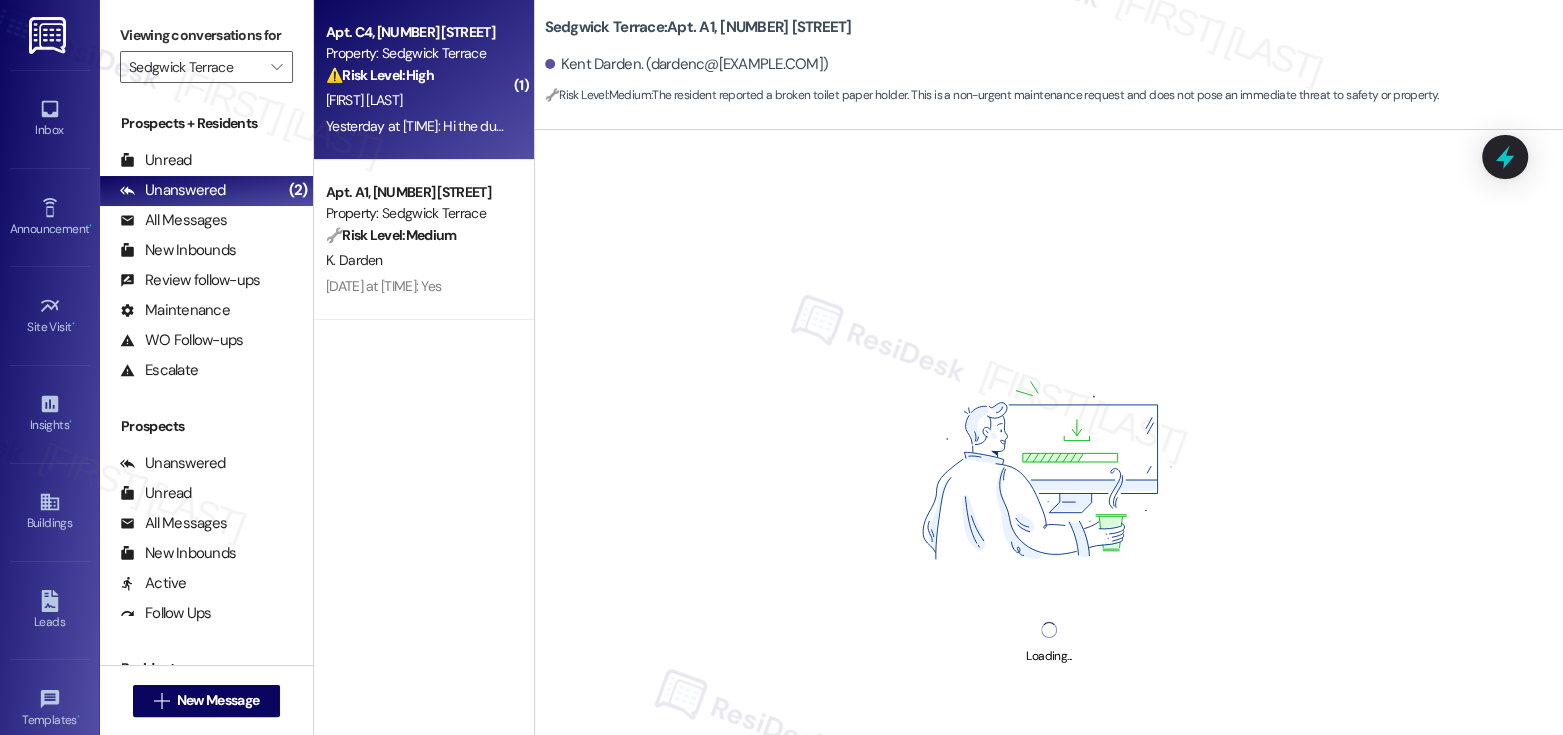 click on "Yesterday at 10:41 PM: Hi the dumpsters have not been emptied in a couple weeks causing an influx of mosquitoes in the units  Yesterday at 10:41 PM: Hi the dumpsters have not been emptied in a couple weeks causing an influx of mosquitoes in the units" at bounding box center [418, 126] 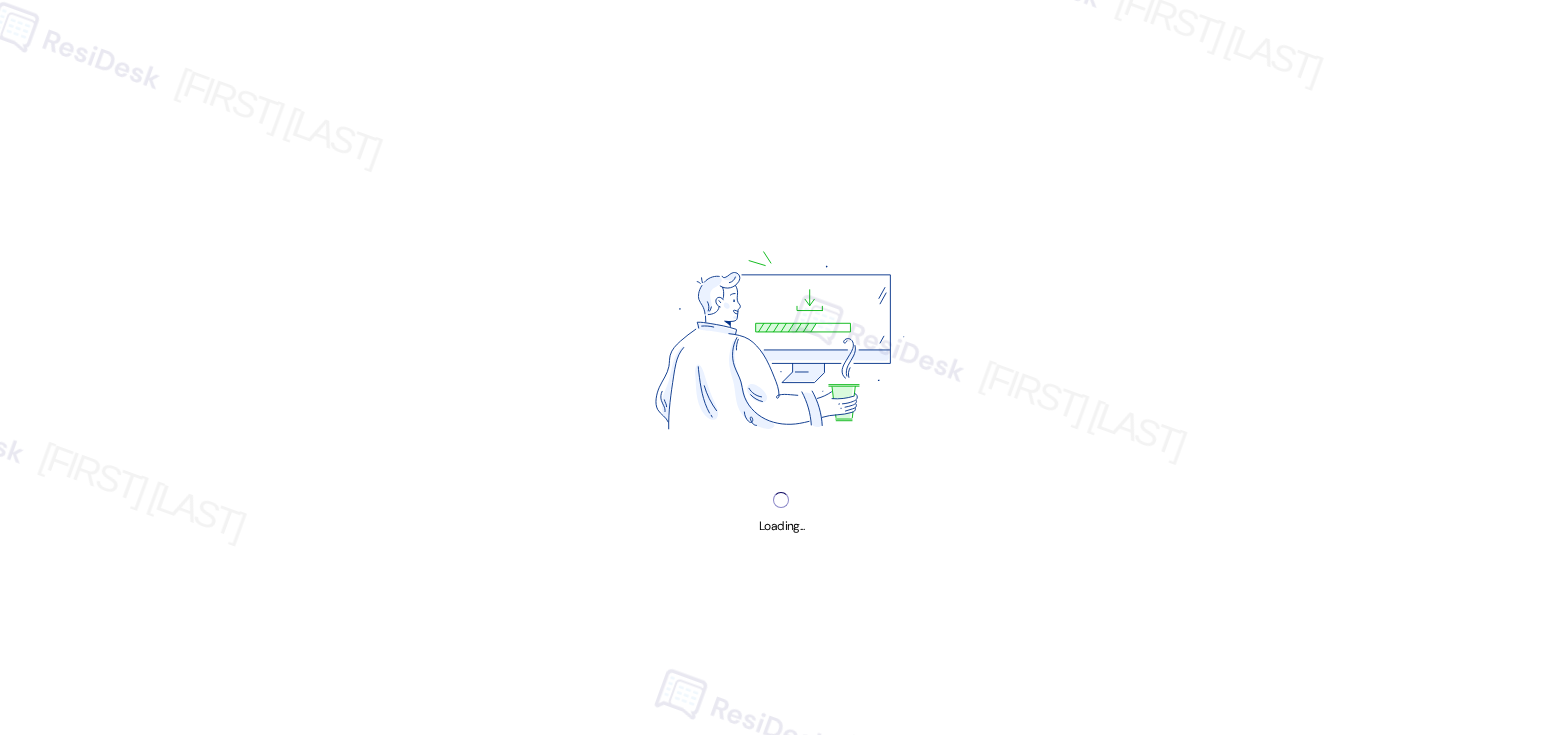 scroll, scrollTop: 0, scrollLeft: 0, axis: both 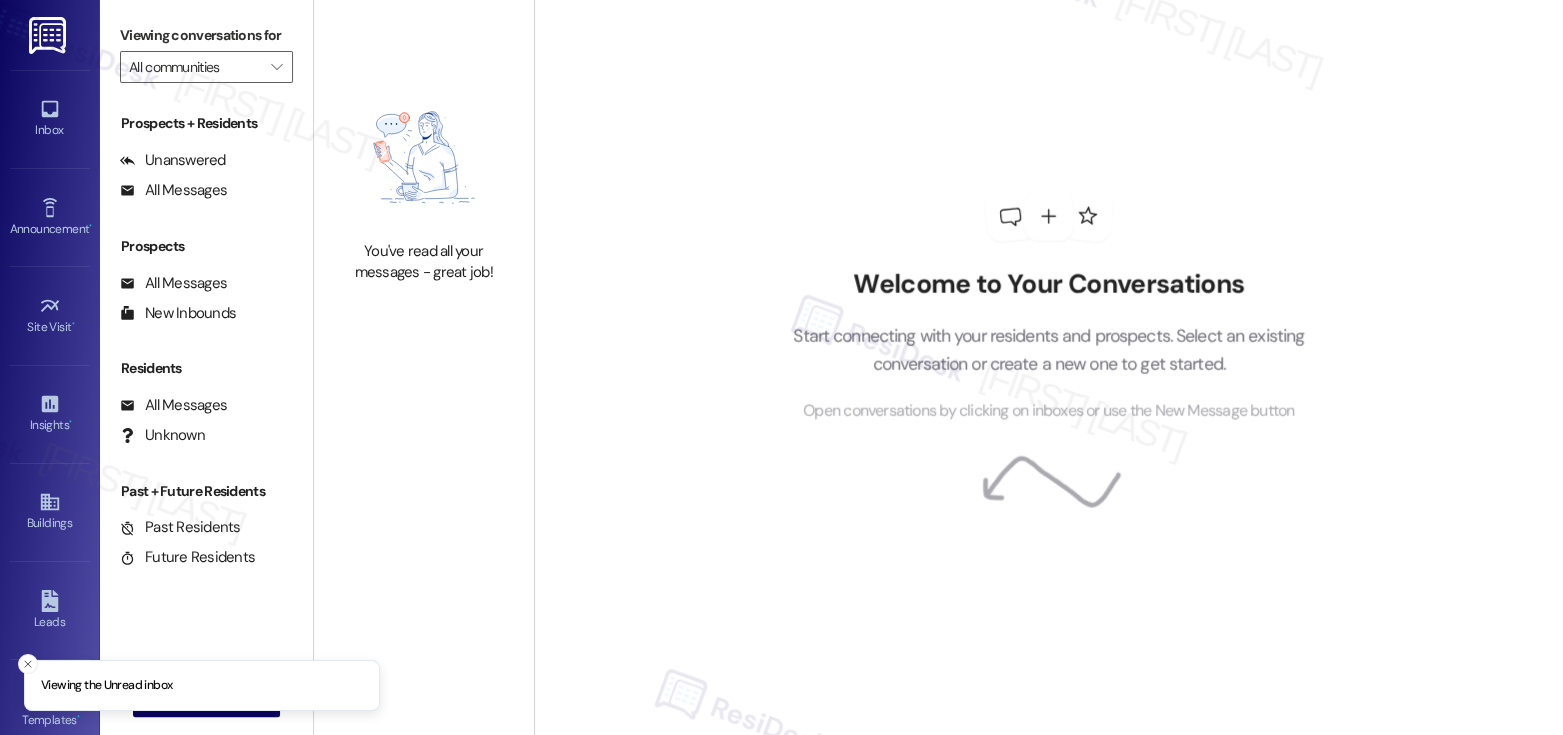 type on "Sedgwick Terrace" 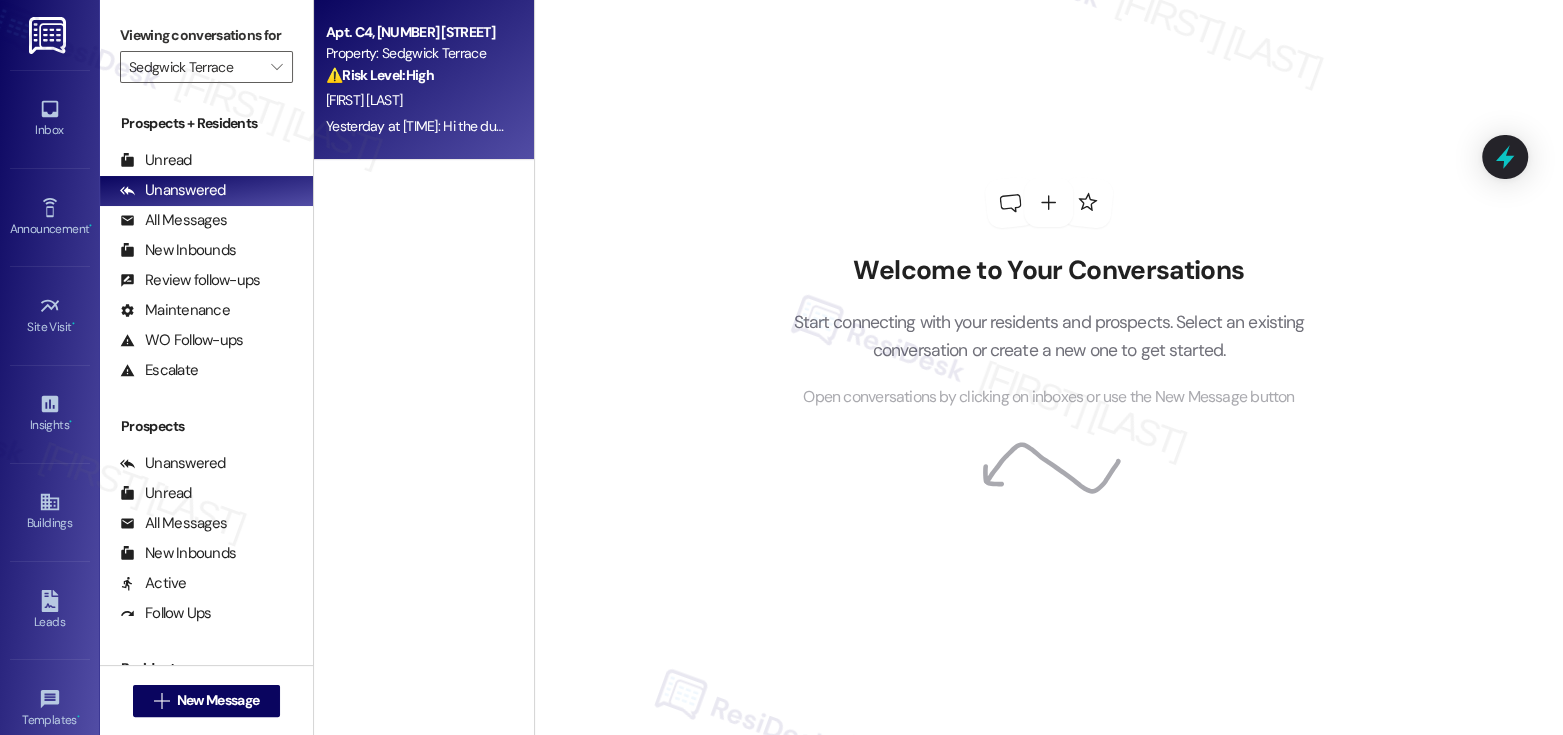 click on "⚠️  Risk Level:  High" at bounding box center [380, 75] 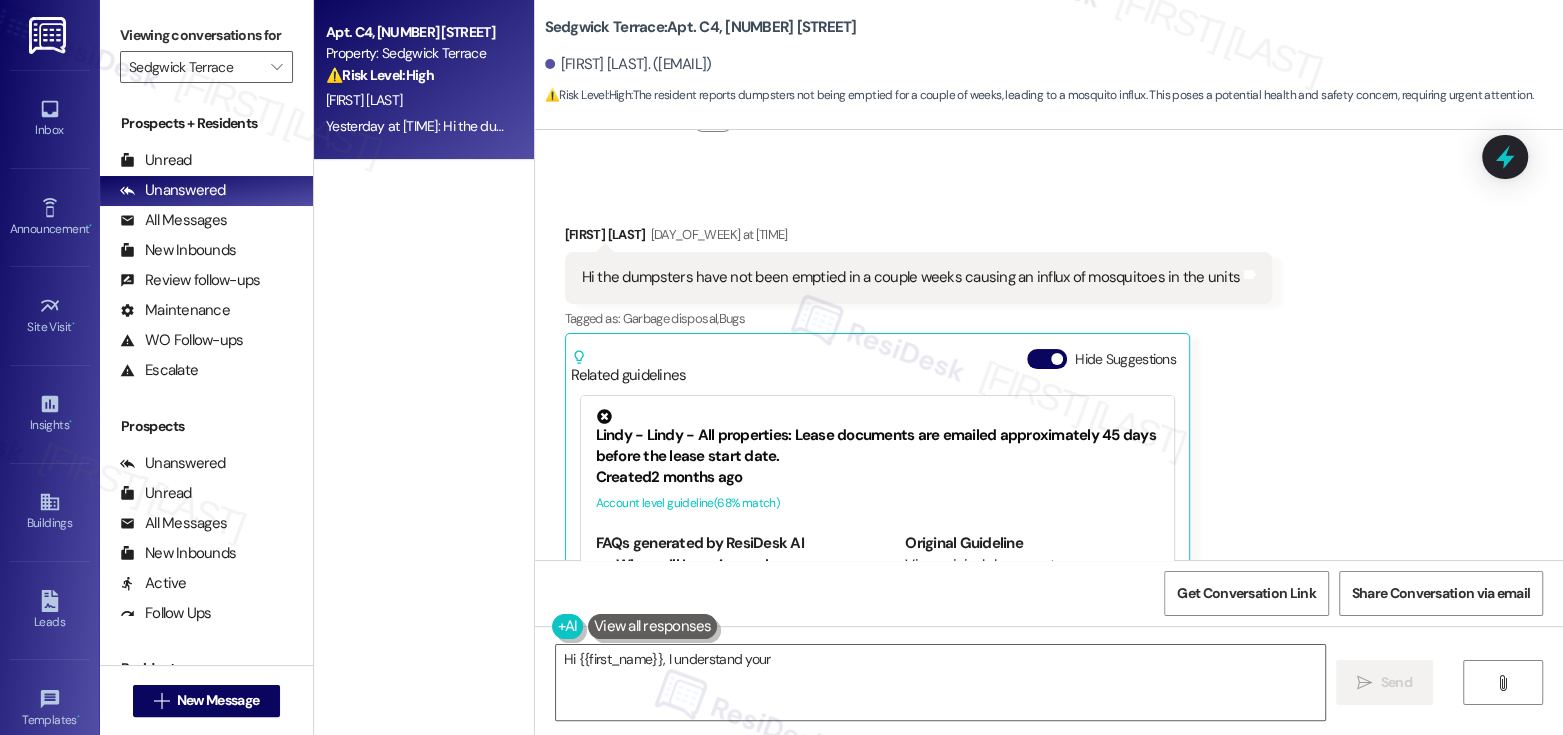 scroll, scrollTop: 3893, scrollLeft: 0, axis: vertical 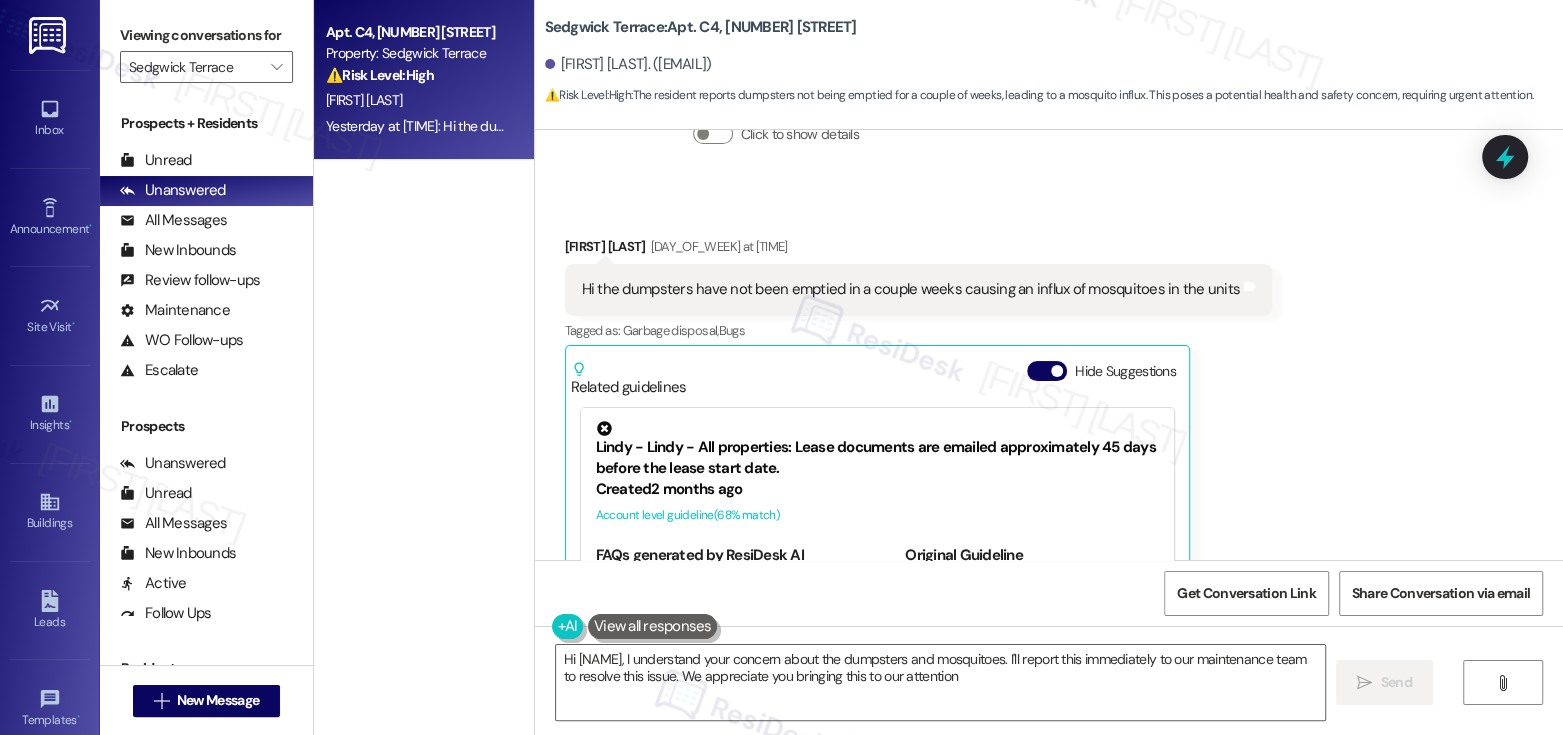 type on "Hi [NAME], I understand your concern about the dumpsters and mosquitoes. I'll report this immediately to our maintenance team to resolve this issue. We appreciate you bringing this to our attention!" 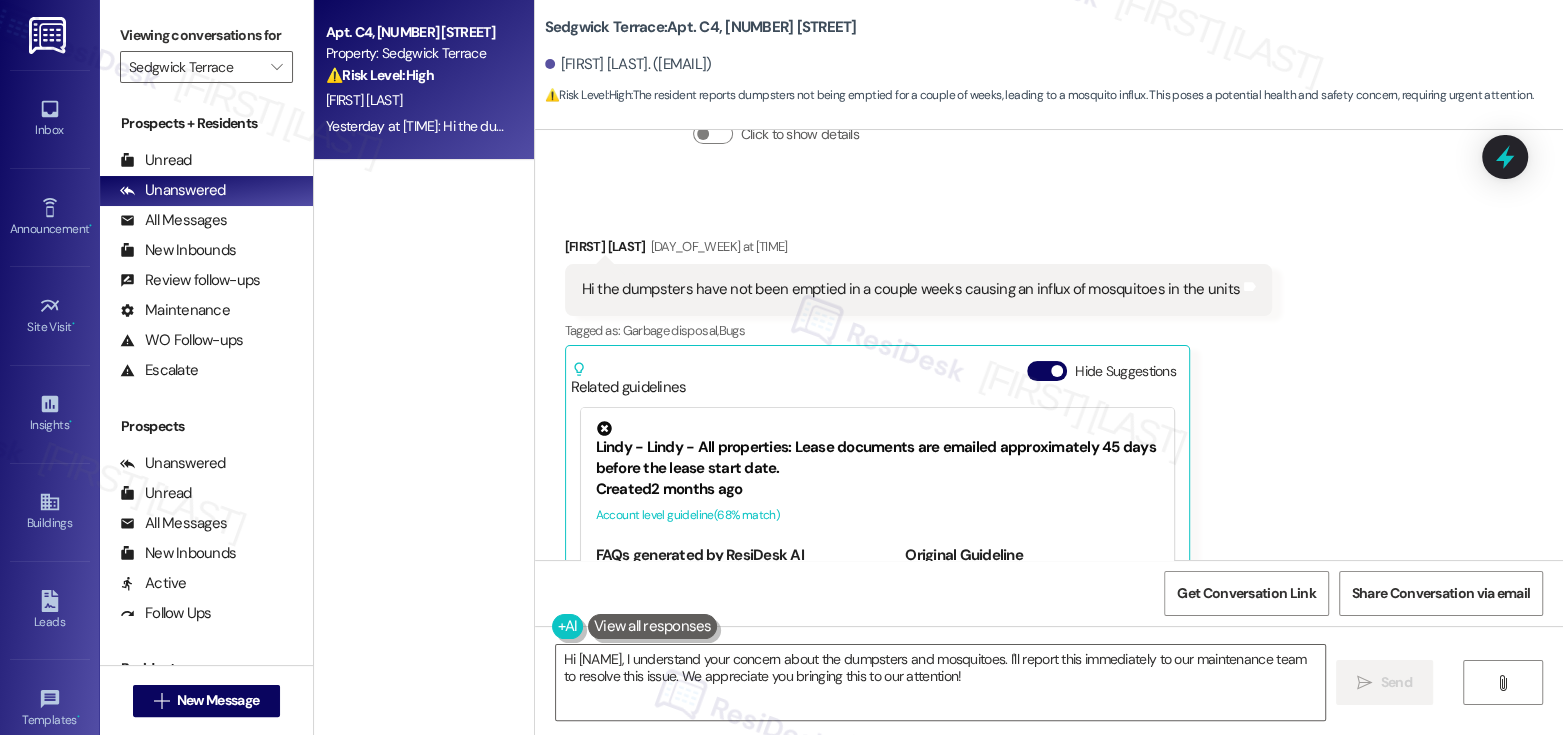 click on "Hi the dumpsters have not been emptied in a couple weeks causing an influx of mosquitoes in the units  Tags and notes" at bounding box center (918, 289) 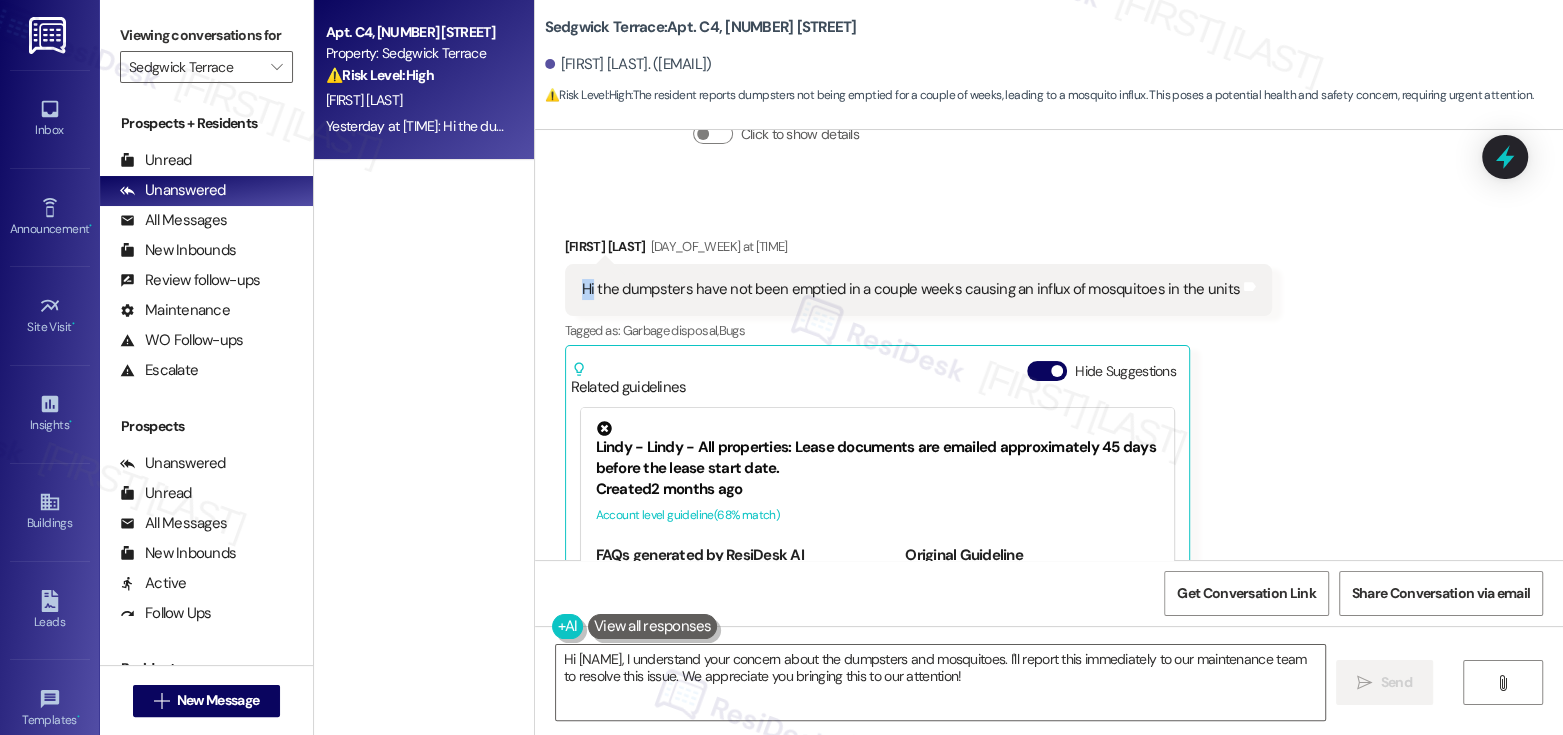 click on "Hi the dumpsters have not been emptied in a couple weeks causing an influx of mosquitoes in the units  Tags and notes" at bounding box center [918, 289] 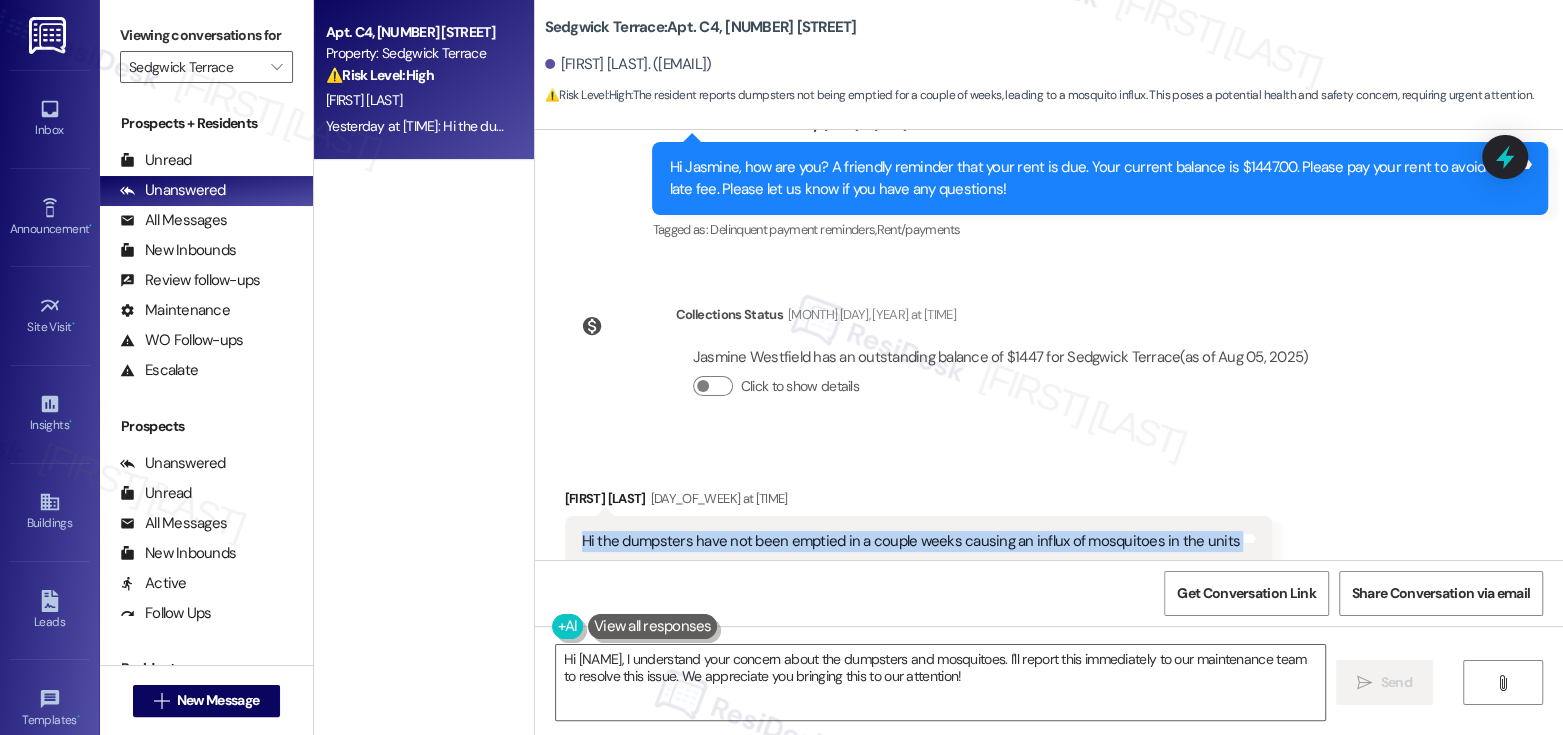 scroll, scrollTop: 4047, scrollLeft: 0, axis: vertical 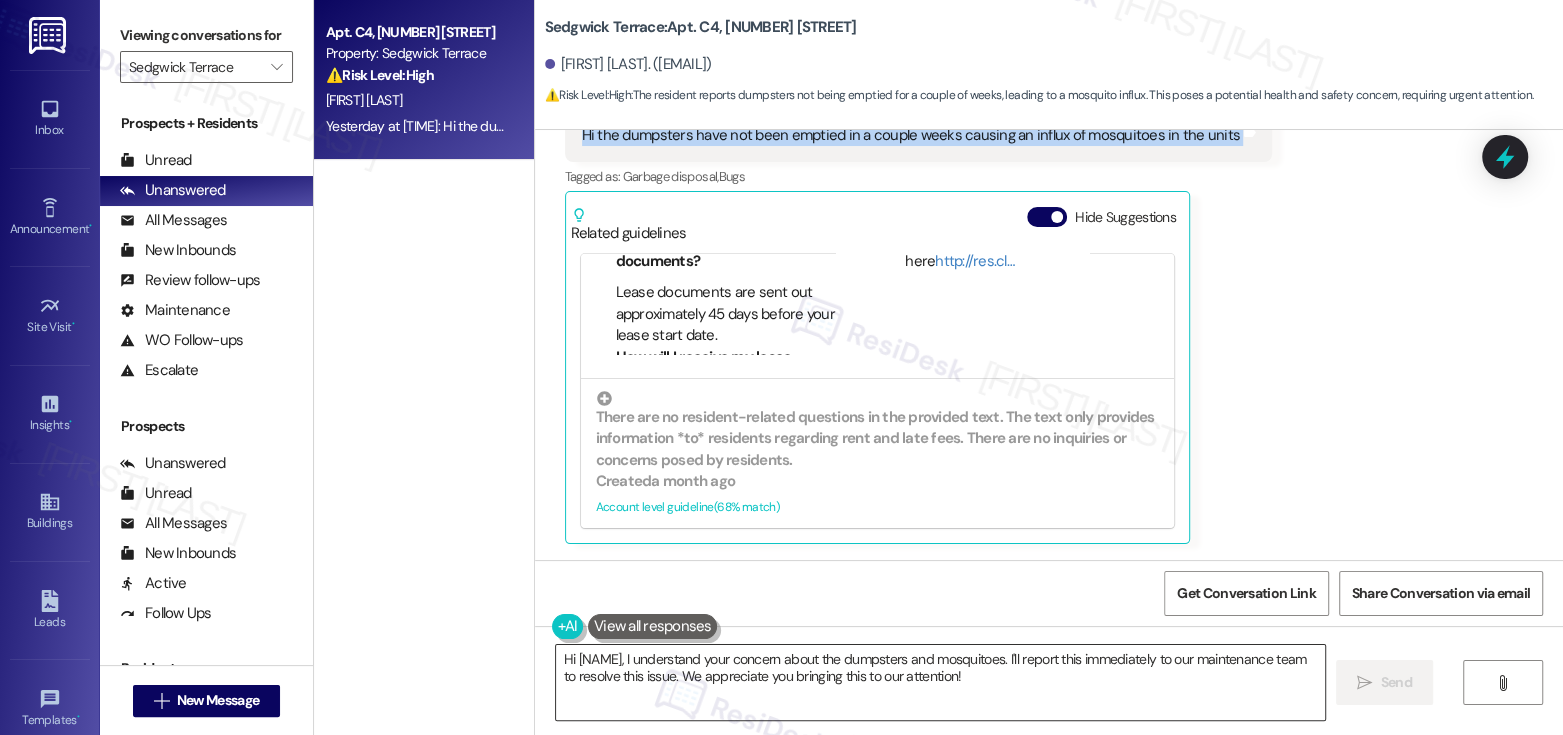 click on "Hi [NAME], I understand your concern about the dumpsters and mosquitoes. I'll report this immediately to our maintenance team to resolve this issue. We appreciate you bringing this to our attention!" at bounding box center [940, 682] 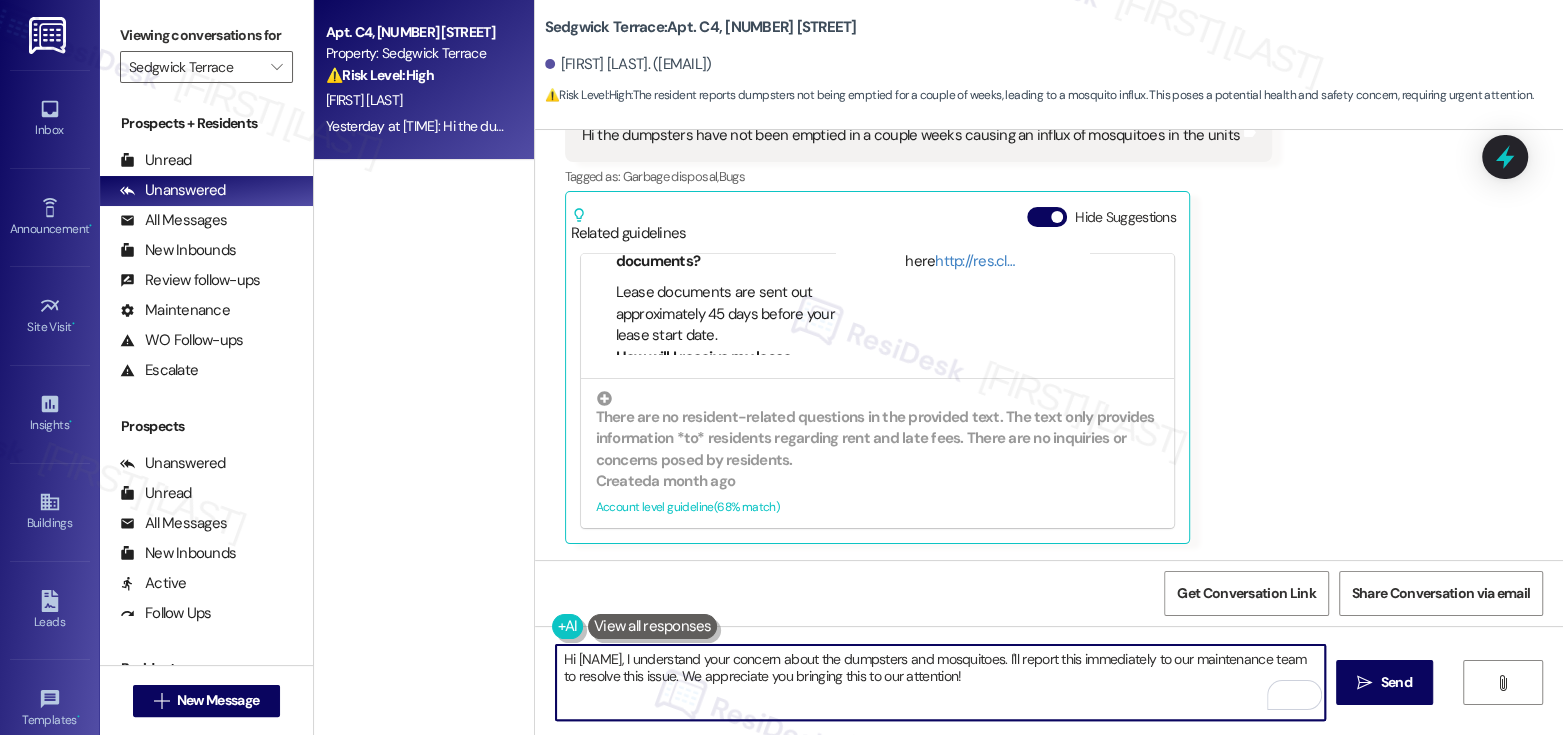 click on "Hi [NAME], I understand your concern about the dumpsters and mosquitoes. I'll report this immediately to our maintenance team to resolve this issue. We appreciate you bringing this to our attention!" at bounding box center (940, 682) 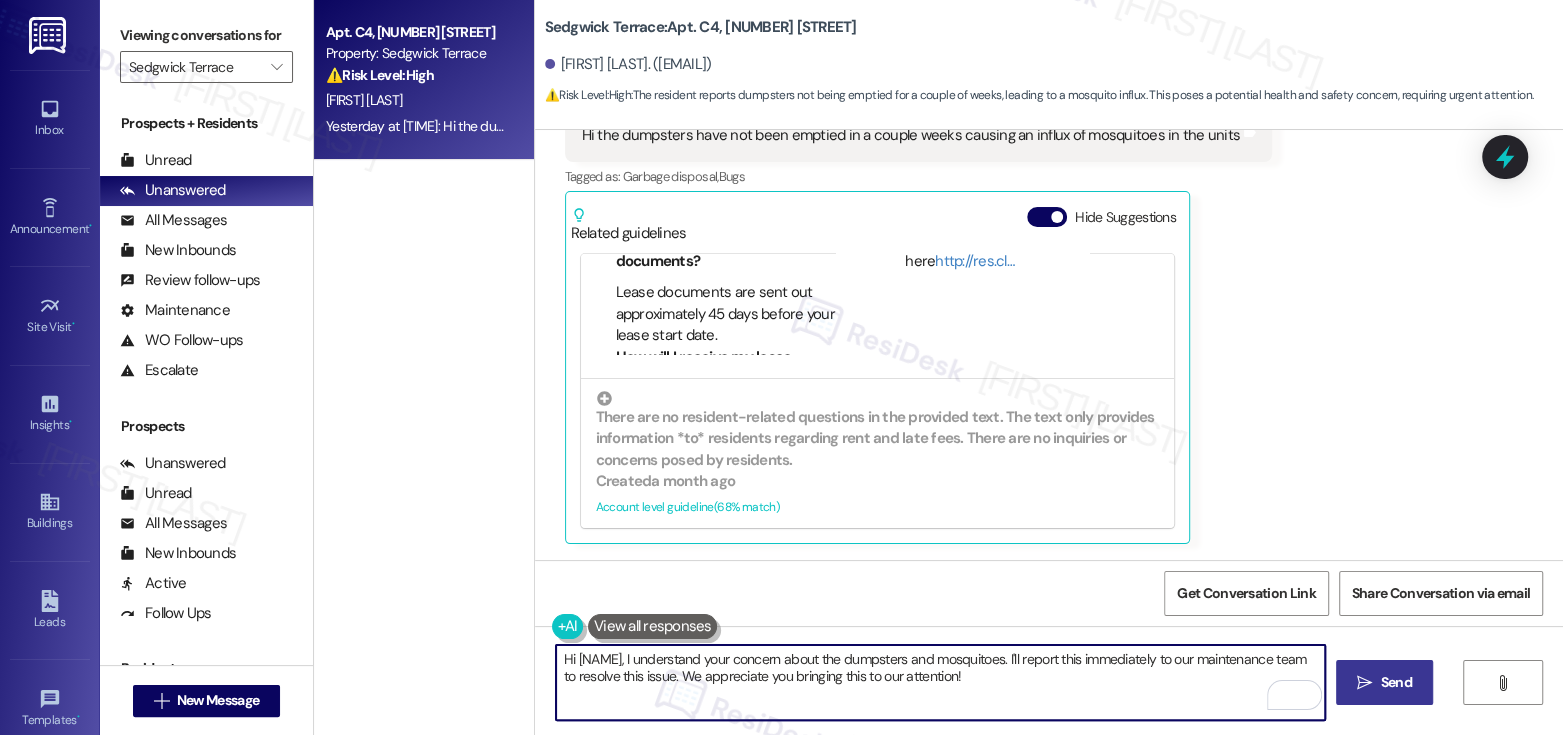 click on " Send" at bounding box center [1384, 682] 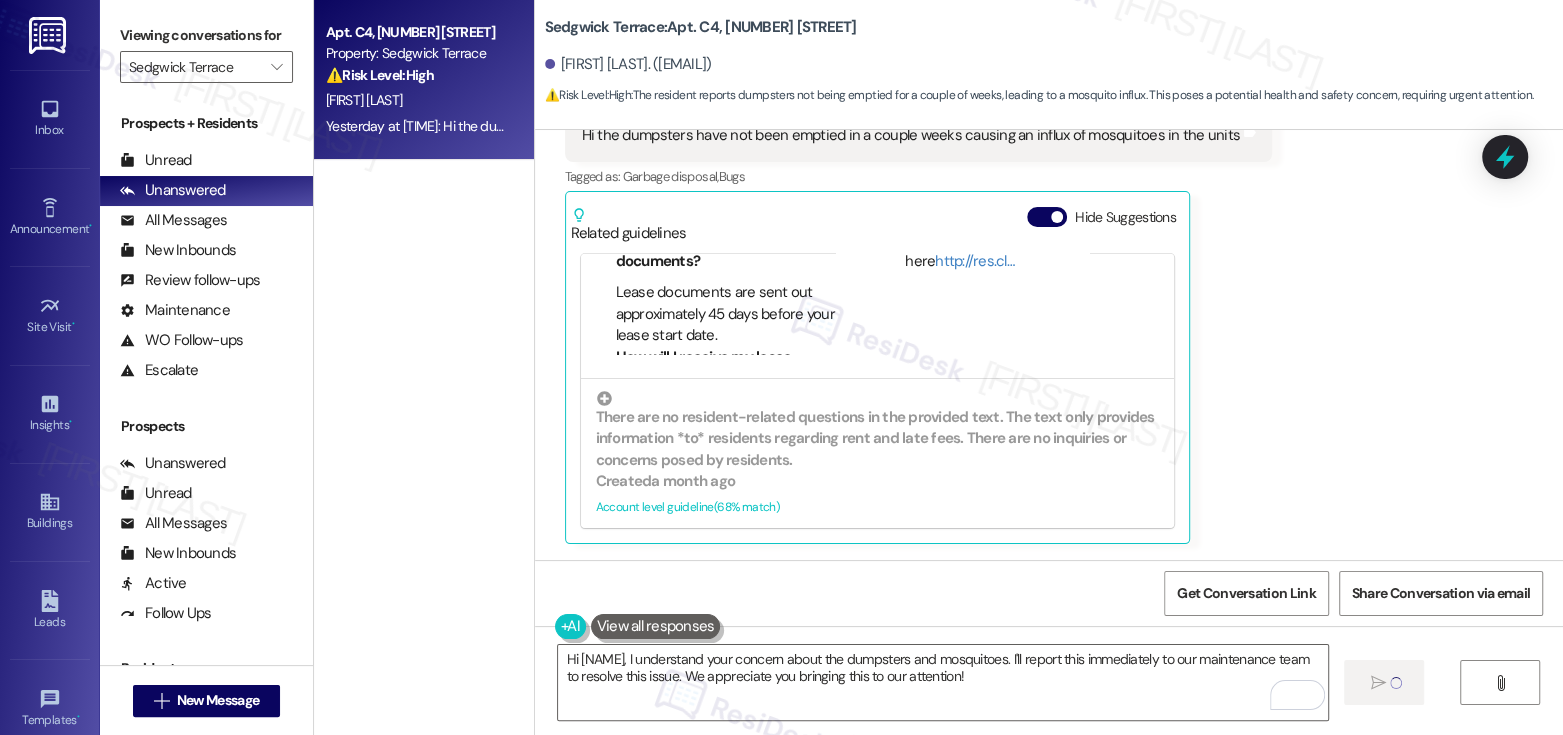 type 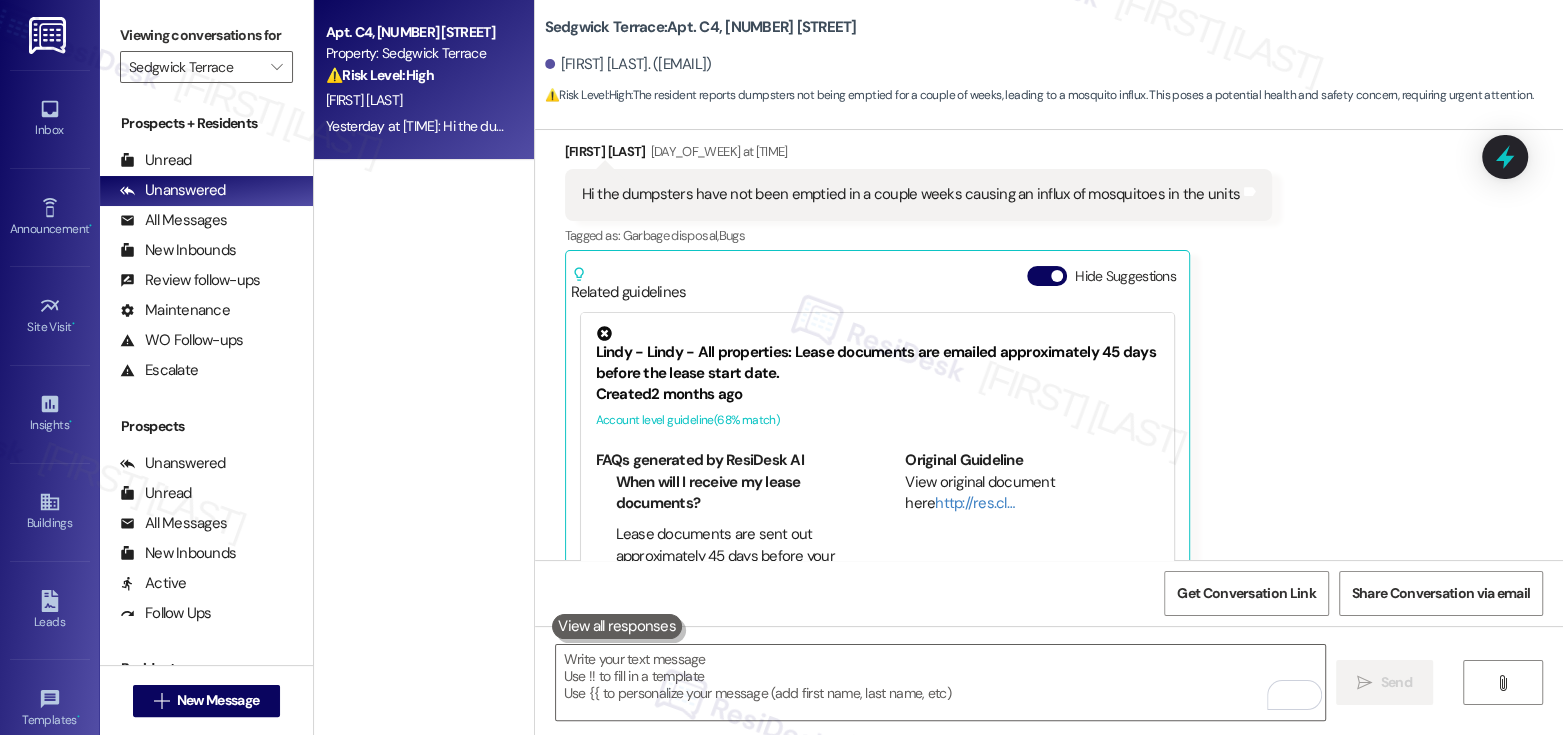 scroll, scrollTop: 3901, scrollLeft: 0, axis: vertical 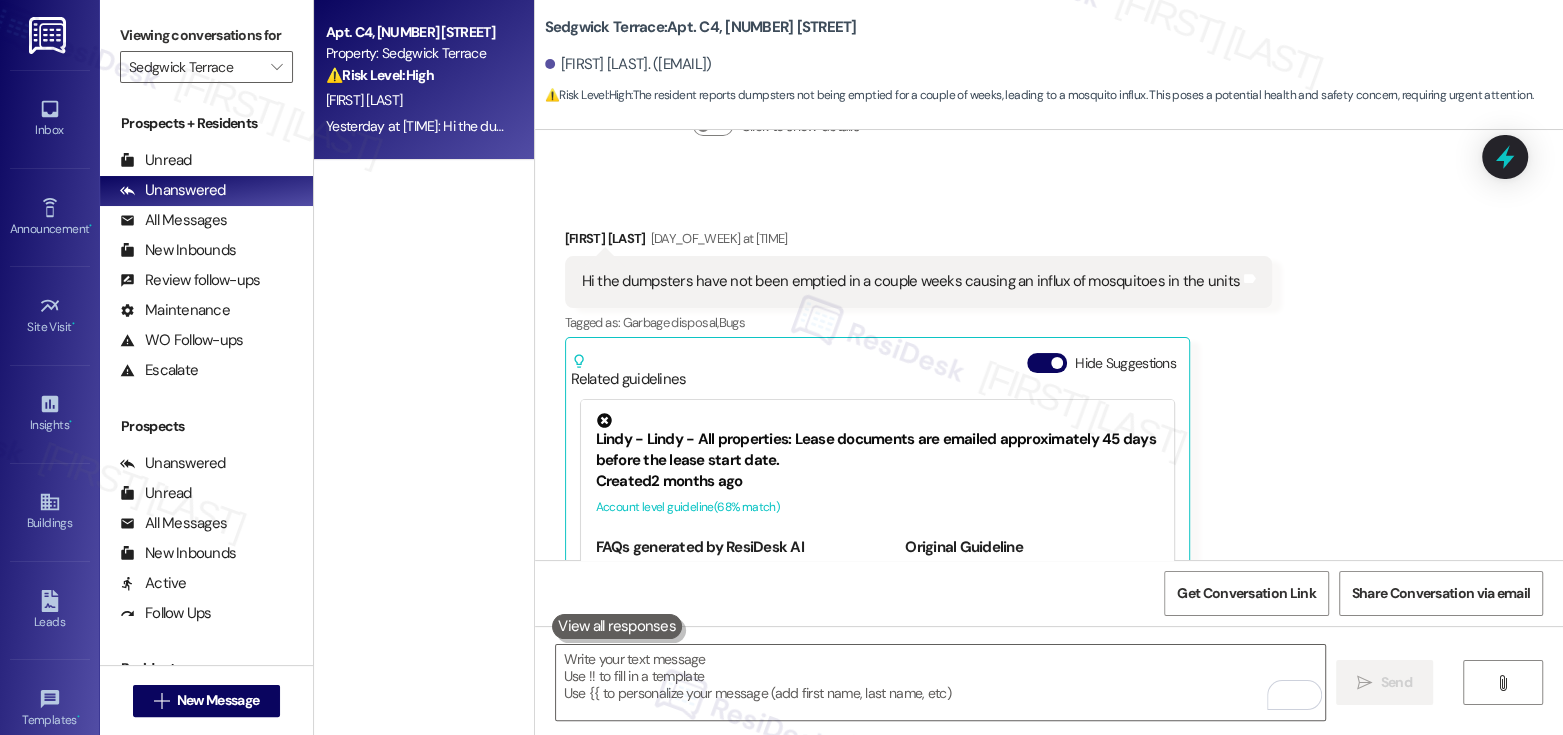 click on "Hi the dumpsters have not been emptied in a couple weeks causing an influx of mosquitoes in the units" at bounding box center (911, 281) 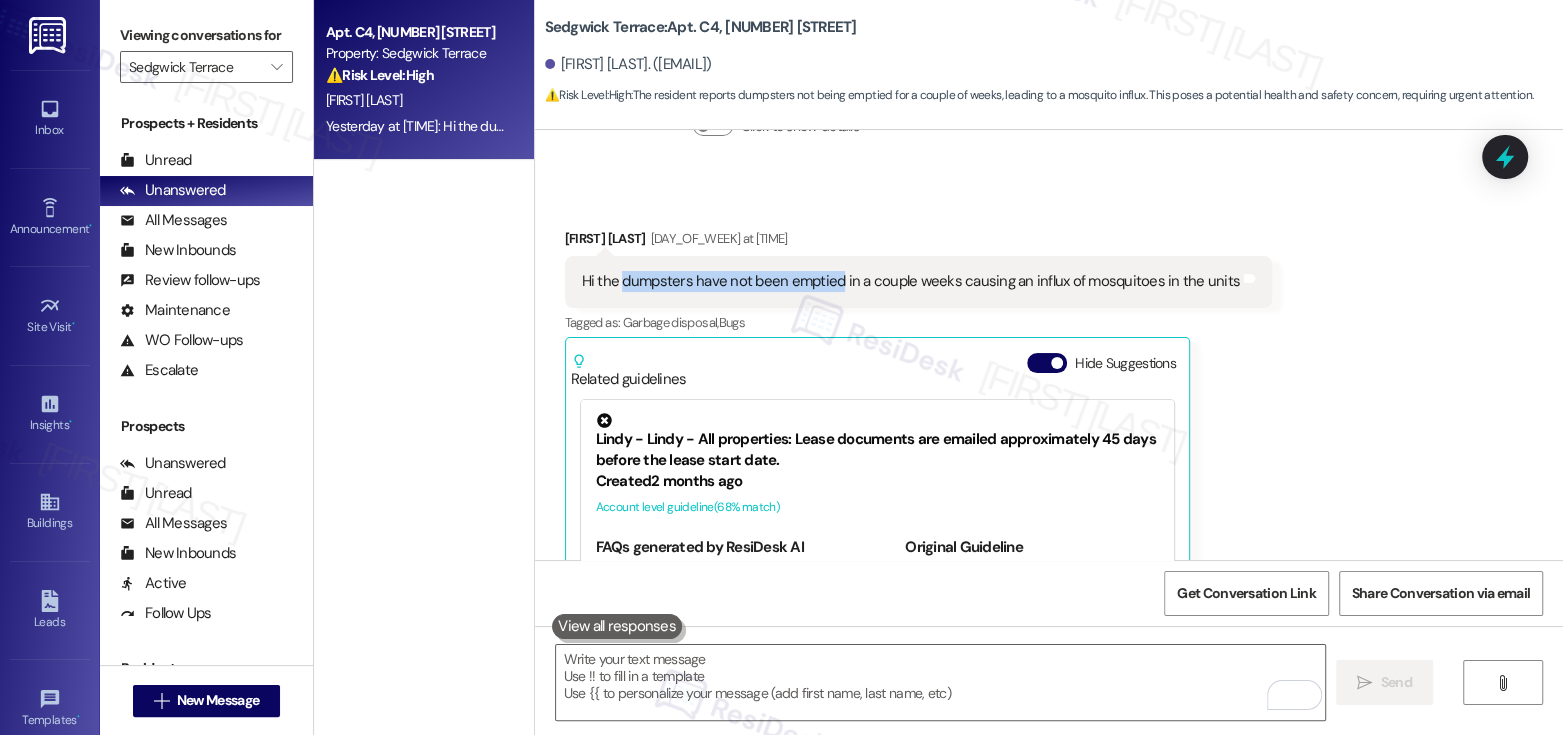 drag, startPoint x: 611, startPoint y: 280, endPoint x: 824, endPoint y: 282, distance: 213.00938 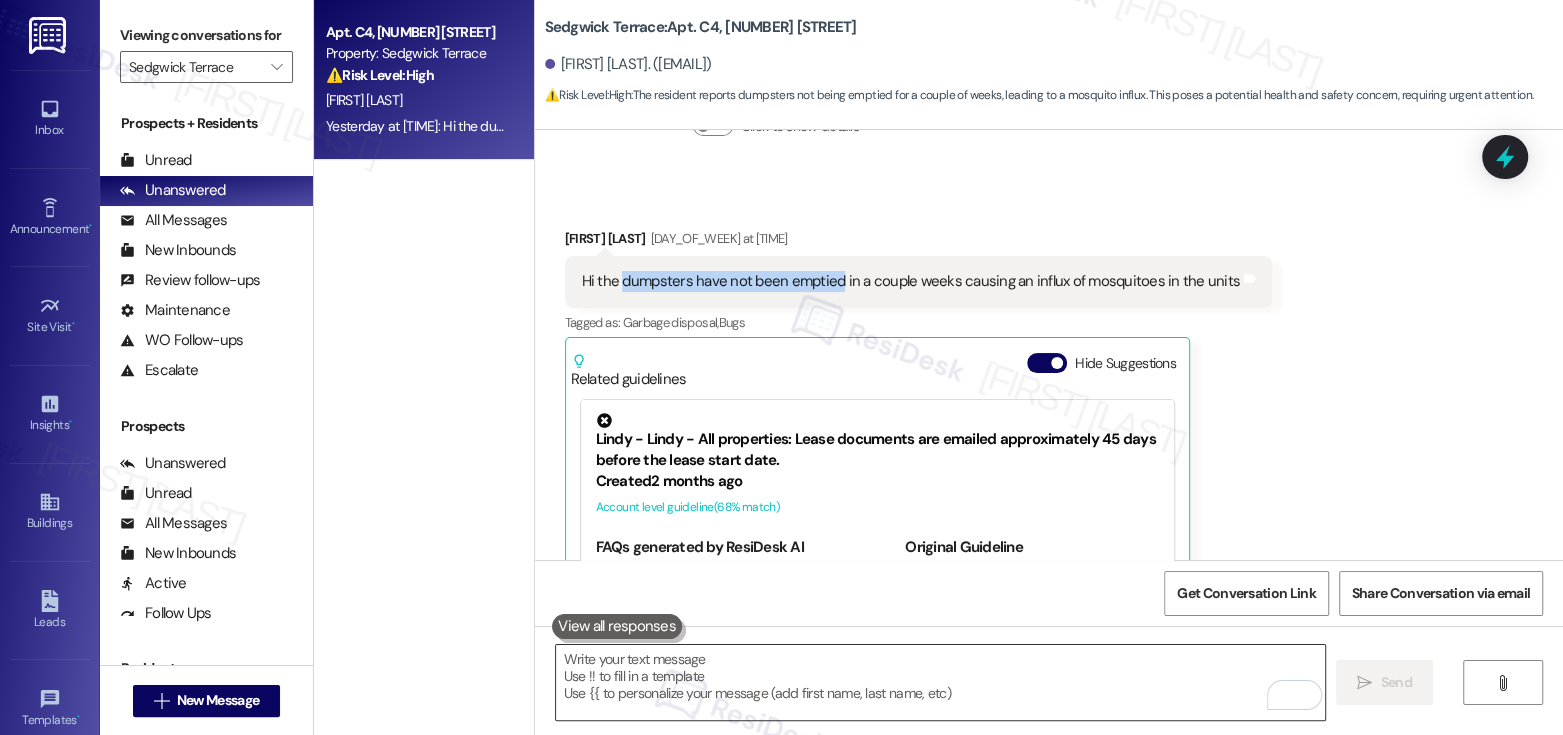 click at bounding box center [940, 682] 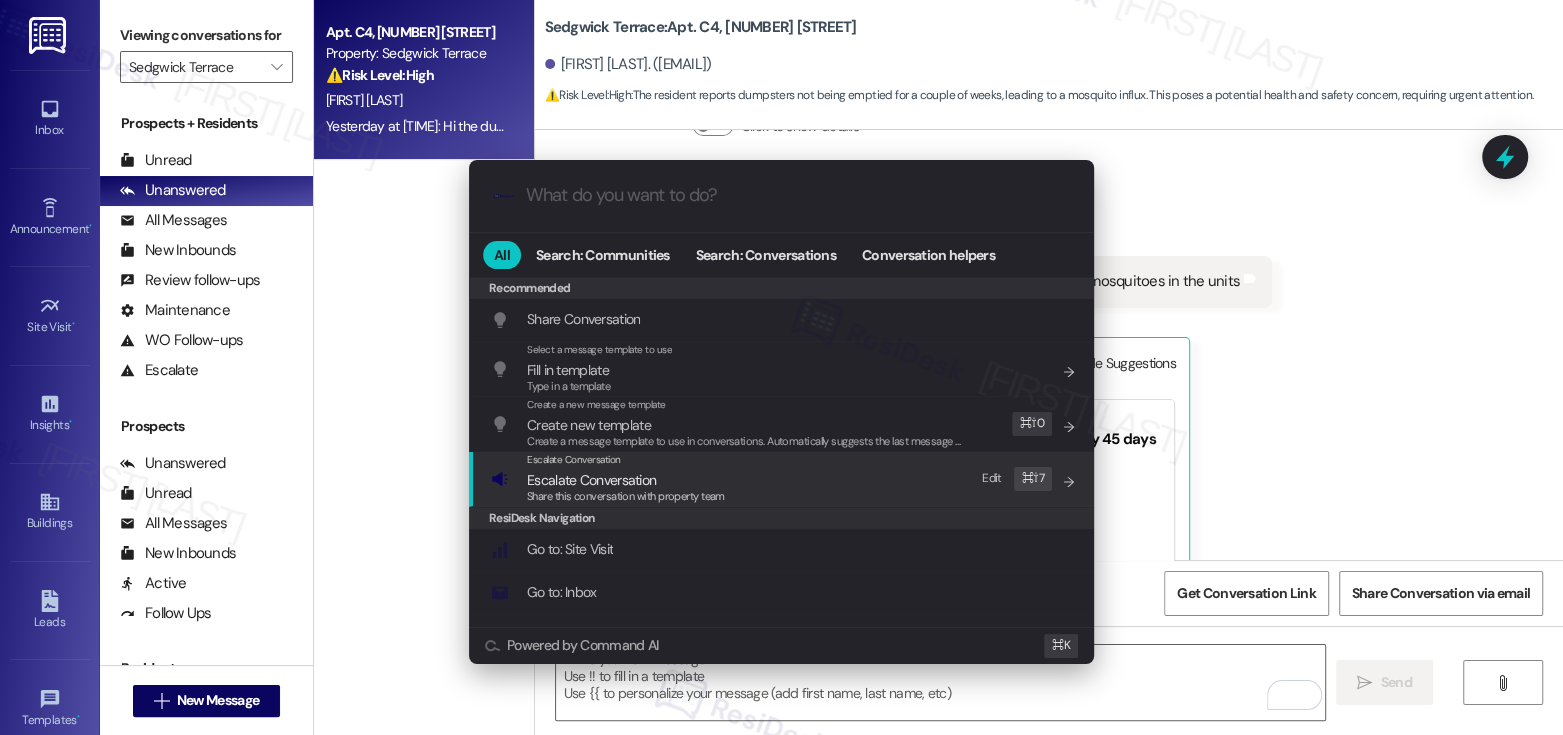 click on "Share this conversation with property team" at bounding box center [626, 496] 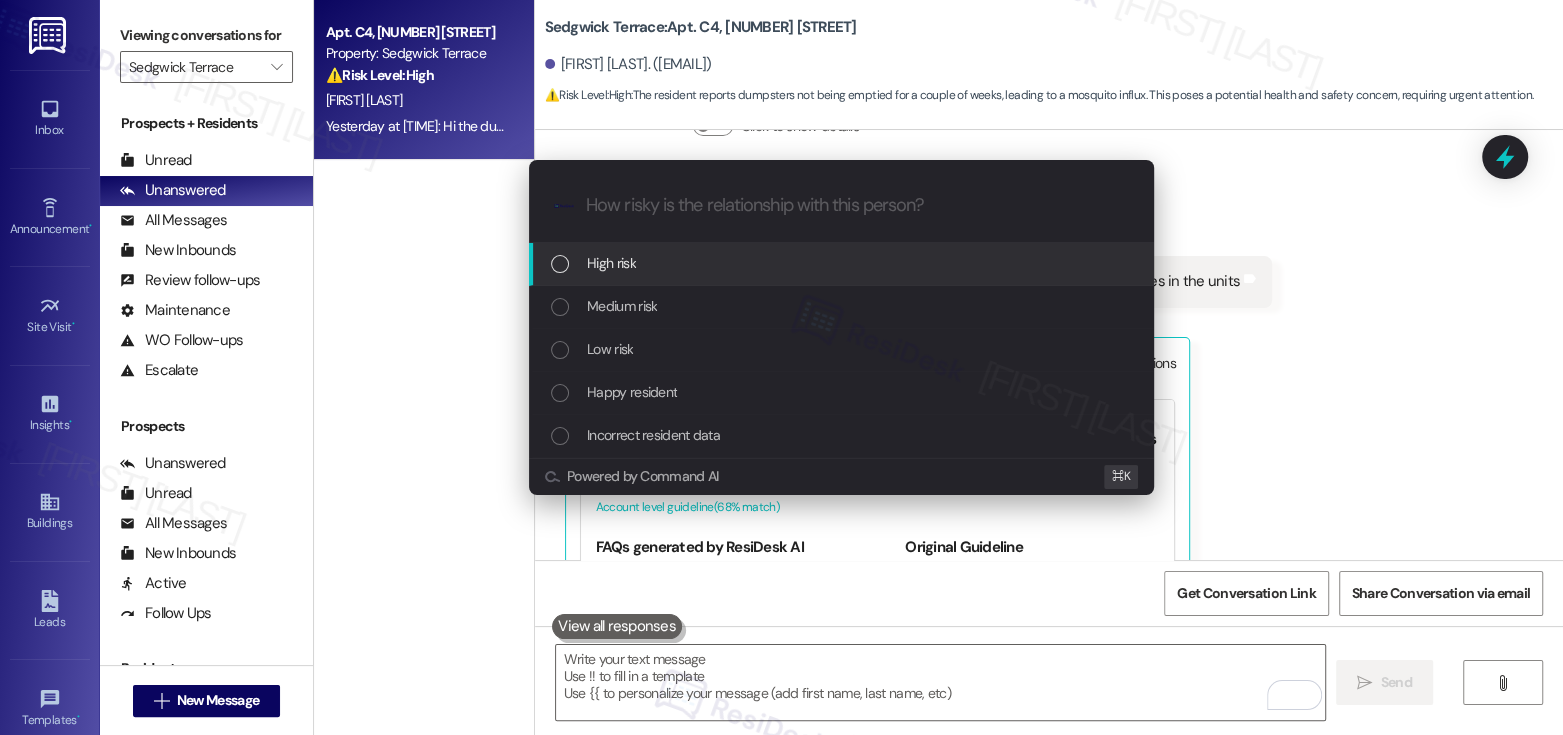 click on "High risk" at bounding box center [843, 263] 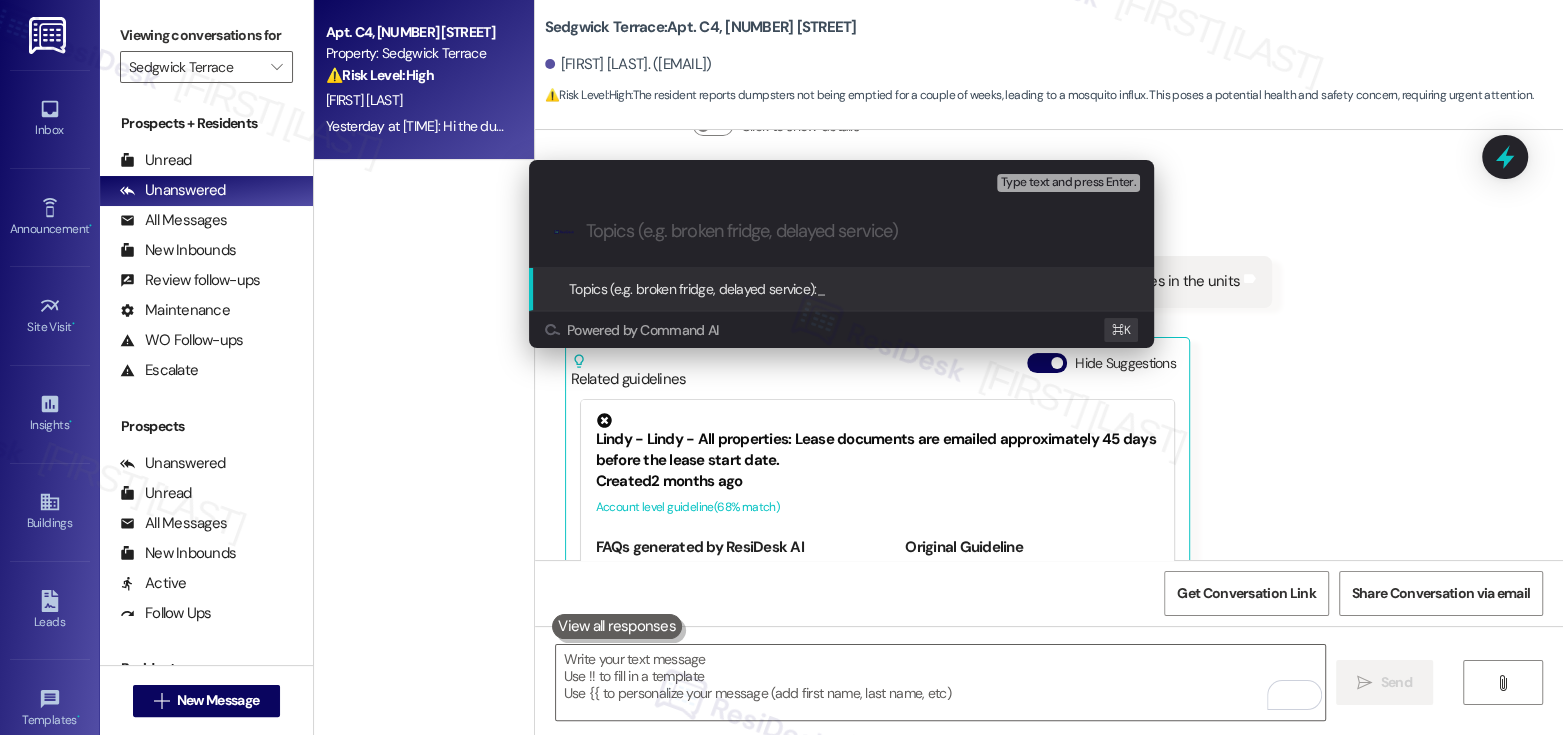 paste on "dumpsters have not been emptied" 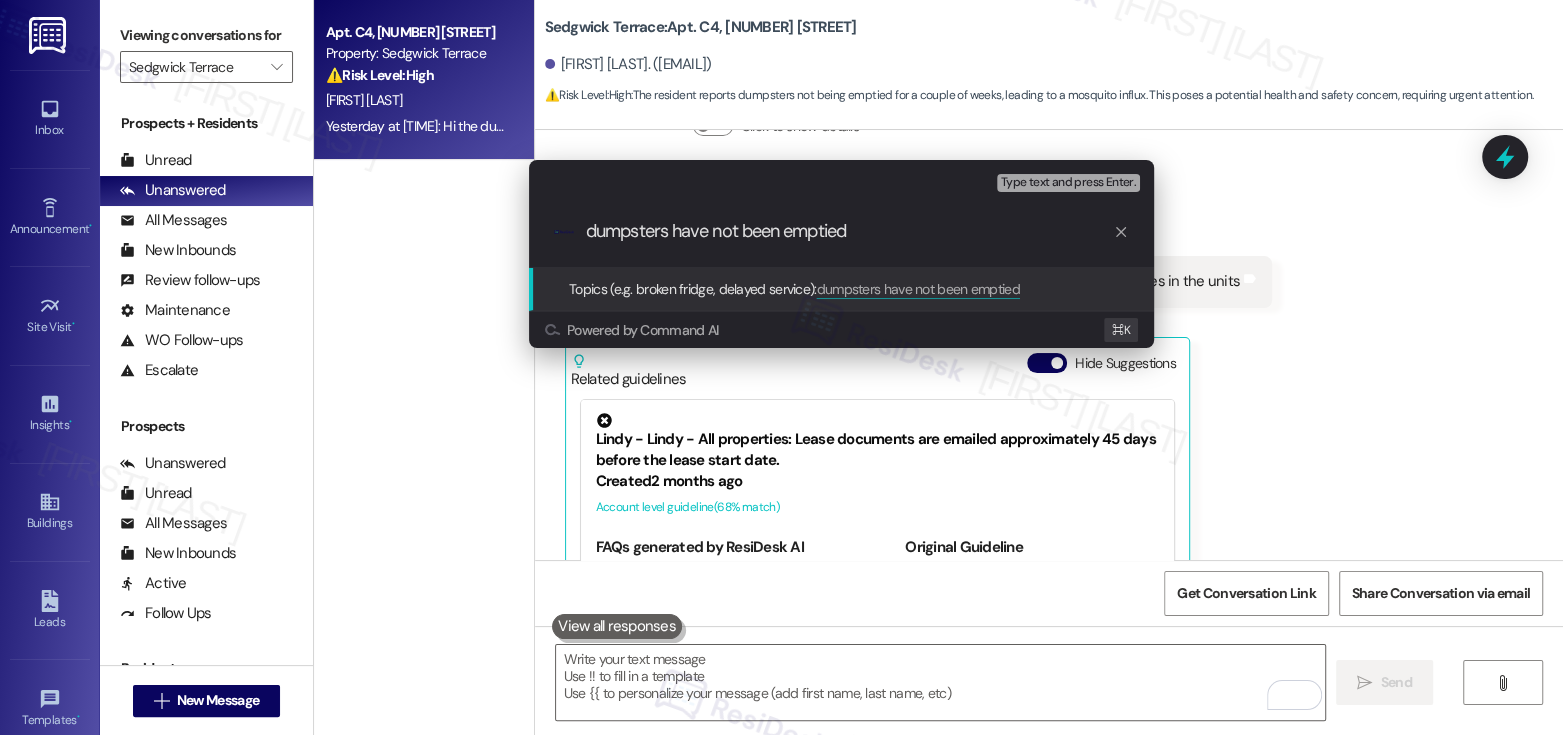 type 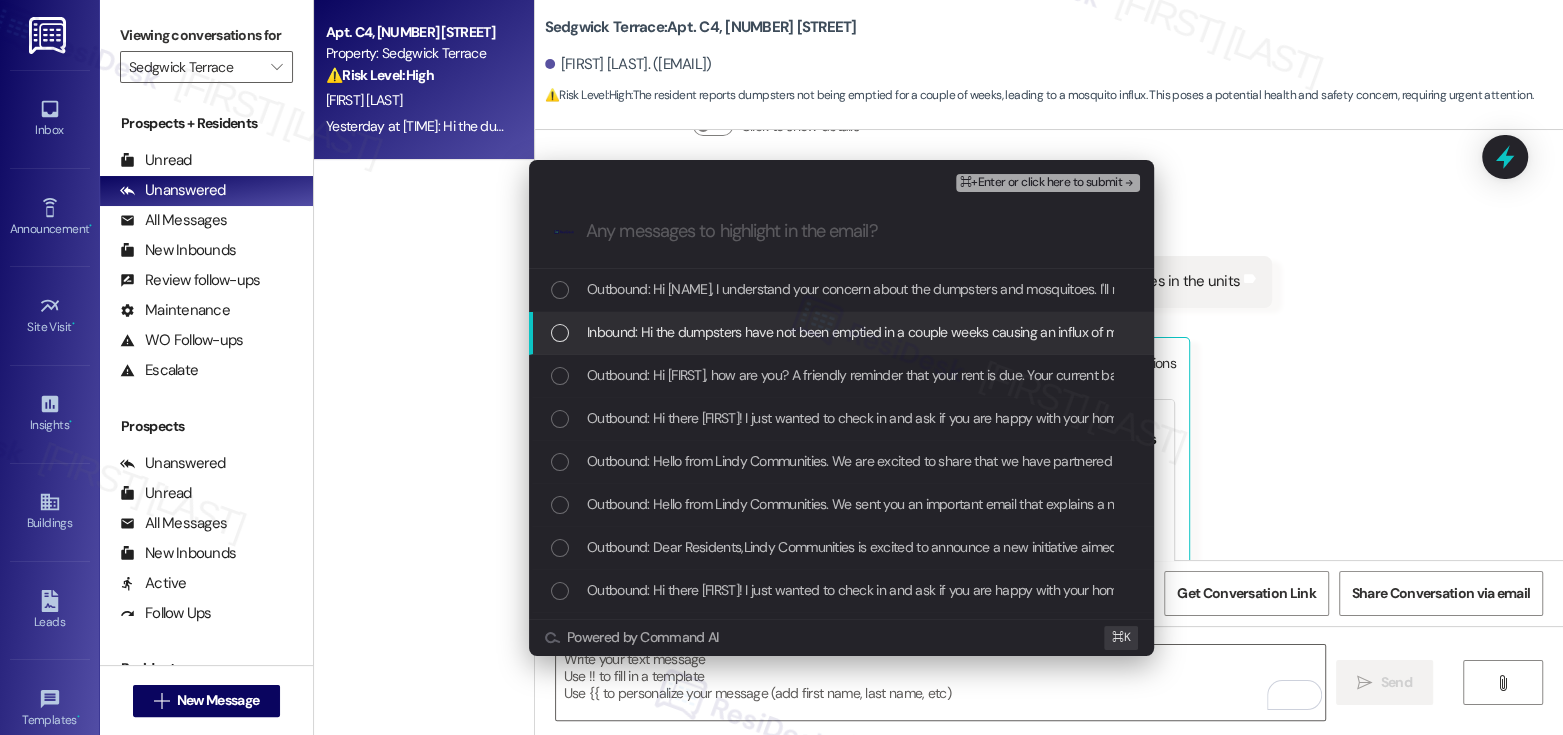 click on "Inbound: Hi the dumpsters have not been emptied in a couple weeks causing an influx of mosquitoes in the units" at bounding box center [913, 332] 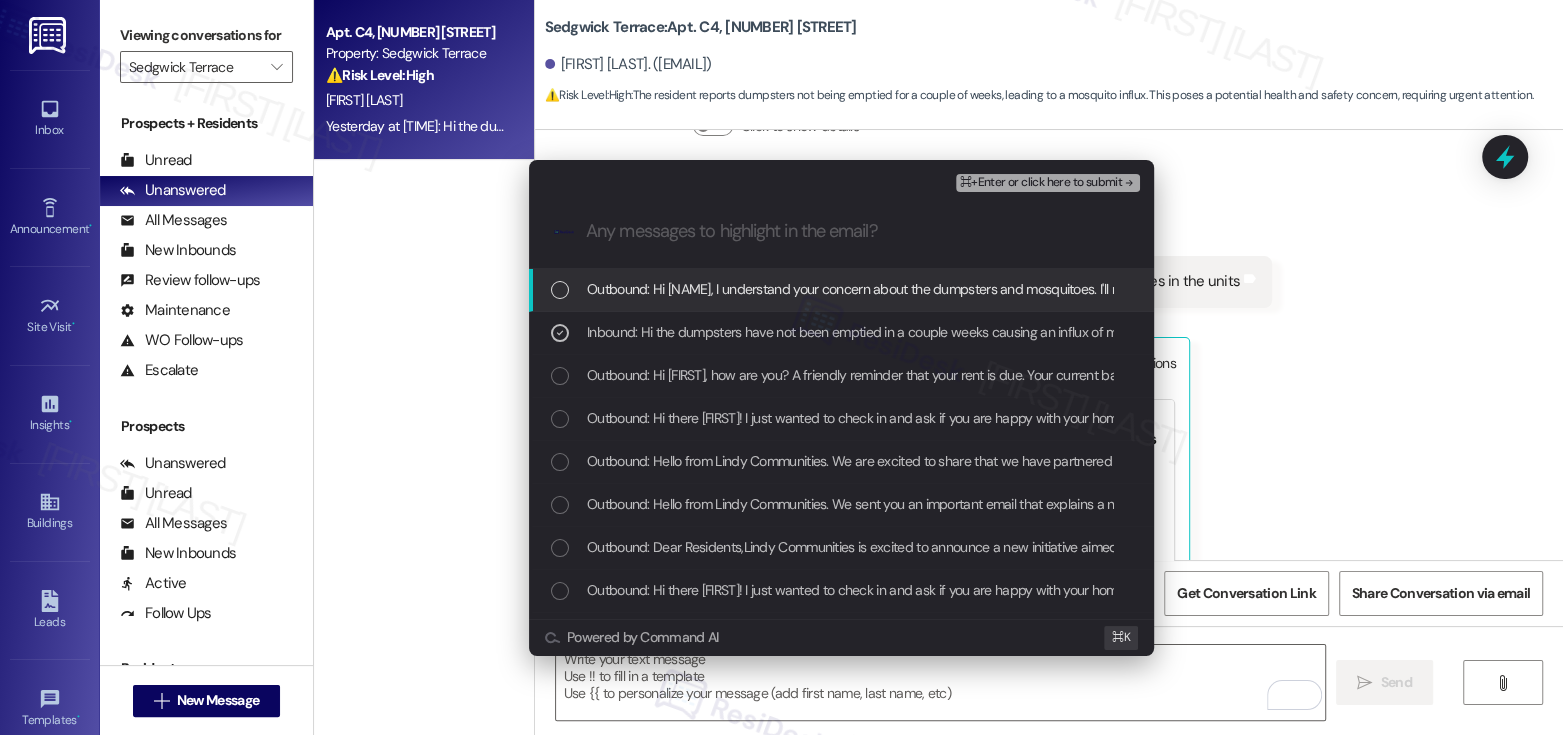 click on "Outbound: Hi [NAME], I understand your concern about the dumpsters and mosquitoes. I'll report this immediately to our maintenance team to resolve this issue. We appreciate you bringing this to our attention!" at bounding box center (1191, 289) 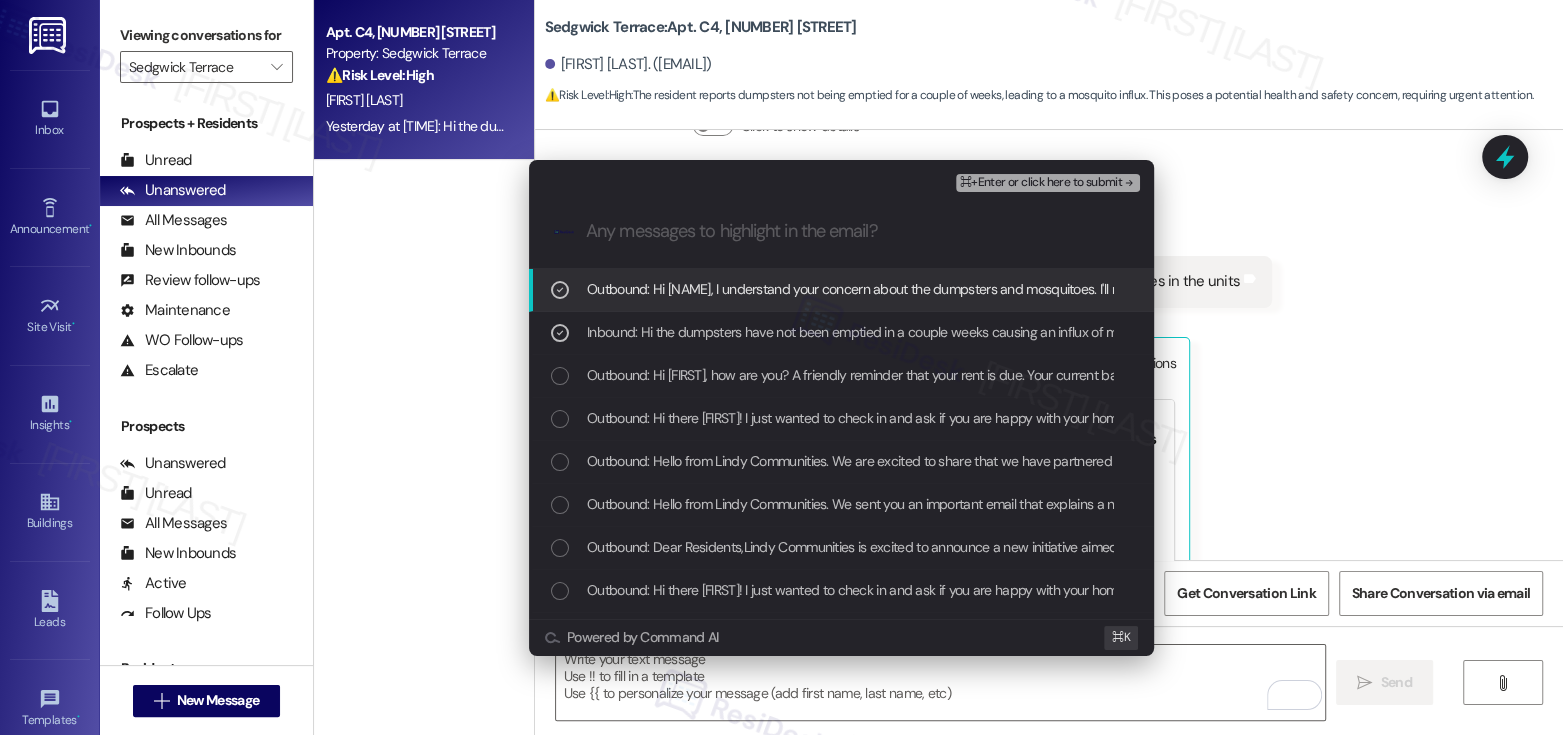 click on "⌘+Enter or click here to submit" at bounding box center (1041, 183) 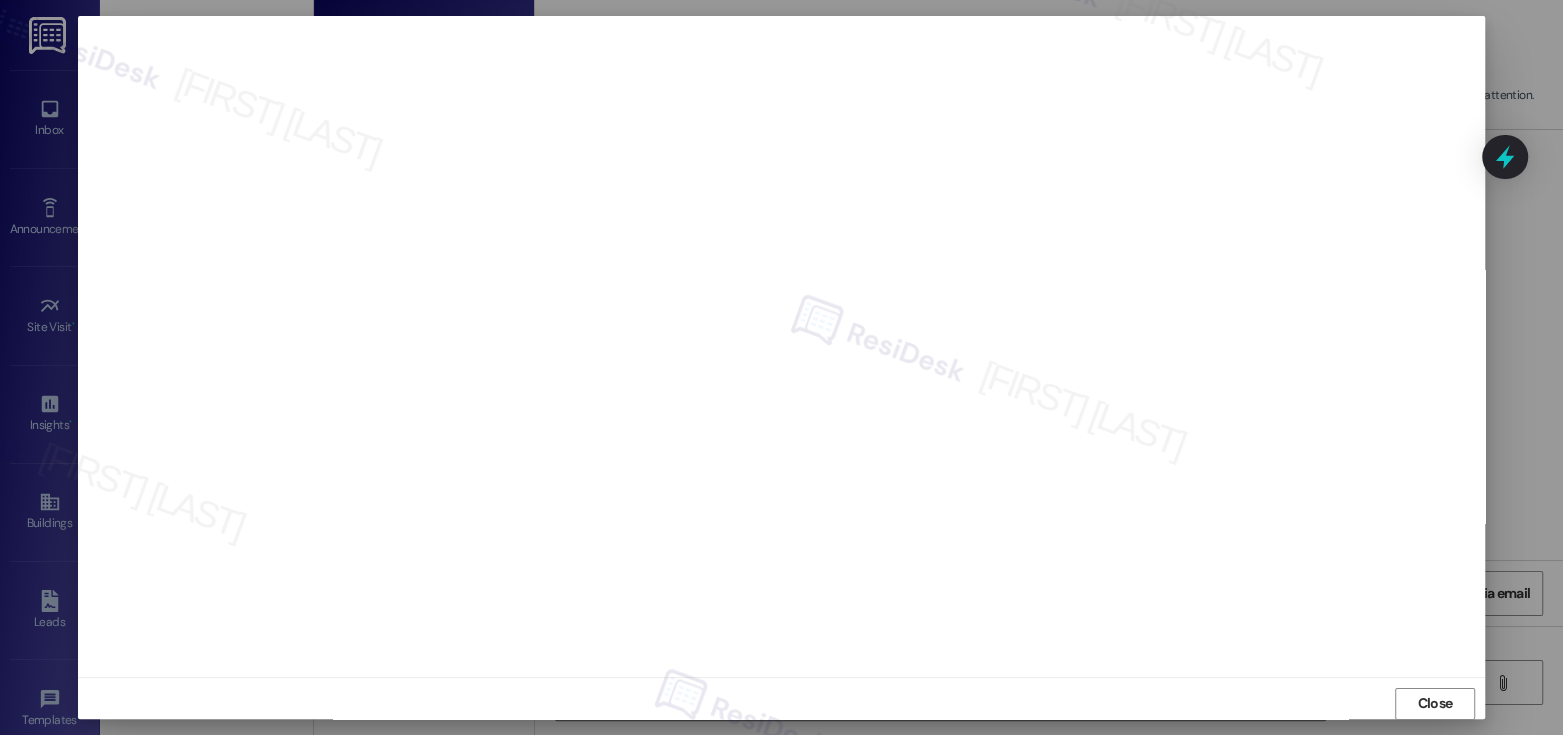 scroll, scrollTop: 10, scrollLeft: 0, axis: vertical 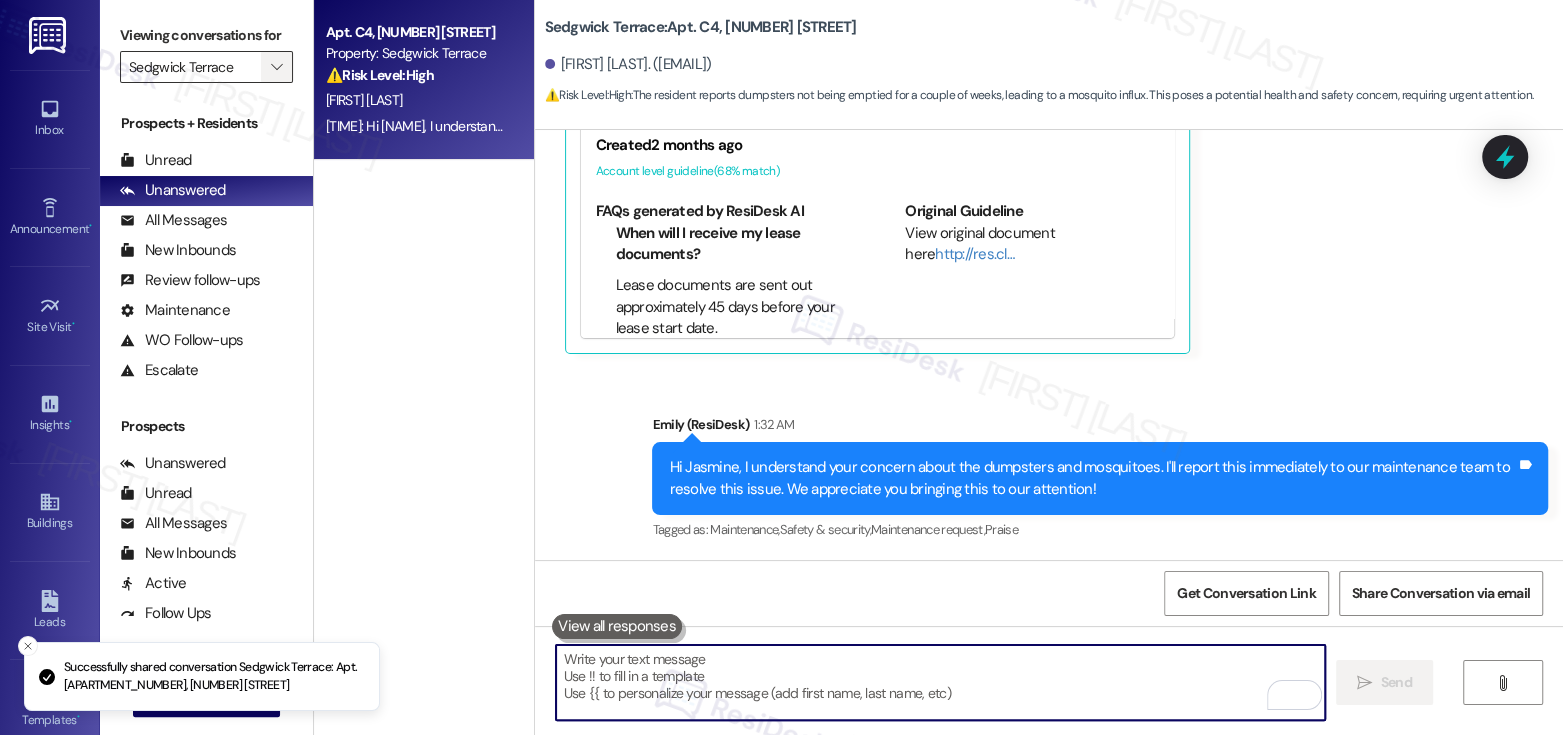 click on "" at bounding box center (276, 67) 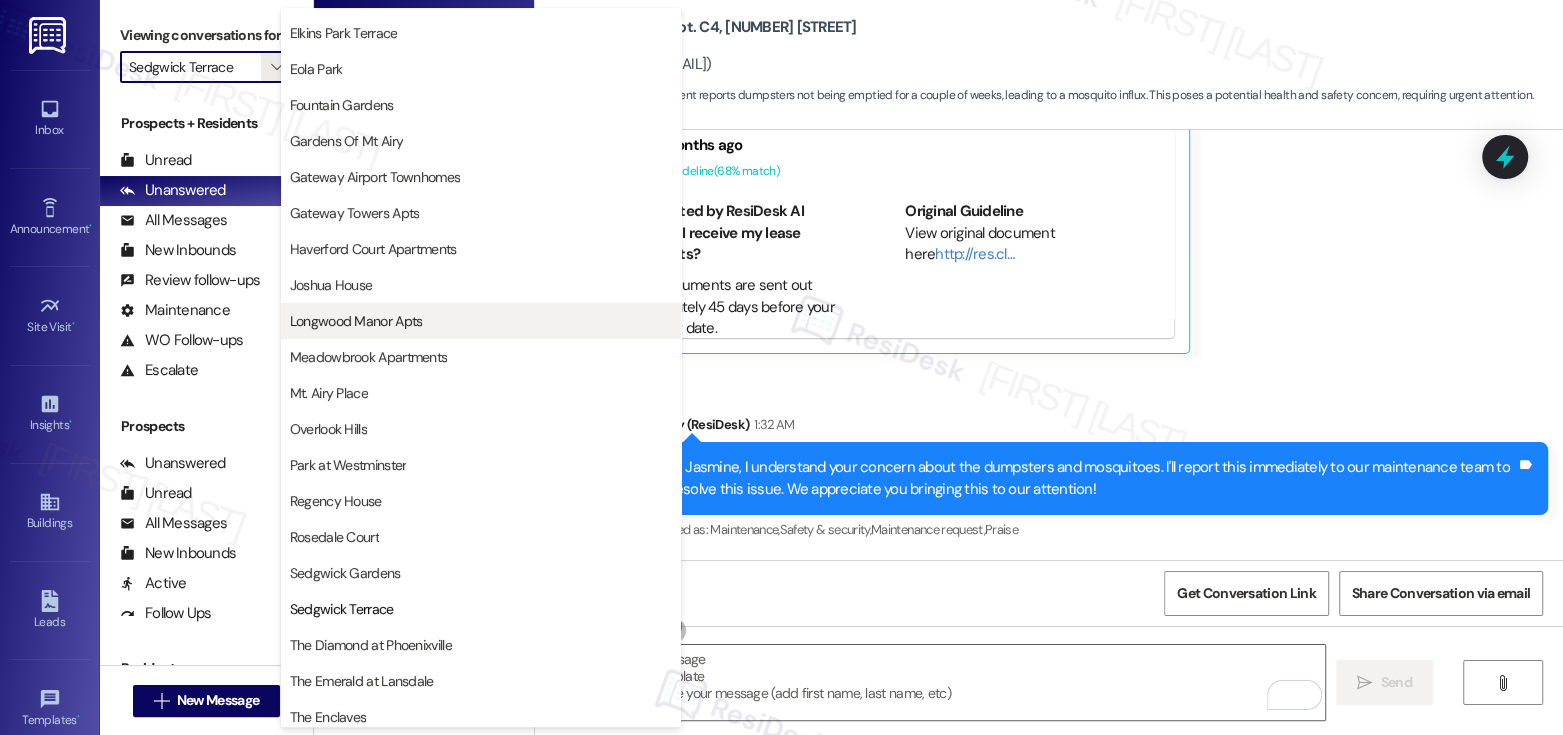 scroll, scrollTop: 286, scrollLeft: 0, axis: vertical 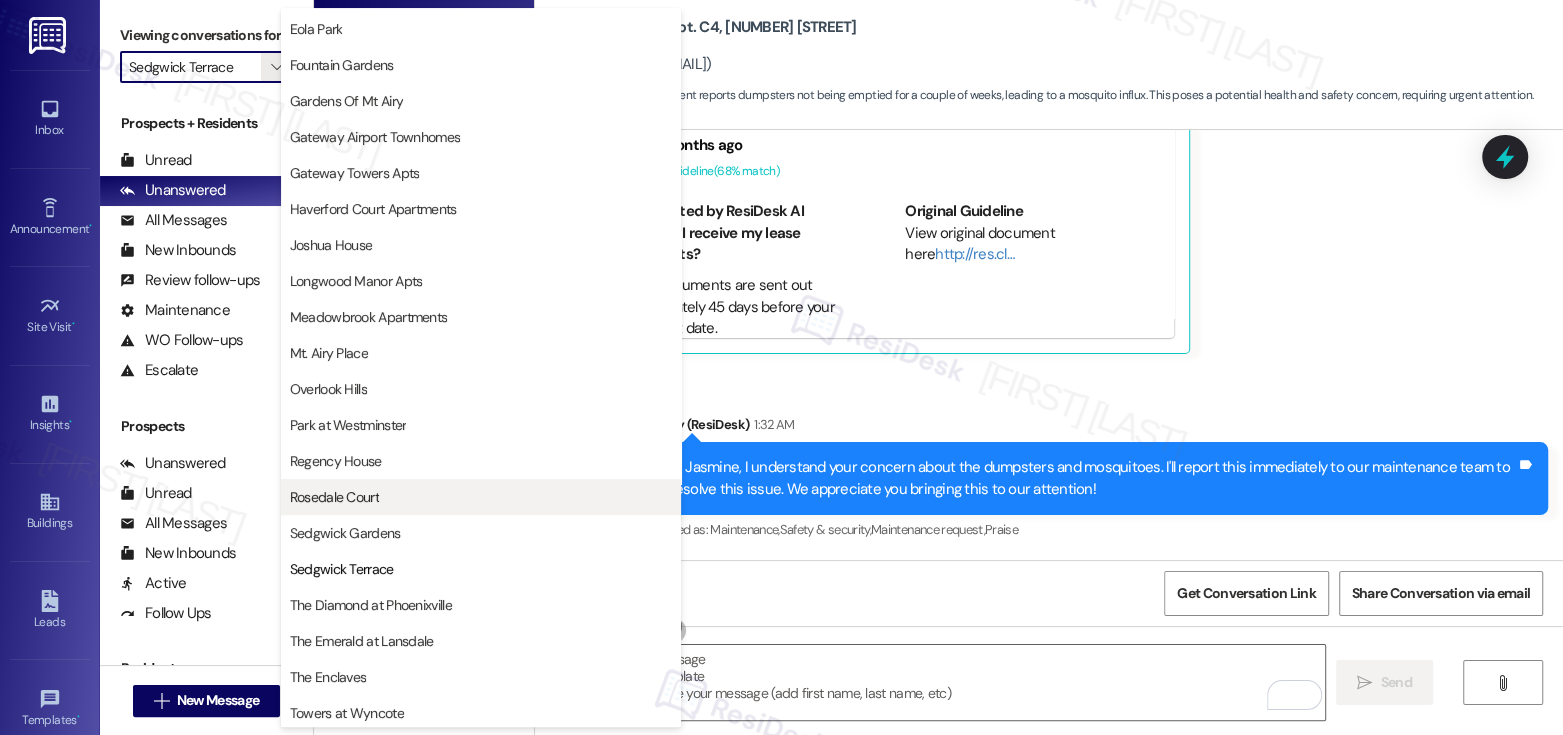 click on "Rosedale Court" at bounding box center (334, 497) 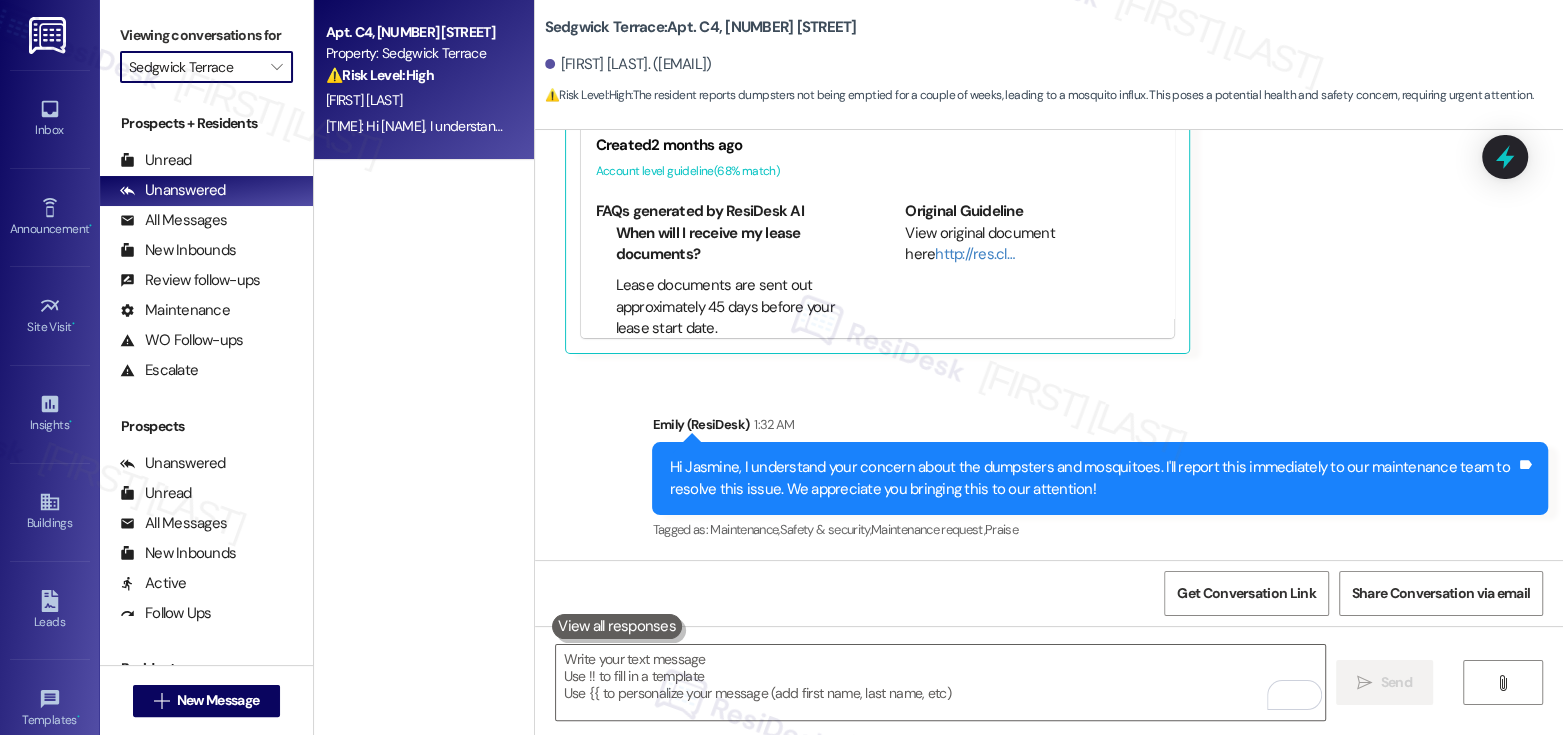 type on "Rosedale Court" 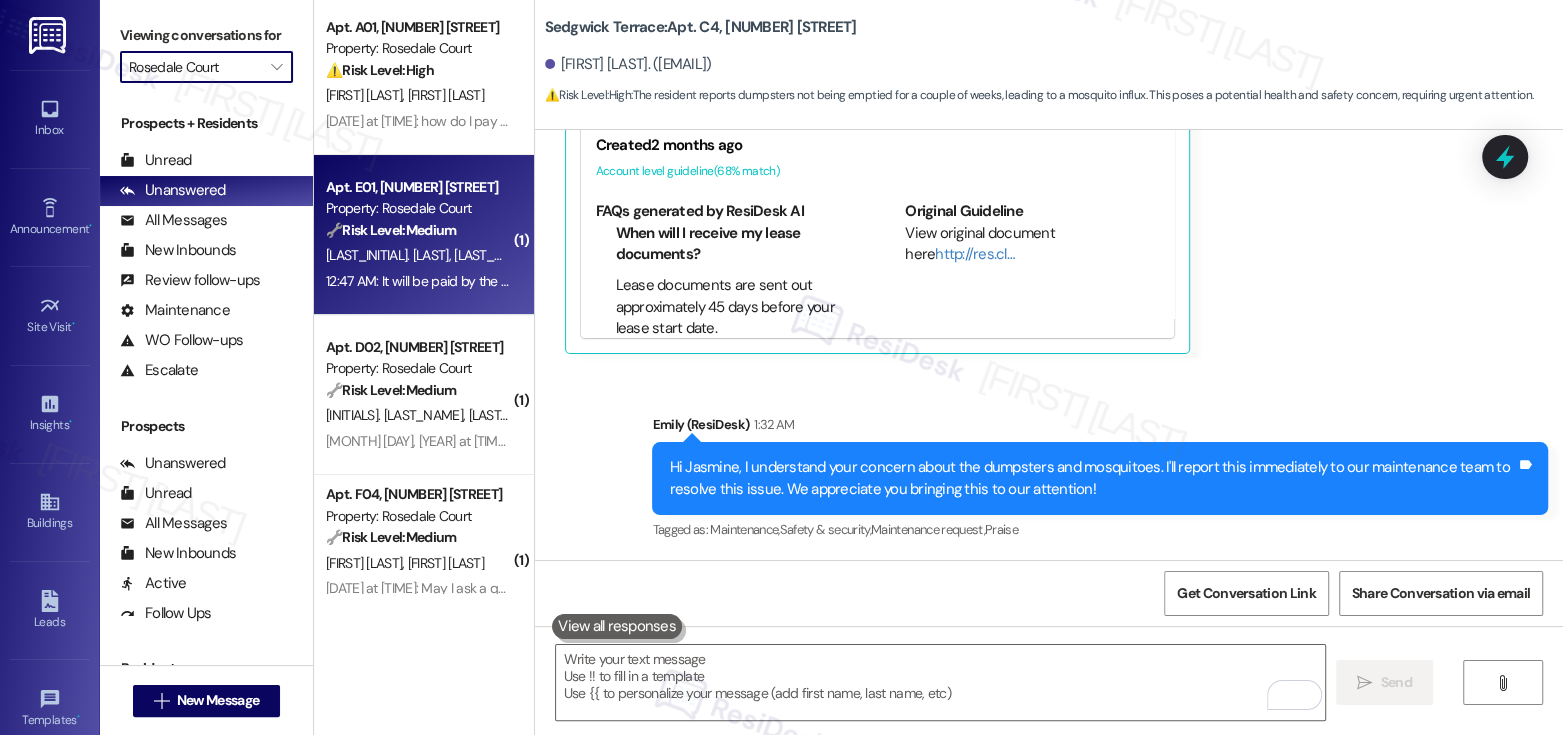 scroll, scrollTop: 0, scrollLeft: 0, axis: both 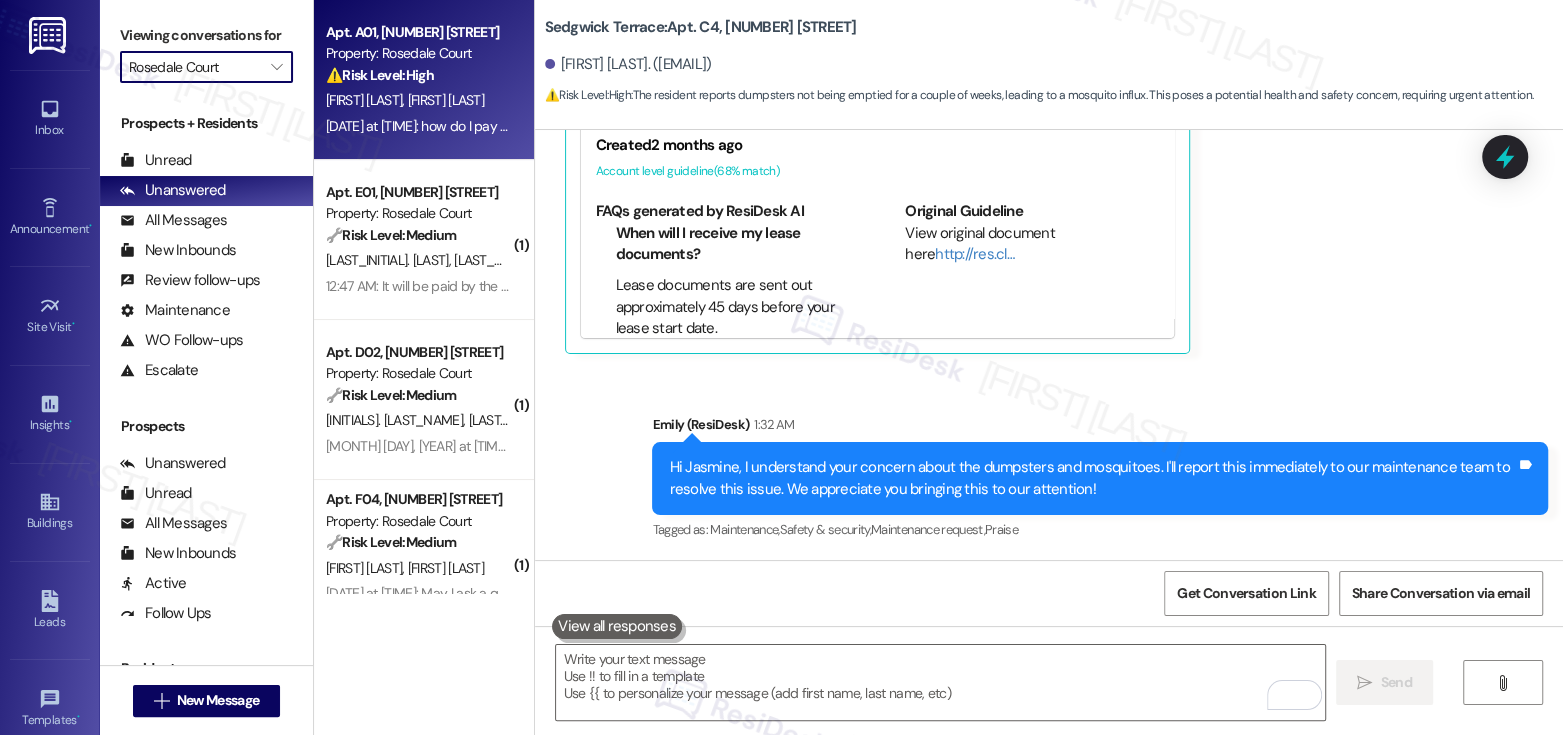 click on "[DATE] at [TIME]: how do I pay via ACH? Where do I hace to speak to pay with my debit card?
What I don't want is to pay through Domuso because they charge me a fee of $60. [DATE] at [TIME]: how do I pay via ACH? Where do I hace to speak to pay with my debit card?
What I don't want is to pay through Domuso because they charge me a fee of $60." at bounding box center [850, 126] 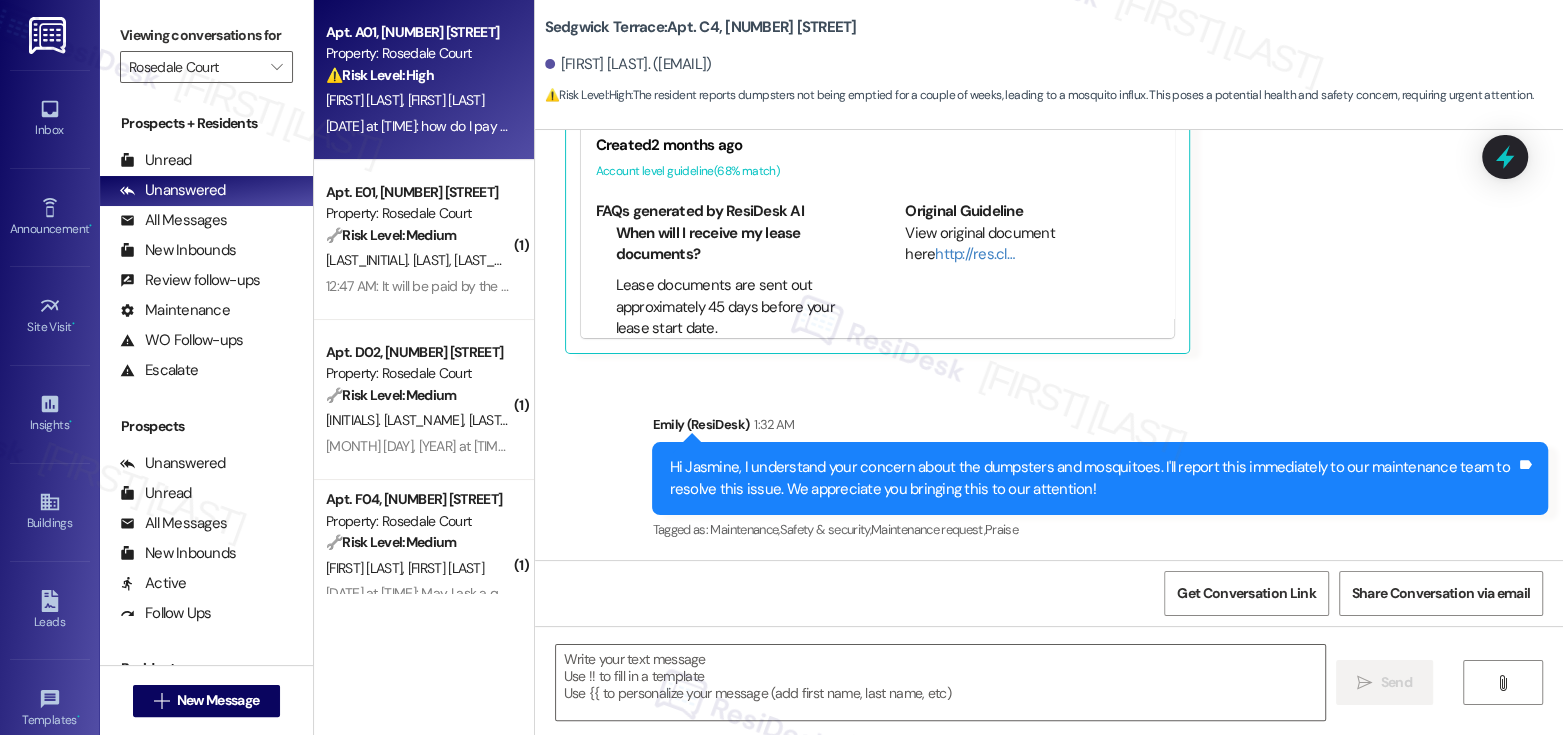 click on "[DATE] at [TIME]: how do I pay via ACH? Where do I hace to speak to pay with my debit card?
What I don't want is to pay through Domuso because they charge me a fee of $60. [DATE] at [TIME]: how do I pay via ACH? Where do I hace to speak to pay with my debit card?
What I don't want is to pay through Domuso because they charge me a fee of $60." at bounding box center (850, 126) 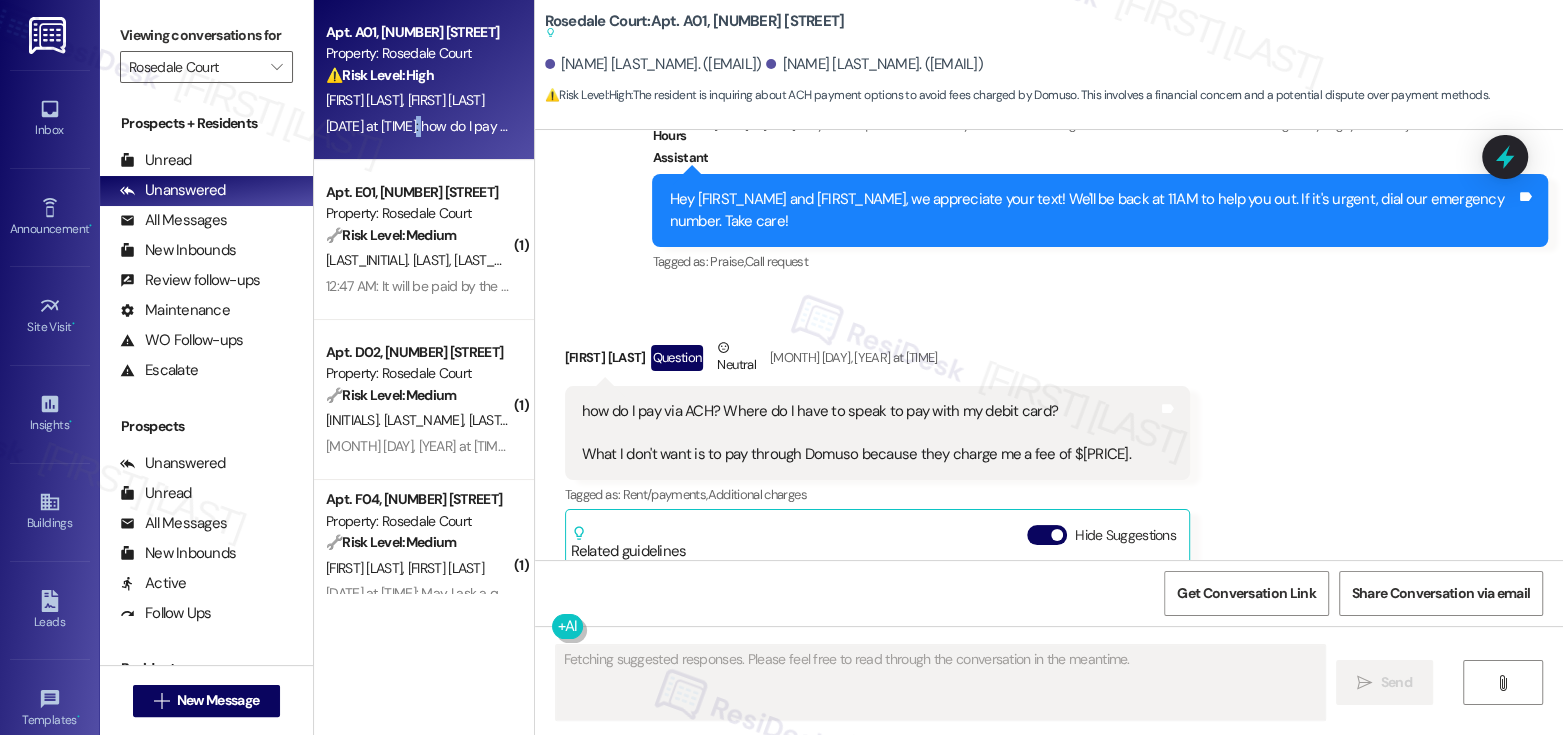 scroll, scrollTop: 4290, scrollLeft: 0, axis: vertical 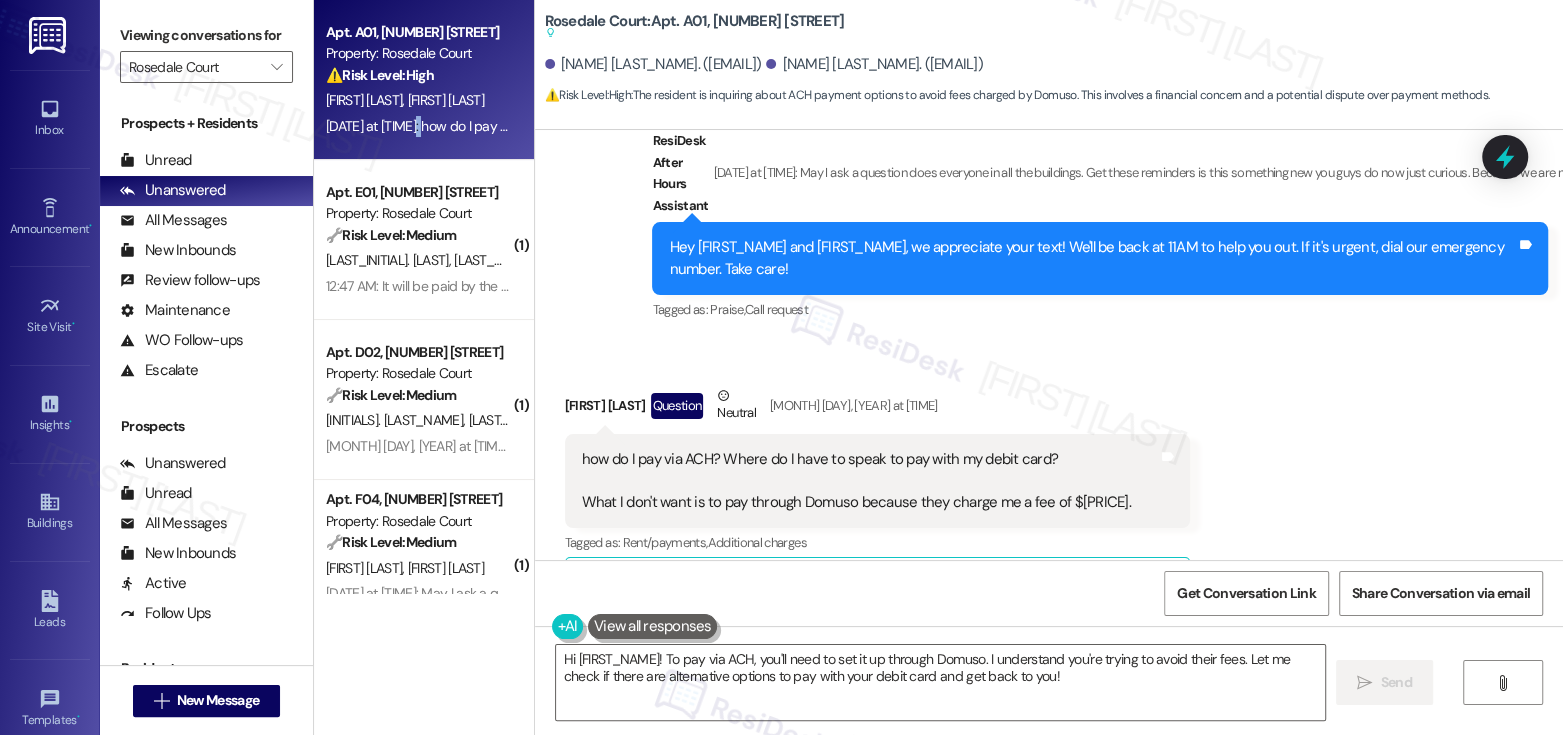 click on "how do I pay via ACH? Where do I hace to speak to pay with my debit card?
What I don't want is to pay through Domuso because they charge me a fee of $60." at bounding box center (856, 481) 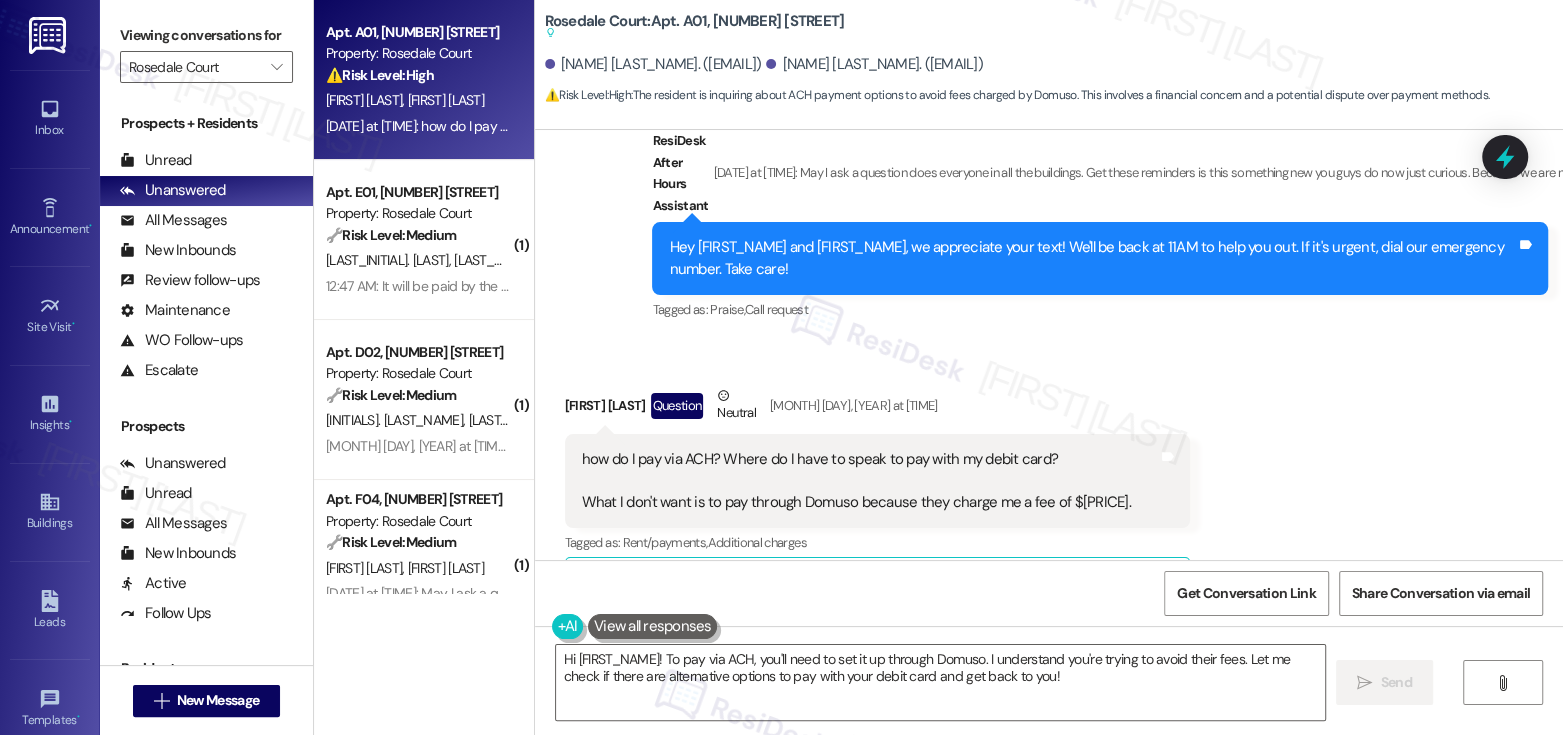 click on "how do I pay via ACH? Where do I hace to speak to pay with my debit card?
What I don't want is to pay through Domuso because they charge me a fee of $60." at bounding box center [856, 481] 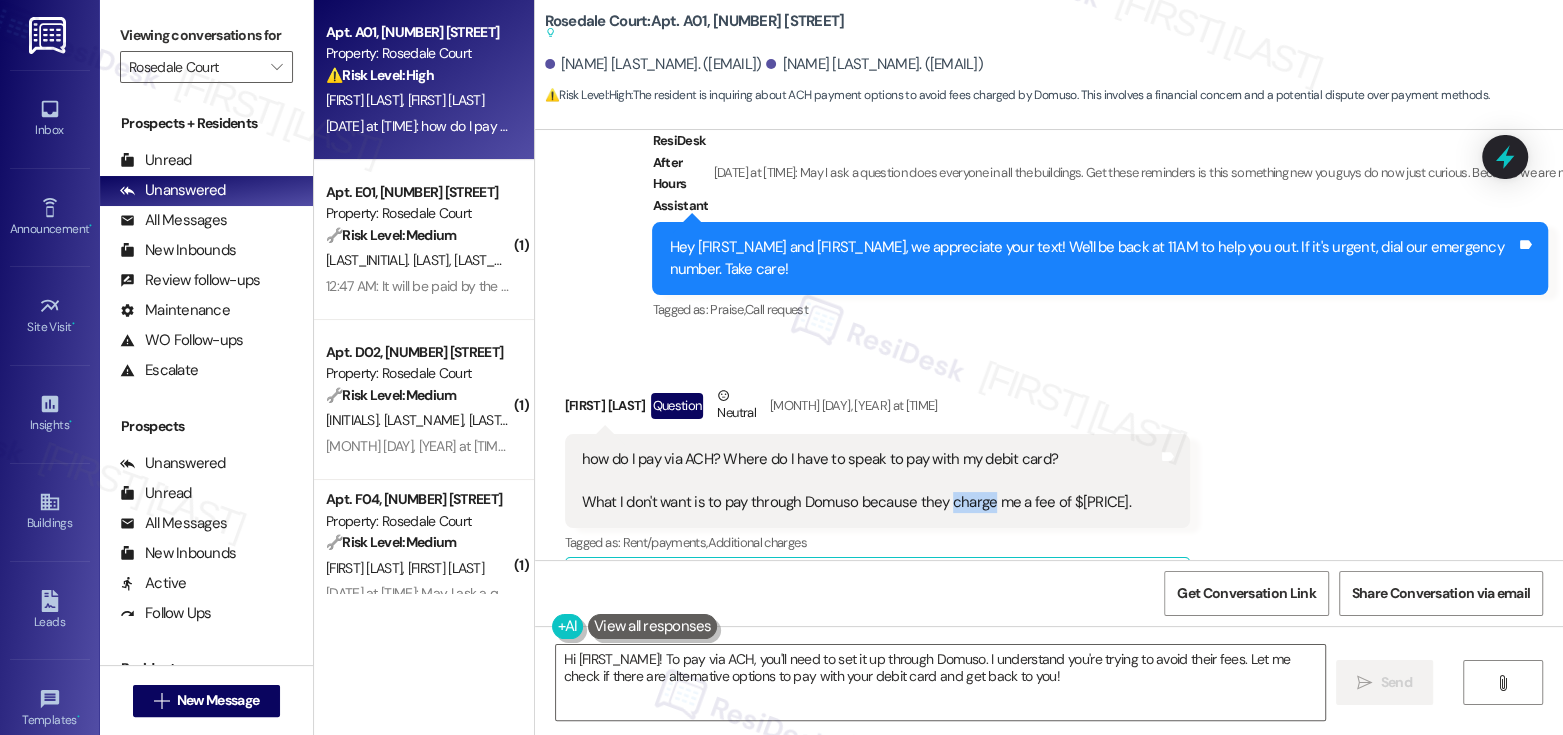 click on "how do I pay via ACH? Where do I hace to speak to pay with my debit card?
What I don't want is to pay through Domuso because they charge me a fee of $60." at bounding box center [856, 481] 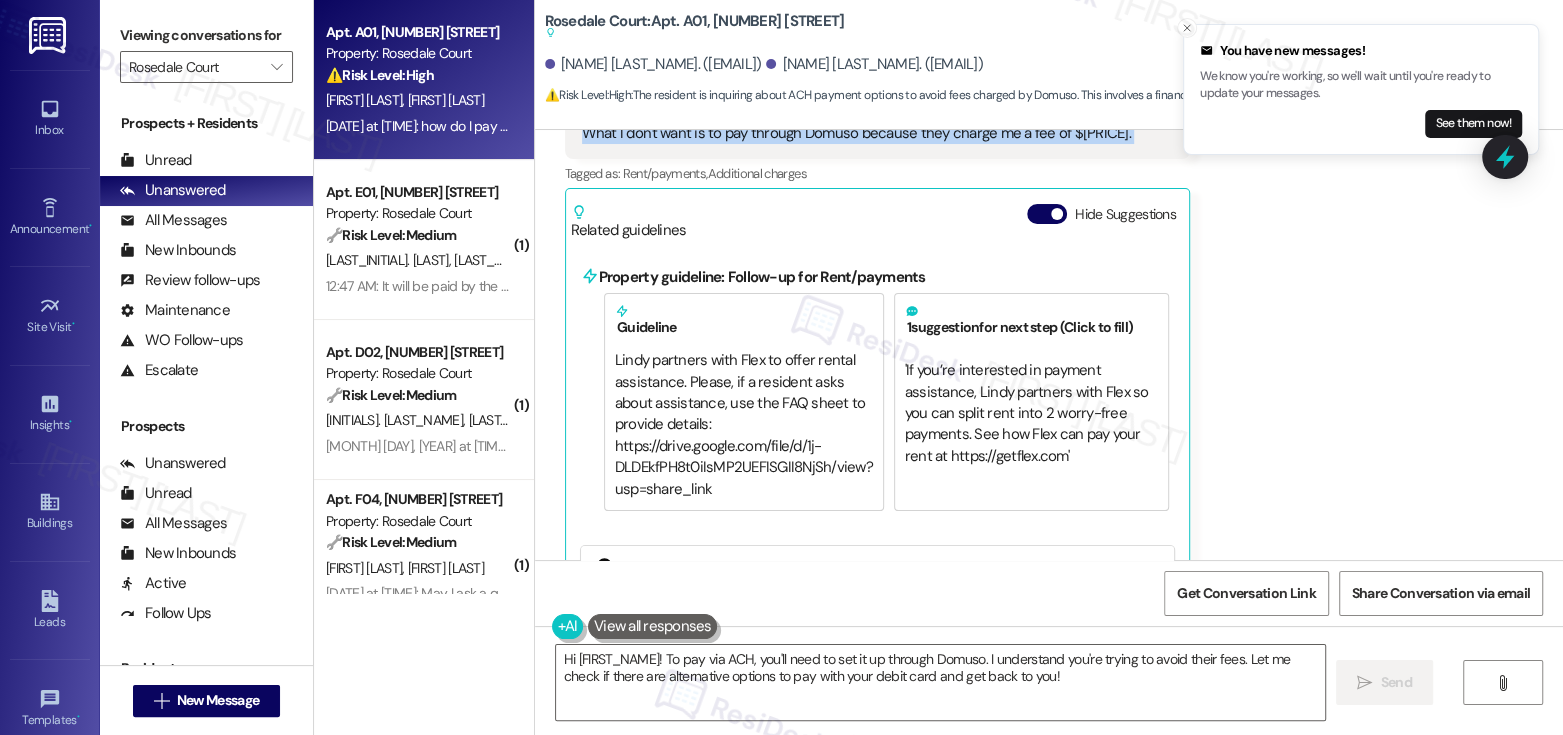 scroll, scrollTop: 4864, scrollLeft: 0, axis: vertical 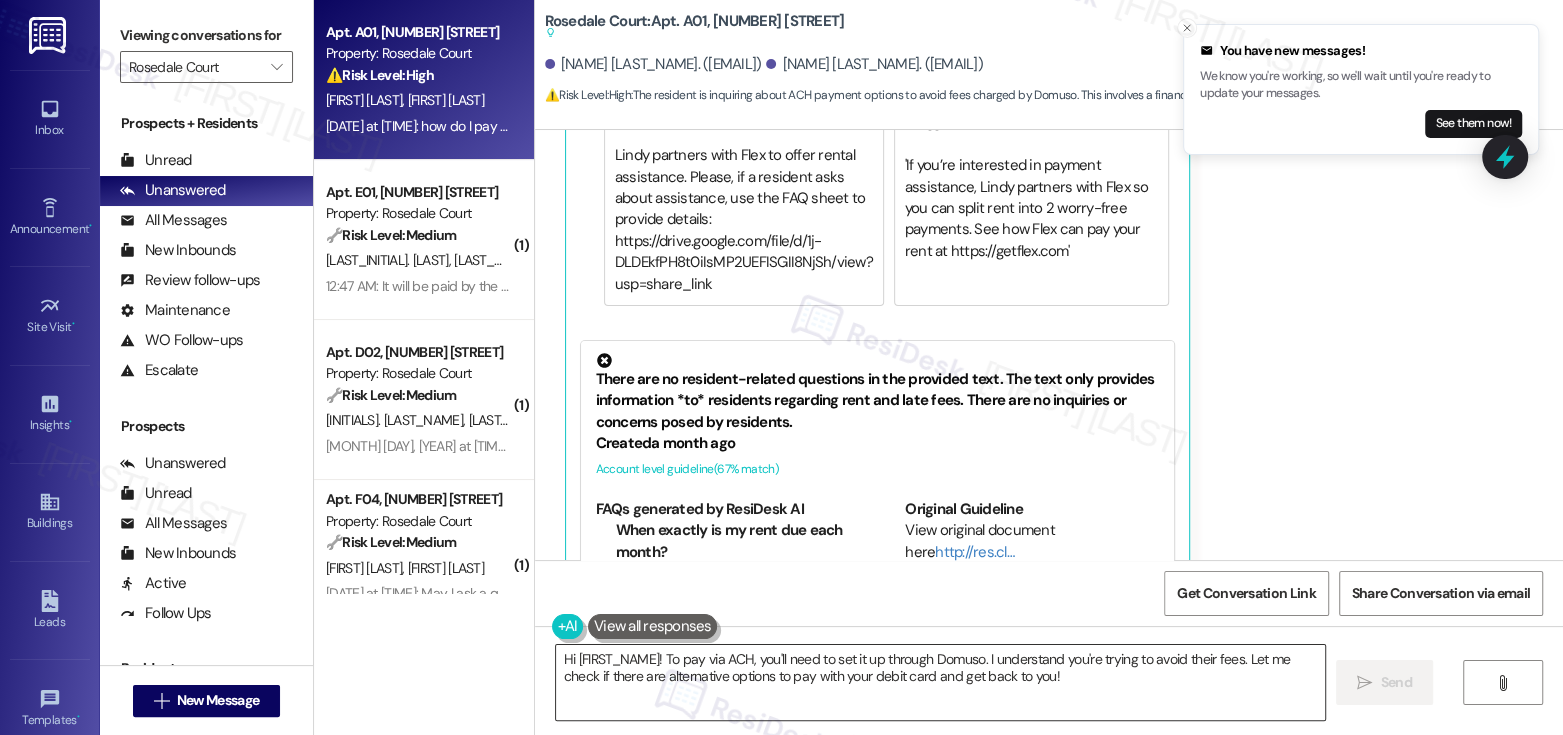 click on "Hi {{first_name}}! To pay via ACH, you'll need to set it up through Domuso. I understand you're trying to avoid their fees. Let me check if there are alternative options to pay with your debit card and get back to you!" at bounding box center (940, 682) 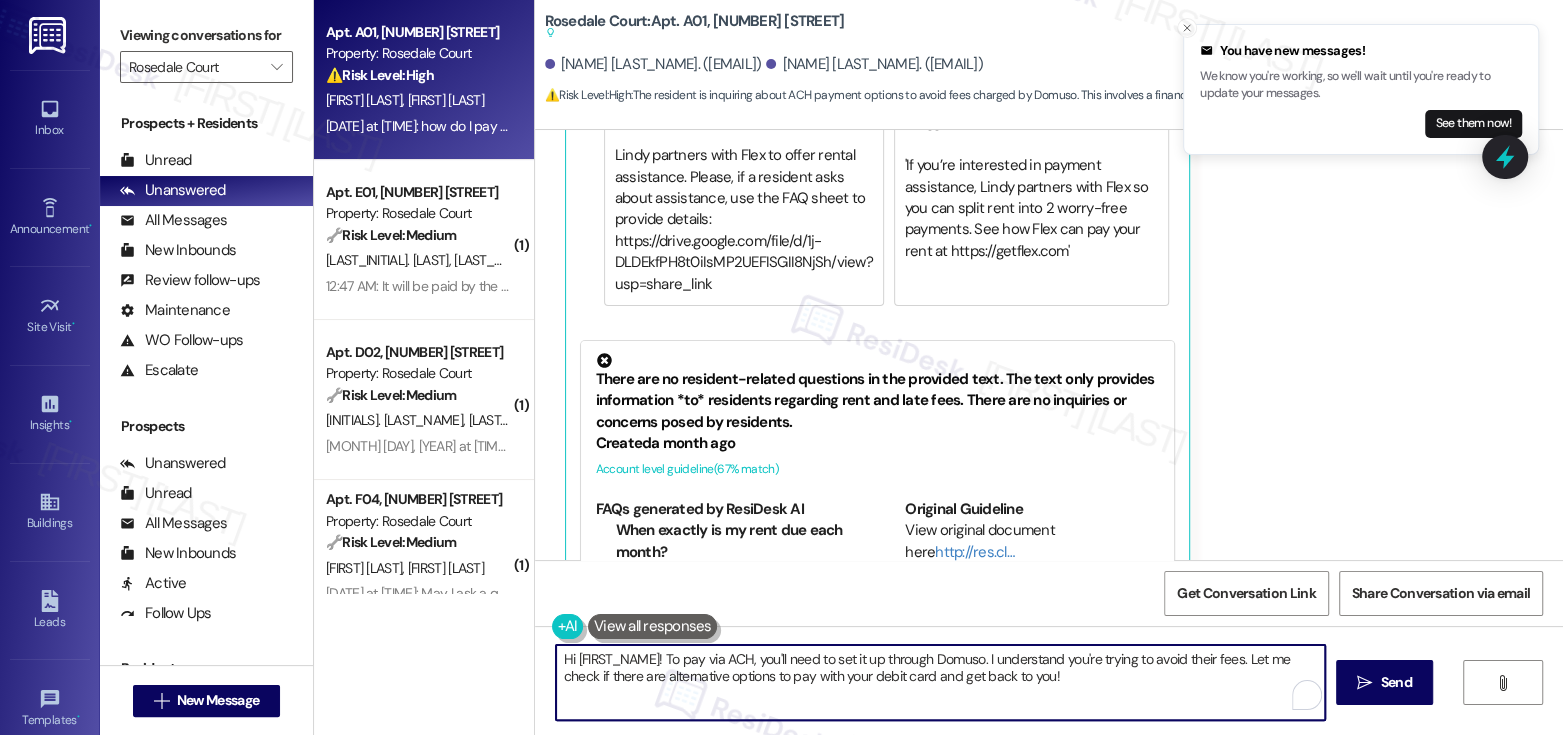 click on "Hi {{first_name}}! To pay via ACH, you'll need to set it up through Domuso. I understand you're trying to avoid their fees. Let me check if there are alternative options to pay with your debit card and get back to you!" at bounding box center [940, 682] 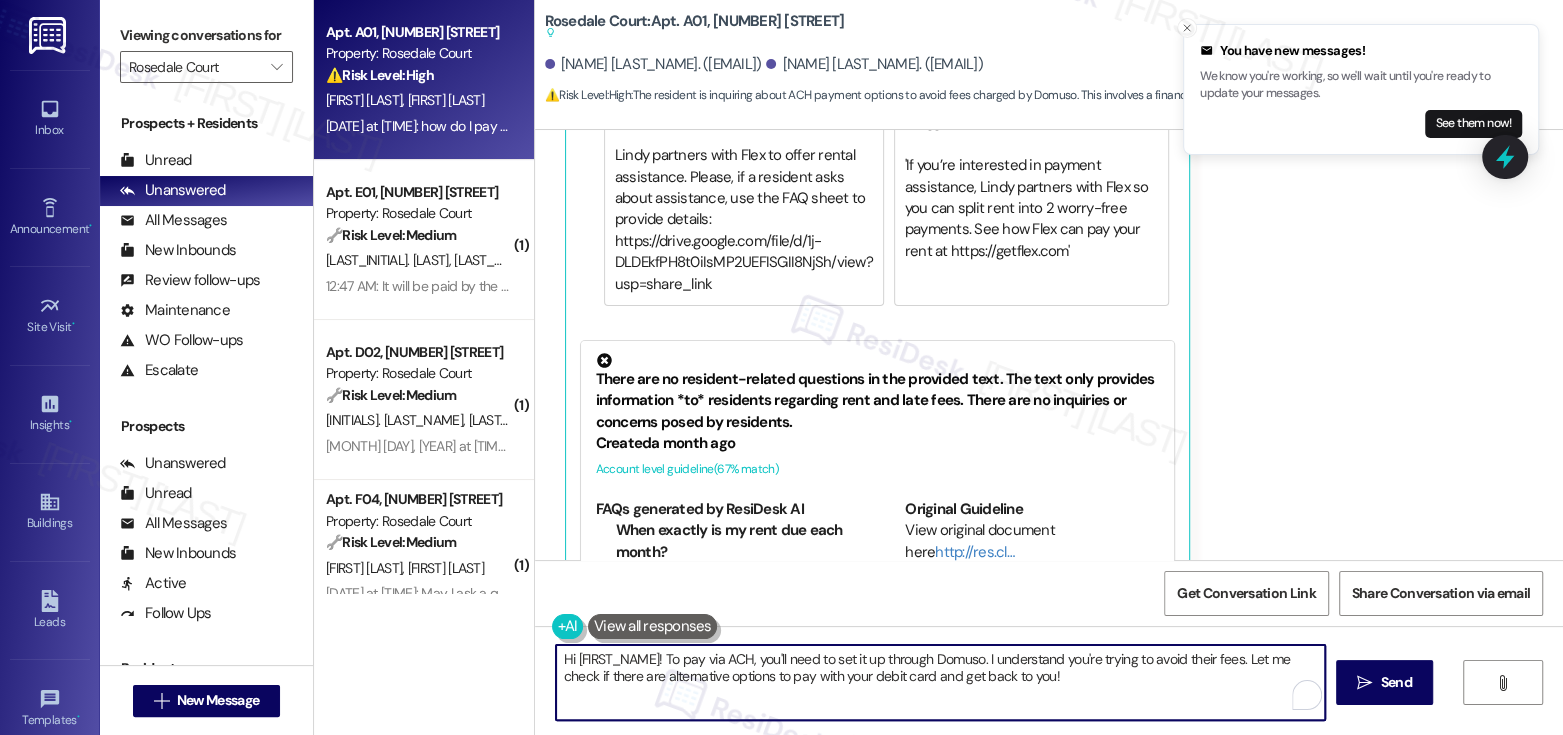click on "Hi {{first_name}}! To pay via ACH, you'll need to set it up through Domuso. I understand you're trying to avoid their fees. Let me check if there are alternative options to pay with your debit card and get back to you!" at bounding box center (940, 682) 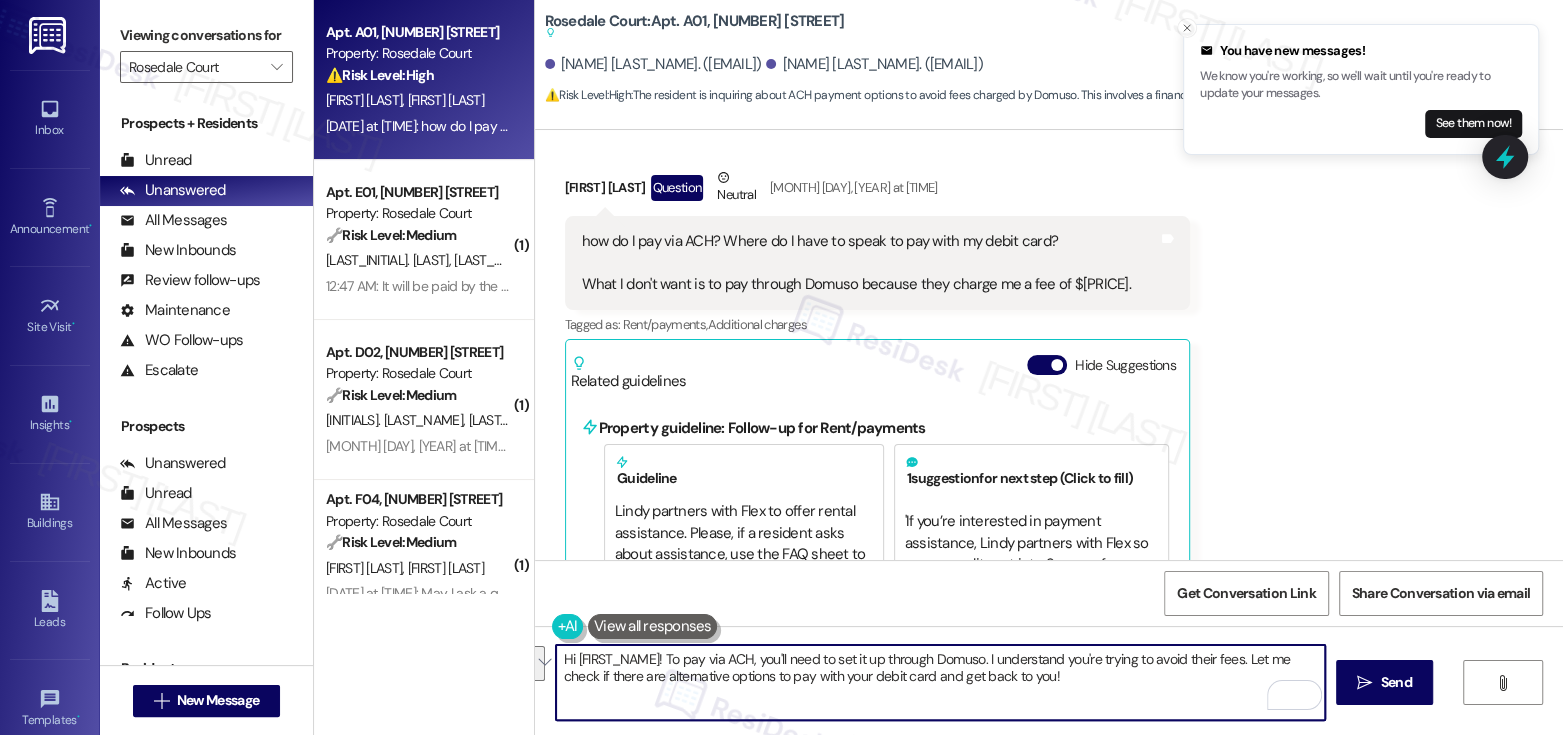 scroll, scrollTop: 4579, scrollLeft: 0, axis: vertical 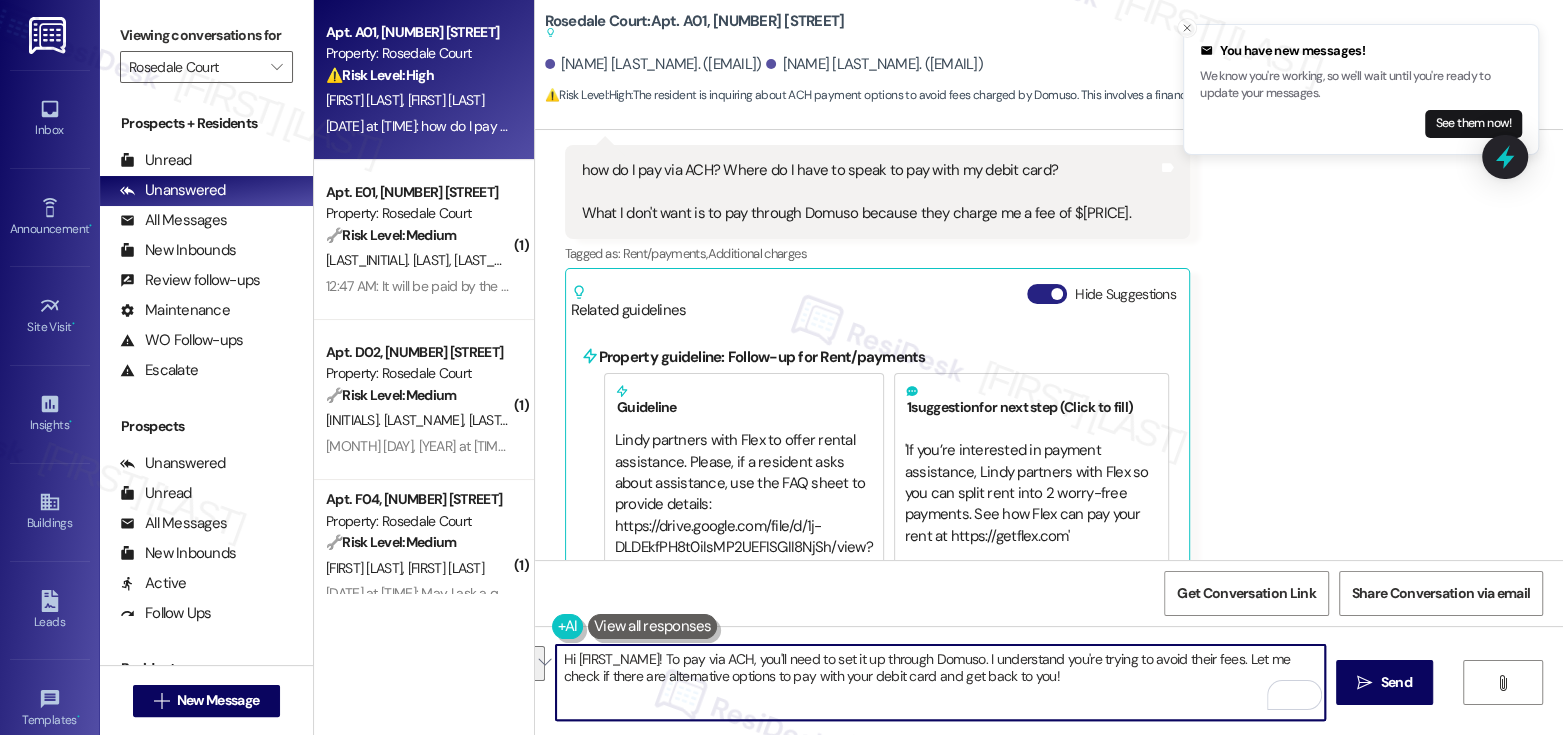 click on "Hide Suggestions" at bounding box center (1047, 294) 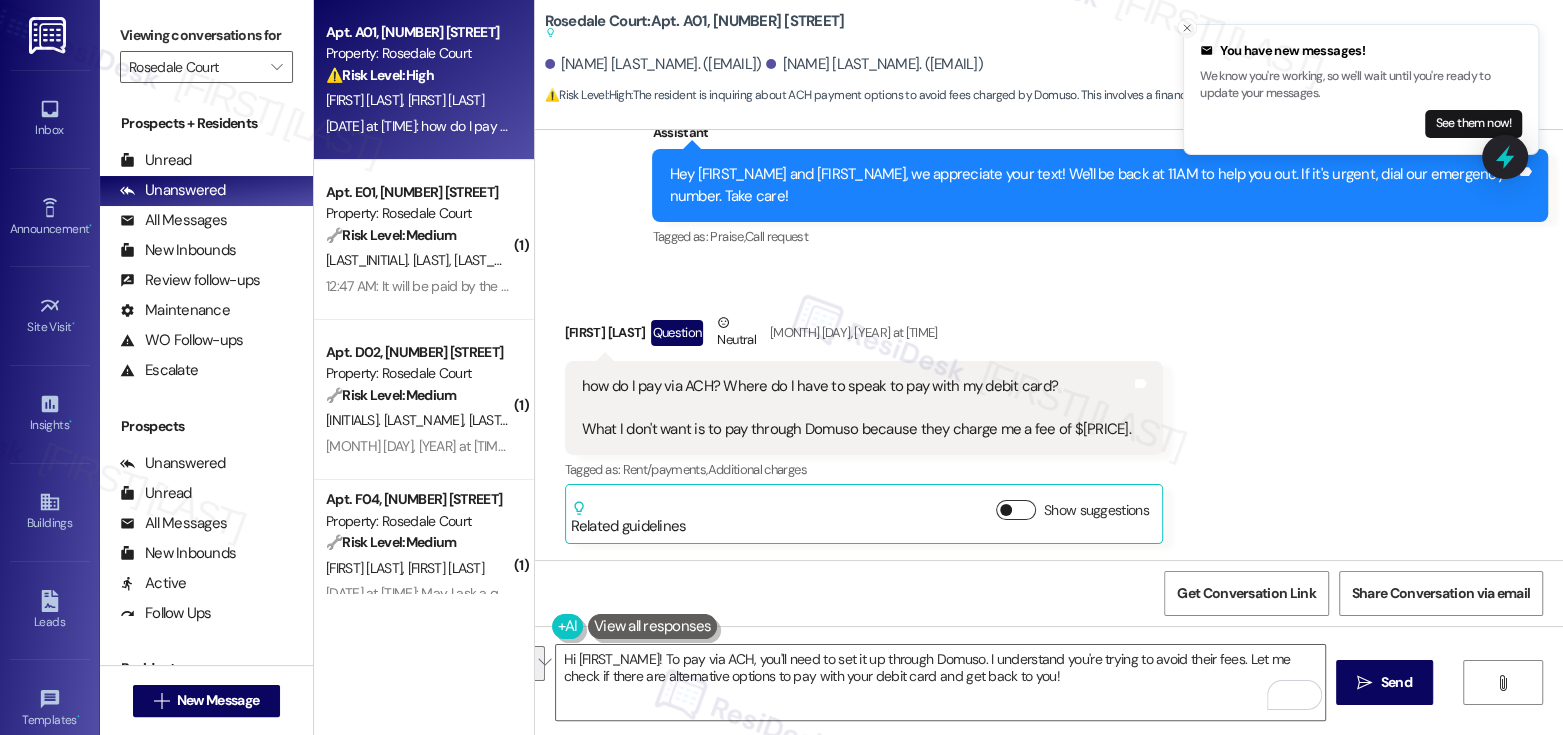 scroll, scrollTop: 4277, scrollLeft: 0, axis: vertical 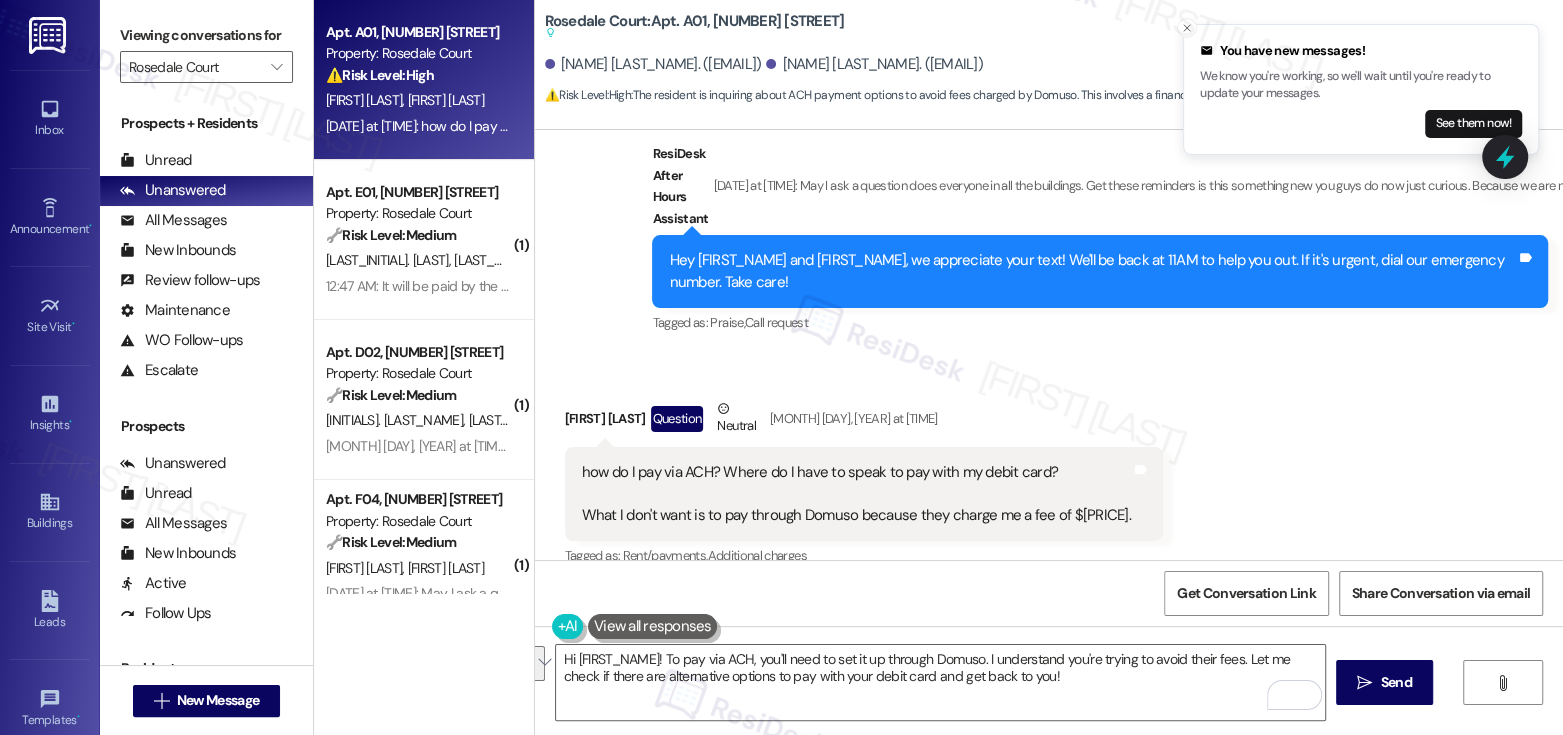 click on "Paola Perez Question   Neutral Aug 05, 2025 at 11:38 PM" at bounding box center [864, 422] 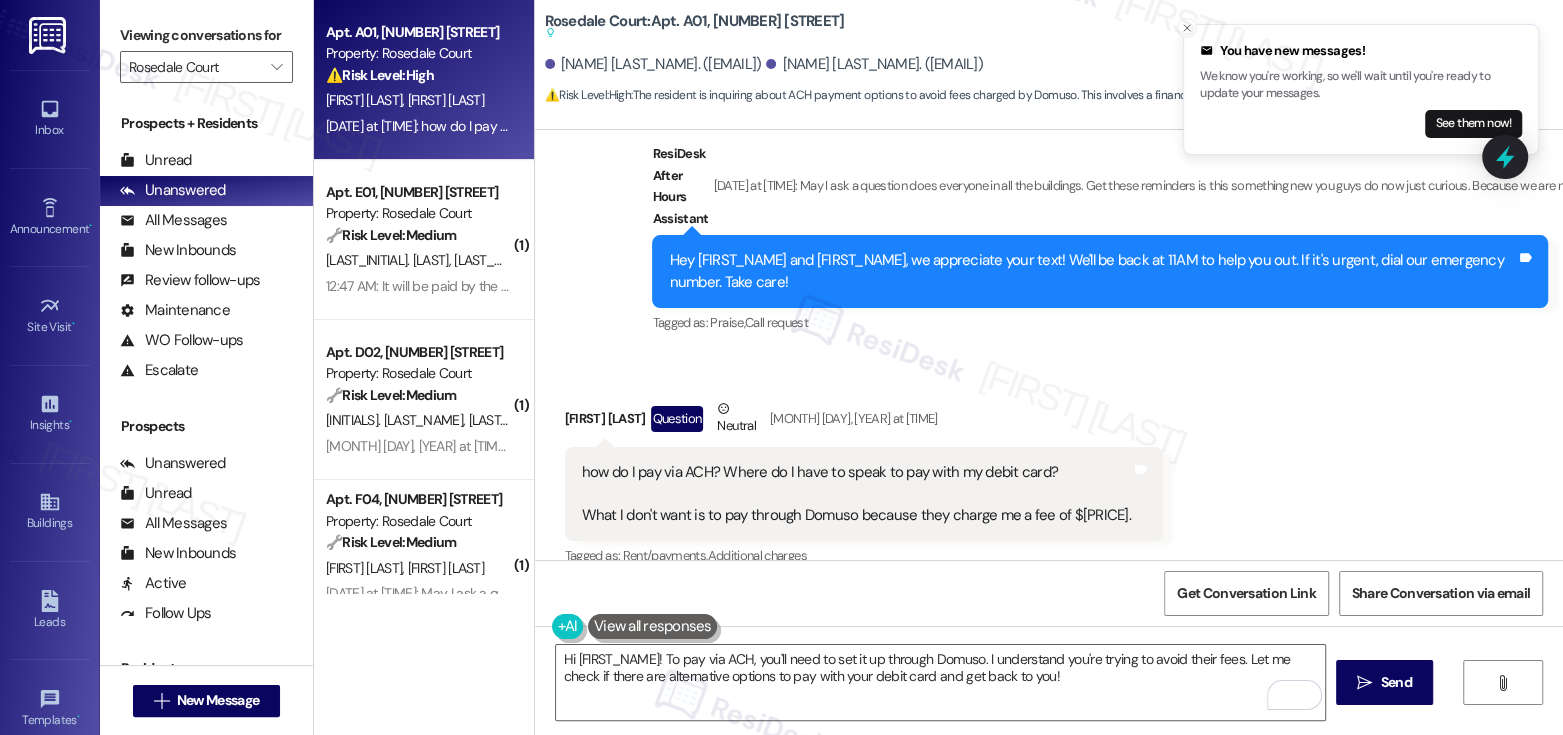 click on "Paola Perez Question   Neutral Aug 05, 2025 at 11:38 PM" at bounding box center [864, 422] 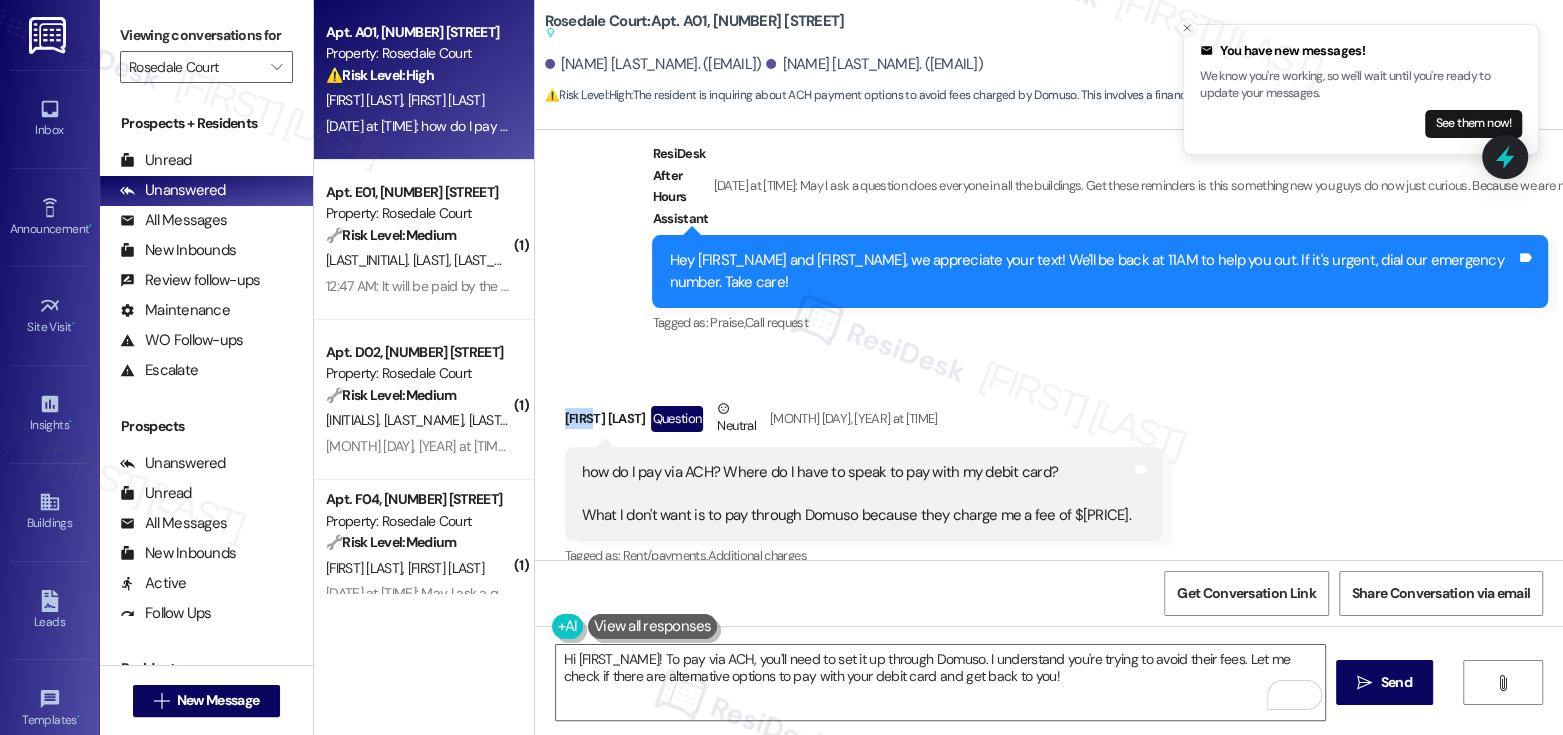 copy on "Paola" 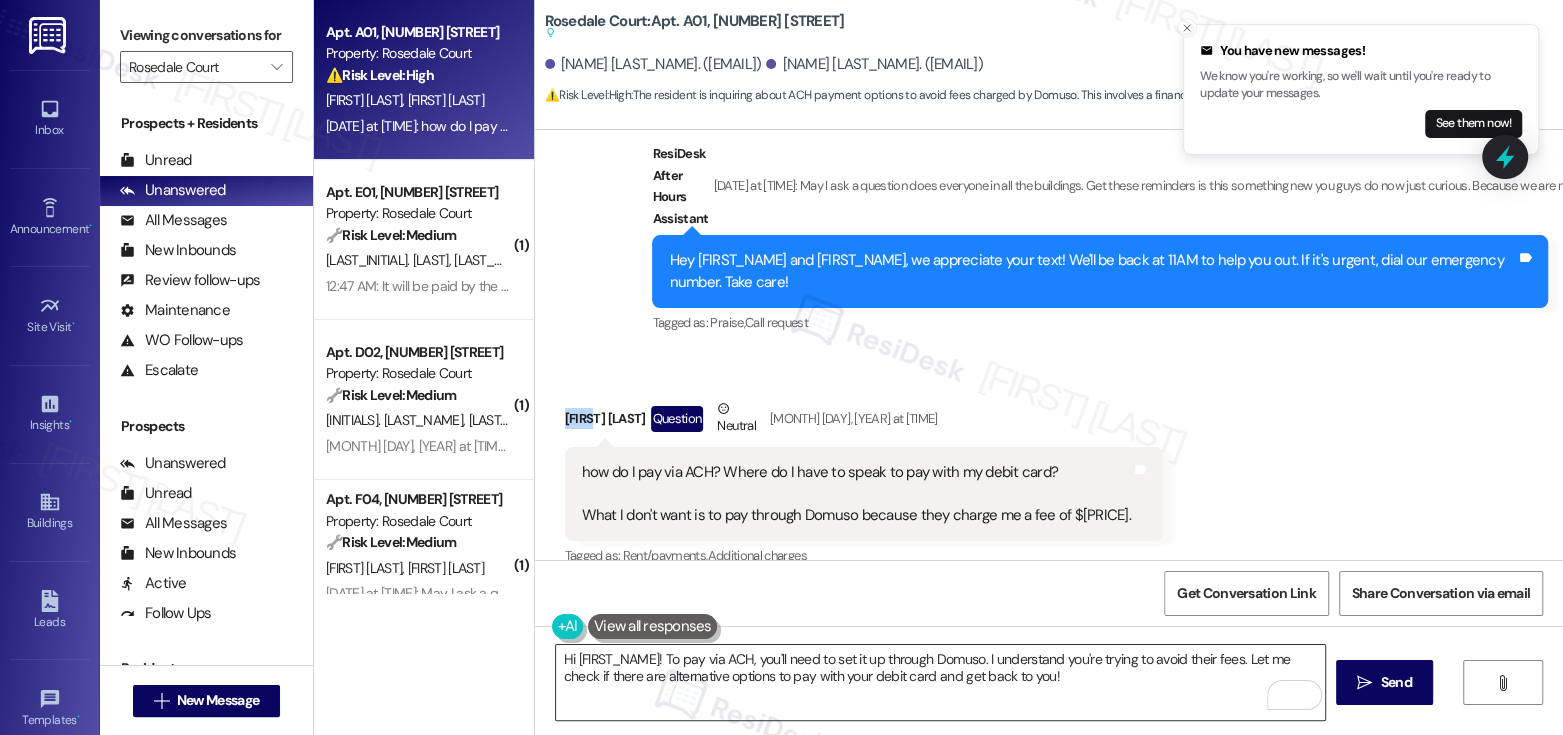 click on "Hi {{first_name}}! To pay via ACH, you'll need to set it up through Domuso. I understand you're trying to avoid their fees. Let me check if there are alternative options to pay with your debit card and get back to you!" at bounding box center [940, 682] 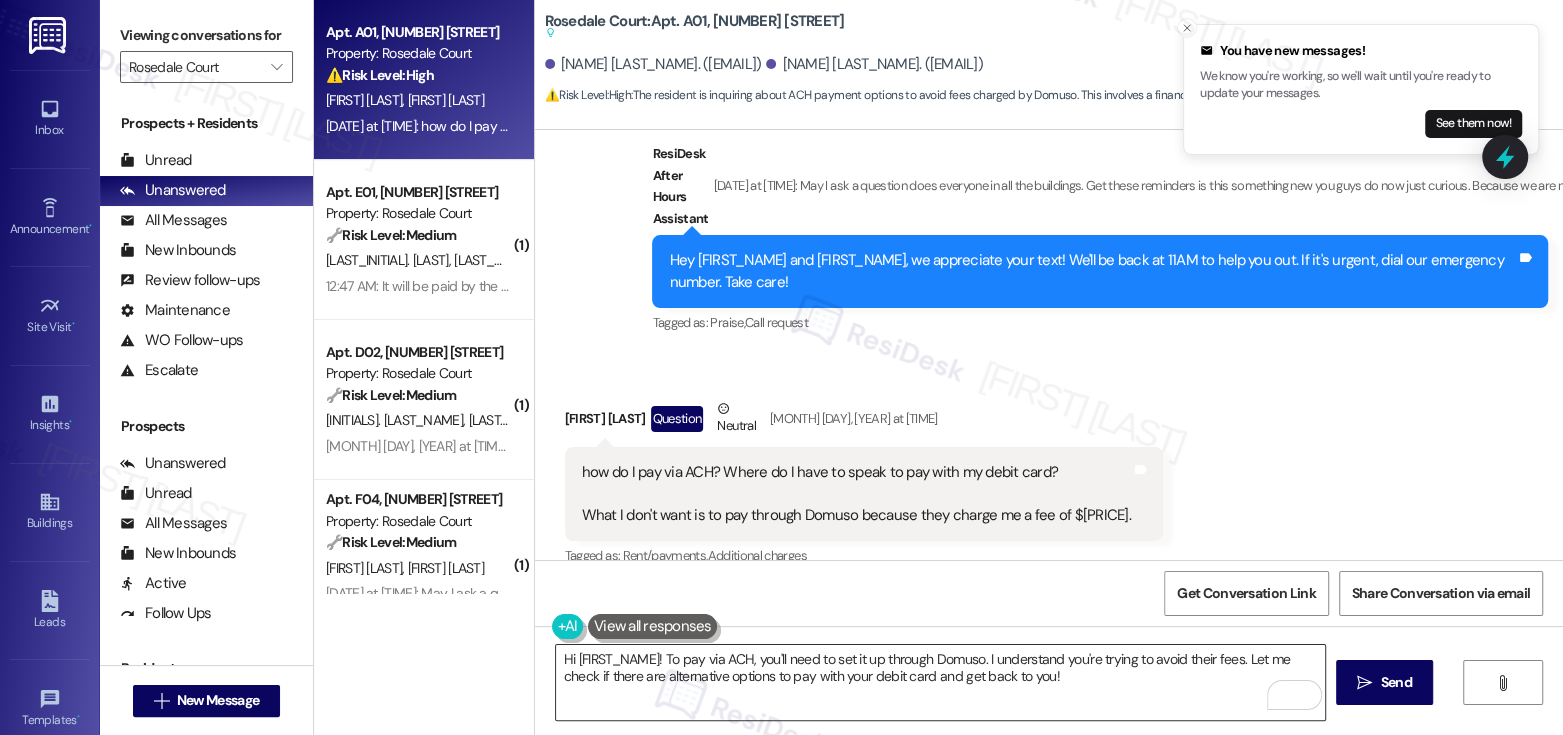 click on "Hi {{first_name}}! To pay via ACH, you'll need to set it up through Domuso. I understand you're trying to avoid their fees. Let me check if there are alternative options to pay with your debit card and get back to you!" at bounding box center [940, 682] 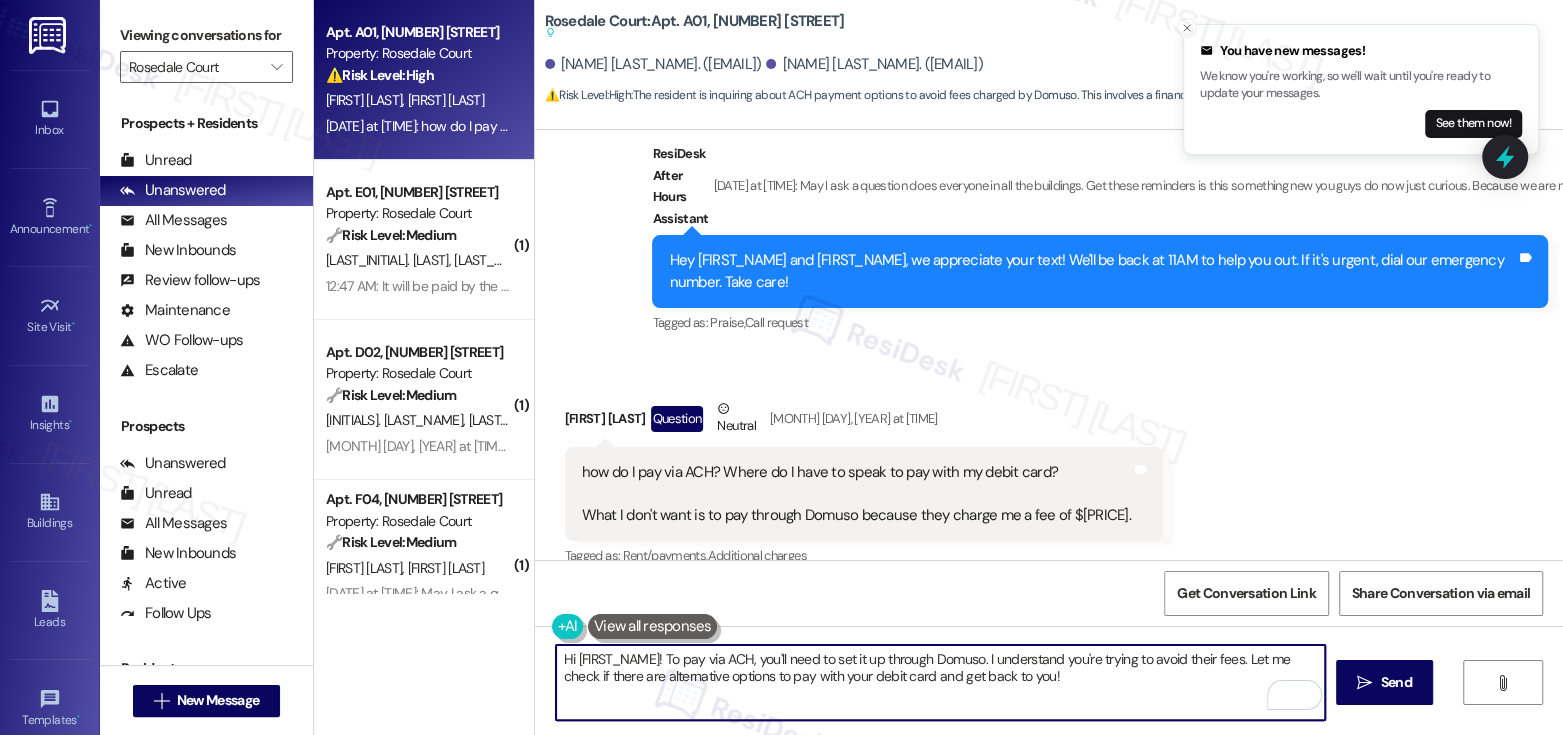 click on "Hi {{first_name}}! To pay via ACH, you'll need to set it up through Domuso. I understand you're trying to avoid their fees. Let me check if there are alternative options to pay with your debit card and get back to you!" at bounding box center [940, 682] 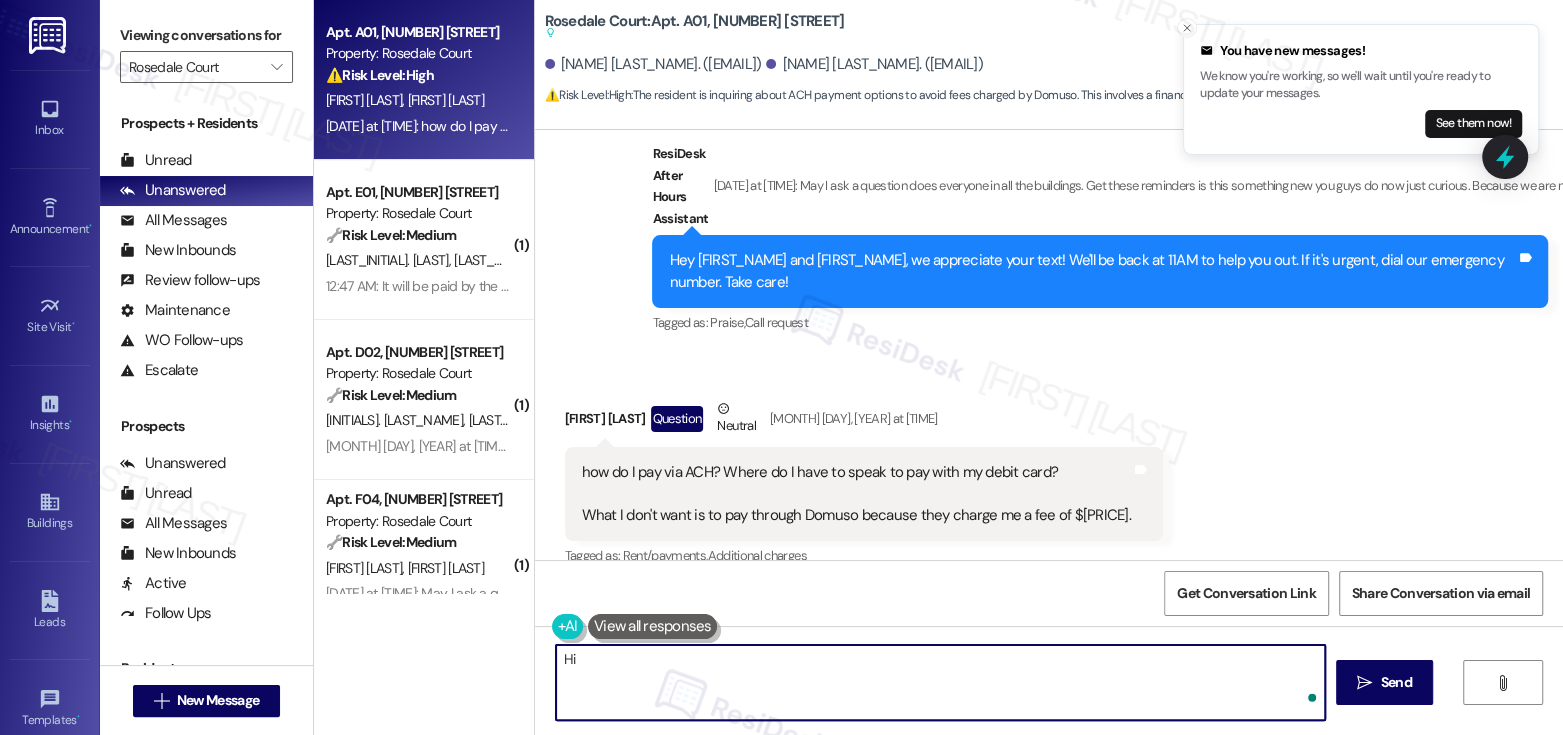 paste on "Paola" 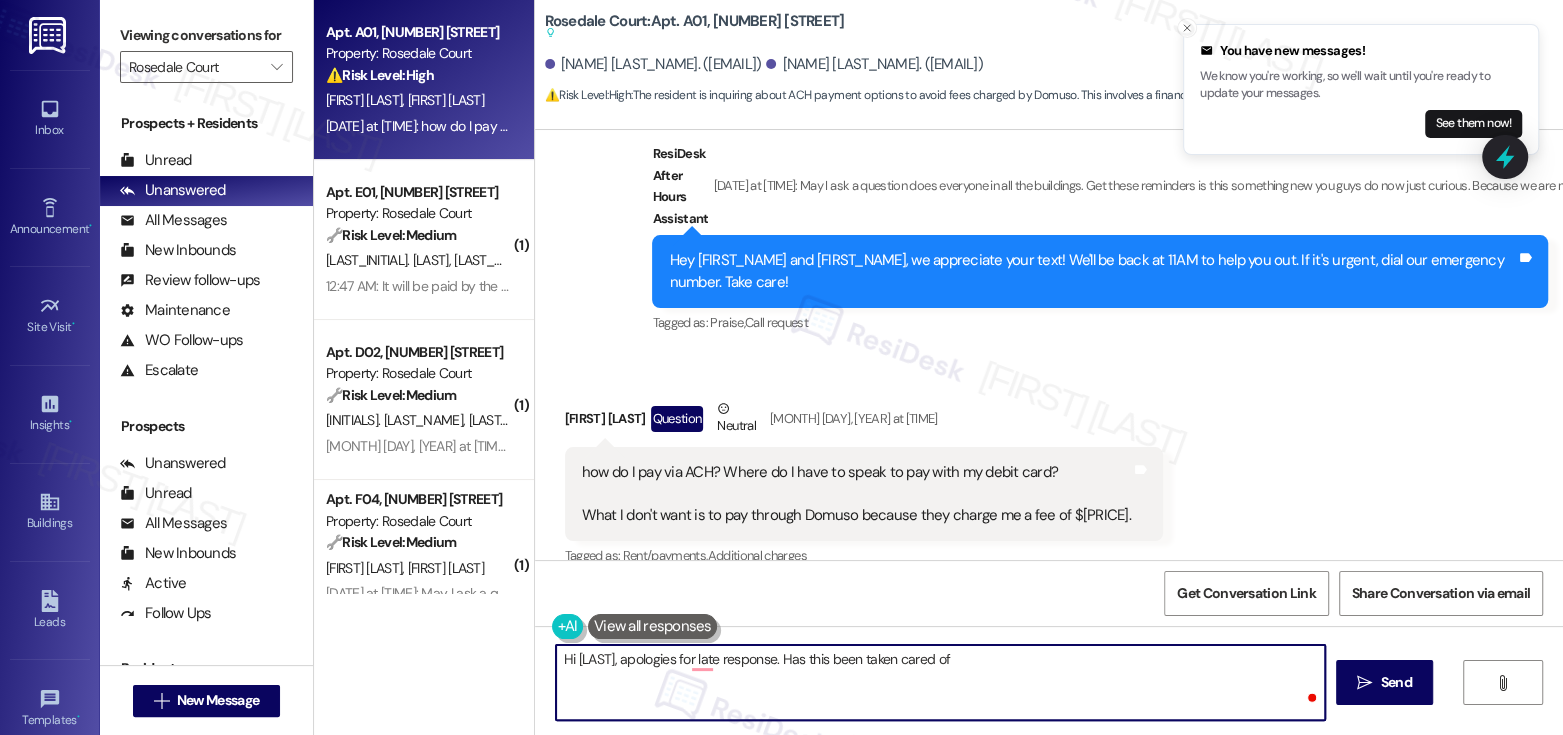 type on "Hi Paola, apologies for late response. Has this been taken cared of?" 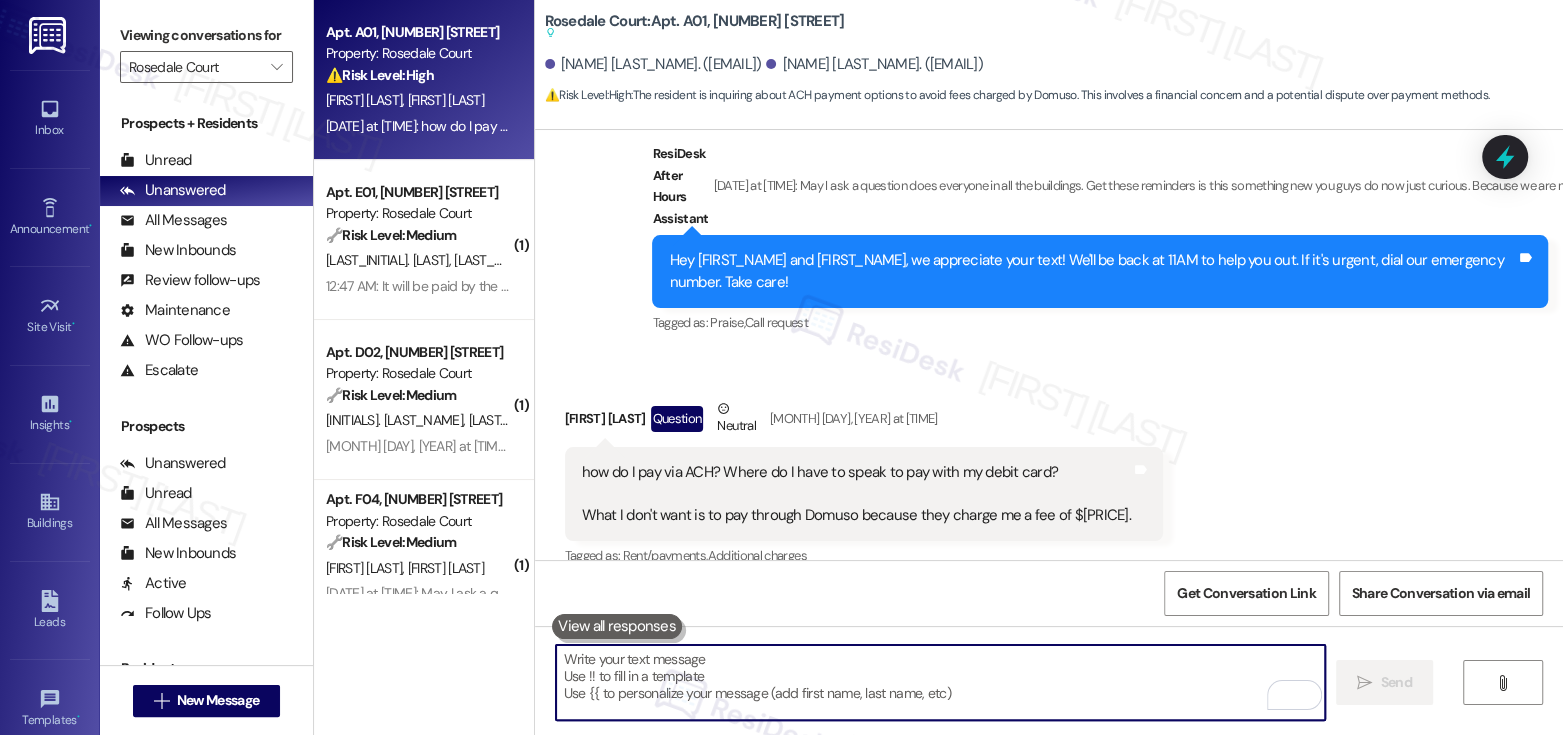 click at bounding box center (940, 682) 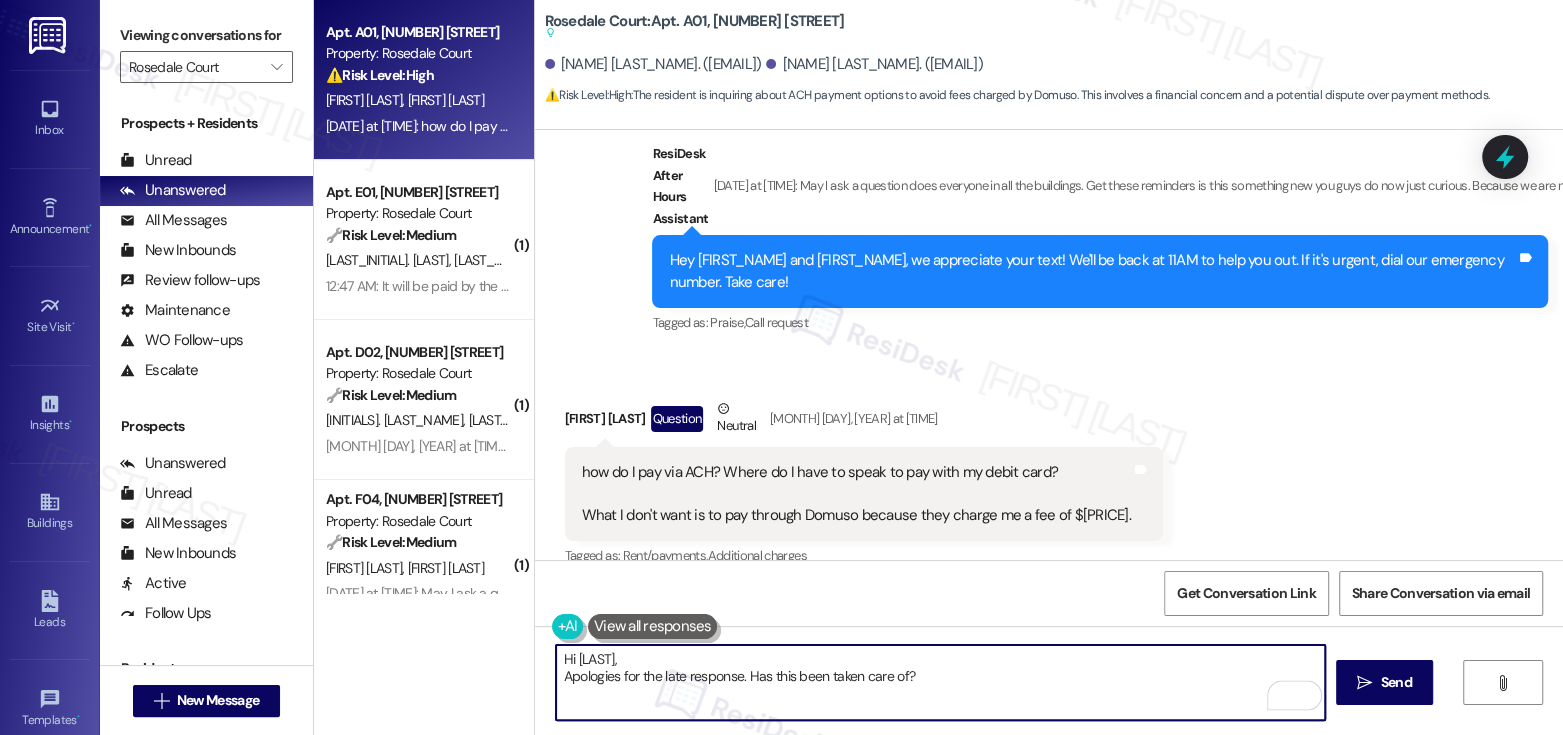 click on "Hi Paola,
Apologies for the late response. Has this been taken care of?" at bounding box center (940, 682) 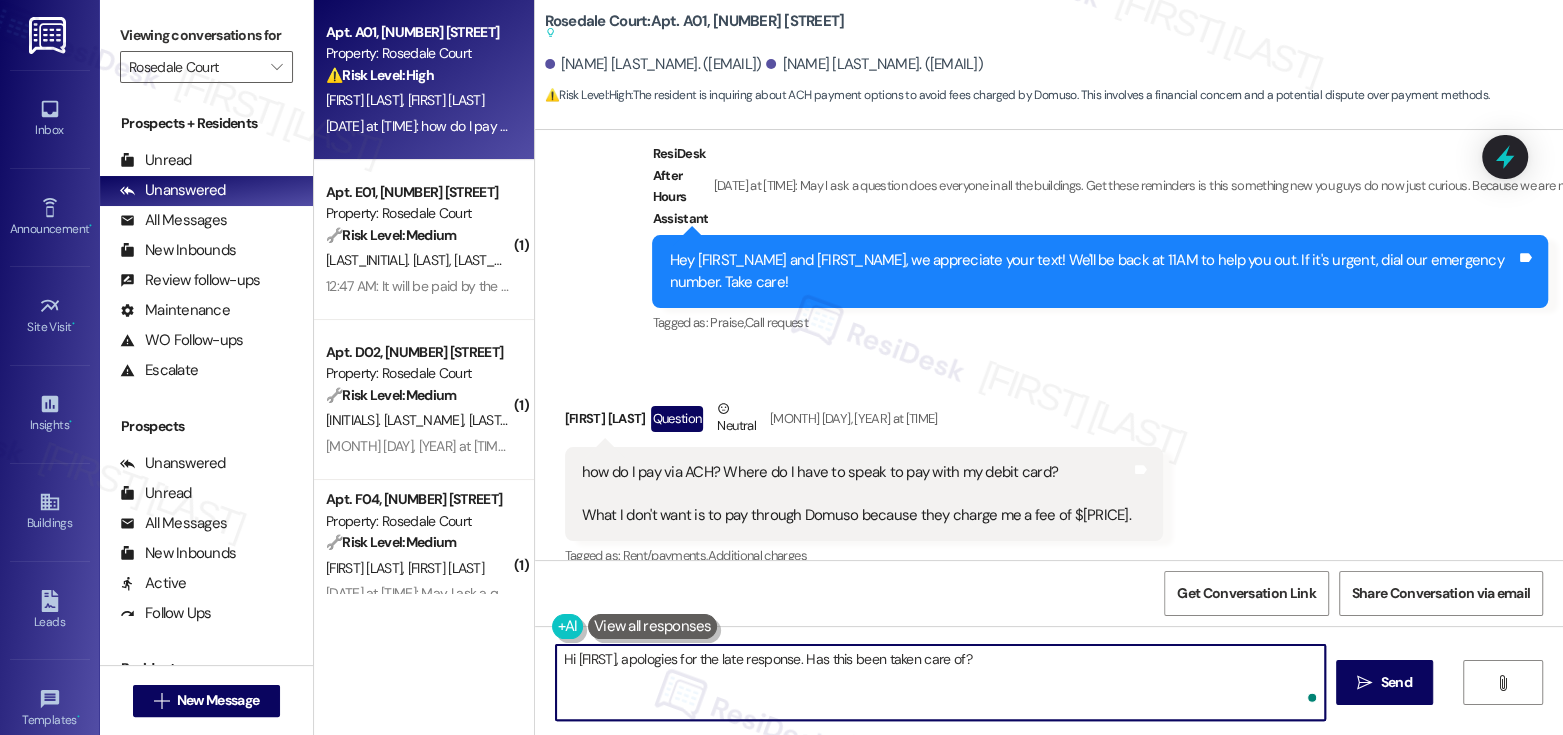 click on "Hi Paola, apologies for the late response. Has this been taken care of?" at bounding box center (940, 682) 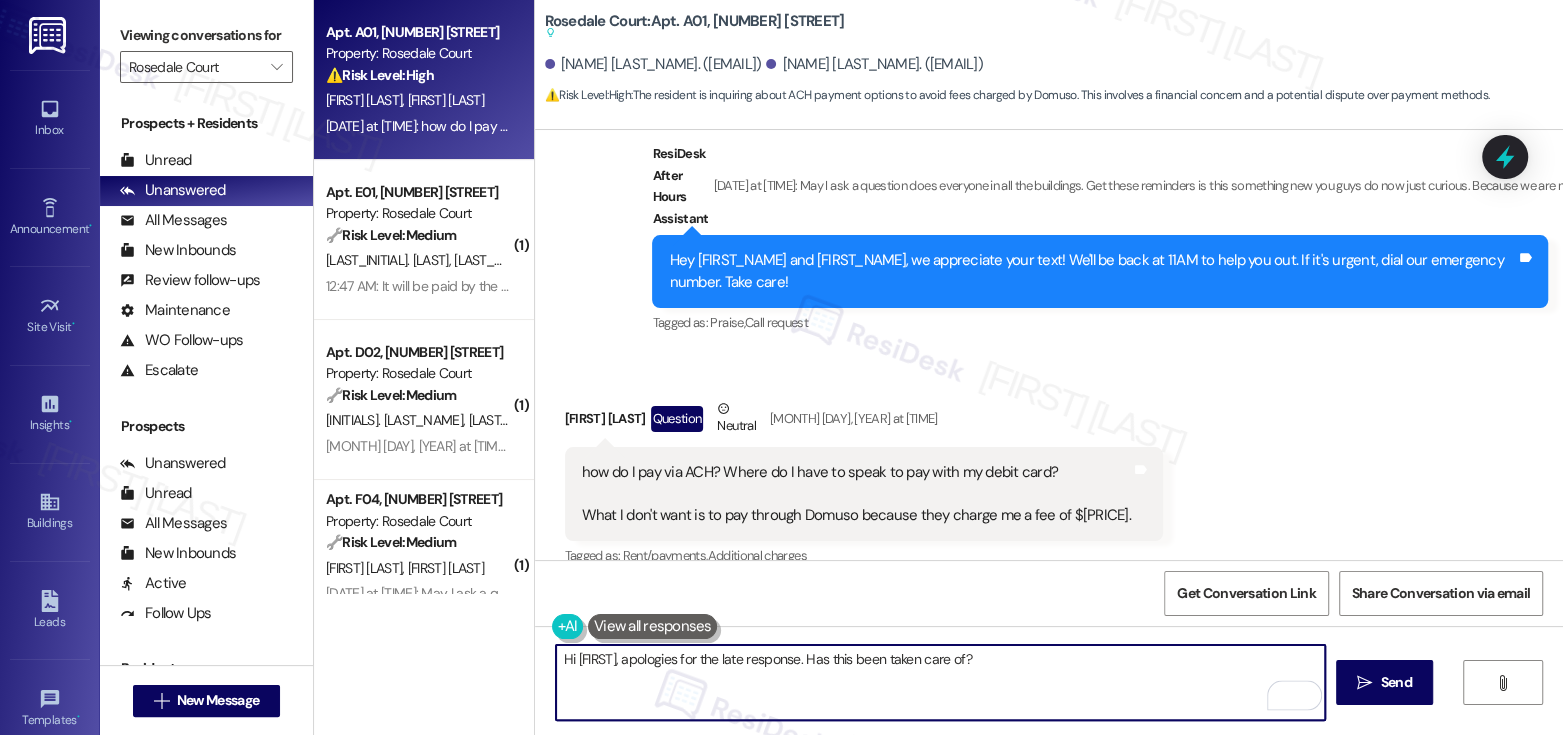click on "Hi Paola, apologies for the late response. Has this been taken care of?" at bounding box center [940, 682] 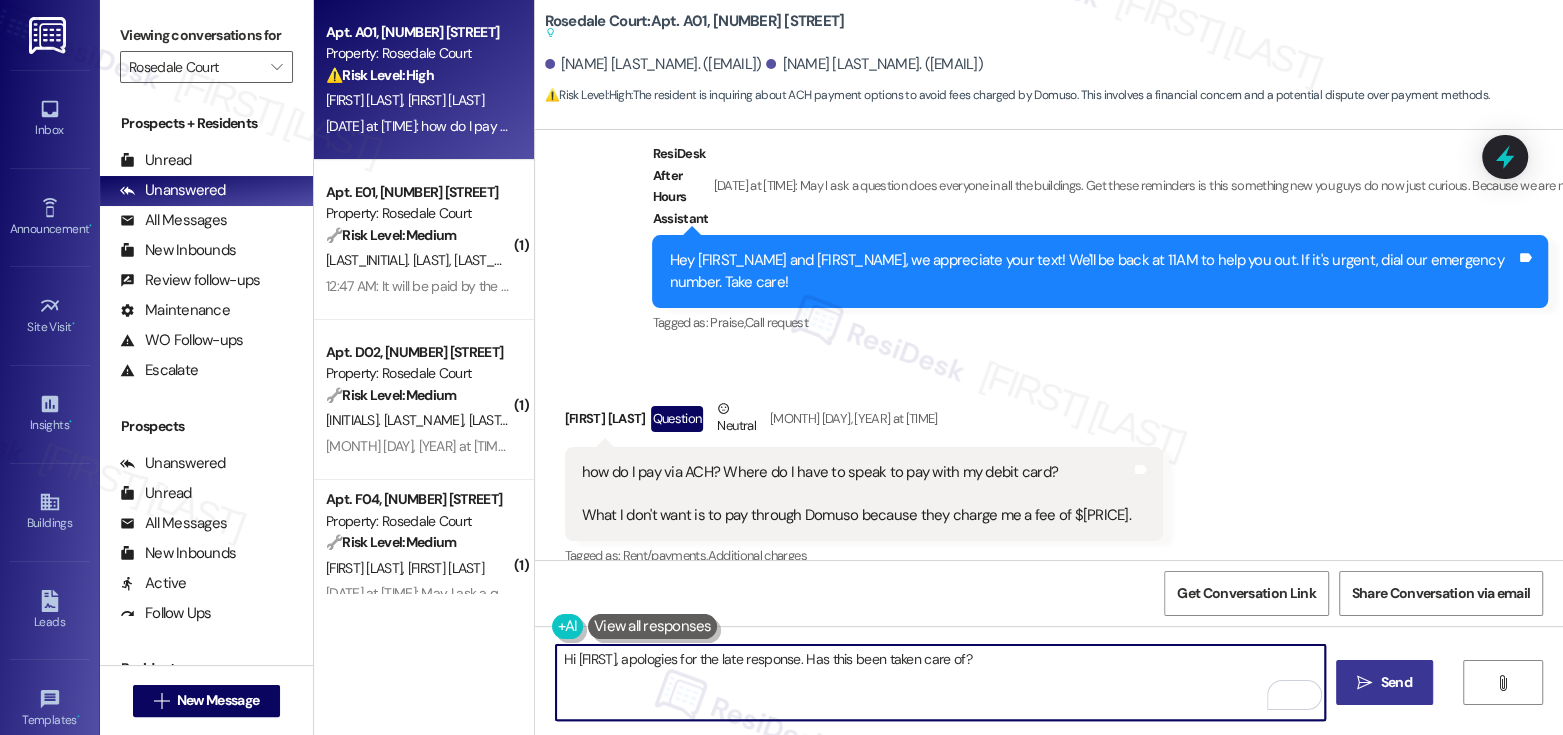 type on "Hi Paola, apologies for the late response. Has this been taken care of?" 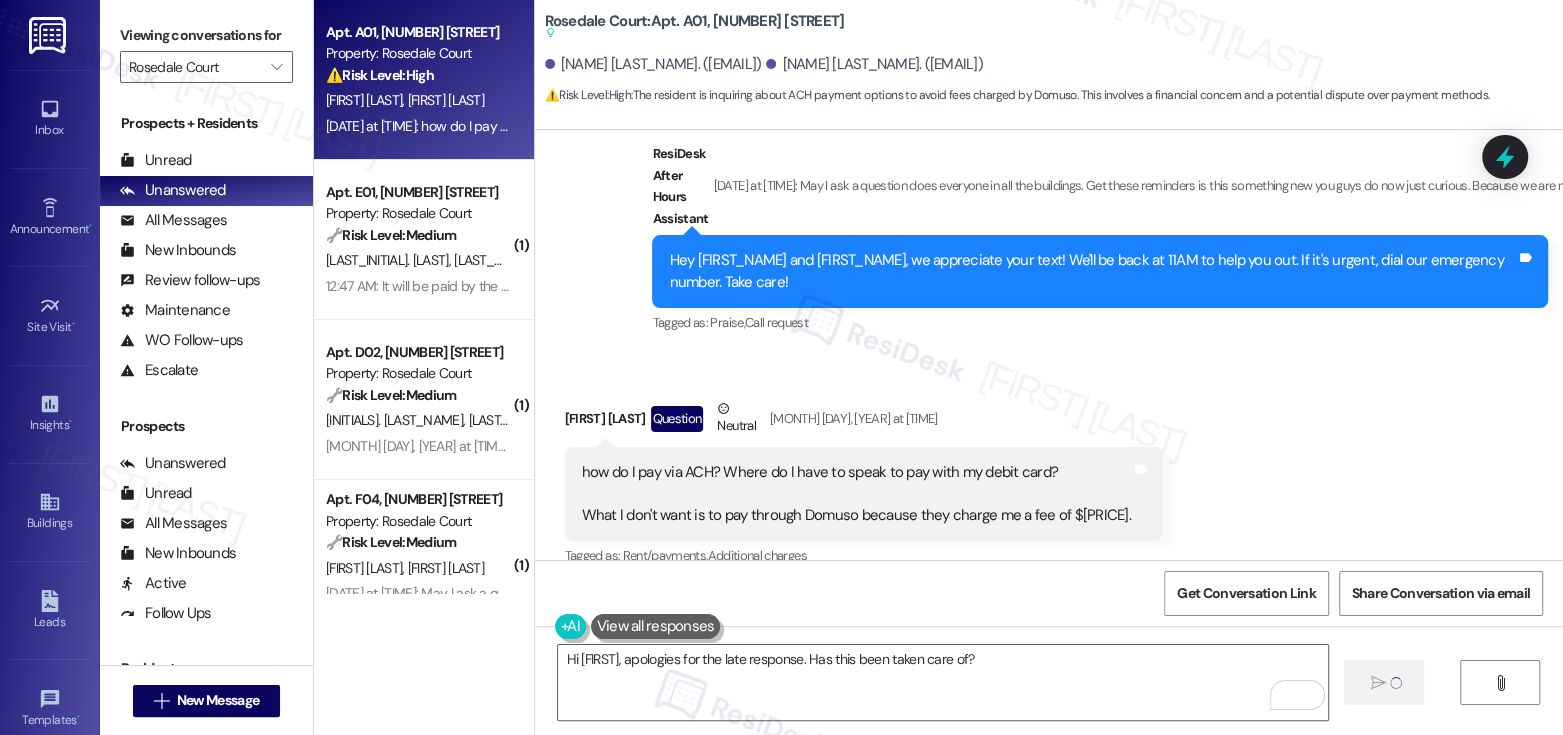 type 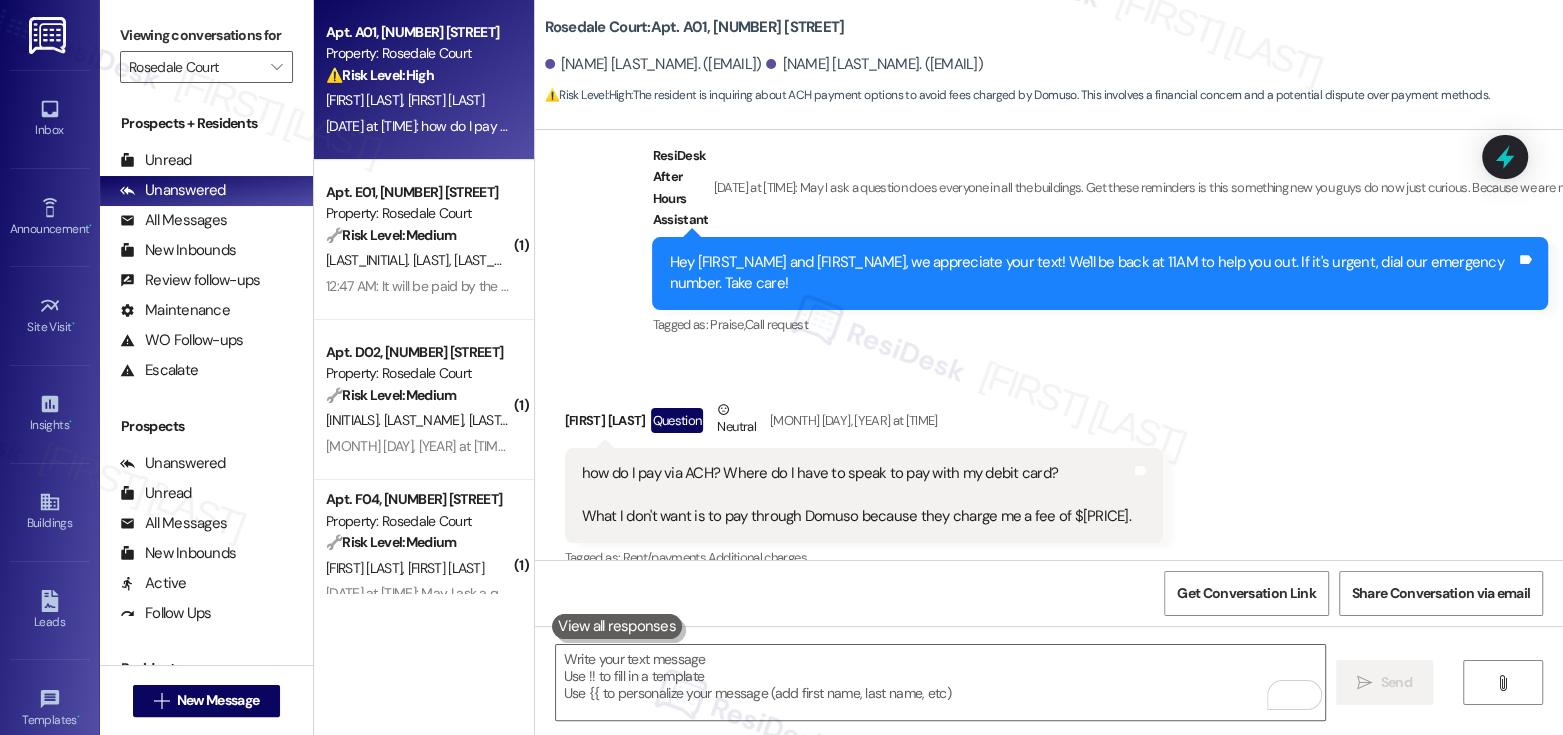 scroll, scrollTop: 4357, scrollLeft: 0, axis: vertical 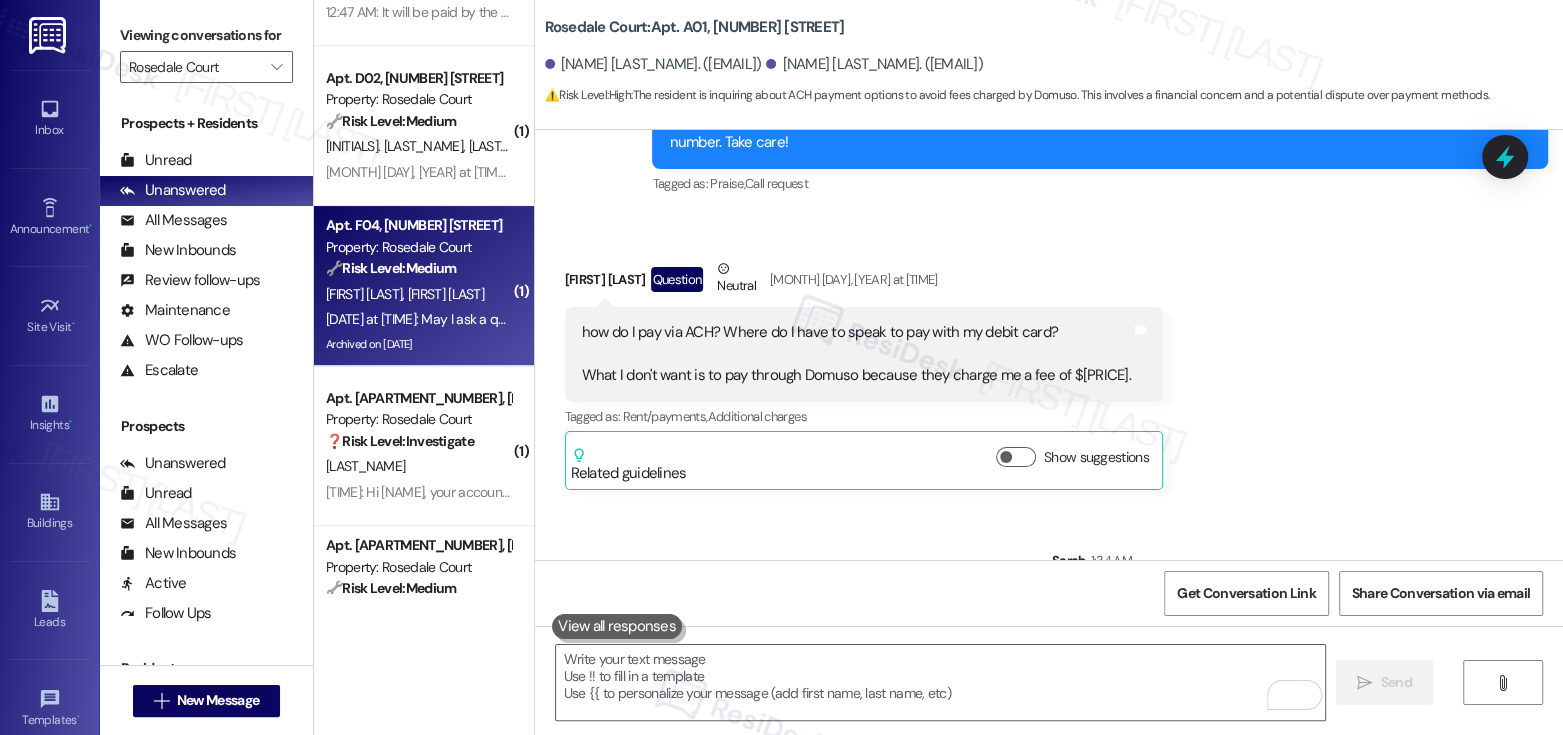 click on "[INITIAL]. [LAST]" at bounding box center [445, 294] 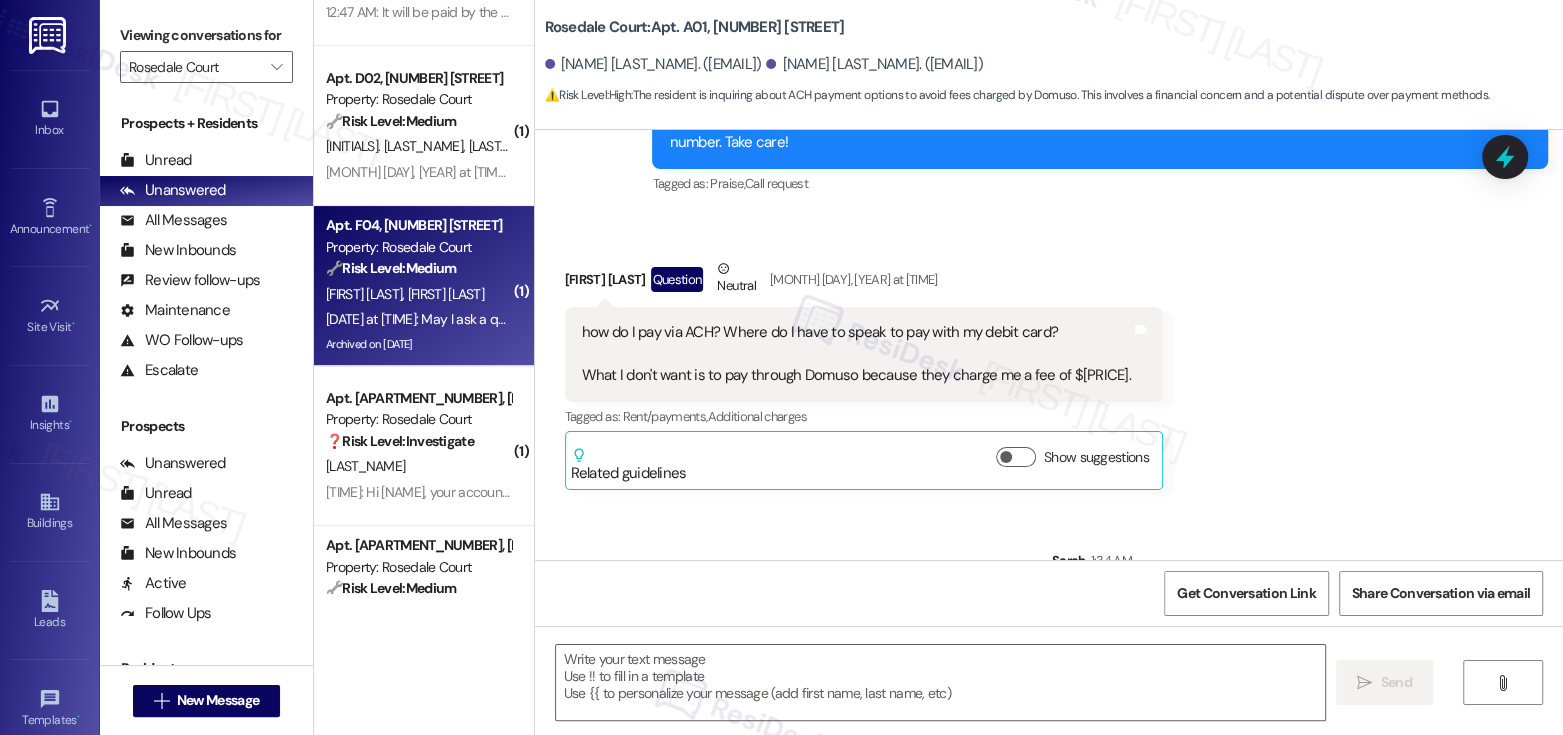 type on "Fetching suggested responses. Please feel free to read through the conversation in the meantime." 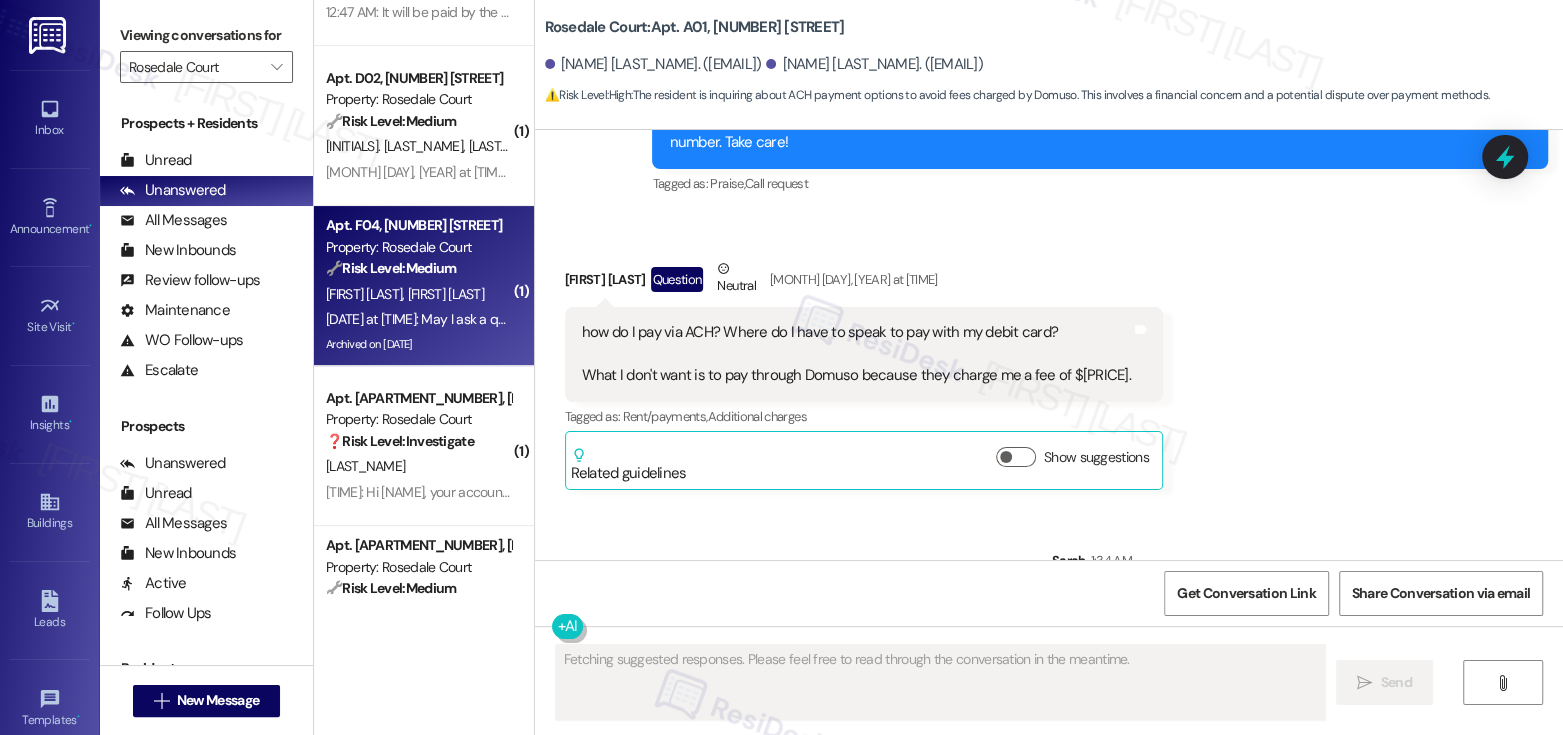click on "[INITIAL]. [LAST]" at bounding box center (445, 294) 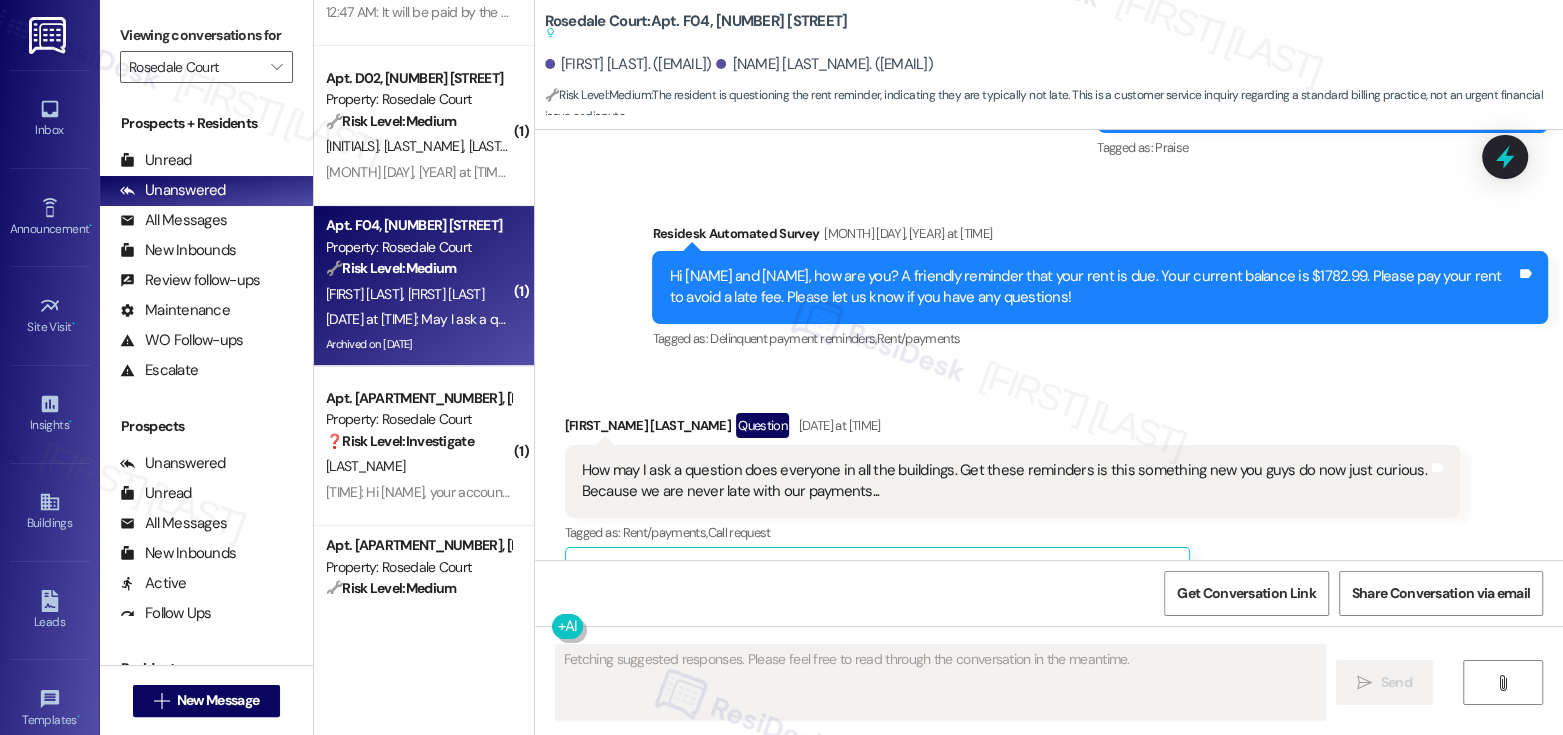 scroll, scrollTop: 25860, scrollLeft: 0, axis: vertical 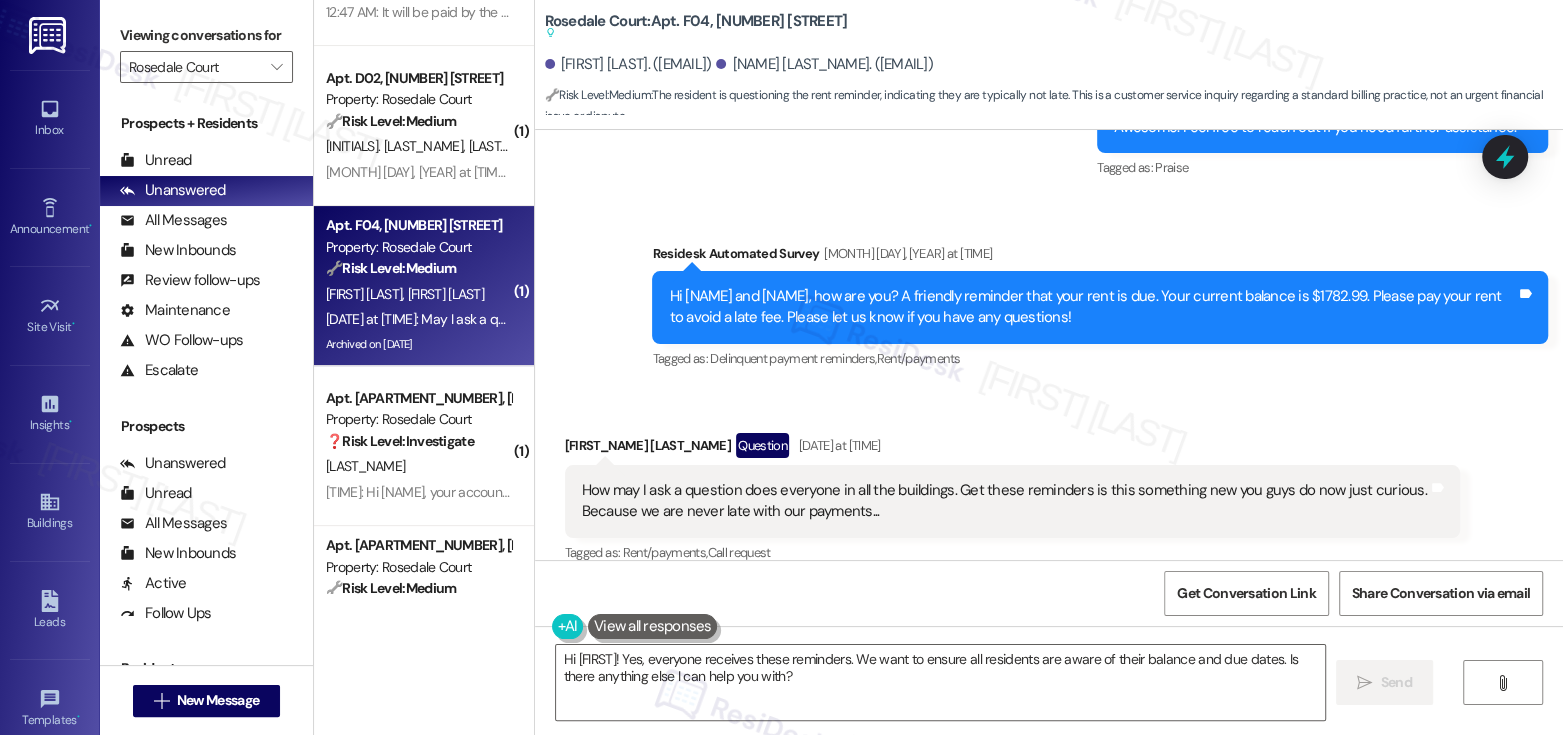 click on "Hide Suggestions" at bounding box center (1047, 593) 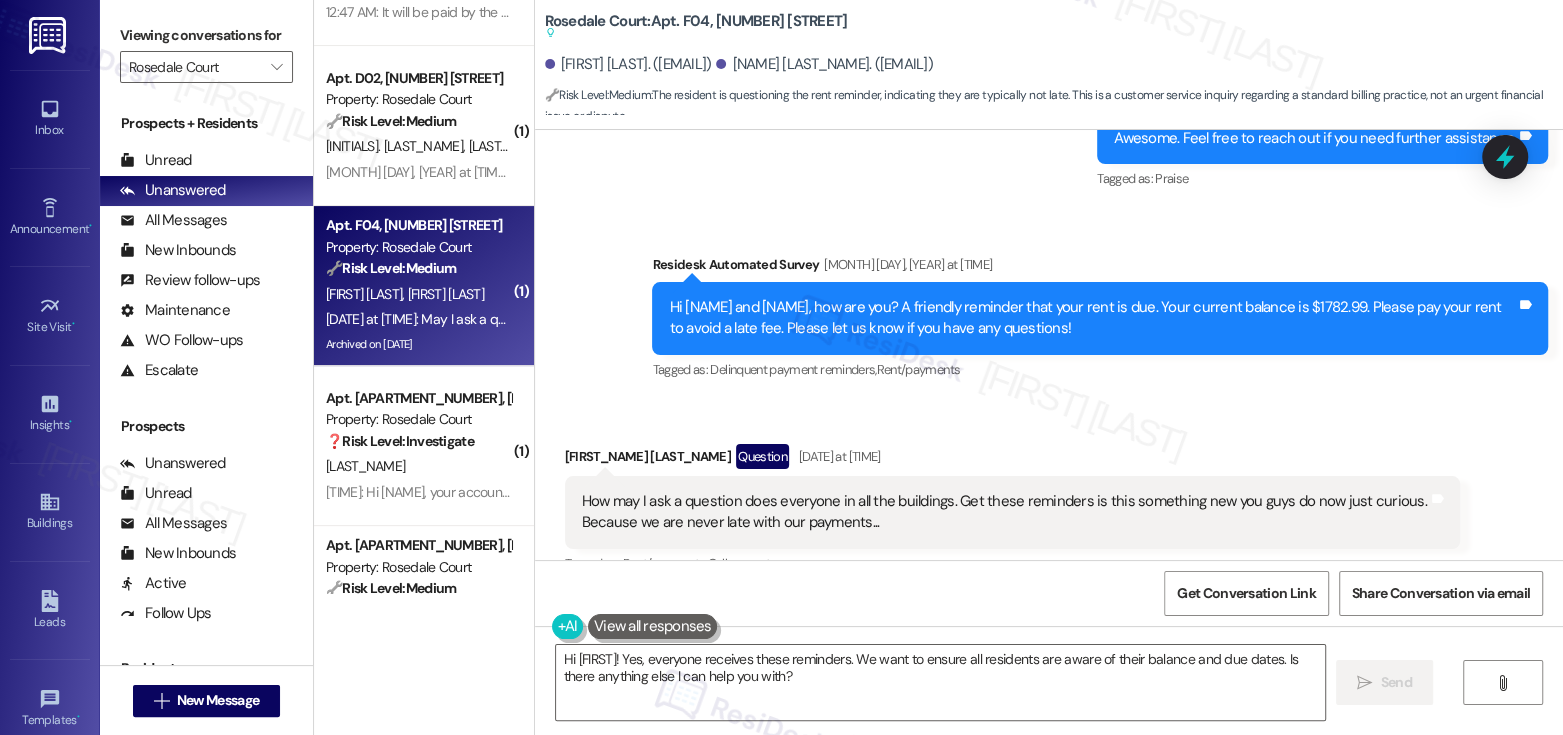 scroll, scrollTop: 25861, scrollLeft: 0, axis: vertical 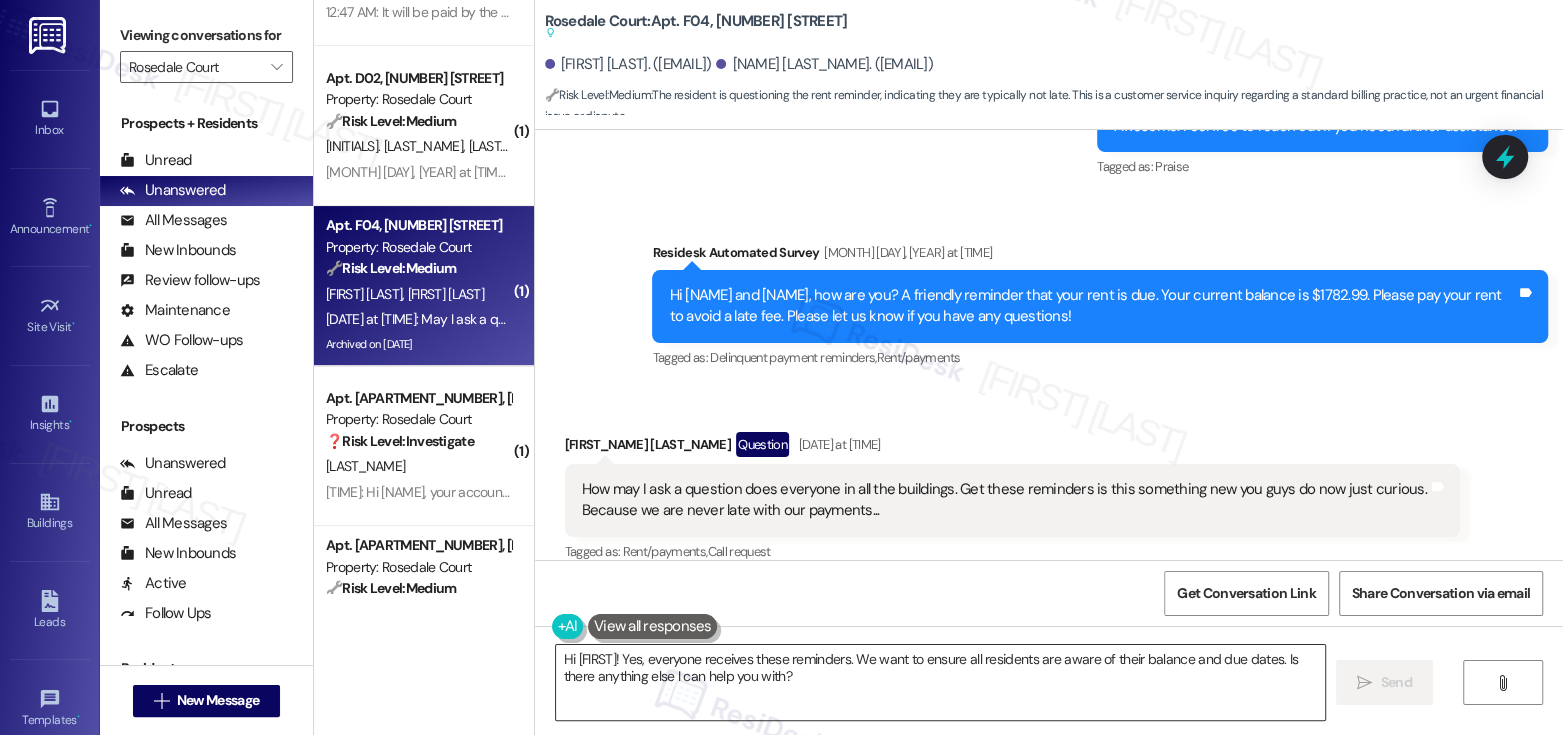 click on "Hi {{first_name}}! Yes, everyone receives these reminders. We want to ensure all residents are aware of their balance and due dates. Is there anything else I can help you with?" at bounding box center (940, 682) 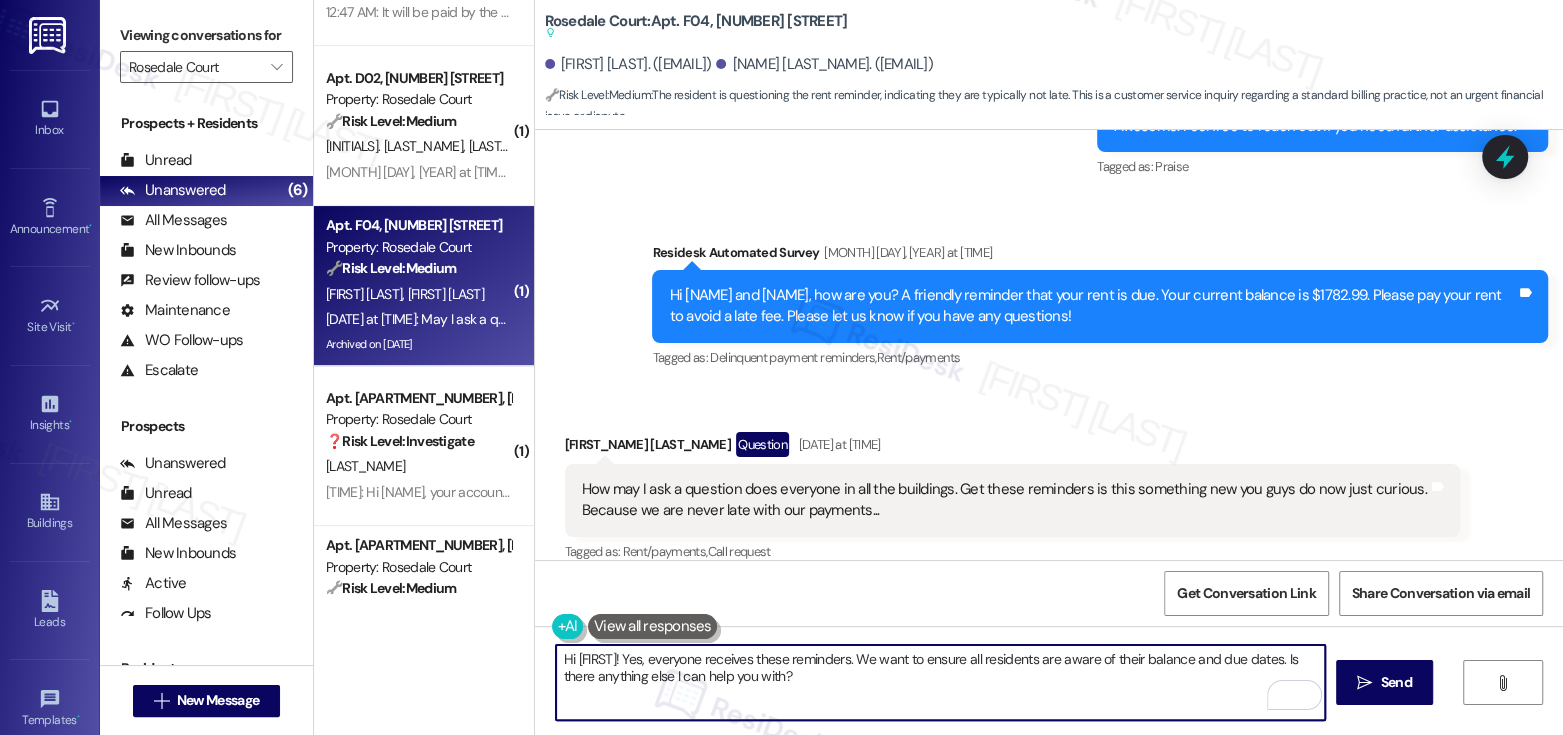 click on "Hi {{first_name}}! Yes, everyone receives these reminders. We want to ensure all residents are aware of their balance and due dates. Is there anything else I can help you with?" at bounding box center (940, 682) 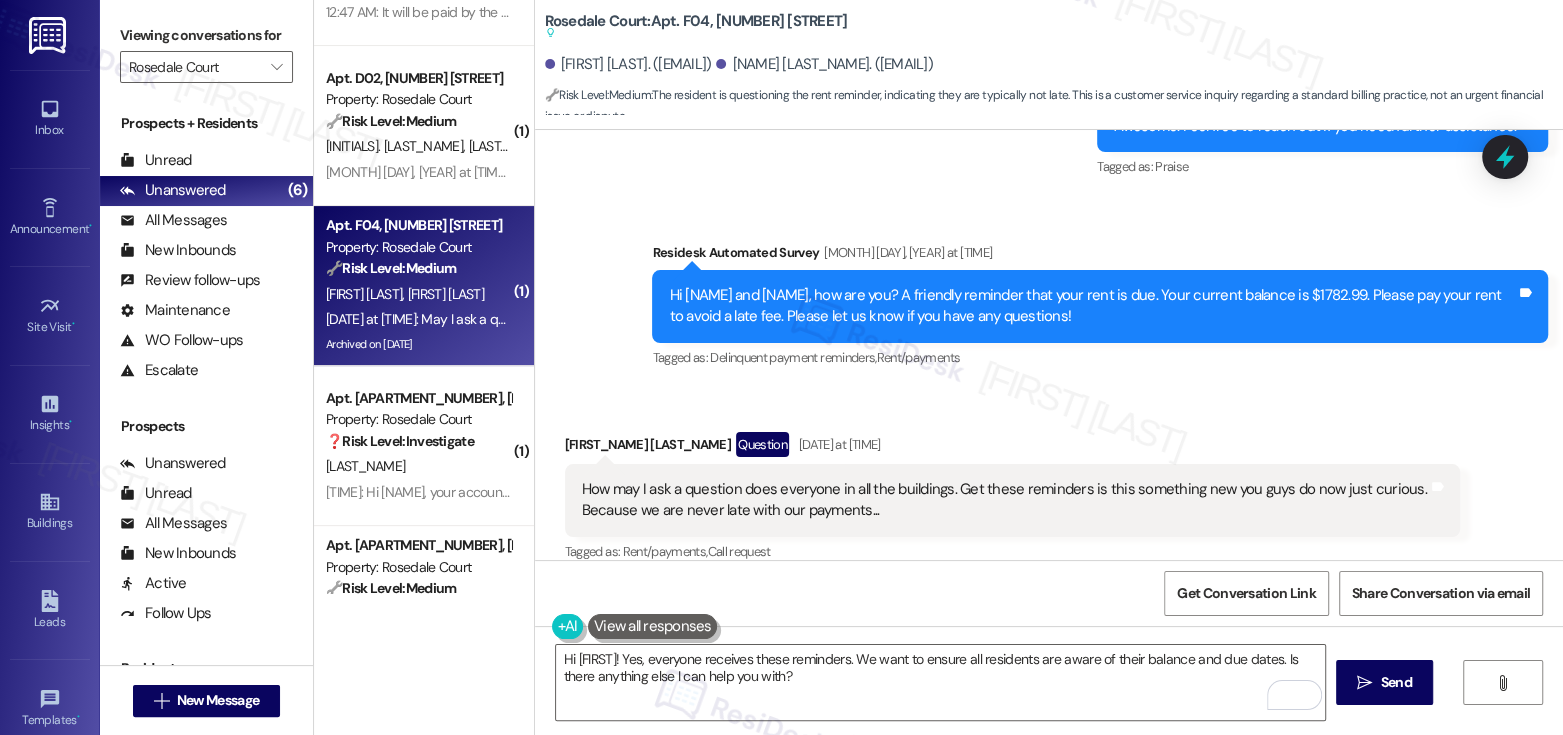 click on "Sean Mccutcheon Question Aug 05, 2025 at 12:46 AM" at bounding box center [1013, 448] 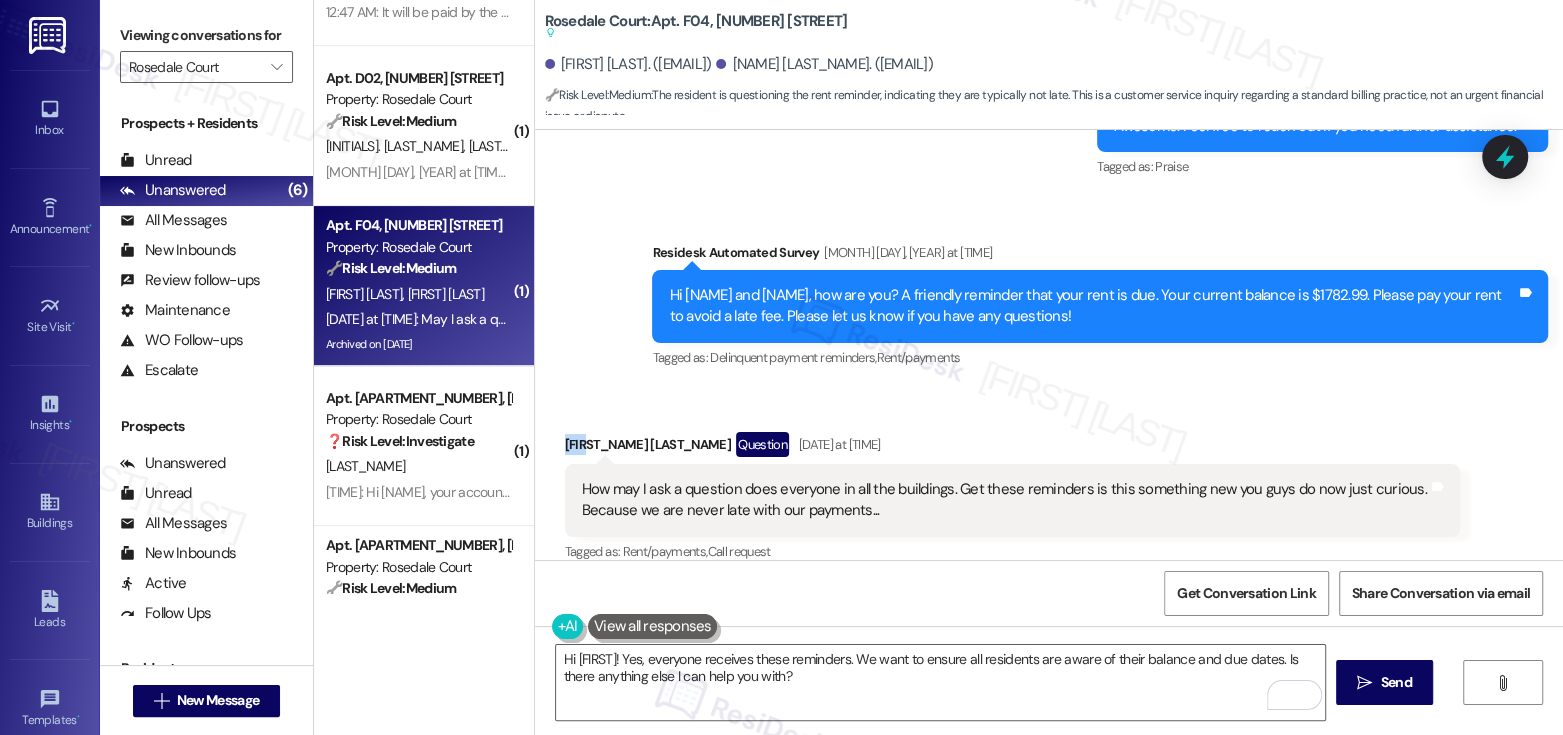copy on "Sean" 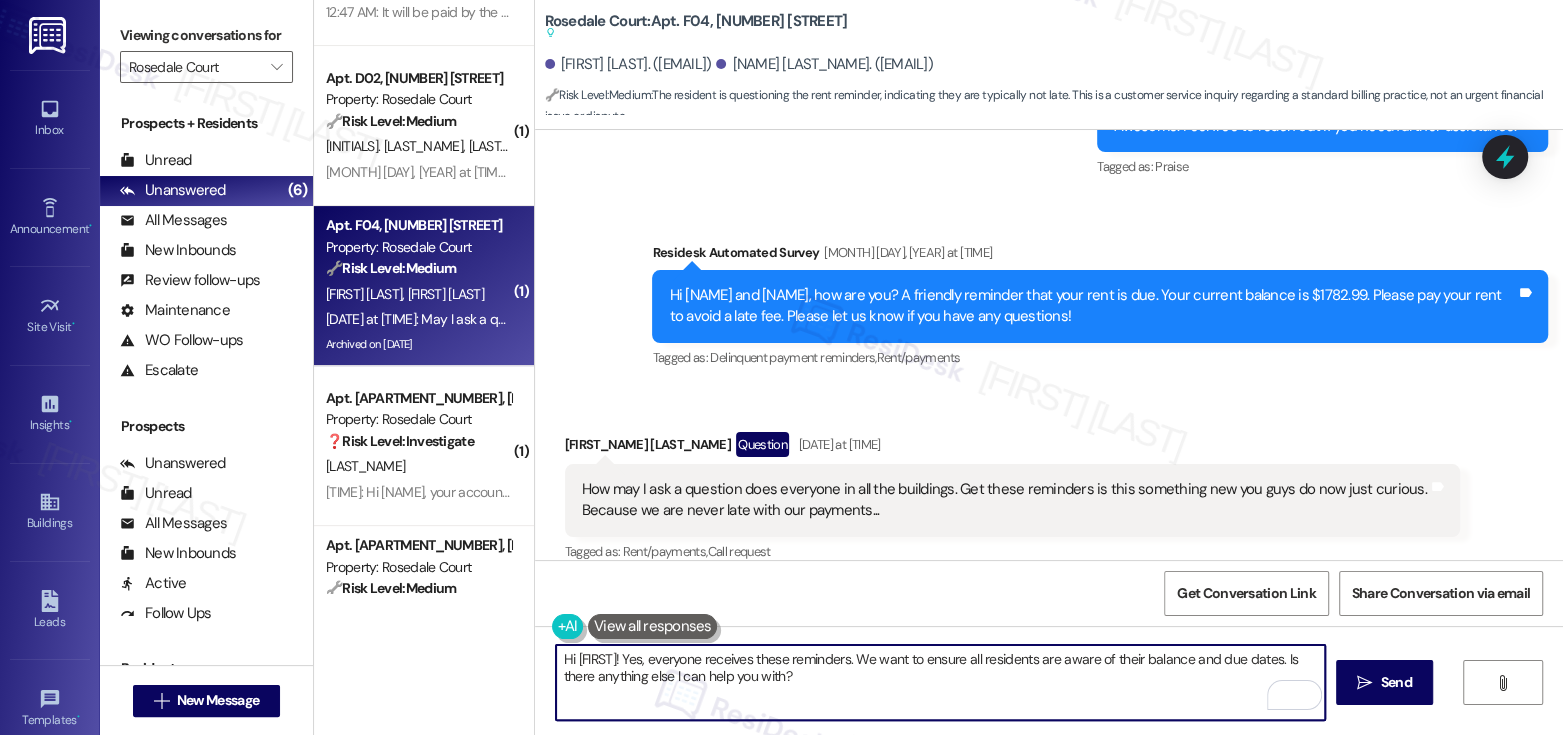 drag, startPoint x: 650, startPoint y: 655, endPoint x: 568, endPoint y: 656, distance: 82.006096 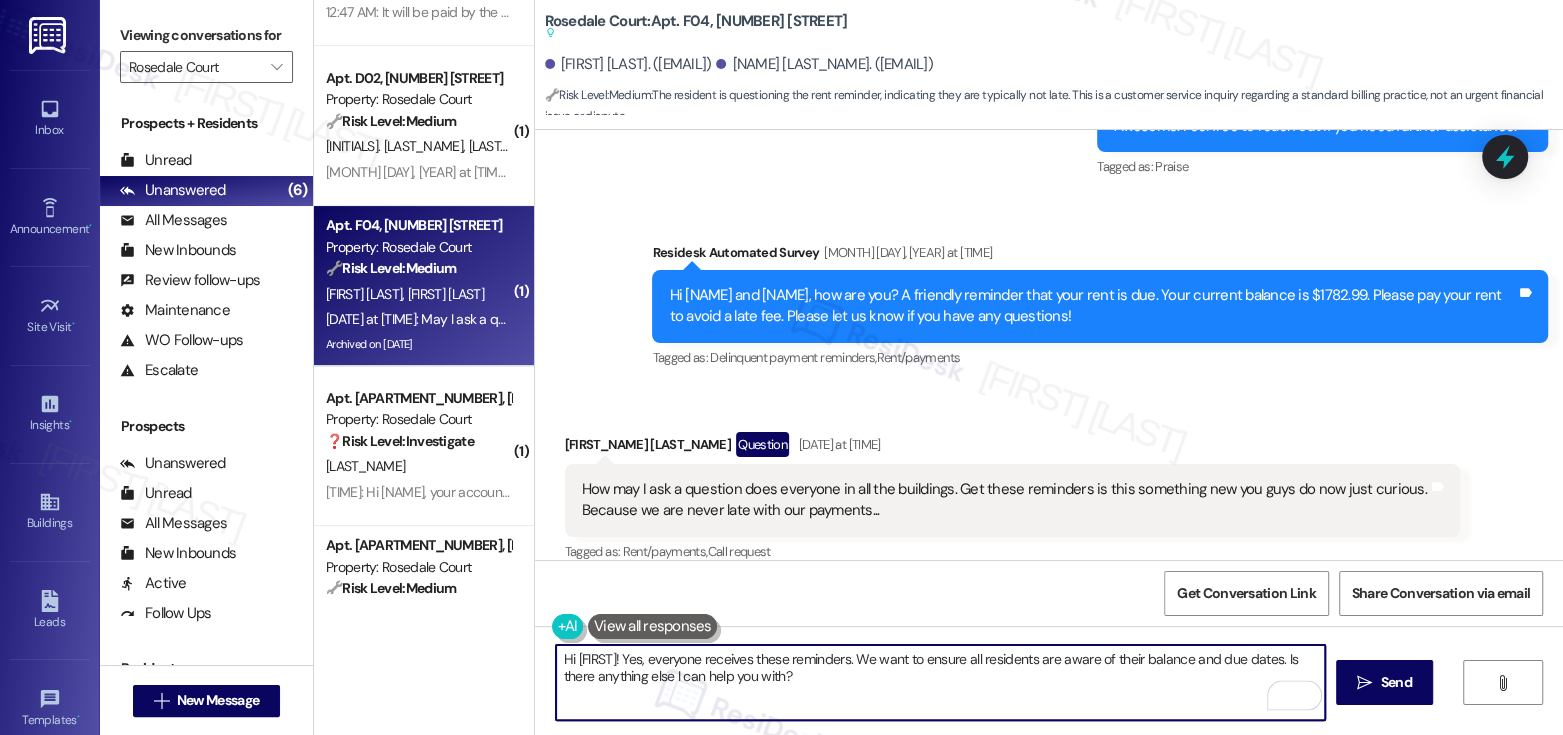 click on "Hi Sean! Yes, everyone receives these reminders. We want to ensure all residents are aware of their balance and due dates. Is there anything else I can help you with?" at bounding box center [940, 682] 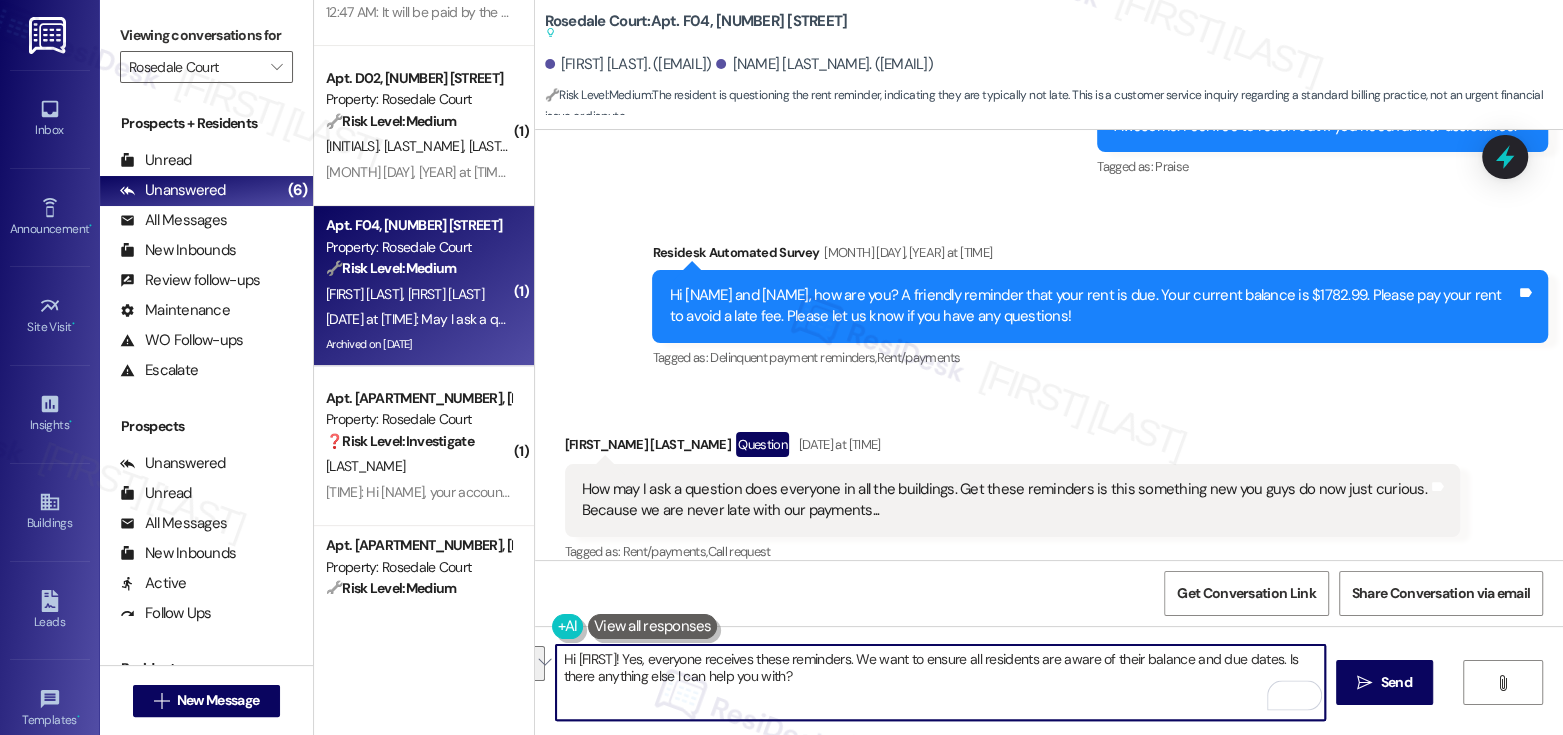 drag, startPoint x: 1260, startPoint y: 661, endPoint x: 1260, endPoint y: 680, distance: 19 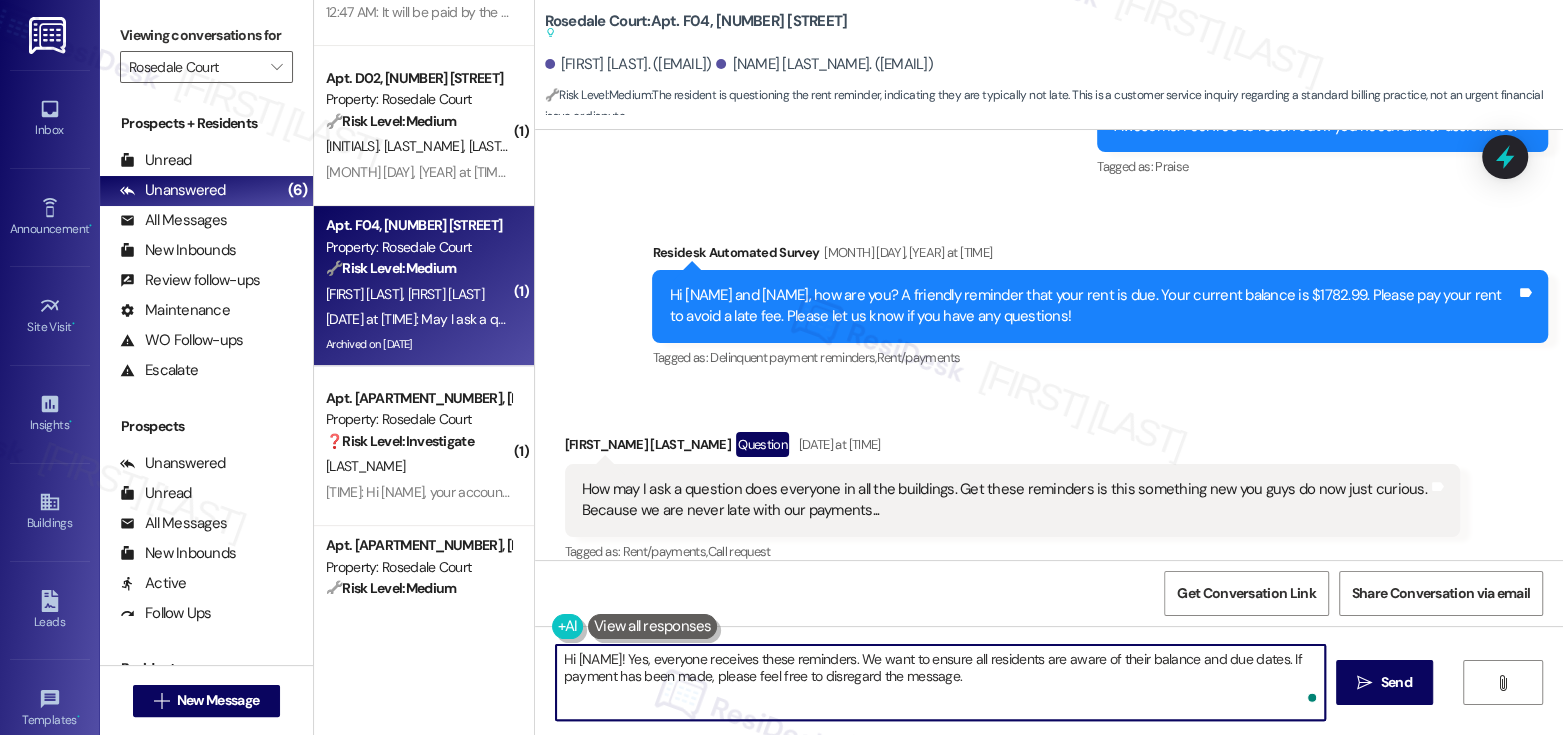 type on "Hi Sean! Yes, everyone receives these reminders. We want to ensure all residents are aware of their balance and due dates. If payment has been made, please feel free to disregard the message." 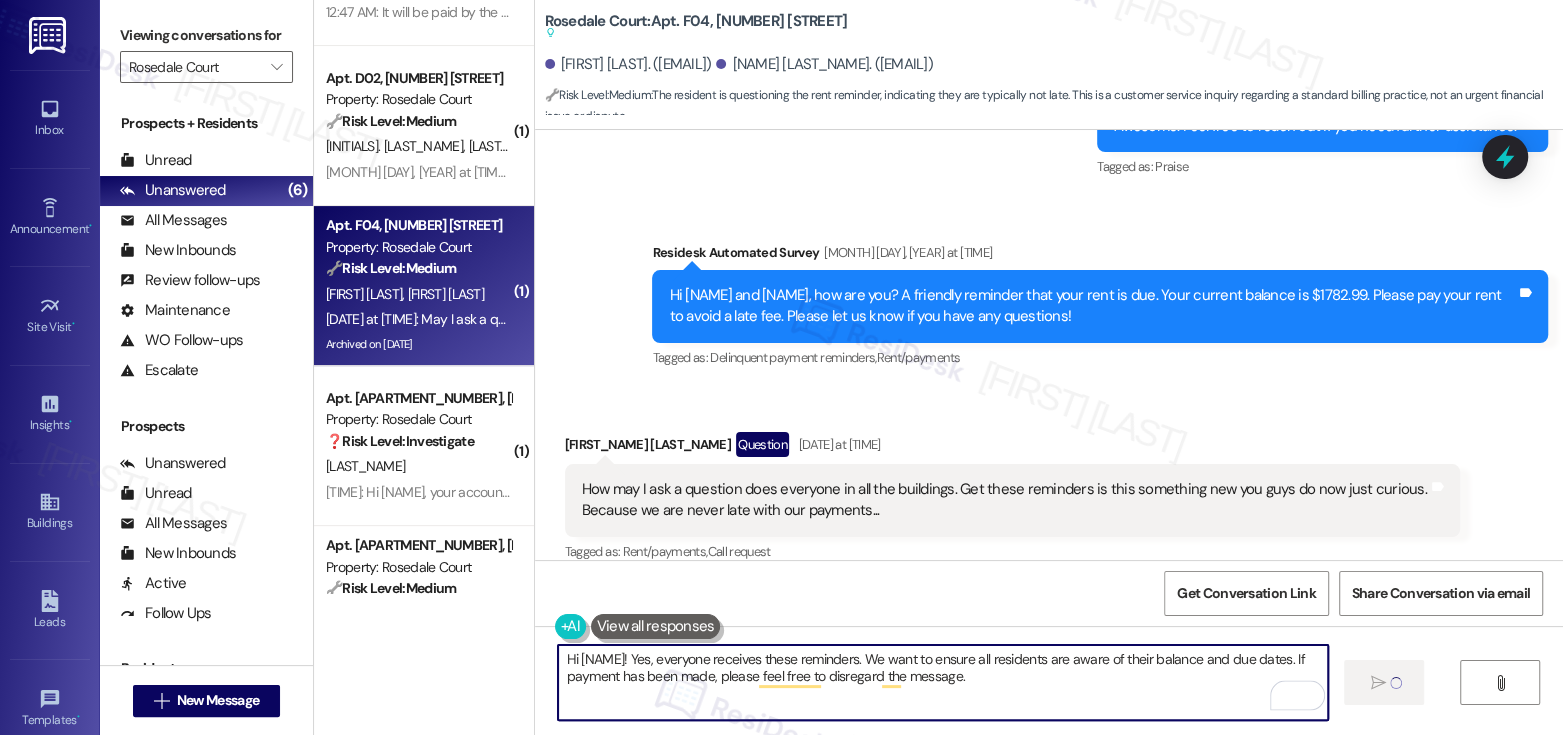 type 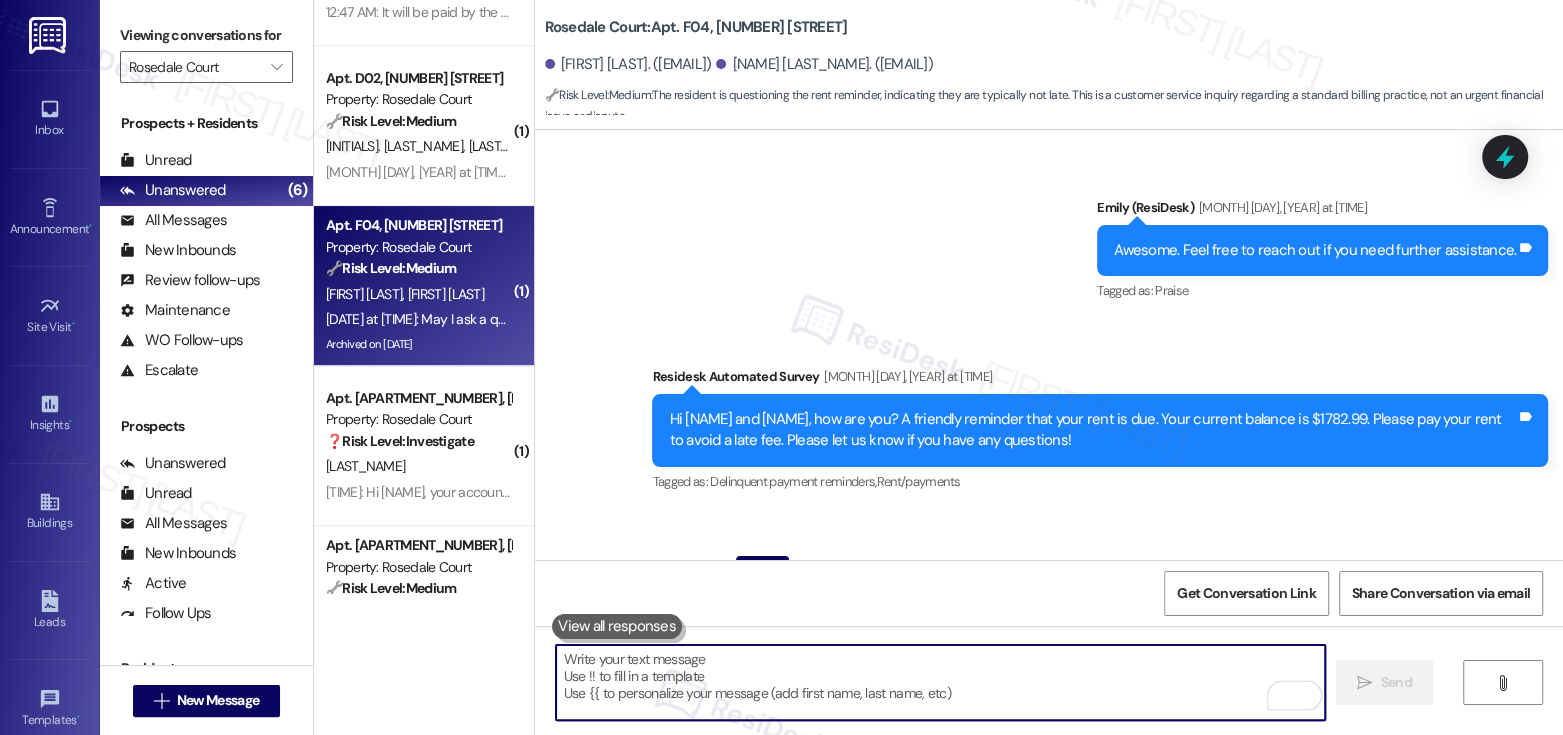 scroll, scrollTop: 26083, scrollLeft: 0, axis: vertical 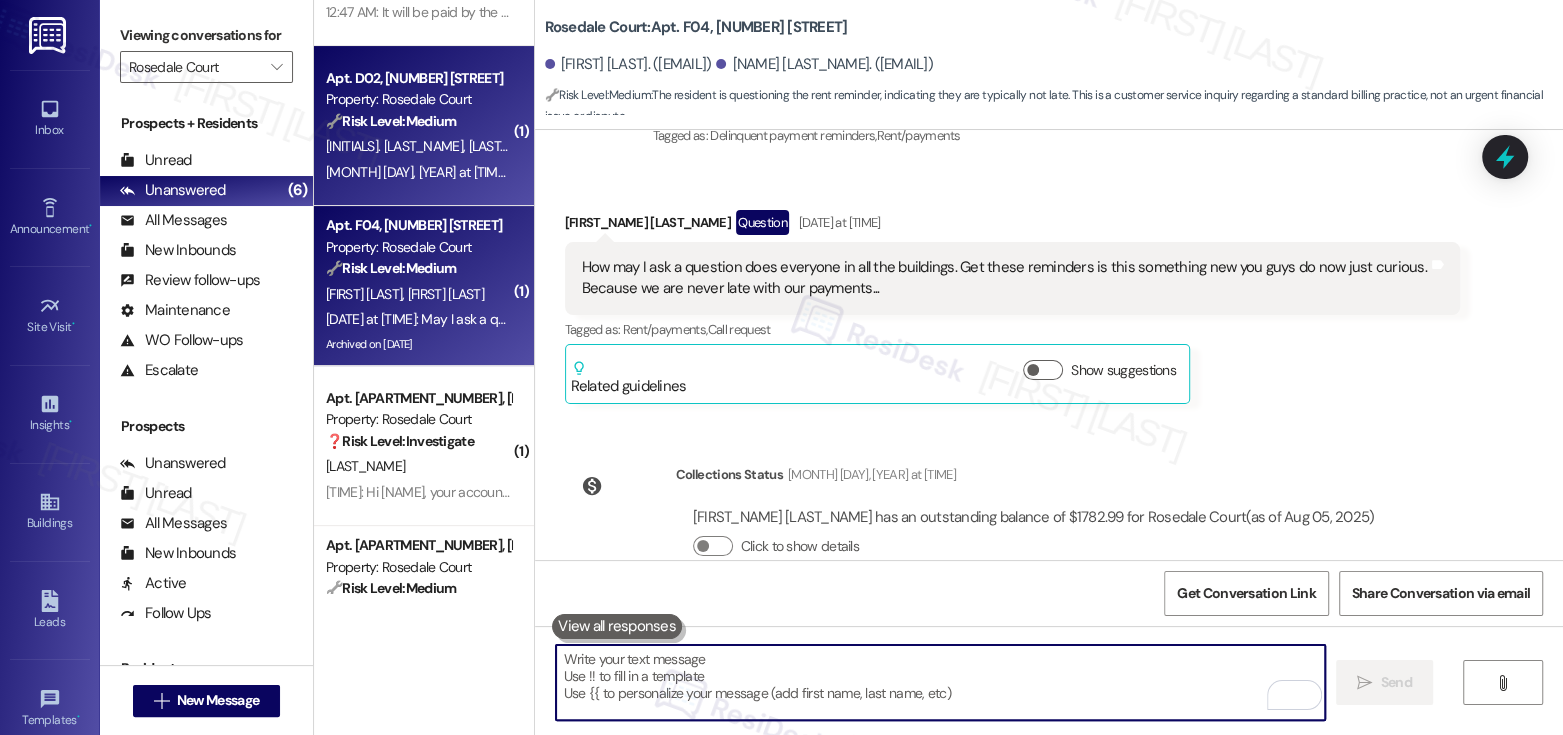 click on "M. Millares C. Benner Jr" at bounding box center [418, 146] 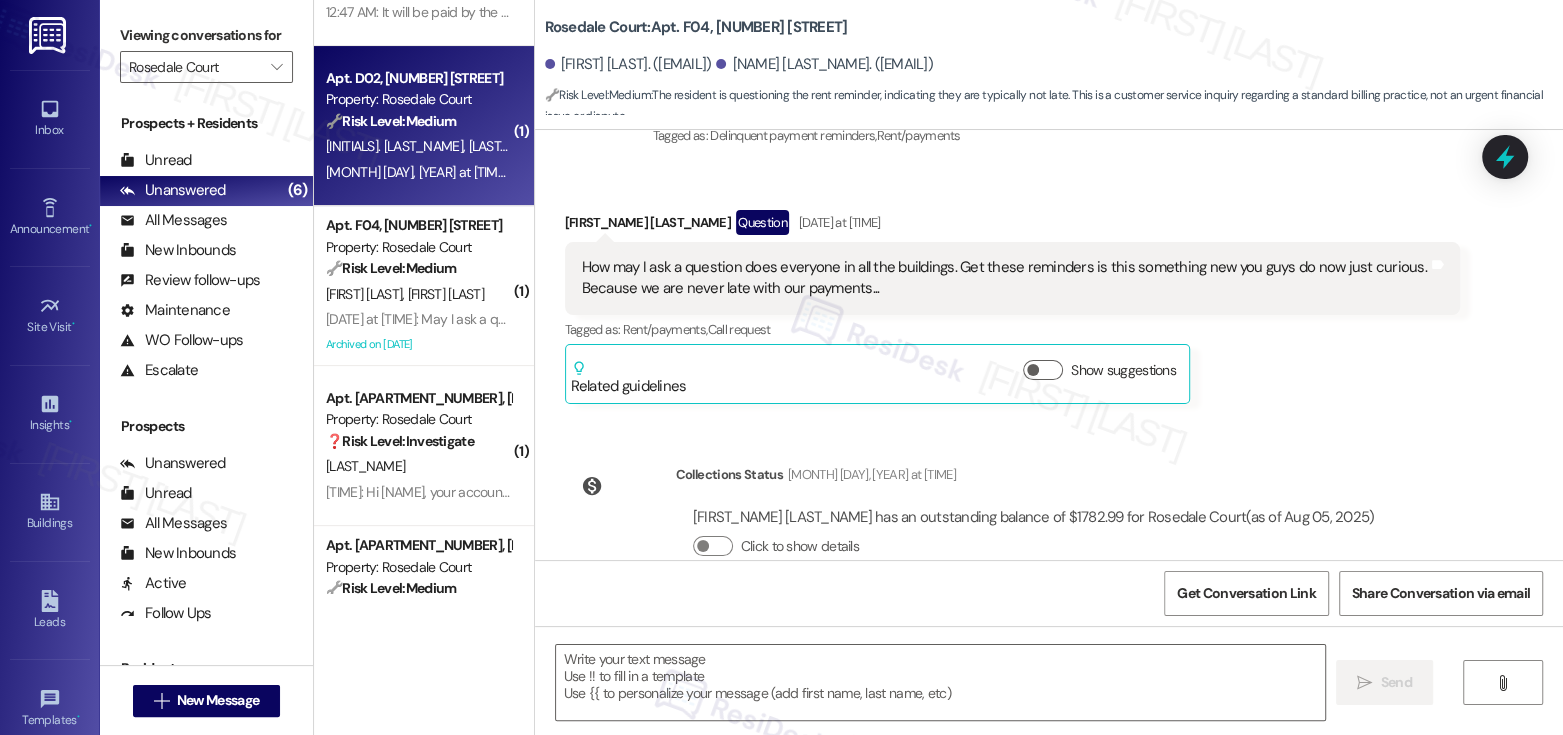 type on "Fetching suggested responses. Please feel free to read through the conversation in the meantime." 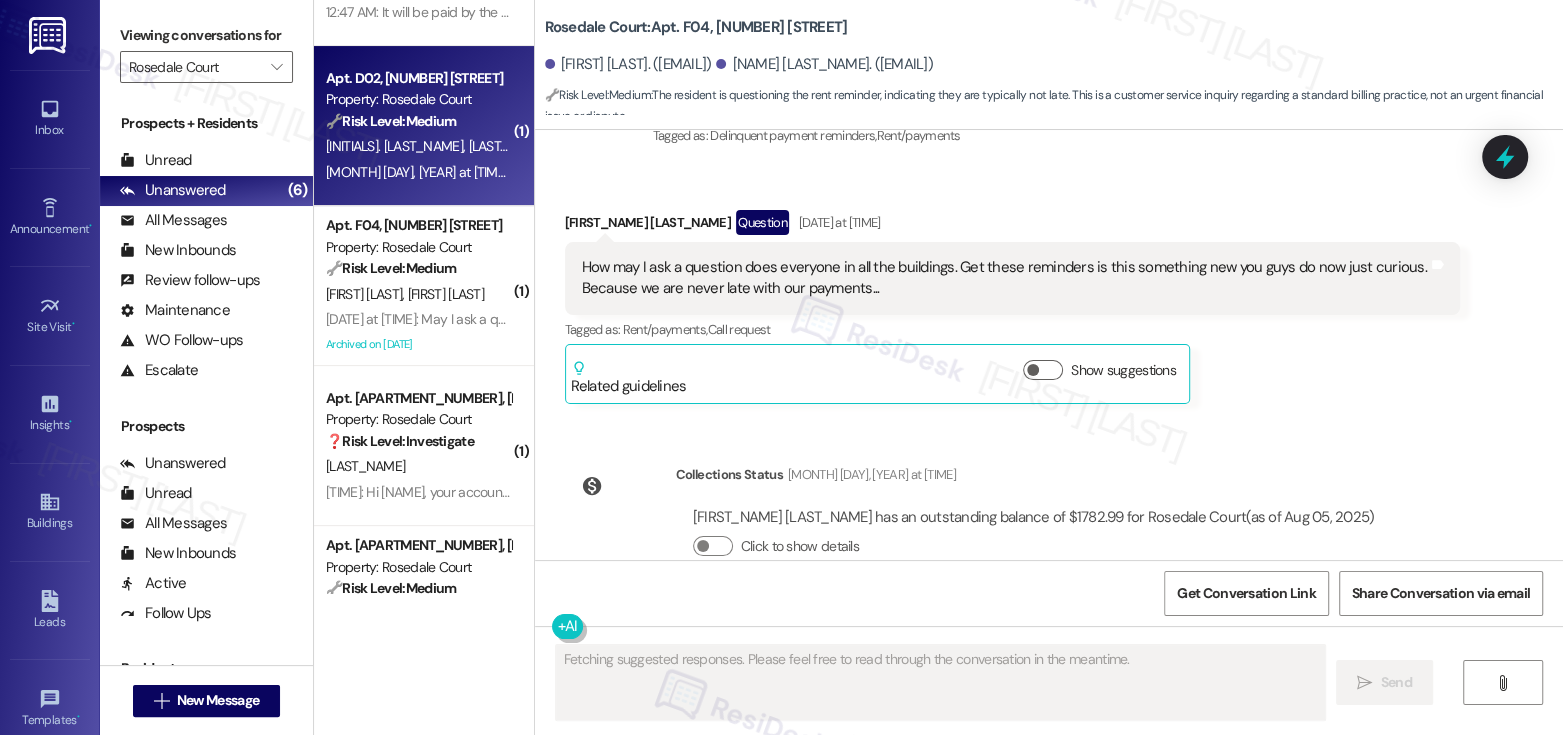 click on "M. Millares C. Benner Jr" at bounding box center (418, 146) 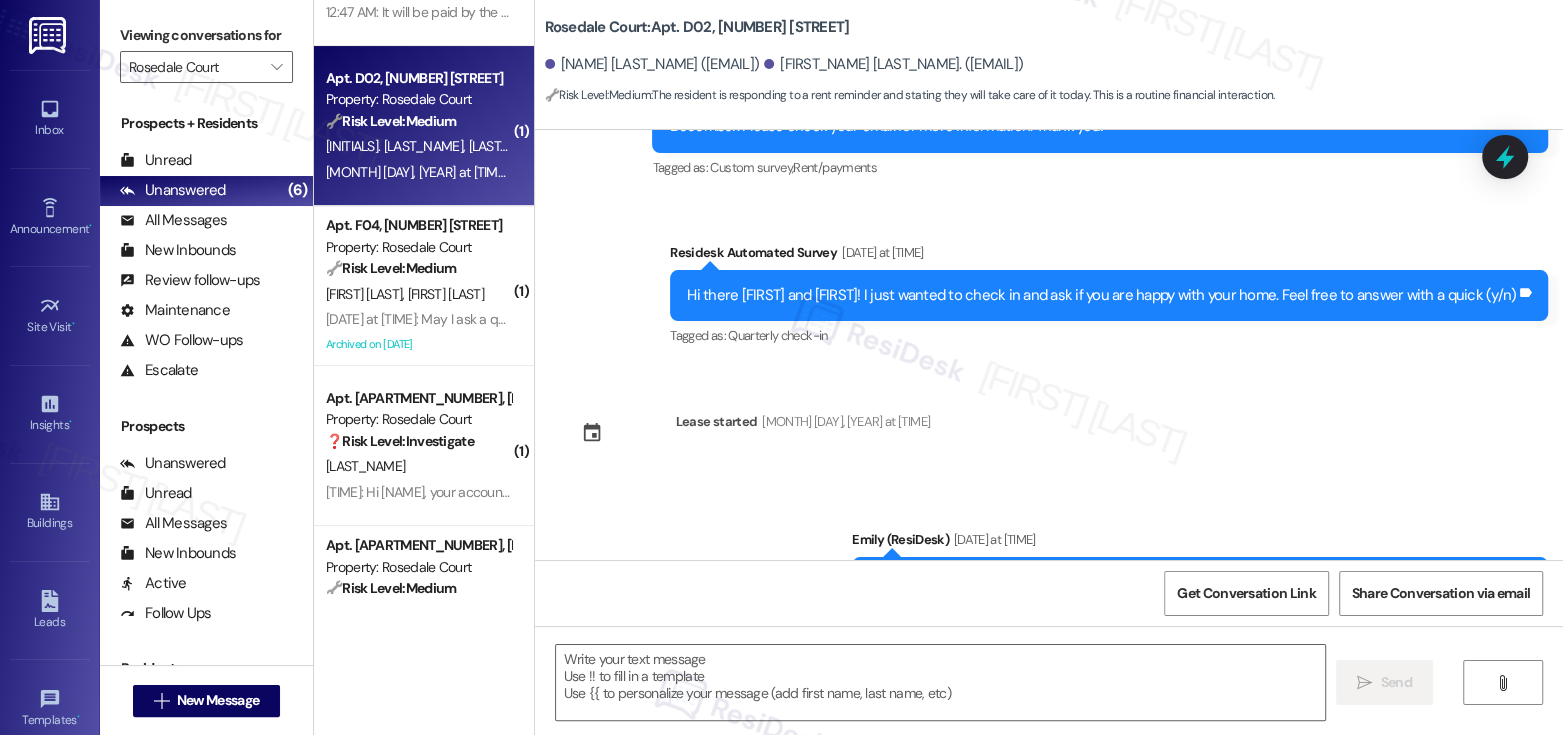 type on "Fetching suggested responses. Please feel free to read through the conversation in the meantime." 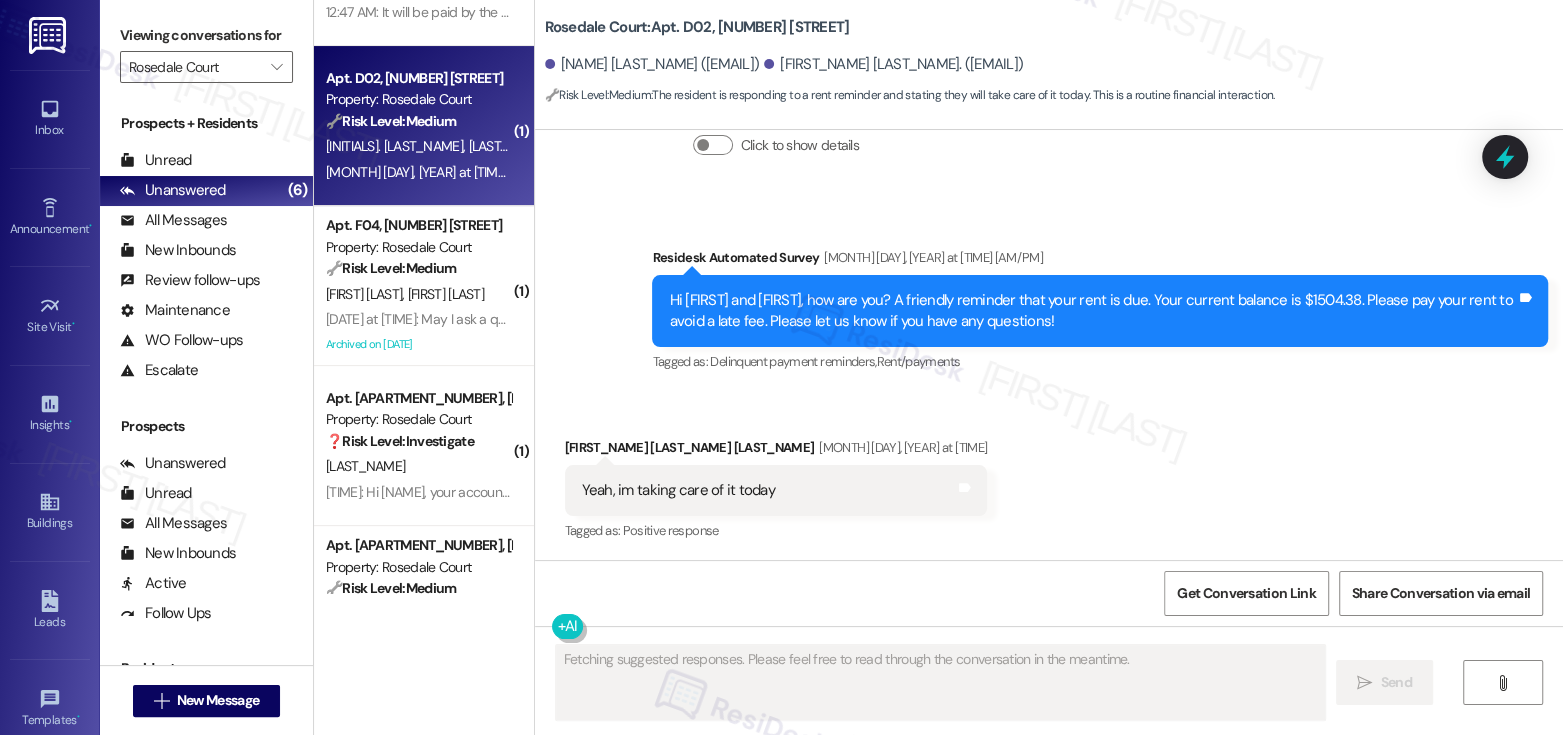 scroll, scrollTop: 2257, scrollLeft: 0, axis: vertical 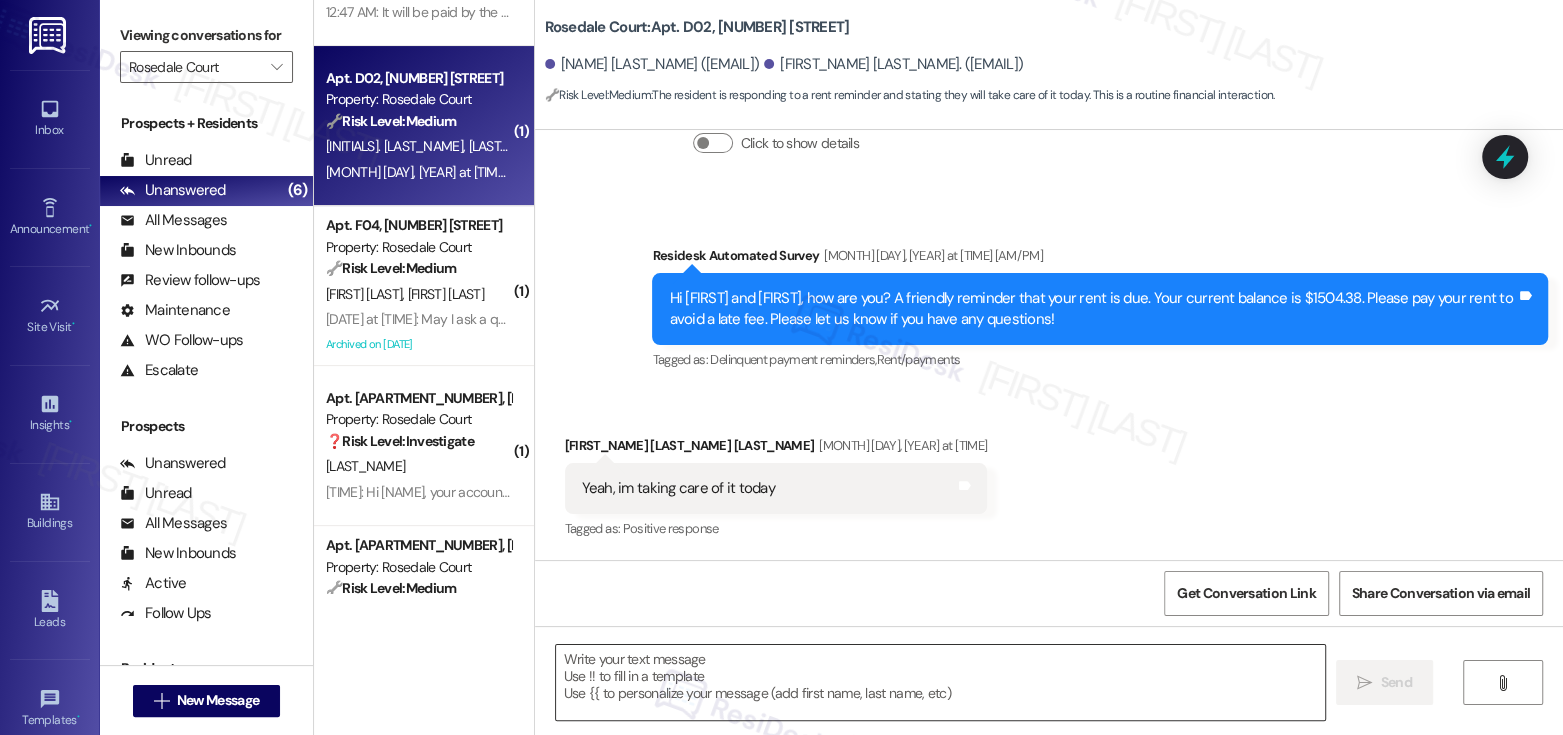 click at bounding box center (940, 682) 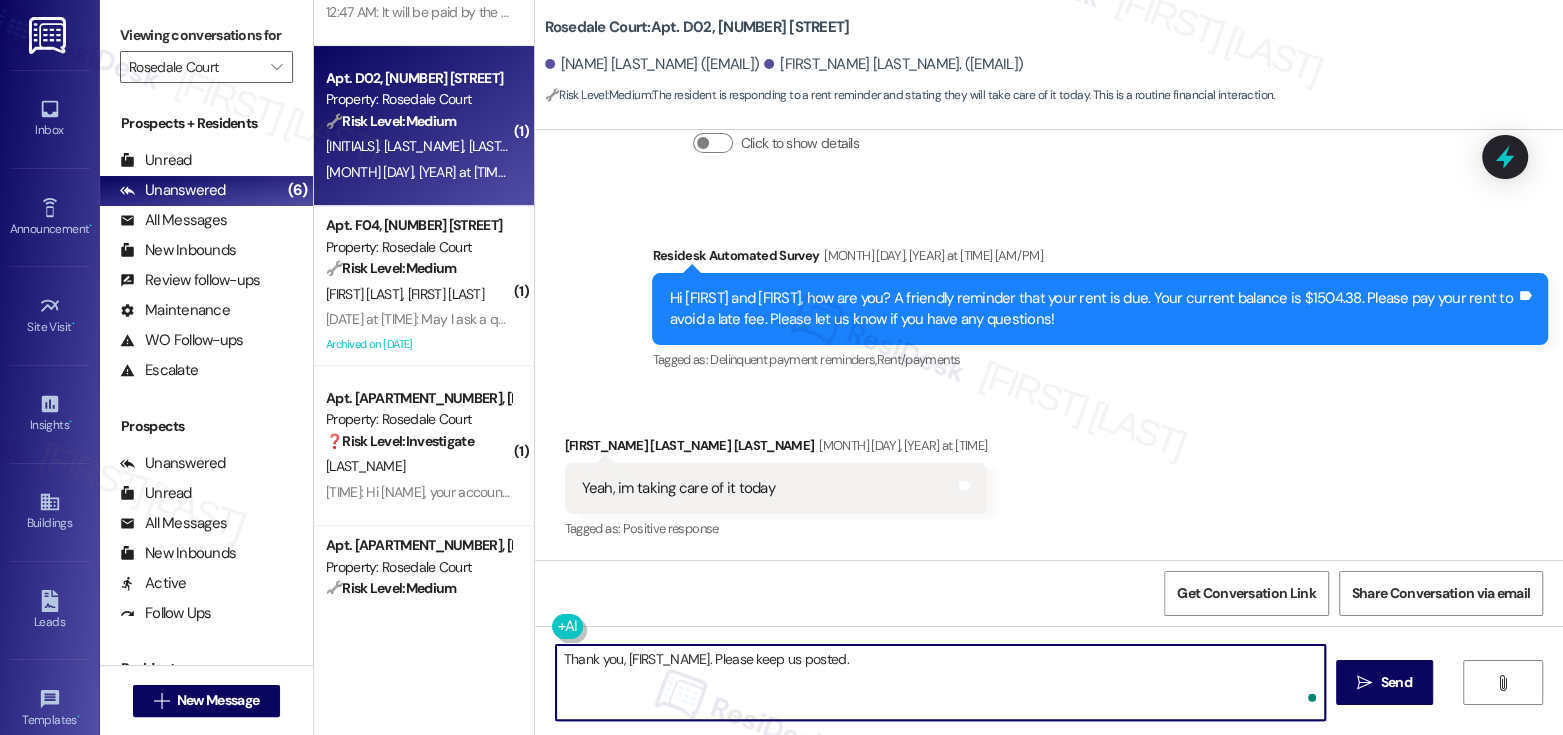 type on "Thank you, Charles. Please keep us posted." 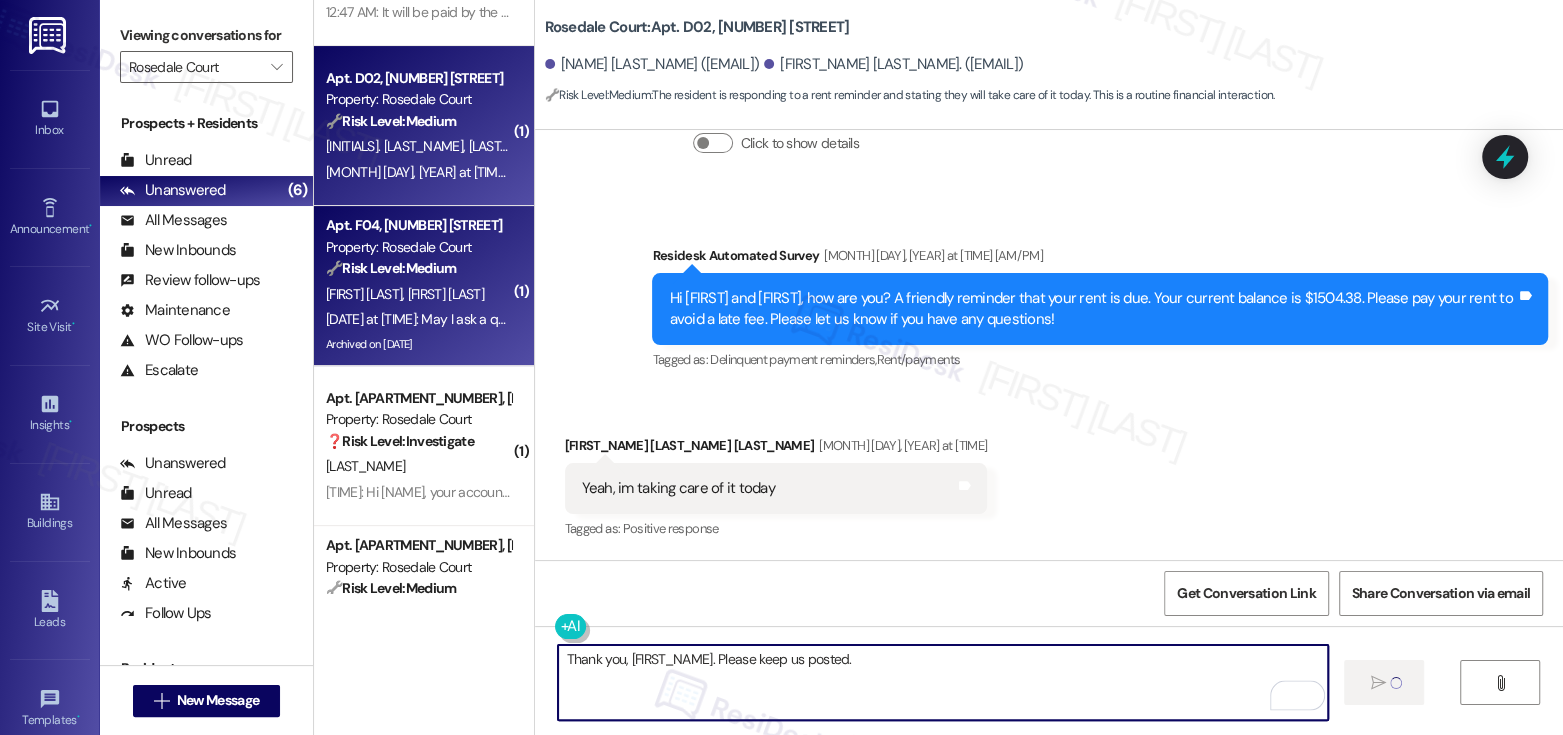 scroll, scrollTop: 50, scrollLeft: 0, axis: vertical 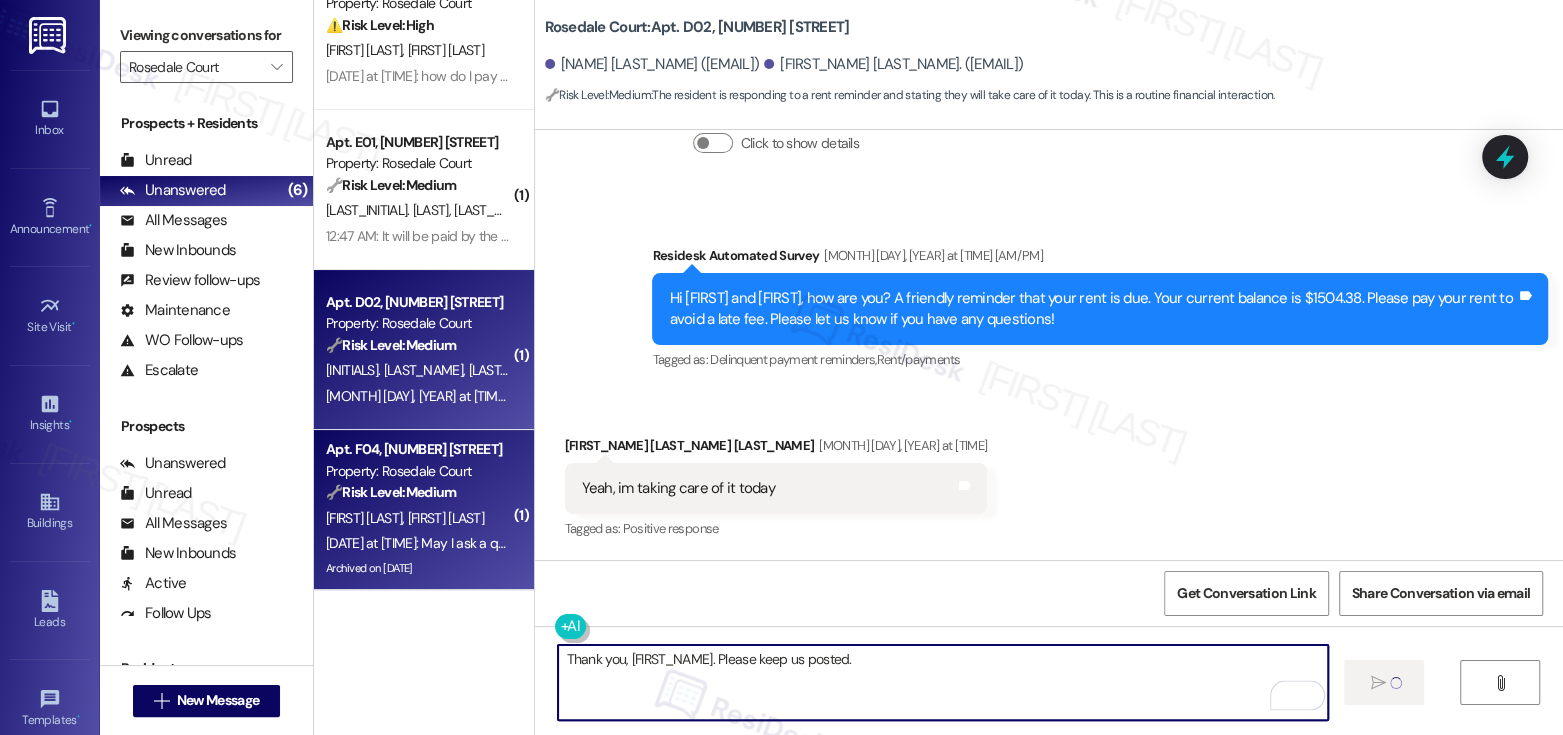 type 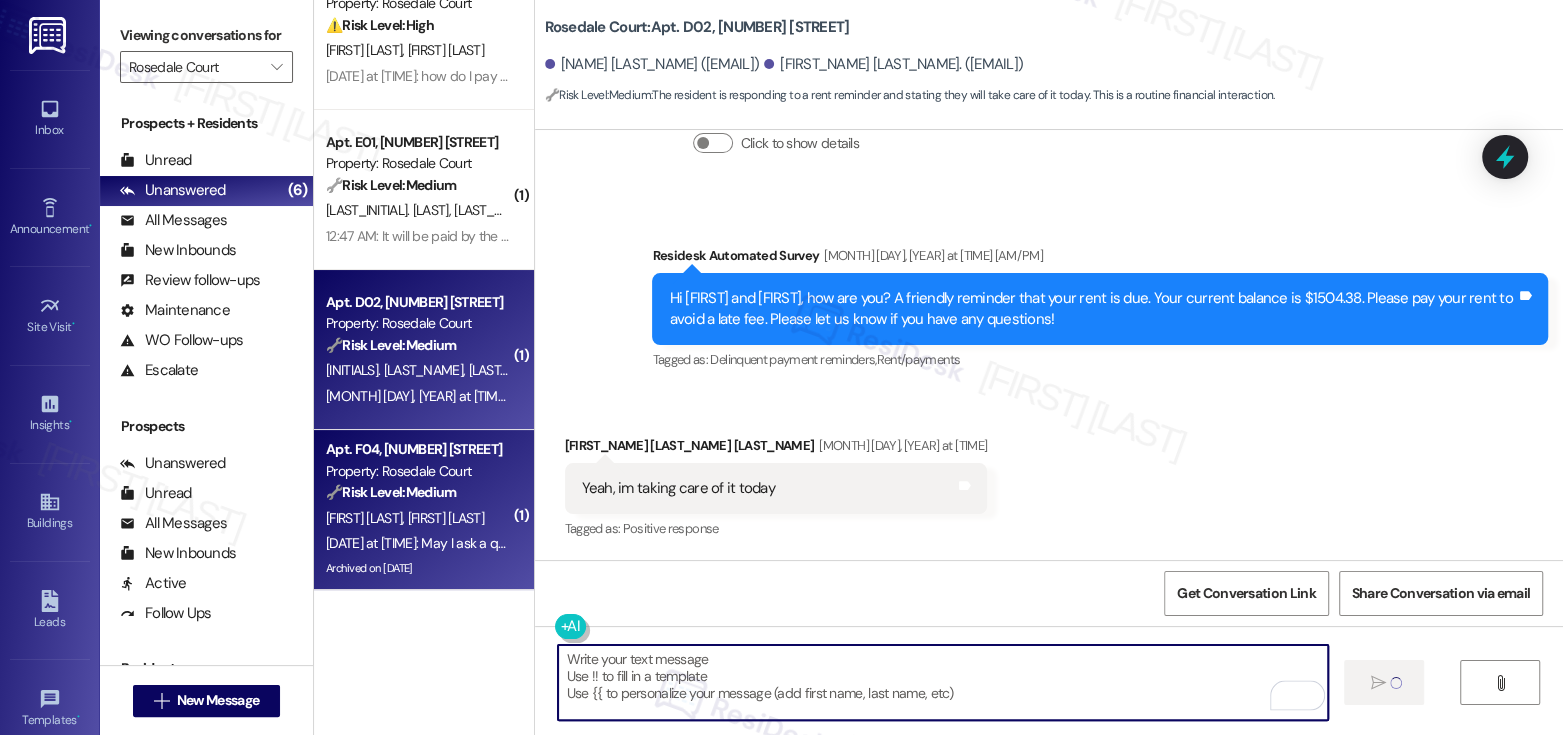 scroll, scrollTop: 0, scrollLeft: 0, axis: both 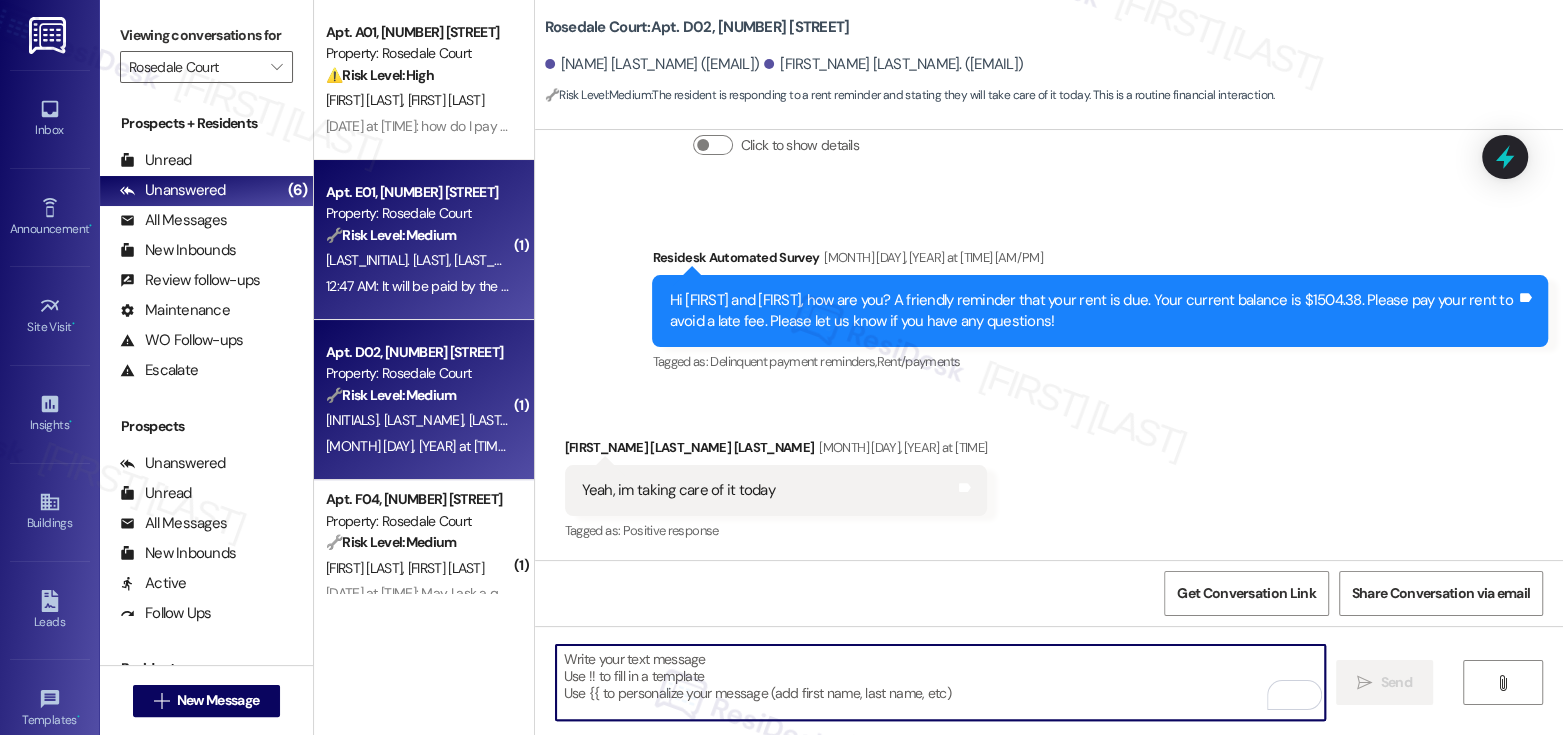 click on "12:47 AM: It will be paid by the 20th along with the late fee thank you.  12:47 AM: It will be paid by the 20th along with the late fee thank you." at bounding box center (524, 286) 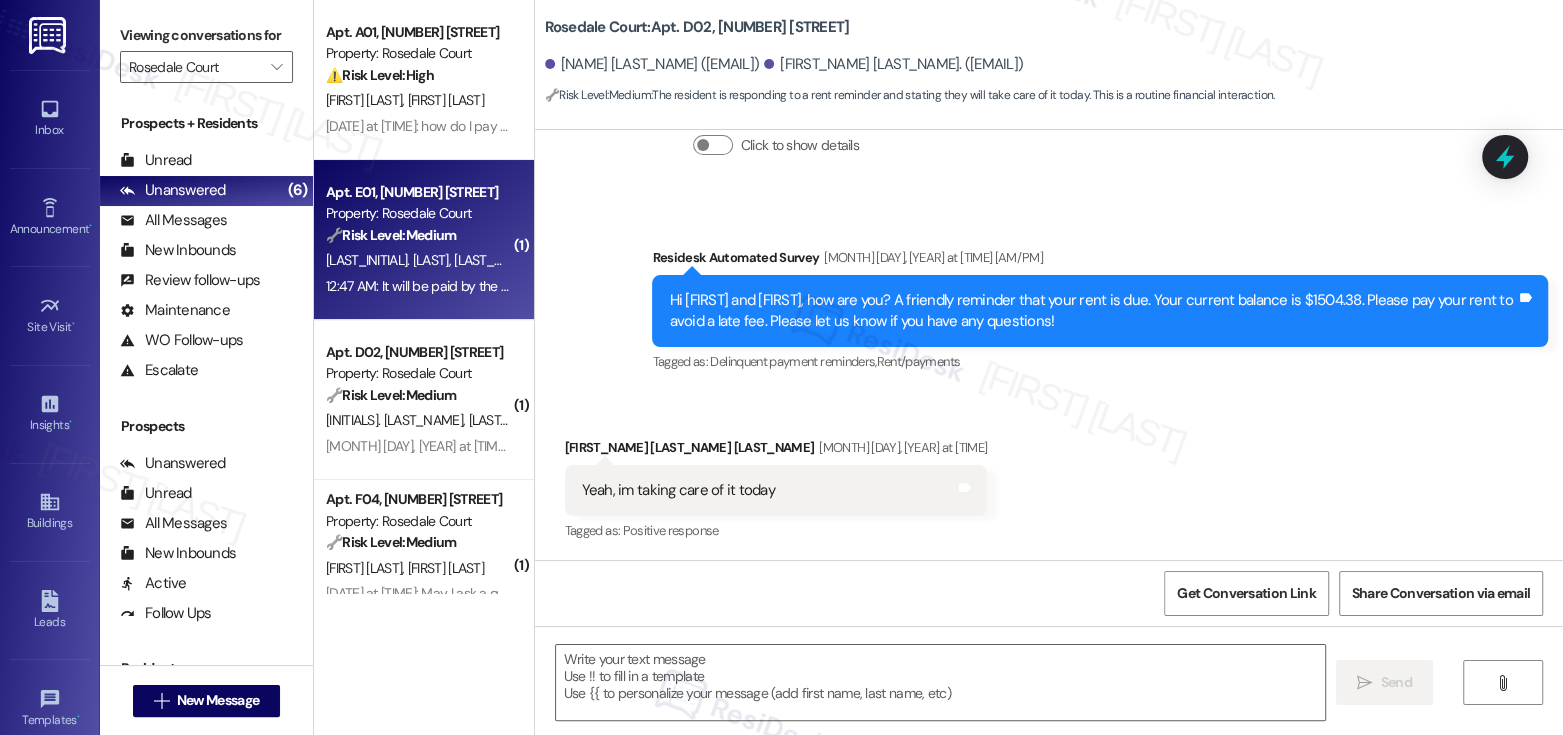 type on "Fetching suggested responses. Please feel free to read through the conversation in the meantime." 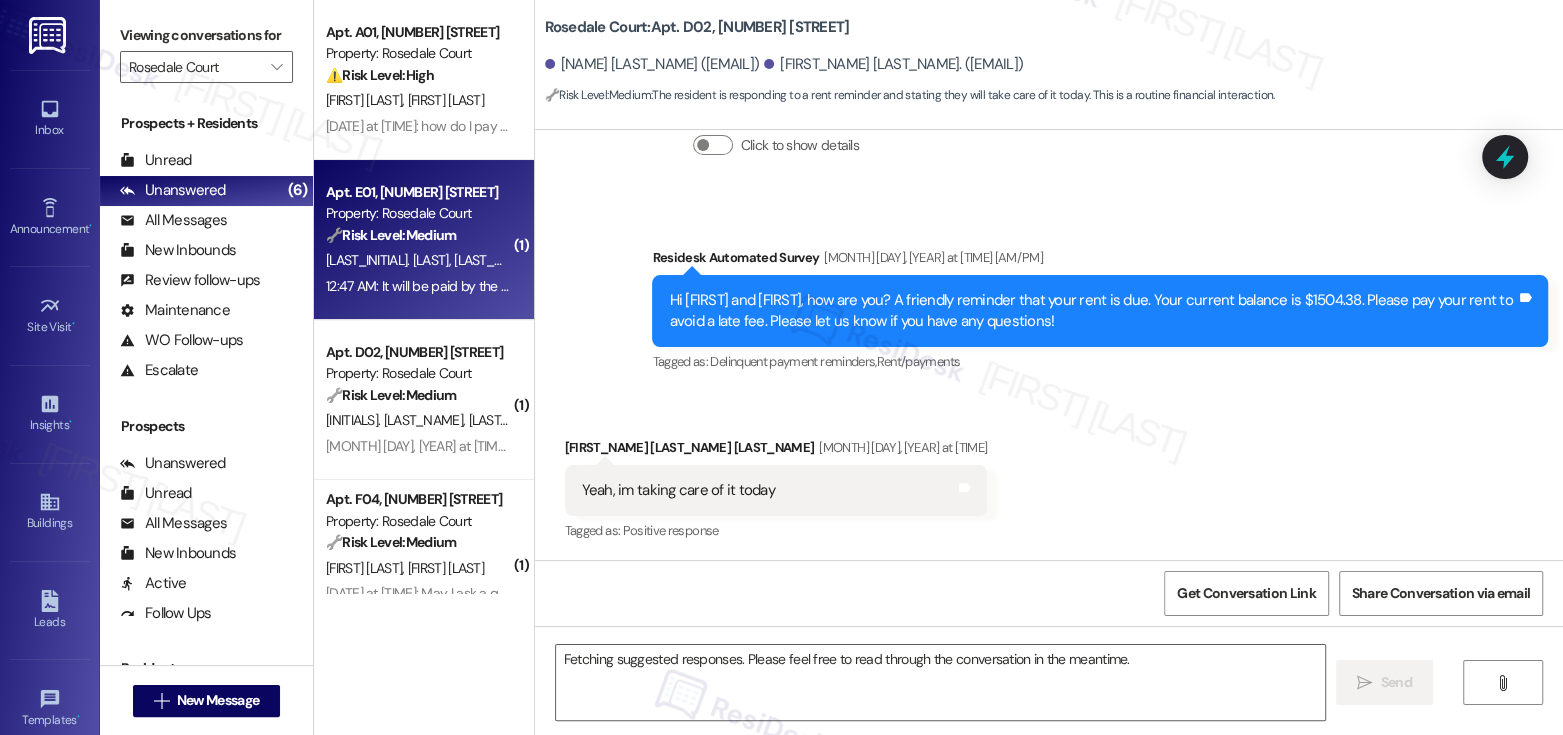click on "12:47 AM: It will be paid by the 20th along with the late fee thank you.  12:47 AM: It will be paid by the 20th along with the late fee thank you." at bounding box center (524, 286) 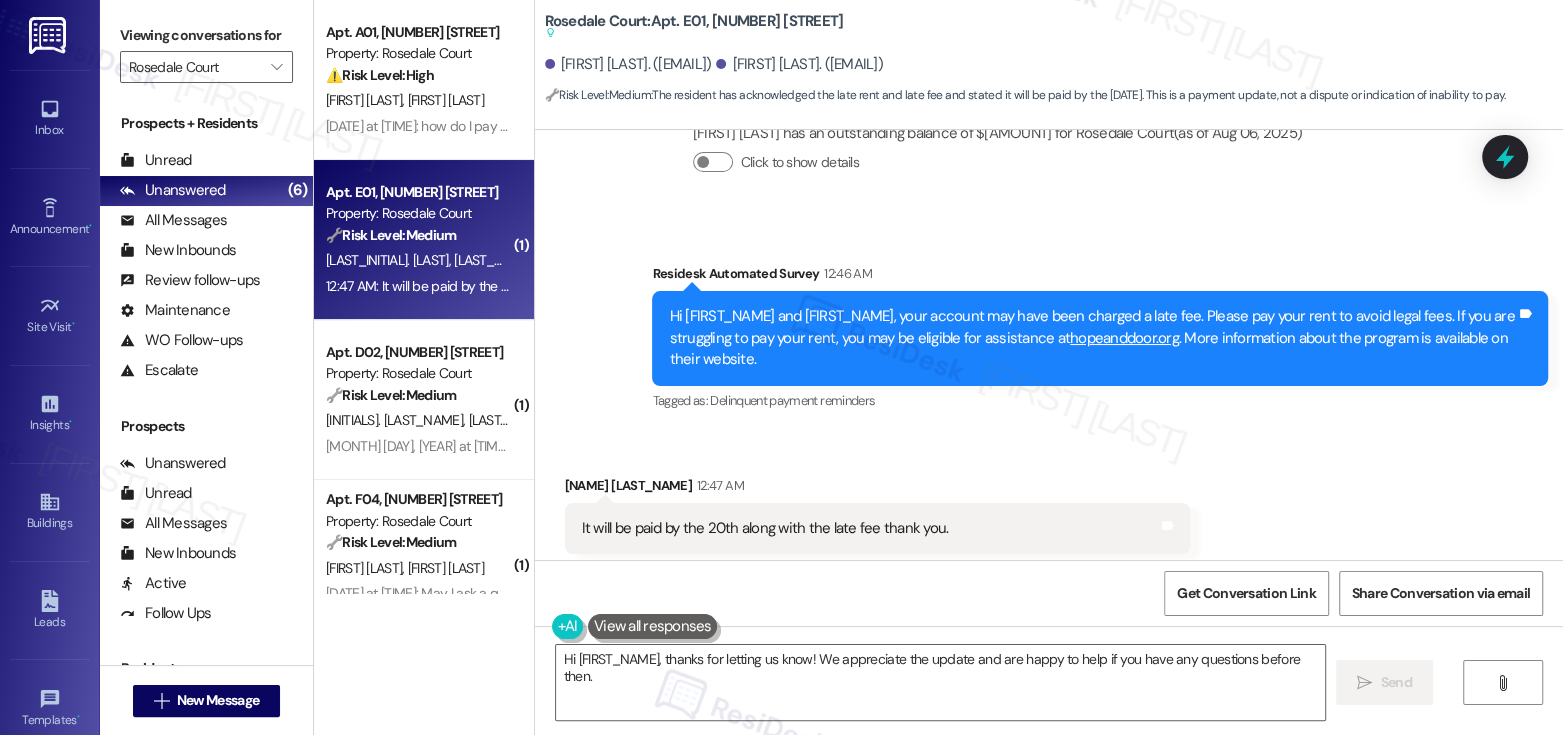 scroll, scrollTop: 6272, scrollLeft: 0, axis: vertical 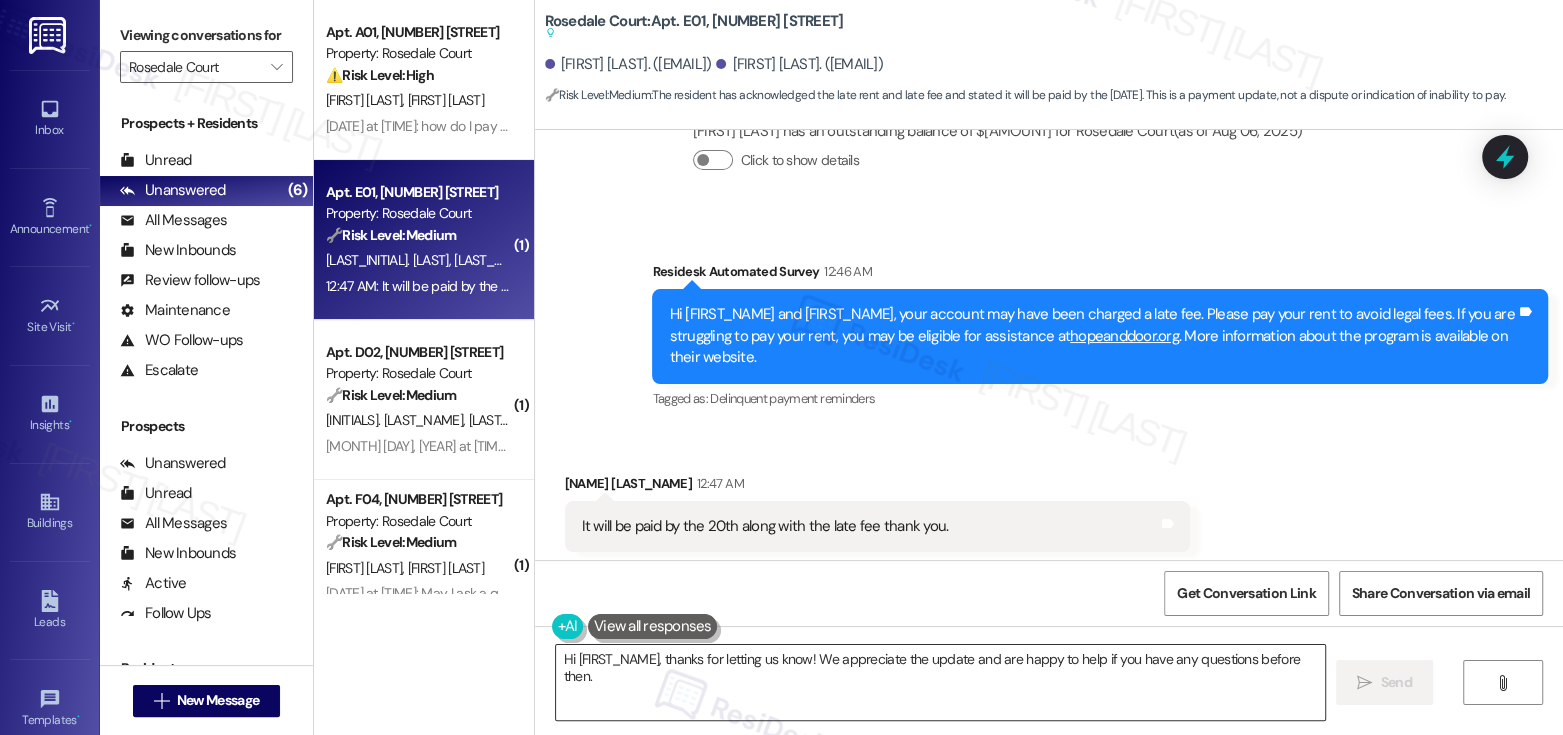 click on "Hi {{first_name}}, thanks for letting us know! We appreciate the update and are happy to help if you have any questions before then." at bounding box center [940, 682] 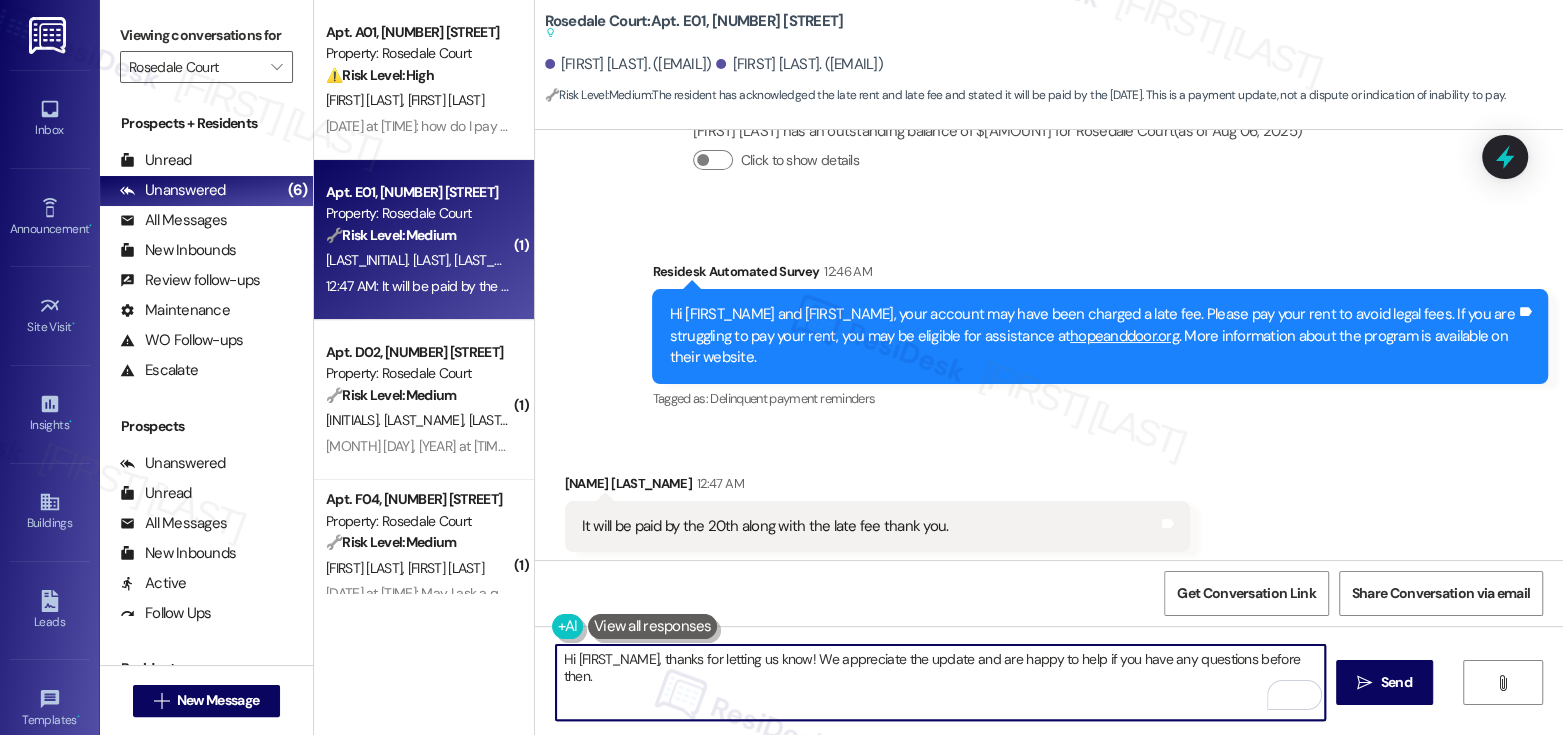 click on "Hi {{first_name}}, thanks for letting us know! We appreciate the update and are happy to help if you have any questions before then." at bounding box center (940, 682) 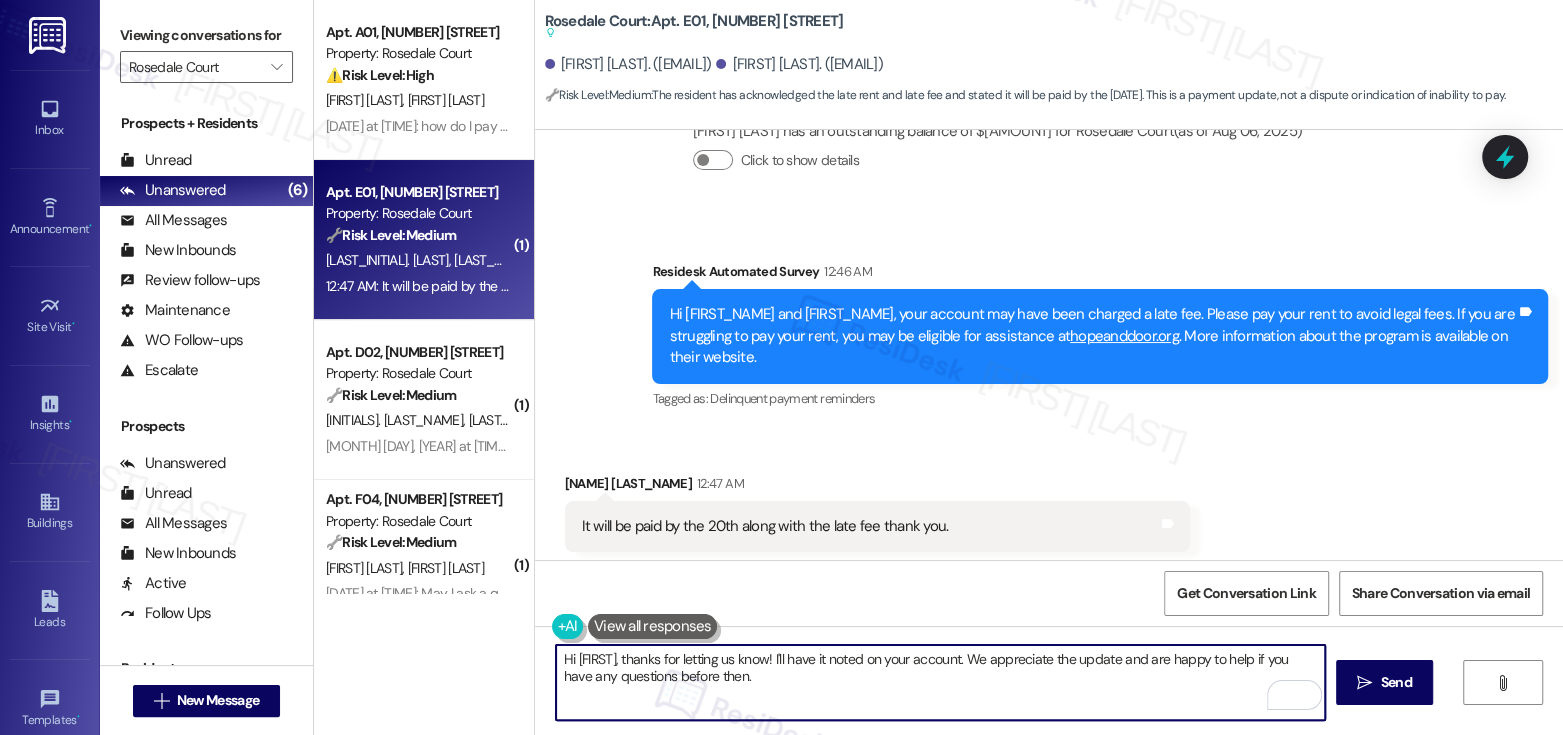 click on "Tasshenia Ballow 12:47 AM" at bounding box center [877, 487] 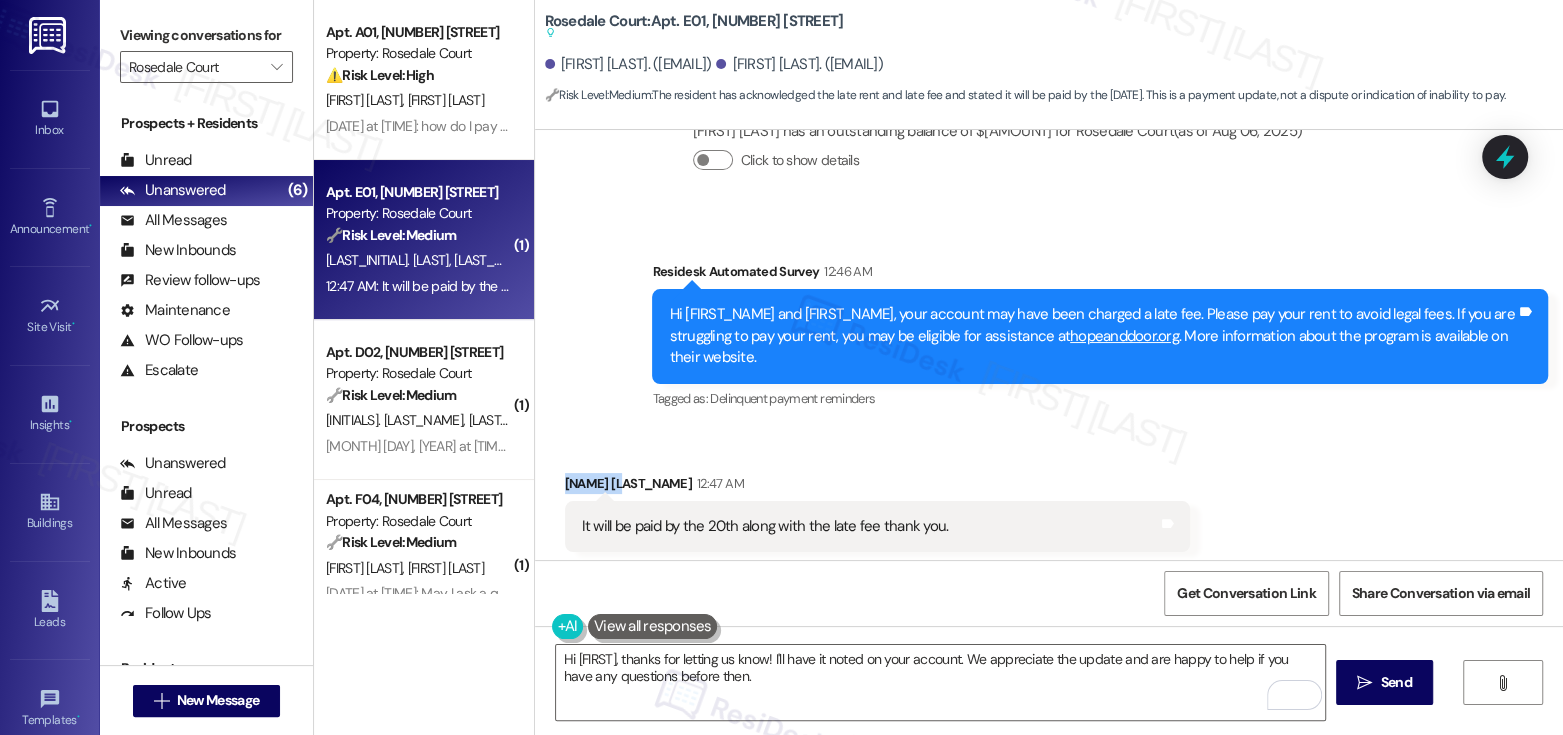 copy on "Tasshenia" 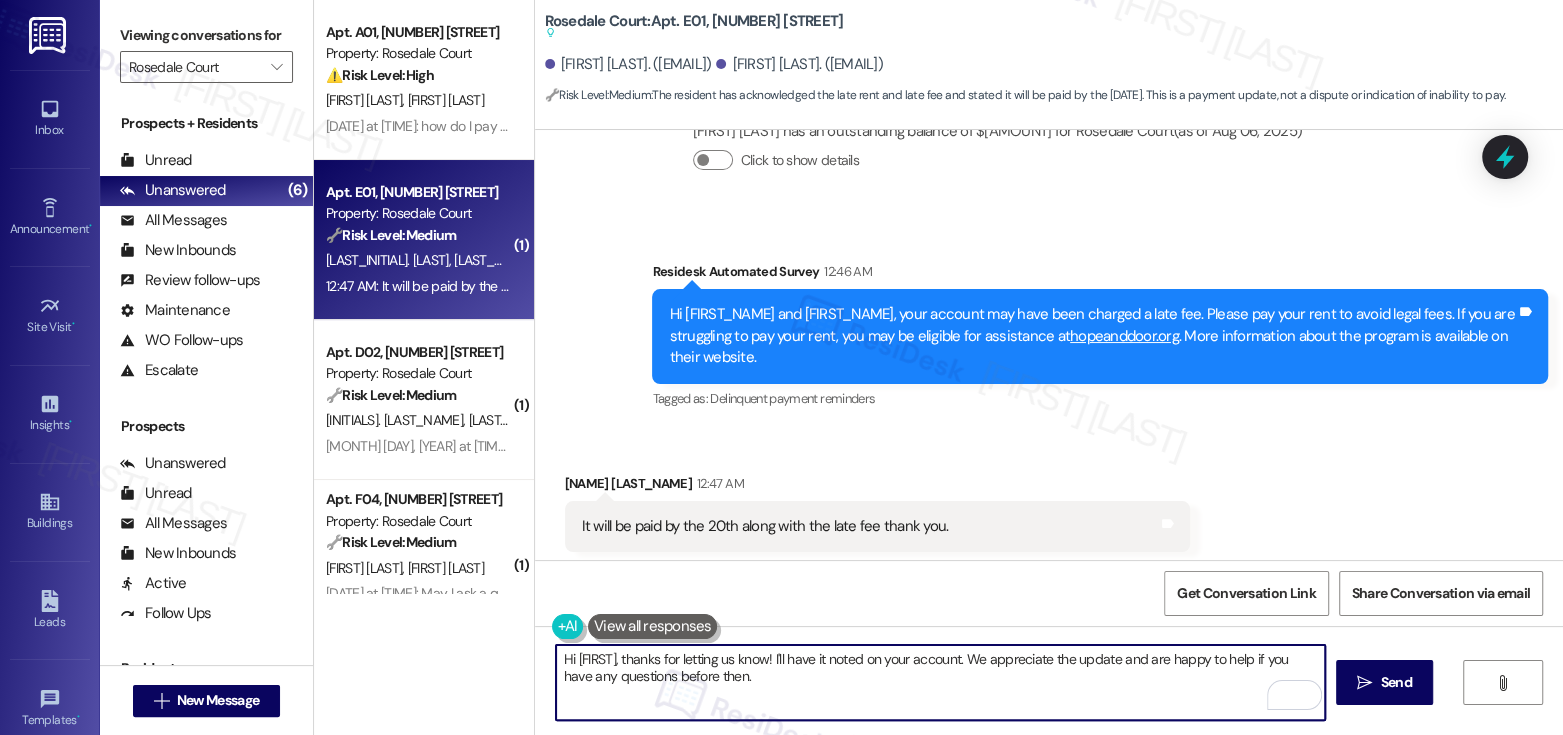 drag, startPoint x: 651, startPoint y: 658, endPoint x: 567, endPoint y: 654, distance: 84.095184 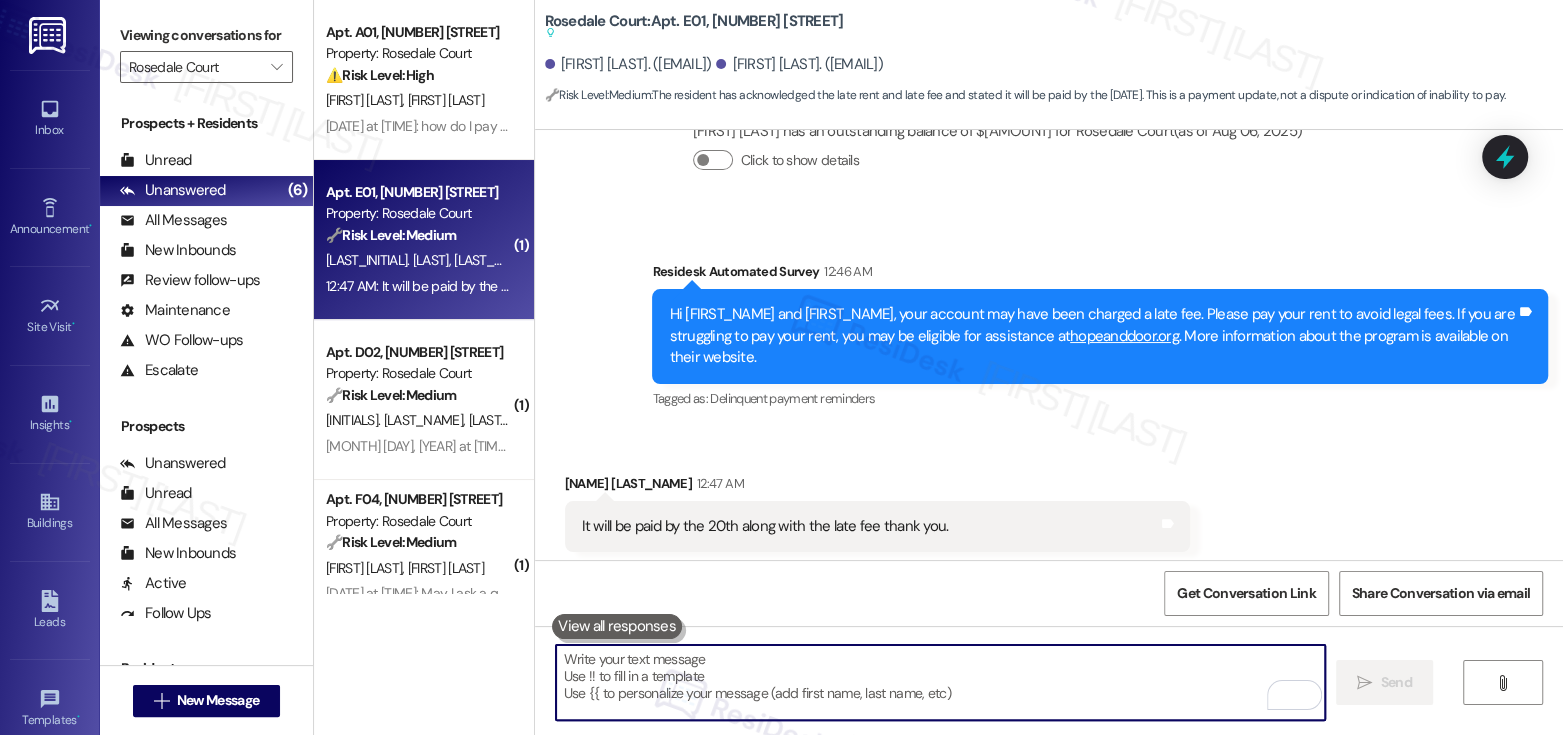 paste on "Hi Tasshenia,
Thanks for letting us know! I’ll make a note on your account. We appreciate the update and are happy to help if you have any questions in the meantime." 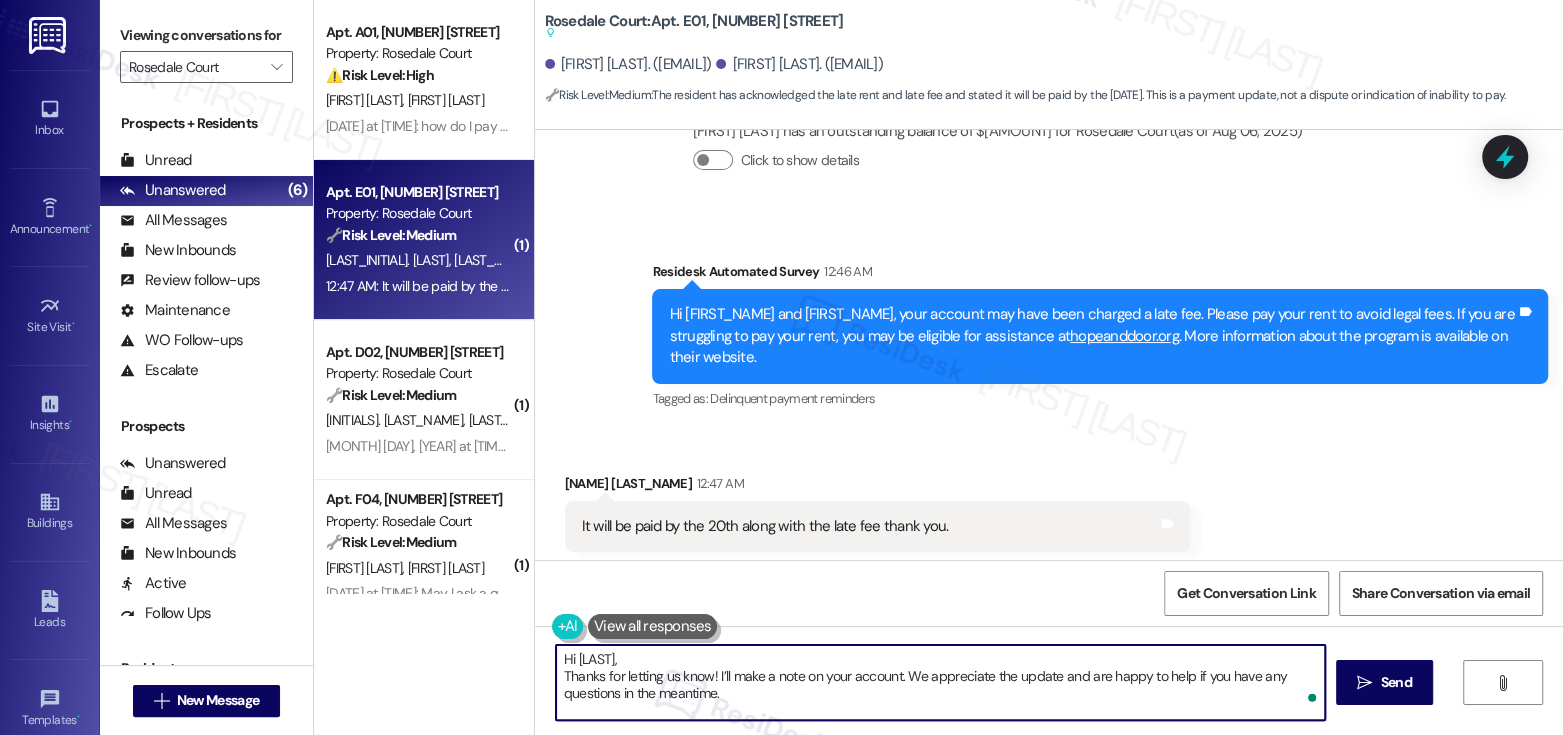 click on "Hi Tasshenia,
Thanks for letting us know! I’ll make a note on your account. We appreciate the update and are happy to help if you have any questions in the meantime." at bounding box center [940, 682] 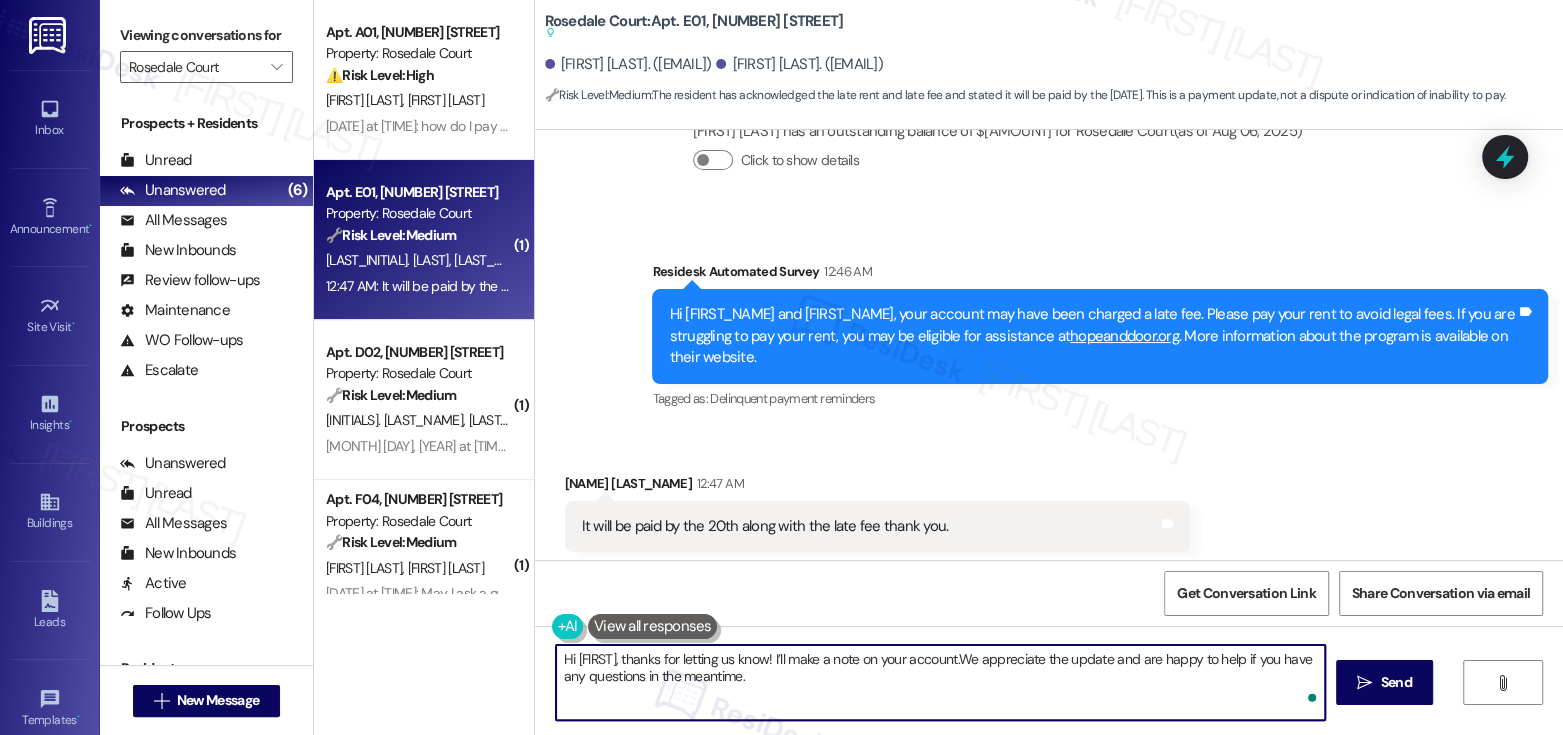 click on "Hi Tasshenia, thanks for letting us know! I’ll make a note on your account. We appreciate the update and are happy to help if you have any questions in the meantime." at bounding box center [940, 682] 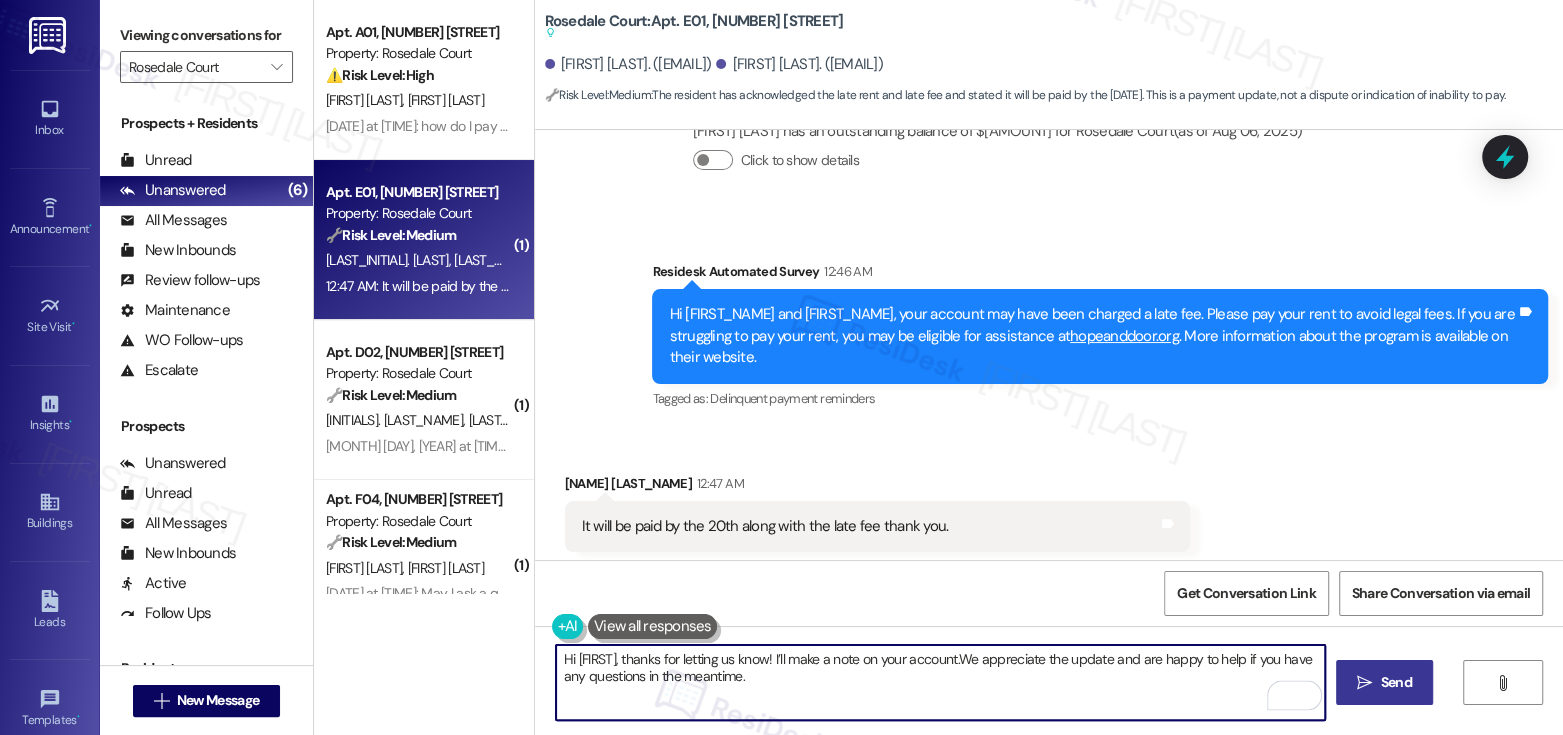 type on "Hi Tasshenia, thanks for letting us know! I’ll make a note on your account. We appreciate the update and are happy to help if you have any questions in the meantime." 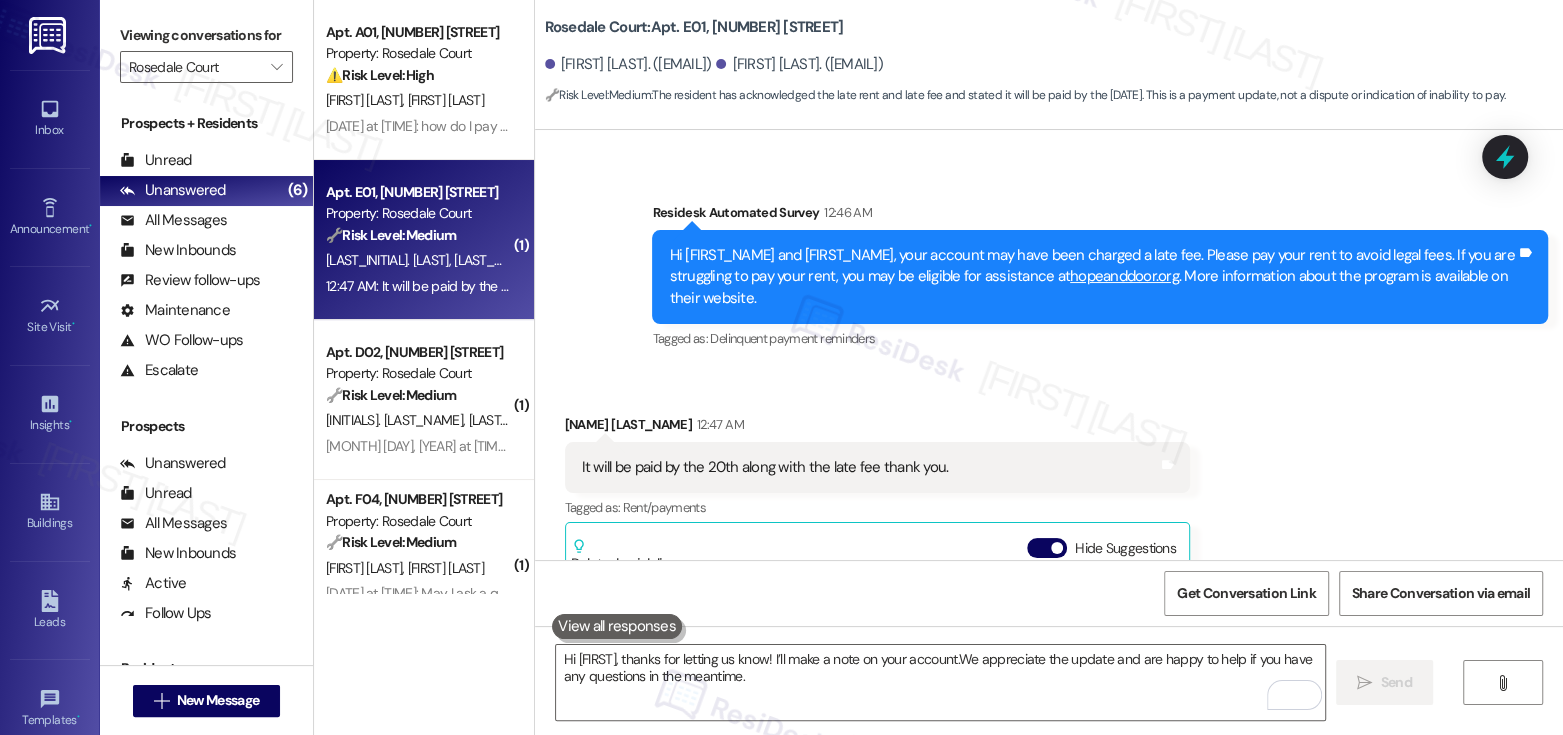 type 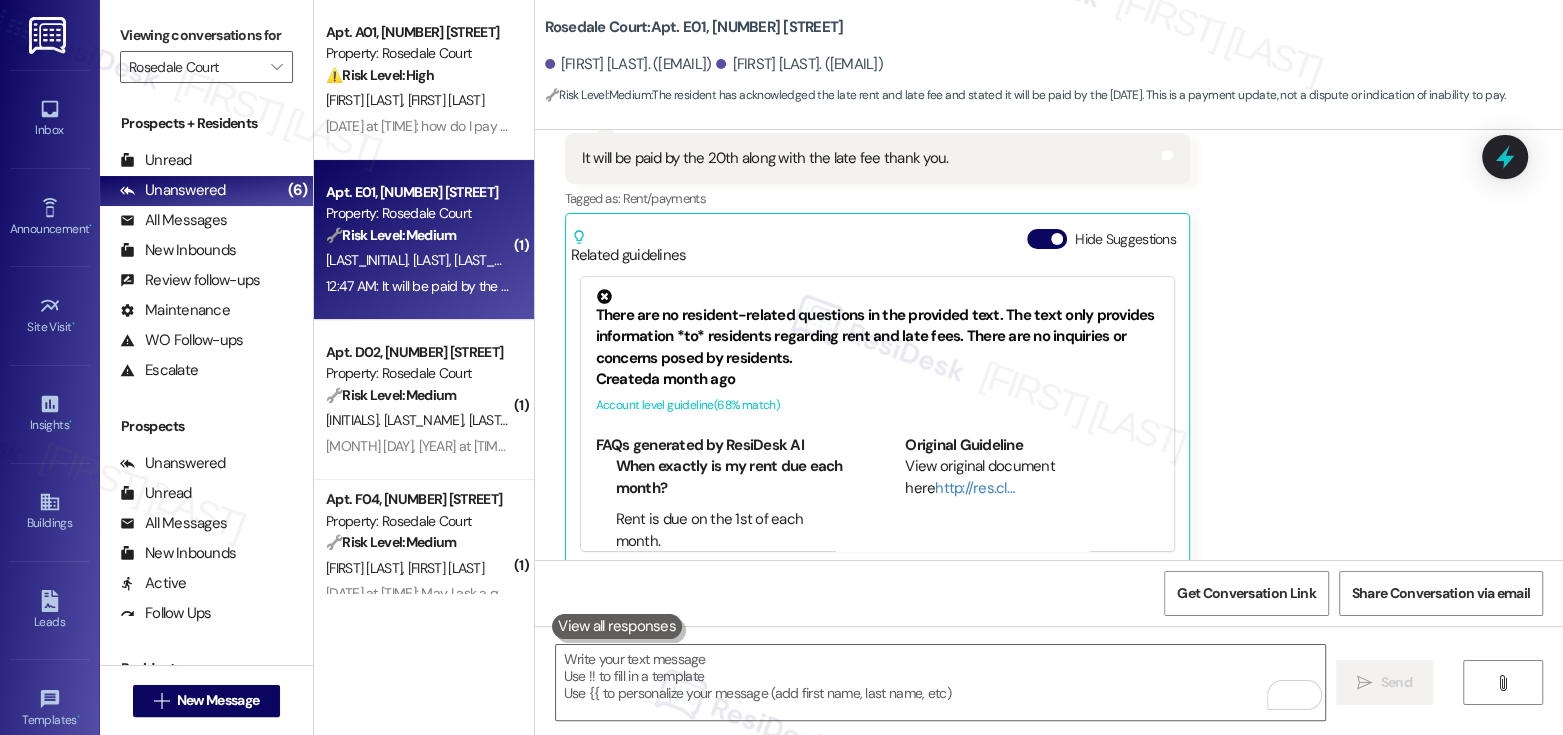 scroll, scrollTop: 6741, scrollLeft: 0, axis: vertical 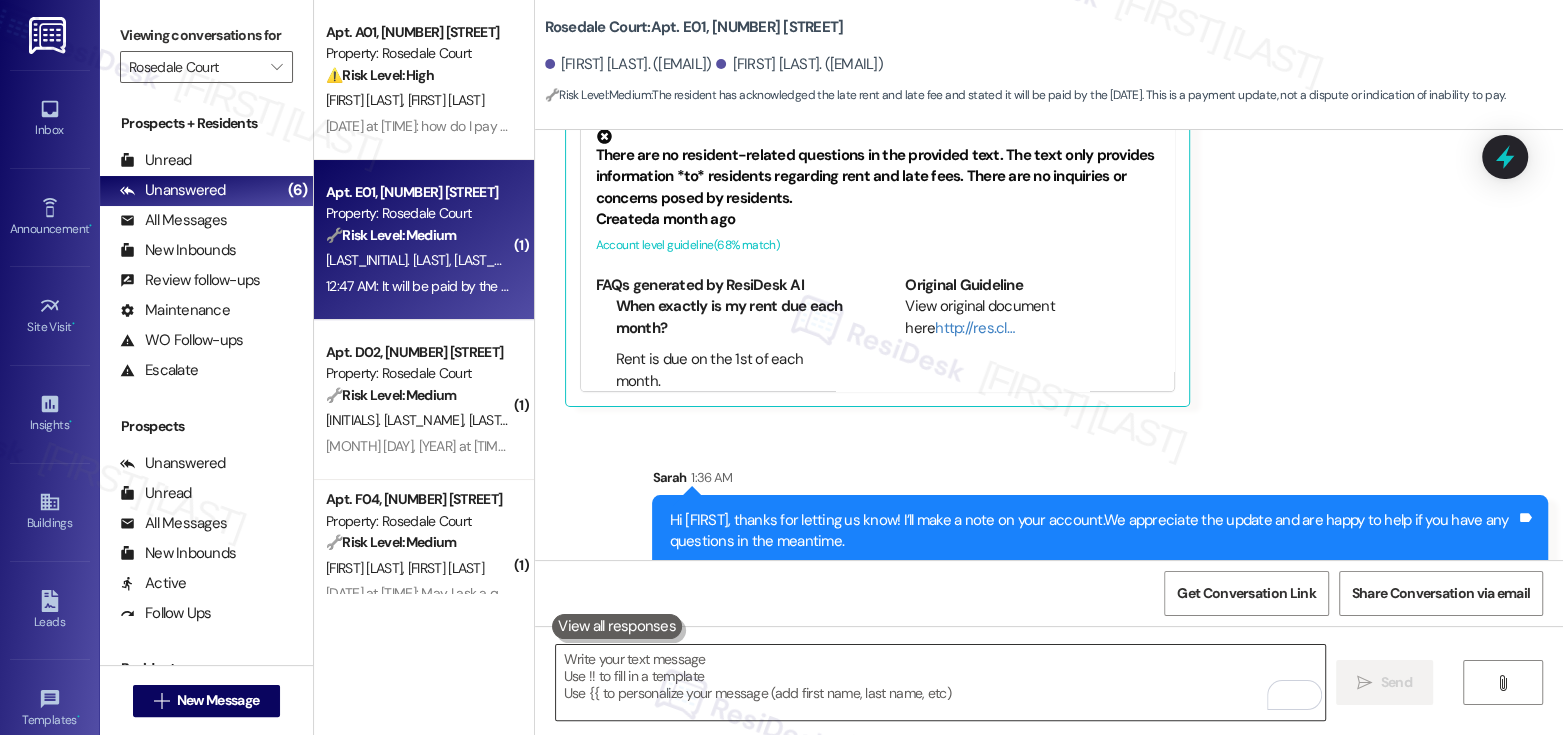 click at bounding box center [940, 682] 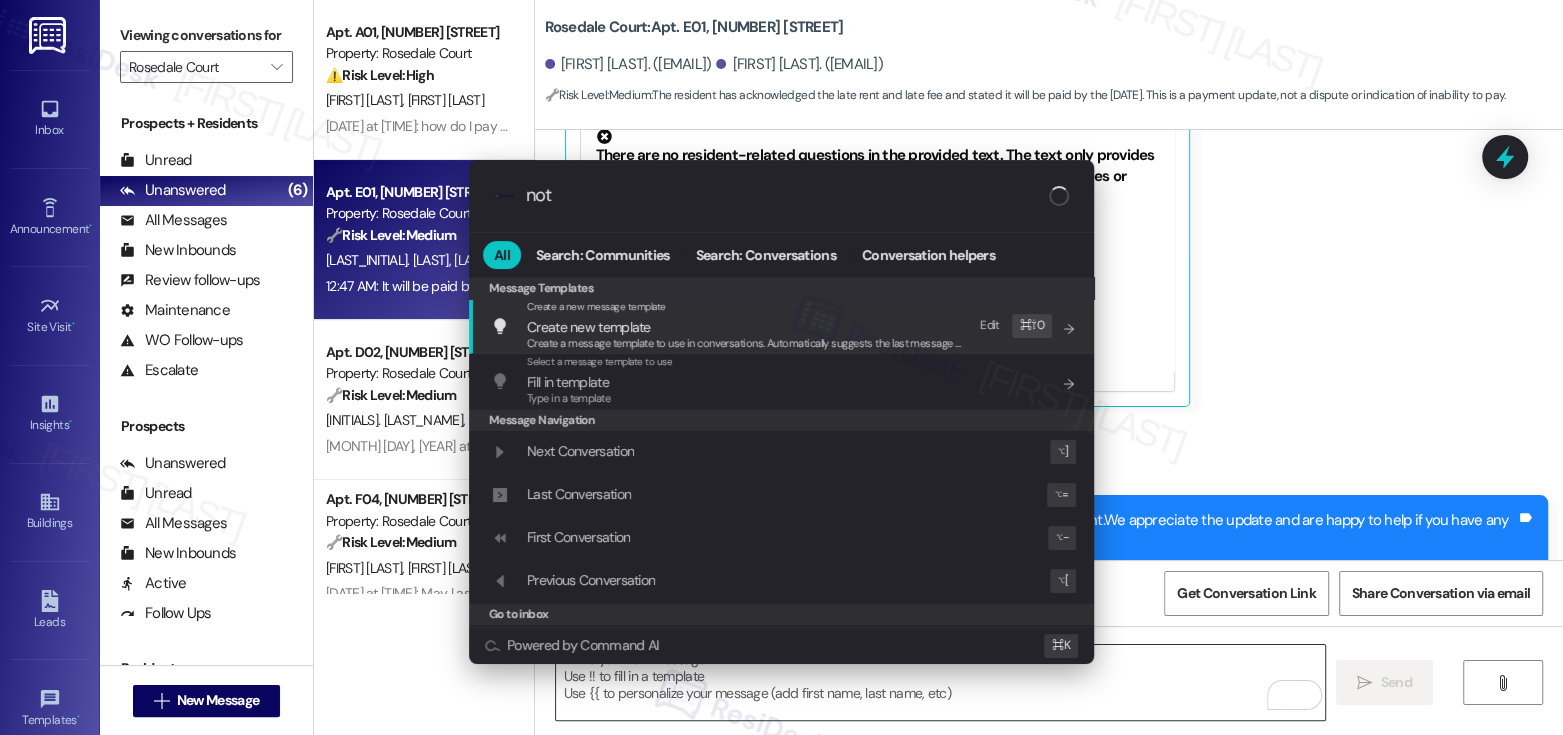 type on "note" 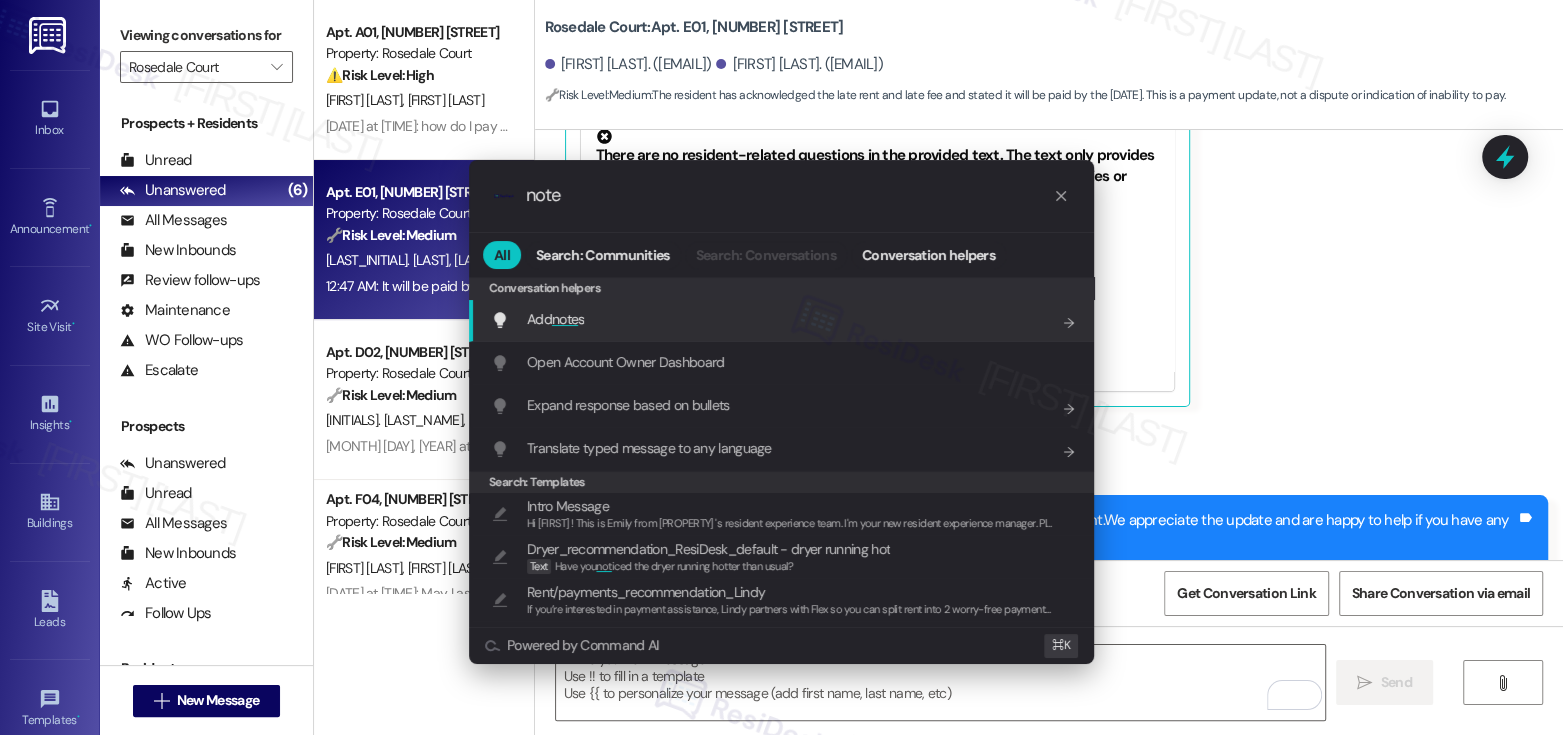 click on "Add  note s Add shortcut" at bounding box center [783, 319] 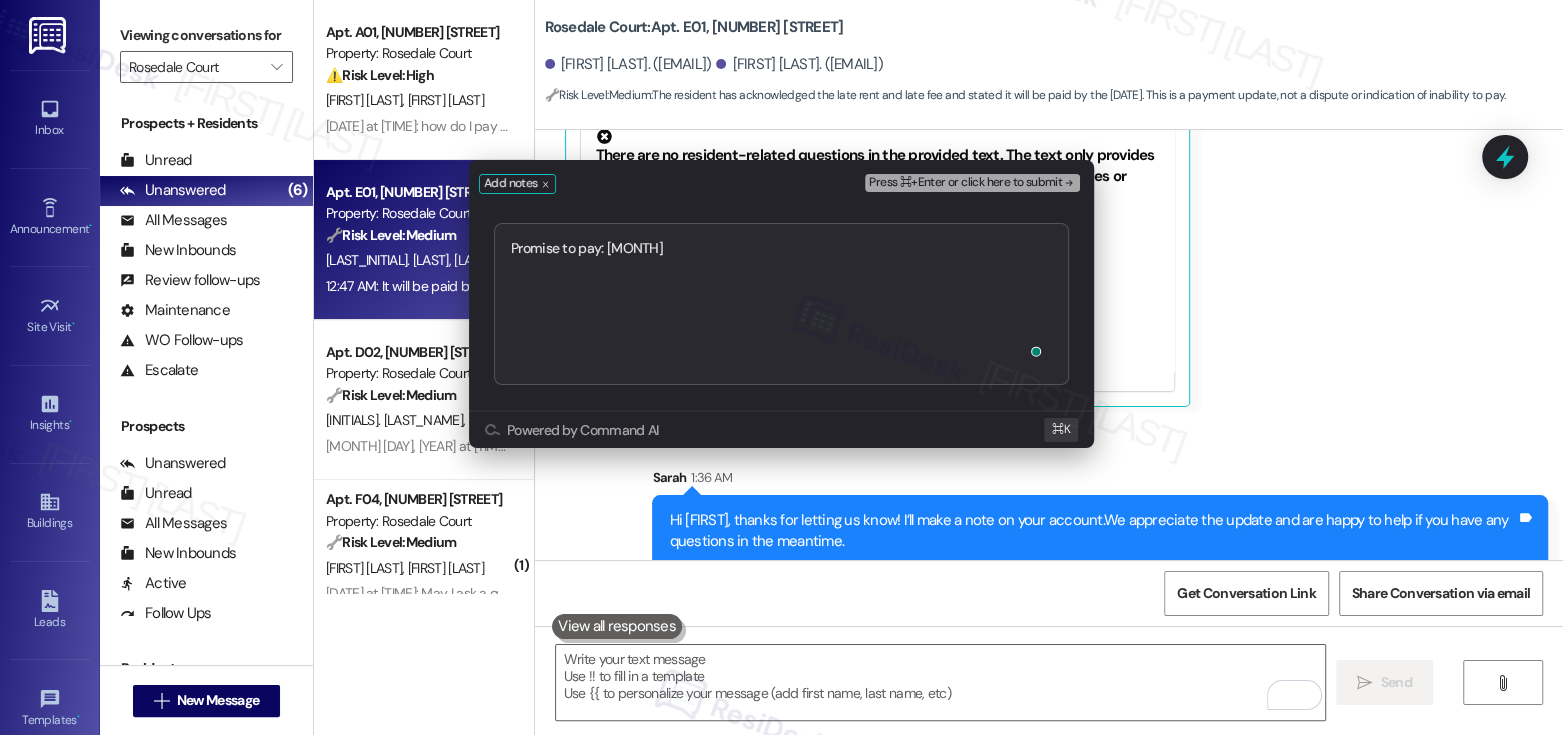 type on "Promise to pay: Aug 20" 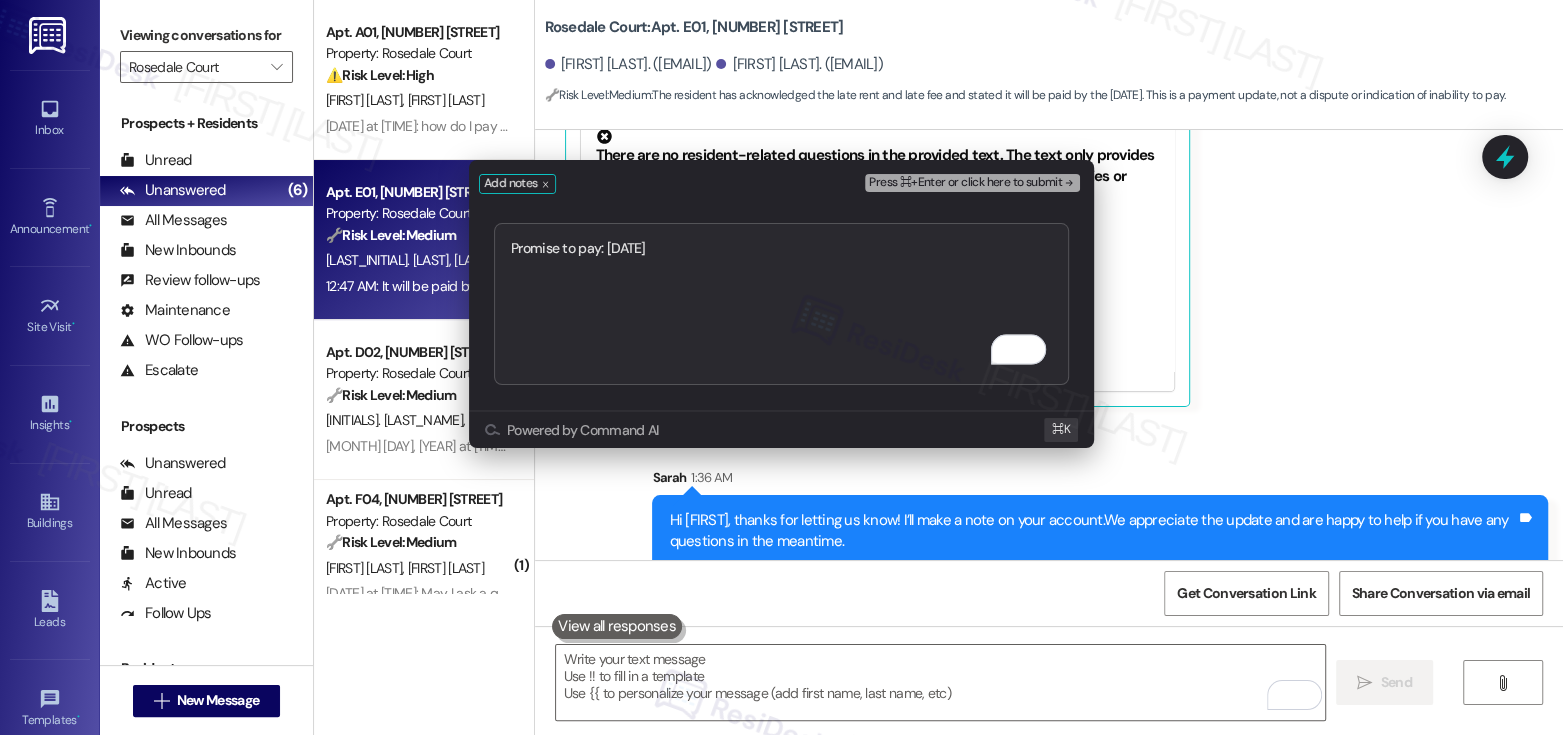 click on "Press ⌘+Enter or click here to submit" at bounding box center [965, 183] 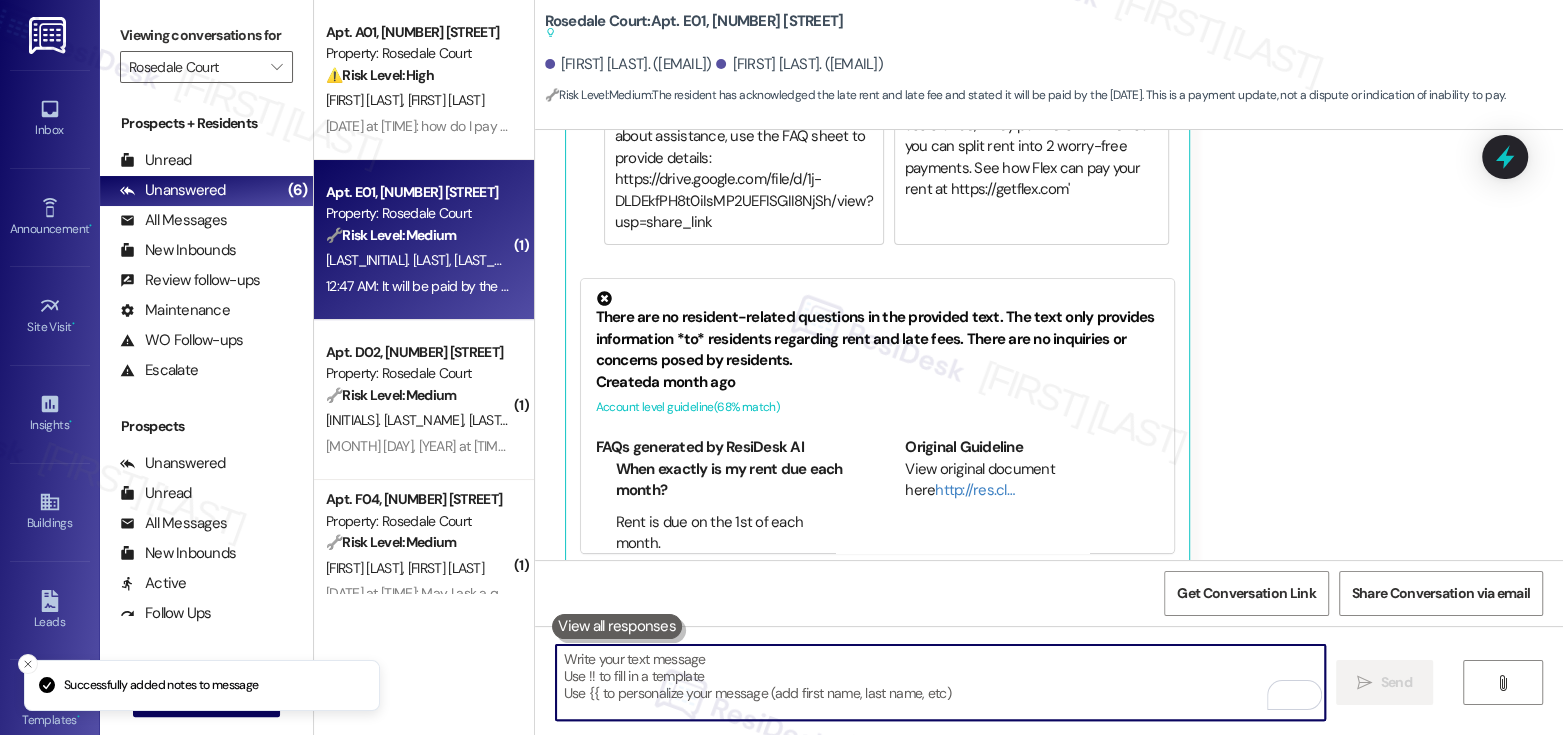 scroll, scrollTop: 7292, scrollLeft: 0, axis: vertical 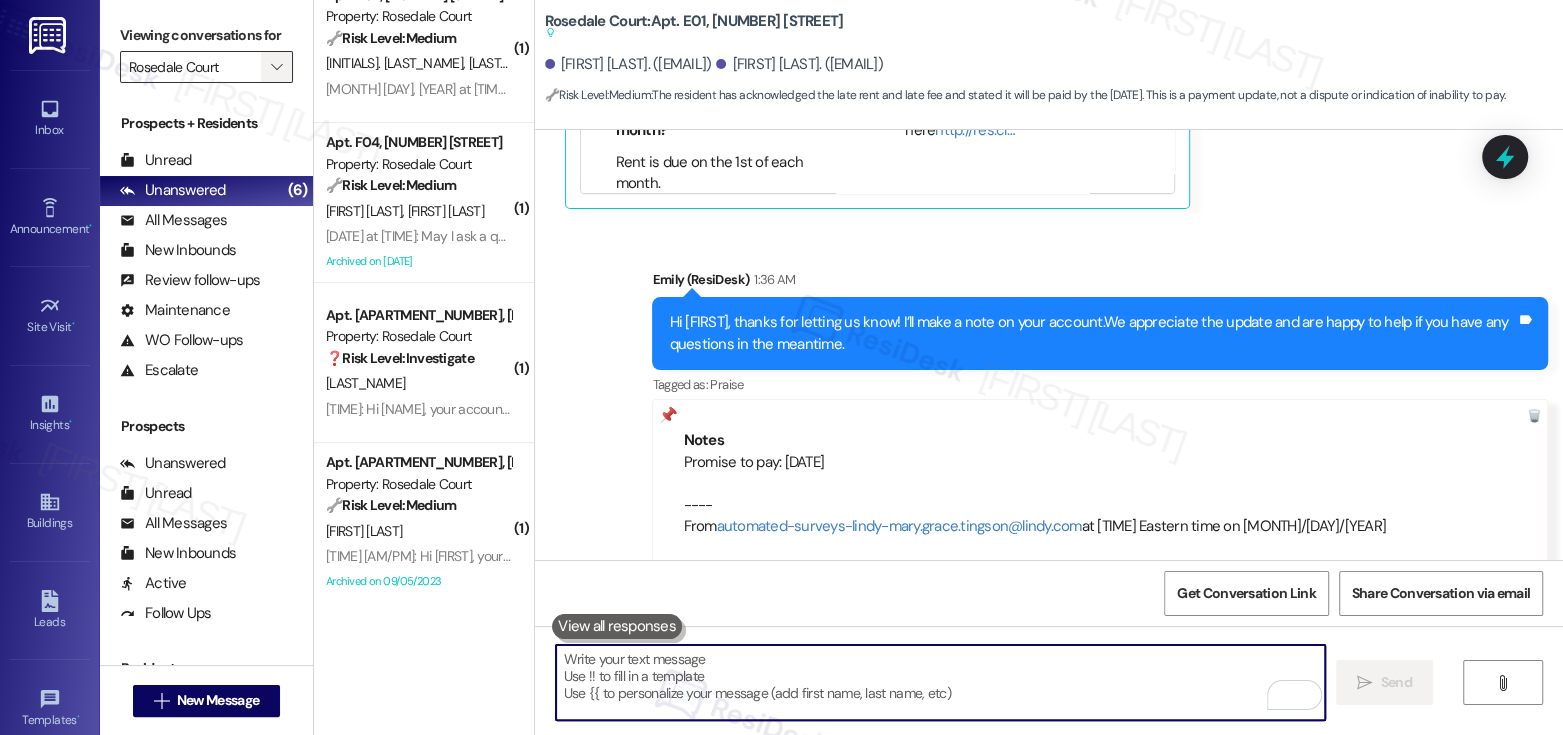 click on "" at bounding box center (276, 67) 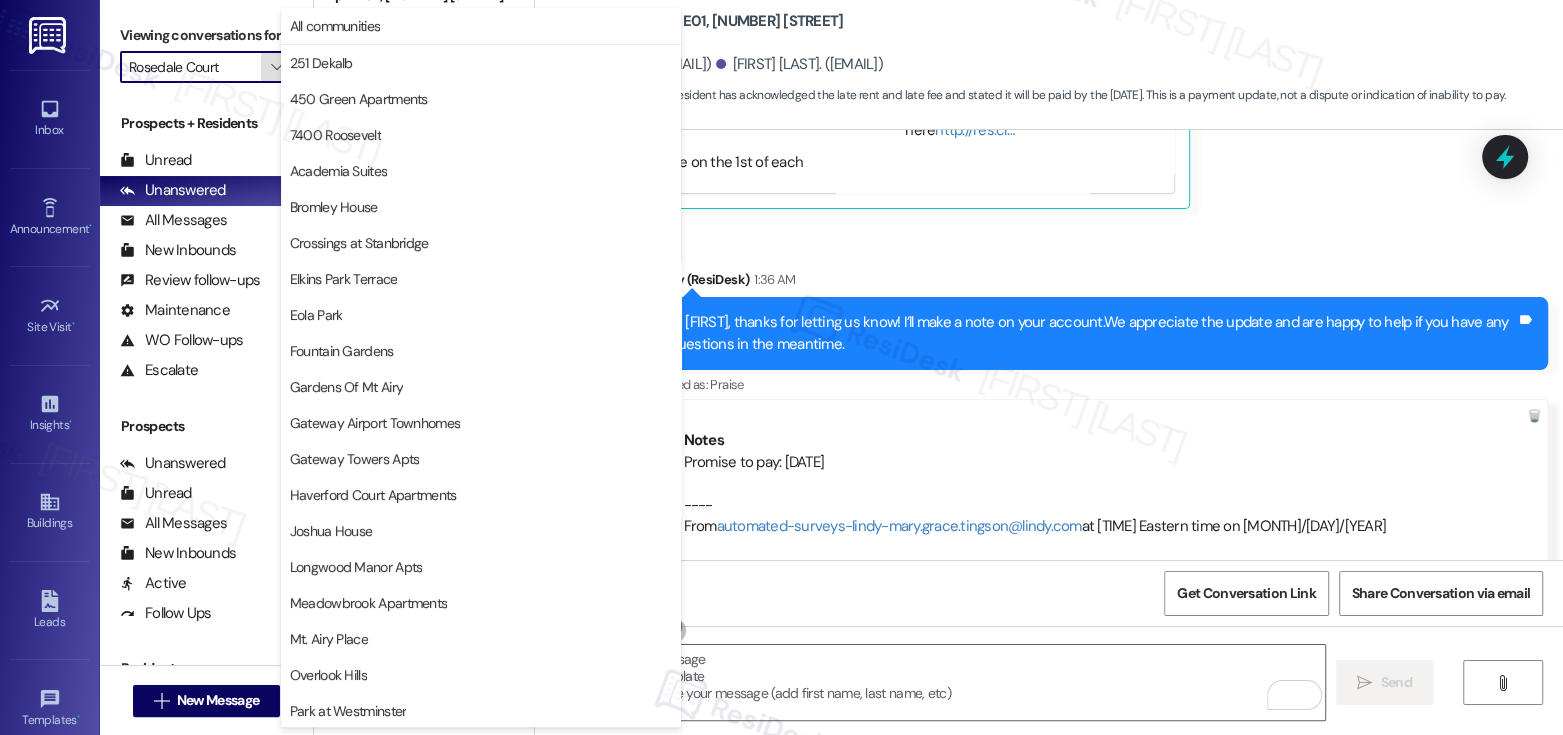 scroll, scrollTop: 470, scrollLeft: 0, axis: vertical 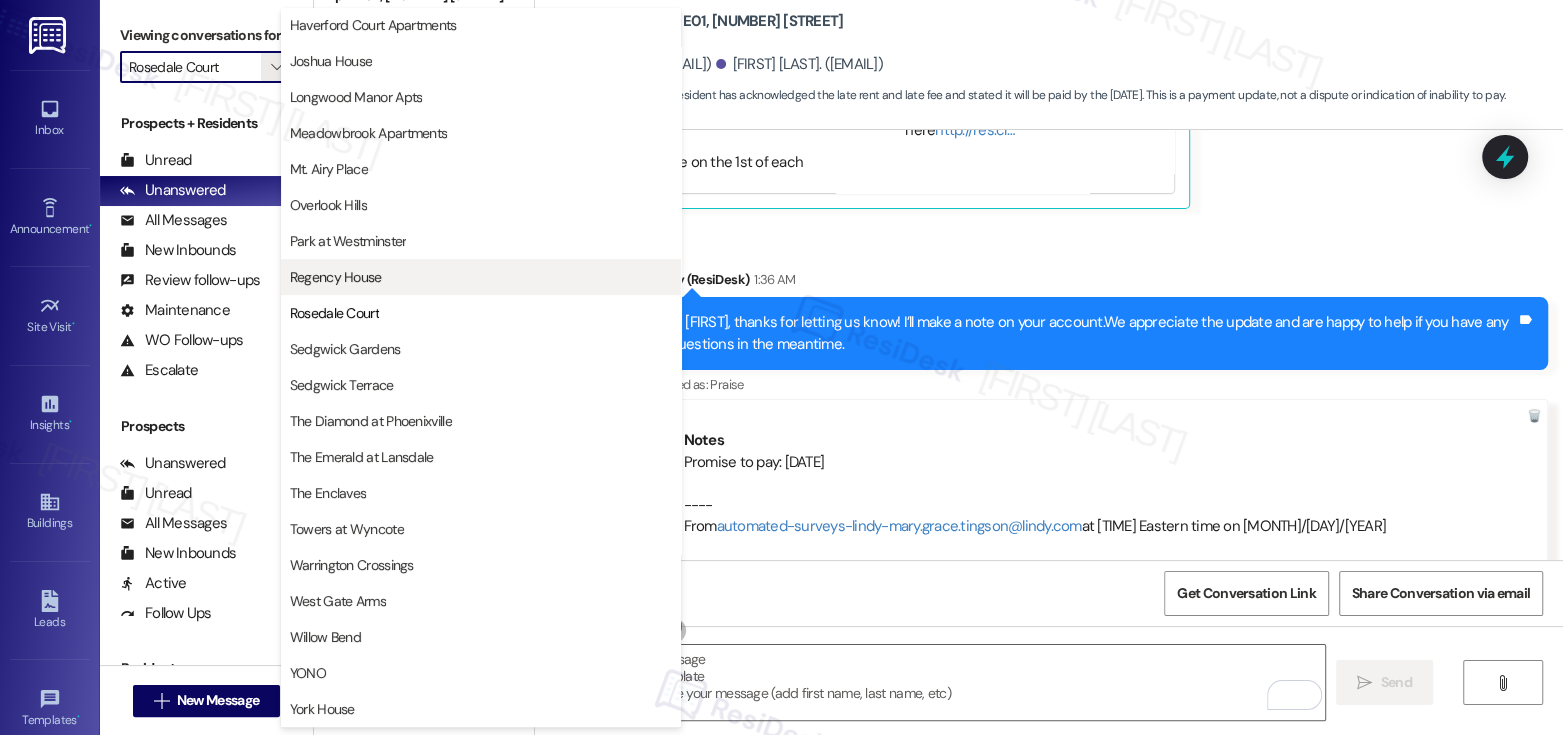 click on "Regency House" at bounding box center [336, 277] 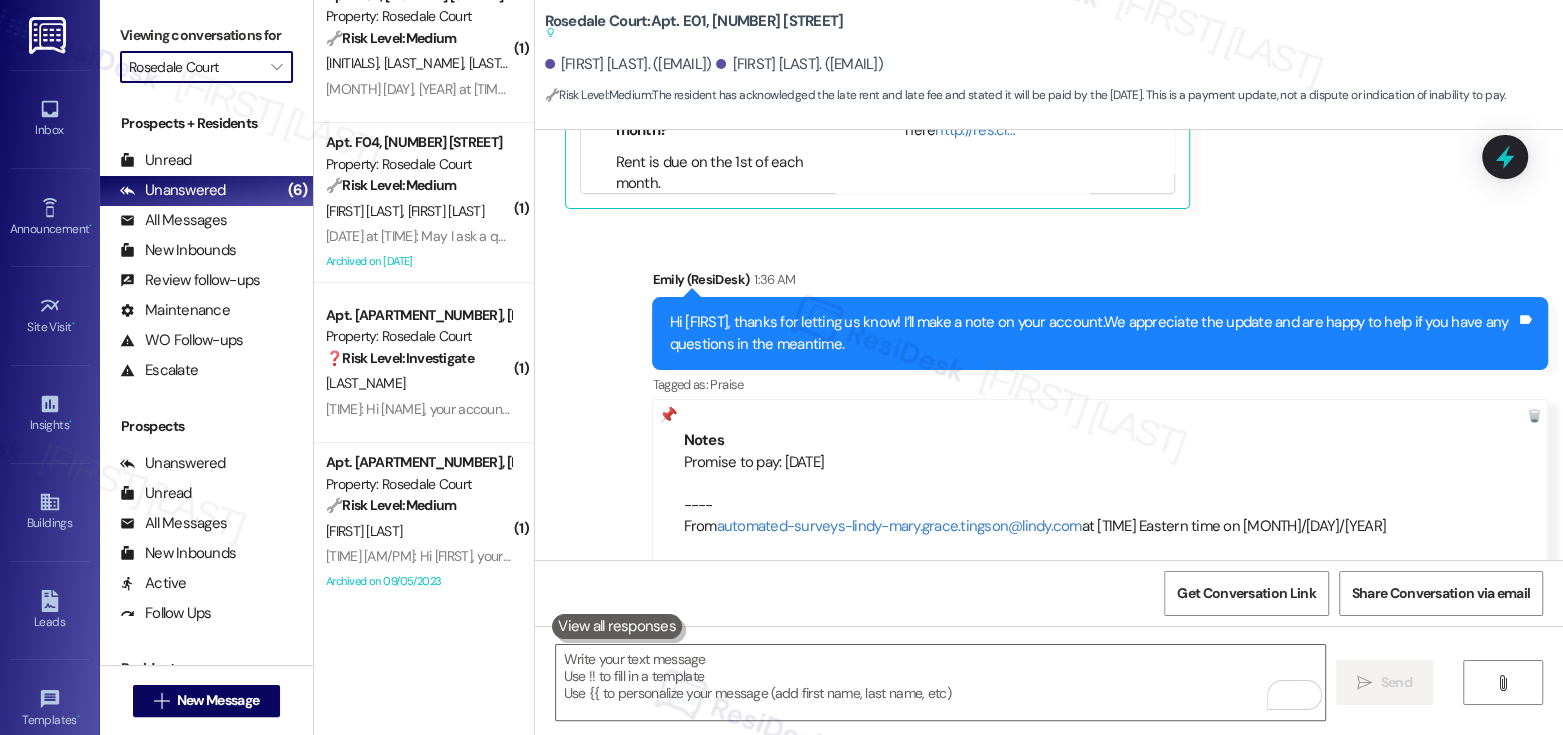 type on "Regency House" 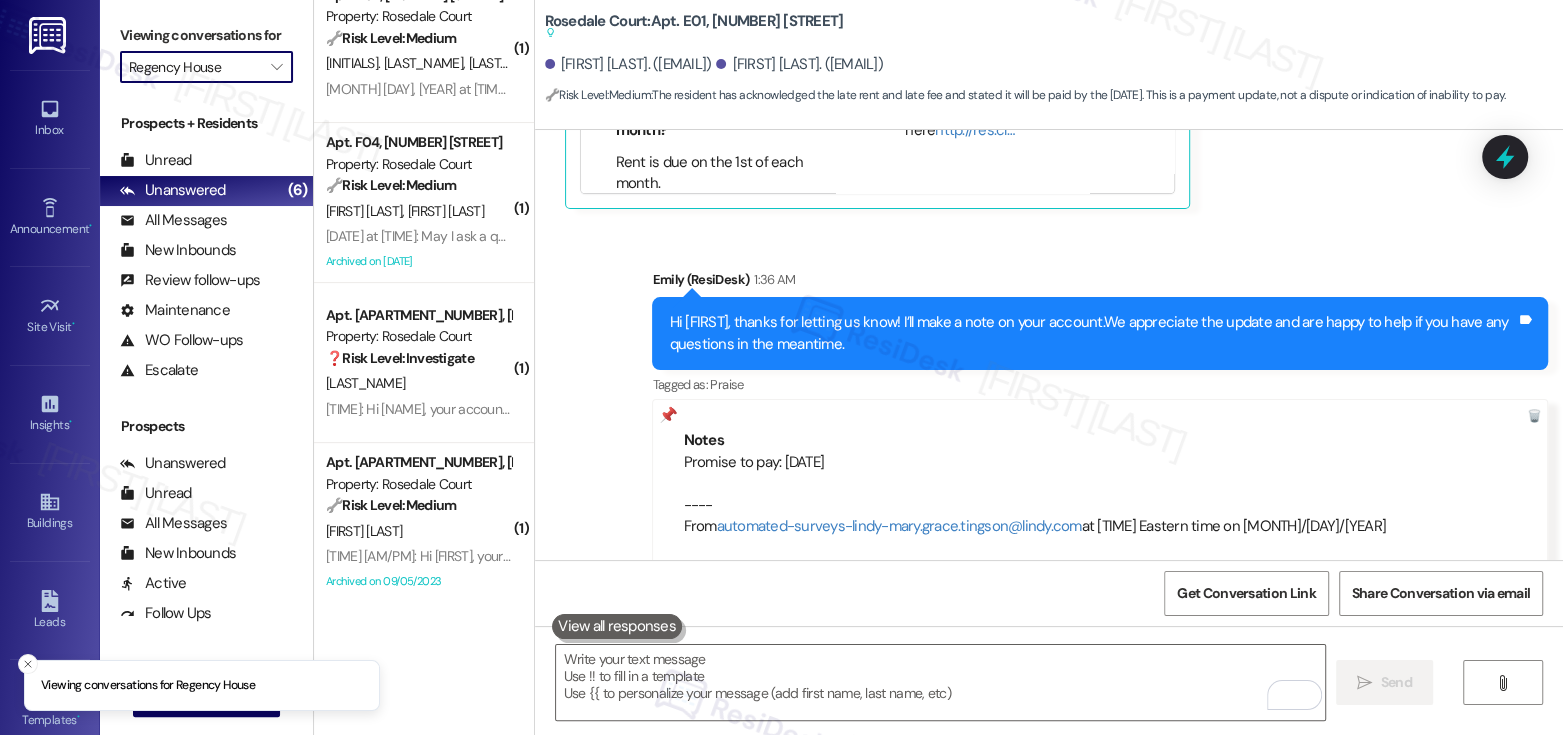 scroll, scrollTop: 0, scrollLeft: 0, axis: both 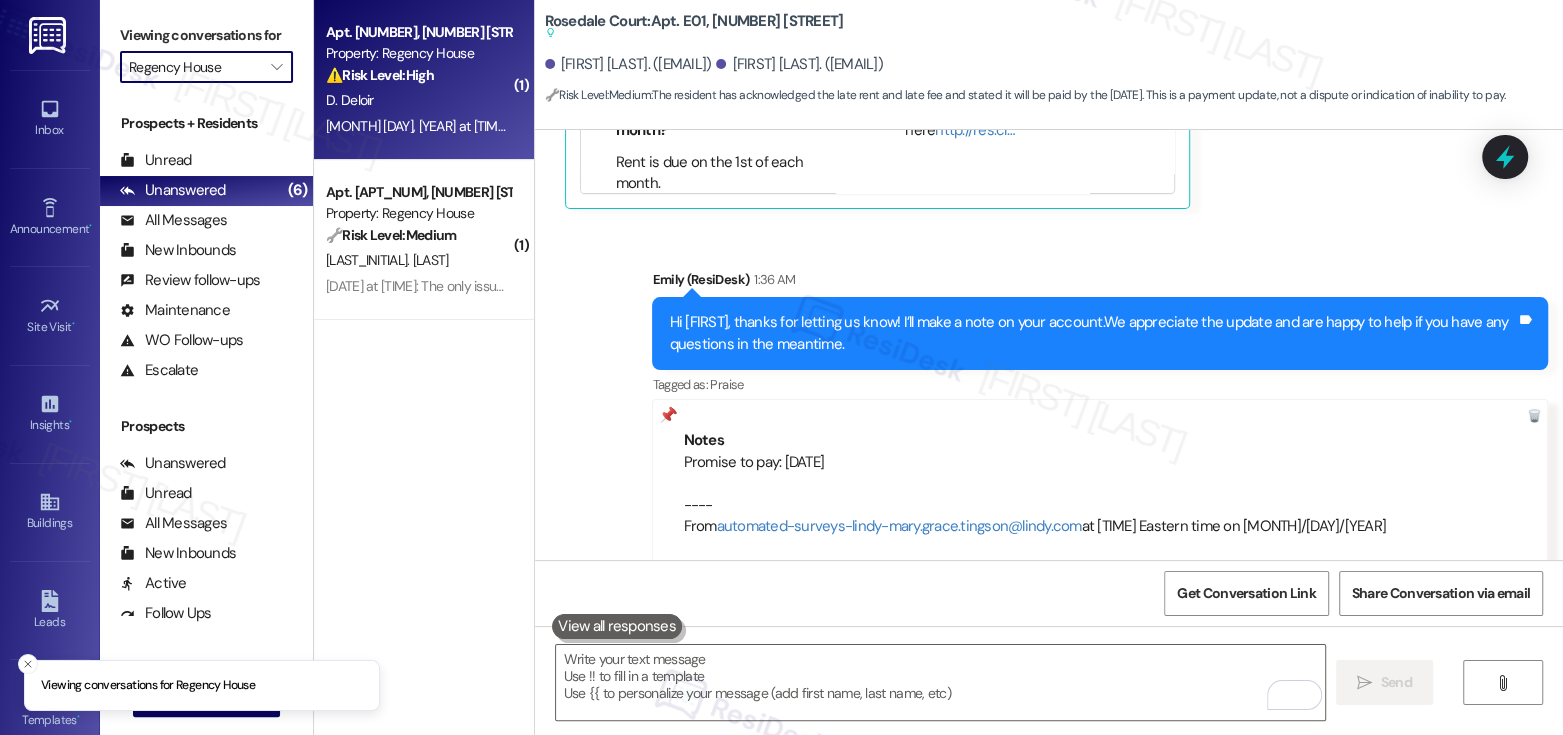 click on "Aug 05, 2025 at 12:58 AM: Hi. Yes I'm aware, Domuso is not accepting my payment online. So I will be calling them later today to get it sorted. This is the second time Domuso has rejected my card online so this is not entirely my fault. Although, I should have communicated that to you guys. Thank you Aug 05, 2025 at 12:58 AM: Hi. Yes I'm aware, Domuso is not accepting my payment online. So I will be calling them later today to get it sorted. This is the second time Domuso has rejected my card online so this is not entirely my fault. Although, I should have communicated that to you guys. Thank you" at bounding box center (418, 126) 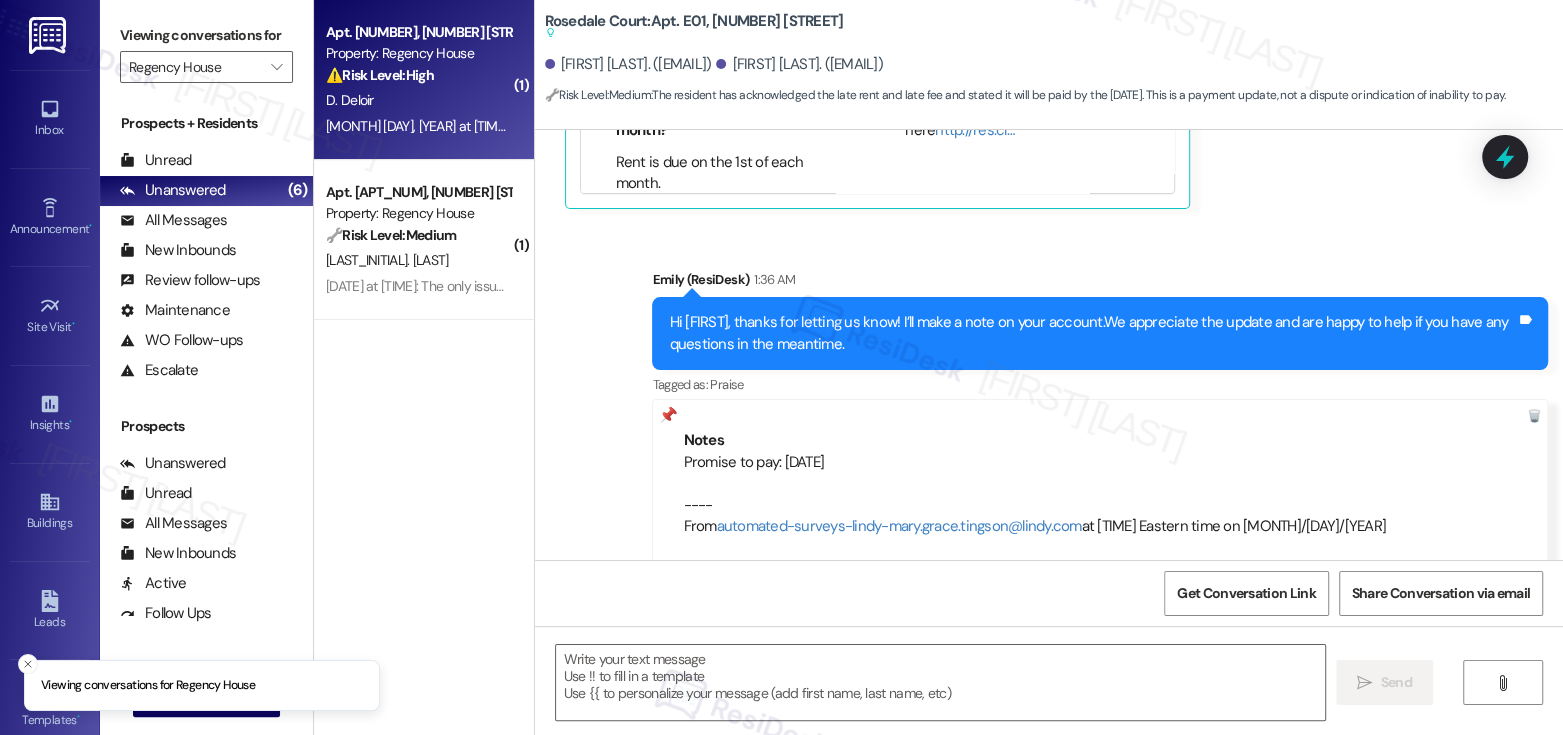 type on "Fetching suggested responses. Please feel free to read through the conversation in the meantime." 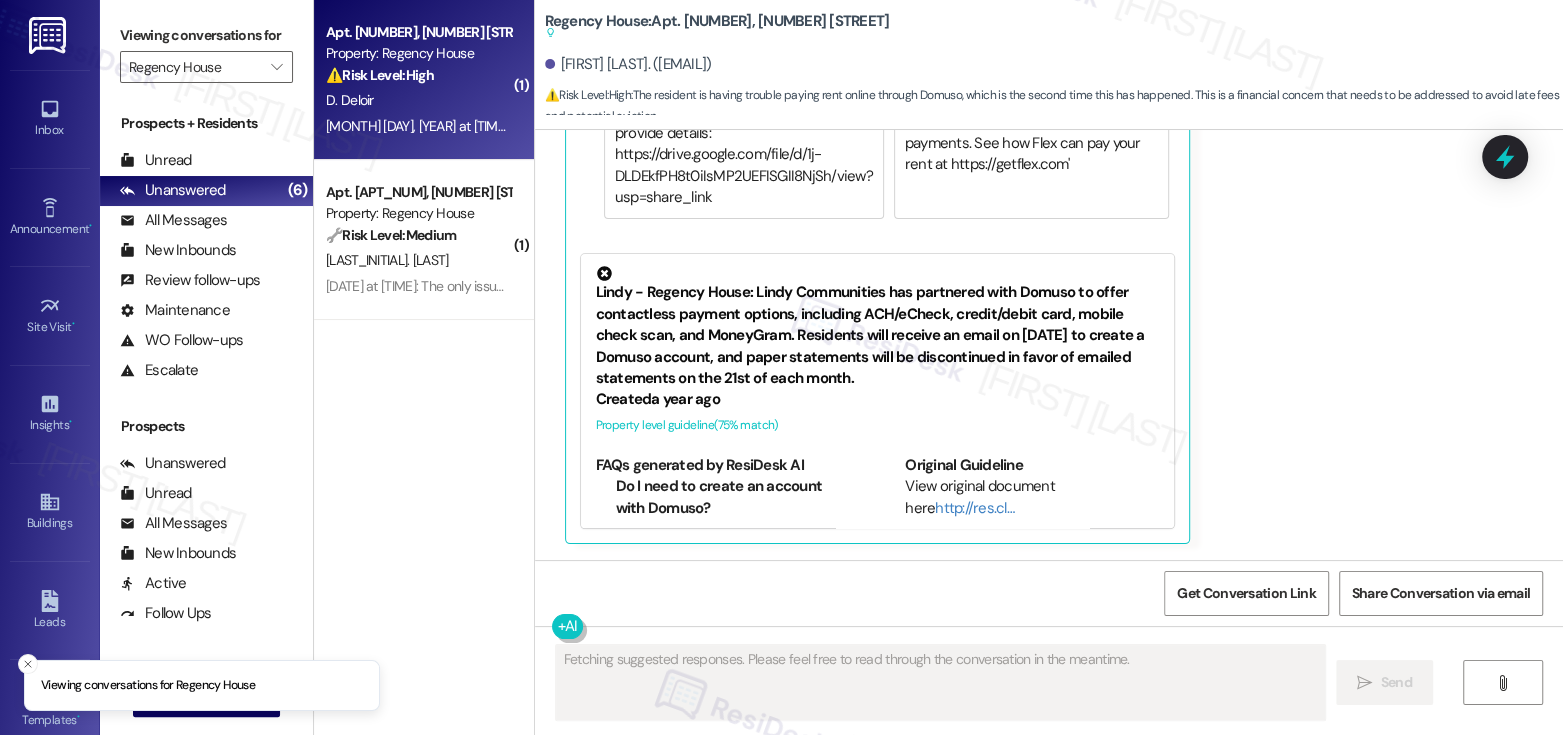 scroll, scrollTop: 1128, scrollLeft: 0, axis: vertical 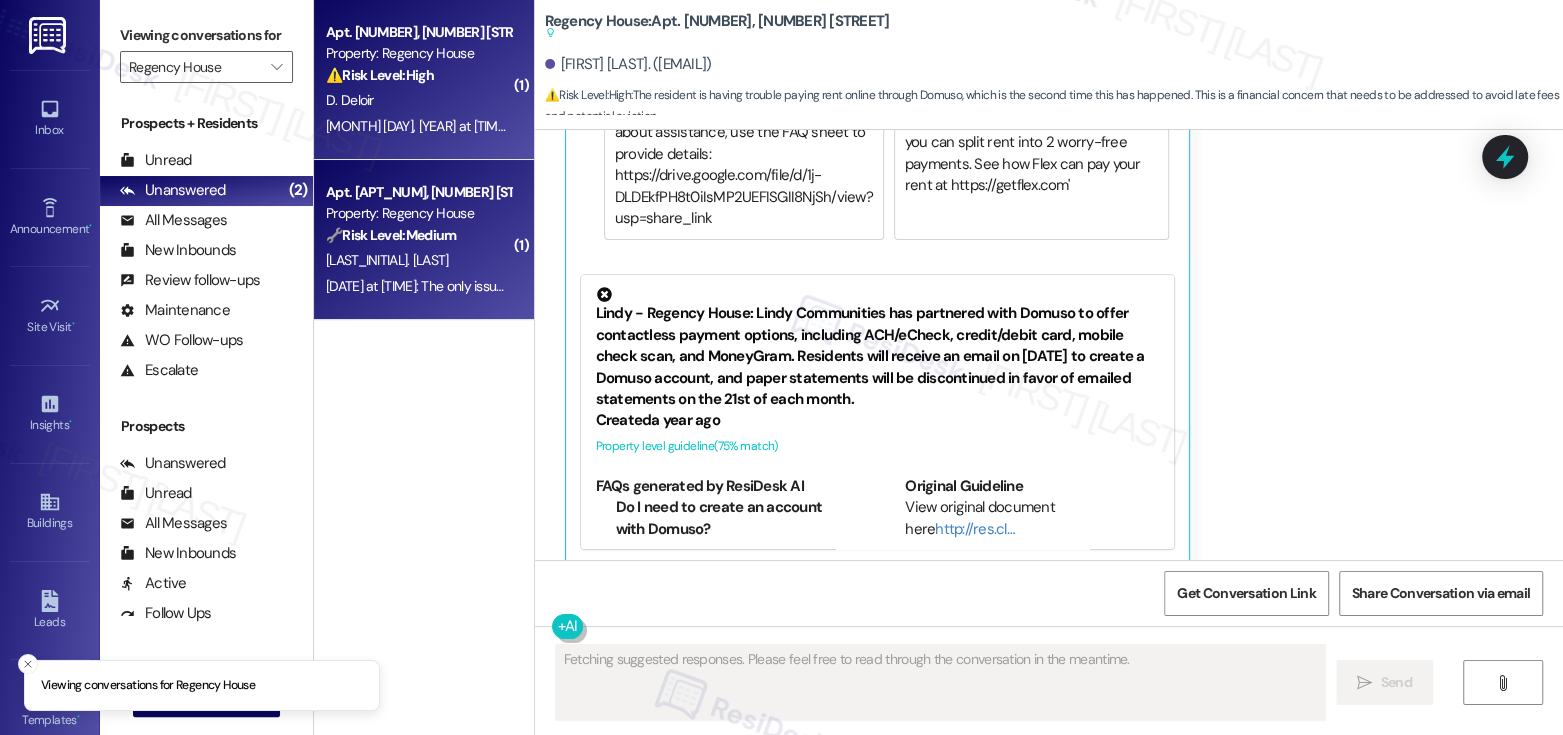 click on "Aug 02, 2025 at 1:26 AM: The only issue i have is the ants... they sprayed so when they come they die right away but  then i have dead ants all over my floor and my kid crawls around.  Aug 02, 2025 at 1:26 AM: The only issue i have is the ants... they sprayed so when they come they die right away but  then i have dead ants all over my floor and my kid crawls around." at bounding box center (827, 286) 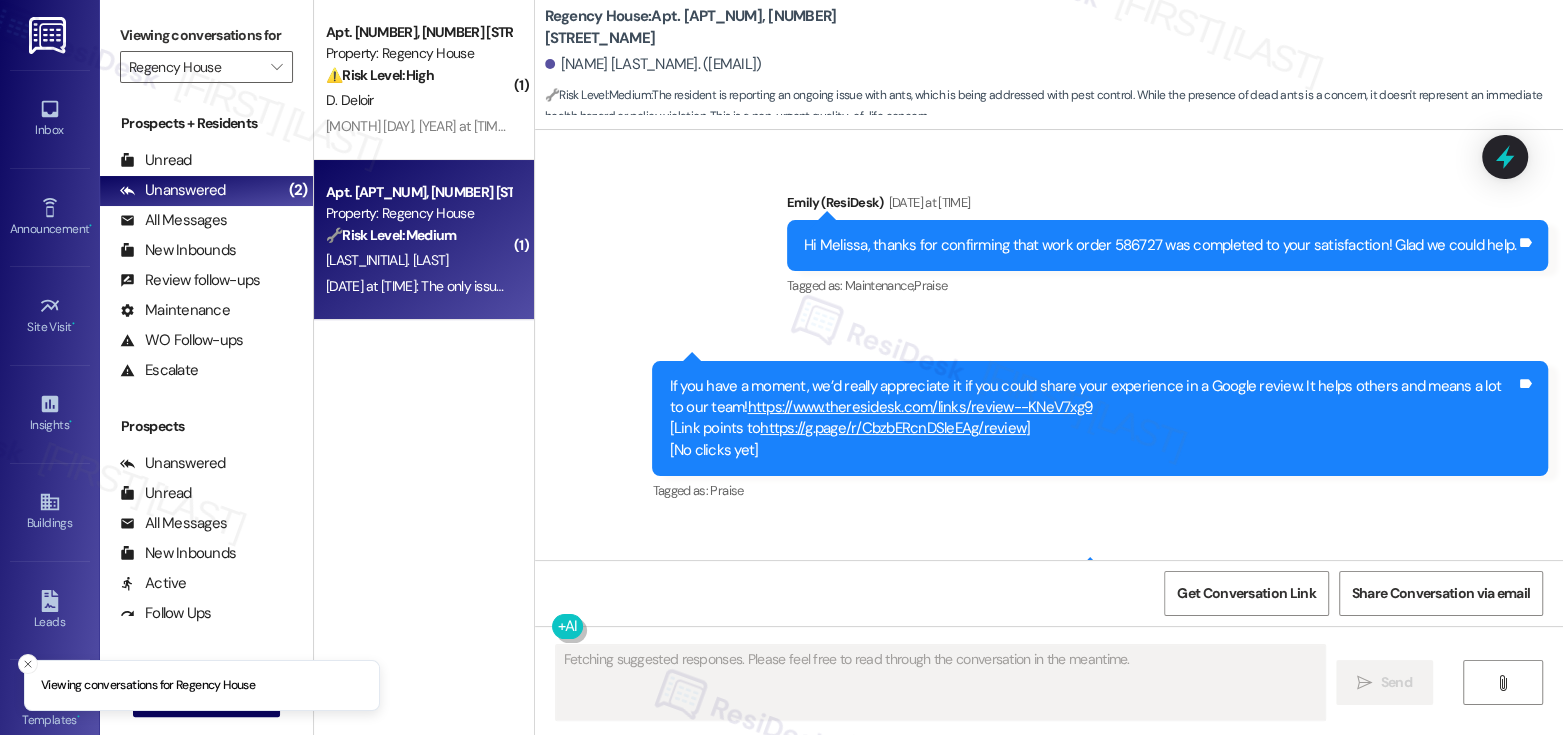 click on "Aug 02, 2025 at 1:26 AM: The only issue i have is the ants... they sprayed so when they come they die right away but  then i have dead ants all over my floor and my kid crawls around.  Aug 02, 2025 at 1:26 AM: The only issue i have is the ants... they sprayed so when they come they die right away but  then i have dead ants all over my floor and my kid crawls around." at bounding box center [827, 286] 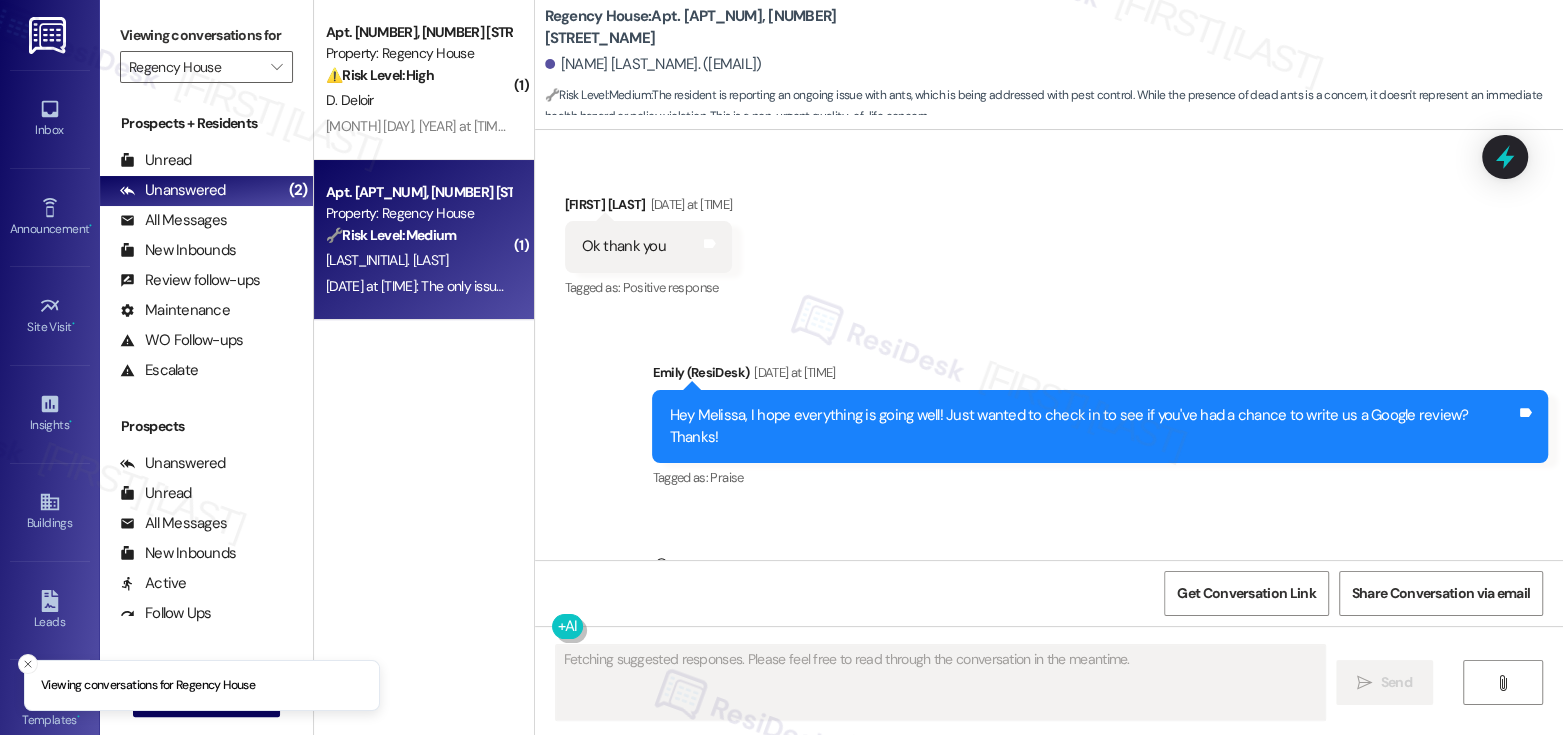 scroll, scrollTop: 1500, scrollLeft: 0, axis: vertical 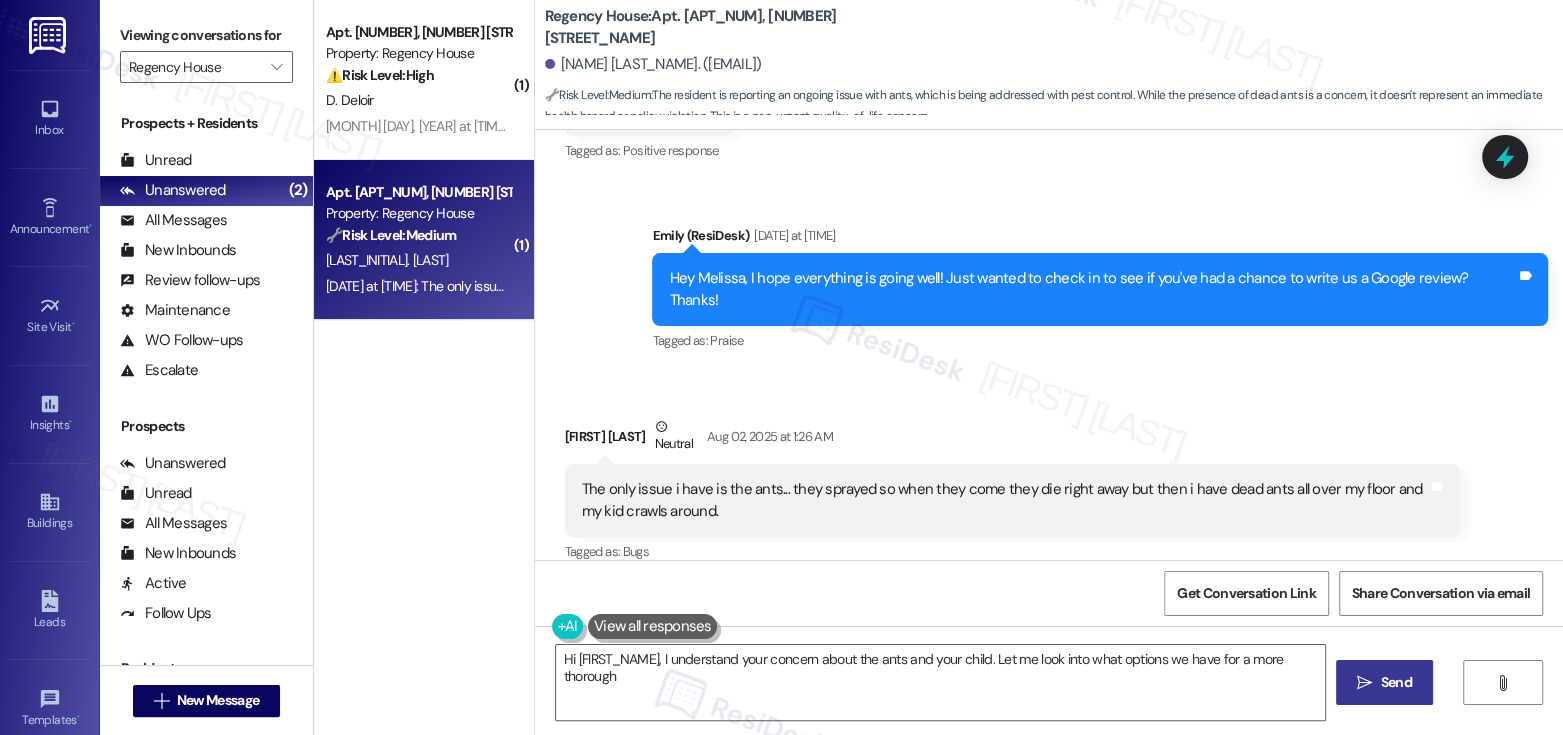 click on "The only issue i have is the ants... they sprayed so when they come they die right away but  then i have dead ants all over my floor and my kid crawls around." at bounding box center (1005, 500) 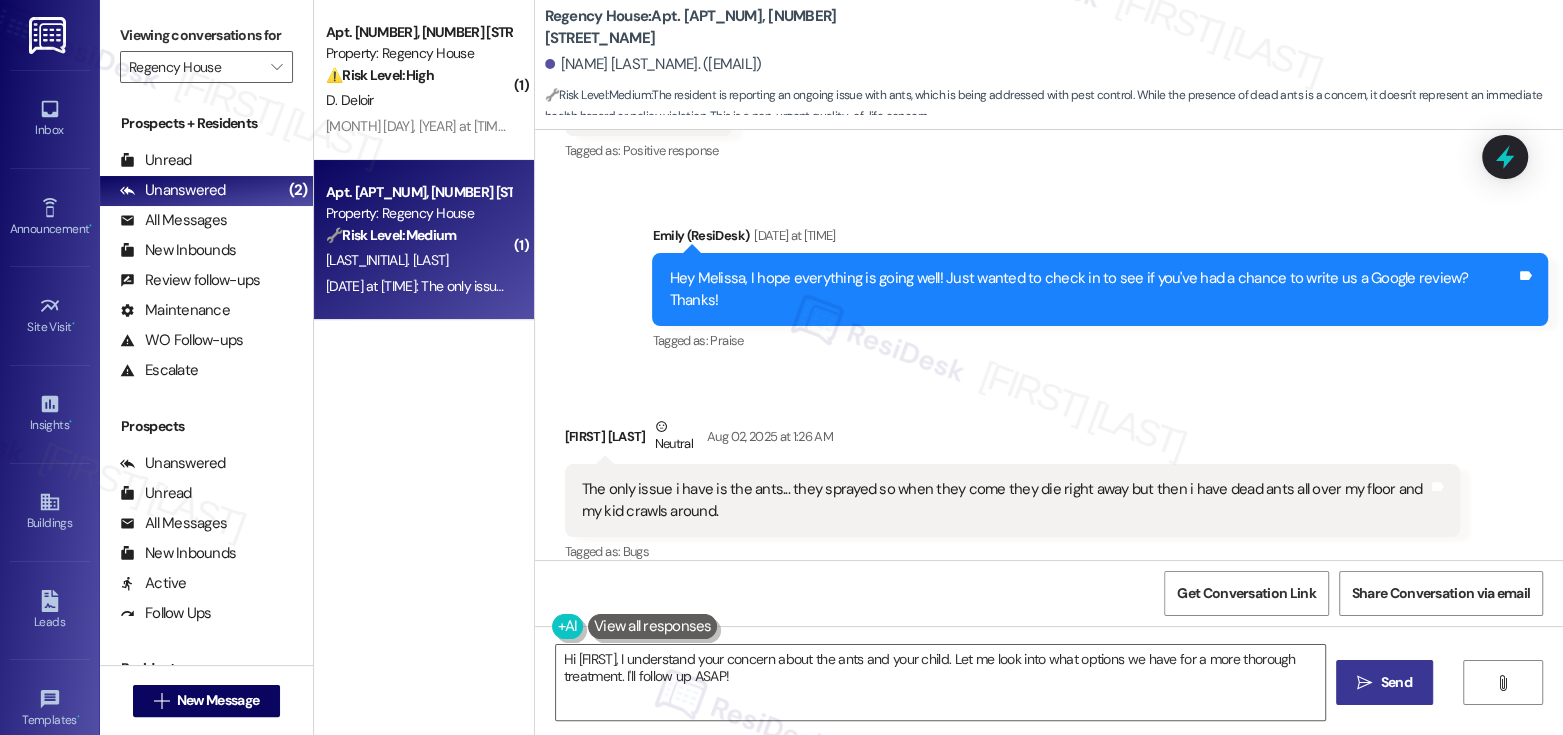click on "The only issue i have is the ants... they sprayed so when they come they die right away but  then i have dead ants all over my floor and my kid crawls around." at bounding box center [1005, 500] 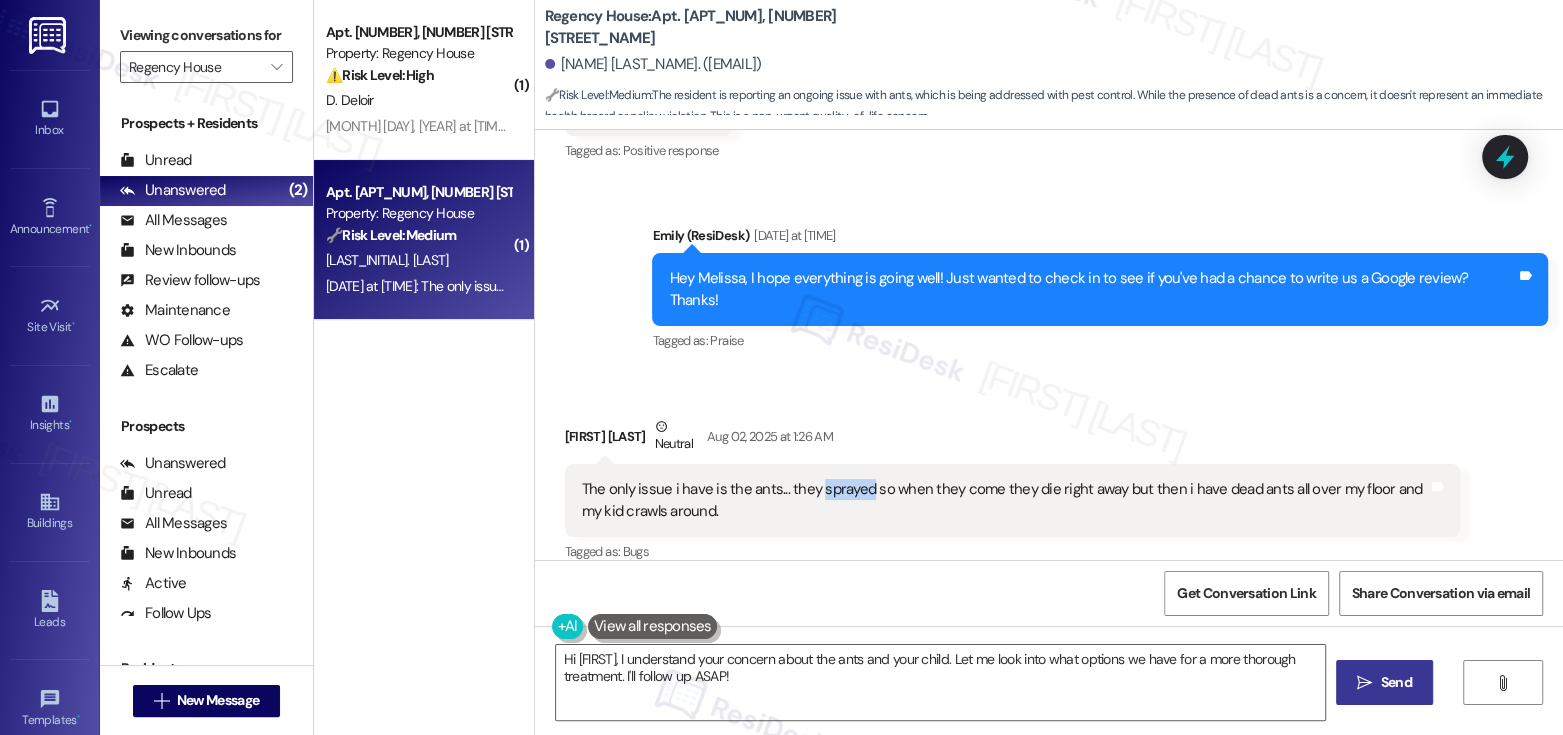 click on "The only issue i have is the ants... they sprayed so when they come they die right away but  then i have dead ants all over my floor and my kid crawls around." at bounding box center (1005, 500) 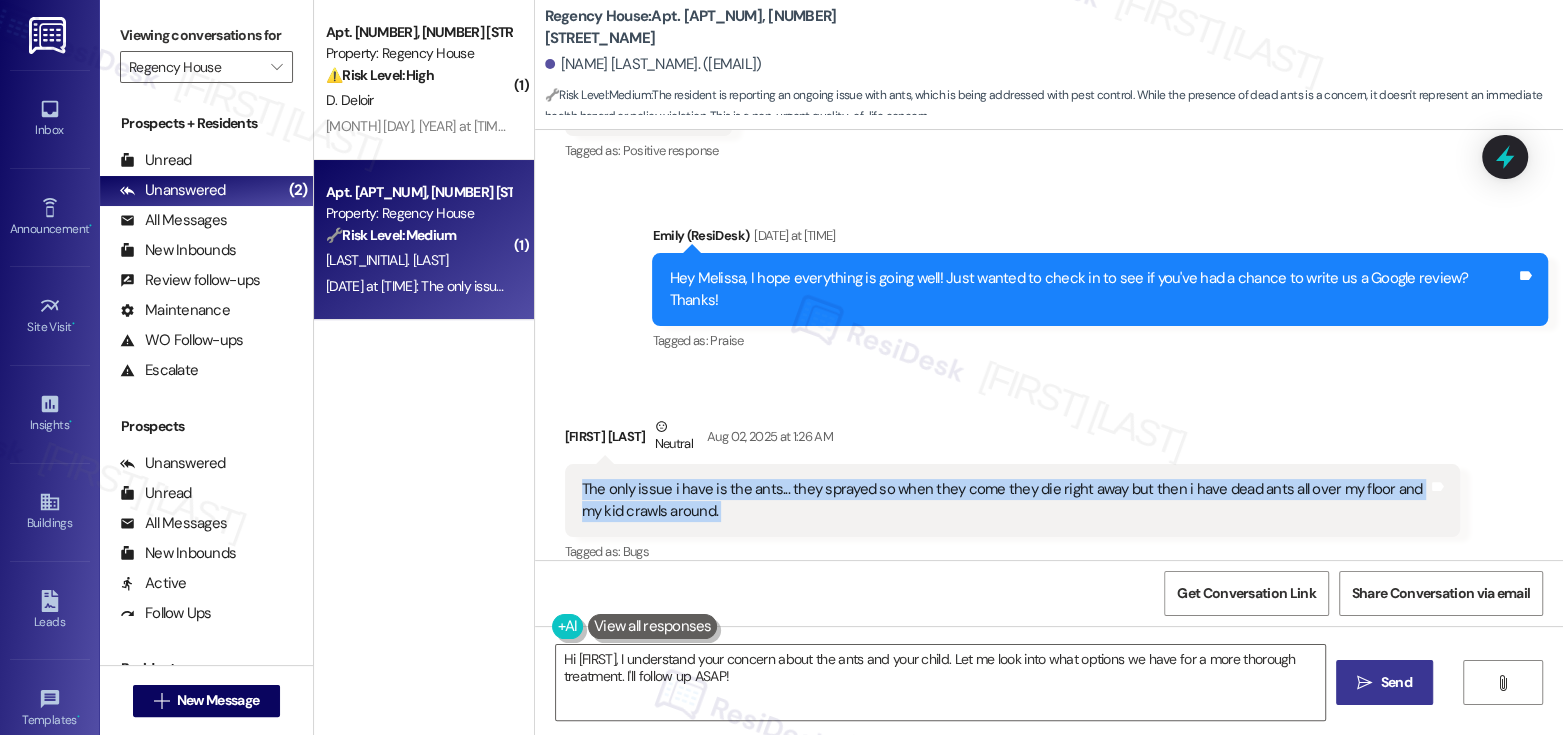 scroll, scrollTop: 1501, scrollLeft: 0, axis: vertical 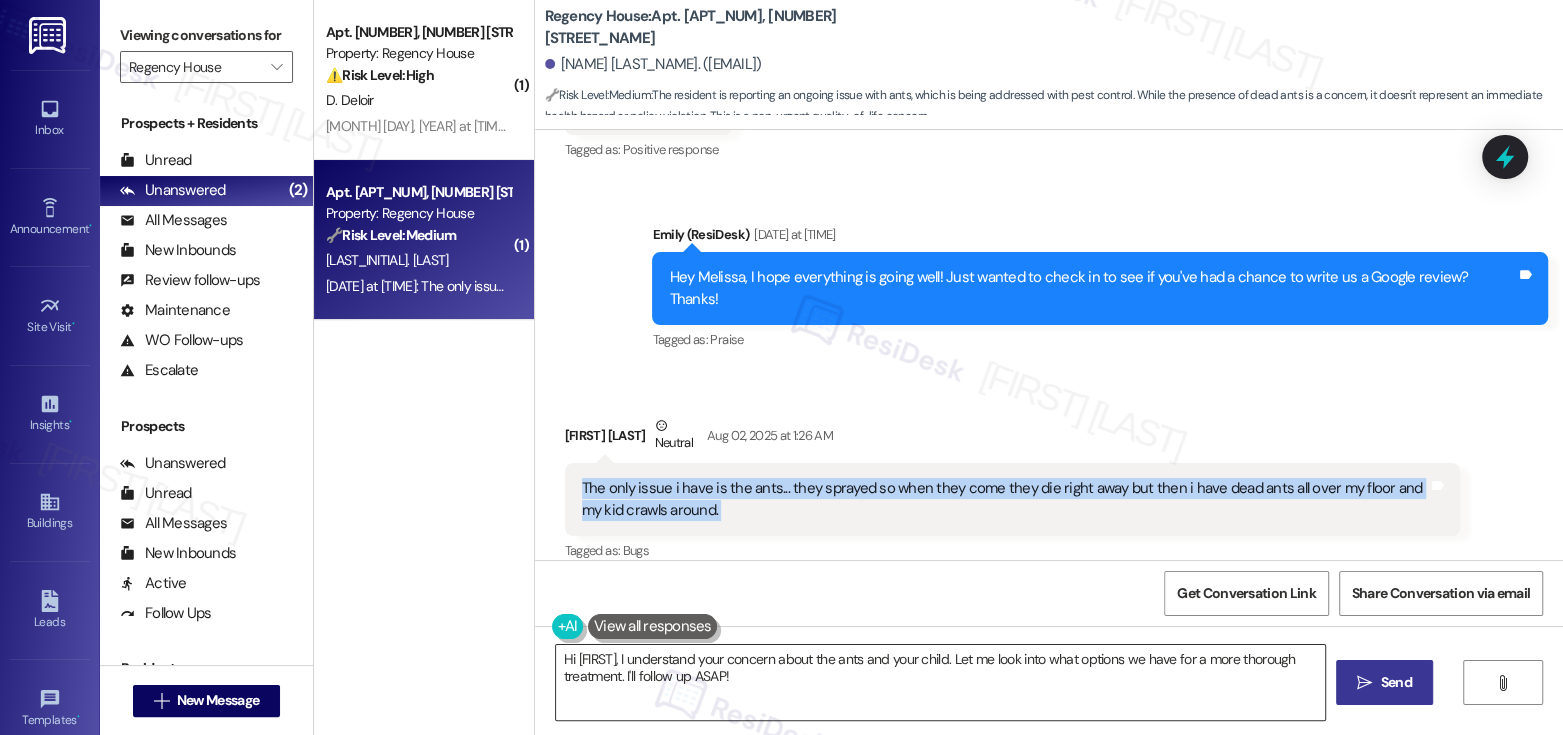 click on "Hi {{first_name}}, I understand your concern about the ants and your child. Let me look into what options we have for a more thorough treatment. I'll follow up ASAP!" at bounding box center (940, 682) 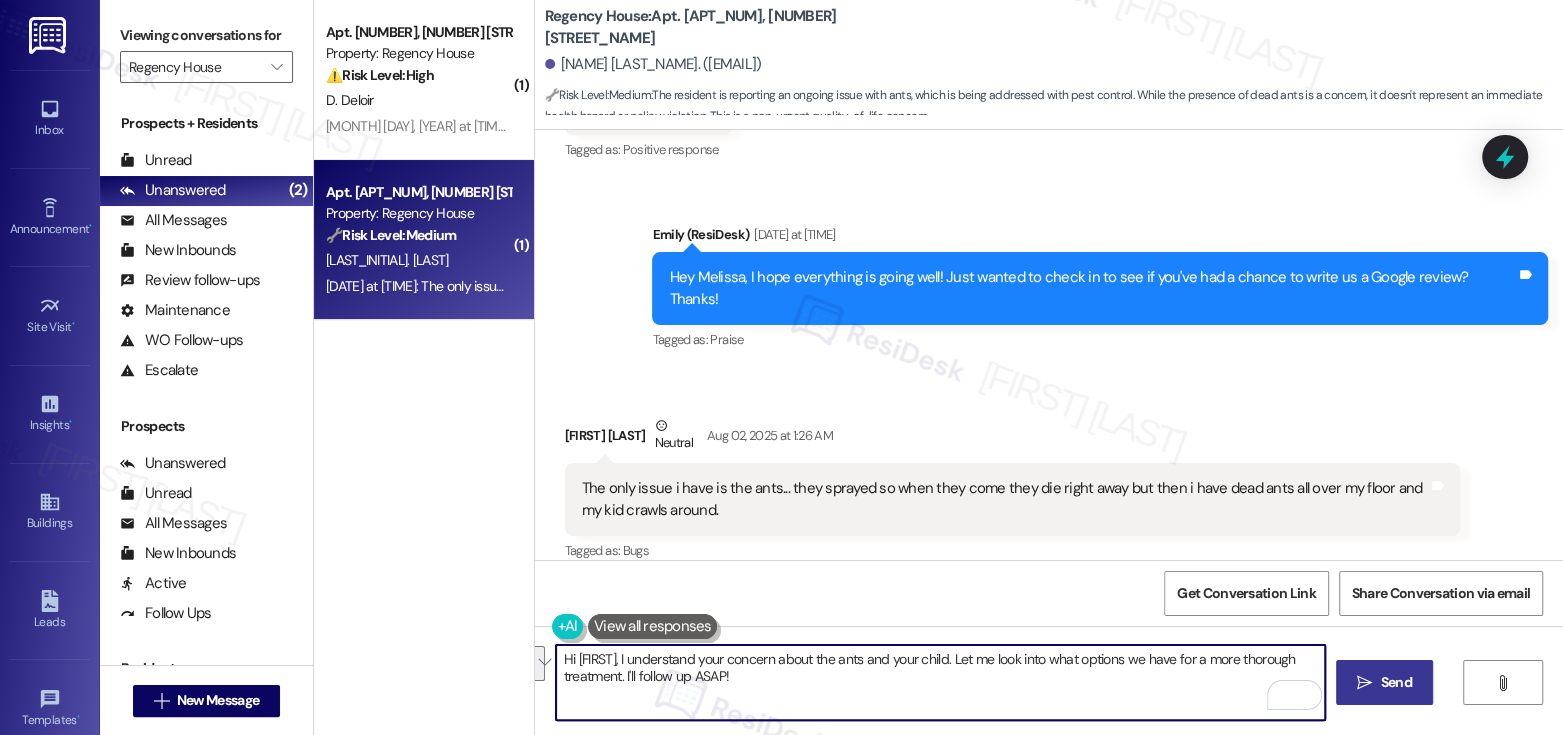 drag, startPoint x: 1031, startPoint y: 657, endPoint x: 1046, endPoint y: 685, distance: 31.764761 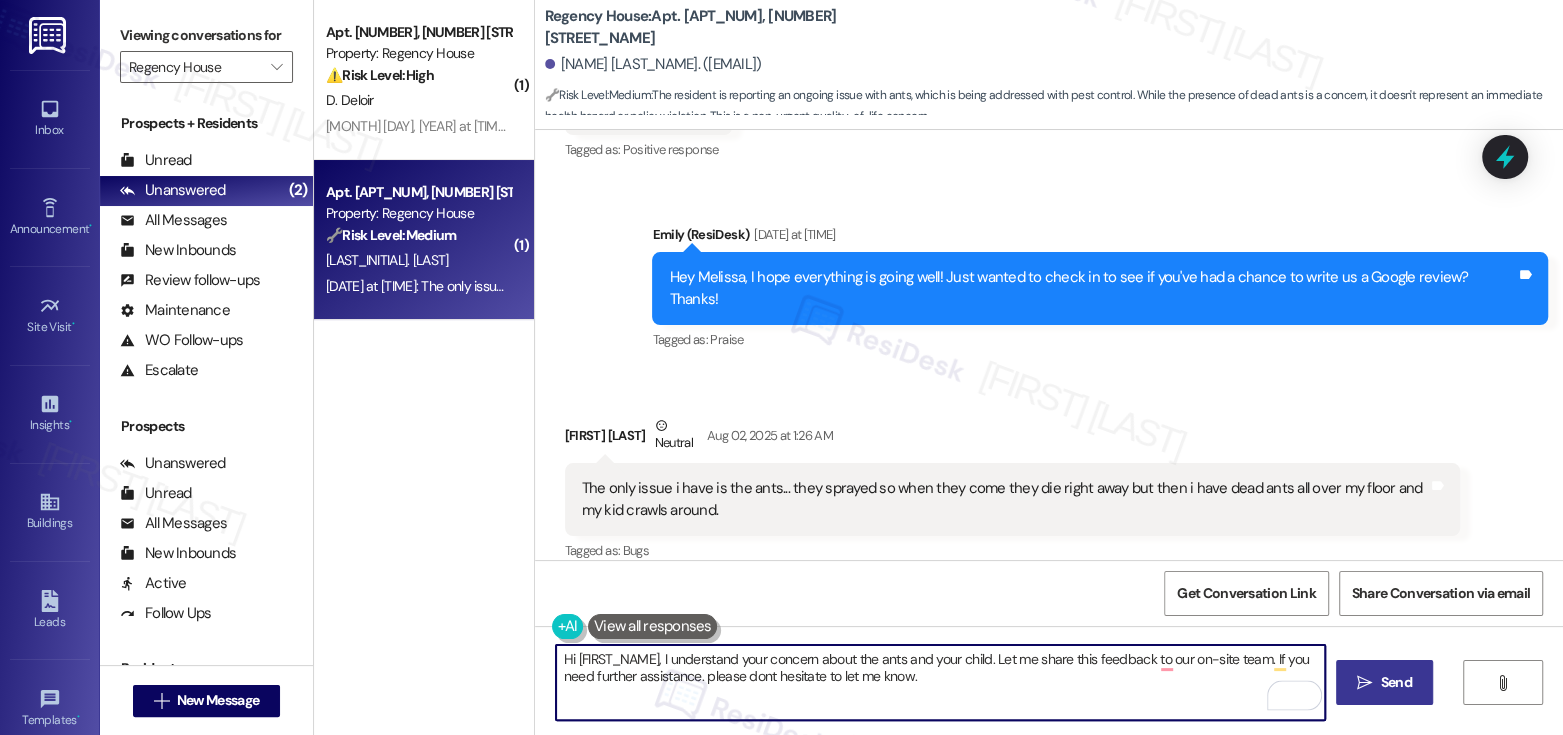 click on "Hi {{first_name}}, I understand your concern about the ants and your child. Let me share this feedback to our on-site team. If you need further assistance. please dont hesitate to let me know." at bounding box center (940, 682) 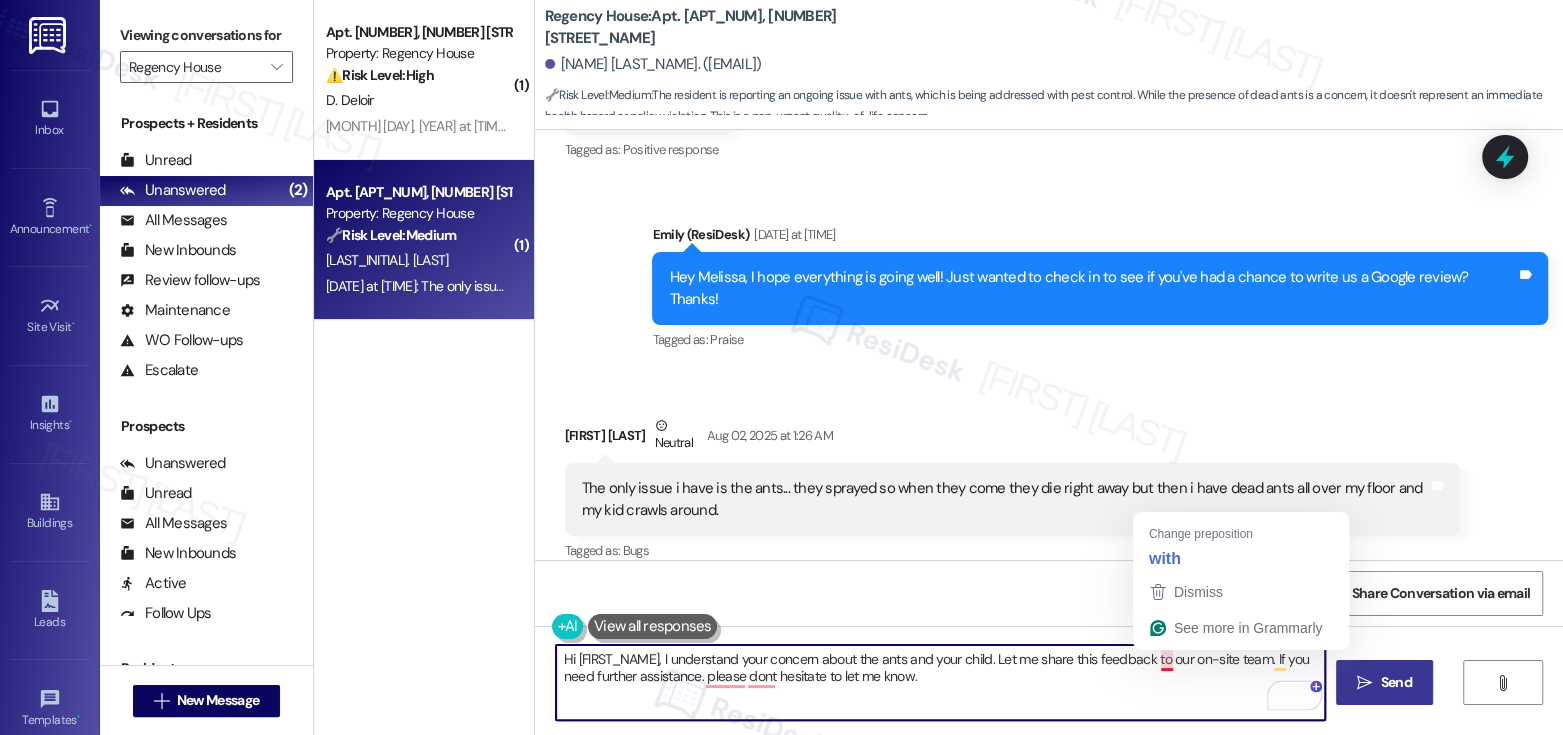 click on "Hi {{first_name}}, I understand your concern about the ants and your child. Let me share this feedback to our on-site team. If you need further assistance. please dont hesitate to let me know." at bounding box center [940, 682] 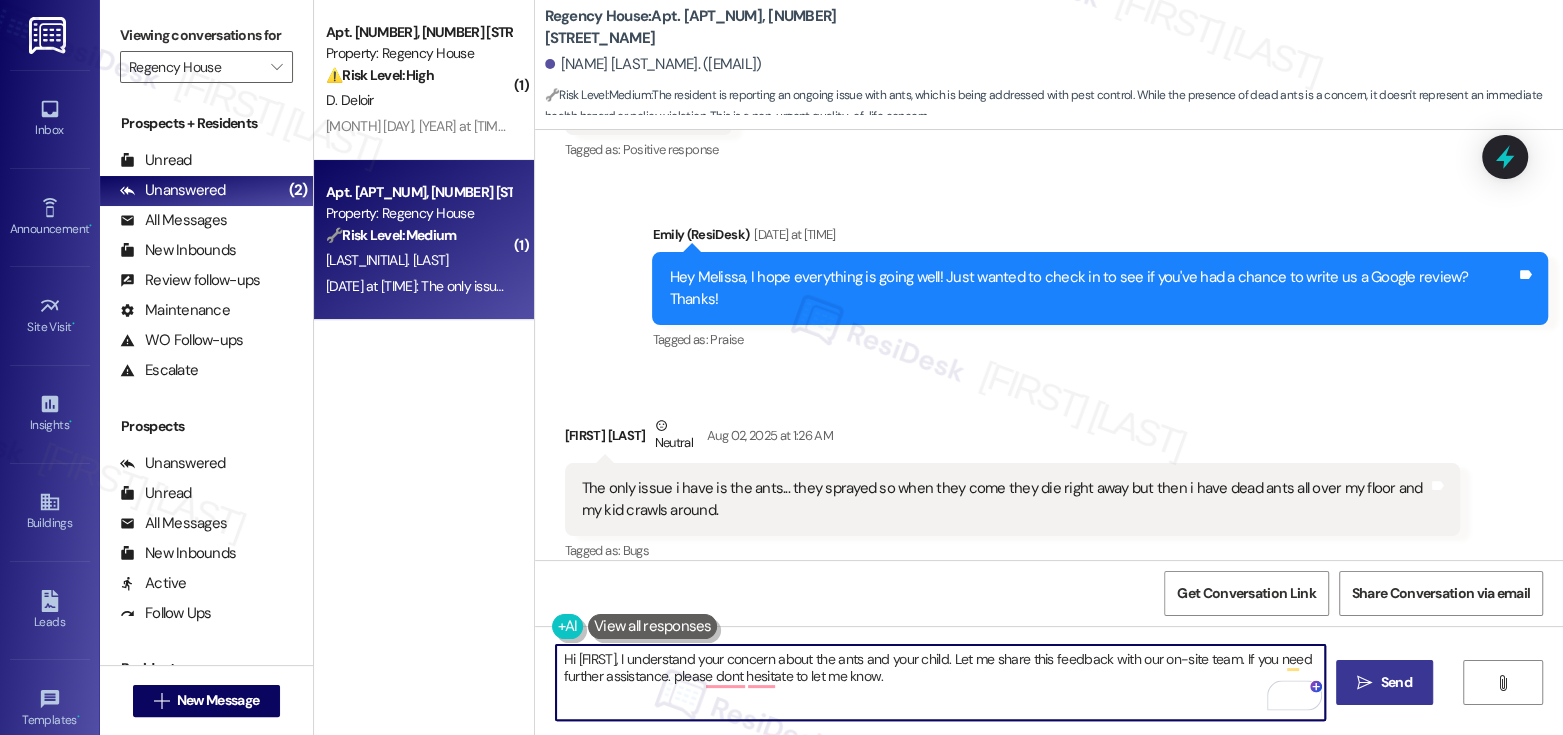 type on "Hi {{first_name}}, I understand your concern about the ants and your child. Let me share this feedback with our on-site team. If you need further assistance. please dont hesitate to let me know." 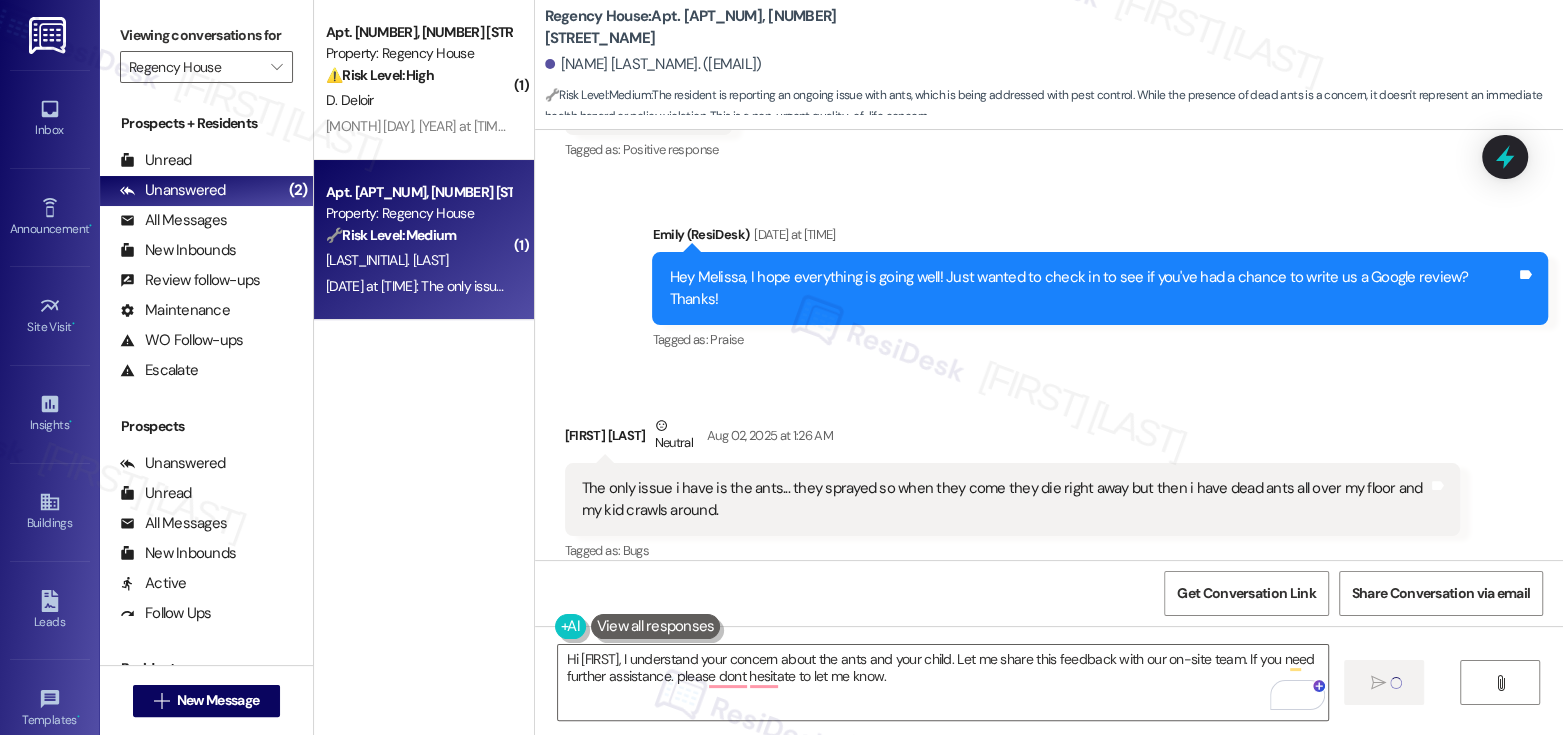 type 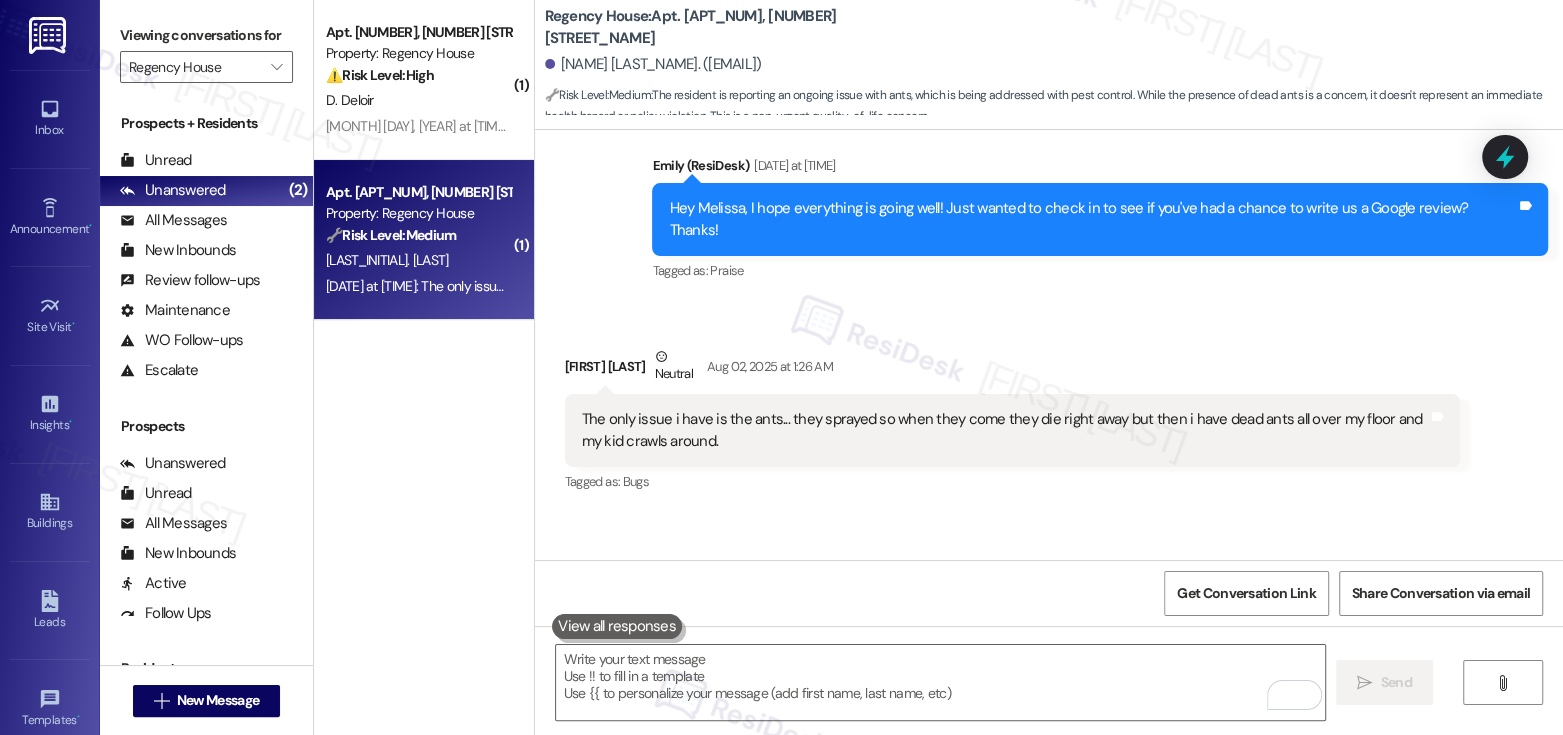 scroll, scrollTop: 1662, scrollLeft: 0, axis: vertical 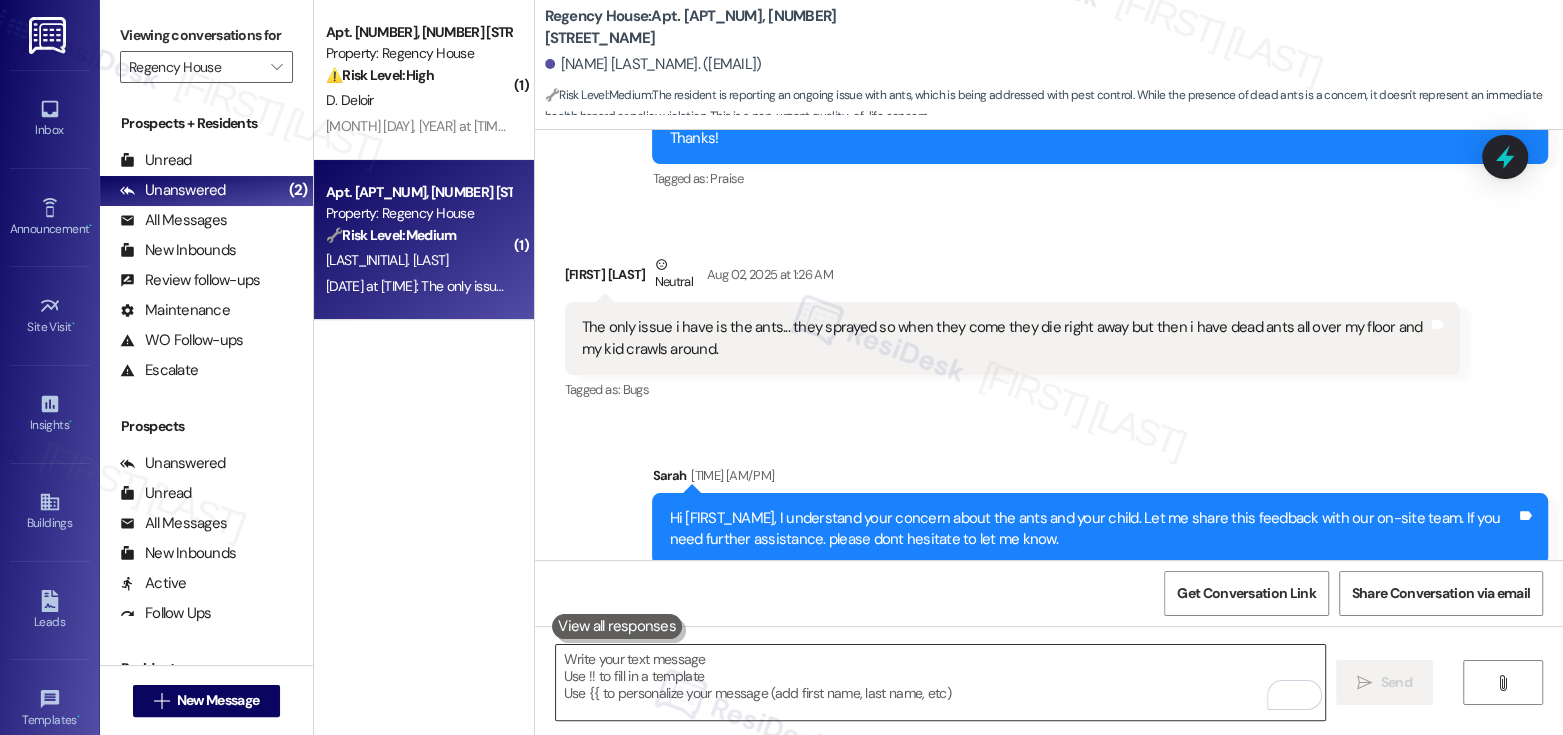click at bounding box center (940, 682) 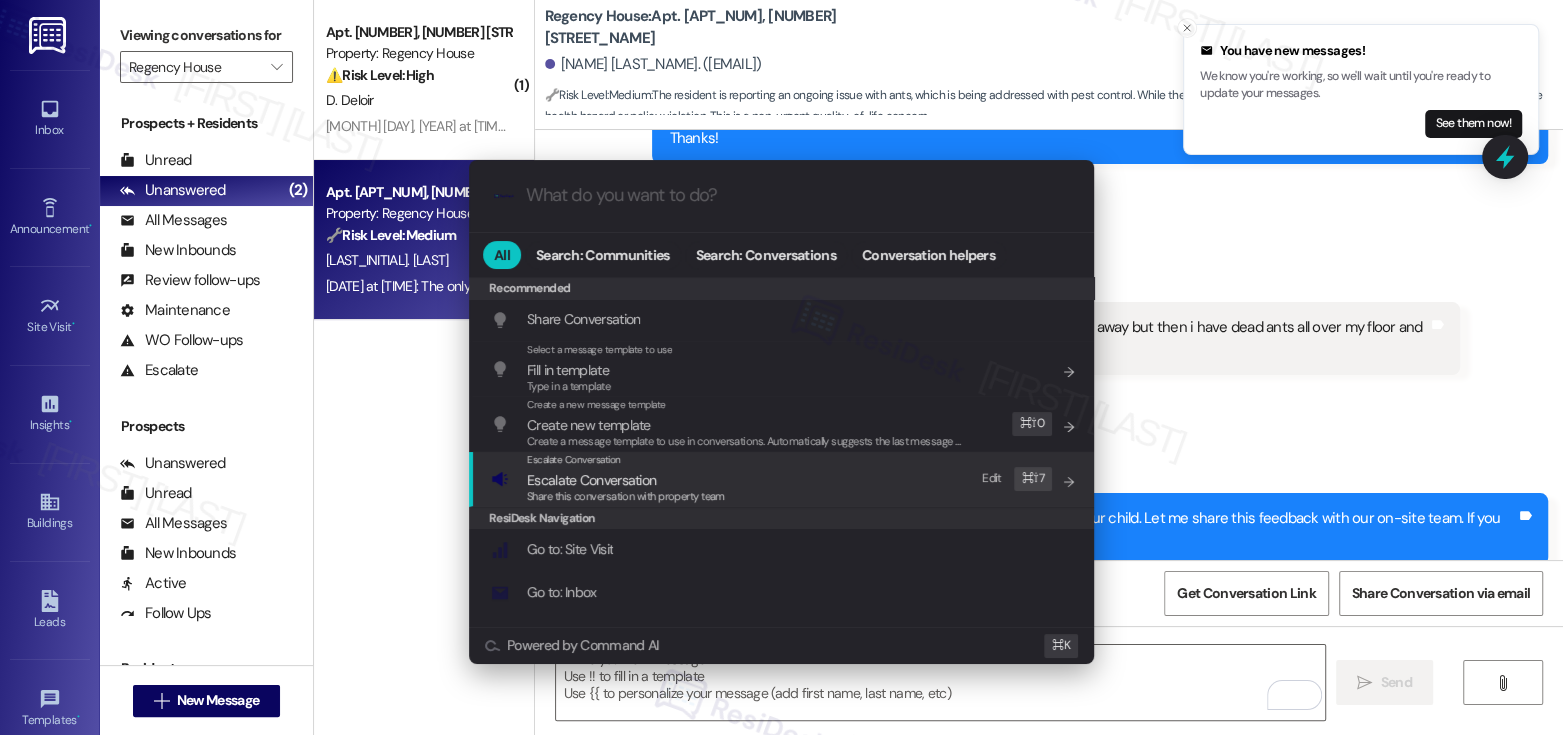 click on "Escalate Conversation Escalate Conversation Share this conversation with property team Edit ⌘ ⇧ 7" at bounding box center [783, 479] 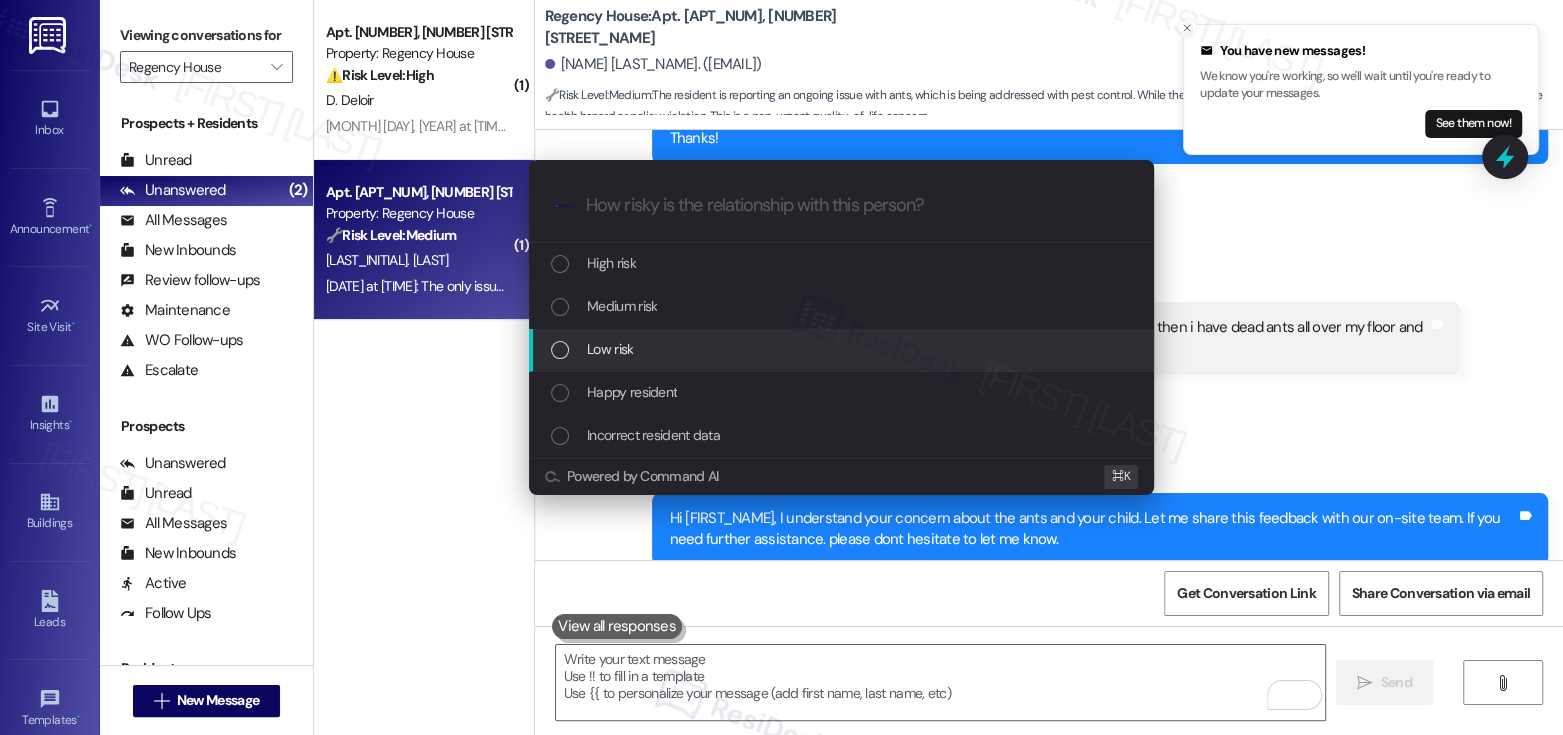 click on "Low risk" at bounding box center [841, 350] 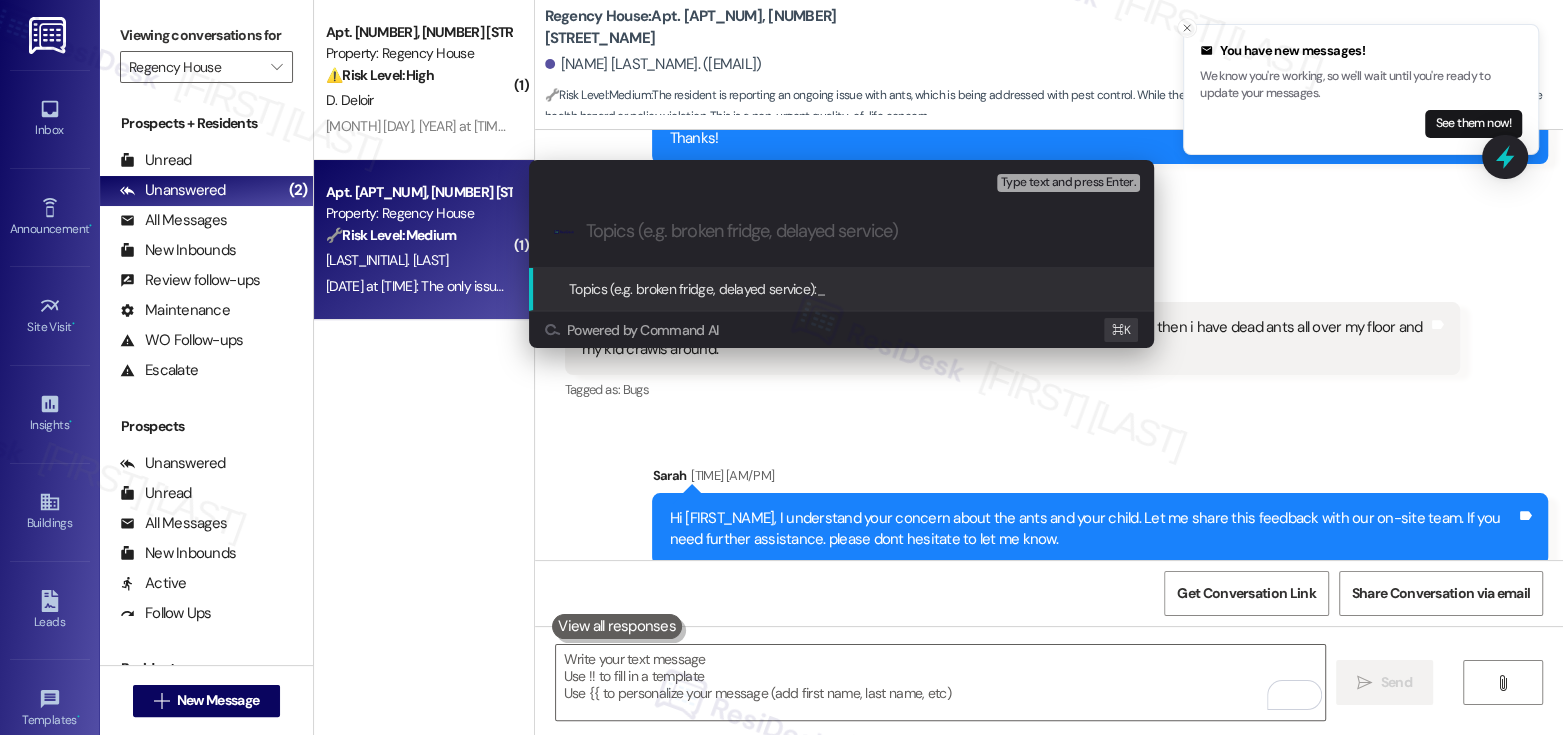 click on "Powered by Command AI" at bounding box center (813, 330) 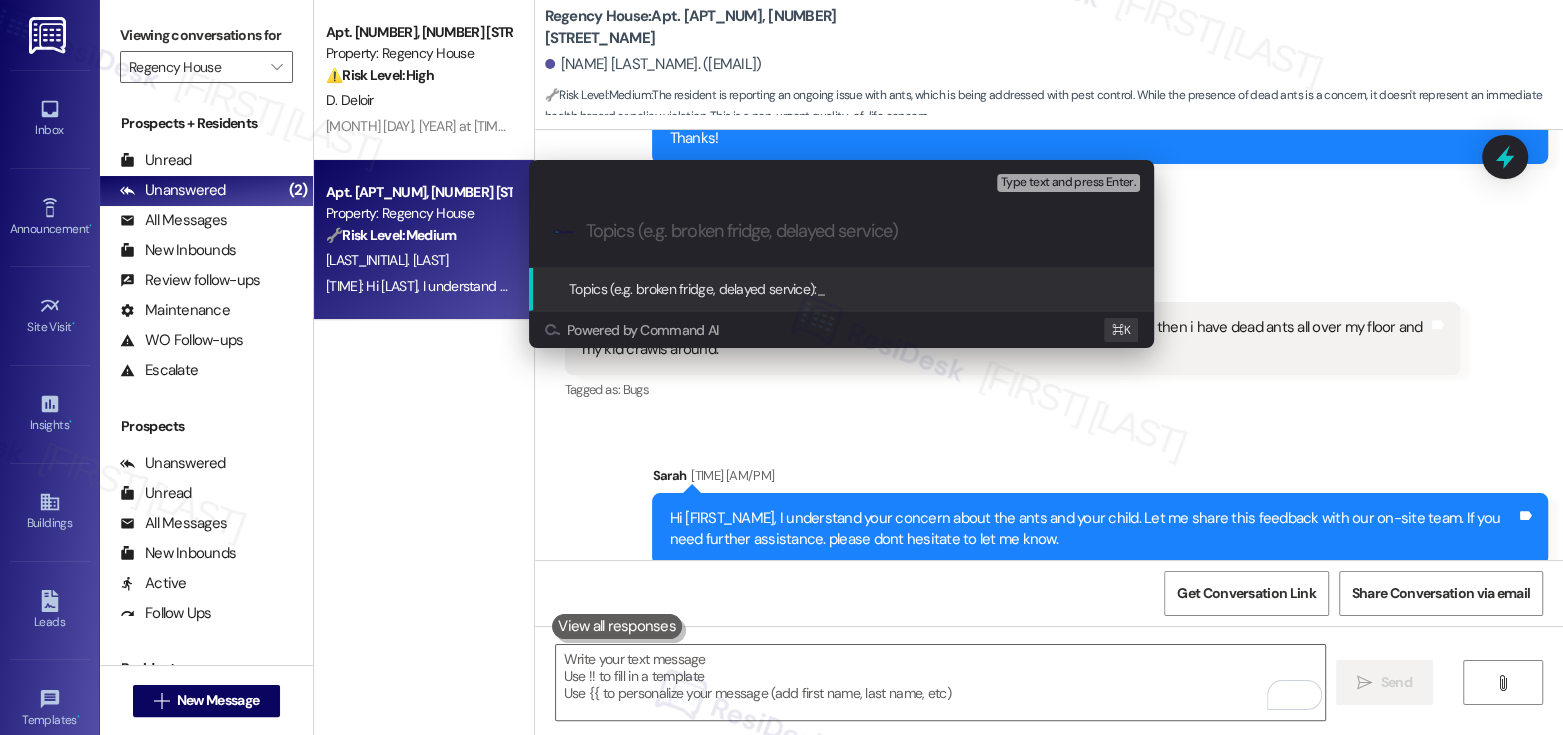click on ".cls-1{fill:#0a055f;}.cls-2{fill:#0cc4c4;} resideskLogoBlueOrange" at bounding box center (841, 231) 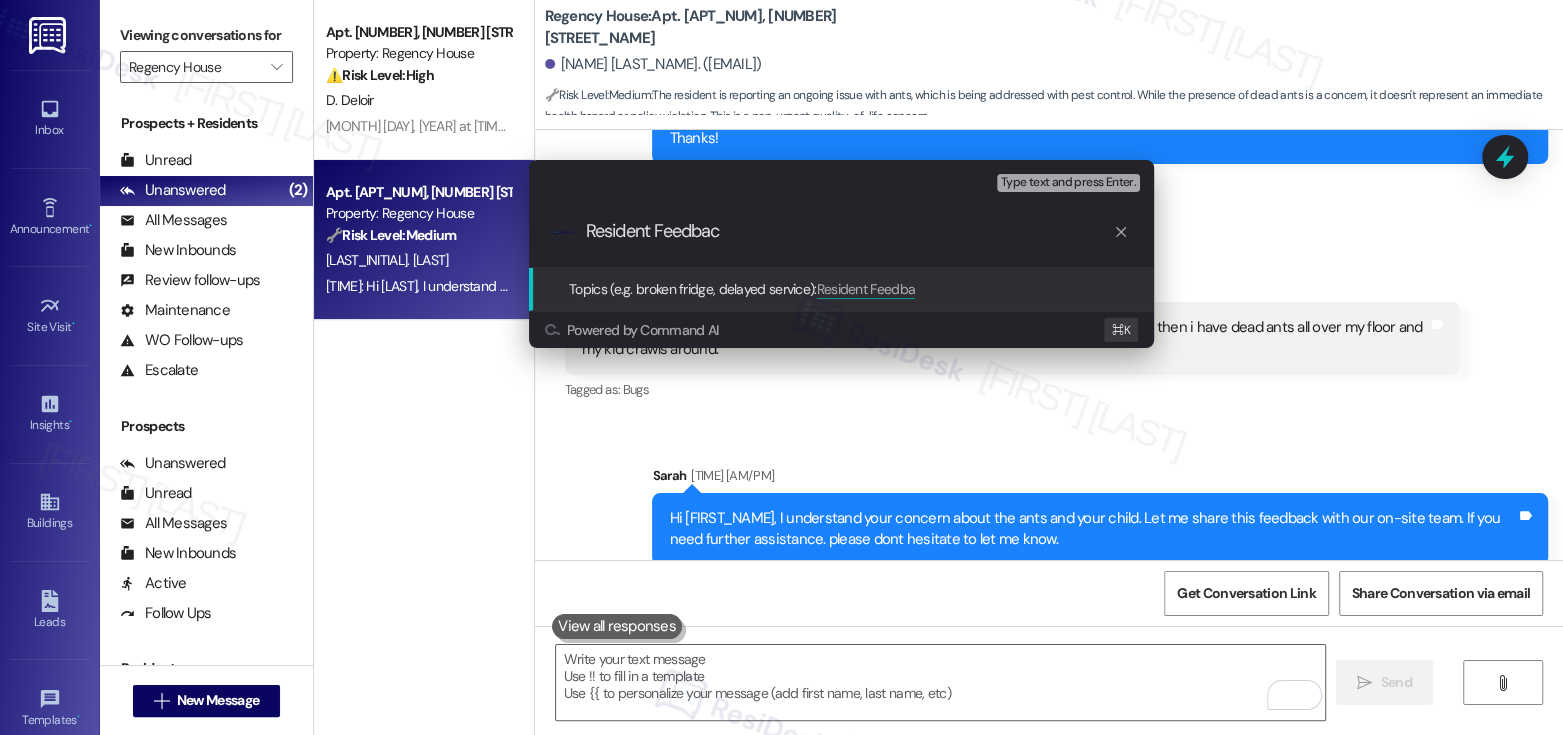 type on "Resident Feedback" 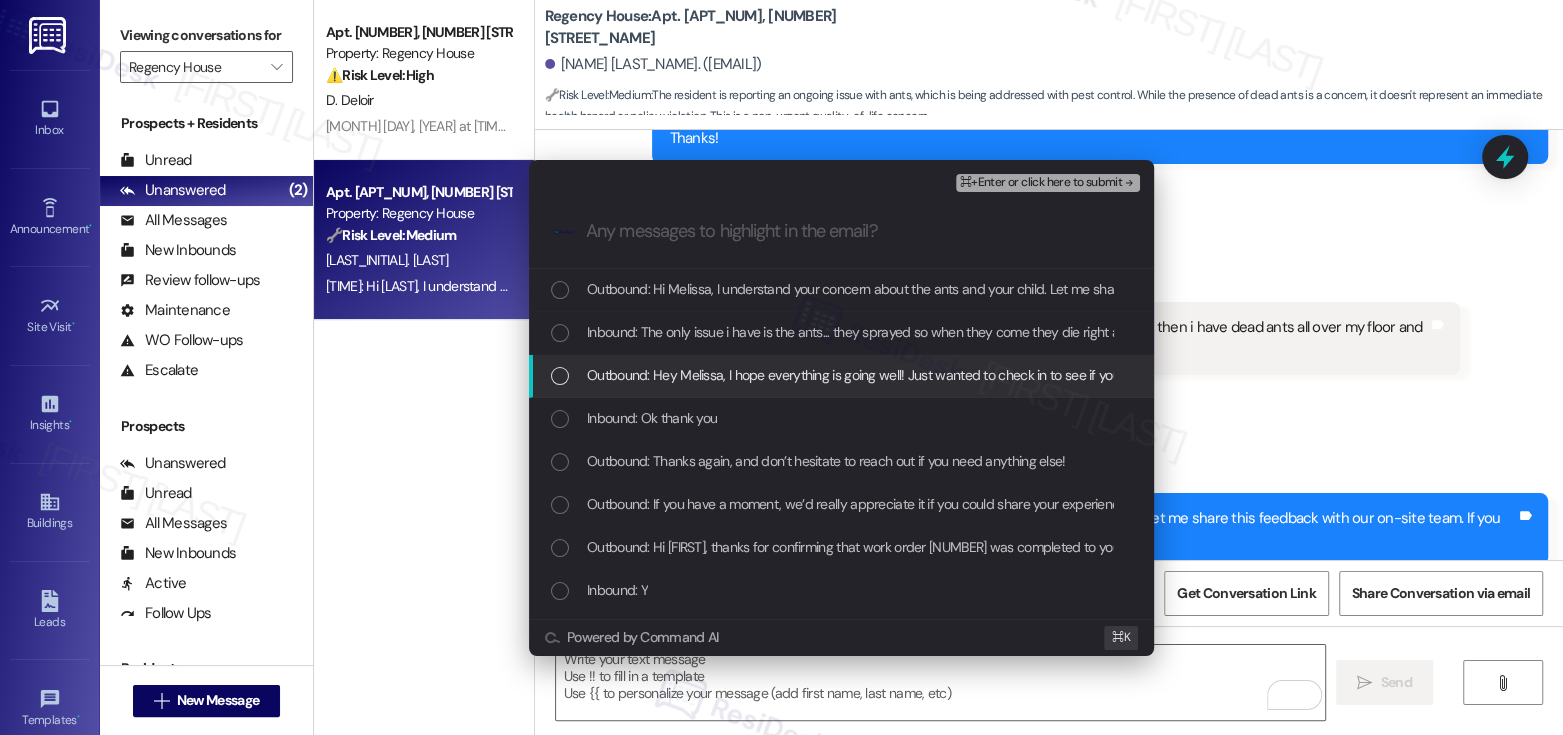 click on "Outbound: Hey Melissa, I hope everything is going well! Just wanted to check in to see if you've had a chance to write us a Google review? Thanks!" at bounding box center [1010, 375] 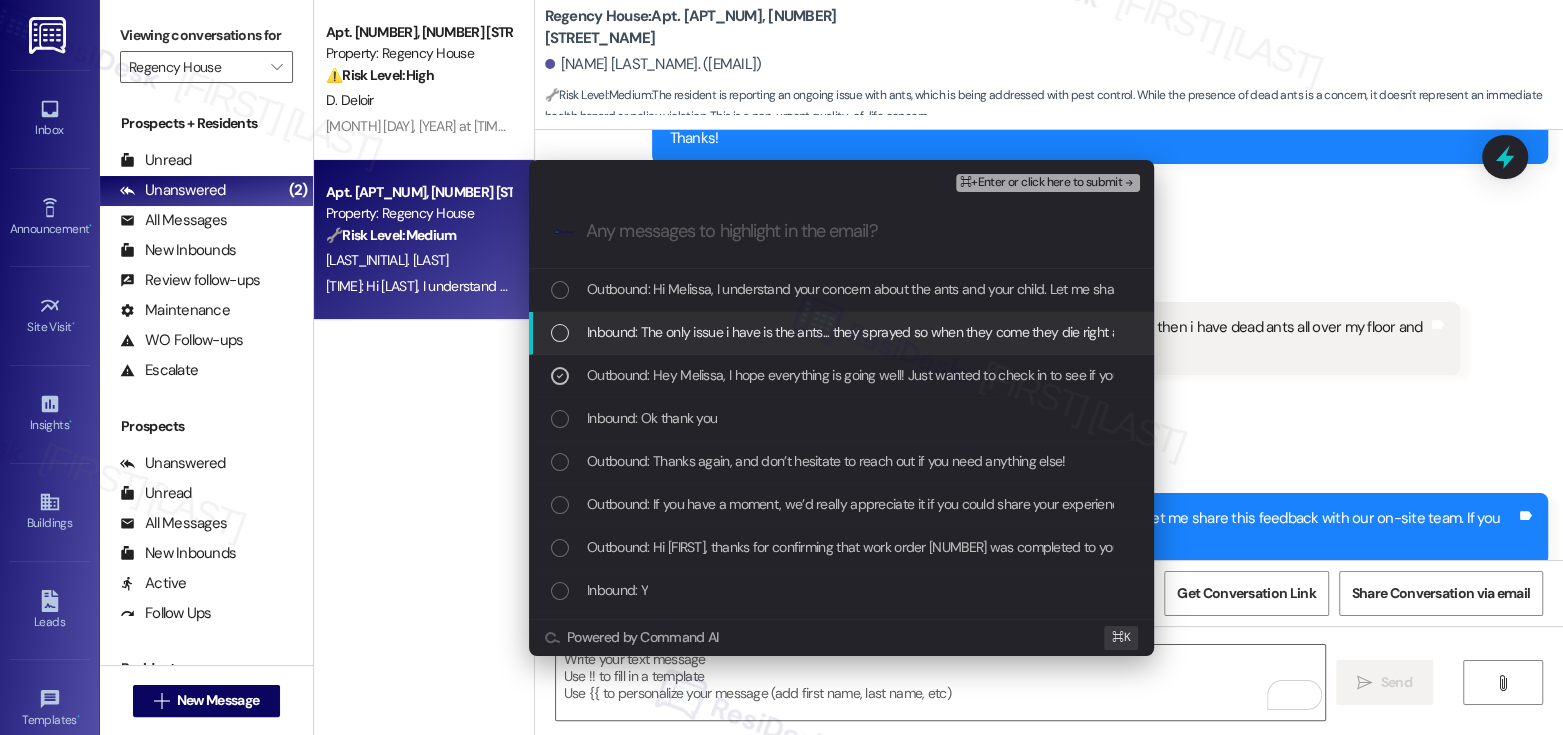 click on "Inbound: The only issue i have is the ants... they sprayed so when they come they die right away but  then i have dead ants all over my floor and my kid crawls around." at bounding box center [1067, 332] 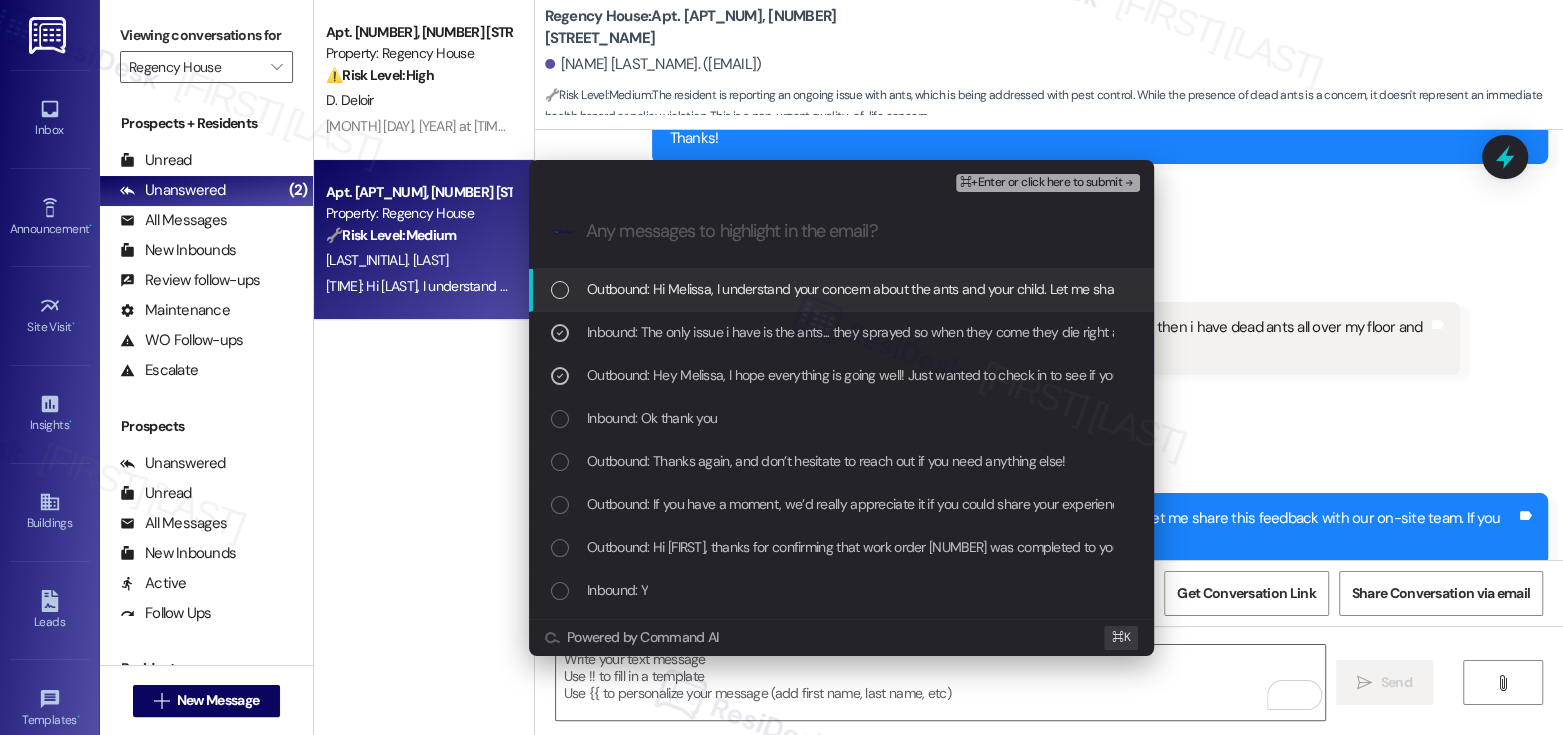 click on "Outbound: Hi Melissa, I understand your concern about the ants and your child. Let me share this feedback with our on-site team. If you need further assistance. please dont hesitate to let me know." at bounding box center [1158, 289] 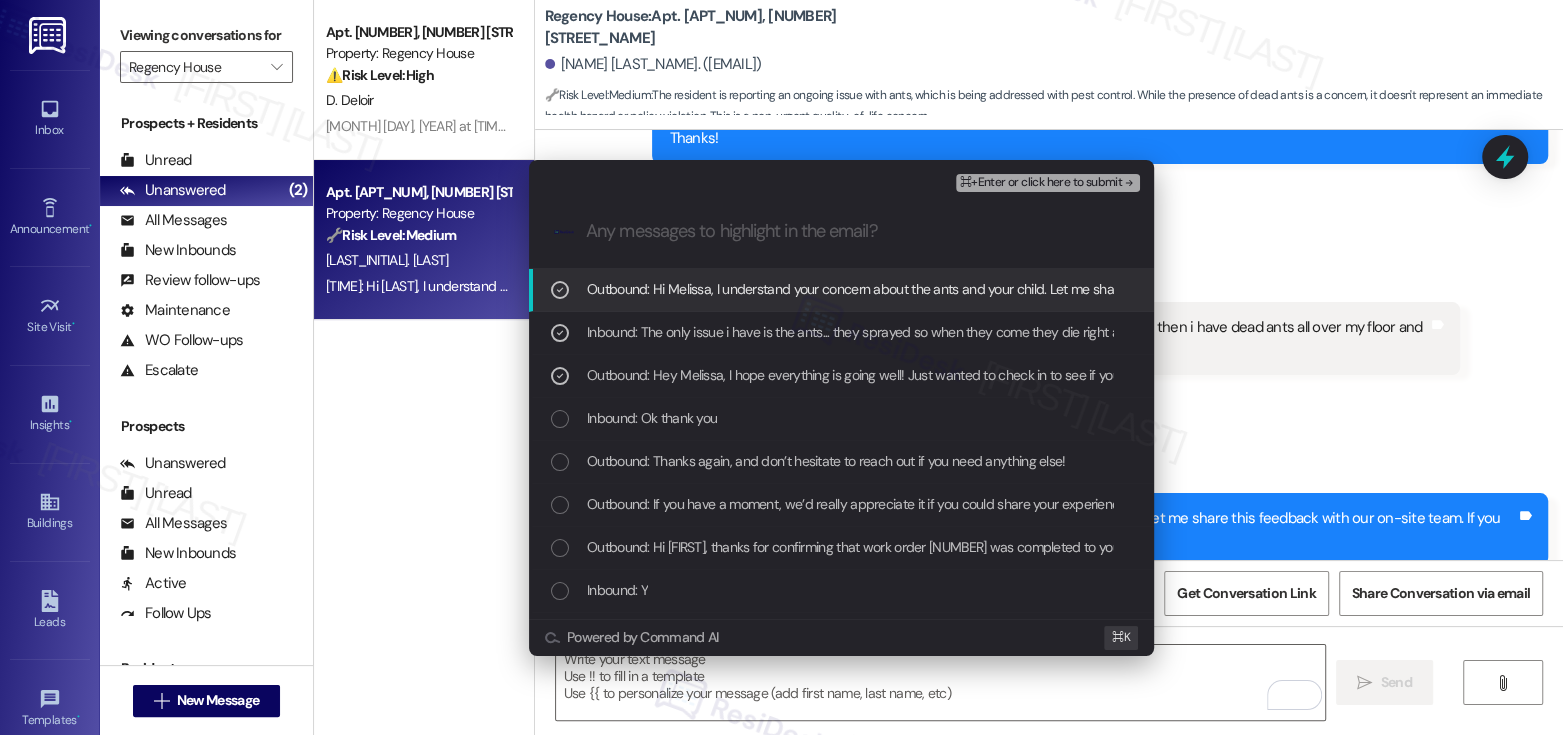 click on "⌘+Enter or click here to submit" at bounding box center [1048, 183] 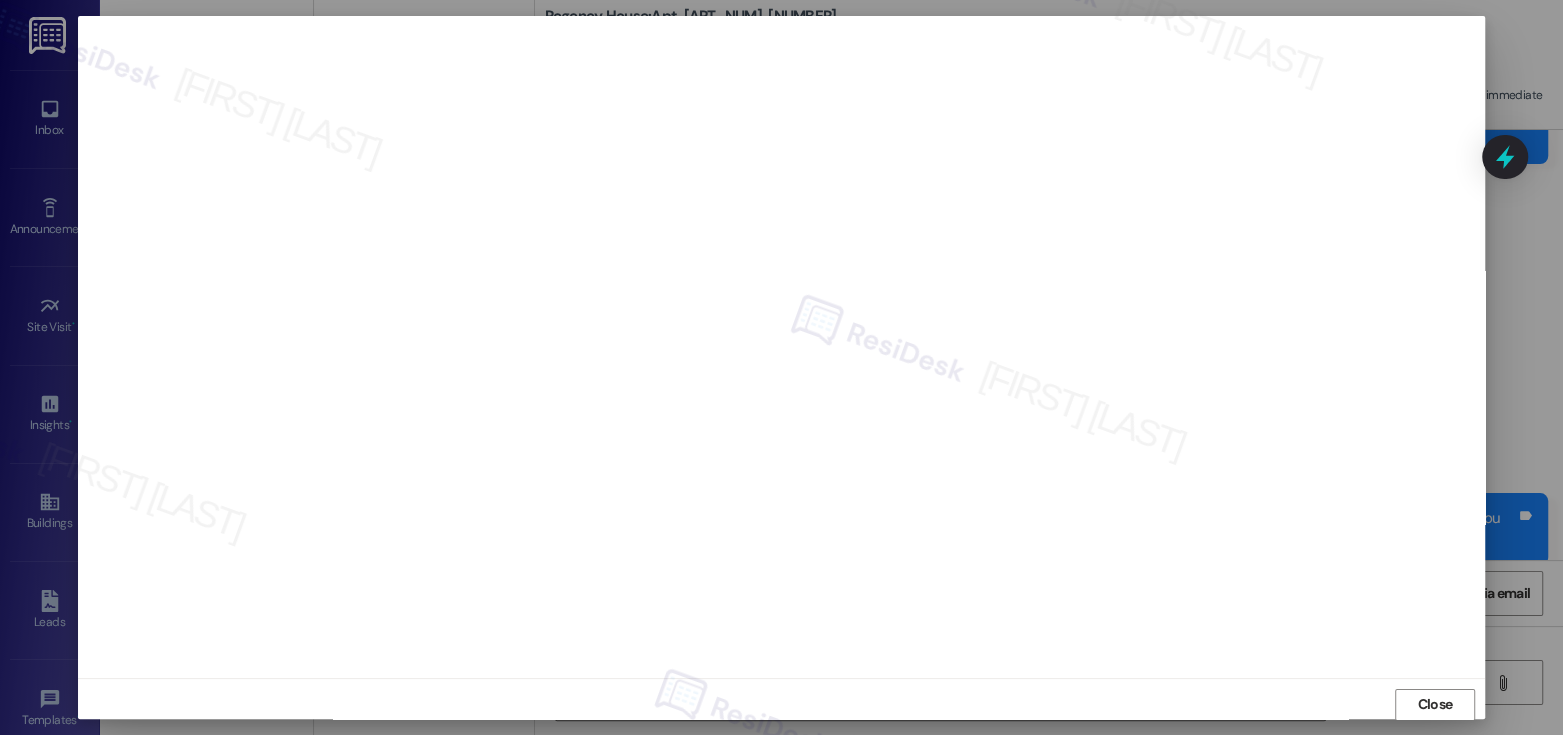 scroll, scrollTop: 10, scrollLeft: 0, axis: vertical 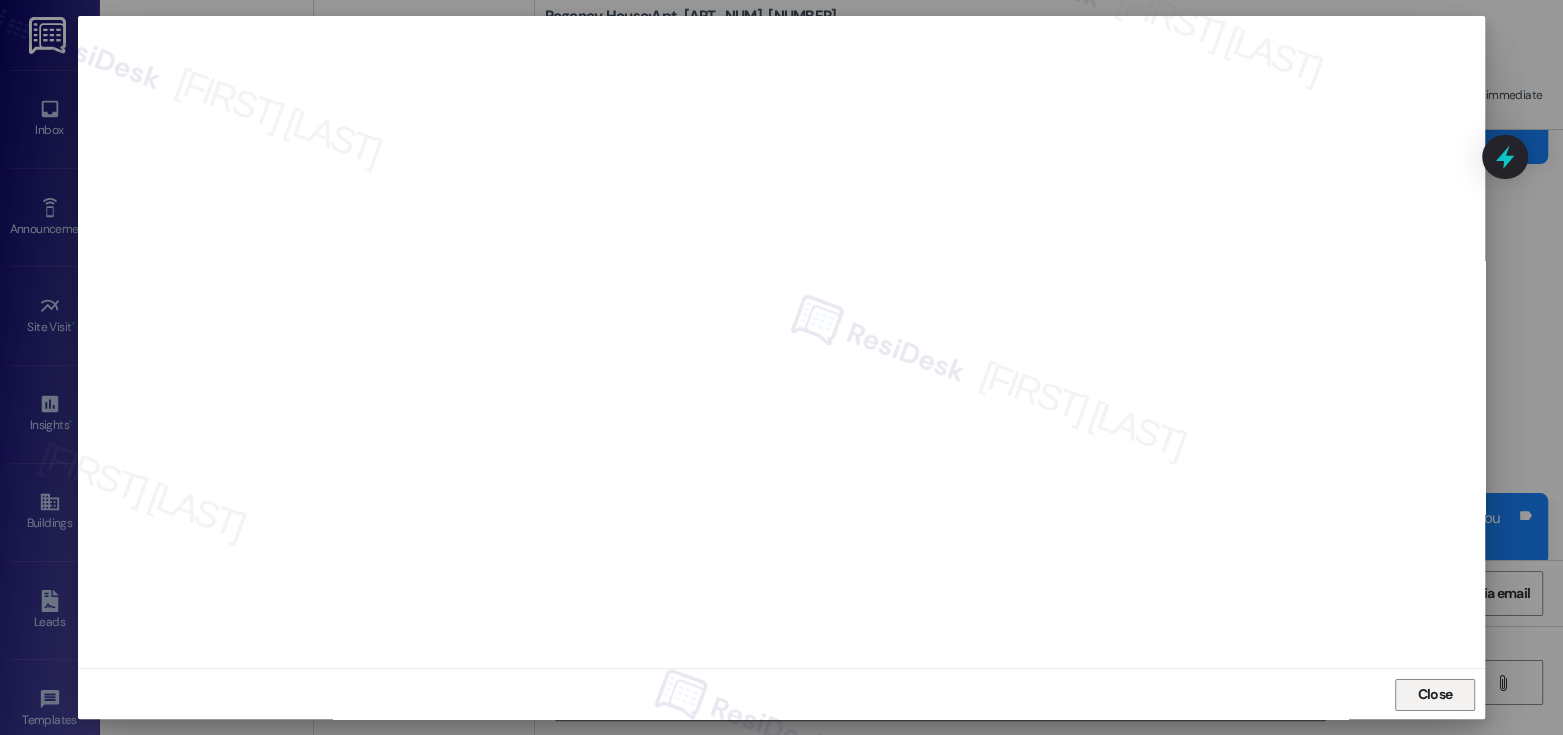 click on "Close" at bounding box center [1435, 694] 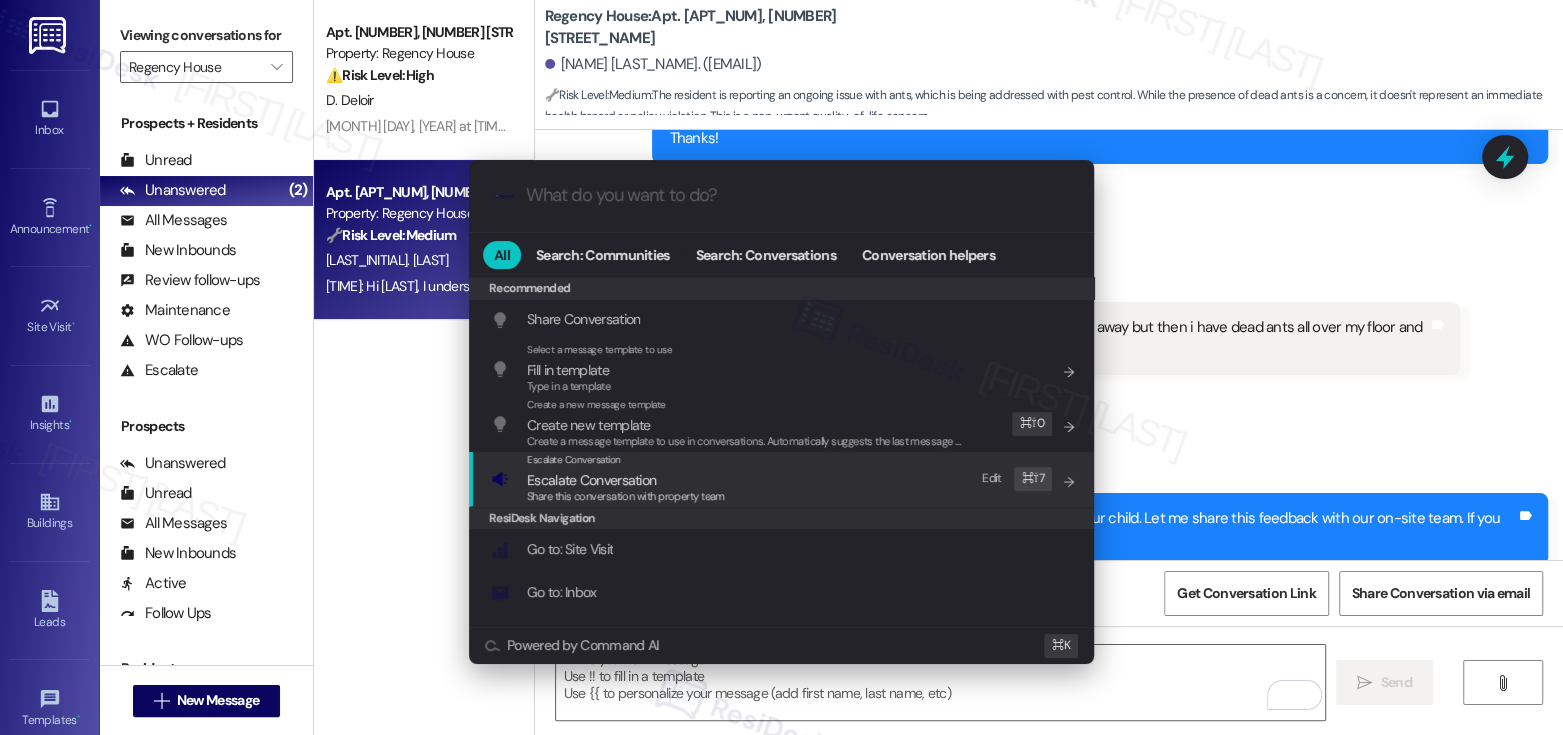 click on "Escalate Conversation Escalate Conversation Share this conversation with property team Edit ⌘ ⇧ 7" at bounding box center (783, 479) 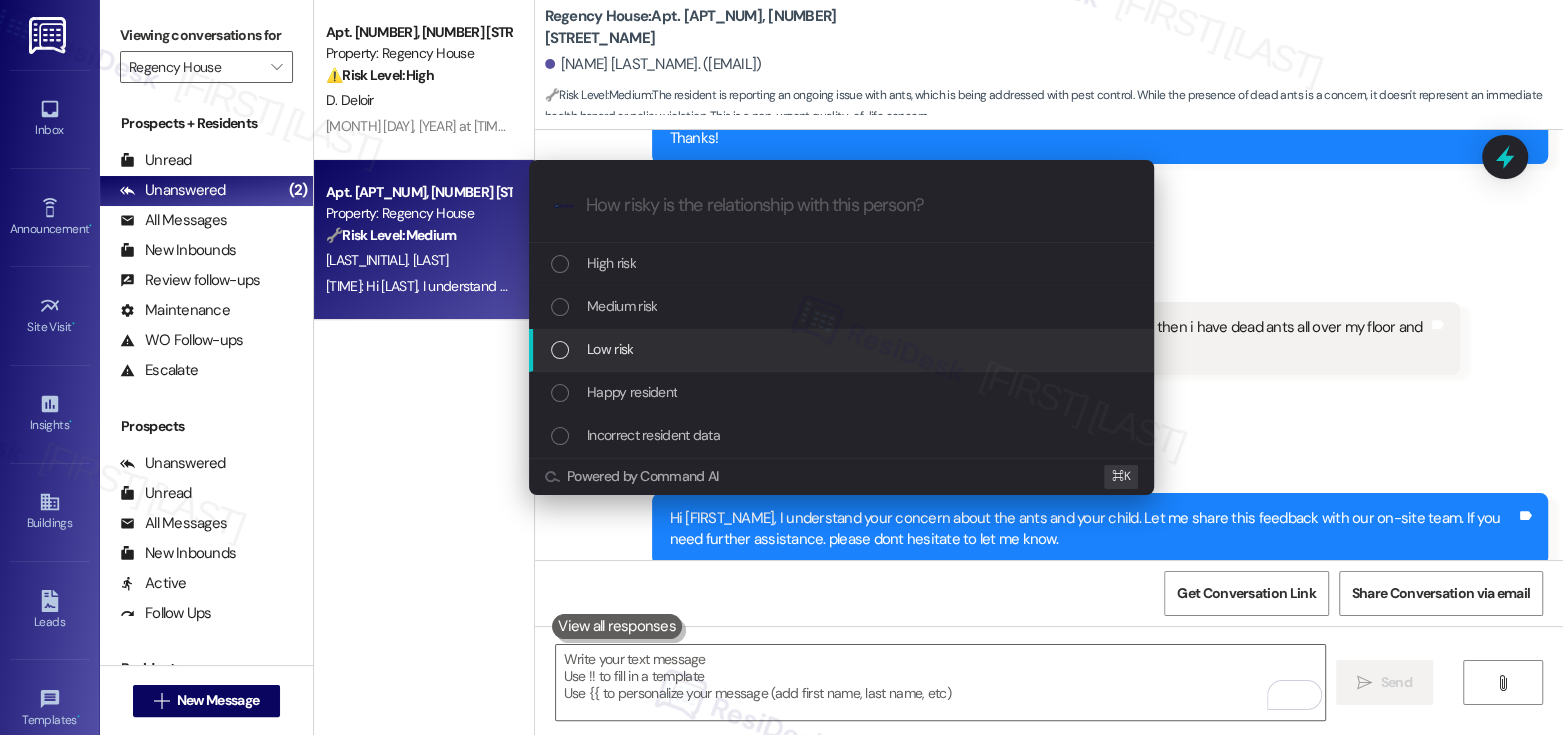 click on "Low risk" at bounding box center [843, 349] 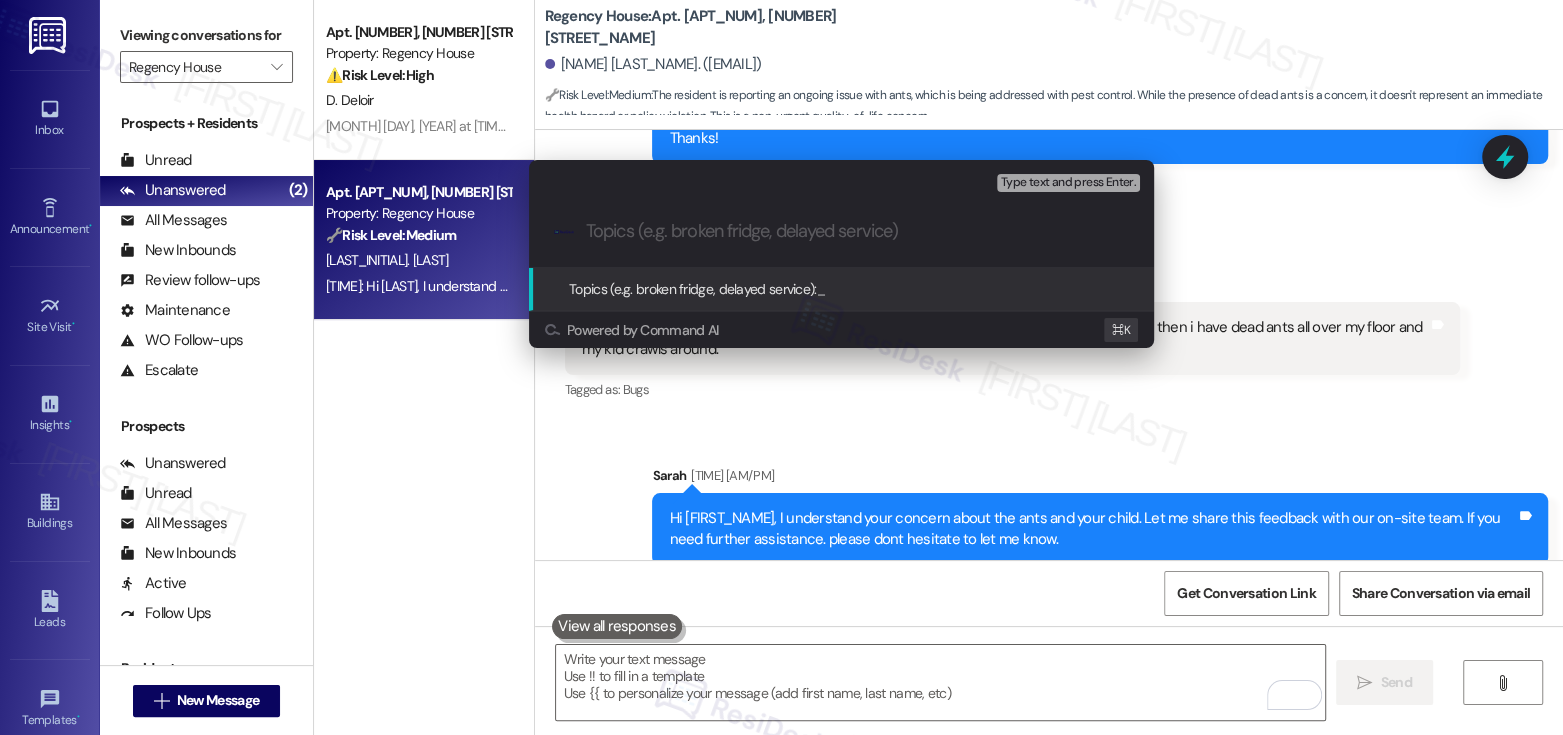 paste on "Resident Feedback" 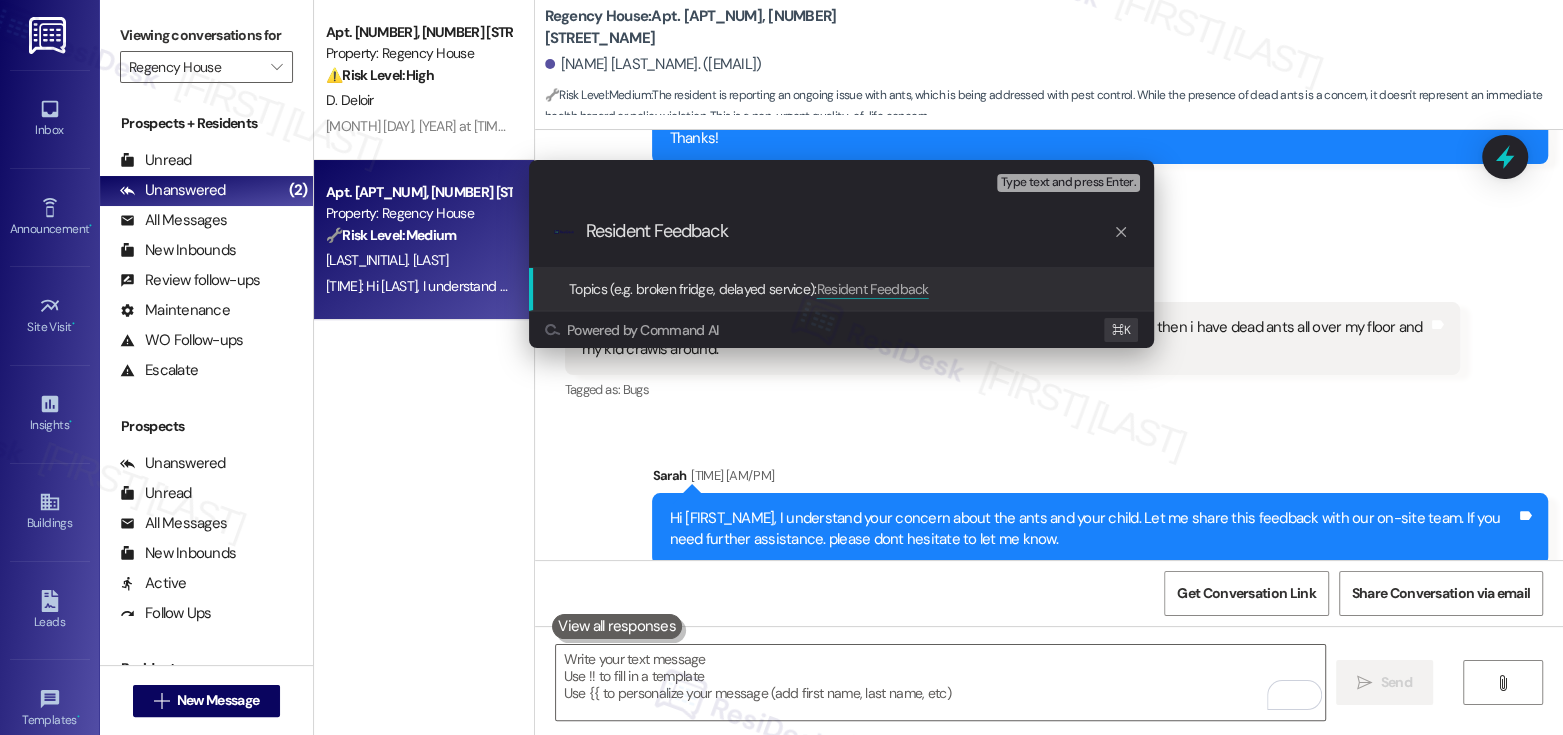 type 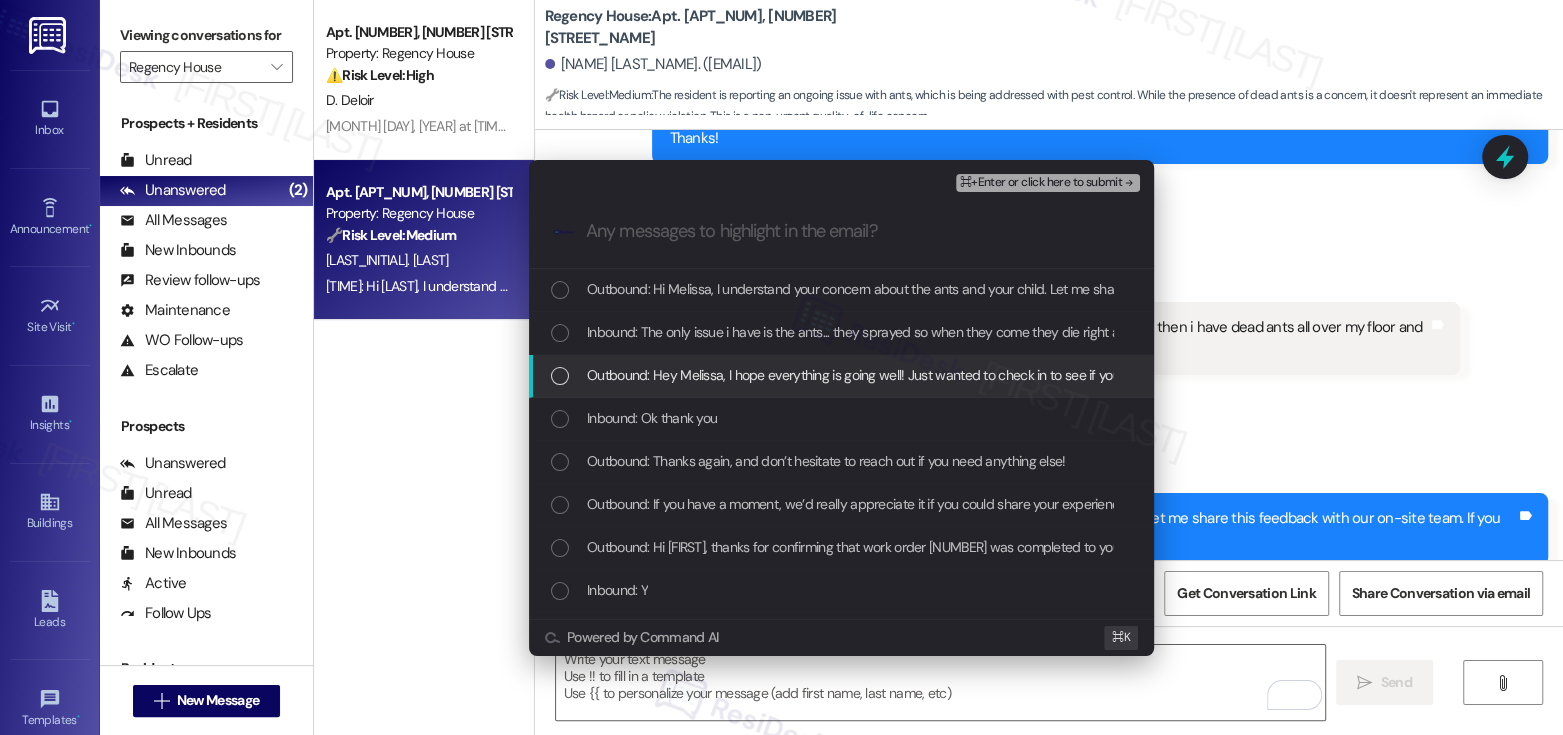 click on "Outbound: Hey Melissa, I hope everything is going well! Just wanted to check in to see if you've had a chance to write us a Google review? Thanks!" at bounding box center (1010, 375) 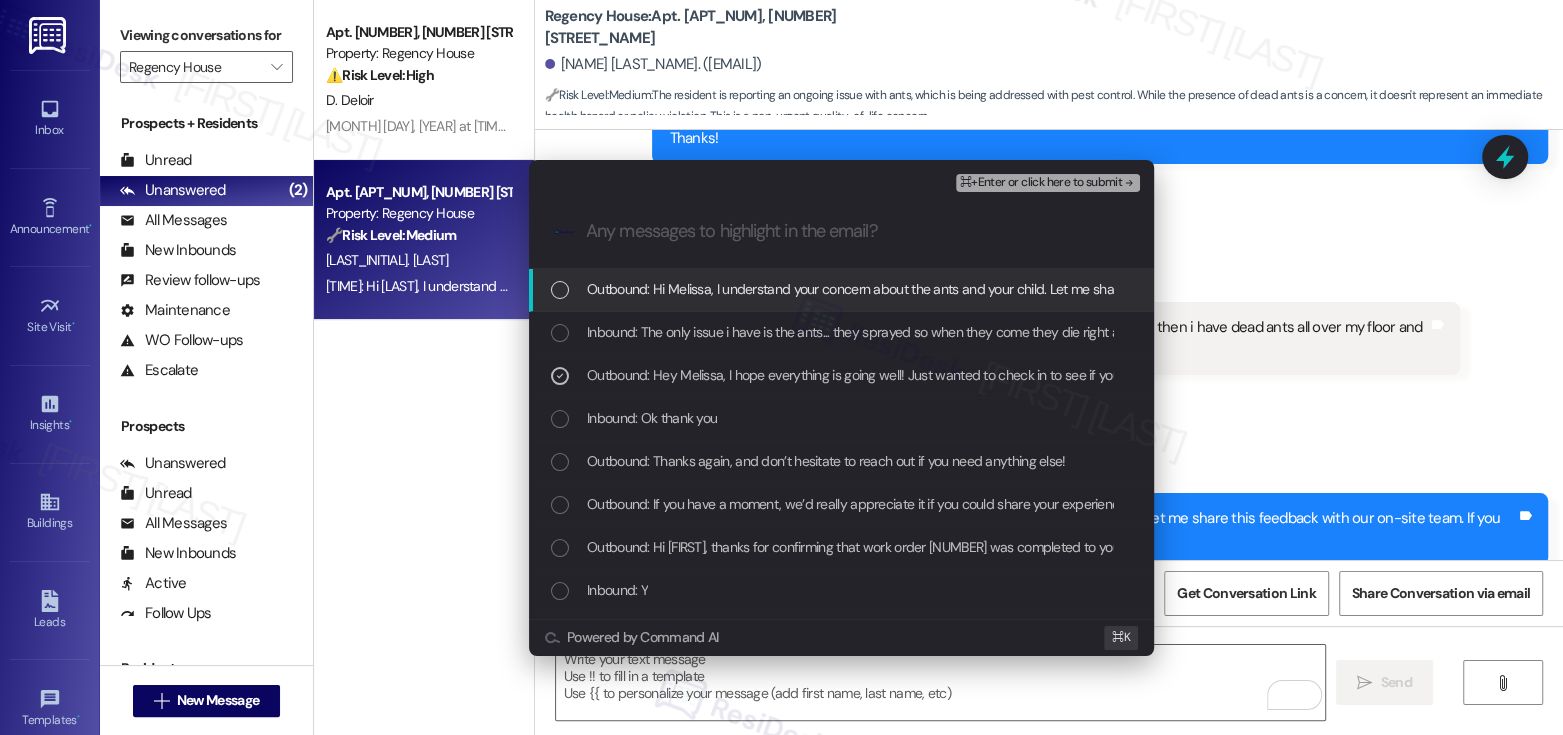 click on "Outbound: Hi Melissa, I understand your concern about the ants and your child. Let me share this feedback with our on-site team. If you need further assistance. please dont hesitate to let me know." at bounding box center (1158, 289) 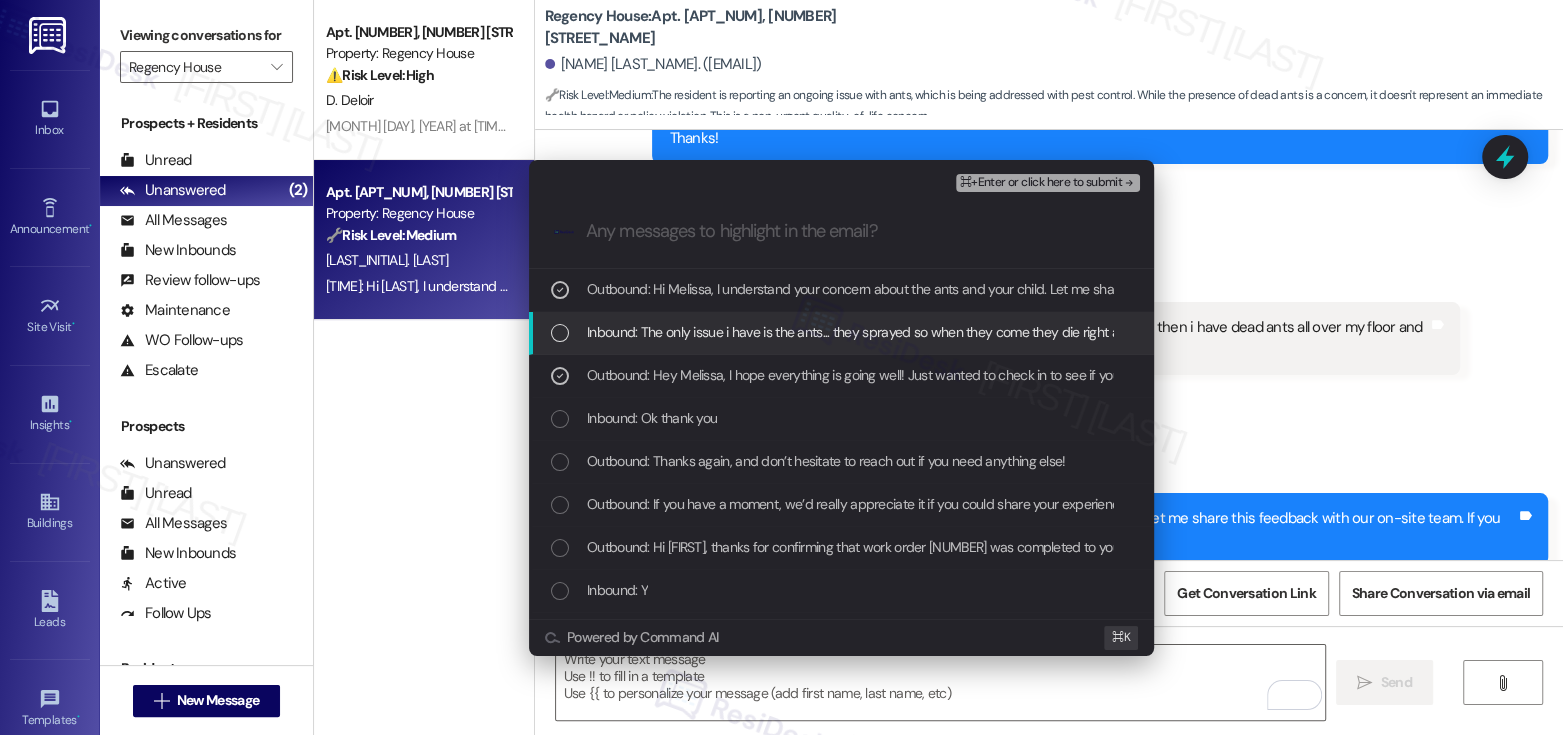 click on "Inbound: The only issue i have is the ants... they sprayed so when they come they die right away but  then i have dead ants all over my floor and my kid crawls around." at bounding box center [1067, 332] 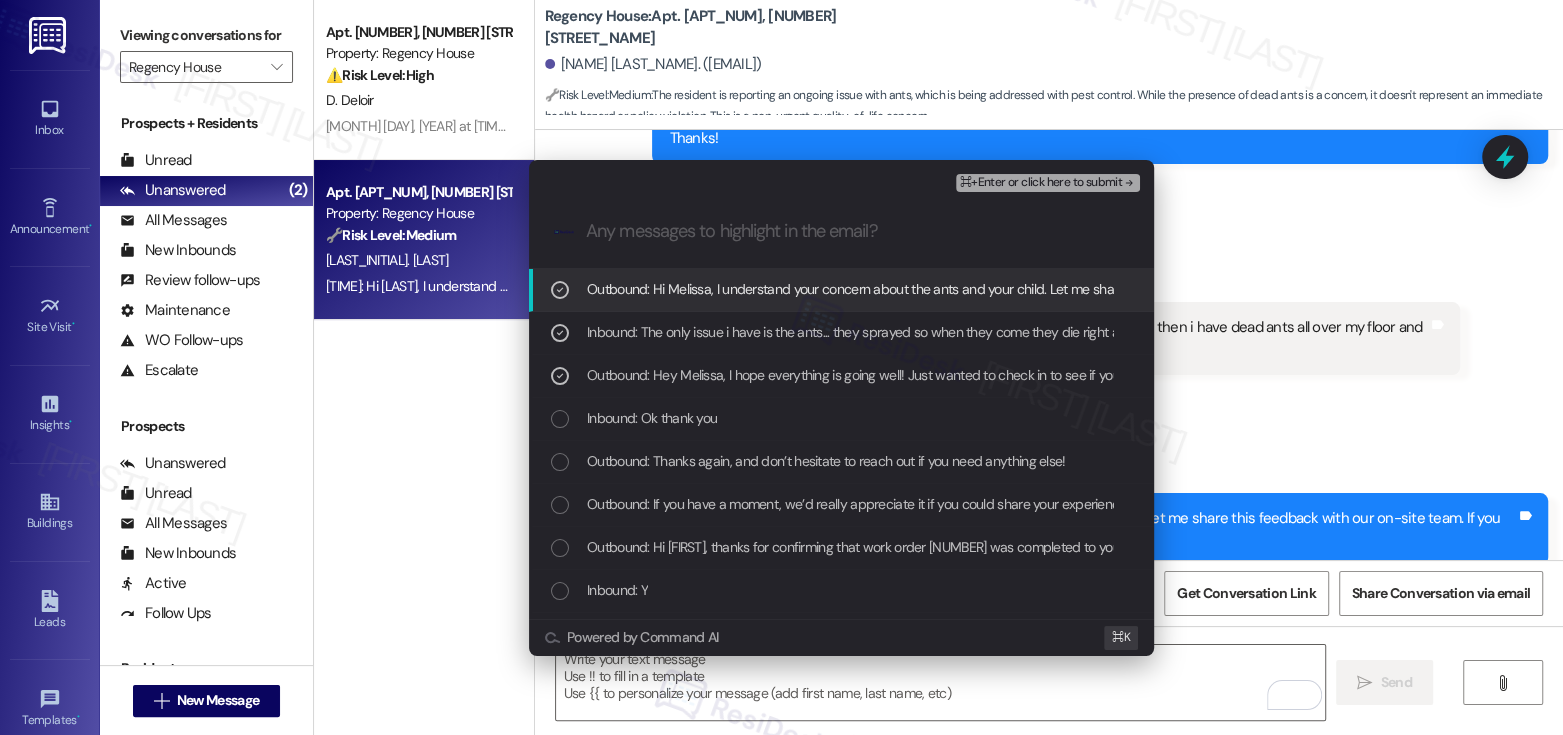 click on "⌘+Enter or click here to submit" at bounding box center (1041, 183) 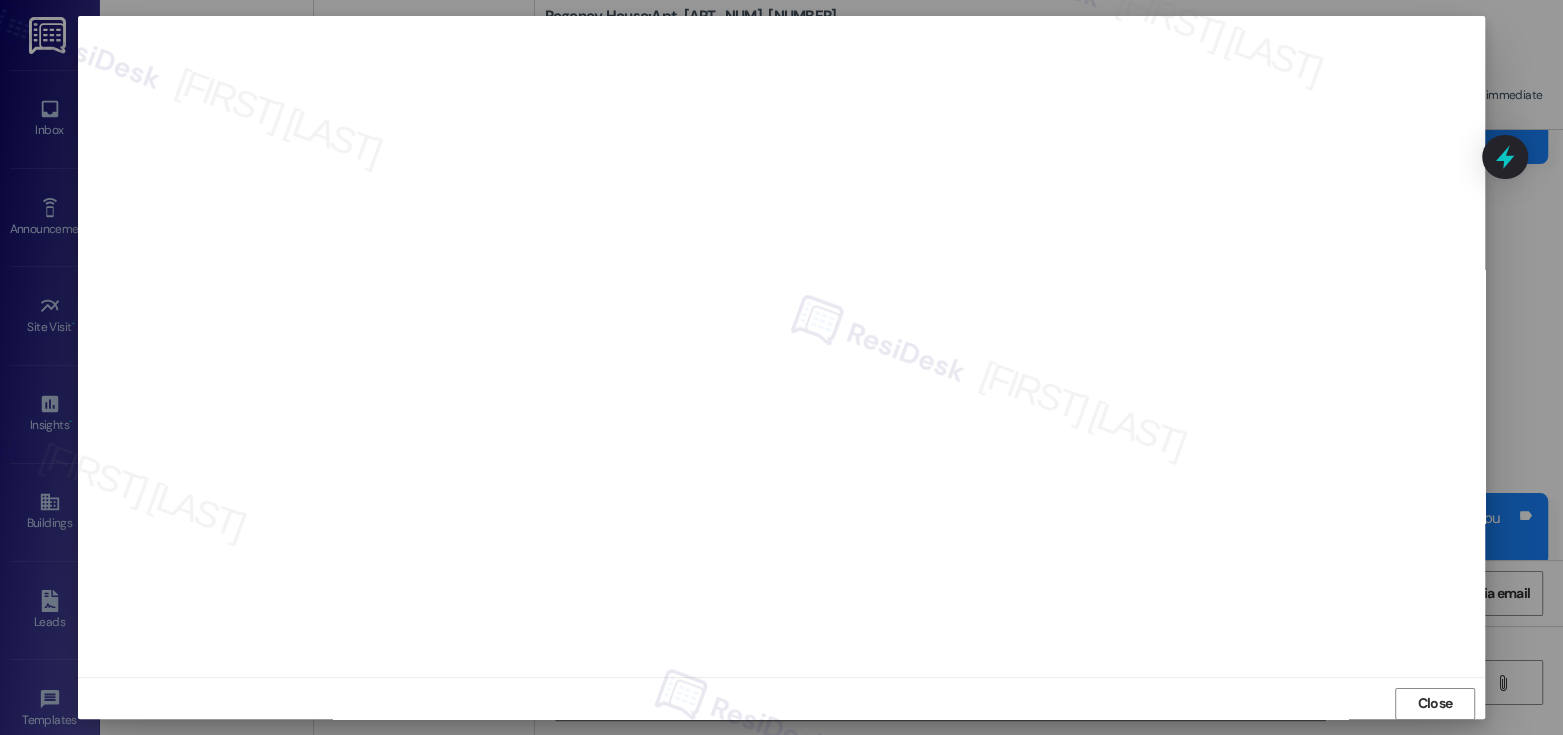 scroll, scrollTop: 10, scrollLeft: 0, axis: vertical 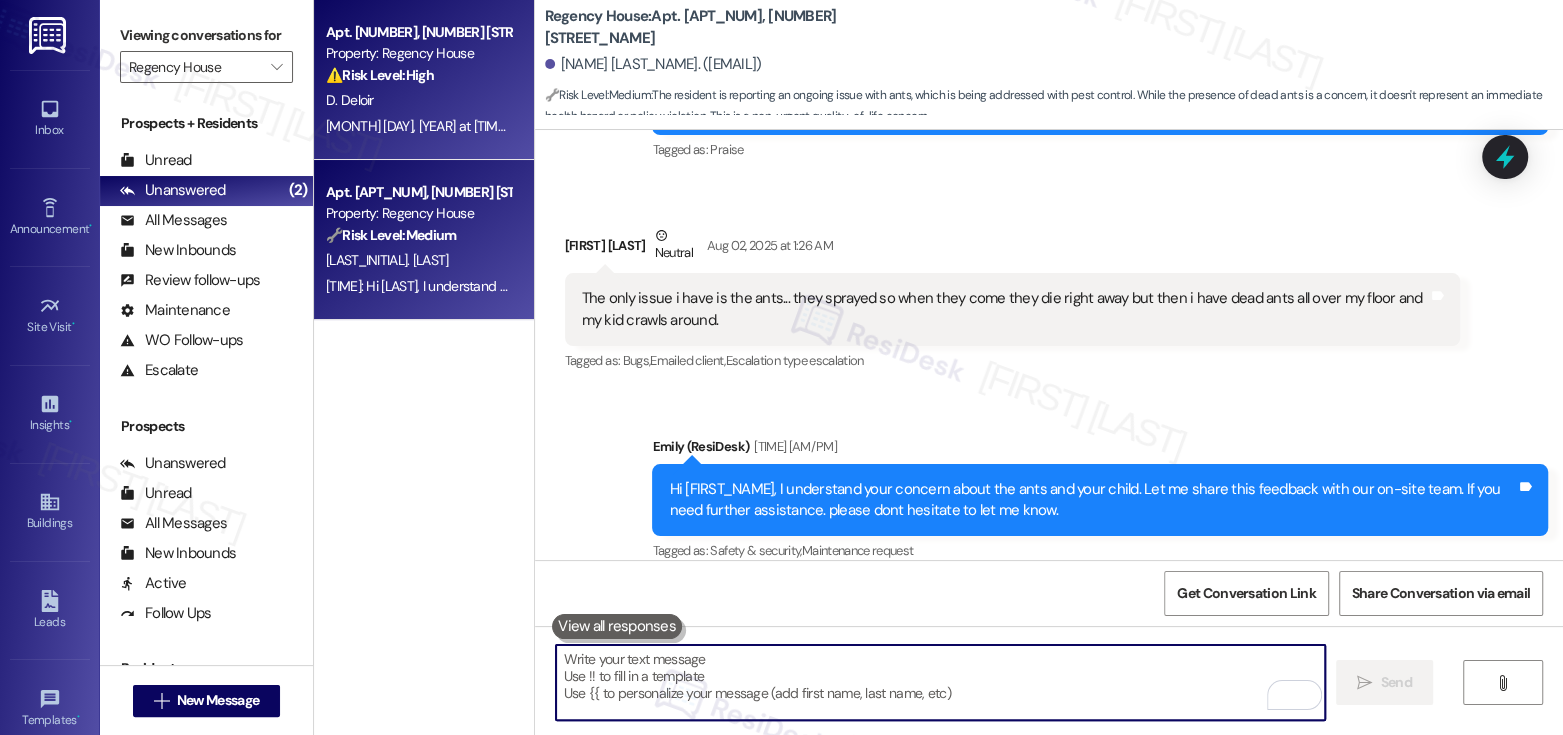 click on "D. Deloir" at bounding box center [418, 100] 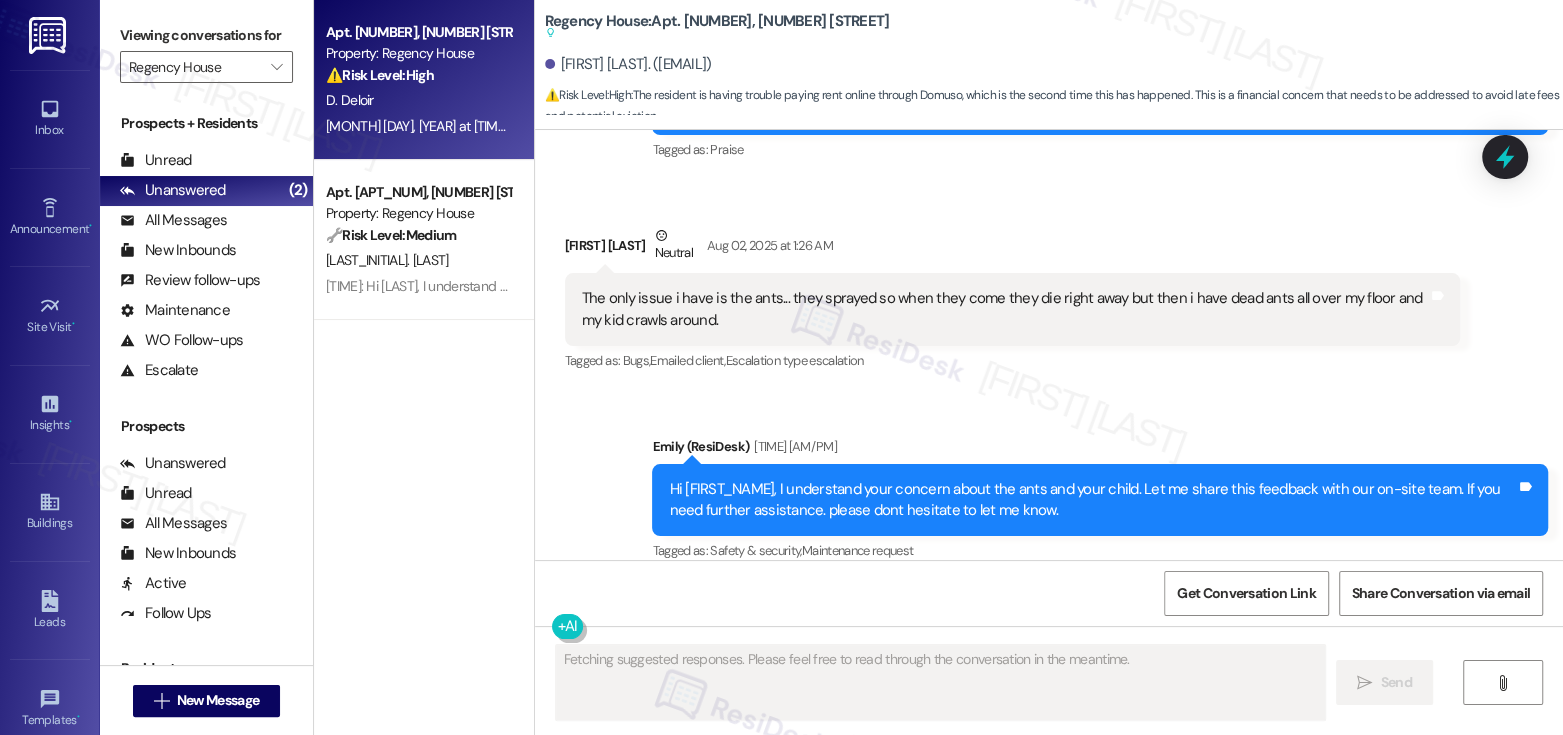 scroll, scrollTop: 1128, scrollLeft: 0, axis: vertical 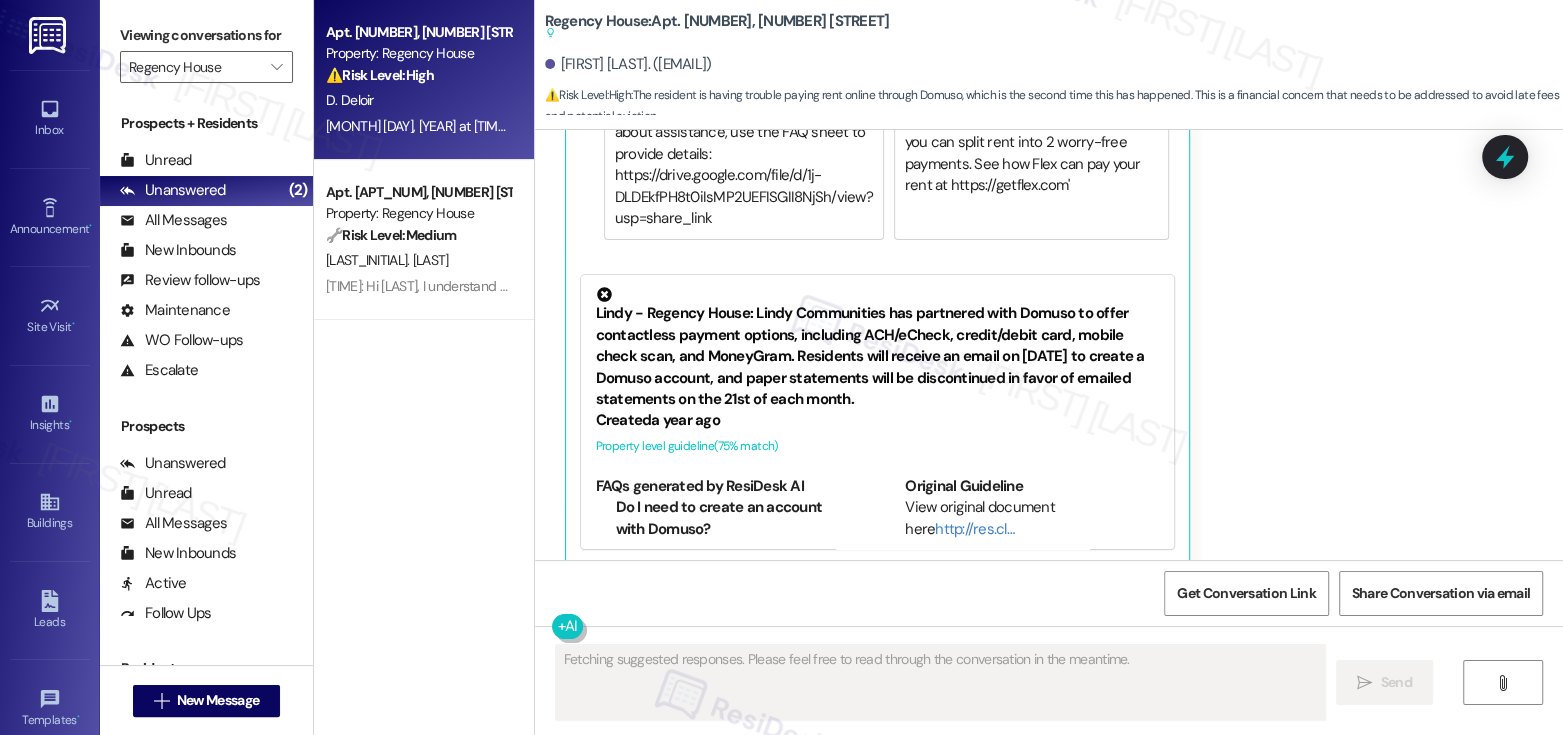 click on "D. Deloir" at bounding box center [418, 100] 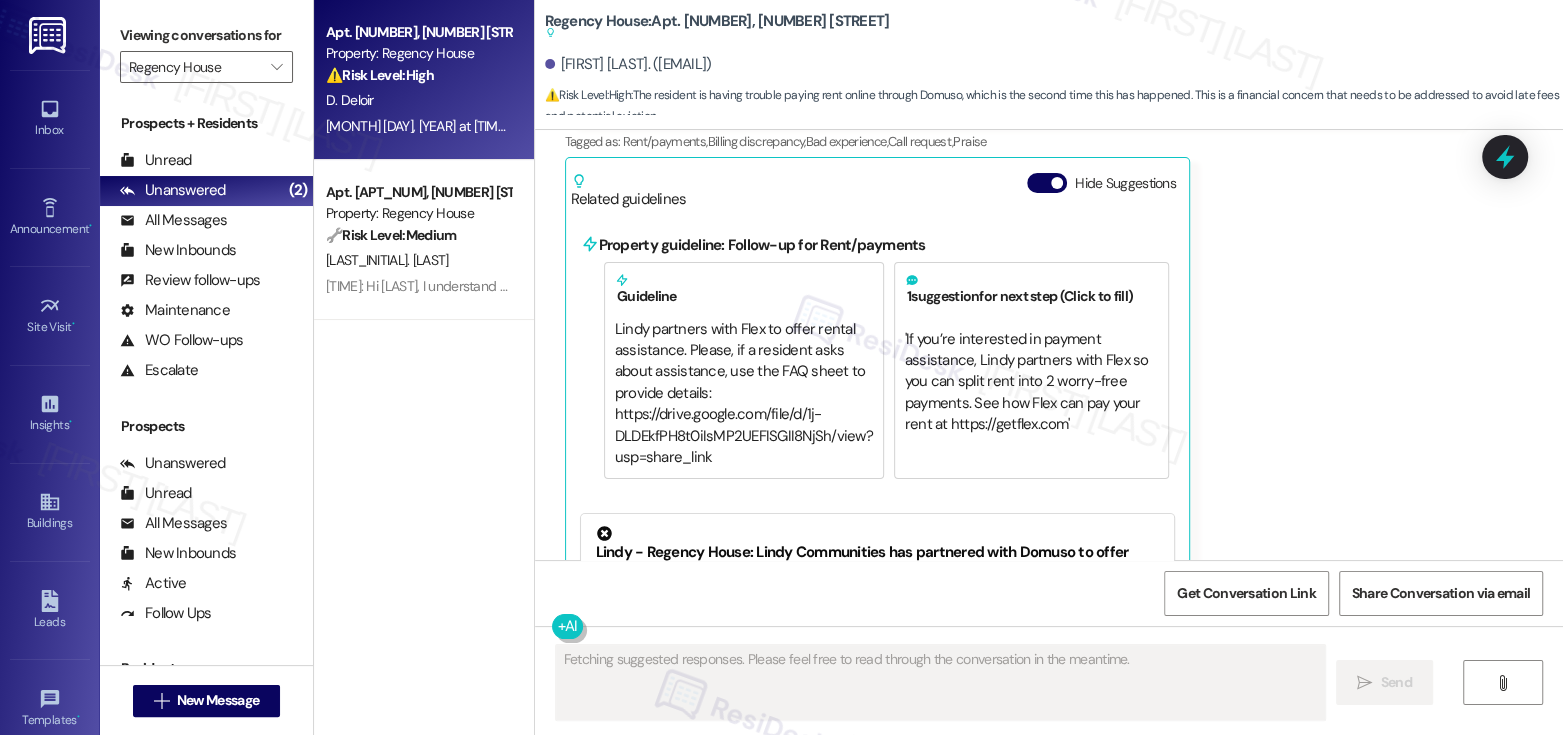 scroll, scrollTop: 718, scrollLeft: 0, axis: vertical 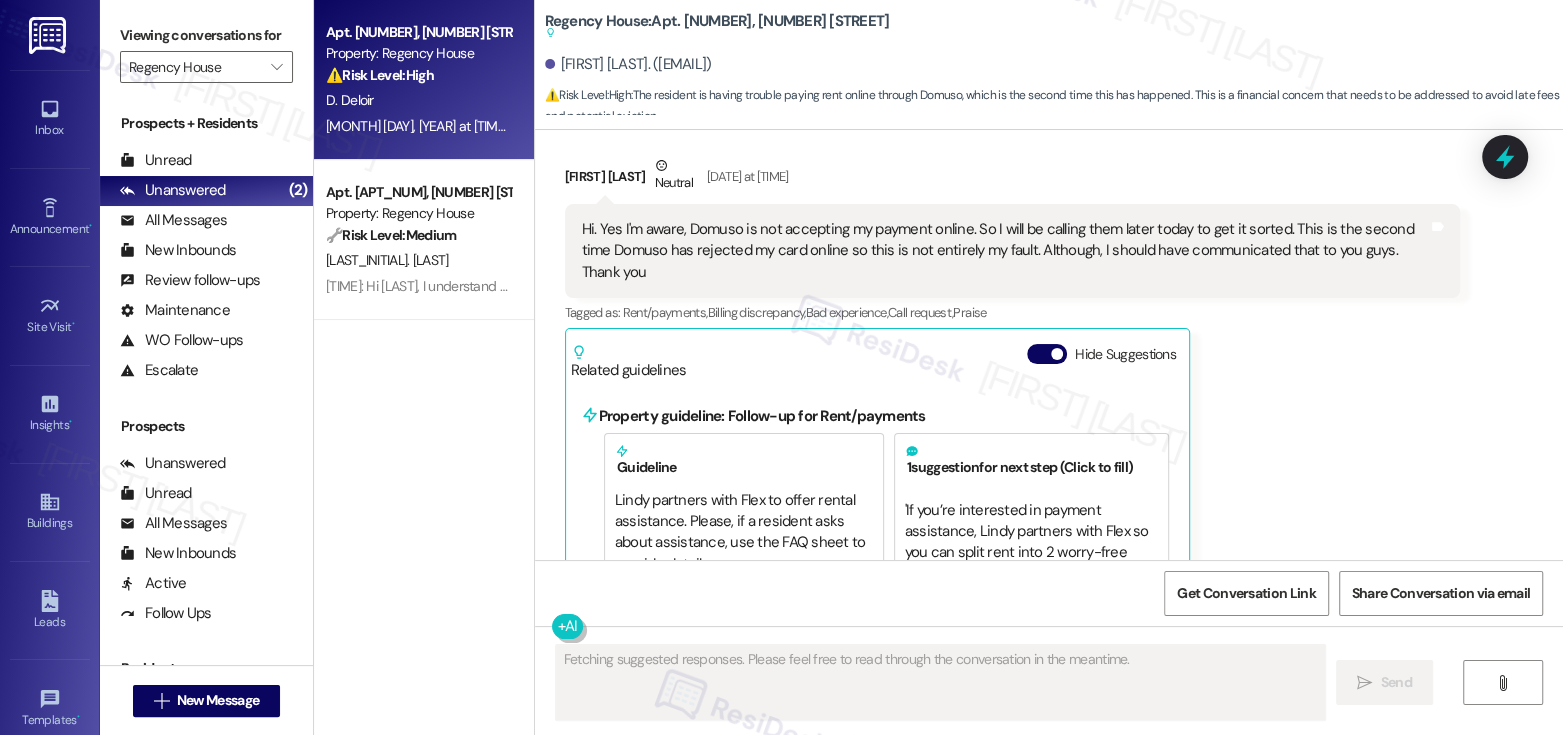click on "Hi. Yes I'm aware, Domuso is not accepting my payment online. So I will be calling them later today to get it sorted. This is the second time Domuso has rejected my card online so this is not entirely my fault. Although, I should have communicated that to you guys. Thank you" at bounding box center (1005, 251) 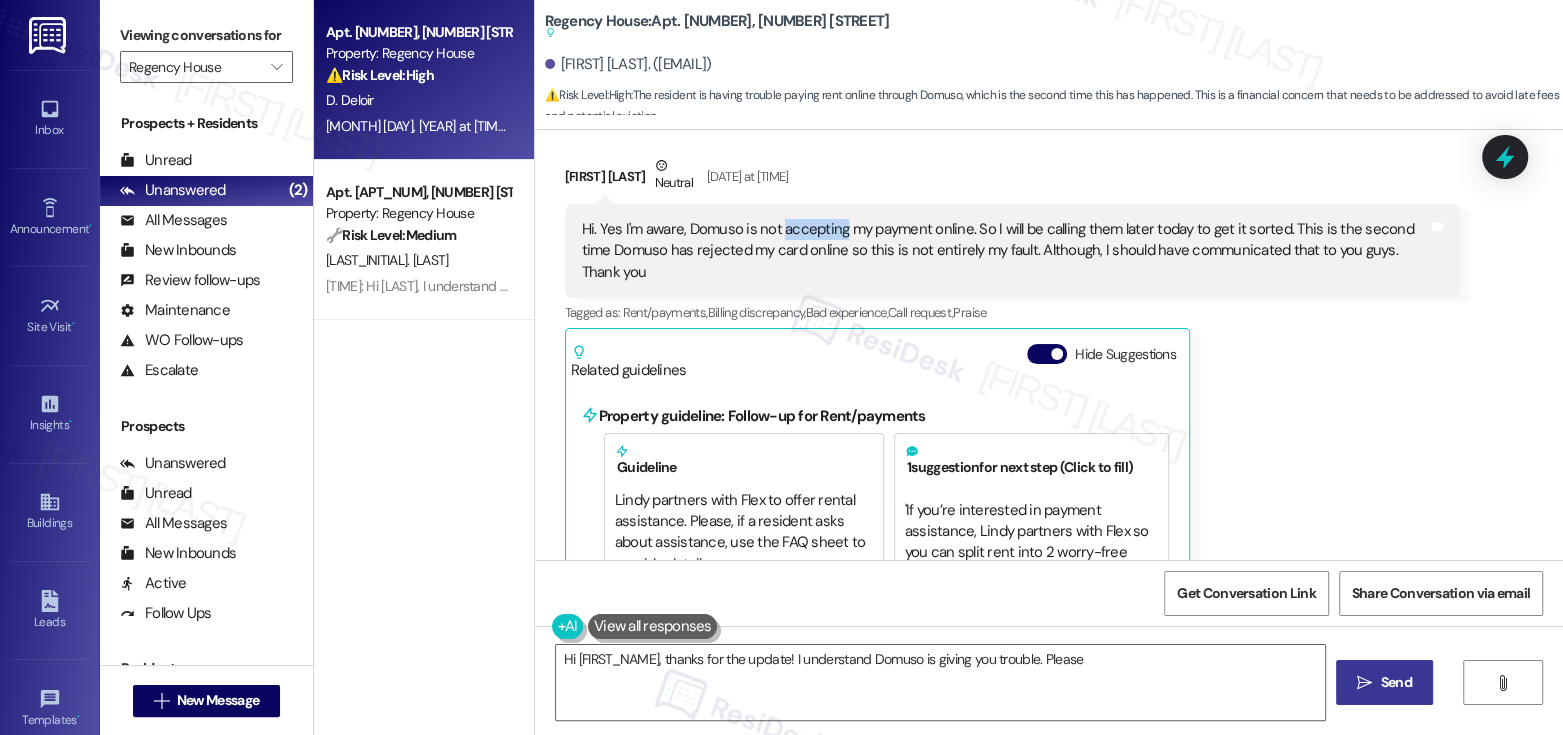 click on "Hi. Yes I'm aware, Domuso is not accepting my payment online. So I will be calling them later today to get it sorted. This is the second time Domuso has rejected my card online so this is not entirely my fault. Although, I should have communicated that to you guys. Thank you" at bounding box center [1005, 251] 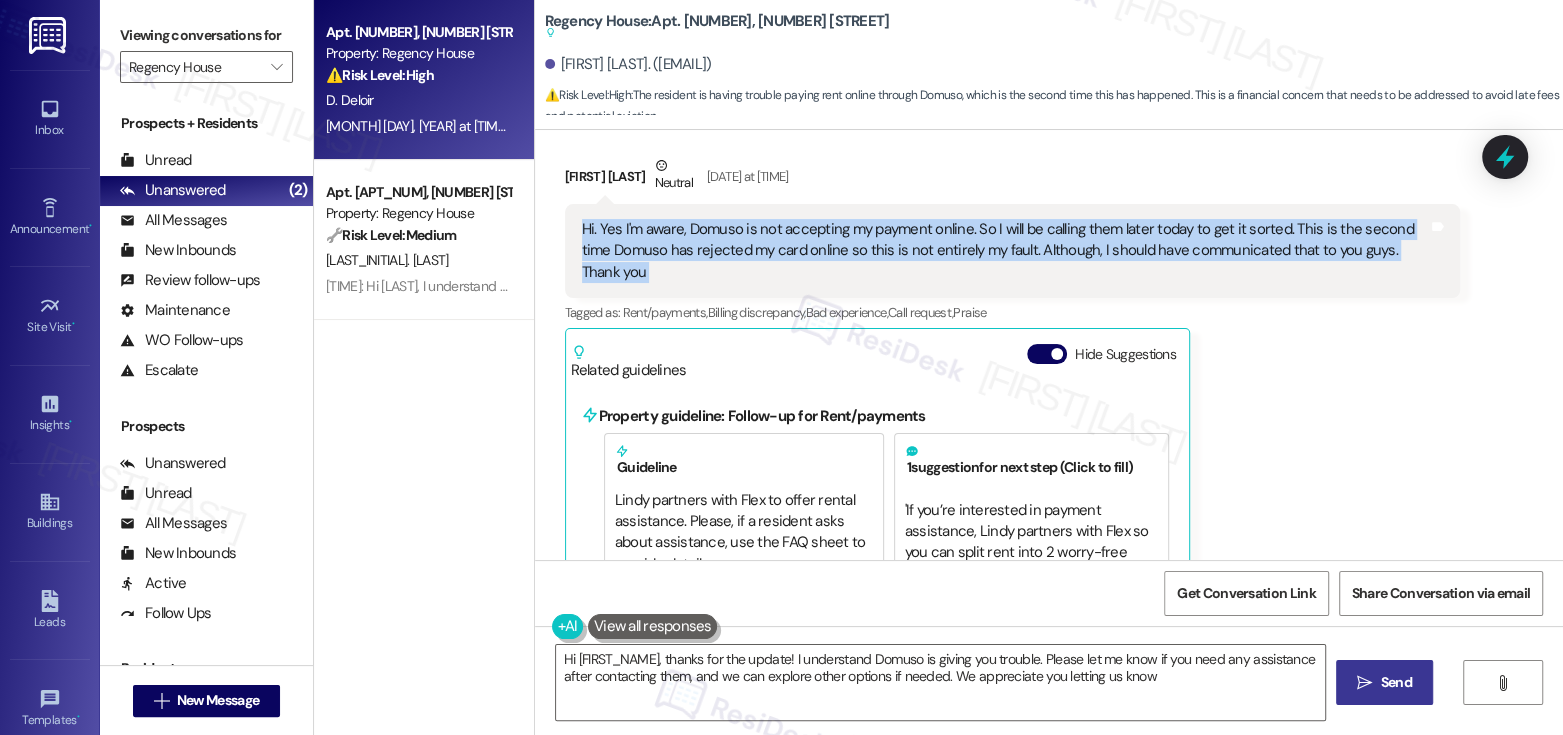 type on "Hi {{first_name}}, thanks for the update! I understand Domuso is giving you trouble. Please let me know if you need any assistance after contacting them, and we can explore other options if needed. We appreciate you letting us know!" 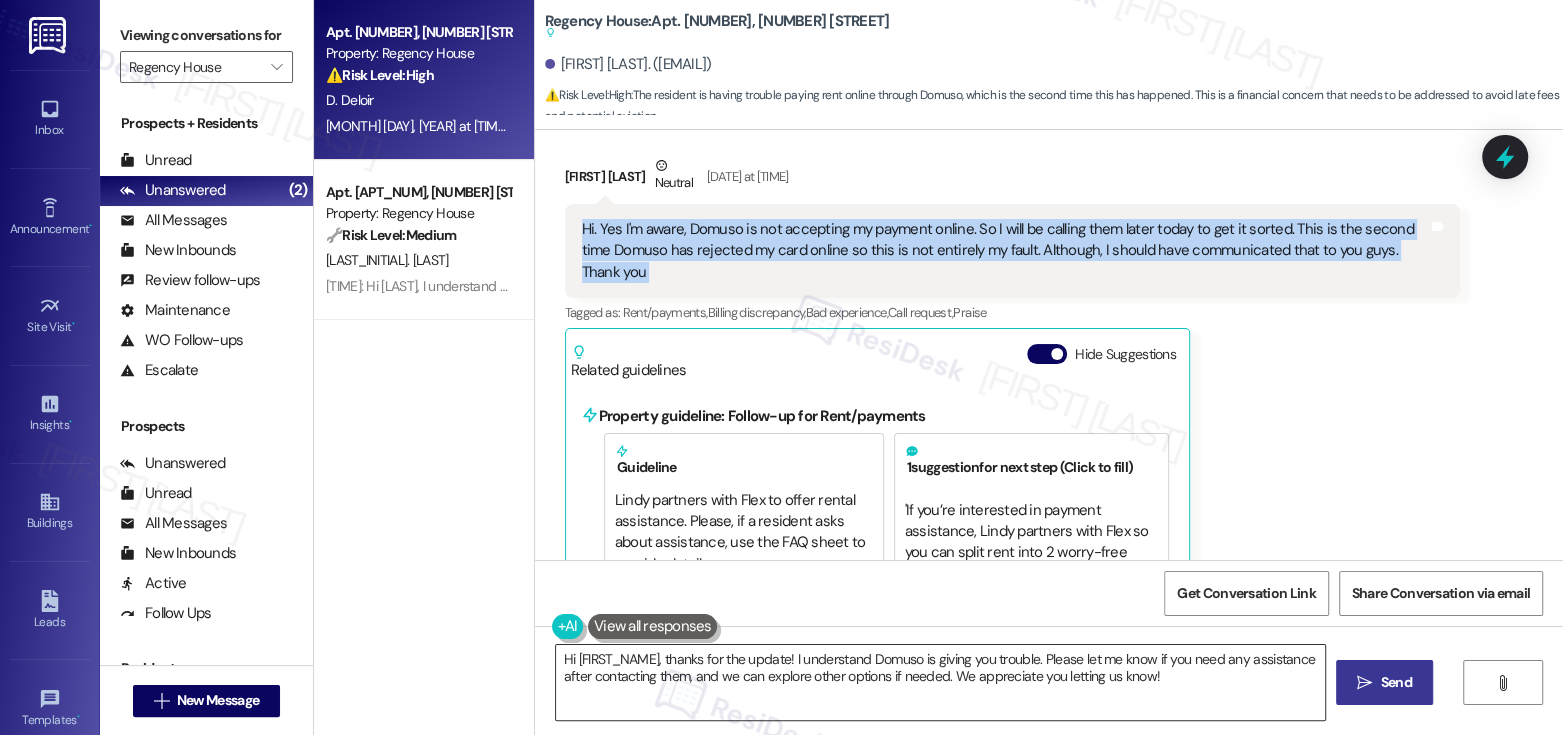 click on "Hi {{first_name}}, thanks for the update! I understand Domuso is giving you trouble. Please let me know if you need any assistance after contacting them, and we can explore other options if needed. We appreciate you letting us know!" at bounding box center (940, 682) 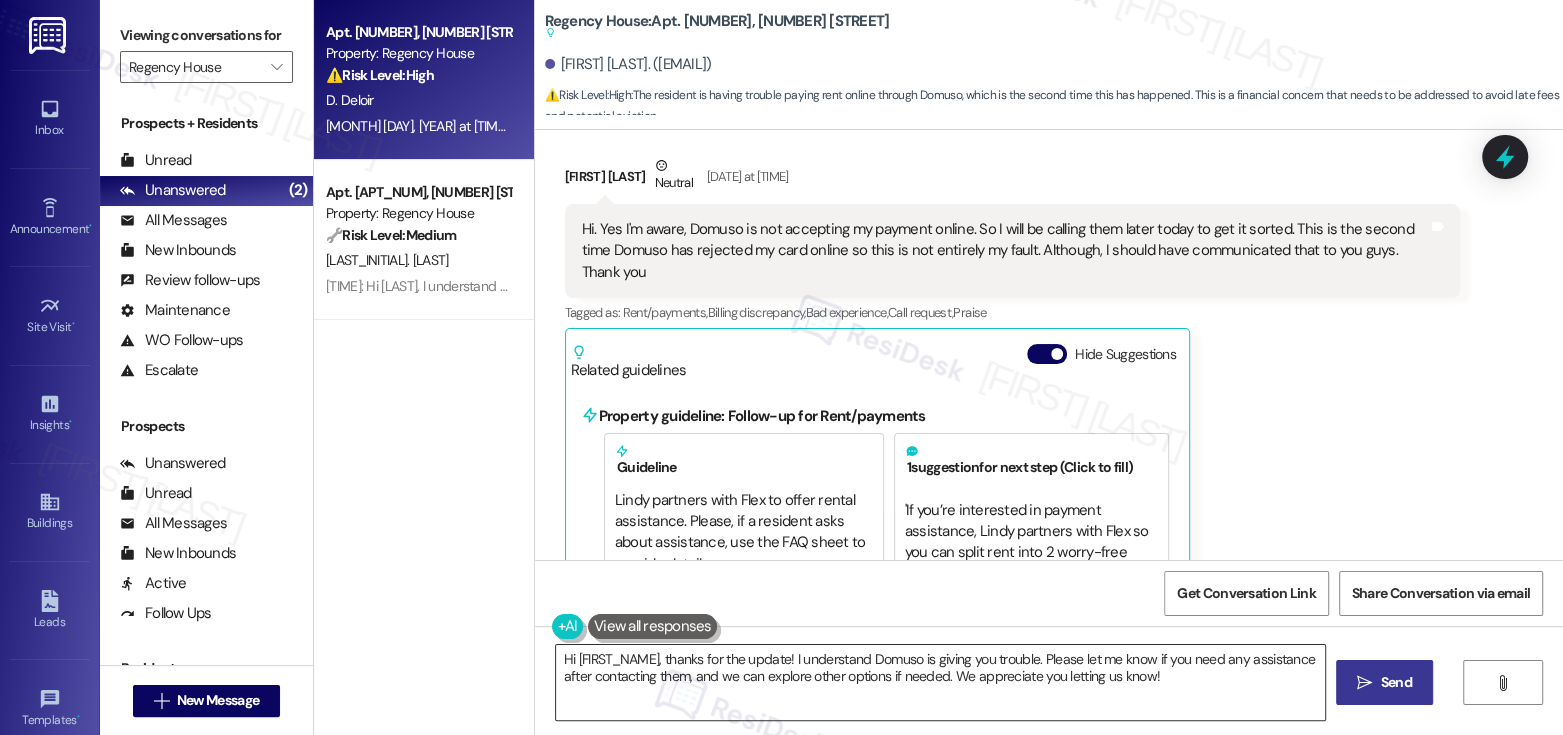 click on "Hi {{first_name}}, thanks for the update! I understand Domuso is giving you trouble. Please let me know if you need any assistance after contacting them, and we can explore other options if needed. We appreciate you letting us know!" at bounding box center [940, 682] 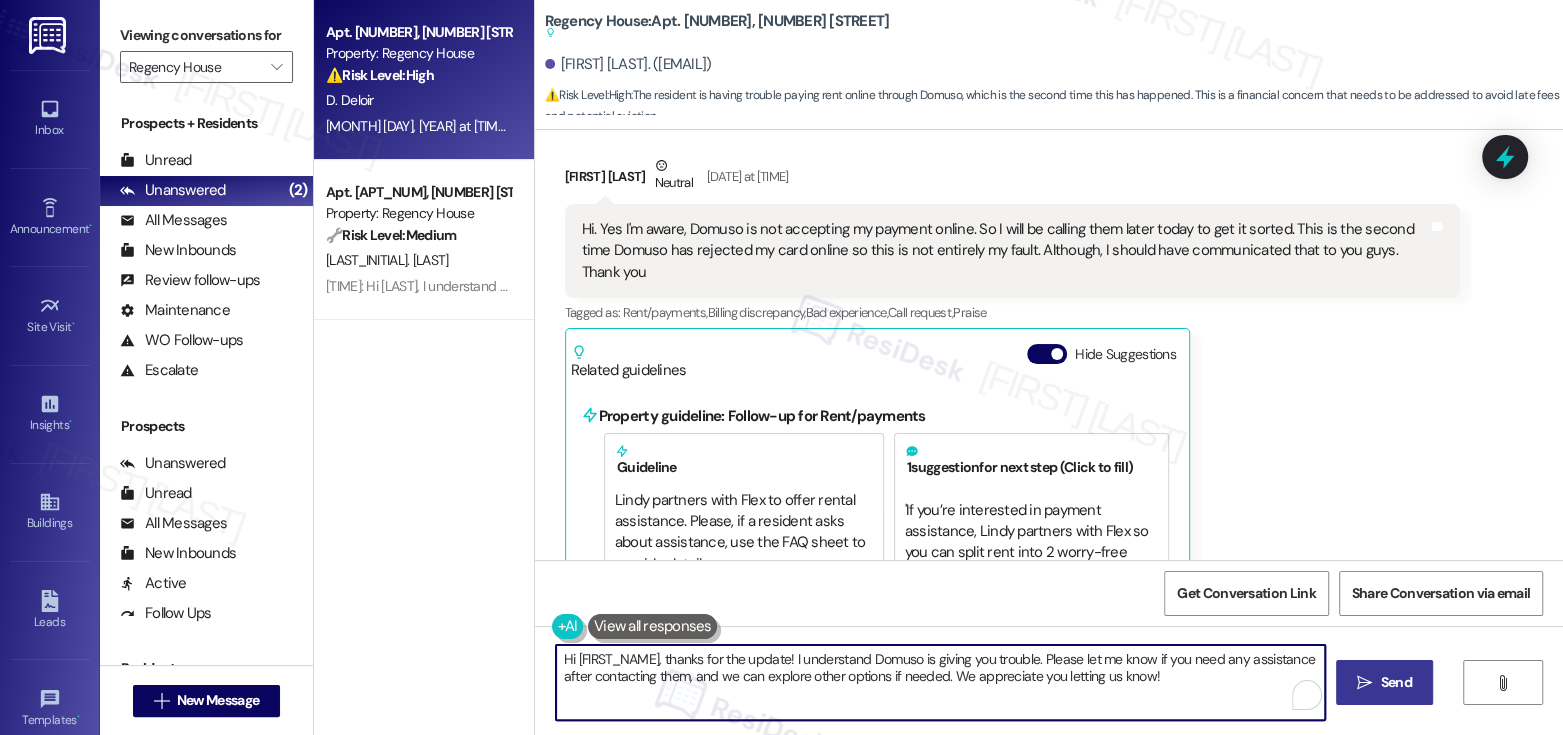 click on "Hi {{first_name}}, thanks for the update! I understand Domuso is giving you trouble. Please let me know if you need any assistance after contacting them, and we can explore other options if needed. We appreciate you letting us know!" at bounding box center [940, 682] 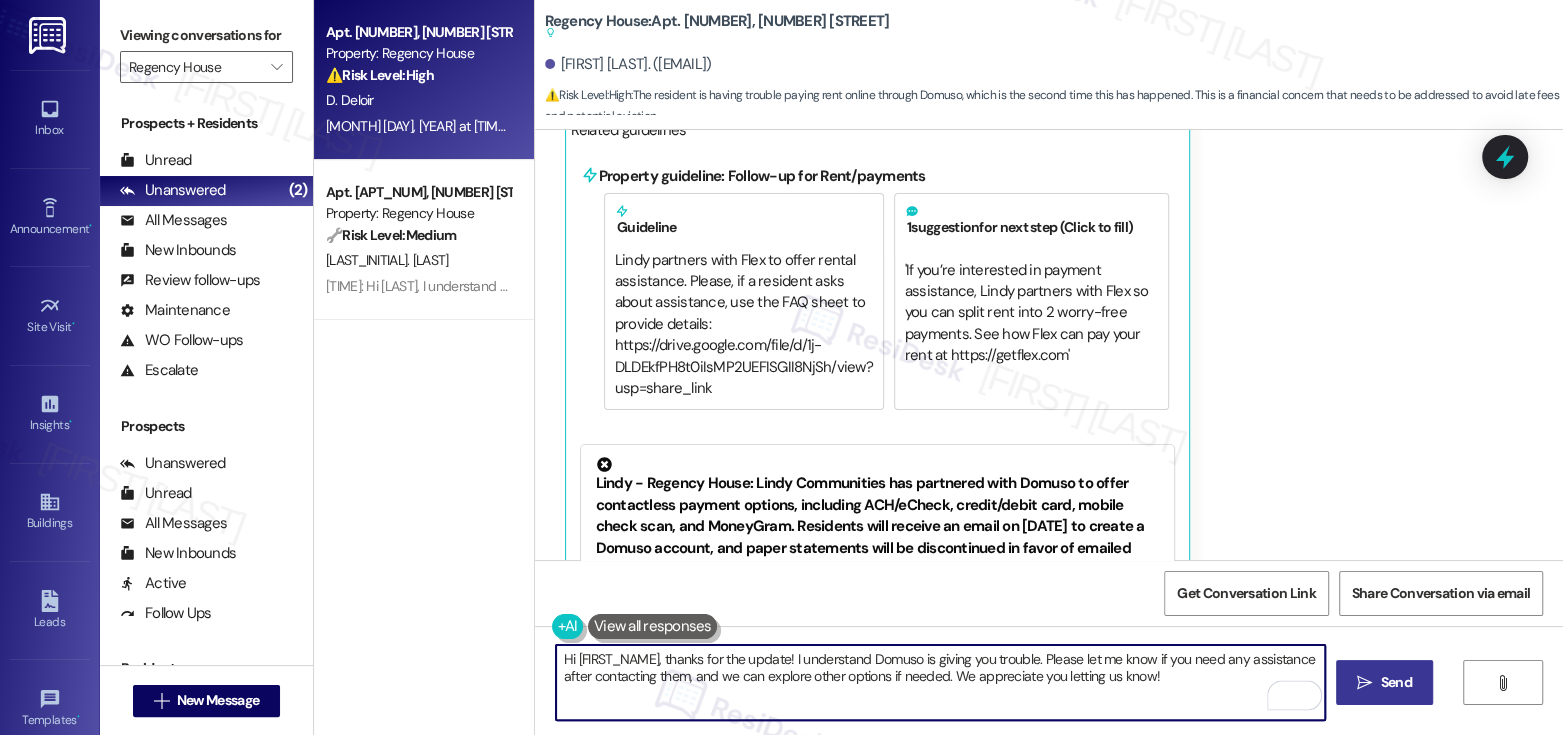 scroll, scrollTop: 846, scrollLeft: 0, axis: vertical 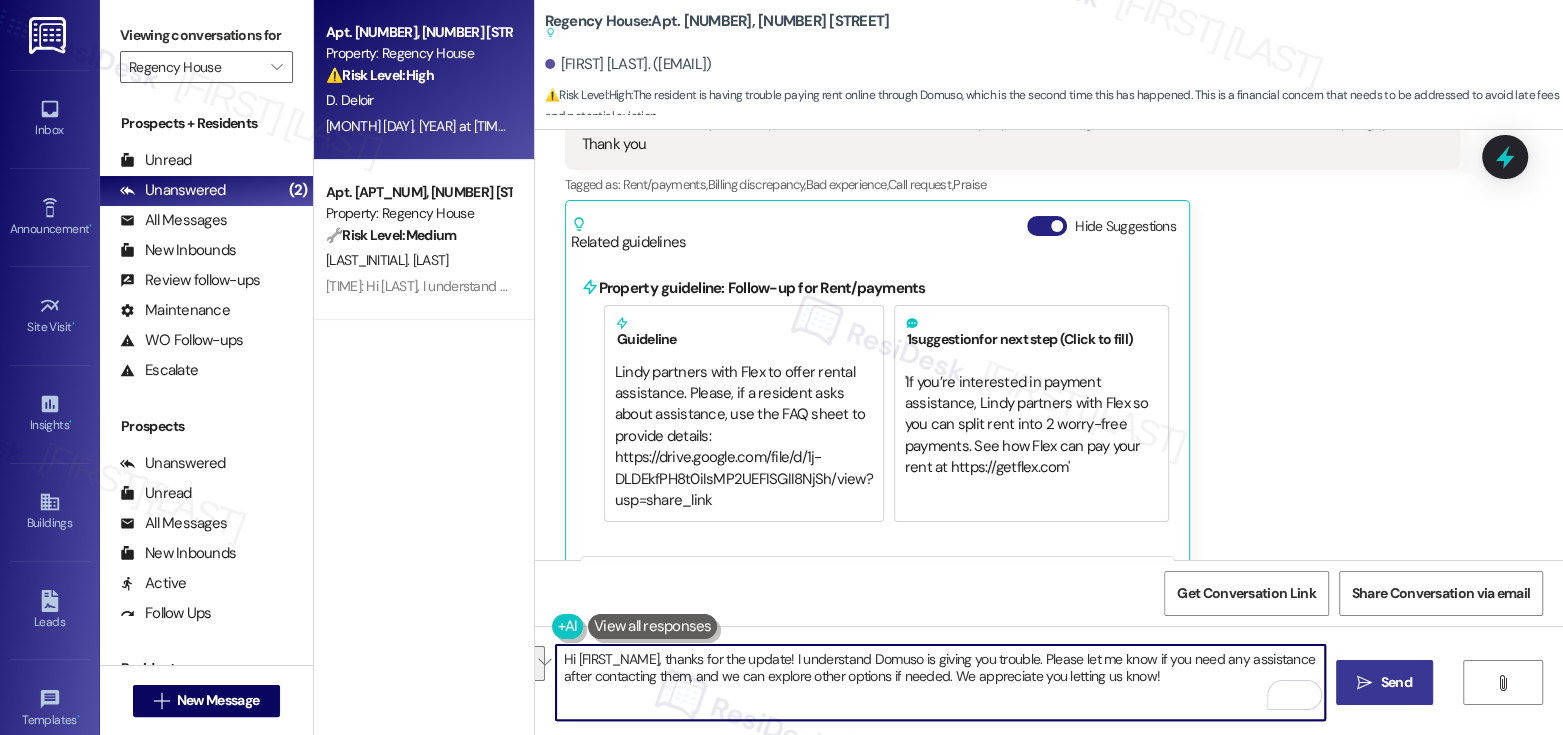 click on "Hide Suggestions" at bounding box center [1047, 226] 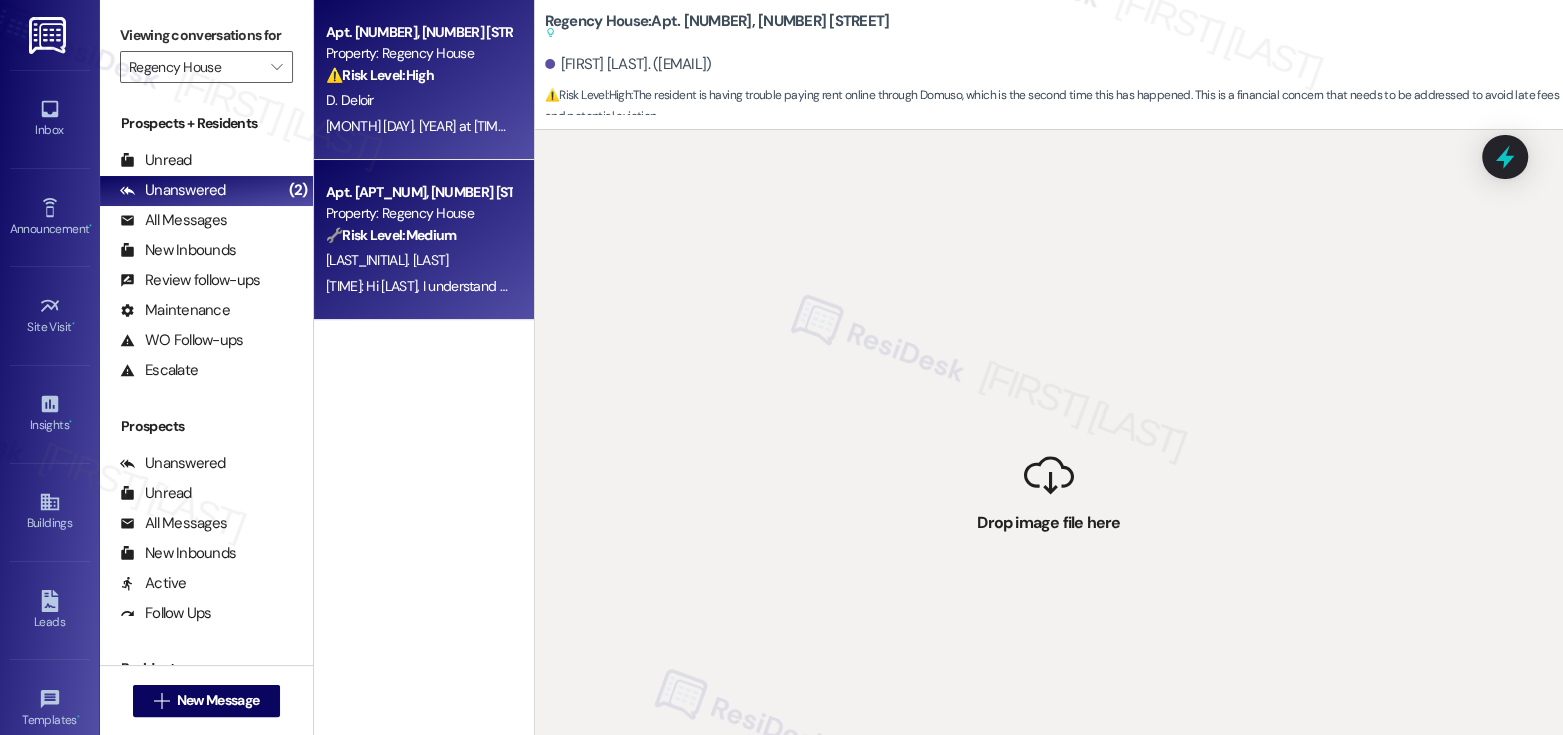 click on "🔧  Risk Level:  Medium" at bounding box center [391, 235] 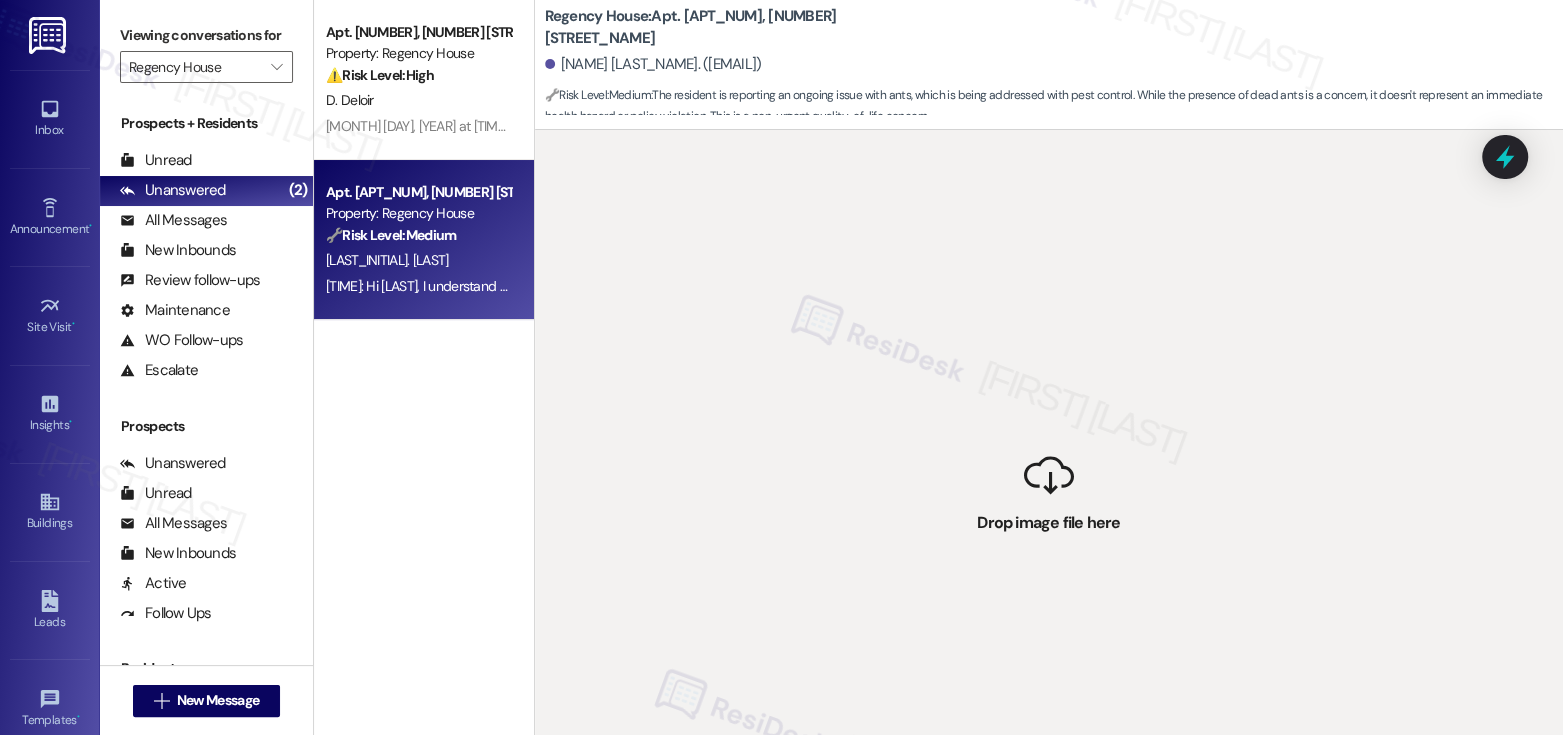 click on "[LAST]" at bounding box center (418, 260) 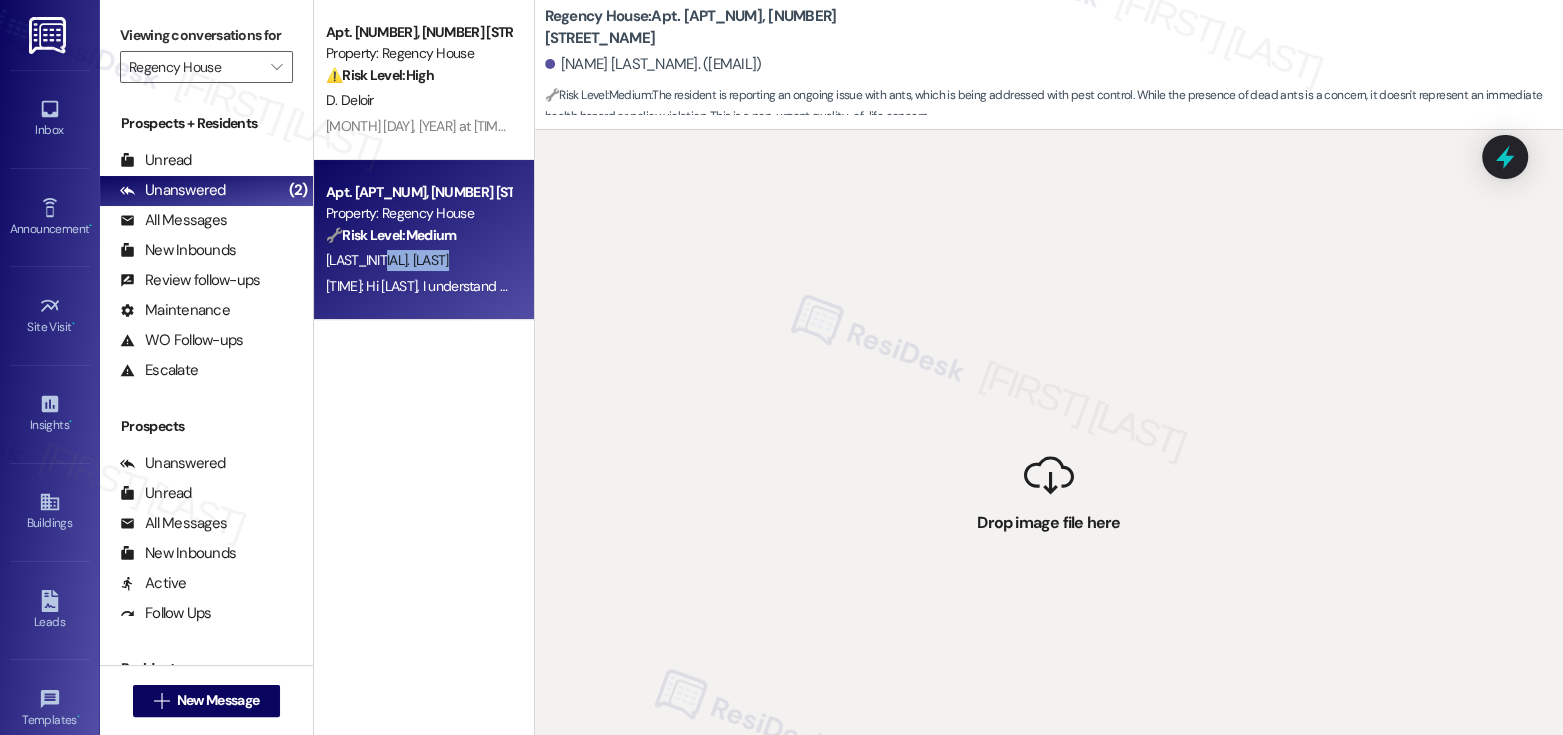 click on "Property: Regency House" at bounding box center [418, 213] 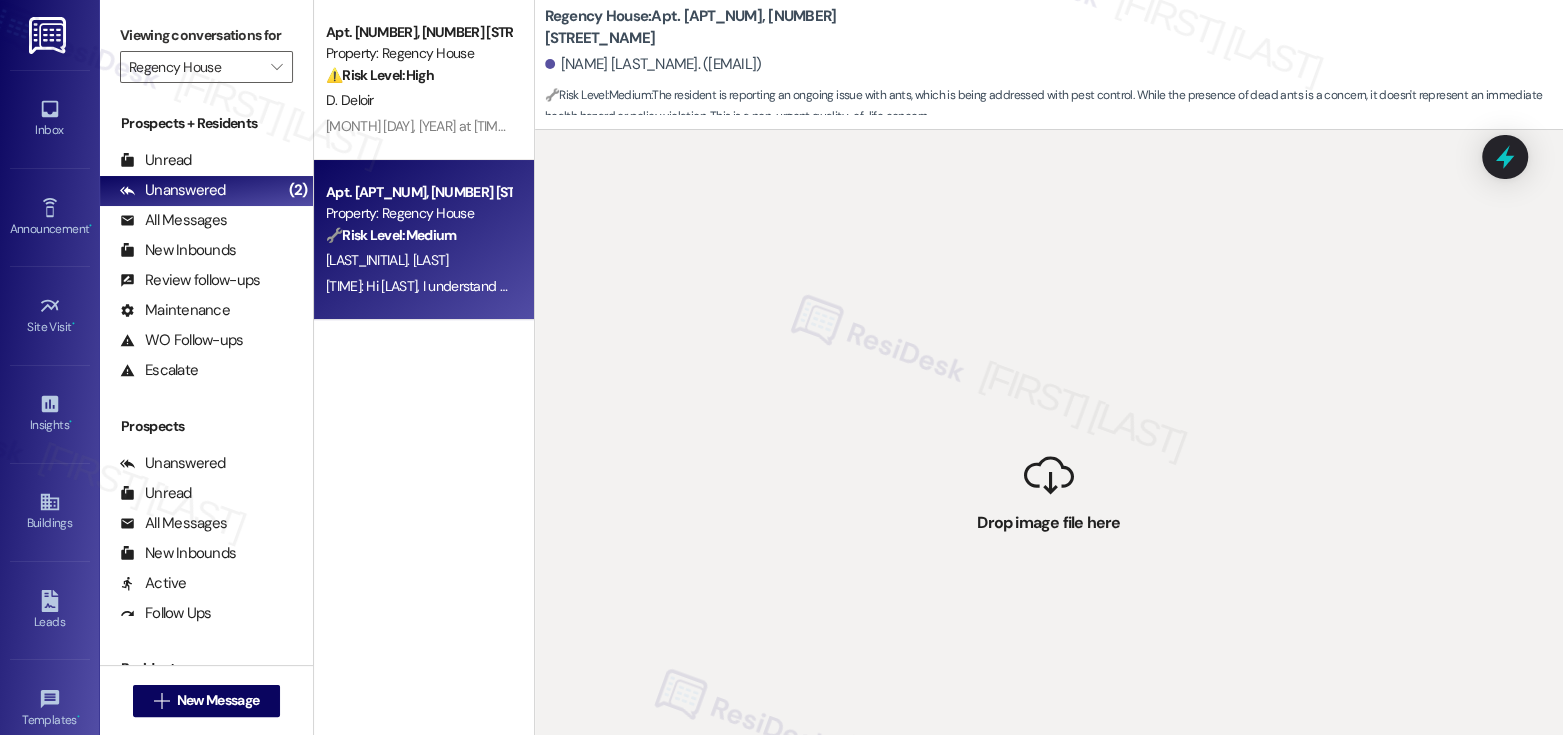 click on "Property: Regency House" at bounding box center [418, 213] 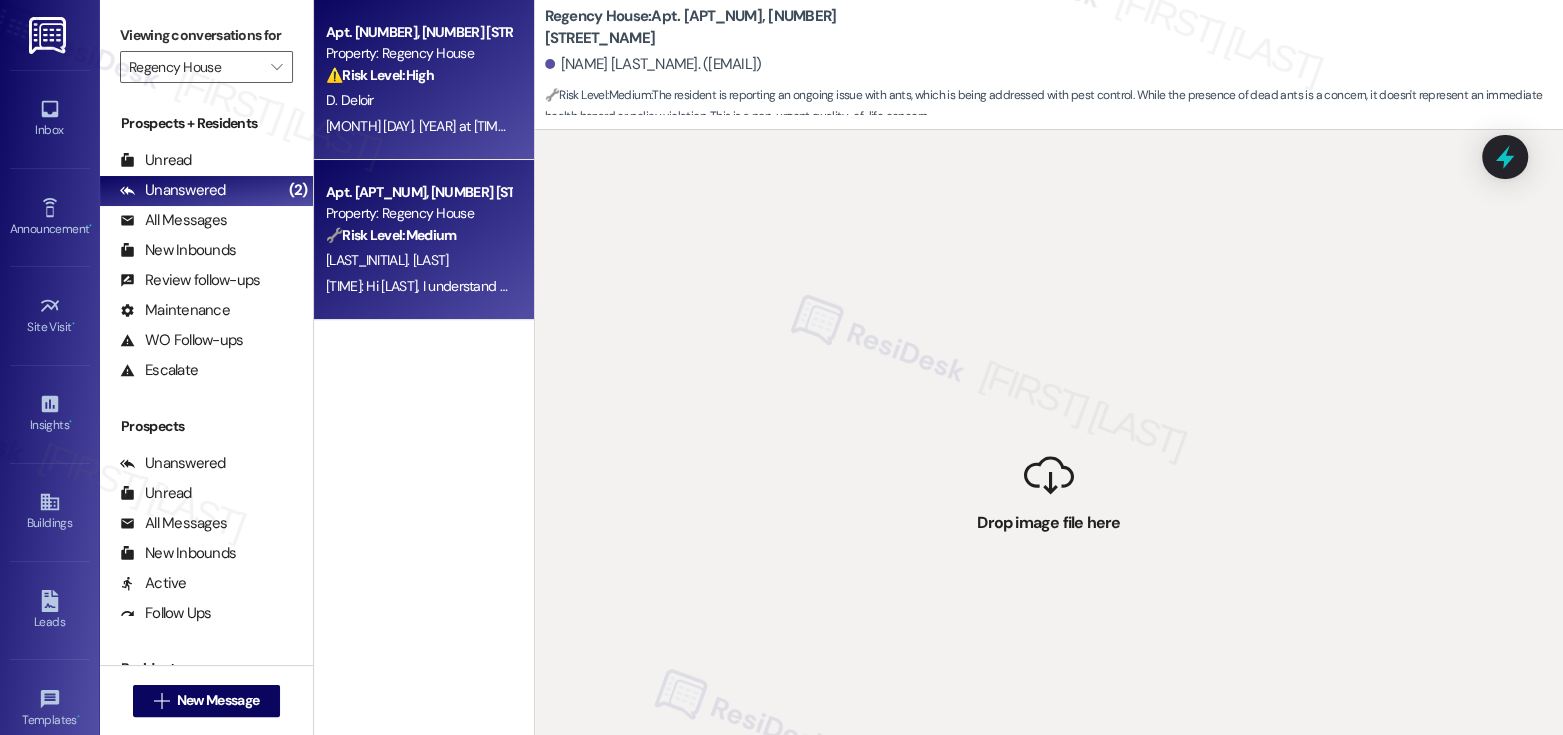 click on "D. Deloir" at bounding box center [418, 100] 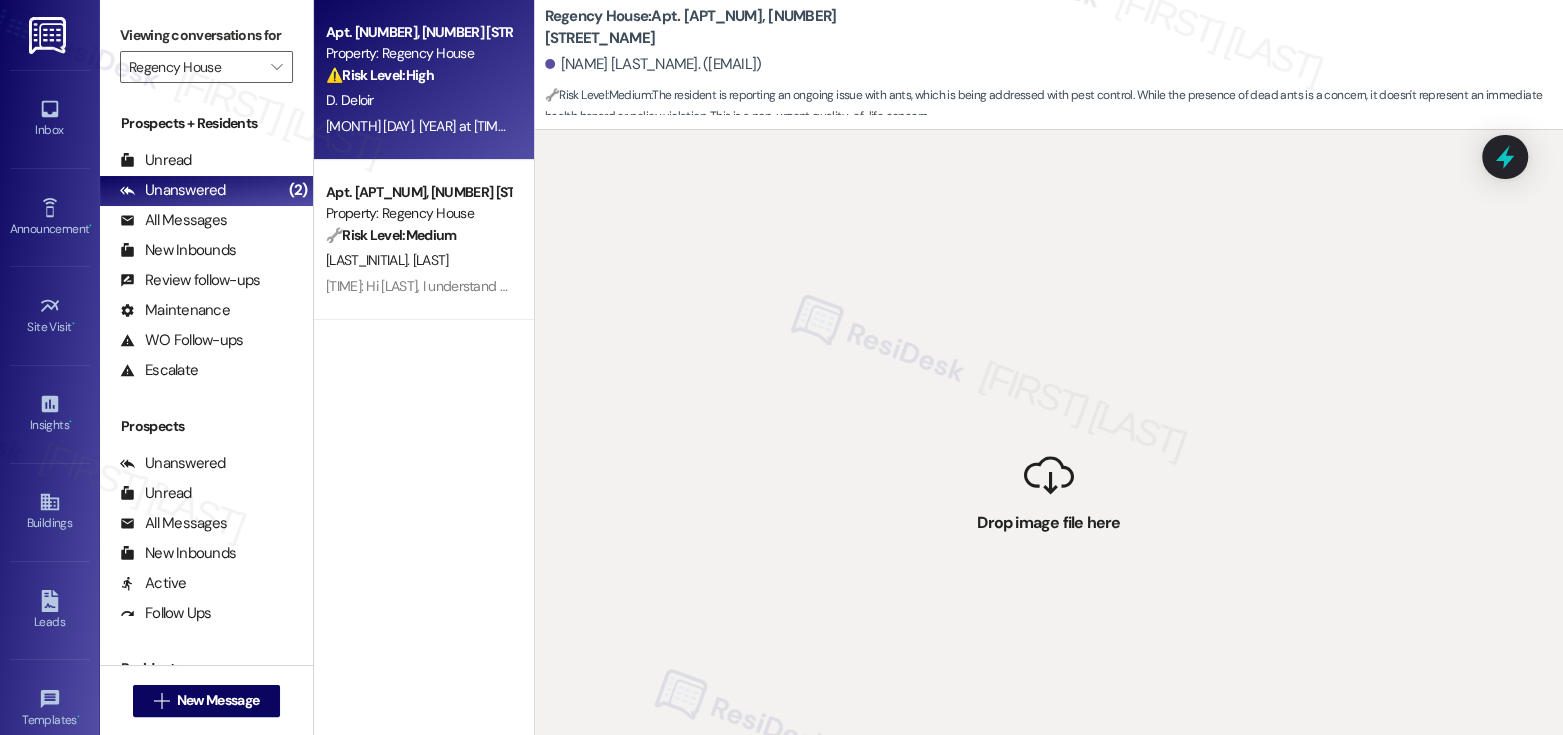 click on "D. Deloir" at bounding box center (418, 100) 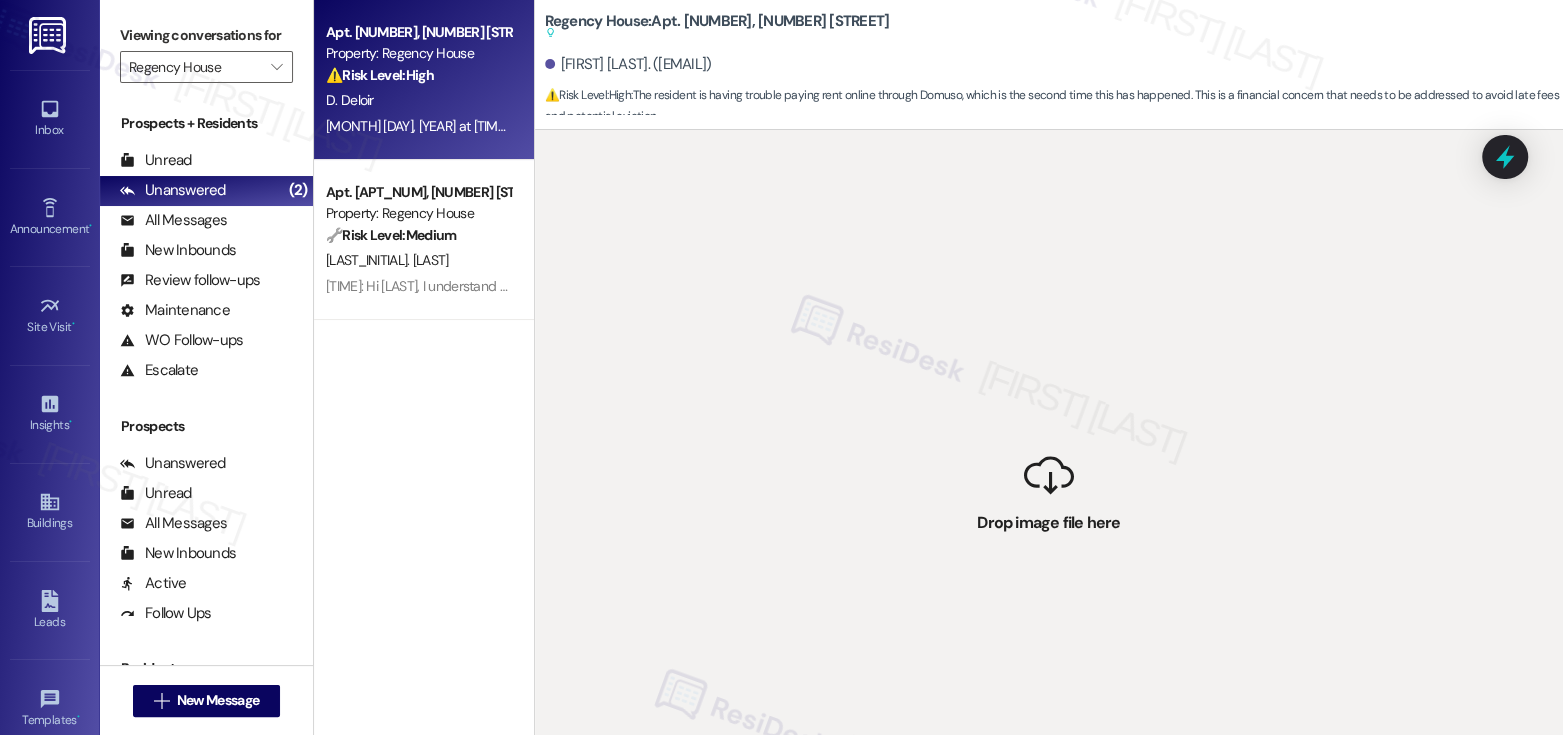 click on "D. Deloir" at bounding box center [418, 100] 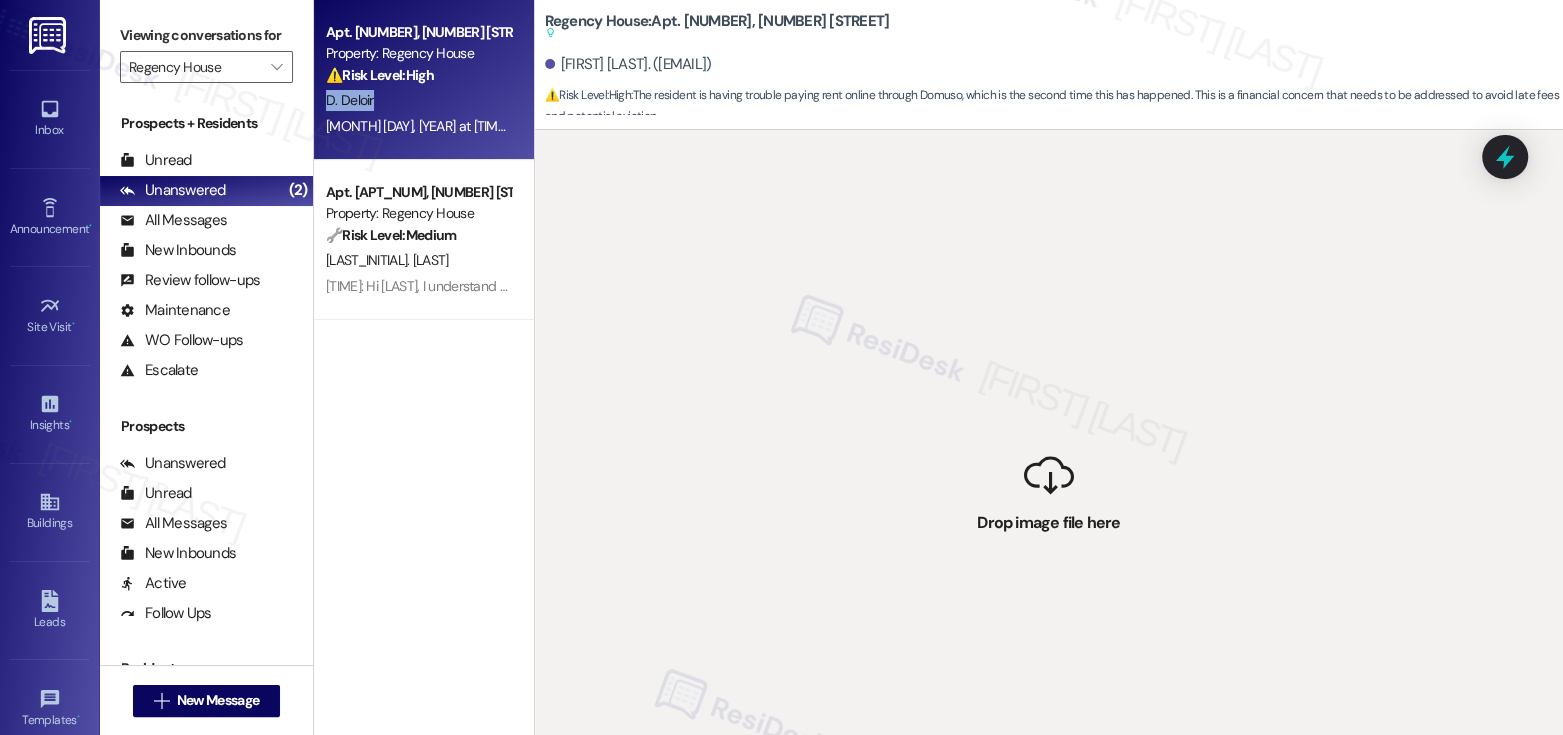 click on "D. Deloir" at bounding box center (418, 100) 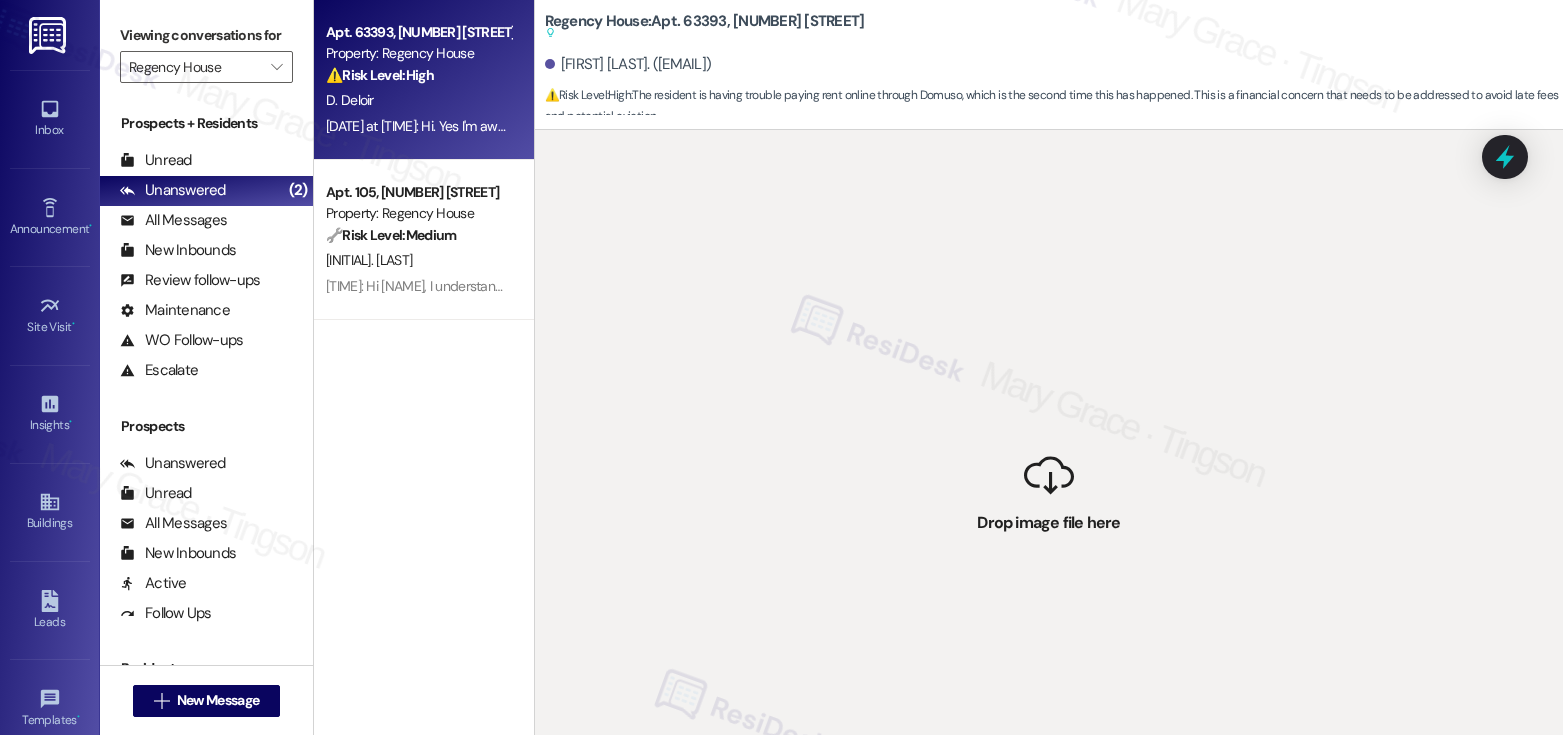 scroll, scrollTop: 0, scrollLeft: 0, axis: both 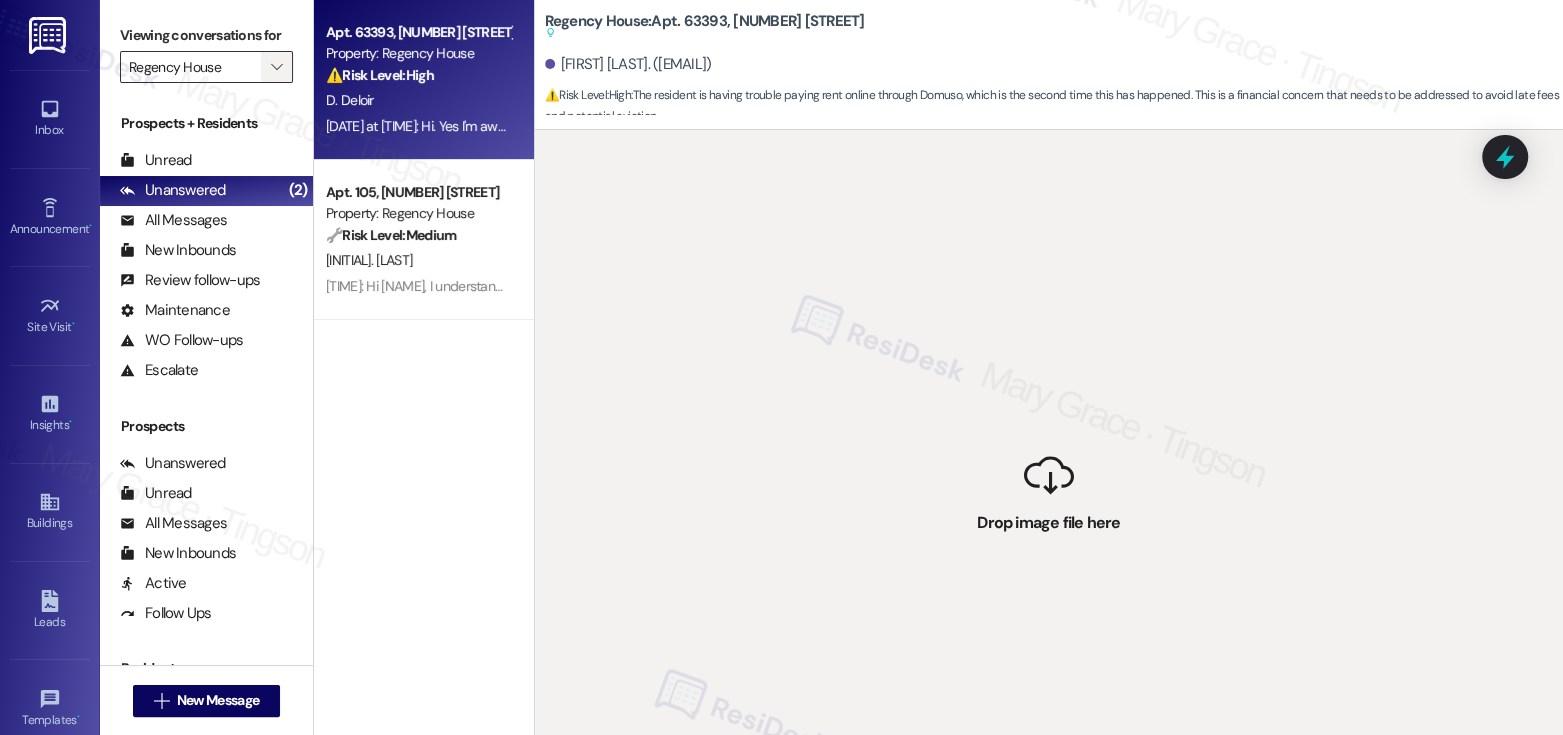 click on "" at bounding box center [276, 67] 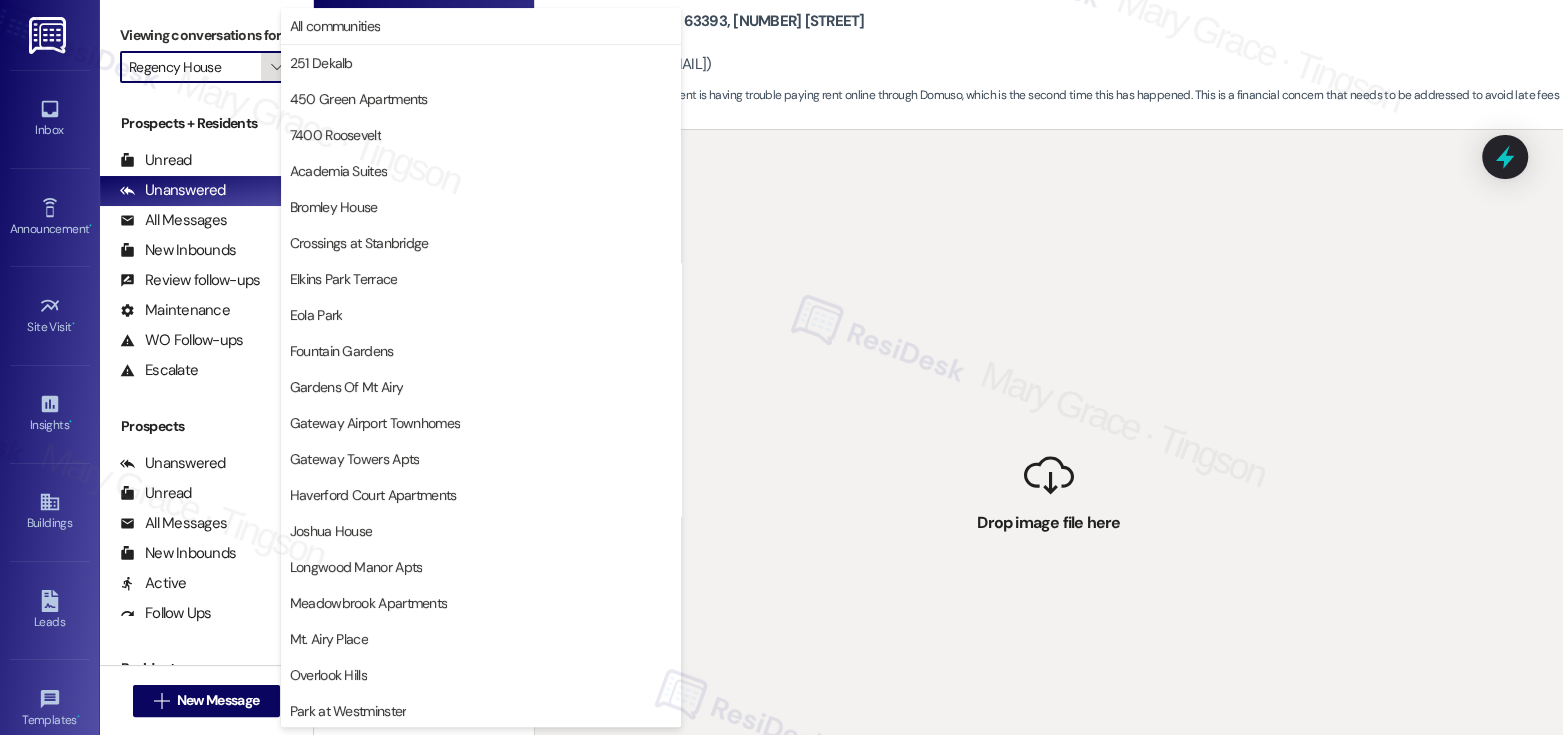 scroll, scrollTop: 470, scrollLeft: 0, axis: vertical 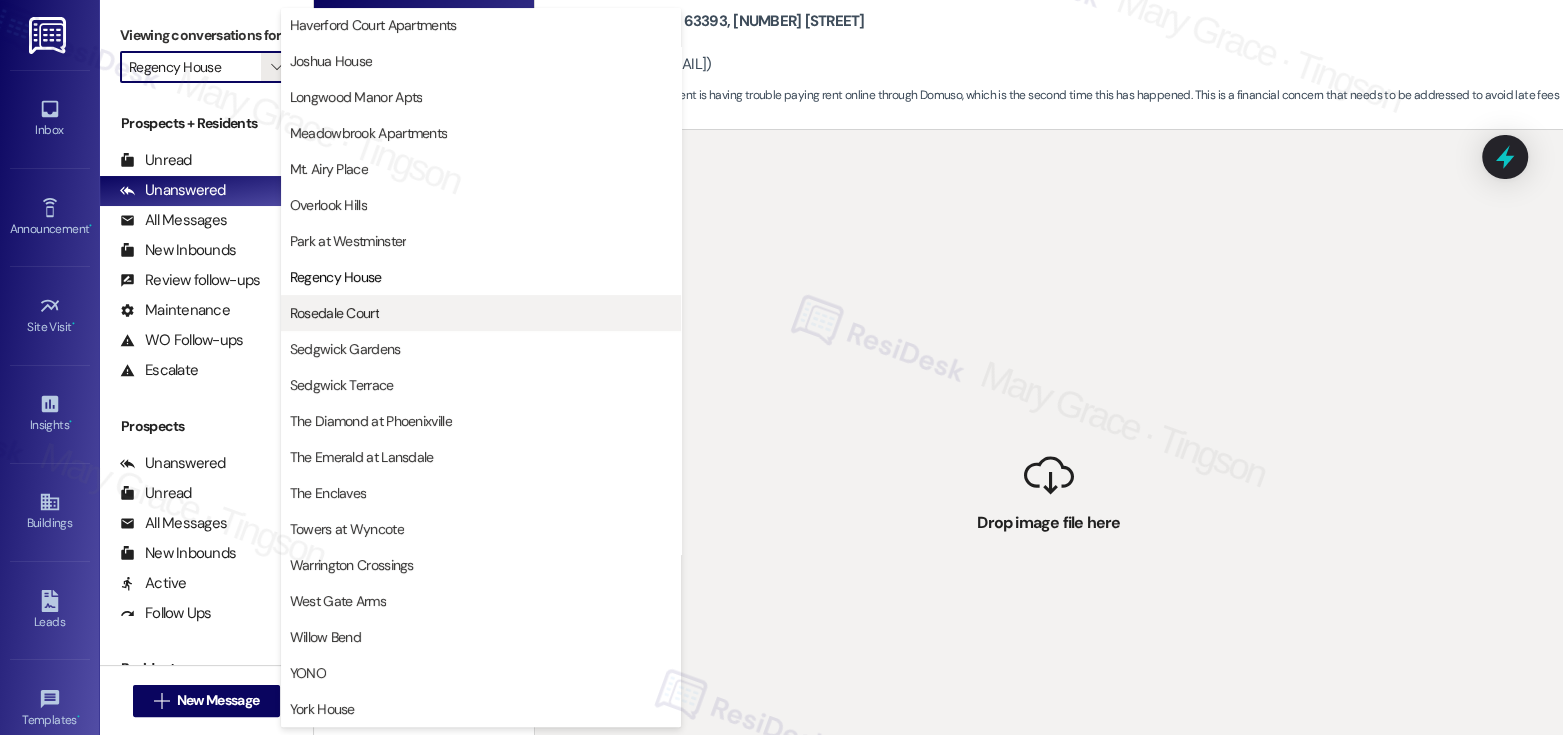 click on "Rosedale Court" at bounding box center (334, 313) 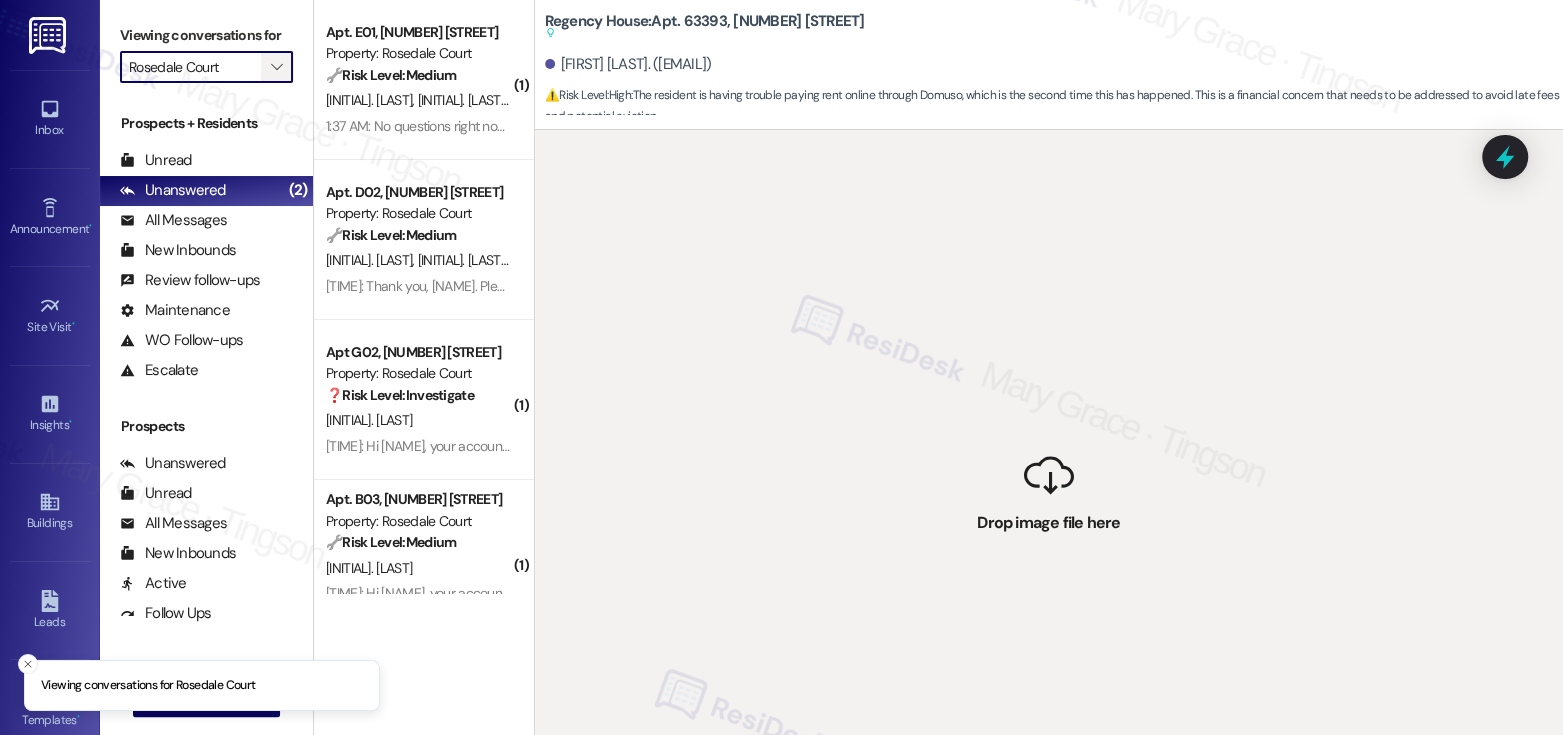 click on "" at bounding box center (276, 67) 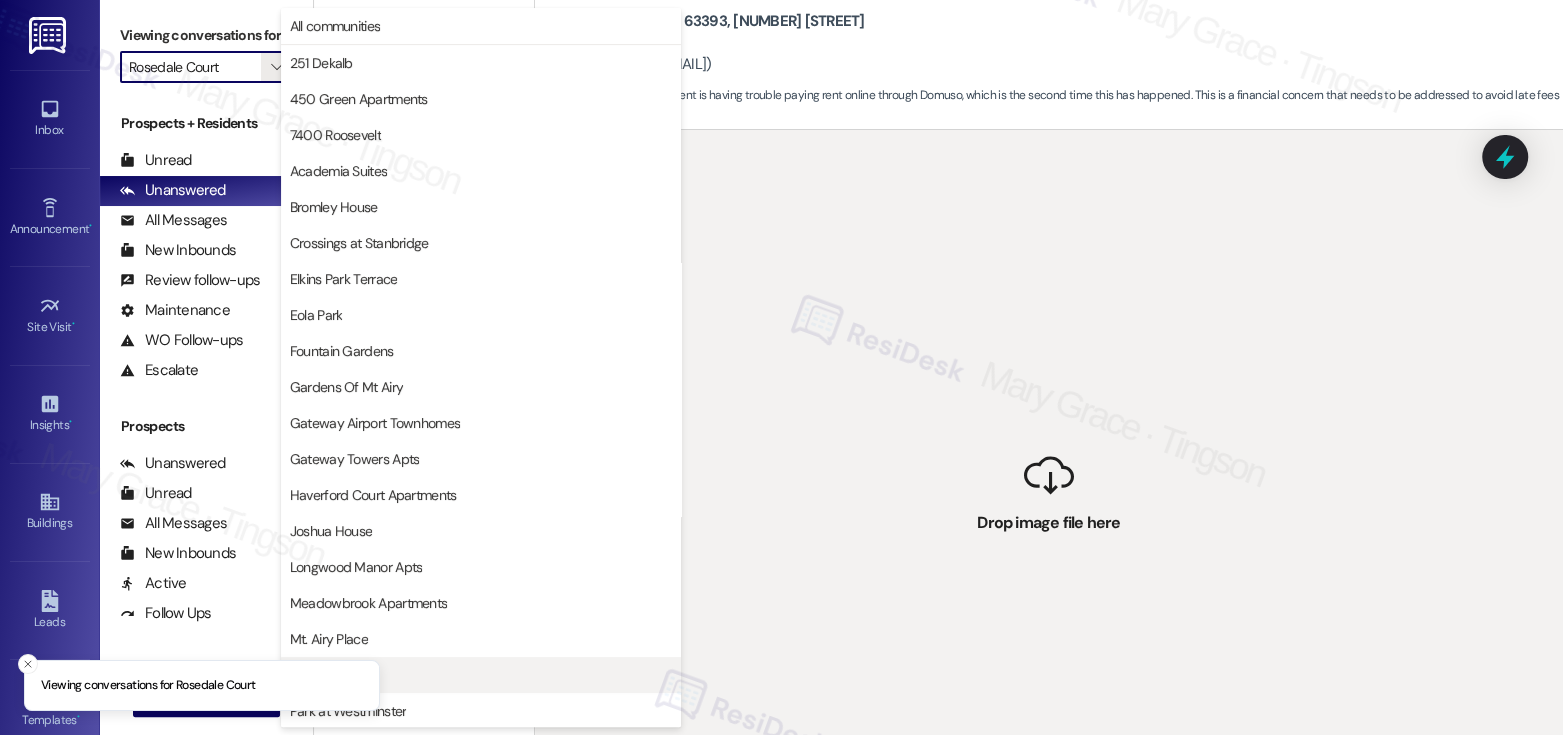 scroll, scrollTop: 470, scrollLeft: 0, axis: vertical 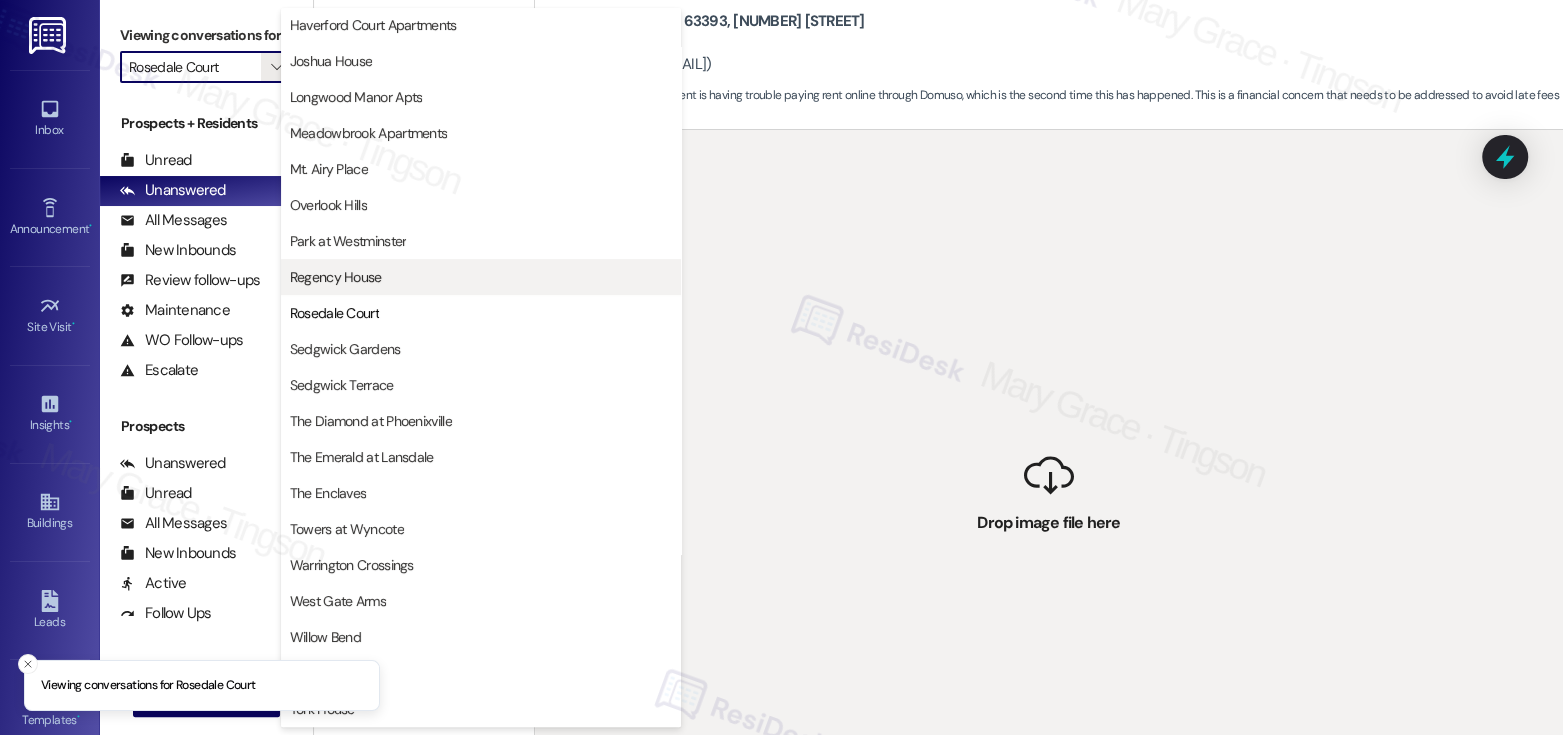 click on "Regency House" at bounding box center (336, 277) 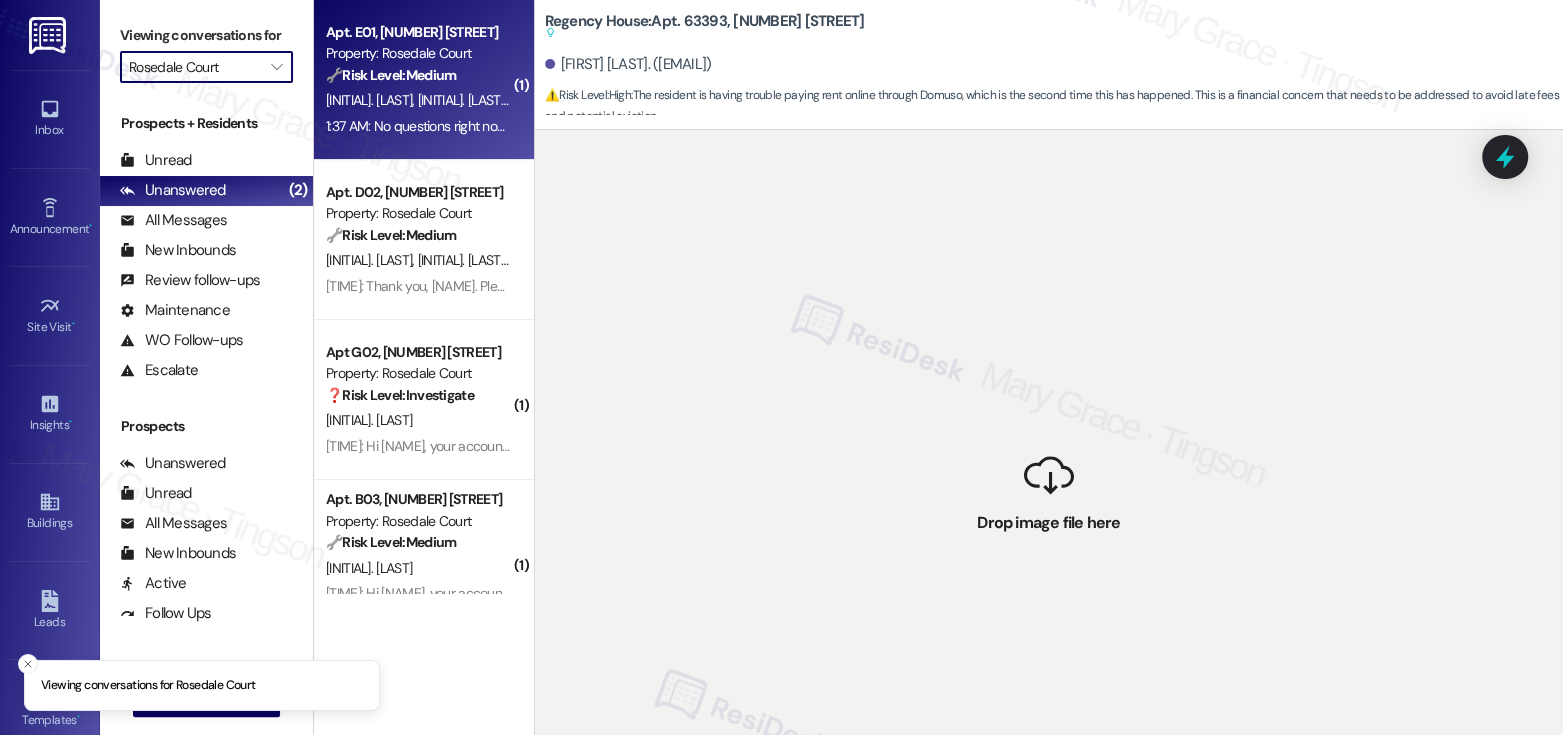 type on "Regency House" 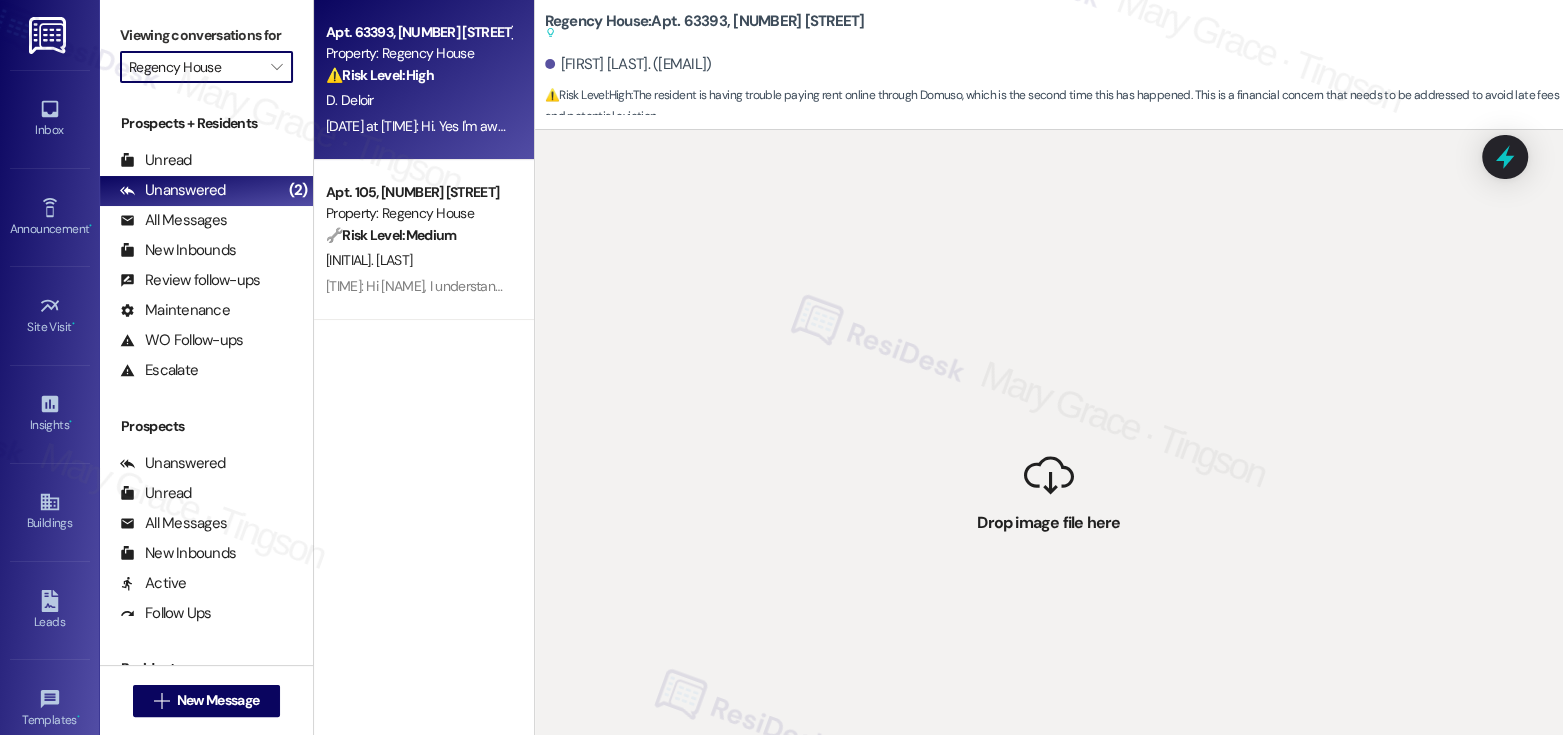 click on "[DATE] at [TIME]: Hi. Yes I'm aware, Domuso is not accepting my payment online. So I will be calling them later today to get it sorted. This is the second time Domuso has rejected my card online so this is not entirely my fault. Although, I should have communicated that to you guys. Thank you [DATE] at [TIME]: Hi. Yes I'm aware, Domuso is not accepting my payment online. So I will be calling them later today to get it sorted. This is the second time Domuso has rejected my card online so this is not entirely my fault. Although, I should have communicated that to you guys. Thank you" at bounding box center (418, 126) 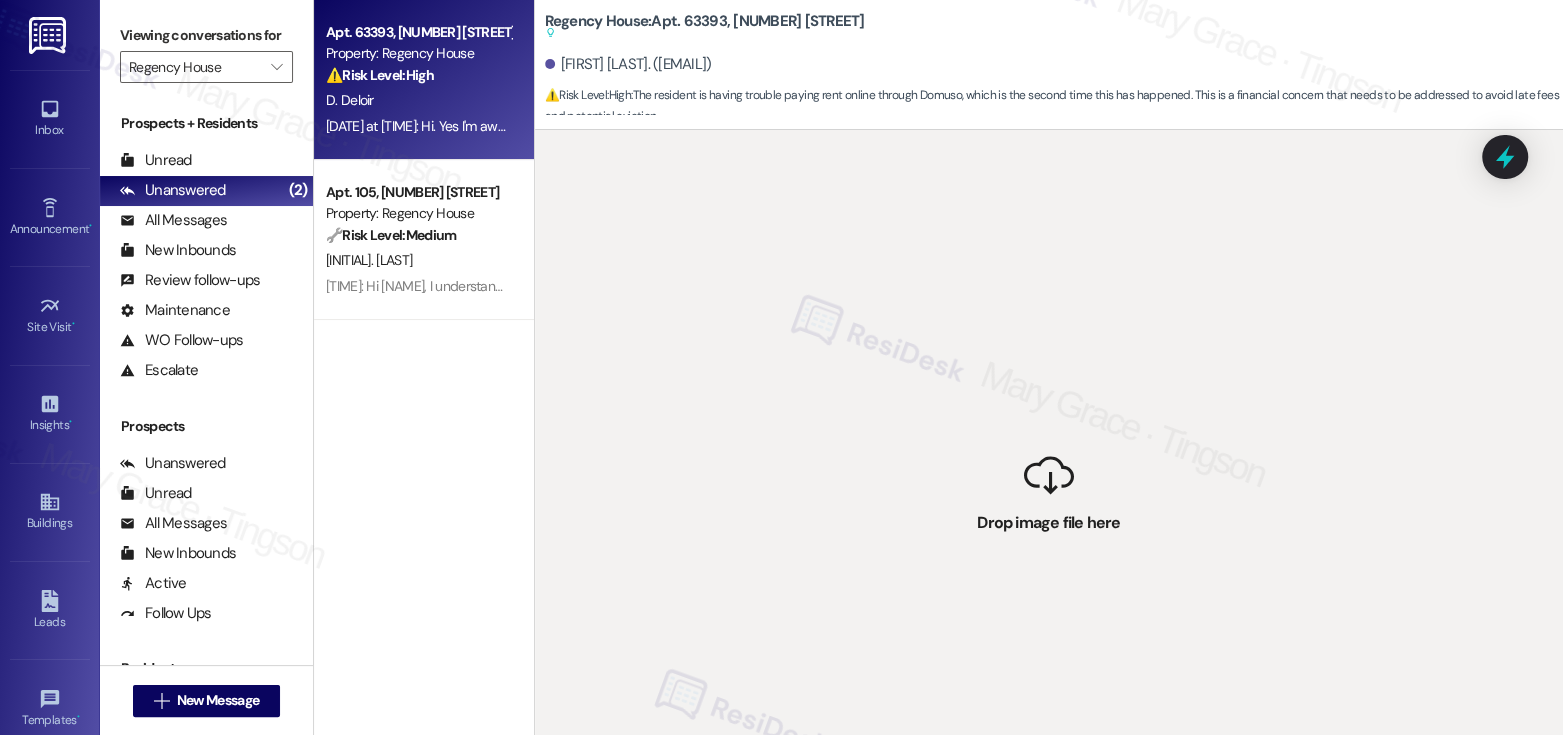 click on "[DATE] at [TIME]: Hi. Yes I'm aware, Domuso is not accepting my payment online. So I will be calling them later today to get it sorted. This is the second time Domuso has rejected my card online so this is not entirely my fault. Although, I should have communicated that to you guys. Thank you [DATE] at [TIME]: Hi. Yes I'm aware, Domuso is not accepting my payment online. So I will be calling them later today to get it sorted. This is the second time Domuso has rejected my card online so this is not entirely my fault. Although, I should have communicated that to you guys. Thank you" at bounding box center (418, 126) 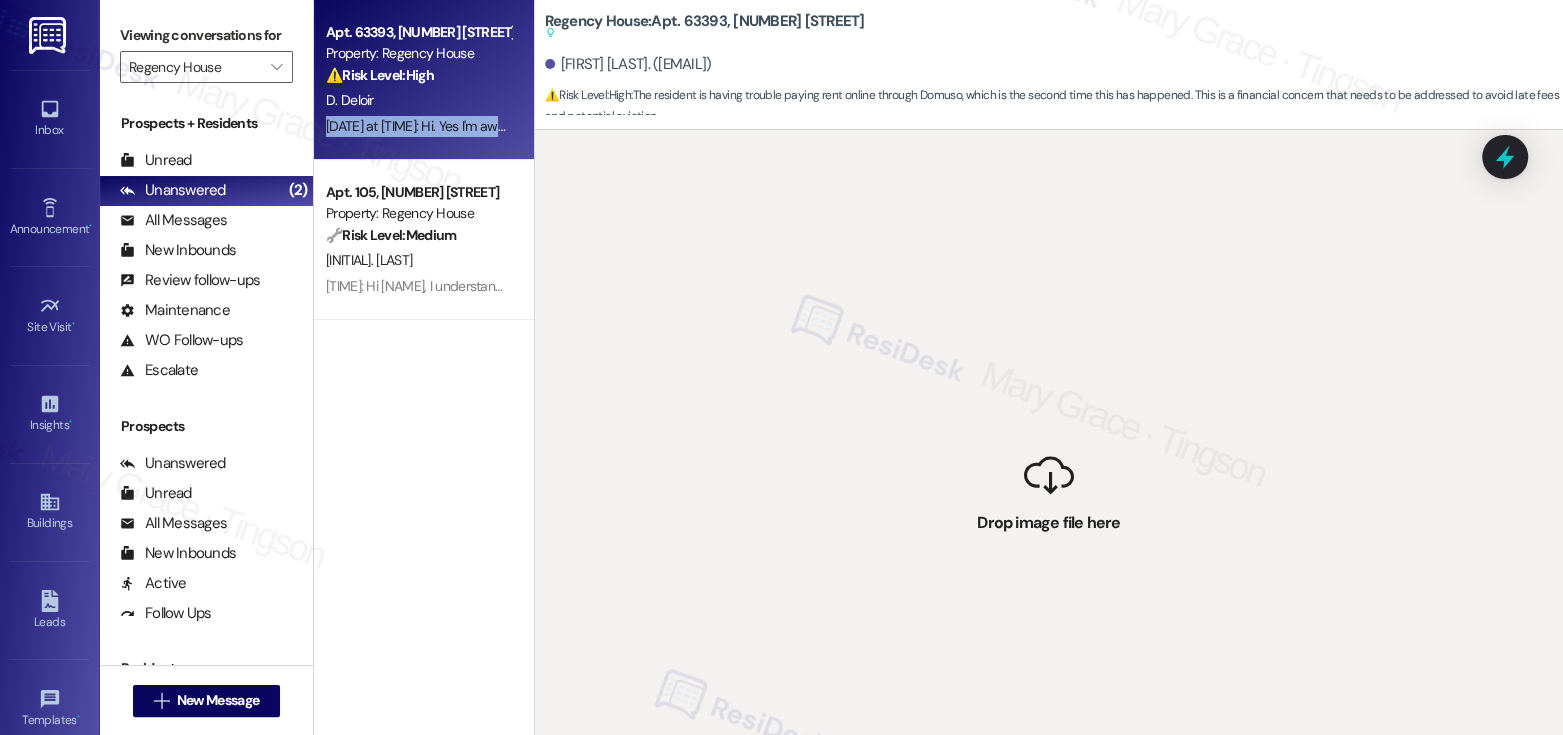 click on "[DATE] at [TIME]: Hi. Yes I'm aware, Domuso is not accepting my payment online. So I will be calling them later today to get it sorted. This is the second time Domuso has rejected my card online so this is not entirely my fault. Although, I should have communicated that to you guys. Thank you [DATE] at [TIME]: Hi. Yes I'm aware, Domuso is not accepting my payment online. So I will be calling them later today to get it sorted. This is the second time Domuso has rejected my card online so this is not entirely my fault. Although, I should have communicated that to you guys. Thank you" at bounding box center (418, 126) 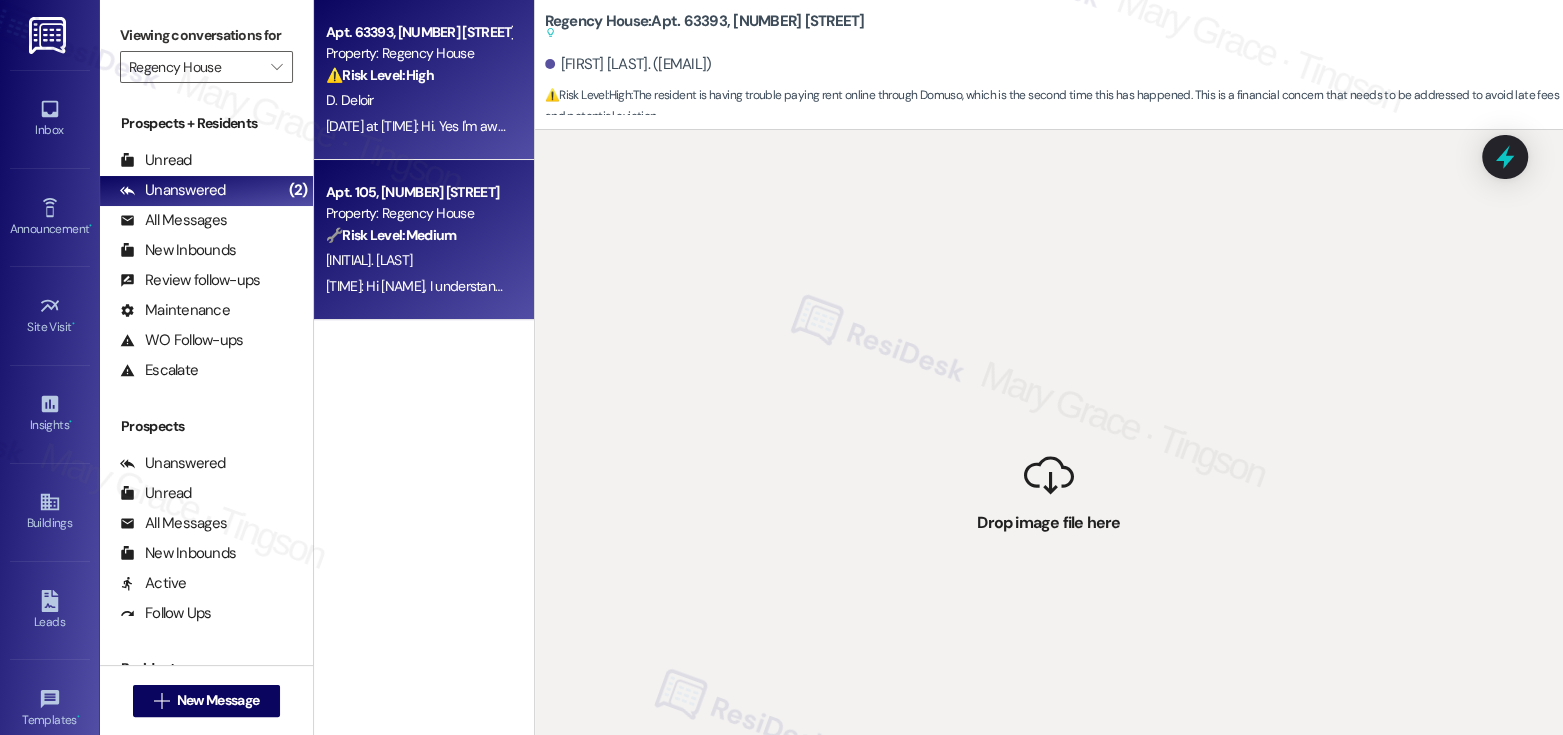 click on "🔧  Risk Level:  Medium The resident is reporting an ongoing issue with ants, which is being addressed with pest control. While the presence of dead ants is a concern, it doesn't represent an immediate health hazard or policy violation. This is a non-urgent quality-of-life concern." at bounding box center (418, 235) 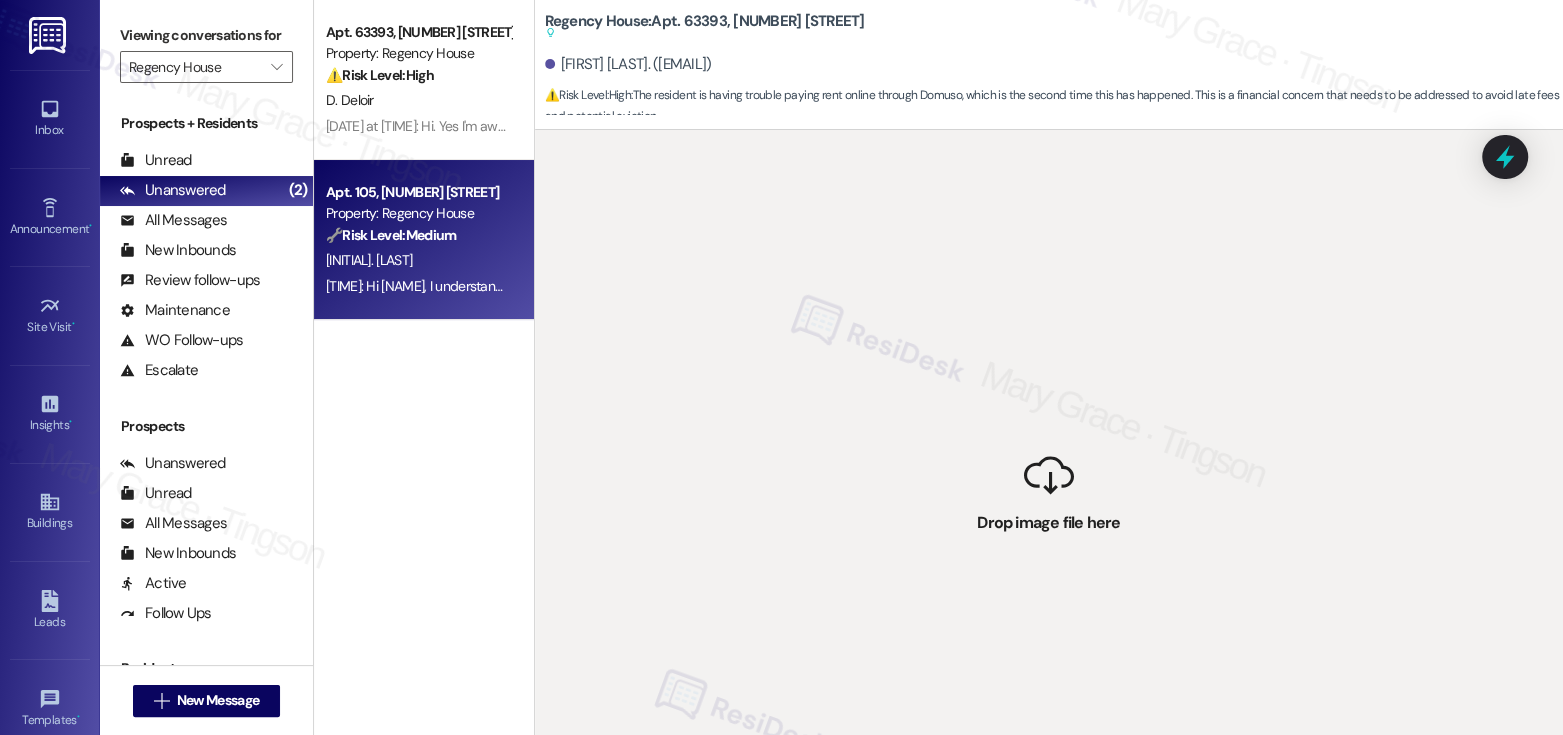 click on "🔧  Risk Level:  Medium The resident is reporting an ongoing issue with ants, which is being addressed with pest control. While the presence of dead ants is a concern, it doesn't represent an immediate health hazard or policy violation. This is a non-urgent quality-of-life concern." at bounding box center (418, 235) 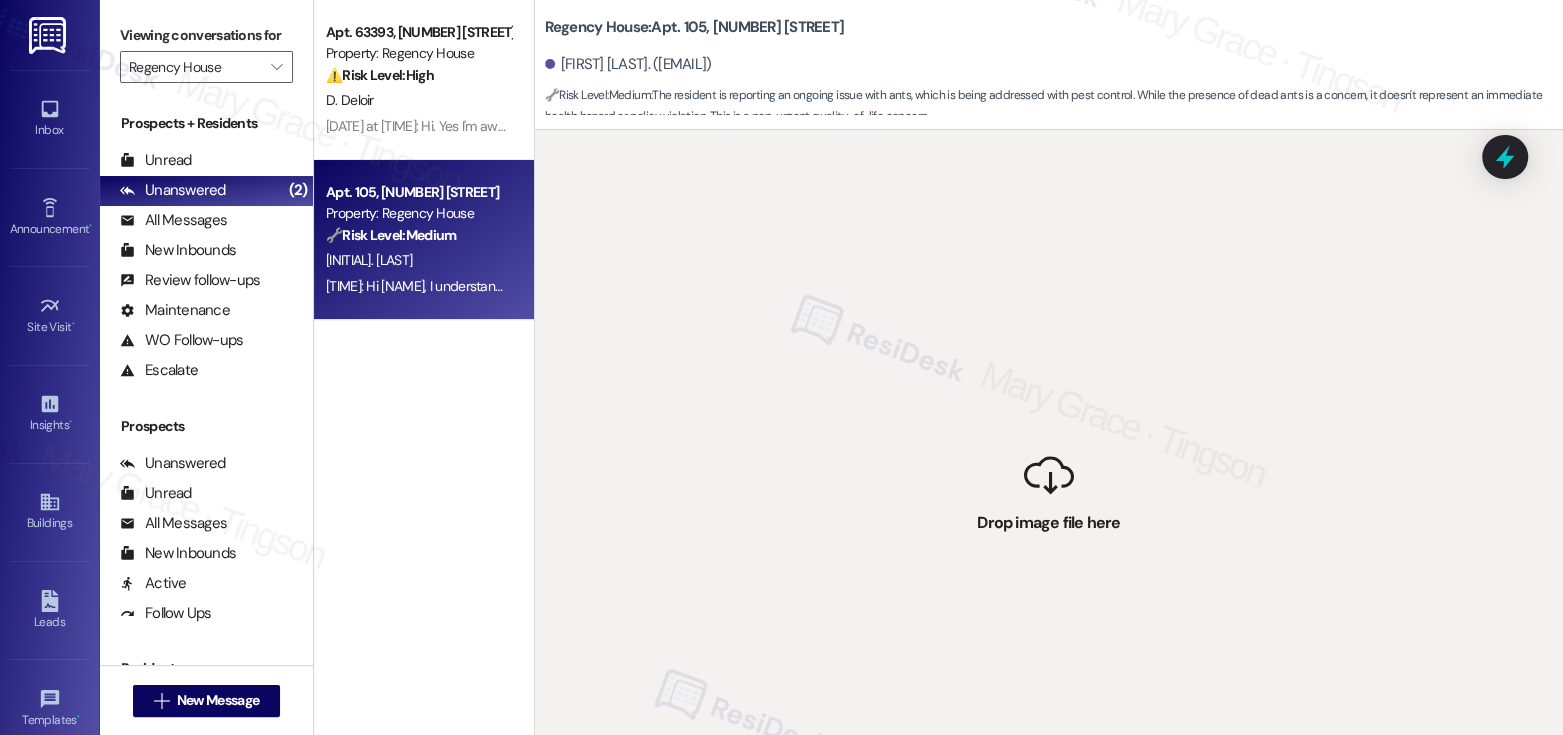 click on "🔧  Risk Level:  Medium The resident is reporting an ongoing issue with ants, which is being addressed with pest control. While the presence of dead ants is a concern, it doesn't represent an immediate health hazard or policy violation. This is a non-urgent quality-of-life concern." at bounding box center (418, 235) 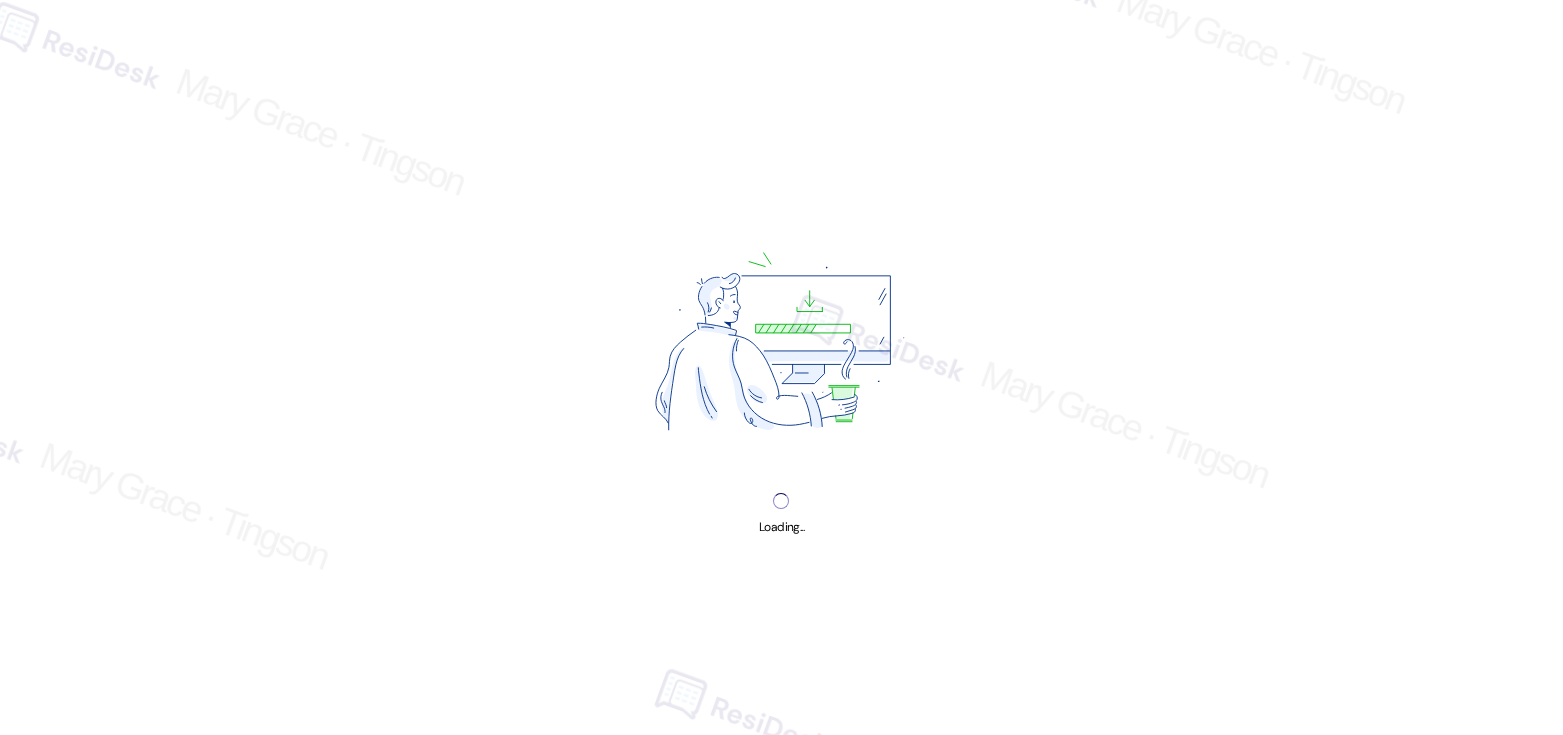 scroll, scrollTop: 0, scrollLeft: 0, axis: both 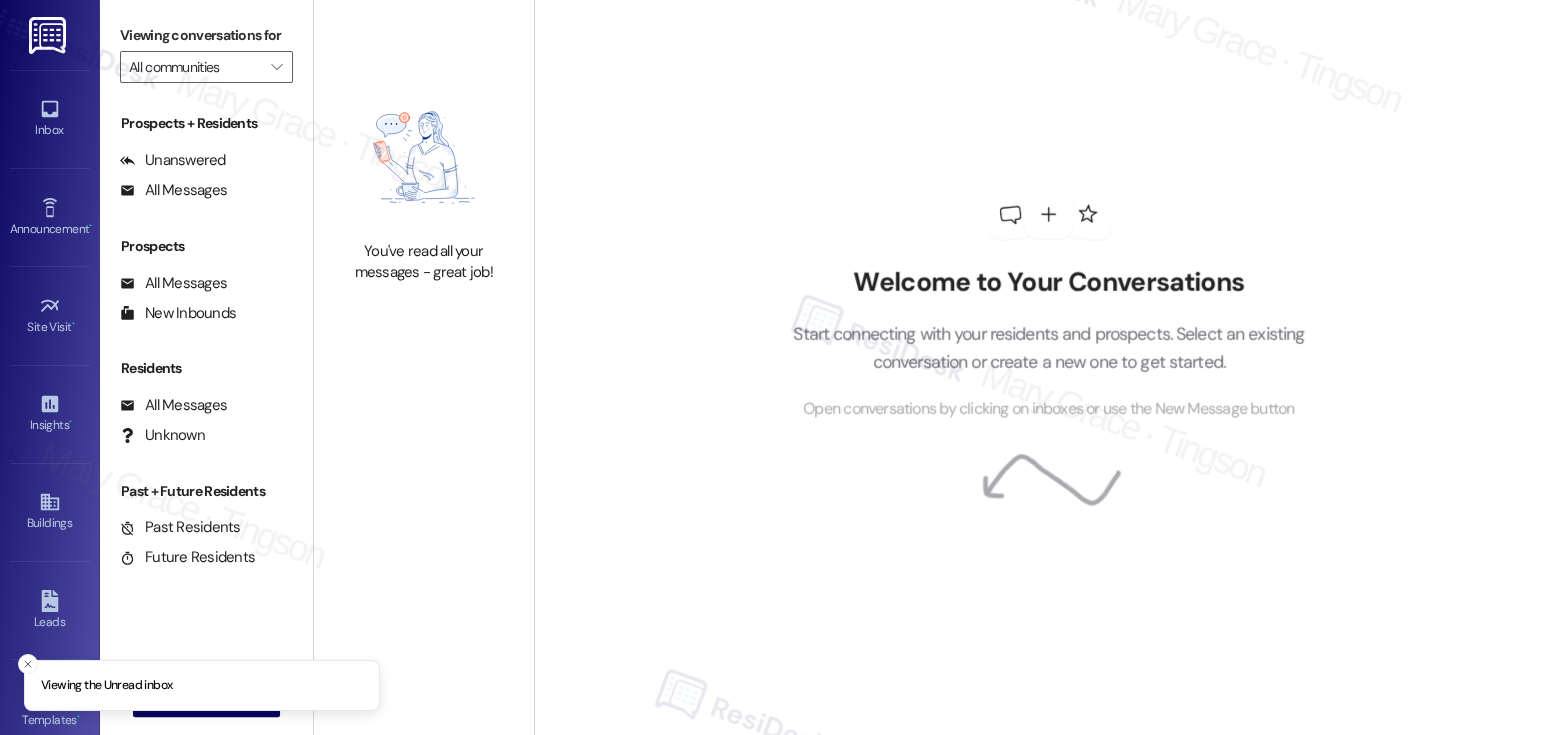 type on "Regency House" 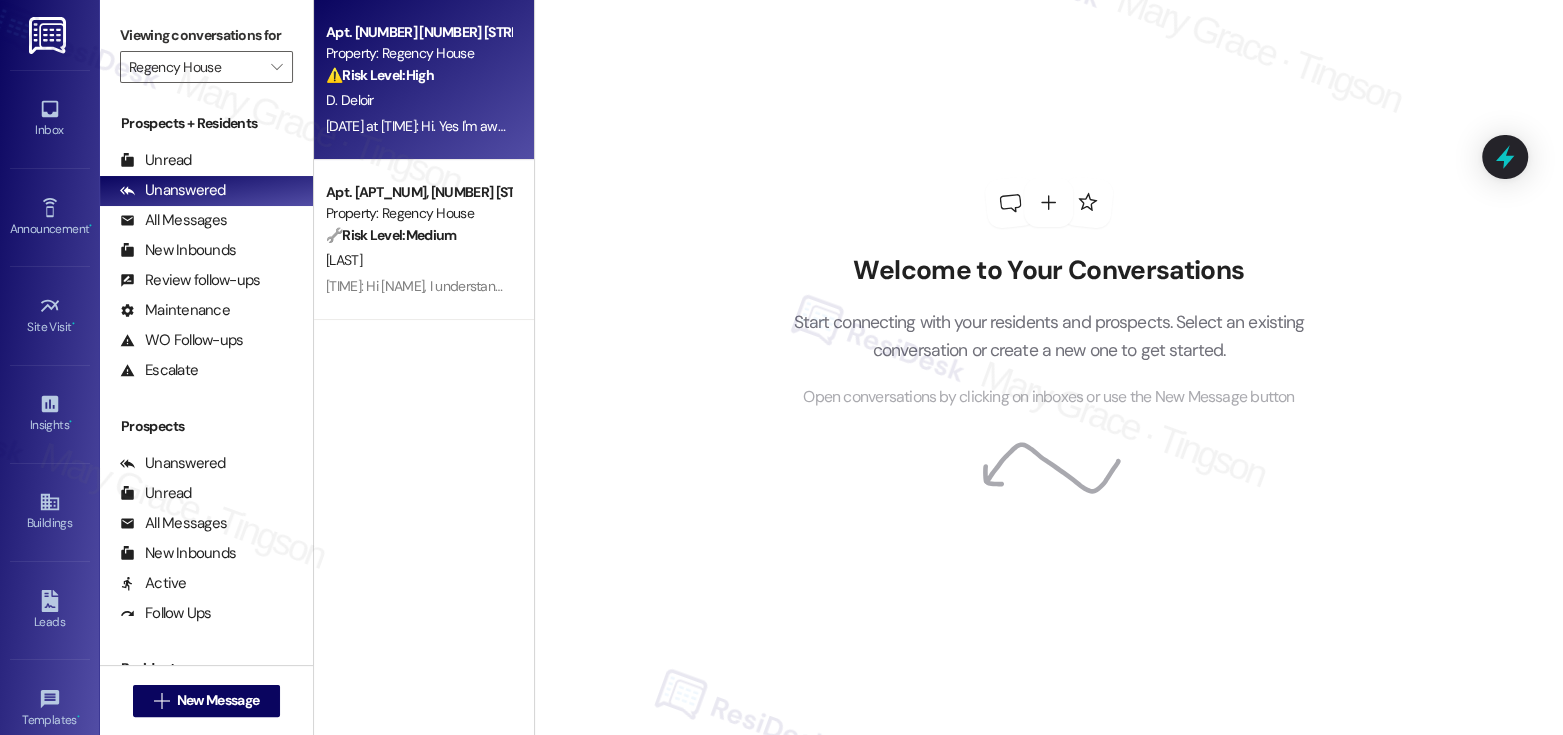 click on "D. Deloir" at bounding box center [418, 100] 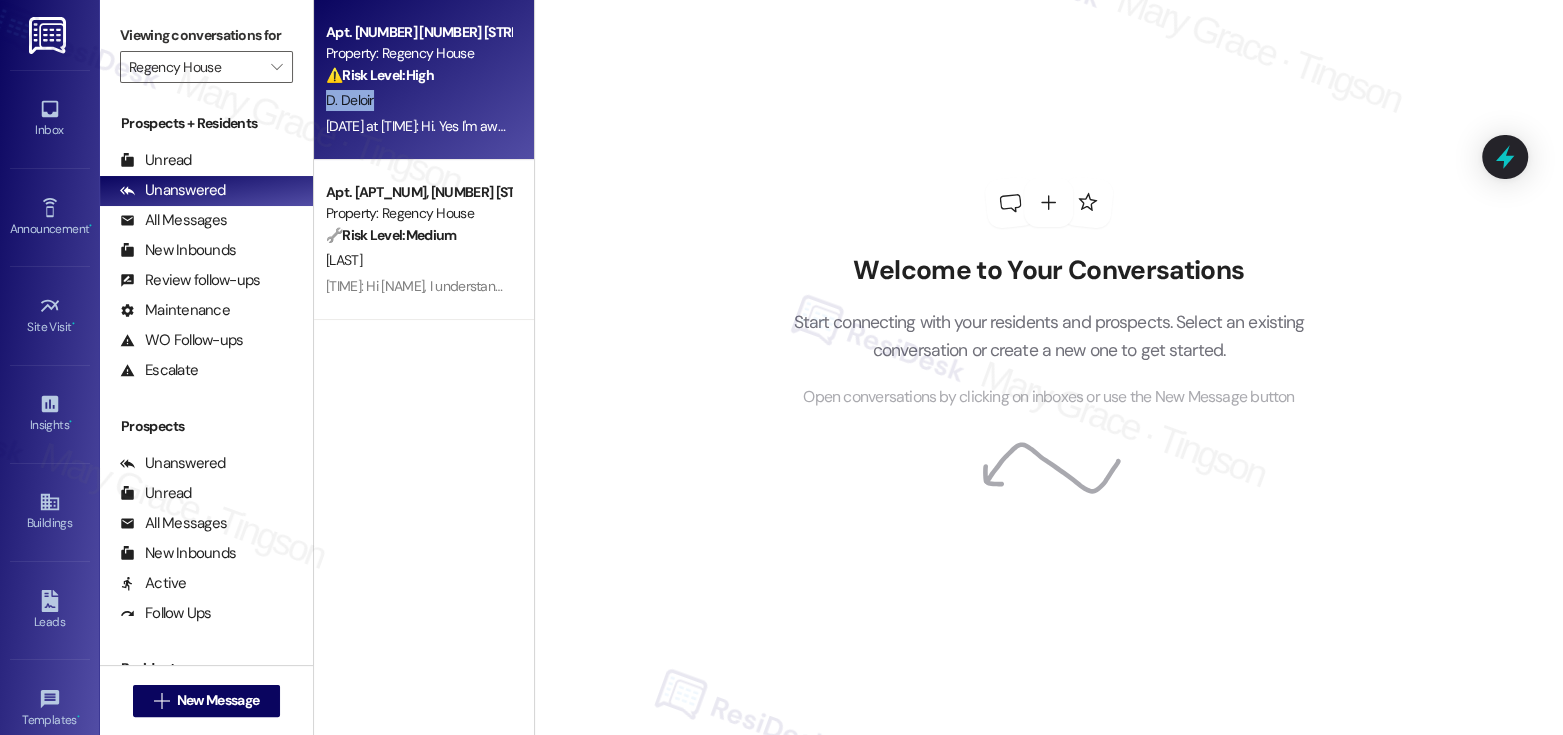 click on "D. Deloir" at bounding box center [418, 100] 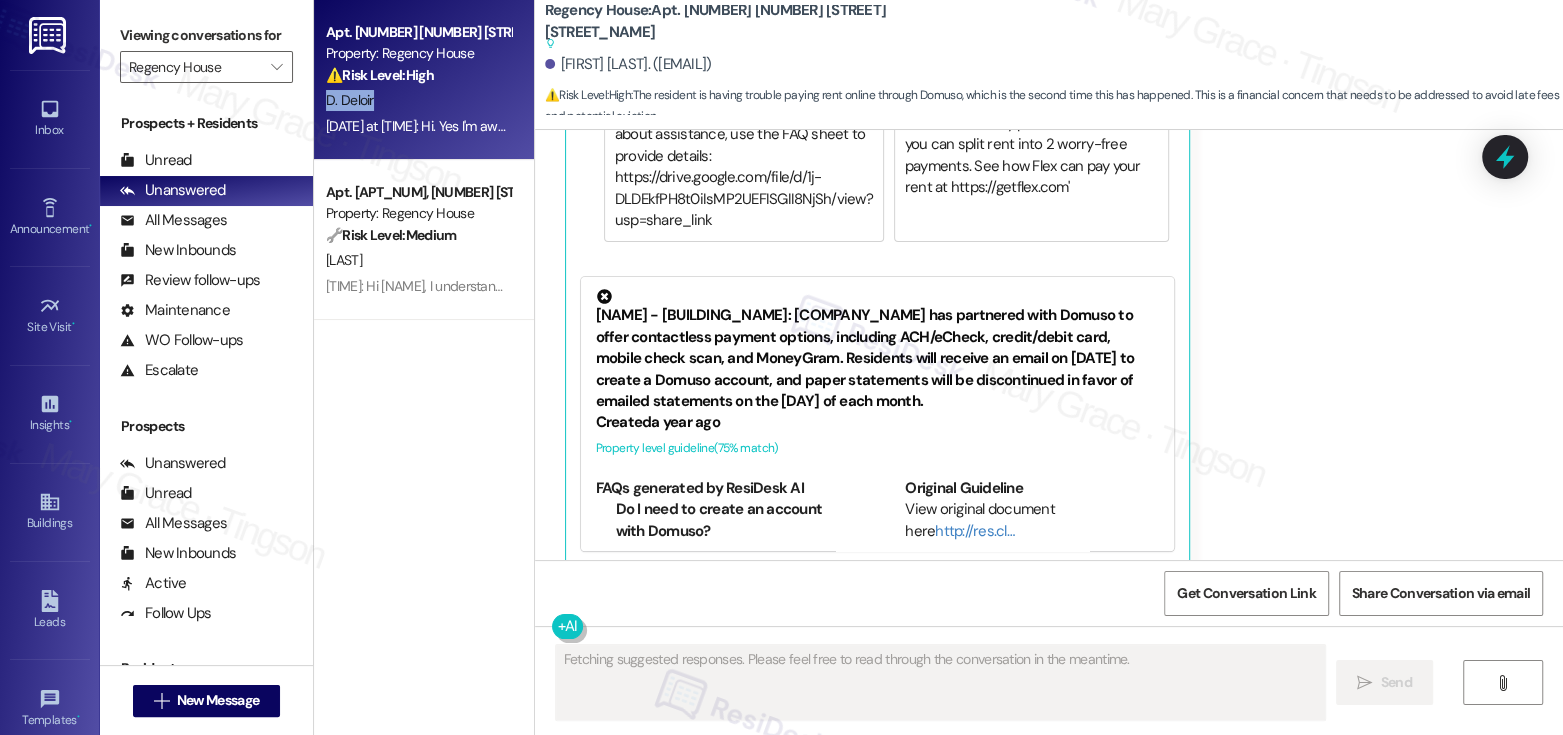 scroll, scrollTop: 491, scrollLeft: 0, axis: vertical 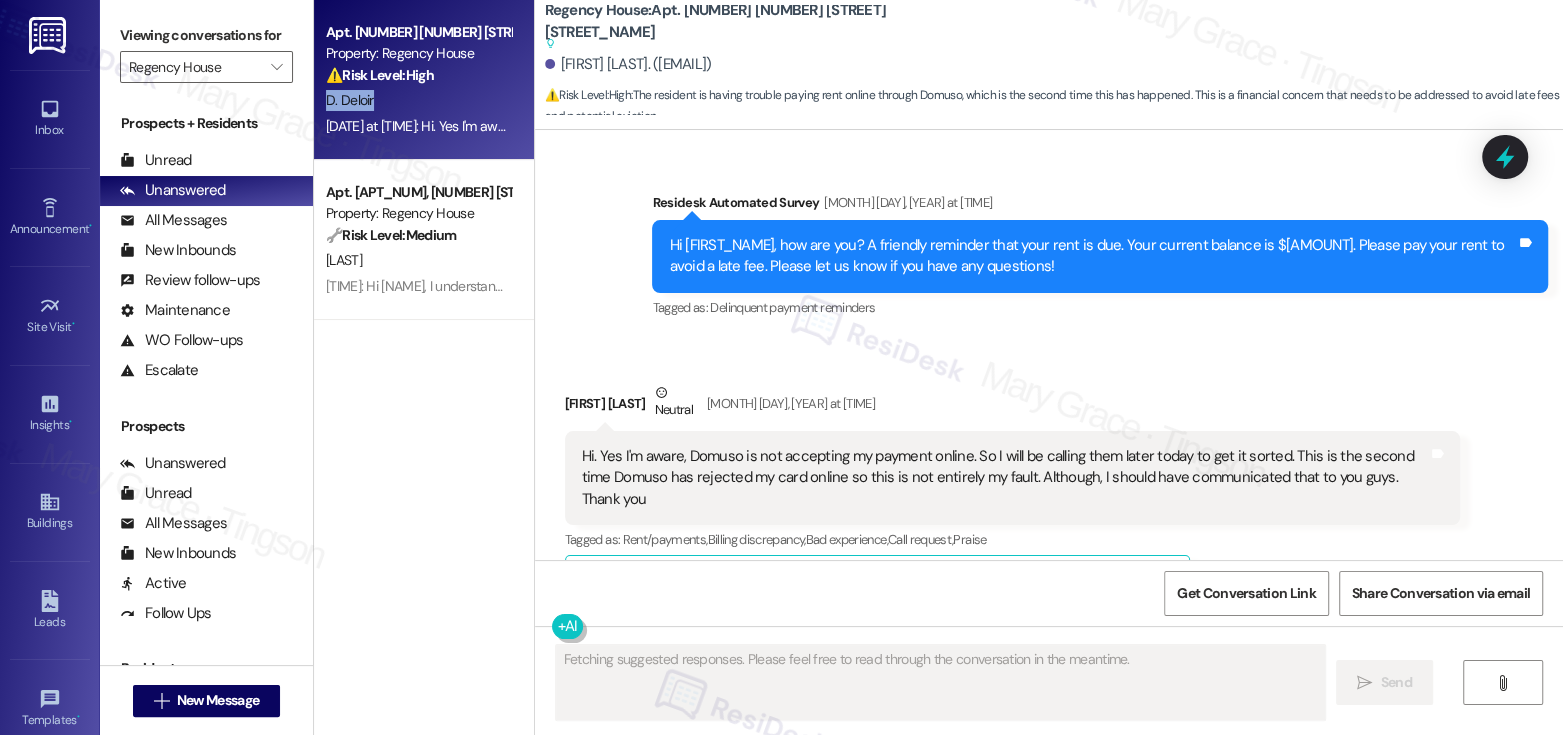 click on "Hide Suggestions" at bounding box center (1047, 581) 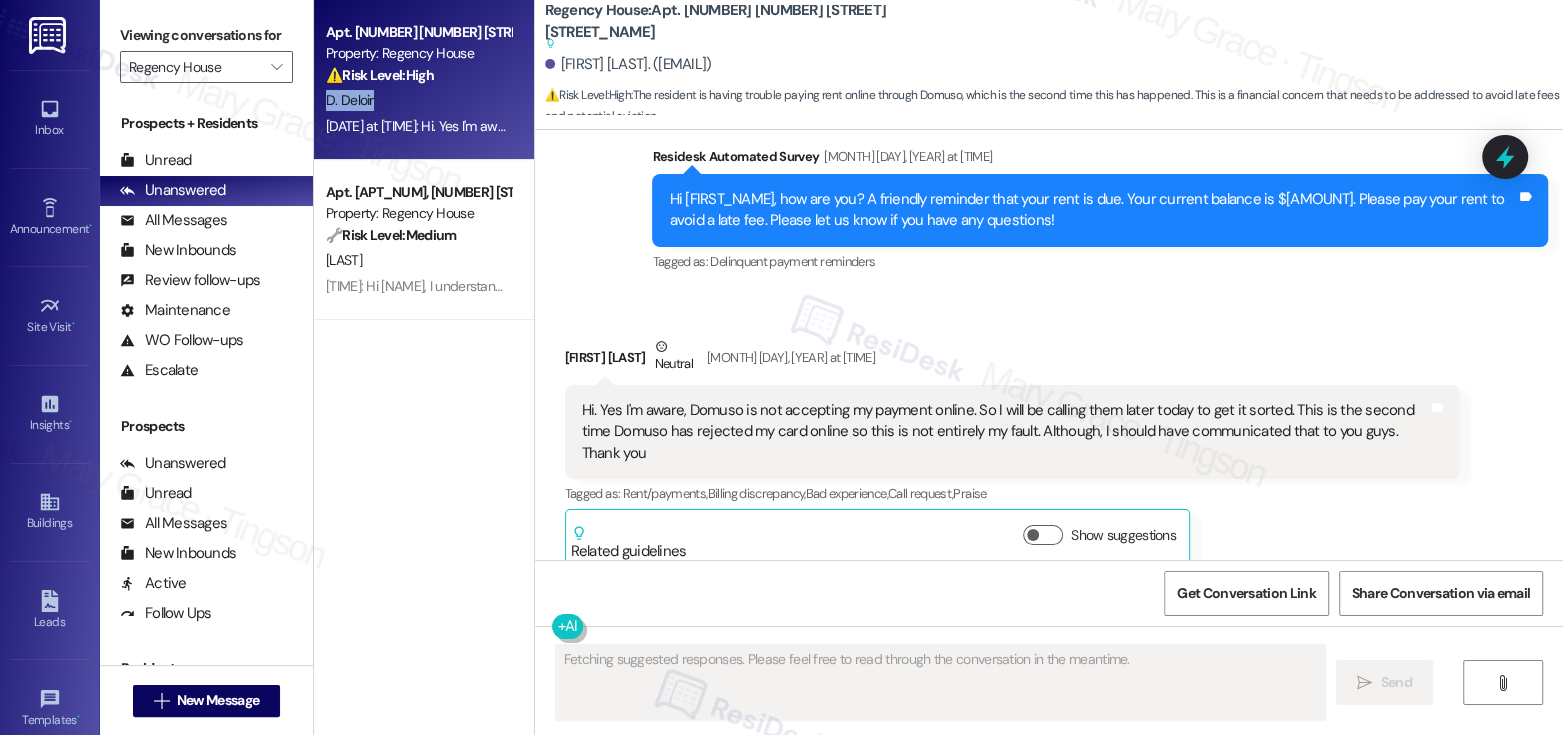 scroll, scrollTop: 540, scrollLeft: 0, axis: vertical 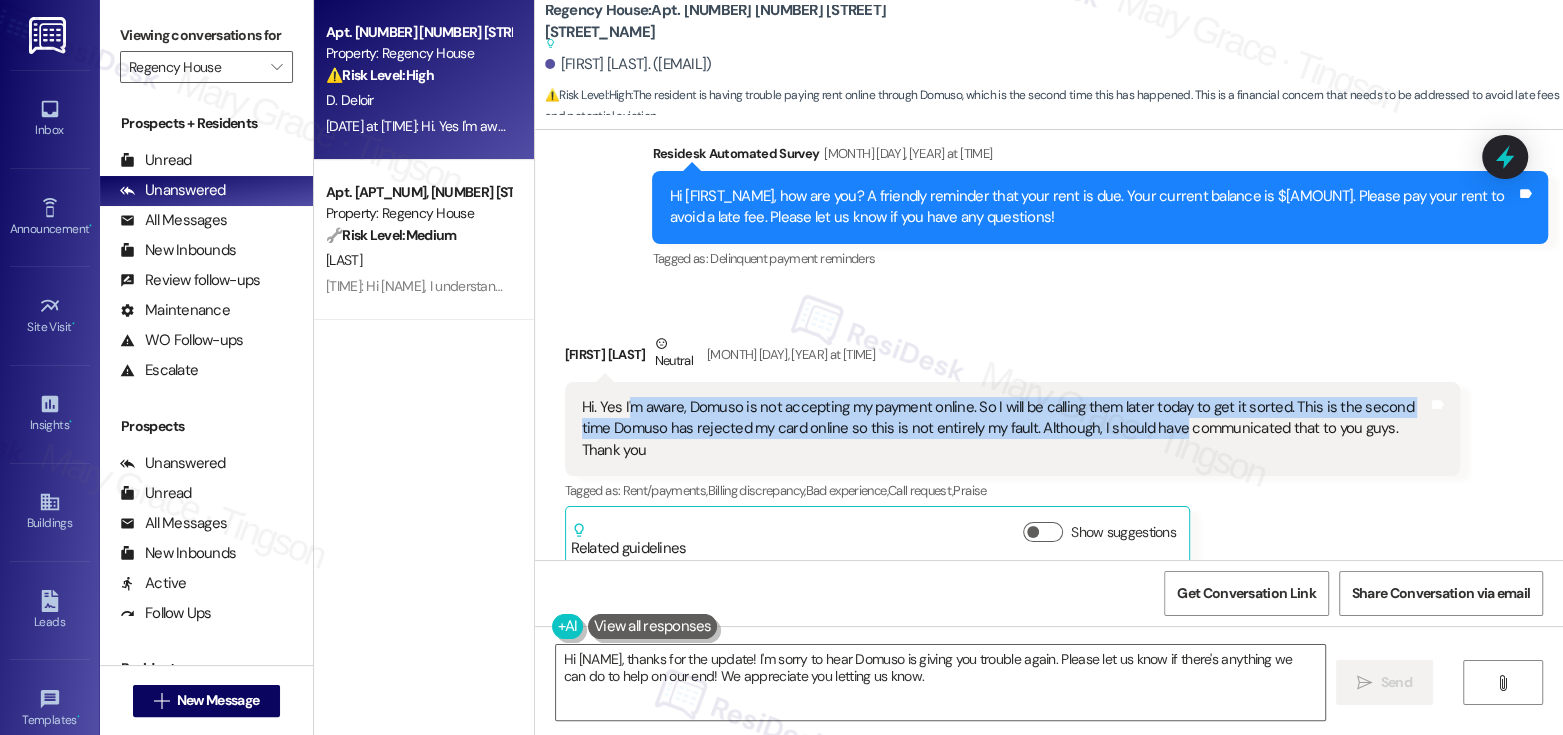drag, startPoint x: 615, startPoint y: 401, endPoint x: 1131, endPoint y: 428, distance: 516.70593 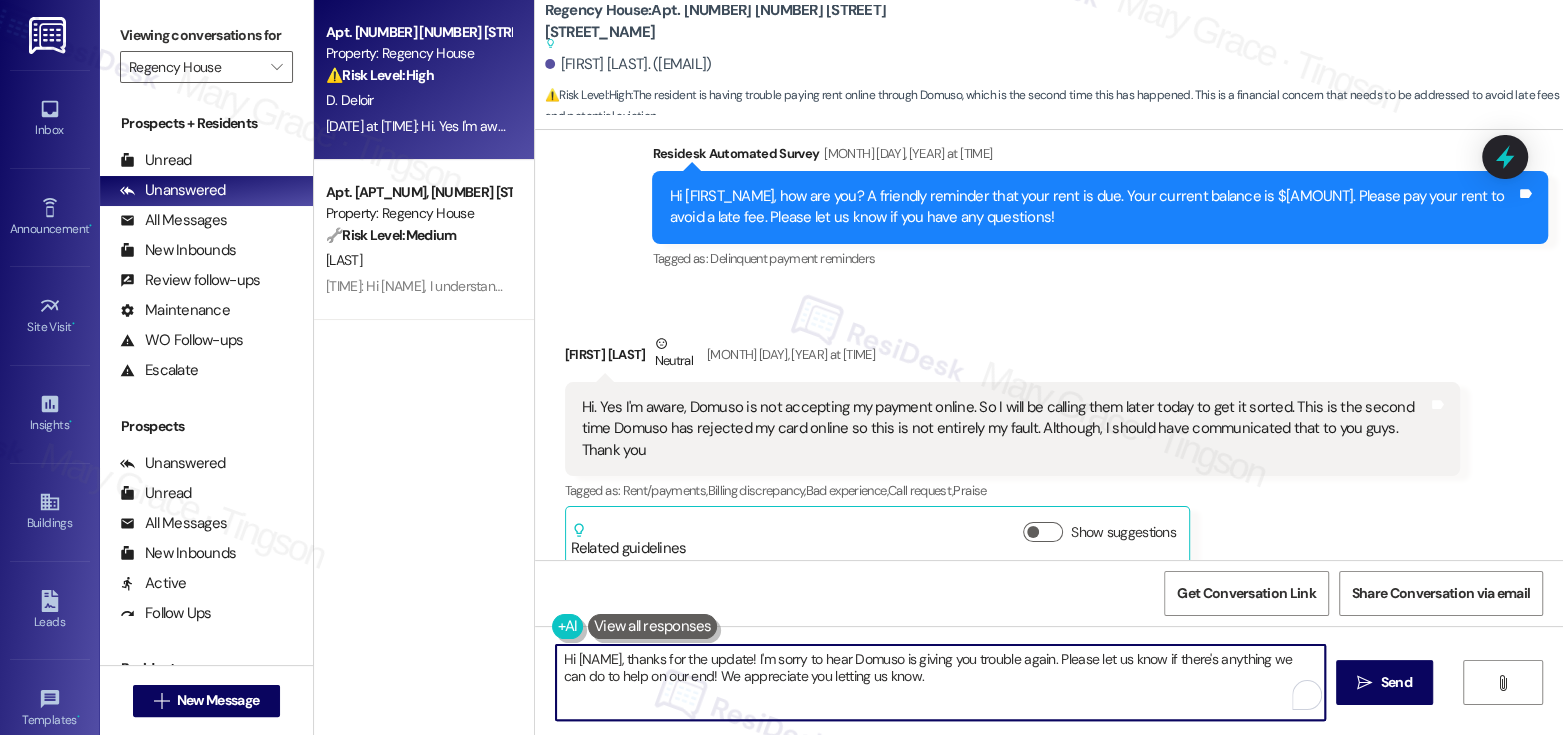 drag, startPoint x: 837, startPoint y: 665, endPoint x: 1022, endPoint y: 665, distance: 185 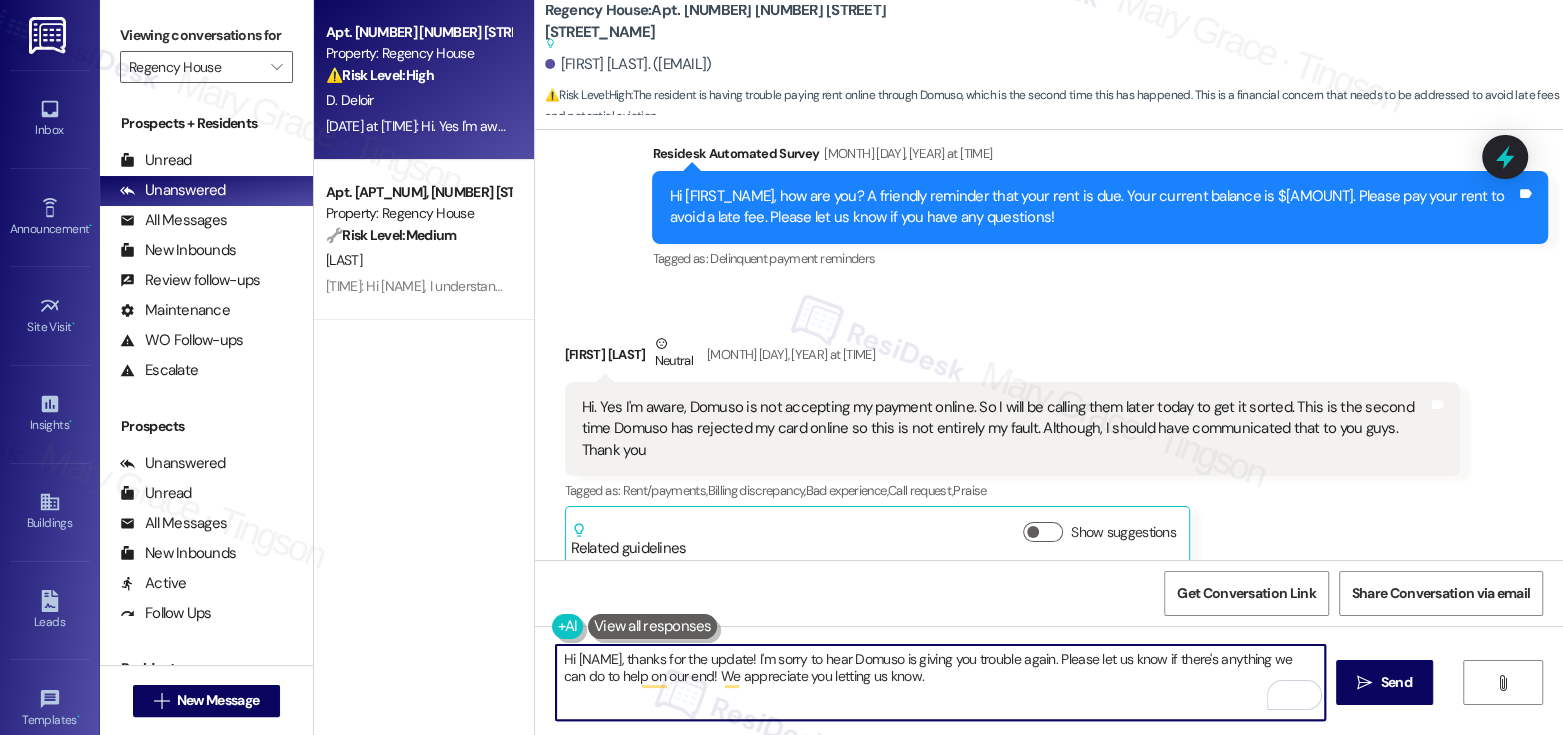 click on "Hi [NAME], thanks for the update! I'm sorry to hear Domuso is giving you trouble again. Please let us know if there's anything we can do to help on our end! We appreciate you letting us know." at bounding box center [940, 682] 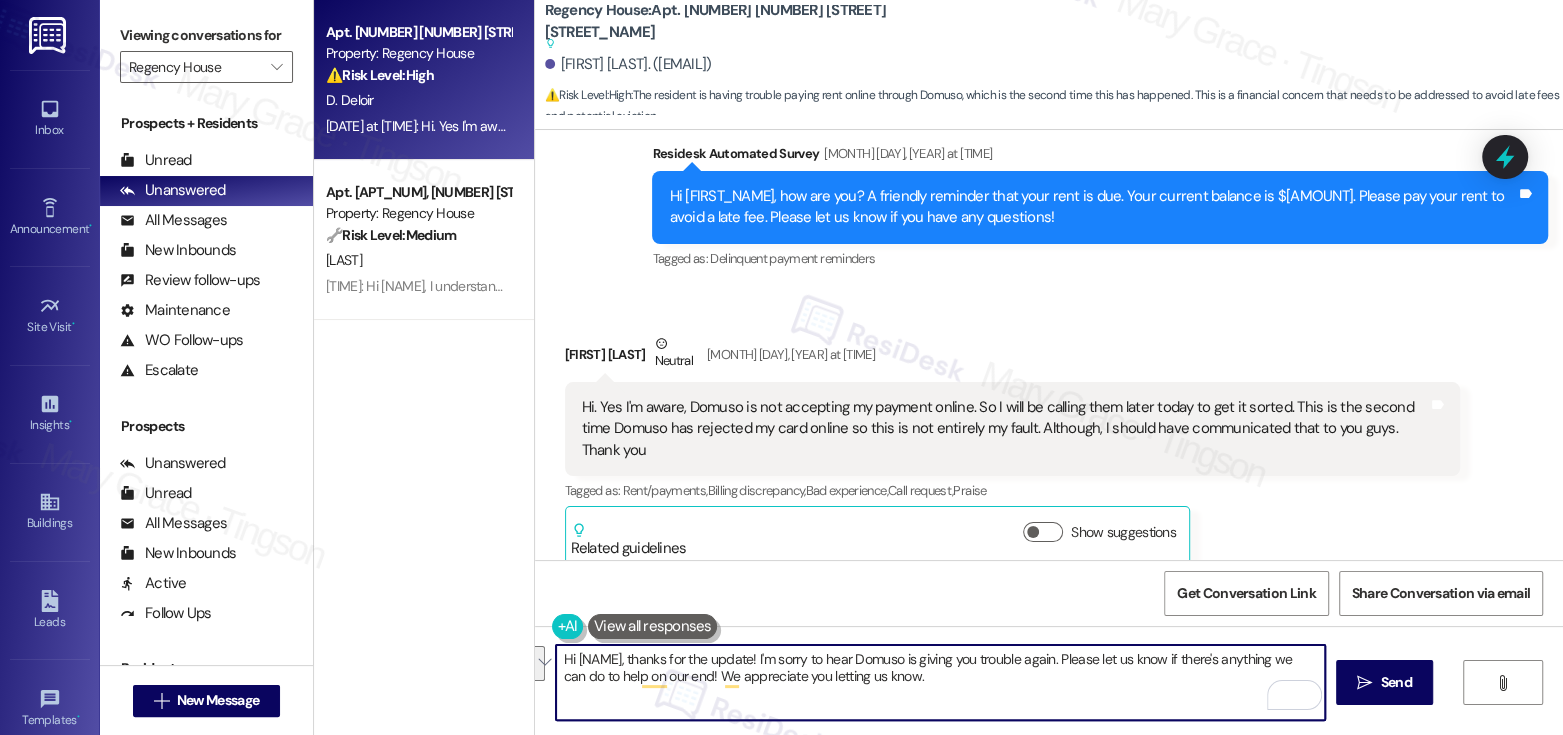 drag, startPoint x: 785, startPoint y: 659, endPoint x: 998, endPoint y: 684, distance: 214.46211 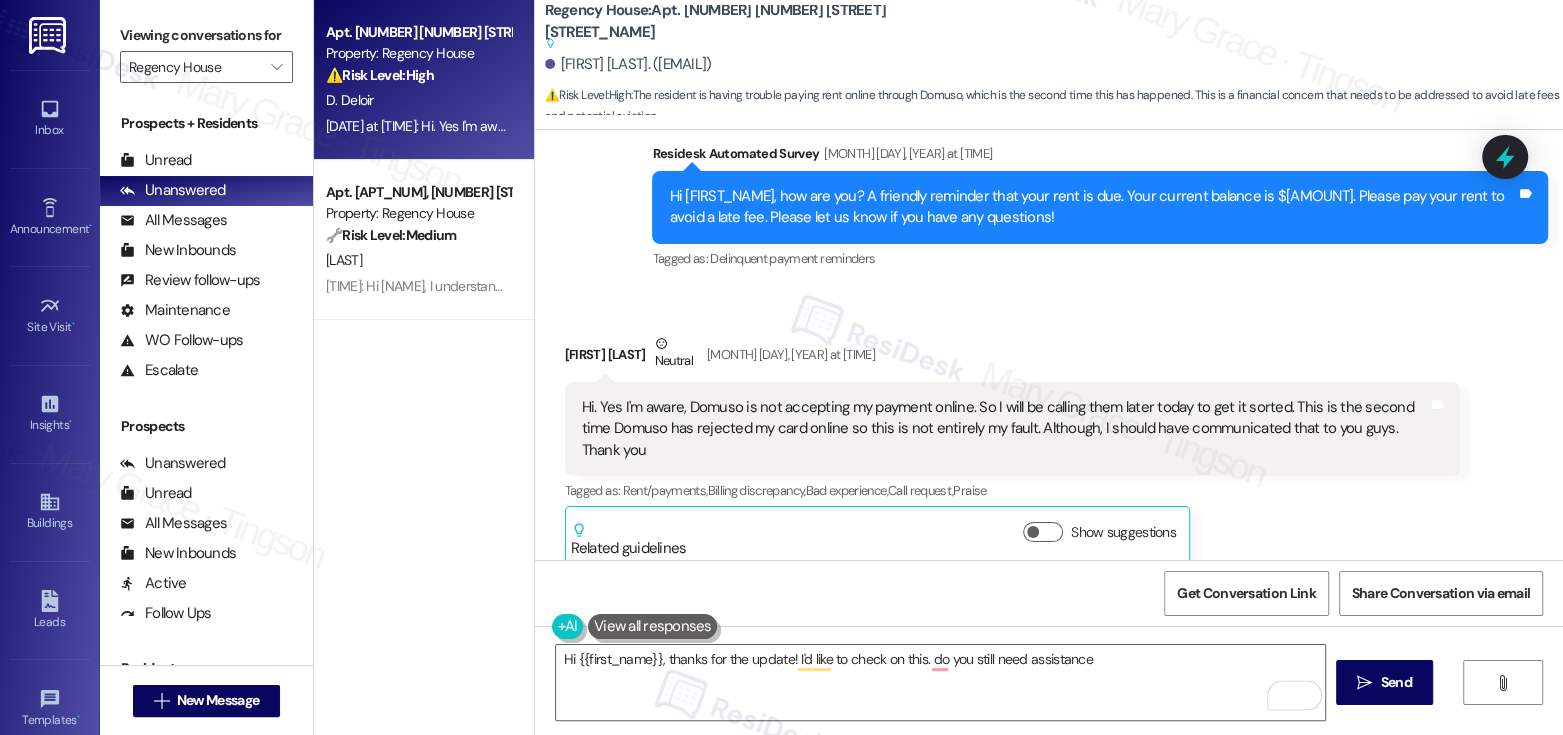 click on "[FIRST] [LAST]   Neutral [DATE] at [TIME]" at bounding box center (1013, 357) 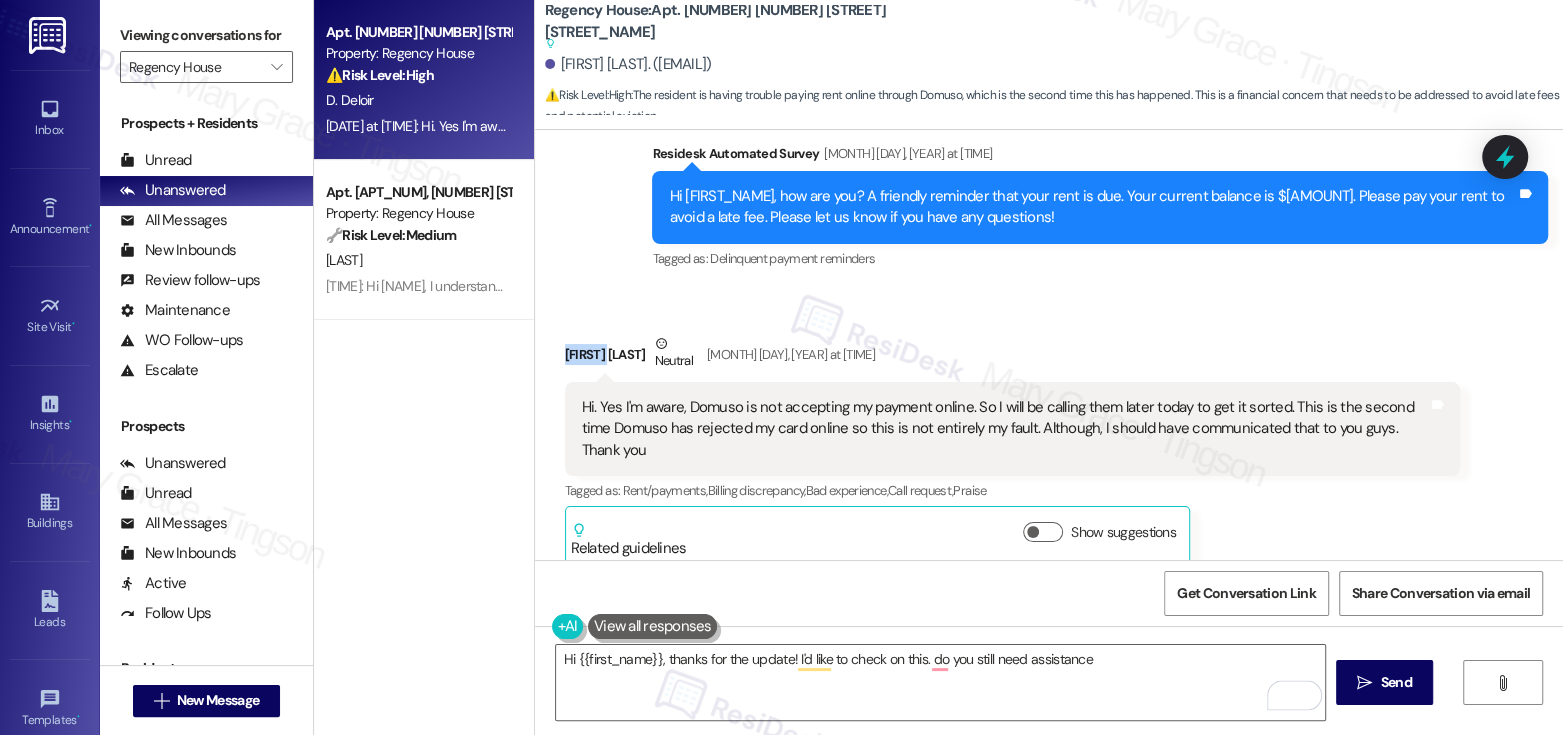 click on "[FIRST] [LAST]   Neutral [DATE] at [TIME]" at bounding box center [1013, 357] 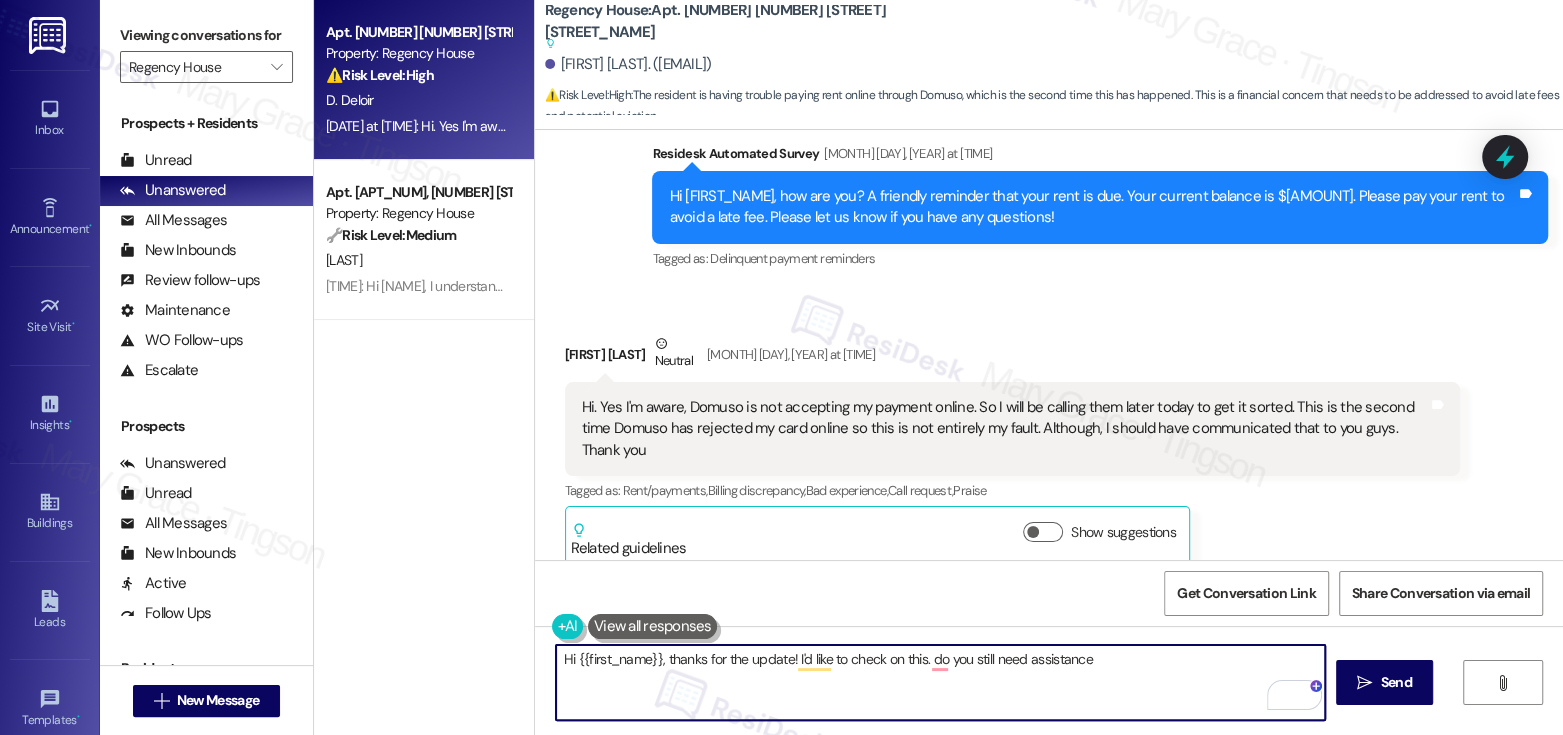 drag, startPoint x: 568, startPoint y: 659, endPoint x: 653, endPoint y: 656, distance: 85.052925 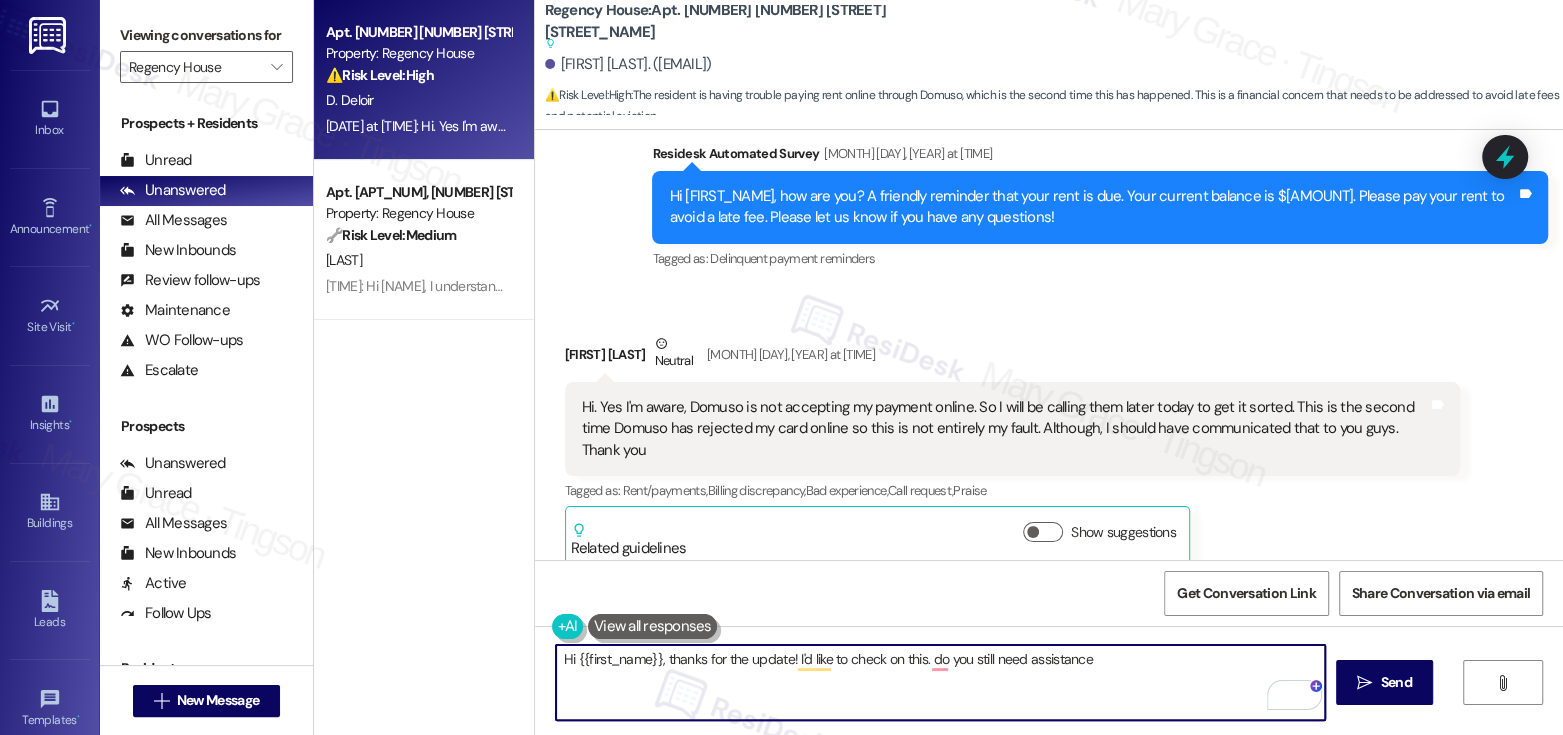 click on "Hi {{first_name}}, thanks for the update! I'd like to check on this. do you still need assistance" at bounding box center (940, 682) 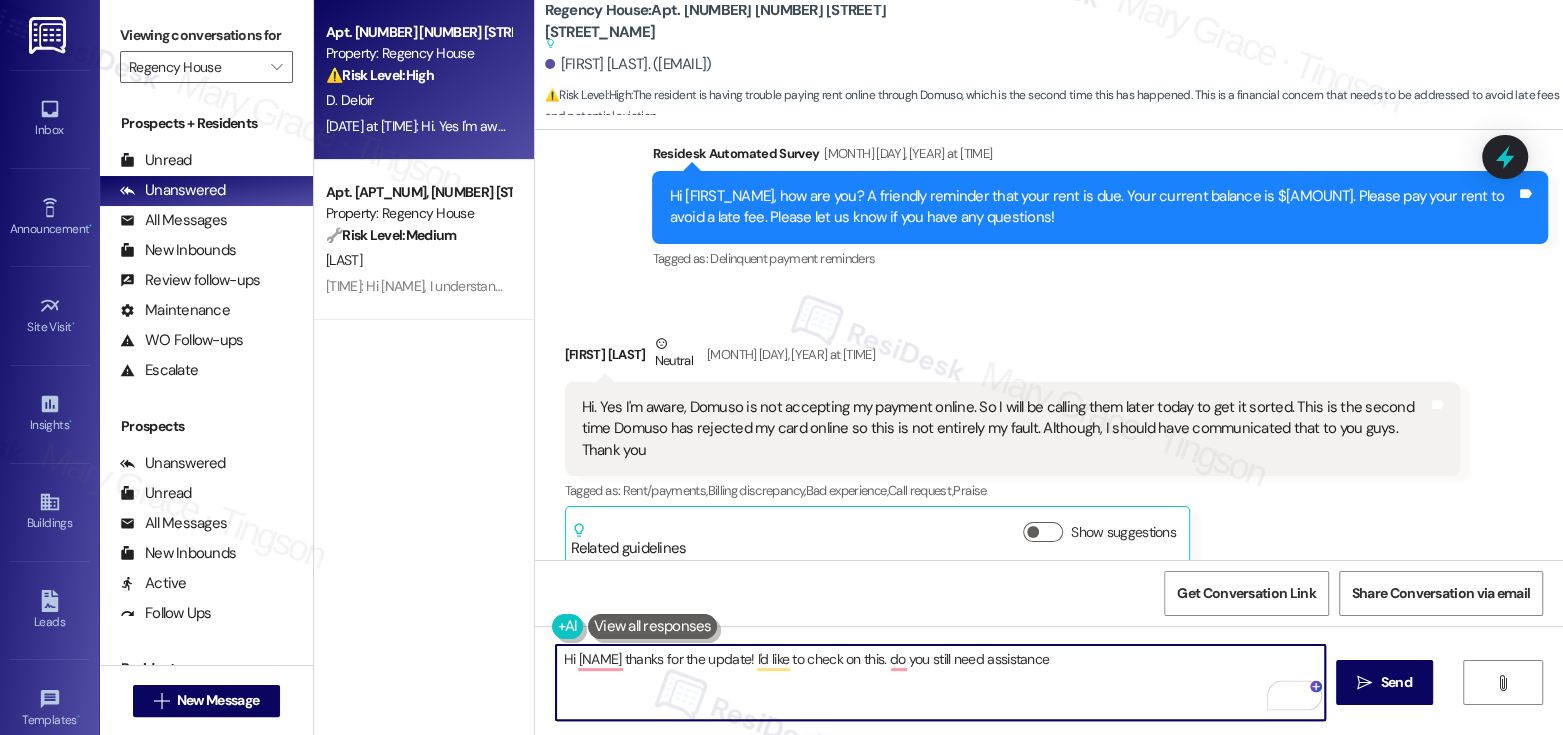 type on "Hi [NAME], thanks for the update! I'd like to check on this. do you still need assistance" 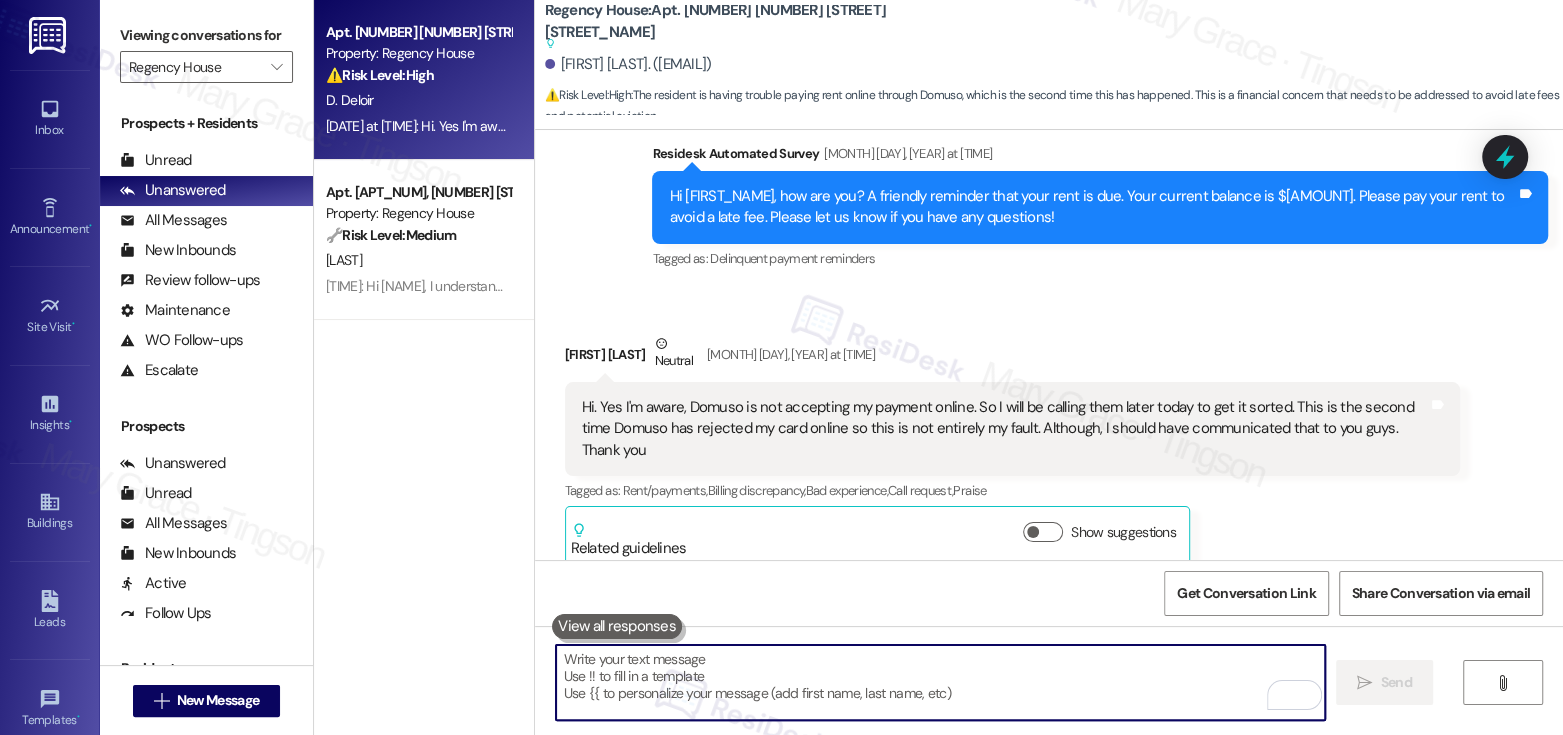paste on "Hi [FIRST],
Thanks for the update! I just wanted to check—do you still need assistance with this?" 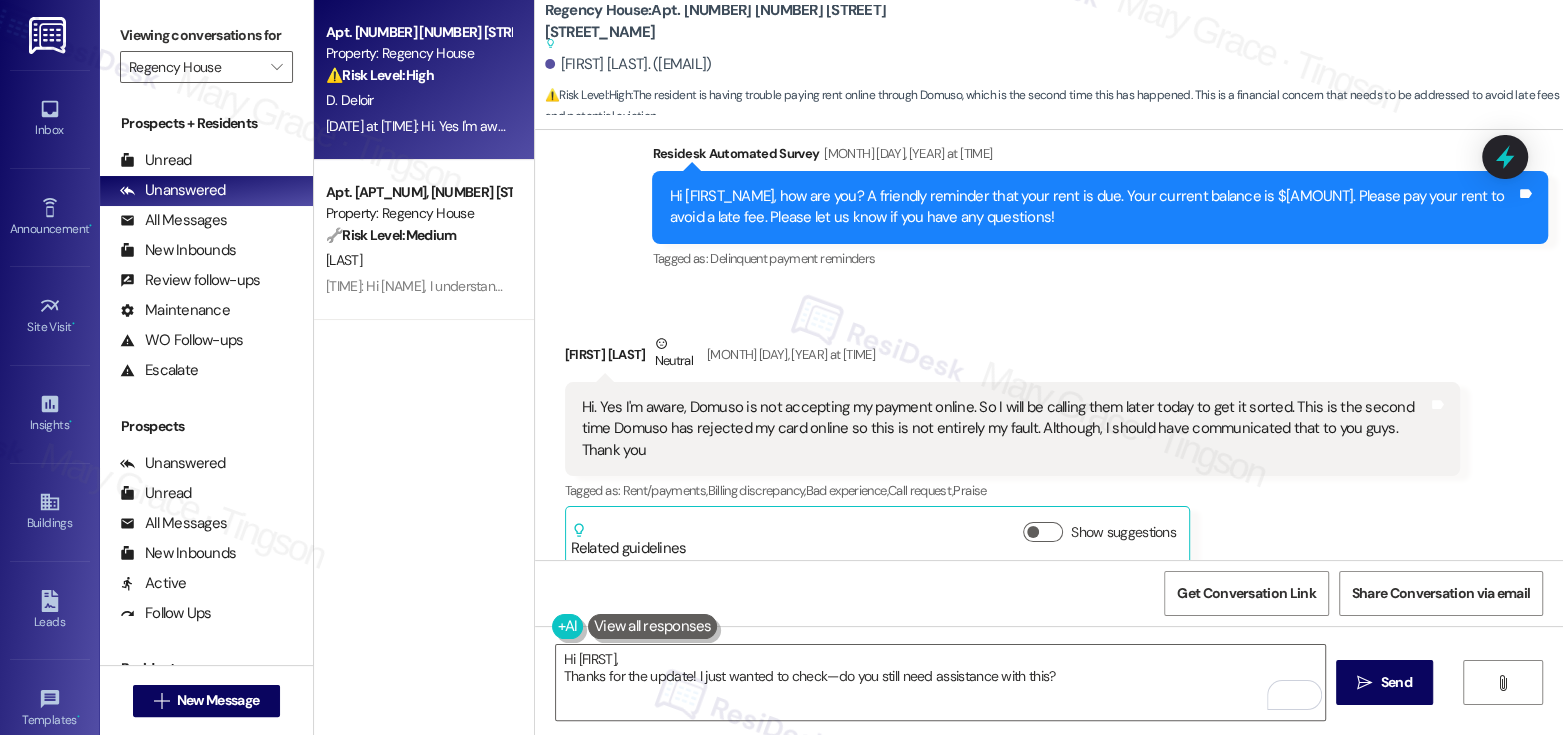 click on "Hi. Yes I'm aware, Domuso is not accepting my payment online. So I will be calling them later today to get it sorted. This is the second time Domuso has rejected my card online so this is not entirely my fault. Although, I should have communicated that to you guys. Thank you" at bounding box center [1005, 429] 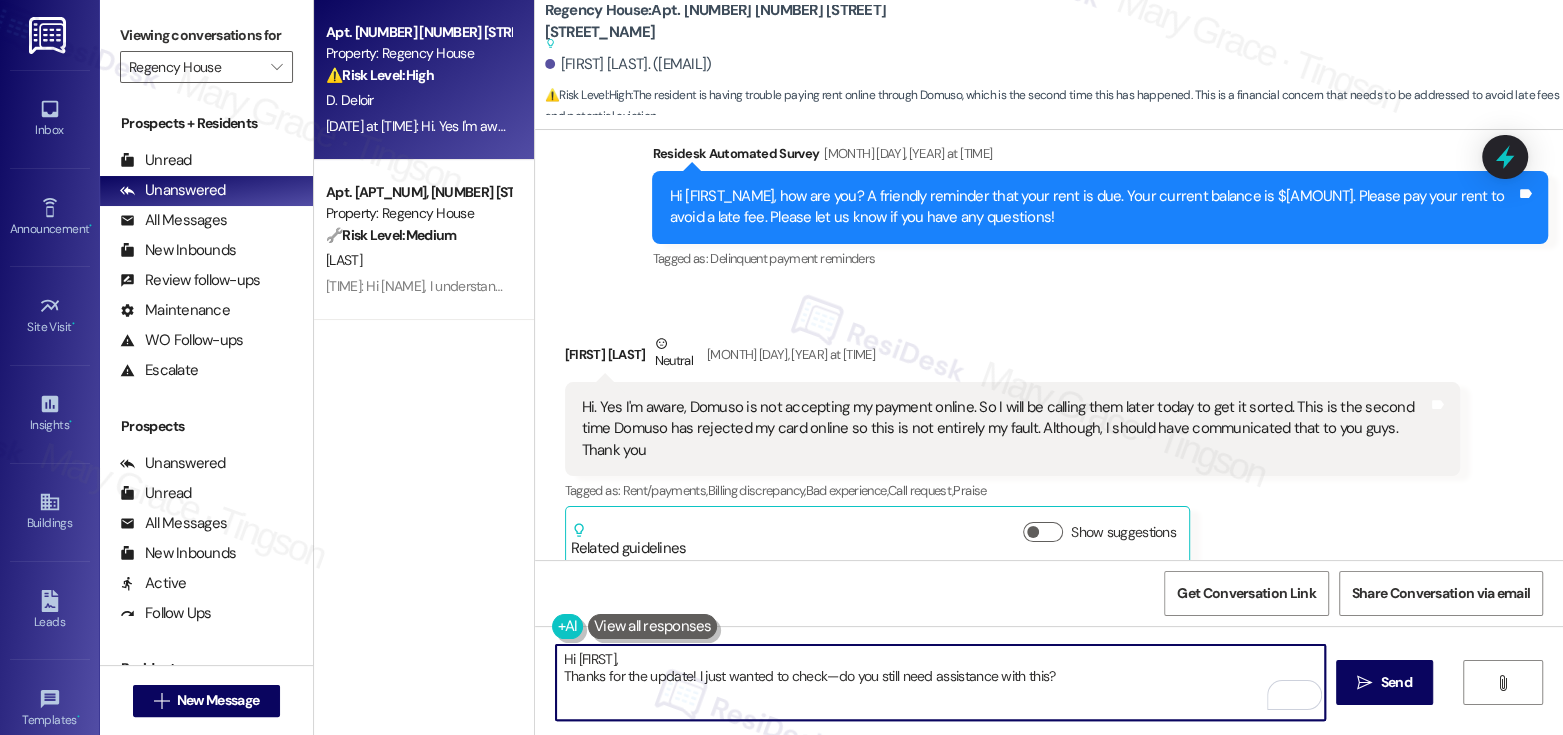 drag, startPoint x: 684, startPoint y: 676, endPoint x: 546, endPoint y: 672, distance: 138.05795 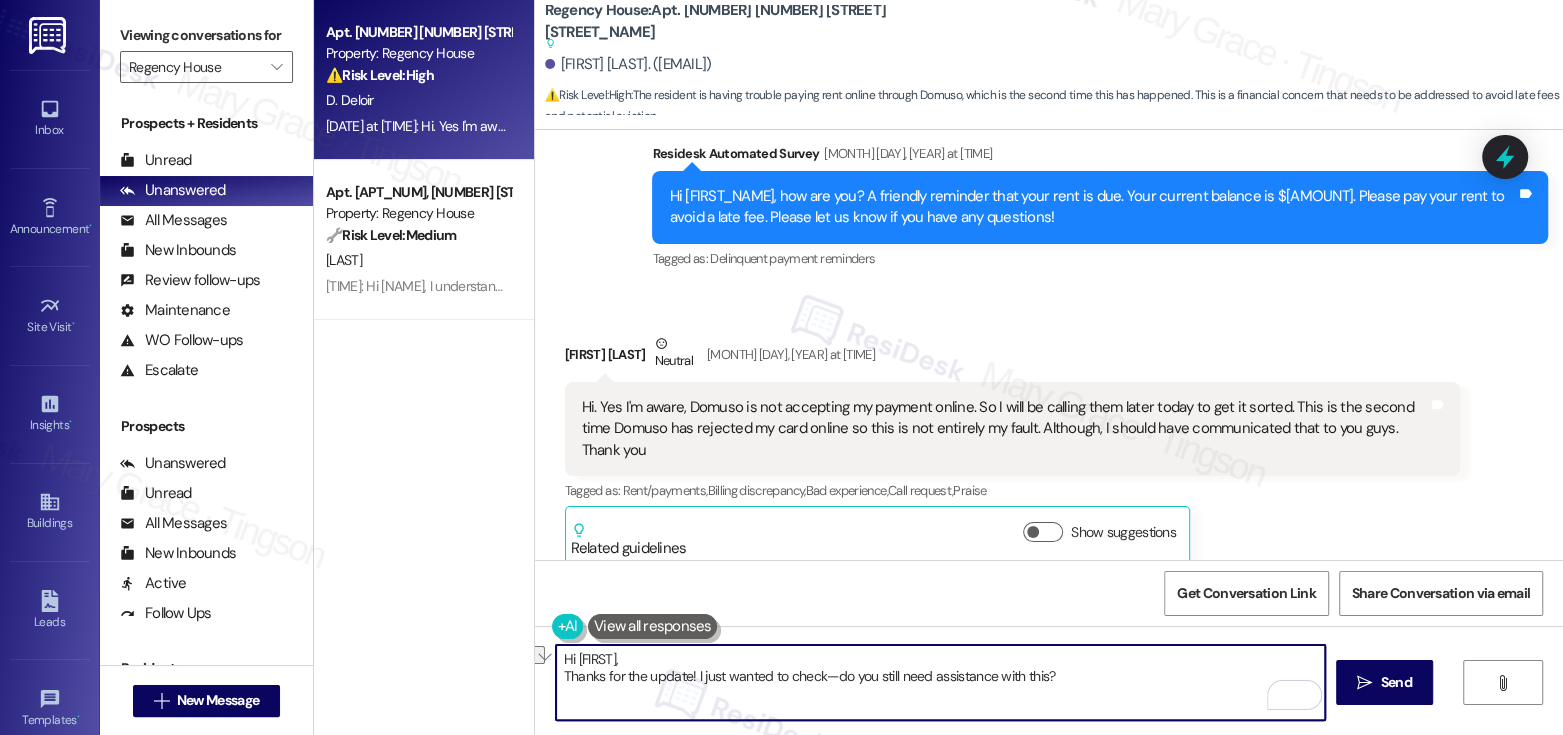 drag, startPoint x: 686, startPoint y: 676, endPoint x: 507, endPoint y: 676, distance: 179 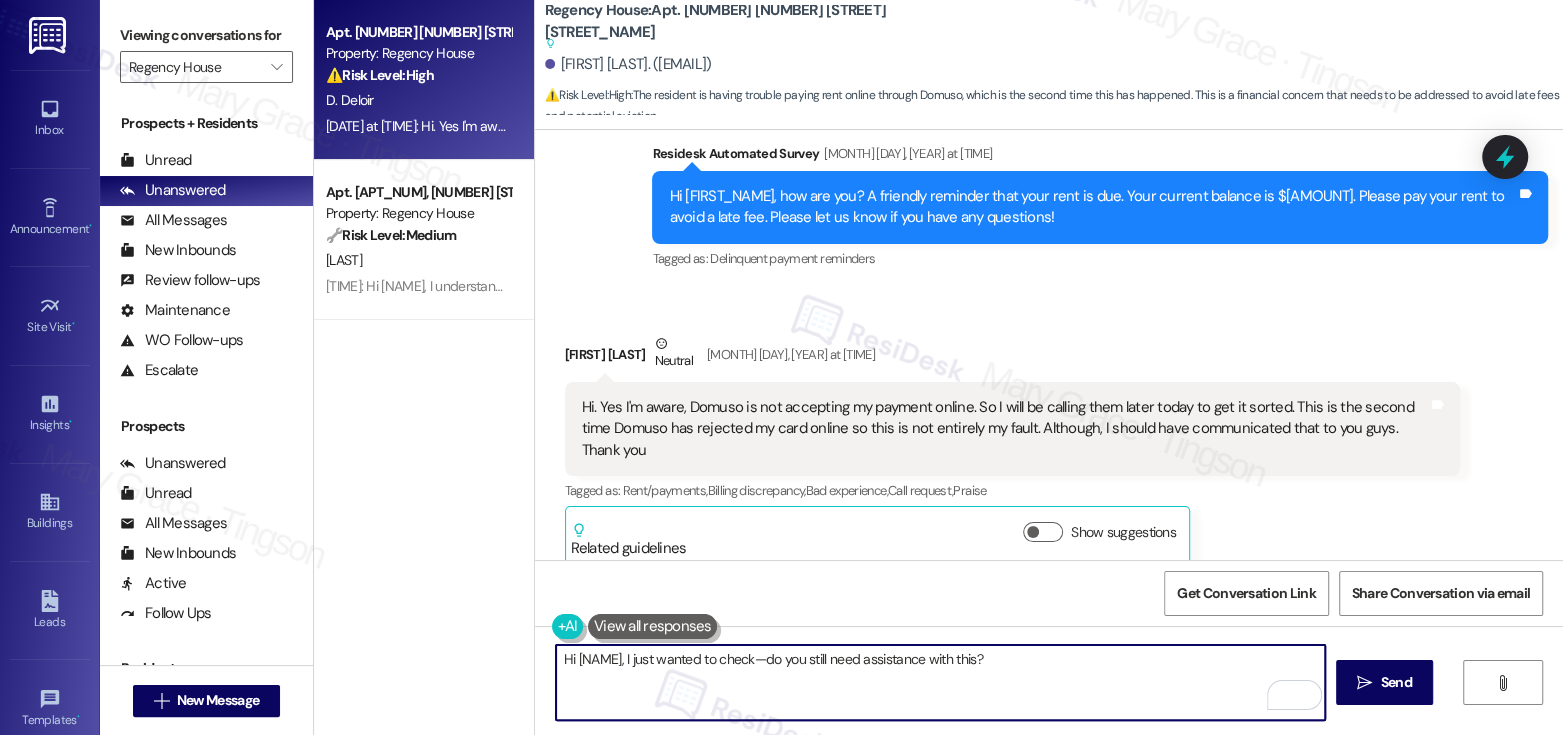 click on "Hi [NAME], I just wanted to check—do you still need assistance with this?" at bounding box center [940, 682] 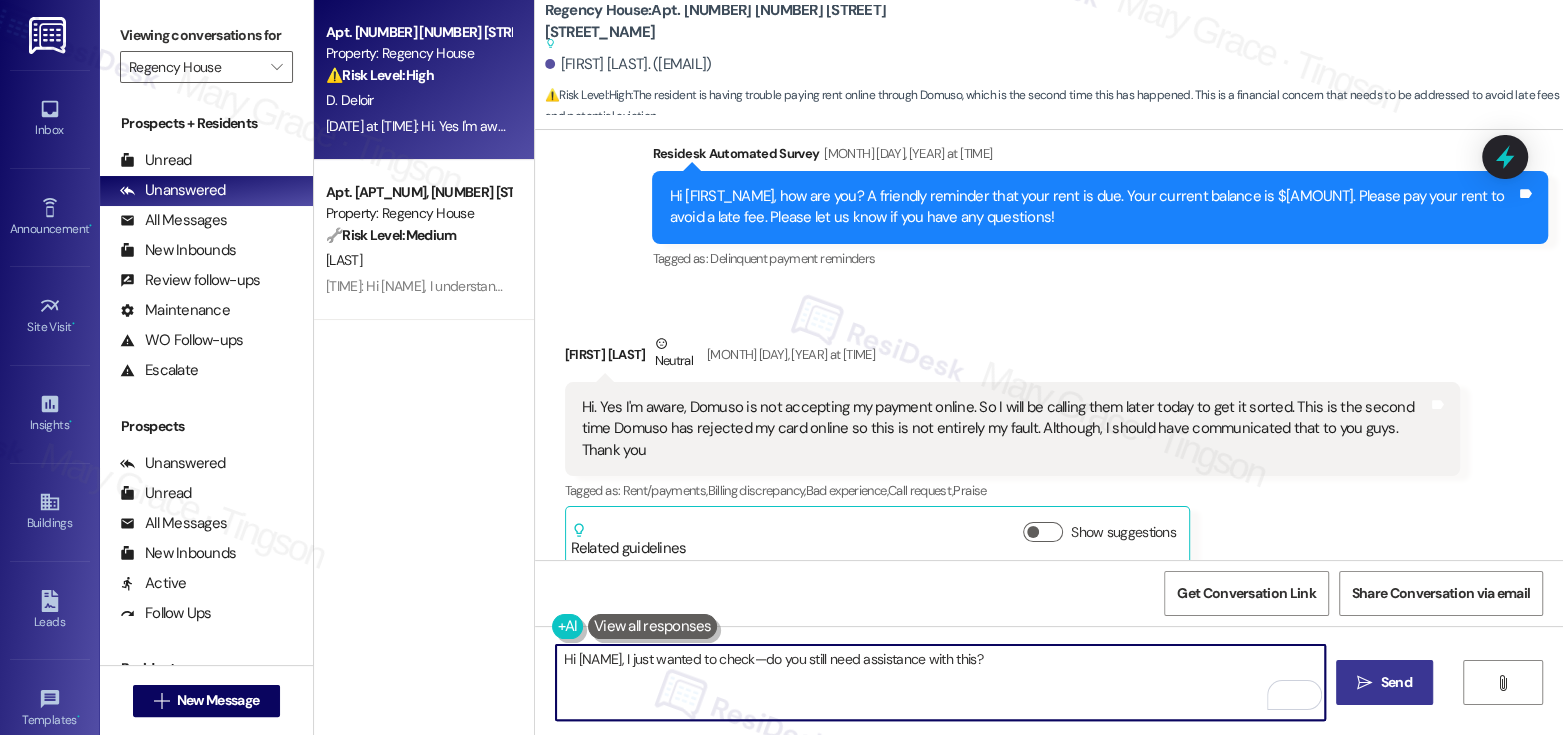 type on "Hi [NAME], I just wanted to check—do you still need assistance with this?" 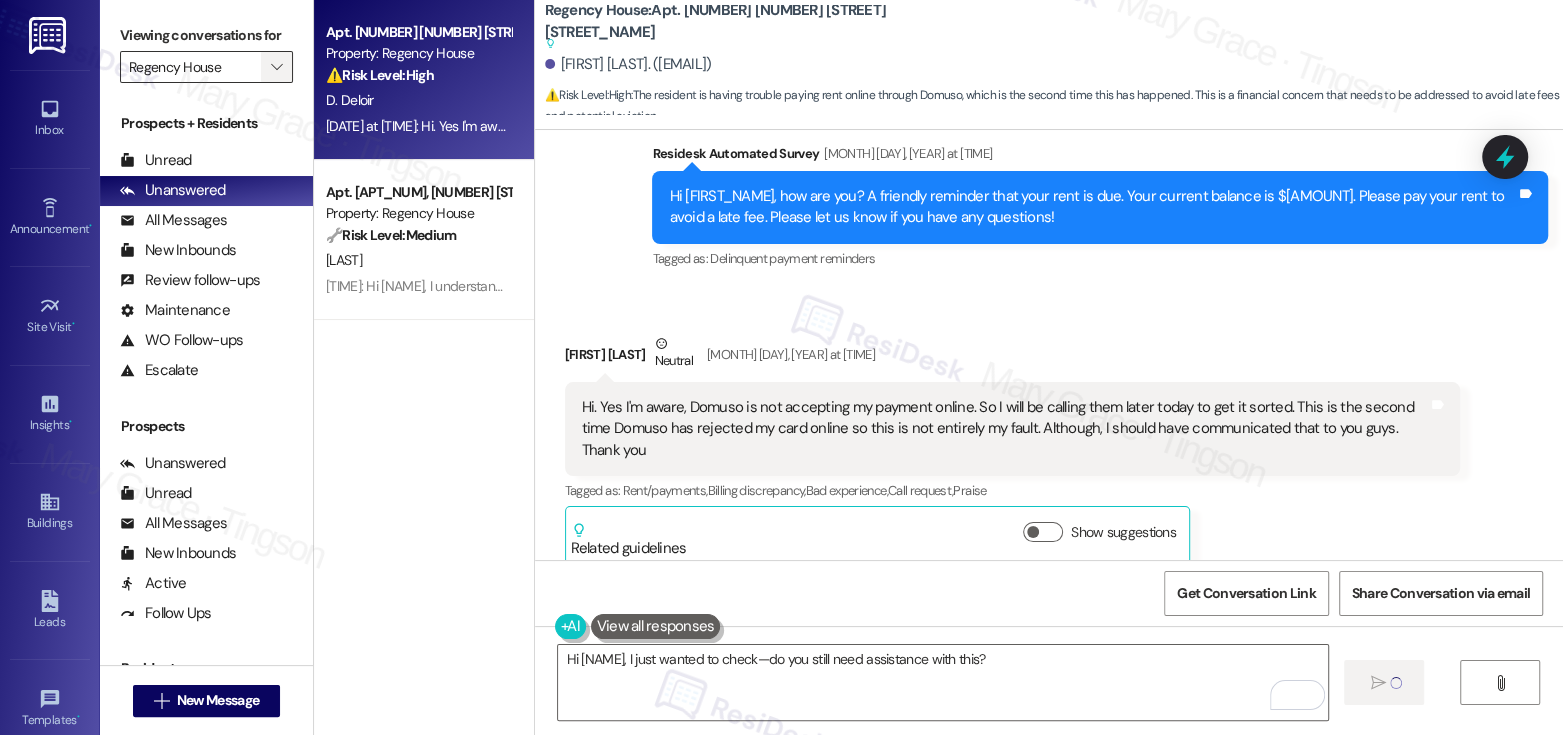 click on "" at bounding box center [276, 67] 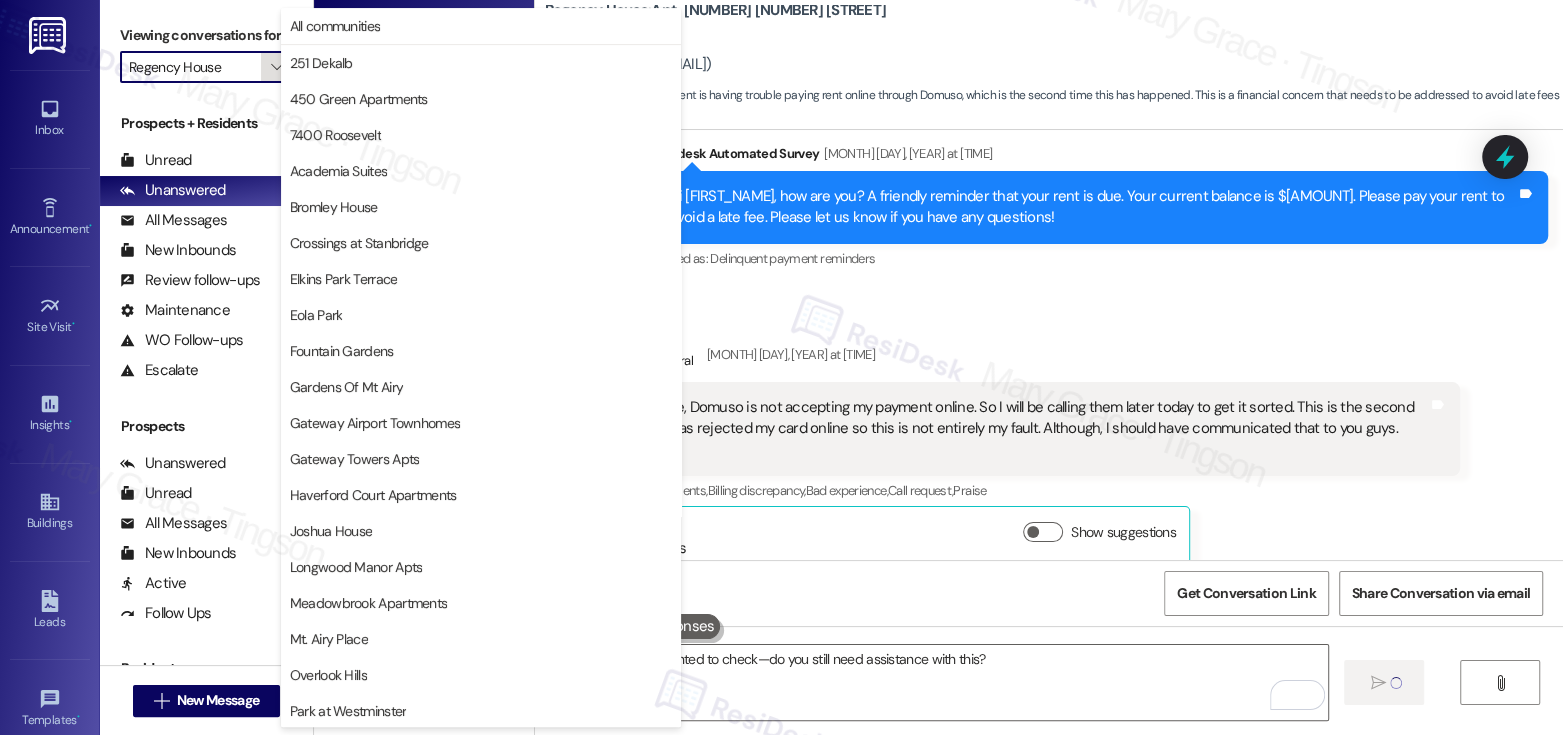 scroll, scrollTop: 470, scrollLeft: 0, axis: vertical 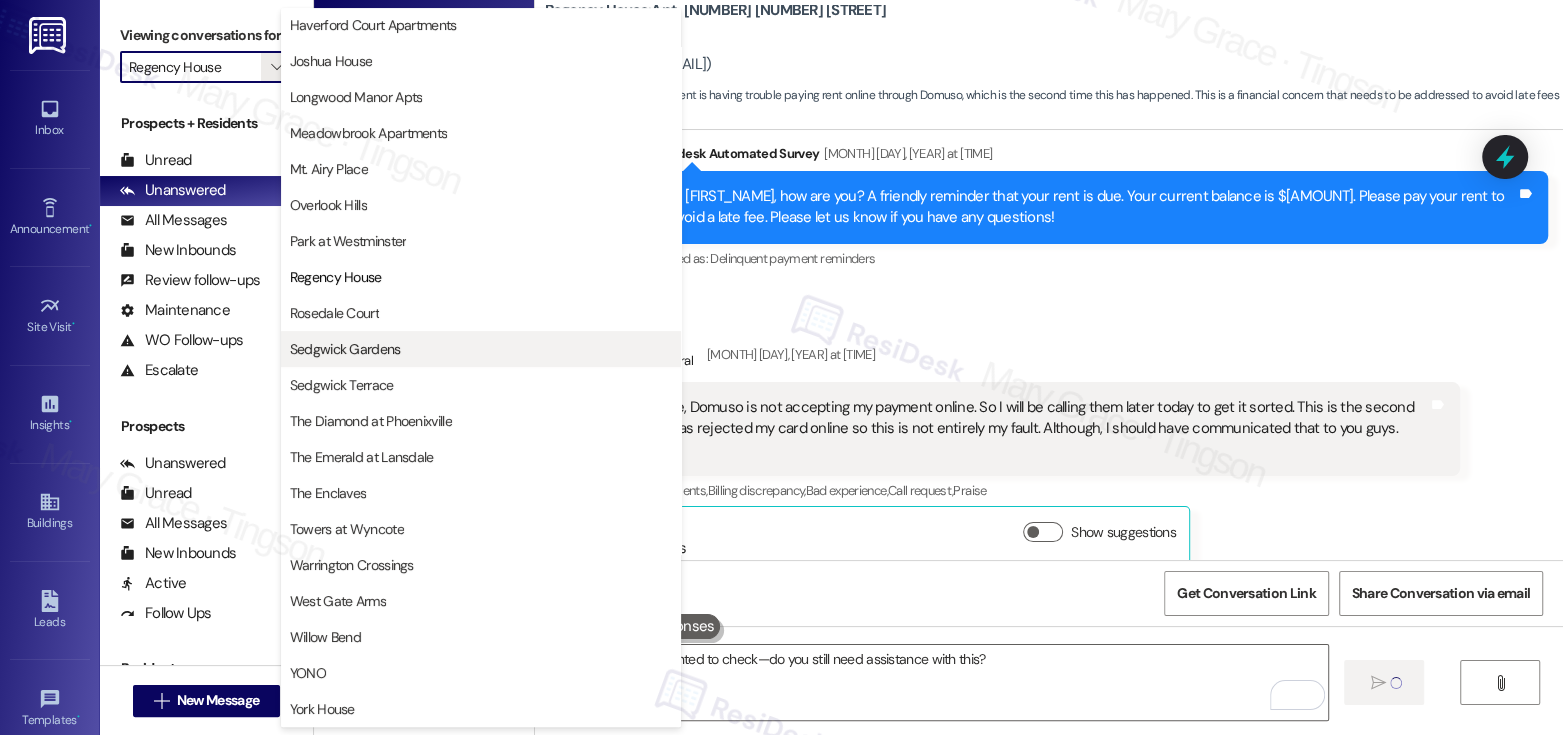 type 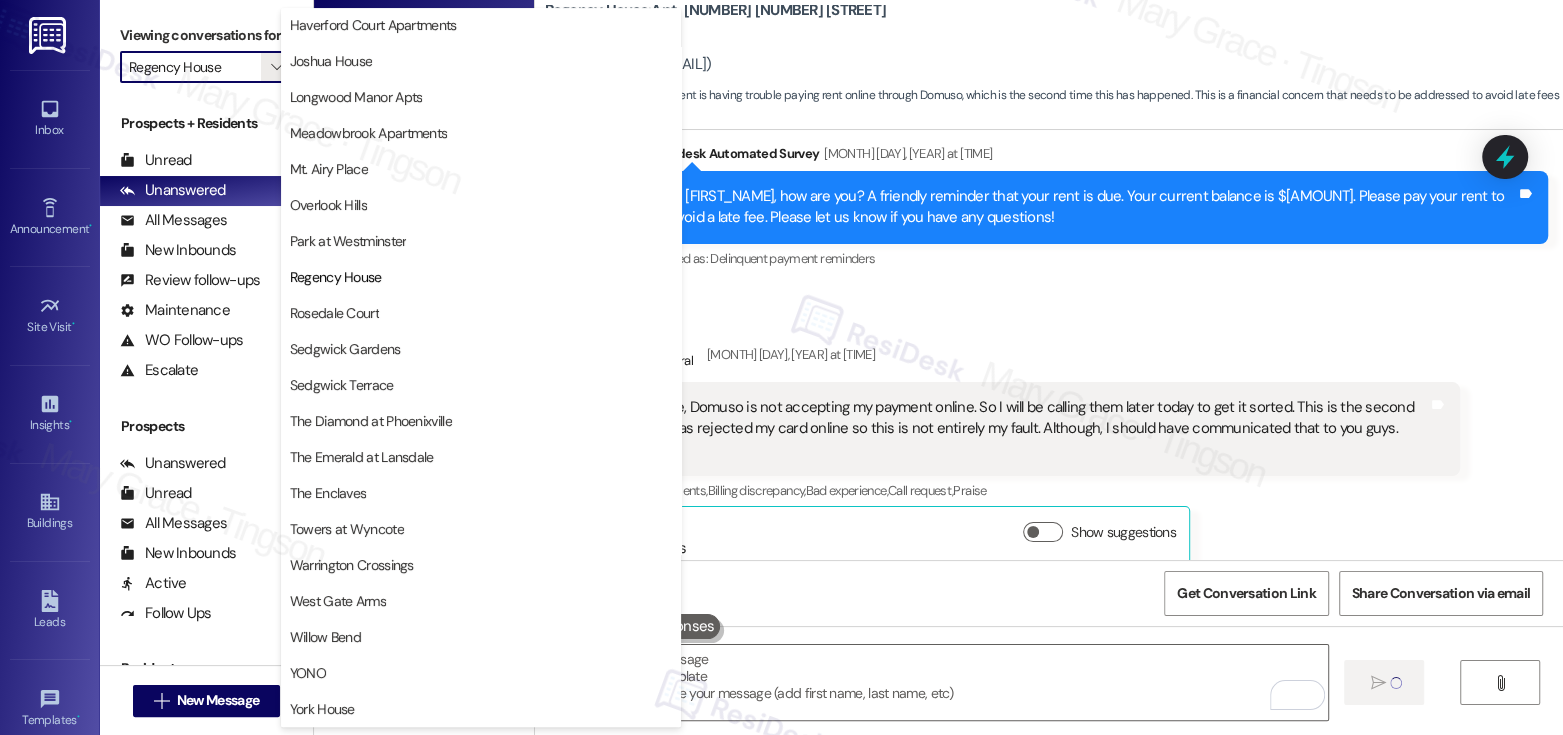 scroll, scrollTop: 539, scrollLeft: 0, axis: vertical 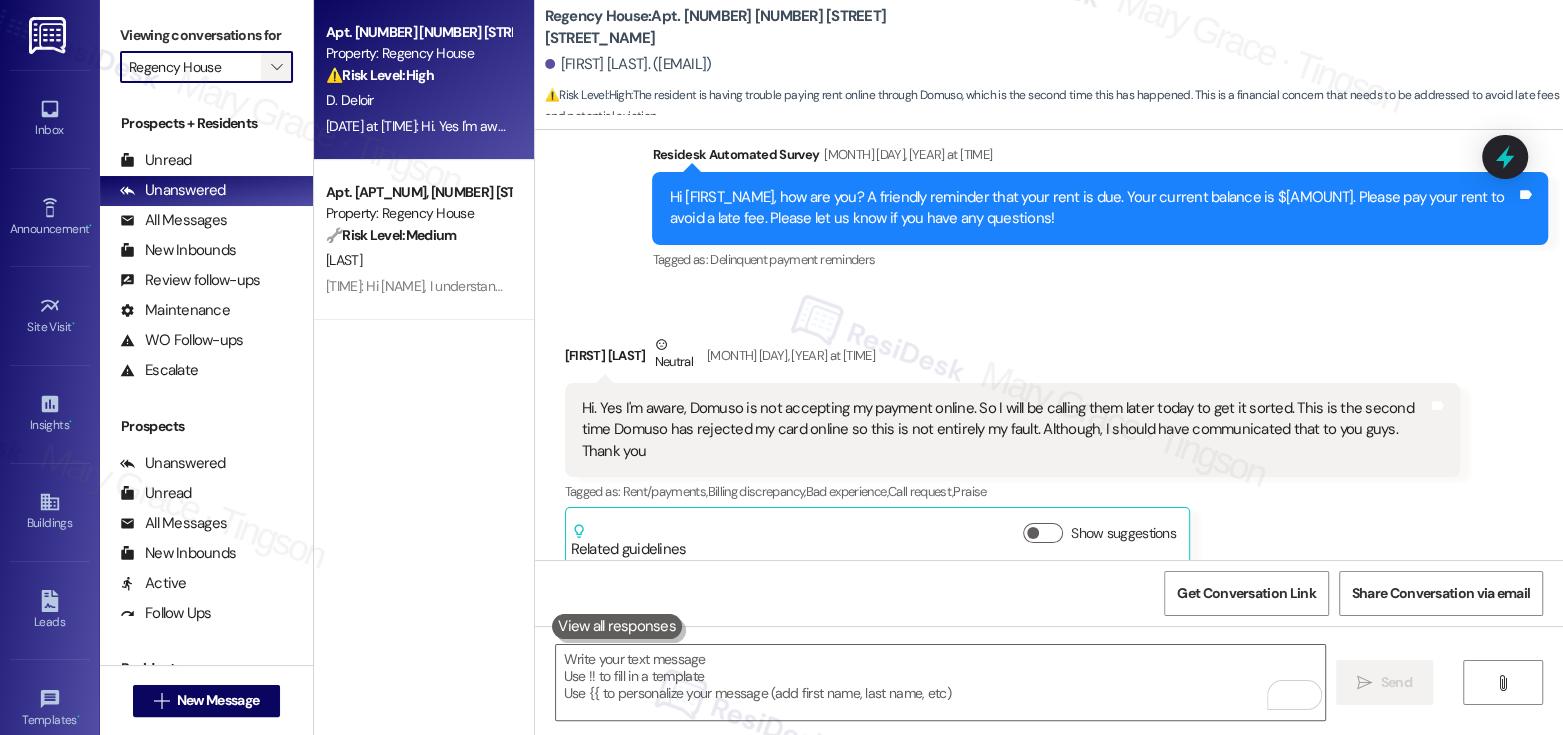 click on "" at bounding box center [276, 67] 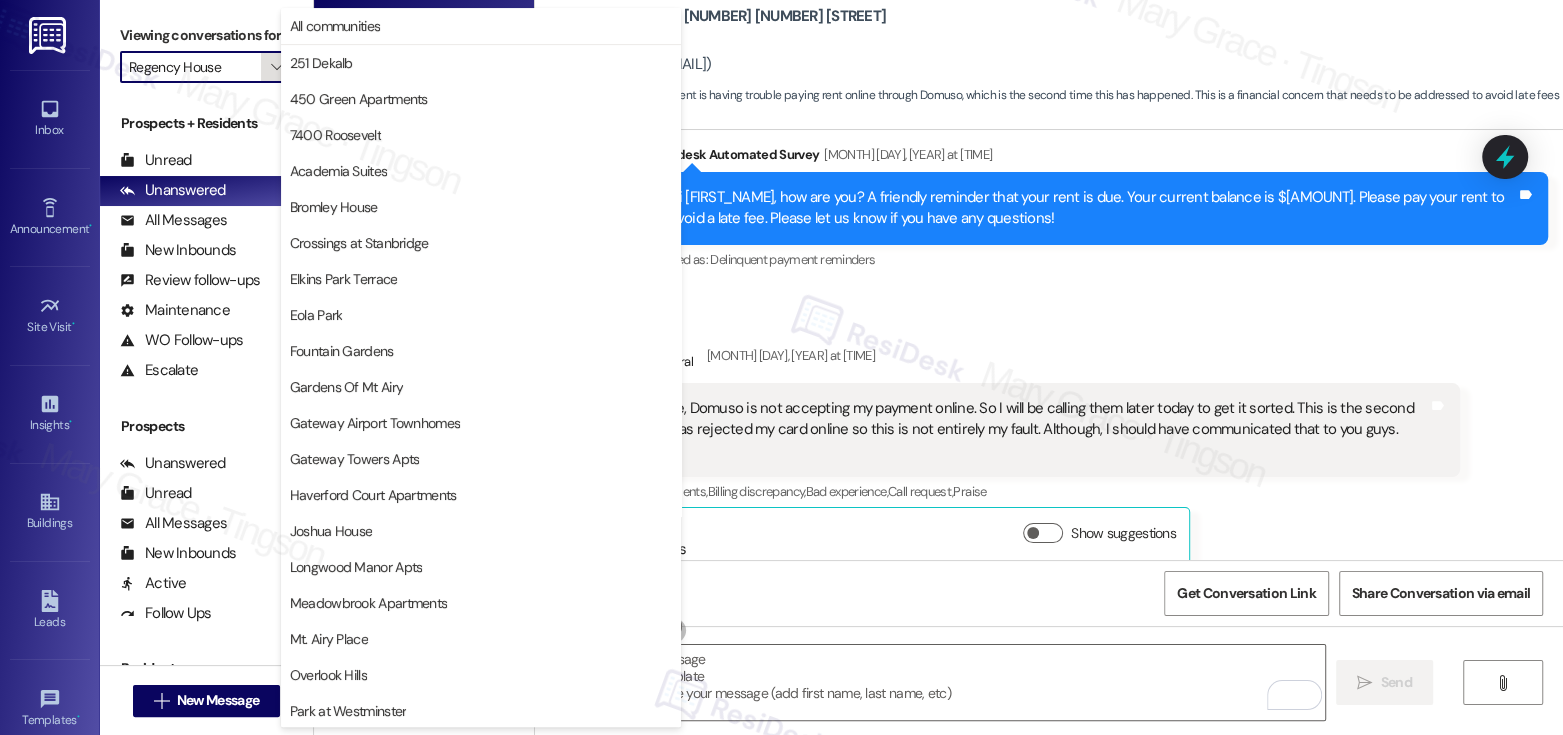 scroll, scrollTop: 470, scrollLeft: 0, axis: vertical 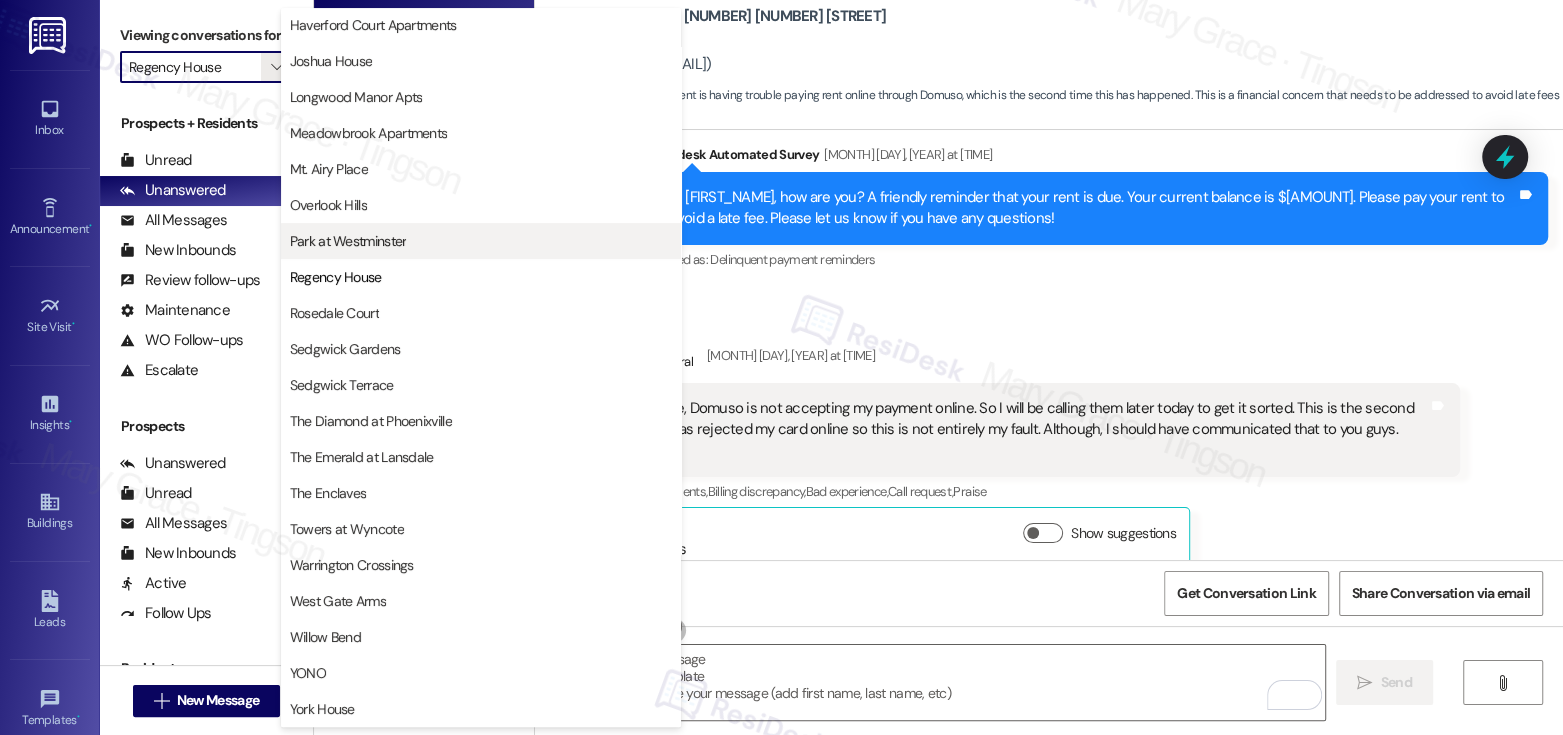 click on "Park at Westminster" at bounding box center (348, 241) 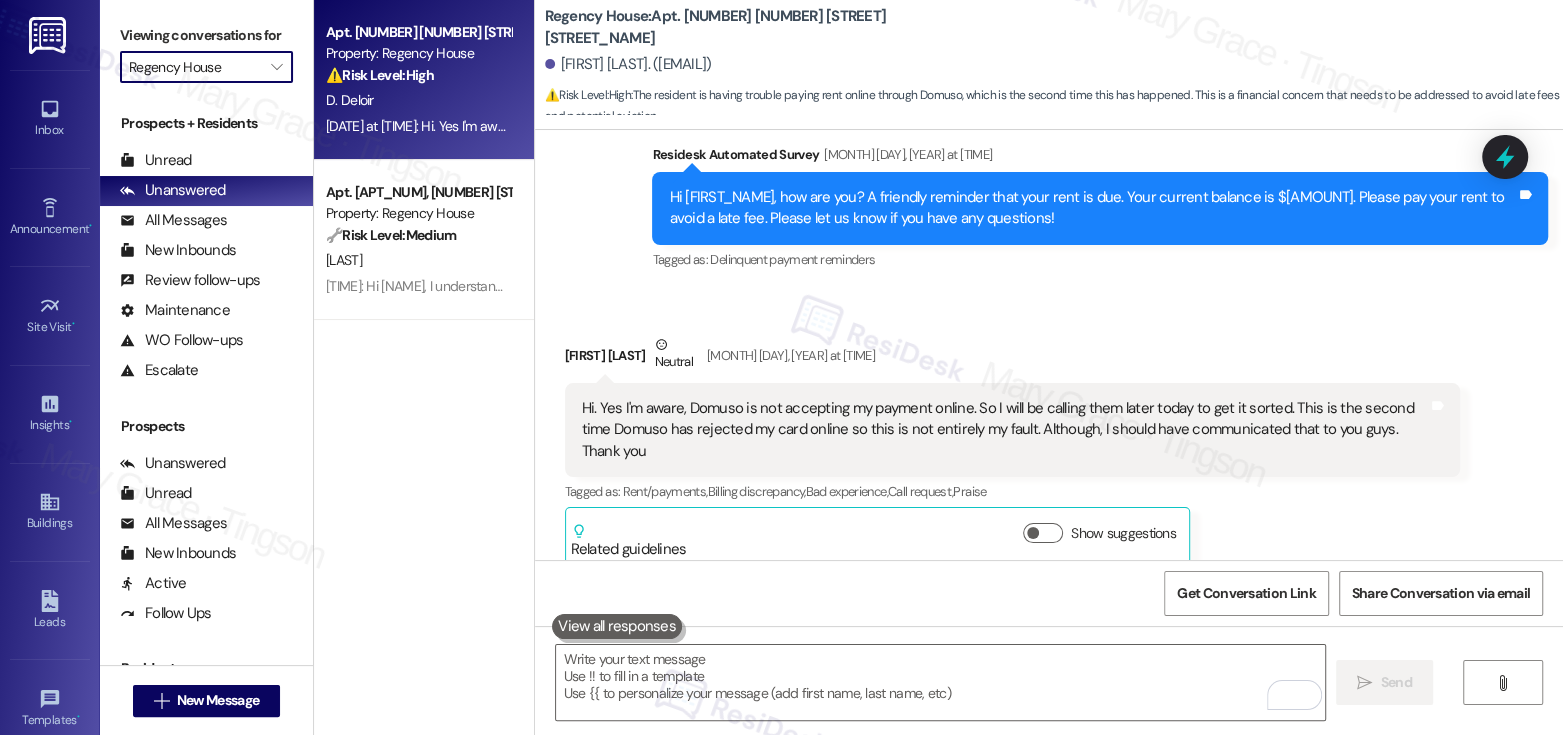 type on "Park at Westminster" 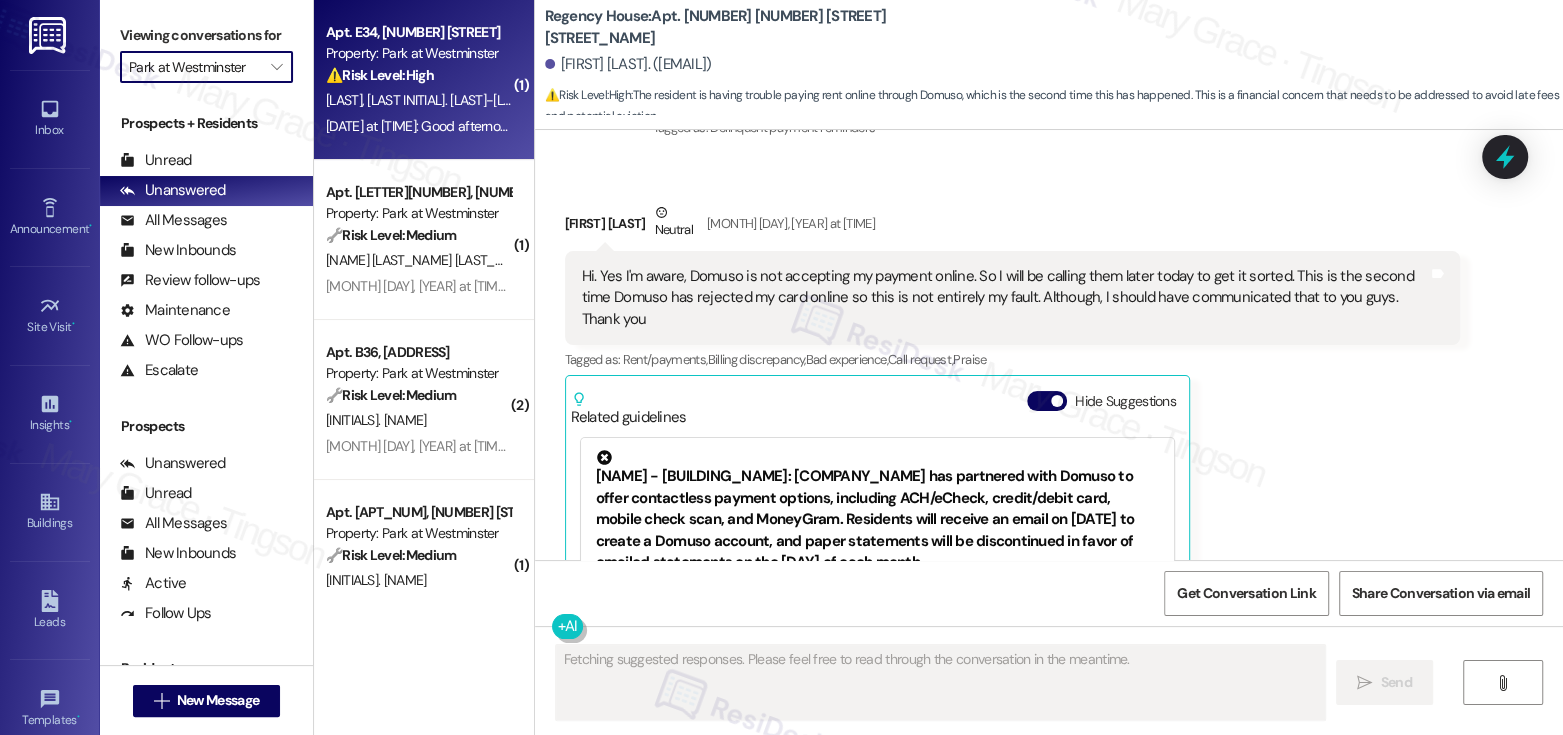 scroll, scrollTop: 832, scrollLeft: 0, axis: vertical 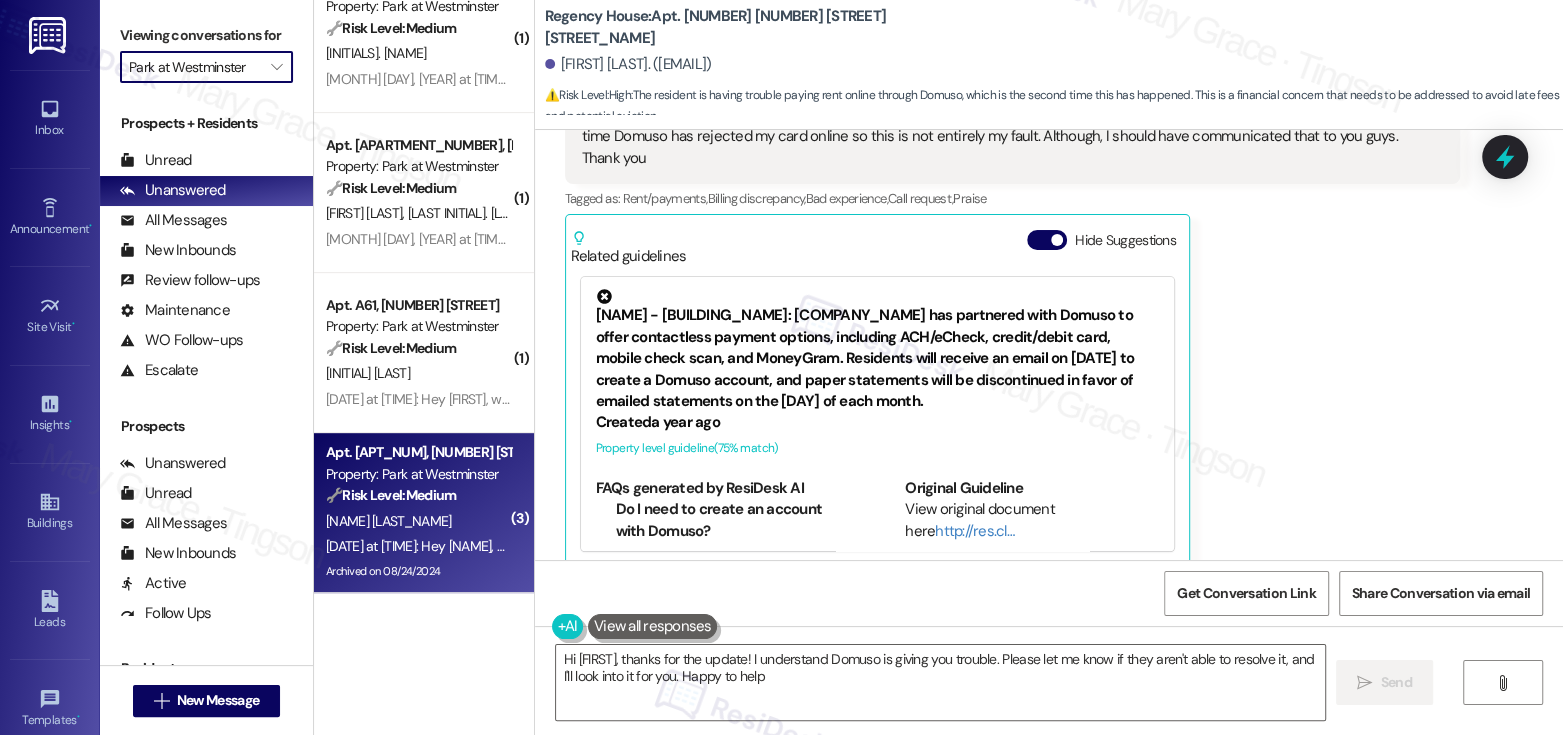 type on "Hi {{first_name}}, thanks for the update! I understand Domuso is giving you trouble. Please let me know if they aren't able to resolve it, and I'll look into it for you. Happy to help!" 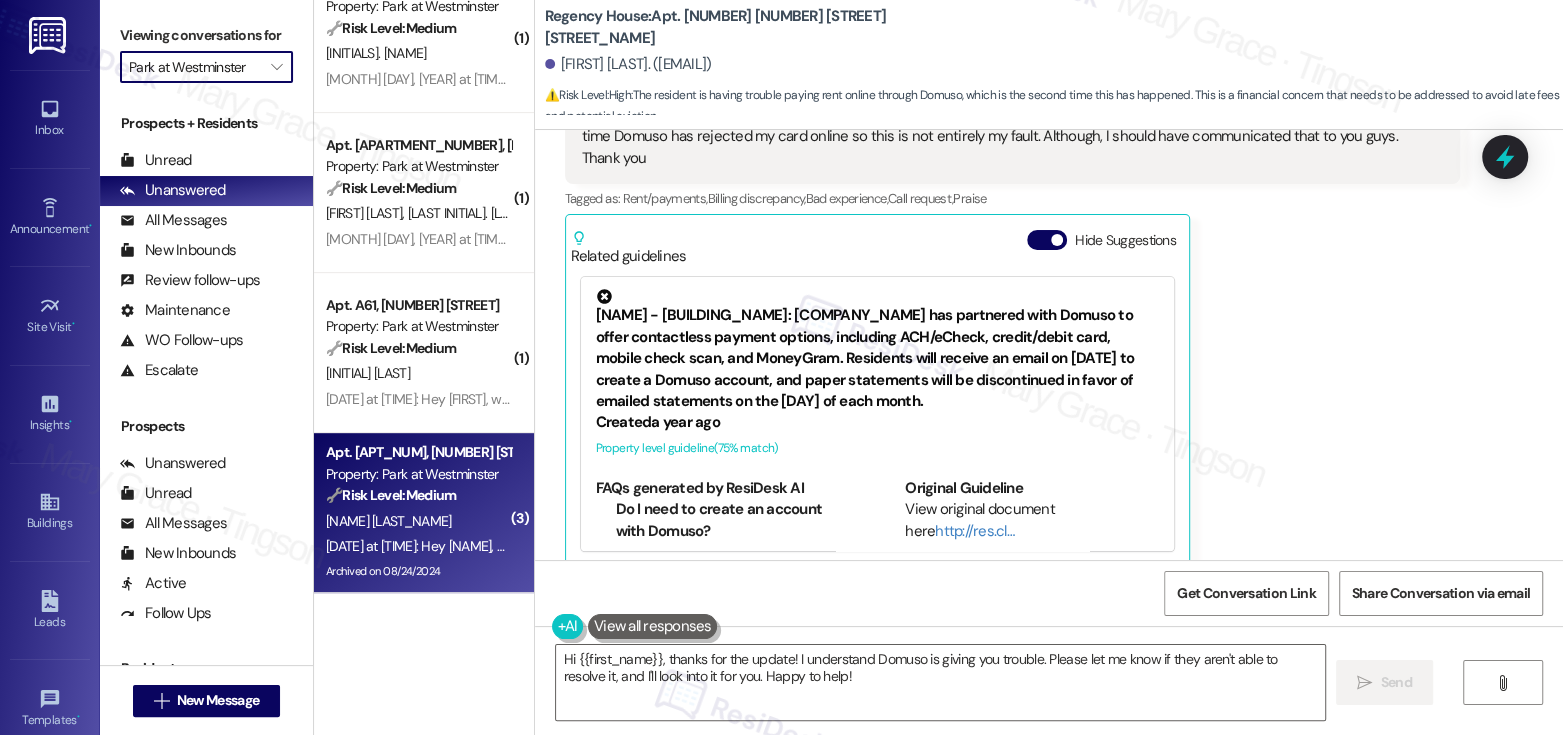 click on "[NAME] [LAST_NAME]" at bounding box center [418, 521] 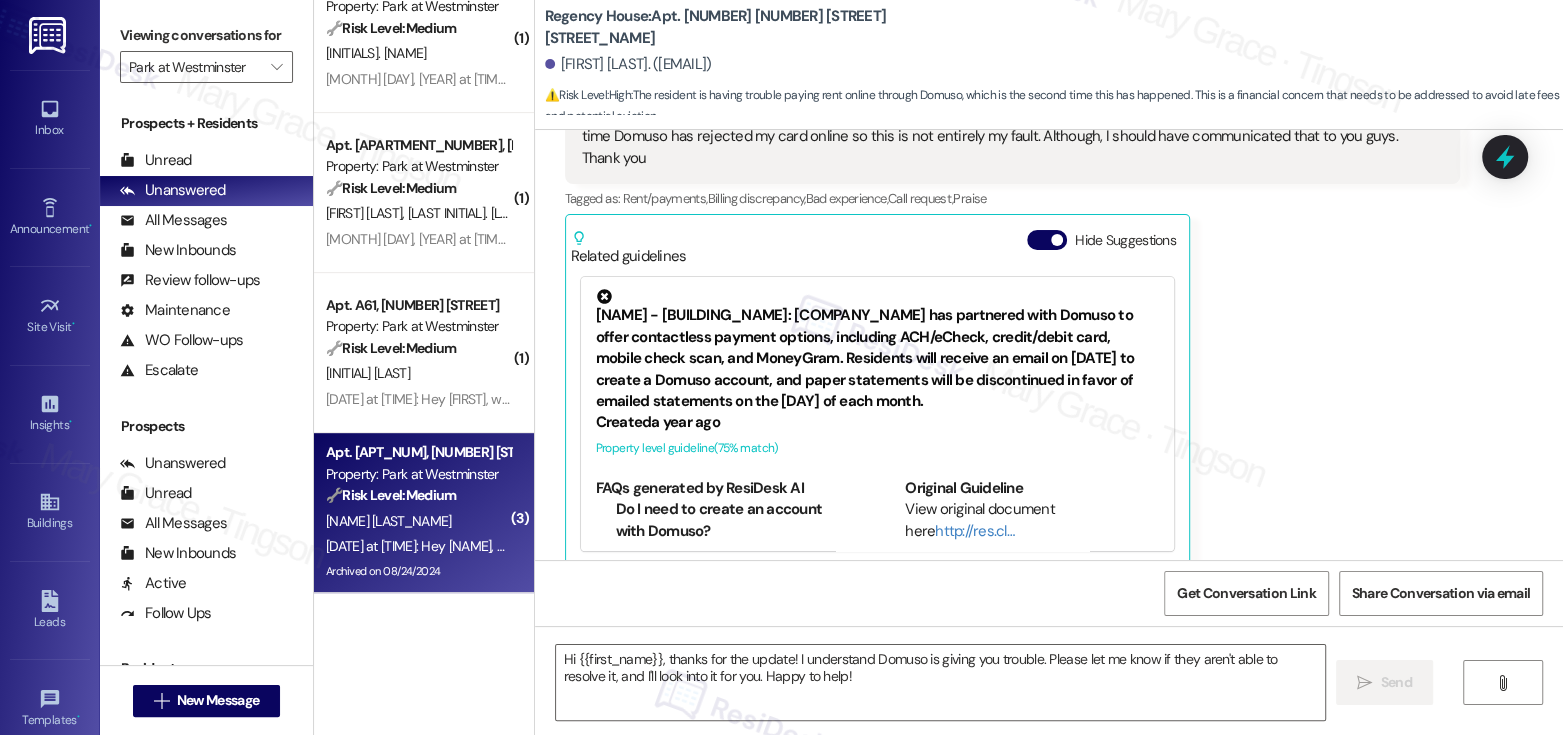 type on "Fetching suggested responses. Please feel free to read through the conversation in the meantime." 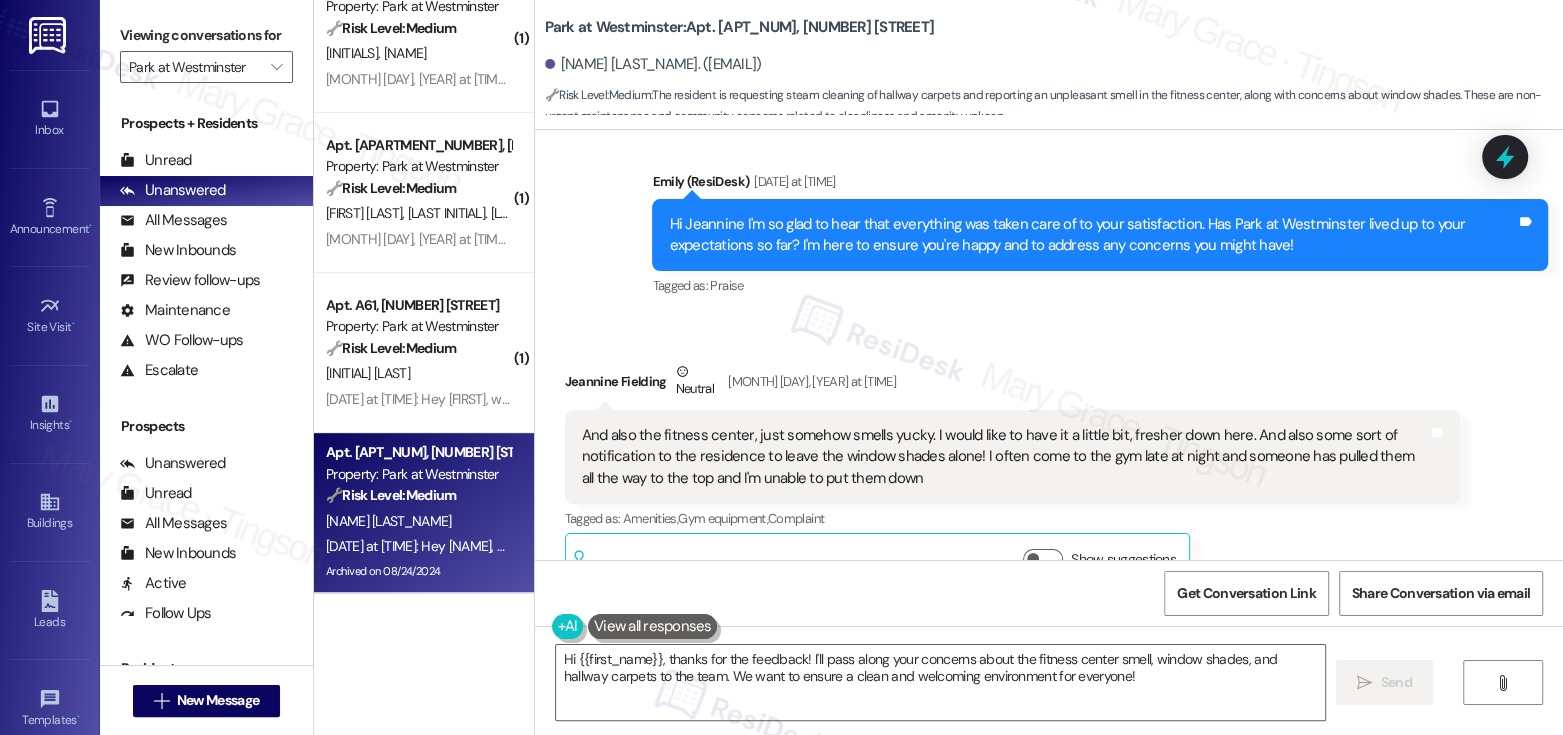 scroll, scrollTop: 21677, scrollLeft: 0, axis: vertical 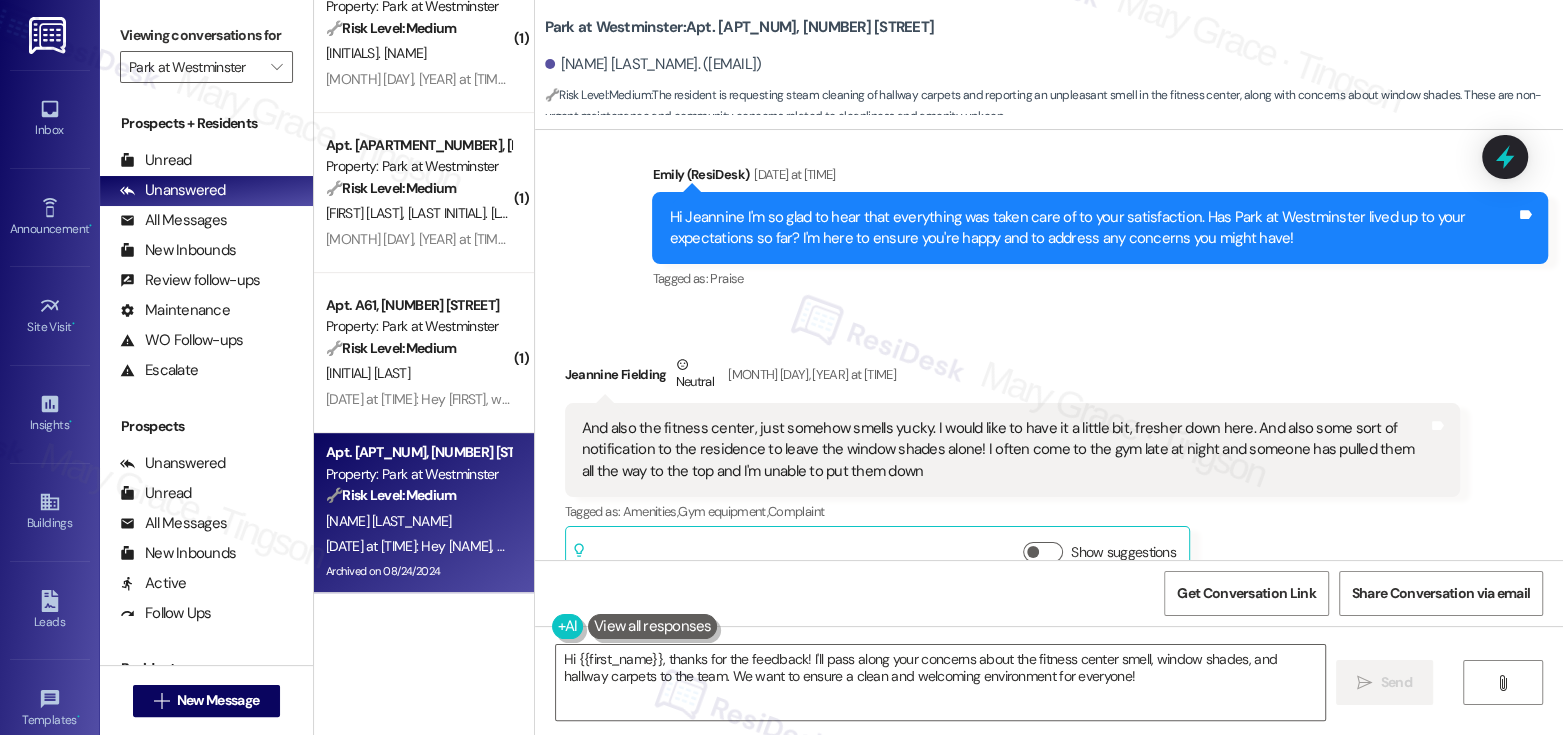 click on "And also the fitness center, just somehow smells yucky. I would like to have it a little bit, fresher down here. And also some sort of notification to the residence to leave the window shades alone! I often come to the gym late at night and someone has pulled them all the way to the top and I'm unable to put them down" at bounding box center [1005, 450] 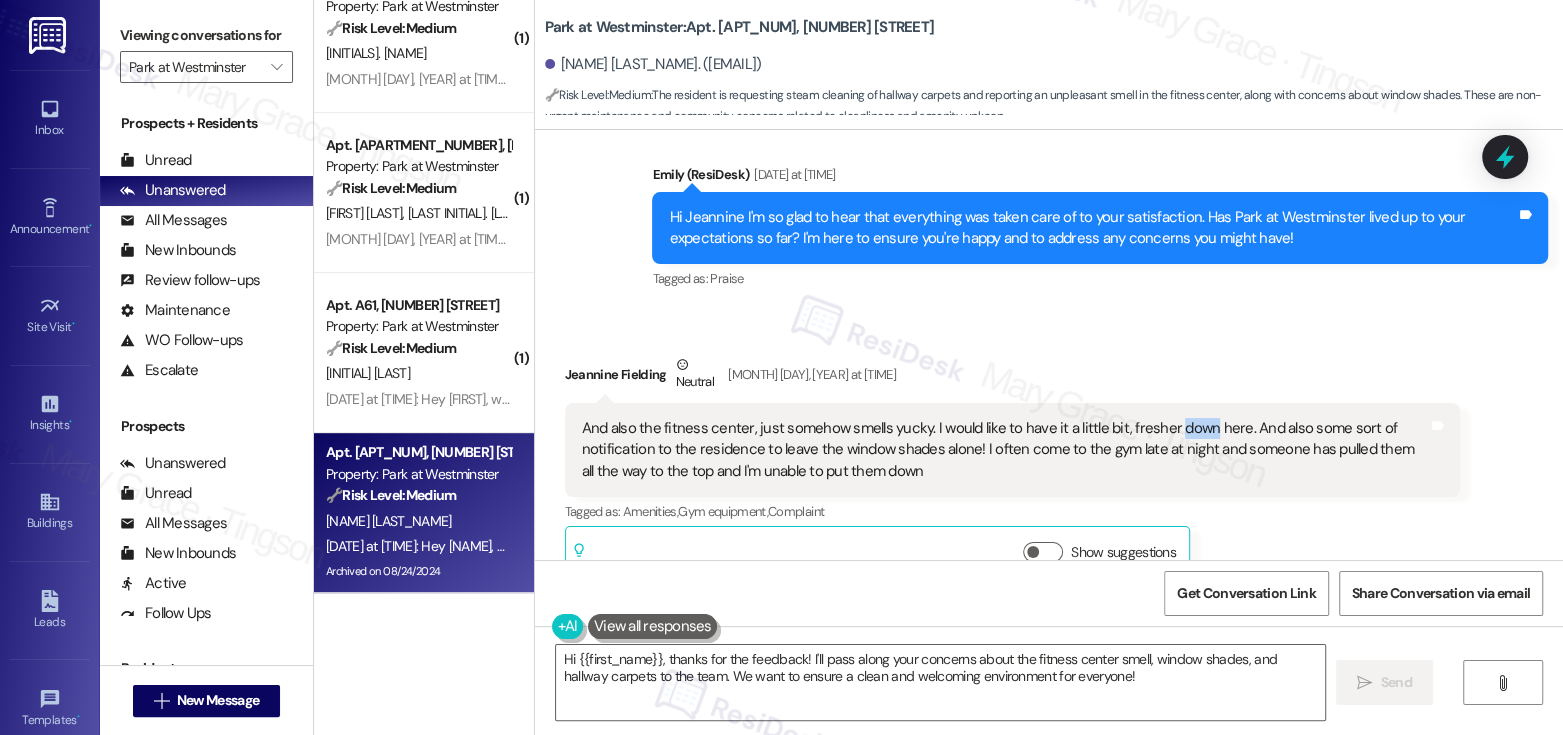 click on "And also the fitness center, just somehow smells yucky. I would like to have it a little bit, fresher down here. And also some sort of notification to the residence to leave the window shades alone! I often come to the gym late at night and someone has pulled them all the way to the top and I'm unable to put them down" at bounding box center (1005, 450) 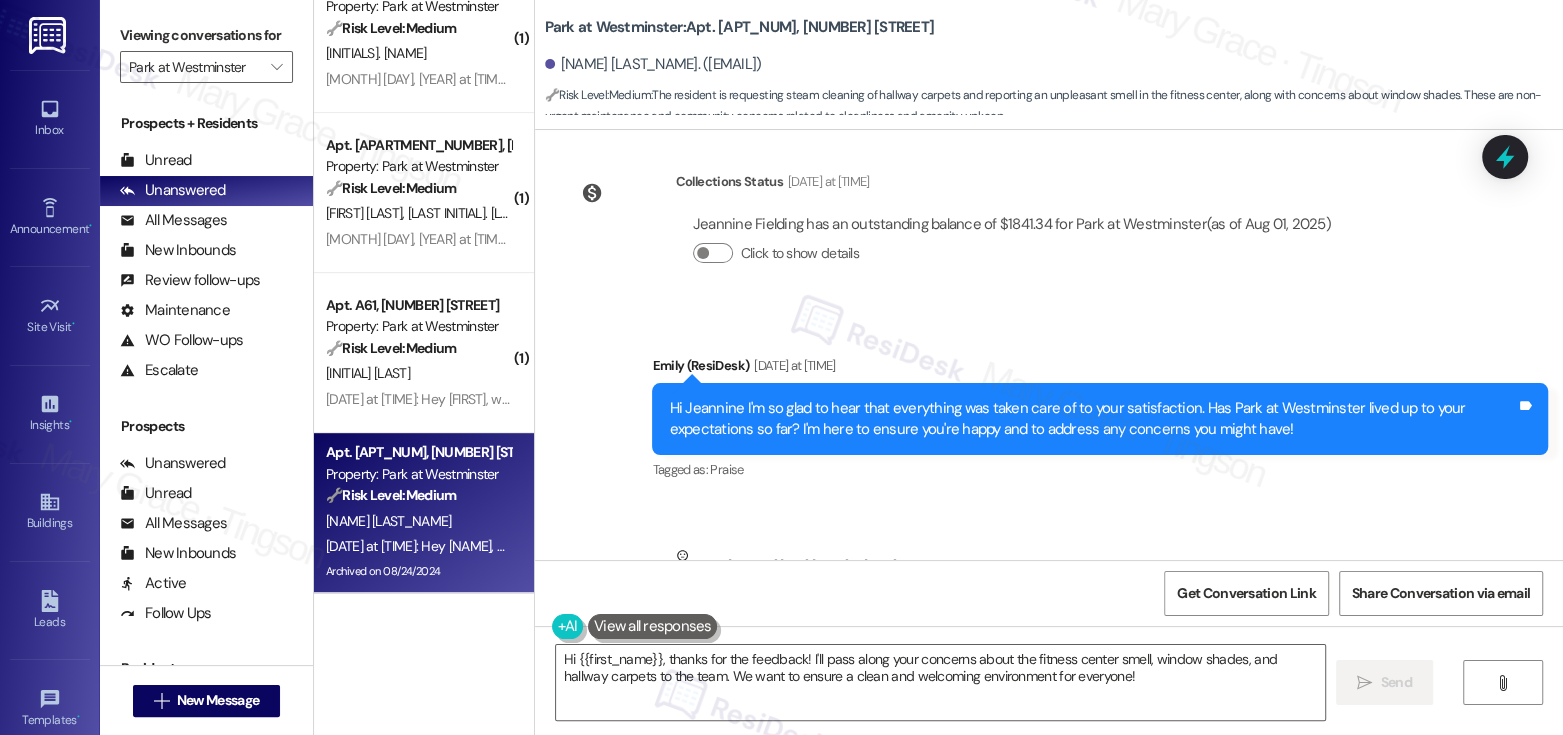 scroll, scrollTop: 21488, scrollLeft: 0, axis: vertical 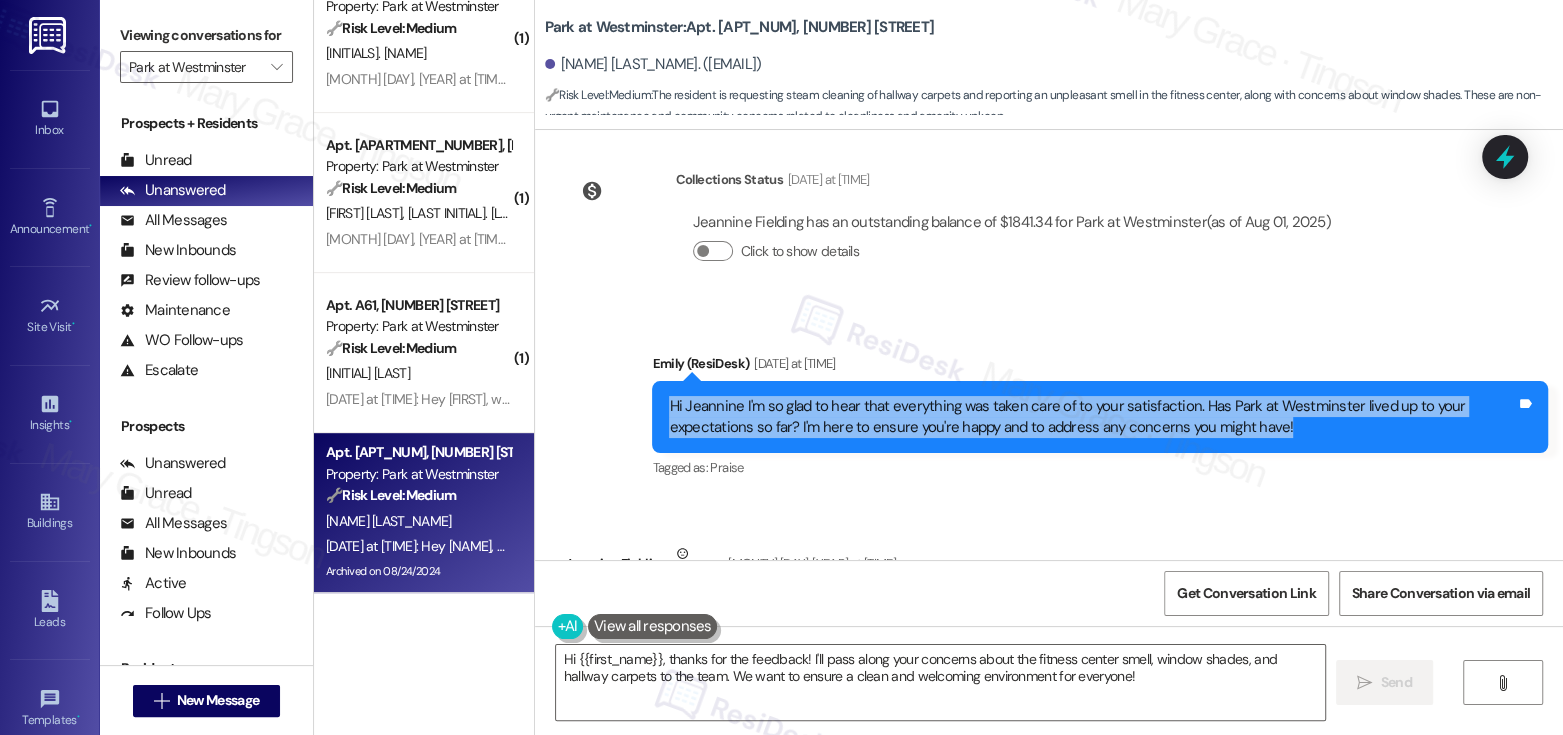 drag, startPoint x: 658, startPoint y: 357, endPoint x: 1313, endPoint y: 385, distance: 655.5982 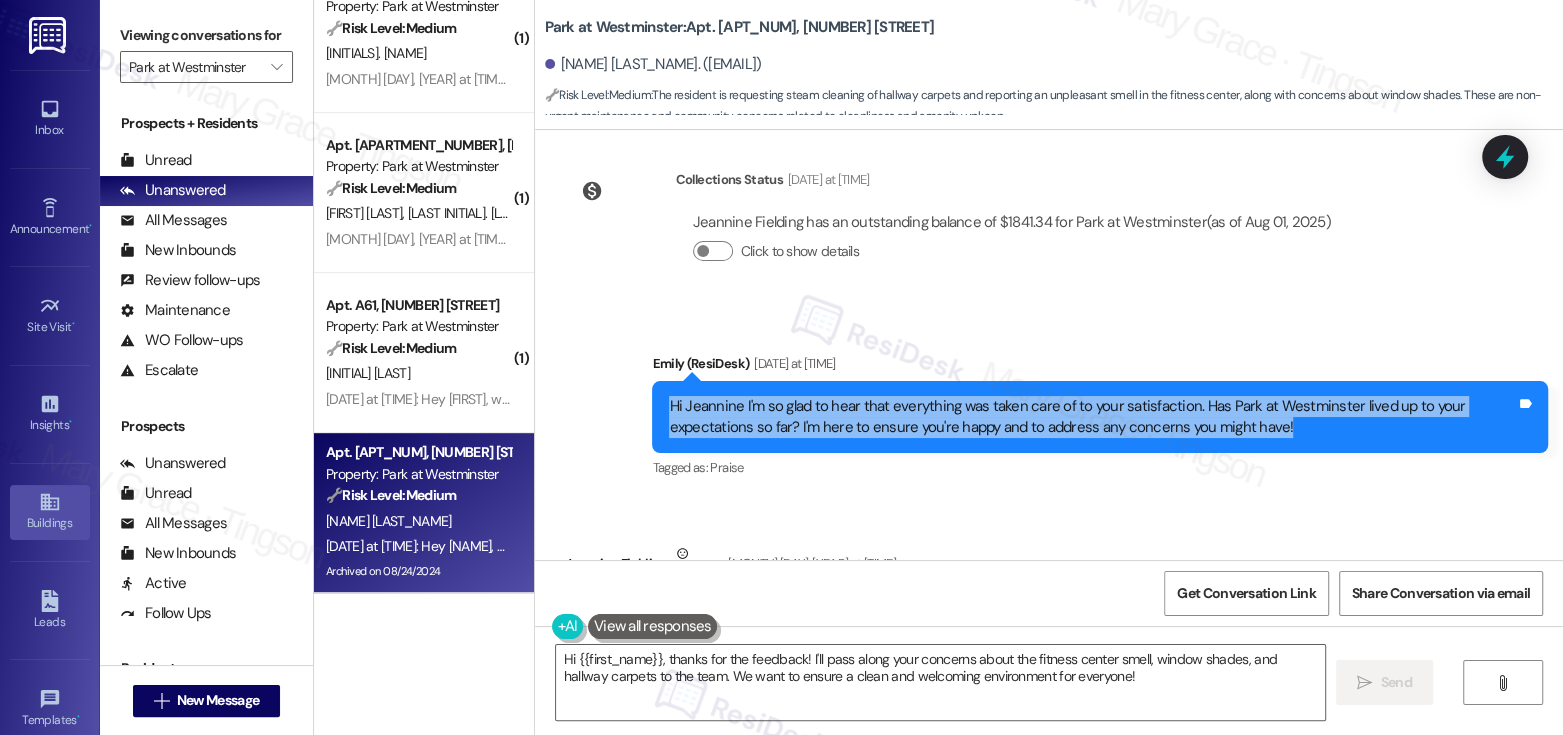 copy on "Hi Jeannine I'm so glad to hear that everything was taken care of to your satisfaction. Has Park at Westminster lived up to your expectations so far? I'm here to ensure you're happy and to address any concerns you might have!" 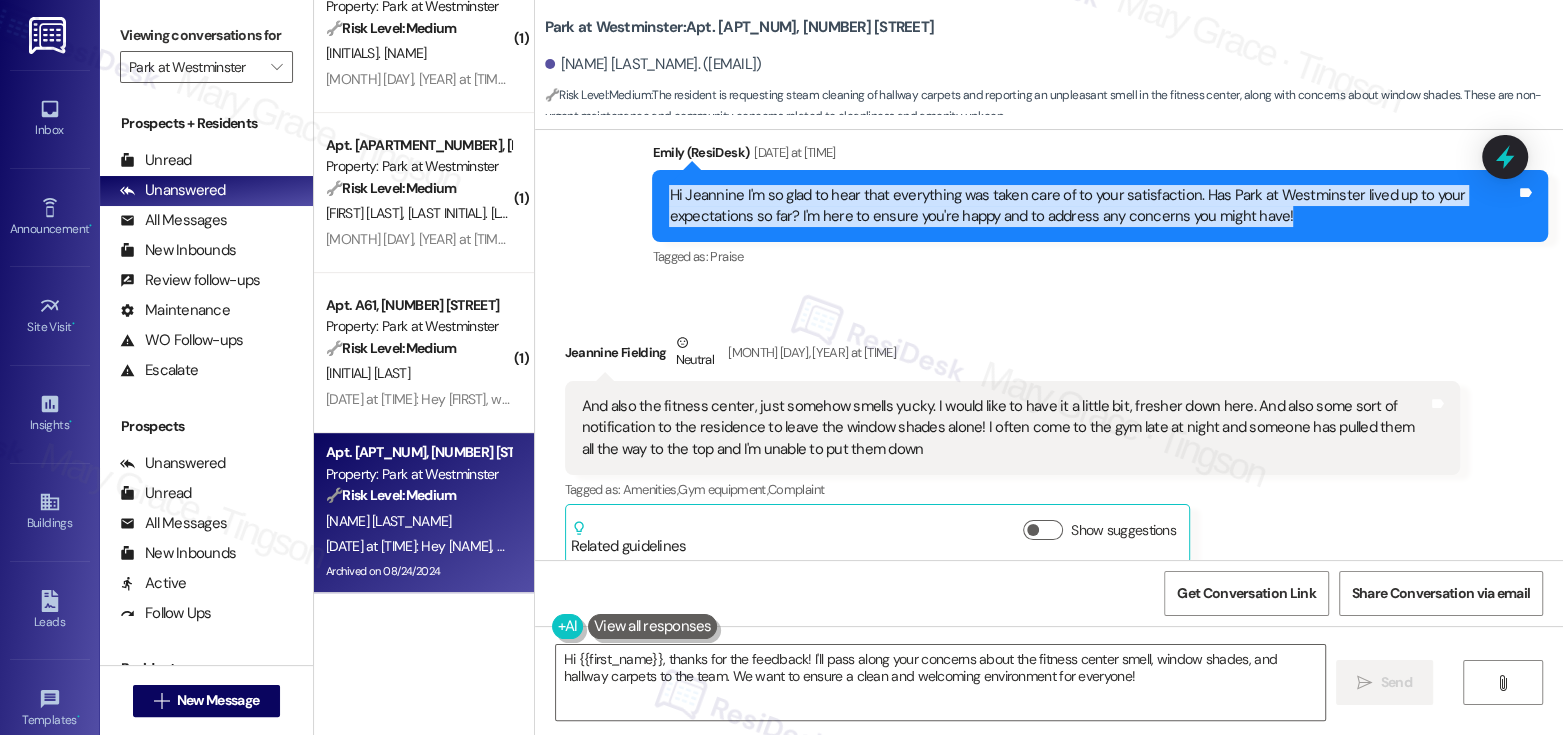 scroll, scrollTop: 21714, scrollLeft: 0, axis: vertical 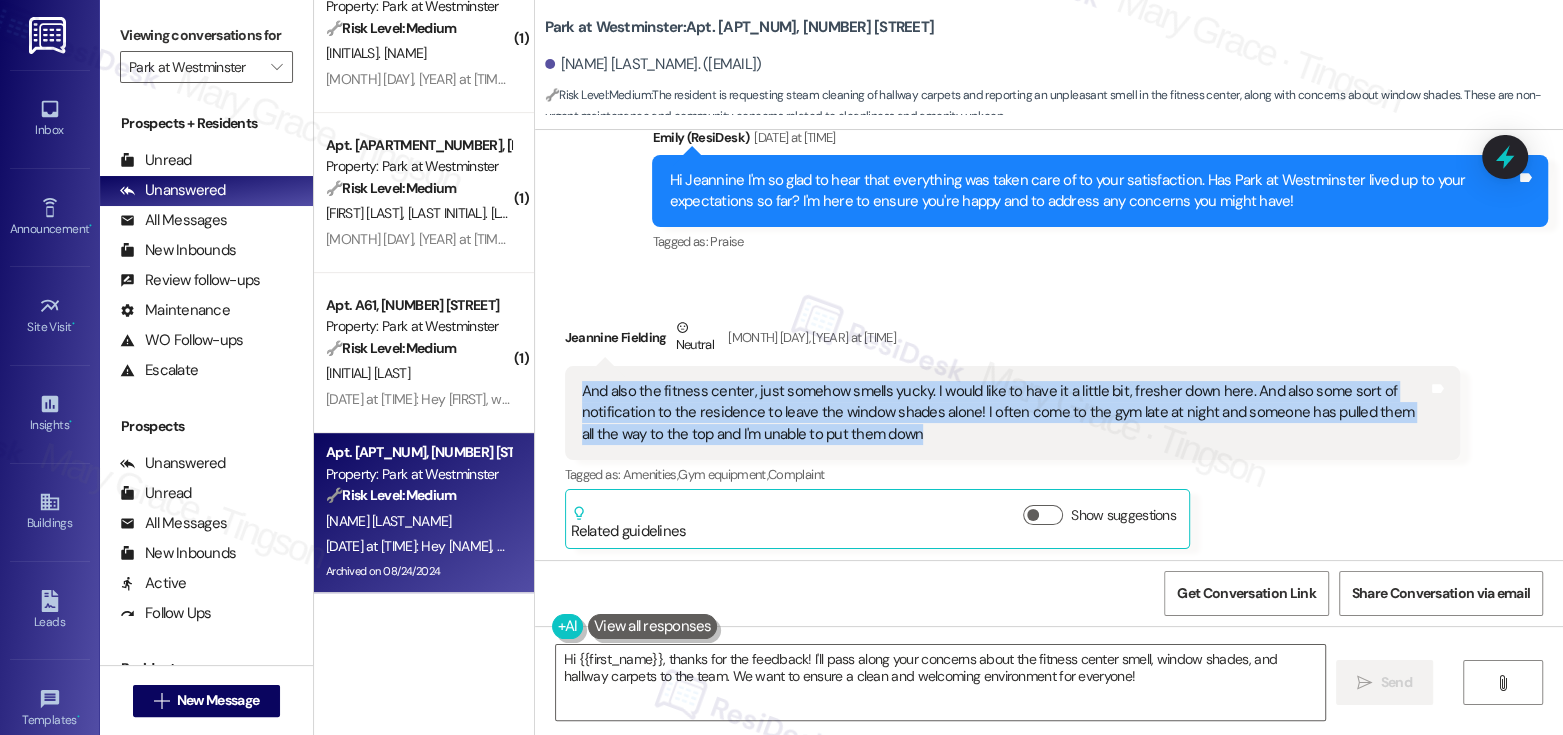 drag, startPoint x: 569, startPoint y: 343, endPoint x: 939, endPoint y: 381, distance: 371.94623 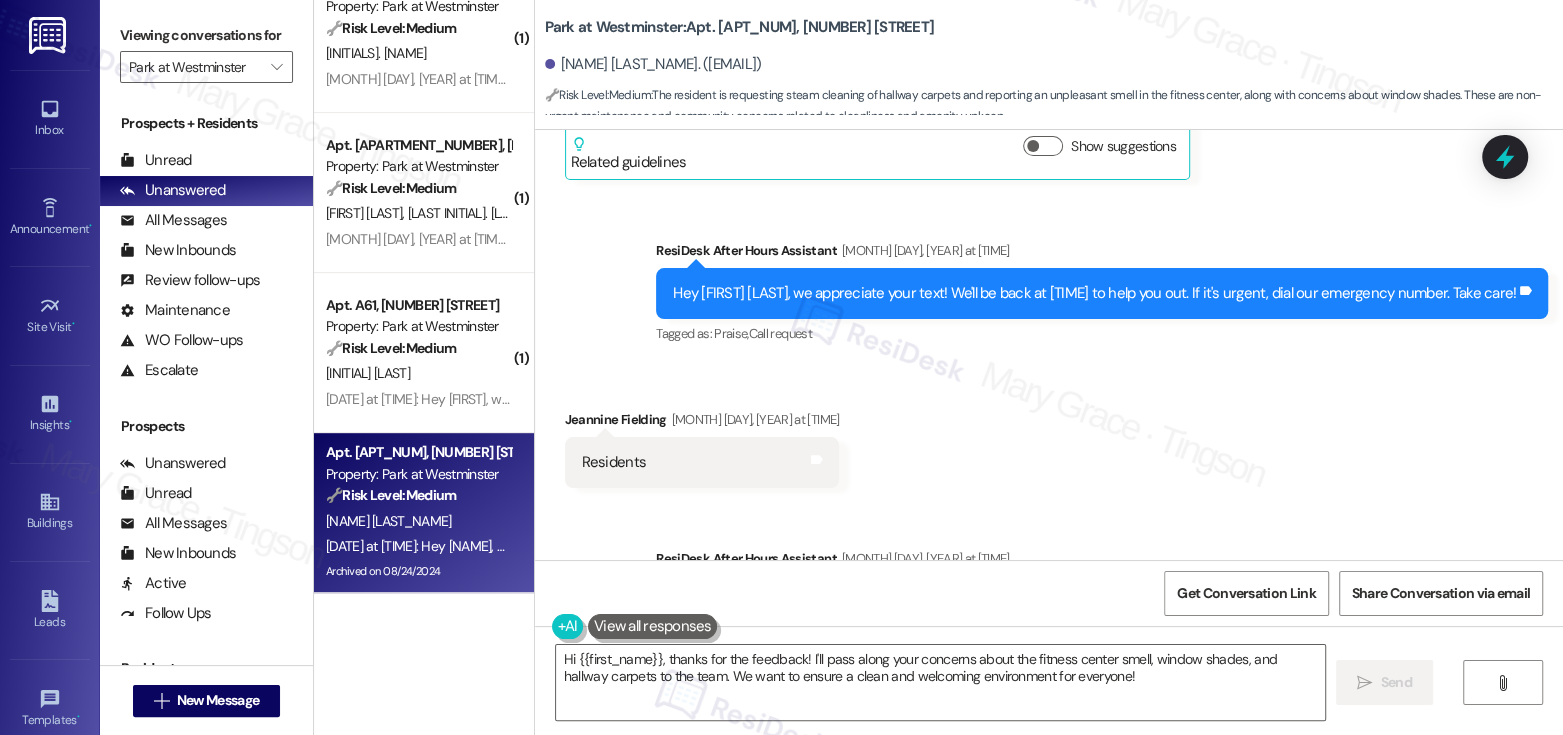 scroll, scrollTop: 22084, scrollLeft: 0, axis: vertical 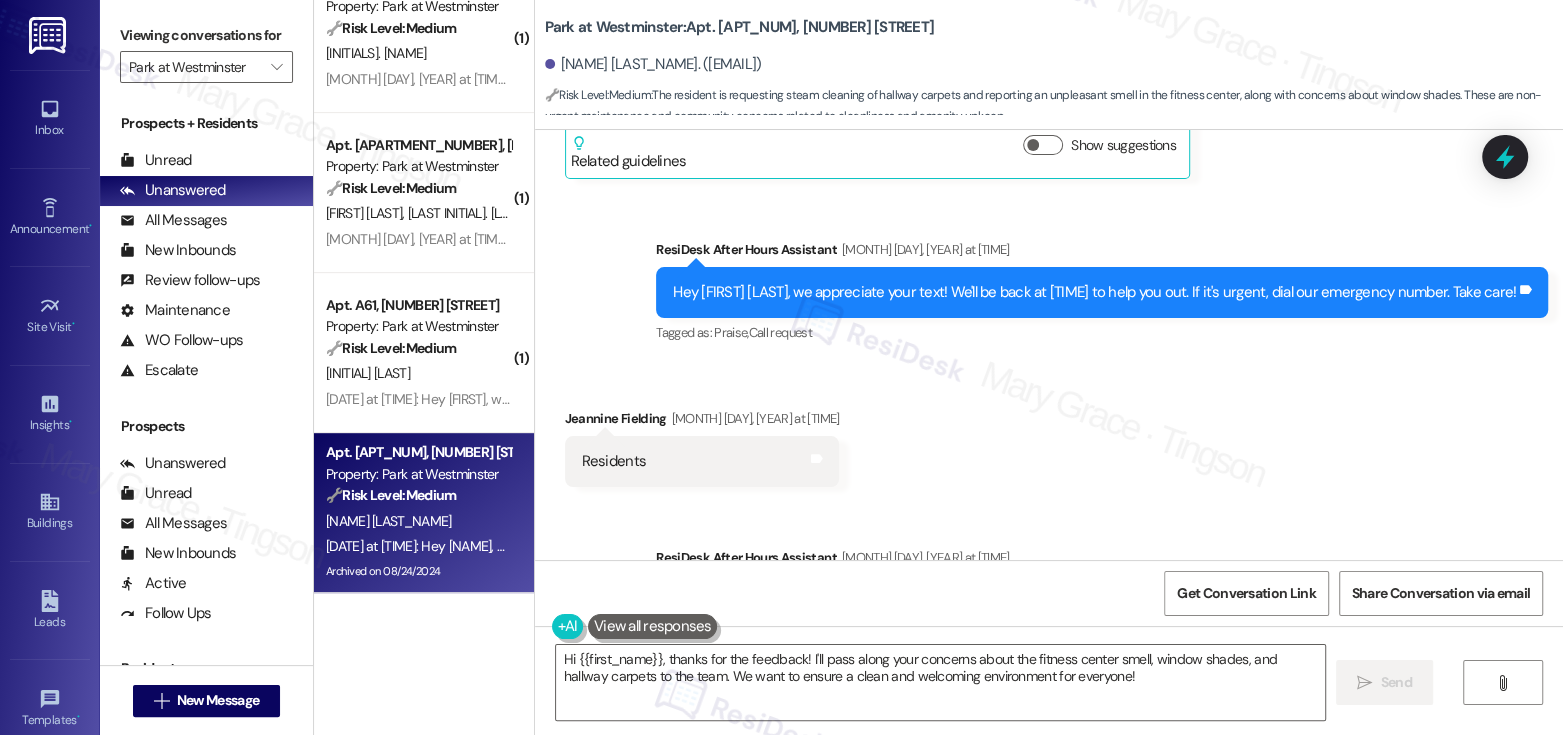 click on "Residents" at bounding box center (614, 461) 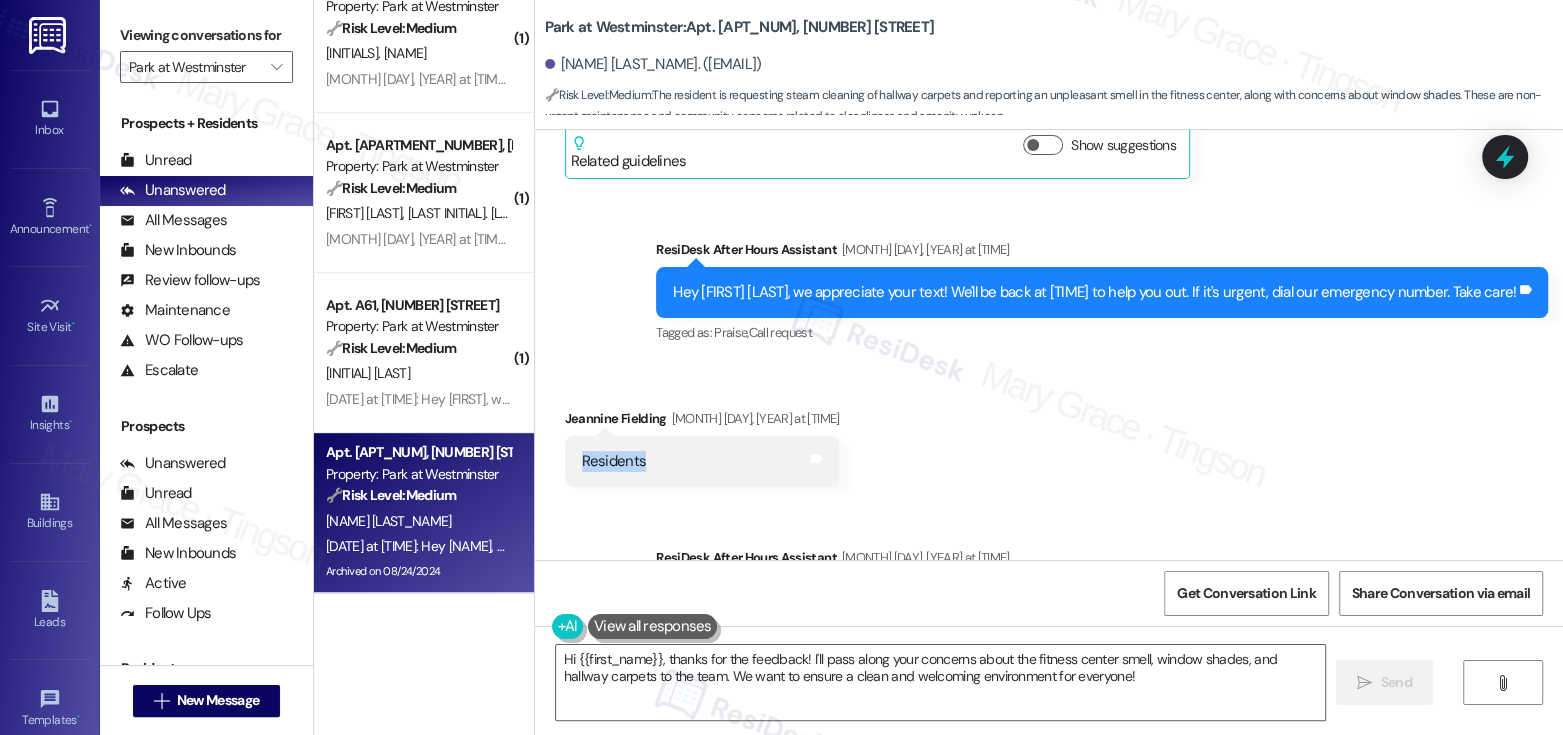 click on "Residents" at bounding box center [614, 461] 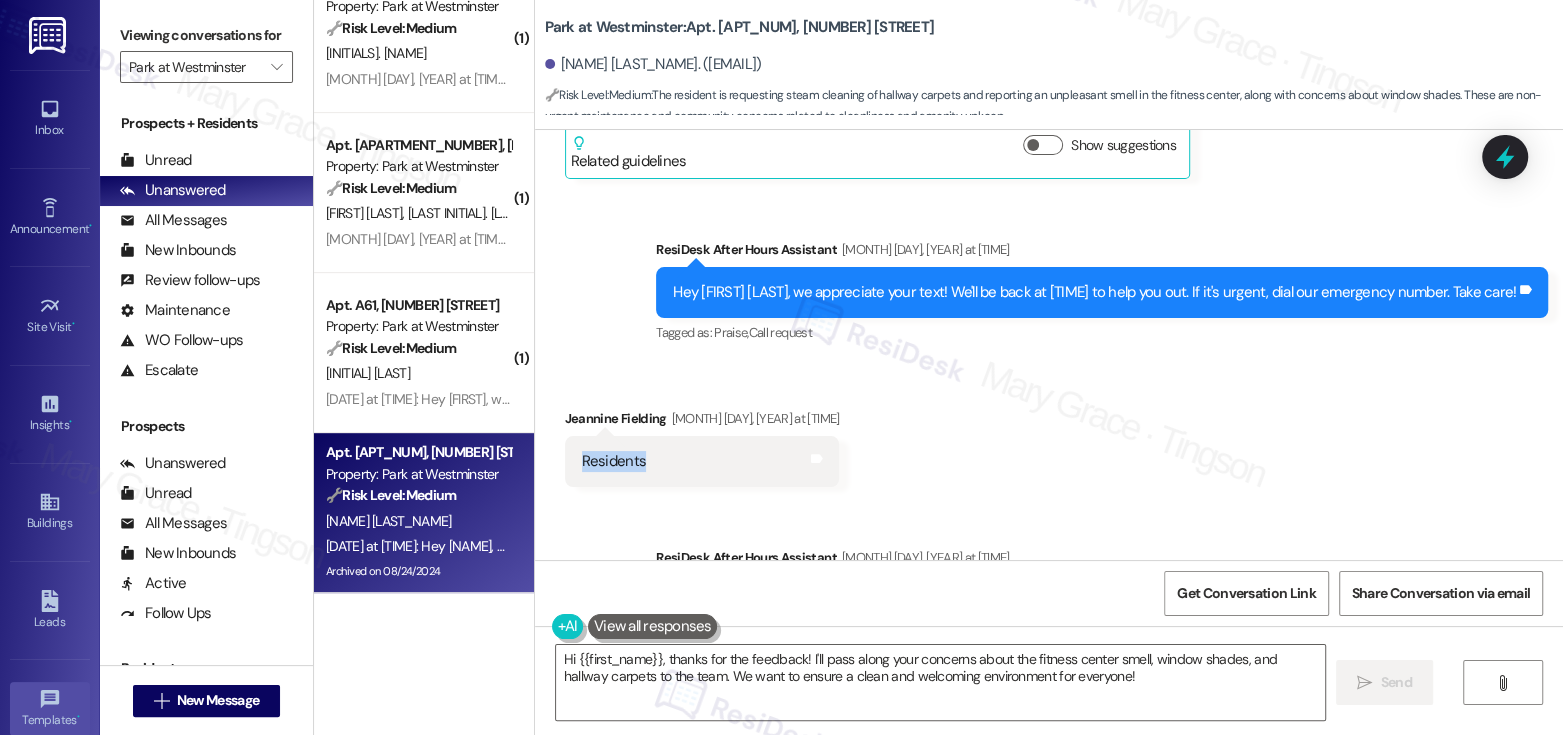 copy on "Residents" 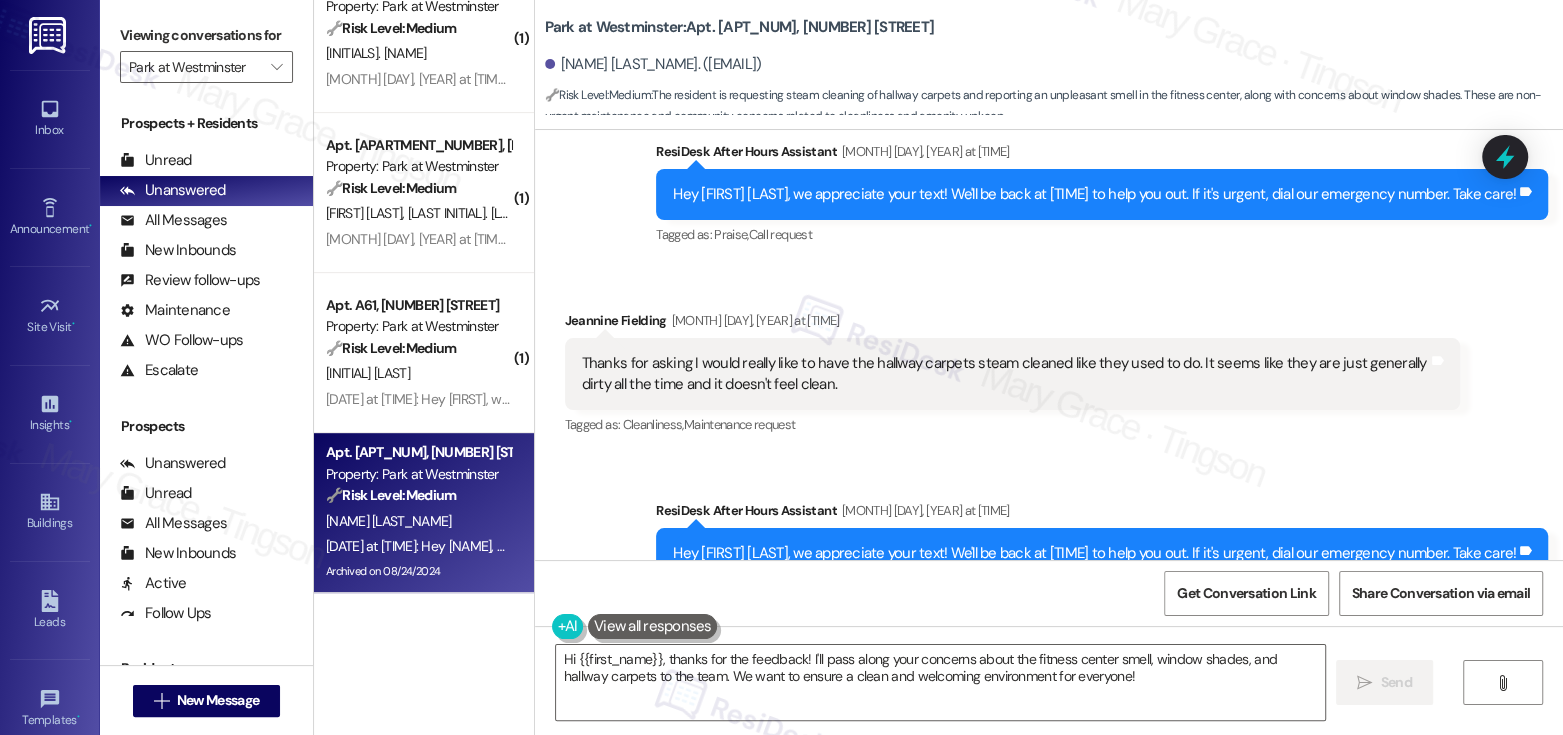 scroll, scrollTop: 22507, scrollLeft: 0, axis: vertical 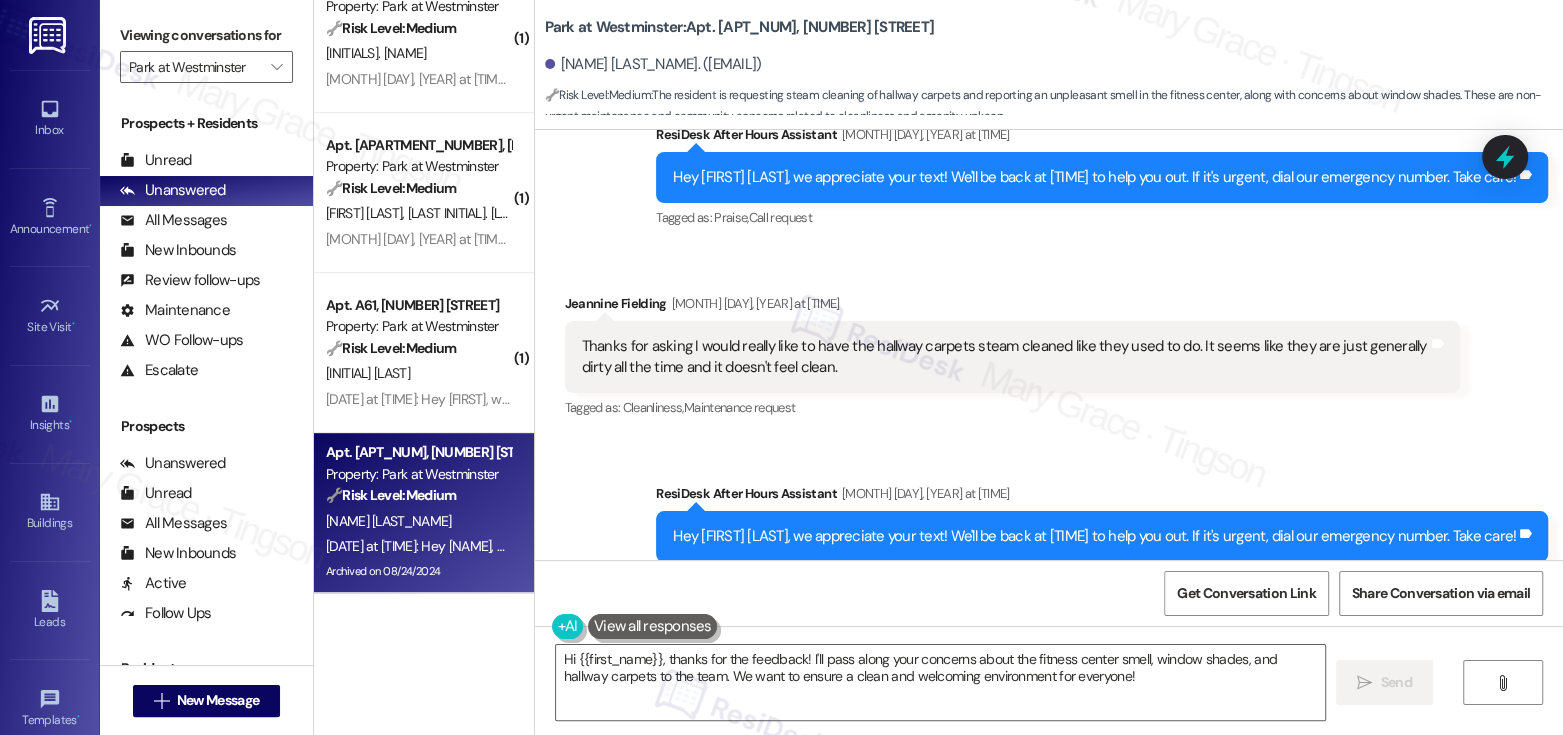 click on "Thanks for asking I would really like to have the hallway carpets steam cleaned like they used to do. It seems like they are just generally dirty all the time and it doesn't feel clean." at bounding box center (1005, 357) 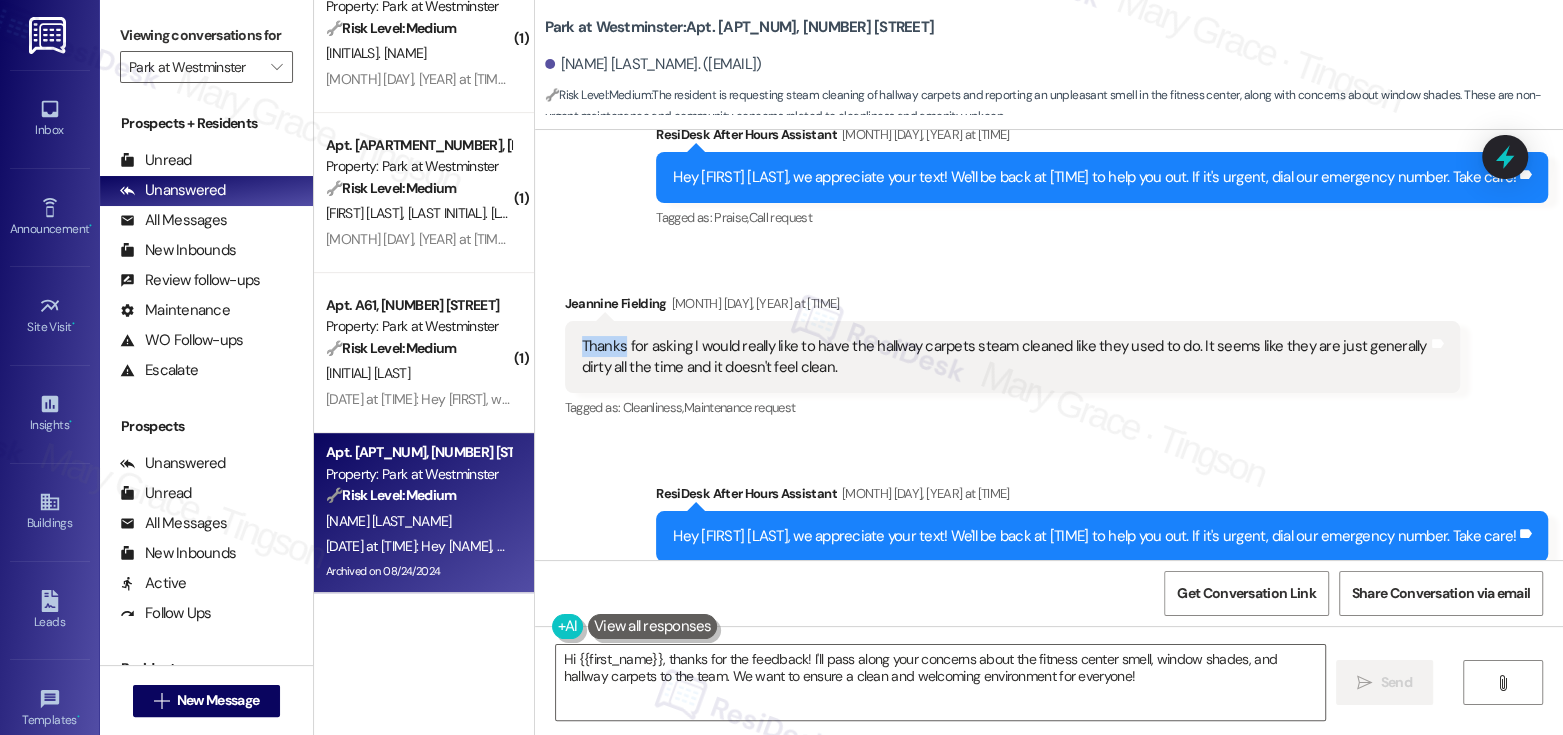 click on "Thanks for asking I would really like to have the hallway carpets steam cleaned like they used to do. It seems like they are just generally dirty all the time and it doesn't feel clean." at bounding box center [1005, 357] 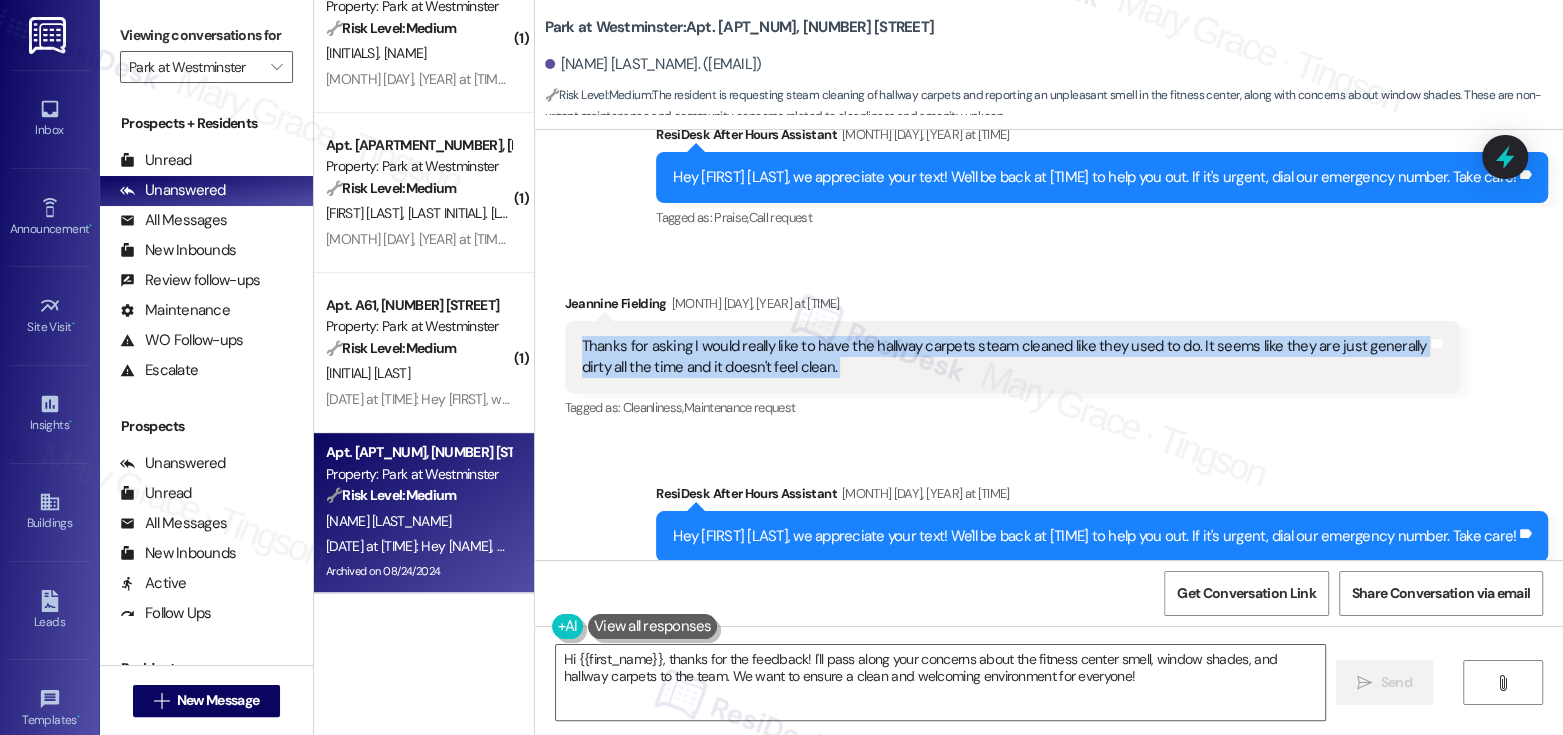 click on "Thanks for asking I would really like to have the hallway carpets steam cleaned like they used to do. It seems like they are just generally dirty all the time and it doesn't feel clean." at bounding box center (1005, 357) 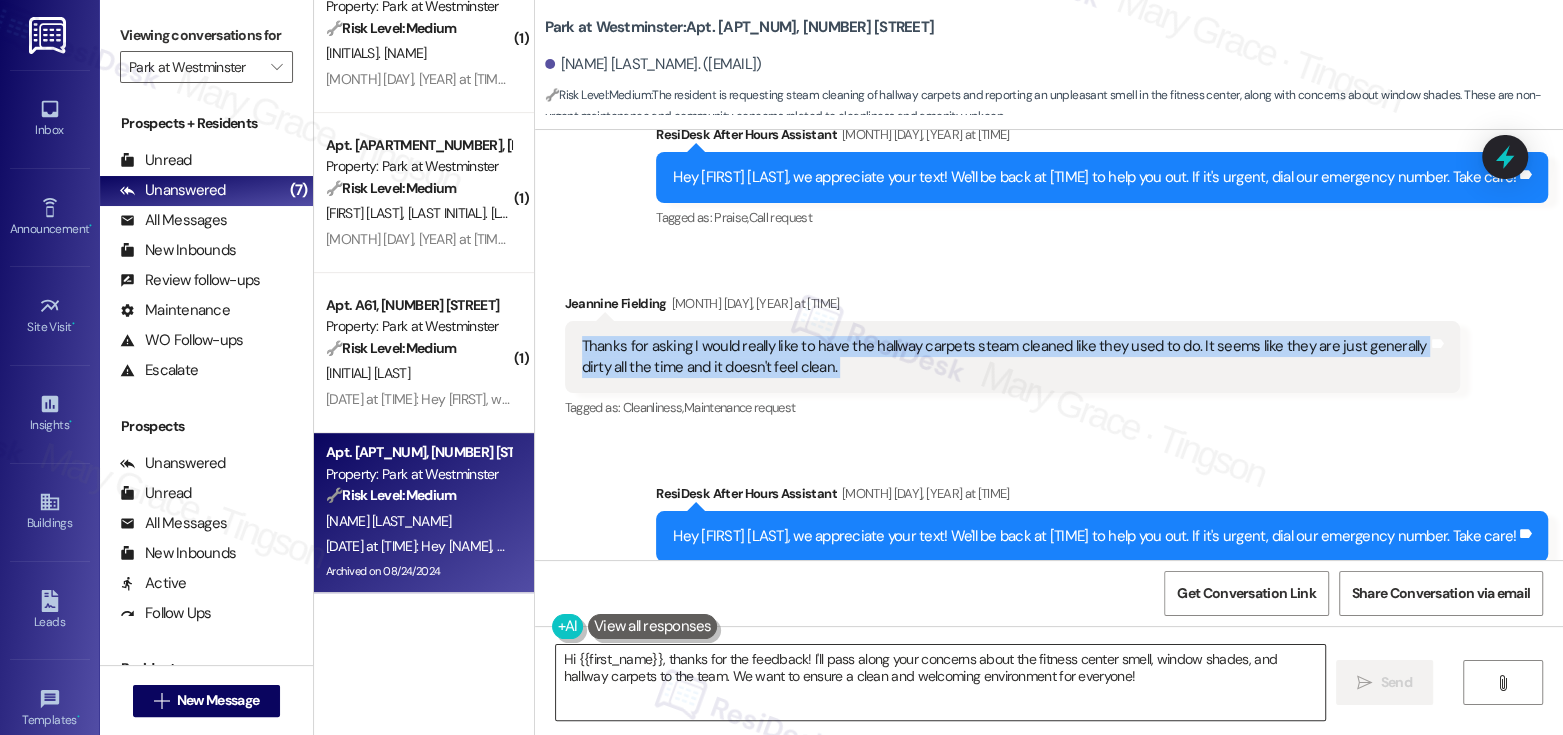 click on "Hi {{first_name}}, thanks for the feedback! I'll pass along your concerns about the fitness center smell, window shades, and hallway carpets to the team. We want to ensure a clean and welcoming environment for everyone!" at bounding box center [940, 682] 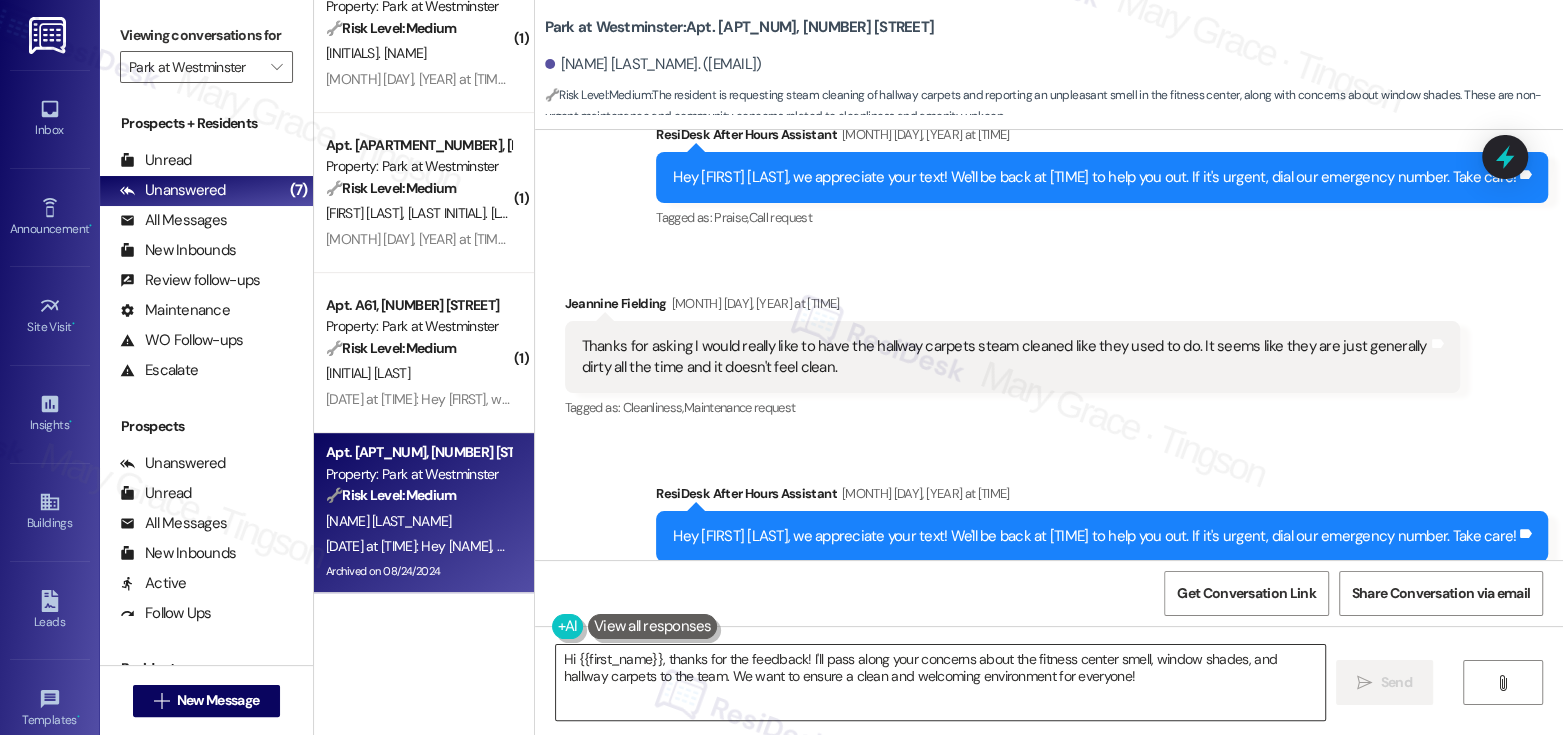 click on "Hi {{first_name}}, thanks for the feedback! I'll pass along your concerns about the fitness center smell, window shades, and hallway carpets to the team. We want to ensure a clean and welcoming environment for everyone!" at bounding box center [940, 682] 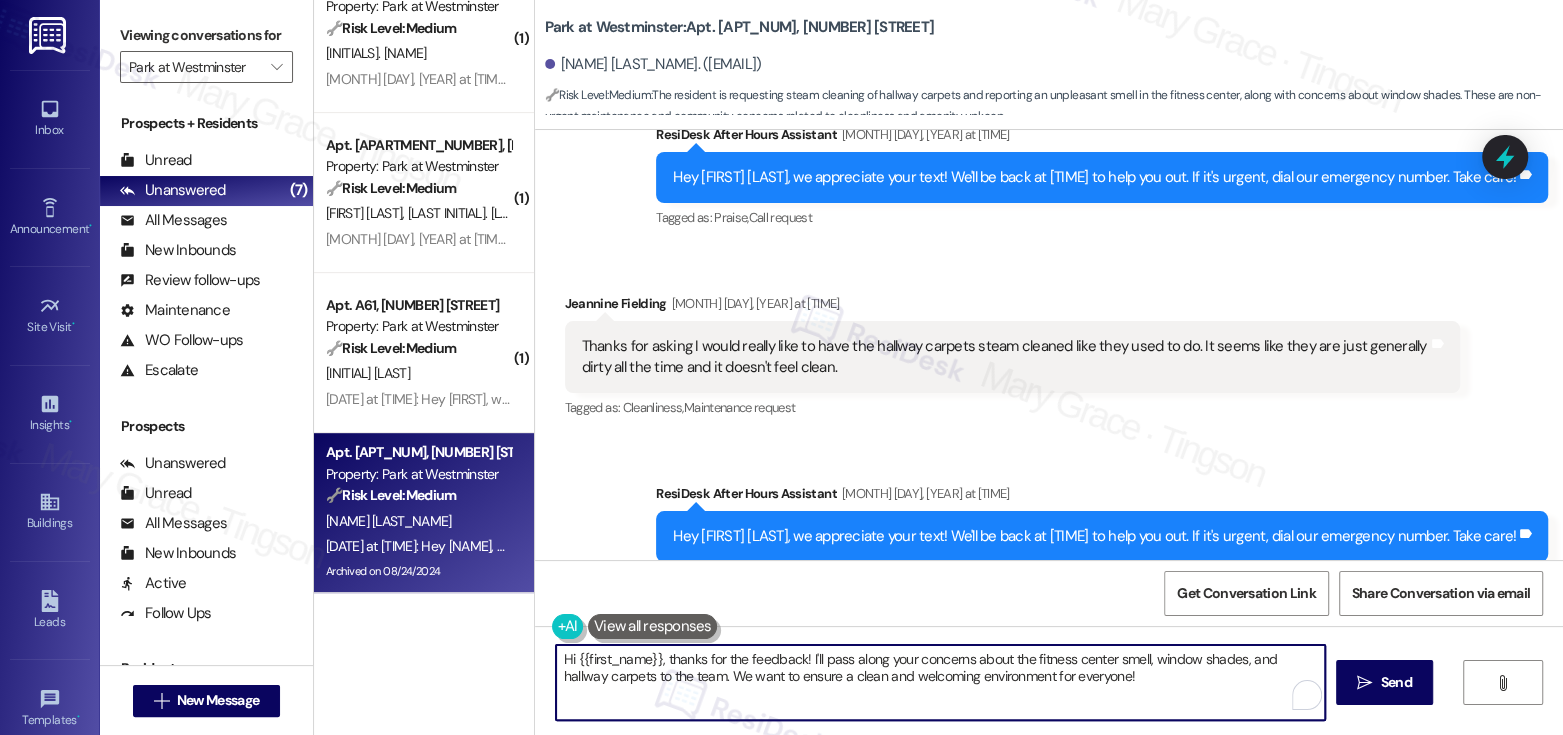 click on "Hi {{first_name}}, thanks for the feedback! I'll pass along your concerns about the fitness center smell, window shades, and hallway carpets to the team. We want to ensure a clean and welcoming environment for everyone!" at bounding box center [940, 682] 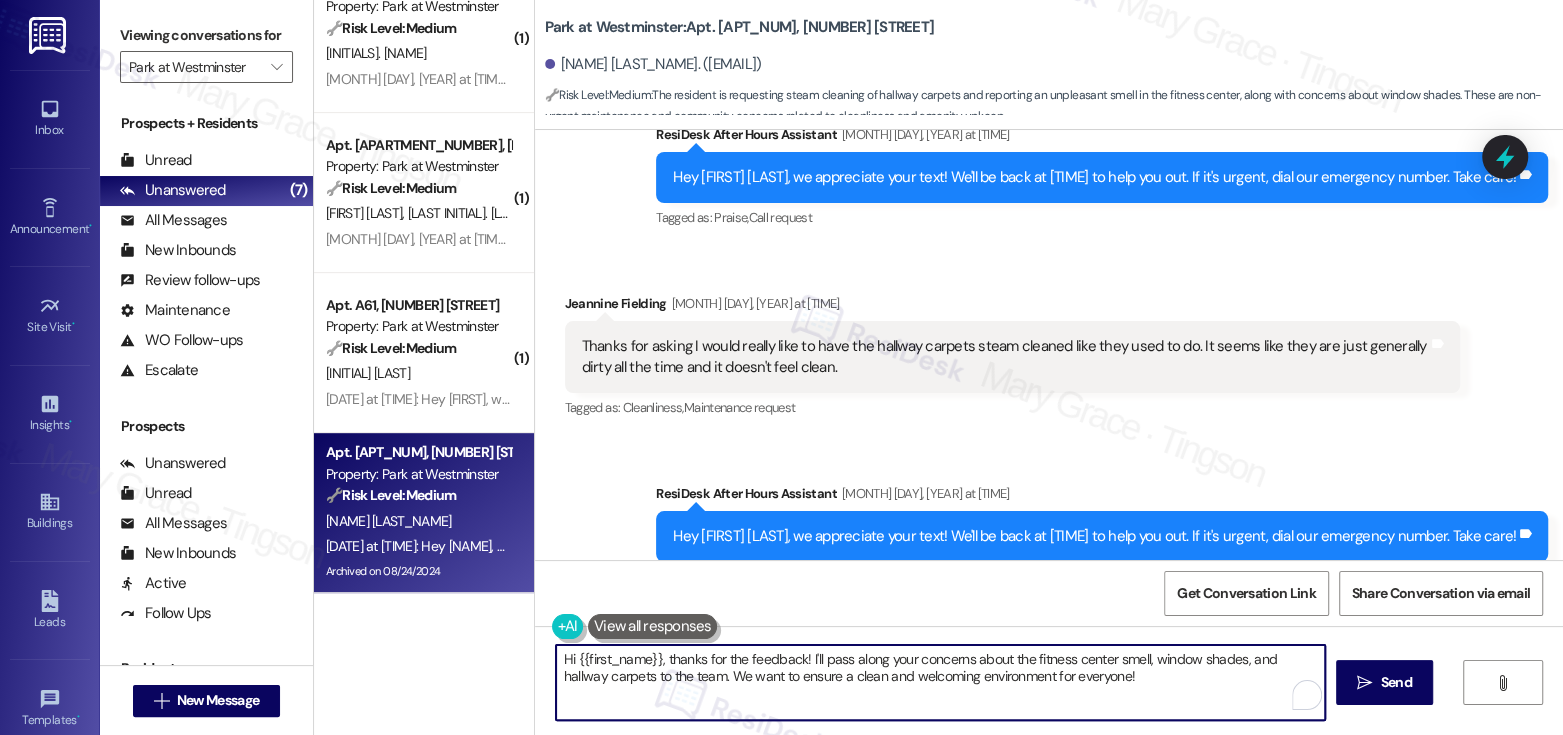 paste on "Jeannine,
Thank you for sharing this feedback—it’s really helpful. I’ll pass along your concerns about the fitness center smell, the window shades, and the hallway carpets to our onsite team so we can look into solutions. We’ll also explore a reminder to residents about leaving the shades in place. I appreciate you taking the time to let us know, and we’ll work on making these improvements." 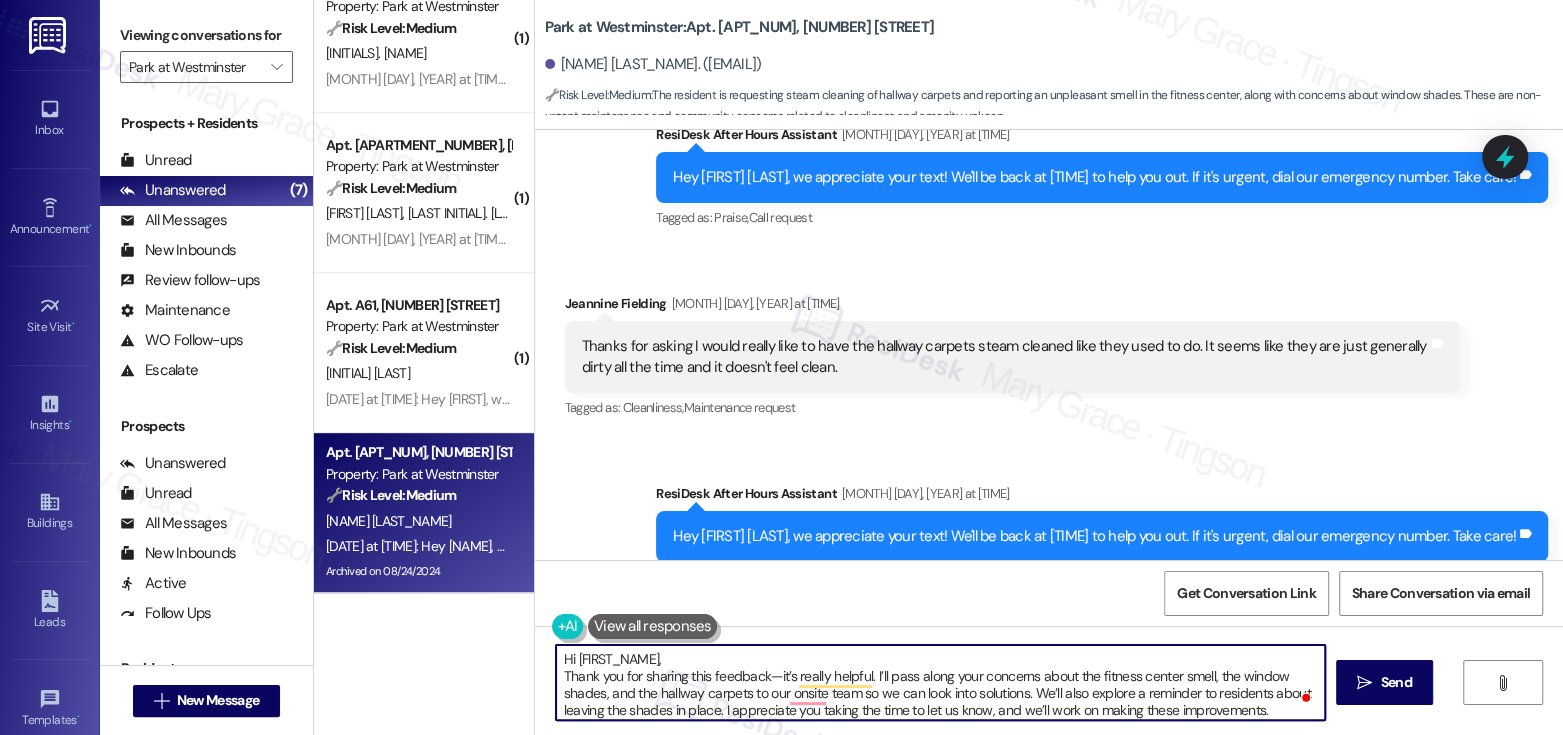 click on "Hi Jeannine,
Thank you for sharing this feedback—it’s really helpful. I’ll pass along your concerns about the fitness center smell, the window shades, and the hallway carpets to our onsite team so we can look into solutions. We’ll also explore a reminder to residents about leaving the shades in place. I appreciate you taking the time to let us know, and we’ll work on making these improvements." at bounding box center (940, 682) 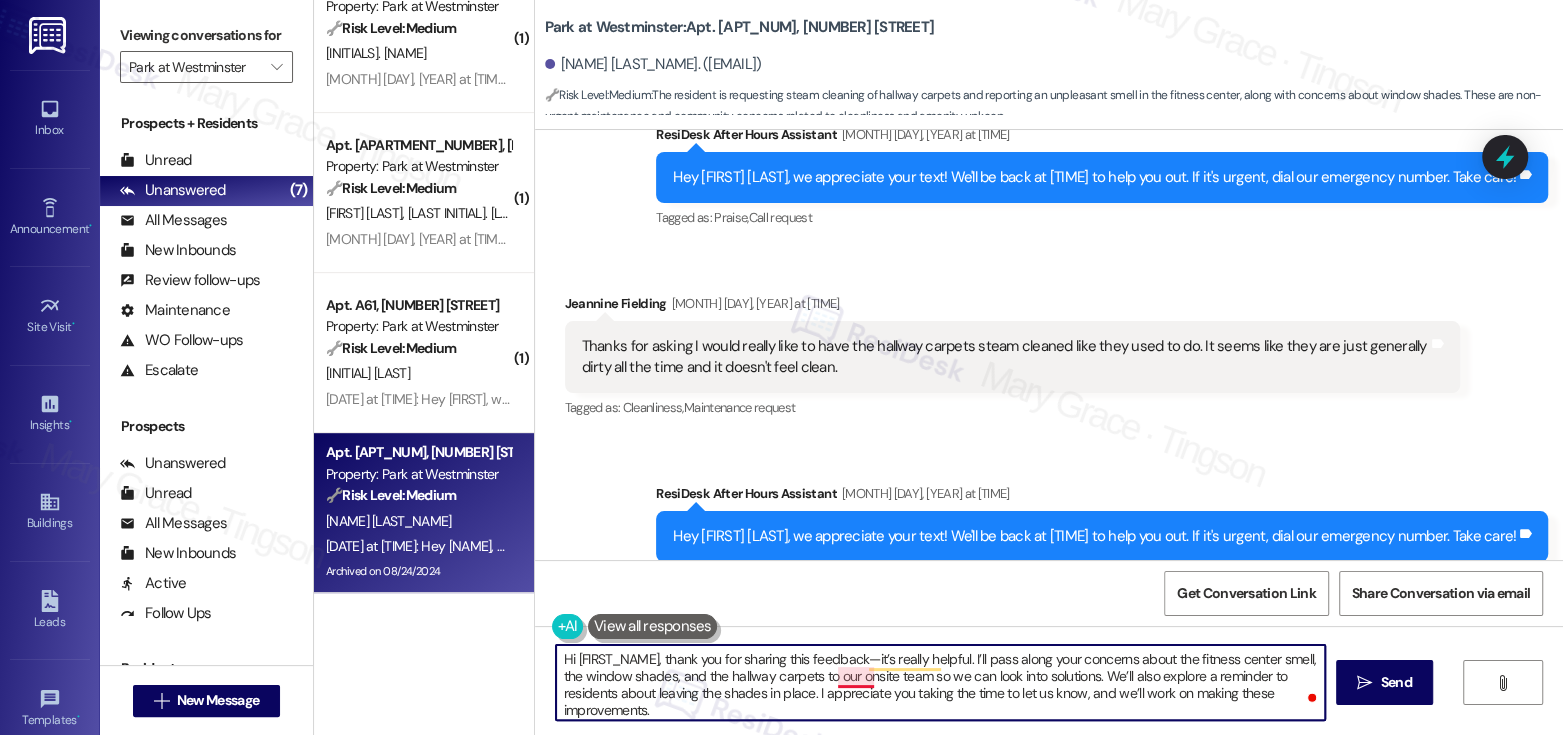 click on "Hi Jeannine, thank you for sharing this feedback—it’s really helpful. I’ll pass along your concerns about the fitness center smell, the window shades, and the hallway carpets to our onsite team so we can look into solutions. We’ll also explore a reminder to residents about leaving the shades in place. I appreciate you taking the time to let us know, and we’ll work on making these improvements." at bounding box center [940, 682] 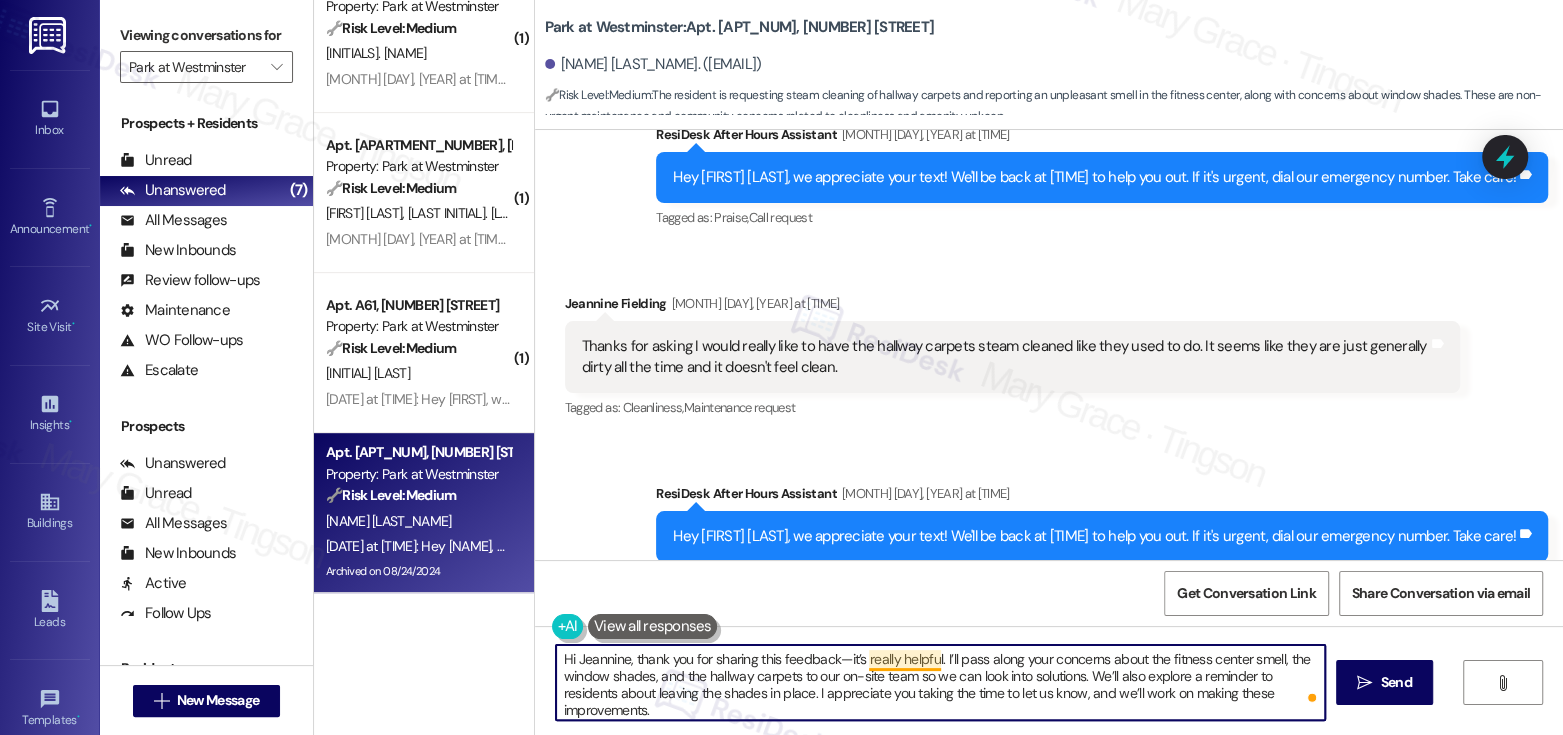 click on "Hi Jeannine, thank you for sharing this feedback—it’s really helpful. I’ll pass along your concerns about the fitness center smell, the window shades, and the hallway carpets to our on-site team so we can look into solutions. We’ll also explore a reminder to residents about leaving the shades in place. I appreciate you taking the time to let us know, and we’ll work on making these improvements." at bounding box center [940, 682] 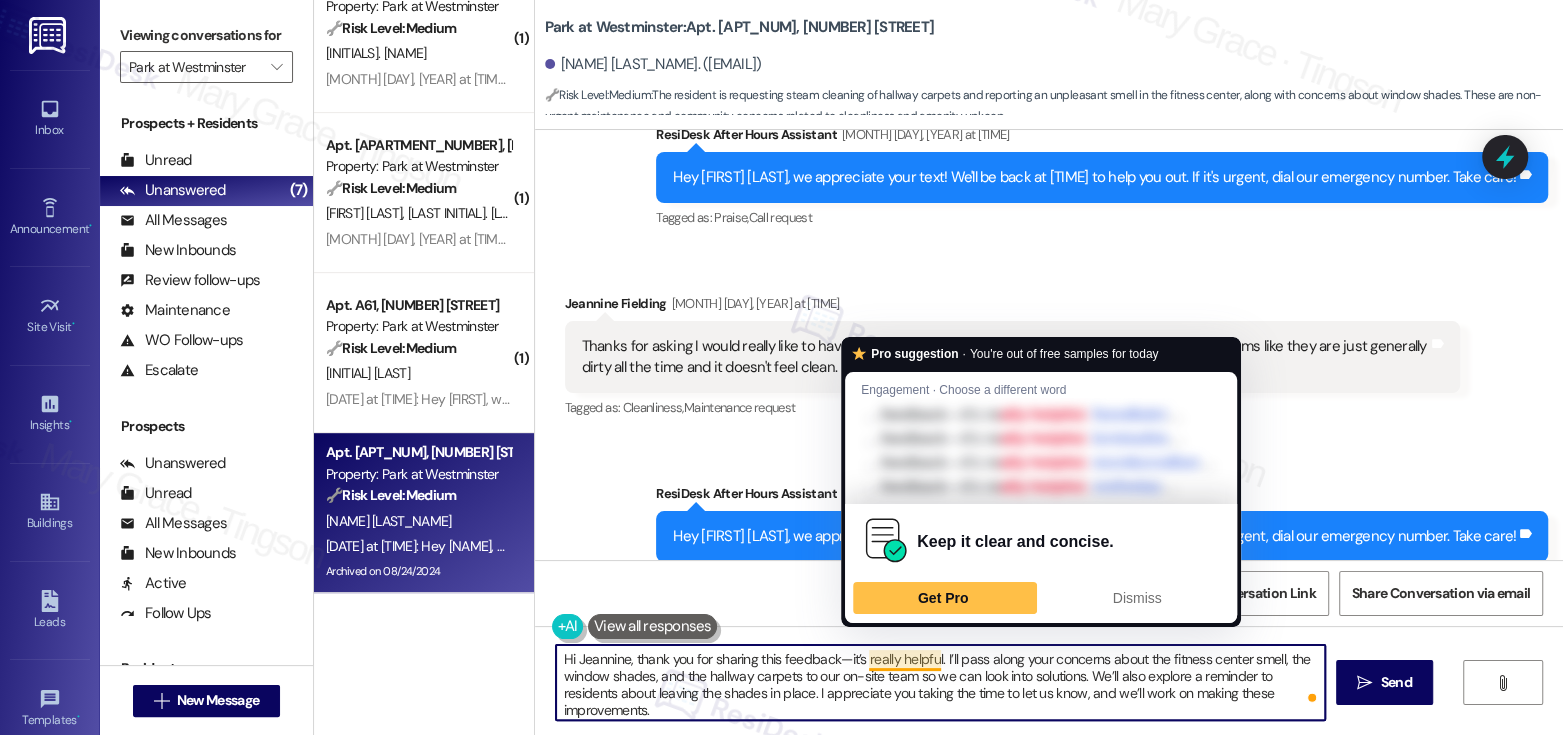 click on "Hi Jeannine, thank you for sharing this feedback—it’s really helpful. I’ll pass along your concerns about the fitness center smell, the window shades, and the hallway carpets to our on-site team so we can look into solutions. We’ll also explore a reminder to residents about leaving the shades in place. I appreciate you taking the time to let us know, and we’ll work on making these improvements." at bounding box center (940, 682) 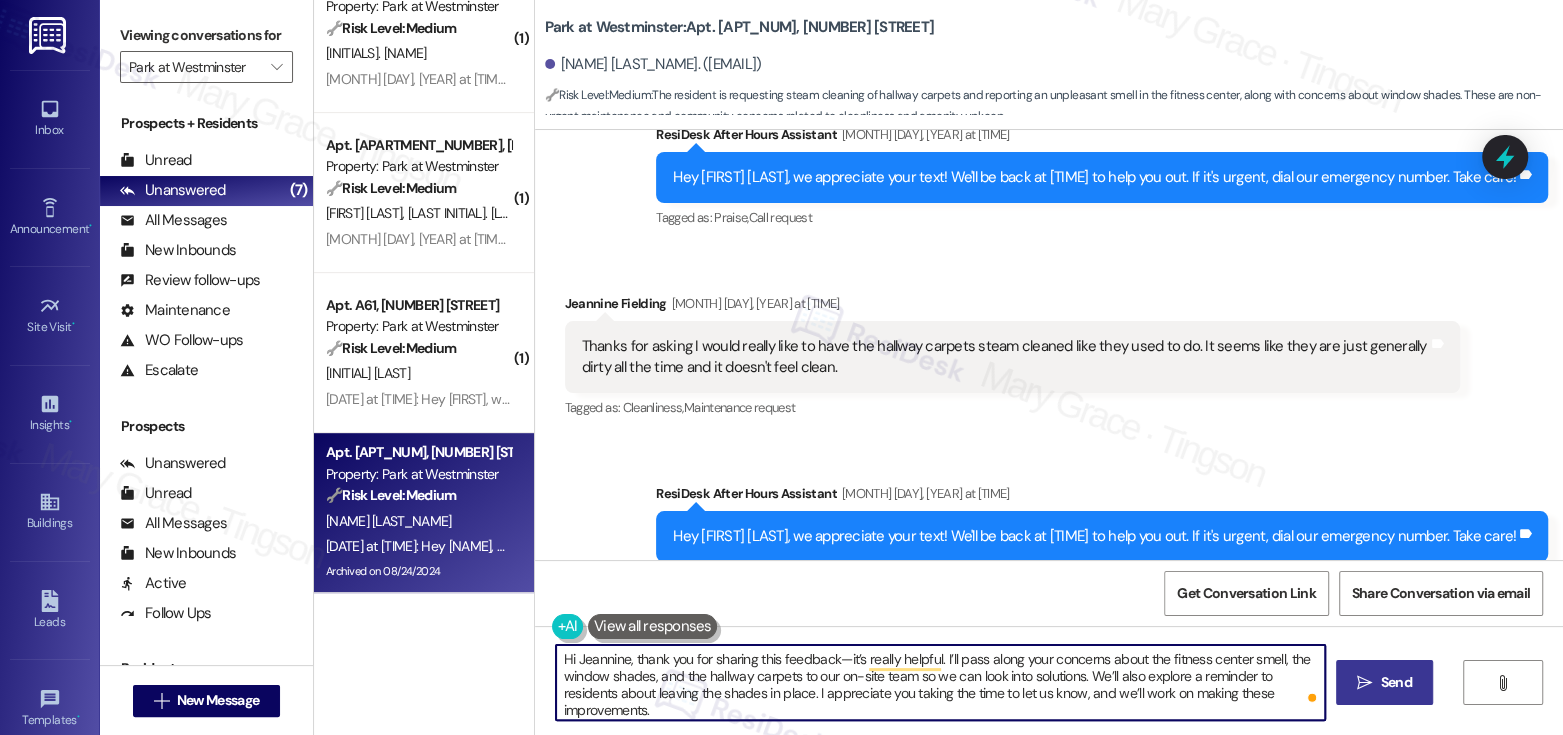 type on "Hi Jeannine, thank you for sharing this feedback—it’s really helpful. I’ll pass along your concerns about the fitness center smell, the window shades, and the hallway carpets to our on-site team so we can look into solutions. We’ll also explore a reminder to residents about leaving the shades in place. I appreciate you taking the time to let us know, and we’ll work on making these improvements." 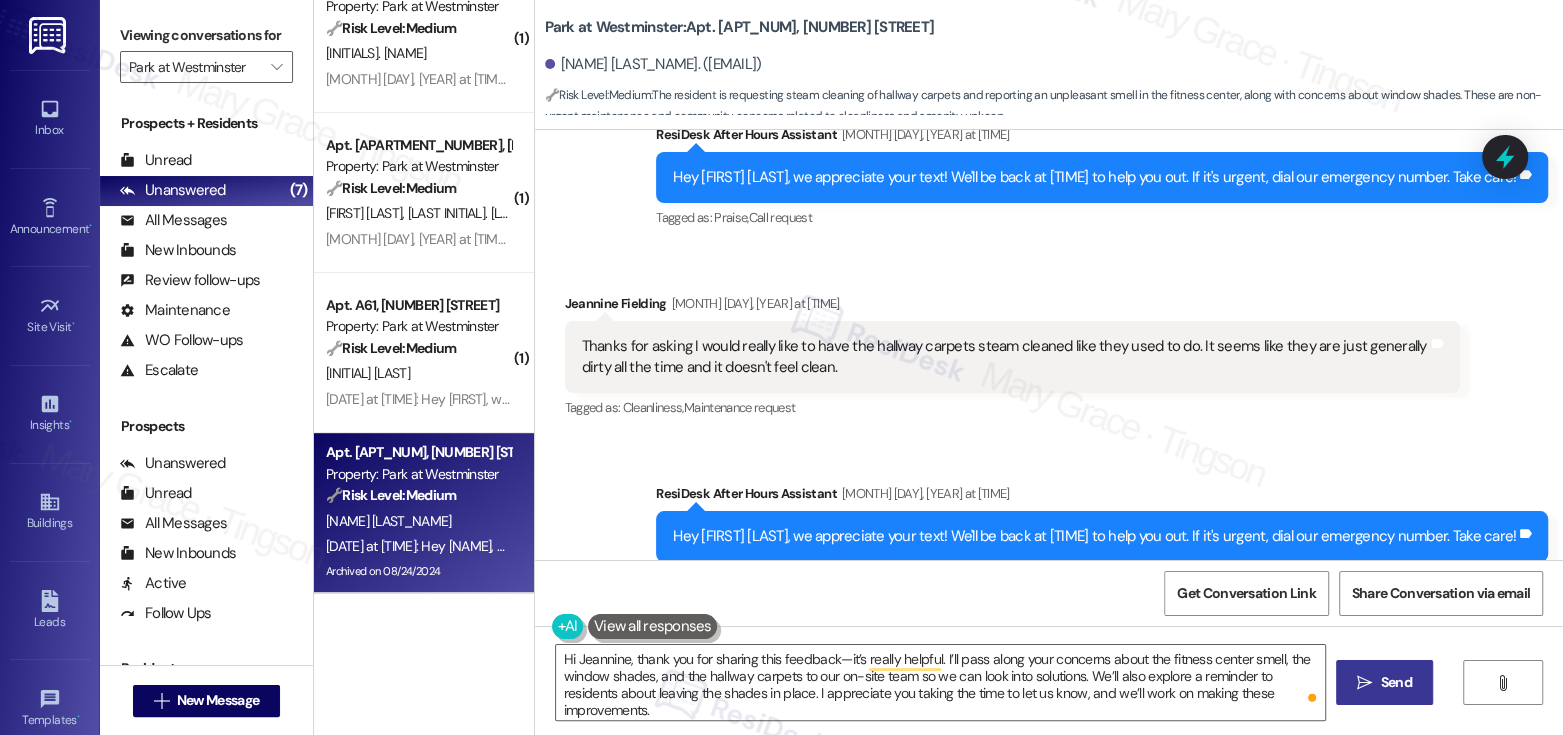 click on " Send" at bounding box center (1384, 682) 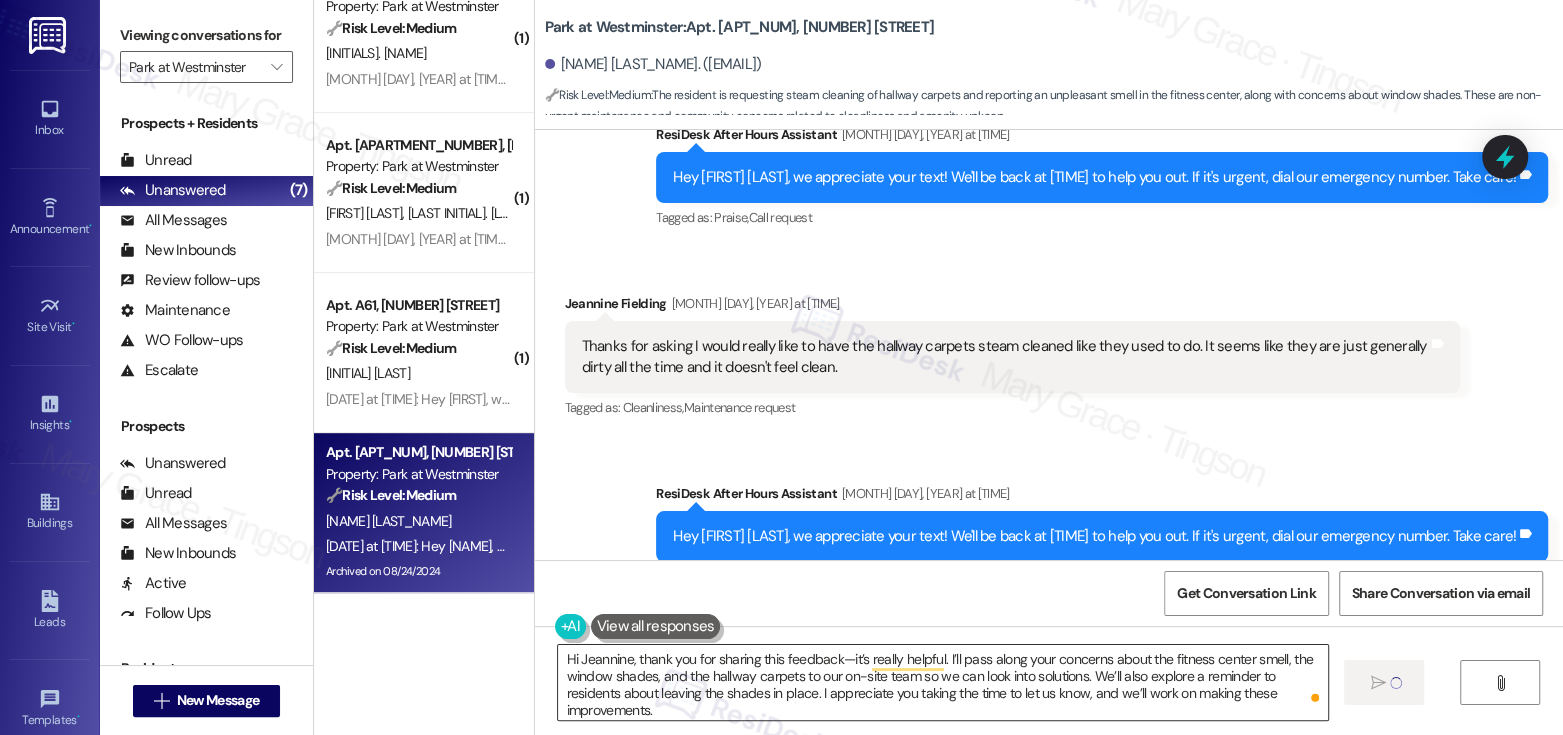 type 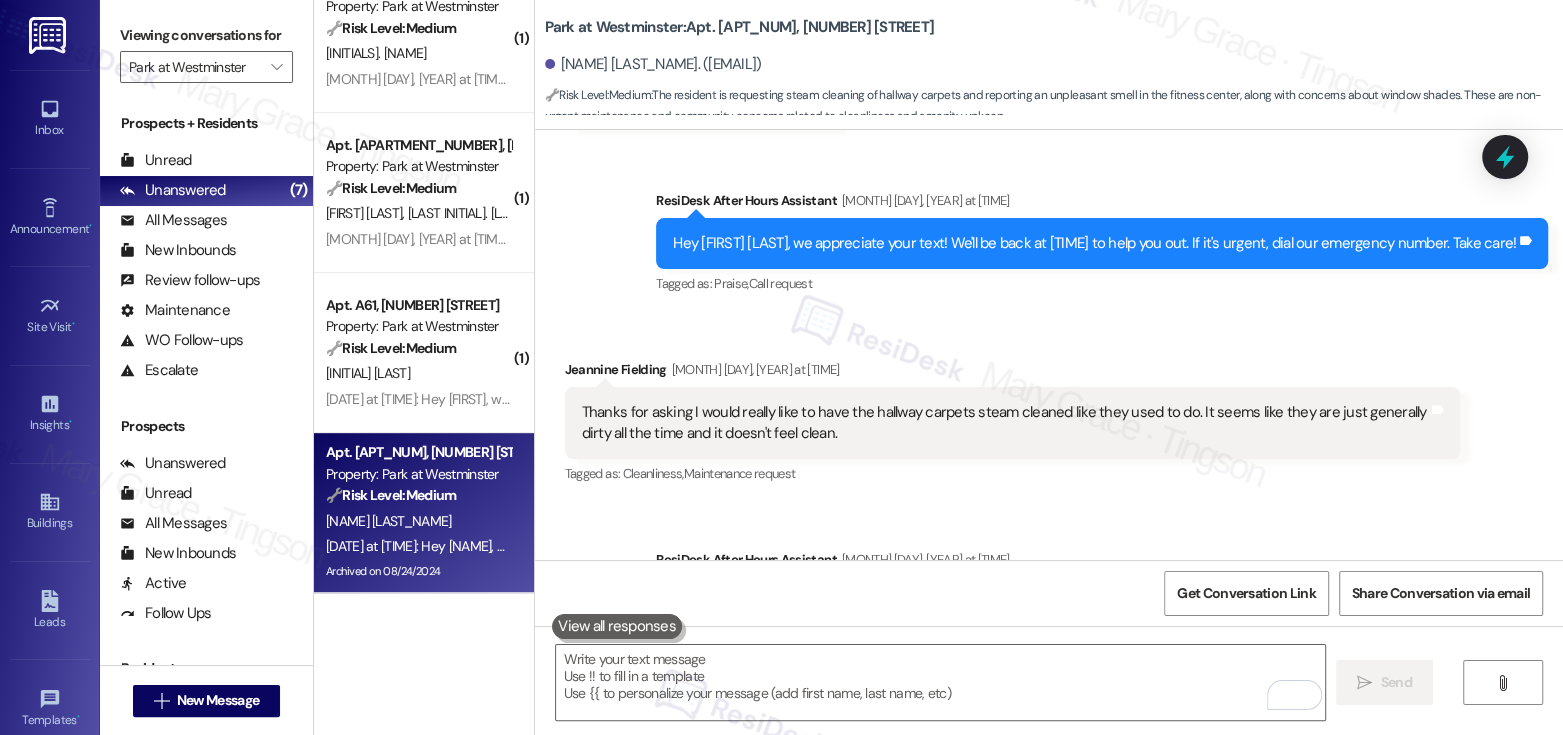 scroll, scrollTop: 22689, scrollLeft: 0, axis: vertical 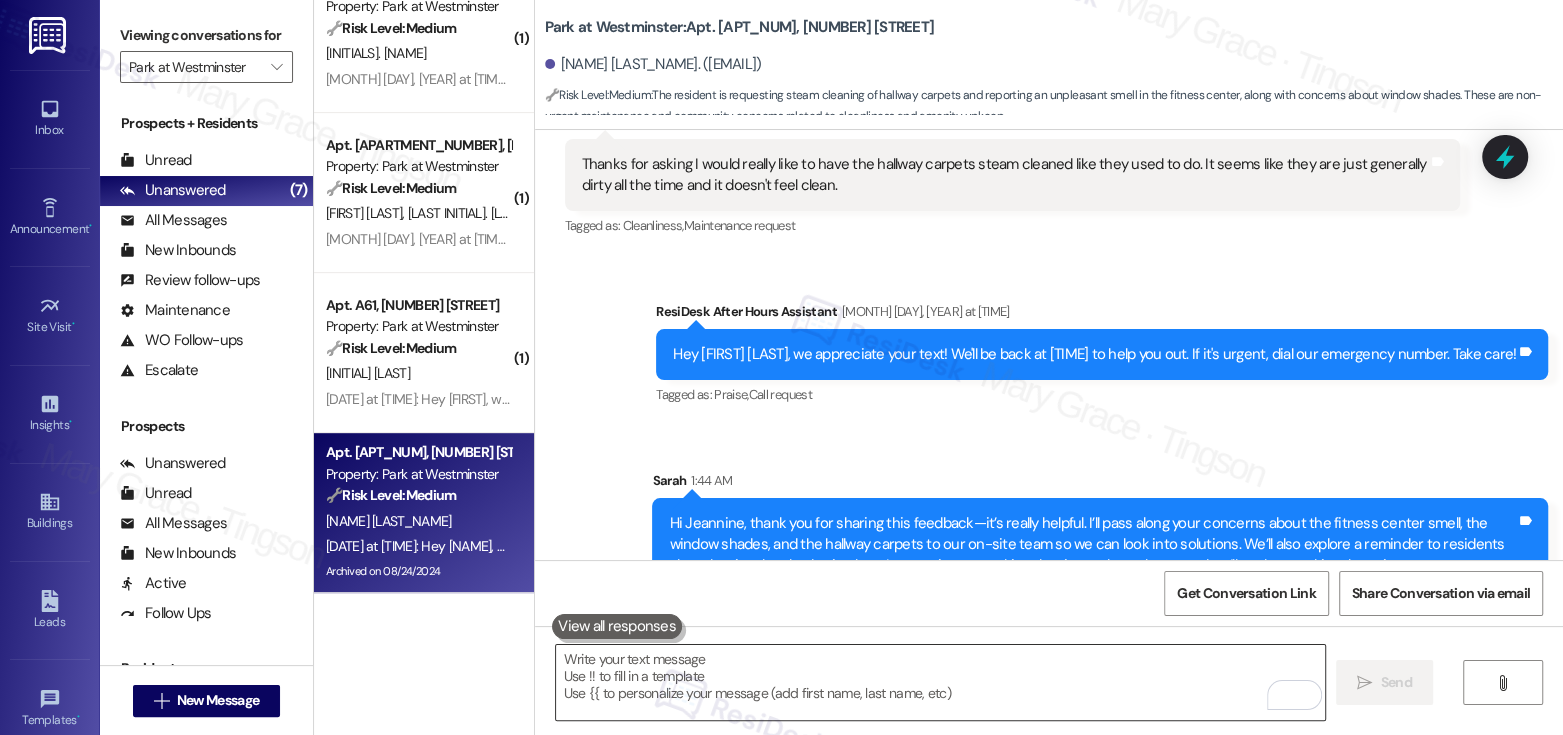 click at bounding box center (940, 682) 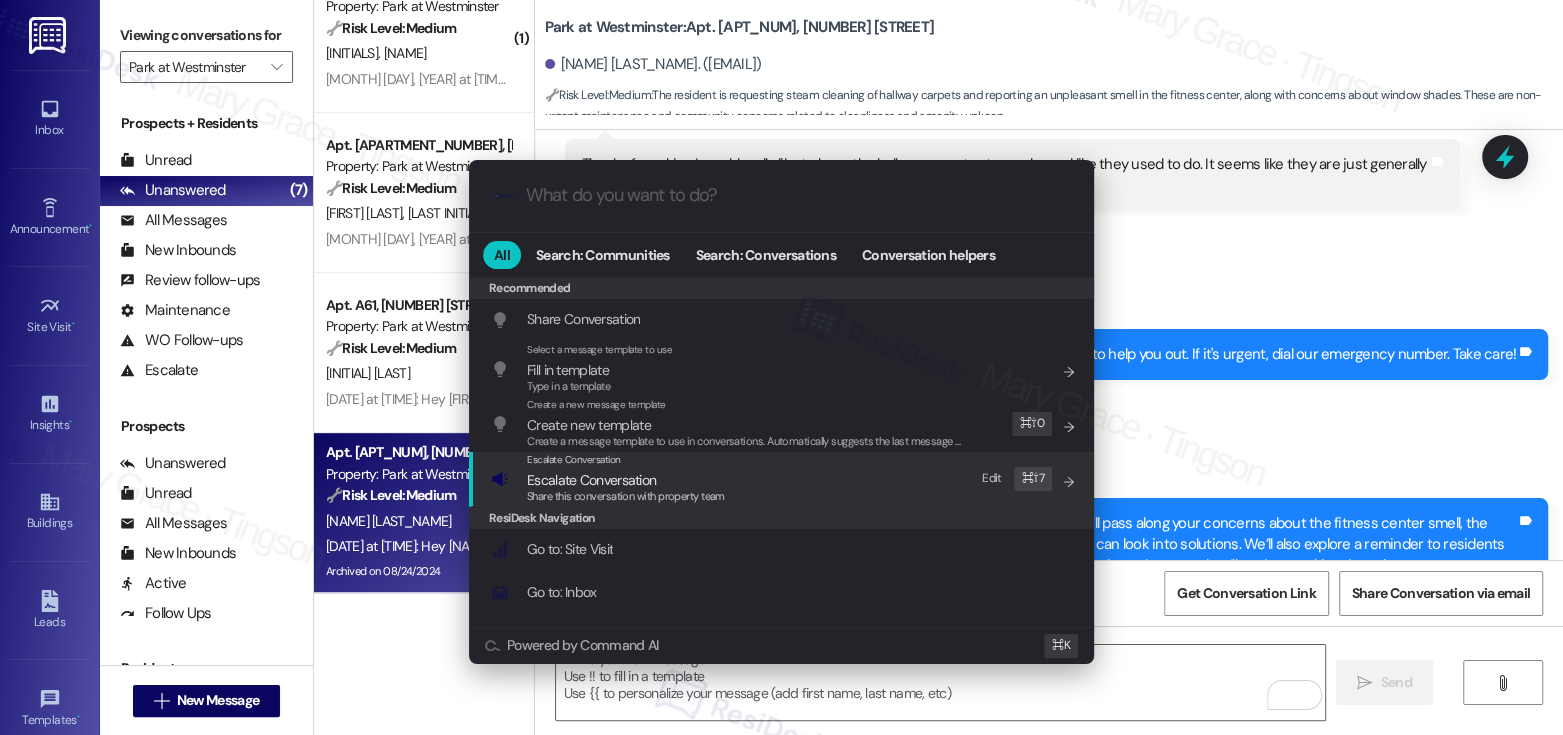 click on "Share this conversation with property team" at bounding box center [626, 496] 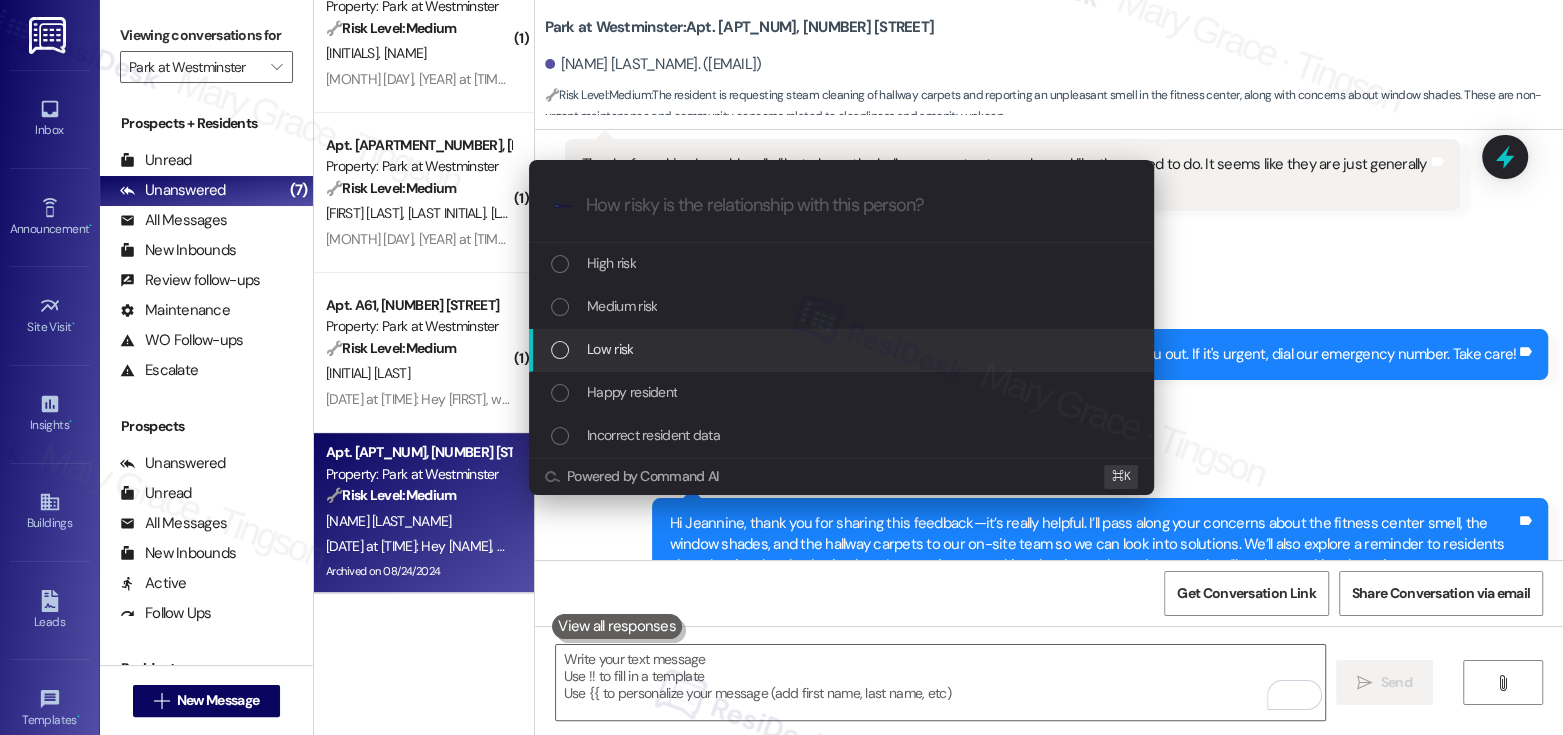 click on "Low risk" at bounding box center [610, 349] 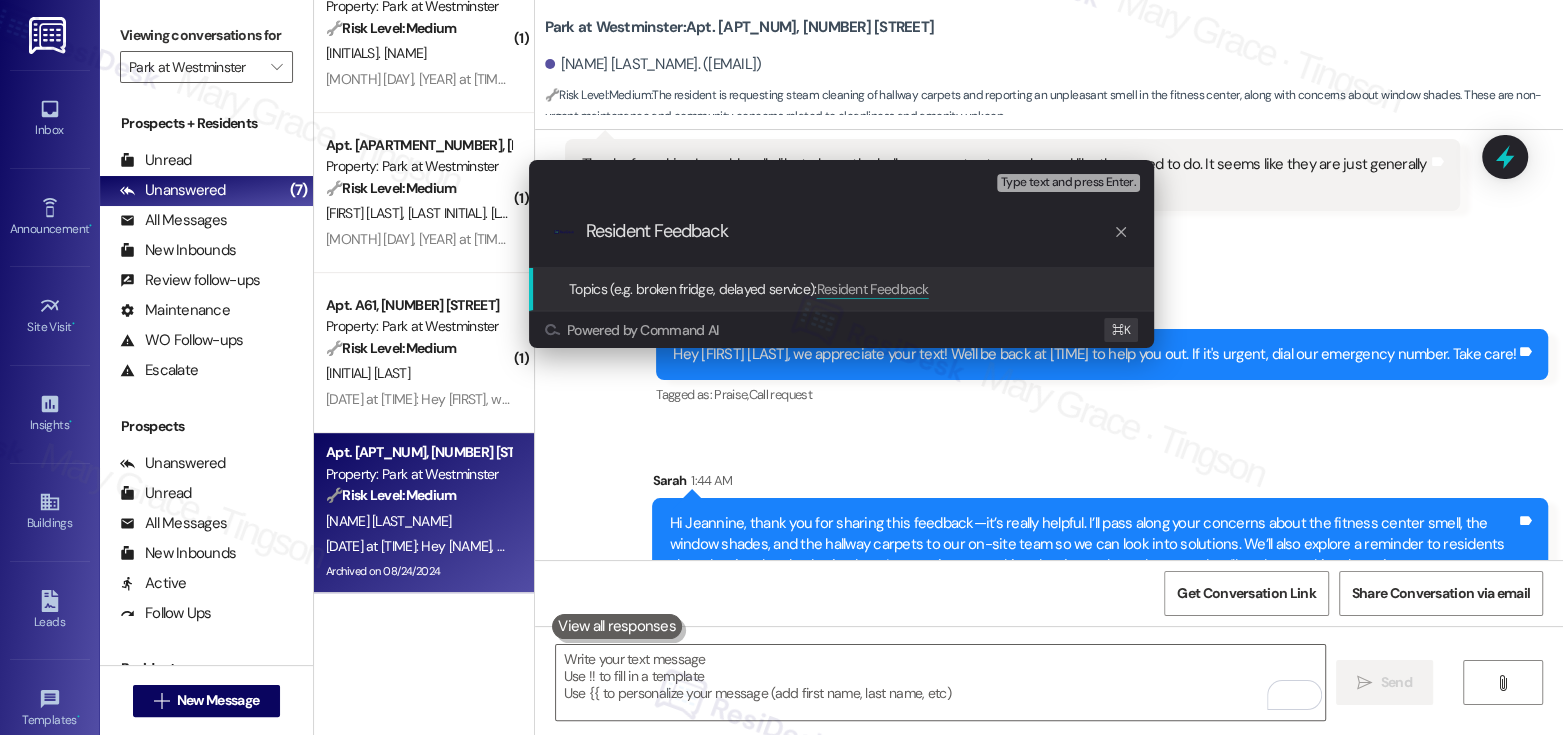 click on "Resident Feedback" at bounding box center (849, 231) 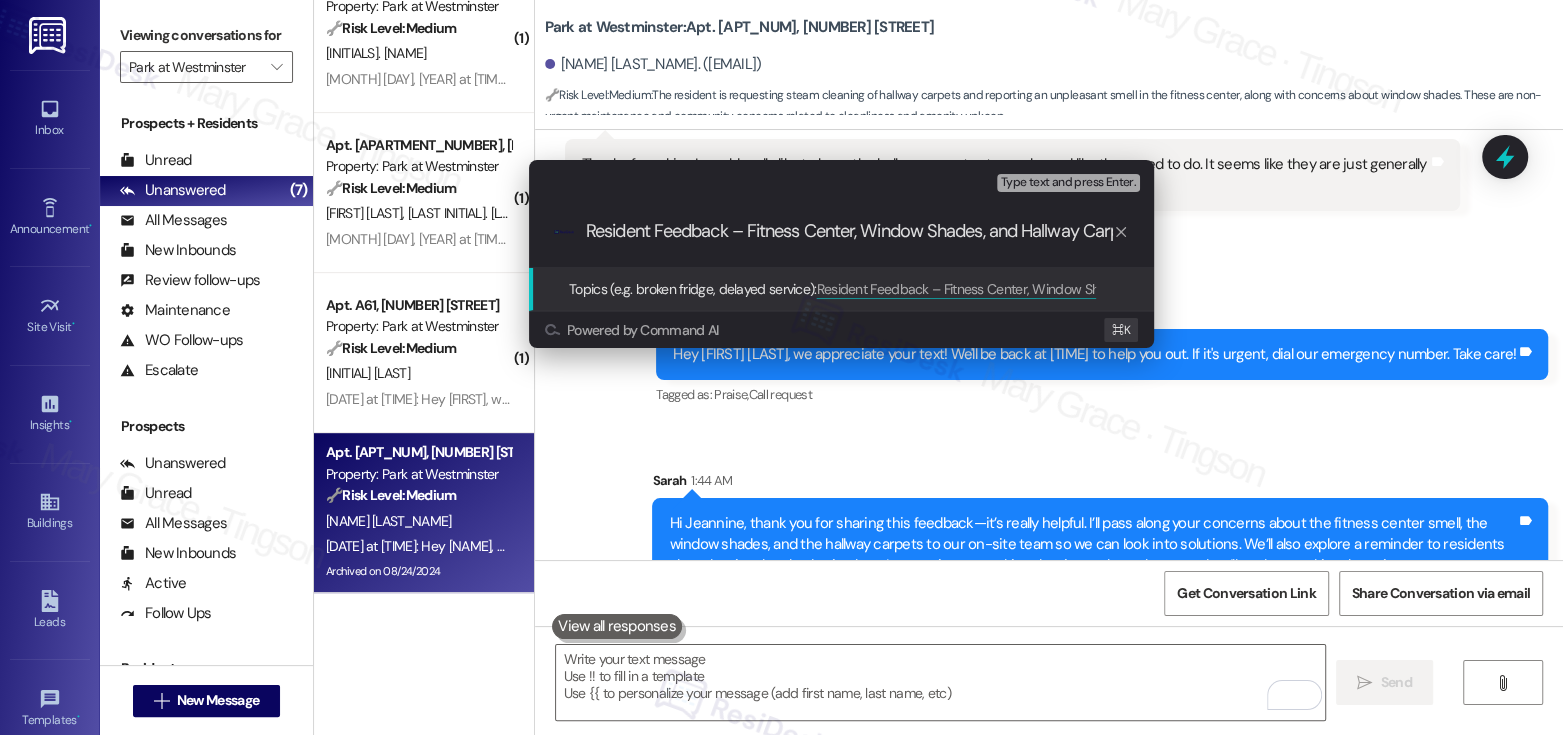 scroll, scrollTop: 0, scrollLeft: 238, axis: horizontal 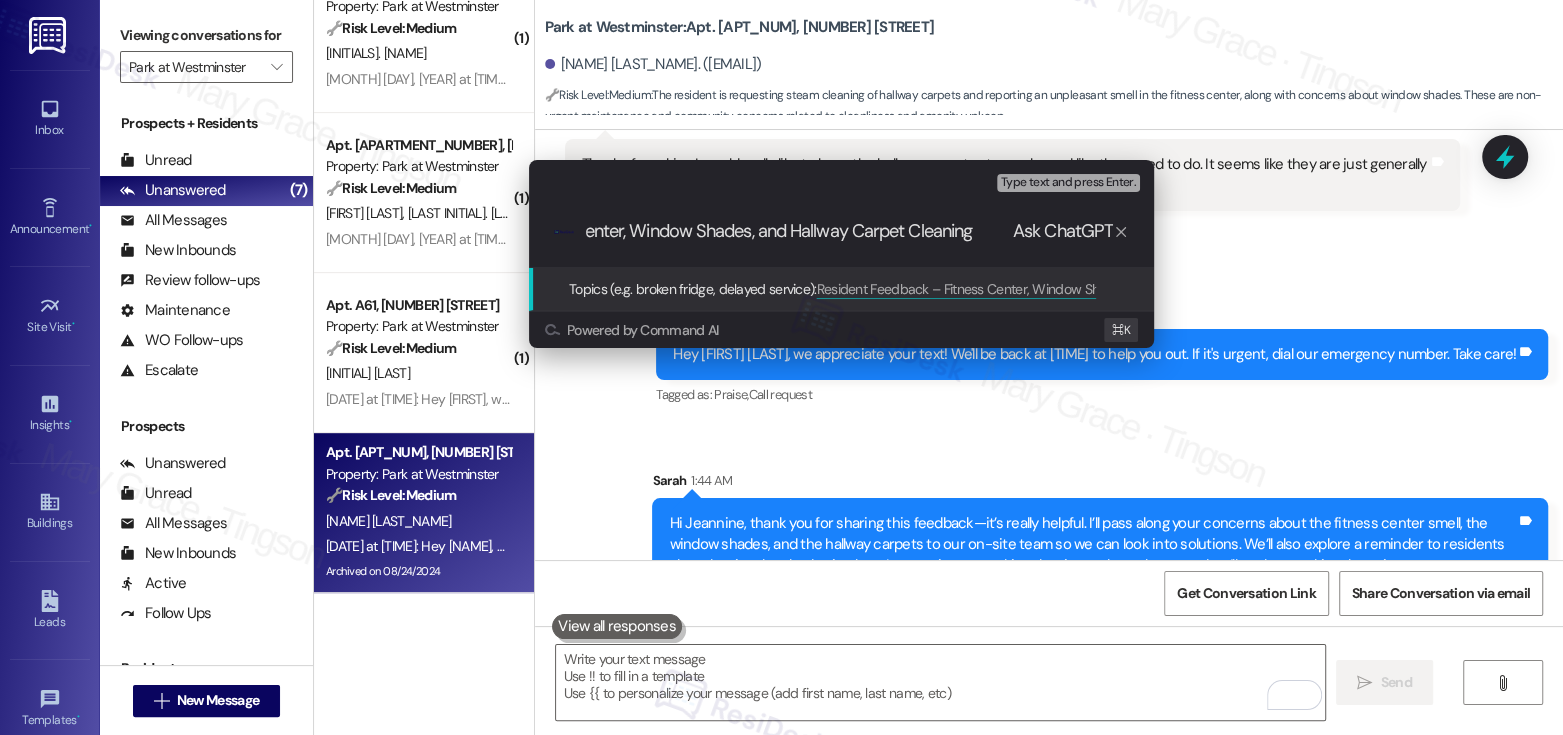 type on "Resident Feedback – Fitness Center, Window Shades, and Hallway Carpet Cleaning" 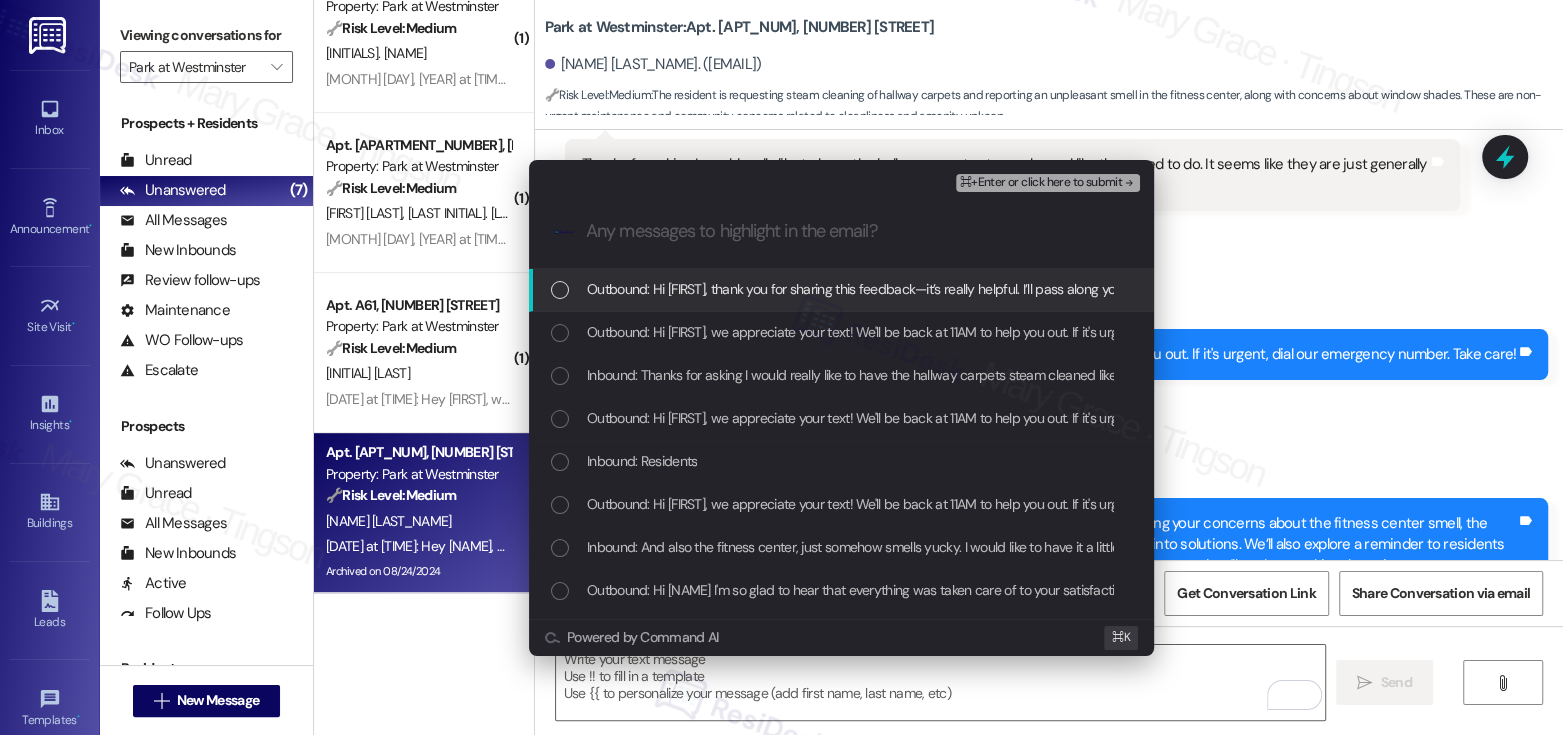 scroll, scrollTop: 0, scrollLeft: 0, axis: both 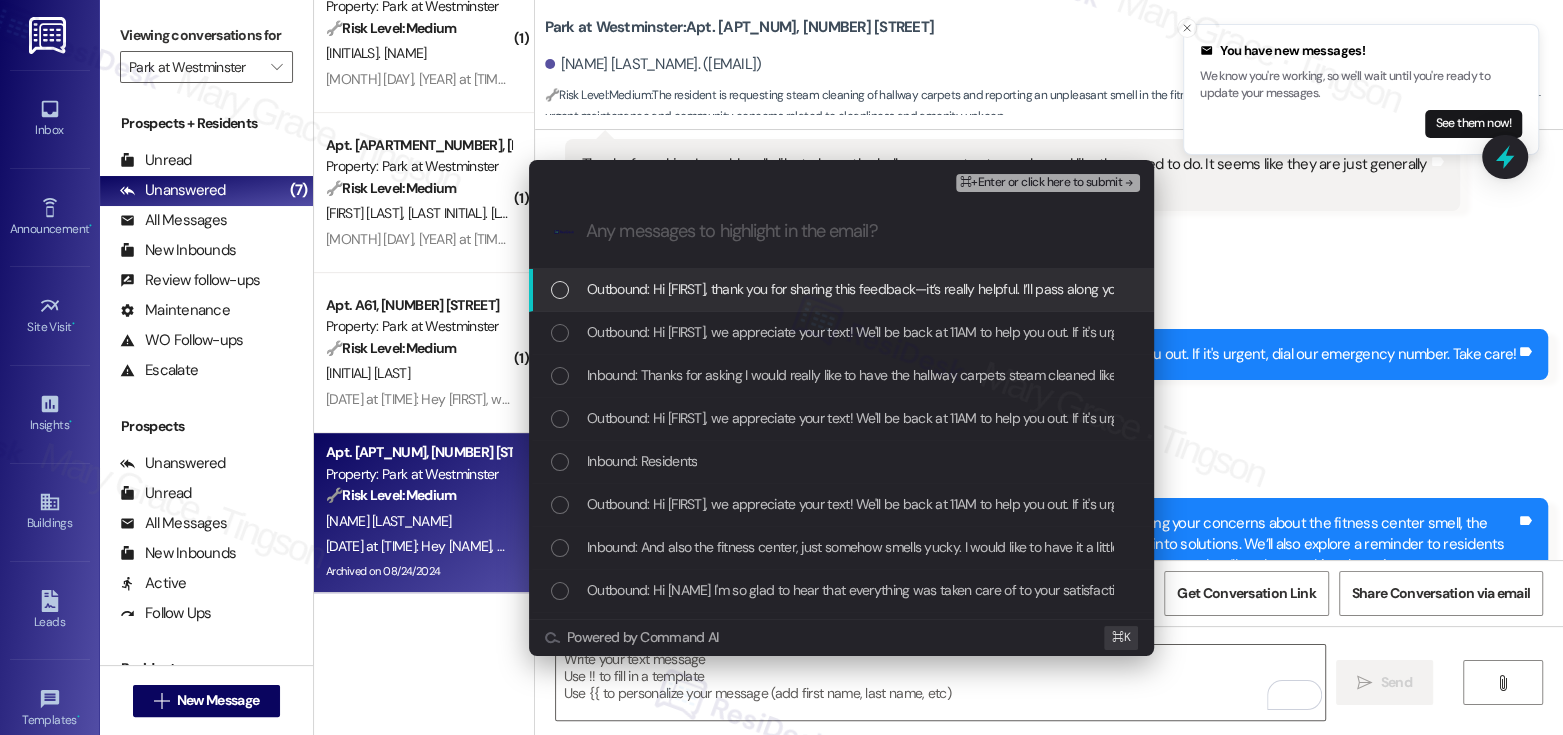 click on "Outbound: Hi Jeannine, thank you for sharing this feedback—it’s really helpful. I’ll pass along your concerns about the fitness center smell, the window shades, and the hallway carpets to our on-site team so we can look into solutions. We’ll also explore a reminder to residents about leaving the shades in place. I appreciate you taking the time to let us know, and we’ll work on making these improvements." at bounding box center (1743, 289) 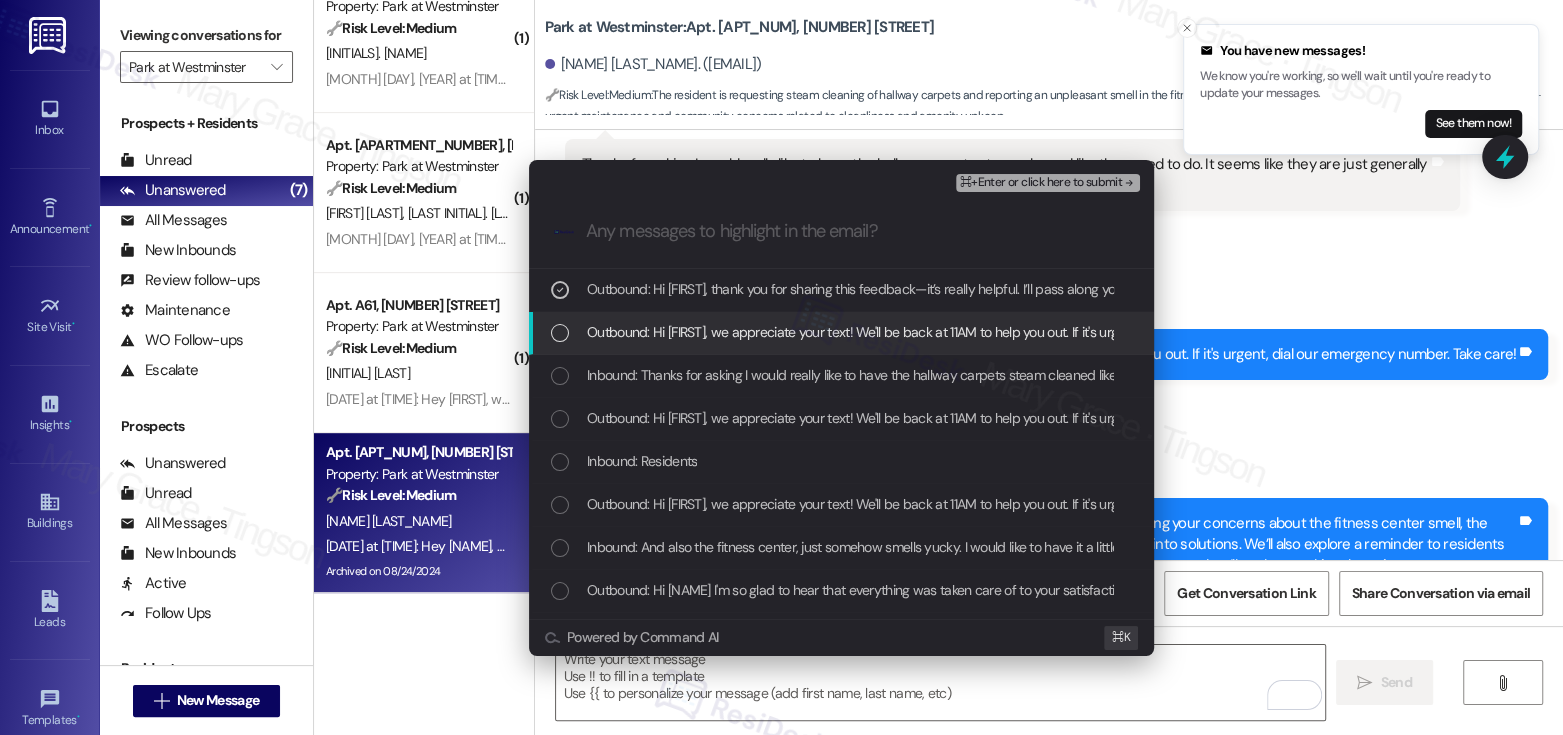 click on "Outbound: Hey Jeannine, we appreciate your text! We'll be back at 11AM to help you out. If it's urgent, dial our emergency number. Take care!" at bounding box center (978, 332) 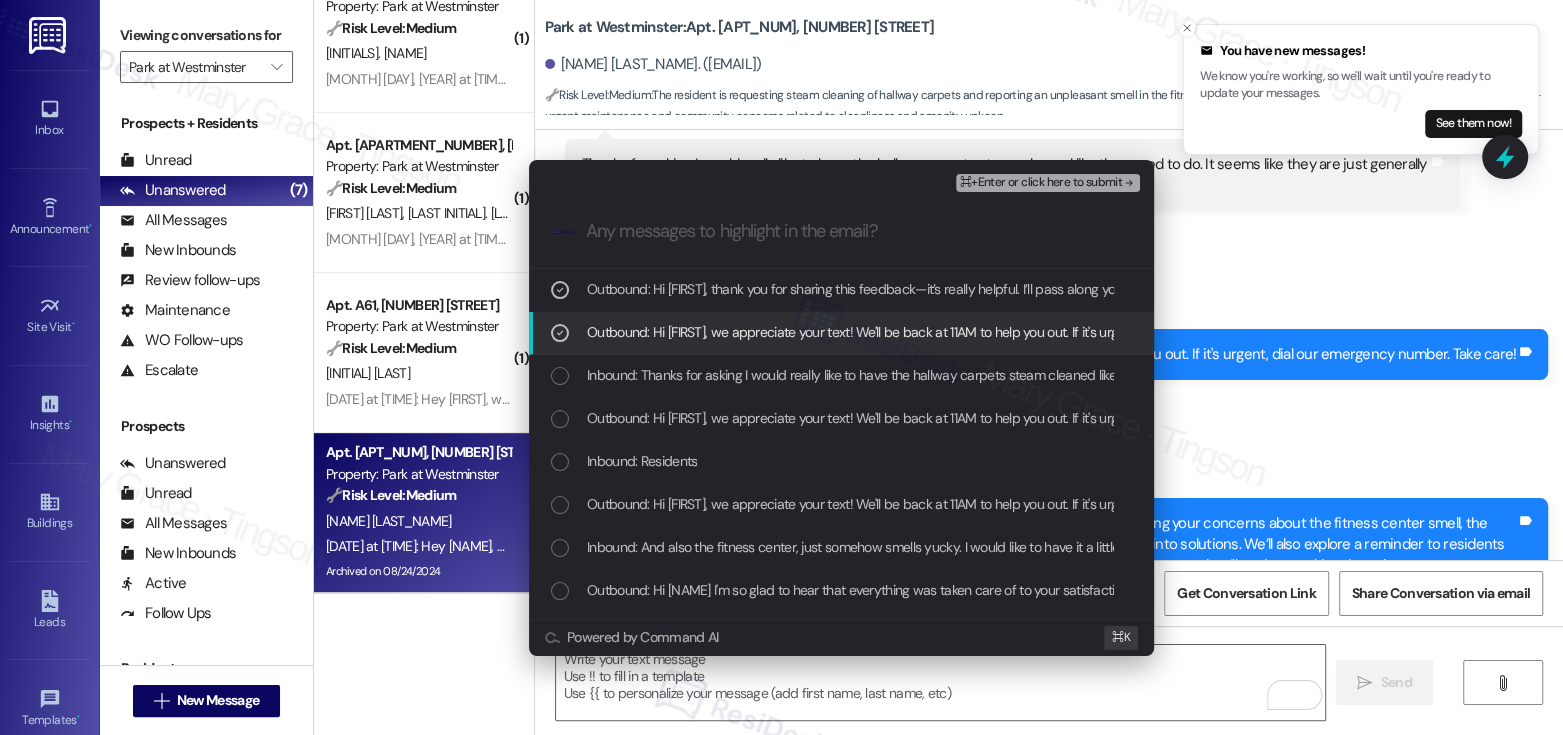 click on "Outbound: Hey Jeannine, we appreciate your text! We'll be back at 11AM to help you out. If it's urgent, dial our emergency number. Take care!" at bounding box center (978, 332) 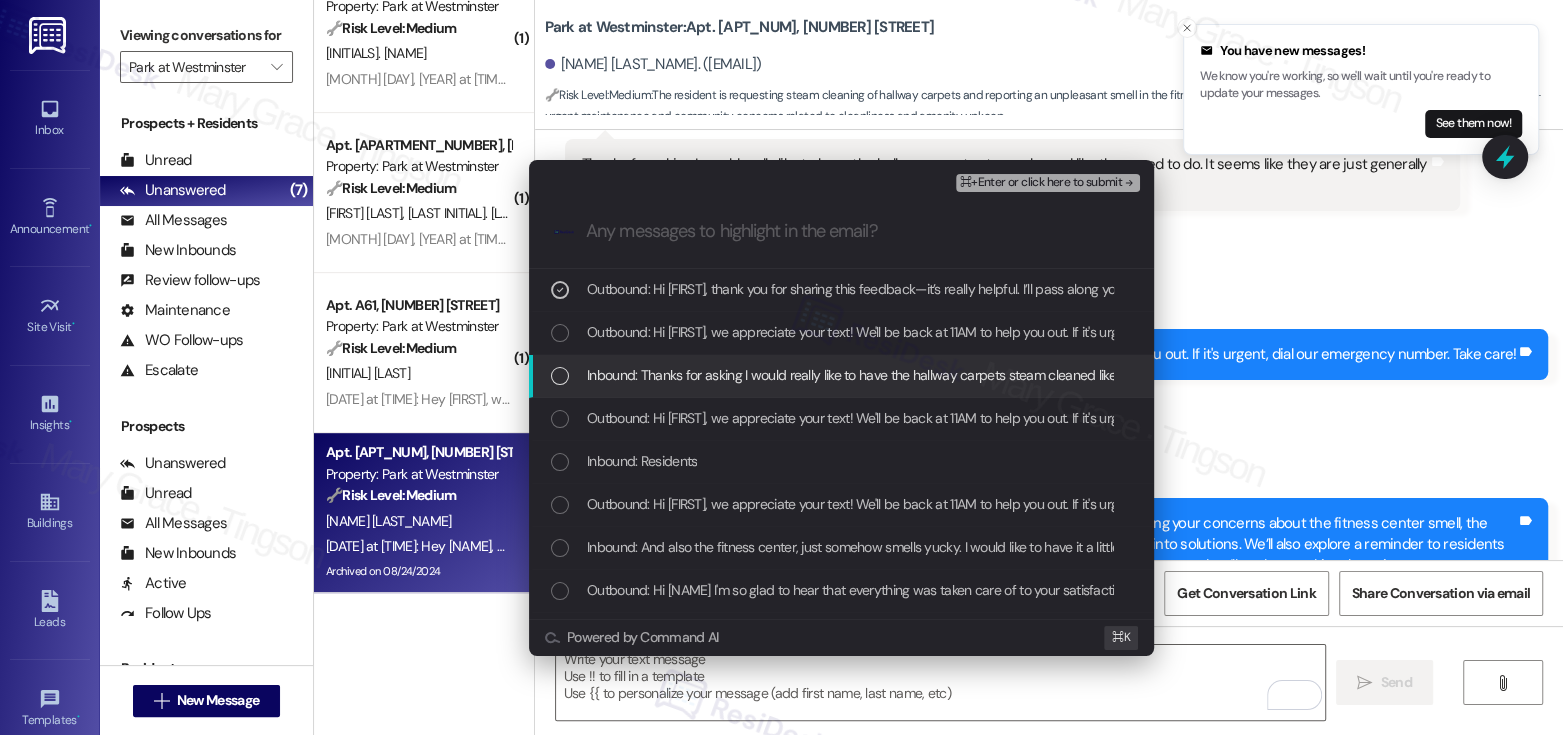 click on "Inbound: Thanks for asking I would really like to have the hallway carpets steam cleaned like they used to do. It seems like they are just generally dirty all the time and it doesn't feel clean." at bounding box center [1121, 375] 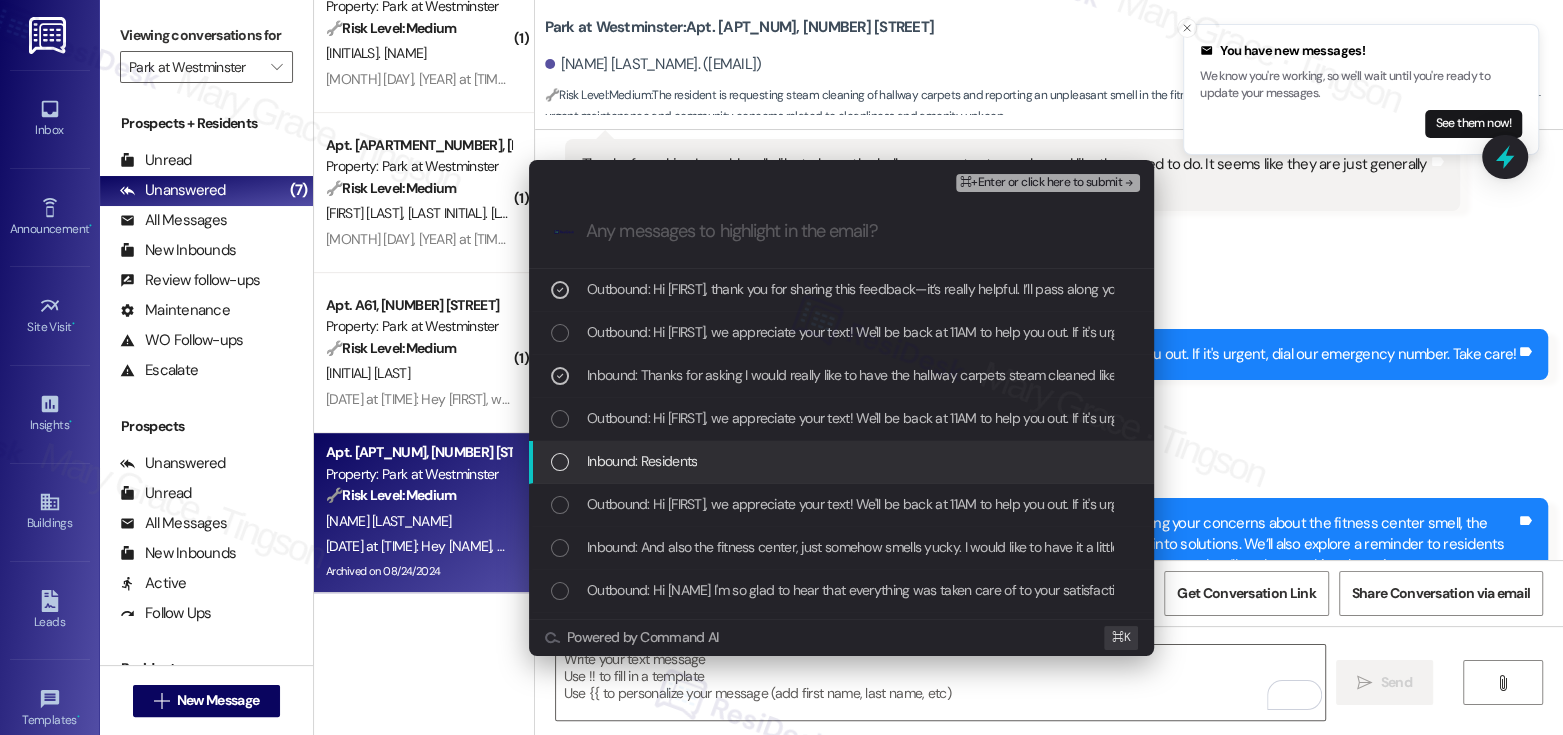 click on "Inbound: Residents" at bounding box center (843, 461) 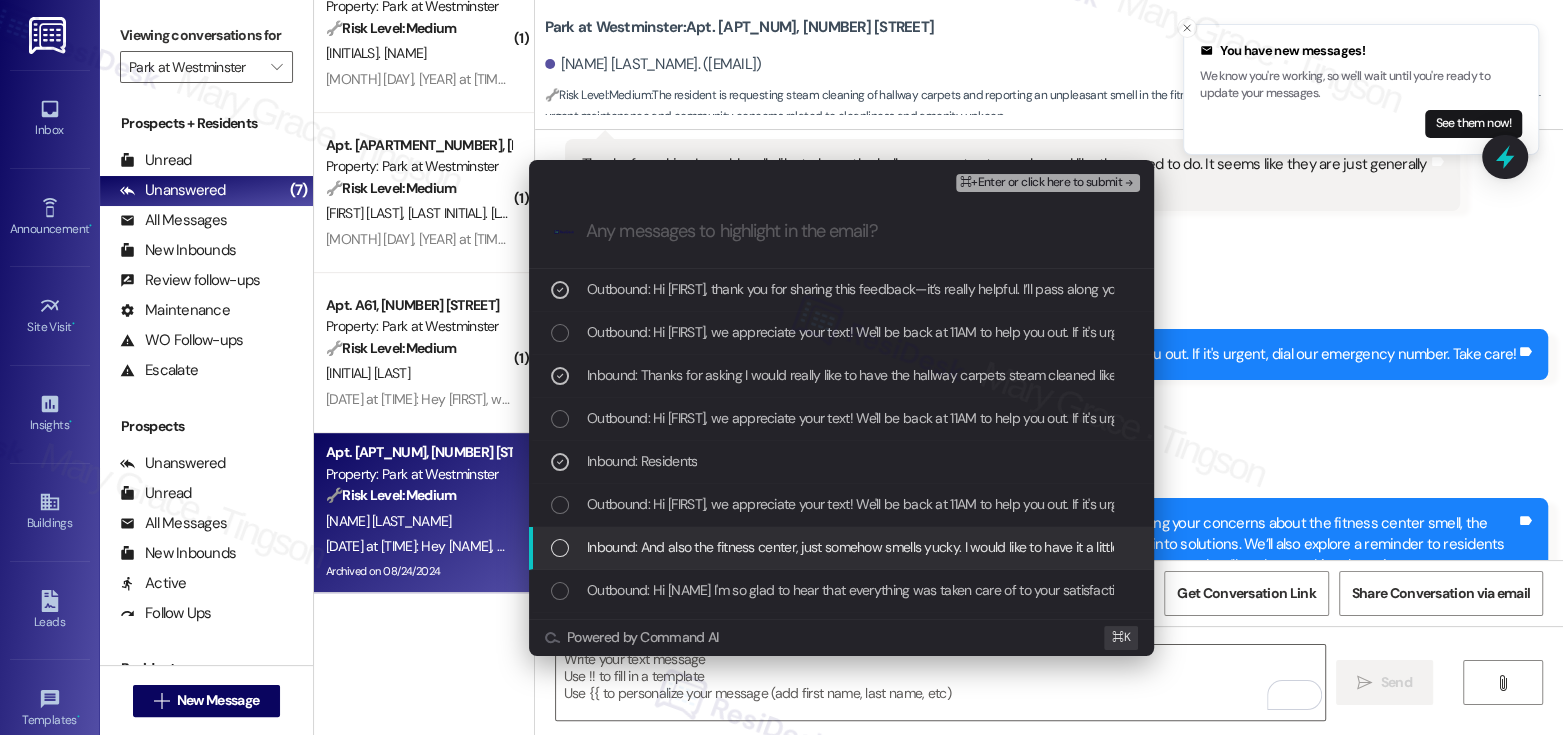 click on "Inbound: And also the fitness center, just somehow smells yucky. I would like to have it a little bit, fresher down here. And also some sort of notification to the residence to leave the window shades alone! I often come to the gym late at night and someone has pulled them all the way to the top and I'm unable to put them down" at bounding box center [1527, 547] 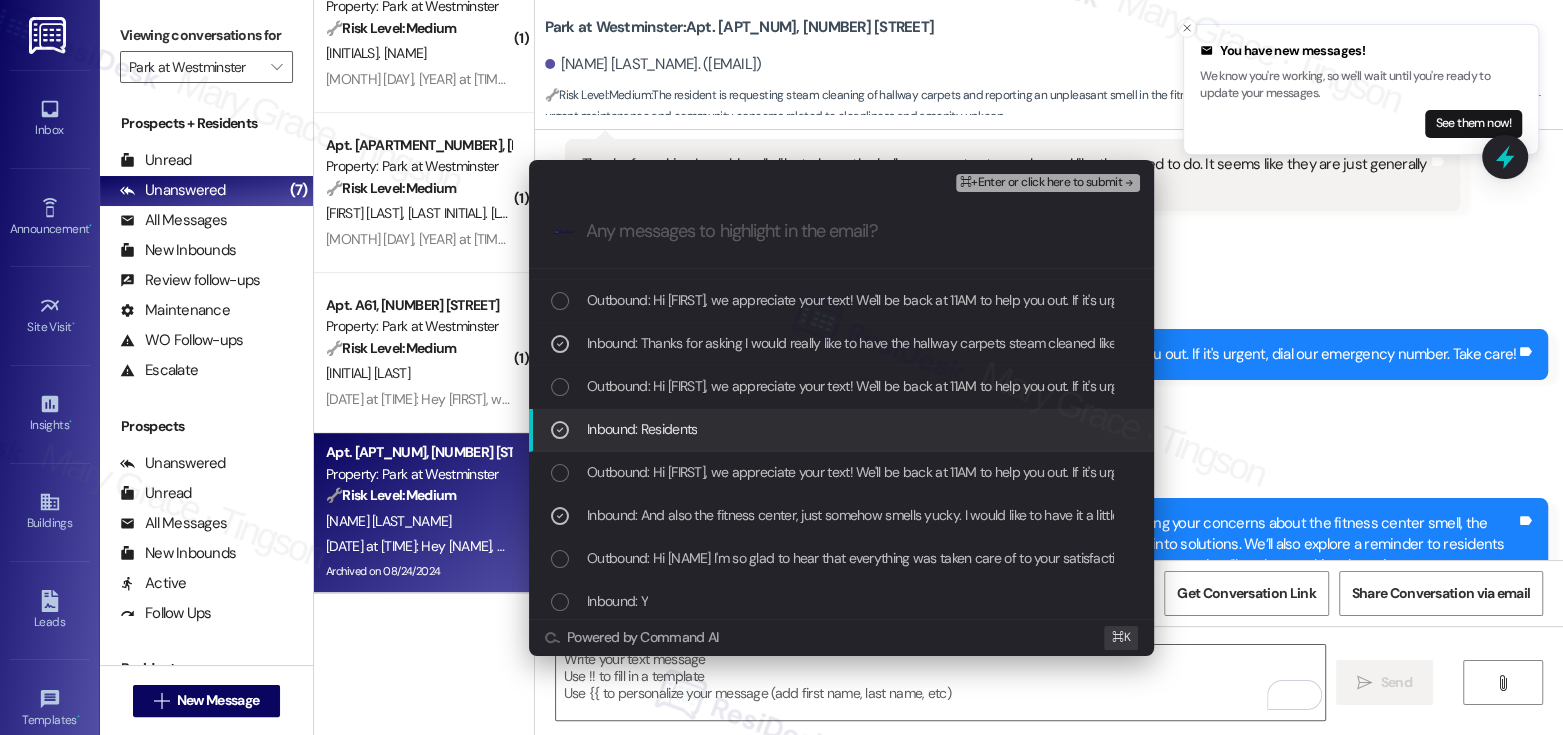 scroll, scrollTop: 40, scrollLeft: 0, axis: vertical 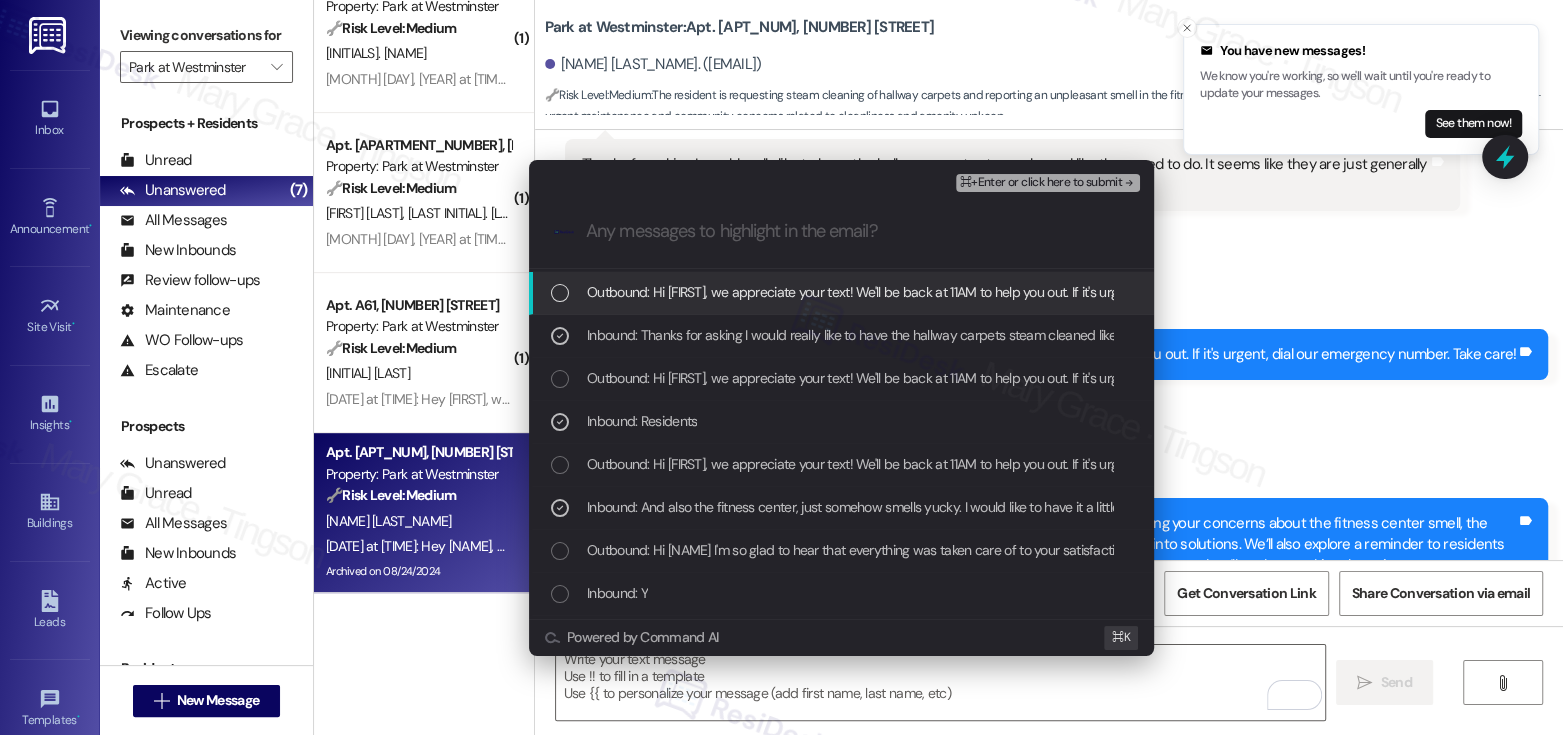 click on "Outbound: Hey Jeannine, we appreciate your text! We'll be back at 11AM to help you out. If it's urgent, dial our emergency number. Take care!" at bounding box center (978, 292) 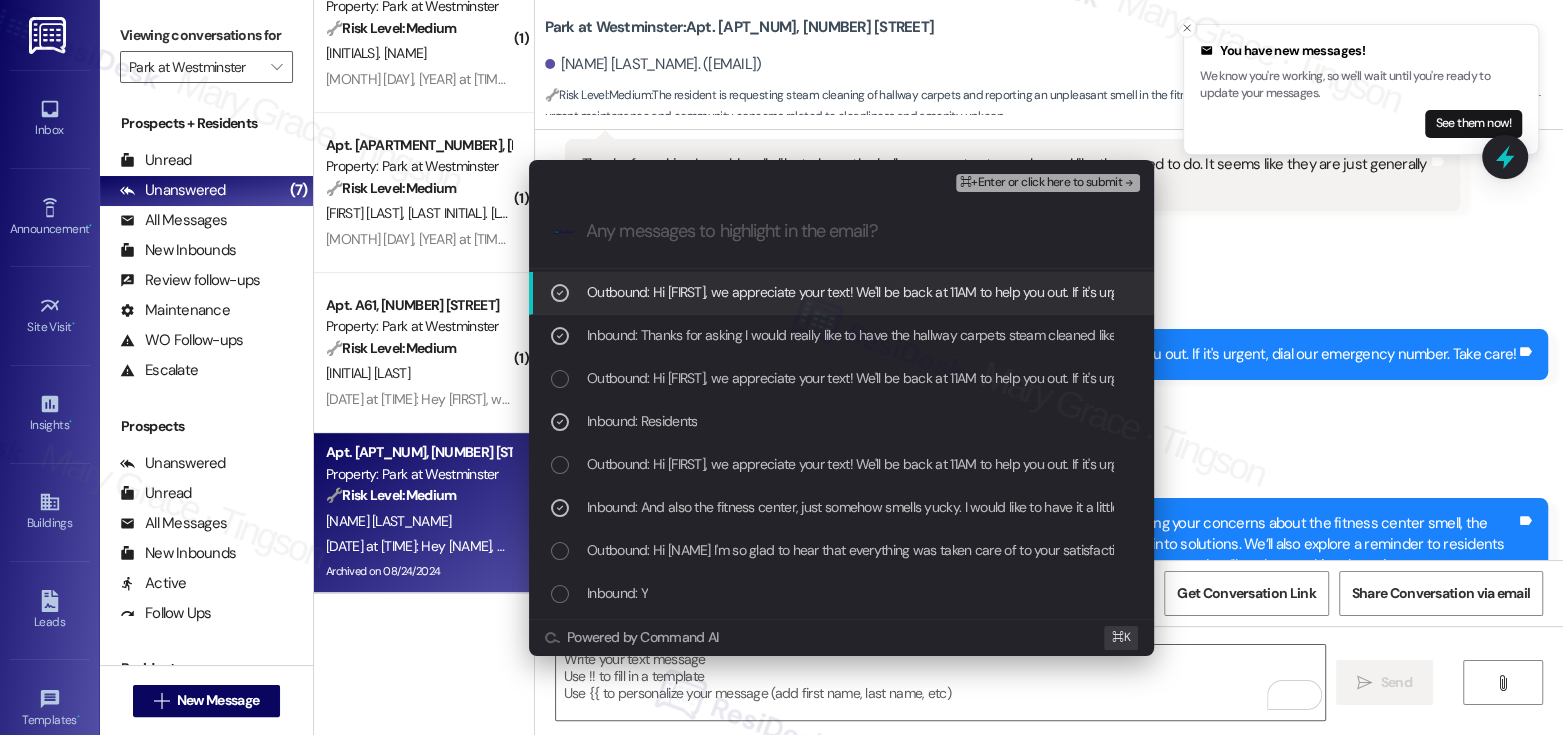 click on "Outbound: Hey Jeannine, we appreciate your text! We'll be back at 11AM to help you out. If it's urgent, dial our emergency number. Take care!" at bounding box center [978, 292] 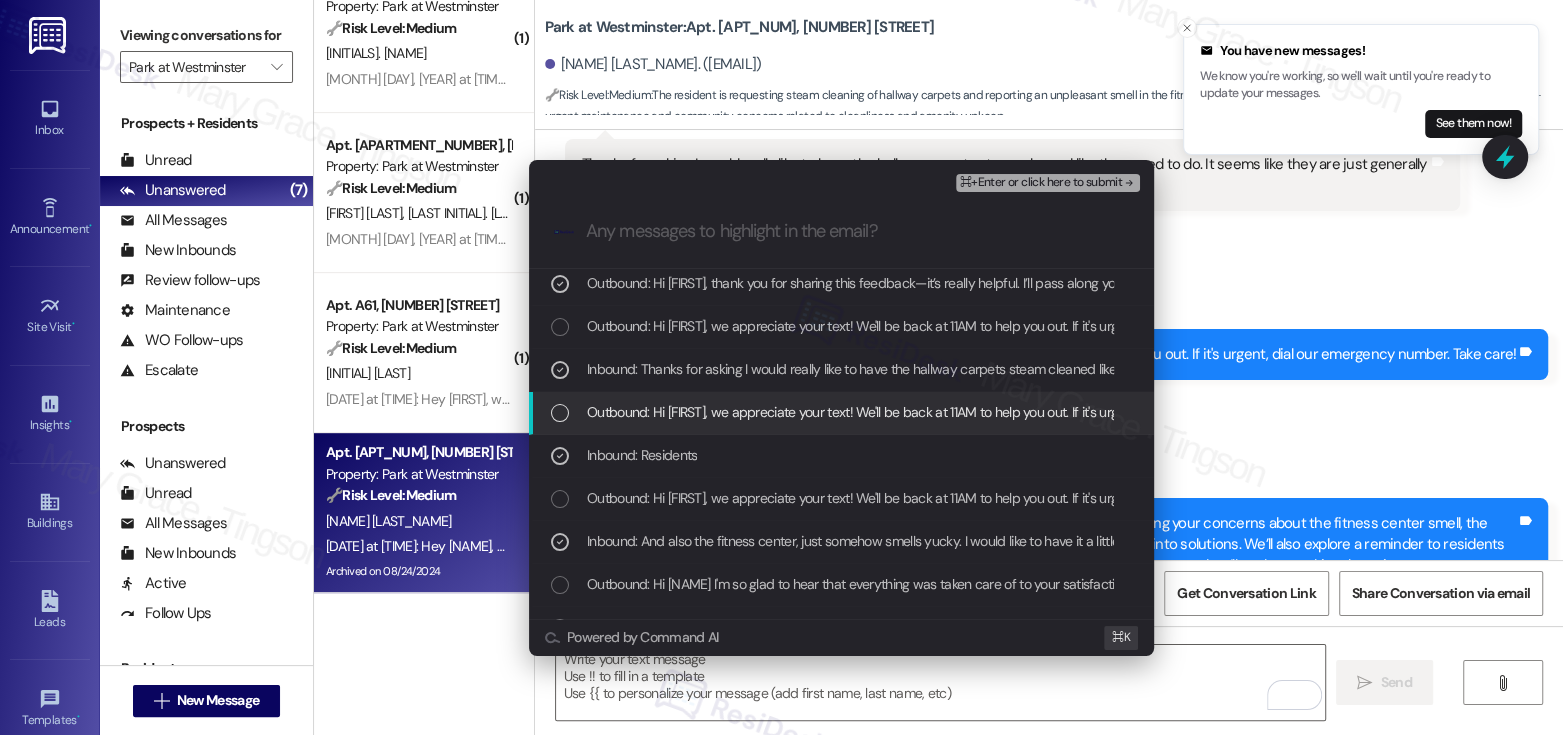 scroll, scrollTop: 0, scrollLeft: 0, axis: both 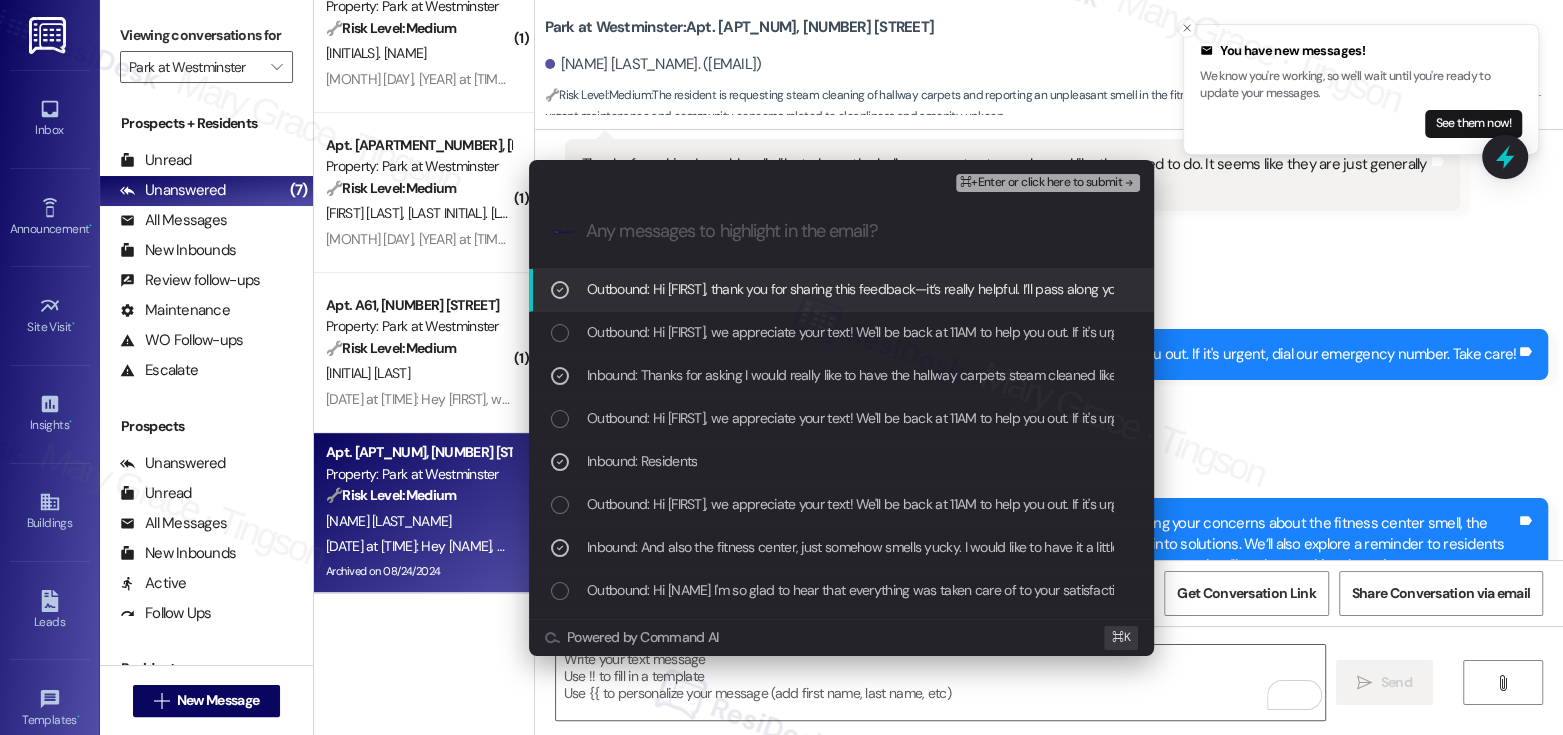 click on "⌘+Enter or click here to submit" at bounding box center [1048, 183] 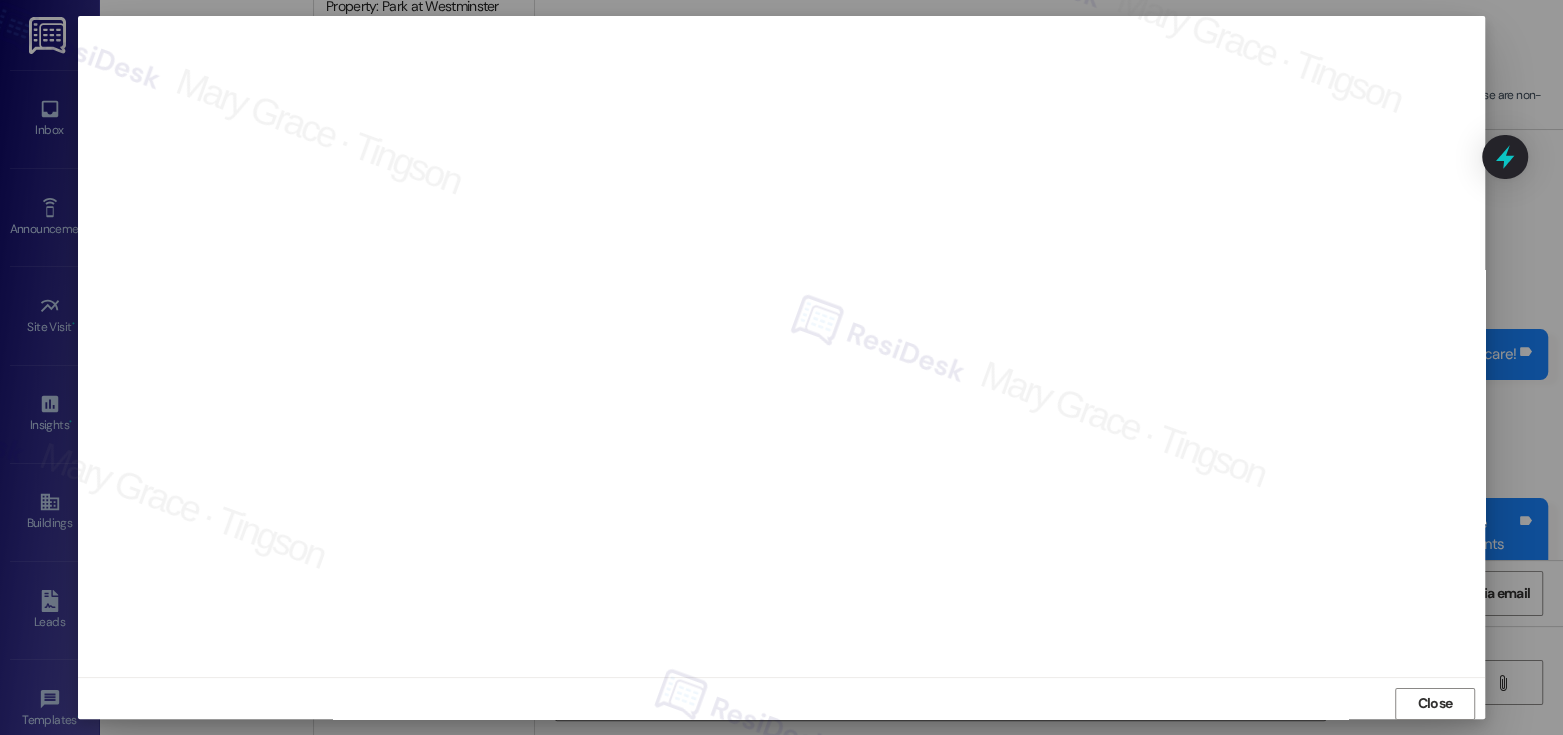 scroll, scrollTop: 10, scrollLeft: 0, axis: vertical 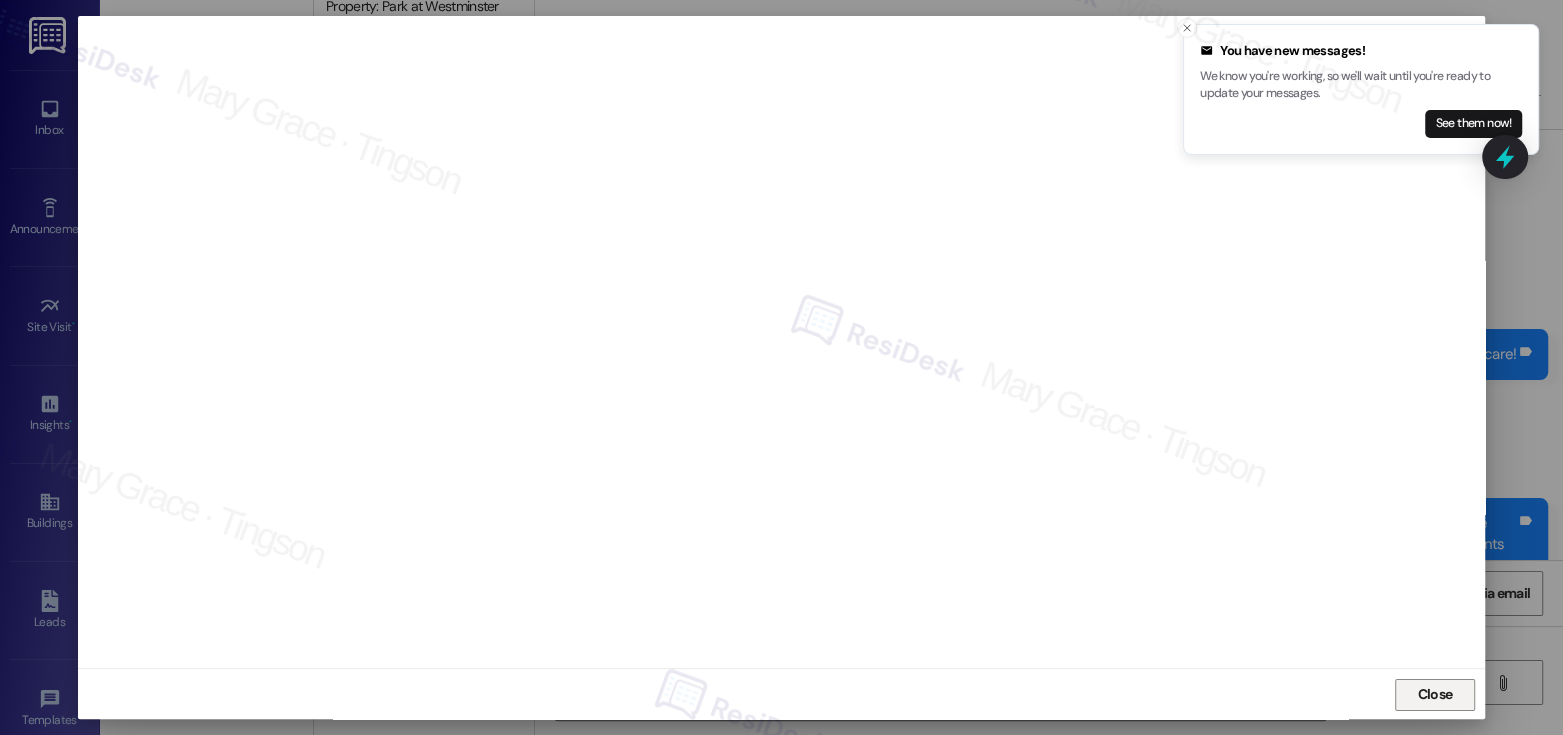 click on "Close" at bounding box center [1435, 694] 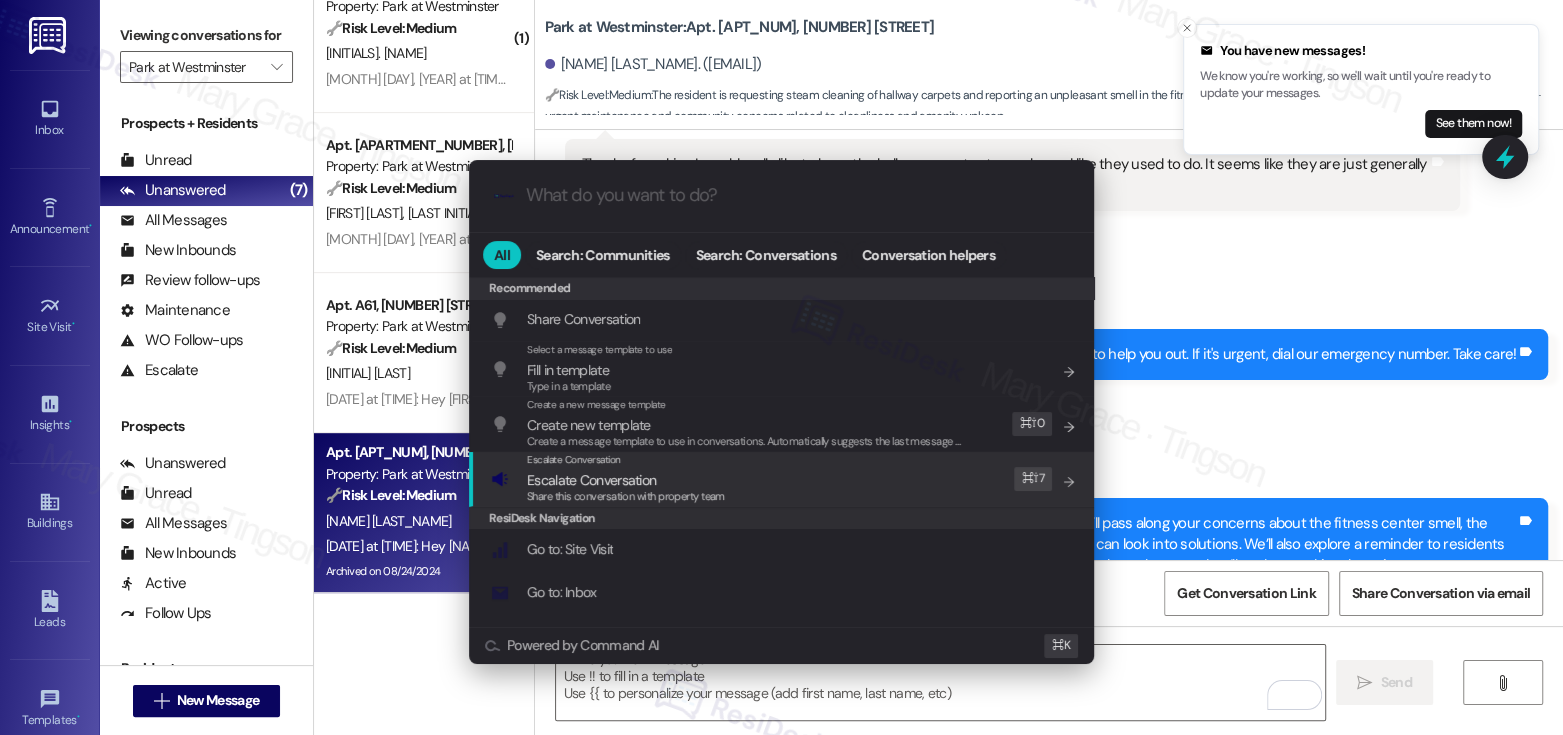 click on "Escalate Conversation Escalate Conversation Share this conversation with property team Edit ⌘ ⇧ 7" at bounding box center [783, 479] 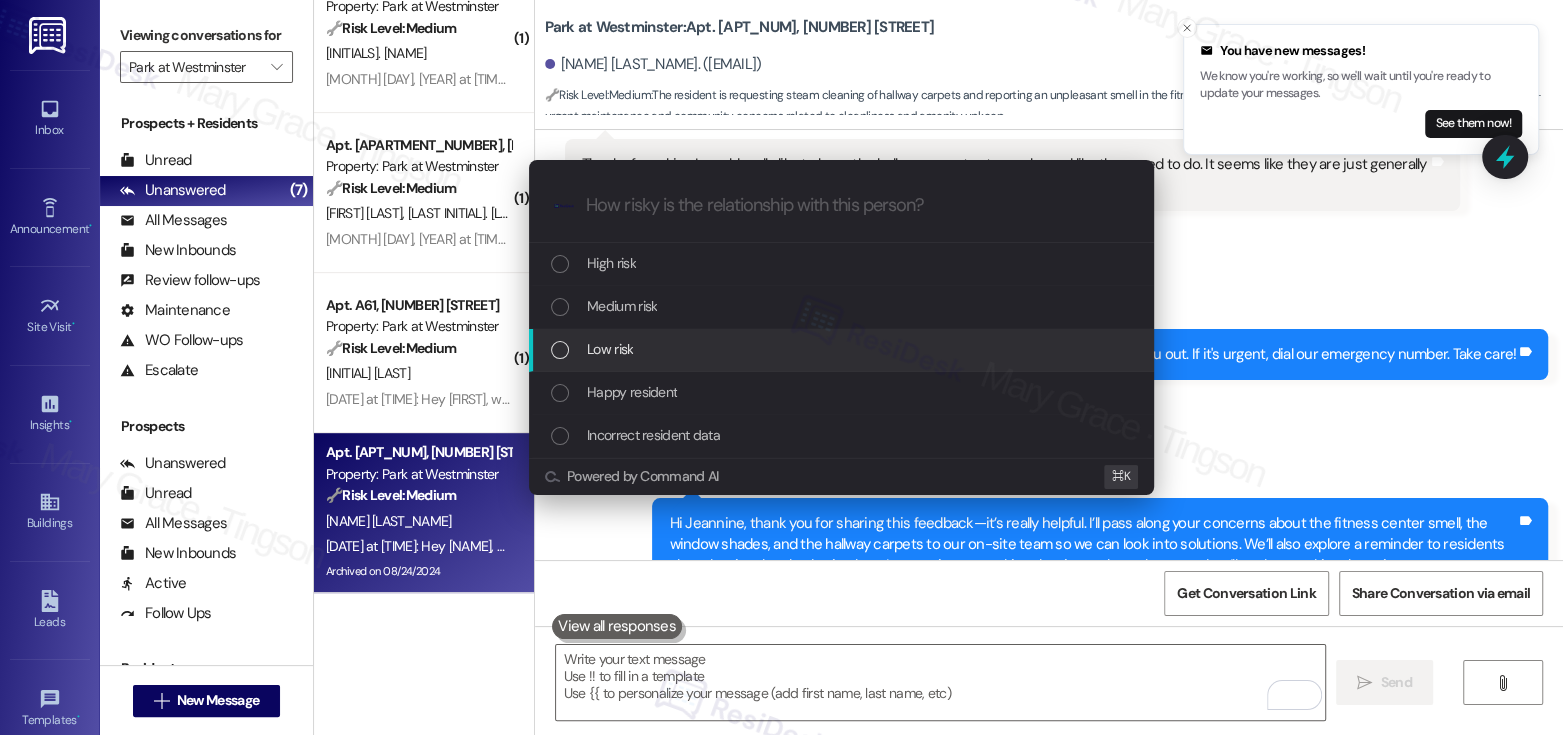 click on "Low risk" at bounding box center (843, 349) 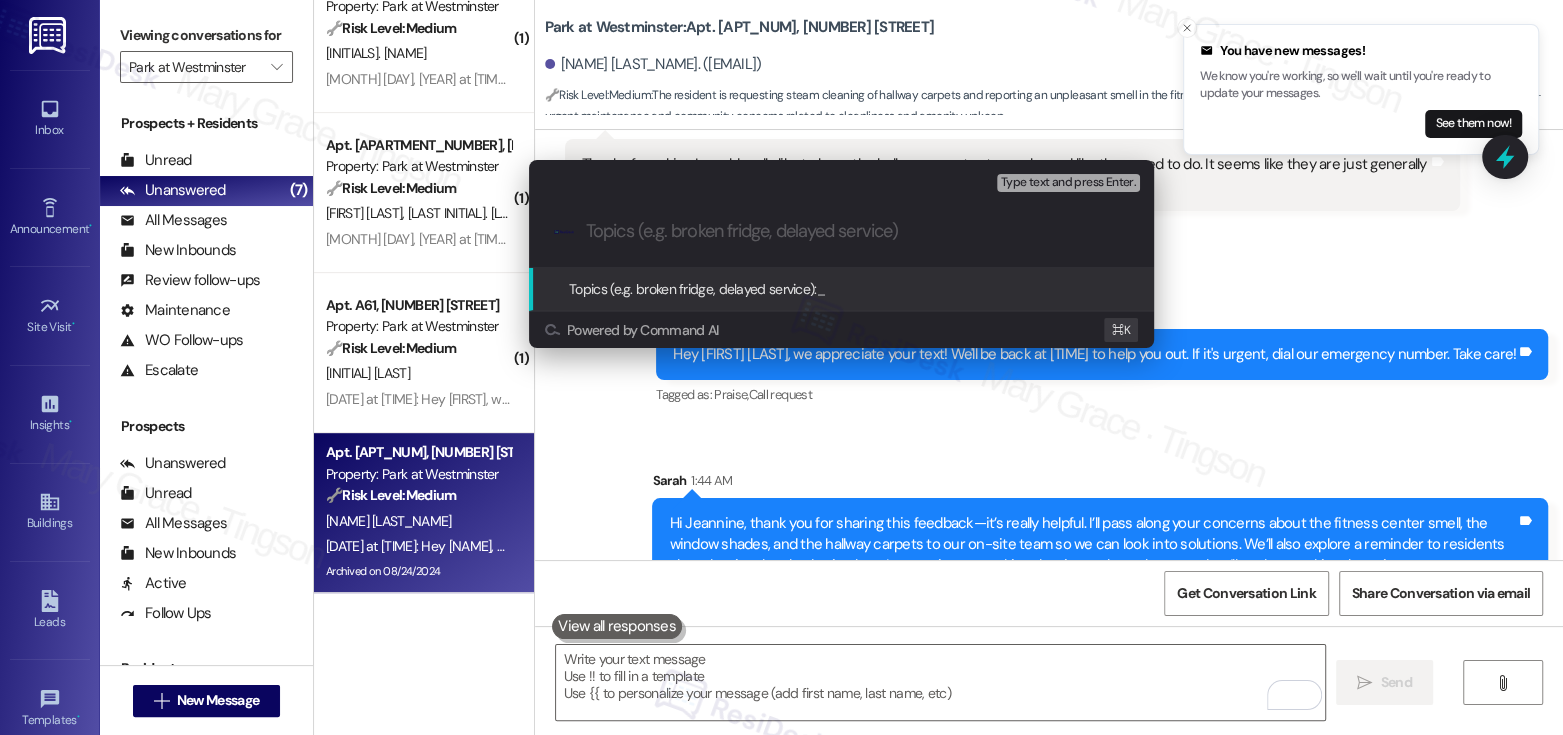 paste on "Resident Feedback – Fitness Center, Window Shades, and Hallway Carpet Cleaning" 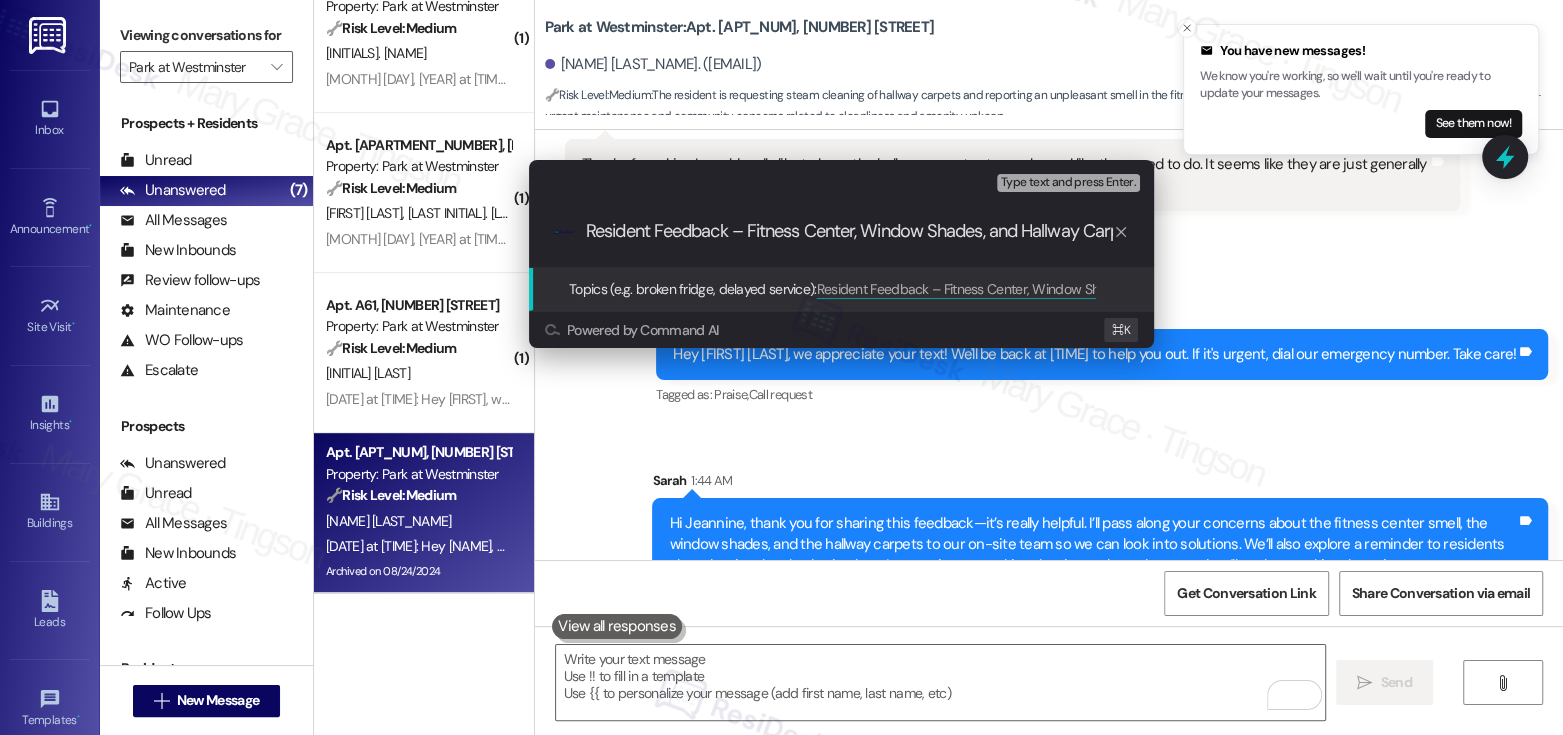 scroll, scrollTop: 0, scrollLeft: 99, axis: horizontal 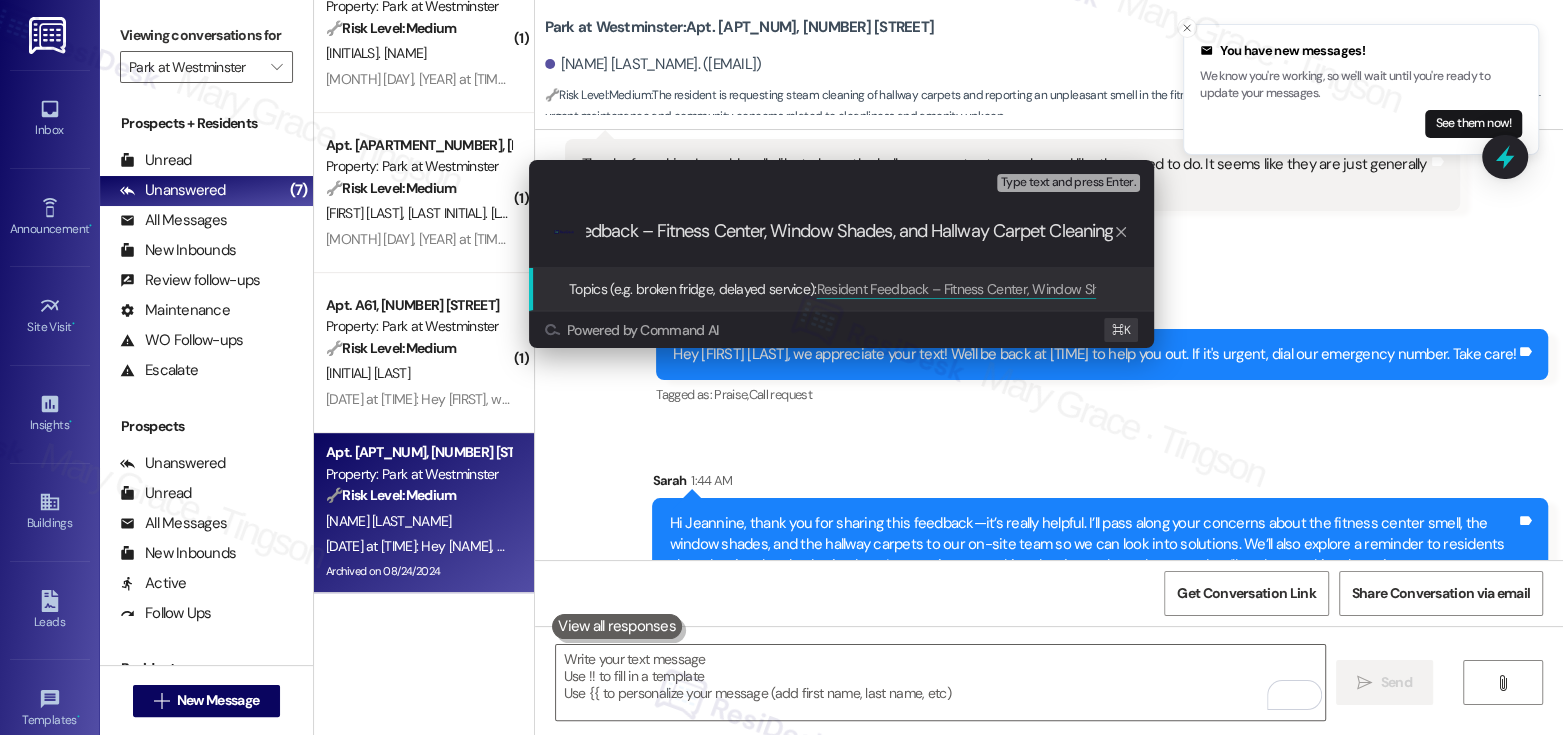type 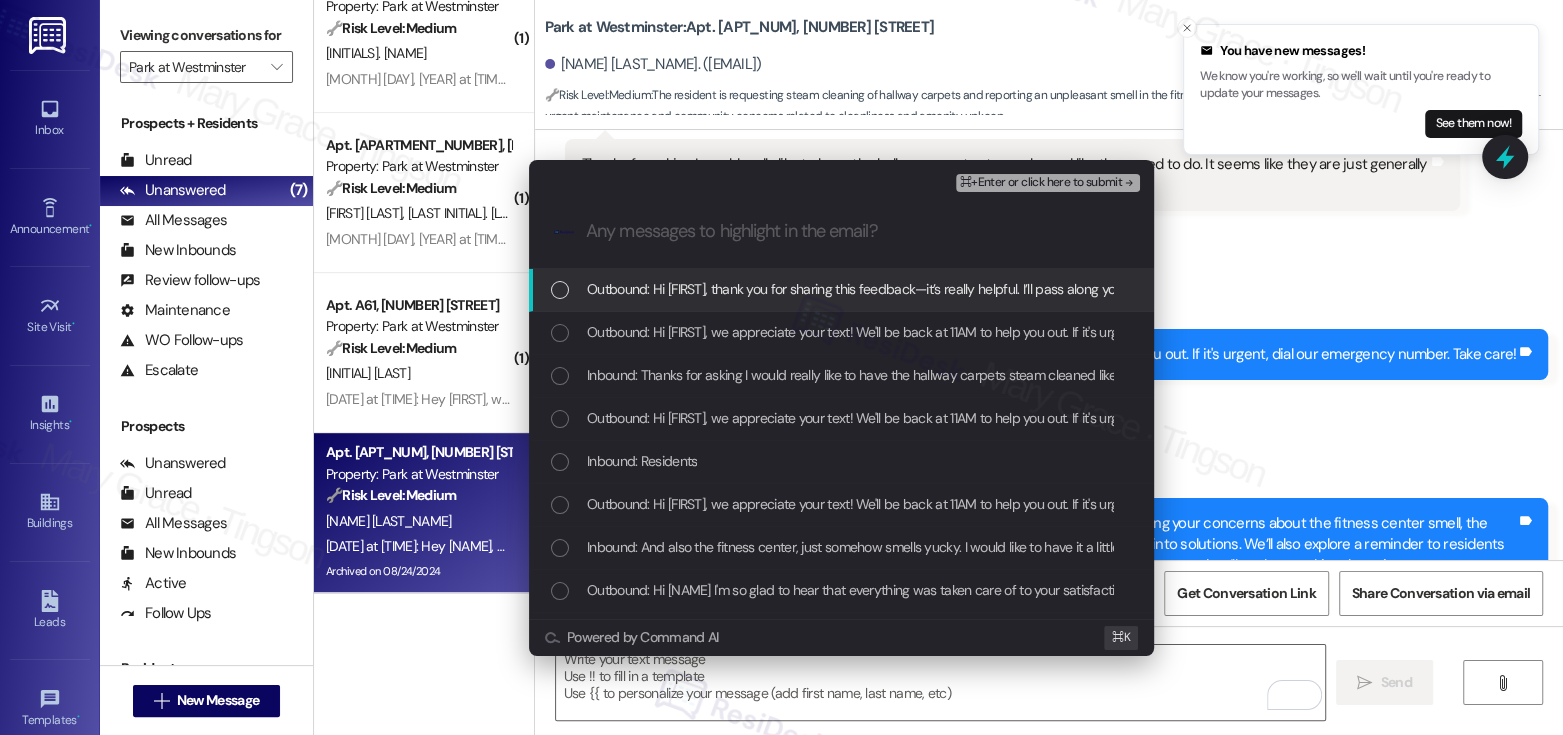 scroll, scrollTop: 0, scrollLeft: 0, axis: both 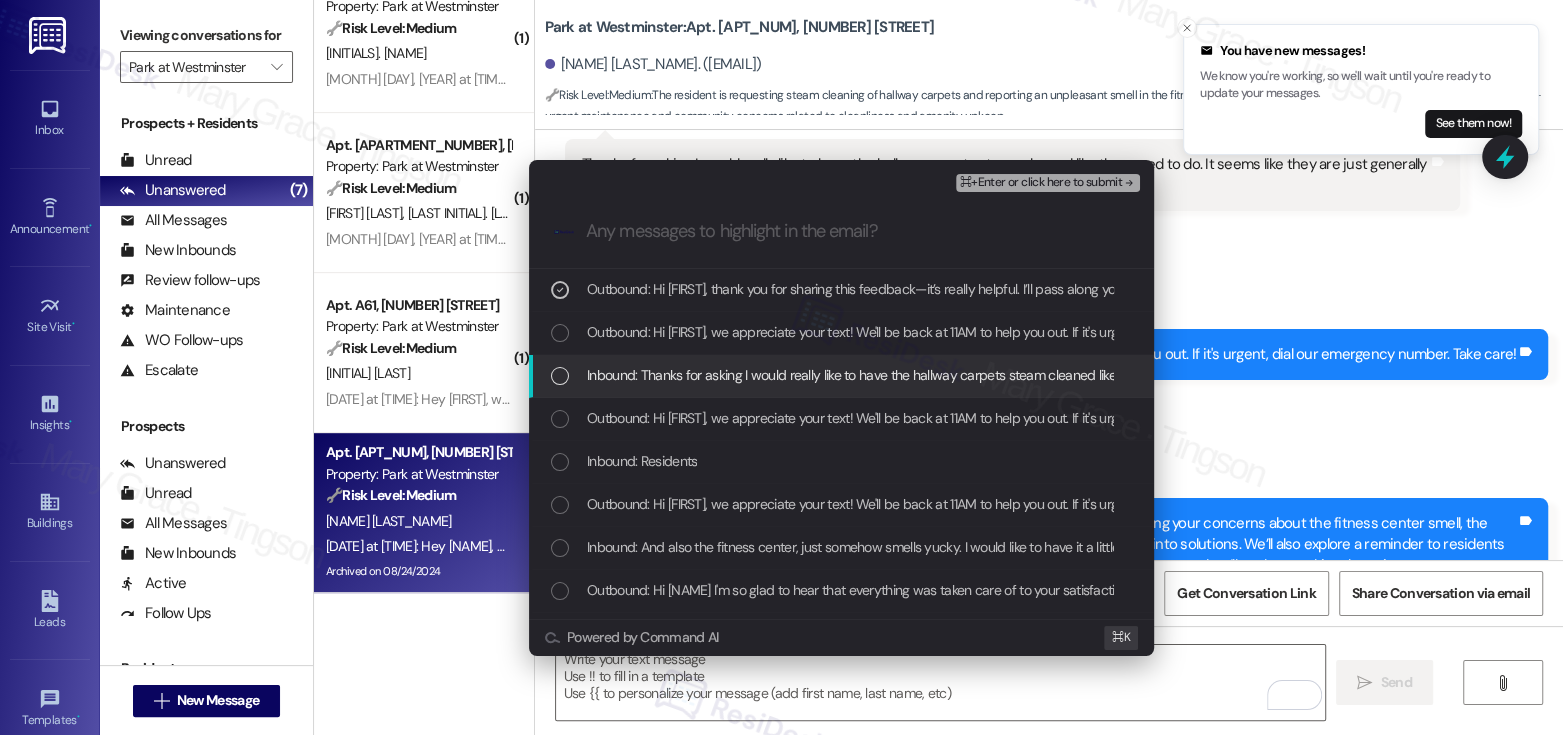 click on "Inbound: Thanks for asking I would really like to have the hallway carpets steam cleaned like they used to do. It seems like they are just generally dirty all the time and it doesn't feel clean." at bounding box center [1121, 375] 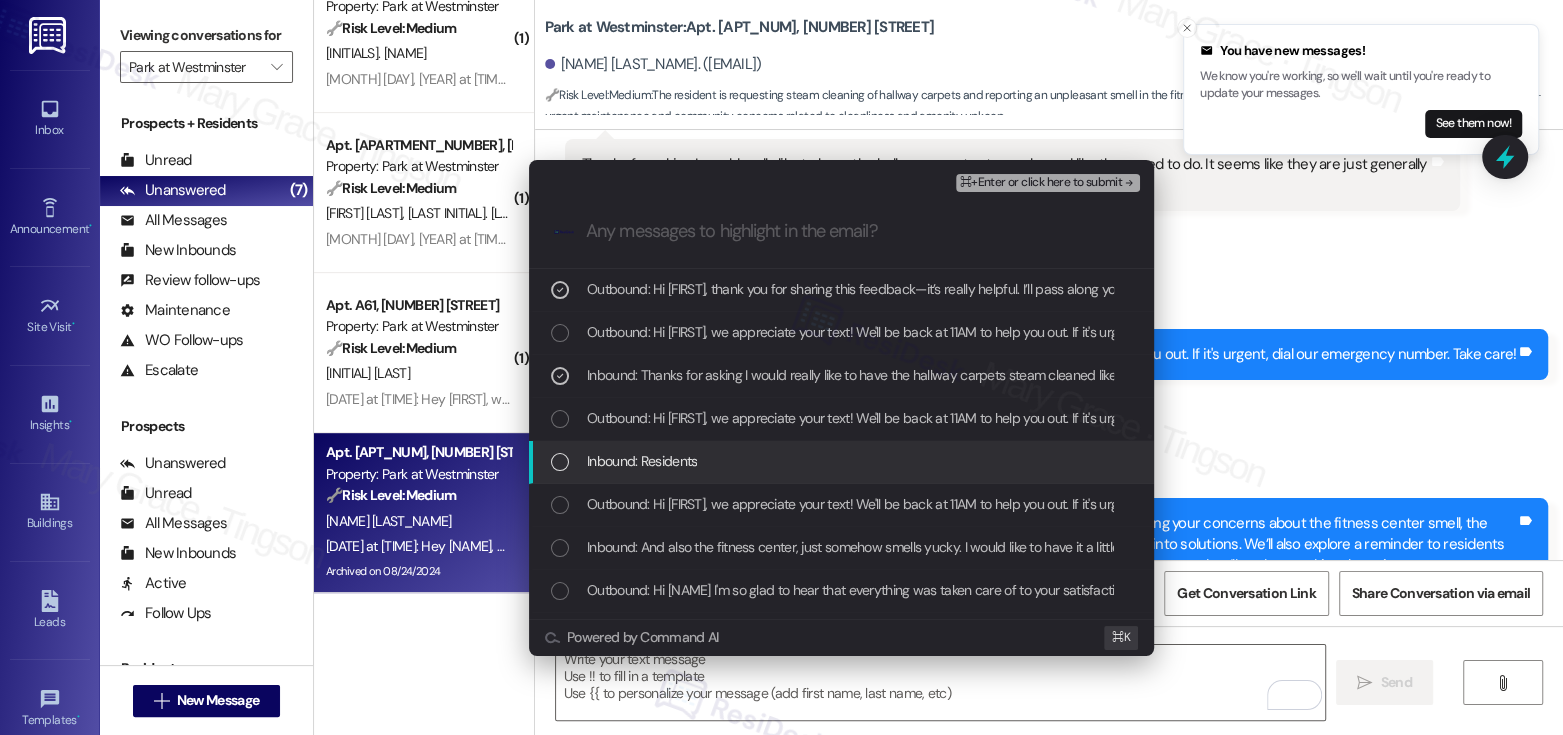 click on "Inbound: Residents" at bounding box center [843, 461] 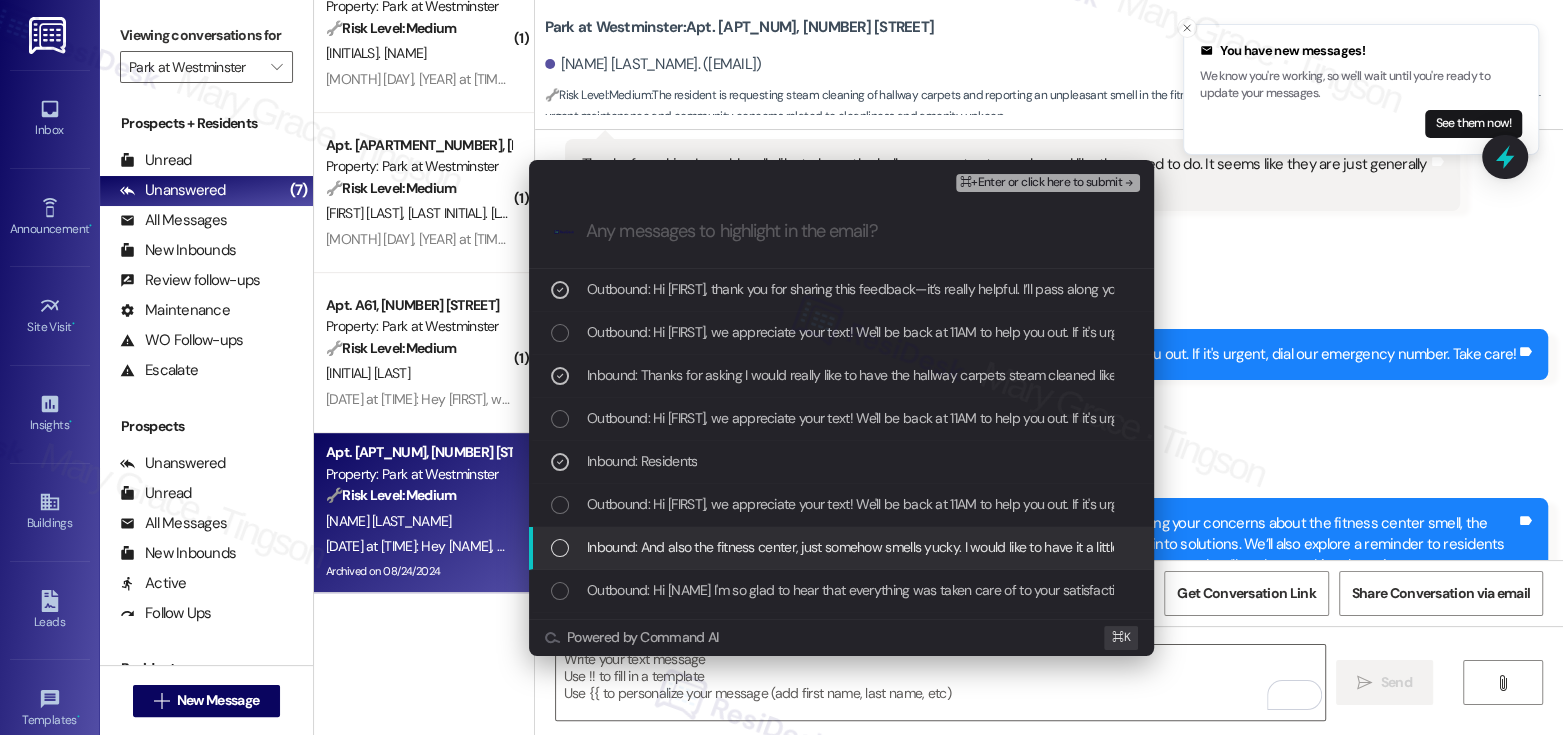 click on "Inbound: And also the fitness center, just somehow smells yucky. I would like to have it a little bit, fresher down here. And also some sort of notification to the residence to leave the window shades alone! I often come to the gym late at night and someone has pulled them all the way to the top and I'm unable to put them down" at bounding box center [1527, 547] 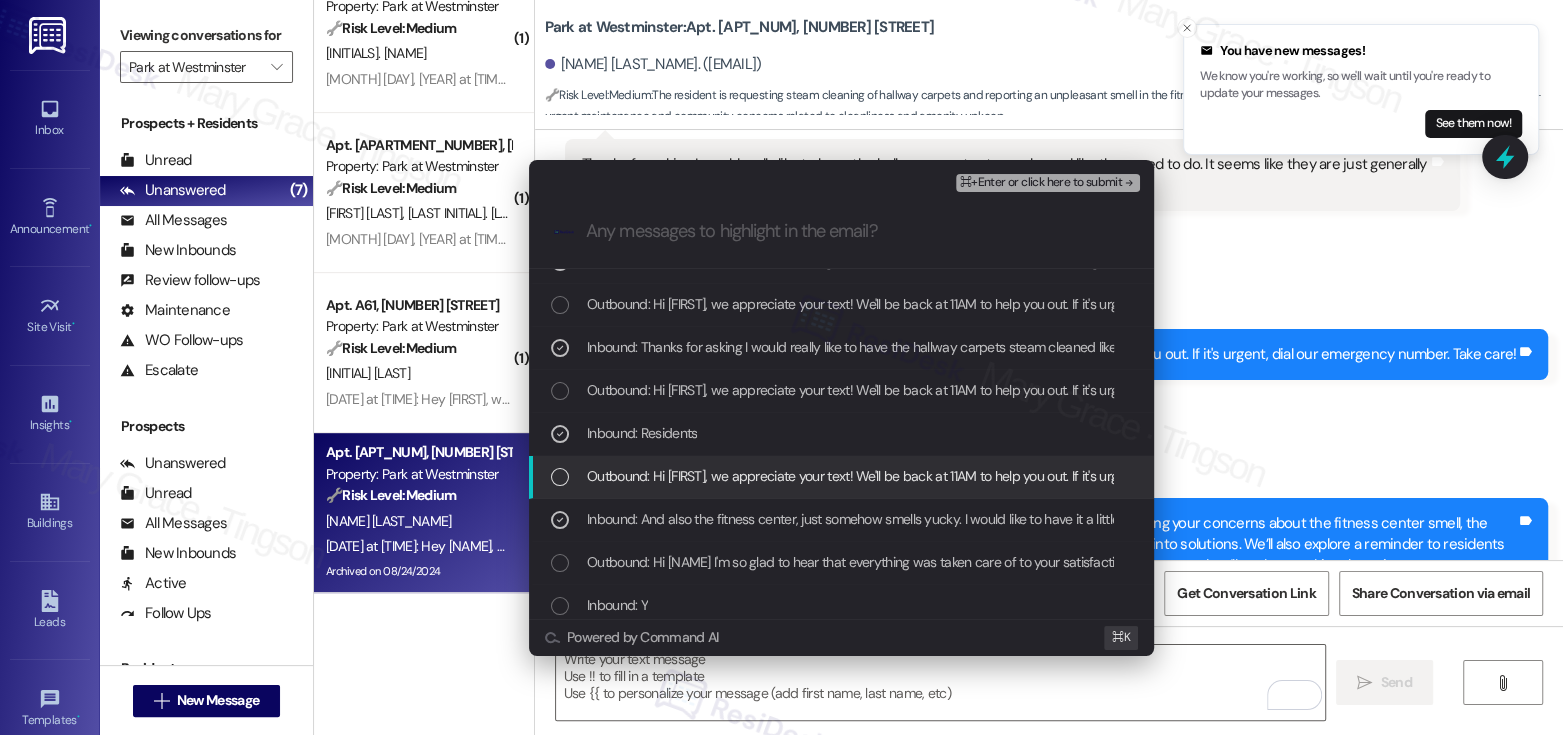 scroll, scrollTop: 43, scrollLeft: 0, axis: vertical 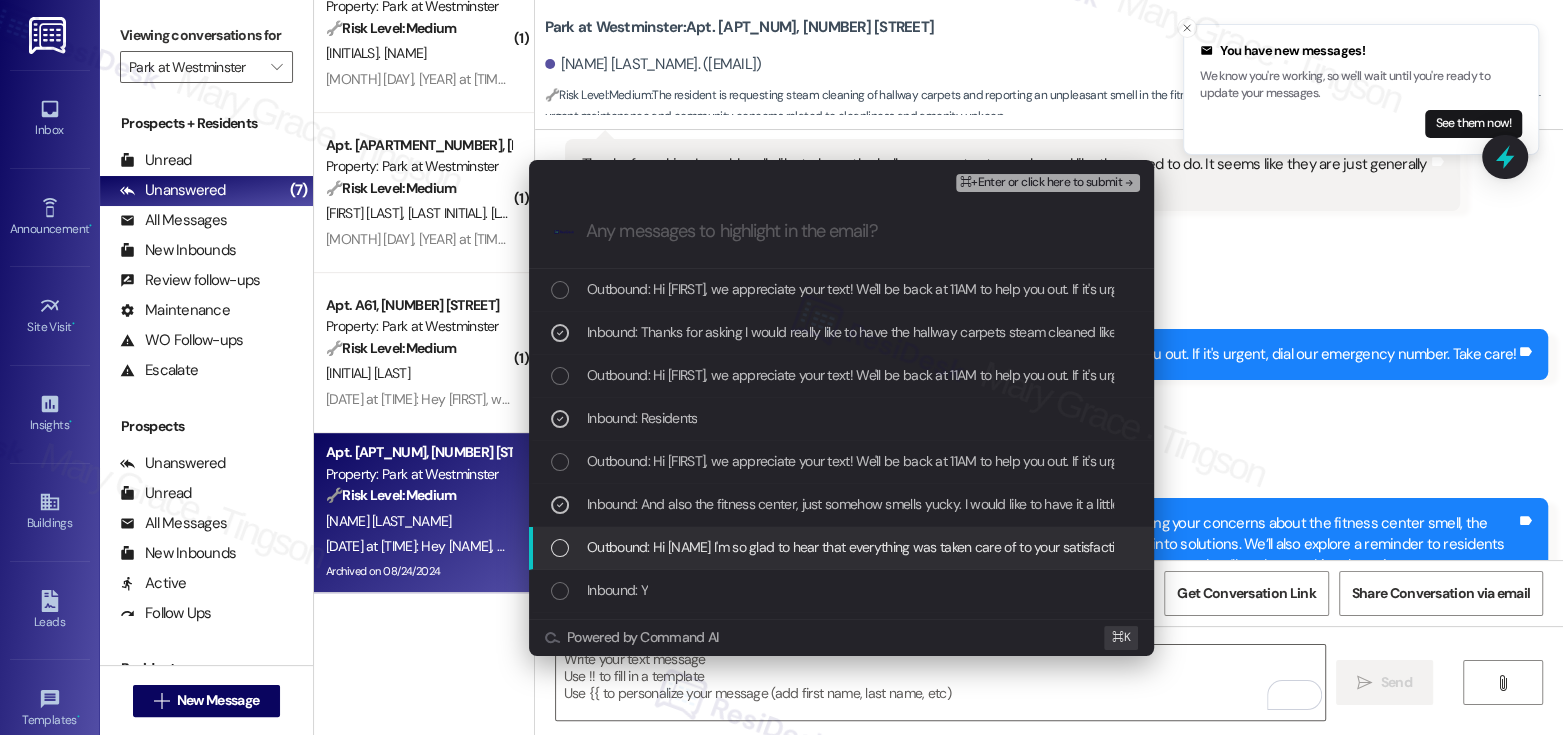 click on "Outbound: Hi Jeannine I'm so glad to hear that everything was taken care of to your satisfaction. Has Park at Westminster lived up to your expectations so far? I'm here to ensure you're happy and to address any concerns you might have!" at bounding box center [1266, 547] 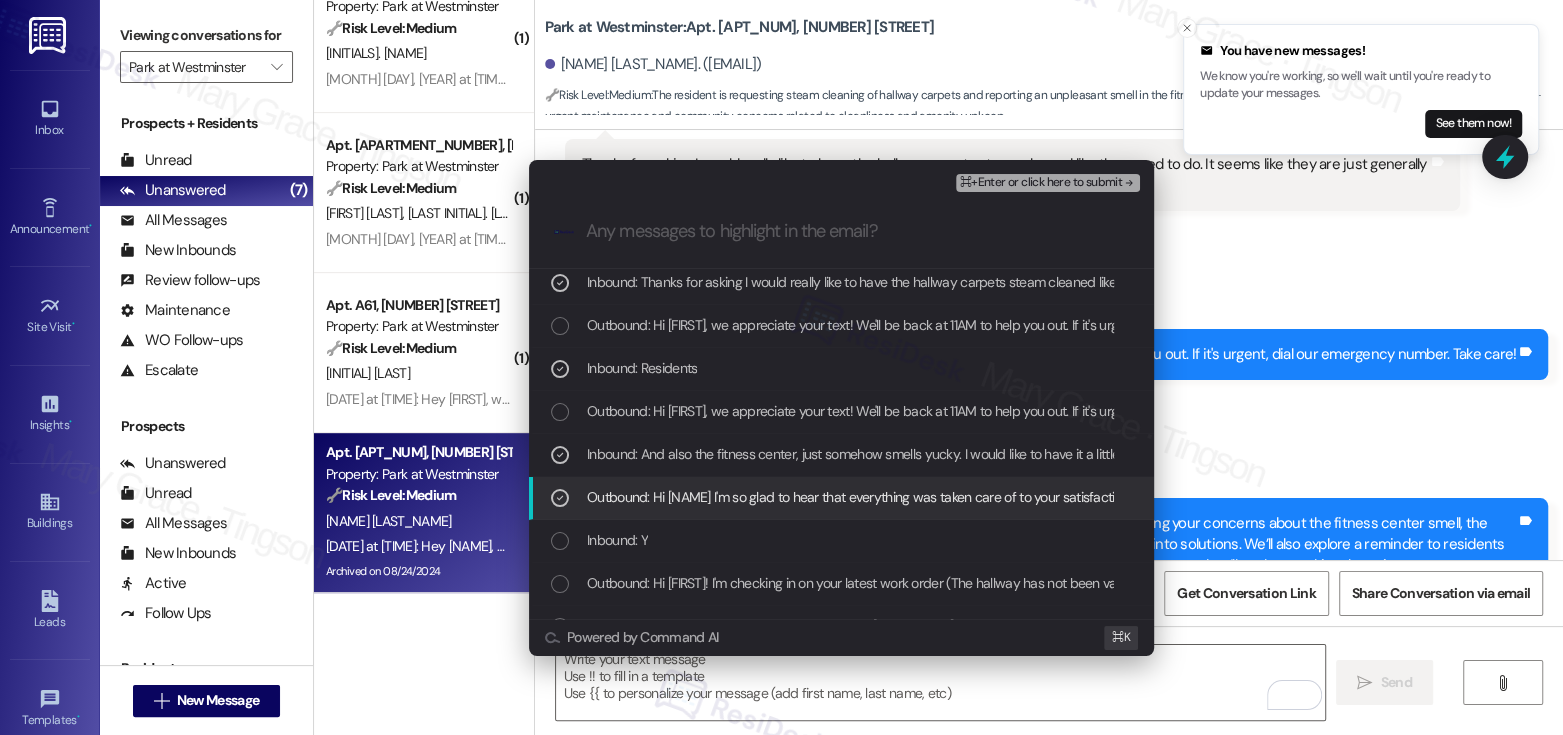 scroll, scrollTop: 145, scrollLeft: 0, axis: vertical 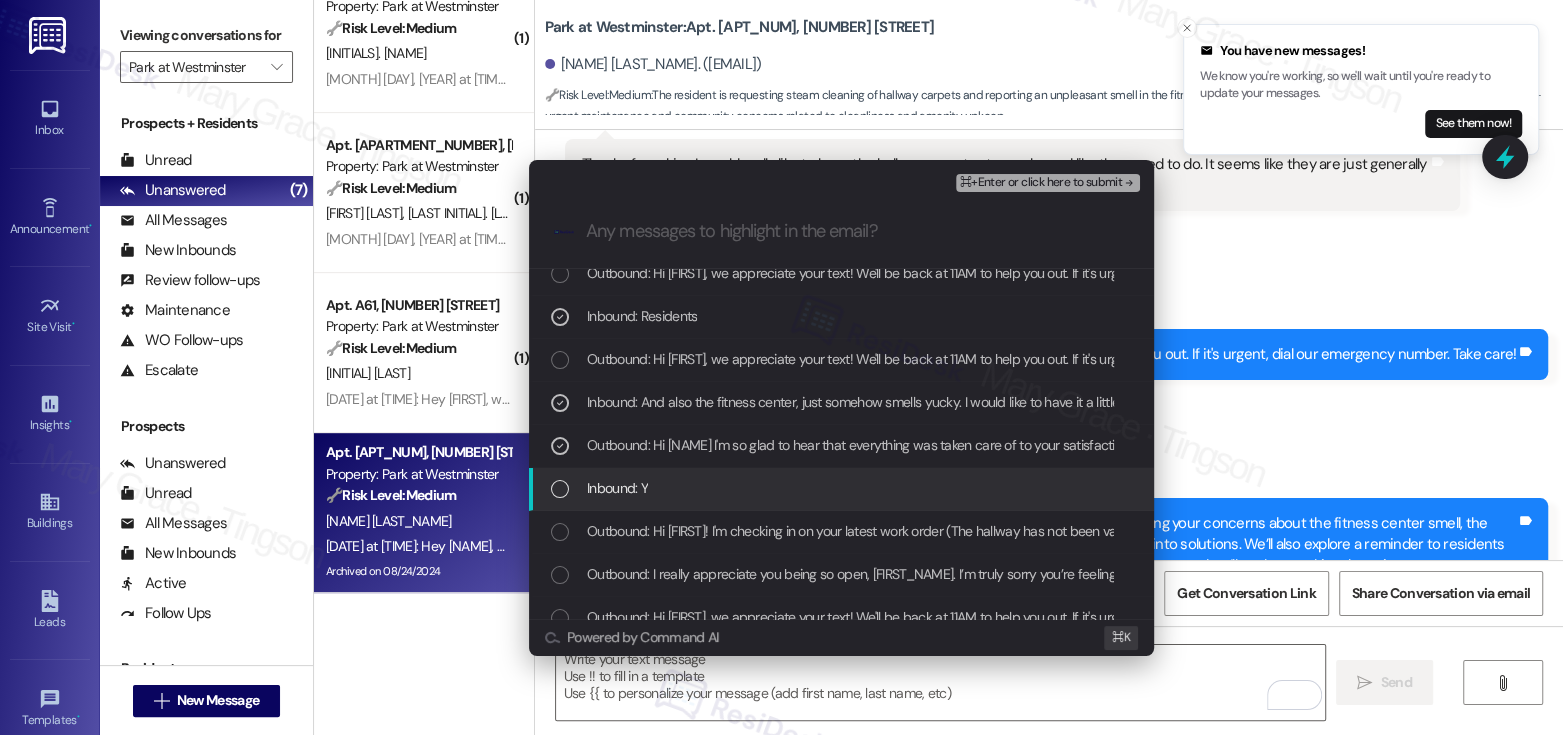 click on "Inbound: Y" at bounding box center [841, 489] 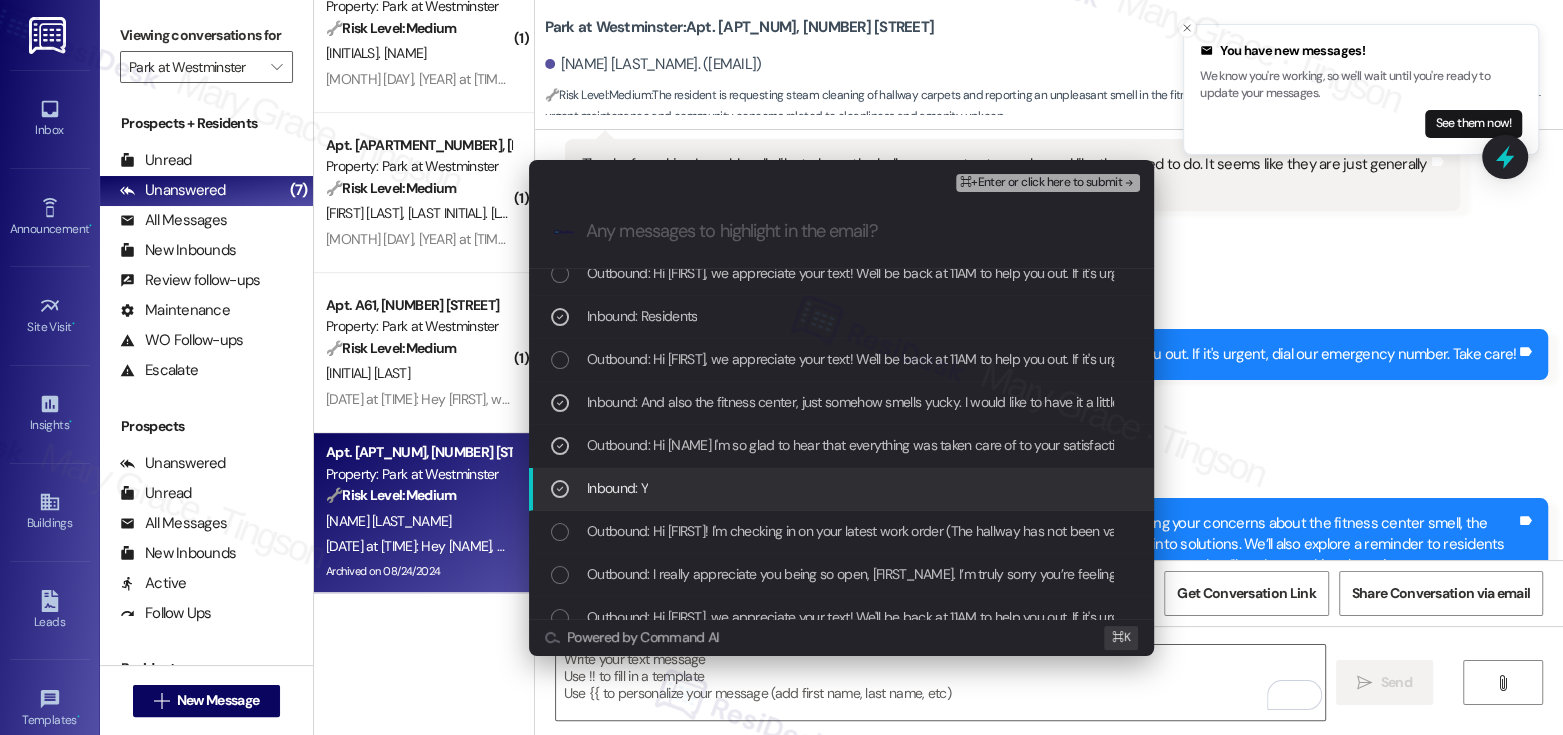 click on "Inbound: Y" at bounding box center (841, 489) 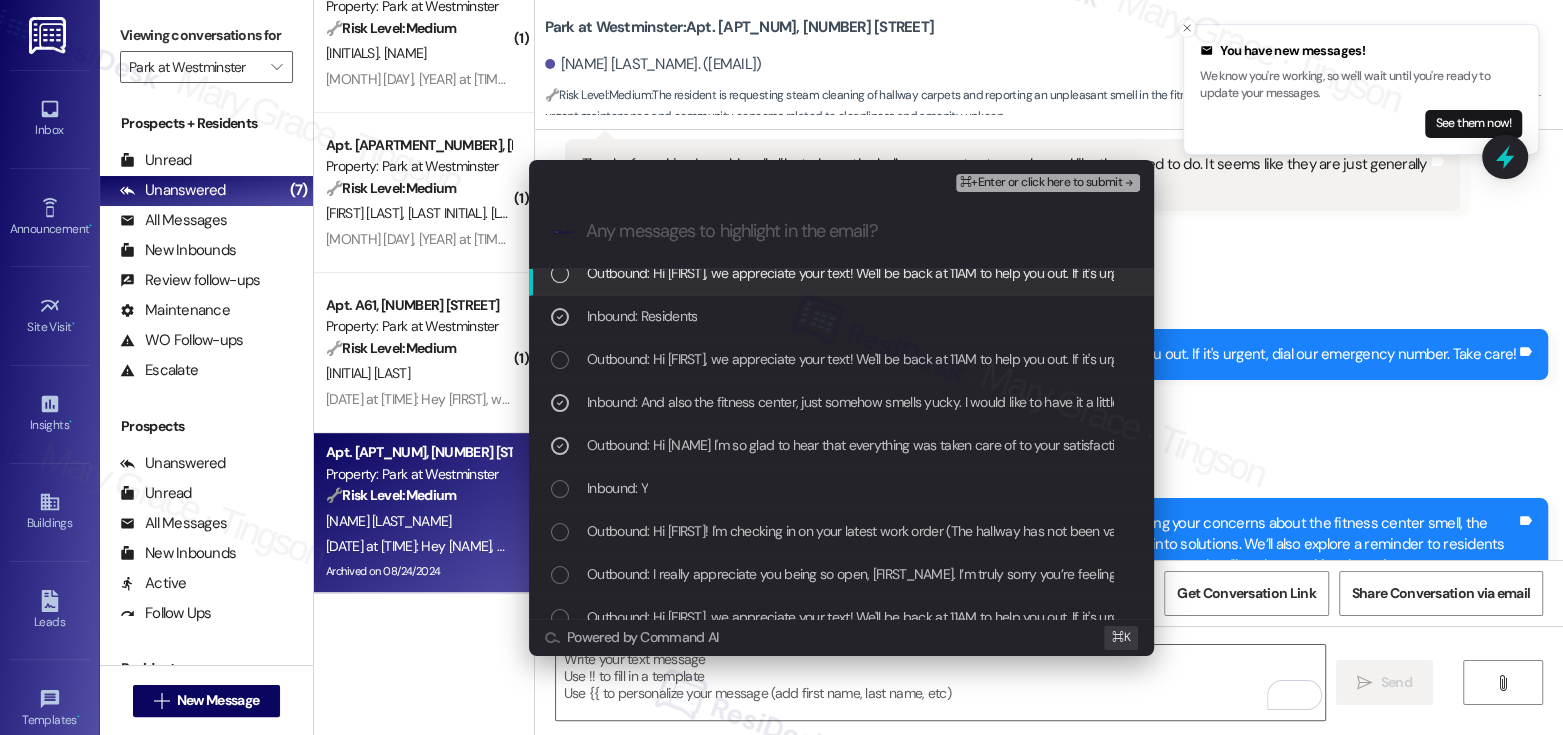 click on "⌘+Enter or click here to submit" at bounding box center [1041, 183] 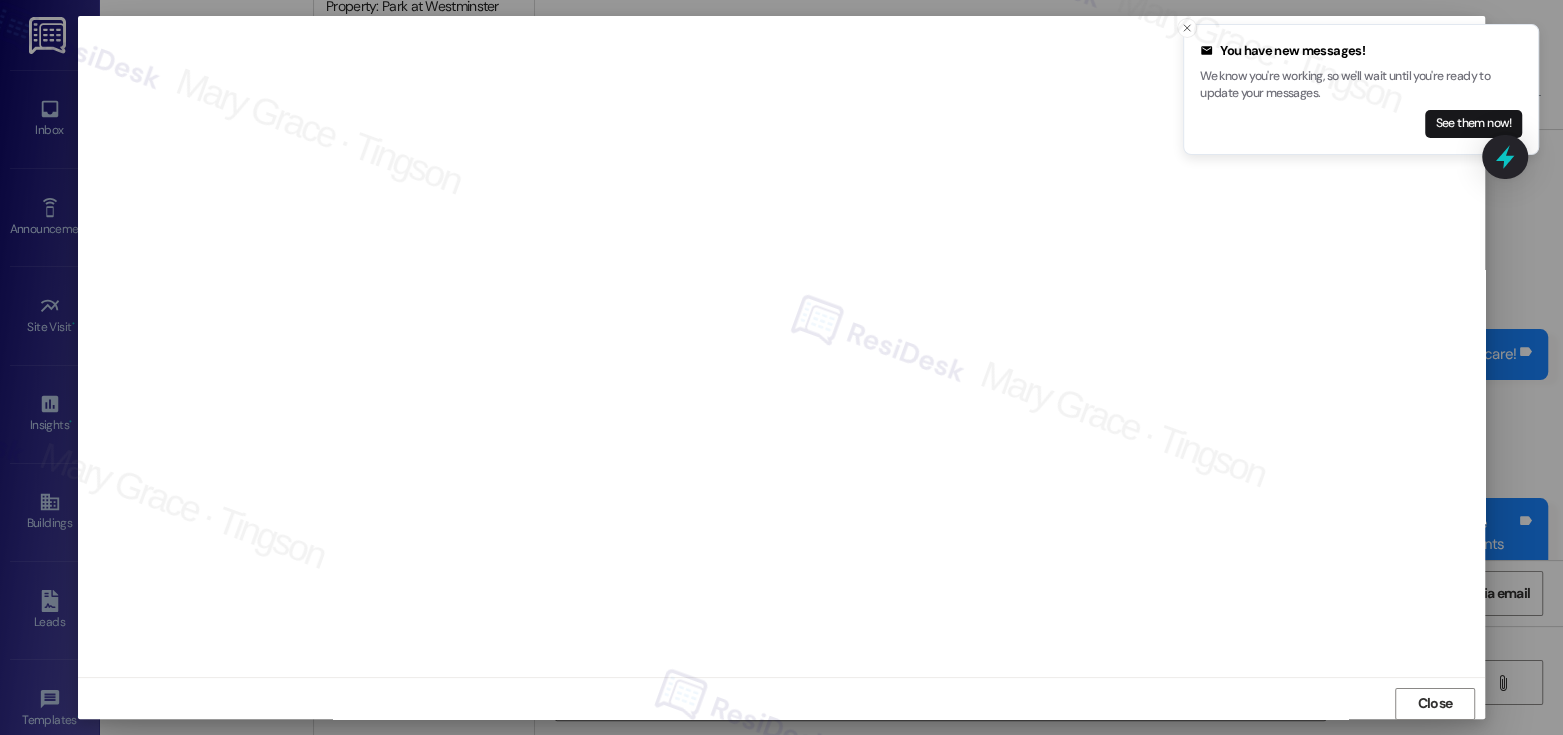 scroll, scrollTop: 10, scrollLeft: 0, axis: vertical 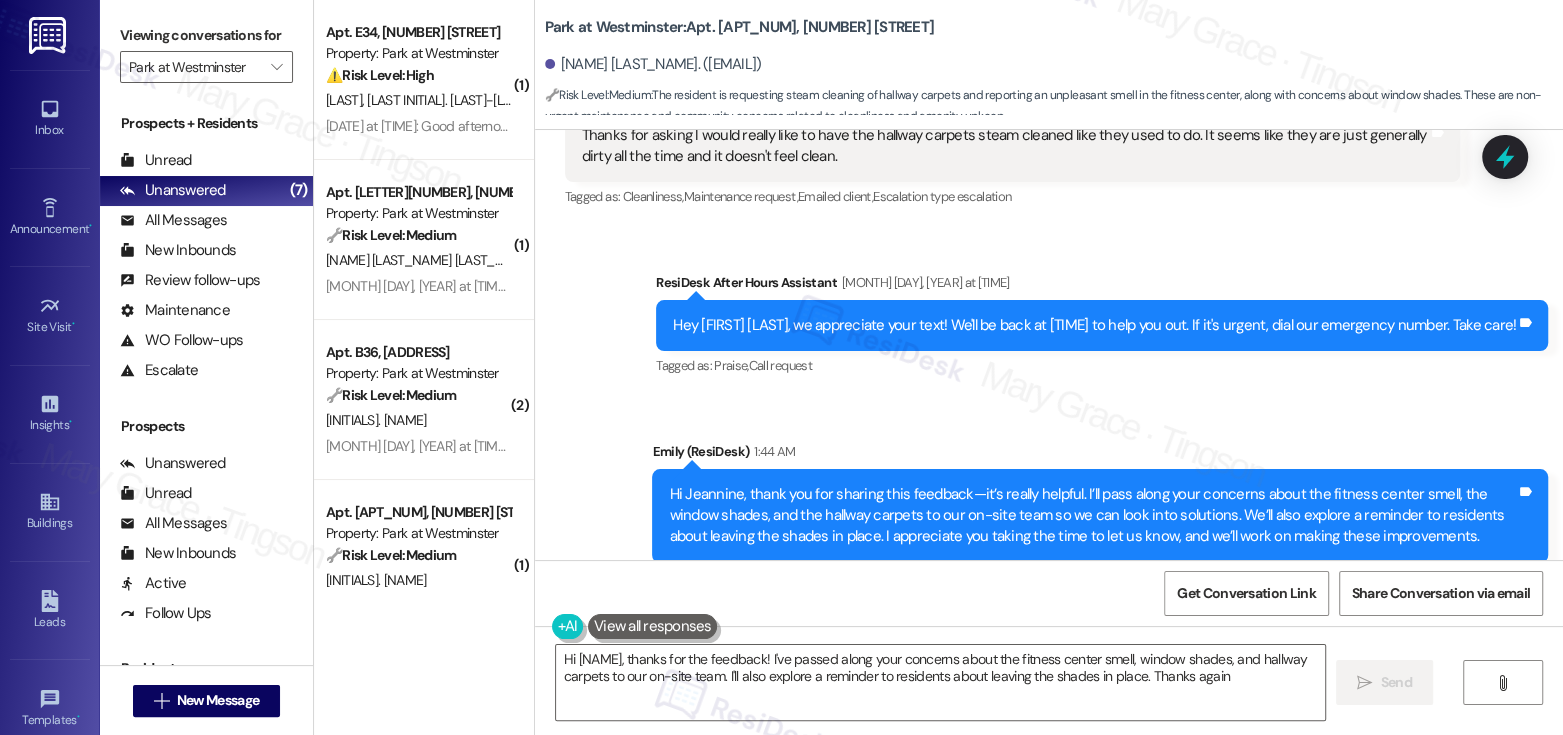 type on "Hi {{first_name}}, thanks for the feedback! I've passed along your concerns about the fitness center smell, window shades, and hallway carpets to our on-site team. I'll also explore a reminder to residents about leaving the shades in place. Thanks again!" 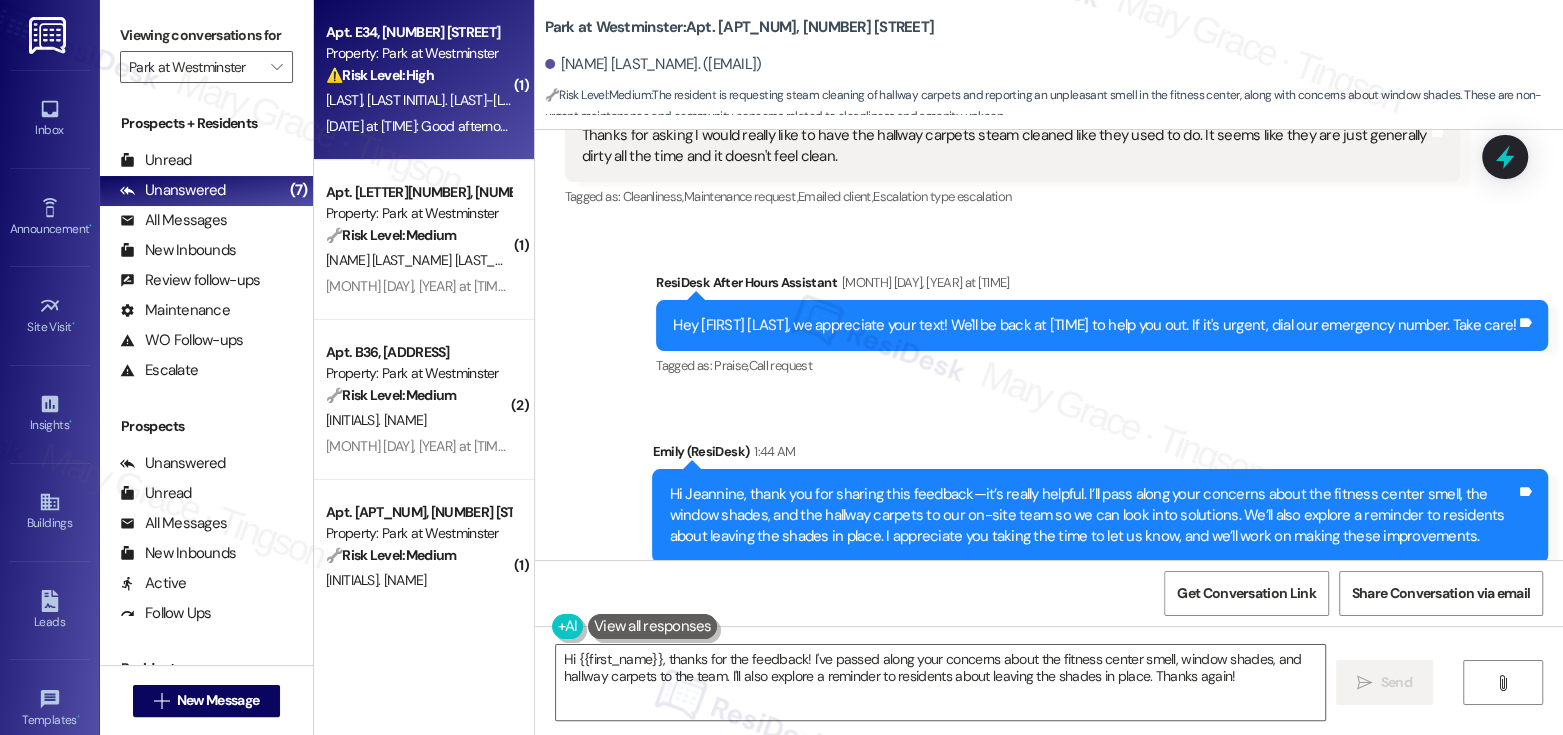 click on "⚠️  Risk Level:  High The resident reports a serious safety hazard due to a trailer obstructing visibility at the parking lot entrance, leading to near-miss accidents involving cars and children. This poses a risk of injury and requires urgent attention to mitigate potential liability." at bounding box center (418, 75) 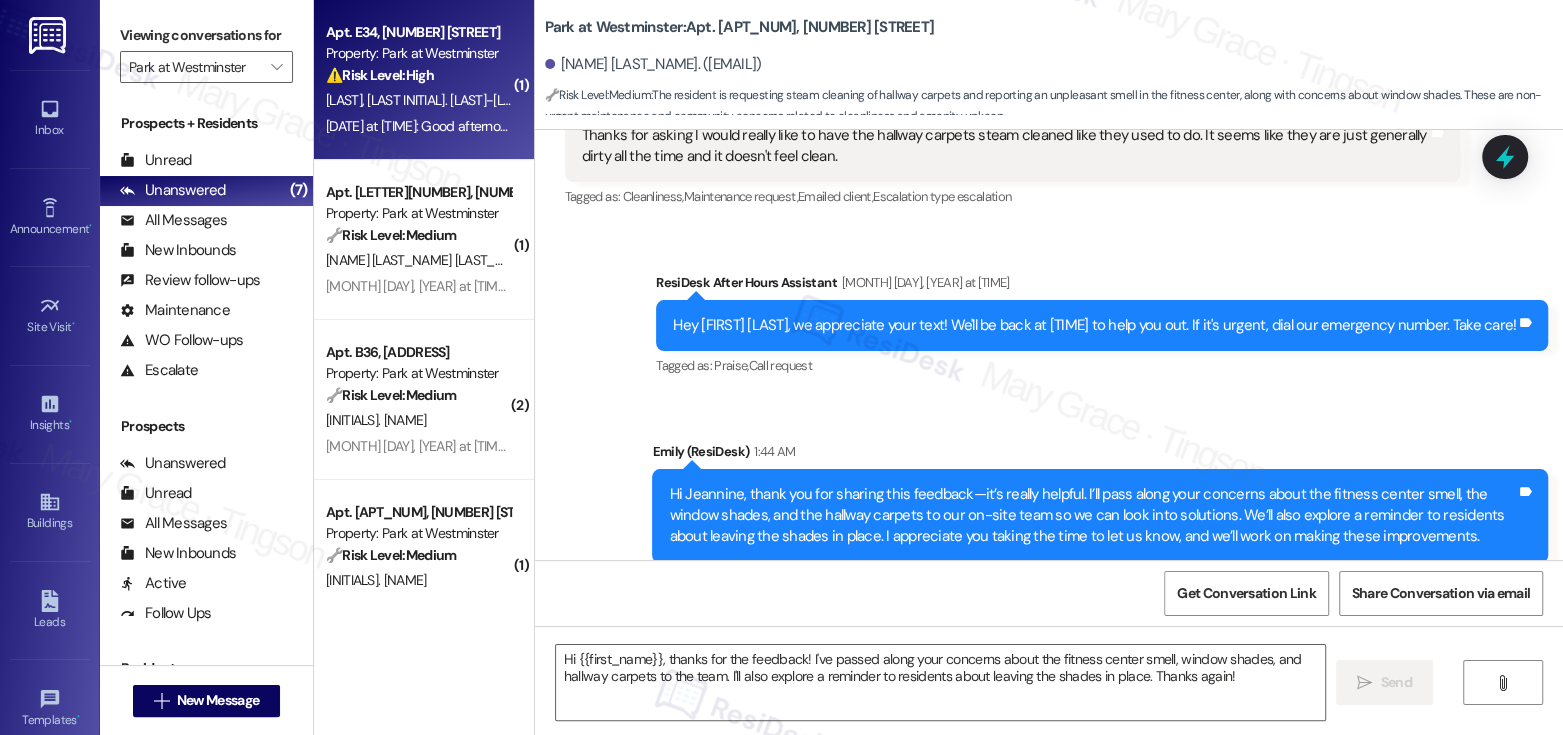 type on "Fetching suggested responses. Please feel free to read through the conversation in the meantime." 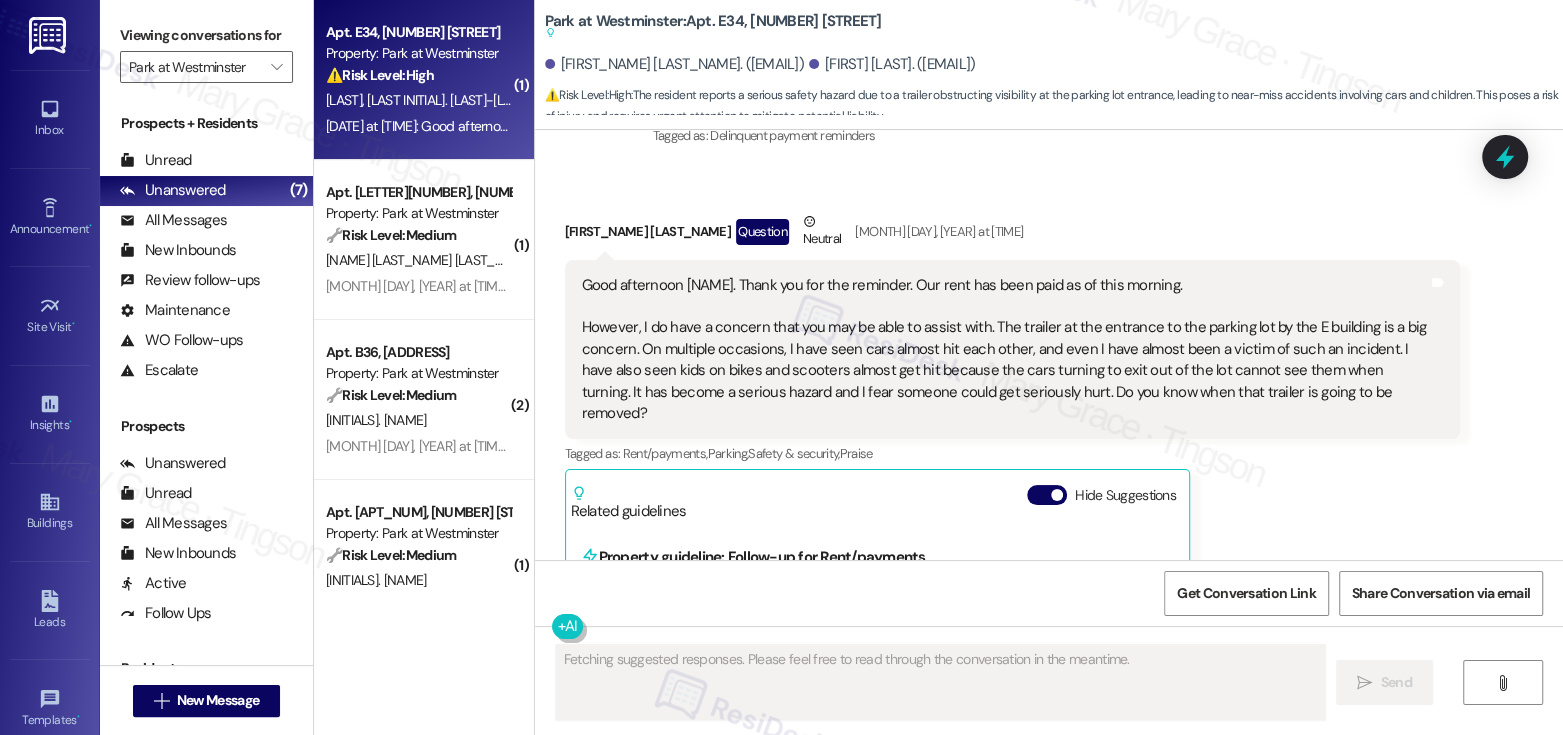 scroll, scrollTop: 4309, scrollLeft: 0, axis: vertical 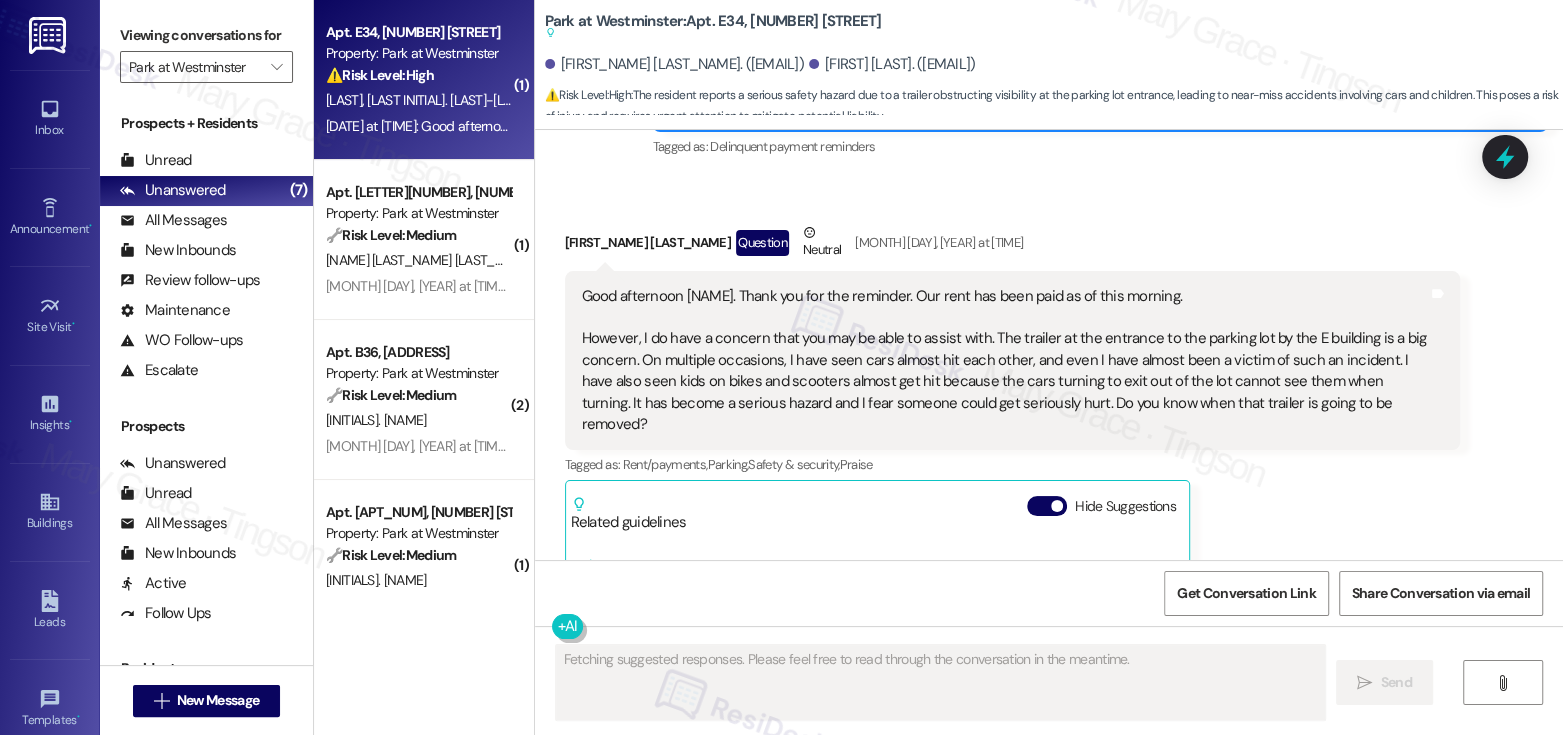 click on "Good afternoon Emily. Thank you for the reminder. Our rent has been paid as of this morning.
However, I do have a concern that you may be able to assist with. The trailer at the entrance to the parking lot by the E building is a big concern. On multiple occasions, I have seen cars almost hit each other, and even I have almost been a victim of such an incident. I have also seen kids on bikes and scooters almost get hit because the cars turning to exit out of the lot cannot see them when turning. It has become a serious hazard and I fear someone could get seriously hurt. Do you know when that trailer is going to be removed?" at bounding box center (1005, 361) 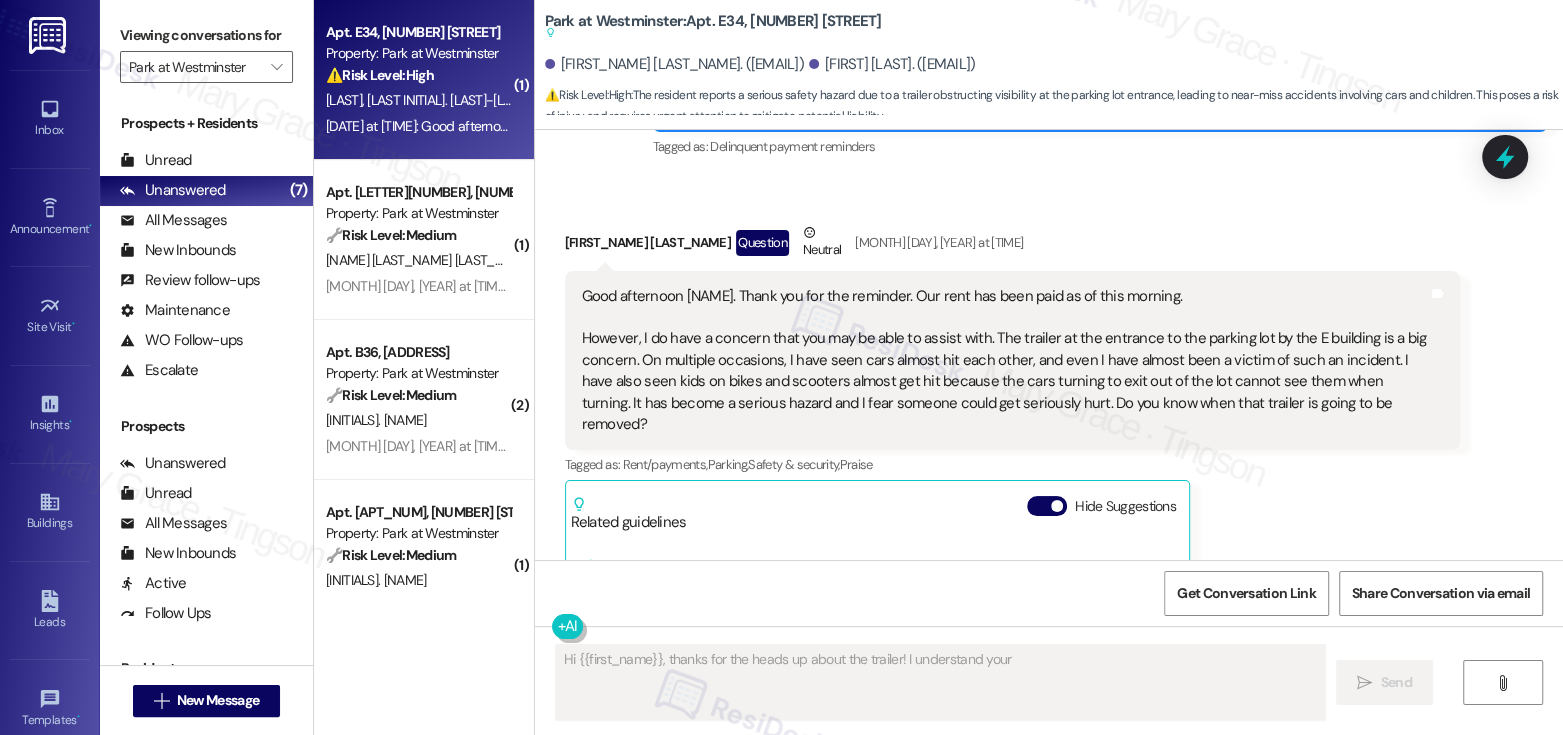 click on "Good afternoon Emily. Thank you for the reminder. Our rent has been paid as of this morning.
However, I do have a concern that you may be able to assist with. The trailer at the entrance to the parking lot by the E building is a big concern. On multiple occasions, I have seen cars almost hit each other, and even I have almost been a victim of such an incident. I have also seen kids on bikes and scooters almost get hit because the cars turning to exit out of the lot cannot see them when turning. It has become a serious hazard and I fear someone could get seriously hurt. Do you know when that trailer is going to be removed?" at bounding box center [1005, 361] 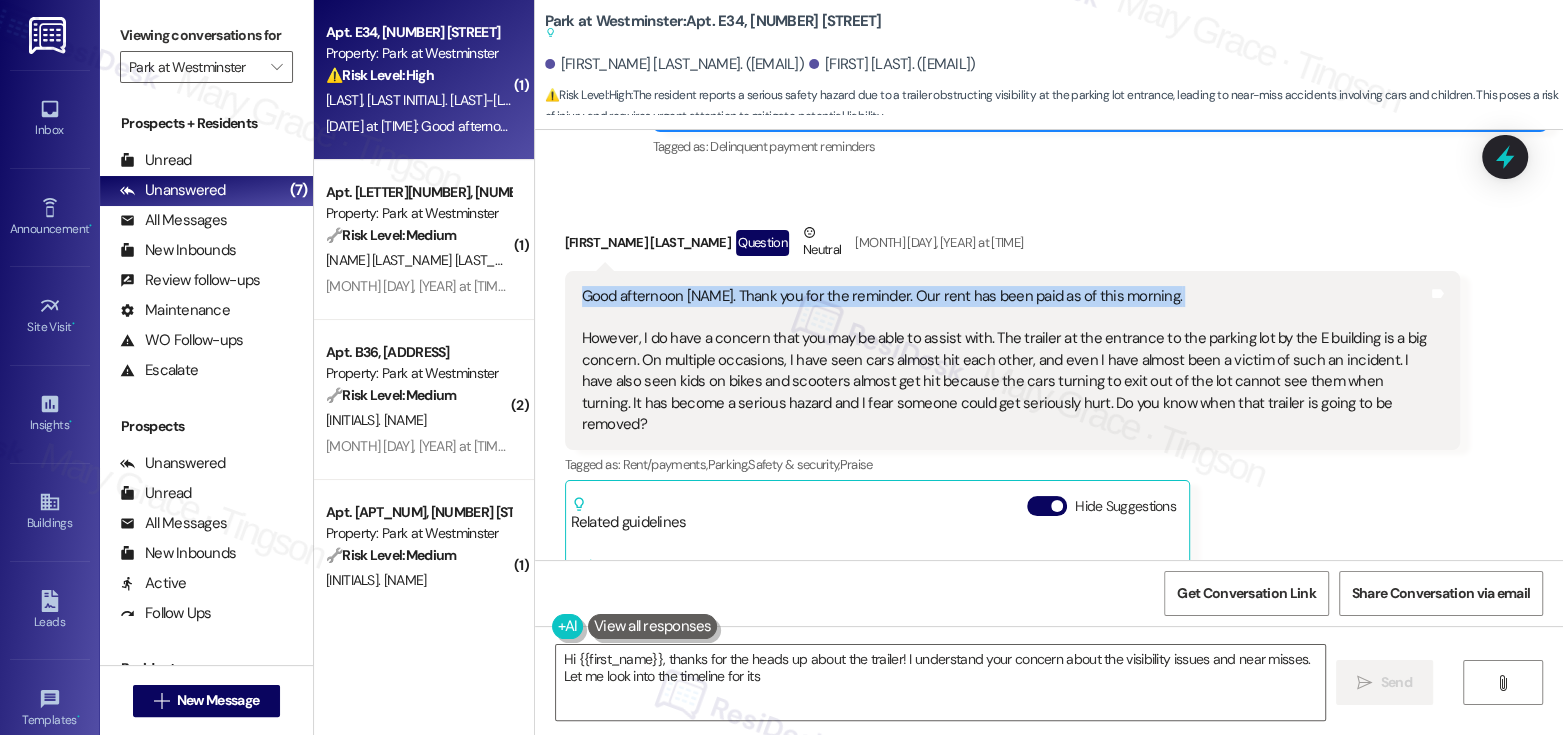 click on "Good afternoon Emily. Thank you for the reminder. Our rent has been paid as of this morning.
However, I do have a concern that you may be able to assist with. The trailer at the entrance to the parking lot by the E building is a big concern. On multiple occasions, I have seen cars almost hit each other, and even I have almost been a victim of such an incident. I have also seen kids on bikes and scooters almost get hit because the cars turning to exit out of the lot cannot see them when turning. It has become a serious hazard and I fear someone could get seriously hurt. Do you know when that trailer is going to be removed?" at bounding box center [1005, 361] 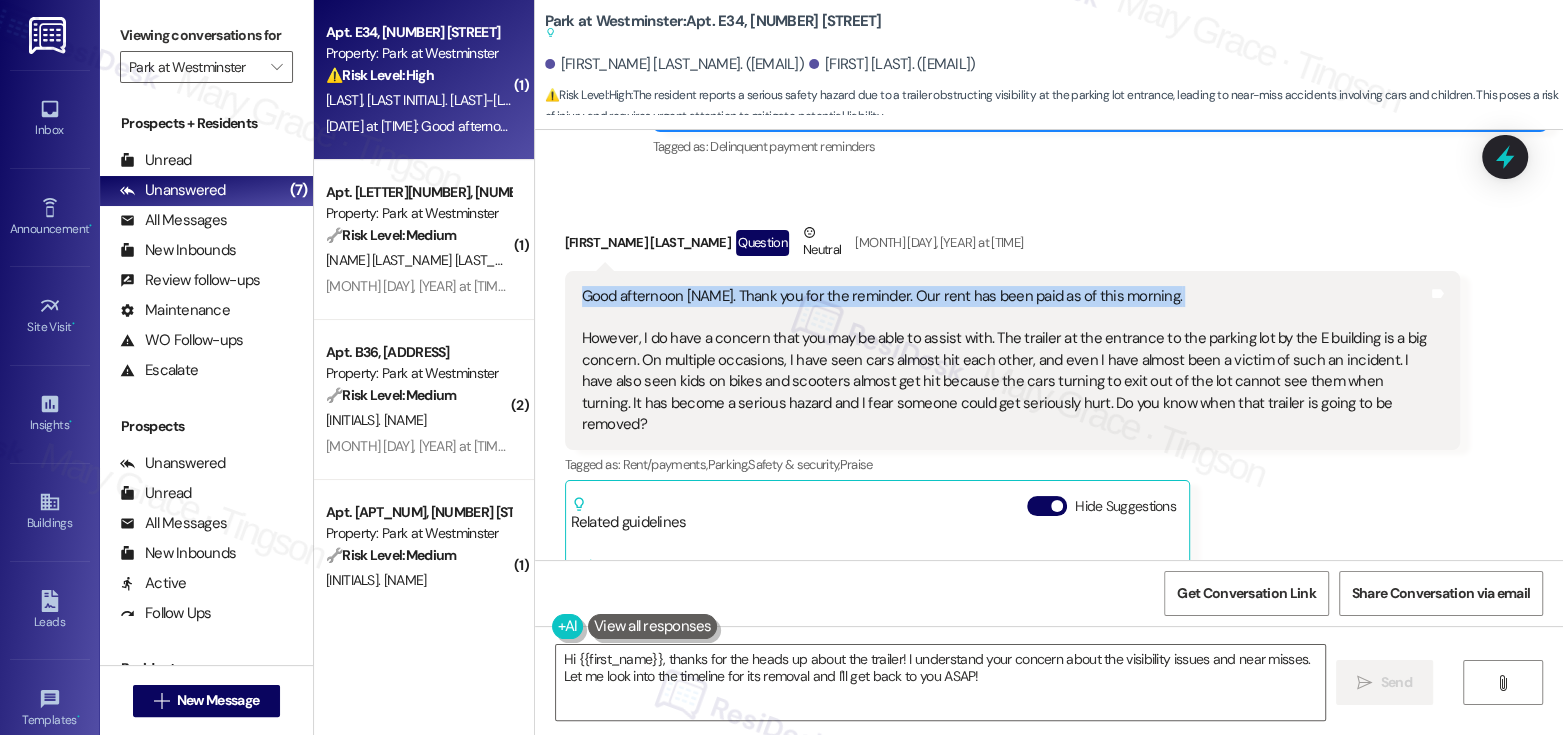 click on "Good afternoon Emily. Thank you for the reminder. Our rent has been paid as of this morning.
However, I do have a concern that you may be able to assist with. The trailer at the entrance to the parking lot by the E building is a big concern. On multiple occasions, I have seen cars almost hit each other, and even I have almost been a victim of such an incident. I have also seen kids on bikes and scooters almost get hit because the cars turning to exit out of the lot cannot see them when turning. It has become a serious hazard and I fear someone could get seriously hurt. Do you know when that trailer is going to be removed?" at bounding box center [1005, 361] 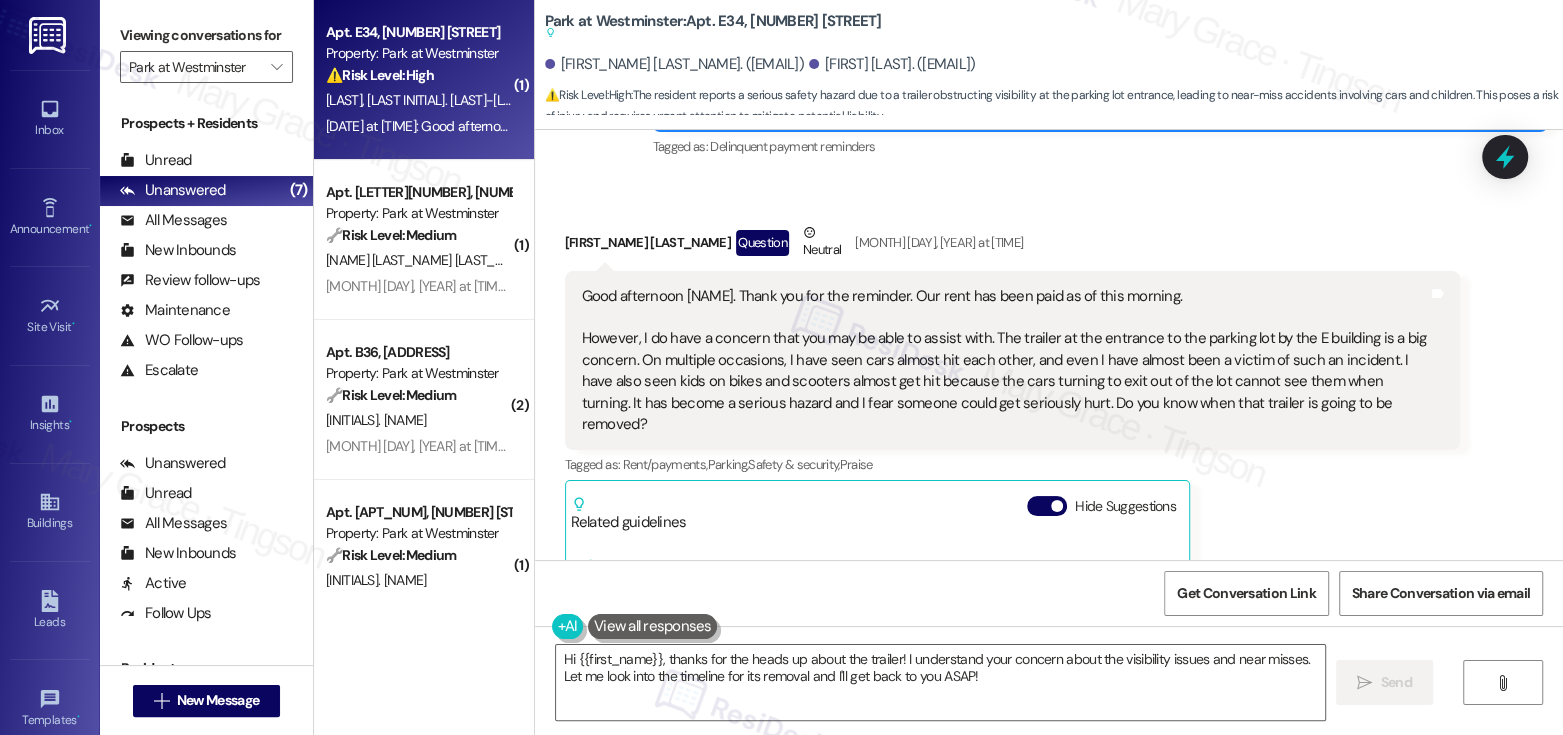 click on "Good afternoon Emily. Thank you for the reminder. Our rent has been paid as of this morning.
However, I do have a concern that you may be able to assist with. The trailer at the entrance to the parking lot by the E building is a big concern. On multiple occasions, I have seen cars almost hit each other, and even I have almost been a victim of such an incident. I have also seen kids on bikes and scooters almost get hit because the cars turning to exit out of the lot cannot see them when turning. It has become a serious hazard and I fear someone could get seriously hurt. Do you know when that trailer is going to be removed?" at bounding box center [1005, 361] 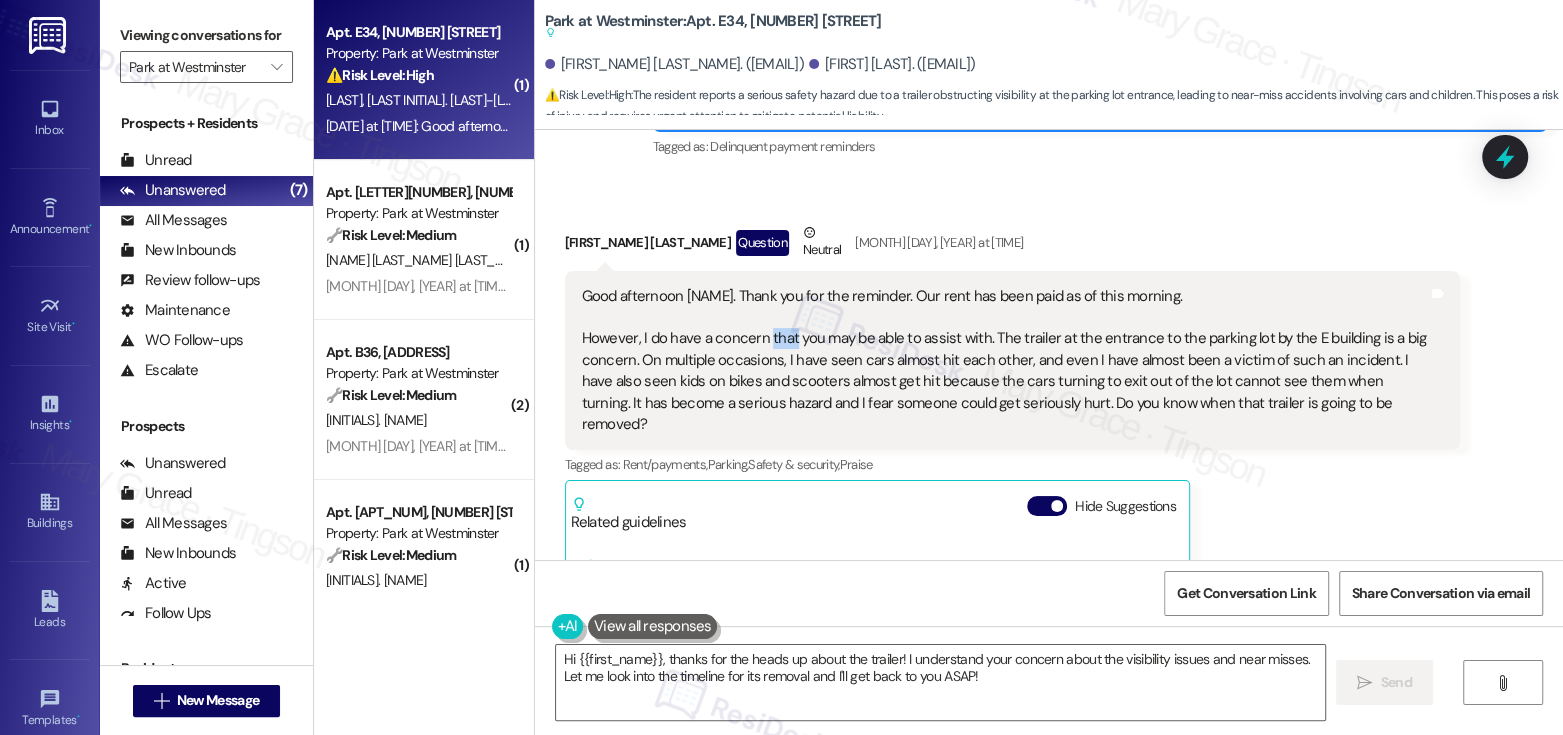 click on "Good afternoon Emily. Thank you for the reminder. Our rent has been paid as of this morning.
However, I do have a concern that you may be able to assist with. The trailer at the entrance to the parking lot by the E building is a big concern. On multiple occasions, I have seen cars almost hit each other, and even I have almost been a victim of such an incident. I have also seen kids on bikes and scooters almost get hit because the cars turning to exit out of the lot cannot see them when turning. It has become a serious hazard and I fear someone could get seriously hurt. Do you know when that trailer is going to be removed?" at bounding box center (1005, 361) 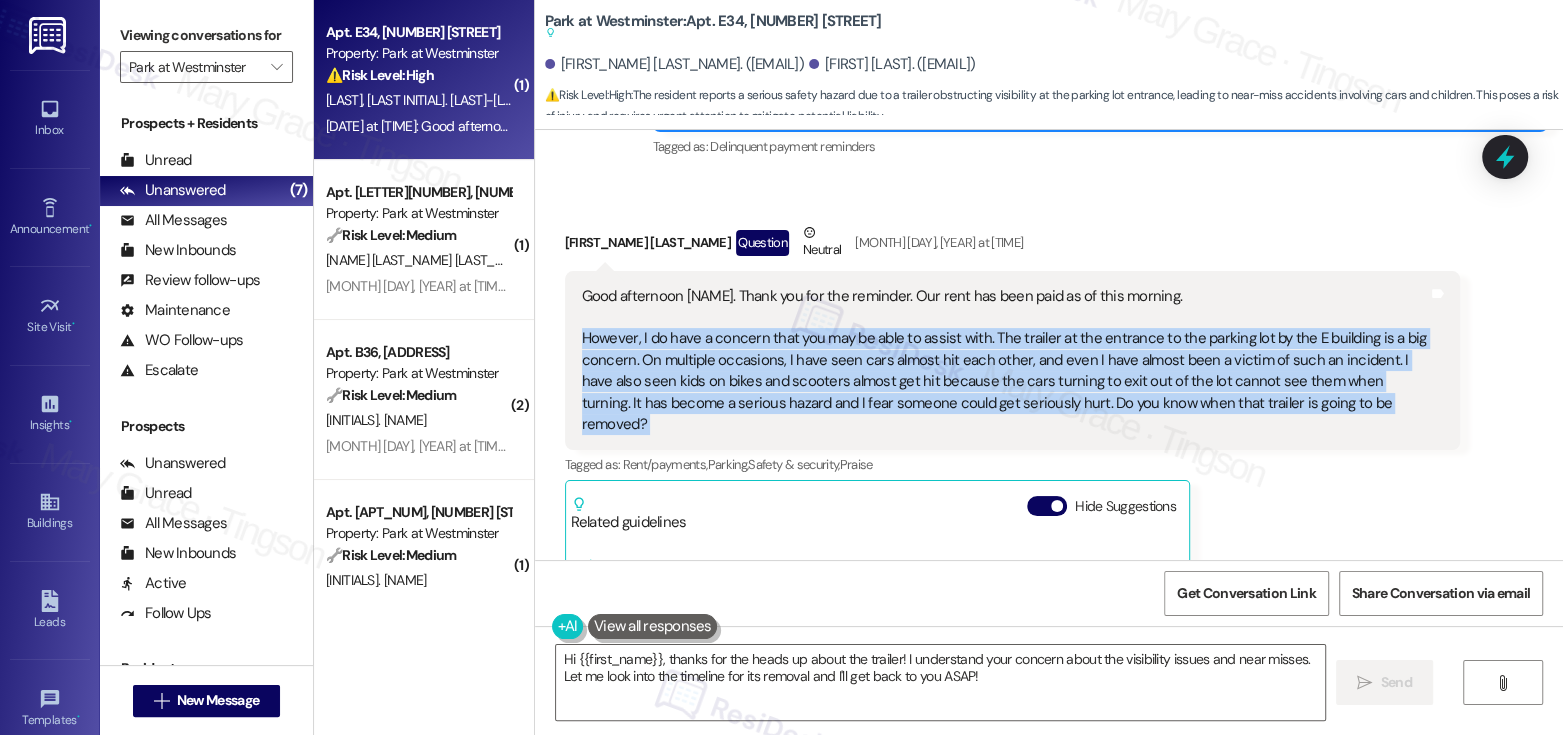 click on "Good afternoon Emily. Thank you for the reminder. Our rent has been paid as of this morning.
However, I do have a concern that you may be able to assist with. The trailer at the entrance to the parking lot by the E building is a big concern. On multiple occasions, I have seen cars almost hit each other, and even I have almost been a victim of such an incident. I have also seen kids on bikes and scooters almost get hit because the cars turning to exit out of the lot cannot see them when turning. It has become a serious hazard and I fear someone could get seriously hurt. Do you know when that trailer is going to be removed?" at bounding box center [1005, 361] 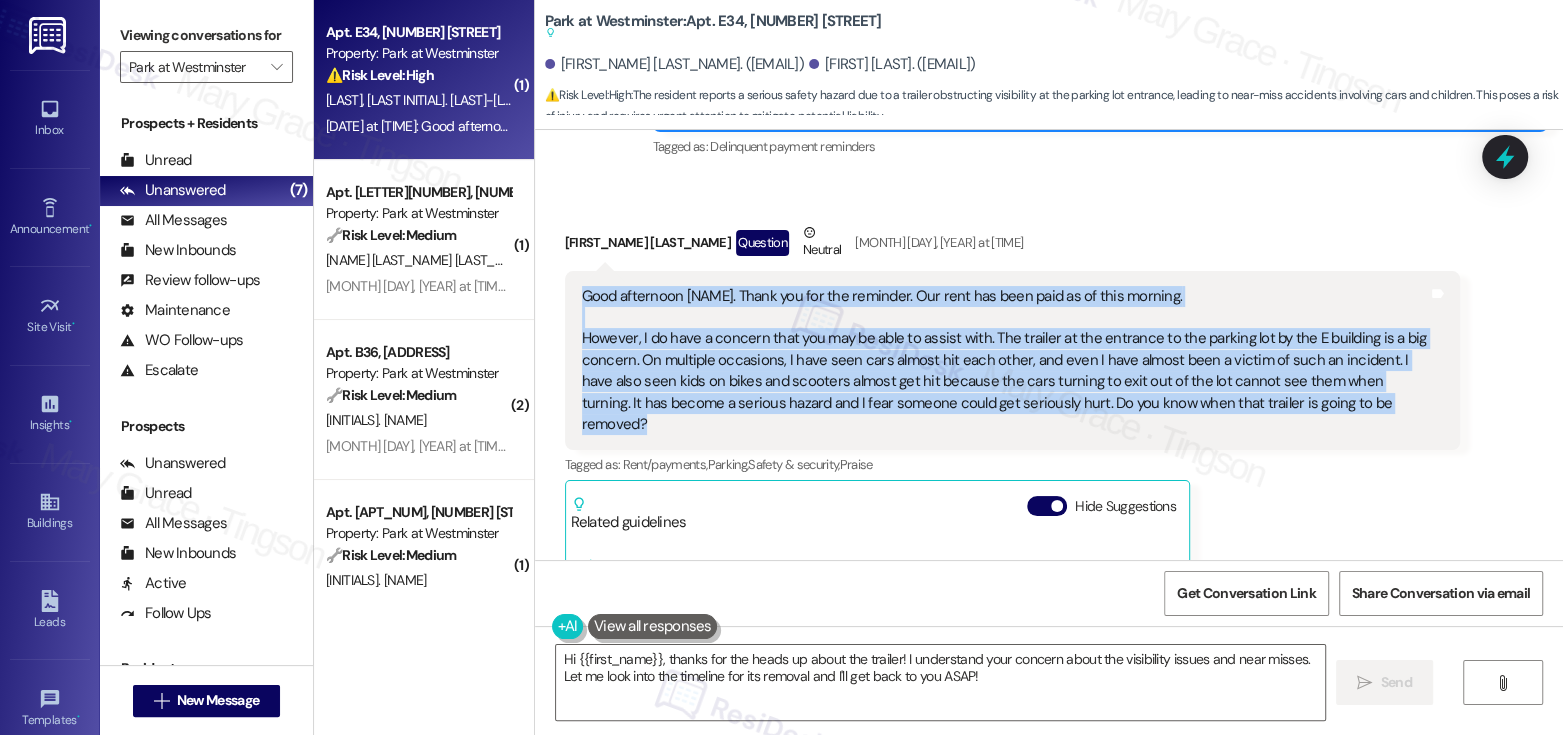 drag, startPoint x: 567, startPoint y: 292, endPoint x: 1380, endPoint y: 413, distance: 821.955 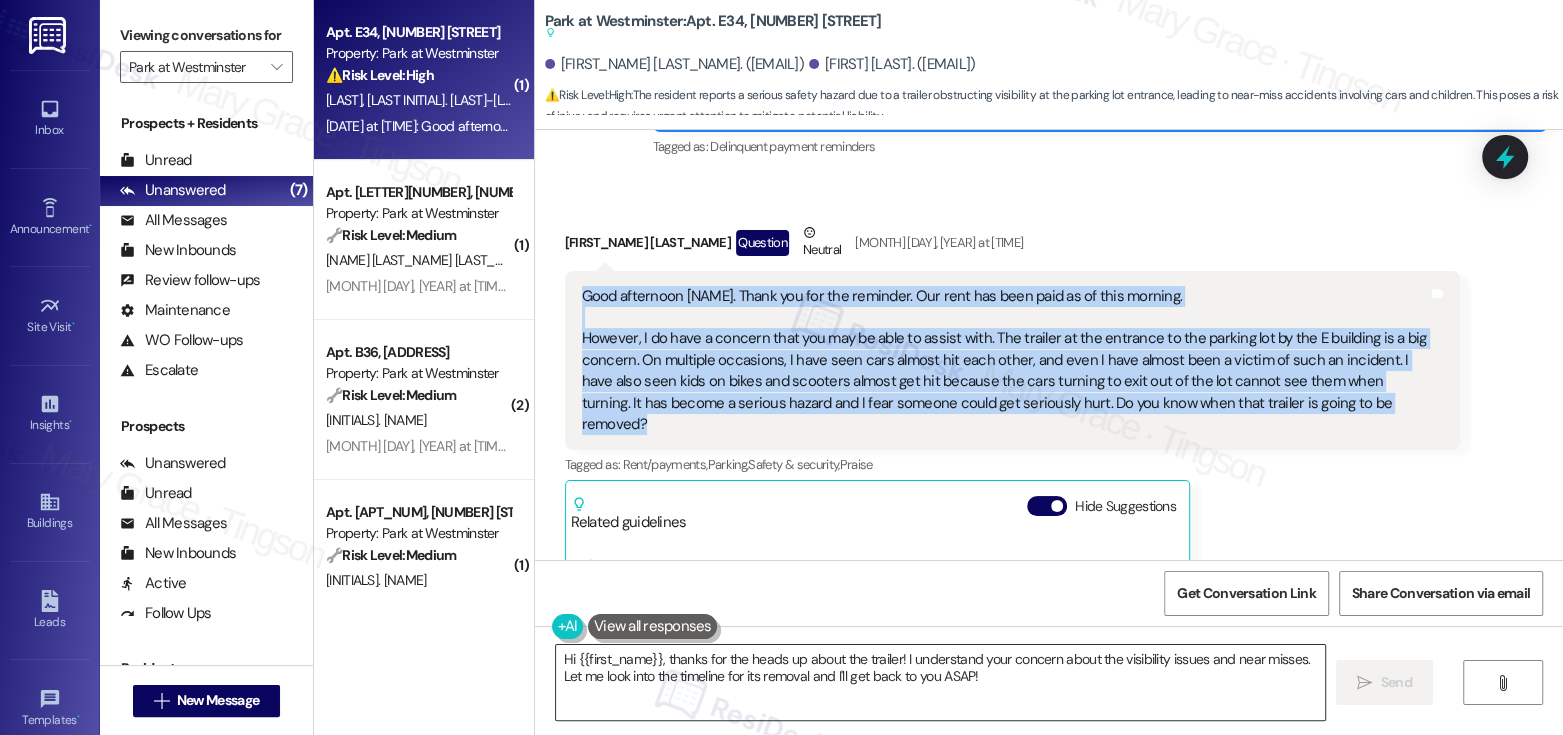 click on "Hi {{first_name}}, thanks for the heads up about the trailer! I understand your concern about the visibility issues and near misses. Let me look into the timeline for its removal and I'll get back to you ASAP!" at bounding box center (940, 682) 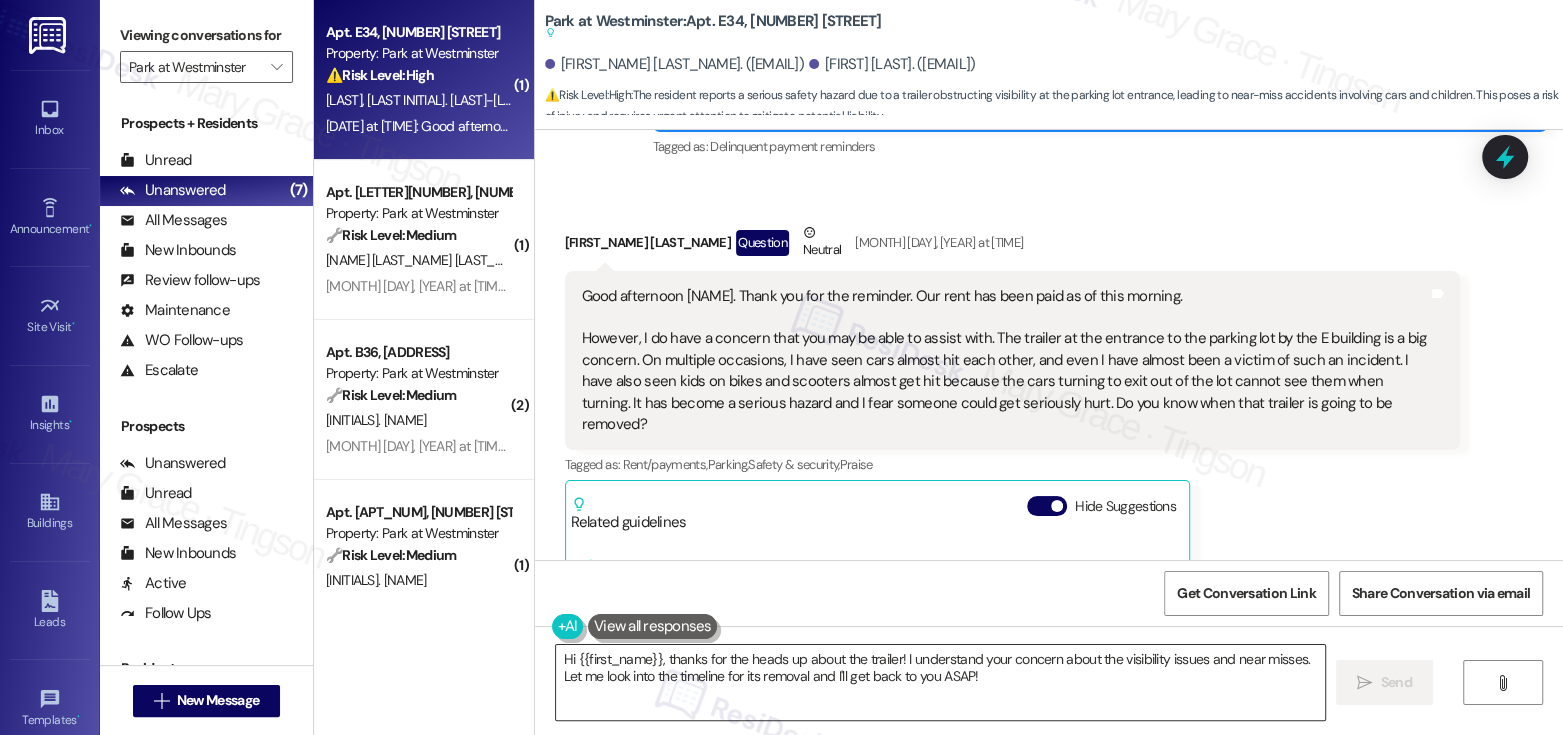 click on "Hi {{first_name}}, thanks for the heads up about the trailer! I understand your concern about the visibility issues and near misses. Let me look into the timeline for its removal and I'll get back to you ASAP!" at bounding box center (940, 682) 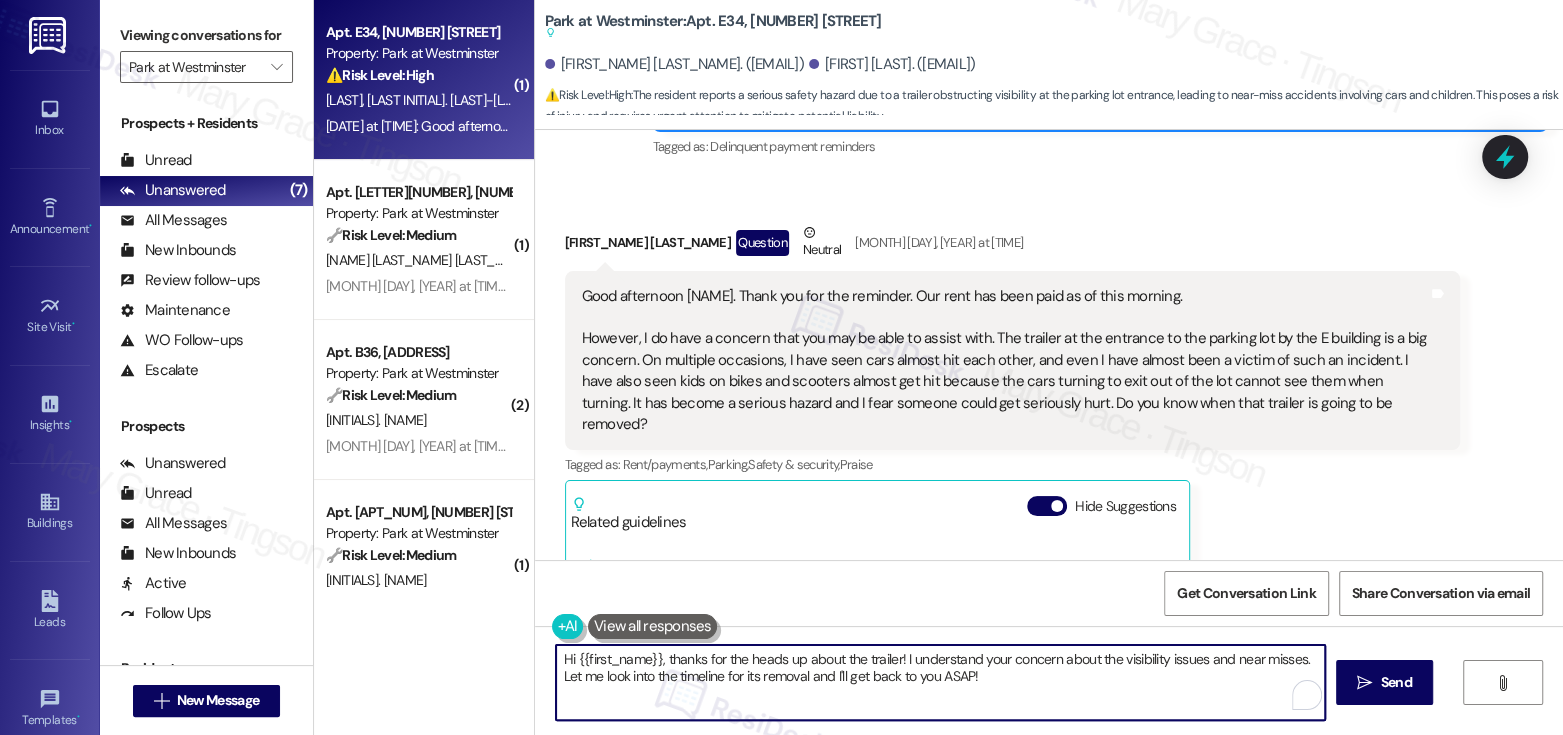 click on "Hi {{first_name}}, thanks for the heads up about the trailer! I understand your concern about the visibility issues and near misses. Let me look into the timeline for its removal and I'll get back to you ASAP!" at bounding box center [940, 682] 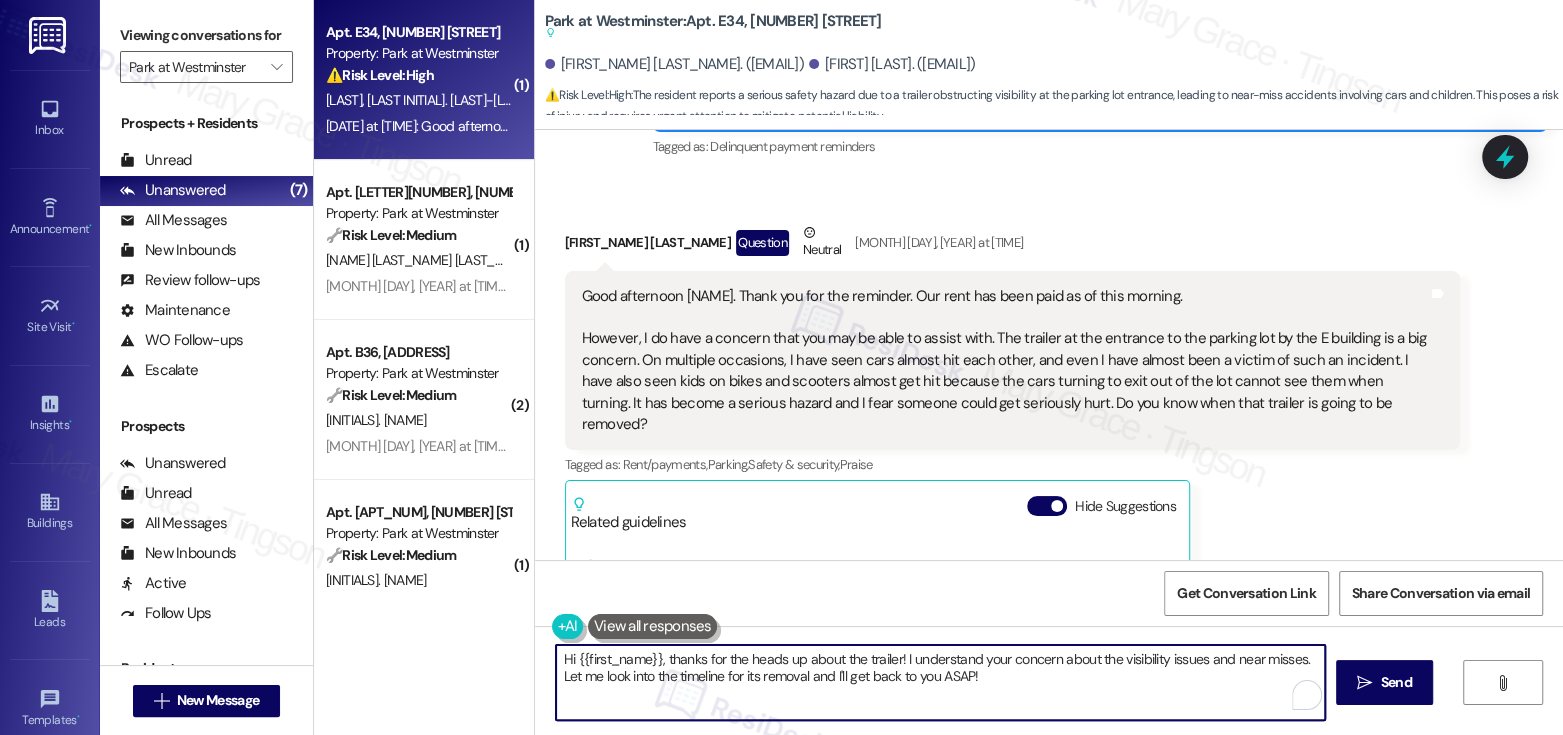 paste on "Good afternoon [Name],
Thank you for letting me know your rent has been paid, and I appreciate you sharing your concern about the trailer by the E building. I understand how this could be a serious safety hazard, especially with limited visibility for drivers and pedestrians. I’ll raise this with our onsite team right away to check the status of its removal and will follow up with you as soon as I have an update." 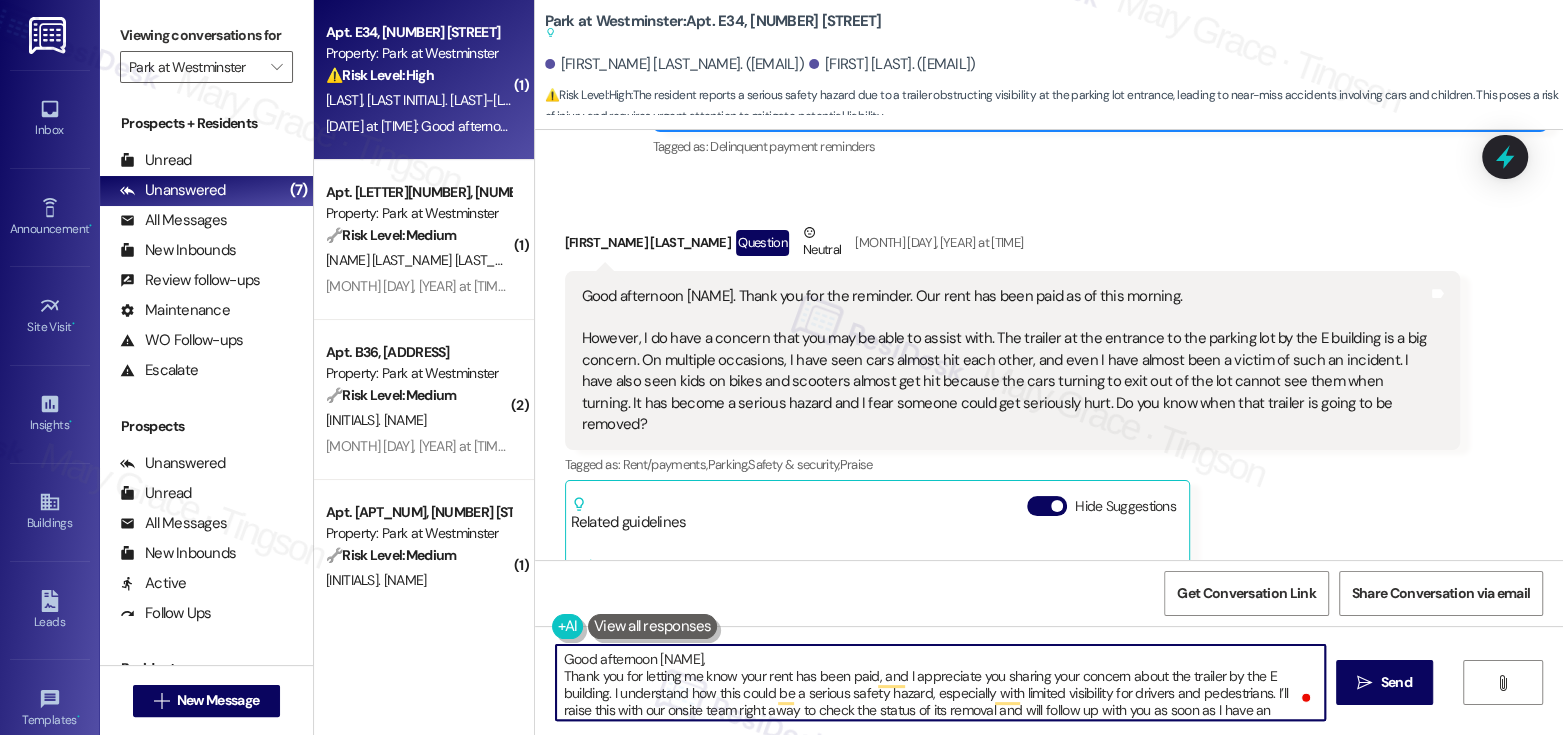 click on "Stephen Robbins Question   Neutral Aug 05, 2025 at 12:48 AM" at bounding box center (1013, 246) 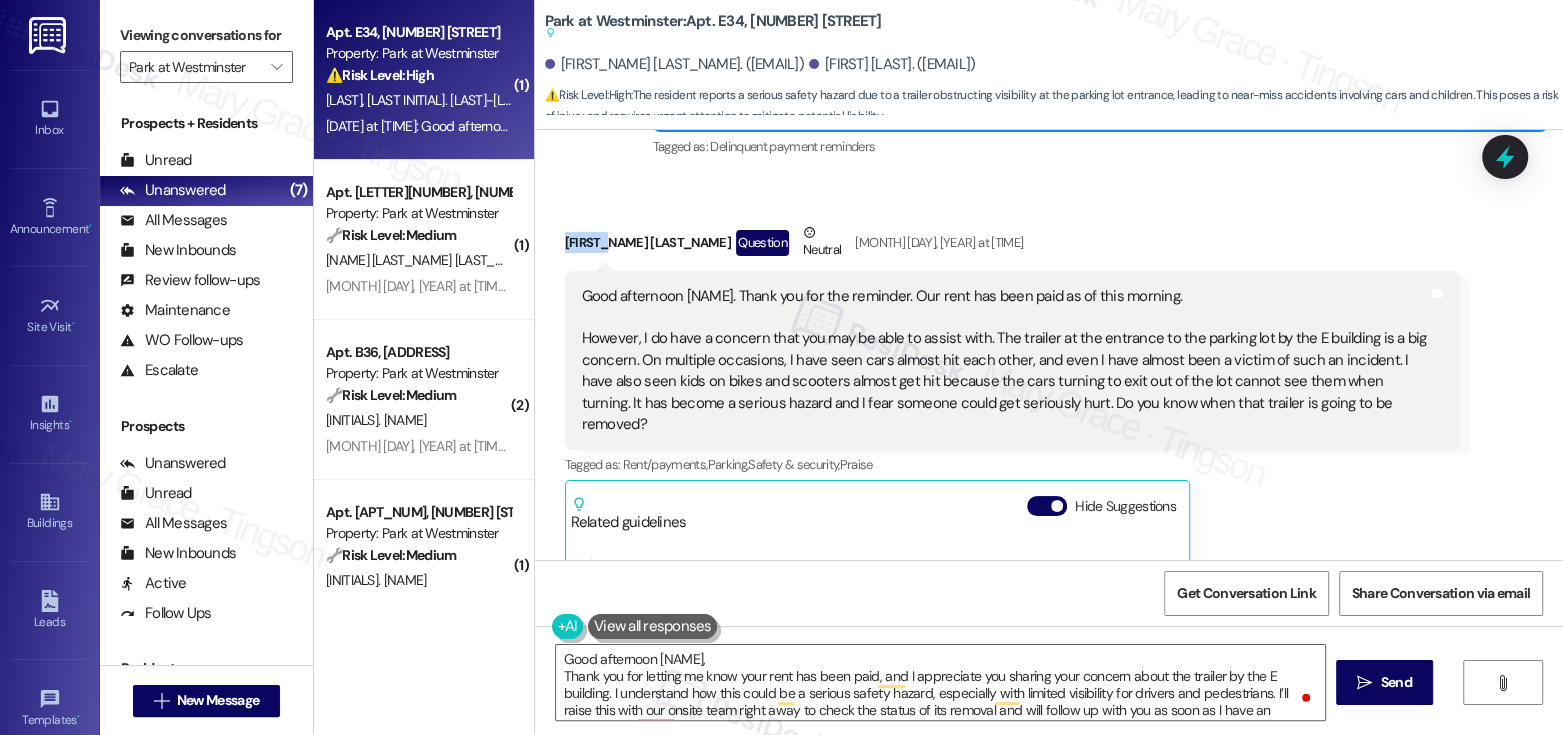 click on "Stephen Robbins Question   Neutral Aug 05, 2025 at 12:48 AM" at bounding box center [1013, 246] 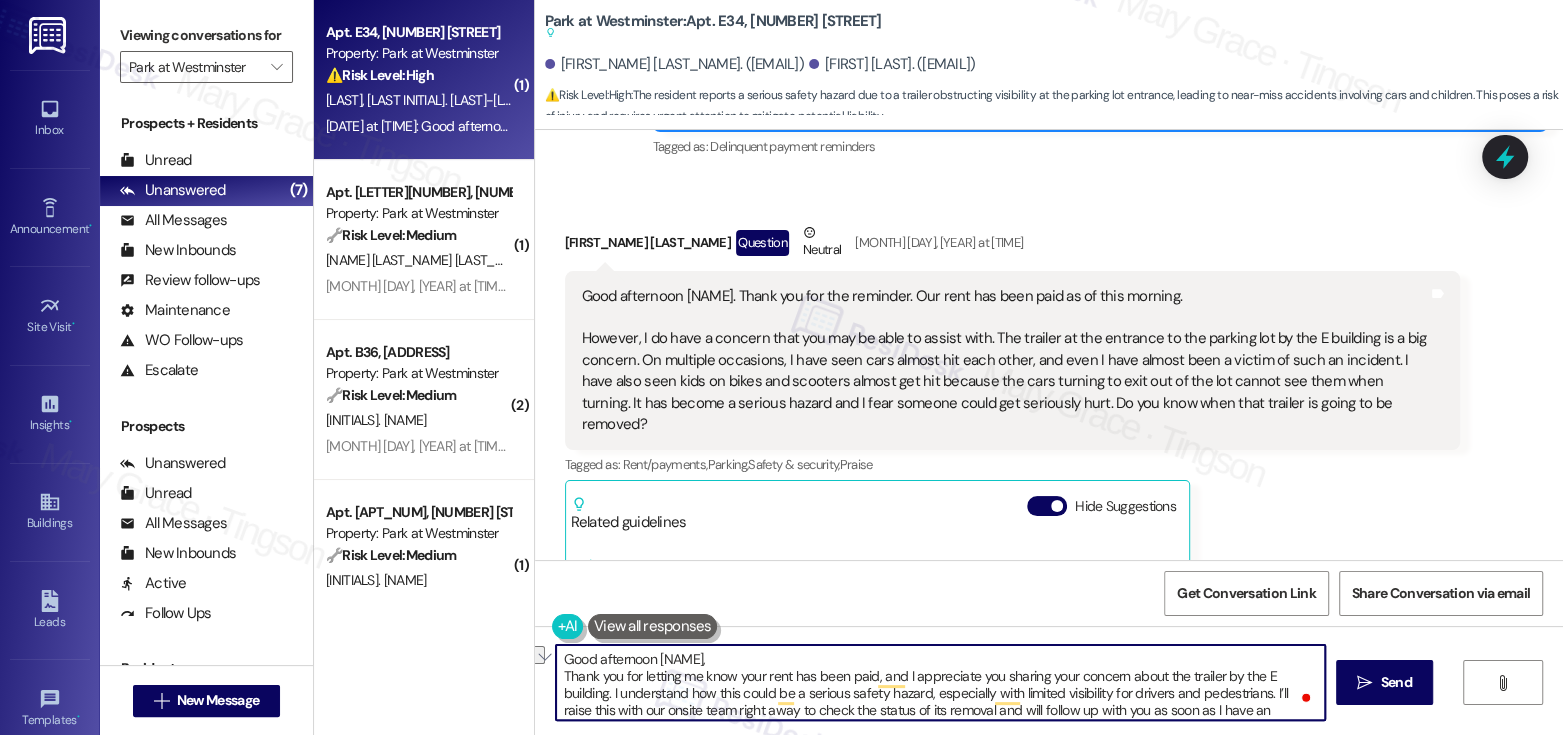 drag, startPoint x: 716, startPoint y: 658, endPoint x: 524, endPoint y: 656, distance: 192.01042 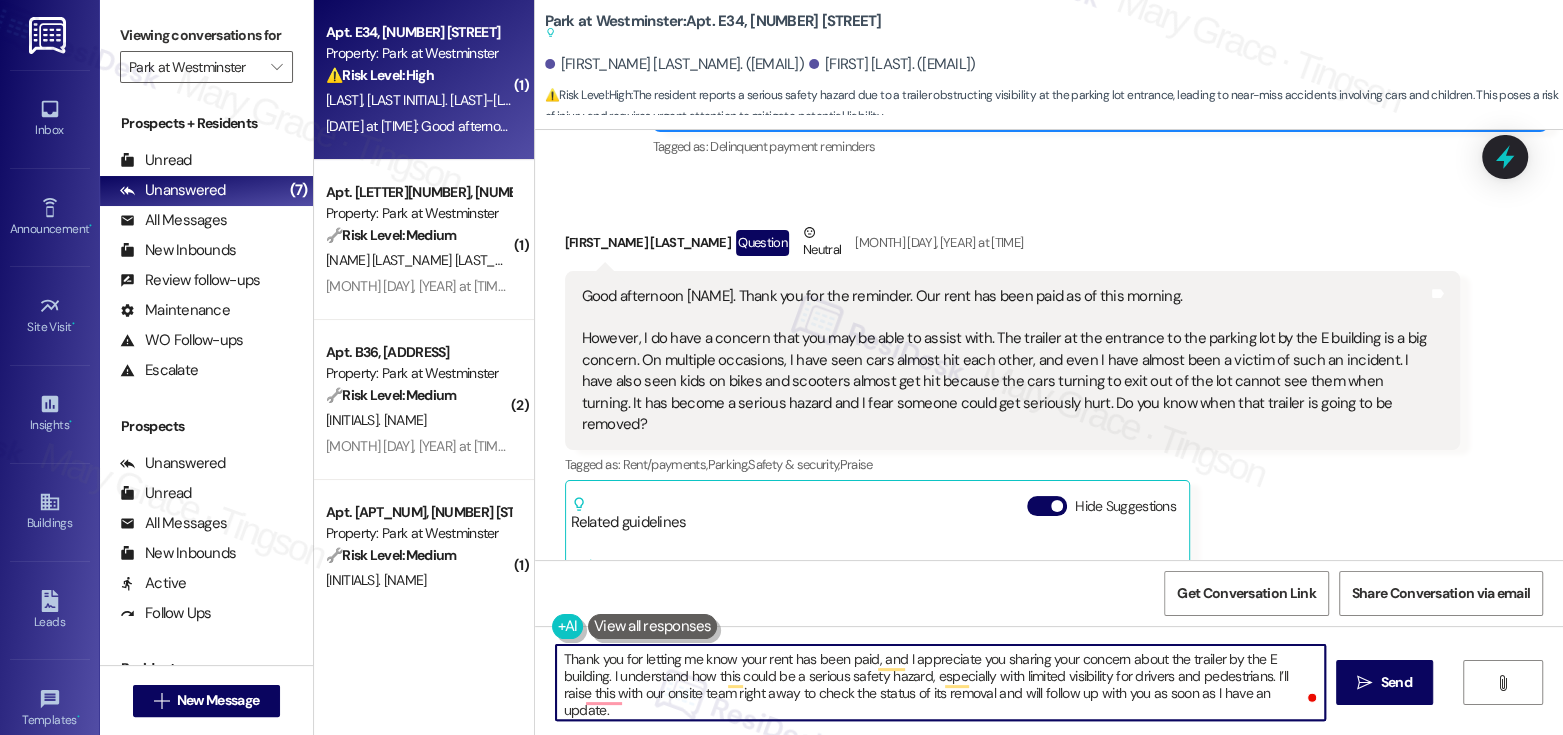 click on "Thank you for letting me know your rent has been paid, and I appreciate you sharing your concern about the trailer by the E building. I understand how this could be a serious safety hazard, especially with limited visibility for drivers and pedestrians. I’ll raise this with our onsite team right away to check the status of its removal and will follow up with you as soon as I have an update." at bounding box center (940, 682) 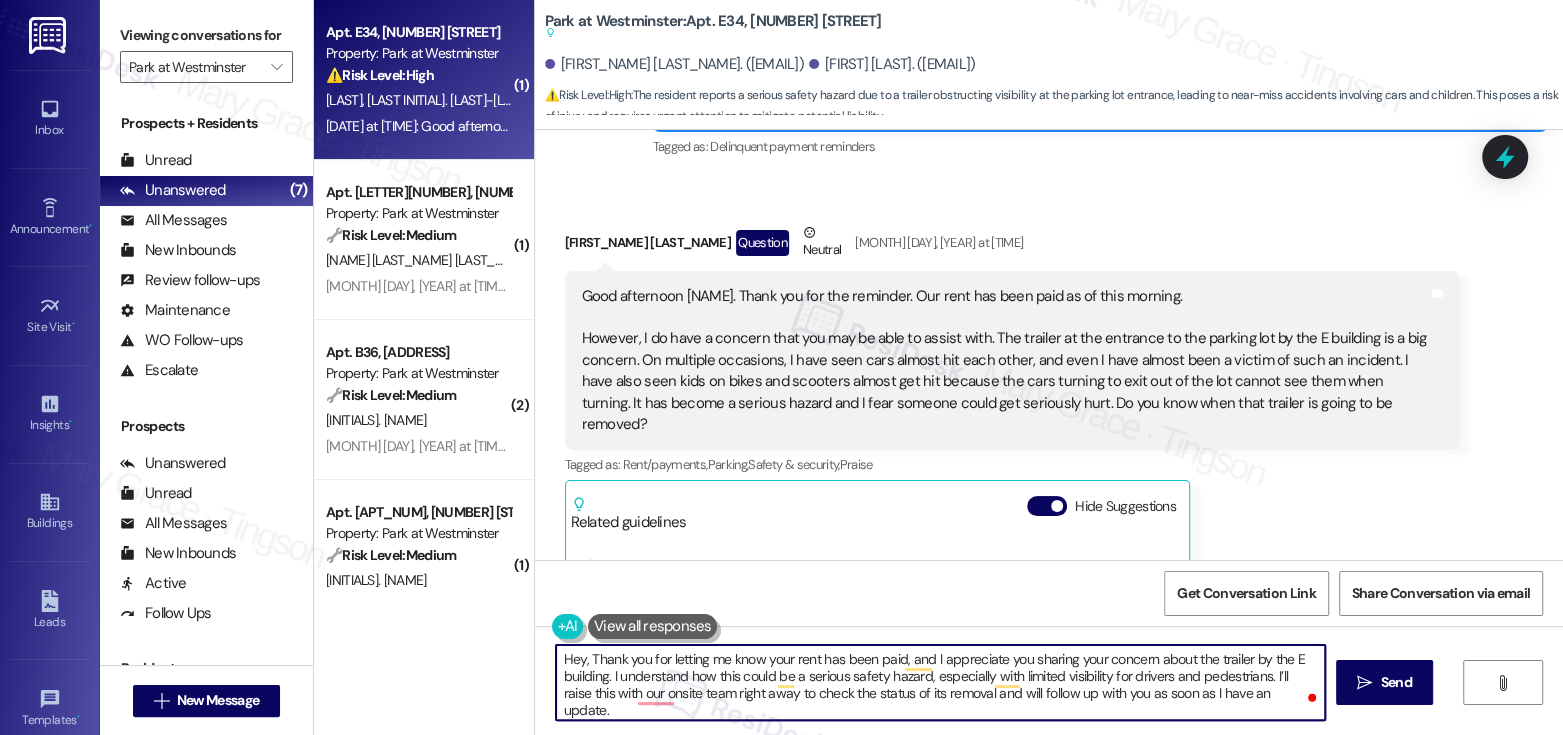 paste on "Stephen" 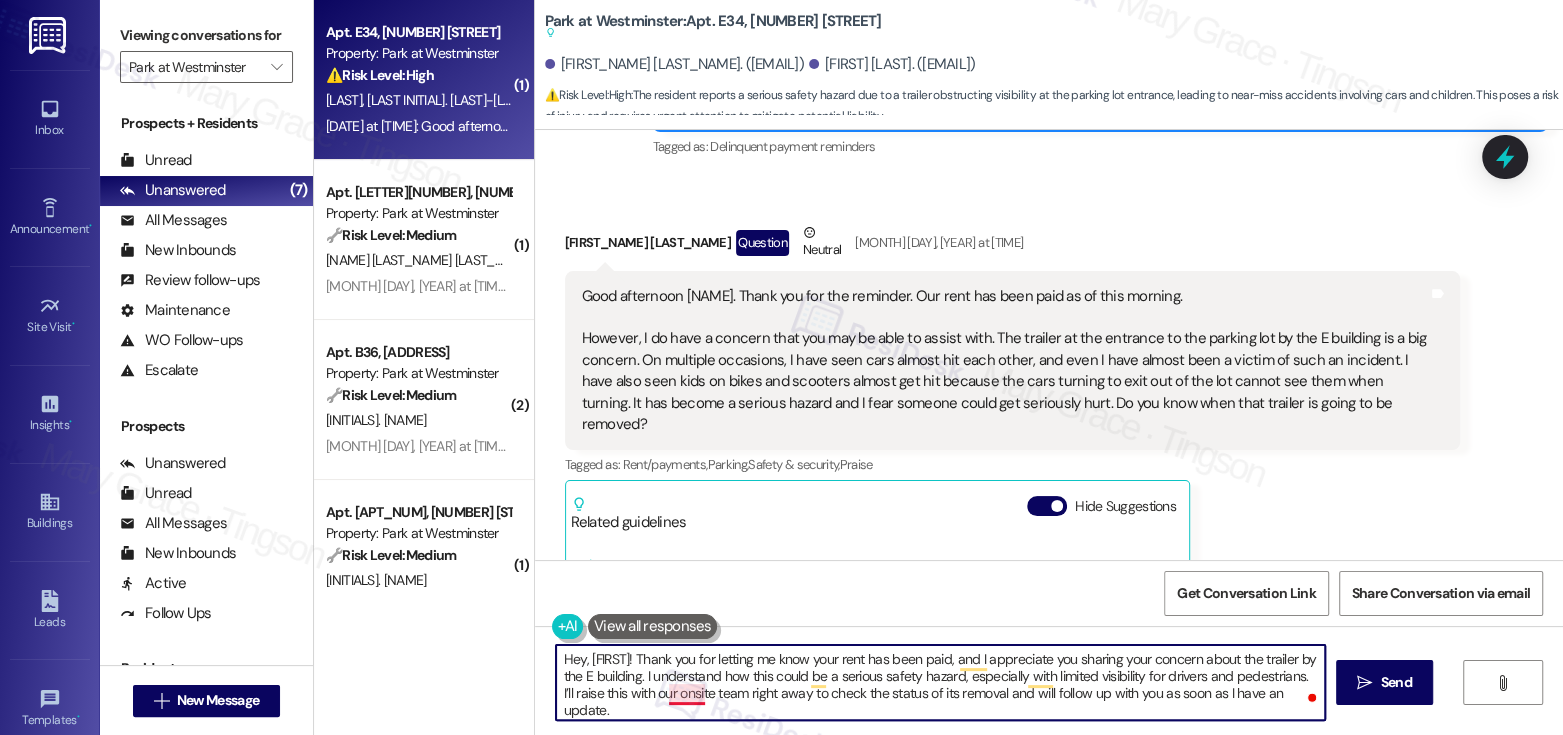 click on "Hey, Stephen! Thank you for letting me know your rent has been paid, and I appreciate you sharing your concern about the trailer by the E building. I understand how this could be a serious safety hazard, especially with limited visibility for drivers and pedestrians. I’ll raise this with our onsite team right away to check the status of its removal and will follow up with you as soon as I have an update." at bounding box center [940, 682] 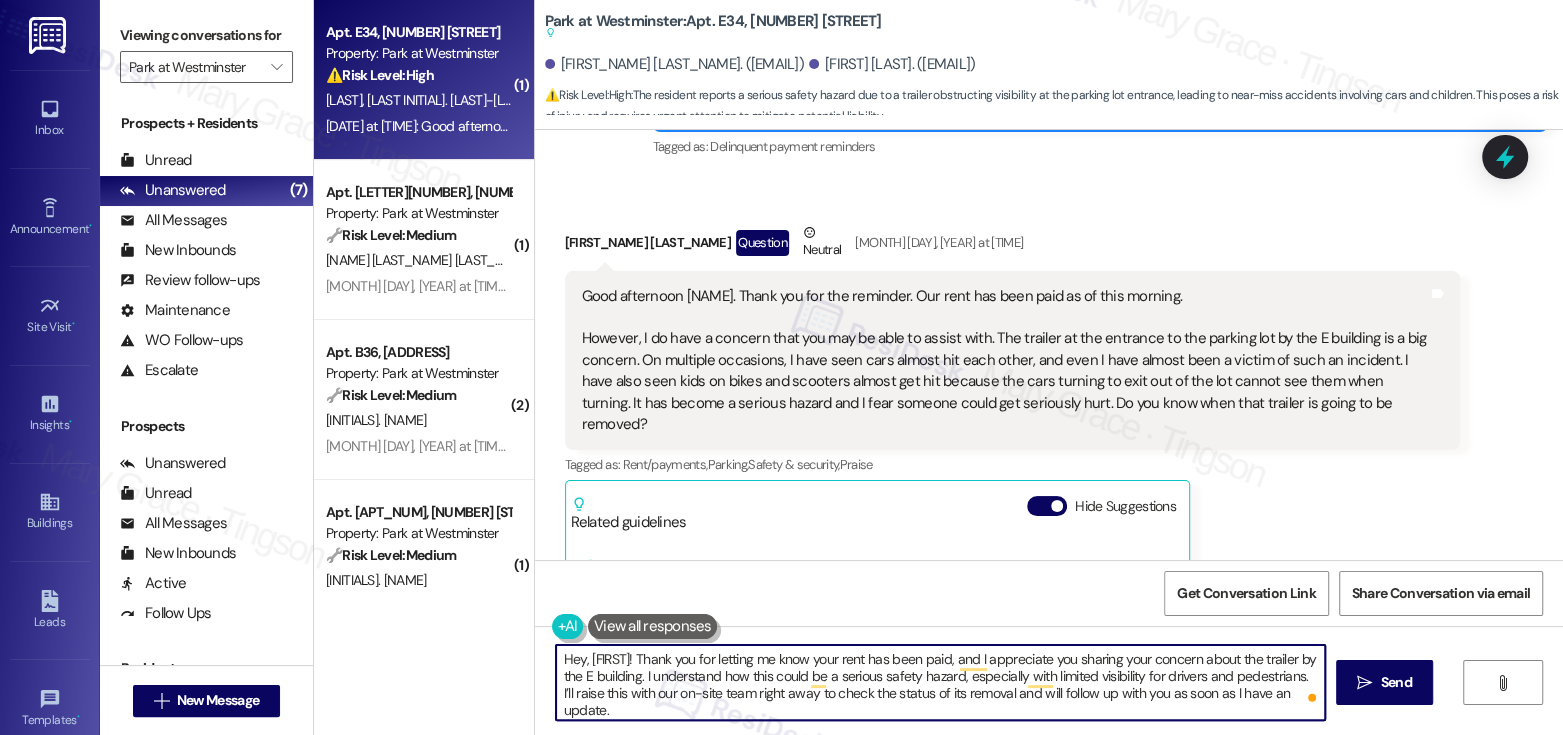 click on "Hey, Stephen! Thank you for letting me know your rent has been paid, and I appreciate you sharing your concern about the trailer by the E building. I understand how this could be a serious safety hazard, especially with limited visibility for drivers and pedestrians. I’ll raise this with our on-site team right away to check the status of its removal and will follow up with you as soon as I have an update." at bounding box center (940, 682) 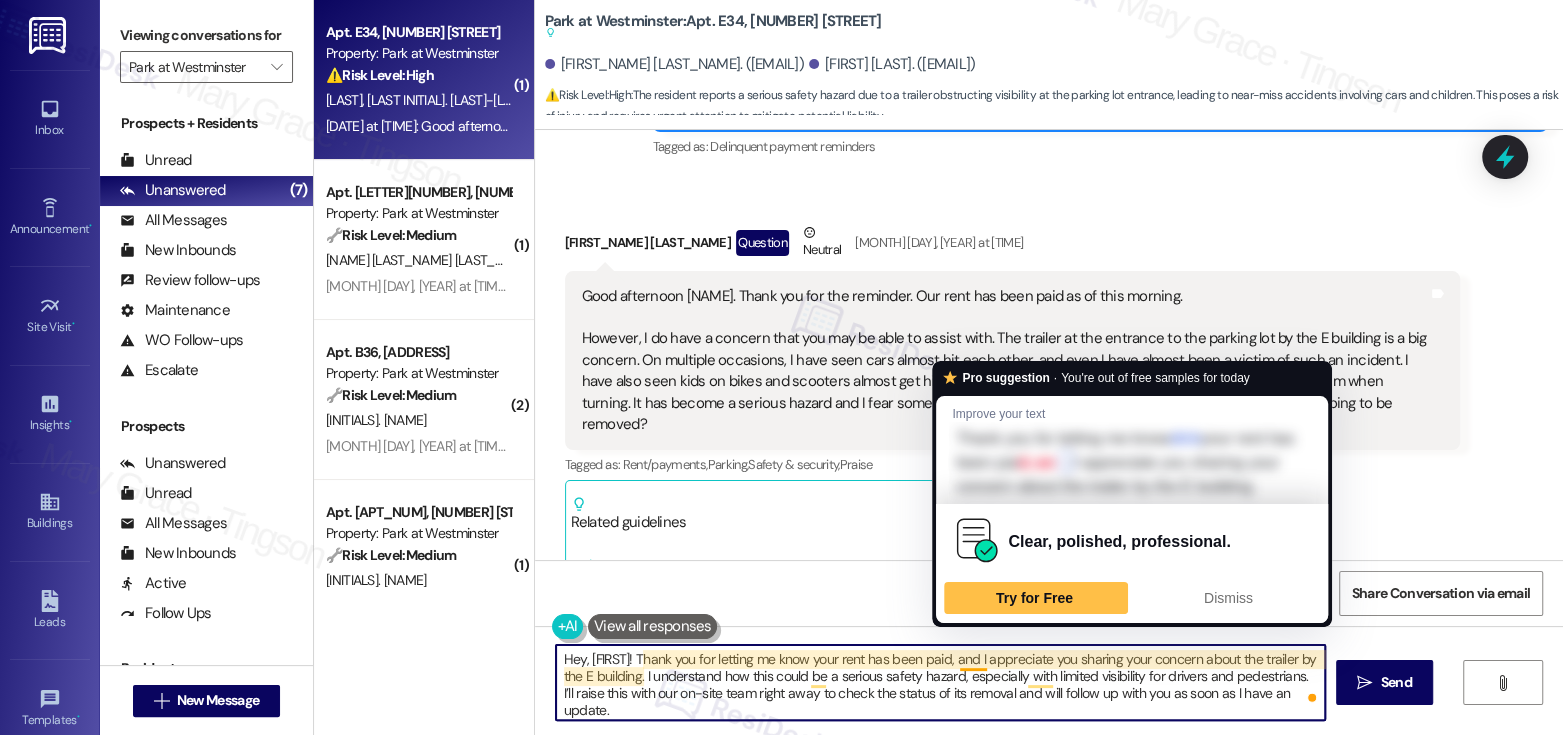 click on "Hey, Stephen! Thank you for letting me know your rent has been paid, and I appreciate you sharing your concern about the trailer by the E building. I understand how this could be a serious safety hazard, especially with limited visibility for drivers and pedestrians. I’ll raise this with our on-site team right away to check the status of its removal and will follow up with you as soon as I have an update." at bounding box center (940, 682) 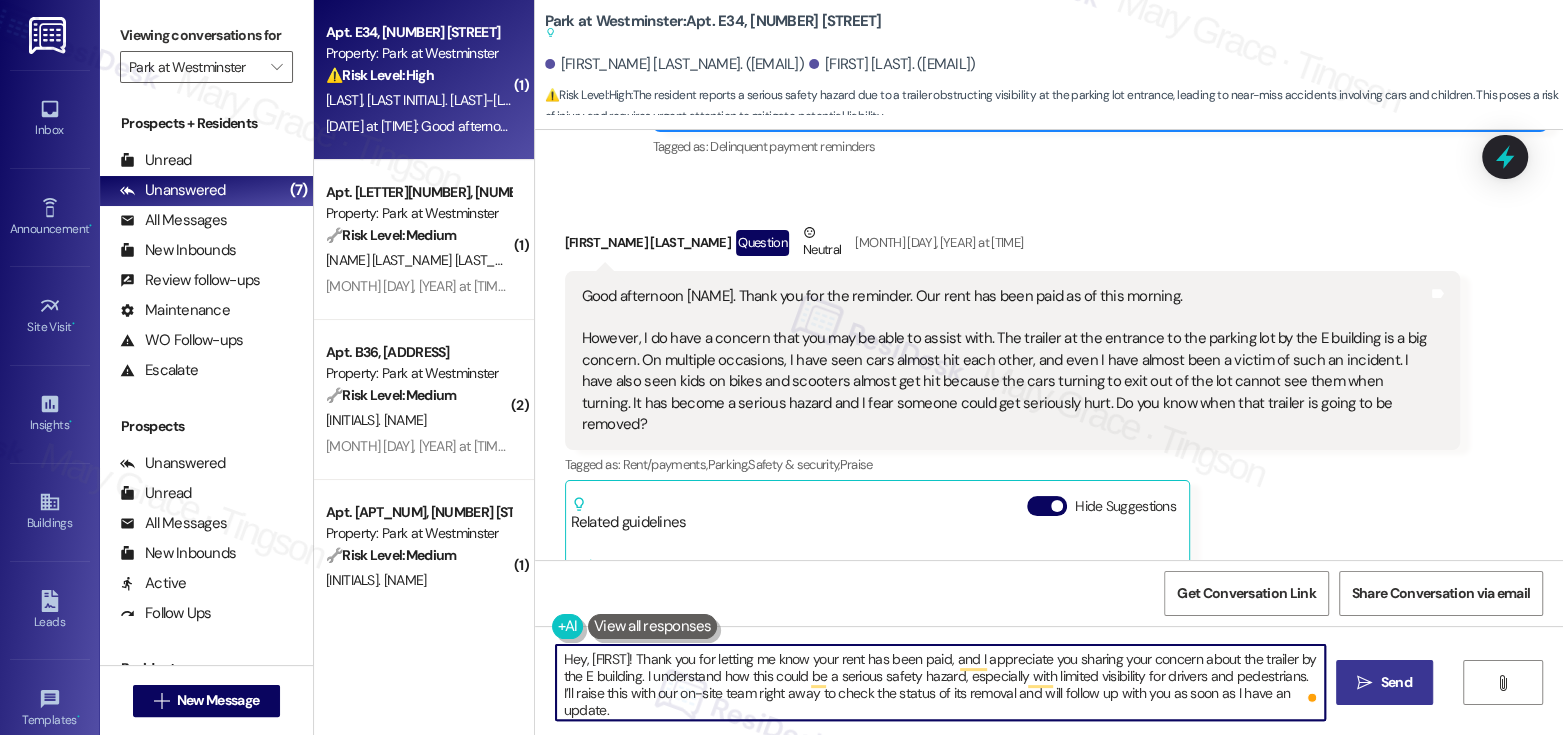 type on "Hey, Stephen! Thank you for letting me know your rent has been paid, and I appreciate you sharing your concern about the trailer by the E building. I understand how this could be a serious safety hazard, especially with limited visibility for drivers and pedestrians. I’ll raise this with our on-site team right away to check the status of its removal and will follow up with you as soon as I have an update." 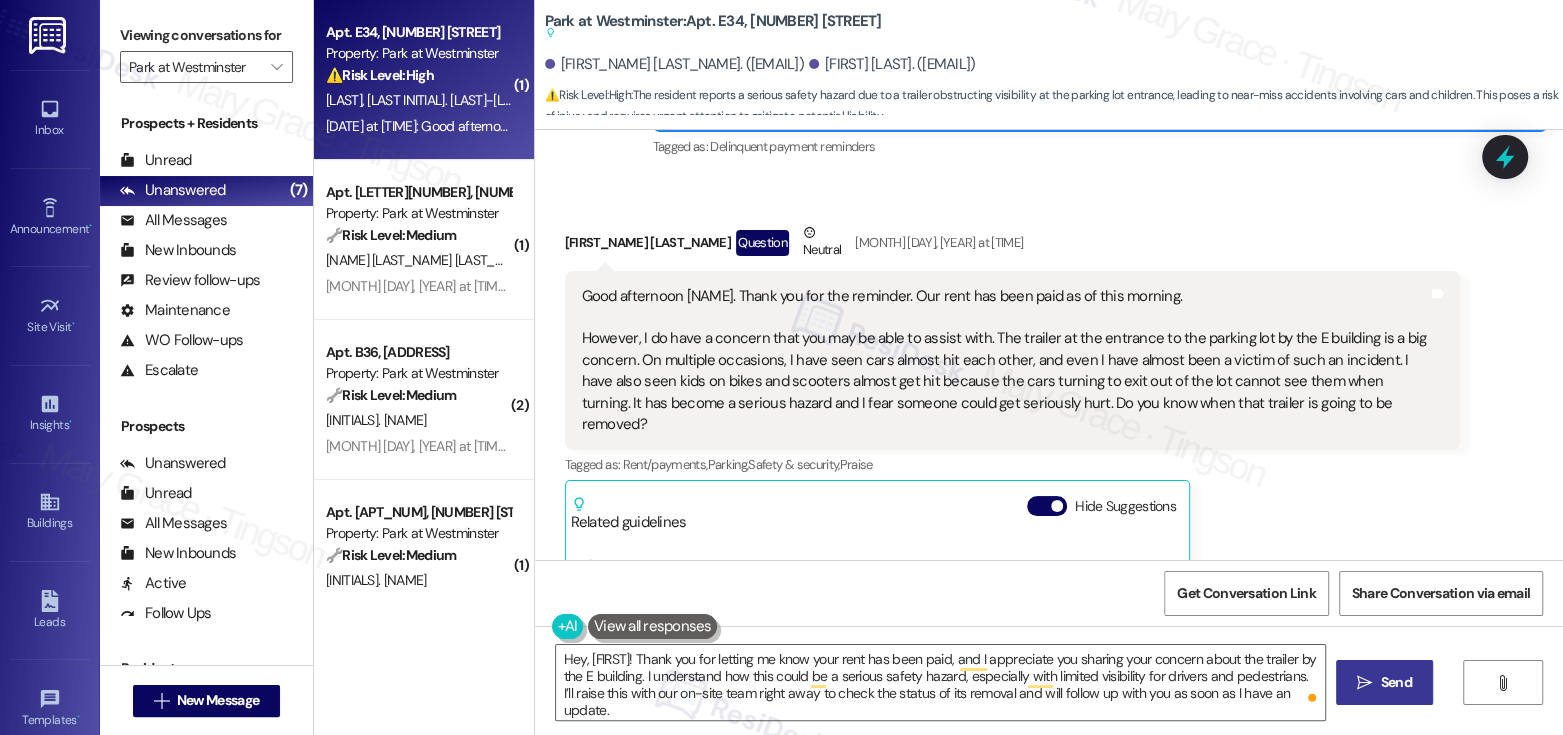 click on "Send" at bounding box center [1396, 682] 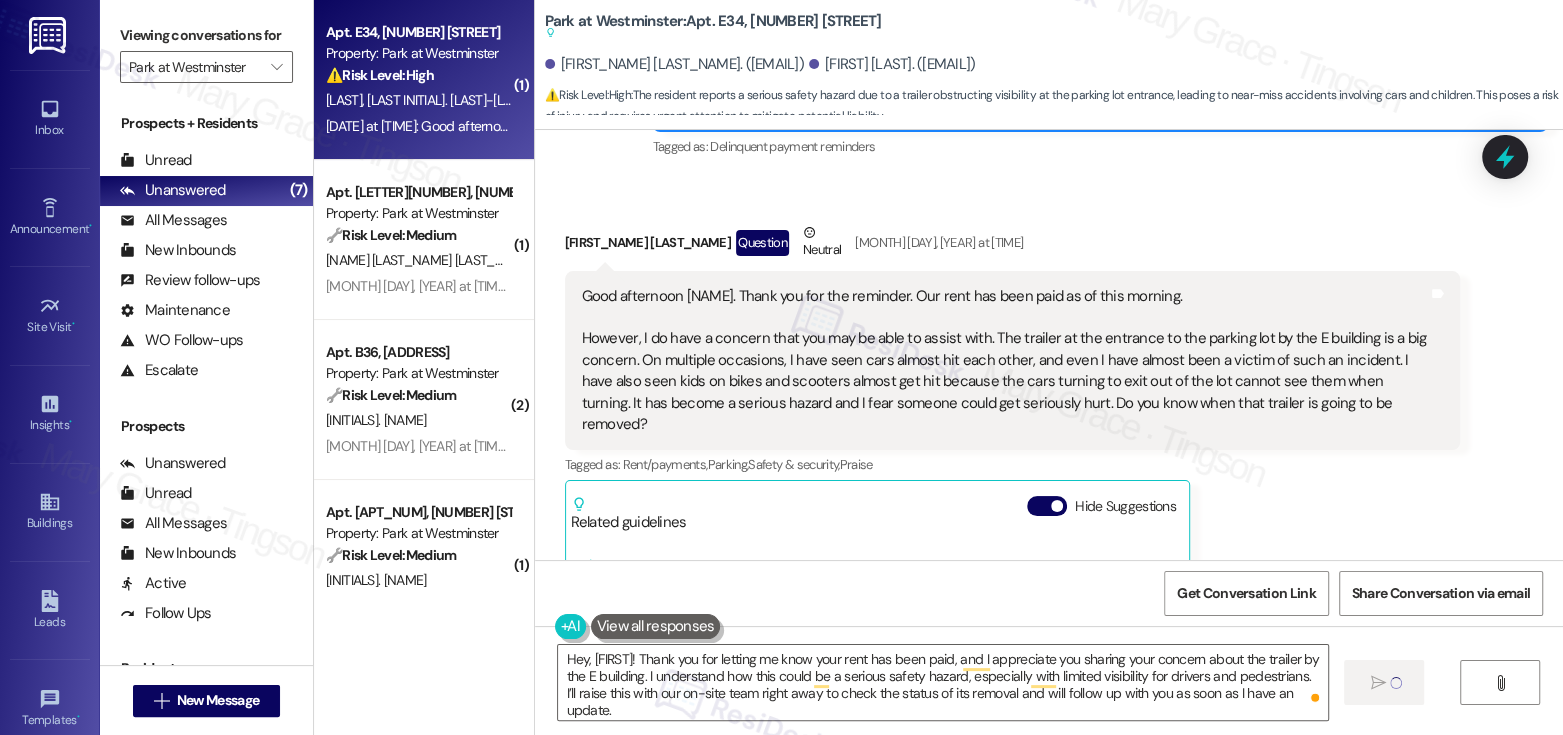 type 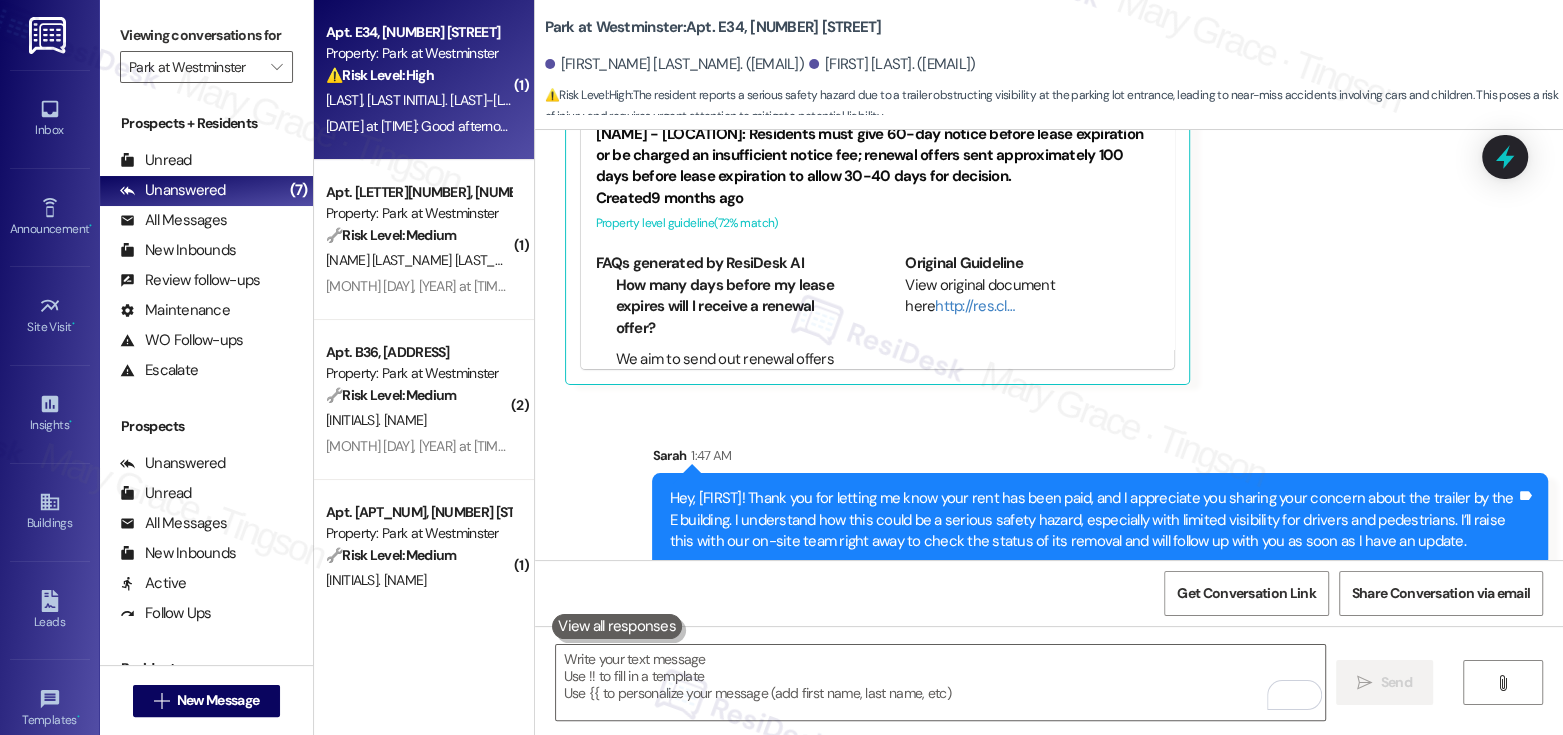scroll, scrollTop: 4759, scrollLeft: 0, axis: vertical 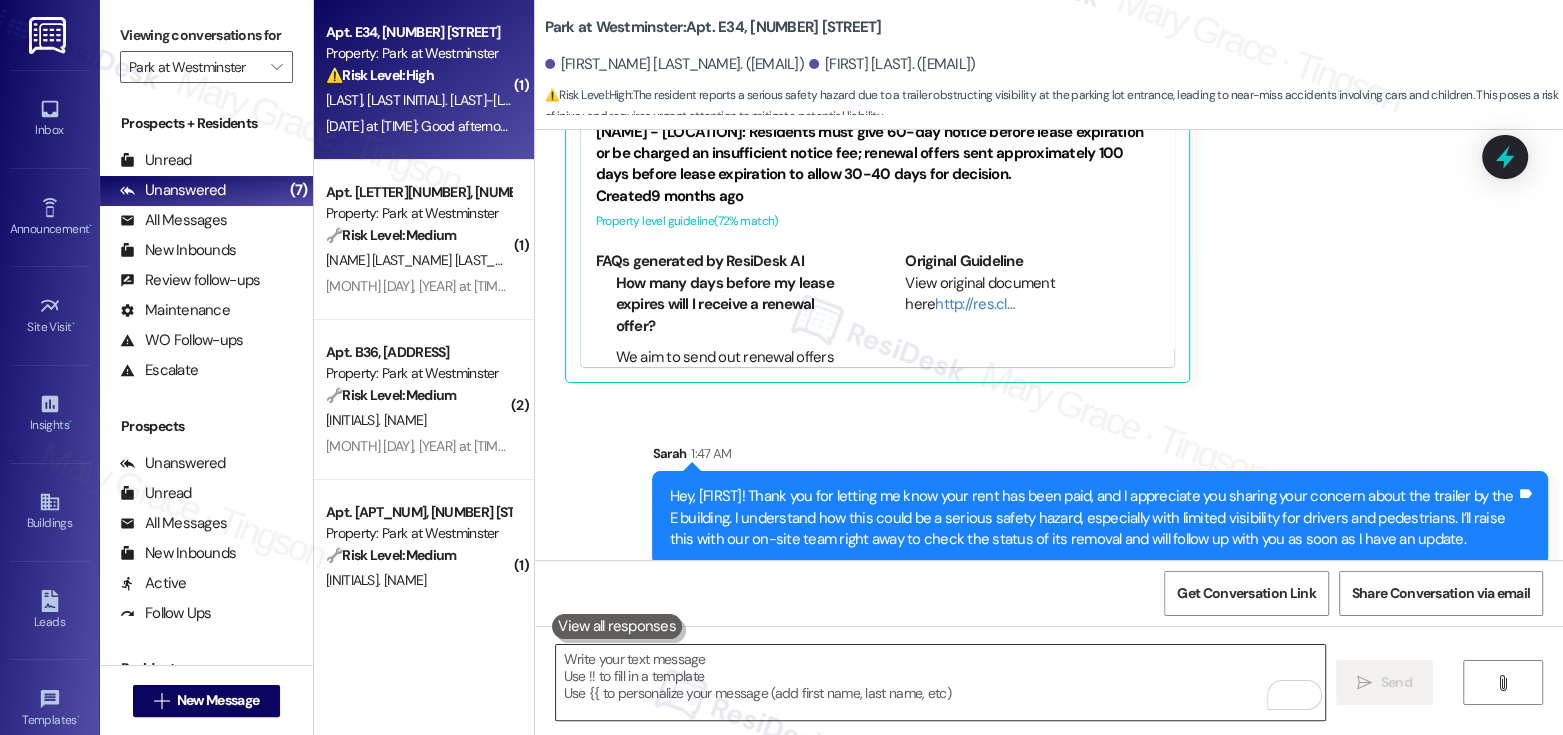 click at bounding box center (940, 682) 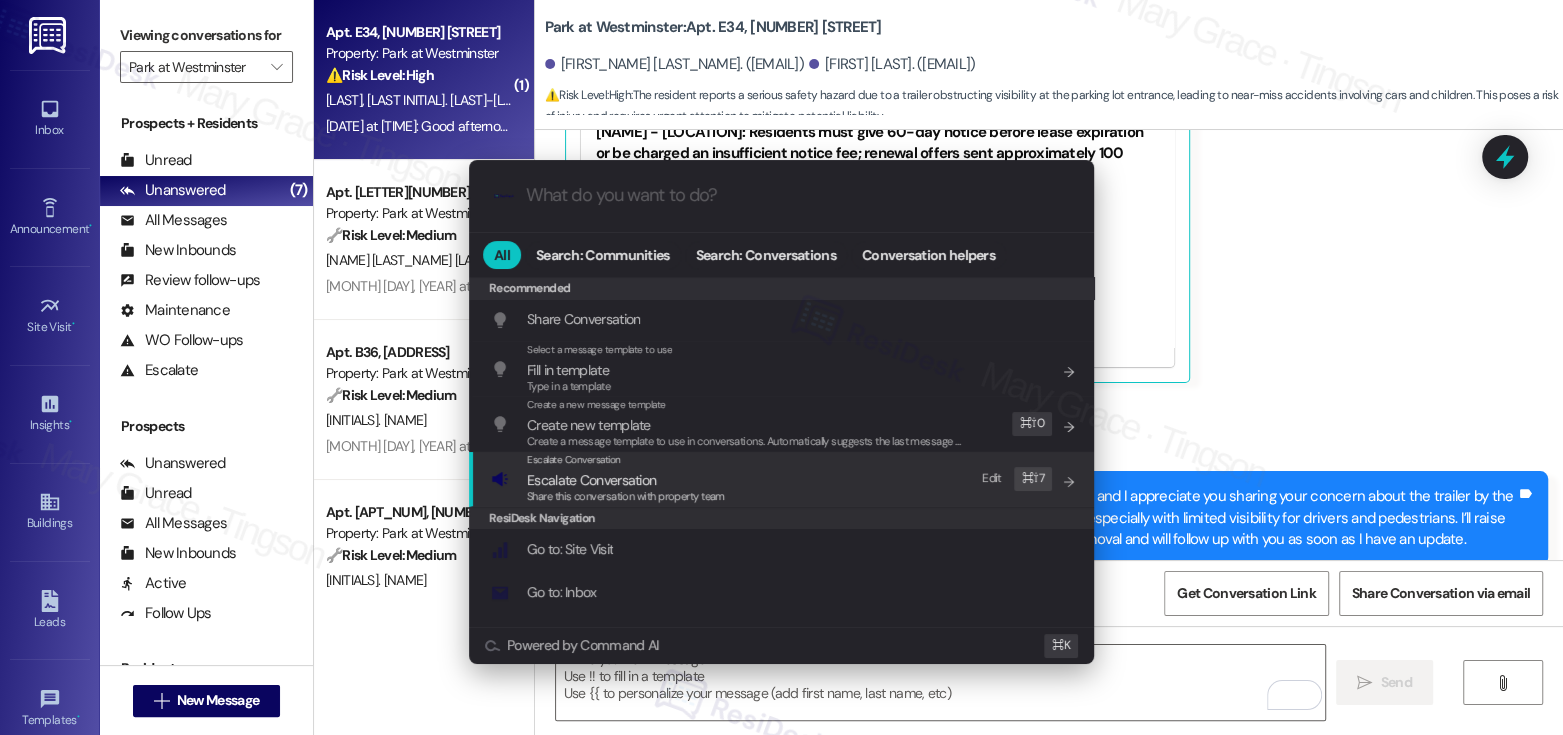 click on "Escalate Conversation" at bounding box center [591, 480] 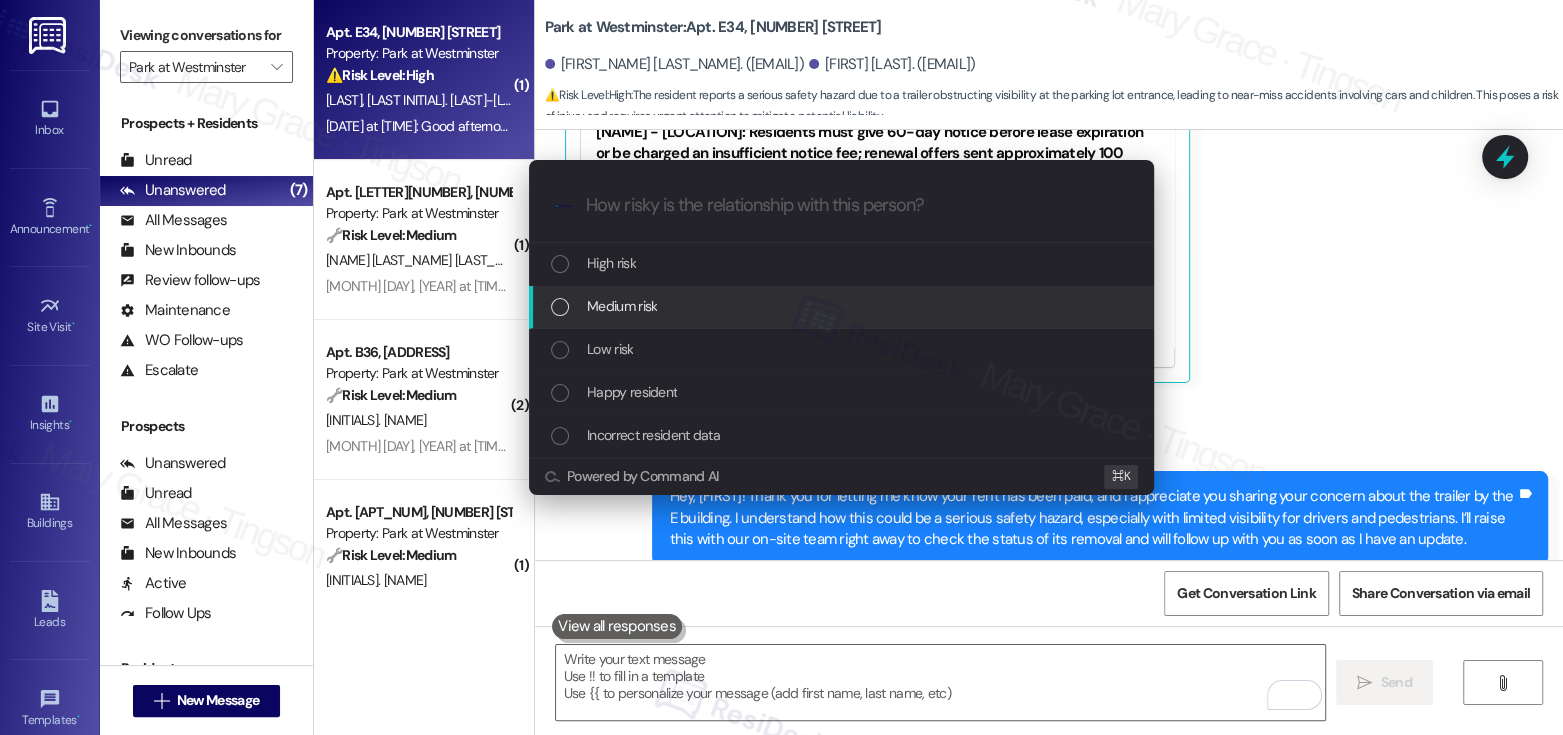 click on "Medium risk" at bounding box center [622, 306] 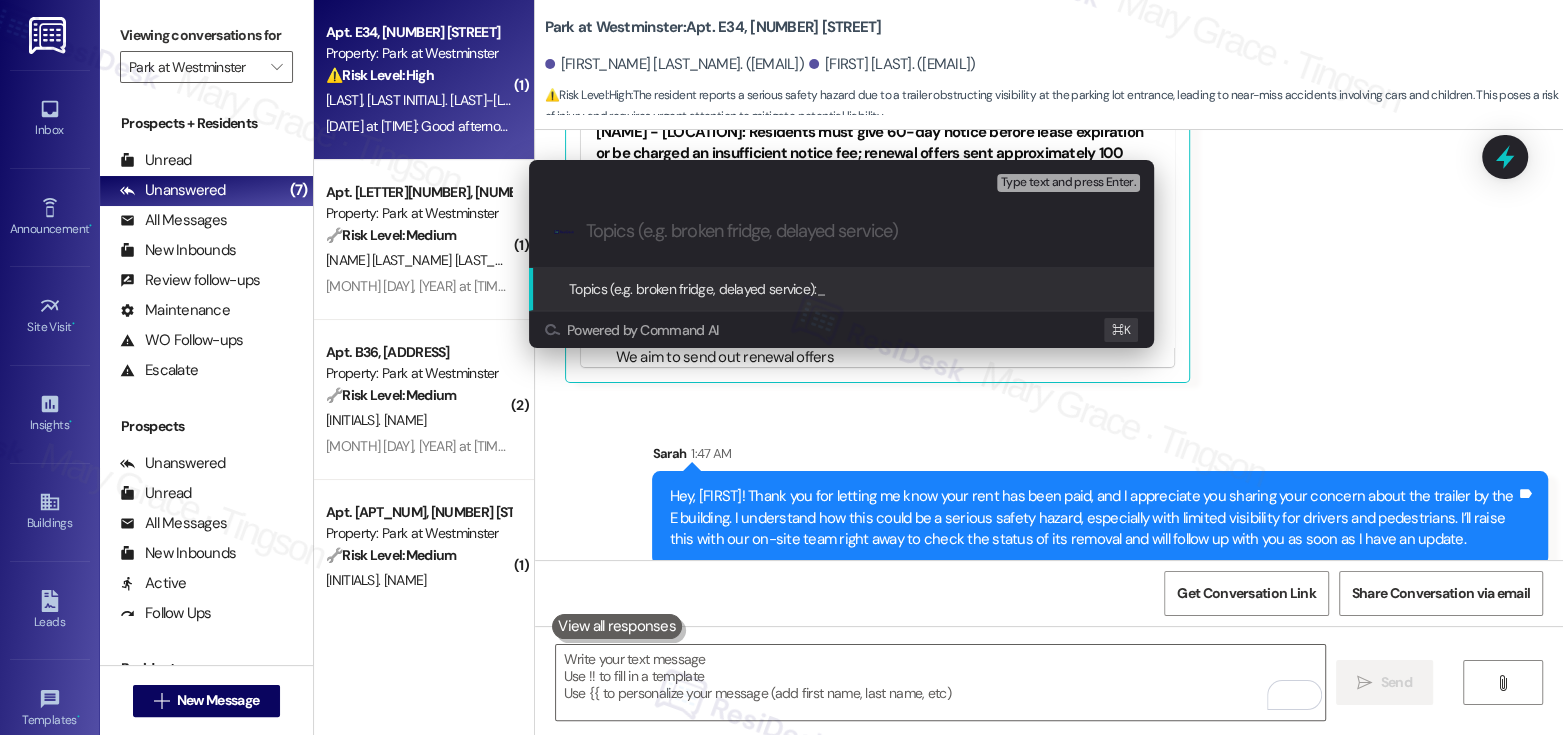 paste on "Resident Safety Concern – Trailer Obstructing Parking Lot Exit          Ask ChatGPT" 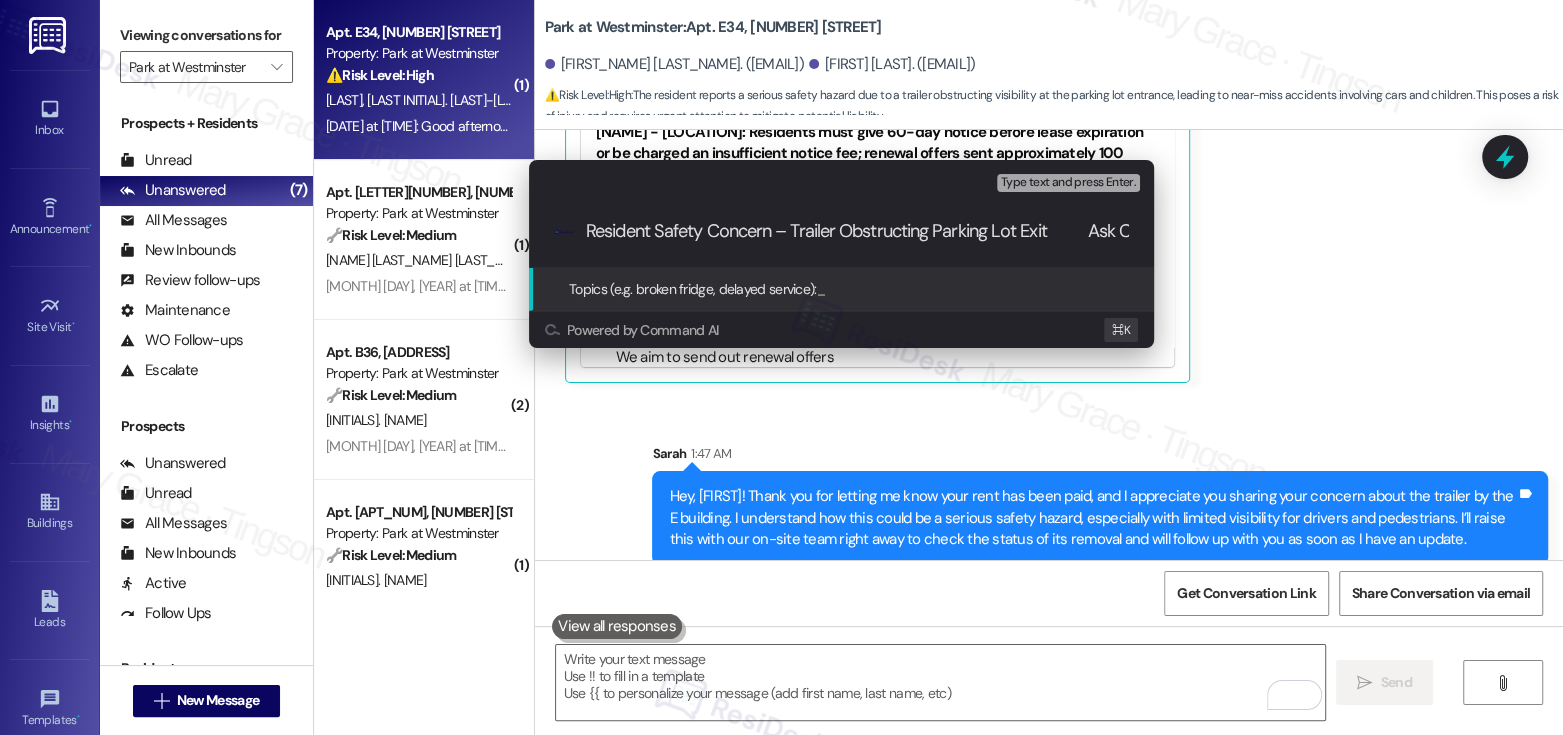 scroll, scrollTop: 0, scrollLeft: 76, axis: horizontal 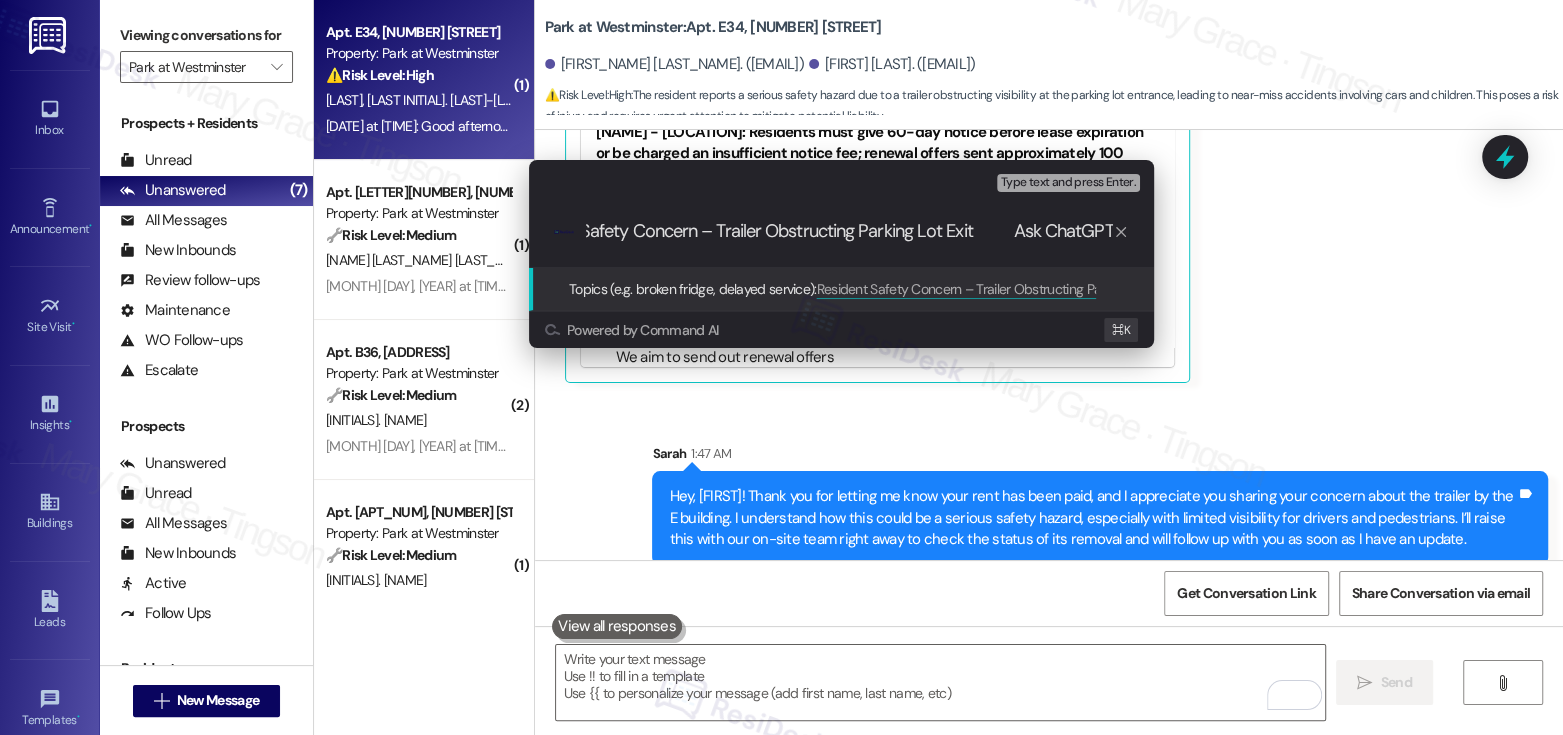 drag, startPoint x: 976, startPoint y: 233, endPoint x: 1124, endPoint y: 236, distance: 148.0304 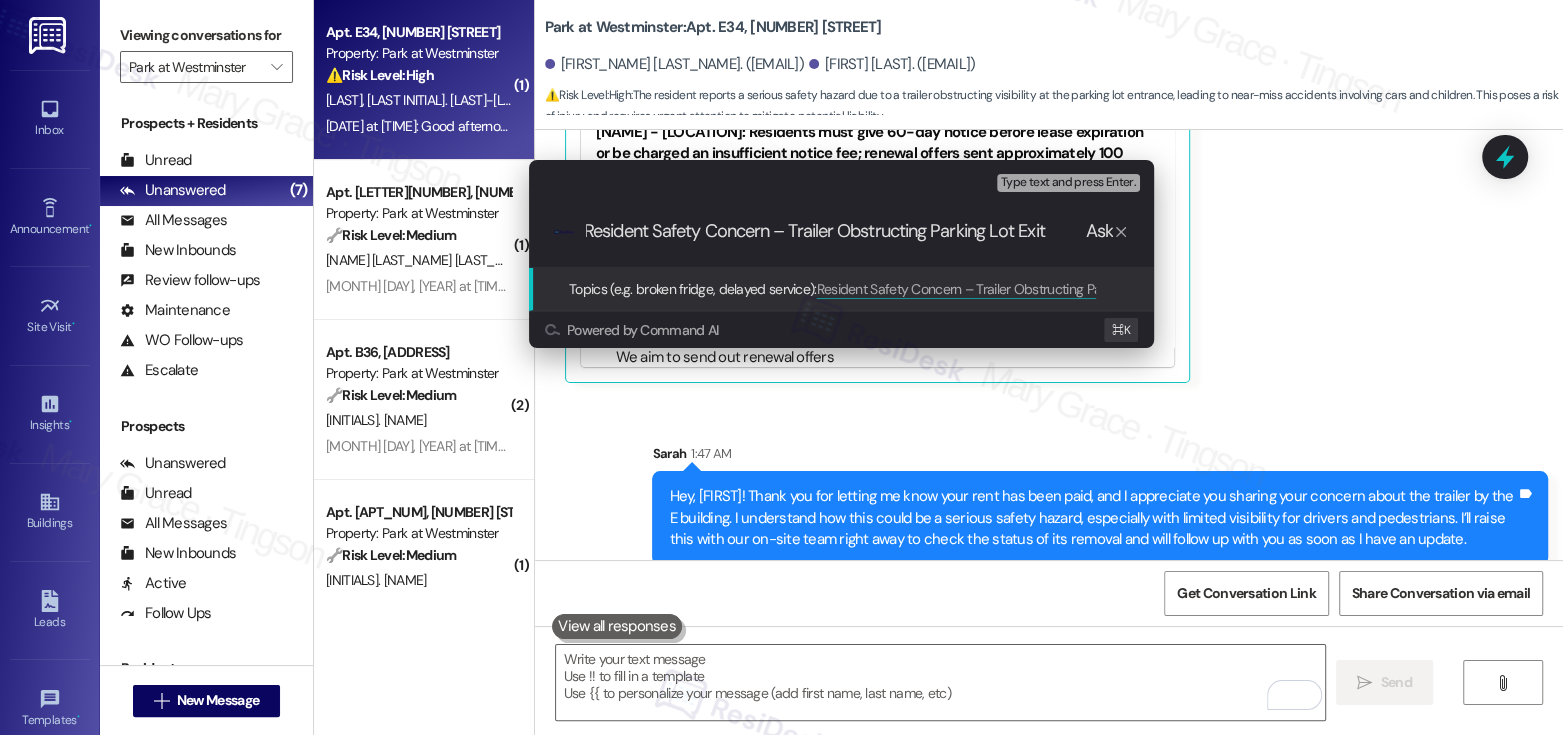 scroll, scrollTop: 0, scrollLeft: 0, axis: both 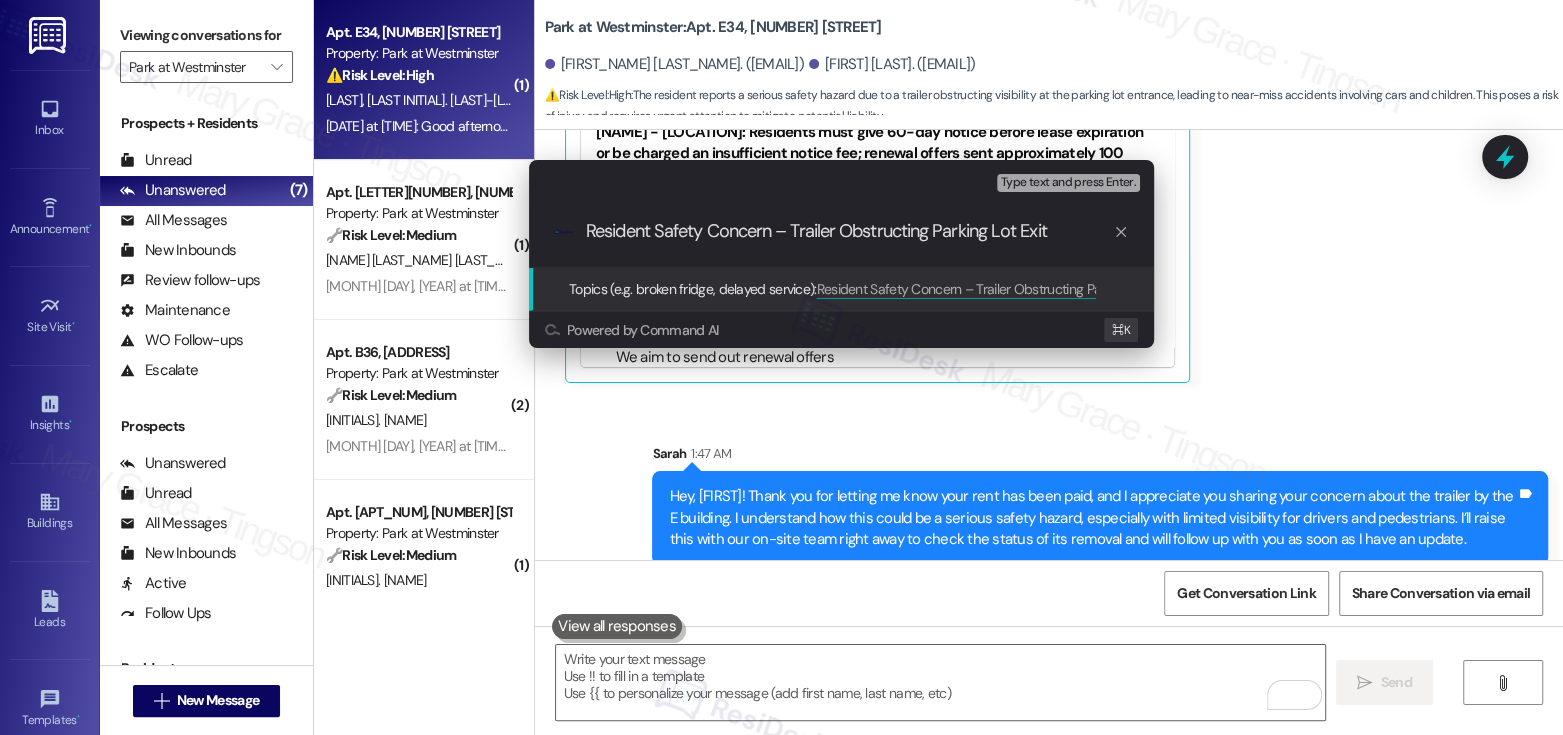 type on "Resident Safety Concern – Trailer Obstructing Parking Lot Exit" 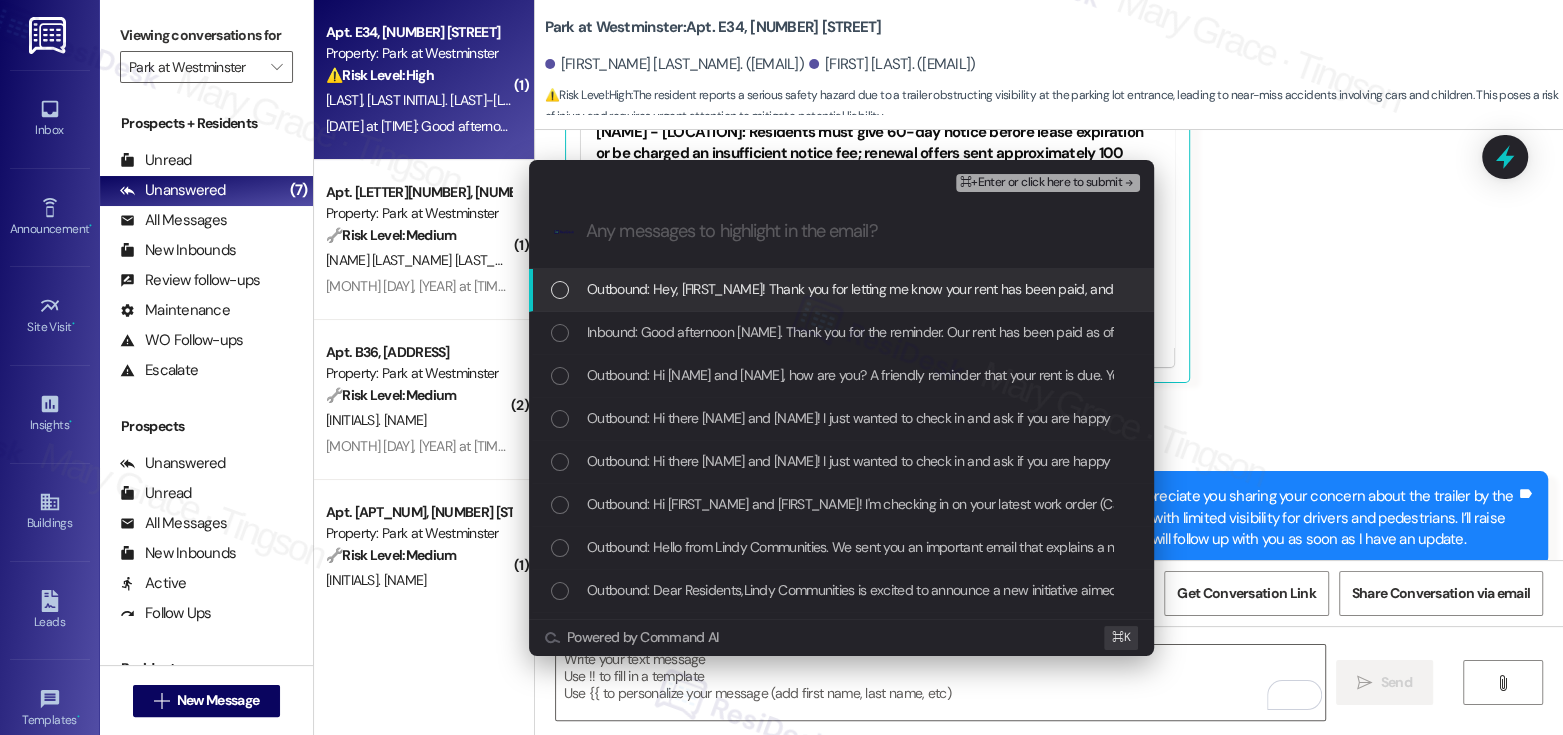 click on "Outbound: Hey, Stephen! Thank you for letting me know your rent has been paid, and I appreciate you sharing your concern about the trailer by the E building. I understand how this could be a serious safety hazard, especially with limited visibility for drivers and pedestrians. I’ll raise this with our on-site team right away to check the status of its removal and will follow up with you as soon as I have an update." at bounding box center (1781, 289) 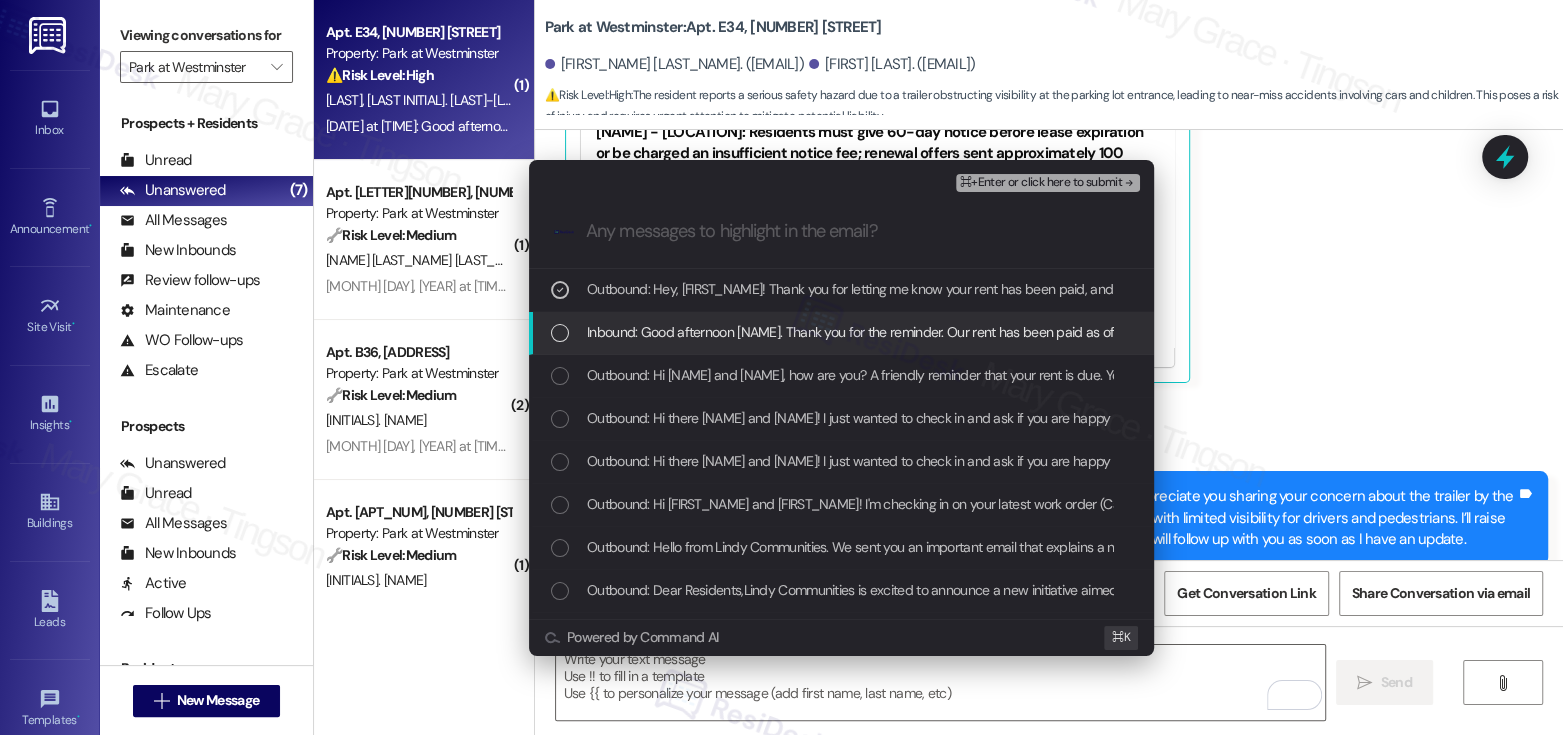 click on "Inbound: Good afternoon Emily. Thank you for the reminder. Our rent has been paid as of this morning.
However, I do have a concern that you may be able to assist with. The trailer at the entrance to the parking lot by the E building is a big concern. On multiple occasions, I have seen cars almost hit each other, and even I have almost been a victim of such an incident. I have also seen kids on bikes and scooters almost get hit because the cars turning to exit out of the lot cannot see them when turning. It has become a serious hazard and I fear someone could get seriously hurt. Do you know when that trailer is going to be removed?" at bounding box center (2422, 332) 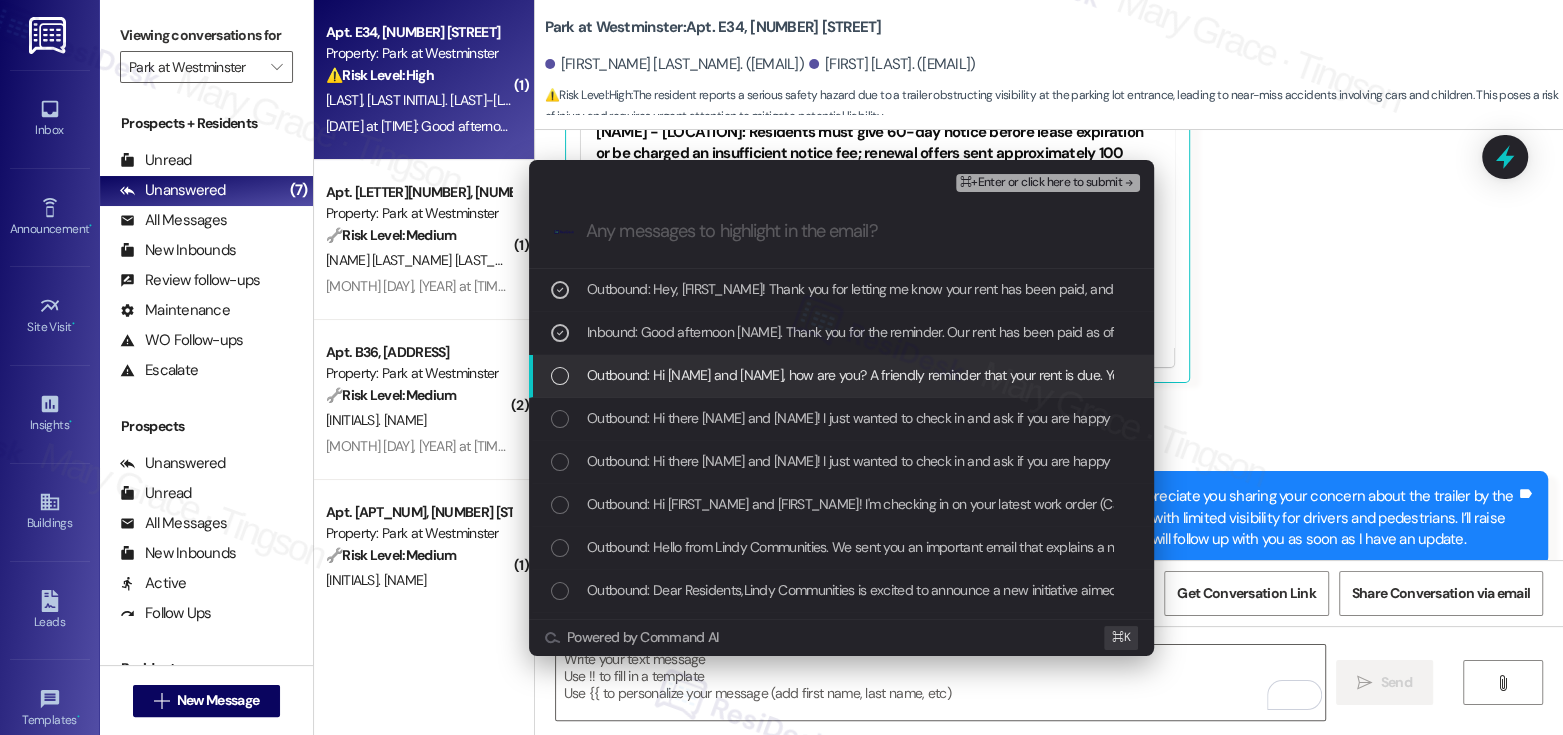 click on "Outbound: Hi Stephen and Jennifer, how are you? A friendly reminder that your rent is due. Your current balance is $1715.52. Please pay your rent to avoid a late fee. Please let us know if you have any questions!" at bounding box center [1195, 375] 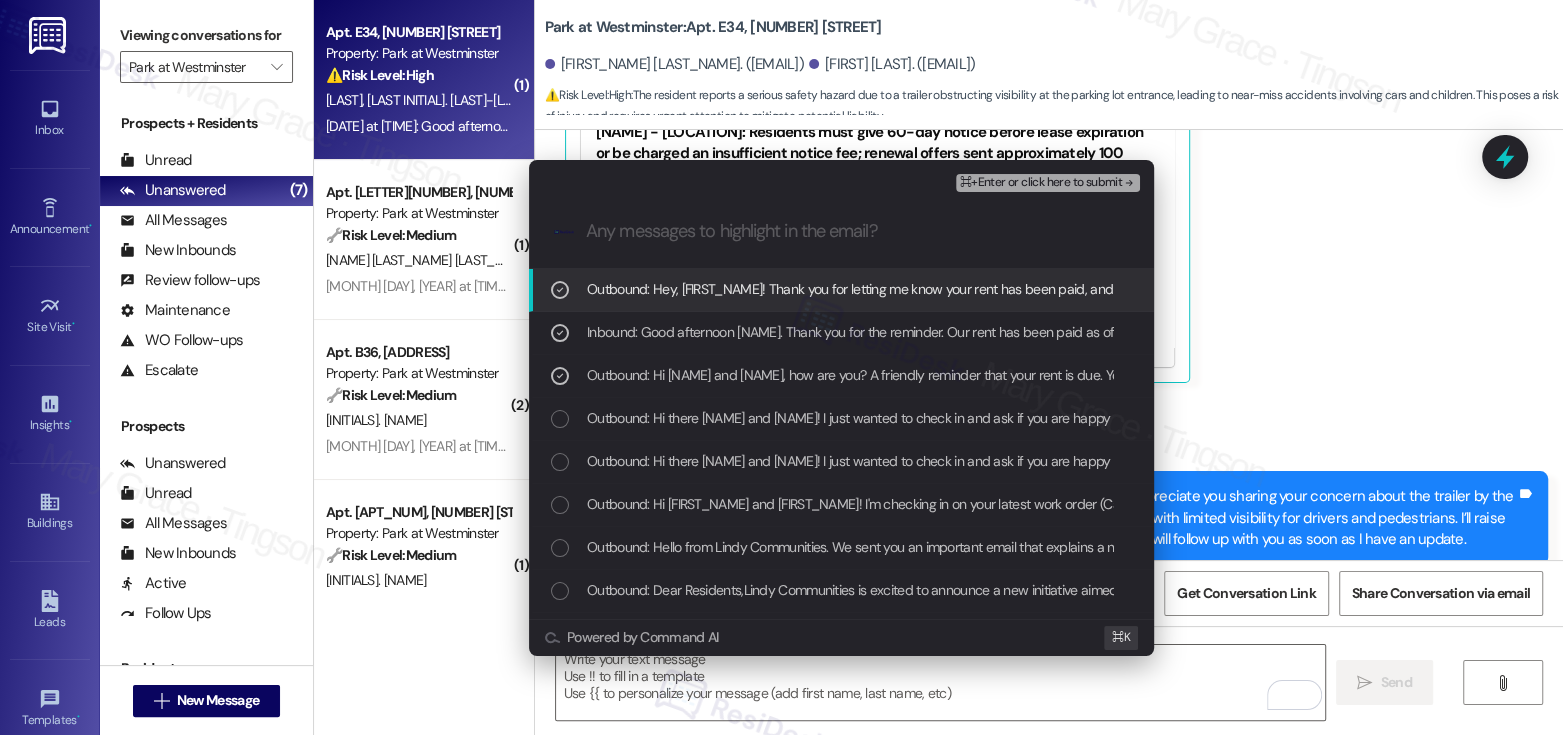 click on "⌘+Enter or click here to submit" at bounding box center [1041, 183] 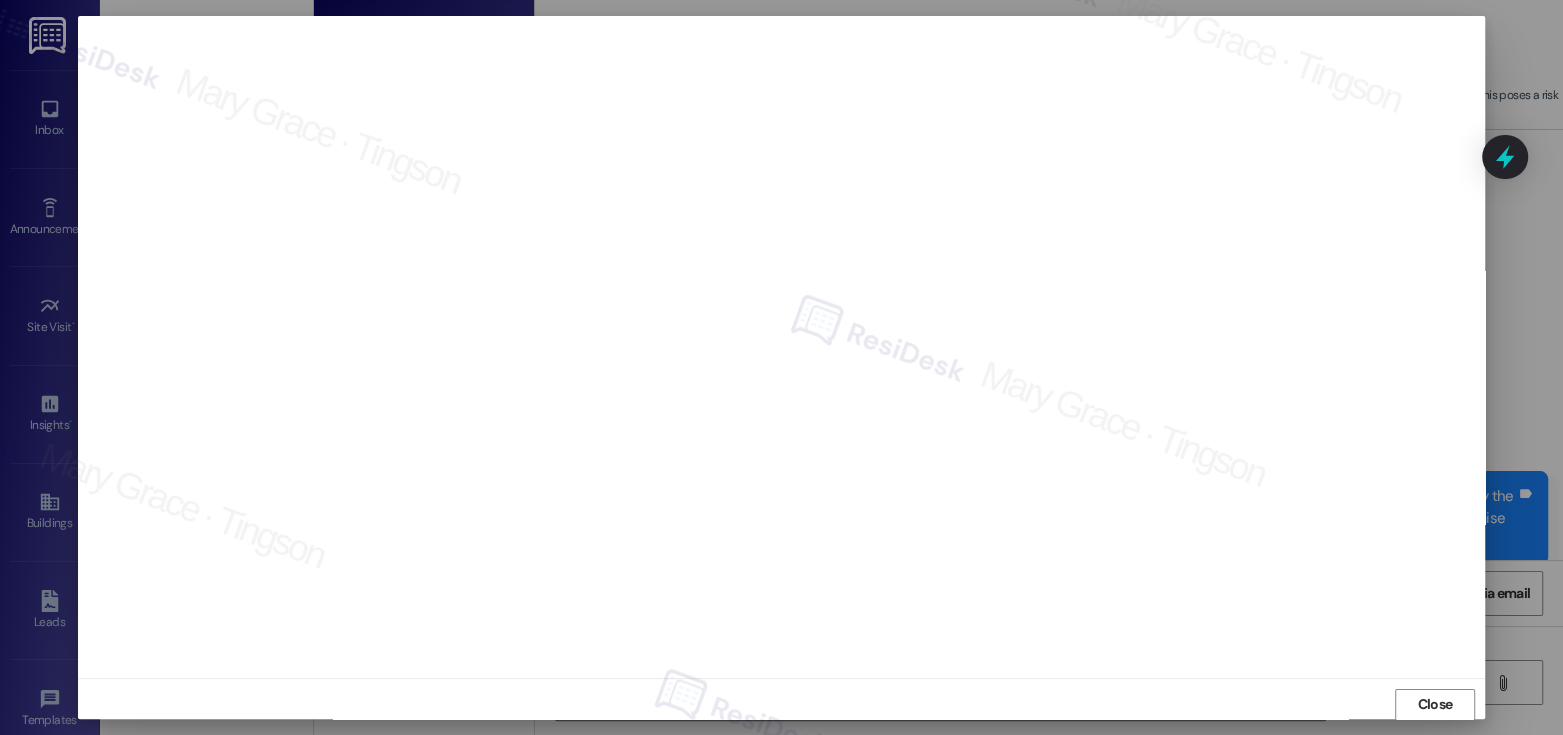 scroll, scrollTop: 1, scrollLeft: 0, axis: vertical 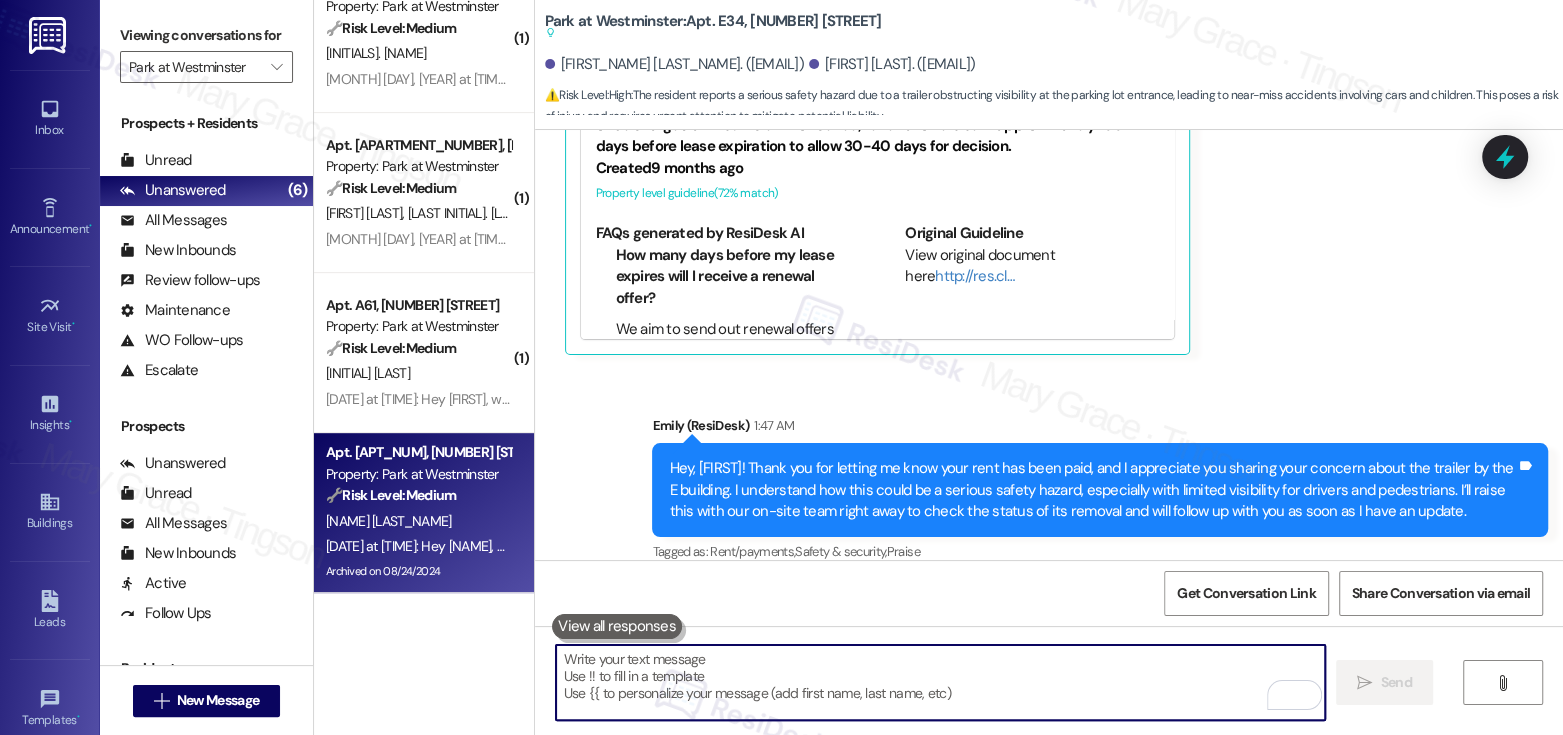 click on "J. Fielding" at bounding box center (418, 521) 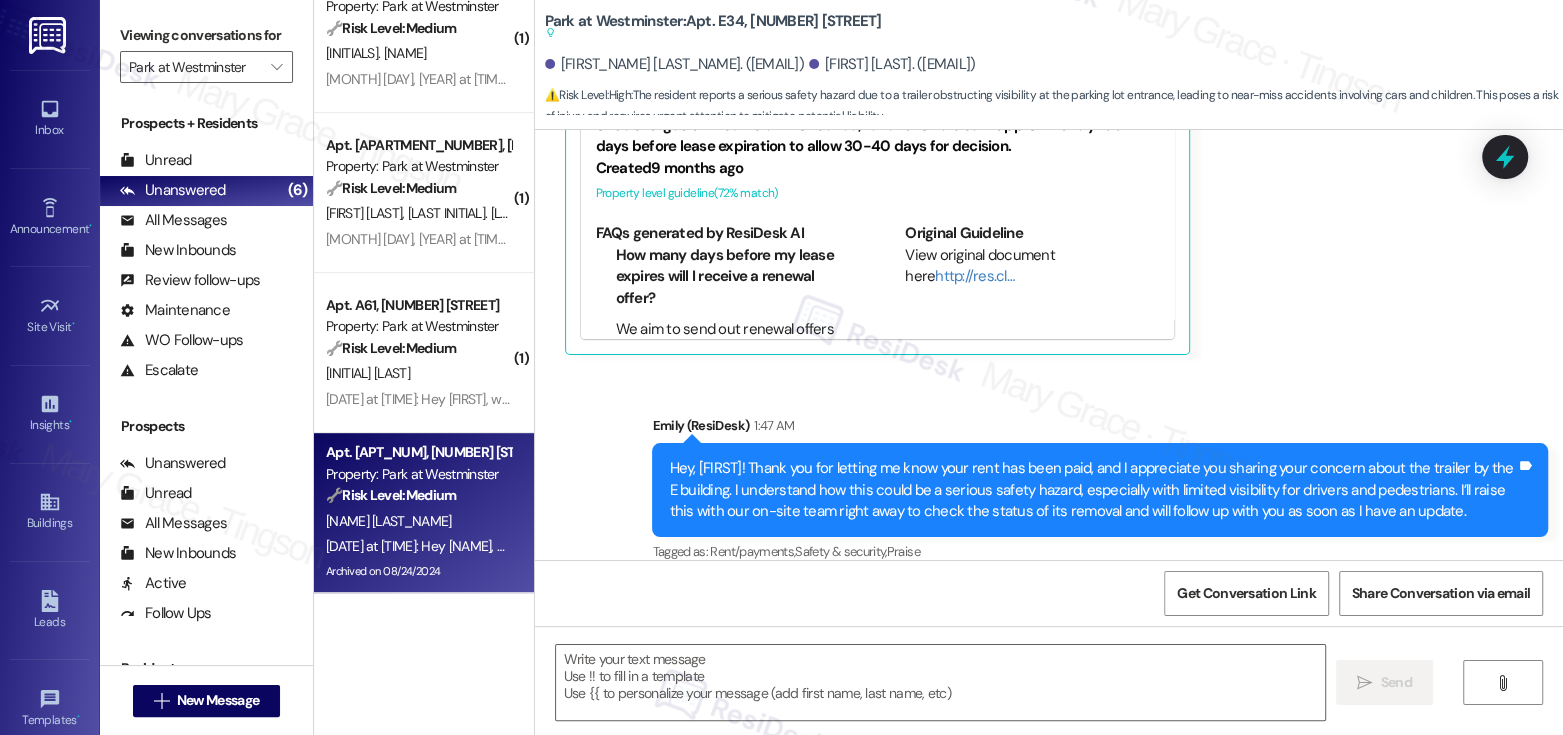 type on "Fetching suggested responses. Please feel free to read through the conversation in the meantime." 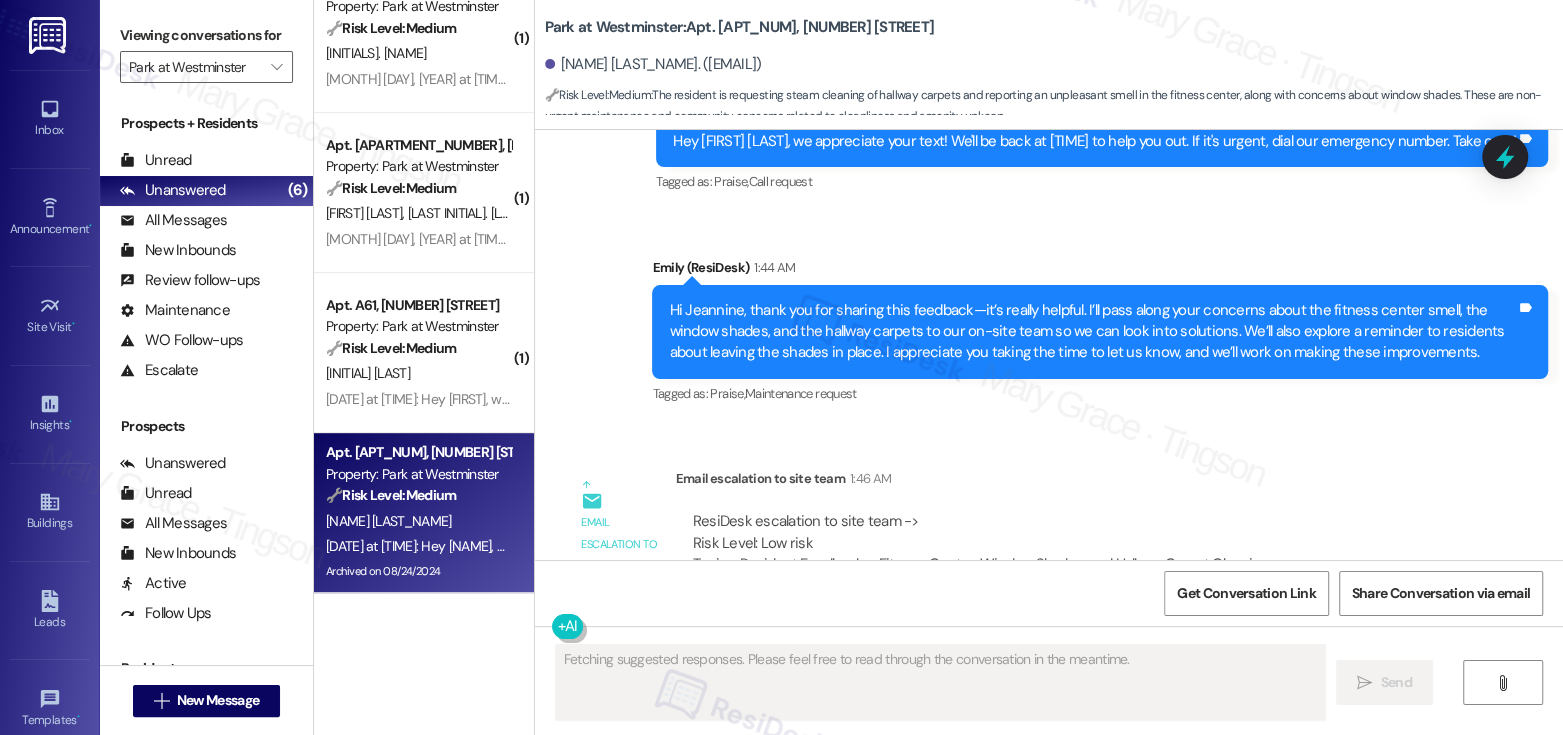 scroll, scrollTop: 22904, scrollLeft: 0, axis: vertical 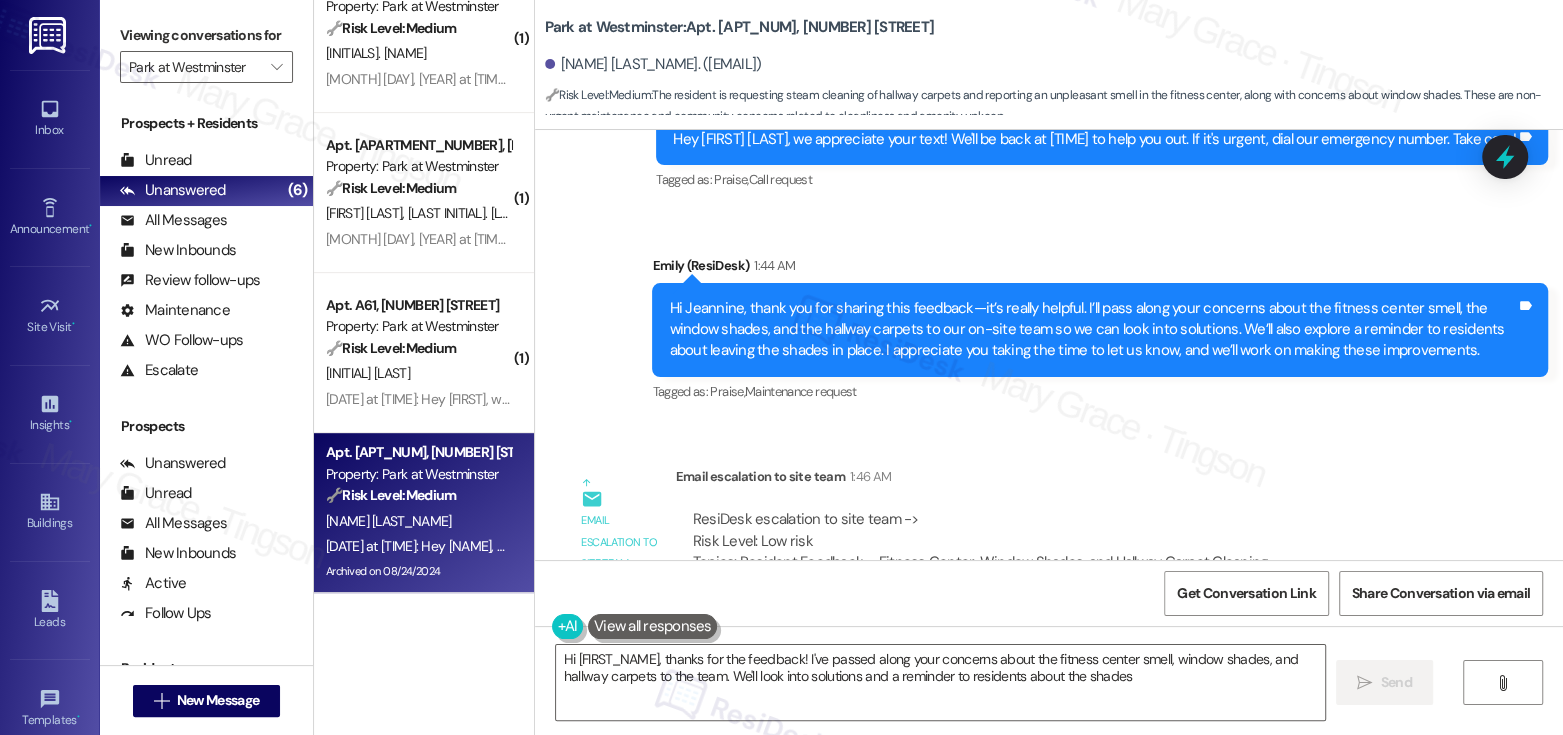 type on "Hi {{first_name}}, thanks for the feedback! I've passed along your concerns about the fitness center smell, window shades, and hallway carpets to the team. We'll look into solutions and a reminder to residents about the shades!" 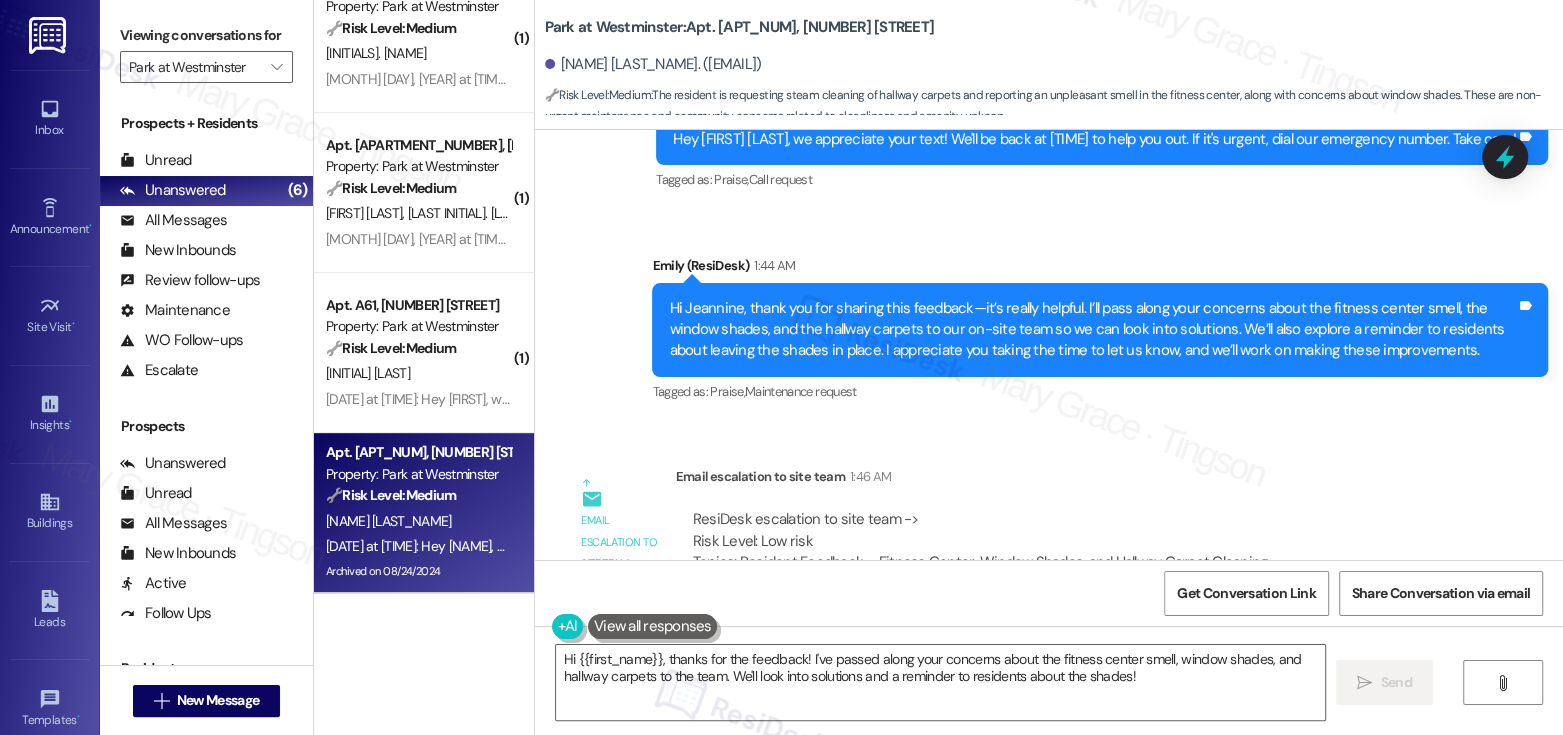 scroll, scrollTop: 22964, scrollLeft: 0, axis: vertical 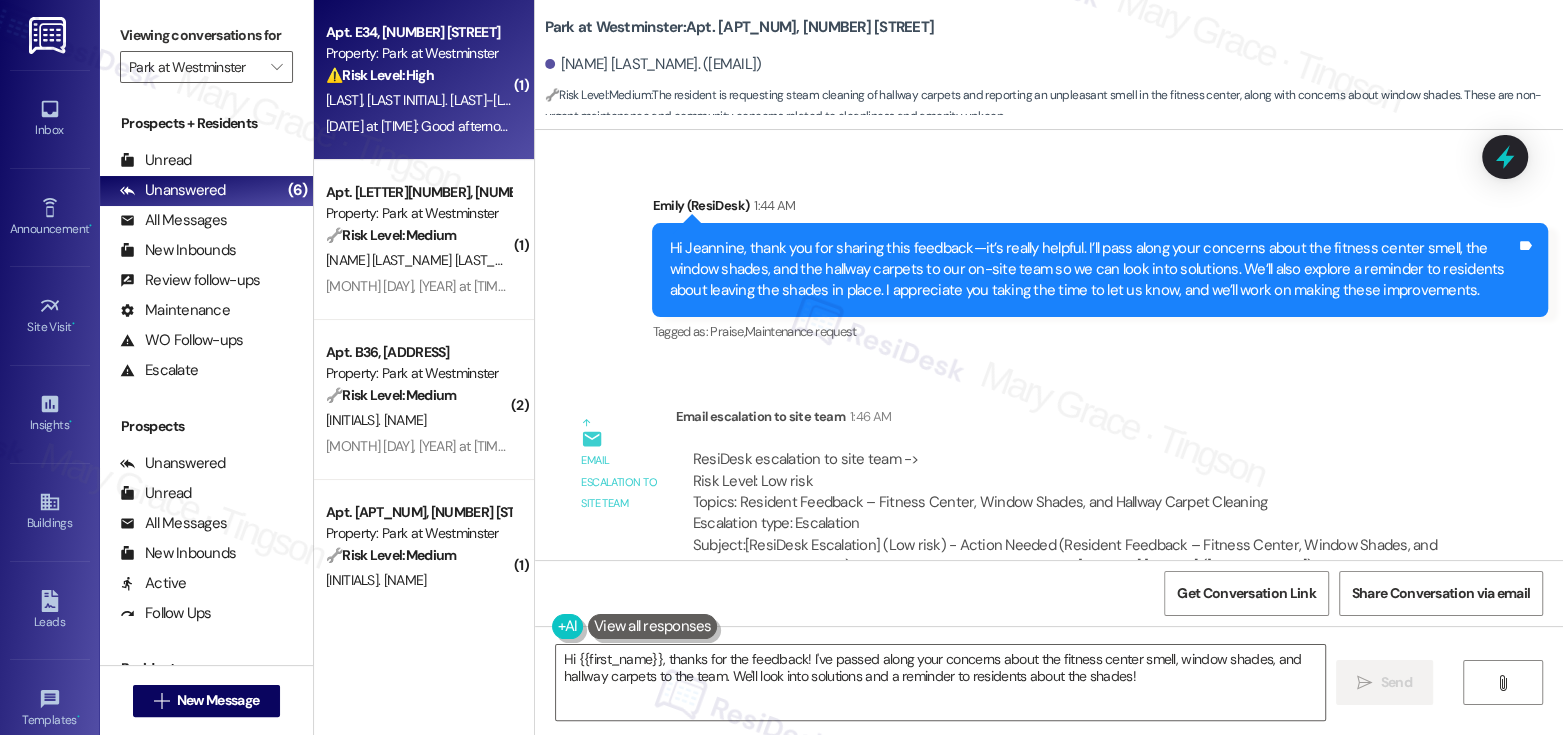 click on "J. Robbins-Kreibick" at bounding box center [448, 100] 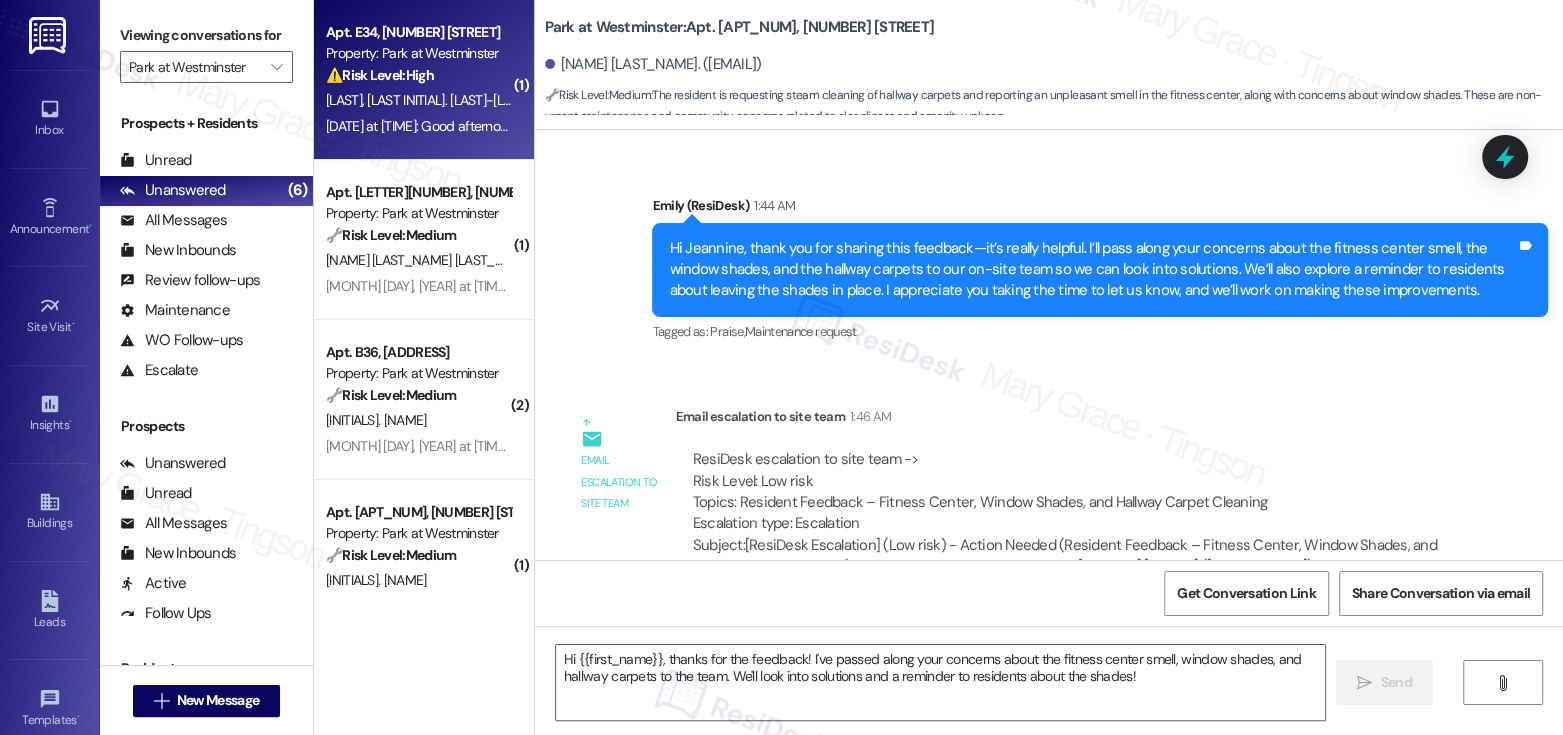 type on "Fetching suggested responses. Please feel free to read through the conversation in the meantime." 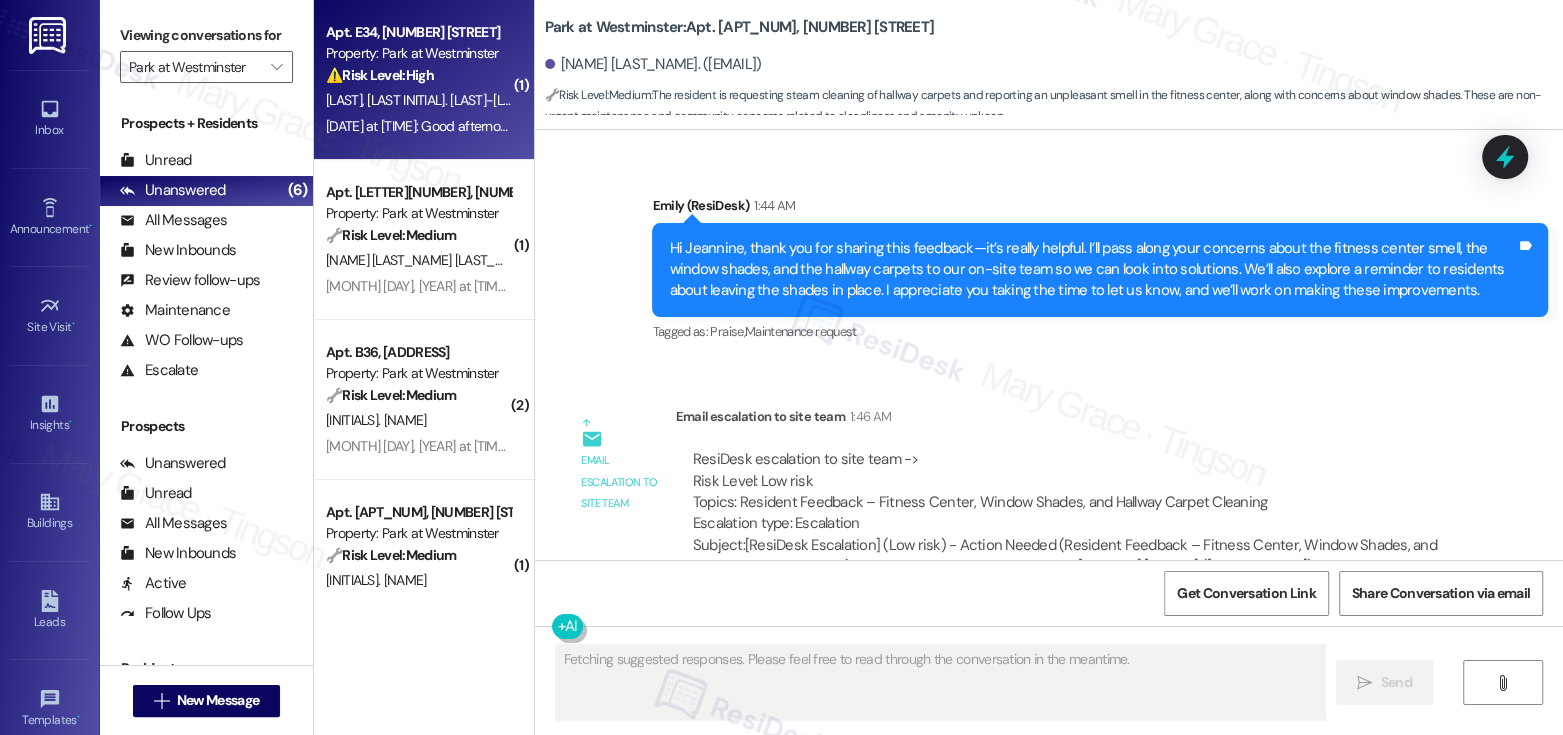 click on "J. Robbins-Kreibick" at bounding box center (448, 100) 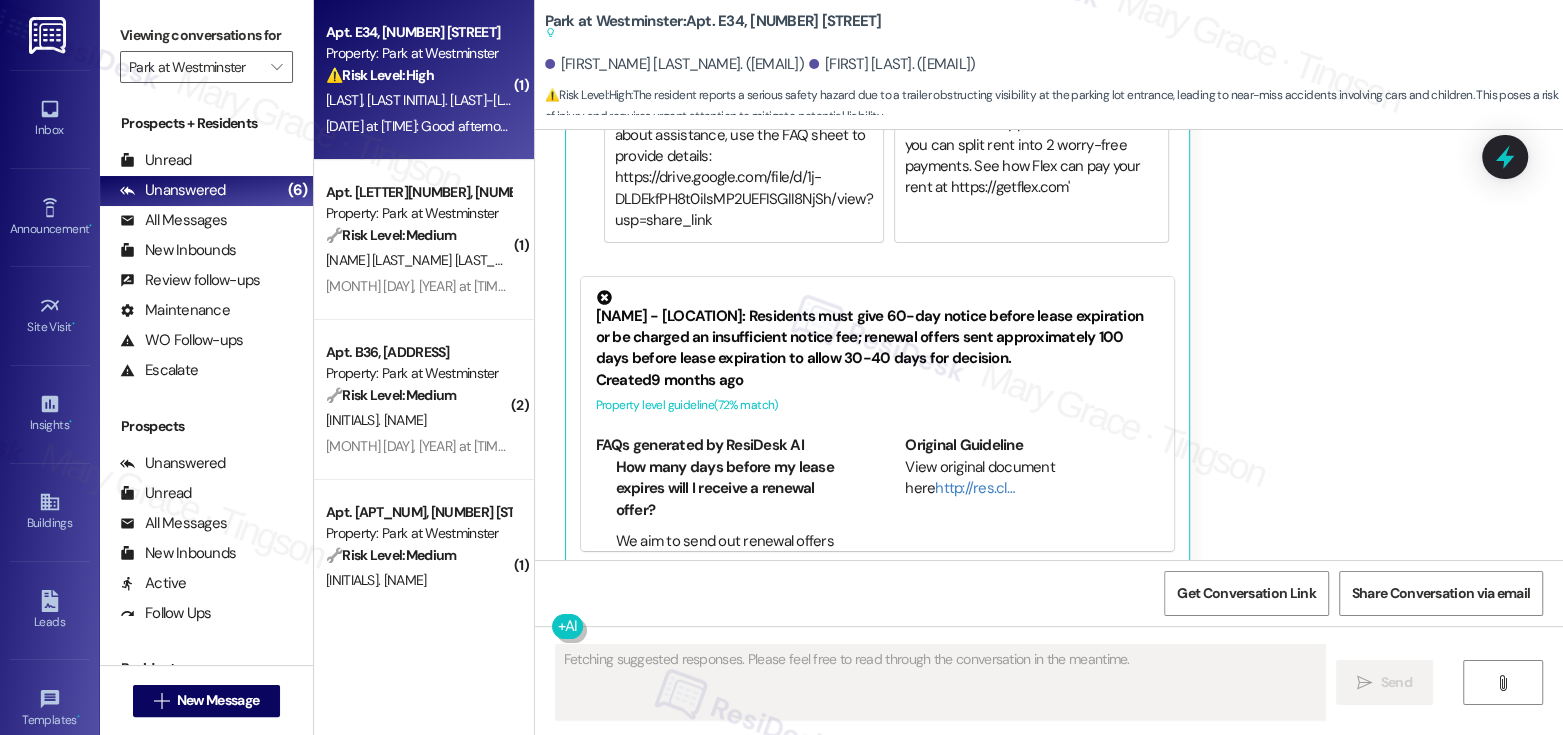 scroll, scrollTop: 5328, scrollLeft: 0, axis: vertical 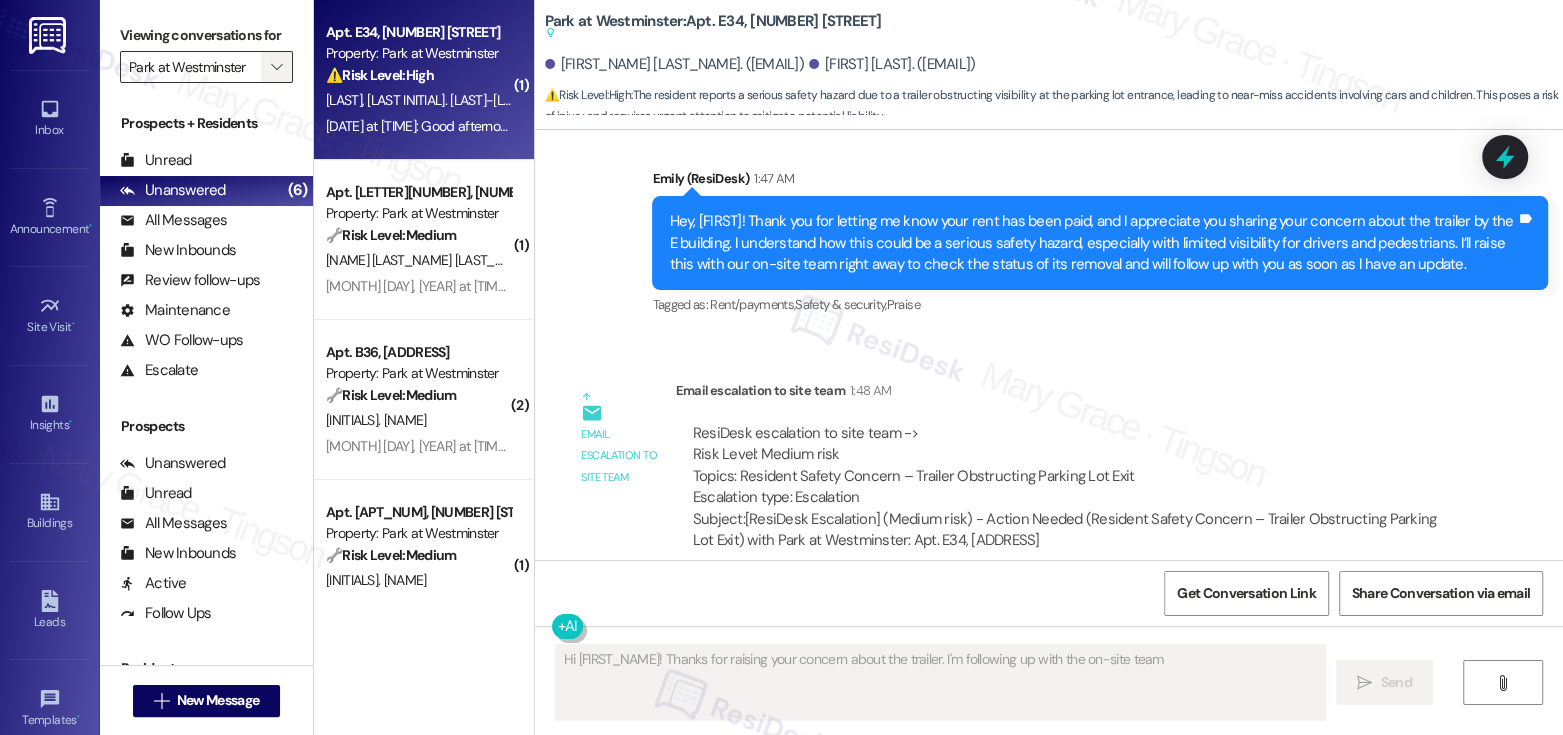 click on "" at bounding box center [276, 67] 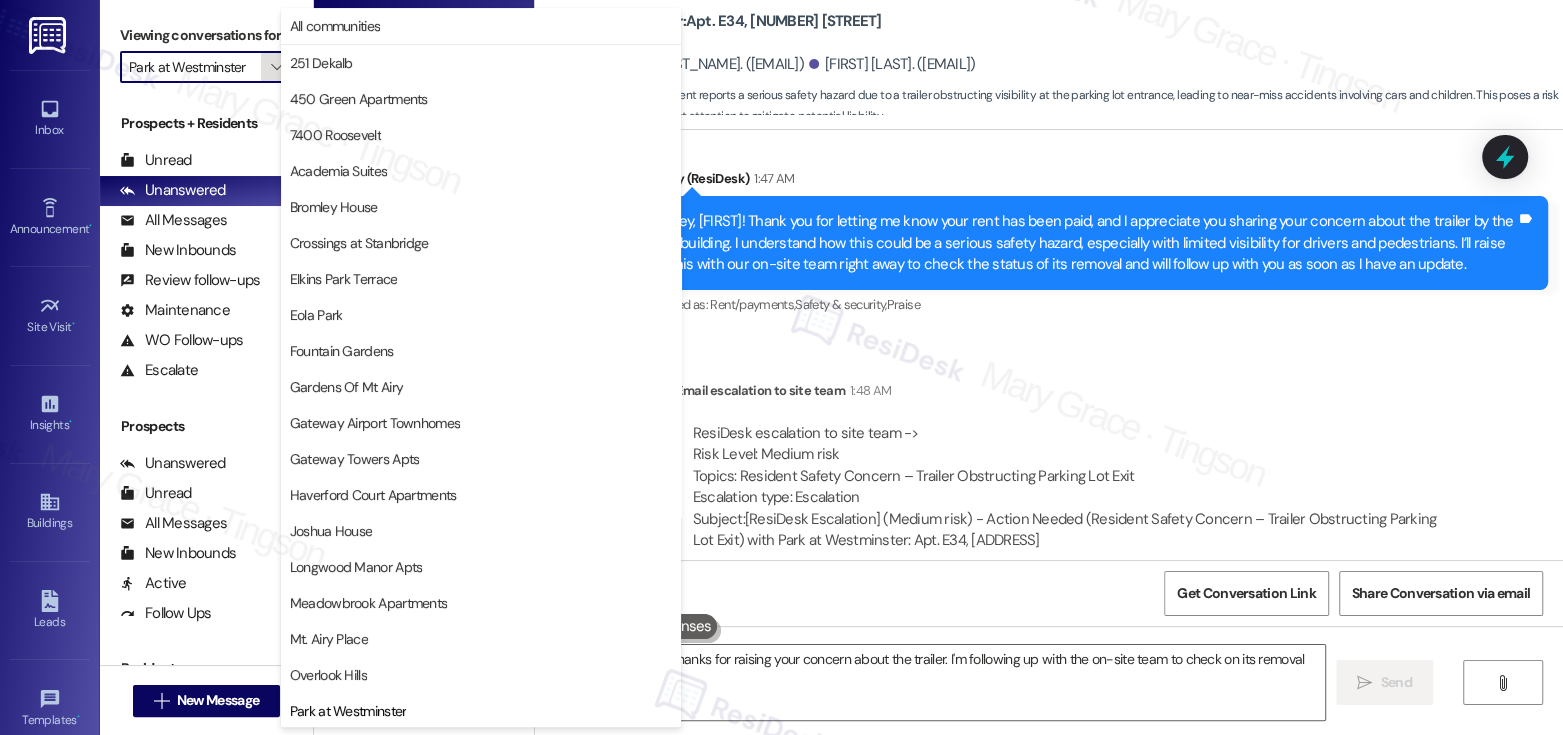 scroll, scrollTop: 470, scrollLeft: 0, axis: vertical 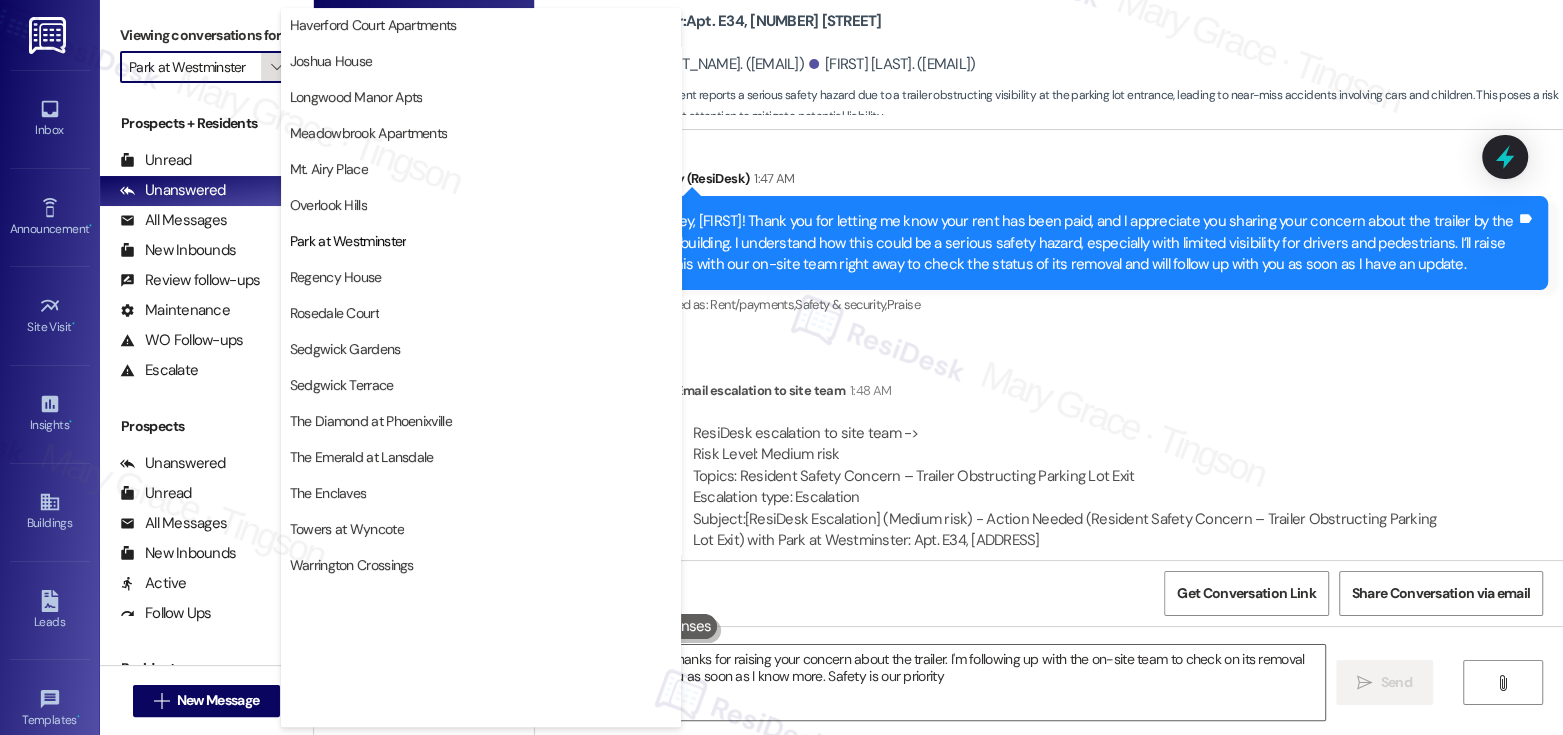type on "Hi {{first_name}}! Thanks for raising your concern about the trailer. I'm following up with the on-site team to check on its removal status. I'll update you as soon as I know more. Safety is our priority!" 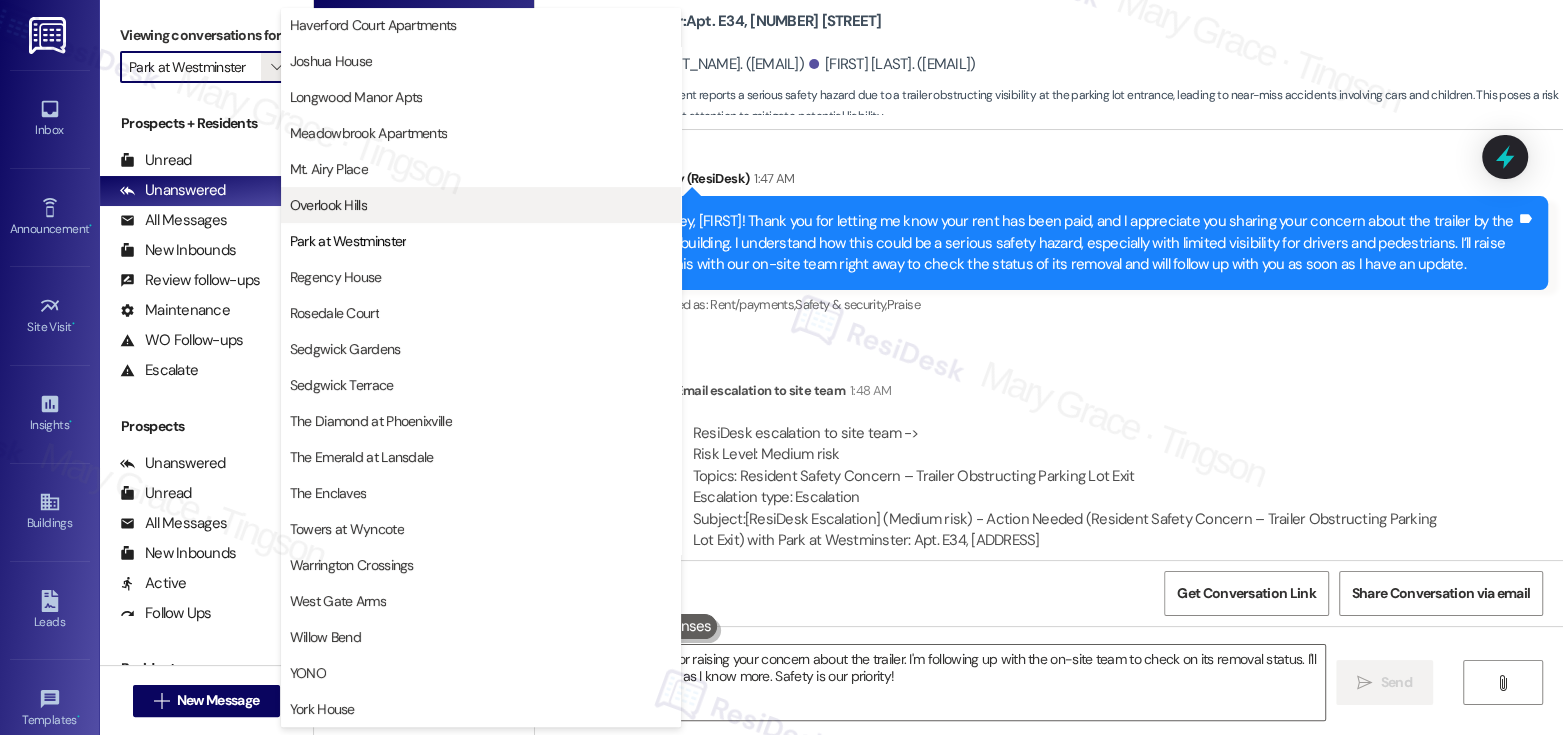 click on "Overlook Hills" at bounding box center [328, 205] 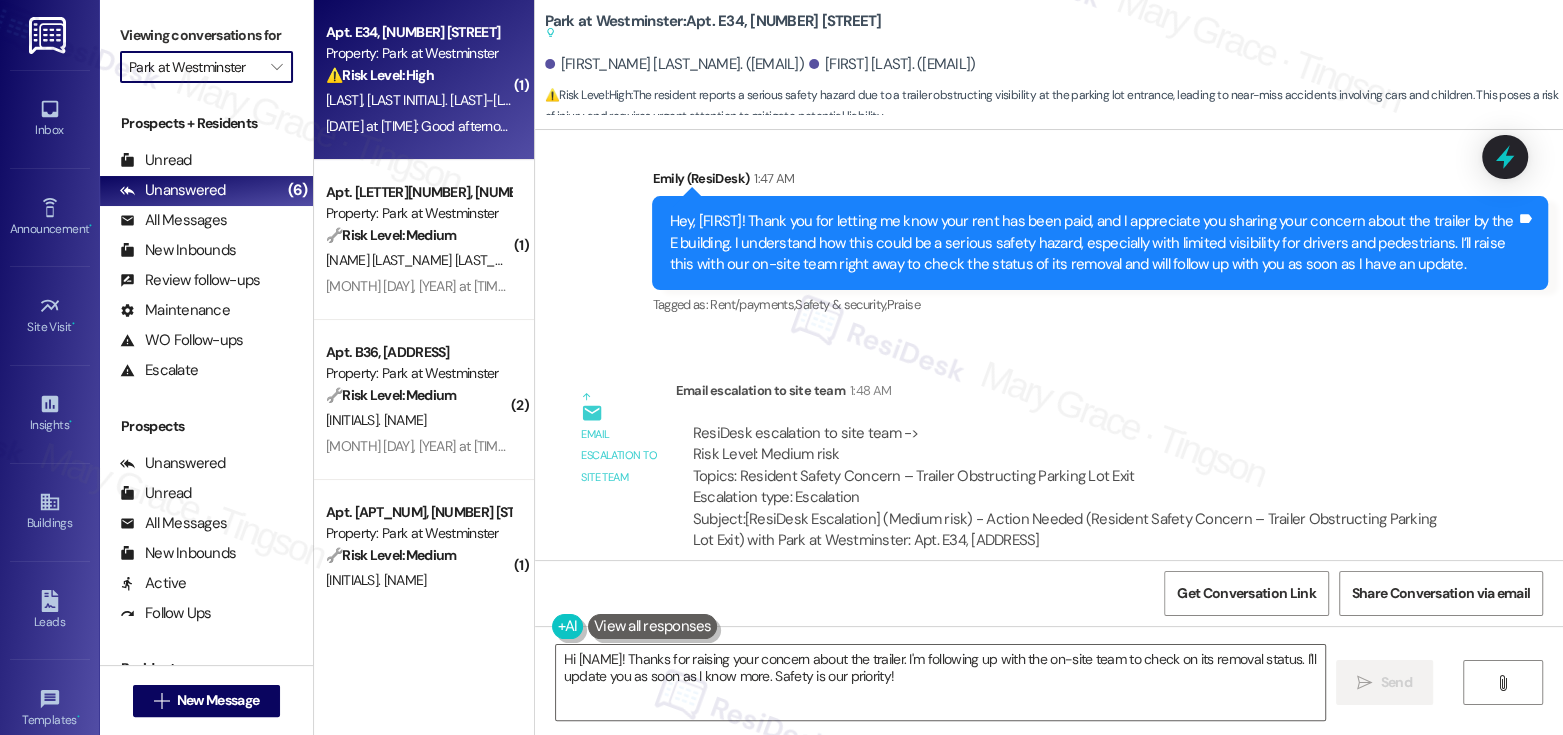 type on "Overlook Hills" 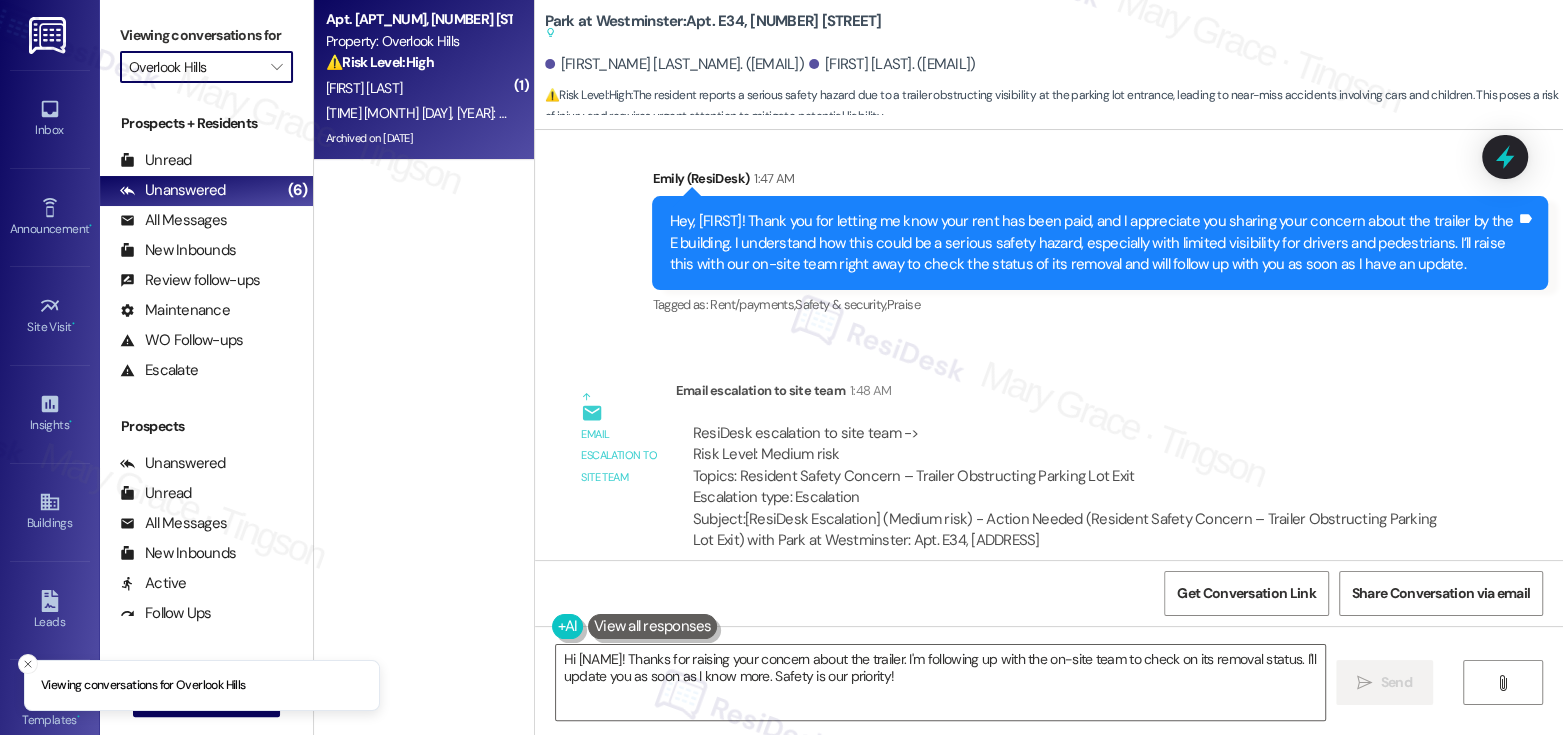 click on "A. Donnelly" at bounding box center [418, 88] 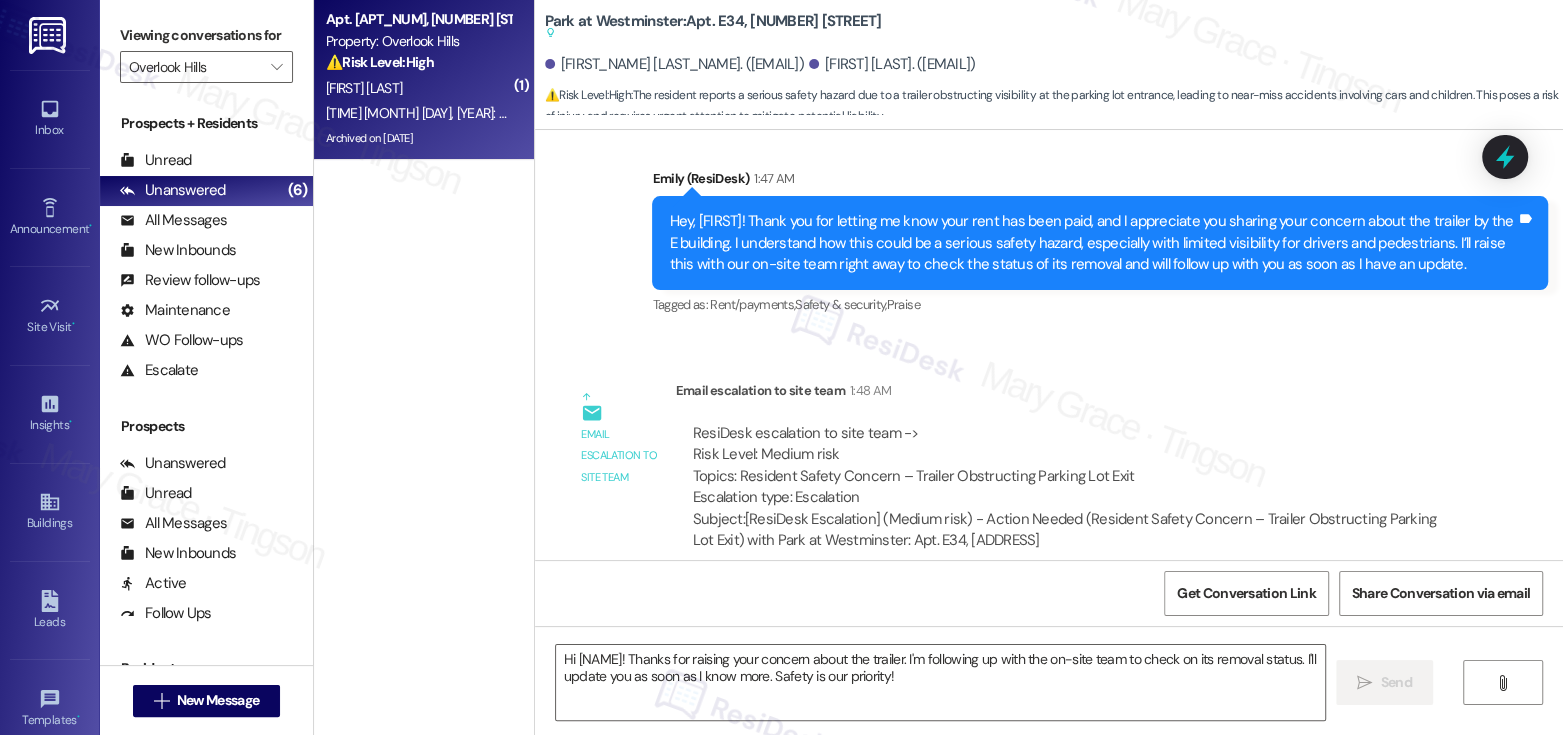 click on "A. Donnelly" at bounding box center (418, 88) 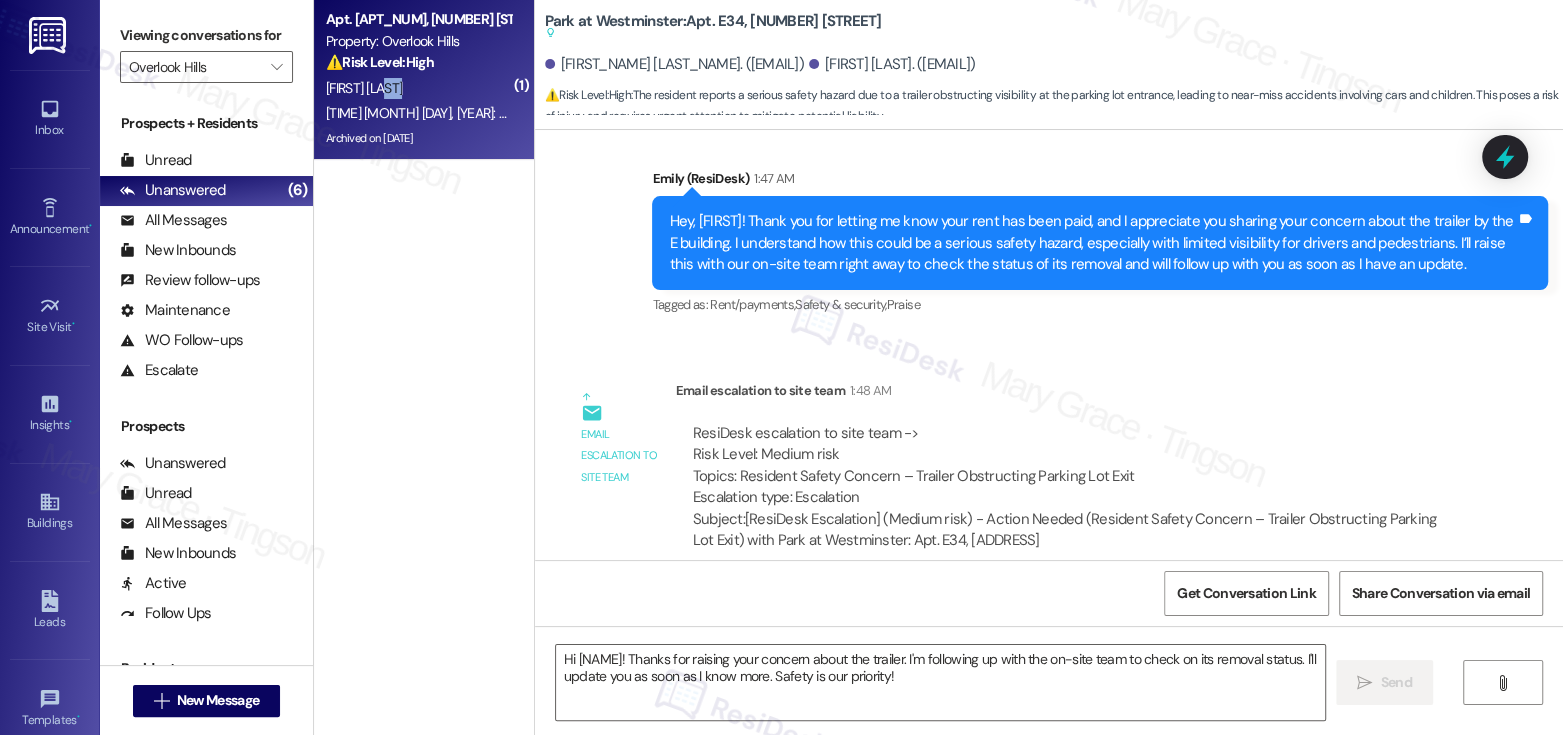 type on "Fetching suggested responses. Please feel free to read through the conversation in the meantime." 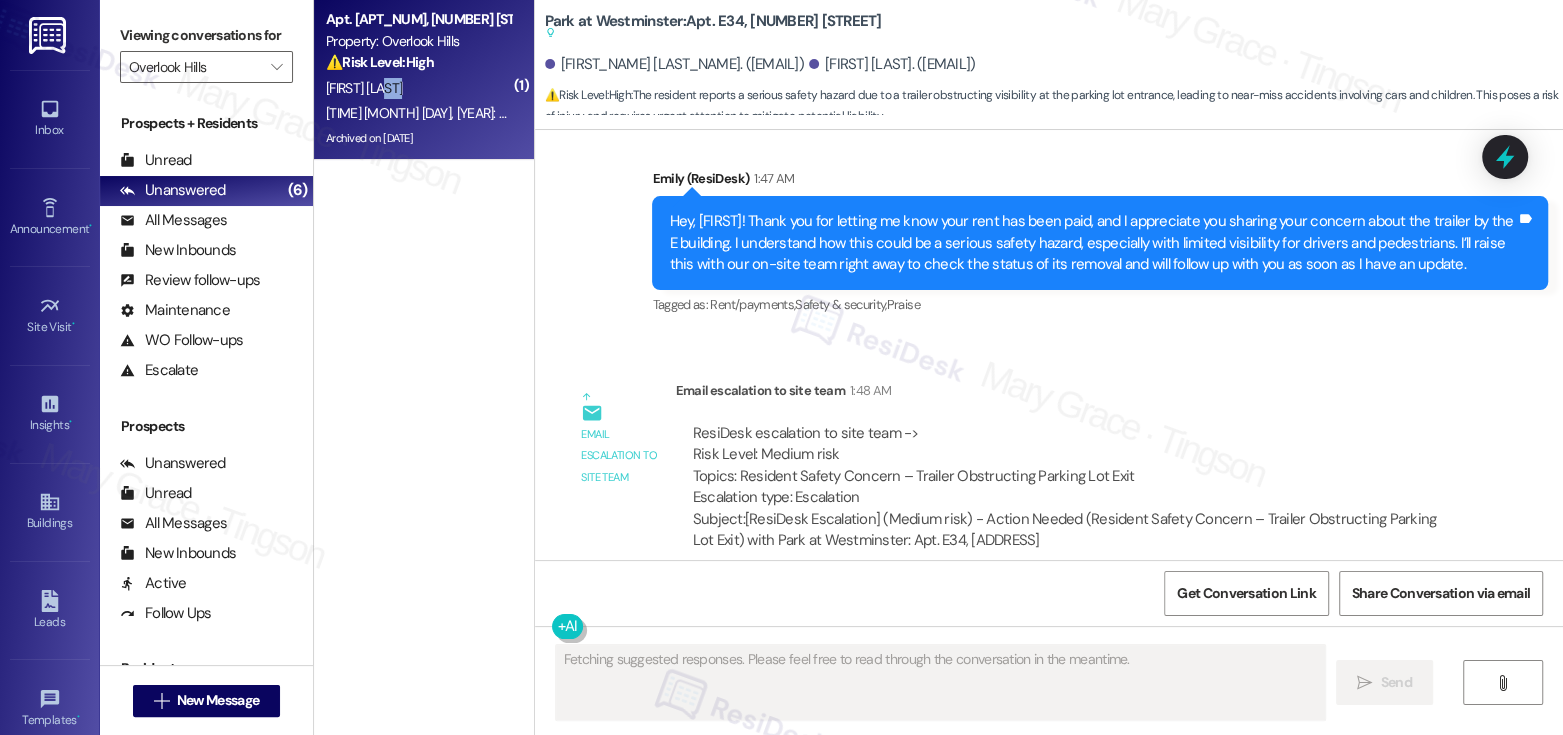 click on "A. Donnelly" at bounding box center (418, 88) 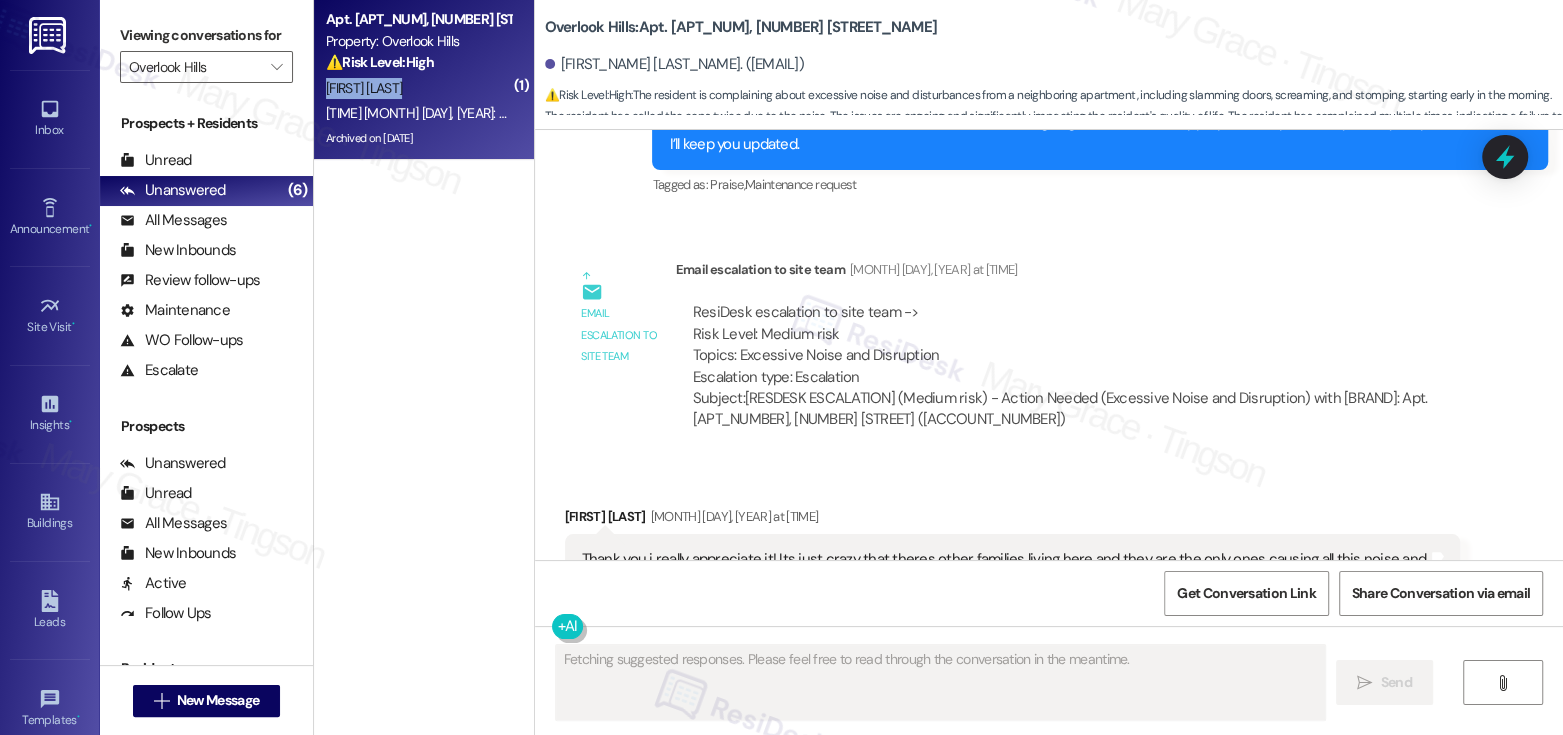 scroll, scrollTop: 19369, scrollLeft: 0, axis: vertical 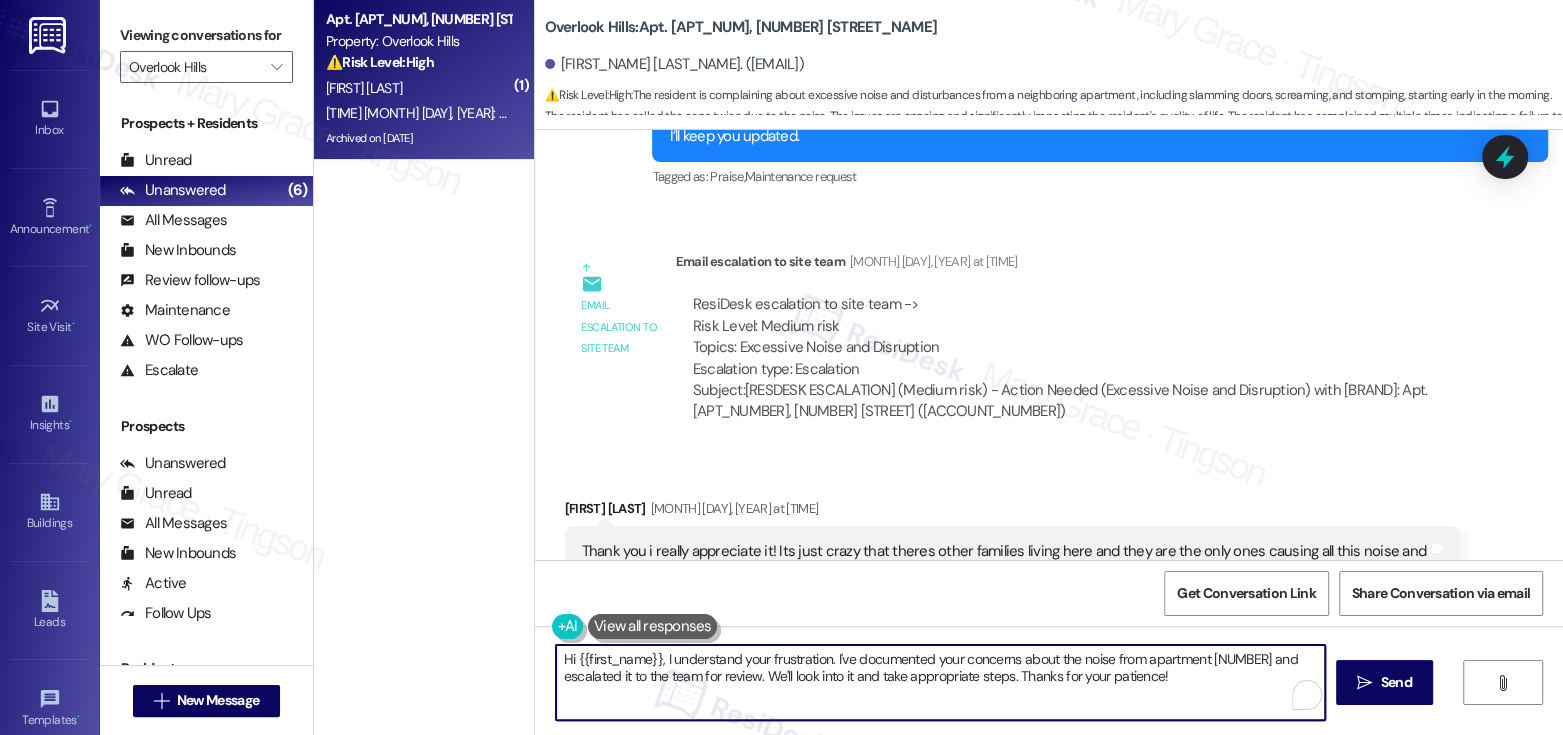 click on "Hi {{first_name}}, I understand your frustration. I've documented your concerns about the noise from apartment 13 and escalated it to the team for review. We'll look into it and take appropriate steps. Thanks for your patience!" at bounding box center [940, 682] 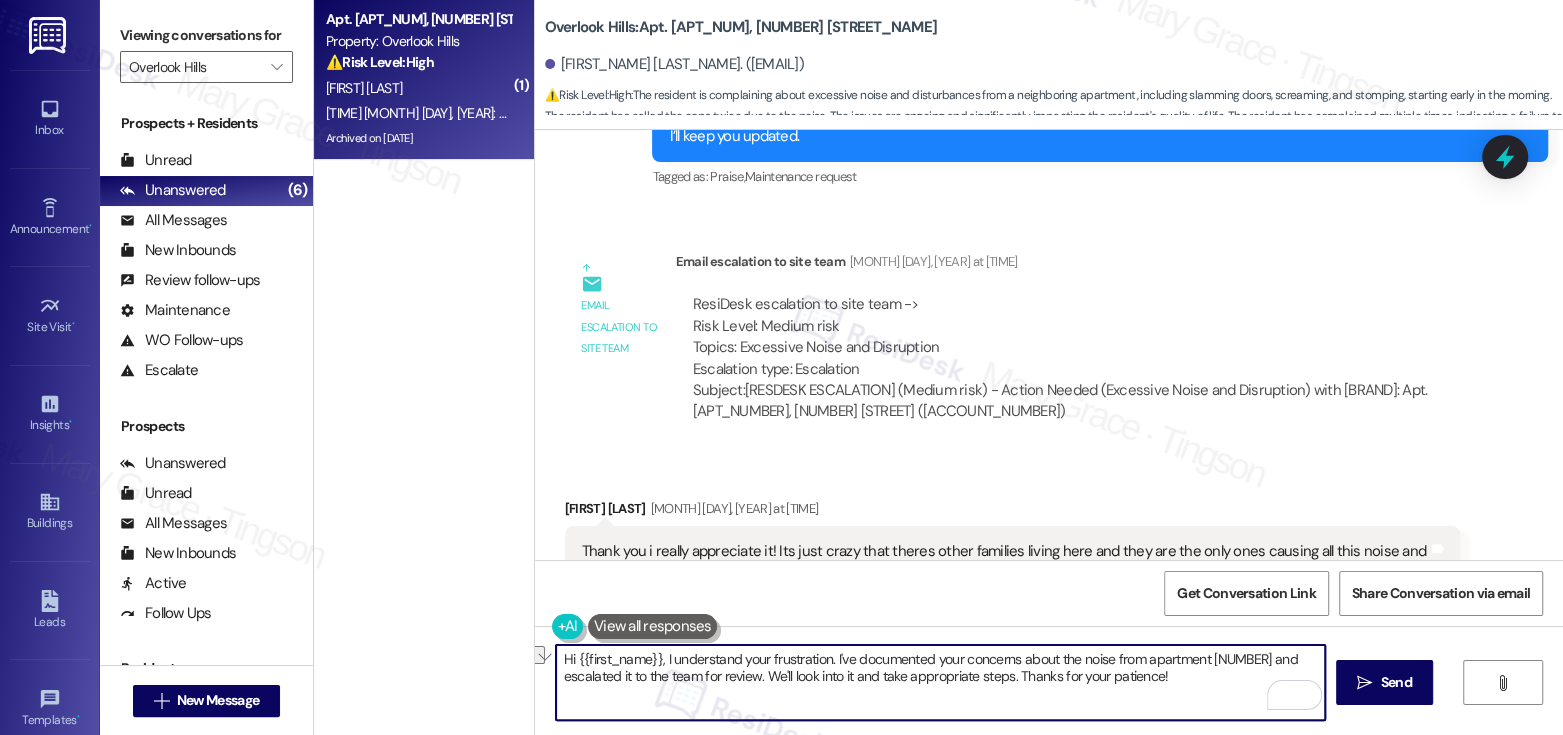 drag, startPoint x: 654, startPoint y: 661, endPoint x: 544, endPoint y: 665, distance: 110.0727 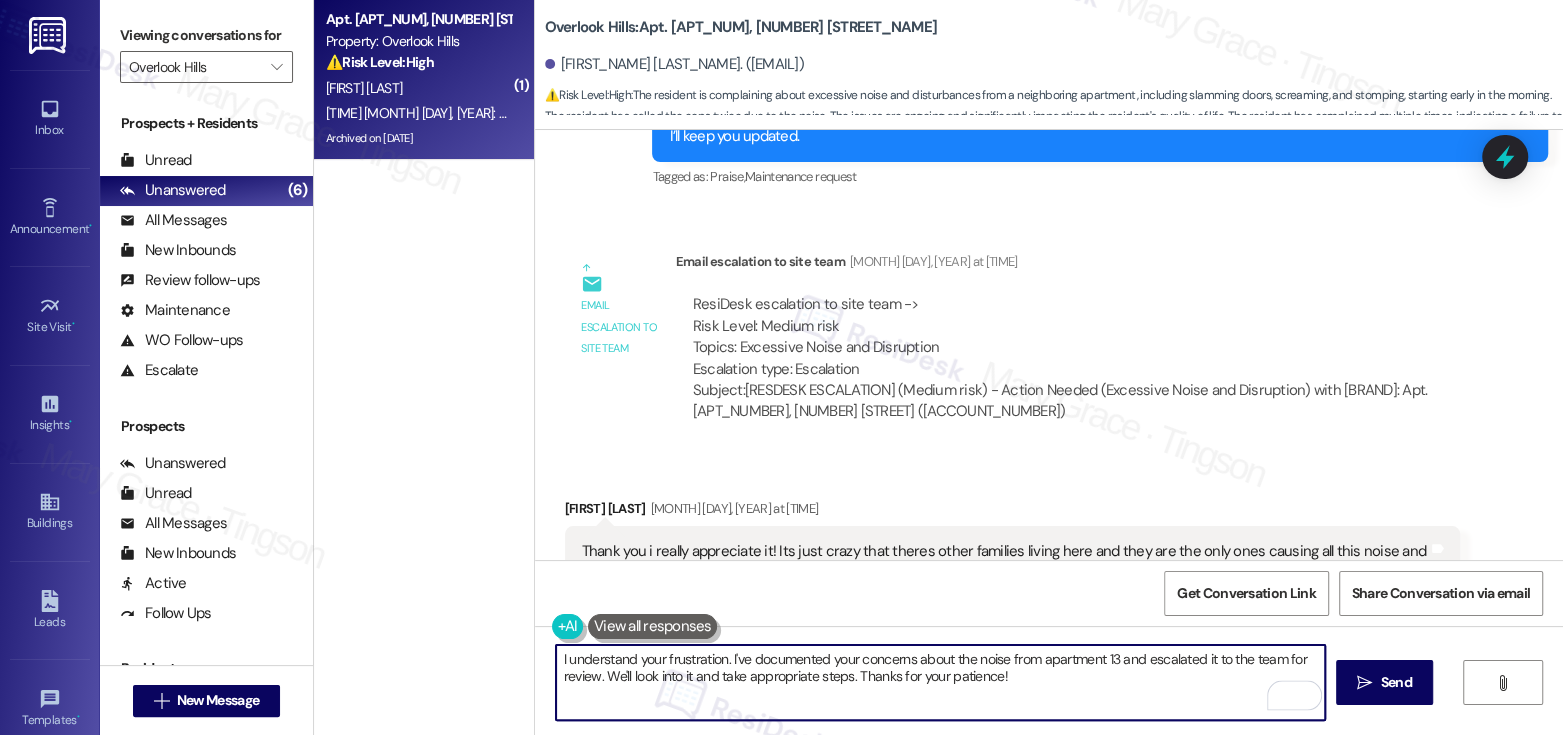 click on "I understand your frustration. I've documented your concerns about the noise from apartment 13 and escalated it to the team for review. We'll look into it and take appropriate steps. Thanks for your patience!" at bounding box center [940, 682] 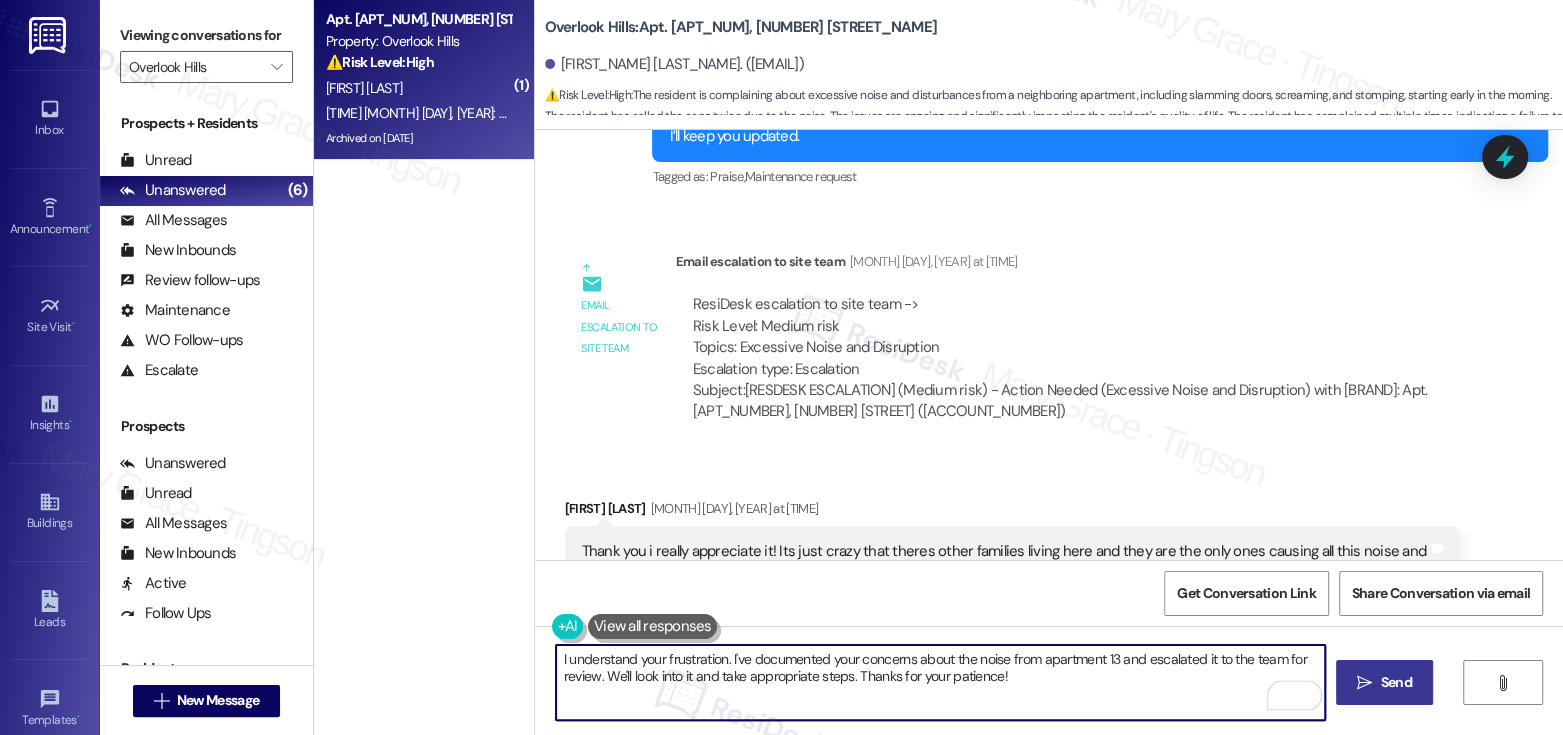 type on "I understand your frustration. I've documented your concerns about the noise from apartment 13 and escalated it to the team for review. We'll look into it and take appropriate steps. Thanks for your patience!" 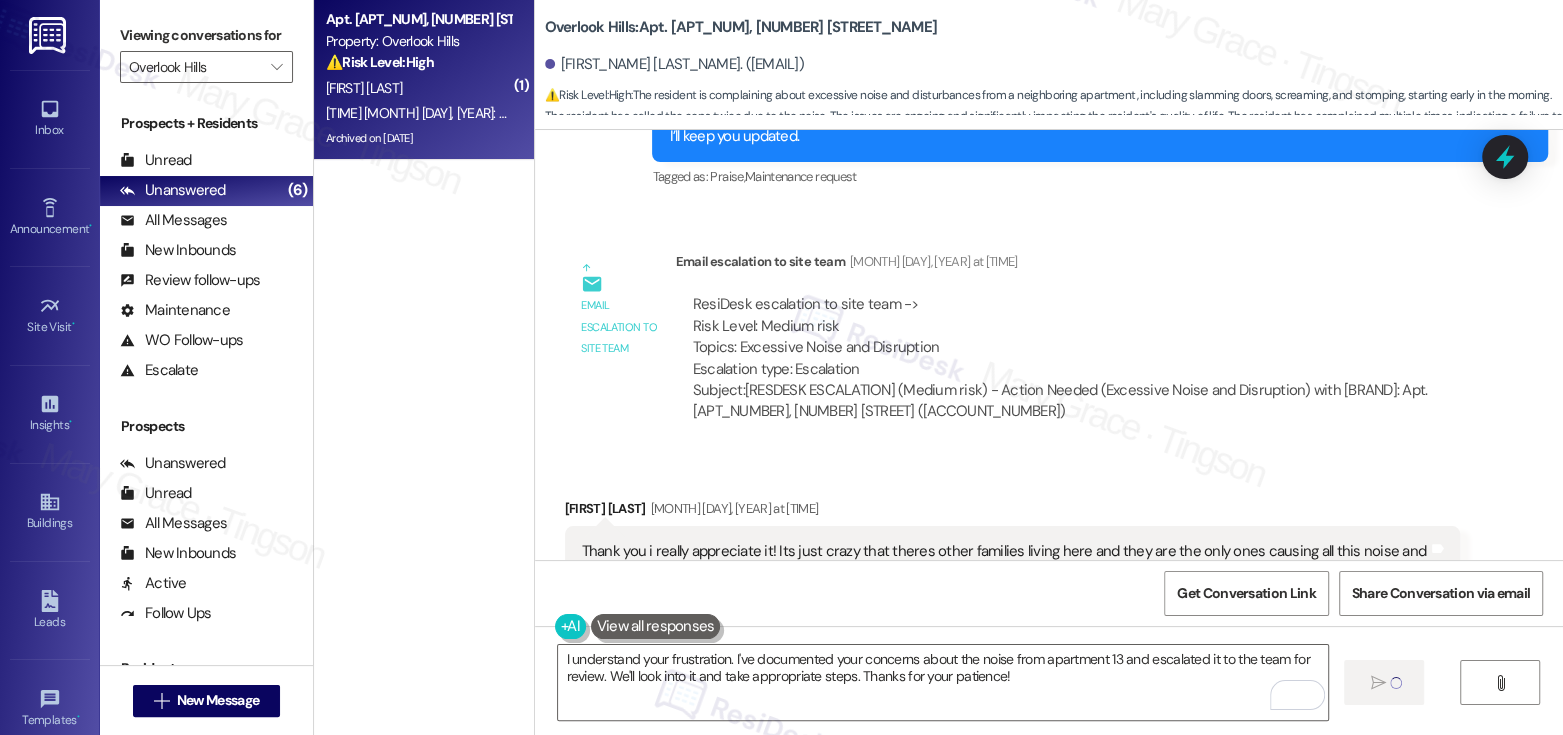 type 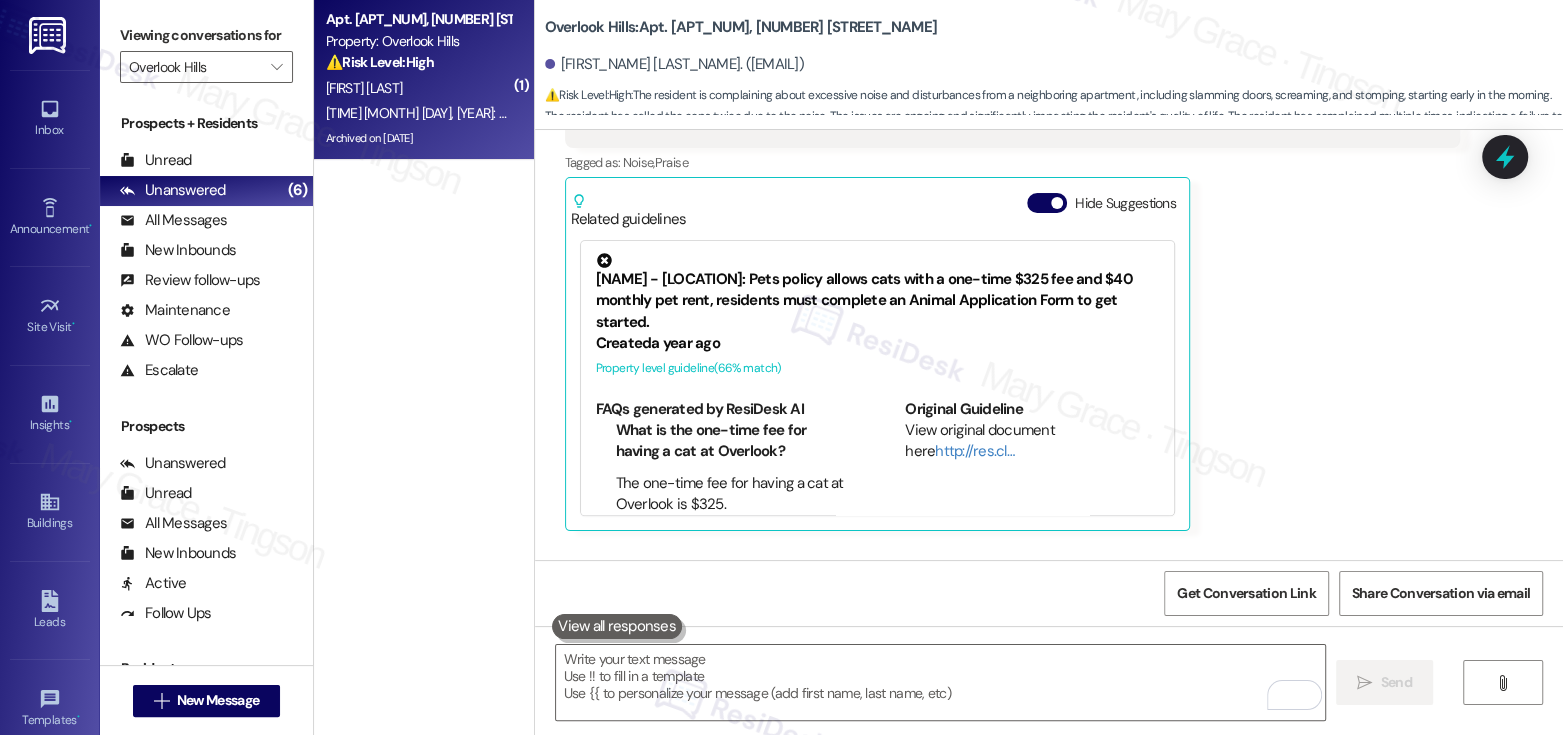 scroll, scrollTop: 19874, scrollLeft: 0, axis: vertical 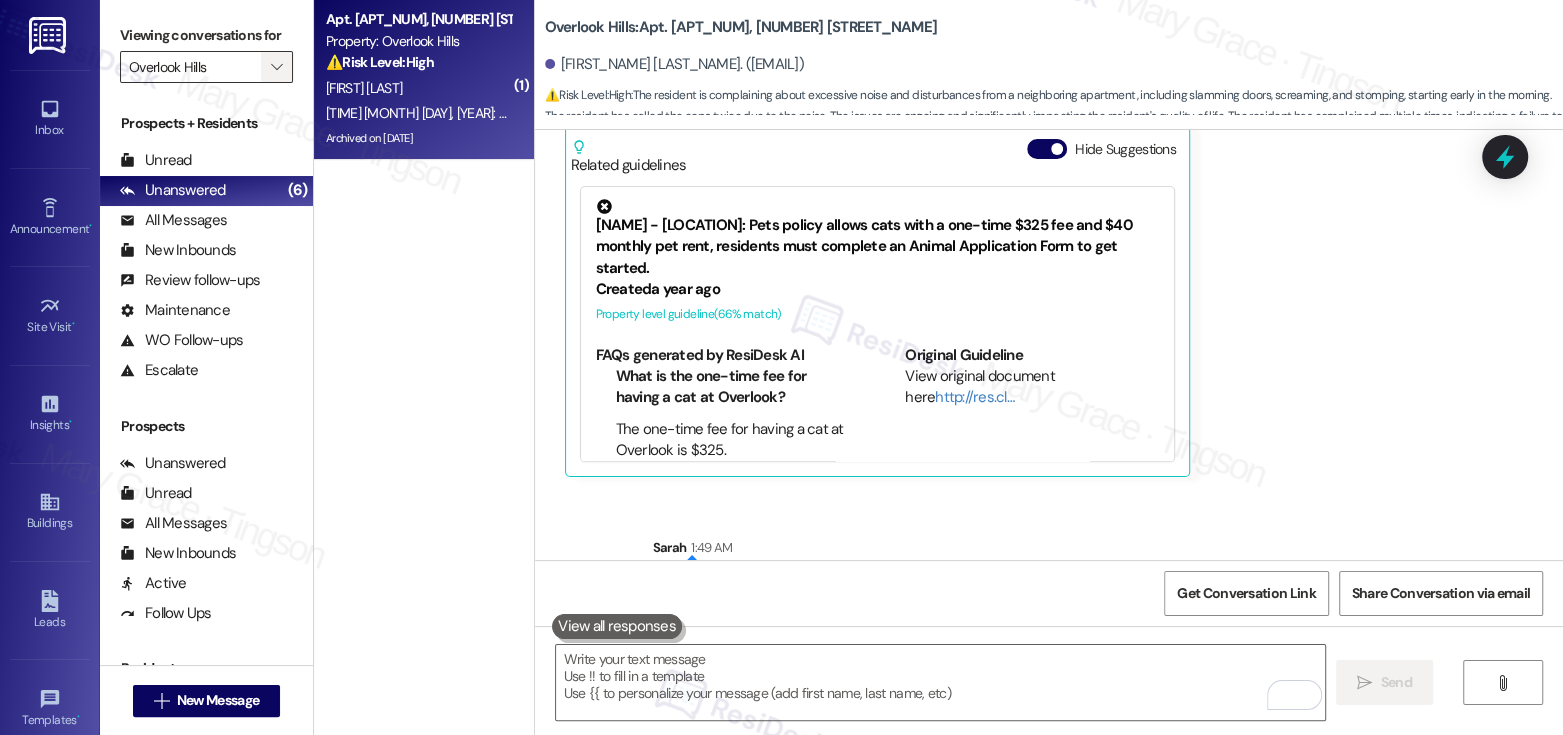 click on "" at bounding box center [276, 67] 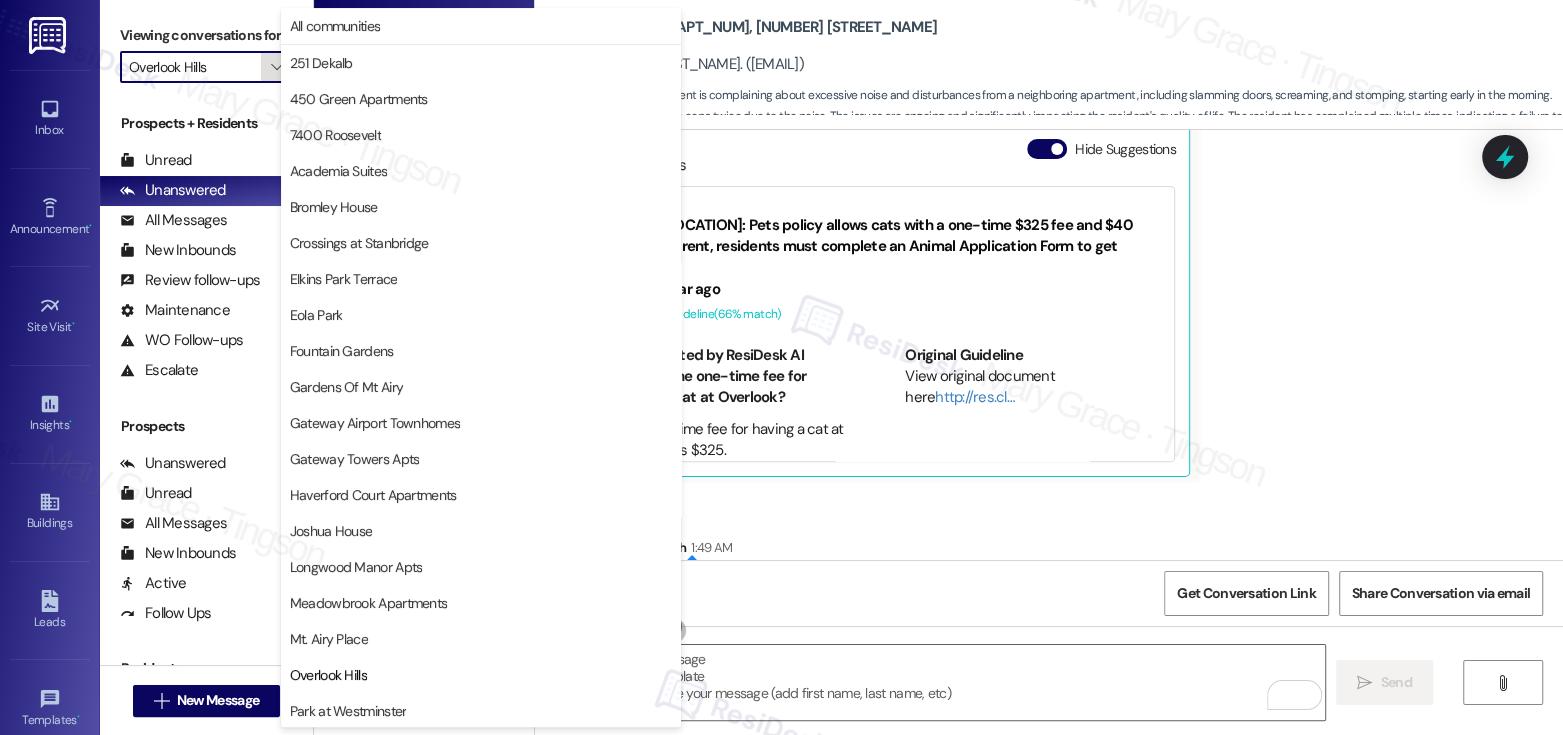 scroll, scrollTop: 325, scrollLeft: 0, axis: vertical 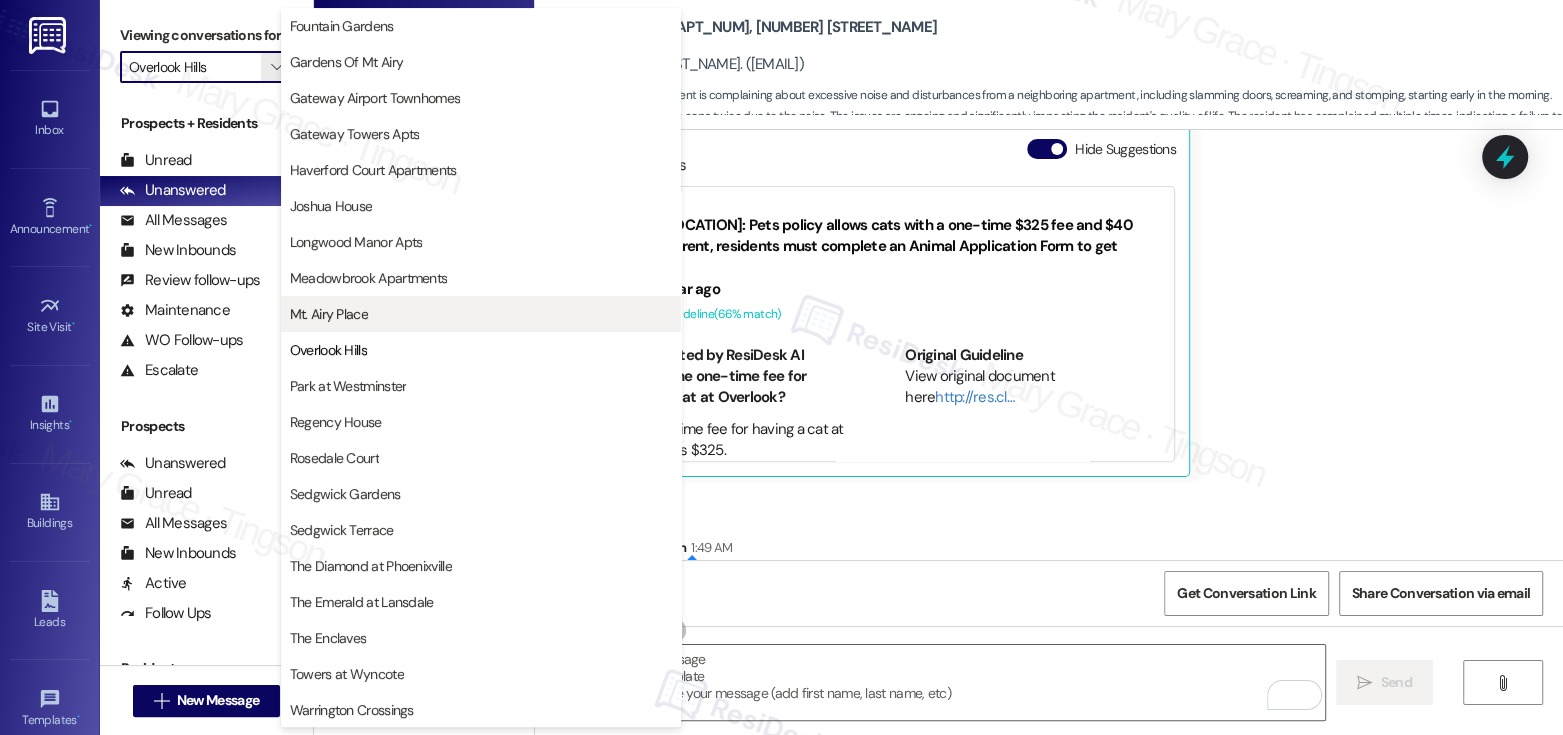 click on "Mt. Airy Place" at bounding box center [329, 314] 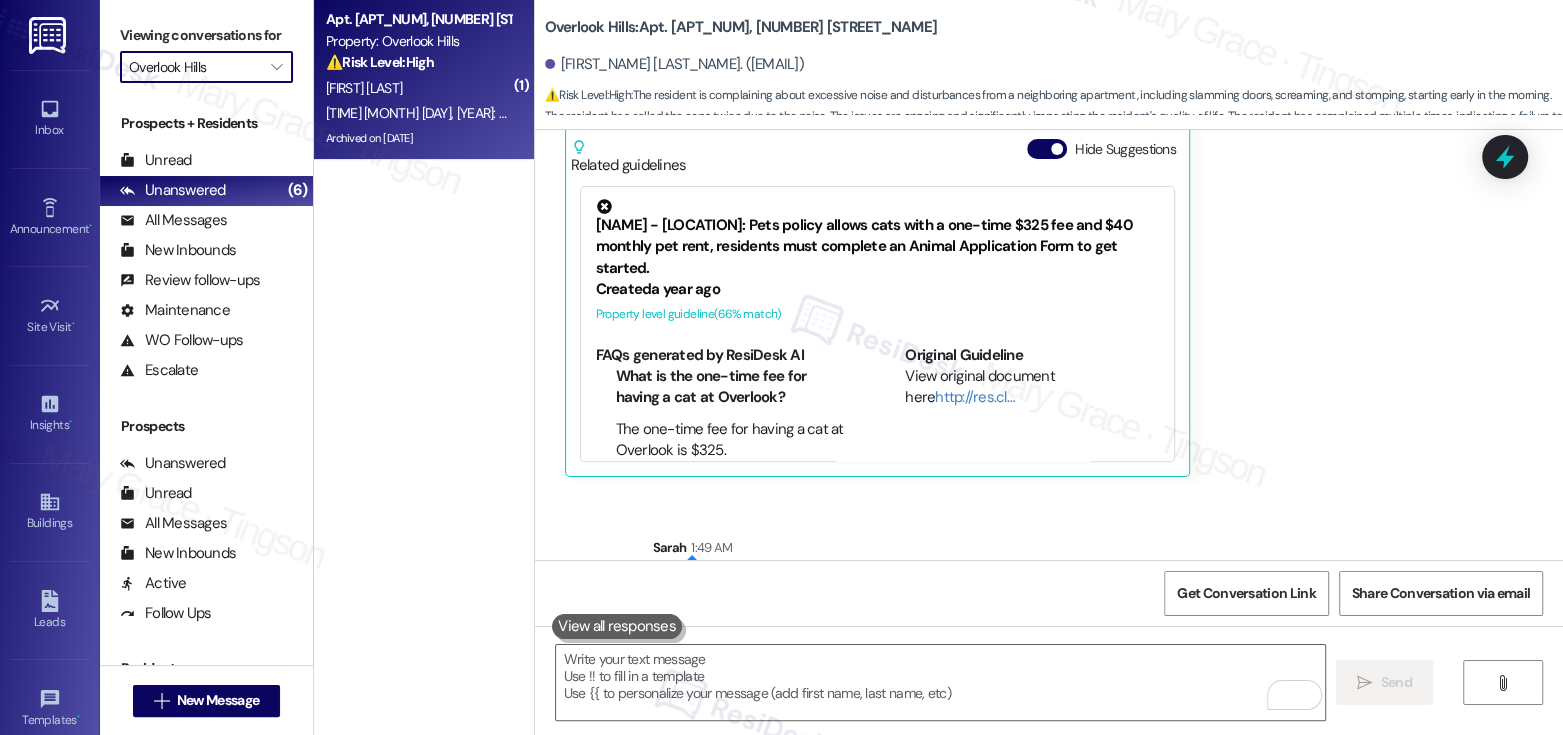 type on "Mt. Airy Place" 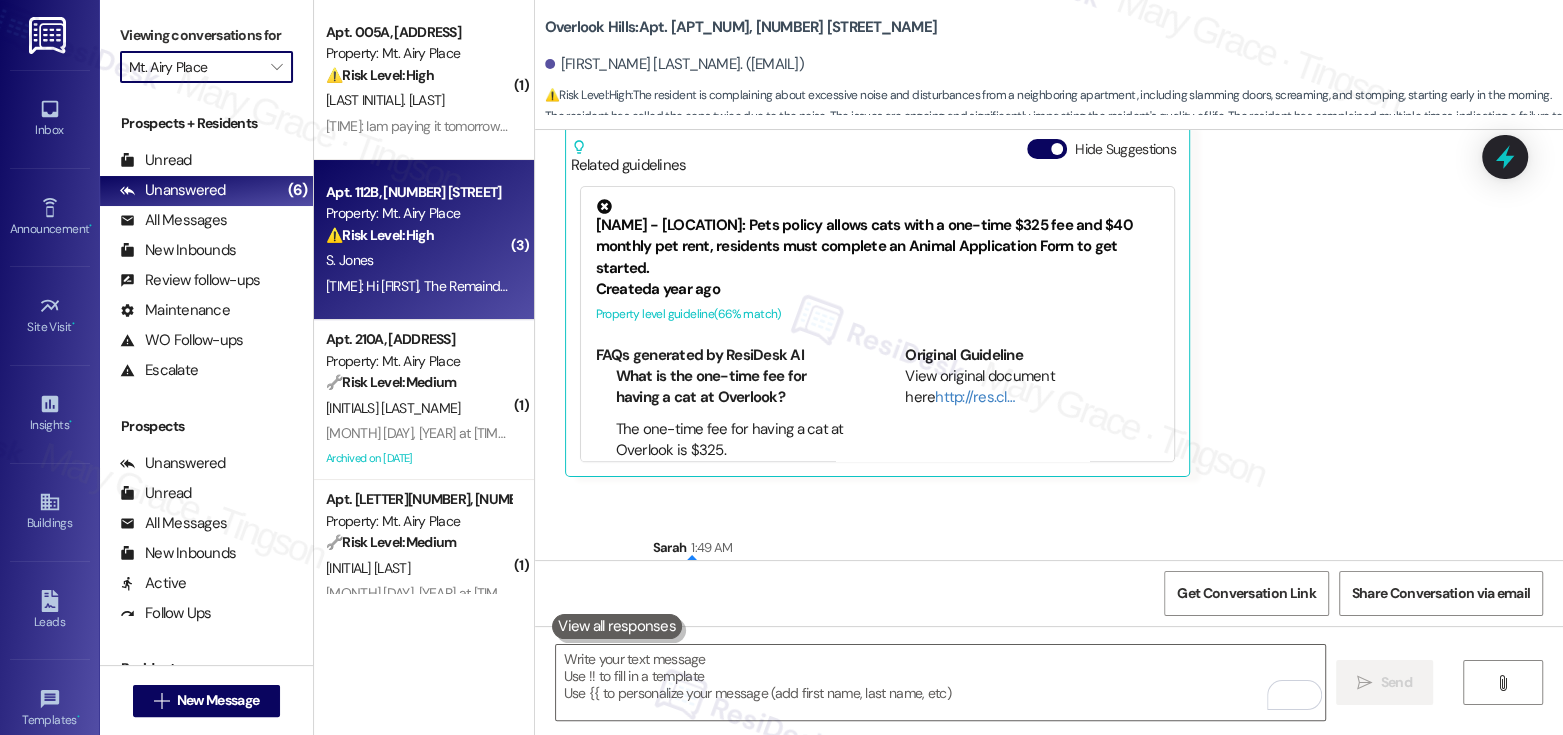 click on "S. Jones" at bounding box center (418, 260) 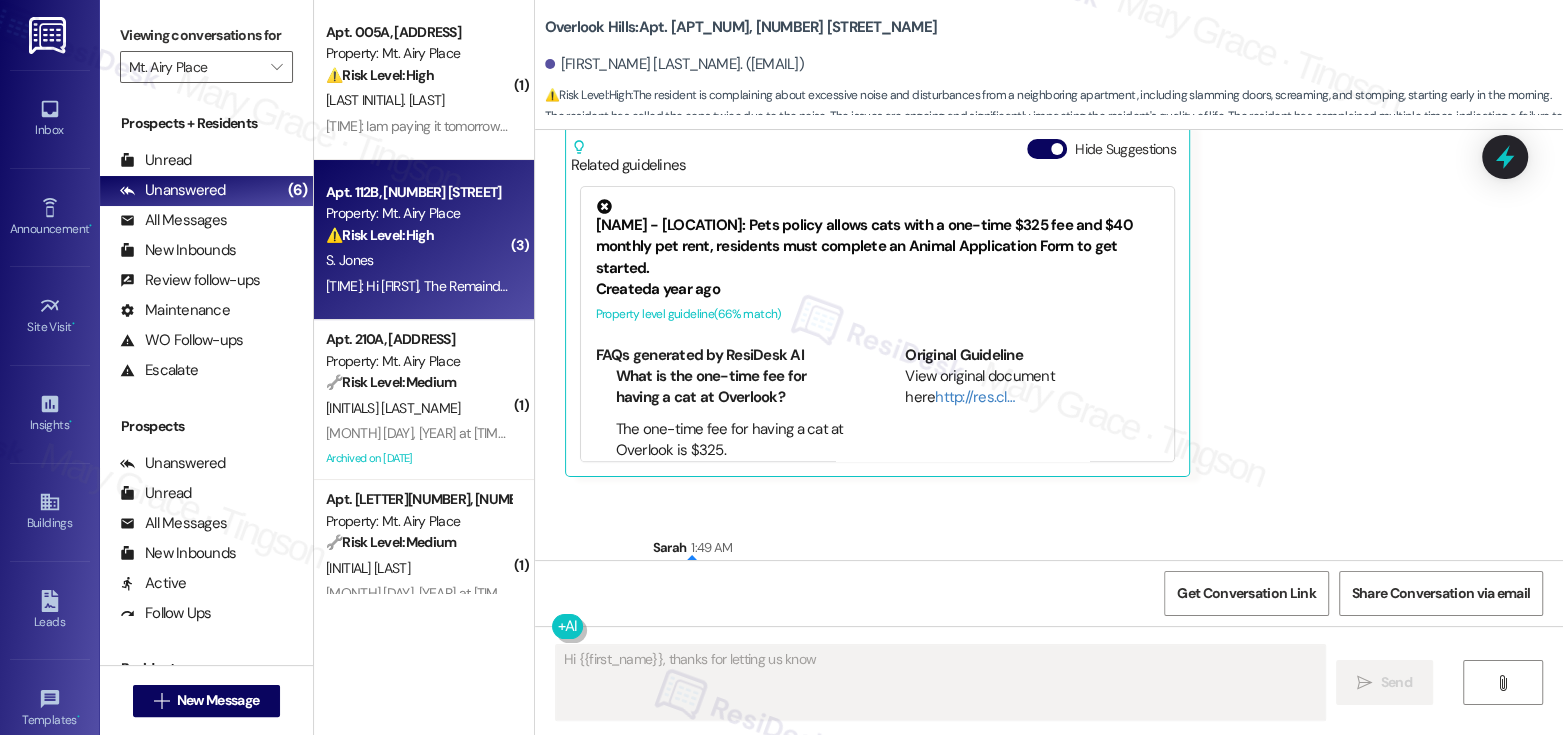 scroll, scrollTop: 2194, scrollLeft: 0, axis: vertical 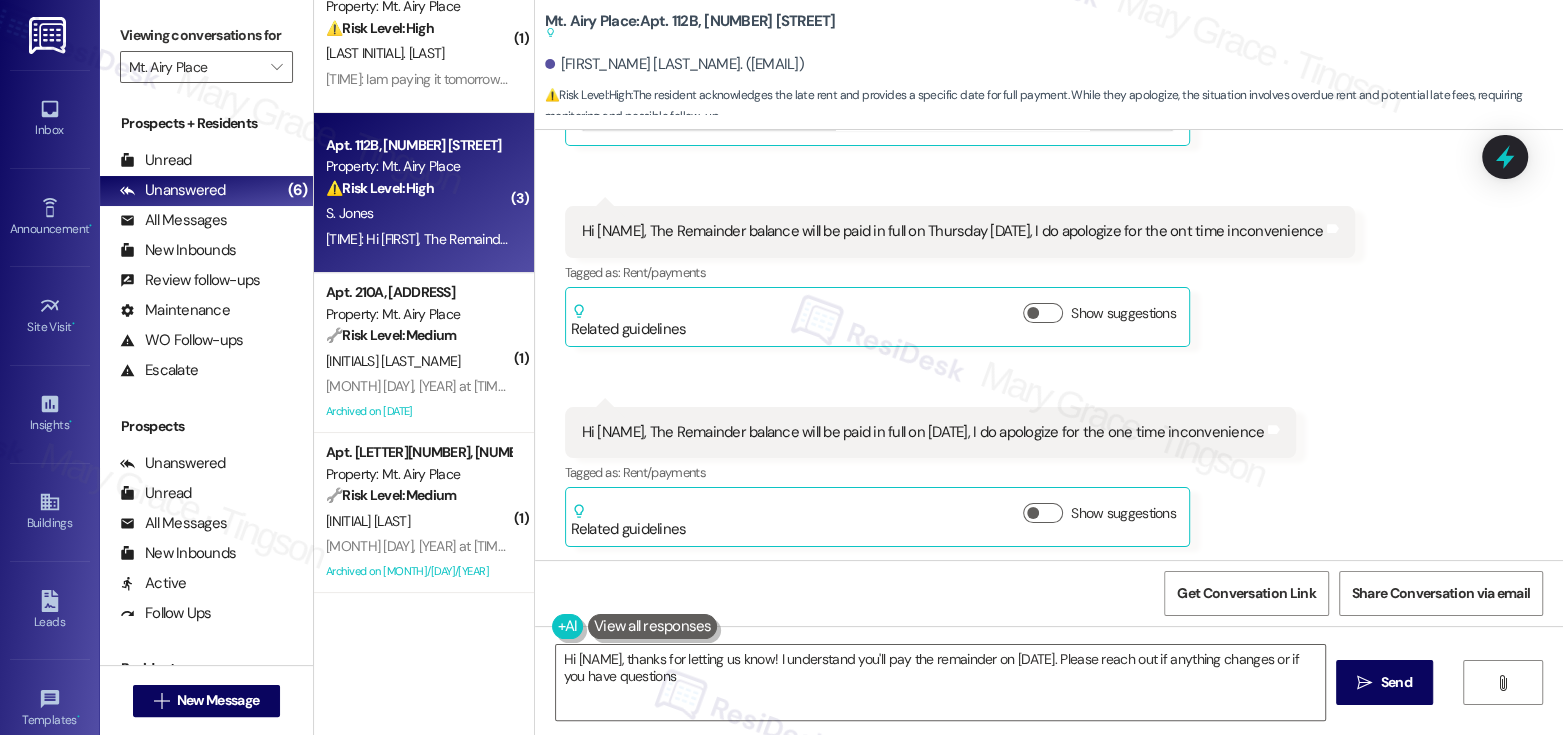 type on "Hi {{first_name}}, thanks for letting us know! I understand you'll pay the remainder on 8/14. Please reach out if anything changes or if you have questions!" 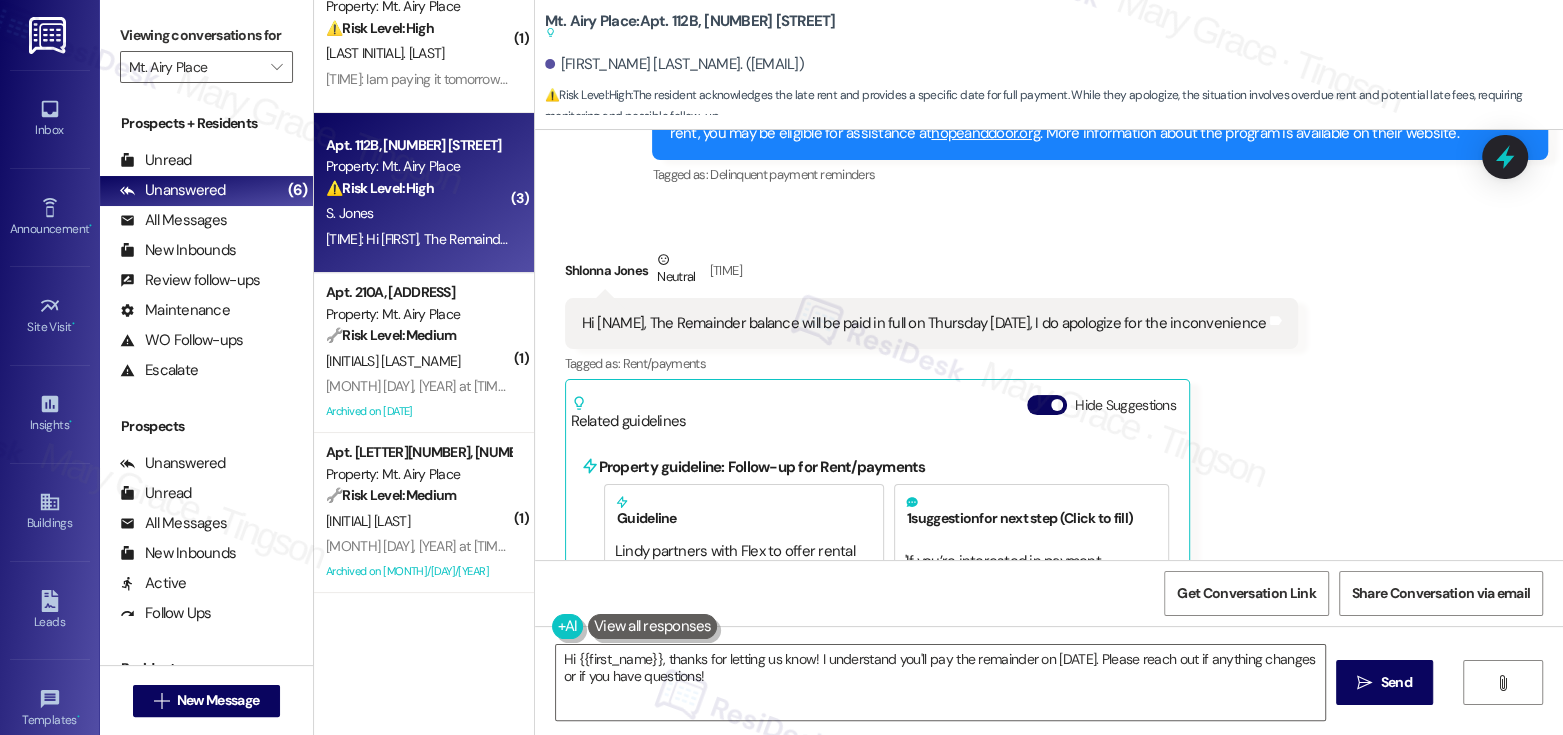scroll, scrollTop: 1310, scrollLeft: 0, axis: vertical 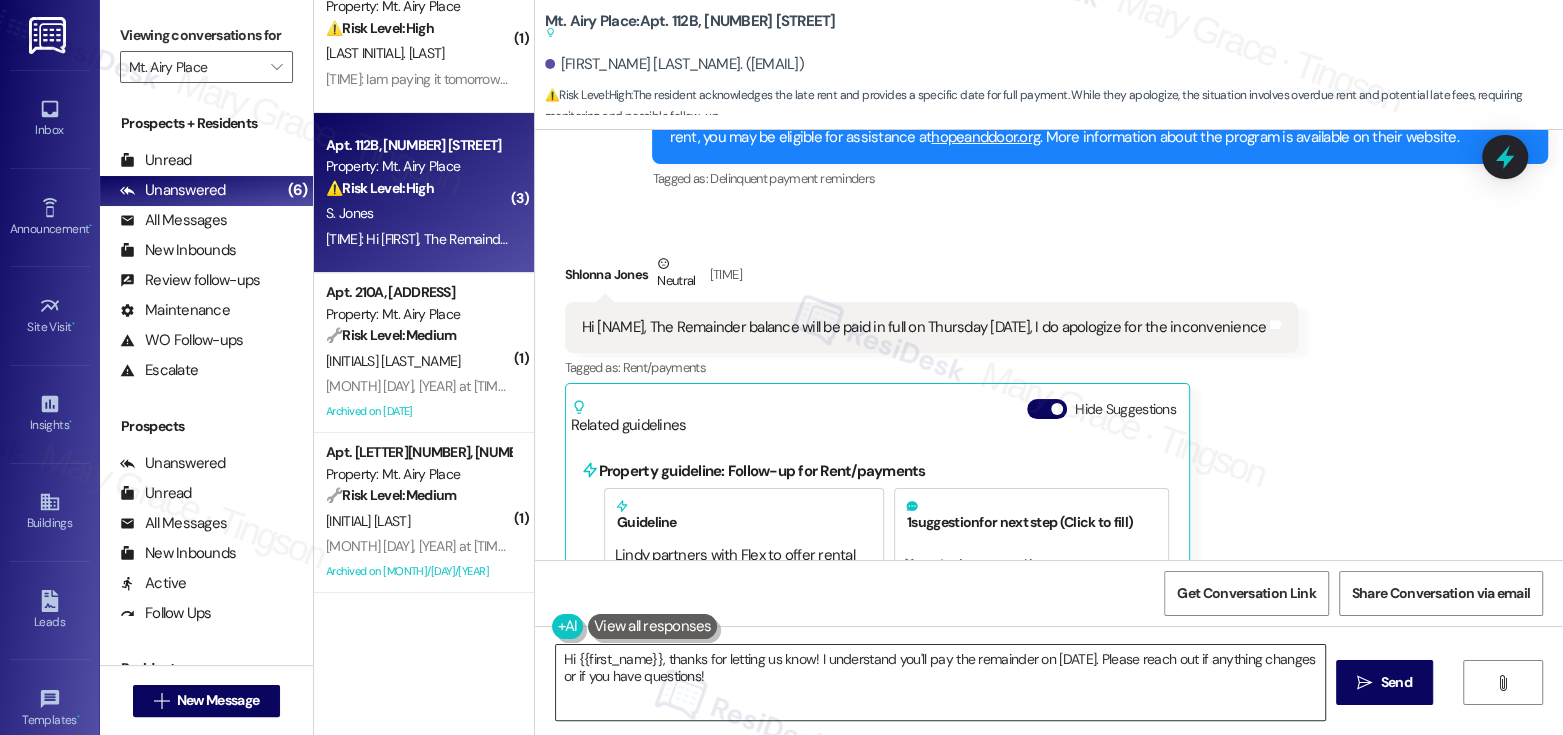 click on "Hi {{first_name}}, thanks for letting us know! I understand you'll pay the remainder on 8/14. Please reach out if anything changes or if you have questions!" at bounding box center (940, 682) 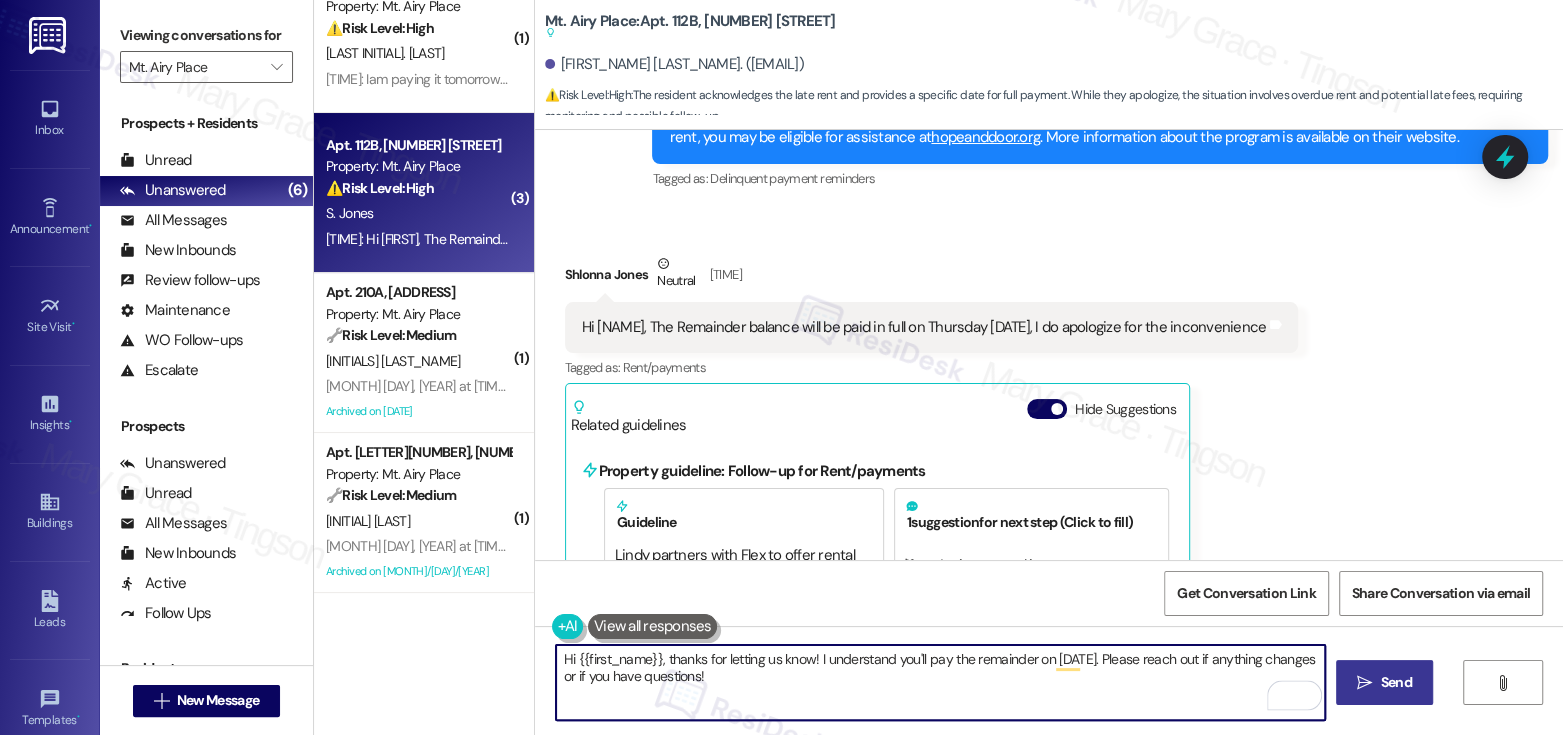 click on " Send" at bounding box center (1384, 682) 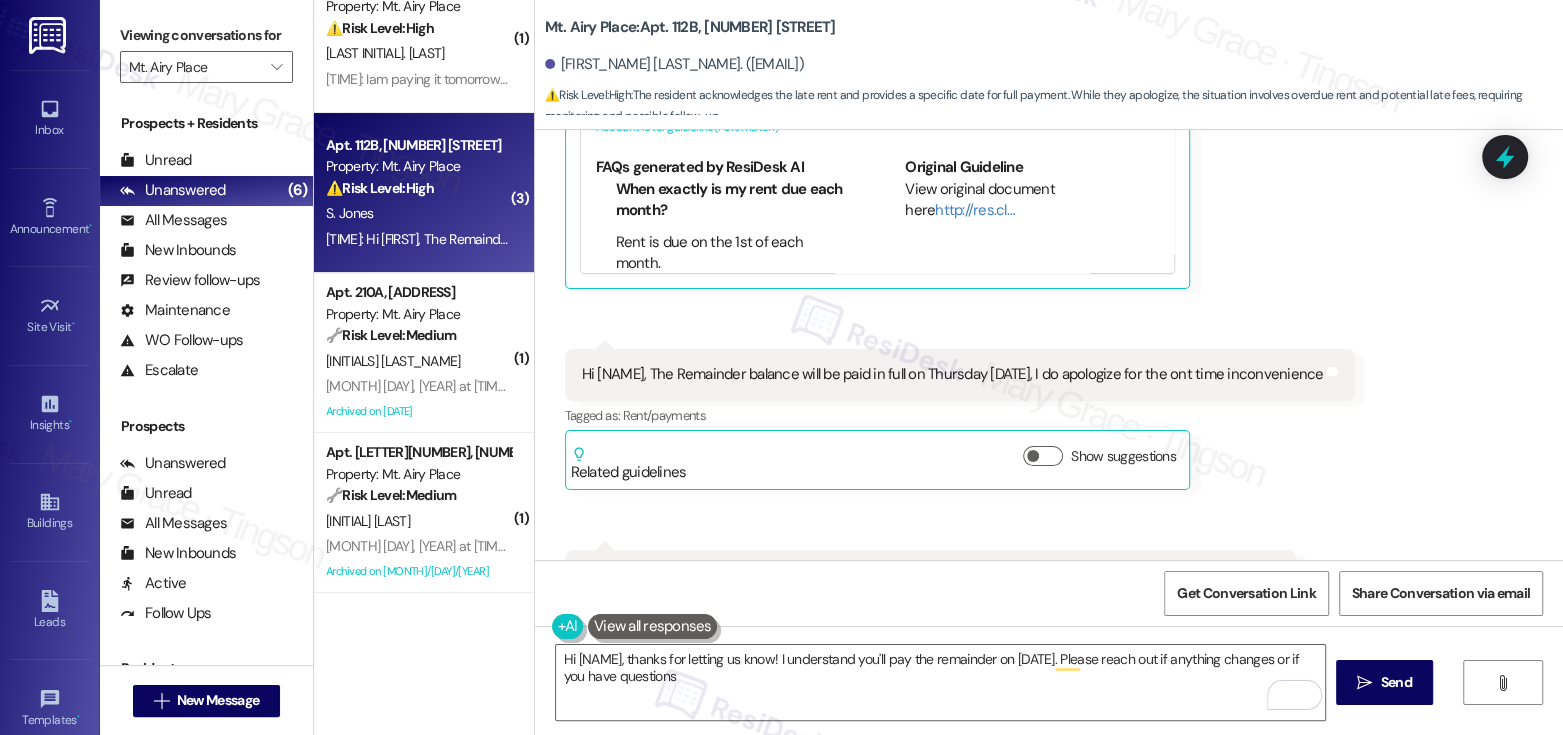 type on "Hi {{first_name}}, thanks for letting us know! I understand you'll pay the remainder on 8/14. Please reach out if anything changes or if you have questions!" 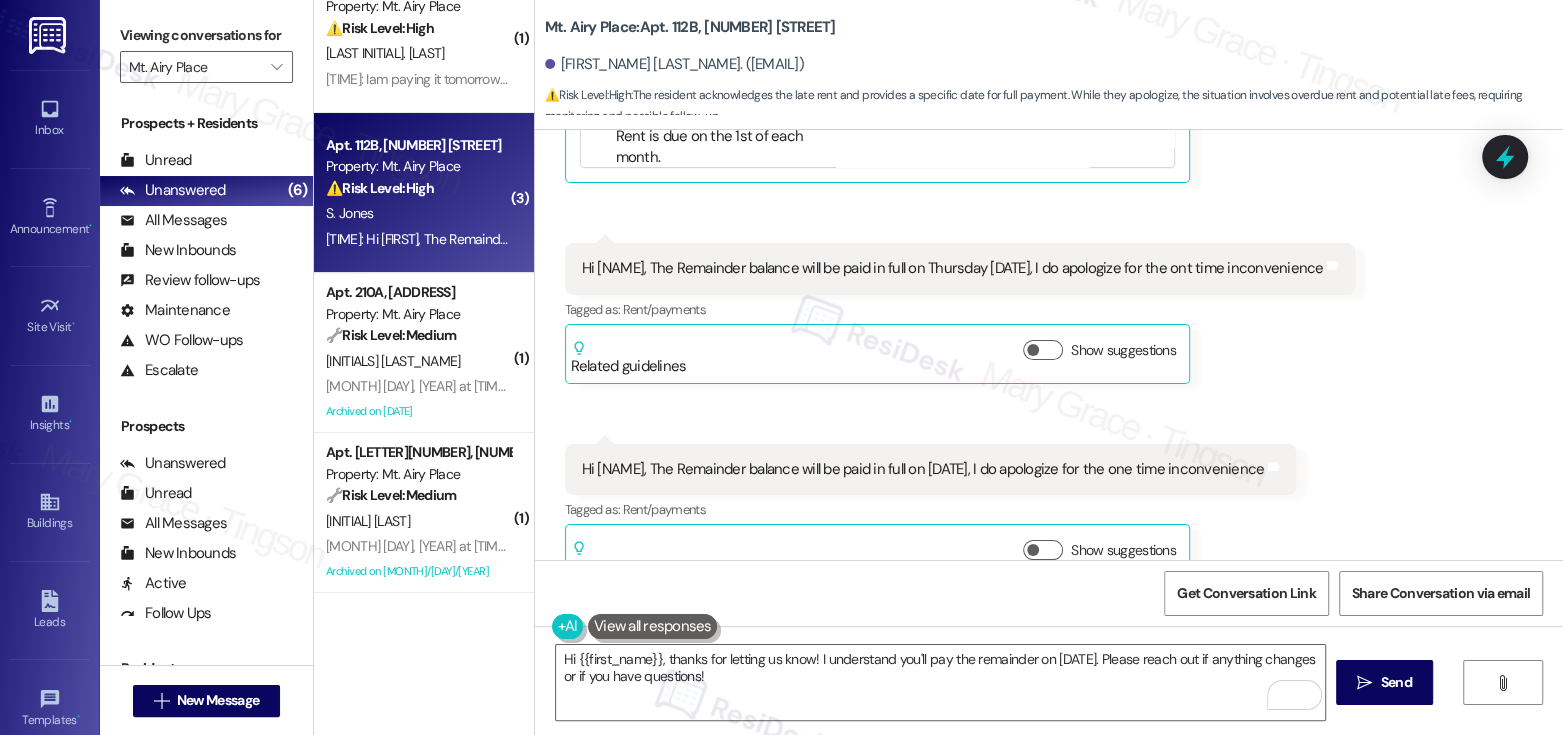 scroll, scrollTop: 1900, scrollLeft: 0, axis: vertical 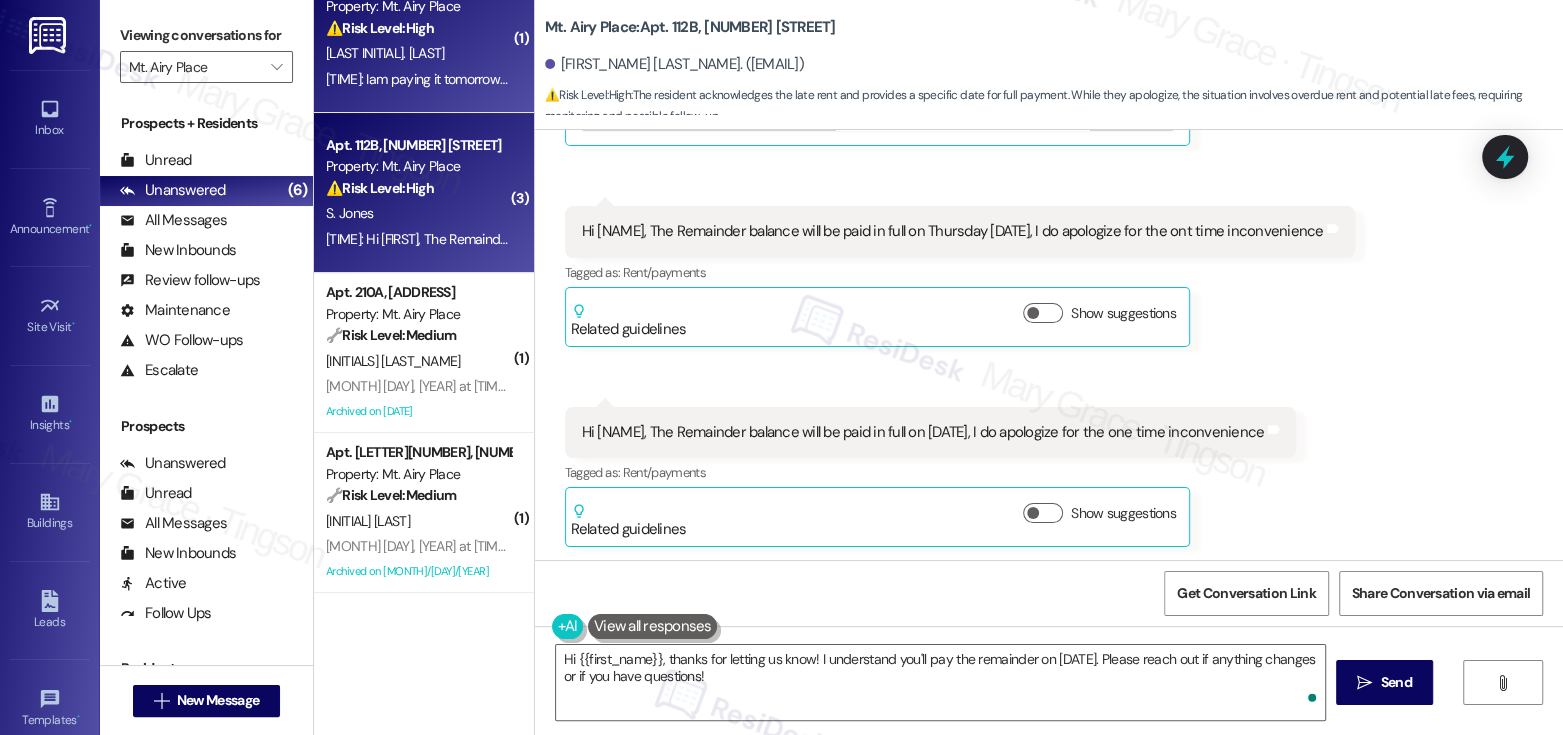 click on "⚠️  Risk Level:  High" at bounding box center [380, 28] 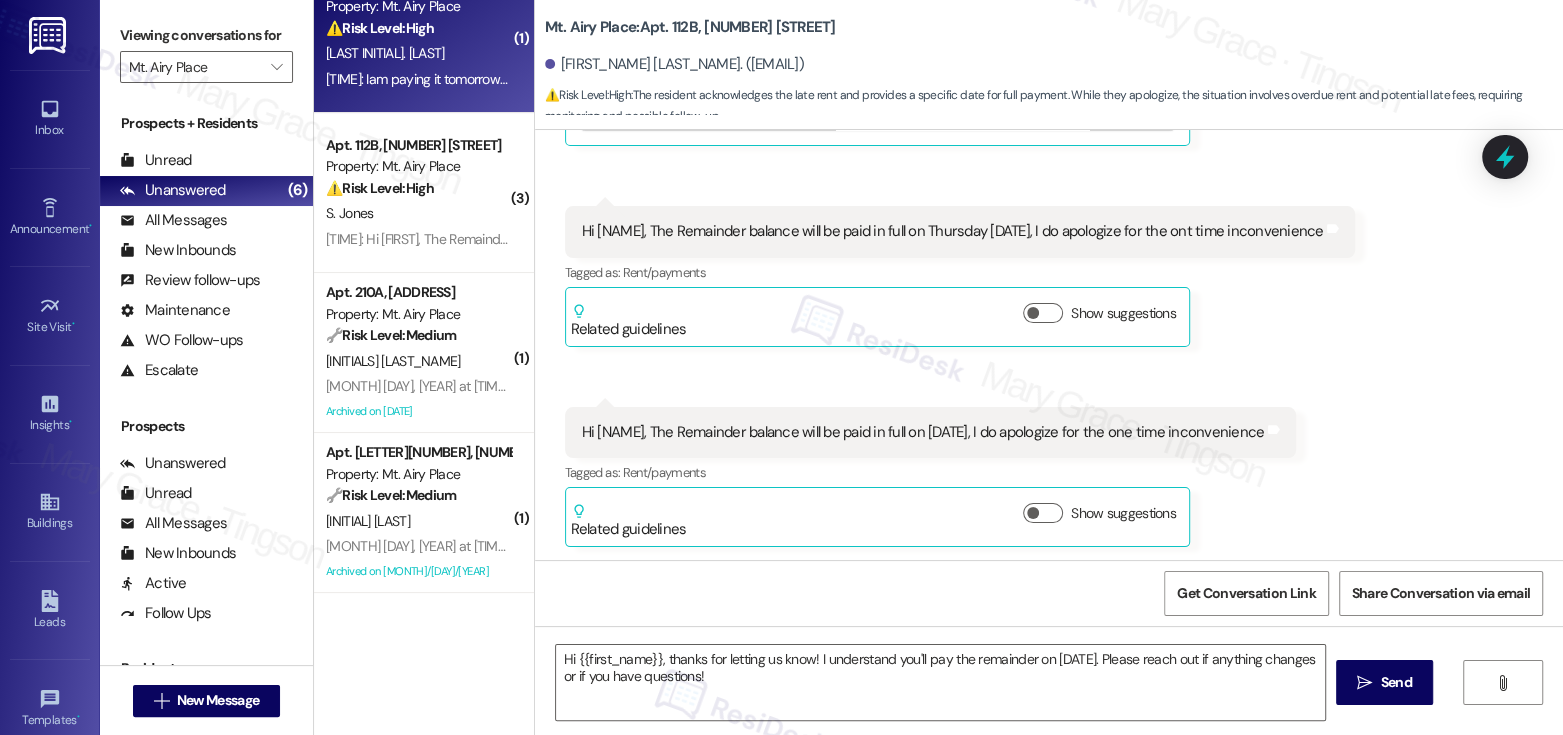 click on "⚠️  Risk Level:  High" at bounding box center [380, 28] 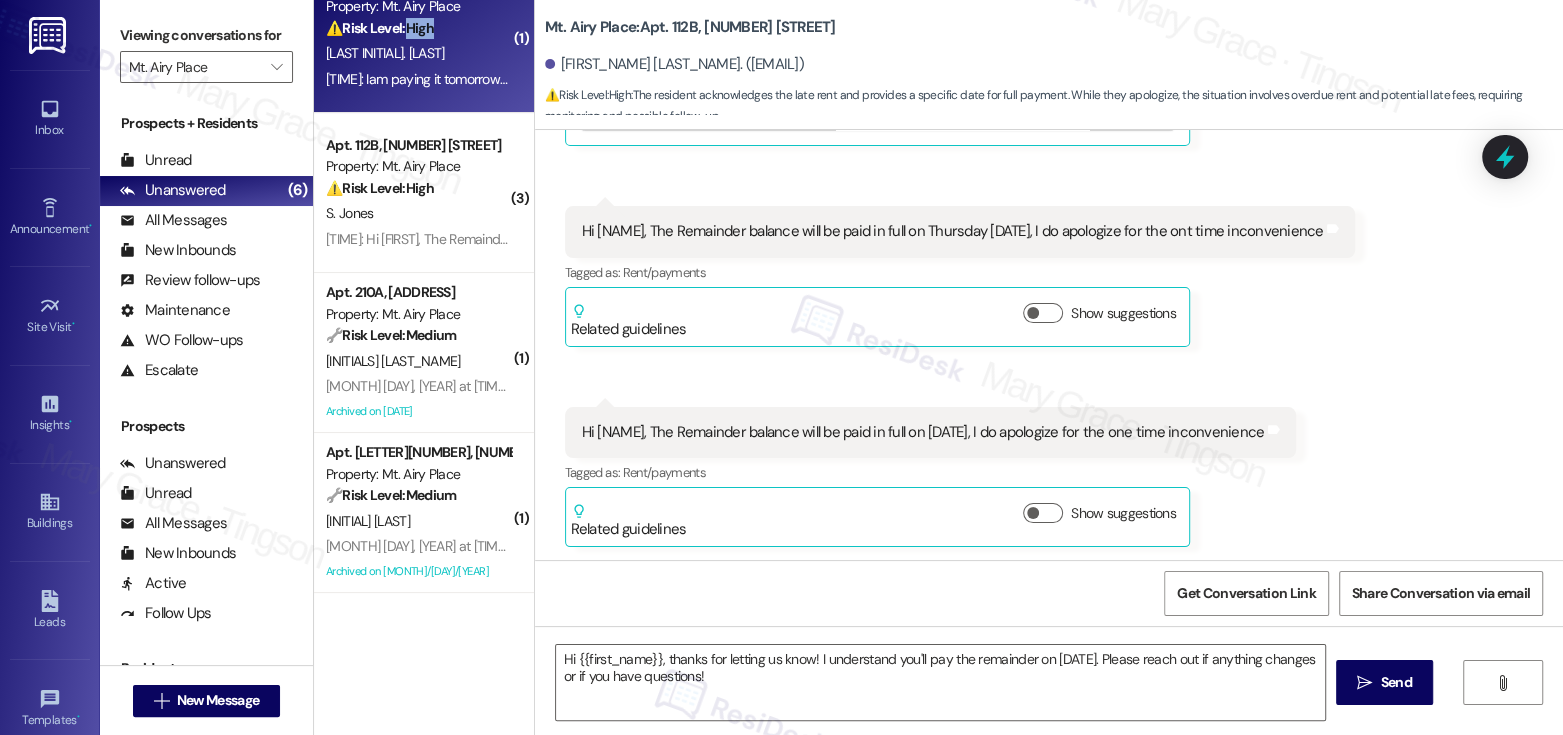 type on "Fetching suggested responses. Please feel free to read through the conversation in the meantime." 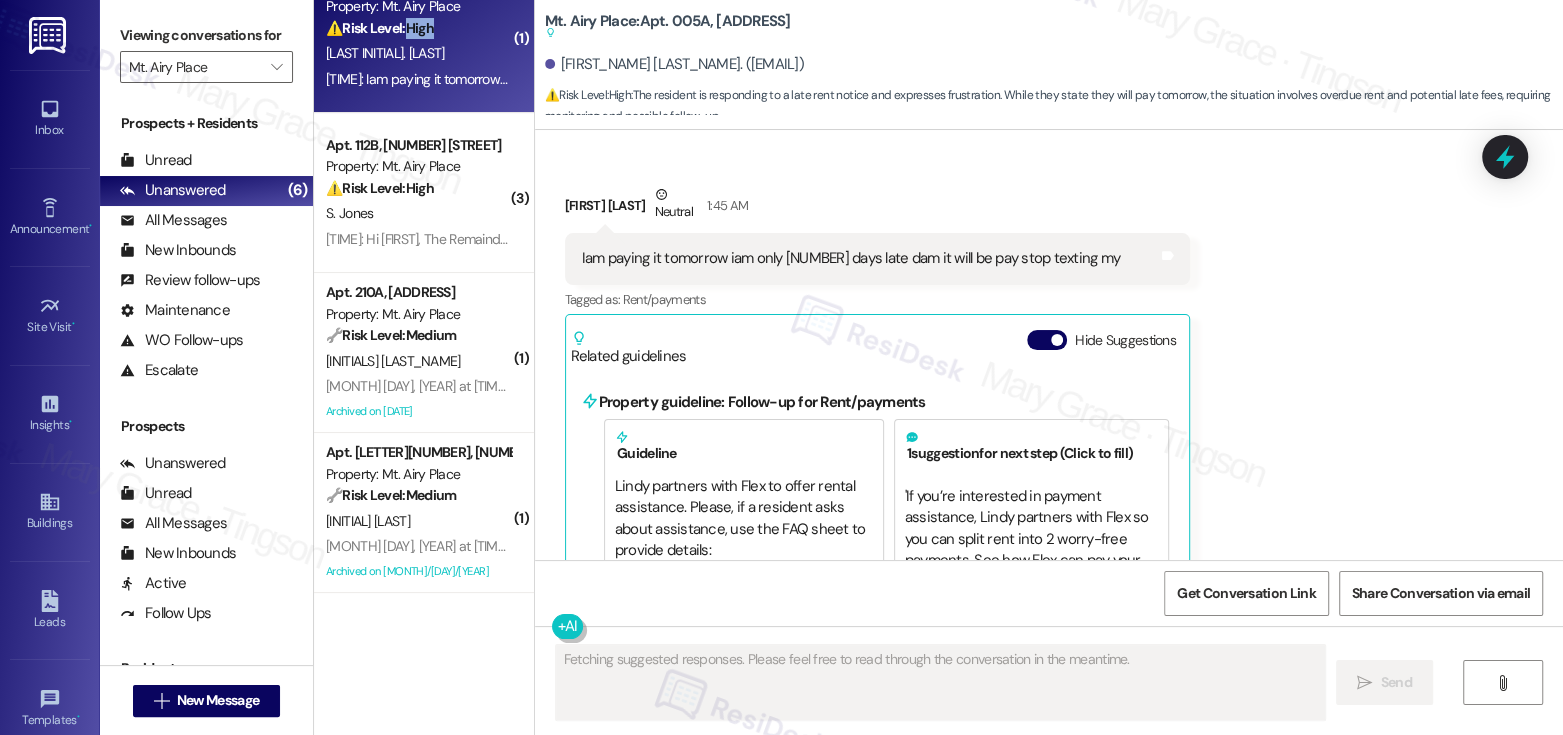 scroll, scrollTop: 6997, scrollLeft: 0, axis: vertical 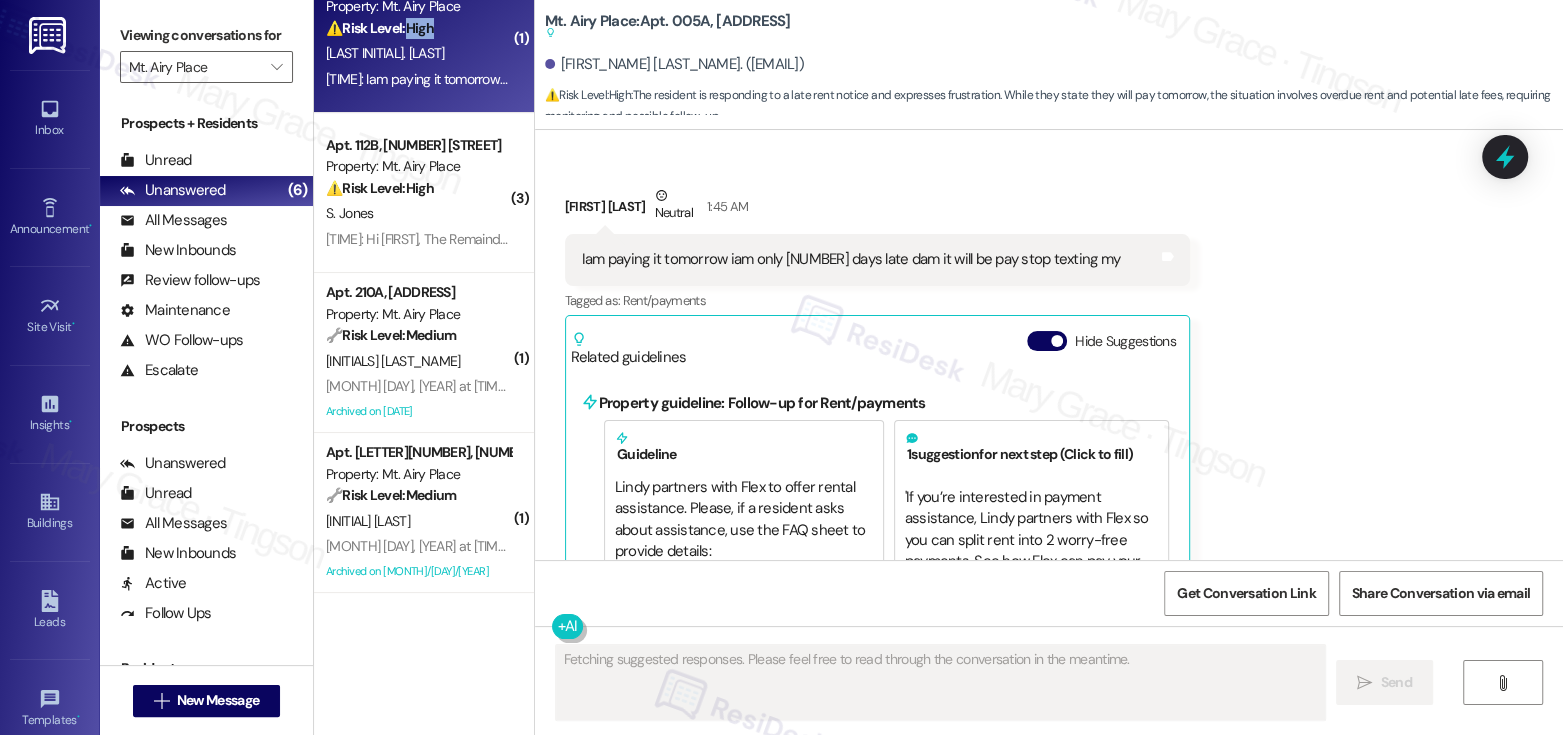 click on "Iam paying  it tomorrow iam only  2 days  late dam it will  be  pay stop texting  my" at bounding box center [851, 259] 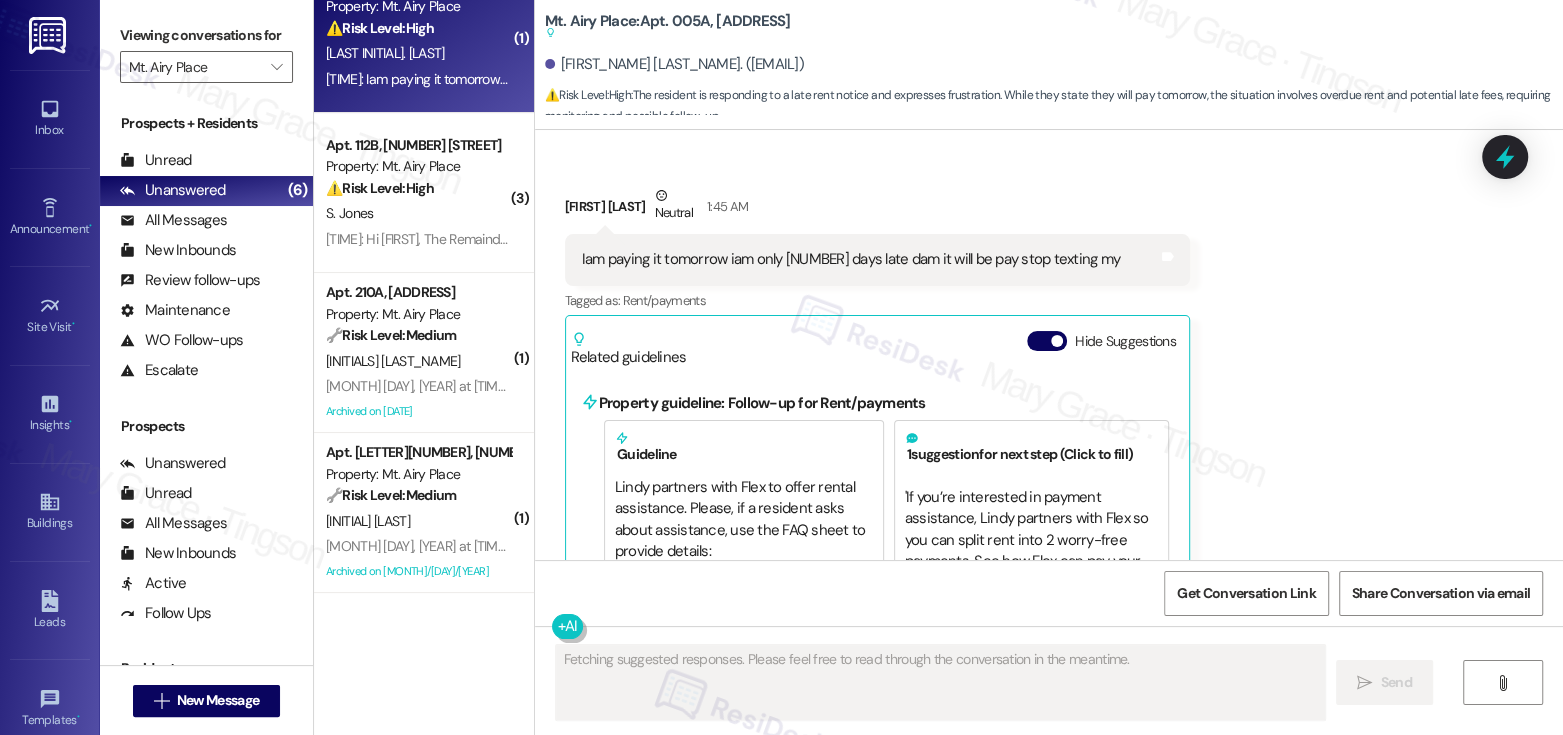 click on "Iam paying  it tomorrow iam only  2 days  late dam it will  be  pay stop texting  my" at bounding box center (851, 259) 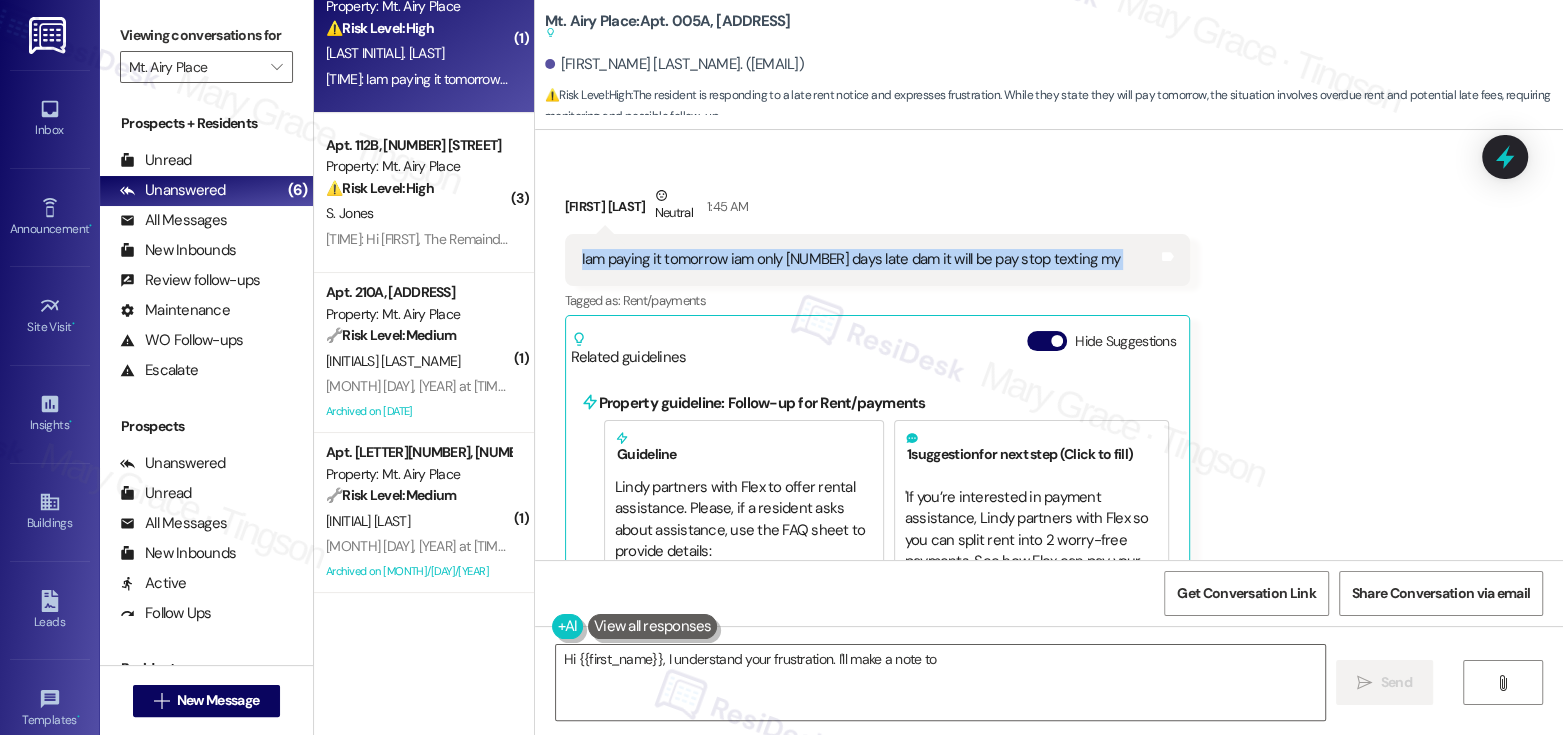 click on "Iam paying  it tomorrow iam only  2 days  late dam it will  be  pay stop texting  my" at bounding box center [851, 259] 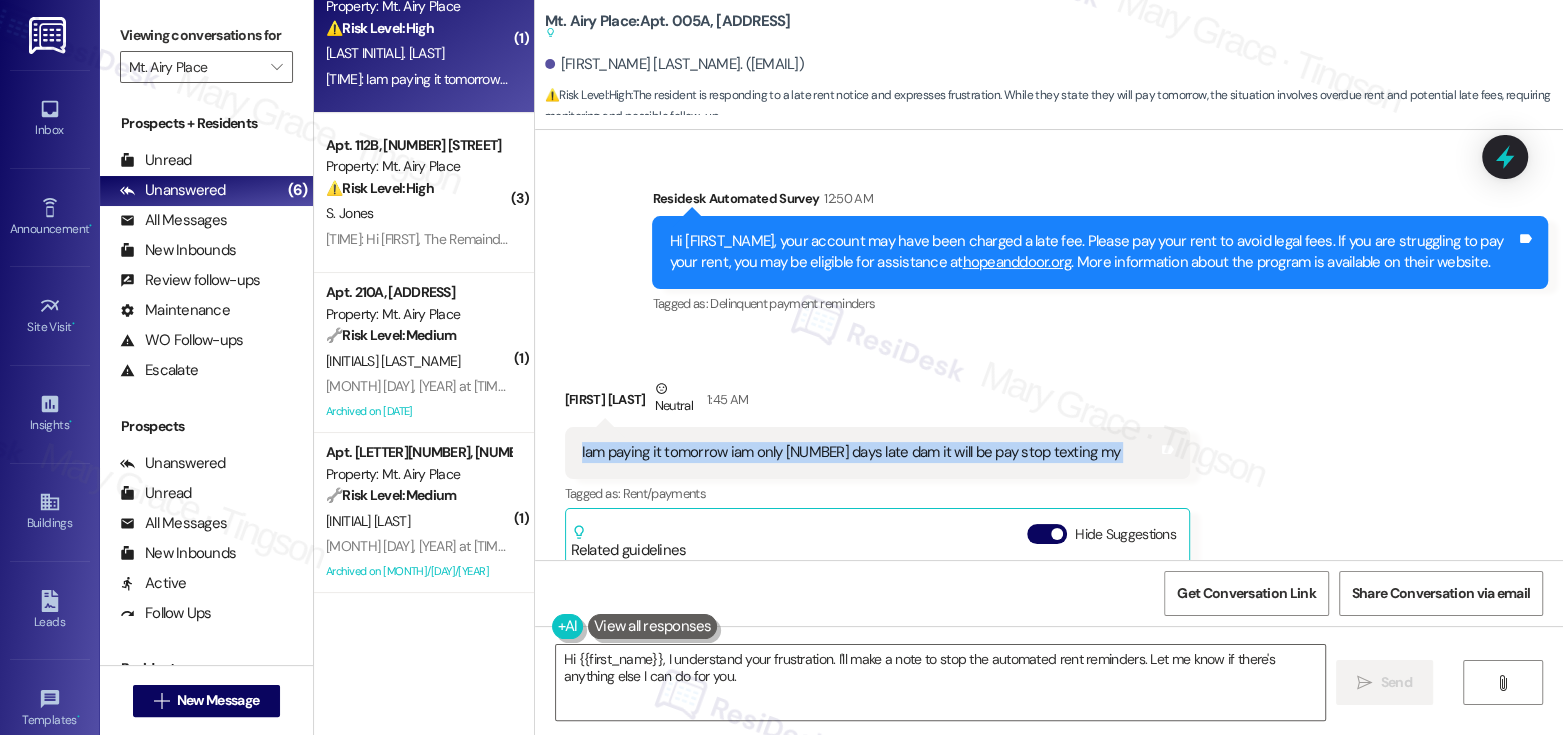 scroll, scrollTop: 6801, scrollLeft: 0, axis: vertical 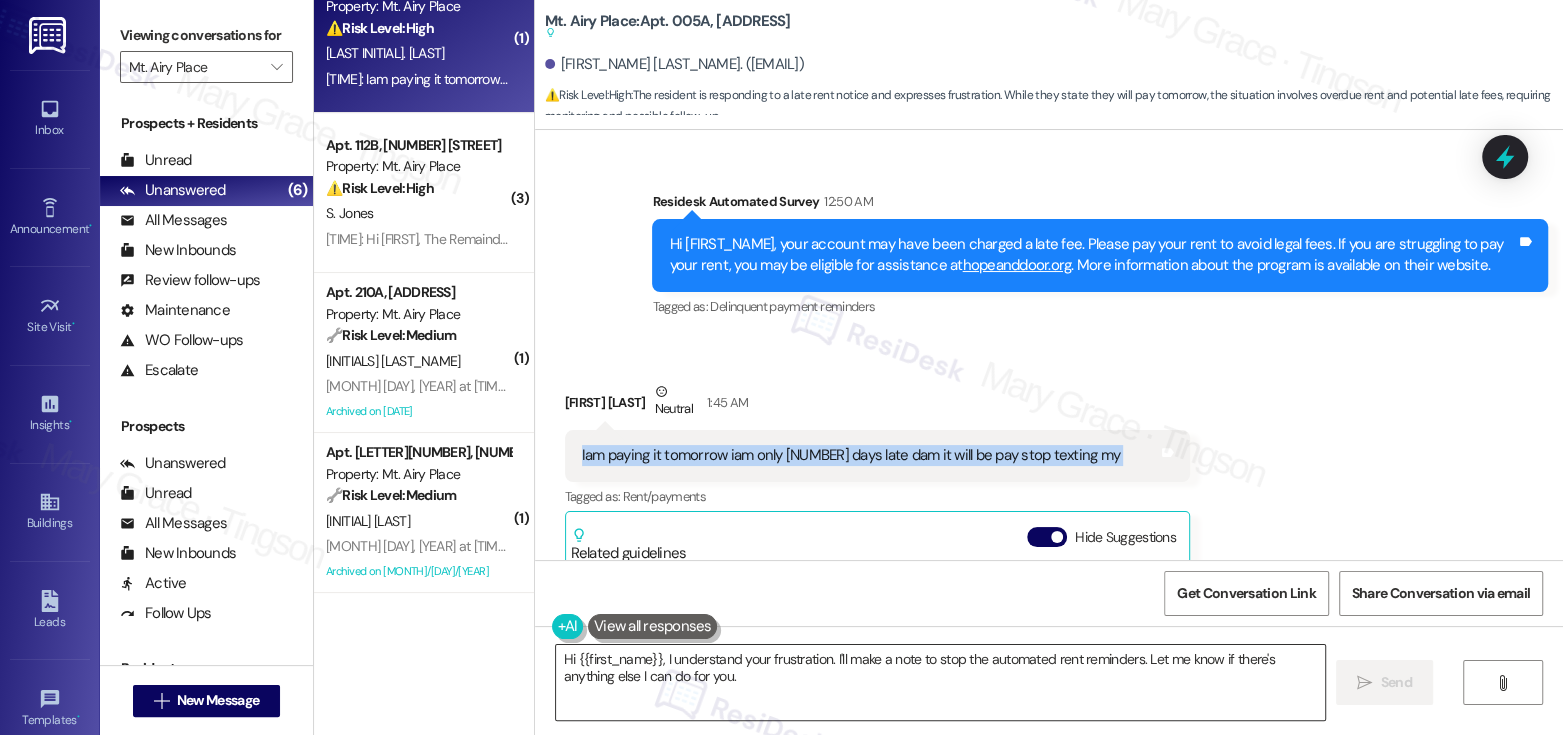 click on "Hi {{first_name}}, I understand your frustration. I'll make a note to stop the automated rent reminders. Let me know if there's anything else I can do for you." at bounding box center (940, 682) 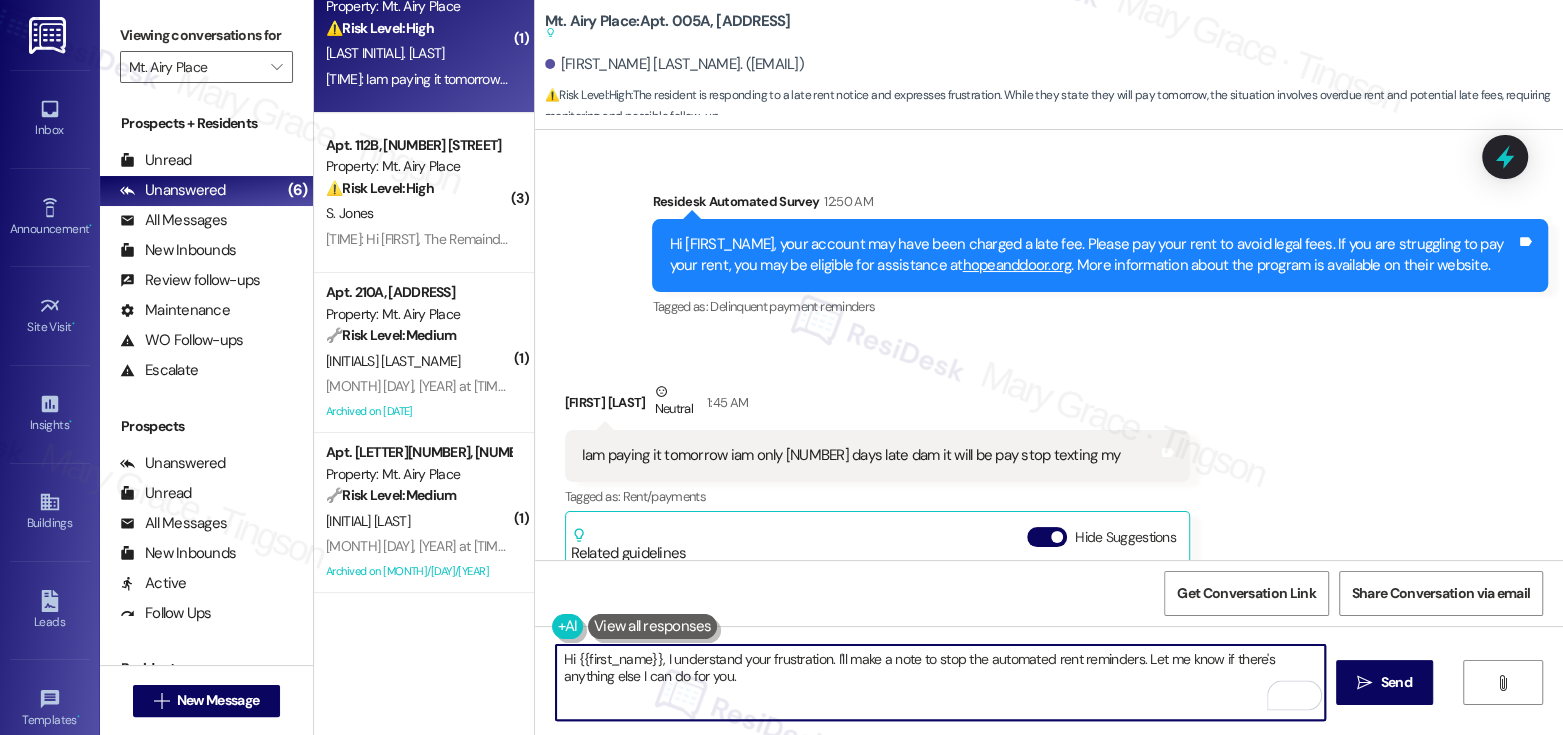 click on "Hi {{first_name}}, I understand your frustration. I'll make a note to stop the automated rent reminders. Let me know if there's anything else I can do for you." at bounding box center [940, 682] 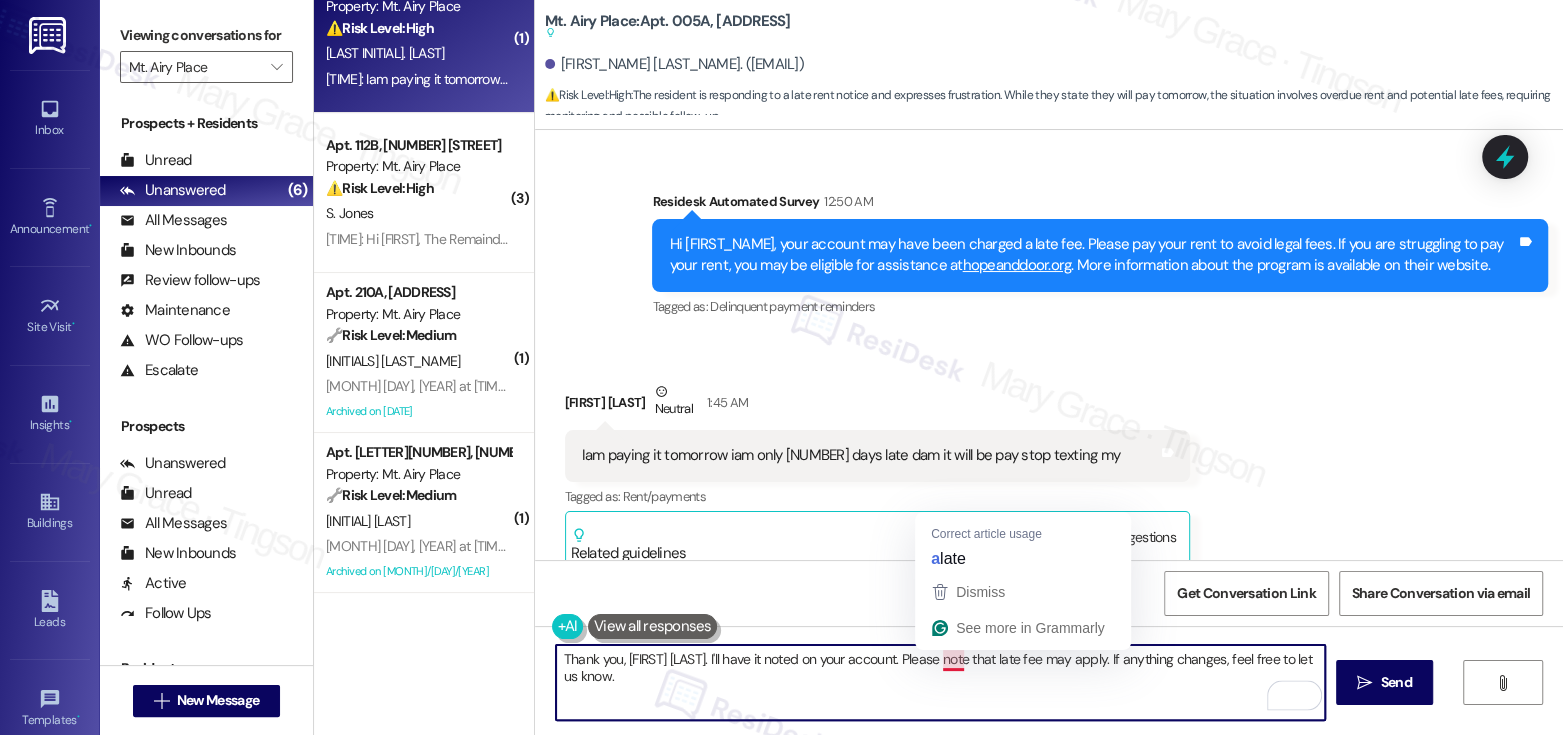click on "Thank you, Eric. I'll have it noted on your account. Please note that late fee may apply. If anything changes, feel free to let us know." at bounding box center (940, 682) 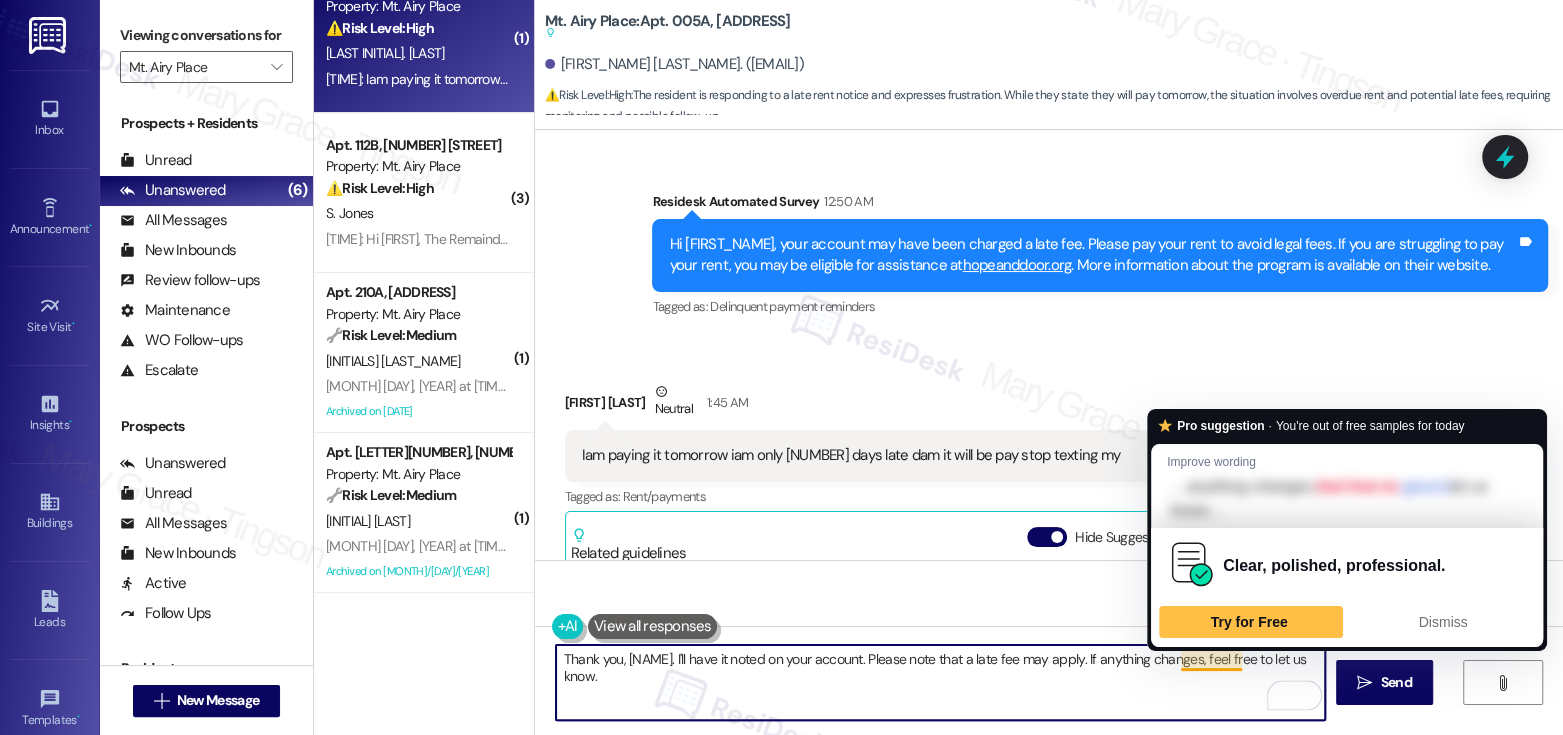 click on "Thank you, Eric. I'll have it noted on your account. Please note that a late fee may apply. If anything changes, feel free to let us know." at bounding box center [940, 682] 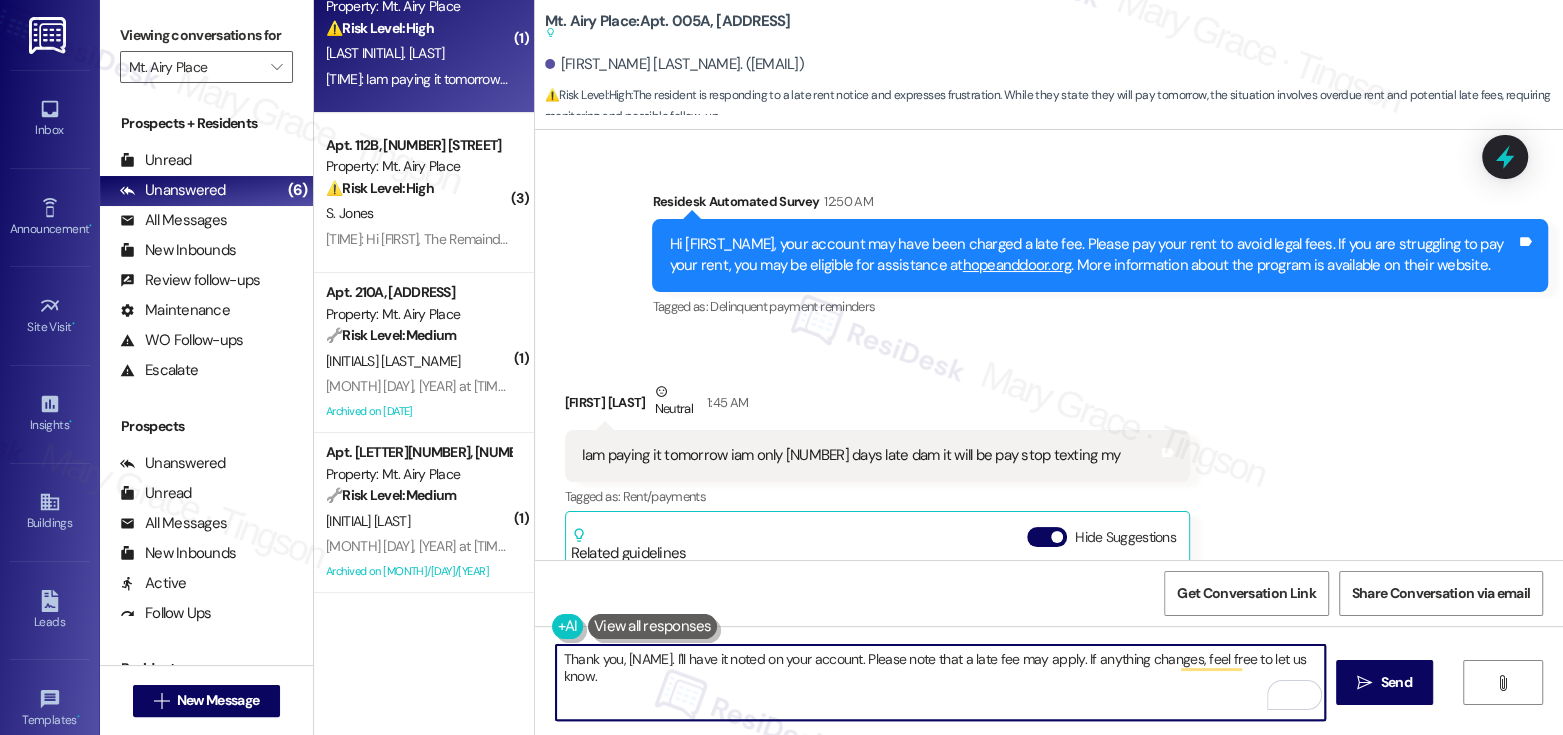 click on "Thank you, Eric. I'll have it noted on your account. Please note that a late fee may apply. If anything changes, feel free to let us know." at bounding box center (940, 682) 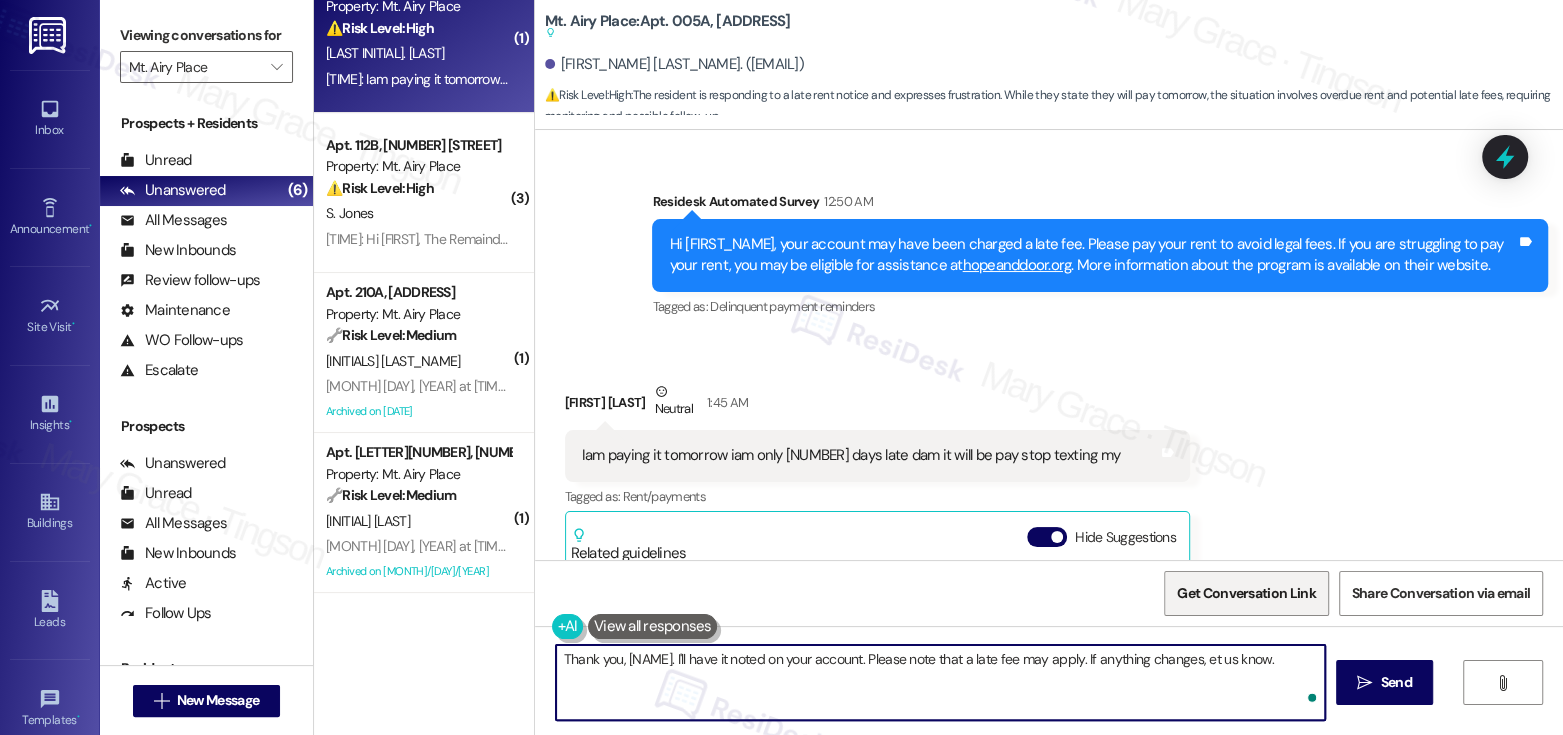 type on "Thank you, Eric. I'll have it noted on your account. Please note that a late fee may apply. If anything changes, let us know." 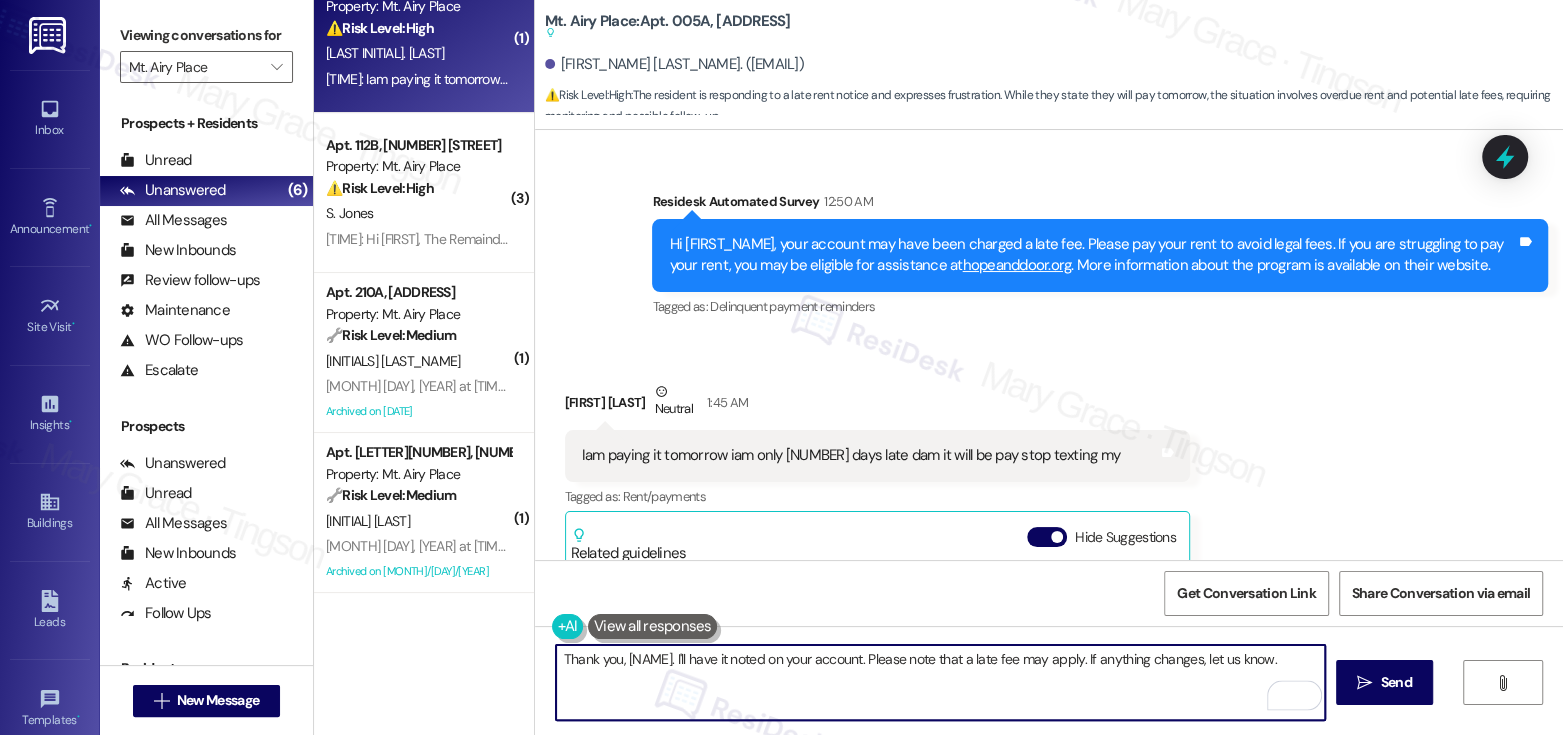 click on "Thank you, Eric. I'll have it noted on your account. Please note that a late fee may apply. If anything changes, let us know." at bounding box center [940, 682] 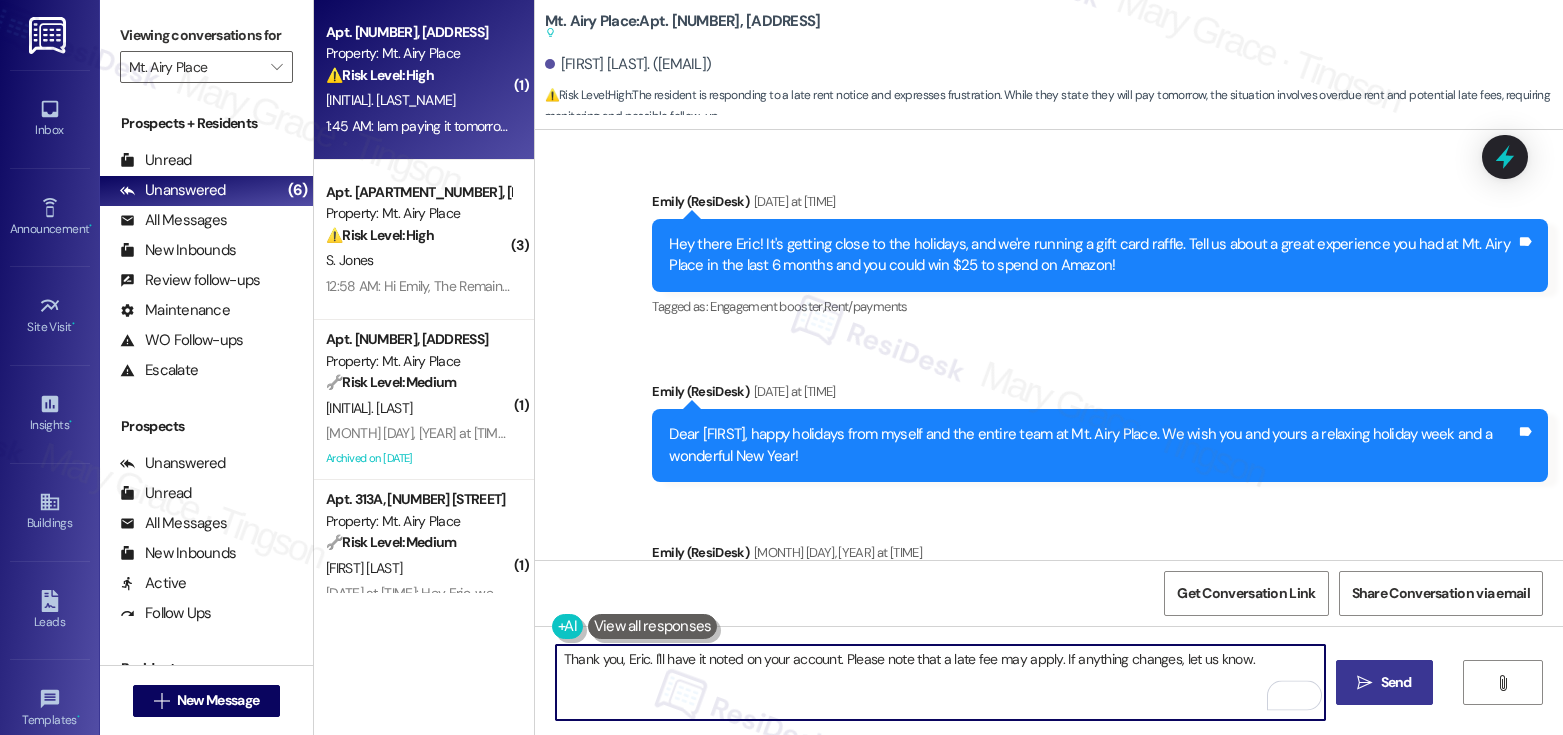 scroll, scrollTop: 0, scrollLeft: 0, axis: both 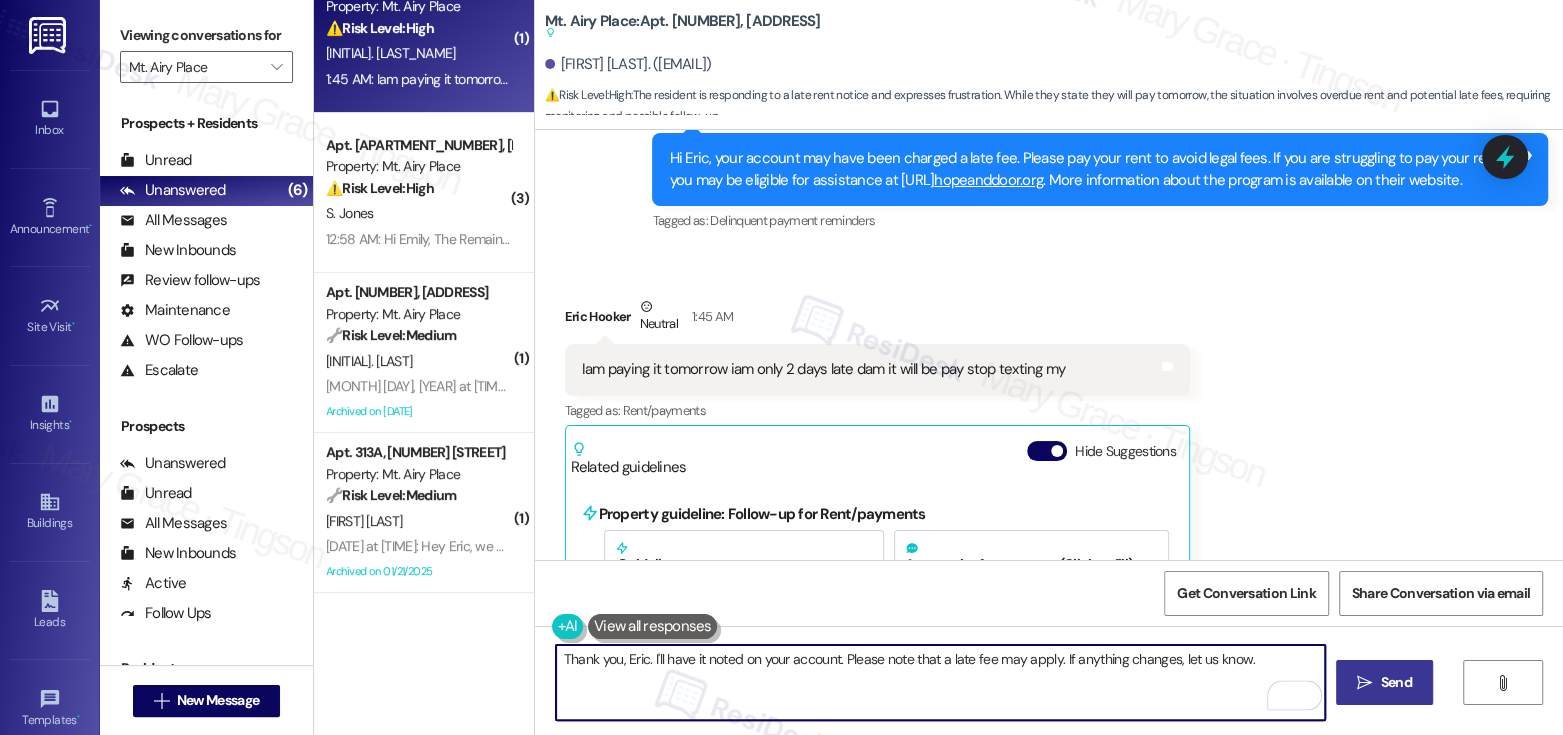 type on "Thank you, Eric. I'll have it noted on your account. Please note that a late fee may apply. If anything changes, let us know." 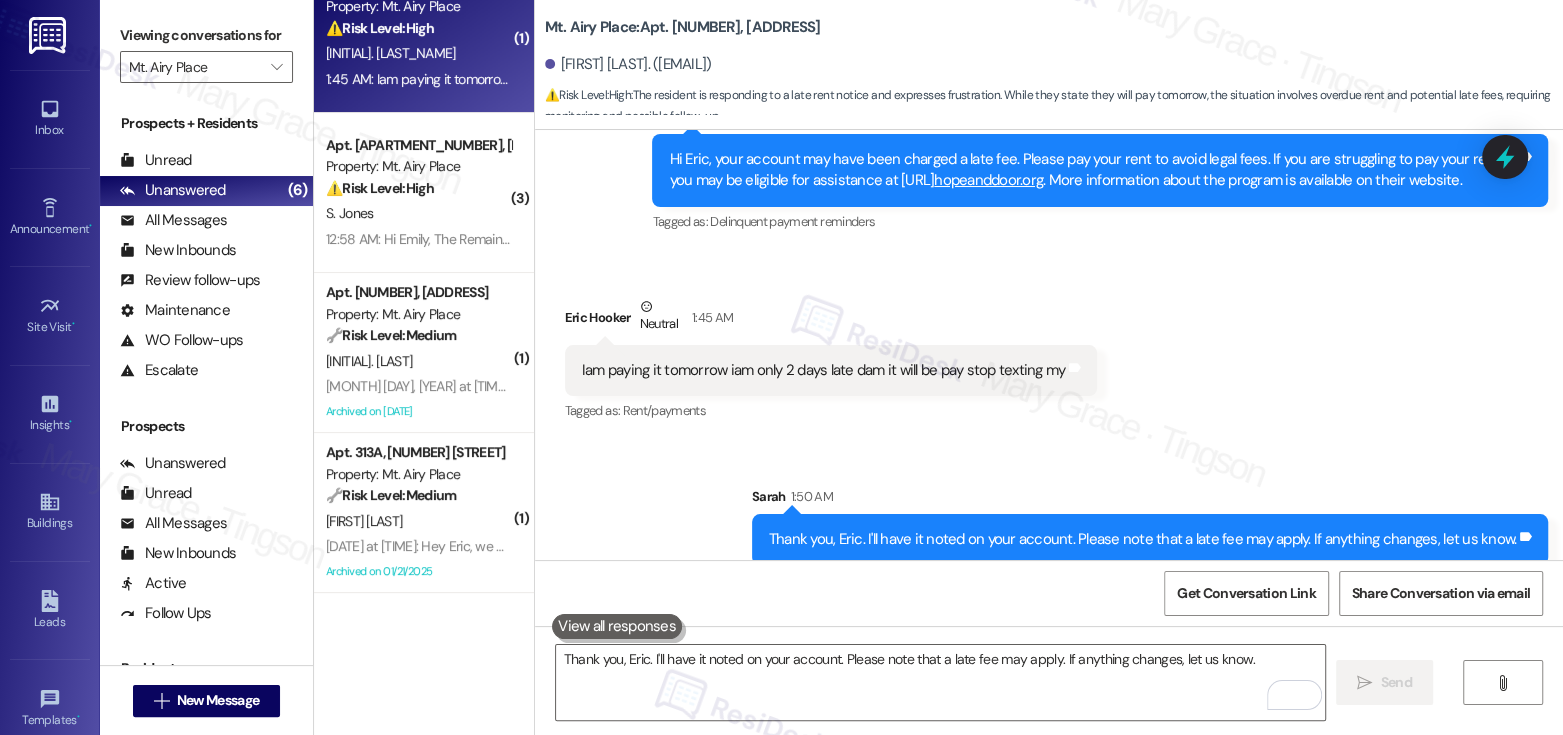 scroll, scrollTop: 6847, scrollLeft: 0, axis: vertical 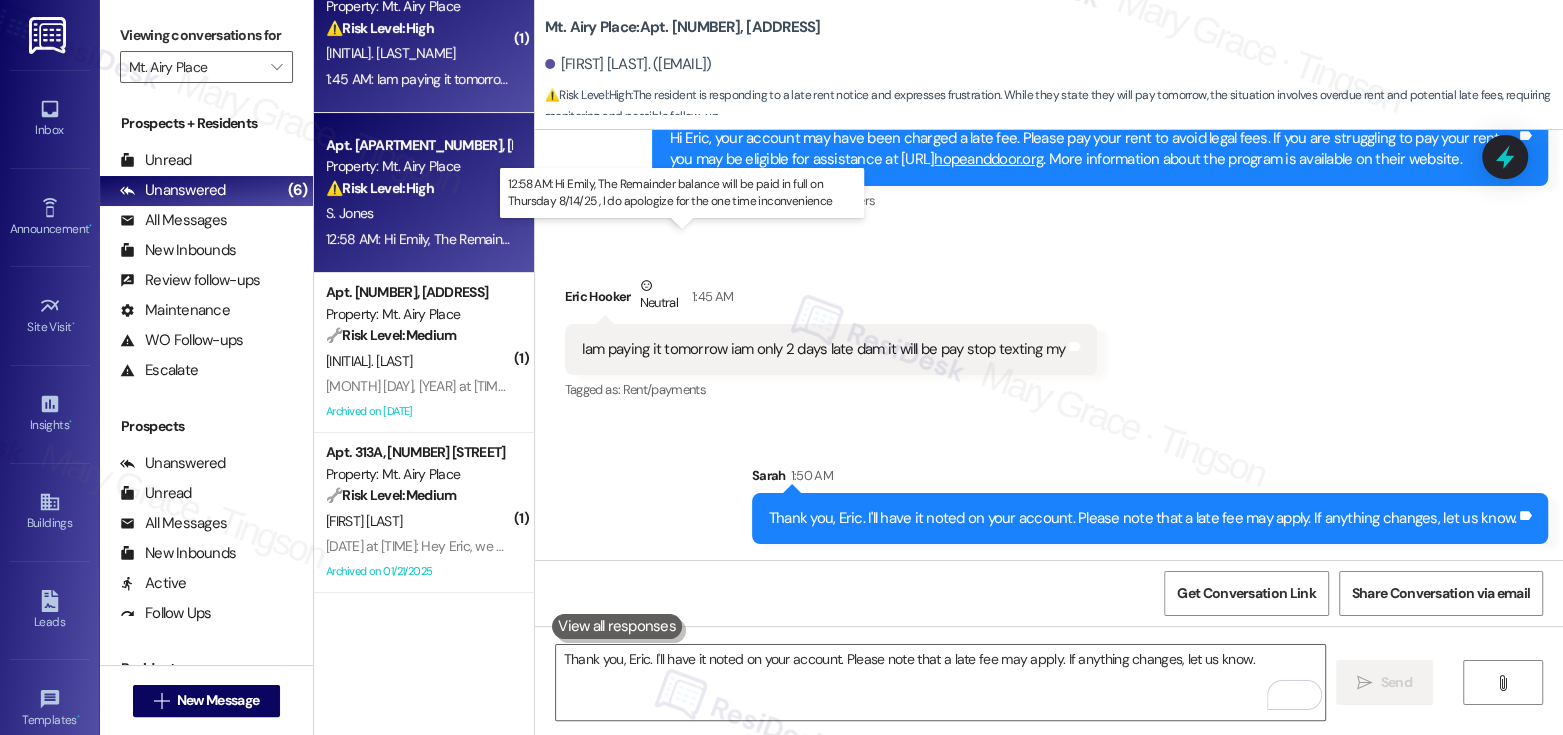 click on "[TIME]: Hi [NAME], The Remainder balance will be paid in full on Thursday 8/14/25 , I do apologize for the one time inconvenience [TIME]: Hi [NAME], The Remainder balance will be paid in full on Thursday 8/14/25 , I do apologize for the one time inconvenience" at bounding box center [697, 239] 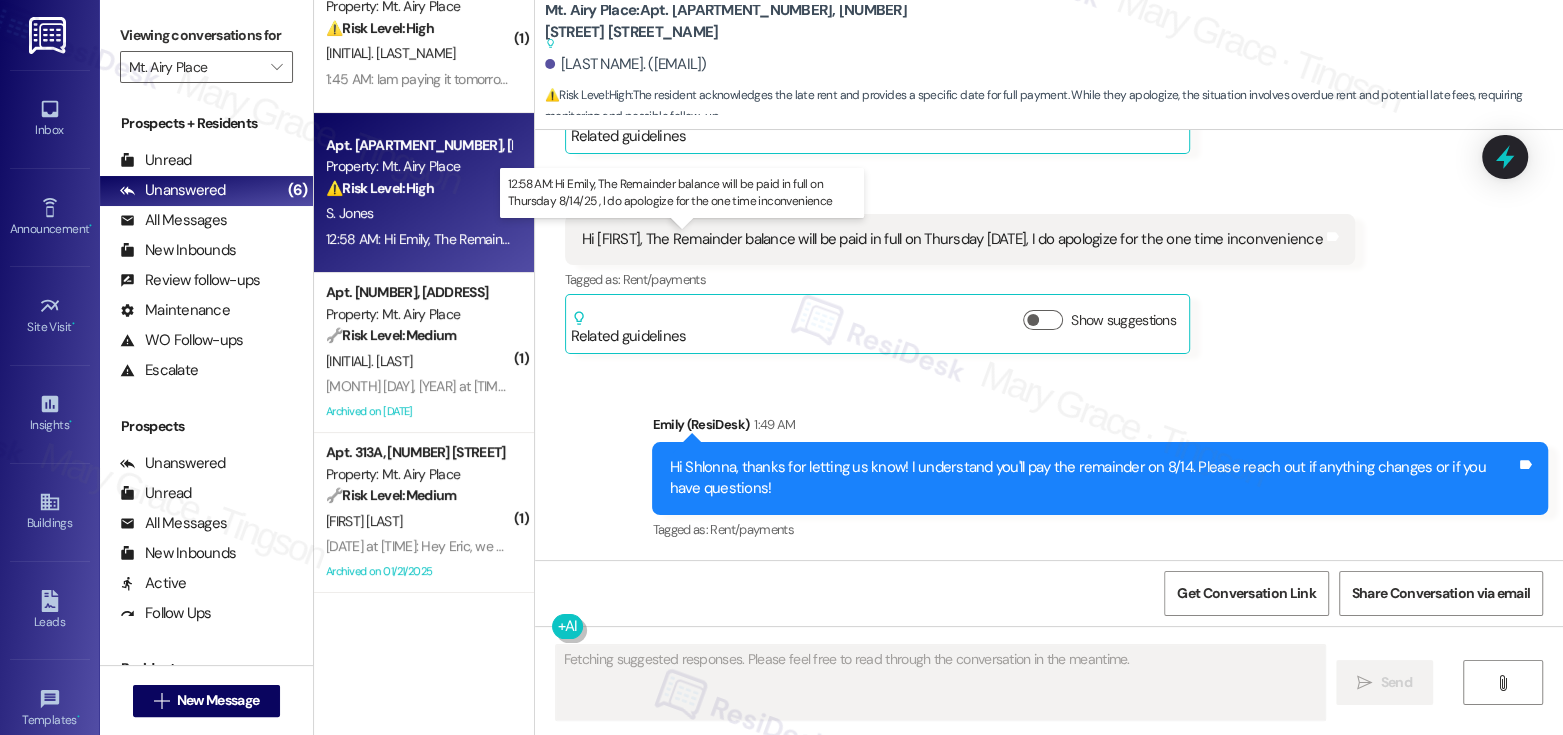 scroll, scrollTop: 2386, scrollLeft: 0, axis: vertical 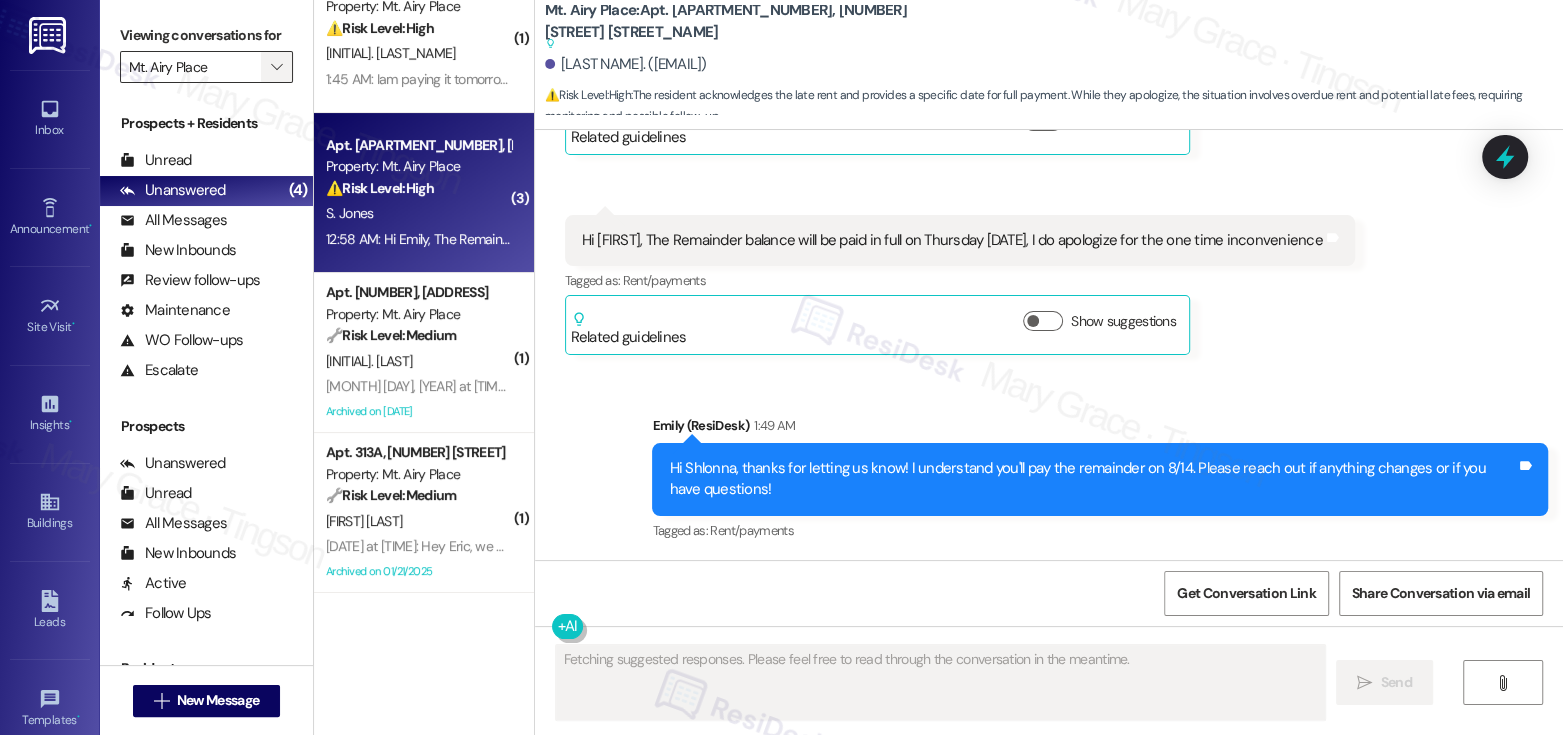 click on "" at bounding box center [276, 67] 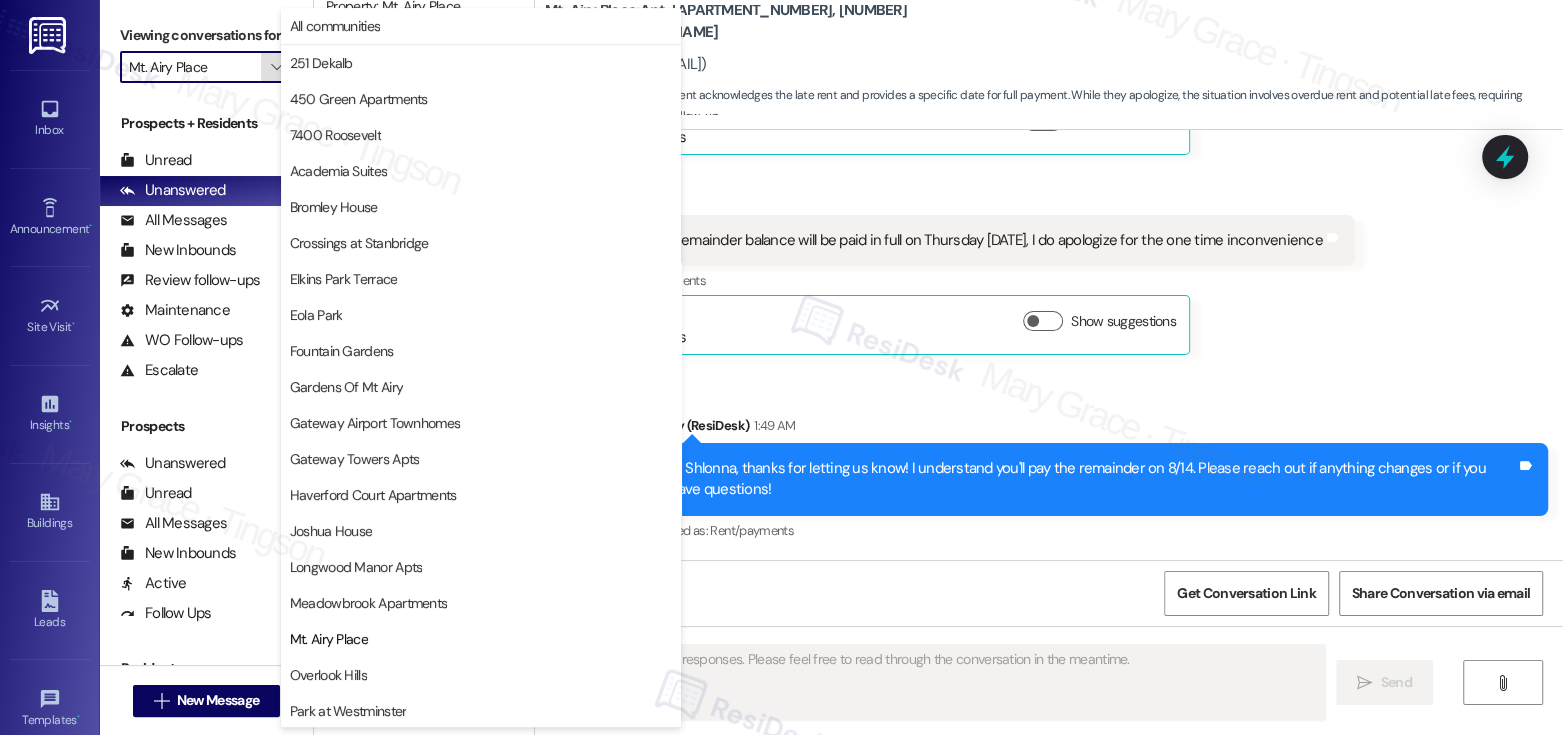 scroll, scrollTop: 325, scrollLeft: 0, axis: vertical 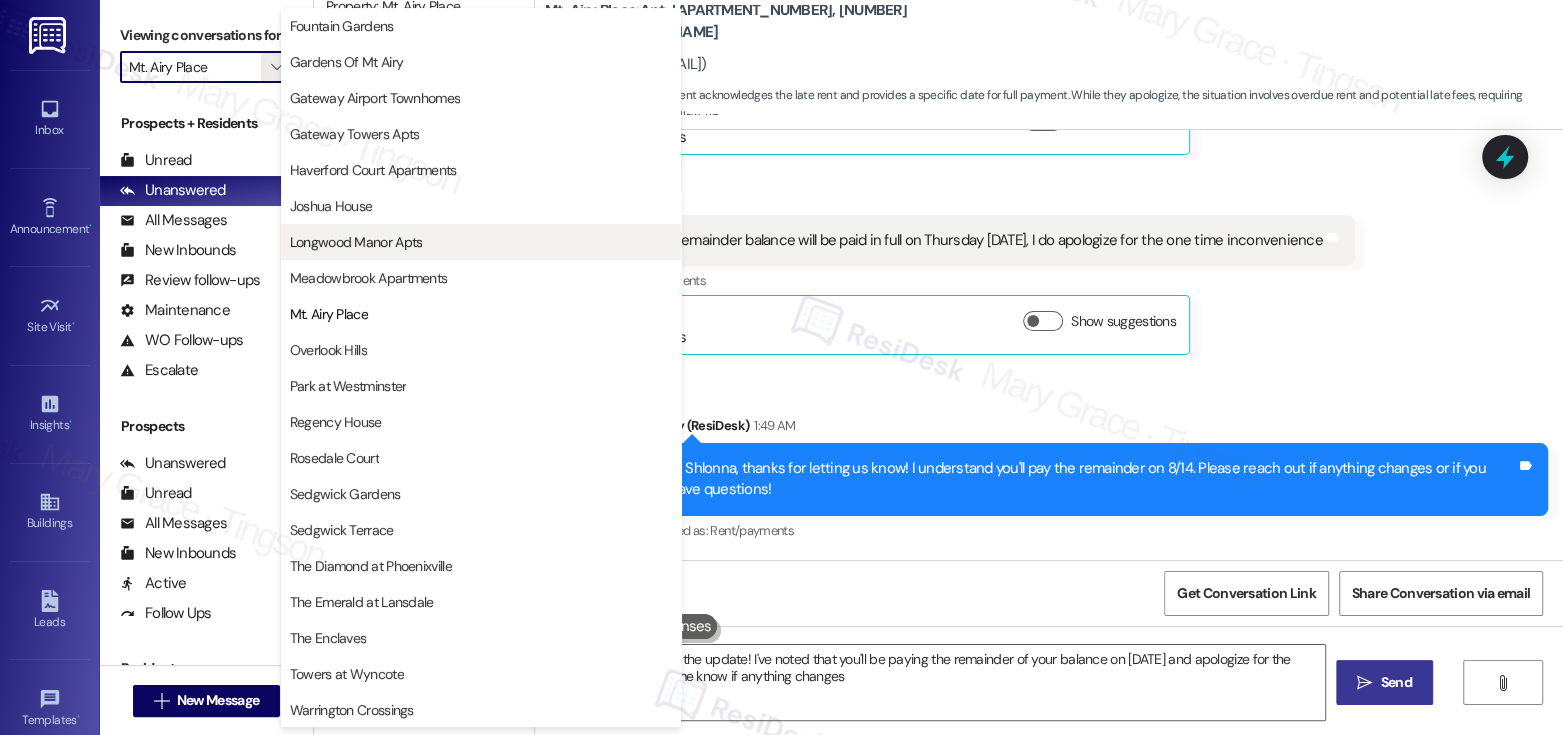 type on "Hi [FIRST], thanks for the update! I've noted that you'll be paying the remainder of your balance on [DATE] and apologize for the inconvenience. Let me know if anything changes!" 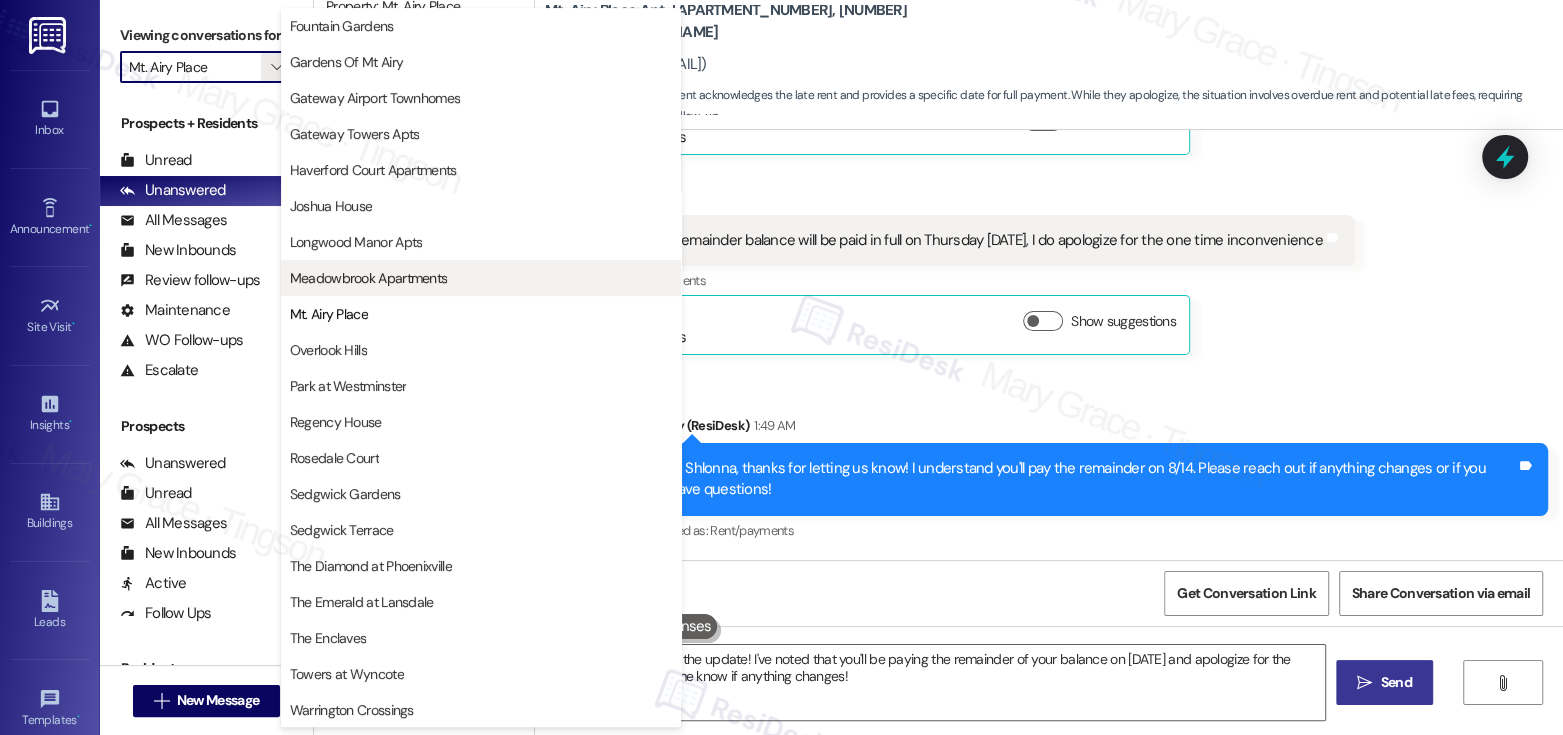 click on "Meadowbrook Apartments" at bounding box center [369, 278] 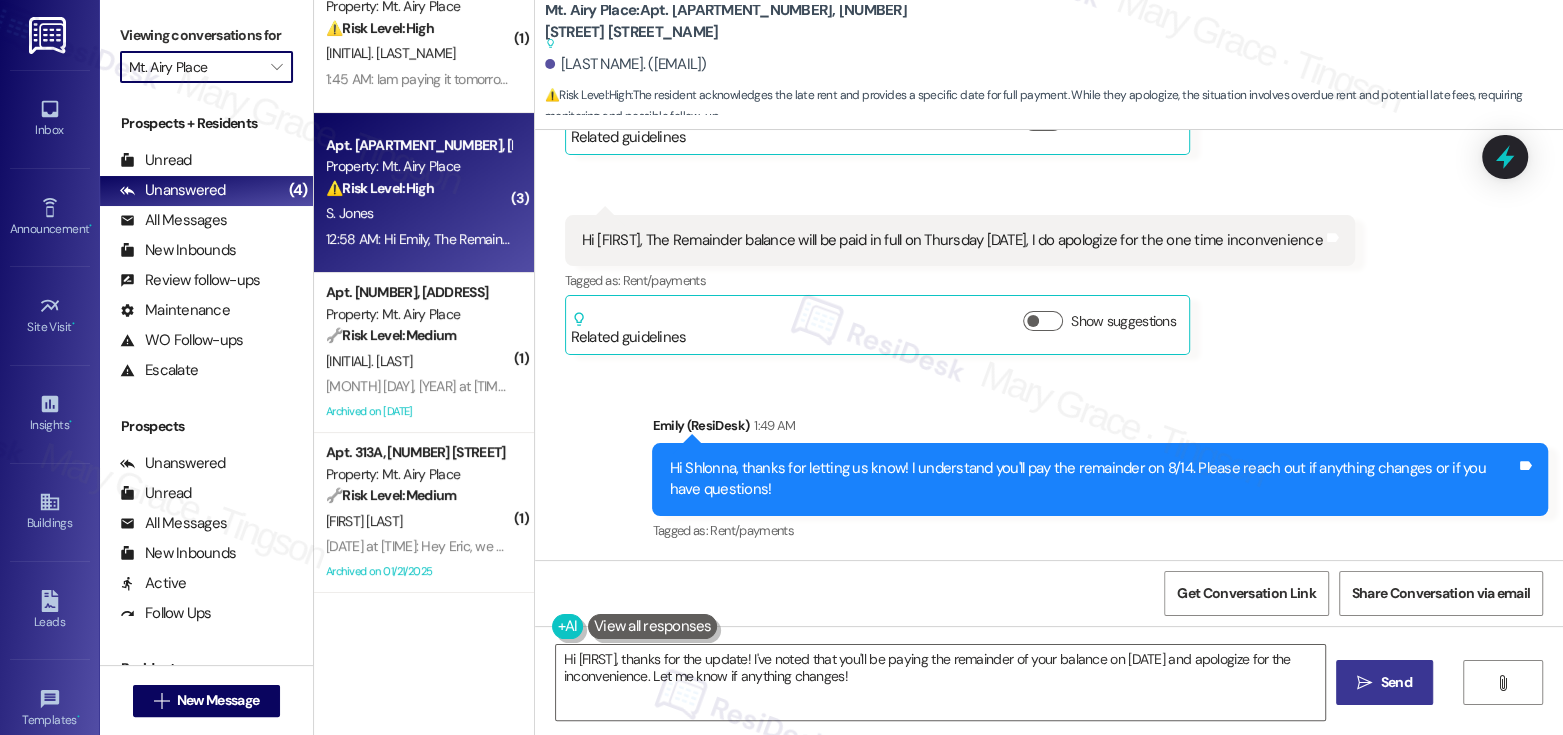 type on "Meadowbrook Apartments" 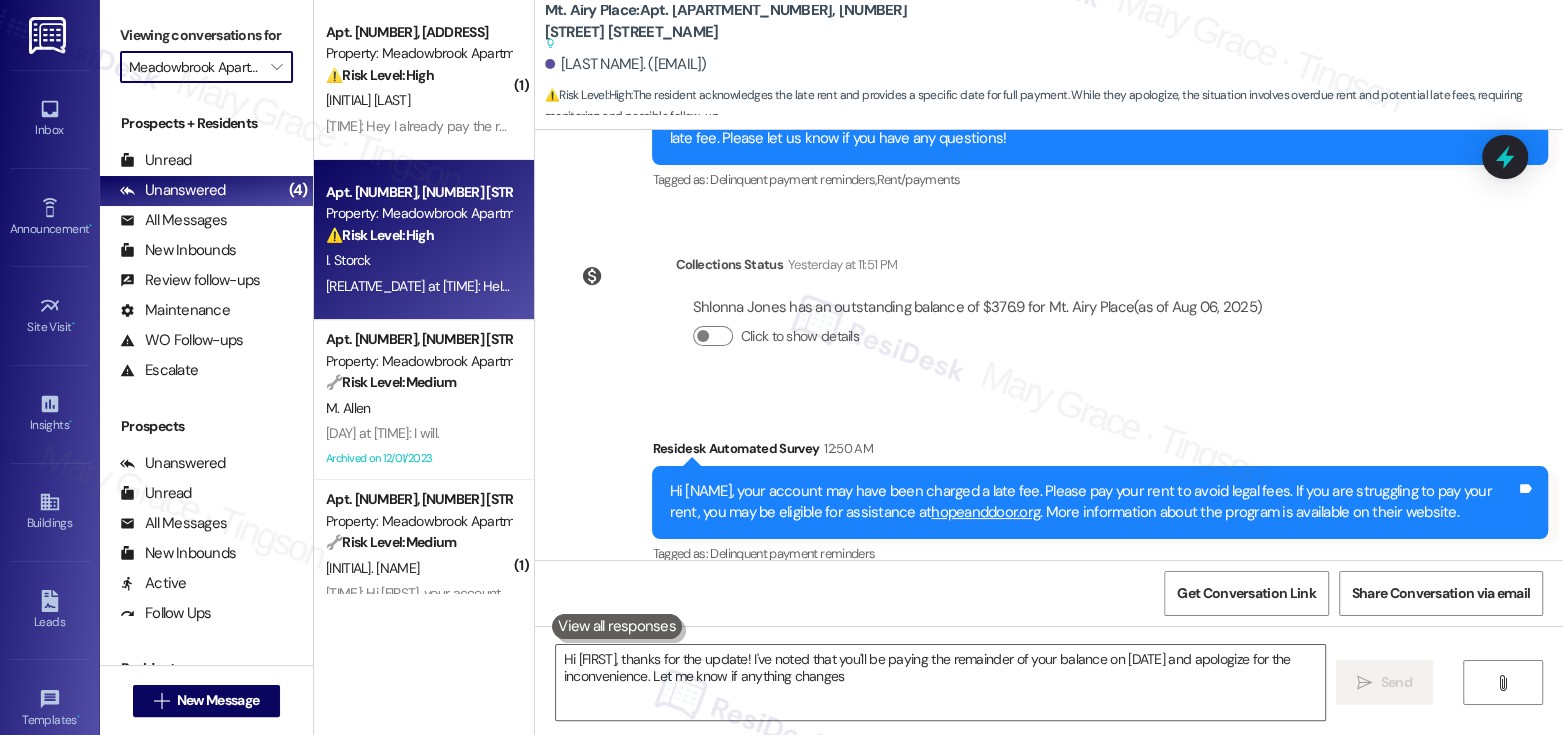 type on "Hi [FIRST], thanks for the update! I've noted that you'll be paying the remainder of your balance on [DATE] and apologize for the inconvenience. Let me know if anything changes!" 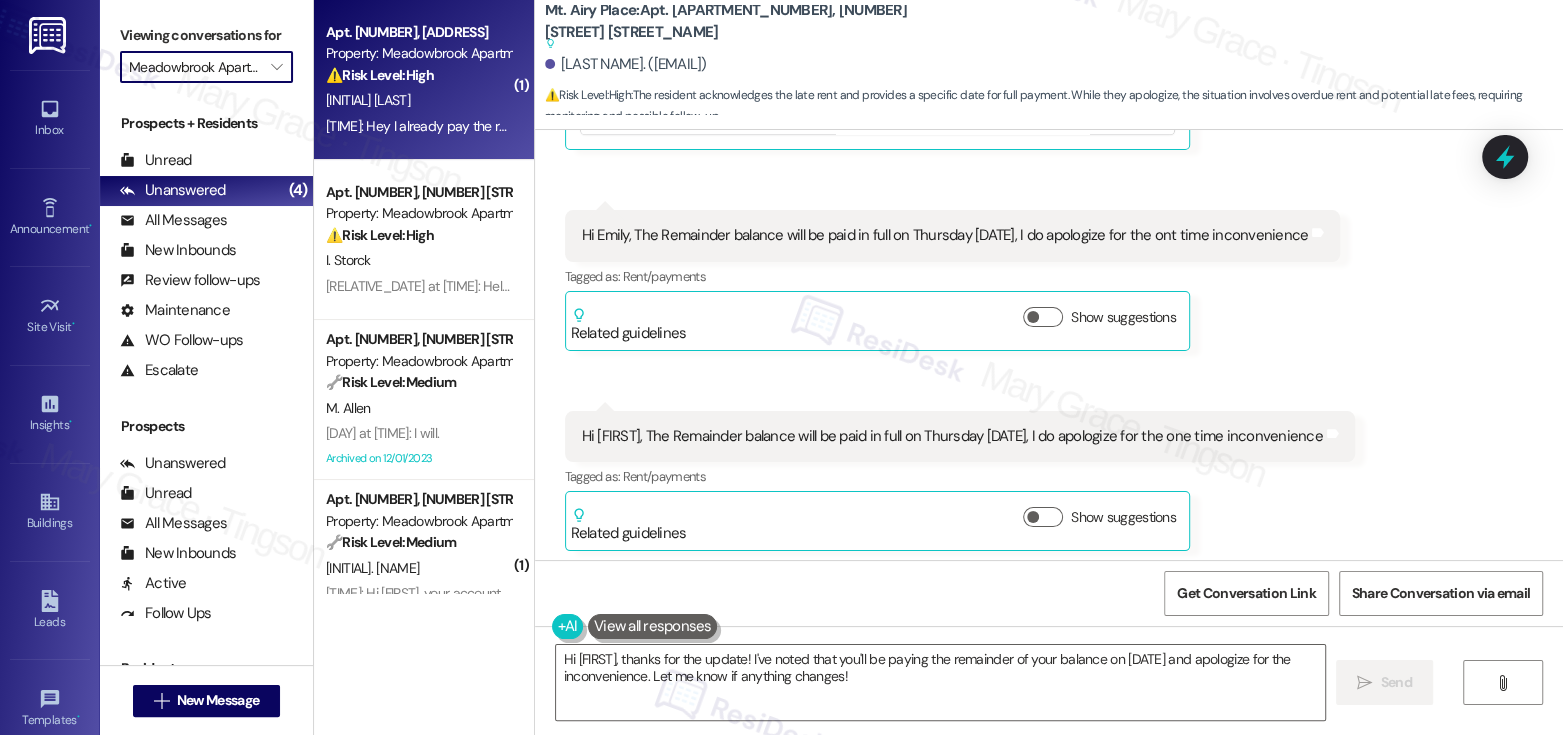scroll, scrollTop: 2194, scrollLeft: 0, axis: vertical 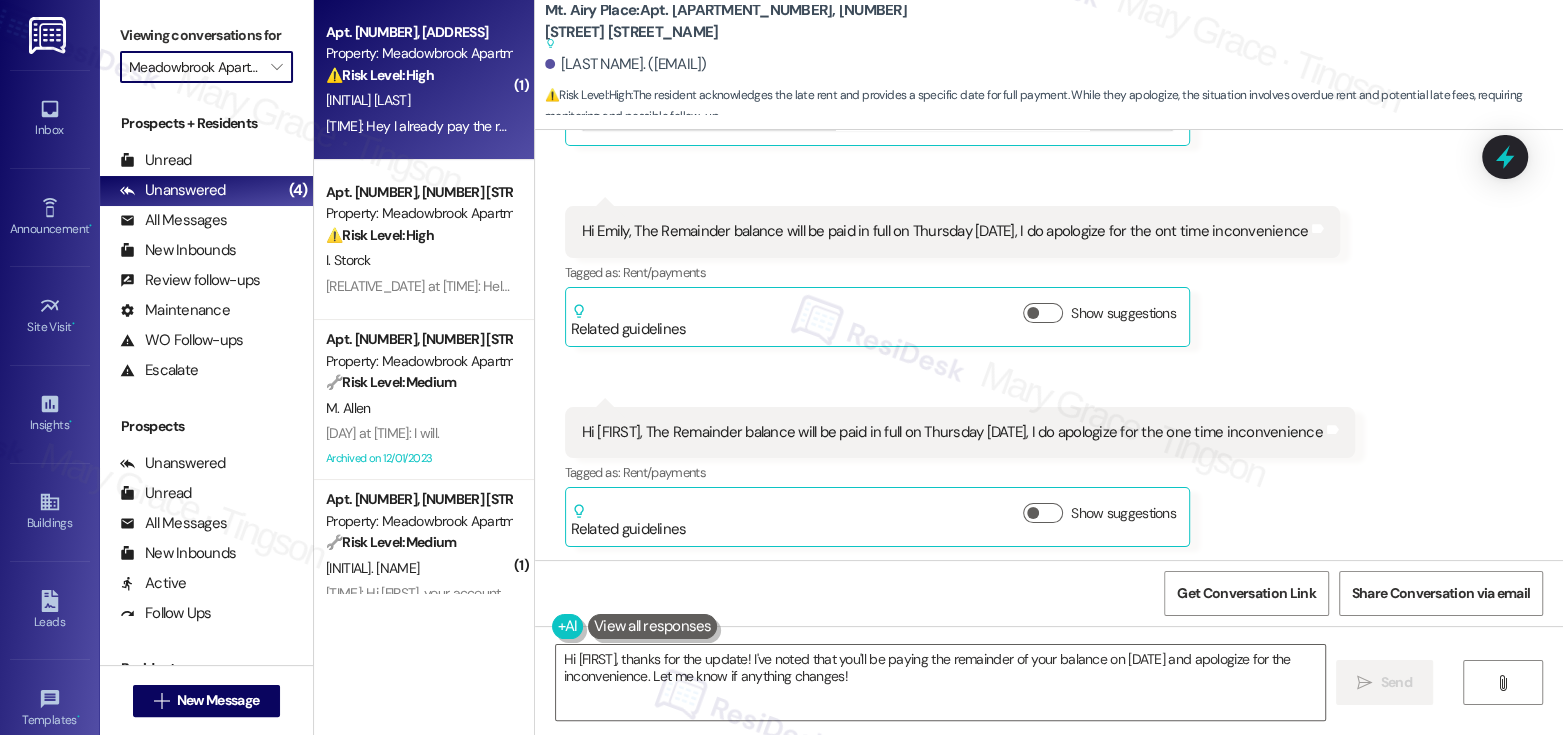 click on "[INITIAL] [LAST]" at bounding box center [418, 100] 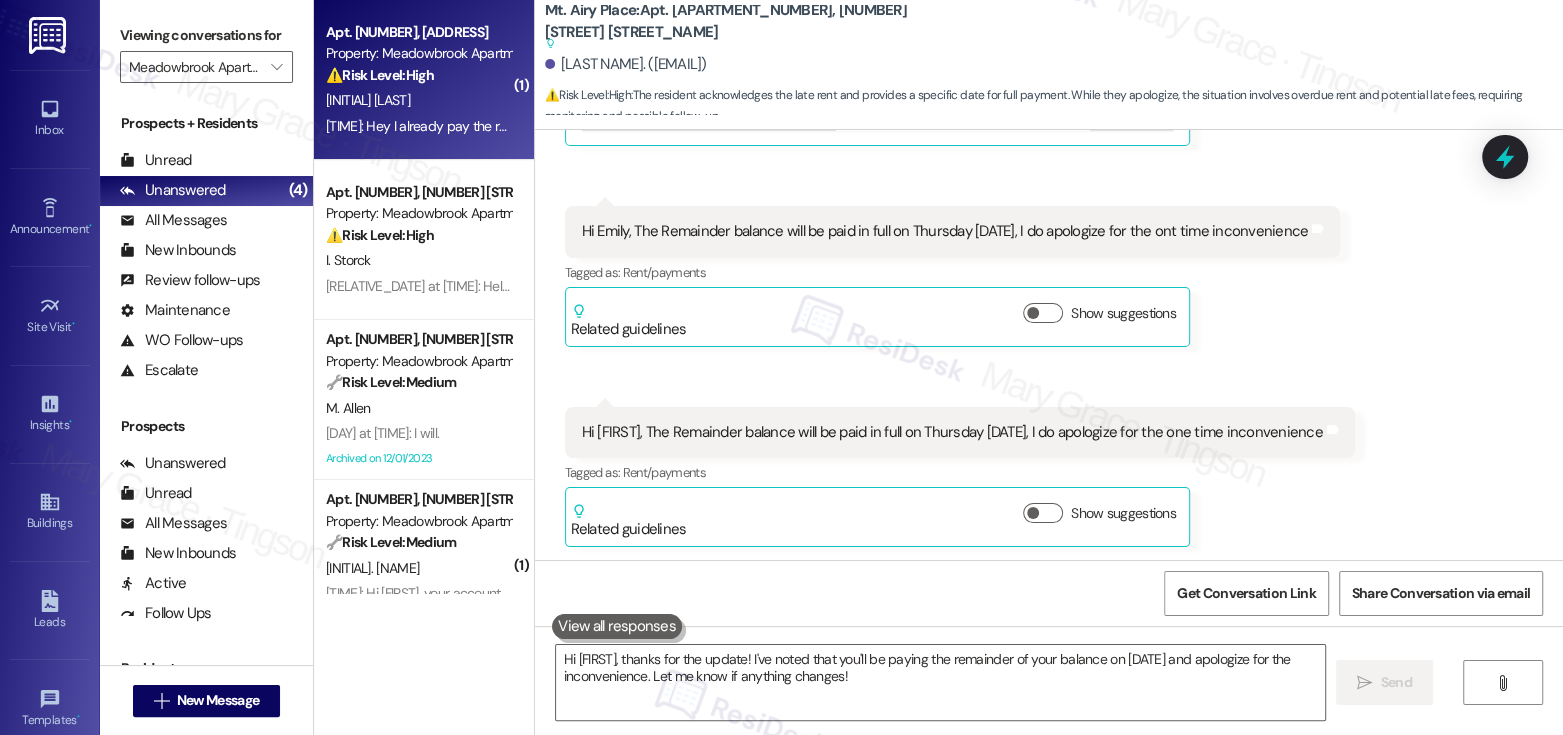 click on "[INITIAL] [LAST]" at bounding box center (418, 100) 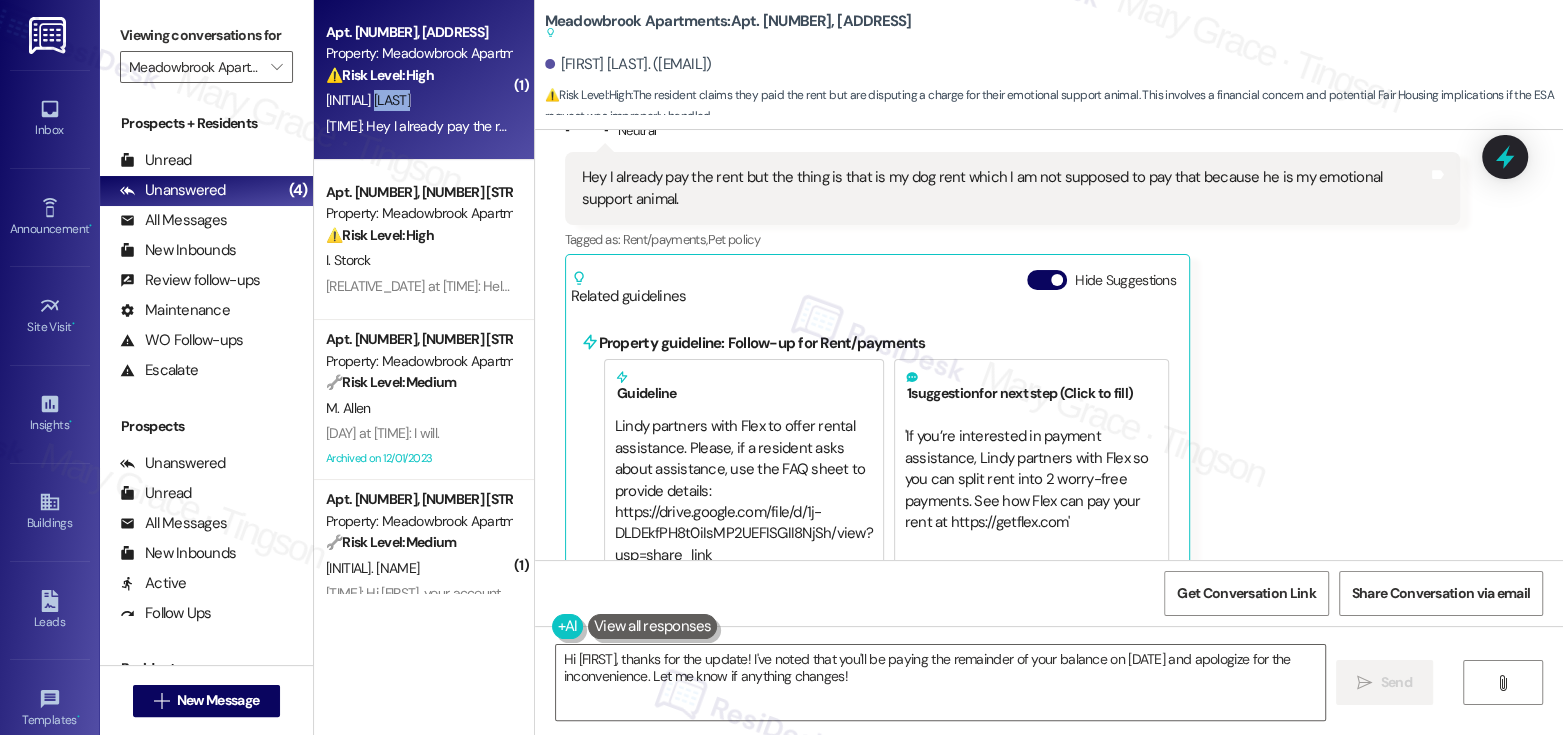 scroll, scrollTop: 941, scrollLeft: 0, axis: vertical 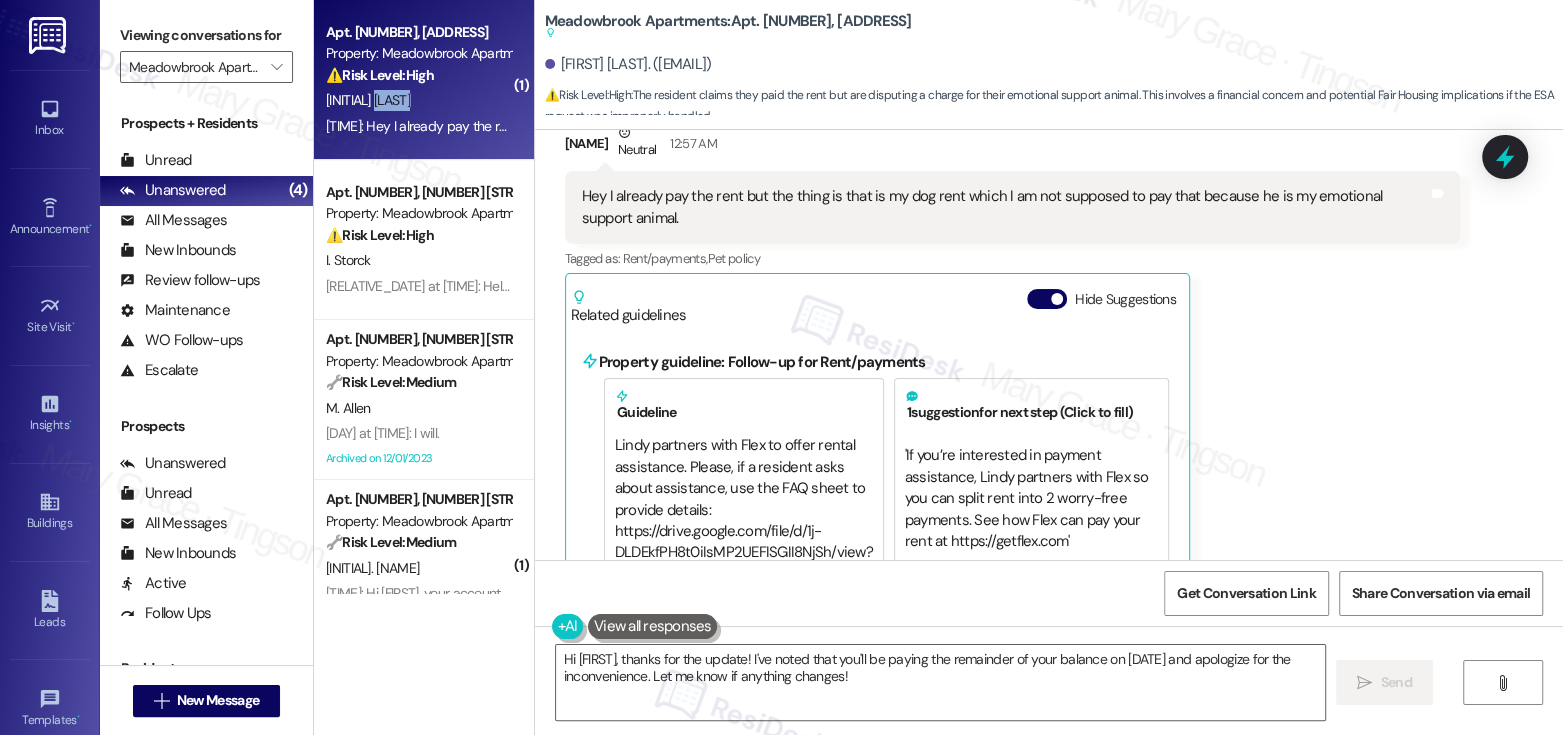 click on "Hey I already pay the rent but the thing is that is my dog rent which I am not supposed to pay that because he is my emotional support animal." at bounding box center (1005, 207) 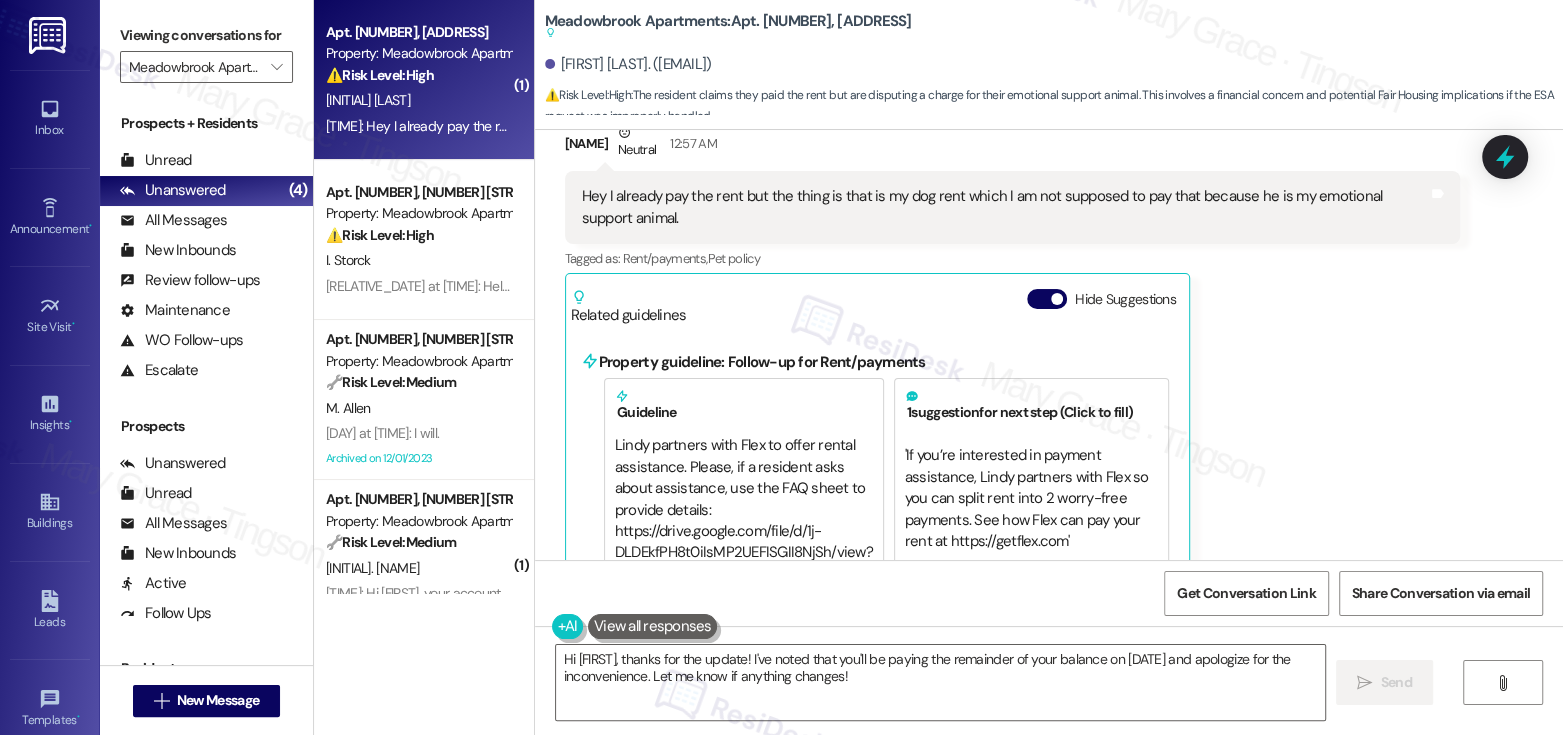 click on "Hey I already pay the rent but the thing is that is my dog rent which I am not supposed to pay that because he is my emotional support animal." at bounding box center (1005, 207) 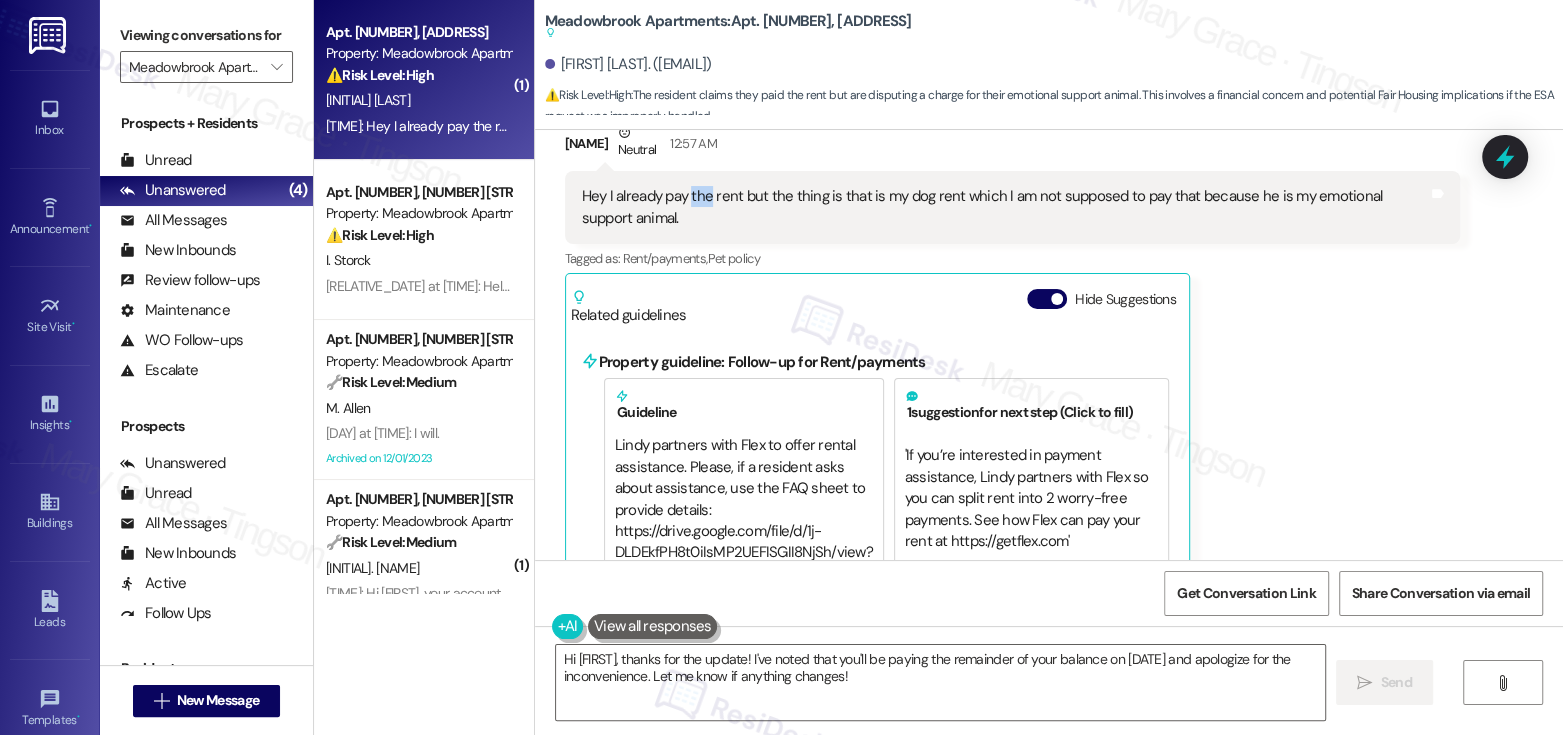 click on "Hey I already pay the rent but the thing is that is my dog rent which I am not supposed to pay that because he is my emotional support animal." at bounding box center (1005, 207) 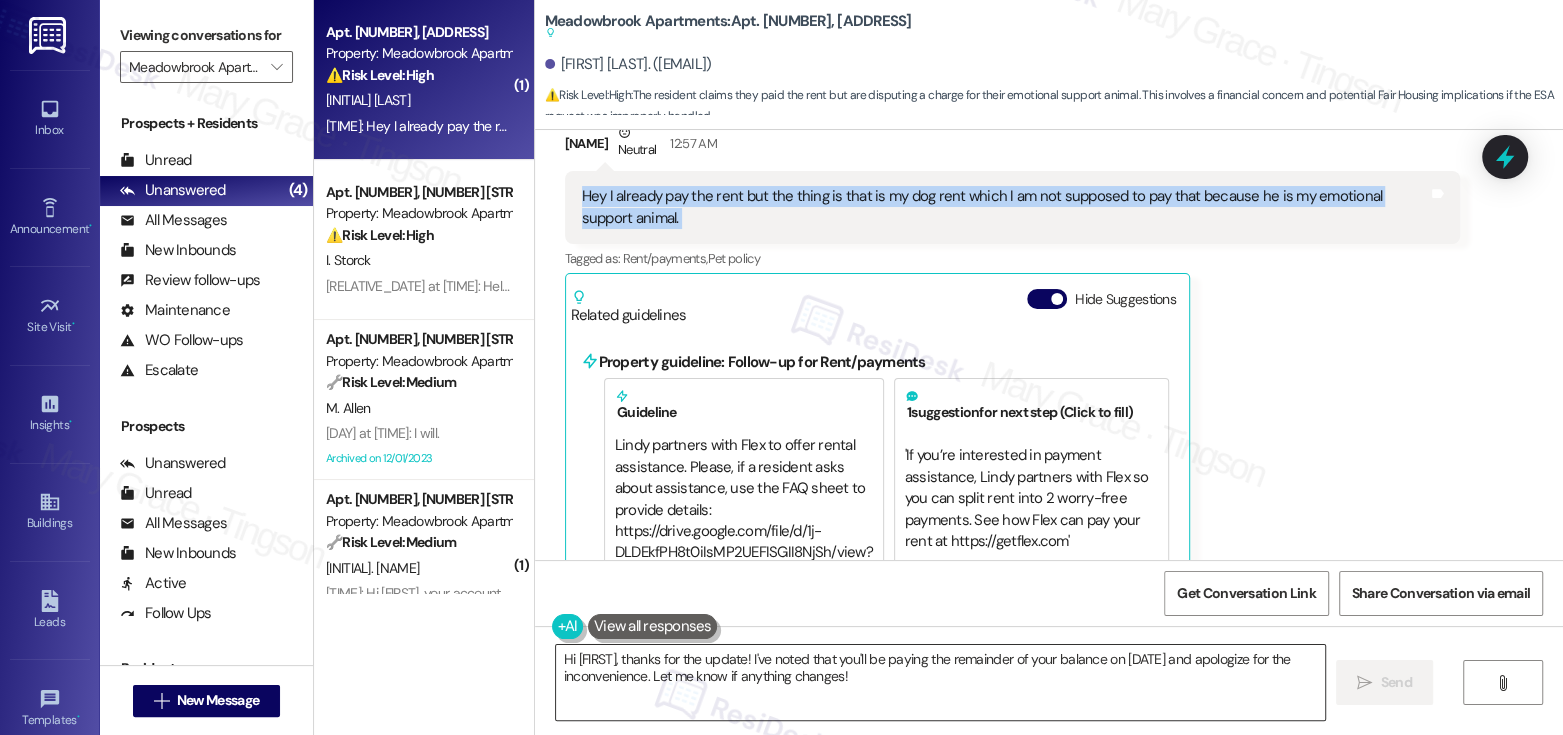 click on "Hi [FIRST], thanks for the update! I've noted that you'll be paying the remainder of your balance on [DATE] and apologize for the inconvenience. Let me know if anything changes!" at bounding box center (940, 682) 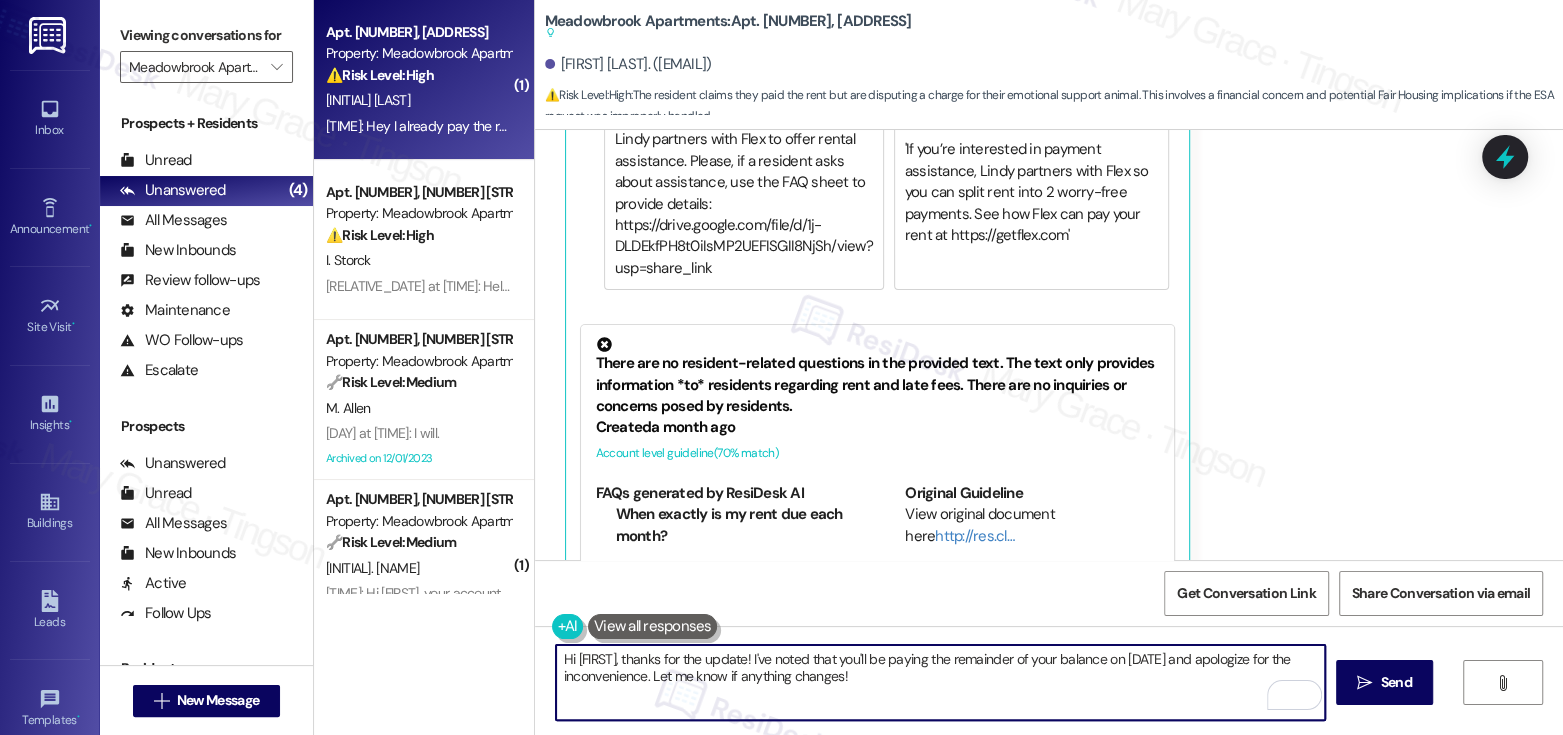 scroll, scrollTop: 1318, scrollLeft: 0, axis: vertical 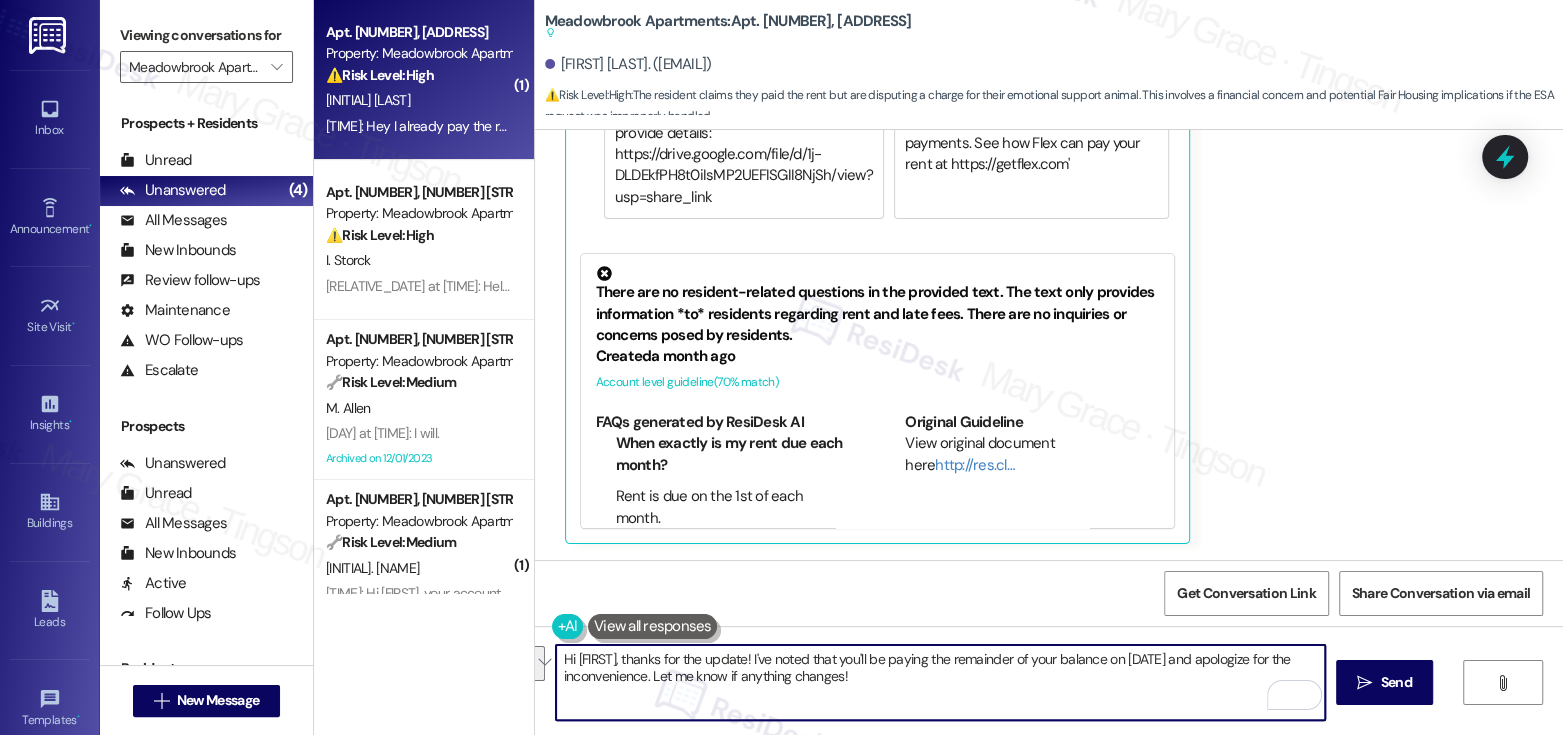 drag, startPoint x: 785, startPoint y: 659, endPoint x: 957, endPoint y: 670, distance: 172.35138 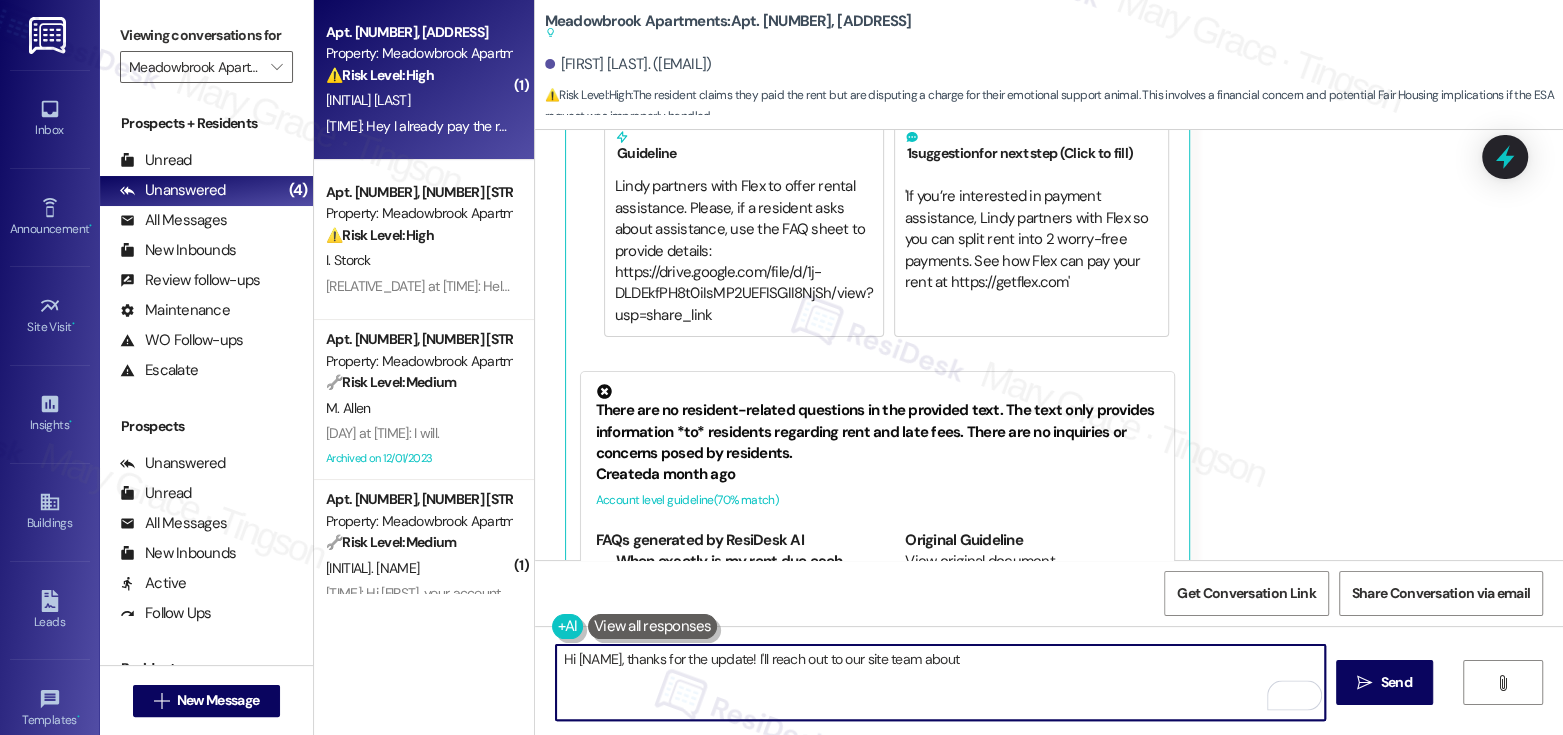 scroll, scrollTop: 1318, scrollLeft: 0, axis: vertical 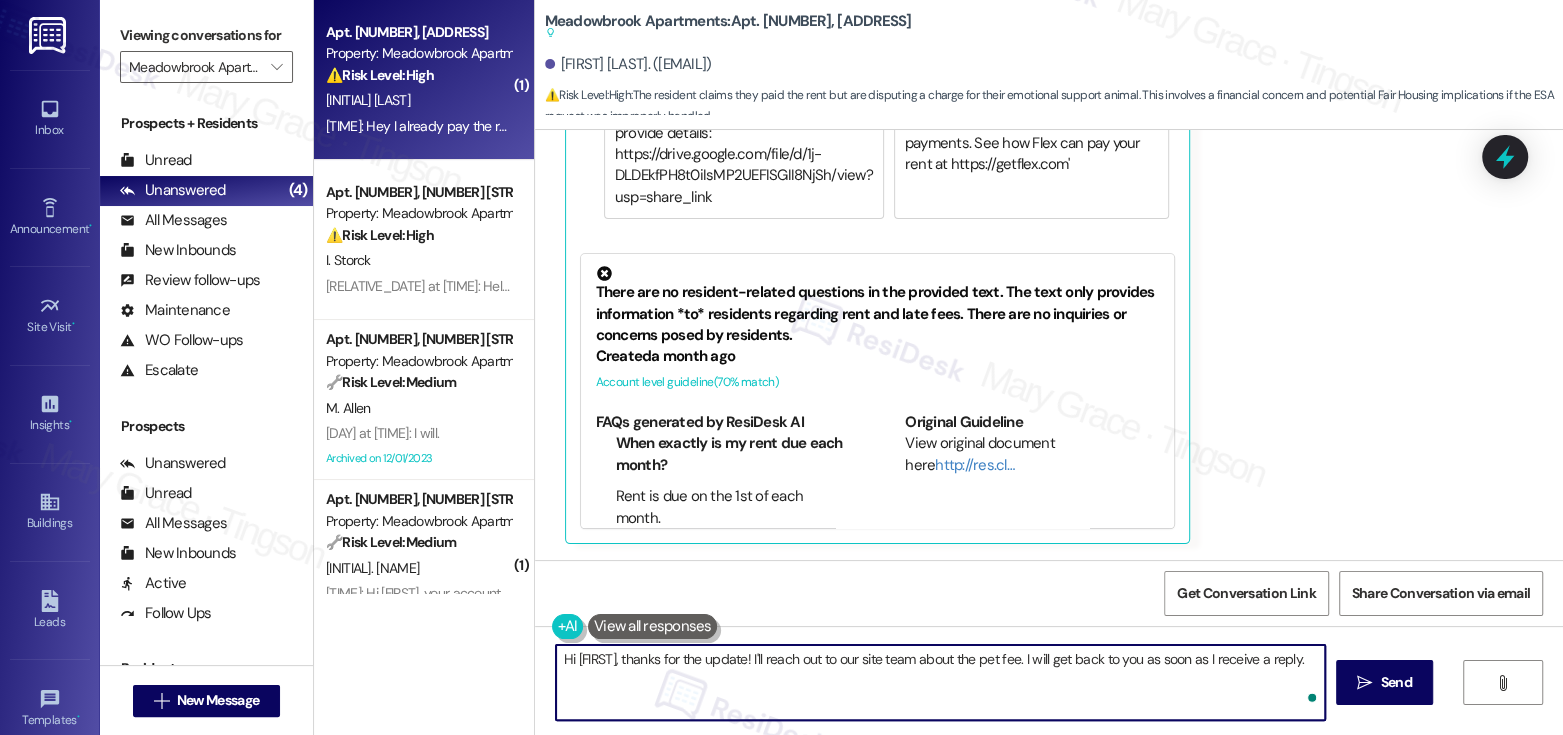 type on "Hi [FIRST], thanks for the update! I'll reach out to our site team about the pet fee. I will get back to you as soon as I receive a reply." 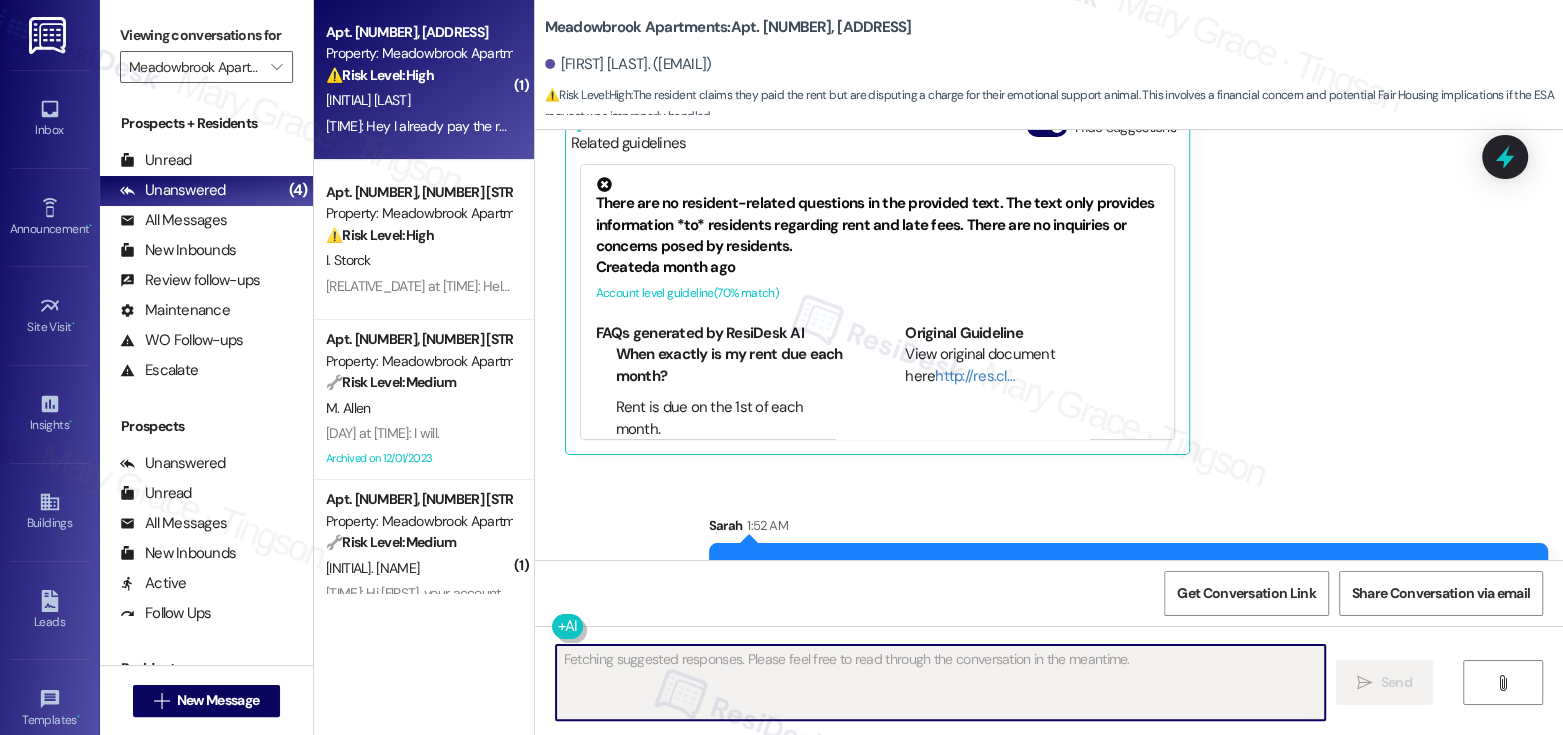 scroll, scrollTop: 1163, scrollLeft: 0, axis: vertical 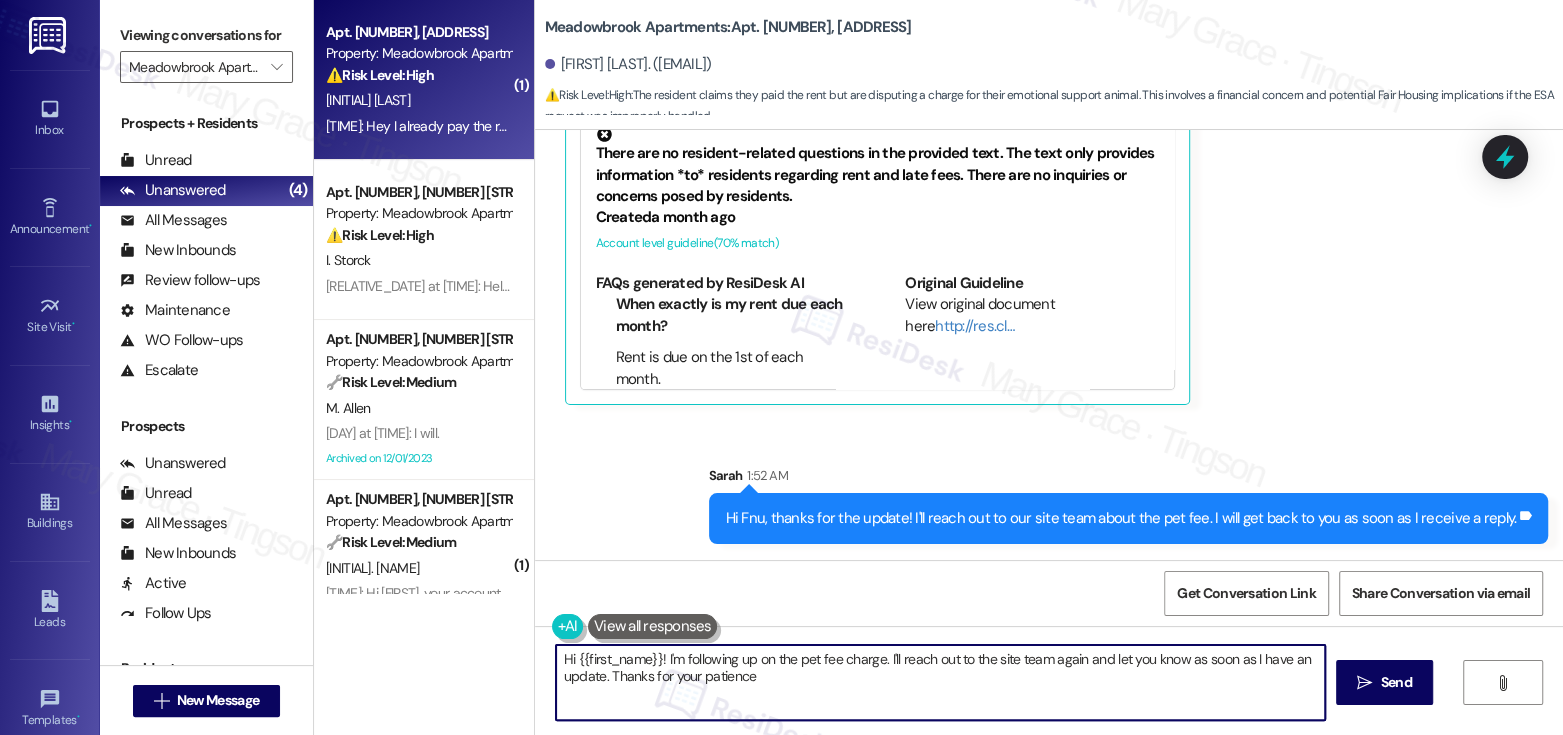 type on "Hi [FIRST_NAME]! I'm following up on the pet fee charge. I'll reach out to the site team again and let you know as soon as I have an update. Thanks for your patience!" 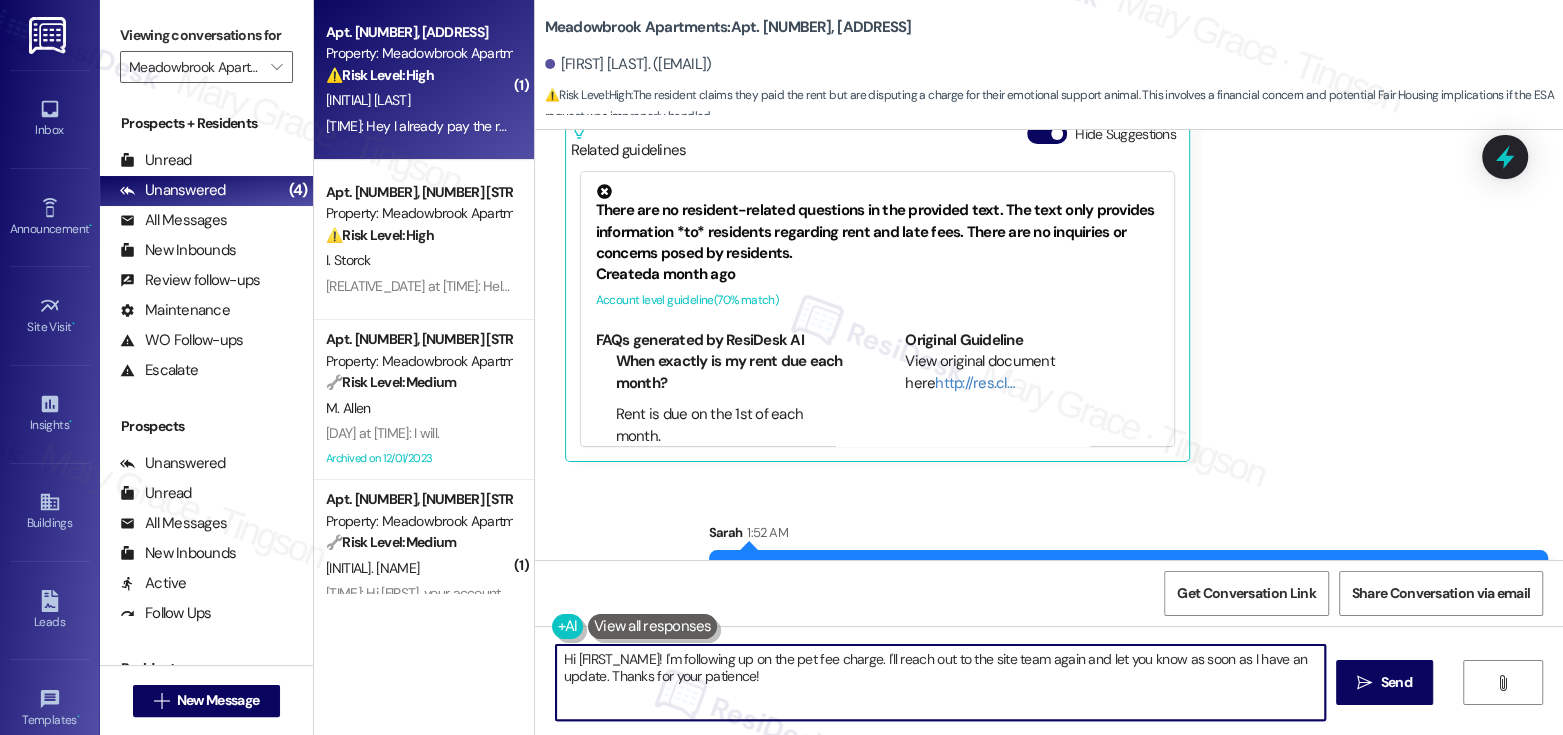 scroll, scrollTop: 1109, scrollLeft: 0, axis: vertical 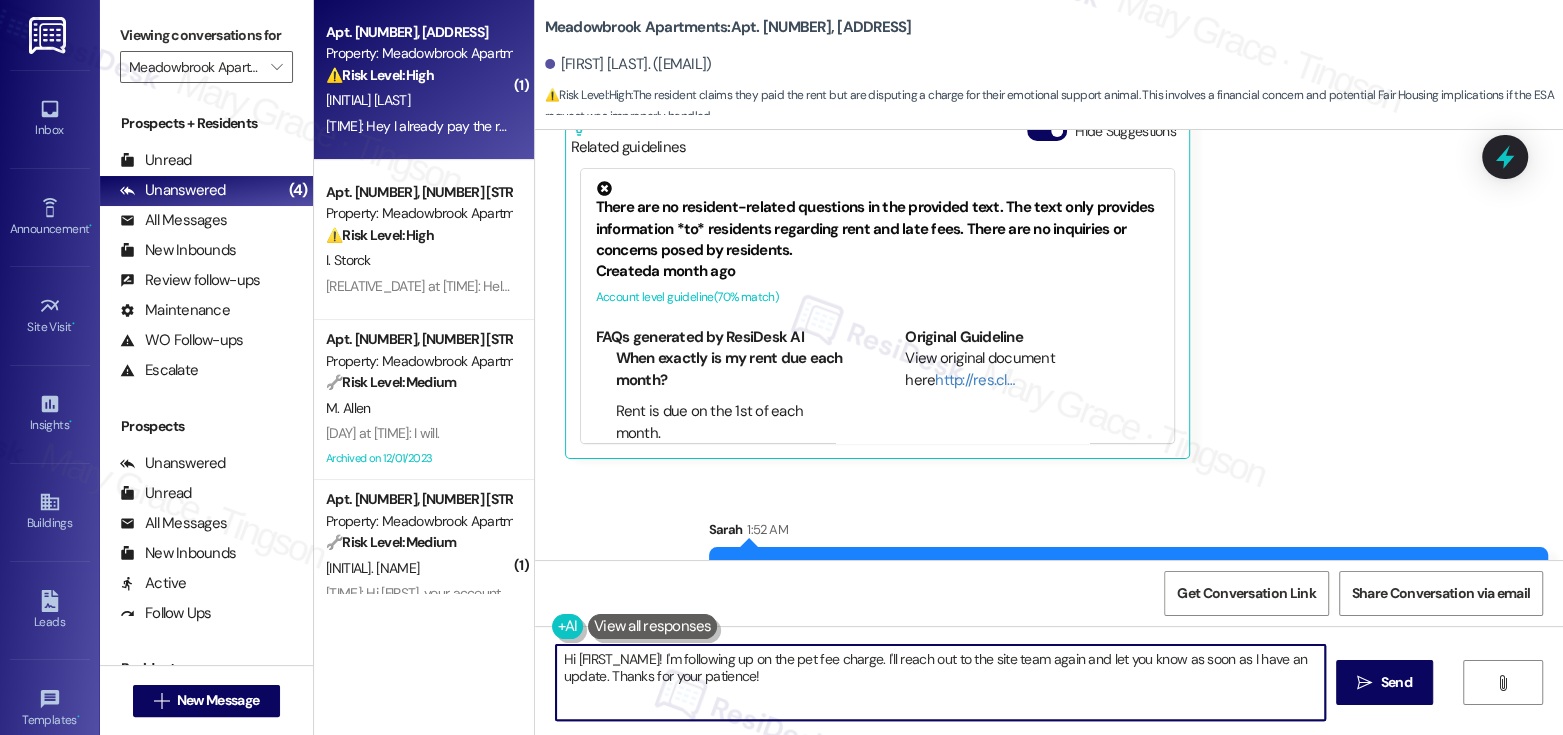click on "Hi [FIRST_NAME]! I'm following up on the pet fee charge. I'll reach out to the site team again and let you know as soon as I have an update. Thanks for your patience!" at bounding box center (940, 682) 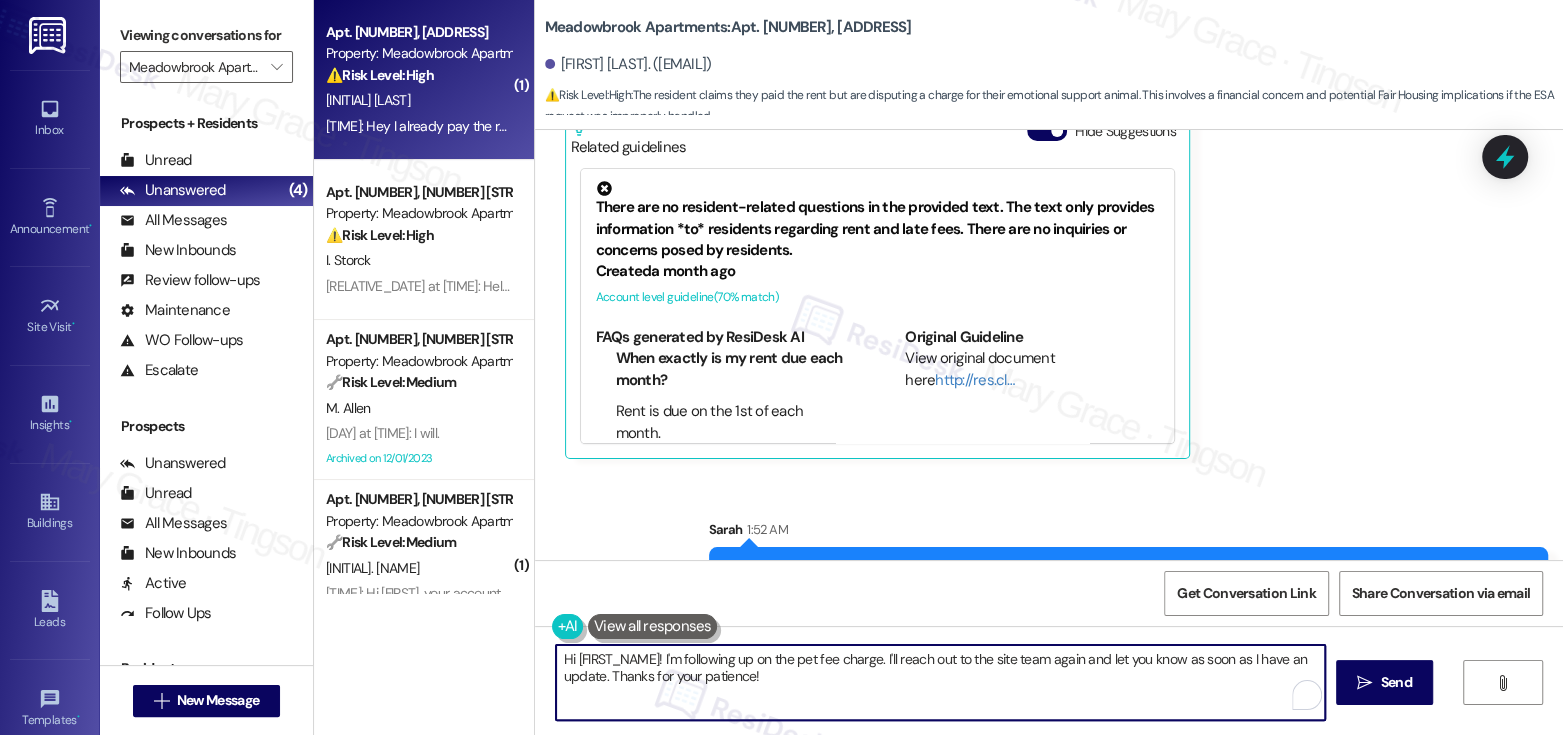 click on "Hi [FIRST_NAME]! I'm following up on the pet fee charge. I'll reach out to the site team again and let you know as soon as I have an update. Thanks for your patience!" at bounding box center (940, 682) 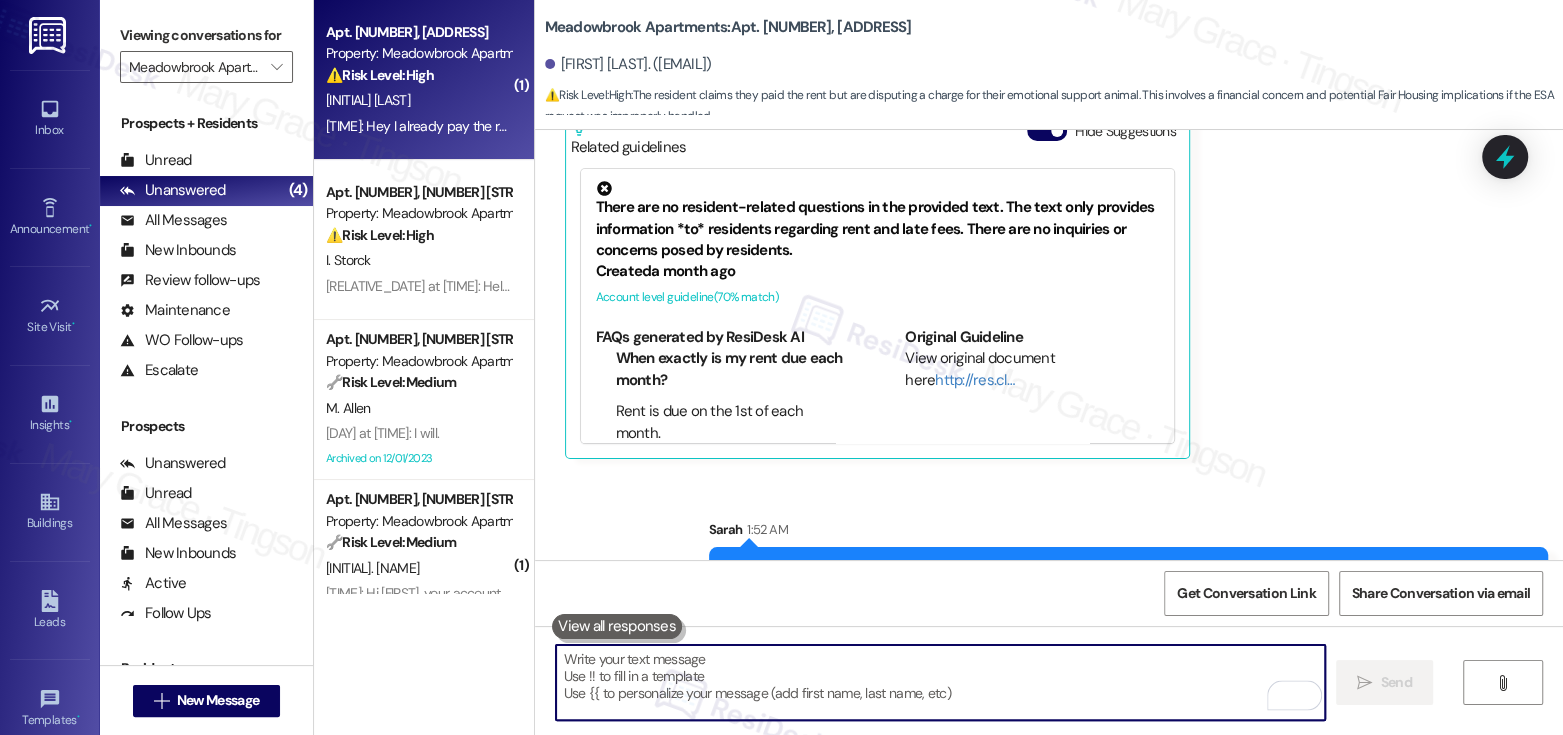 type 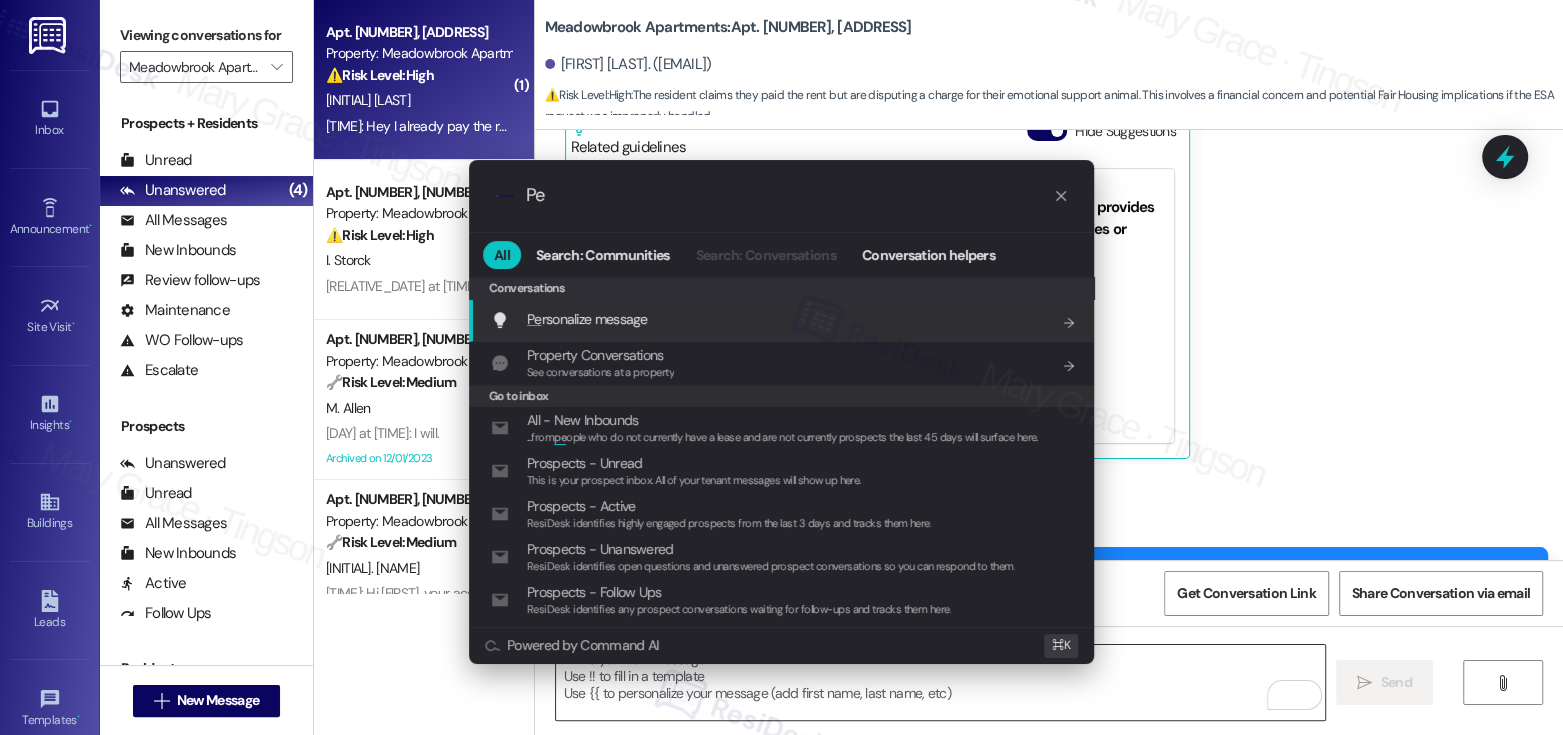 type on "P" 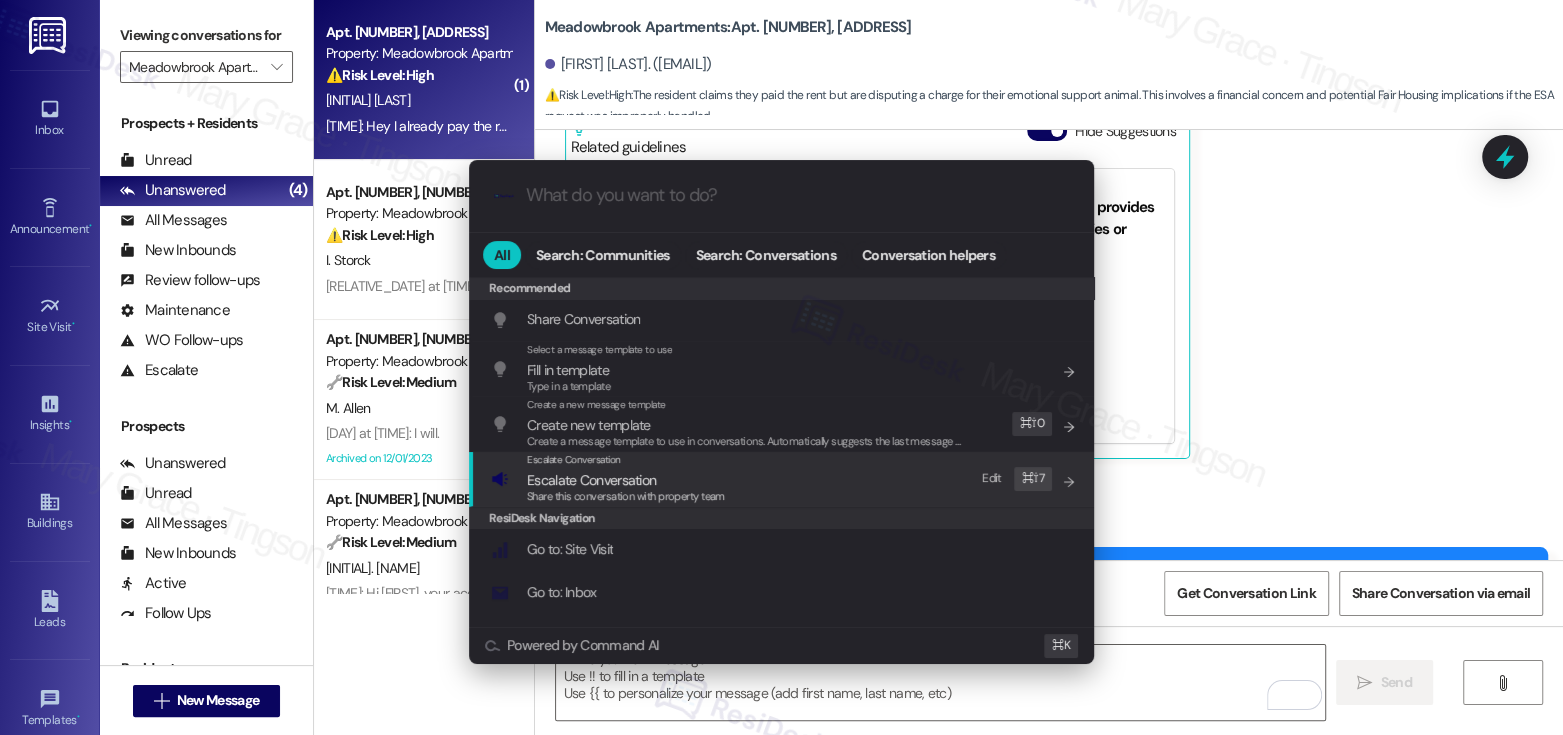 click on "Escalate Conversation" at bounding box center [626, 480] 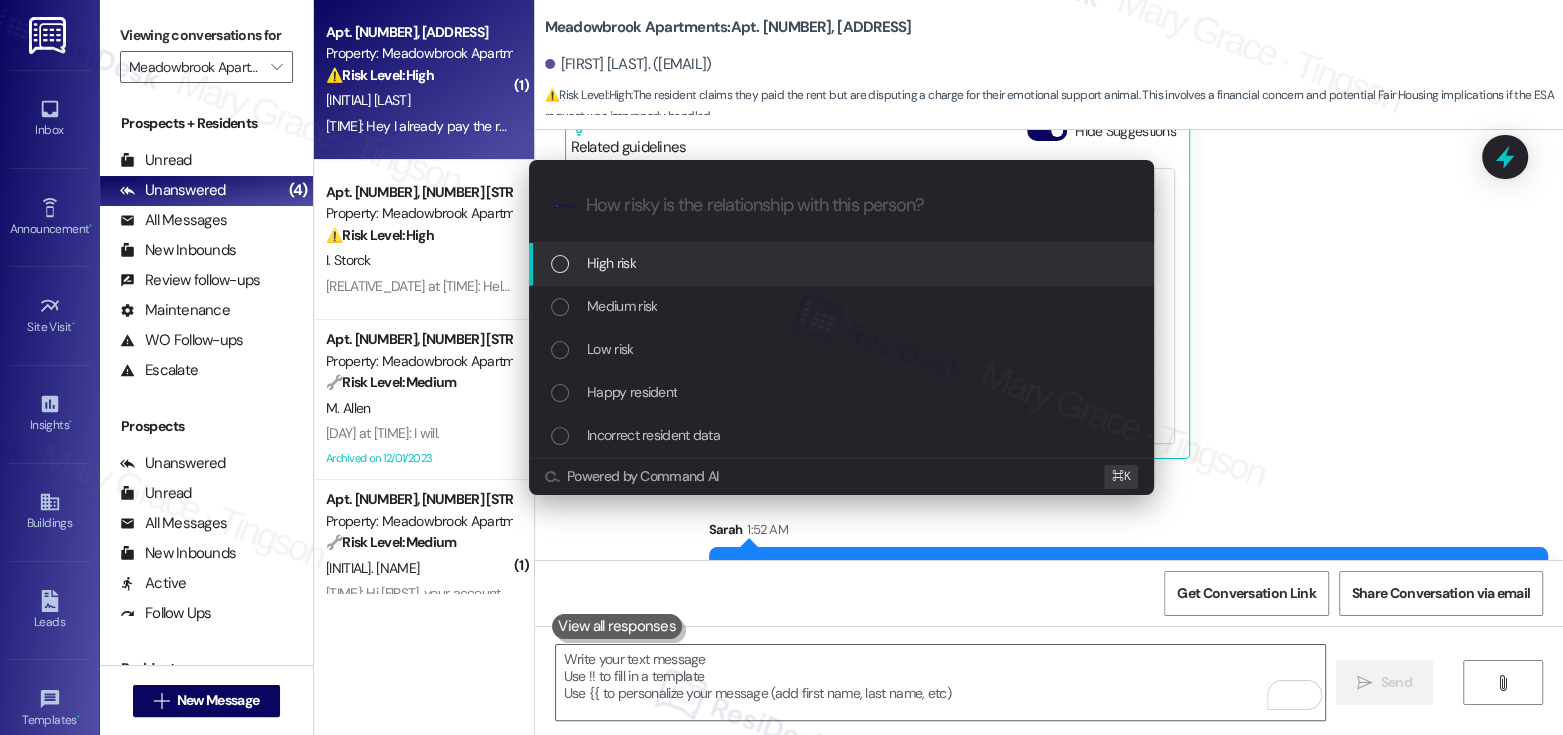 click on "High risk" at bounding box center [843, 263] 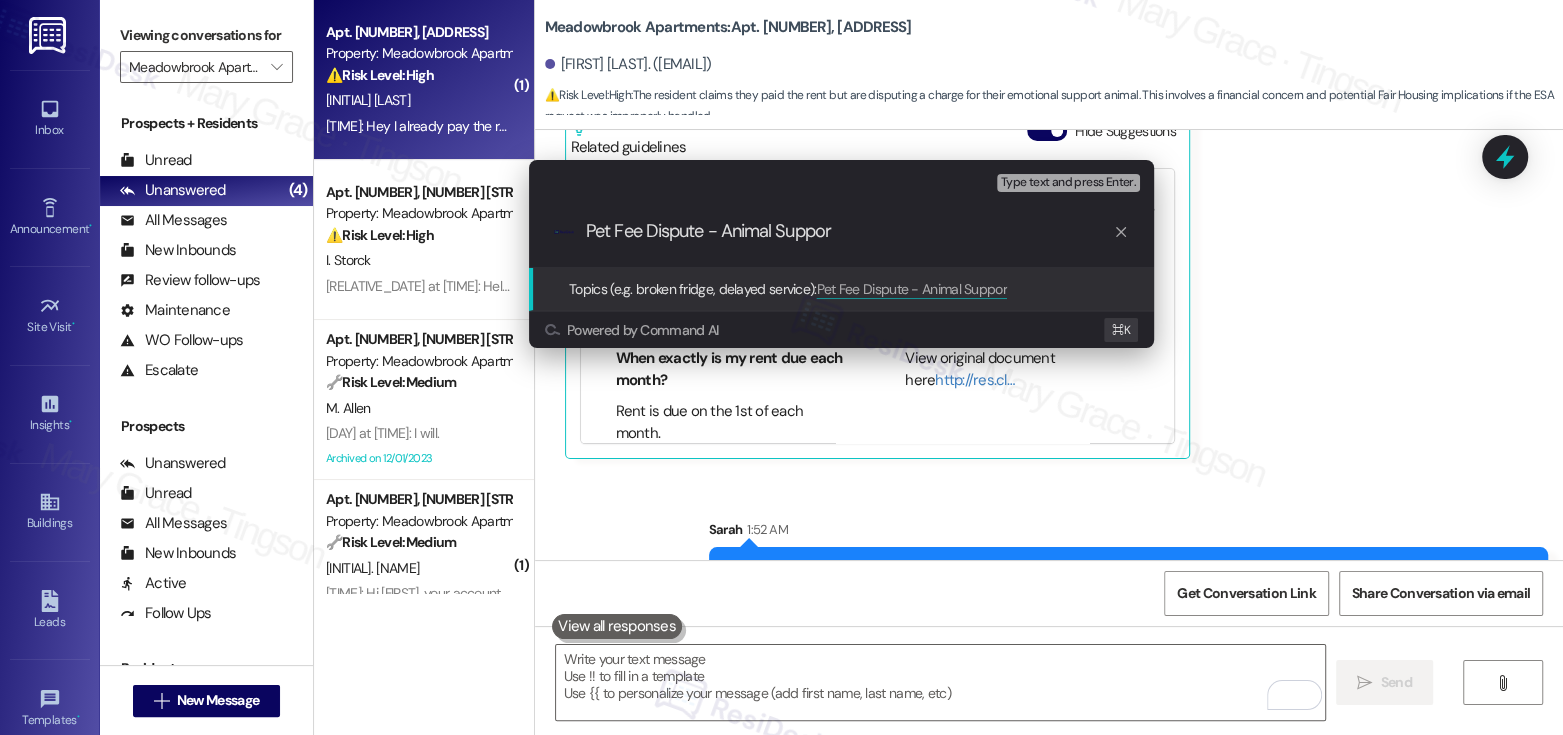 type on "Pet Fee Dispute - Animal Support" 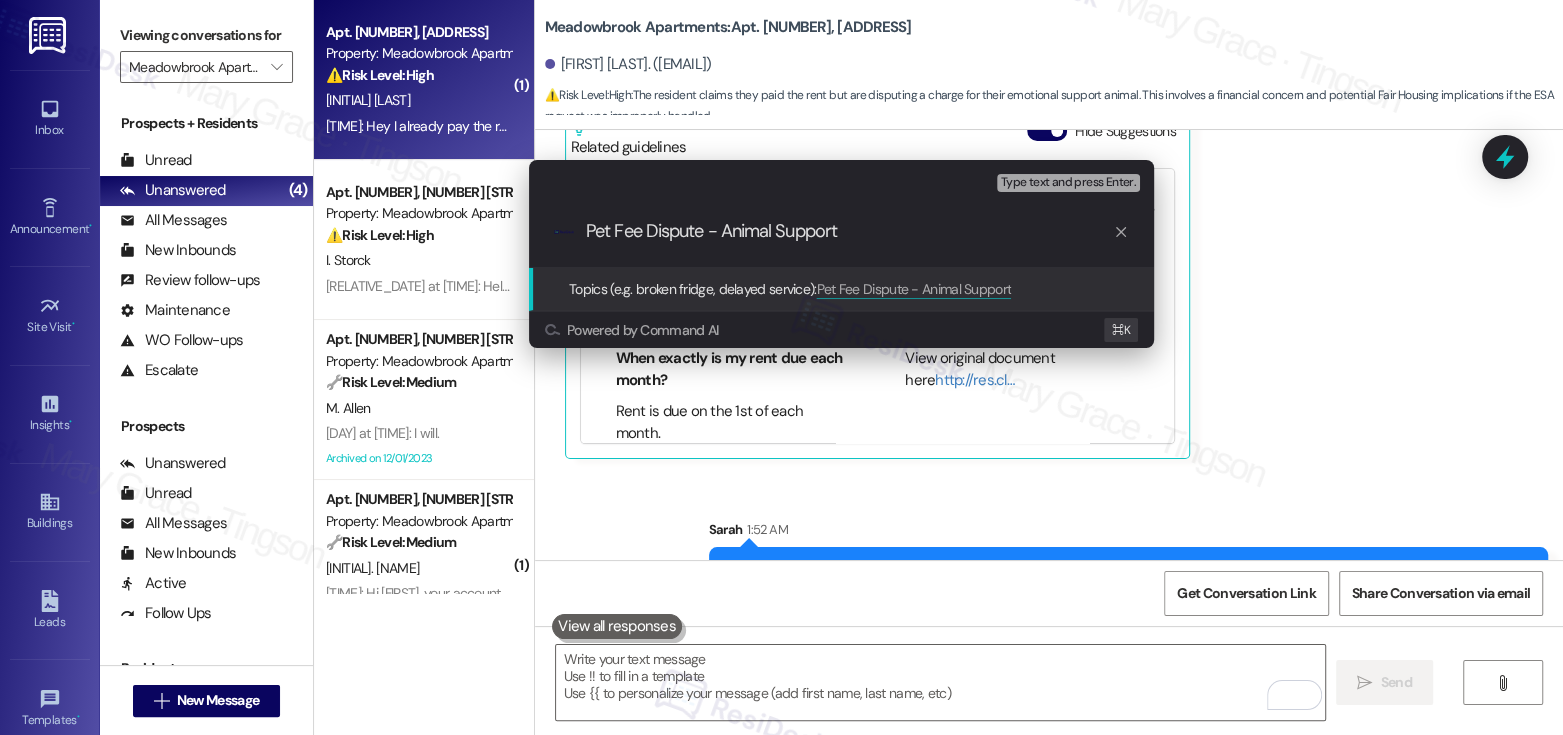 type 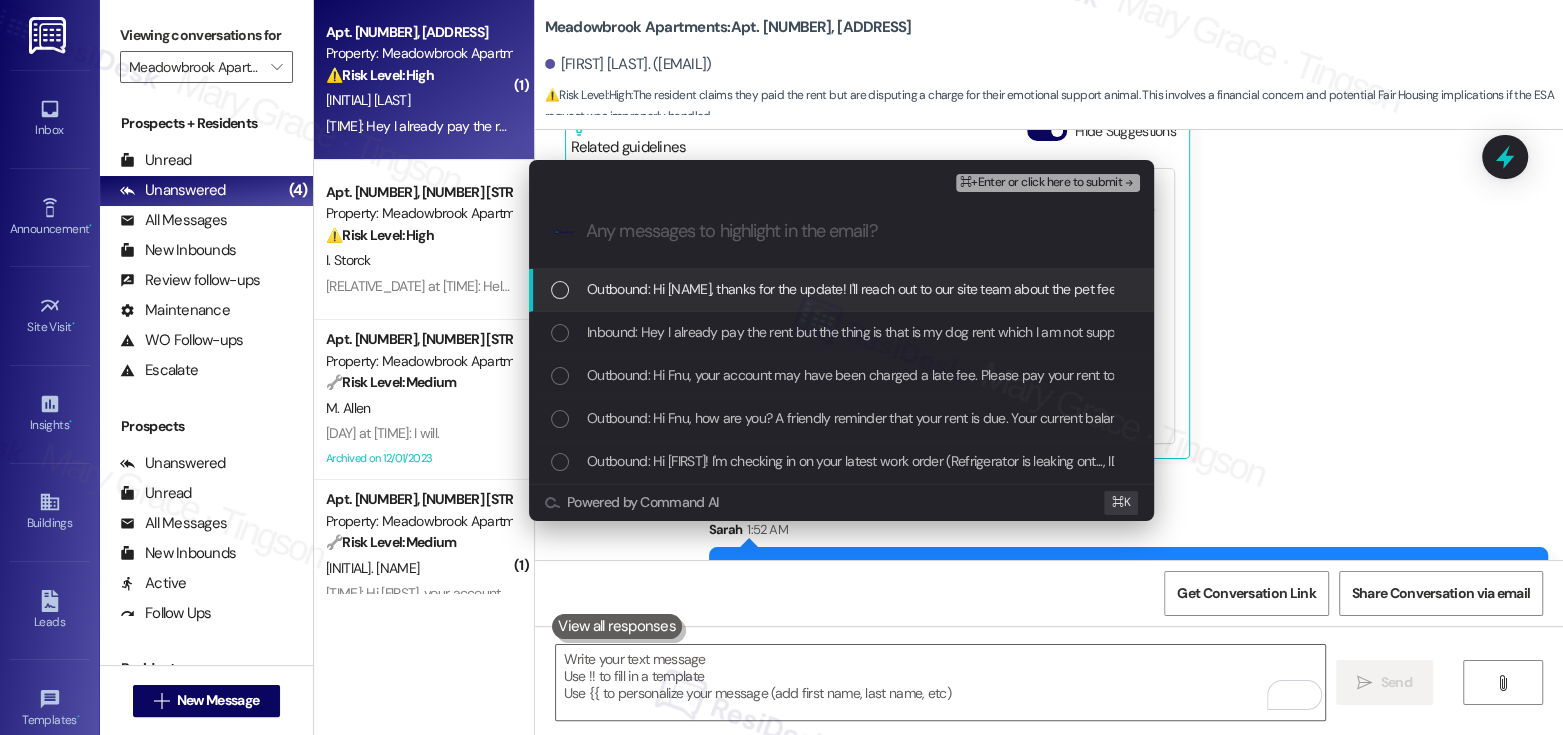 click on "Outbound: Hi [NAME], thanks for the update! I'll reach out to our site team about the pet fee. I will get back to you as soon as I receive a reply." at bounding box center (993, 289) 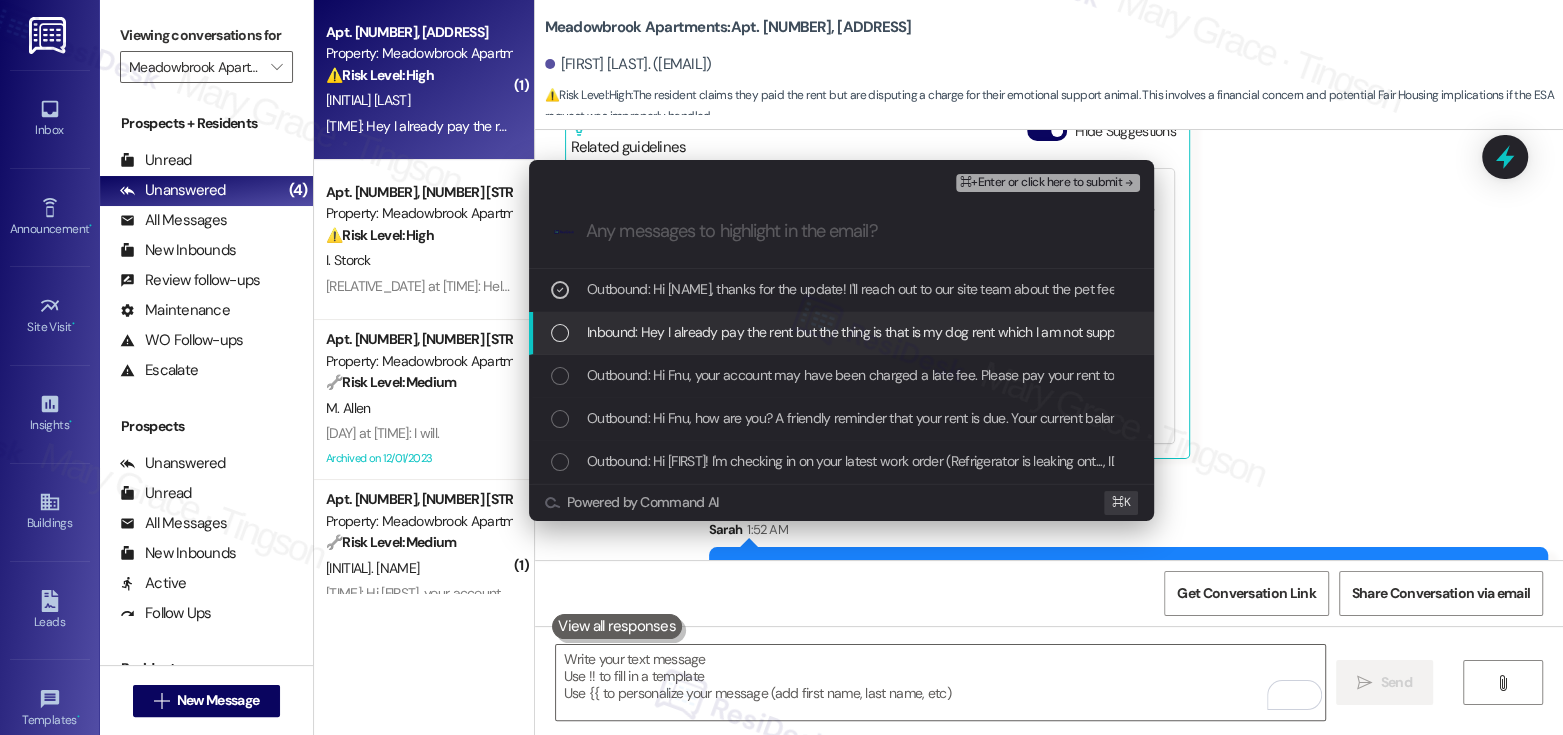 click on "Inbound: Hey I already pay the rent but the thing is that is my dog rent which I am not supposed to pay that because he is my emotional support animal." at bounding box center [1029, 332] 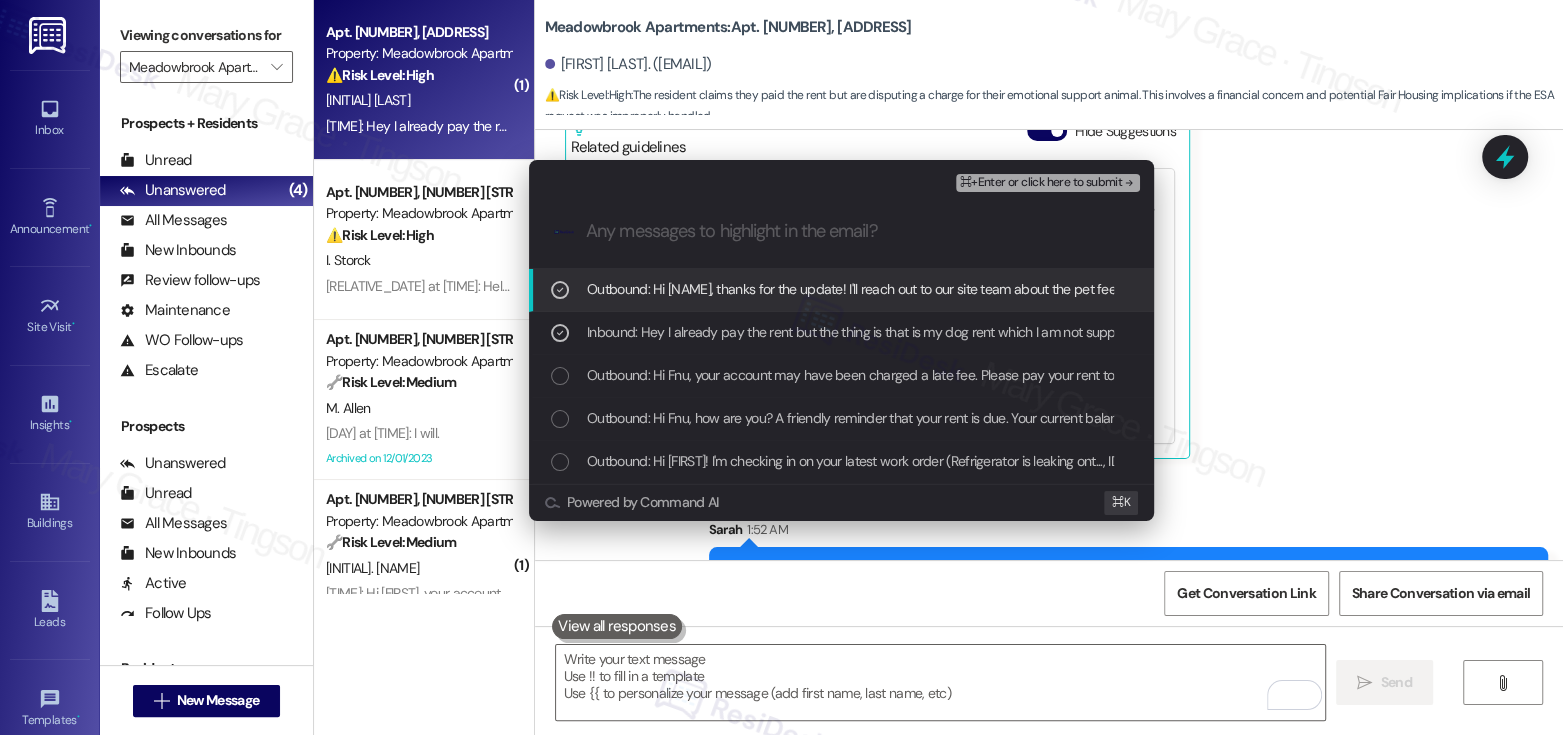 click on "⌘+Enter or click here to submit" at bounding box center (1041, 183) 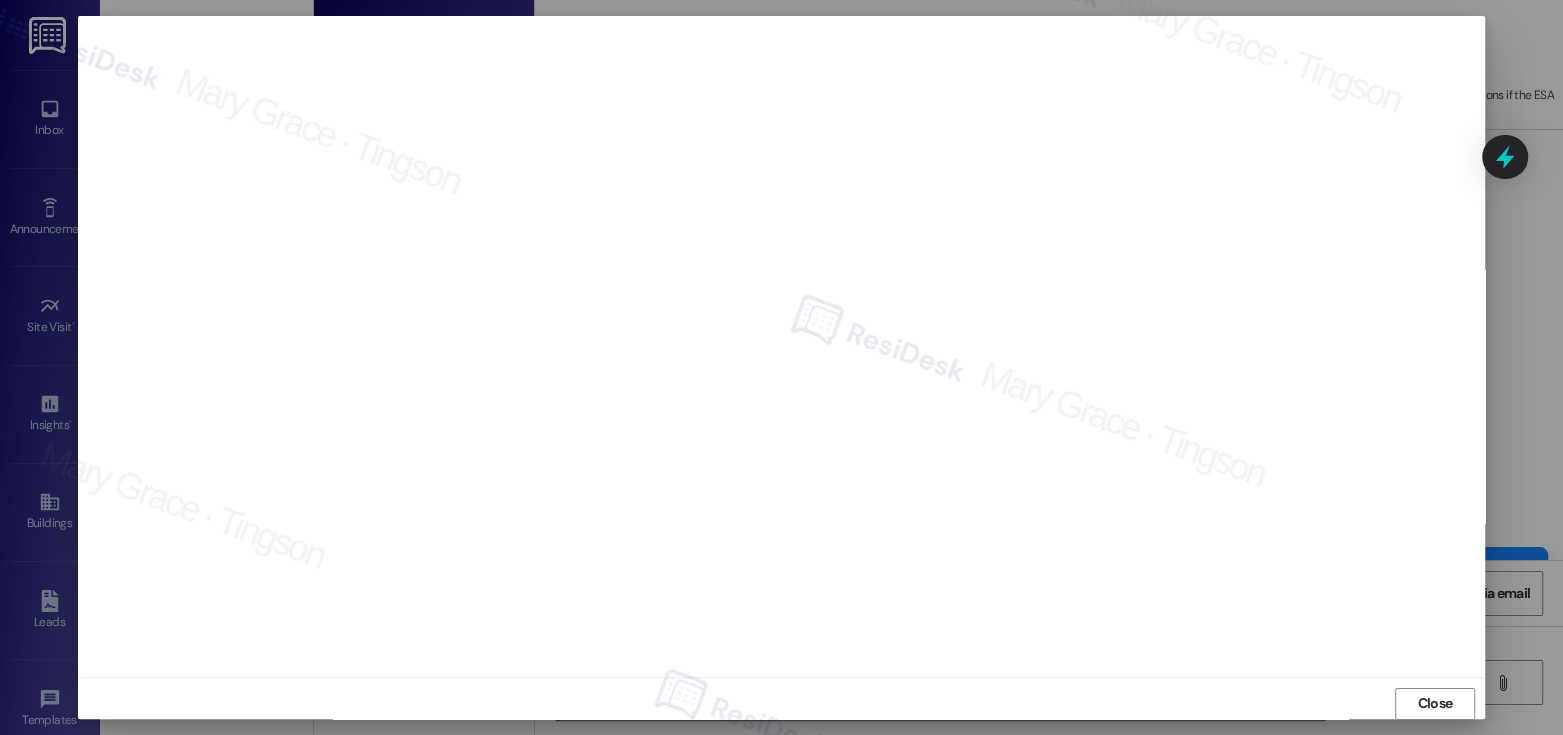 scroll, scrollTop: 10, scrollLeft: 0, axis: vertical 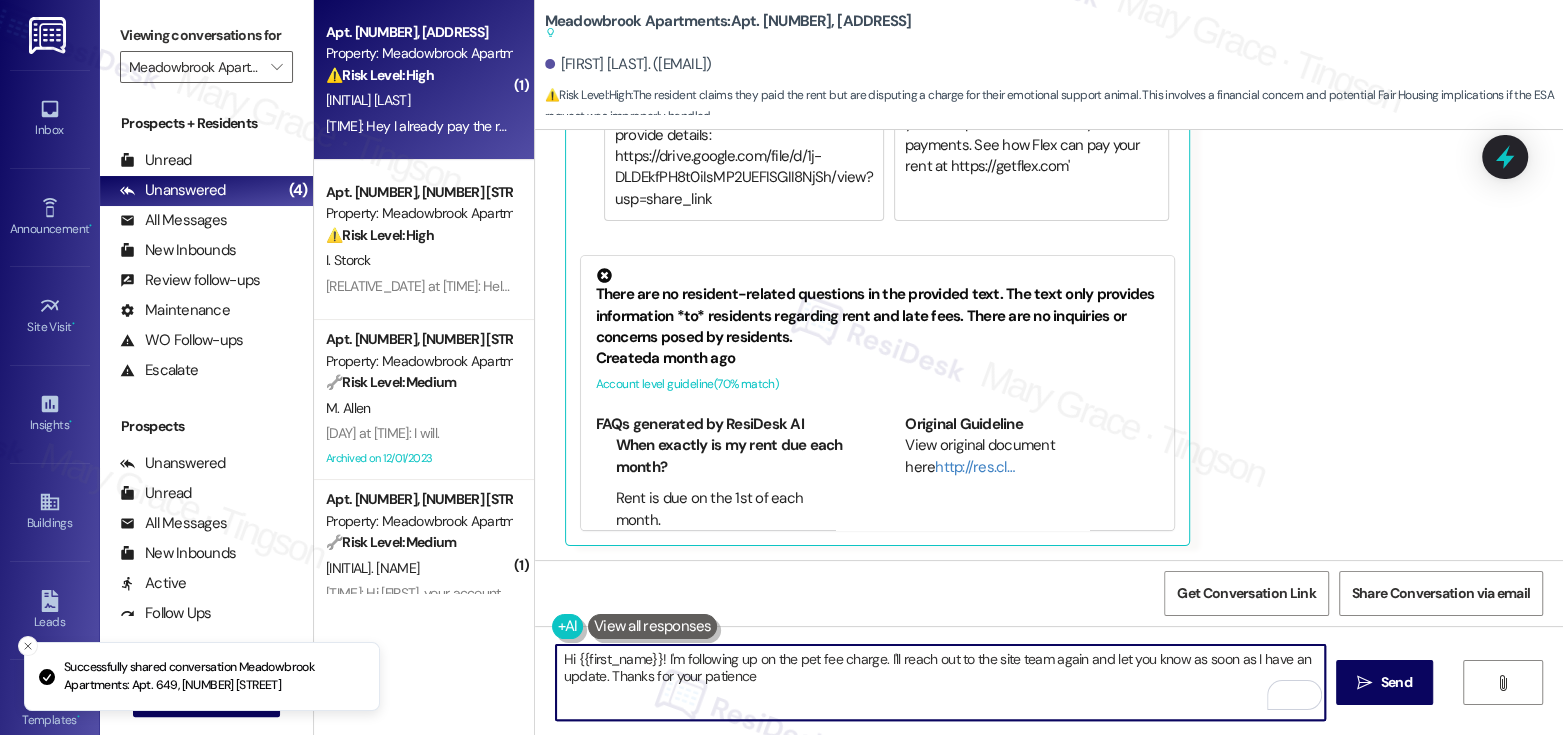 type on "Hi [FIRST_NAME]! I'm following up on the pet fee charge. I'll reach out to the site team again and let you know as soon as I have an update. Thanks for your patience!" 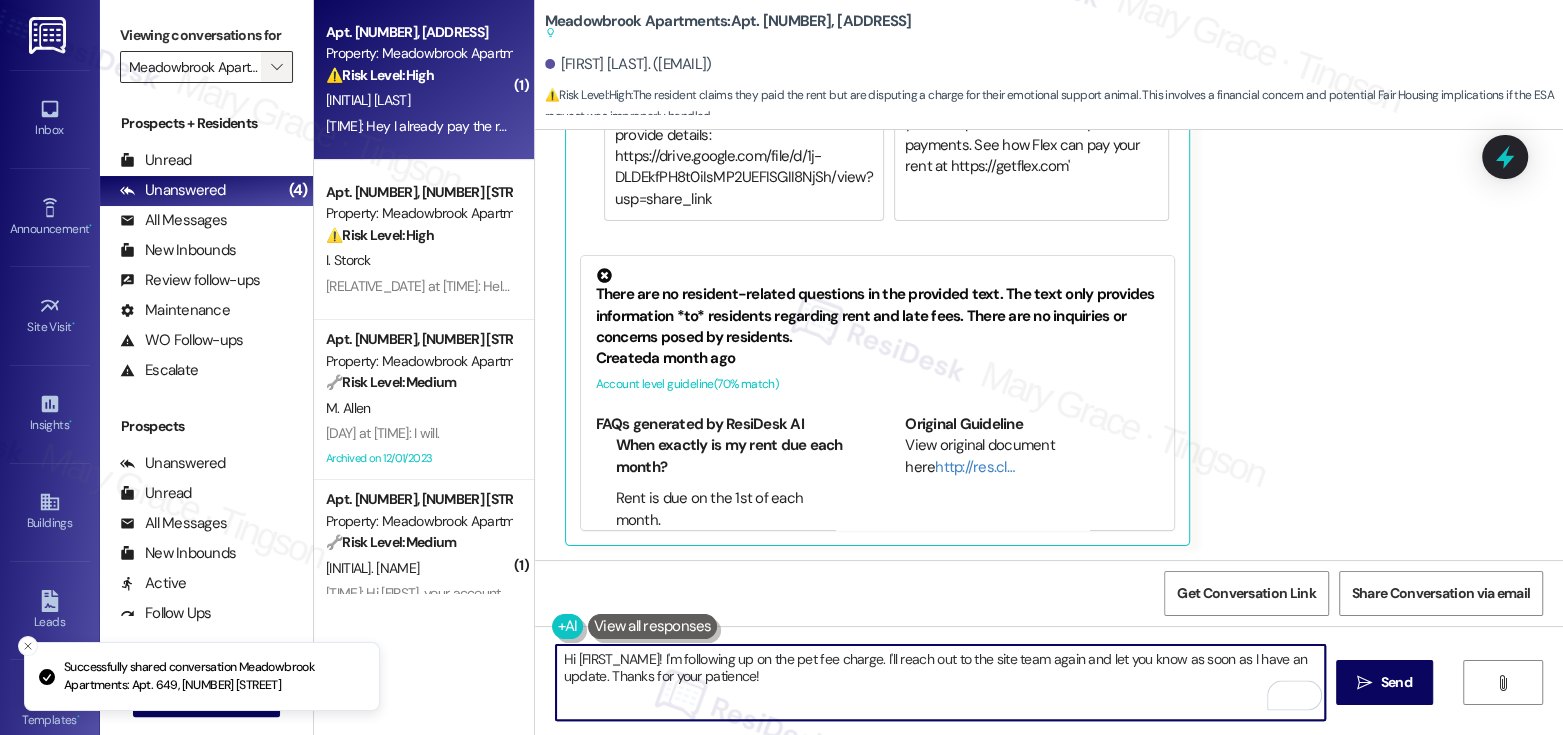 click on "" at bounding box center (276, 67) 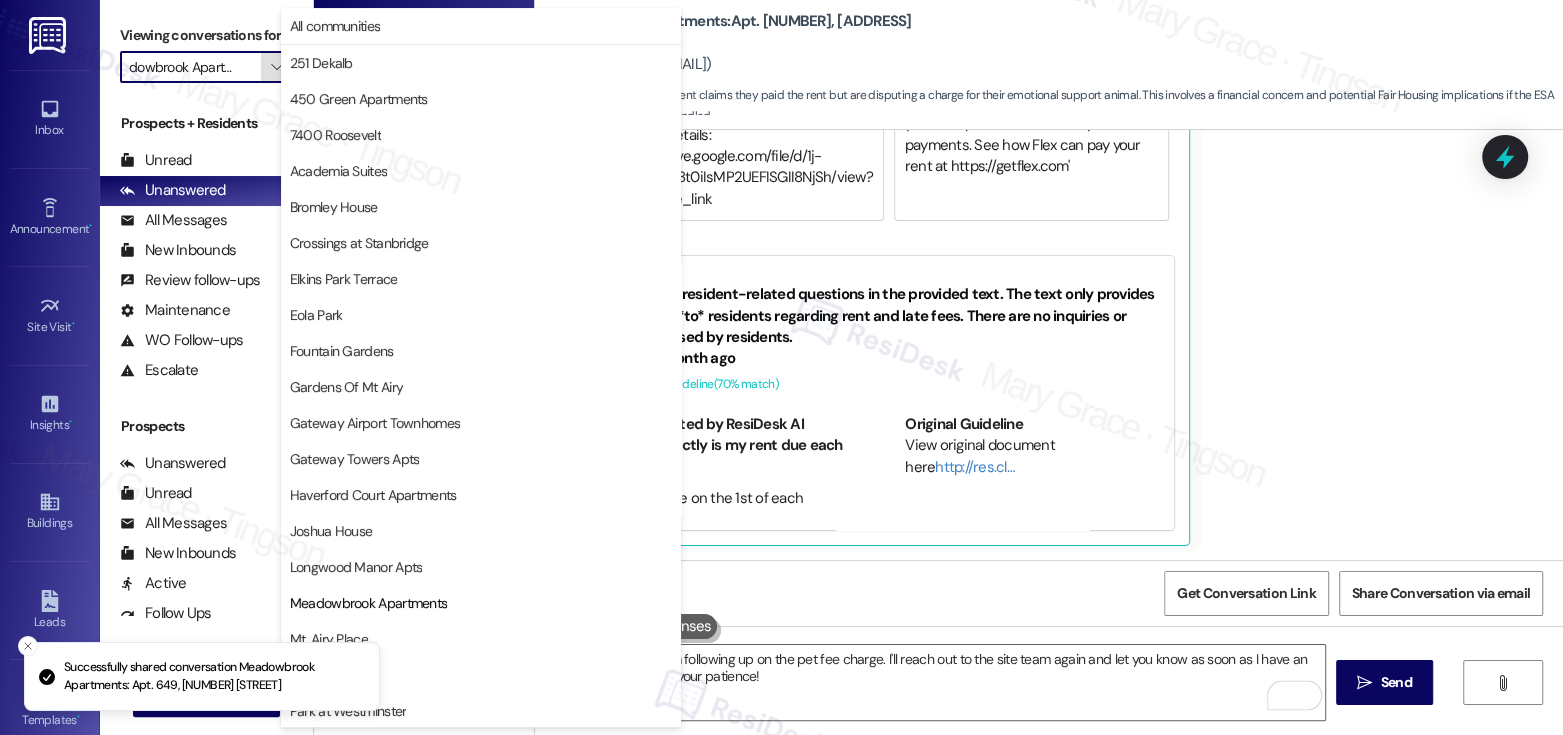 scroll, scrollTop: 325, scrollLeft: 0, axis: vertical 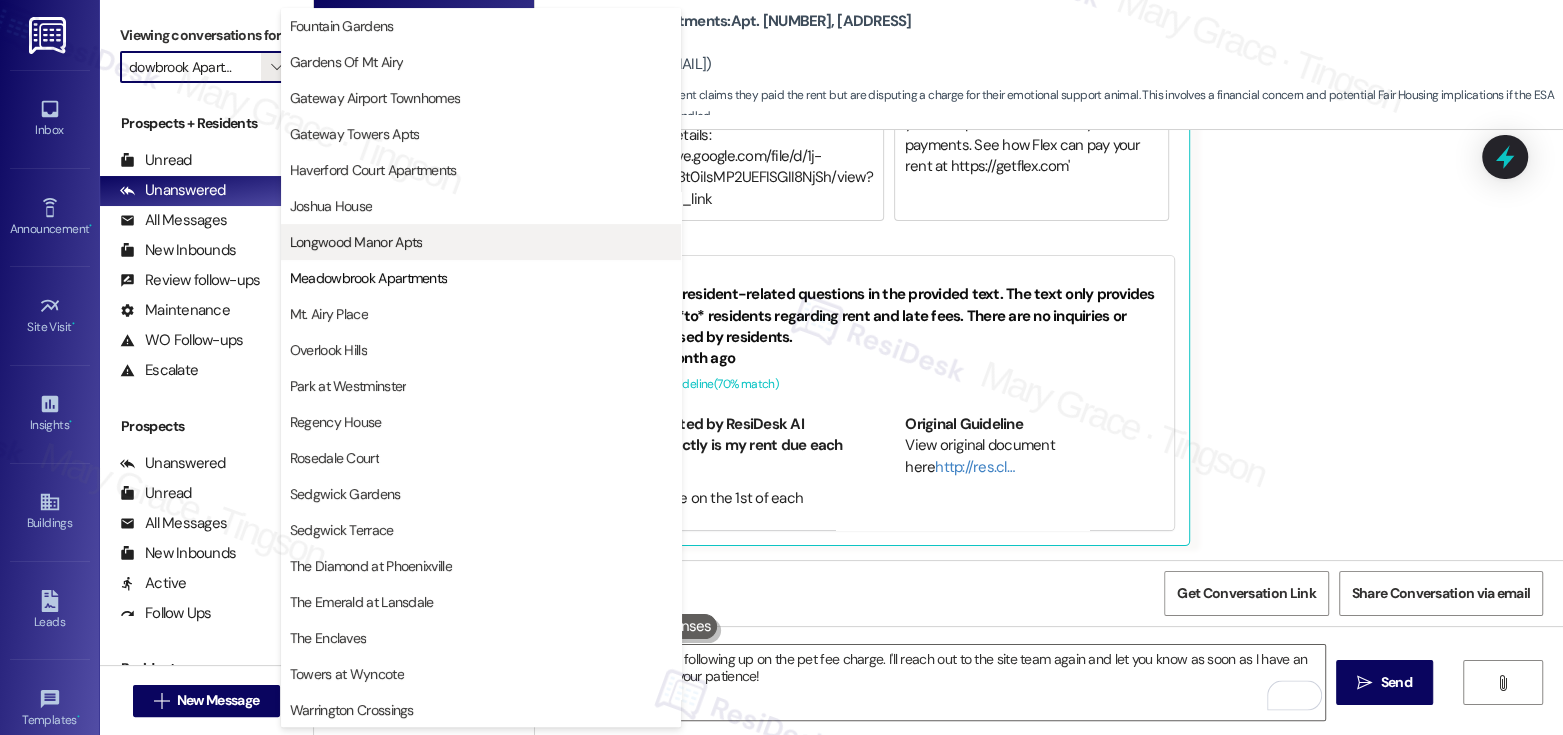 click on "Longwood Manor Apts" at bounding box center [356, 242] 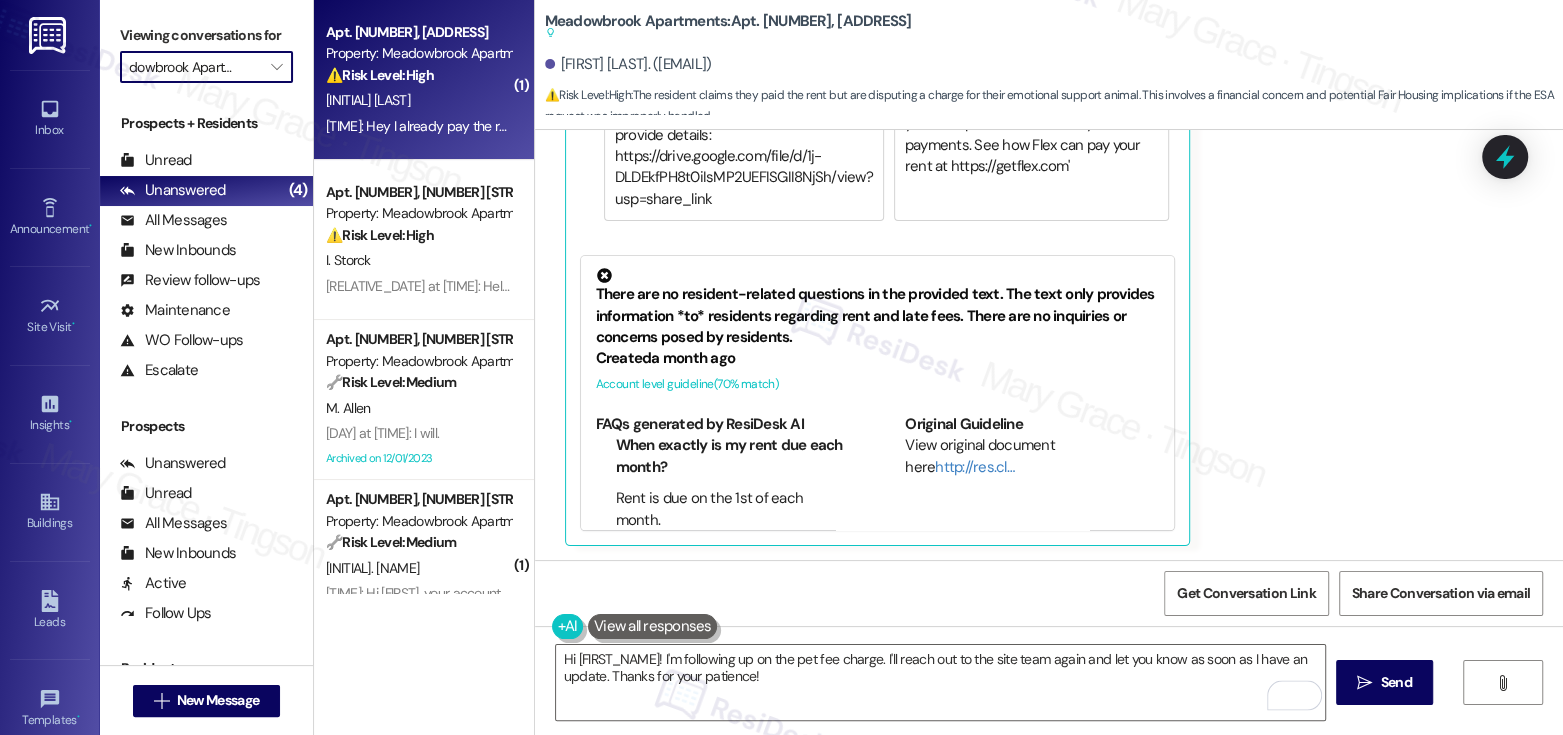 type on "Longwood Manor Apts" 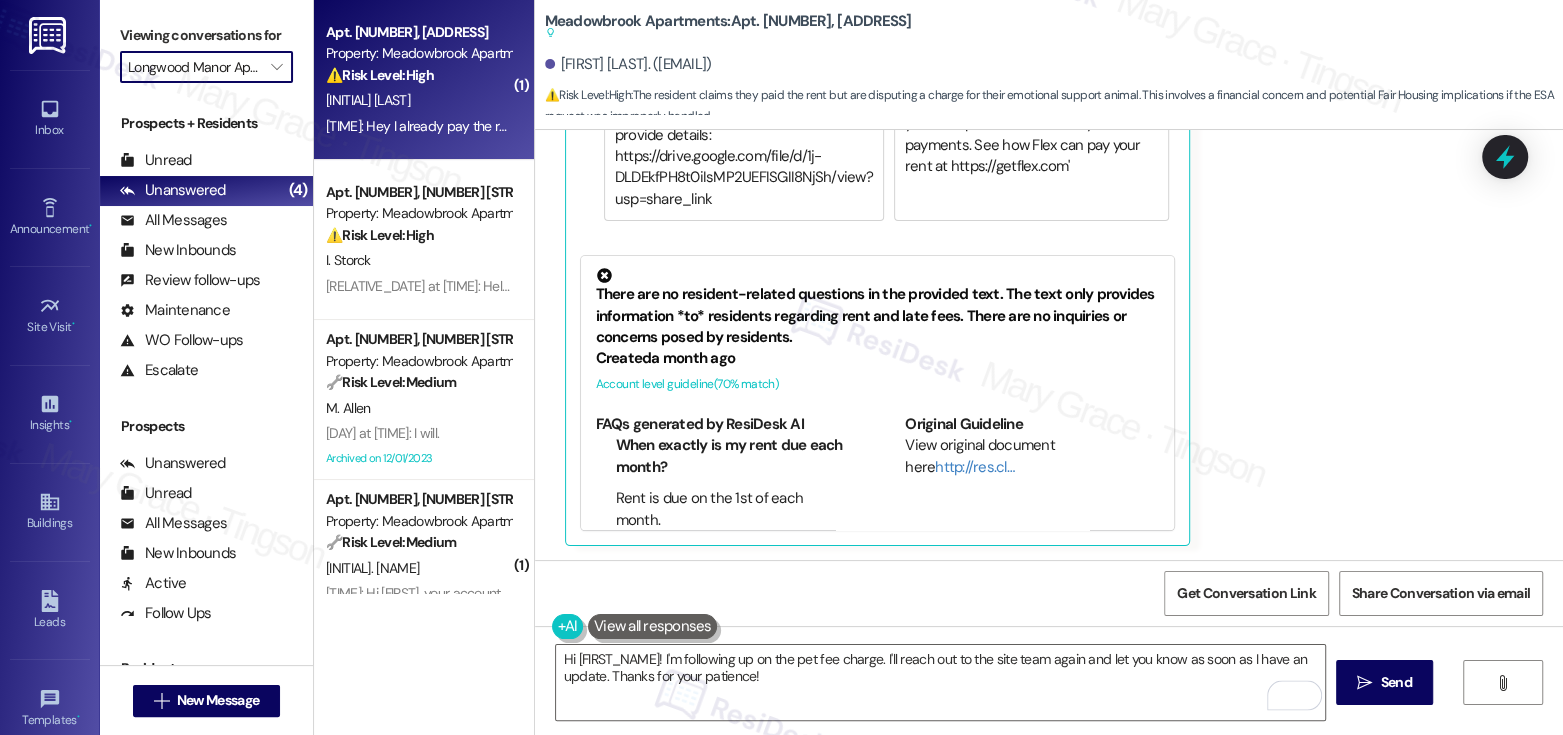 scroll, scrollTop: 0, scrollLeft: 12, axis: horizontal 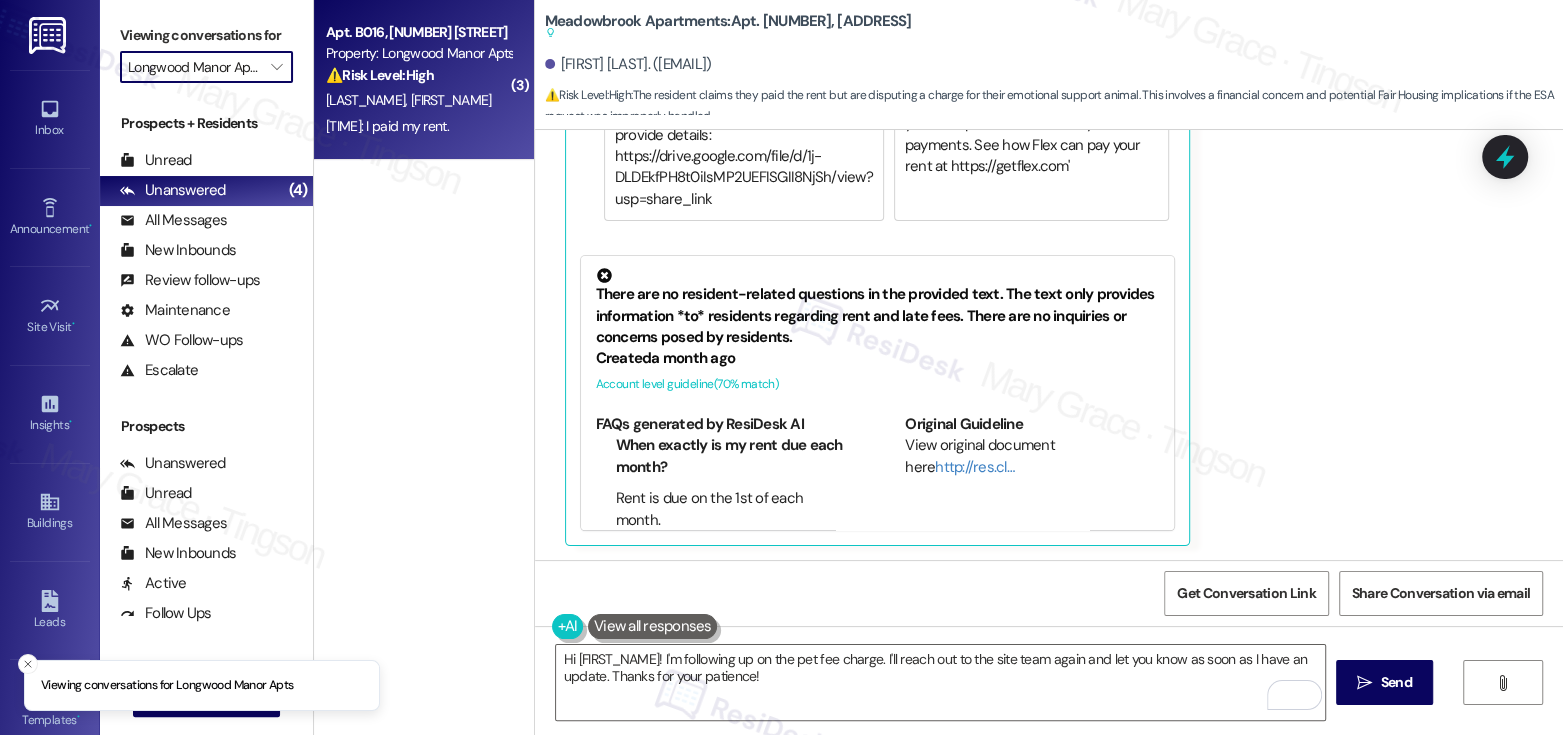 click on "[LAST_NAME], [FIRST_NAME]" at bounding box center [409, 100] 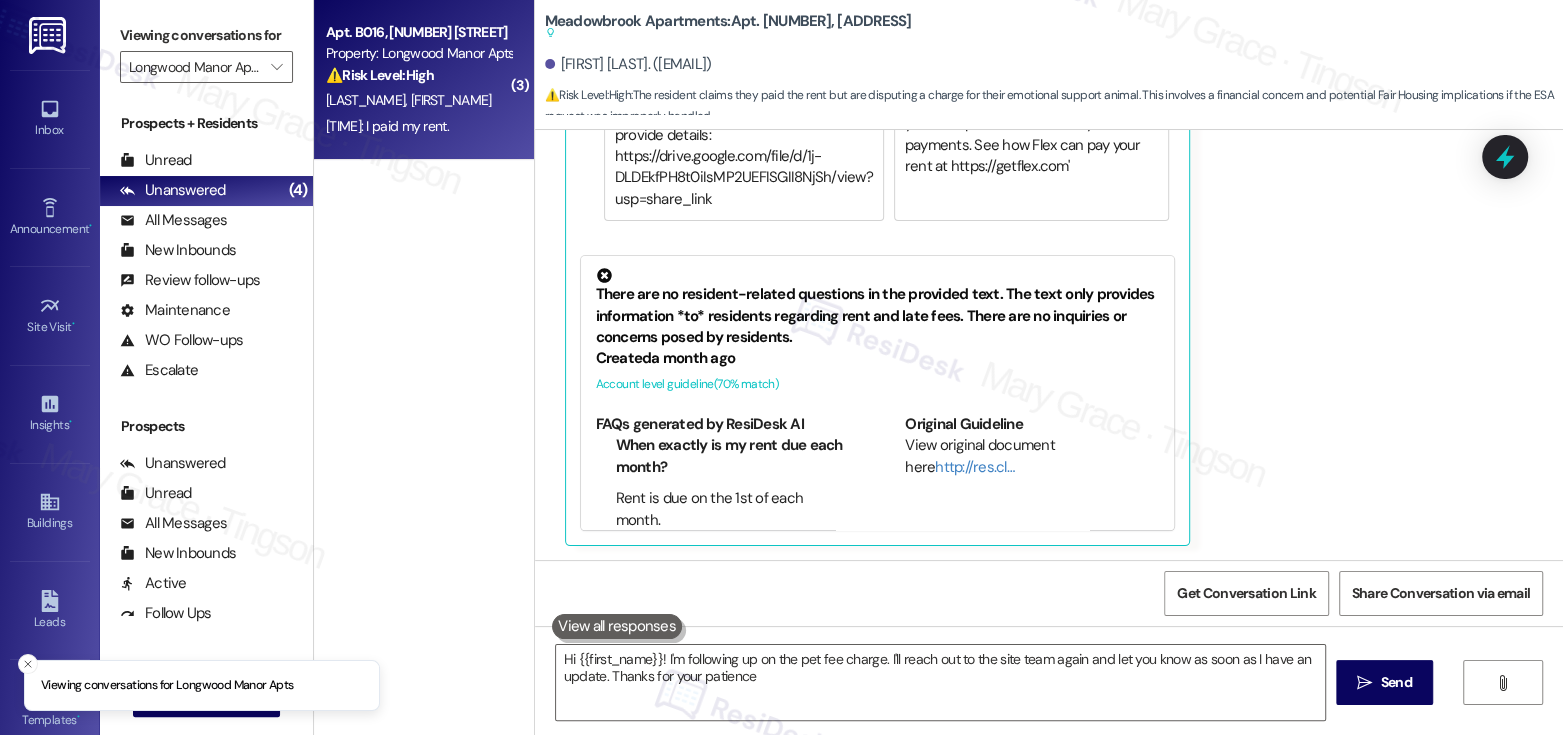 type on "Hi [FIRST_NAME]! I'm following up on the pet fee charge. I'll reach out to the site team again and let you know as soon as I have an update. Thanks for your patience!" 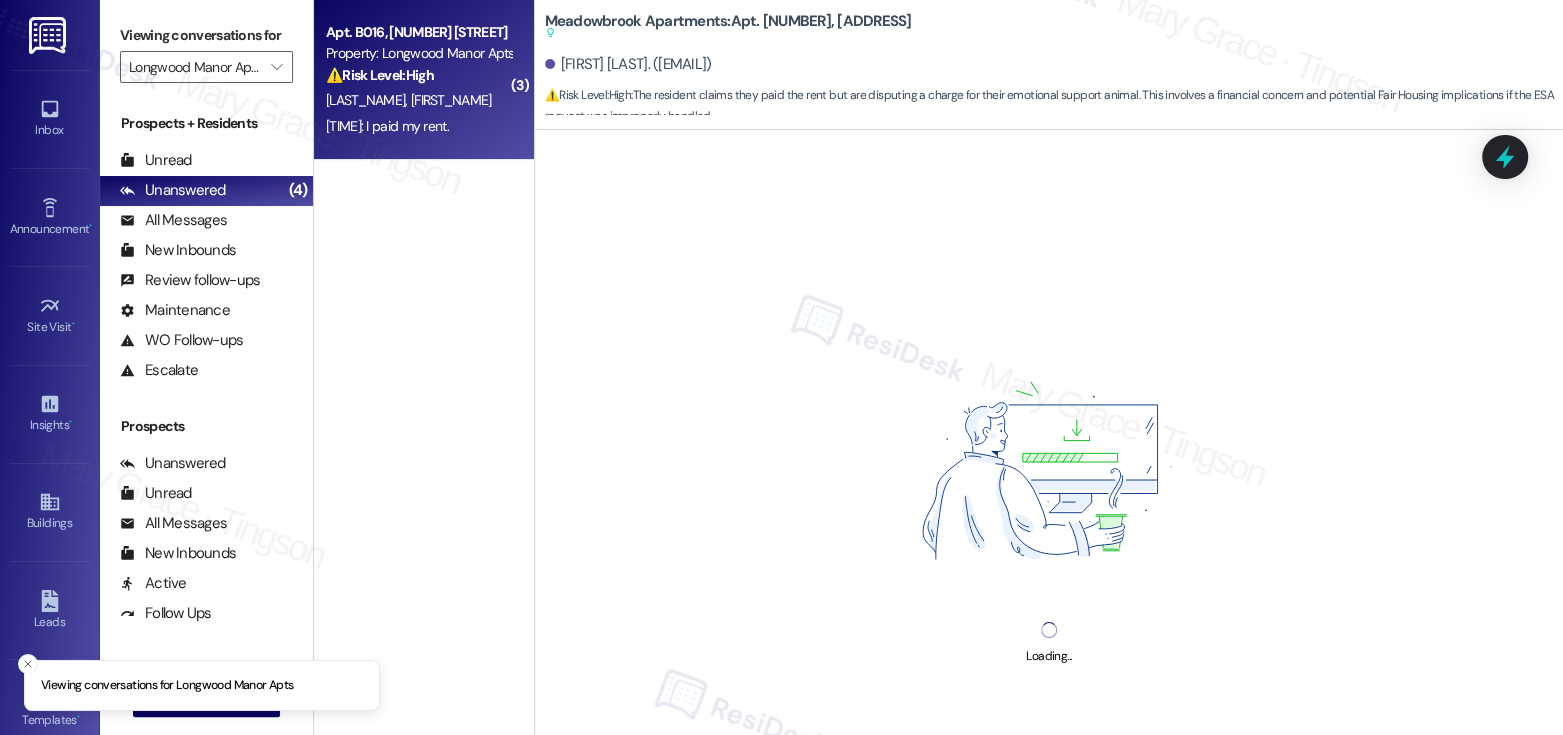 click on "[LAST_NAME], [FIRST_NAME]" at bounding box center (409, 100) 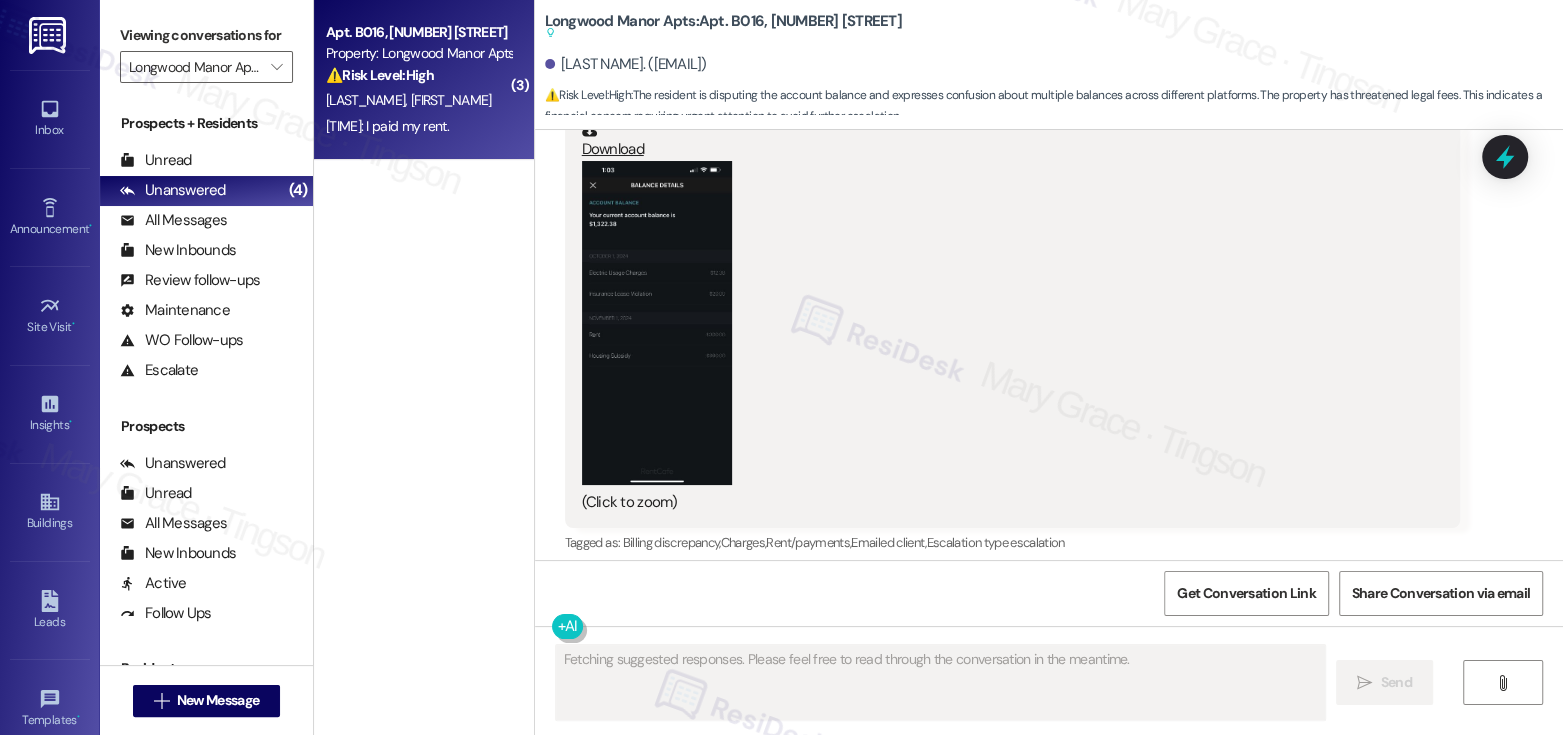 scroll, scrollTop: 5977, scrollLeft: 0, axis: vertical 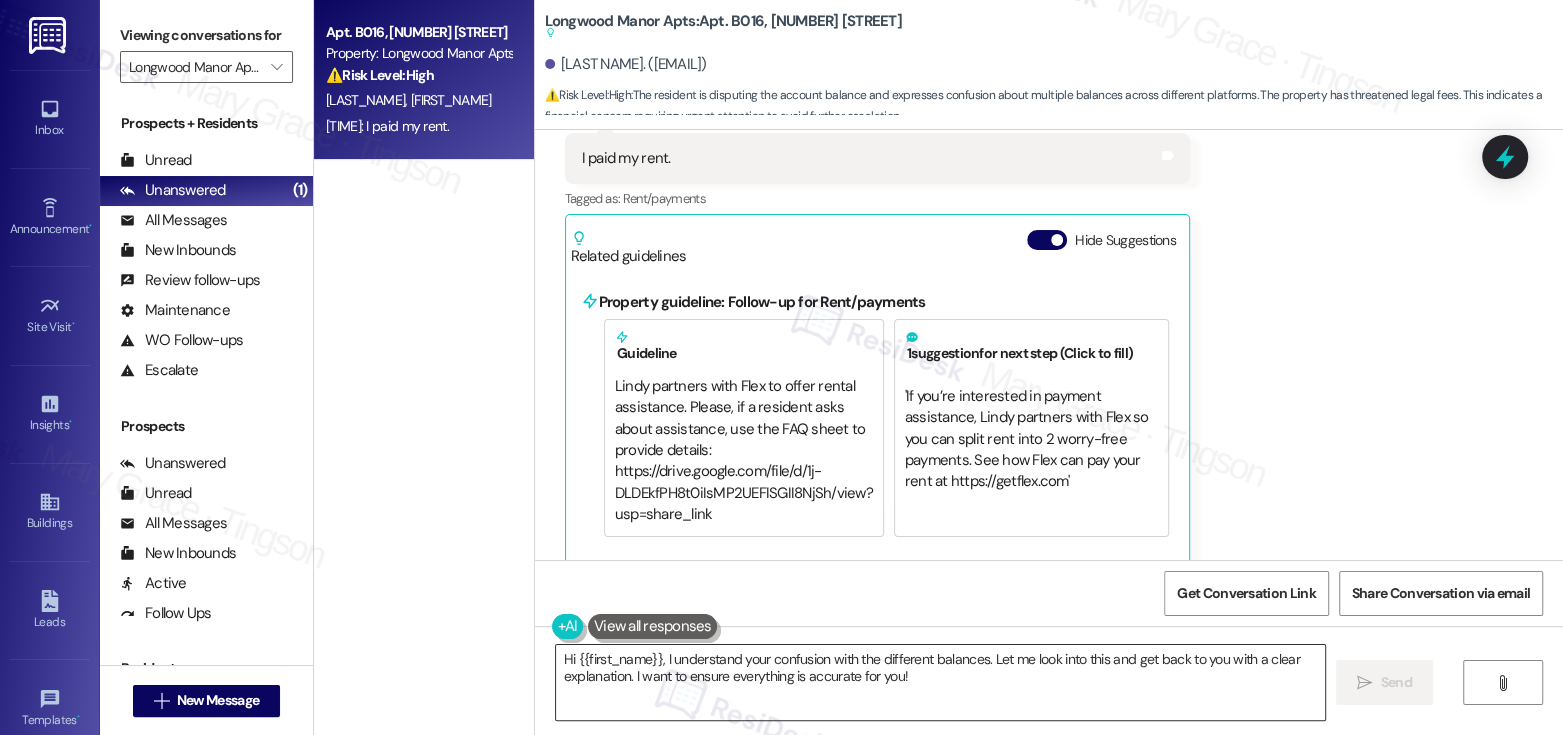 click on "Hi {{first_name}}, I understand your confusion with the different balances. Let me look into this and get back to you with a clear explanation. I want to ensure everything is accurate for you!" at bounding box center (940, 682) 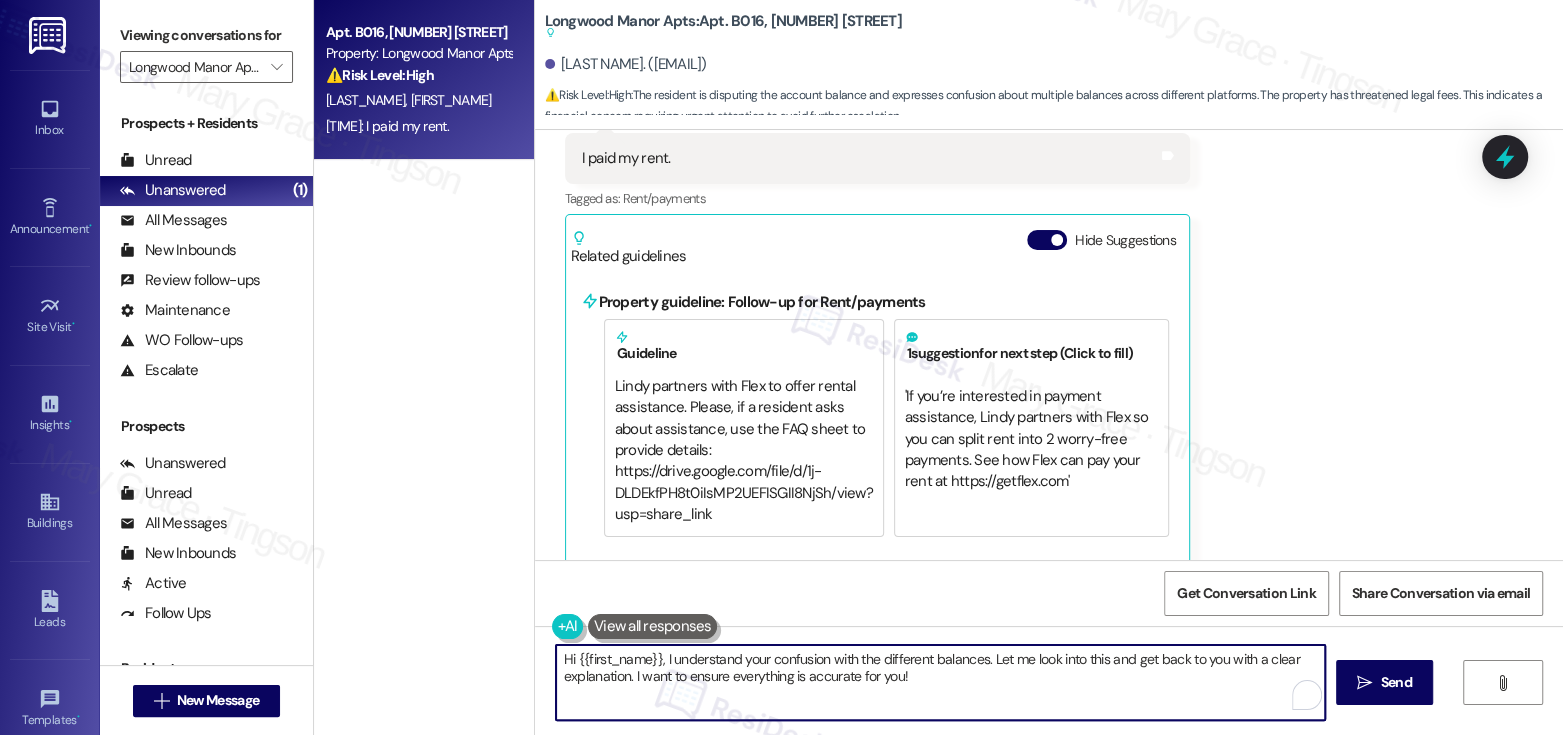 click on "Hi {{first_name}}, I understand your confusion with the different balances. Let me look into this and get back to you with a clear explanation. I want to ensure everything is accurate for you!" at bounding box center [940, 682] 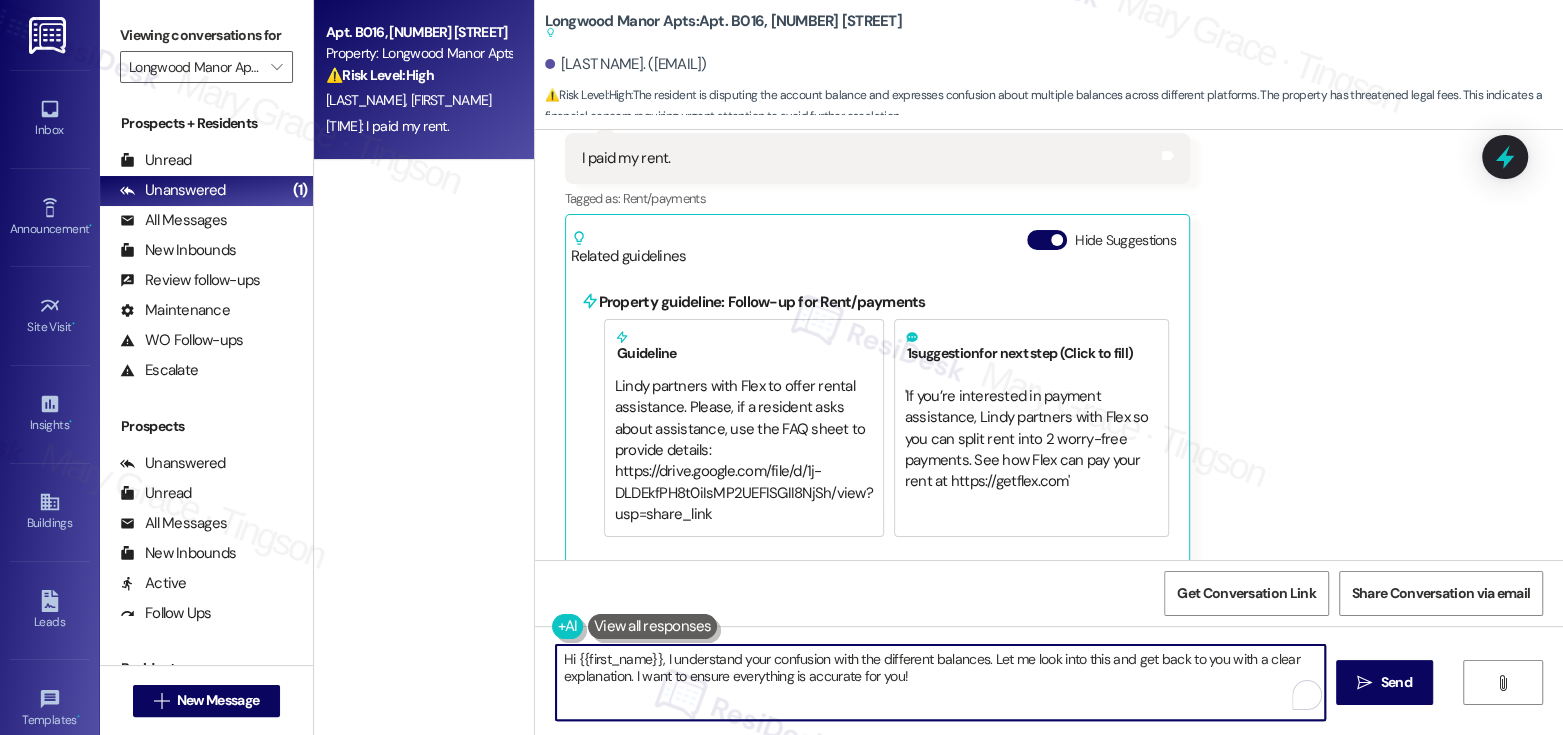 paste on "Thank you, {{first_name}}, for your payment! If there's anything we can help you with, please don't hesitate to reach out." 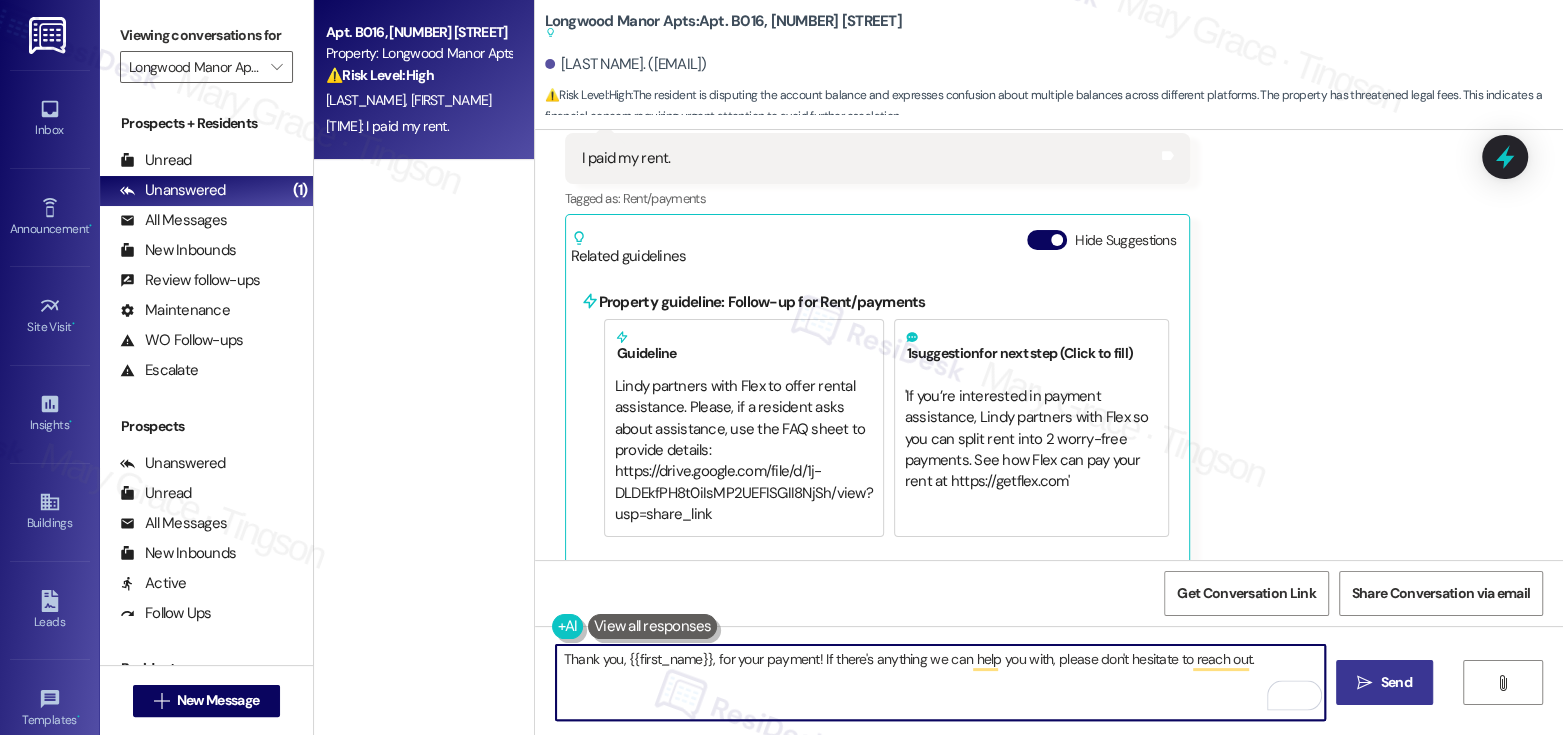 type on "Thank you, {{first_name}}, for your payment! If there's anything we can help you with, please don't hesitate to reach out." 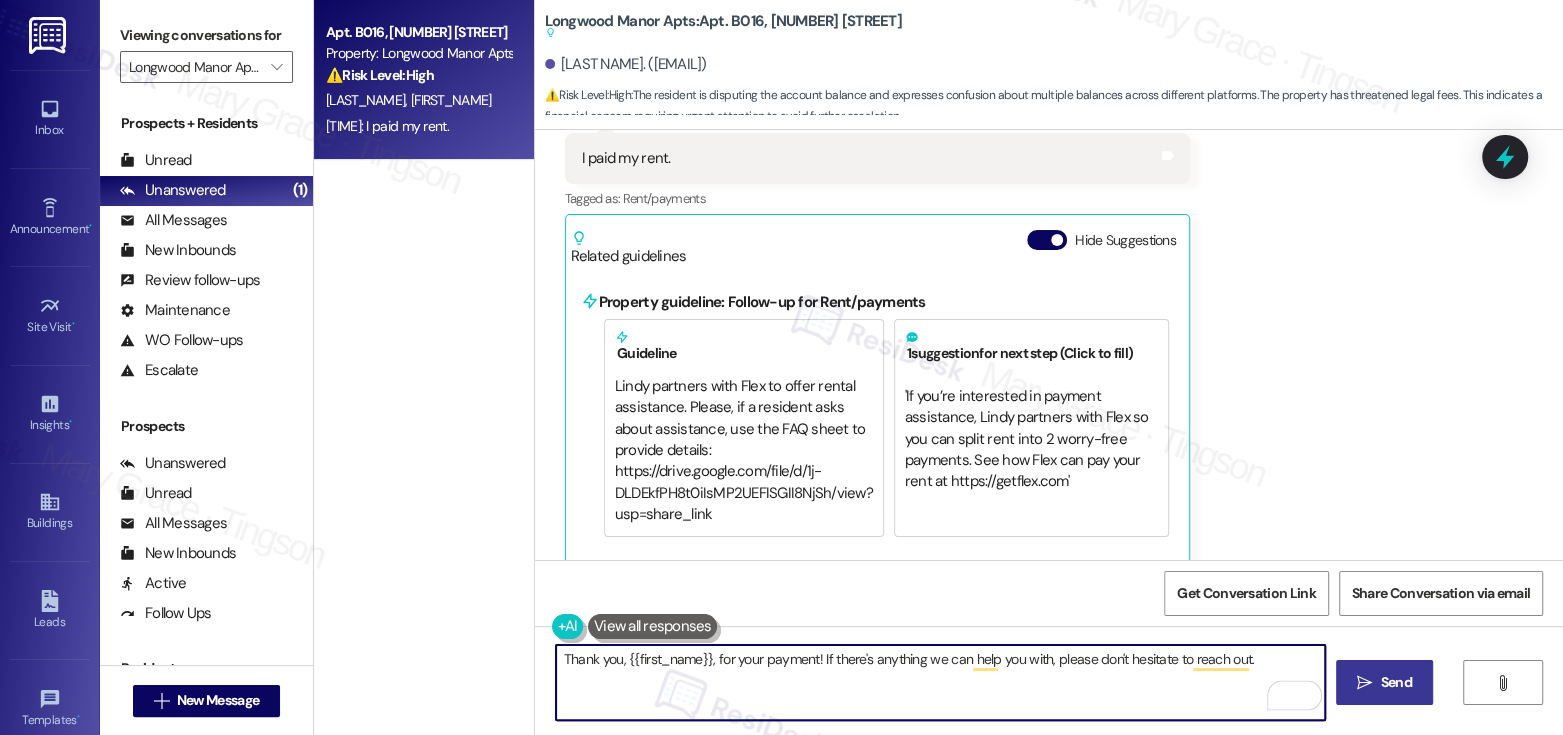 click on "Send" at bounding box center (1396, 682) 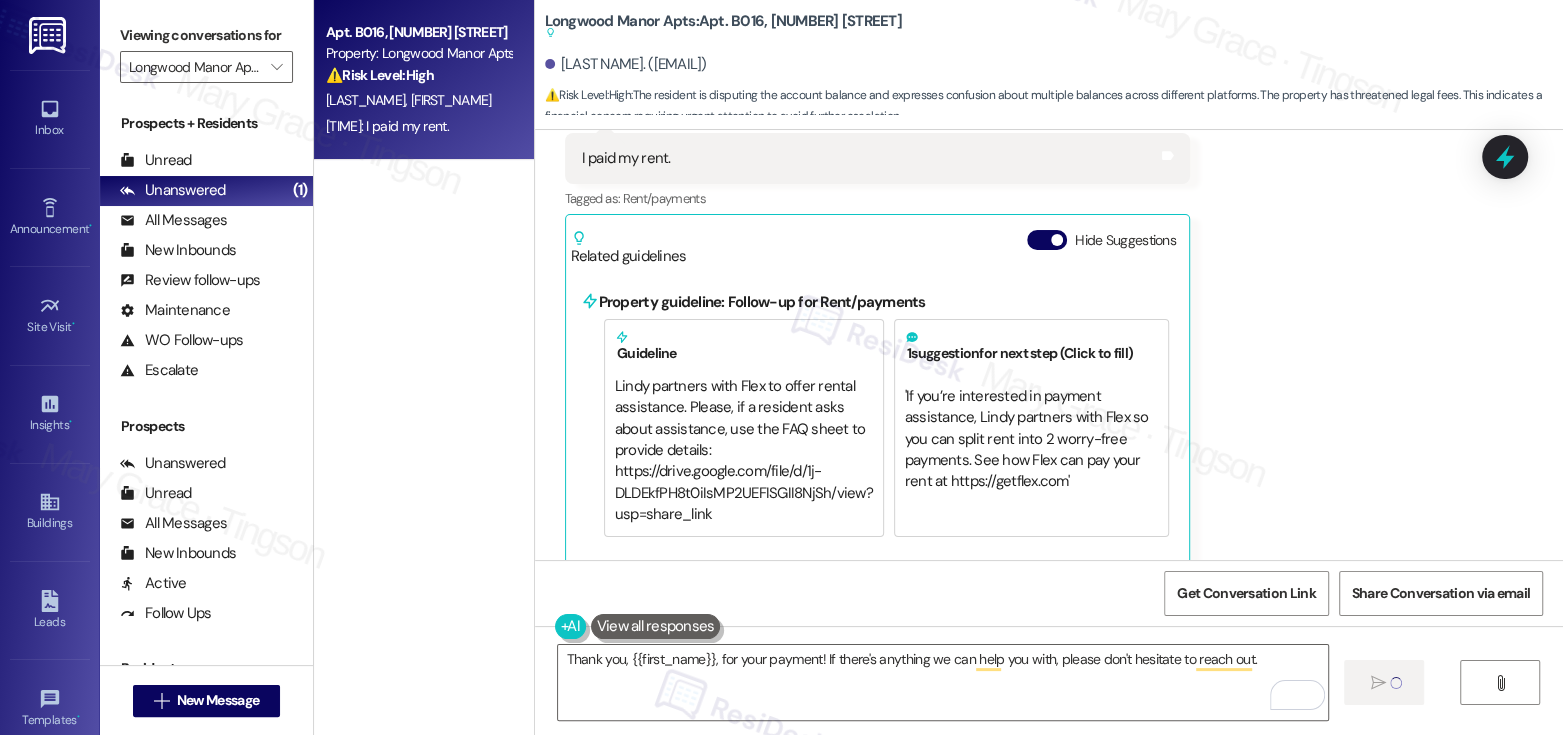 type 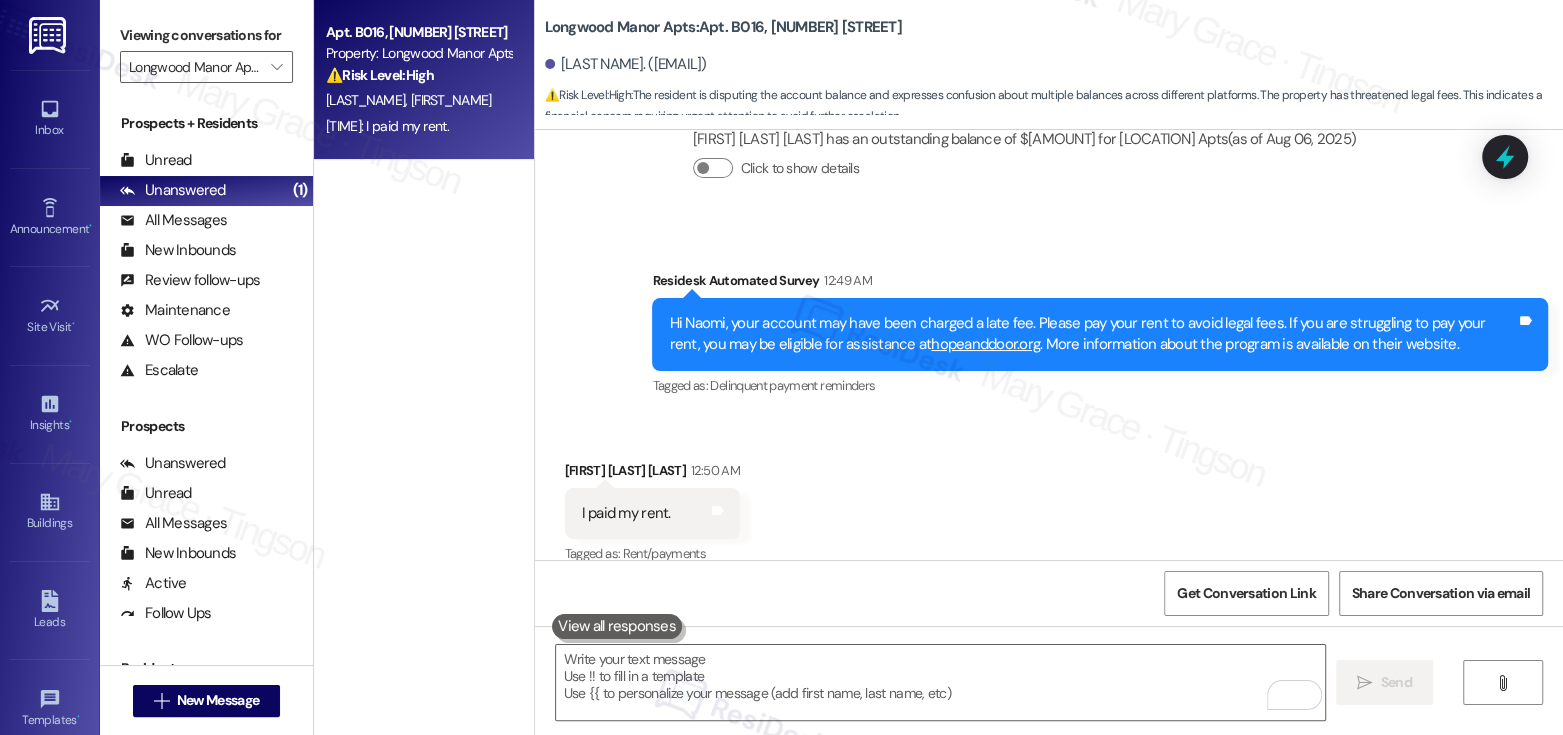 scroll, scrollTop: 5763, scrollLeft: 0, axis: vertical 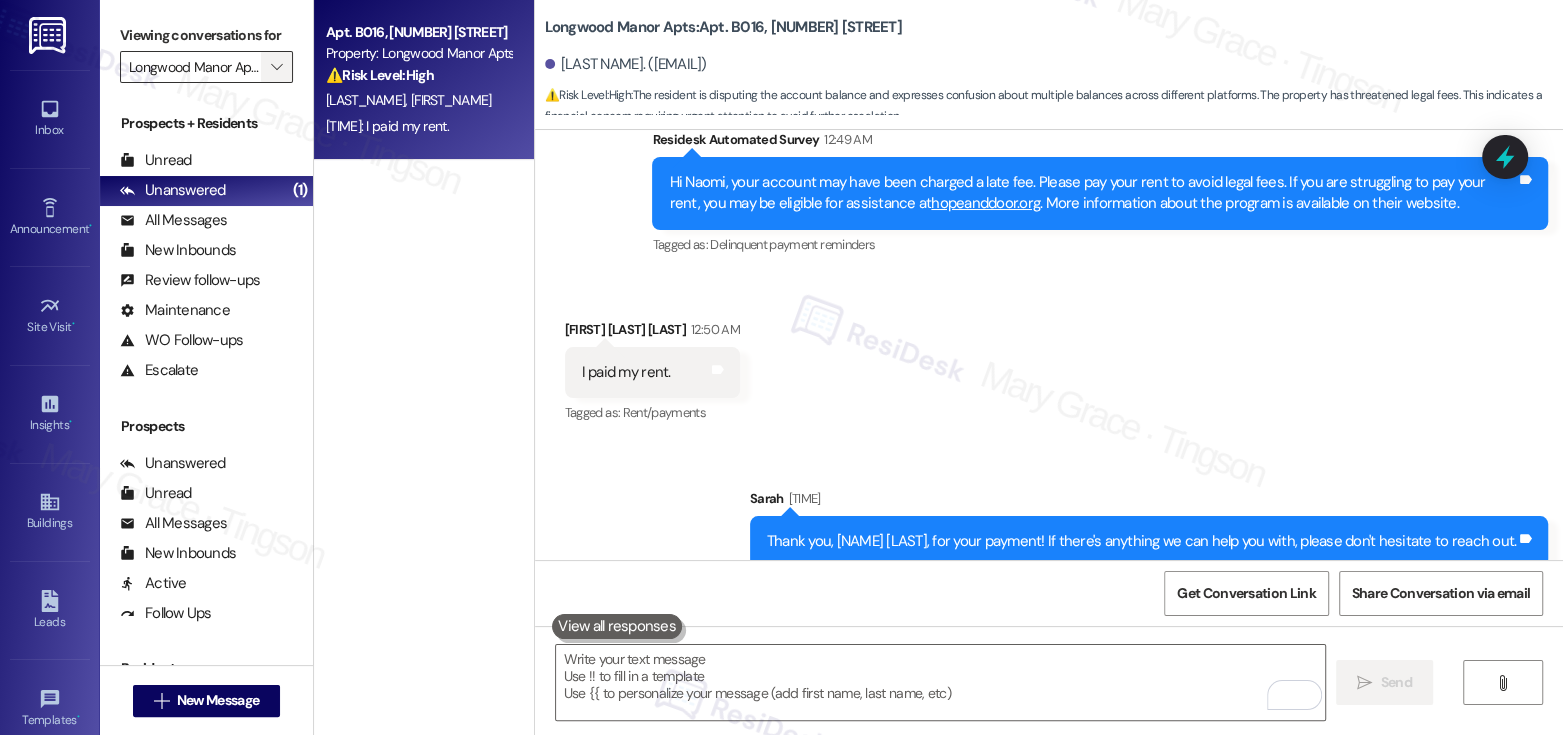 click on "" at bounding box center (276, 67) 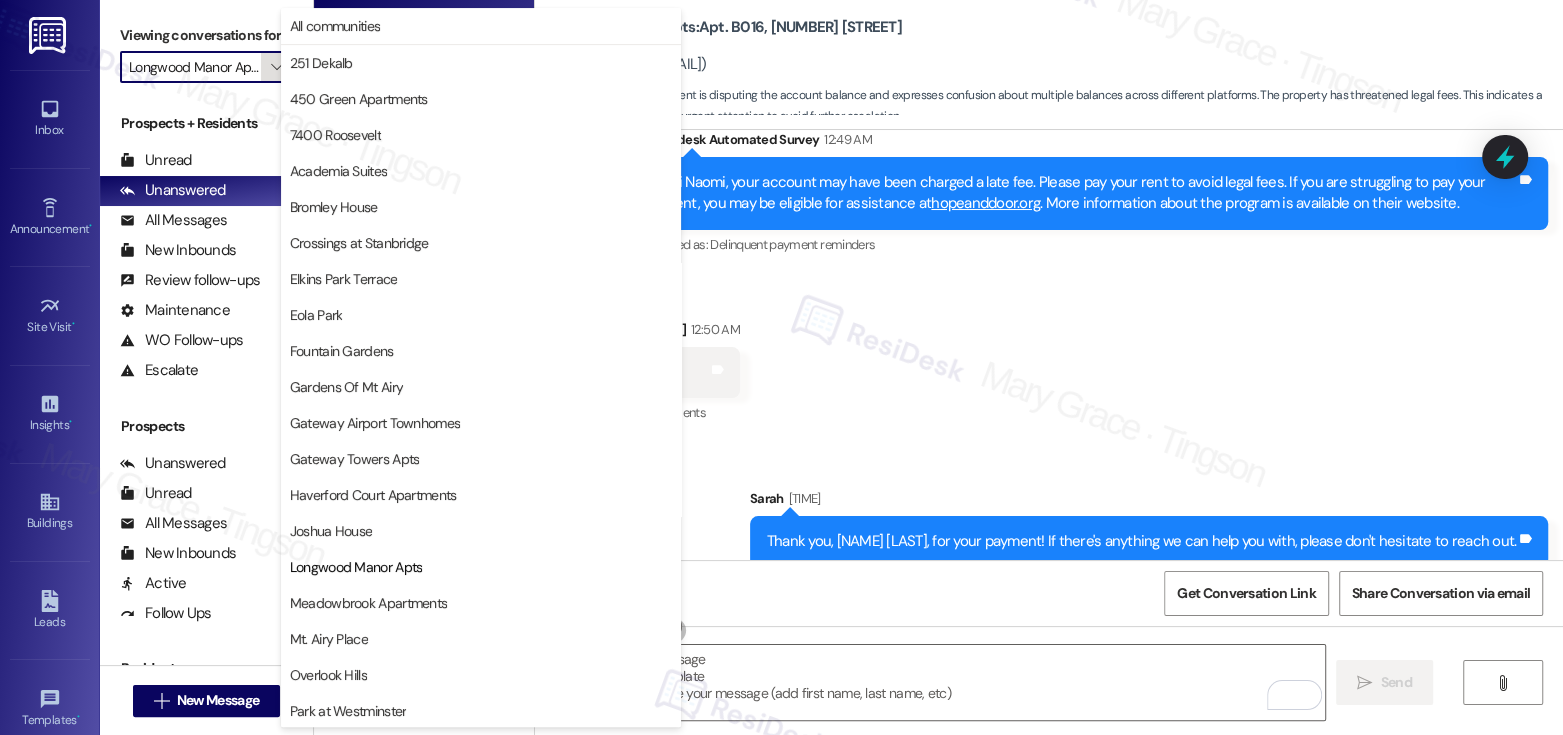 scroll, scrollTop: 0, scrollLeft: 12, axis: horizontal 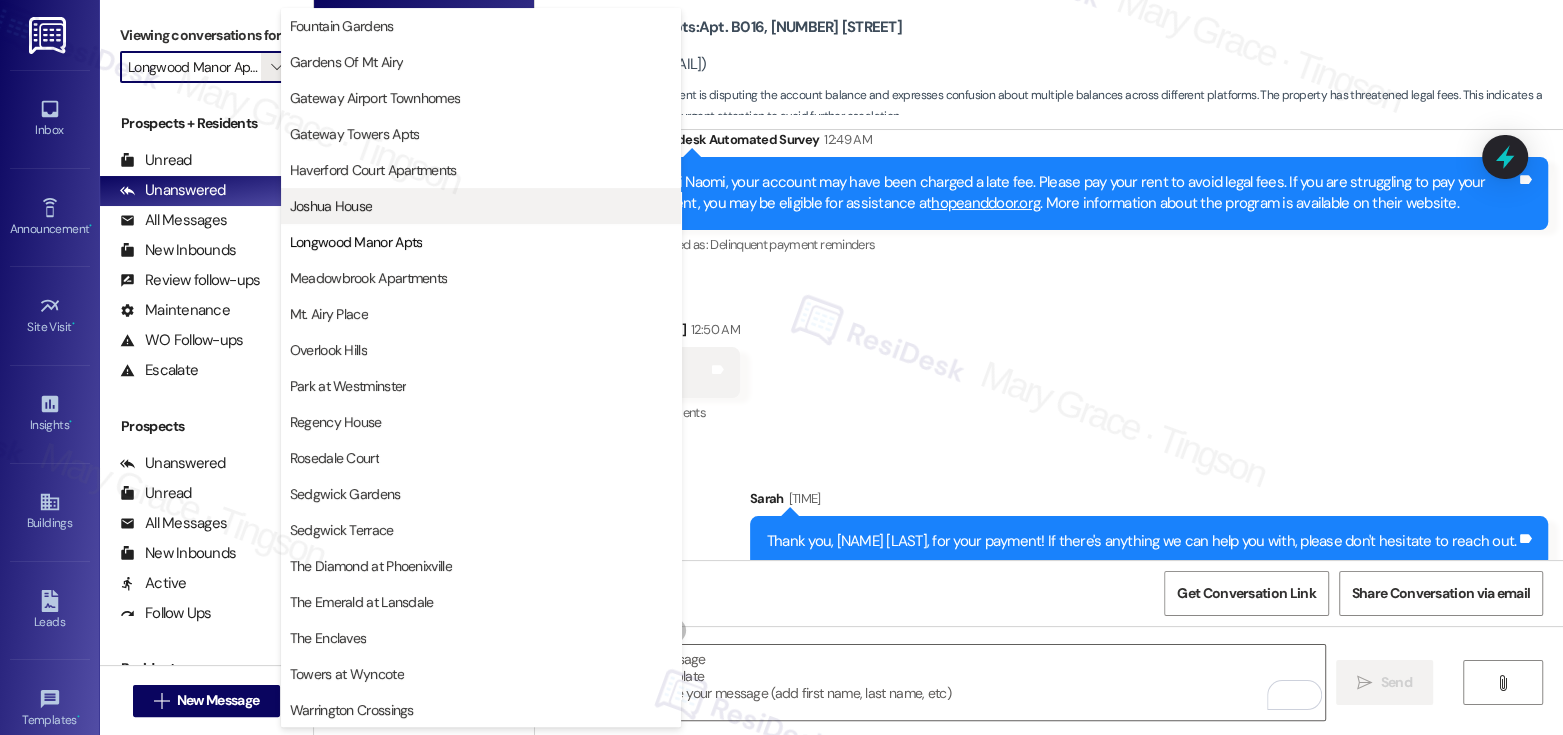 click on "Joshua House" at bounding box center [331, 206] 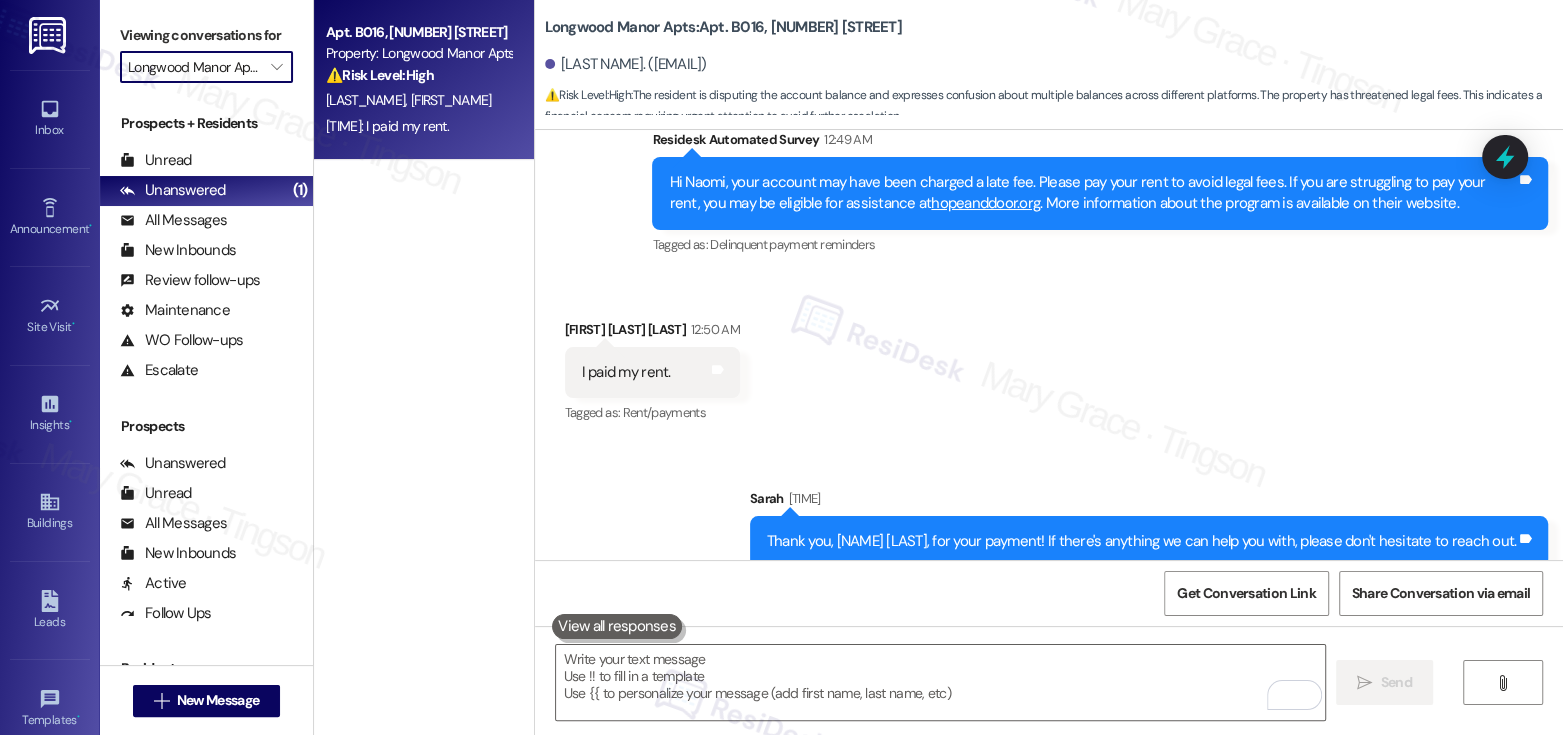 type on "Joshua House" 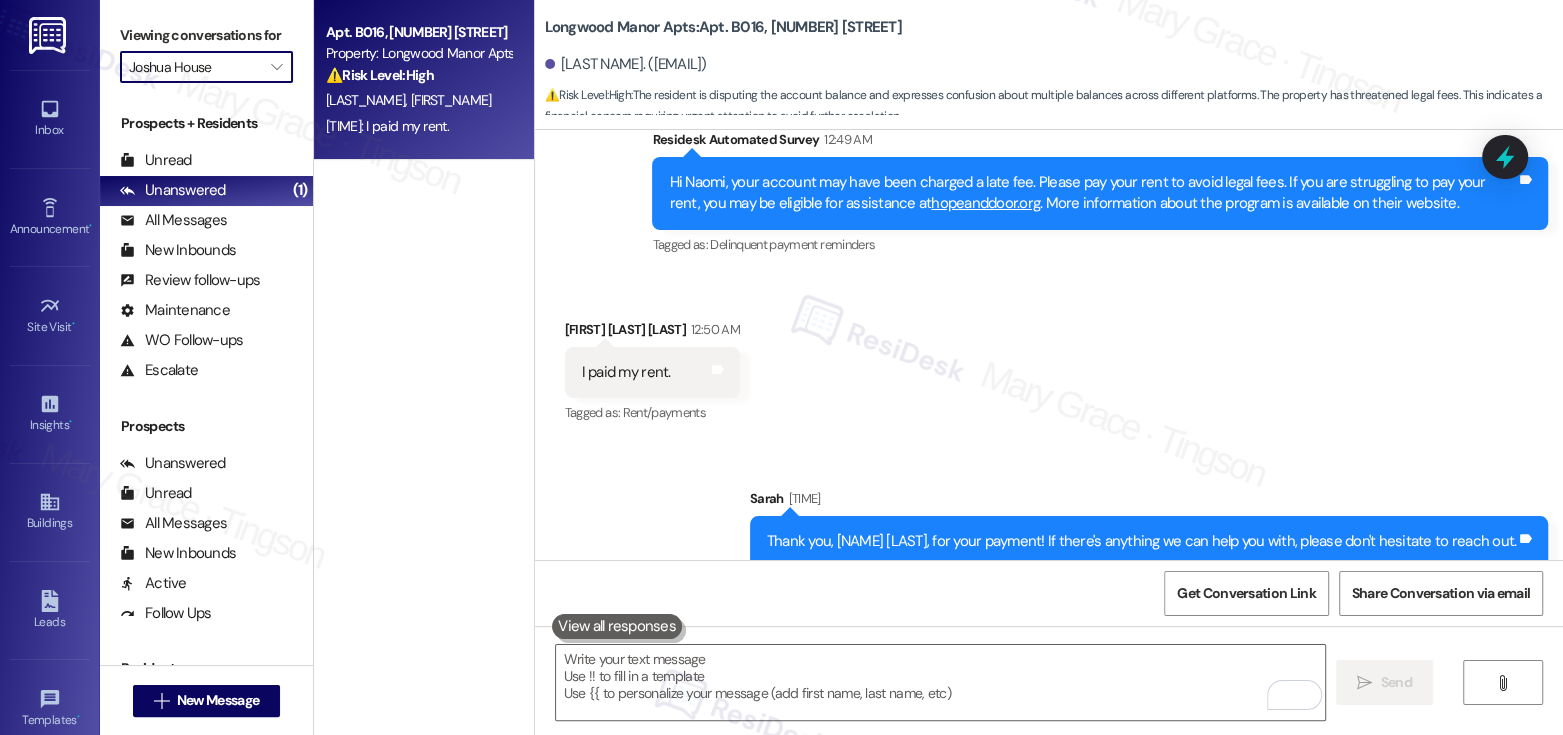 scroll, scrollTop: 0, scrollLeft: 0, axis: both 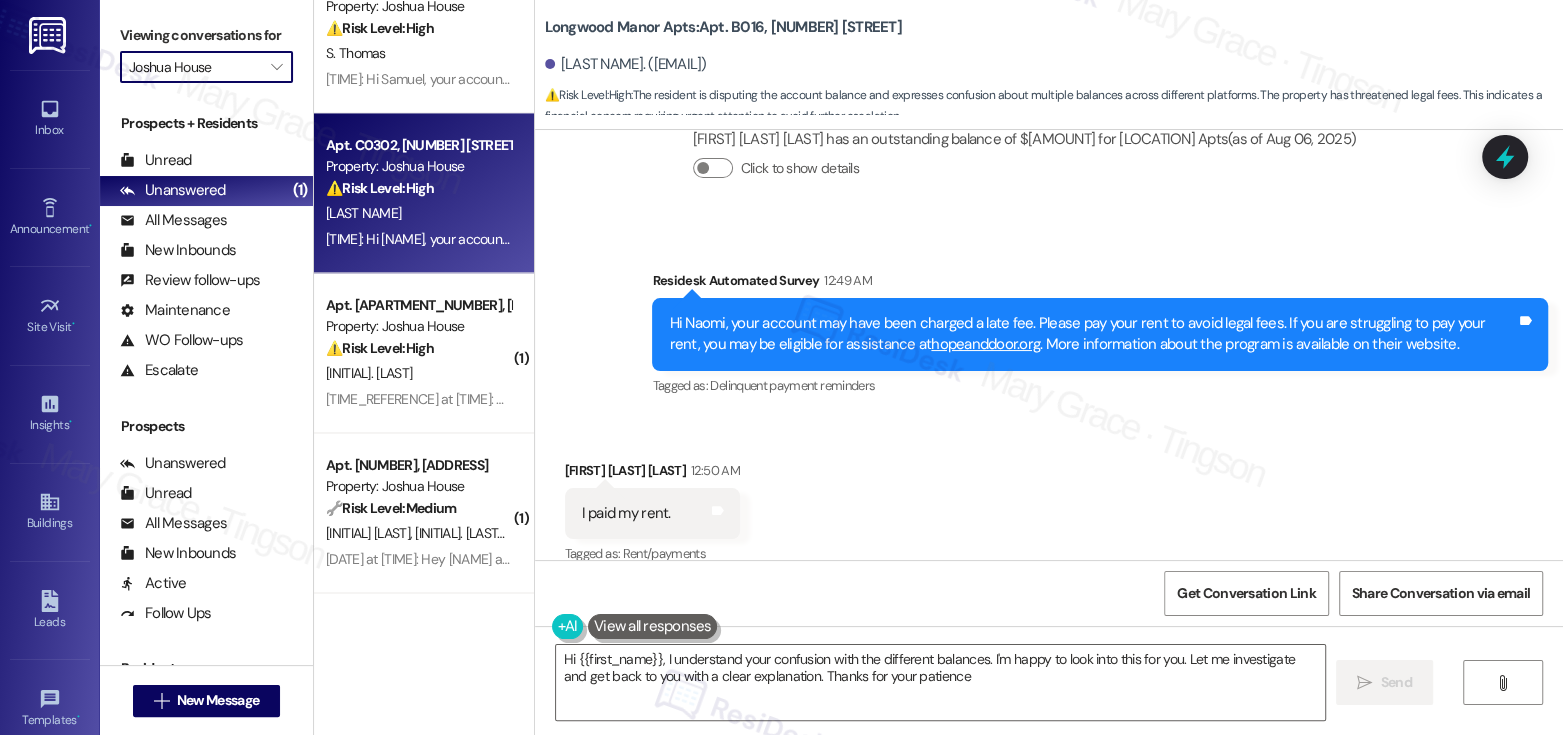 type on "Hi {{first_name}}, I understand your confusion with the different balances. I'm happy to look into this for you. Let me investigate and get back to you with a clear explanation. Thanks for your patience!" 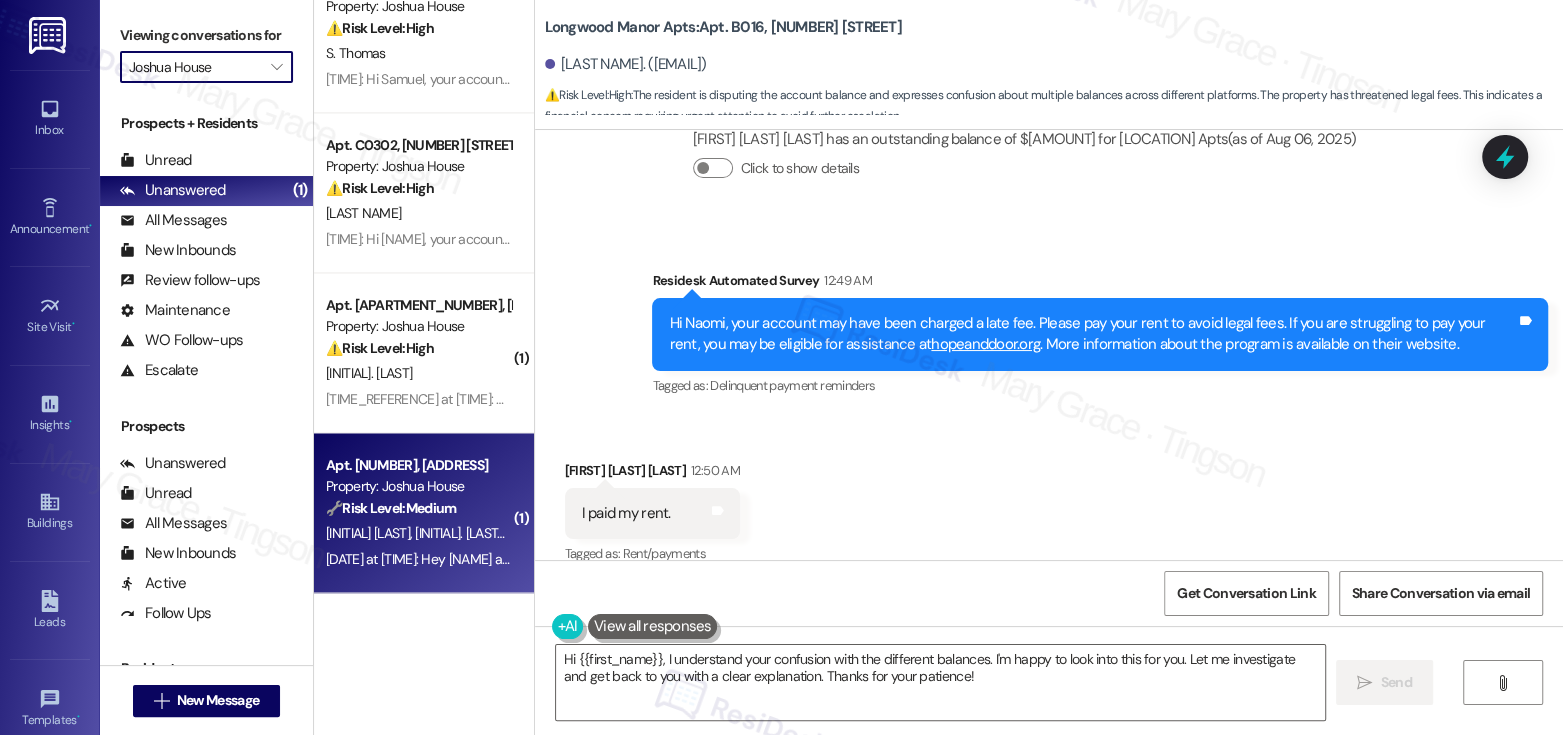 click on "[INITIAL]. [LAST_NAME]" at bounding box center (480, 533) 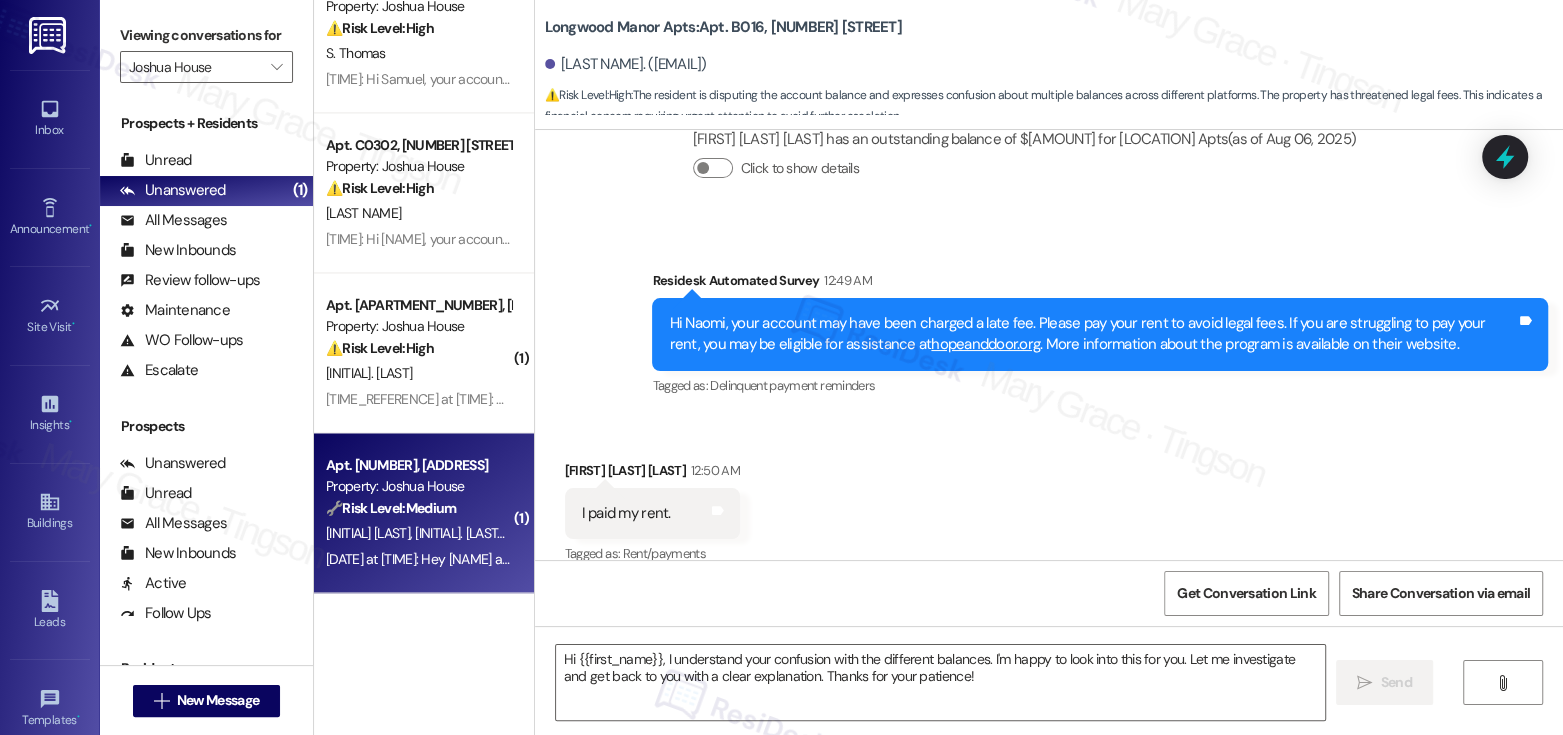 type on "Fetching suggested responses. Please feel free to read through the conversation in the meantime." 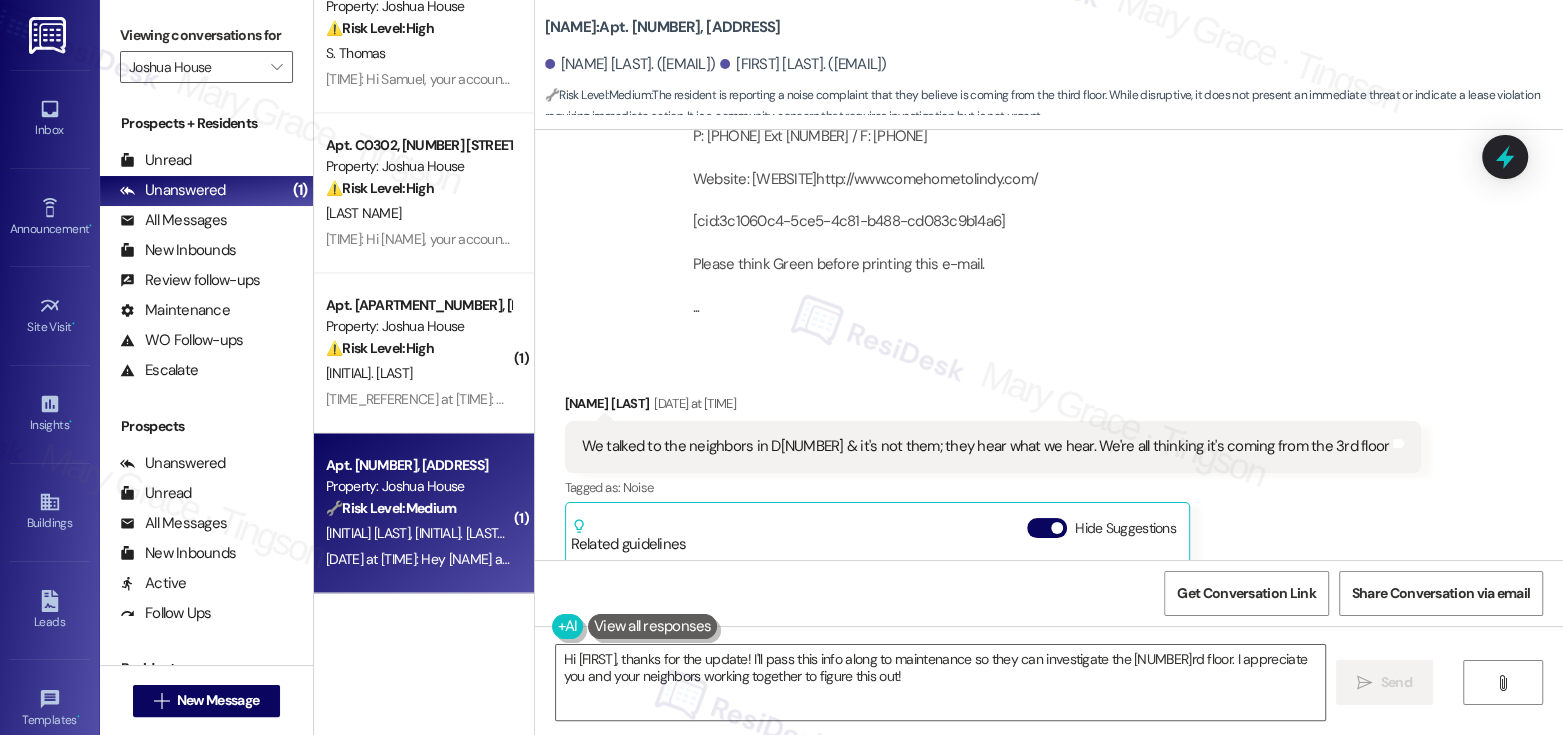 scroll, scrollTop: 5670, scrollLeft: 0, axis: vertical 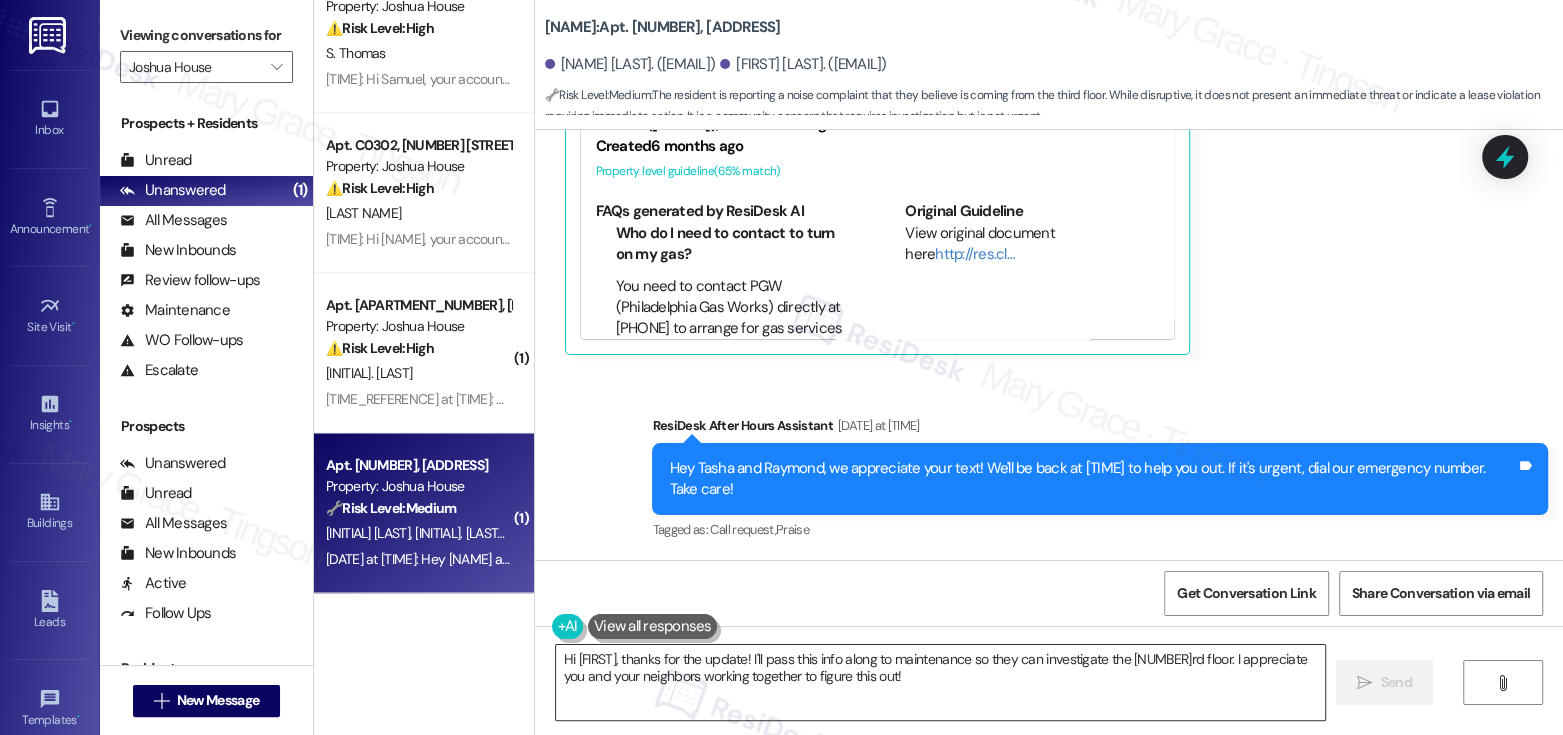 click on "Hi [FIRST], thanks for the update! I'll pass this info along to maintenance so they can investigate the [NUMBER]rd floor. I appreciate you and your neighbors working together to figure this out!" at bounding box center (940, 682) 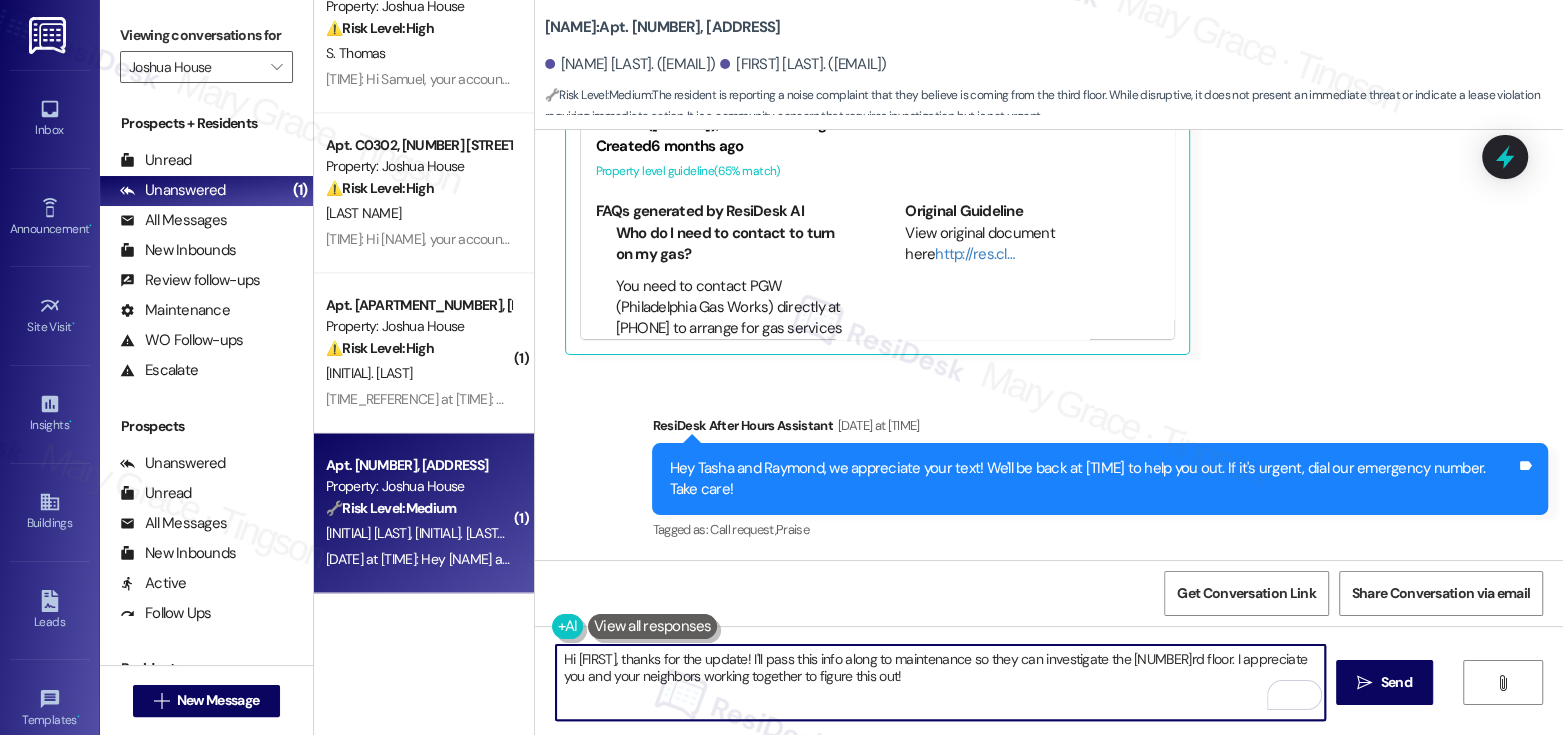drag, startPoint x: 788, startPoint y: 658, endPoint x: 862, endPoint y: 671, distance: 75.13322 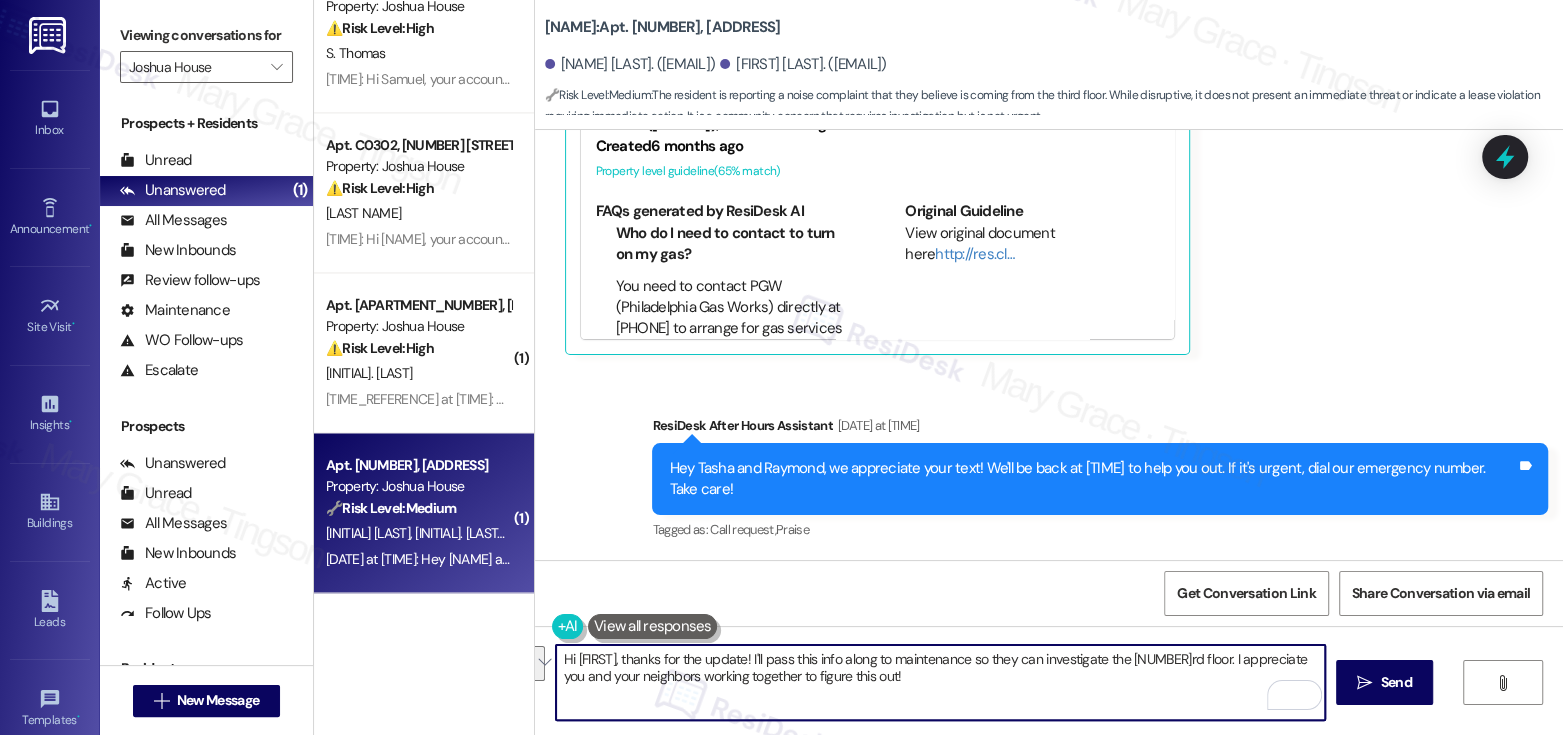 drag, startPoint x: 879, startPoint y: 674, endPoint x: 788, endPoint y: 658, distance: 92.39589 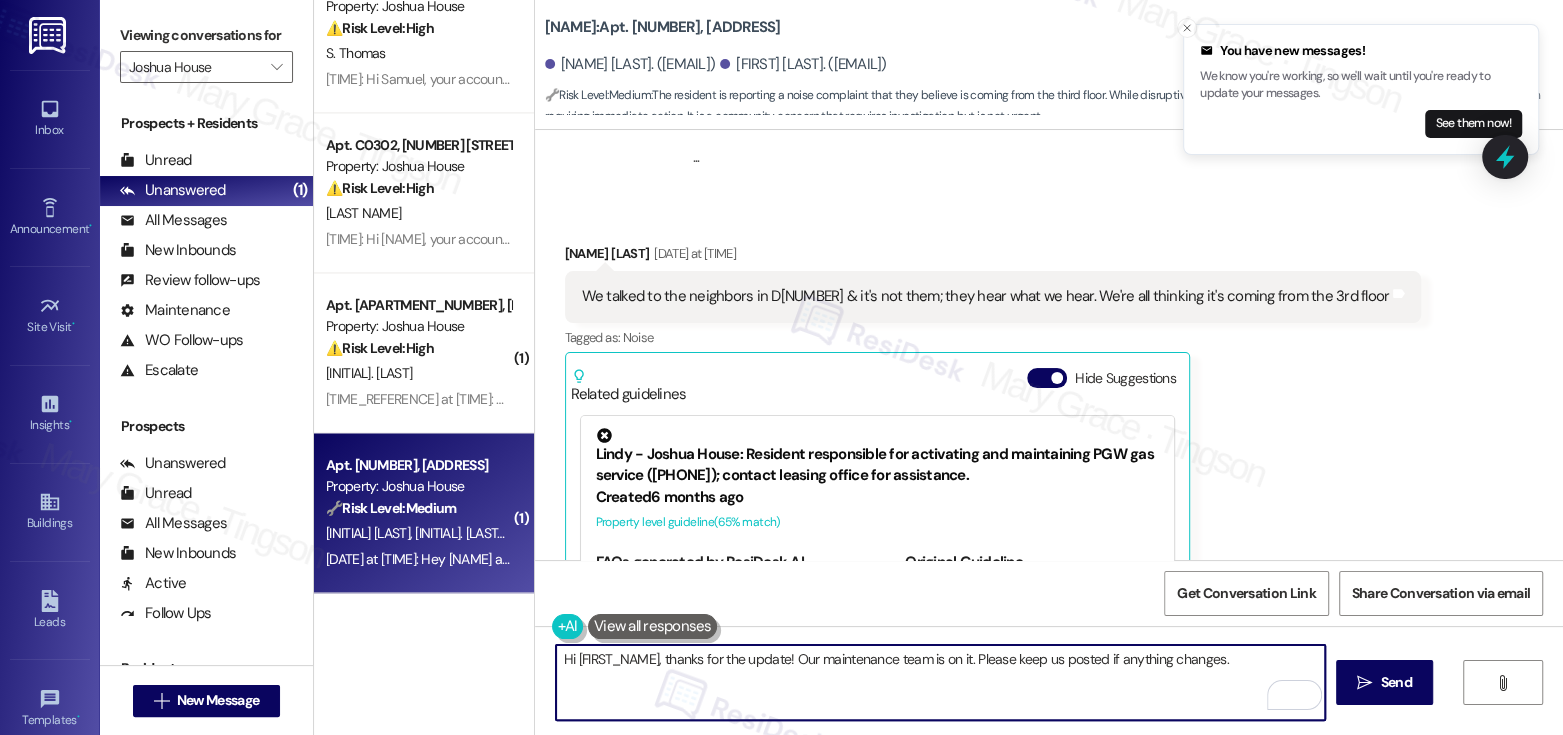 scroll, scrollTop: 5254, scrollLeft: 0, axis: vertical 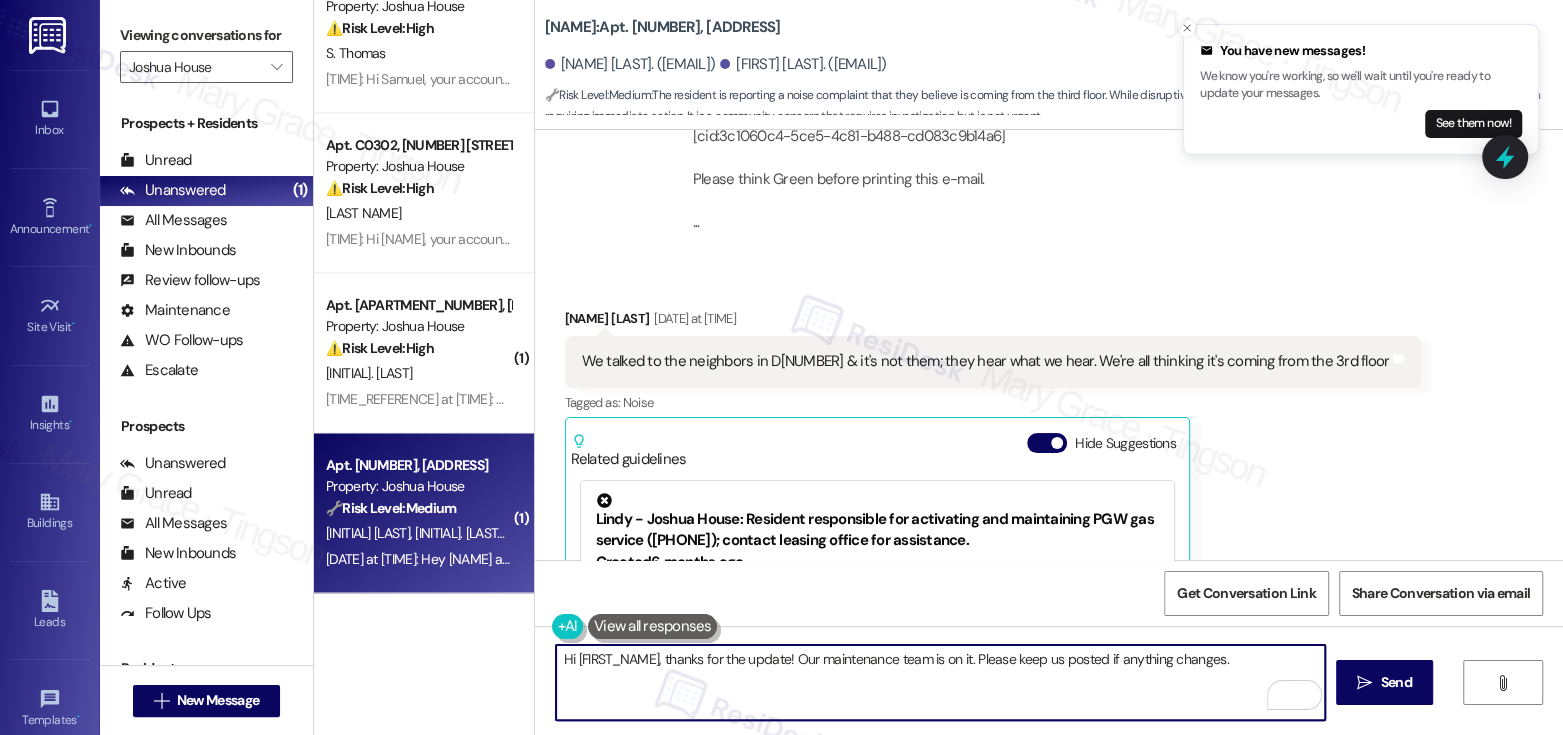 click on "[NAME] [LAST] [DATE] at [TIME]" at bounding box center (993, 322) 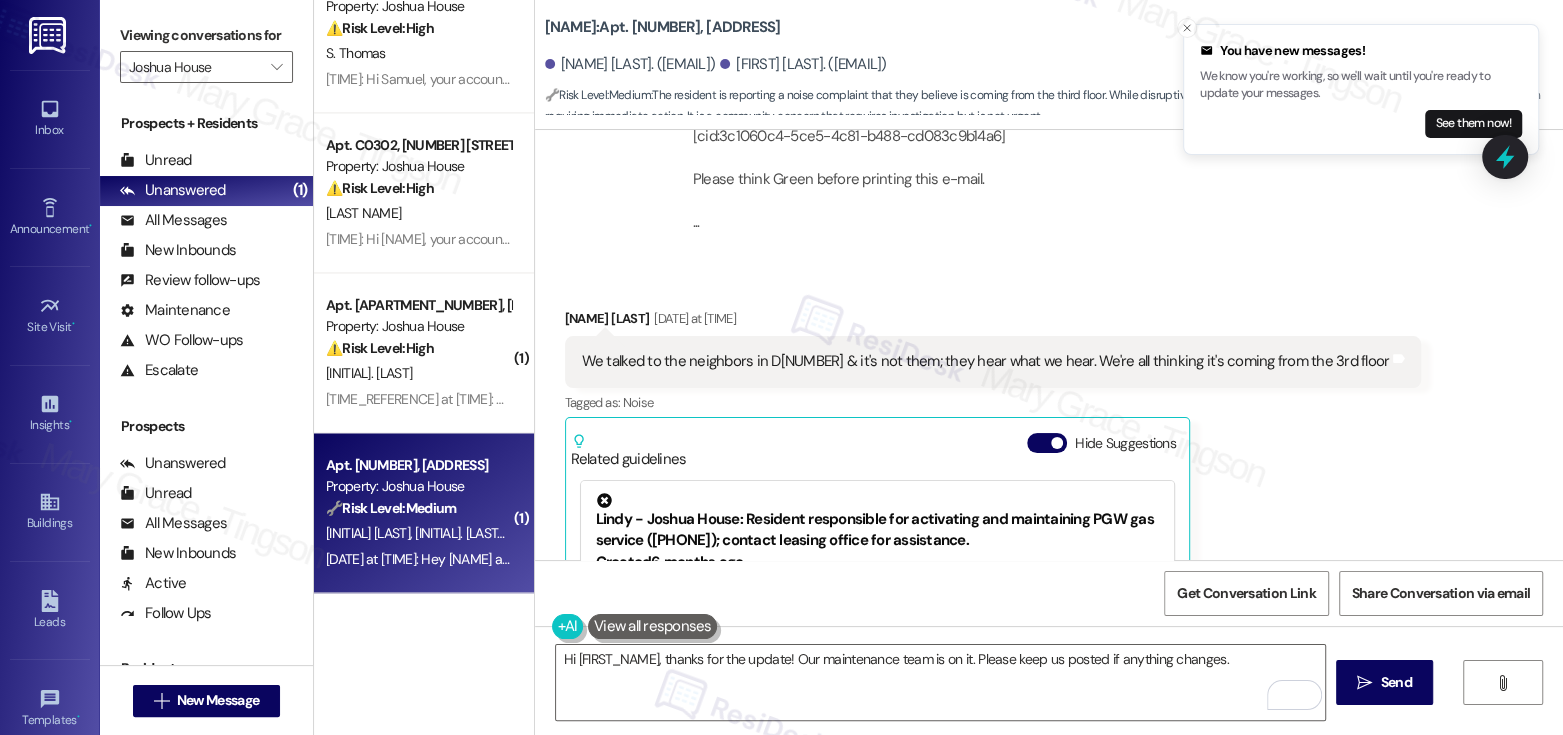click on "[NAME] [LAST] [DATE] at [TIME]" at bounding box center [993, 322] 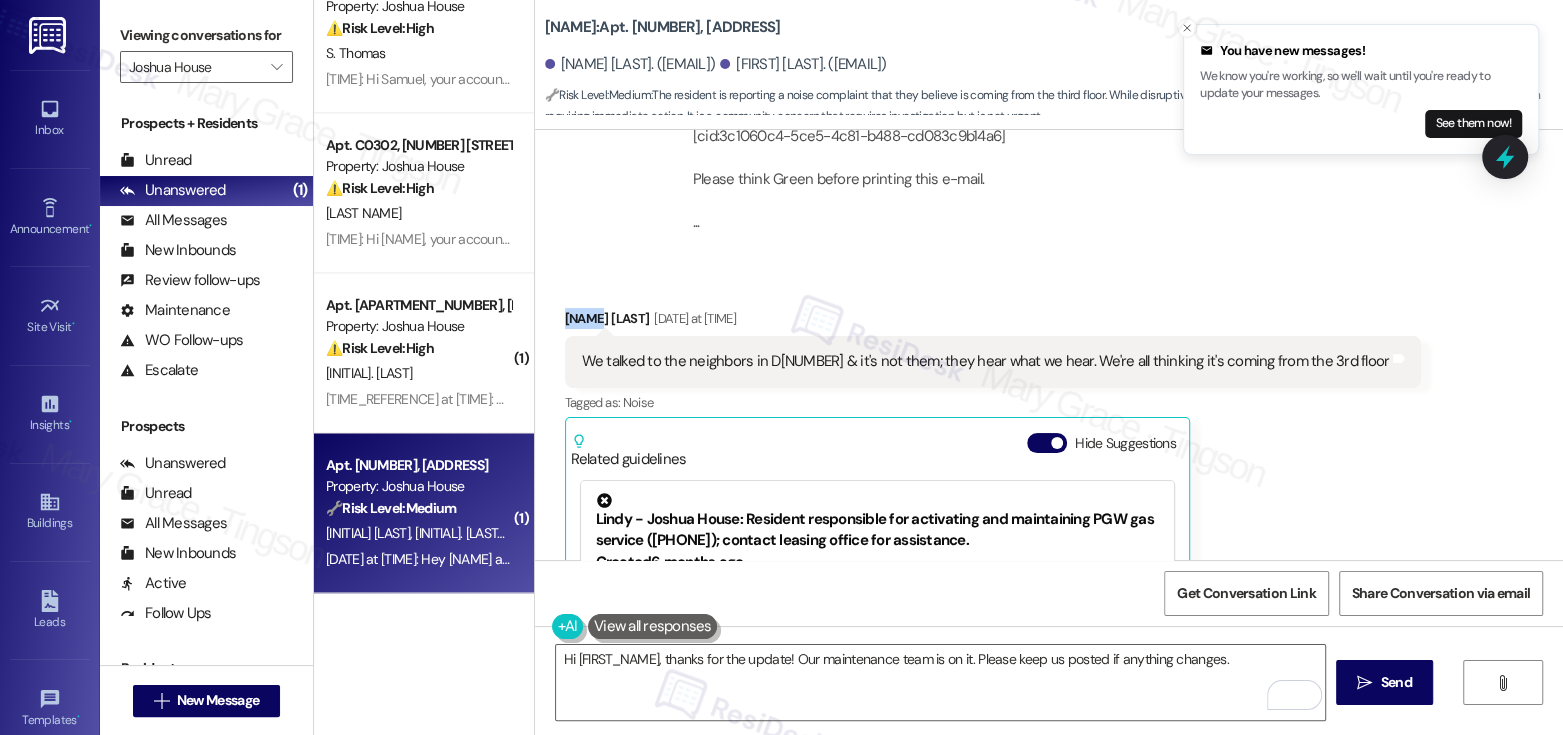 copy on "[NAME]" 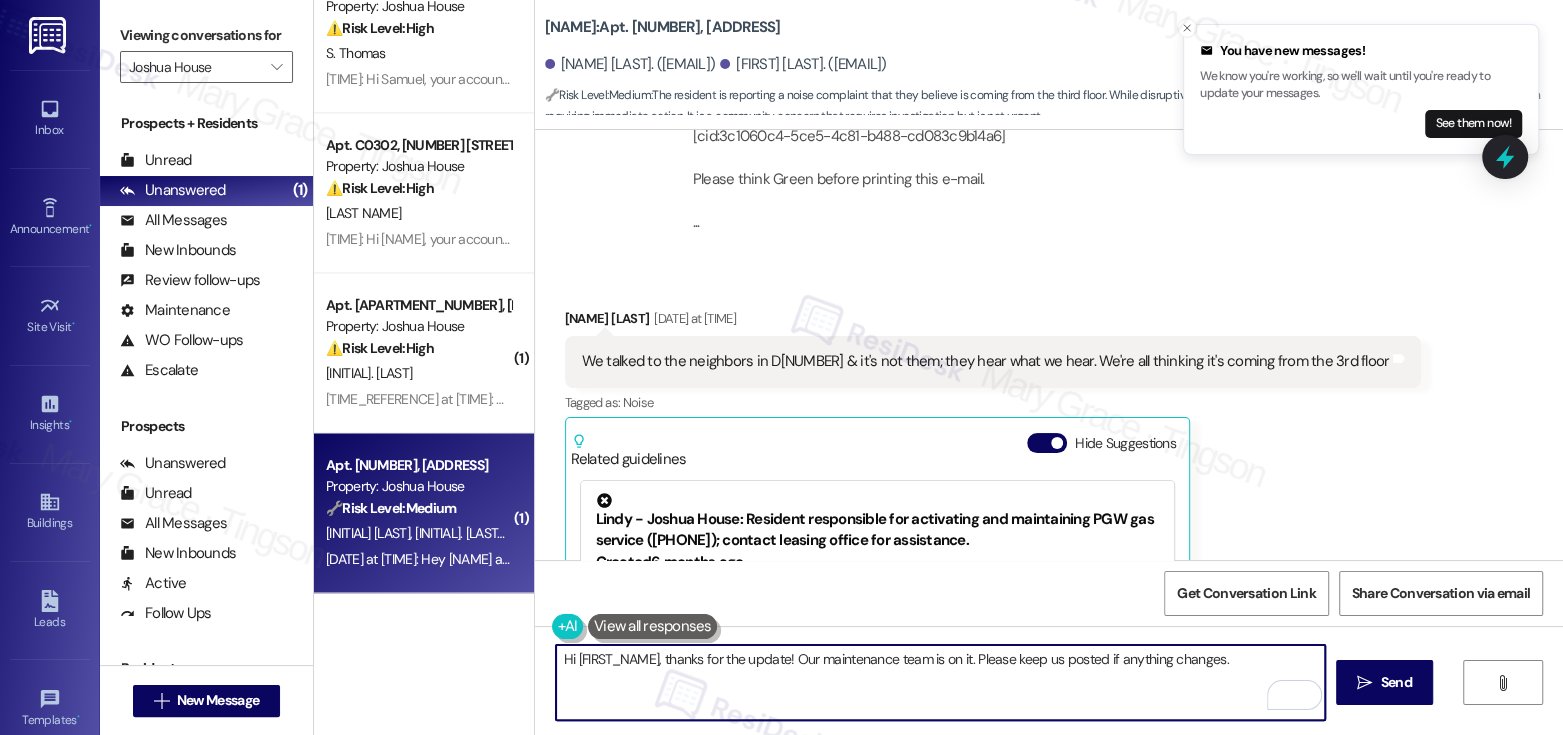drag, startPoint x: 568, startPoint y: 658, endPoint x: 650, endPoint y: 653, distance: 82.1523 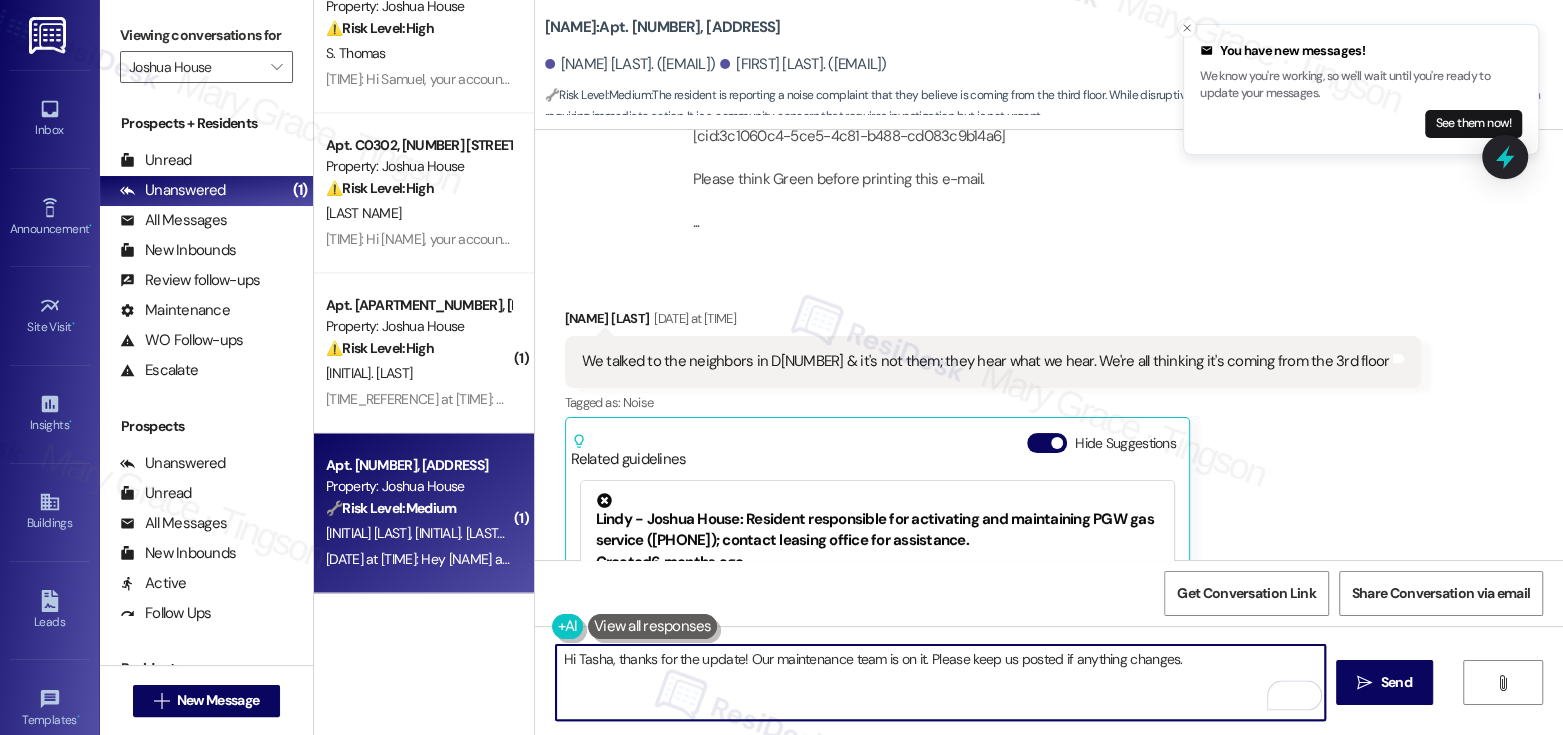 click on "Hi Tasha, thanks for the update! Our maintenance team is on it. Please keep us posted if anything changes." at bounding box center (940, 682) 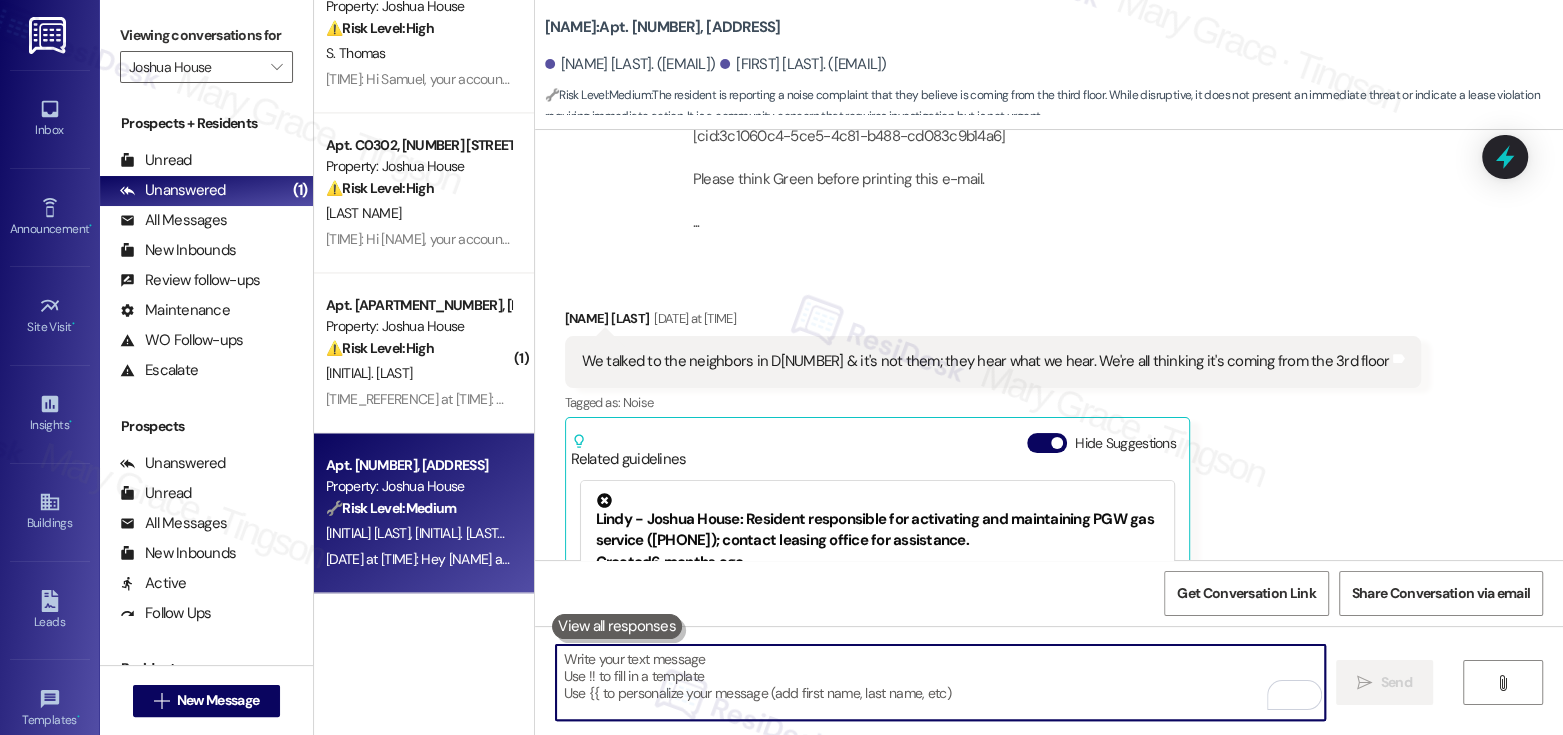 paste on "Hi Tasha, thanks for the update! Our maintenance team is on it. Please keep us posted if anything changes." 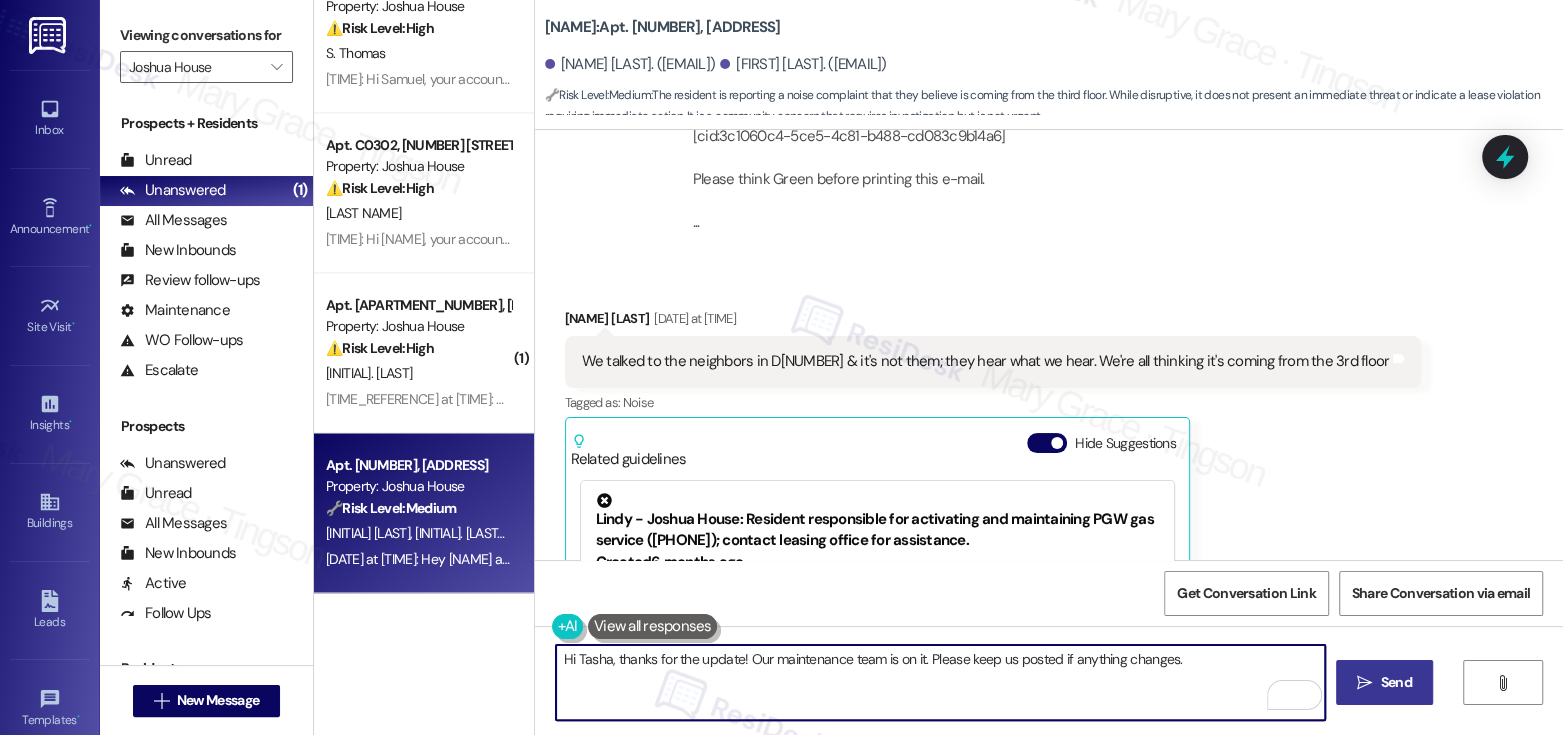 type on "Hi Tasha, thanks for the update! Our maintenance team is on it. Please keep us posted if anything changes." 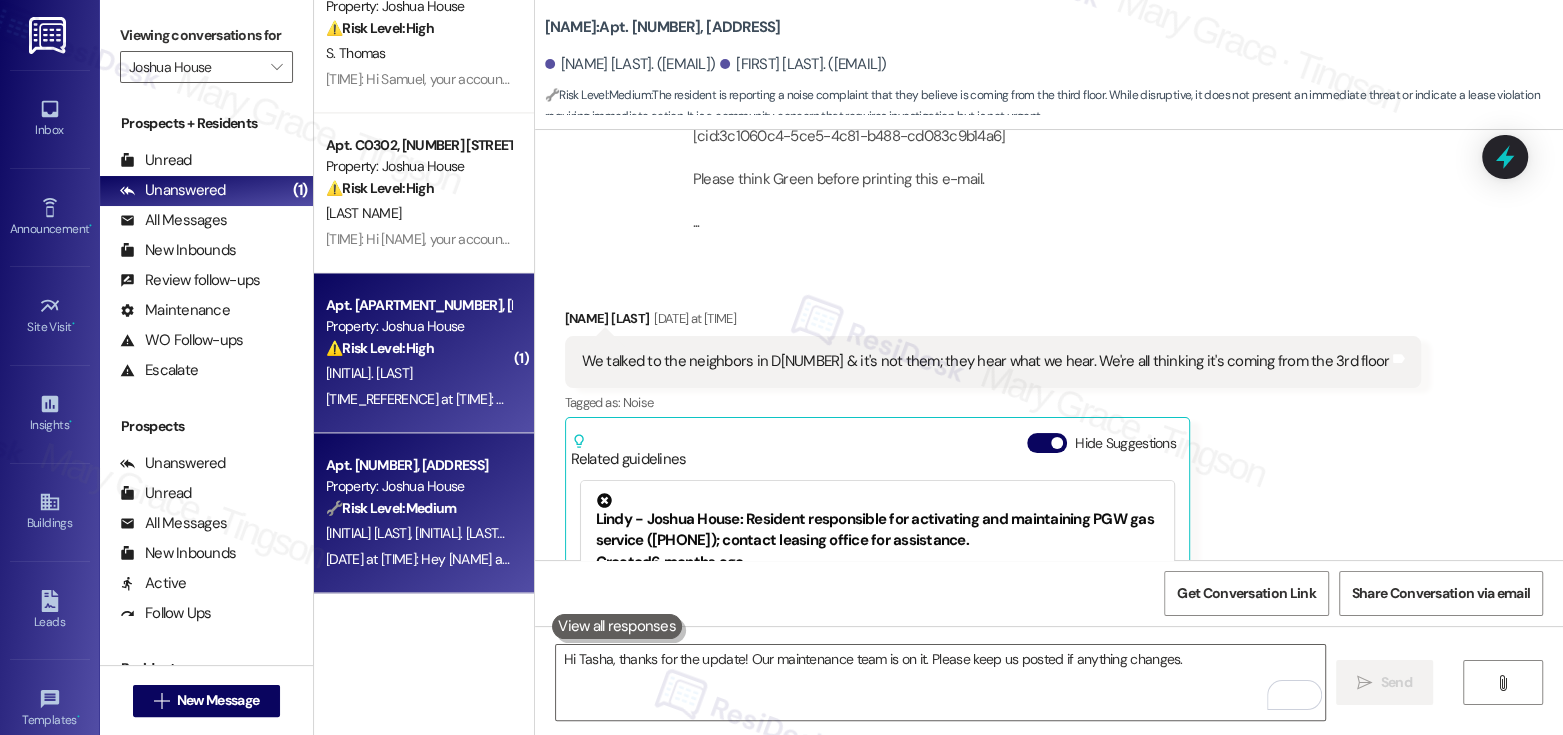 type 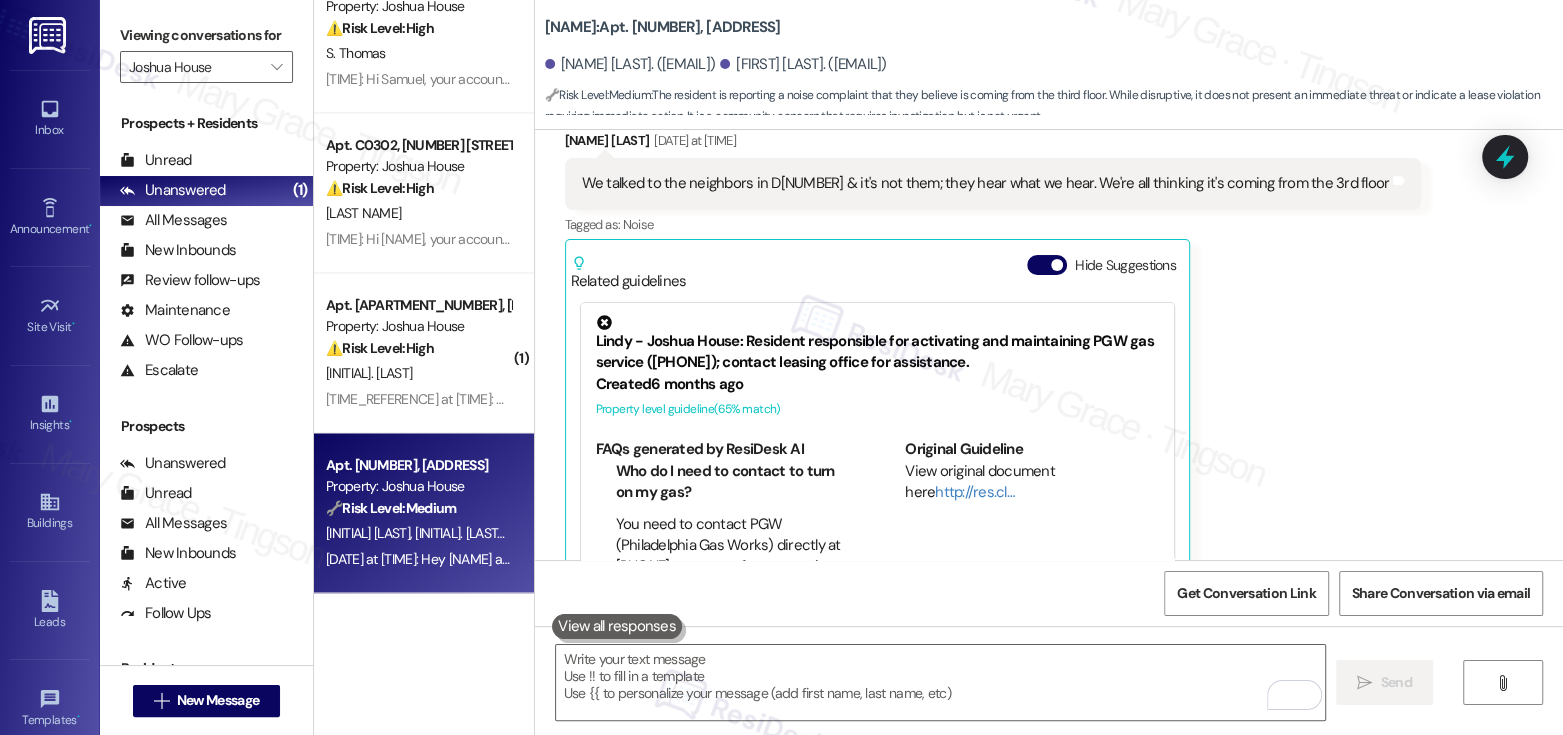 scroll, scrollTop: 5478, scrollLeft: 0, axis: vertical 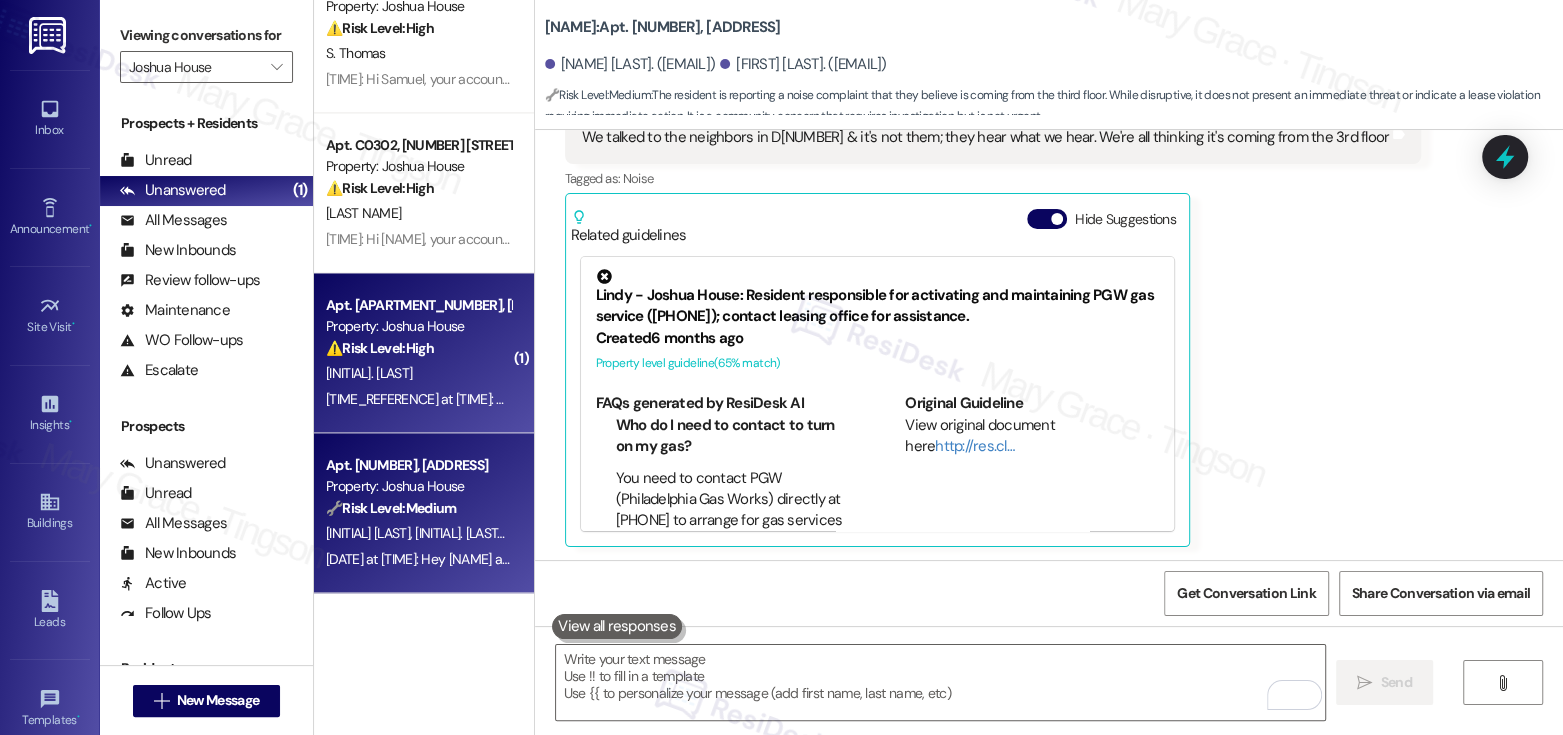 click on "Property: Joshua House" at bounding box center (418, 326) 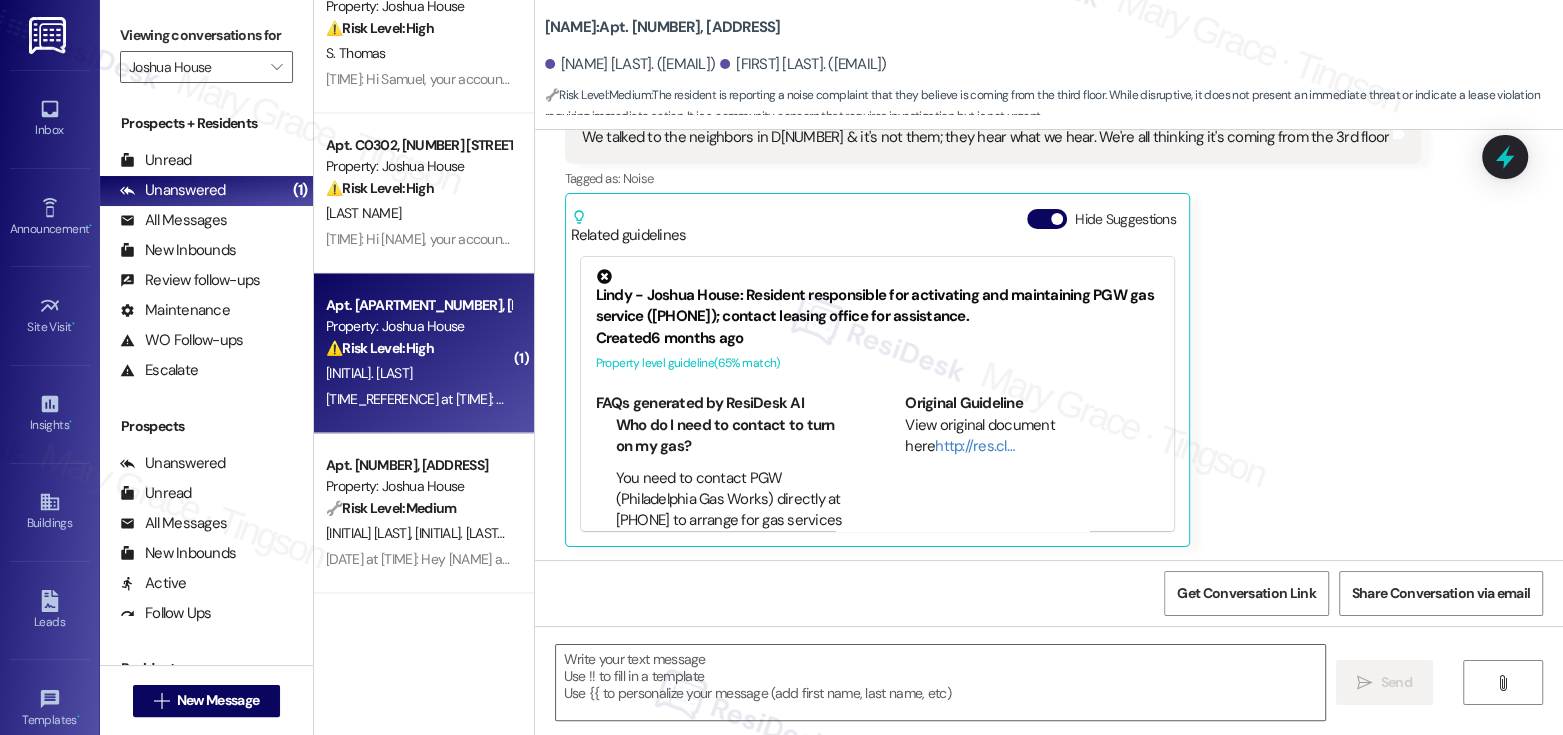 type on "Fetching suggested responses. Please feel free to read through the conversation in the meantime." 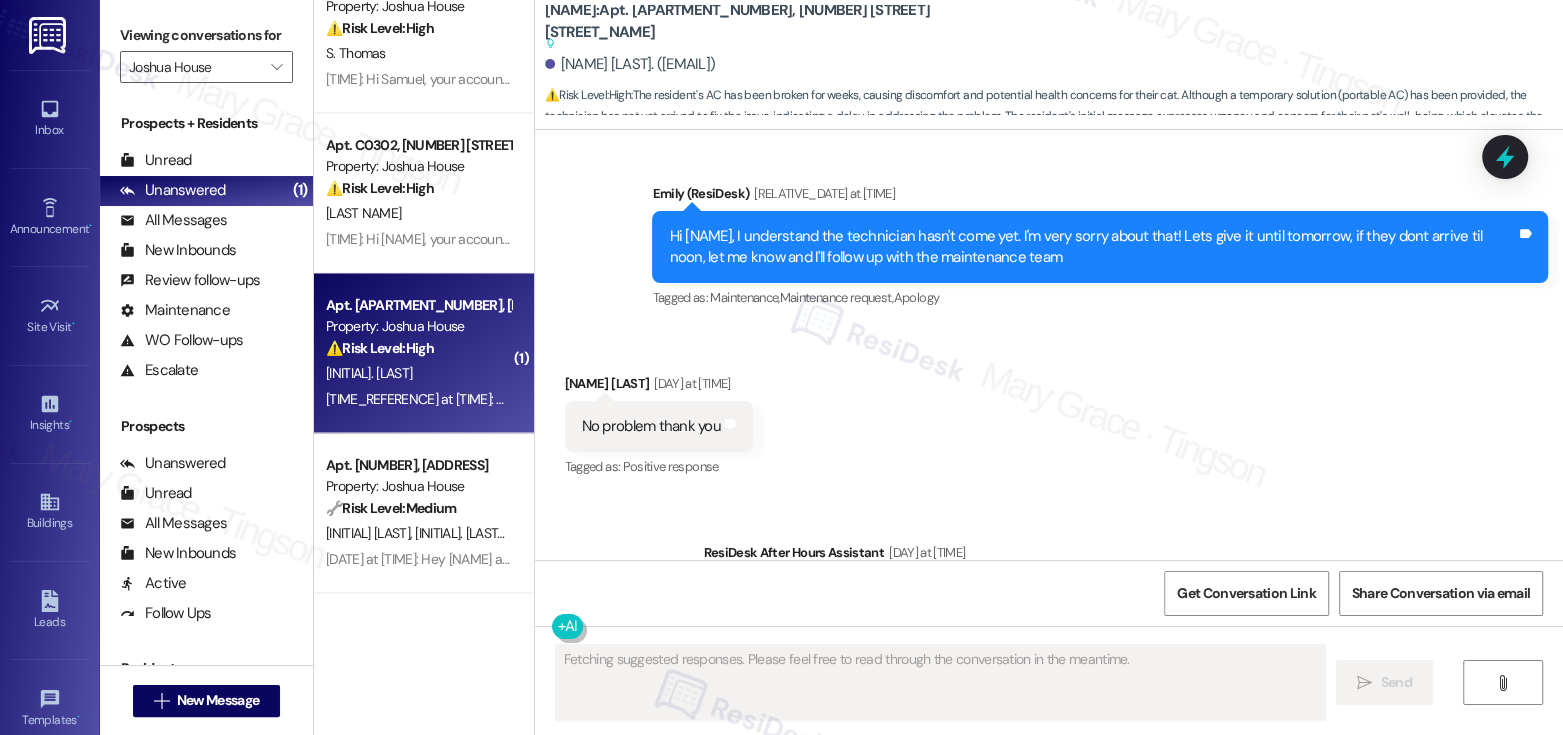 scroll, scrollTop: 19724, scrollLeft: 0, axis: vertical 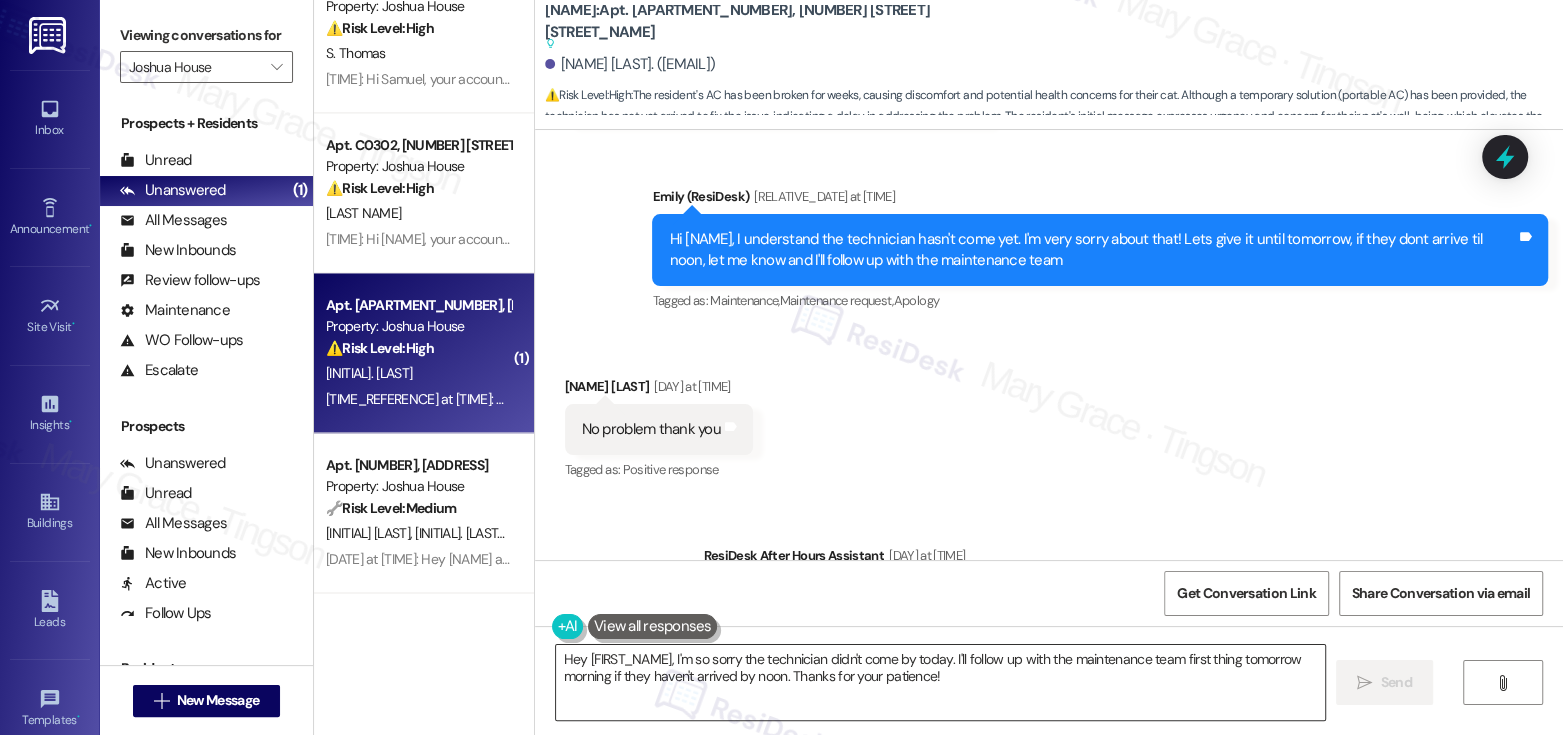 click on "Hey {{first_name}}, I'm so sorry the technician didn't come by today. I'll follow up with the maintenance team first thing tomorrow morning if they haven't arrived by noon. Thanks for your patience!" at bounding box center (940, 682) 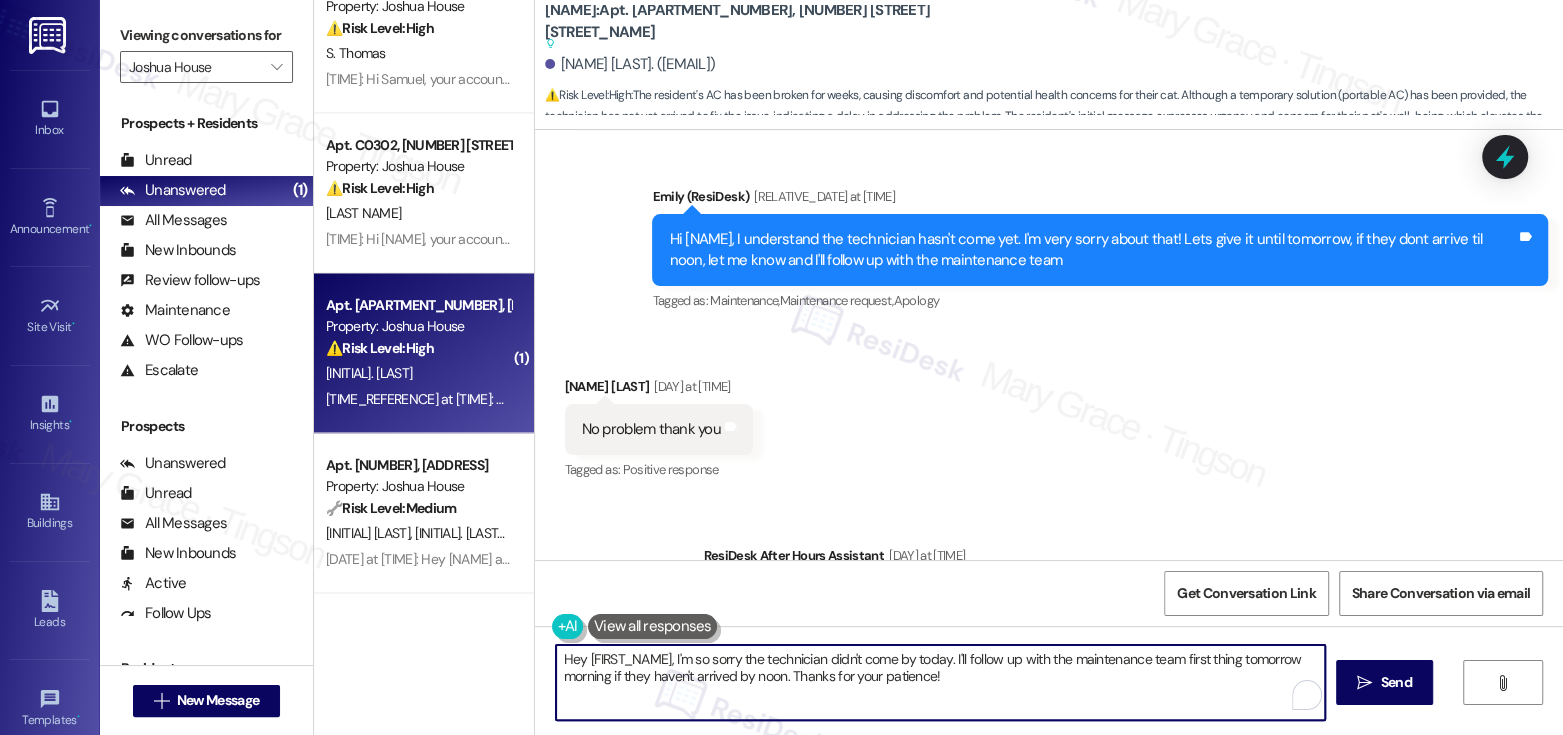 click on "Hey {{first_name}}, I'm so sorry the technician didn't come by today. I'll follow up with the maintenance team first thing tomorrow morning if they haven't arrived by noon. Thanks for your patience!" at bounding box center (940, 682) 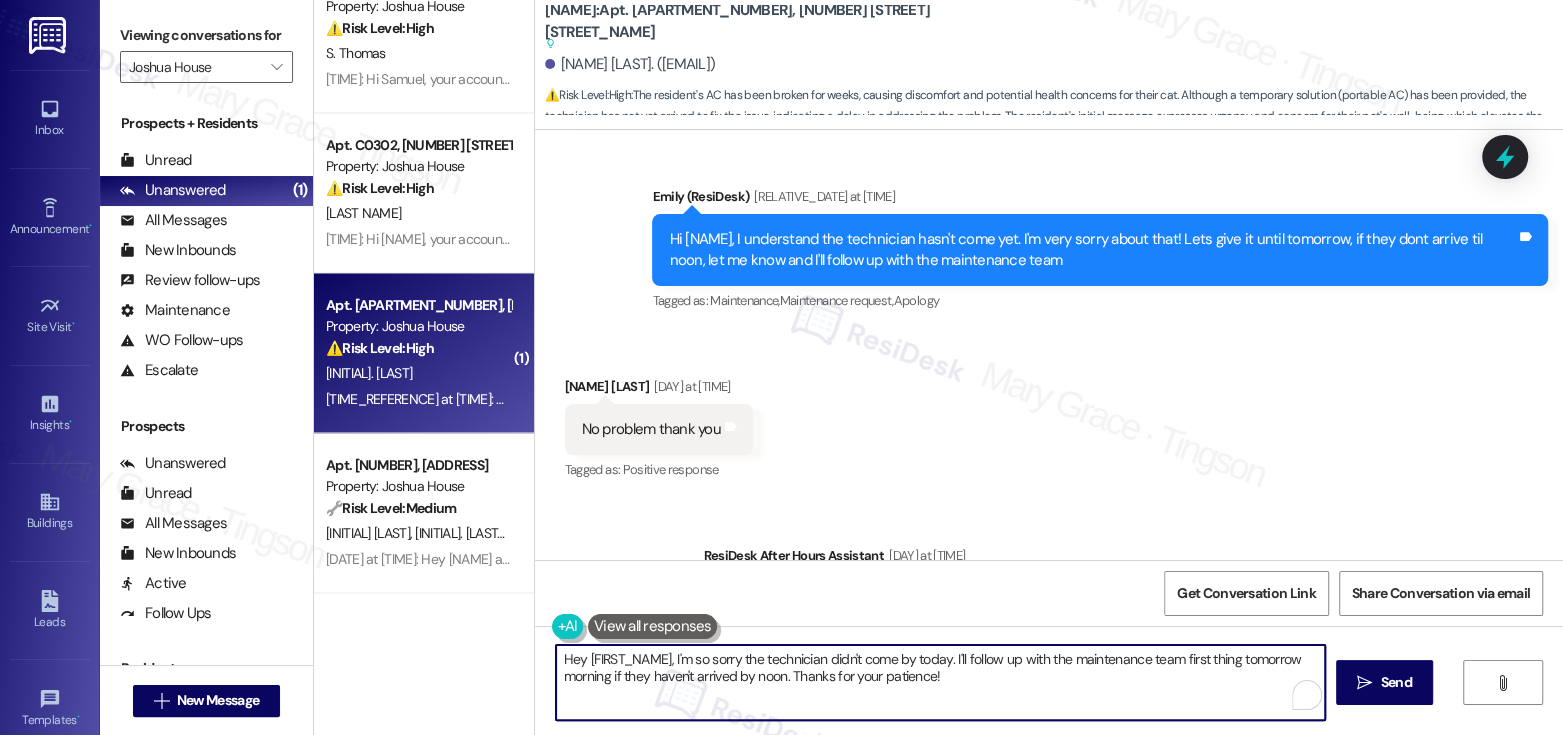 click on "Hey {{first_name}}, I'm so sorry the technician didn't come by today. I'll follow up with the maintenance team first thing tomorrow morning if they haven't arrived by noon. Thanks for your patience!" at bounding box center [940, 682] 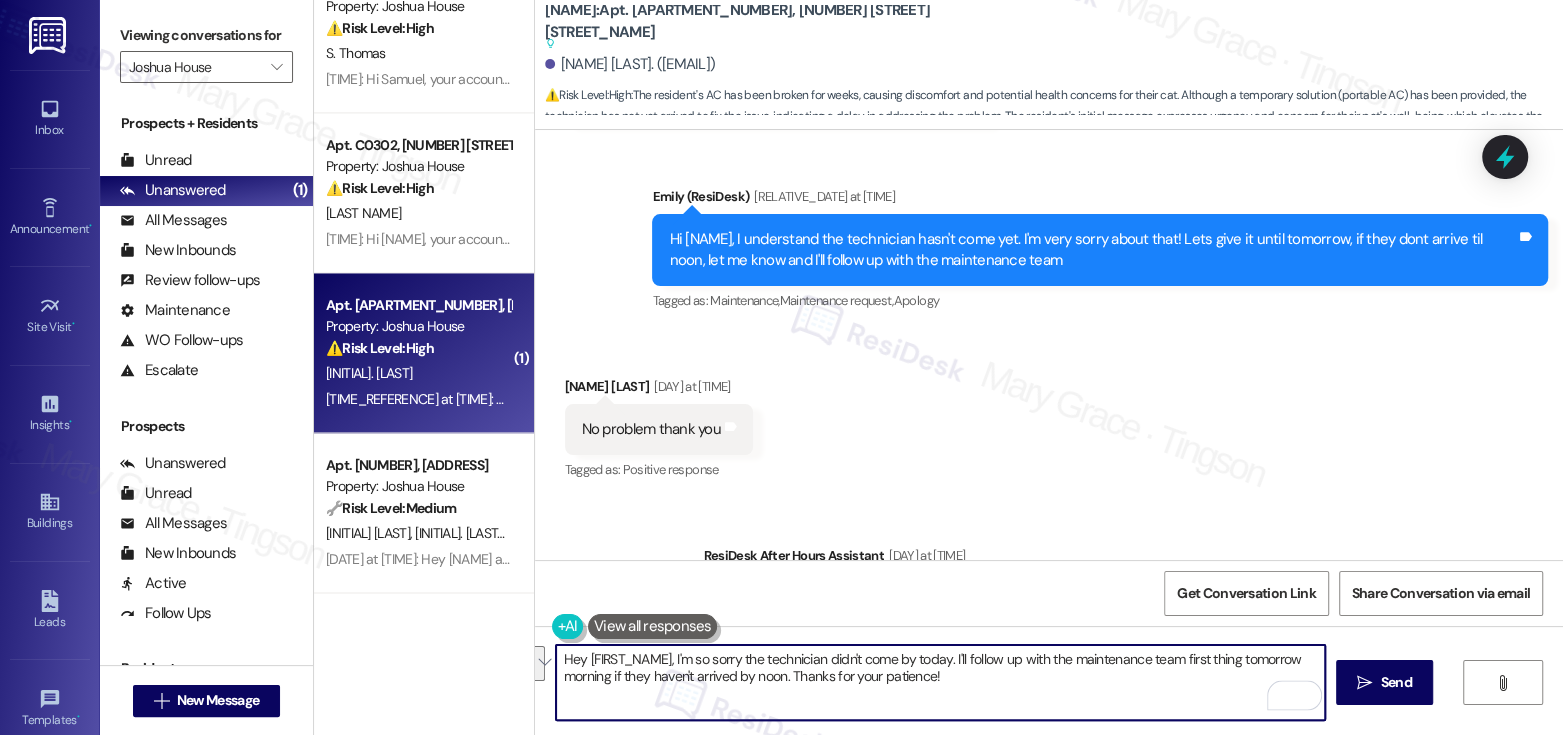 drag, startPoint x: 787, startPoint y: 679, endPoint x: 505, endPoint y: 633, distance: 285.72714 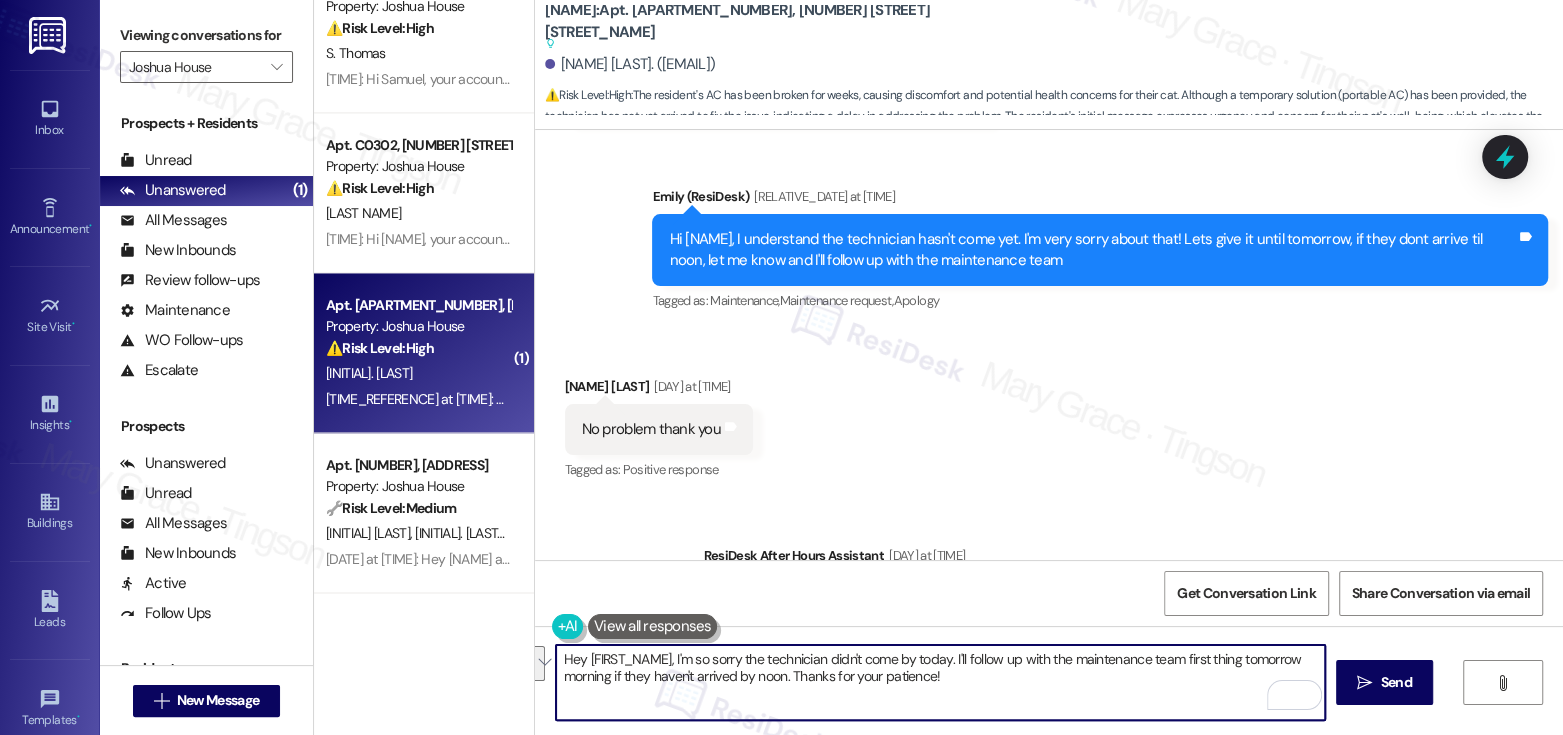 type on "Thanks for your patience!" 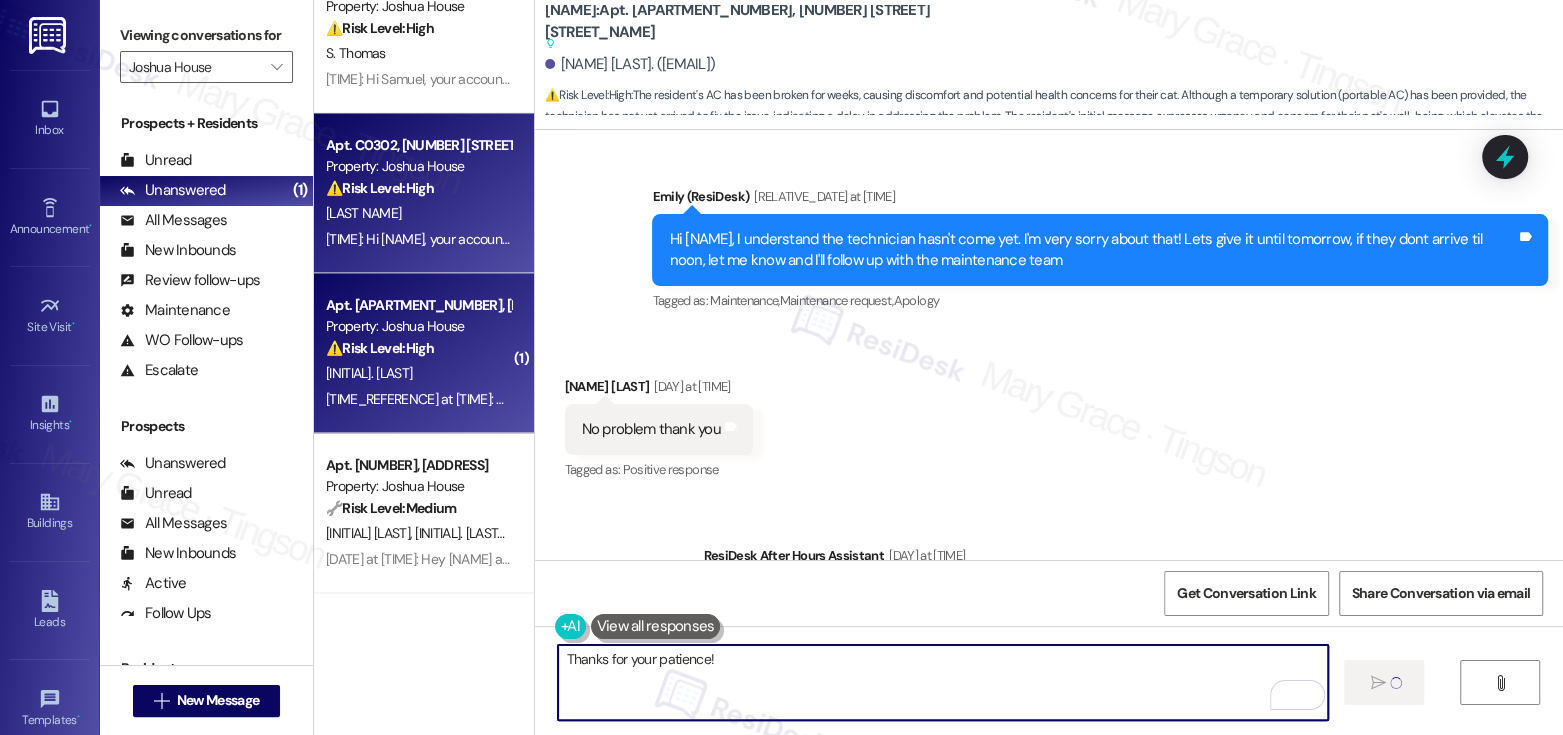 type 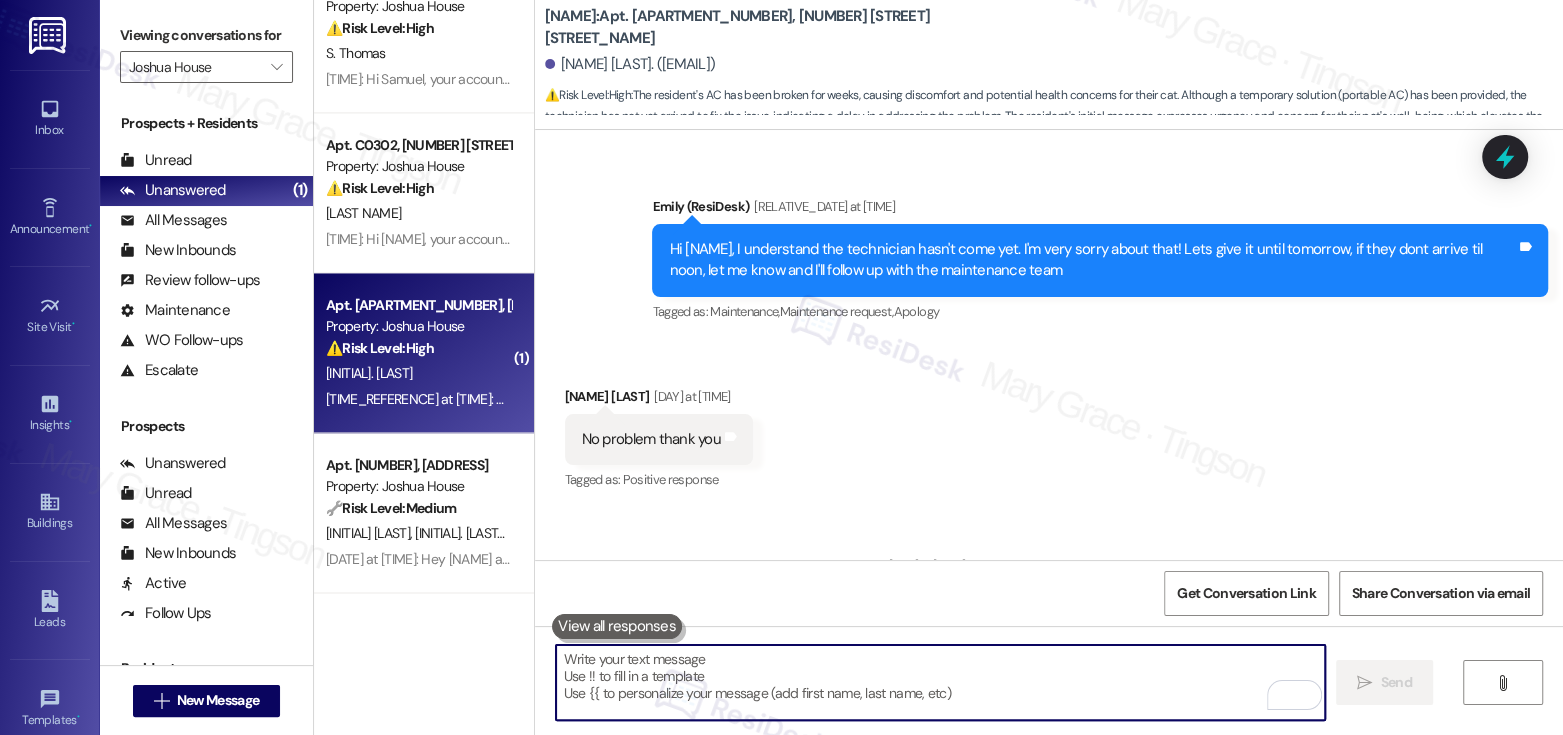 scroll, scrollTop: 19786, scrollLeft: 0, axis: vertical 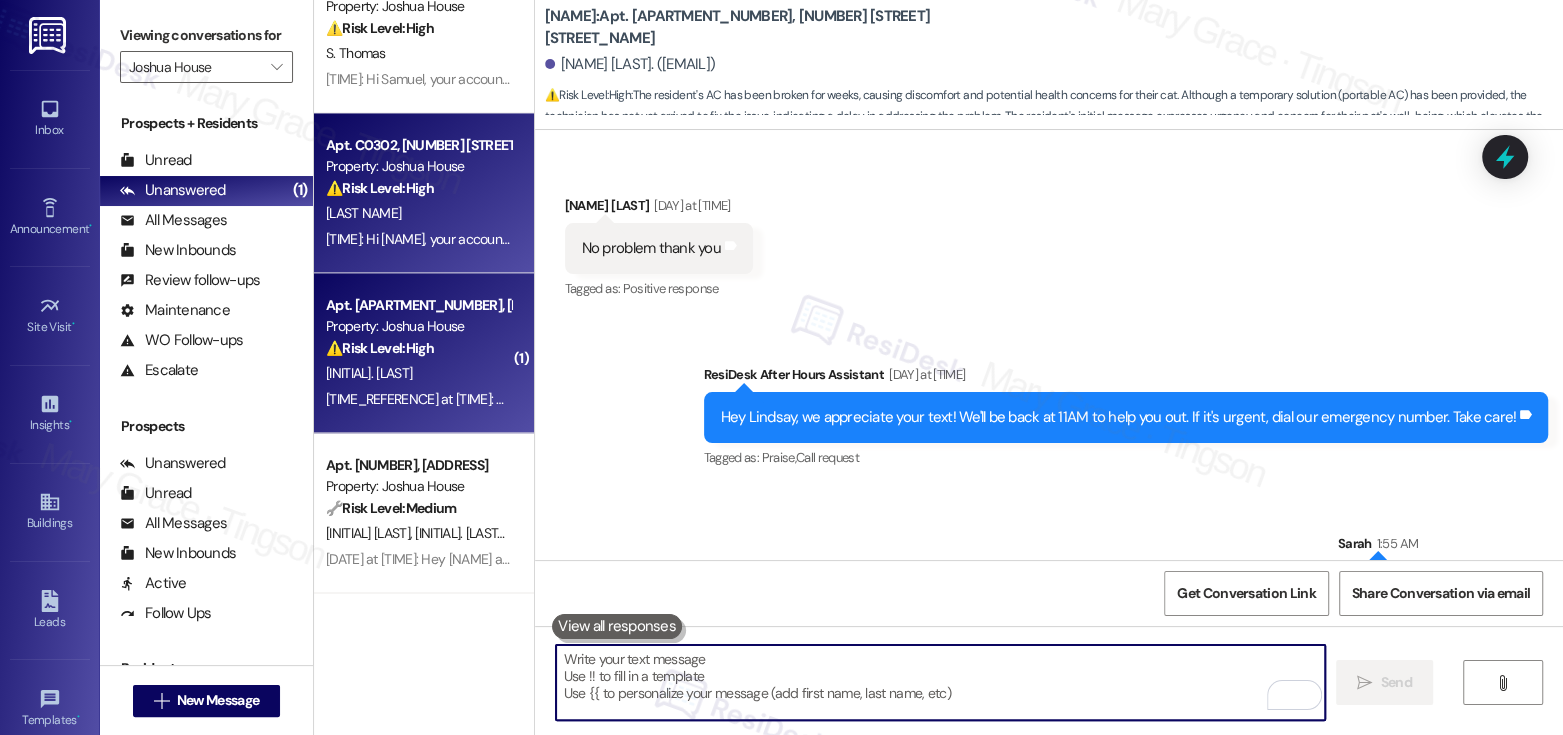 click on "K. Lindsay" at bounding box center [363, 213] 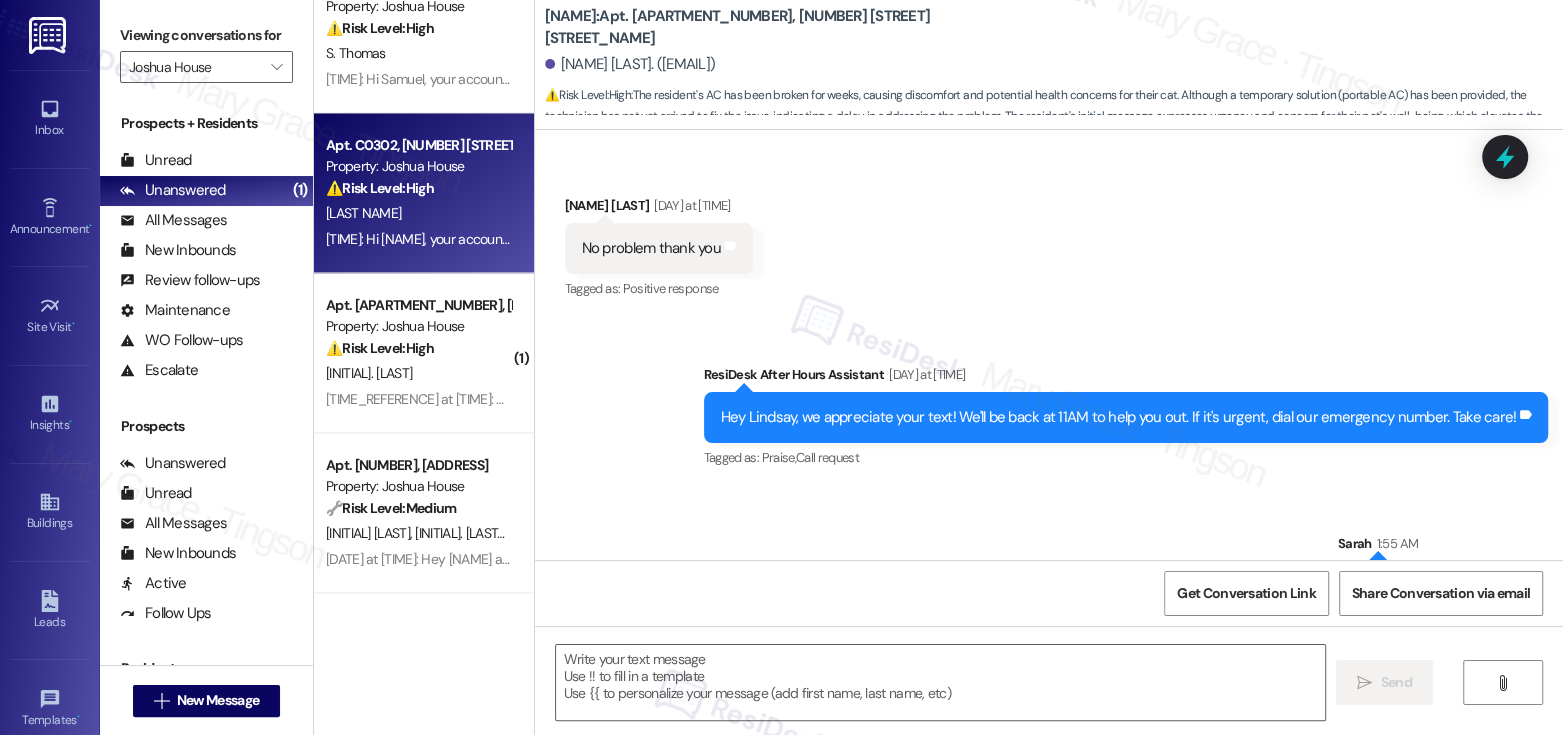 type on "Fetching suggested responses. Please feel free to read through the conversation in the meantime." 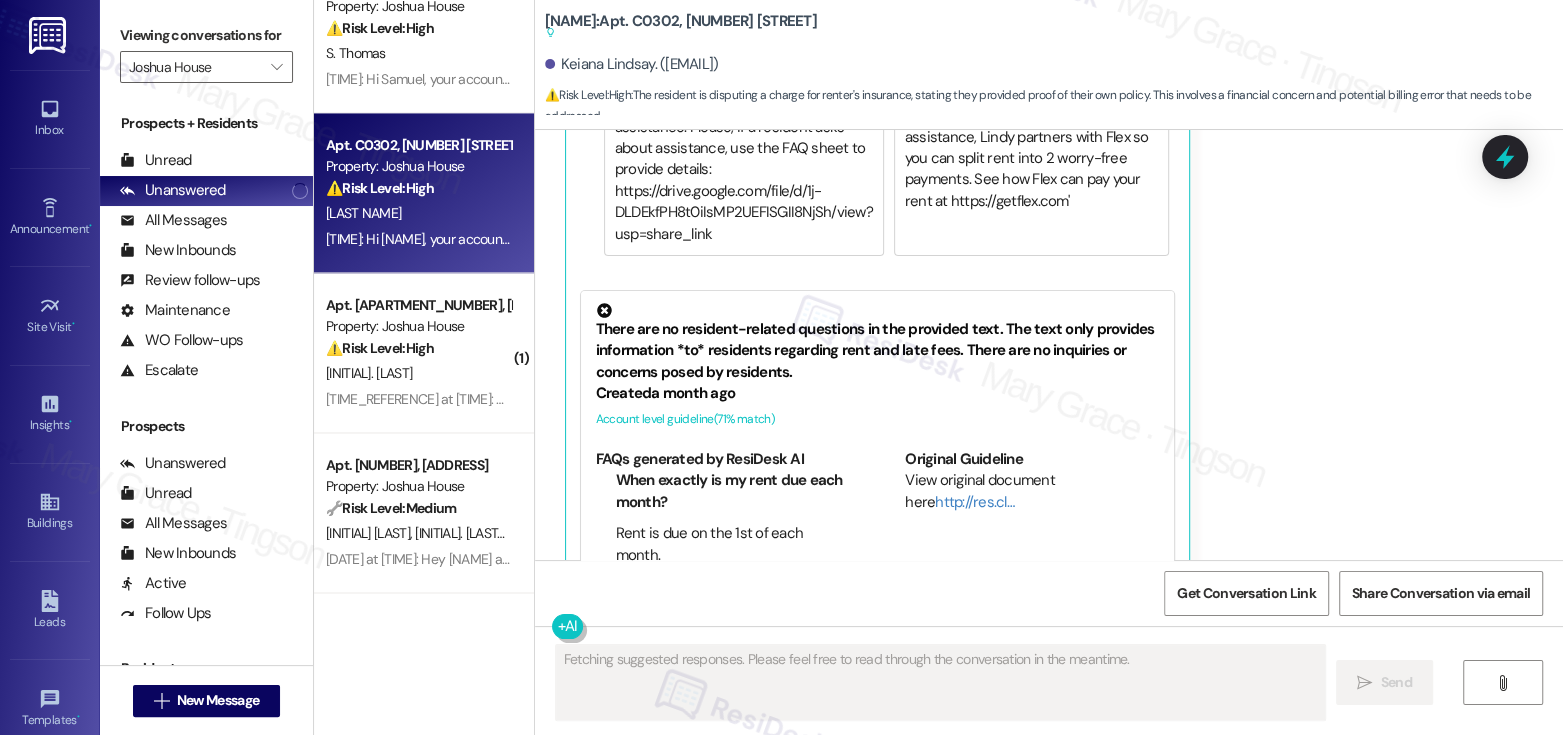 scroll, scrollTop: 12047, scrollLeft: 0, axis: vertical 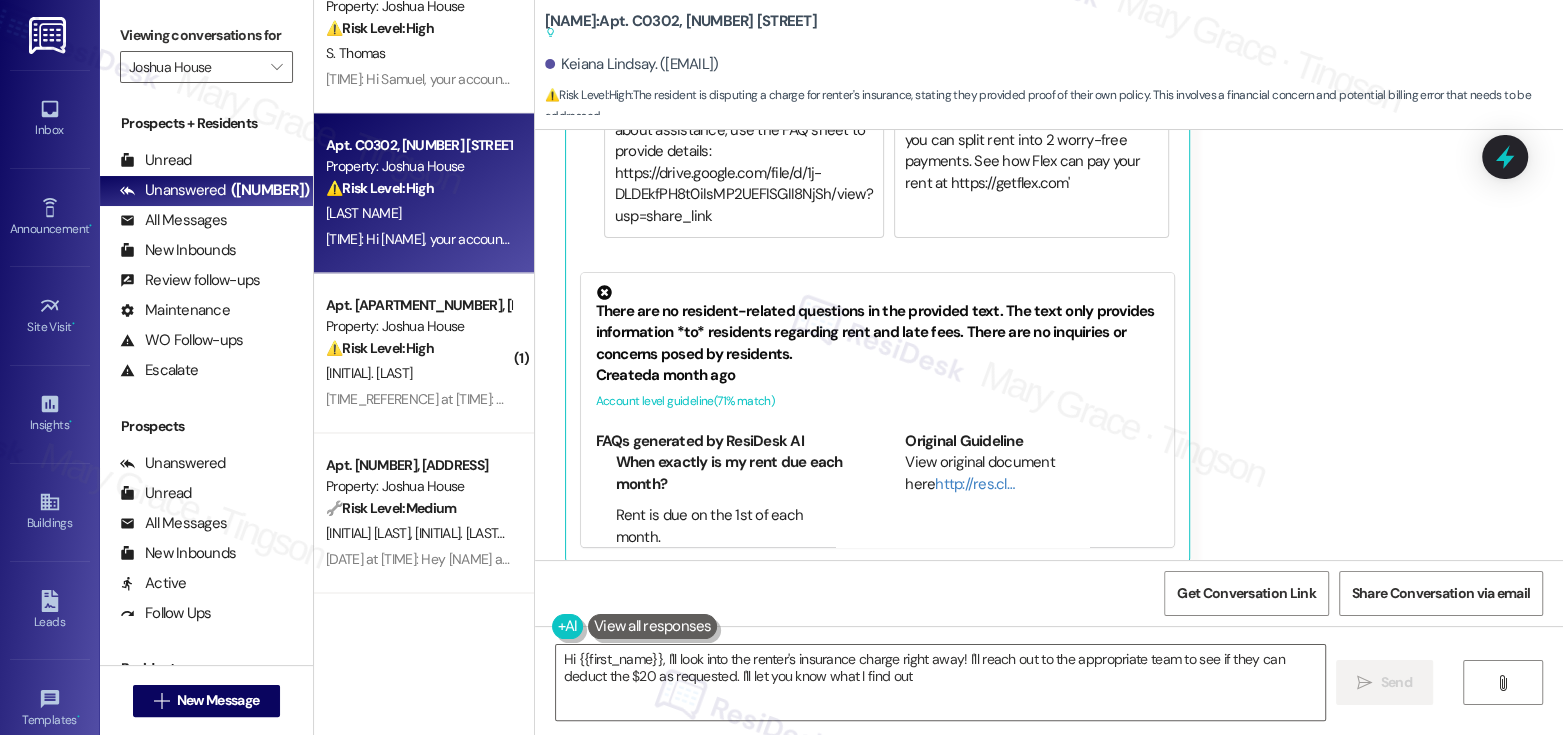 type on "Hi {{first_name}}, I'll look into the renter's insurance charge right away! I'll reach out to the appropriate team to see if they can deduct the $20 as requested. I'll let you know what I find out!" 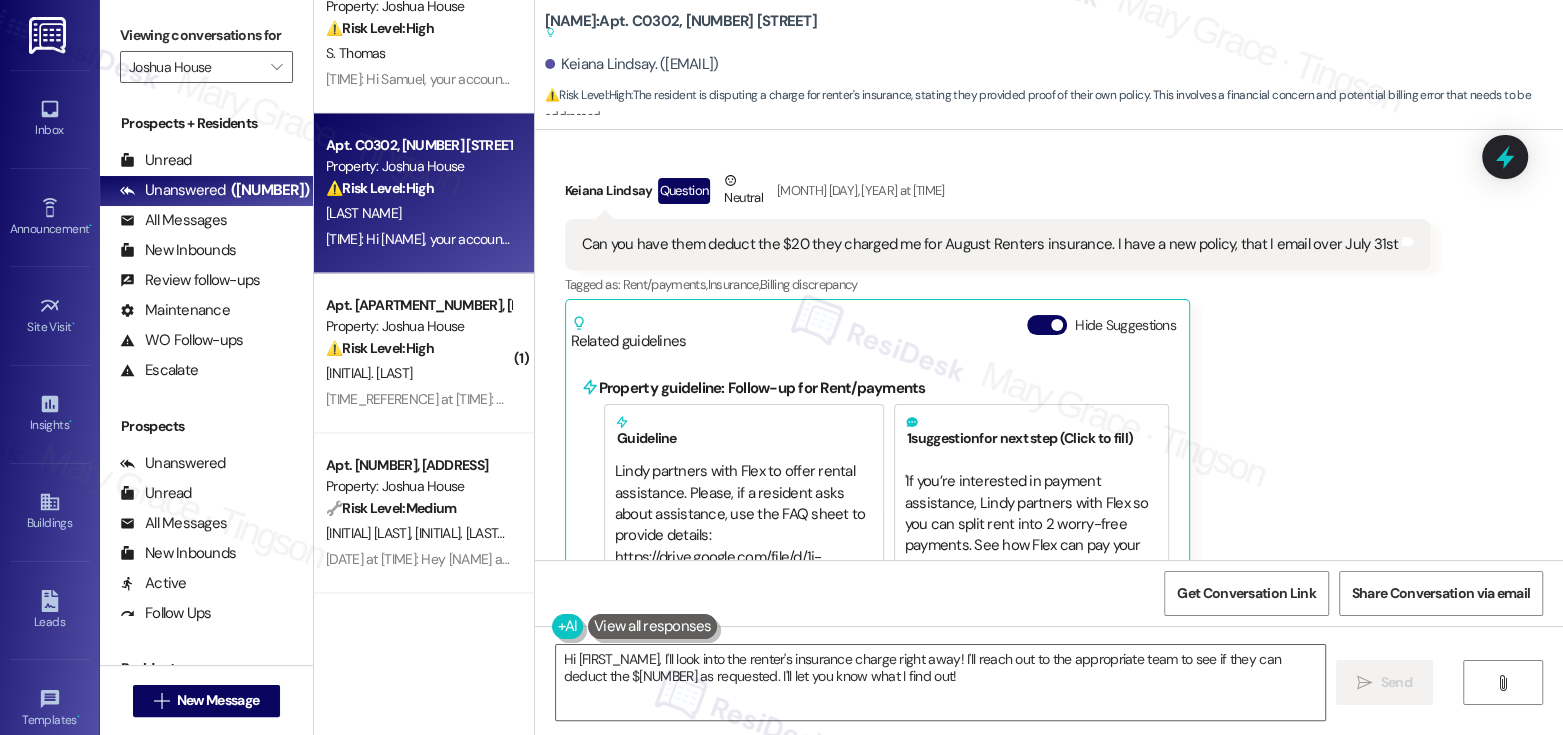 scroll, scrollTop: 11490, scrollLeft: 0, axis: vertical 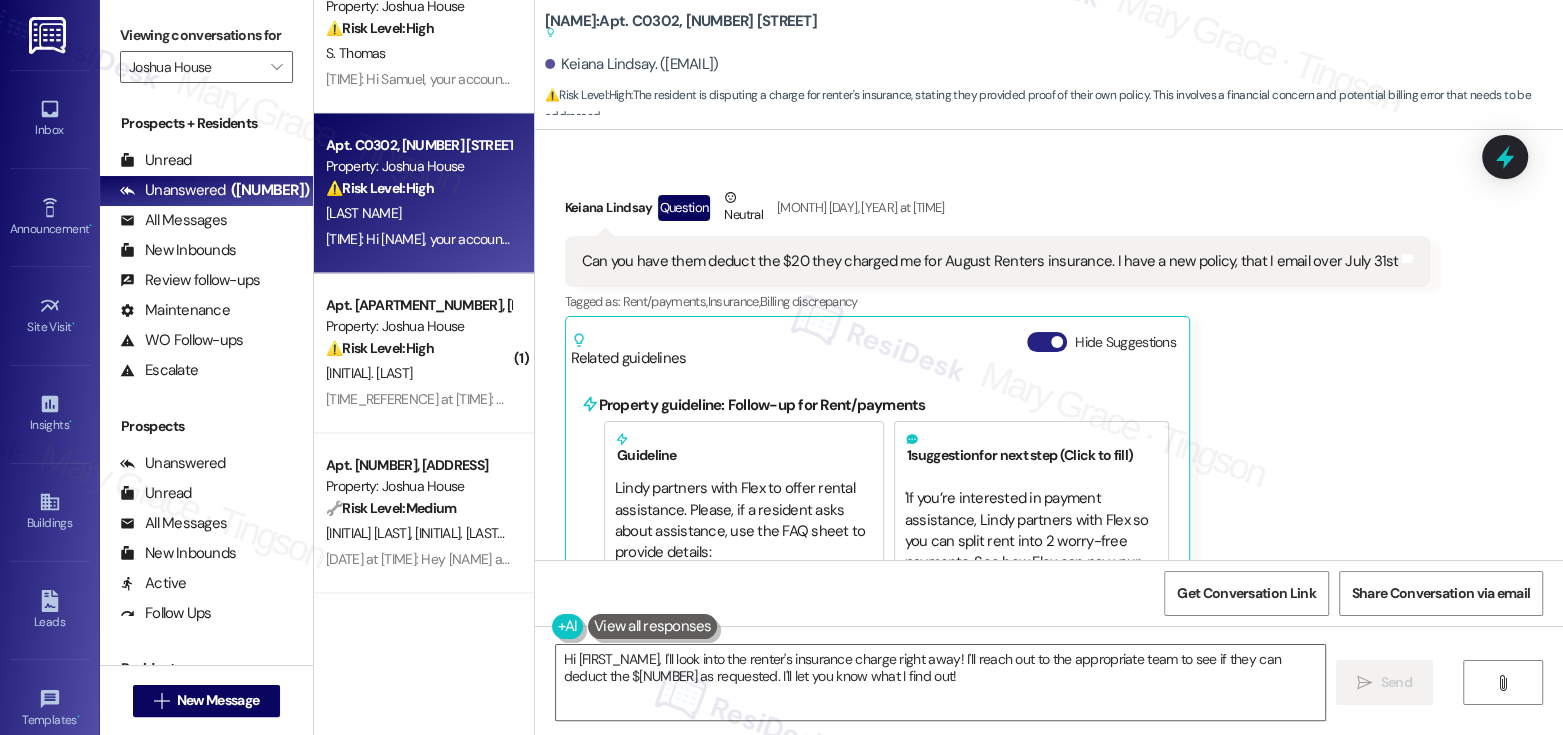 click on "Hide Suggestions" at bounding box center (1047, 342) 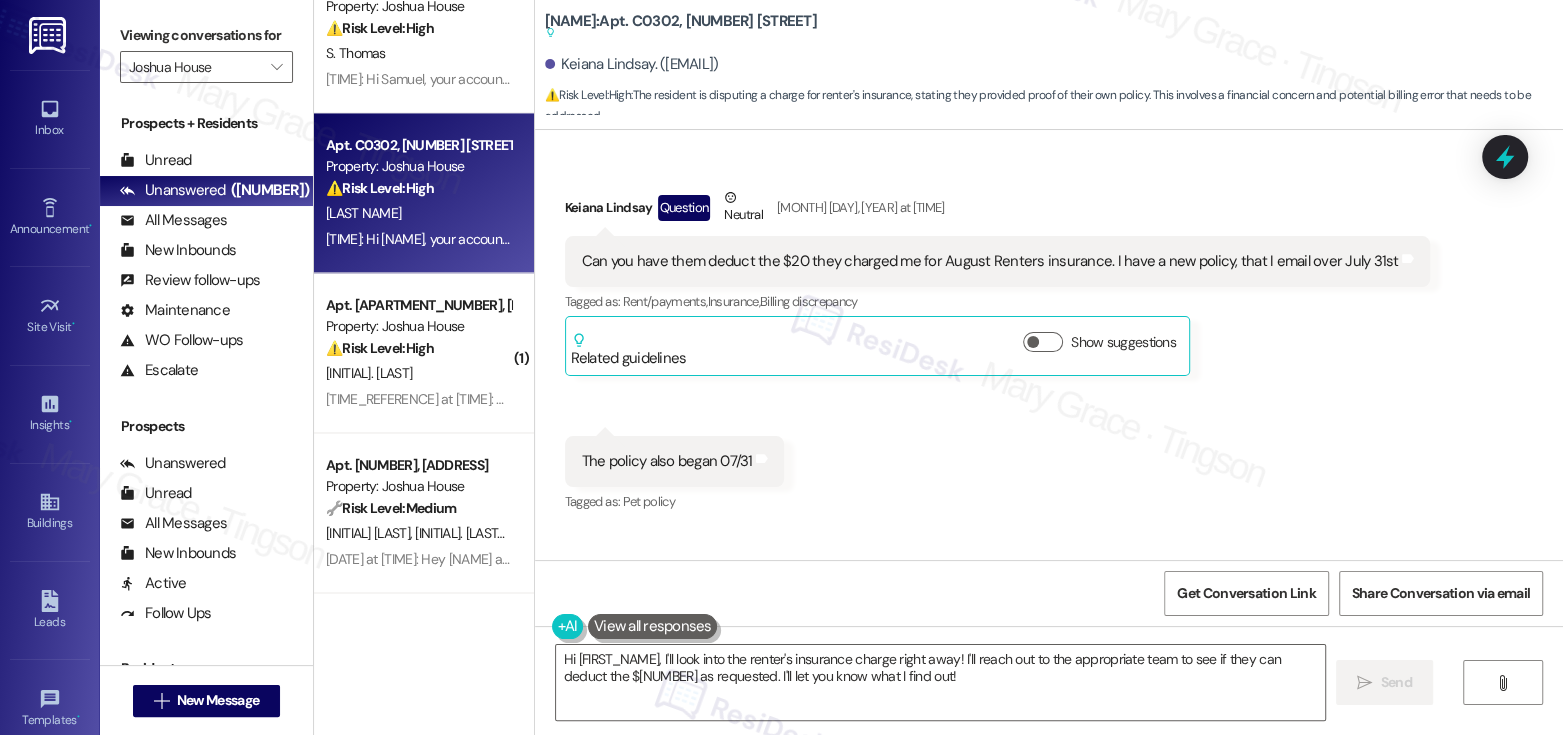 click on "Can you have them deduct the $20 they charged me for August Renters insurance. I have a new policy, that I email over July 31st" at bounding box center (990, 261) 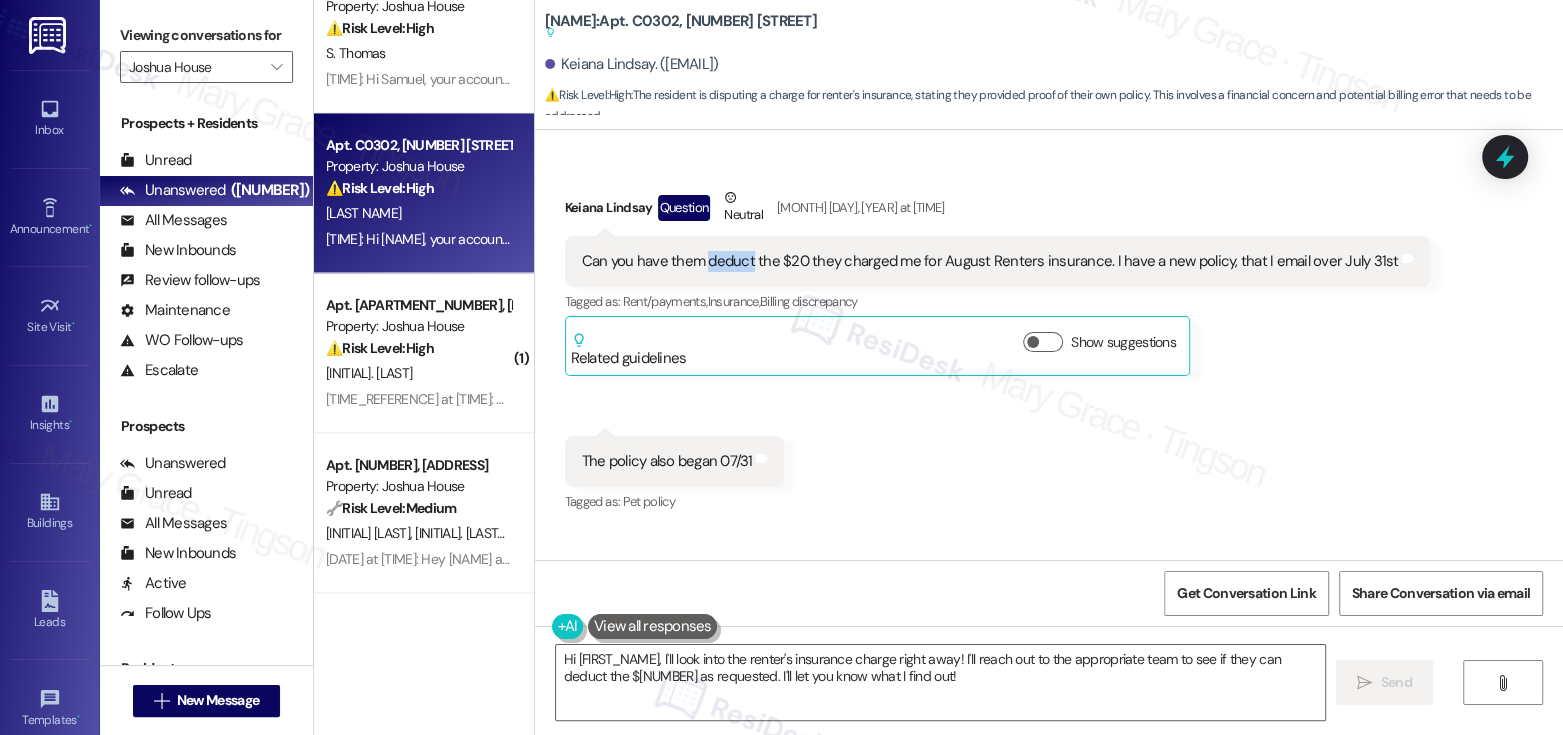 click on "Can you have them deduct the $20 they charged me for August Renters insurance. I have a new policy, that I email over July 31st" at bounding box center (990, 261) 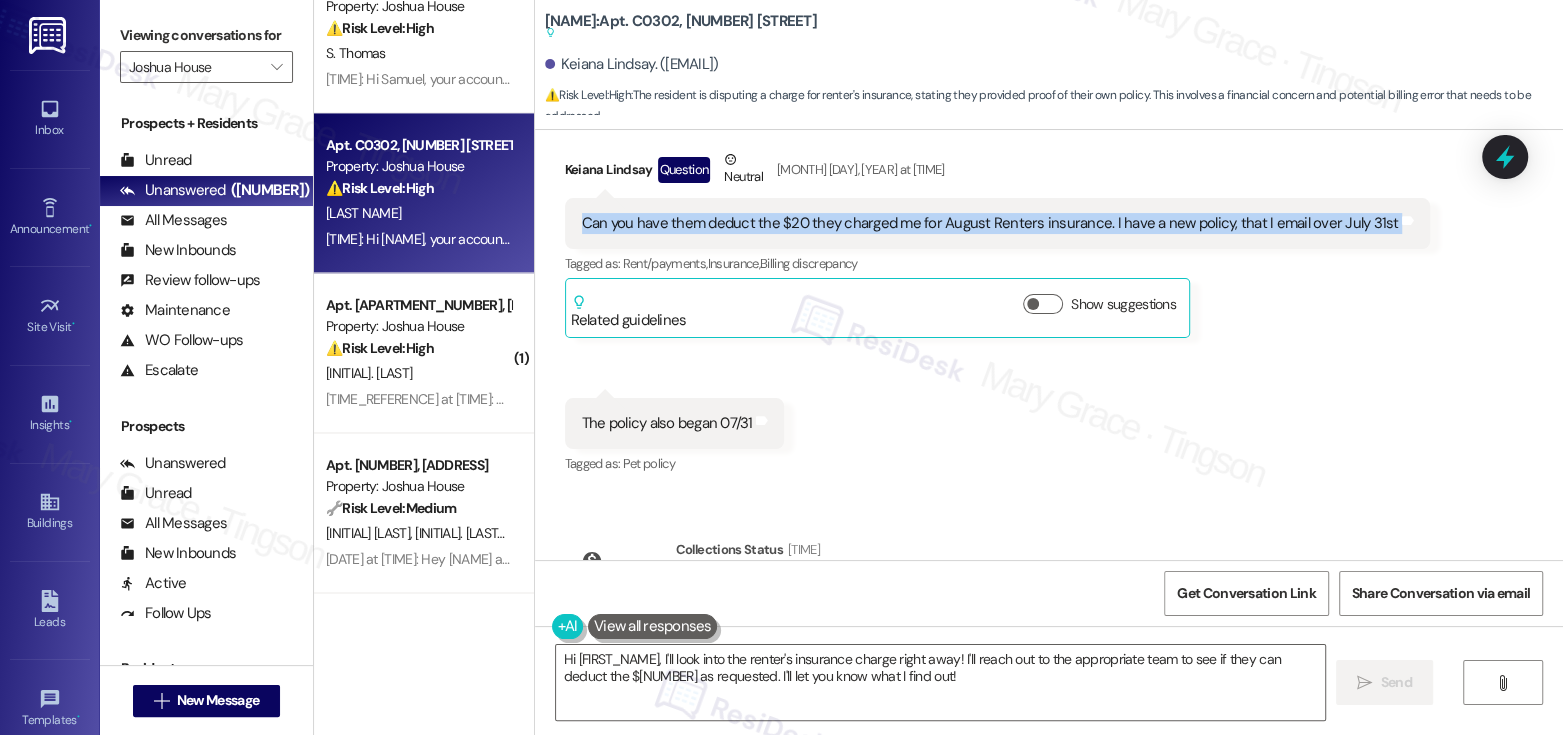 scroll, scrollTop: 11834, scrollLeft: 0, axis: vertical 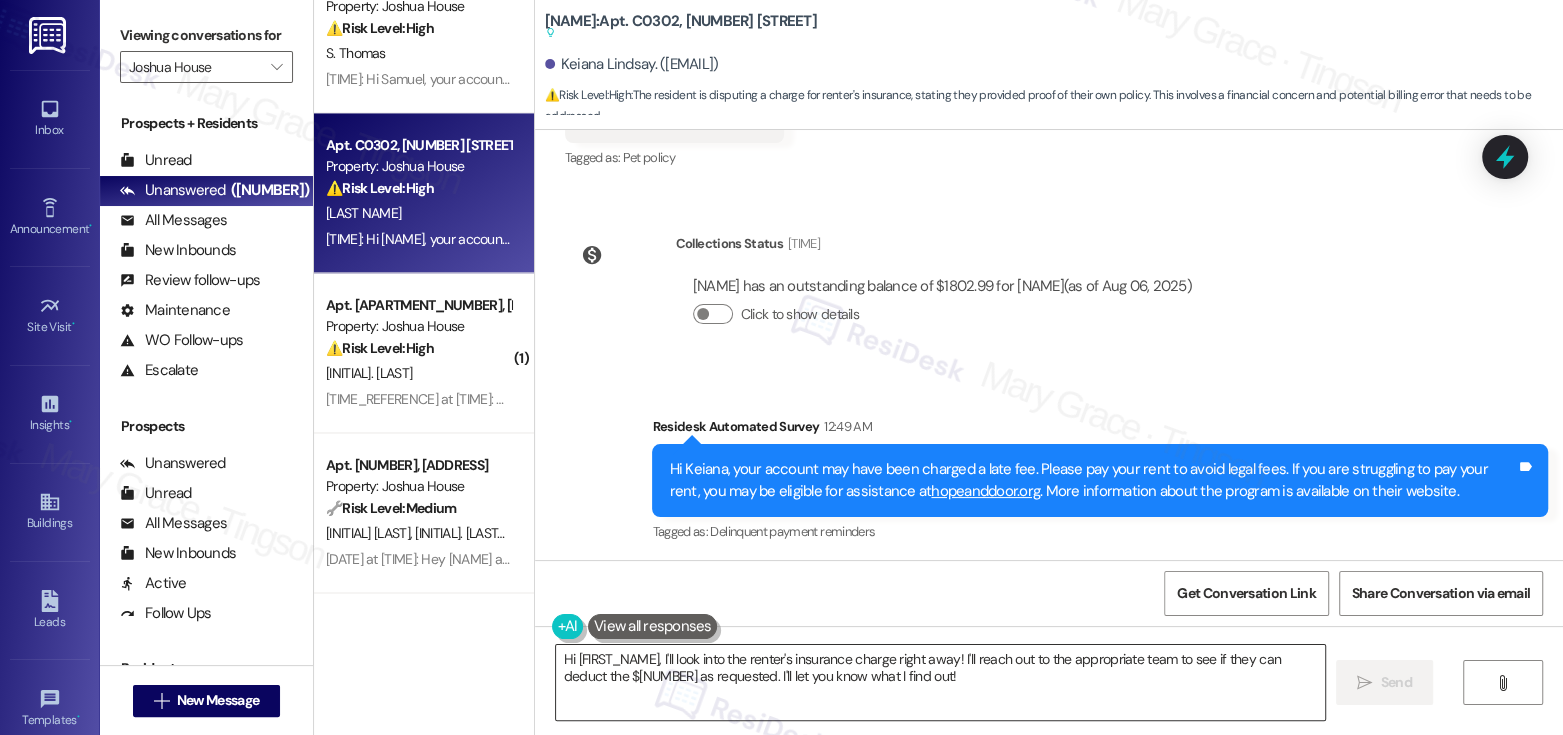 click on "Hi {{first_name}}, I'll look into the renter's insurance charge right away! I'll reach out to the appropriate team to see if they can deduct the $20 as requested. I'll let you know what I find out!" at bounding box center [940, 682] 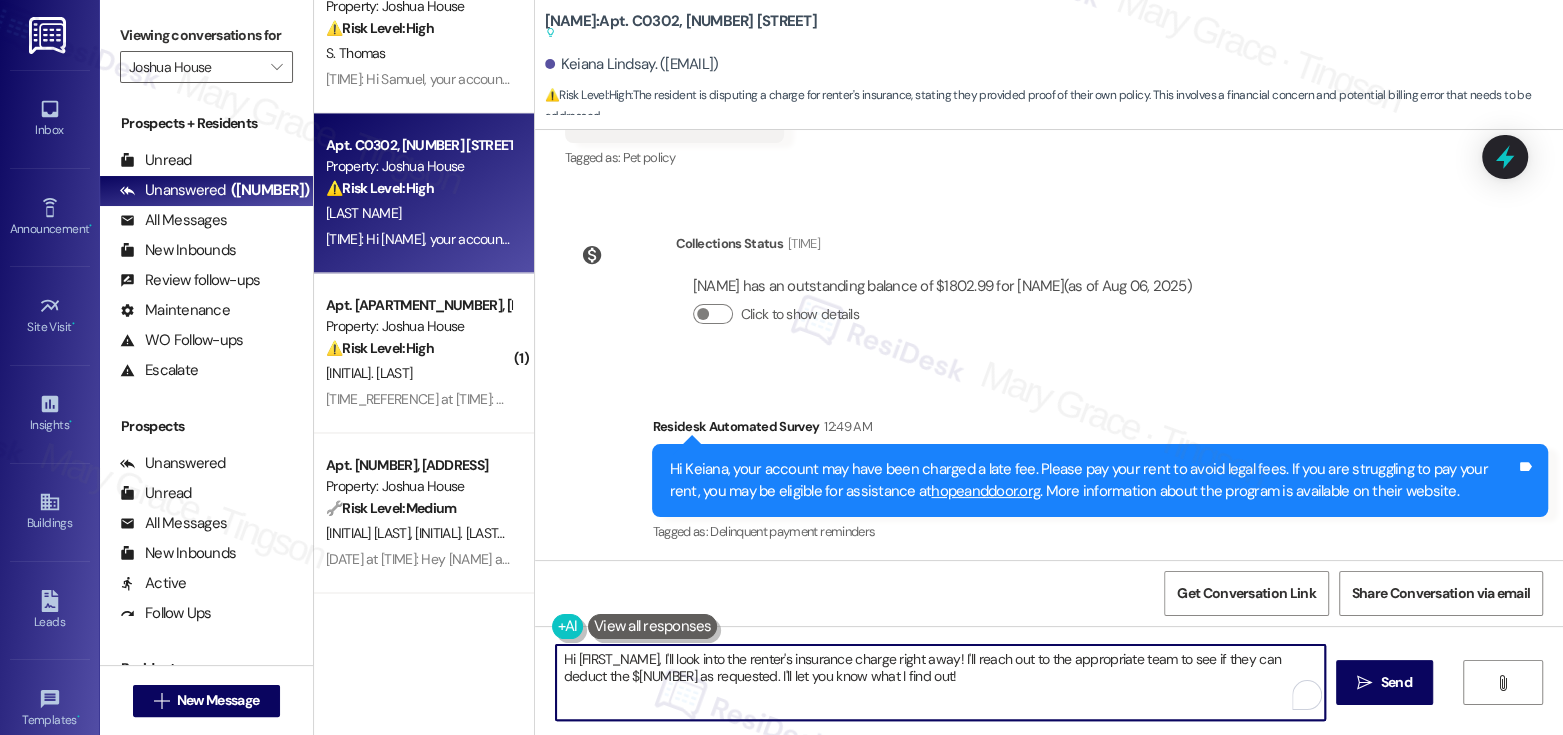 click on "Hi {{first_name}}, I'll look into the renter's insurance charge right away! I'll reach out to the appropriate team to see if they can deduct the $20 as requested. I'll let you know what I find out!" at bounding box center [940, 682] 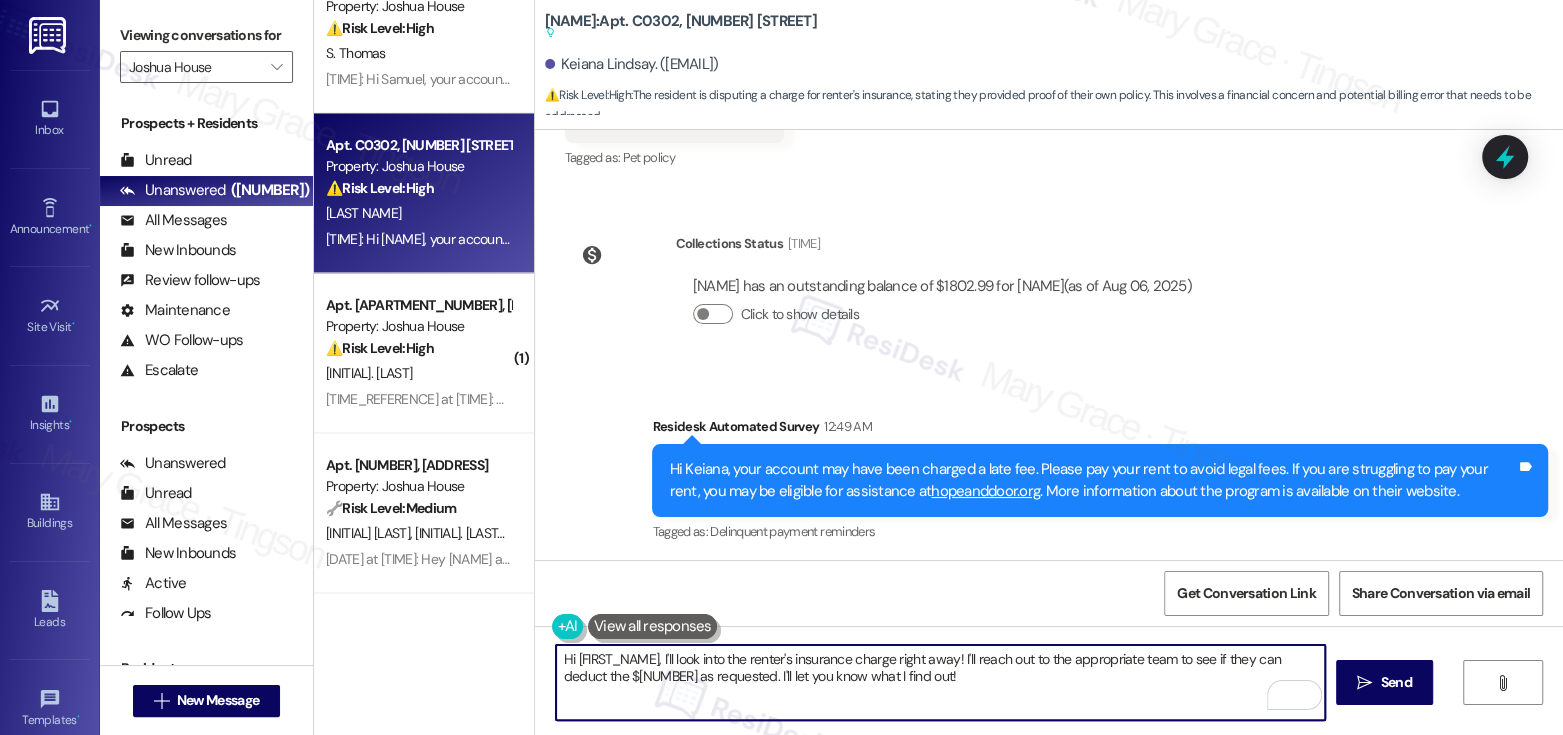 click on "Hi {{first_name}}, I'll look into the renter's insurance charge right away! I'll reach out to the appropriate team to see if they can deduct the $20 as requested. I'll let you know what I find out!" at bounding box center (940, 682) 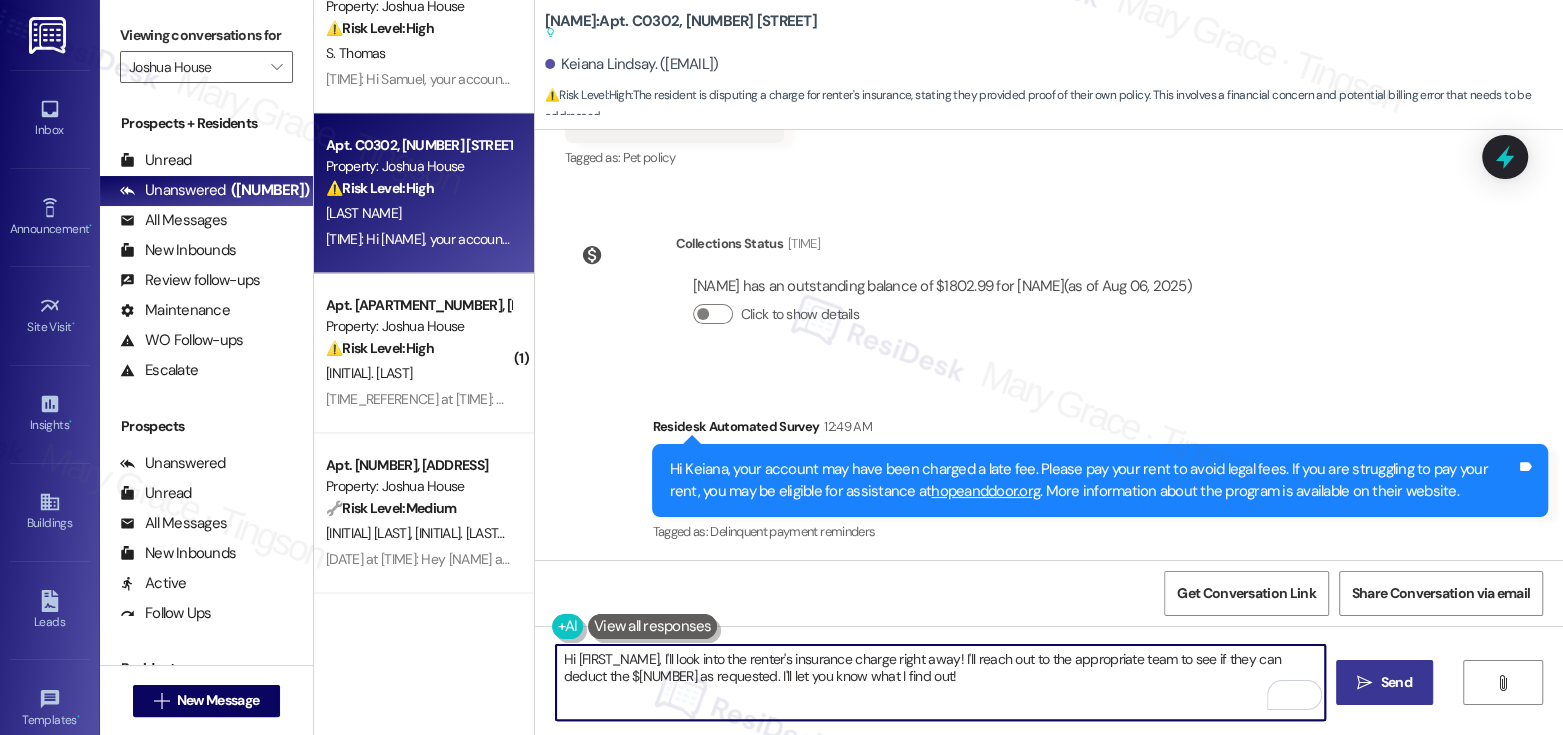 click on "" at bounding box center [1364, 683] 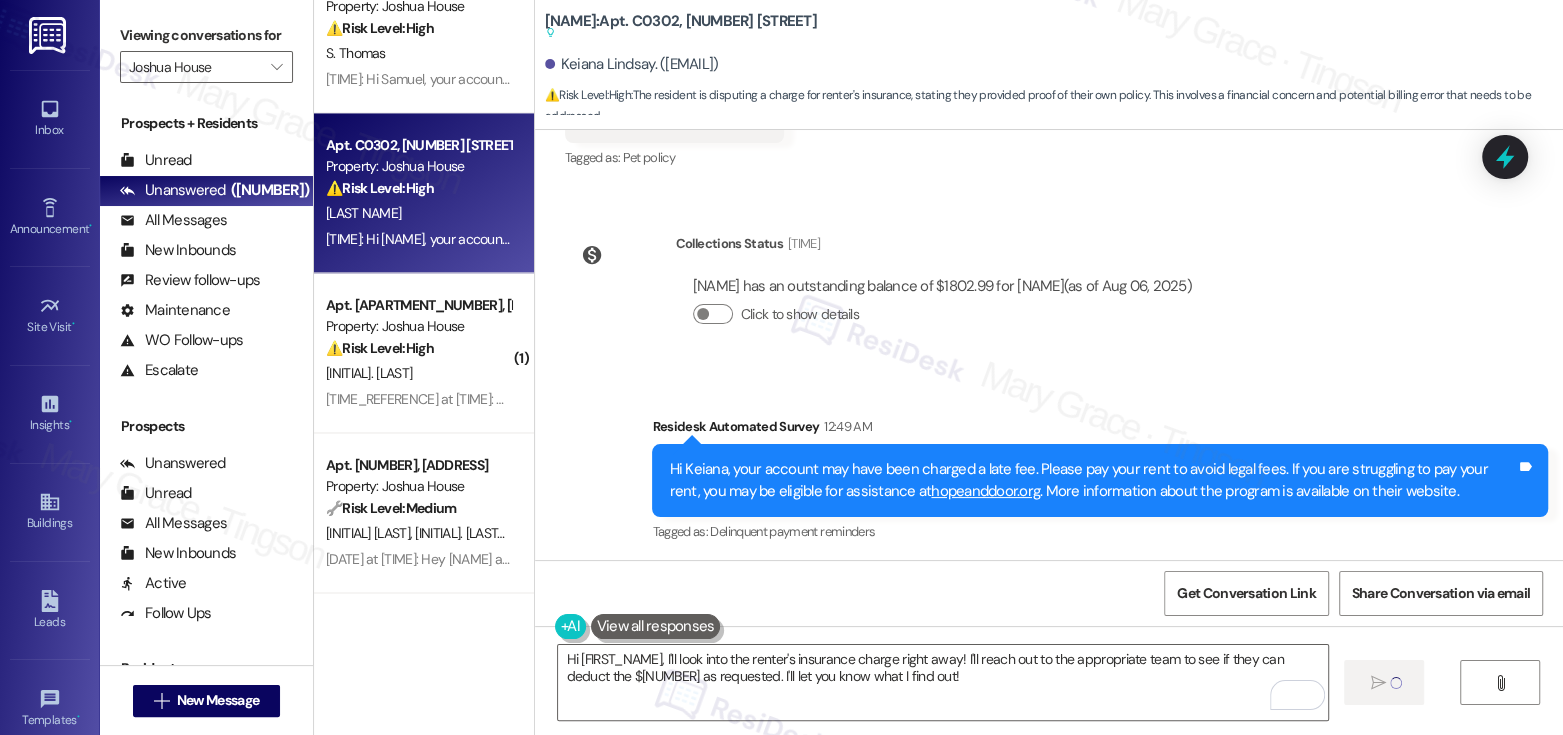 type 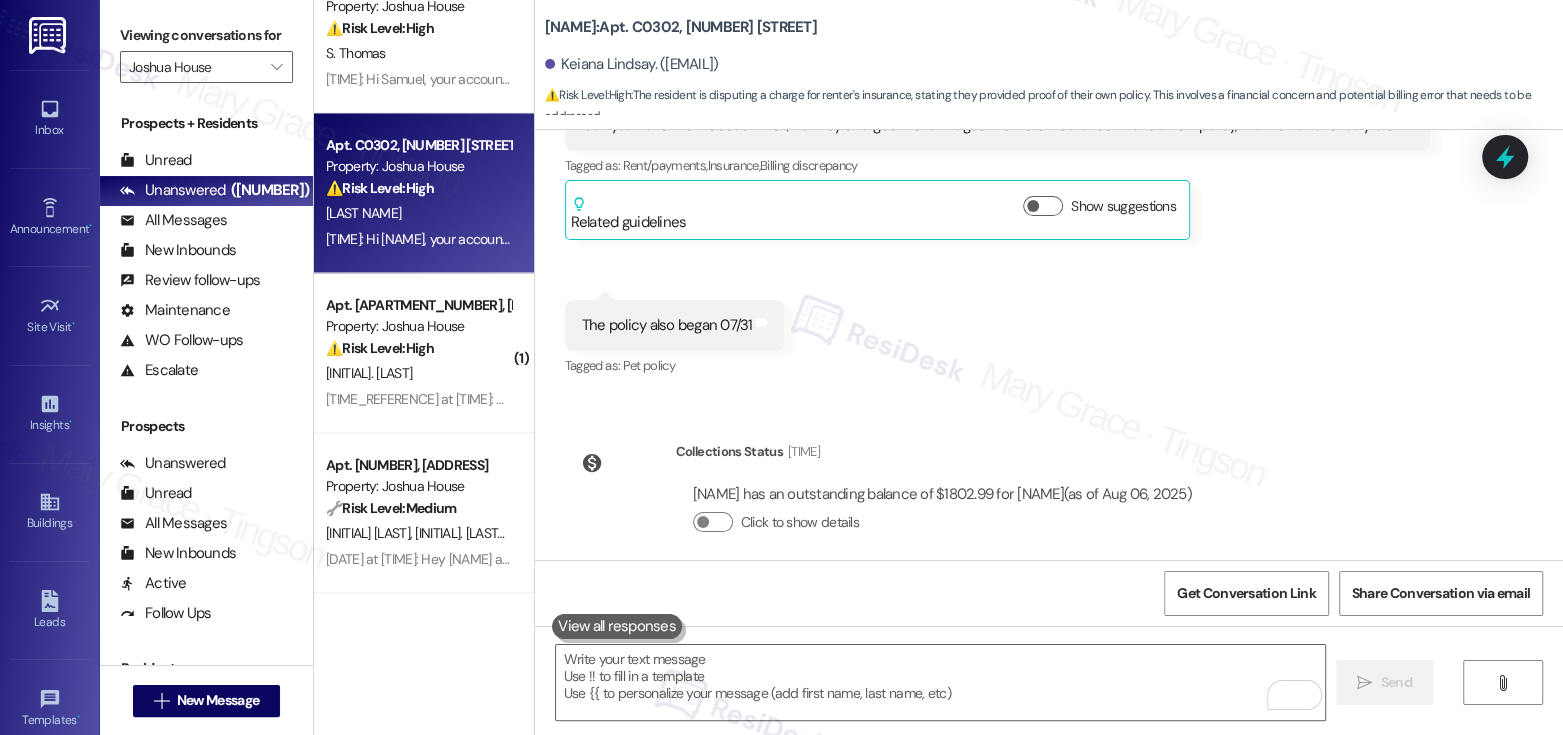 scroll, scrollTop: 11459, scrollLeft: 0, axis: vertical 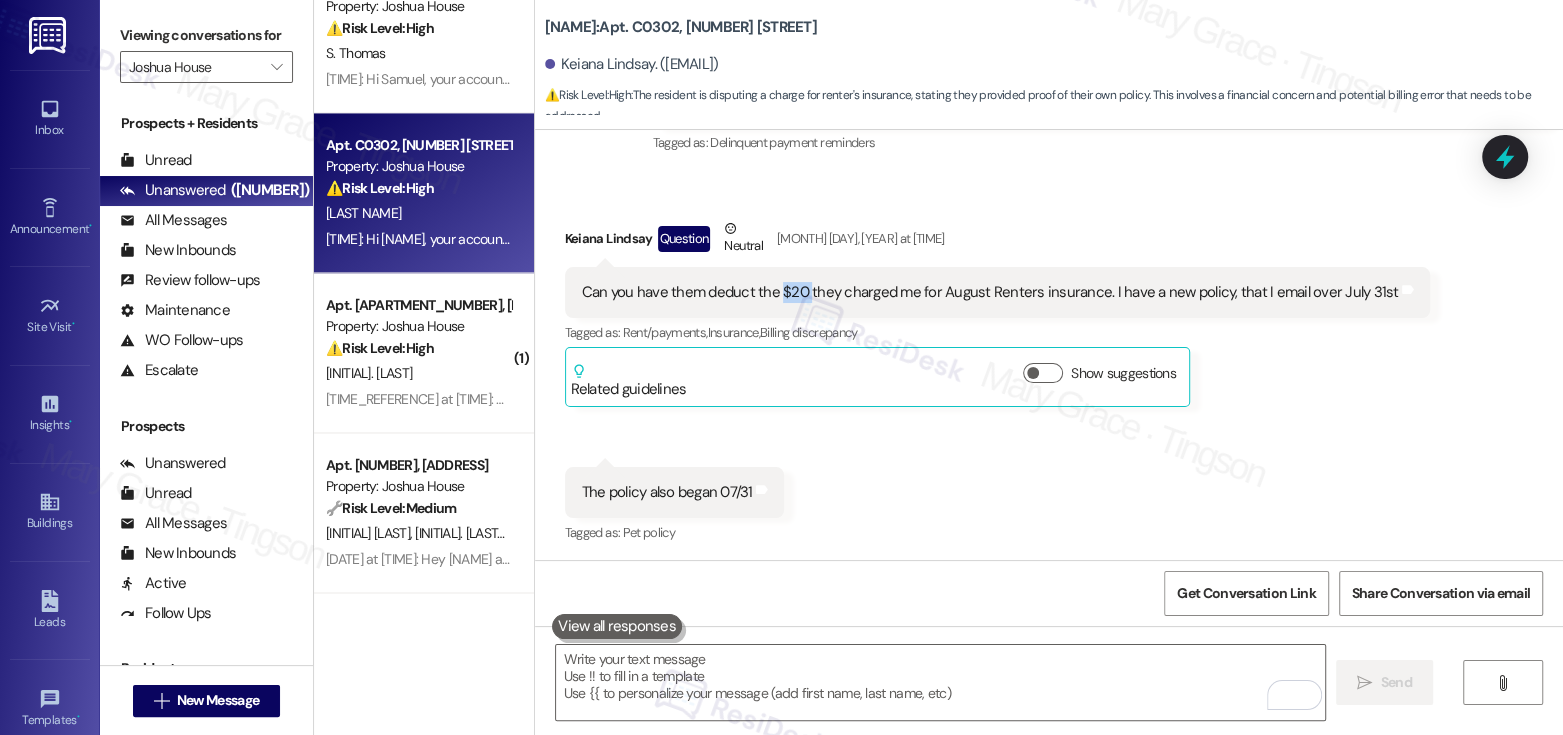 drag, startPoint x: 767, startPoint y: 290, endPoint x: 794, endPoint y: 288, distance: 27.073973 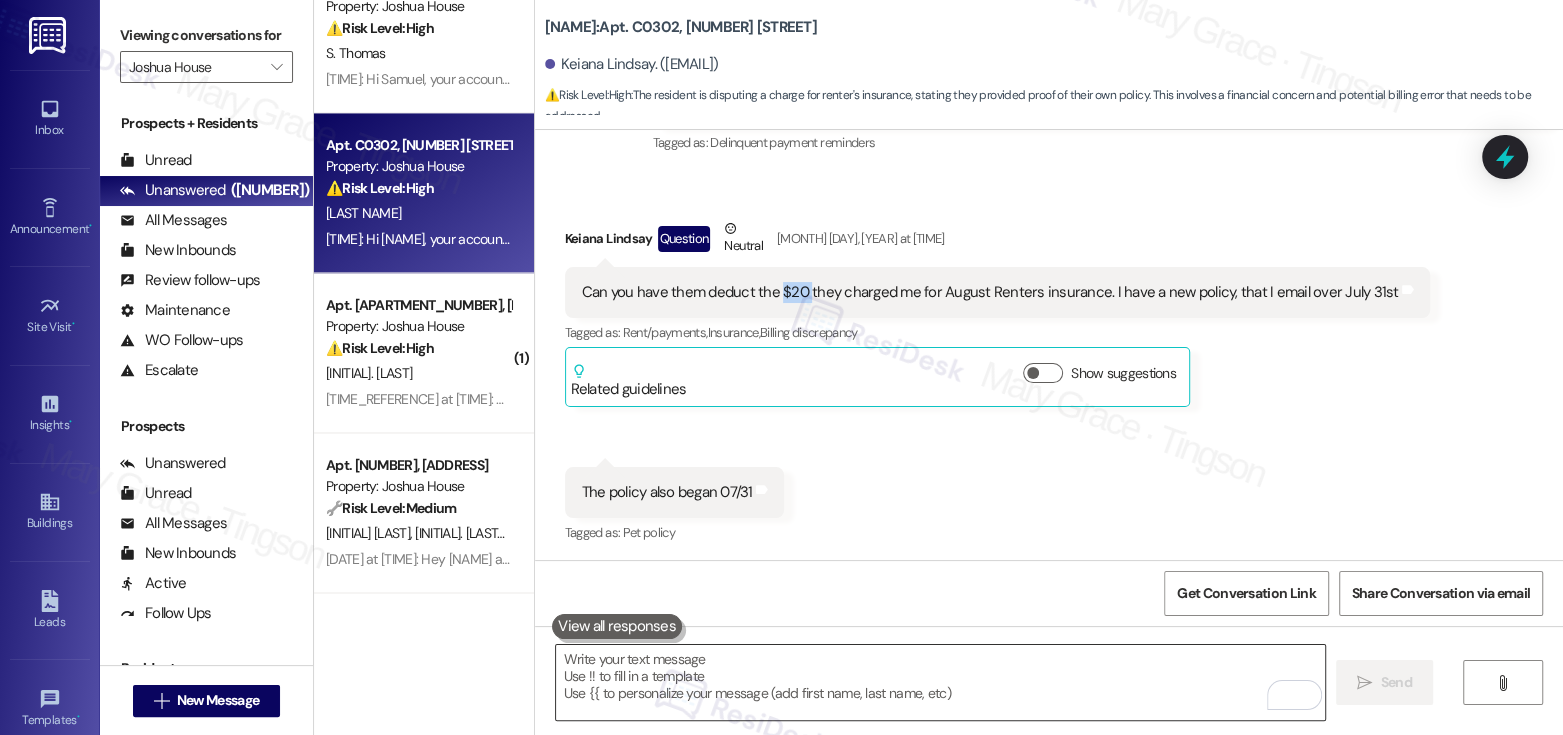 click at bounding box center (940, 682) 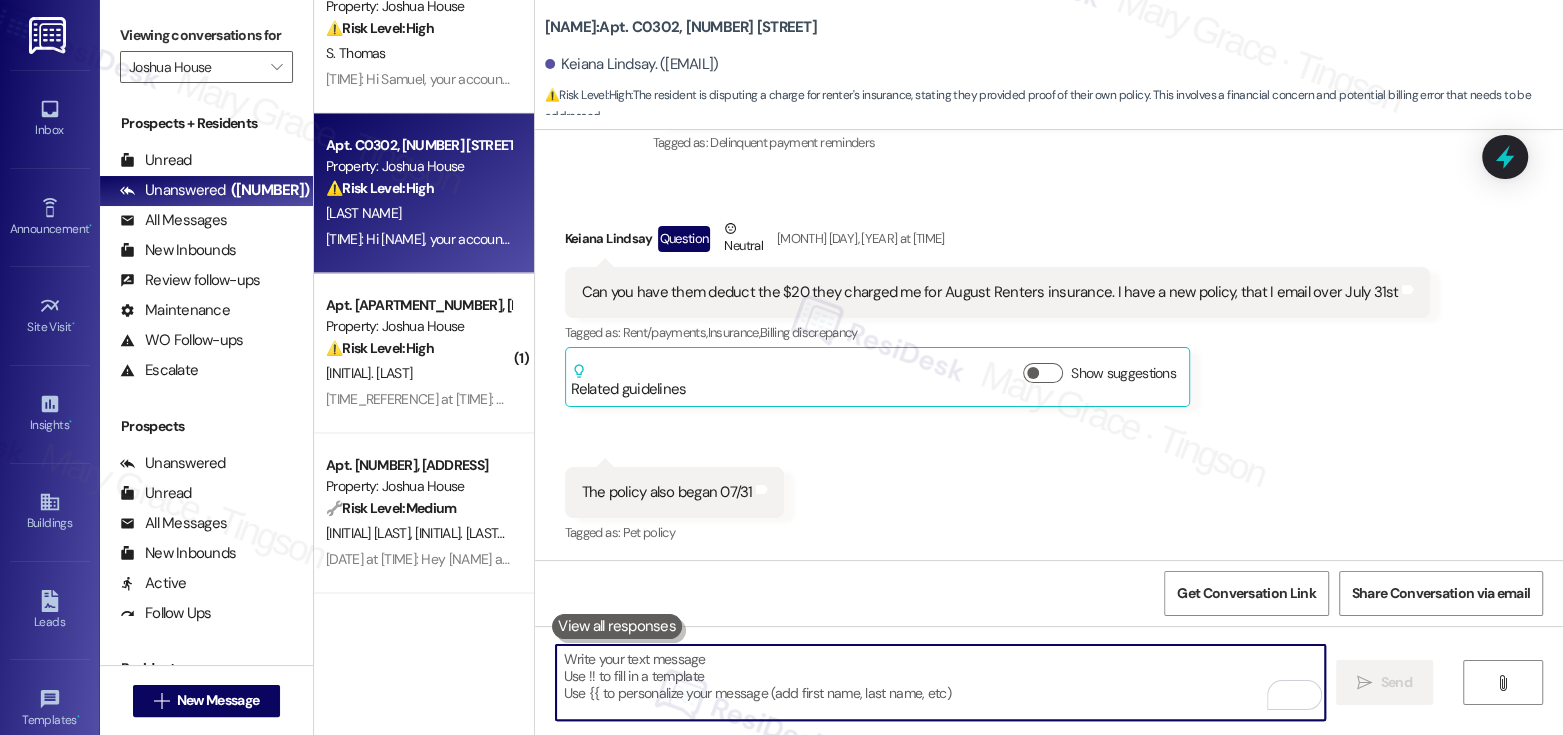click at bounding box center (940, 682) 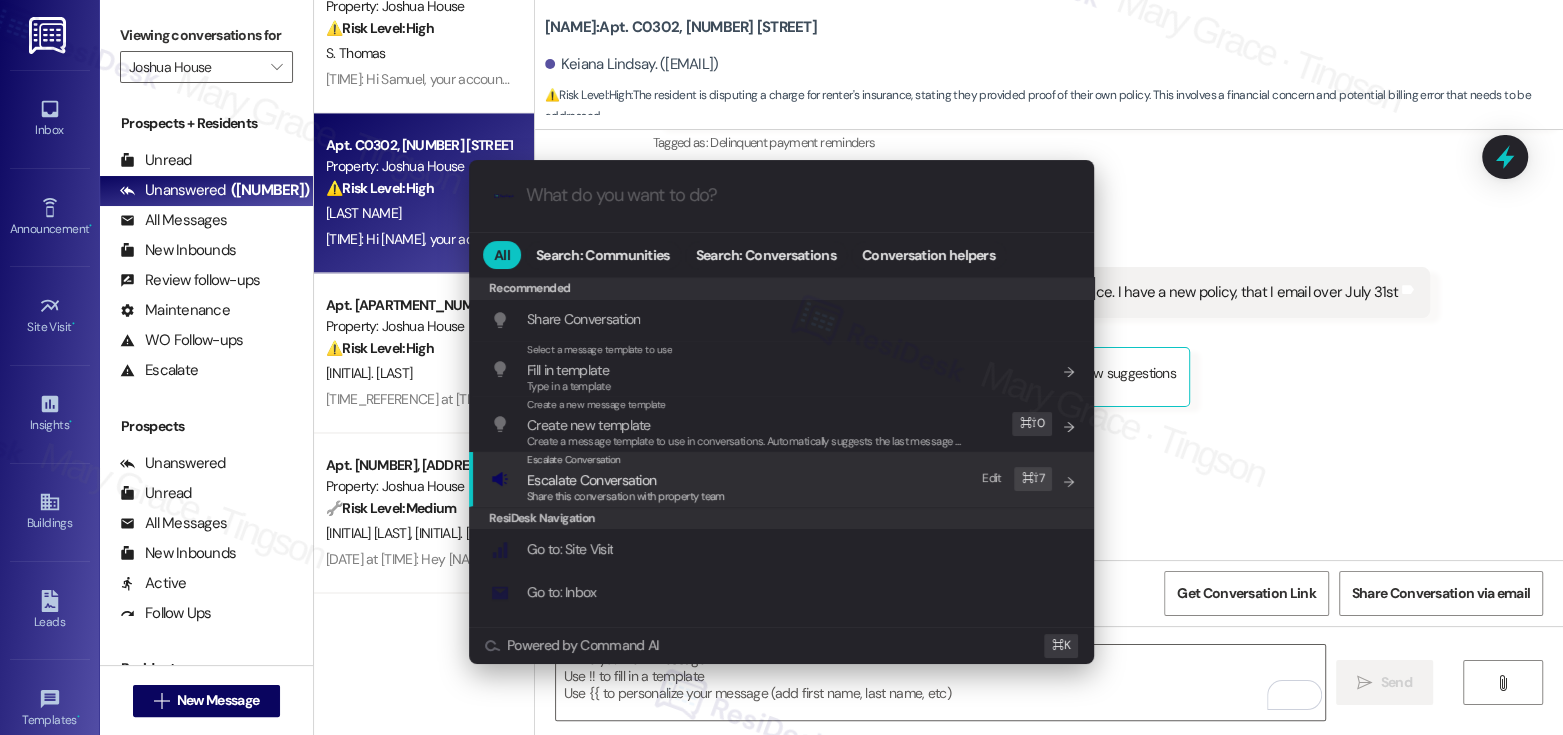click on "Escalate Conversation" at bounding box center [591, 480] 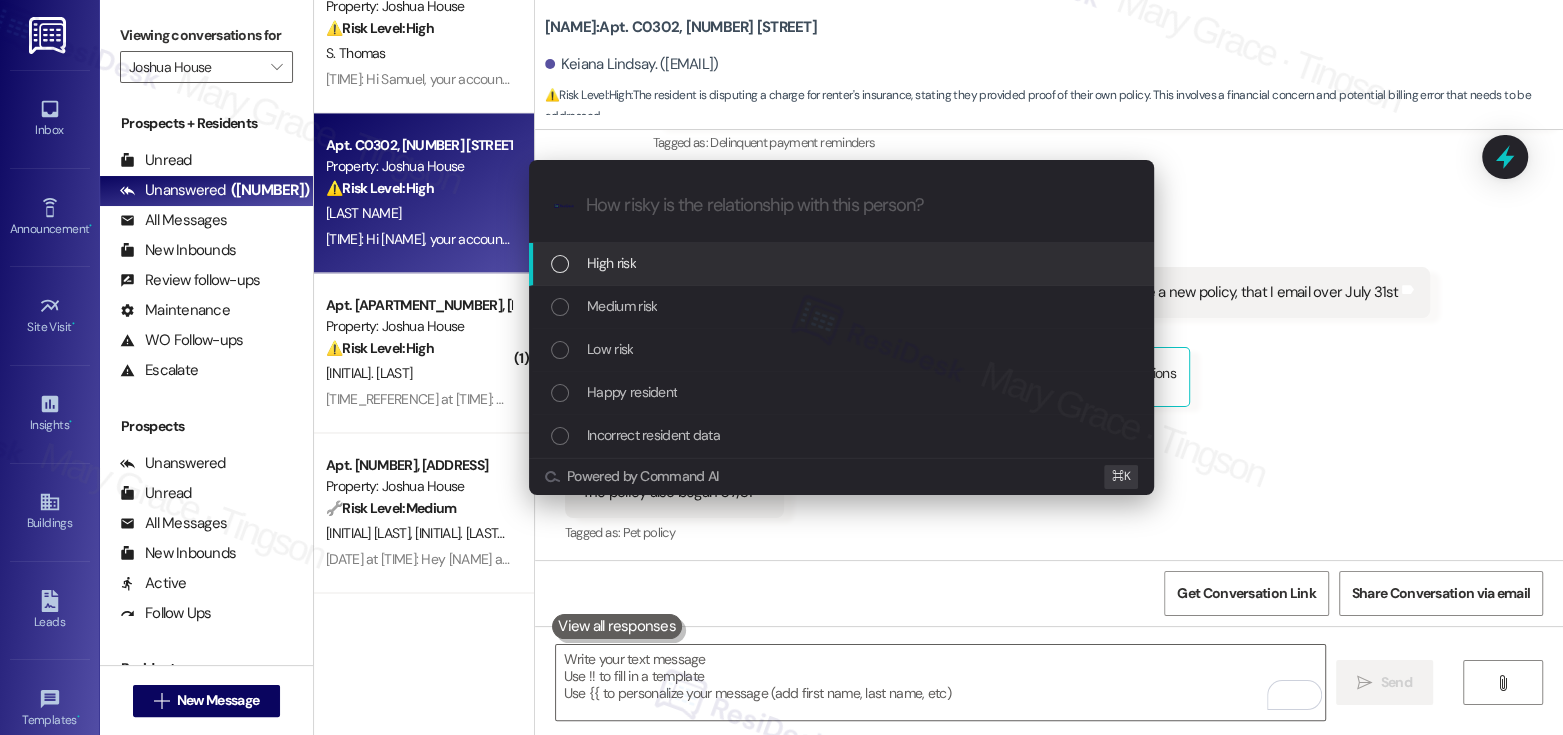 click on "High risk" at bounding box center [843, 263] 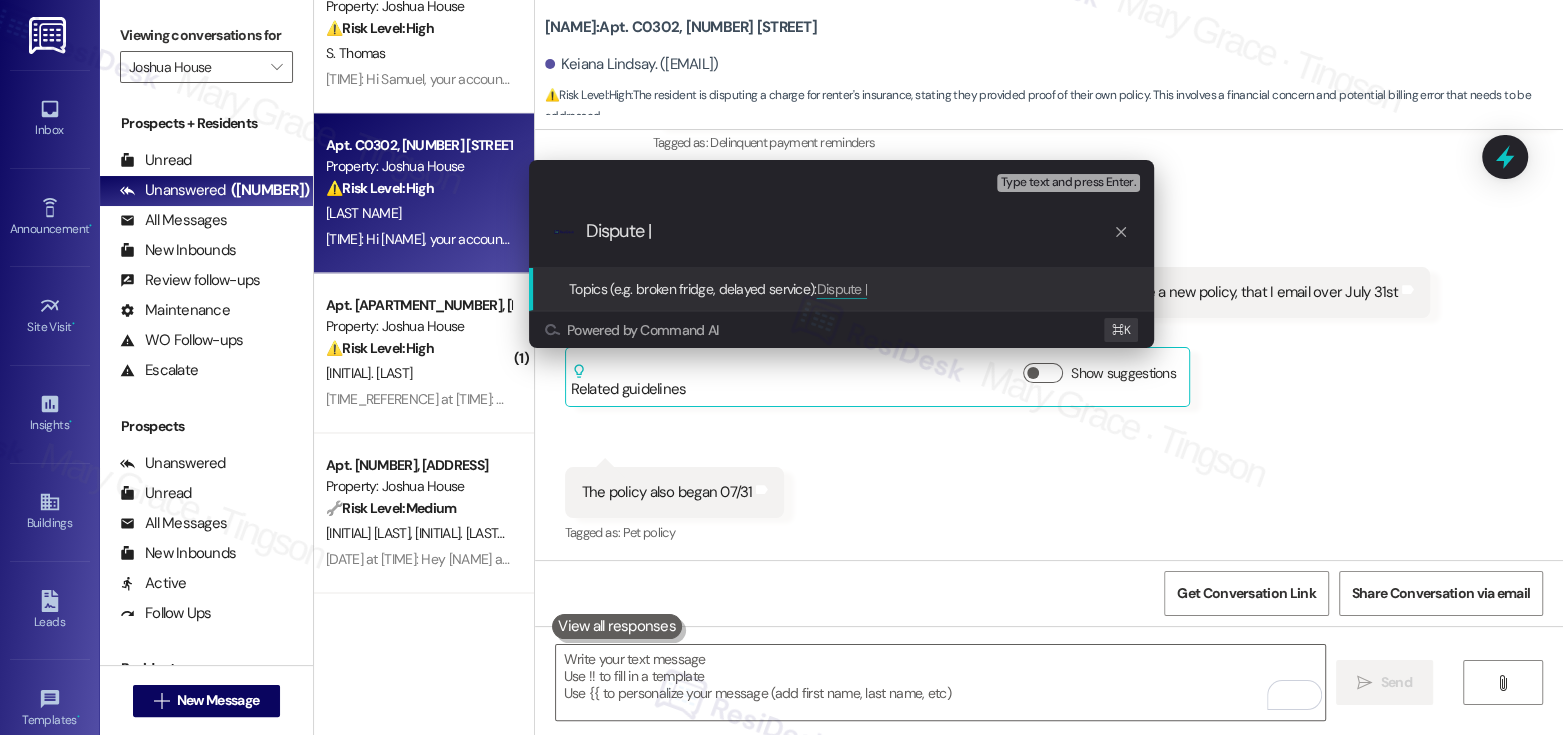 paste on "$20" 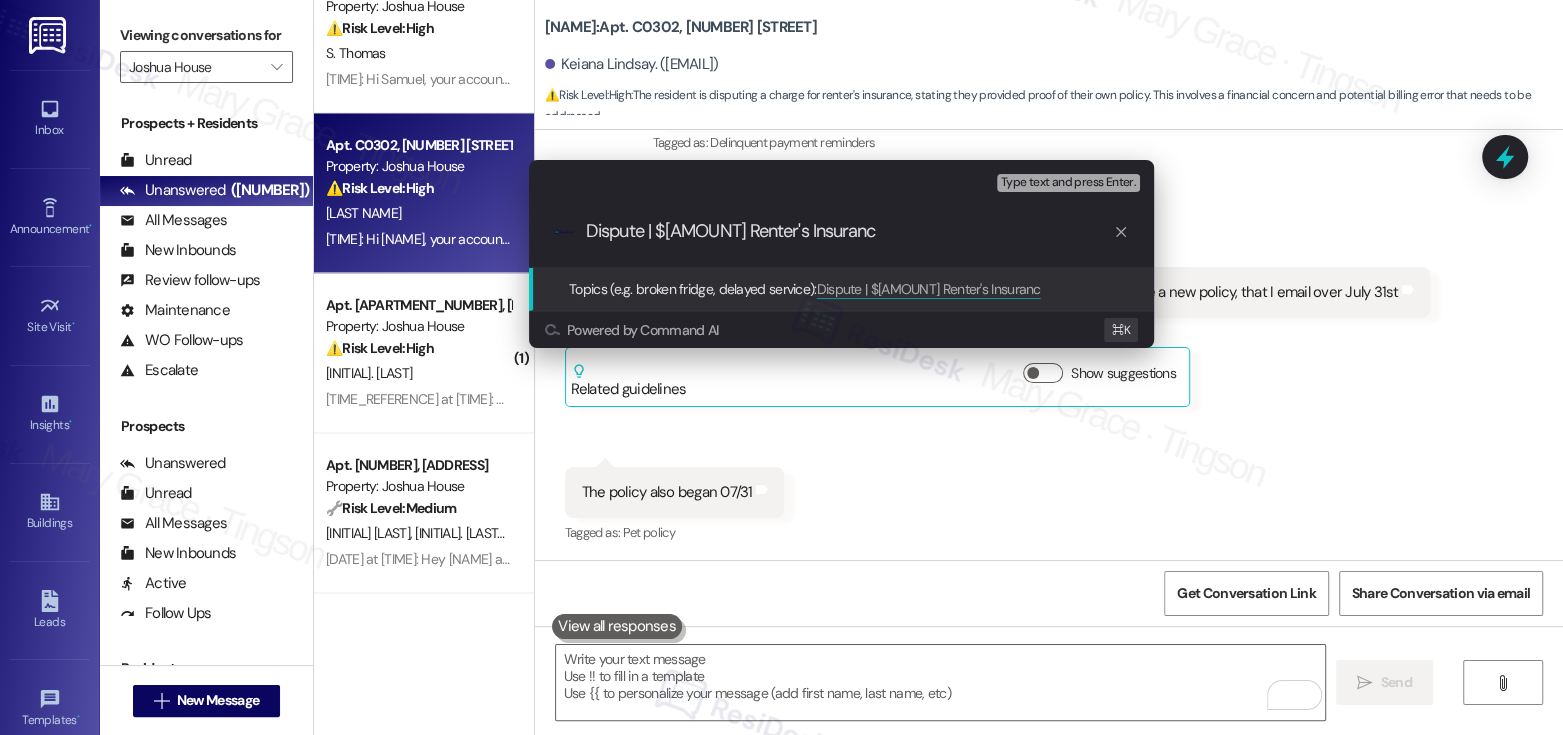 type on "Dispute | $20 Renter's Insurance" 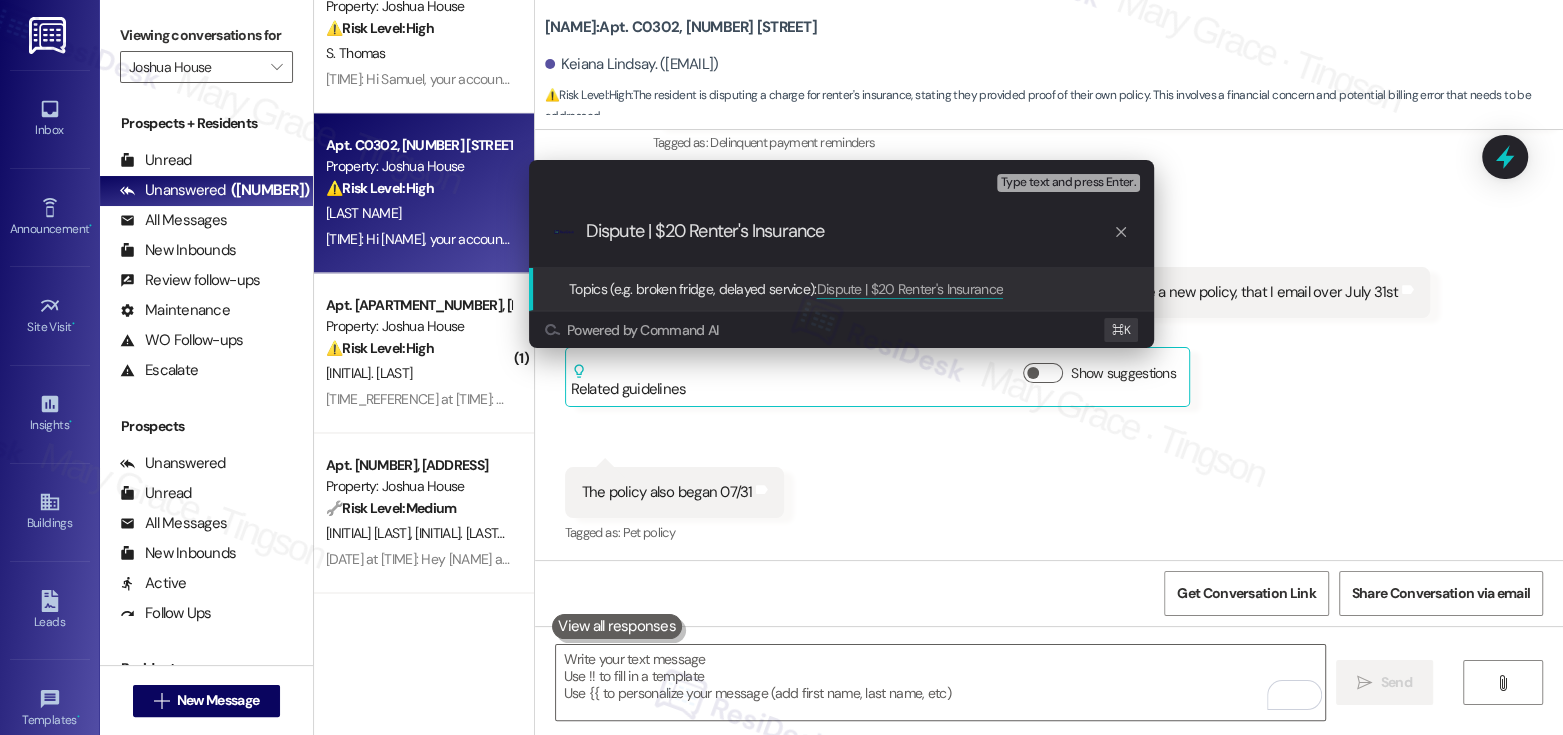 type 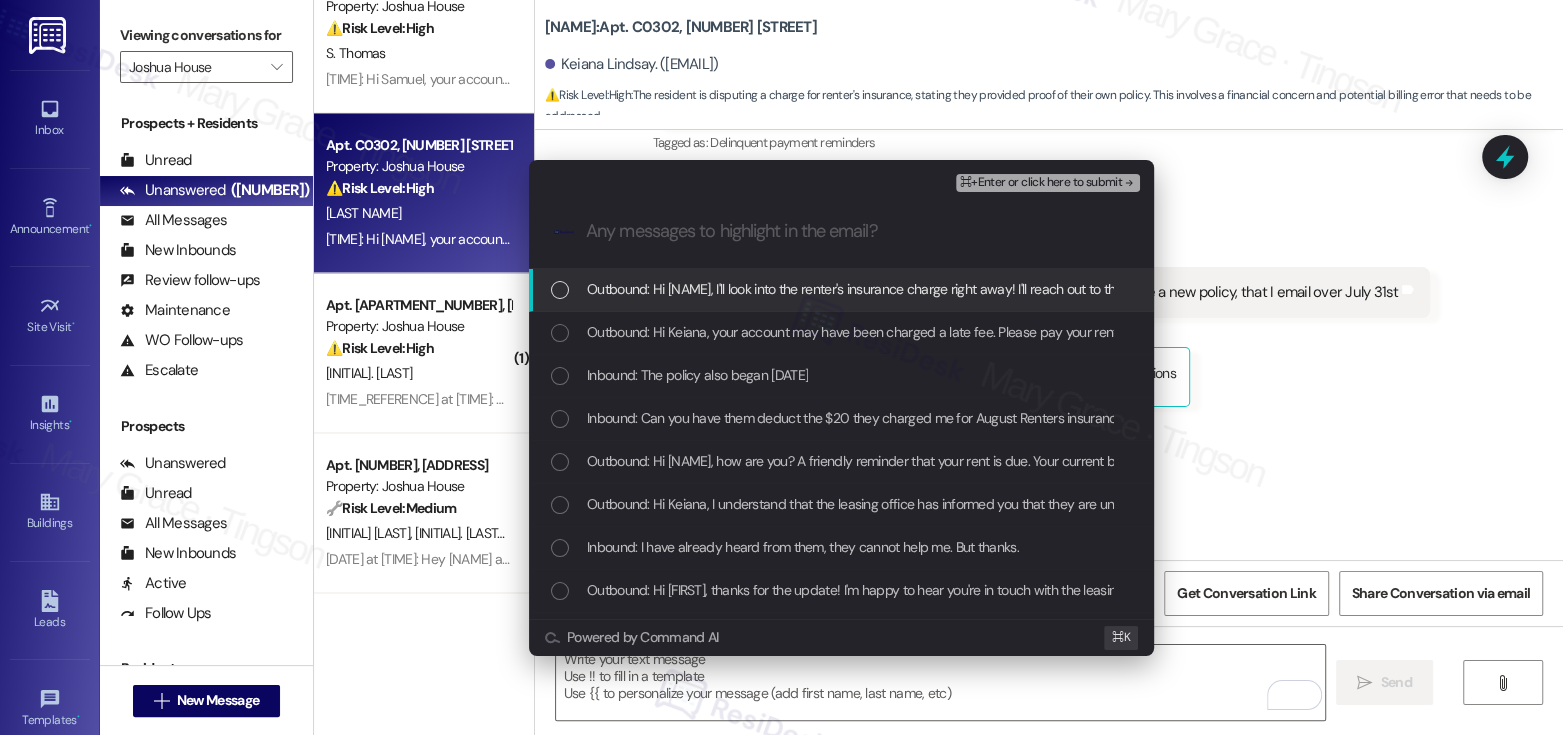click on "Outbound: Hi Keiana, I'll look into the renter's insurance charge right away! I'll reach out to the appropriate team to see if they can deduct the $20 as requested. I'll let you know what I find out!" at bounding box center [1158, 289] 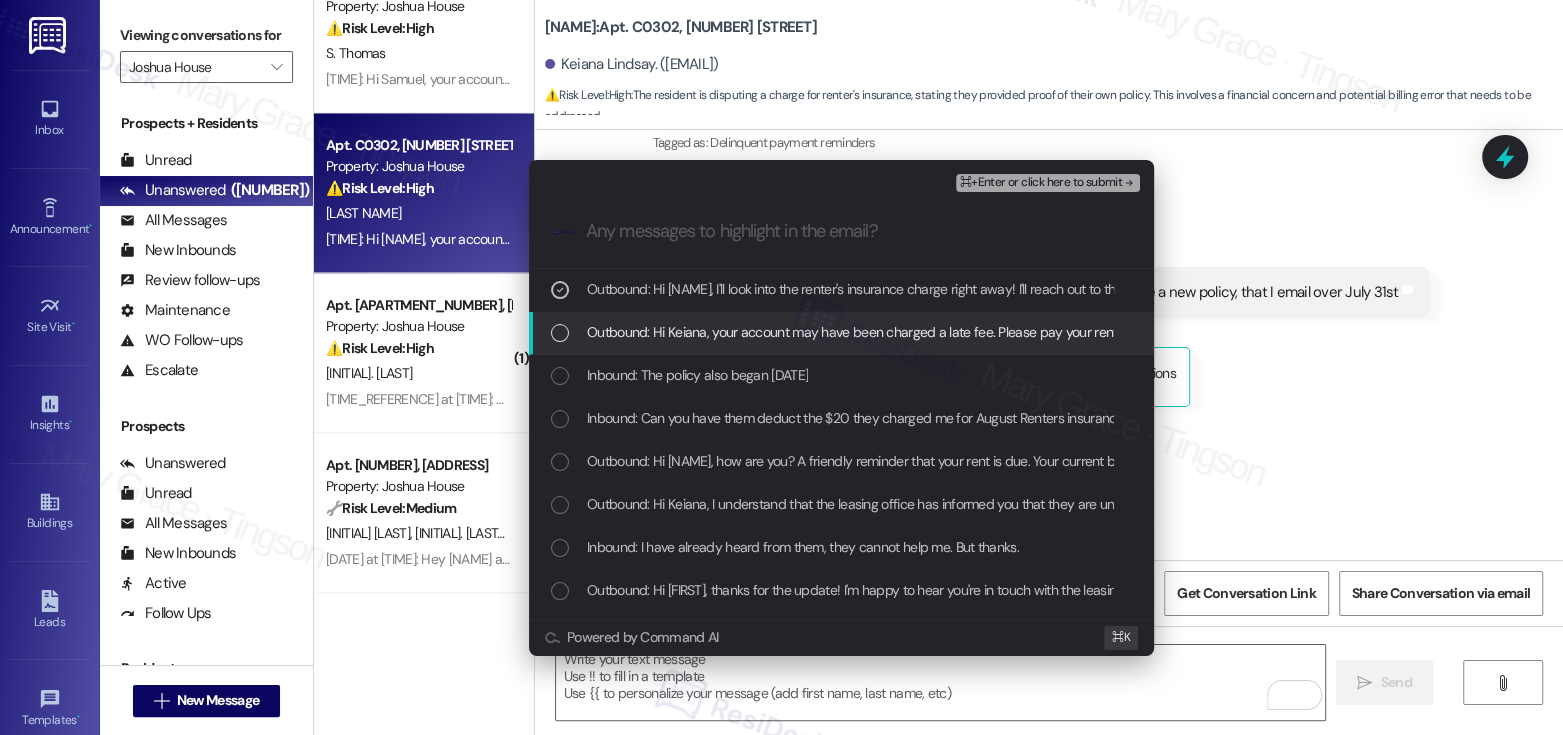 click on "Outbound: Hi Keiana, your account may have been charged a late fee. Please pay your rent to avoid legal fees. If you are struggling to pay your rent, you may be eligible for assistance at hopeanddoor.org. More information about the program is available on their website." at bounding box center (1365, 332) 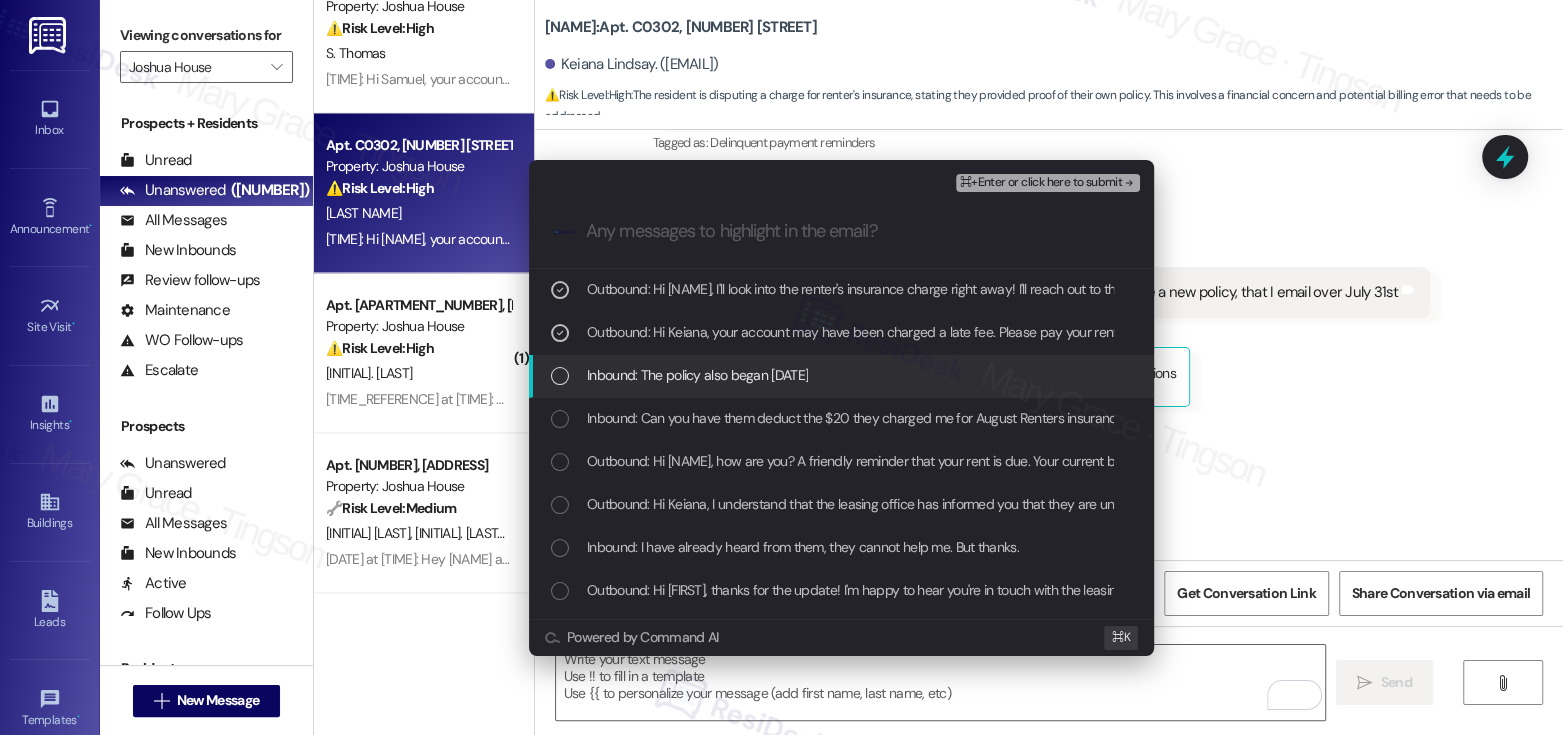 click on "Inbound: The policy also began 07/31" at bounding box center [697, 375] 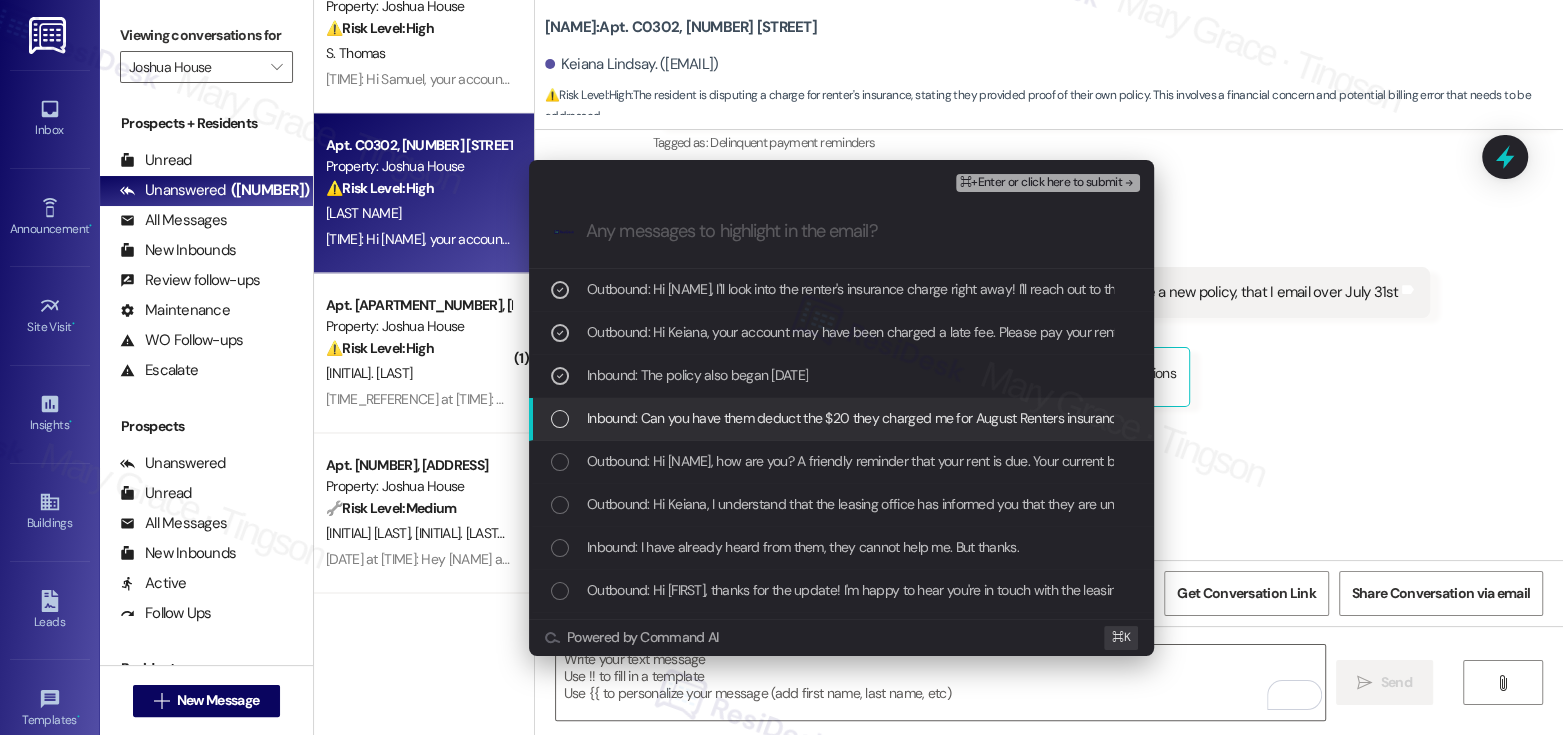 click on "Inbound: Can you have them deduct the $20 they charged me for August Renters insurance. I have a new policy, that I email over July 31st" at bounding box center [987, 418] 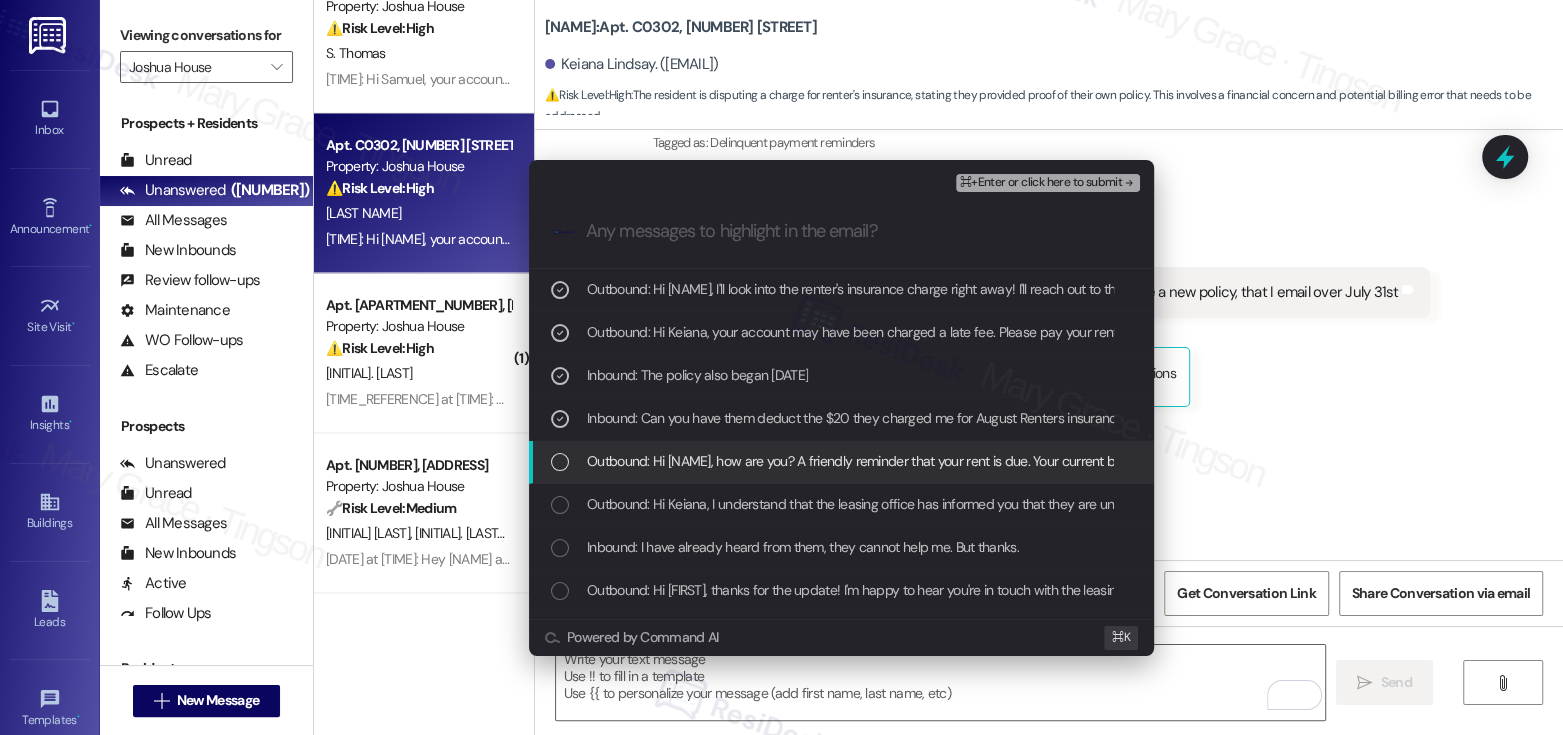 click on "Outbound: Hi Keiana, how are you? A friendly reminder that your rent is due. Your current balance is $1802.99. Please pay your rent to avoid a late fee. Please let us know if you have any questions!" at bounding box center (1154, 461) 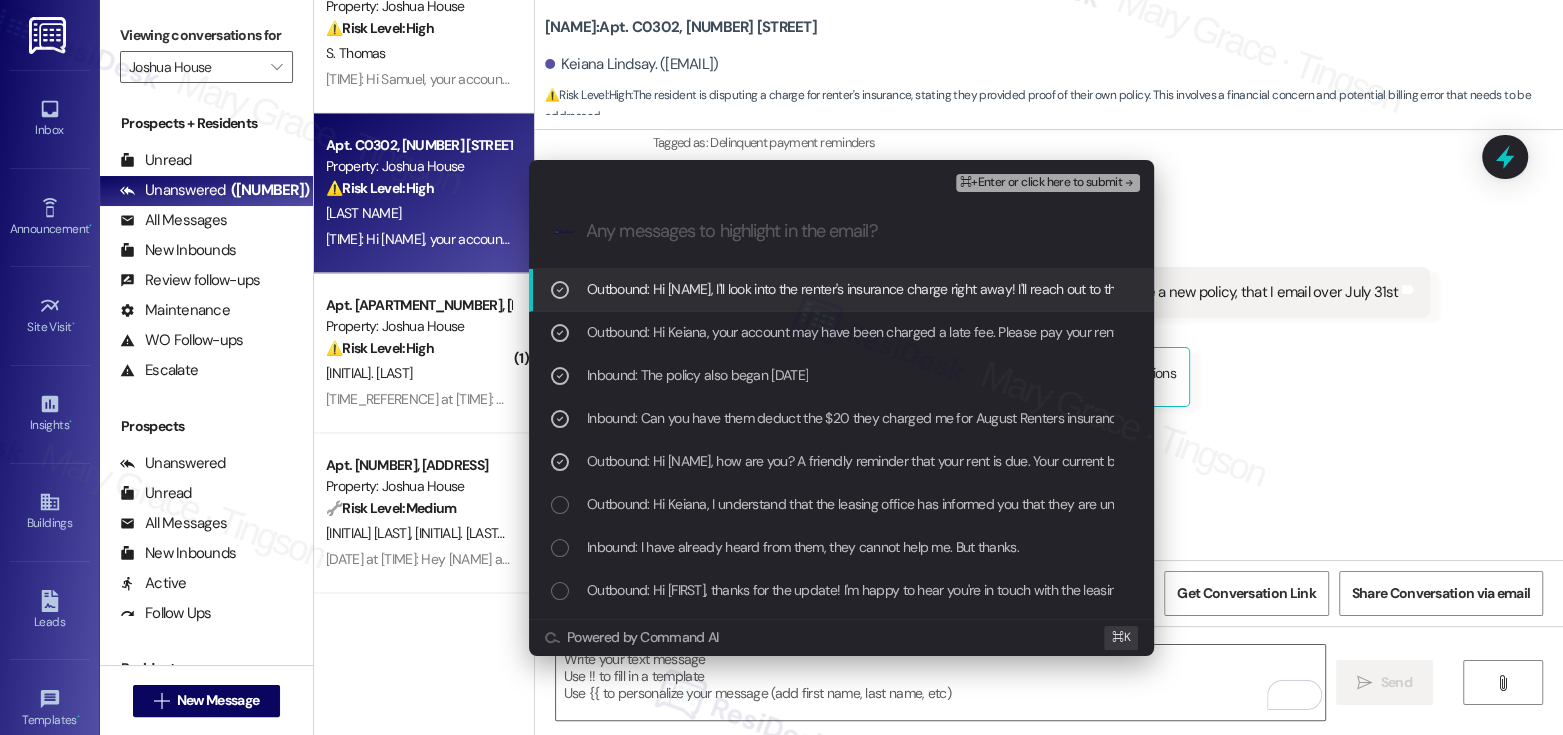 click on "⌘+Enter or click here to submit" at bounding box center [1041, 183] 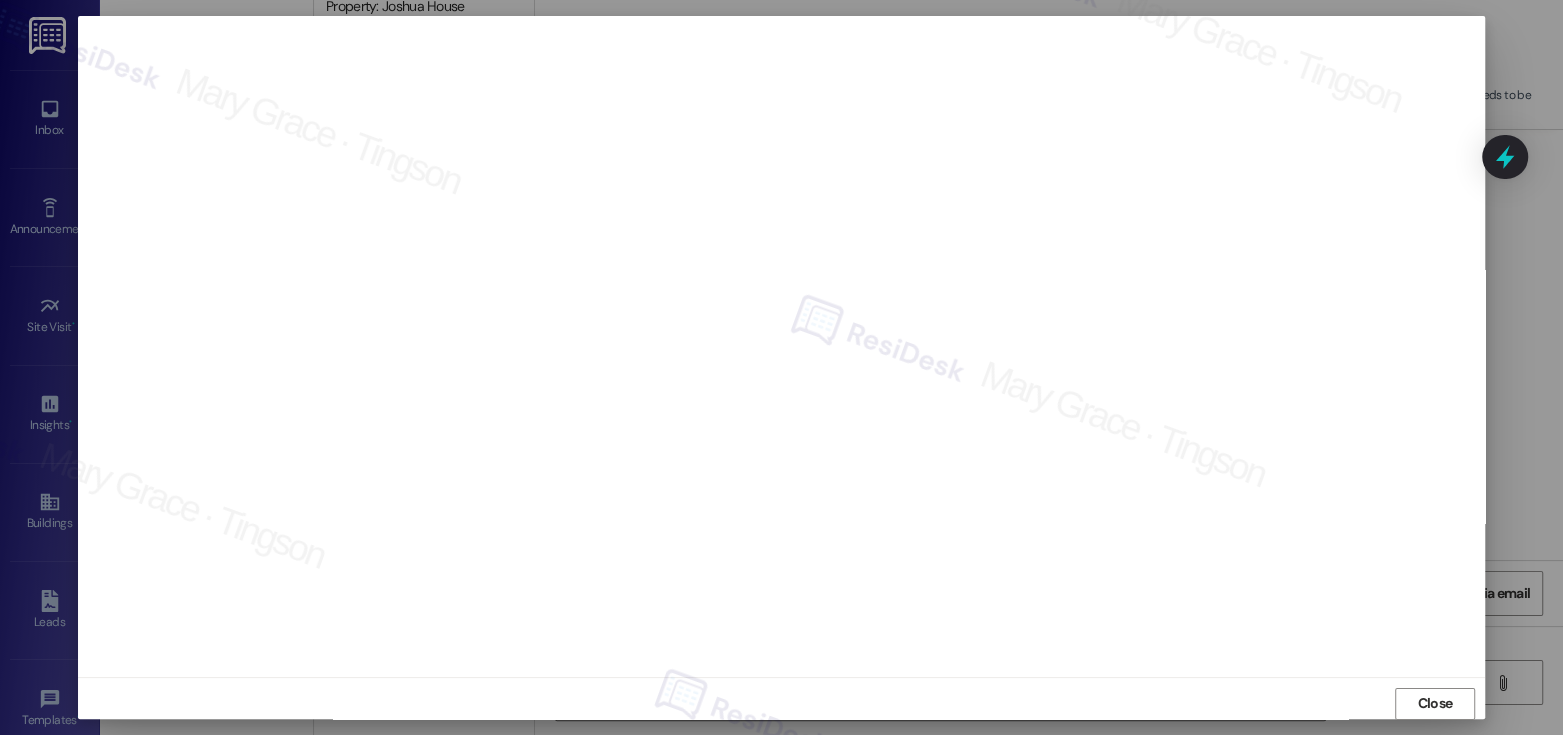 scroll, scrollTop: 10, scrollLeft: 0, axis: vertical 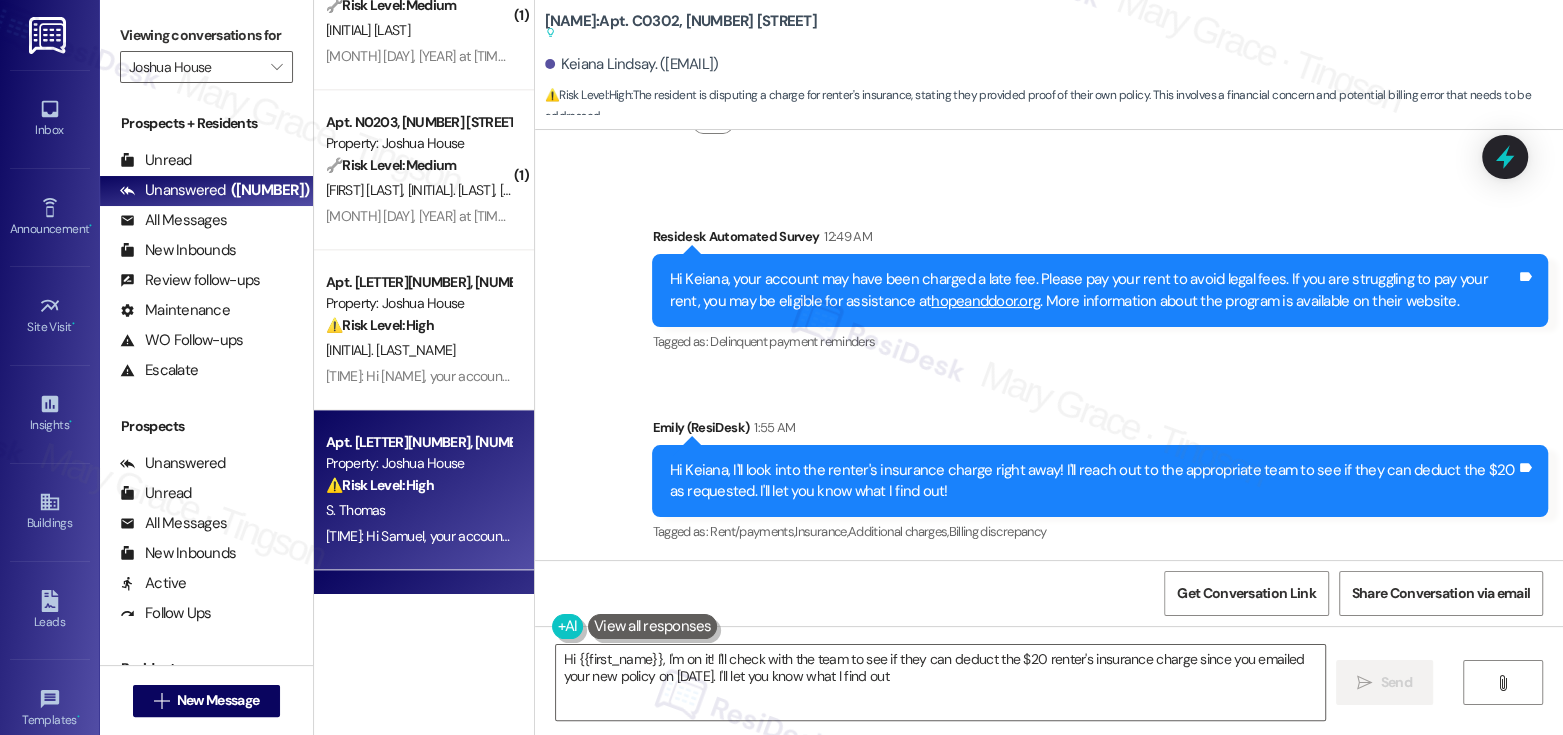 type on "Hi {{first_name}}, I'm on it! I'll check with the team to see if they can deduct the $20 renter's insurance charge since you emailed your new policy on July 31st. I'll let you know what I find out!" 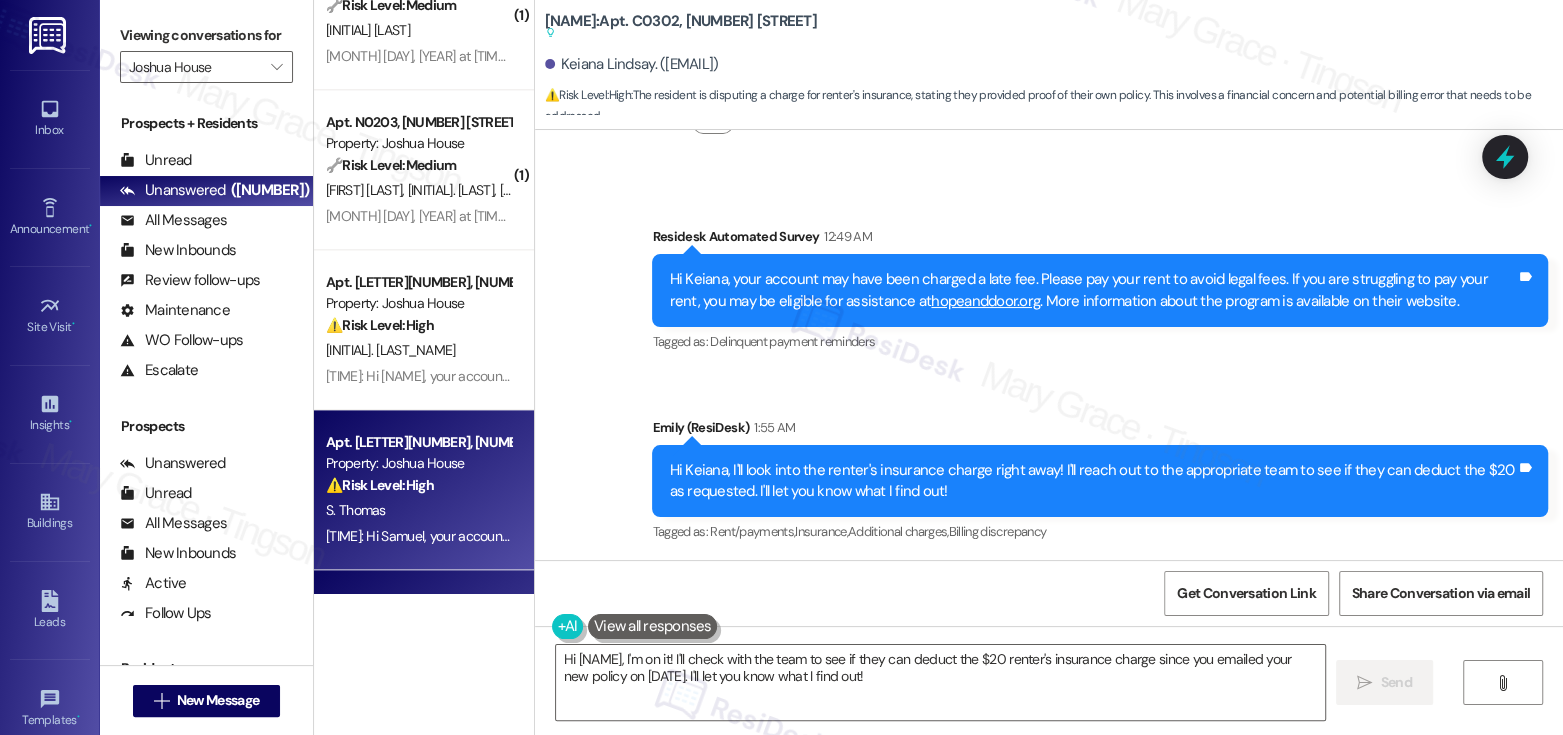 click on "12:50 AM: Hi Samuel, your account may have been charged a late fee. Please pay your rent to avoid legal fees. If you are struggling to pay your rent, you may be eligible for assistance at hopeanddoor.org. More information about the program is available on their website. 12:50 AM: Hi Samuel, your account may have been charged a late fee. Please pay your rent to avoid legal fees. If you are struggling to pay your rent, you may be eligible for assistance at hopeanddoor.org. More information about the program is available on their website." at bounding box center (418, 536) 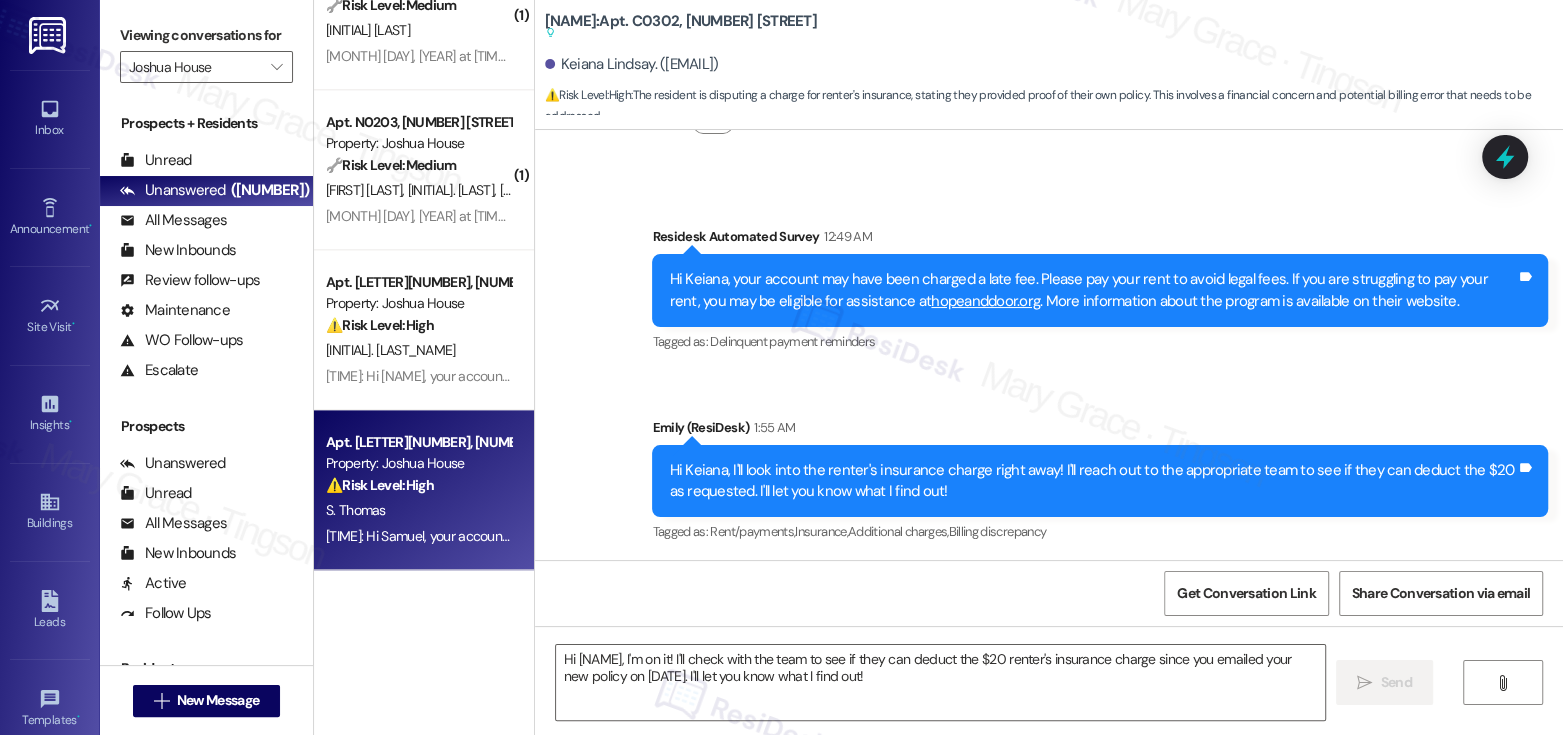 type on "Fetching suggested responses. Please feel free to read through the conversation in the meantime." 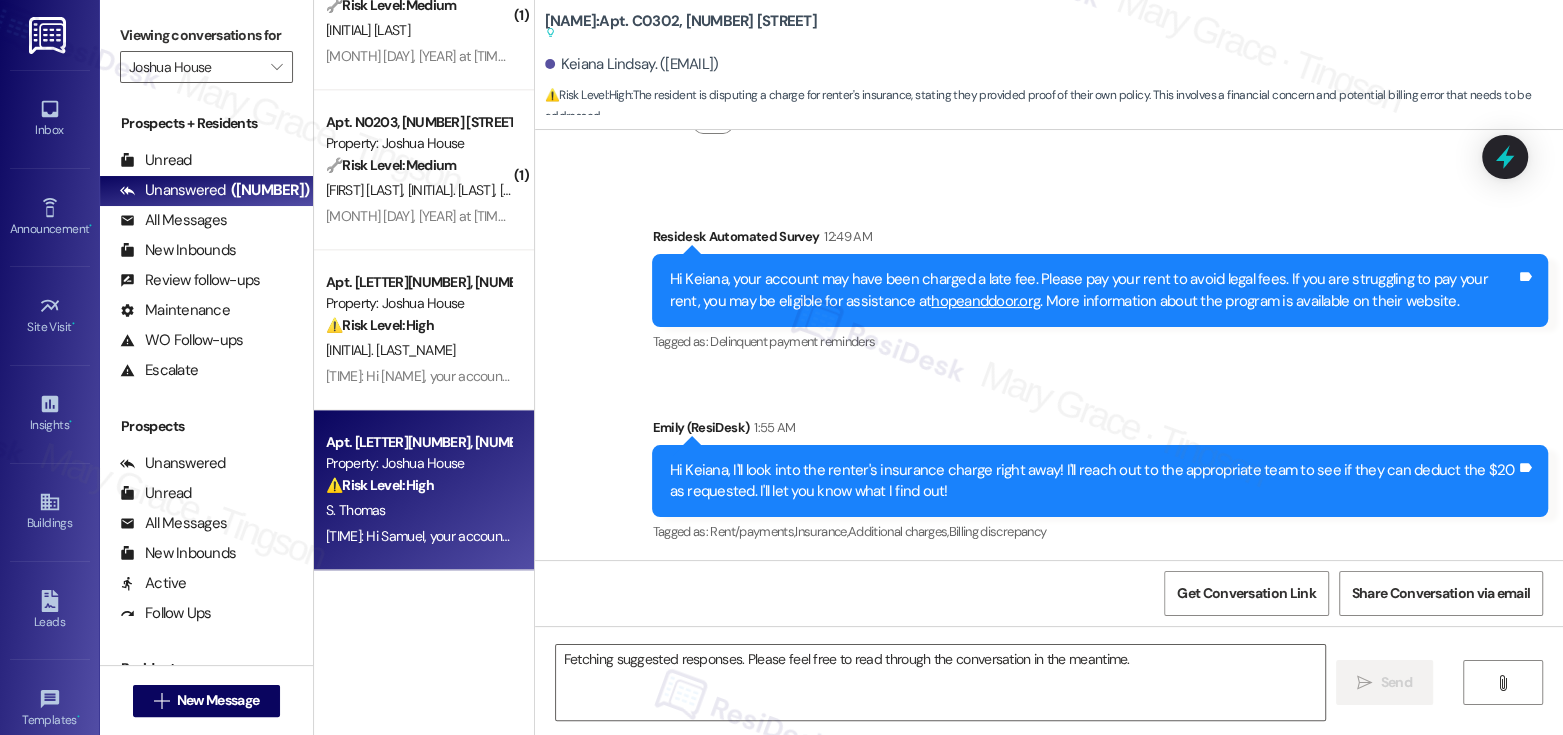 click on "12:50 AM: Hi Samuel, your account may have been charged a late fee. Please pay your rent to avoid legal fees. If you are struggling to pay your rent, you may be eligible for assistance at hopeanddoor.org. More information about the program is available on their website. 12:50 AM: Hi Samuel, your account may have been charged a late fee. Please pay your rent to avoid legal fees. If you are struggling to pay your rent, you may be eligible for assistance at hopeanddoor.org. More information about the program is available on their website." at bounding box center (418, 536) 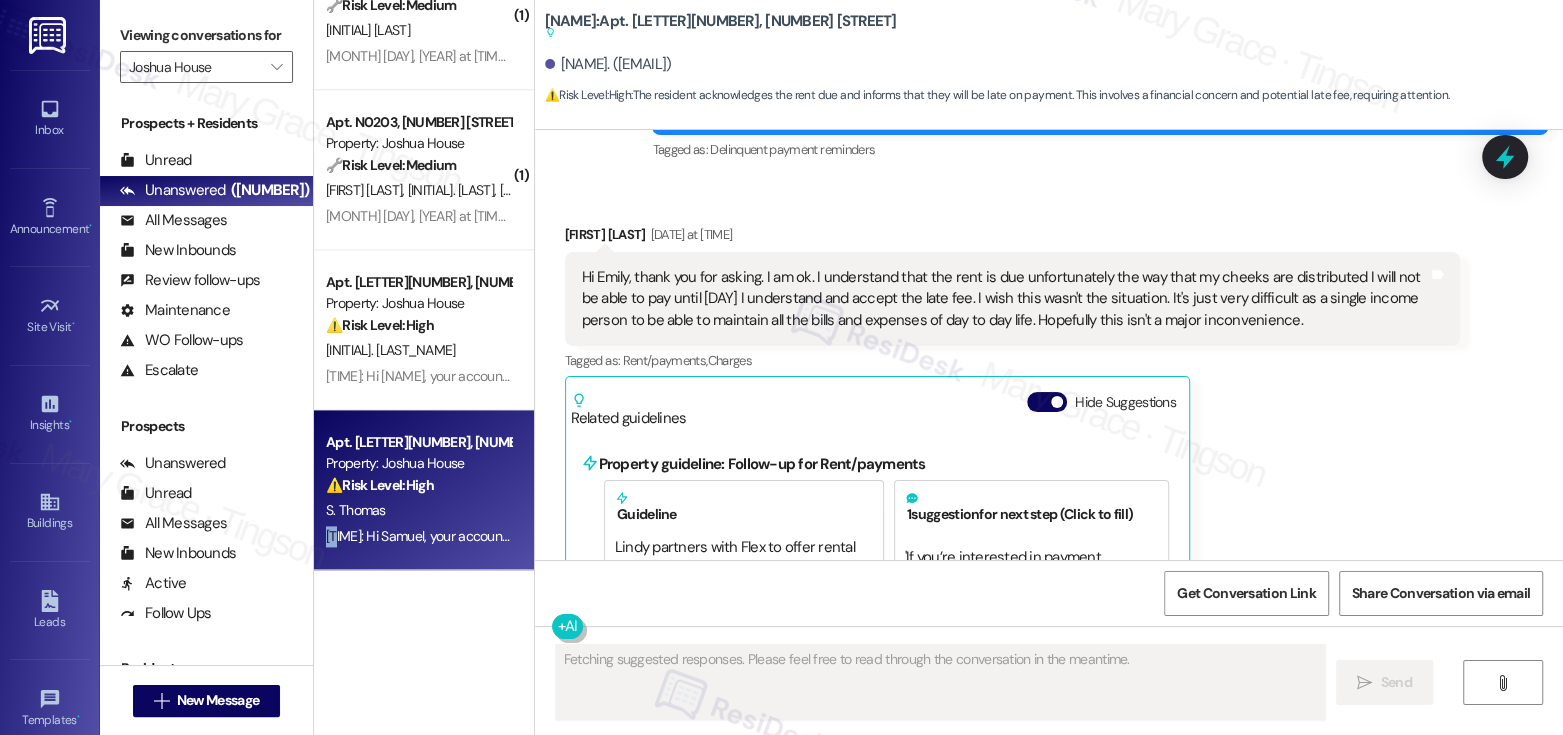scroll, scrollTop: 4735, scrollLeft: 0, axis: vertical 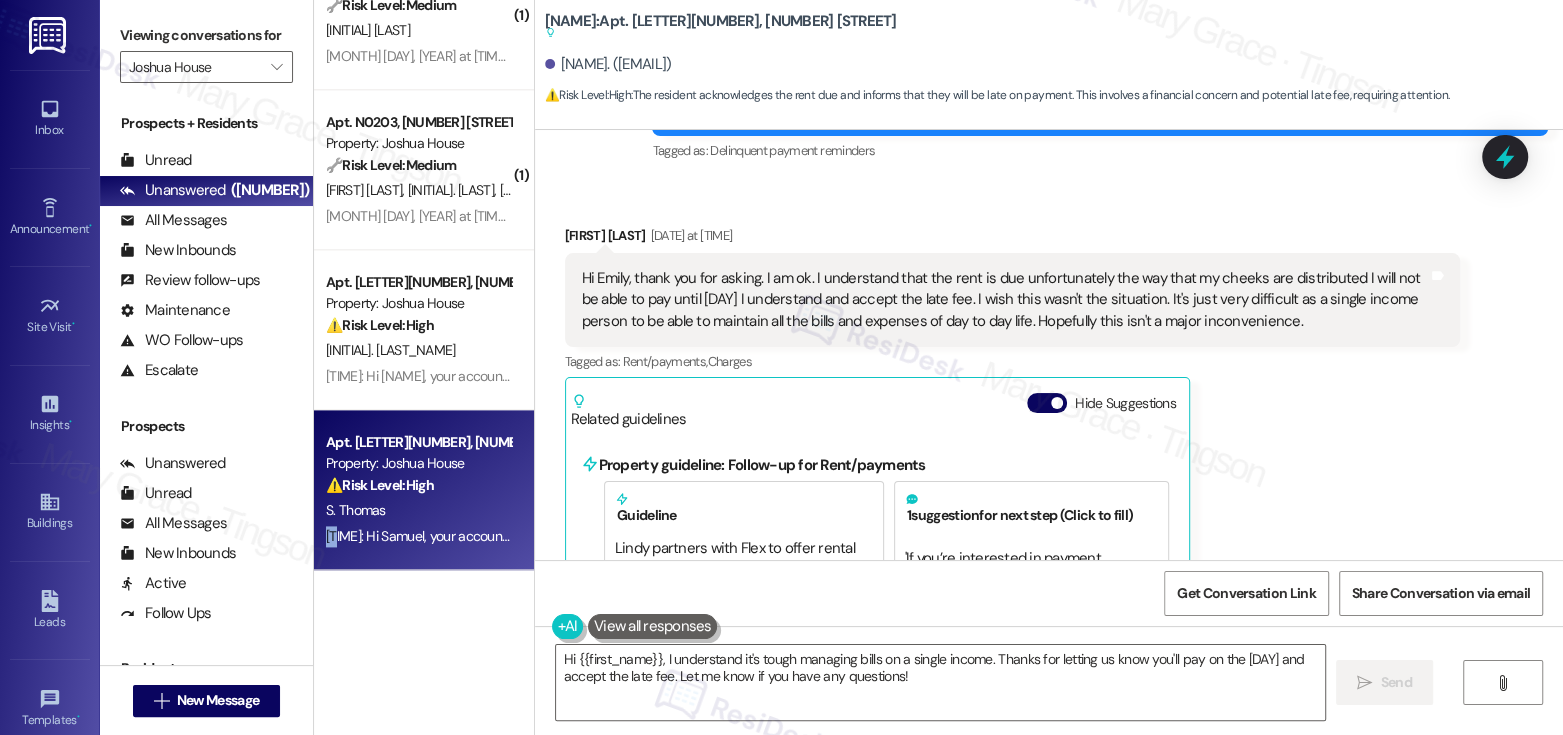 click on "Hi Emily, thank you for asking. I am ok. I understand that the rent is due unfortunately the way that my cheeks are distributed I will not be able to pay until 12th I understand and accept the late fee. I wish this wasn't the situation. It's just very difficult as a single income person to be able to maintain all the bills and expenses of day to day life. Hopefully this isn't a major inconvenience." at bounding box center (1005, 300) 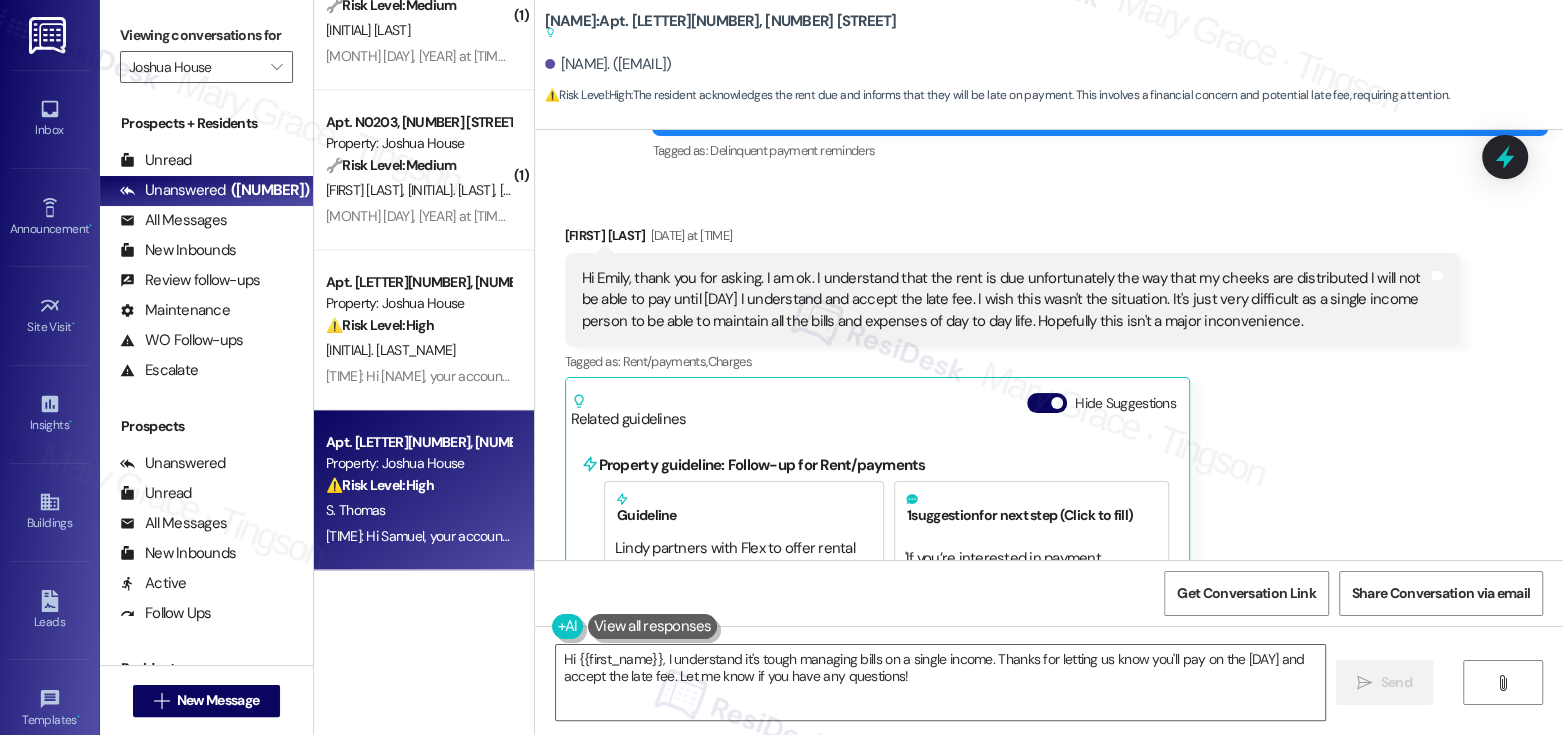 click on "Hi Emily, thank you for asking. I am ok. I understand that the rent is due unfortunately the way that my cheeks are distributed I will not be able to pay until 12th I understand and accept the late fee. I wish this wasn't the situation. It's just very difficult as a single income person to be able to maintain all the bills and expenses of day to day life. Hopefully this isn't a major inconvenience." at bounding box center [1005, 300] 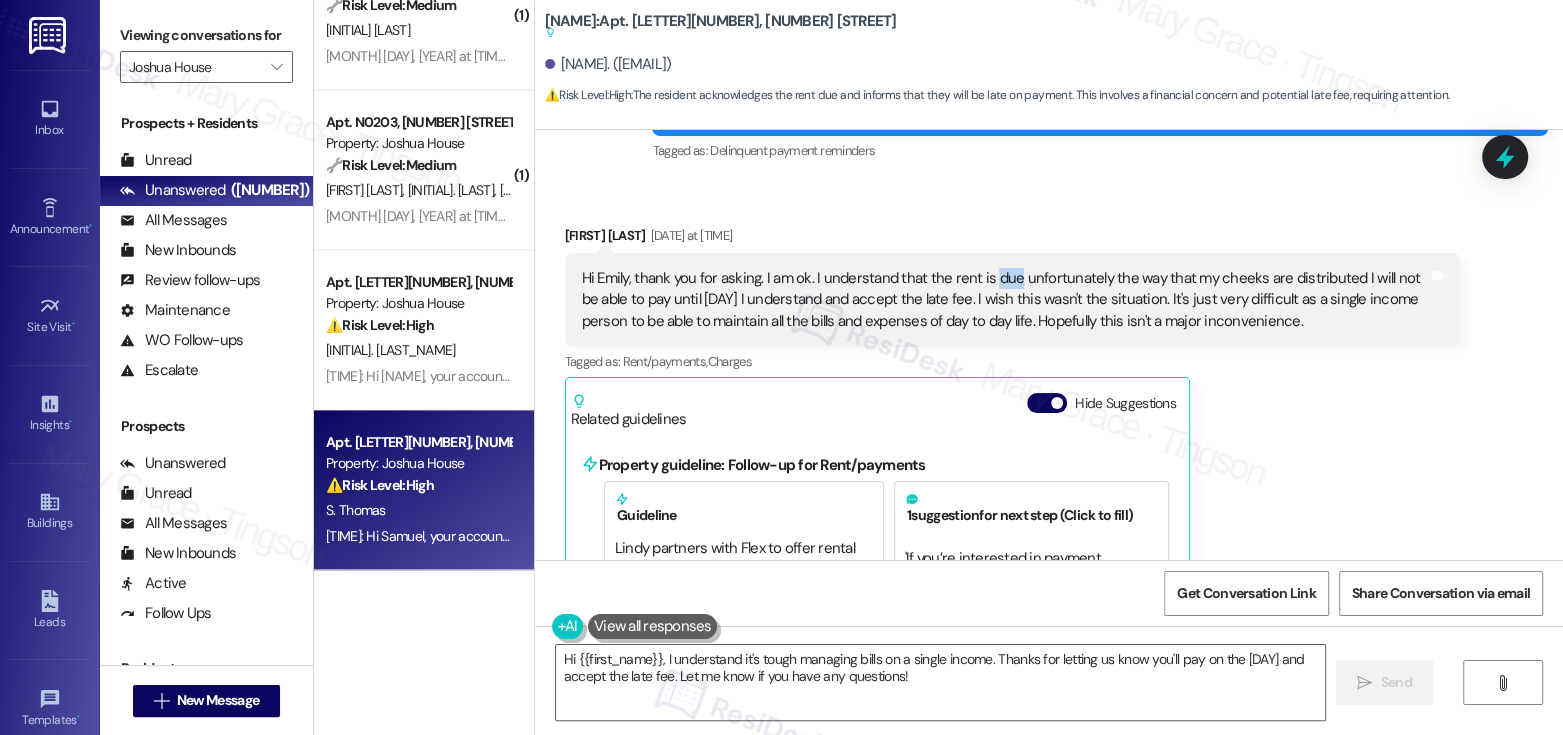 click on "Hi Emily, thank you for asking. I am ok. I understand that the rent is due unfortunately the way that my cheeks are distributed I will not be able to pay until 12th I understand and accept the late fee. I wish this wasn't the situation. It's just very difficult as a single income person to be able to maintain all the bills and expenses of day to day life. Hopefully this isn't a major inconvenience." at bounding box center (1005, 300) 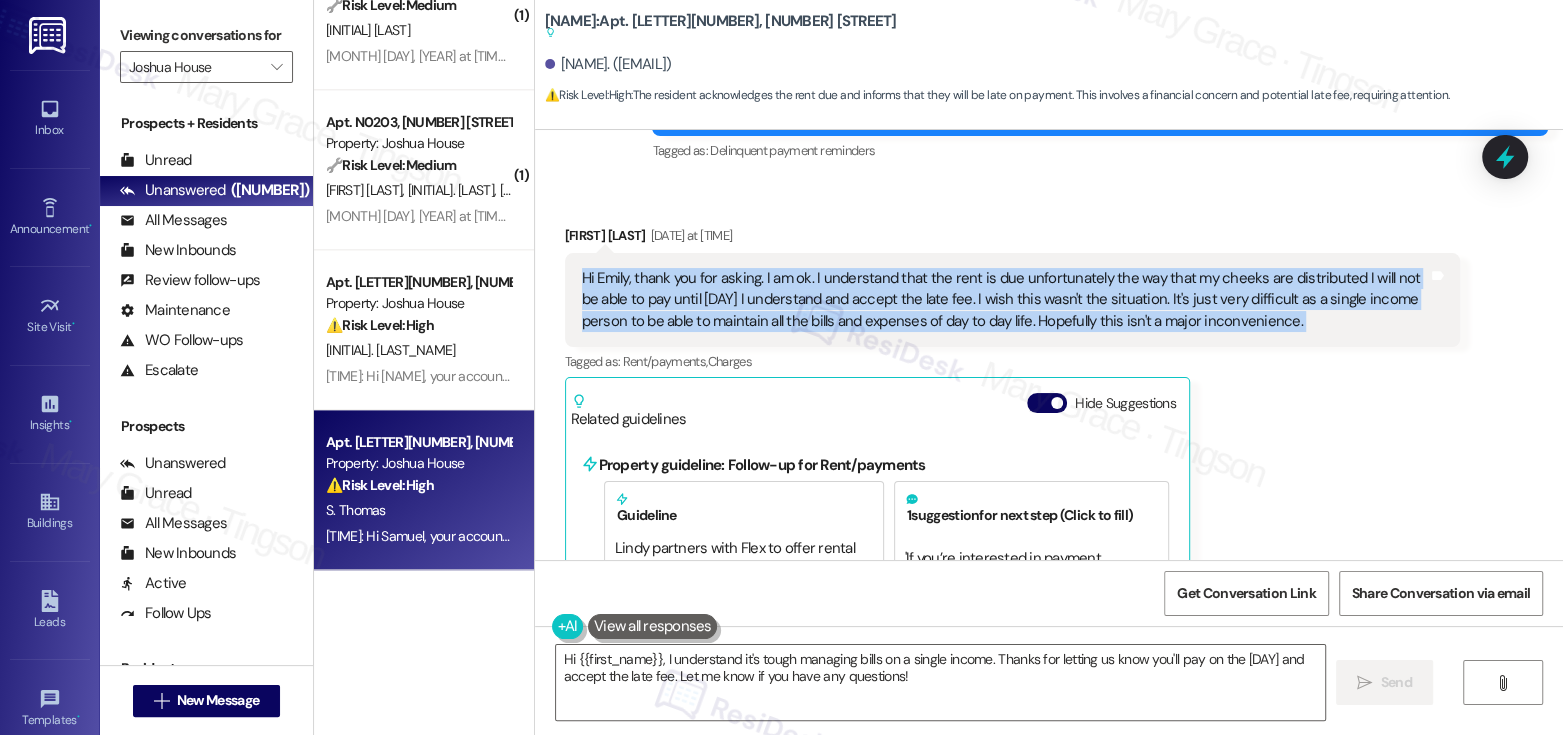click on "Hi Emily, thank you for asking. I am ok. I understand that the rent is due unfortunately the way that my cheeks are distributed I will not be able to pay until 12th I understand and accept the late fee. I wish this wasn't the situation. It's just very difficult as a single income person to be able to maintain all the bills and expenses of day to day life. Hopefully this isn't a major inconvenience." at bounding box center (1005, 300) 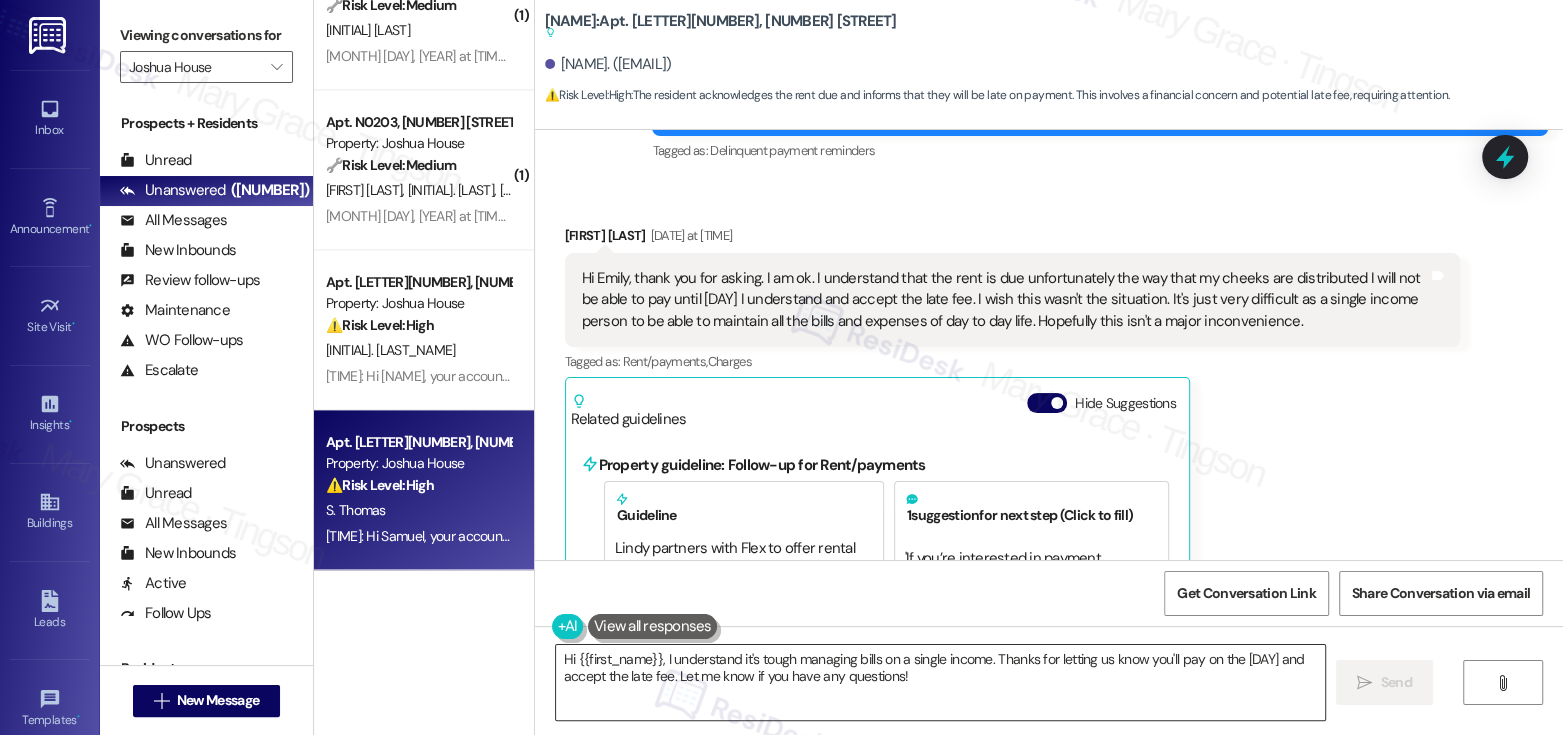 click on "Hi {{first_name}}, I understand it's tough managing bills on a single income. Thanks for letting us know you'll pay on the 12th and accept the late fee. Let me know if you have any questions!" at bounding box center [940, 682] 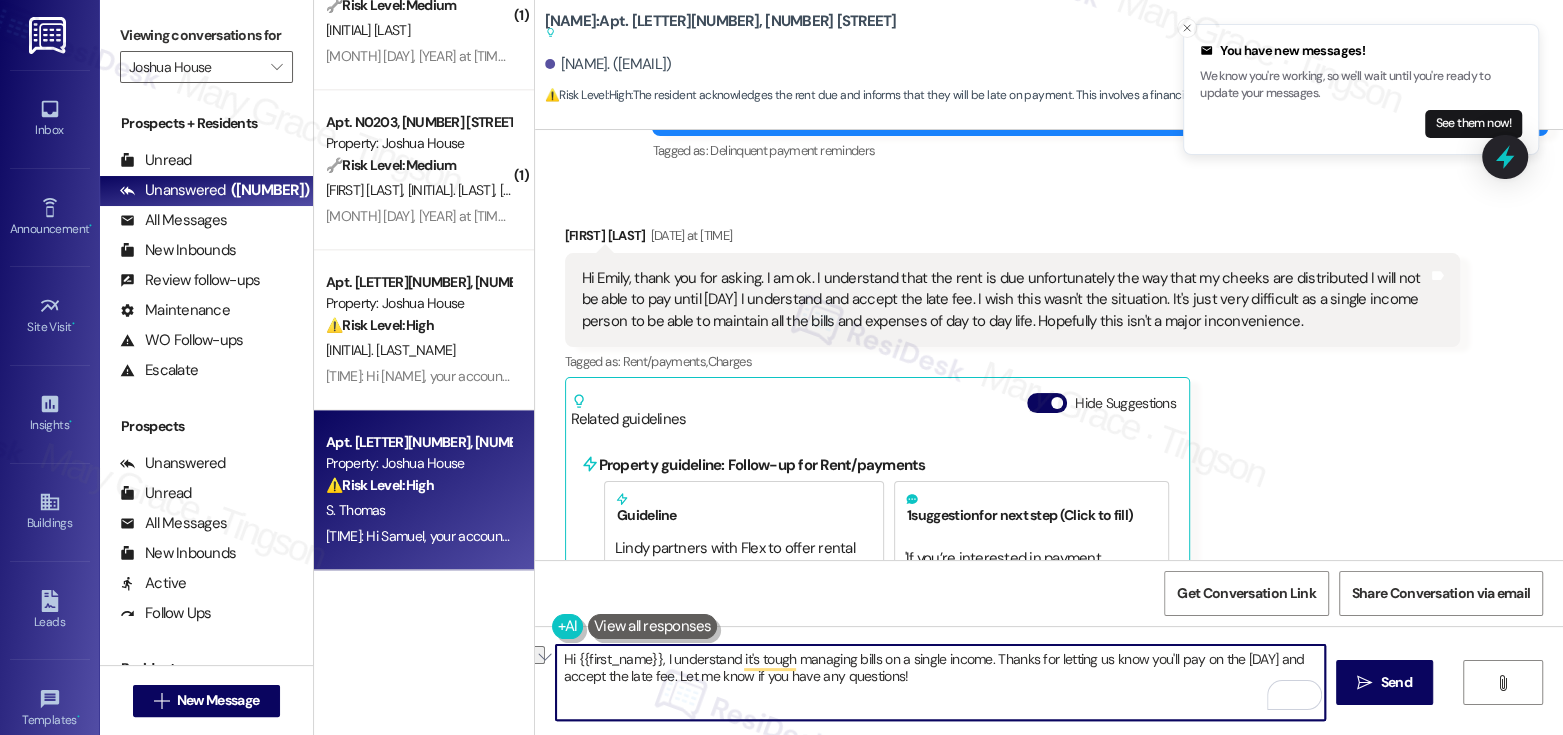 drag, startPoint x: 915, startPoint y: 677, endPoint x: 754, endPoint y: 676, distance: 161.00311 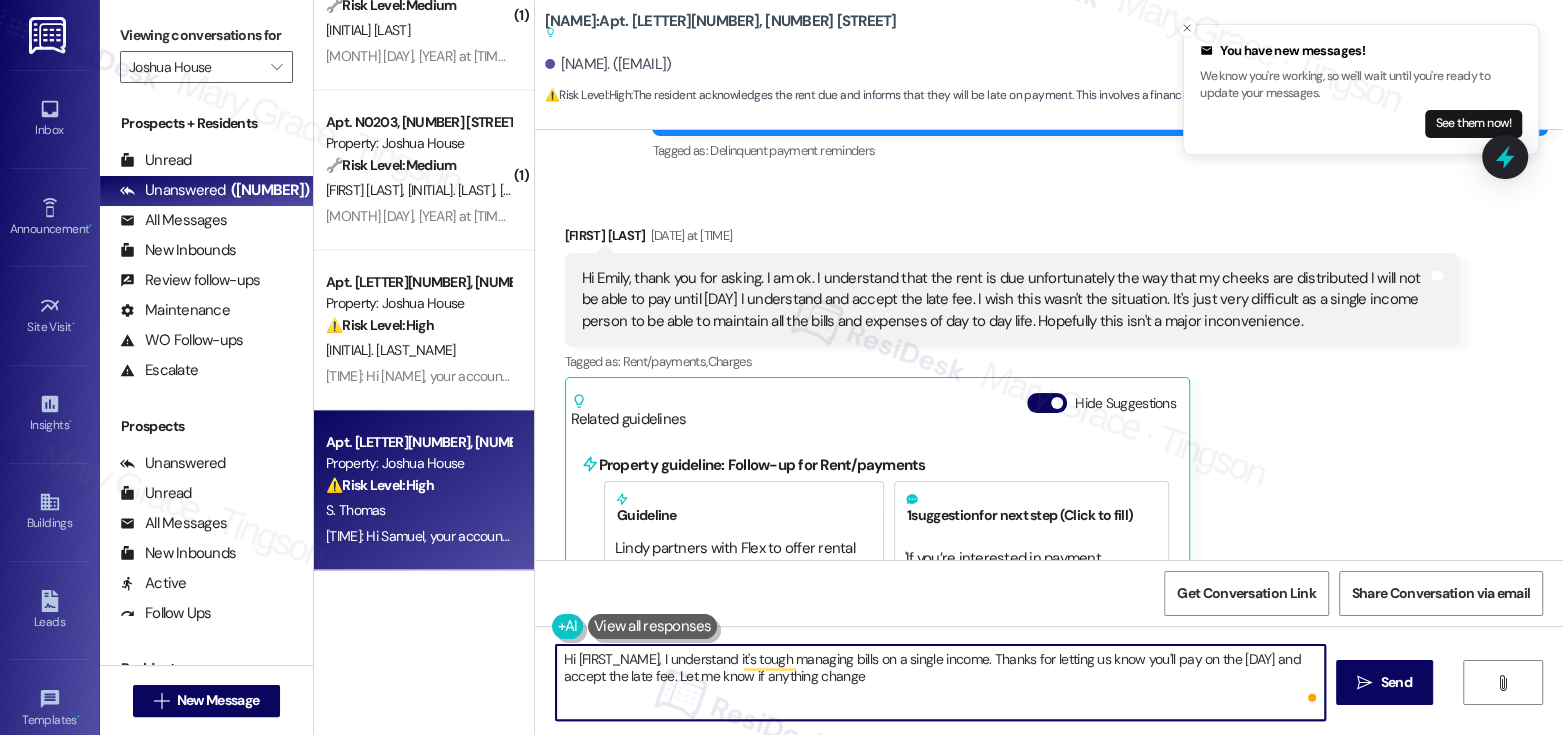 type on "Hi {{first_name}}, I understand it's tough managing bills on a single income. Thanks for letting us know you'll pay on the 12th and accept the late fee. Let me know if anything changes" 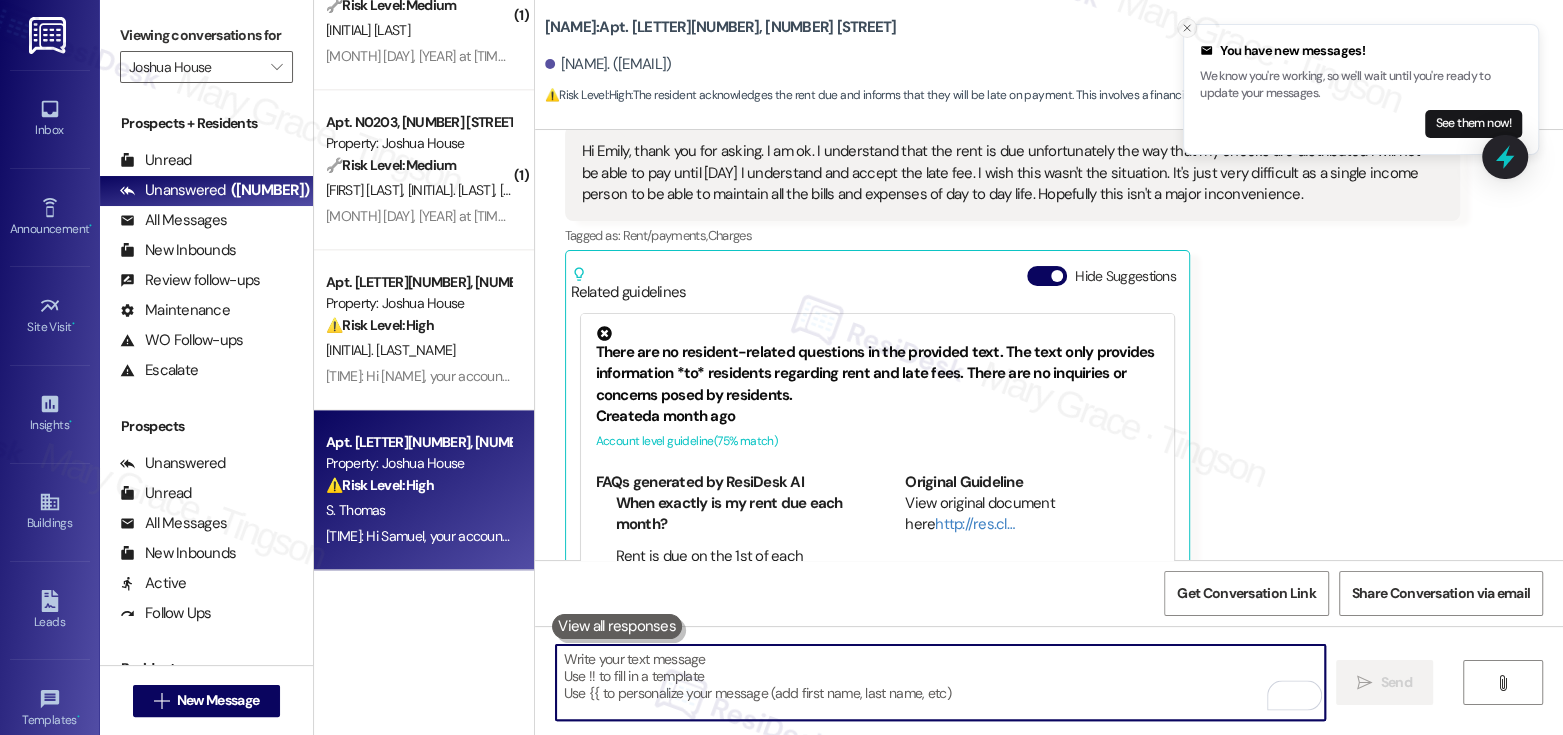 scroll, scrollTop: 4838, scrollLeft: 0, axis: vertical 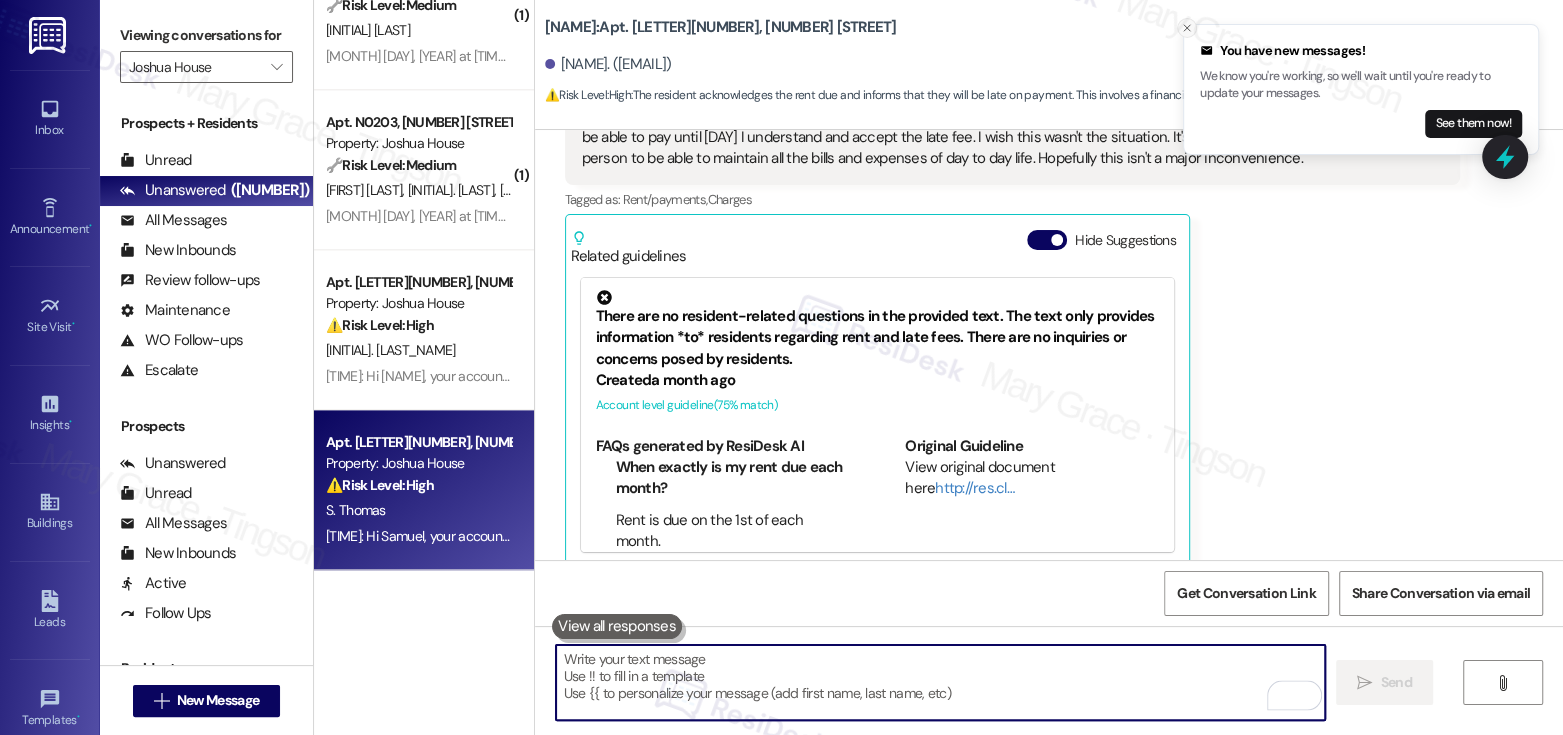 type 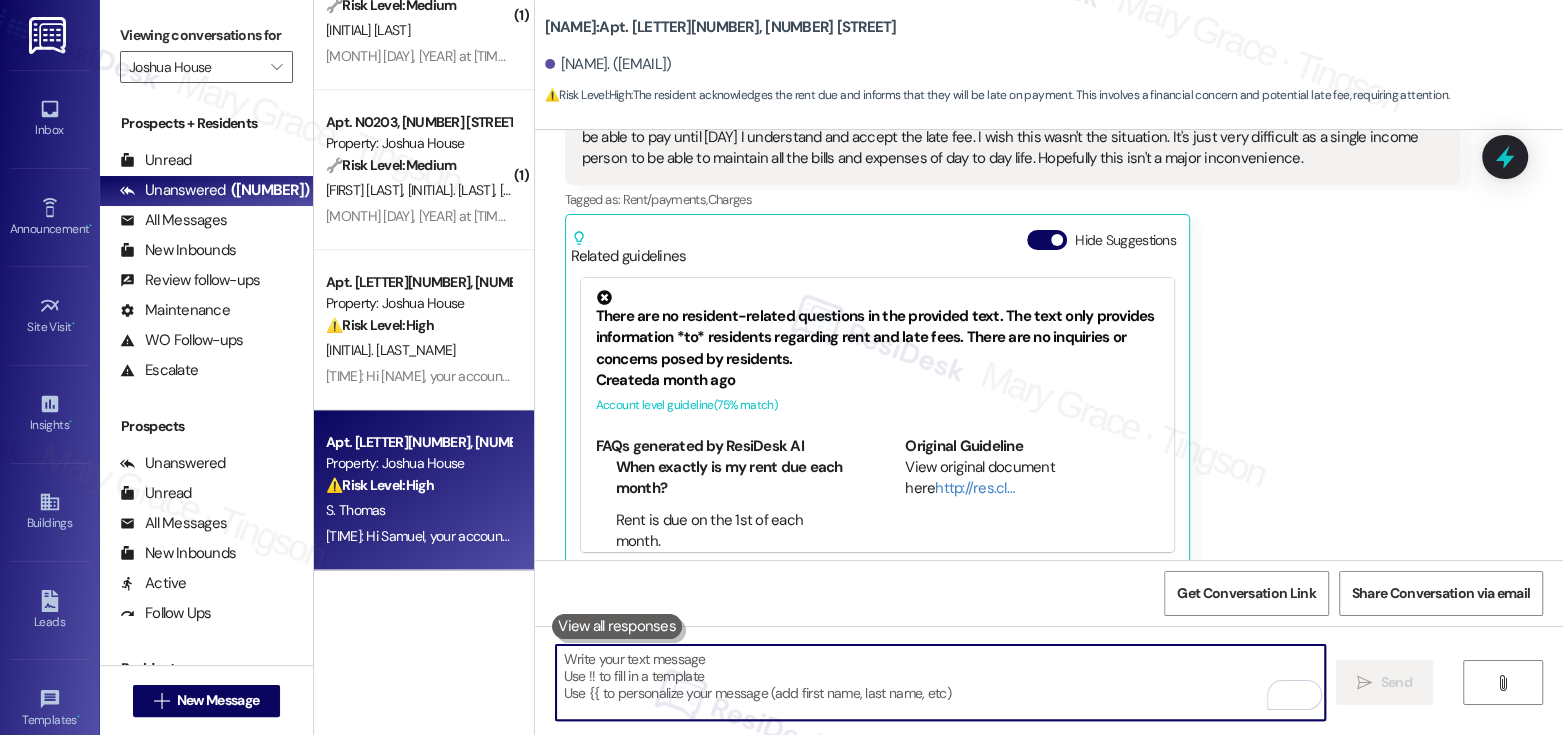 click at bounding box center [940, 682] 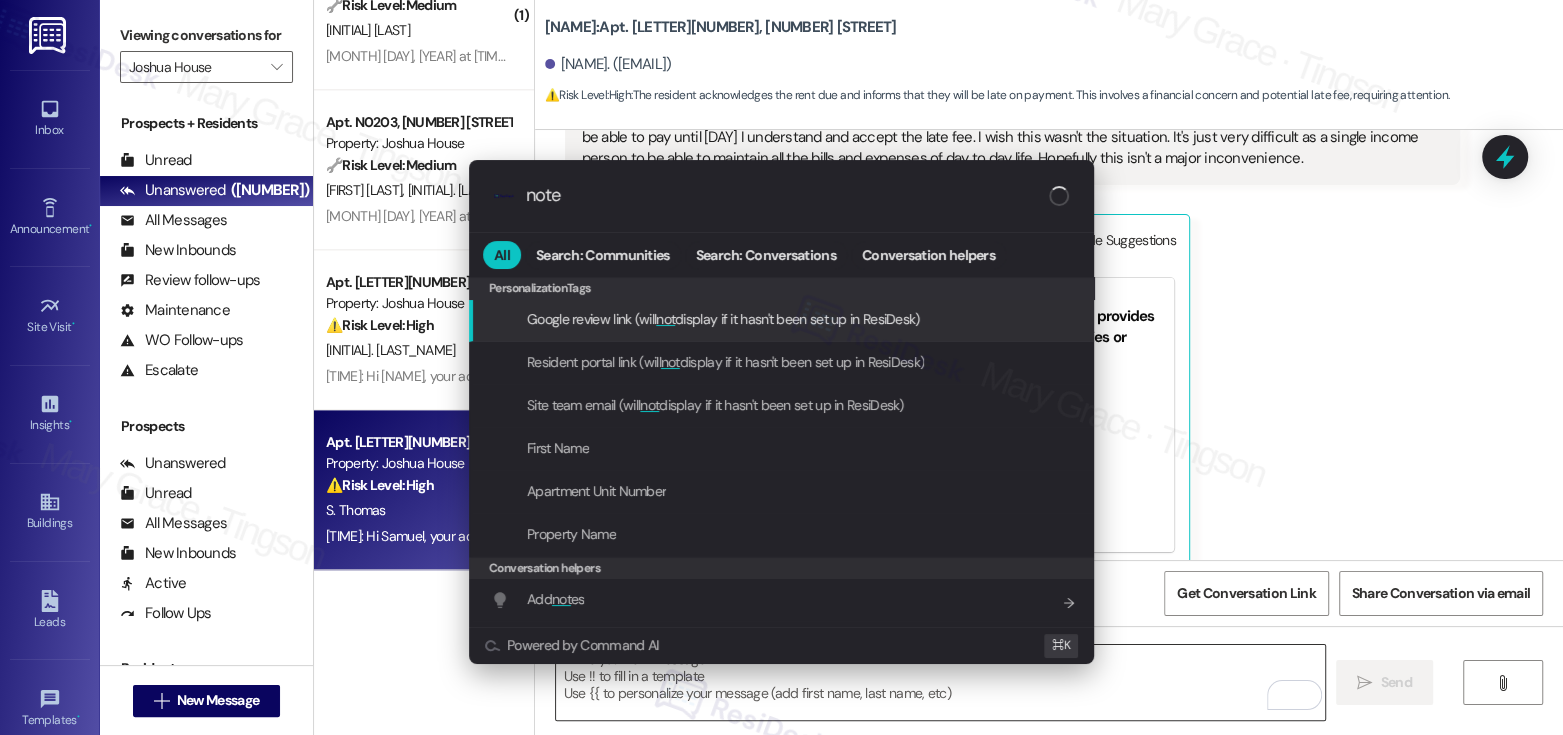 type on "notes" 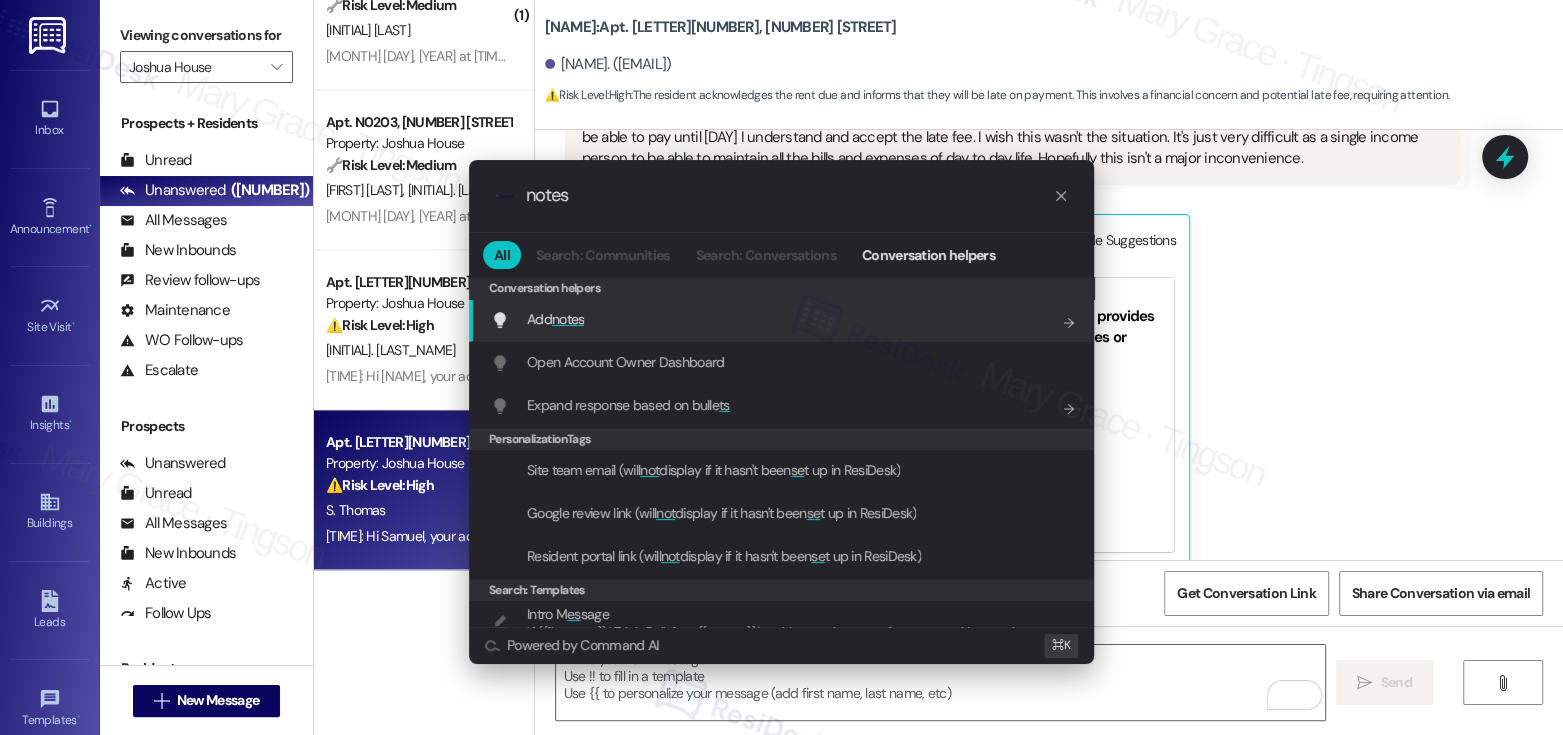 click on "Add  notes Add shortcut" at bounding box center [783, 319] 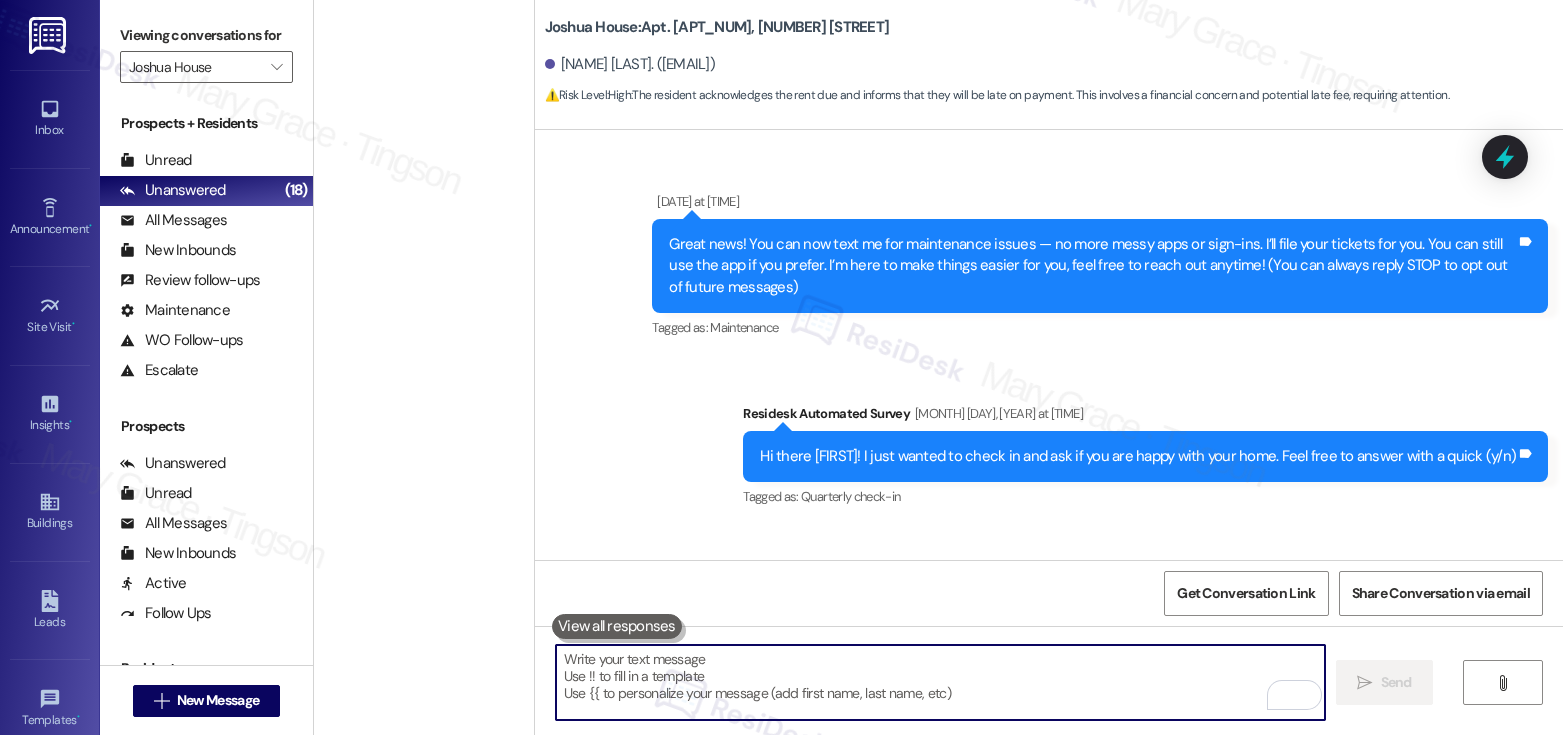 scroll, scrollTop: 0, scrollLeft: 0, axis: both 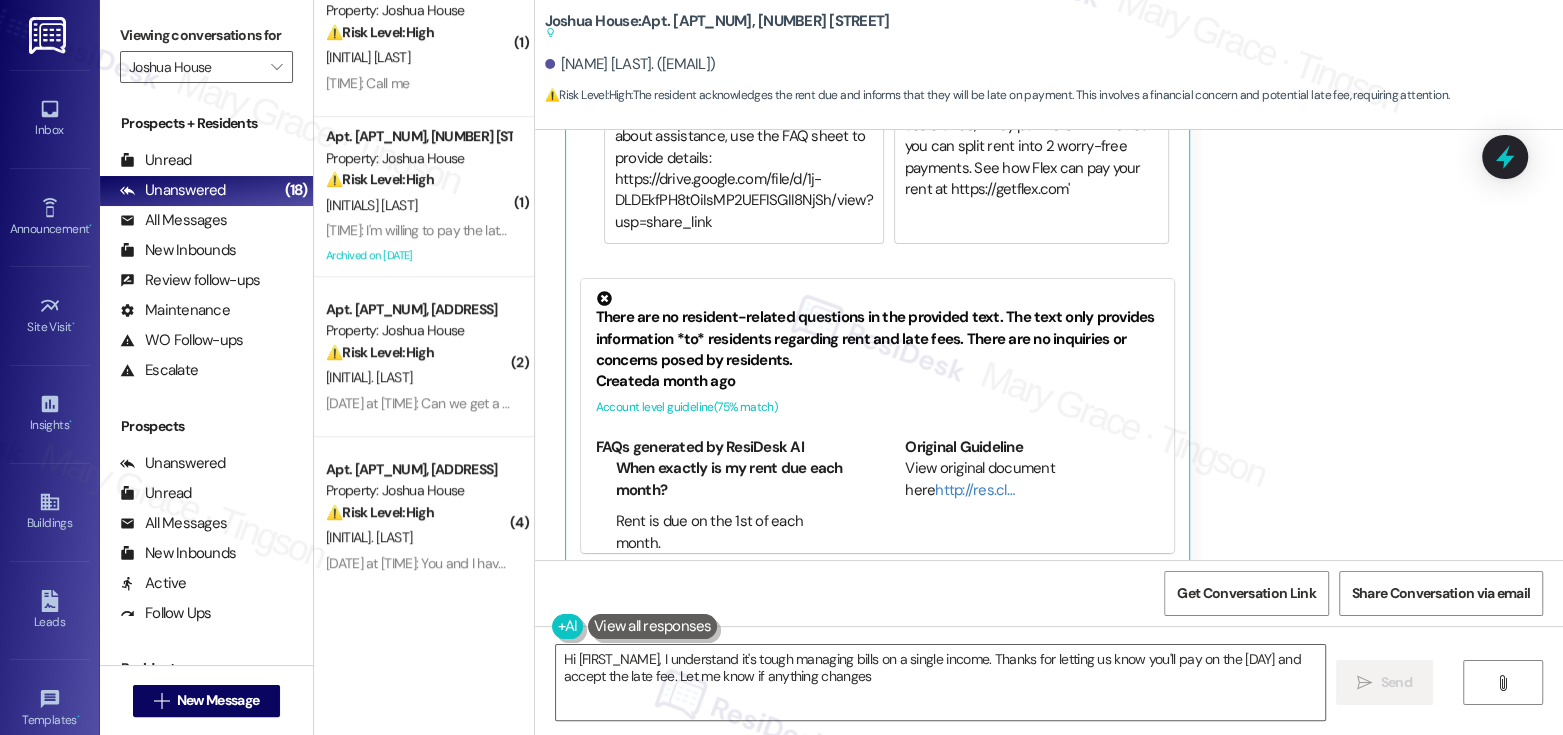 type on "Hi {{first_name}}, I understand it's tough managing bills on a single income. Thanks for letting us know you'll pay on the 12th and accept the late fee. Let me know if anything changes." 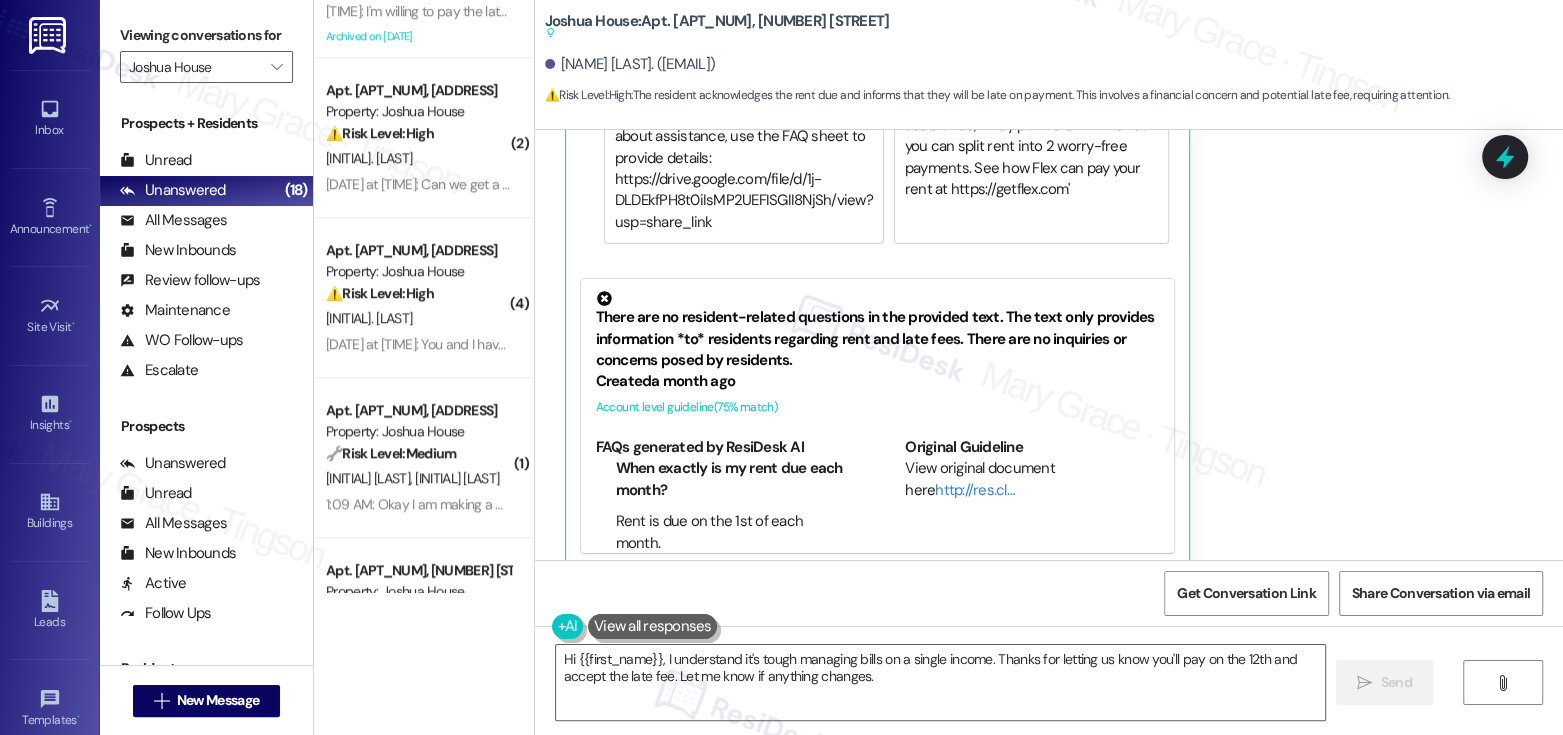 scroll, scrollTop: 1066, scrollLeft: 0, axis: vertical 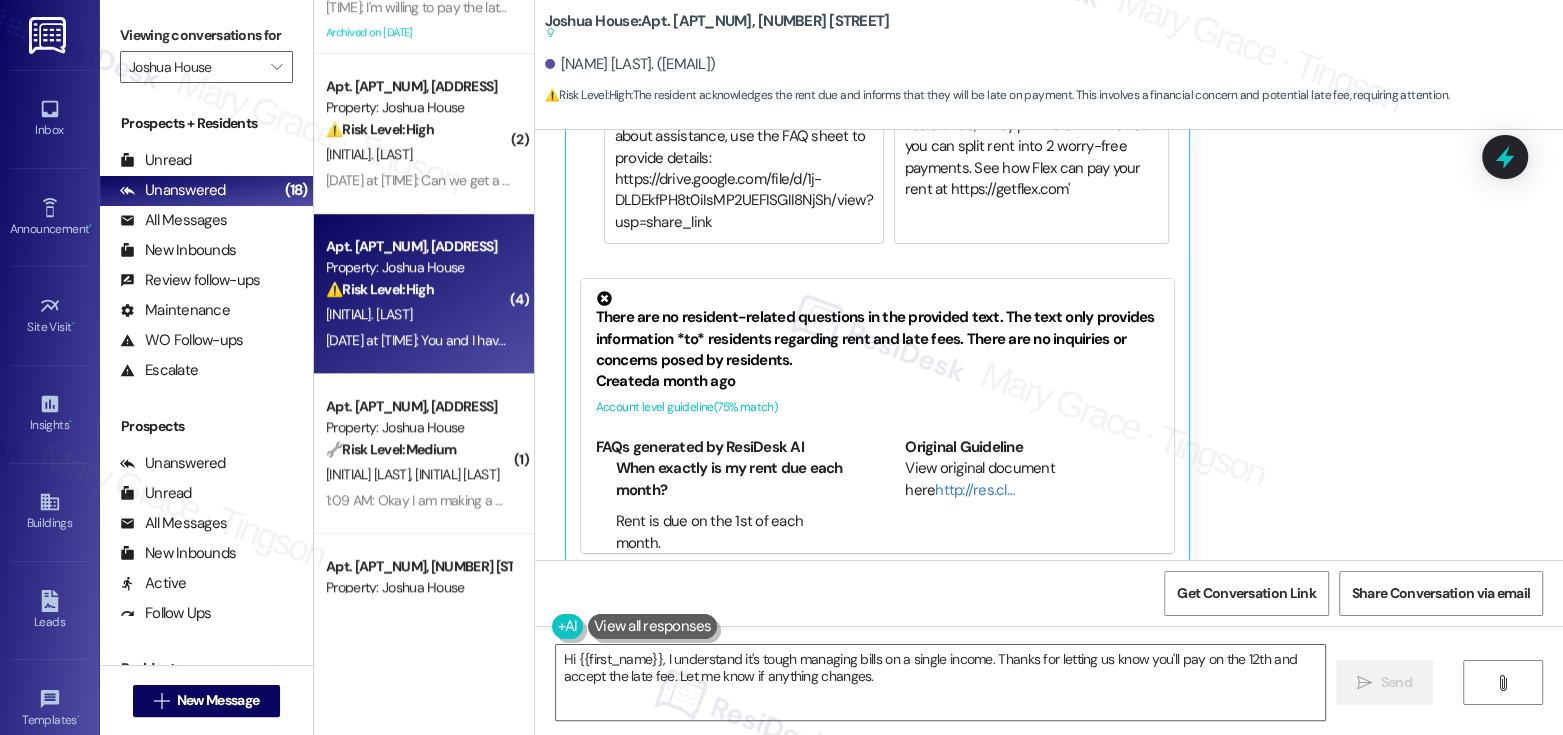 click on "[INITIAL]. [LAST]" at bounding box center [418, 314] 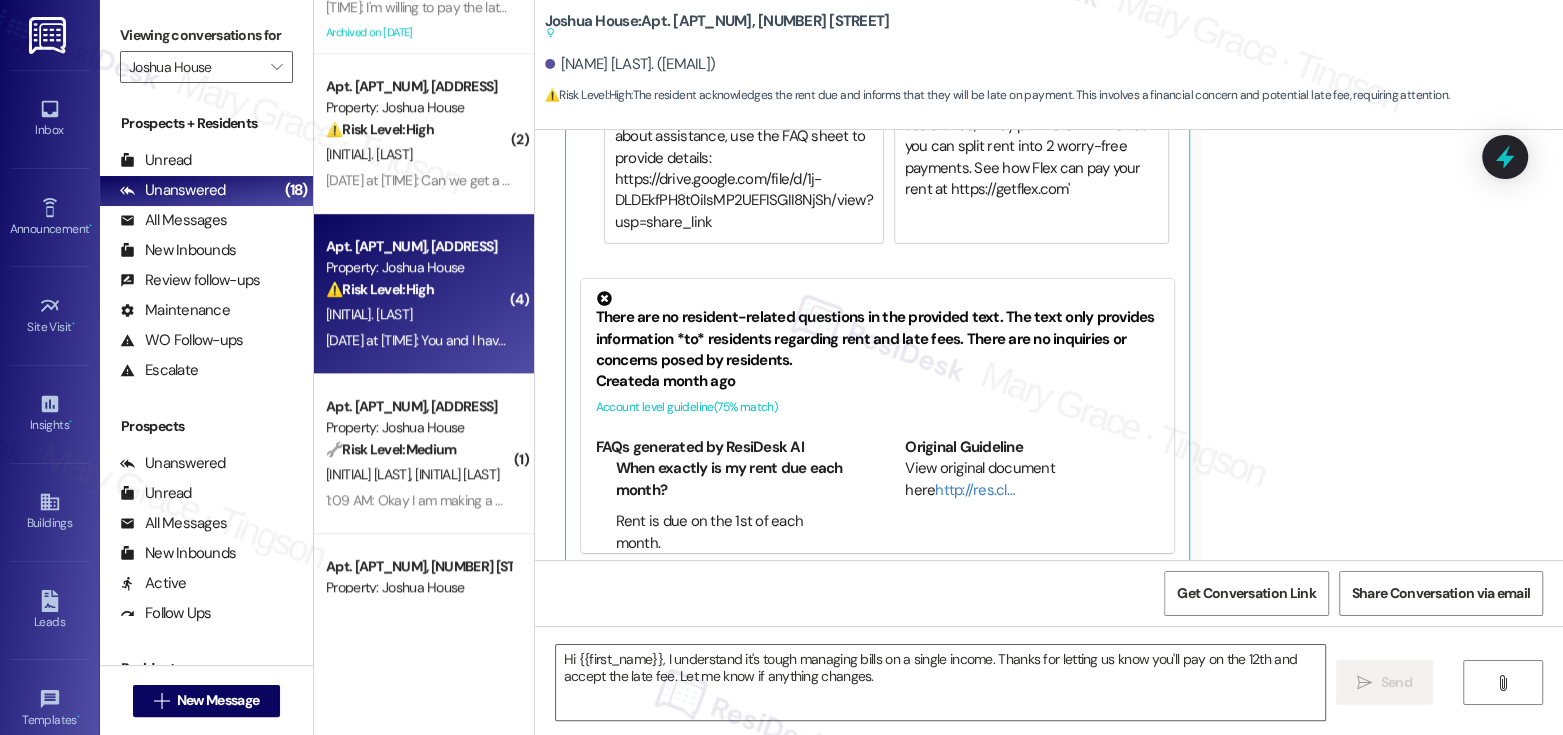 click on "[INITIAL]. [LAST]" at bounding box center (418, 314) 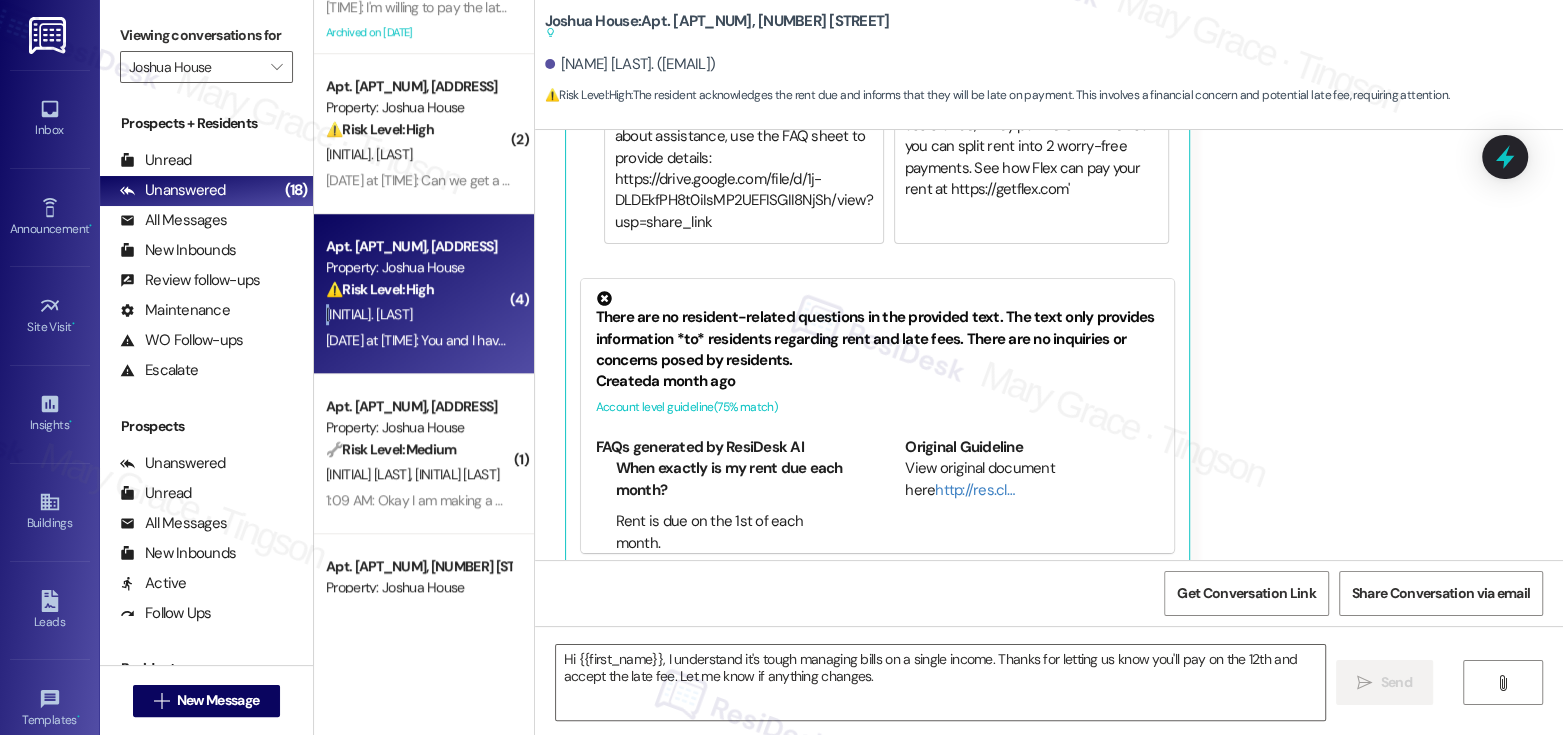 type on "Fetching suggested responses. Please feel free to read through the conversation in the meantime." 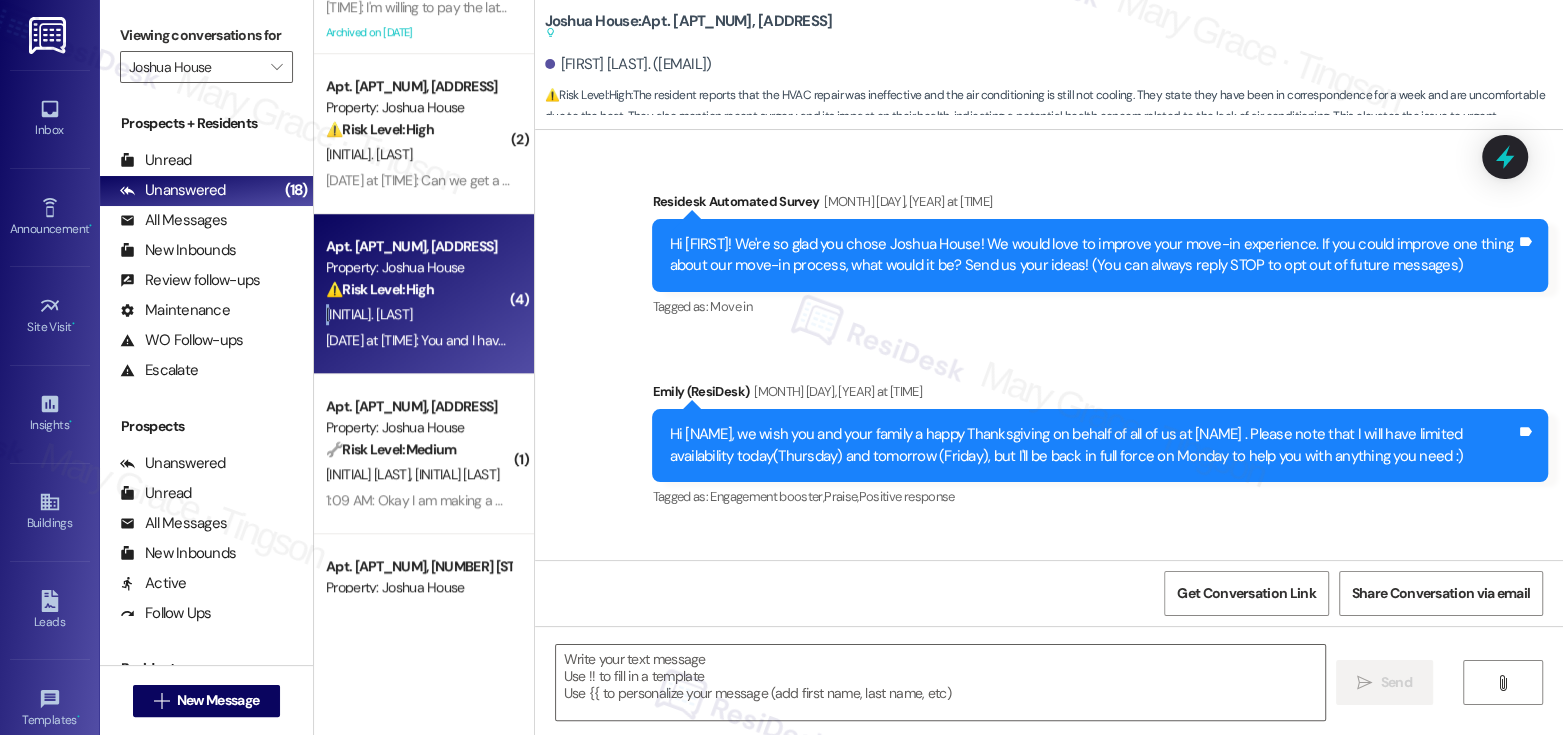 click on "[INITIAL]. [LAST]" at bounding box center [418, 314] 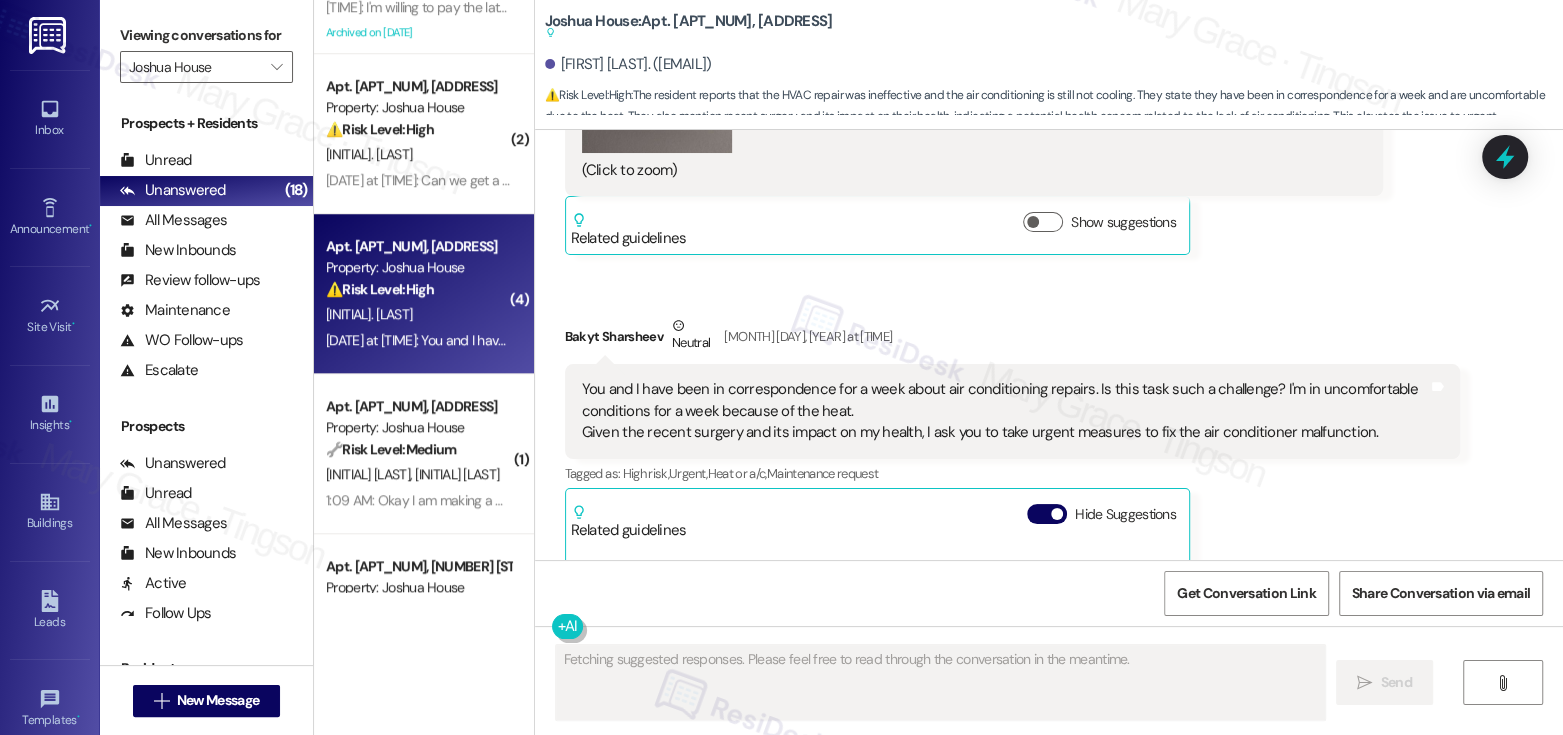 scroll, scrollTop: 15113, scrollLeft: 0, axis: vertical 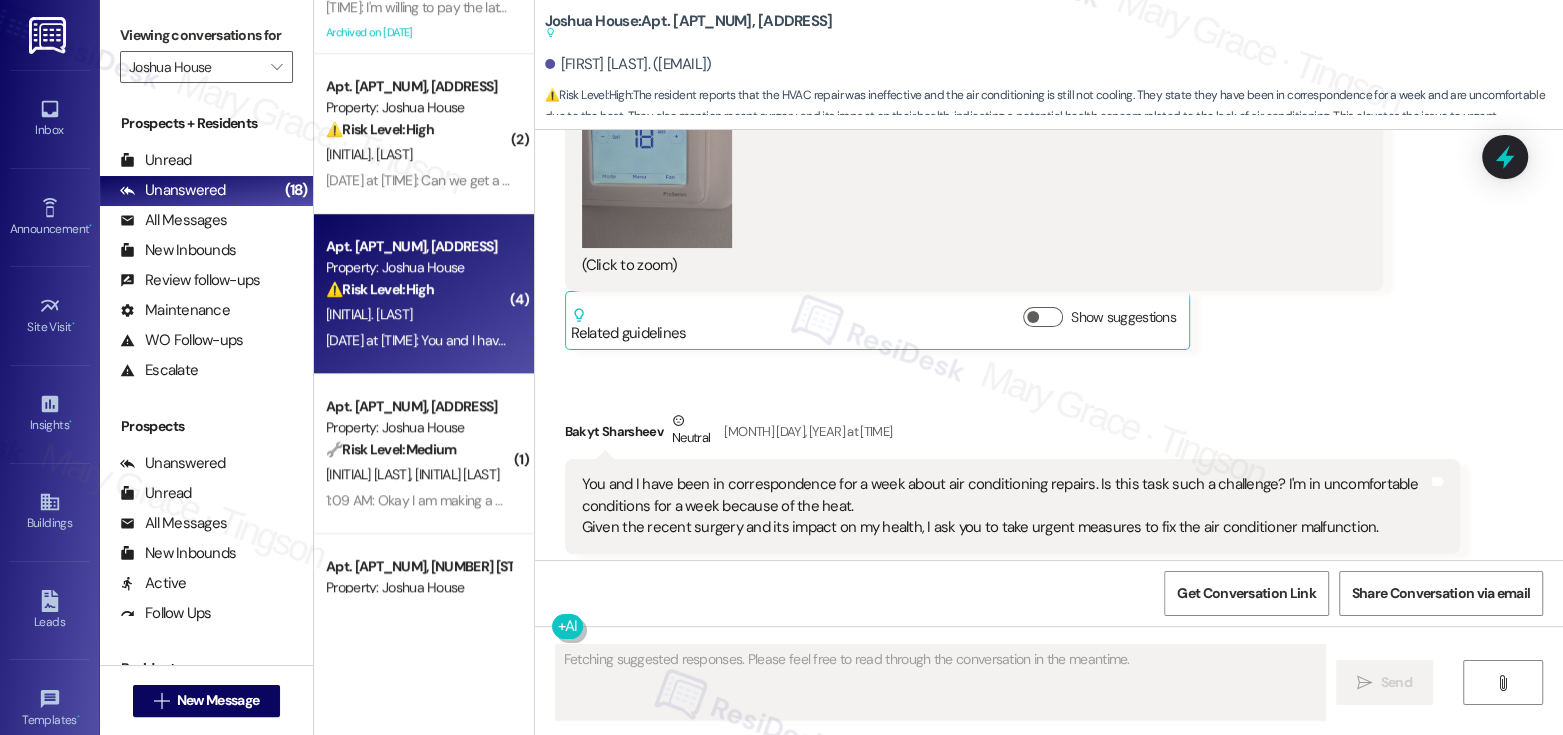 click on "You and I have been in correspondence for a week about air conditioning repairs. Is this task such a challenge? I'm in uncomfortable conditions for a week because of the heat.
Given the recent surgery and its impact on my health, I ask you to take urgent measures to fix the air conditioner malfunction." at bounding box center [1005, 506] 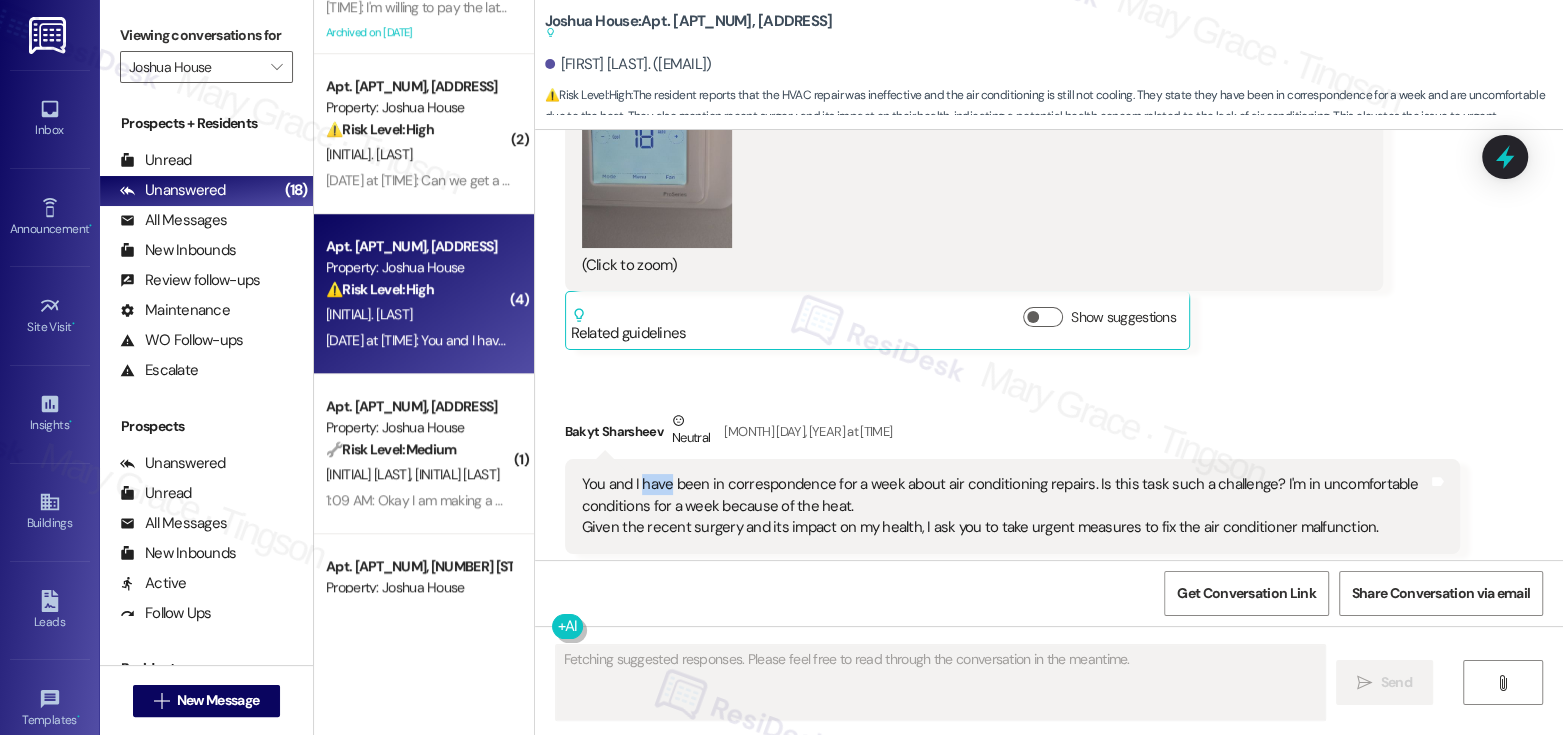 click on "You and I have been in correspondence for a week about air conditioning repairs. Is this task such a challenge? I'm in uncomfortable conditions for a week because of the heat.
Given the recent surgery and its impact on my health, I ask you to take urgent measures to fix the air conditioner malfunction." at bounding box center (1005, 506) 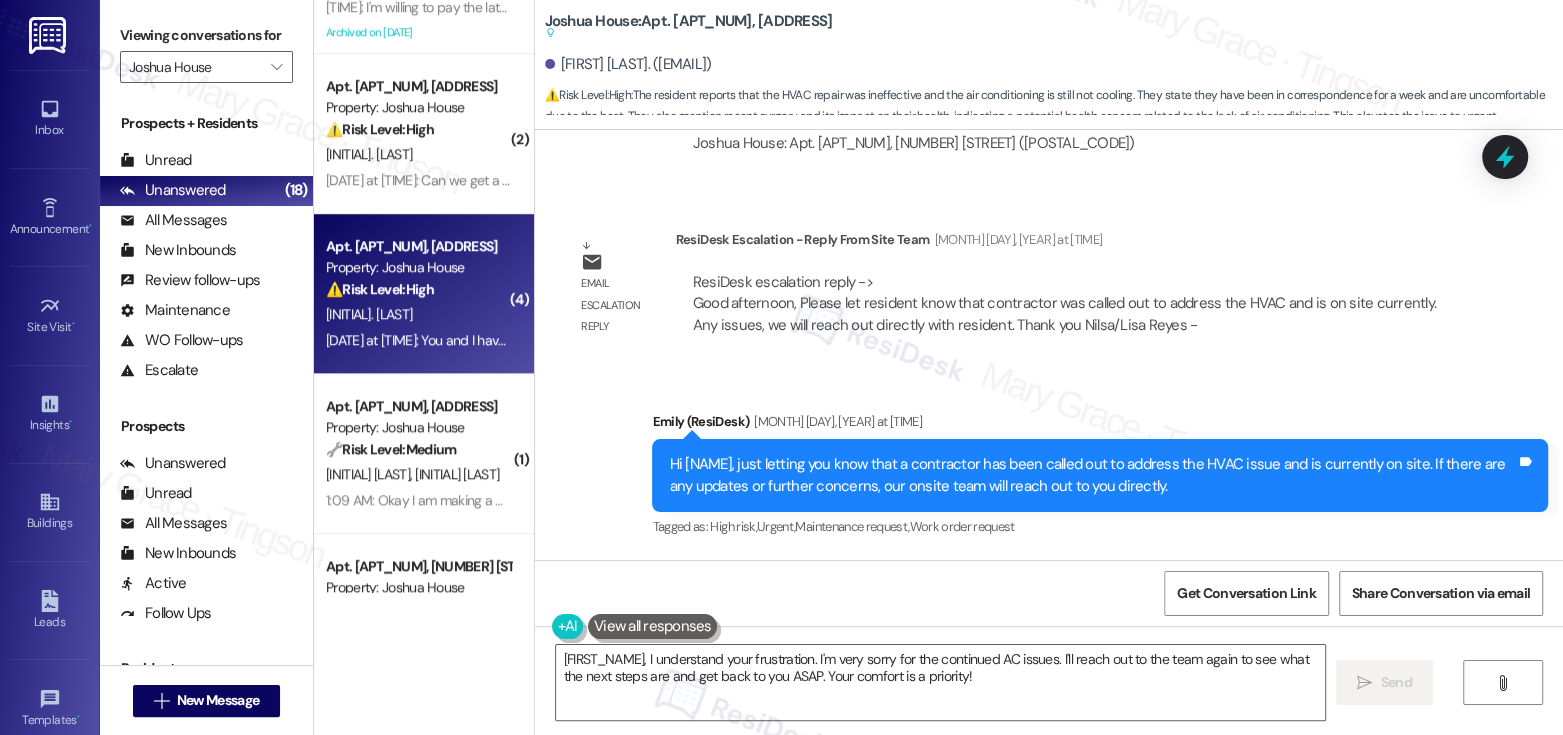 scroll, scrollTop: 13810, scrollLeft: 0, axis: vertical 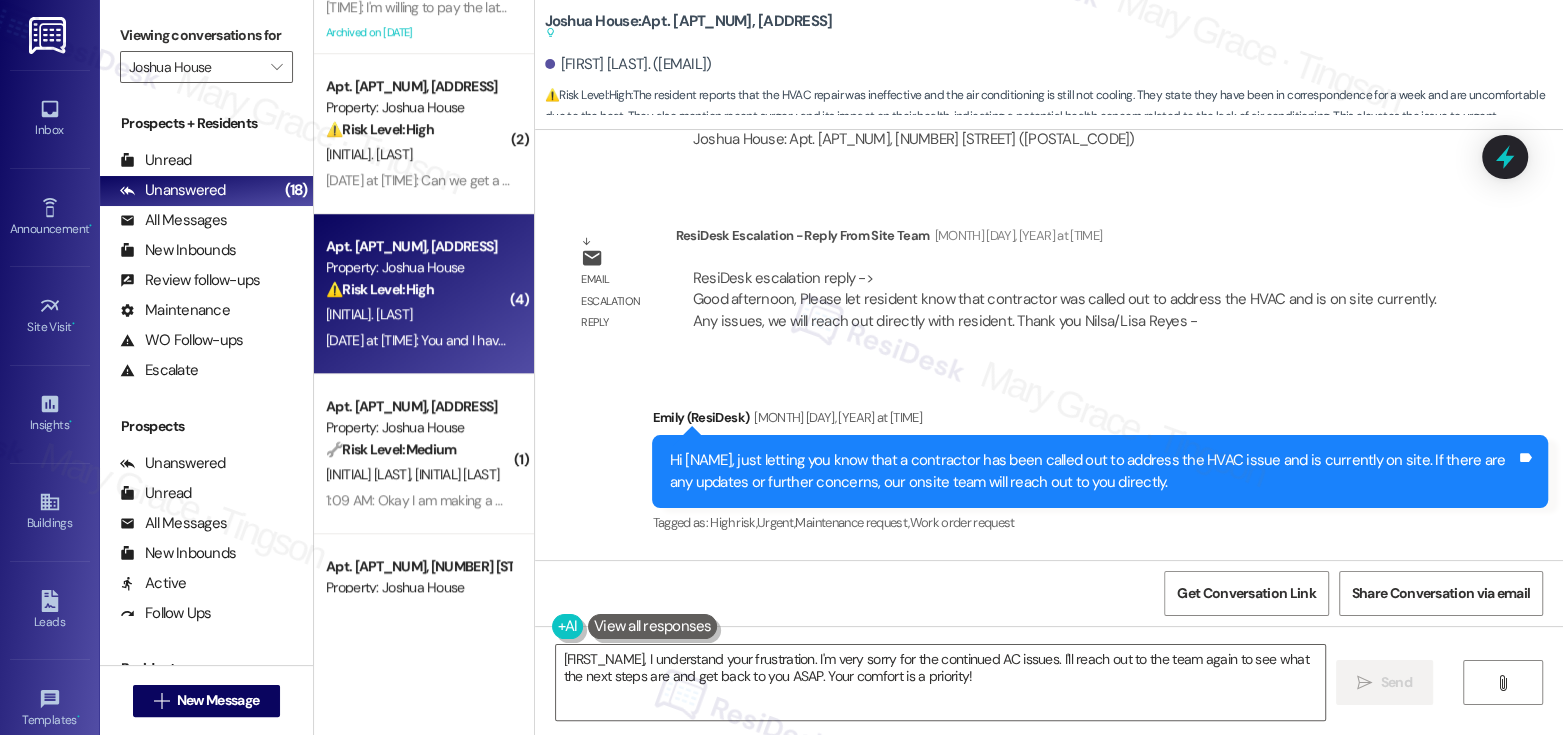 click on "ResiDesk escalation reply ->
Good afternoon, Please let resident know that contractor was called out to address the HVAC and is on site currently. Any issues, we will reach out directly with resident. Thank you Nilsa/Lisa Reyes - ResiDesk escalation reply ->
Good afternoon, Please let resident know that contractor was called out to address the HVAC and is on site currently. Any issues, we will reach out directly with resident. Thank you Nilsa/Lisa Reyes -" at bounding box center (1064, 299) 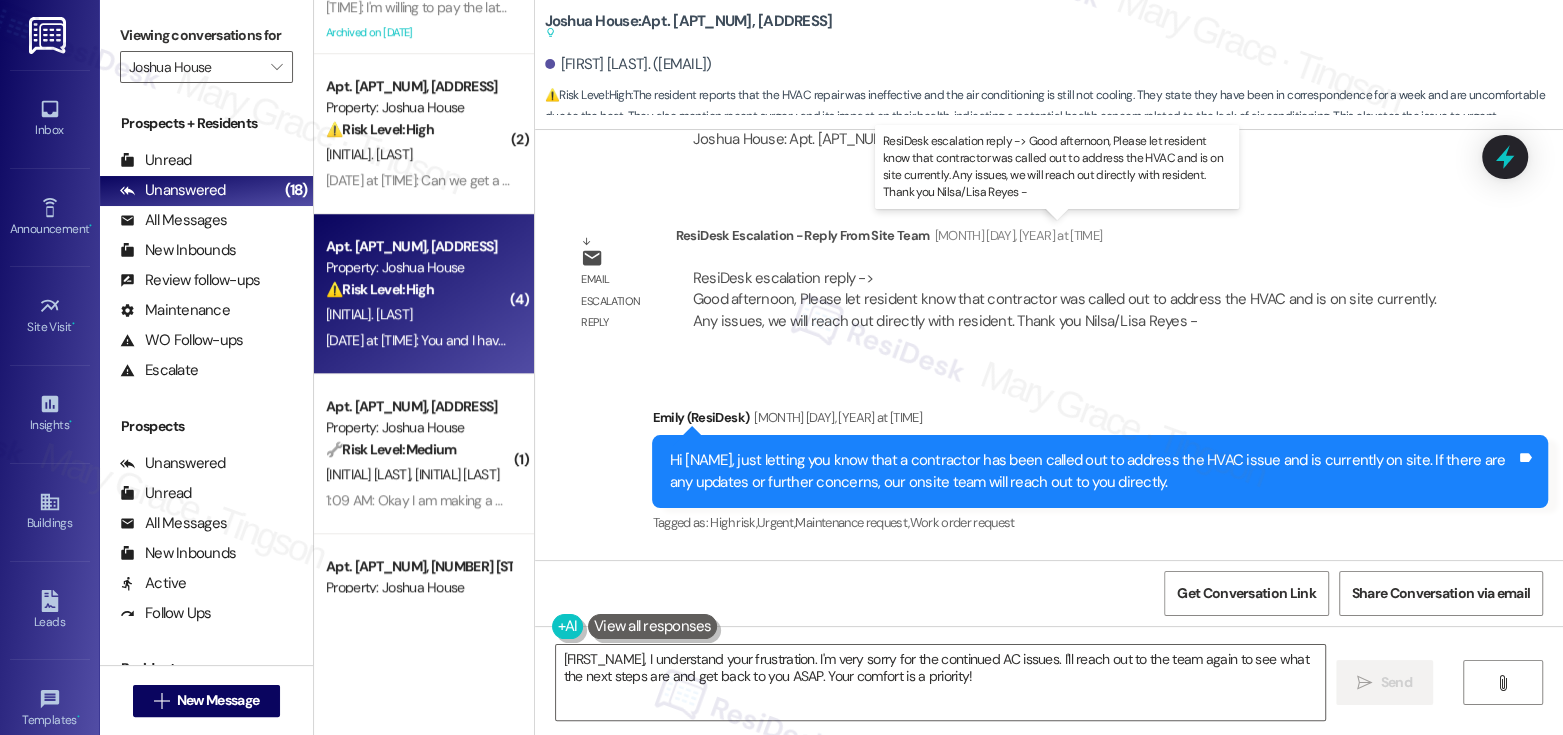 click on "ResiDesk escalation reply ->
Good afternoon, Please let resident know that contractor was called out to address the HVAC and is on site currently. Any issues, we will reach out directly with resident. Thank you Nilsa/Lisa Reyes - ResiDesk escalation reply ->
Good afternoon, Please let resident know that contractor was called out to address the HVAC and is on site currently. Any issues, we will reach out directly with resident. Thank you Nilsa/Lisa Reyes -" at bounding box center (1064, 299) 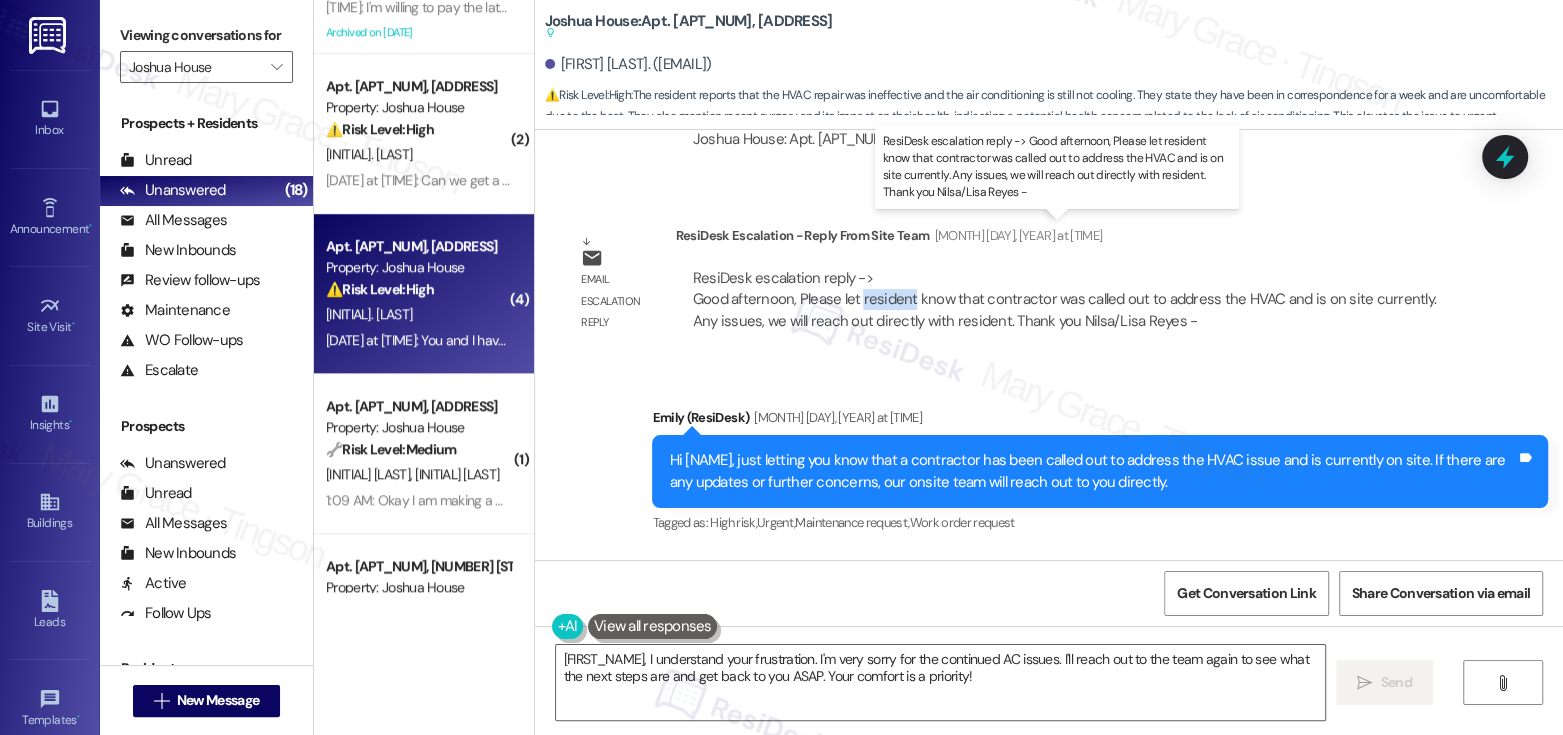 click on "ResiDesk escalation reply ->
Good afternoon, Please let resident know that contractor was called out to address the HVAC and is on site currently. Any issues, we will reach out directly with resident. Thank you Nilsa/Lisa Reyes - ResiDesk escalation reply ->
Good afternoon, Please let resident know that contractor was called out to address the HVAC and is on site currently. Any issues, we will reach out directly with resident. Thank you Nilsa/Lisa Reyes -" at bounding box center (1064, 299) 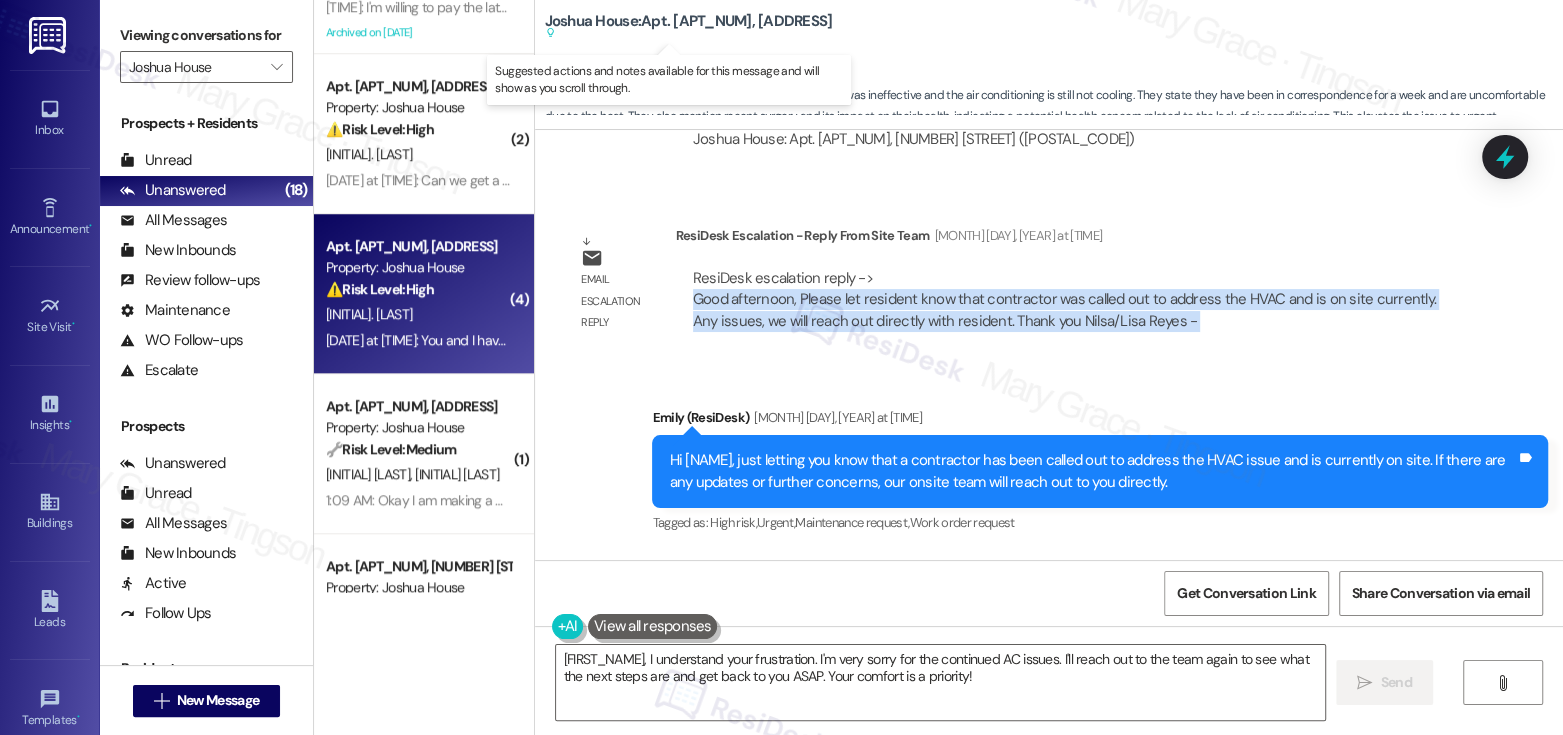 click at bounding box center (689, 32) 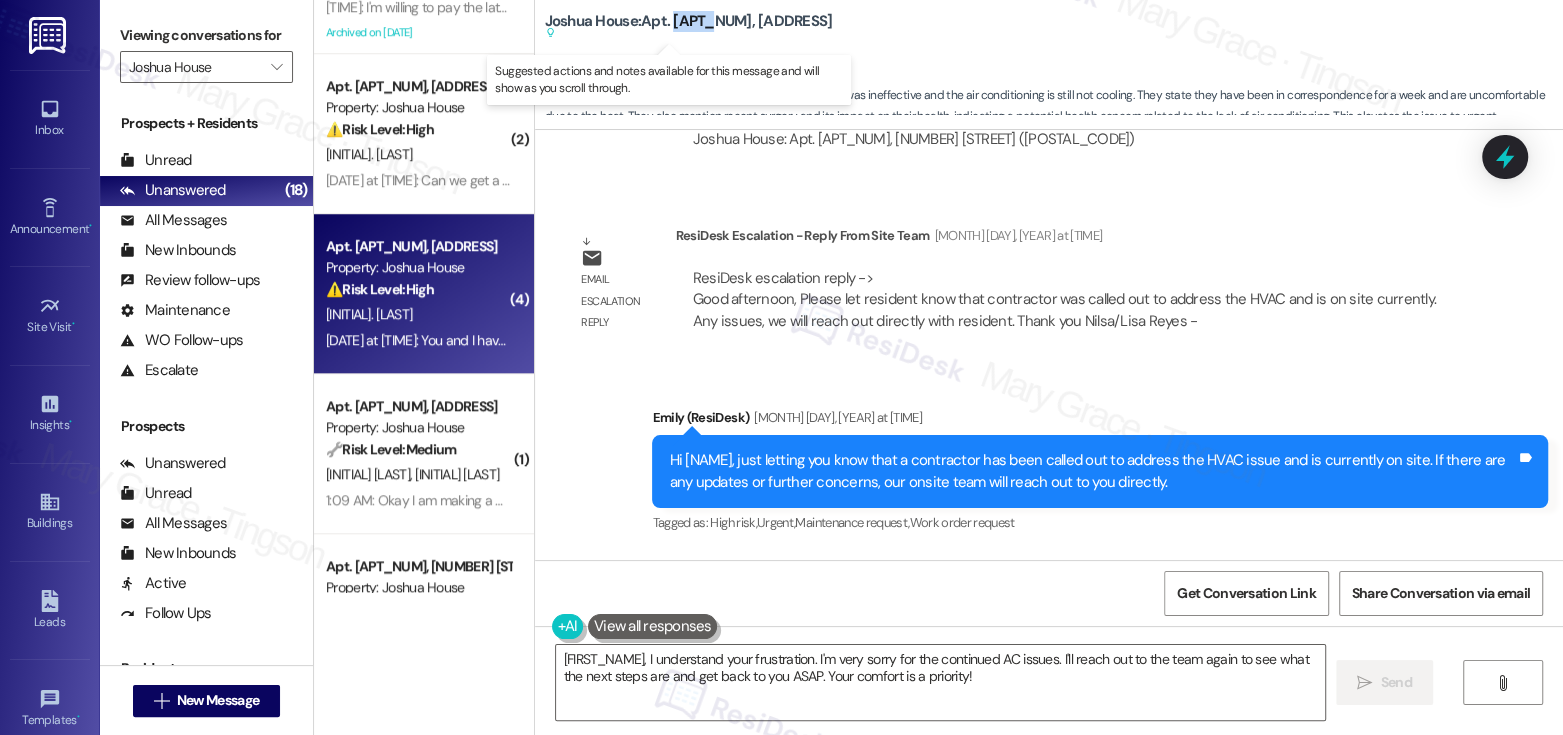 copy on "B0201" 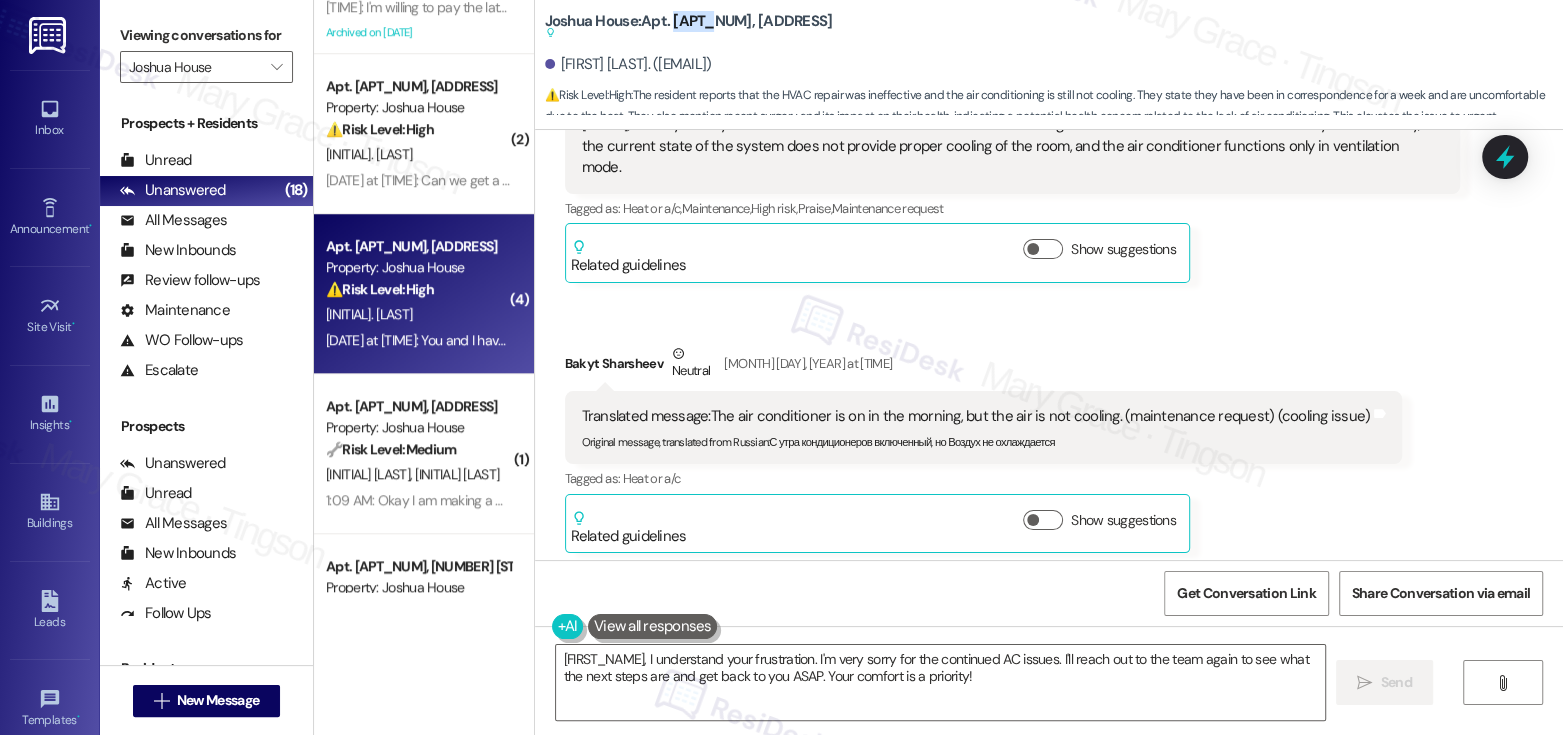 scroll, scrollTop: 14331, scrollLeft: 0, axis: vertical 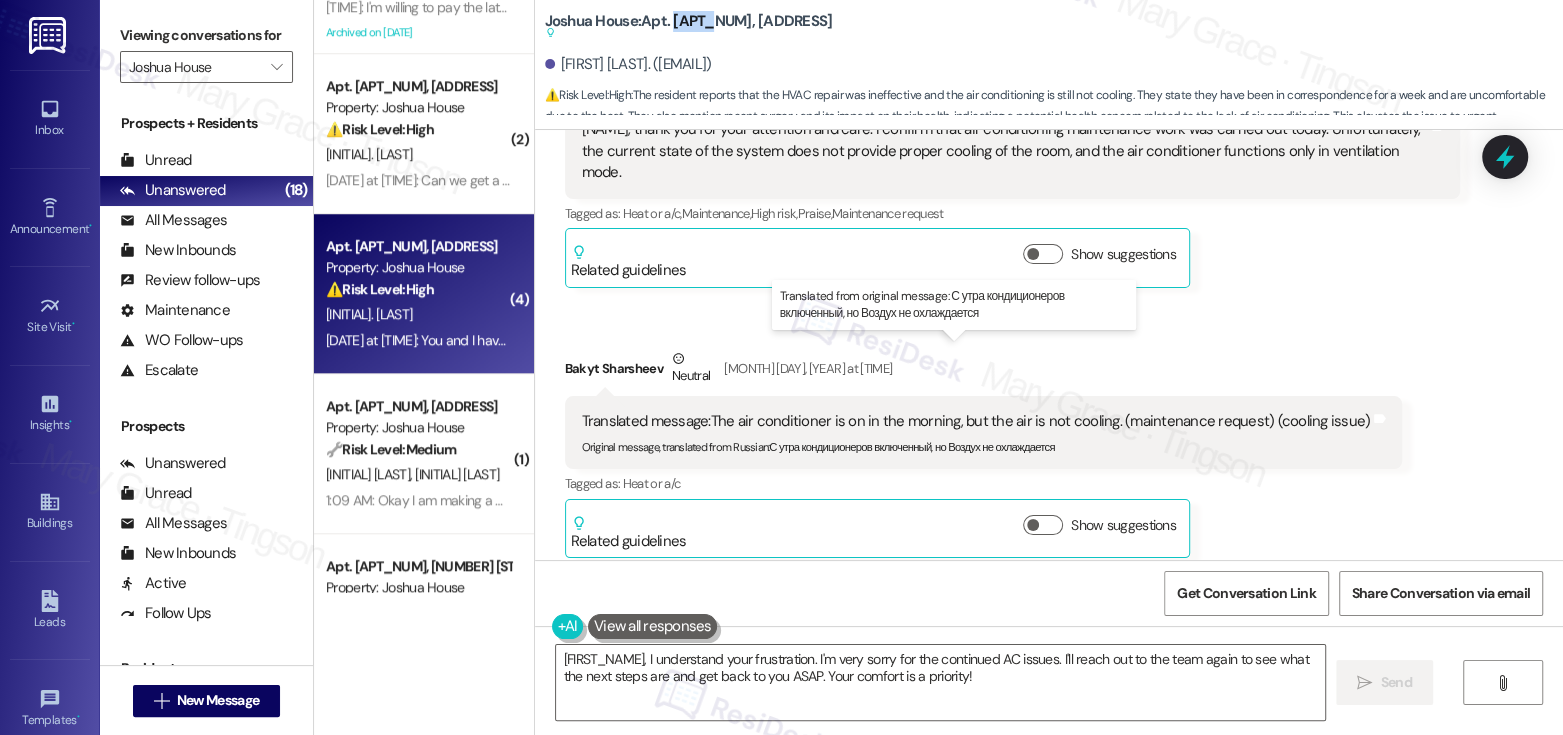 click on "Translated message:  The air conditioner is on in the morning, but the air is not cooling. (maintenance request) (cooling issue)" at bounding box center [976, 421] 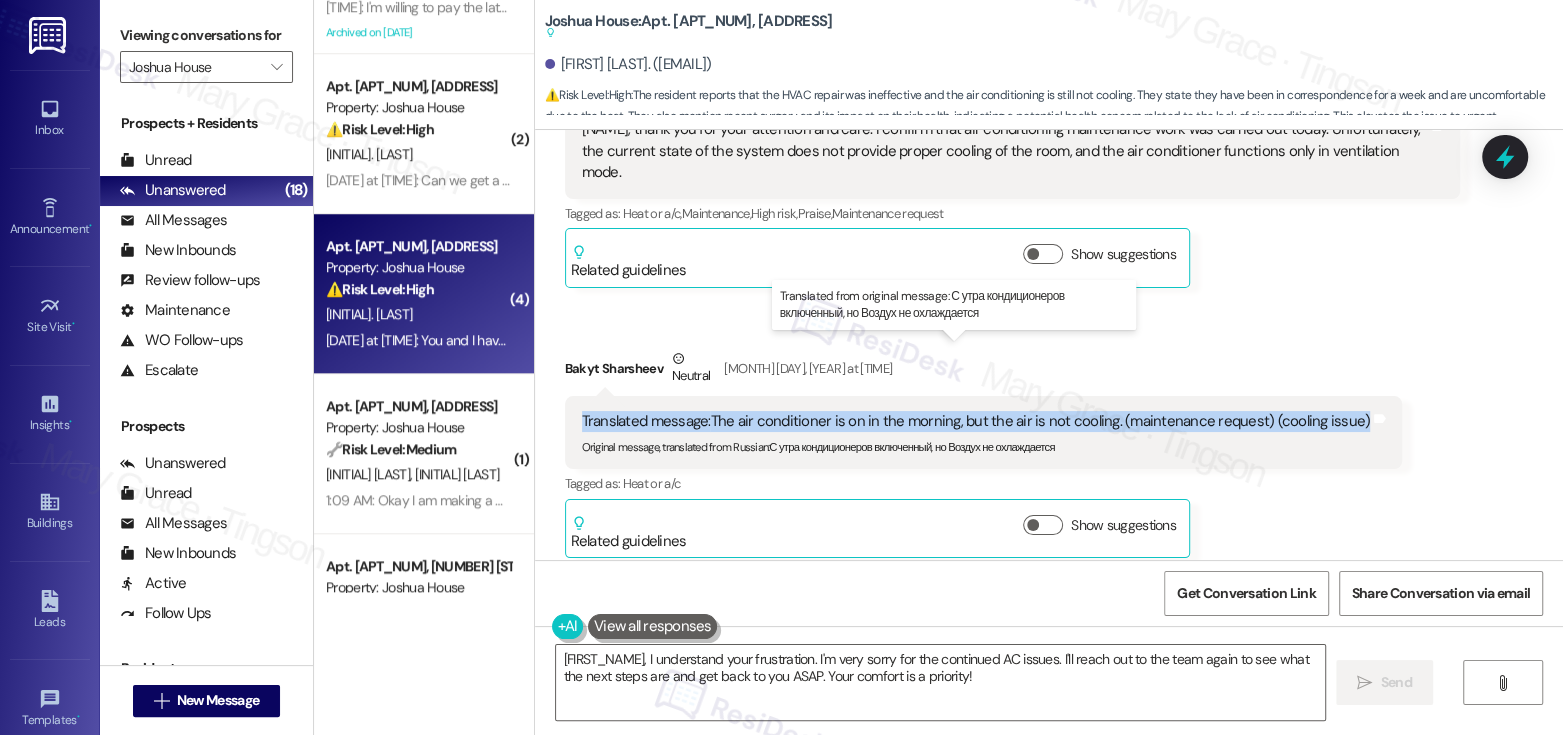 click on "Translated message:  The air conditioner is on in the morning, but the air is not cooling. (maintenance request) (cooling issue)" at bounding box center [976, 421] 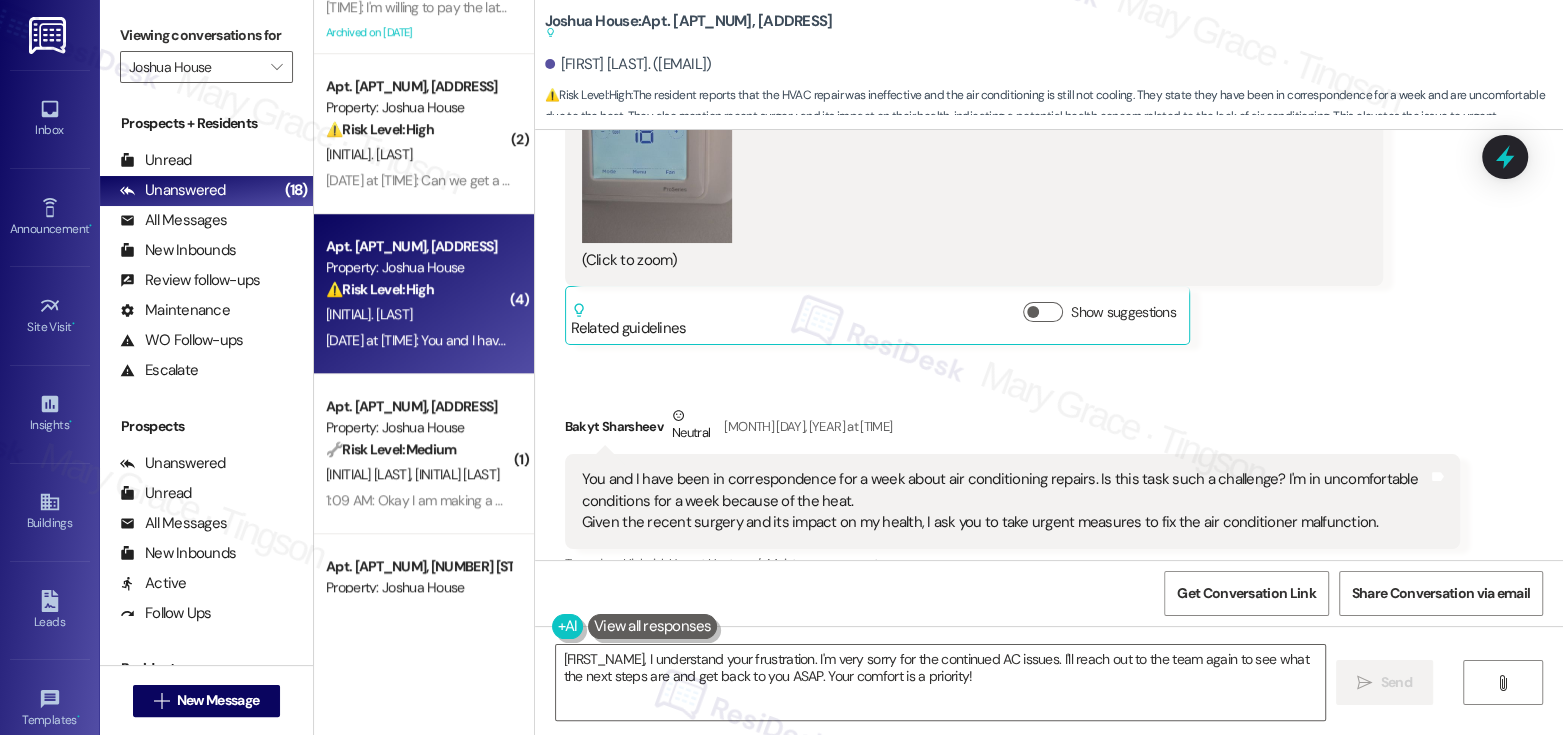 scroll, scrollTop: 15155, scrollLeft: 0, axis: vertical 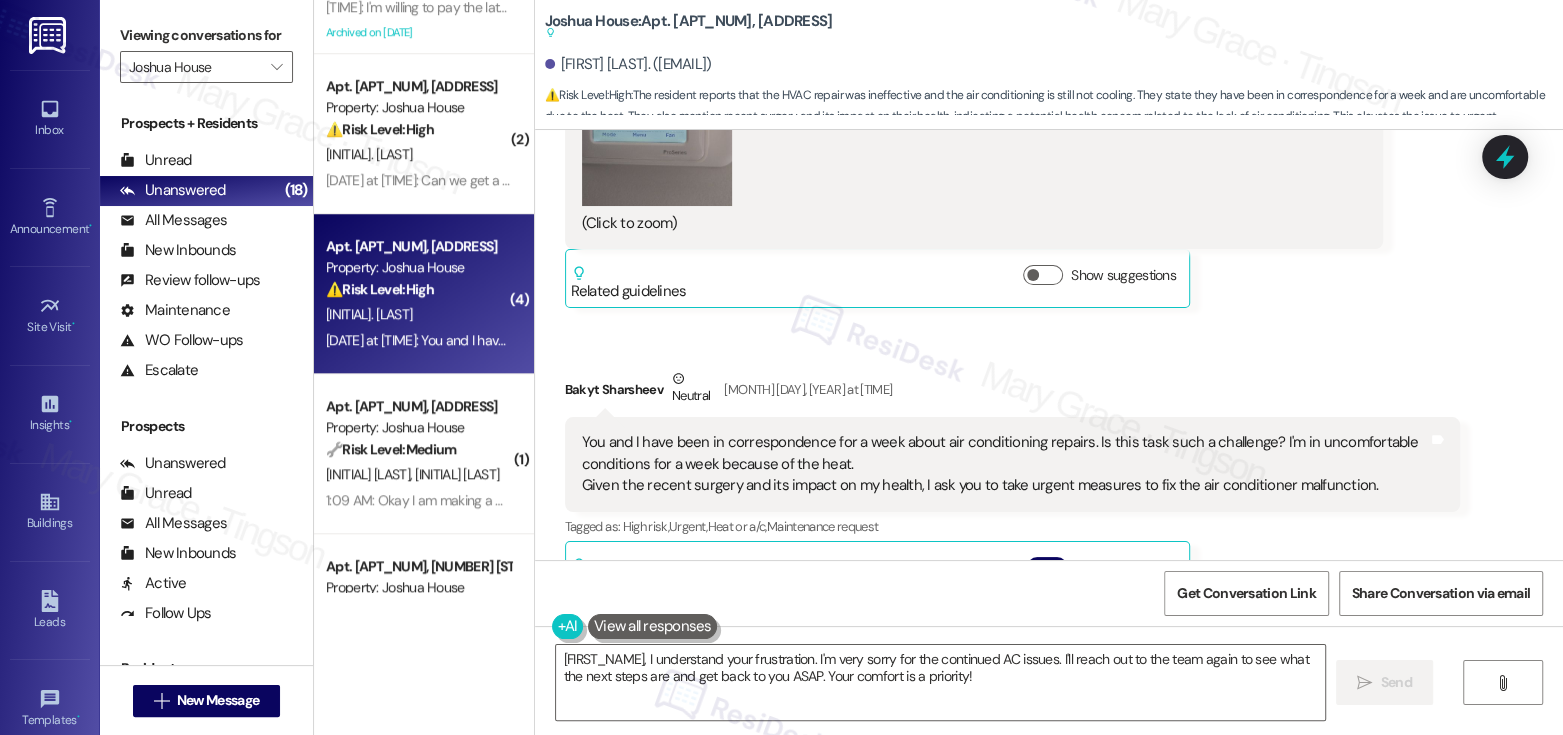 click on "You and I have been in correspondence for a week about air conditioning repairs. Is this task such a challenge? I'm in uncomfortable conditions for a week because of the heat.
Given the recent surgery and its impact on my health, I ask you to take urgent measures to fix the air conditioner malfunction." at bounding box center (1005, 464) 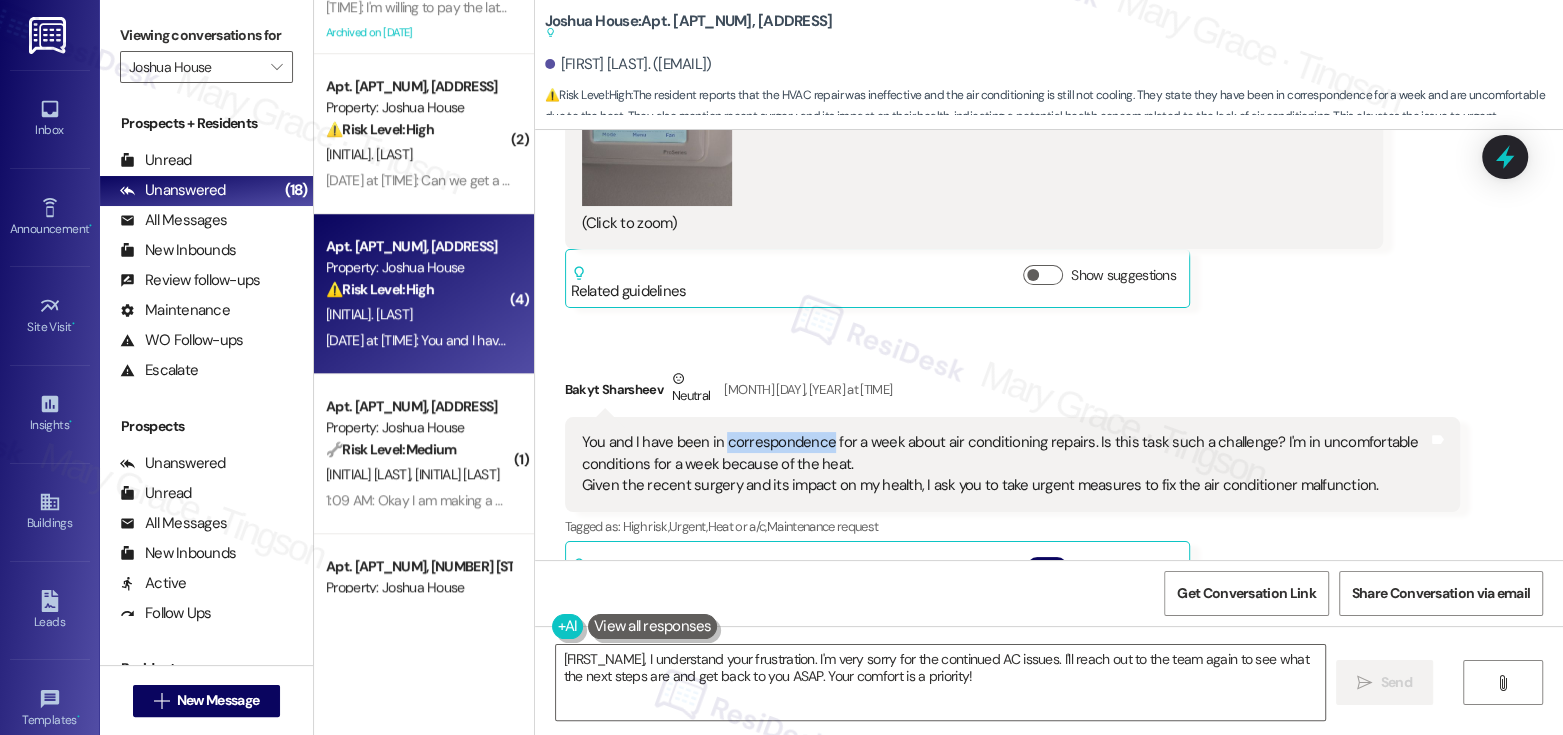 click on "You and I have been in correspondence for a week about air conditioning repairs. Is this task such a challenge? I'm in uncomfortable conditions for a week because of the heat.
Given the recent surgery and its impact on my health, I ask you to take urgent measures to fix the air conditioner malfunction." at bounding box center [1005, 464] 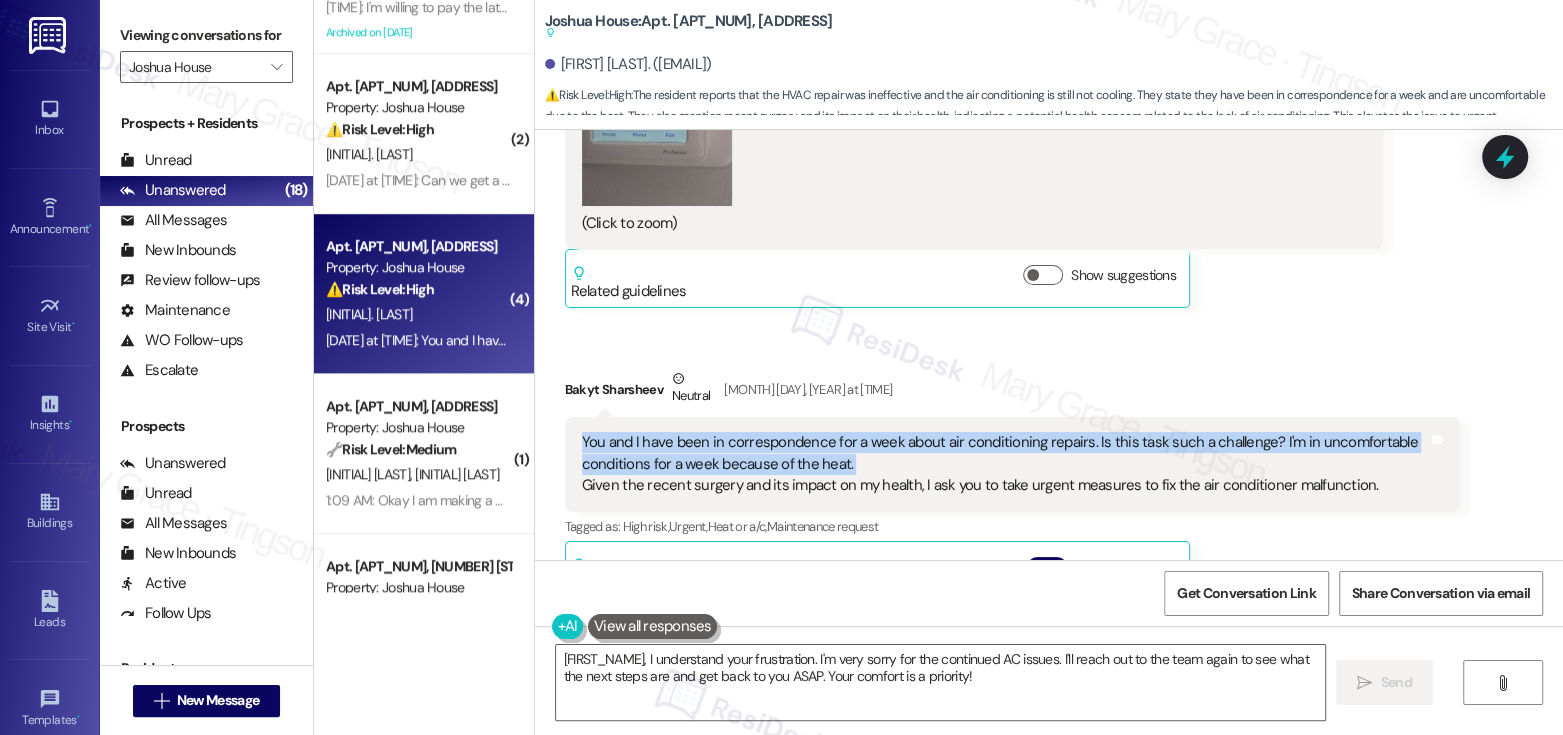 click on "You and I have been in correspondence for a week about air conditioning repairs. Is this task such a challenge? I'm in uncomfortable conditions for a week because of the heat.
Given the recent surgery and its impact on my health, I ask you to take urgent measures to fix the air conditioner malfunction." at bounding box center (1005, 464) 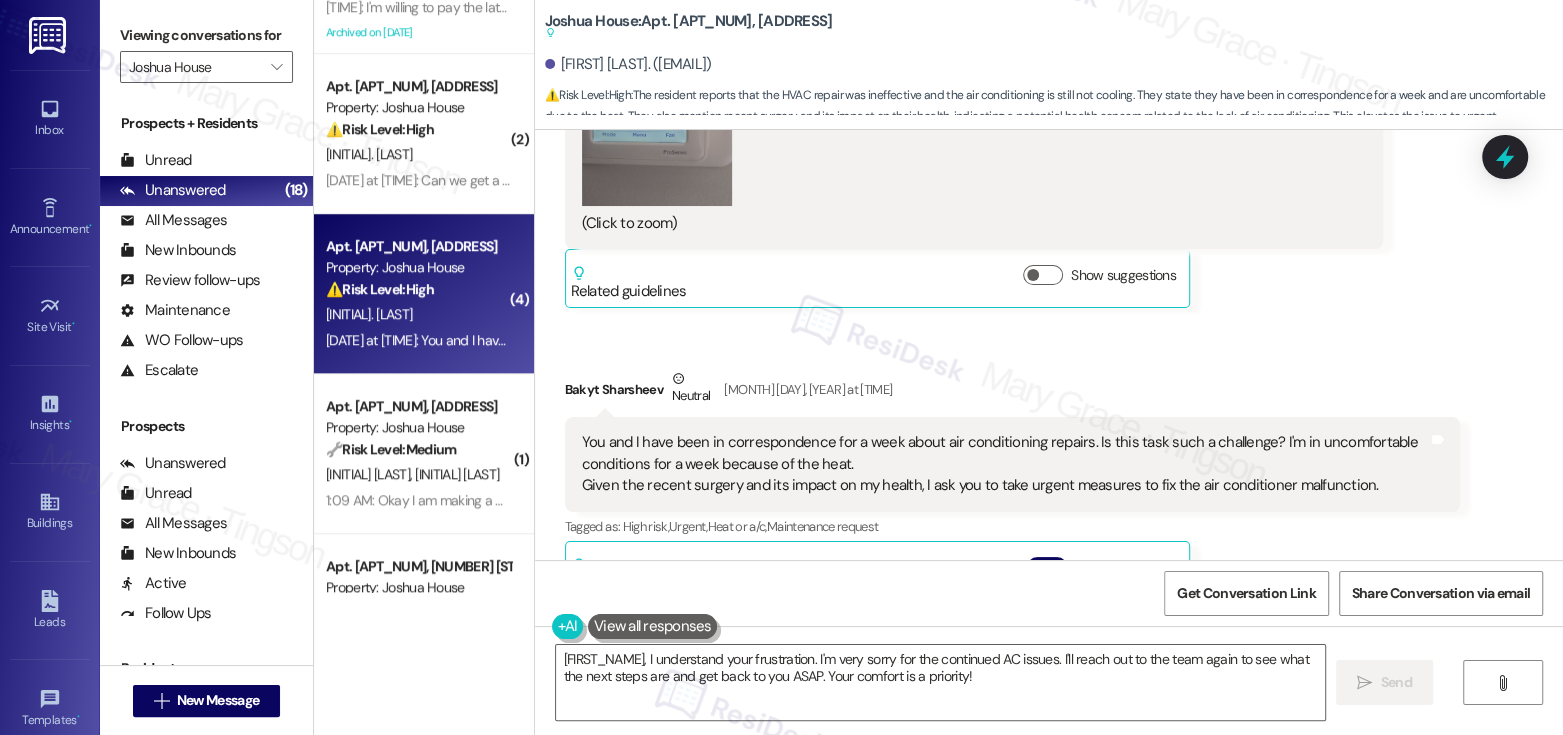 click on "You and I have been in correspondence for a week about air conditioning repairs. Is this task such a challenge? I'm in uncomfortable conditions for a week because of the heat.
Given the recent surgery and its impact on my health, I ask you to take urgent measures to fix the air conditioner malfunction." at bounding box center (1005, 464) 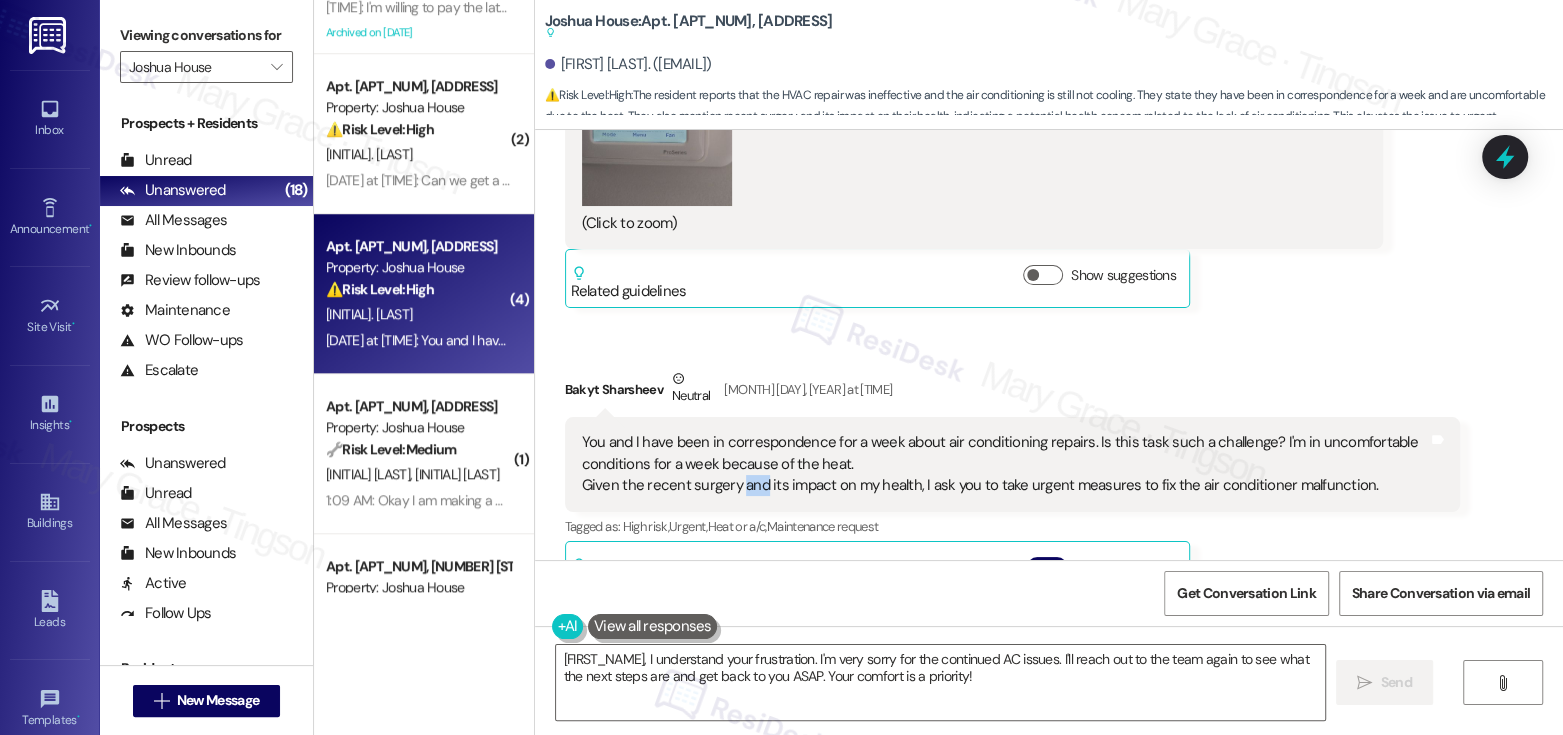 click on "You and I have been in correspondence for a week about air conditioning repairs. Is this task such a challenge? I'm in uncomfortable conditions for a week because of the heat.
Given the recent surgery and its impact on my health, I ask you to take urgent measures to fix the air conditioner malfunction." at bounding box center (1005, 464) 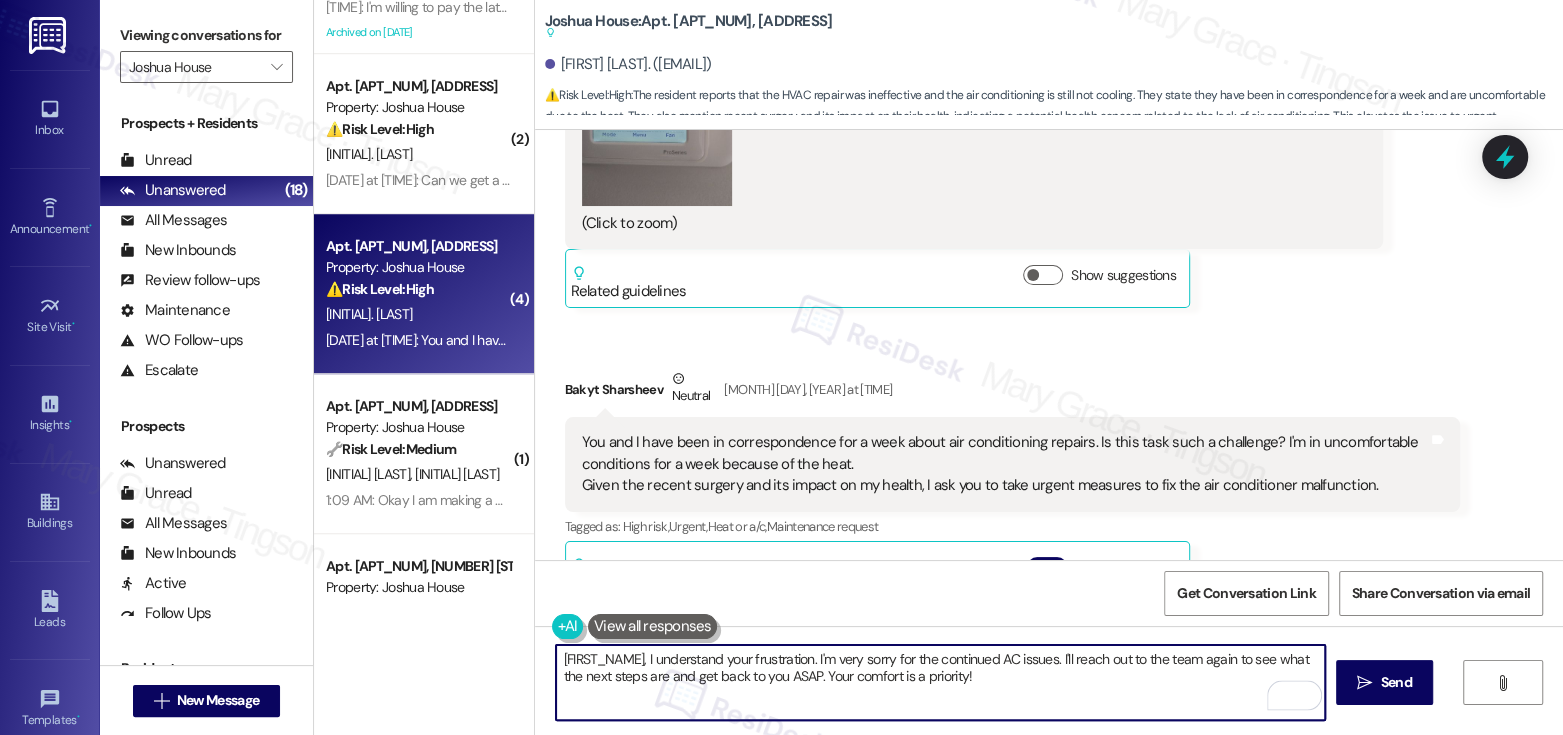 drag, startPoint x: 813, startPoint y: 659, endPoint x: 970, endPoint y: 673, distance: 157.62297 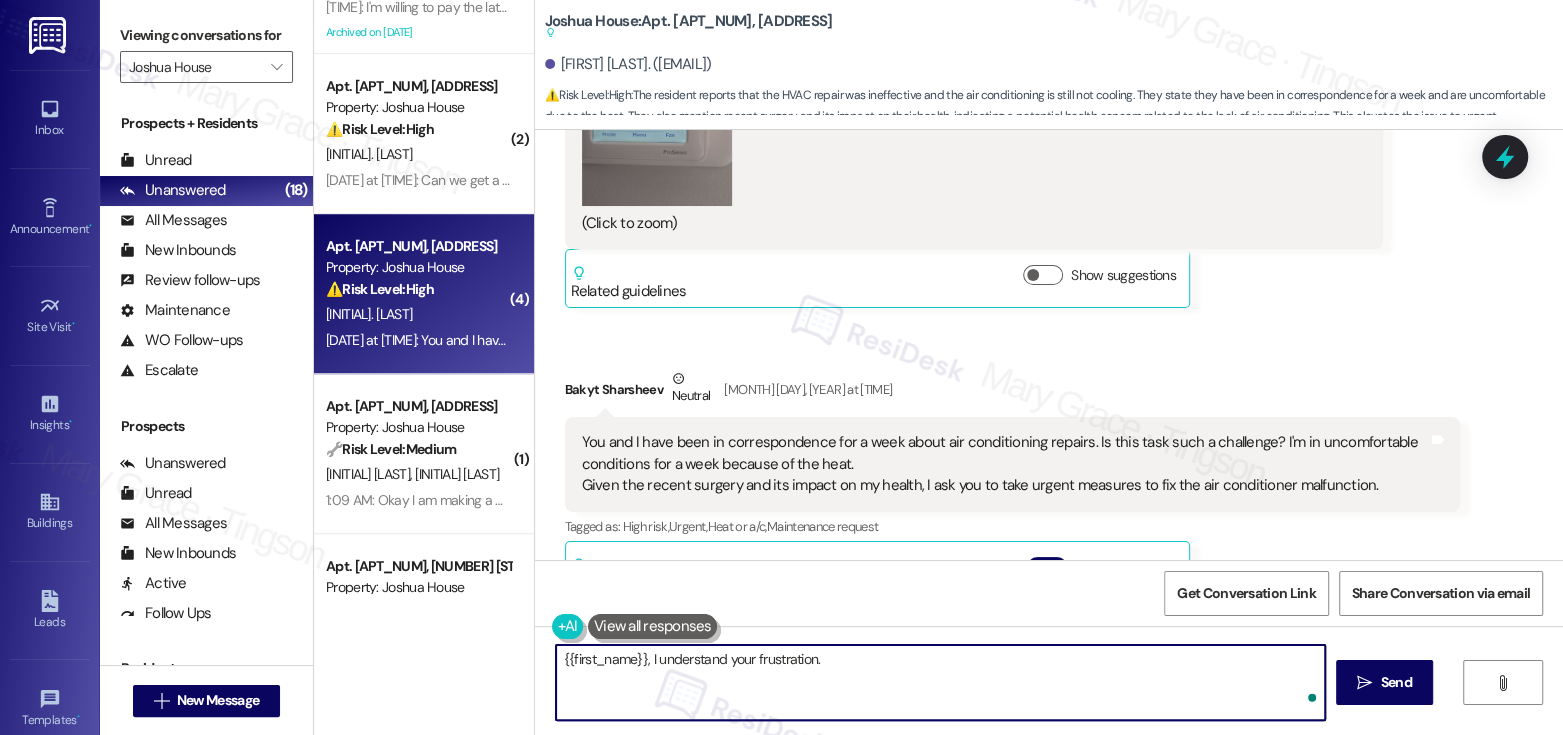 paste on "Abraham’s HVAC contractor found that the compressor malfunctioned and has ordered a new condenser. It will be installed once it arrives—we’re currently waiting for the installation date." 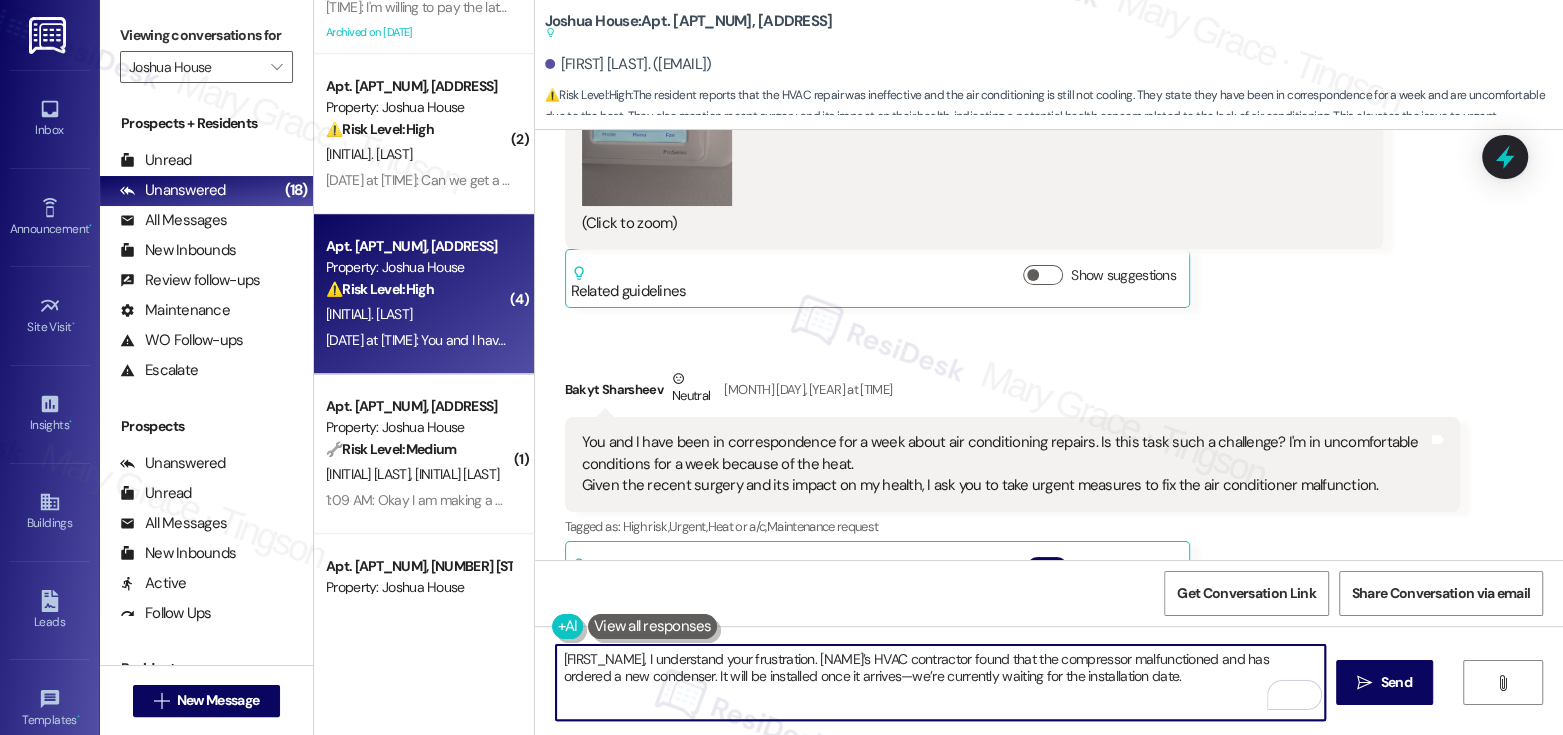 click on "{{first_name}}, I understand your frustration. Abraham’s HVAC contractor found that the compressor malfunctioned and has ordered a new condenser. It will be installed once it arrives—we’re currently waiting for the installation date." at bounding box center (940, 682) 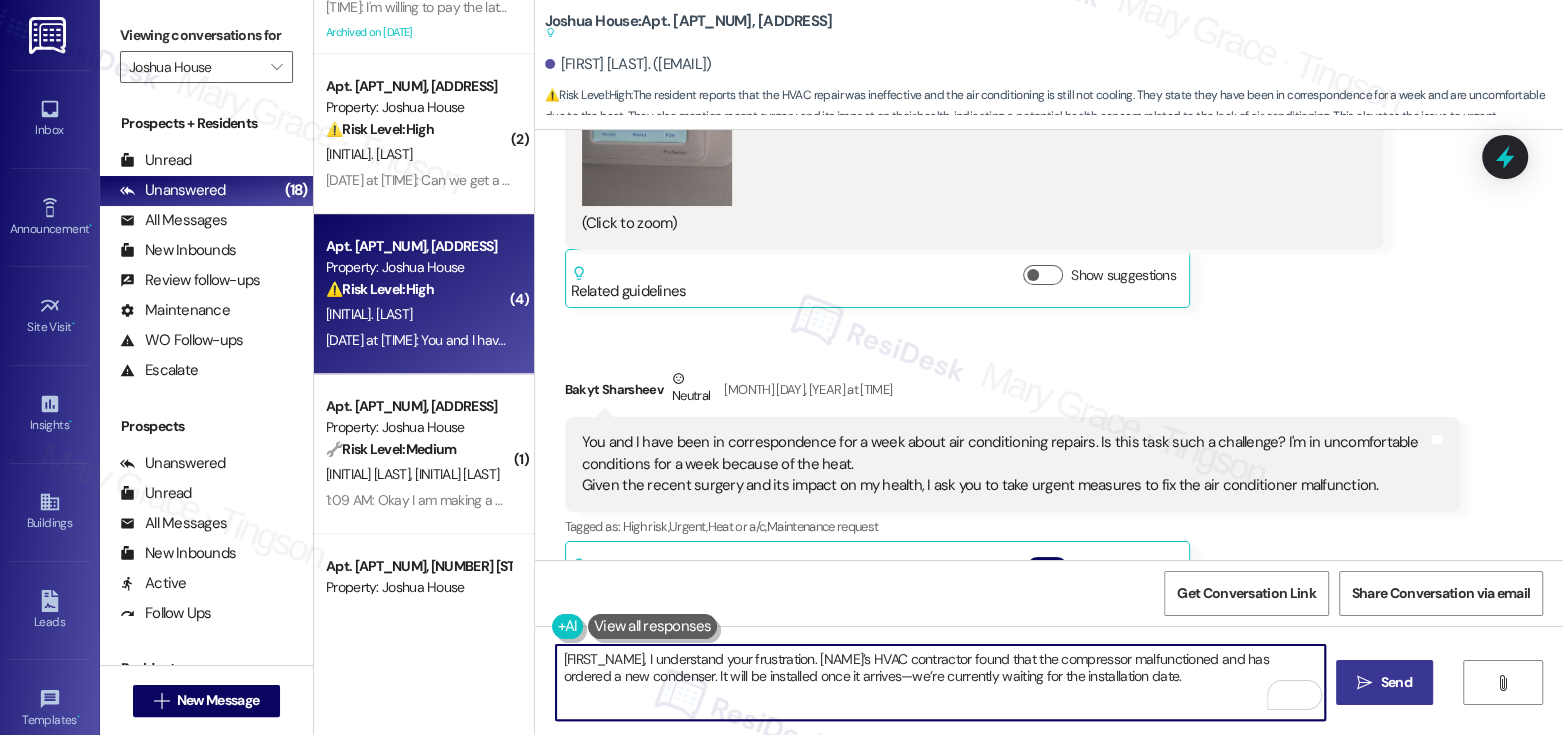 type on "{{first_name}}, I understand your frustration. Abraham’s HVAC contractor found that the compressor malfunctioned and has ordered a new condenser. It will be installed once it arrives—we’re currently waiting for the installation date." 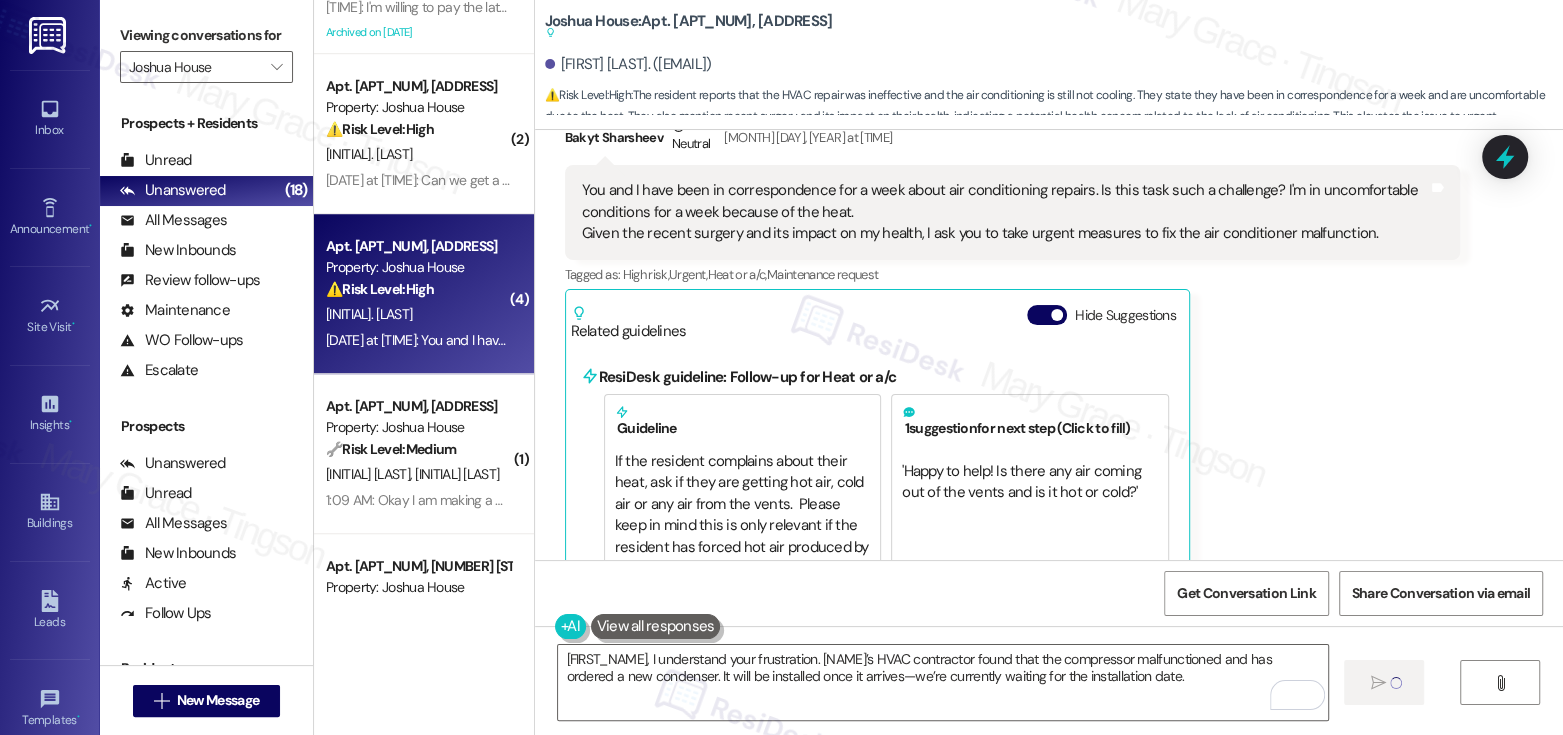 type 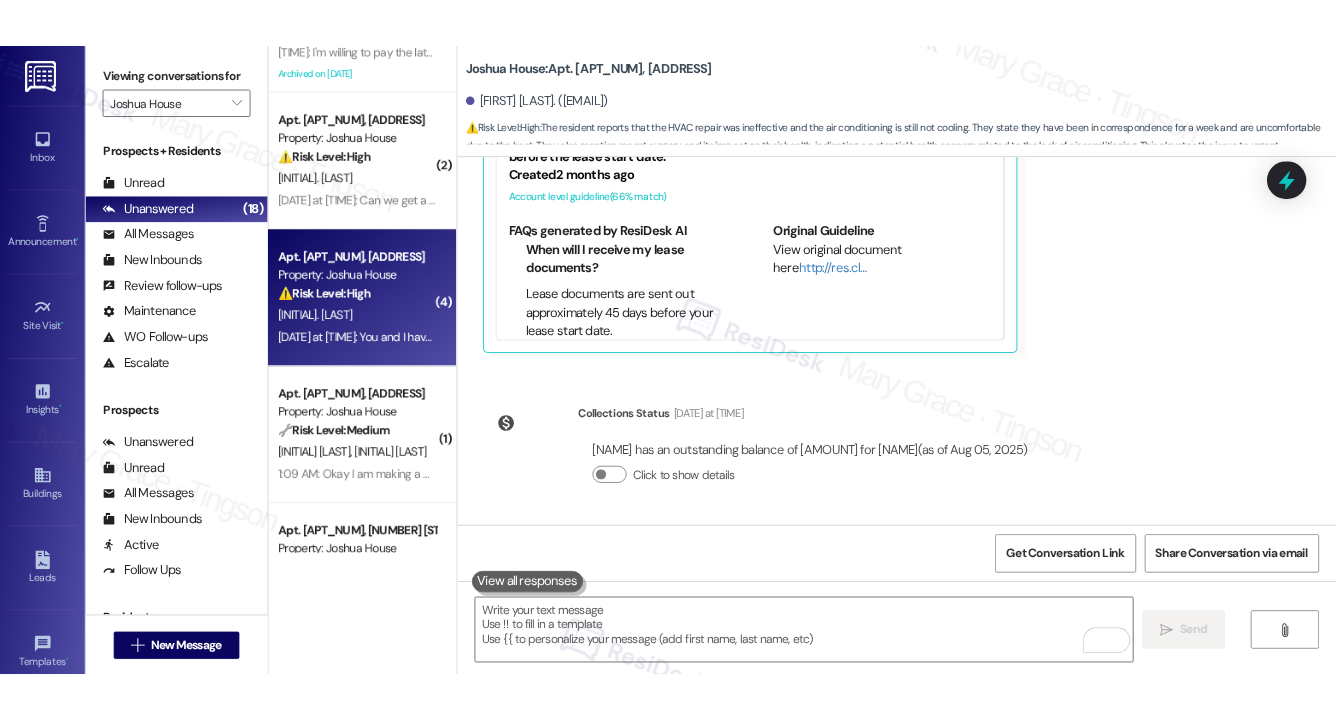 scroll, scrollTop: 15780, scrollLeft: 0, axis: vertical 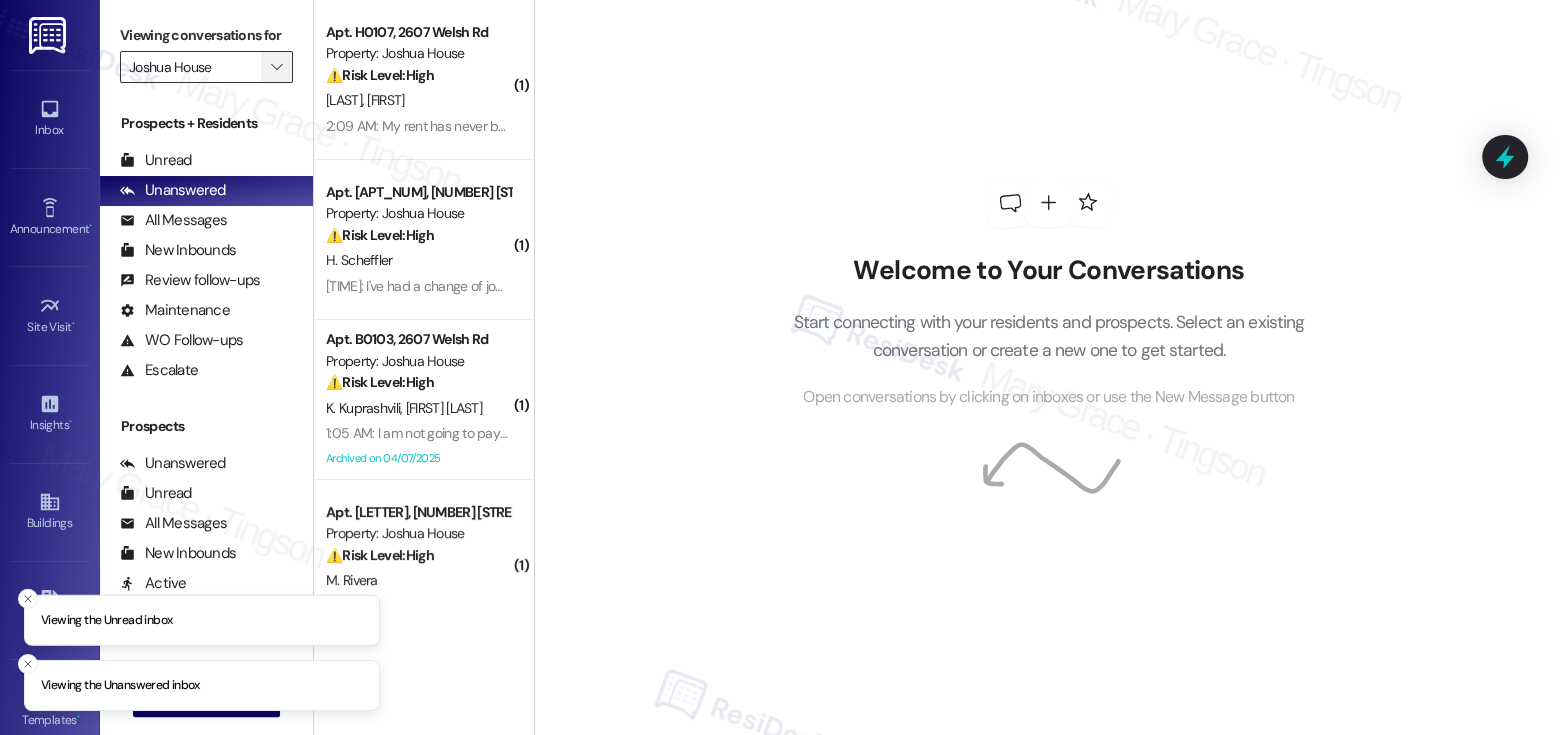 click on "" at bounding box center (277, 67) 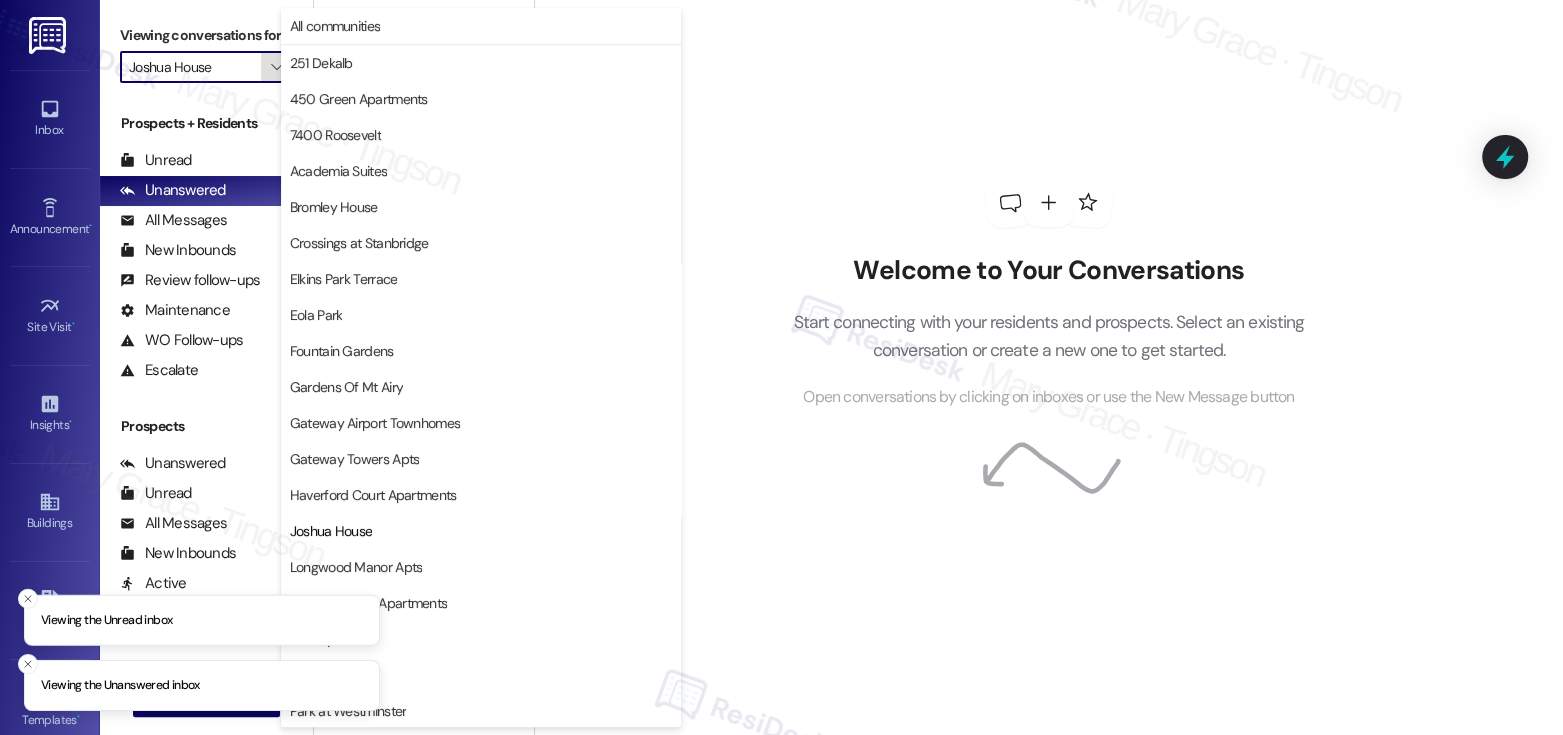 scroll, scrollTop: 325, scrollLeft: 0, axis: vertical 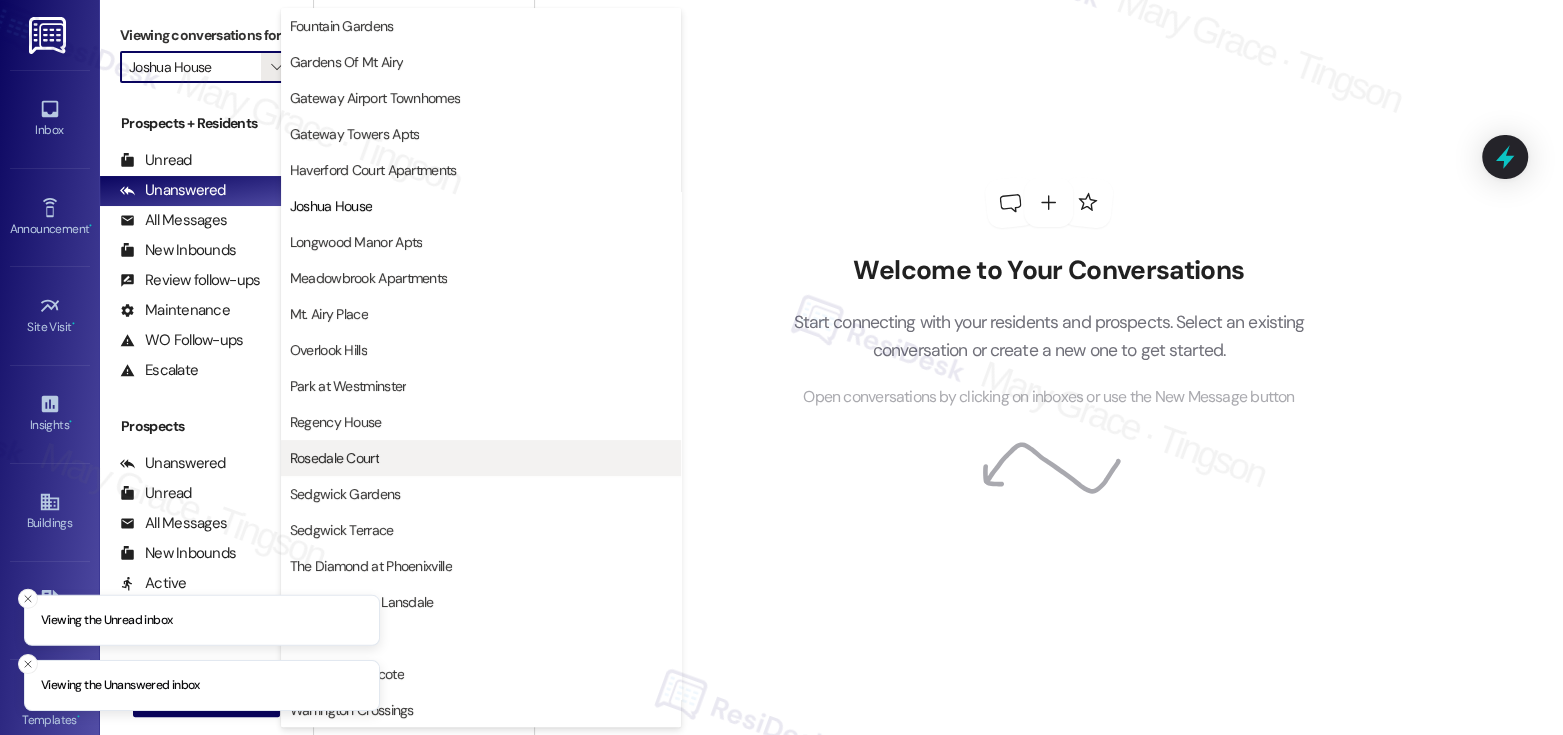 click on "Rosedale Court" at bounding box center [334, 458] 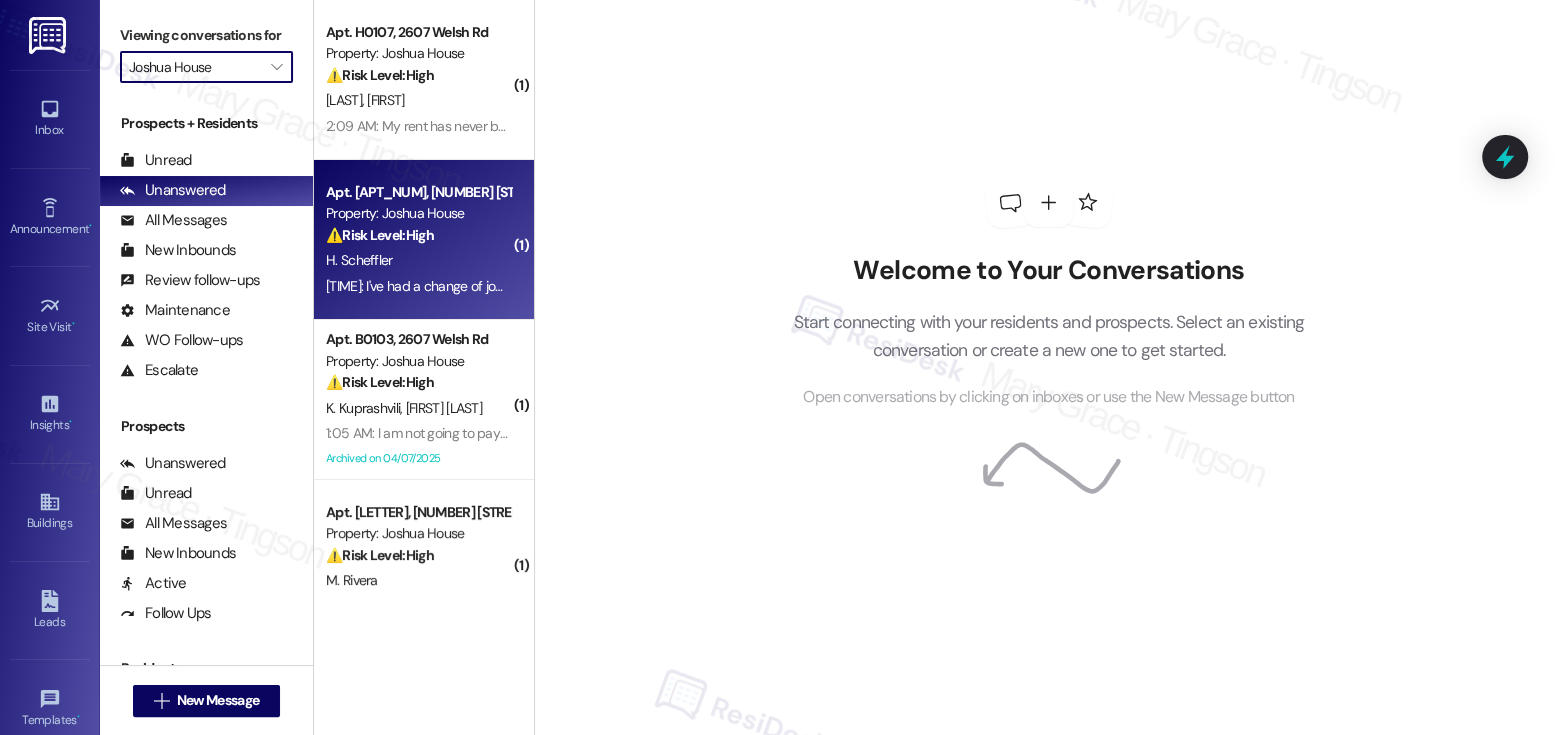 type on "Rosedale Court" 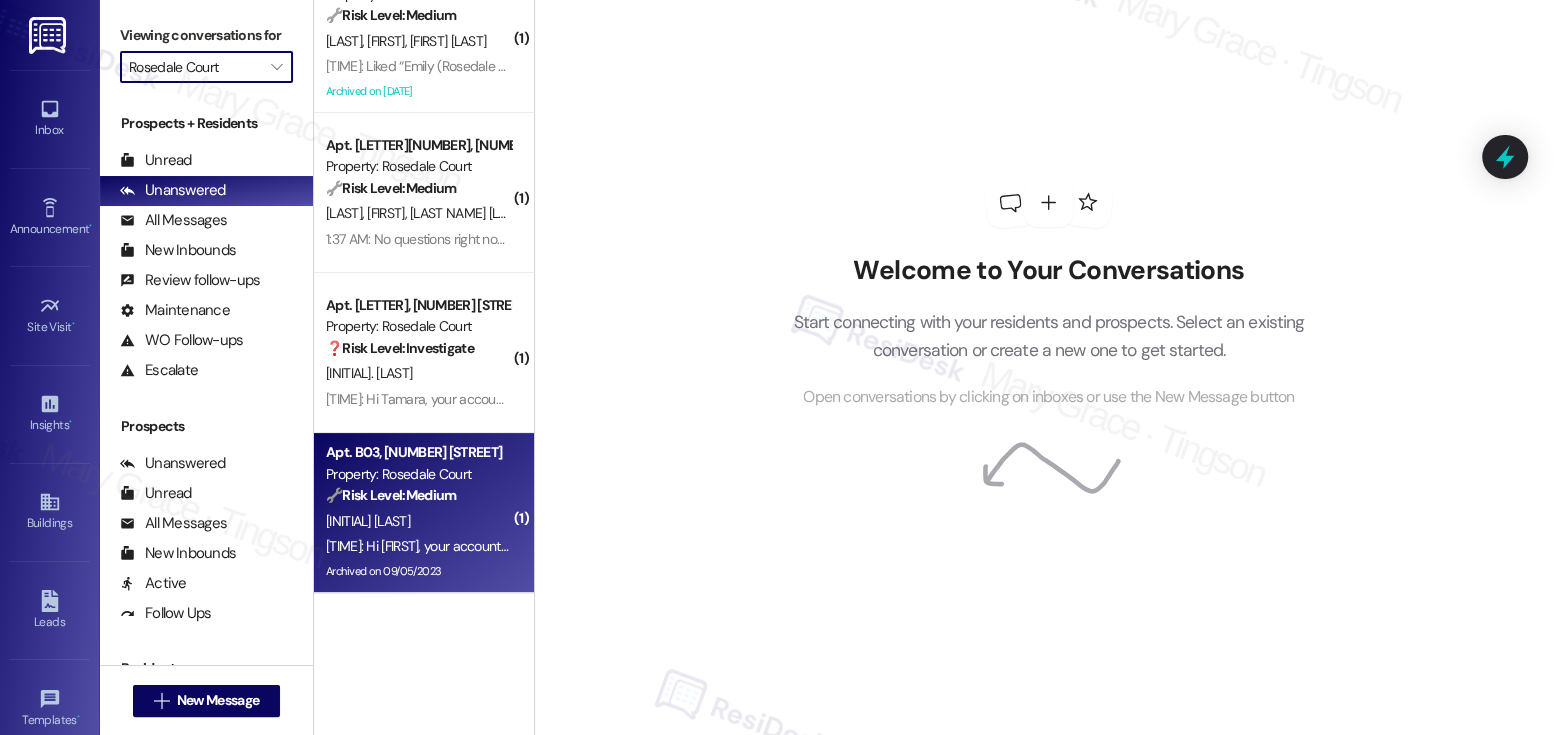 scroll, scrollTop: 0, scrollLeft: 0, axis: both 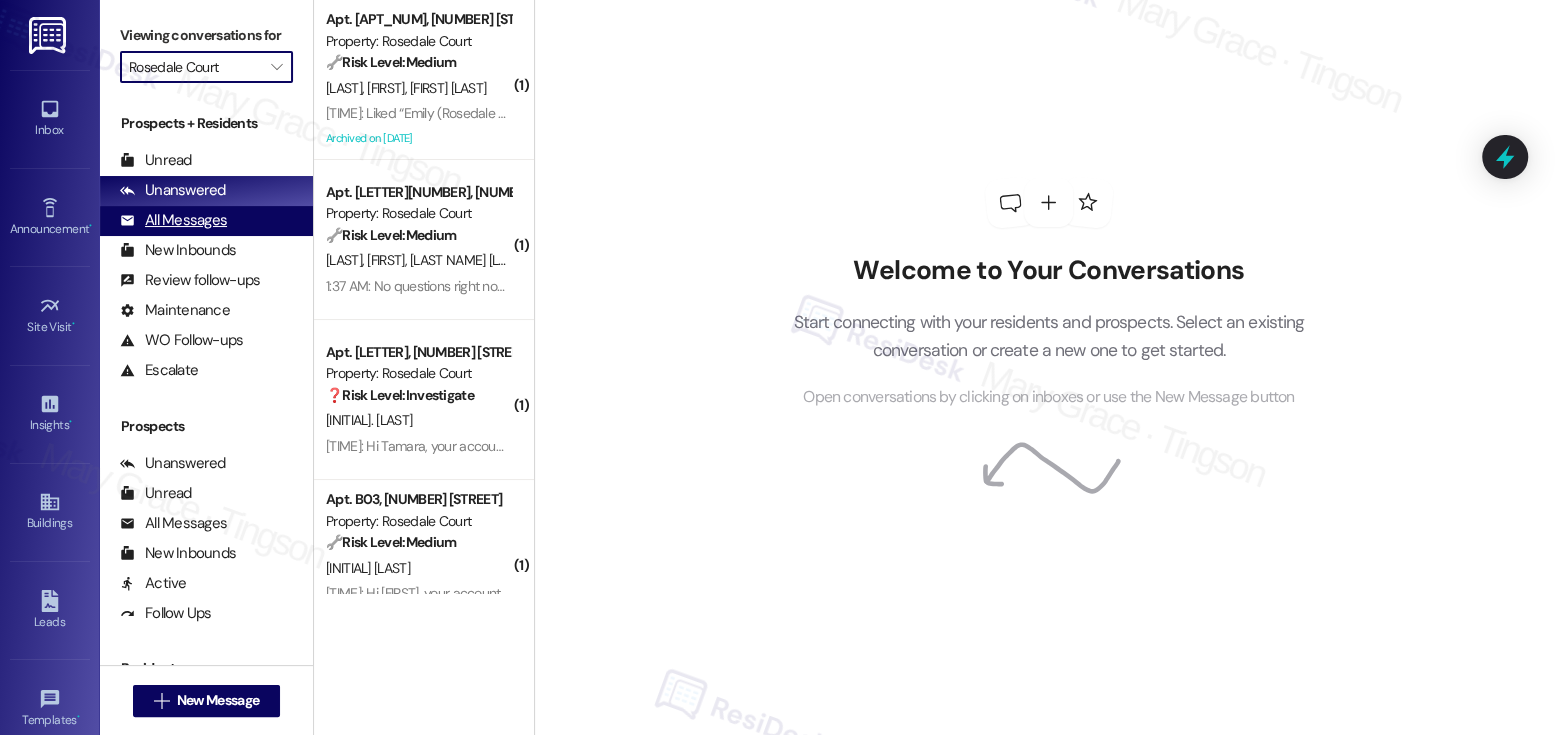 click on "All Messages" at bounding box center [173, 220] 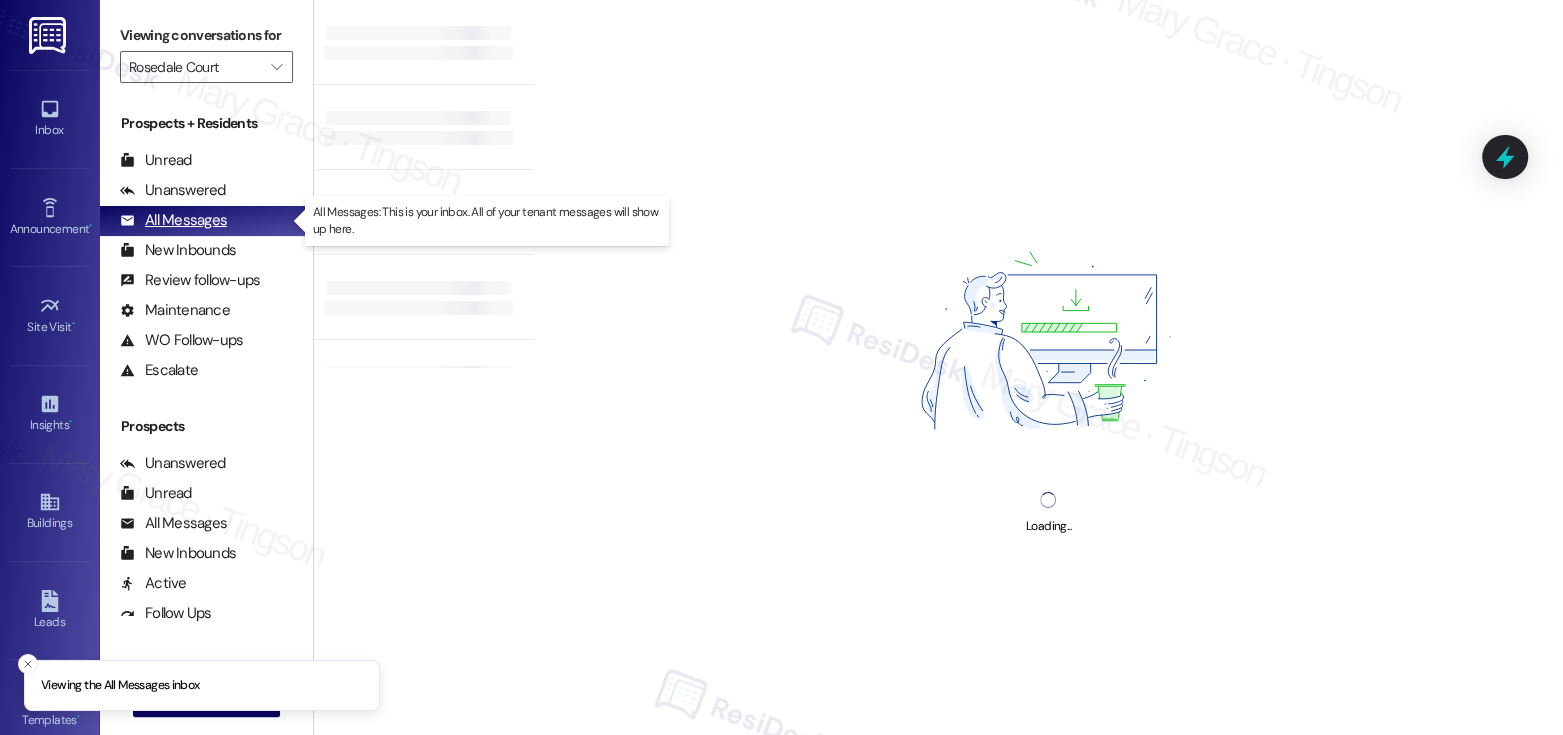 click on "All Messages" at bounding box center (173, 220) 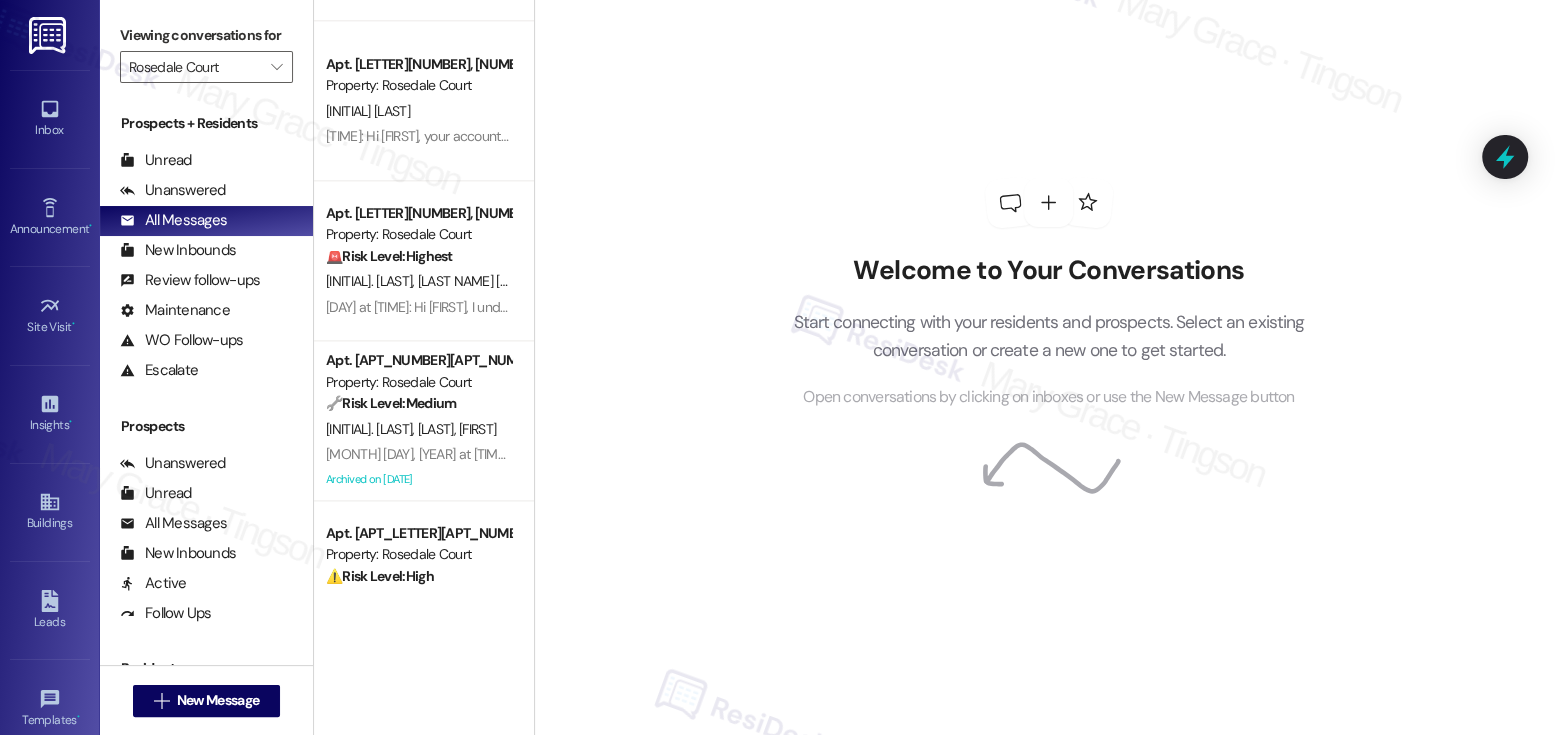 scroll, scrollTop: 1903, scrollLeft: 0, axis: vertical 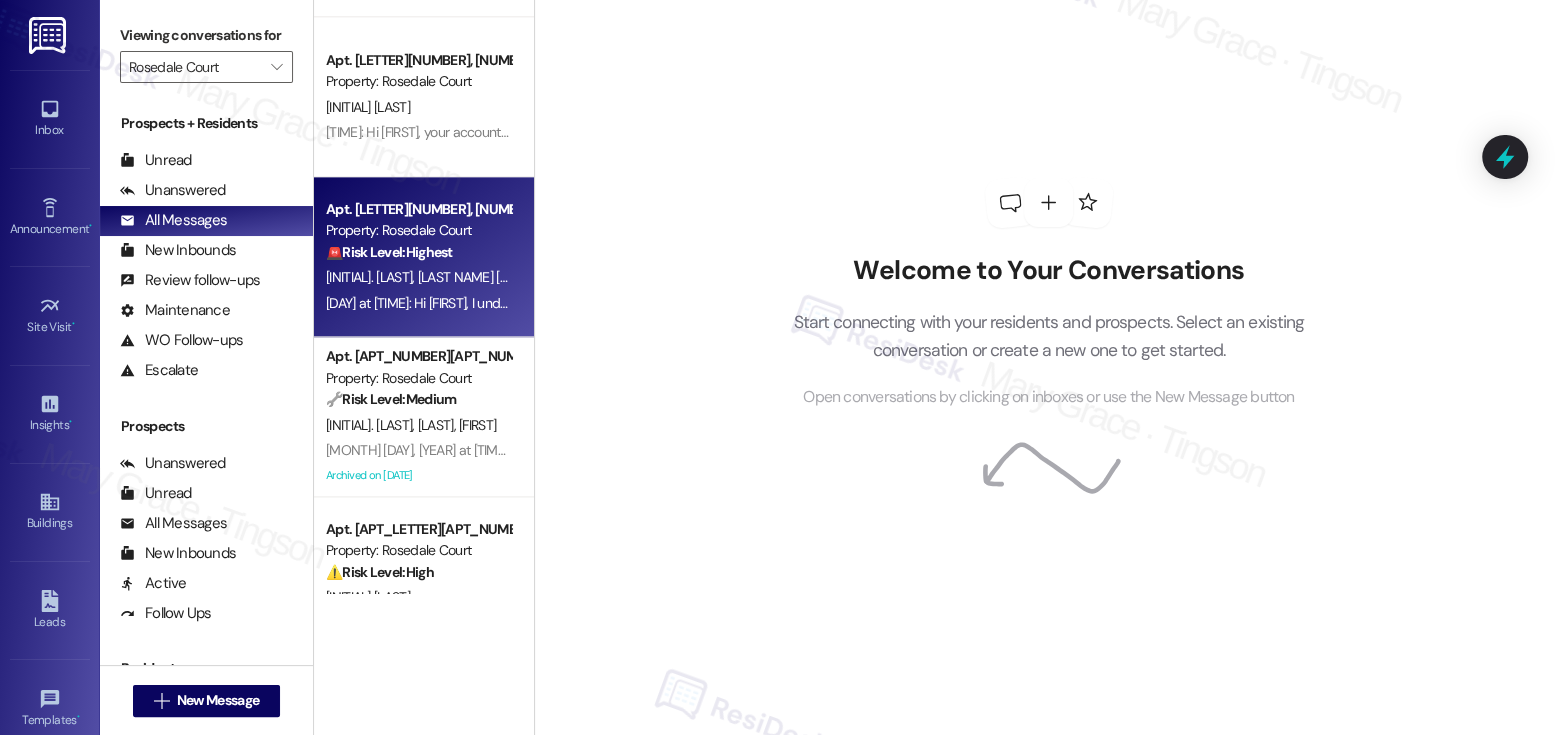 click on "🚨  Risk Level:  Highest" at bounding box center (389, 252) 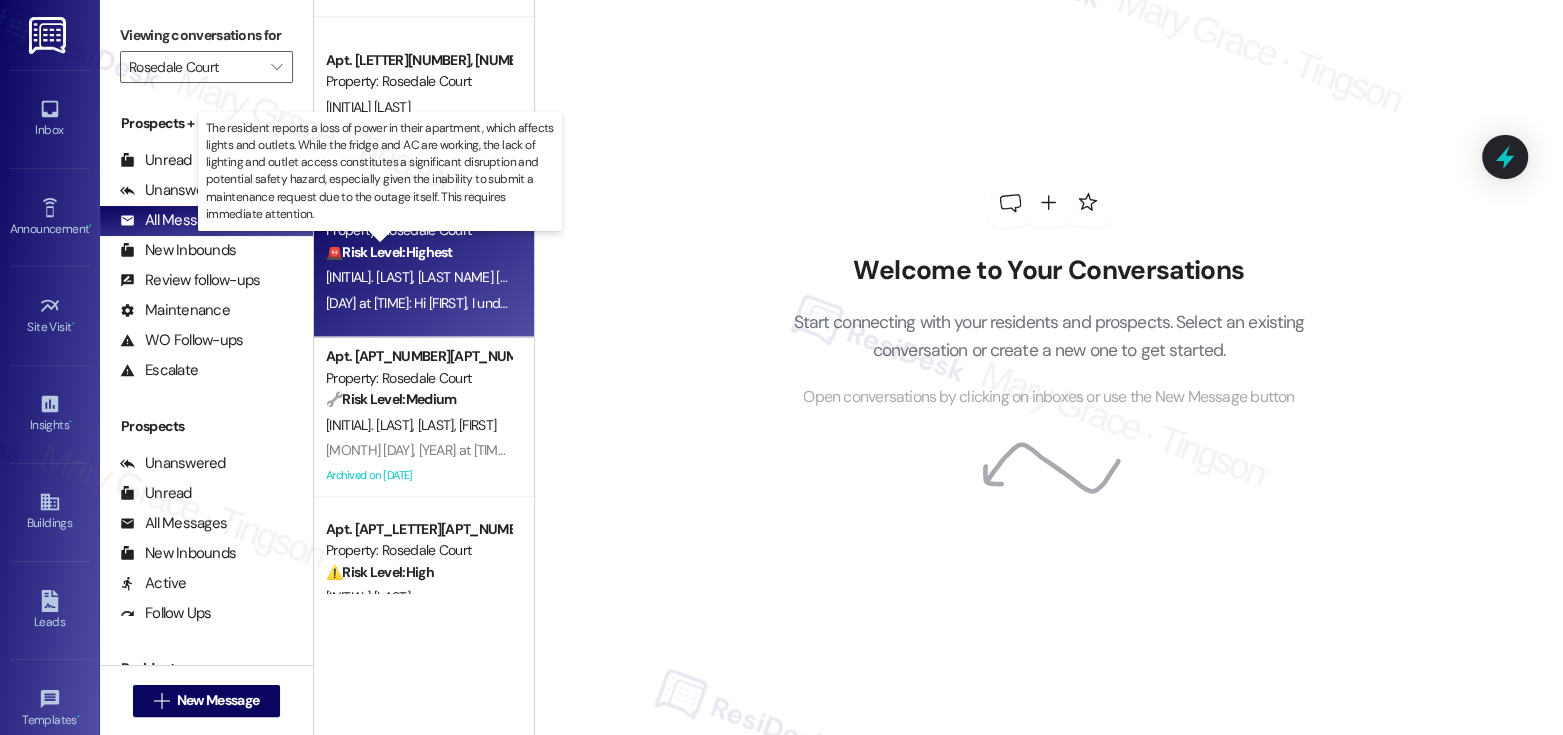 click on "🚨  Risk Level:  Highest" at bounding box center [389, 252] 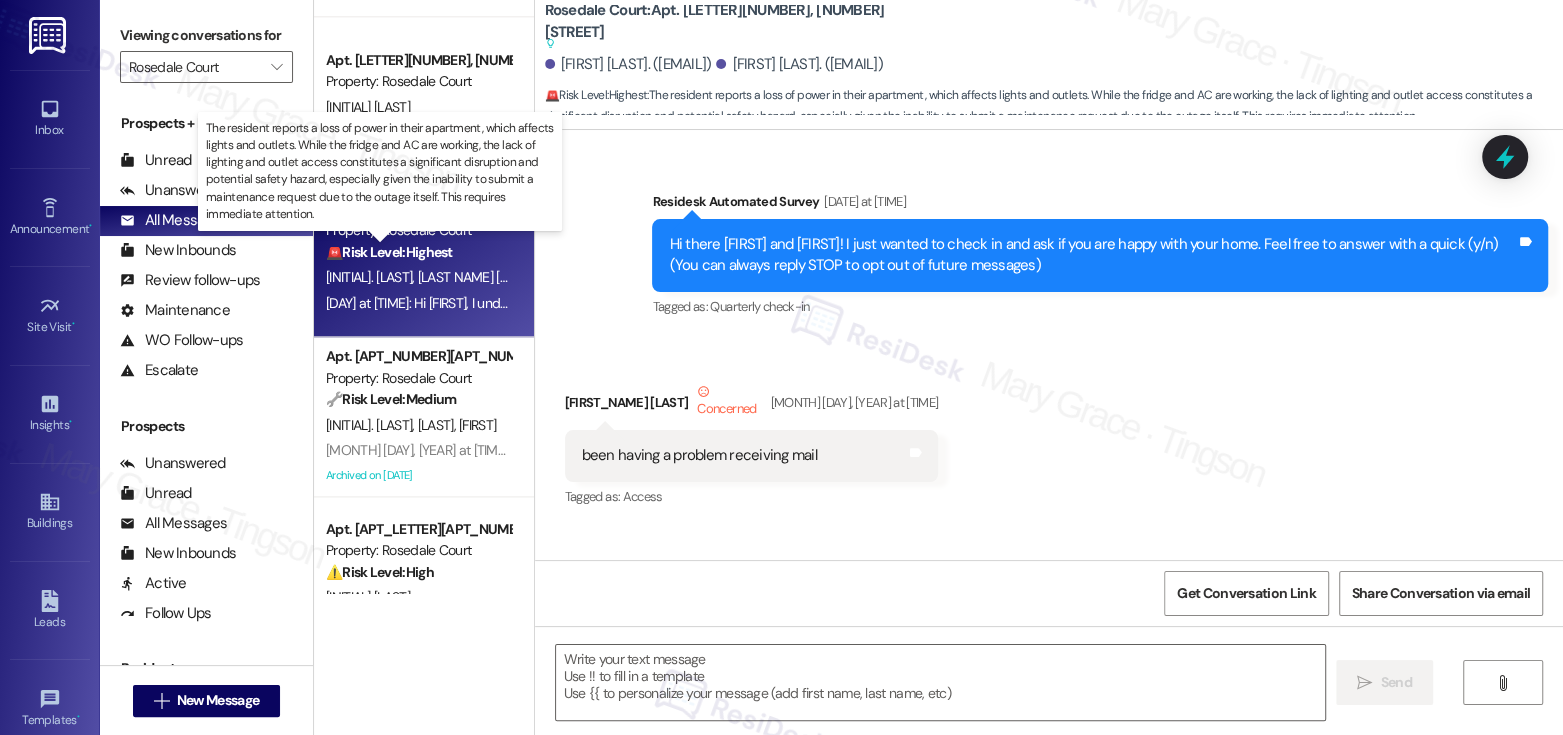 click on "🚨  Risk Level:  Highest" at bounding box center (389, 252) 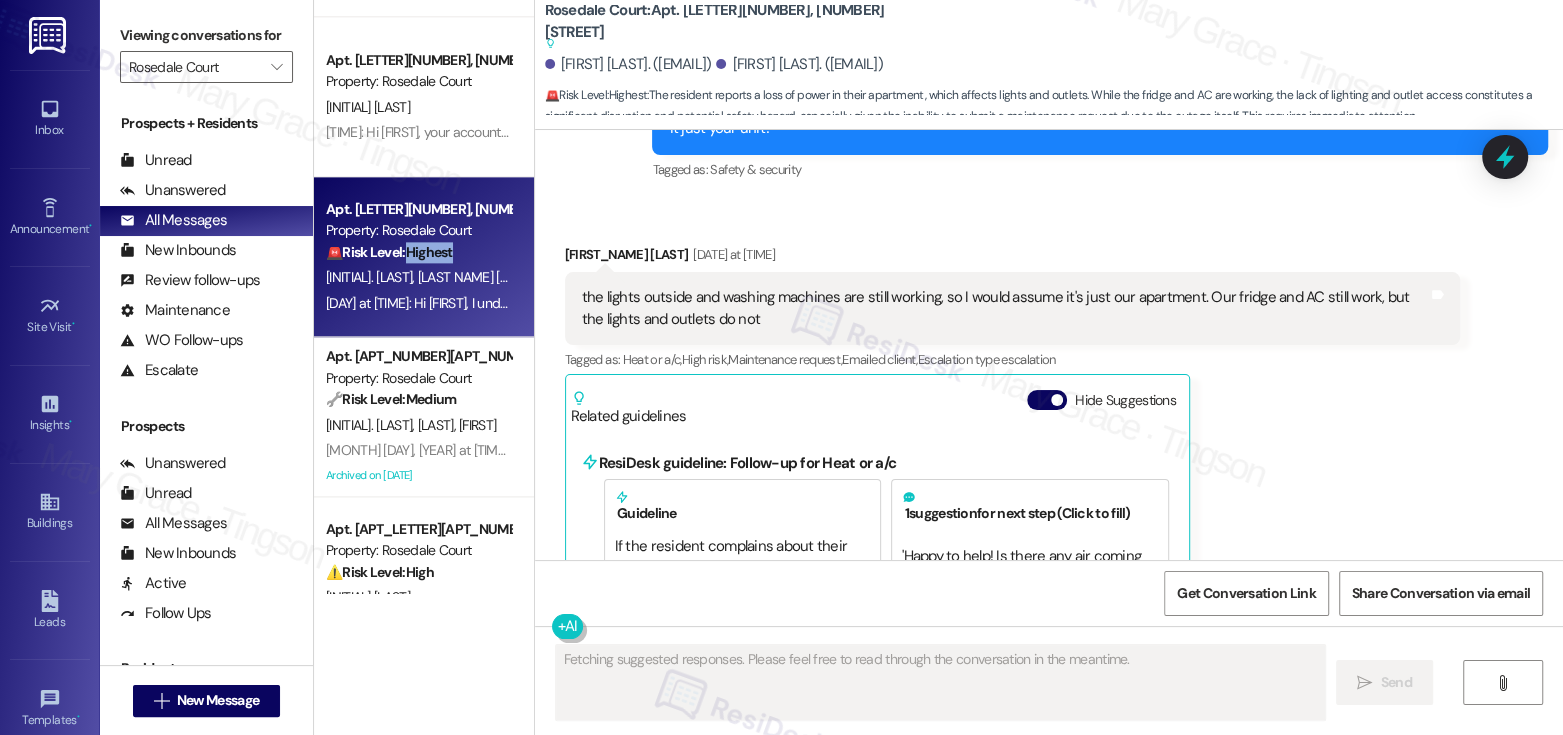 scroll, scrollTop: 7478, scrollLeft: 0, axis: vertical 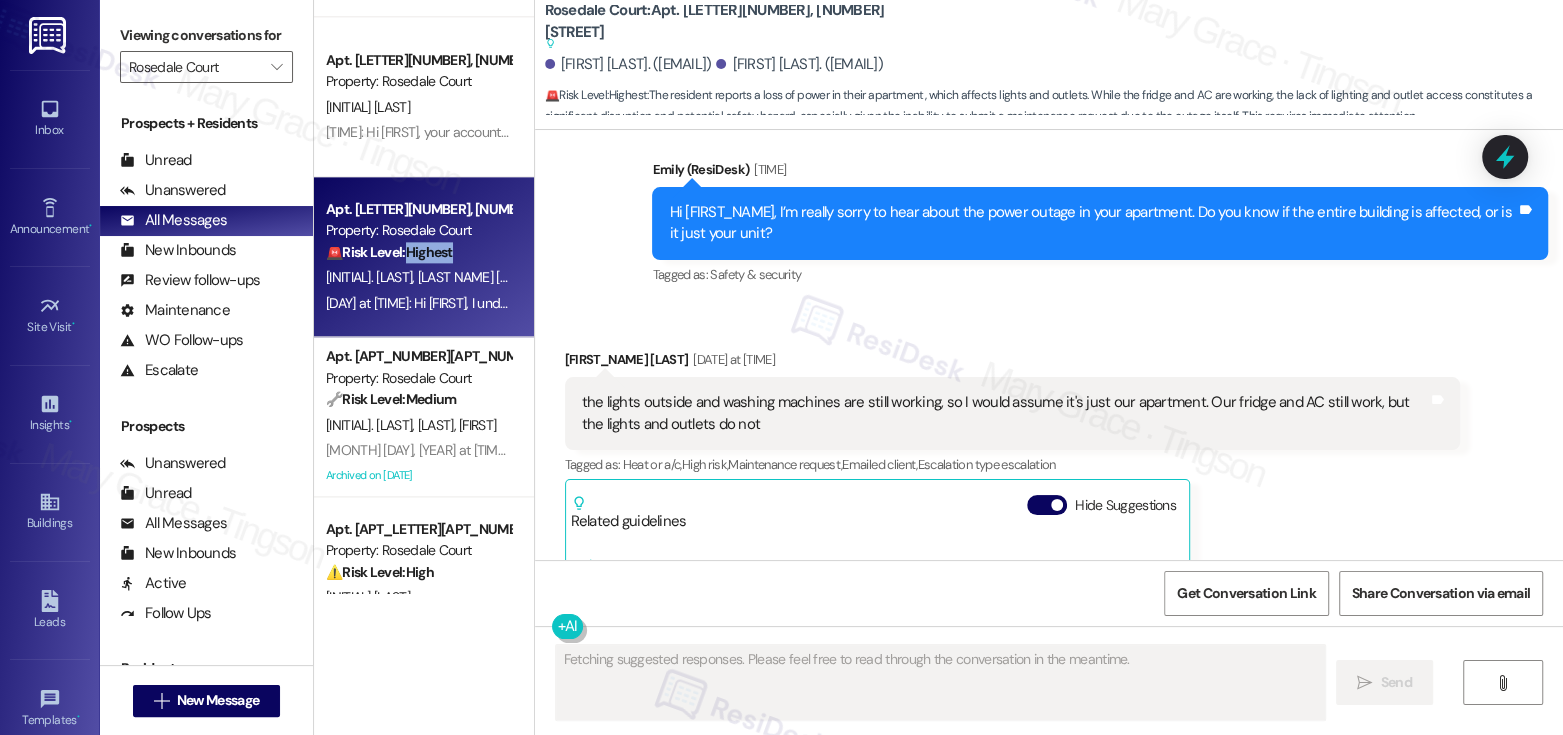 click on "the lights outside and washing machines are still working, so I would assume it's just our apartment. Our fridge and AC still work, but the lights and outlets do not" at bounding box center [1005, 413] 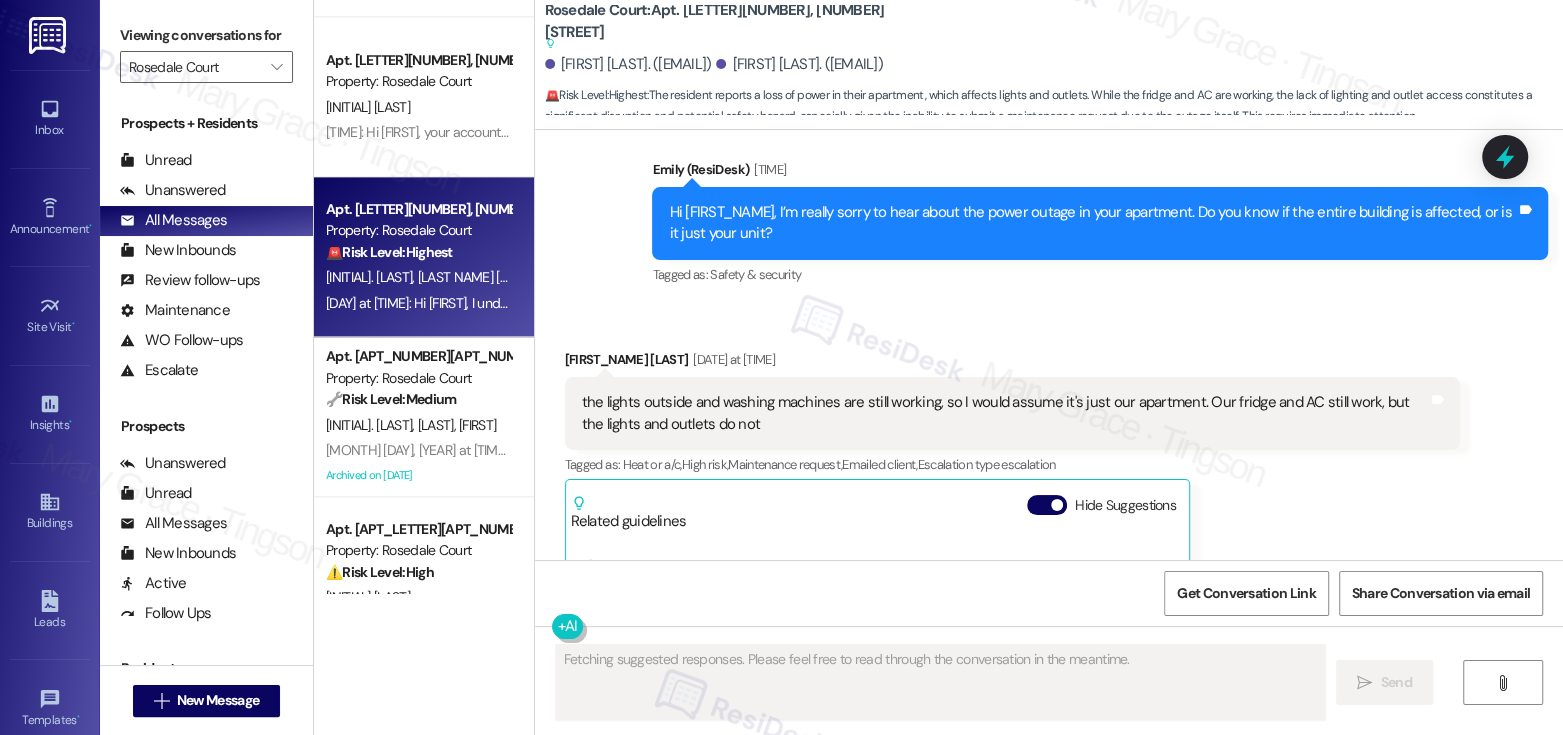 click on "the lights outside and washing machines are still working, so I would assume it's just our apartment. Our fridge and AC still work, but the lights and outlets do not" at bounding box center [1005, 413] 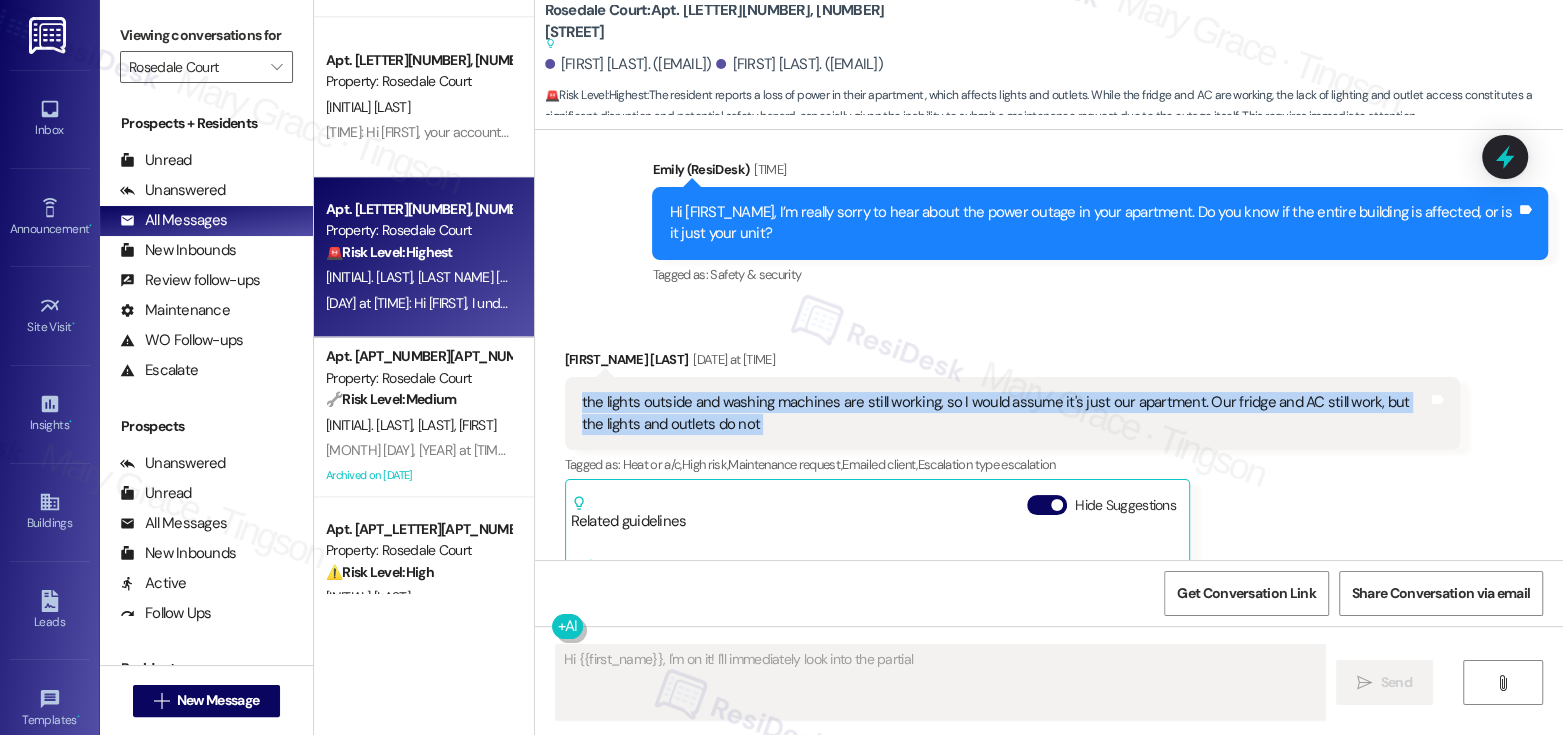 click on "the lights outside and washing machines are still working, so I would assume it's just our apartment. Our fridge and AC still work, but the lights and outlets do not" at bounding box center (1005, 413) 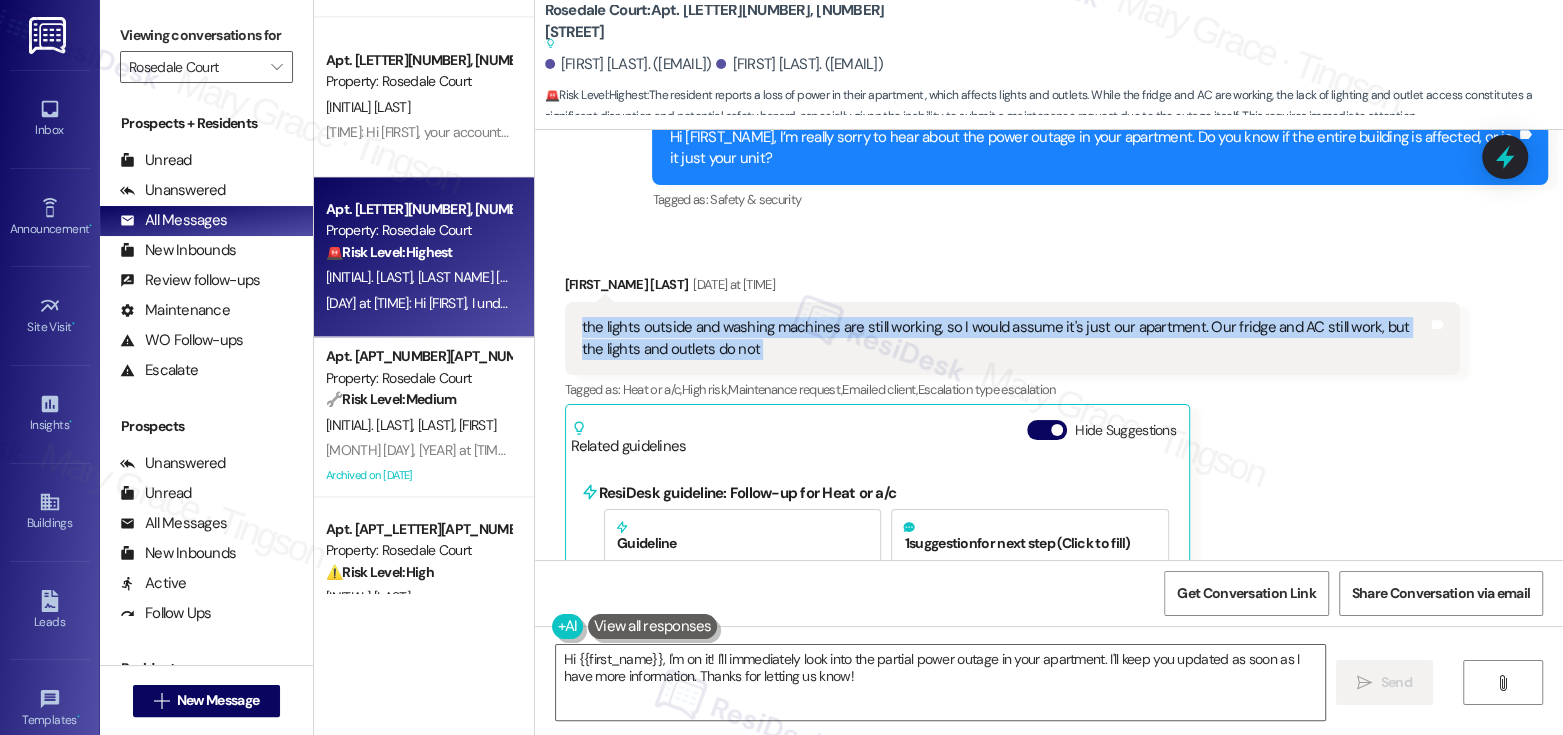 scroll, scrollTop: 8304, scrollLeft: 0, axis: vertical 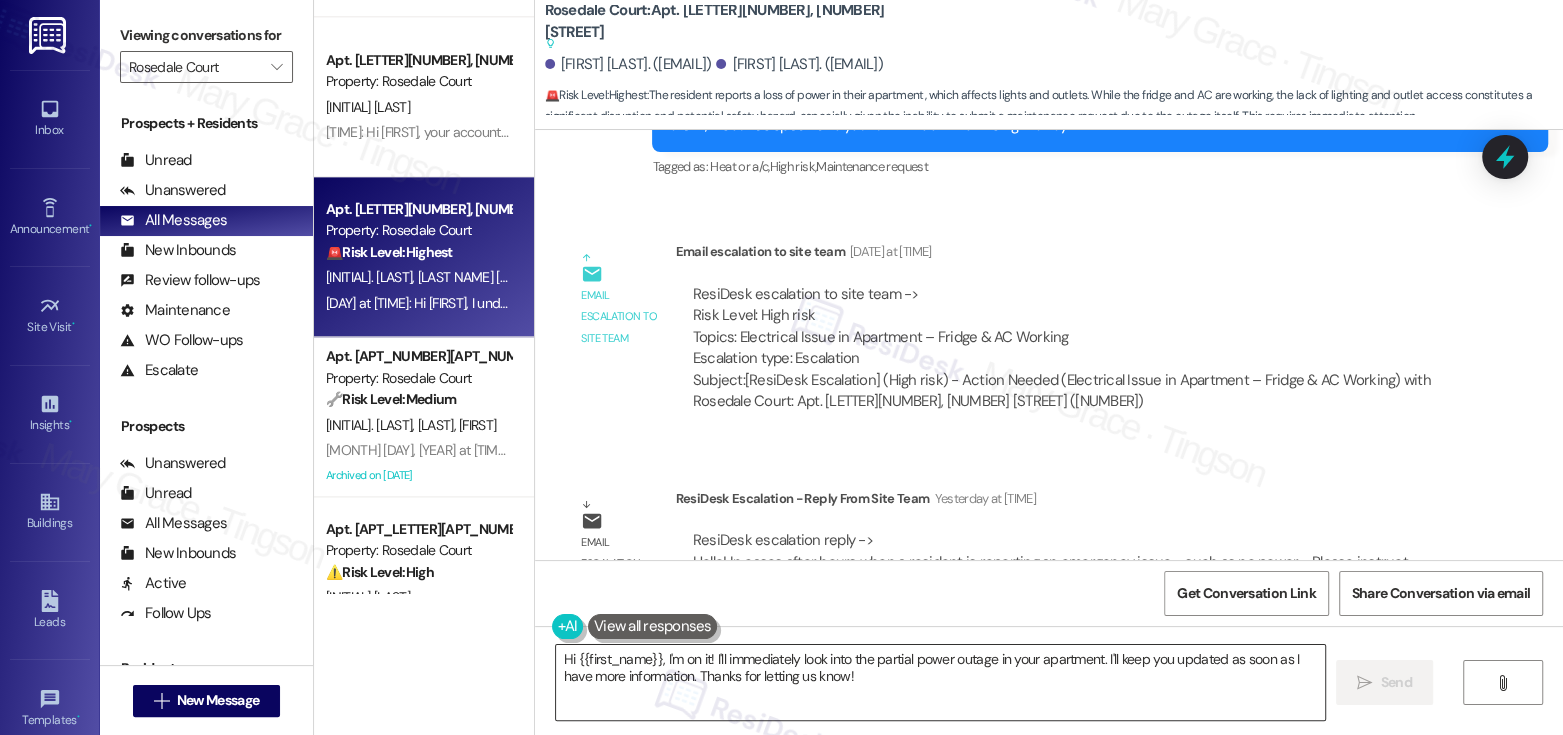 click on "Hi {{first_name}}, I'm on it! I'll immediately look into the partial power outage in your apartment. I'll keep you updated as soon as I have more information. Thanks for letting us know!" at bounding box center [940, 682] 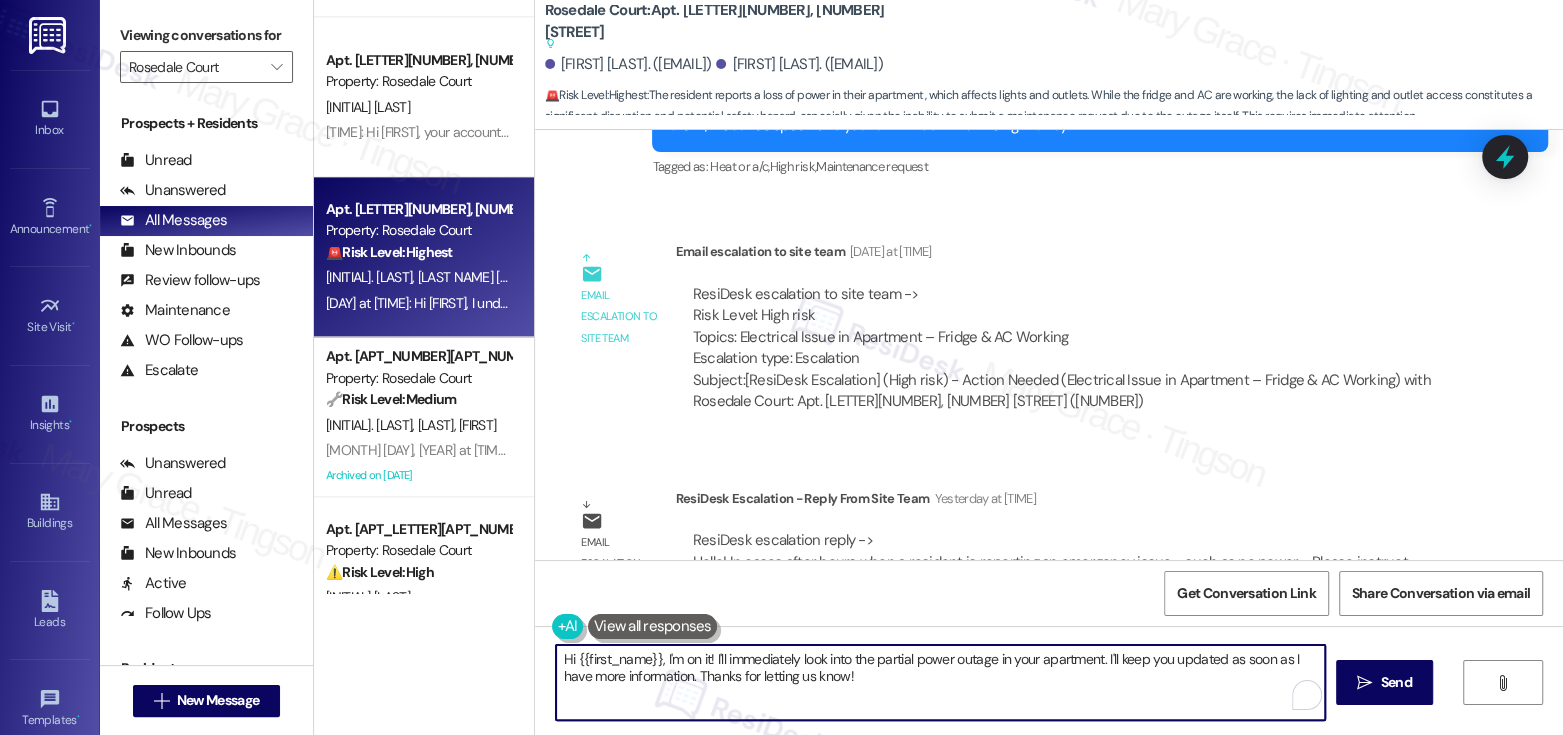 click on "Hi {{first_name}}, I'm on it! I'll immediately look into the partial power outage in your apartment. I'll keep you updated as soon as I have more information. Thanks for letting us know!" at bounding box center [940, 682] 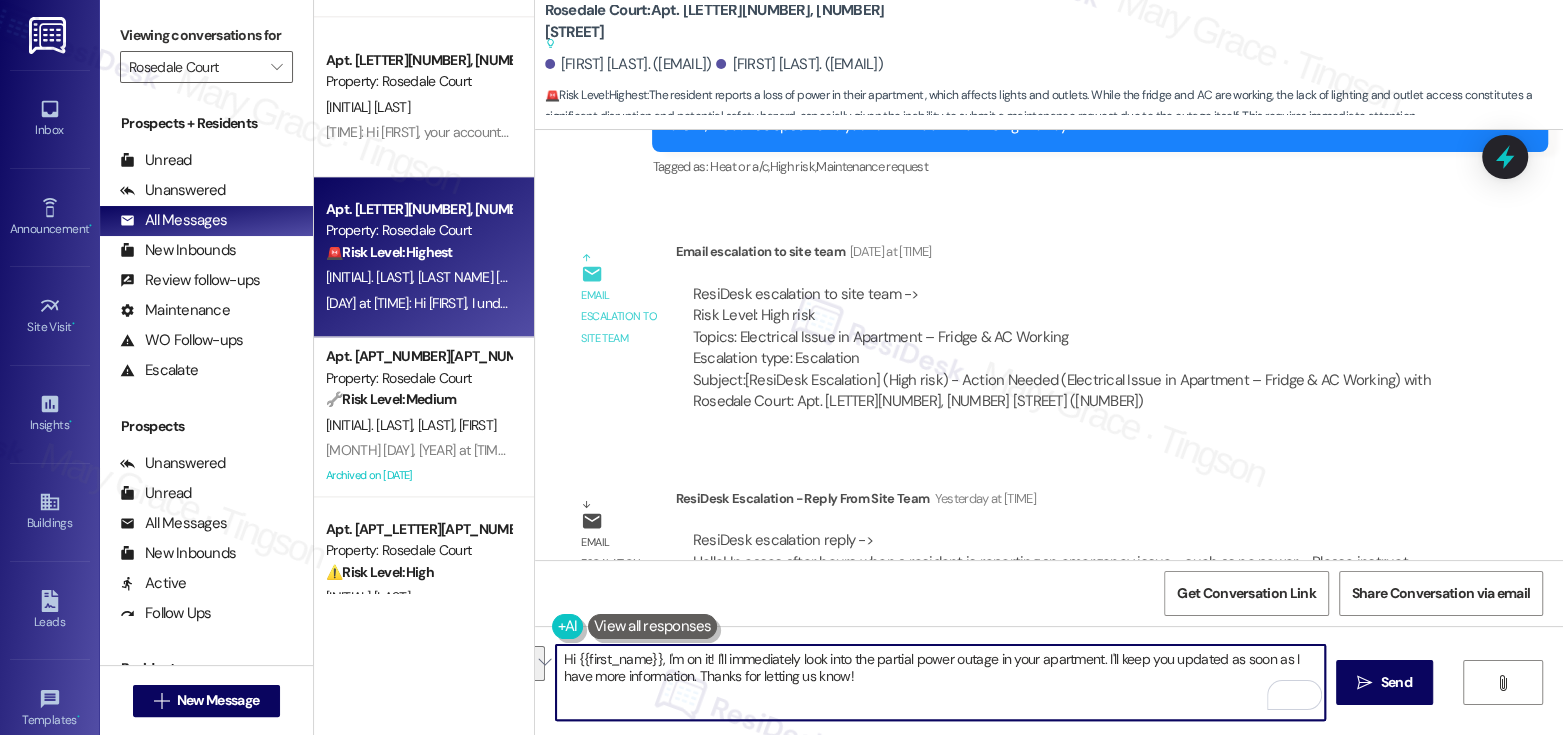 paste on "[NAME],
If you experience an emergency issue after hours—such as having no power—please contact the Emergency Maintenance On‑Call dispatcher at [PHONE]. This will connect you with the on‑call maintenance person, who can troubleshoot the issue with you and/or come out to address it.
This number applies to Rosedale, Overlook, Elkins Park, and the Piazza at Jenkintown." 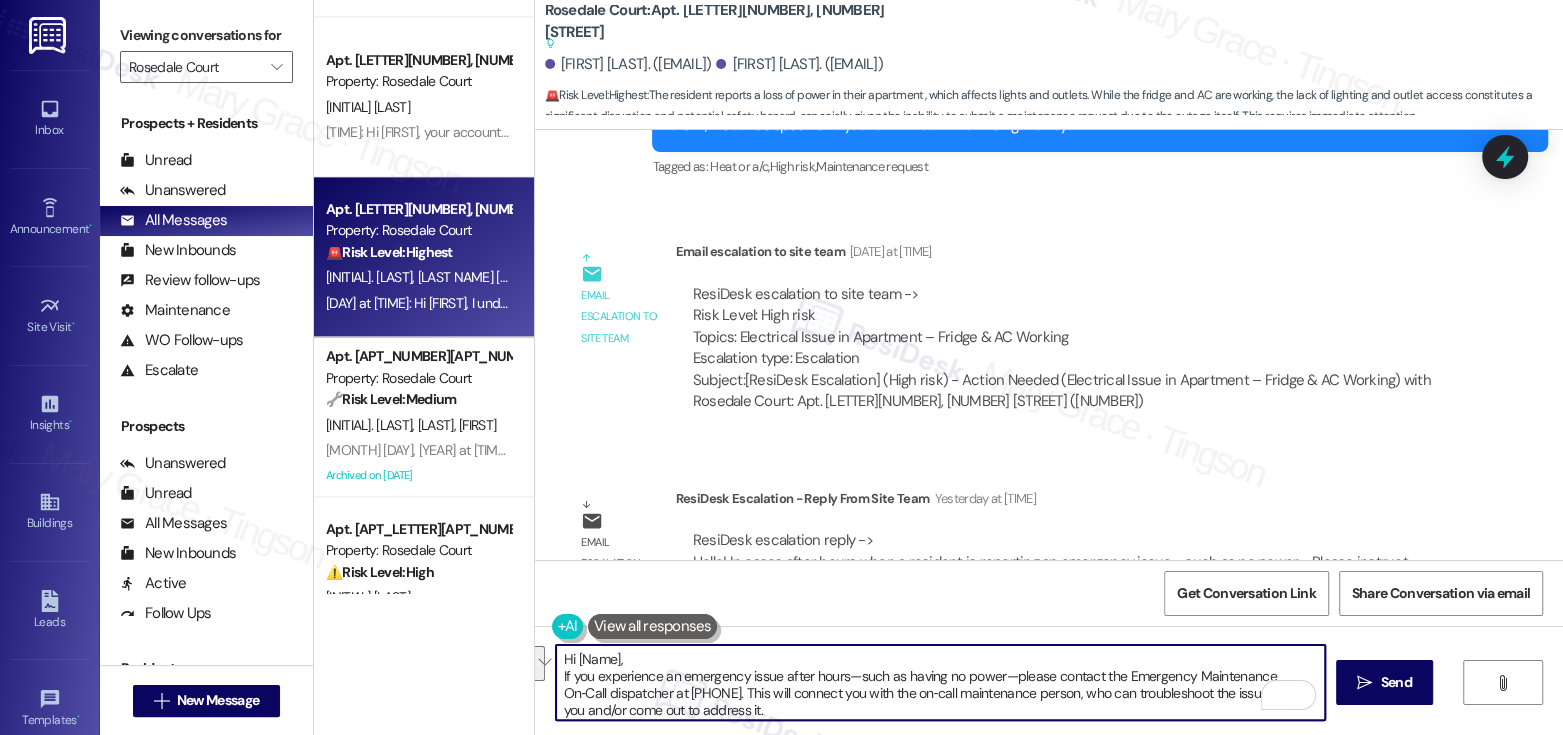 scroll, scrollTop: 33, scrollLeft: 0, axis: vertical 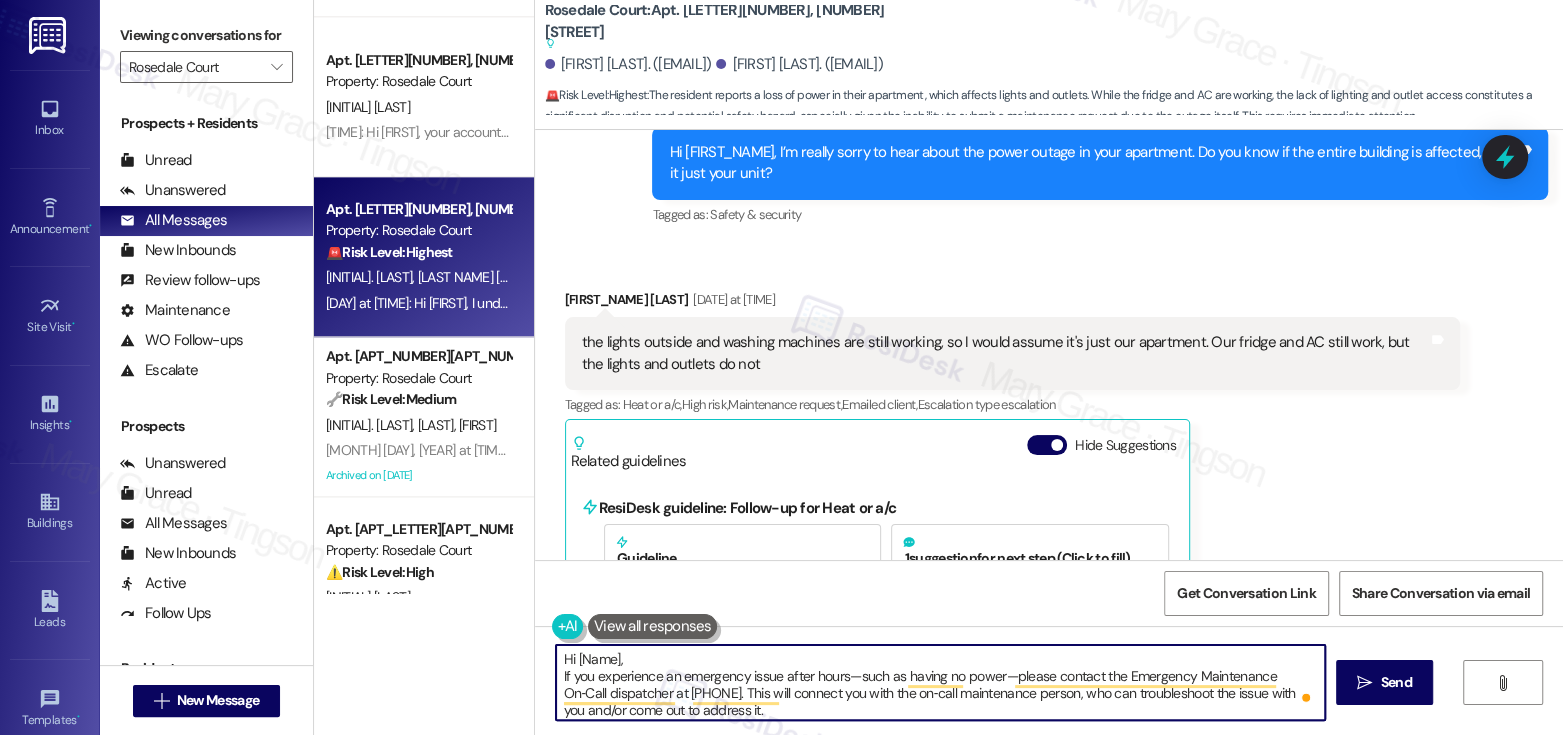 click on "[FIRST] [LAST] [TIME]" at bounding box center [1013, 303] 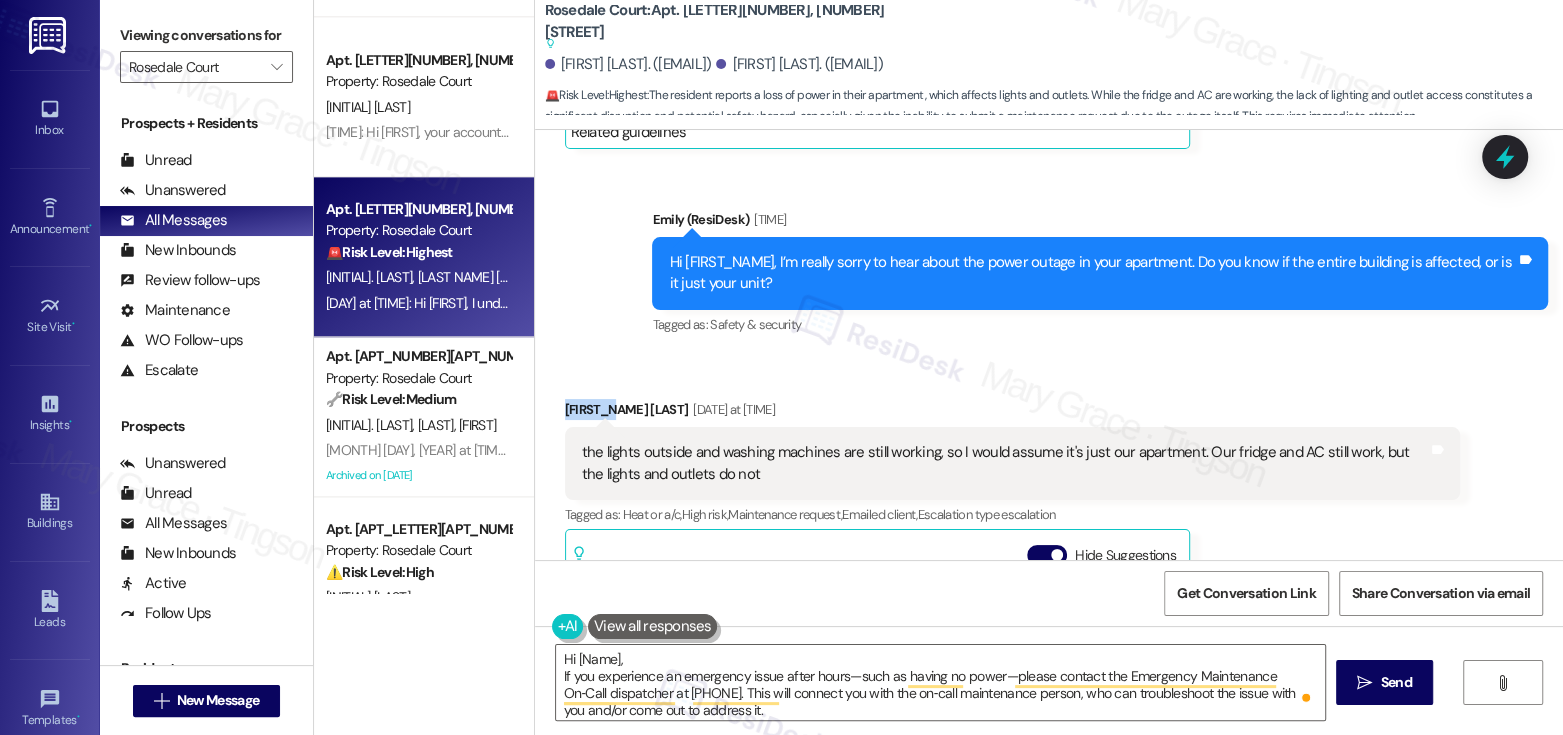 scroll, scrollTop: 7427, scrollLeft: 0, axis: vertical 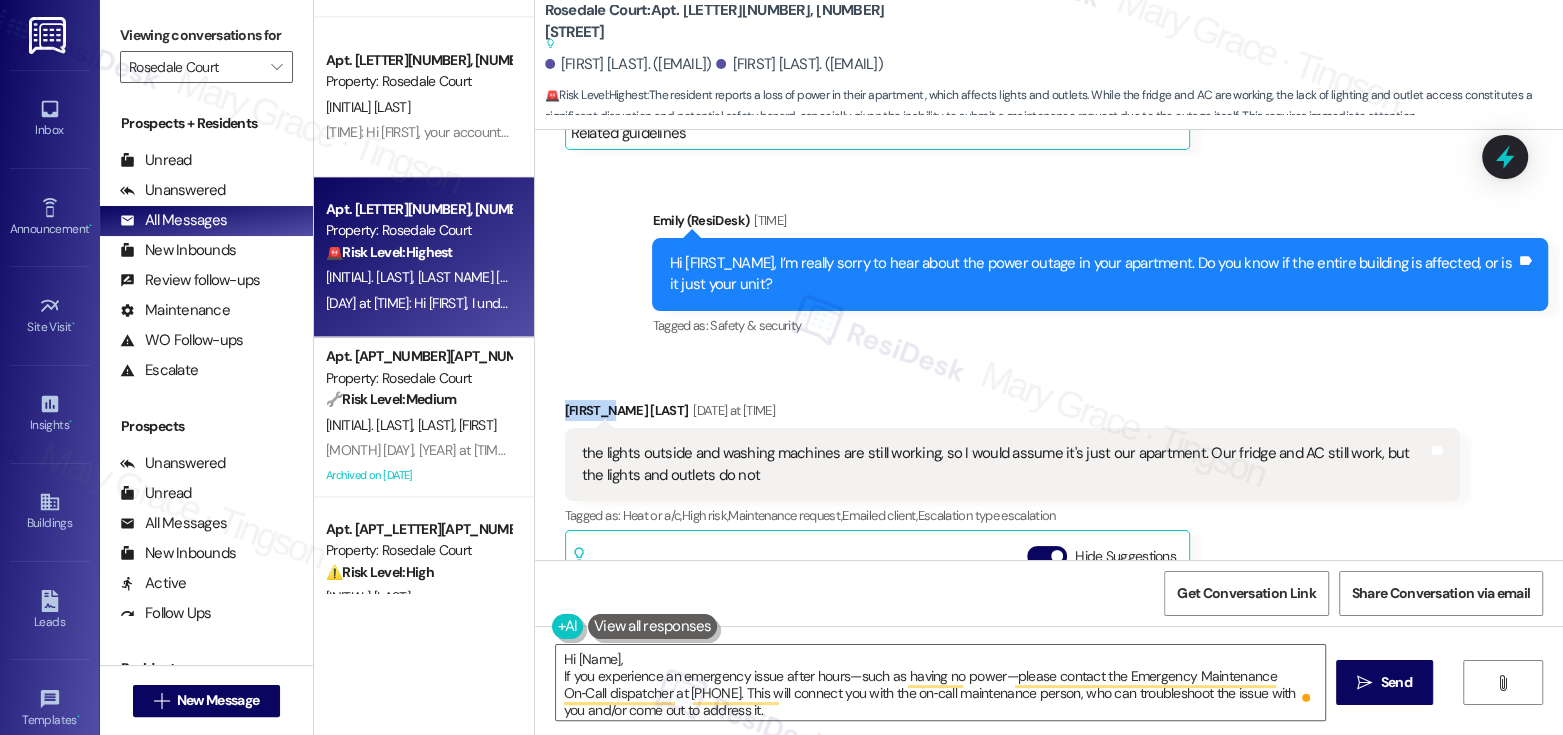 copy on "[FIRST NAME]" 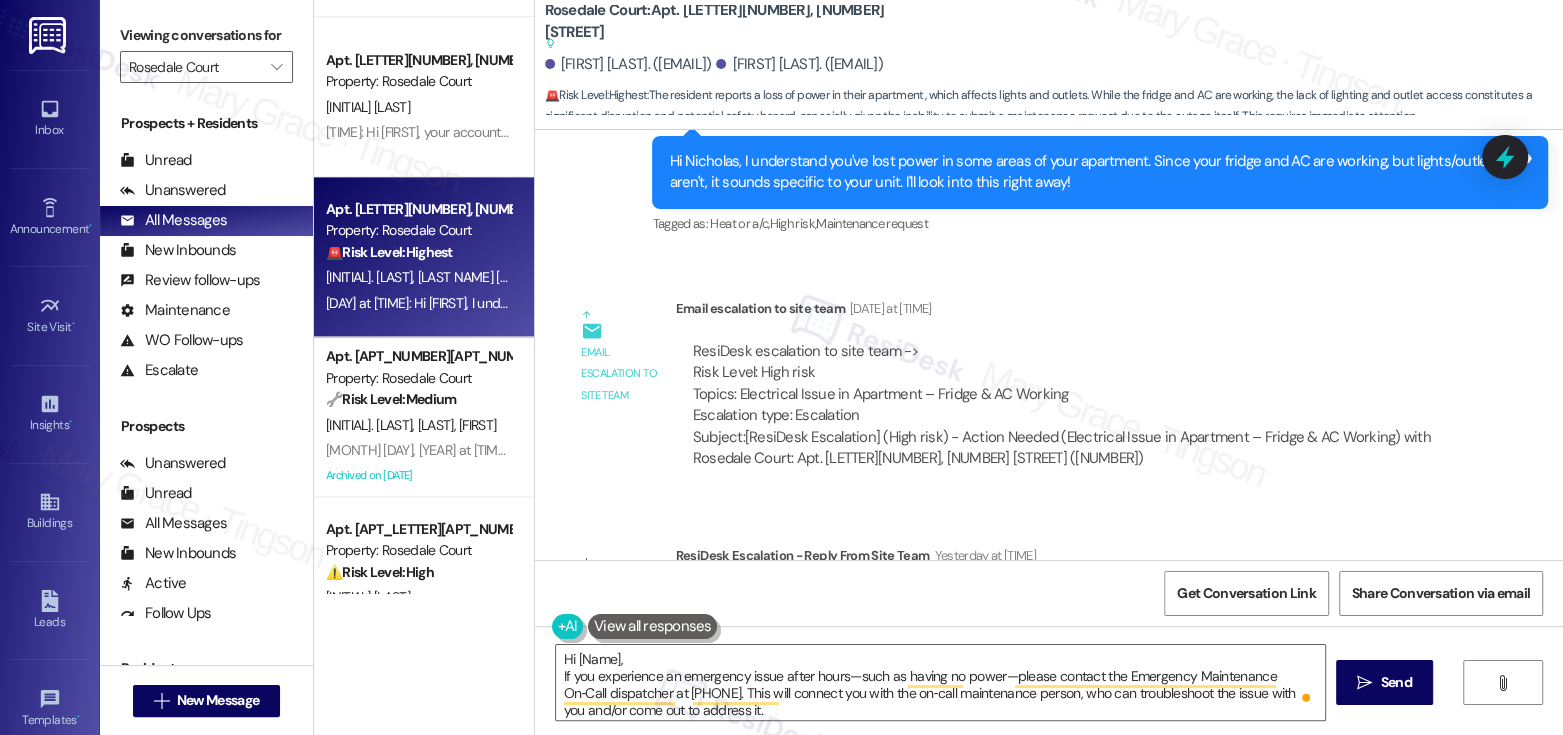 scroll, scrollTop: 8304, scrollLeft: 0, axis: vertical 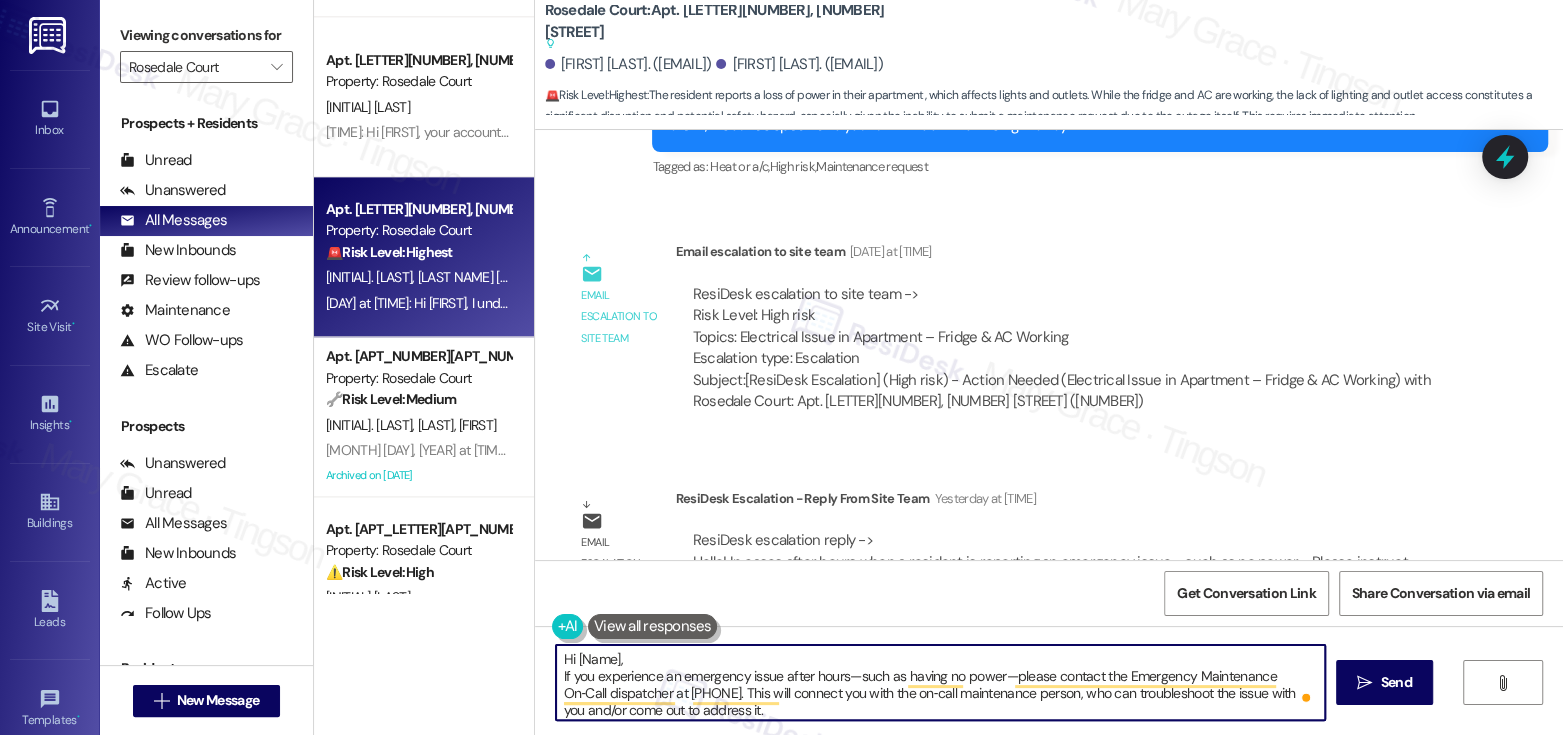drag, startPoint x: 606, startPoint y: 660, endPoint x: 563, endPoint y: 658, distance: 43.046486 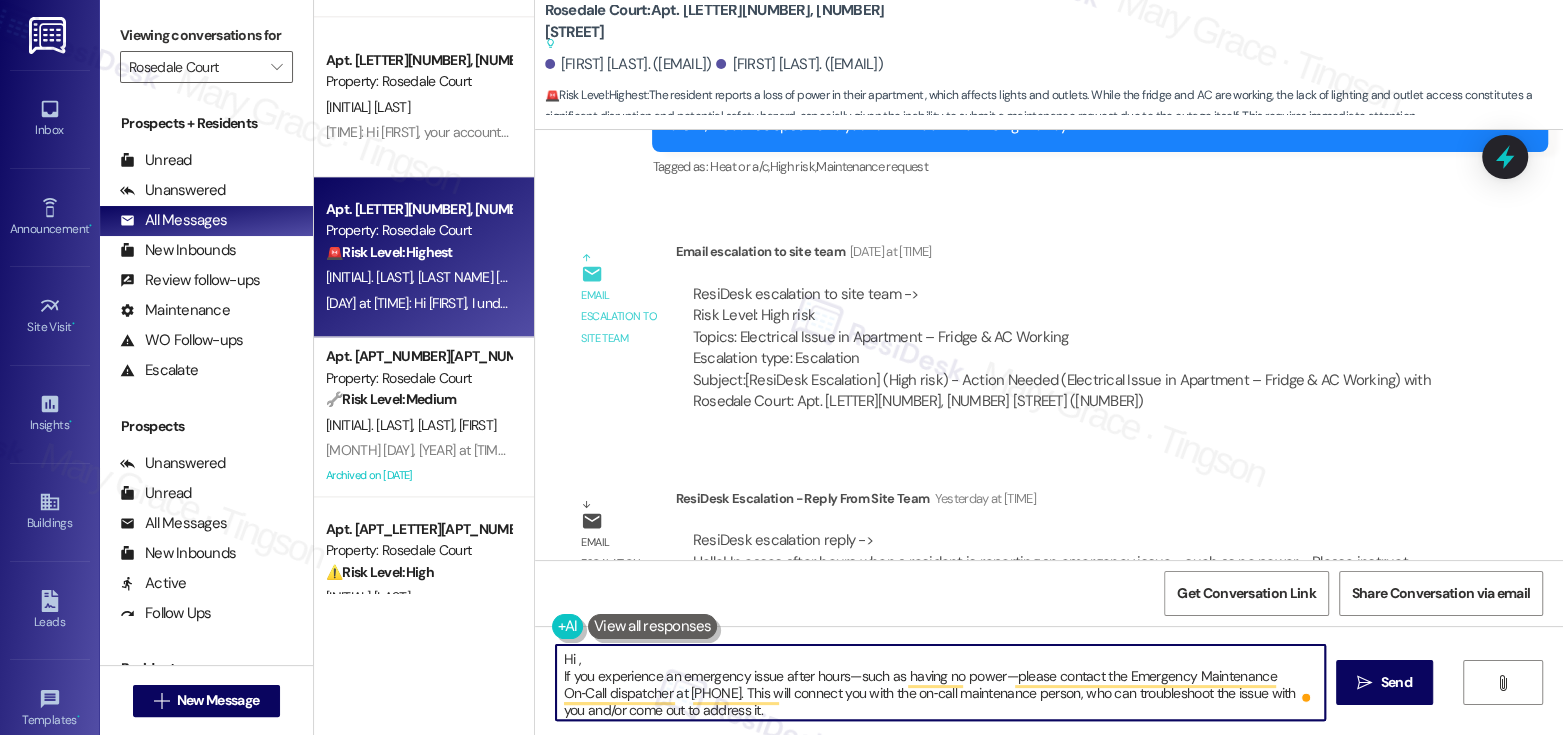 paste on "[FIRST NAME]" 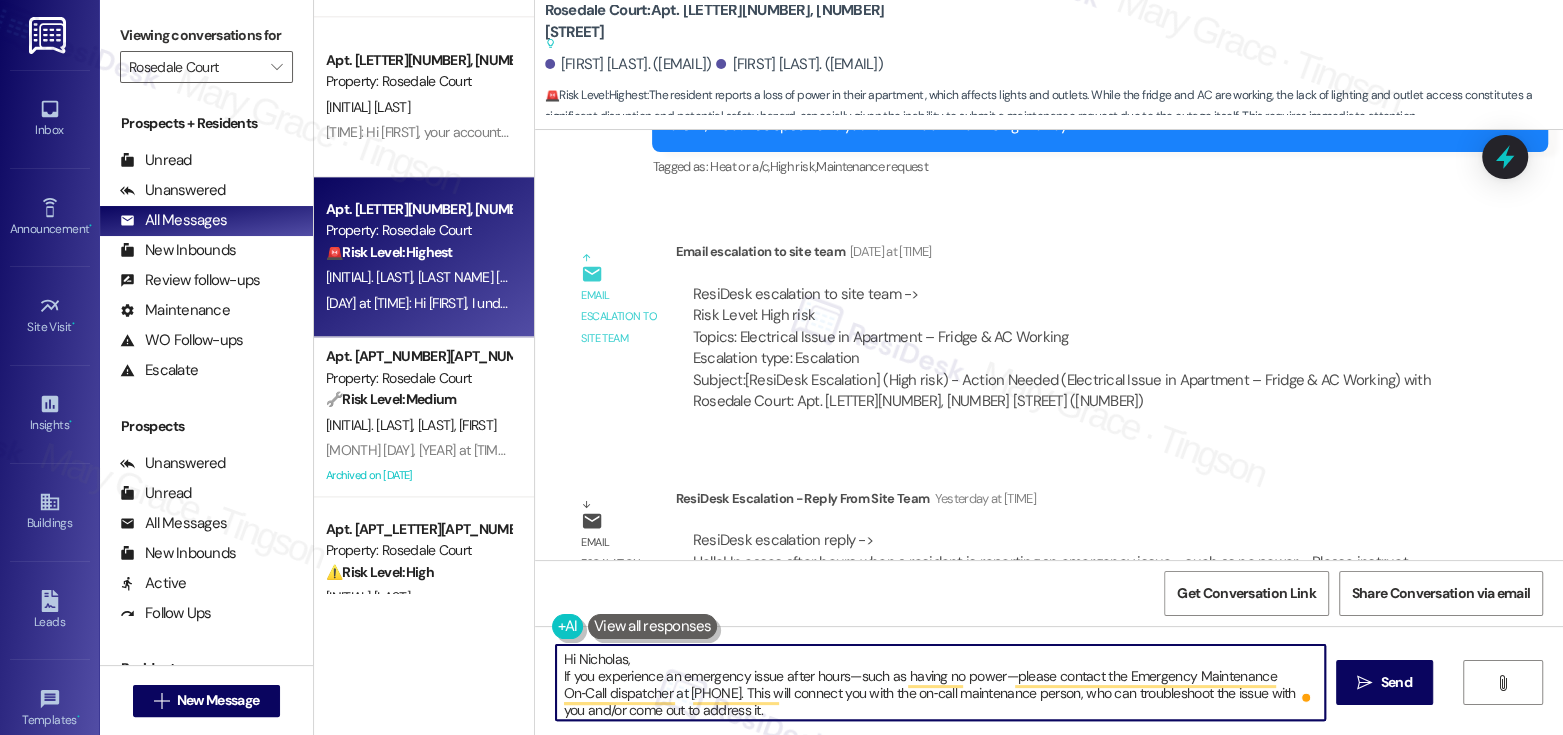 click on "Hi Nicholas,
If you experience an emergency issue after hours—such as having no power—please contact the Emergency Maintenance On‑Call dispatcher at [PHONE]. This will connect you with the on‑call maintenance person, who can troubleshoot the issue with you and/or come out to address it.
This number applies to Rosedale, Overlook, Elkins Park, and the Piazza at Jenkintown." at bounding box center (940, 682) 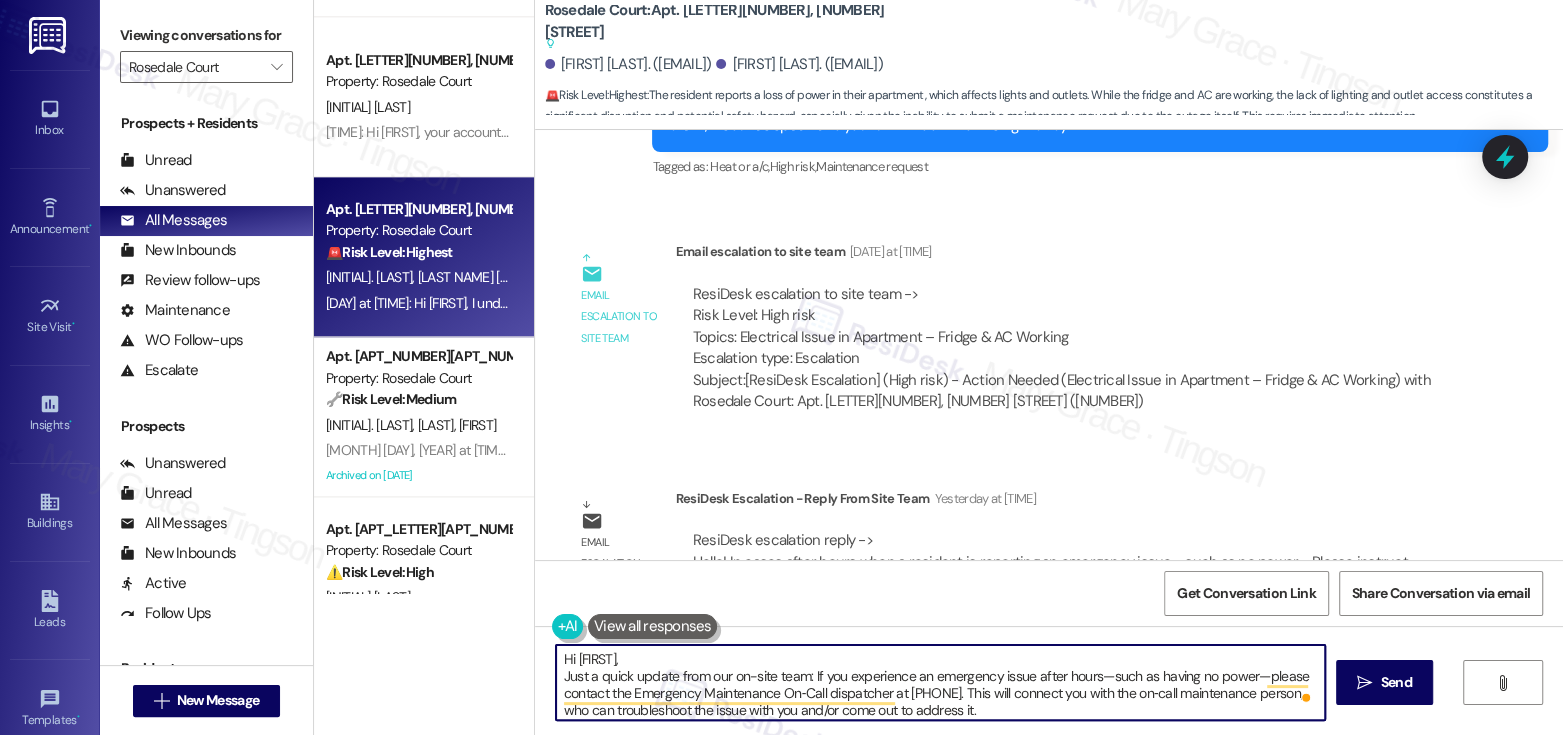 click on "Hi [FIRST],
Just a quick update from our on-site team: If you experience an emergency issue after hours—such as having no power—please contact the Emergency Maintenance On‑Call dispatcher at [PHONE]. This will connect you with the on‑call maintenance person, who can troubleshoot the issue with you and/or come out to address it.
This number applies to Rosedale, Overlook, Elkins Park, and the Piazza at Jenkintown." at bounding box center (940, 682) 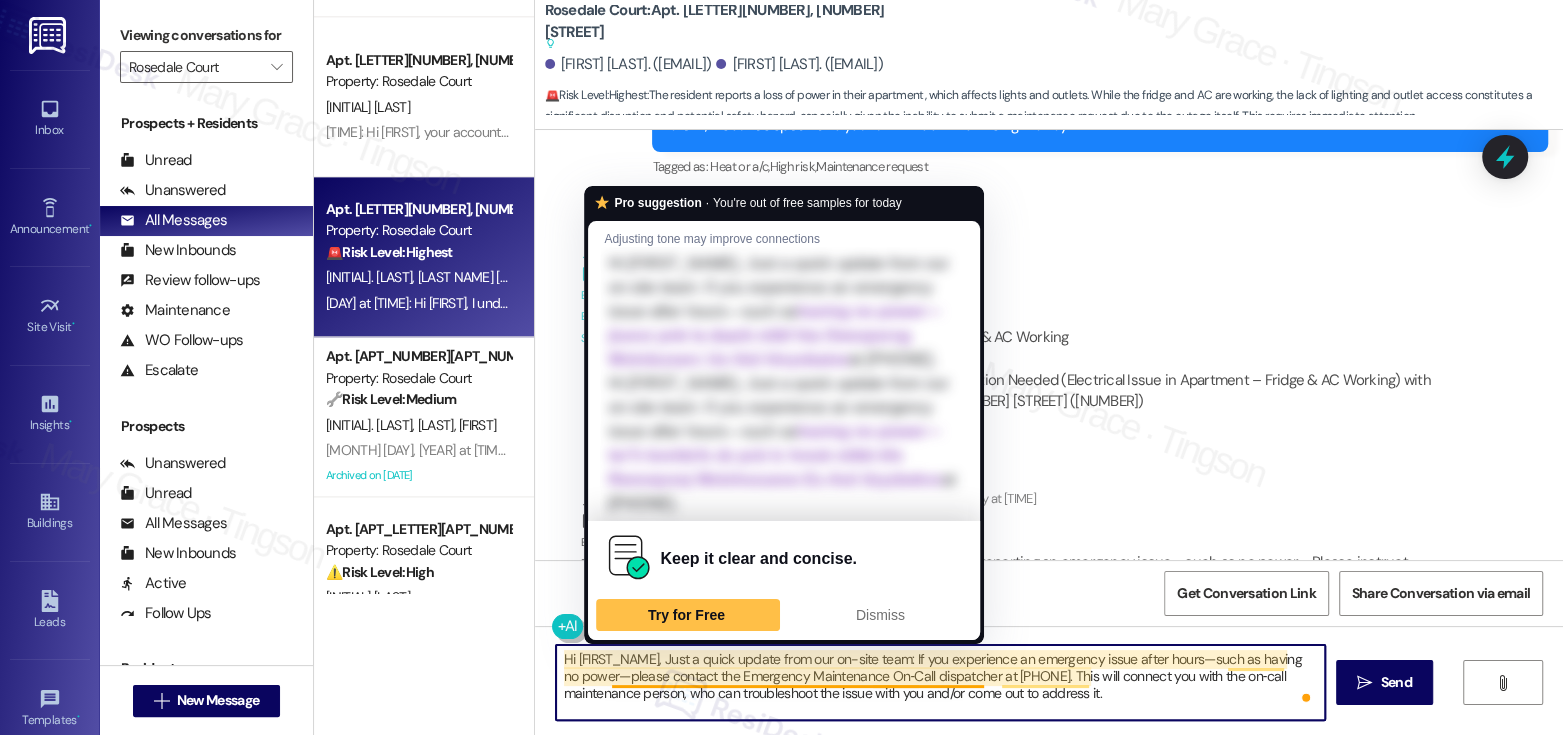 click on "Hi [FIRST_NAME], Just a quick update from our on-site team: If you experience an emergency issue after hours—such as having no power—please contact the Emergency Maintenance On‑Call dispatcher at [PHONE]. This will connect you with the on‑call maintenance person, who can troubleshoot the issue with you and/or come out to address it.
This number applies to Rosedale, Overlook, Elkins Park, and the Piazza at Jenkintown." at bounding box center (940, 682) 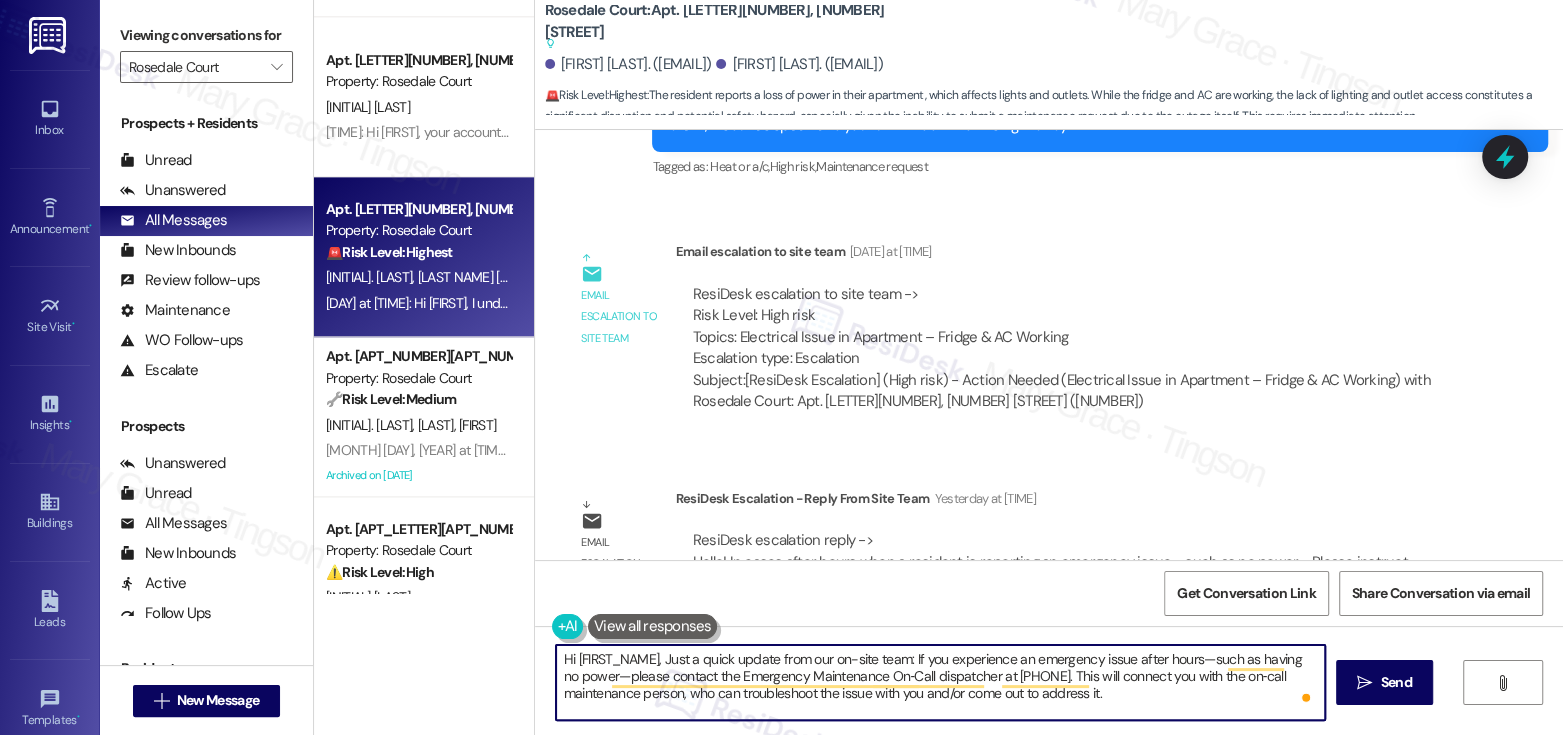 click on "Hi [FIRST_NAME], Just a quick update from our on-site team: If you experience an emergency issue after hours—such as having no power—please contact the Emergency Maintenance On‑Call dispatcher at [PHONE]. This will connect you with the on‑call maintenance person, who can troubleshoot the issue with you and/or come out to address it.
This number applies to Rosedale, Overlook, Elkins Park, and the Piazza at Jenkintown." at bounding box center (940, 682) 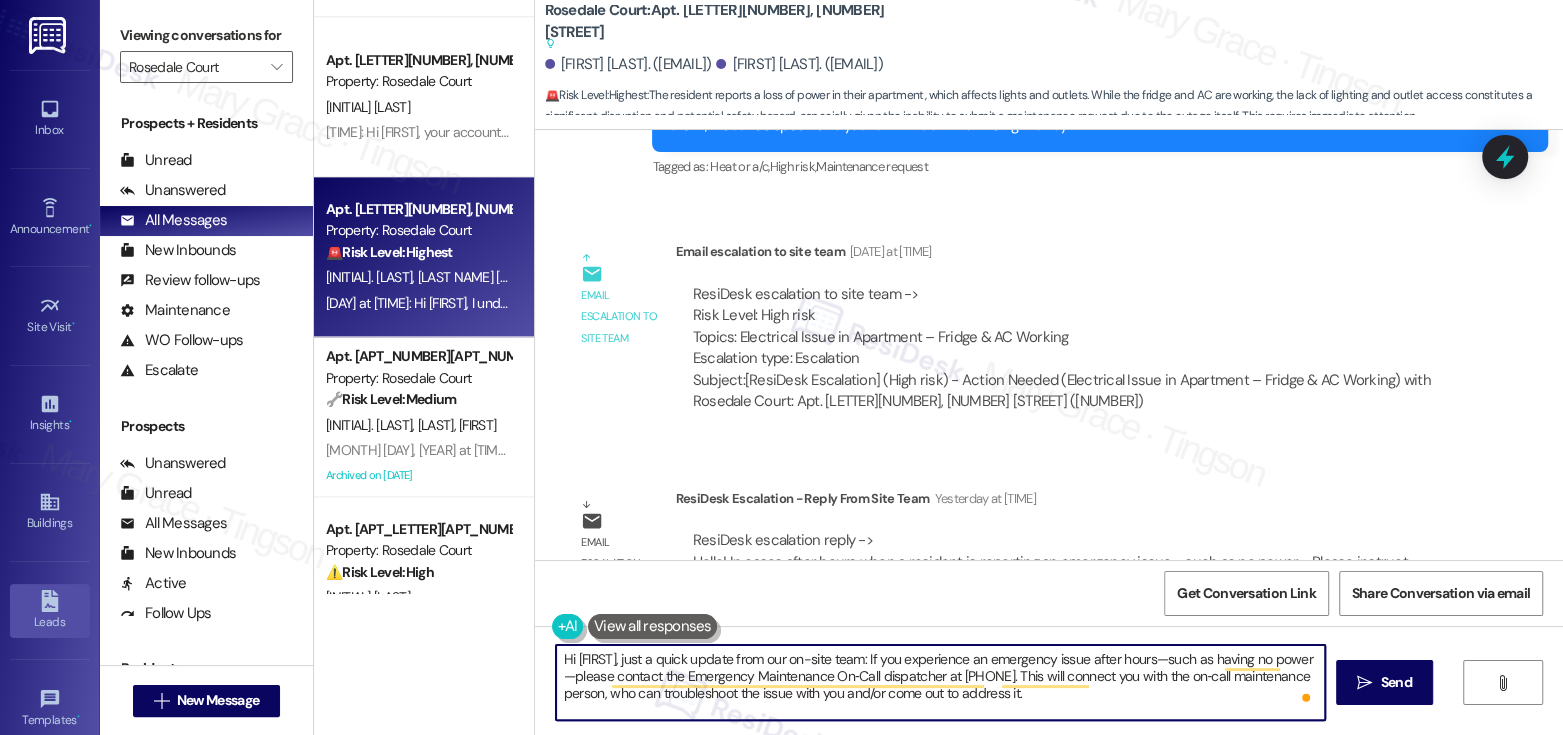 type on "Hi [FIRST], just a quick update from our on-site team: If you experience an emergency issue after hours—such as having no power—please contact the Emergency Maintenance On‑Call dispatcher at [PHONE]. This will connect you with the on‑call maintenance person, who can troubleshoot the issue with you and/or come out to address it.
This number applies to Rosedale, Overlook, Elkins Park, and the Piazza at Jenkintown." 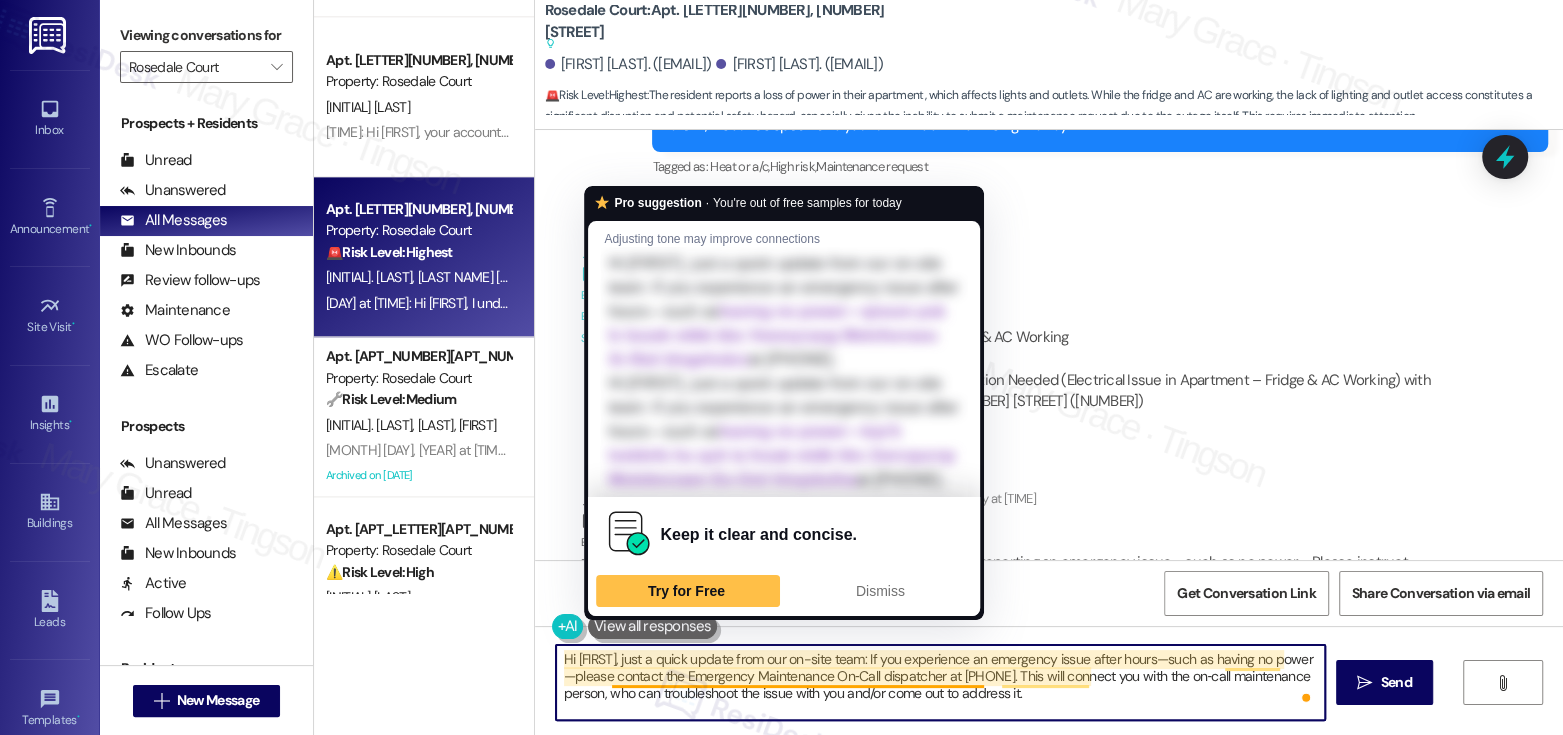 click on "Hi [FIRST], just a quick update from our on-site team: If you experience an emergency issue after hours—such as having no power—please contact the Emergency Maintenance On‑Call dispatcher at [PHONE]. This will connect you with the on‑call maintenance person, who can troubleshoot the issue with you and/or come out to address it.
This number applies to Rosedale, Overlook, Elkins Park, and the Piazza at Jenkintown." at bounding box center [940, 682] 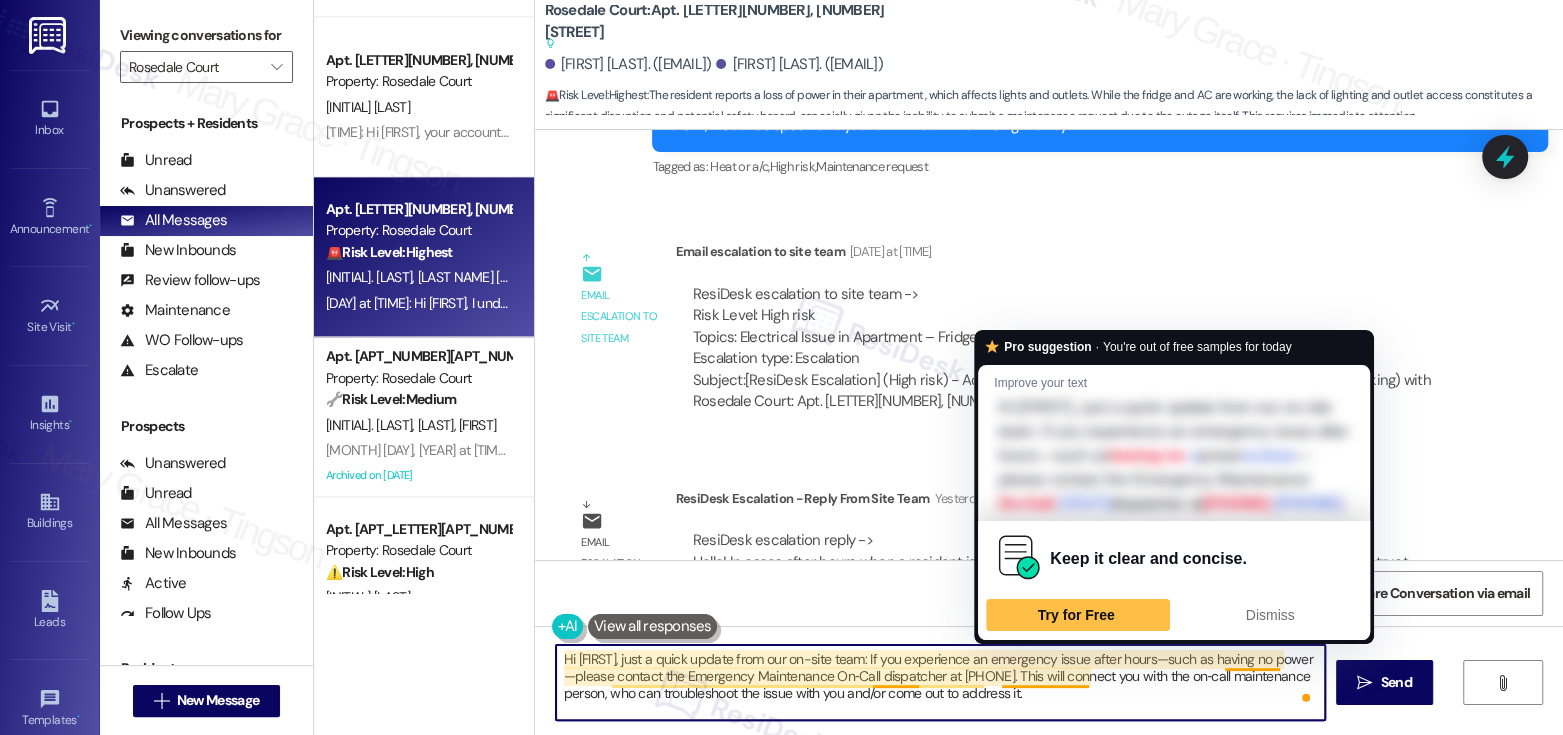 click on "Hi [FIRST], just a quick update from our on-site team: If you experience an emergency issue after hours—such as having no power—please contact the Emergency Maintenance On‑Call dispatcher at [PHONE]. This will connect you with the on‑call maintenance person, who can troubleshoot the issue with you and/or come out to address it.
This number applies to Rosedale, Overlook, Elkins Park, and the Piazza at Jenkintown." at bounding box center (940, 682) 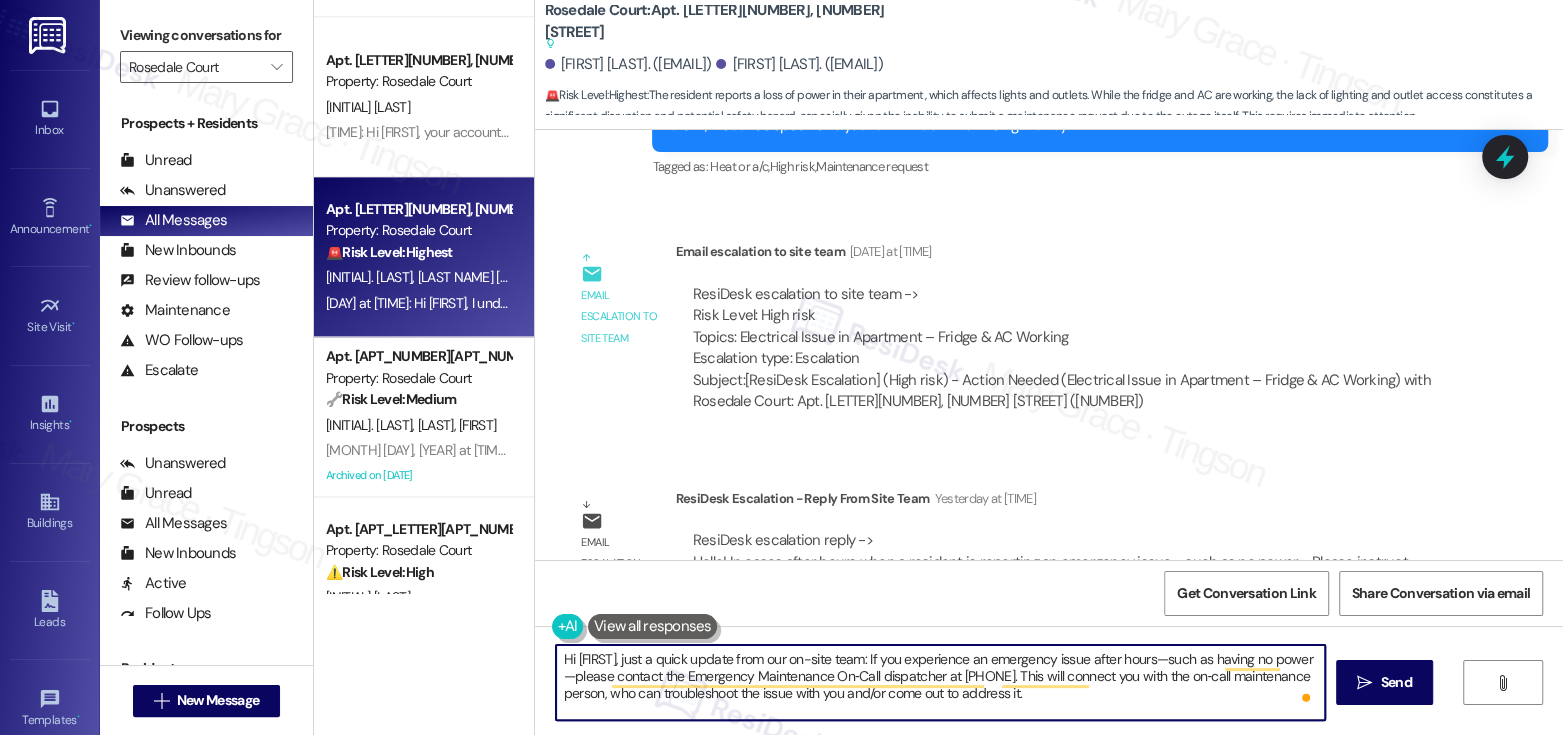 click on "Hi [FIRST], just a quick update from our on-site team: If you experience an emergency issue after hours—such as having no power—please contact the Emergency Maintenance On‑Call dispatcher at [PHONE]. This will connect you with the on‑call maintenance person, who can troubleshoot the issue with you and/or come out to address it.
This number applies to Rosedale, Overlook, Elkins Park, and the Piazza at Jenkintown." at bounding box center [940, 682] 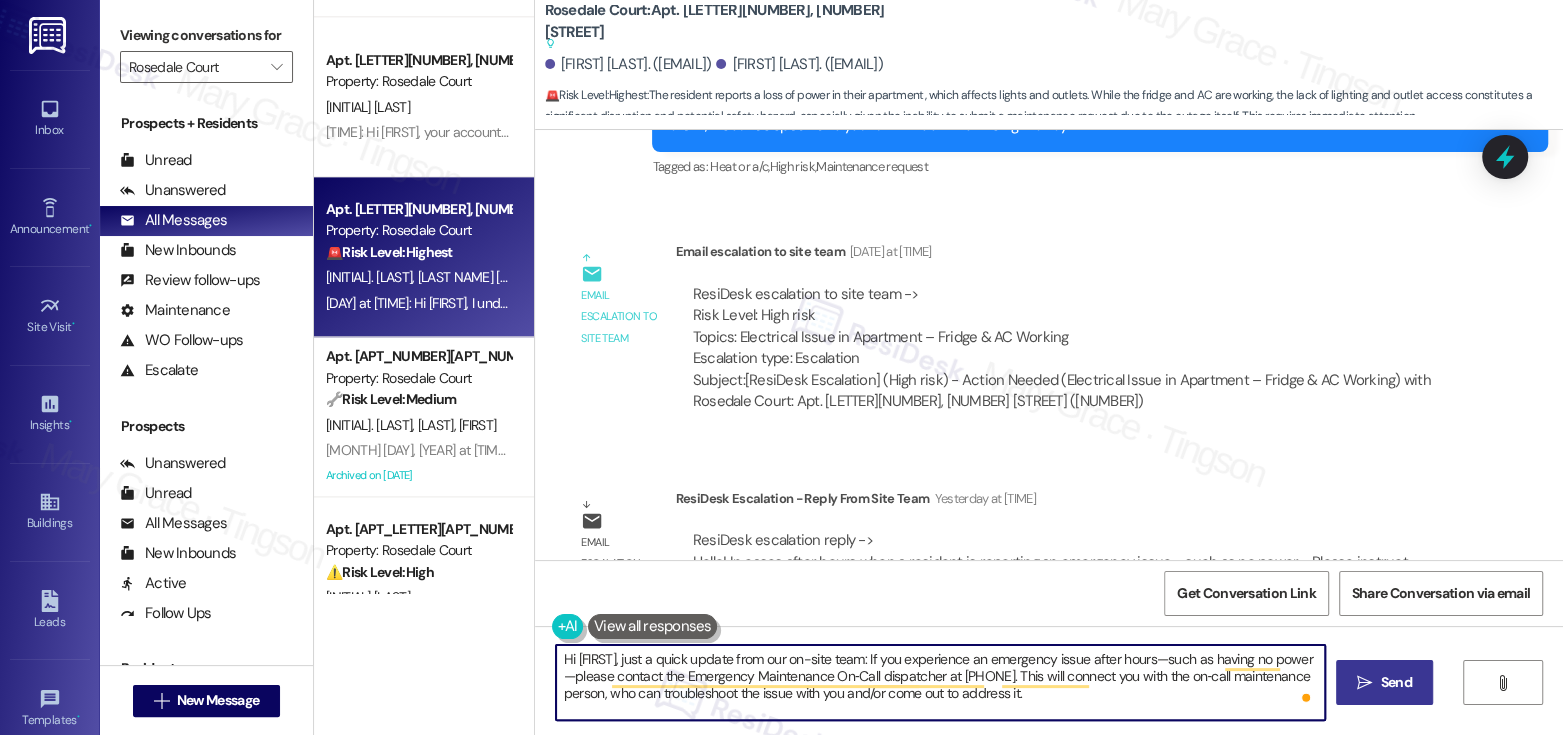 click on "Send" at bounding box center [1396, 682] 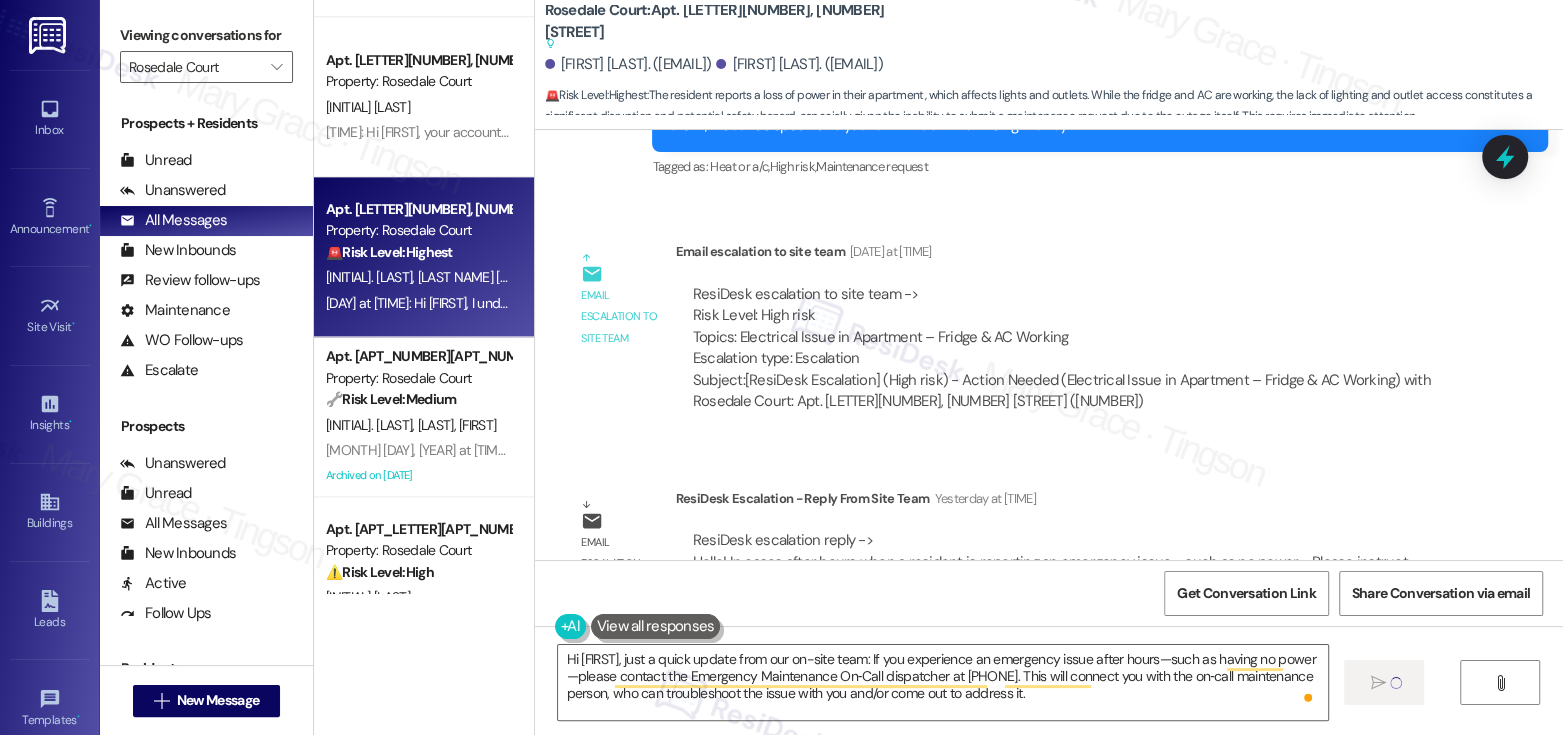 type 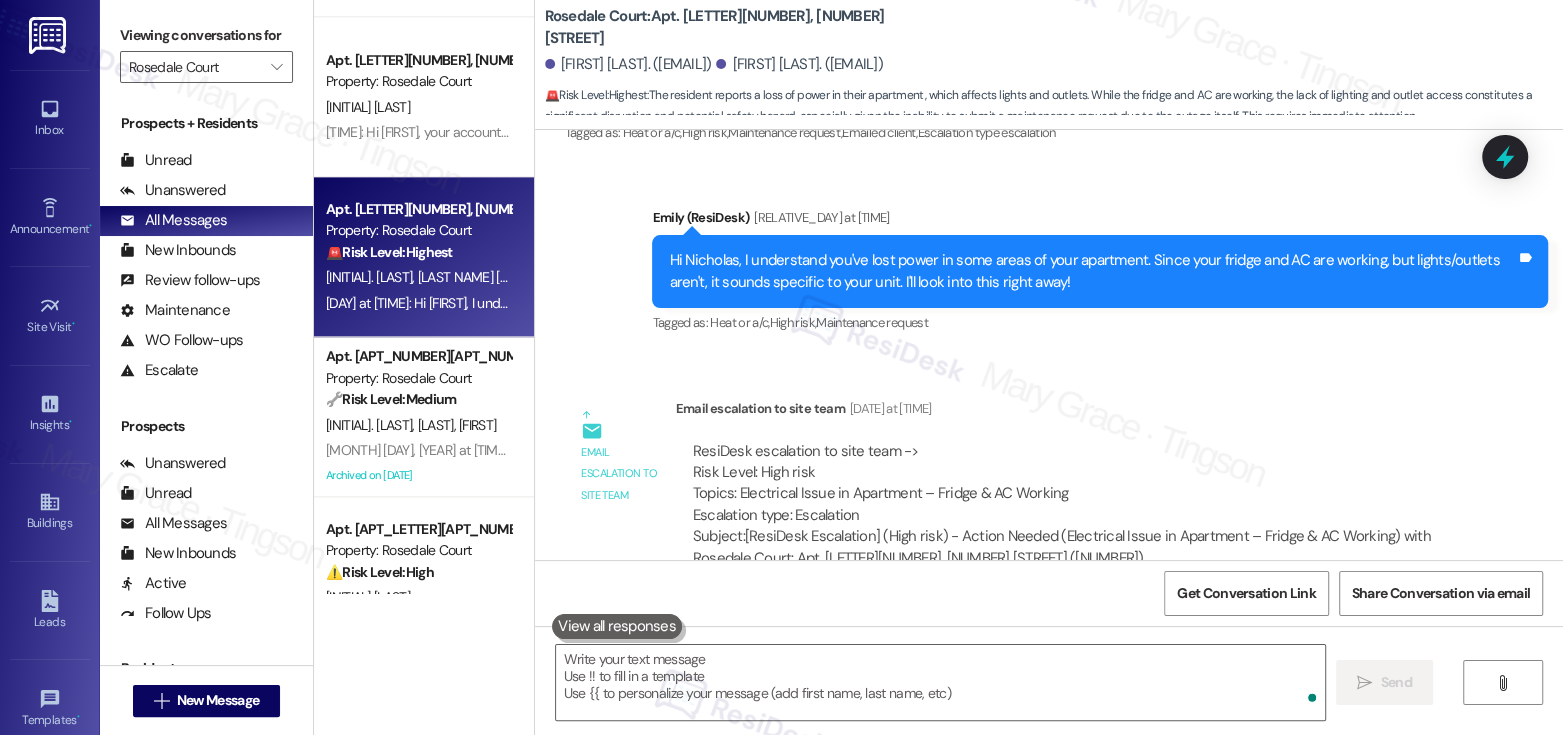scroll, scrollTop: 8192, scrollLeft: 0, axis: vertical 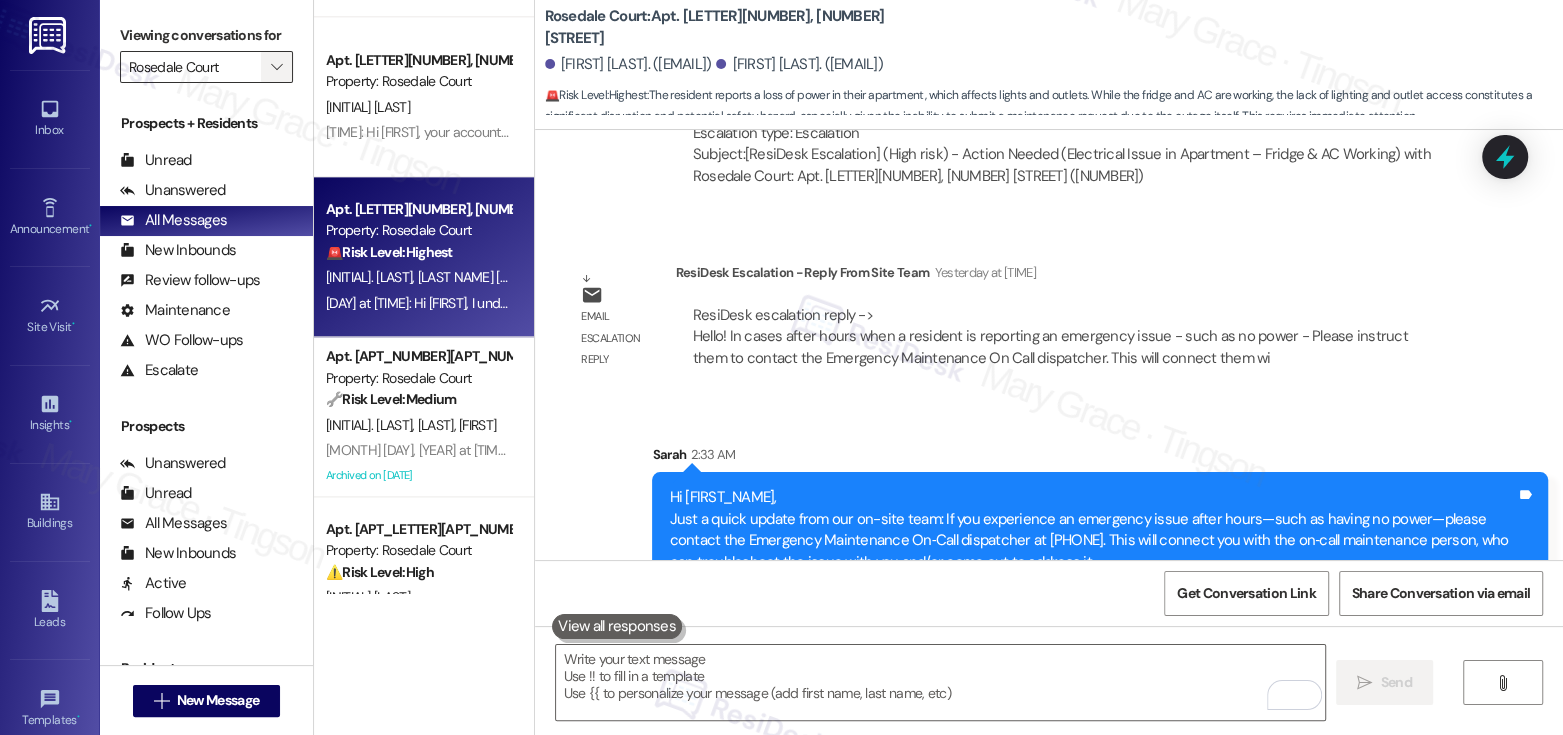click on "" at bounding box center (276, 67) 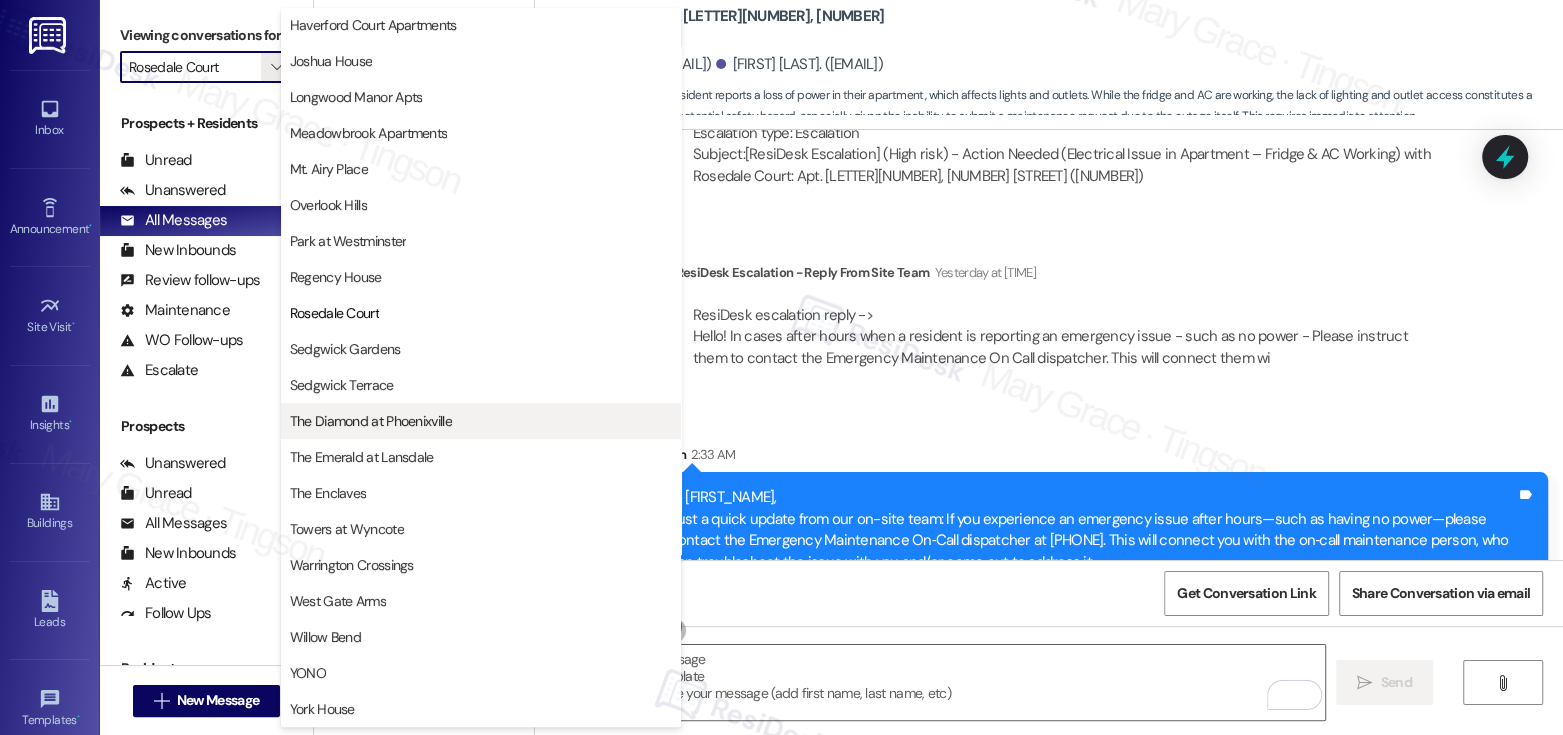 scroll, scrollTop: 469, scrollLeft: 0, axis: vertical 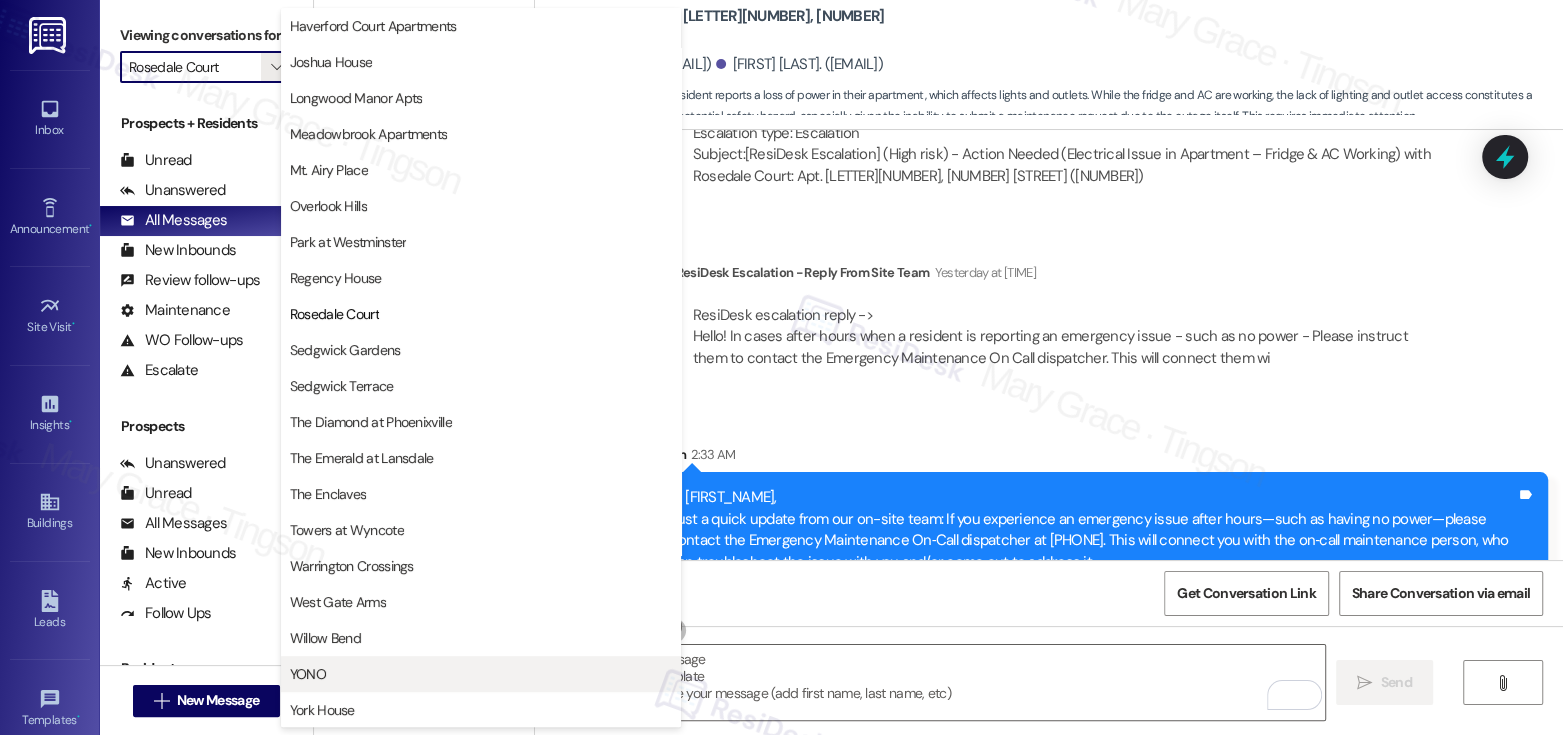 click on "YONO" at bounding box center [481, 674] 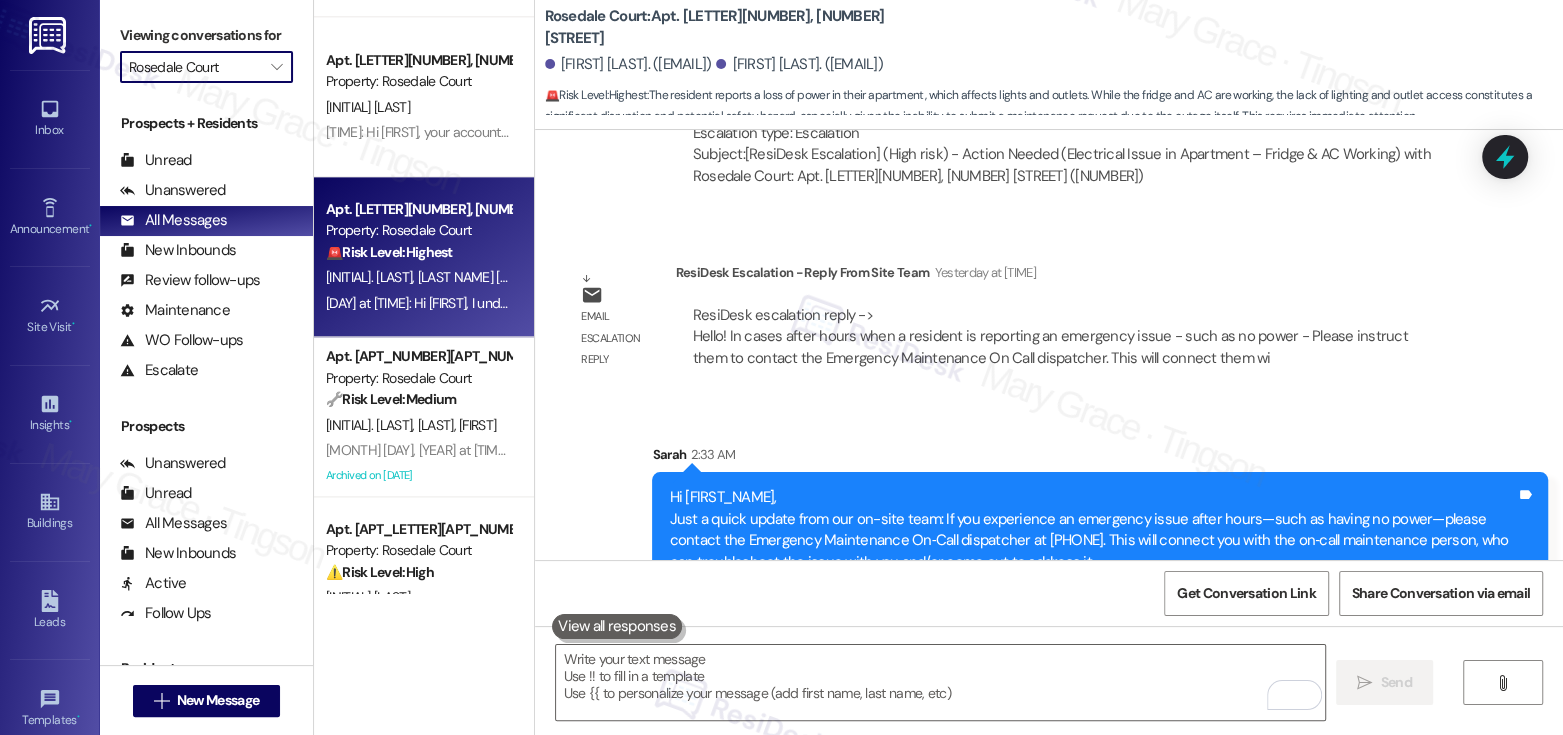 type on "YONO" 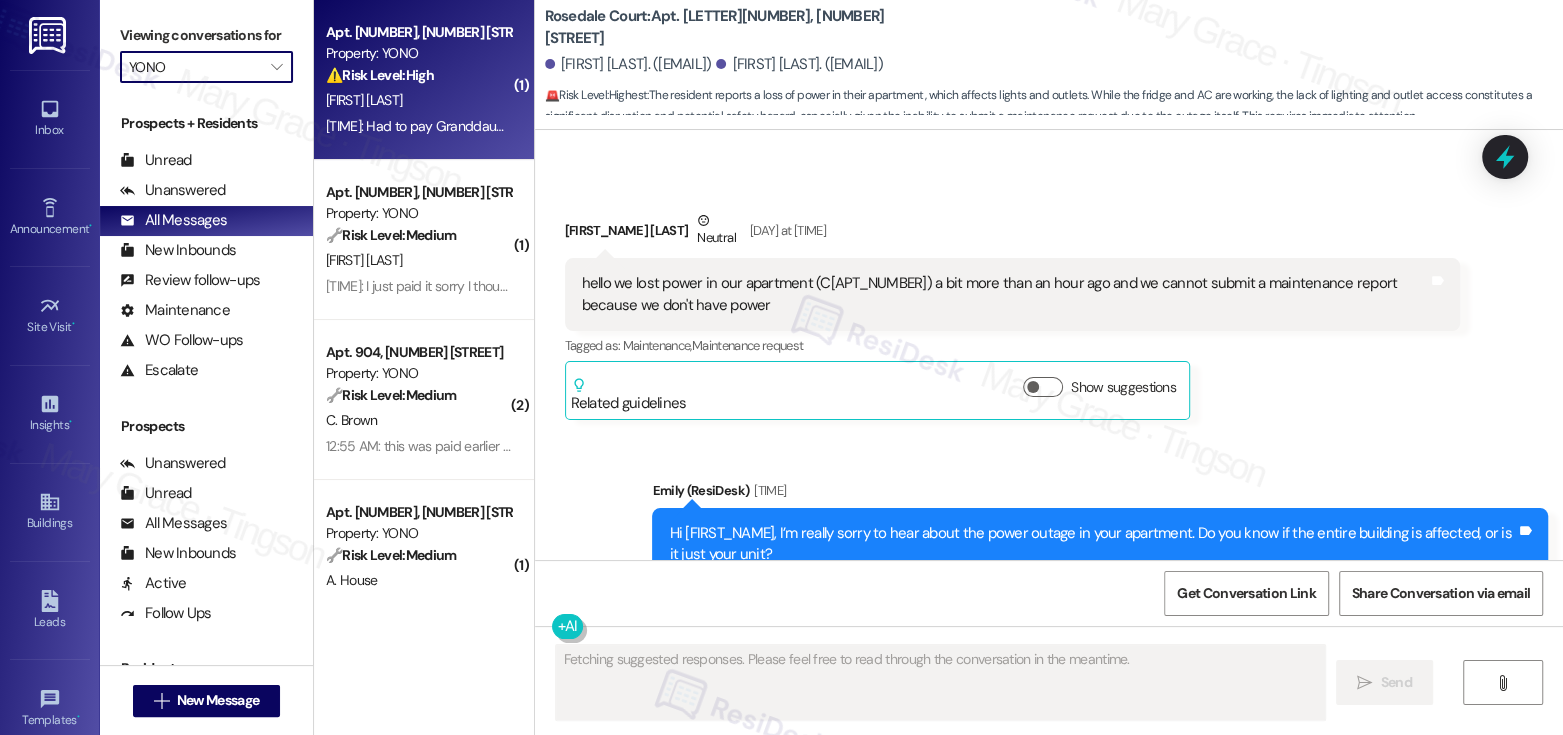 scroll, scrollTop: 7347, scrollLeft: 0, axis: vertical 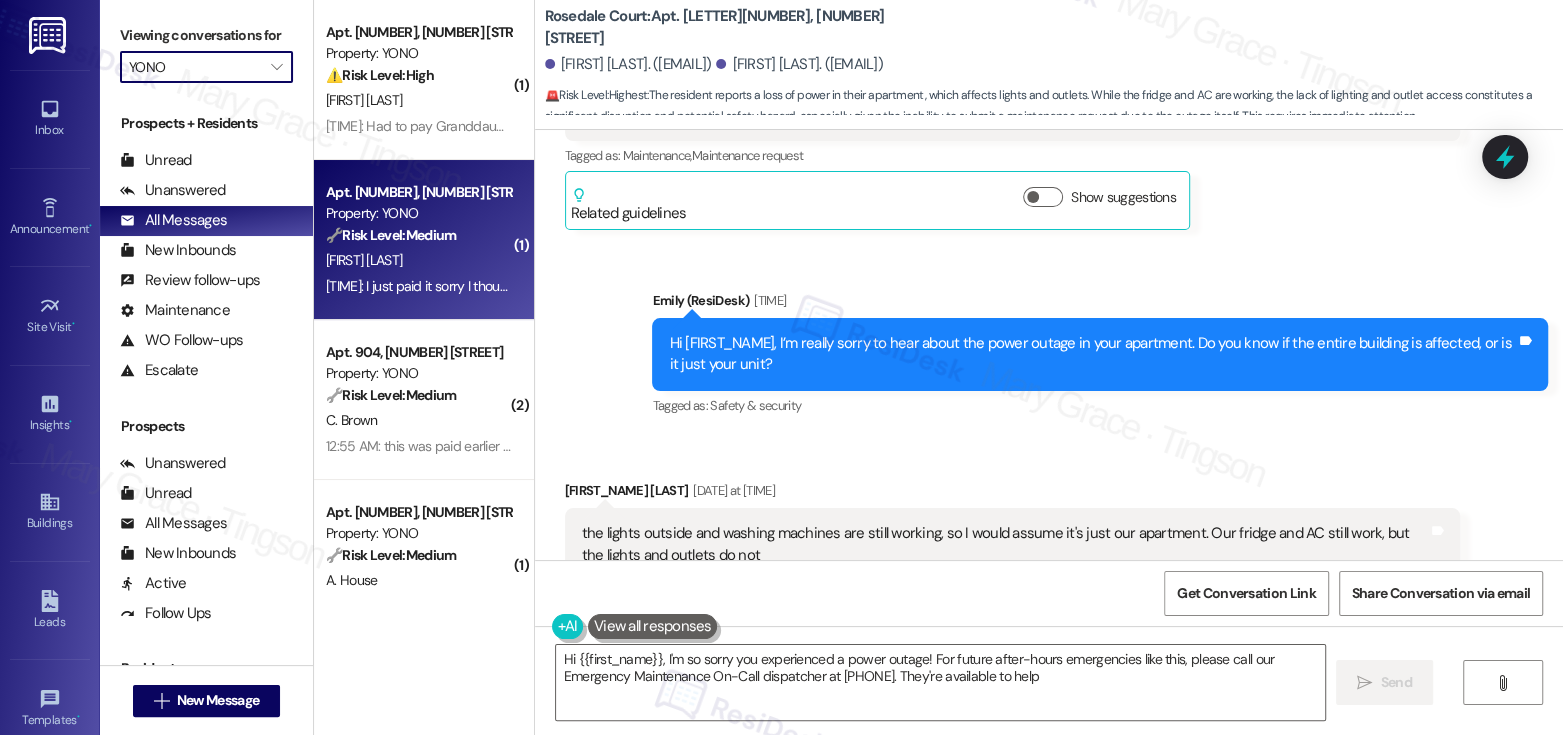 type on "Hi {{first_name}}, I'm so sorry you experienced a power outage! For future after-hours emergencies like this, please call our Emergency Maintenance On-Call dispatcher at [PHONE]. They're available to help!" 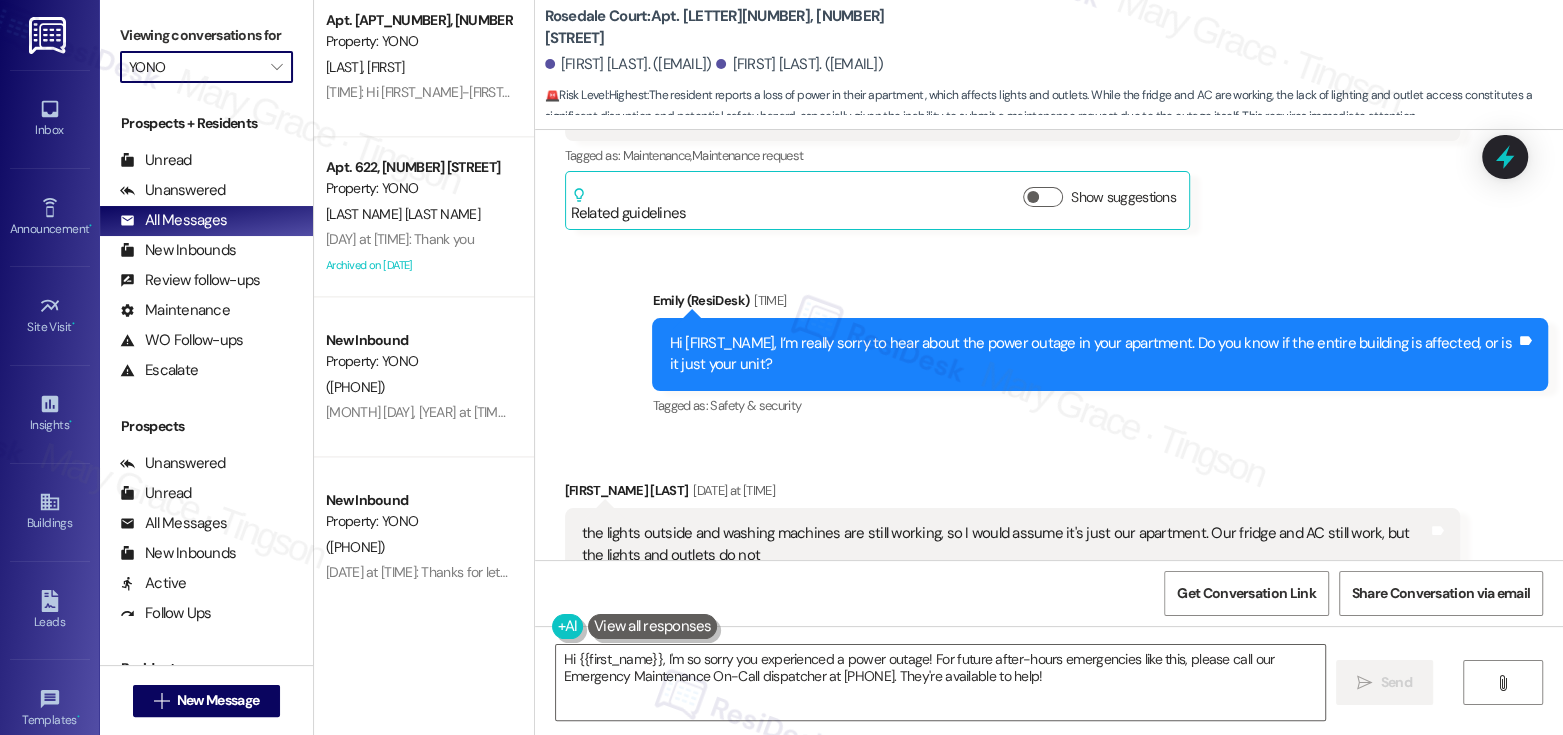 scroll, scrollTop: 7727, scrollLeft: 0, axis: vertical 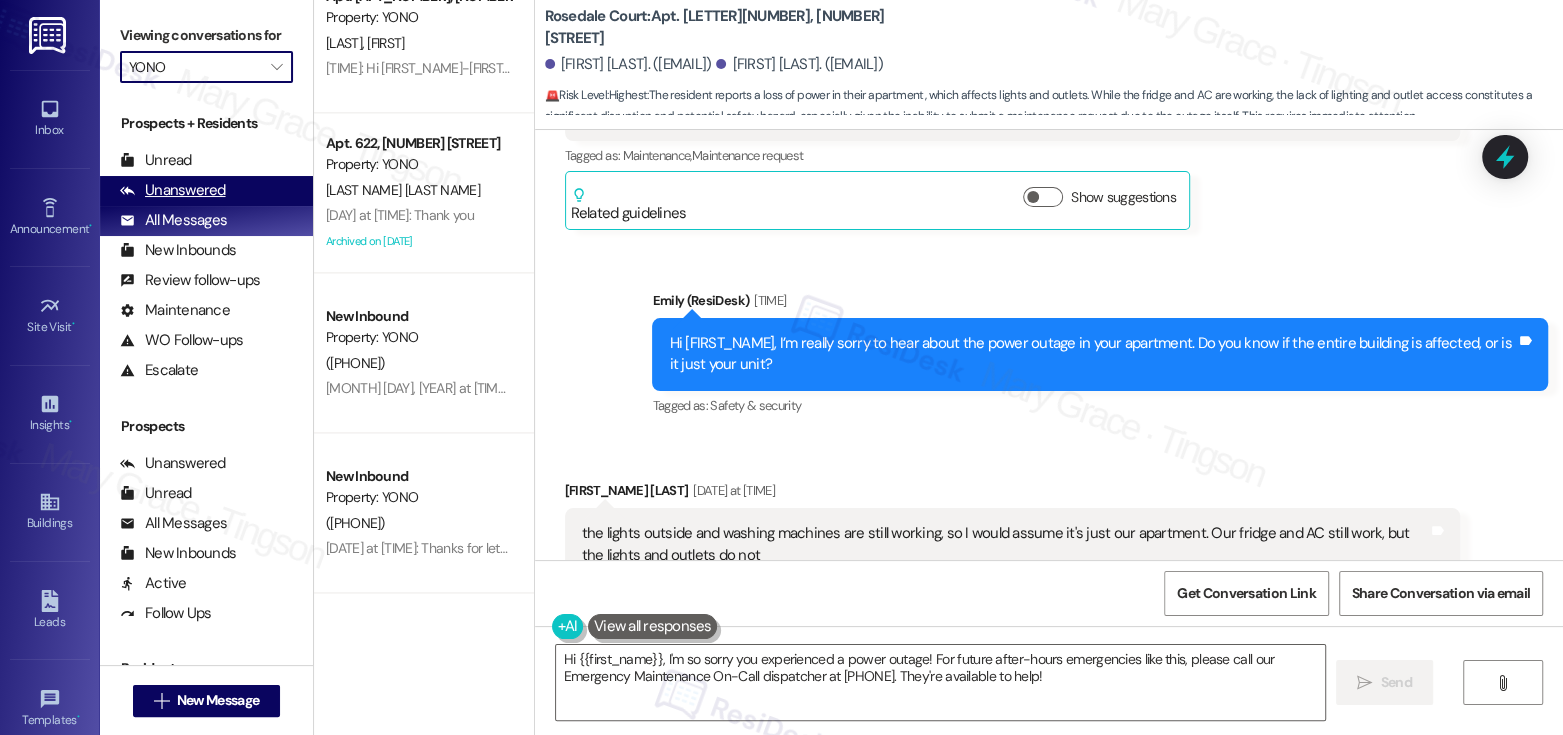 click on "Unanswered" at bounding box center (173, 190) 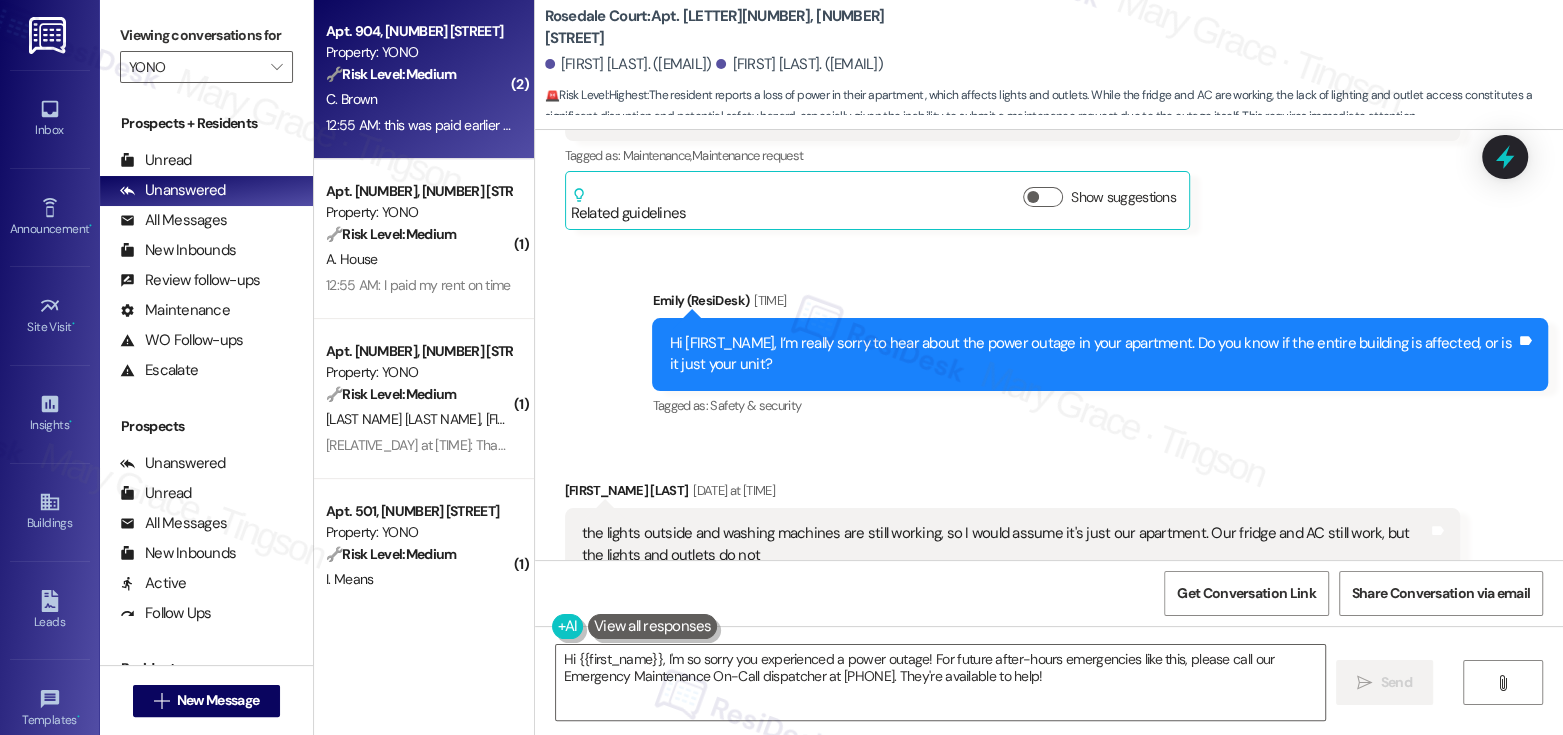 scroll, scrollTop: 338, scrollLeft: 0, axis: vertical 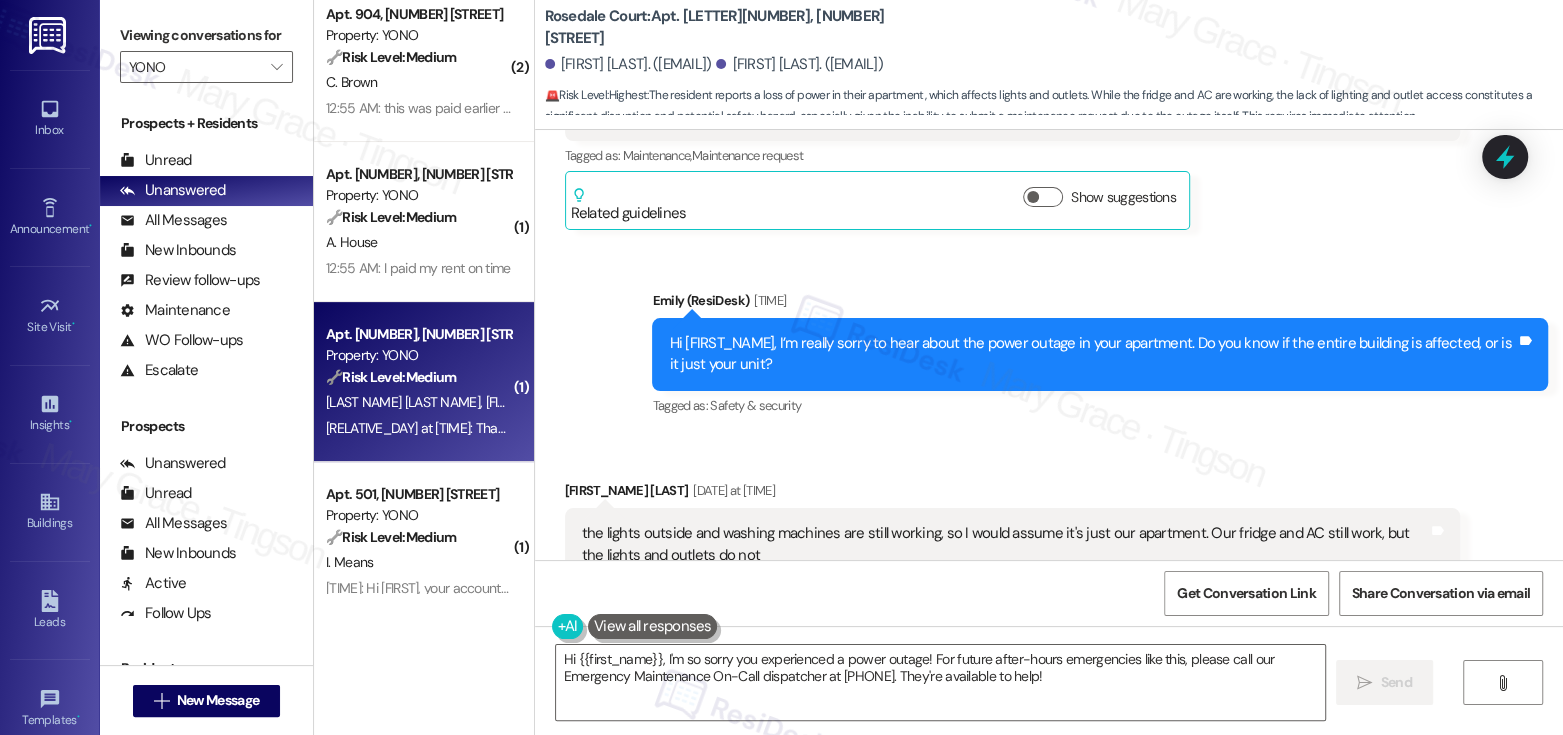 click on "[LAST NAME] [LAST NAME] [LAST NAME]" at bounding box center [418, 402] 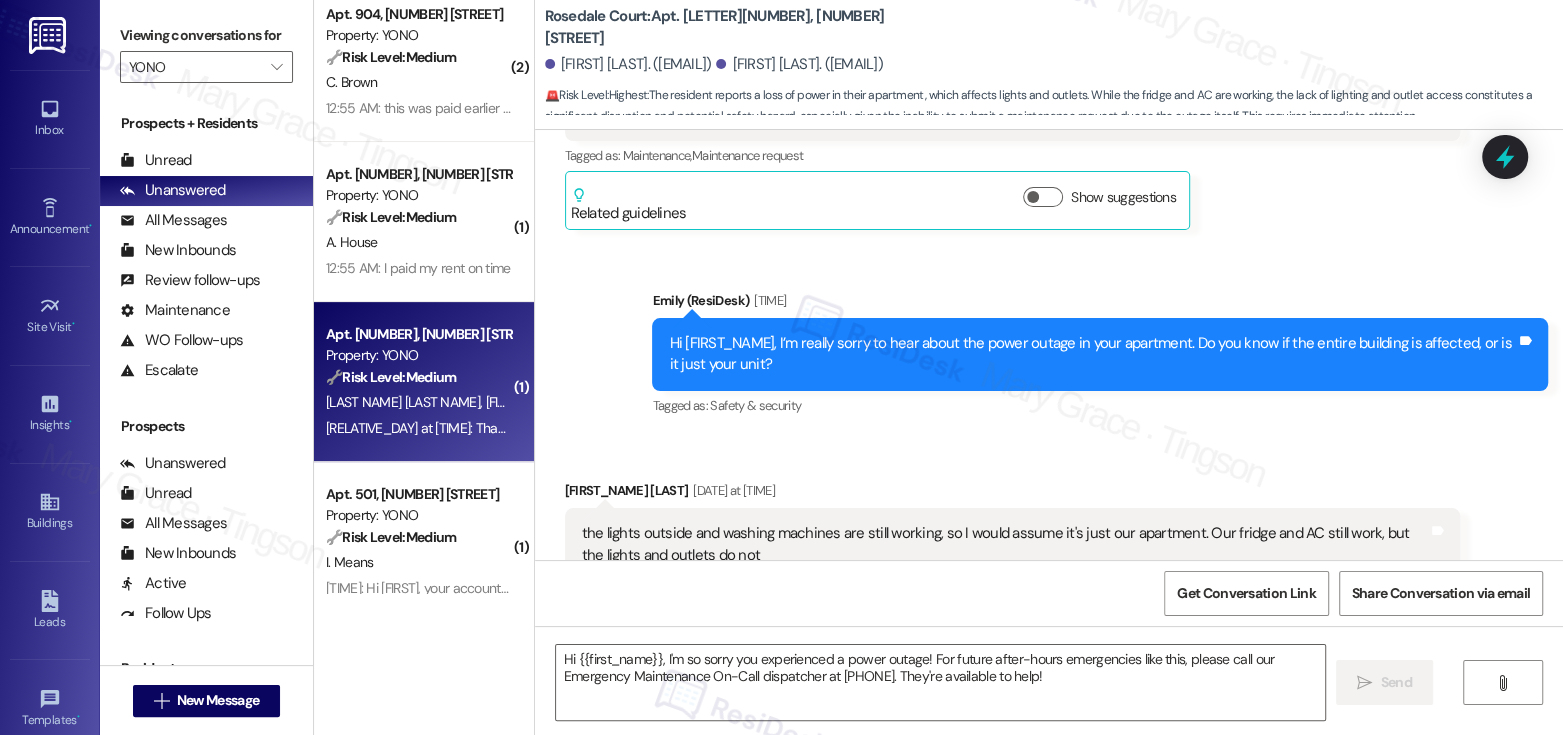 type on "Fetching suggested responses. Please feel free to read through the conversation in the meantime." 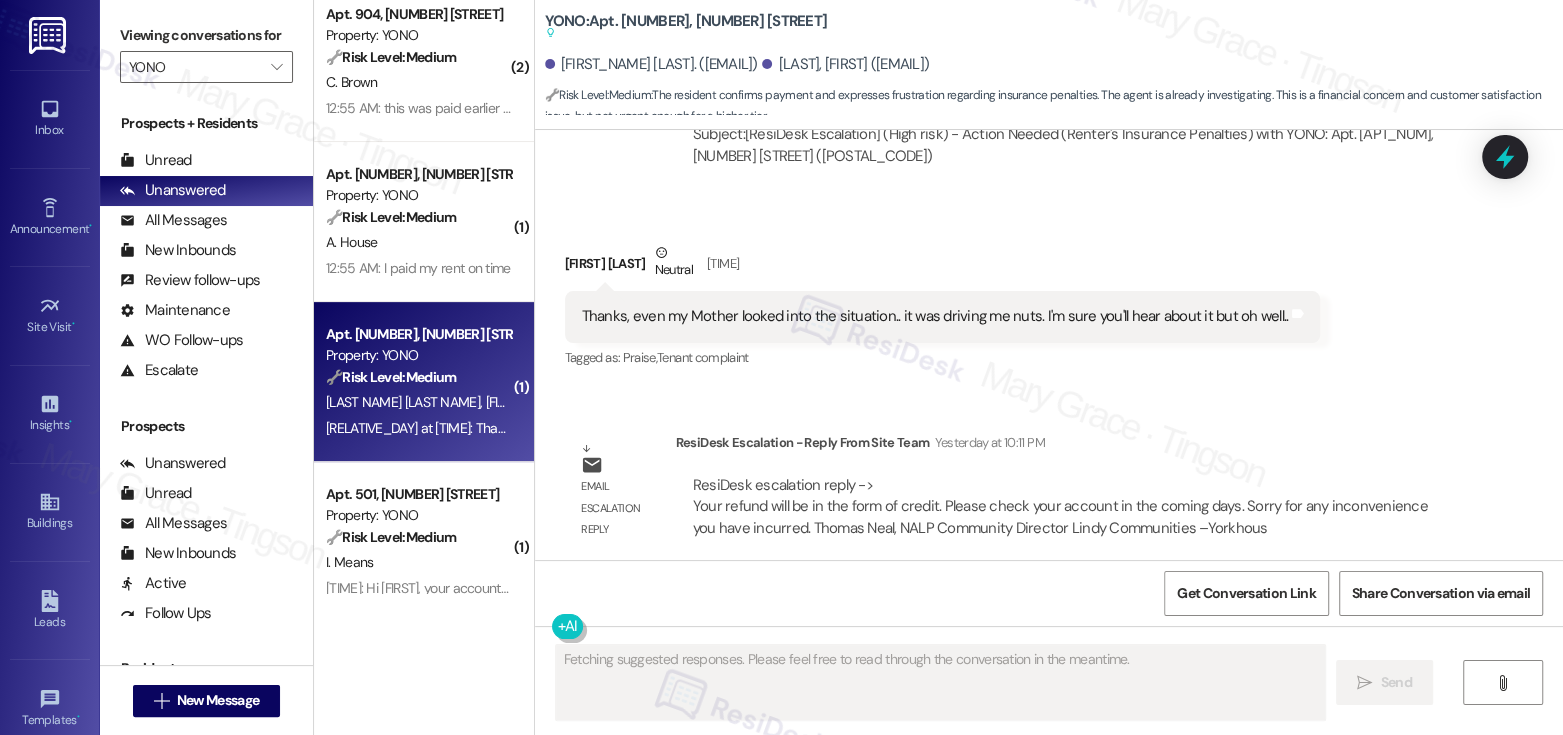 scroll, scrollTop: 10695, scrollLeft: 0, axis: vertical 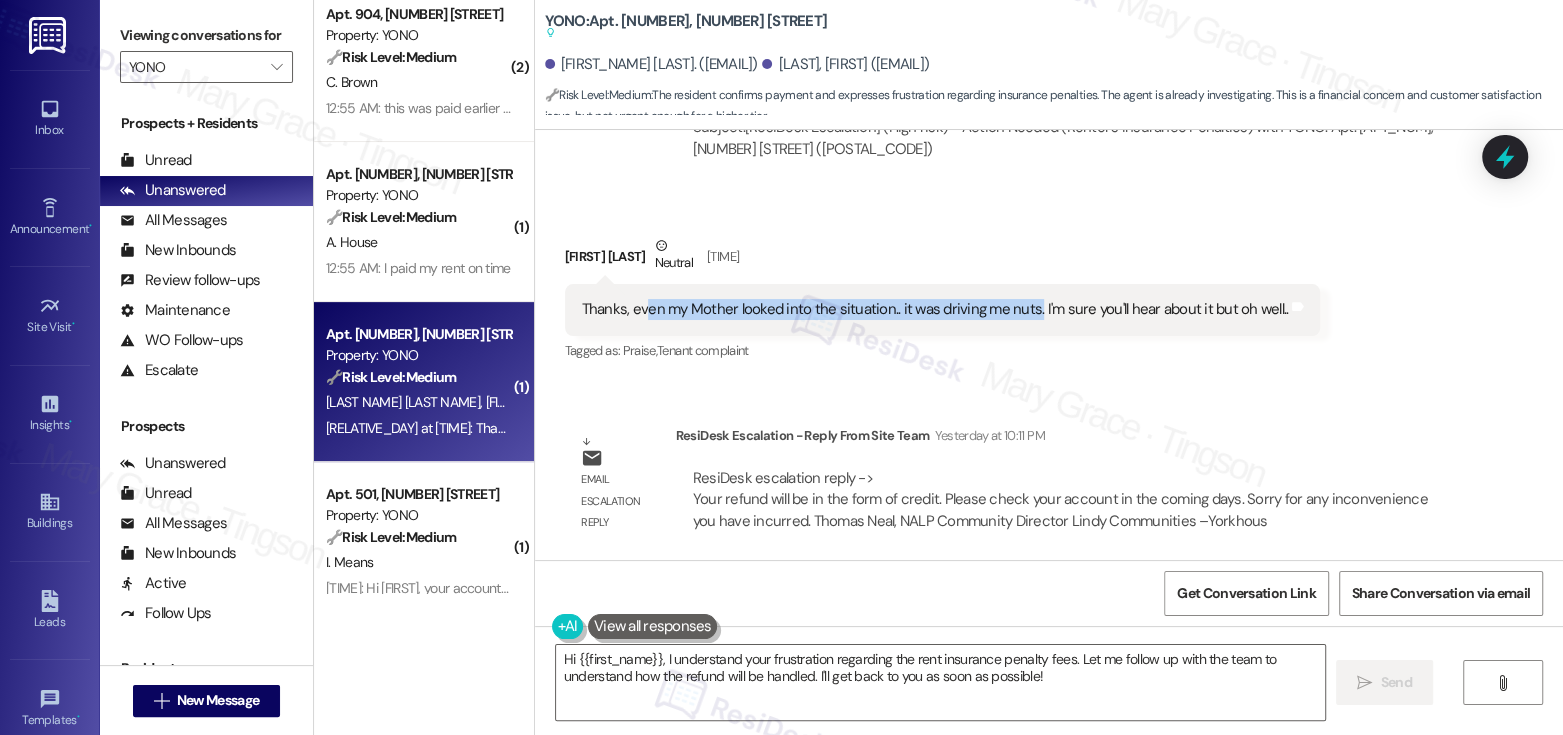 drag, startPoint x: 631, startPoint y: 308, endPoint x: 1019, endPoint y: 309, distance: 388.00128 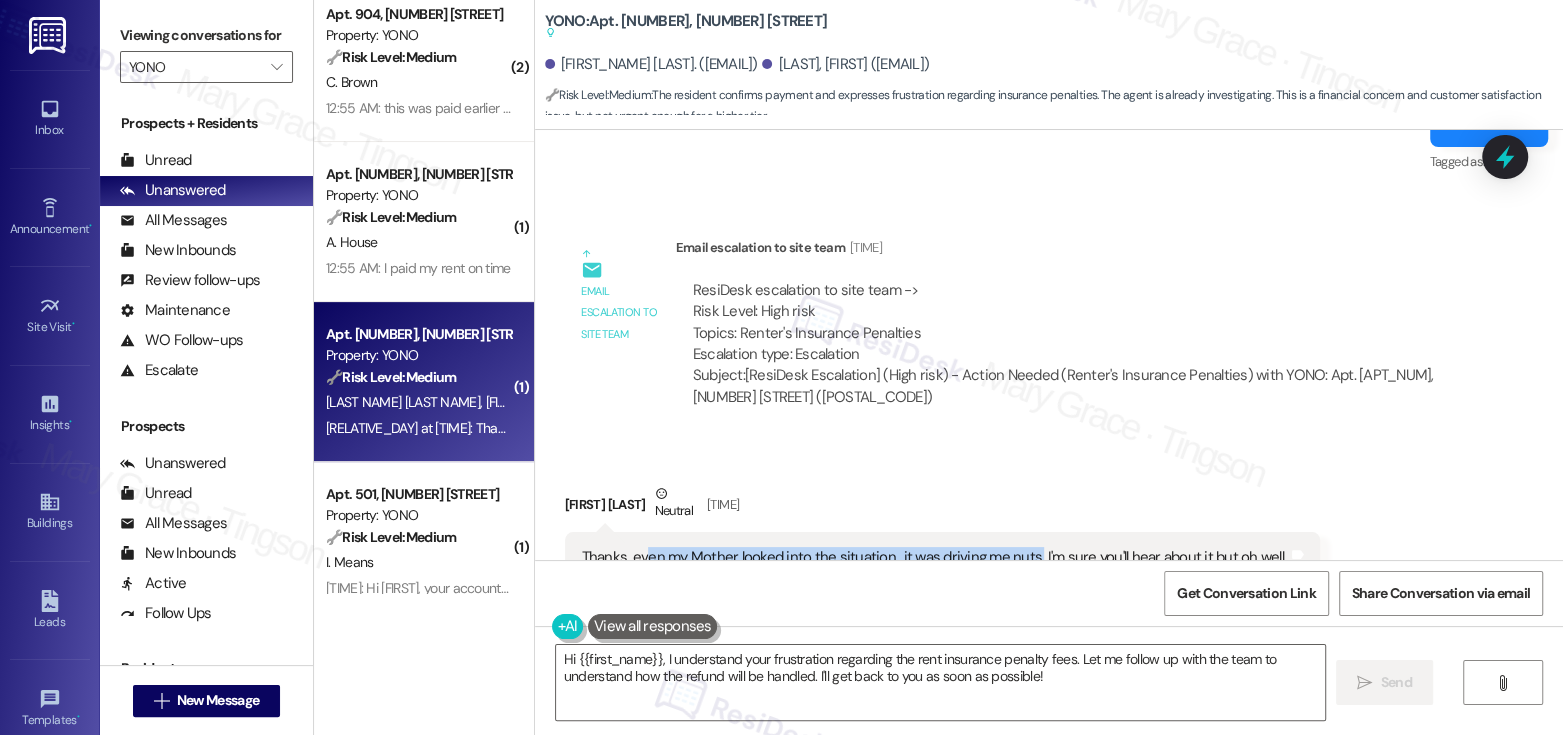 scroll, scrollTop: 10695, scrollLeft: 0, axis: vertical 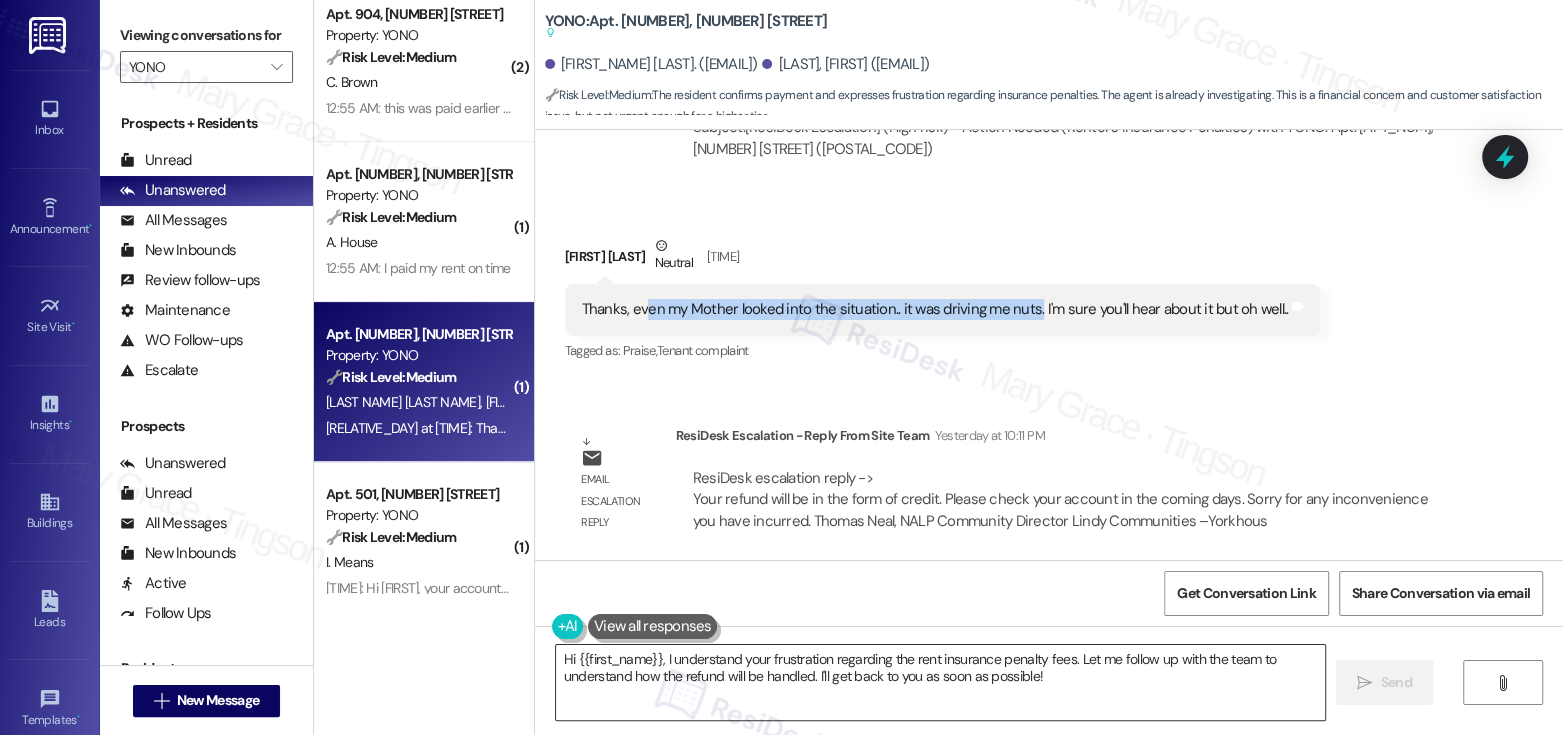 click on "Hi {{first_name}}, I understand your frustration regarding the rent insurance penalty fees. Let me follow up with the team to understand how the refund will be handled. I'll get back to you as soon as possible!" at bounding box center (940, 682) 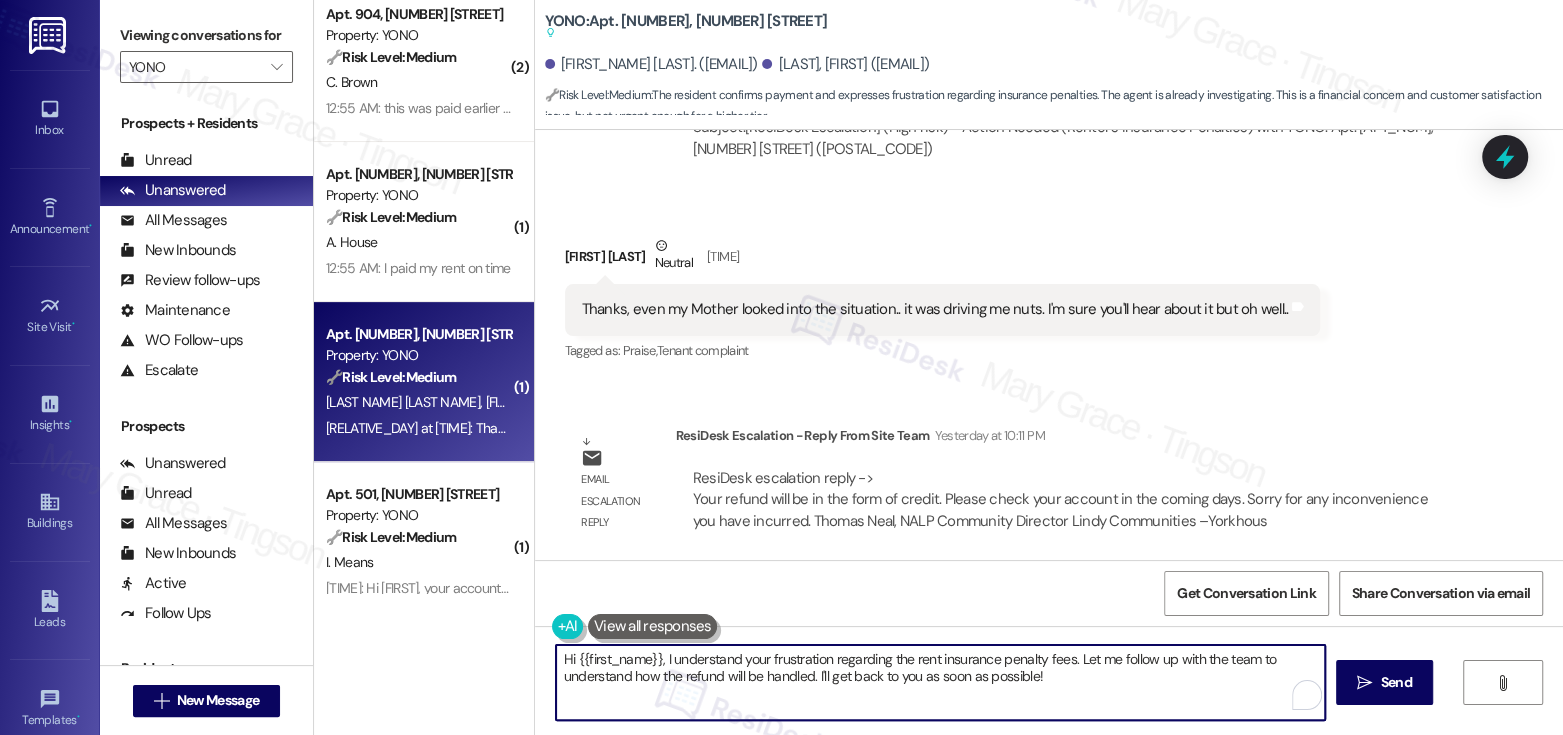 click on "Hi {{first_name}}, I understand your frustration regarding the rent insurance penalty fees. Let me follow up with the team to understand how the refund will be handled. I'll get back to you as soon as possible!" at bounding box center (940, 682) 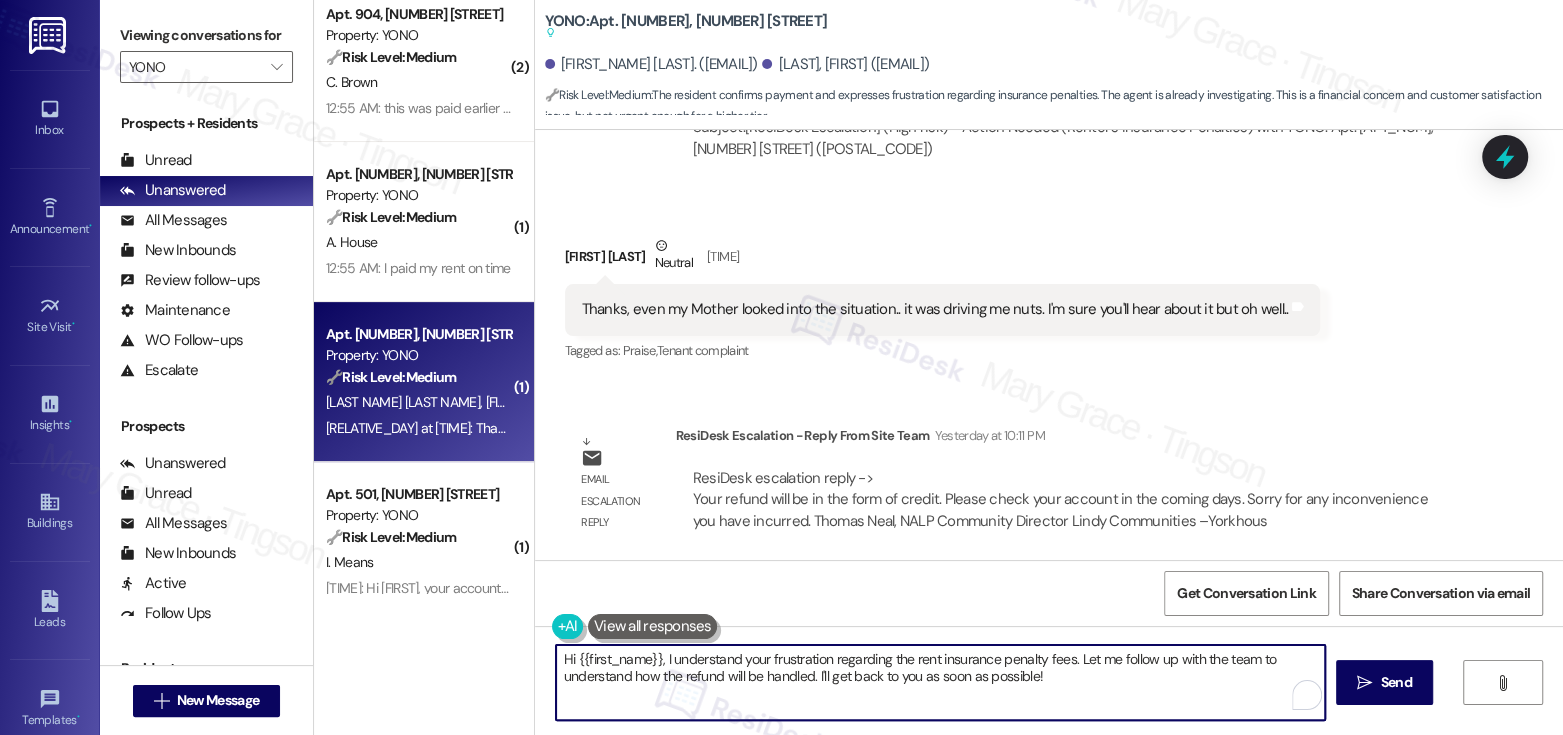 click on "Hi {{first_name}}, I understand your frustration regarding the rent insurance penalty fees. Let me follow up with the team to understand how the refund will be handled. I'll get back to you as soon as possible!" at bounding box center (940, 682) 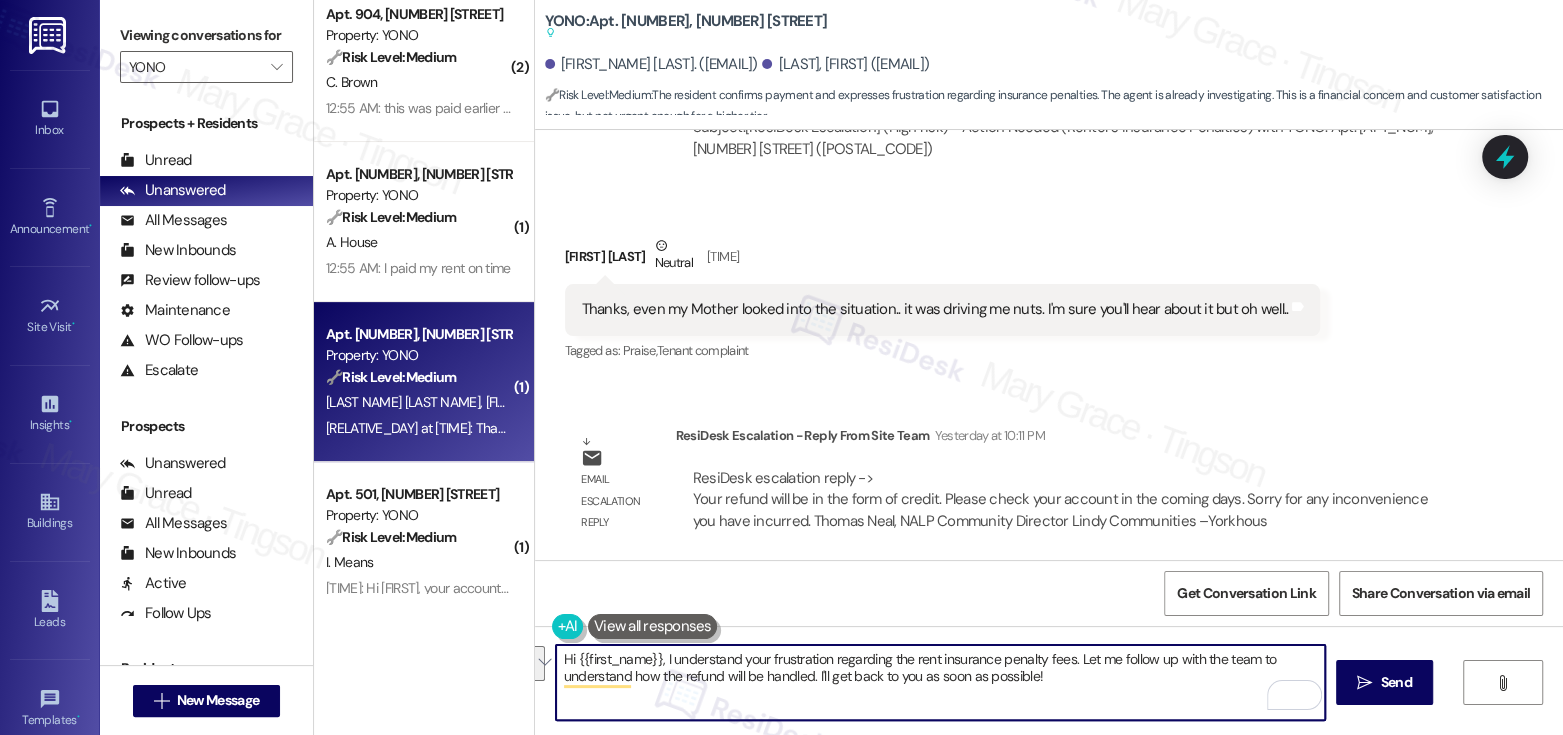 drag, startPoint x: 1061, startPoint y: 678, endPoint x: 654, endPoint y: 656, distance: 407.59415 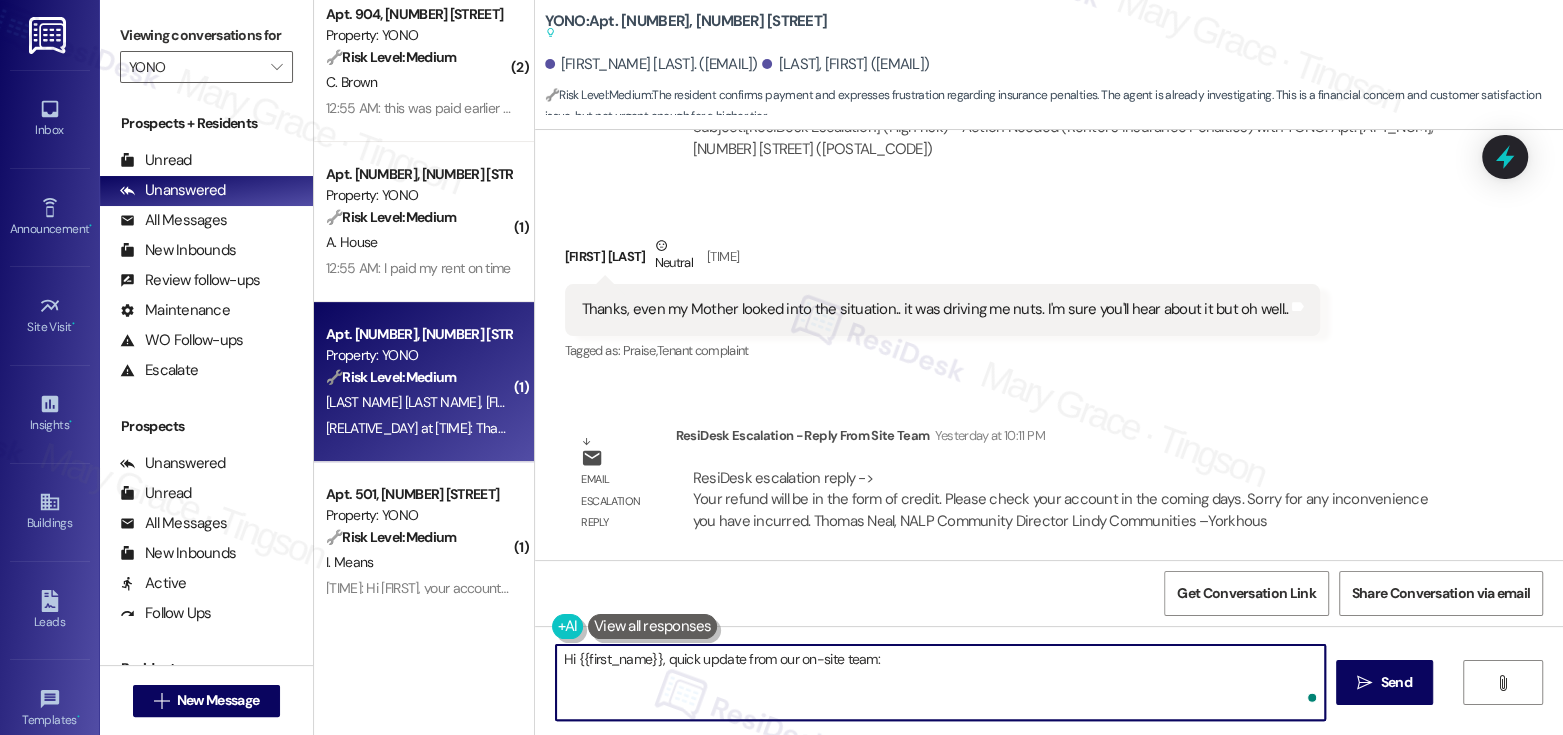 paste on "Your refund will be in the form of credit. Please check your account in the coming days.
Sorry for any inconvenience you have incurred." 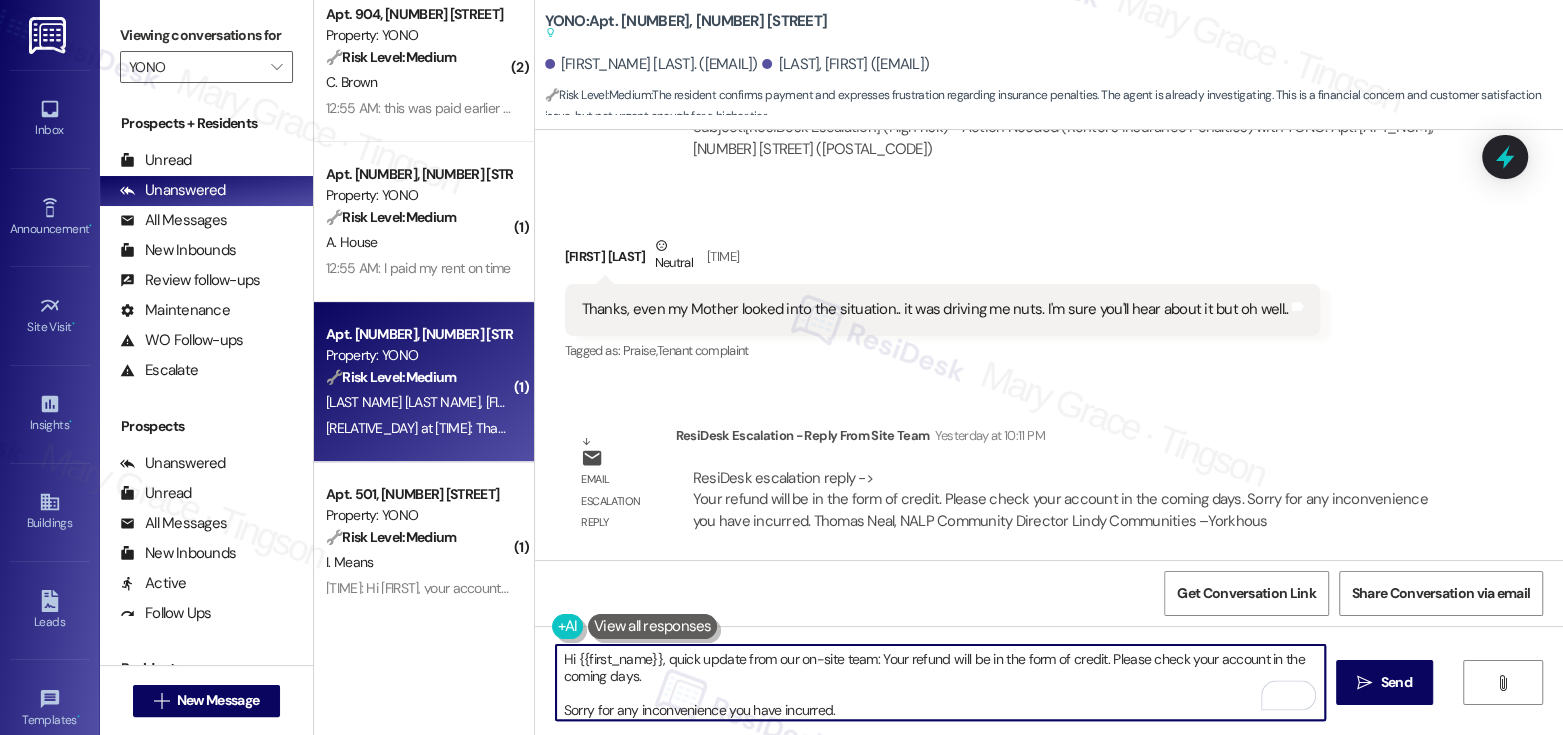 click on "Hi {{first_name}}, quick update from our on-site team: Your refund will be in the form of credit. Please check your account in the coming days.
Sorry for any inconvenience you have incurred." at bounding box center [940, 682] 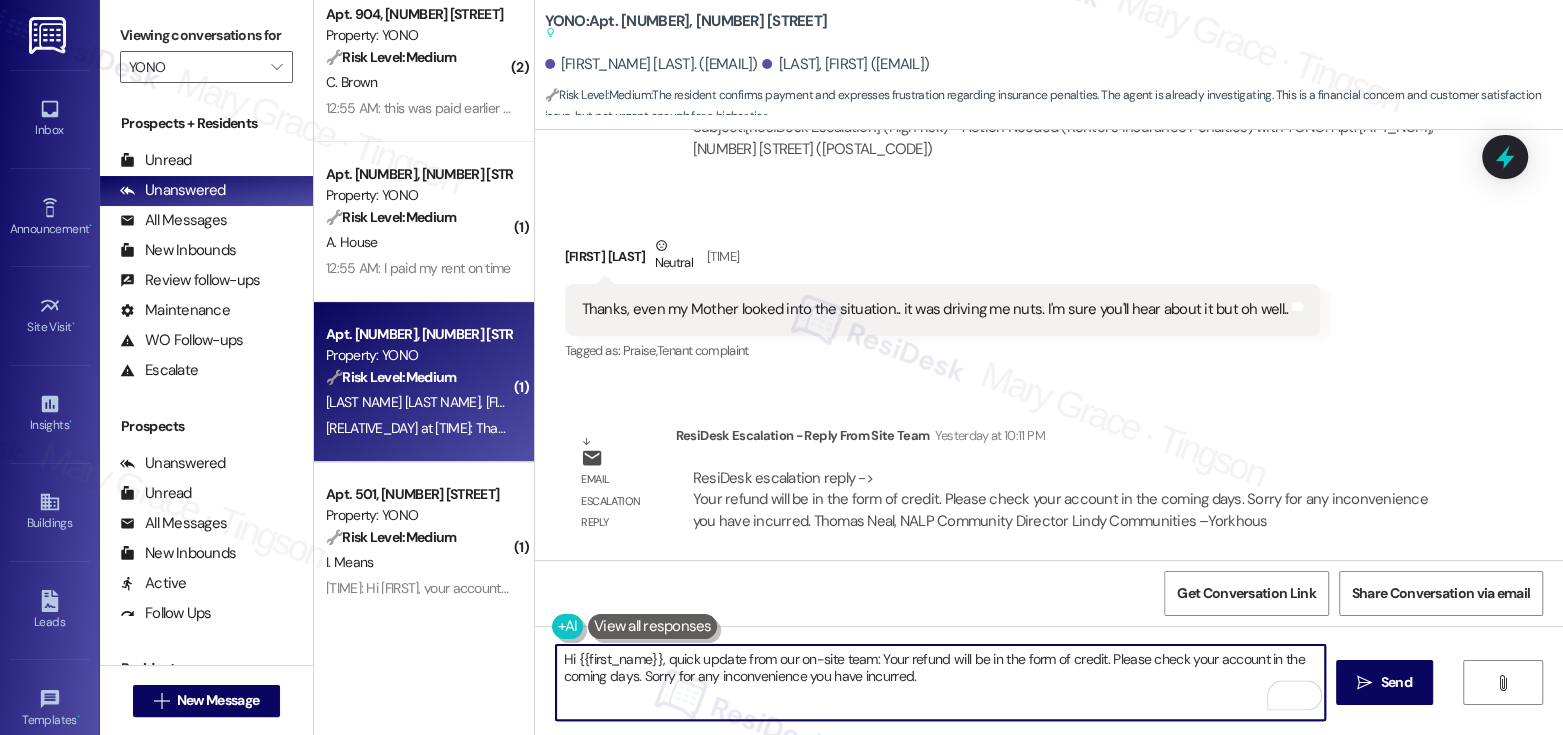 click on "Hi {{first_name}}, quick update from our on-site team: Your refund will be in the form of credit. Please check your account in the coming days. Sorry for any inconvenience you have incurred." at bounding box center (940, 682) 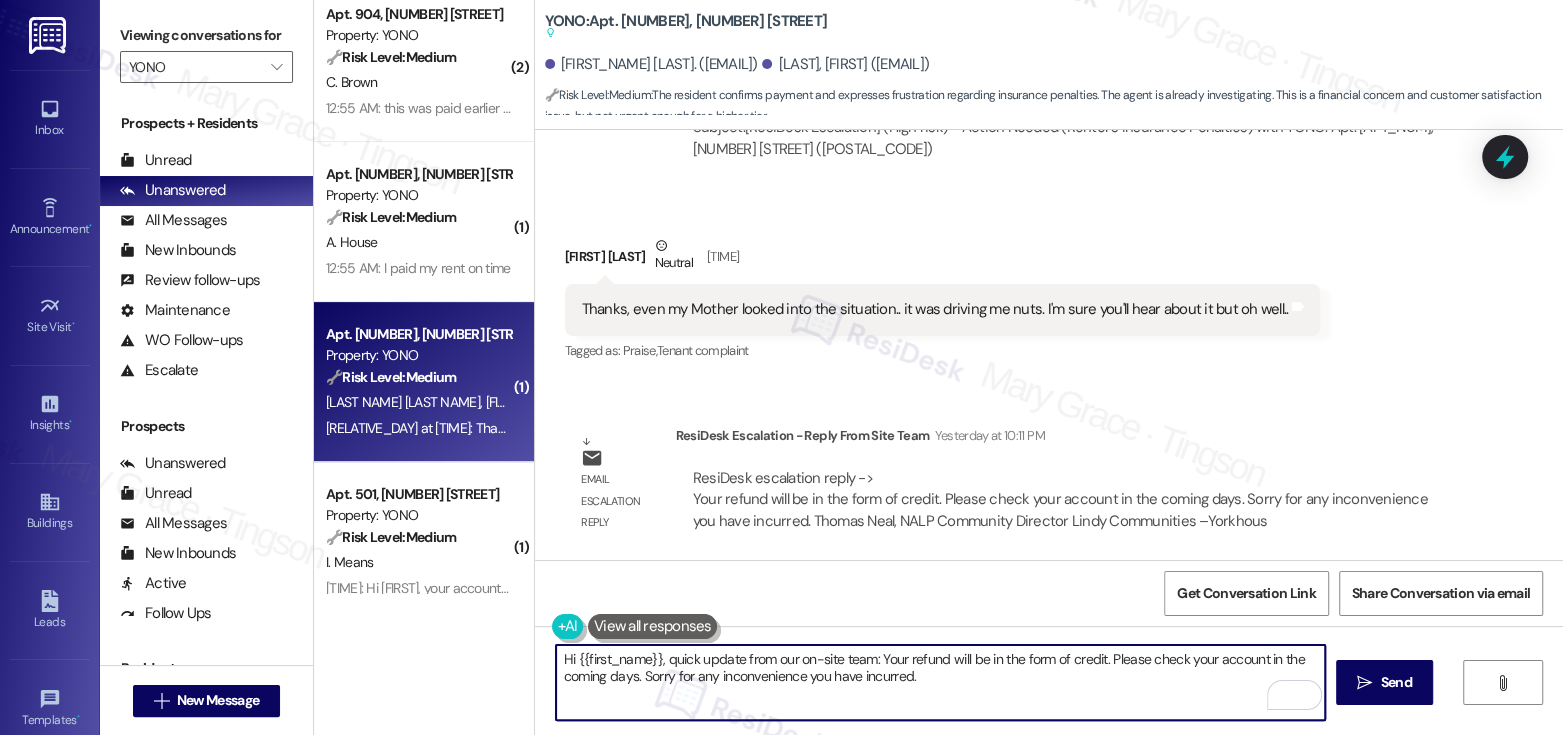 click on "[FIRST_NAME] [LAST]. ([EMAIL])" at bounding box center [651, 64] 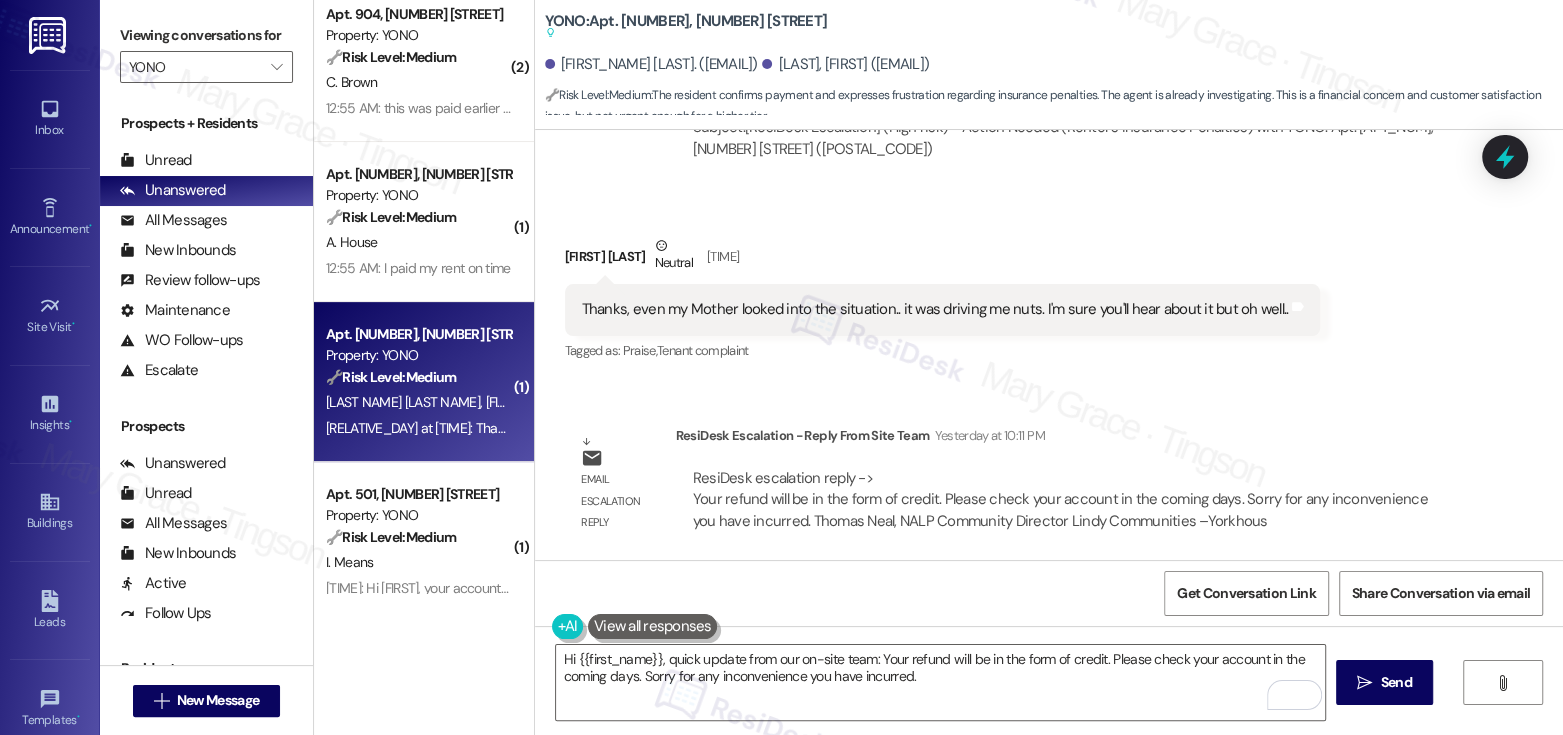 click on "[FIRST_NAME] [LAST]. ([EMAIL])" at bounding box center (651, 64) 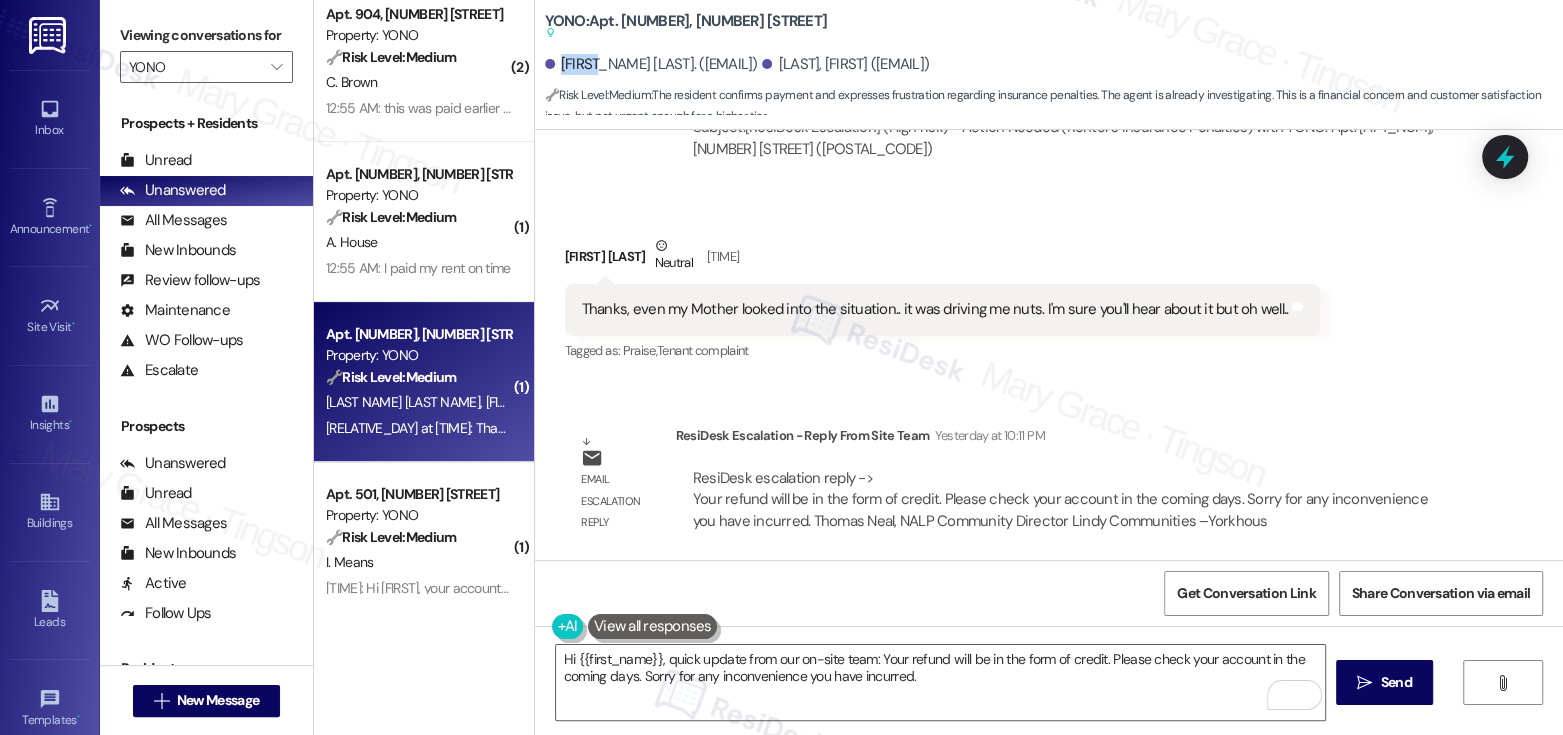 copy on "[FIRST]" 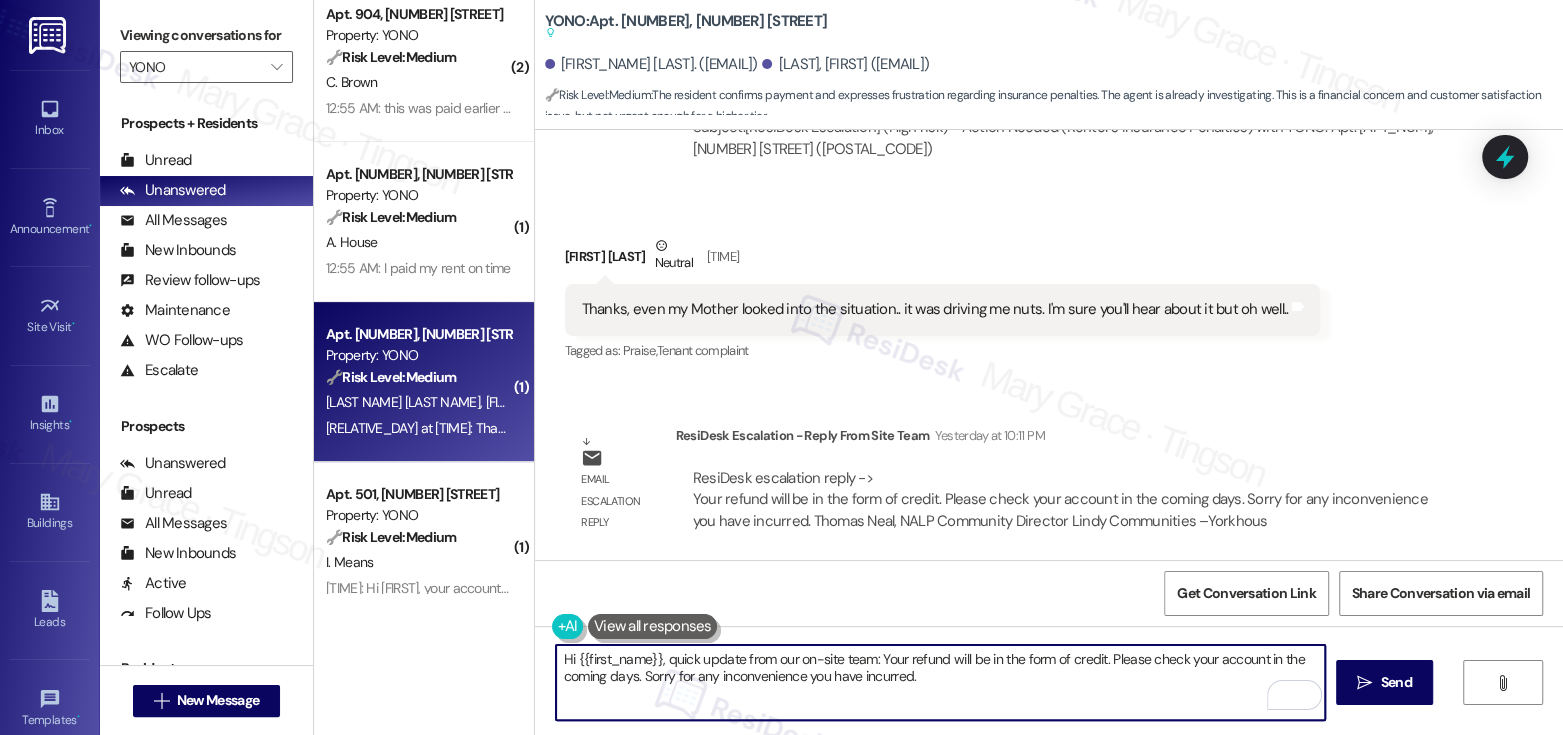 drag, startPoint x: 567, startPoint y: 659, endPoint x: 649, endPoint y: 654, distance: 82.1523 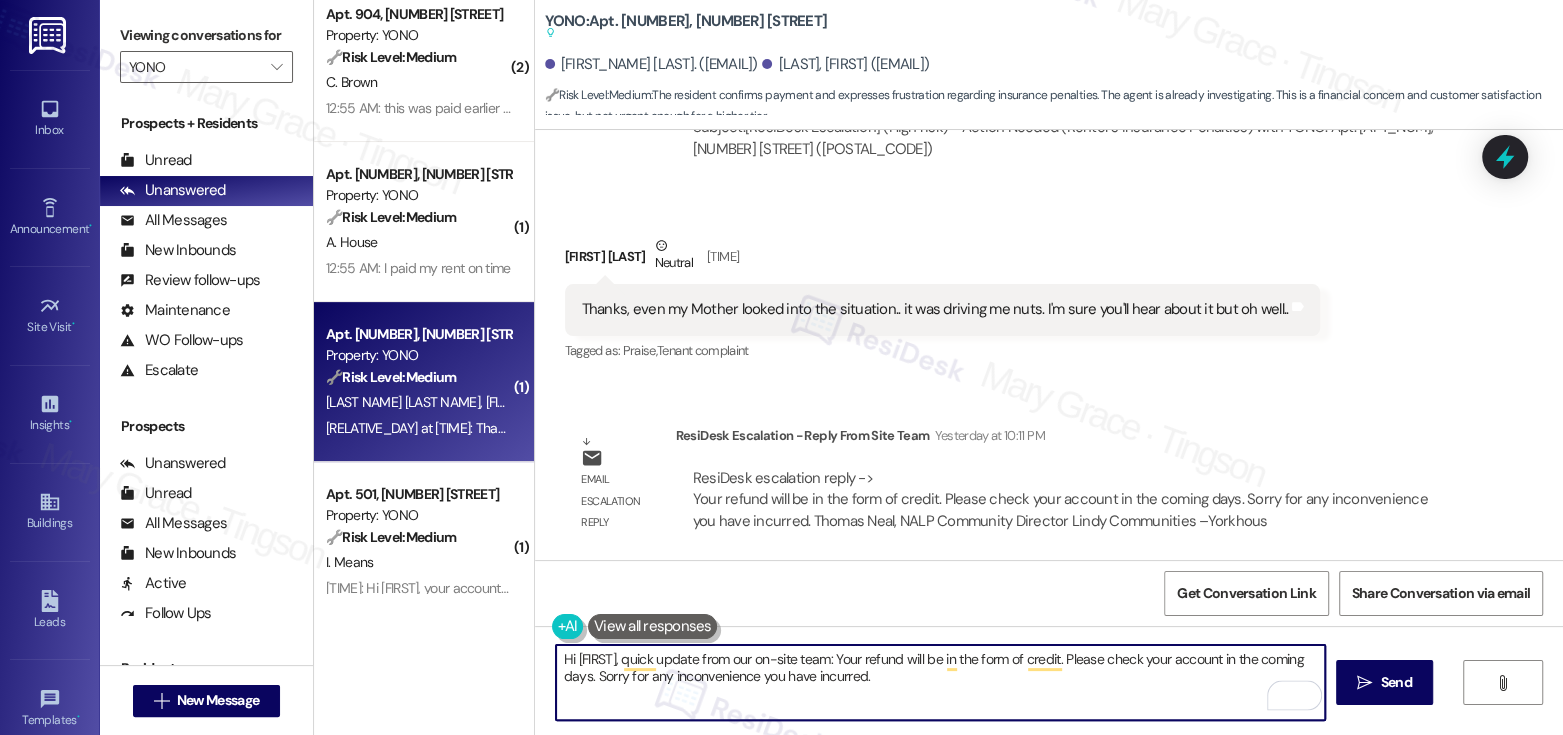click on "Hi [FIRST], quick update from our on-site team: Your refund will be in the form of credit. Please check your account in the coming days. Sorry for any inconvenience you have incurred." at bounding box center (940, 682) 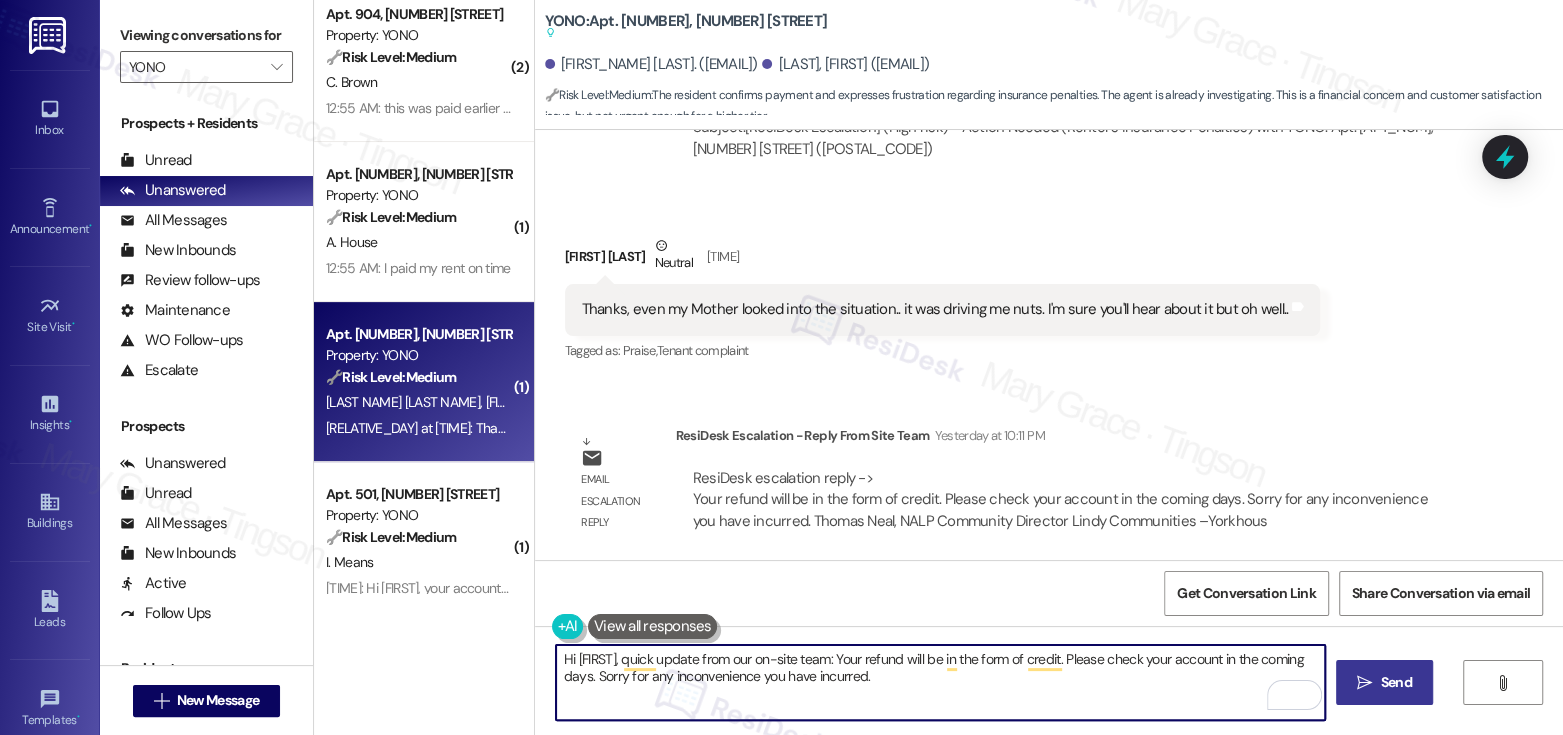type on "Hi [FIRST], quick update from our on-site team: Your refund will be in the form of credit. Please check your account in the coming days. Sorry for any inconvenience you have incurred." 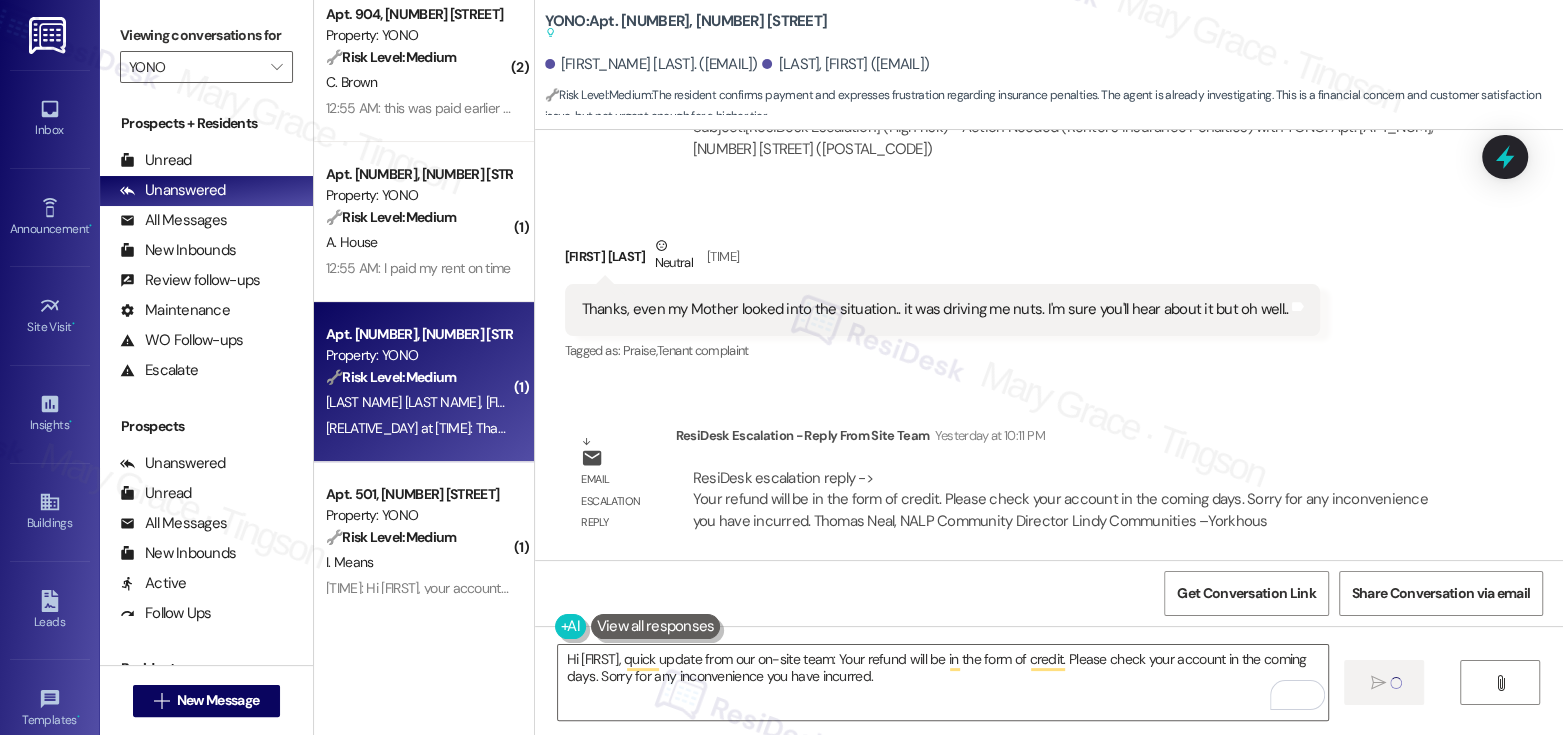 type 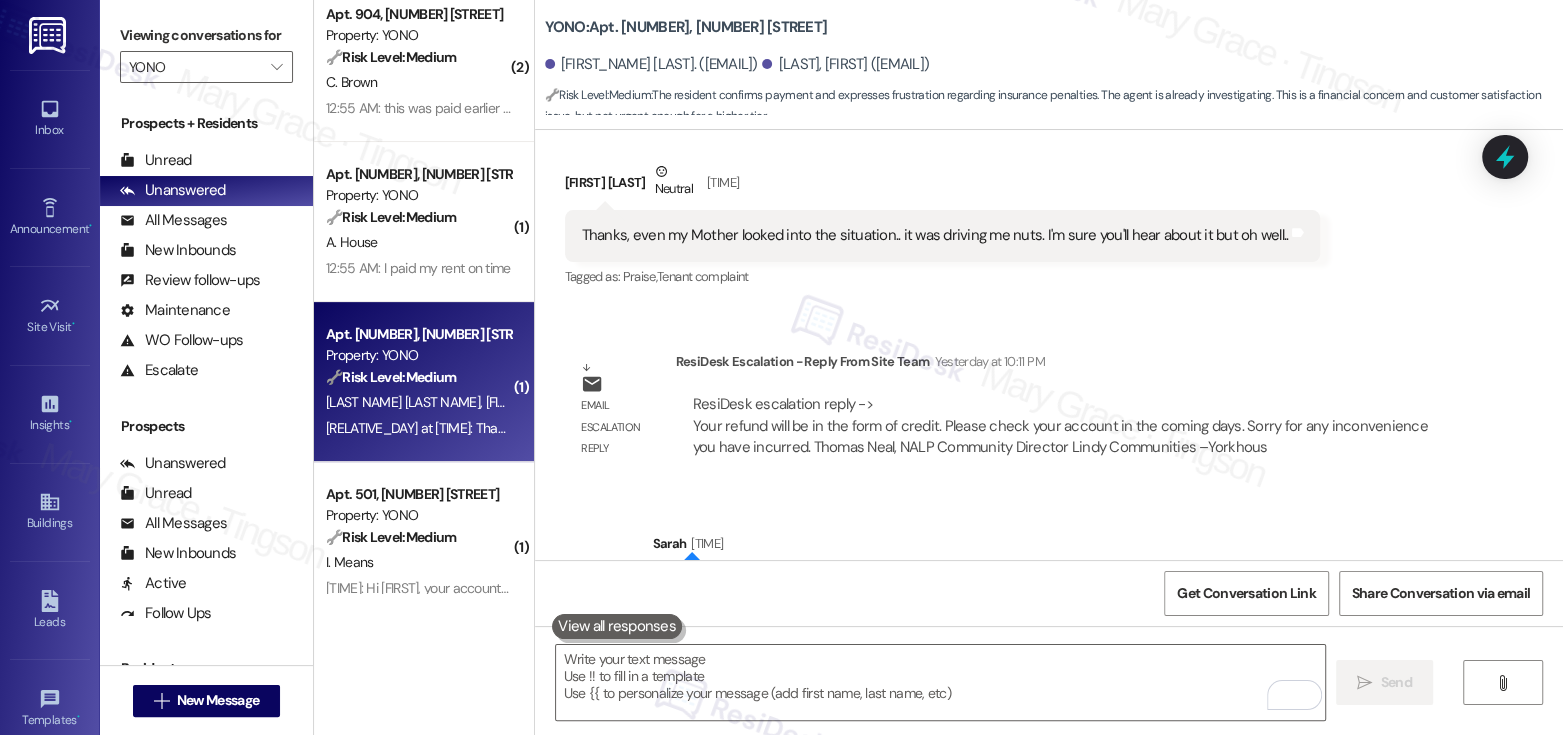 scroll, scrollTop: 10737, scrollLeft: 0, axis: vertical 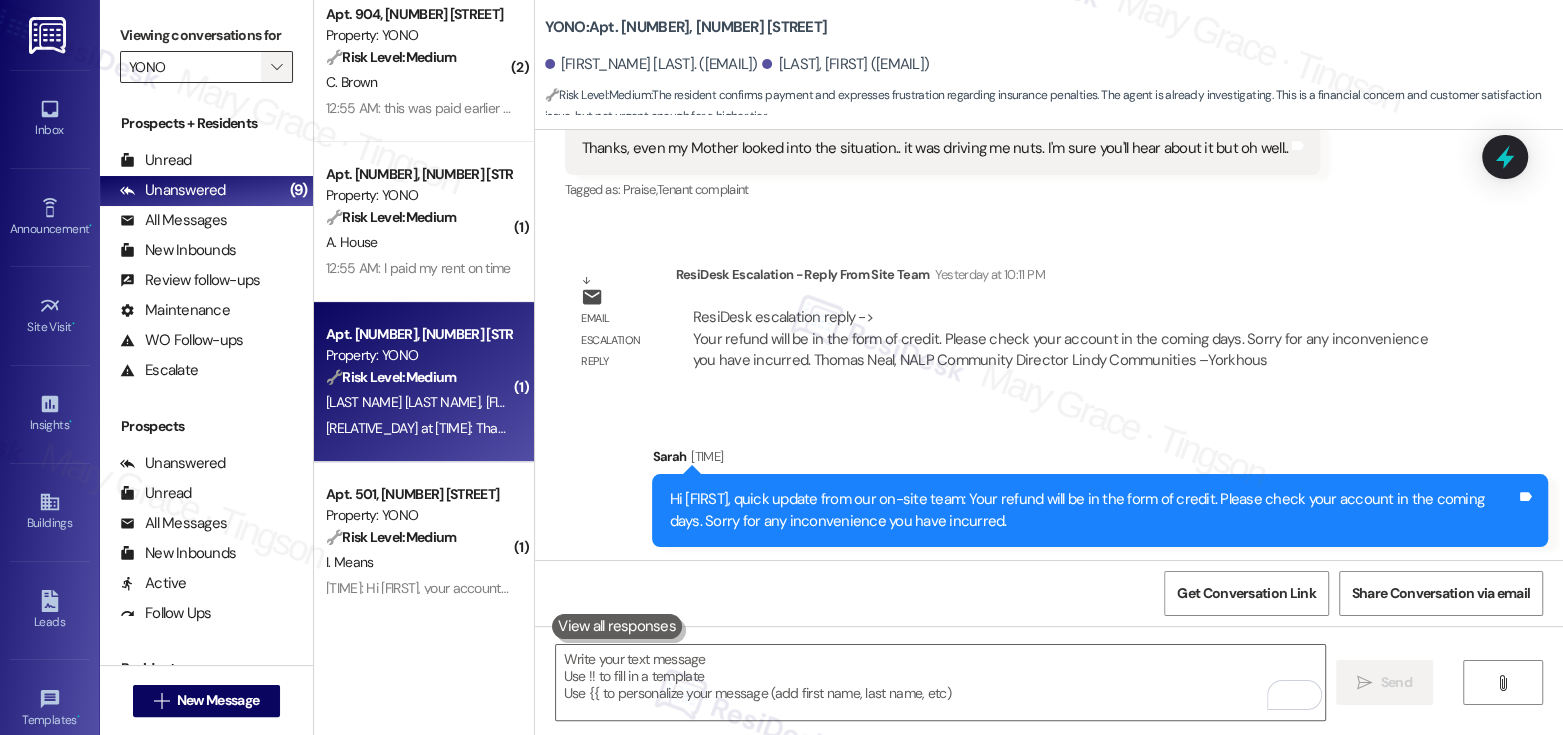 click on "" at bounding box center [276, 67] 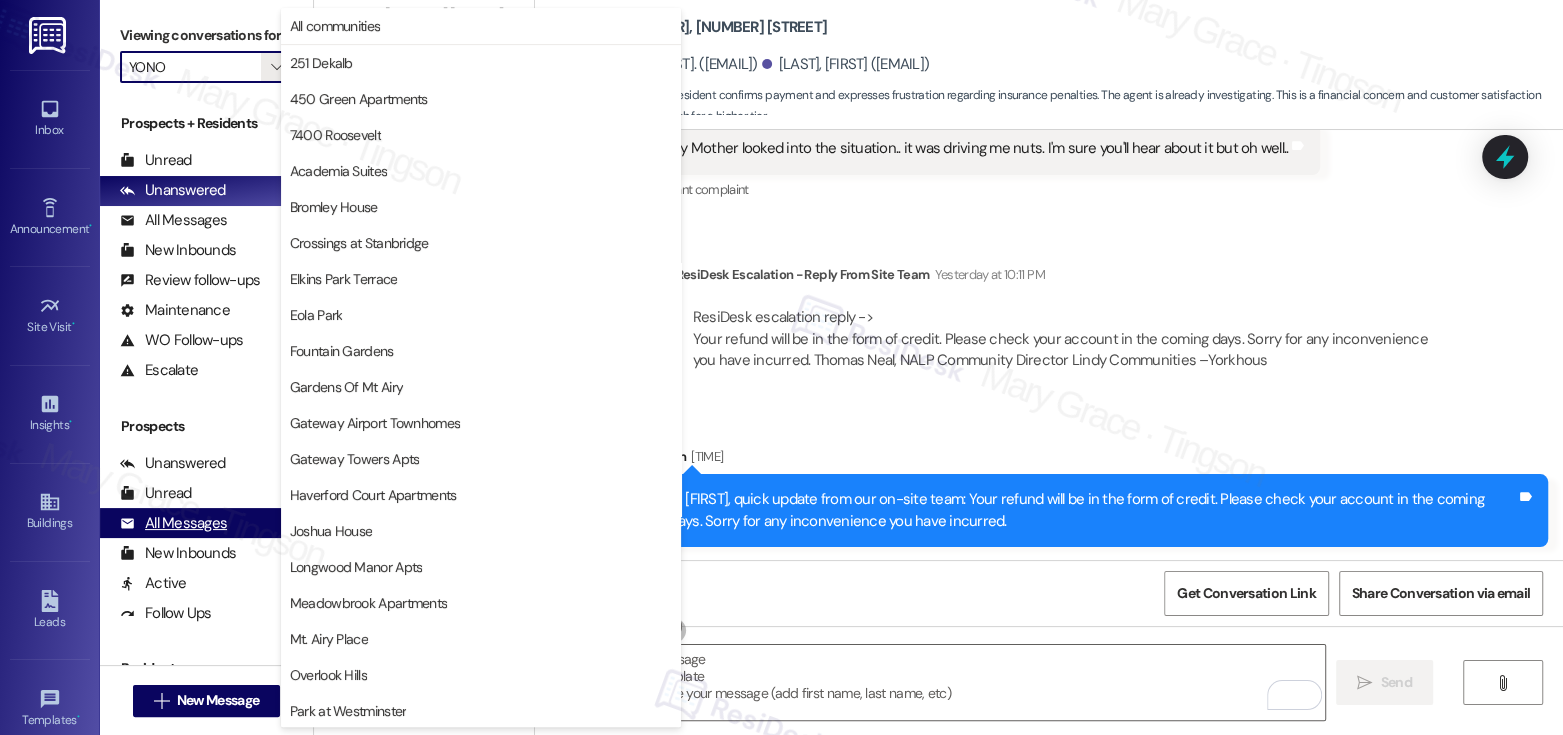 scroll, scrollTop: 470, scrollLeft: 0, axis: vertical 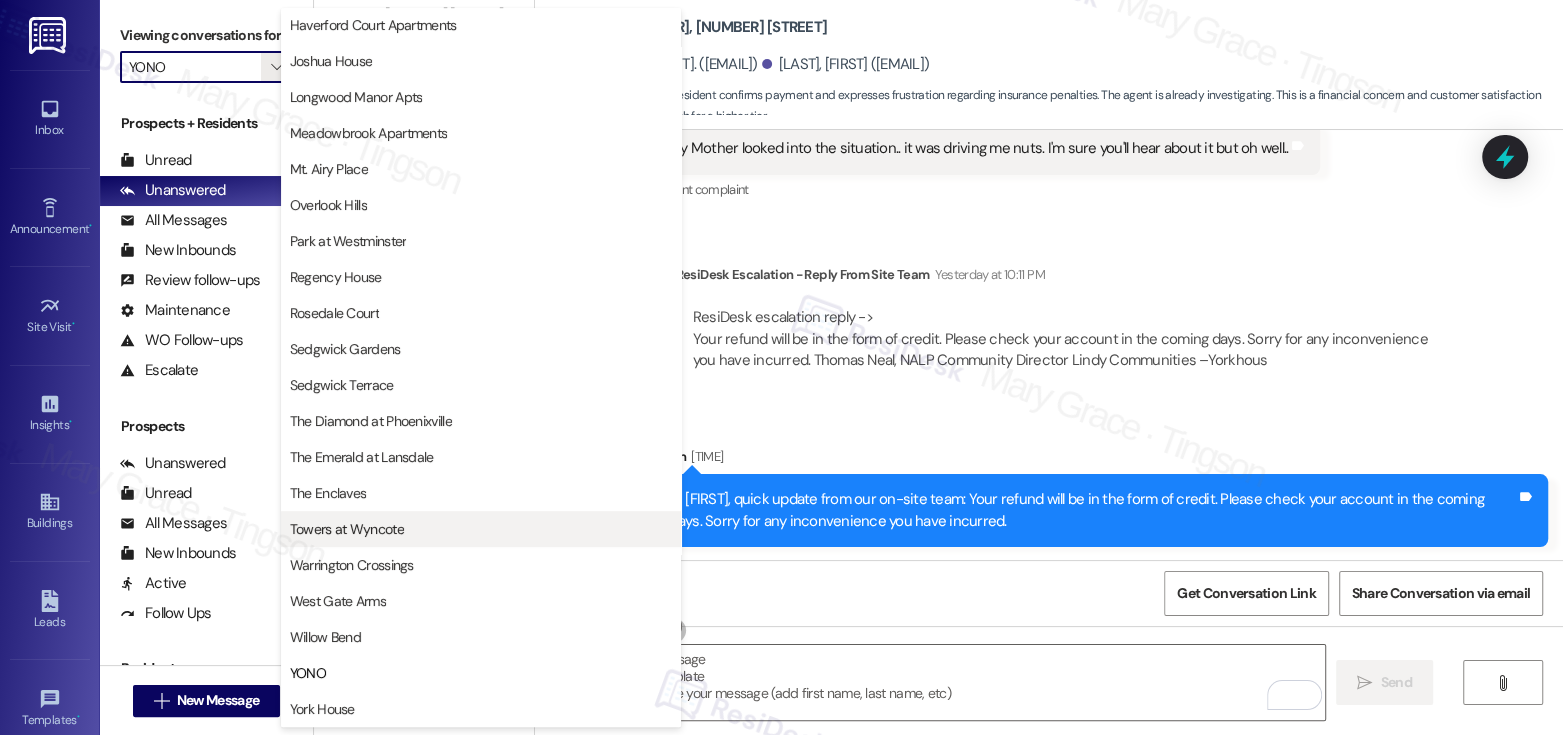 click on "Towers at Wyncote" at bounding box center (347, 529) 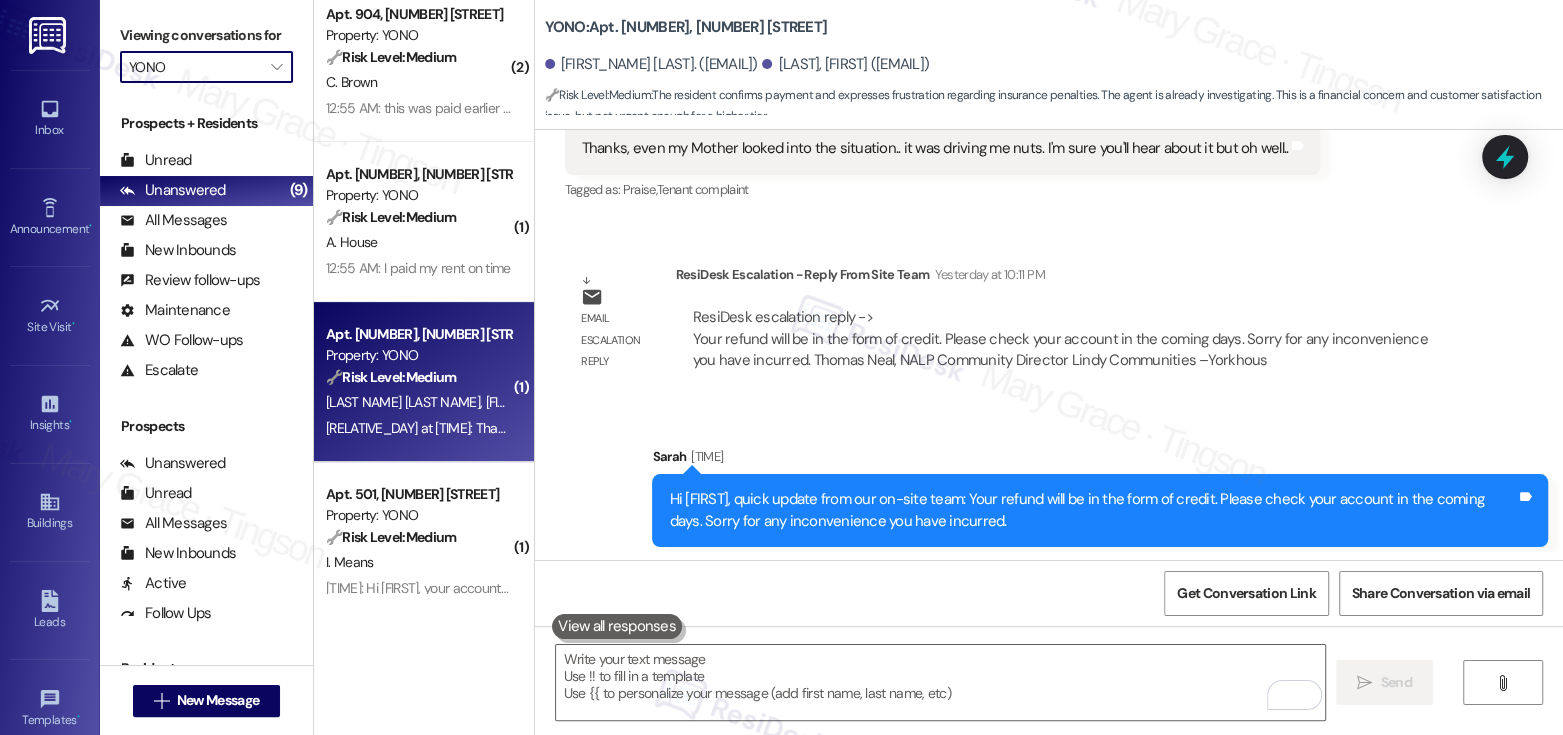 type on "Towers at Wyncote" 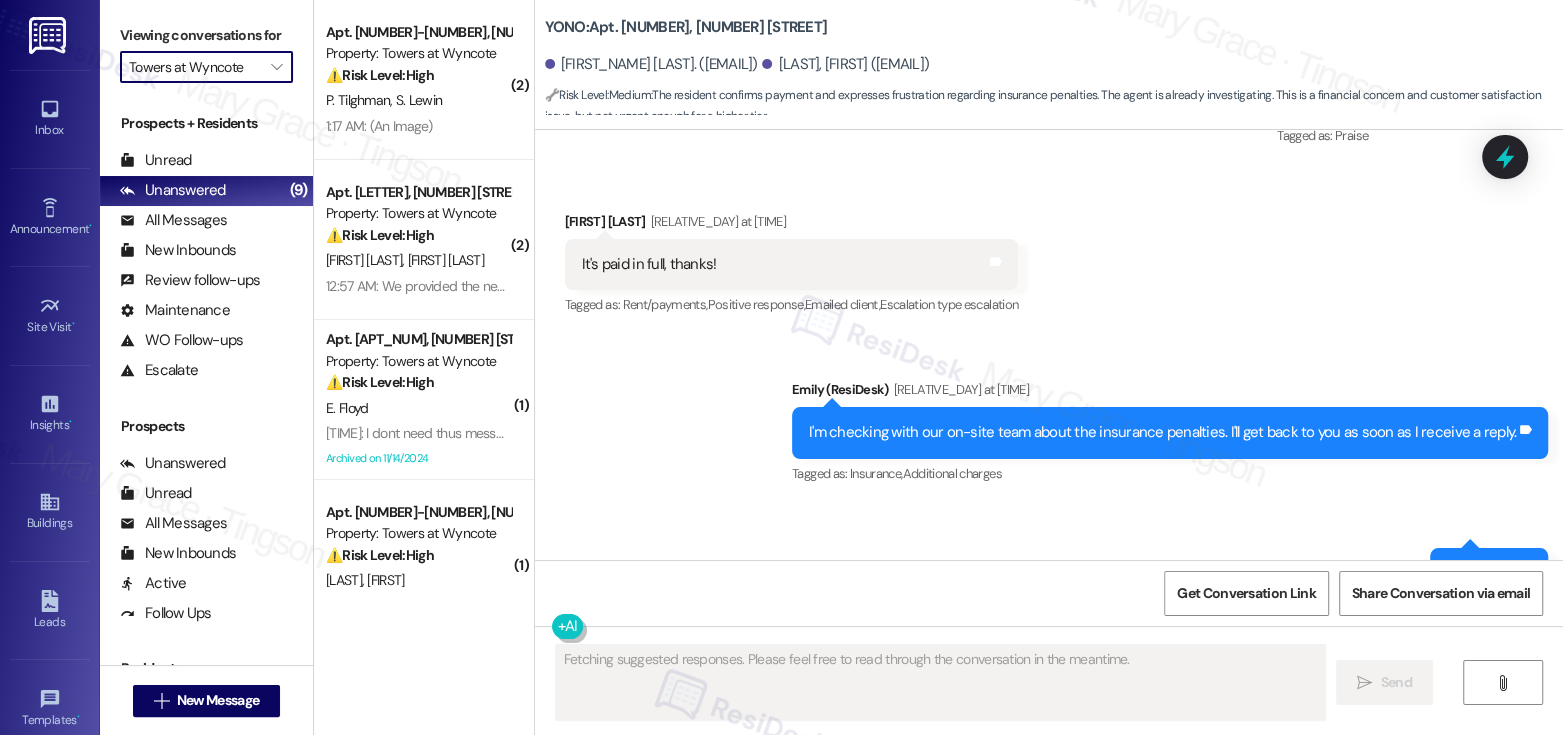 scroll, scrollTop: 10393, scrollLeft: 0, axis: vertical 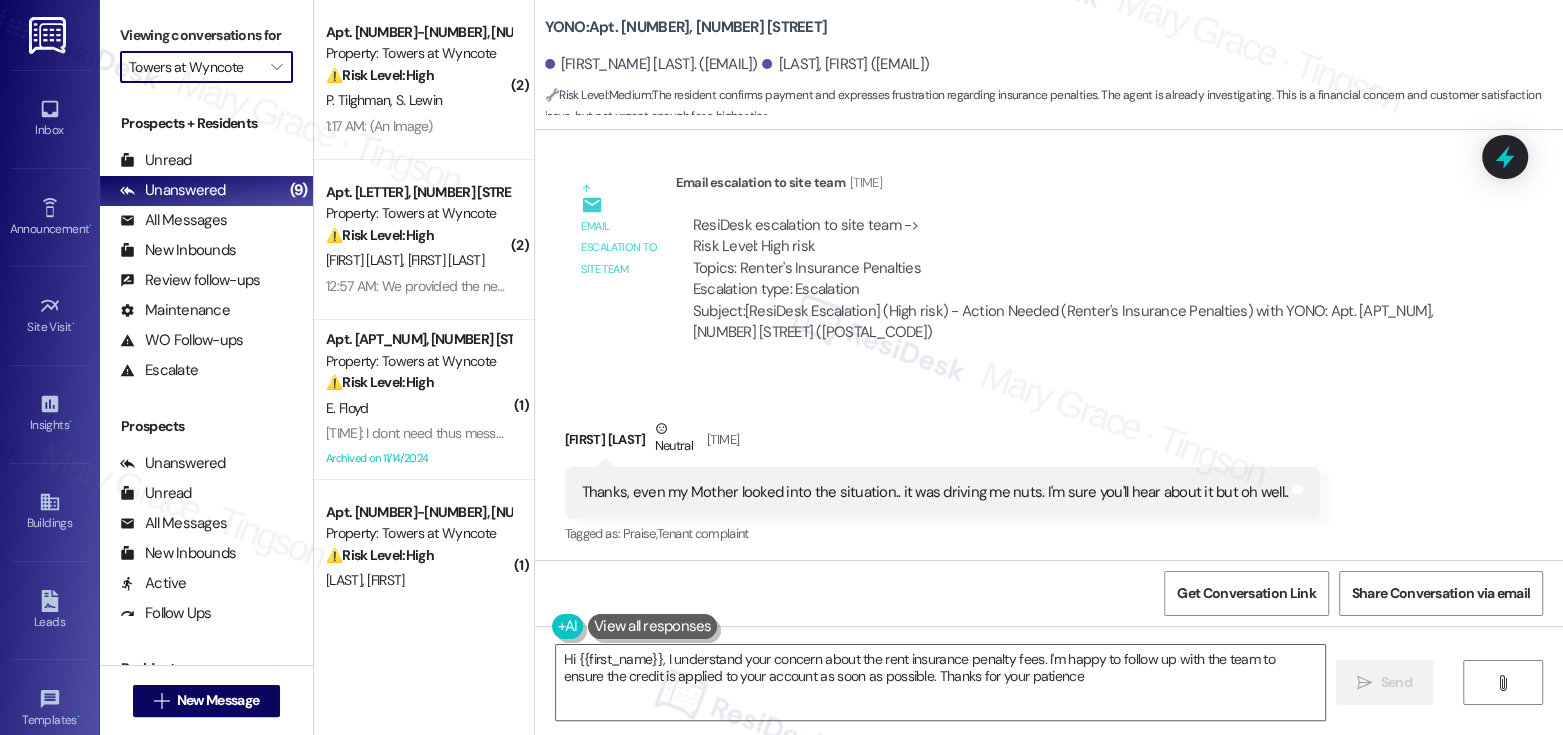type on "Hi {{first_name}}, I understand your concern about the rent insurance penalty fees. I'm happy to follow up with the team to ensure the credit is applied to your account as soon as possible. Thanks for your patience!" 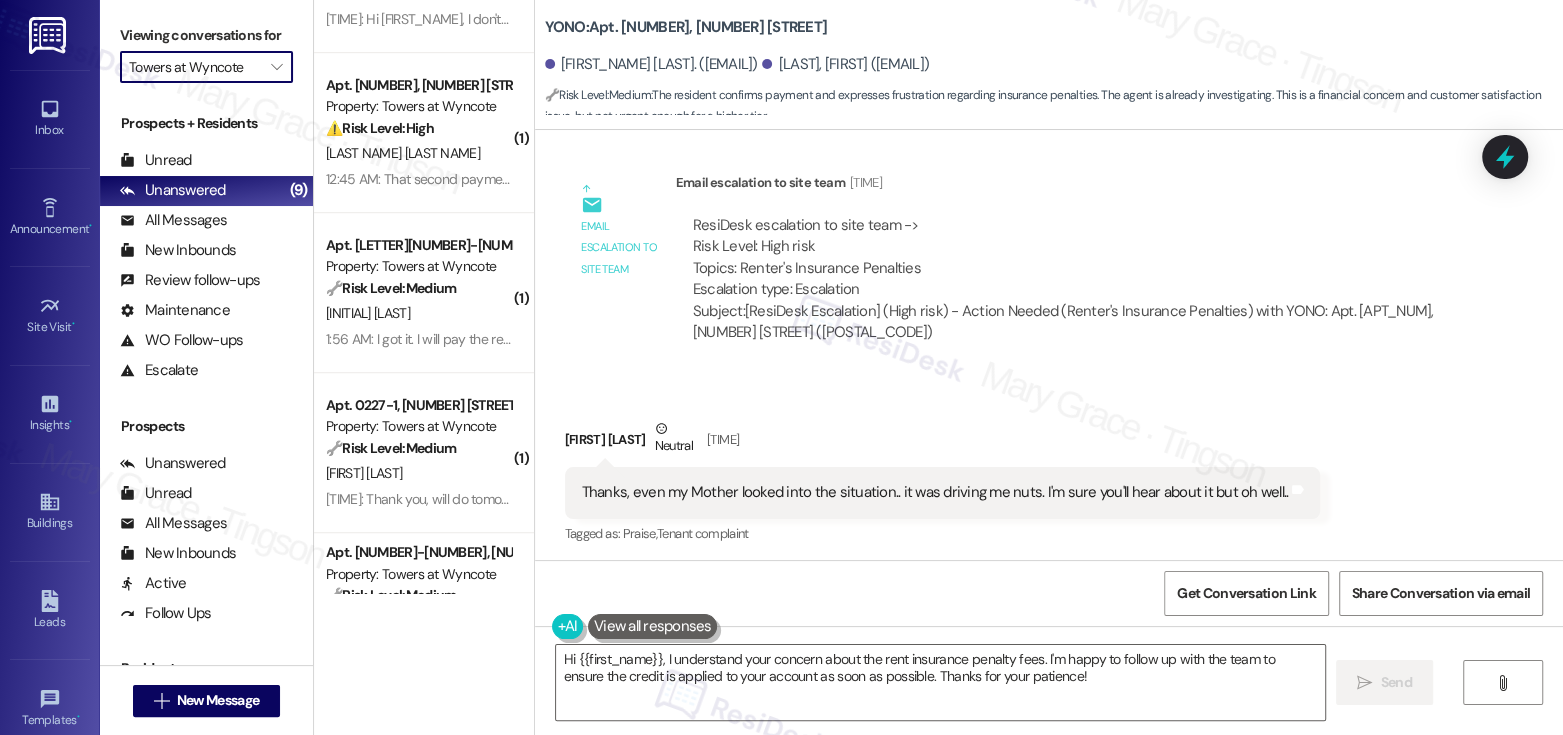 scroll, scrollTop: 1007, scrollLeft: 0, axis: vertical 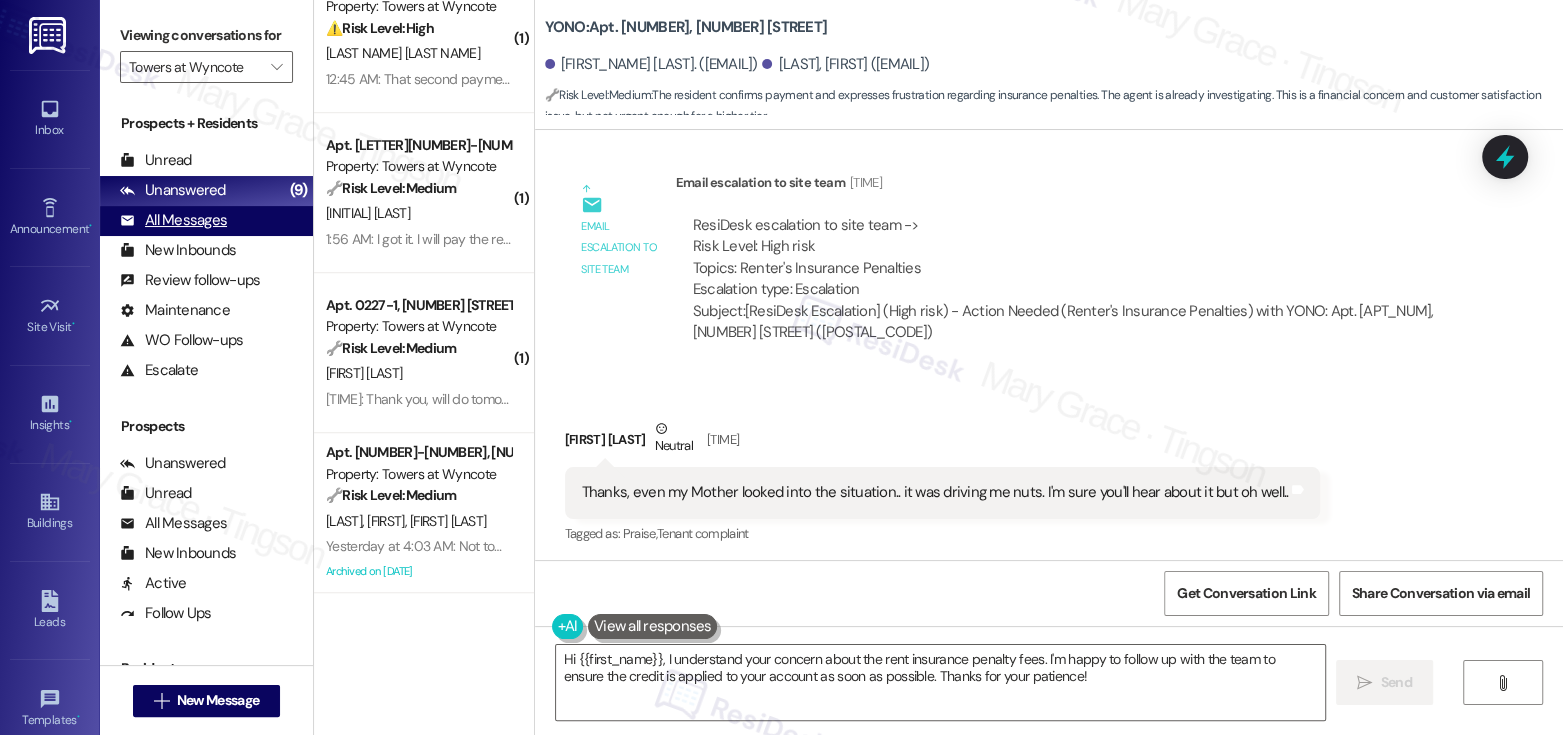click on "All Messages" at bounding box center (173, 220) 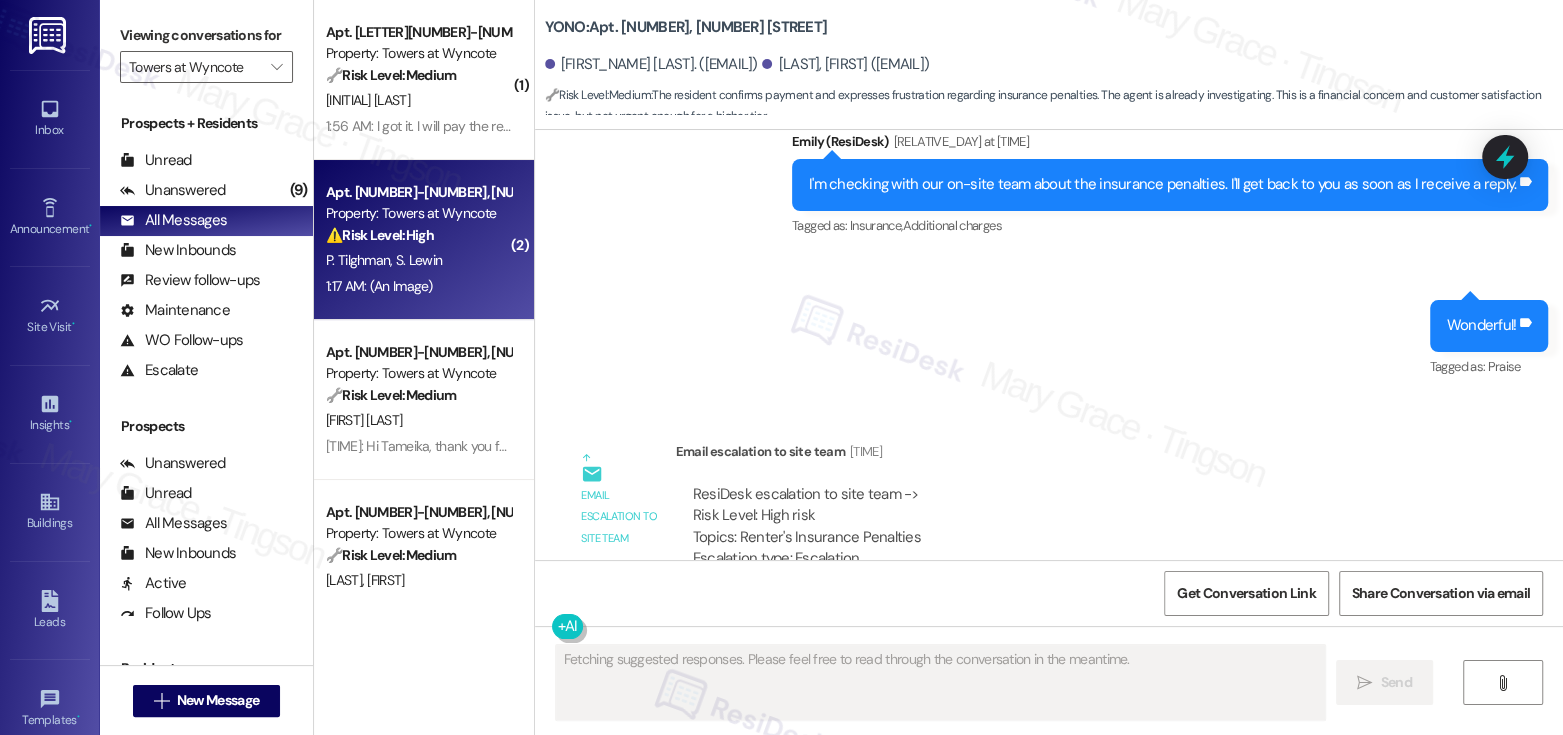 scroll, scrollTop: 10393, scrollLeft: 0, axis: vertical 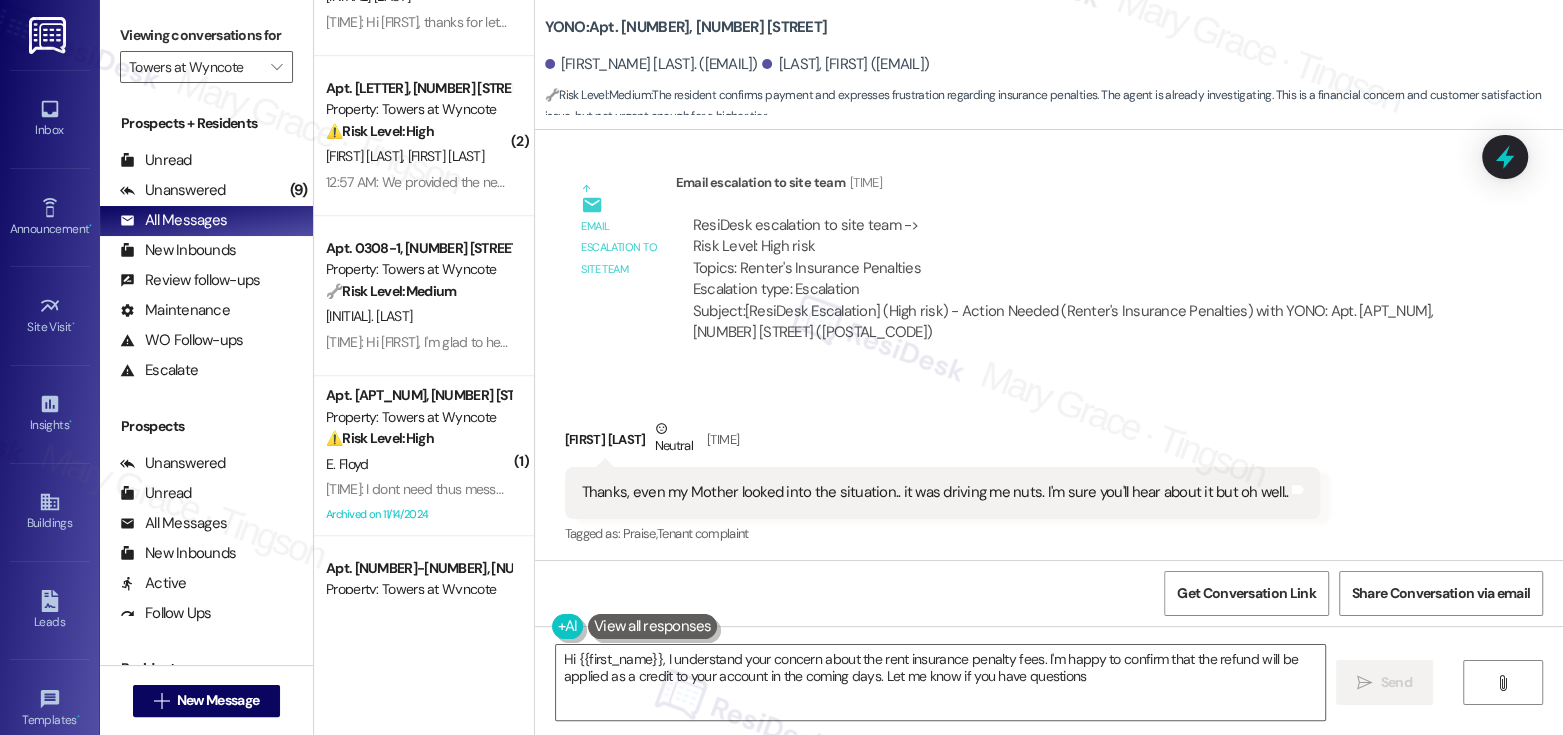type on "Hi {{first_name}}, I understand your concern about the rent insurance penalty fees. I'm happy to confirm that the refund will be applied as a credit to your account in the coming days. Let me know if you have questions!" 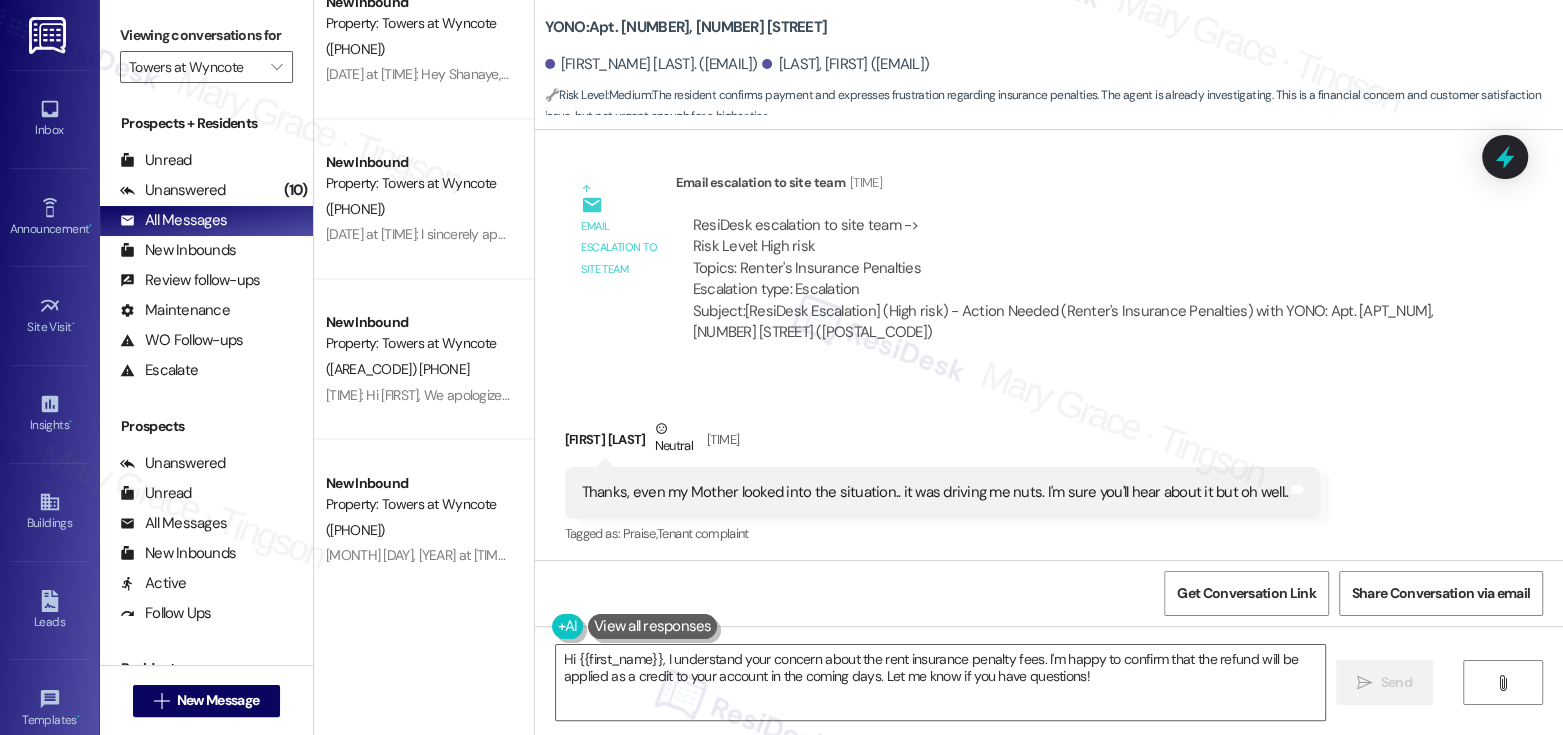 scroll, scrollTop: 8207, scrollLeft: 0, axis: vertical 